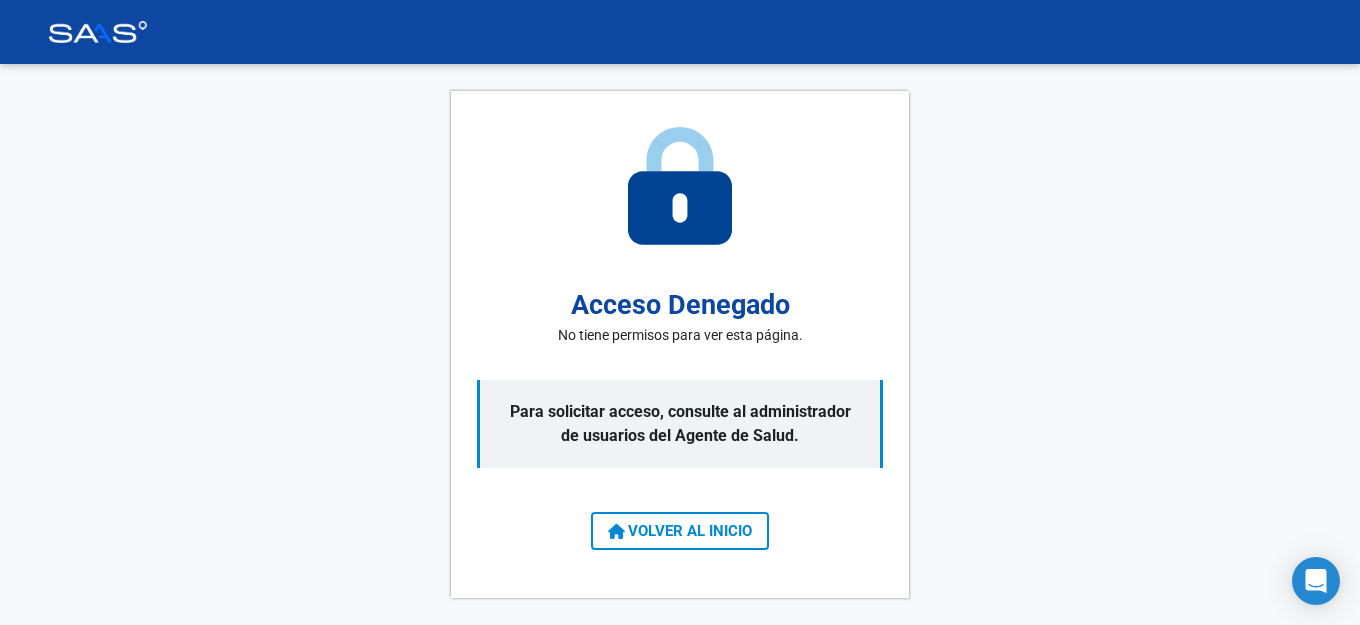 scroll, scrollTop: 0, scrollLeft: 0, axis: both 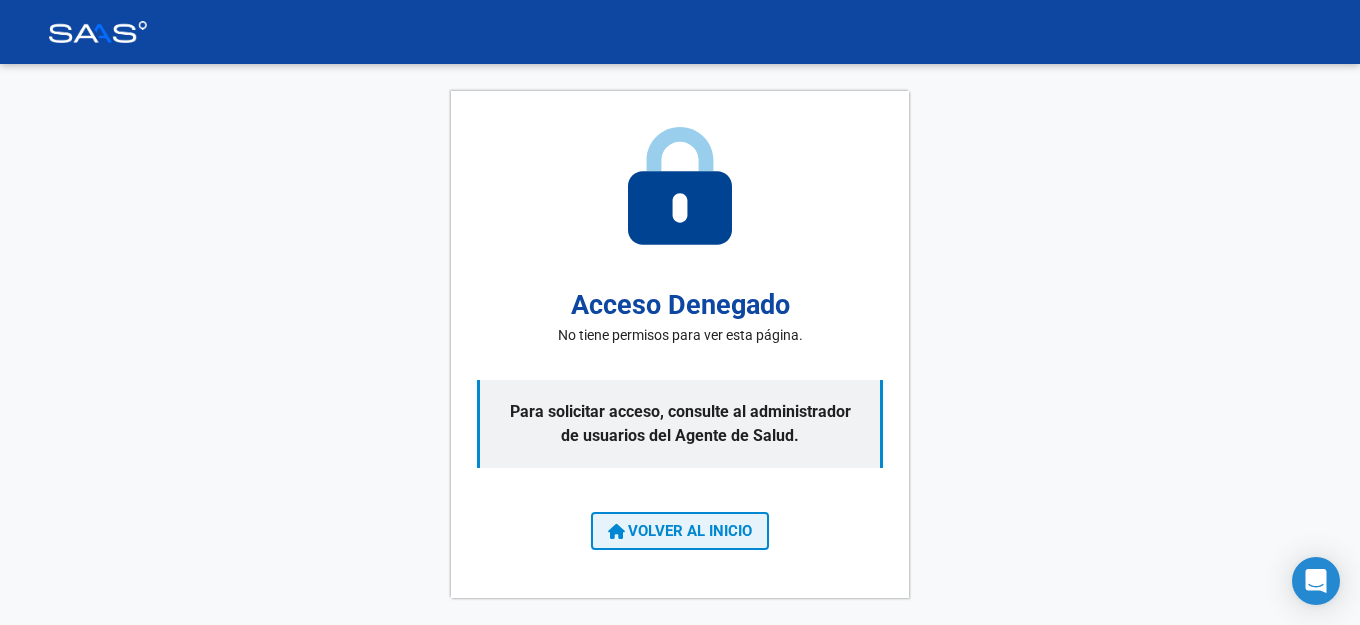 click 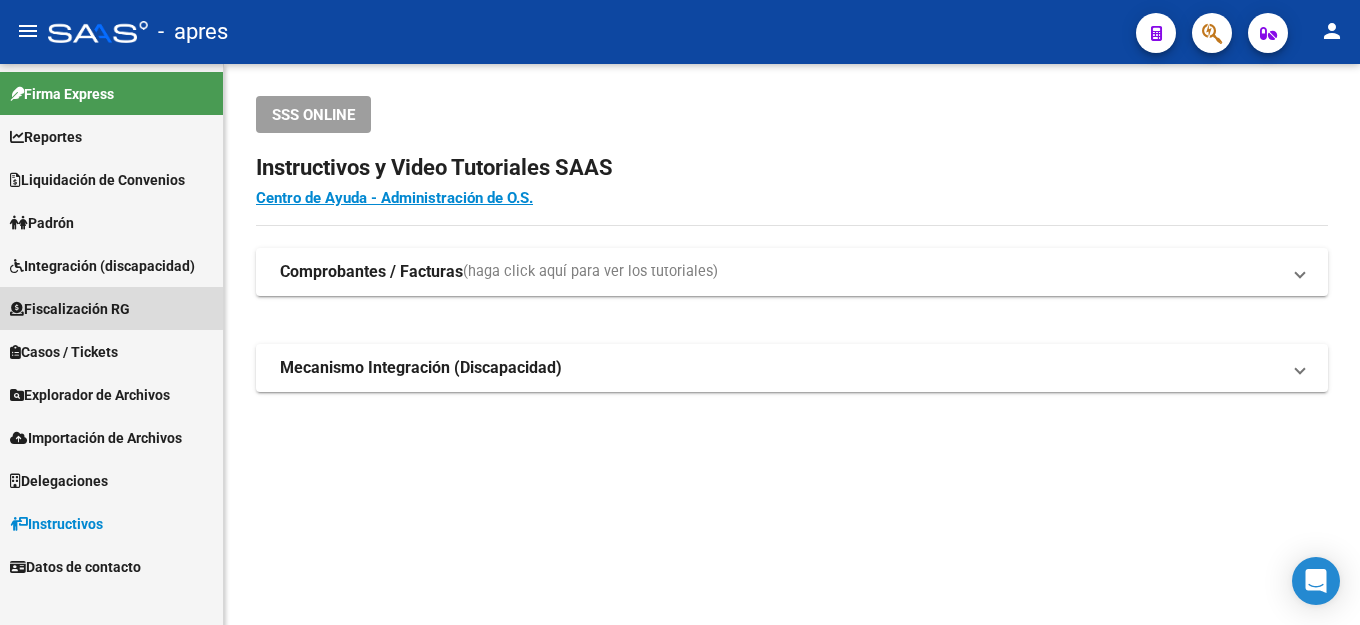 click on "Fiscalización RG" at bounding box center [111, 308] 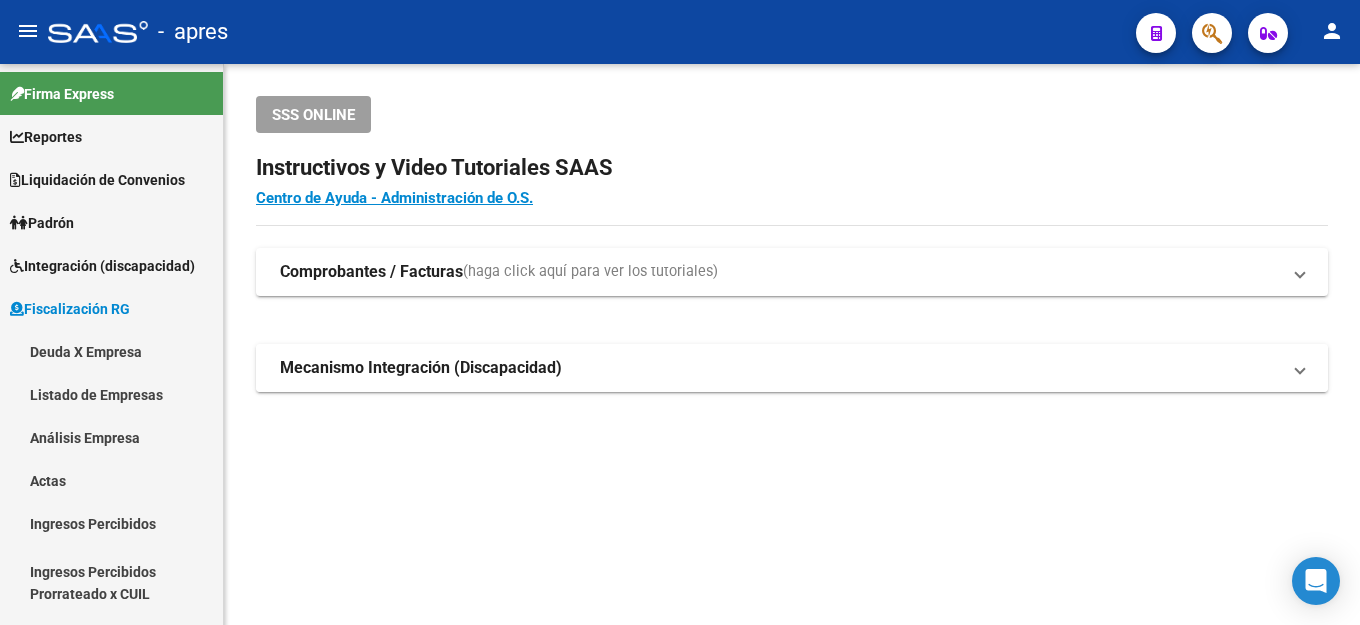 drag, startPoint x: 108, startPoint y: 350, endPoint x: 461, endPoint y: 350, distance: 353 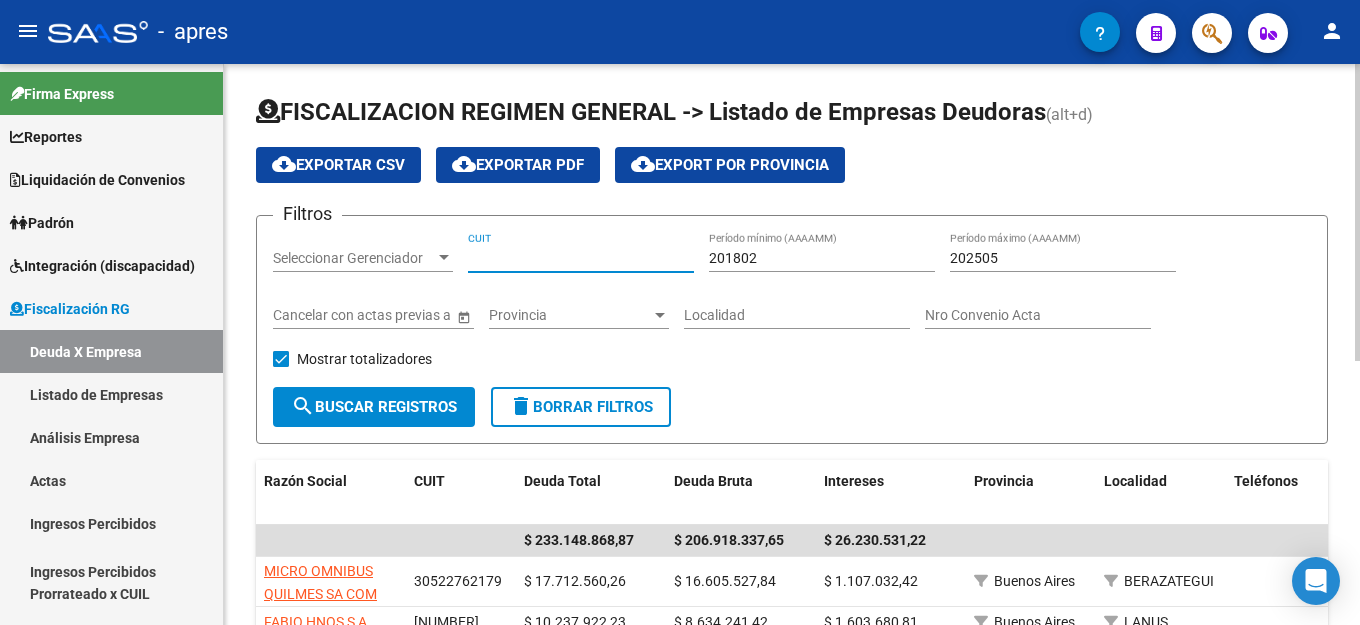 click on "CUIT" at bounding box center (581, 258) 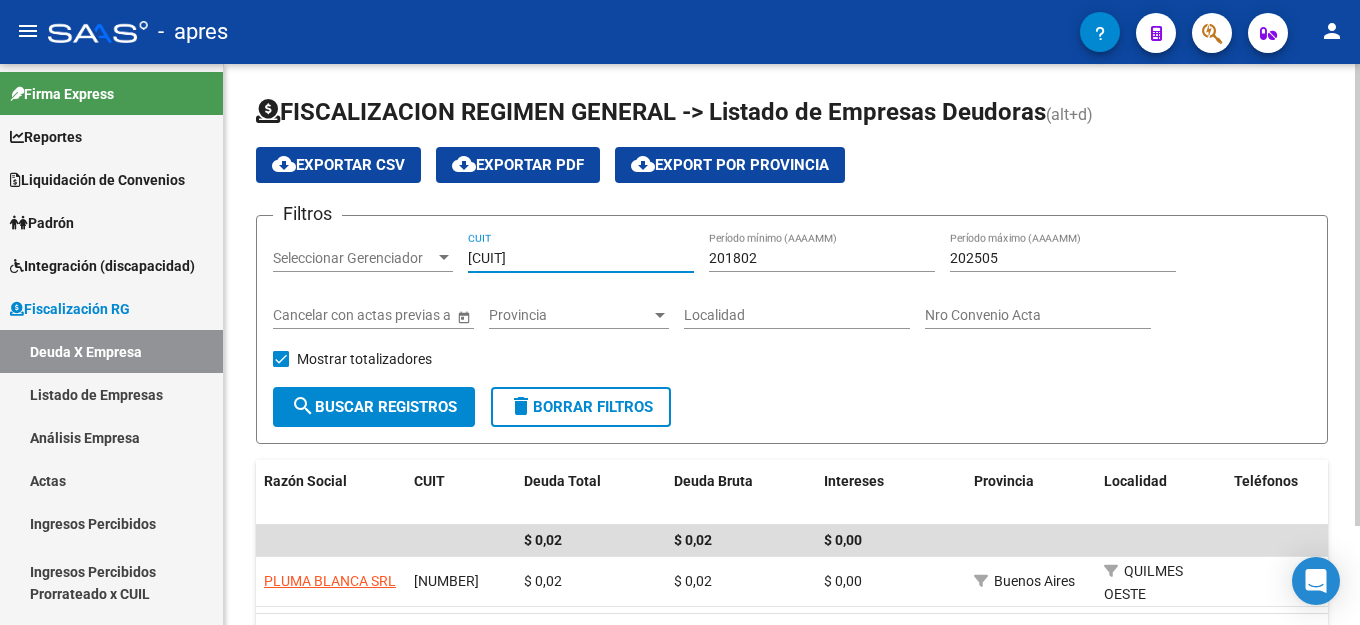 type on "[CUIT]" 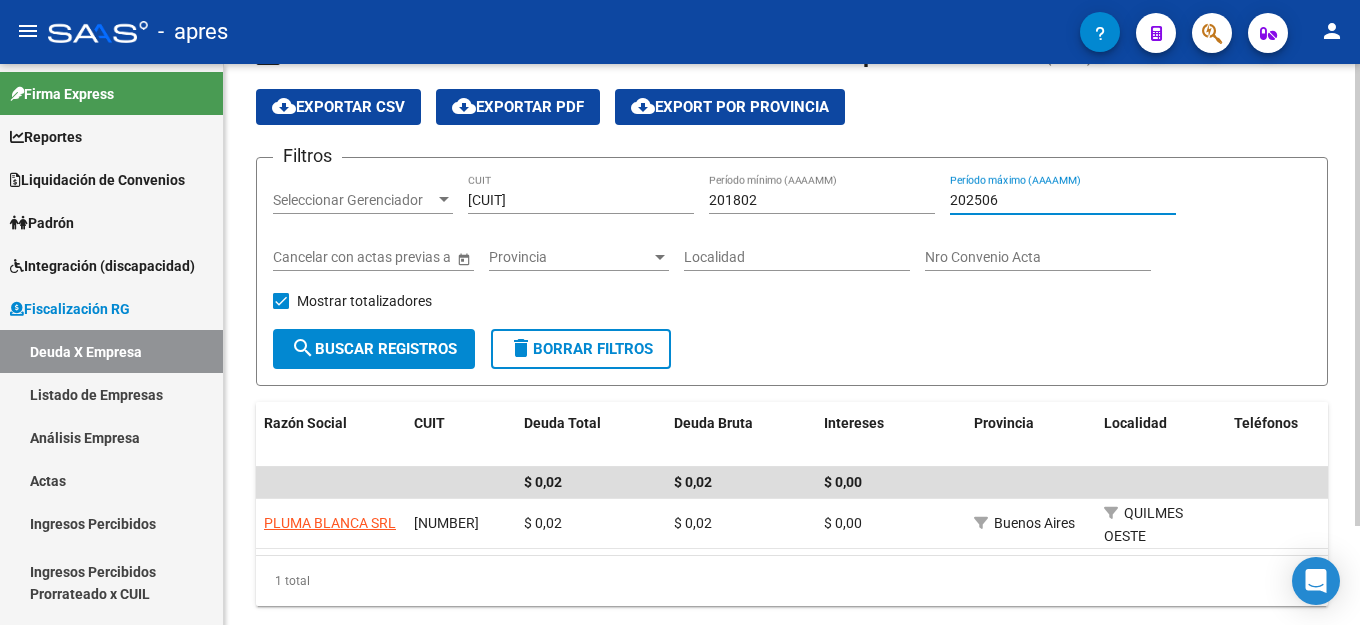 scroll, scrollTop: 120, scrollLeft: 0, axis: vertical 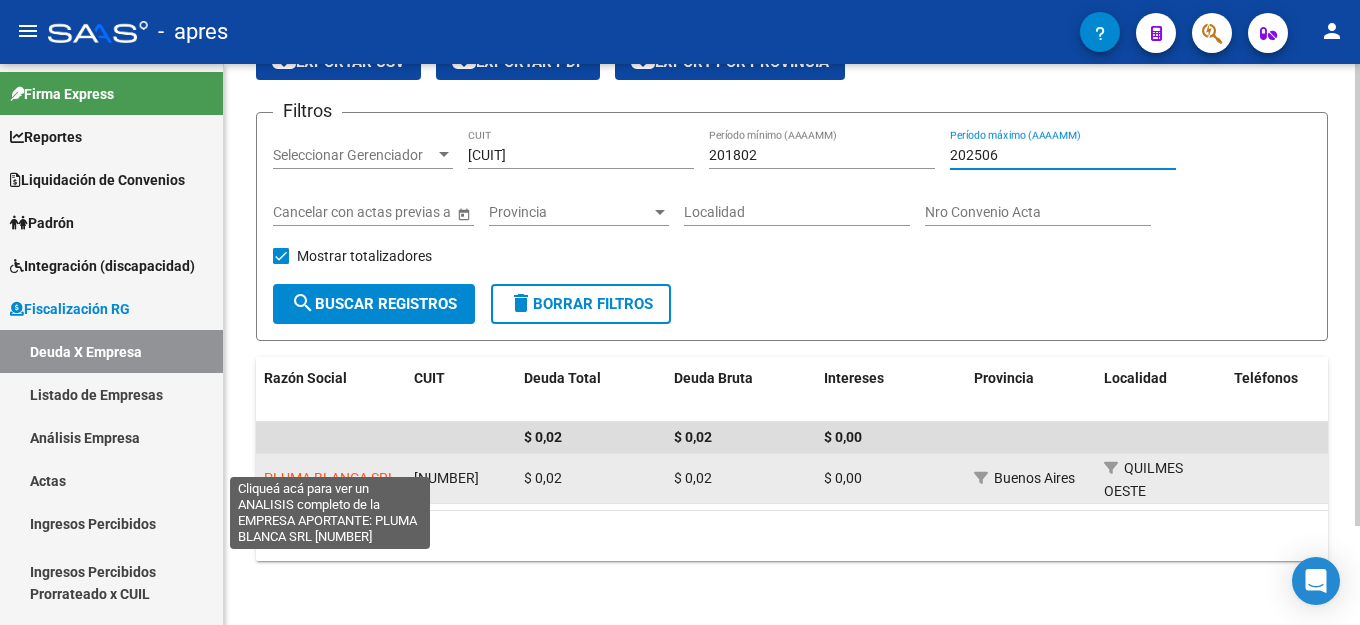 type on "202506" 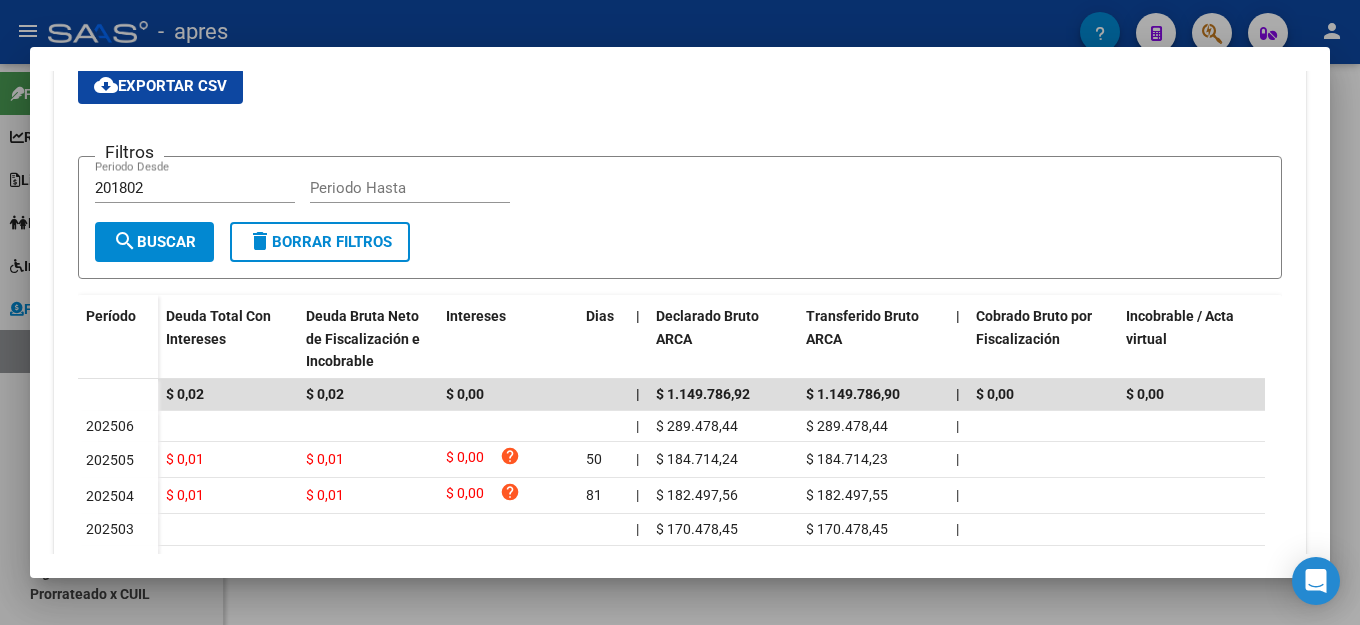 scroll, scrollTop: 0, scrollLeft: 0, axis: both 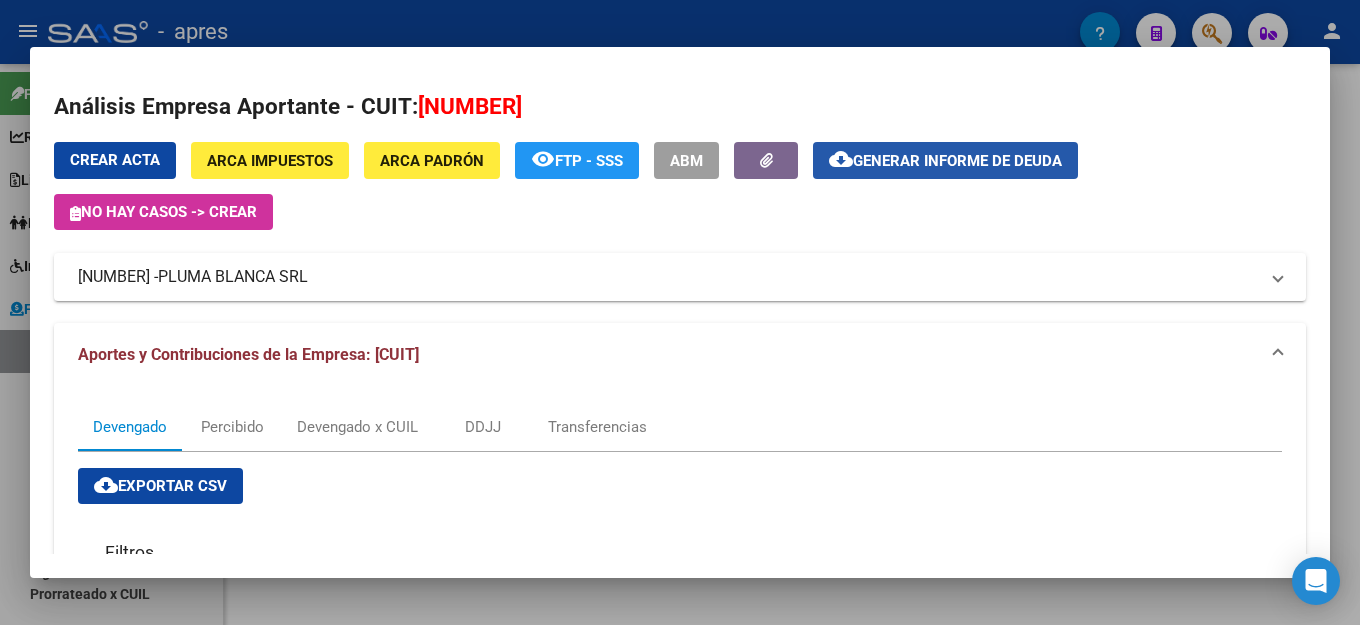 click on "Generar informe de deuda" 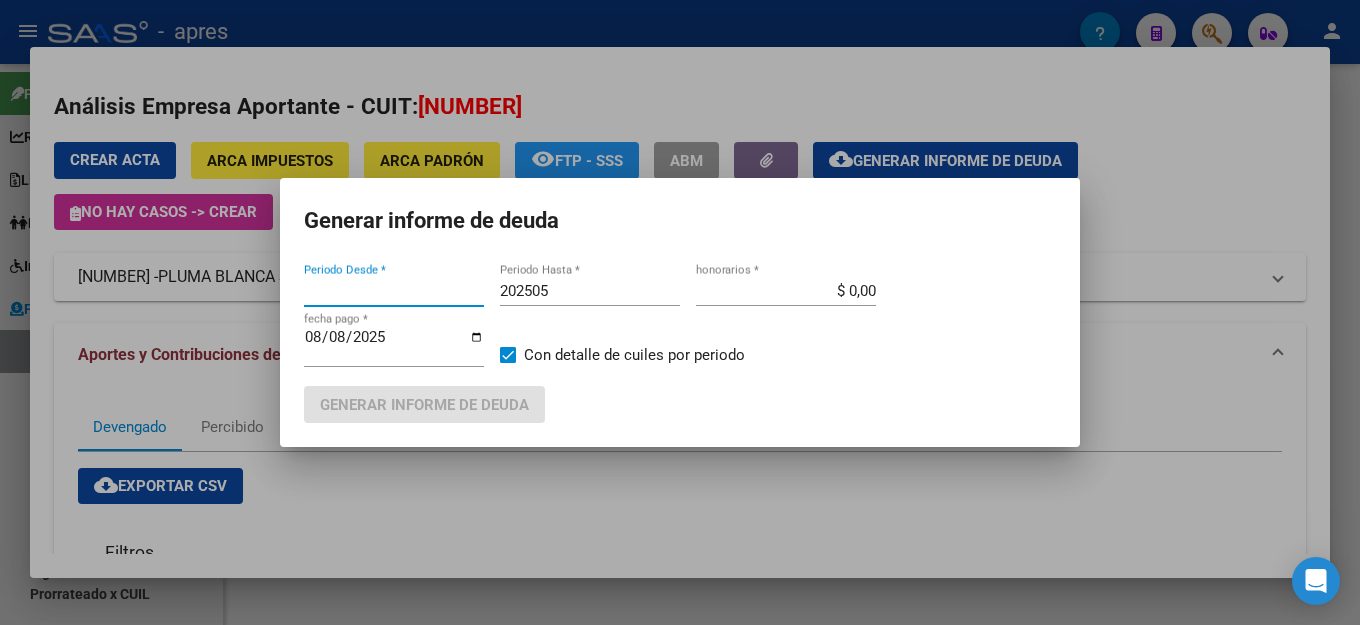 type on "201802" 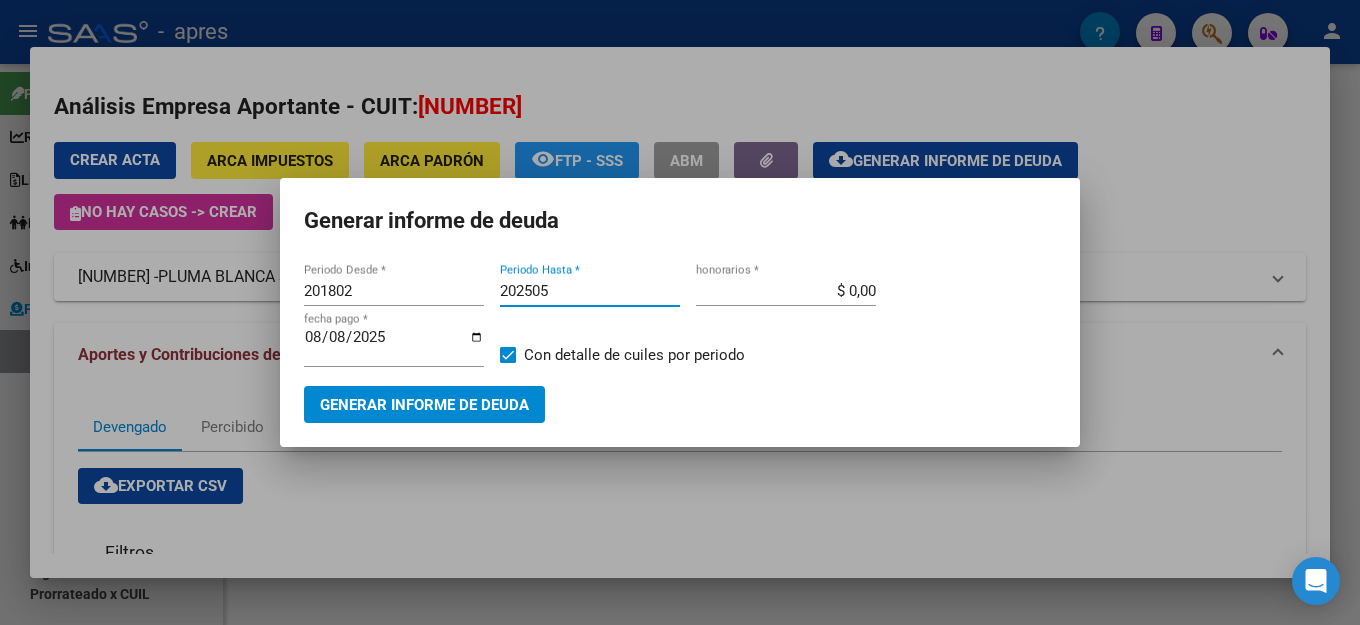 click on "202505" at bounding box center [590, 291] 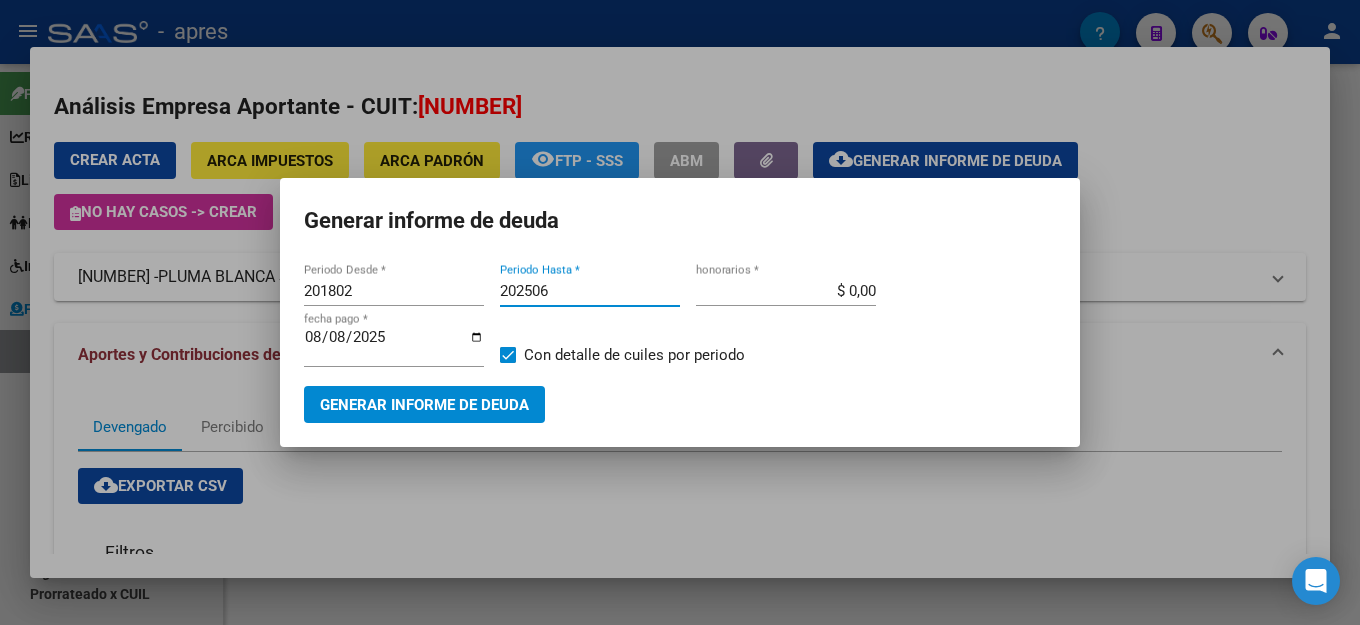 type on "202506" 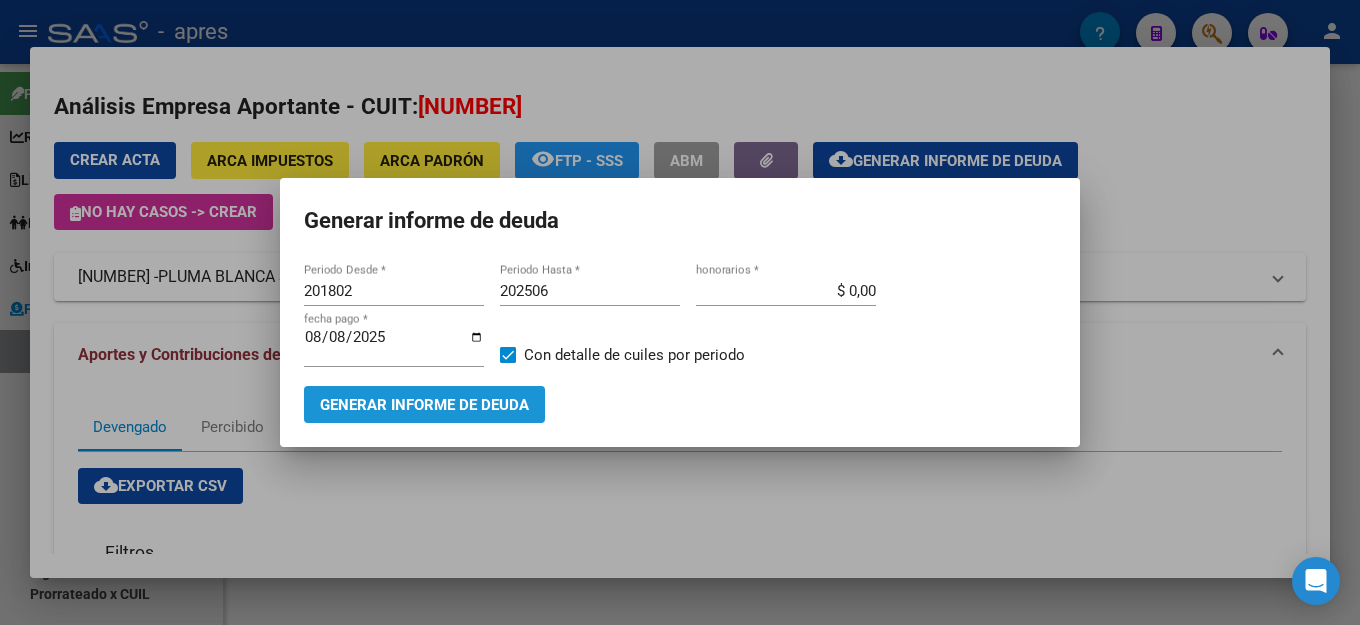 click on "Generar informe de deuda" at bounding box center (424, 405) 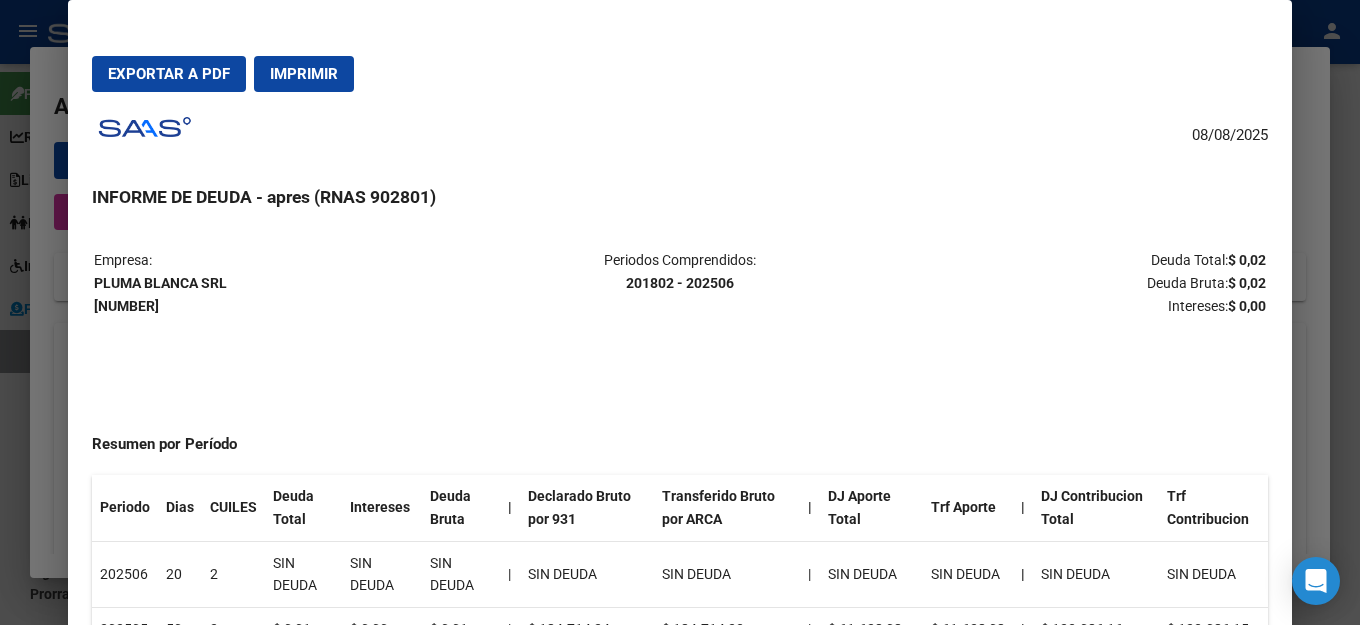 click on "Exportar a PDF" at bounding box center (169, 74) 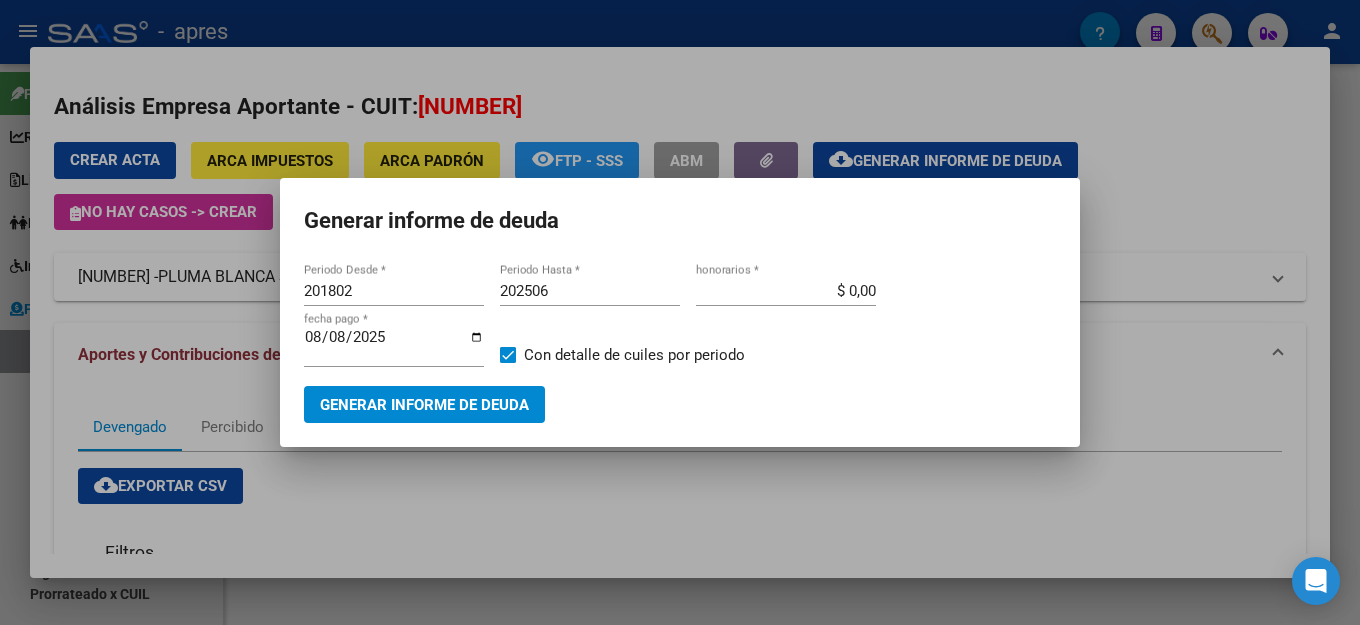 click on "Generar informe de deuda" at bounding box center [680, 221] 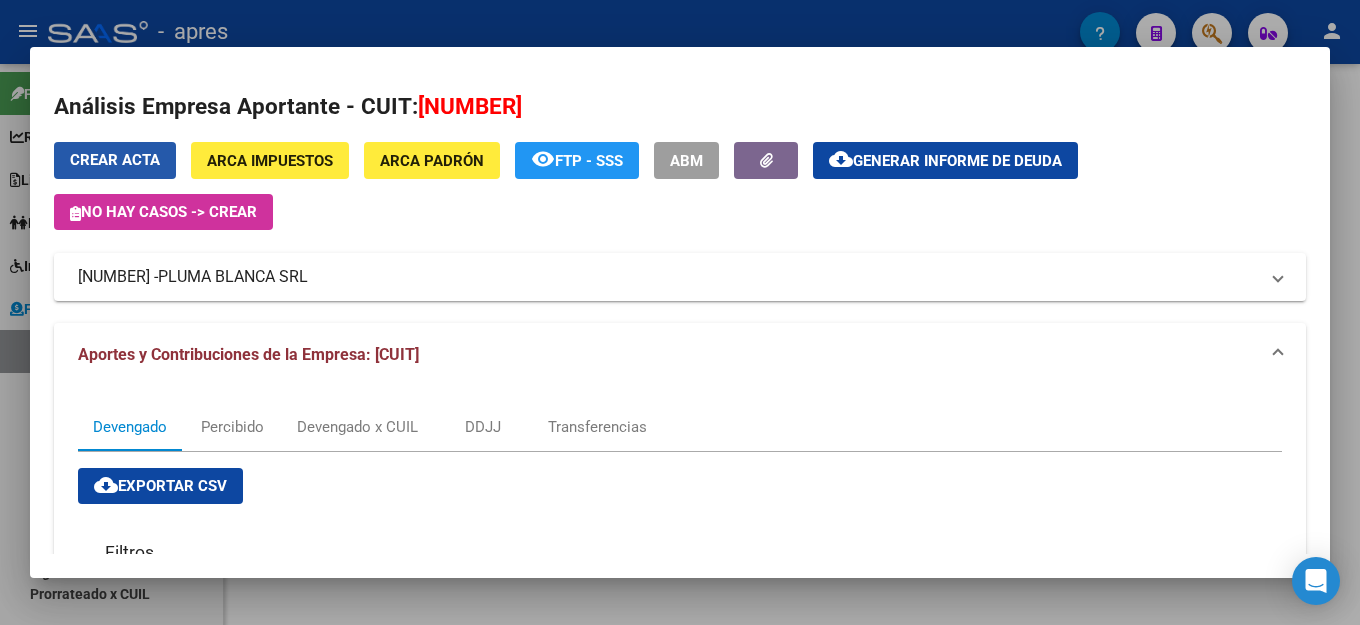click on "Crear Acta" at bounding box center [115, 160] 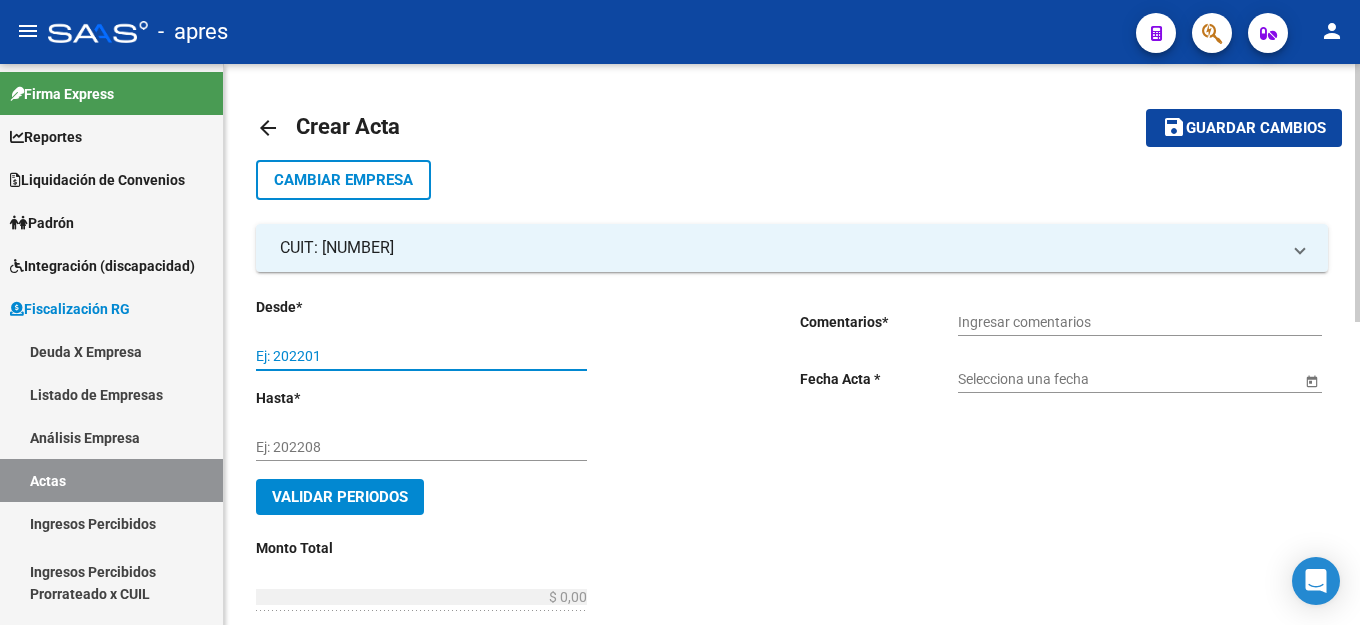 click on "Ej: 202201" at bounding box center [421, 356] 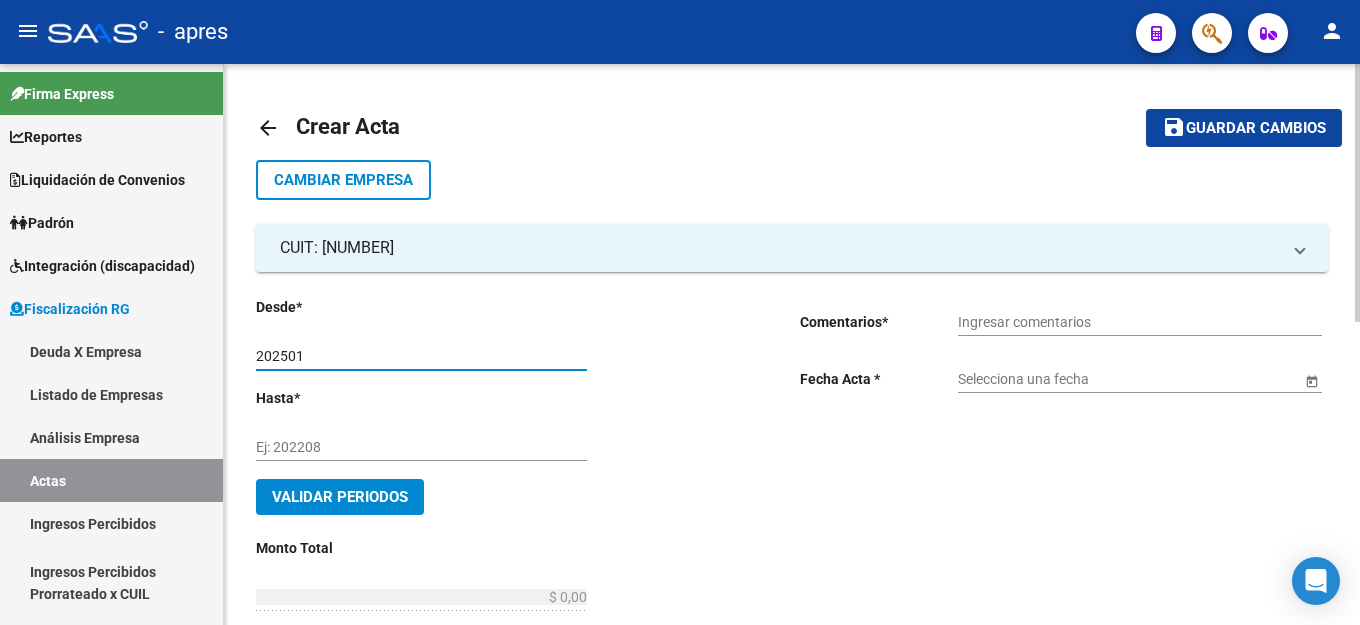 type on "202501" 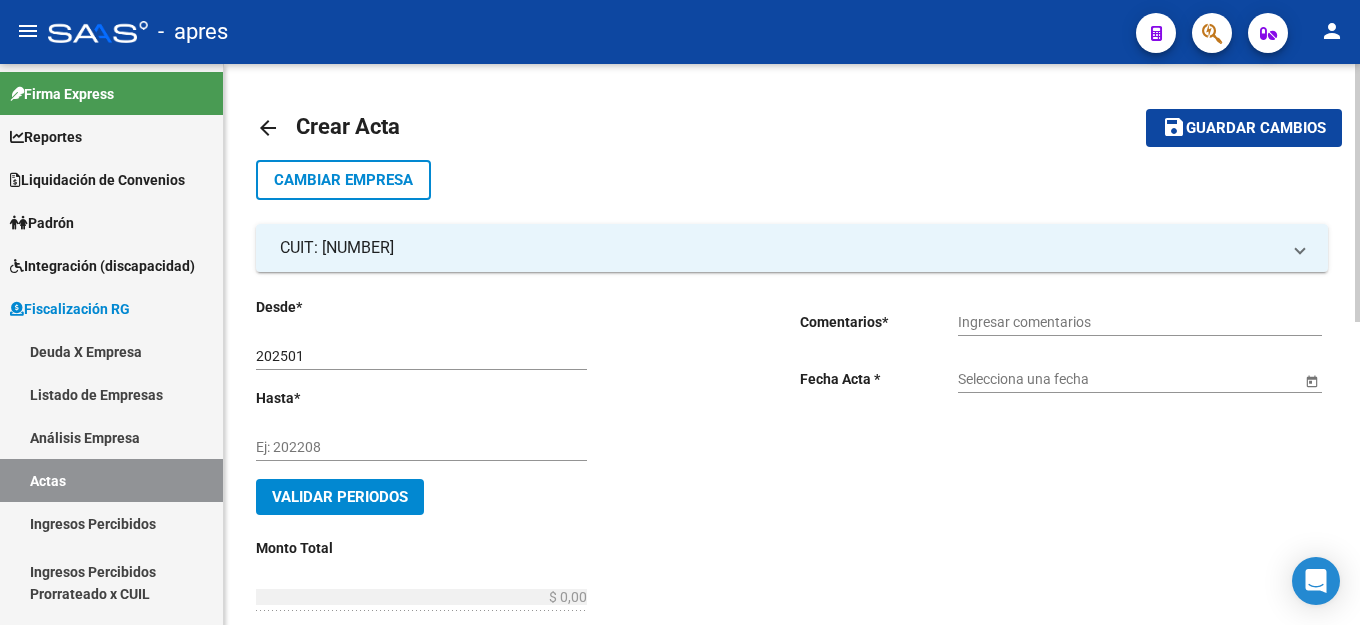 click on "Ej: 202208" 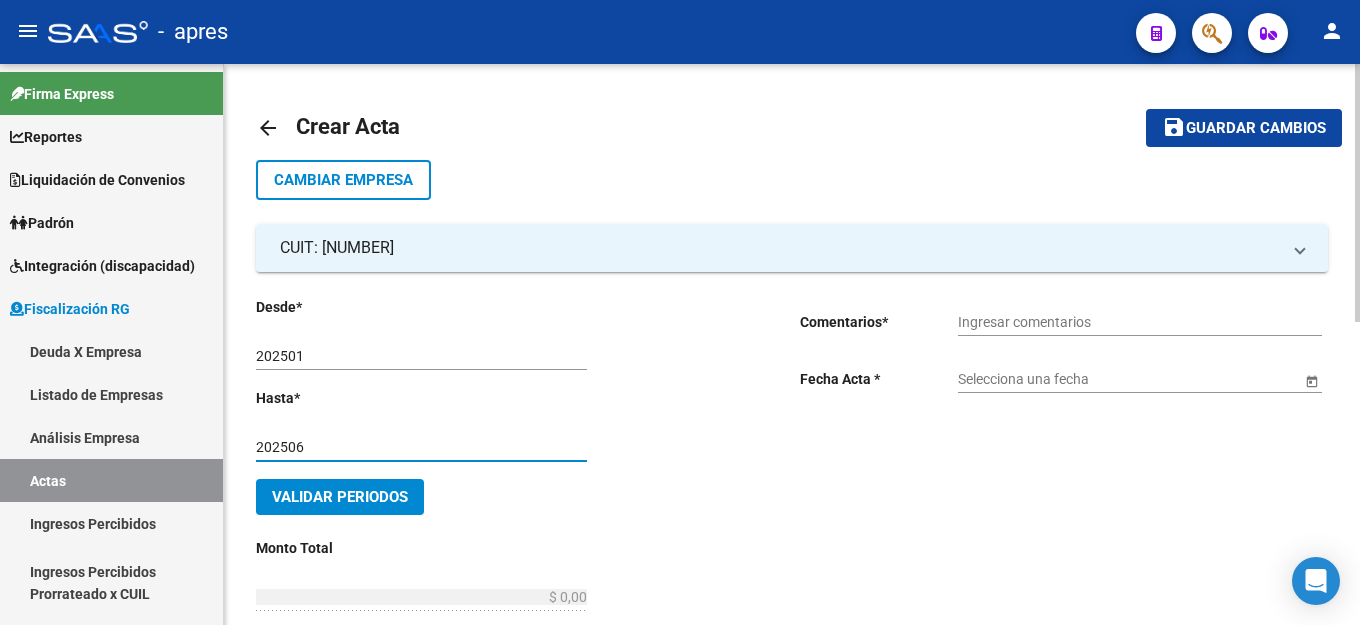 type on "202506" 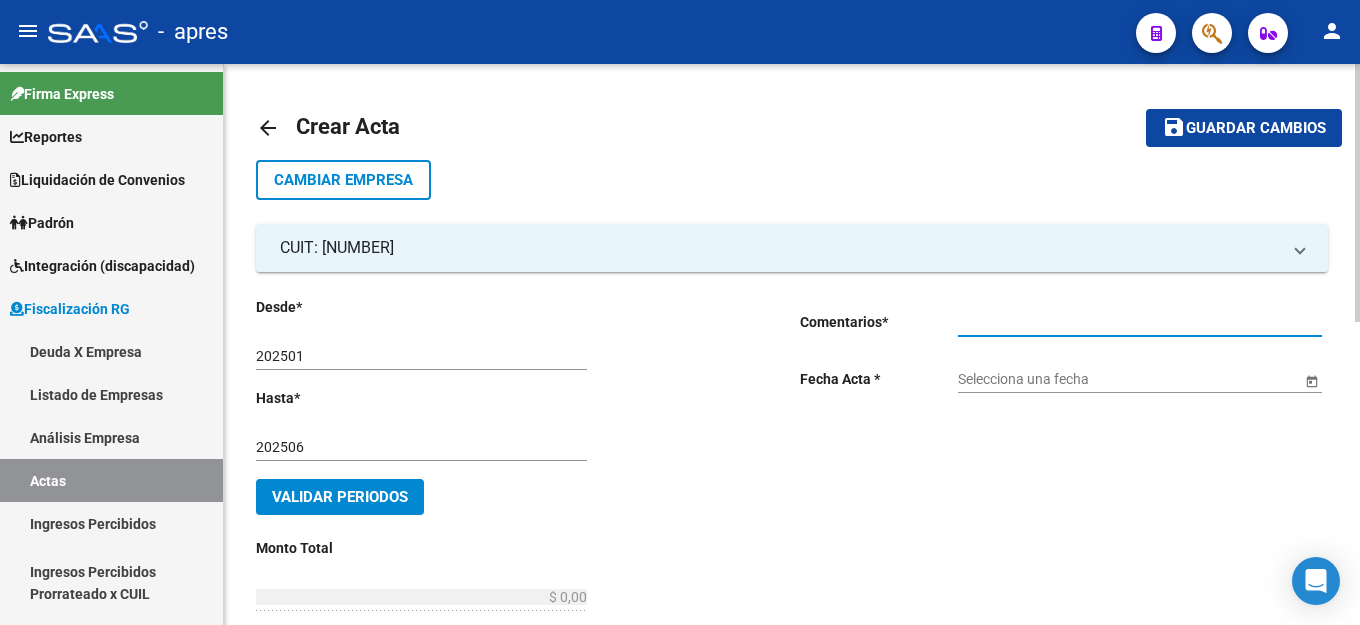 type on "Deuda" 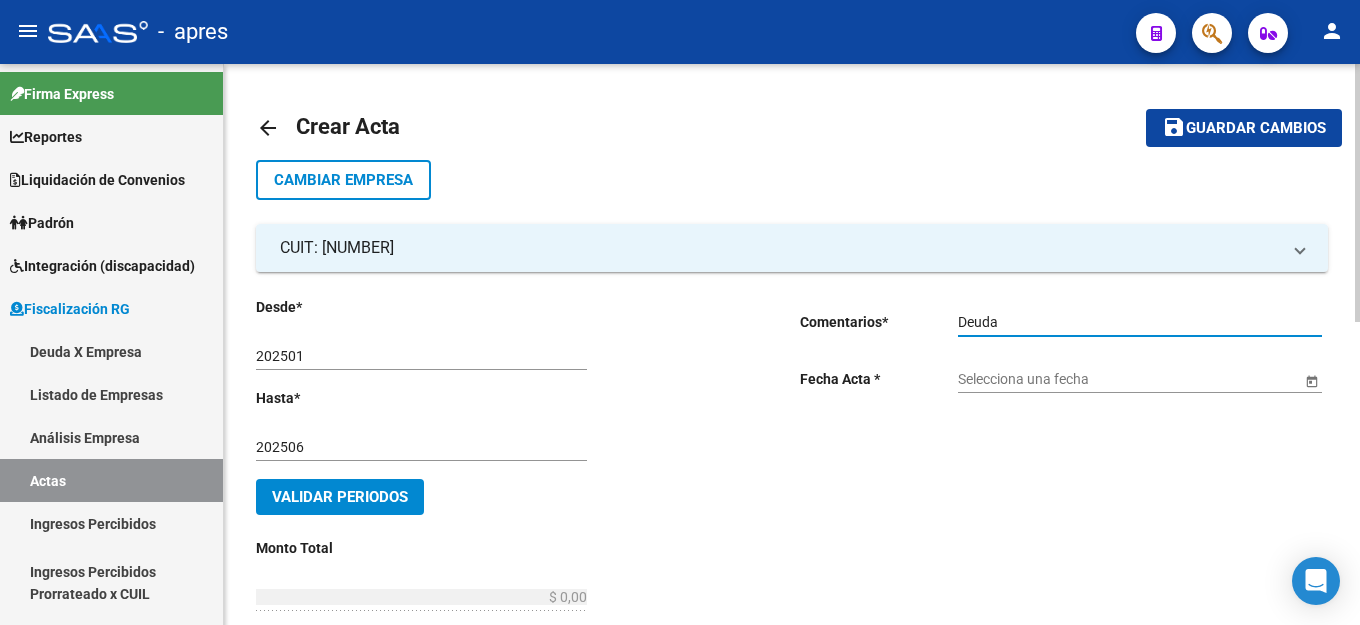 click on "Selecciona una fecha" at bounding box center (1129, 379) 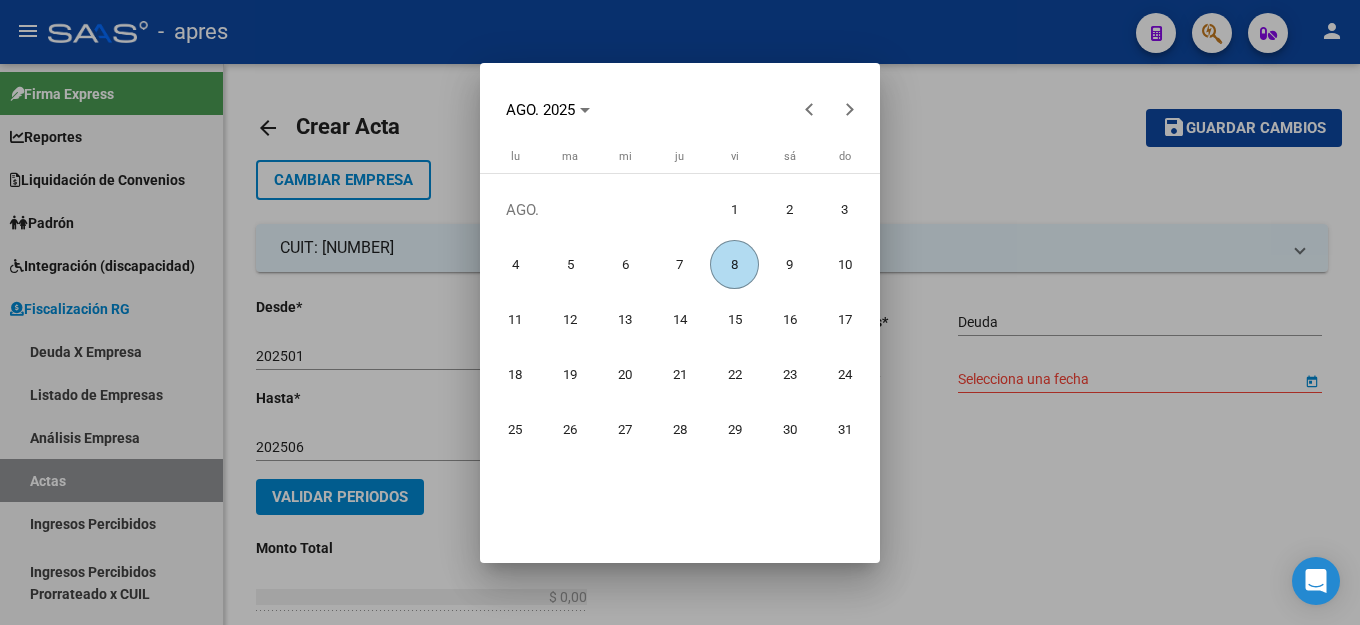 click on "8" at bounding box center (734, 264) 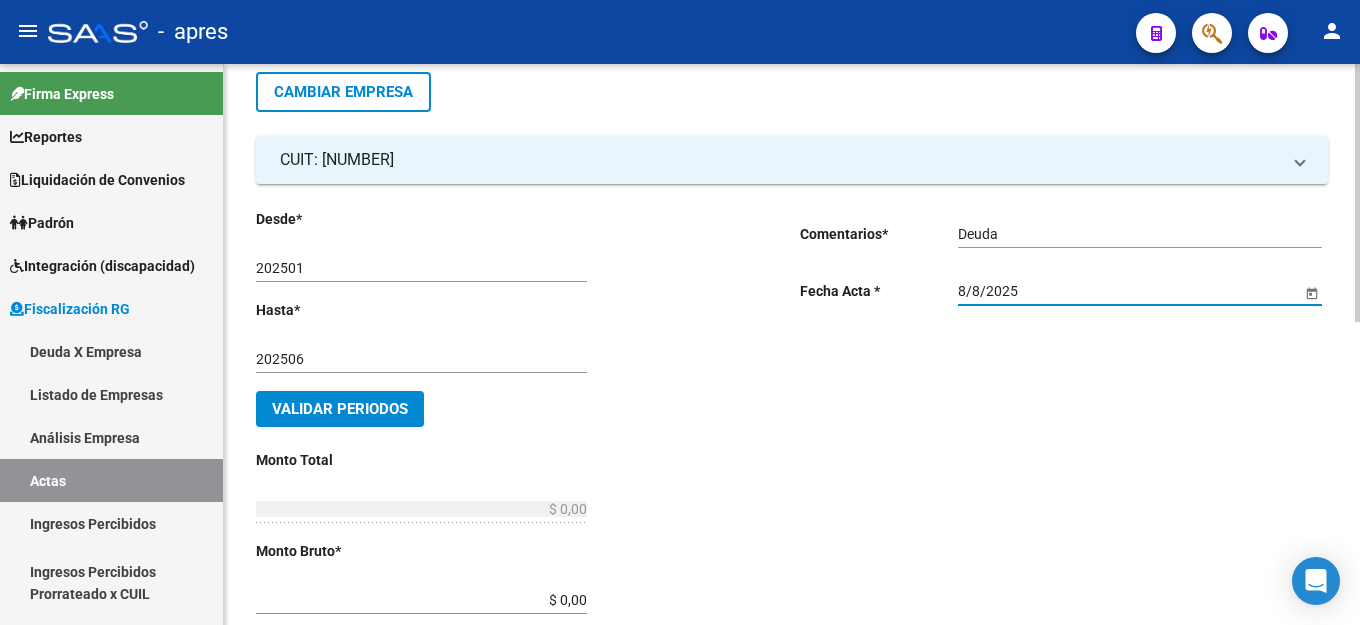 scroll, scrollTop: 200, scrollLeft: 0, axis: vertical 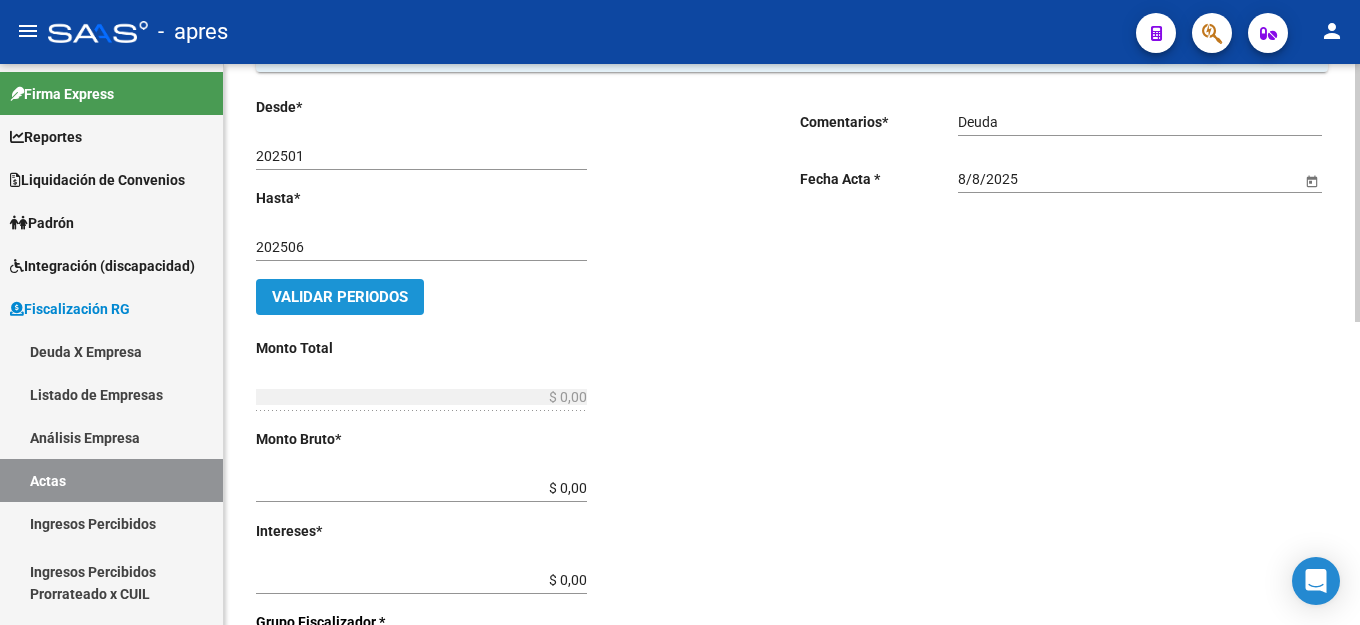 click on "Validar Periodos" 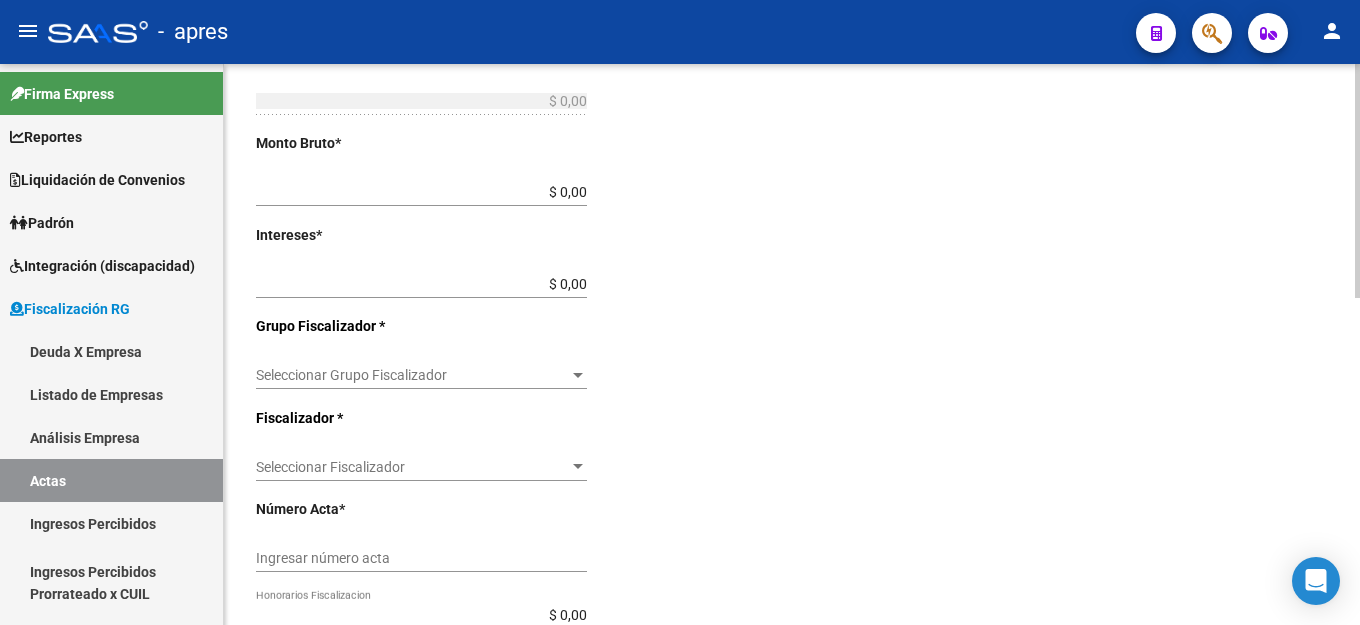 scroll, scrollTop: 300, scrollLeft: 0, axis: vertical 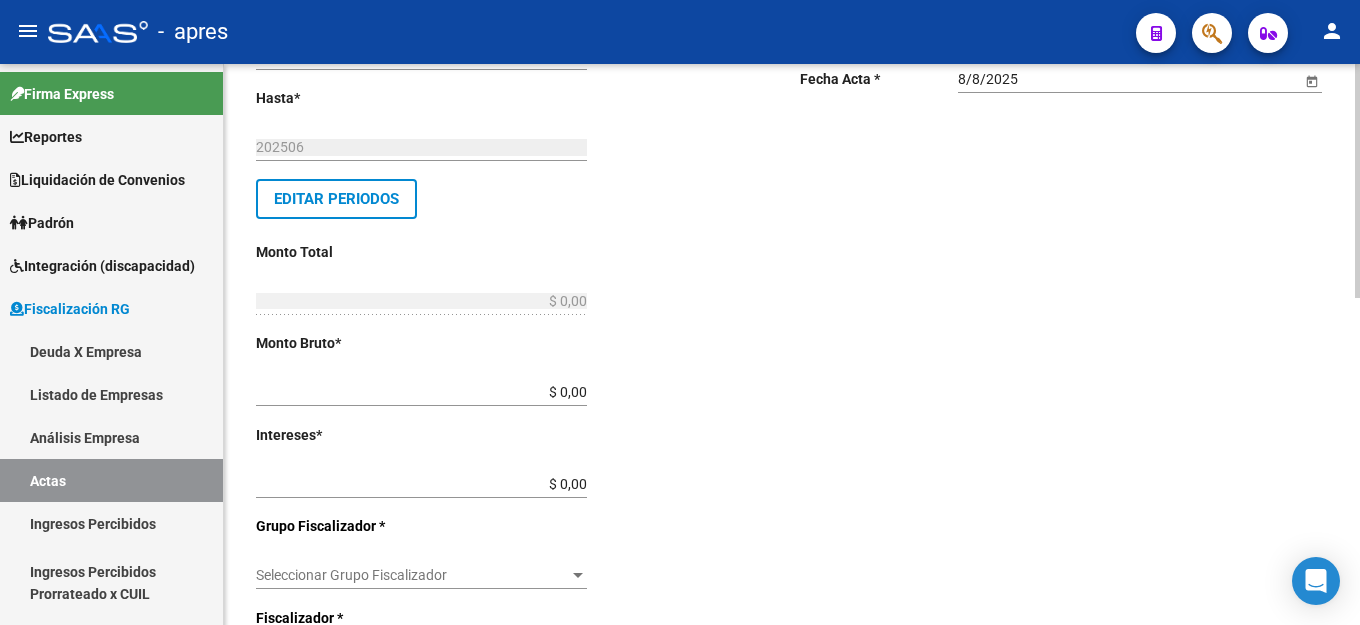 click on "Desde  *   202501 Ej: 202201  Hasta  *   202506 Ej: 202208   Editar Periodos Monto Total    $ 0,00 Ingresar el monto total  Monto Bruto  *   $ 0,00 Ingresar monto bruto  Intereses  *   $ 0,00 Ingresar intereses   Grupo Fiscalizador * Seleccionar Grupo Fiscalizador Seleccionar Grupo Fiscalizador  Fiscalizador * Seleccionar Fiscalizador Seleccionar Fiscalizador Número Acta  *   Ingresar número acta    $ 0,00 Honorarios Fiscalizacion  Nro Convenio    Ingresar número de convenio     Cobrado    Acta Judicial     Acta Virtual / Moroso Incobrable" 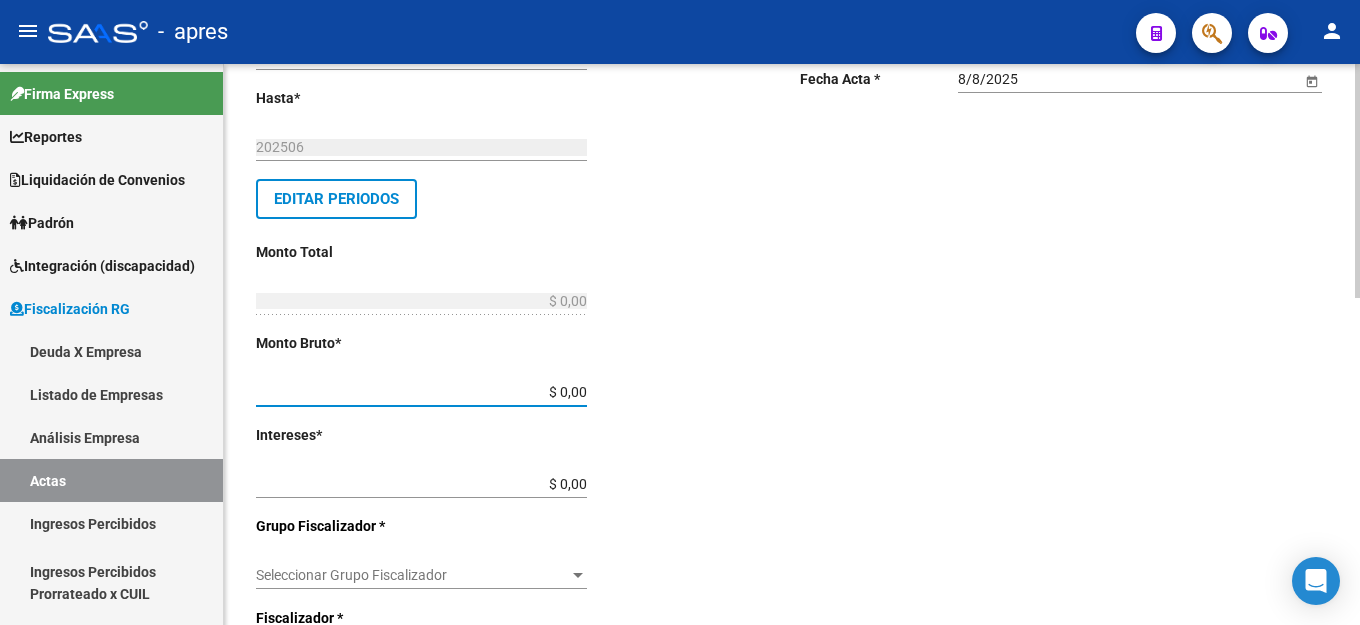 type on "$ 0,02" 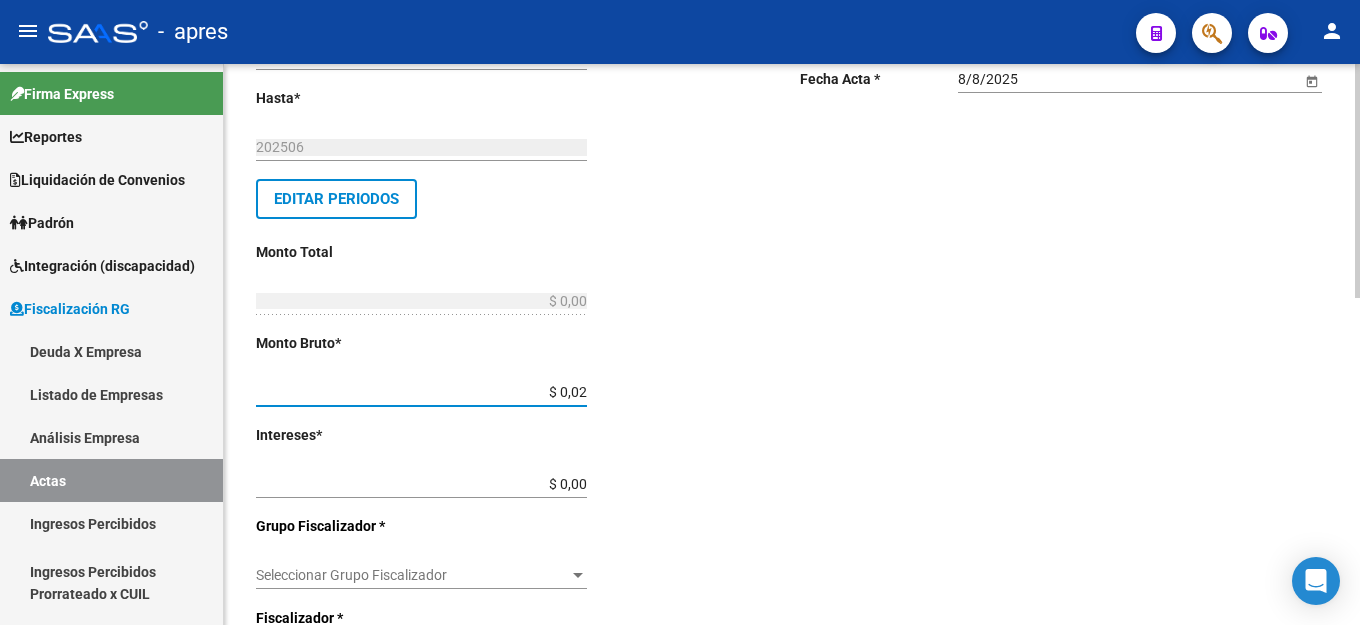 type on "$ 0,02" 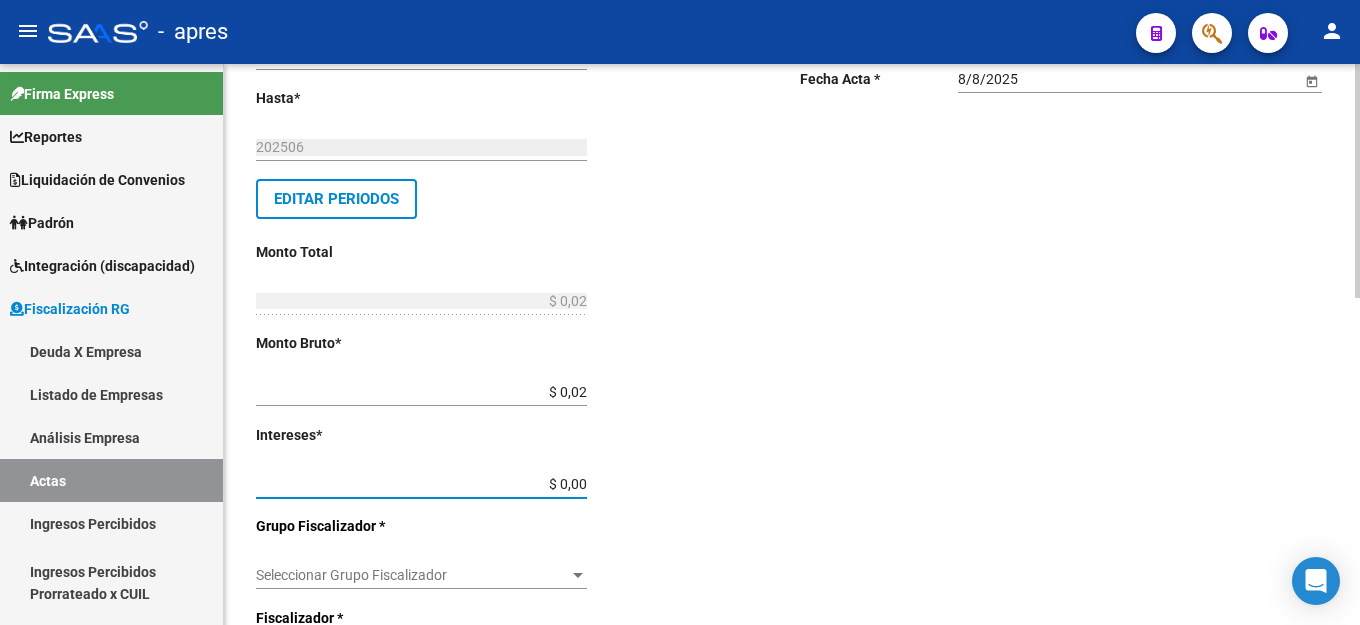 type on "$ 0,02" 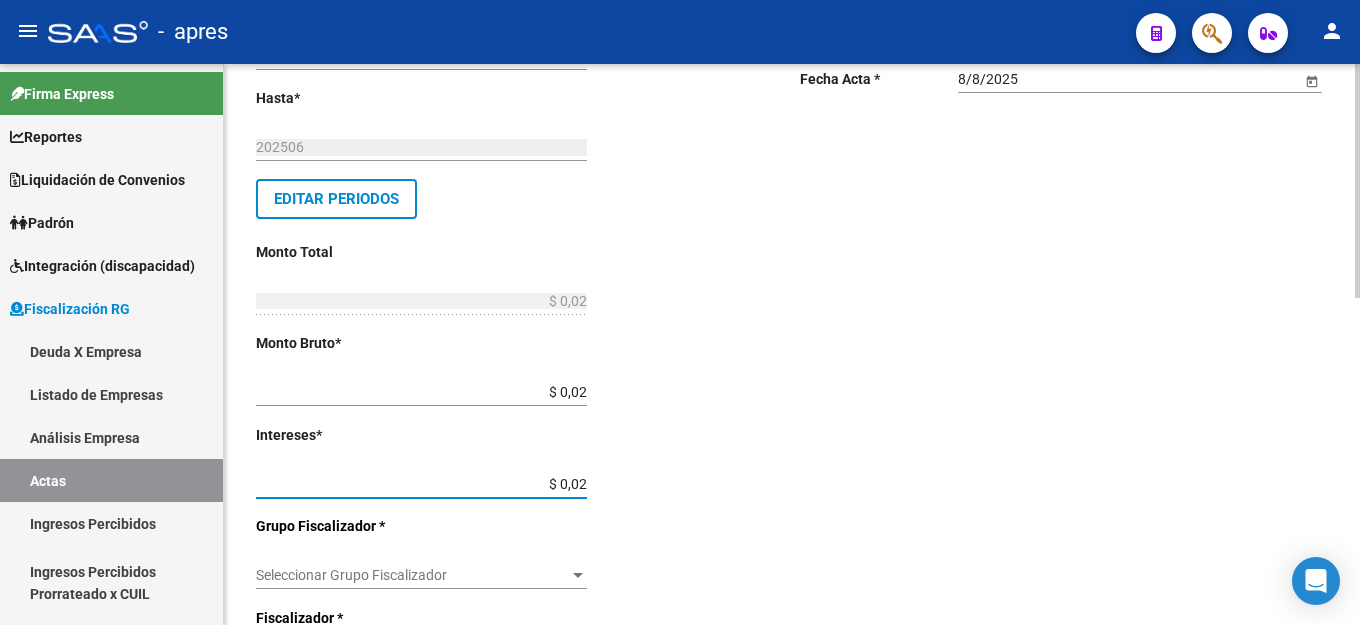 type on "$ 0,04" 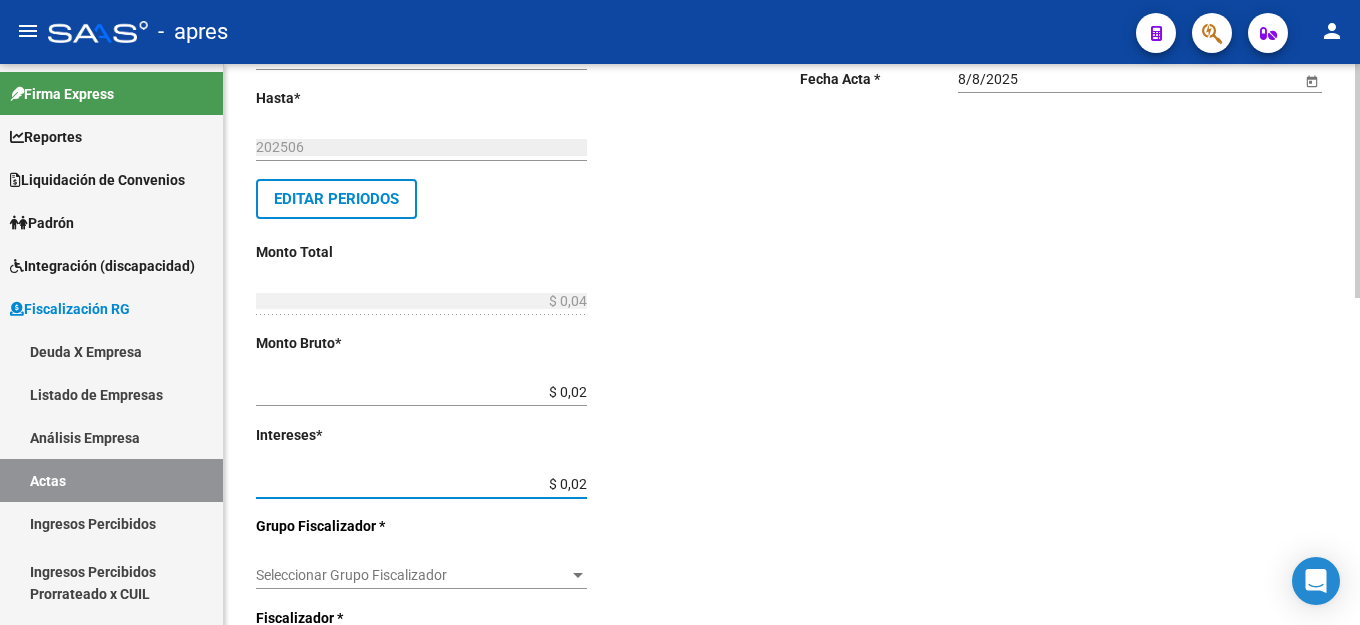 click on "Seleccionar Grupo Fiscalizador" at bounding box center (412, 575) 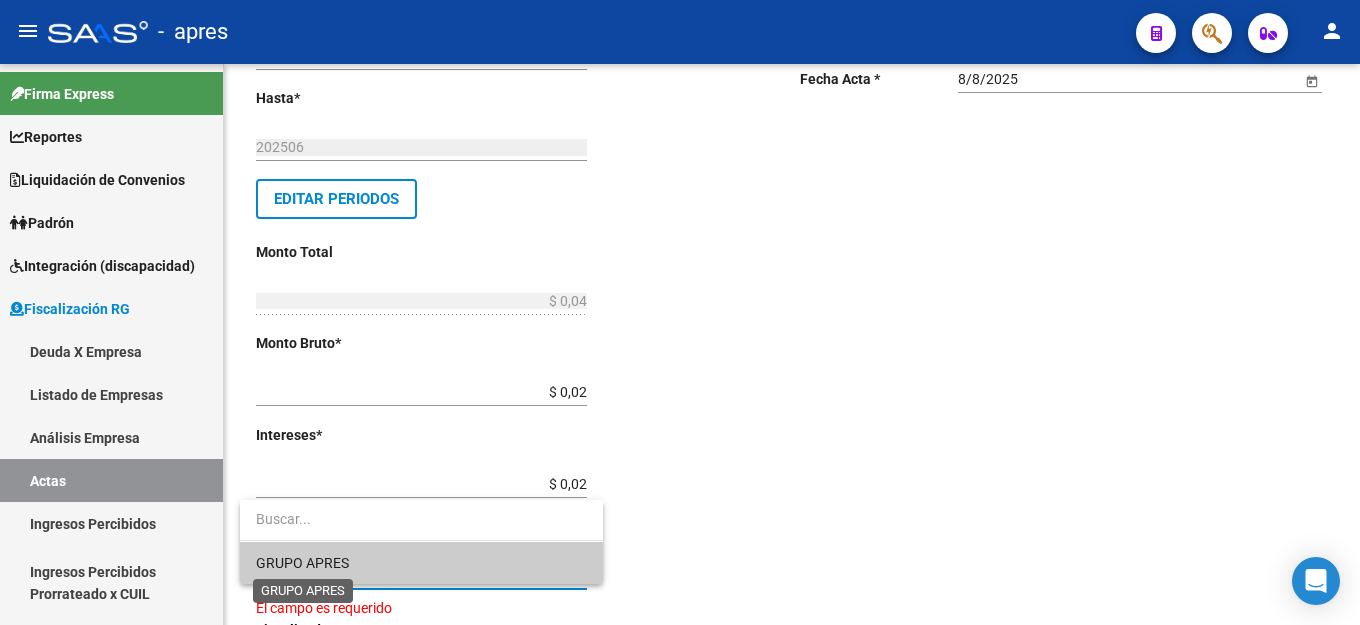 click on "GRUPO APRES" at bounding box center [302, 563] 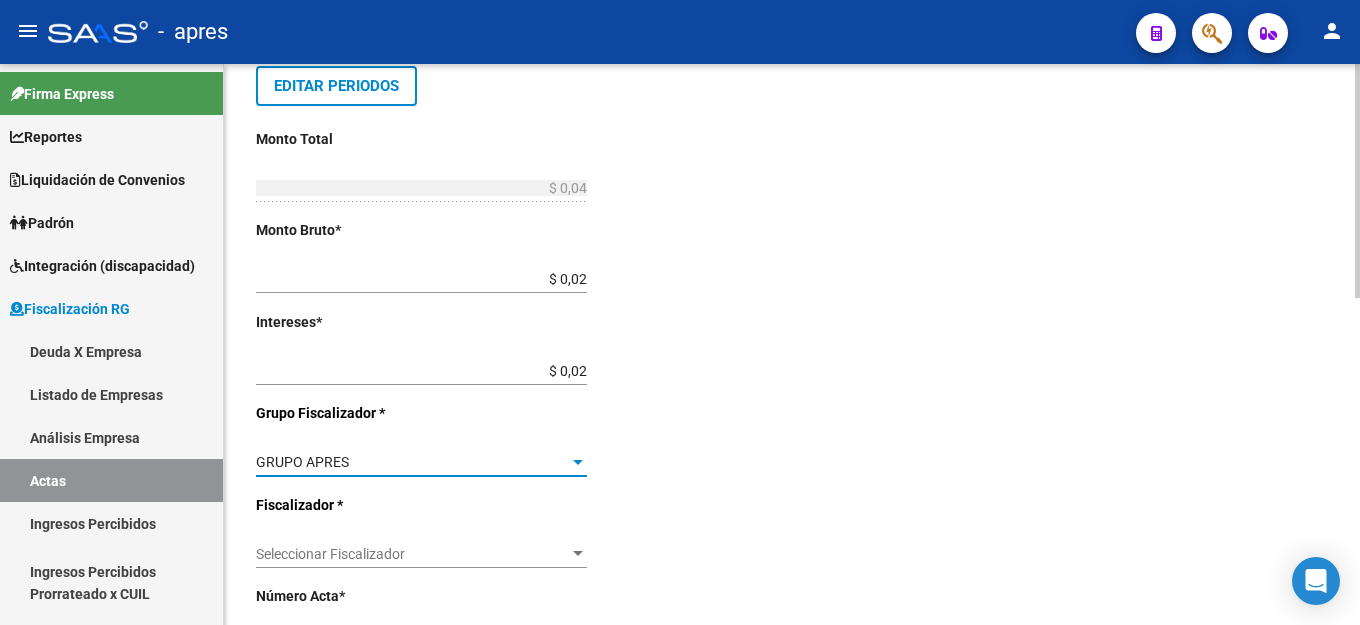 scroll, scrollTop: 600, scrollLeft: 0, axis: vertical 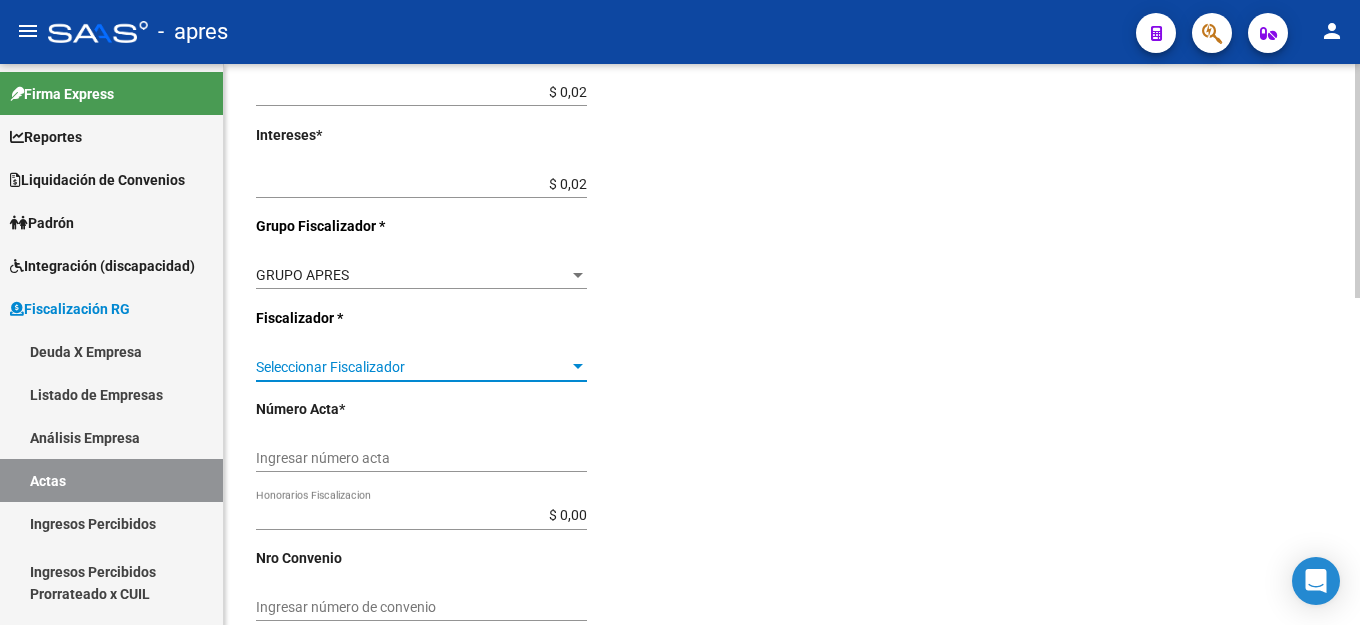 click on "Seleccionar Fiscalizador" at bounding box center [412, 367] 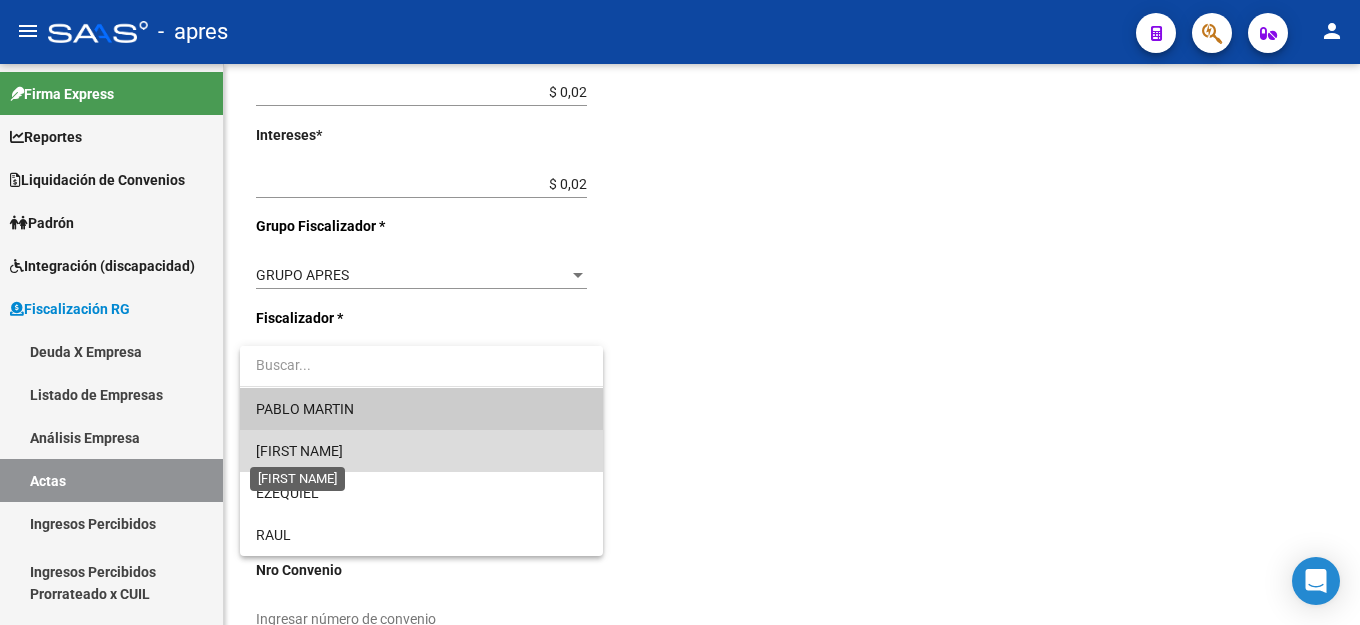 click on "[FIRST NAME]" at bounding box center [299, 451] 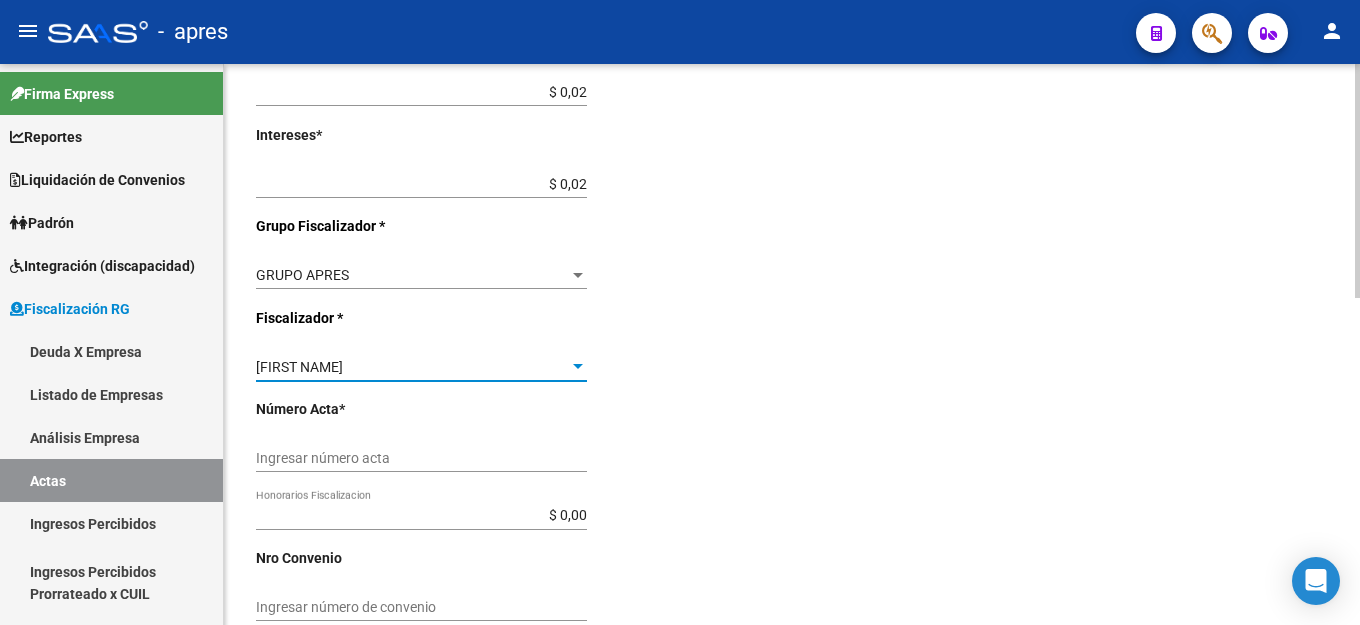 click on "Desde * 202501 Ej: 202201 Hasta * 202506 Ej: 202208 Editar Periodos Monto Total $ 0,04 Ingresar el monto total Monto Bruto * $ 0,02 Ingresar monto bruto Intereses * $ 0,02 Ingresar intereses Grupo Fiscalizador * GRUPO APRES Seleccionar Grupo Fiscalizador Fiscalizador * NATALIA Seleccionar Fiscalizador Número Acta * Ingresar número acta $ 0,00 Honorarios Fiscalizacion Nro Convenio Ingresar número de convenio Cobrado Acta Judicial Acta Virtual / Moroso Incobrable" 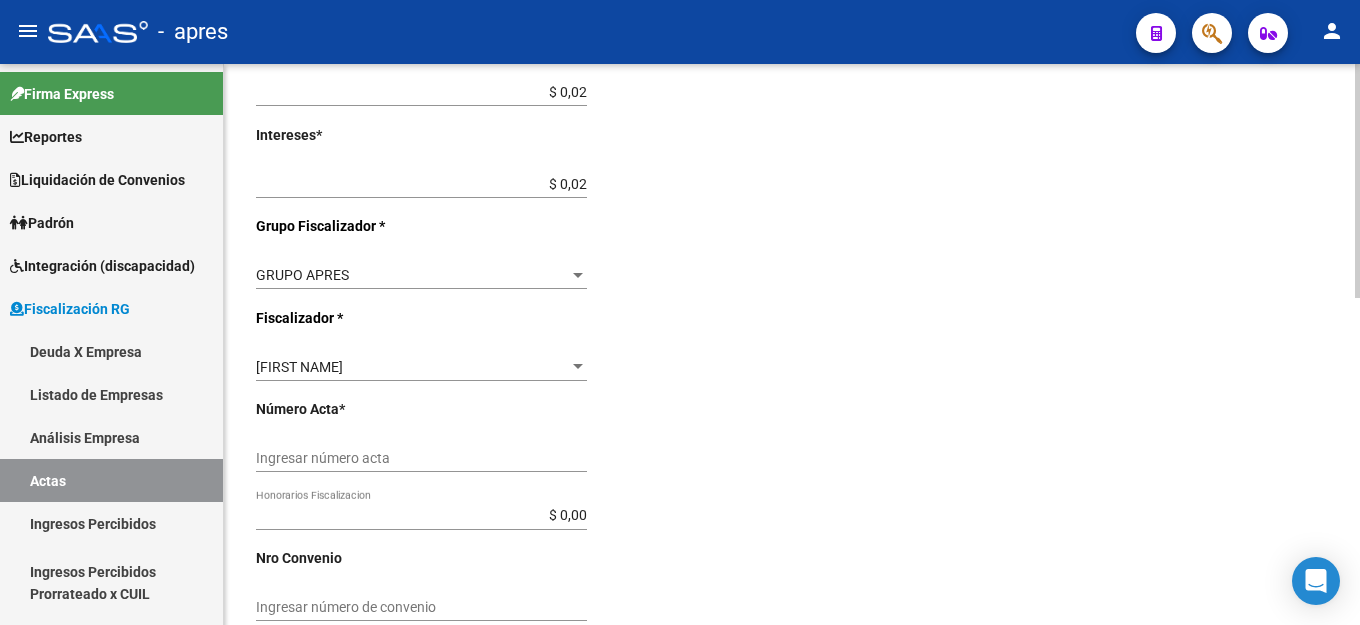 drag, startPoint x: 310, startPoint y: 455, endPoint x: 446, endPoint y: 459, distance: 136.0588 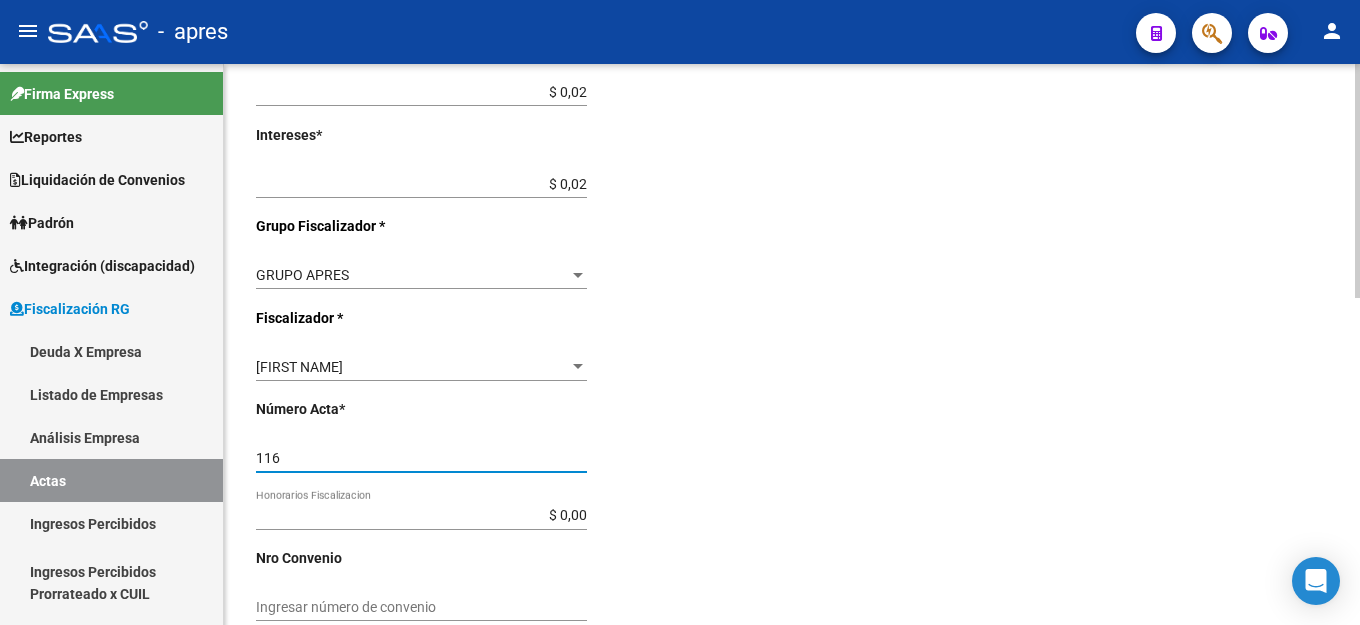 type on "116" 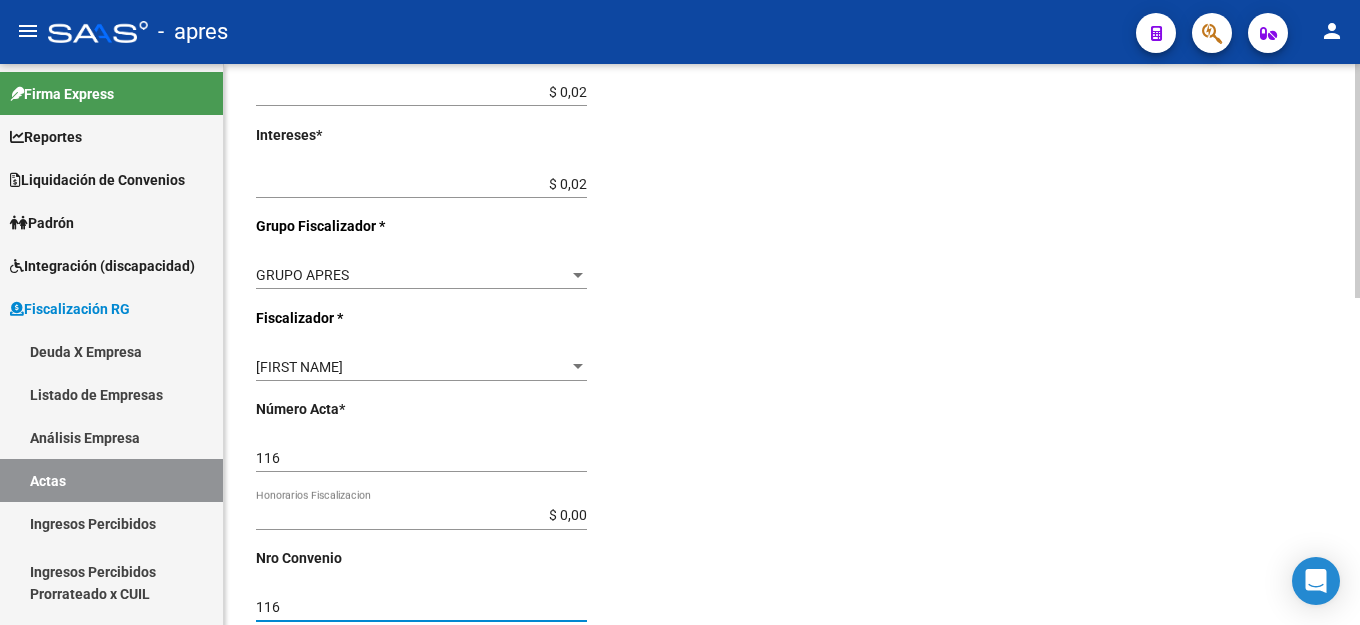 type on "116" 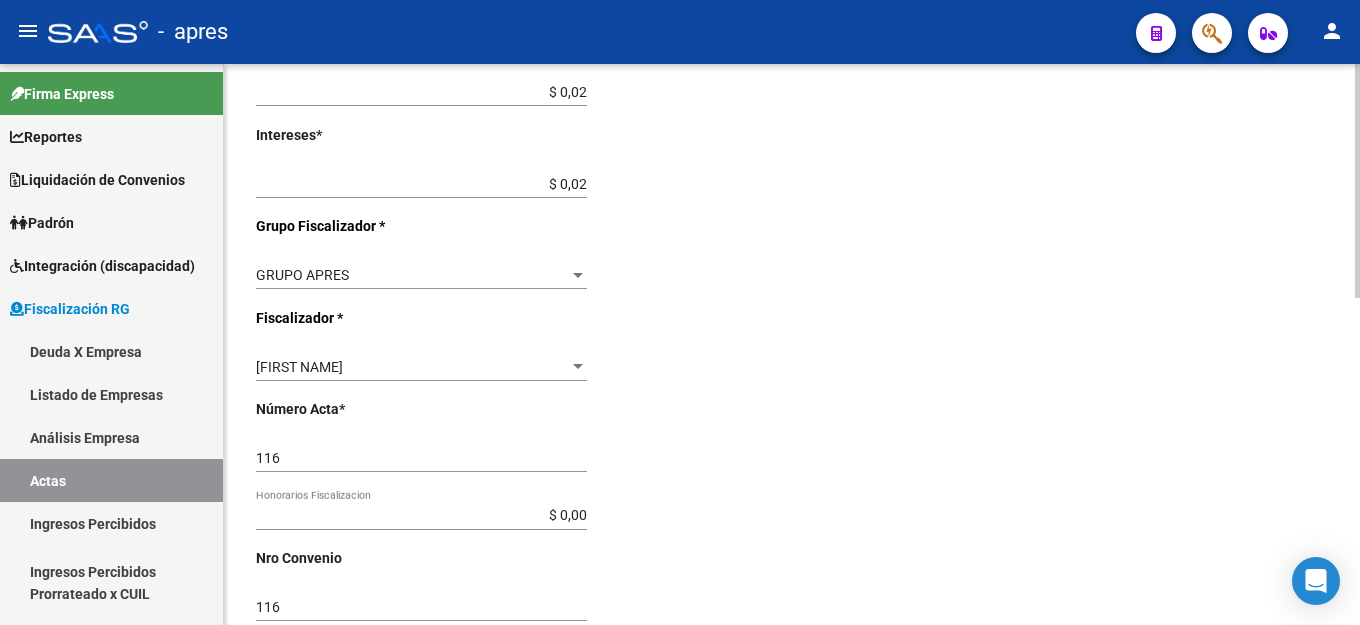 scroll, scrollTop: 782, scrollLeft: 0, axis: vertical 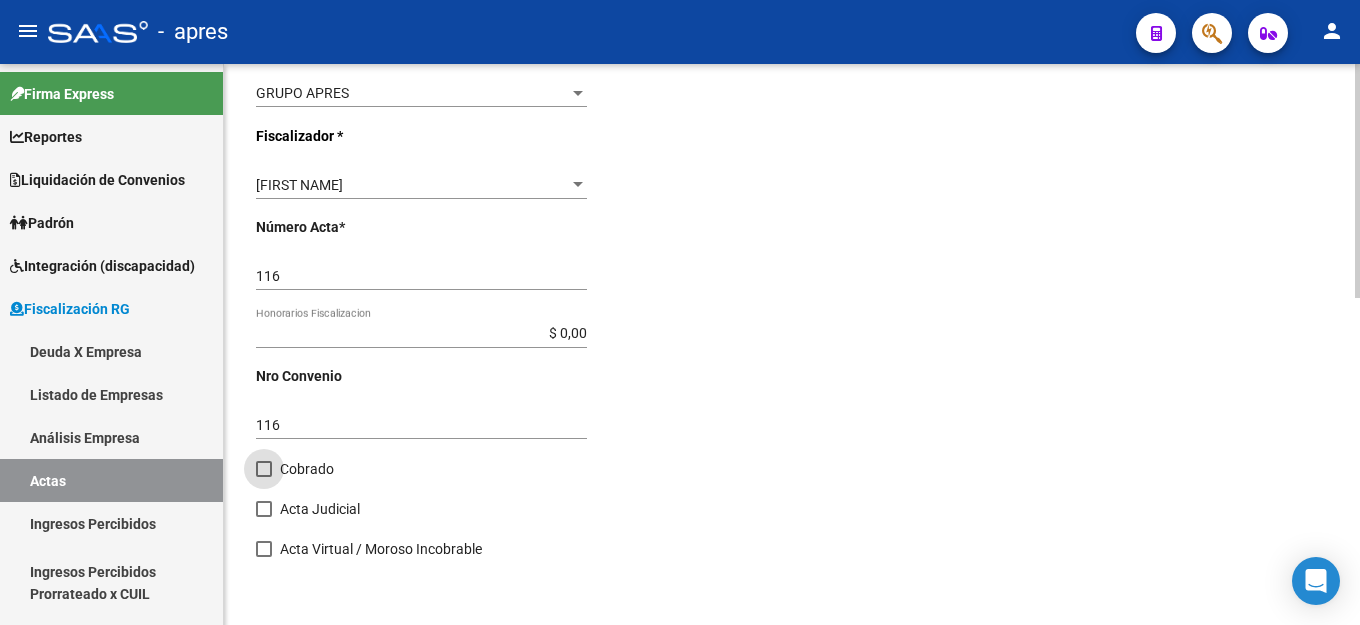 click on "Cobrado" at bounding box center (307, 469) 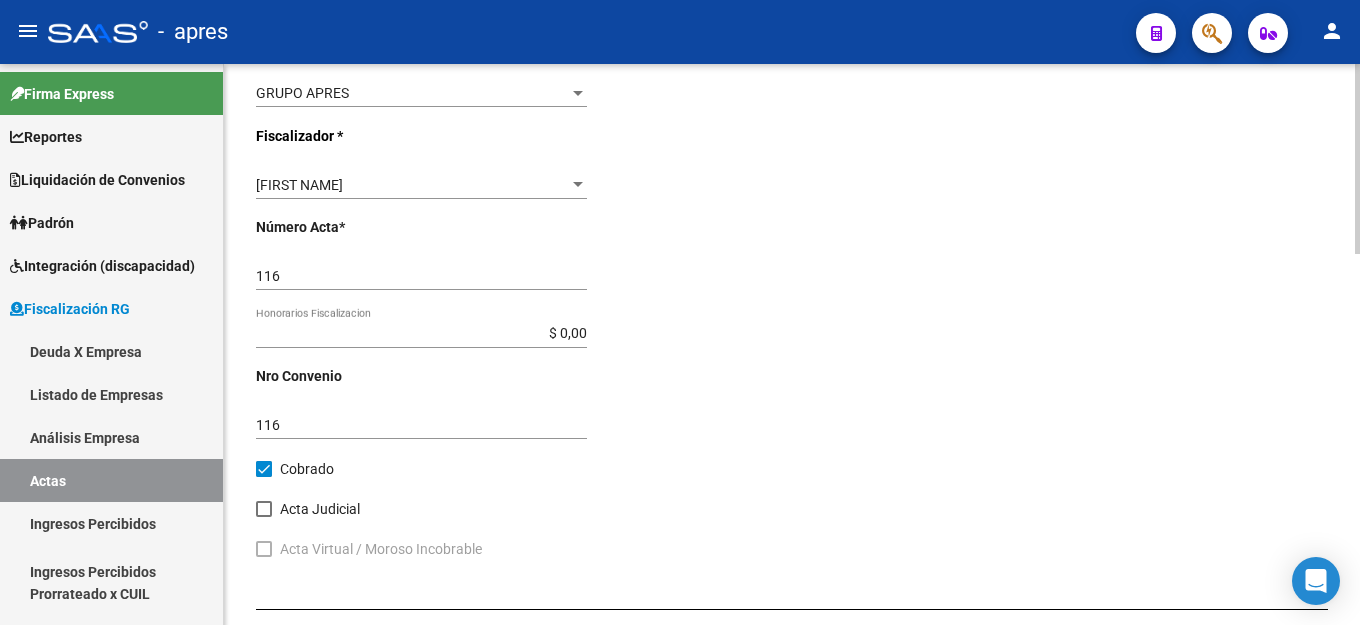 scroll, scrollTop: 1082, scrollLeft: 0, axis: vertical 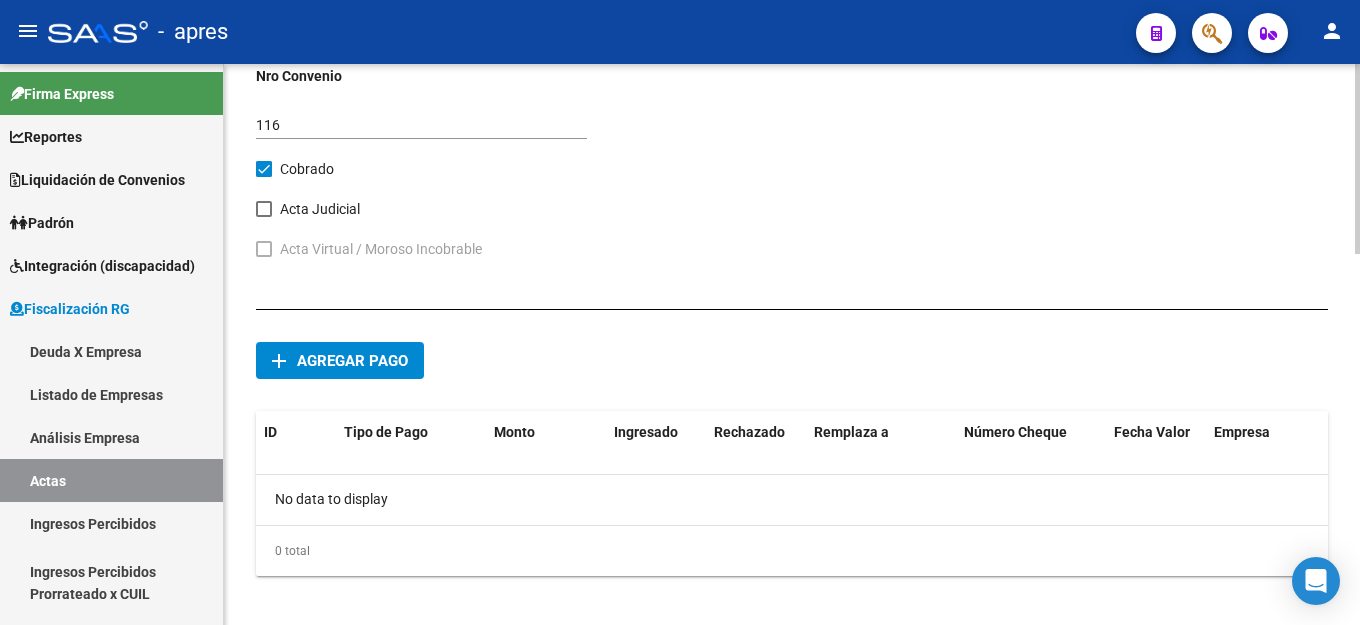 click on "Agregar pago" 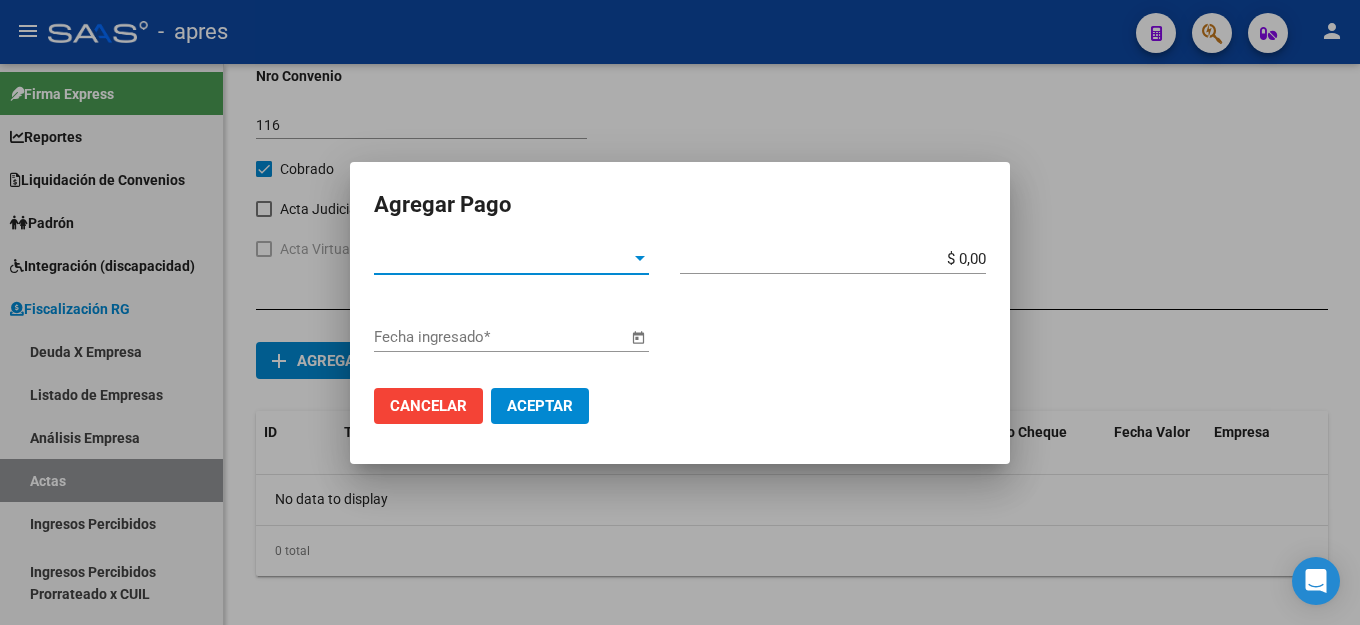 click on "Tipo de Pago * Tipo de Pago *" at bounding box center [511, 259] 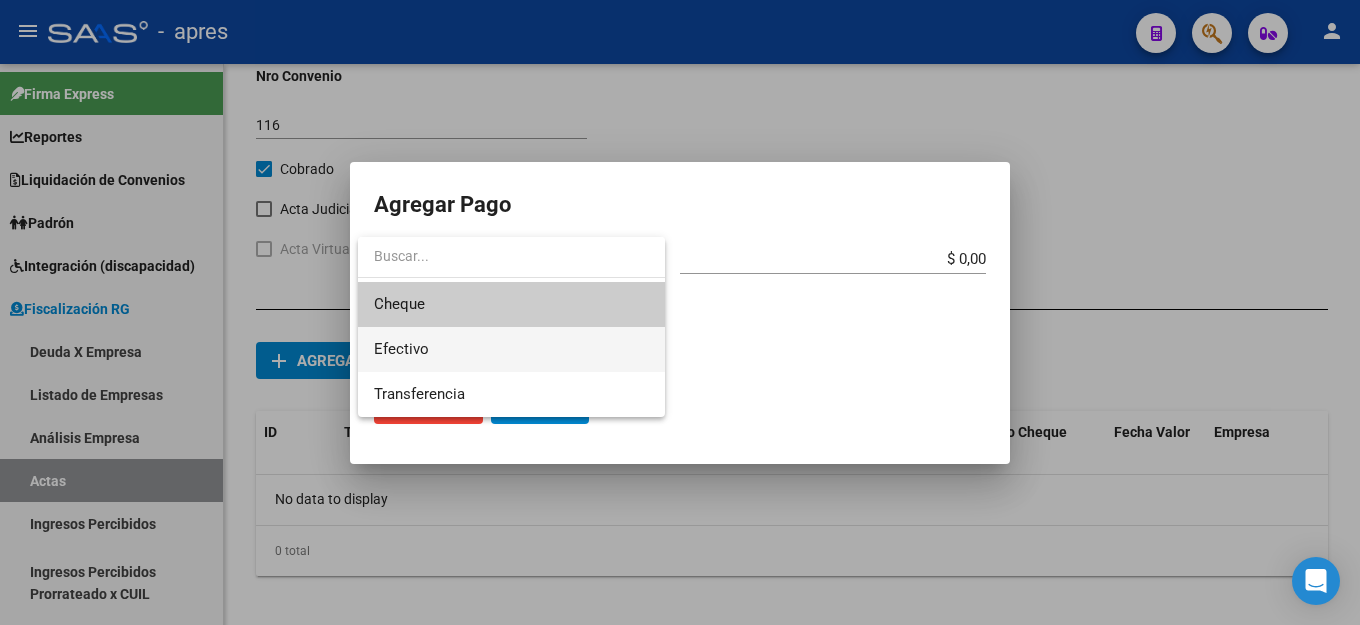 click on "Efectivo" at bounding box center (511, 349) 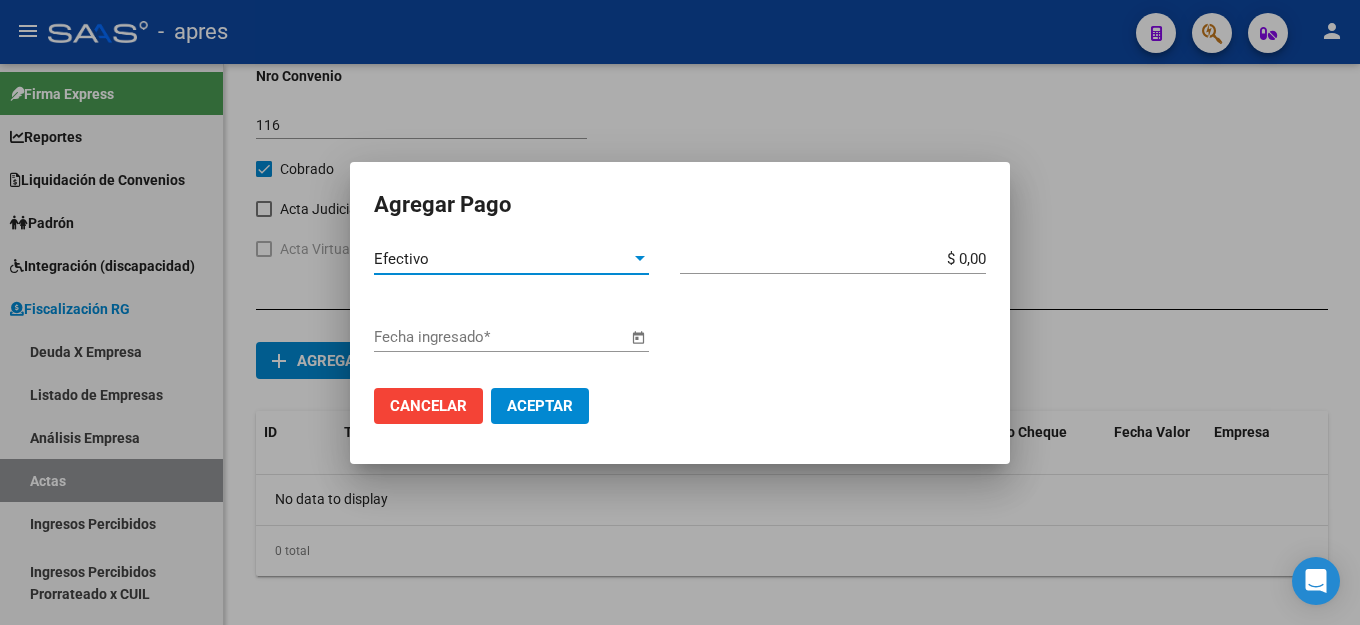 click on "$ 0,00" at bounding box center [833, 259] 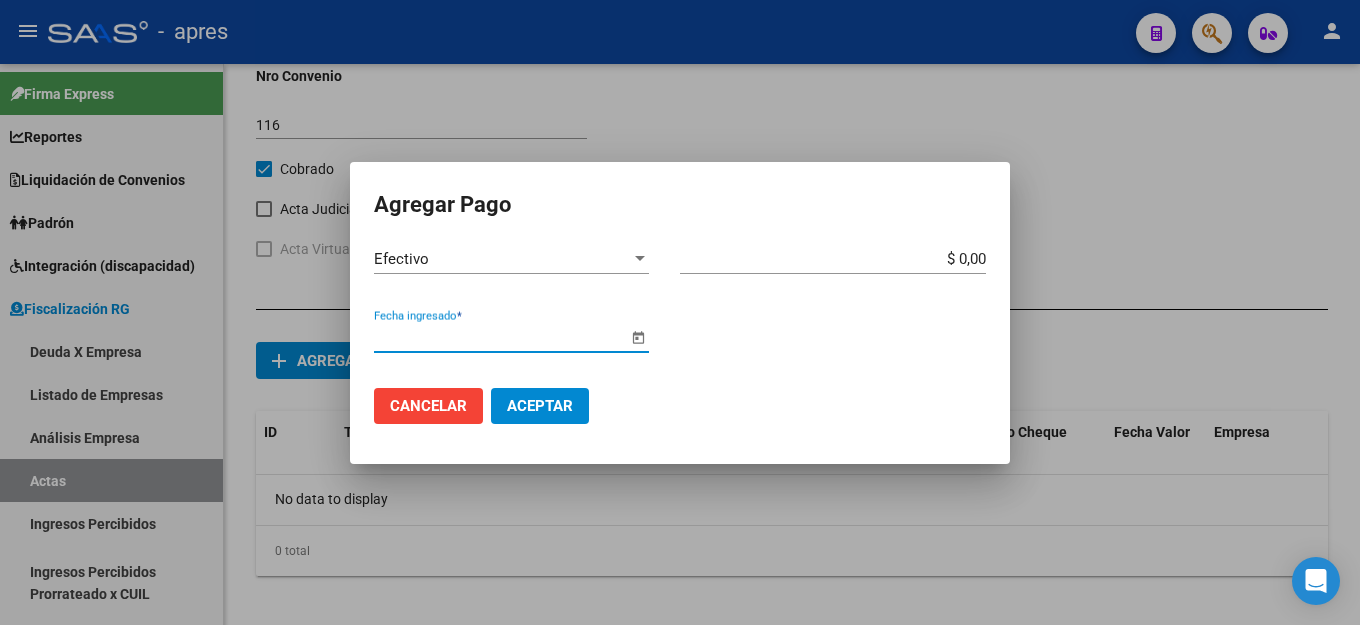 click on "$ 0,00 Monto bruto *" at bounding box center (841, 259) 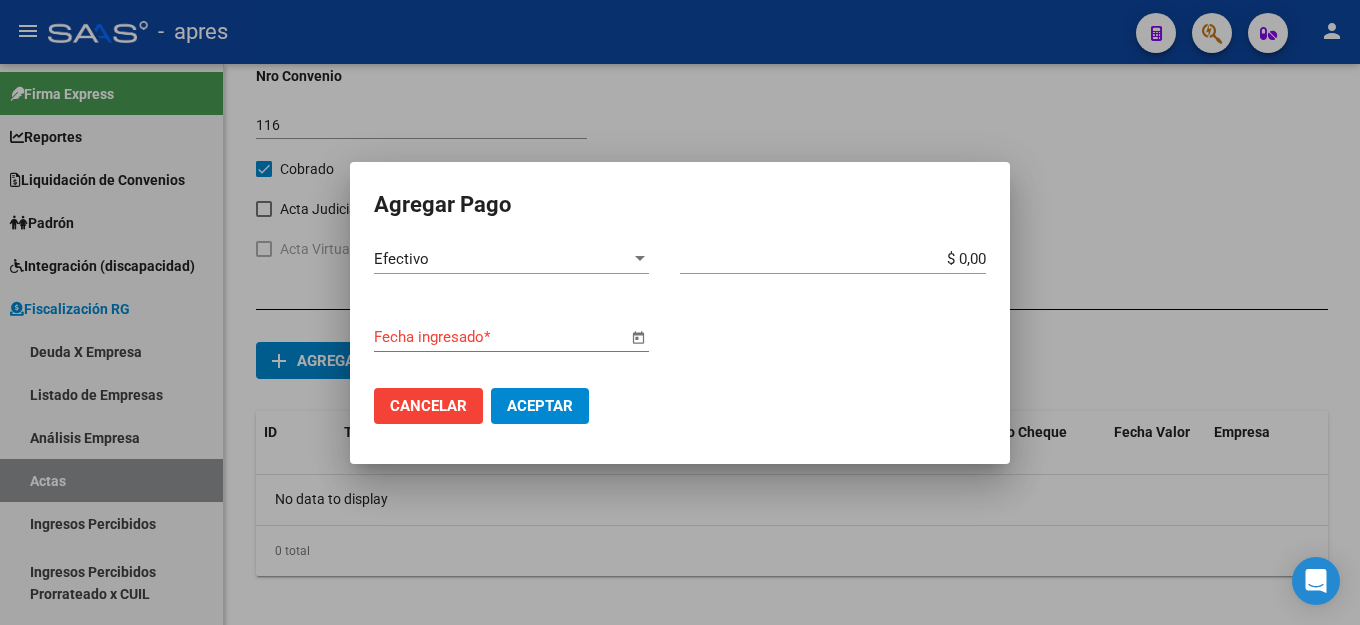 click on "$ 0,00" at bounding box center [833, 259] 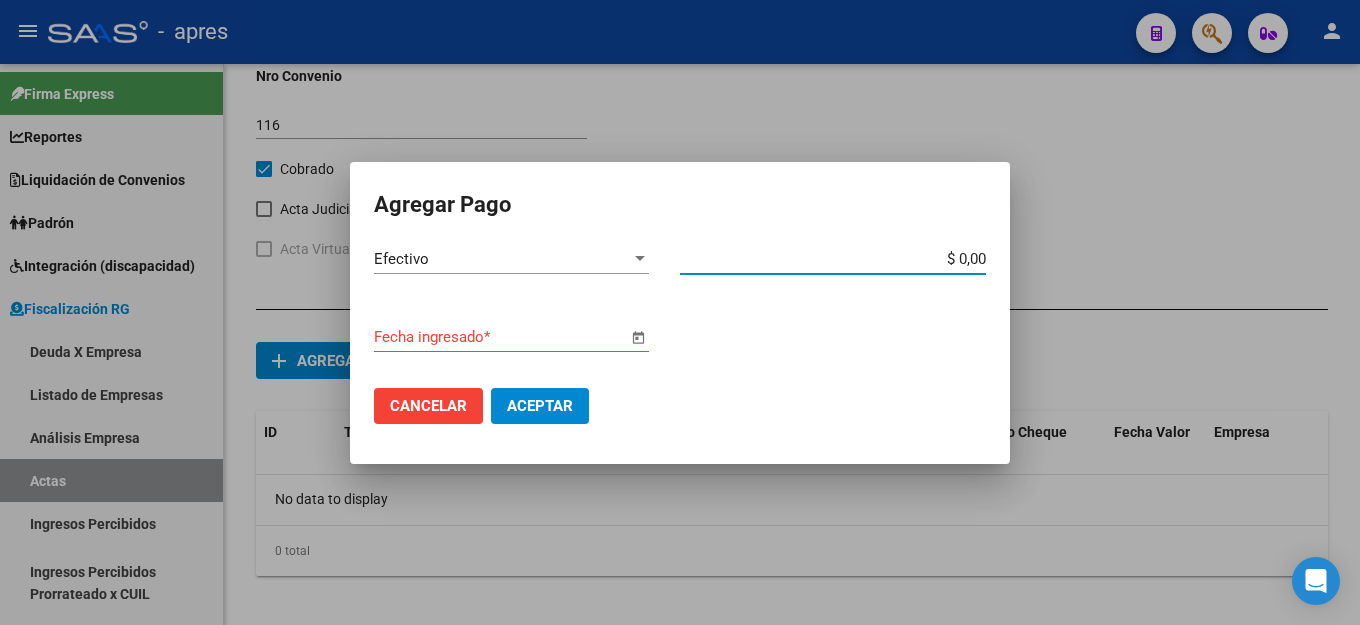 type on "$ 0,02" 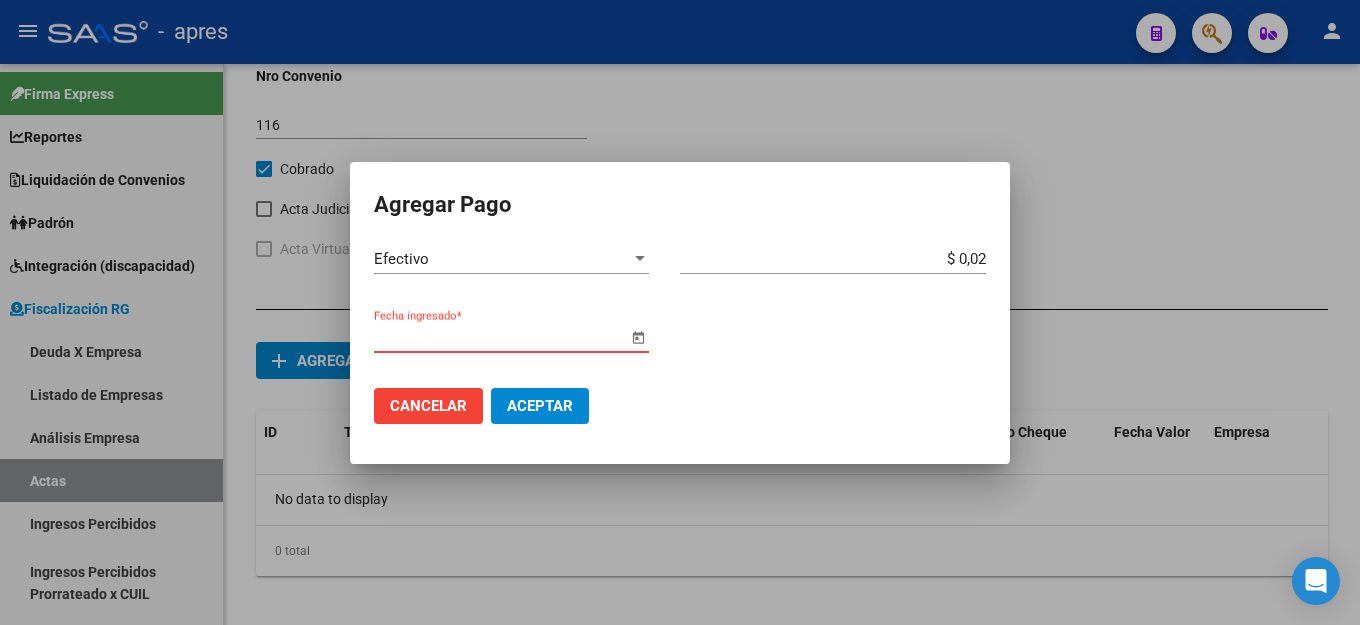 click at bounding box center (638, 338) 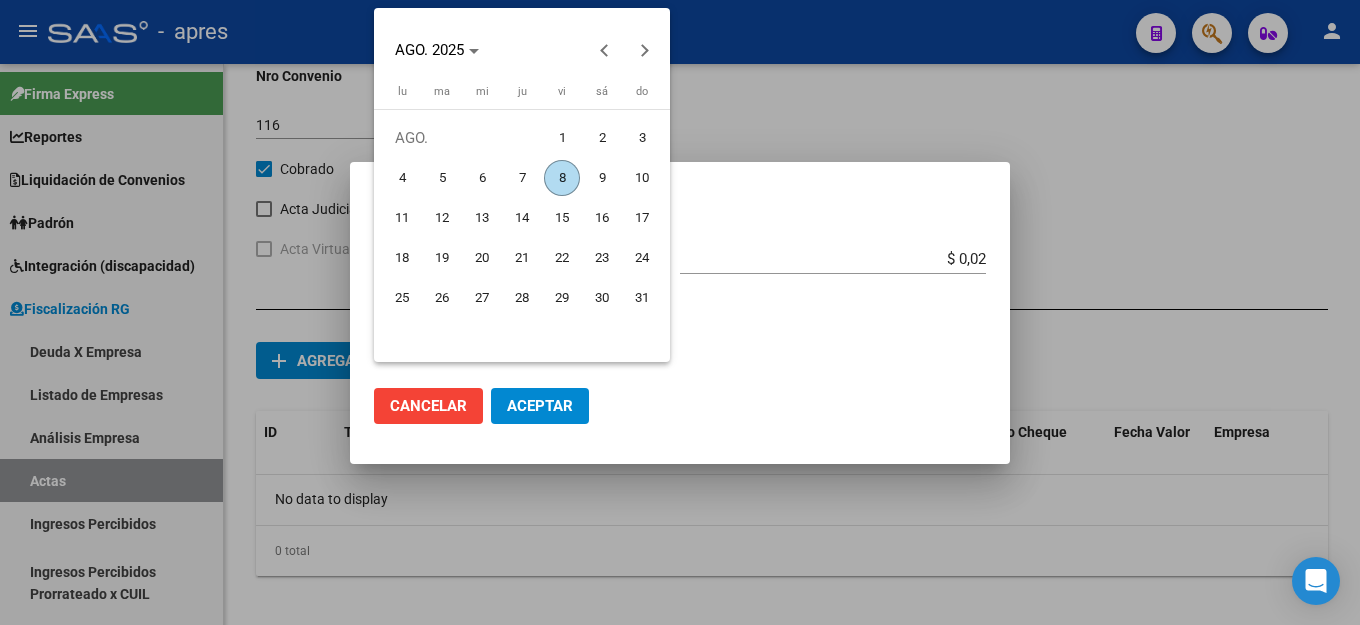 click on "8" at bounding box center [562, 178] 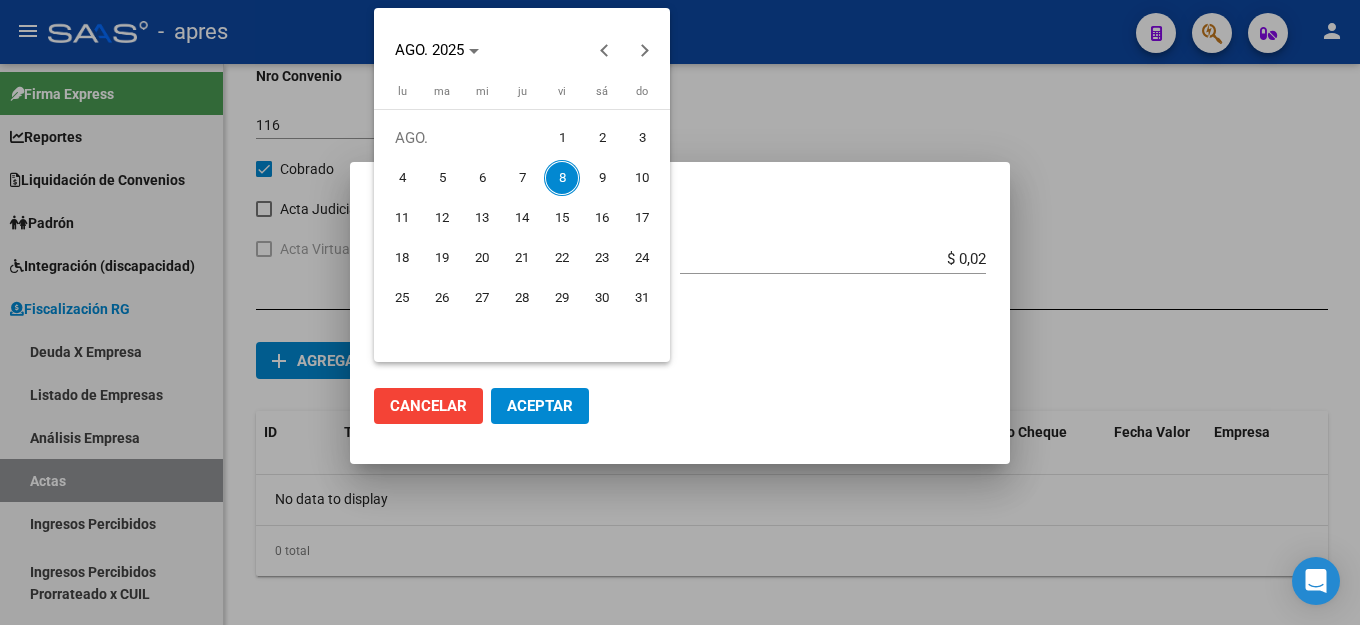 type on "8/8/2025" 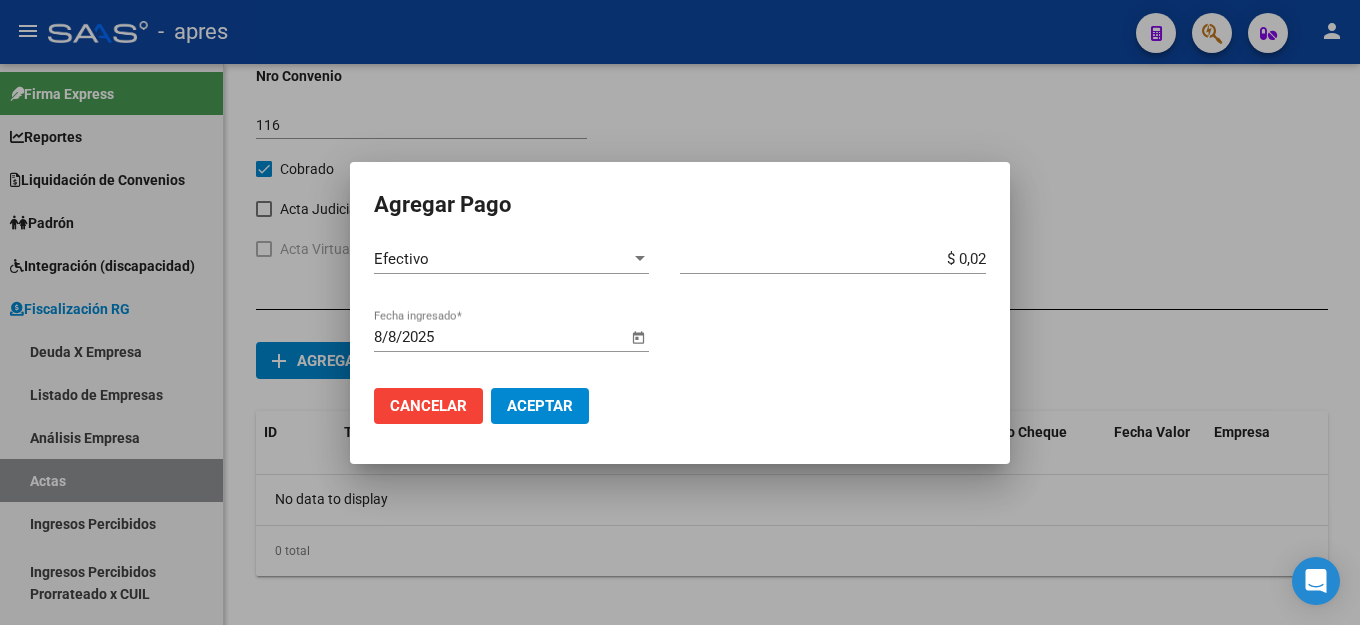 drag, startPoint x: 555, startPoint y: 406, endPoint x: 581, endPoint y: 400, distance: 26.683329 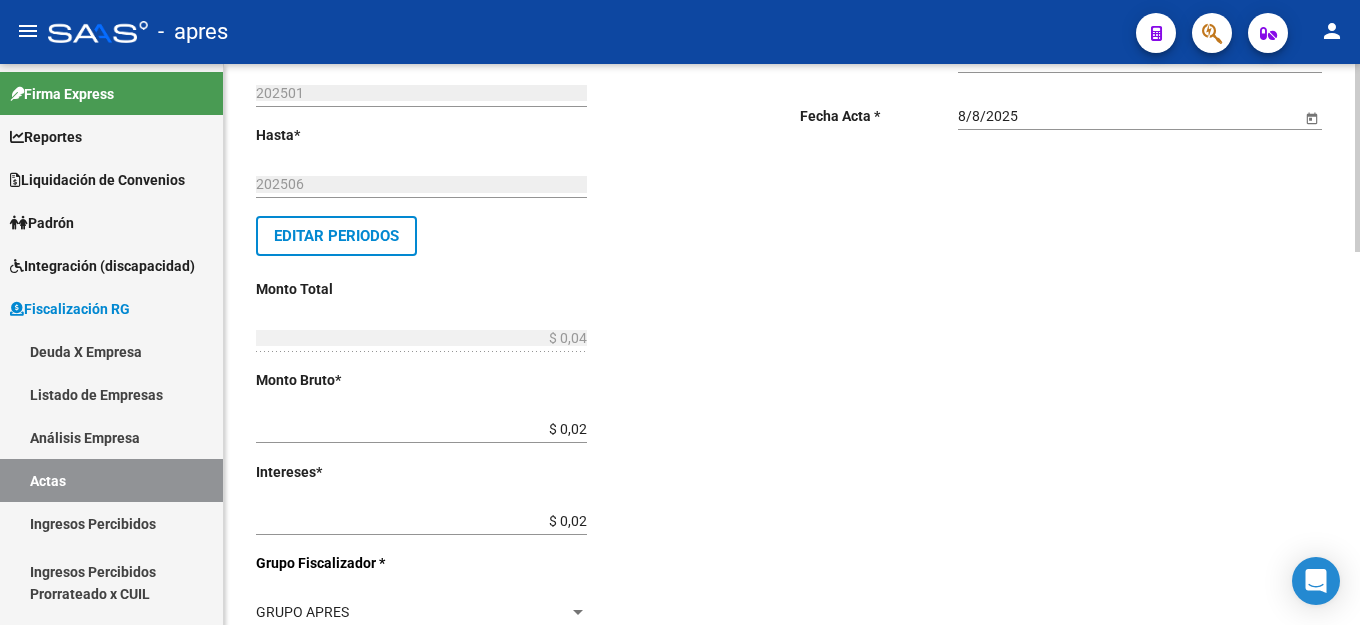 scroll, scrollTop: 0, scrollLeft: 0, axis: both 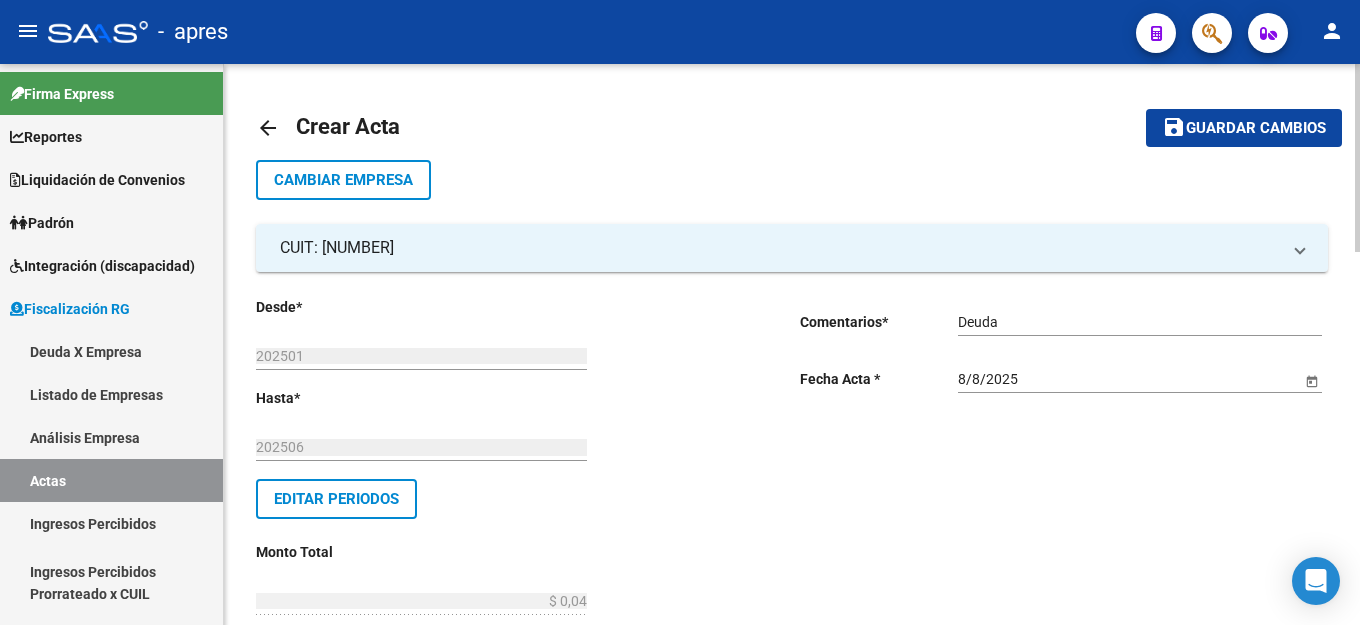 click on "Guardar cambios" 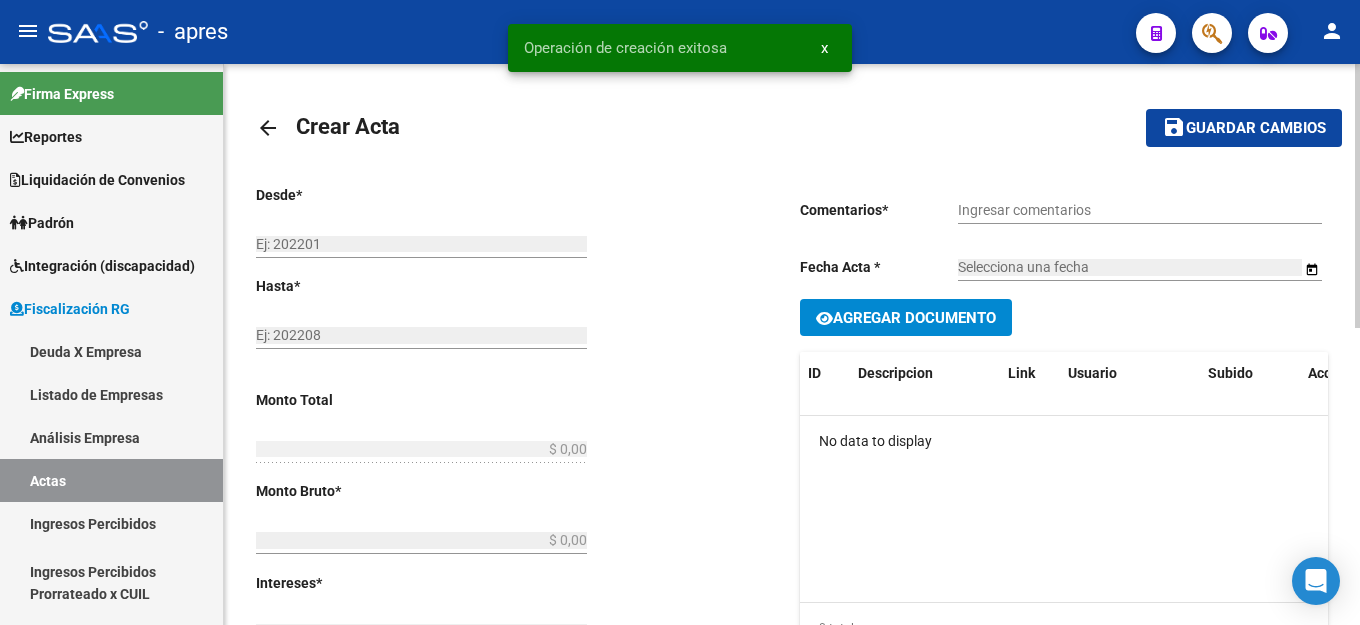 type on "202501" 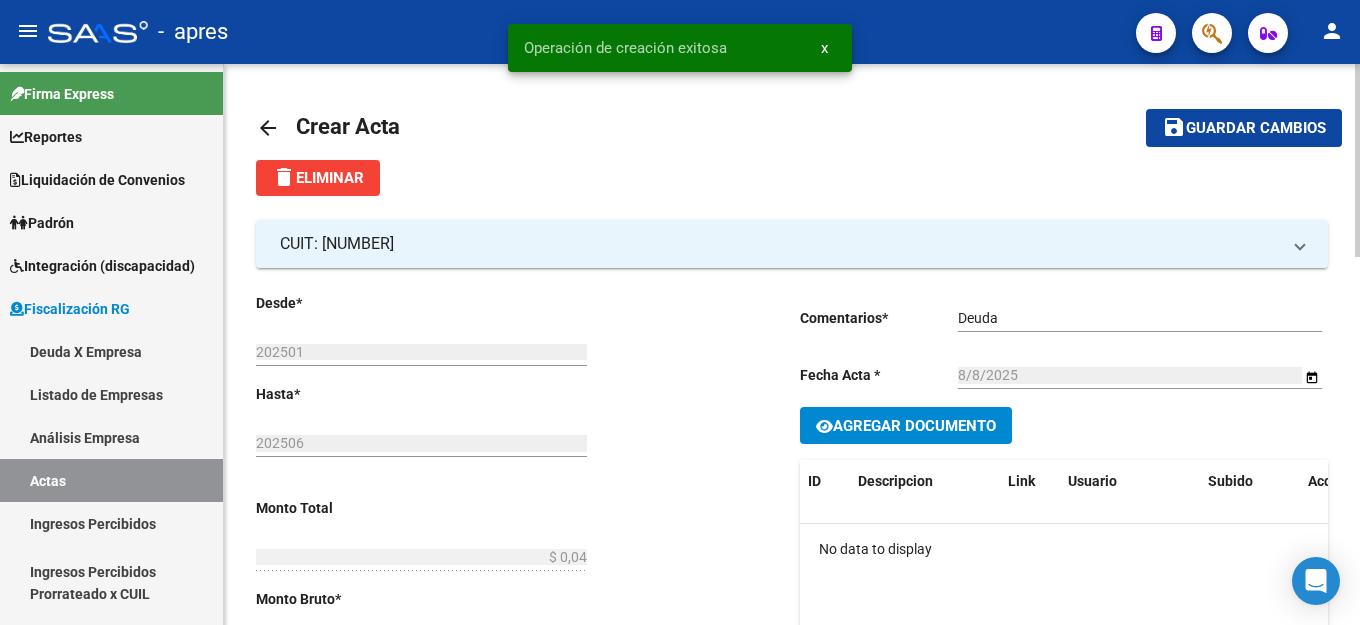 click on "Agregar Documento" 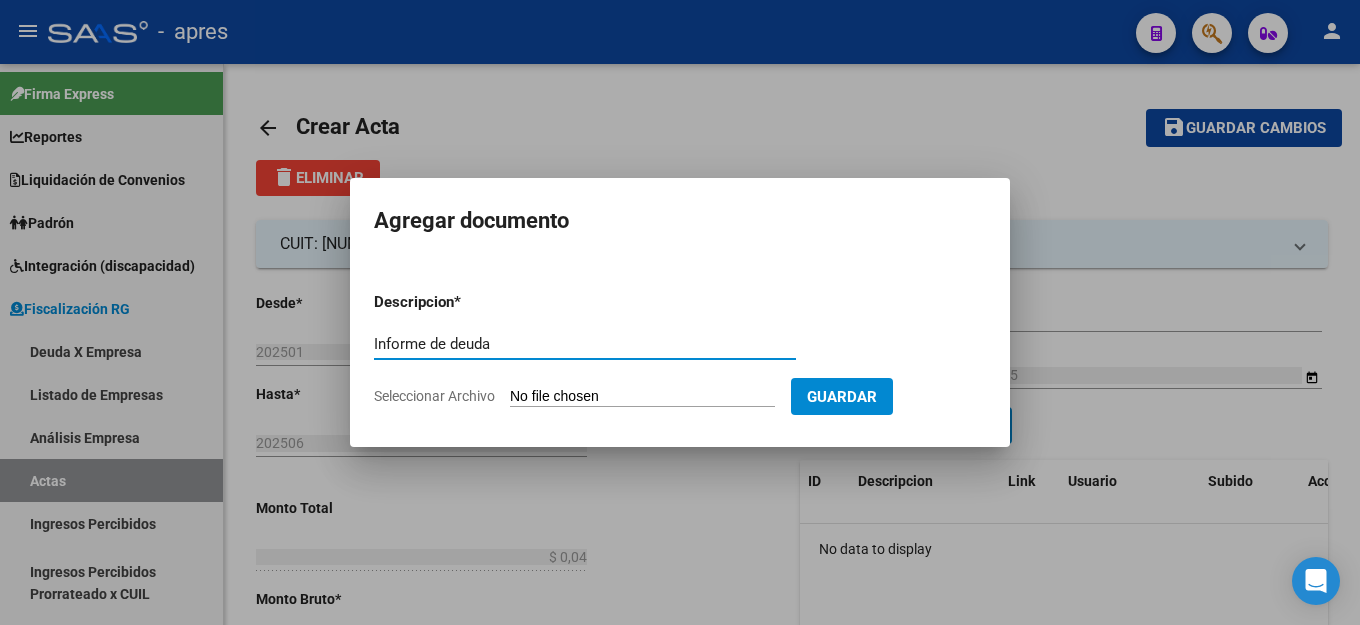 type on "Informe de deuda" 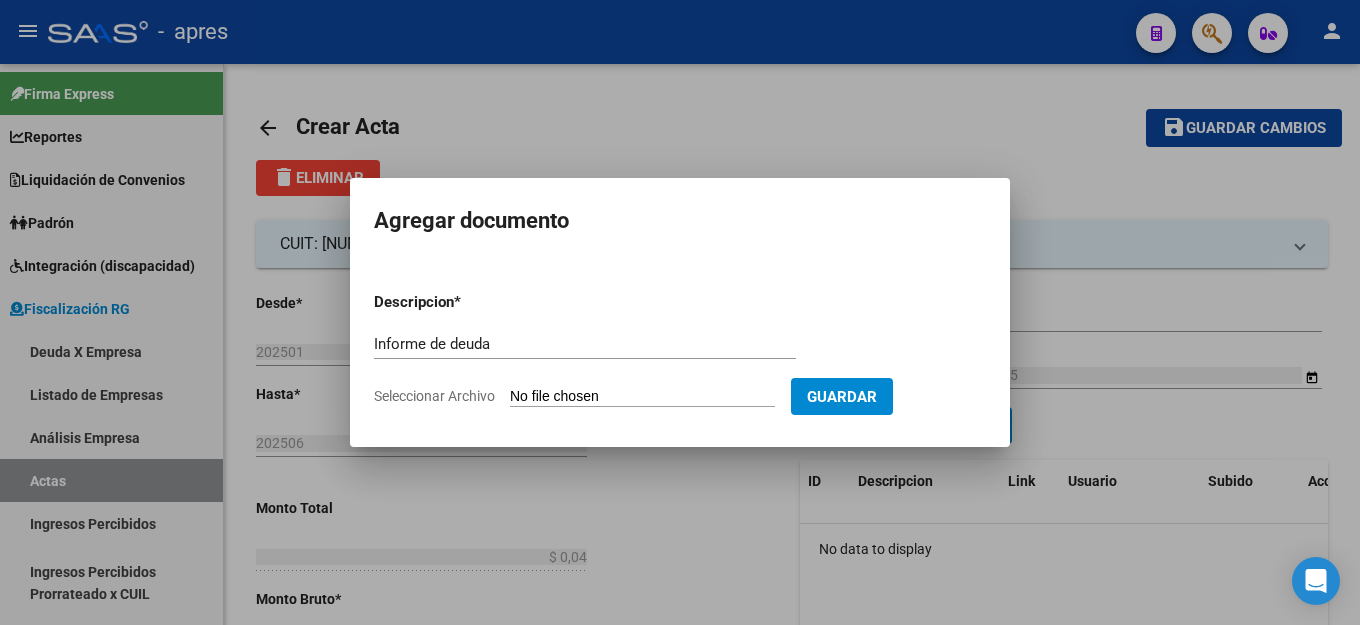 click on "Seleccionar Archivo" at bounding box center [642, 397] 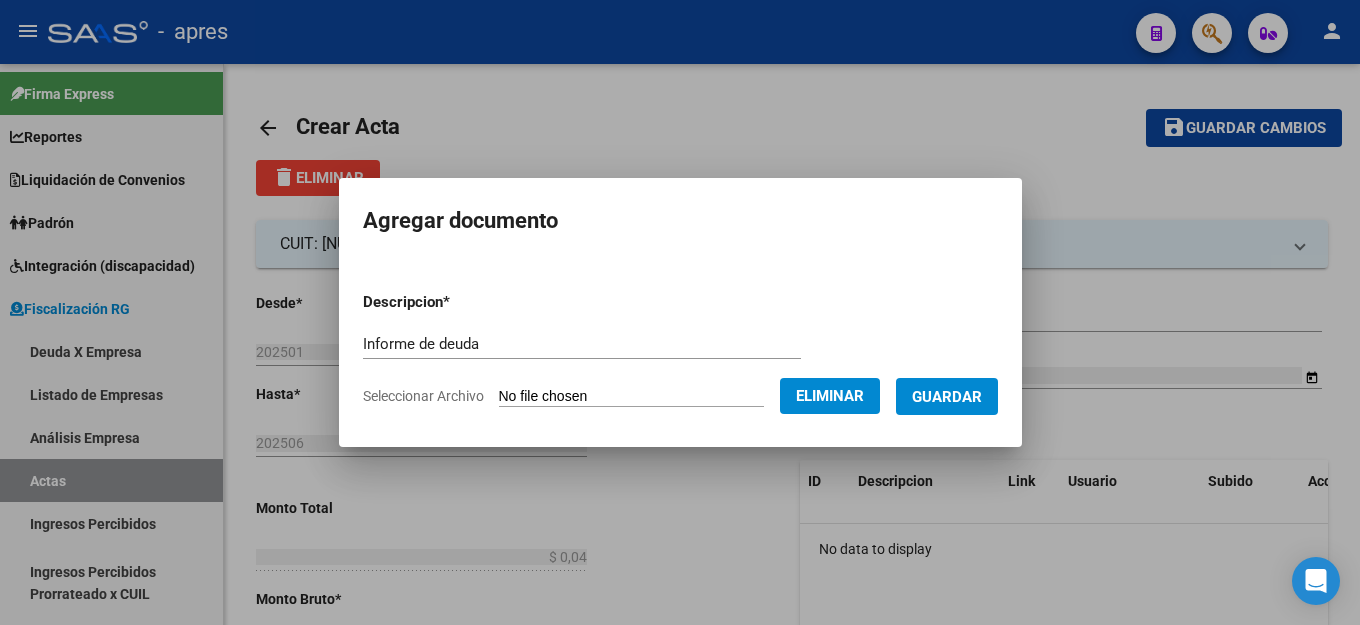 click on "Guardar" at bounding box center [947, 397] 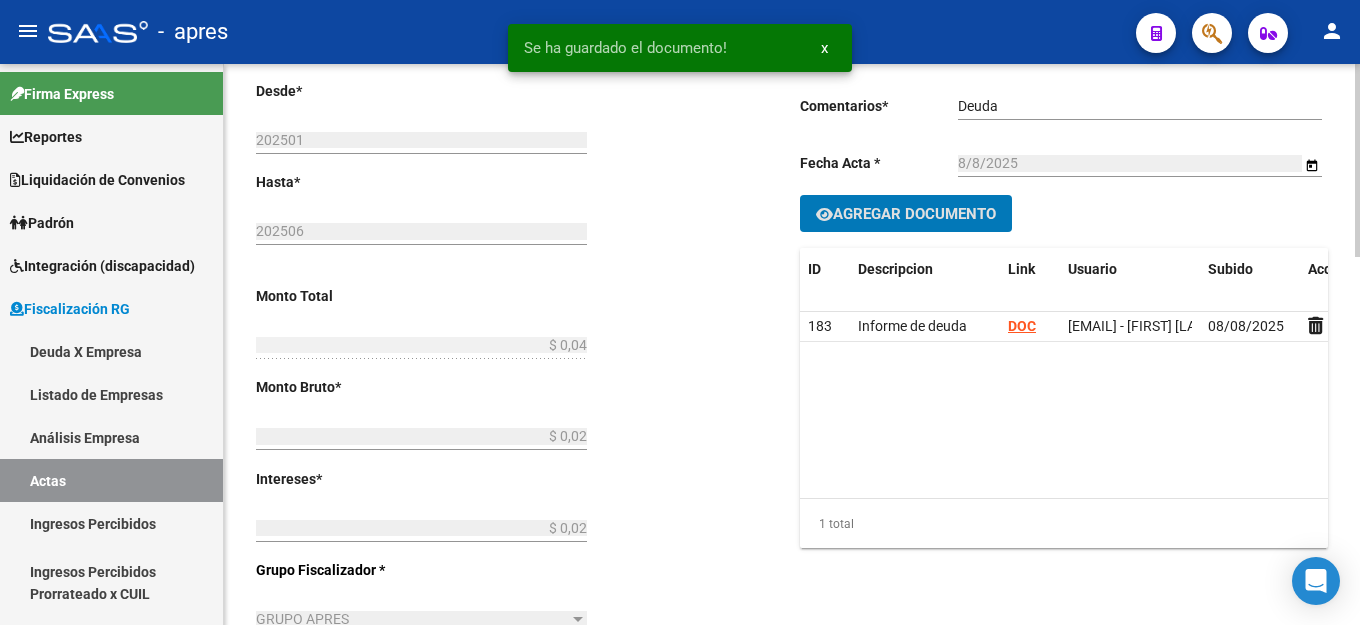 scroll, scrollTop: 0, scrollLeft: 0, axis: both 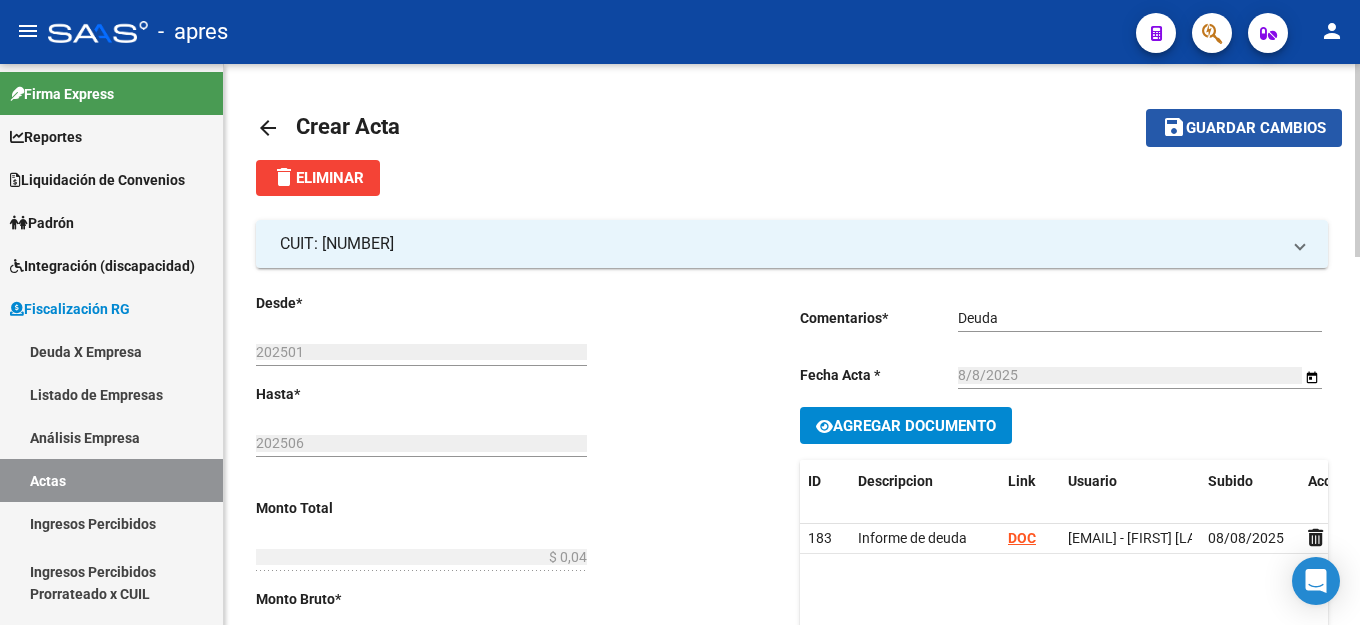 click on "Guardar cambios" 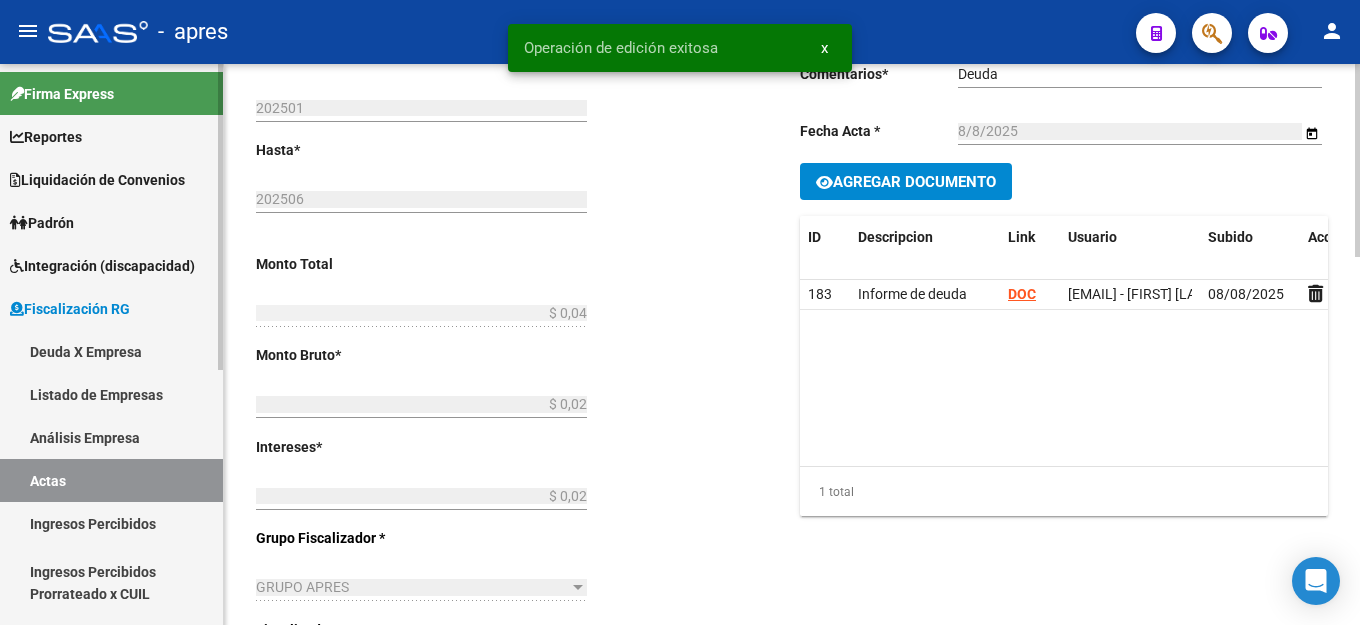 scroll, scrollTop: 0, scrollLeft: 0, axis: both 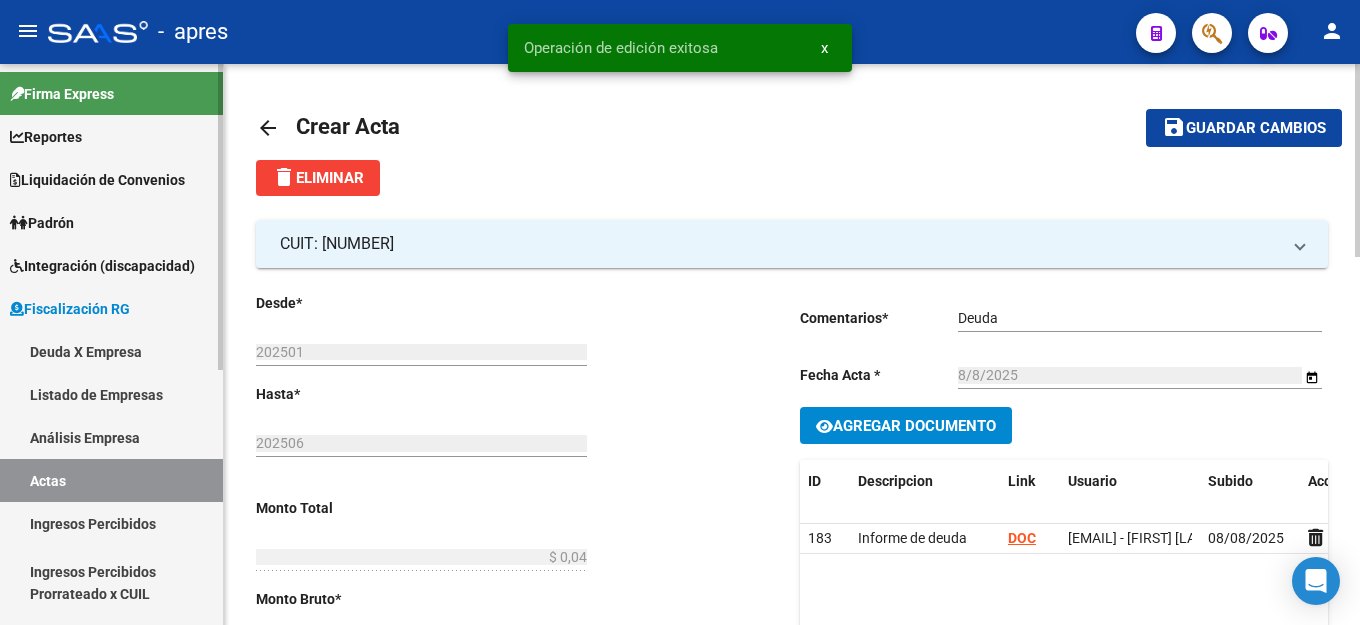 click on "Deuda X Empresa" at bounding box center [111, 351] 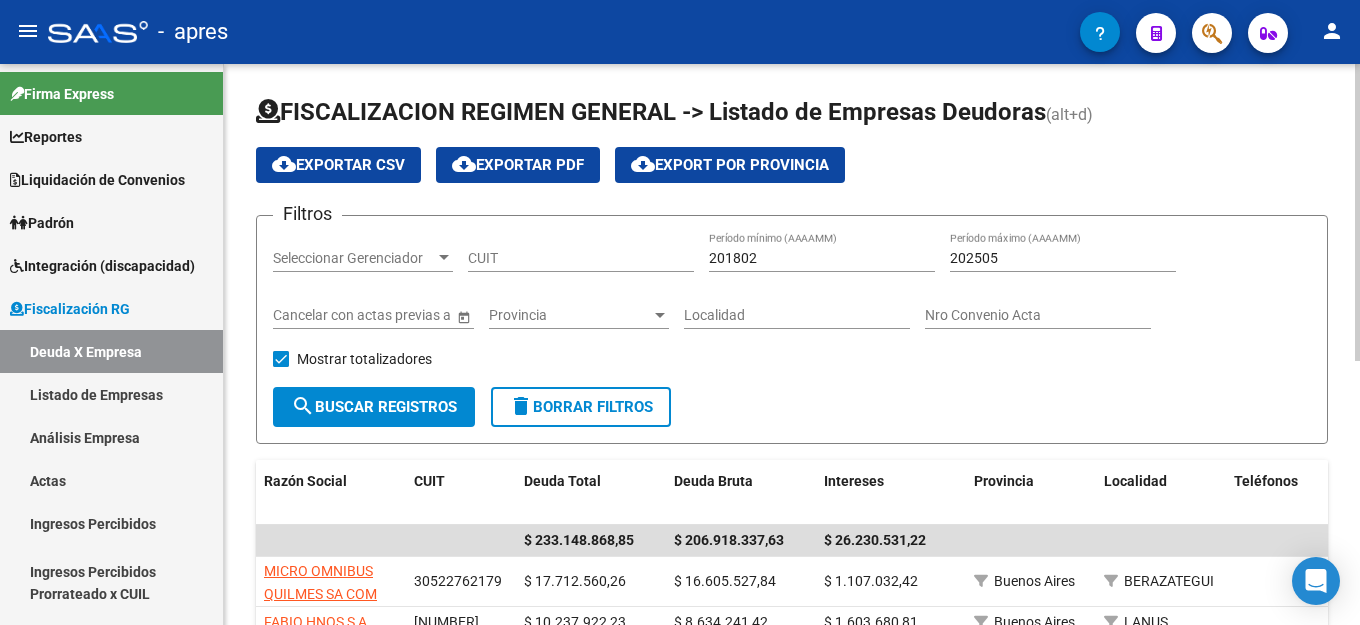 click on "CUIT" at bounding box center [581, 258] 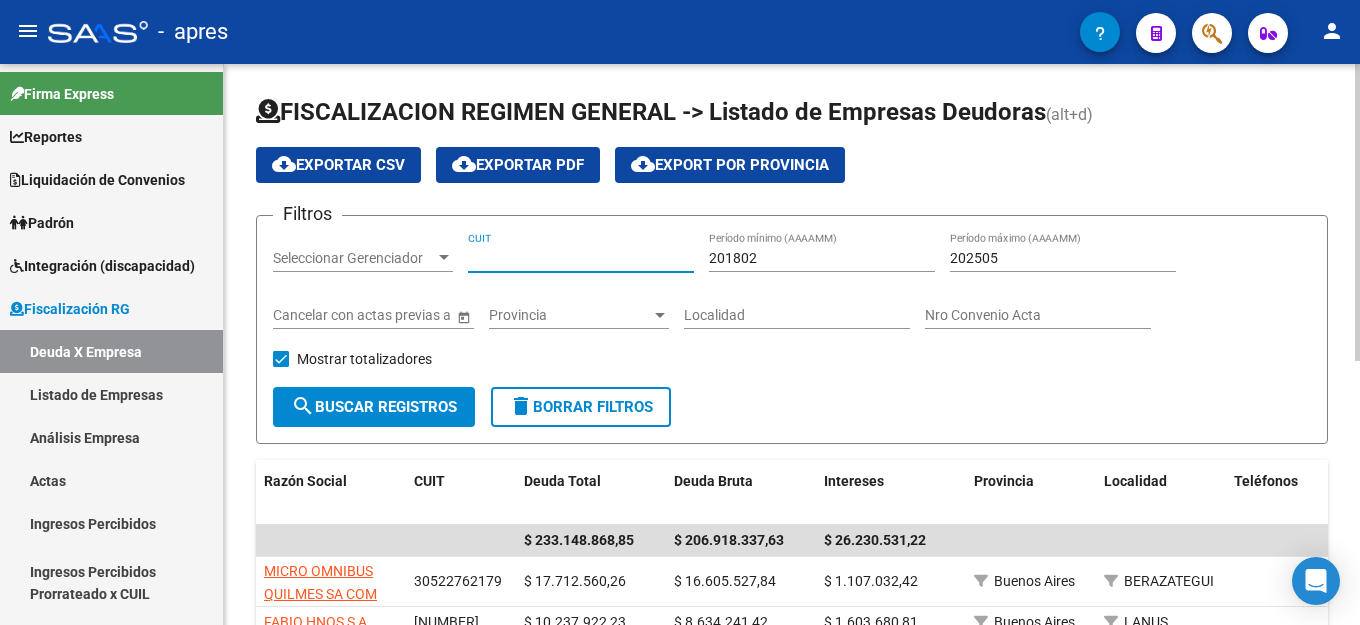 paste on "[CUIT]" 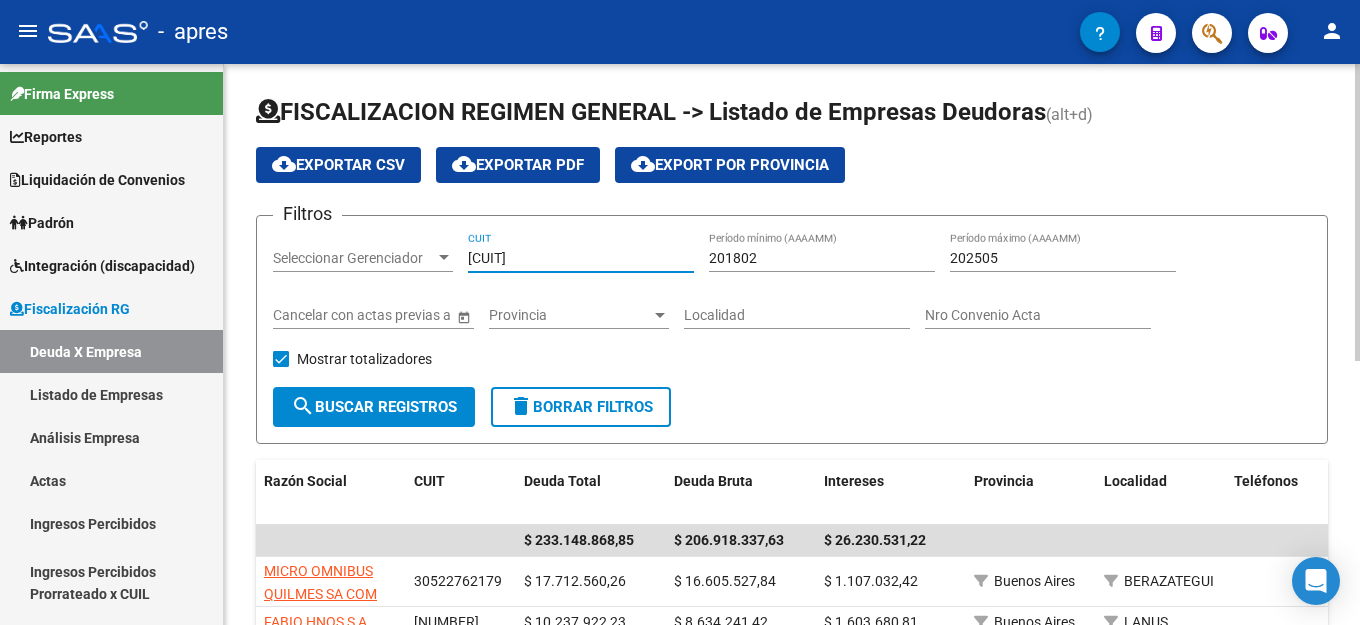 type on "[CUIT]" 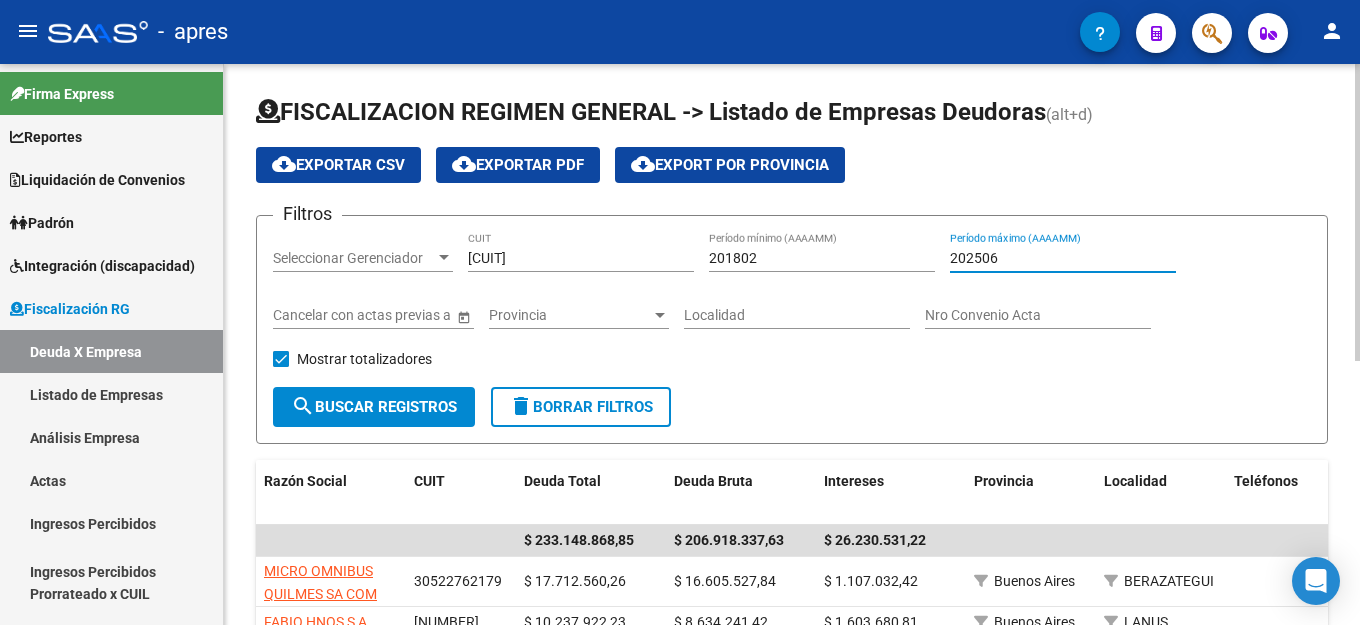 type on "202506" 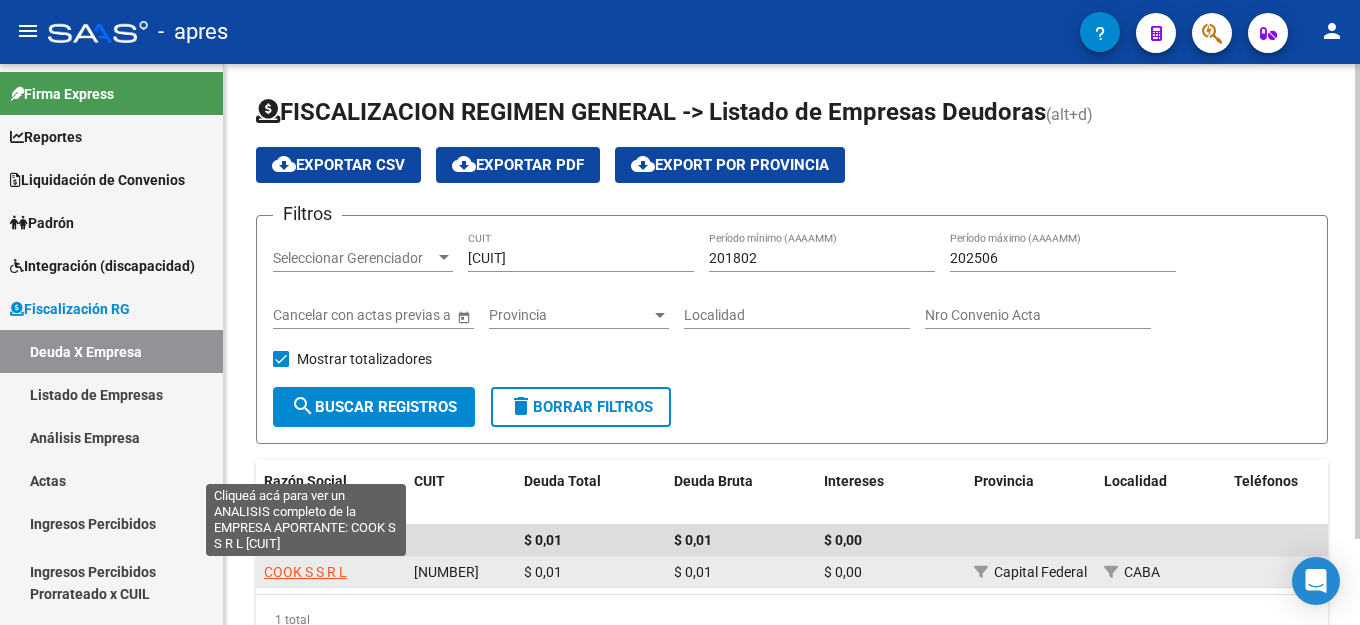 click on "COOK S S R L" 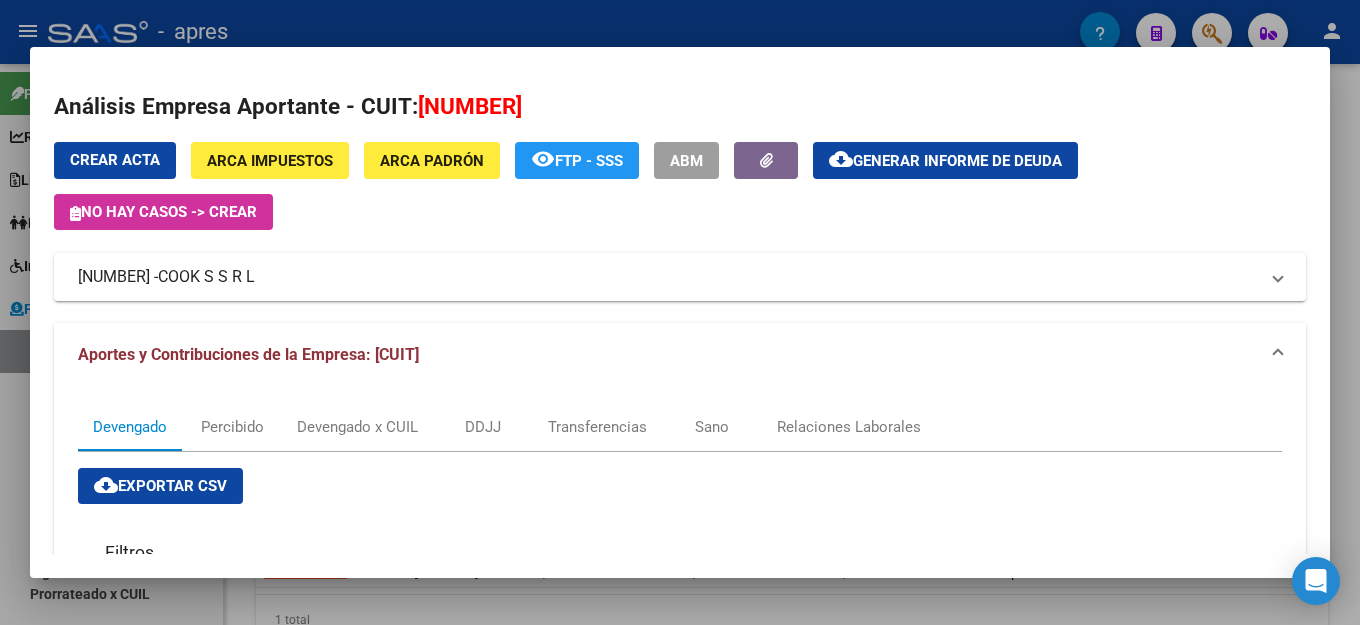 click on "Generar informe de deuda" 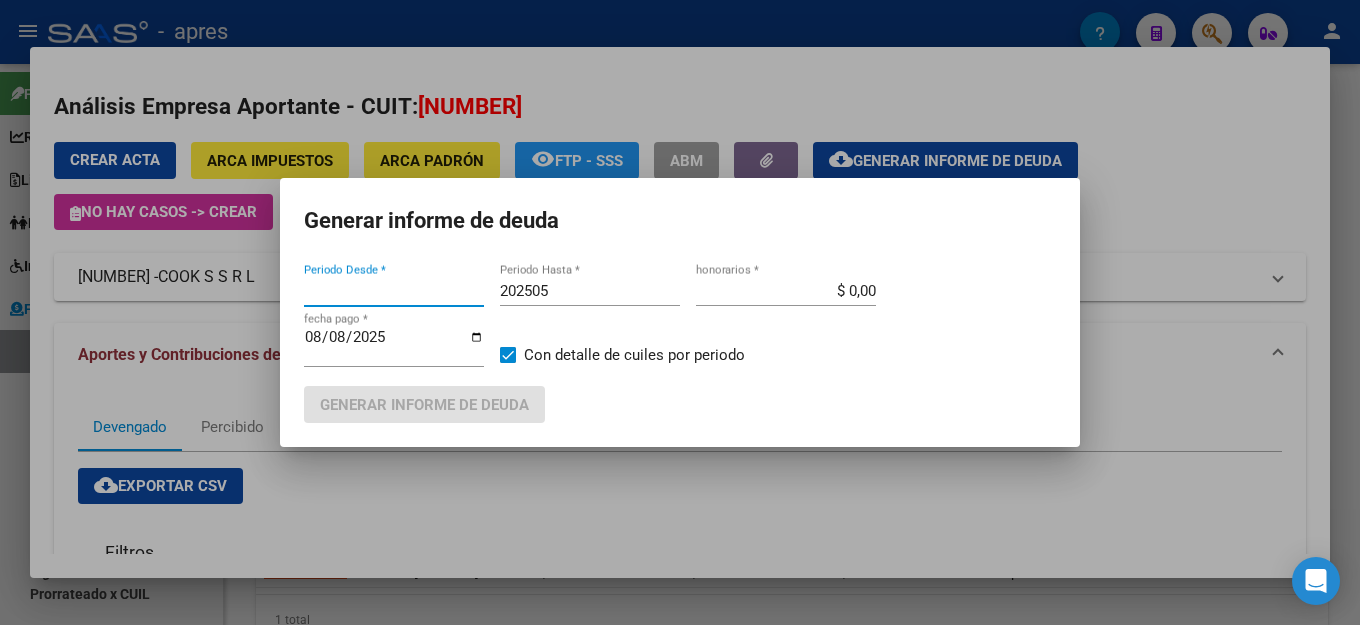 type on "201802" 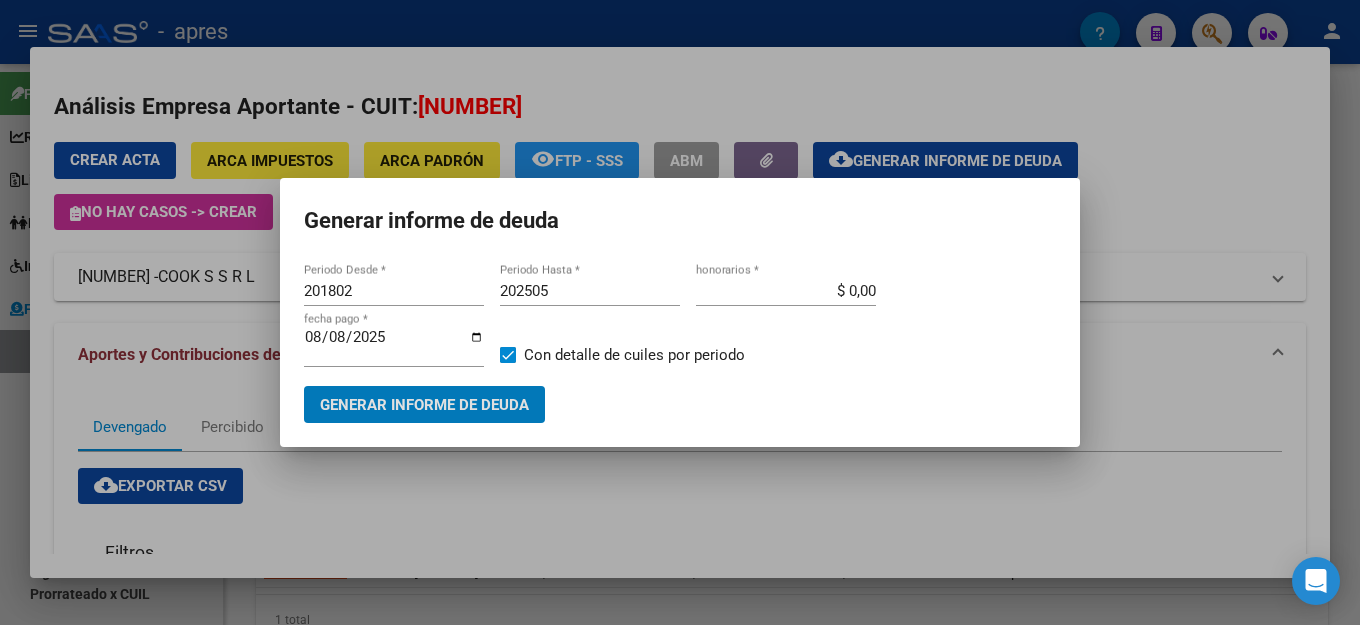 click on "202505 Periodo Hasta *" at bounding box center (590, 291) 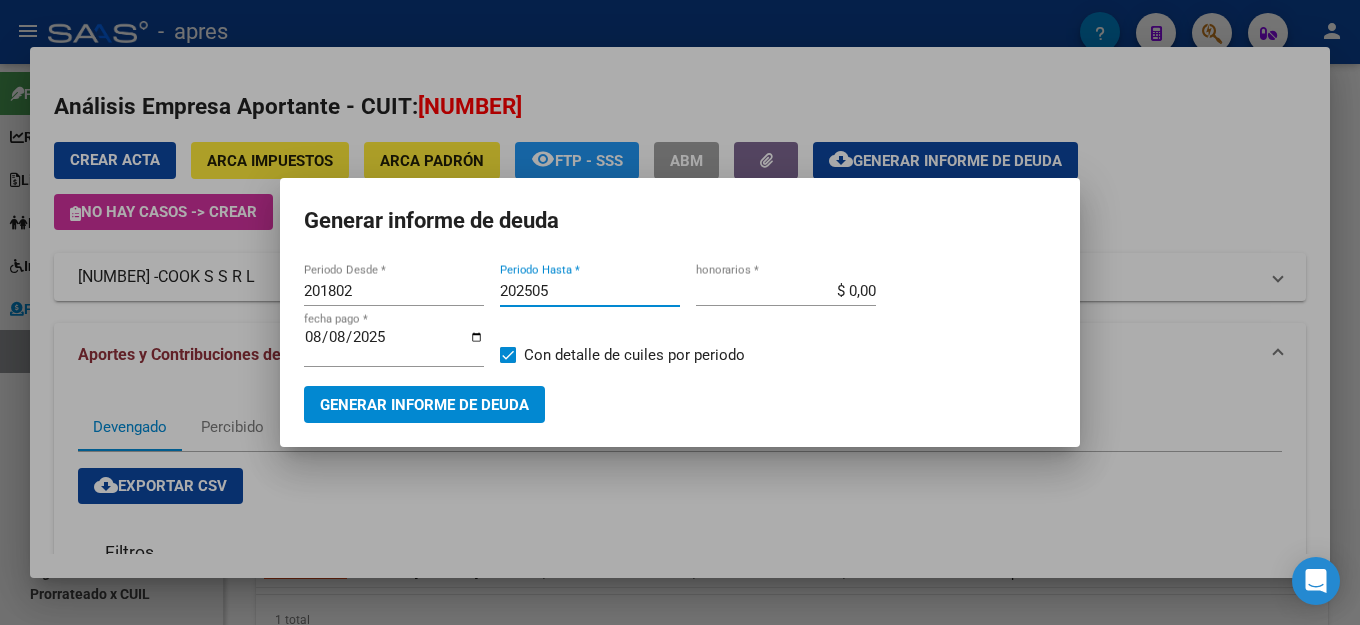 click on "202505" at bounding box center [590, 291] 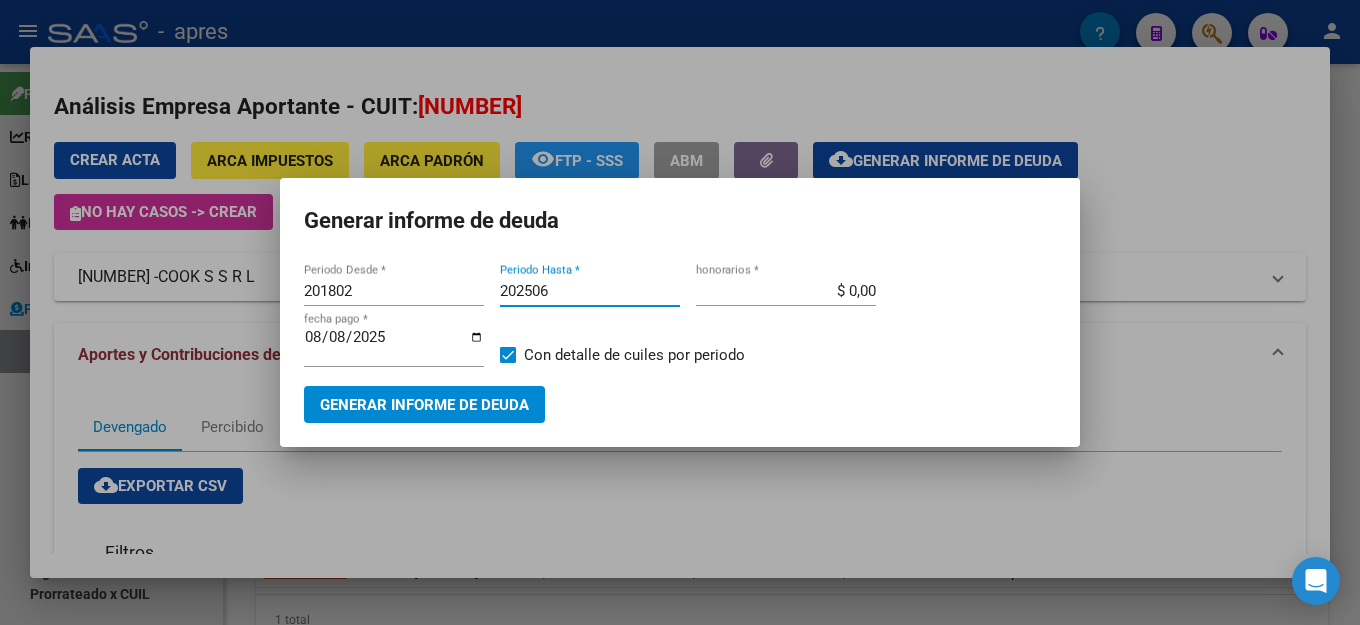 type on "202506" 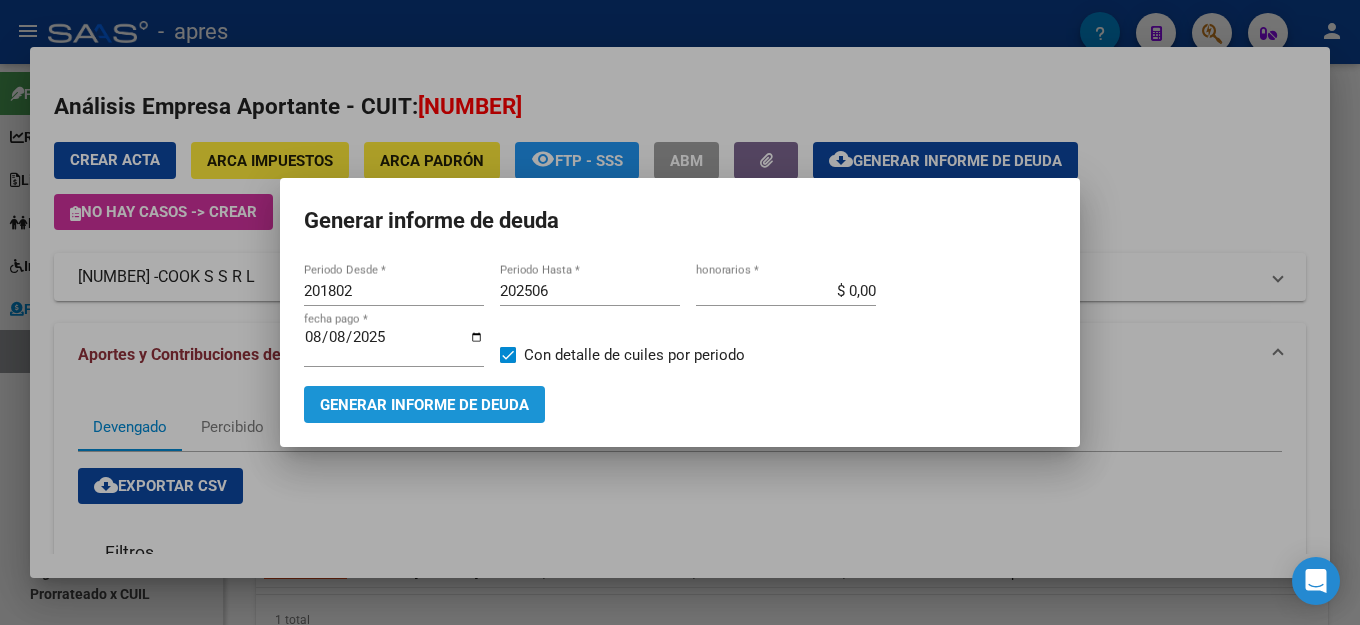 click on "Generar informe de deuda" at bounding box center (424, 404) 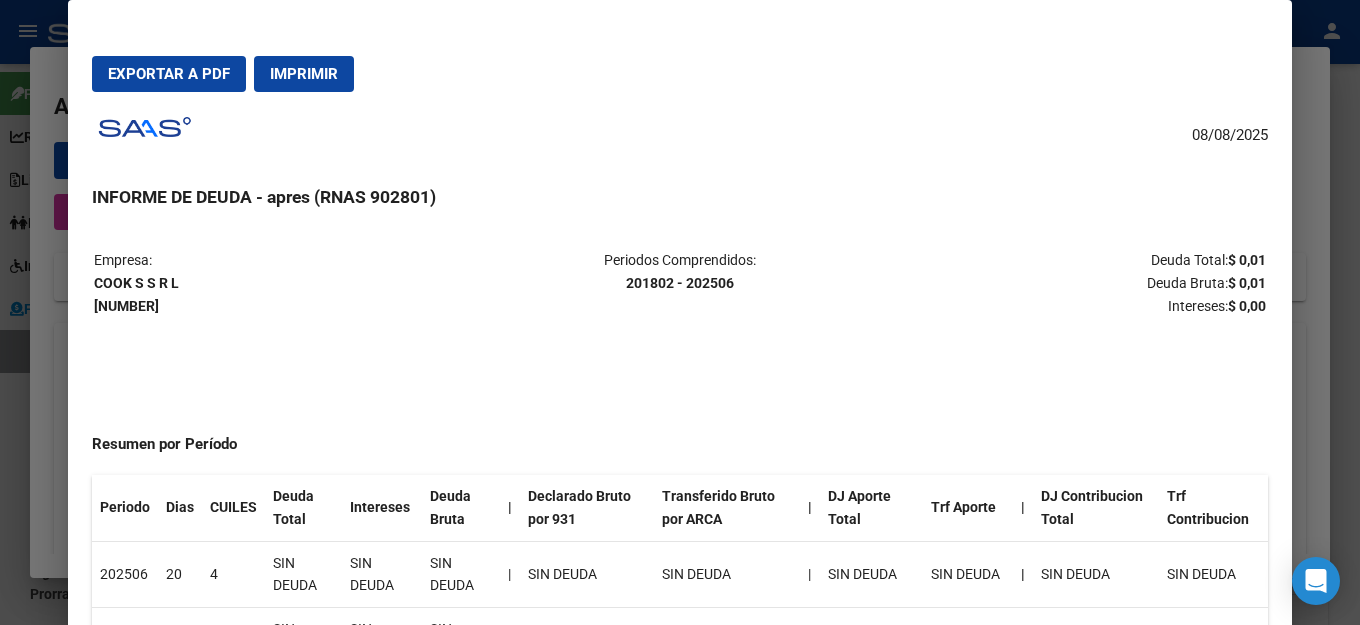 click on "Exportar a PDF" at bounding box center [169, 74] 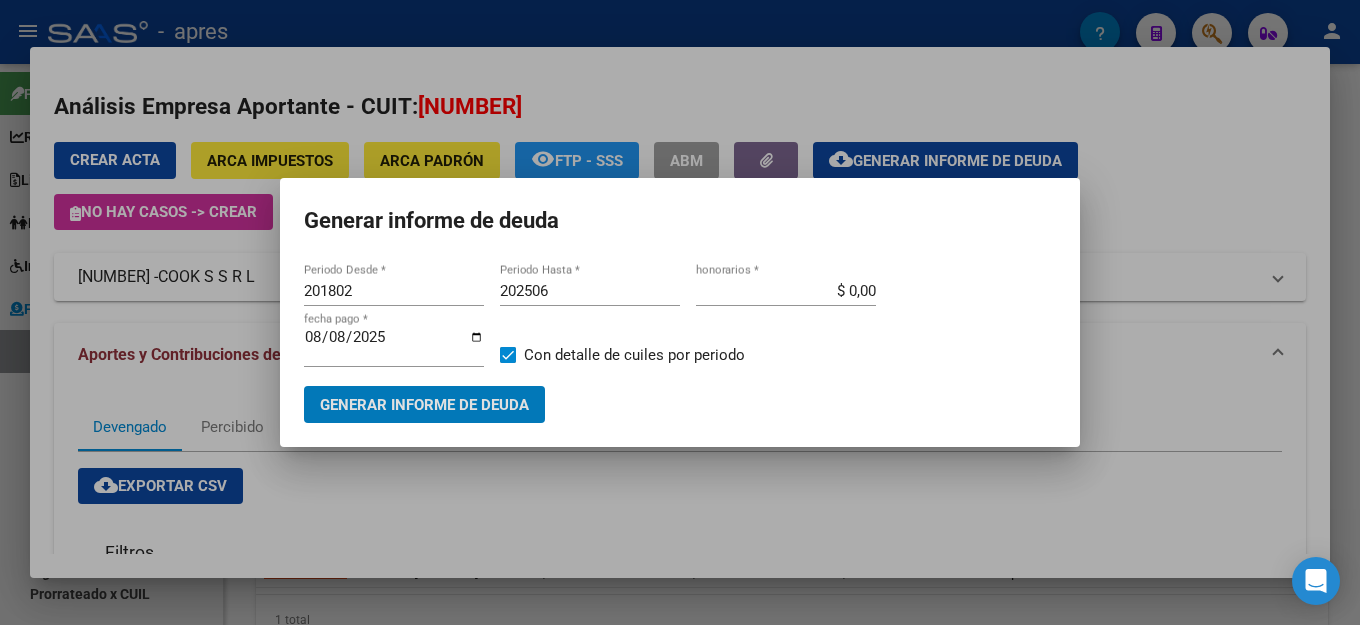 type 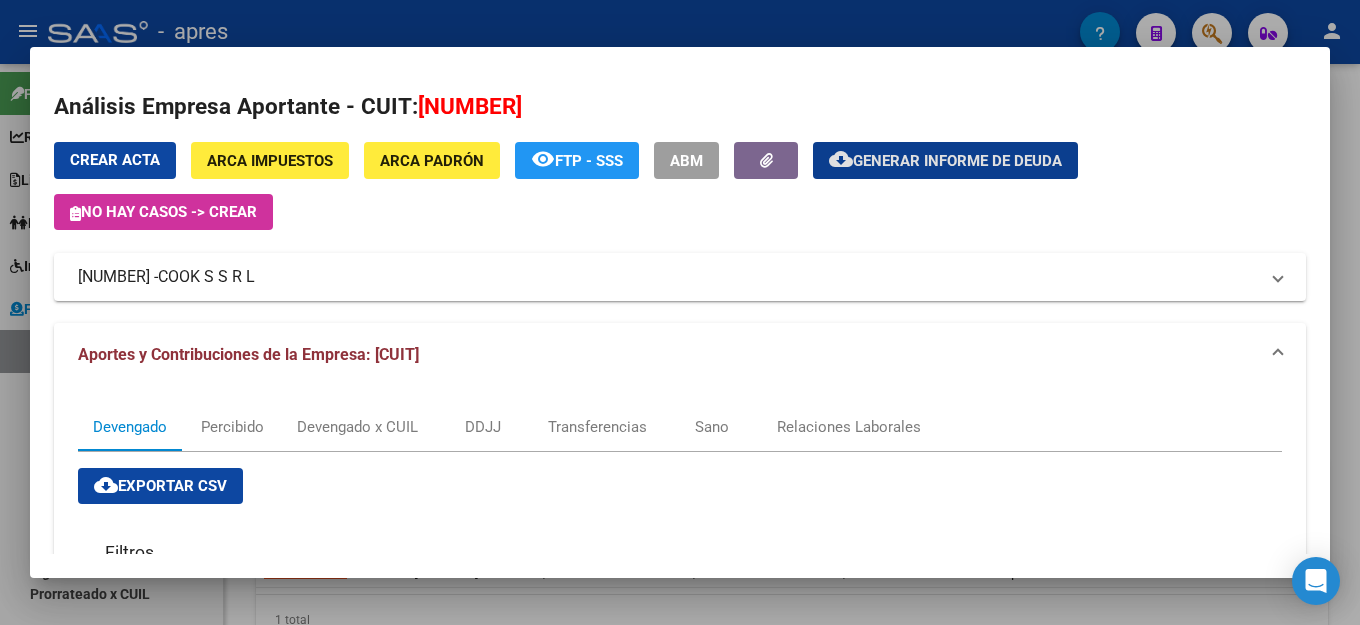 click on "Crear Acta" at bounding box center (115, 160) 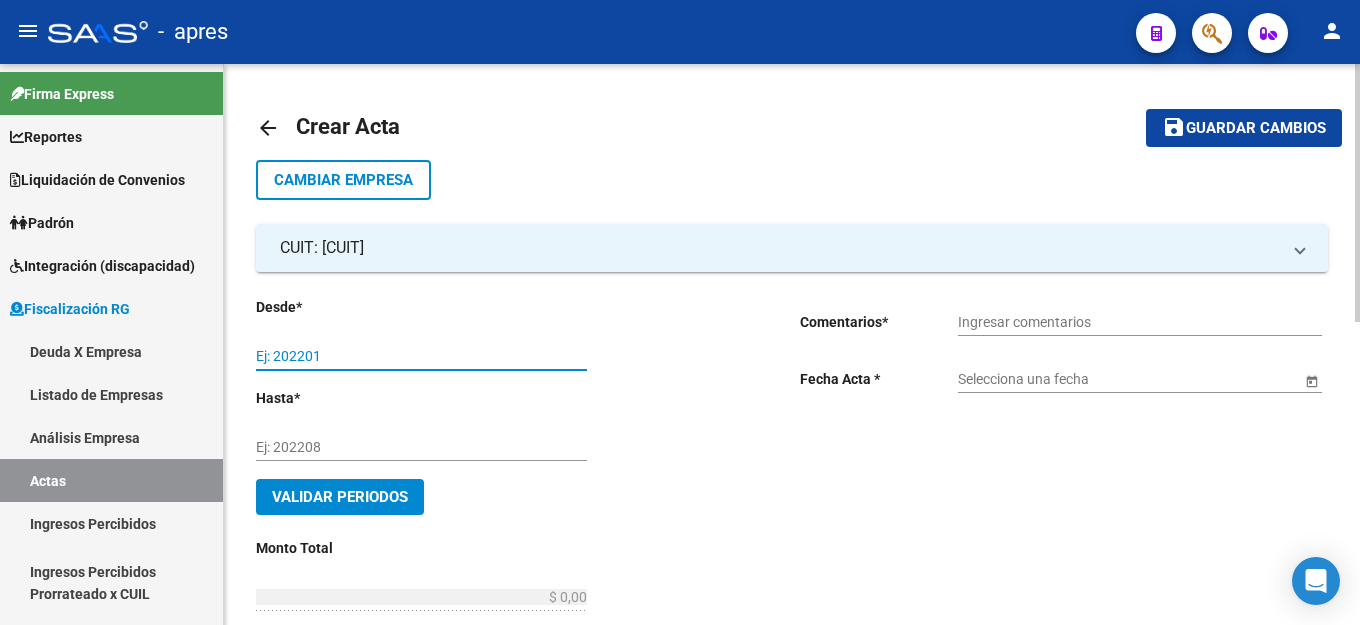 click on "Ej: 202201" at bounding box center (421, 356) 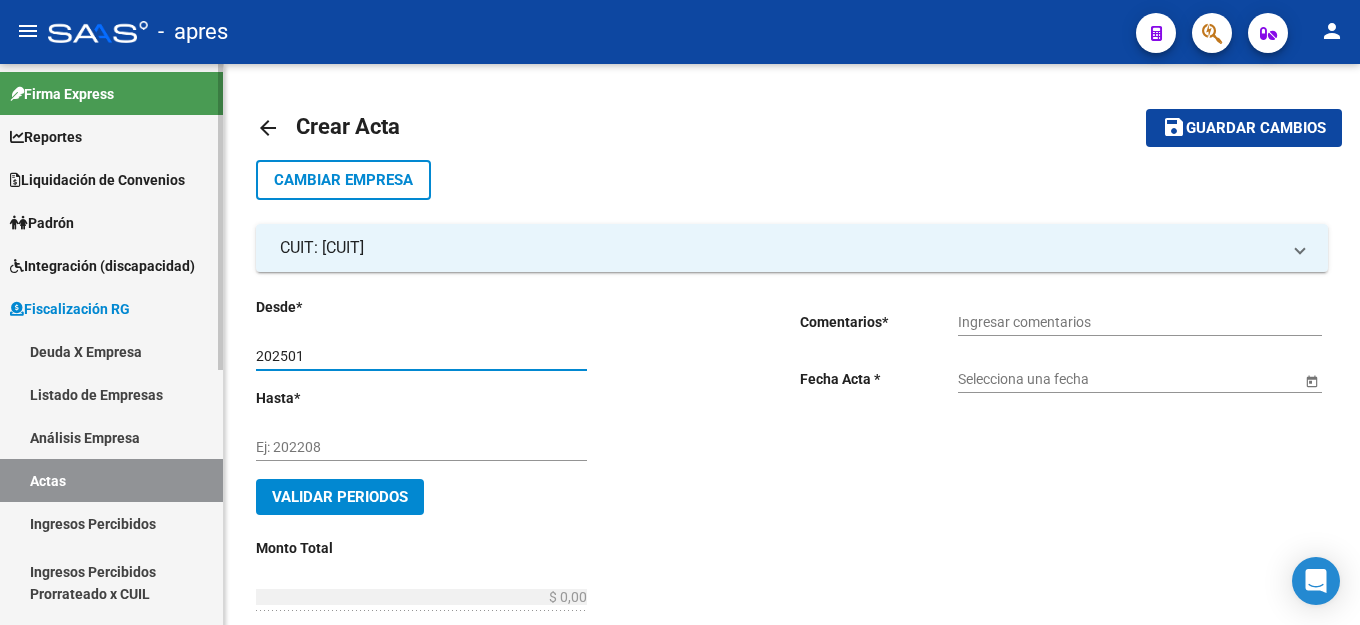 type on "202501" 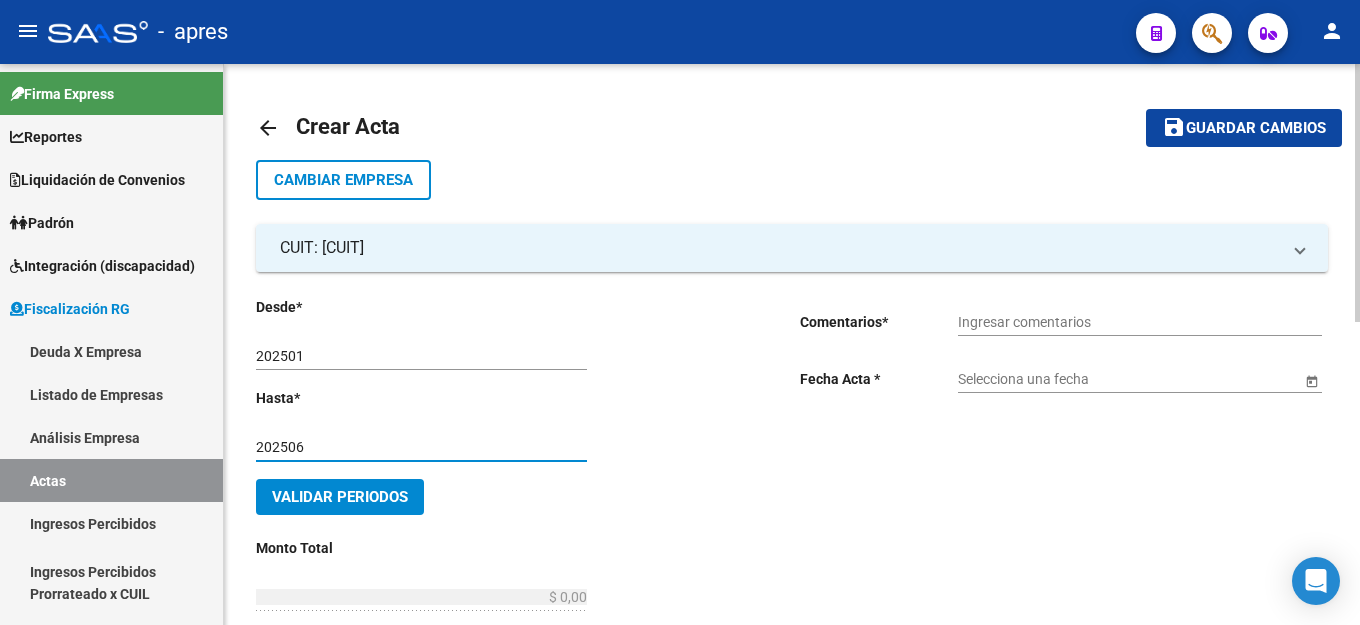 type on "202506" 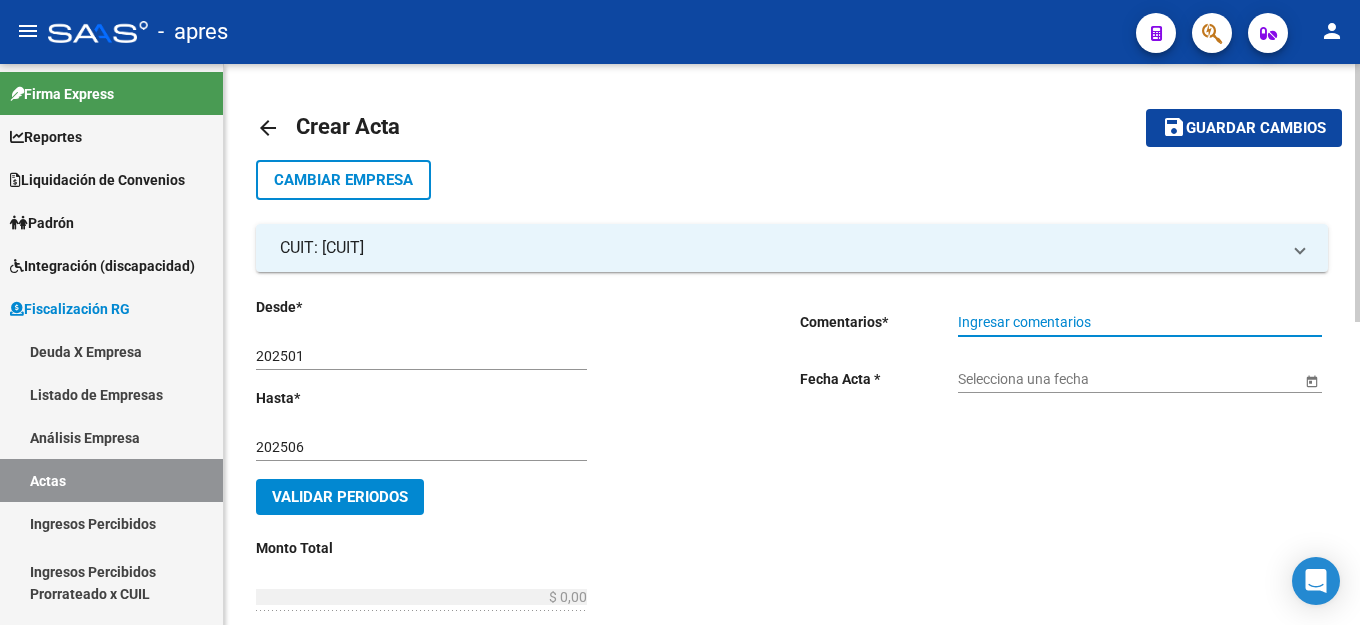 drag, startPoint x: 1018, startPoint y: 329, endPoint x: 1167, endPoint y: 348, distance: 150.20653 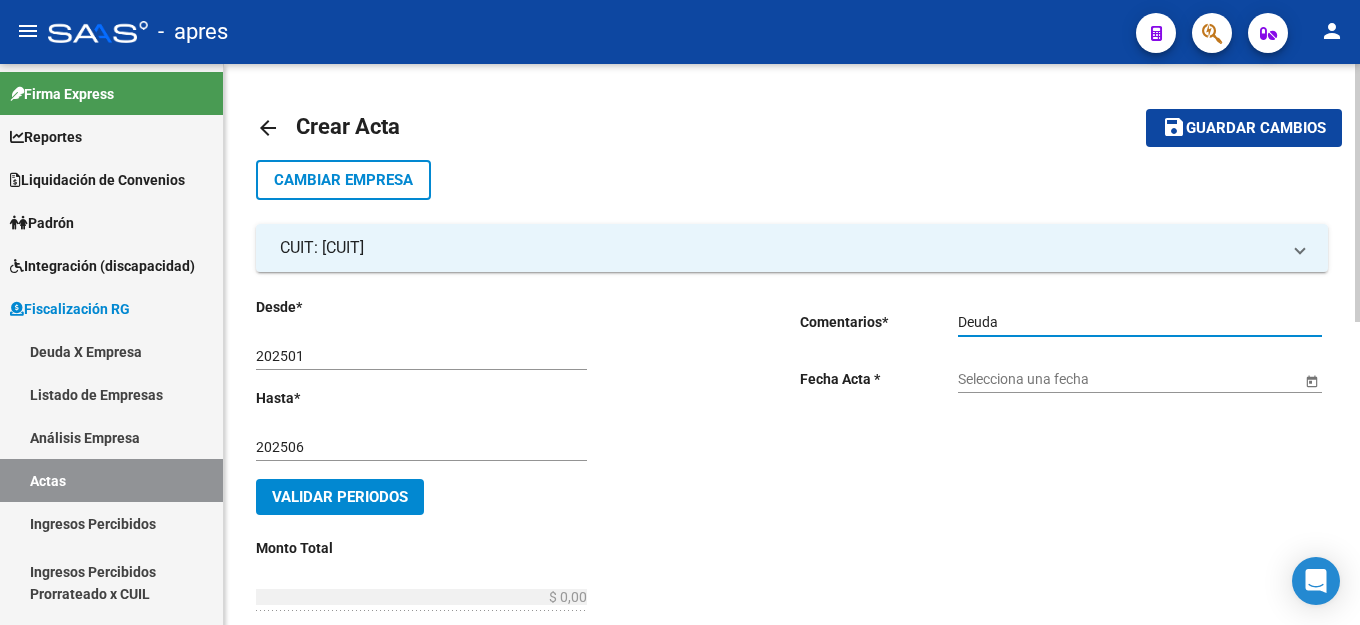 type on "Deuda" 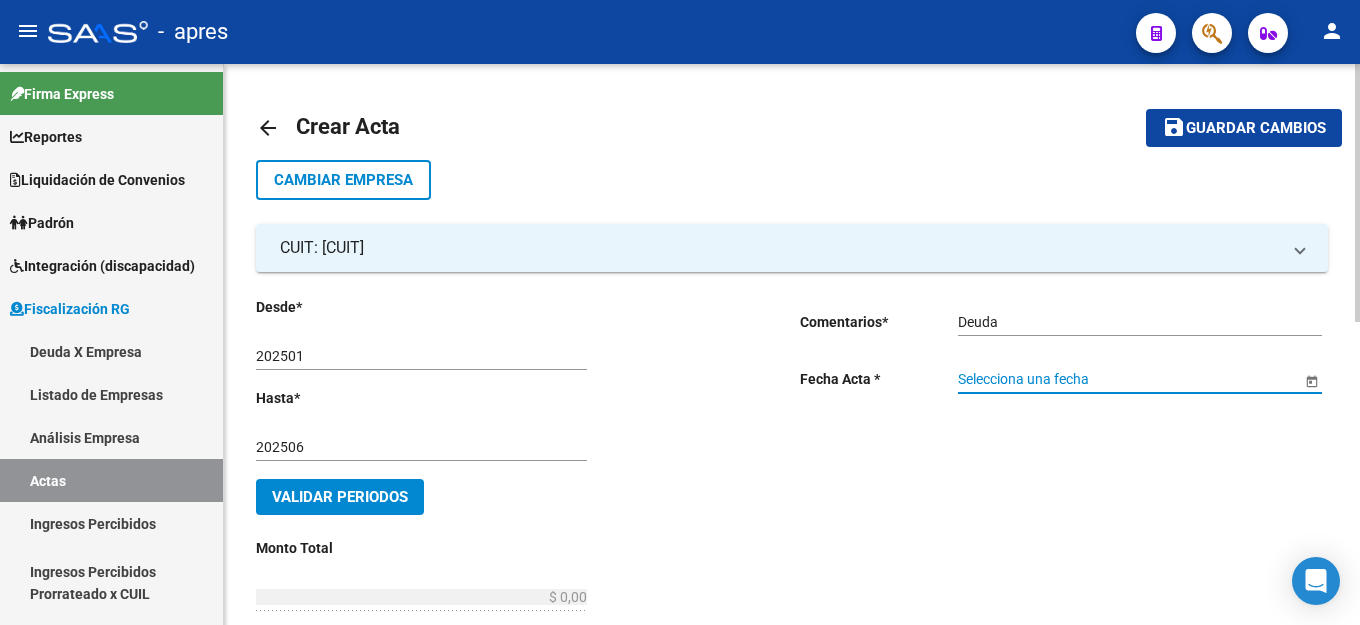 click on "Selecciona una fecha" at bounding box center (1129, 379) 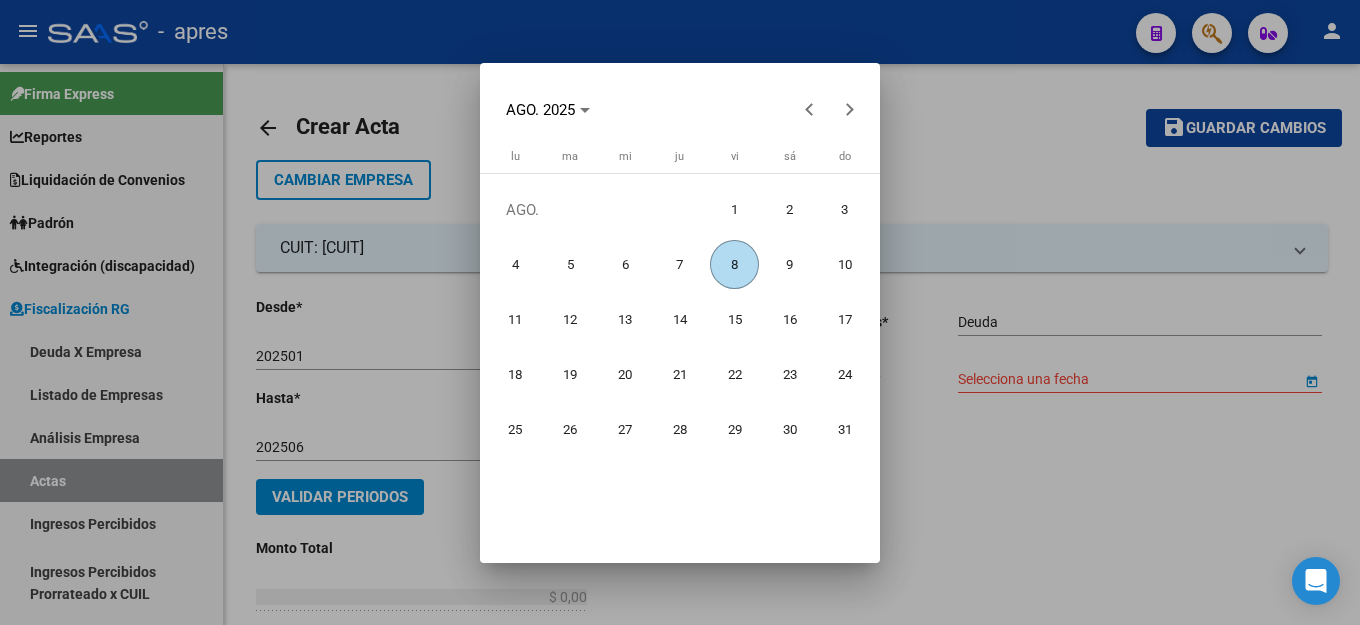 click on "8" at bounding box center (734, 264) 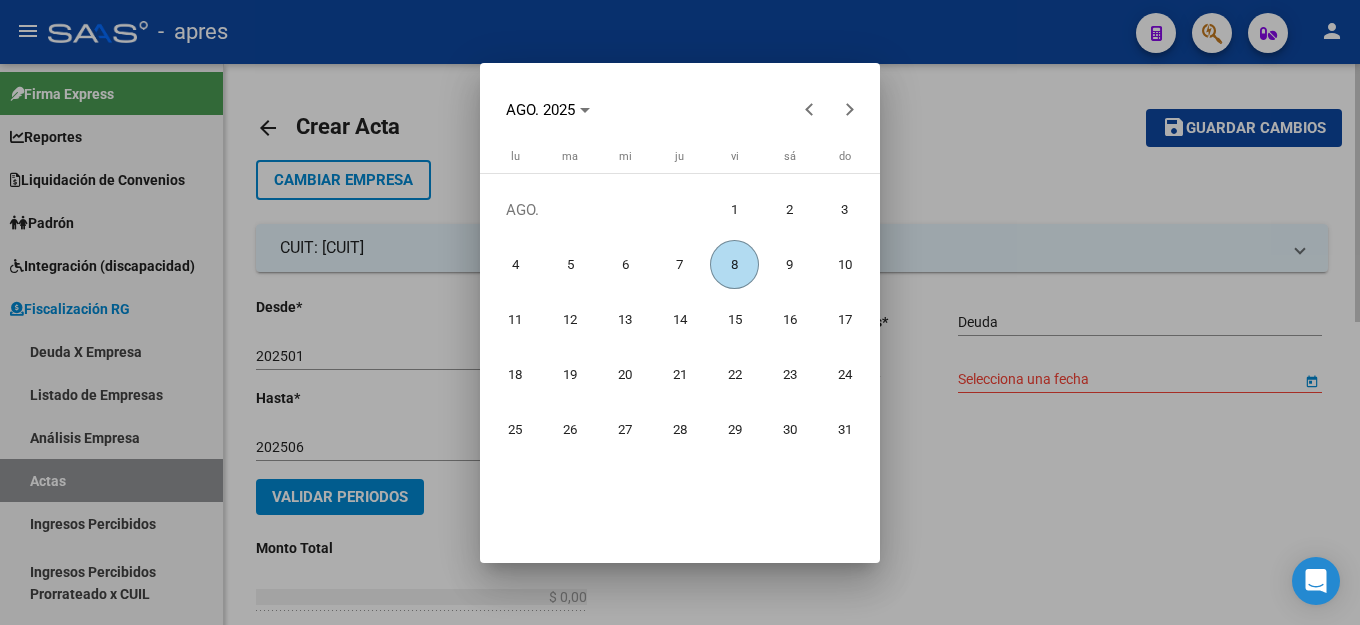 type on "8/8/2025" 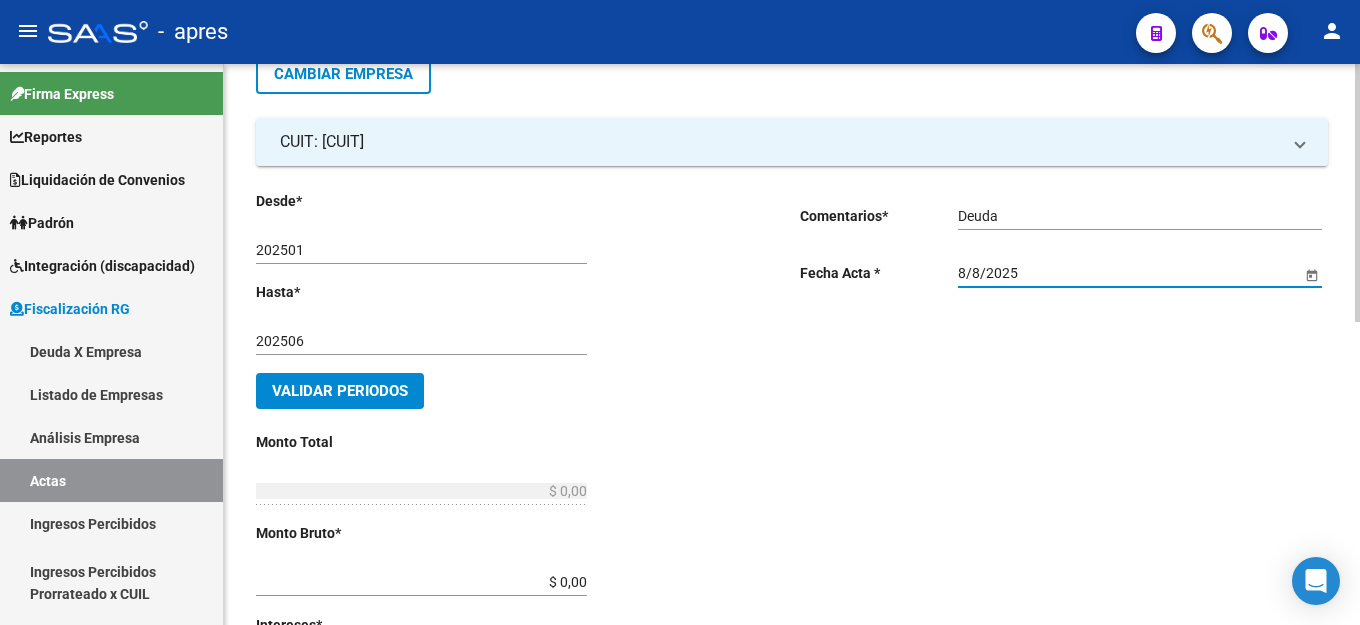 scroll, scrollTop: 400, scrollLeft: 0, axis: vertical 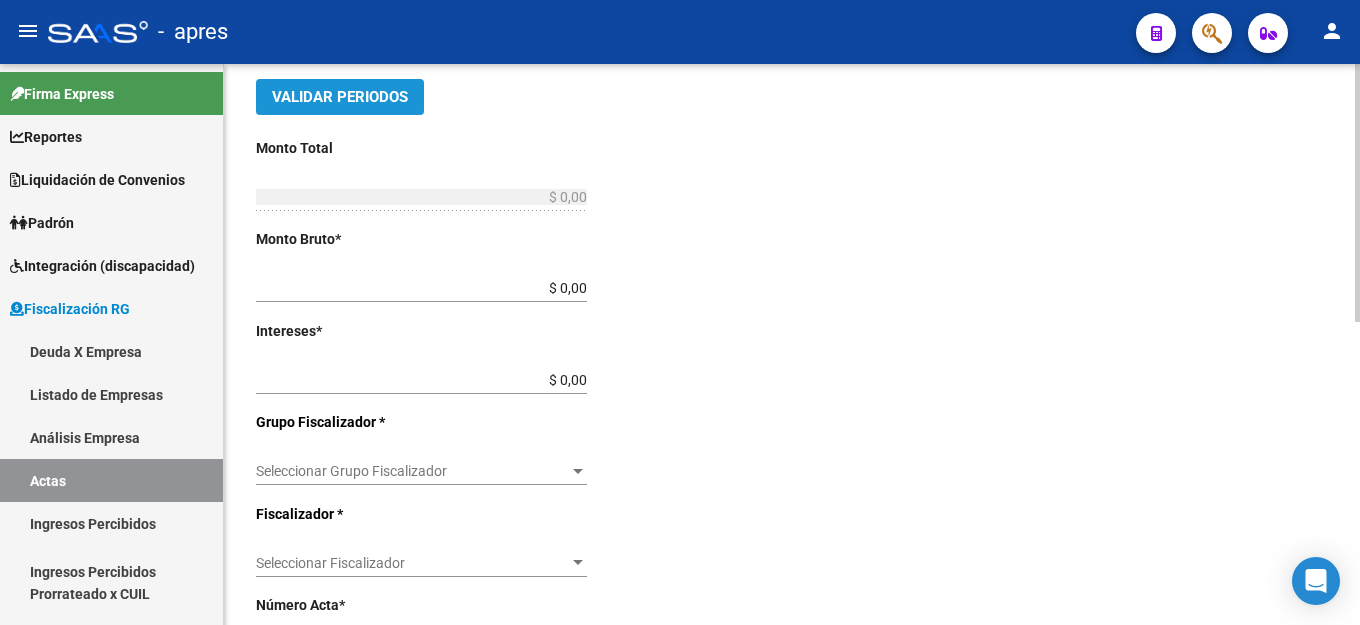 click on "Validar Periodos" 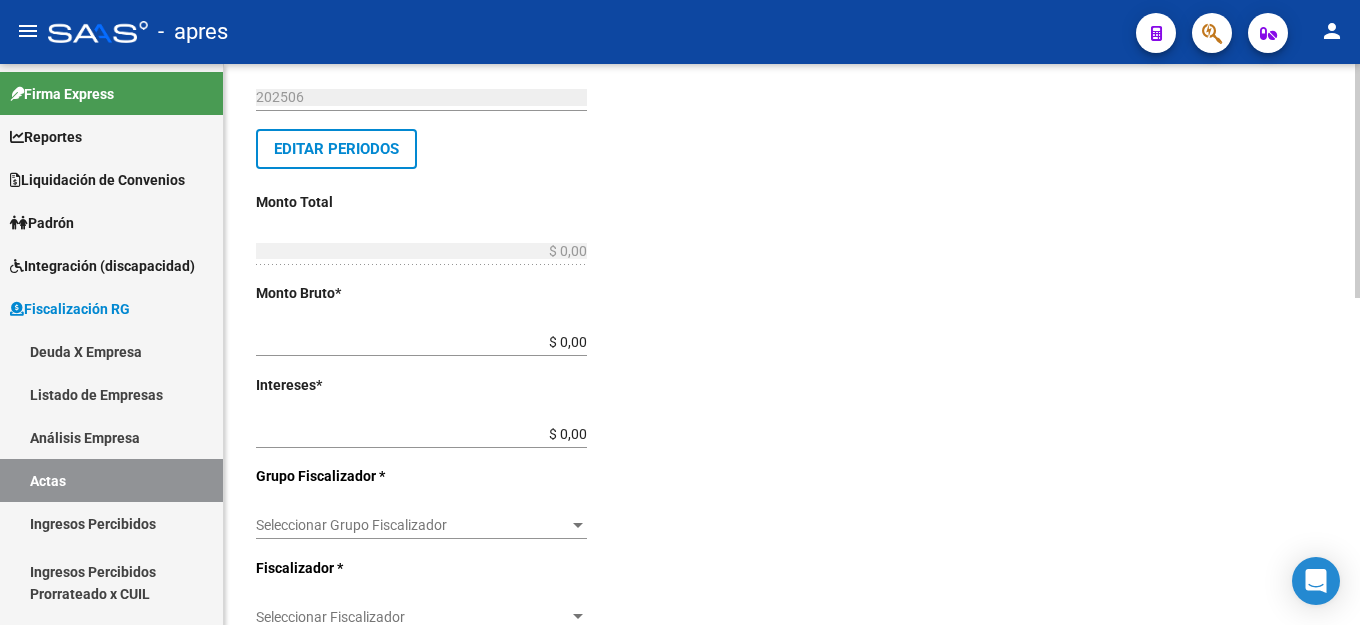 scroll, scrollTop: 300, scrollLeft: 0, axis: vertical 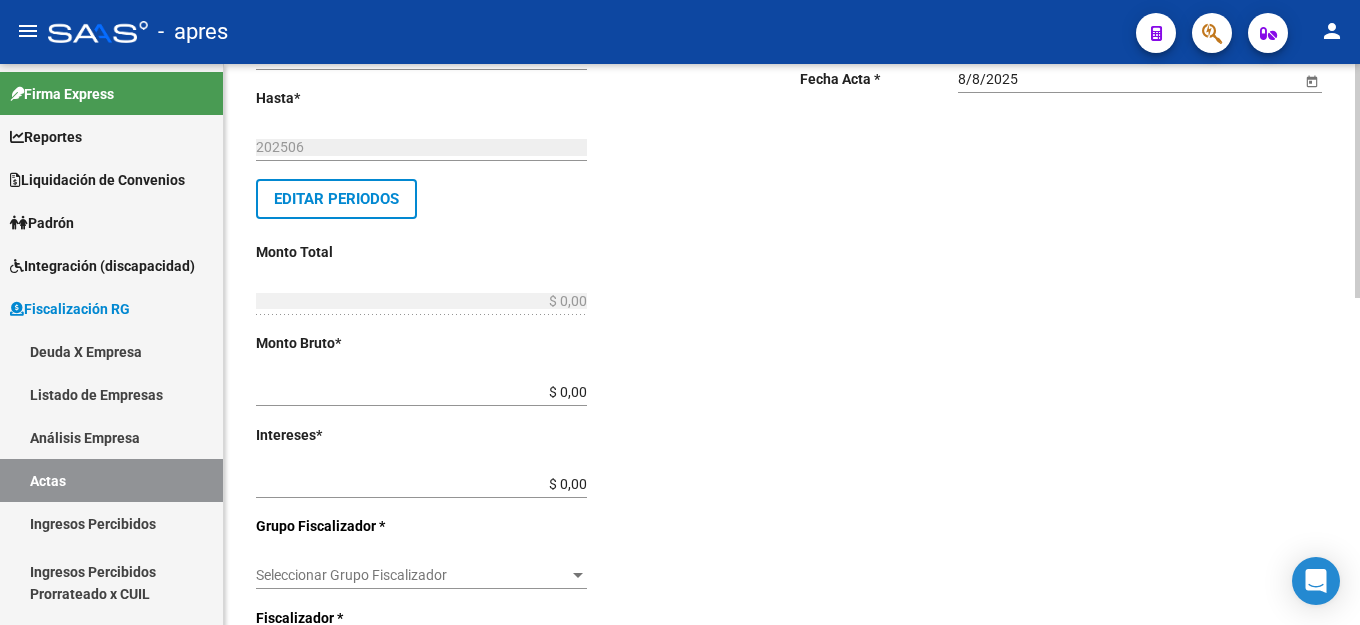 click on "Desde  *   202501 Ej: 202201  Hasta  *   202506 Ej: 202208   Editar Periodos Monto Total    $ 0,00 Ingresar el monto total  Monto Bruto  *   $ 0,00 Ingresar monto bruto  Intereses  *   $ 0,00 Ingresar intereses   Grupo Fiscalizador * Seleccionar Grupo Fiscalizador Seleccionar Grupo Fiscalizador  Fiscalizador * Seleccionar Fiscalizador Seleccionar Fiscalizador Número Acta  *   Ingresar número acta    $ 0,00 Honorarios Fiscalizacion  Nro Convenio    Ingresar número de convenio     Cobrado    Acta Judicial     Acta Virtual / Moroso Incobrable" 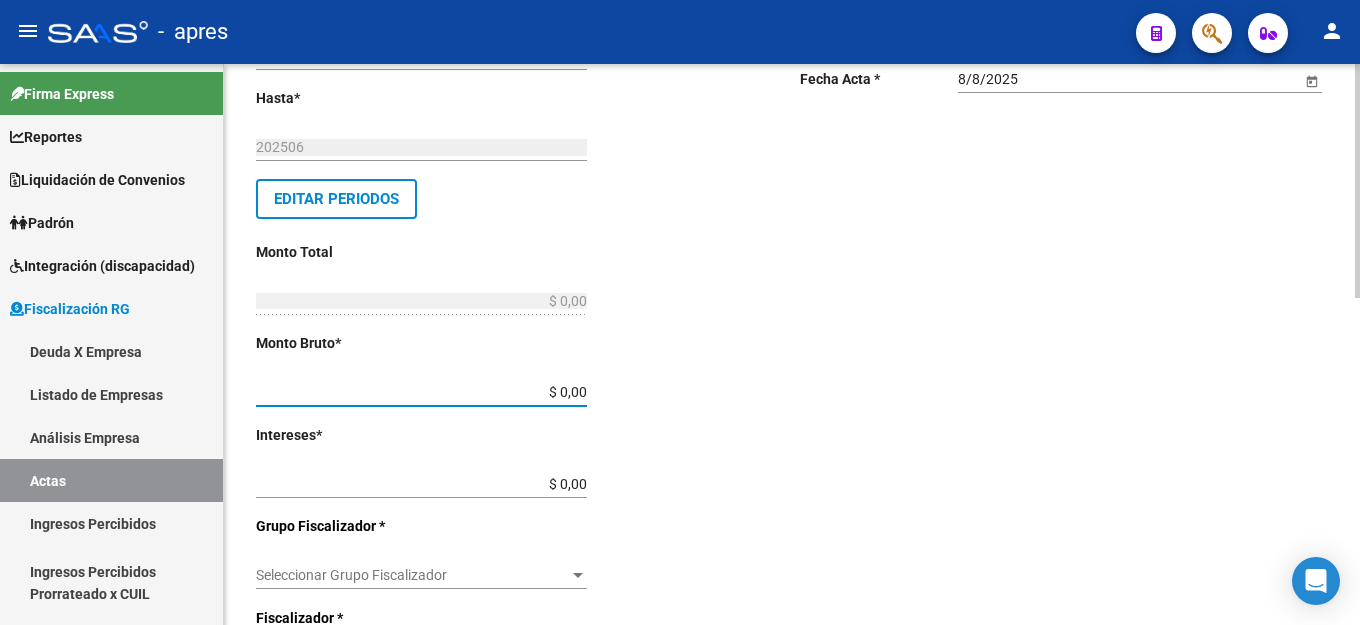 click on "$ 0,00" at bounding box center [421, 392] 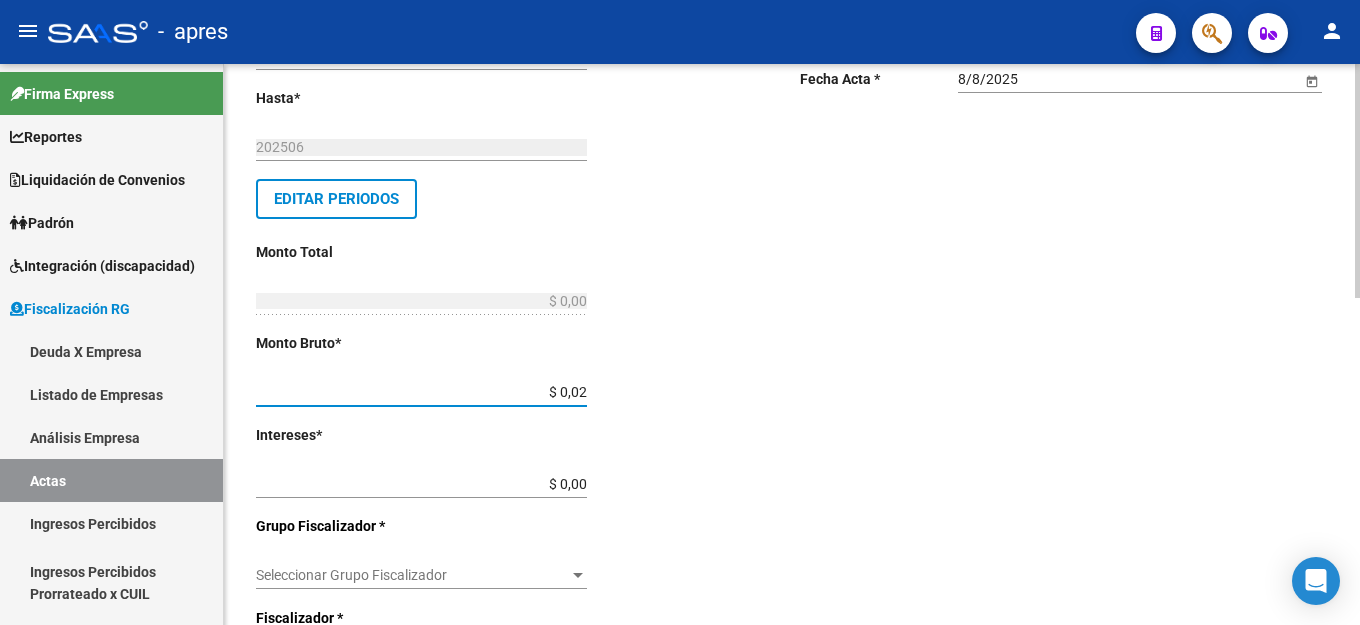 type on "$ 0,02" 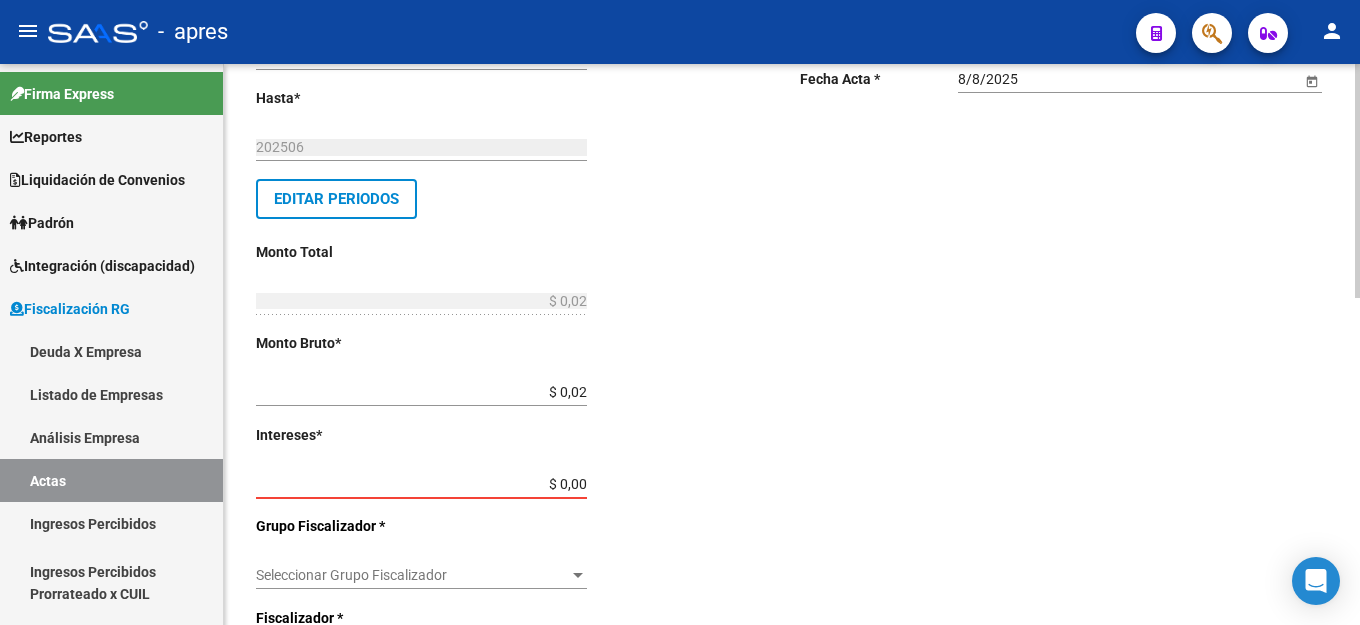 click on "$ 0,02" at bounding box center [421, 392] 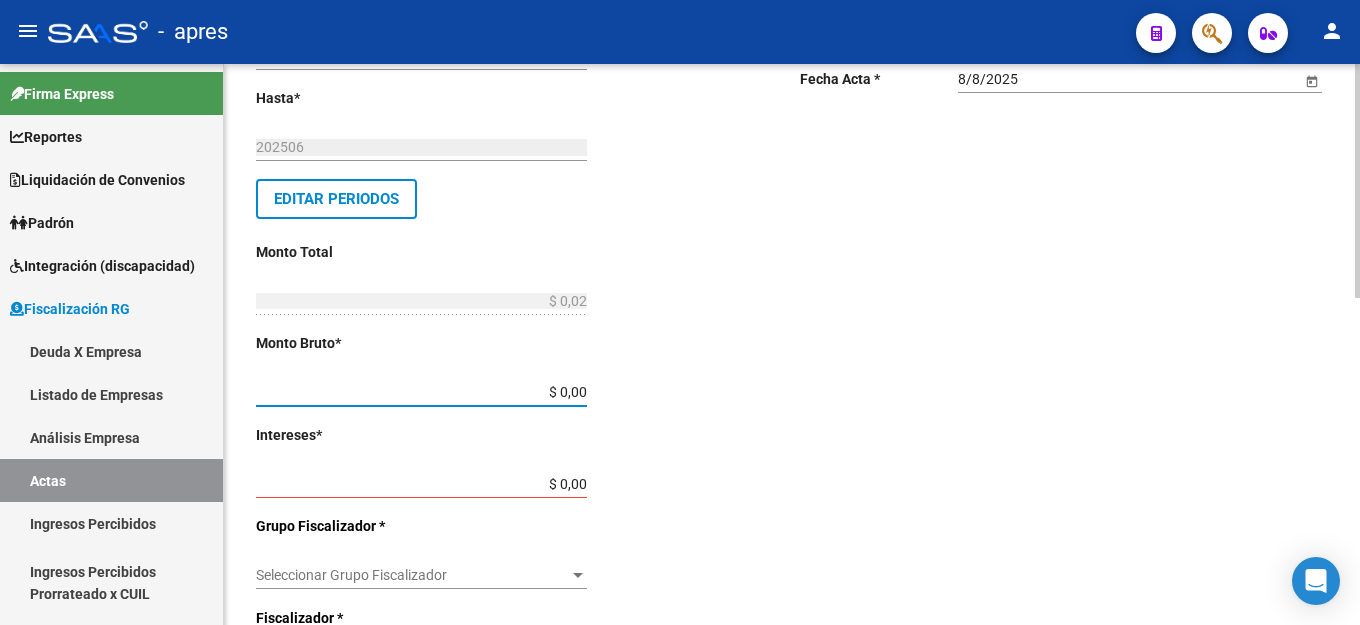 type on "$ 0,01" 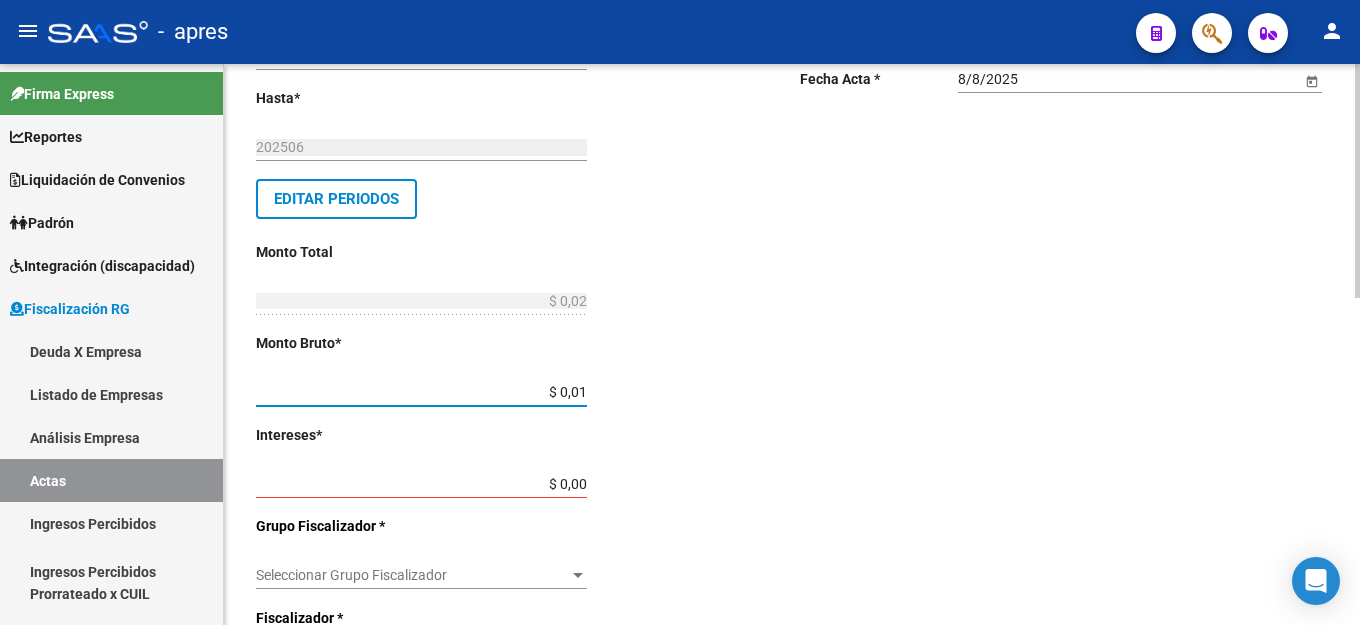 type on "$ 0,01" 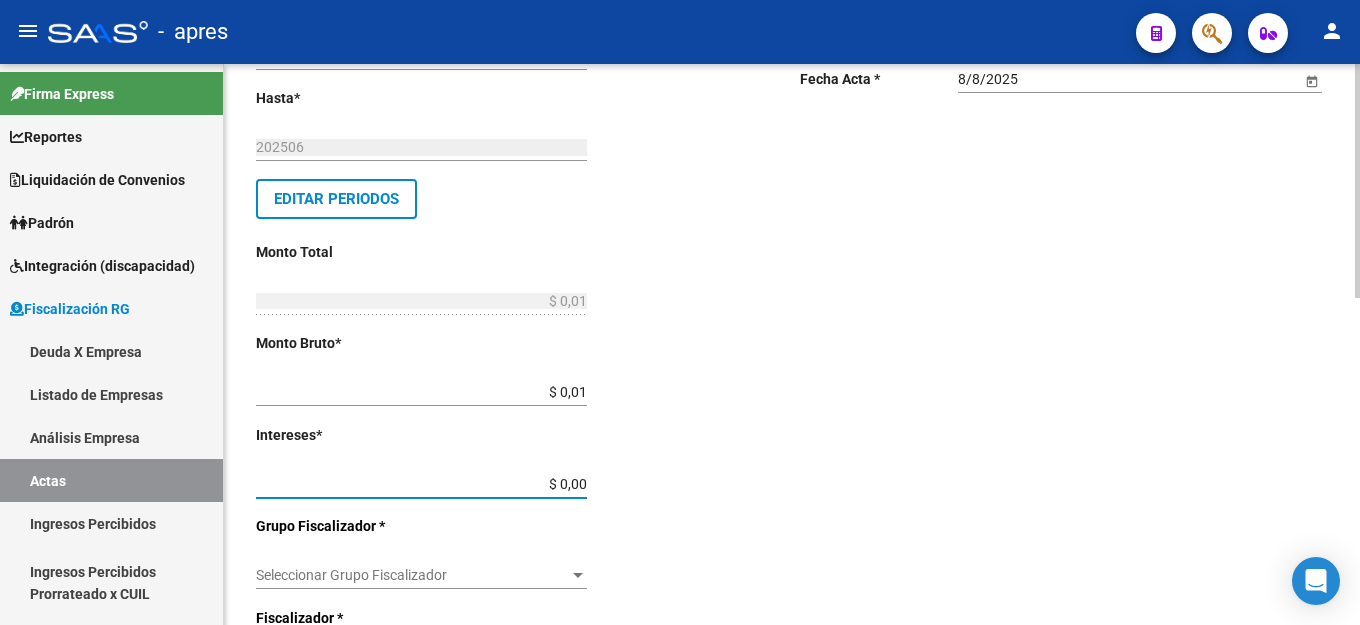 type on "$ 0,01" 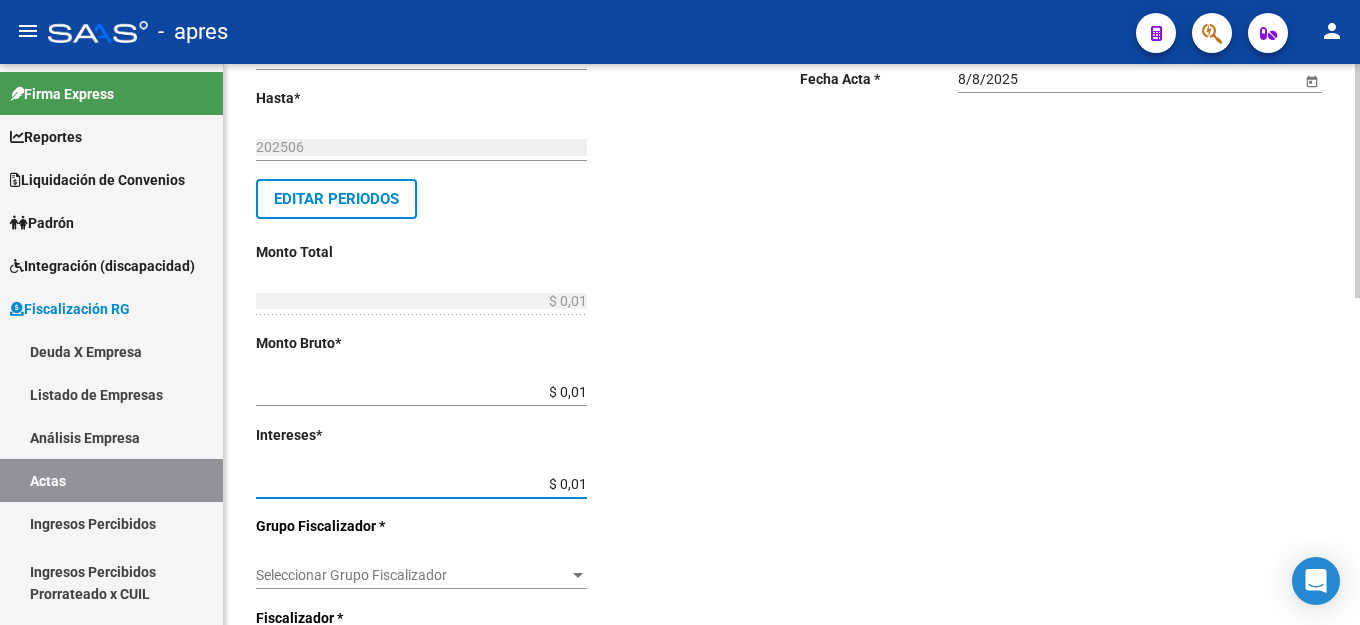 type on "$ 0,02" 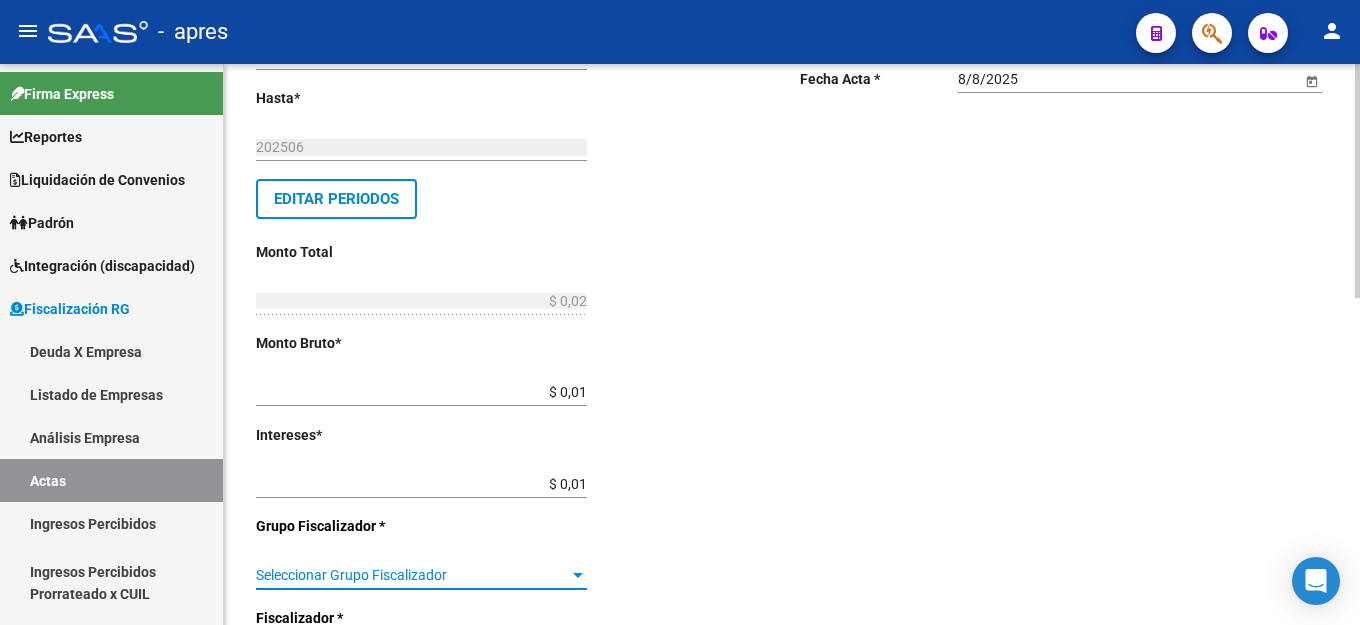 click on "Seleccionar Grupo Fiscalizador" at bounding box center [412, 575] 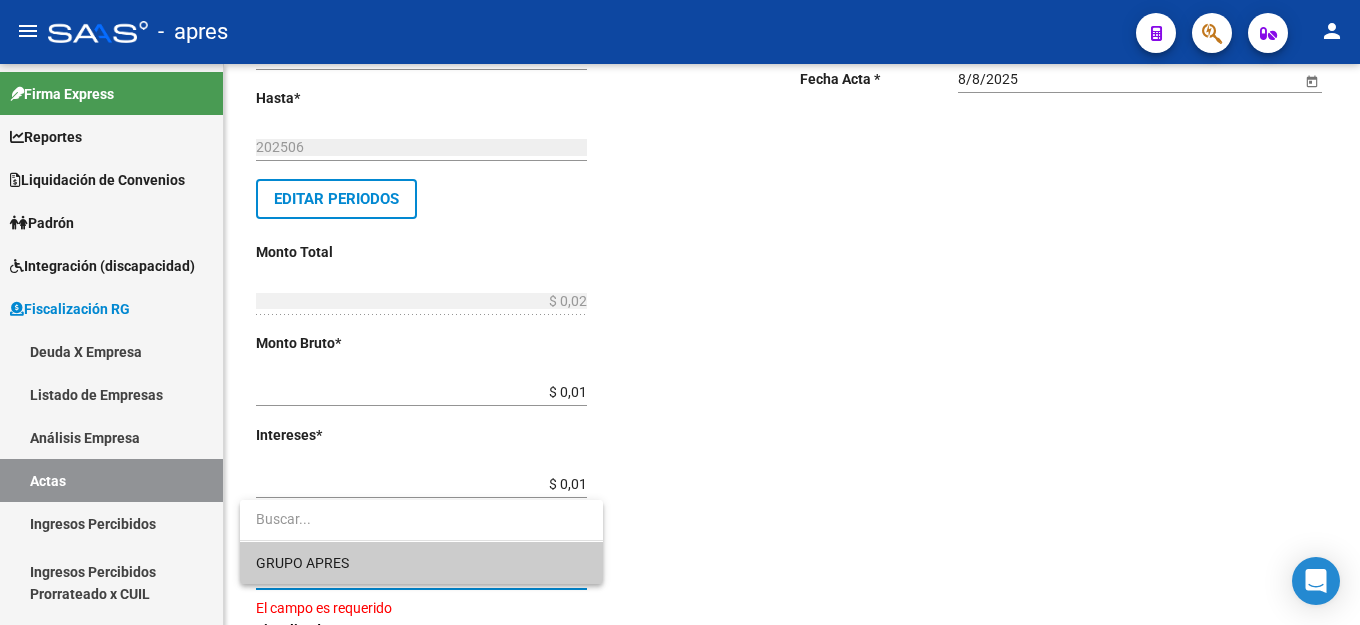 click on "GRUPO APRES" at bounding box center (421, 563) 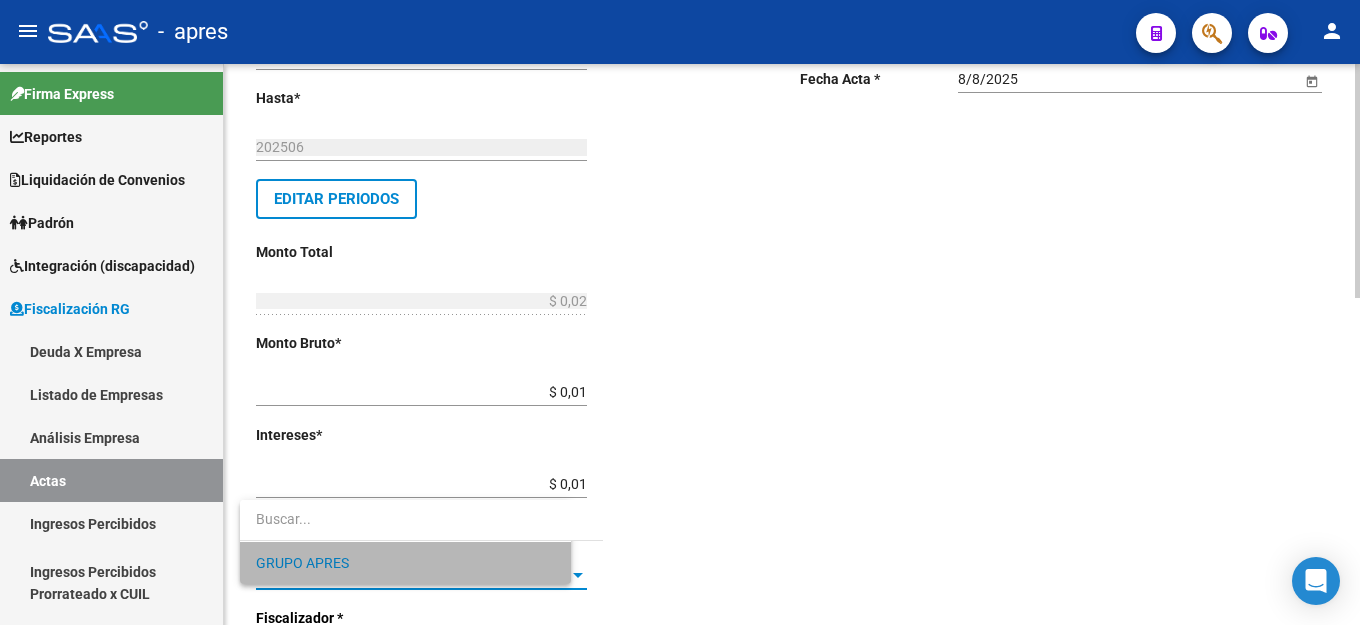click on "Desde  *   202501 Ej: 202201  Hasta  *   202506 Ej: 202208   Editar Periodos Monto Total    $ 0,02 Ingresar el monto total  Monto Bruto  *   $ 0,01 Ingresar monto bruto  Intereses  *   $ 0,01 Ingresar intereses   Grupo Fiscalizador * GRUPO APRES Seleccionar Grupo Fiscalizador  Fiscalizador * Seleccionar Fiscalizador Seleccionar Fiscalizador Número Acta  *   Ingresar número acta    $ 0,00 Honorarios Fiscalizacion  Nro Convenio    Ingresar número de convenio     Cobrado    Acta Judicial     Acta Virtual / Moroso Incobrable" 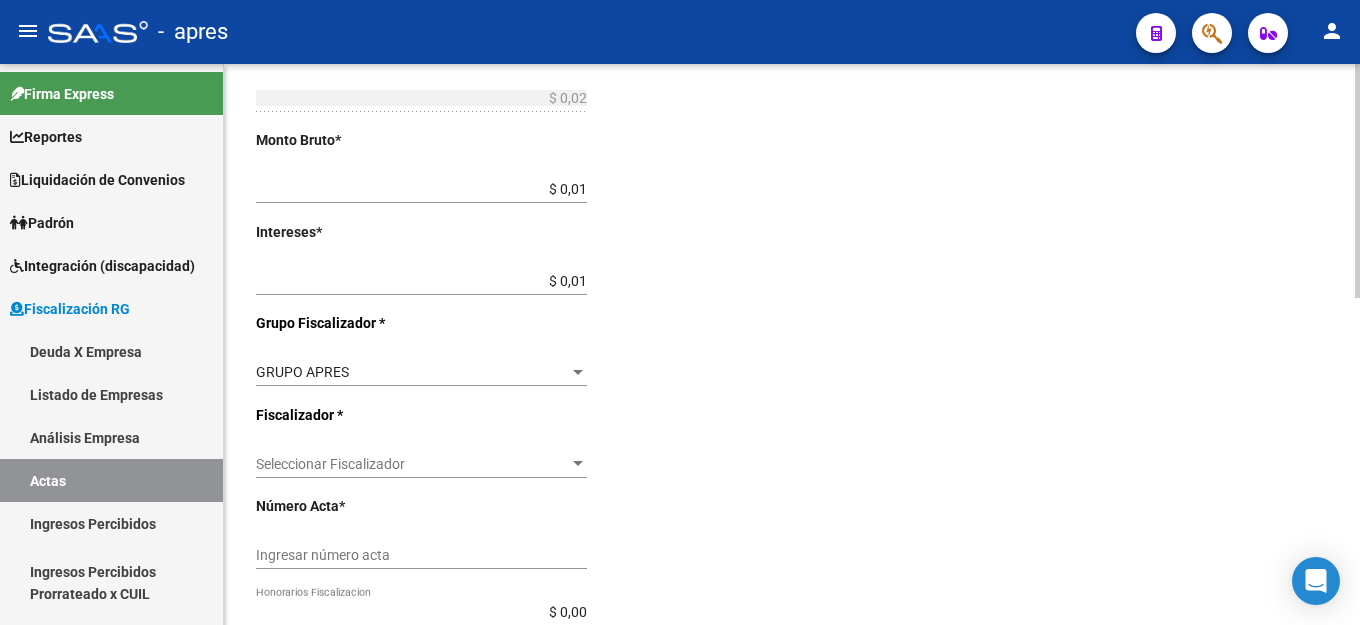 scroll, scrollTop: 600, scrollLeft: 0, axis: vertical 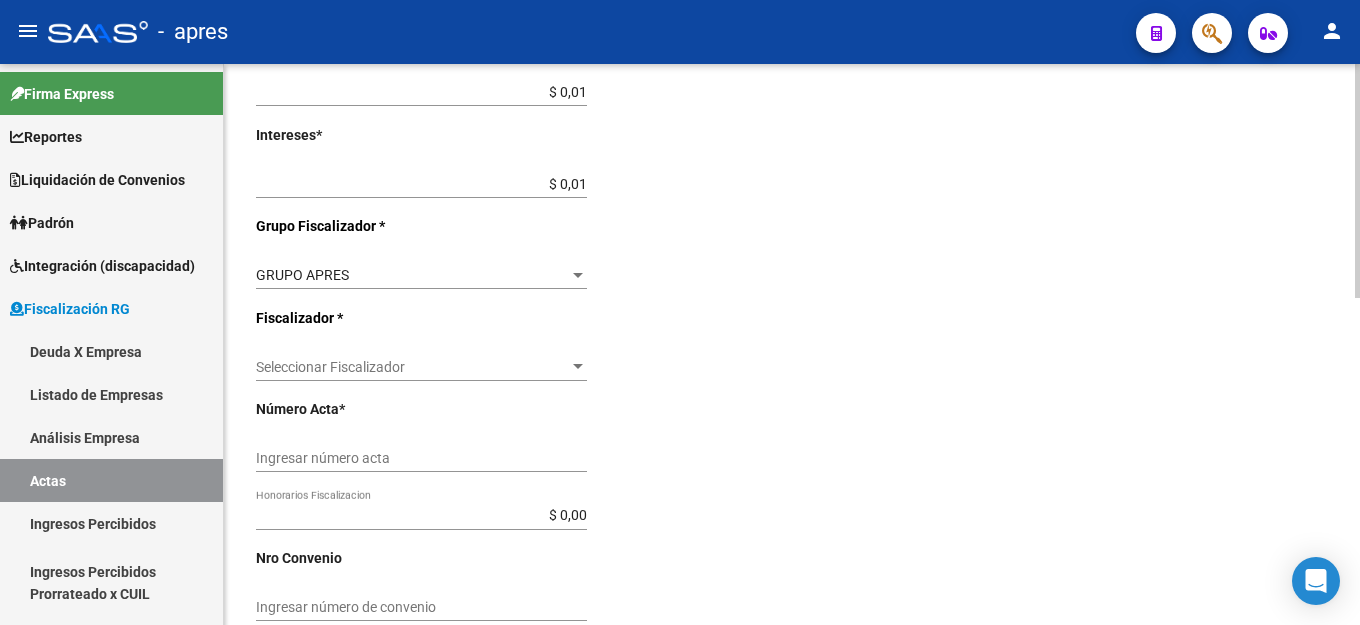 click on "Seleccionar Fiscalizador Seleccionar Fiscalizador" 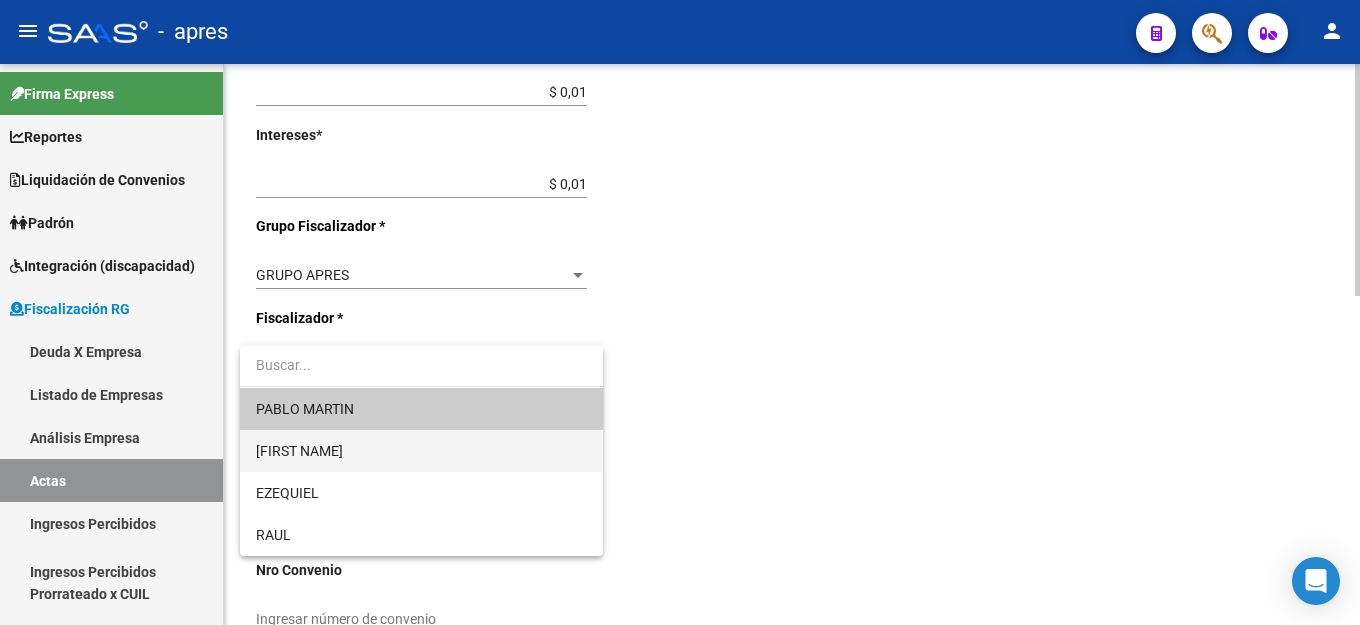click on "[FIRST NAME]" at bounding box center [421, 451] 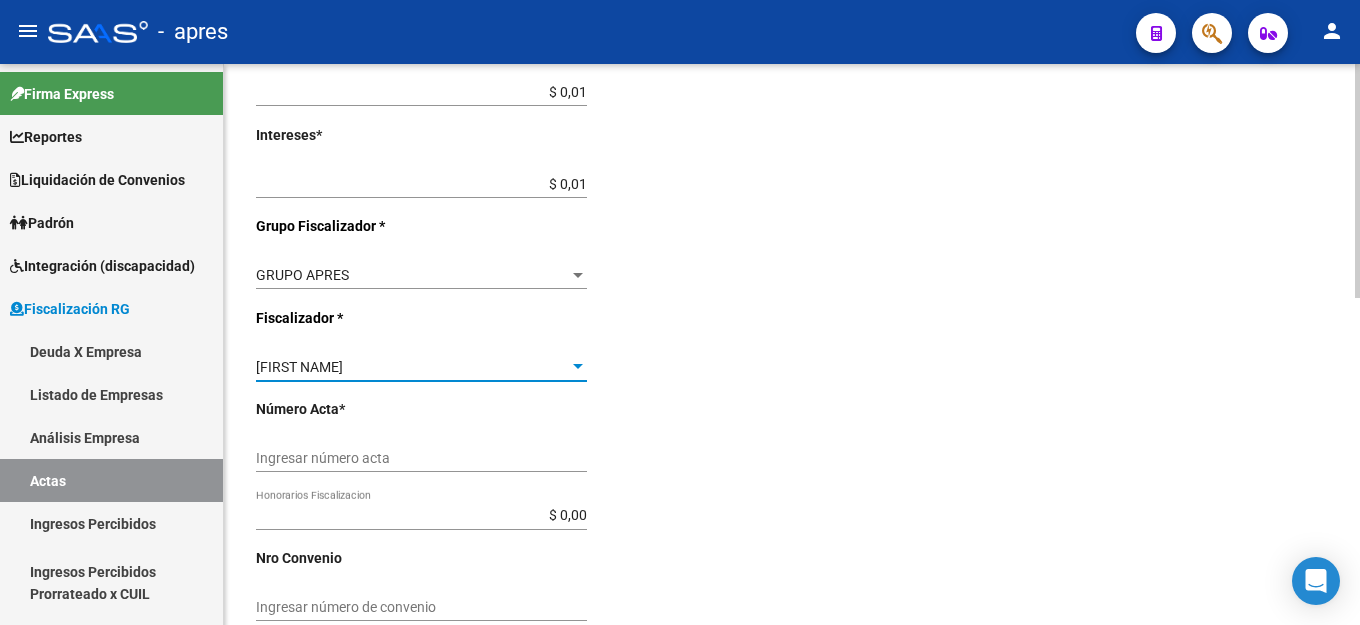 click on "Comentarios  *   Deuda Ingresar comentarios  Fecha Acta * [DATE] Selecciona una fecha" 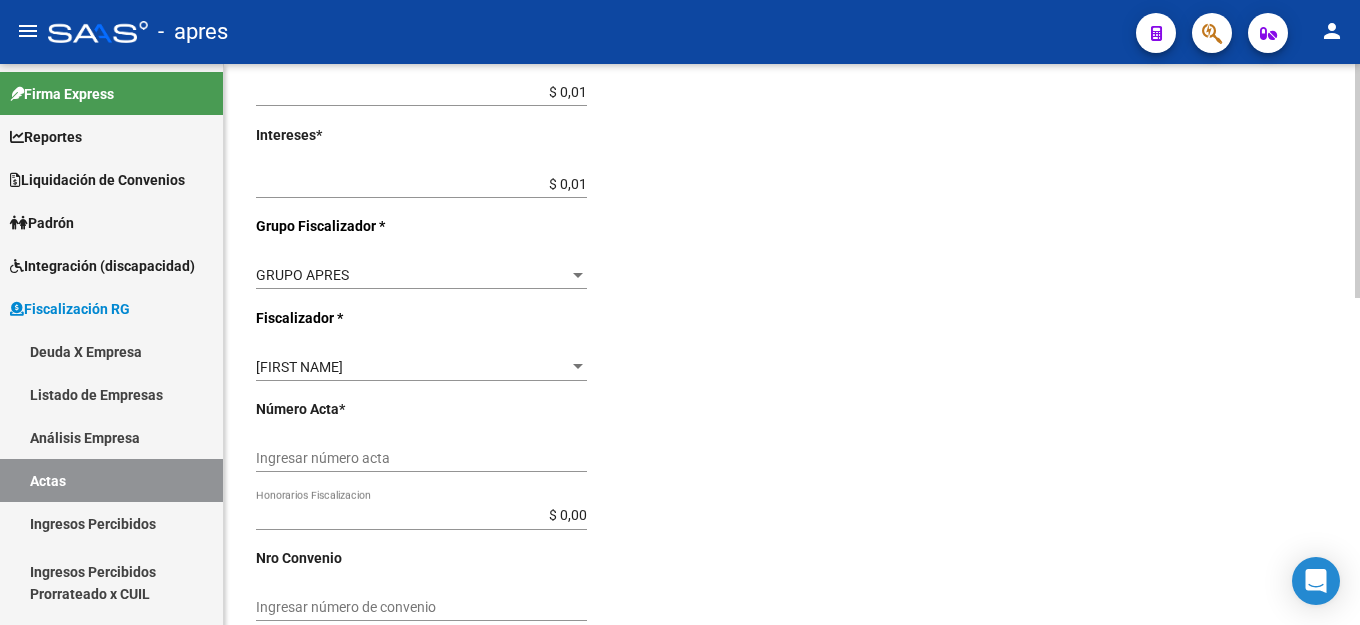 click on "Ingresar número acta" at bounding box center [421, 458] 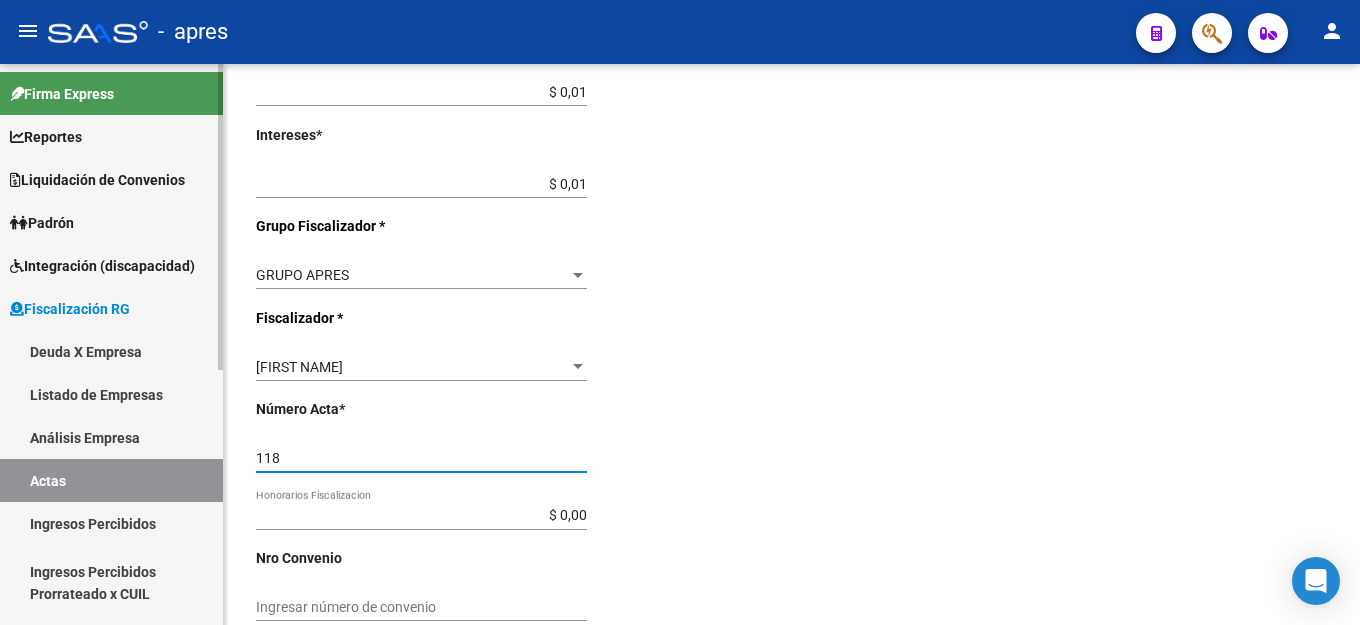 type on "118" 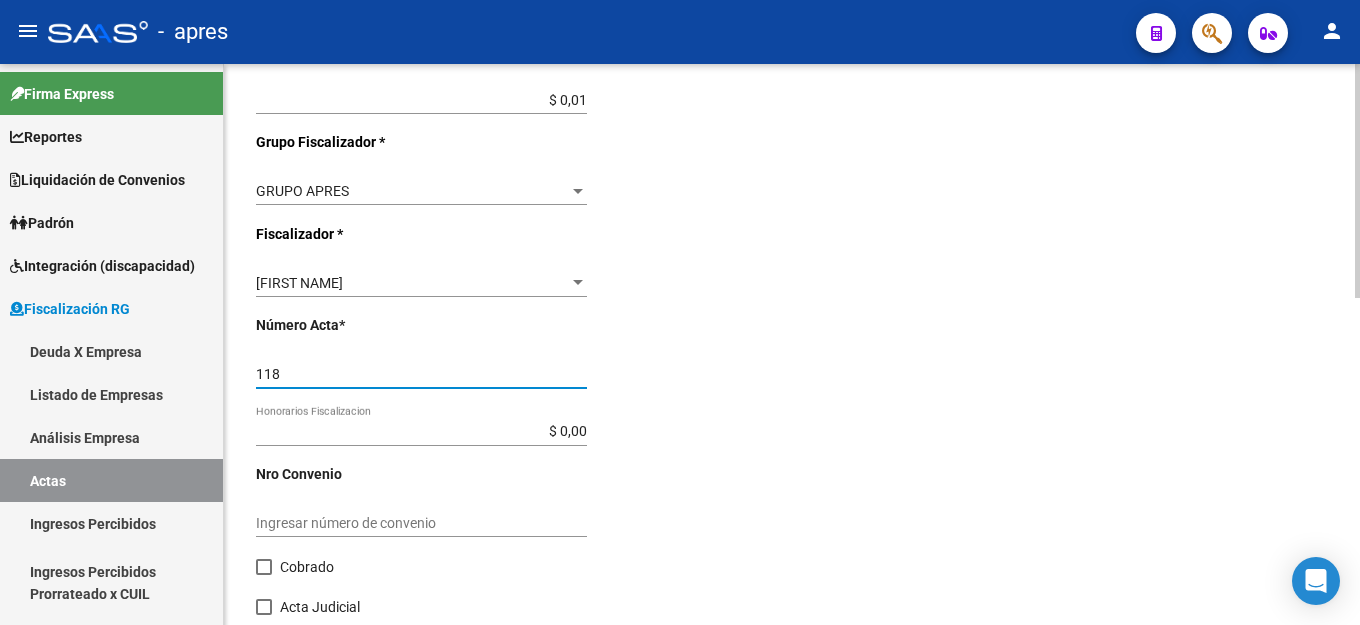 scroll, scrollTop: 782, scrollLeft: 0, axis: vertical 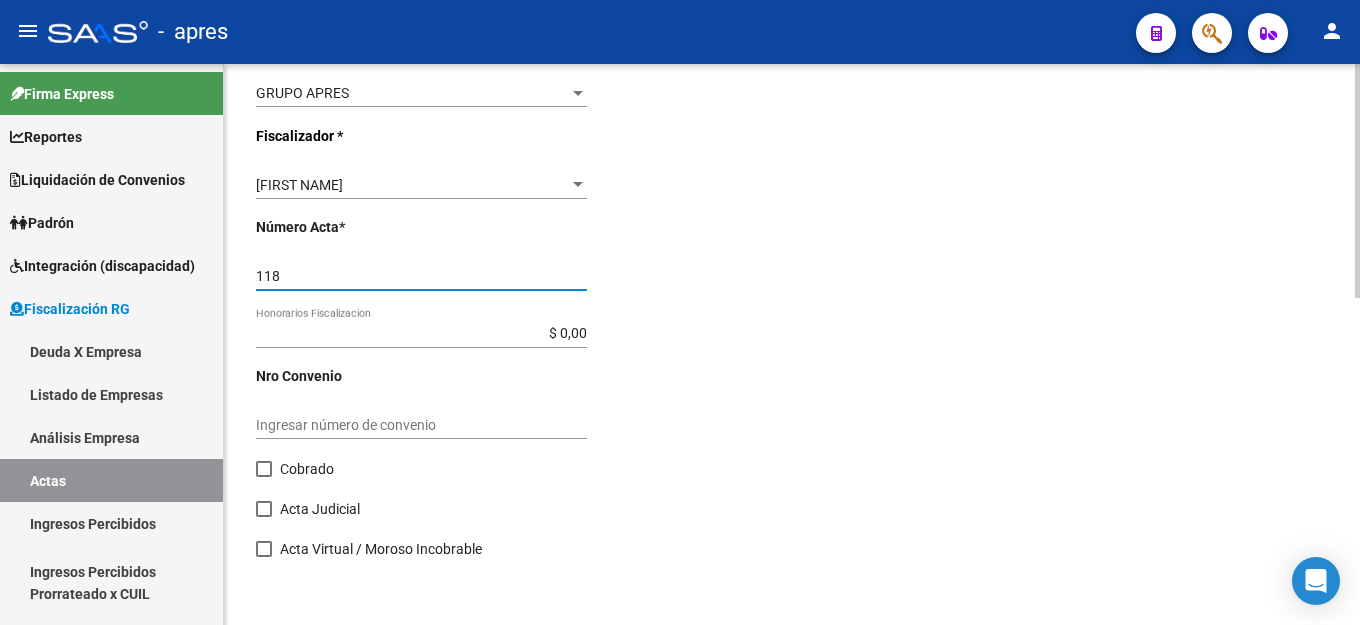 click on "Ingresar número de convenio" at bounding box center (421, 425) 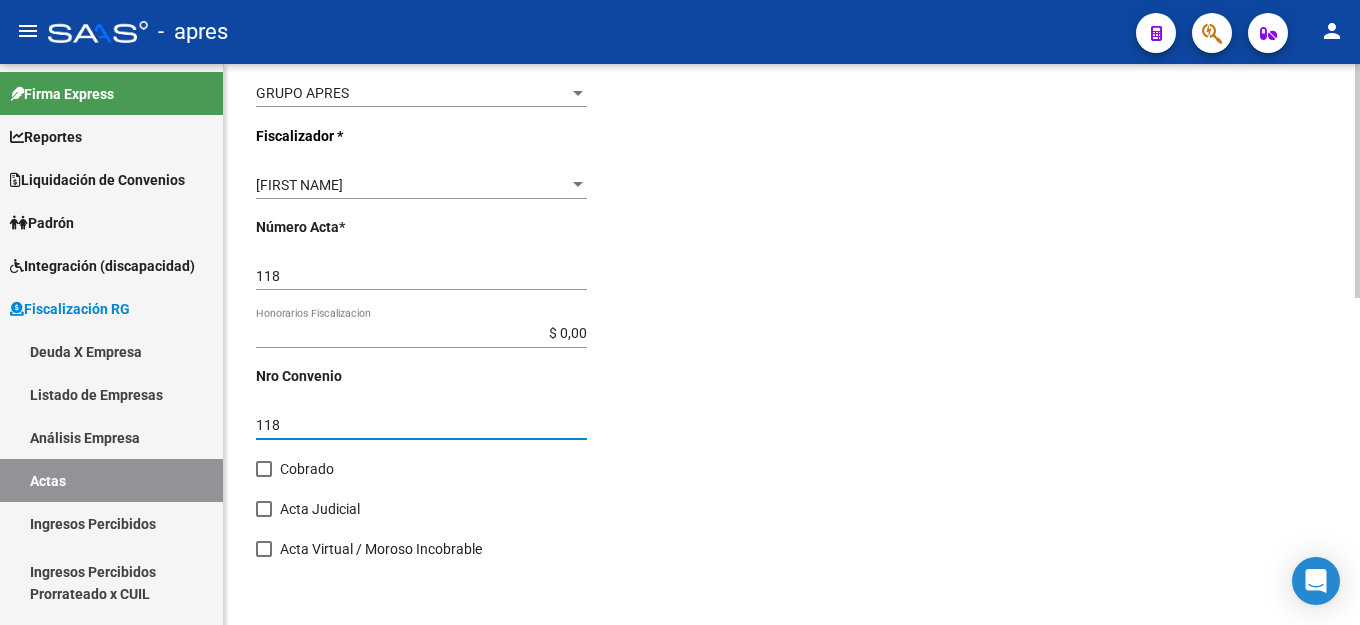 type on "118" 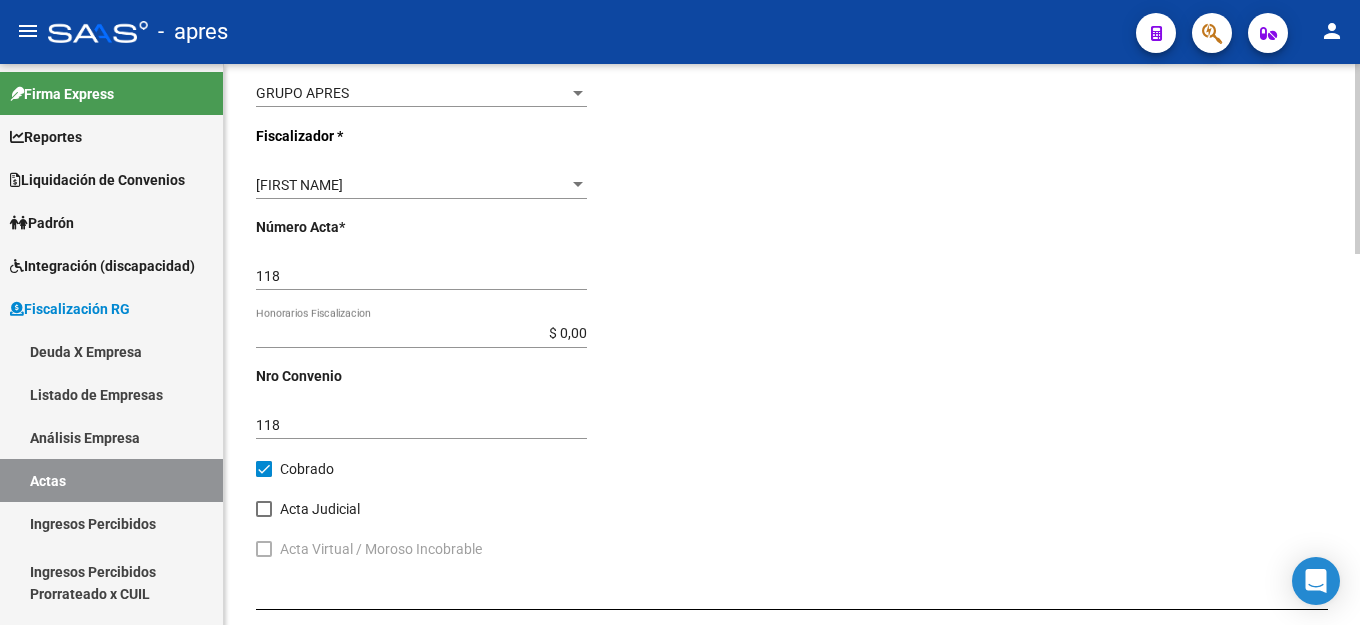 scroll, scrollTop: 1082, scrollLeft: 0, axis: vertical 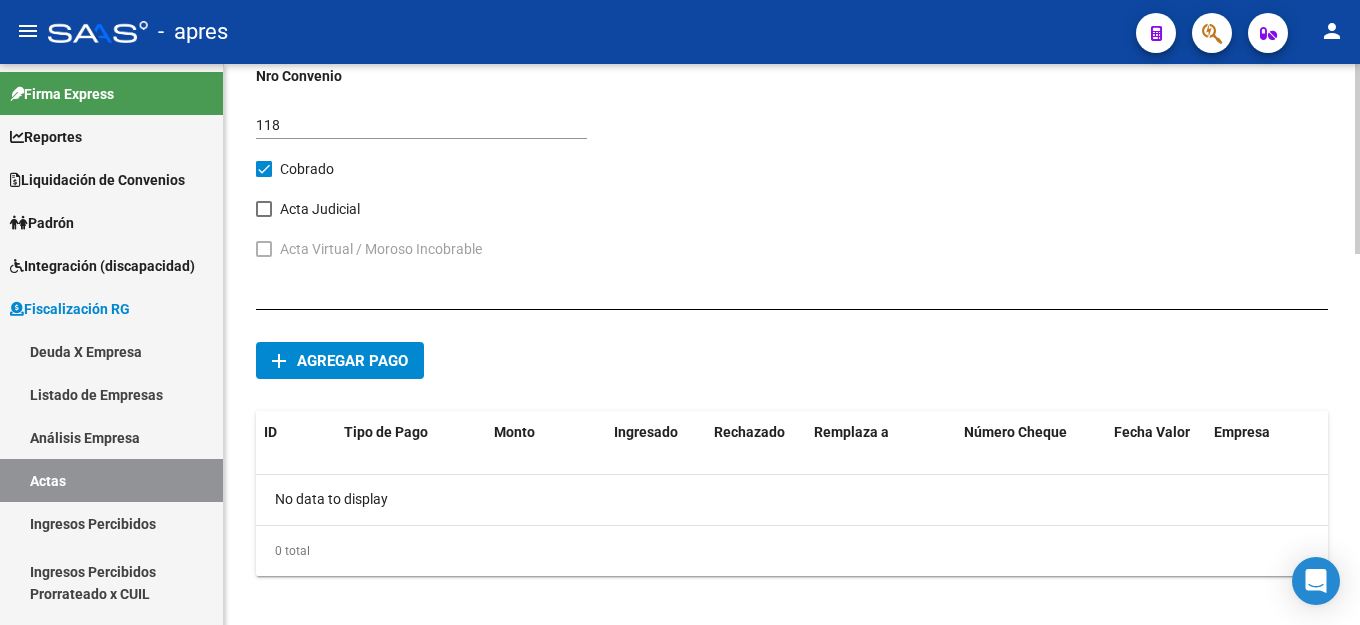 click on "add Agregar pago" 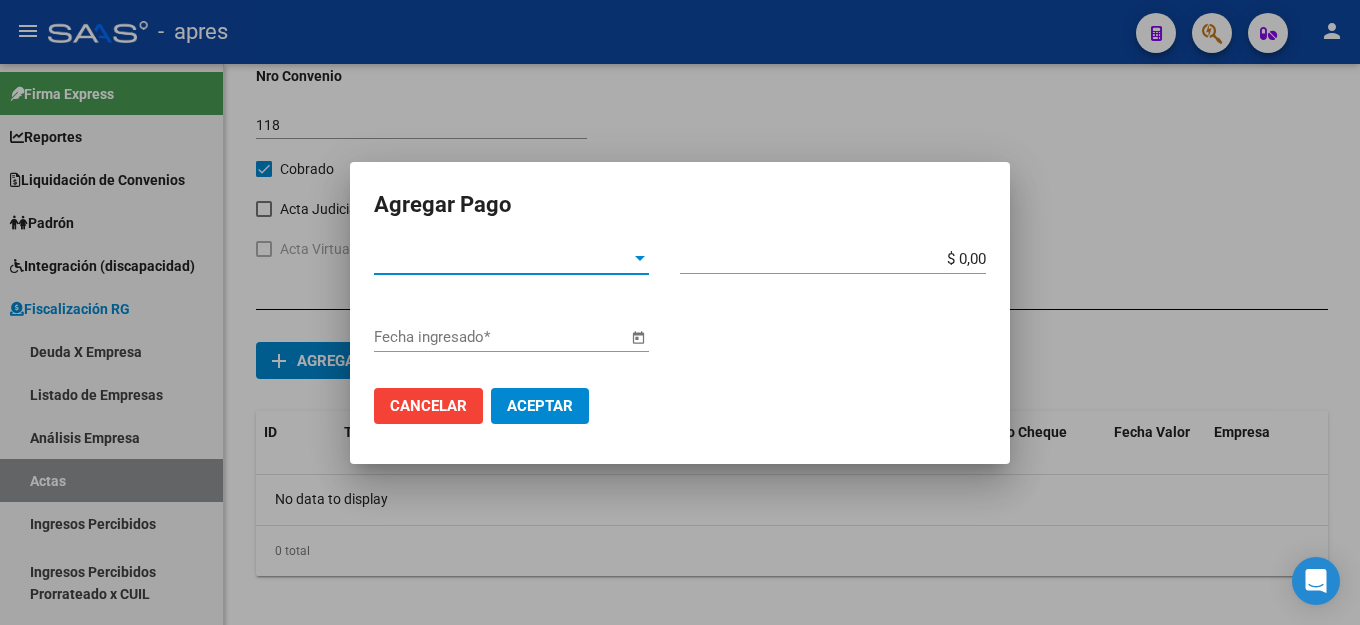 click on "Tipo de Pago * Tipo de Pago *" at bounding box center [511, 259] 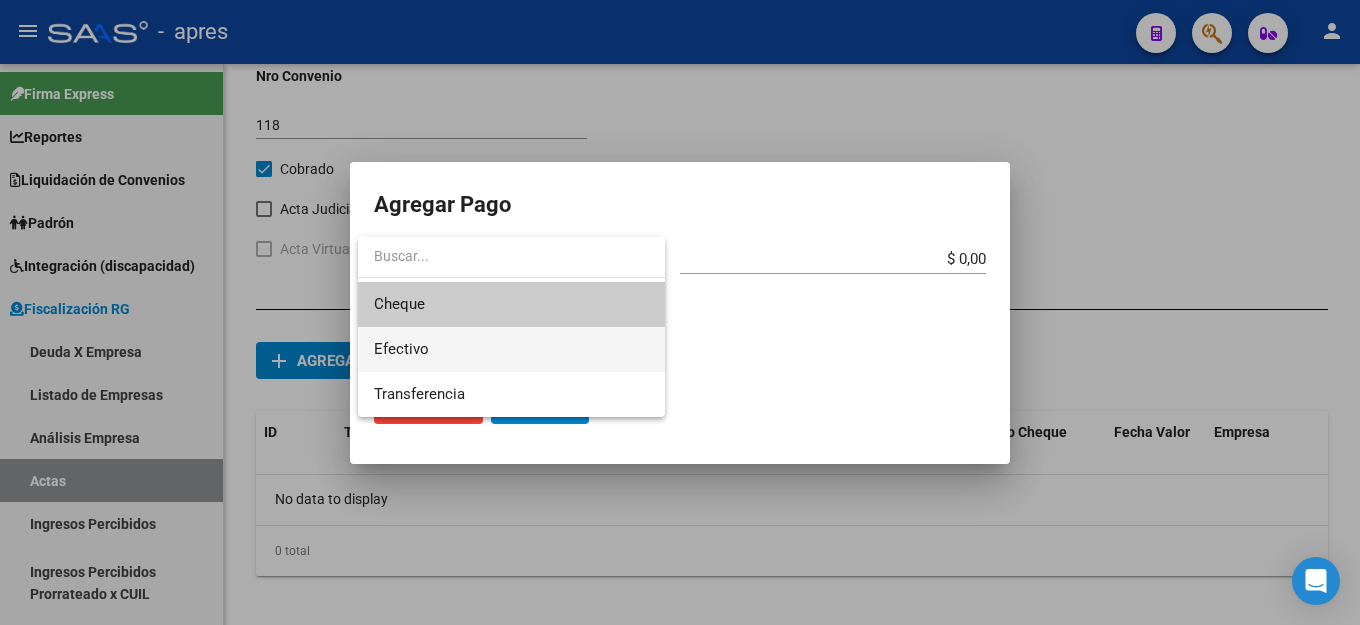 click on "Efectivo" at bounding box center (511, 349) 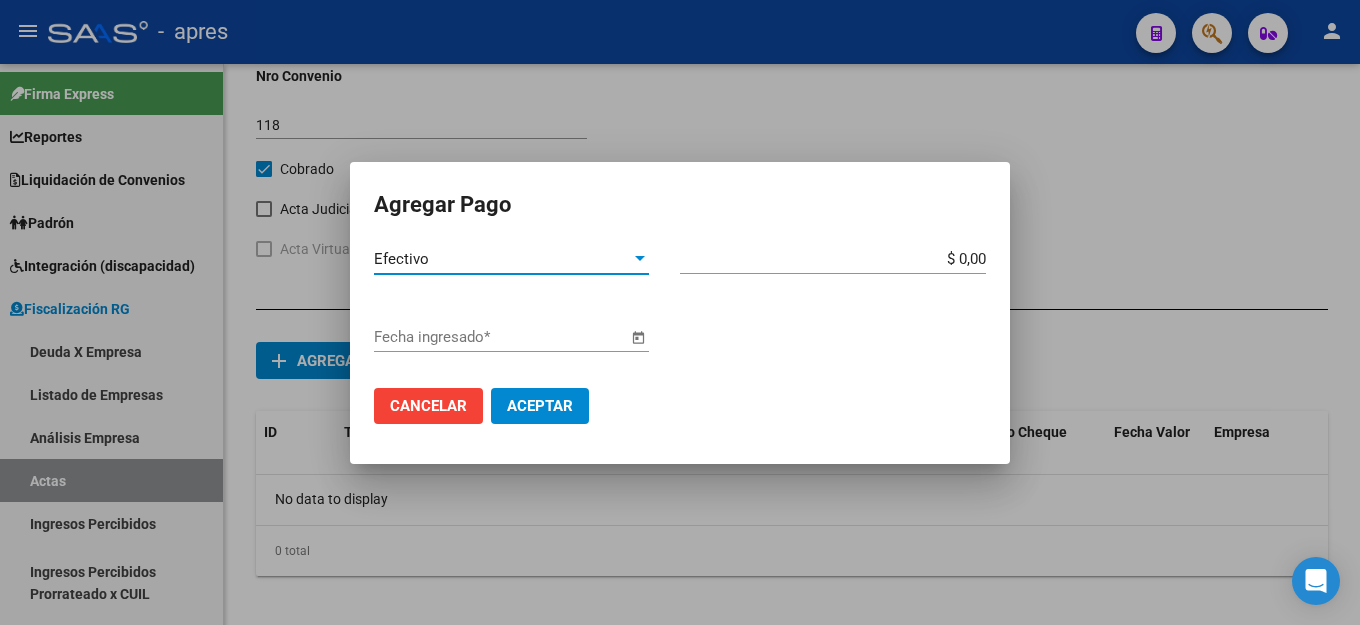 click on "$ 0,00" at bounding box center (833, 259) 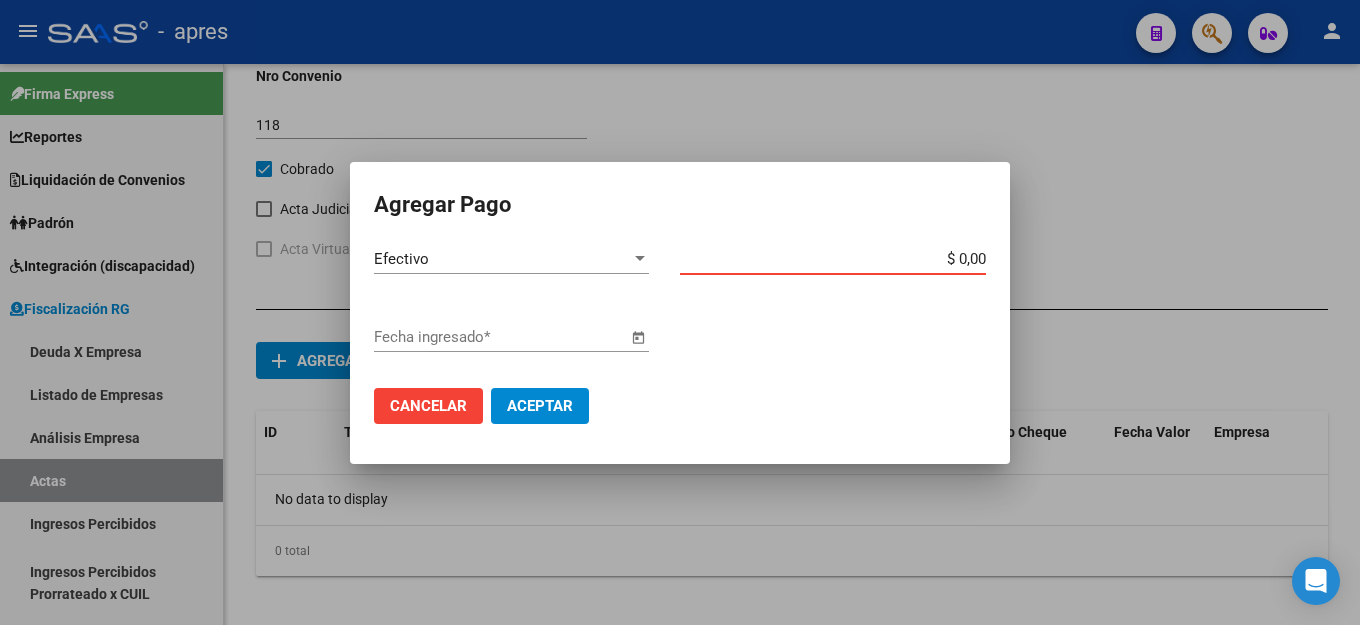 type on "$ 0,01" 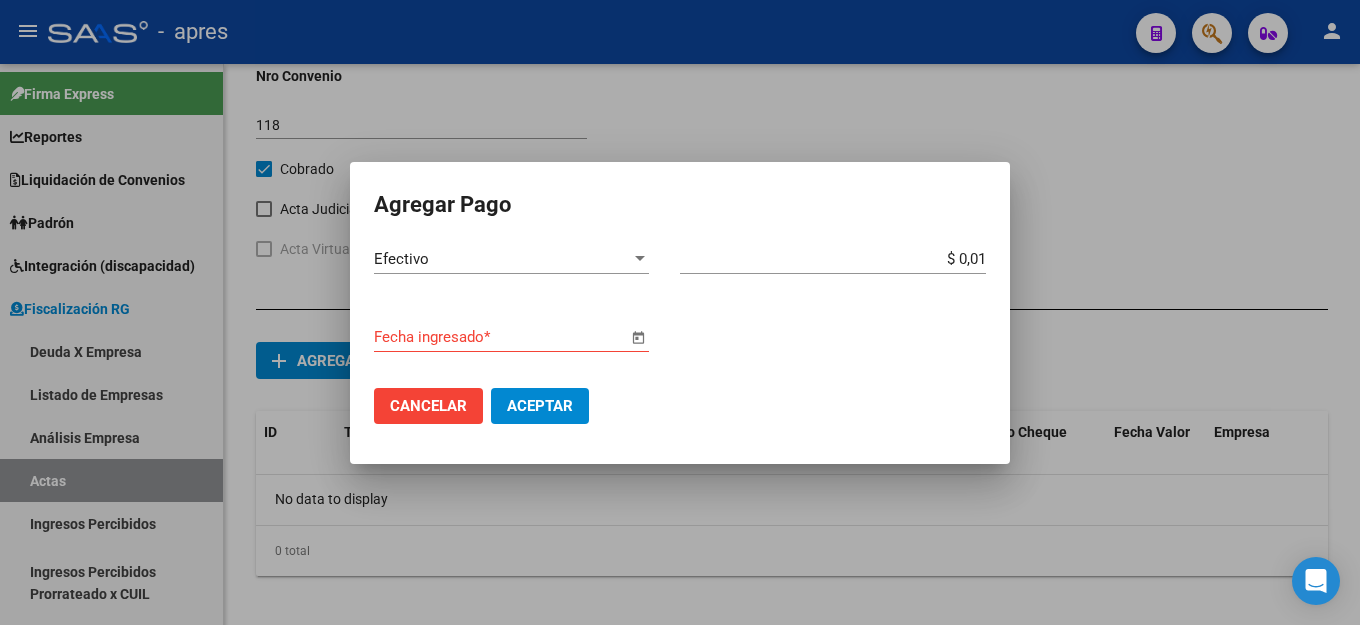 click on "Fecha ingresado  *" at bounding box center [500, 337] 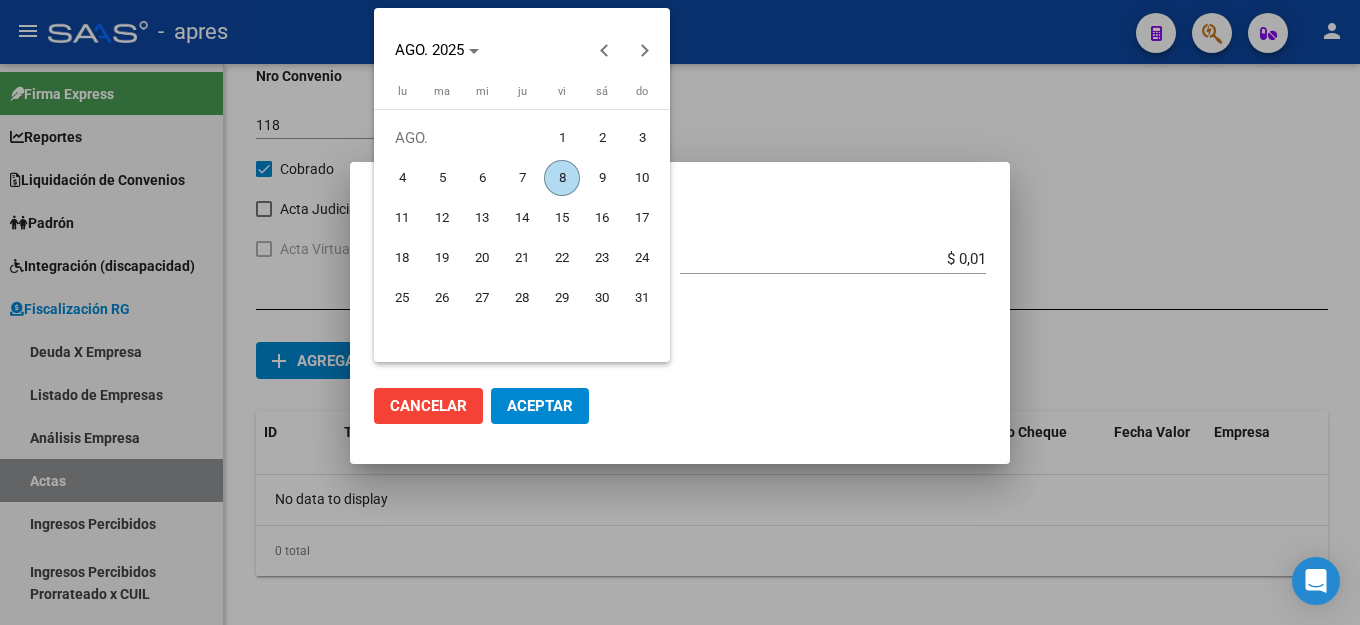 click on "8" at bounding box center [562, 178] 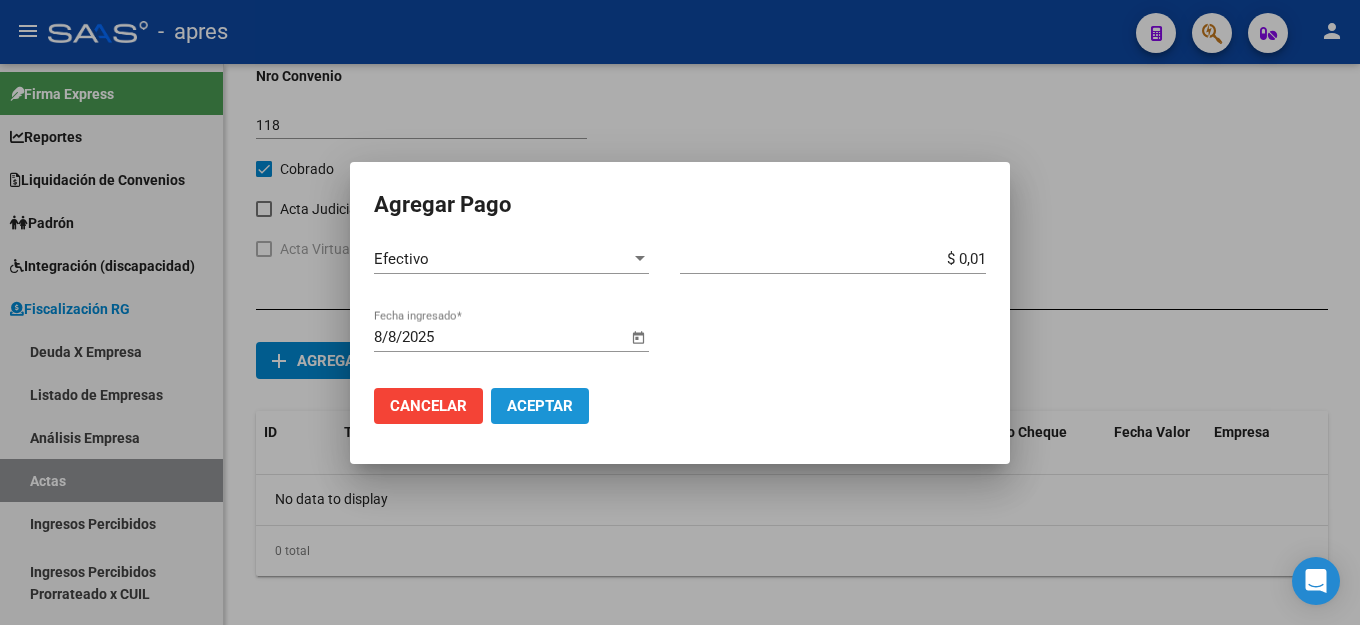 click on "Aceptar" at bounding box center [540, 406] 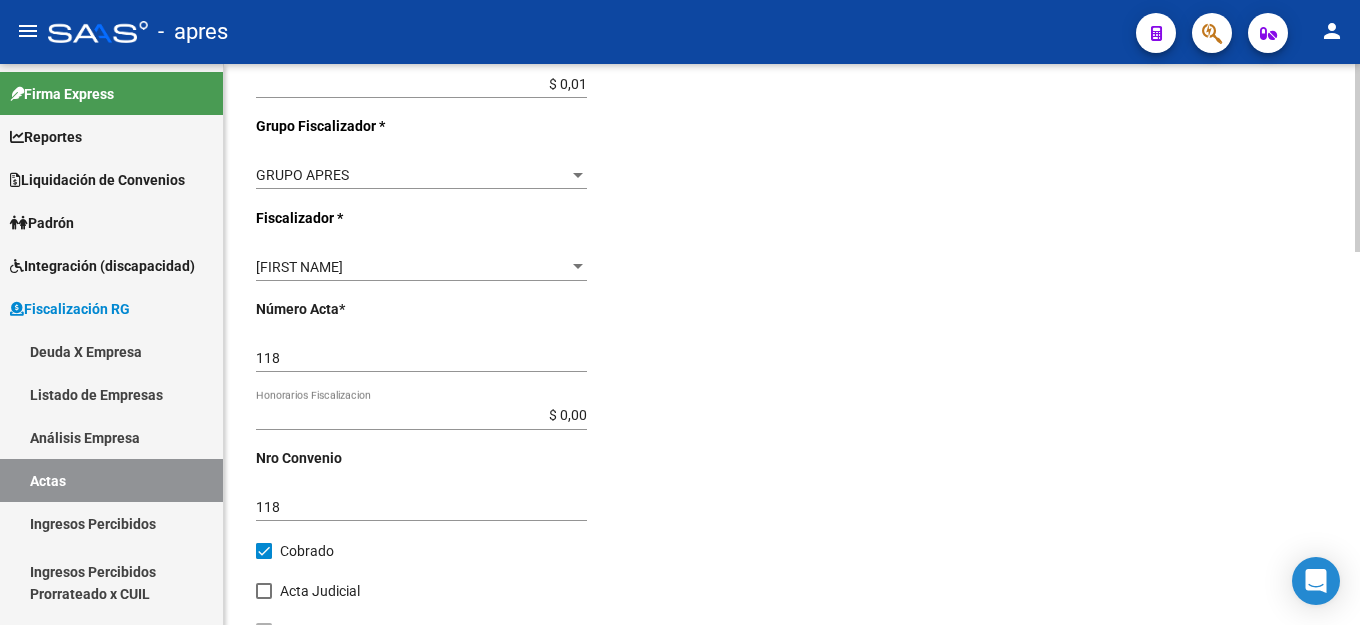 scroll, scrollTop: 515, scrollLeft: 0, axis: vertical 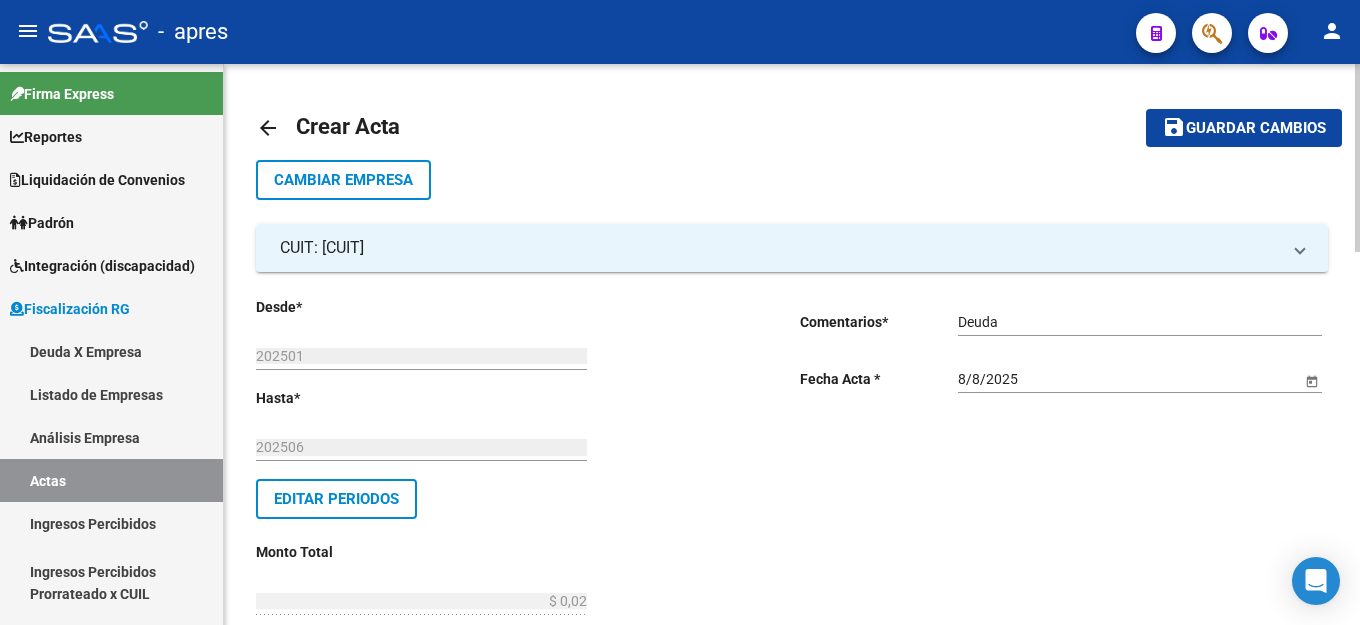 click on "Guardar cambios" 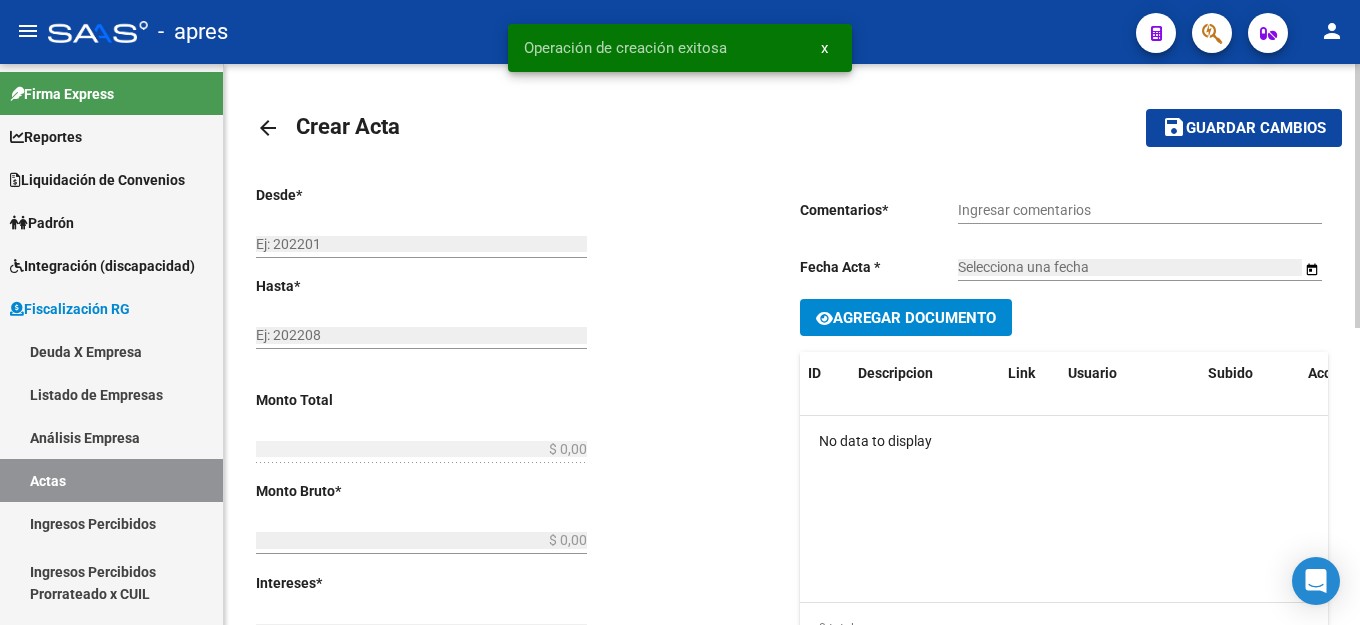 type on "202501" 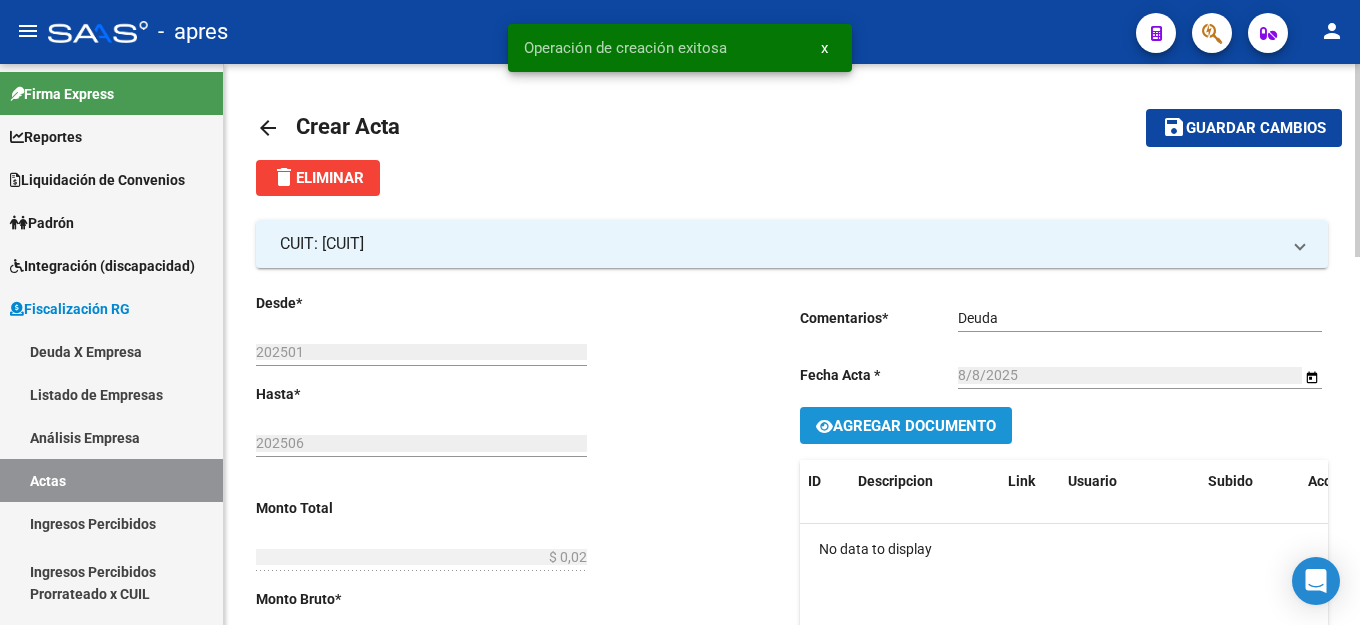 click on "Agregar Documento" 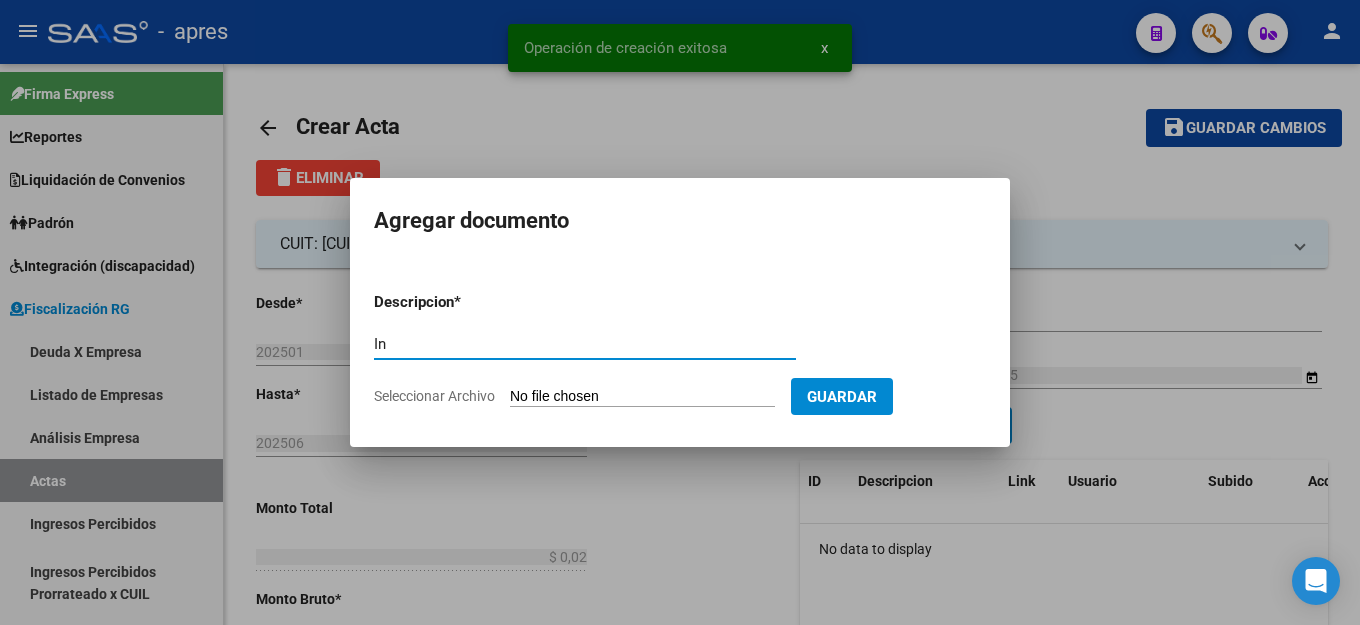 type on "I" 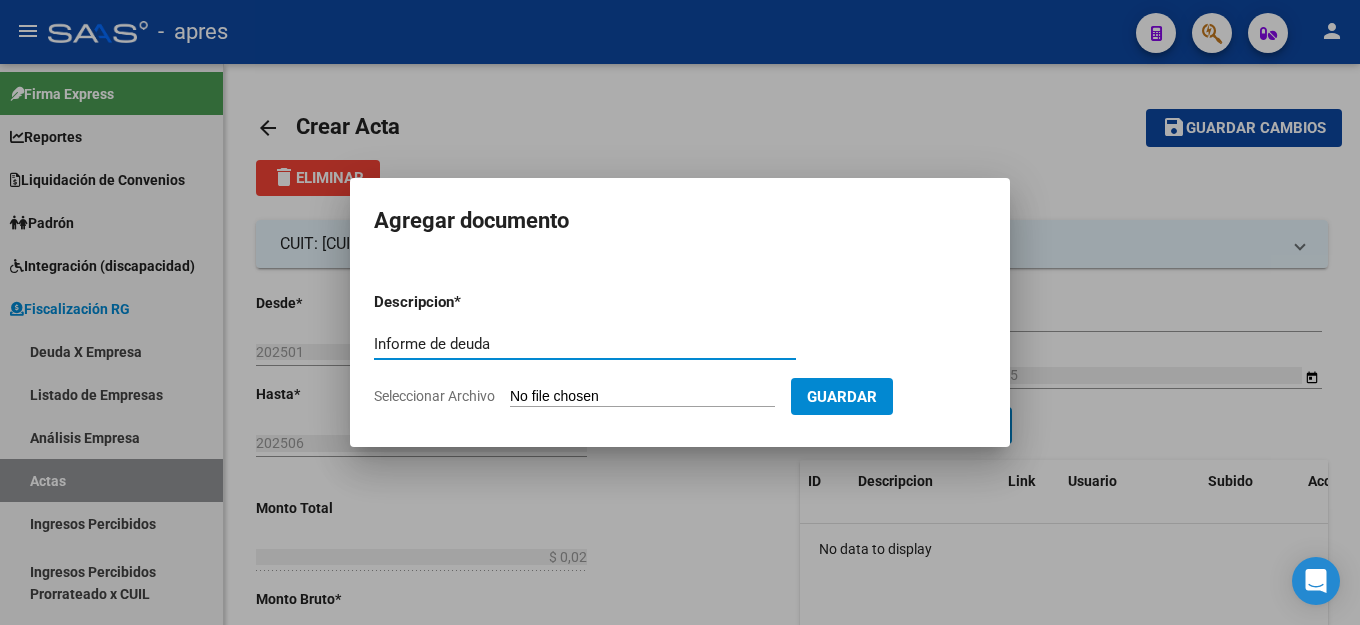 type on "Informe de deuda" 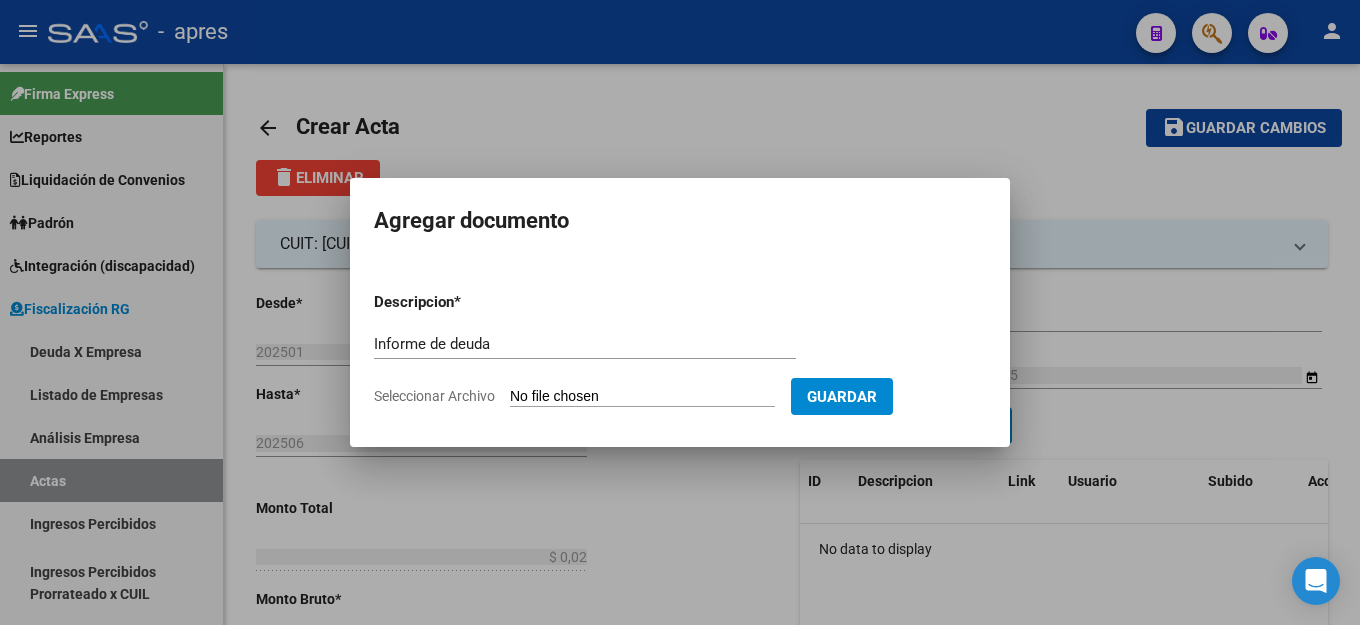 type on "C:\fakepath\Informe-Deuda-[CUIT]-201802-202506.pdf" 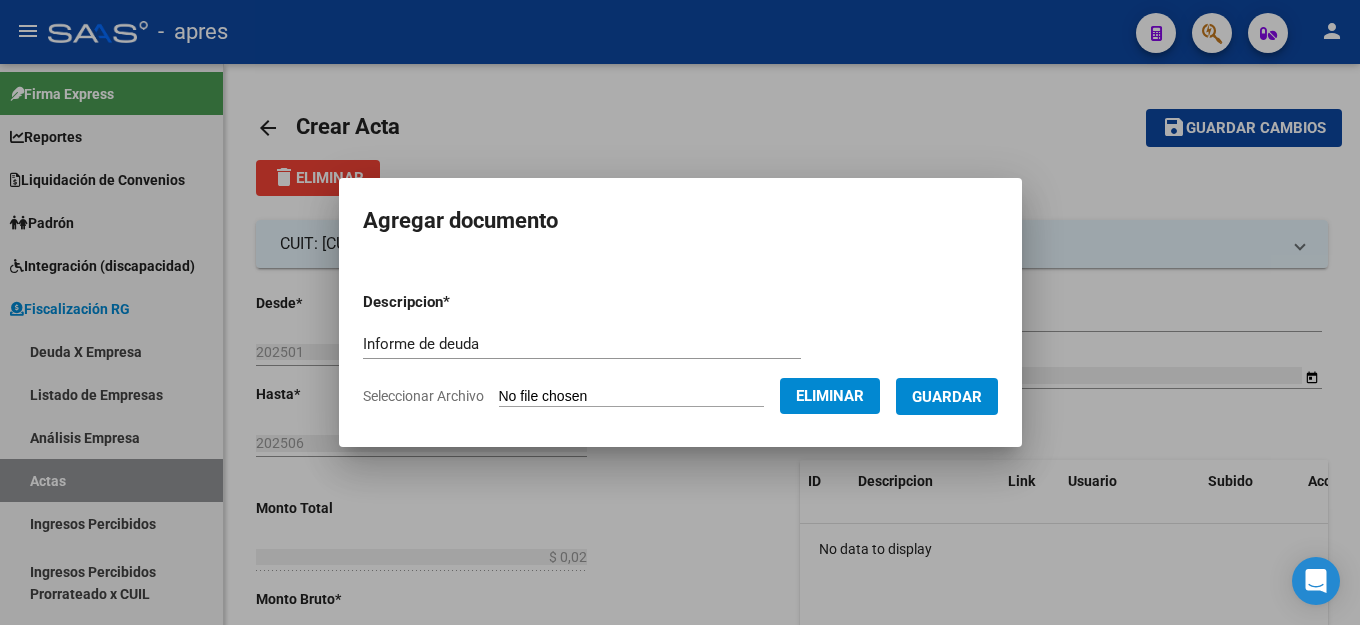 click on "Guardar" at bounding box center [947, 397] 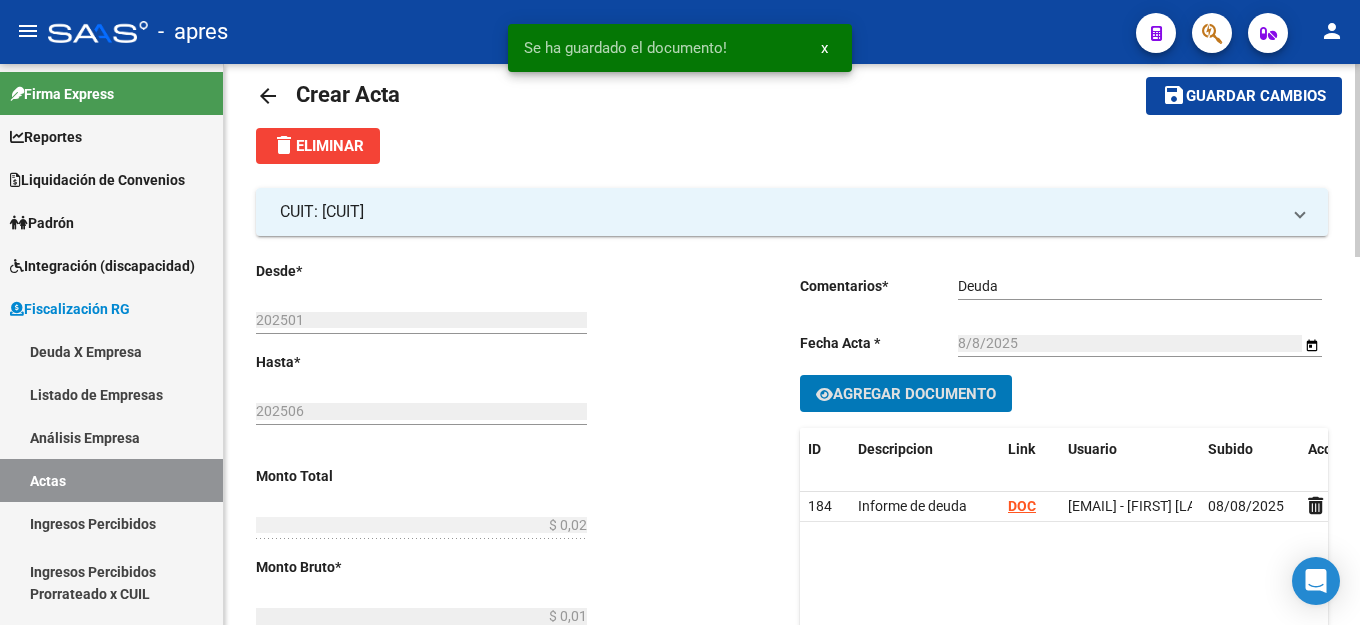 scroll, scrollTop: 0, scrollLeft: 0, axis: both 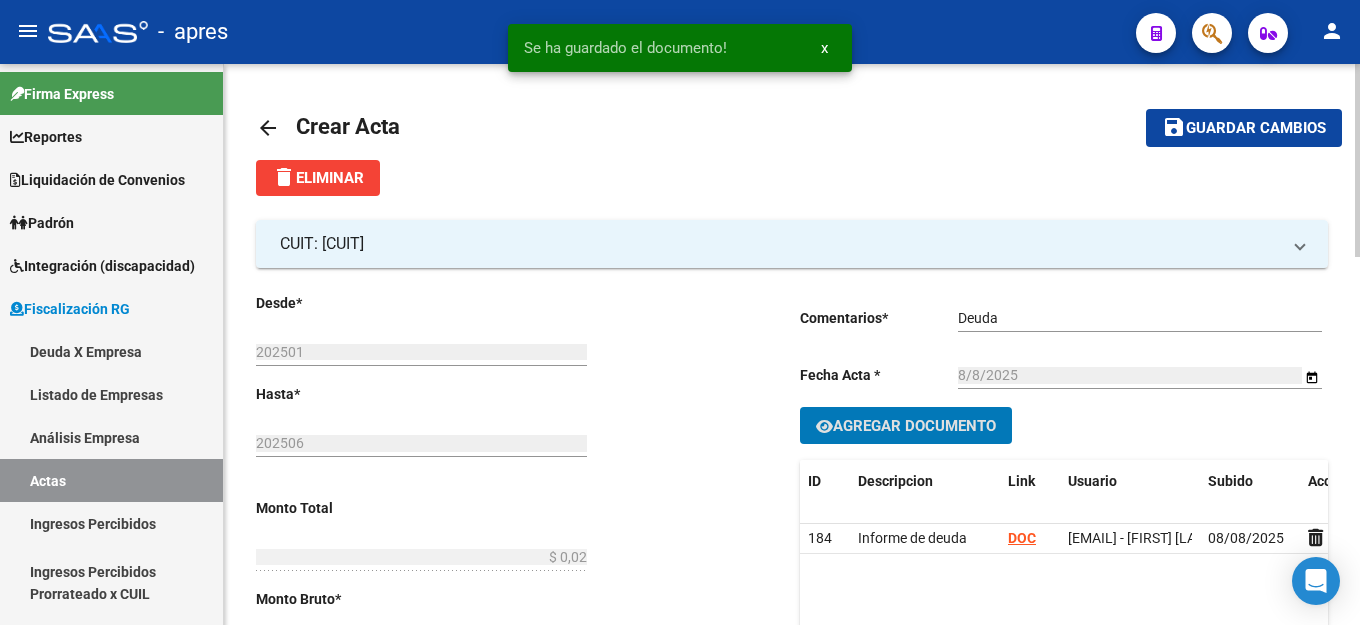 click on "Guardar cambios" 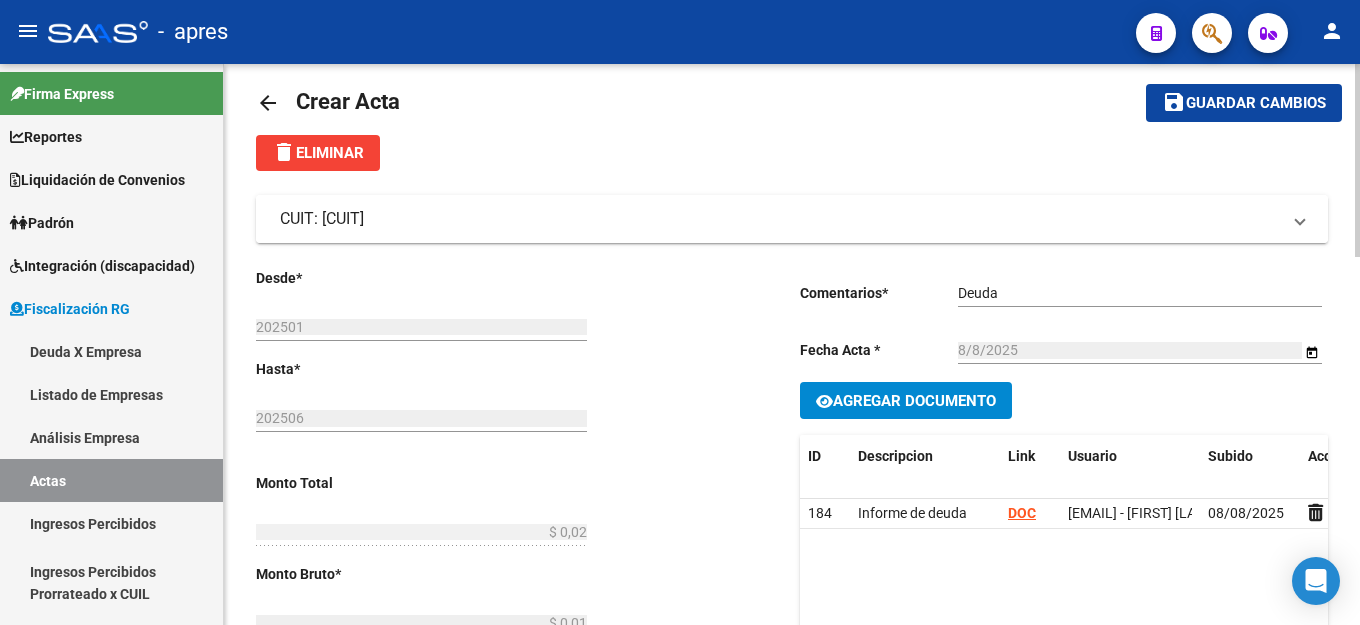 scroll, scrollTop: 0, scrollLeft: 0, axis: both 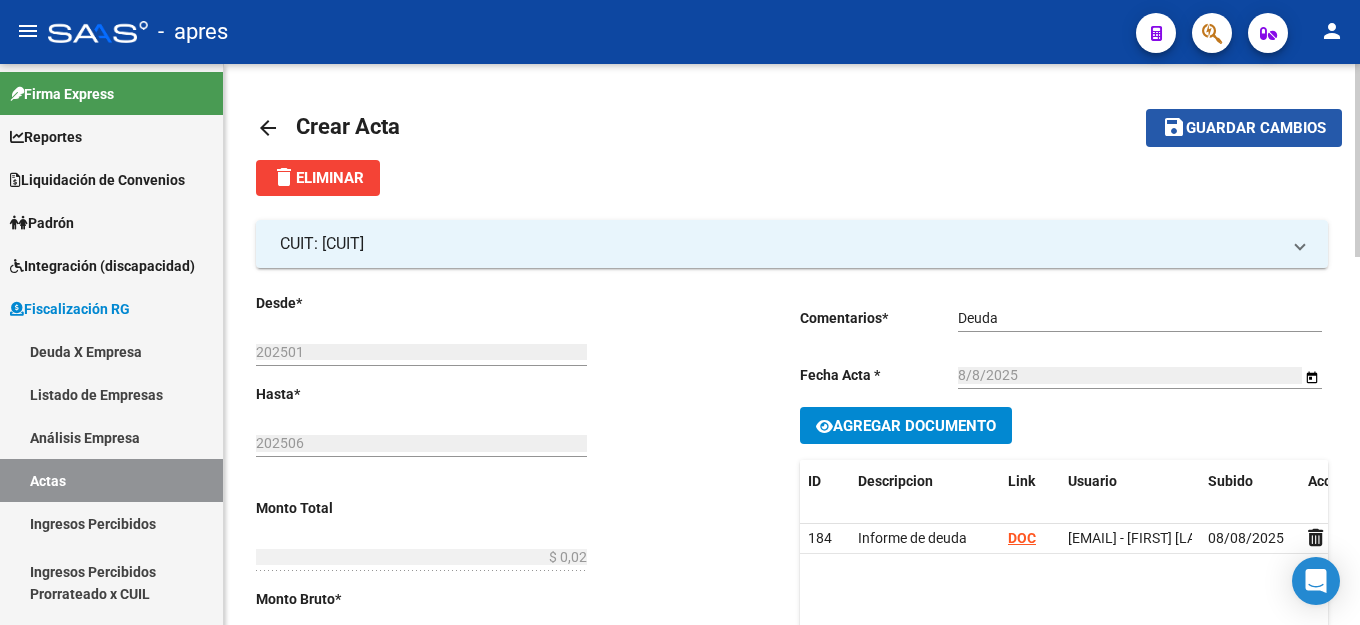 click on "Guardar cambios" 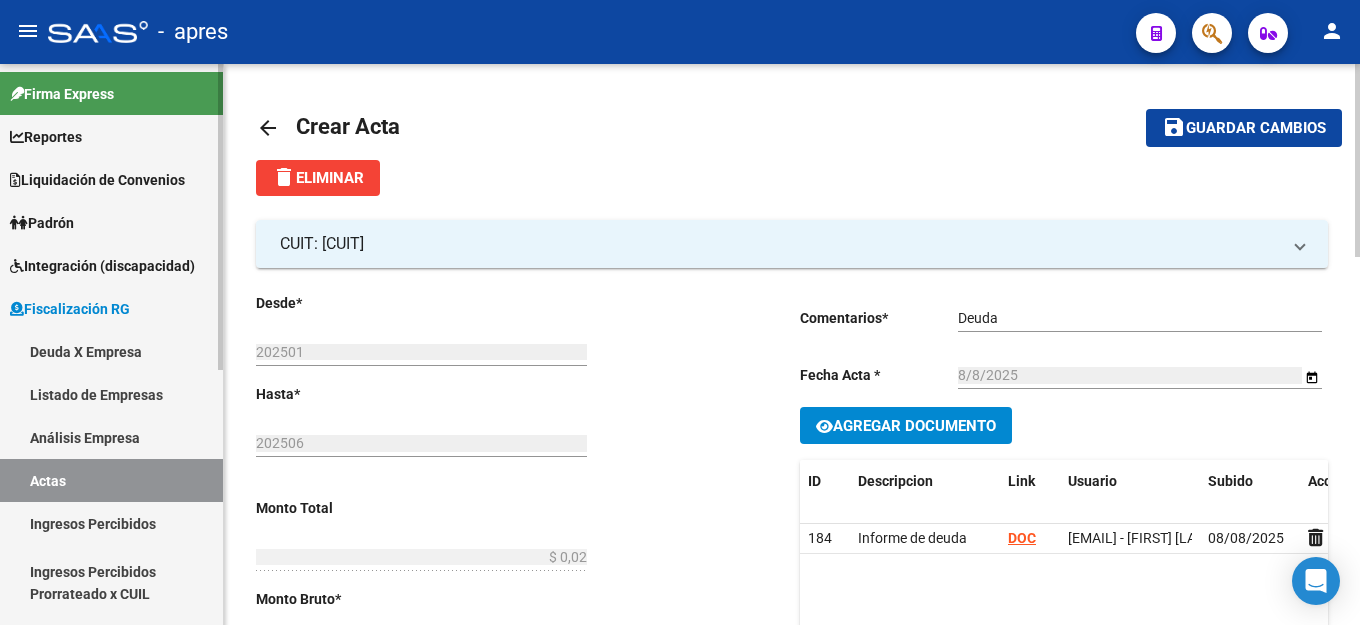 click on "Deuda X Empresa" at bounding box center [111, 351] 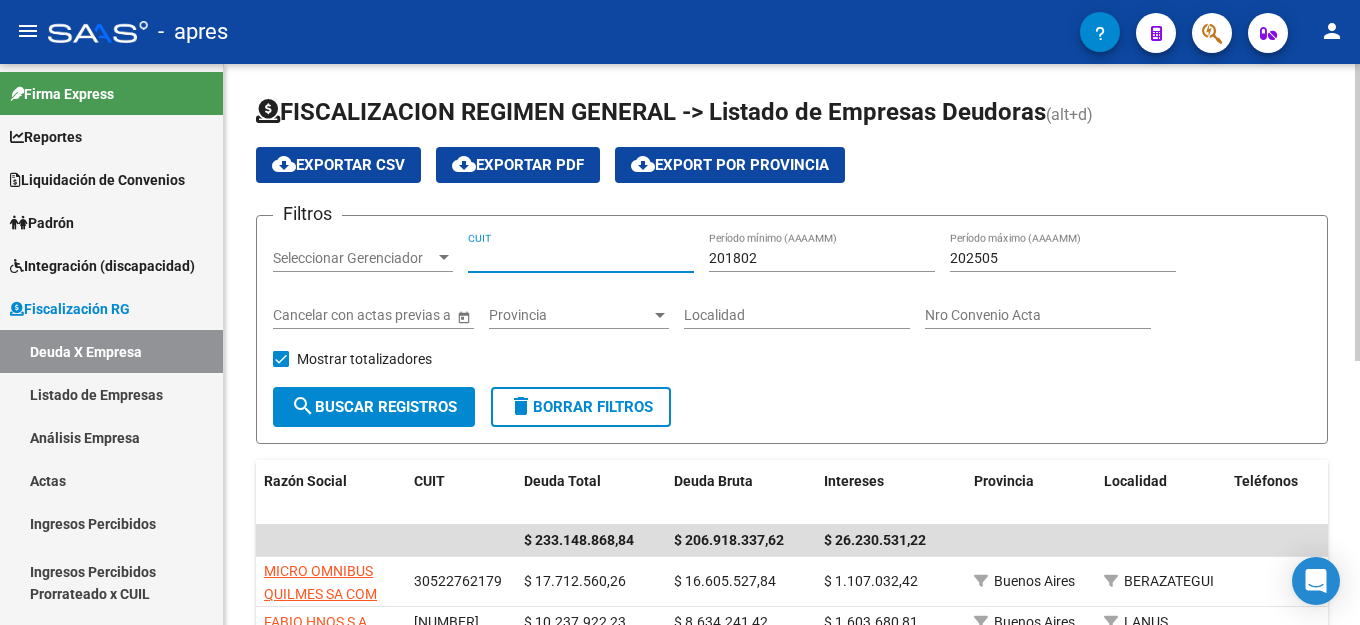 click on "CUIT" at bounding box center [581, 258] 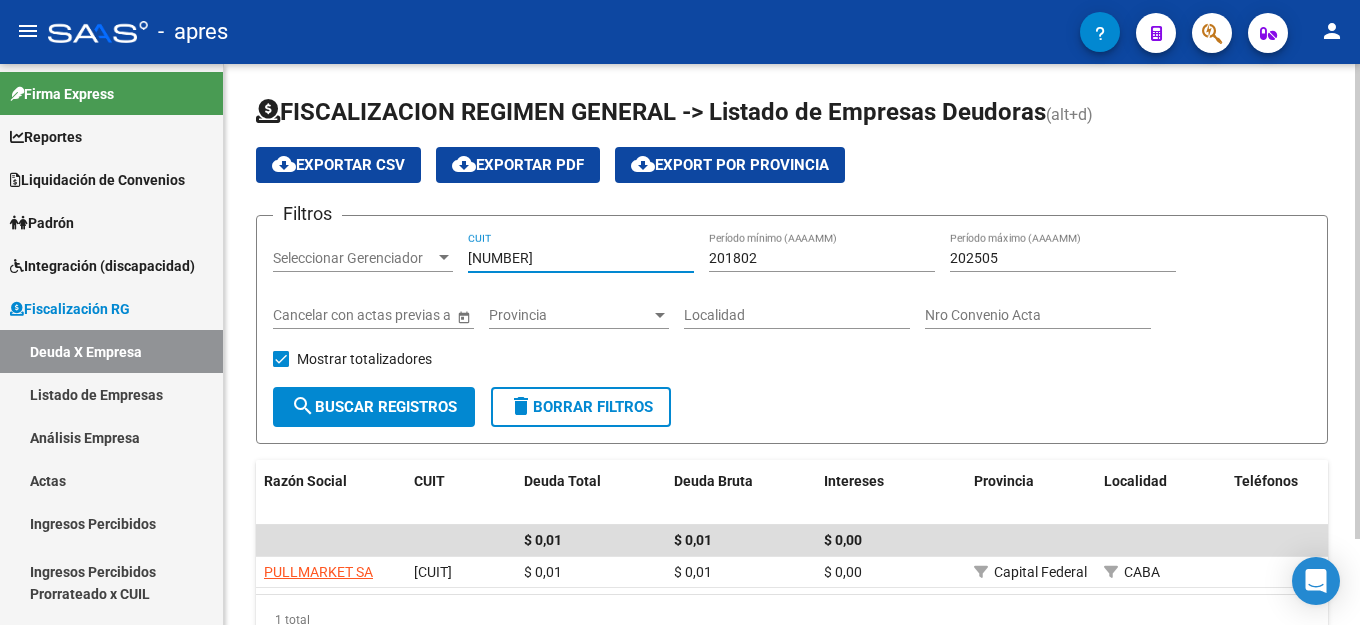 type on "[NUMBER]" 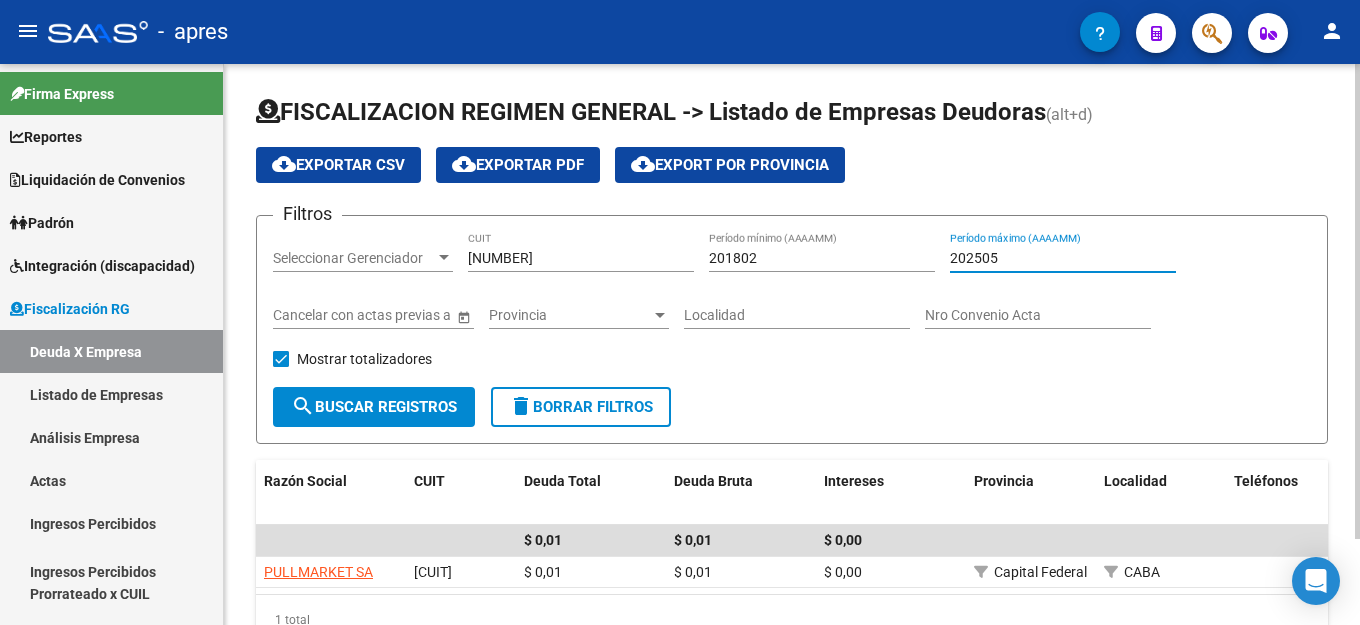 click on "202505" at bounding box center [1063, 258] 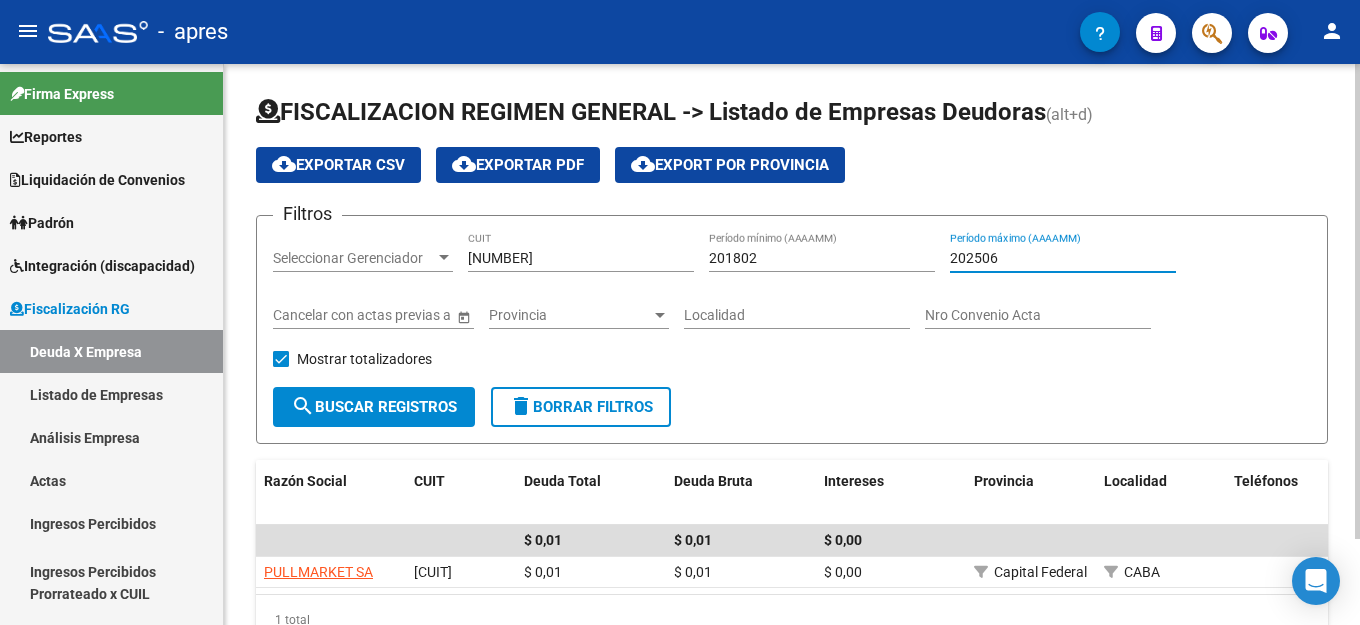 type on "202506" 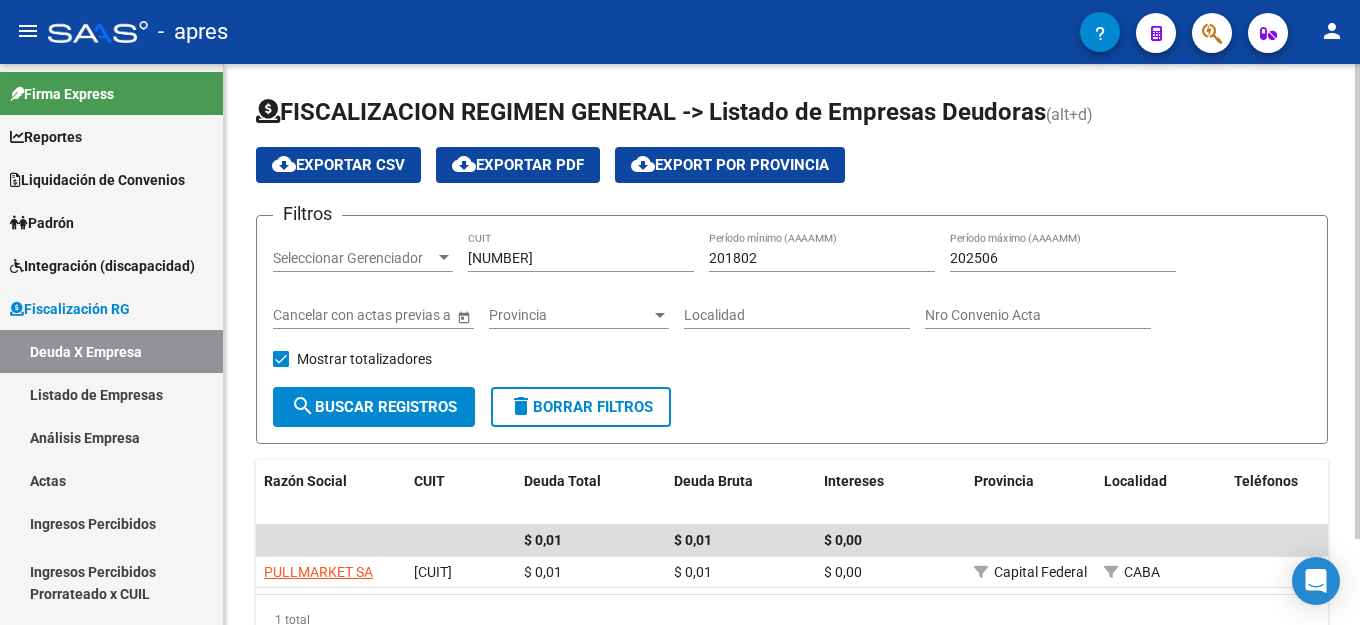 scroll, scrollTop: 101, scrollLeft: 0, axis: vertical 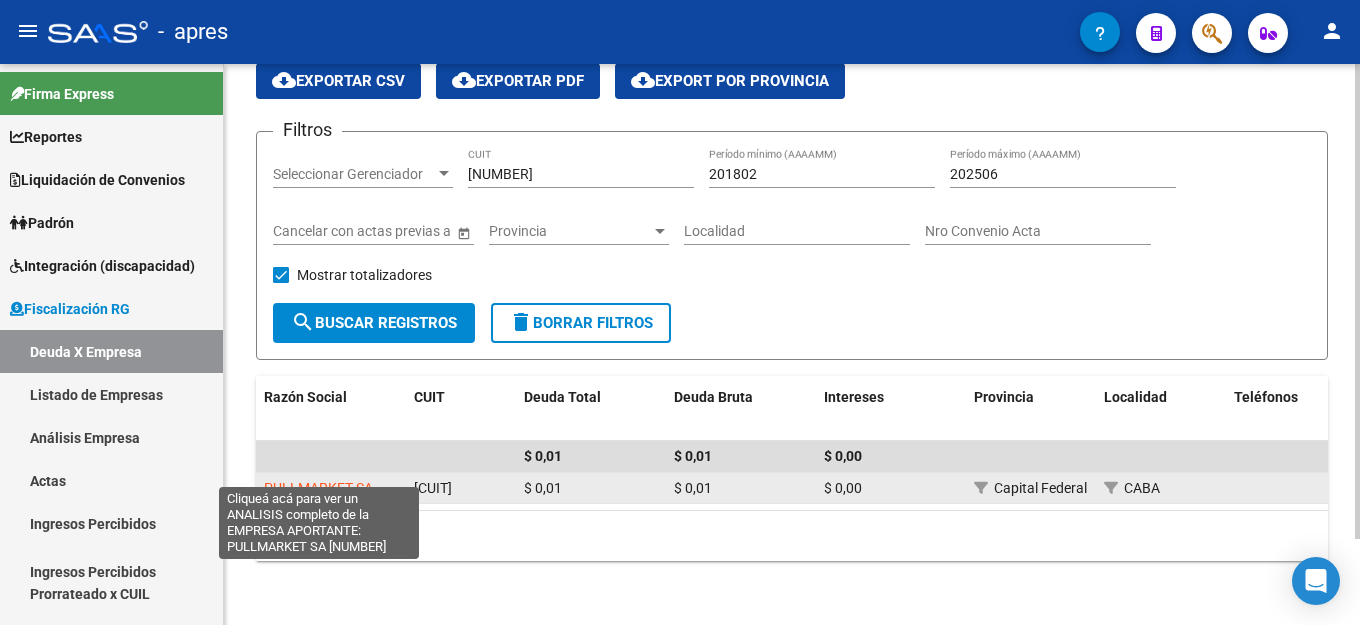 click on "PULLMARKET SA" 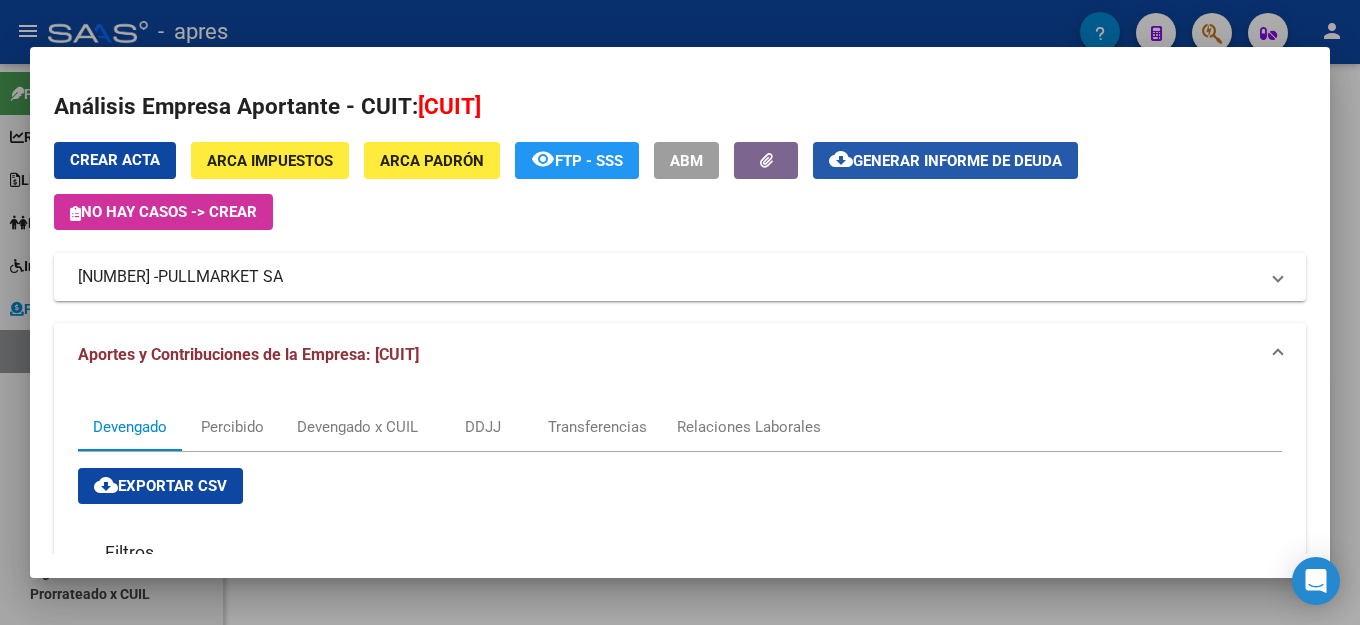 click on "Generar informe de deuda" 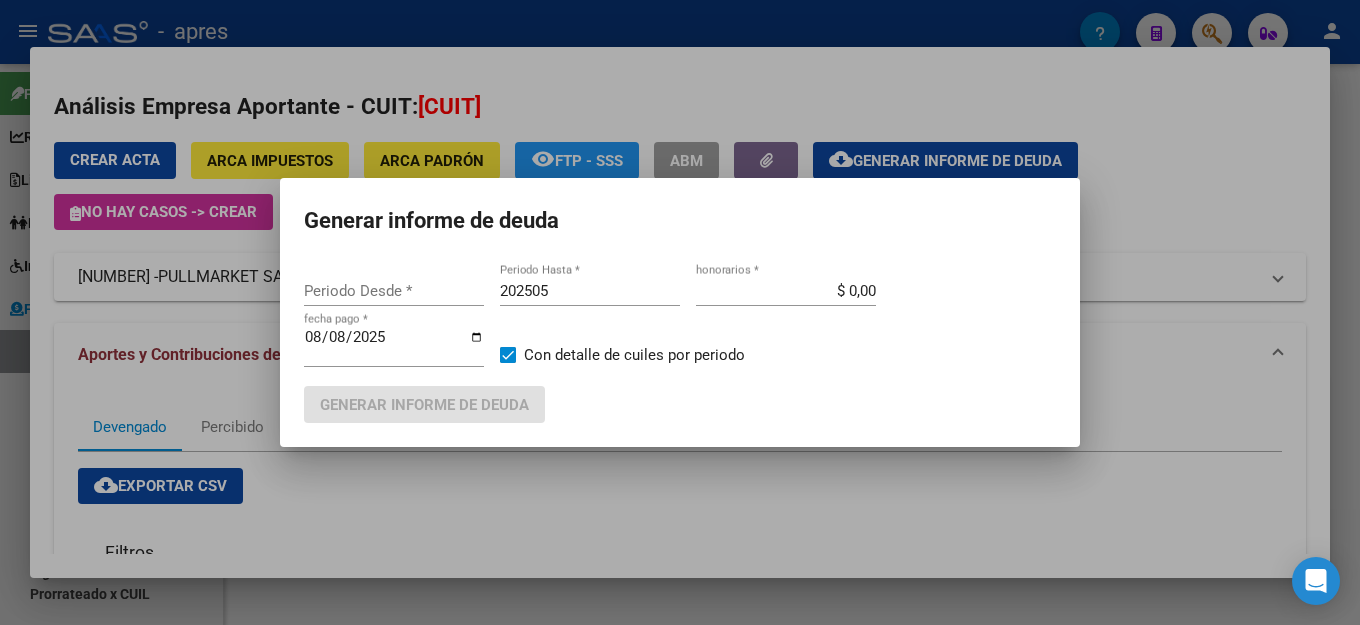 type on "201802" 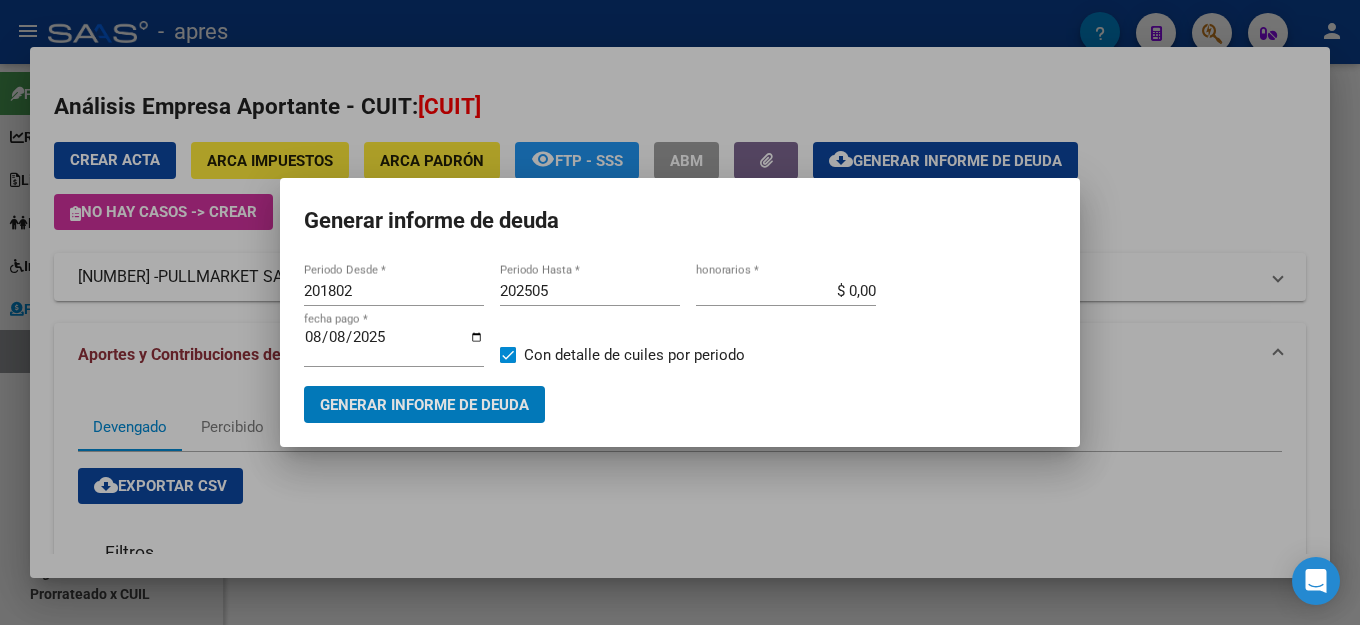 click on "202505" at bounding box center [590, 291] 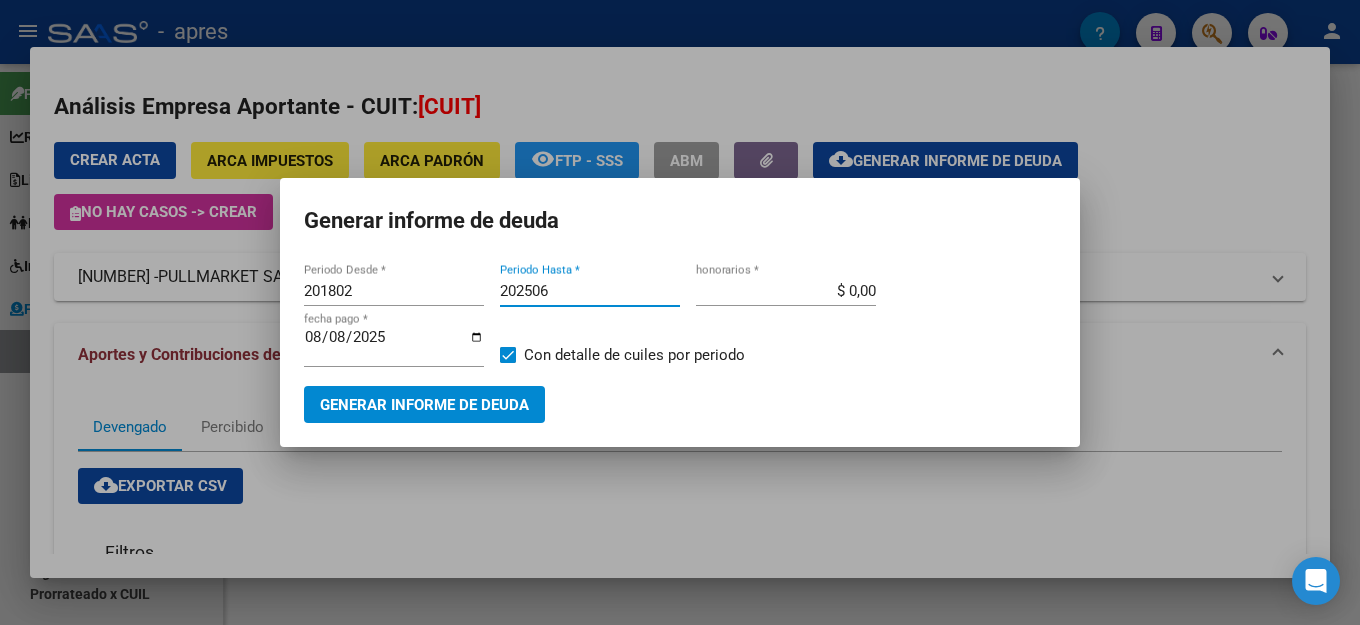 type on "202506" 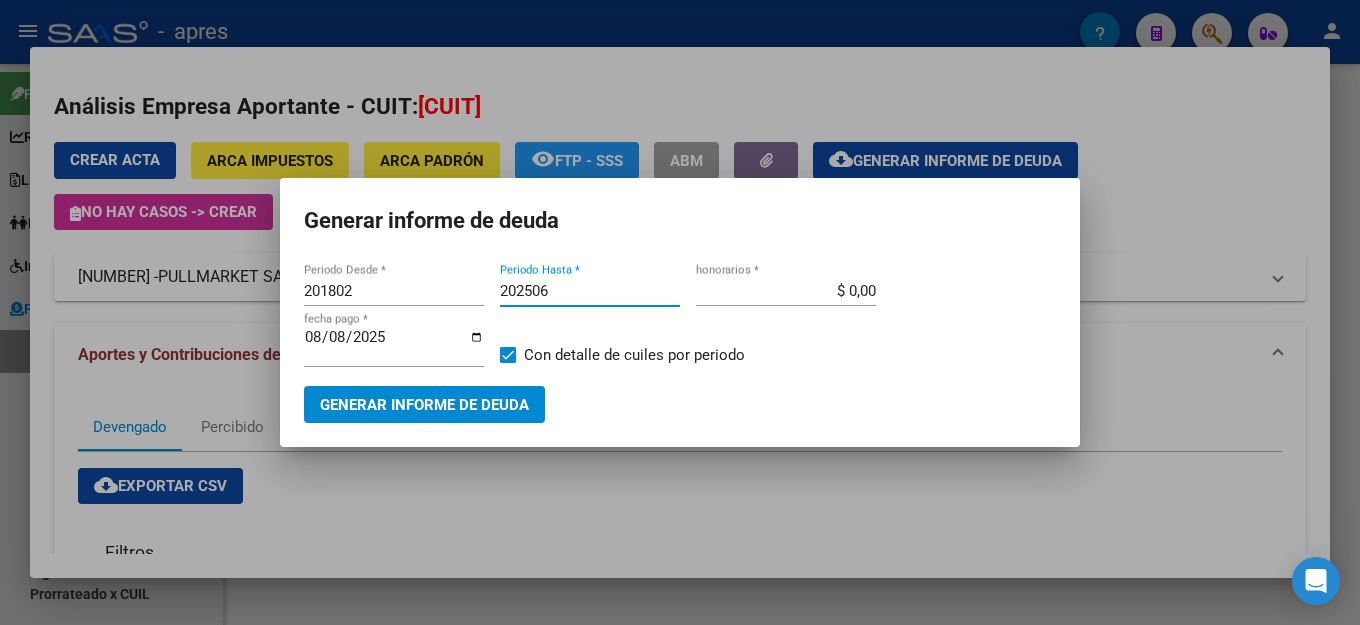 click on "Generar informe de deuda" at bounding box center (424, 405) 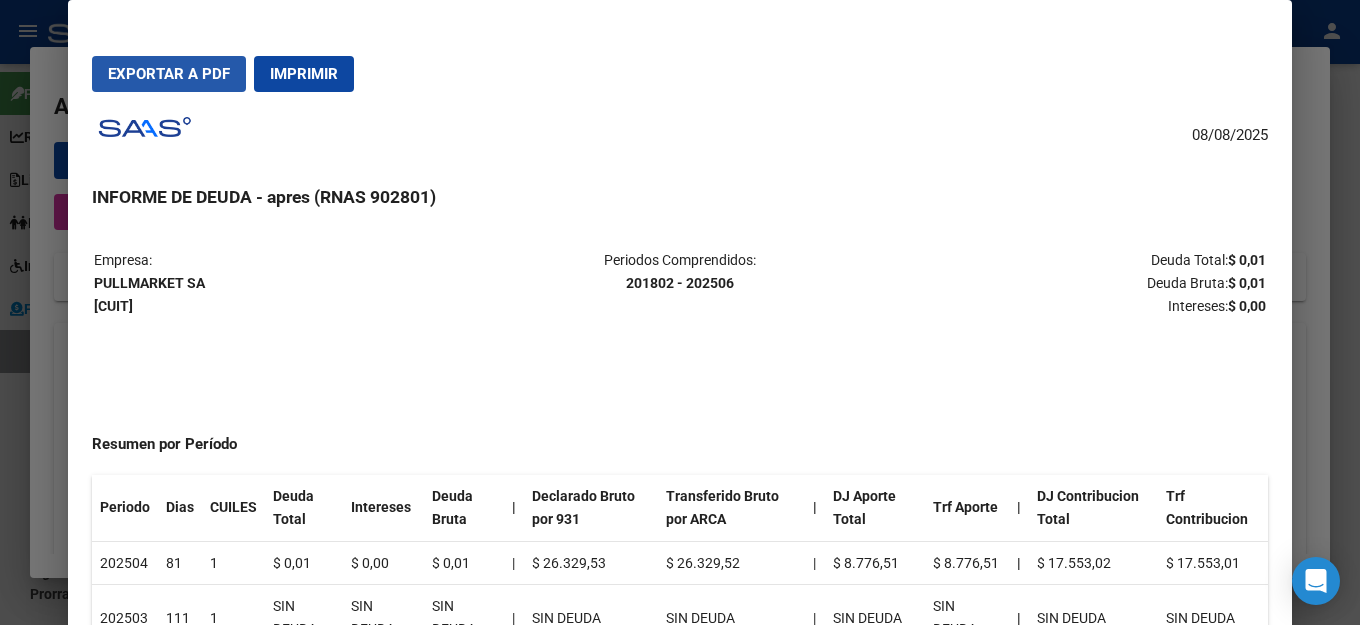 click on "Exportar a PDF" at bounding box center [169, 74] 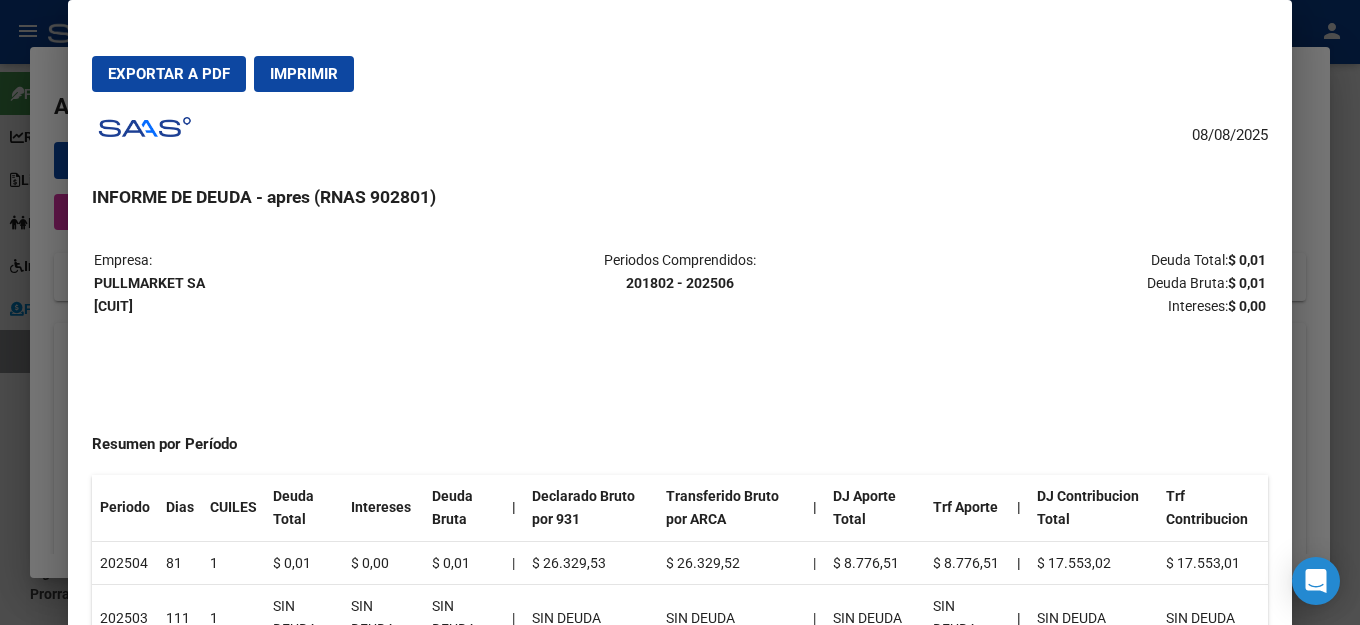 click on "INFORME DE DEUDA - apres (RNAS 902801)" at bounding box center (680, 197) 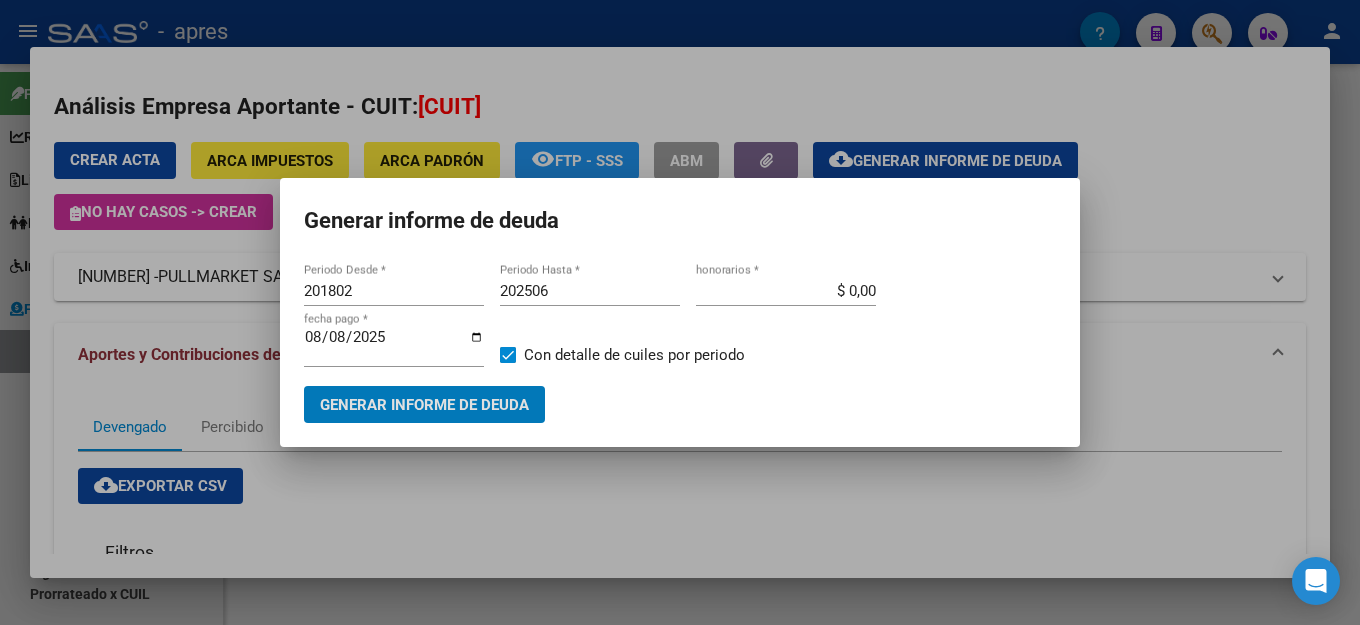 click on "Generar informe de deuda" at bounding box center [680, 221] 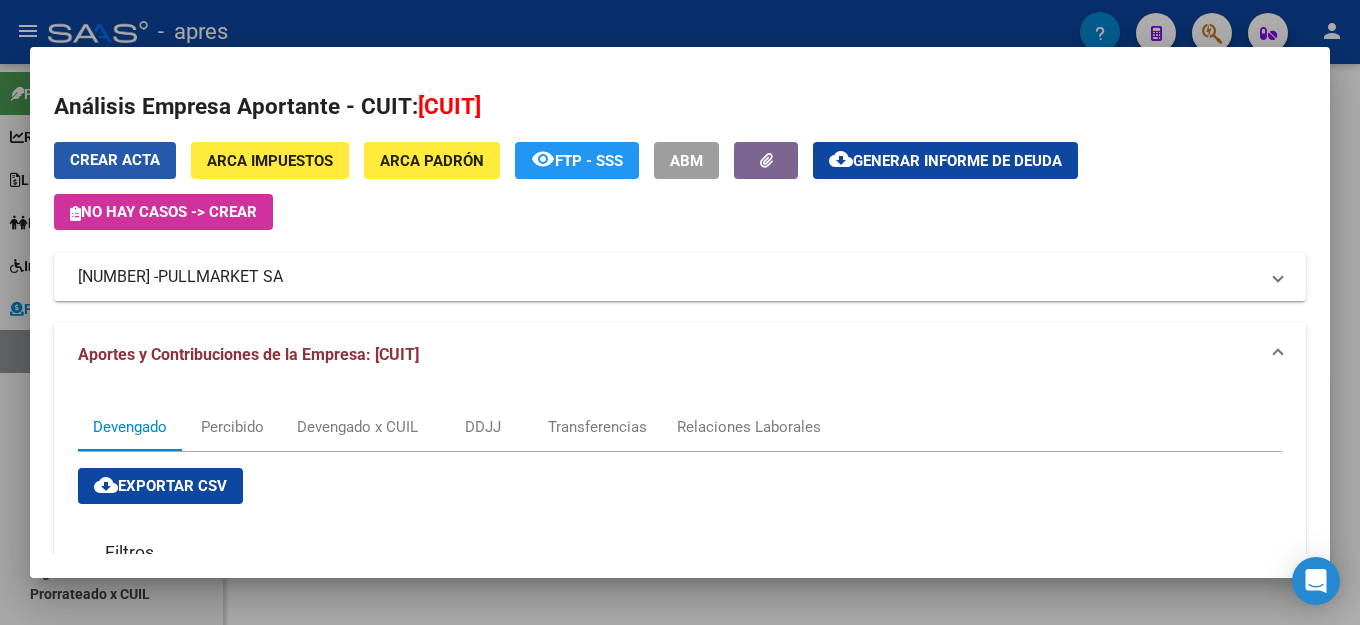 drag, startPoint x: 94, startPoint y: 145, endPoint x: 283, endPoint y: 140, distance: 189.06613 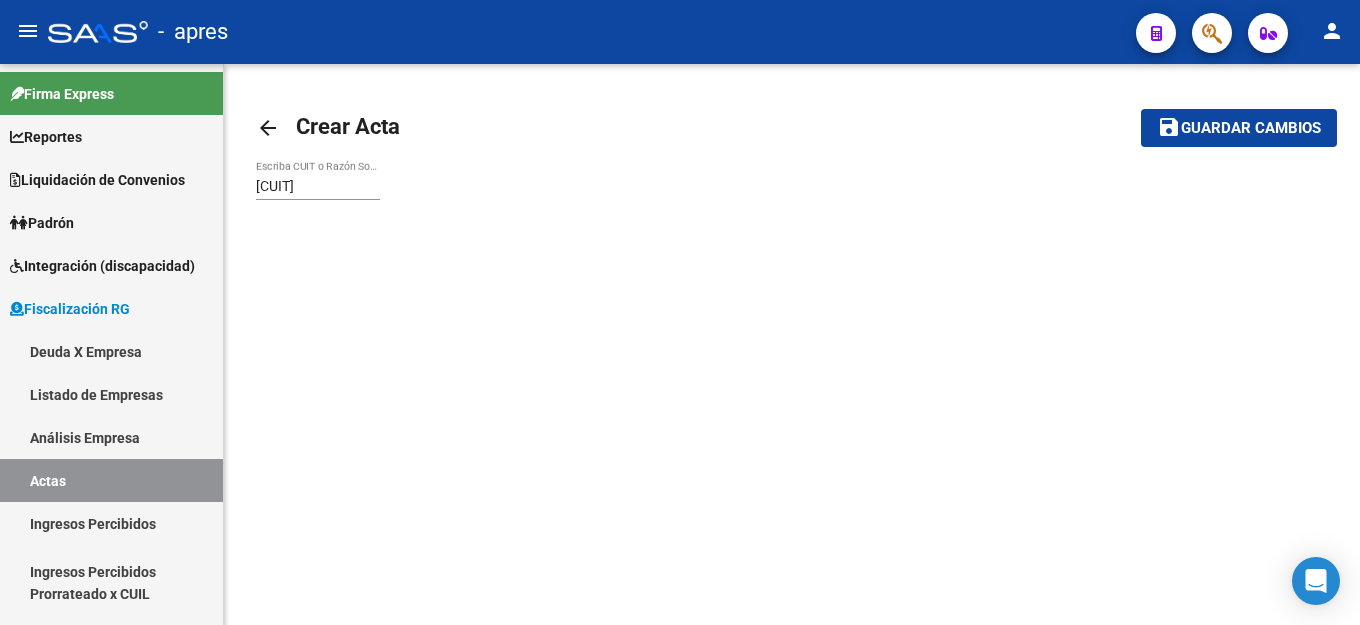 scroll, scrollTop: 0, scrollLeft: 0, axis: both 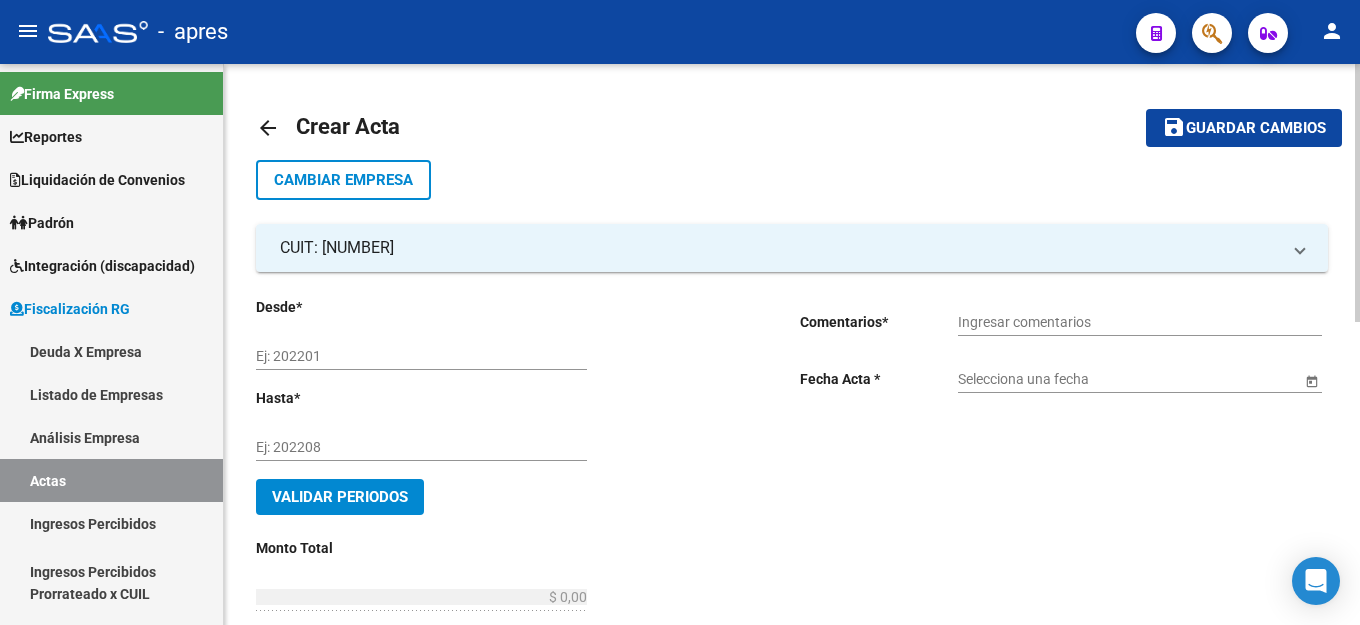 click on "Ej: 202201" at bounding box center (421, 356) 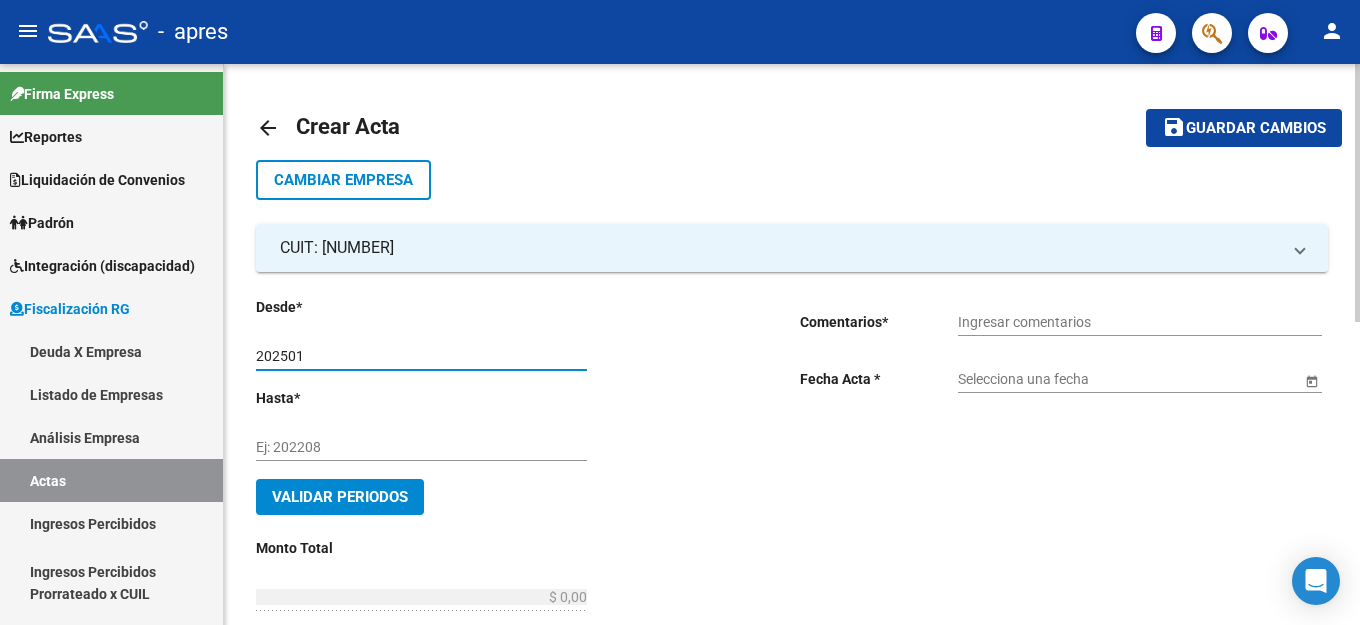 type on "202501" 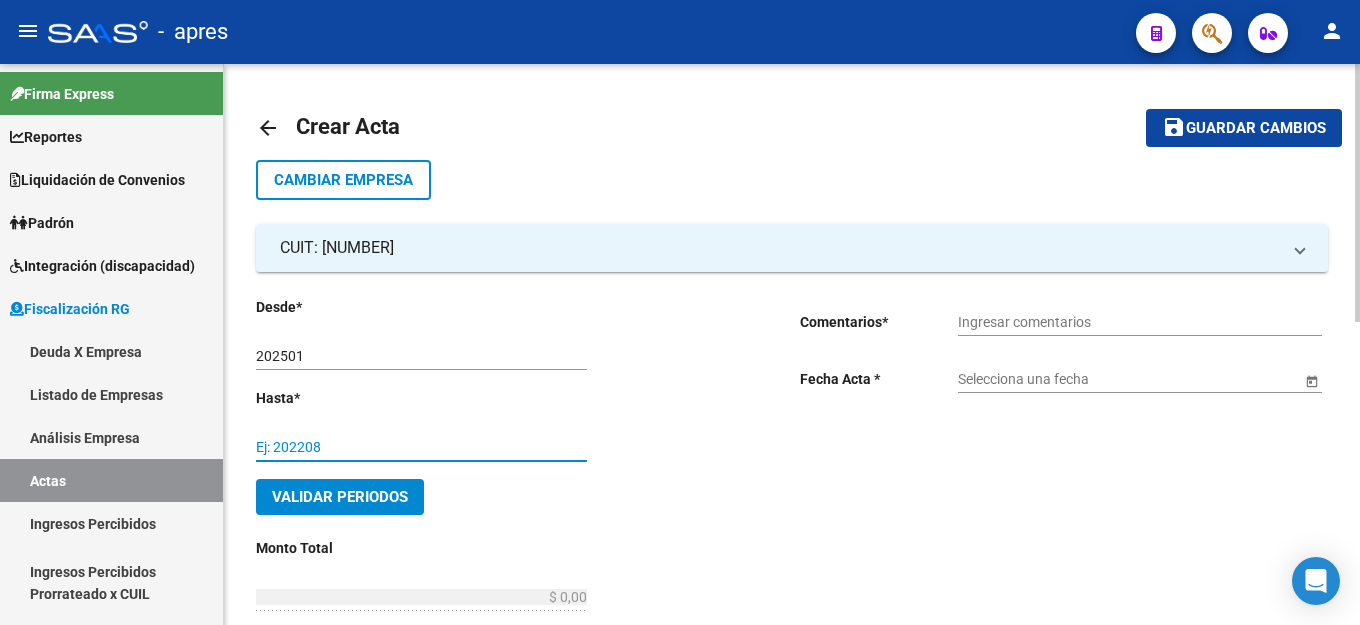 click on "Ej: 202208" at bounding box center [421, 447] 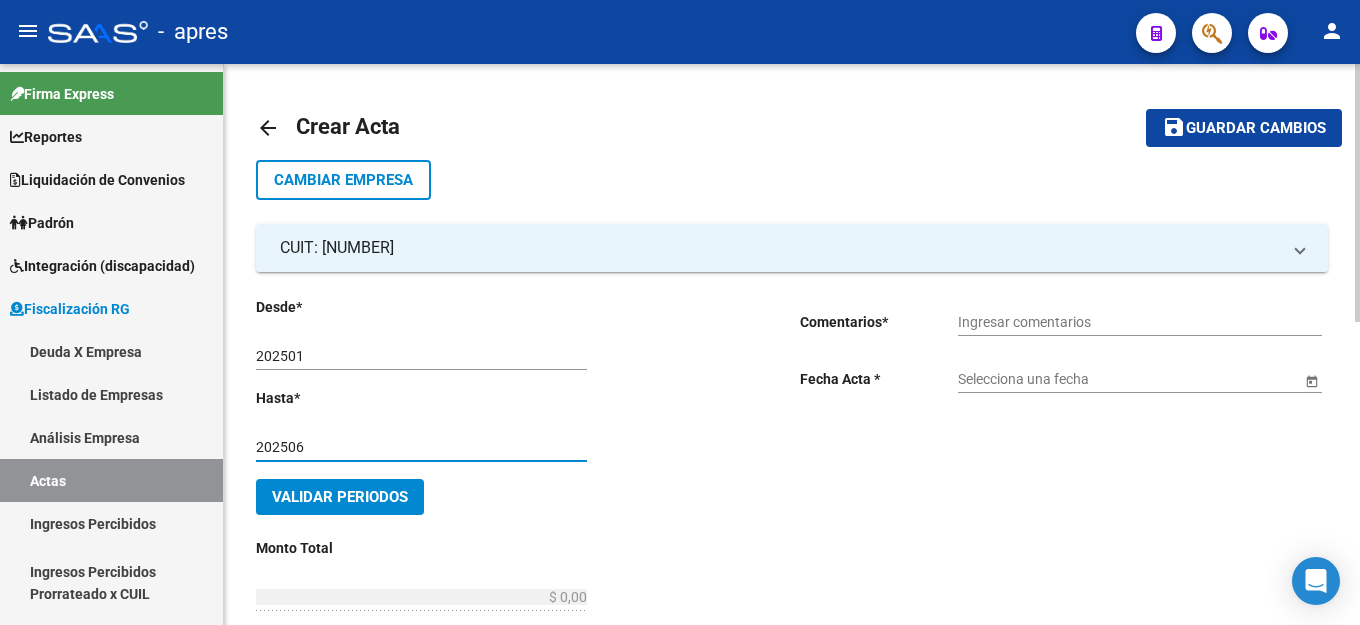 type on "202506" 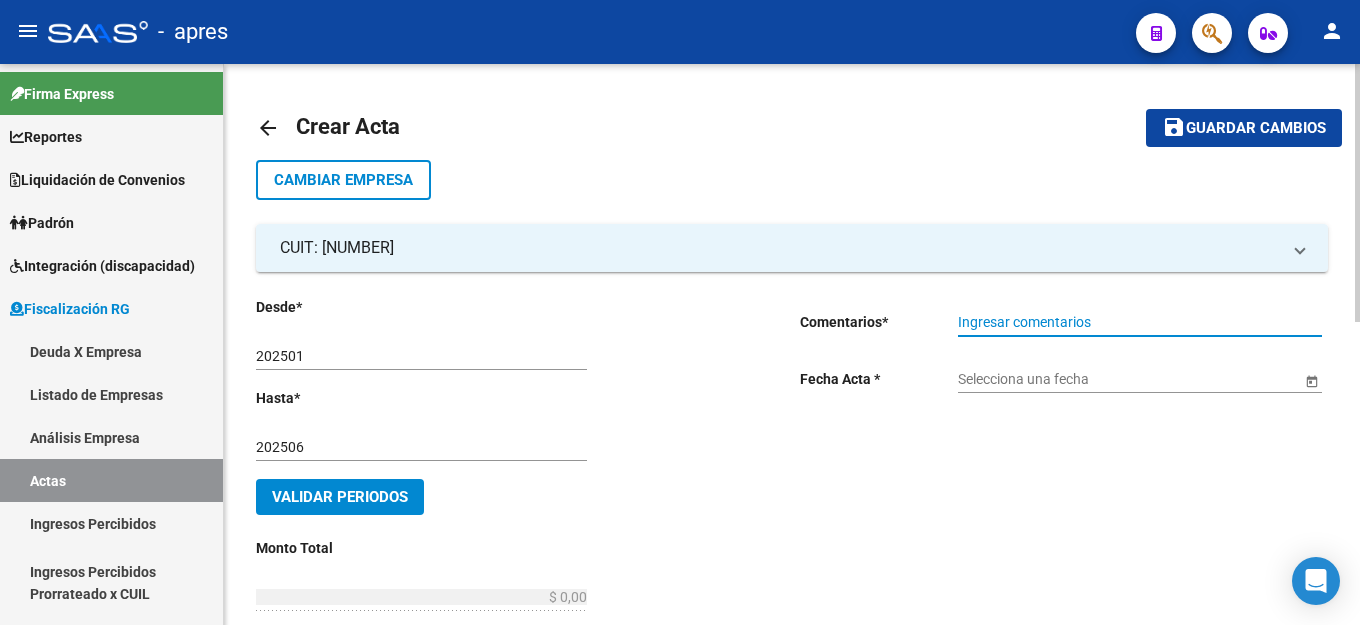 click on "Ingresar comentarios" at bounding box center [1140, 322] 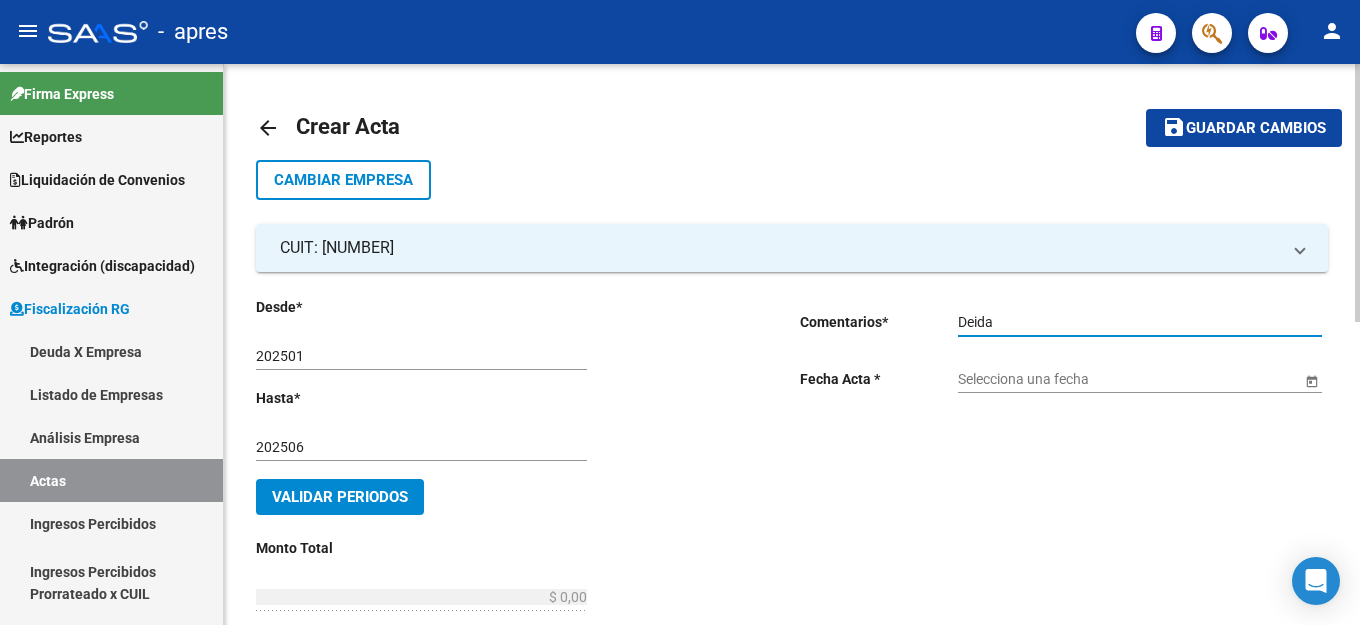 type on "Deida" 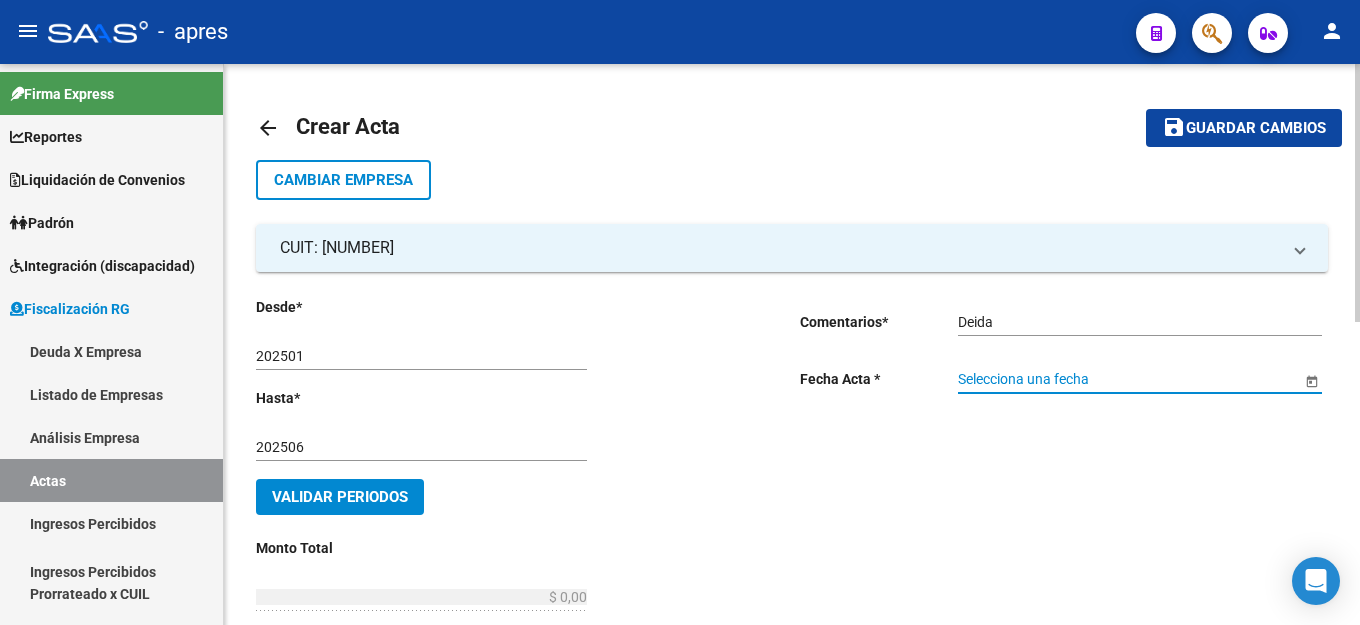 click on "Selecciona una fecha" at bounding box center (1129, 379) 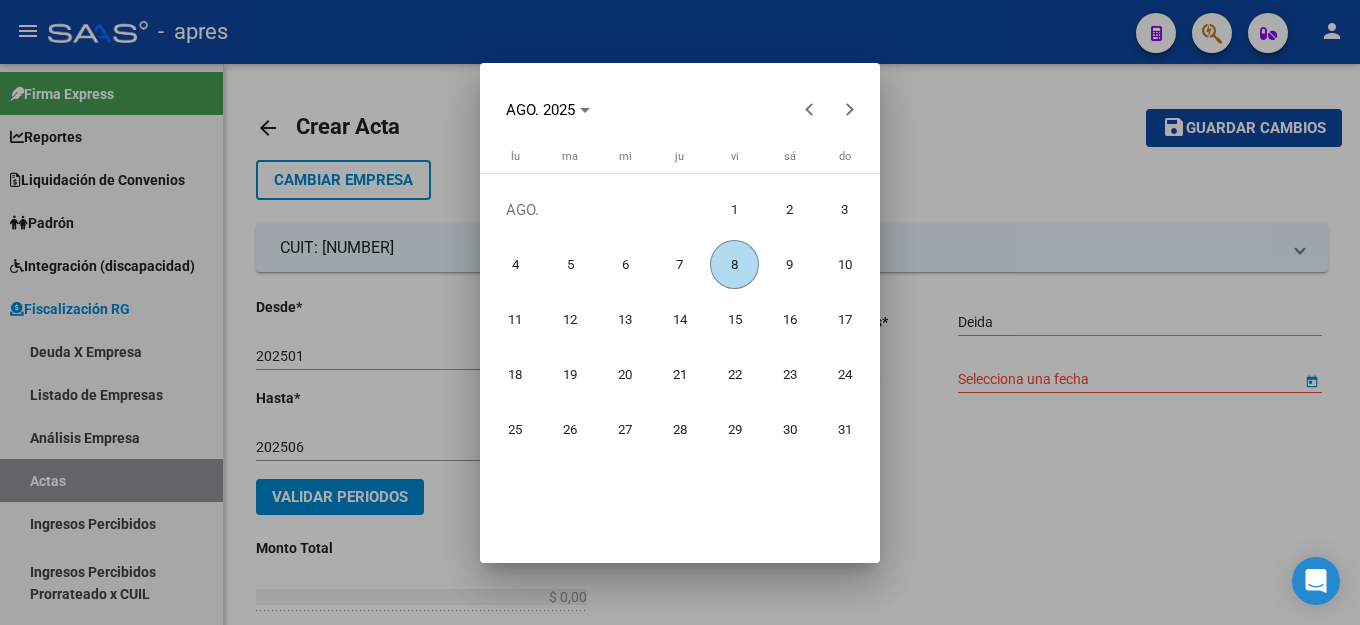 click on "8" at bounding box center (734, 264) 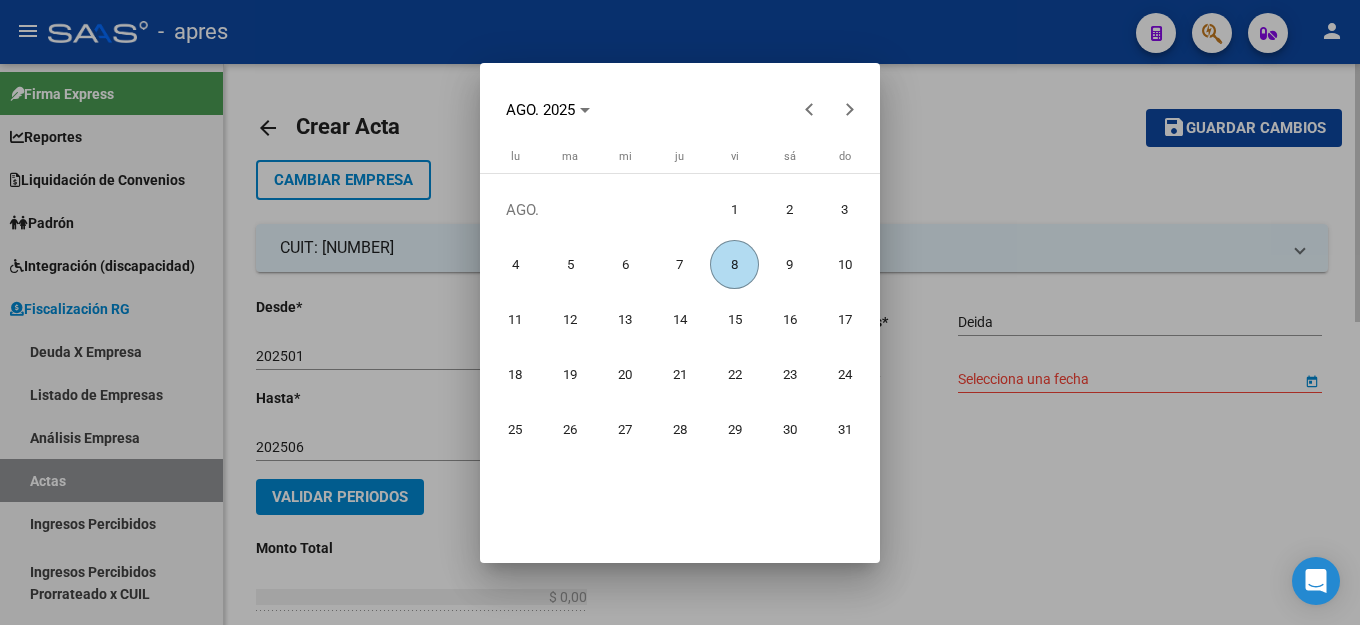 type on "8/8/2025" 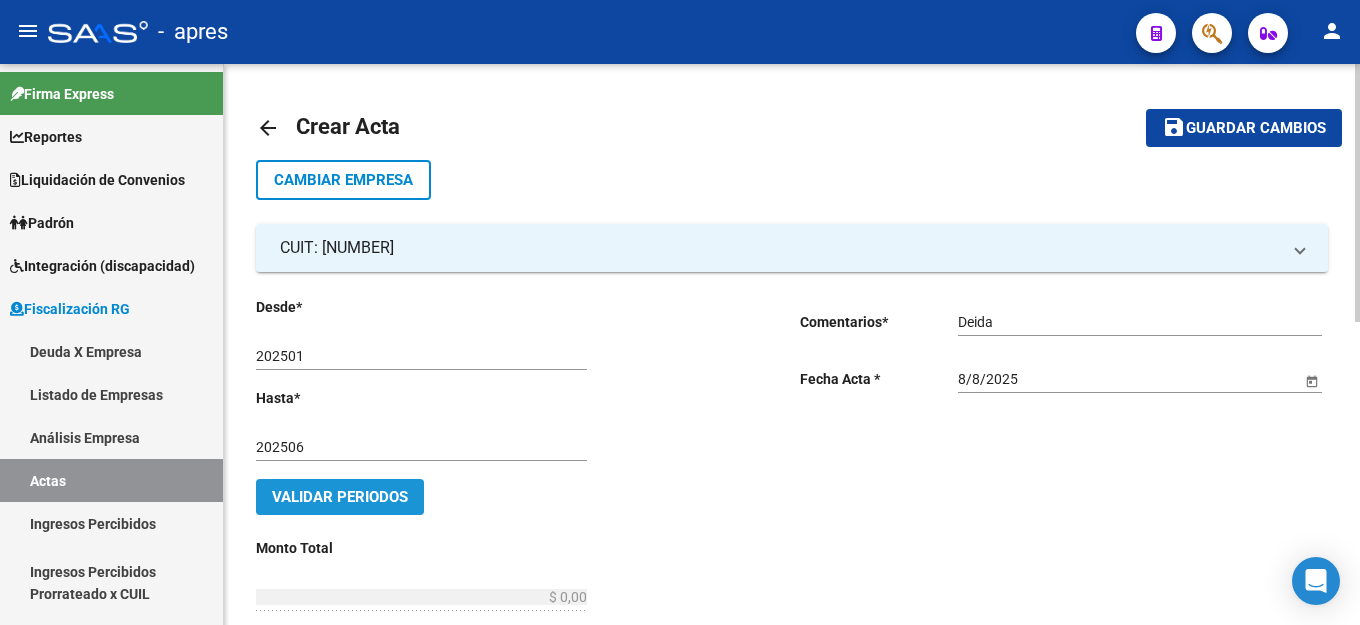 drag, startPoint x: 370, startPoint y: 500, endPoint x: 497, endPoint y: 502, distance: 127.01575 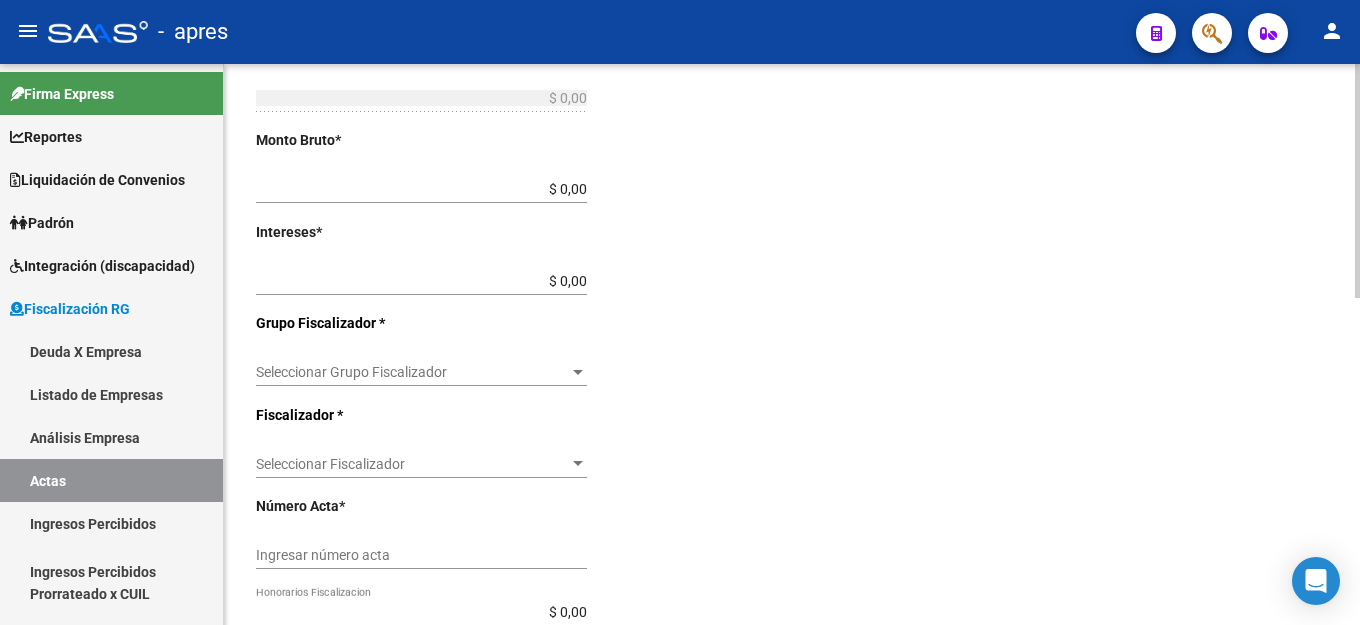 scroll, scrollTop: 400, scrollLeft: 0, axis: vertical 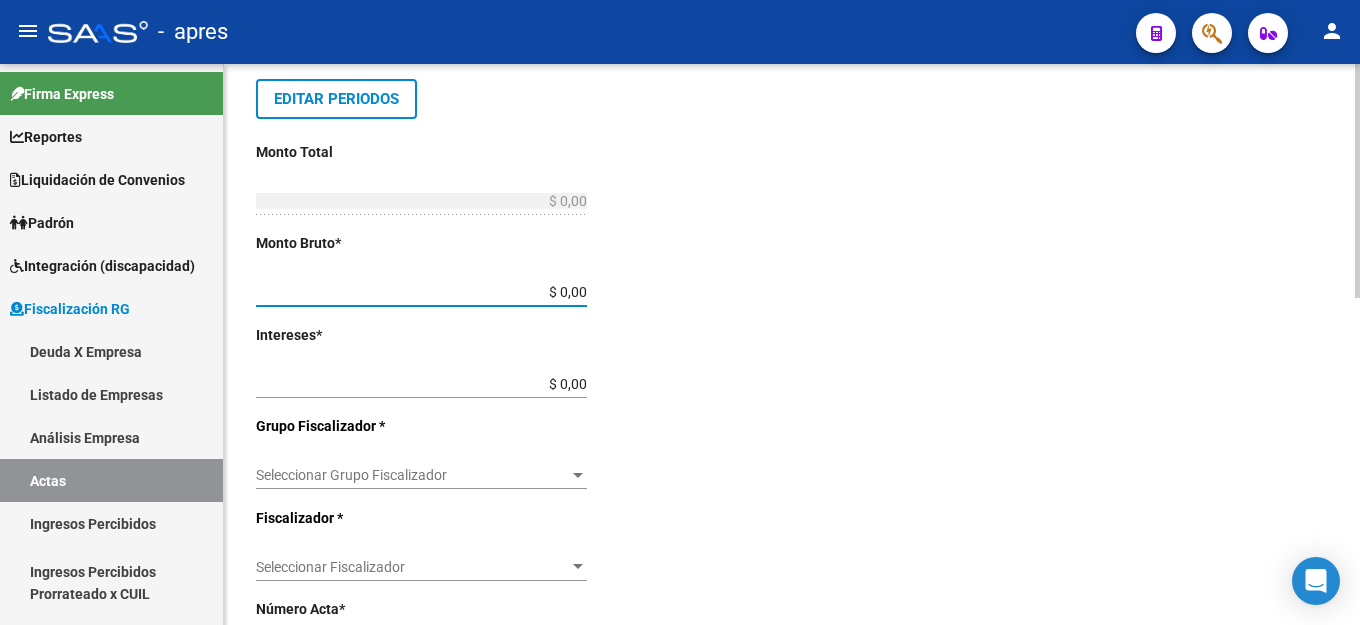click on "$ 0,00" at bounding box center (421, 292) 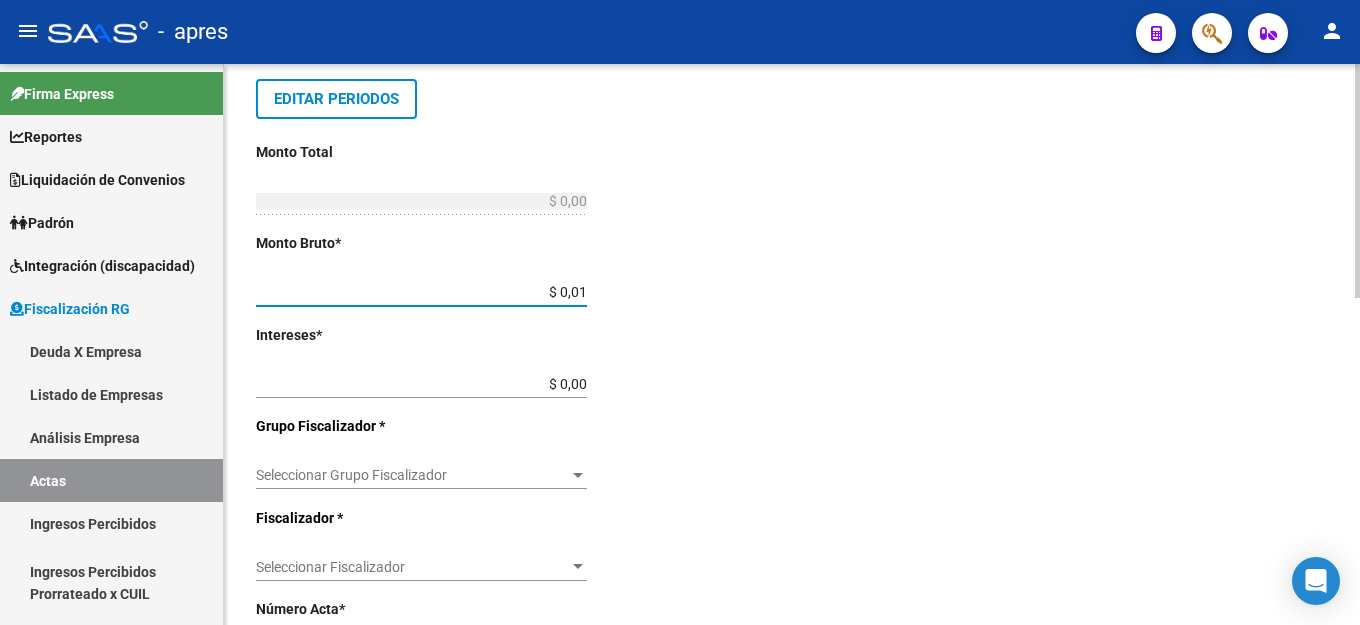 type on "$ 0,01" 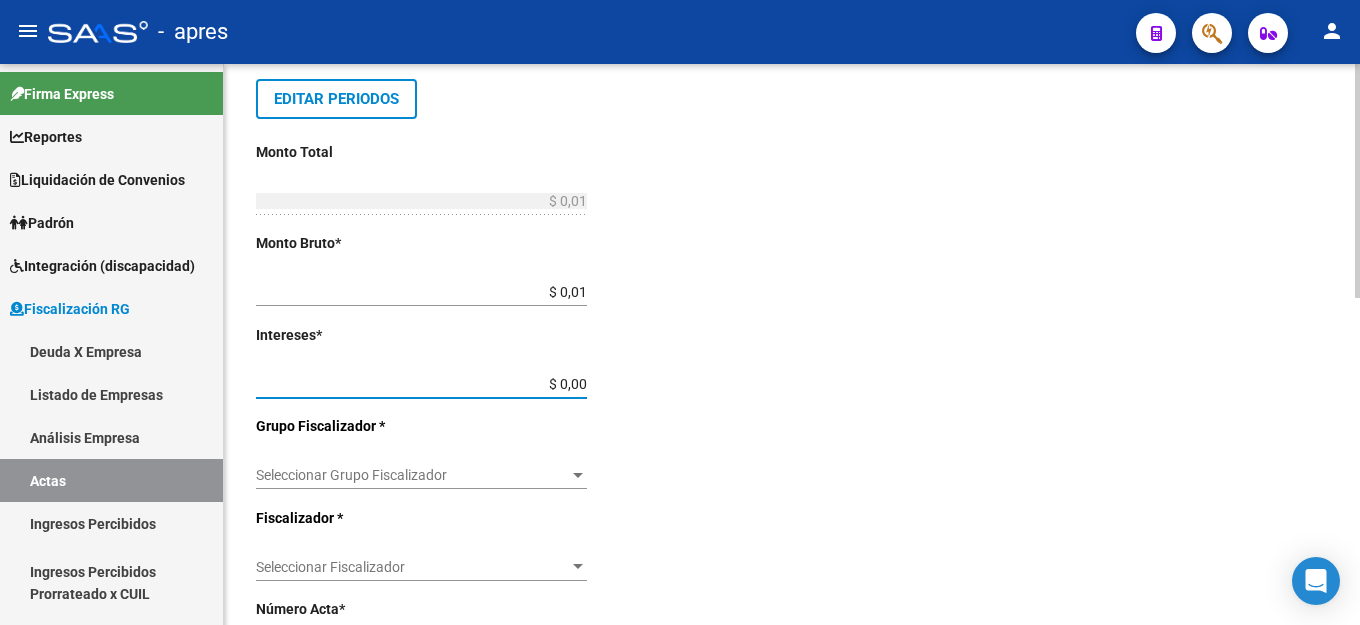 type on "$ 0,01" 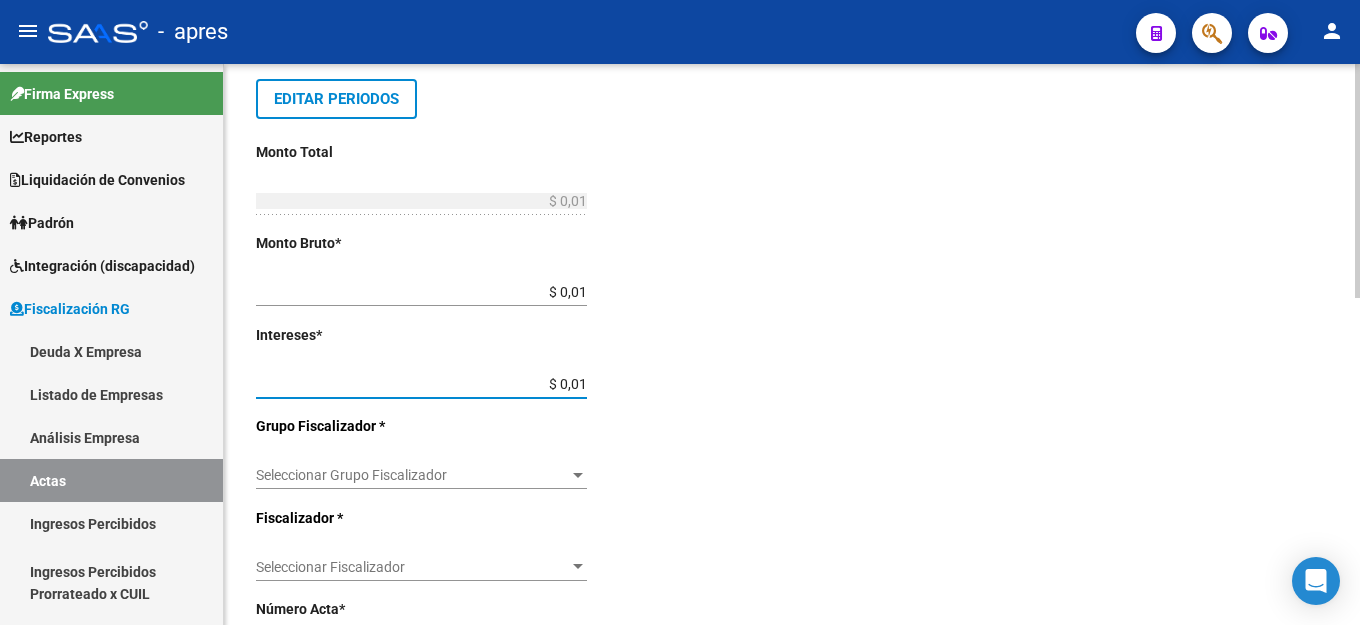 type on "$ 0,02" 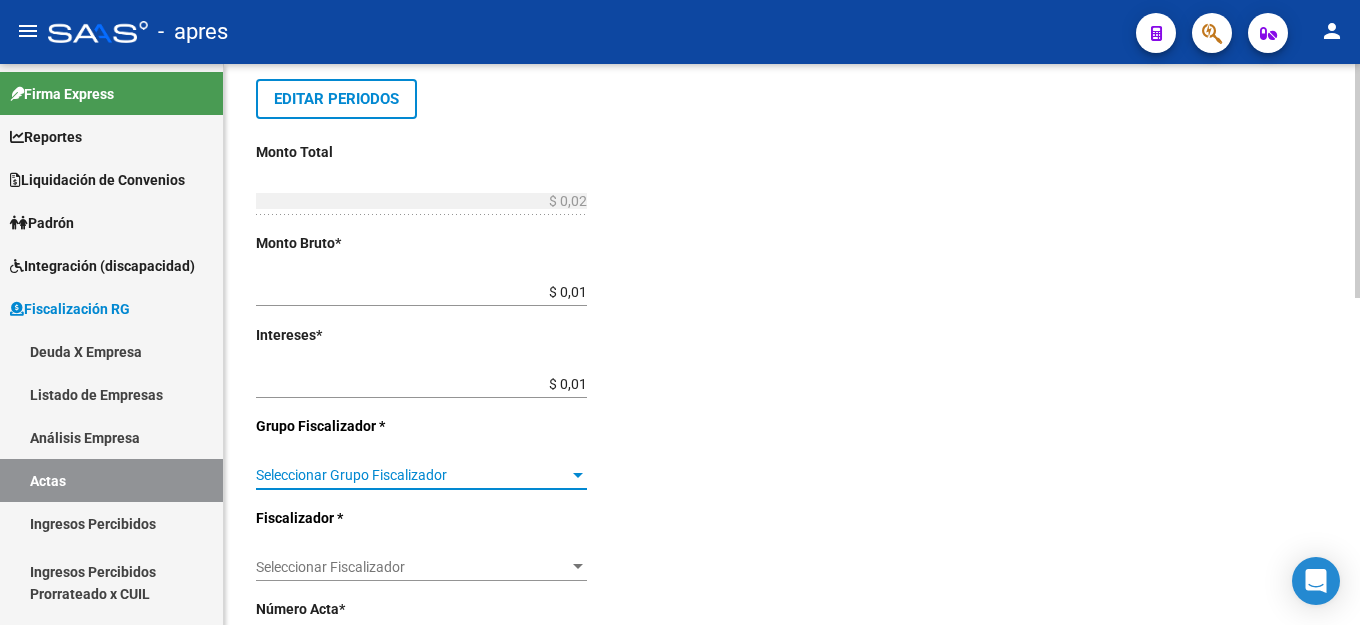 click on "Seleccionar Grupo Fiscalizador" at bounding box center (412, 475) 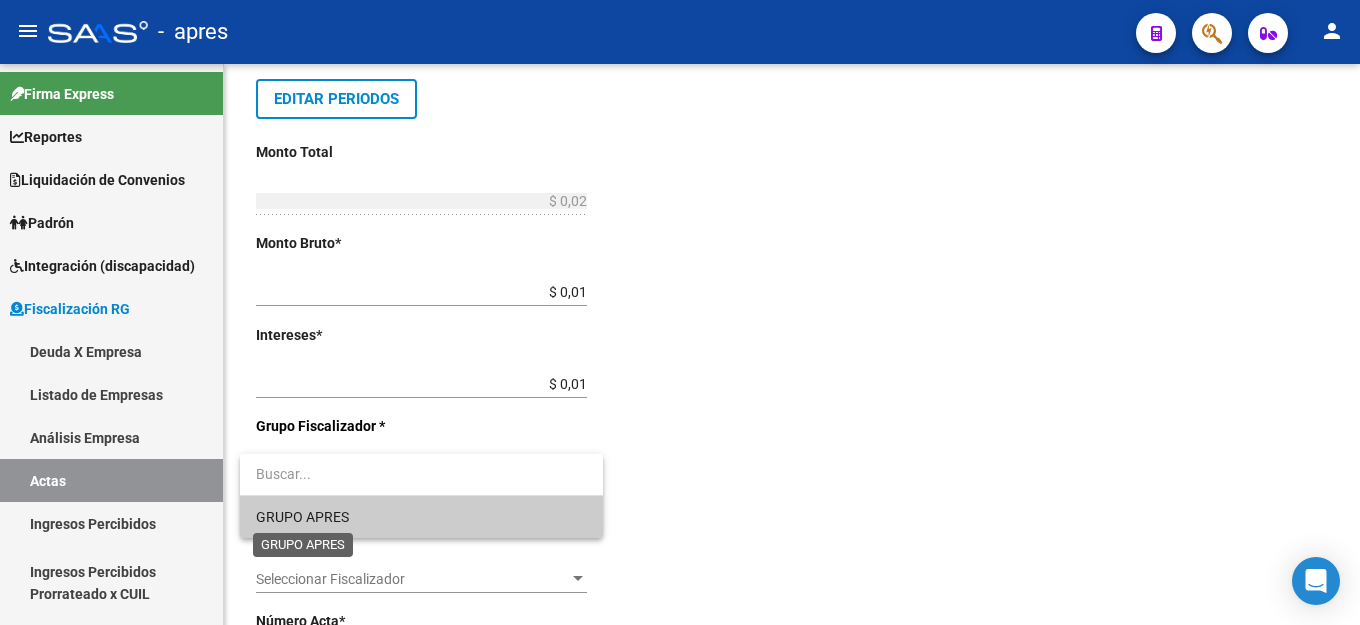 click on "GRUPO APRES" at bounding box center (302, 517) 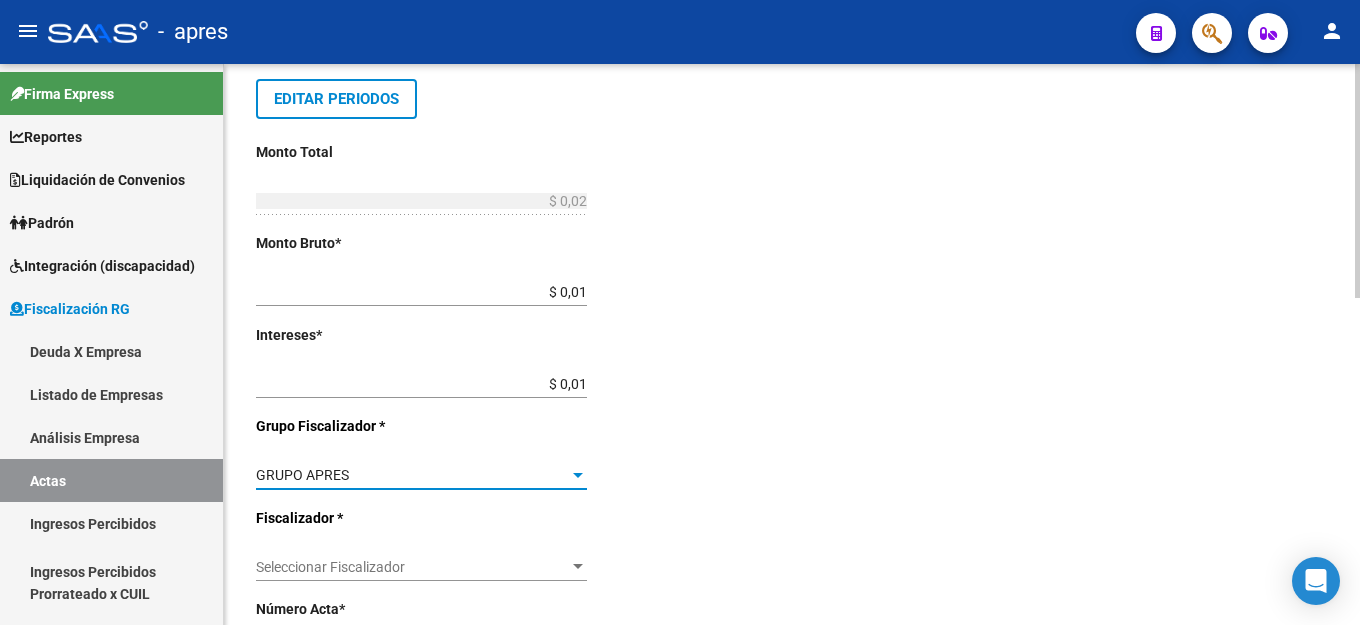 click on "Seleccionar Fiscalizador Seleccionar Fiscalizador" 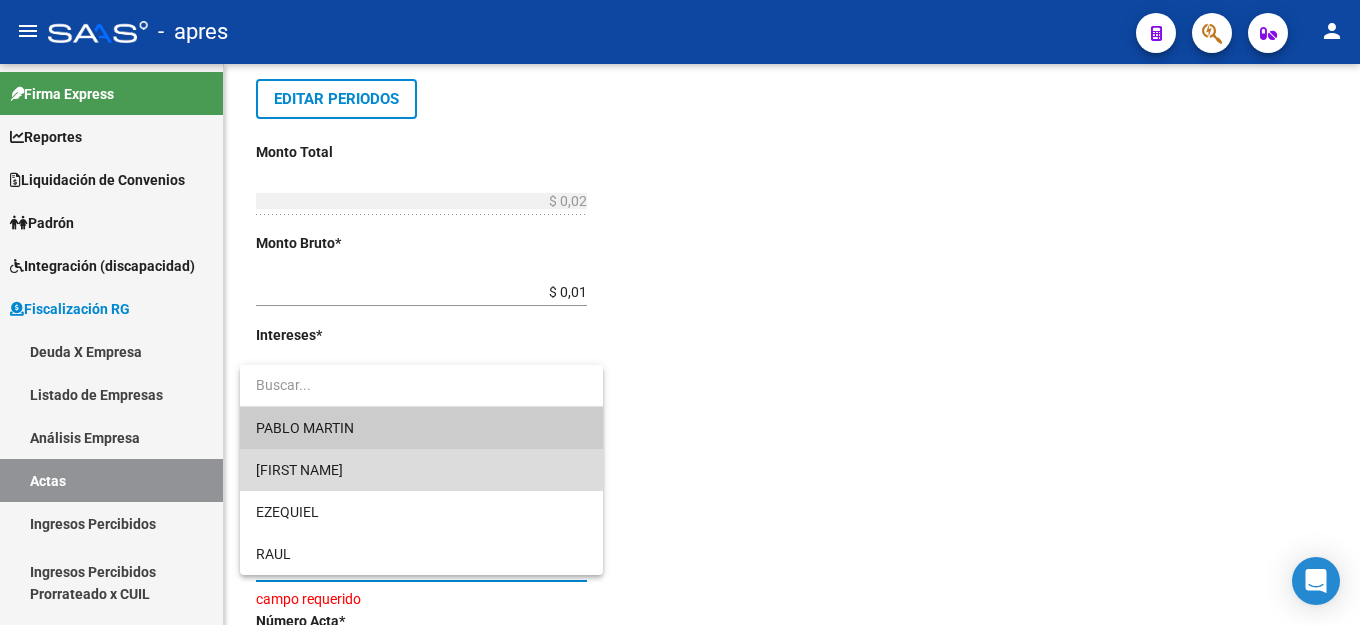 click on "[FIRST NAME]" at bounding box center [421, 470] 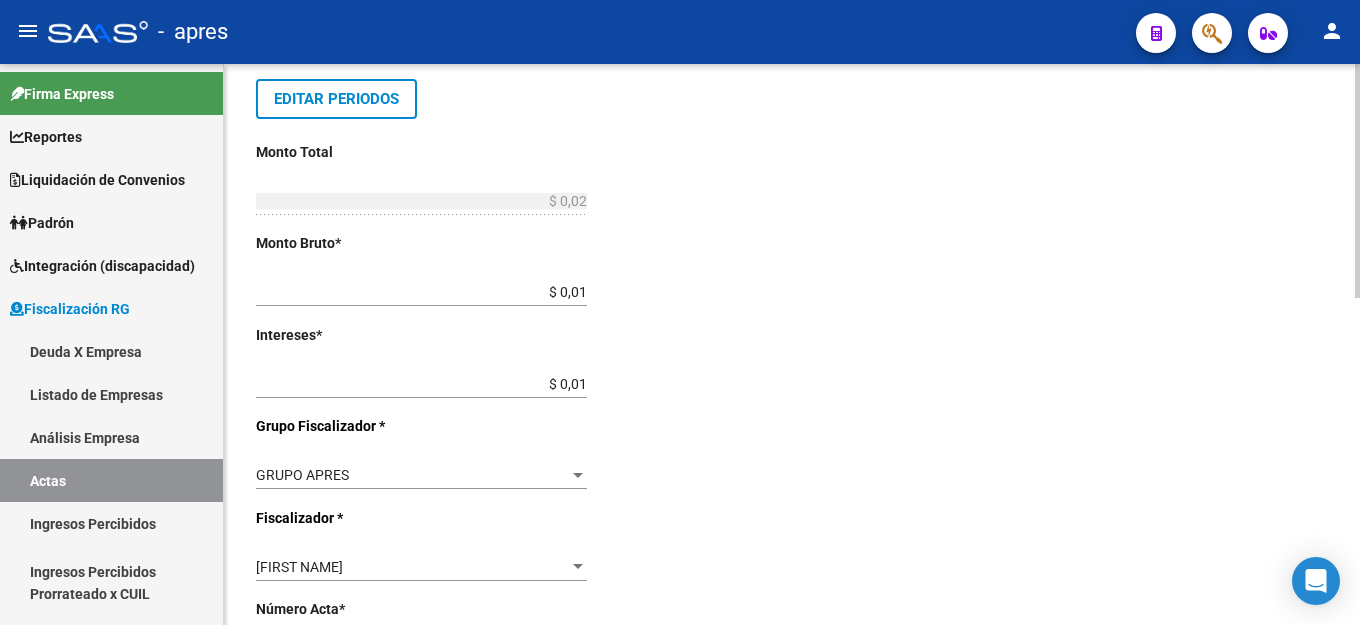 click on "Desde  *   [YEAR][MONTH] Ej: [YEAR][MONTH]  Hasta  *   [YEAR][MONTH] Ej: [YEAR][MONTH]   Editar Periodos Monto Total    $ 0,02 Ingresar el monto total  Monto Bruto  *   $ 0,01 Ingresar monto bruto  Intereses  *   $ 0,01 Ingresar intereses   Grupo Fiscalizador * GRUPO APRES Seleccionar Grupo Fiscalizador  Fiscalizador * [PERSON] Seleccionar Fiscalizador Número Acta  *   Ingresar número acta    $ 0,00 Honorarios Fiscalizacion  Nro Convenio    Ingresar número de convenio     Cobrado    Acta Judicial     Acta Virtual / Moroso Incobrable" 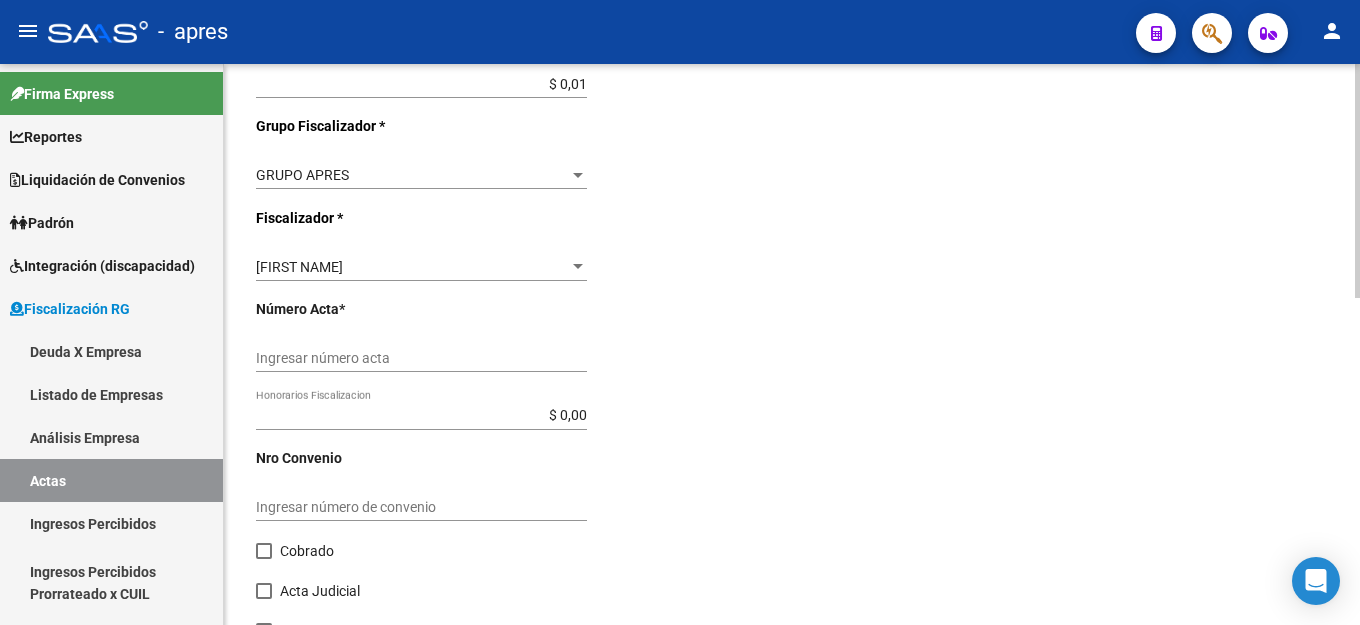 click on "Ingresar número acta" 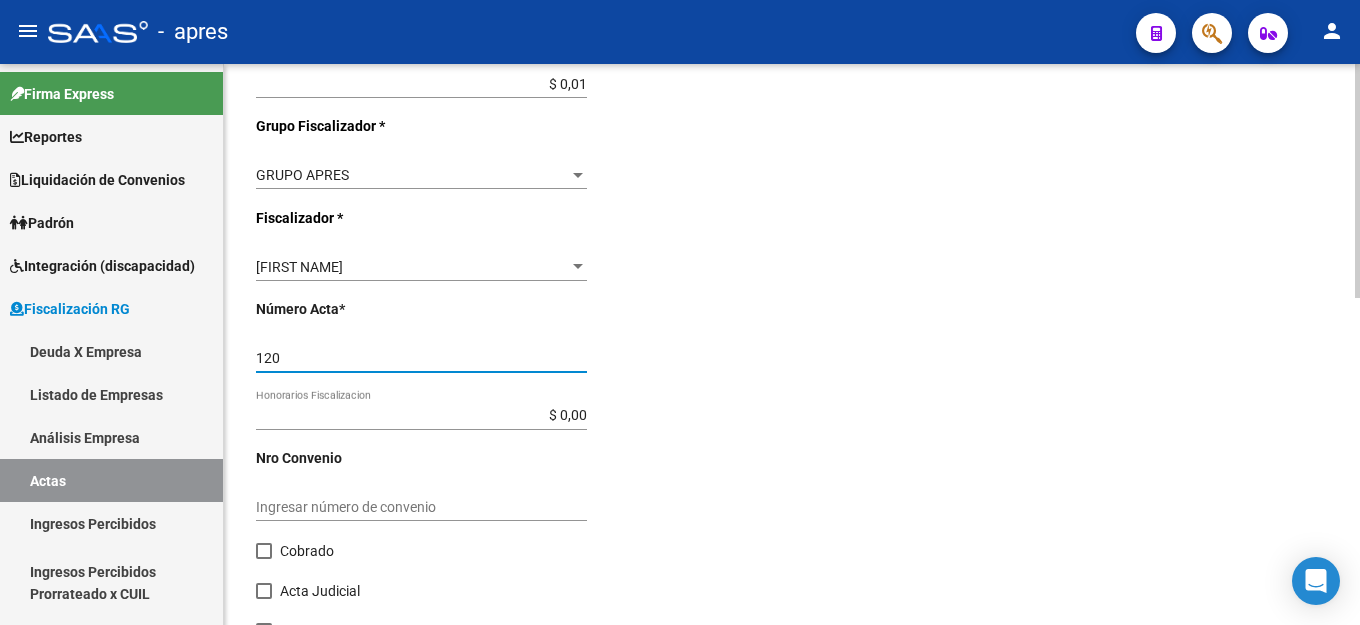 type on "120" 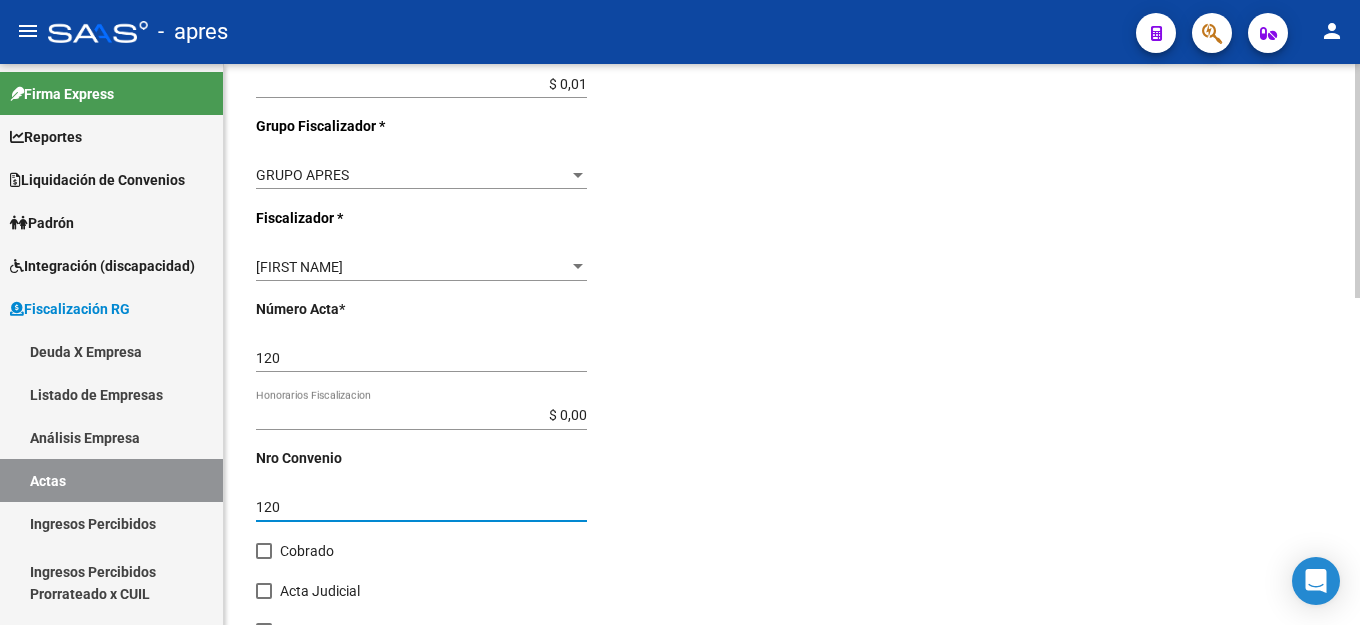 type on "120" 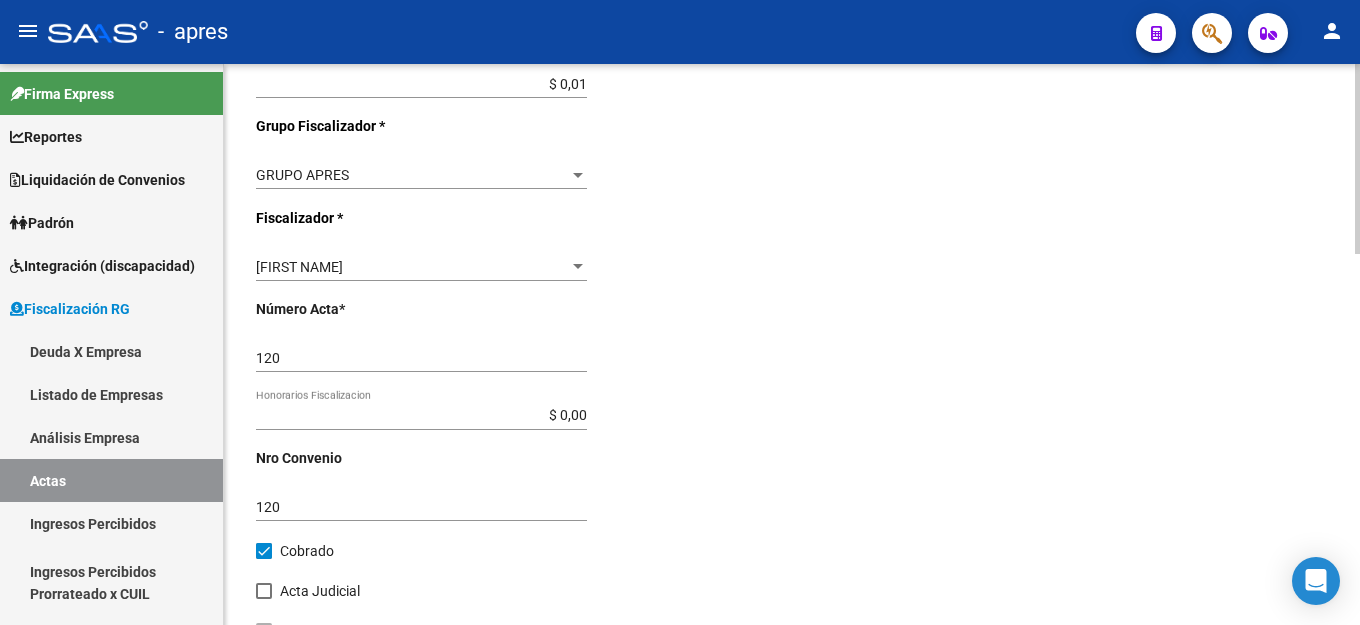 click on "Desde  *   [DATE] Ej: [DATE]  Hasta  *   [DATE] Ej: [DATE]   Editar Periodos Monto Total    $ 0,02 Ingresar el monto total  Monto Bruto  *   $ 0,01 Ingresar monto bruto  Intereses  *   $ 0,01 Ingresar intereses   Grupo Fiscalizador * GRUPO APRES Seleccionar Grupo Fiscalizador  Fiscalizador * [LAST] Seleccionar Fiscalizador Número Acta  *   120 Ingresar número acta    $ 0,00 Honorarios Fiscalizacion  Nro Convenio    120 Ingresar número de convenio     Cobrado    Acta Judicial     Acta Virtual / Moroso Incobrable" 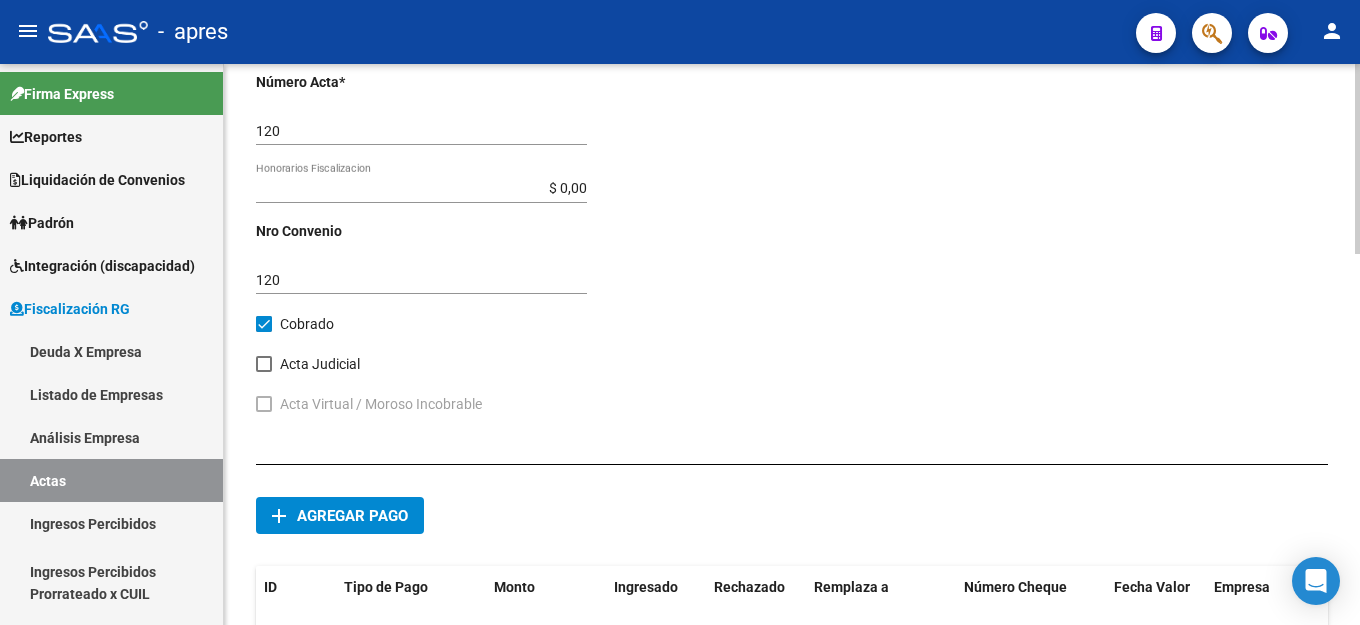 scroll, scrollTop: 1097, scrollLeft: 0, axis: vertical 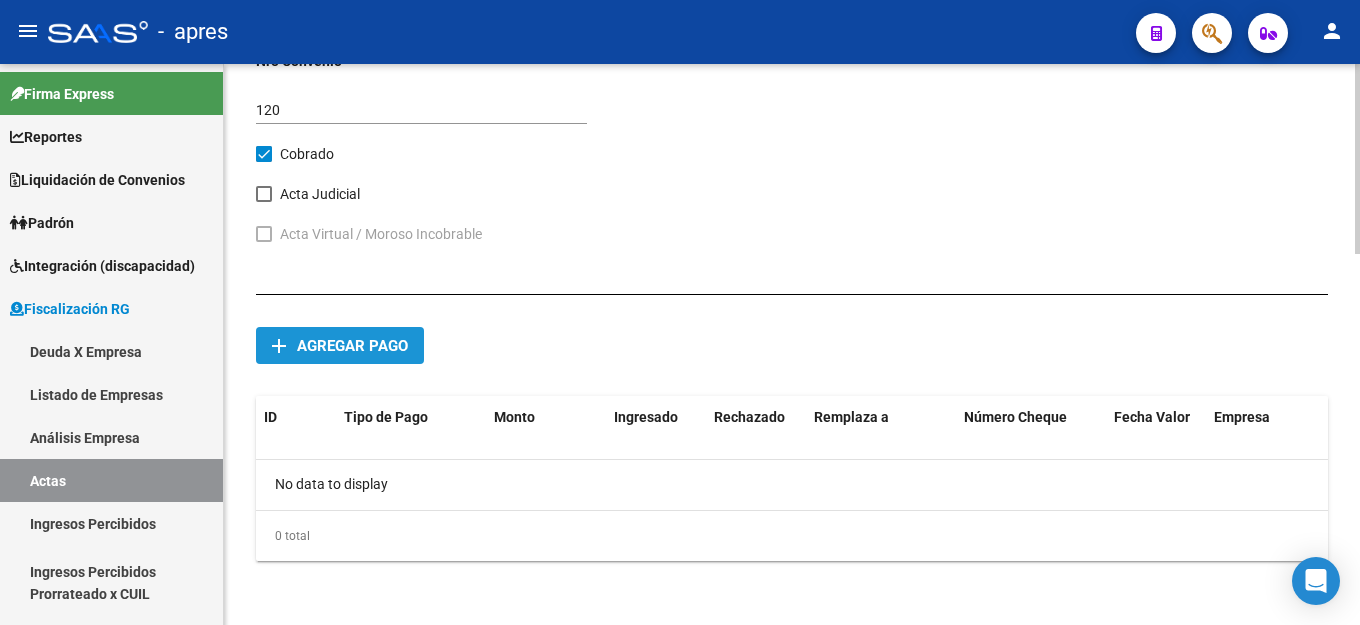 click on "Agregar pago" 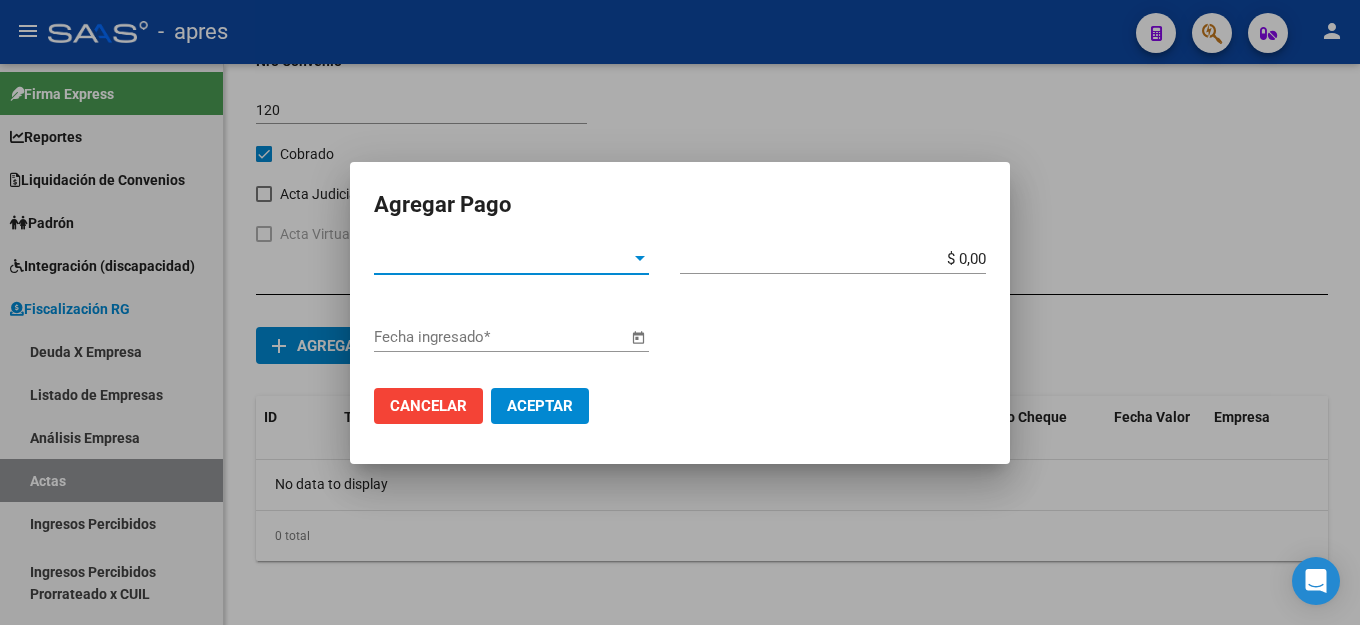 click on "Tipo de Pago *" at bounding box center [502, 259] 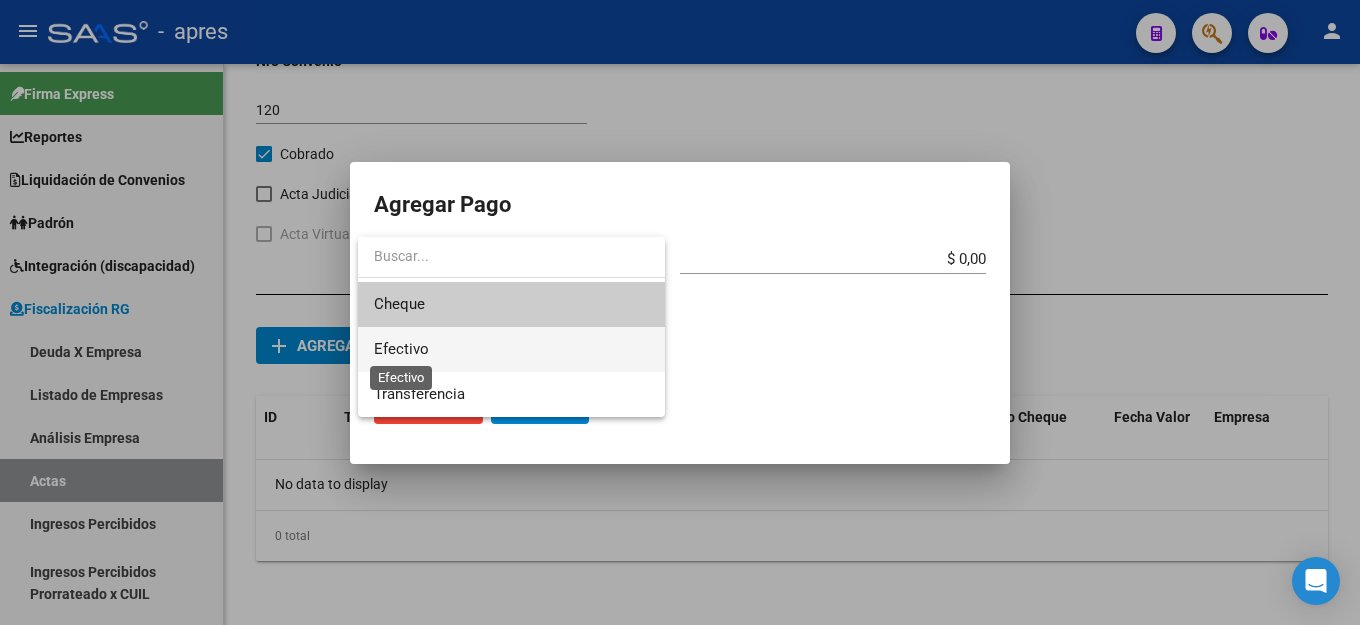 click on "Efectivo" at bounding box center [401, 349] 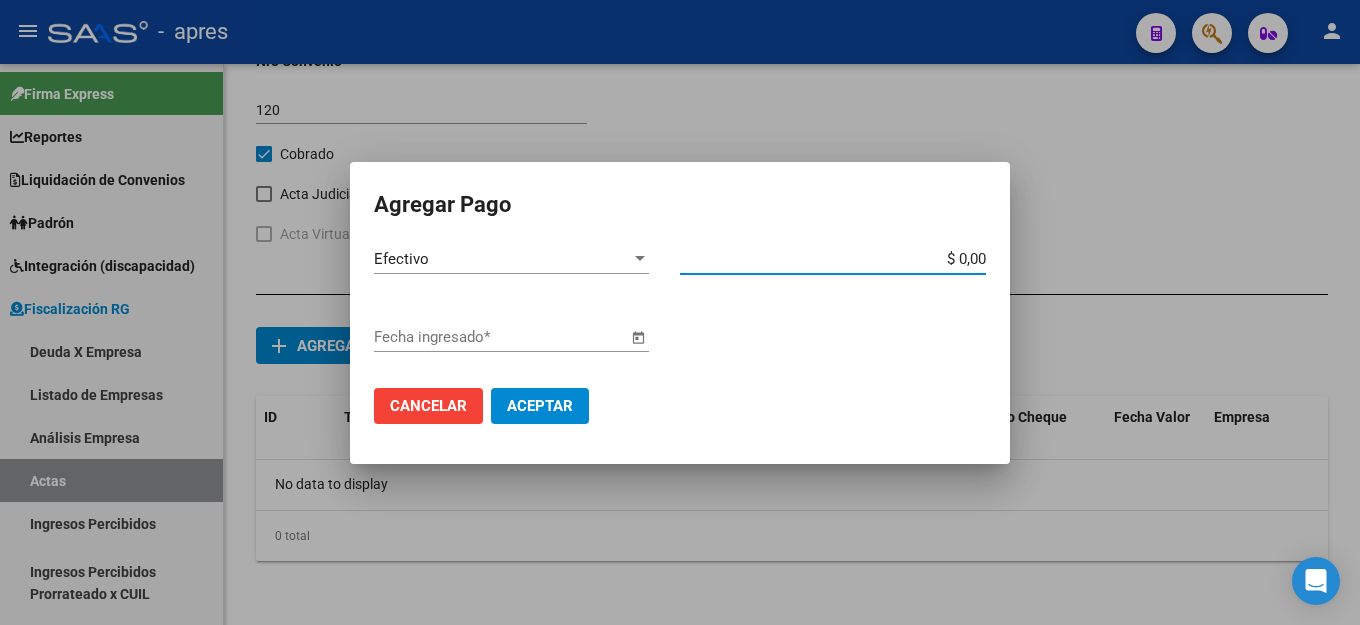 click on "$ 0,00" at bounding box center (833, 259) 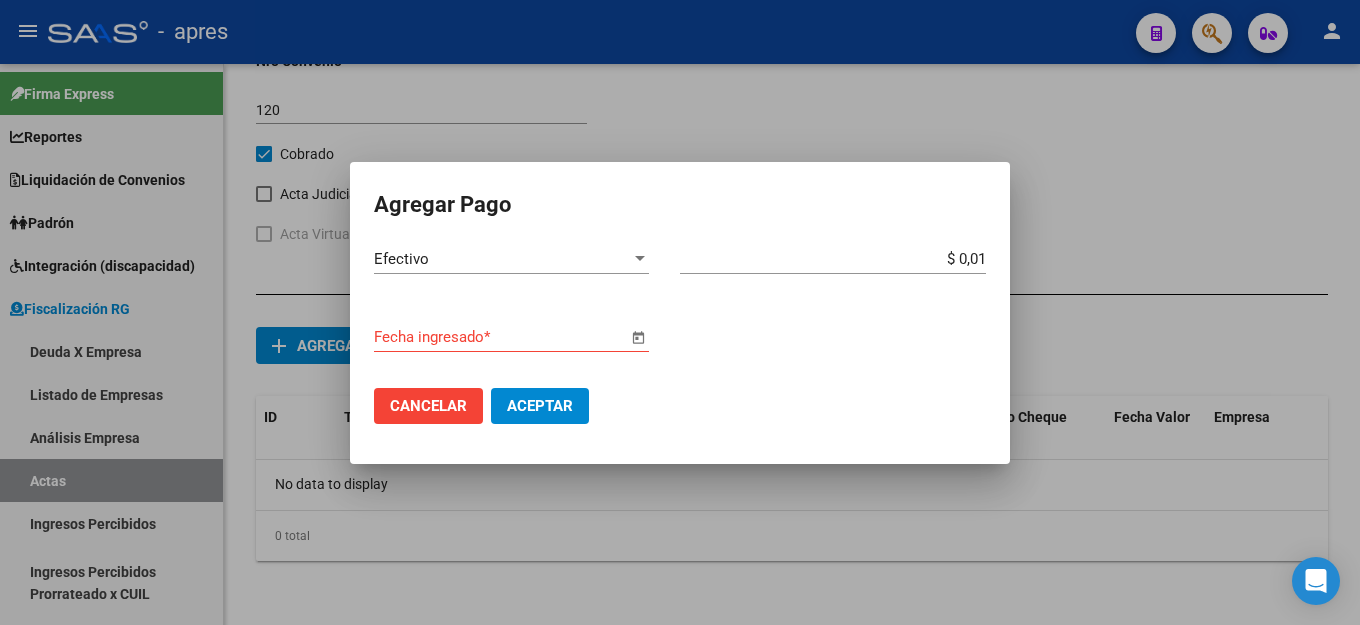 click at bounding box center [638, 338] 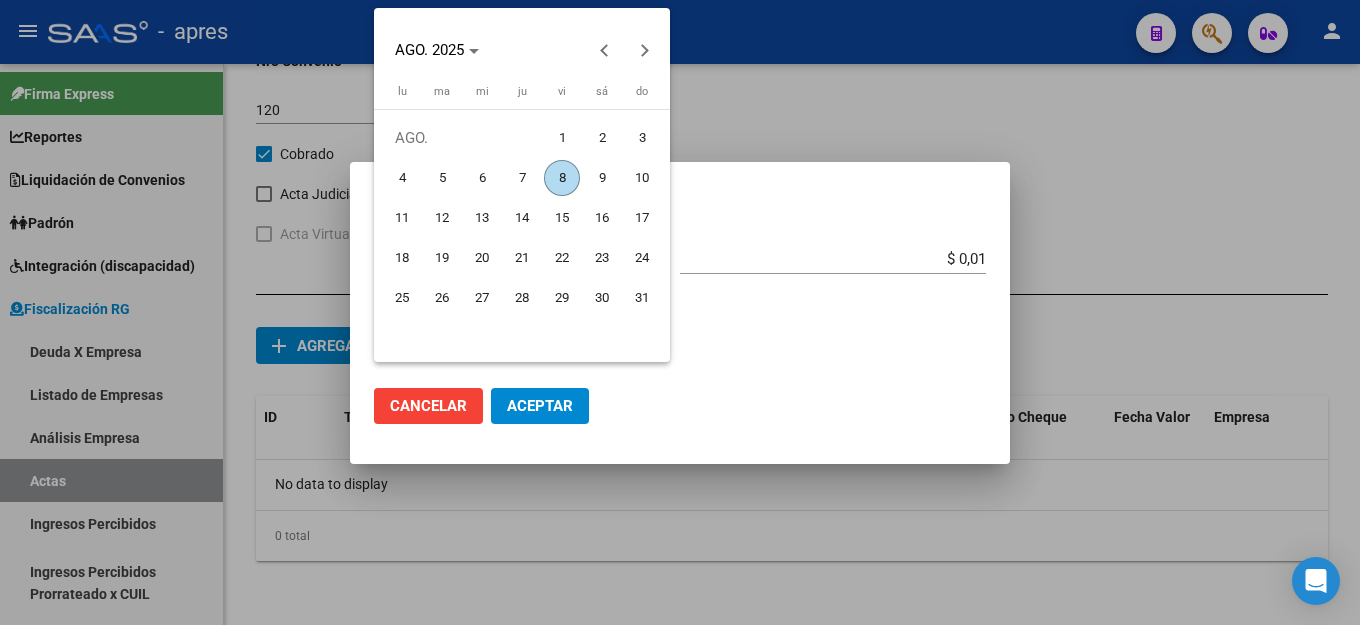 click on "8" at bounding box center (562, 178) 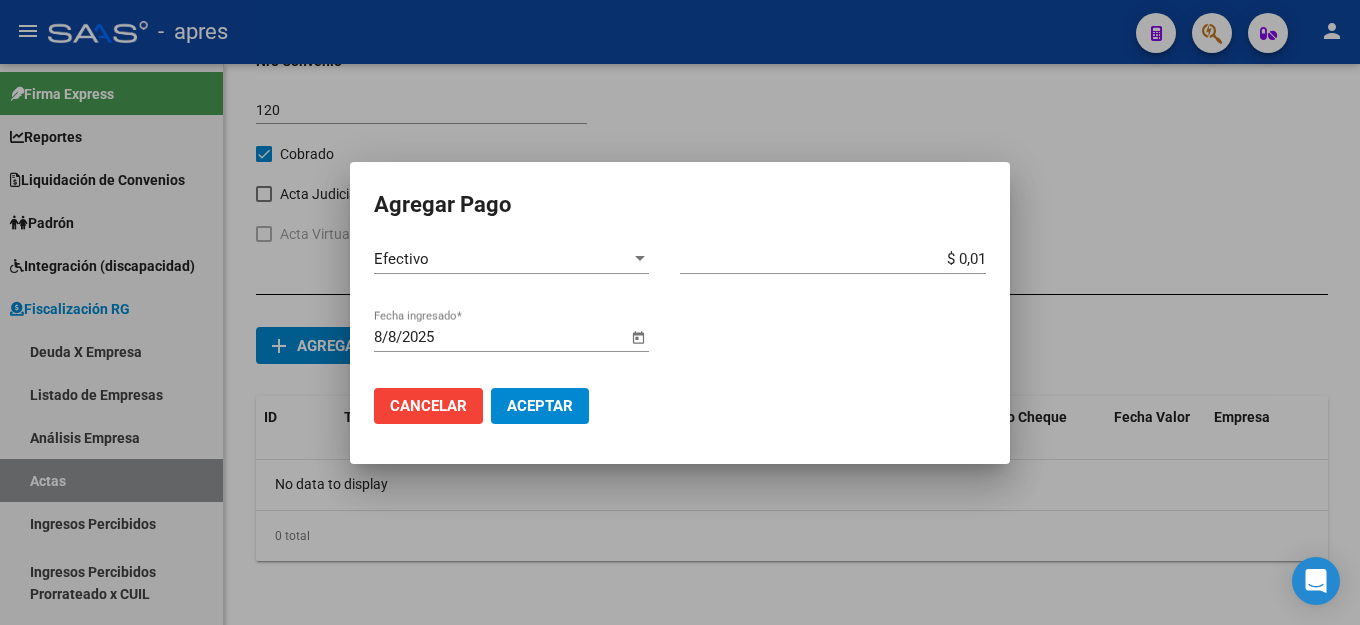 click on "Aceptar" at bounding box center (540, 406) 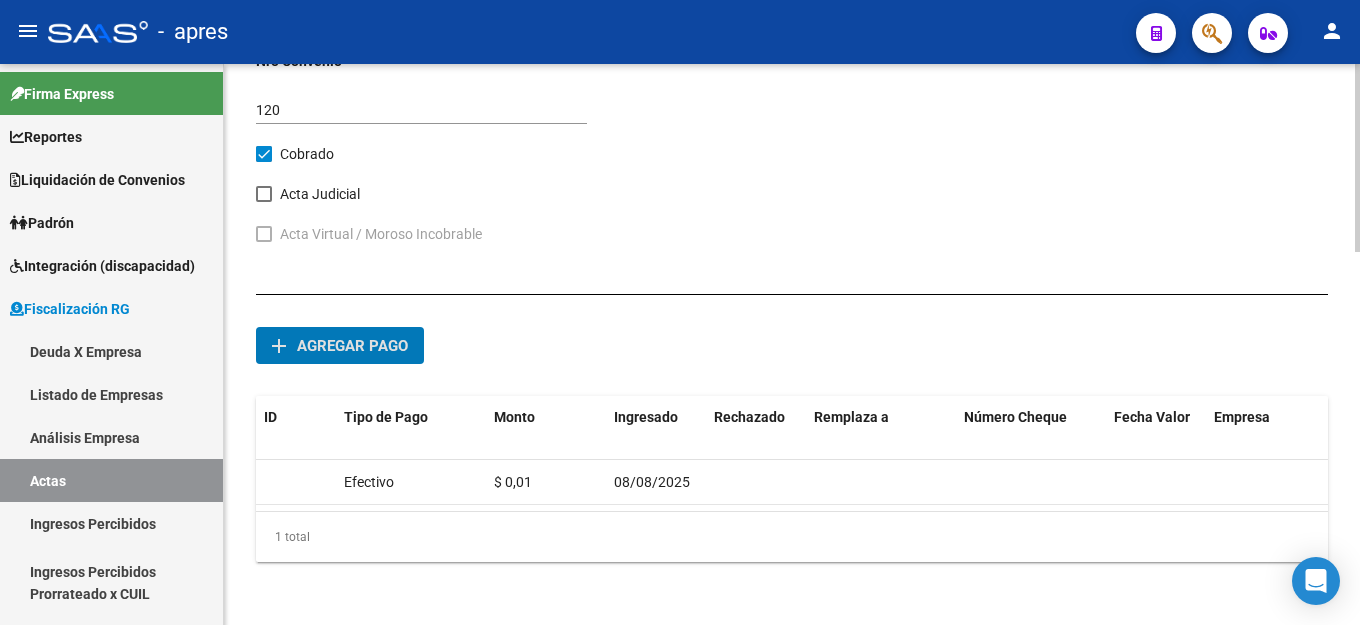 scroll, scrollTop: 1115, scrollLeft: 0, axis: vertical 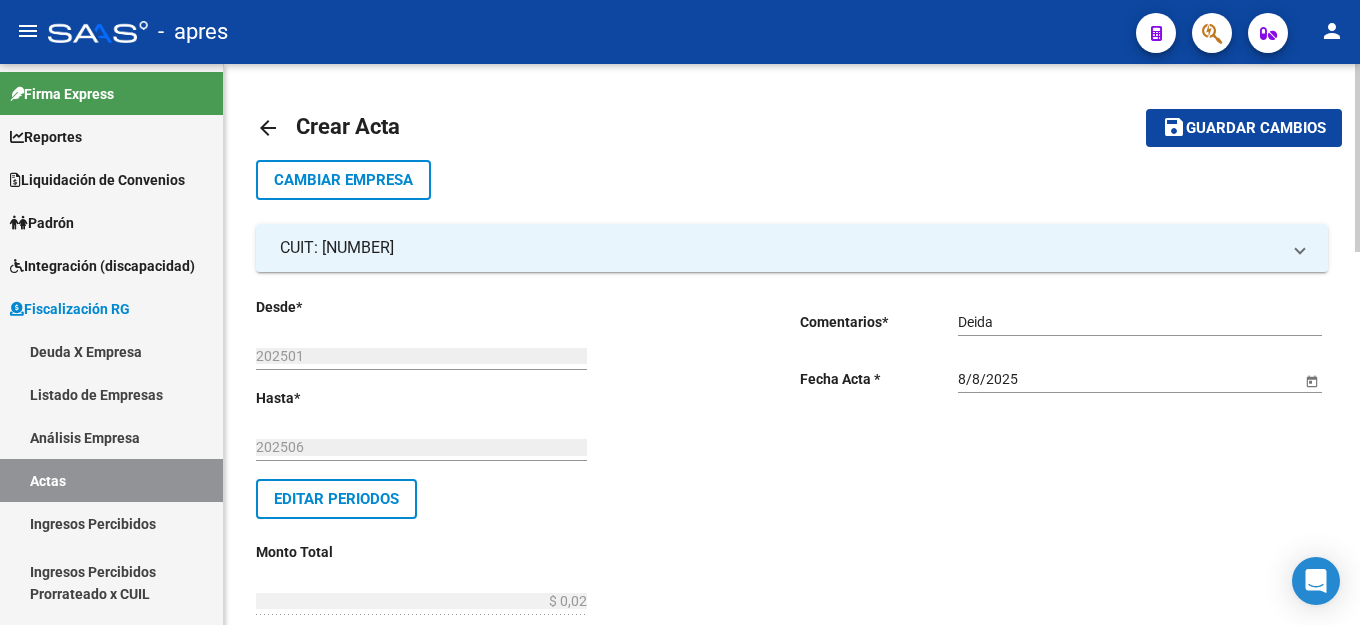 click on "Guardar cambios" 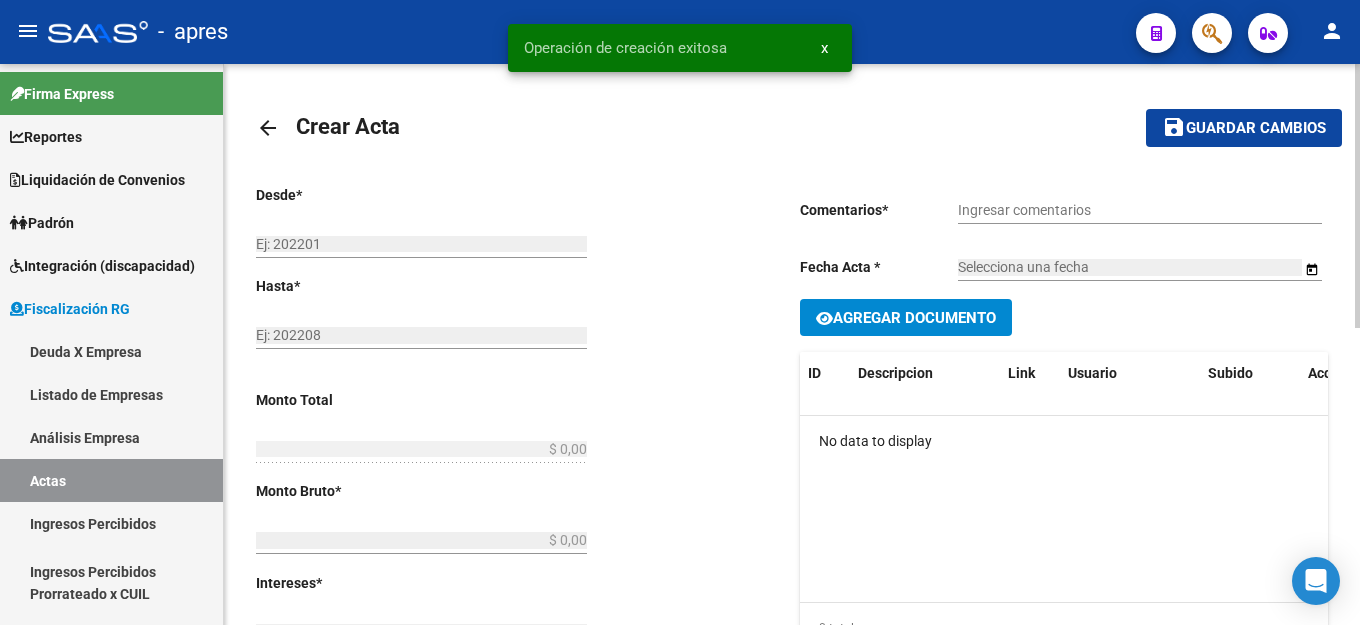type on "202501" 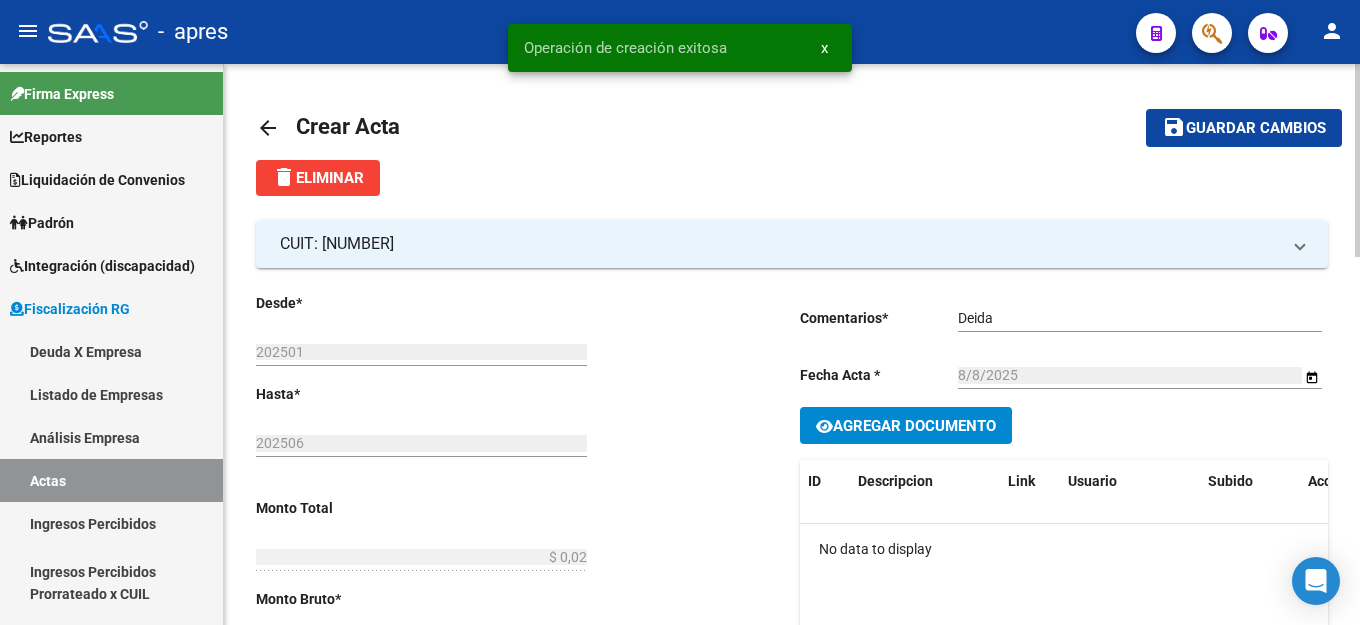 click on "Agregar Documento" 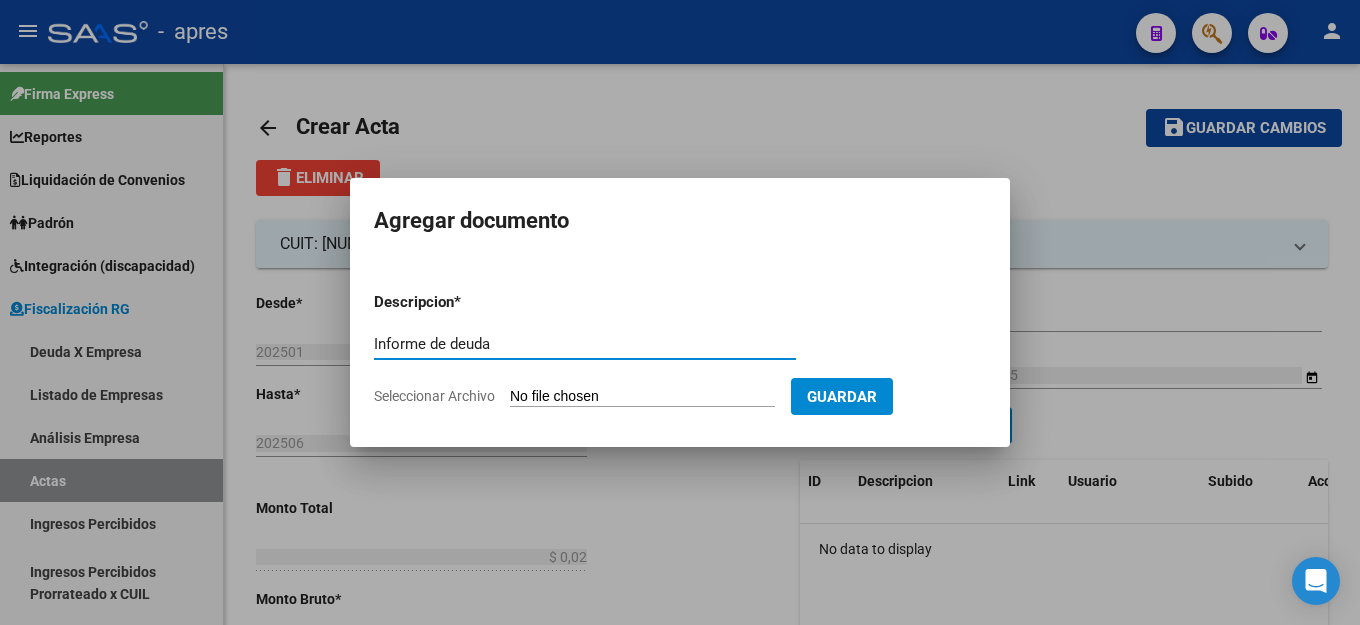 type on "Informe de deuda" 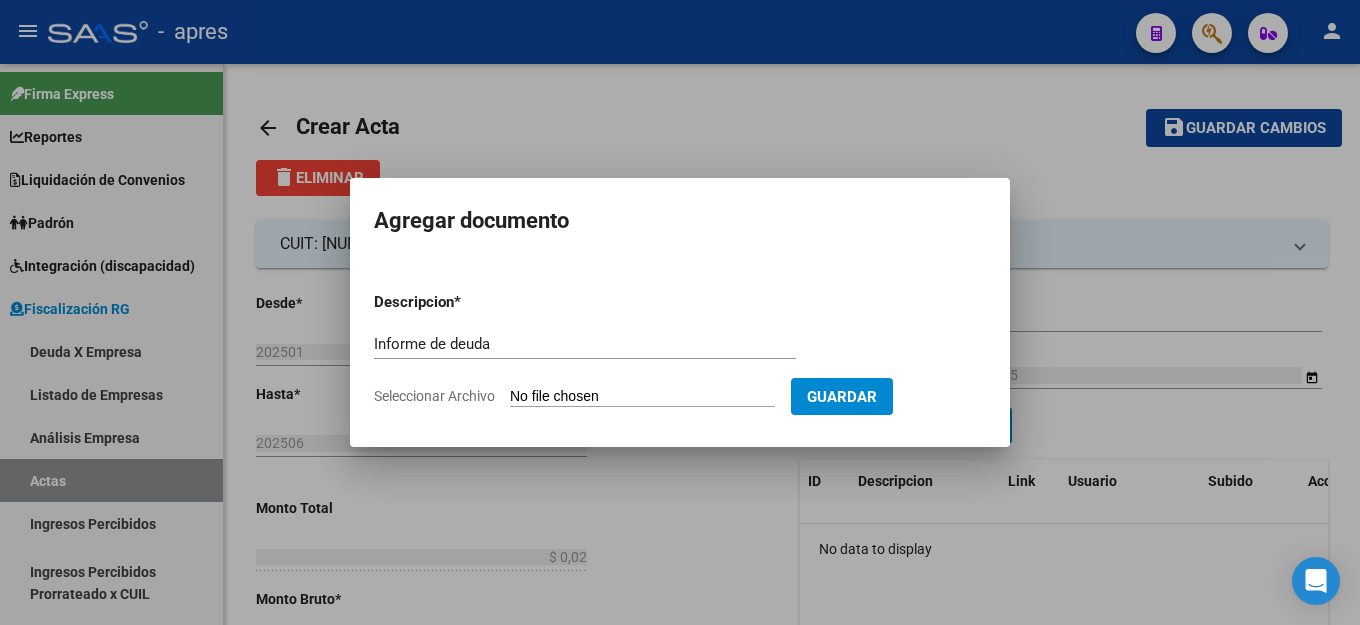 click on "Descripcion  *   Informe de deuda Descripcion  Seleccionar Archivo Guardar" at bounding box center (680, 349) 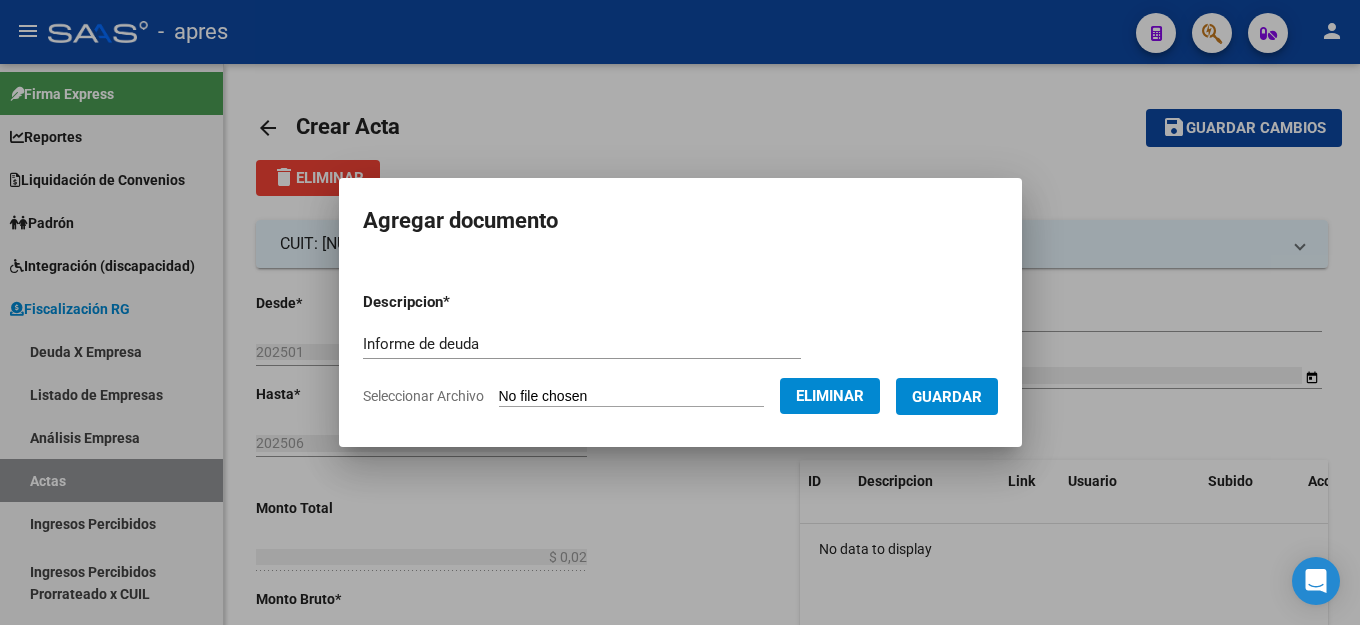 click on "Guardar" at bounding box center [947, 397] 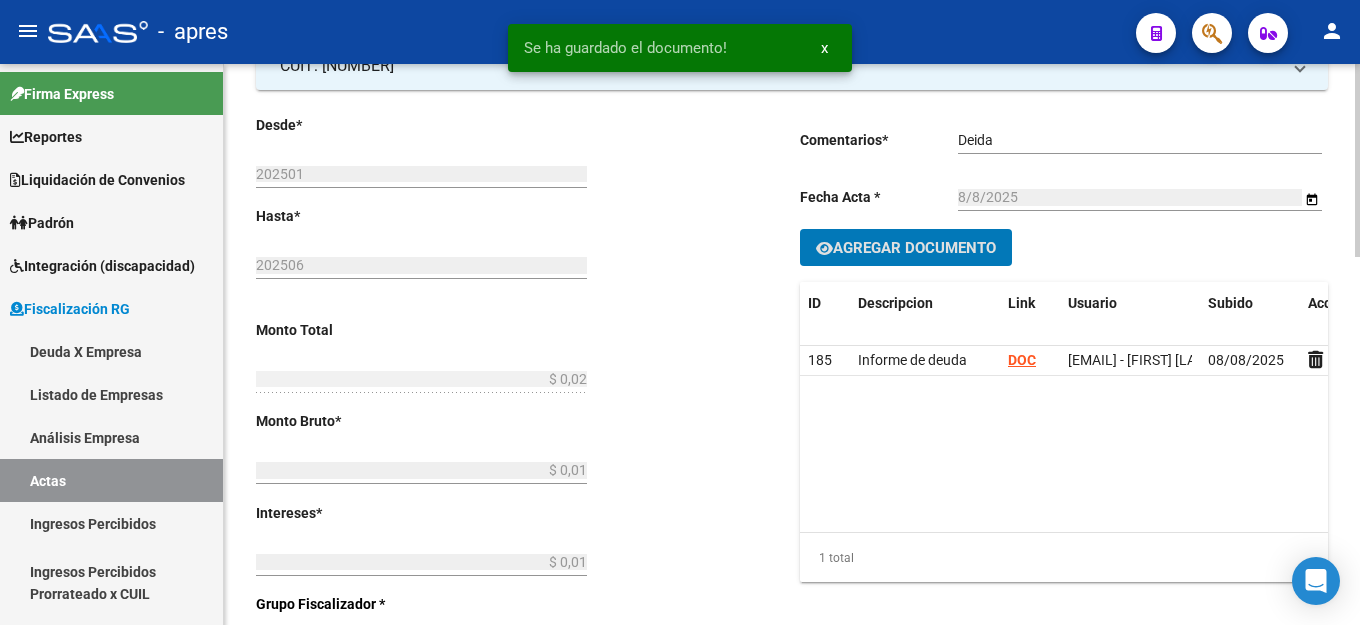 scroll, scrollTop: 0, scrollLeft: 0, axis: both 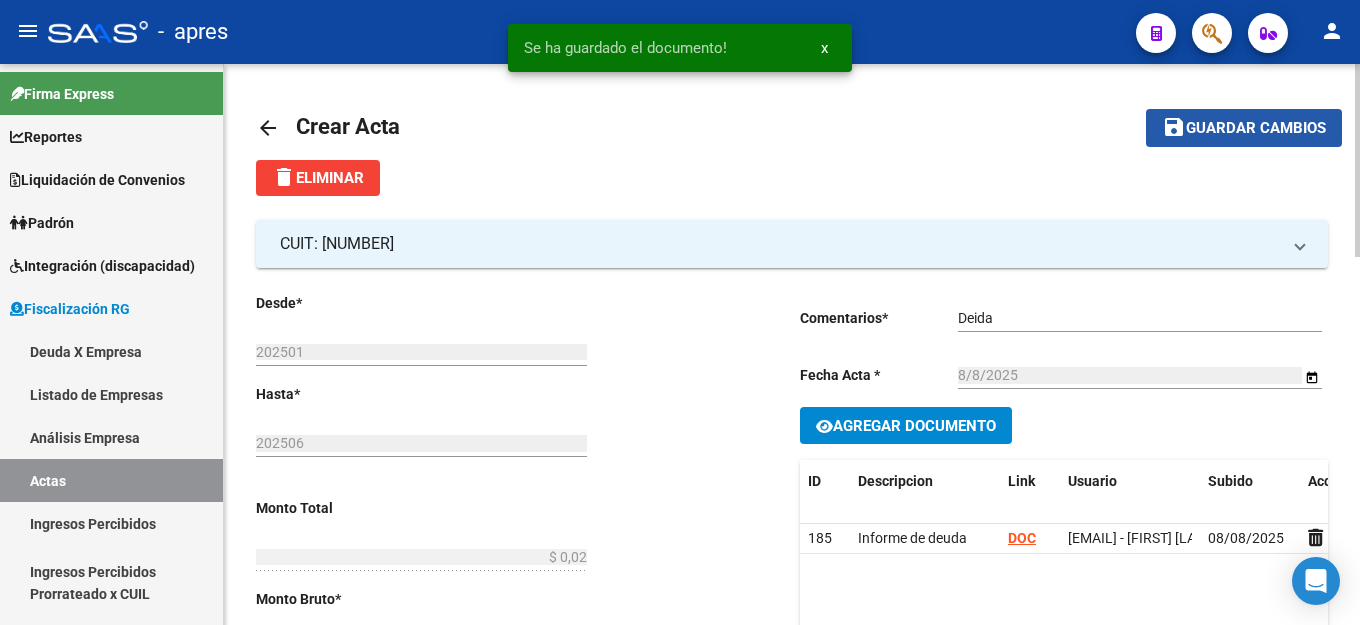 click on "Guardar cambios" 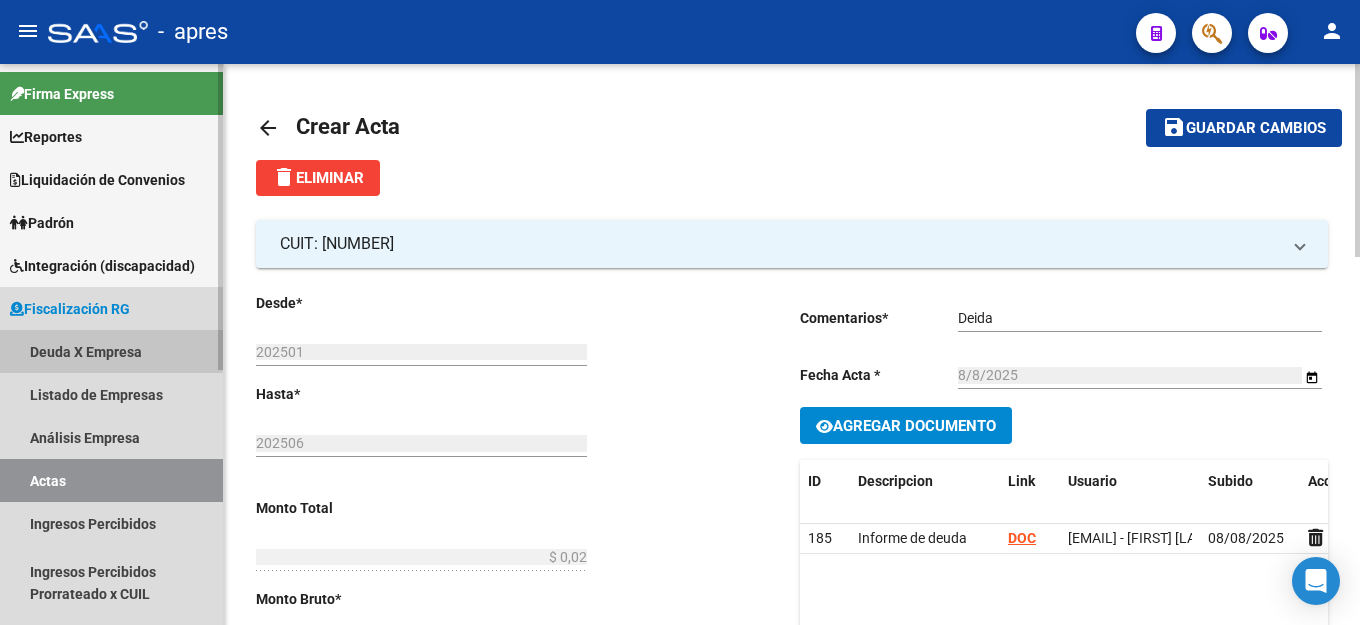 click on "Deuda X Empresa" at bounding box center (111, 351) 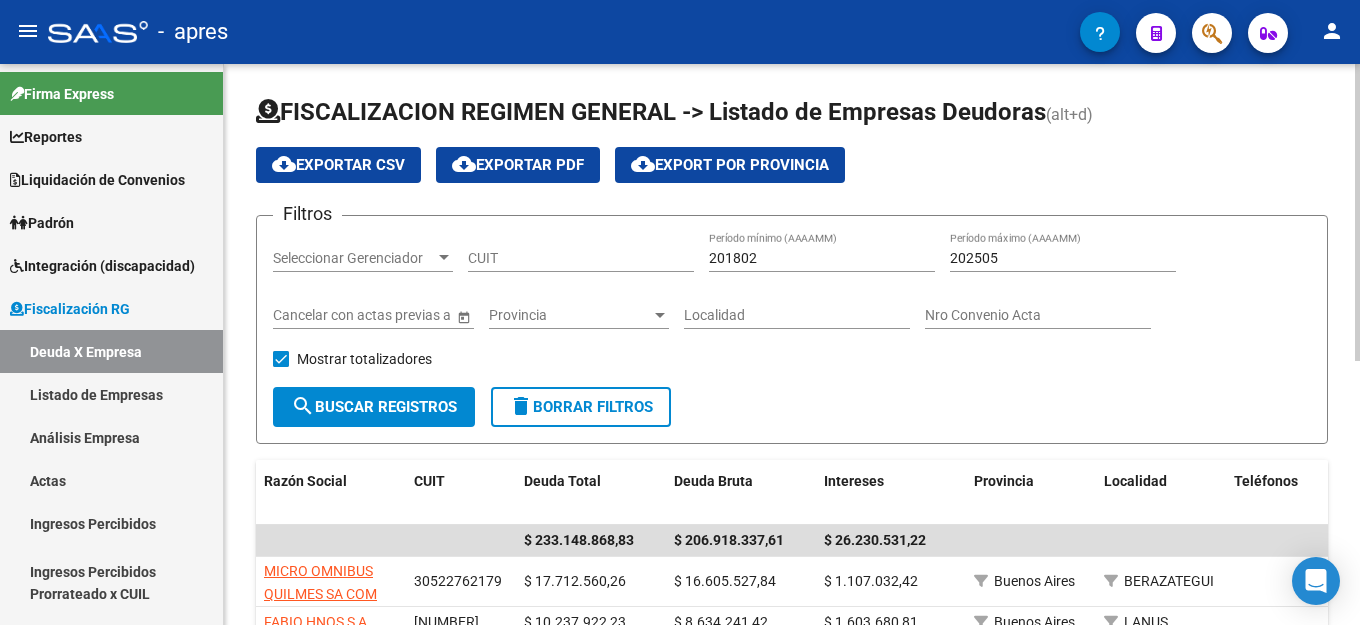 click on "CUIT" at bounding box center (581, 258) 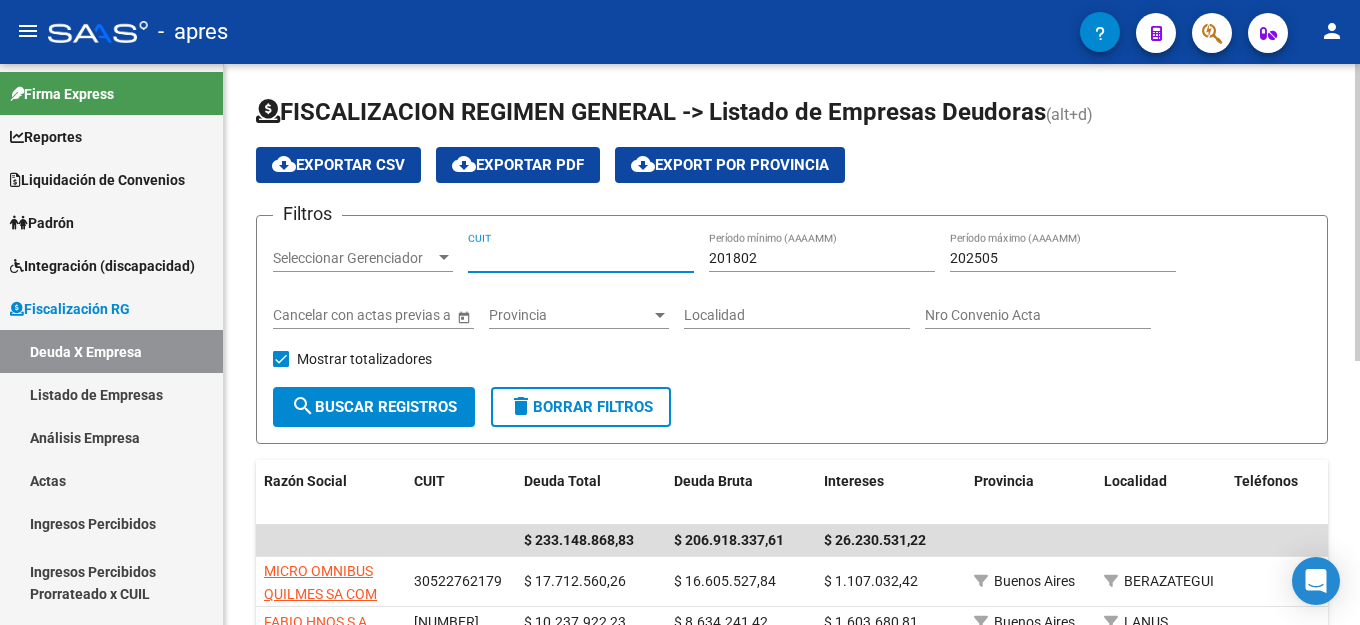 paste on "[CUIT]" 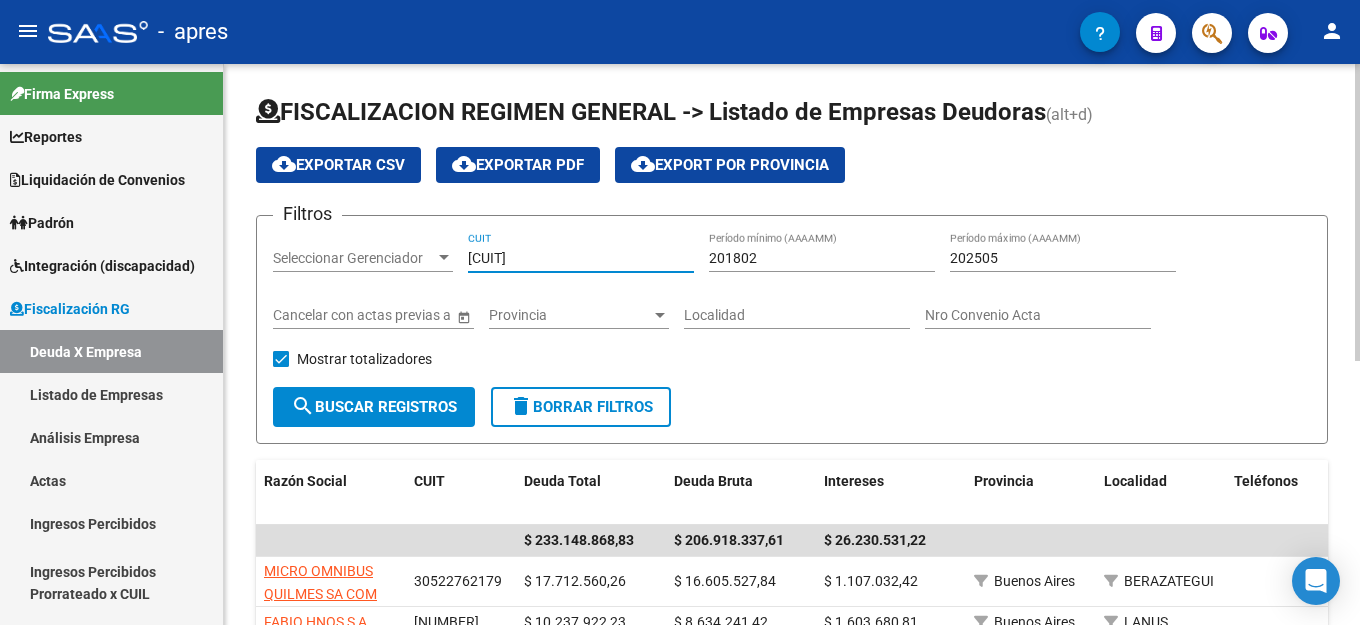 type on "[CUIT]" 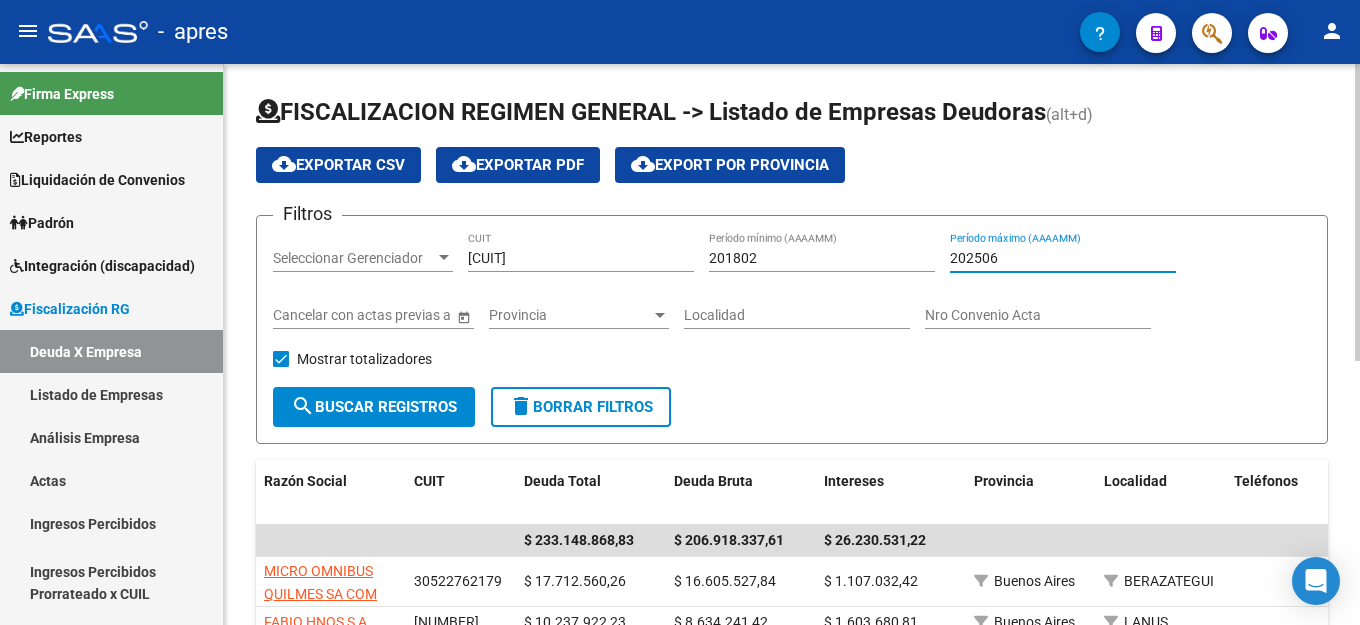 type on "202506" 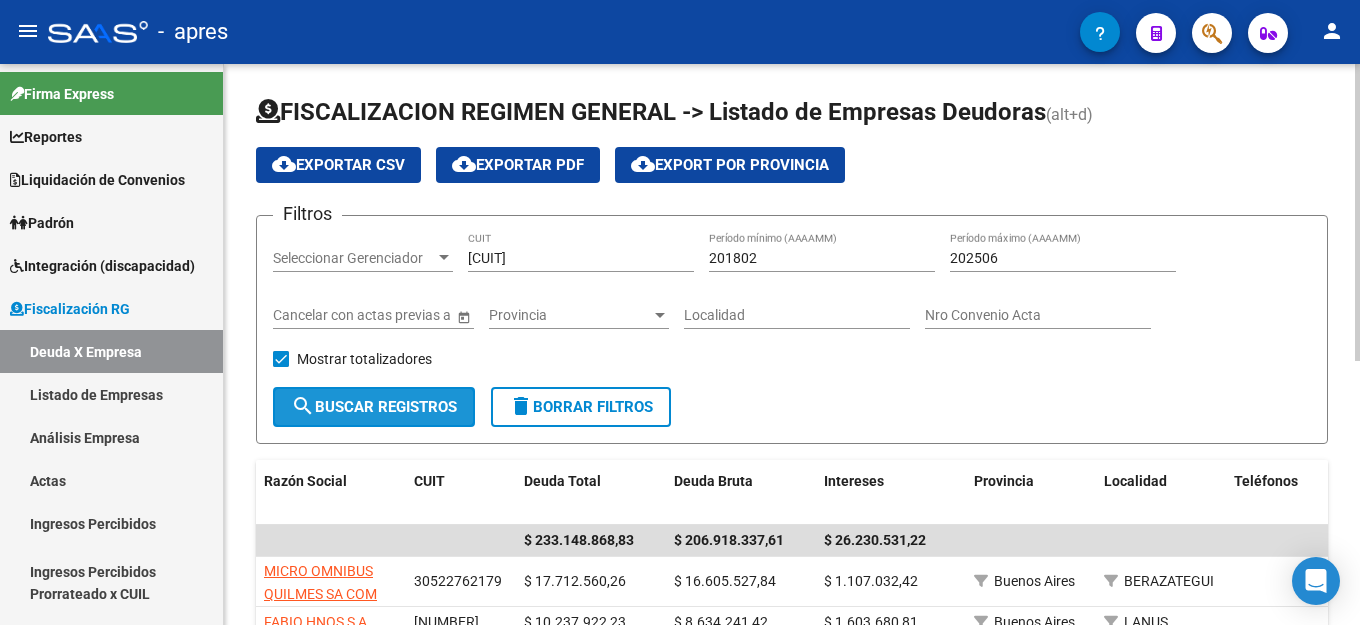 click on "search  Buscar Registros" 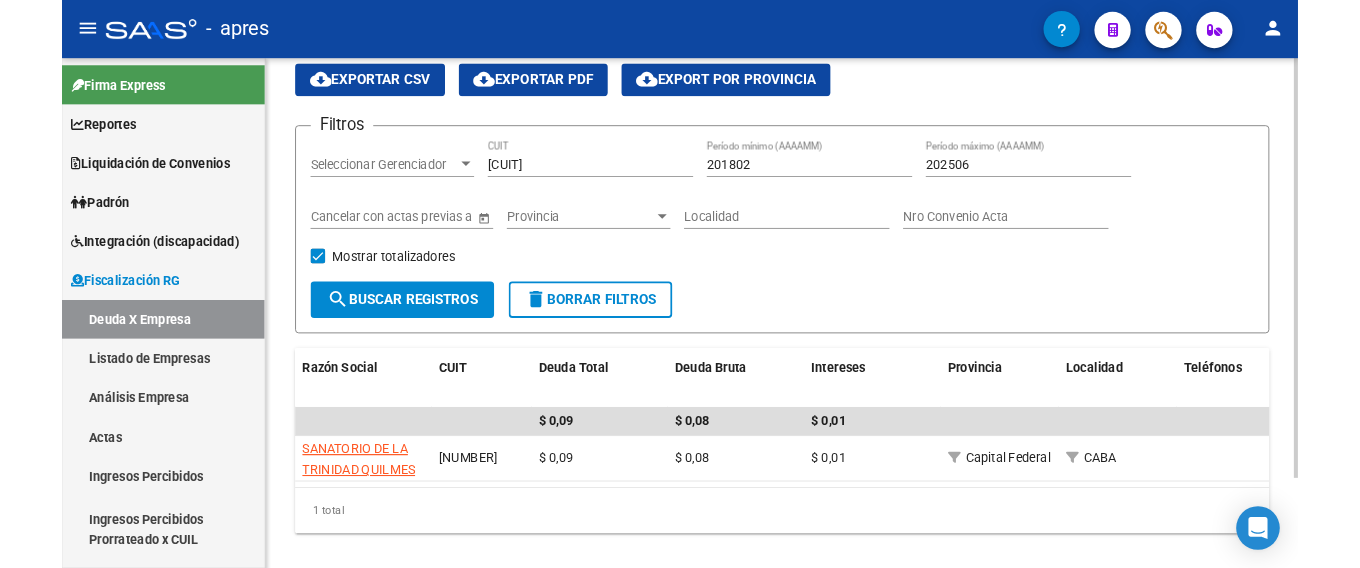 scroll, scrollTop: 120, scrollLeft: 0, axis: vertical 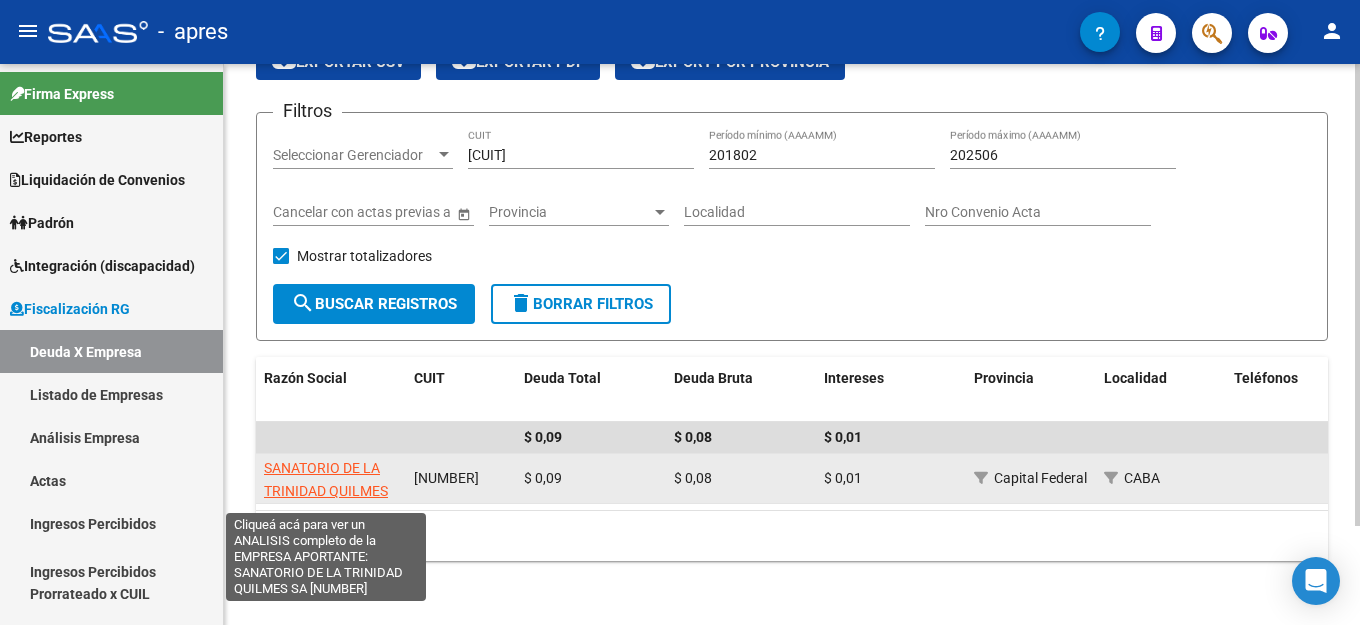 click on "SANATORIO DE LA TRINIDAD QUILMES SA" 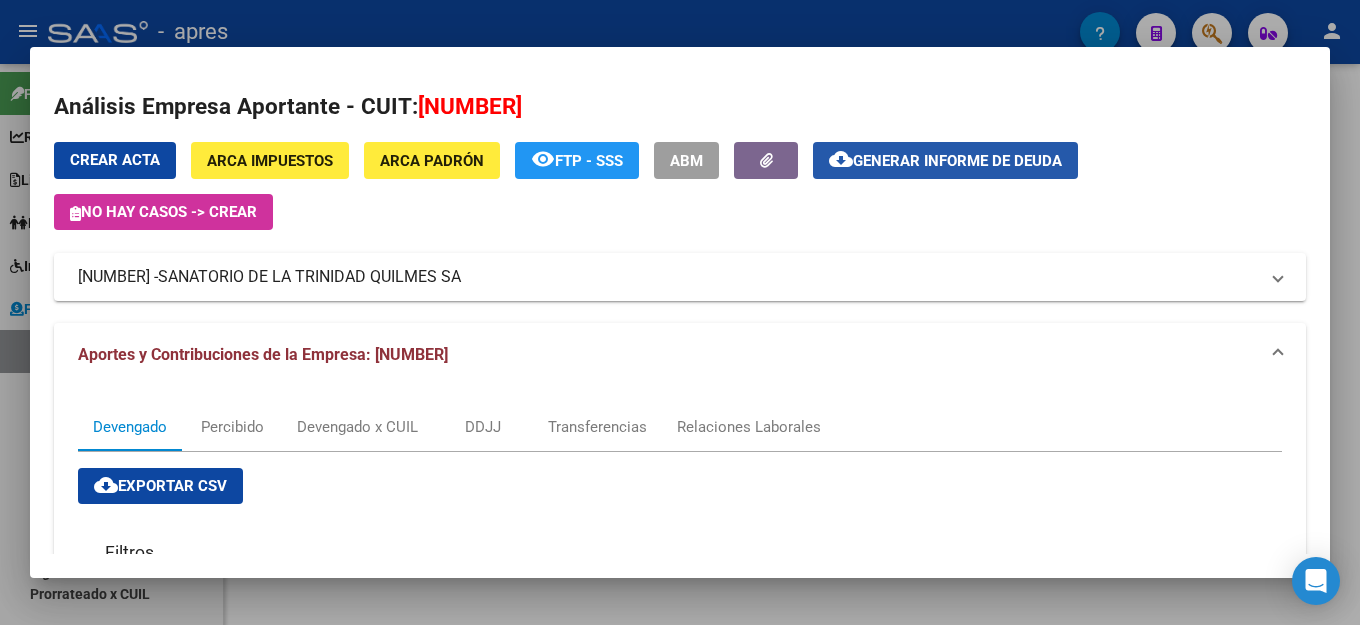 click on "cloud_download  Generar informe de deuda" 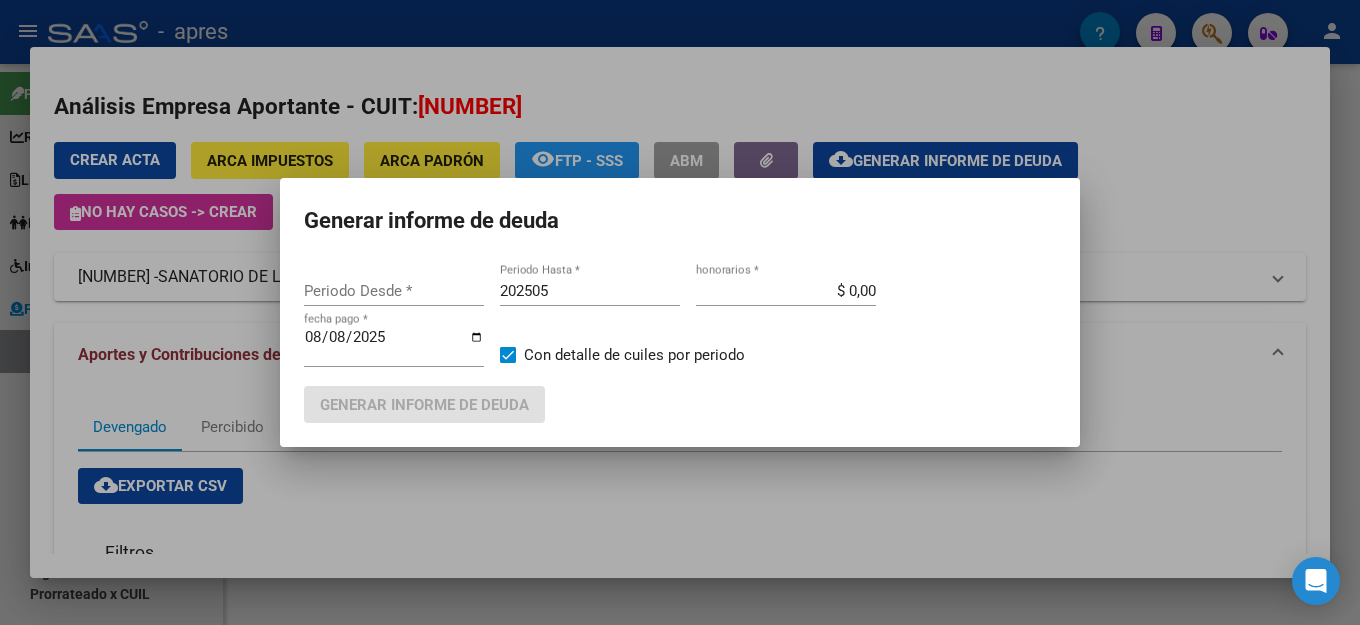 type on "201802" 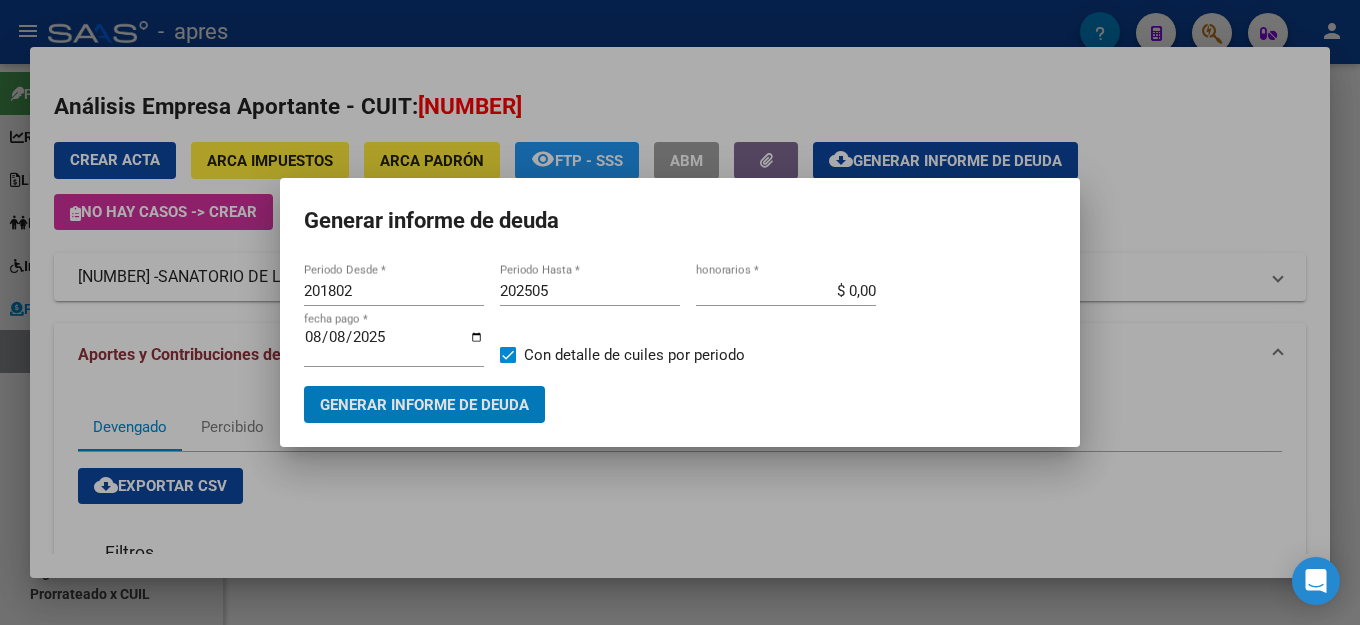 click on "202505" at bounding box center (590, 291) 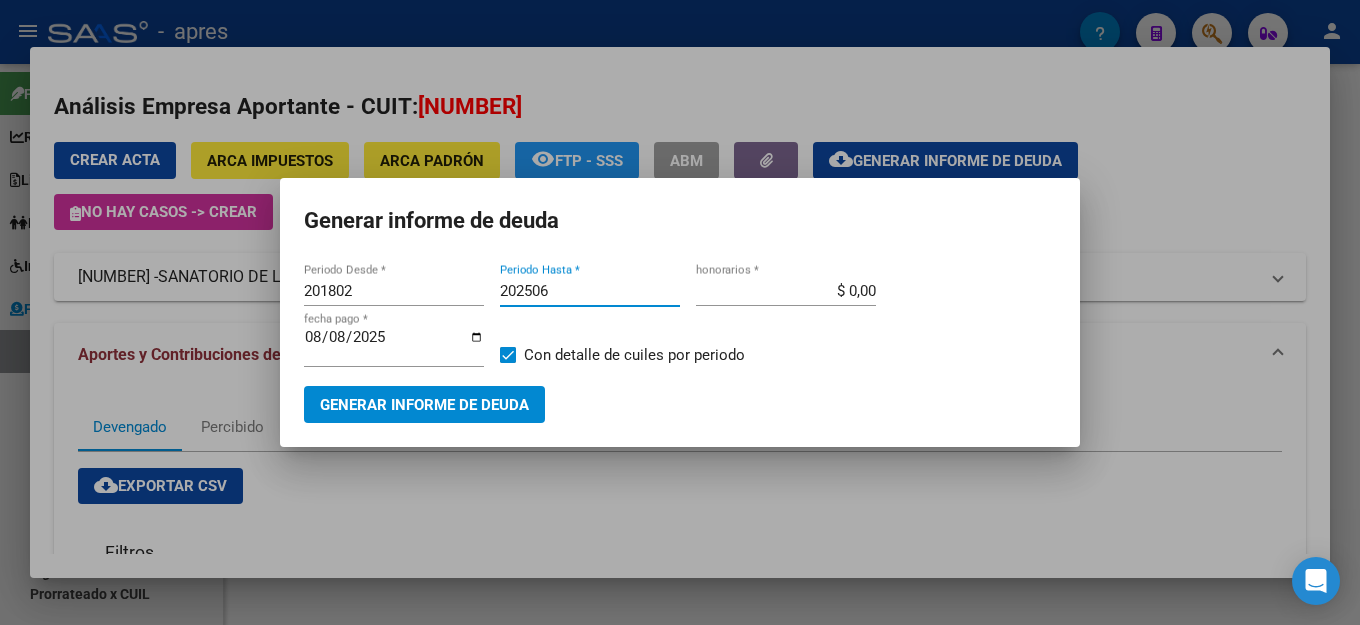 type on "202506" 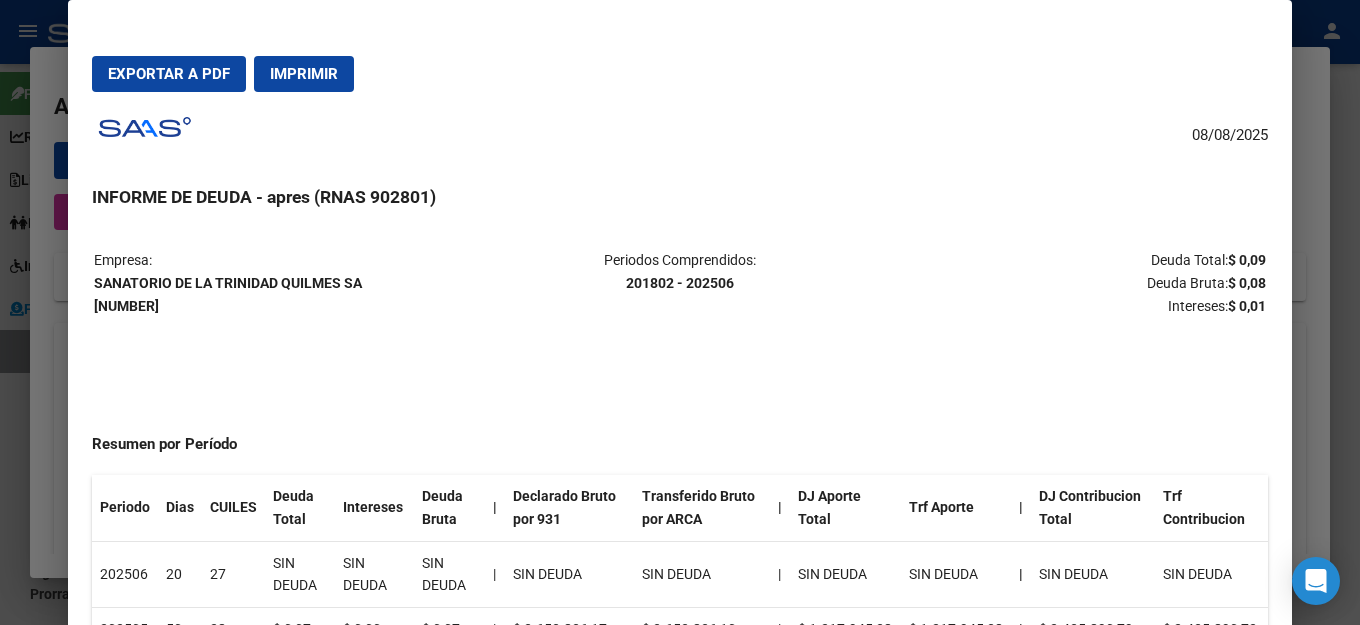 drag, startPoint x: 158, startPoint y: 76, endPoint x: 951, endPoint y: 81, distance: 793.01575 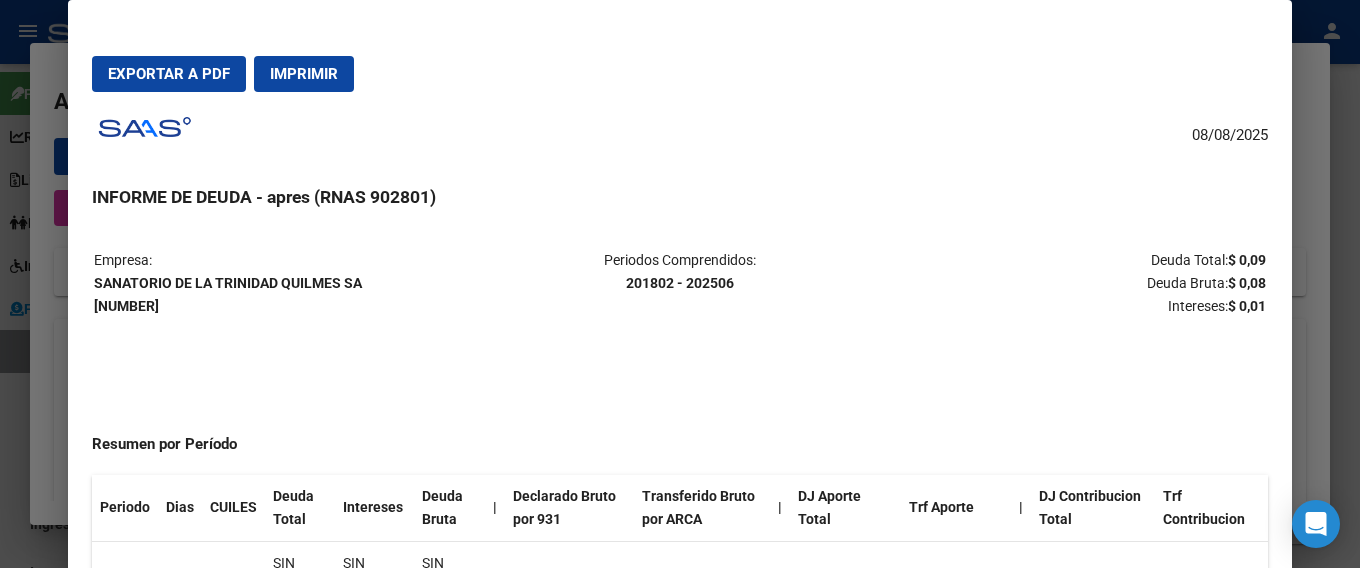 click on "08/08/2025 INFORME DE DEUDA - apres (RNAS 902801) Empresa: SANATORIO DE LA TRINIDAD QUILMES SA [NUMBER] Periodos Comprendidos: 201802 - 202506 Deuda Total: Deuda Bruta: Intereses: Resumen por Período Periodo Dias CUILES Deuda Total Intereses Deuda Bruta | Declarado Bruto por 931 Transferido Bruto por ARCA | DJ Aporte Total Trf Aporte | DJ Contribucion Total Trf Contribucion 202506 20 27 SIN DEUDA SIN DEUDA SIN DEUDA | SIN DEUDA SIN DEUDA | SIN DEUDA SIN DEUDA | SIN DEUDA SIN DEUDA 202505 50 28 $ 0,07 $ 0,00 $ 0,07 | $ 3.653.836,17 $ 3.653.836,10 | $ 1.217.945,38 $ 1.217.945,38 | $ 2.435.890,79 $ 2.435.890,72 202504 81 28 $ 0,01 $ 0,00 $ 0,01 | $ 3.639.617,41 $ 3.639.617,40 | $ 1.213.205,79 $ 1.213.205,79 | $ 2.426.411,62 $ 2.426.411,61 202503 111 26 SIN DEUDA SIN DEUDA SIN DEUDA | SIN DEUDA SIN DEUDA | SIN DEUDA SIN DEUDA | SIN DEUDA SIN DEUDA 202502 142 26 SIN DEUDA SIN DEUDA SIN DEUDA | SIN DEUDA SIN DEUDA |" at bounding box center (680, 372) 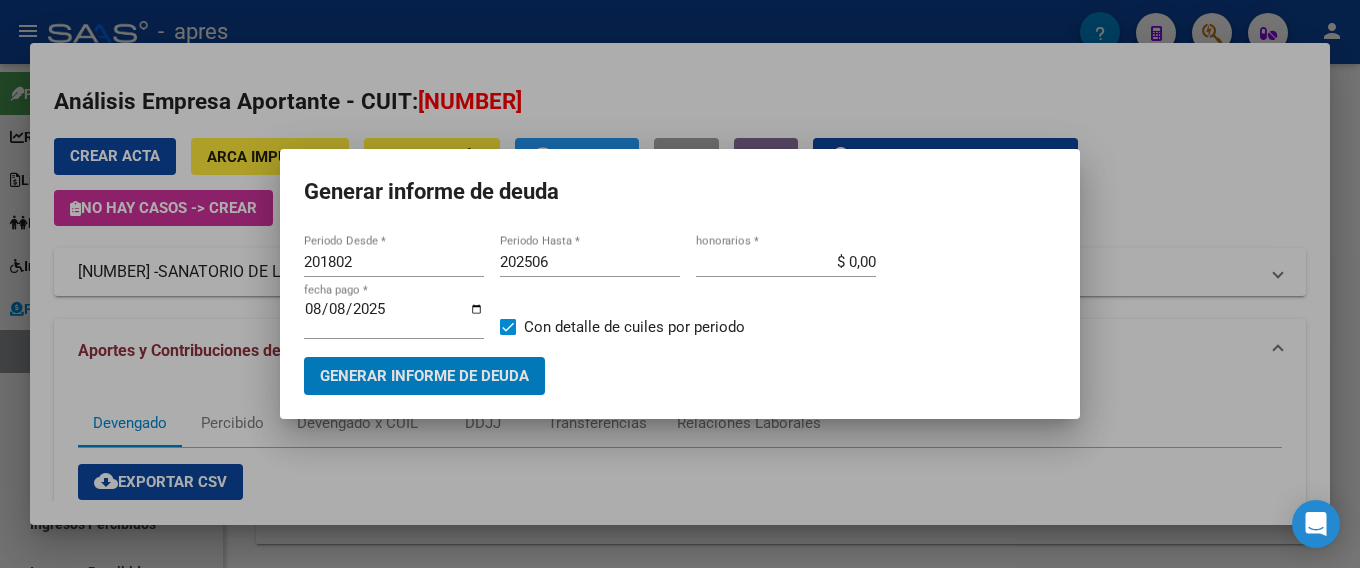click on "Generar informe de deuda   [PERIOD] Periodo Desde *   [PERIOD] Periodo Hasta *   $ 0,00 honorarios * [DATE] fecha pago *   Con detalle de cuiles por periodo  Generar informe de deuda" at bounding box center (680, 283) 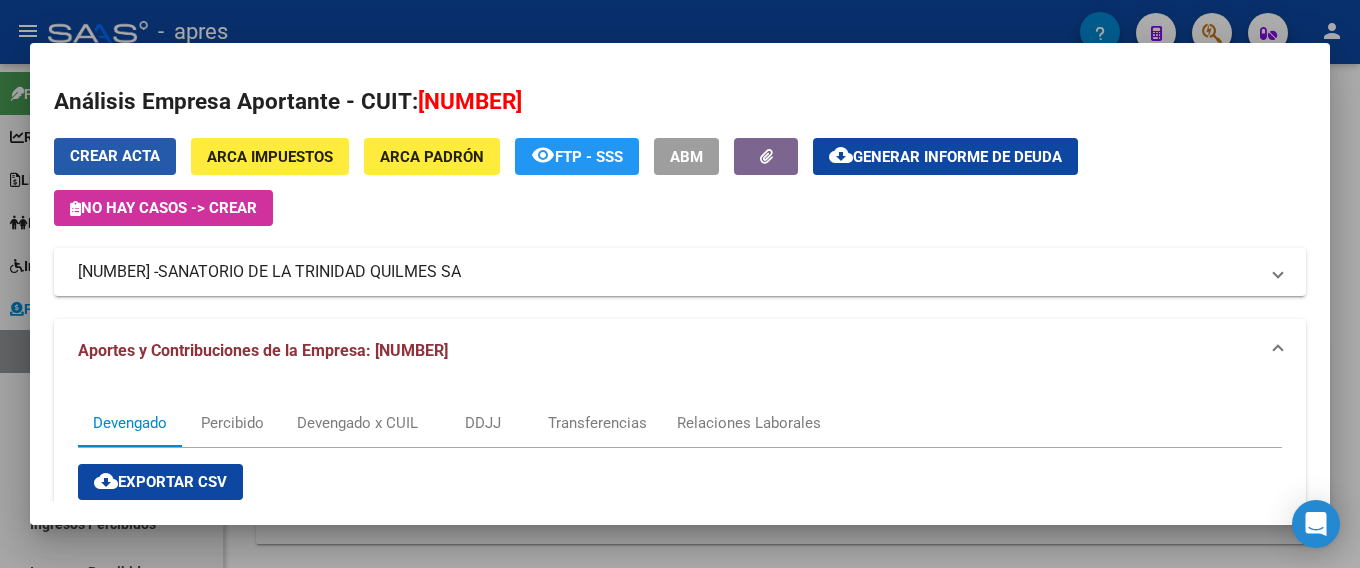 click on "Crear Acta" at bounding box center [115, 156] 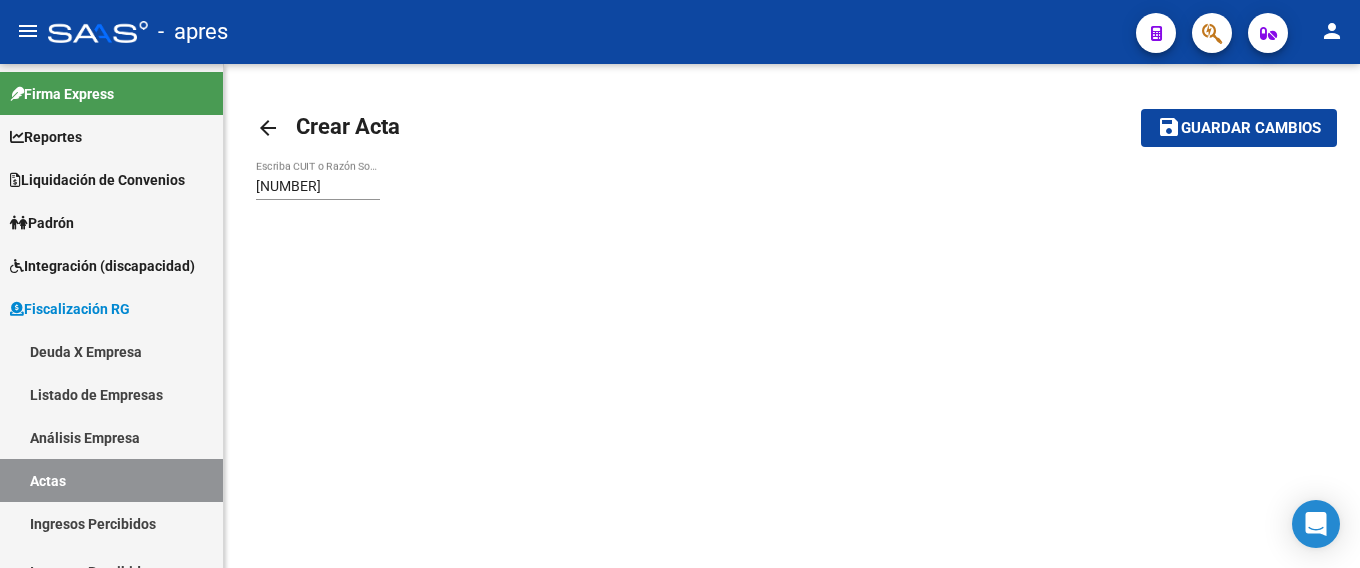 scroll, scrollTop: 0, scrollLeft: 0, axis: both 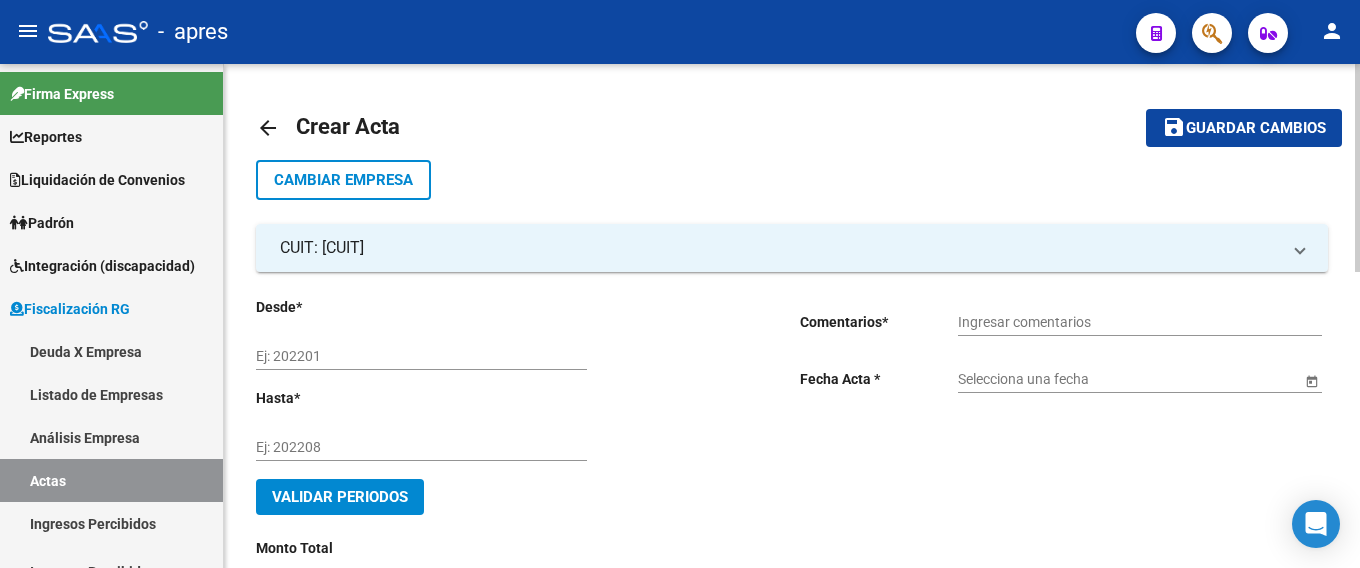 click on "Ej: 202201" at bounding box center (421, 356) 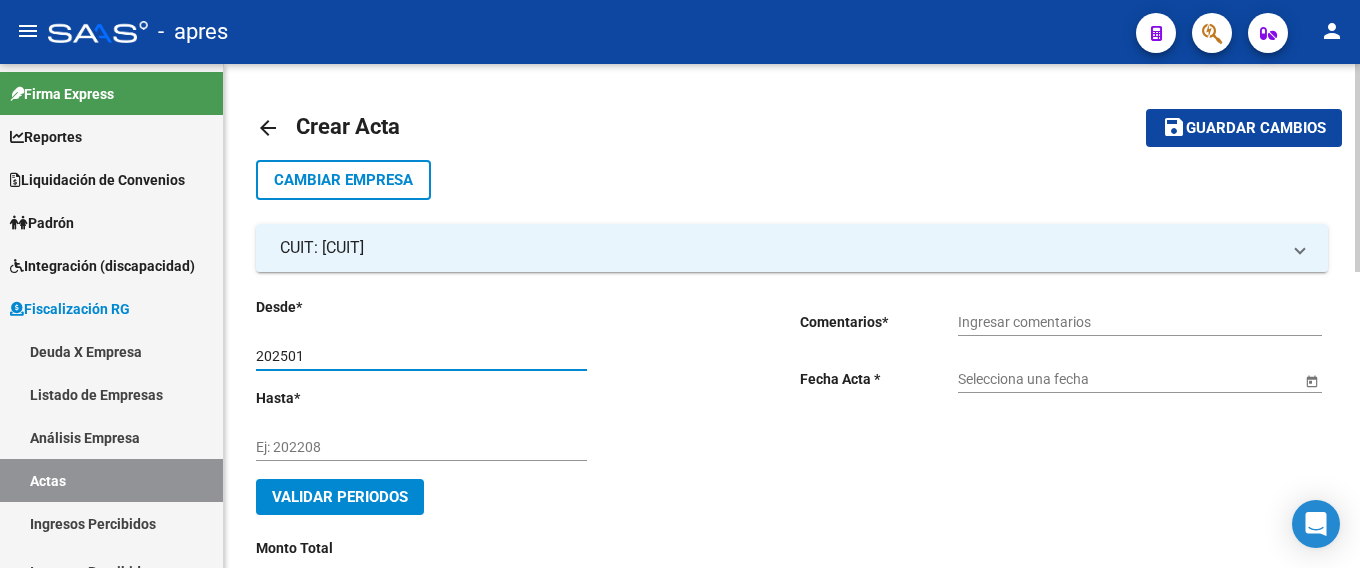 type on "202501" 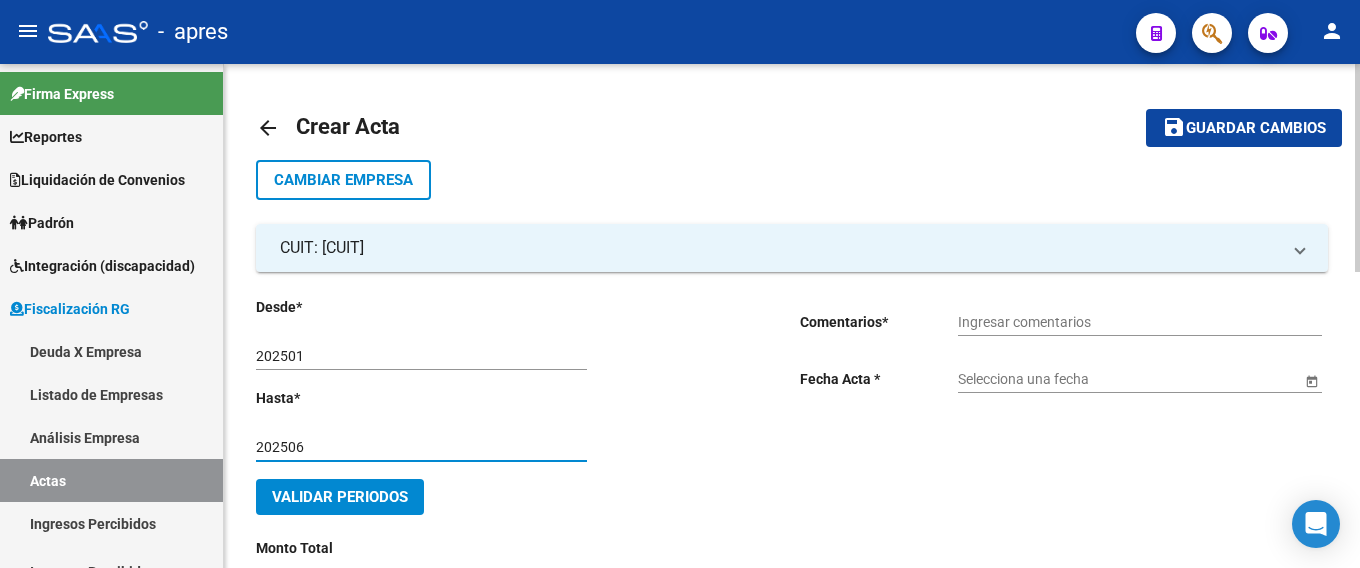 type on "202506" 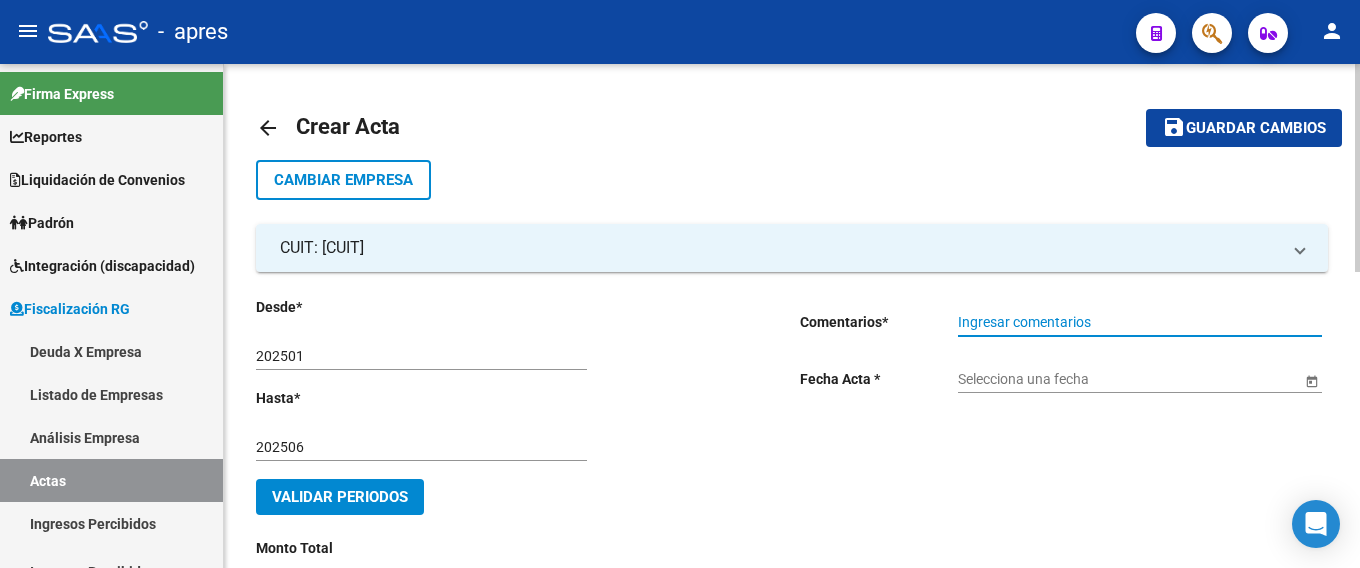 click on "Ingresar comentarios" at bounding box center [1140, 322] 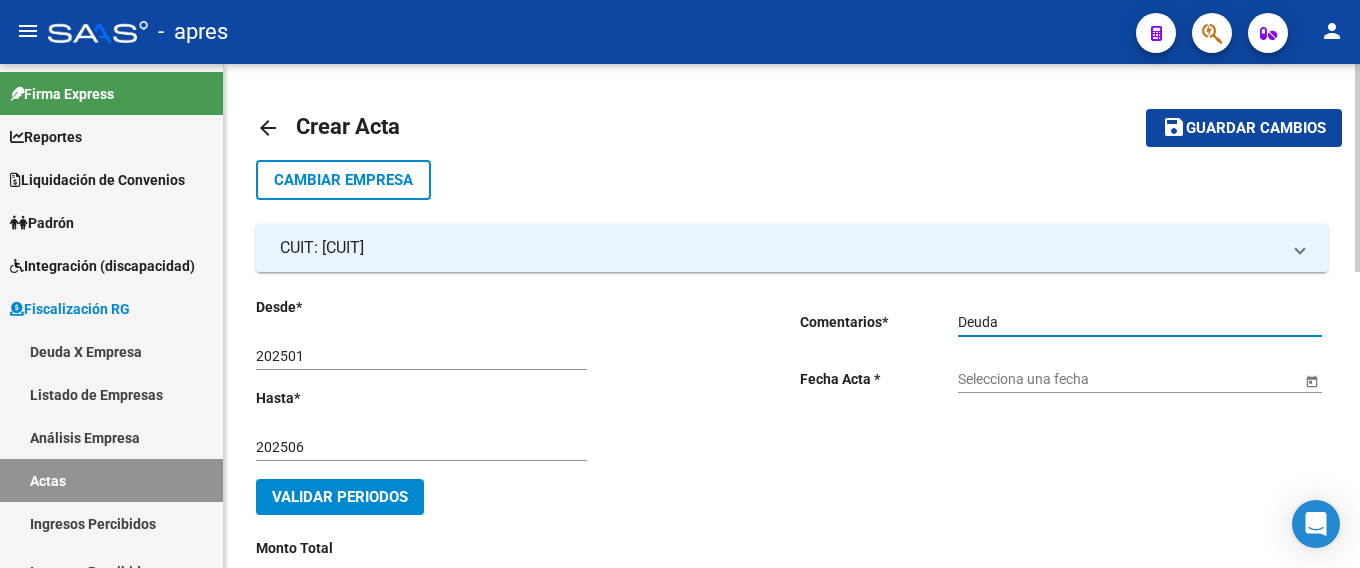 type on "Deuda" 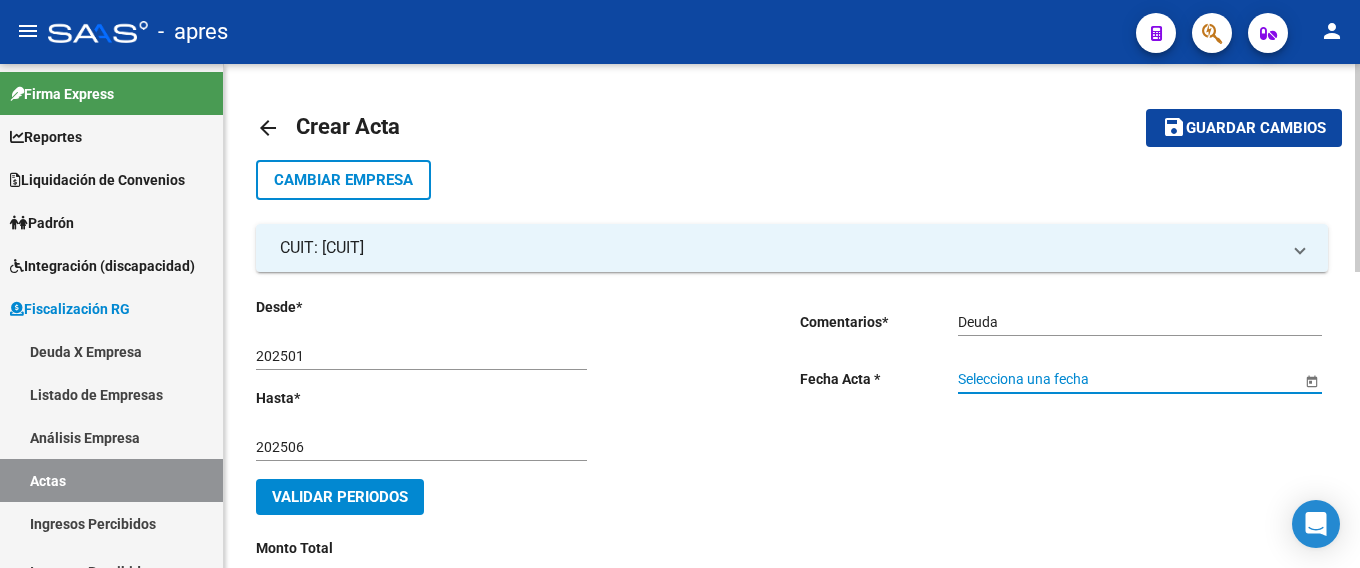 click on "Selecciona una fecha" at bounding box center [1129, 379] 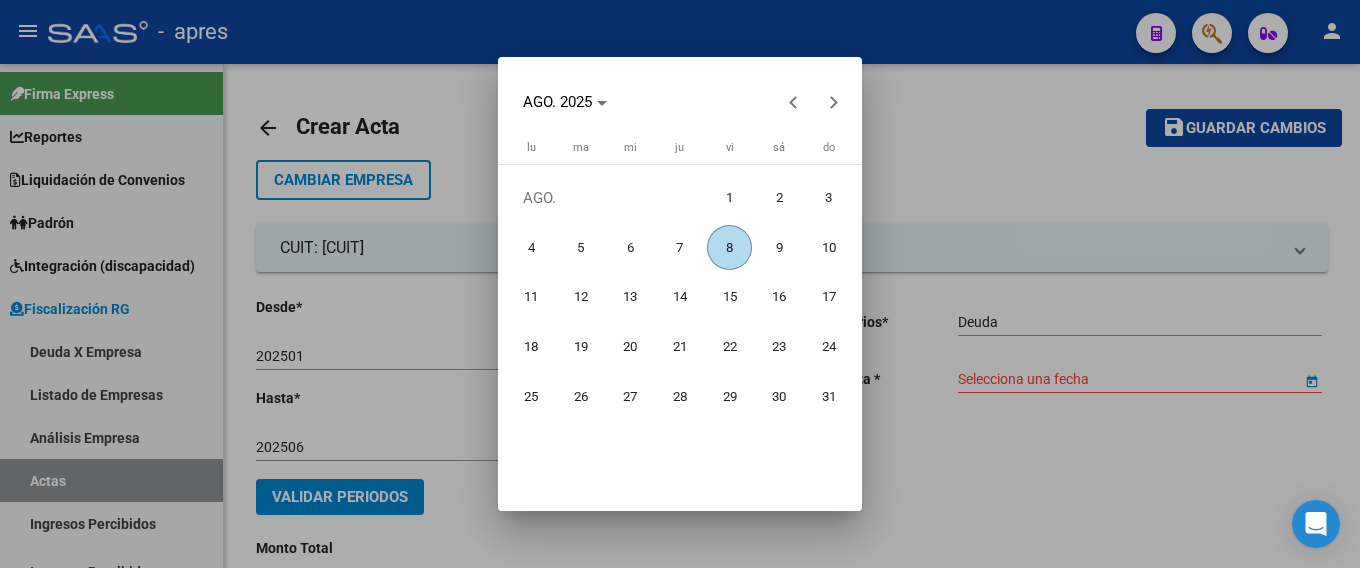 click on "8" at bounding box center [729, 247] 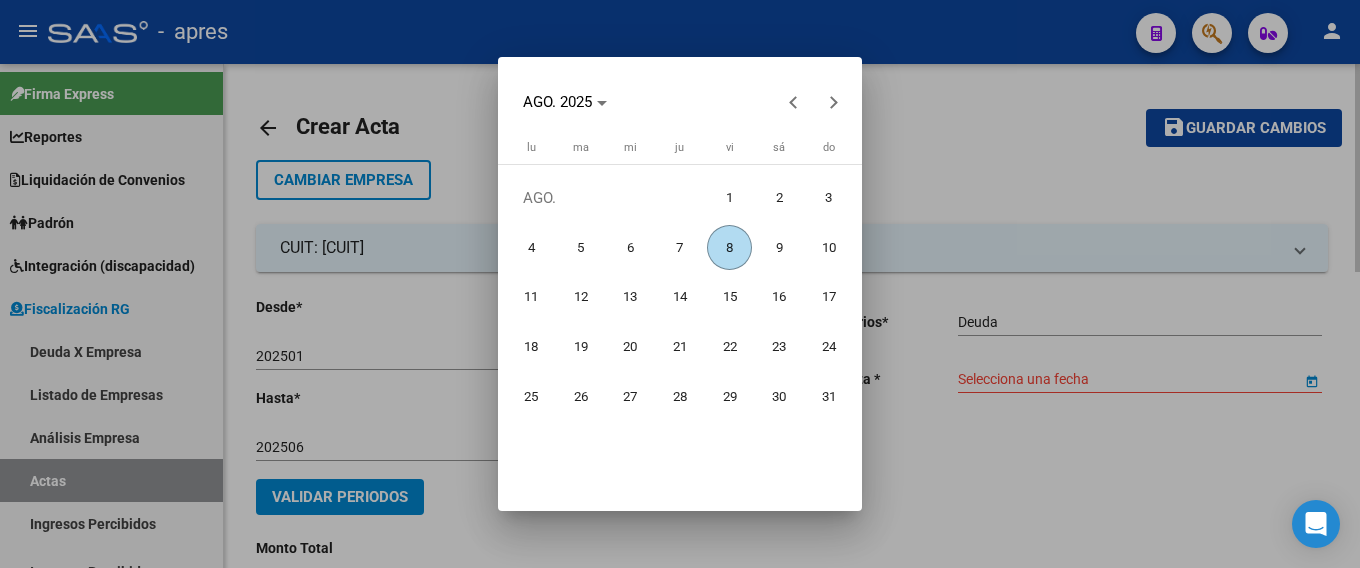 type on "8/8/2025" 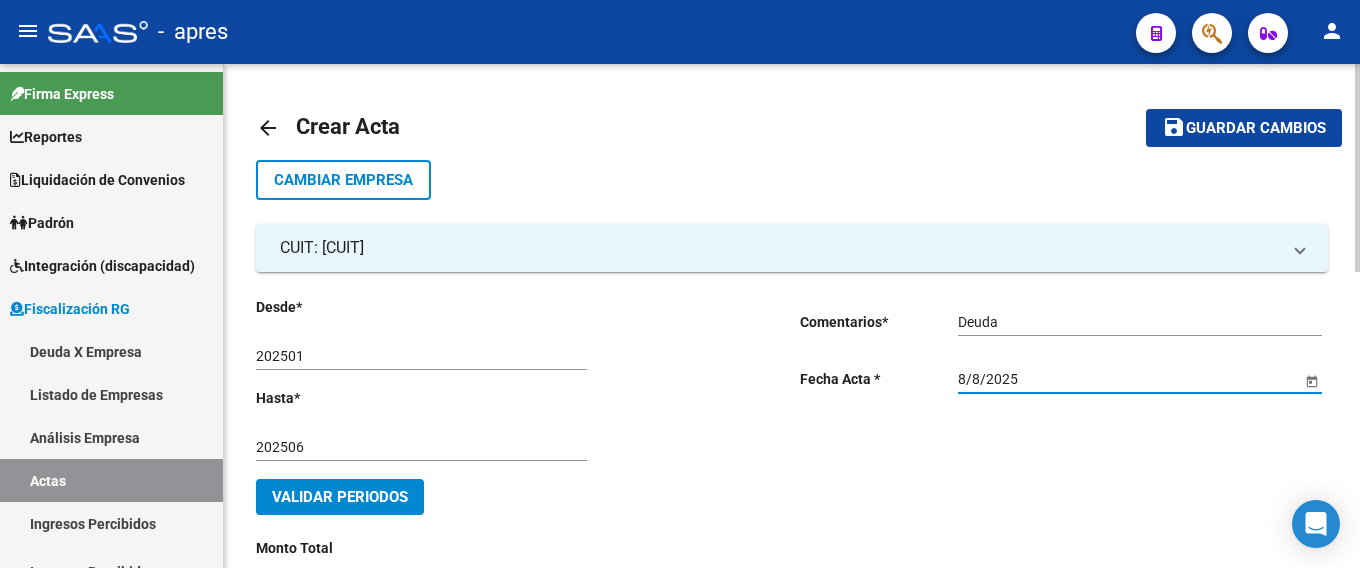 click on "Validar Periodos" 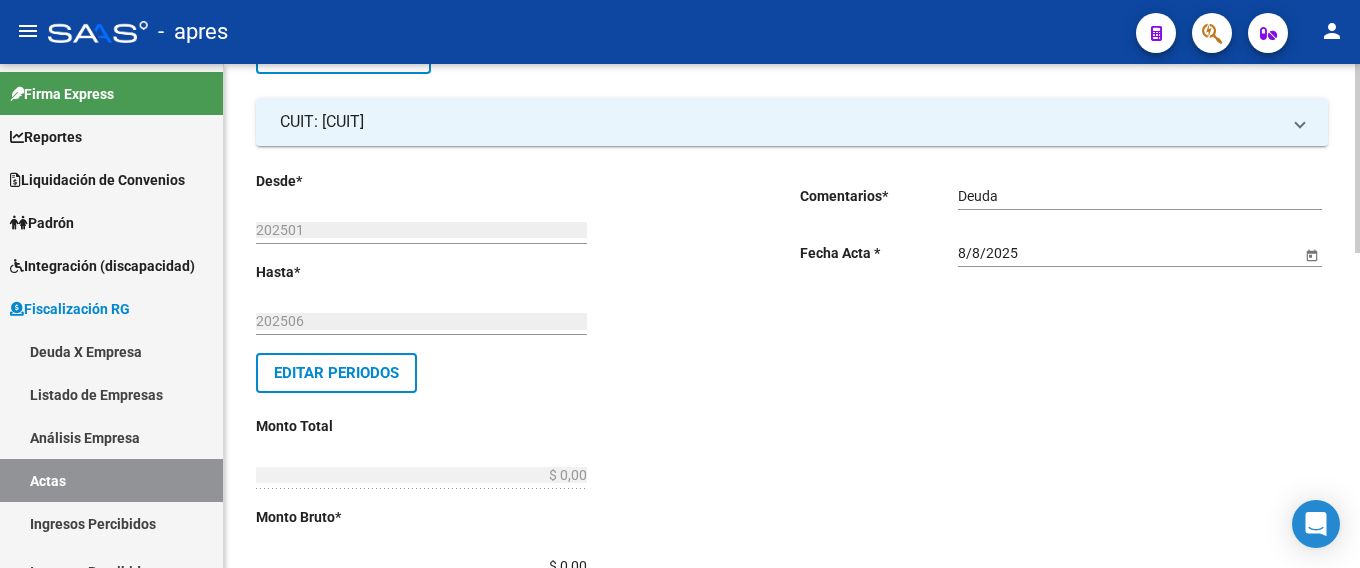 scroll, scrollTop: 300, scrollLeft: 0, axis: vertical 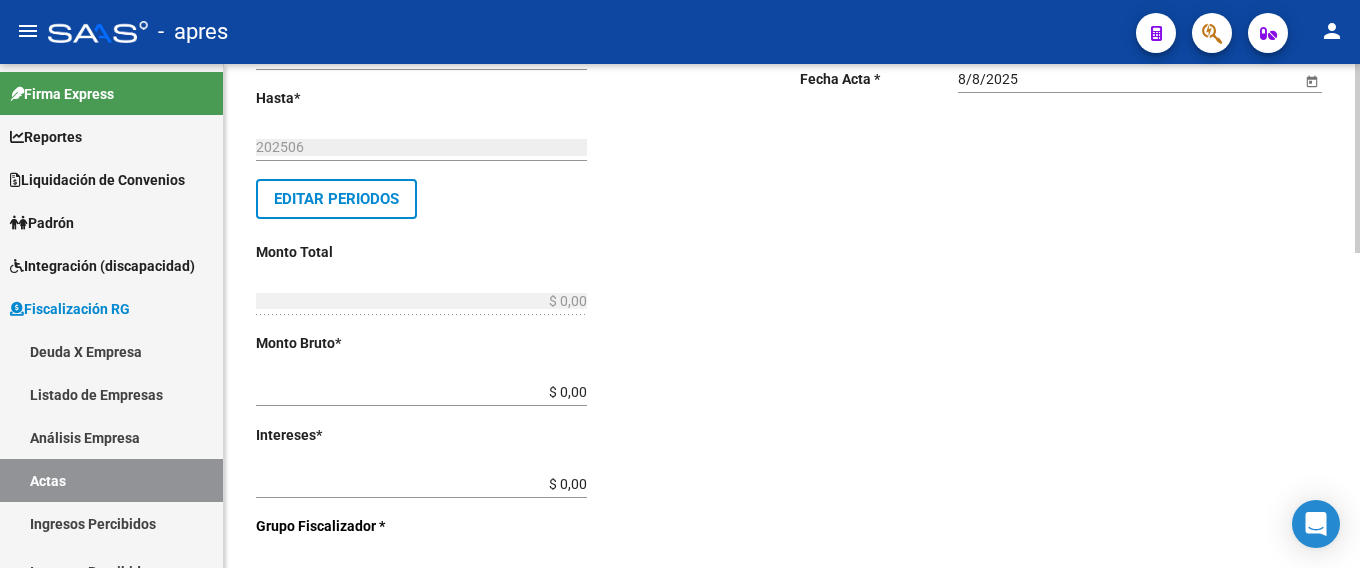 click on "$ 0,00" at bounding box center [421, 392] 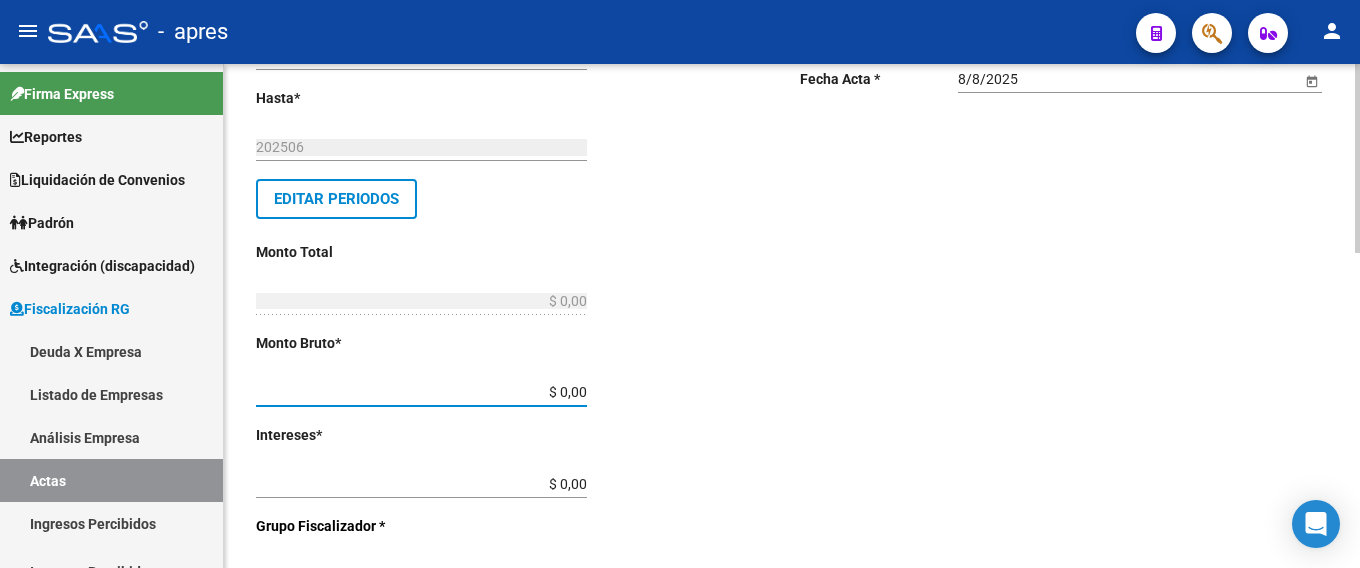 type on "$ 0,08" 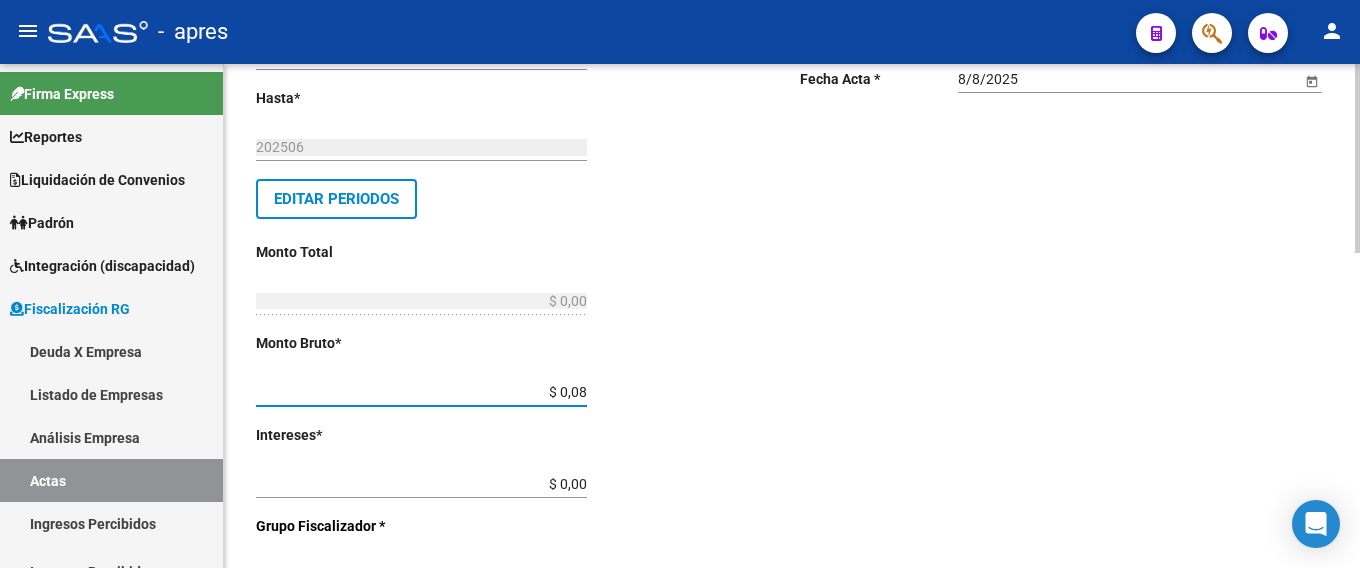 type on "$ 0,08" 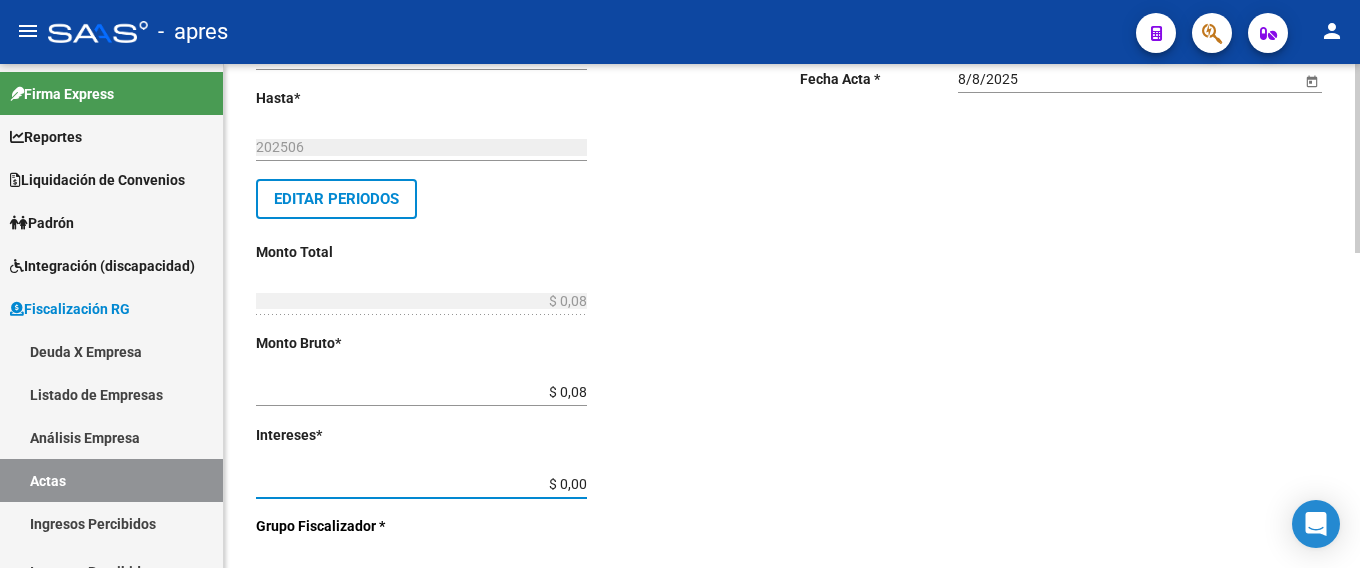 type on "$ 0,01" 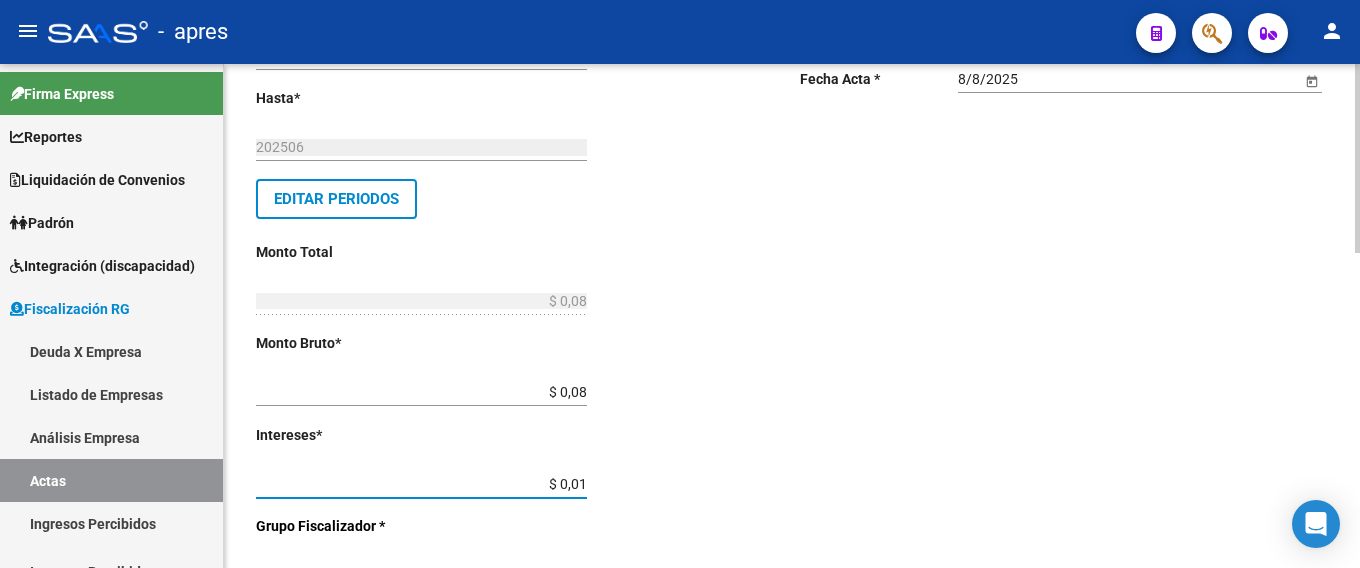 type on "$ 0,09" 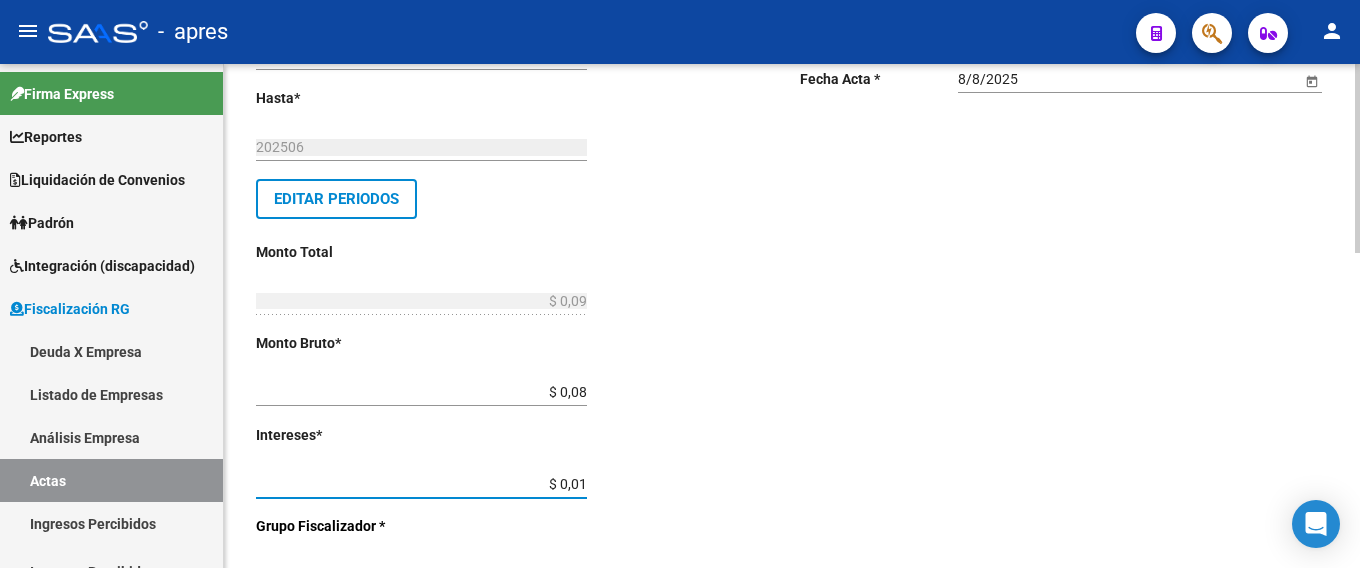 click on "Desde  *   [DATE] Ej: [DATE]  Hasta  *   [DATE] Ej: [DATE]   Editar Periodos Monto Total    $ 0,09 Ingresar el monto total  Monto Bruto  *   $ 0,08 Ingresar monto bruto  Intereses  *   $ 0,01 Ingresar intereses   Grupo Fiscalizador * Seleccionar Grupo Fiscalizador Seleccionar Grupo Fiscalizador  Fiscalizador * Seleccionar Fiscalizador Seleccionar Fiscalizador Número Acta  *   Ingresar número acta    $ 0,00 Honorarios Fiscalizacion  Nro Convenio    Ingresar número de convenio     Cobrado    Acta Judicial     Acta Virtual / Moroso Incobrable" 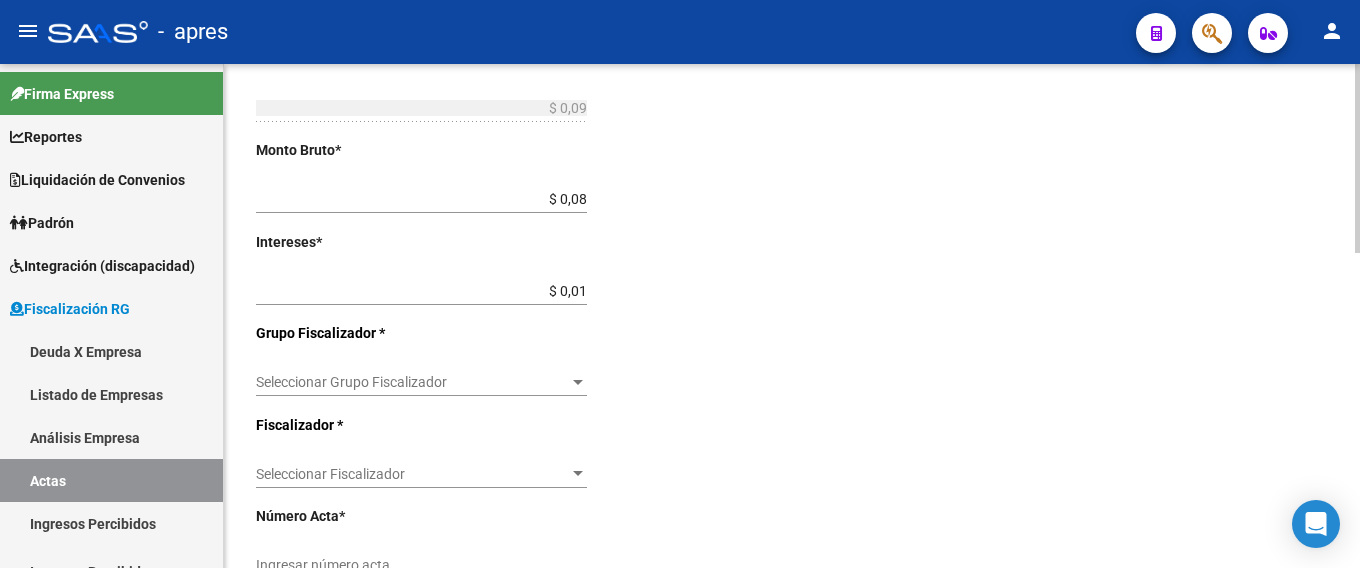 scroll, scrollTop: 600, scrollLeft: 0, axis: vertical 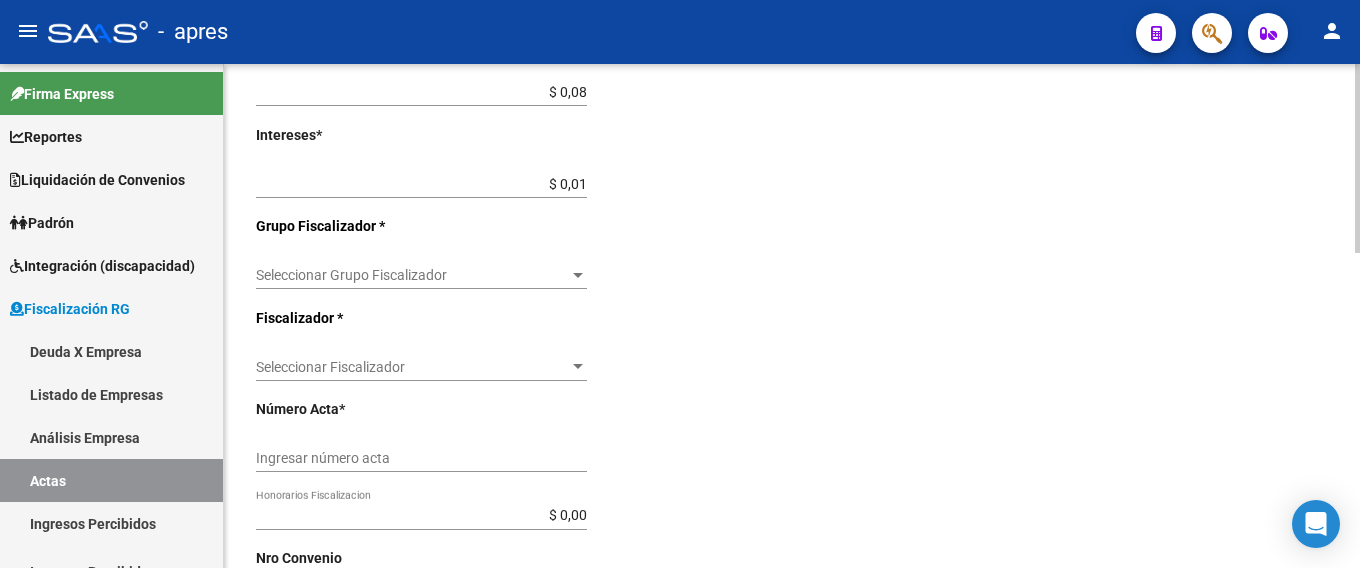 click on "Seleccionar Grupo Fiscalizador Seleccionar Grupo Fiscalizador" 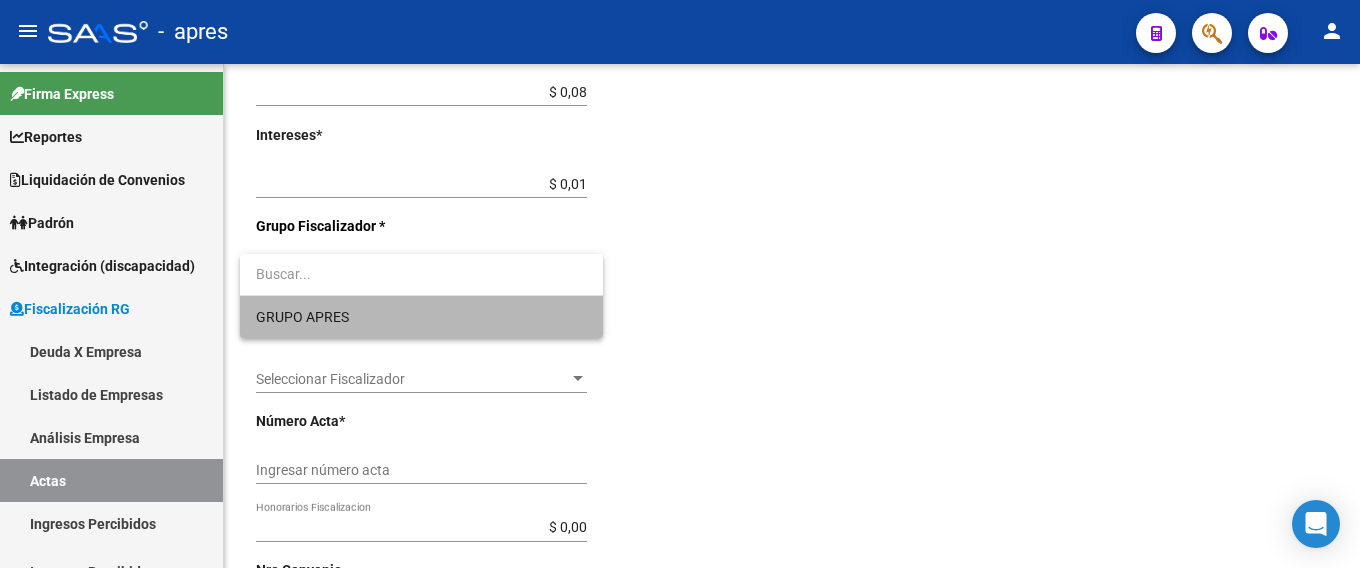 click on "GRUPO APRES" at bounding box center (421, 317) 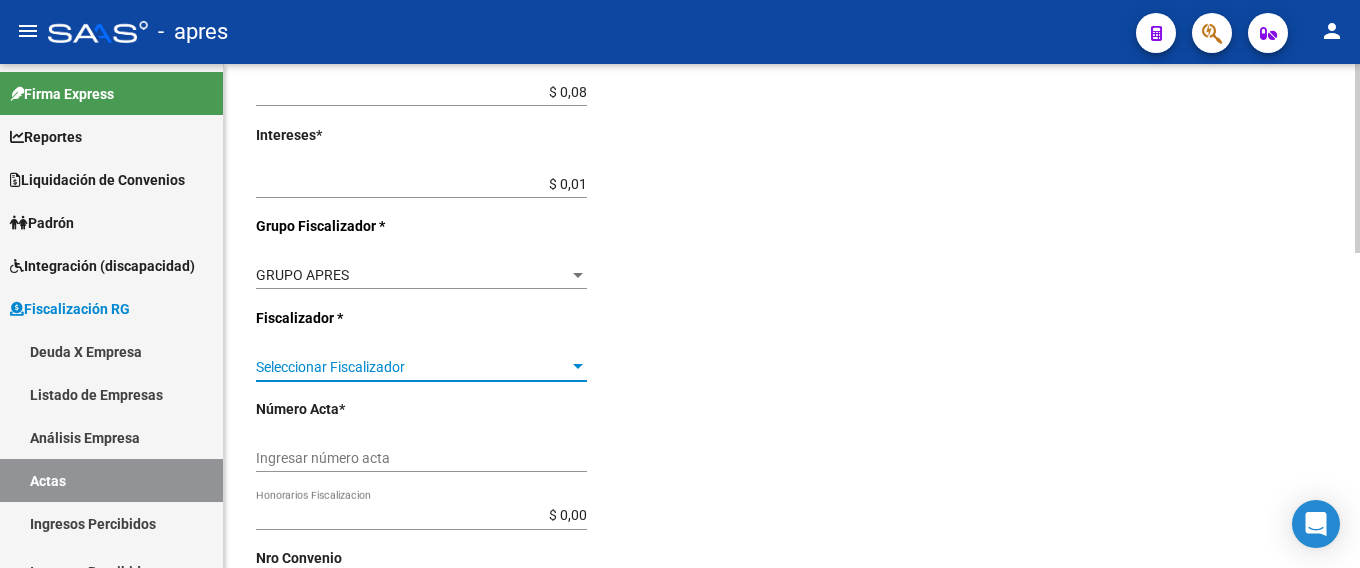 click on "Seleccionar Fiscalizador" at bounding box center [412, 367] 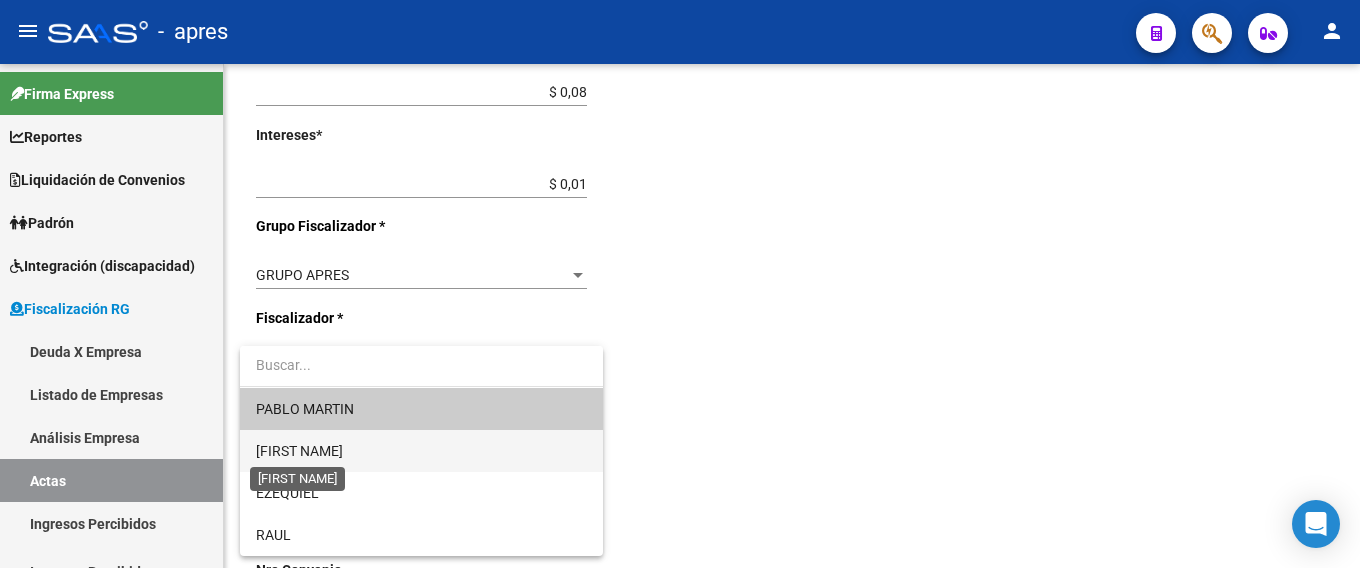 click on "[FIRST NAME]" at bounding box center (299, 451) 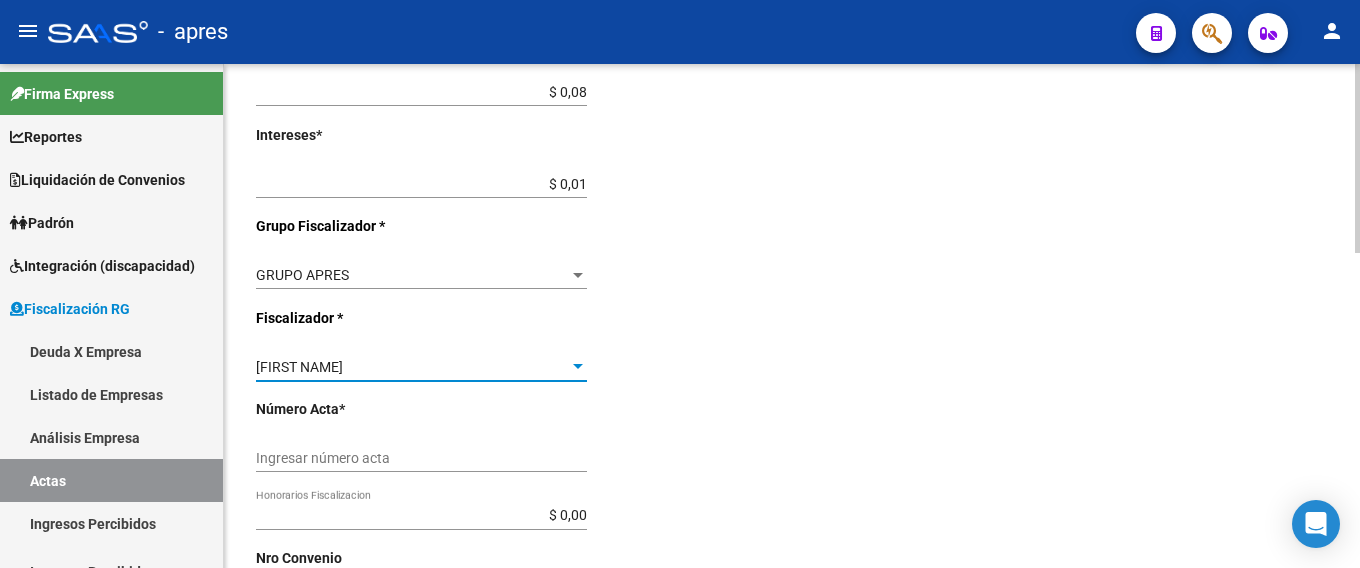 click on "Ingresar número acta" at bounding box center (421, 458) 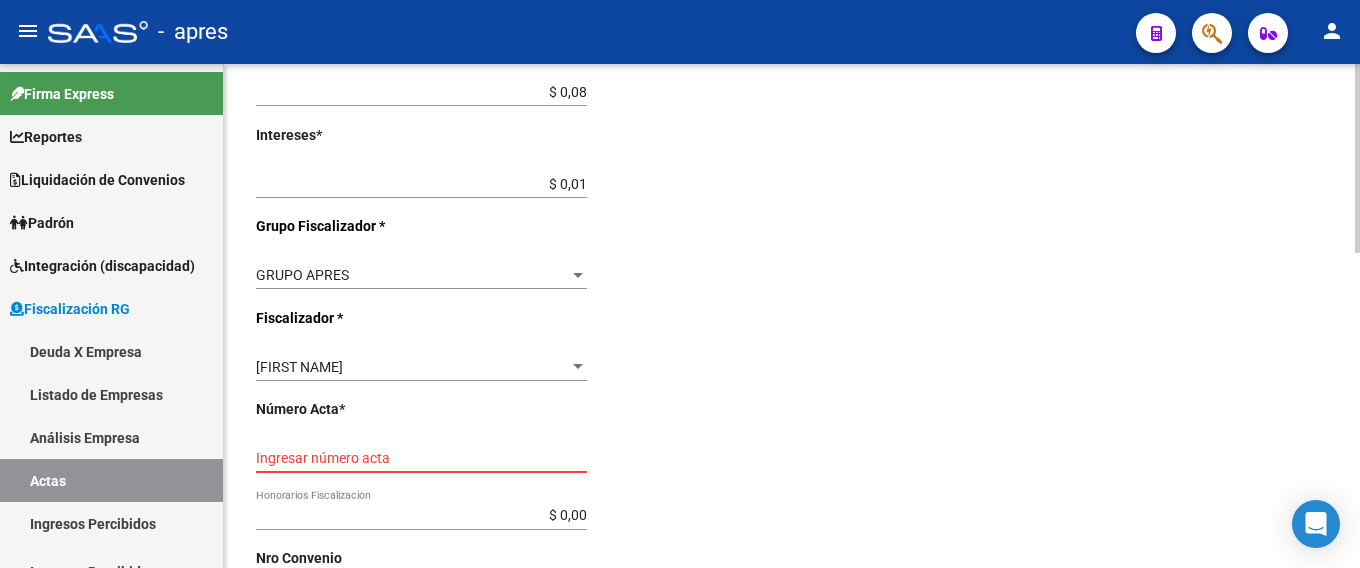 click on "Ingresar número acta" at bounding box center [421, 458] 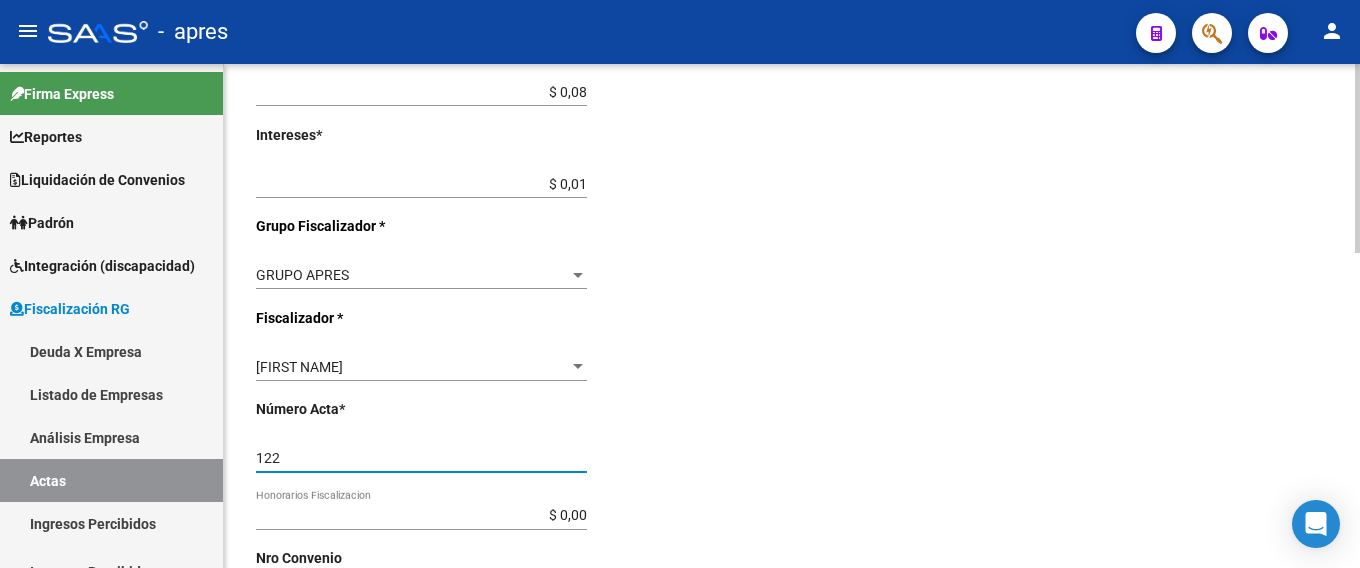type on "122" 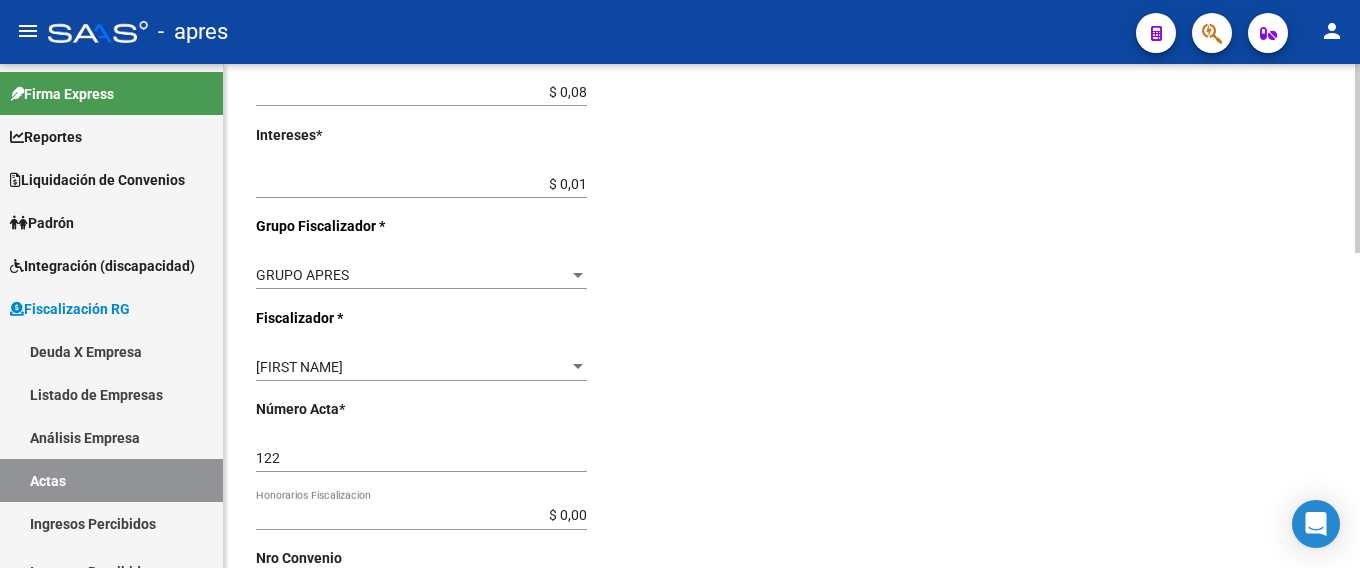 scroll, scrollTop: 839, scrollLeft: 0, axis: vertical 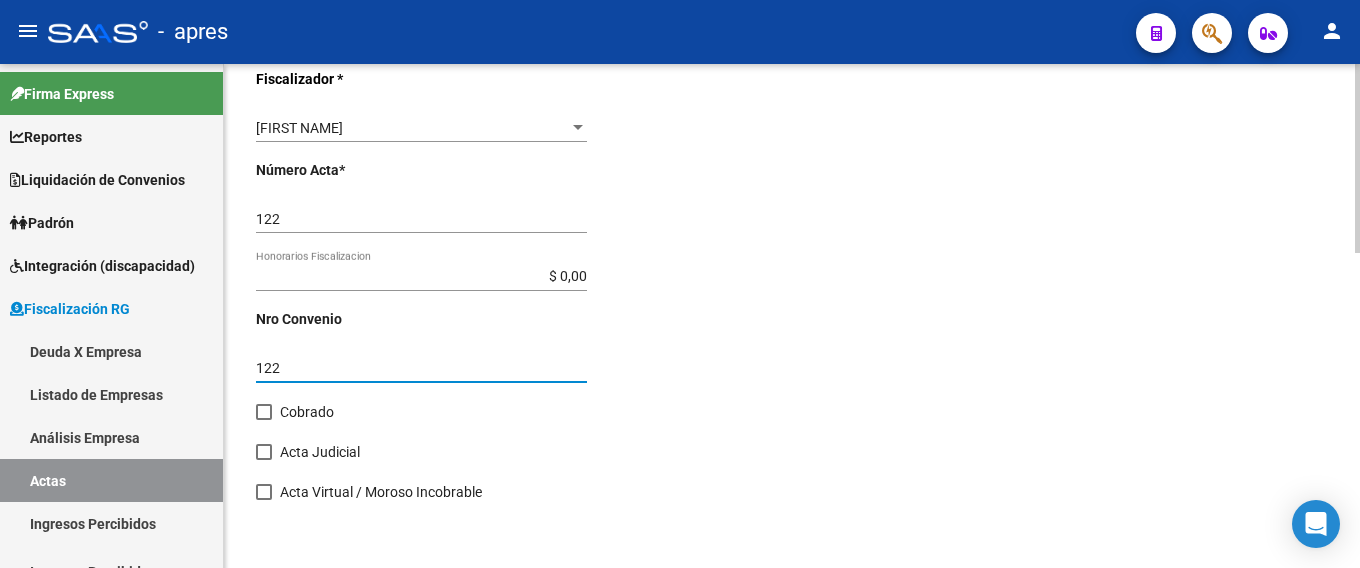 type on "122" 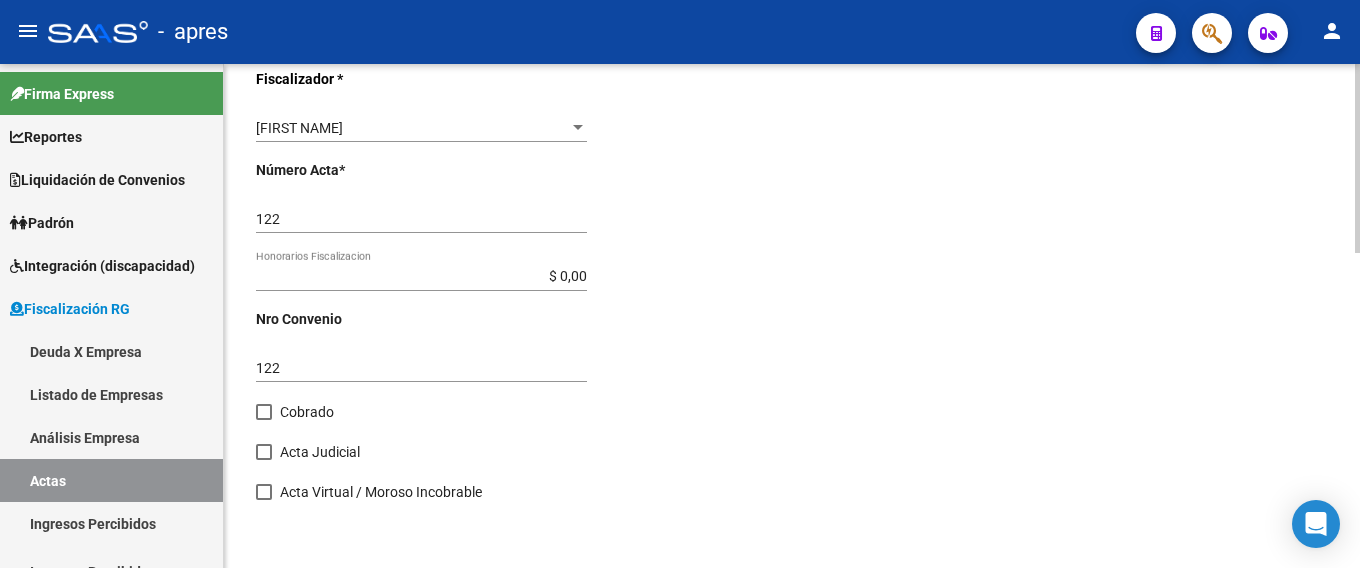 click on "arrow_back Crear Acta    save Guardar cambios  Cambiar Empresa  CUIT: [CUIT]  Razon Social:  SANATORIO DE LA TRINIDAD QUILMES SA Telefono:  Mail:  Observaciones:  Provincia:  Localidad:  CABA Calle:  ESMERALDA Numero:  77 Dpto:  Desde  *   202501 Ej: 202201  Hasta  *   202506 Ej: 202208   Editar Periodos Monto Total    $ 0,09 Ingresar el monto total  Monto Bruto  *   $ 0,08 Ingresar monto bruto  Intereses  *   $ 0,01 Ingresar intereses   Grupo Fiscalizador * GRUPO APRES Seleccionar Grupo Fiscalizador  Fiscalizador * NATALIA Seleccionar Fiscalizador Número Acta  *   122 Ingresar número acta    $ 0,00 Honorarios Fiscalizacion  Nro Convenio    122 Ingresar número de convenio     Cobrado    Acta Judicial     Acta Virtual / Moroso Incobrable  Comentarios  *   Deuda Ingresar comentarios  Fecha Acta * 8/8/2025 Selecciona una fecha" 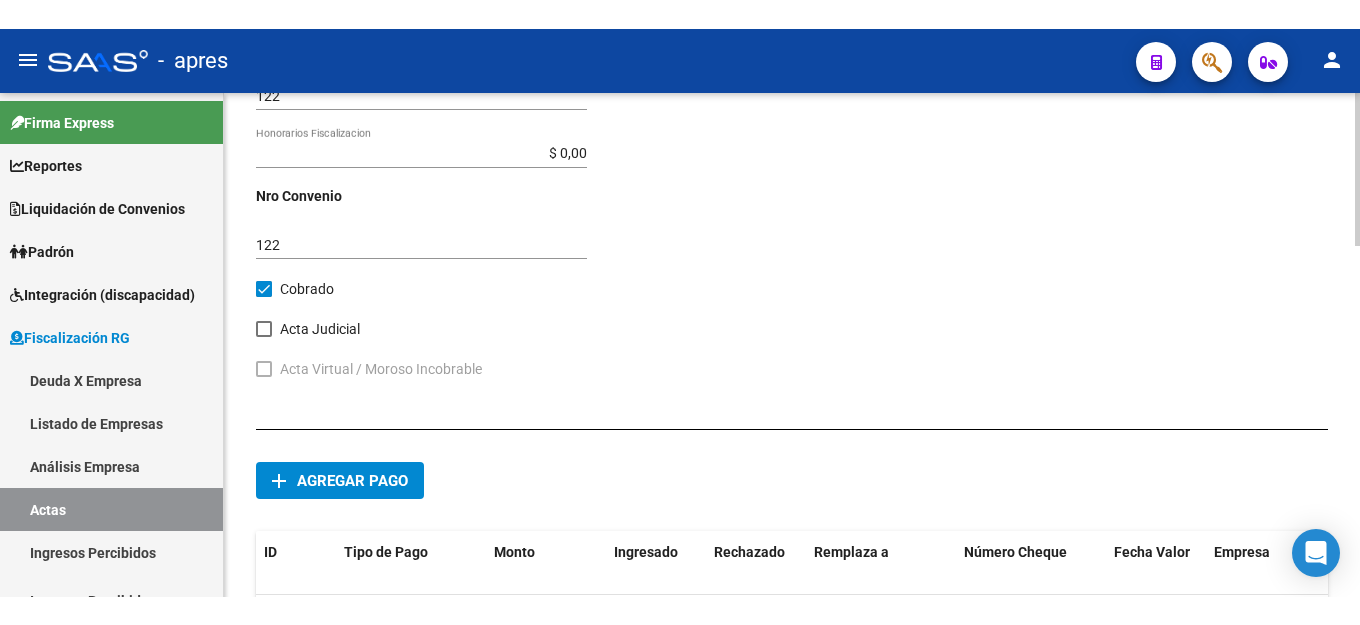 scroll, scrollTop: 1154, scrollLeft: 0, axis: vertical 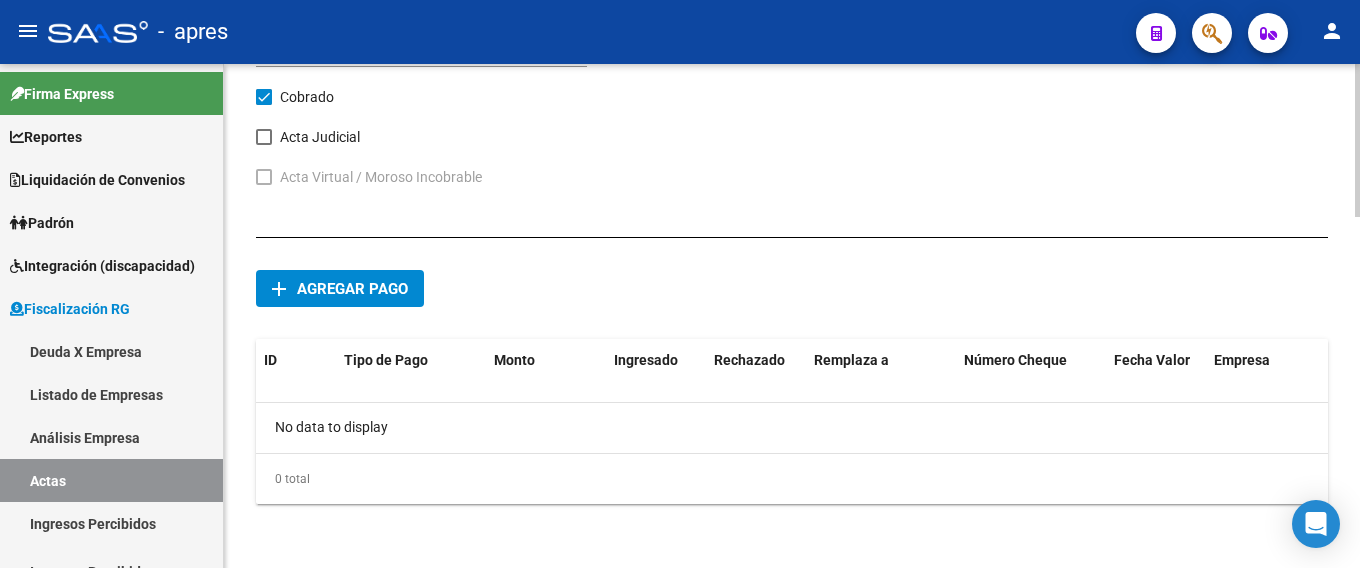 click on "add" 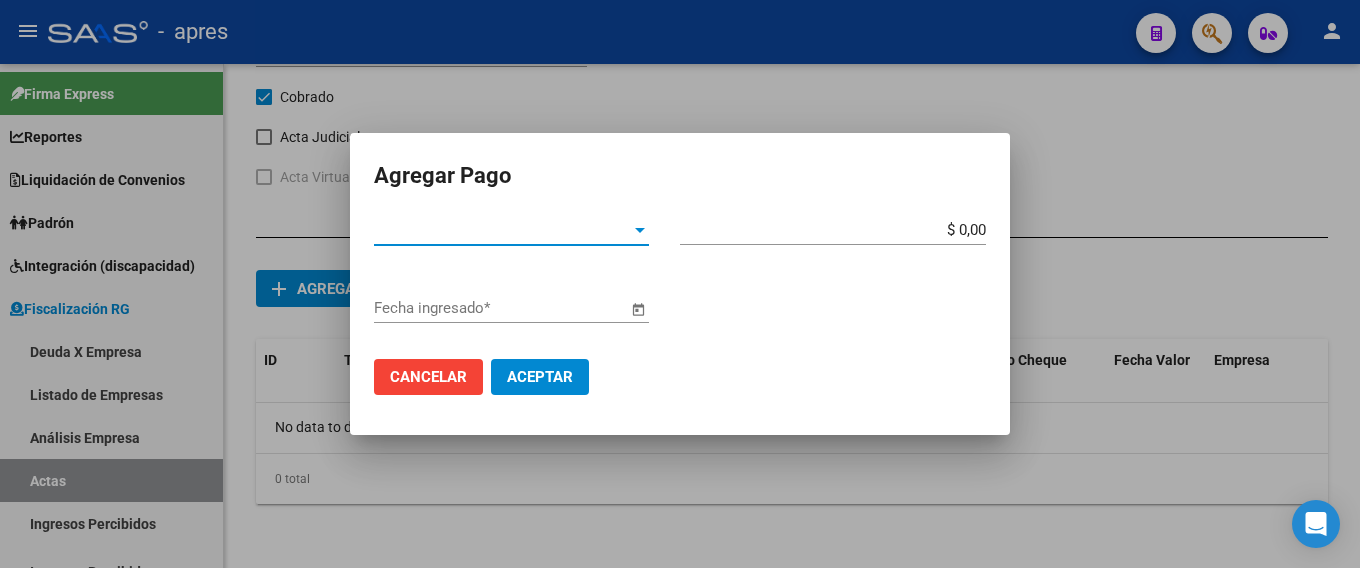 click on "Tipo de Pago *" at bounding box center (502, 230) 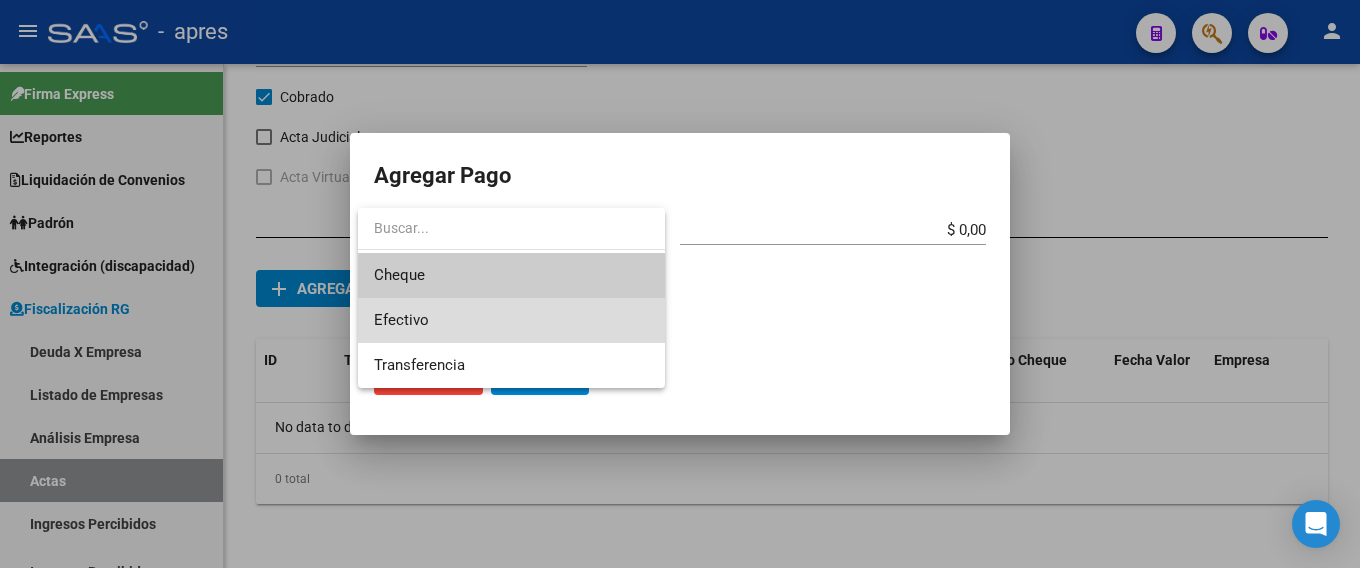 click on "Efectivo" at bounding box center (511, 320) 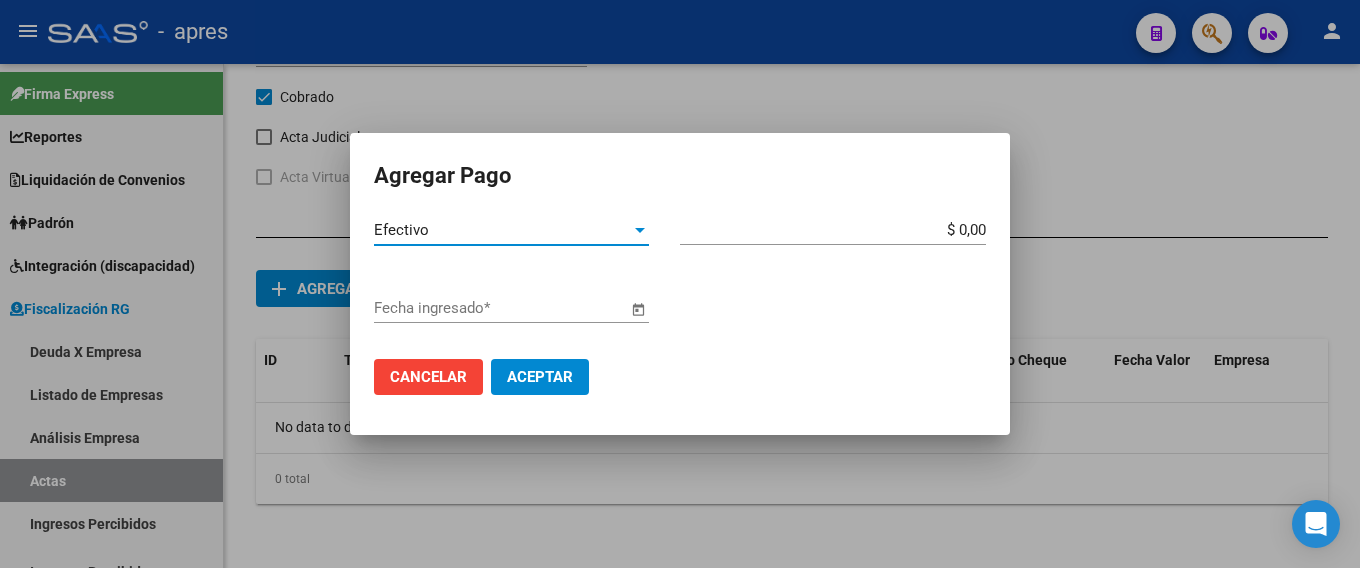 click on "$ 0,00" at bounding box center [833, 230] 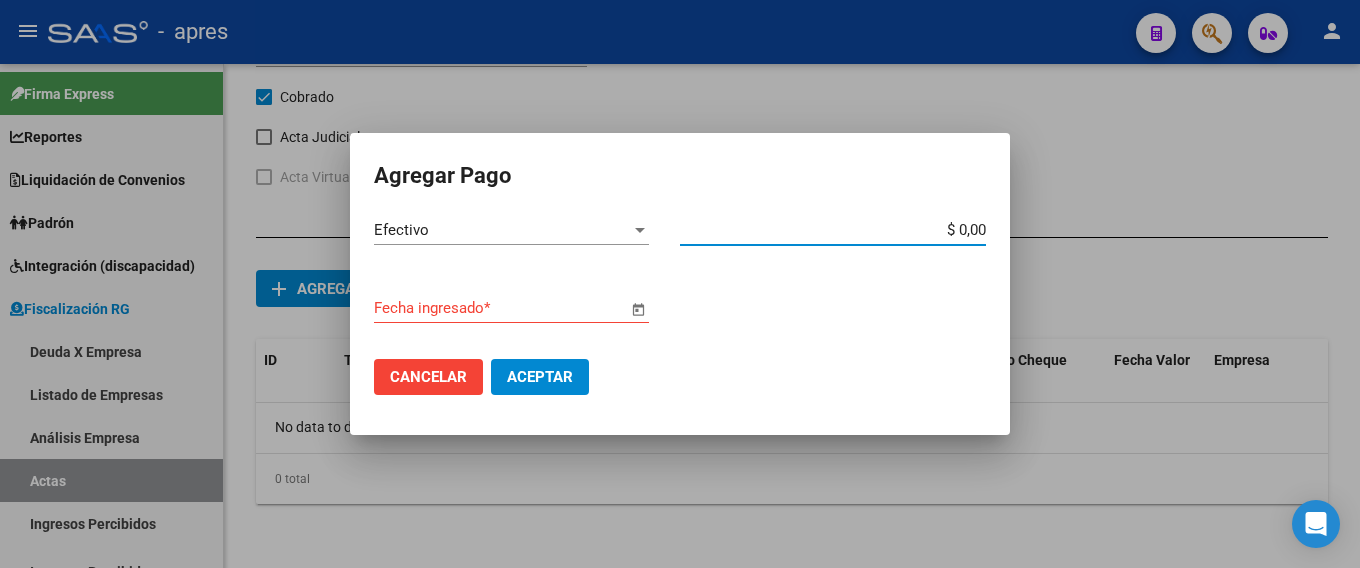 click on "$ 0,00" at bounding box center [833, 230] 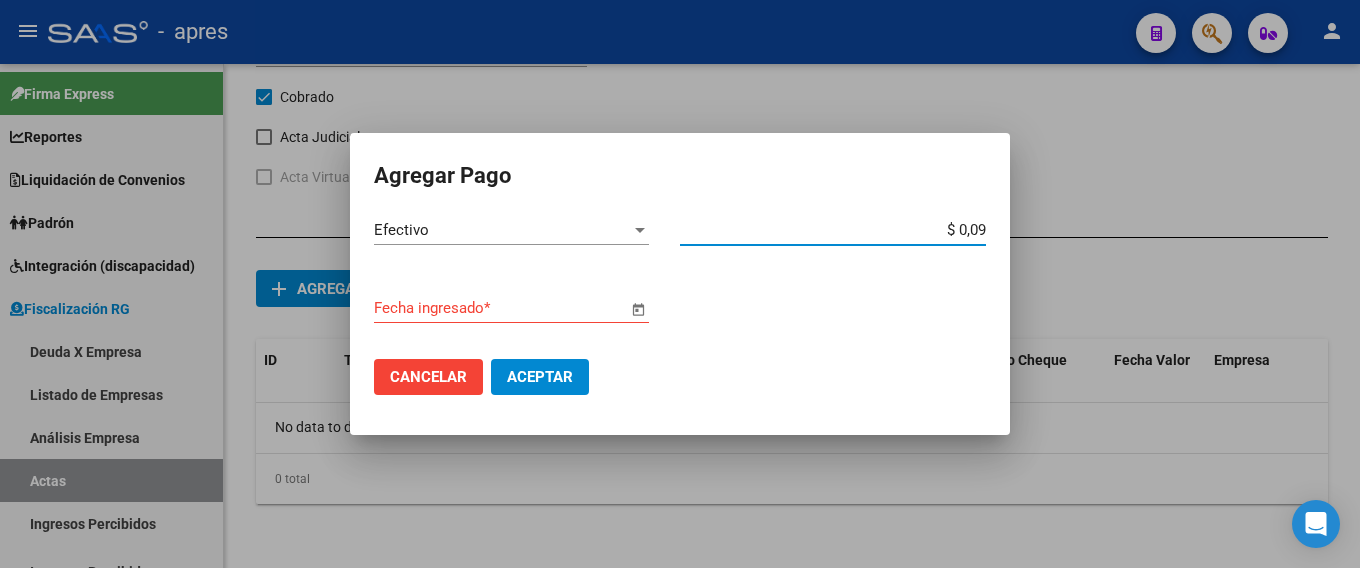 click on "Efectivo Tipo de Pago *   $ 0,09 Monto bruto *" at bounding box center [680, 254] 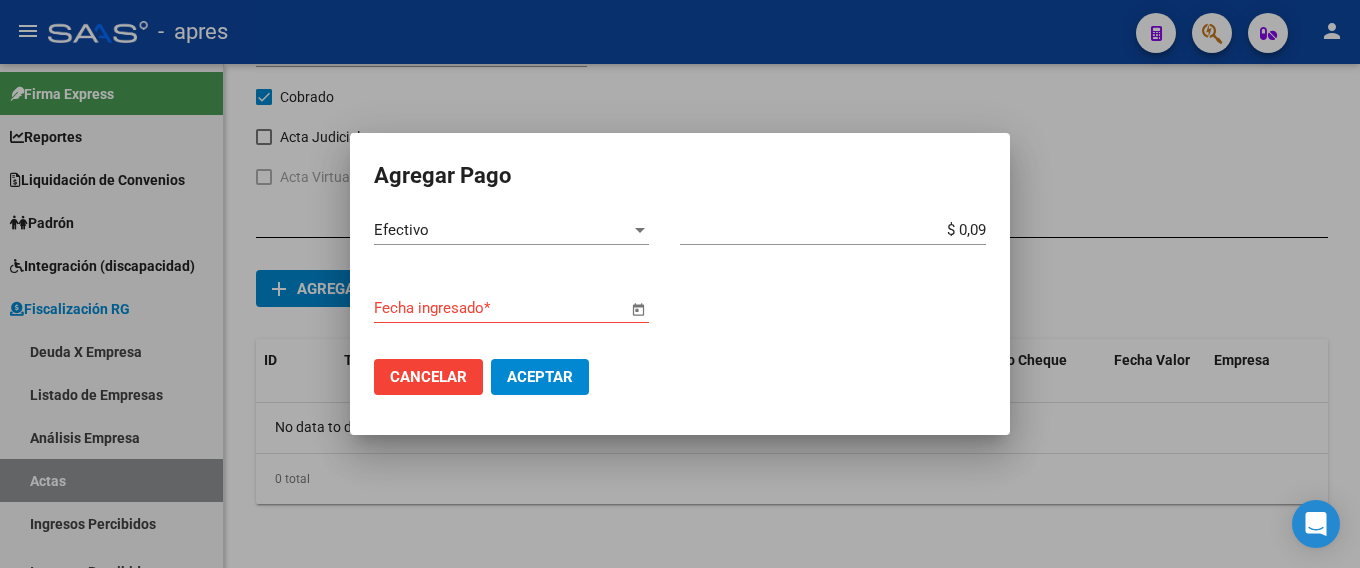 click at bounding box center [638, 309] 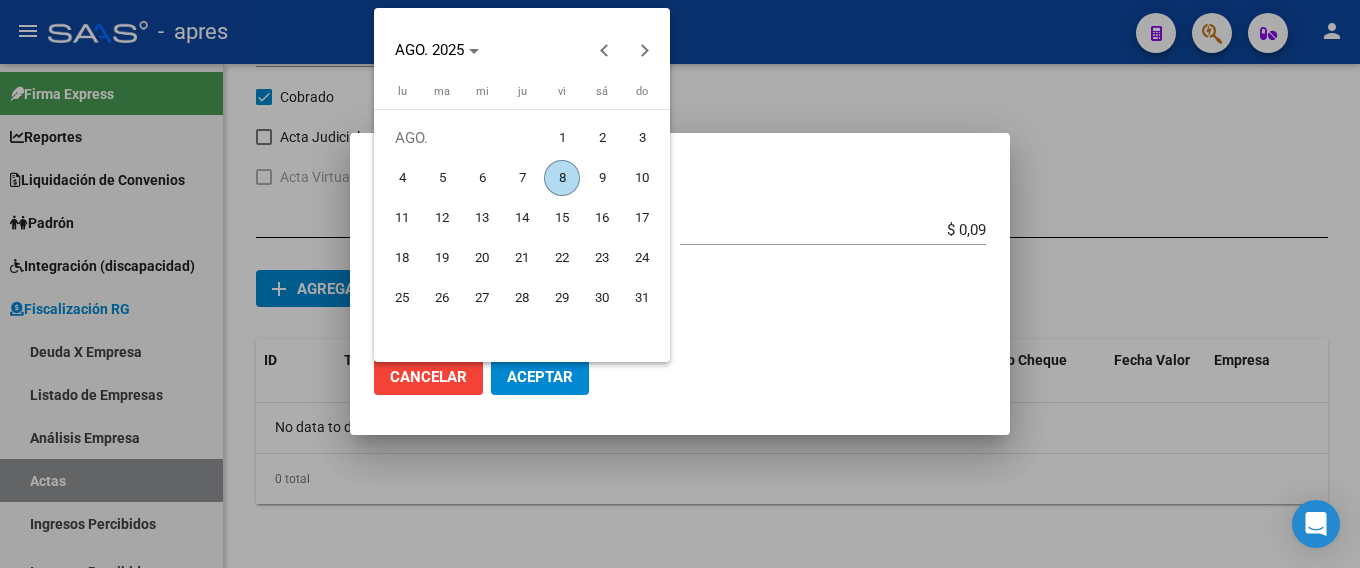 click on "8" at bounding box center (562, 178) 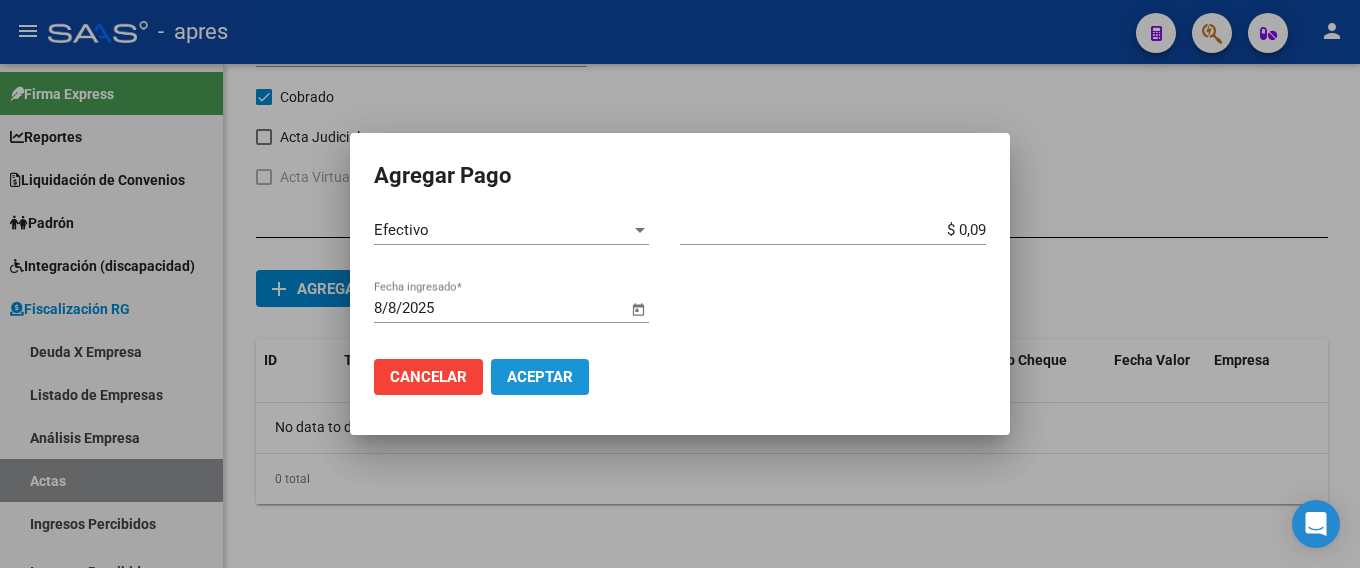 click on "Aceptar" at bounding box center [540, 377] 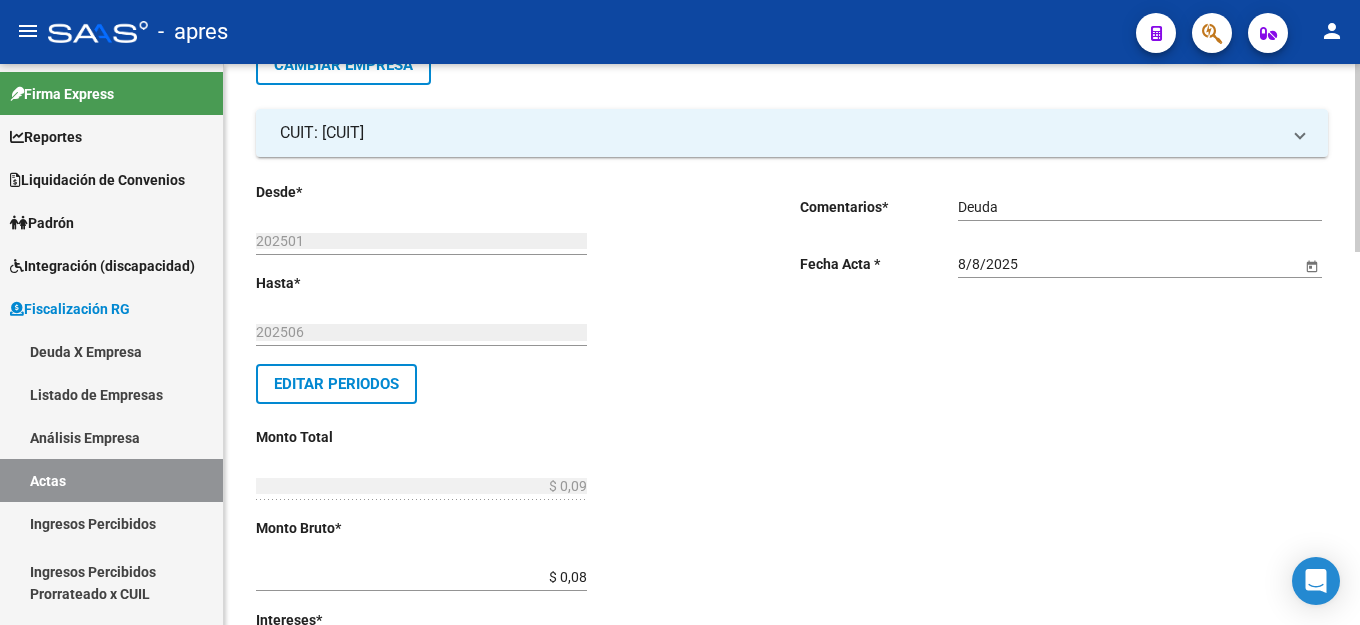 scroll, scrollTop: 15, scrollLeft: 0, axis: vertical 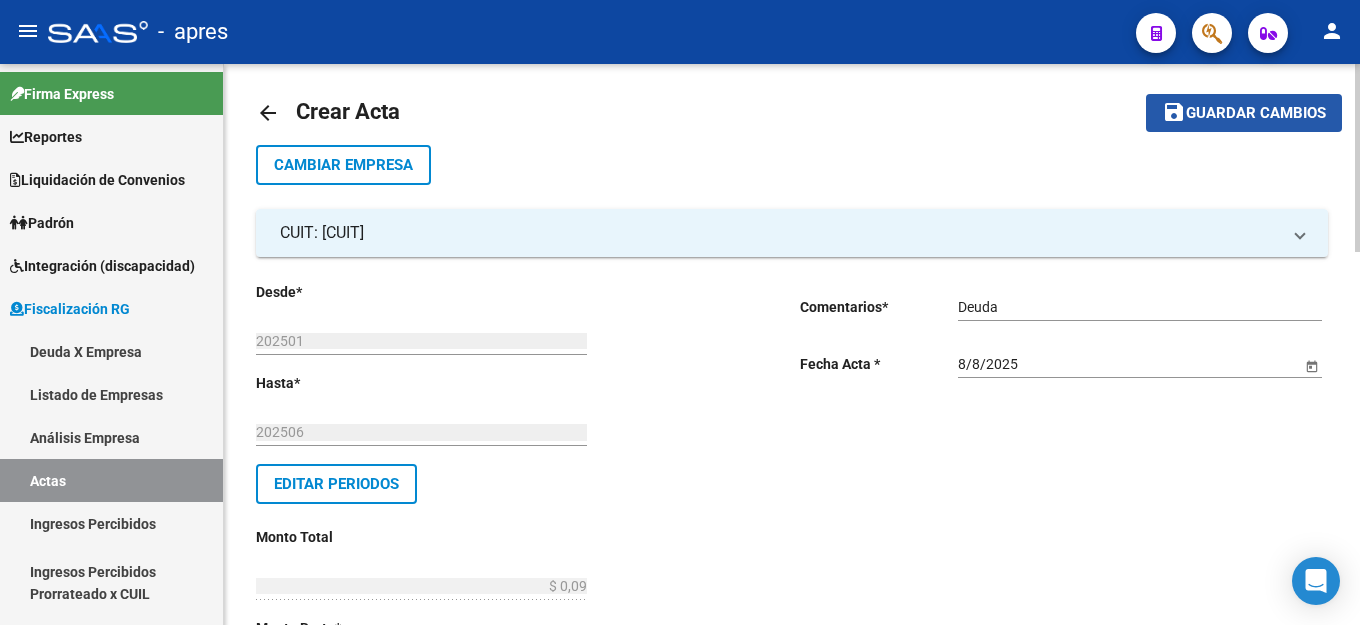 click on "save Guardar cambios" 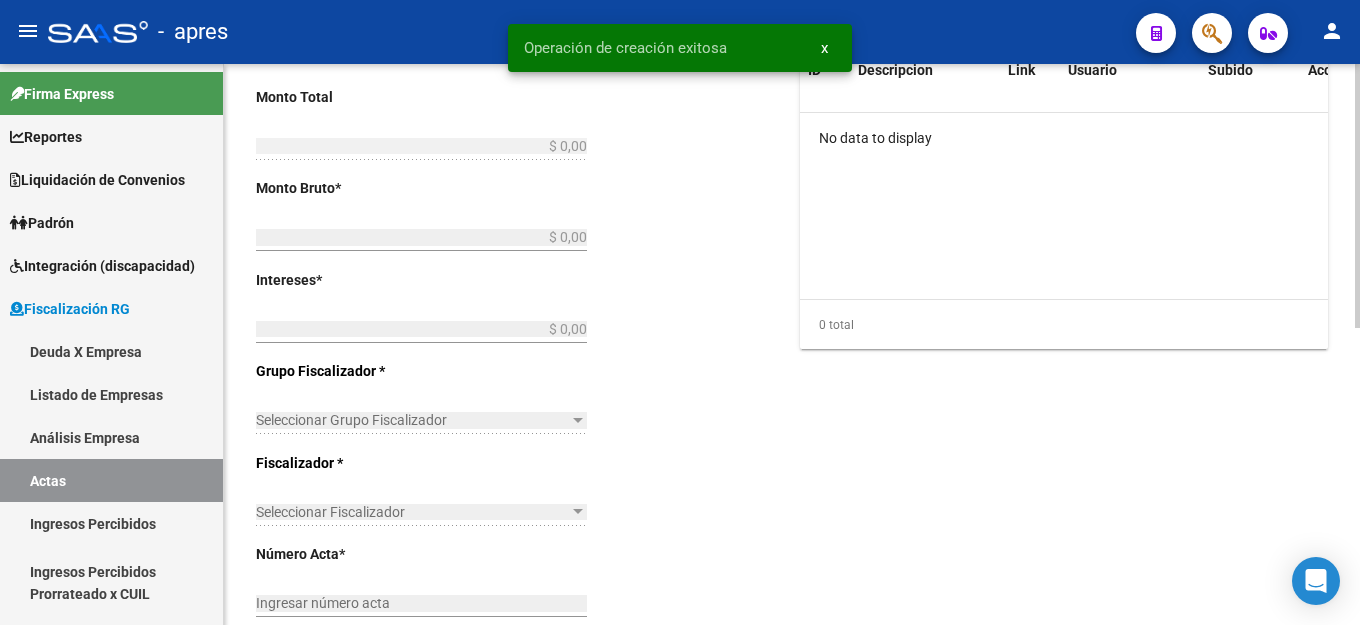 type on "202501" 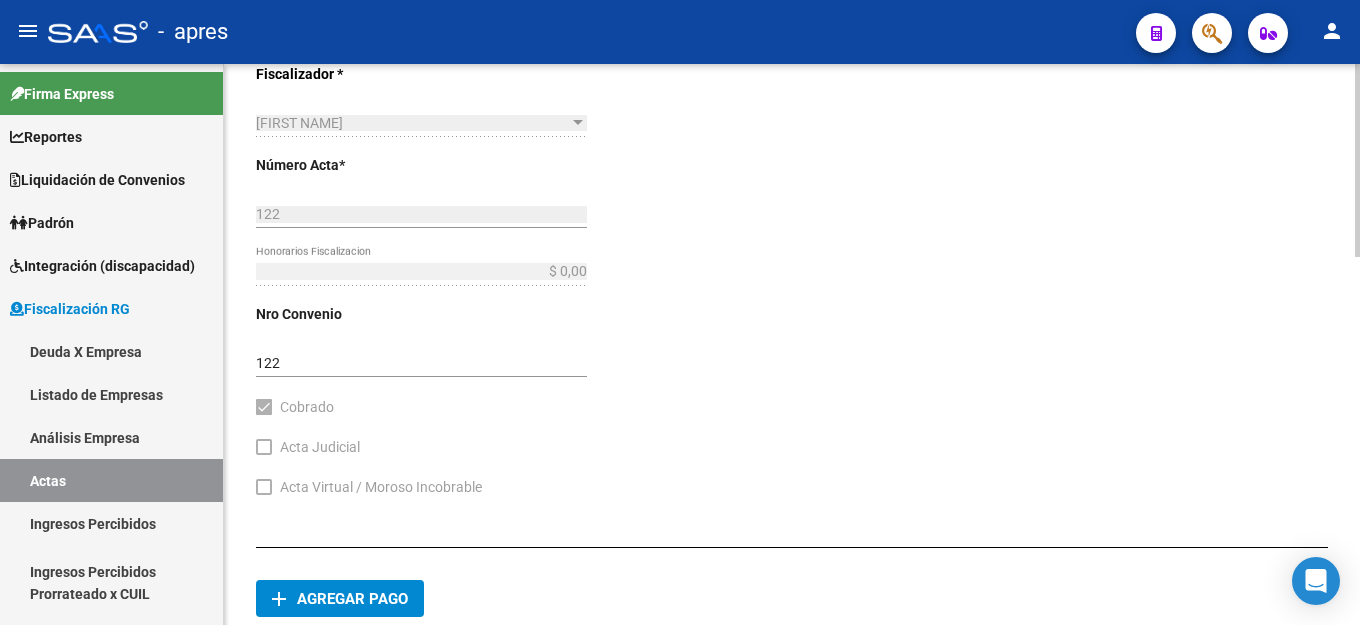 scroll, scrollTop: 1071, scrollLeft: 0, axis: vertical 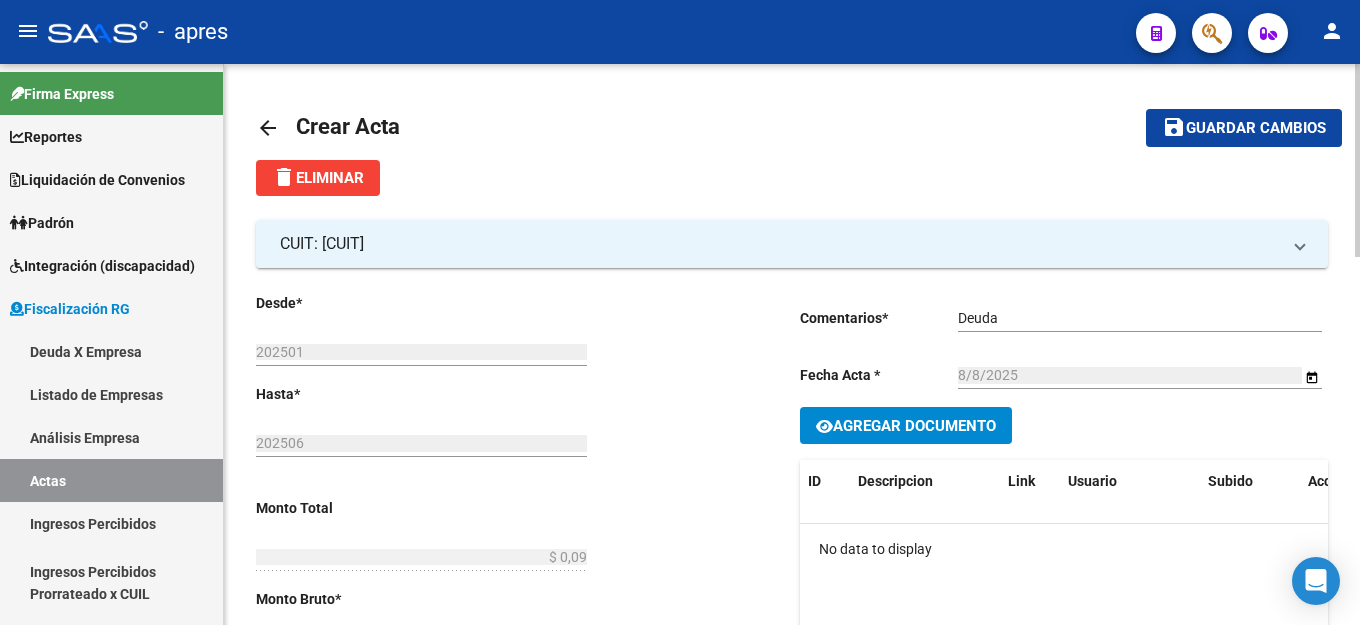 click on "Agregar Documento" 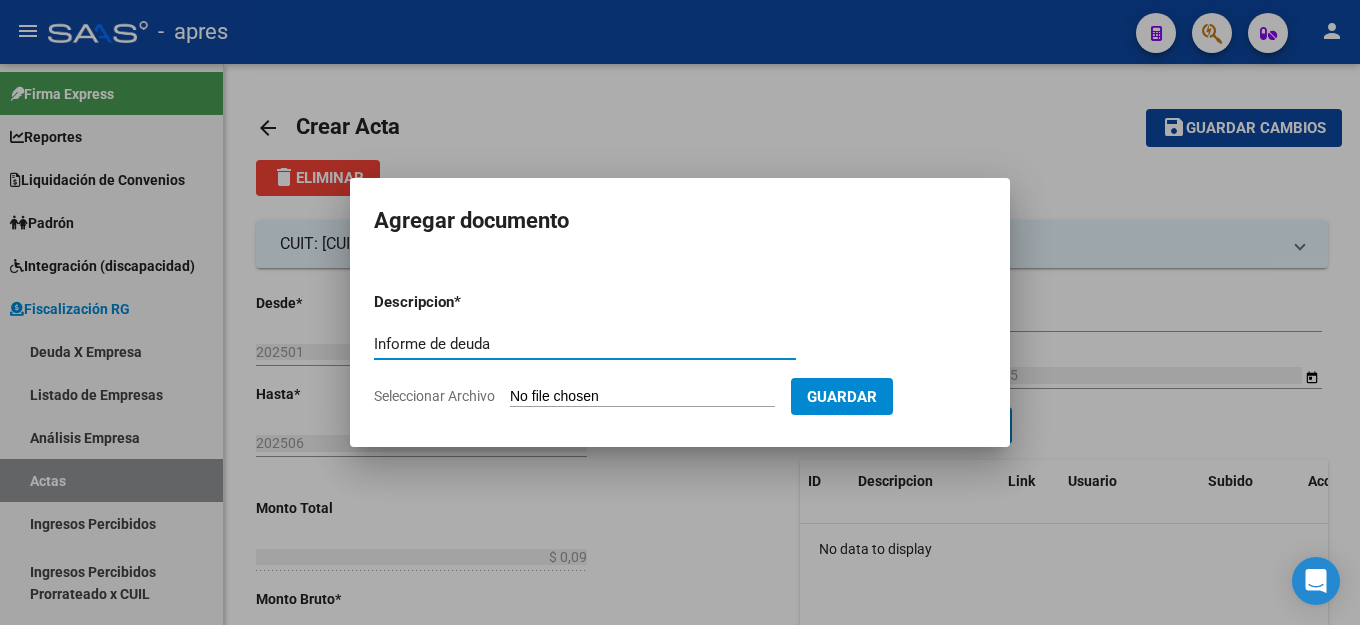 type on "Informe de deuda" 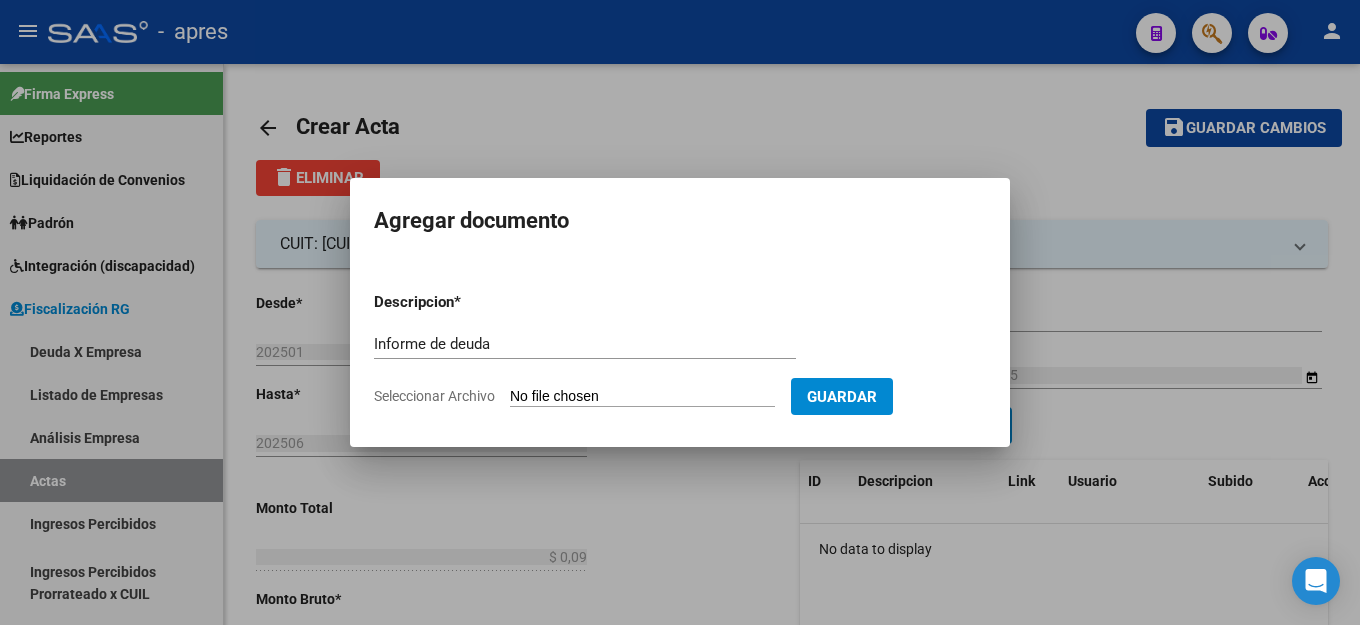 click on "Seleccionar Archivo" at bounding box center (642, 397) 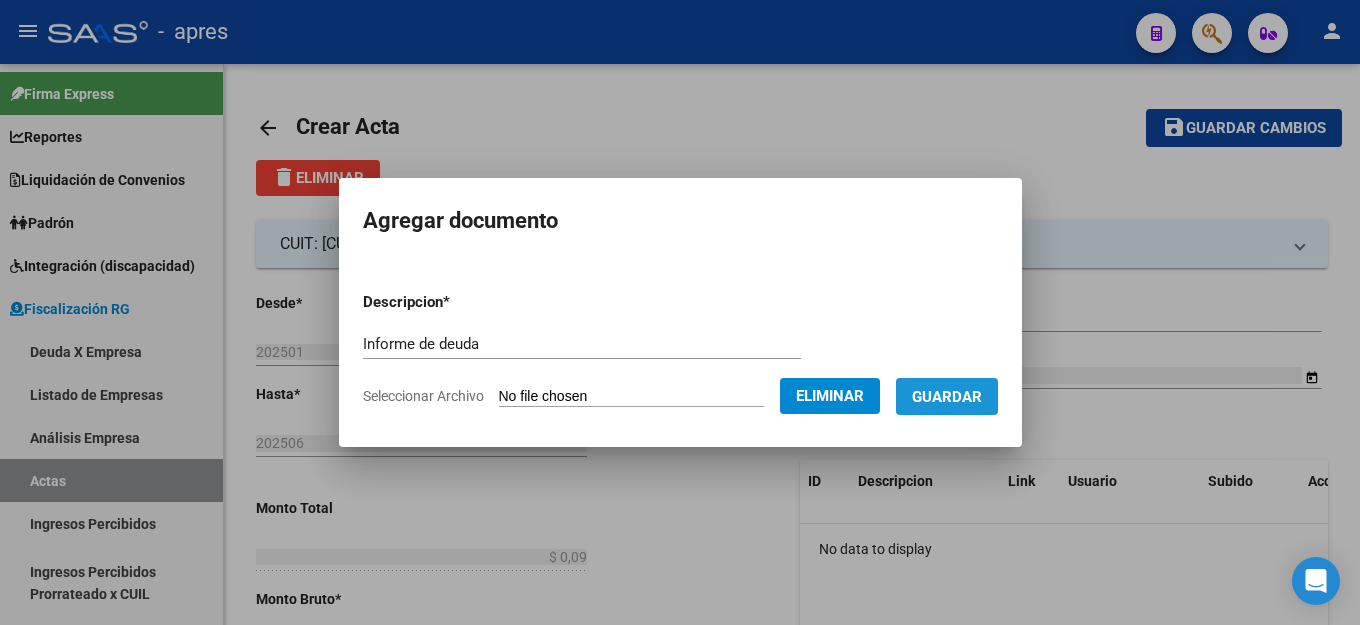 click on "Guardar" at bounding box center [947, 397] 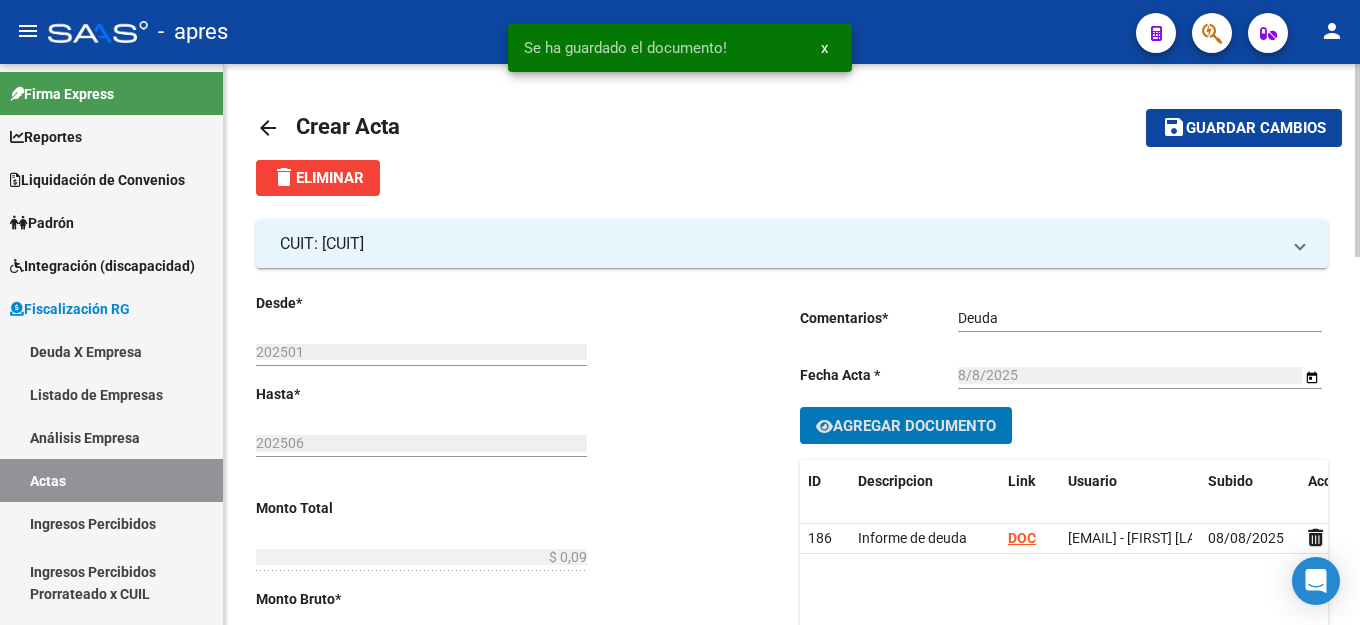 click on "Guardar cambios" 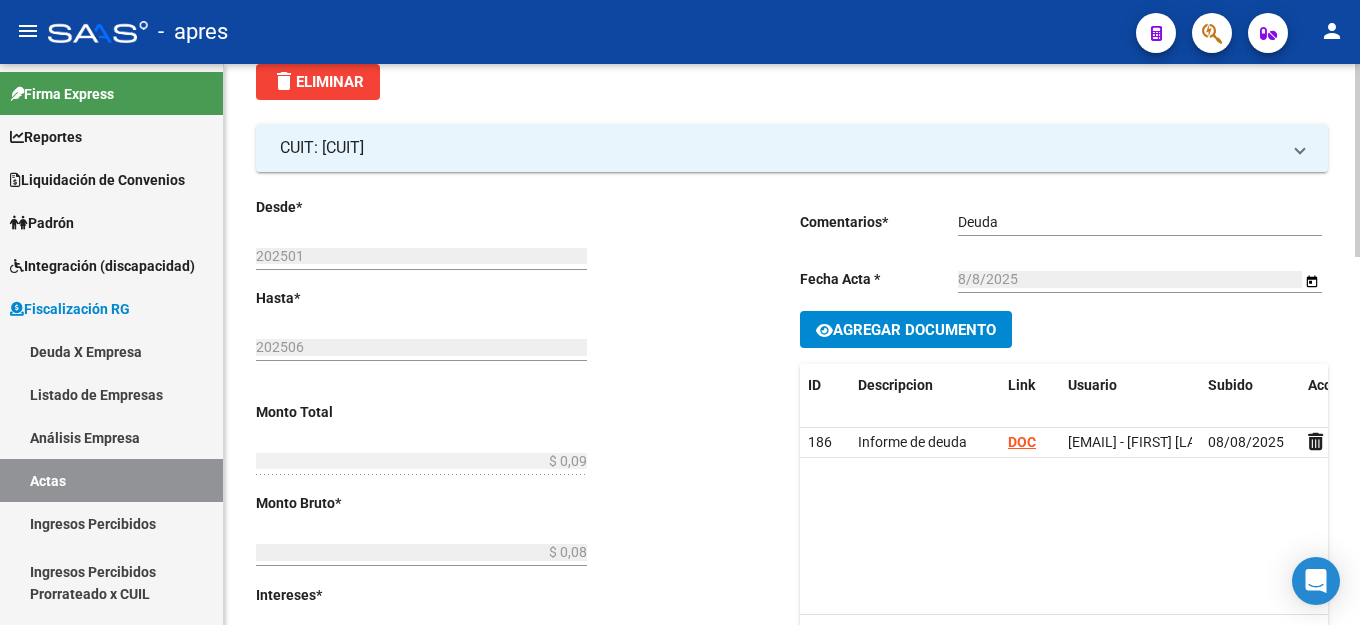 scroll, scrollTop: 0, scrollLeft: 0, axis: both 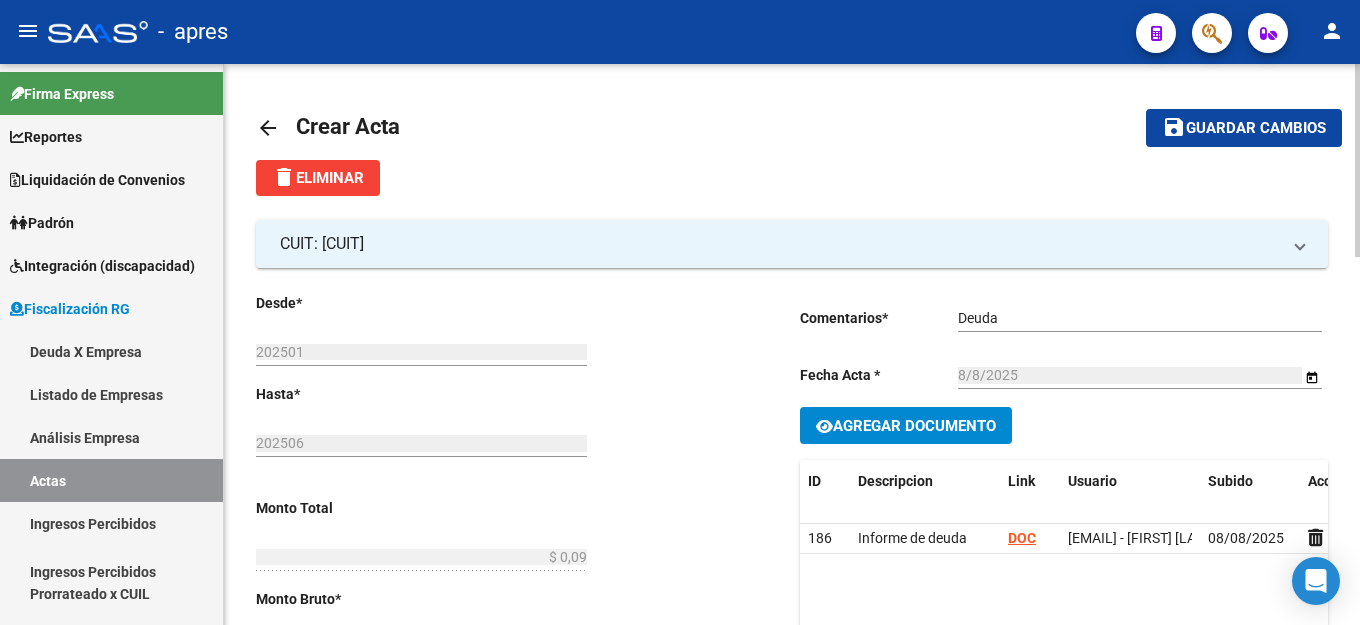 click on "Guardar cambios" 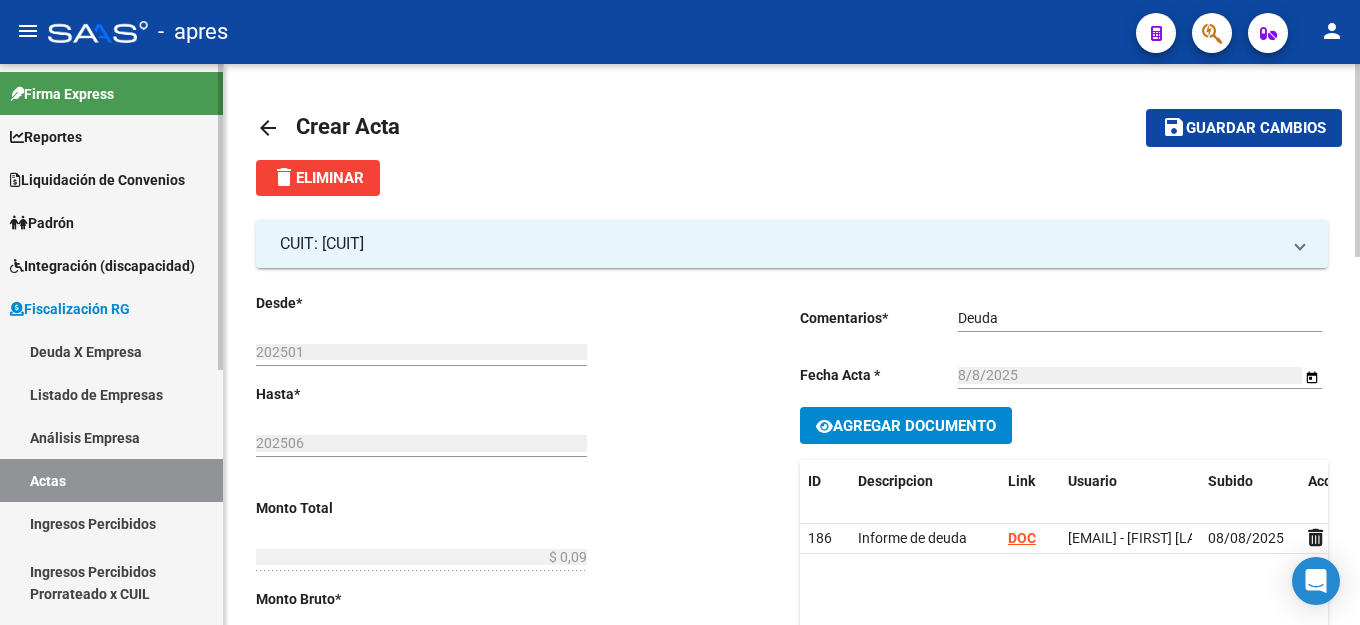click on "Deuda X Empresa" at bounding box center (111, 351) 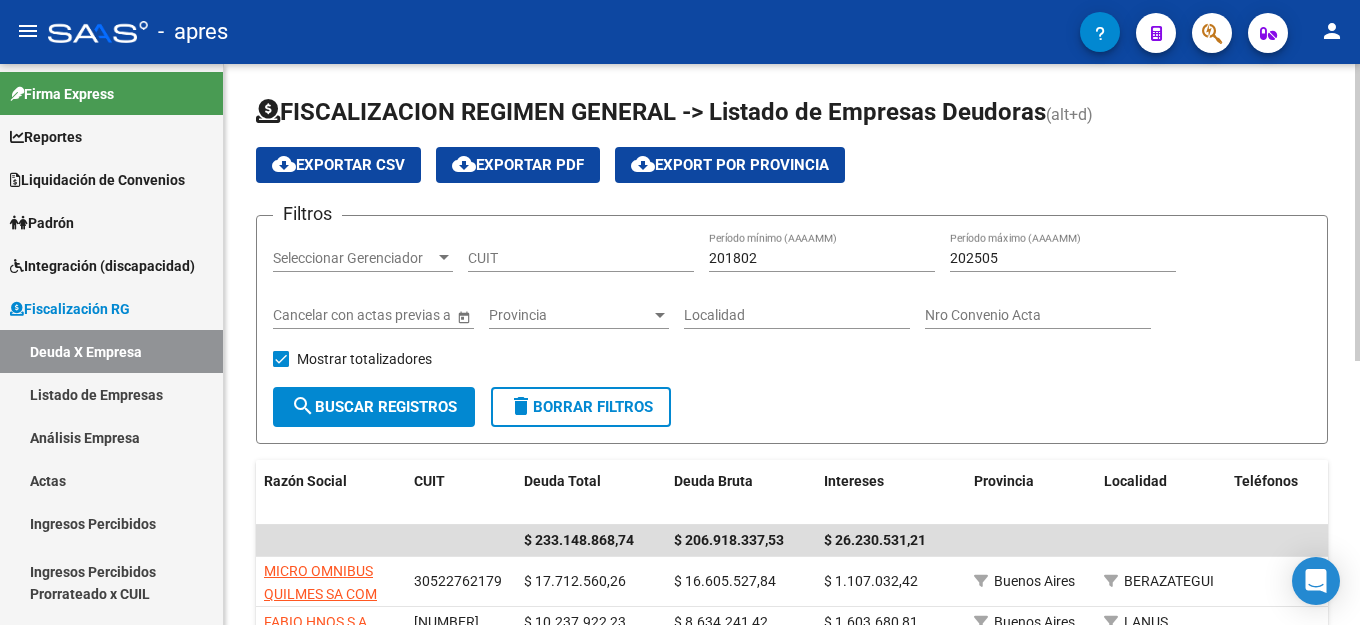 click on "CUIT" 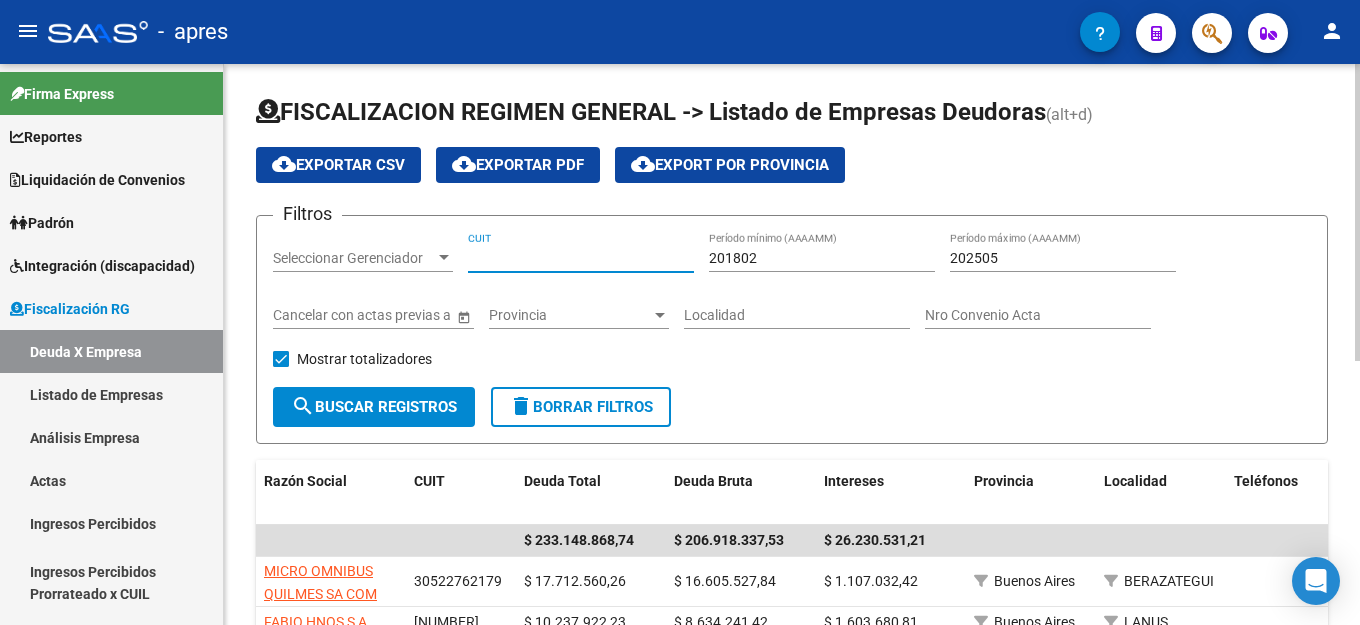 paste on "[CUIT]" 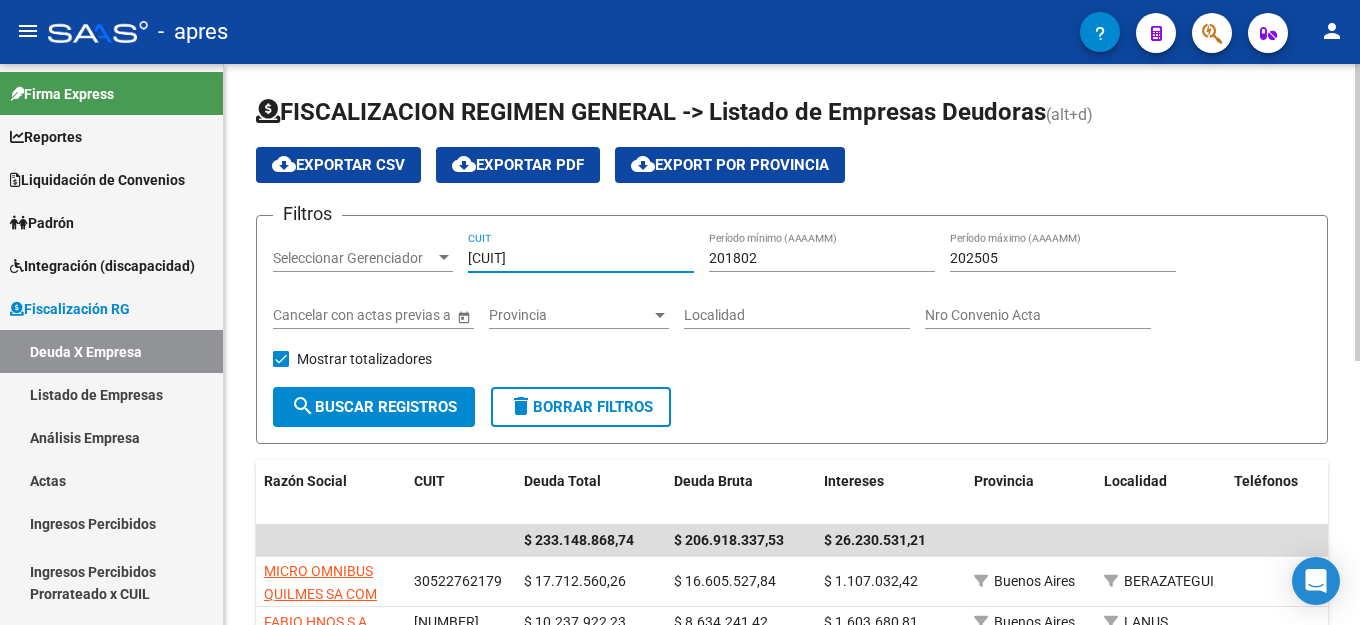 type on "[CUIT]" 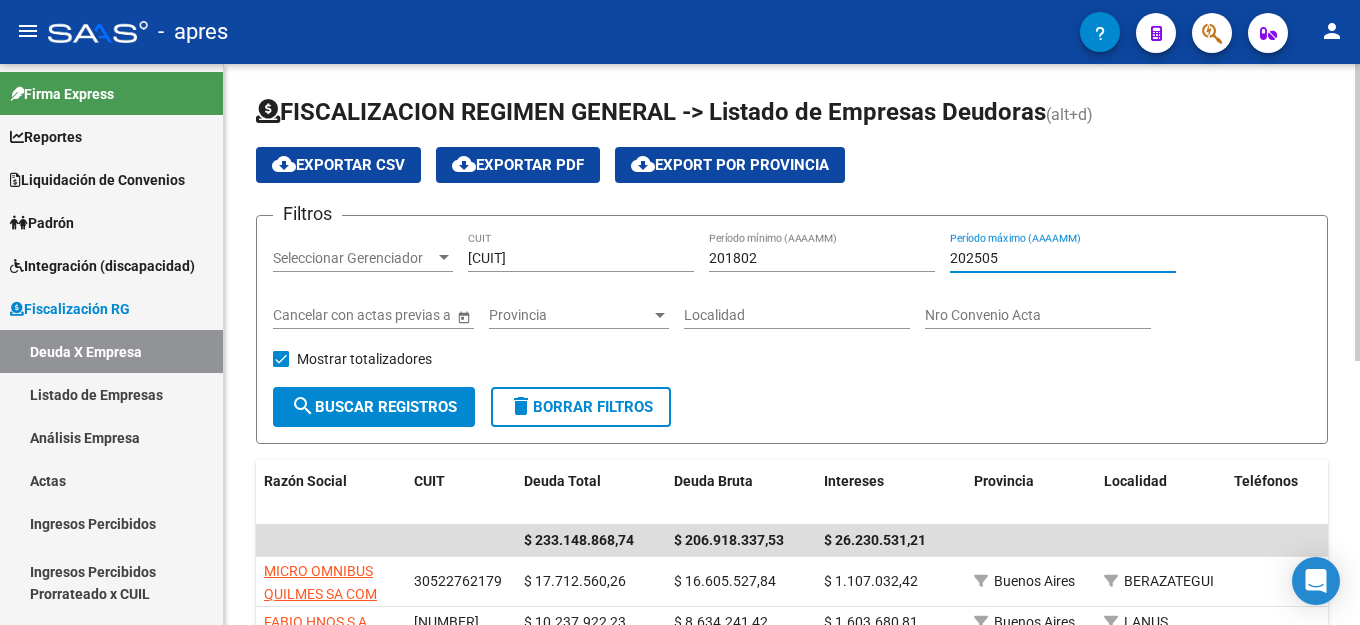 click on "202505" at bounding box center (1063, 258) 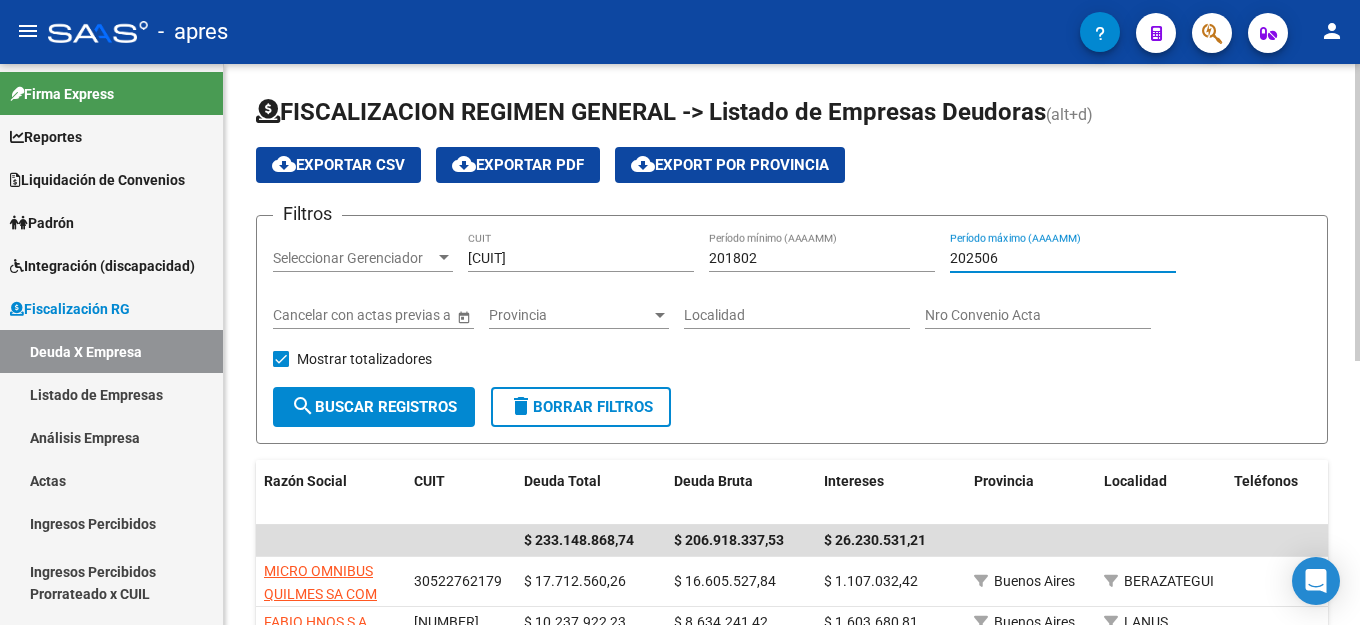 type on "202506" 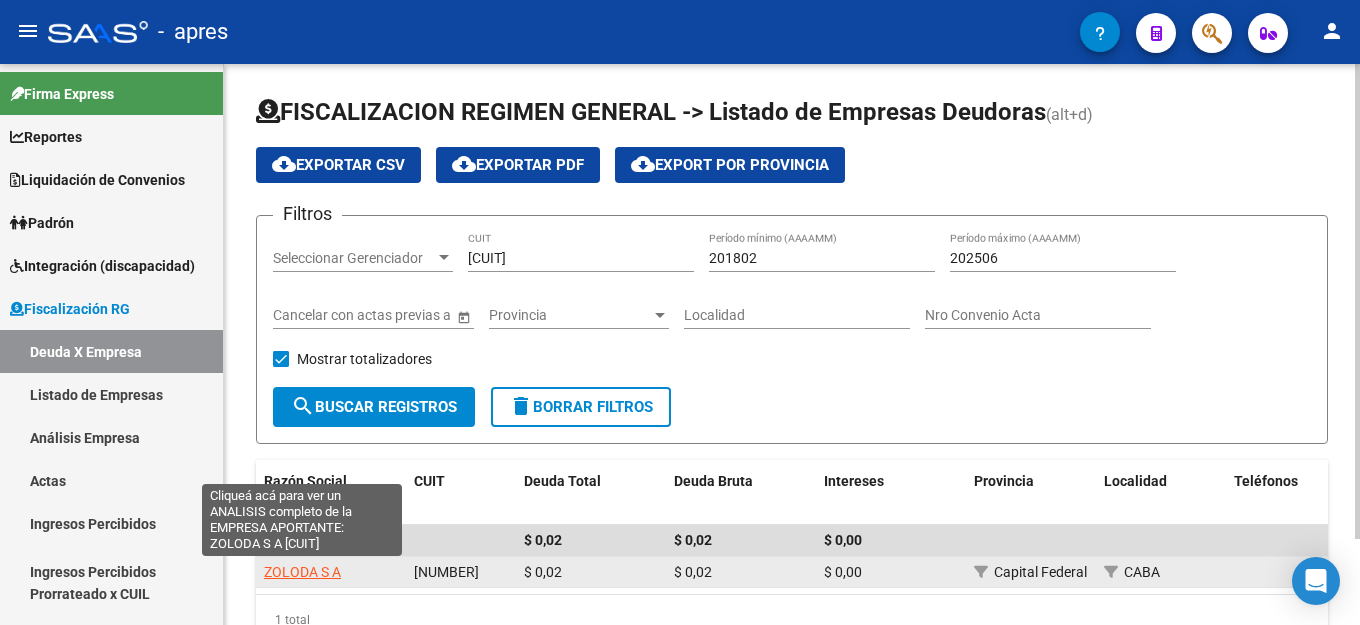 click on "ZOLODA S A" 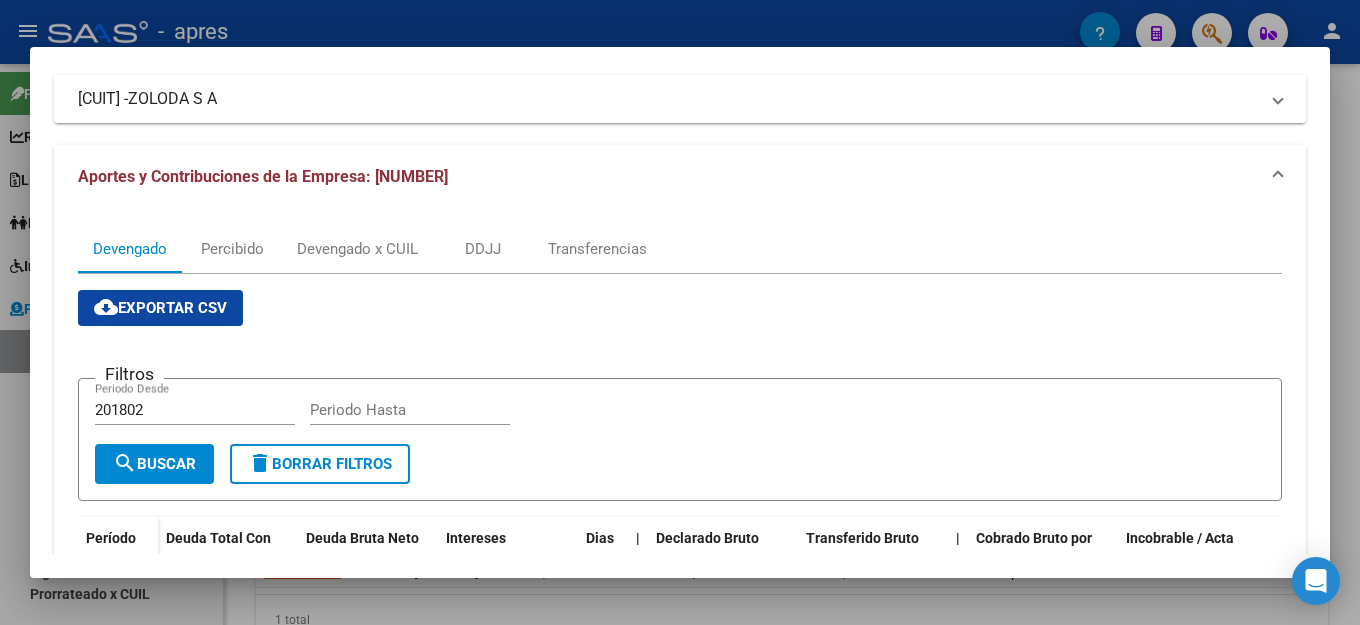 scroll, scrollTop: 0, scrollLeft: 0, axis: both 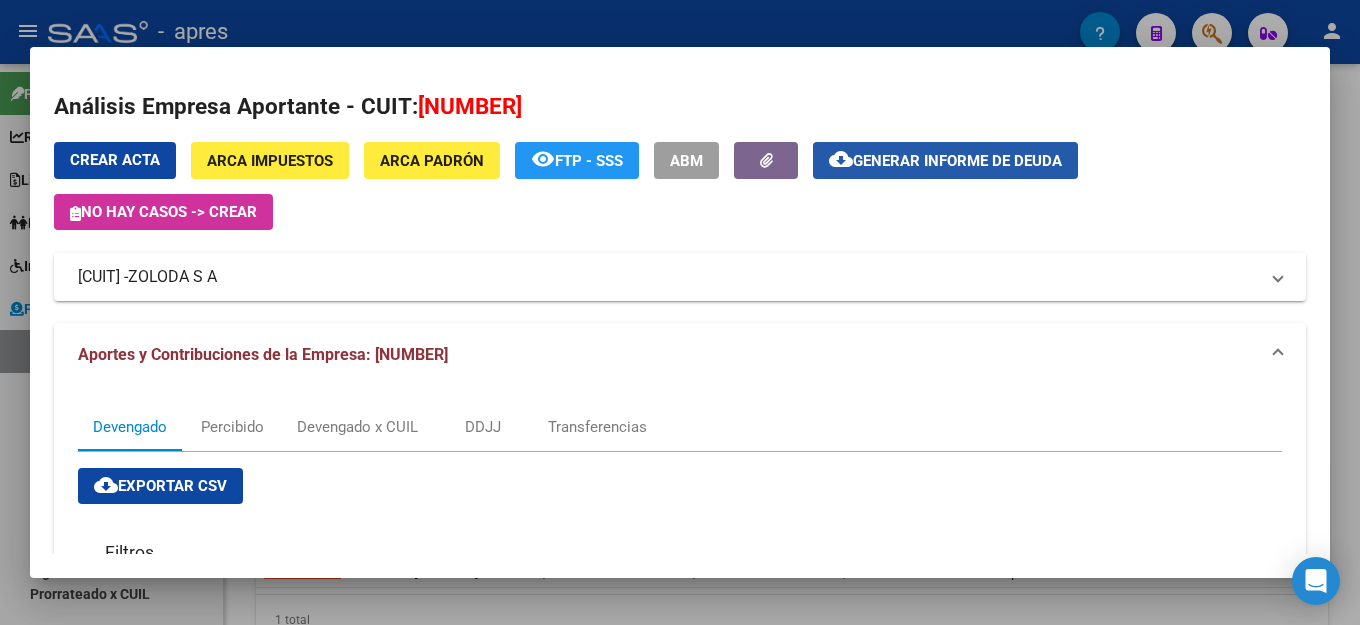 click on "cloud_download  Generar informe de deuda" 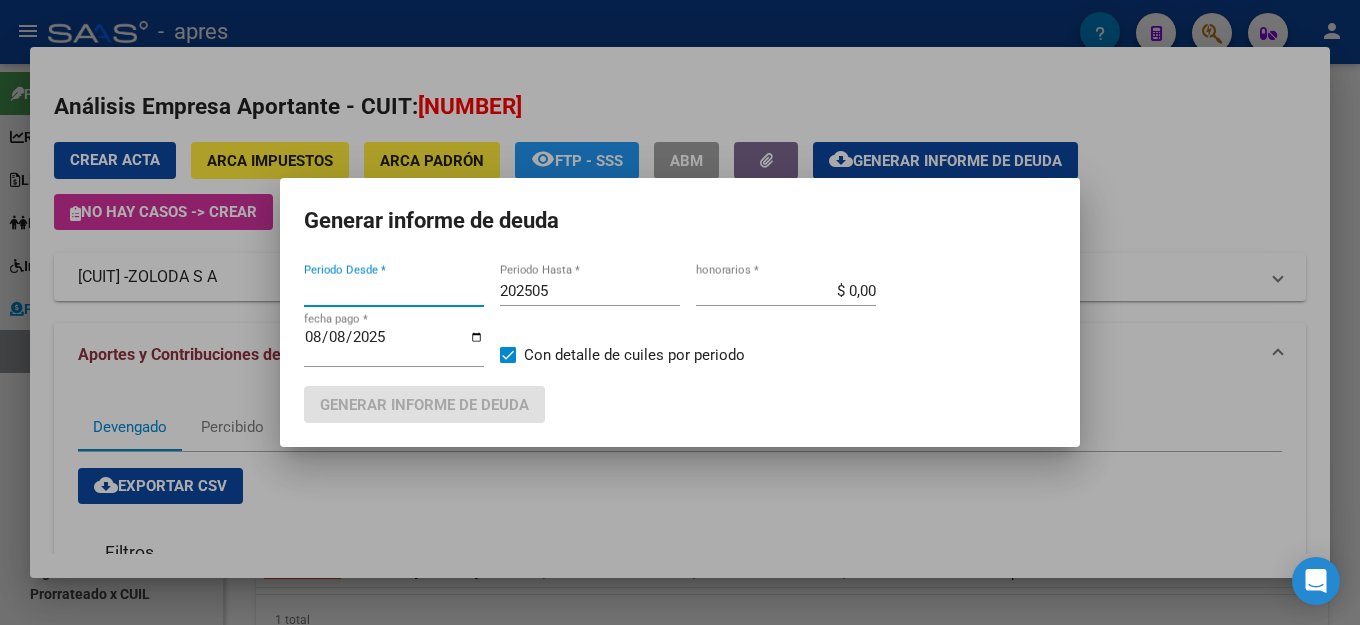 type on "201802" 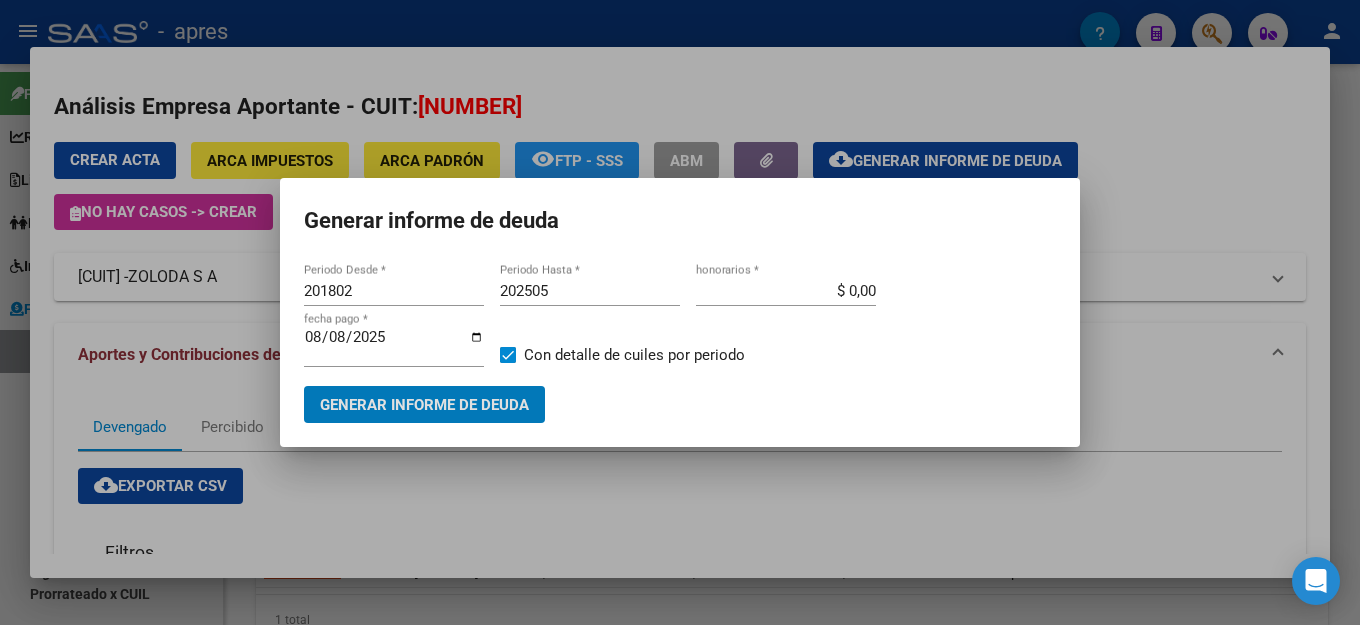 click on "202505" at bounding box center [590, 291] 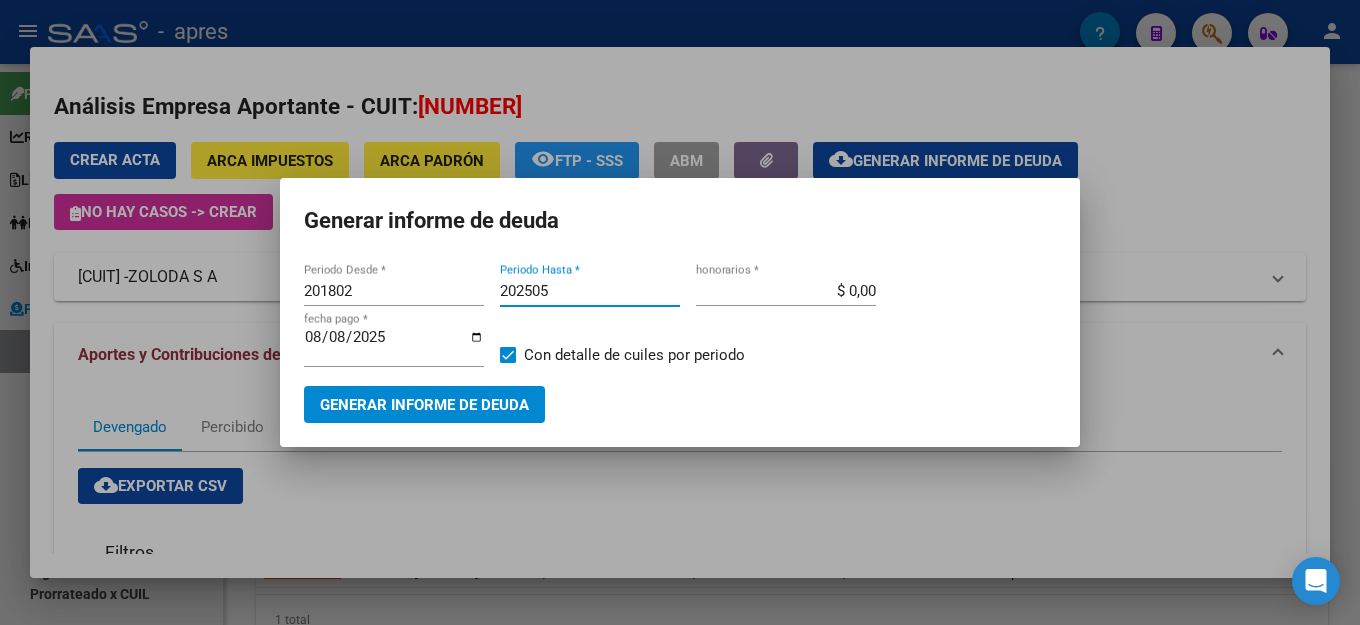 type on "20250" 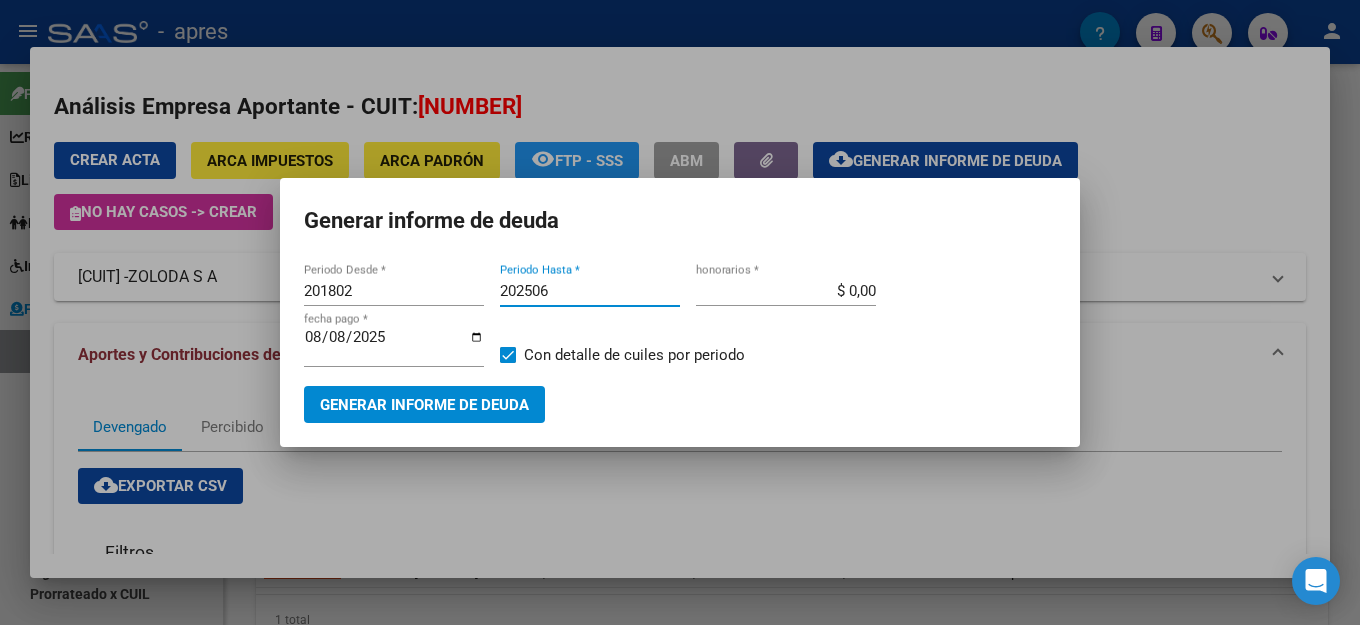type on "202506" 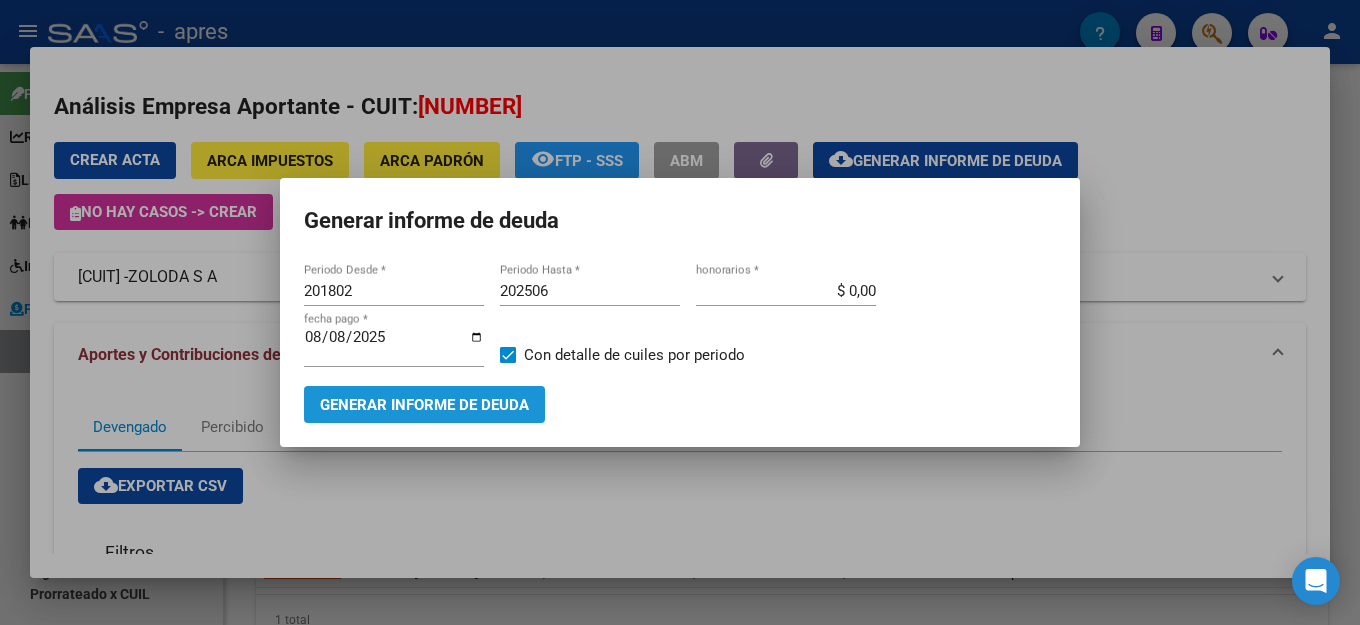 click on "Generar informe de deuda" at bounding box center (424, 405) 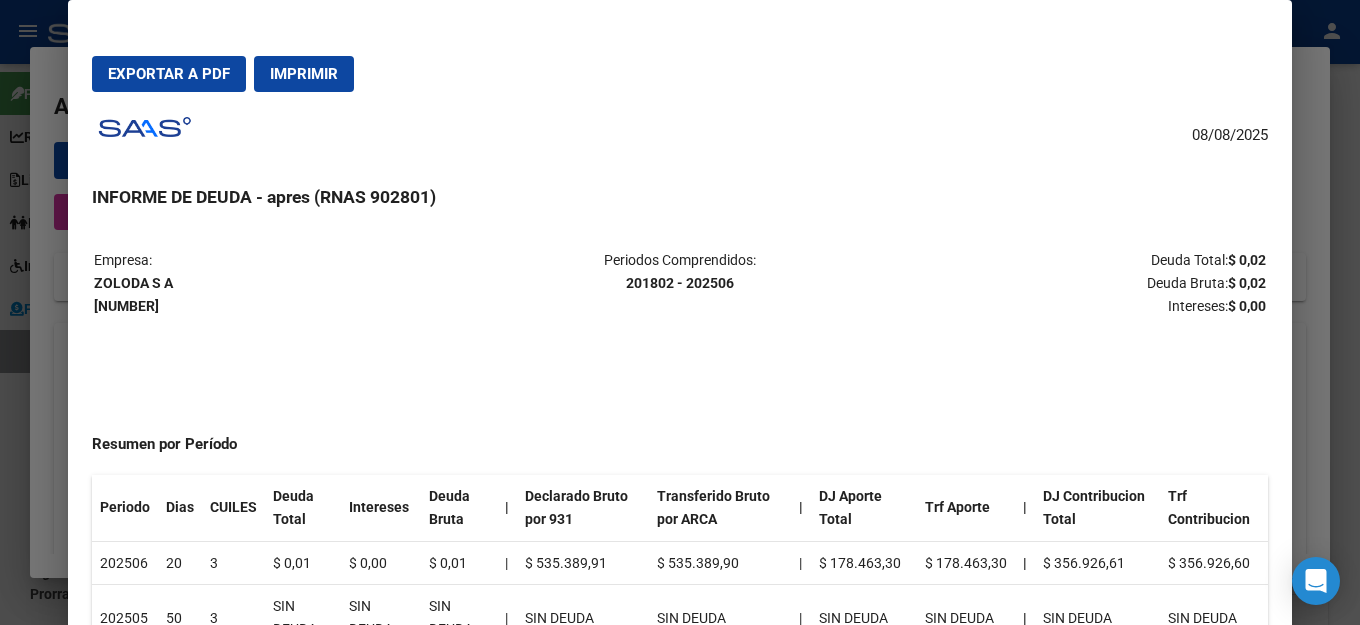 click on "Exportar a PDF" at bounding box center [169, 74] 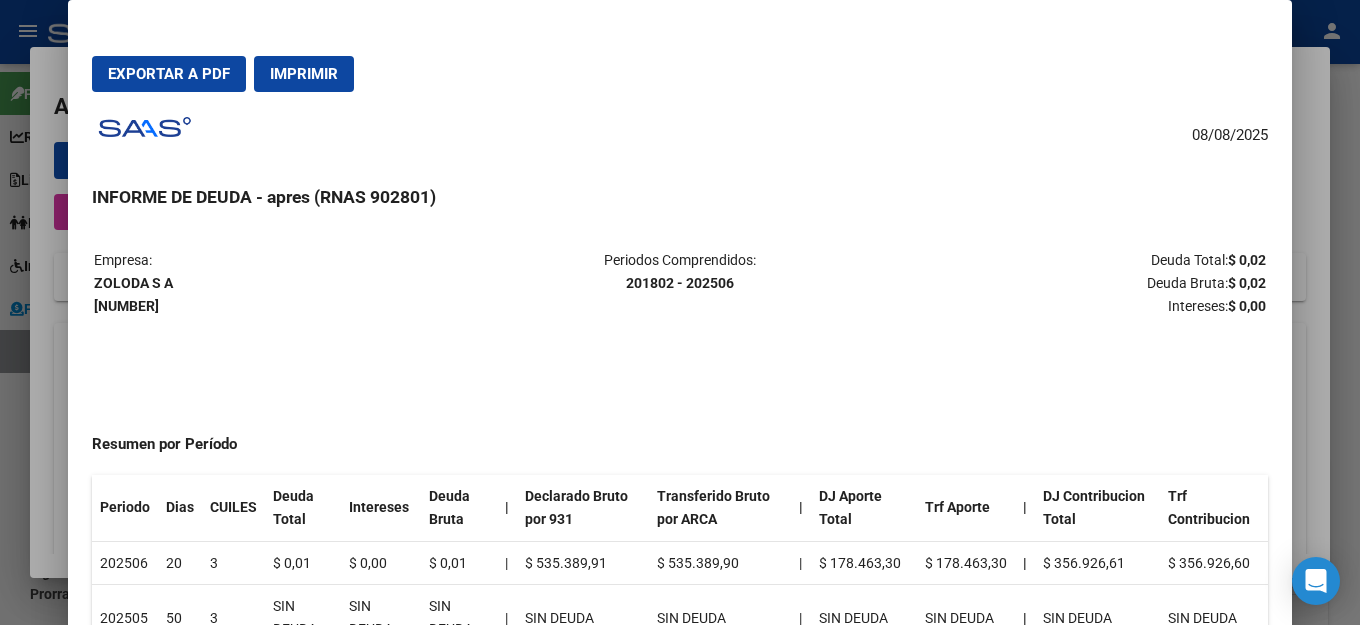 type 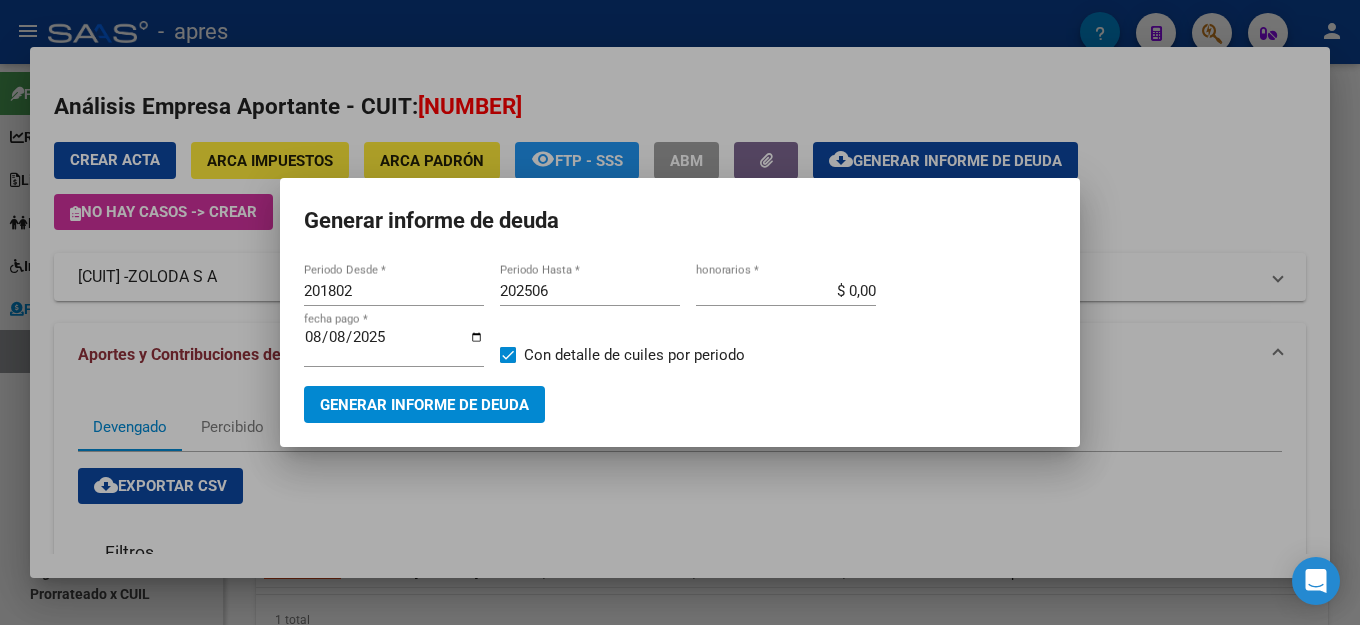 click on "Generar informe de deuda   [PERIOD] Periodo Desde *   [PERIOD] Periodo Hasta *   $ 0,00 honorarios * [DATE] fecha pago *   Con detalle de cuiles por periodo  Generar informe de deuda" at bounding box center (680, 312) 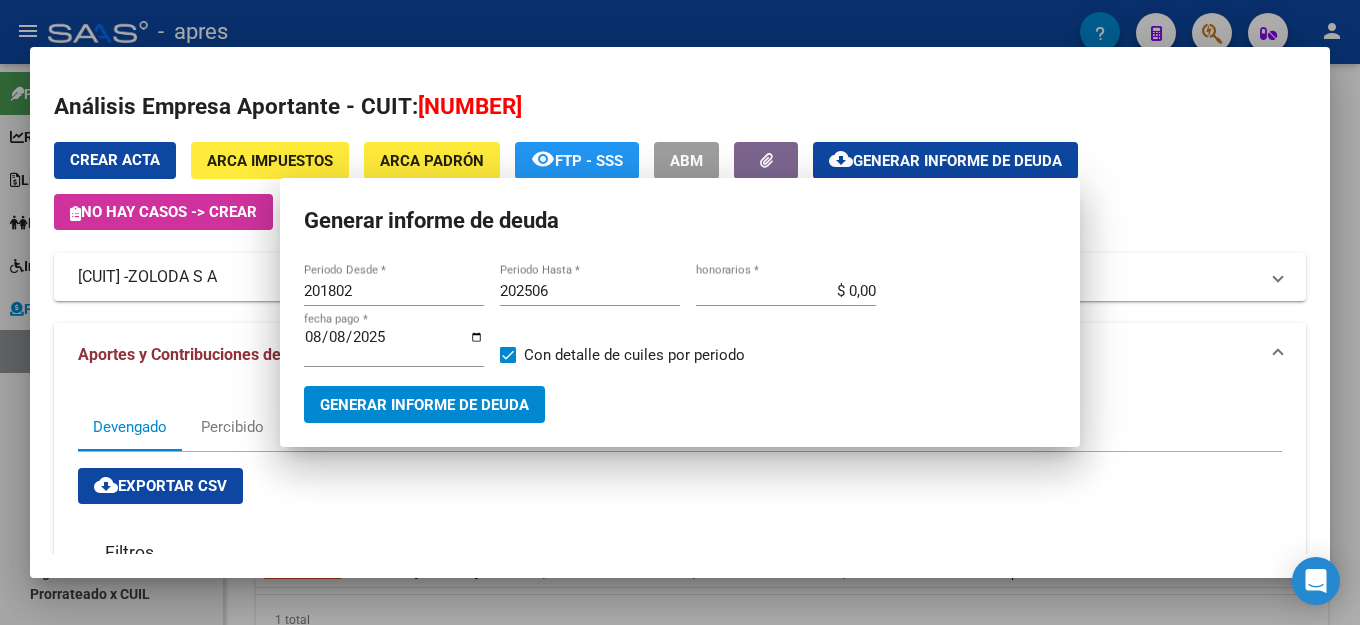 type 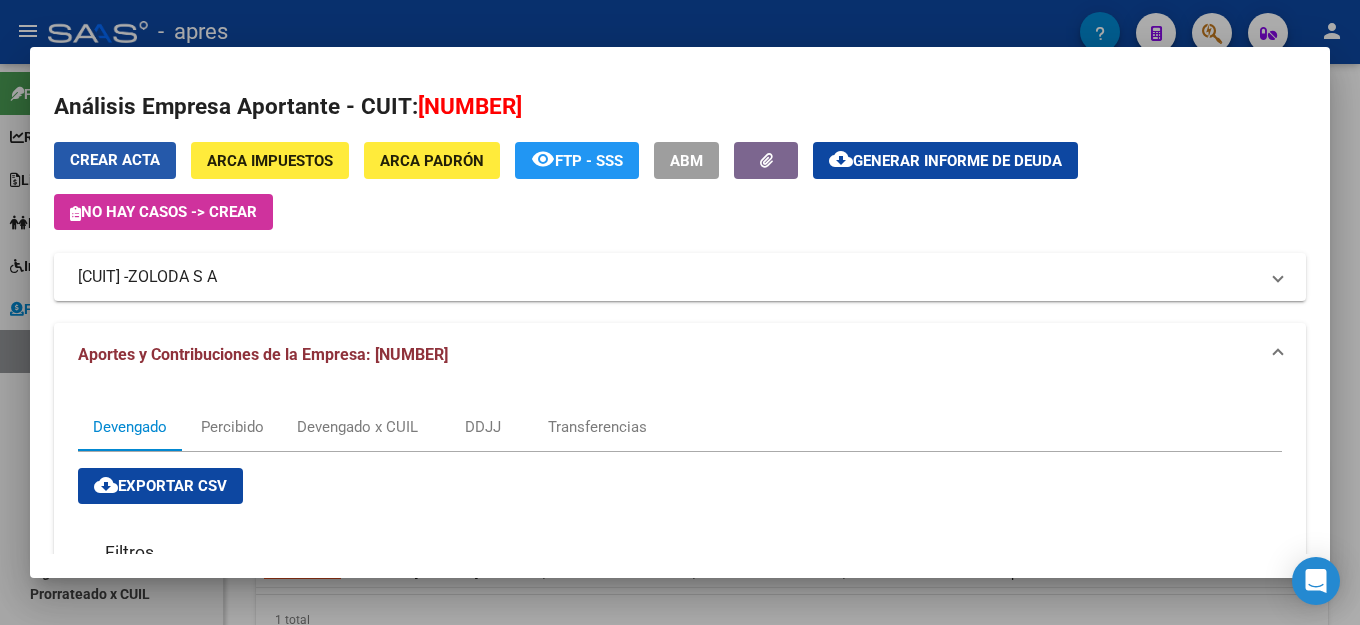 click on "Crear Acta" at bounding box center [115, 160] 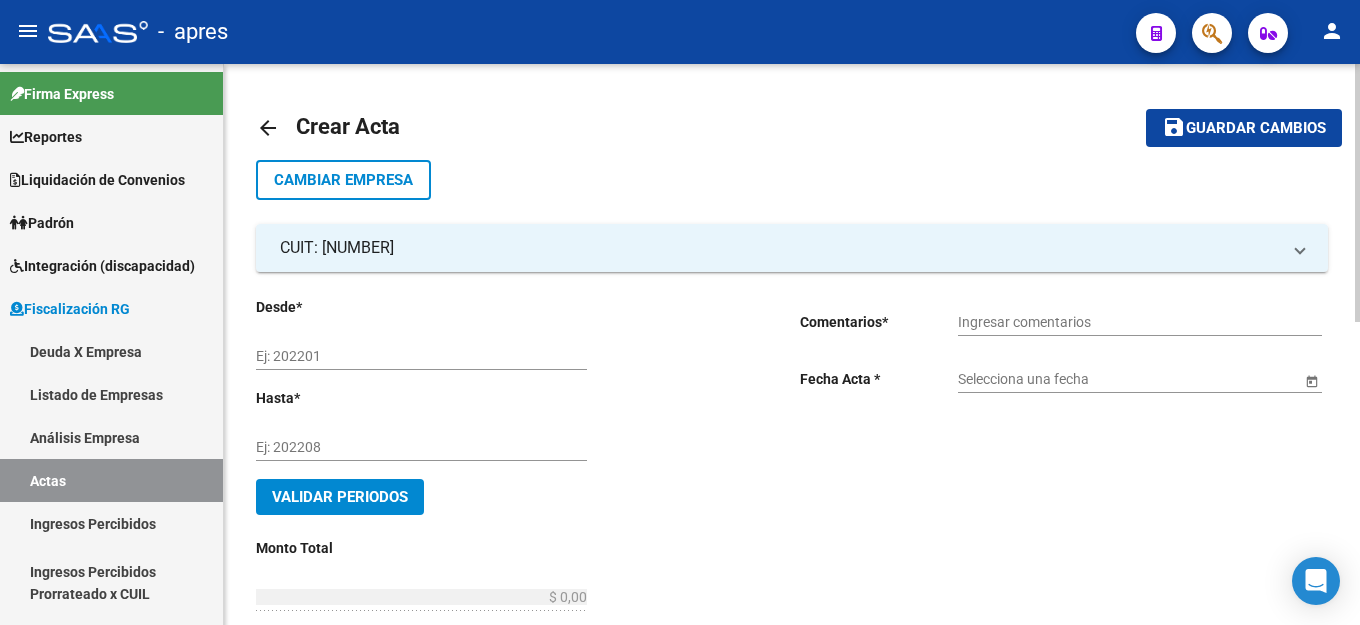click on "Ej: 202201" 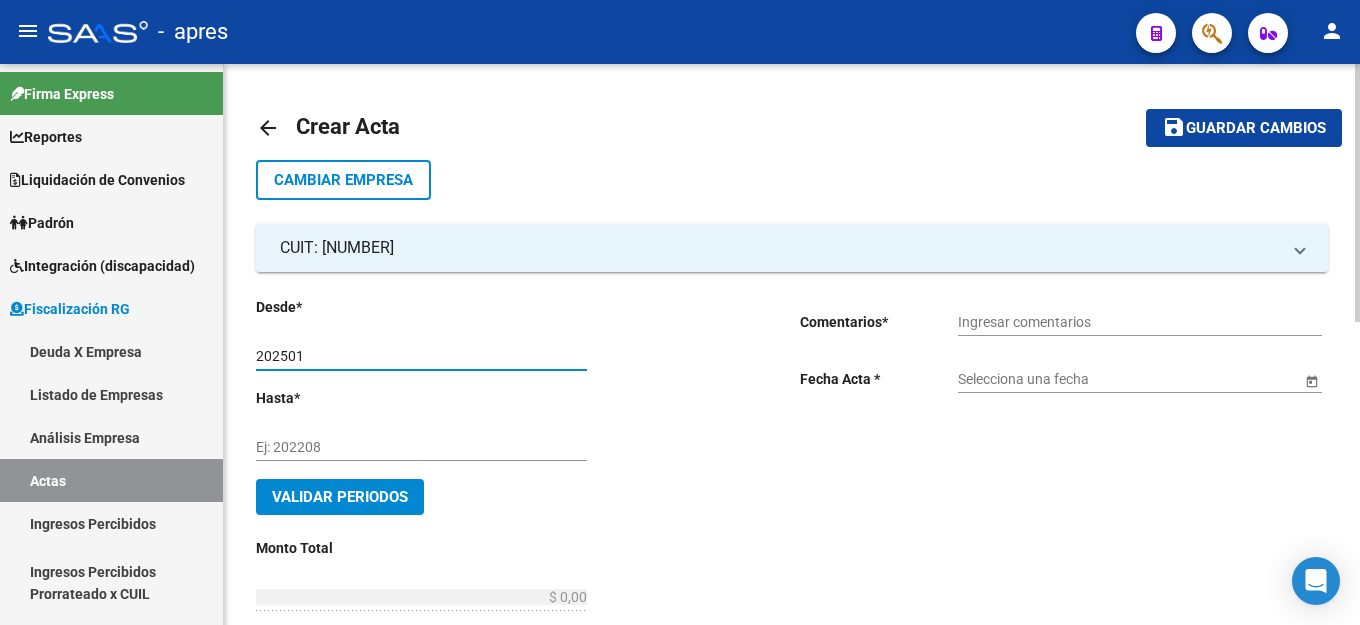 type on "202501" 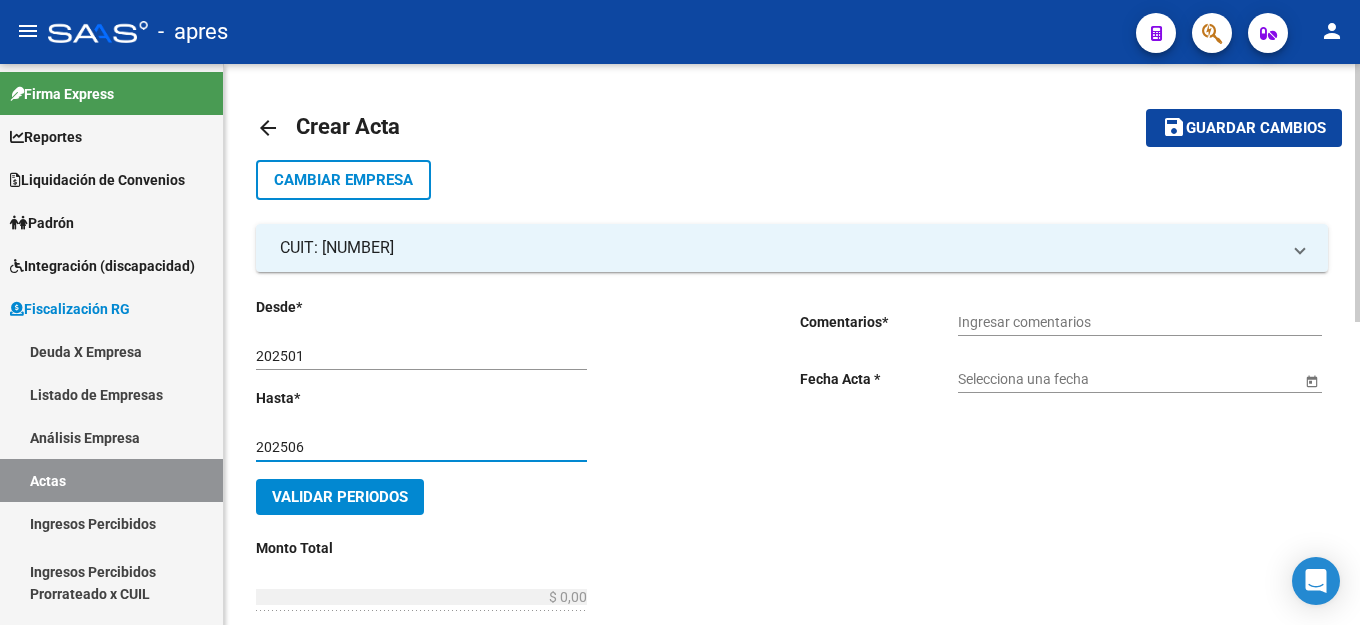 type on "202506" 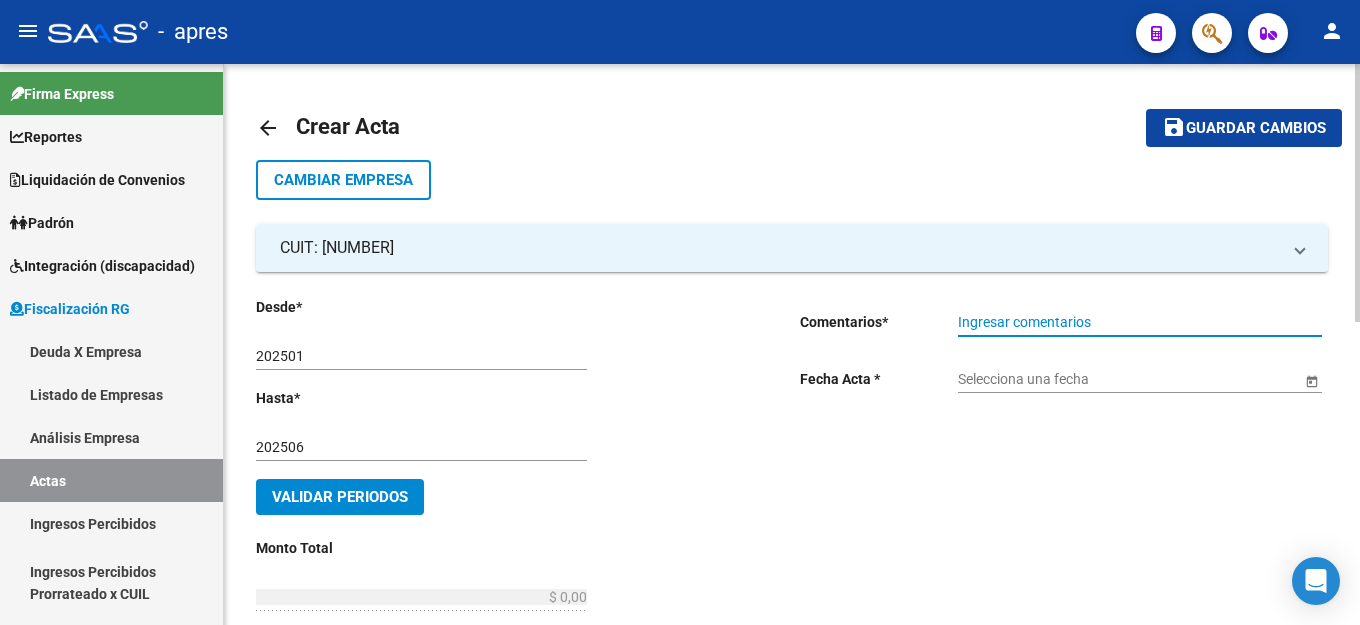 click on "Ingresar comentarios" at bounding box center (1140, 322) 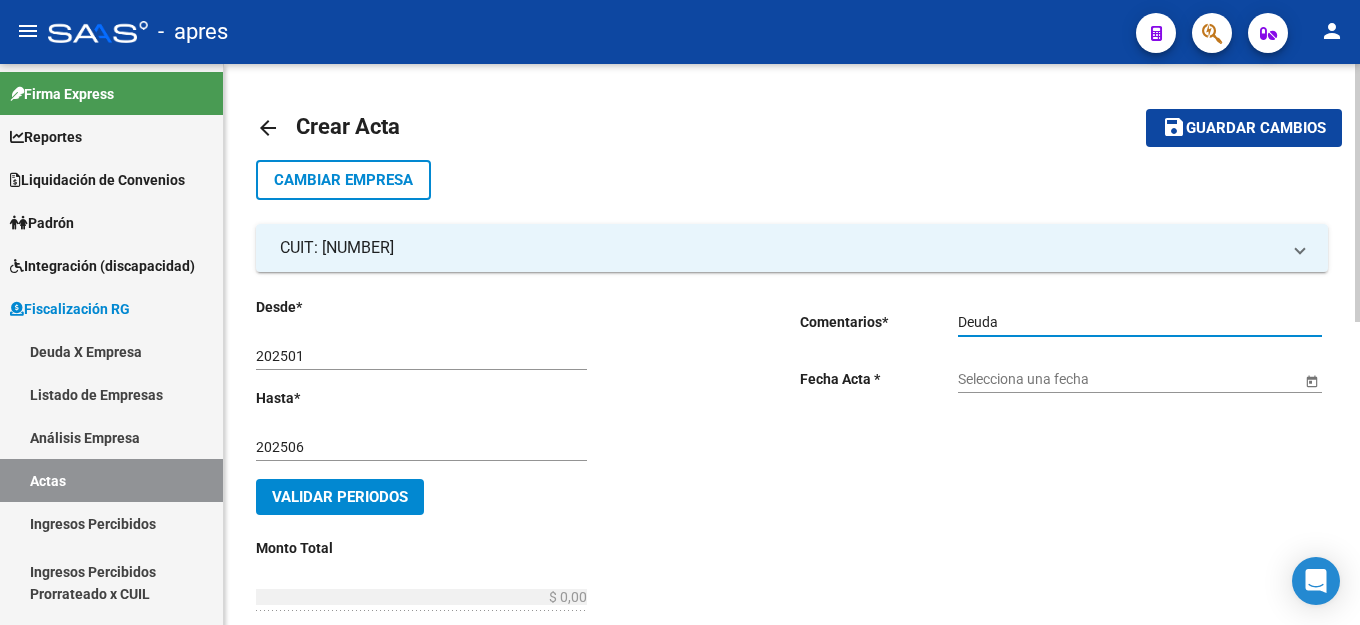 type on "Deuda" 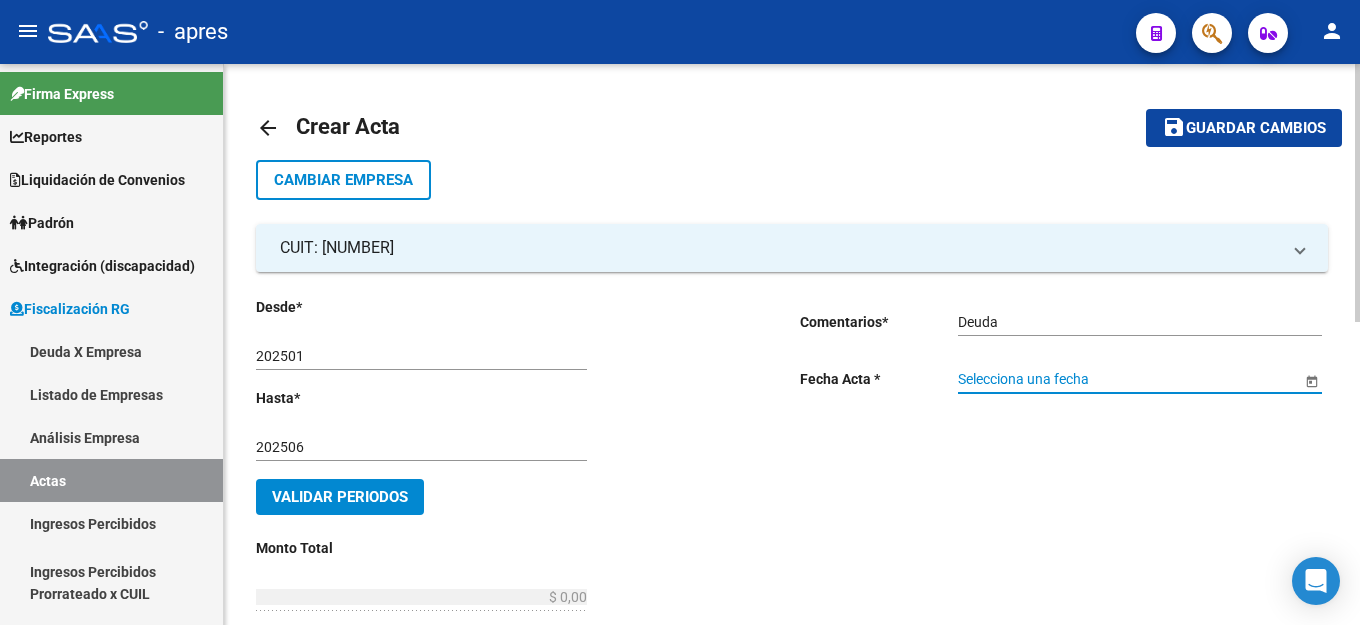 click on "Selecciona una fecha" at bounding box center (1129, 379) 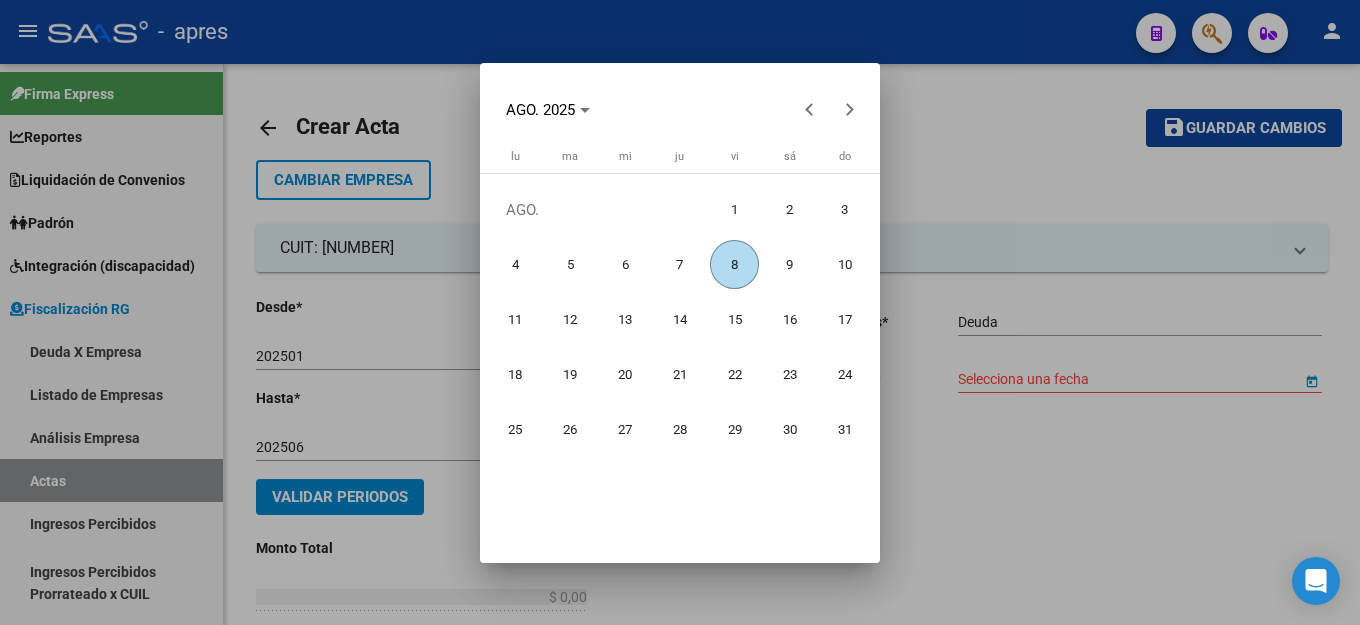click on "8" at bounding box center [734, 264] 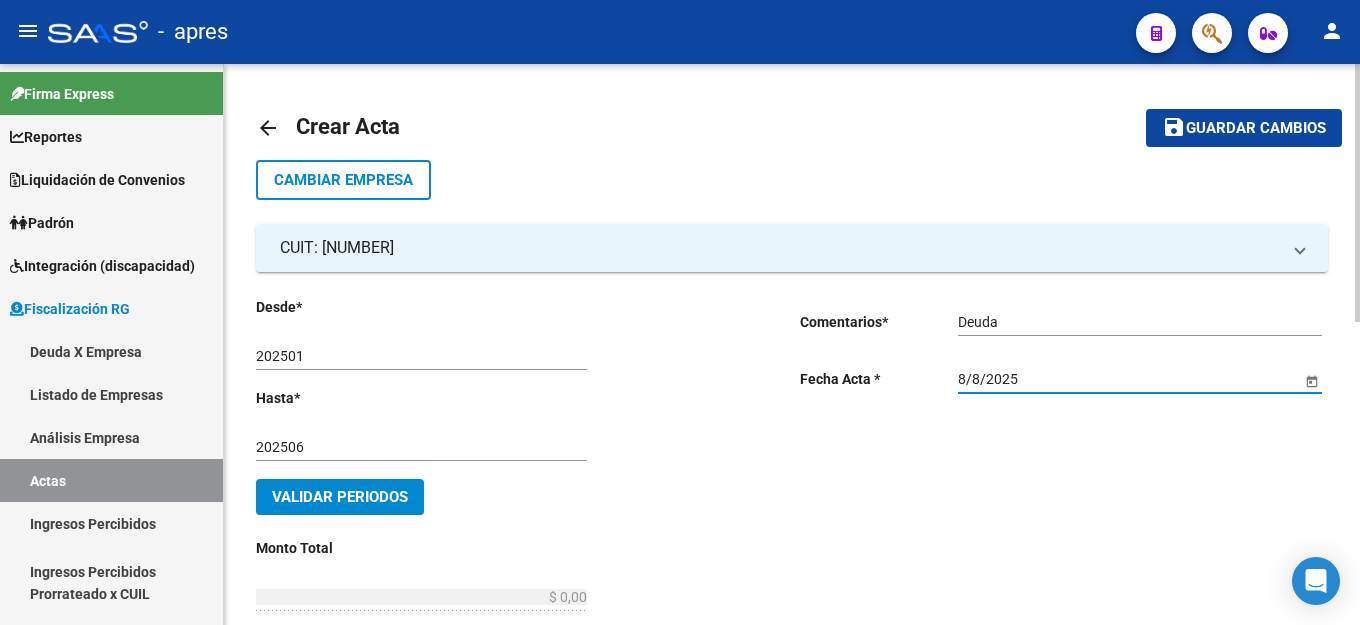 scroll, scrollTop: 200, scrollLeft: 0, axis: vertical 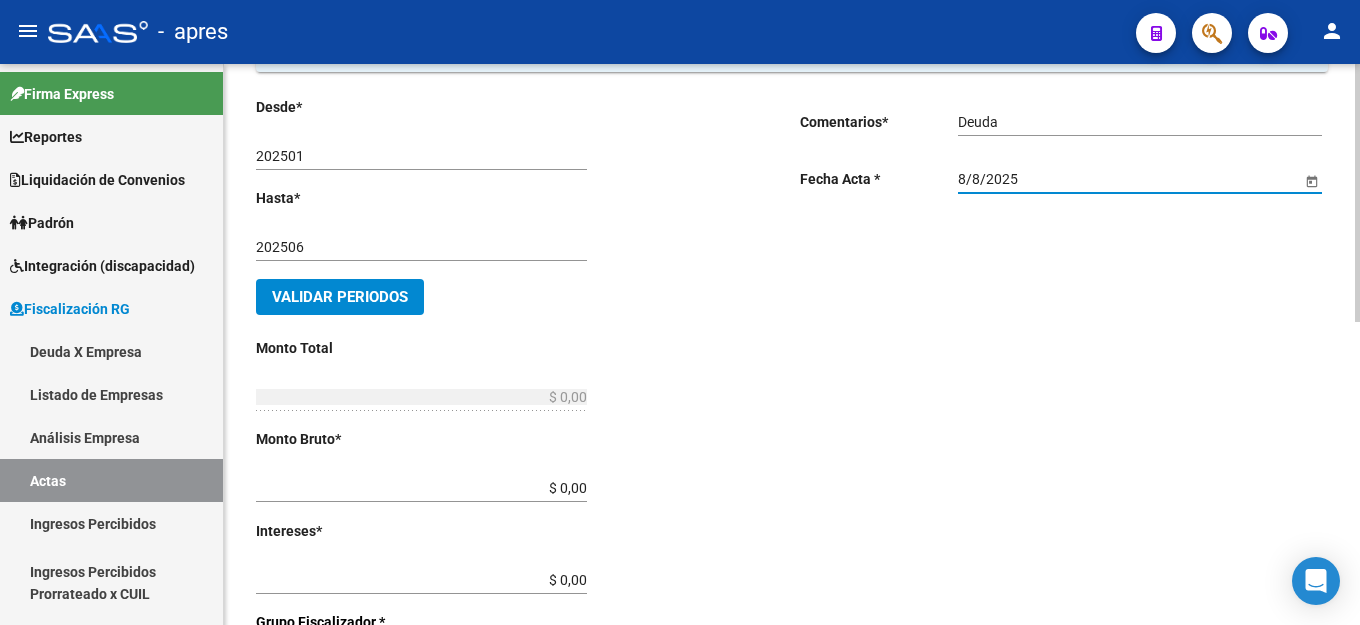 click on "Validar Periodos" 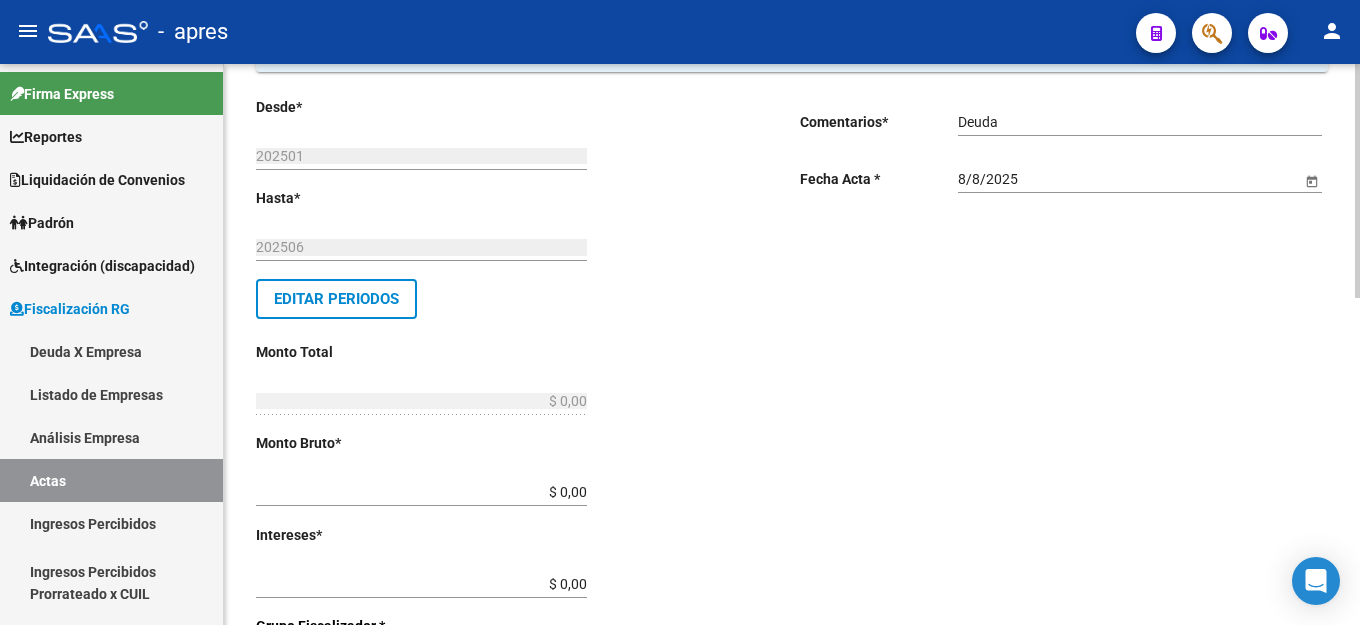 click on "Desde  *   202501 Ej: 202201  Hasta  *   202506 Ej: 202208   Editar Periodos Monto Total    $ 0,00 Ingresar el monto total  Monto Bruto  *   $ 0,00 Ingresar monto bruto  Intereses  *   $ 0,00 Ingresar intereses   Grupo Fiscalizador * Seleccionar Grupo Fiscalizador Seleccionar Grupo Fiscalizador  Fiscalizador * Seleccionar Fiscalizador Seleccionar Fiscalizador Número Acta  *   Ingresar número acta    $ 0,00 Honorarios Fiscalizacion  Nro Convenio    Ingresar número de convenio     Cobrado    Acta Judicial     Acta Virtual / Moroso Incobrable" 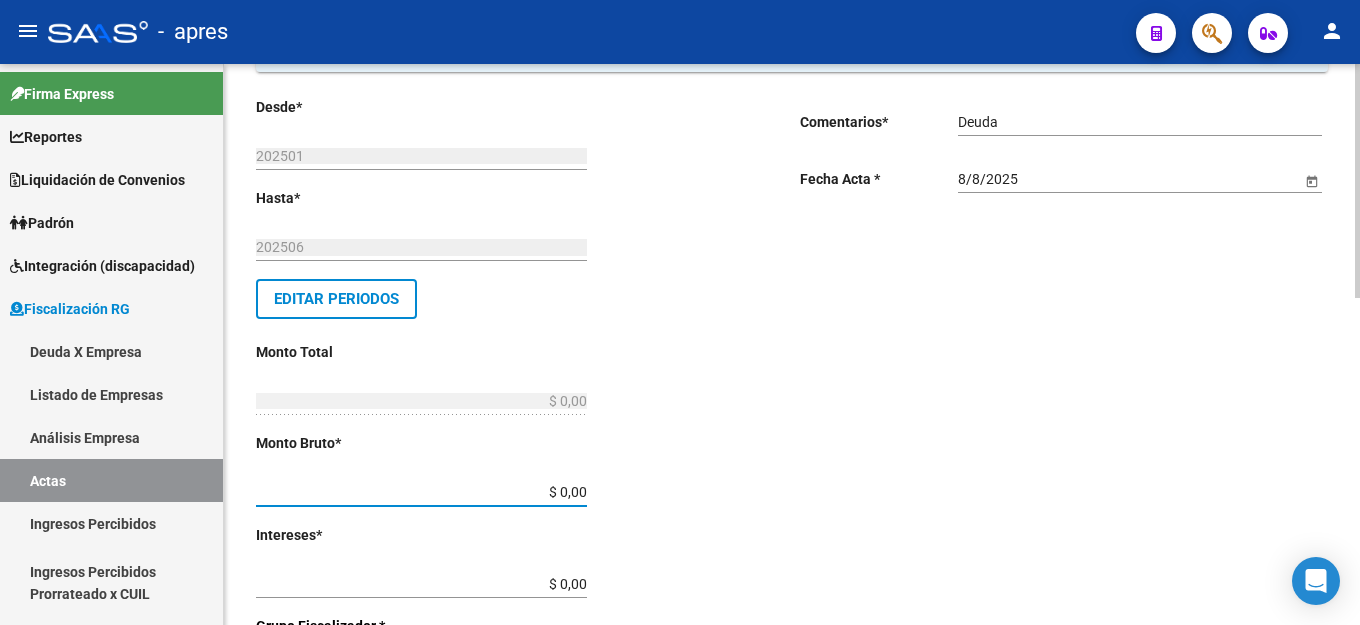 click on "$ 0,00" at bounding box center [421, 492] 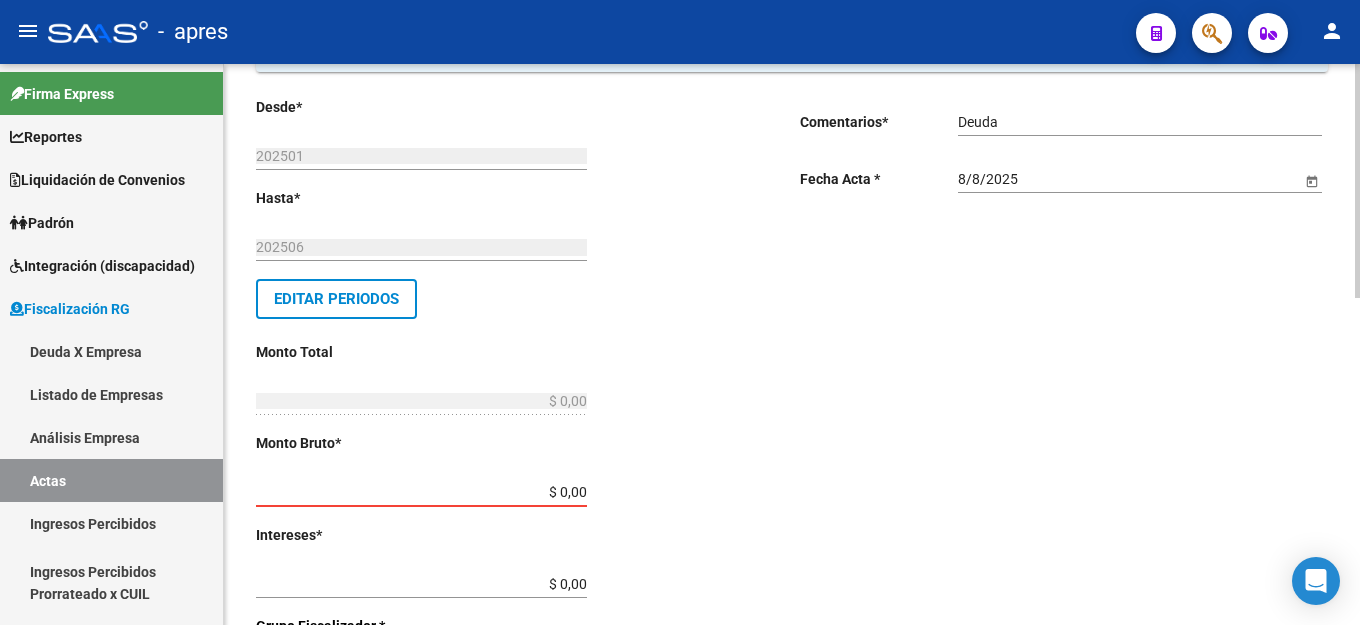 click on "Desde  *   202501 Ej: 202201  Hasta  *   202506 Ej: 202208   Editar Periodos Monto Total    $ 0,00 Ingresar el monto total  Monto Bruto  *   $ 0,00 Ingresar monto bruto  Intereses  *   $ 0,00 Ingresar intereses   Grupo Fiscalizador * Seleccionar Grupo Fiscalizador Seleccionar Grupo Fiscalizador  Fiscalizador * Seleccionar Fiscalizador Seleccionar Fiscalizador Número Acta  *   Ingresar número acta    $ 0,00 Honorarios Fiscalizacion  Nro Convenio    Ingresar número de convenio     Cobrado    Acta Judicial     Acta Virtual / Moroso Incobrable" 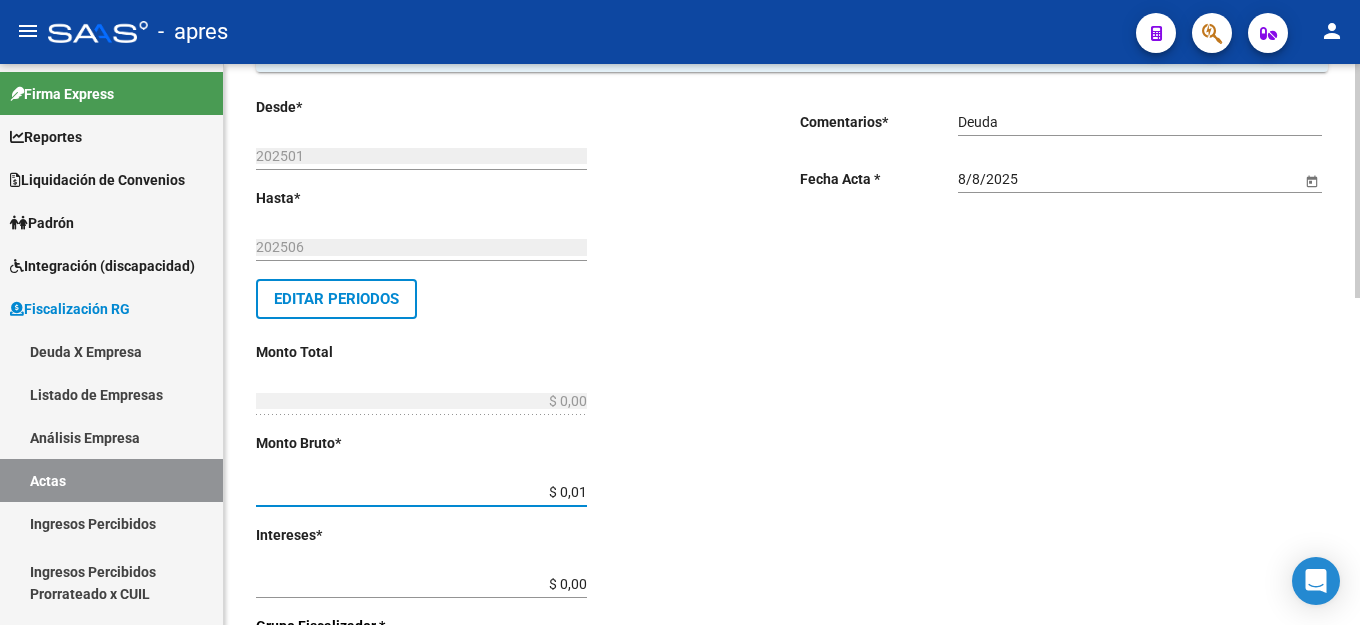 type on "$ 0,01" 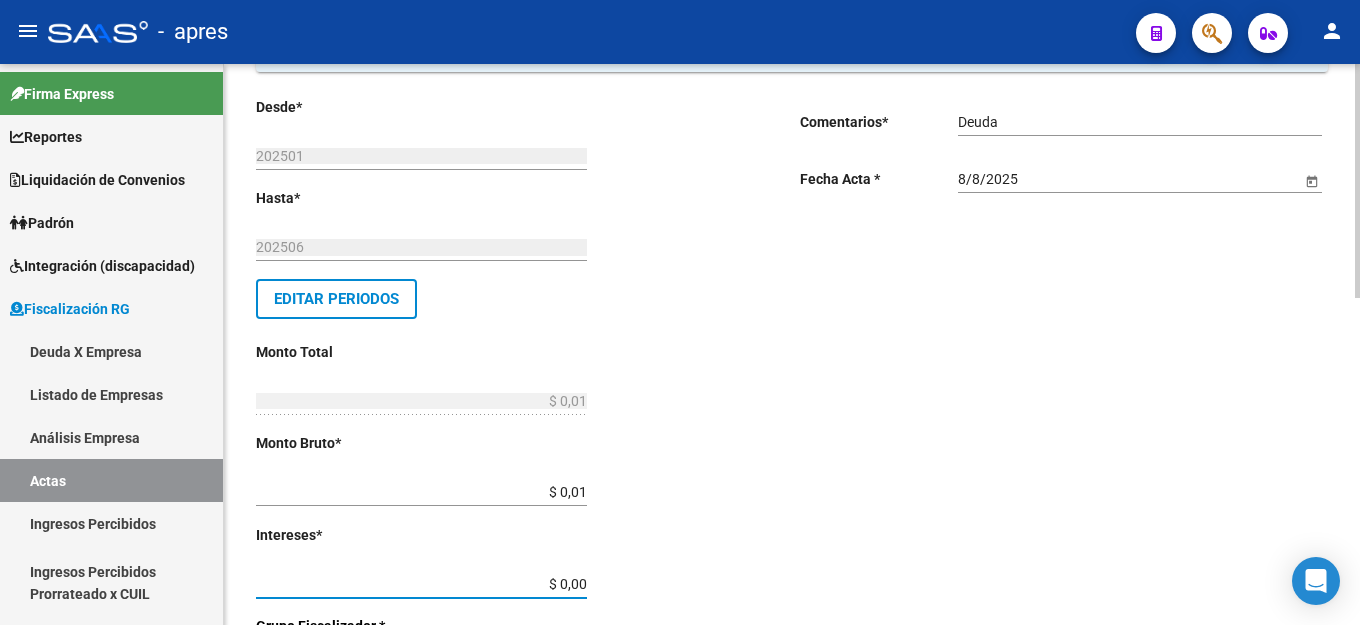 type on "$ 0,01" 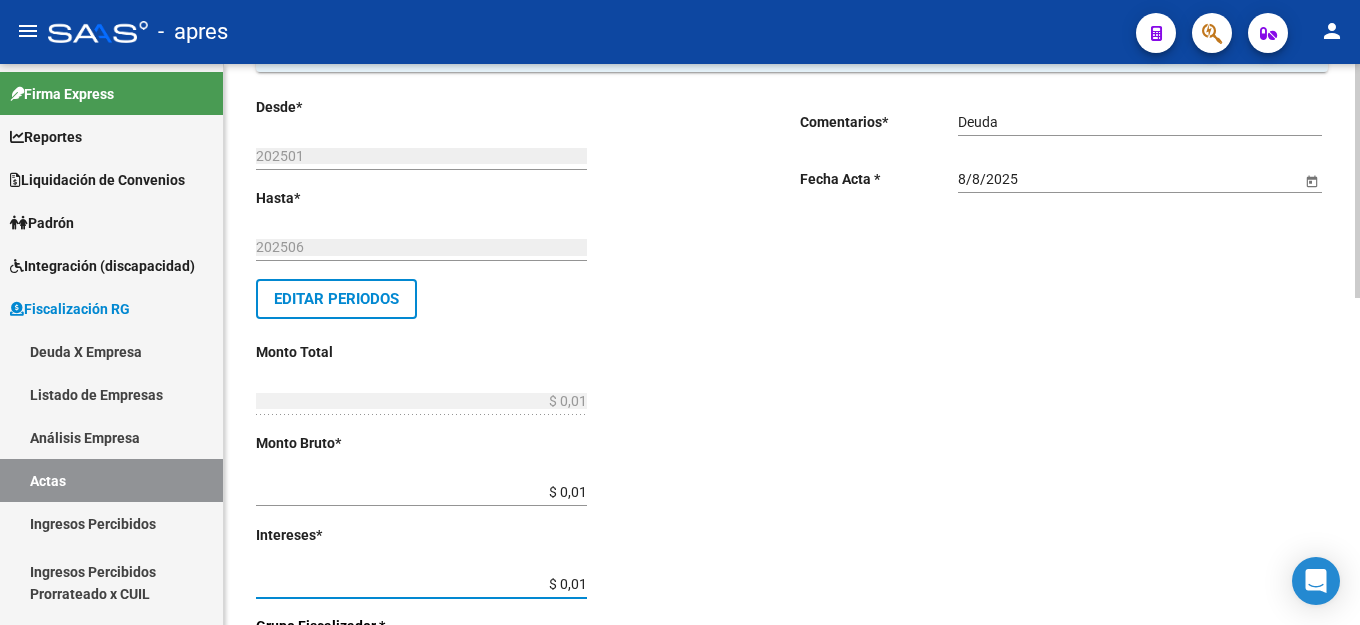 type on "$ 0,02" 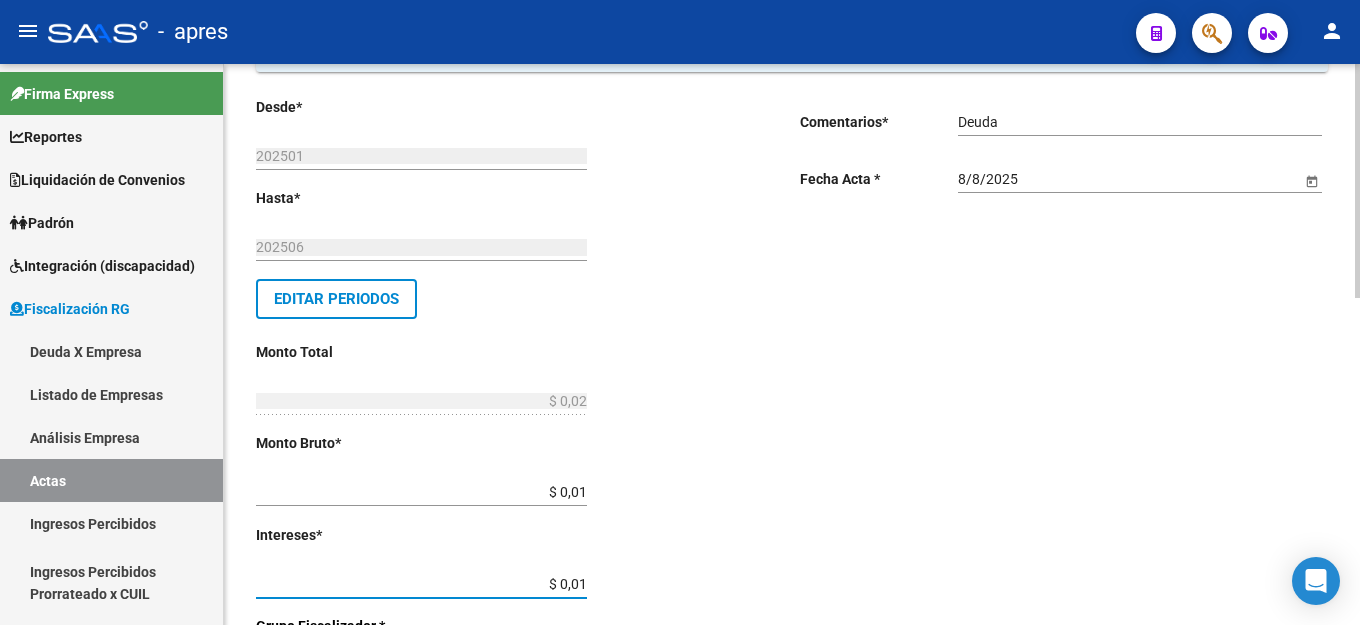 scroll, scrollTop: 531, scrollLeft: 0, axis: vertical 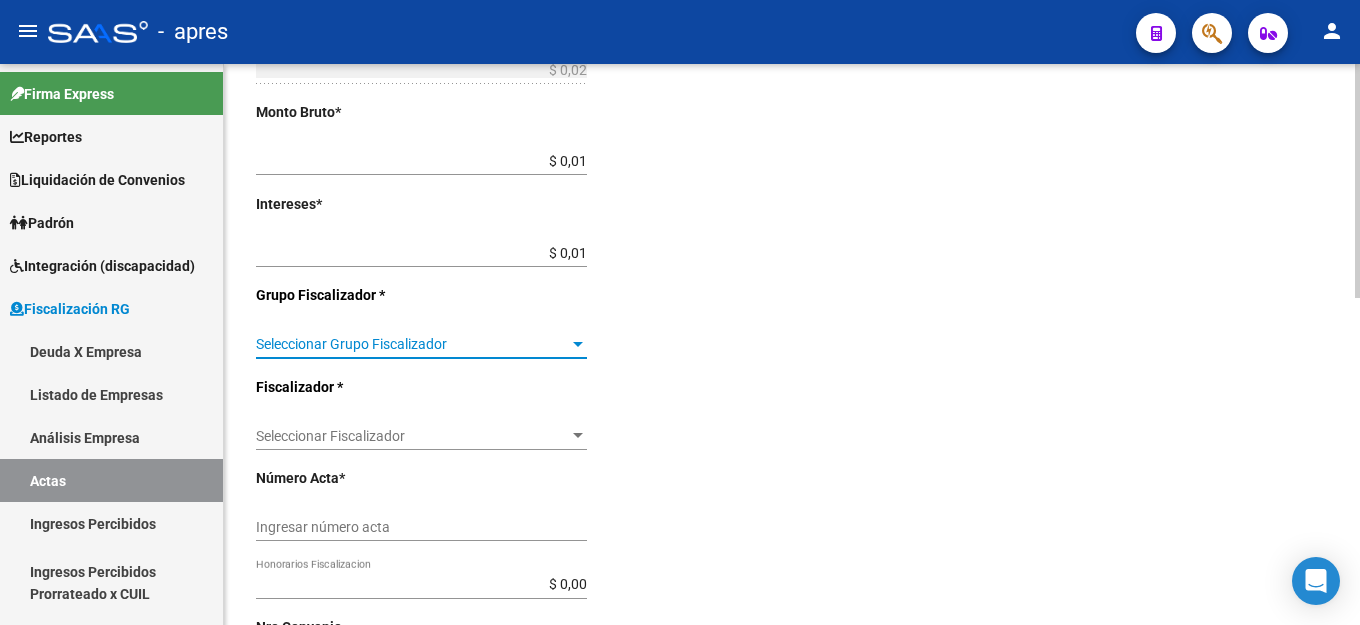 click on "$ 0,01 Ingresar intereses" 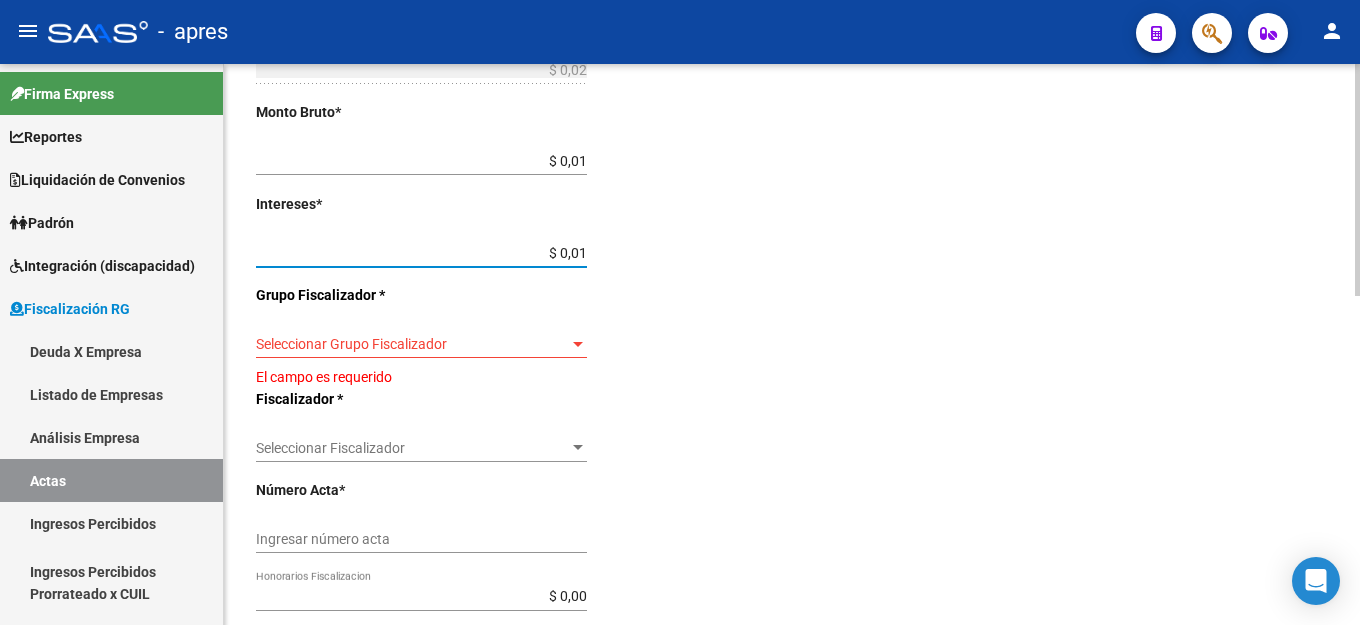 type on "$ 0,00" 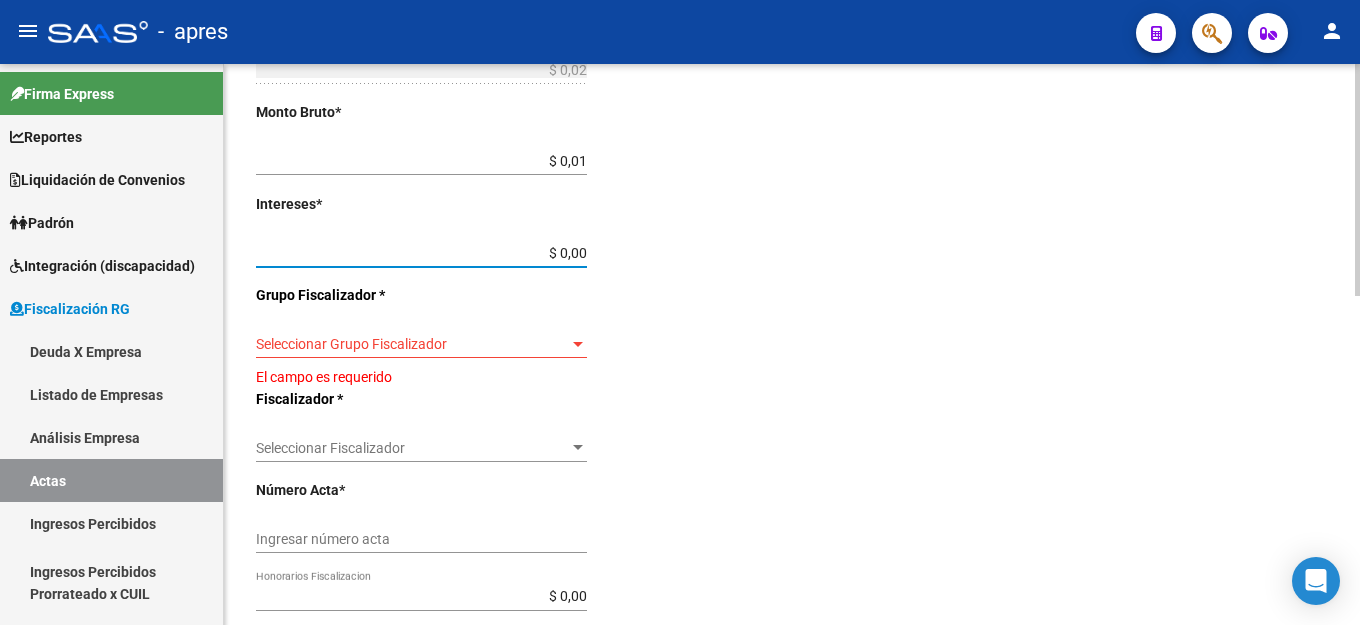 type on "$ 0,01" 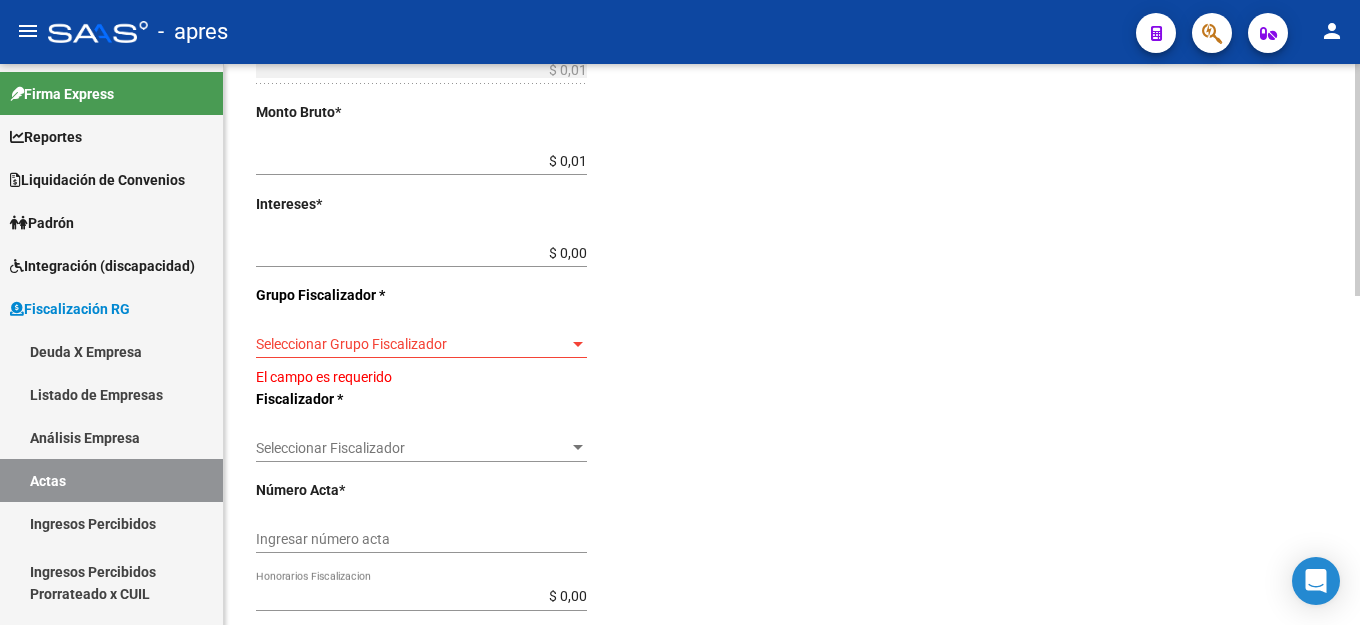 click on "Seleccionar Grupo Fiscalizador Seleccionar Grupo Fiscalizador" 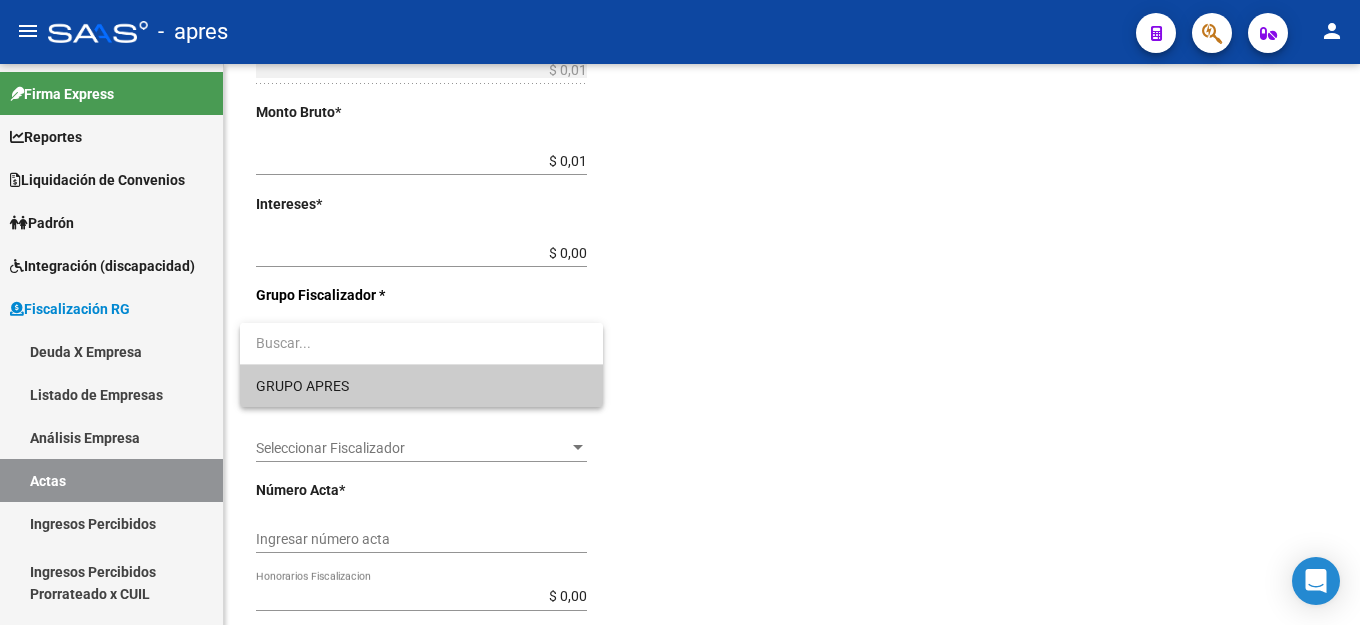 click on "GRUPO APRES" at bounding box center [421, 386] 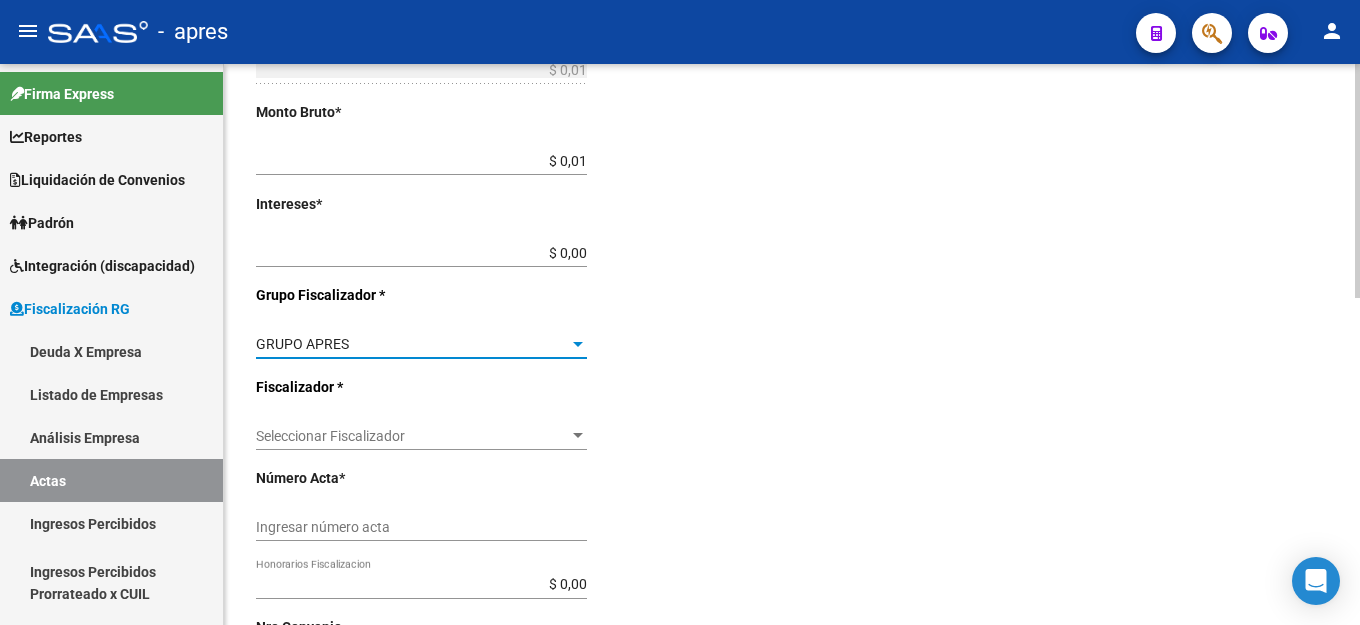click on "Seleccionar Fiscalizador Seleccionar Fiscalizador" 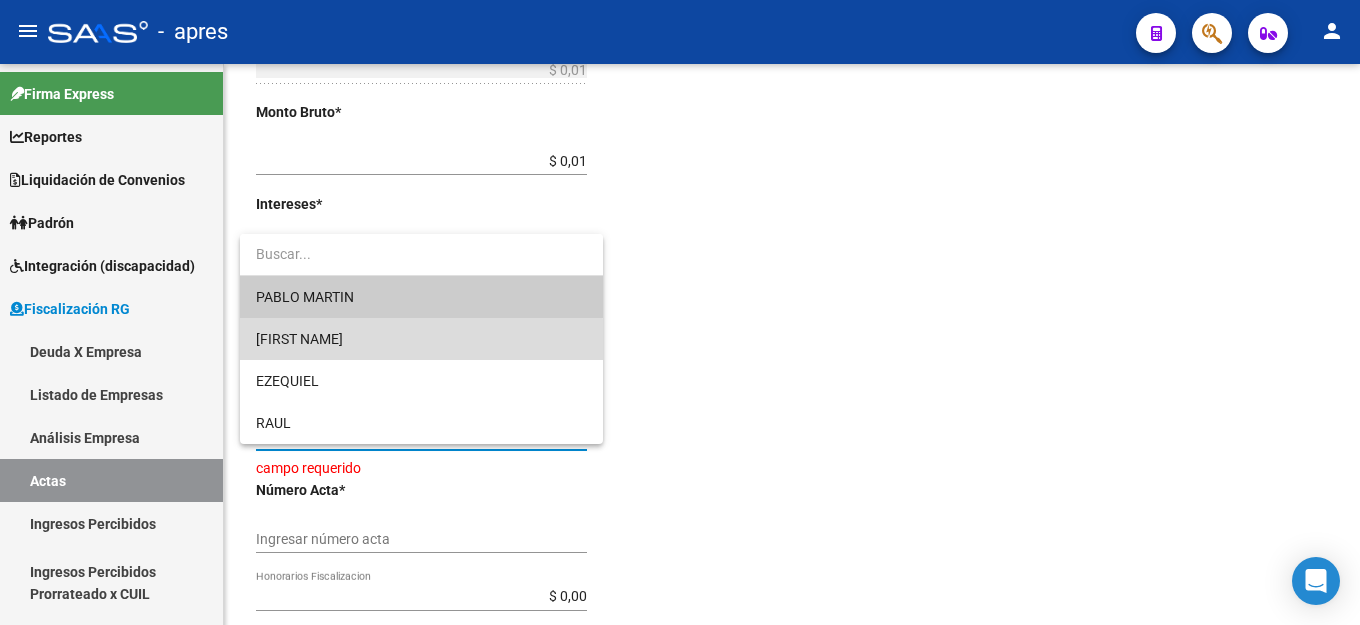 click on "[FIRST NAME]" at bounding box center [421, 339] 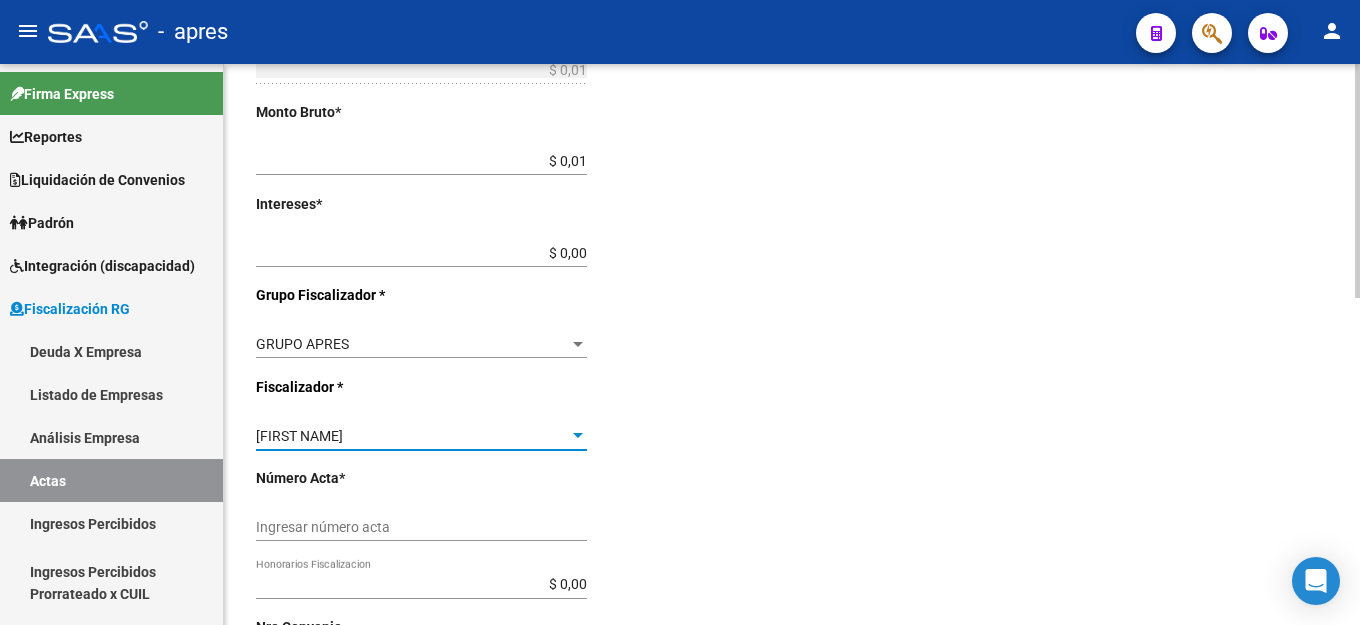 click on "Ingresar número acta" at bounding box center [421, 527] 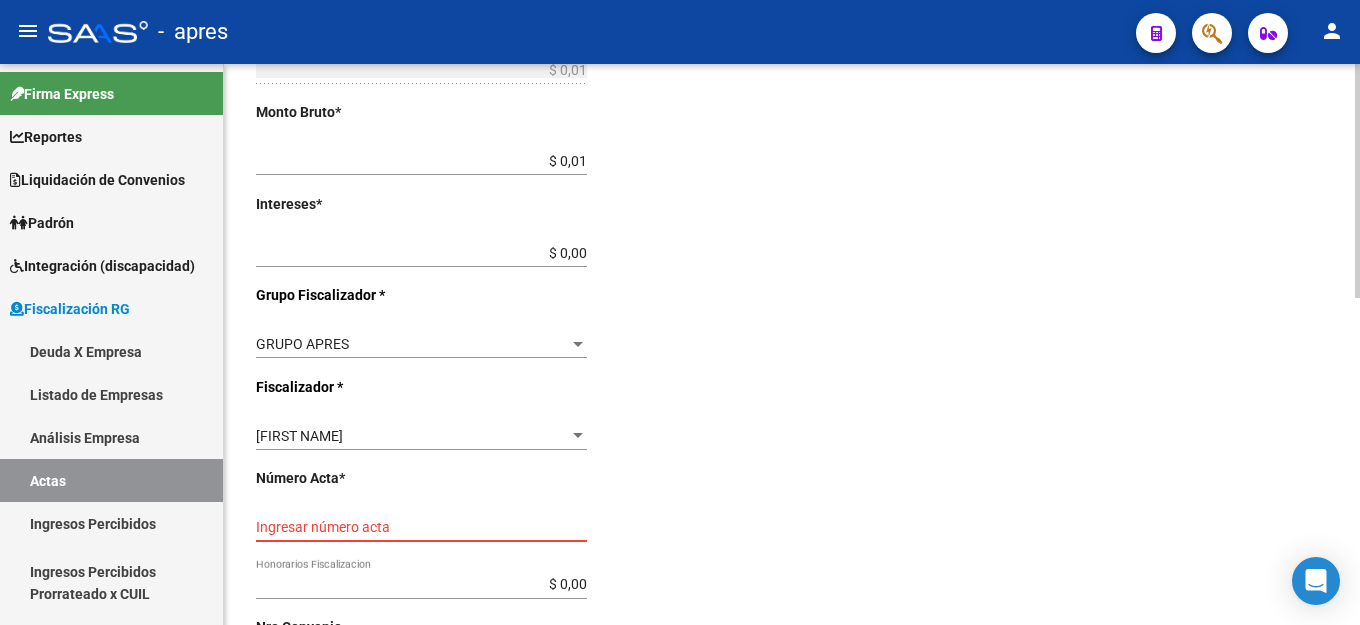 click on "Ingresar número acta" 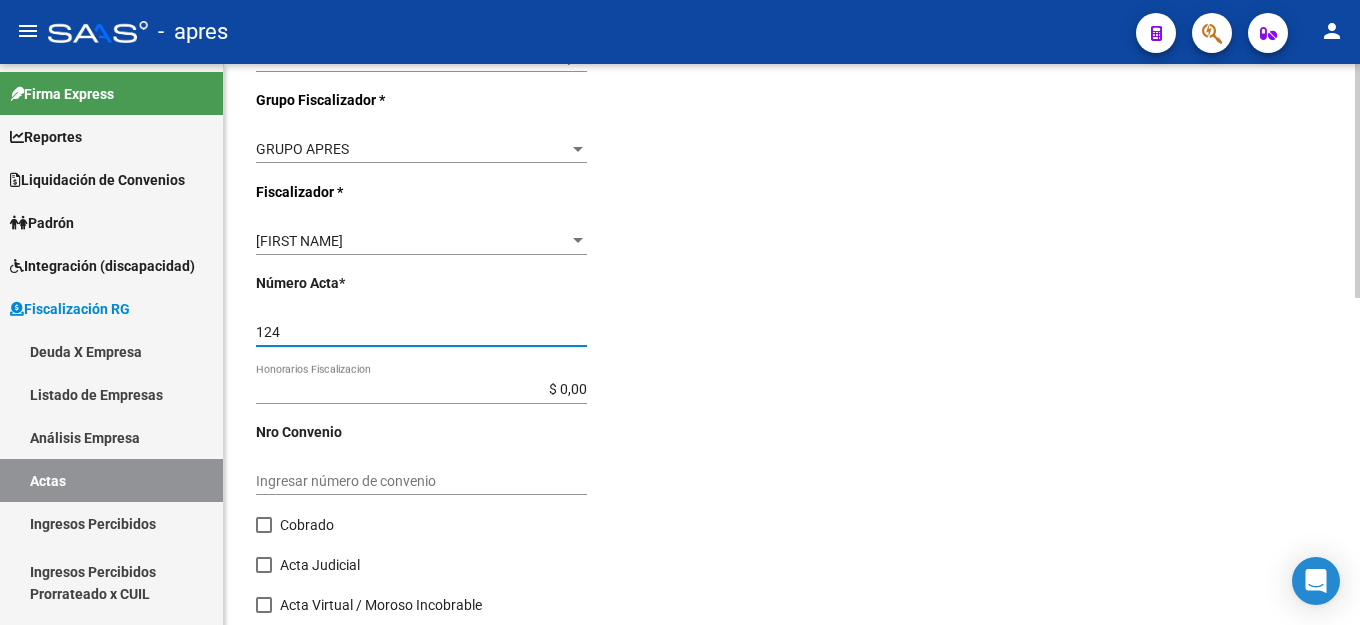 scroll, scrollTop: 731, scrollLeft: 0, axis: vertical 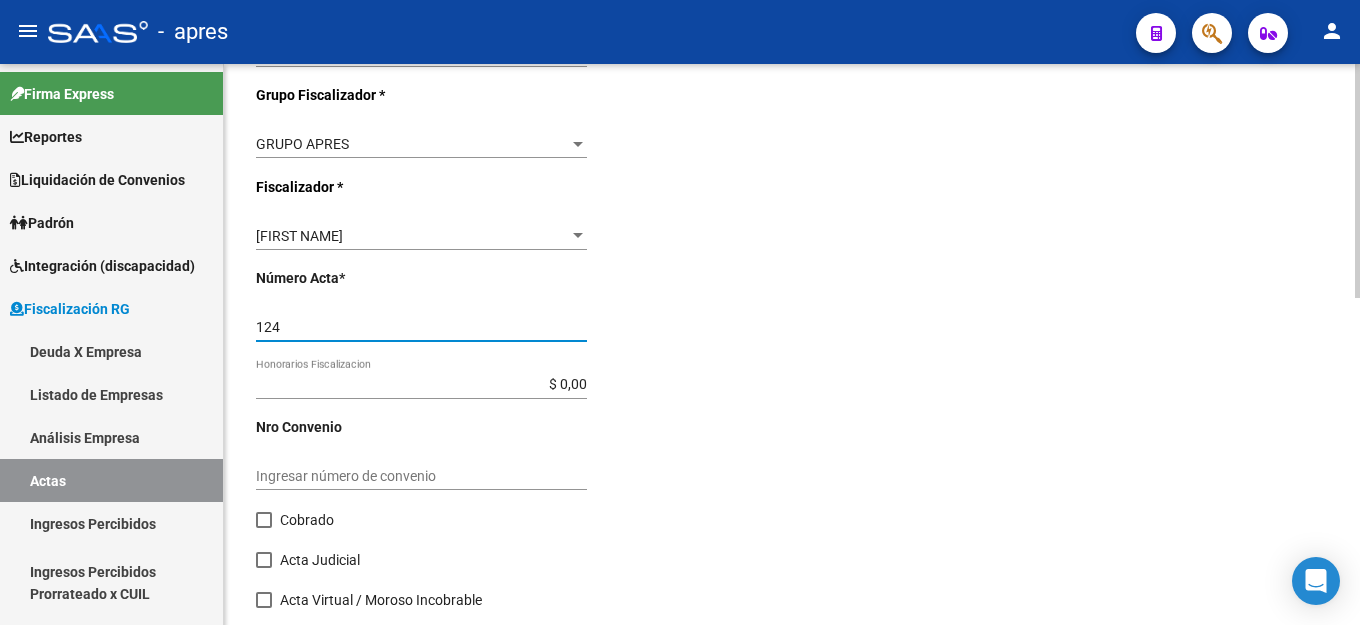 type on "124" 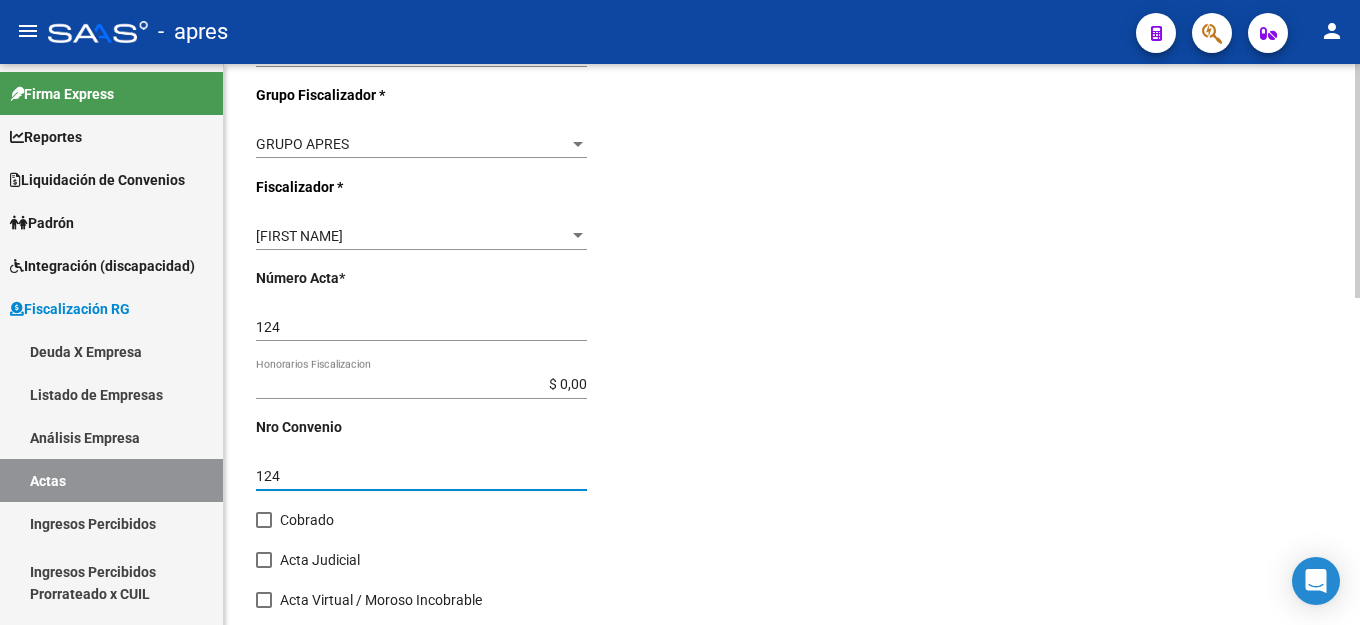 type on "124" 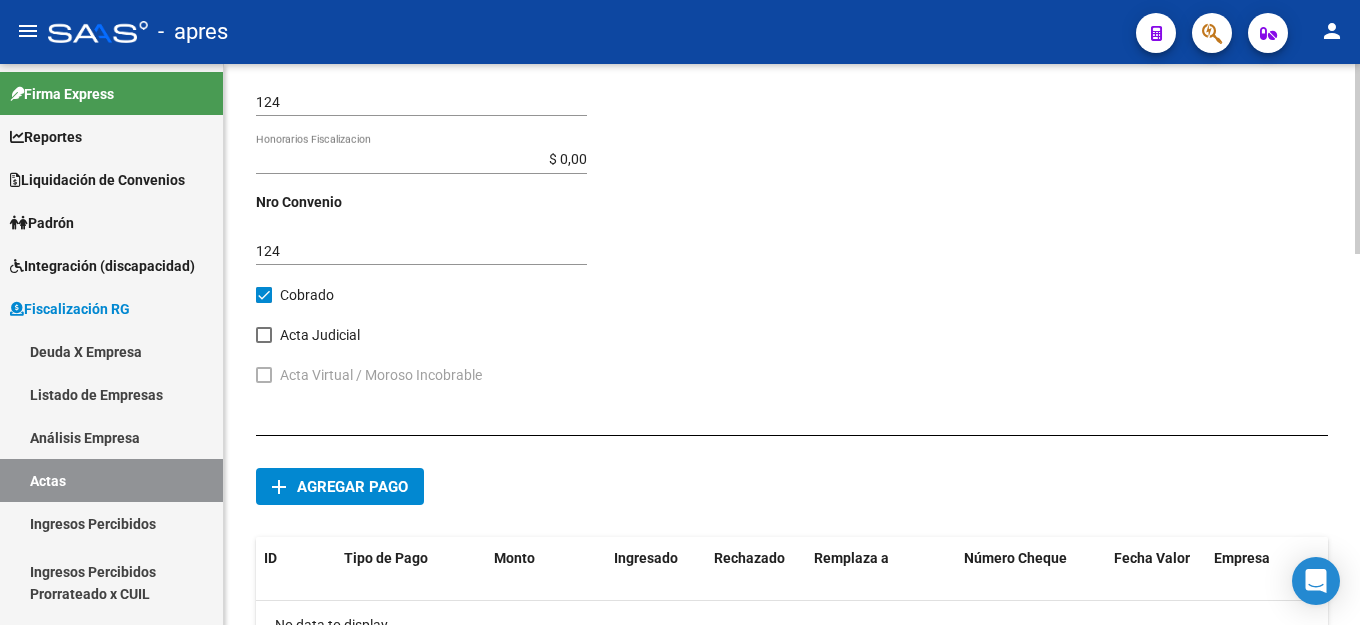 scroll, scrollTop: 1097, scrollLeft: 0, axis: vertical 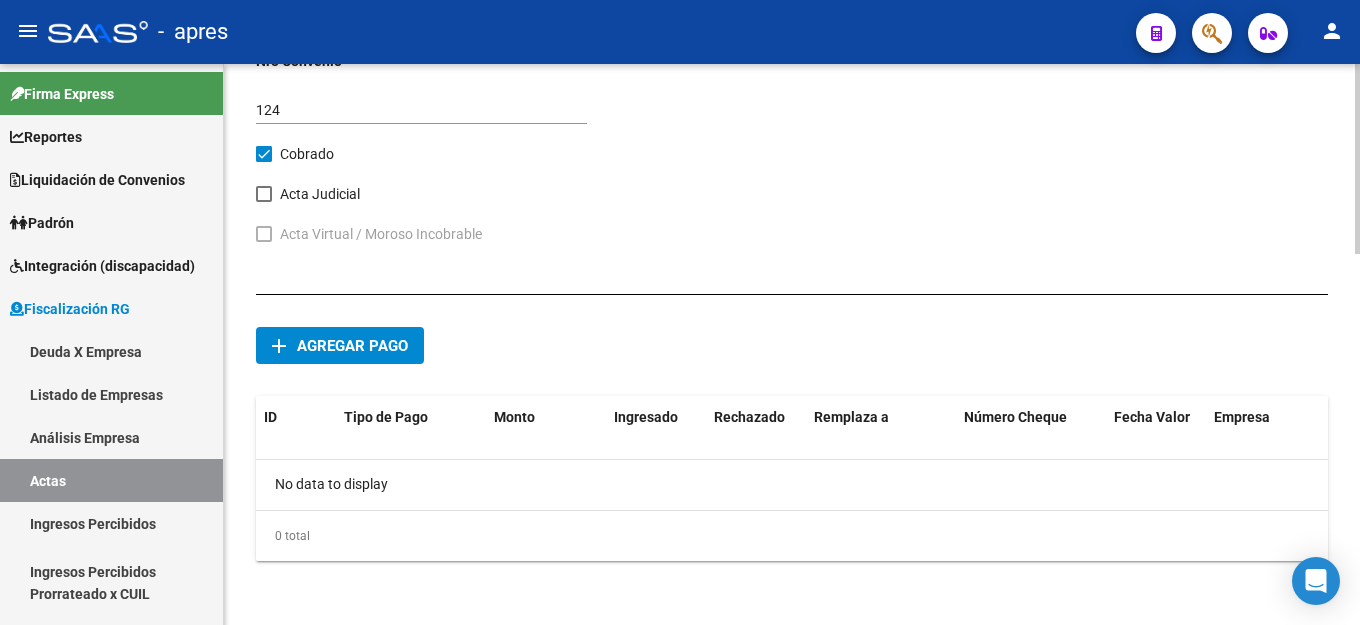 click on "Agregar pago" 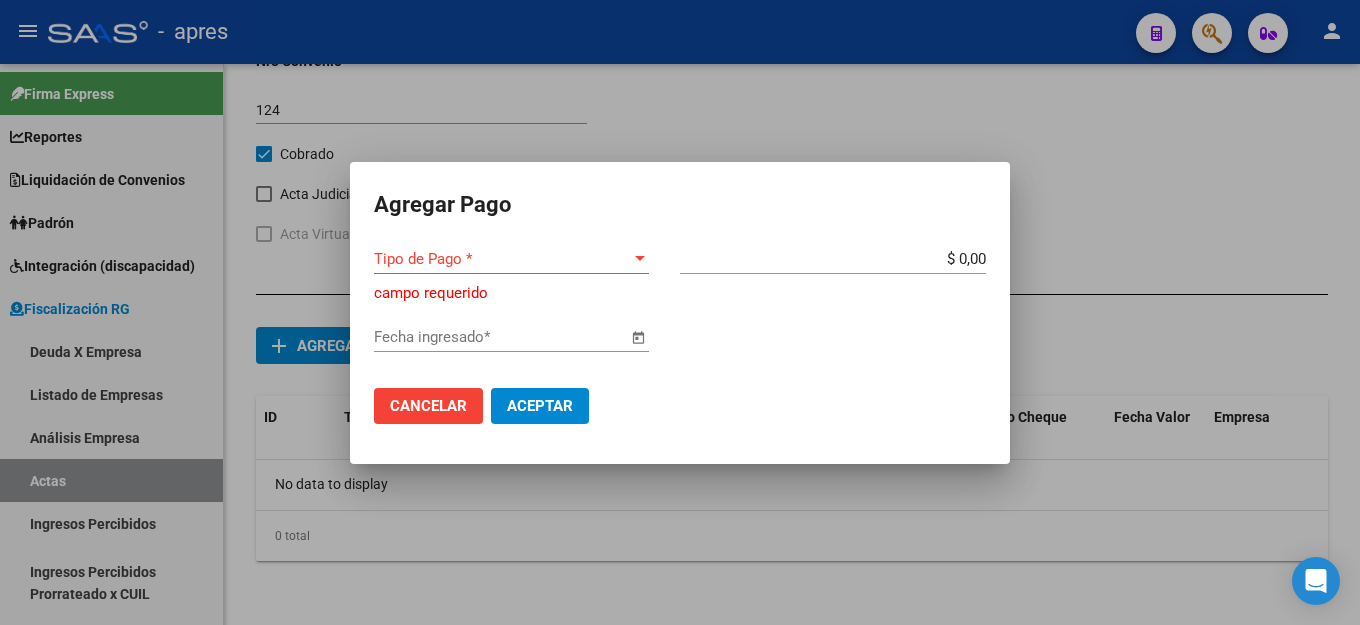 click on "Tipo de Pago * Tipo de Pago *" at bounding box center [511, 259] 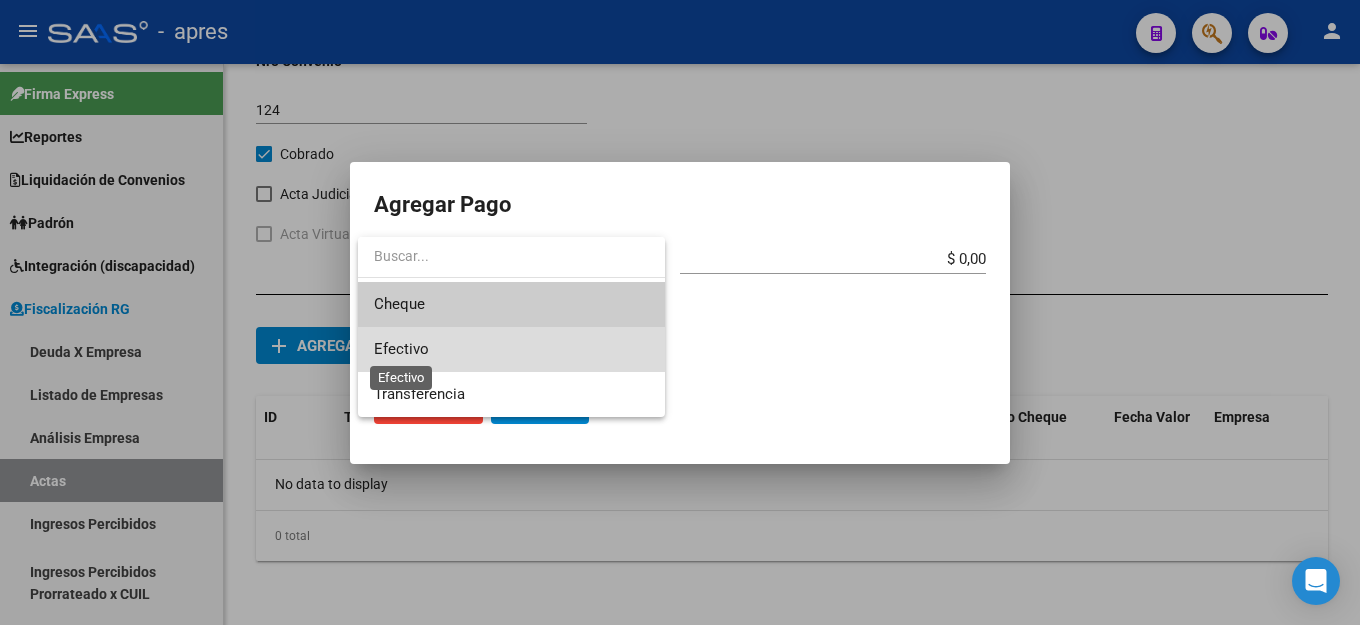 drag, startPoint x: 422, startPoint y: 342, endPoint x: 887, endPoint y: 297, distance: 467.17233 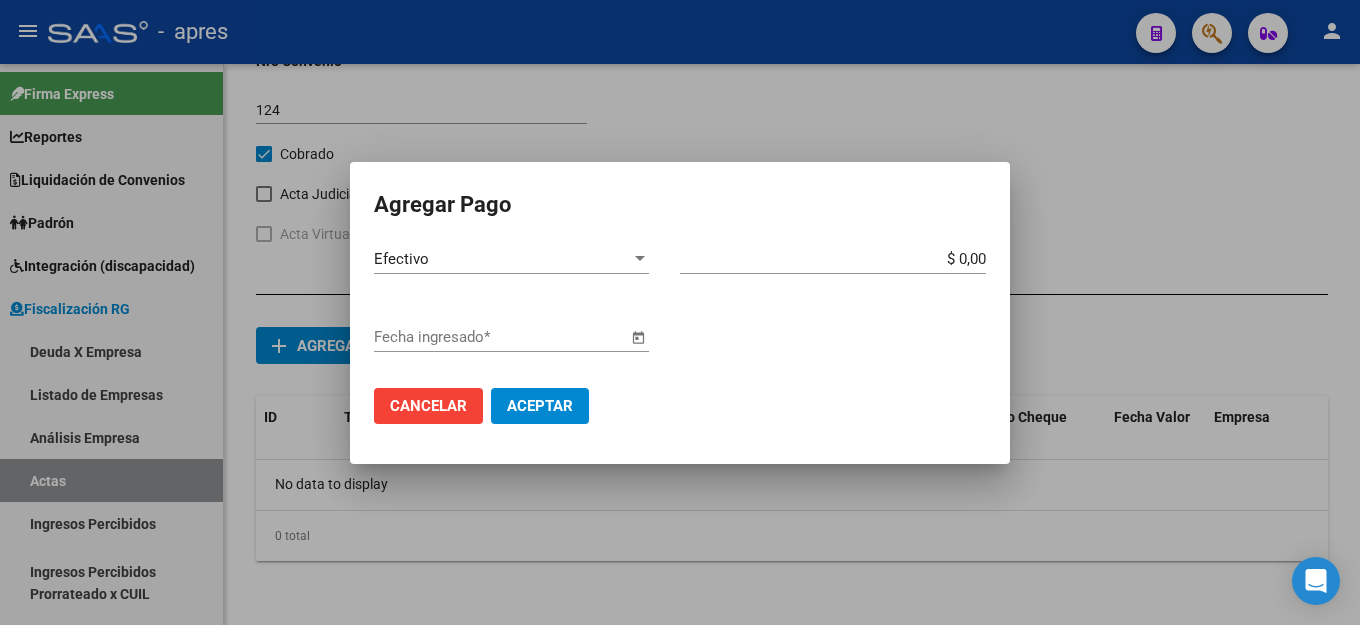 click on "$ 0,00 Monto bruto *" at bounding box center (841, 259) 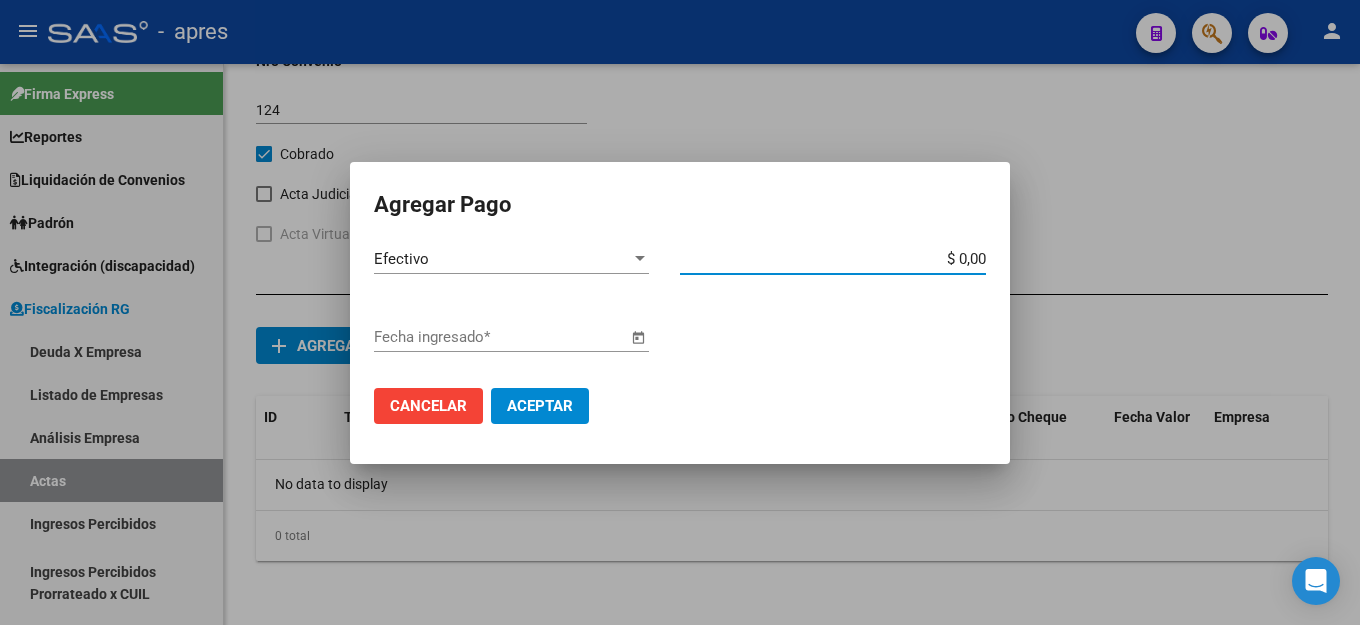 click on "$ 0,00" at bounding box center [833, 259] 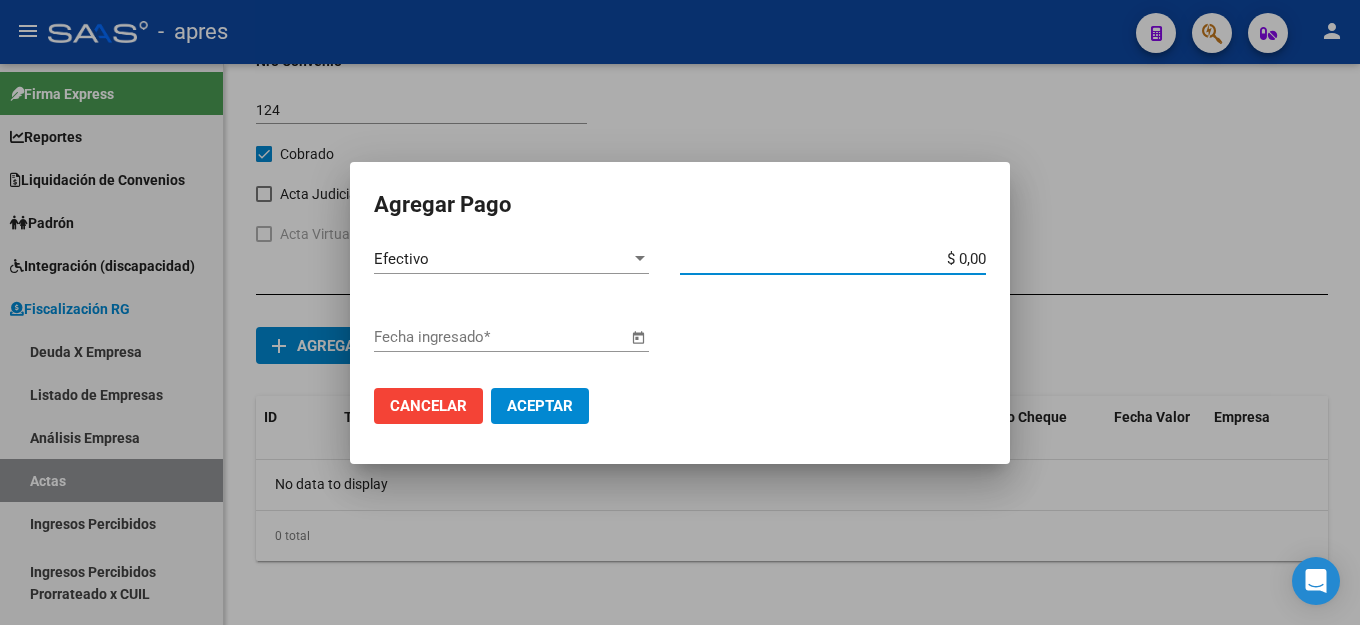 type on "$ 0,01" 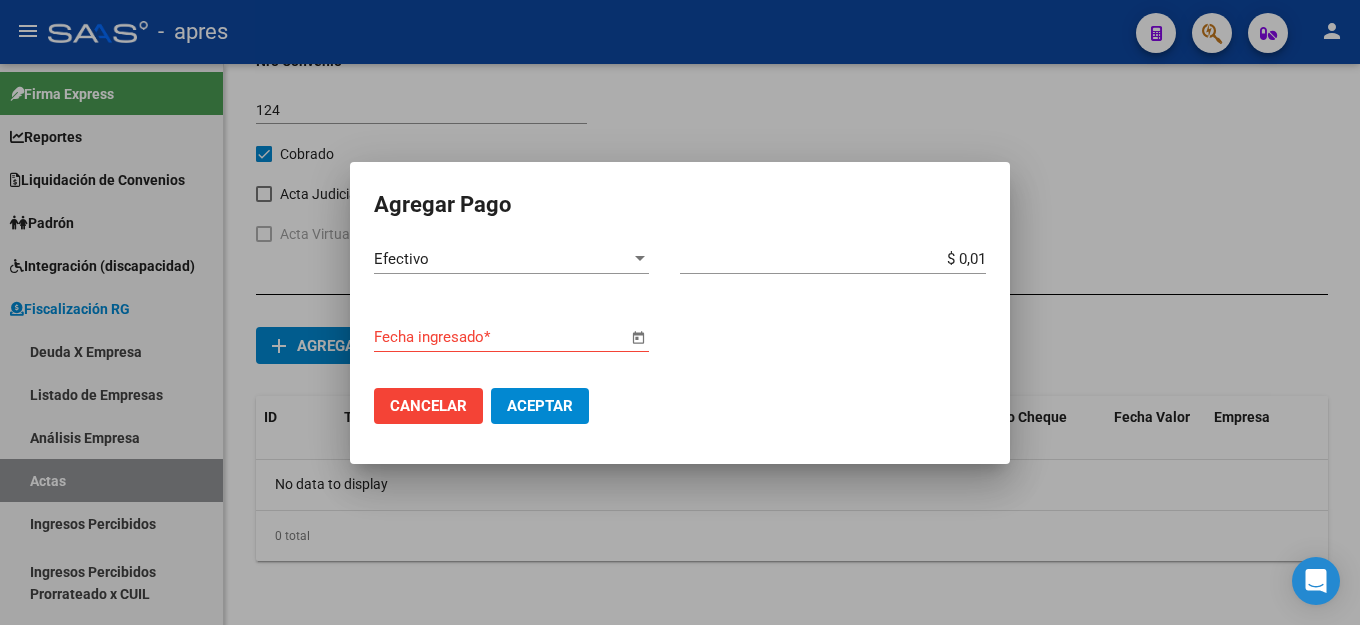 click at bounding box center (638, 338) 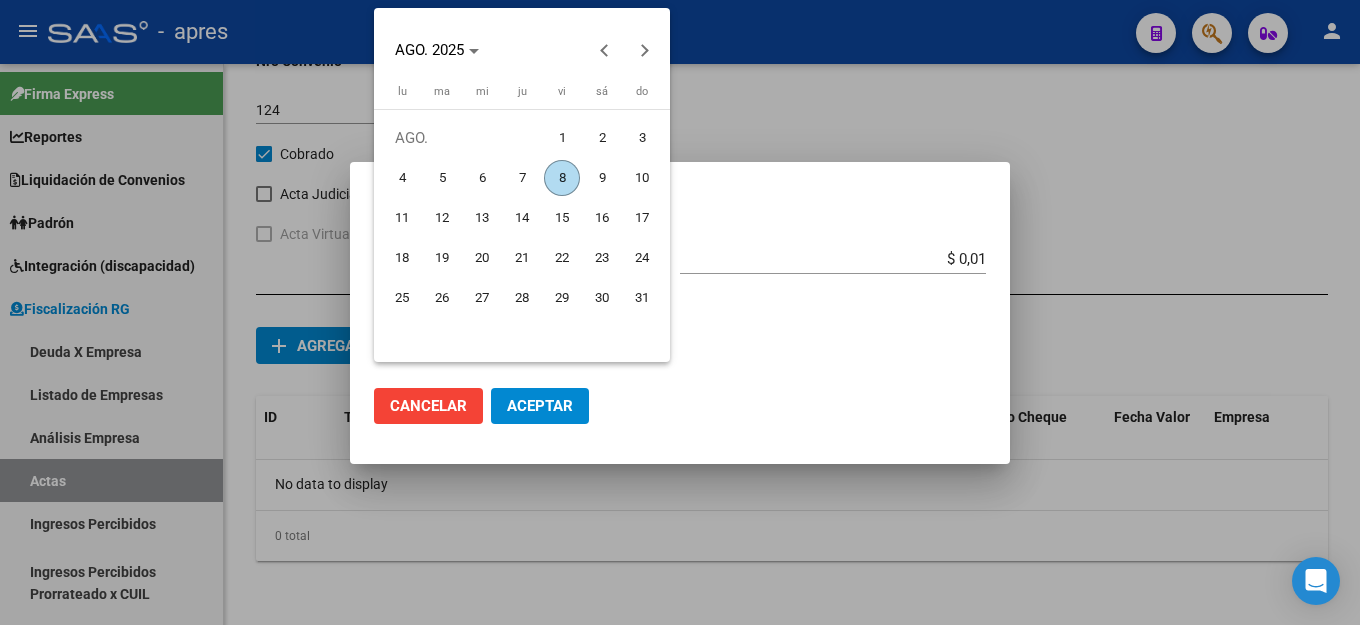drag, startPoint x: 556, startPoint y: 184, endPoint x: 596, endPoint y: 373, distance: 193.18643 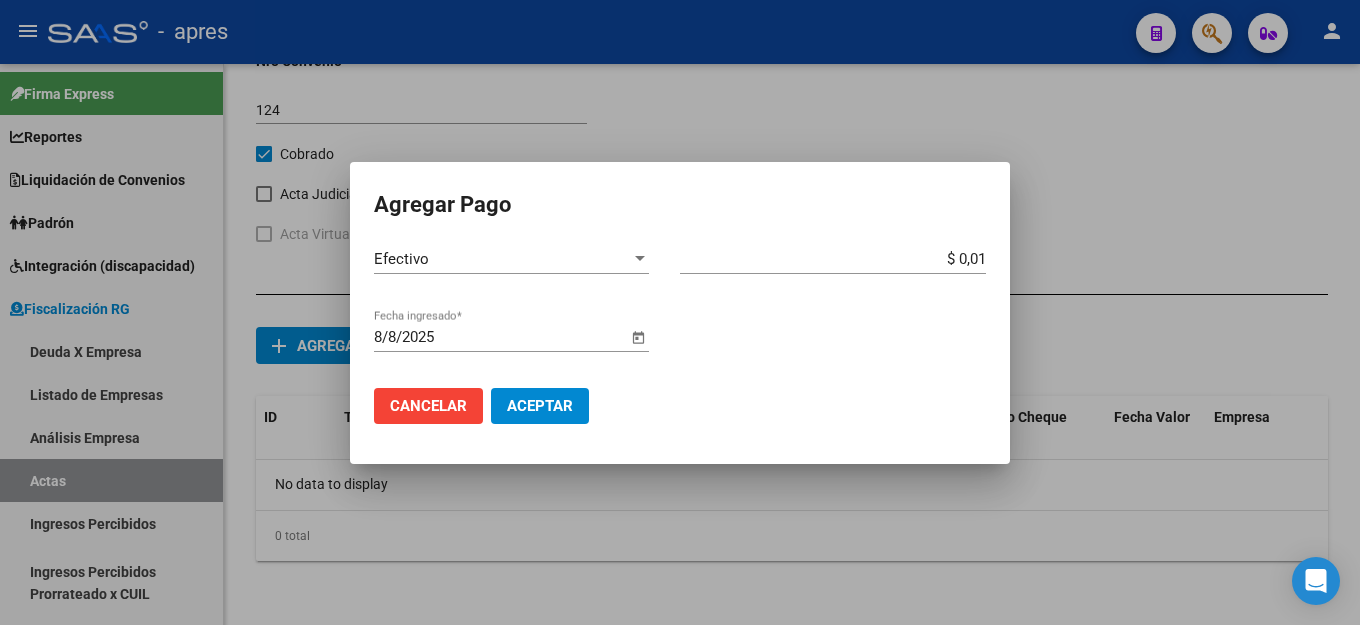 click on "Aceptar" at bounding box center (540, 406) 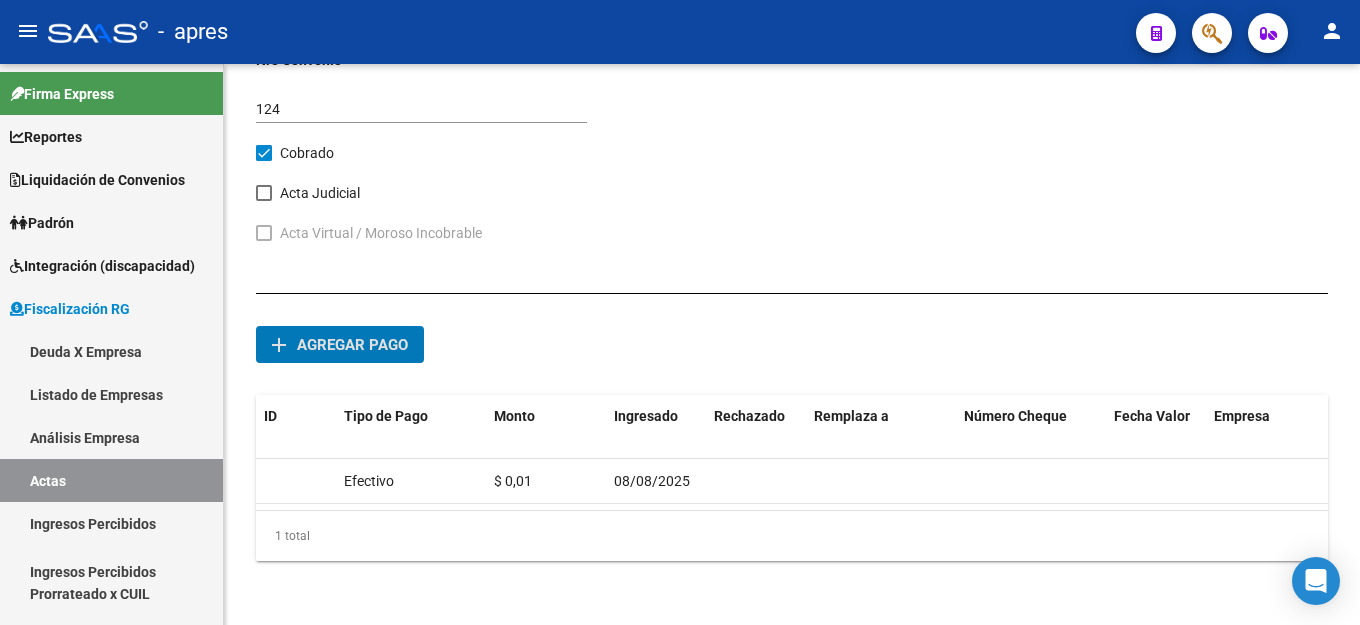 scroll, scrollTop: 1115, scrollLeft: 0, axis: vertical 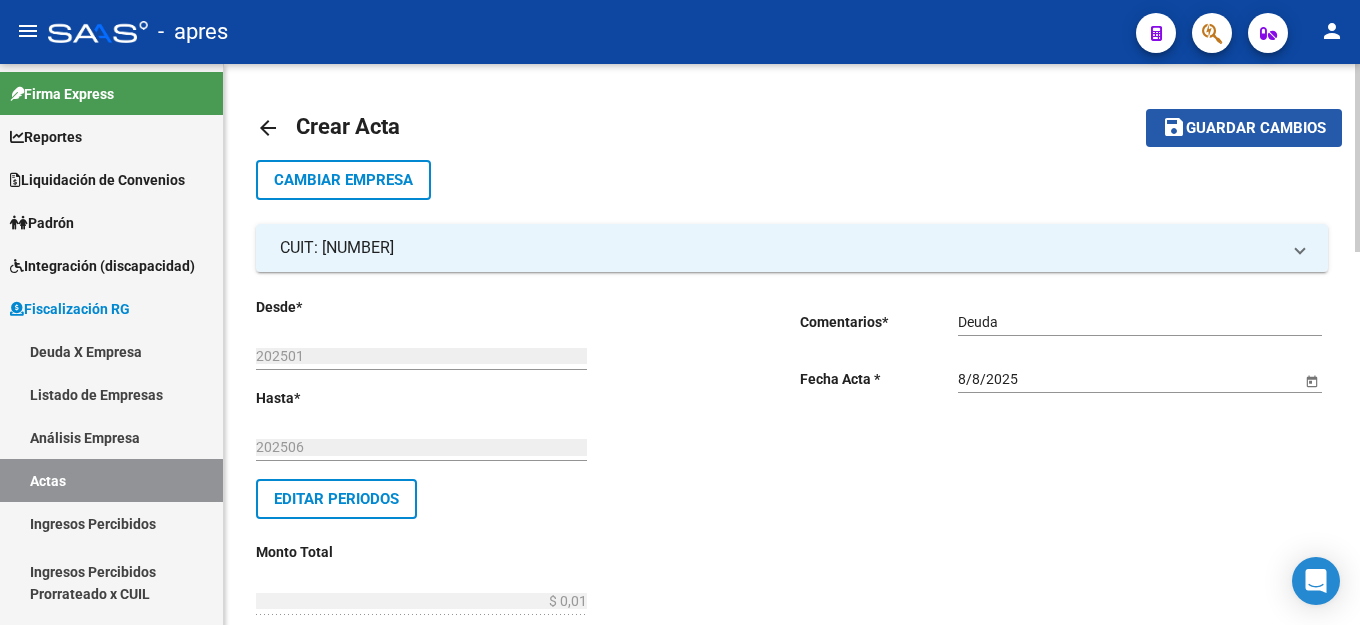 click on "Guardar cambios" 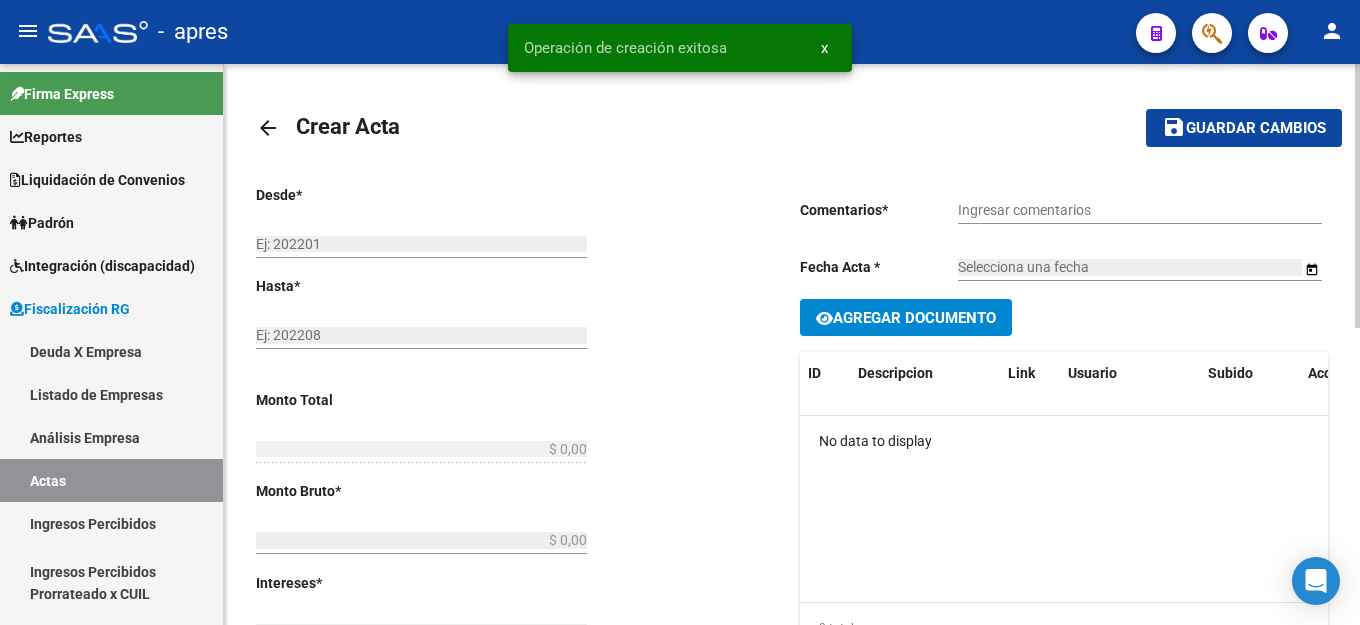 type on "202501" 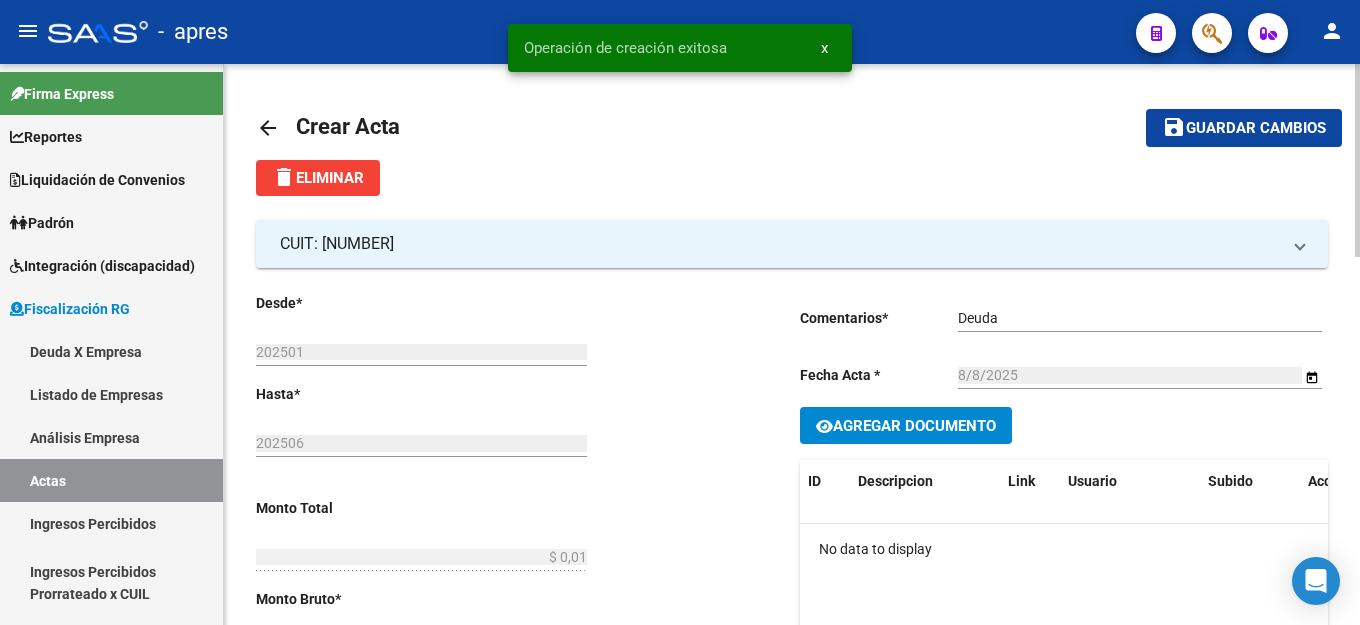 click on "Agregar Documento" 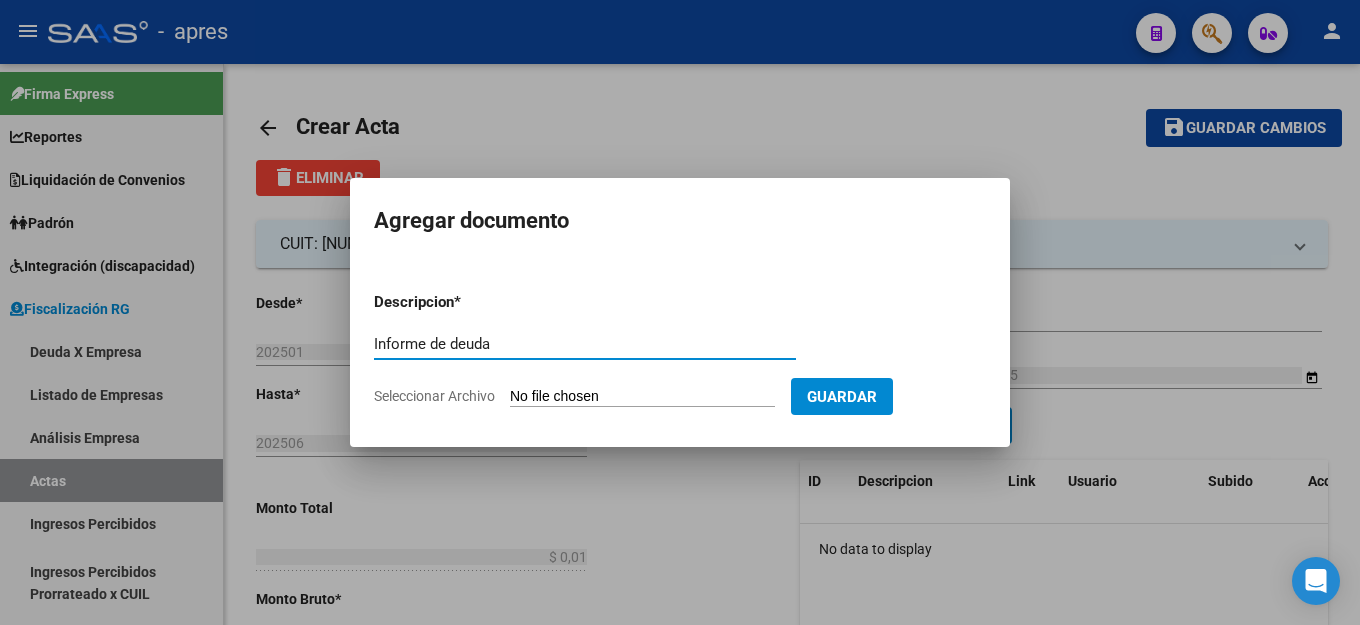 type on "Informe de deuda" 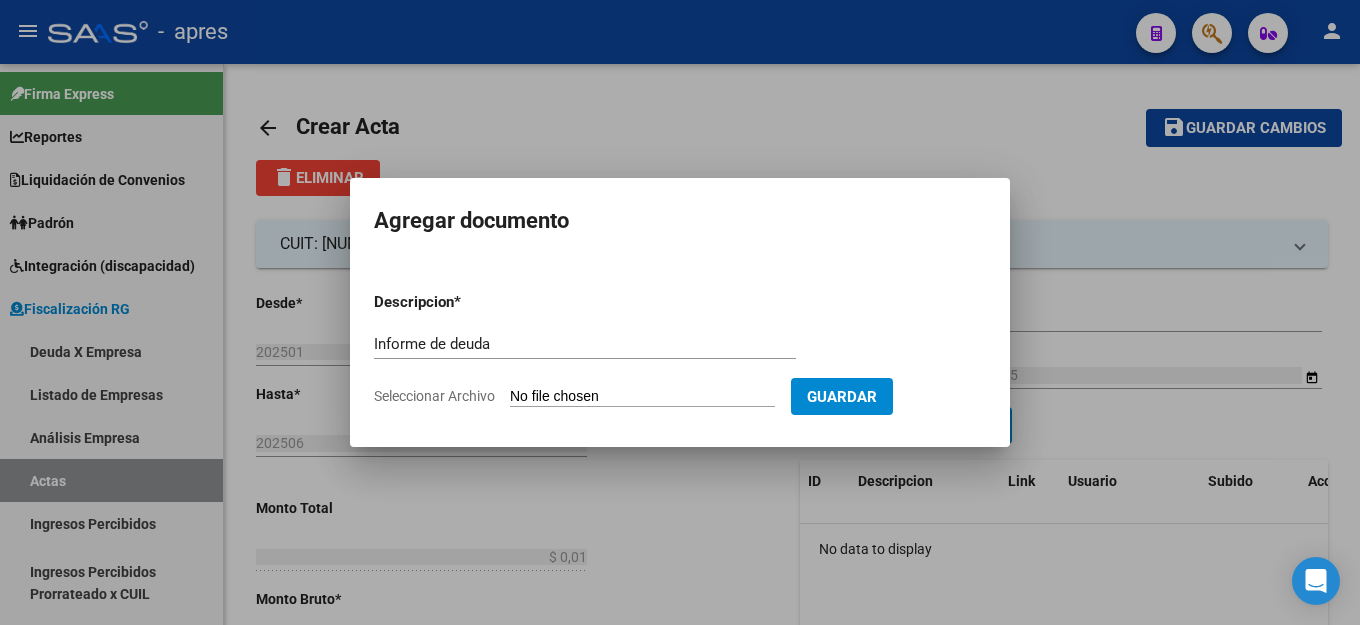 type on "C:\fakepath\Informe-Deuda-[CUIT].pdf" 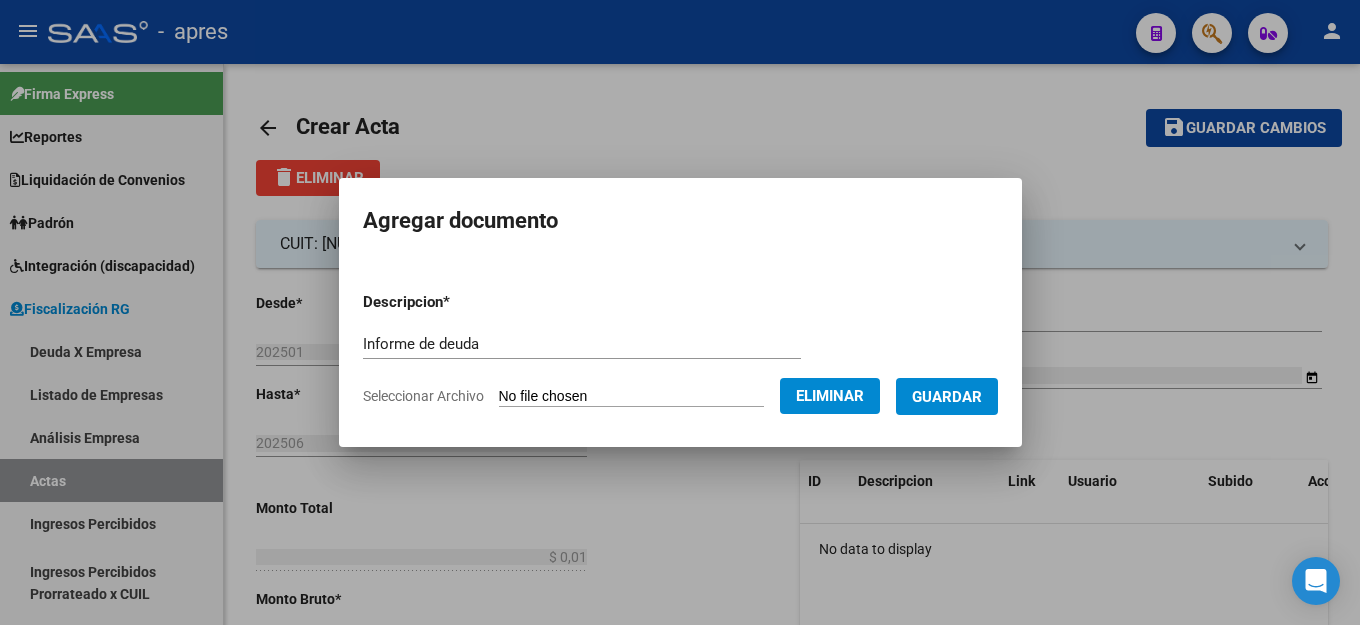 click on "Guardar" at bounding box center [947, 397] 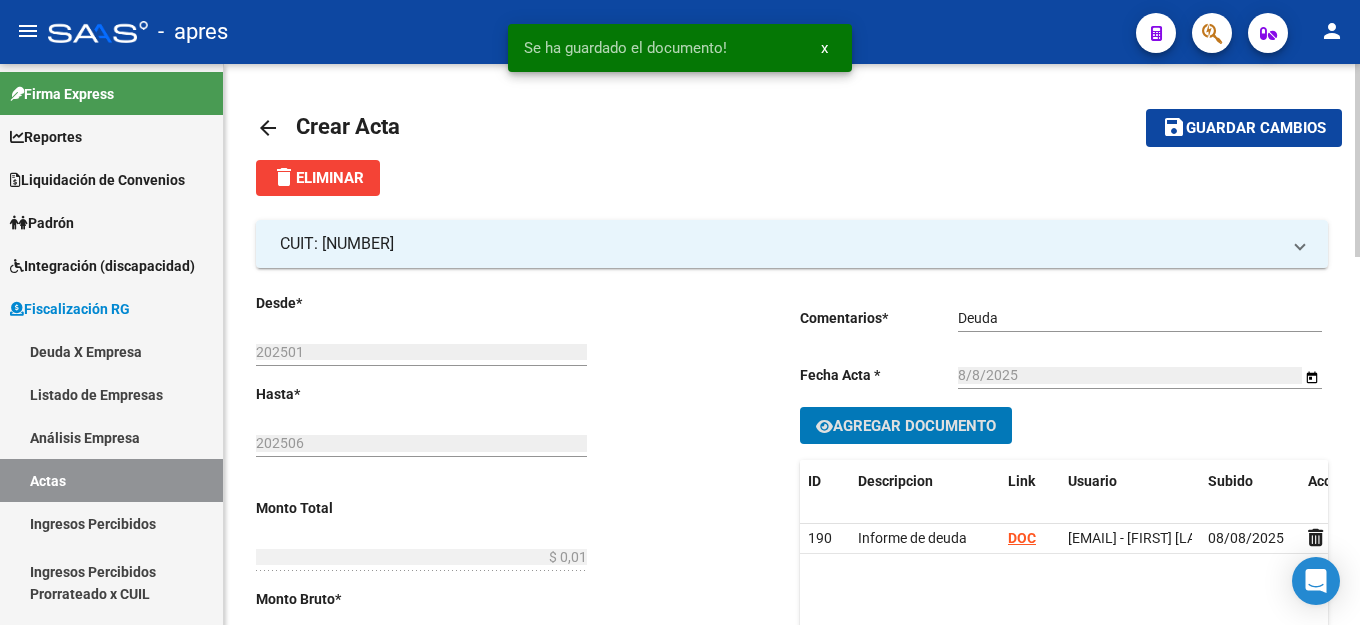 click on "Guardar cambios" 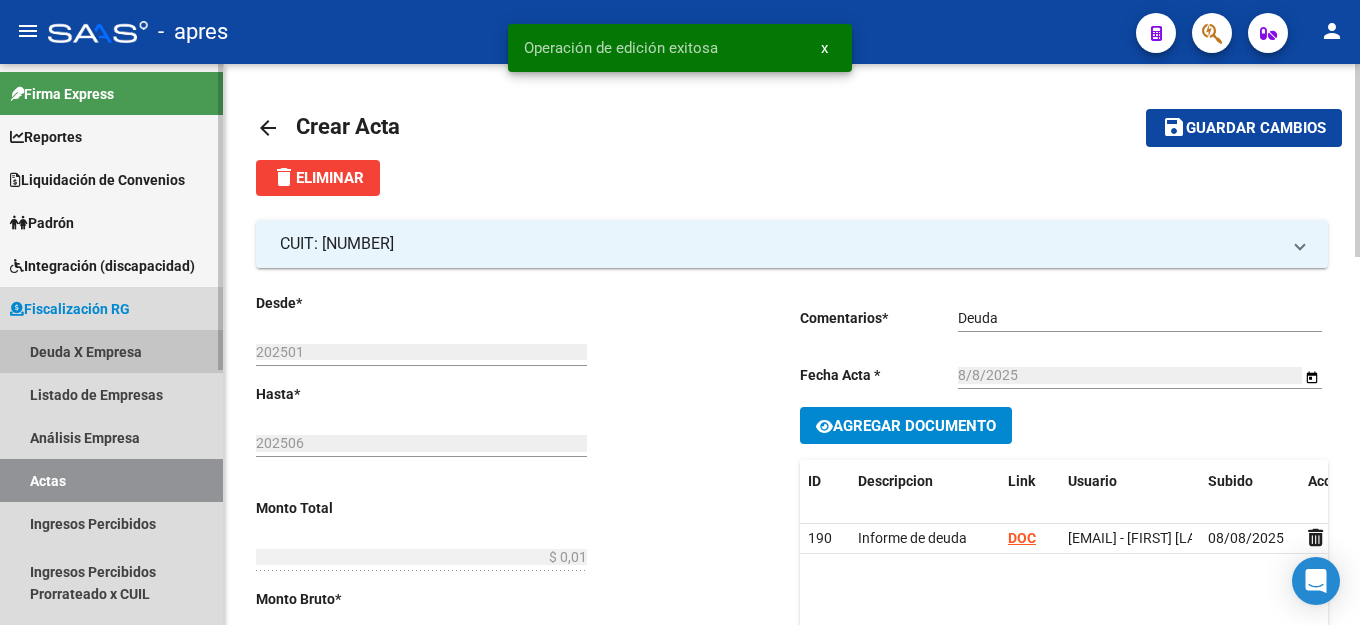 click on "Deuda X Empresa" at bounding box center [111, 351] 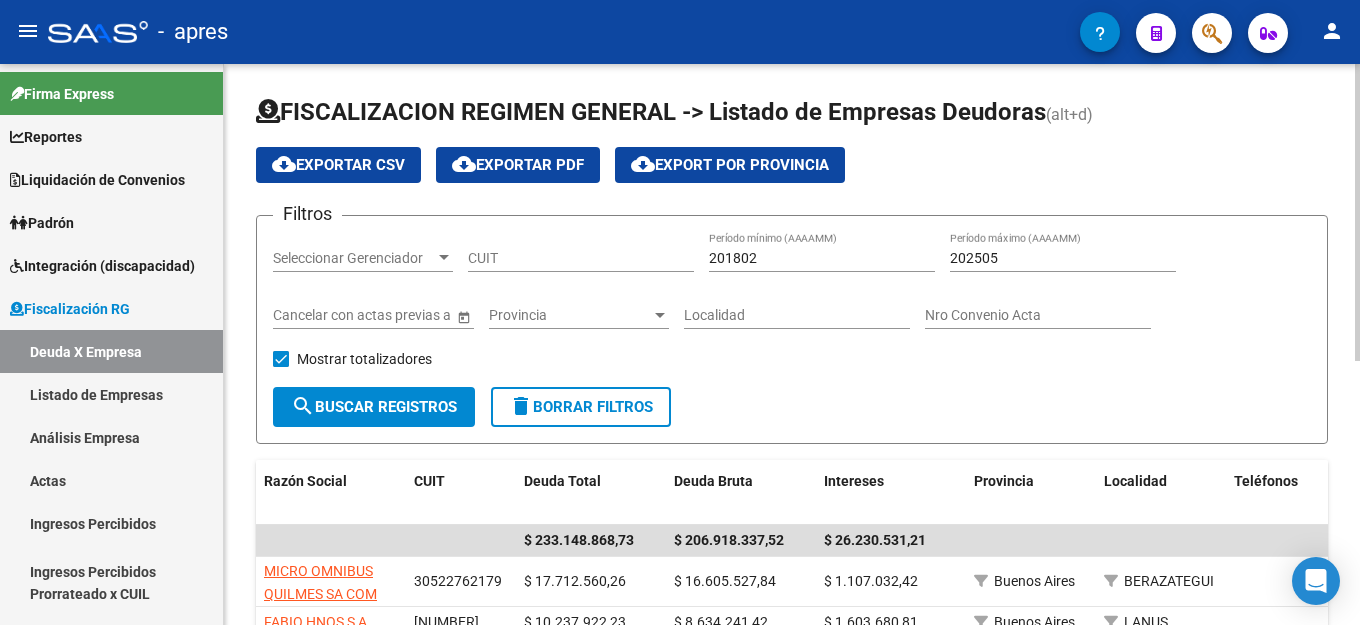 click on "CUIT" at bounding box center [581, 258] 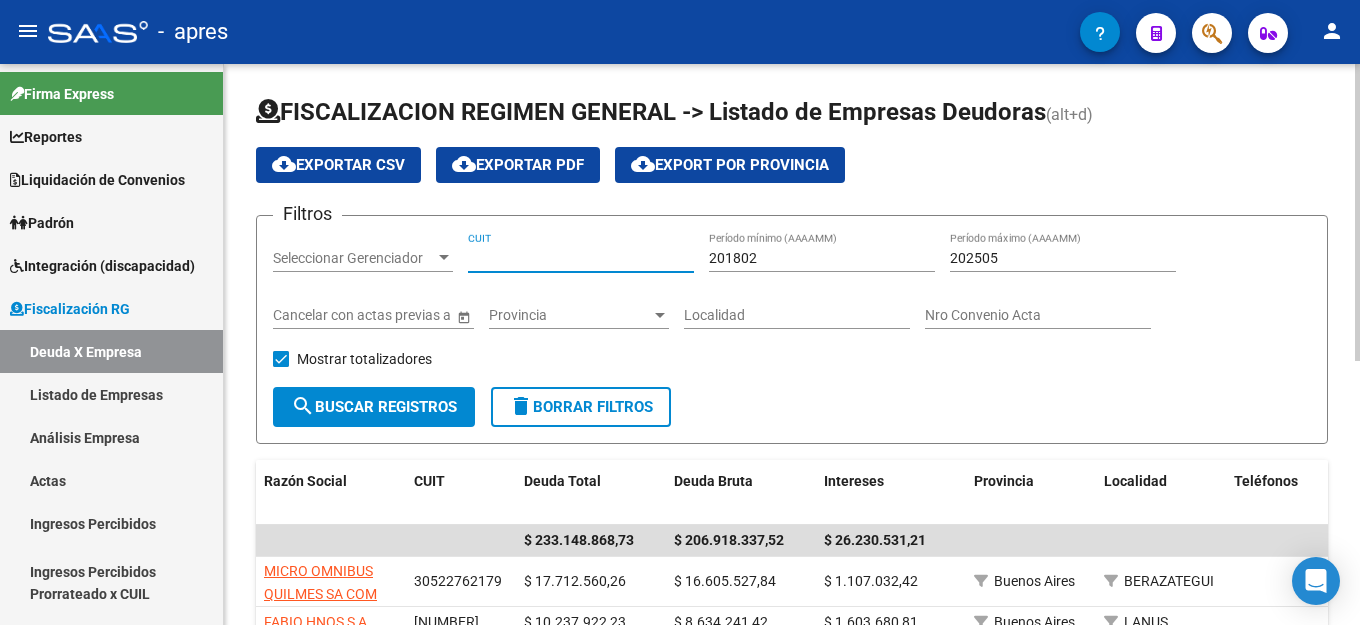 paste on "[NUMBER]" 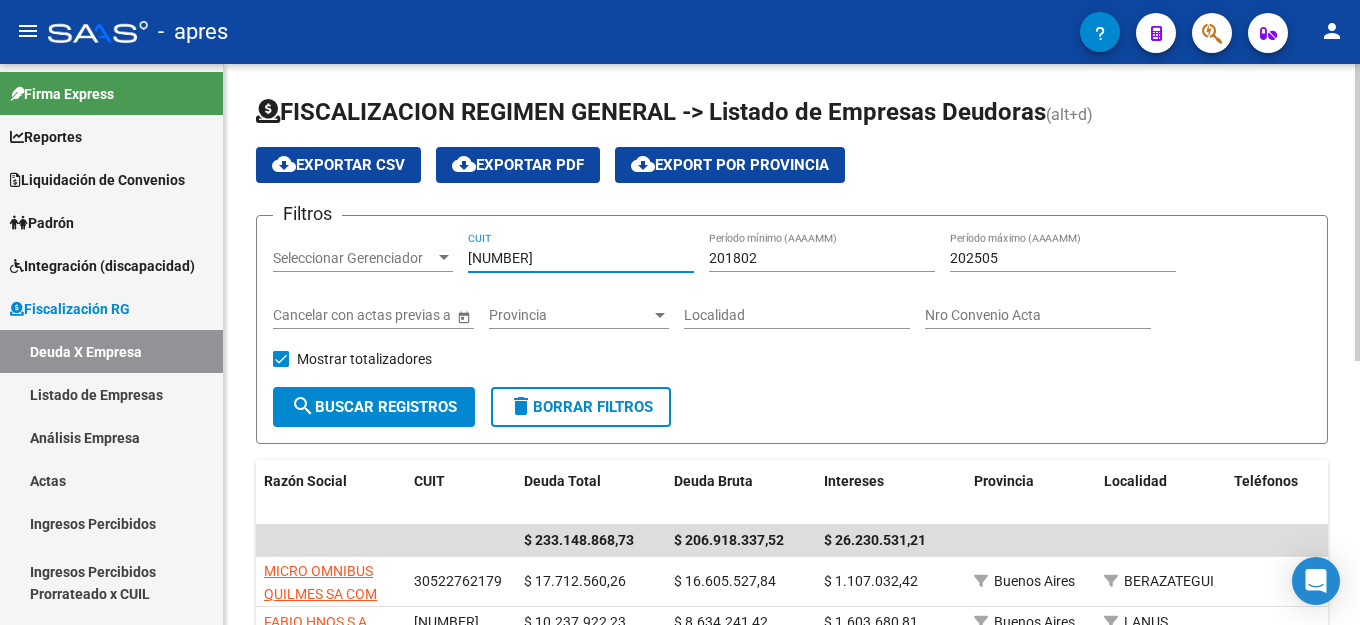 type on "[NUMBER]" 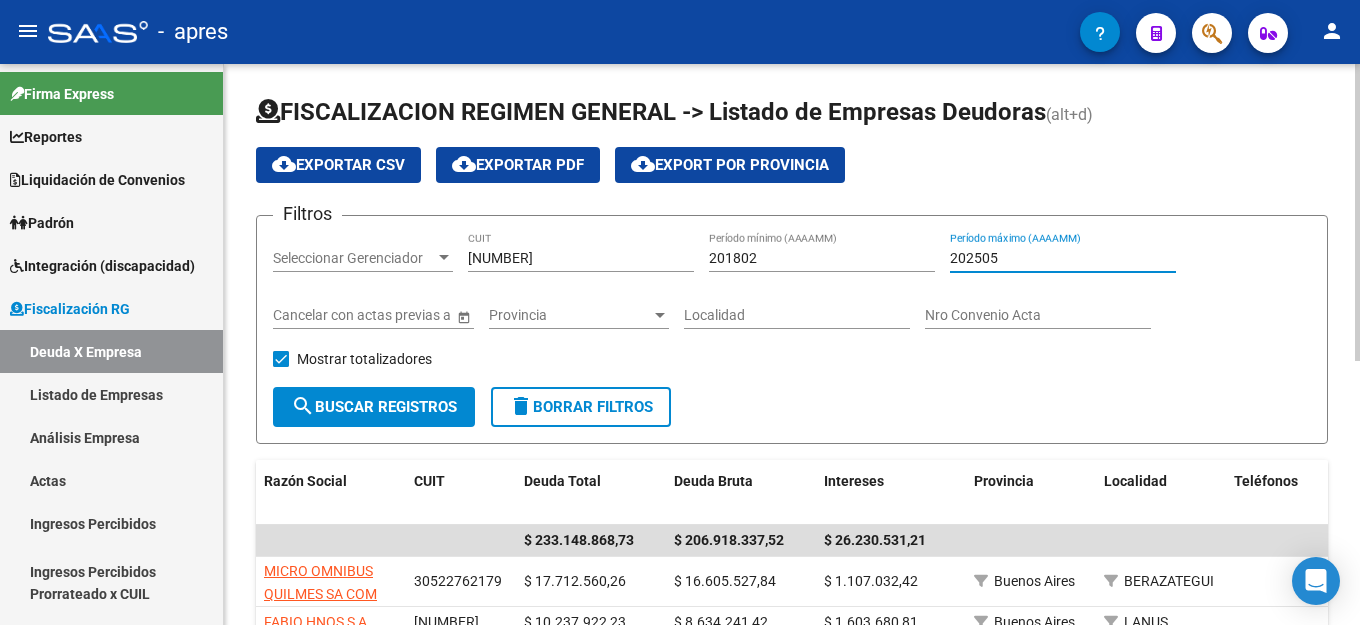 click on "202505" at bounding box center (1063, 258) 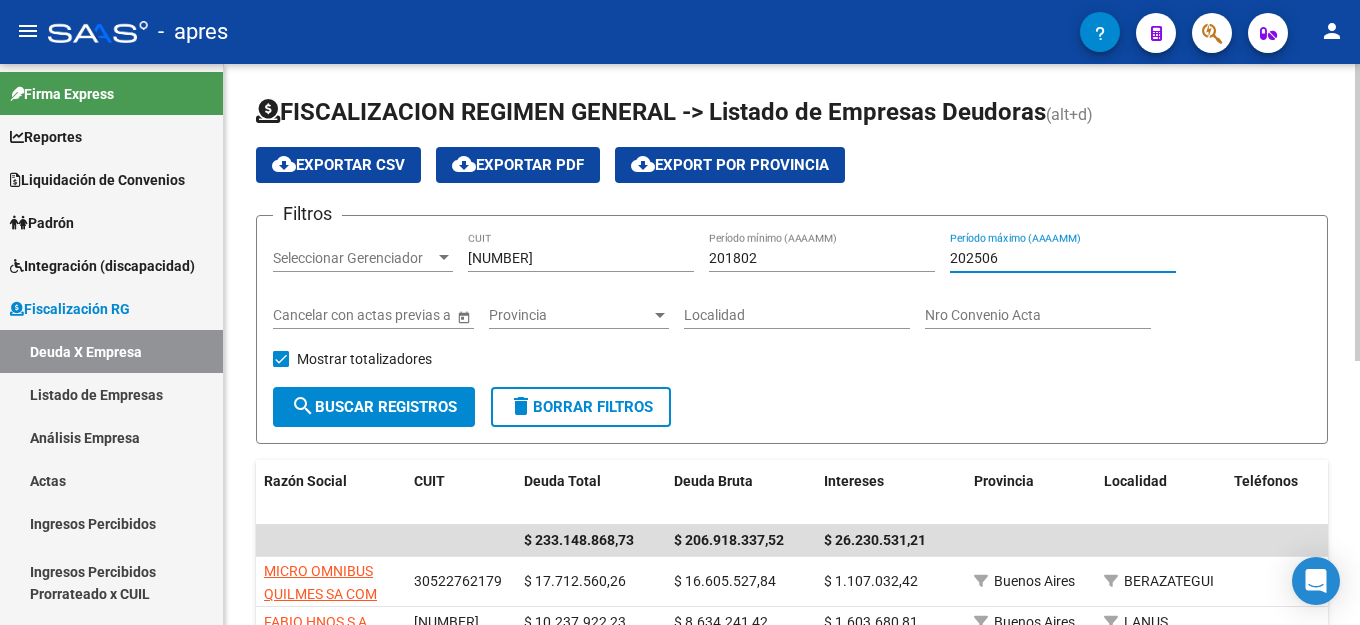 type on "202506" 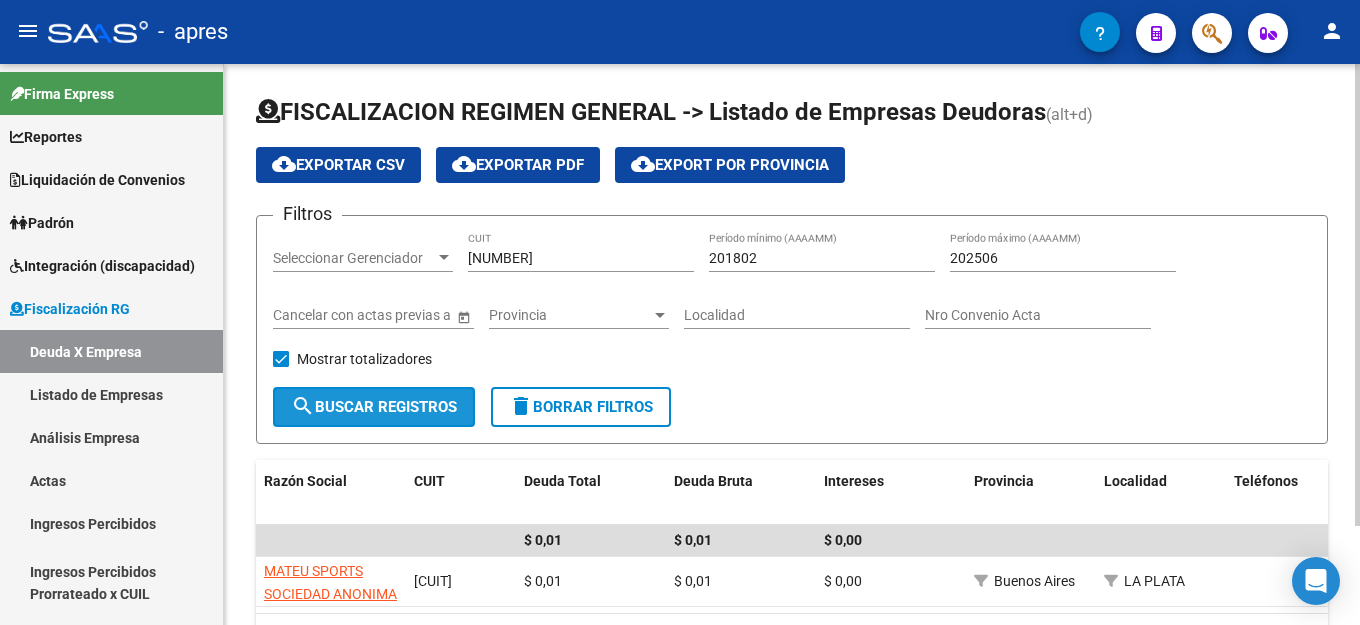 drag, startPoint x: 374, startPoint y: 407, endPoint x: 359, endPoint y: 407, distance: 15 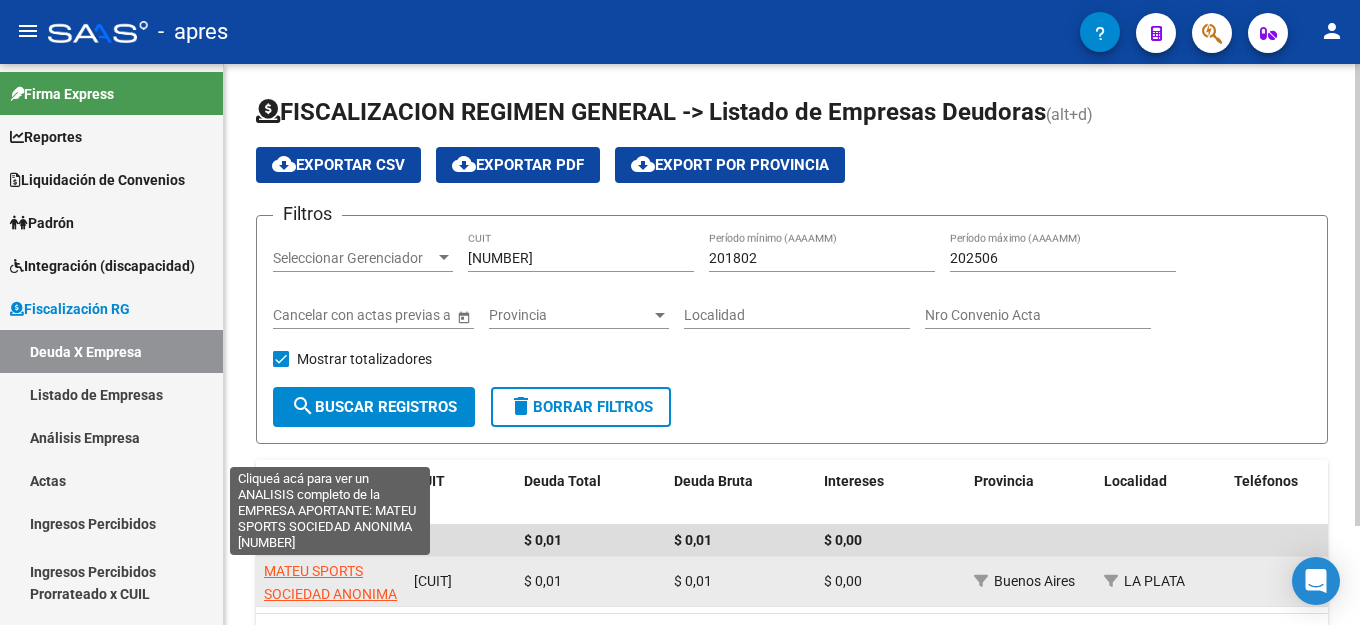 click on "MATEU SPORTS SOCIEDAD ANONIMA" 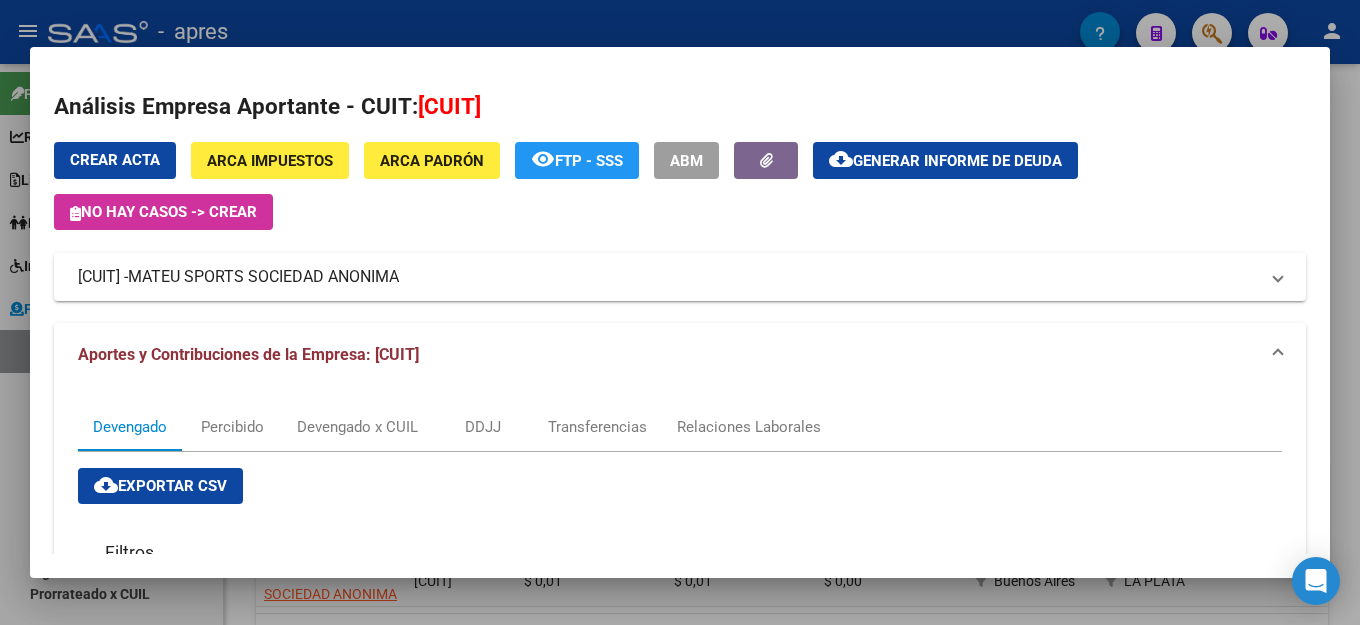 click on "Generar informe de deuda" 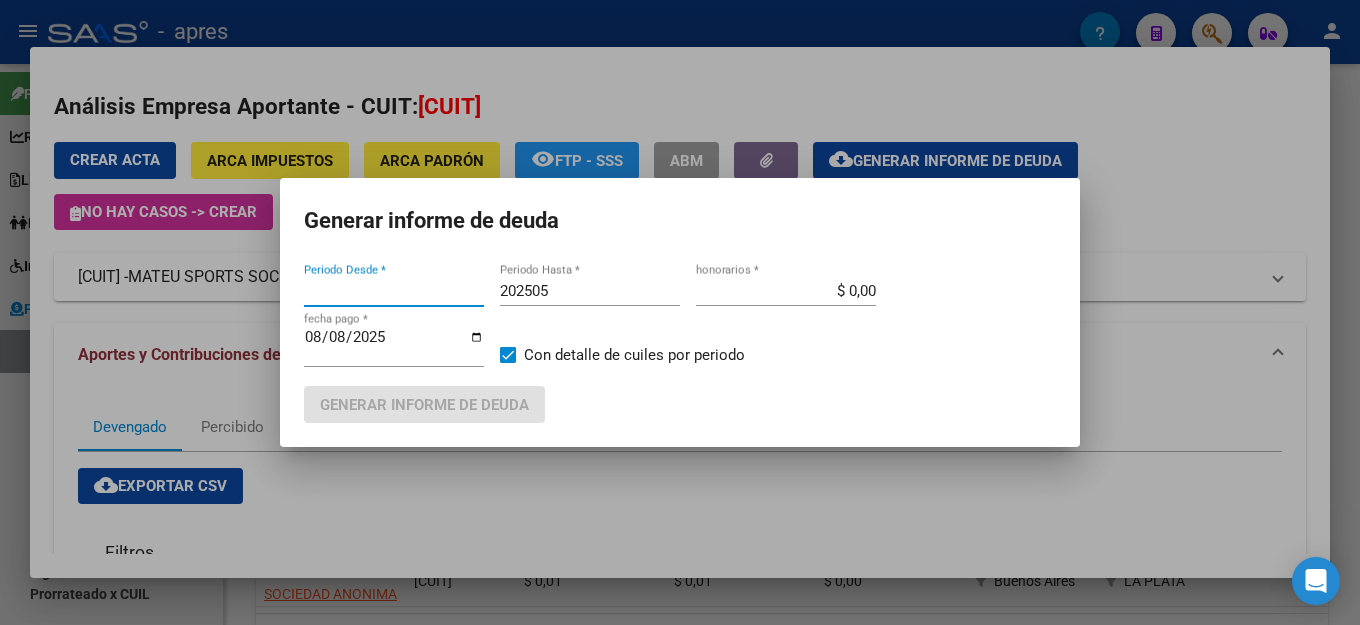 type on "201802" 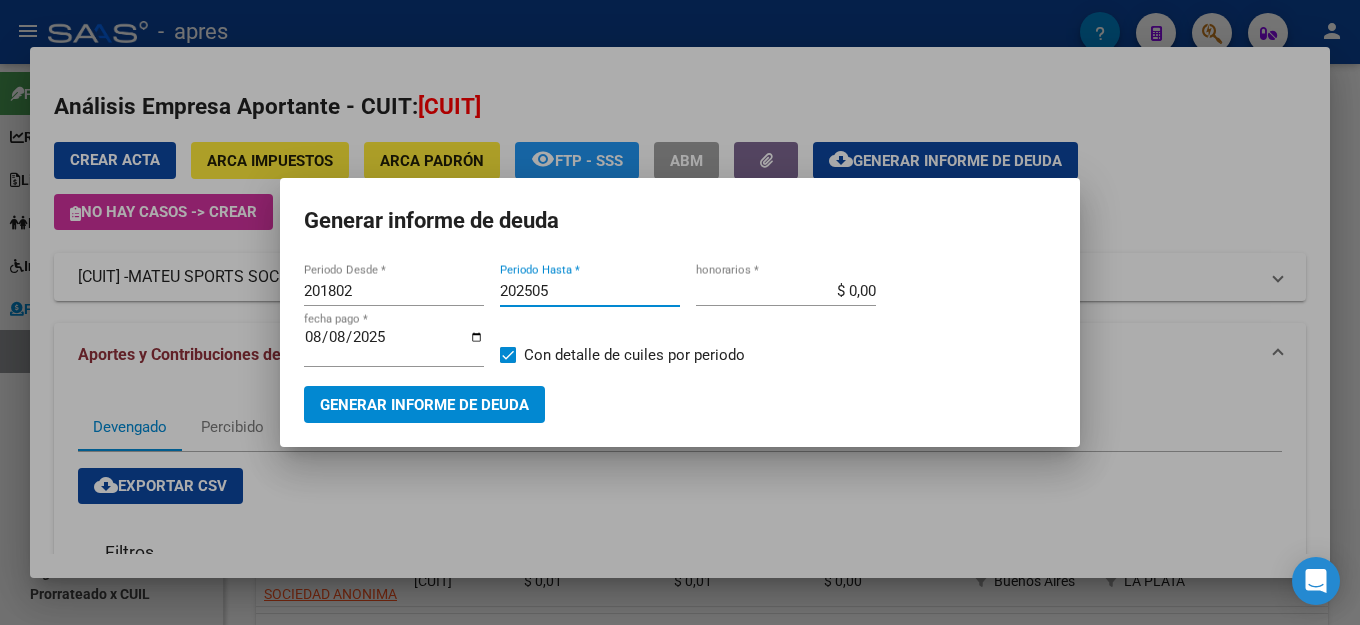 click on "202505" at bounding box center (590, 291) 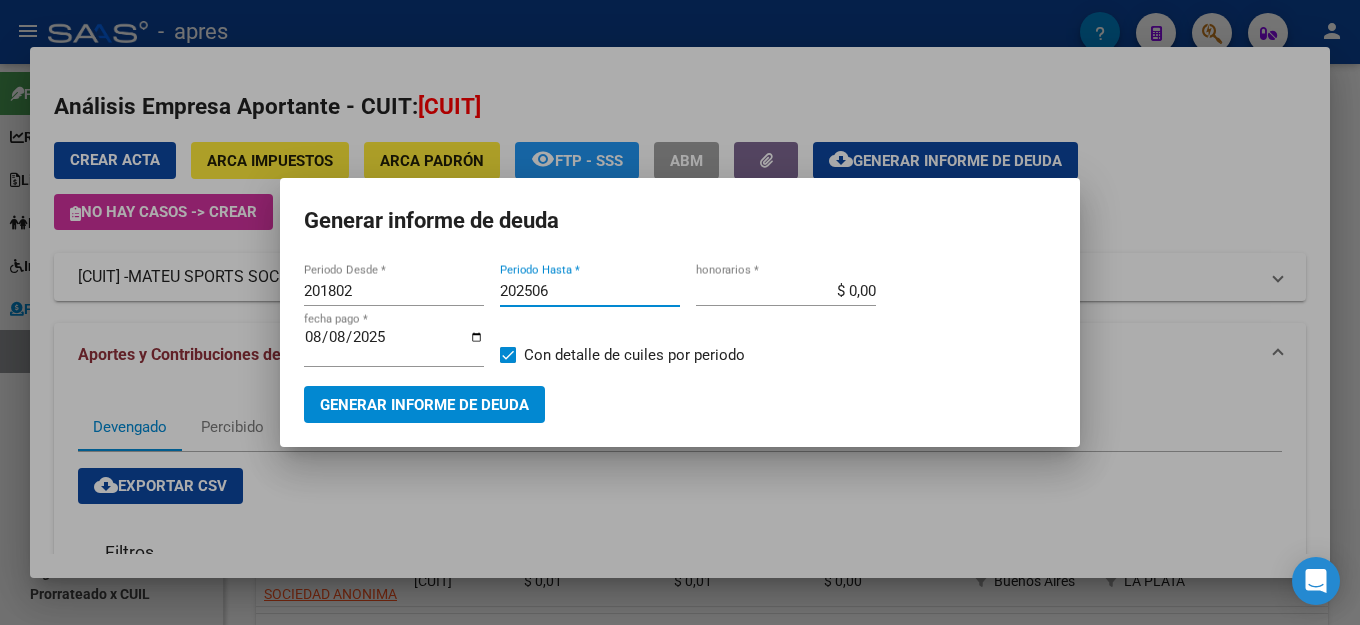 type on "202506" 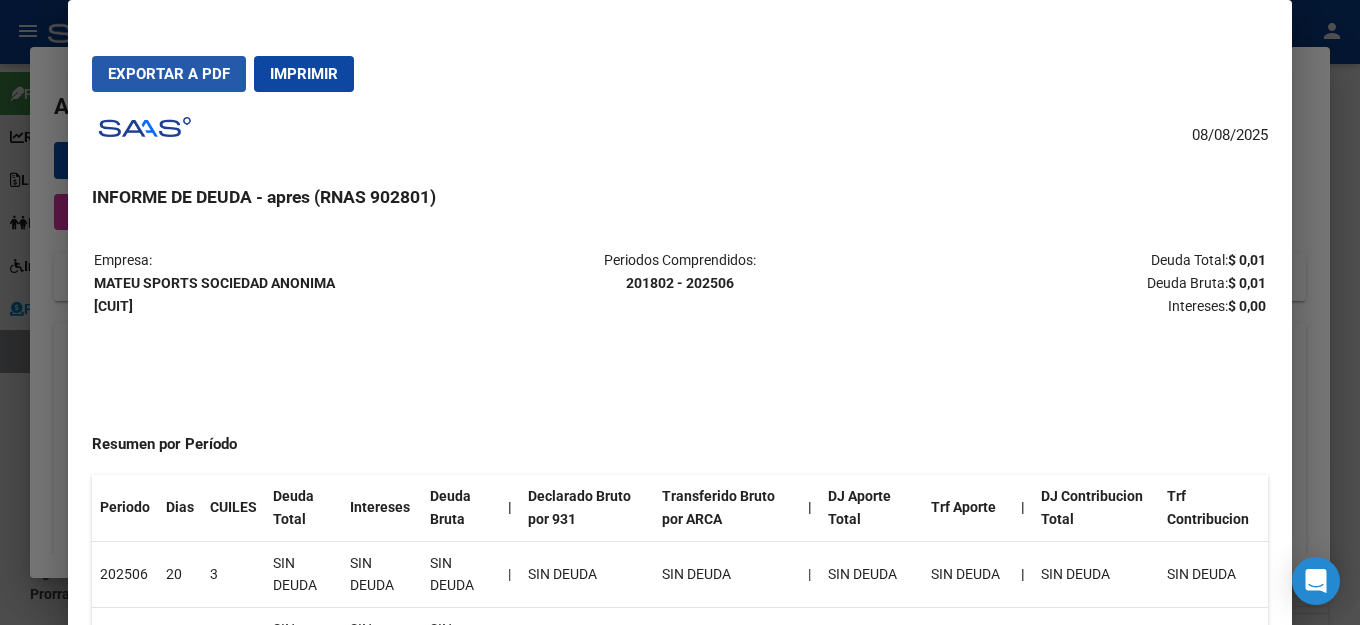 click on "Exportar a PDF" at bounding box center [169, 74] 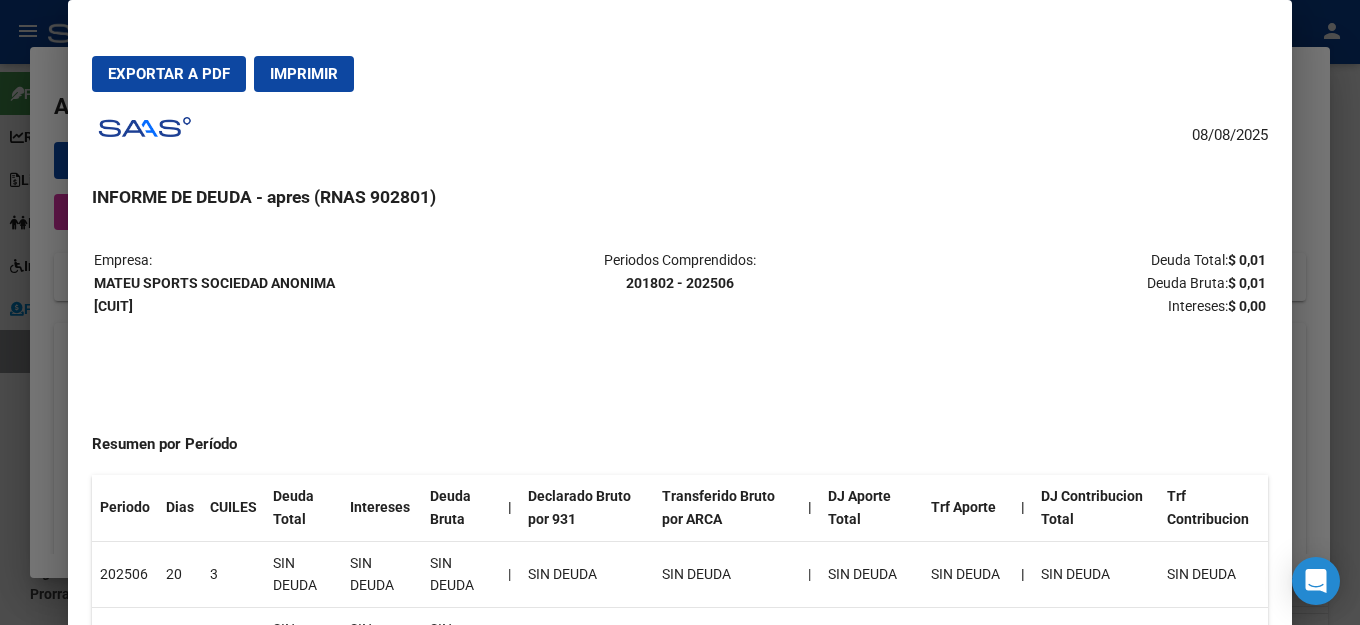 click on "[DATE]  INFORME DE DEUDA - apres (RNAS 902801) Empresa:  MATEU SPORTS SOCIEDAD ANONIMA  [CUIT] Periodos Comprendidos:  [PERIOD] - [PERIOD]   Deuda Total:  $ 0,01  Deuda Bruta:  $ 0,01  Intereses:  $ 0,00 Resumen por Período Periodo Dias CUILES Deuda Total Intereses Deuda Bruta | Declarado Bruto por 931 Transferido Bruto por ARCA | DJ Aporte Total Trf Aporte | DJ Contribucion Total Trf Contribucion 202506 20 3 SIN DEUDA  SIN DEUDA  SIN DEUDA  | SIN DEUDA  SIN DEUDA  | SIN DEUDA  SIN DEUDA  | SIN DEUDA  SIN DEUDA  202505 50 3 SIN DEUDA  SIN DEUDA  SIN DEUDA  | SIN DEUDA  SIN DEUDA  | SIN DEUDA  SIN DEUDA  | SIN DEUDA  SIN DEUDA  202504 81 3 $ 0,01  $ 0,00  $ 0,01  | $ 240.439,21  $ 240.439,20  | $ 75.471,40  $ 75.471,40  | $ 164.967,81  $ 164.967,80  202503 111 3 SIN DEUDA  SIN DEUDA  SIN DEUDA  | SIN DEUDA  SIN DEUDA  | SIN DEUDA  SIN DEUDA  | SIN DEUDA  SIN DEUDA  202502 142 2 SIN DEUDA  SIN DEUDA  SIN DEUDA  | SIN DEUDA  SIN DEUDA  | SIN DEUDA  SIN DEUDA  | SIN DEUDA  SIN DEUDA  202501 169" at bounding box center [680, 392] 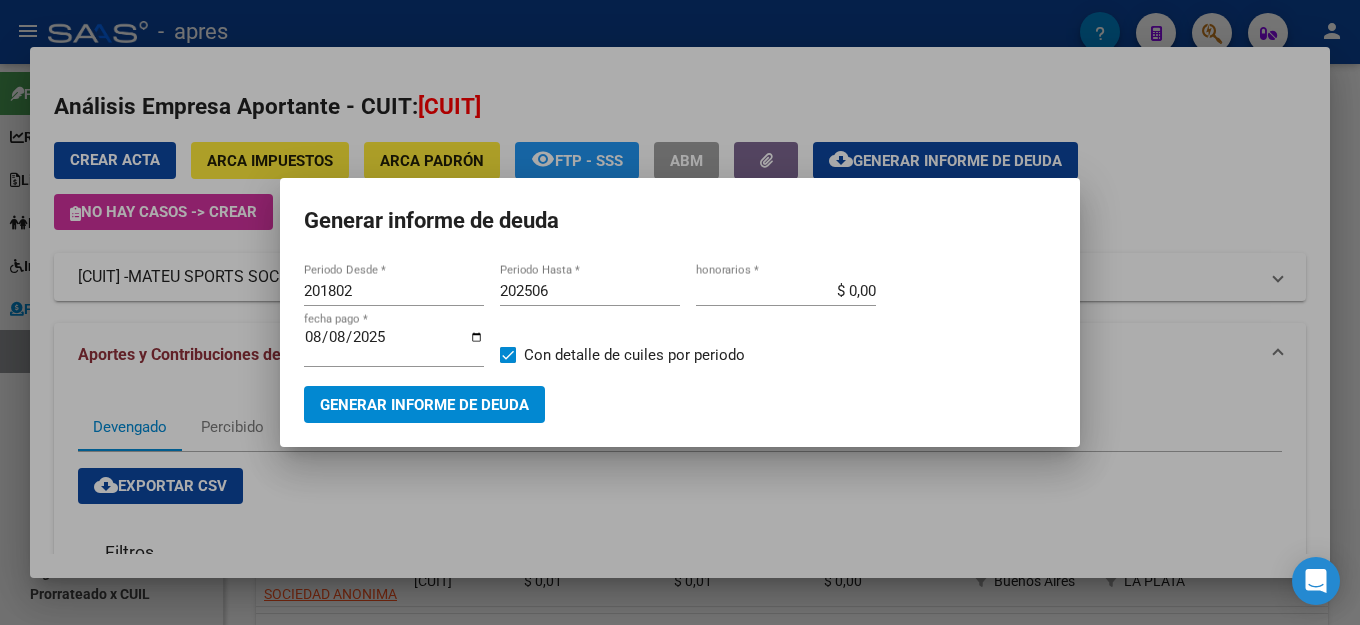 click on "Generar informe de deuda" at bounding box center [680, 221] 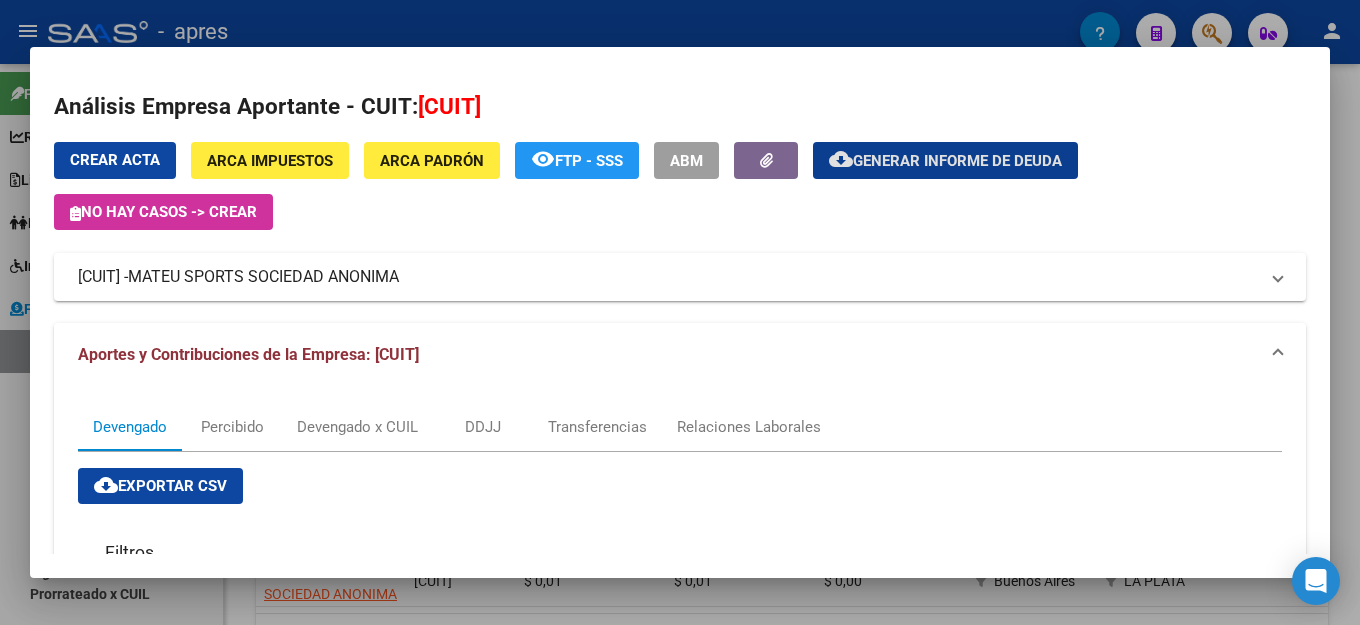 click on "Crear Acta" at bounding box center (115, 160) 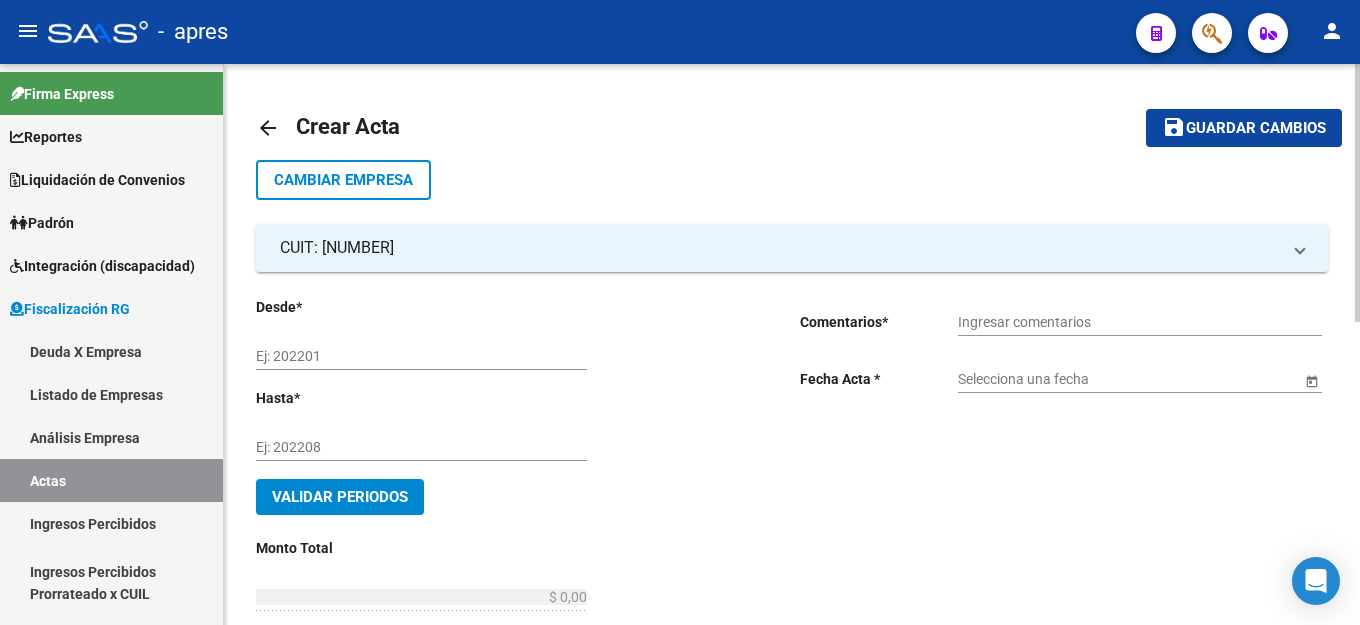 click on "Ej: 202201" at bounding box center (421, 356) 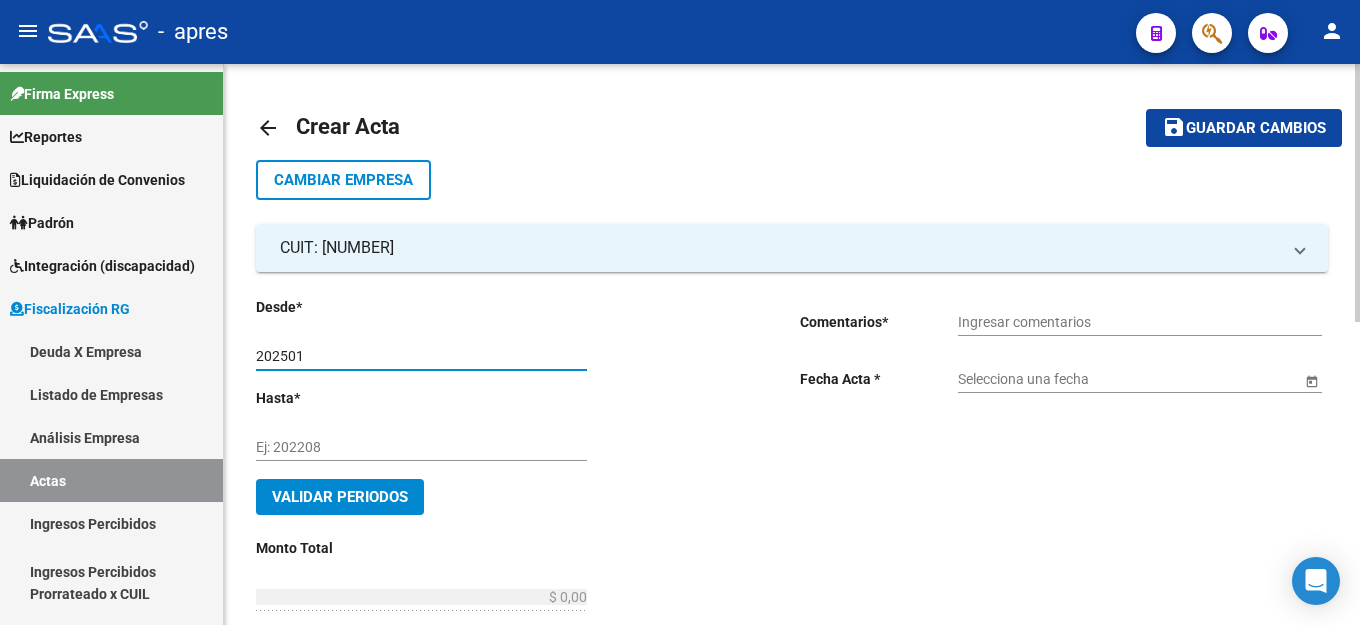 type on "202501" 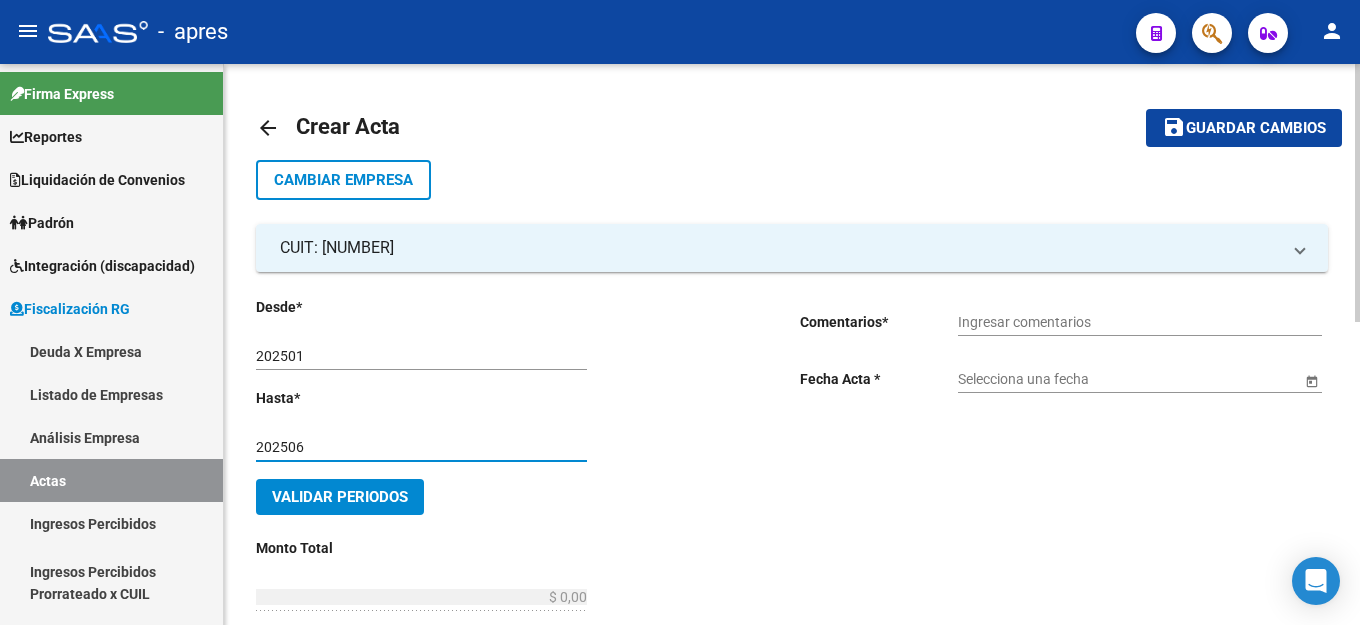 type on "202506" 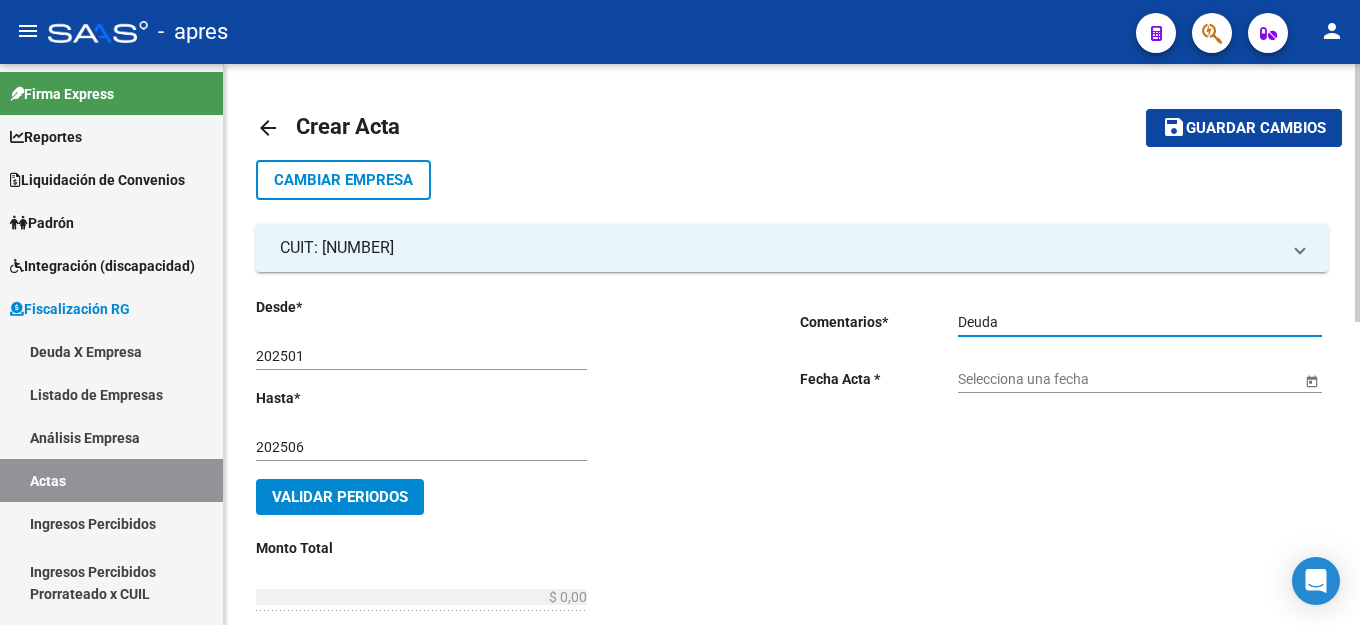 type on "Deuda" 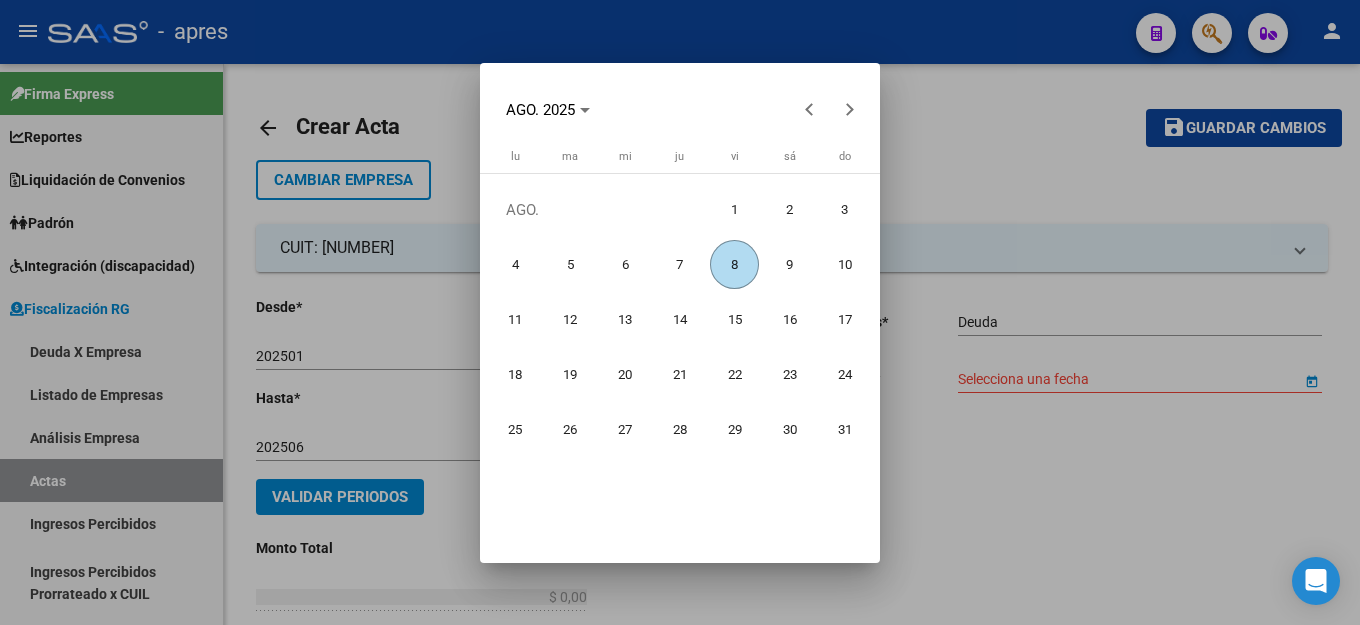 click on "8" at bounding box center (734, 264) 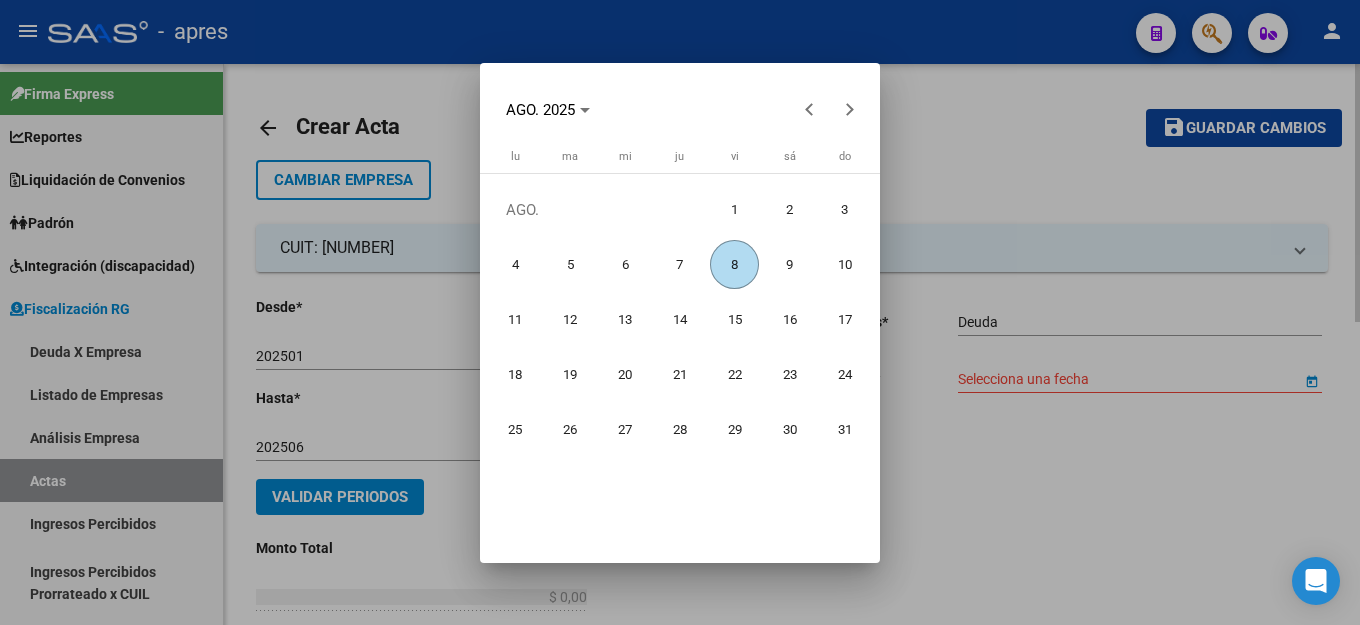 type on "8/8/2025" 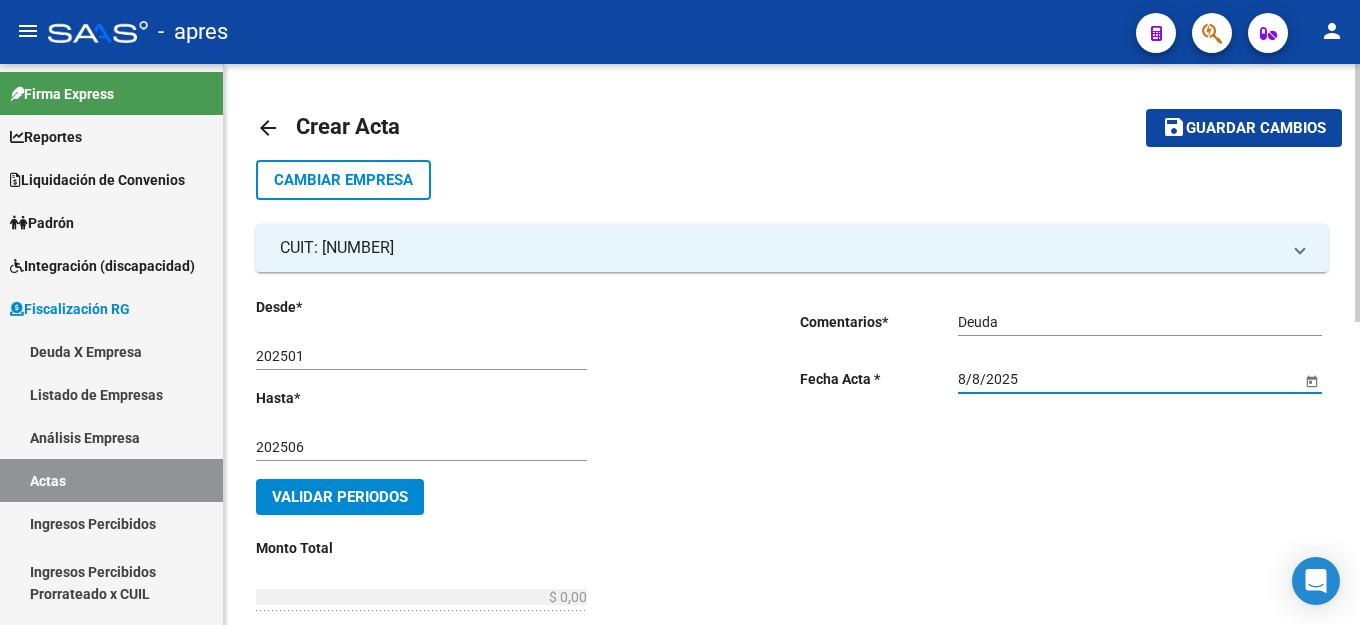 click on "Validar Periodos" 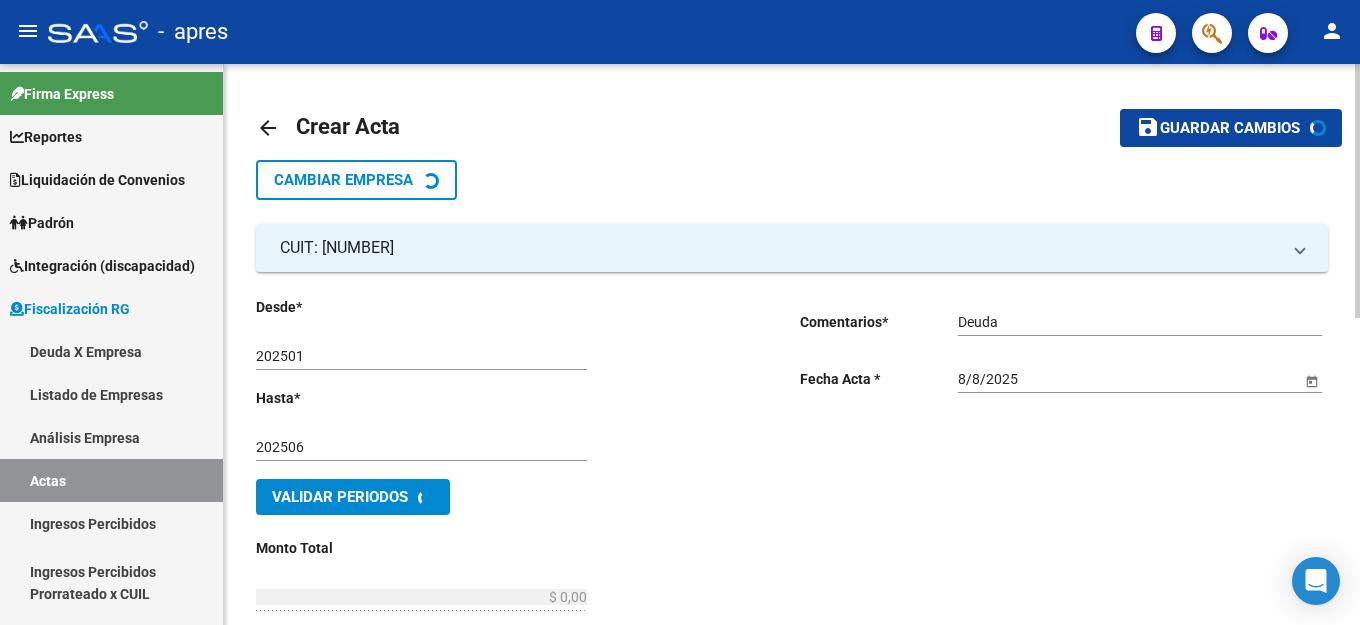 scroll, scrollTop: 400, scrollLeft: 0, axis: vertical 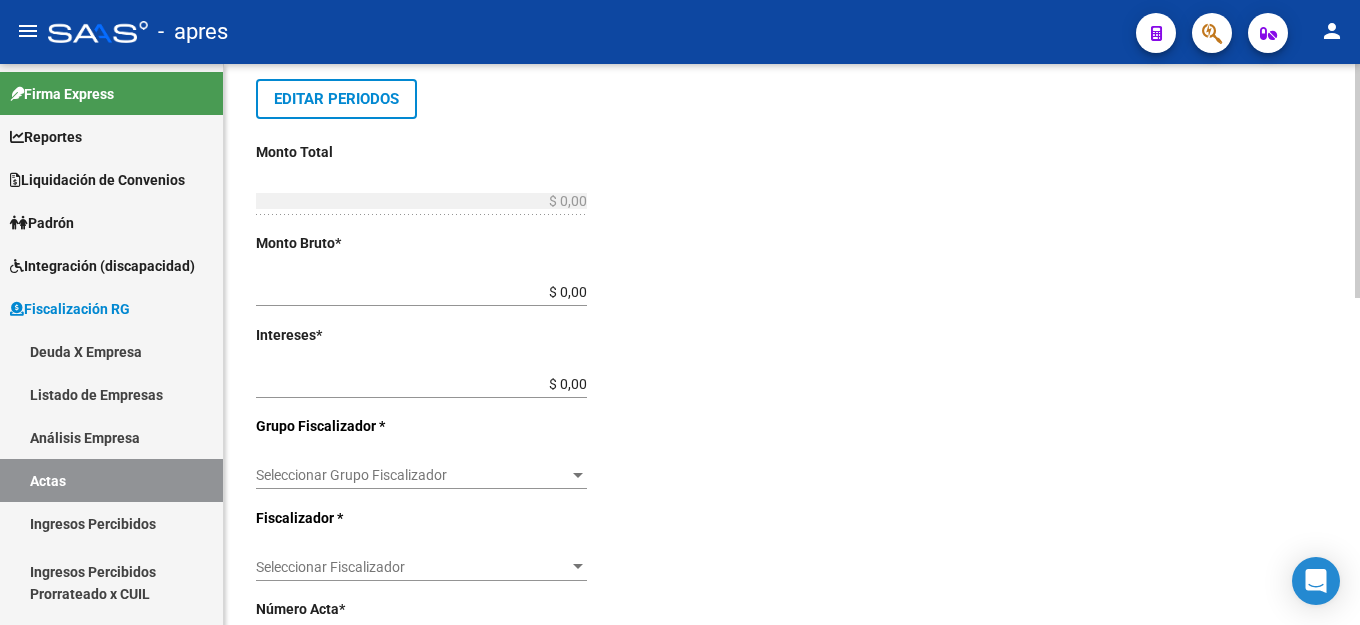 click on "$ 0,00" at bounding box center [421, 292] 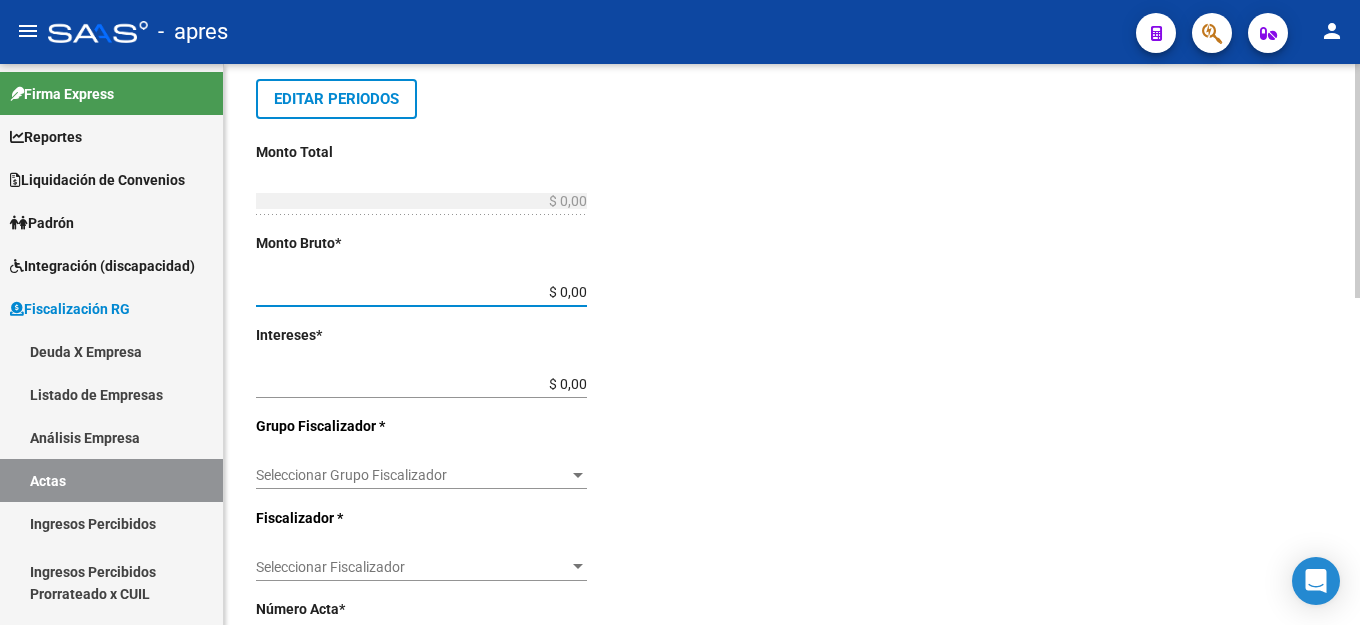 type on "$ 0,01" 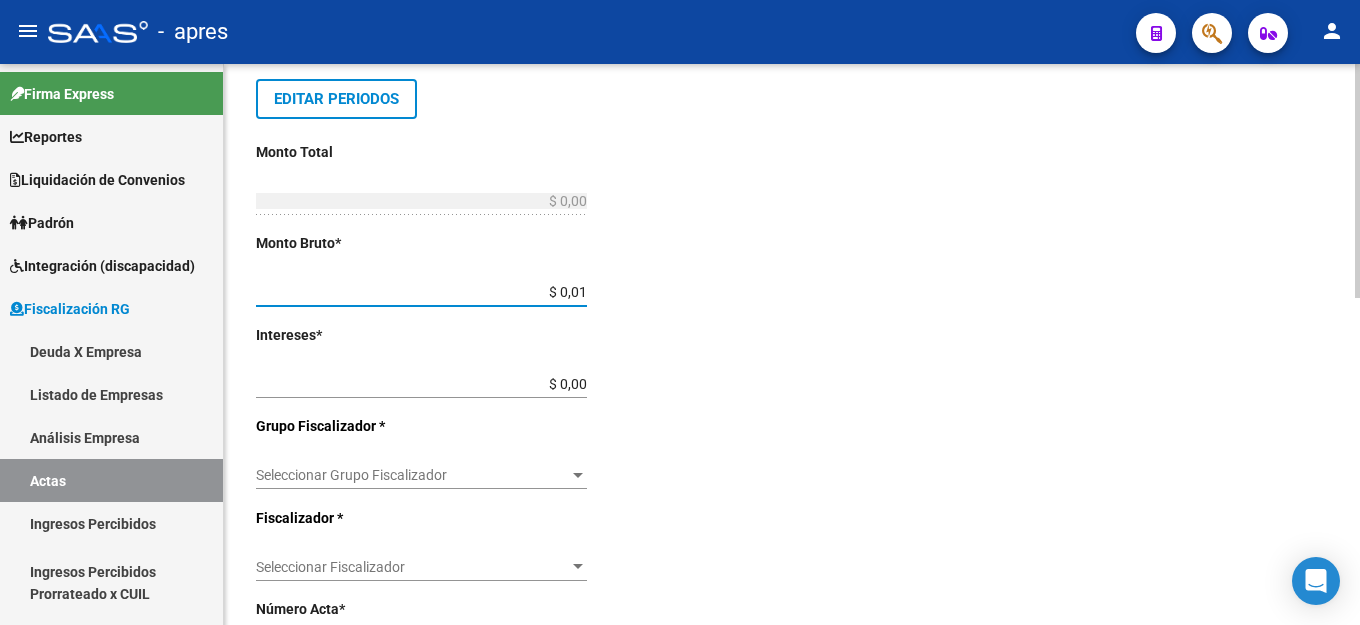 type on "$ 0,01" 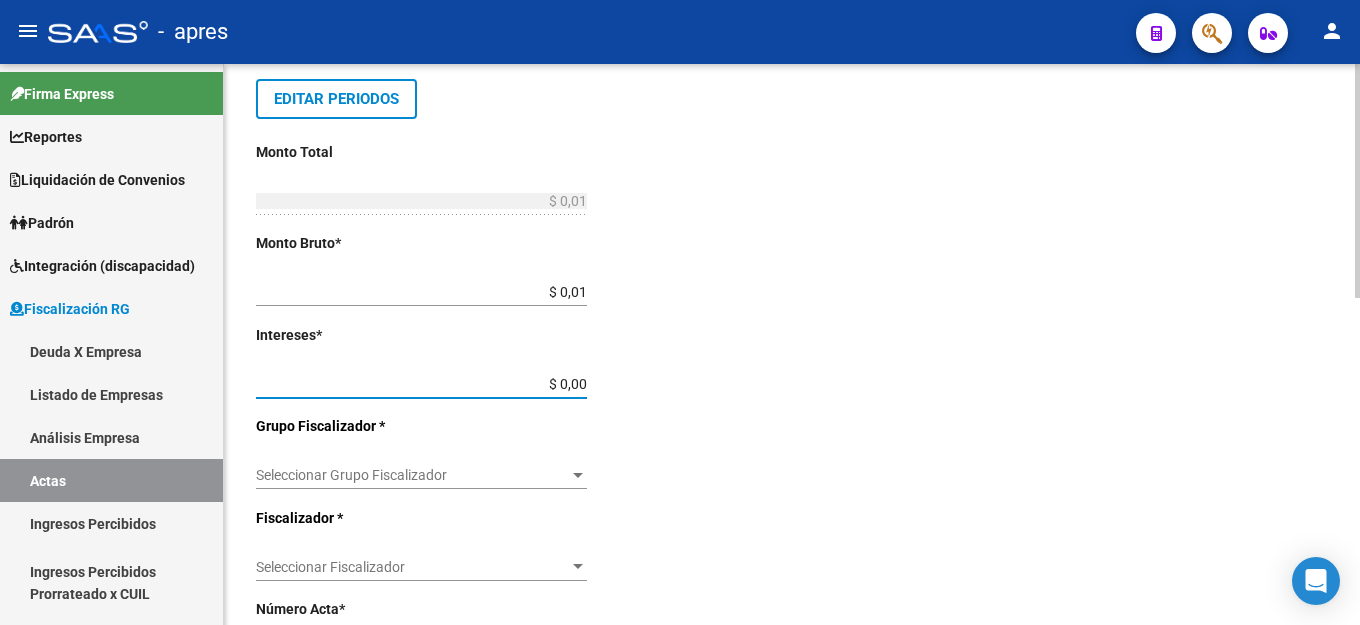 type on "$ 0,01" 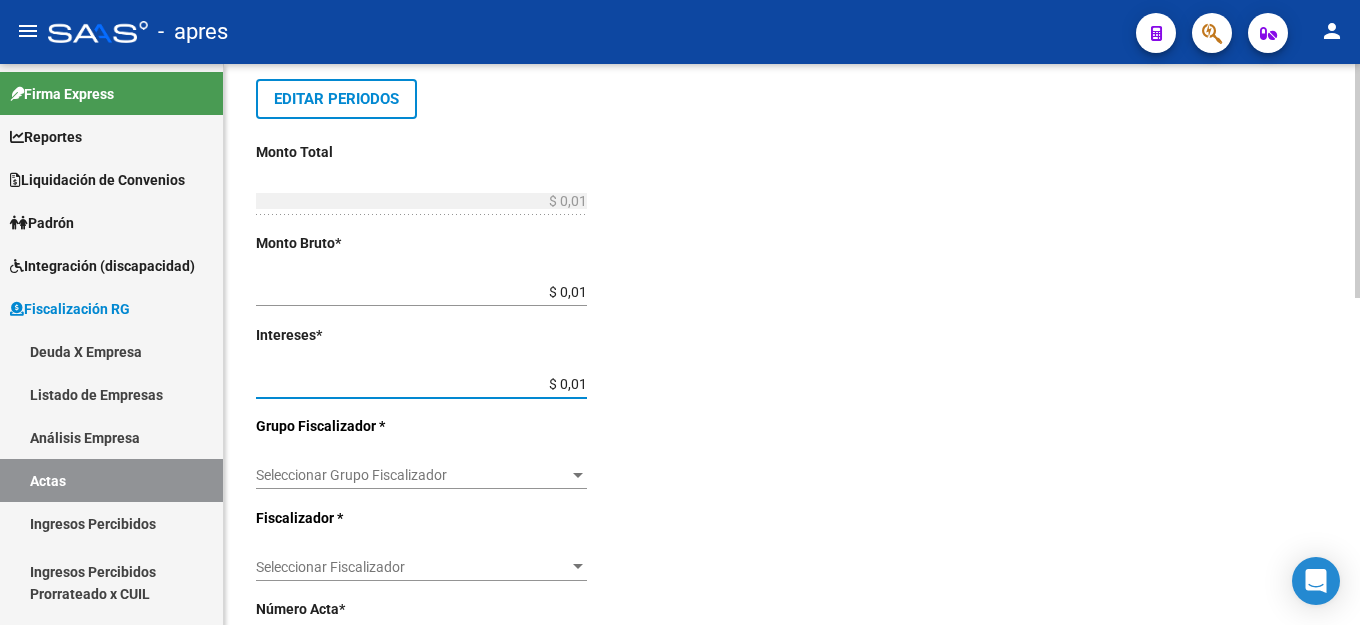 type on "$ 0,02" 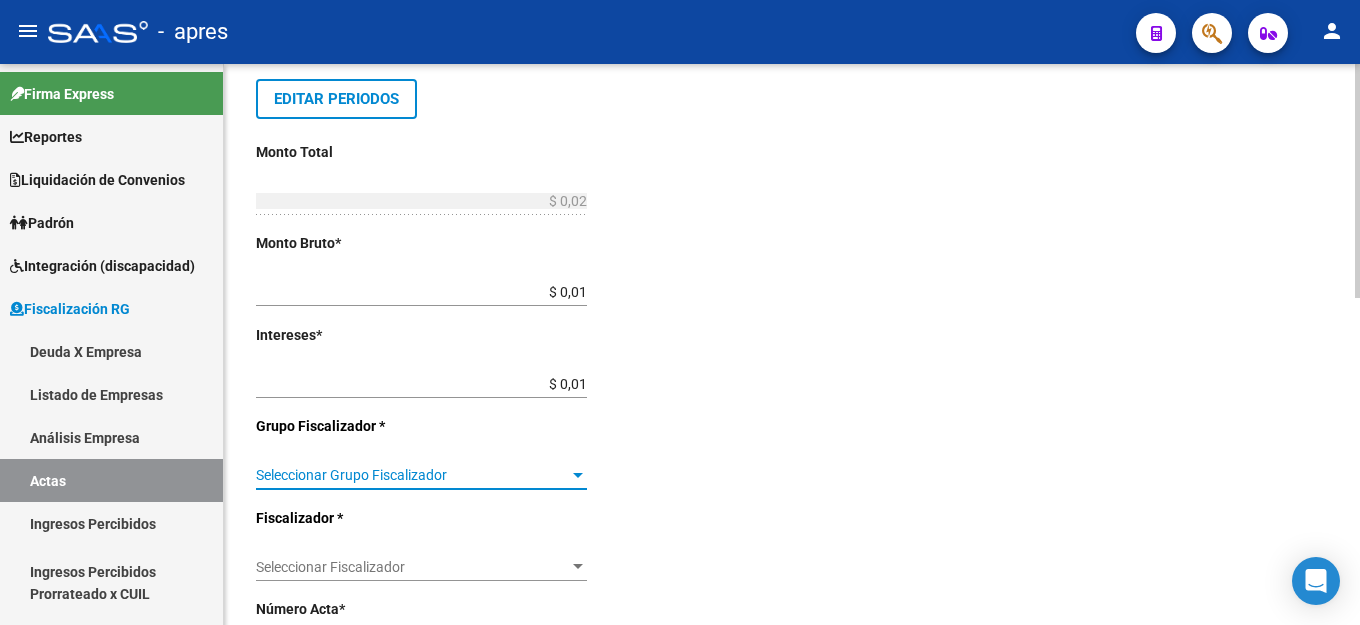 click on "Seleccionar Grupo Fiscalizador" at bounding box center (412, 475) 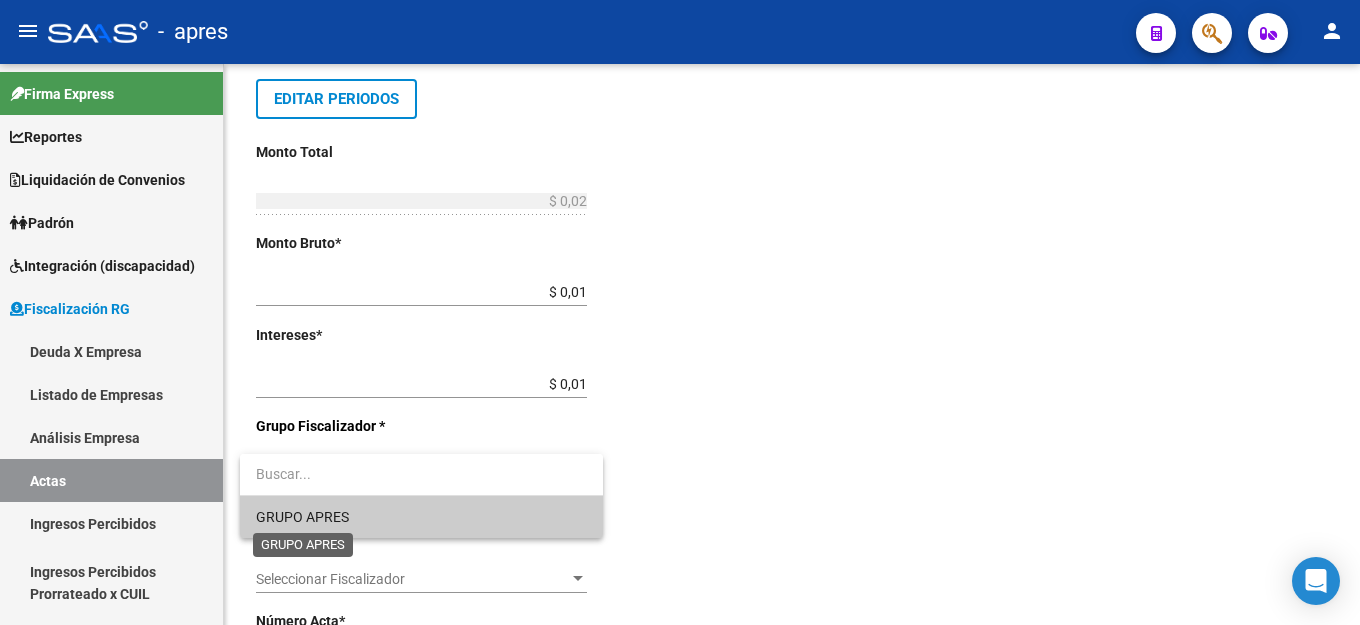 click on "GRUPO APRES" at bounding box center [302, 517] 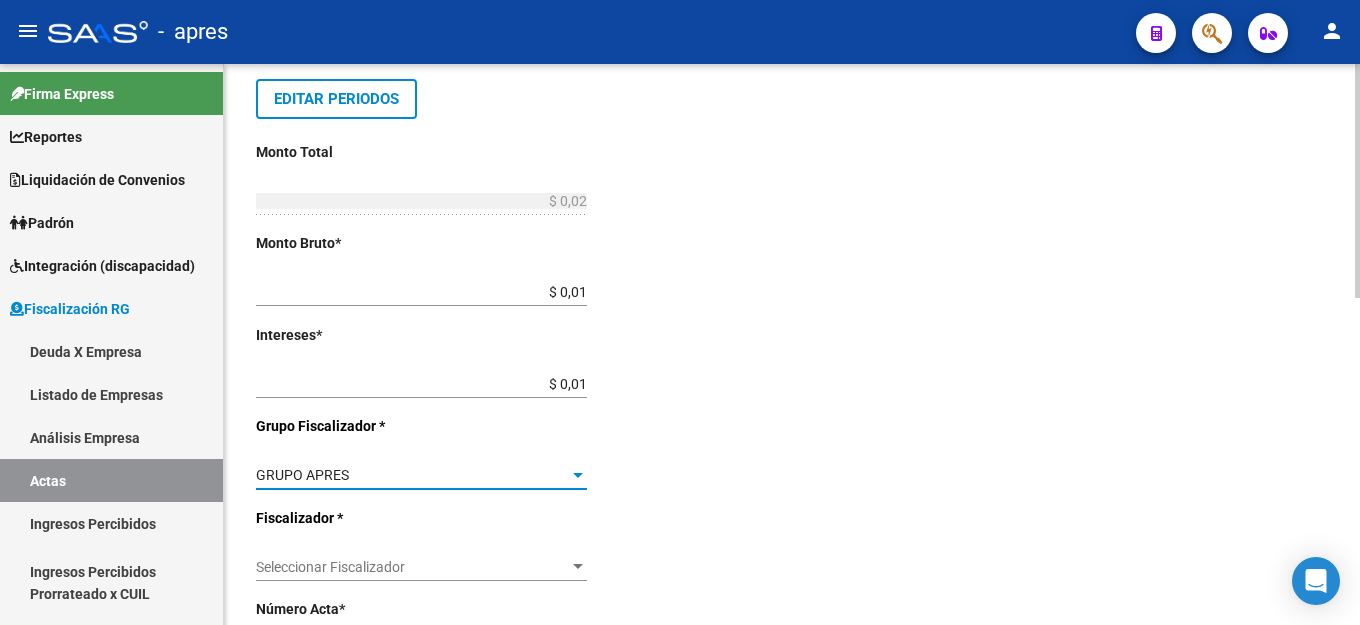 click on "Seleccionar Fiscalizador" at bounding box center (412, 567) 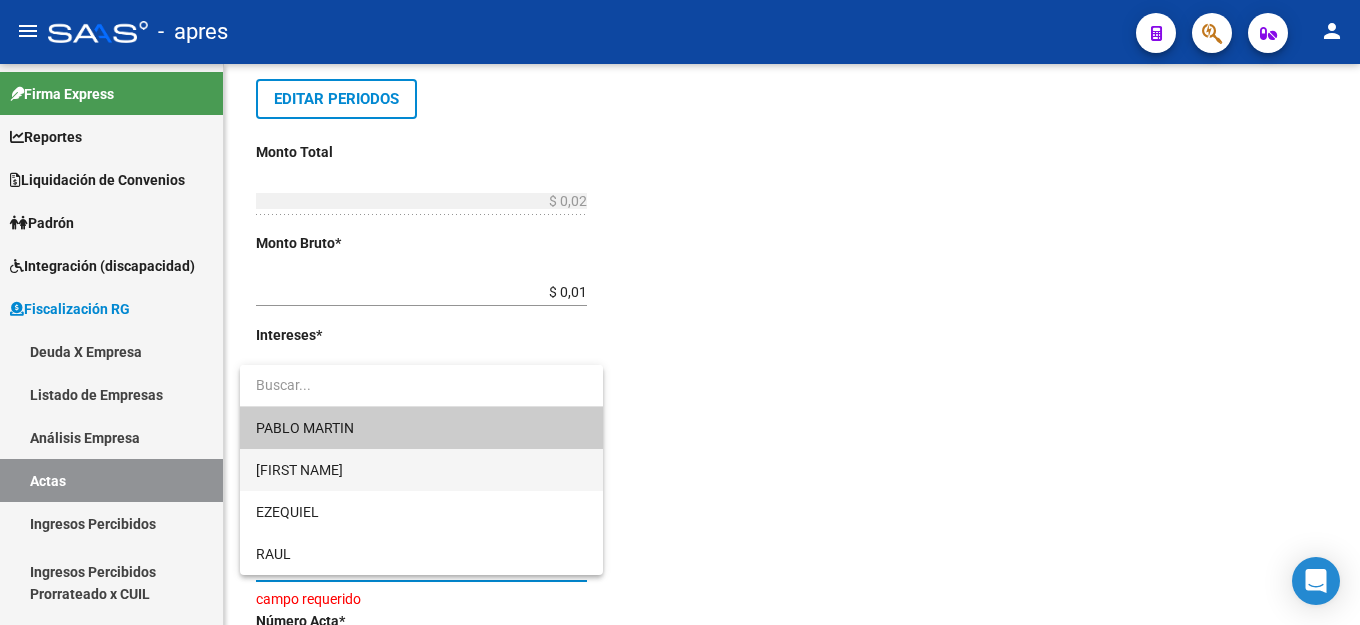 click on "[FIRST NAME]" at bounding box center (421, 470) 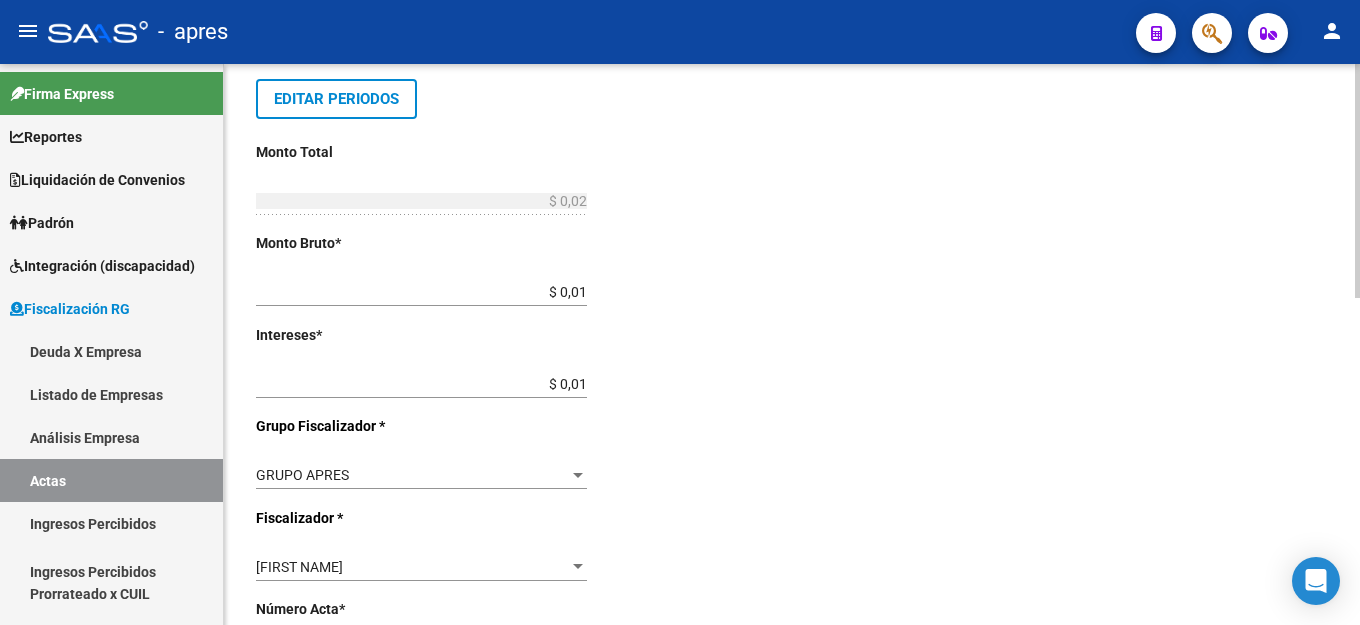 click on "Comentarios  *   Deuda Ingresar comentarios  Fecha Acta * [DATE] Selecciona una fecha" 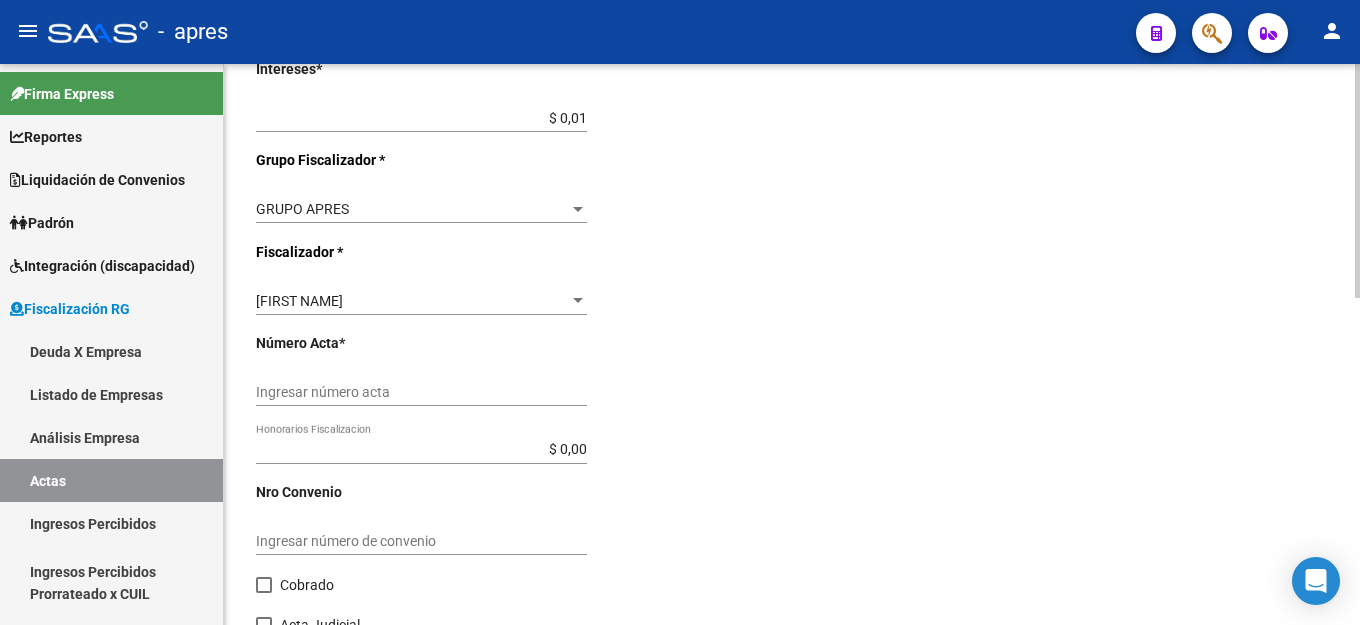 scroll, scrollTop: 782, scrollLeft: 0, axis: vertical 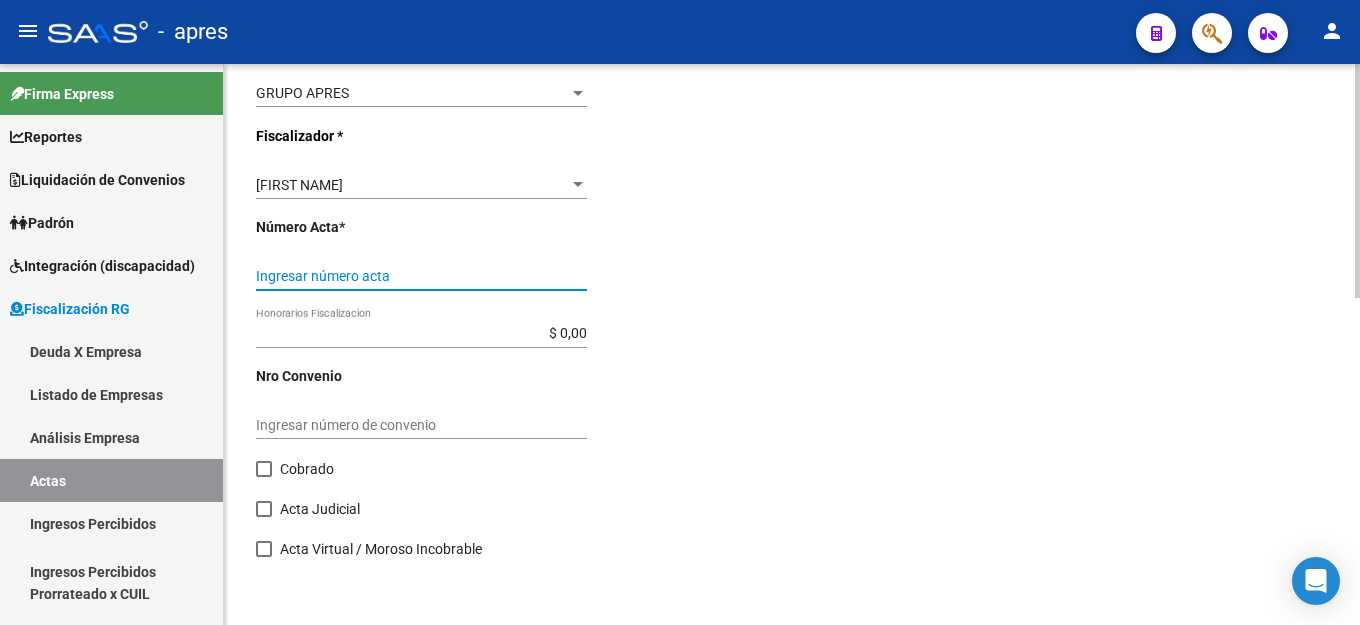 drag, startPoint x: 393, startPoint y: 276, endPoint x: 407, endPoint y: 280, distance: 14.56022 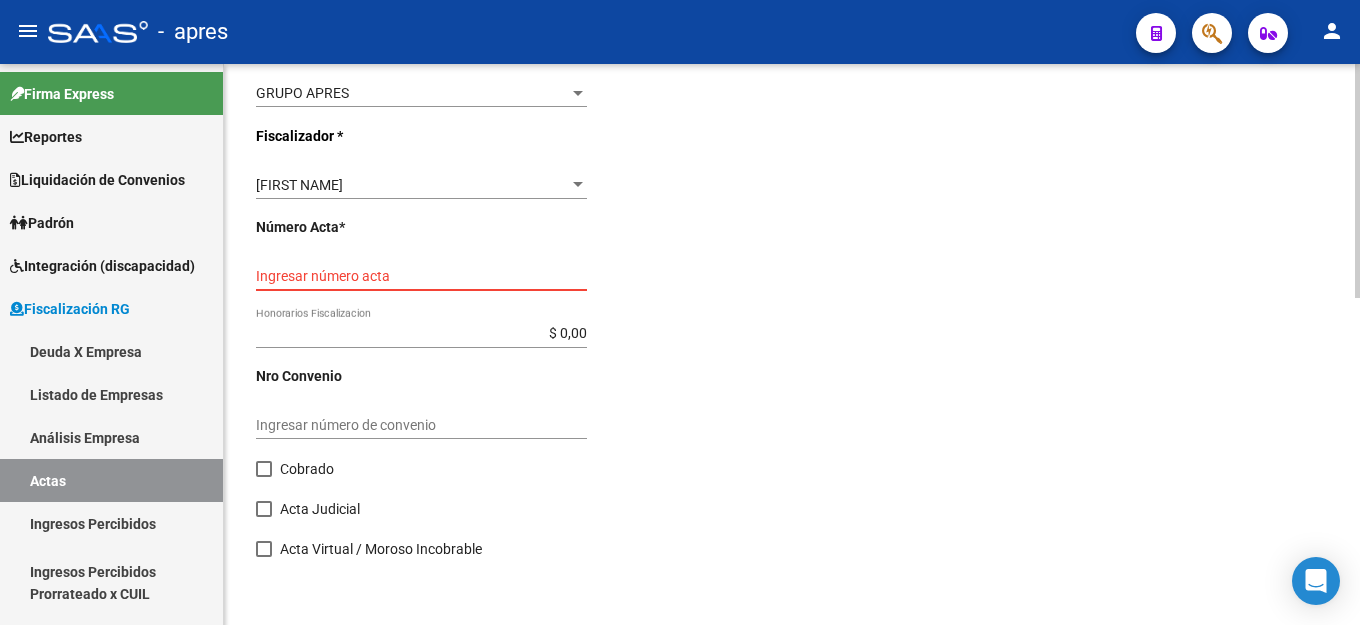 click on "Ingresar número acta" at bounding box center (421, 276) 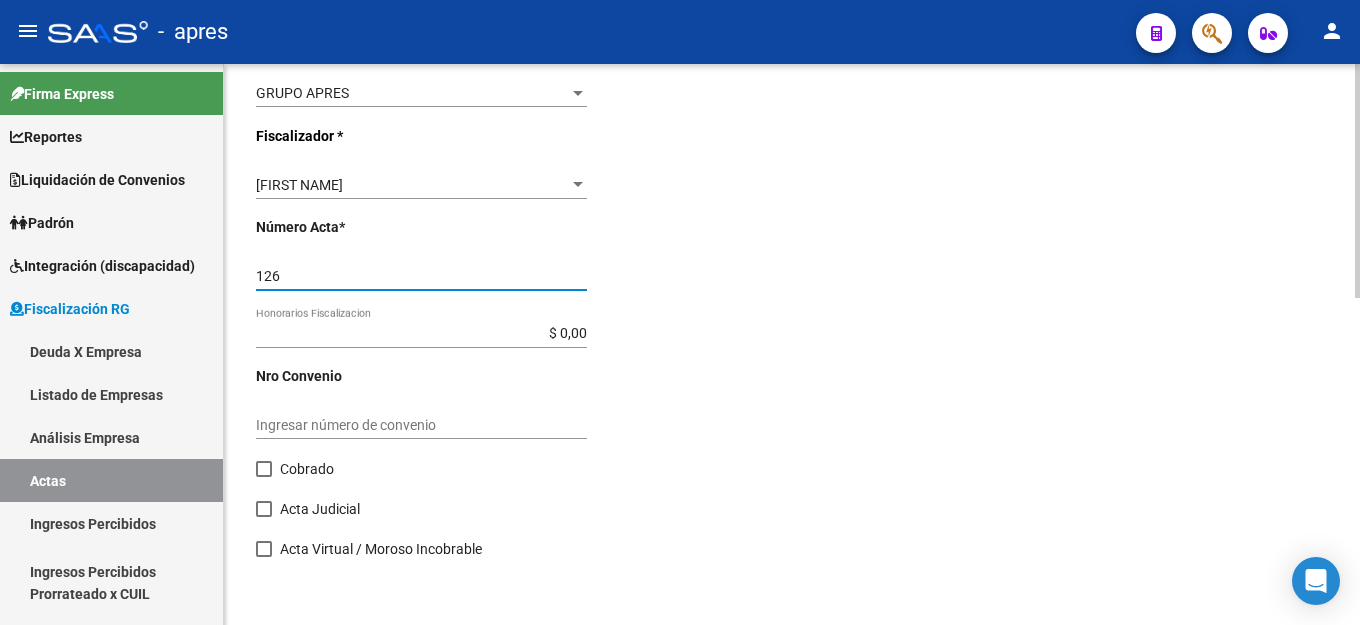 type on "126" 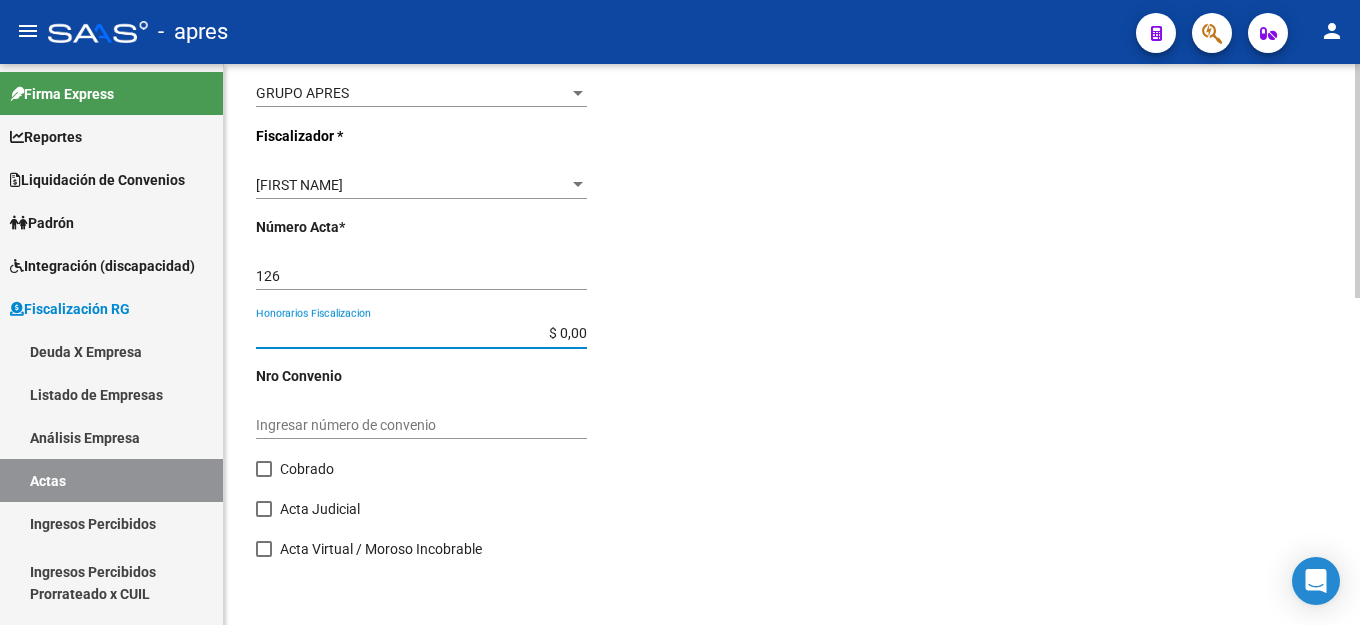 type on "$ 0,01" 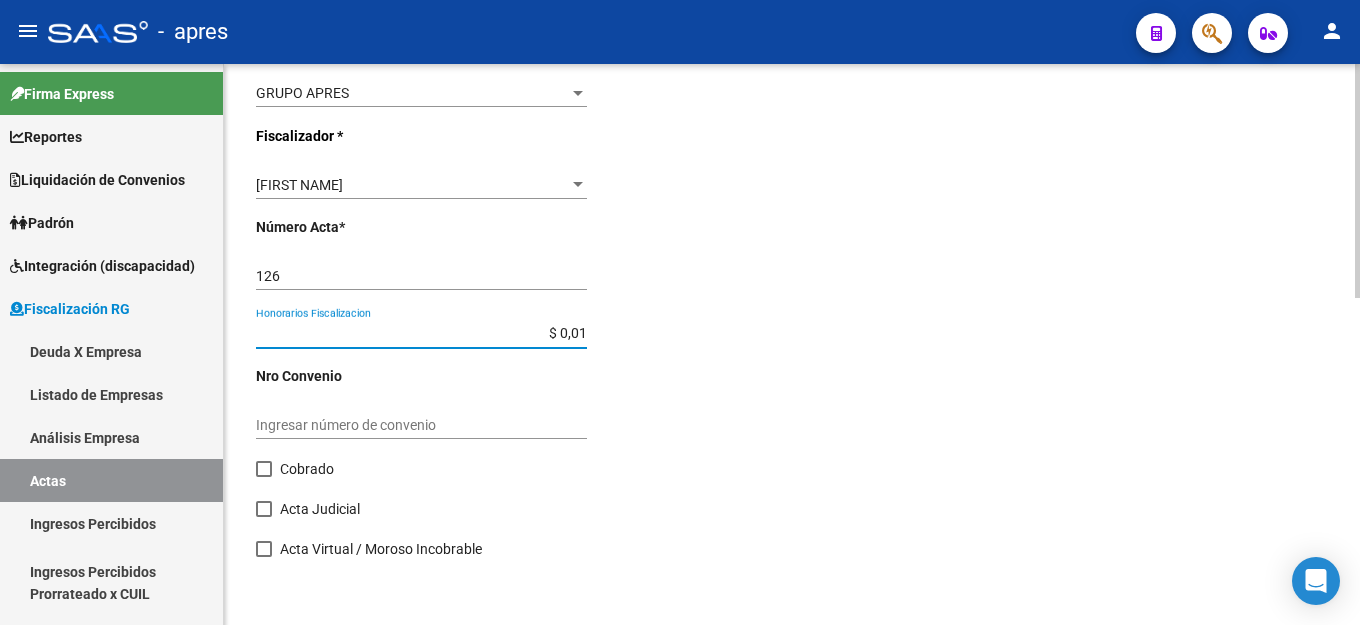 type on "$ 0,03" 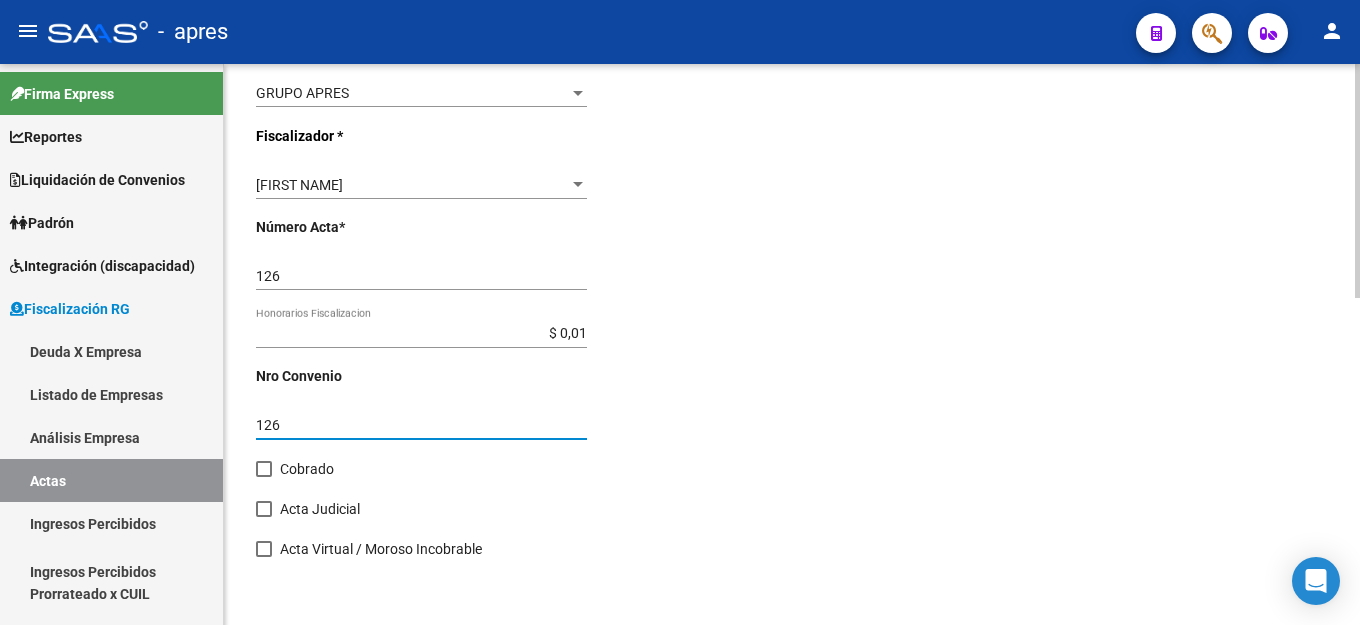 type on "126" 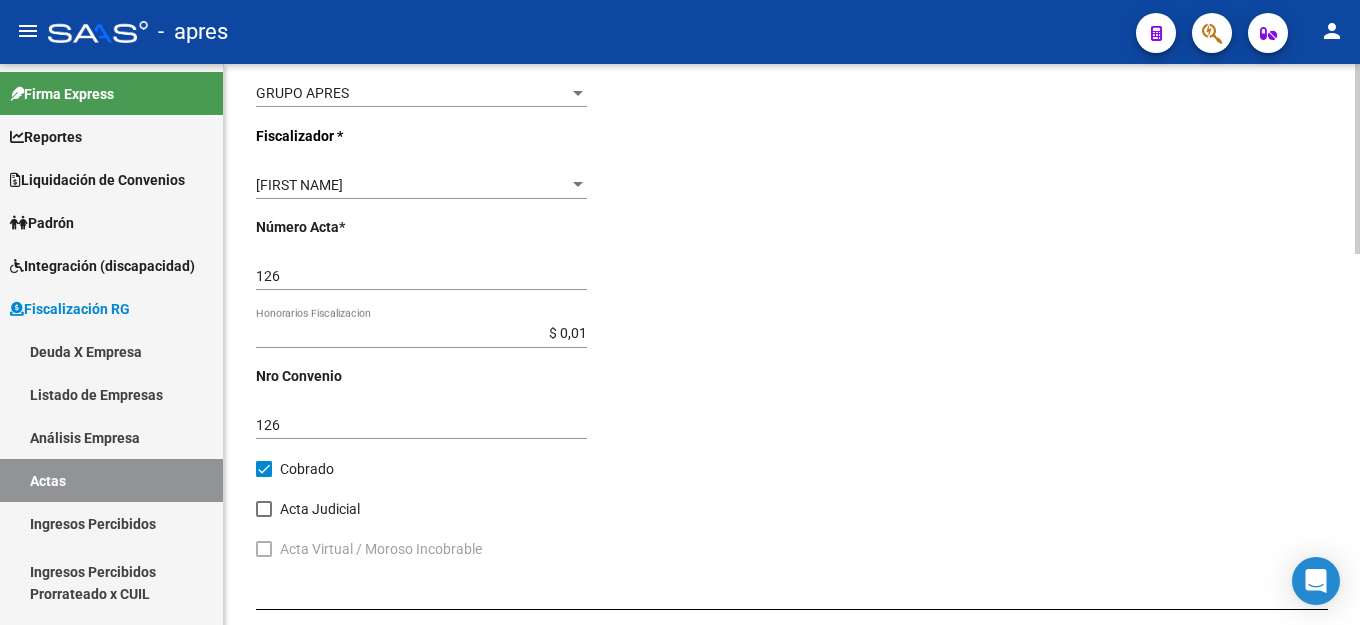 click on "Desde  *   [YEAR][MONTH] Ej: [YEAR][MONTH]  Hasta  *   [YEAR][MONTH] Ej: [YEAR][MONTH]   Editar Periodos Monto Total    $ 0,03 Ingresar el monto total  Monto Bruto  *   $ 0,01 Ingresar monto bruto  Intereses  *   $ 0,01 Ingresar intereses   Grupo Fiscalizador * GRUPO APRES Seleccionar Grupo Fiscalizador  Fiscalizador * [PERSON] Seleccionar Fiscalizador Número Acta  *   126 Ingresar número acta    $ 0,01 Honorarios Fiscalizacion  Nro Convenio    126 Ingresar número de convenio     Cobrado    Acta Judicial     Acta Virtual / Moroso Incobrable" 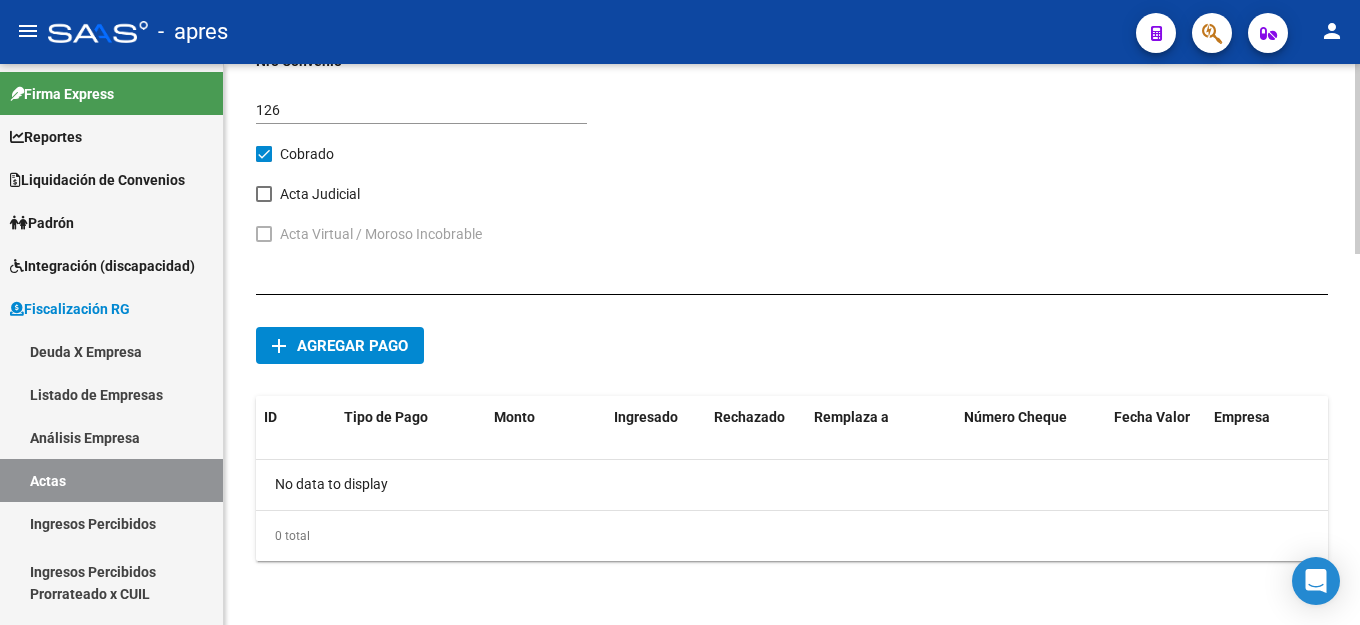 click on "Agregar pago" 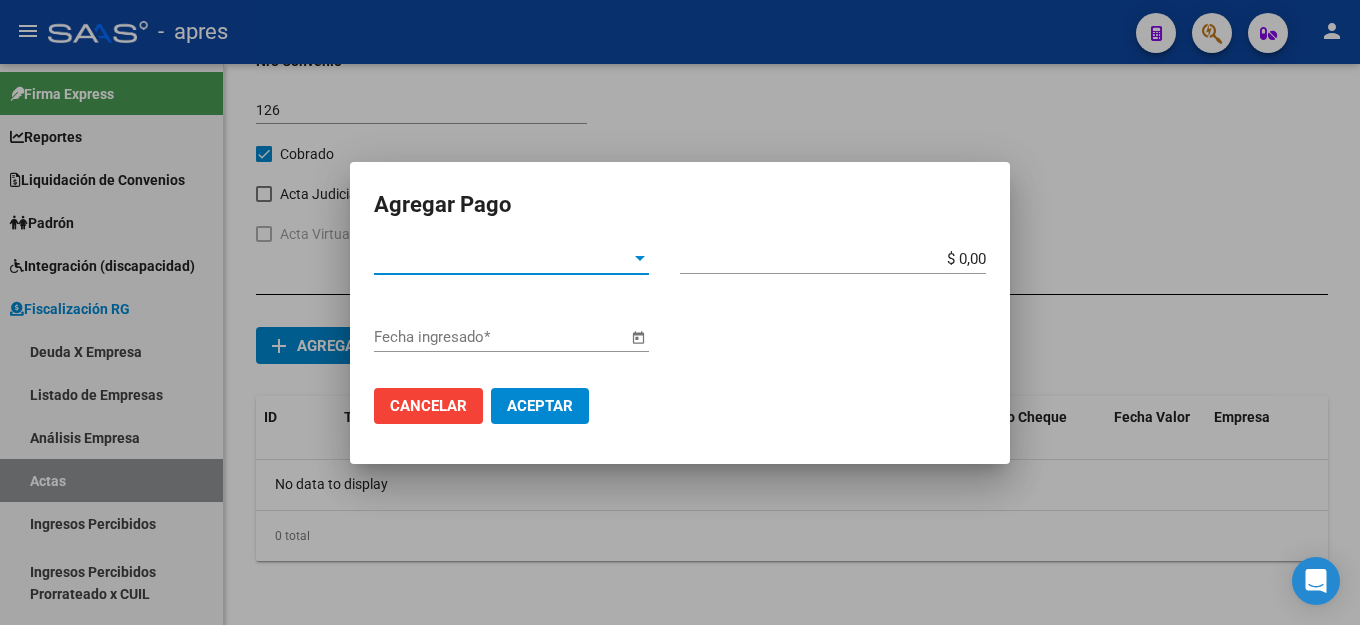 click on "Tipo de Pago * Tipo de Pago *" at bounding box center (511, 268) 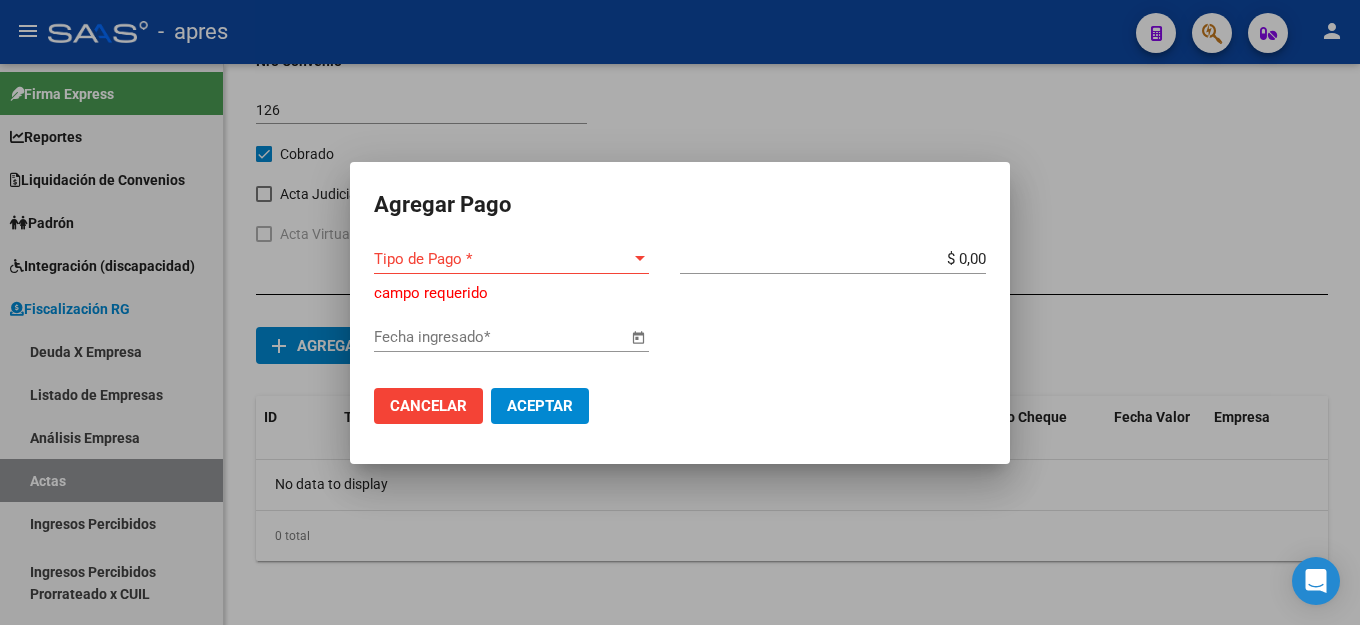 click on "Tipo de Pago *" at bounding box center (502, 259) 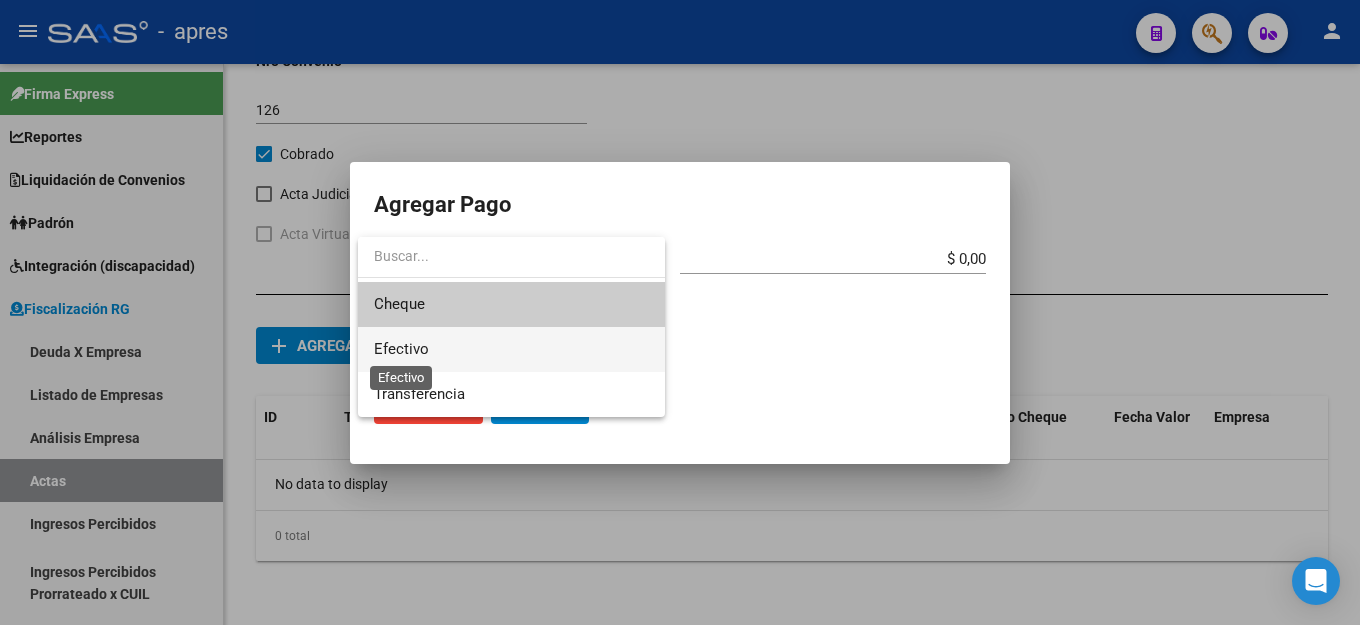 drag, startPoint x: 428, startPoint y: 350, endPoint x: 622, endPoint y: 343, distance: 194.12625 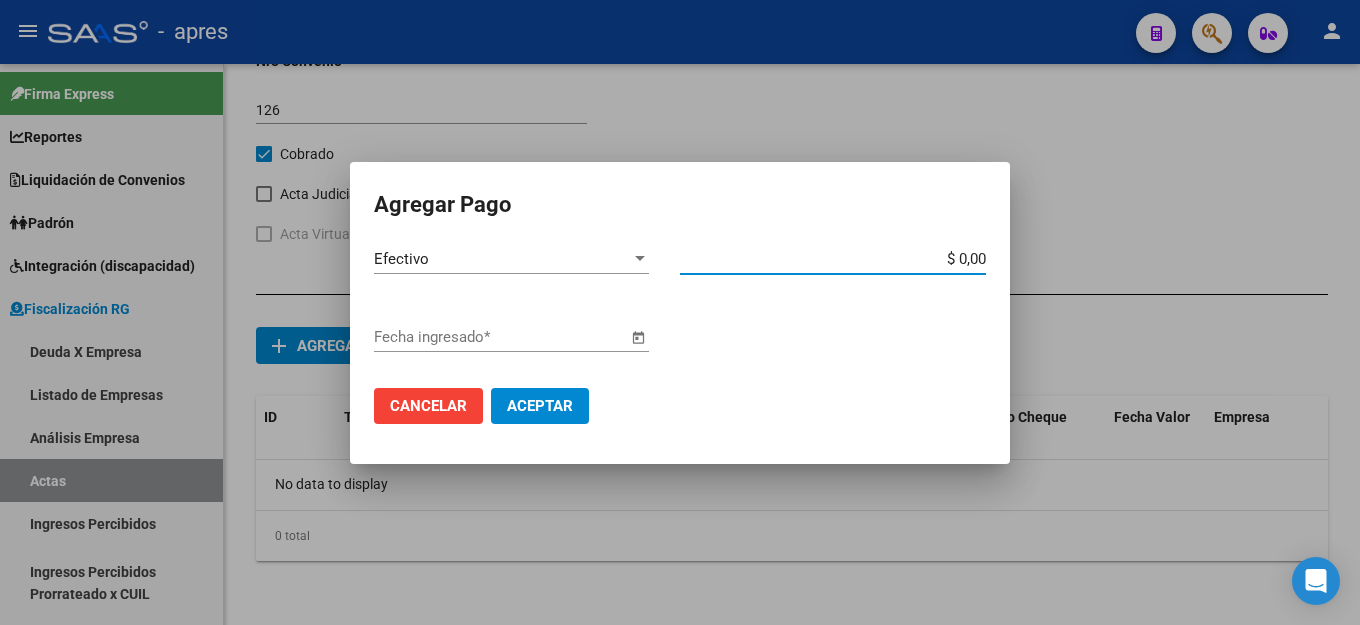 click on "$ 0,00" at bounding box center [833, 259] 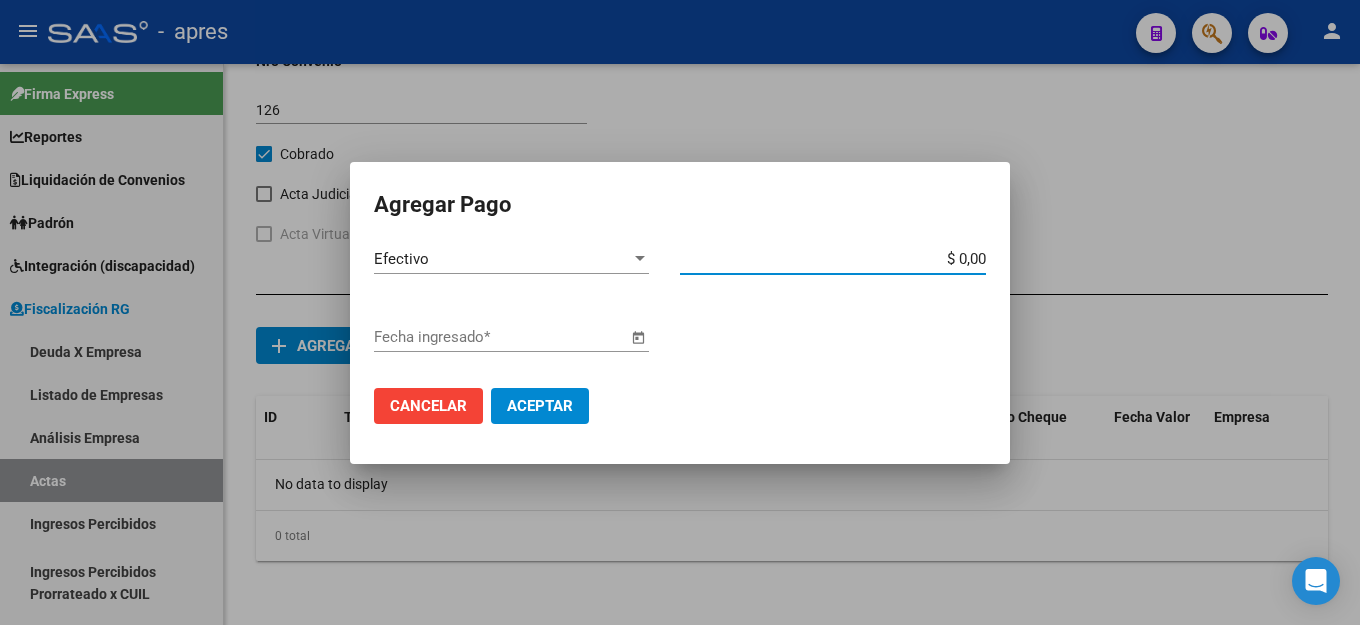 type on "$ 0,01" 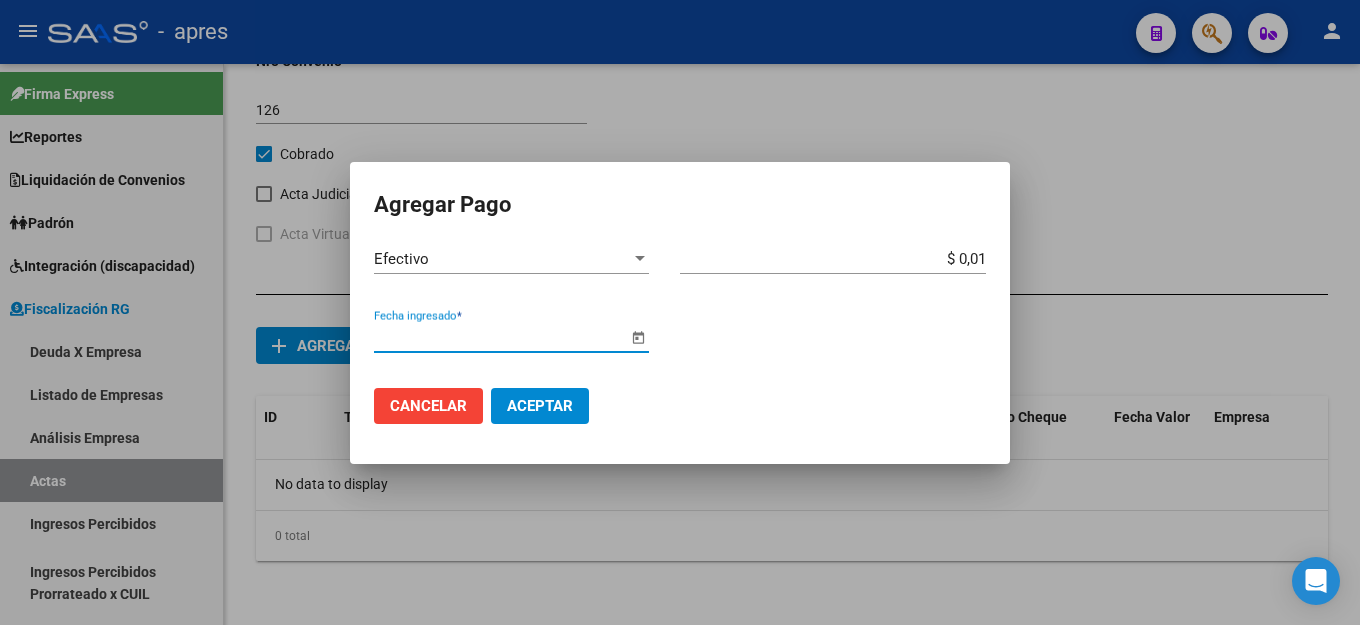 click on "Fecha ingresado  *" at bounding box center [500, 337] 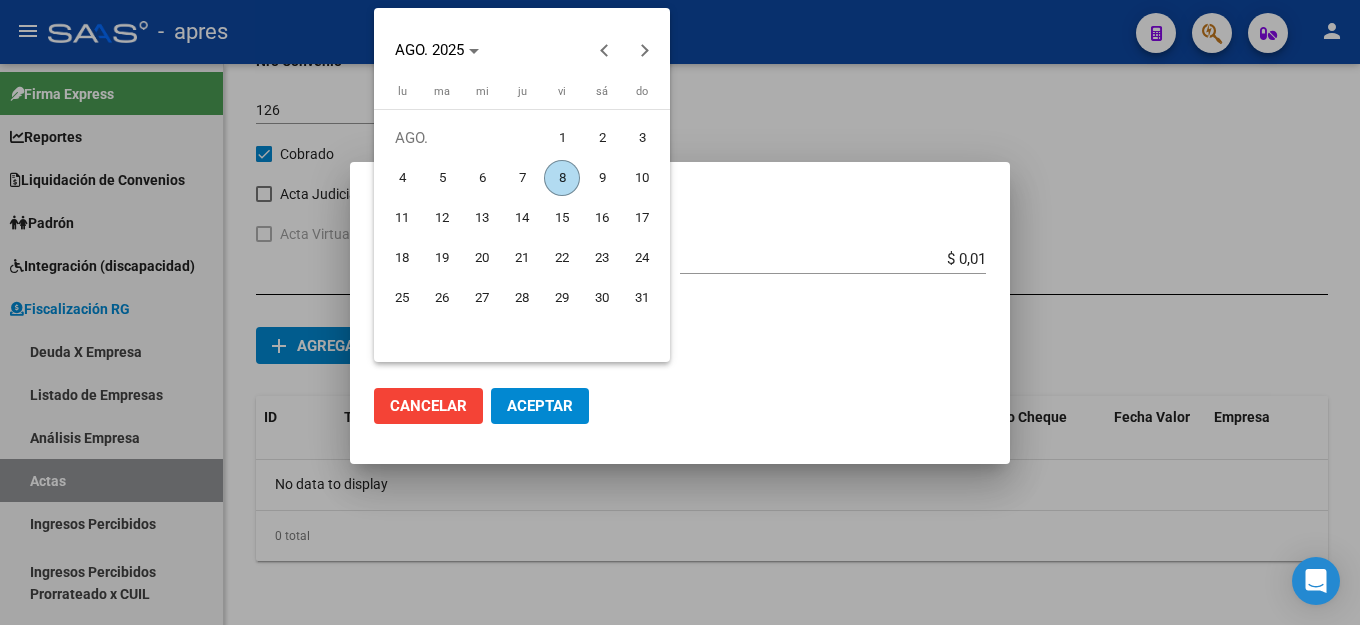 click on "8" at bounding box center (562, 178) 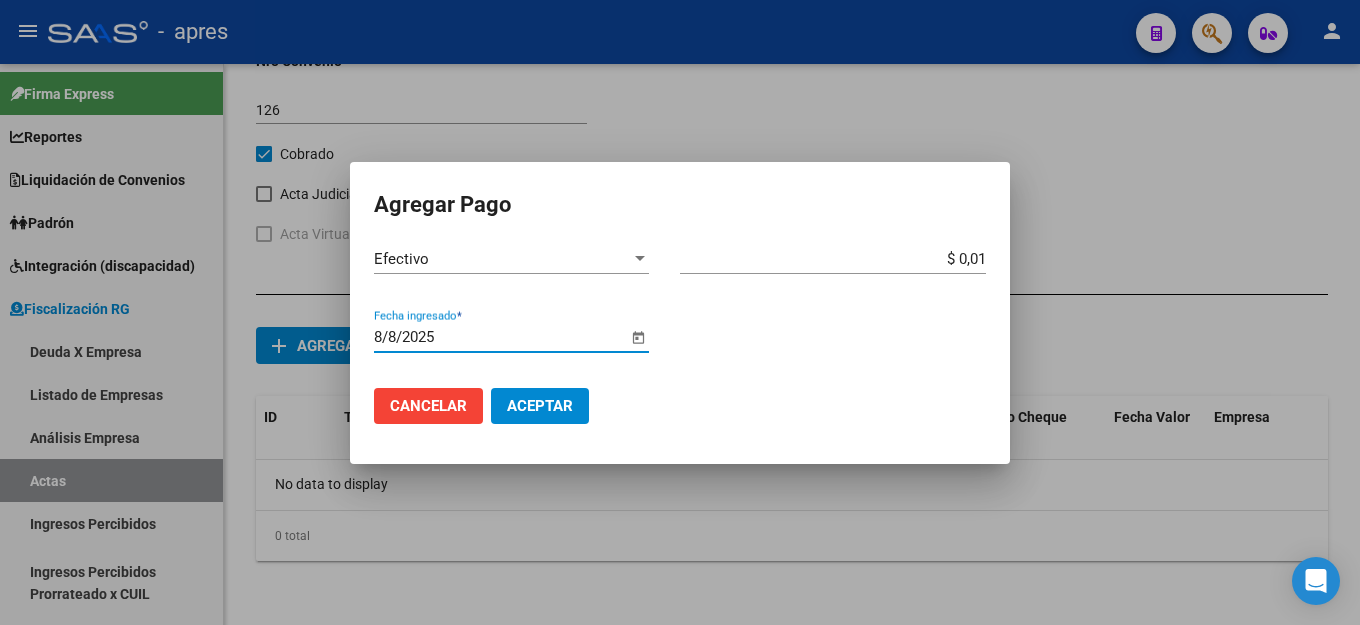 drag, startPoint x: 559, startPoint y: 403, endPoint x: 598, endPoint y: 380, distance: 45.276924 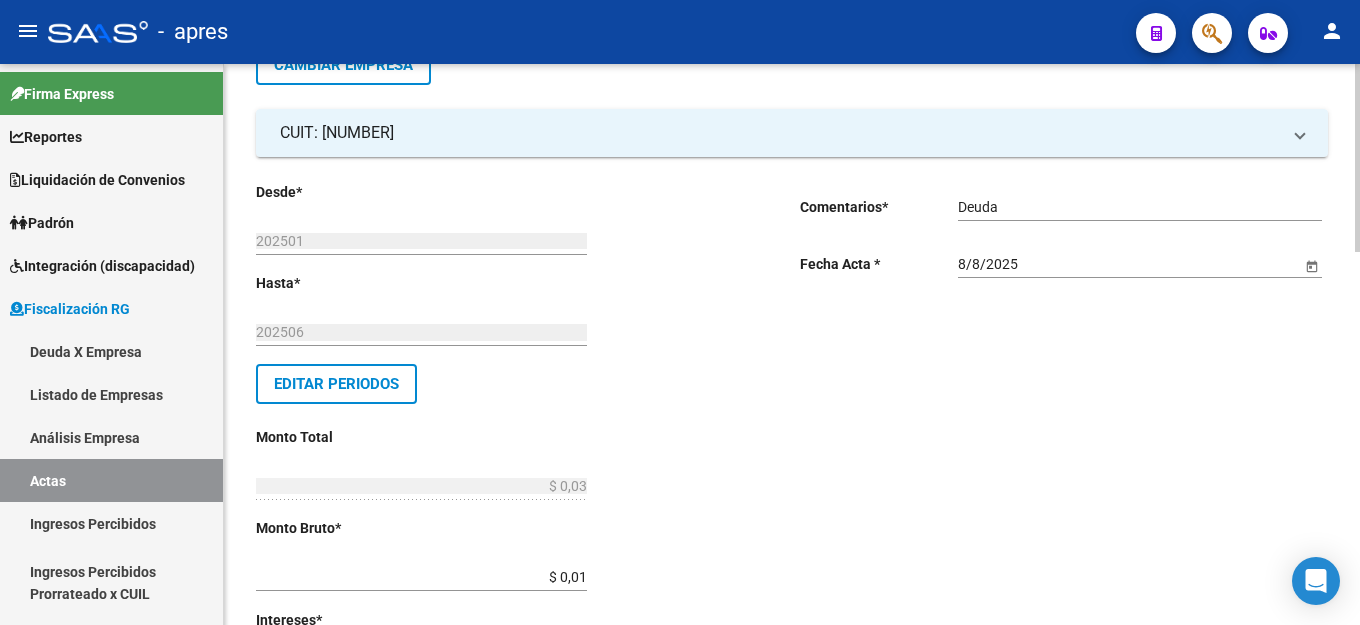 scroll, scrollTop: 0, scrollLeft: 0, axis: both 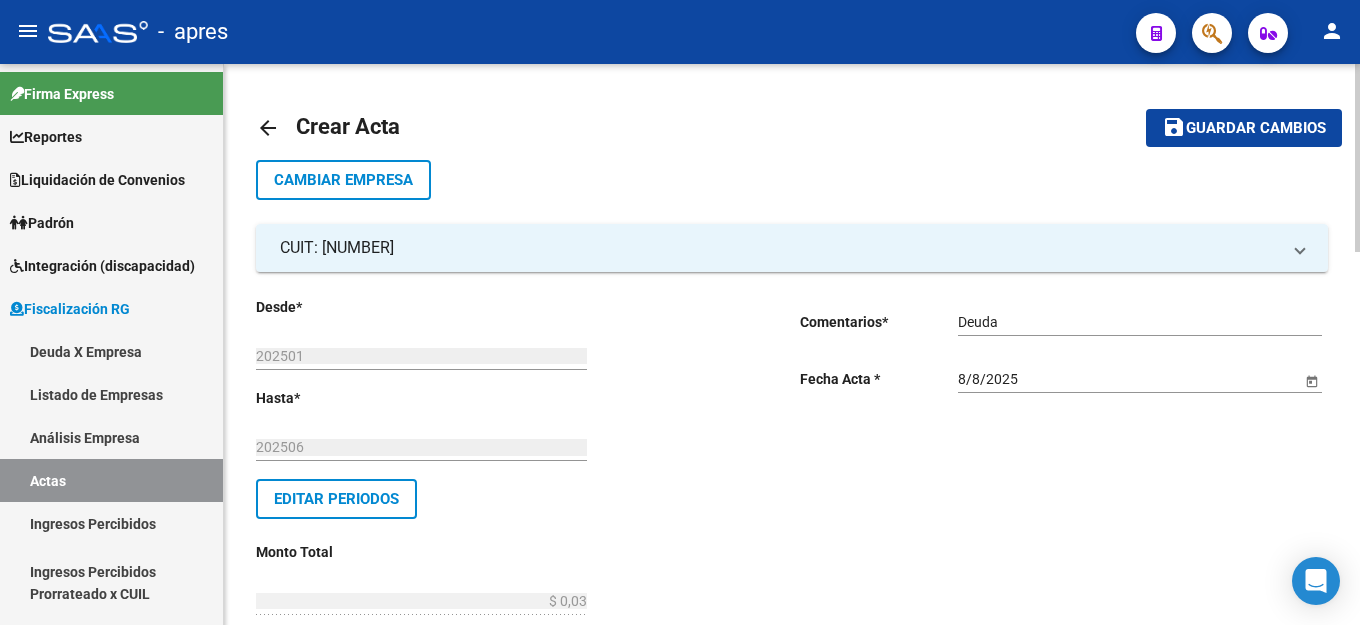 click on "Guardar cambios" 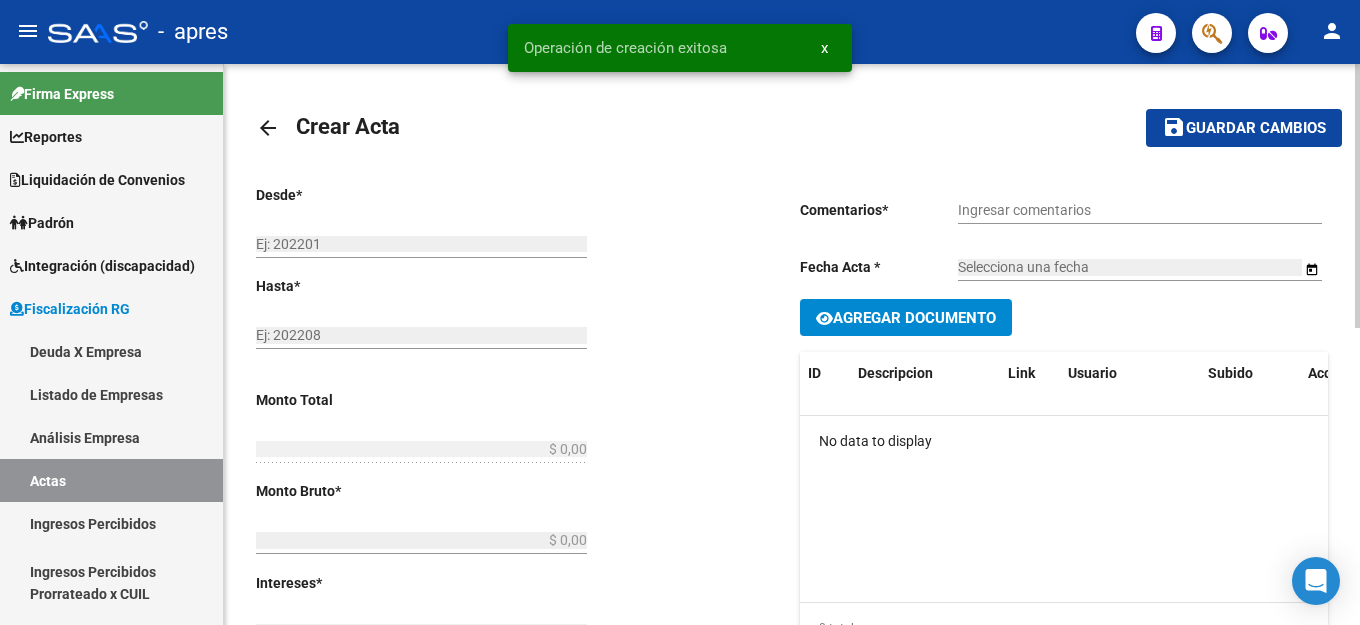 type on "202501" 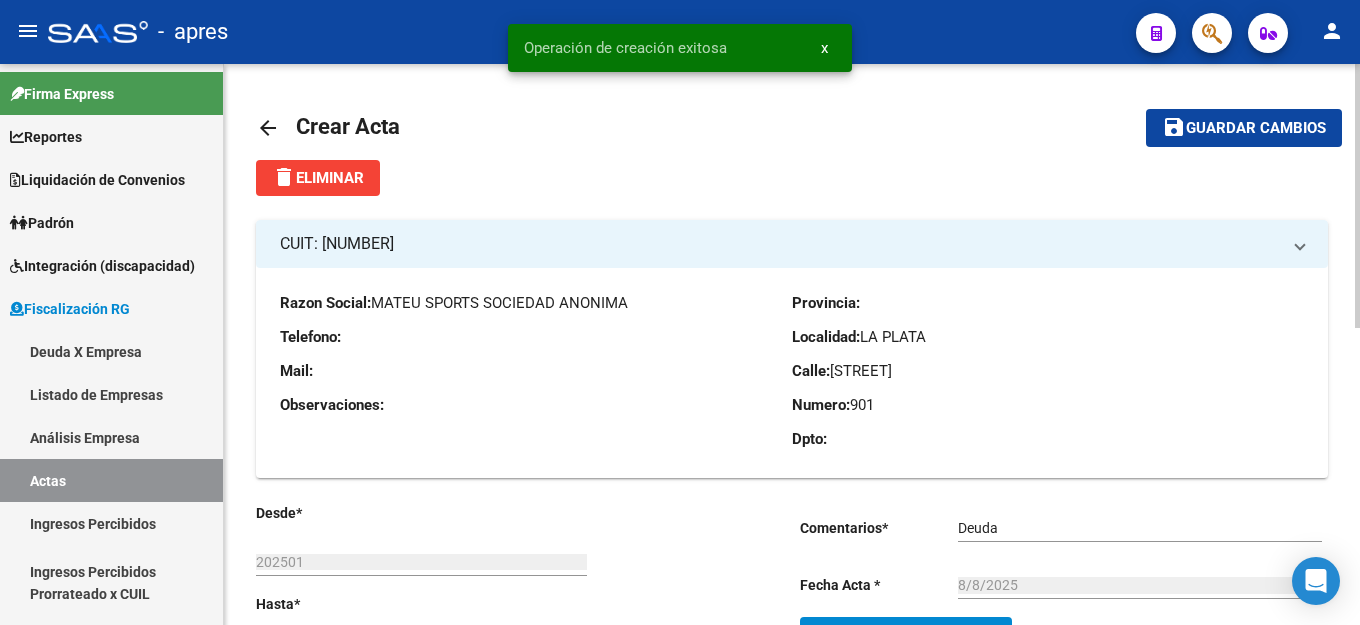 click on "Comentarios  *" 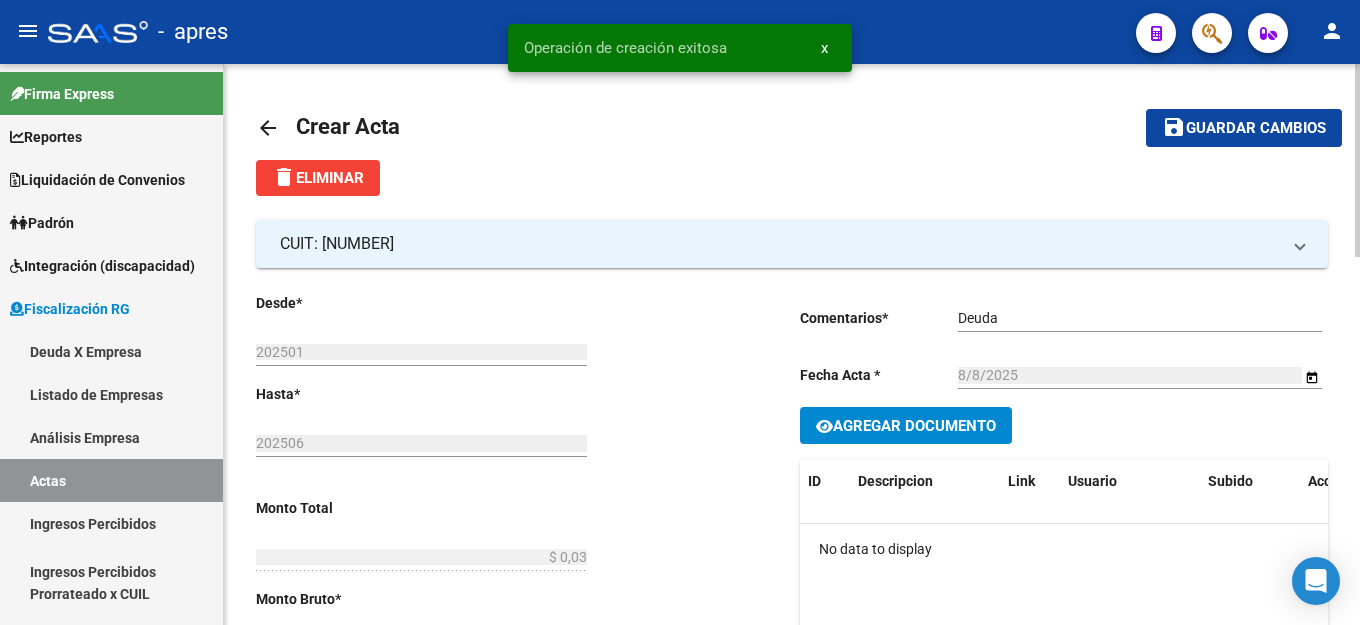 click on "Agregar Documento" 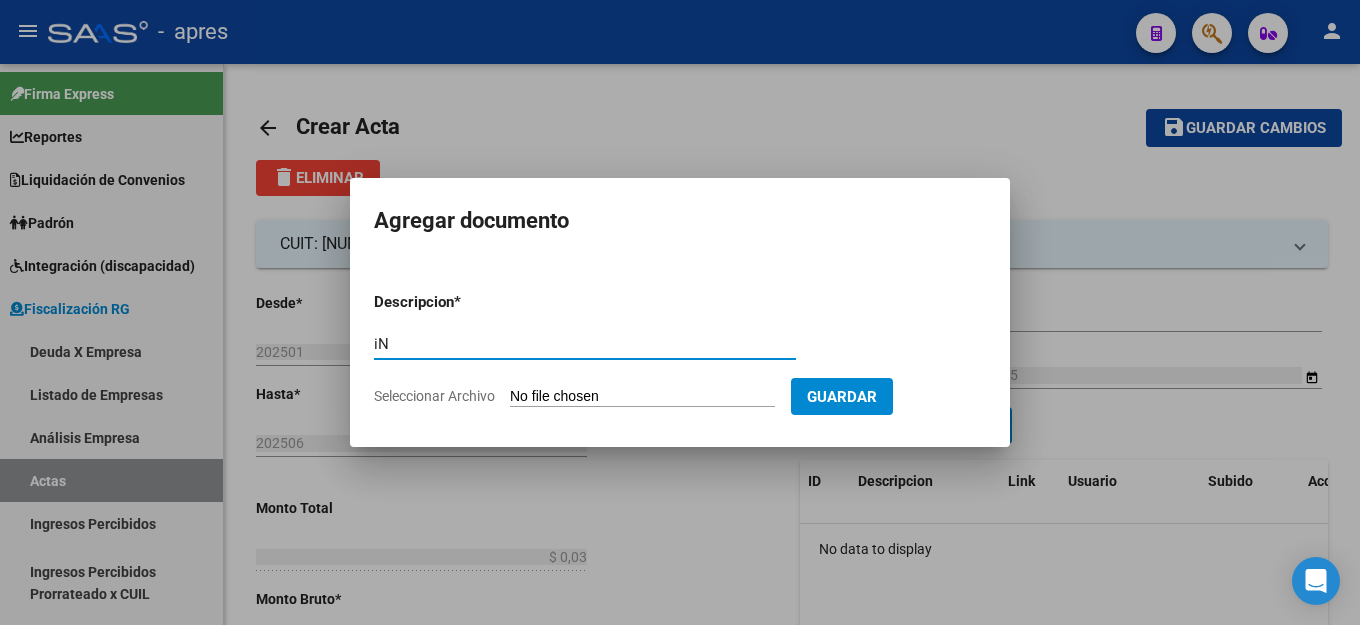type on "i" 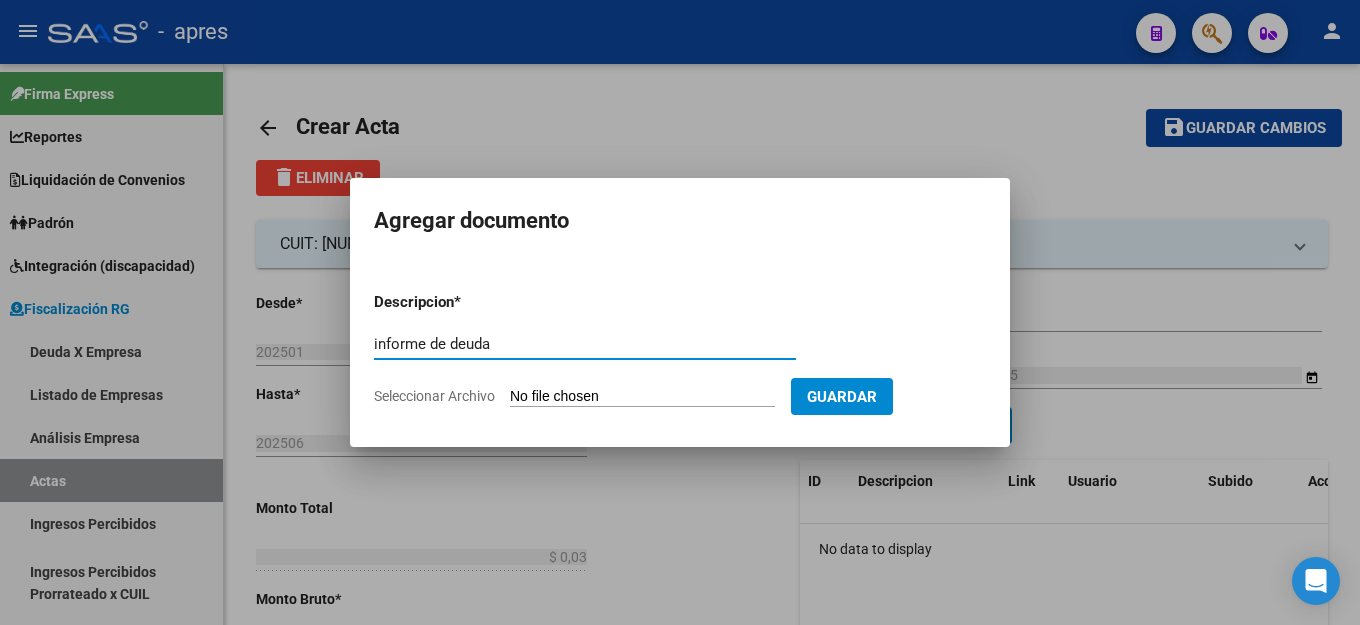 type on "informe de deuda" 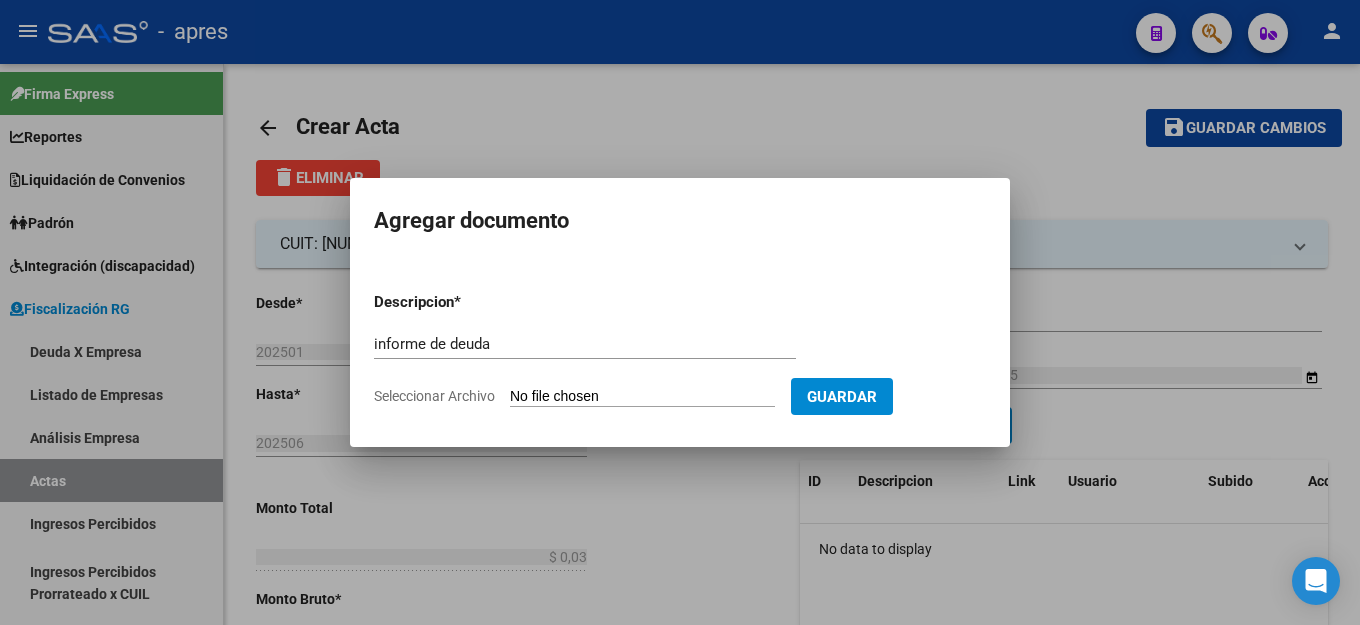 click on "Seleccionar Archivo" at bounding box center [642, 397] 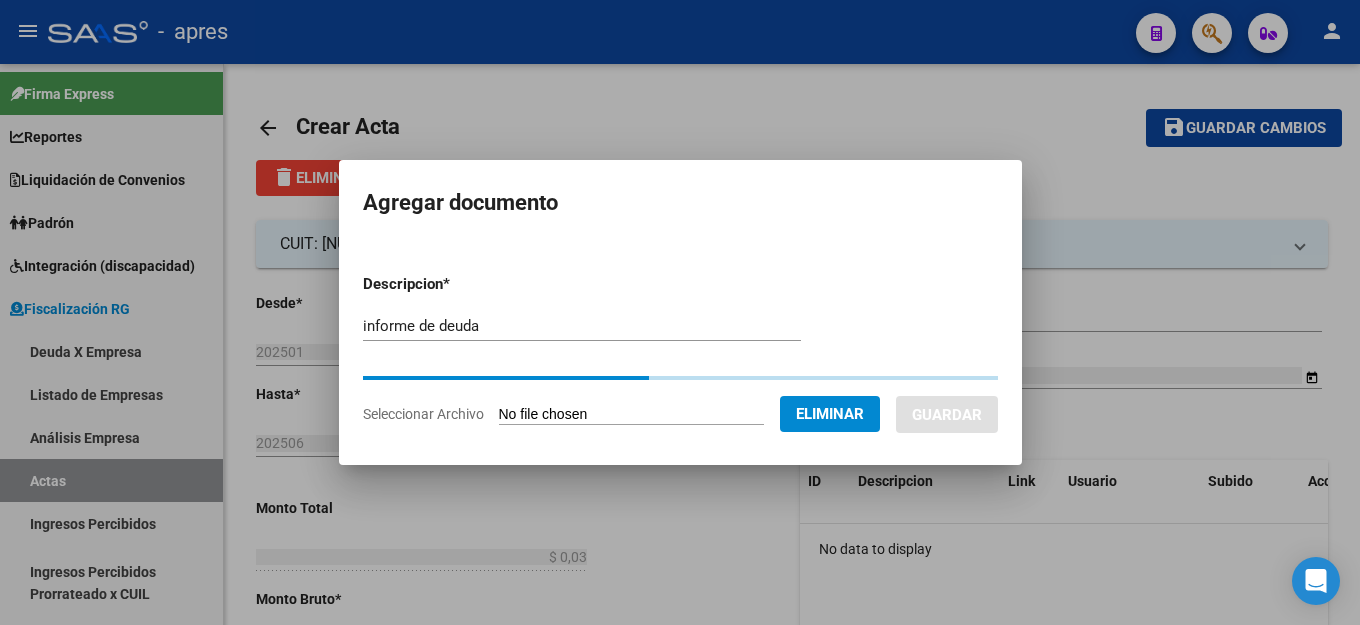 click on "Guardar" at bounding box center [947, 415] 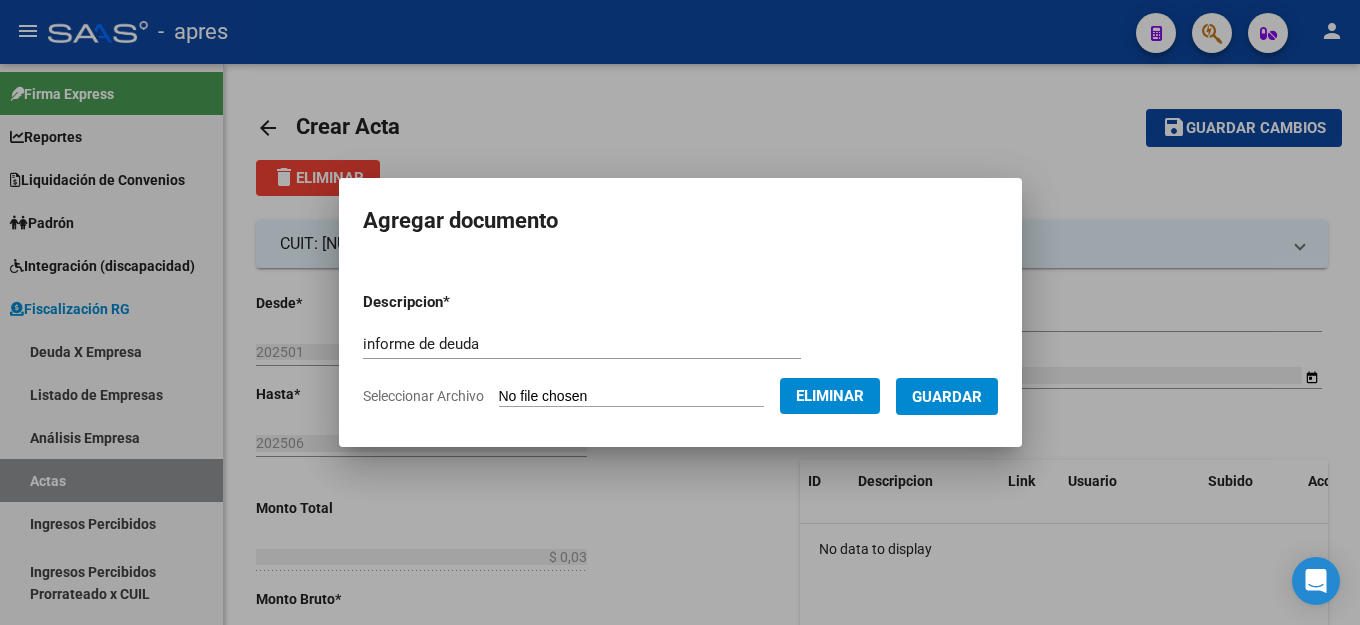 click on "Descripcion  *   informe de deuda Descripcion  Seleccionar Archivo Eliminar Guardar" at bounding box center [680, 349] 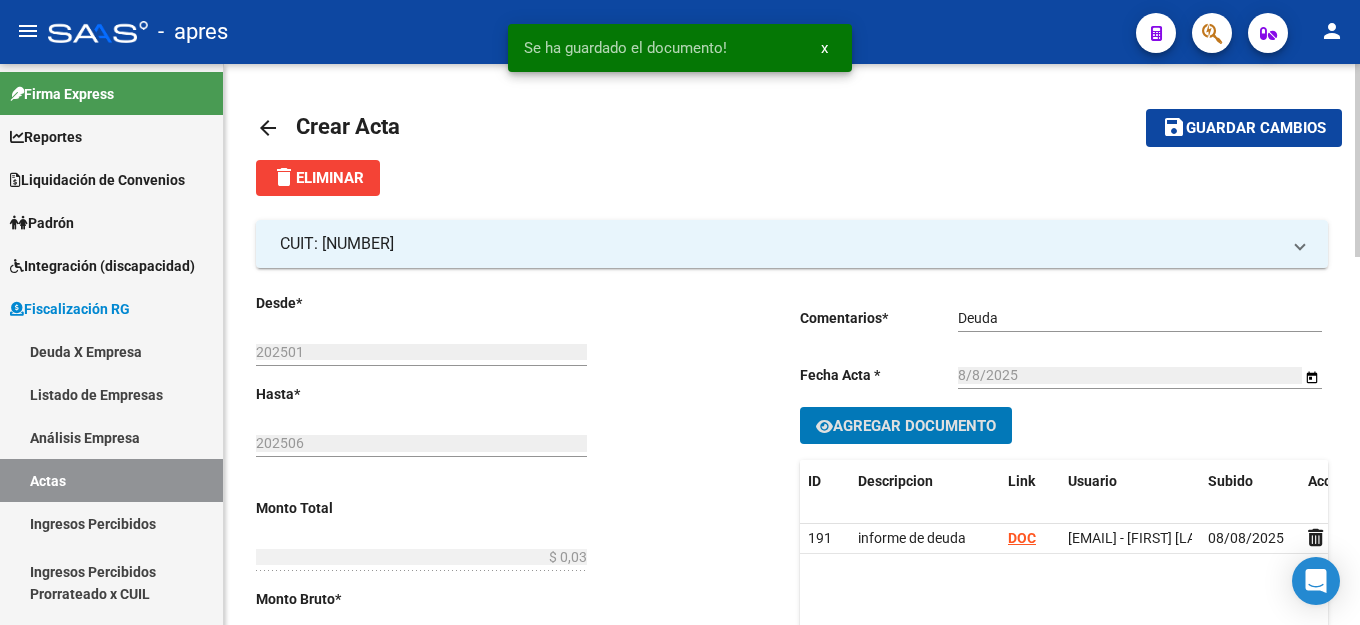 click on "Guardar cambios" 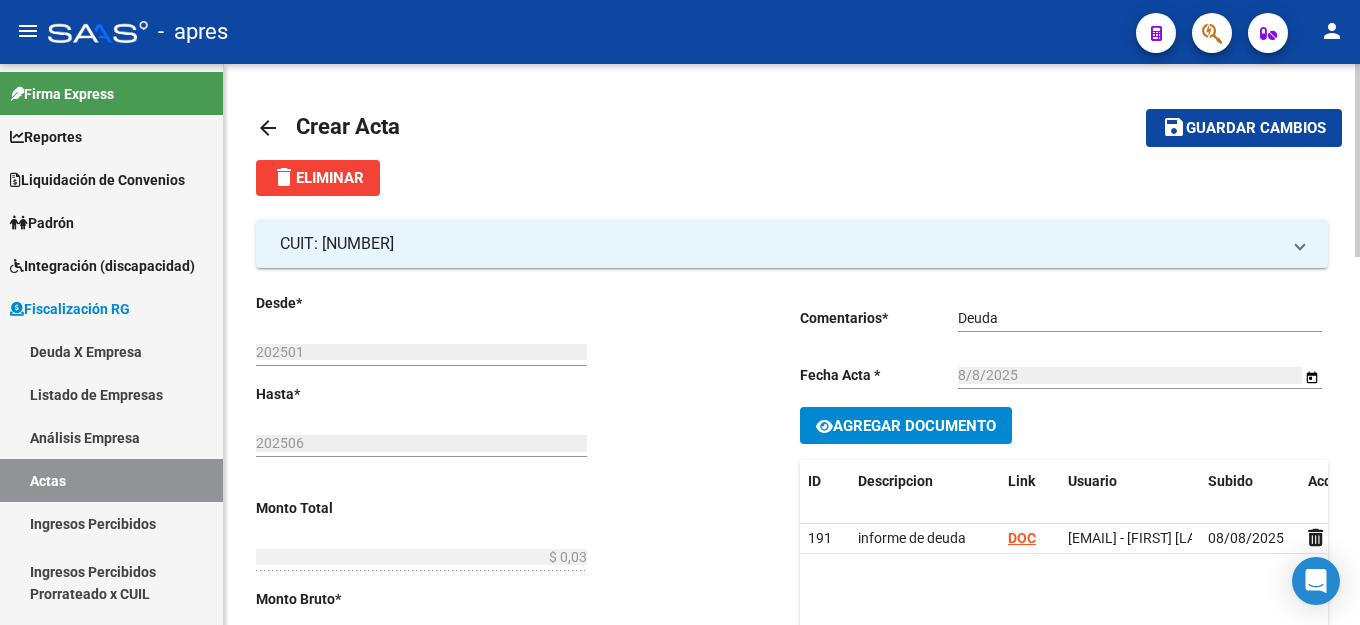 click on "Guardar cambios" 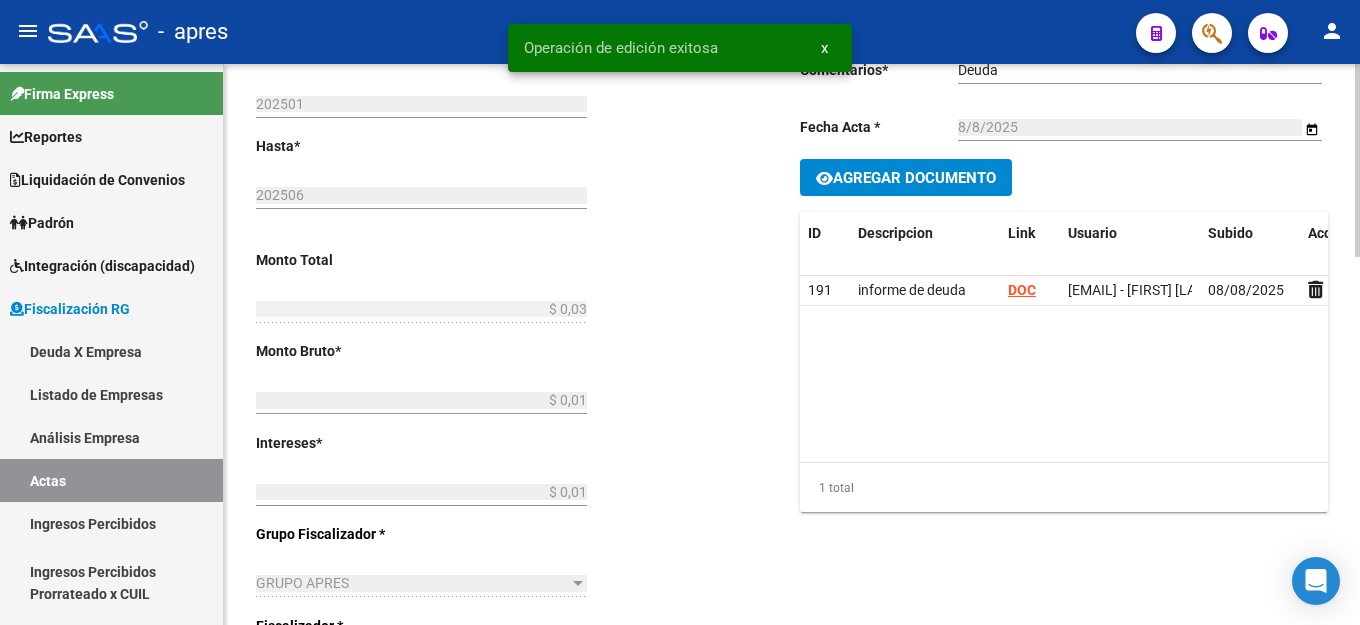 scroll, scrollTop: 0, scrollLeft: 0, axis: both 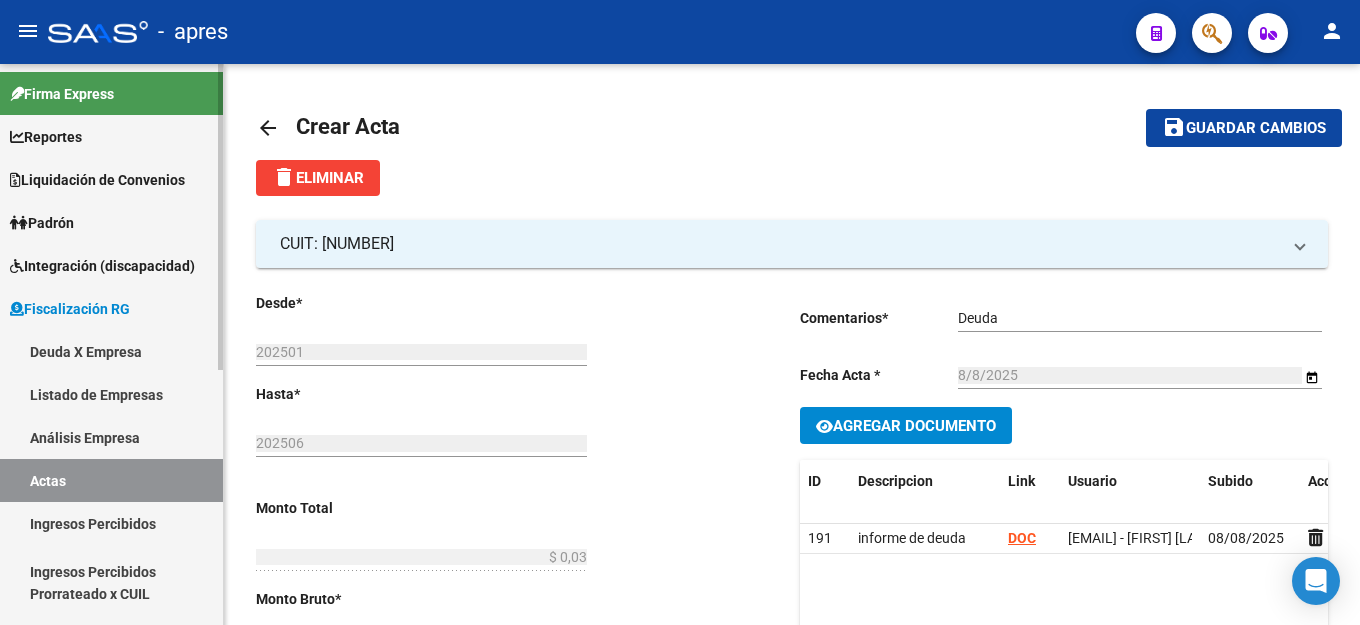 click on "Deuda X Empresa" at bounding box center [111, 351] 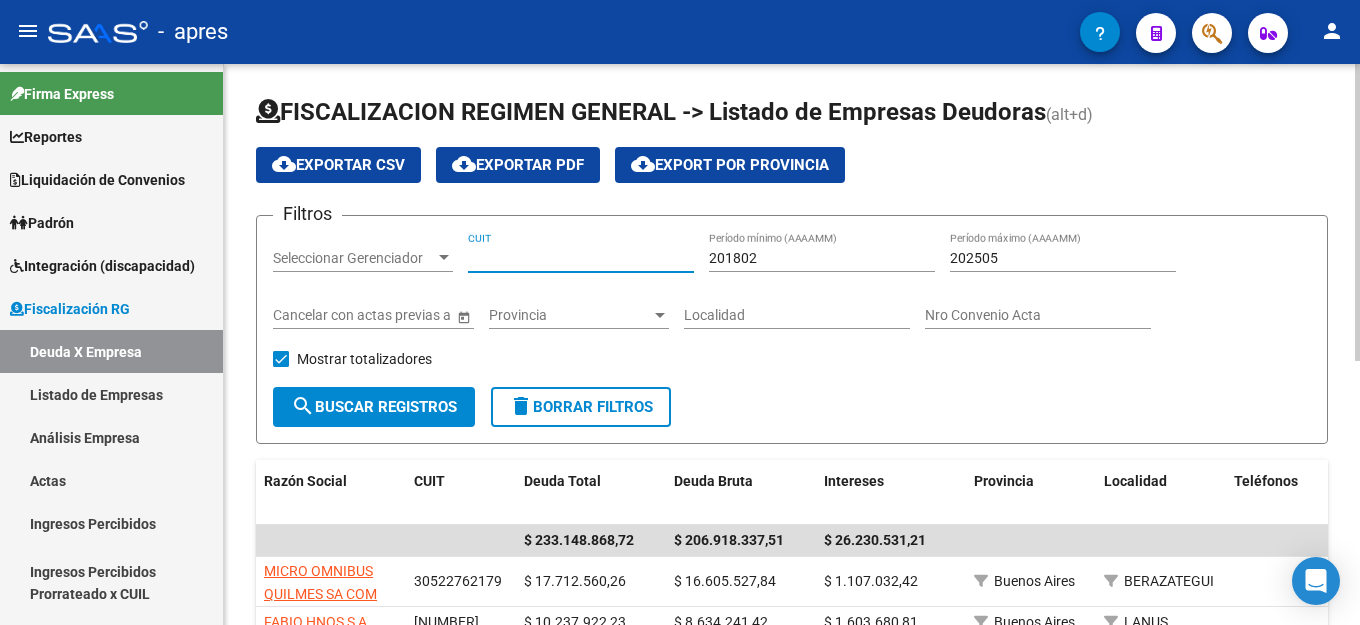 click on "CUIT" at bounding box center (581, 258) 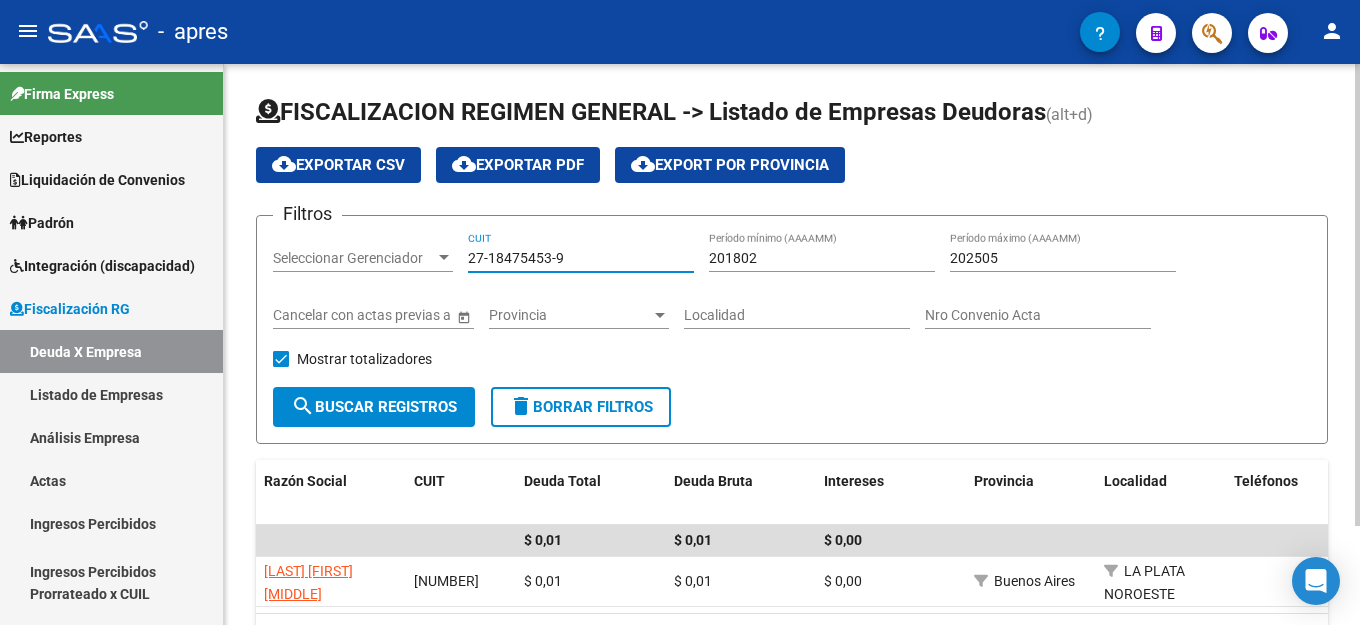 type on "27-18475453-9" 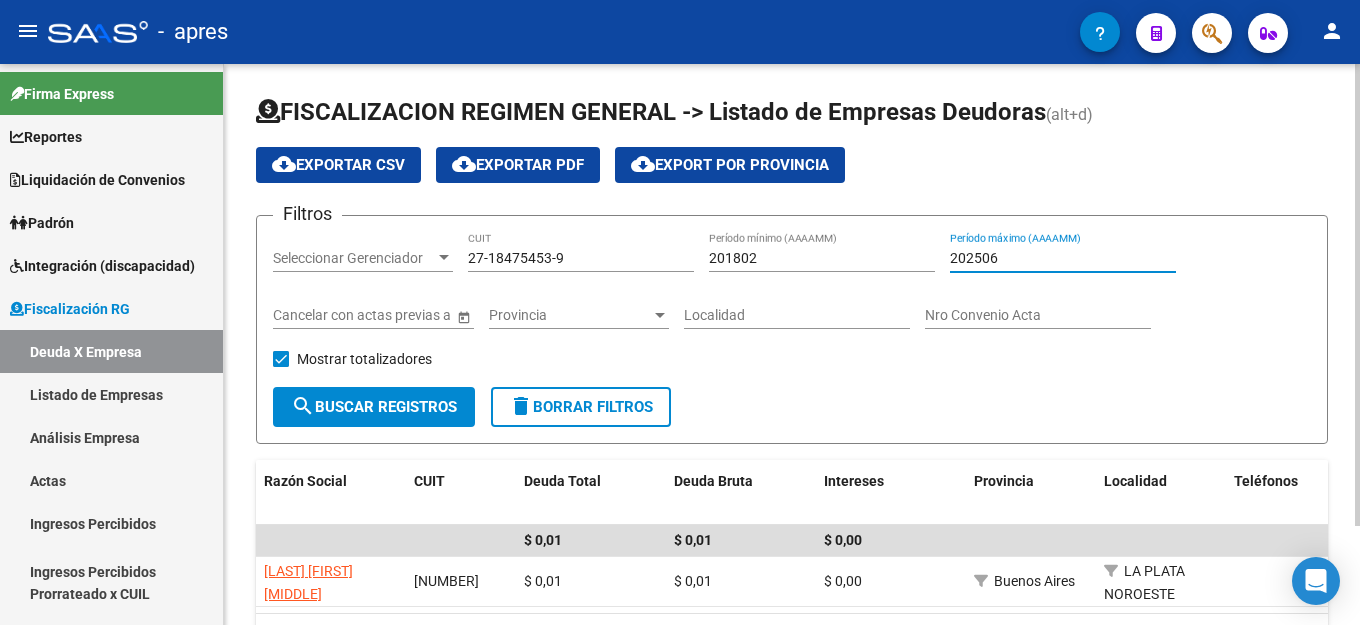 type on "202506" 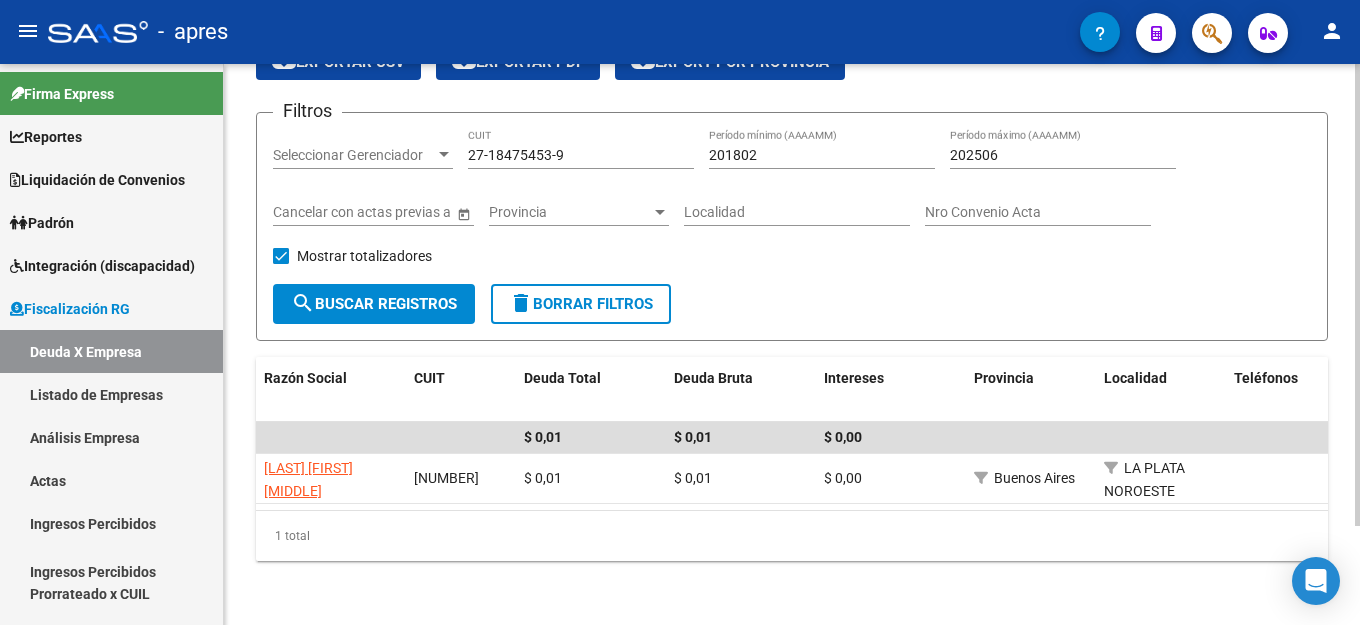 scroll, scrollTop: 120, scrollLeft: 0, axis: vertical 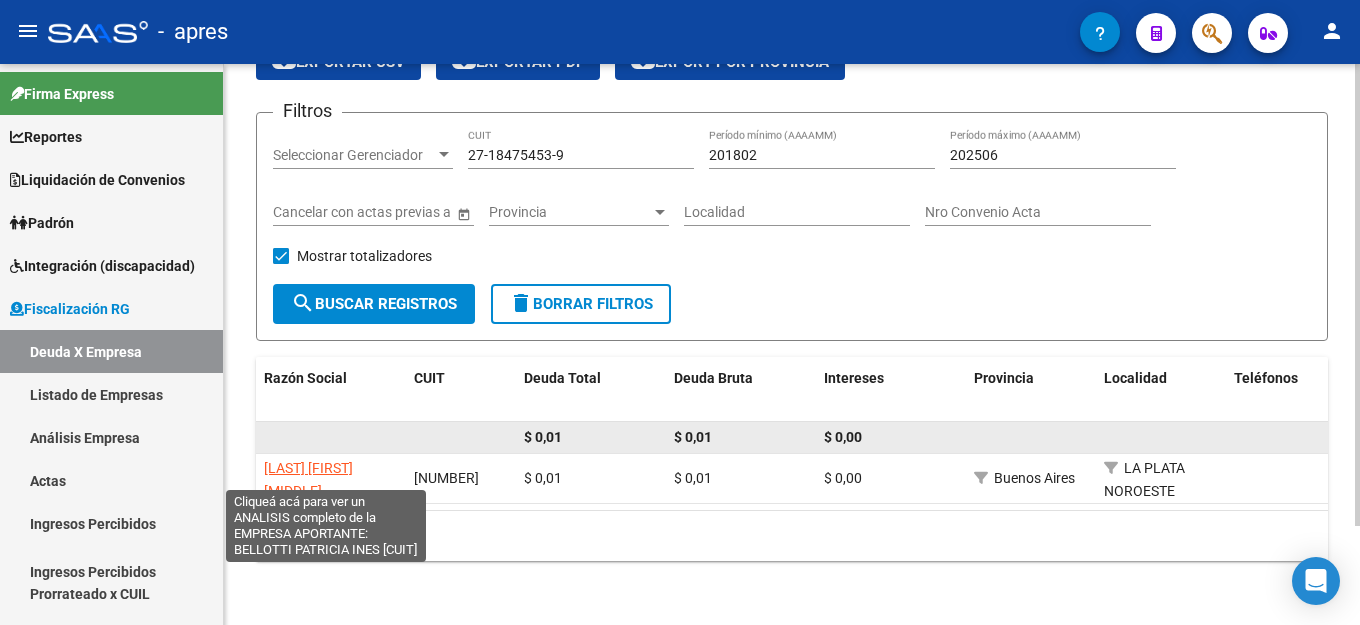 click 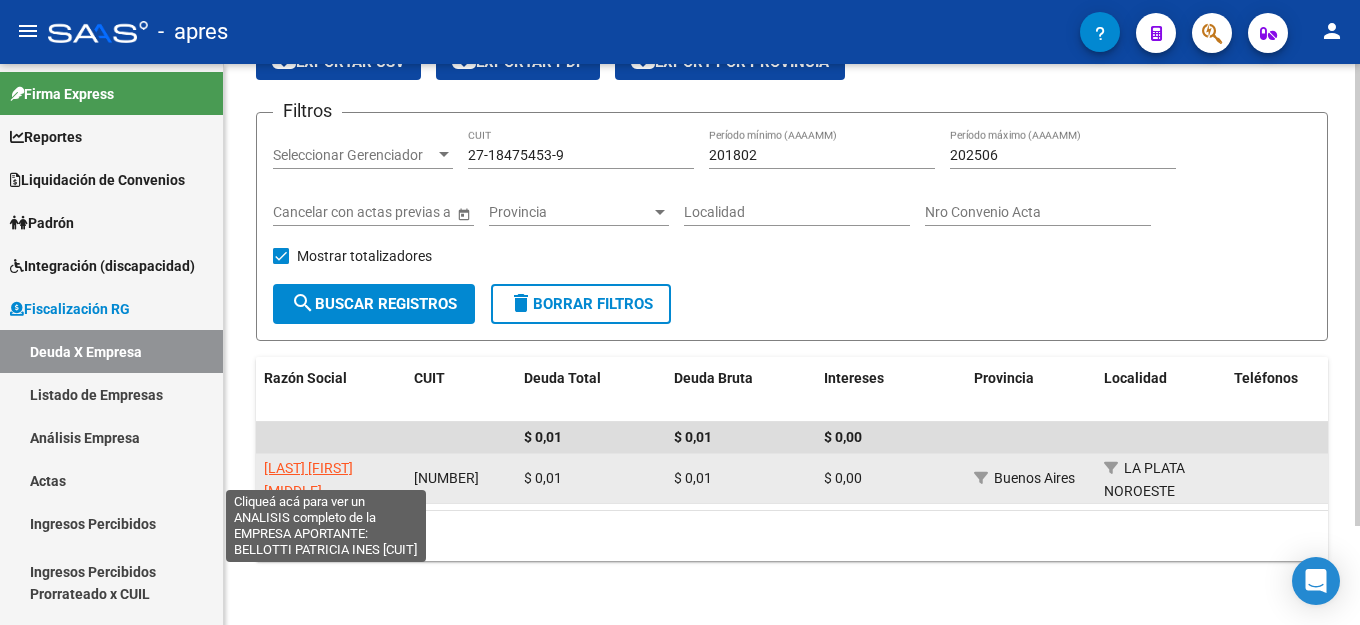 click on "[LAST] [FIRST] [MIDDLE]" 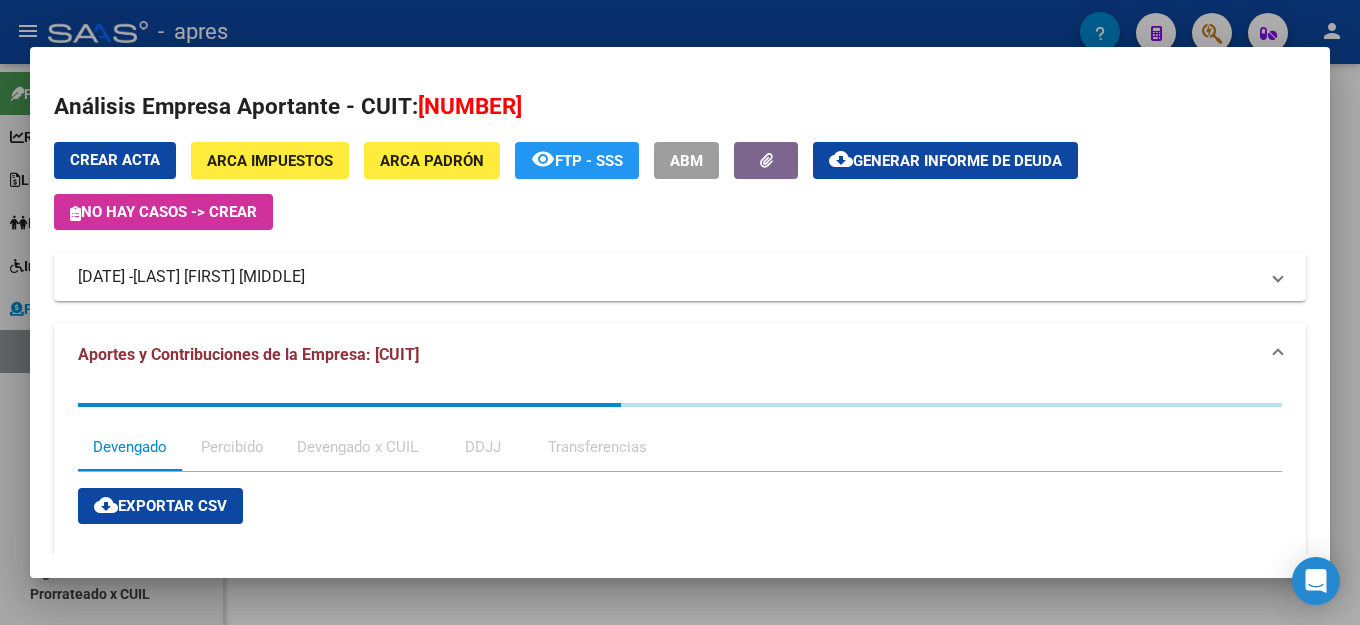 click on "Generar informe de deuda" 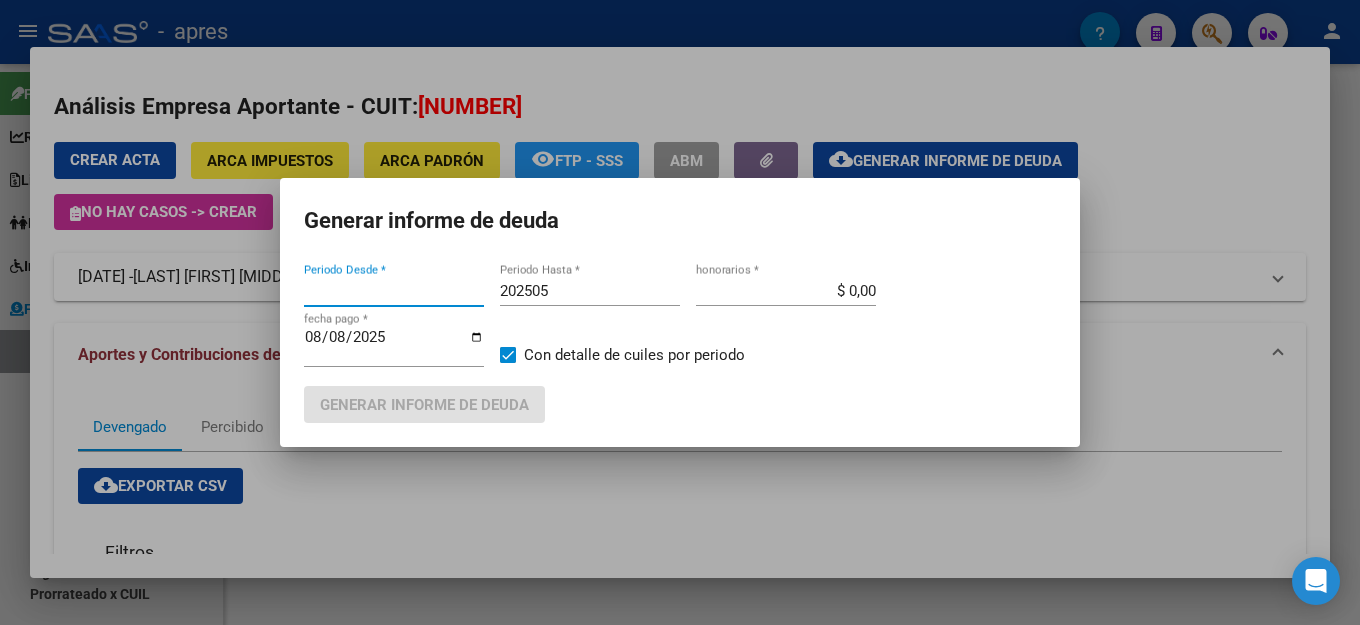 type on "201802" 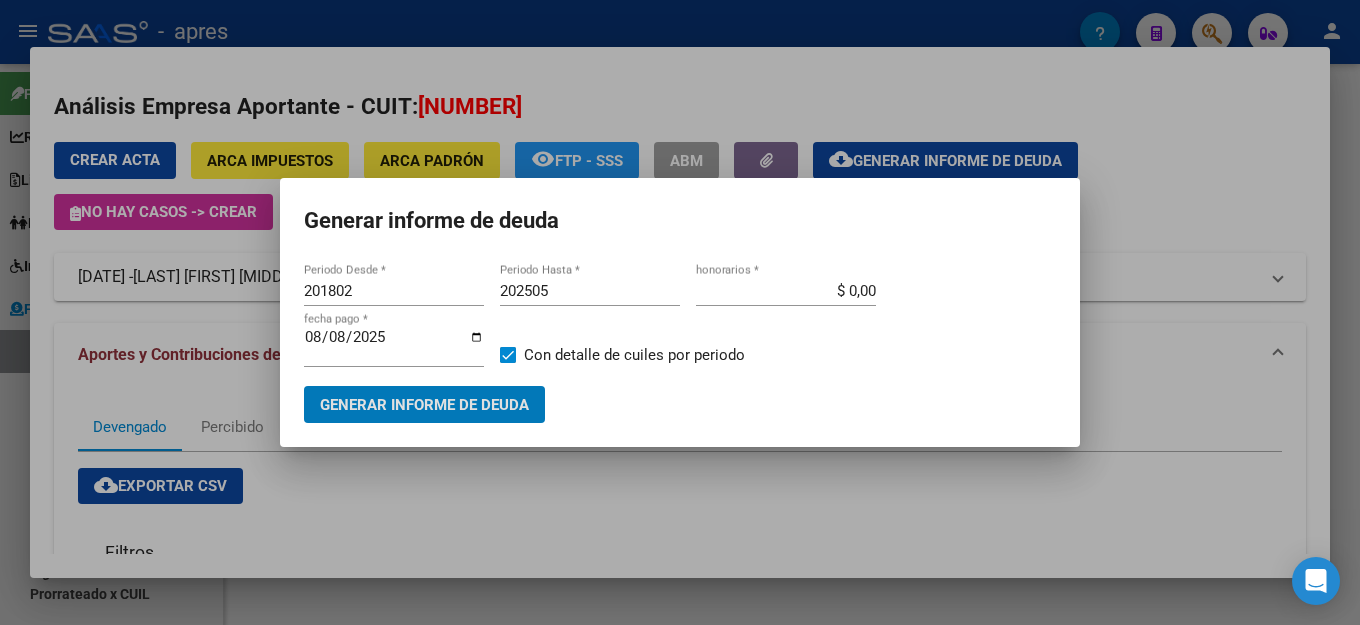 click on "202505 Periodo Hasta *" at bounding box center [590, 291] 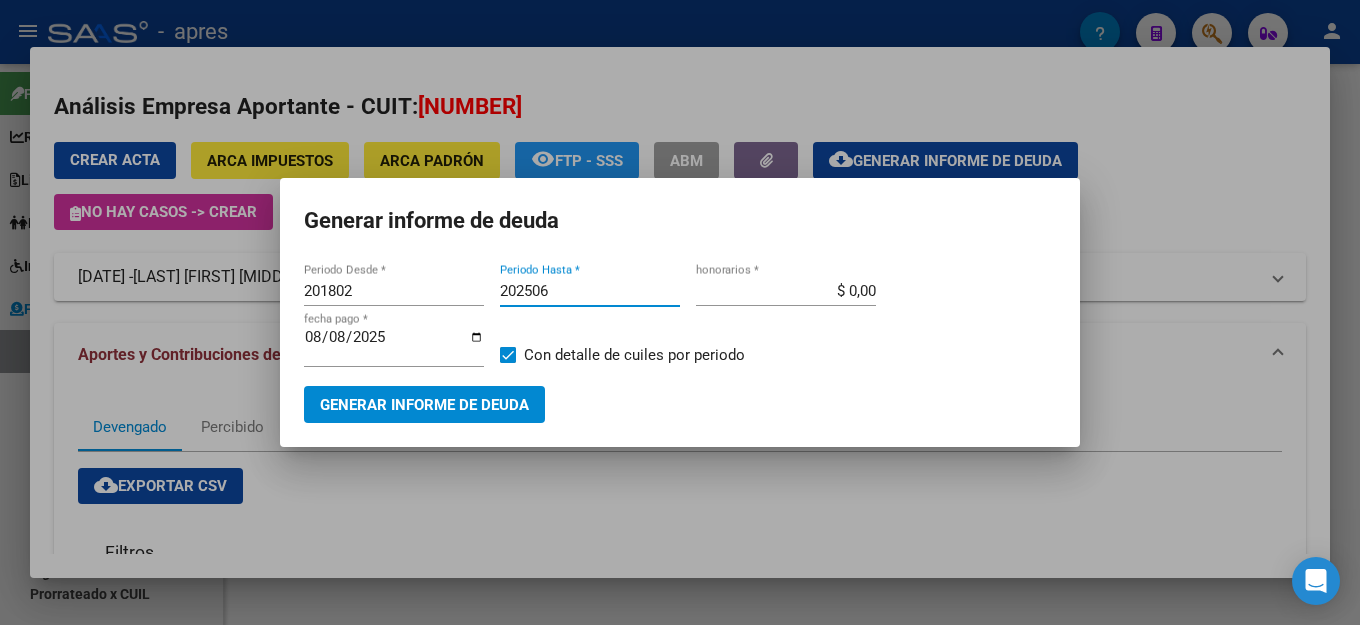 type on "202506" 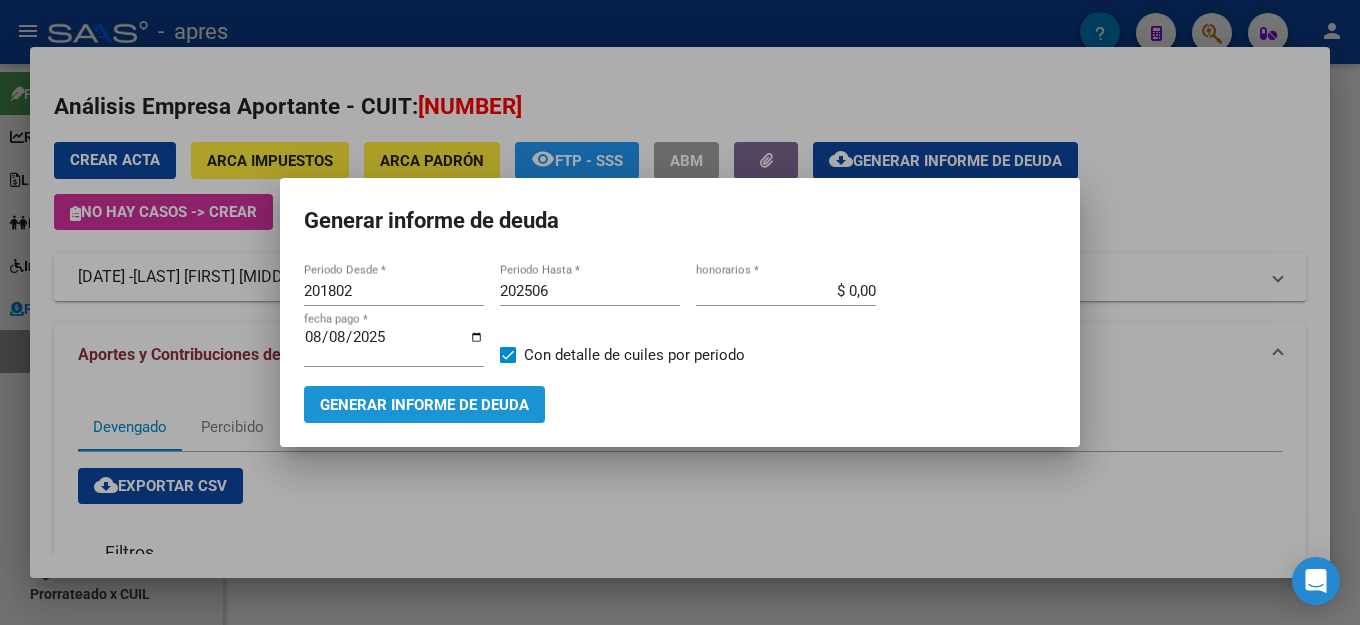 click on "Generar informe de deuda" at bounding box center [424, 405] 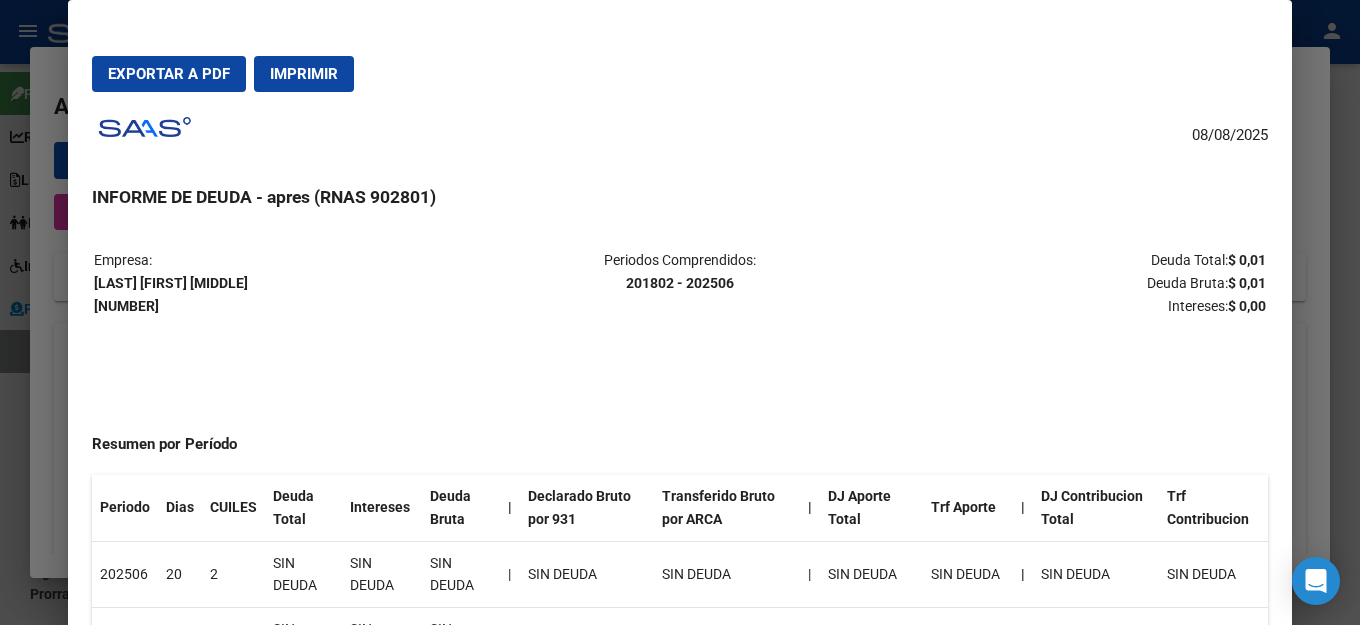 click on "Exportar a PDF" at bounding box center (169, 74) 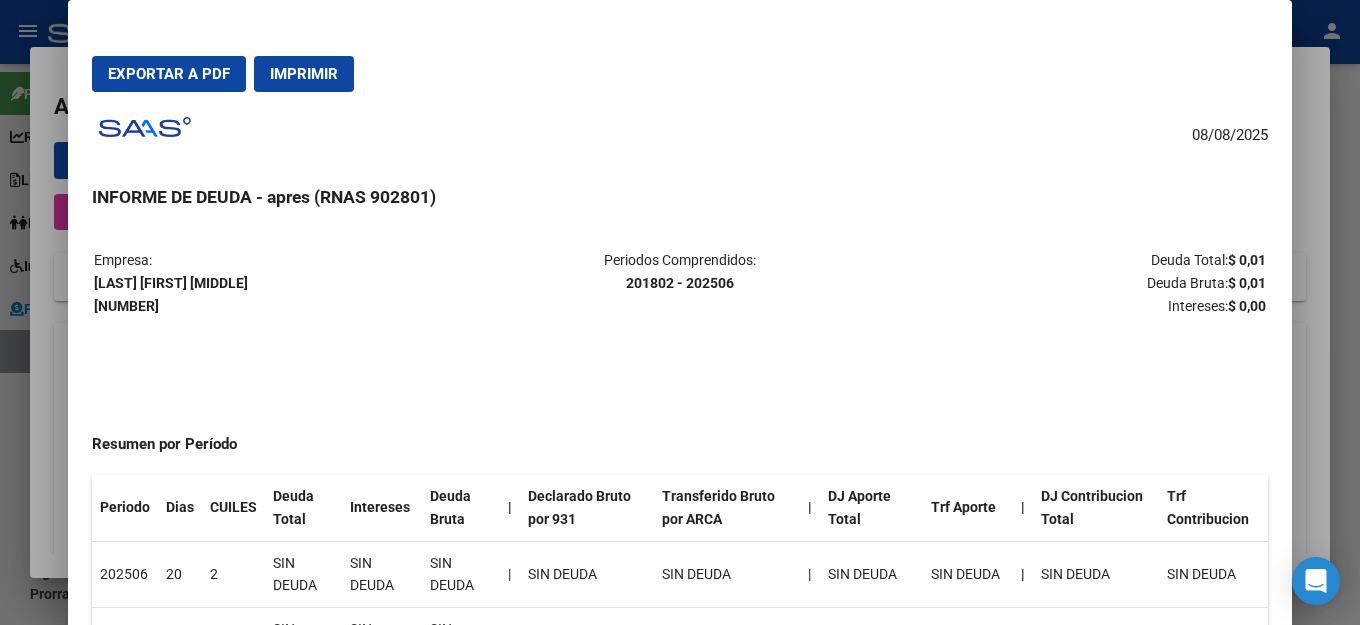 type 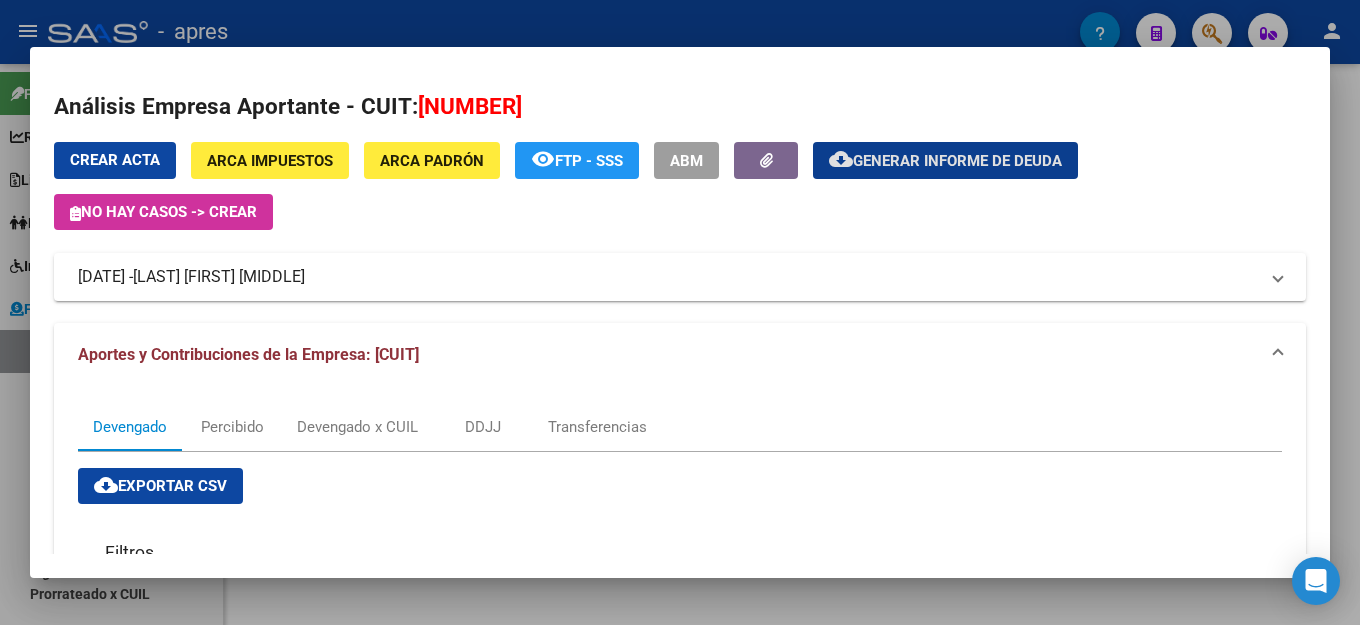 drag, startPoint x: 94, startPoint y: 162, endPoint x: 460, endPoint y: 243, distance: 374.856 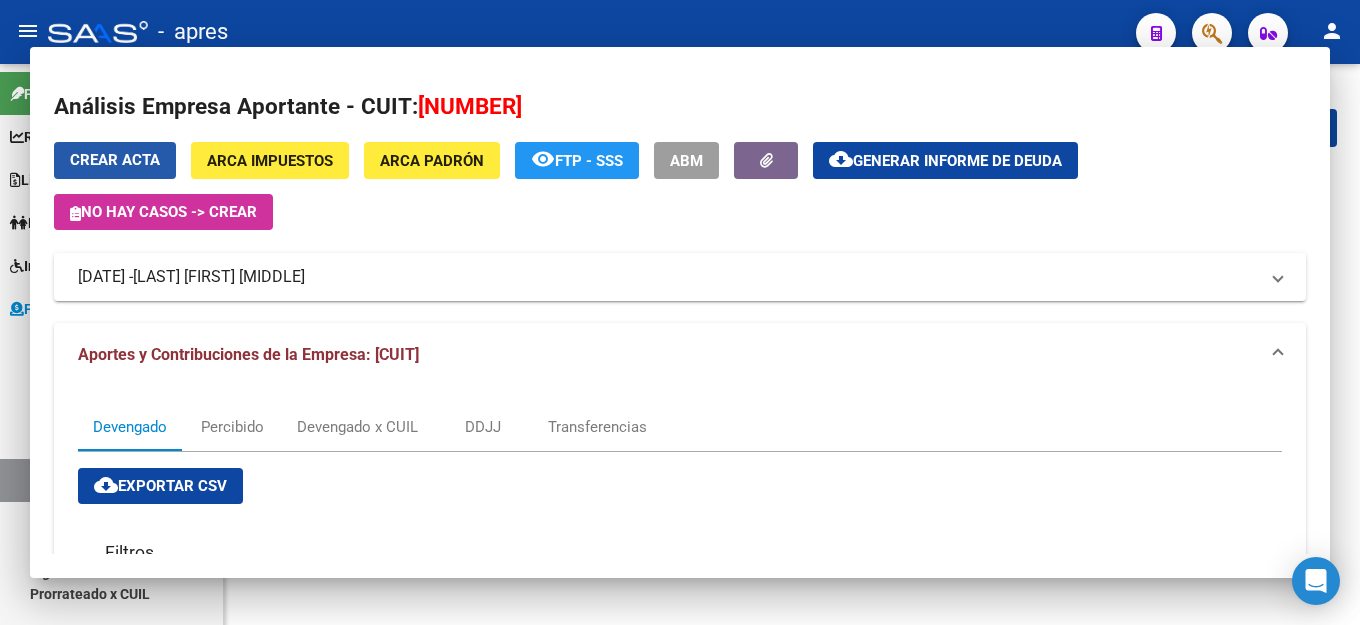 scroll, scrollTop: 0, scrollLeft: 0, axis: both 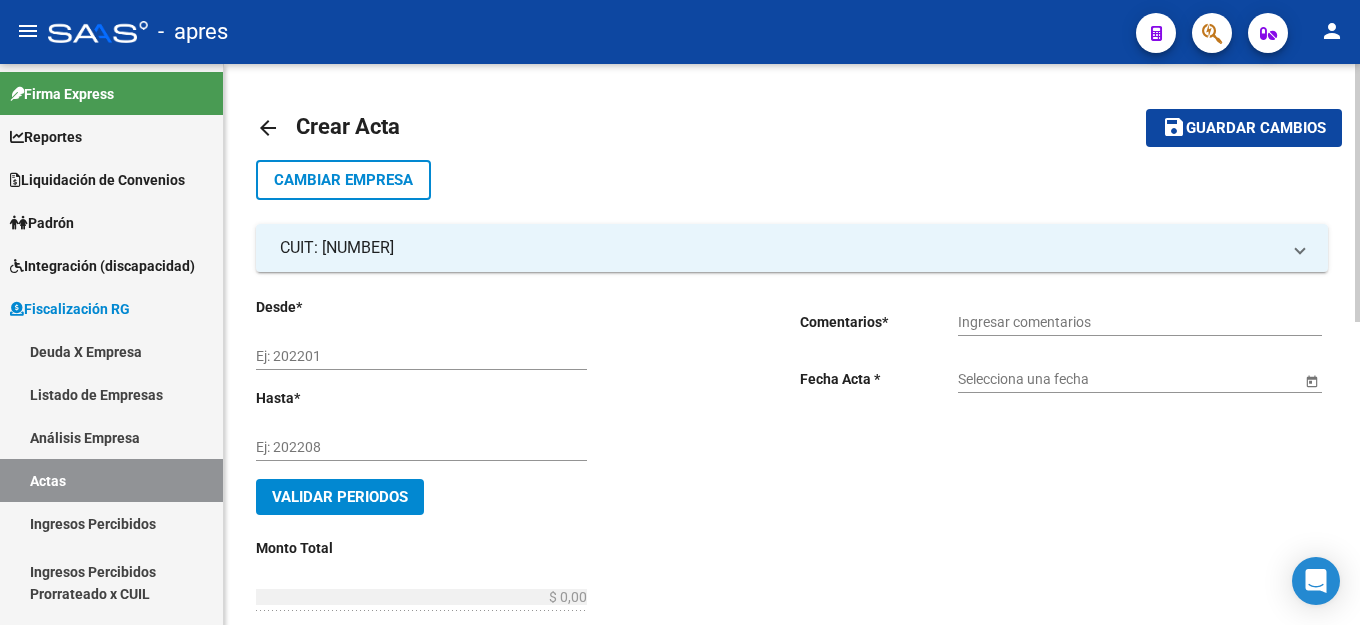 click on "Ej: 202201" 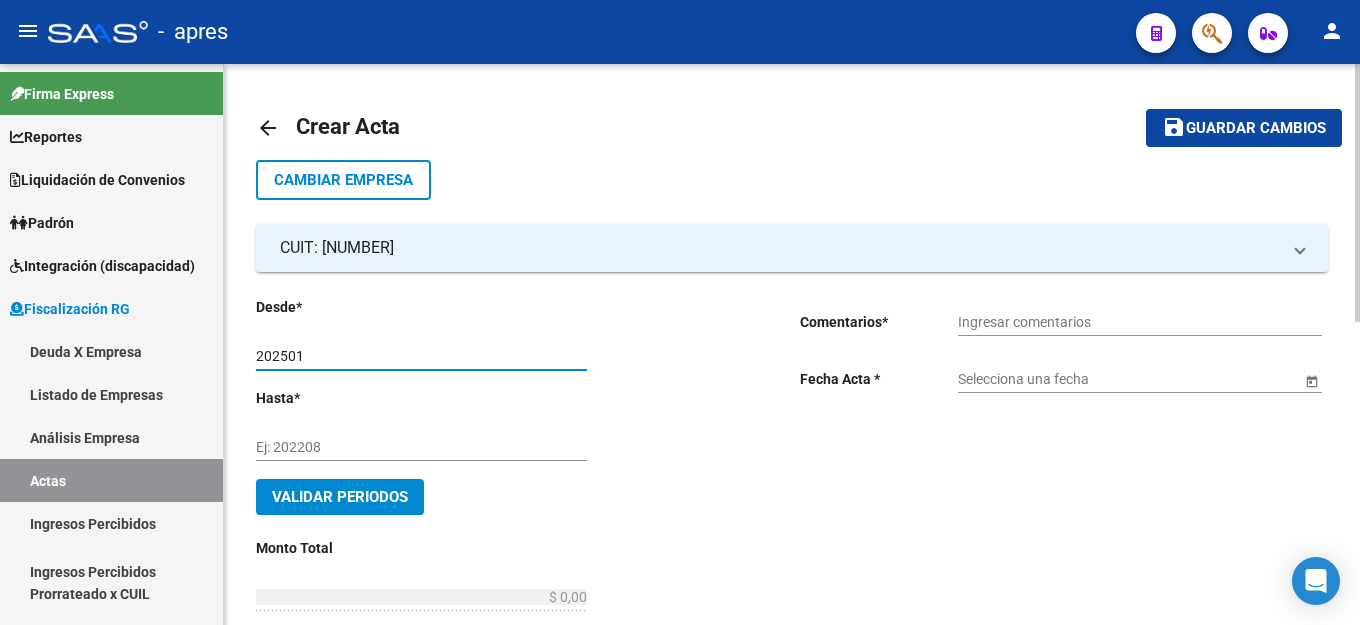type on "202501" 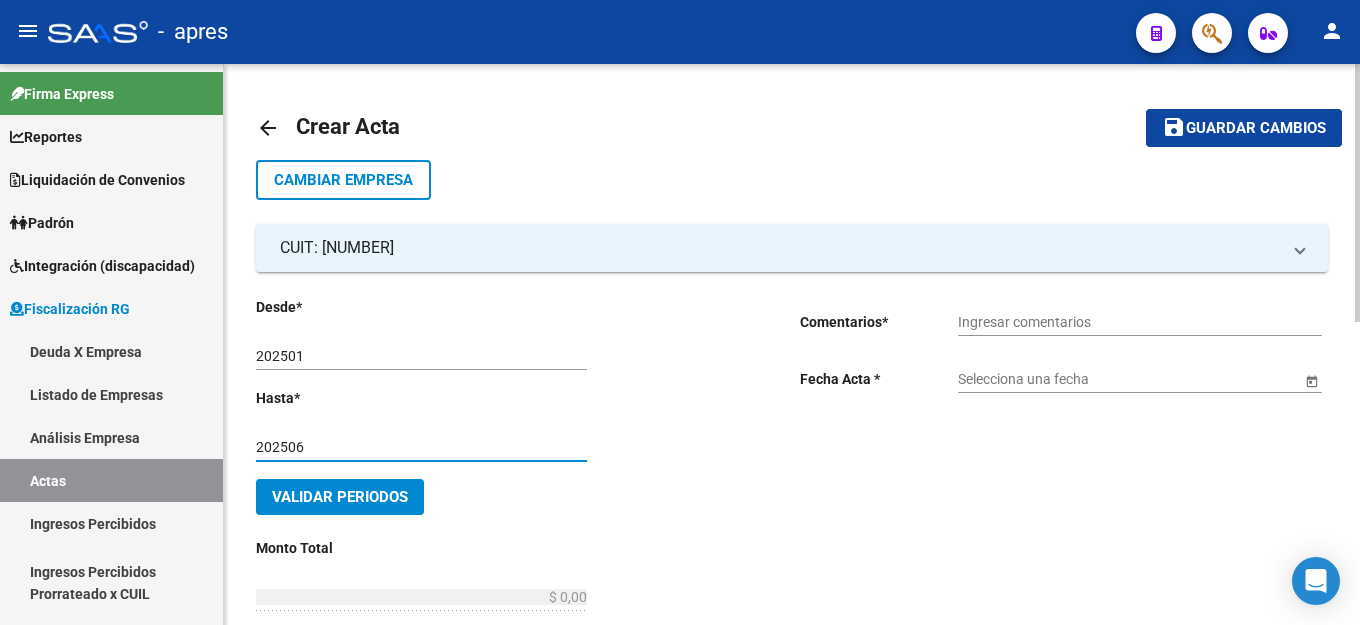 type on "202506" 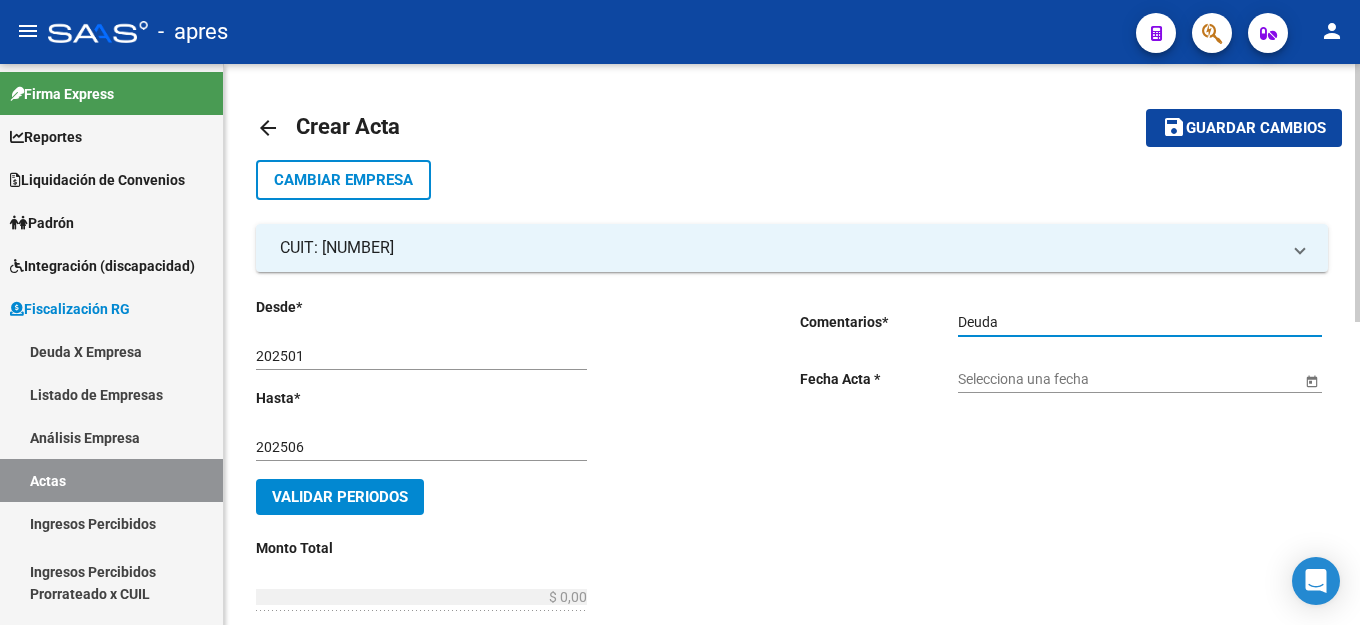 type on "Deuda" 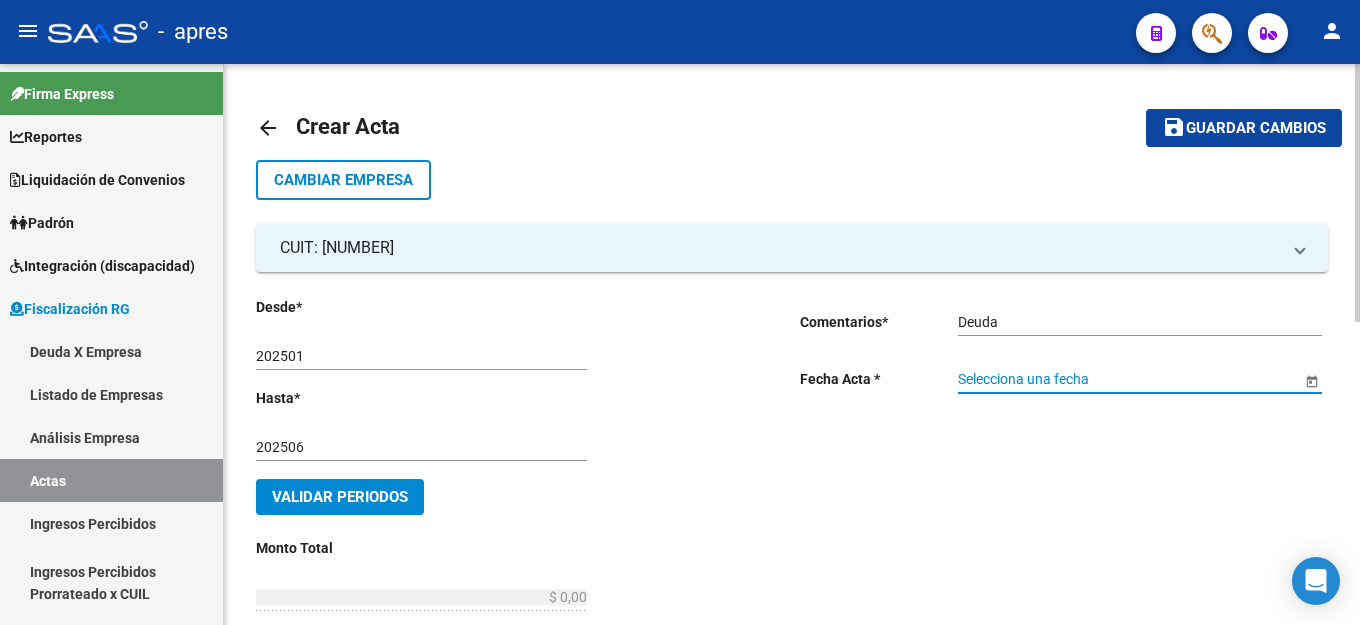 click on "Selecciona una fecha" at bounding box center [1129, 379] 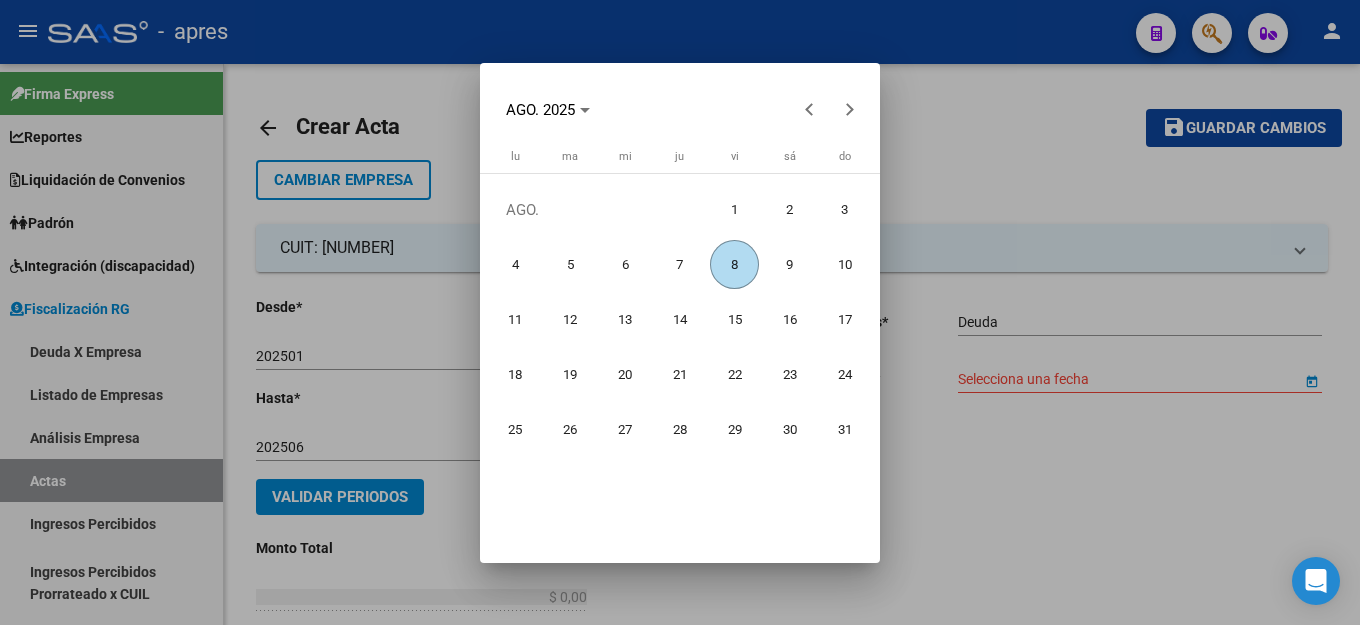 click on "8" at bounding box center (734, 264) 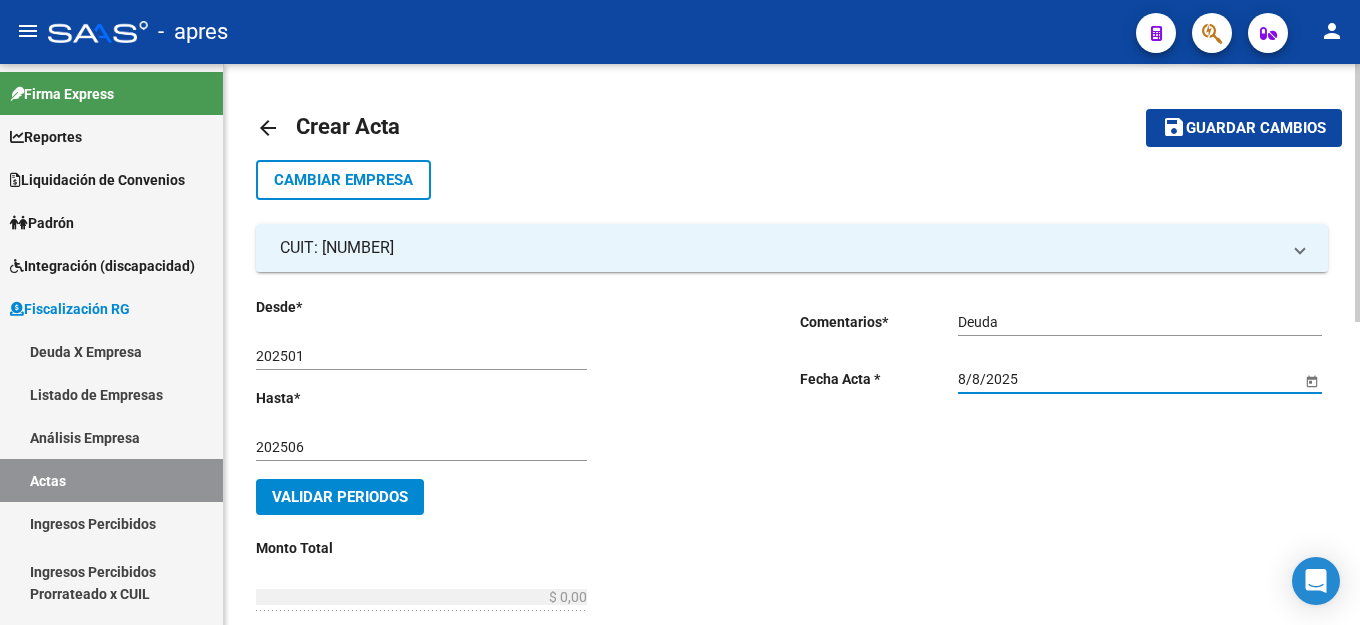 click on "Validar Periodos" 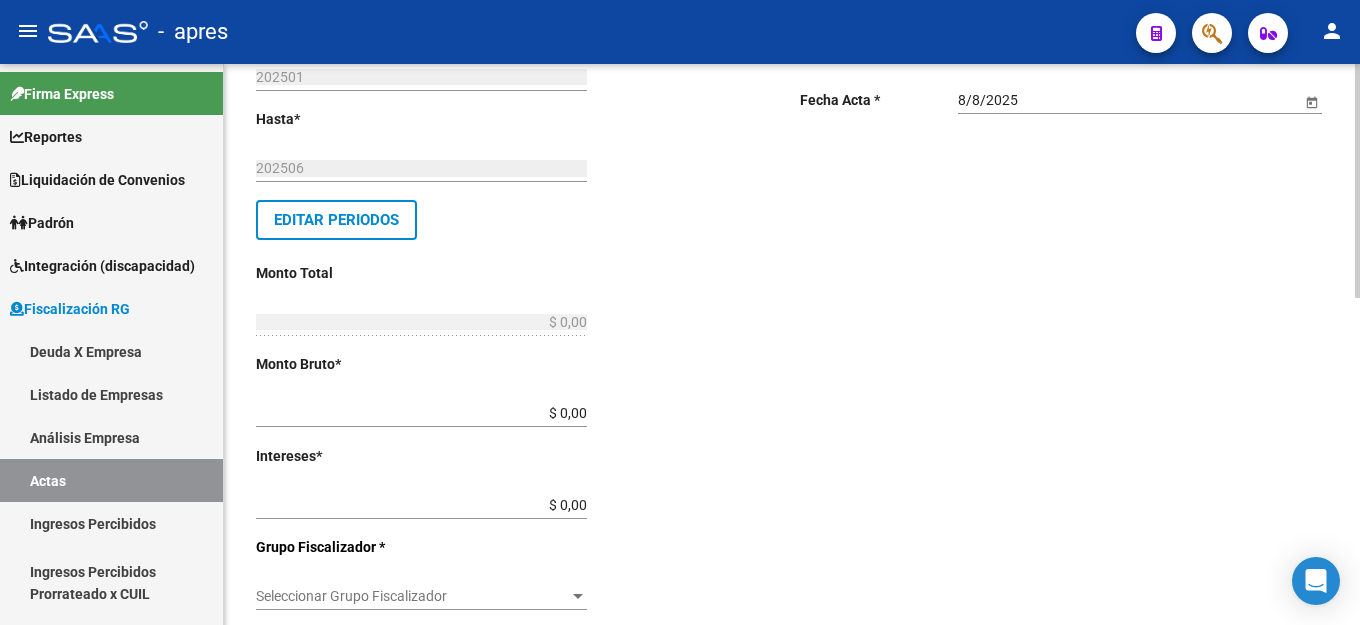 scroll, scrollTop: 100, scrollLeft: 0, axis: vertical 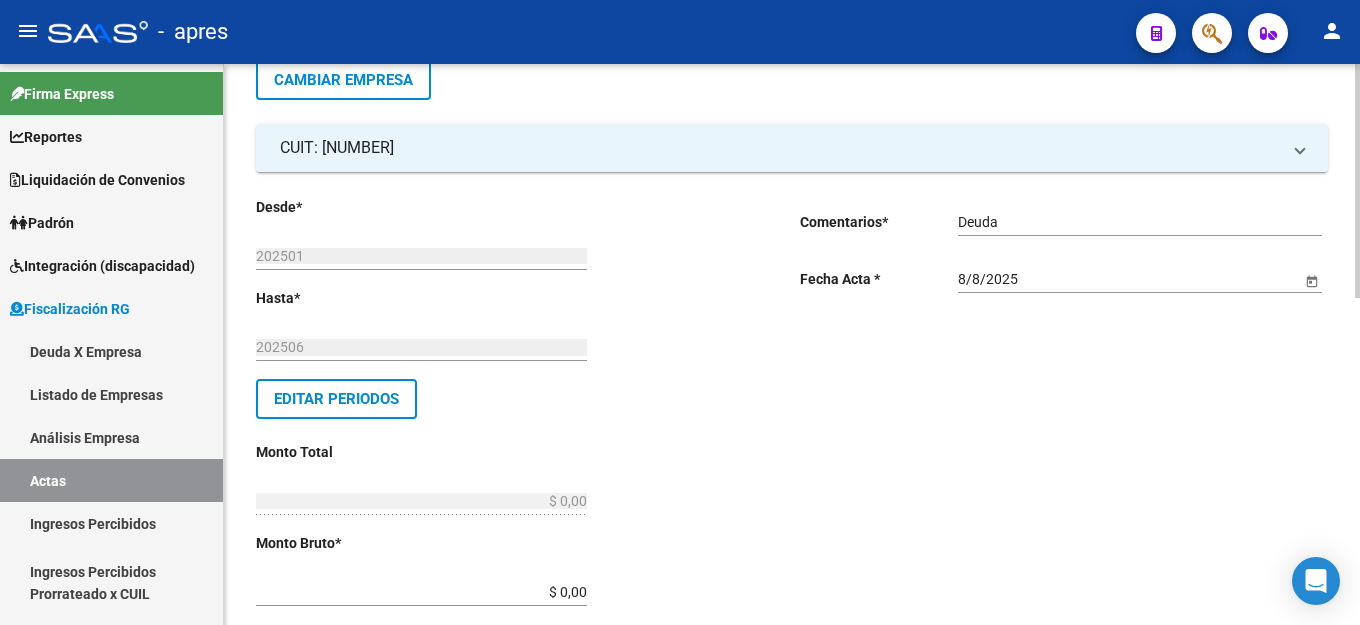click on "$ 0,00 Ingresar monto bruto" 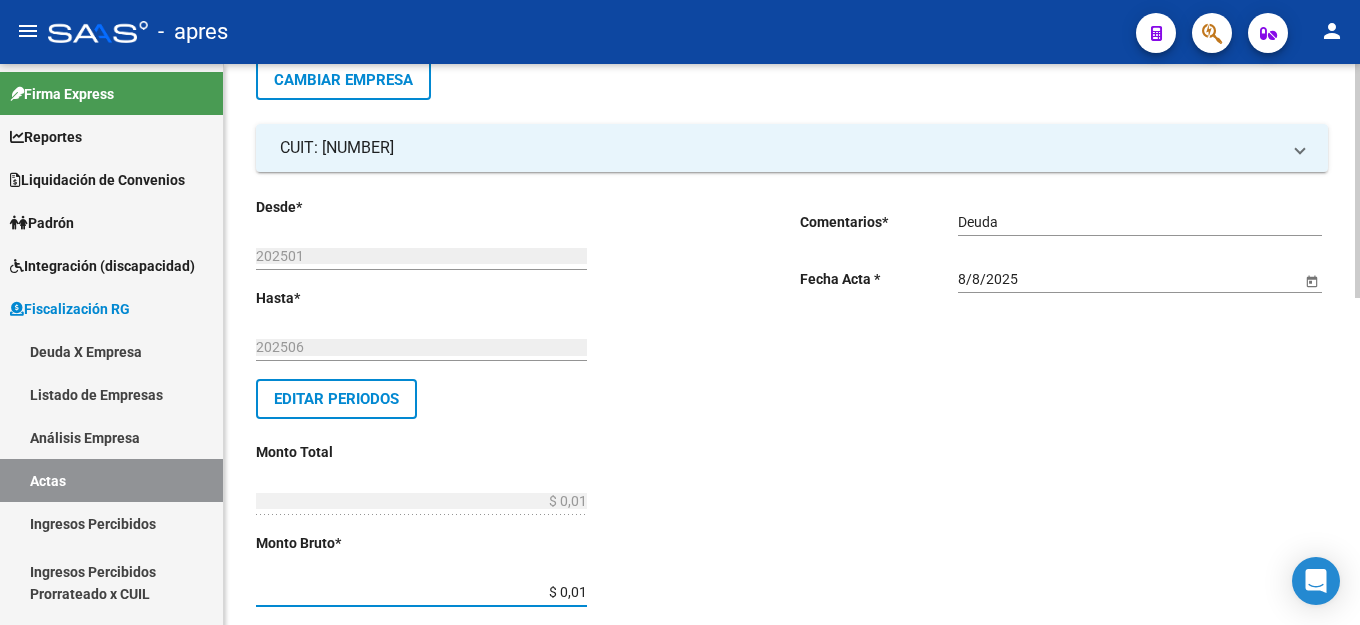 scroll, scrollTop: 439, scrollLeft: 0, axis: vertical 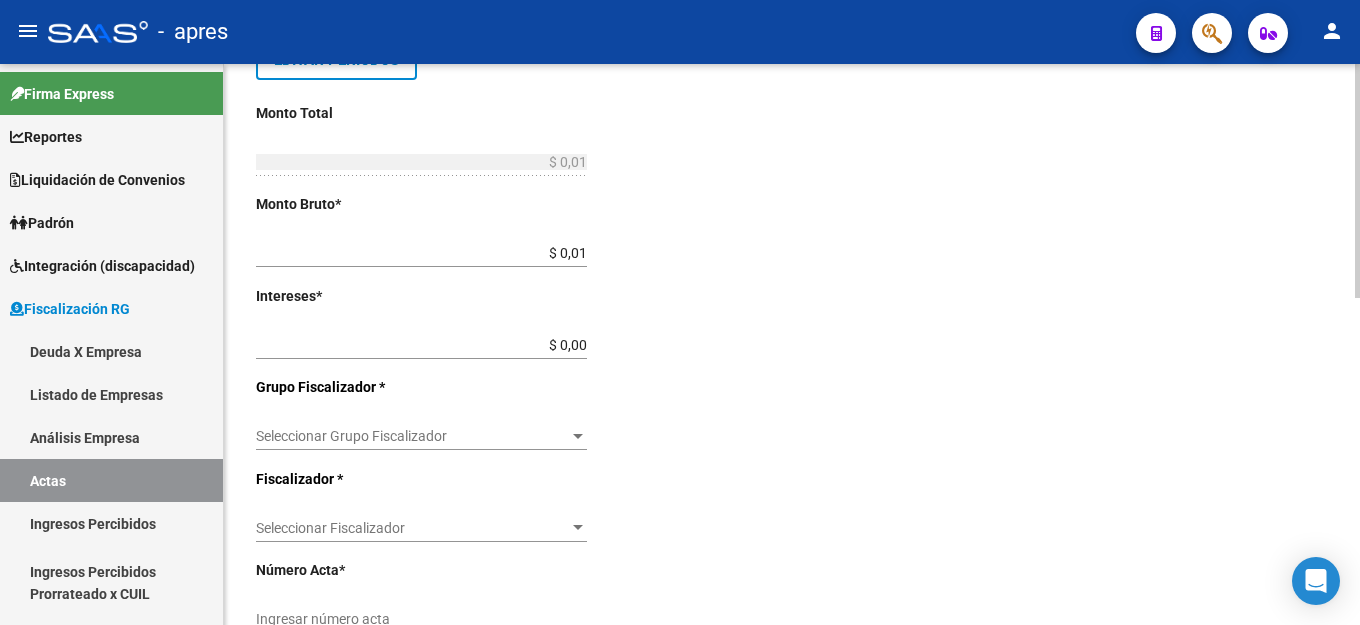 click on "Desde  *   202501 Ej: 202201  Hasta  *   202506 Ej: 202208   Editar Periodos Monto Total    $ 0,01 Ingresar el monto total  Monto Bruto  *   $ 0,01 Ingresar monto bruto  Intereses  *   $ 0,00 Ingresar intereses   Grupo Fiscalizador * Seleccionar Grupo Fiscalizador Seleccionar Grupo Fiscalizador  Fiscalizador * Seleccionar Fiscalizador Seleccionar Fiscalizador Número Acta  *   Ingresar número acta    $ 0,00 Honorarios Fiscalizacion  Nro Convenio    Ingresar número de convenio     Cobrado    Acta Judicial     Acta Virtual / Moroso Incobrable" 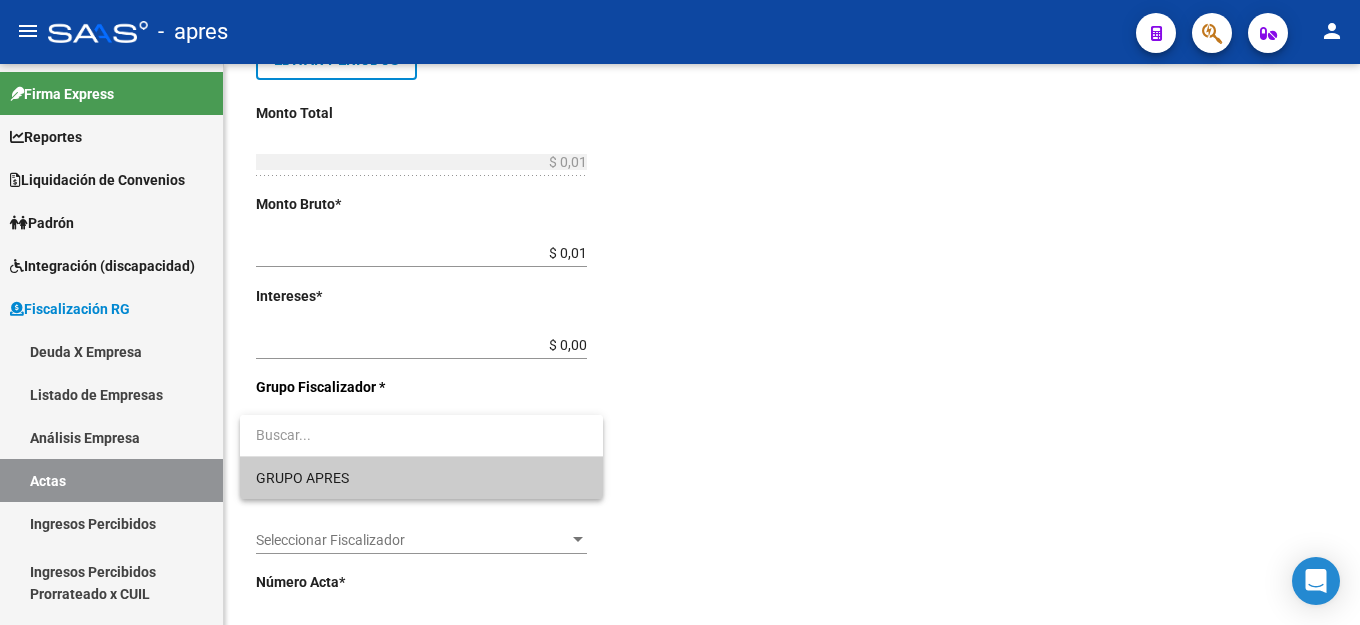 click on "GRUPO APRES" at bounding box center (421, 478) 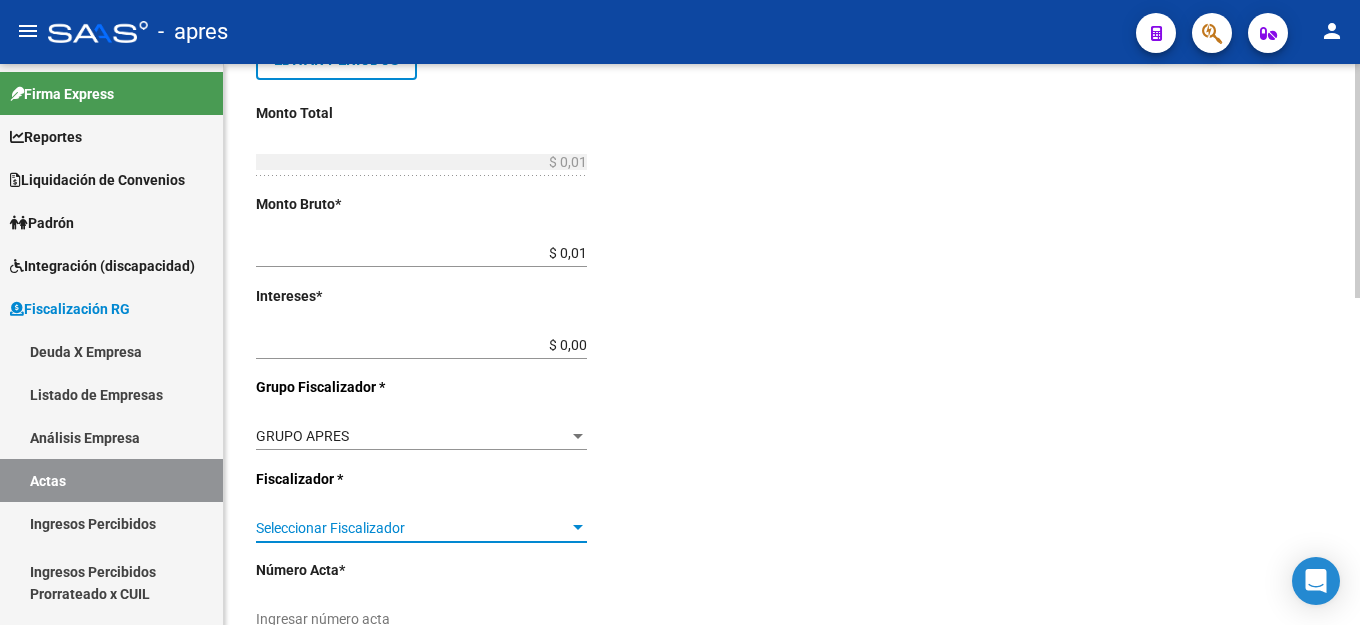 click on "Seleccionar Fiscalizador" at bounding box center [412, 528] 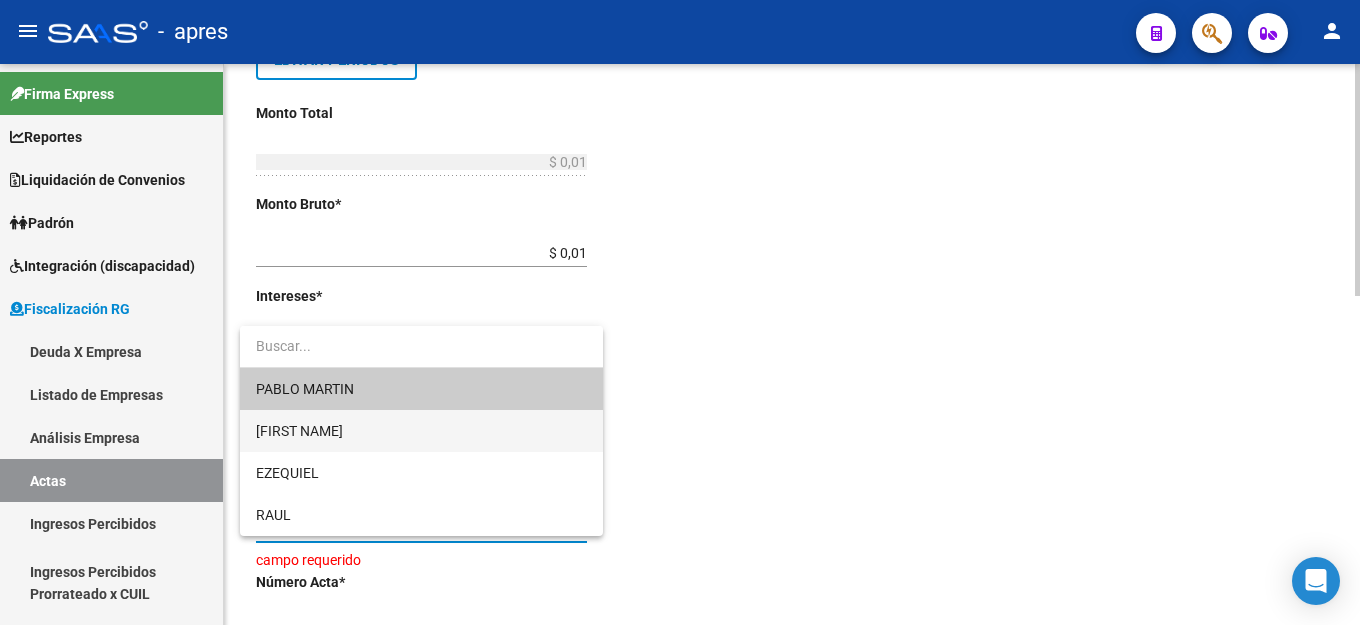 click on "[FIRST NAME]" at bounding box center [421, 431] 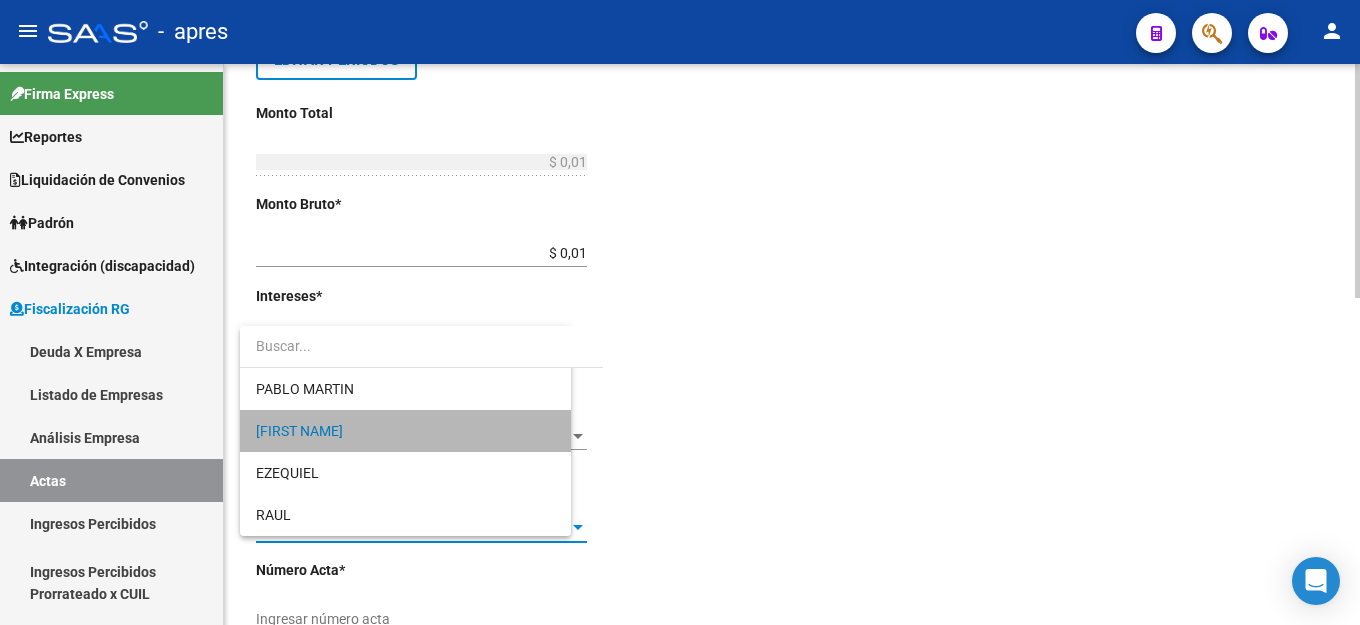 click on "Desde  *   [PERIOD] Ej: 202201  Hasta  *   [PERIOD] Ej: 202208   Editar Periodos Monto Total    $ 0,01 Ingresar el monto total  Monto Bruto  *   $ 0,01 Ingresar monto bruto  Intereses  *   $ 0,00 Ingresar intereses   Grupo Fiscalizador * GRUPO APRES Seleccionar Grupo Fiscalizador  Fiscalizador * [FIRST NAME] Seleccionar Fiscalizador Número Acta  *   Ingresar número acta    $ 0,00 Honorarios Fiscalizacion  Nro Convenio    Ingresar número de convenio     Cobrado    Acta Judicial     Acta Virtual / Moroso Incobrable" 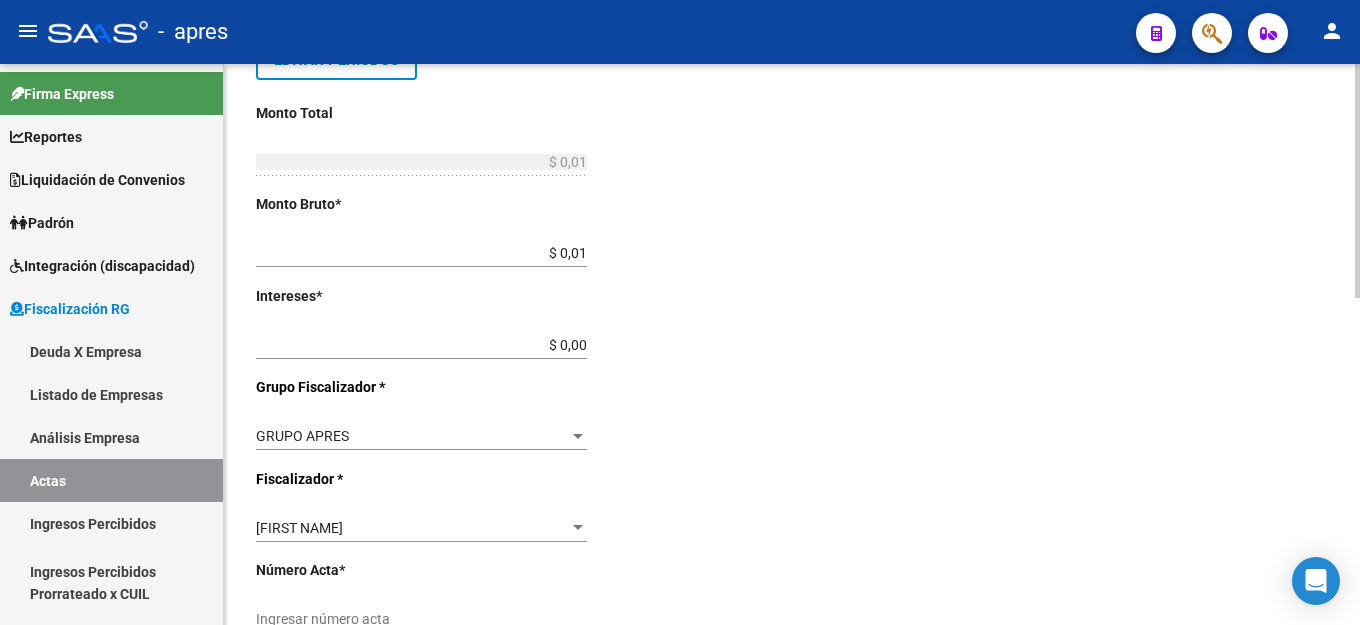 scroll, scrollTop: 739, scrollLeft: 0, axis: vertical 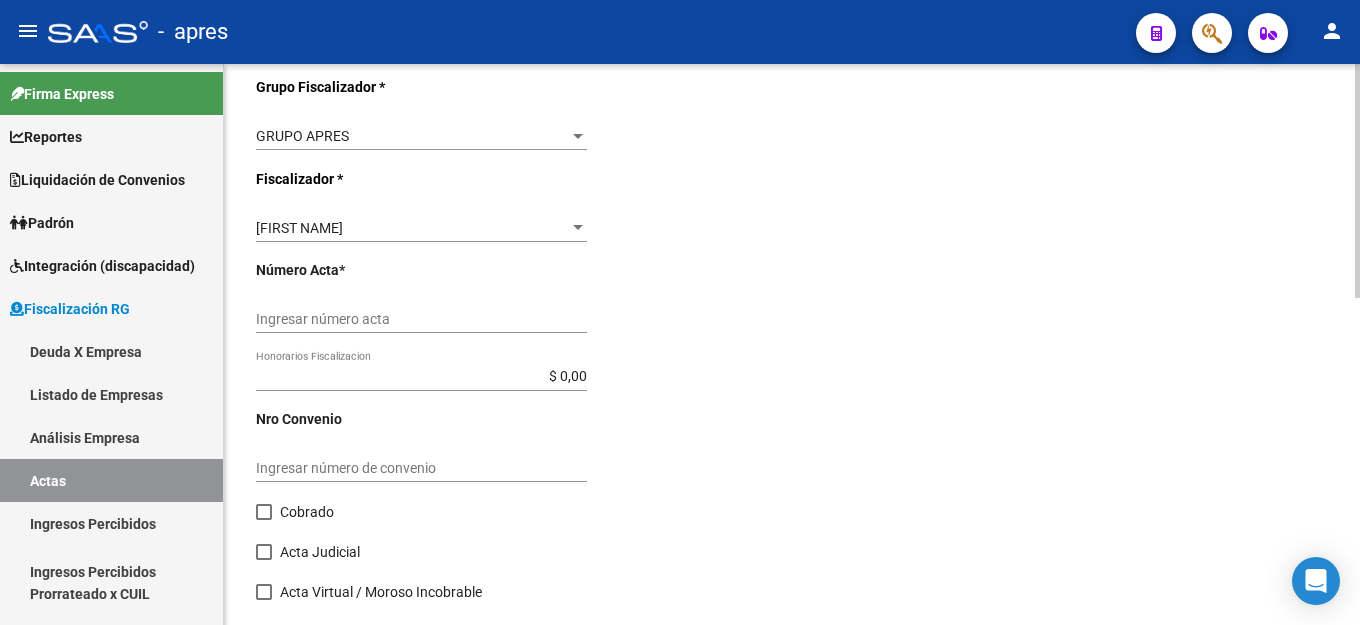 click on "Ingresar número acta" at bounding box center [421, 319] 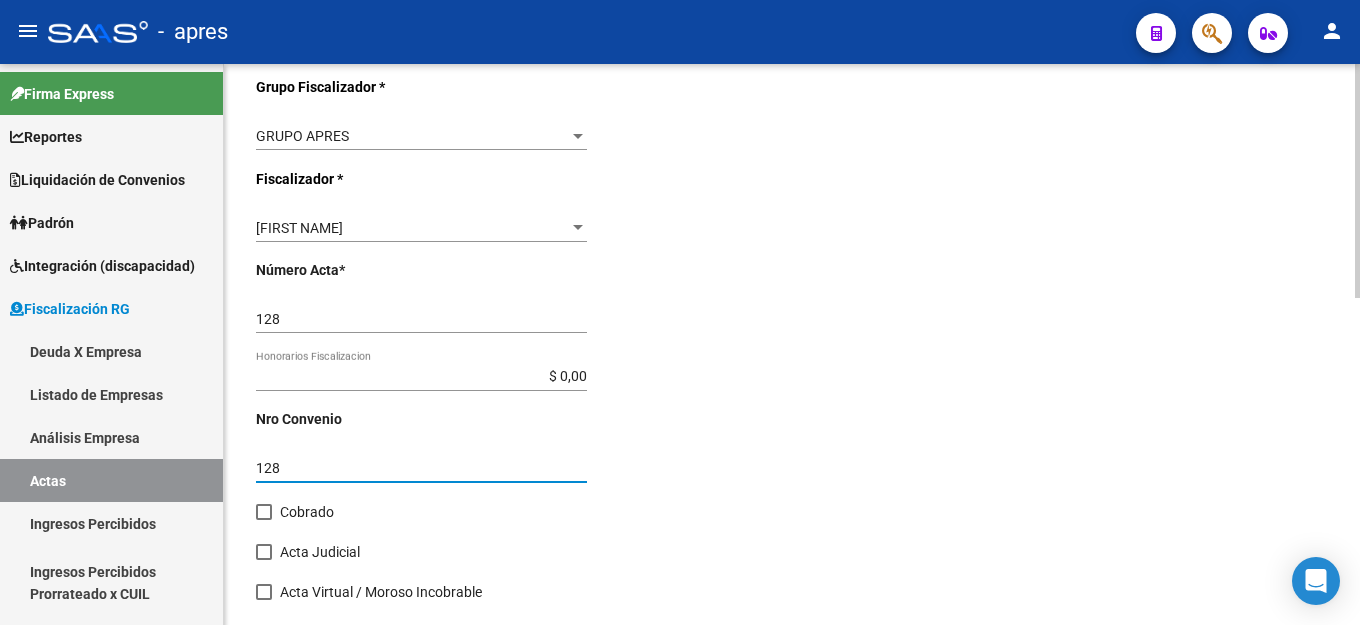 click on "Cobrado" at bounding box center (295, 512) 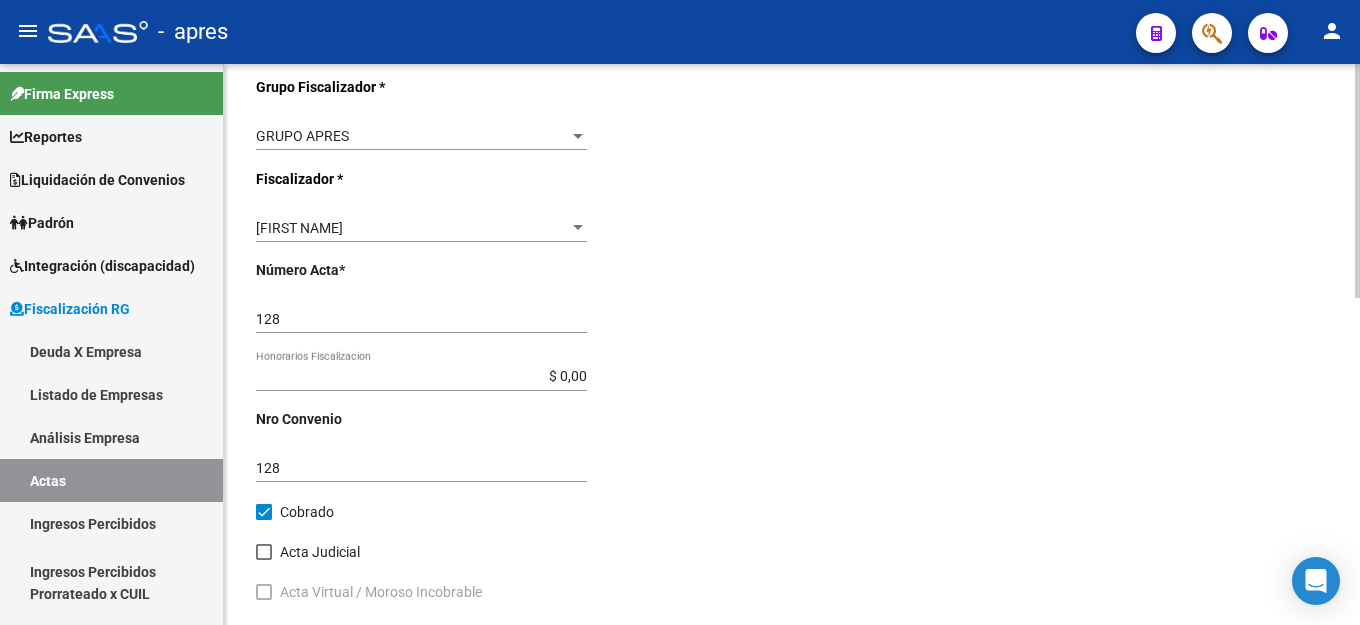click on "Comentarios  *   Deuda Ingresar comentarios  Fecha Acta * [DATE] Selecciona una fecha" 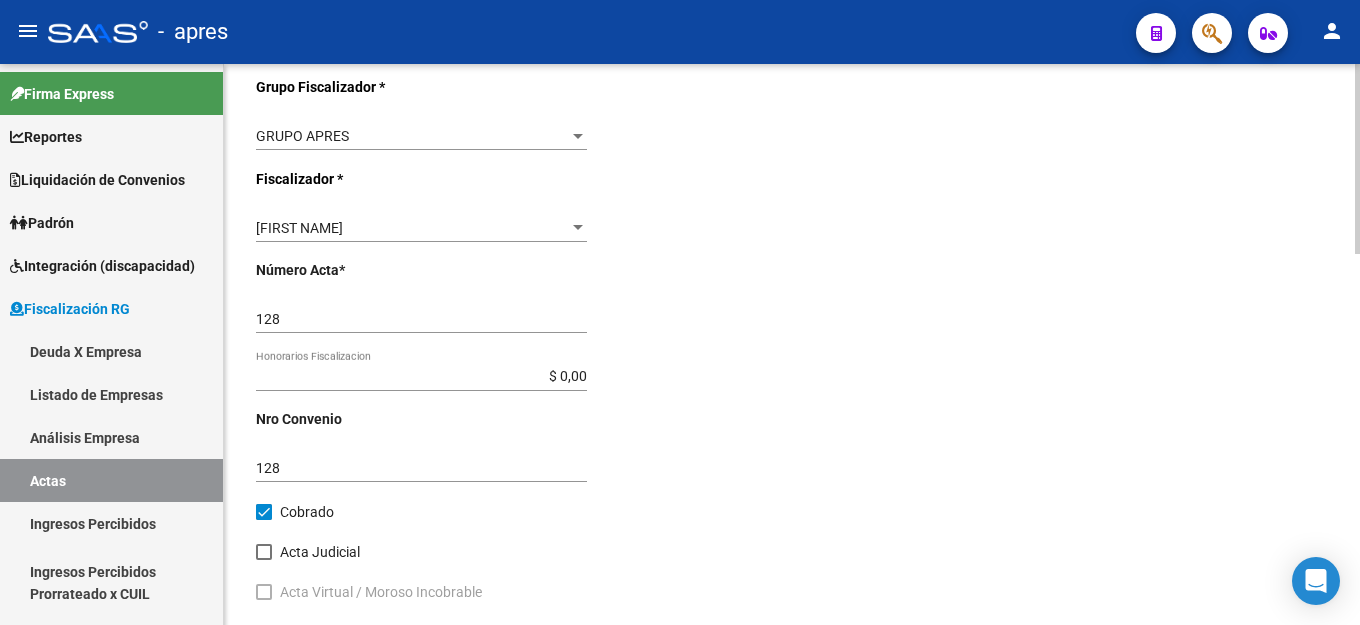 scroll, scrollTop: 1097, scrollLeft: 0, axis: vertical 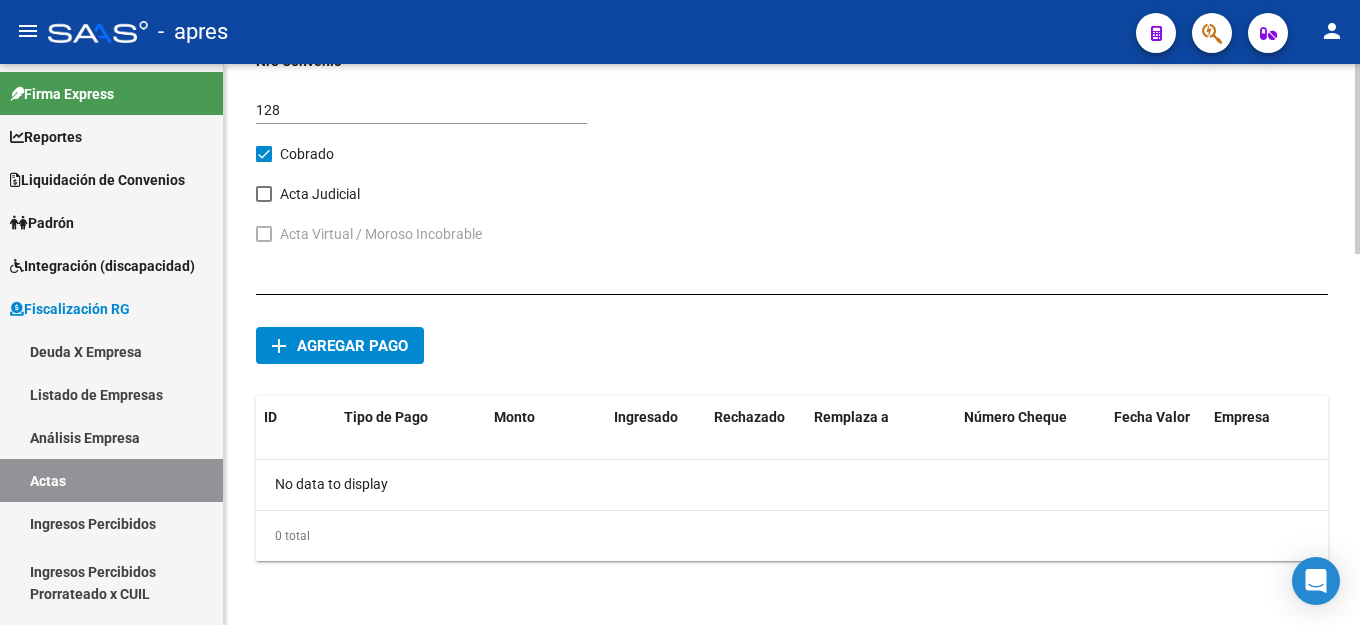 click on "add Agregar pago" 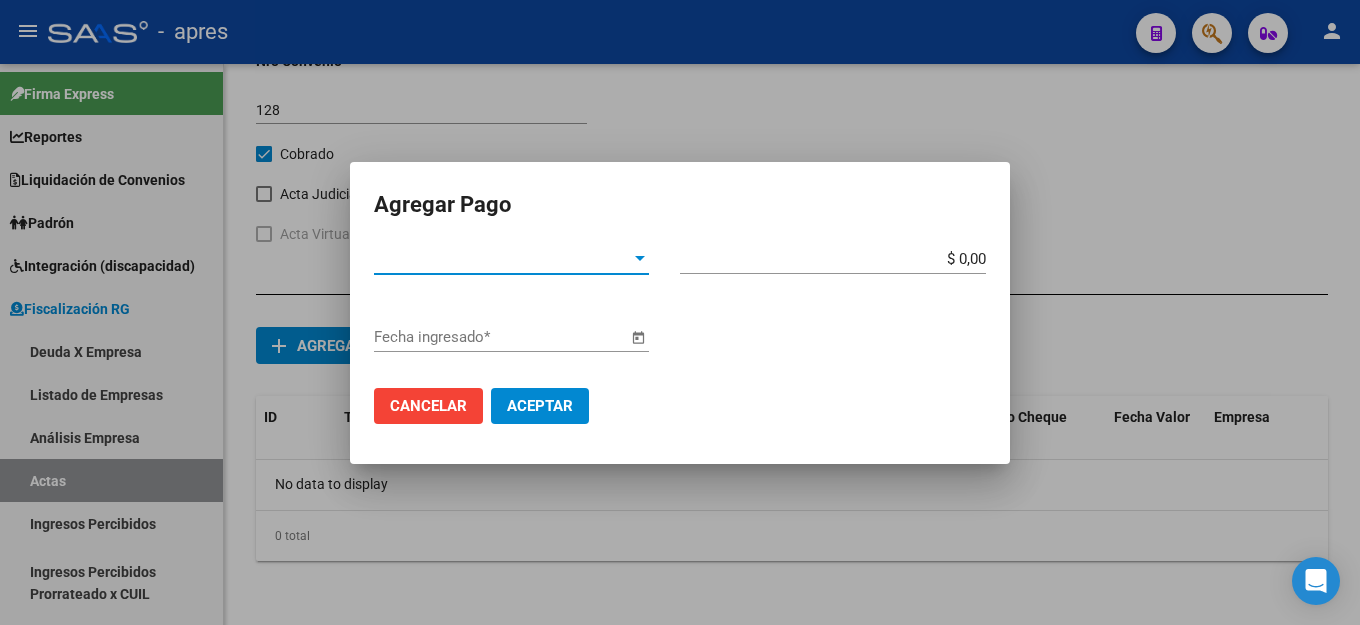 click on "Tipo de Pago *" at bounding box center [502, 259] 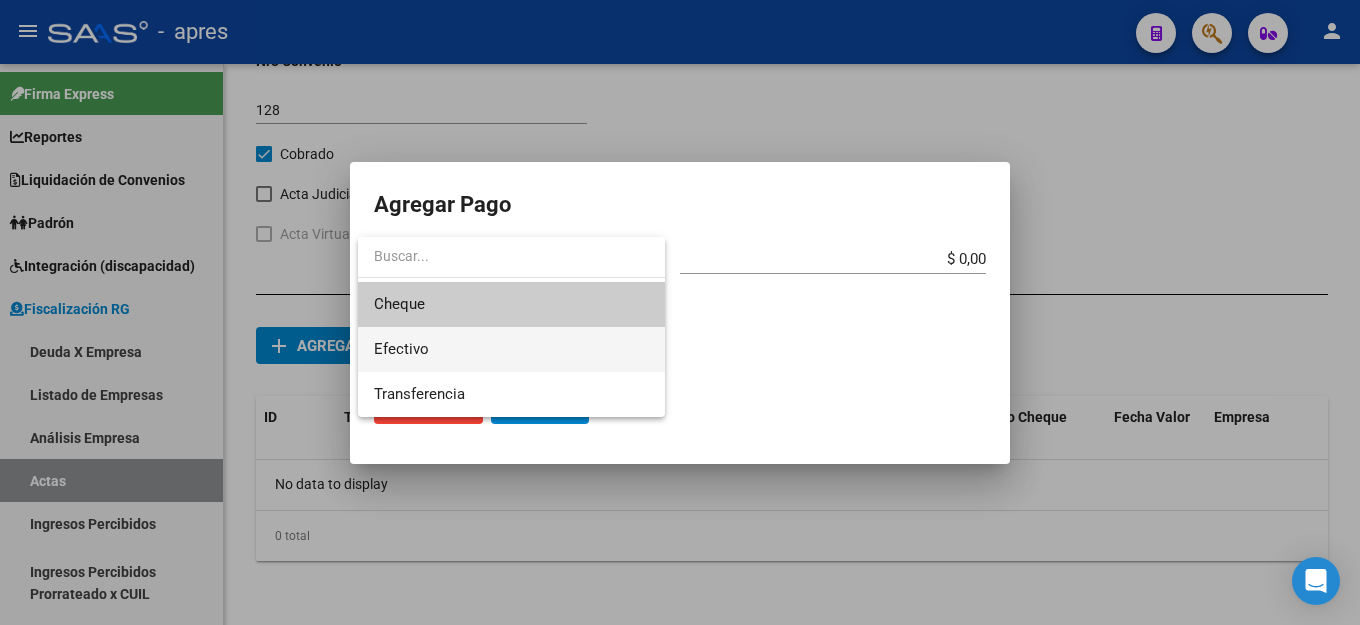 click on "Efectivo" at bounding box center (511, 349) 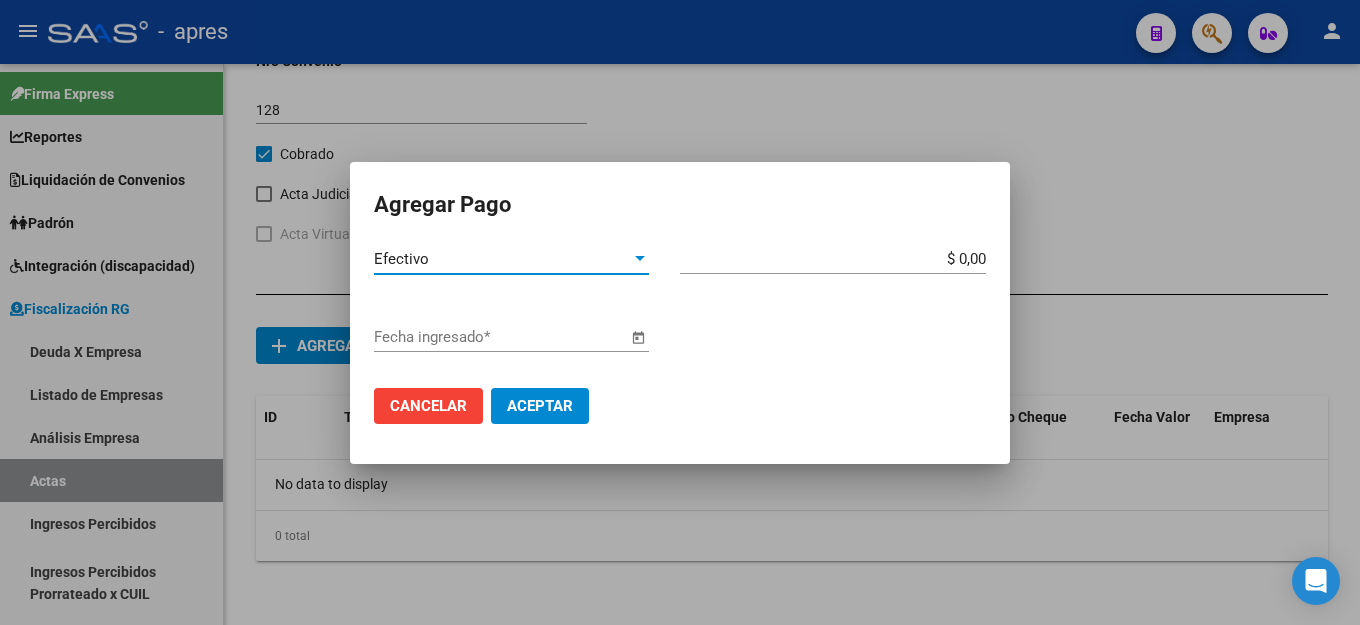 click on "$ 0,00 Monto bruto *" at bounding box center (841, 259) 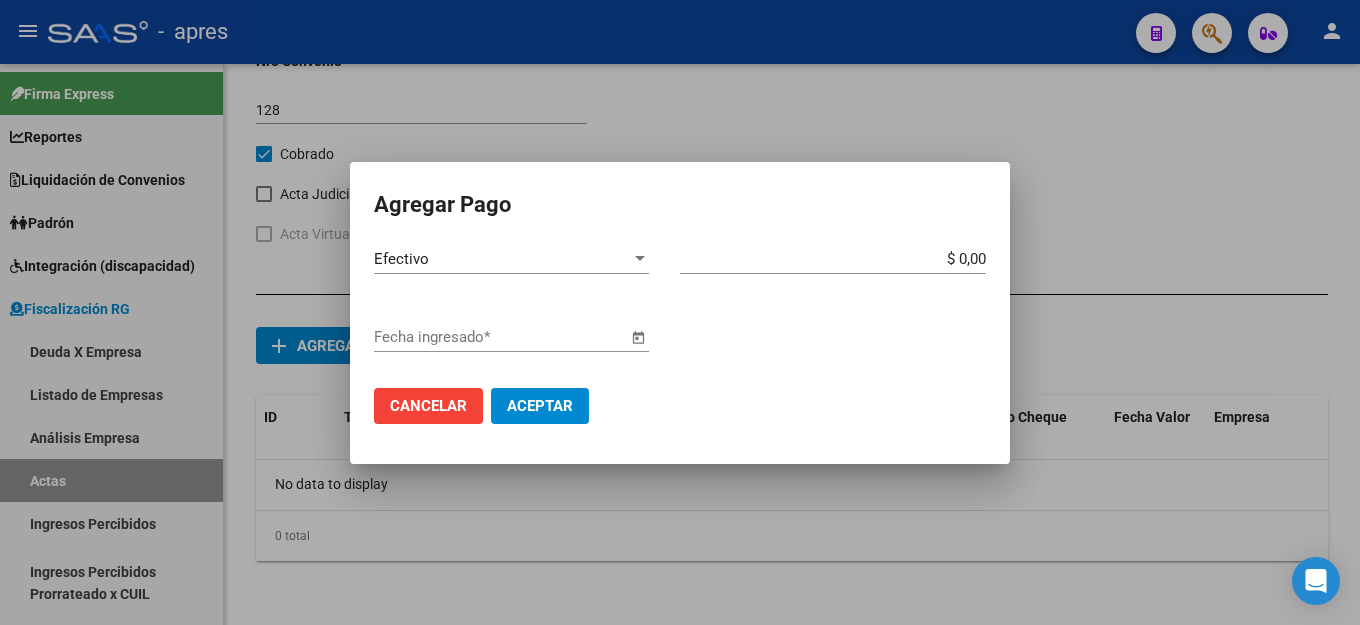 click on "$ 0,00" at bounding box center [833, 259] 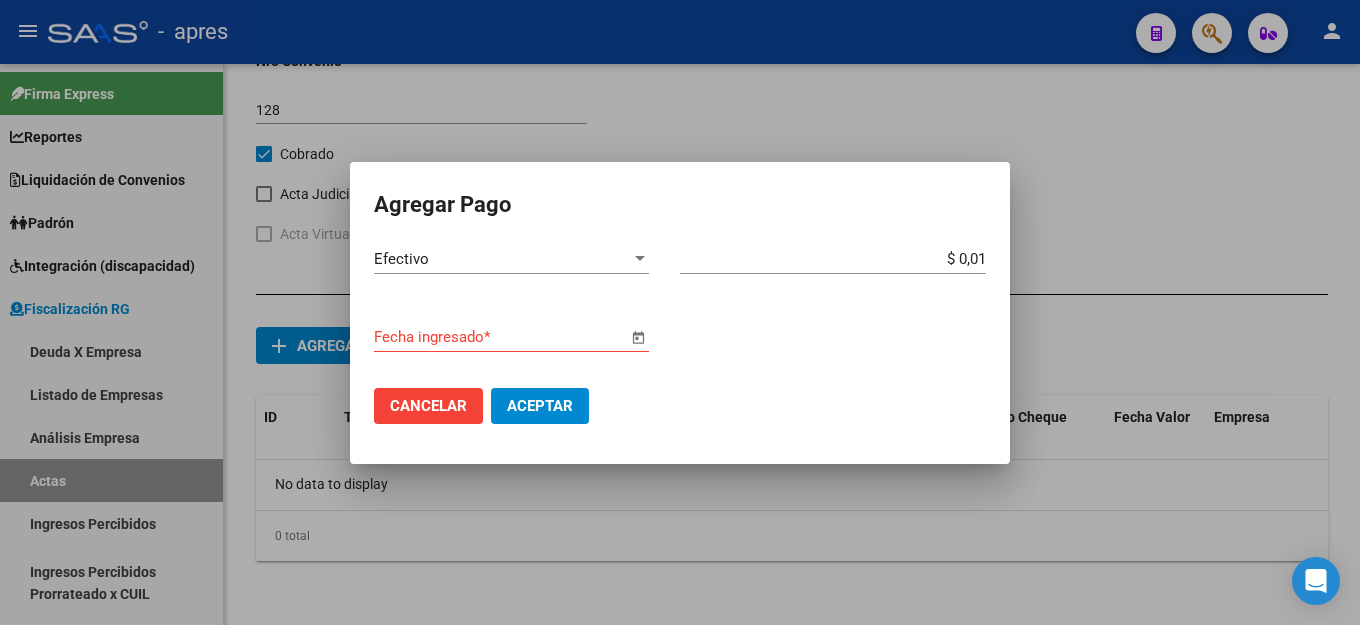 click at bounding box center (638, 338) 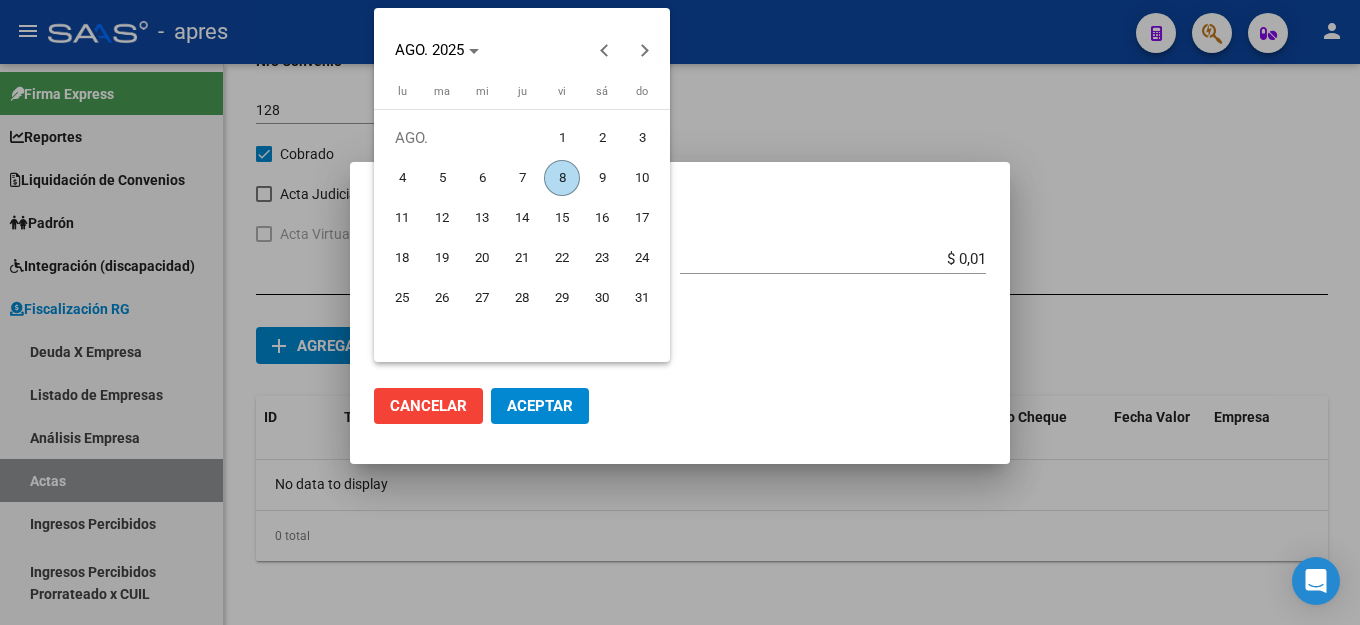 click on "8" at bounding box center (562, 178) 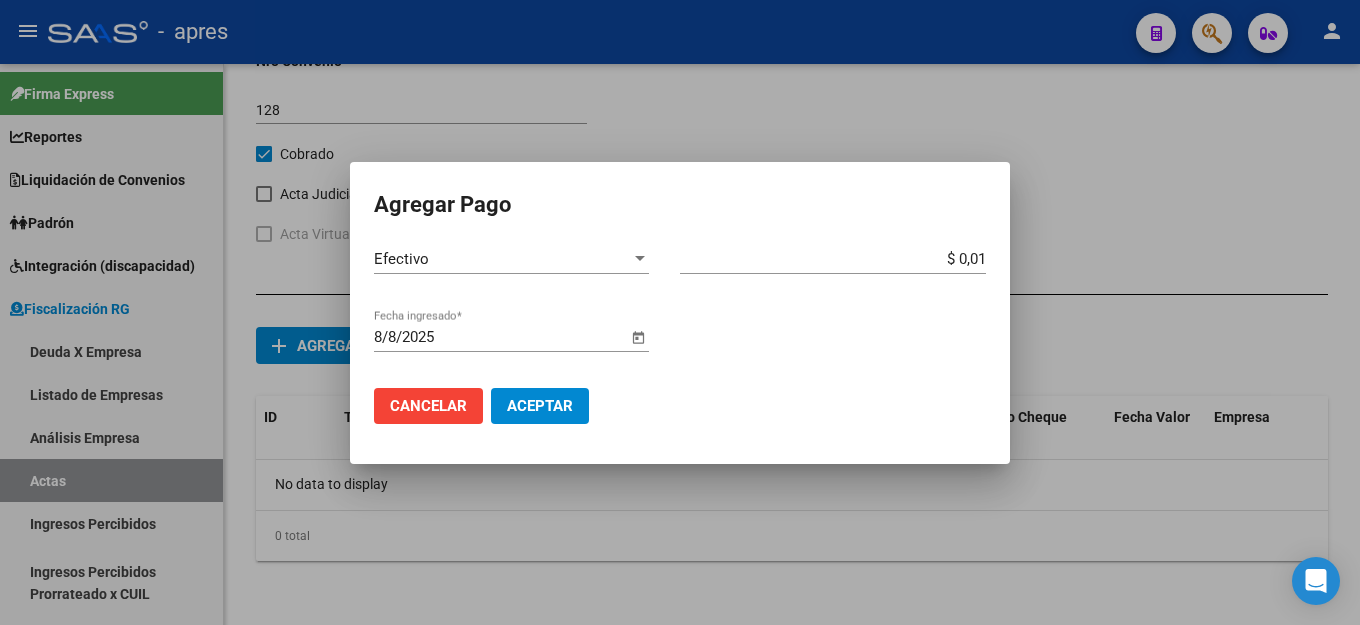 click on "Aceptar" at bounding box center [540, 406] 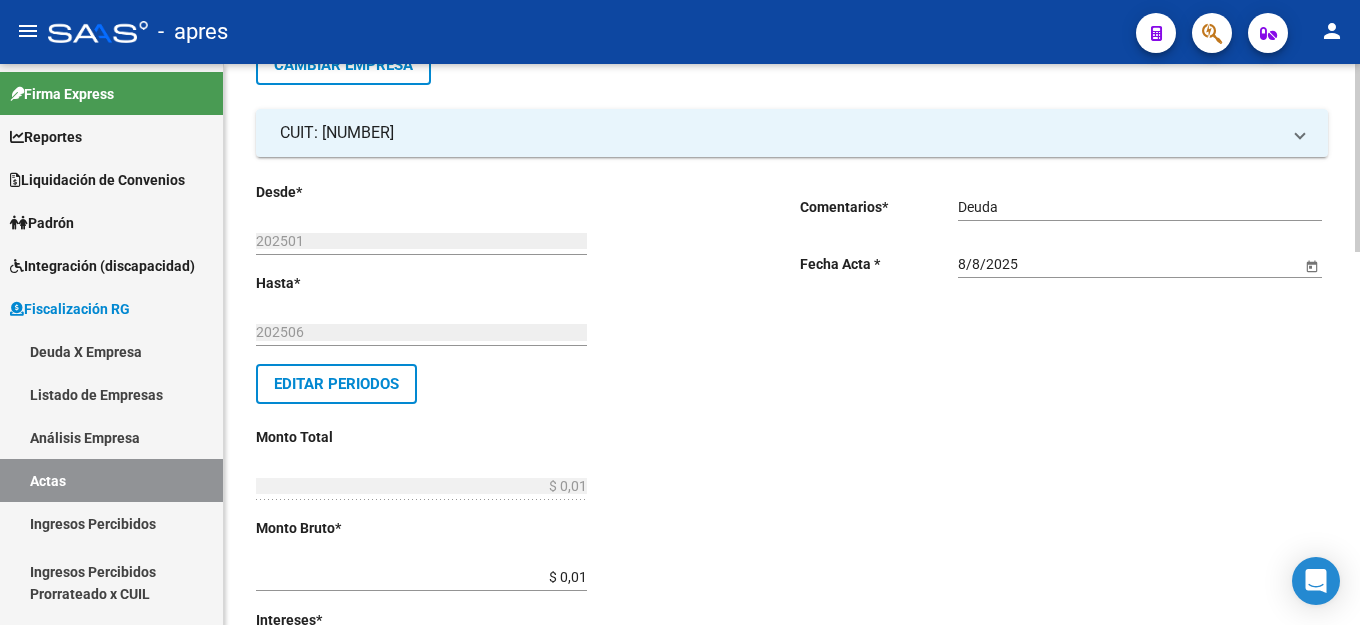scroll, scrollTop: 0, scrollLeft: 0, axis: both 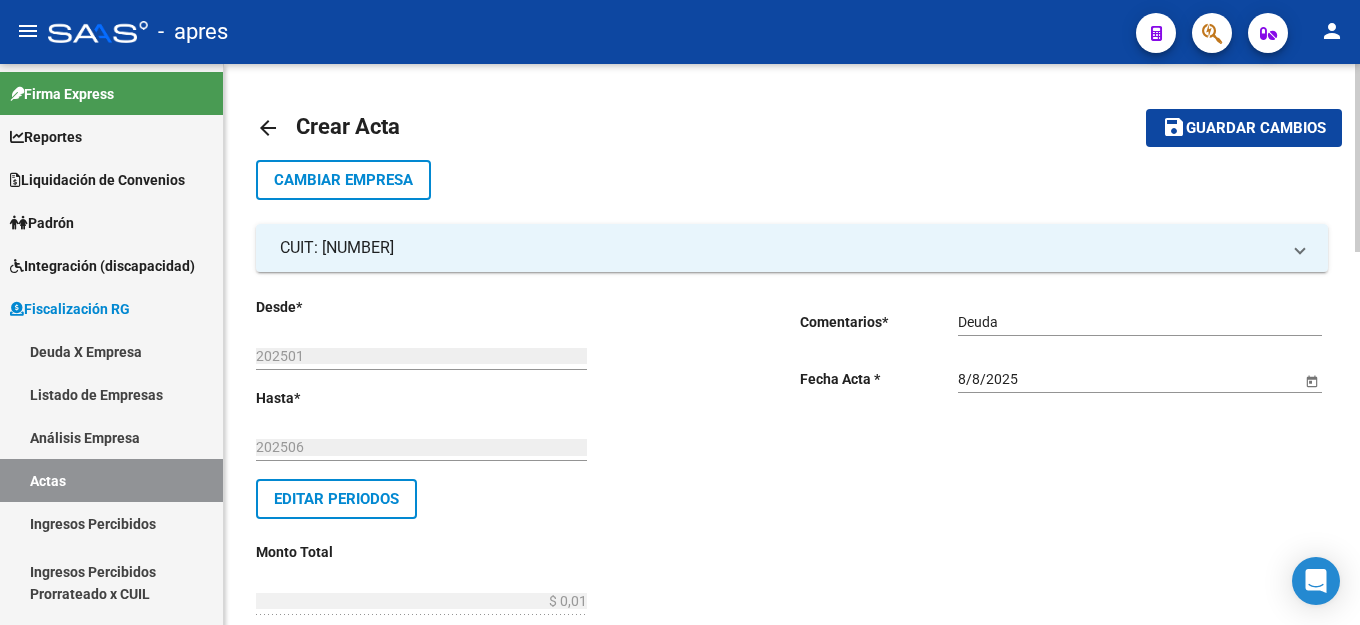 click on "save Guardar cambios" 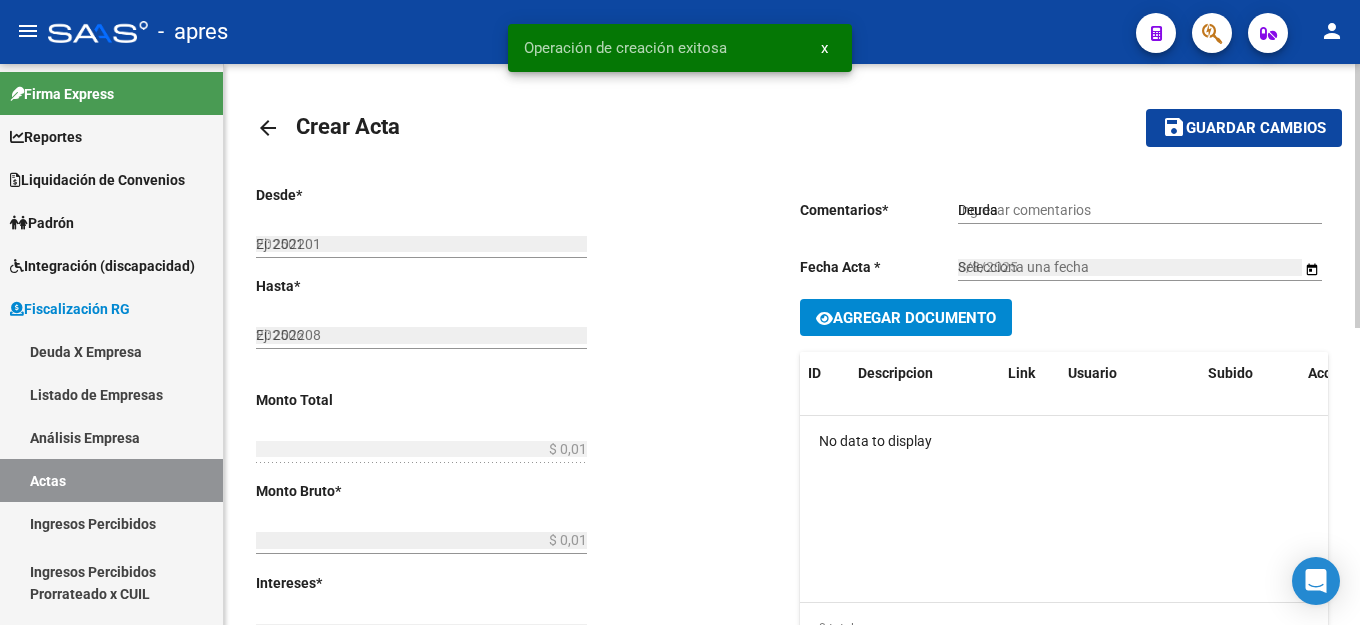 scroll, scrollTop: 300, scrollLeft: 0, axis: vertical 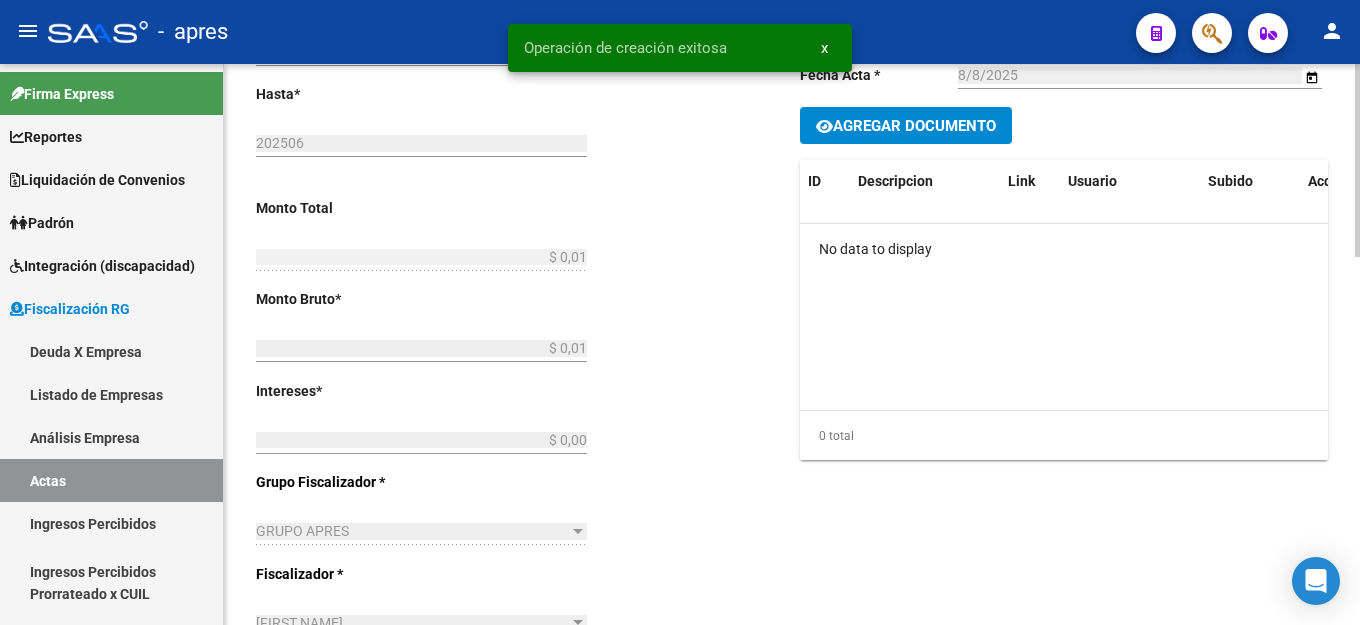 click on "Agregar Documento" 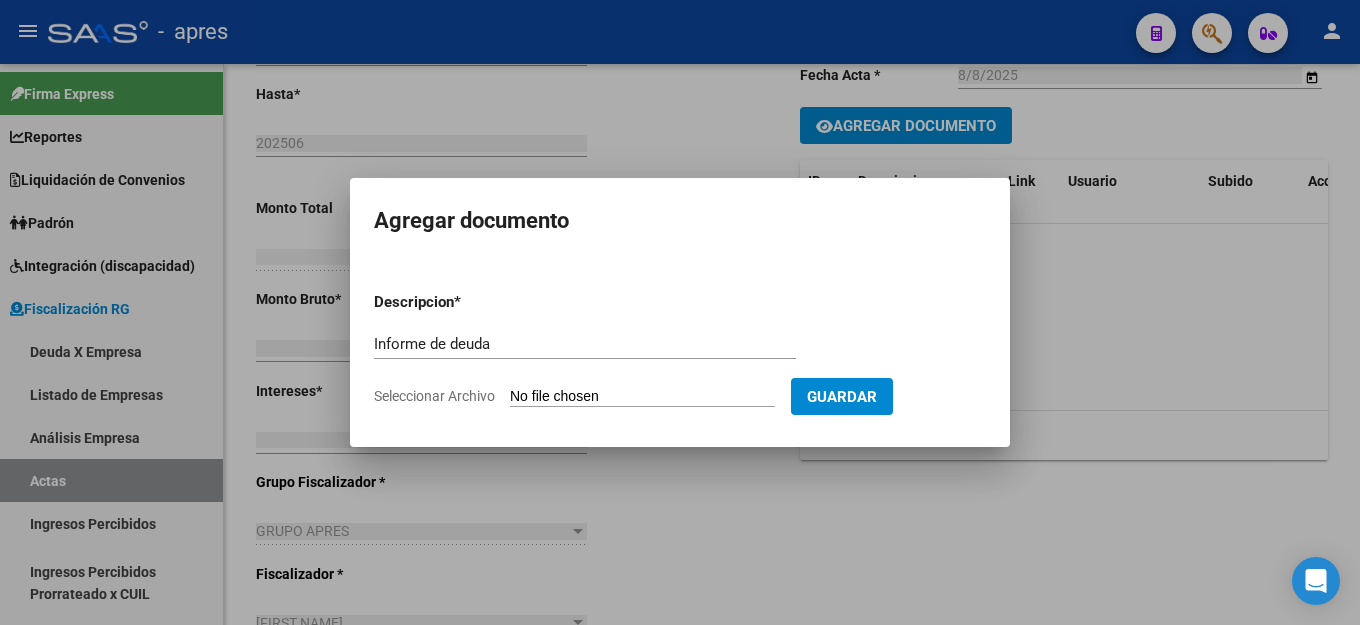 click on "Seleccionar Archivo" at bounding box center (642, 397) 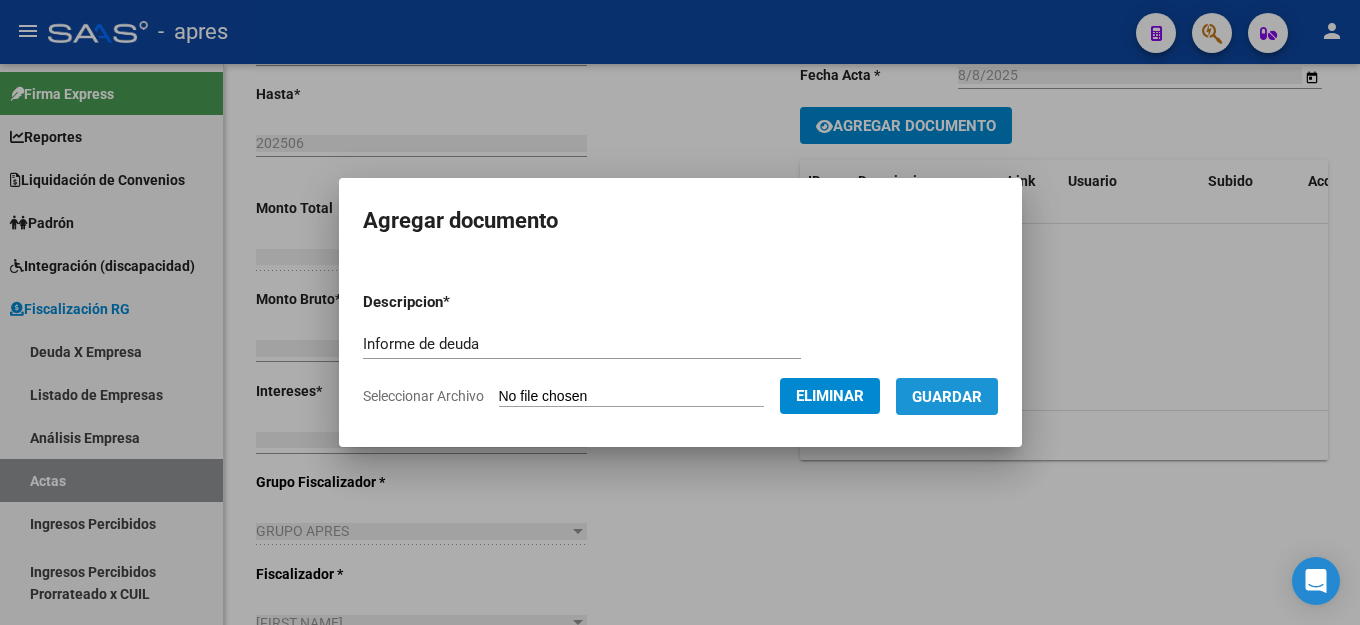 click on "Guardar" at bounding box center [947, 396] 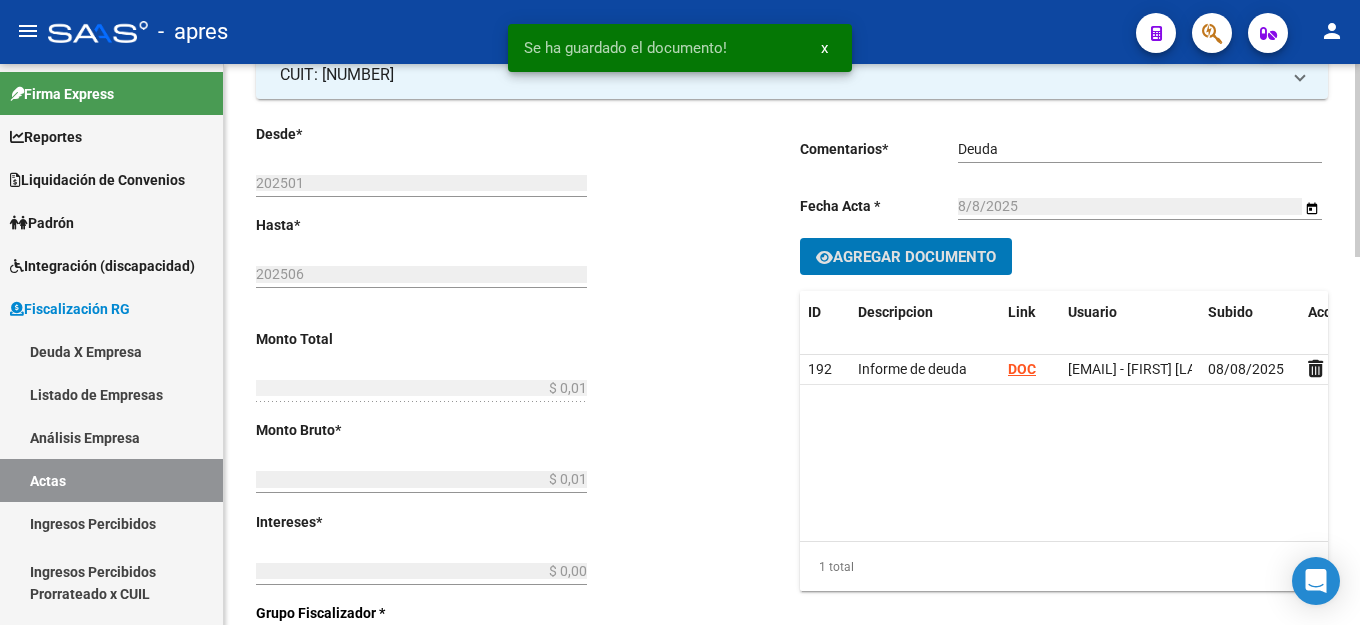 scroll, scrollTop: 0, scrollLeft: 0, axis: both 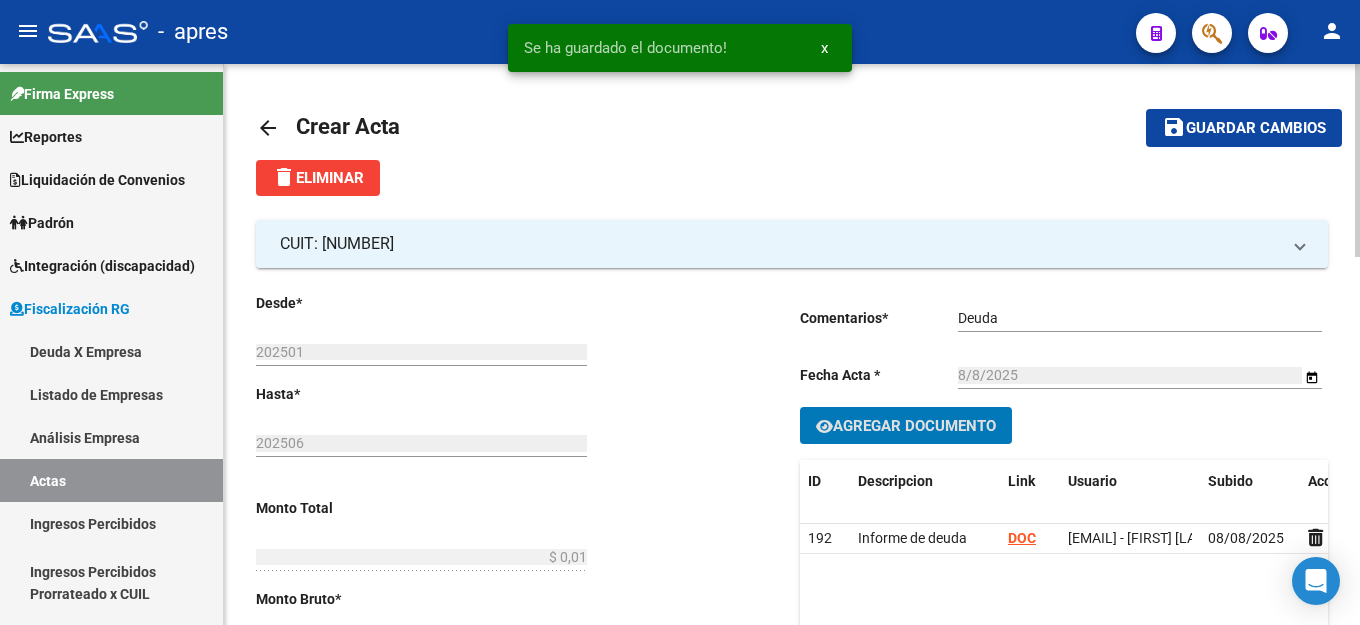 click on "Guardar cambios" 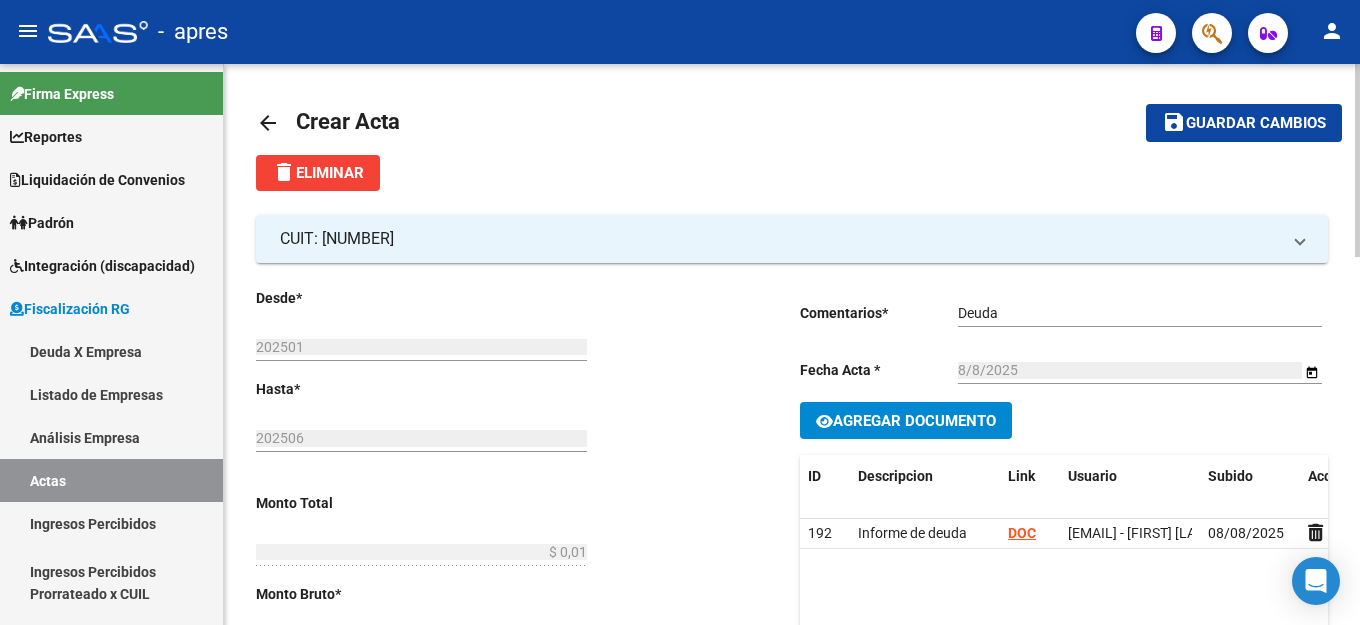 scroll, scrollTop: 0, scrollLeft: 0, axis: both 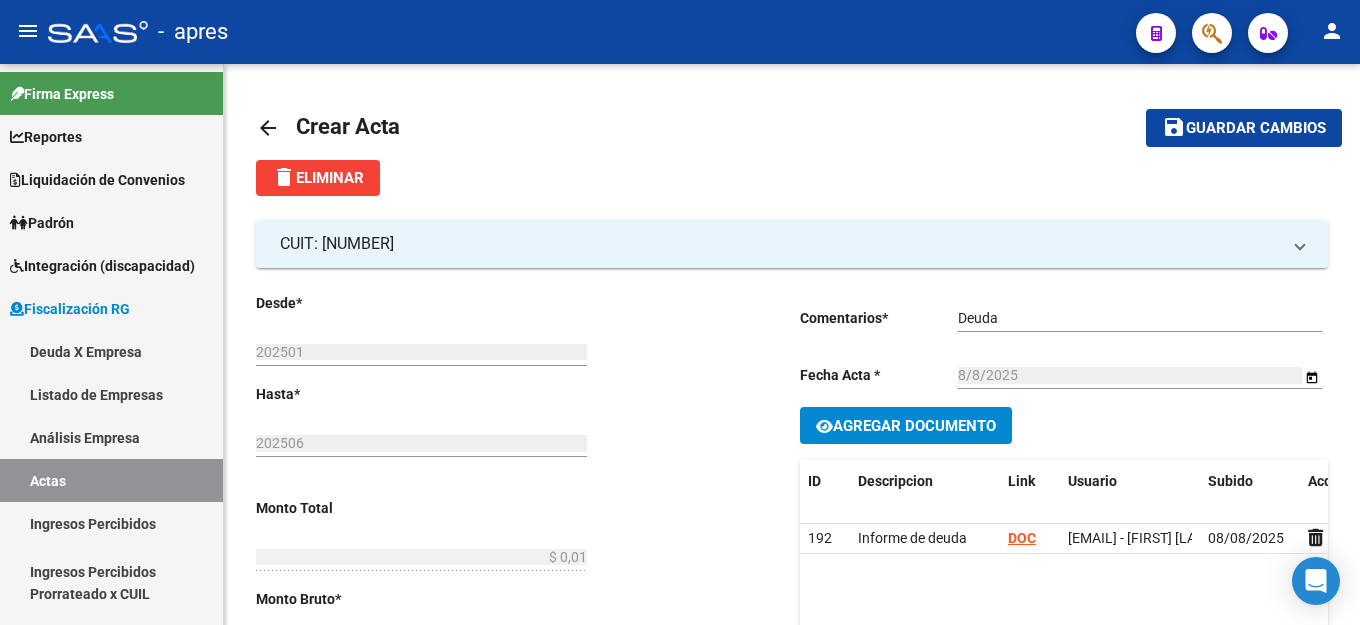 click on "Guardar cambios" 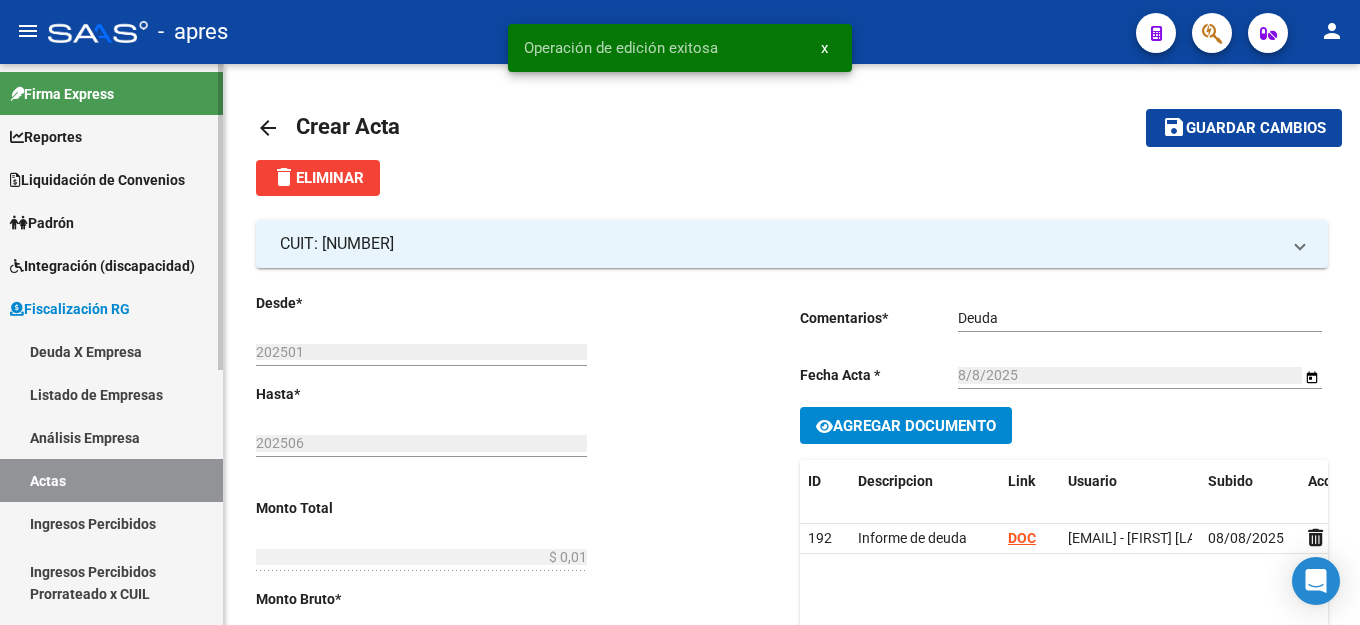 click on "Deuda X Empresa" at bounding box center (111, 351) 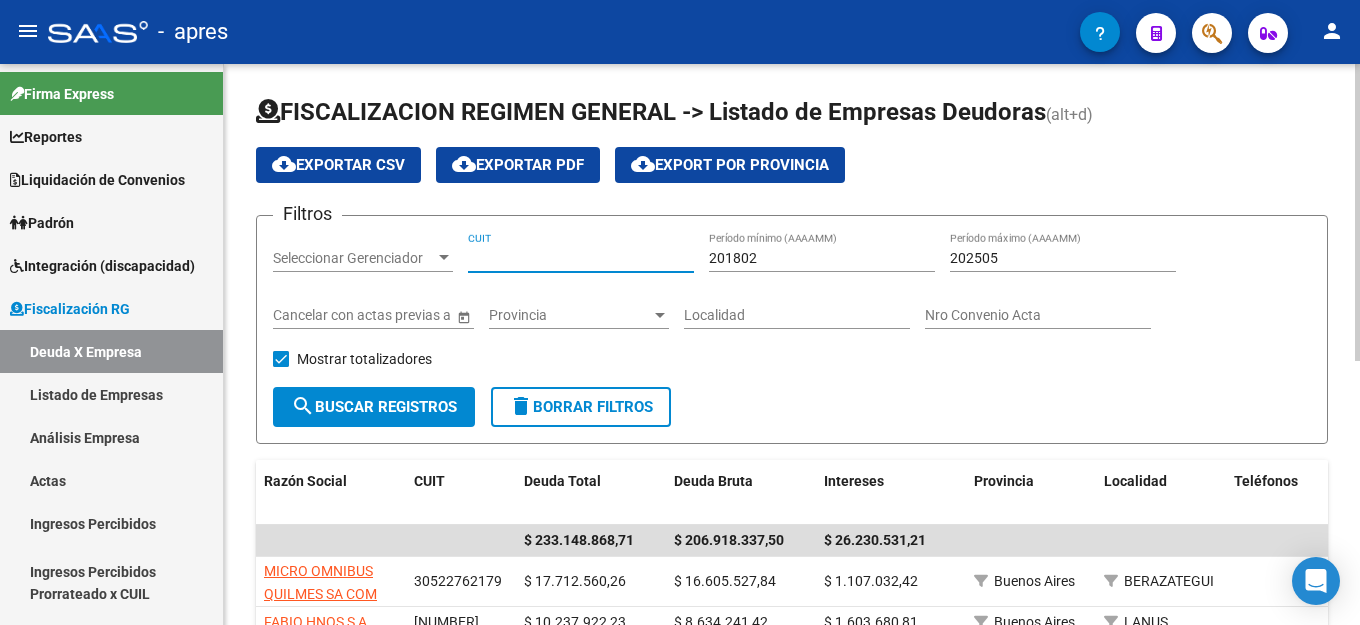 click on "CUIT" at bounding box center (581, 258) 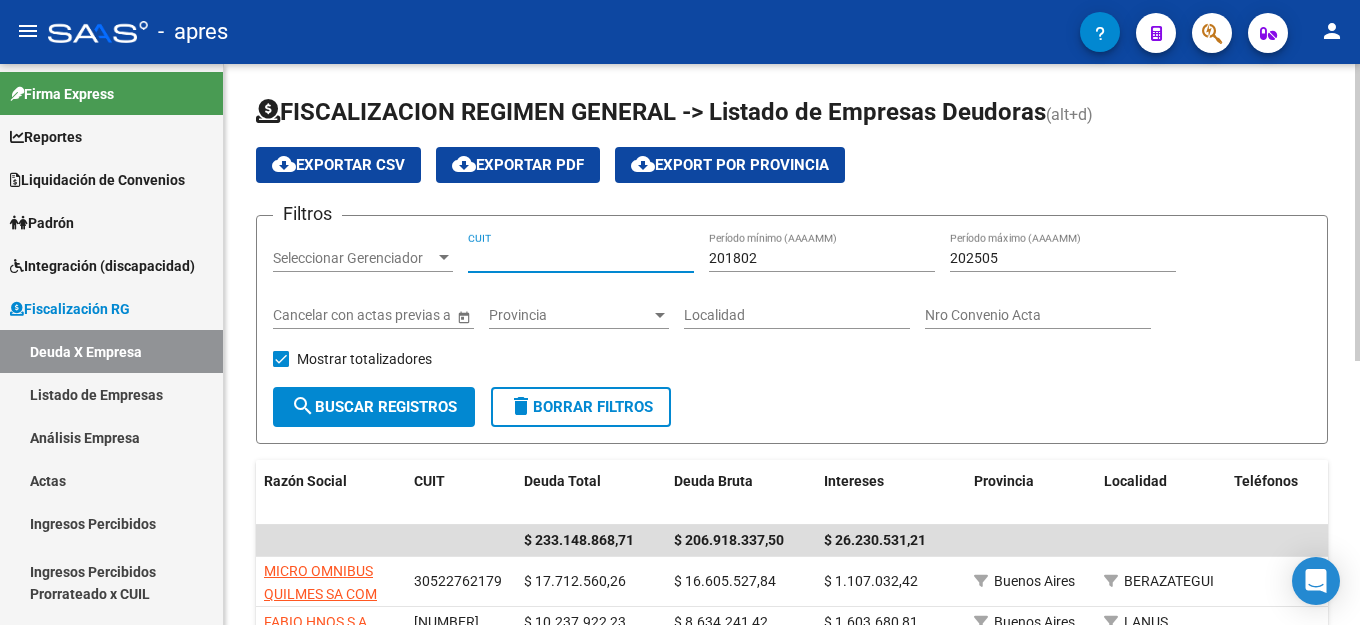 paste on "CUIT: [CUIT]" 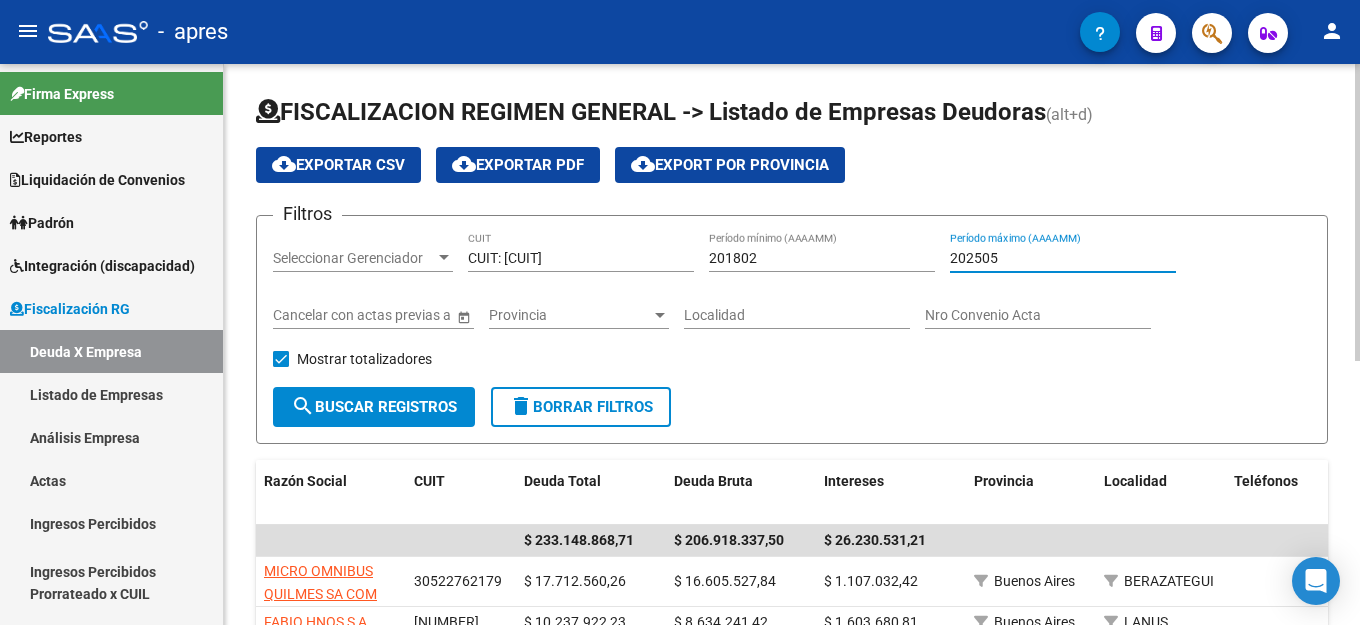 click on "202505" at bounding box center (1063, 258) 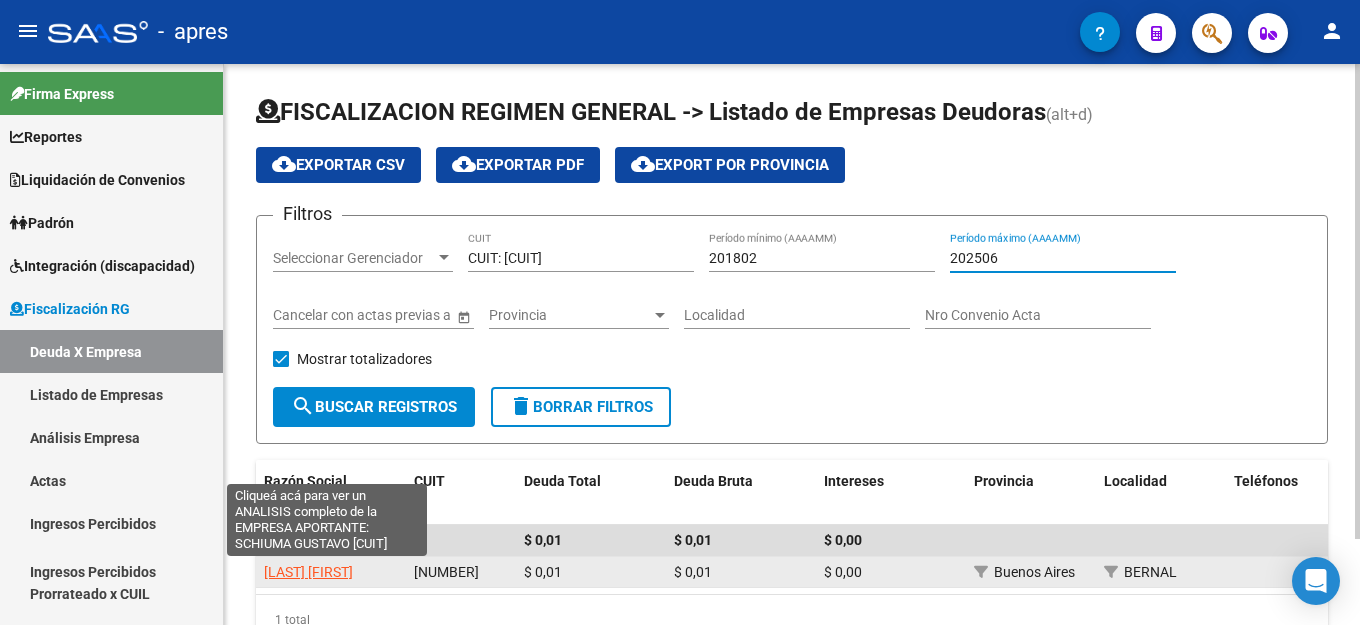 click on "[LAST] [FIRST]" 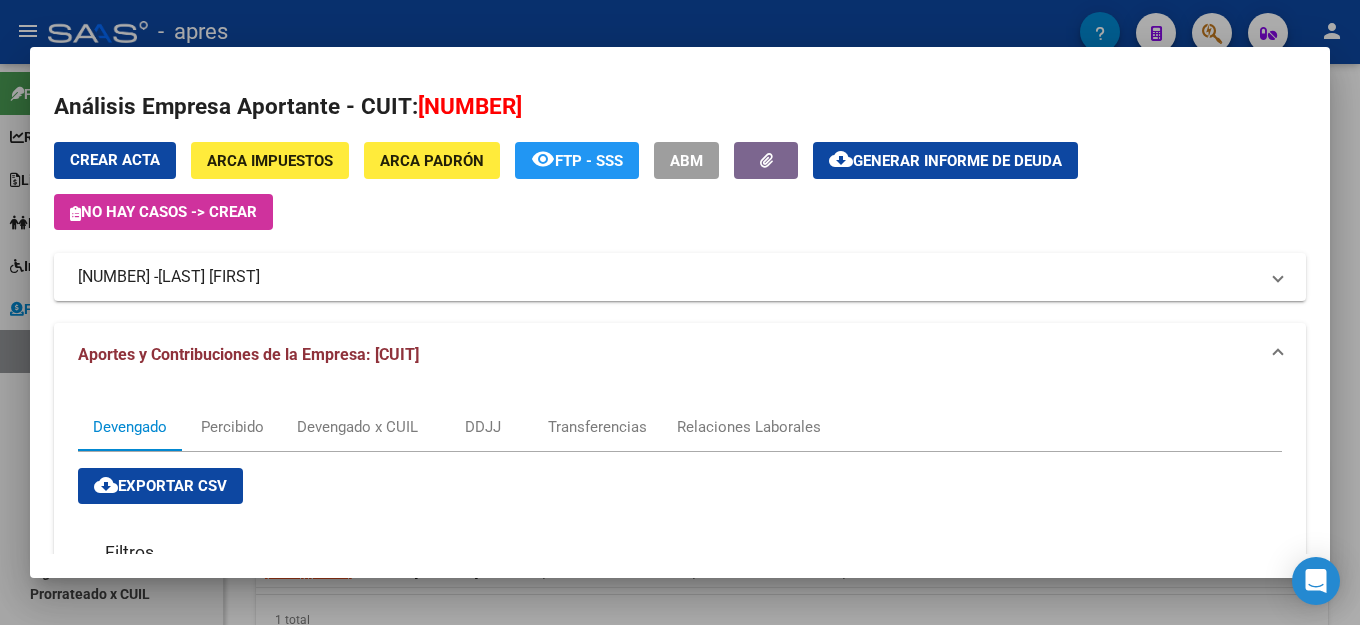 click on "Generar informe de deuda" 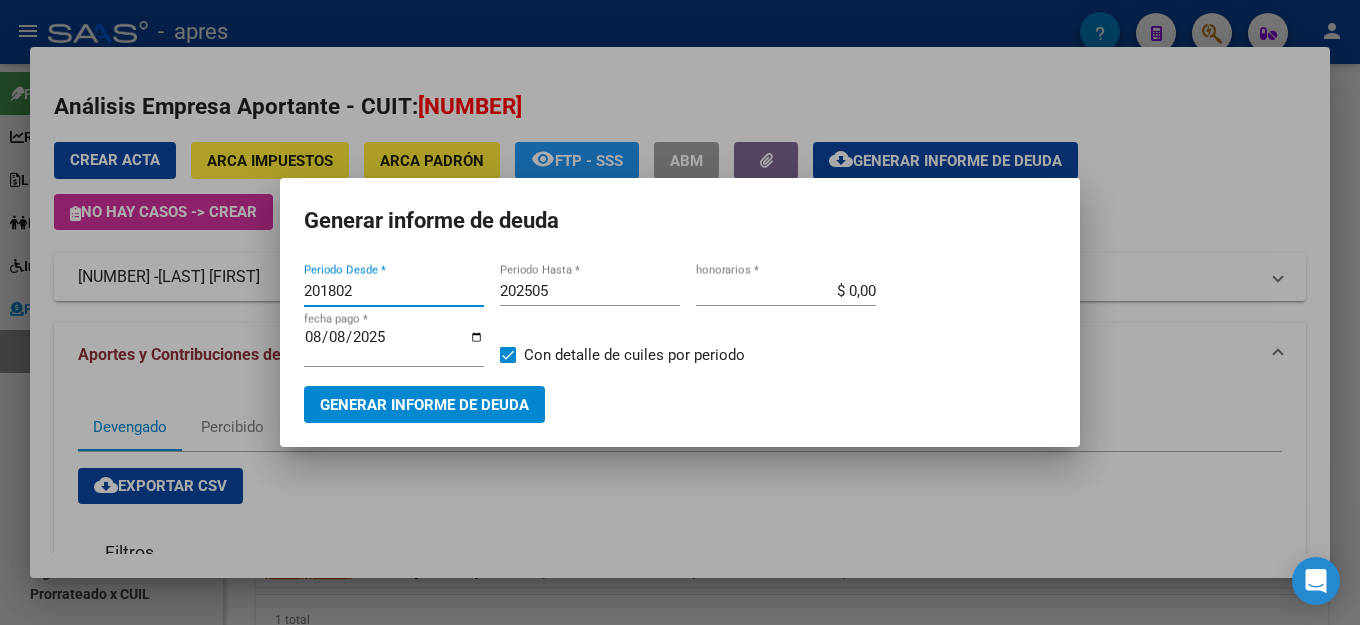 click on "202505" at bounding box center (590, 291) 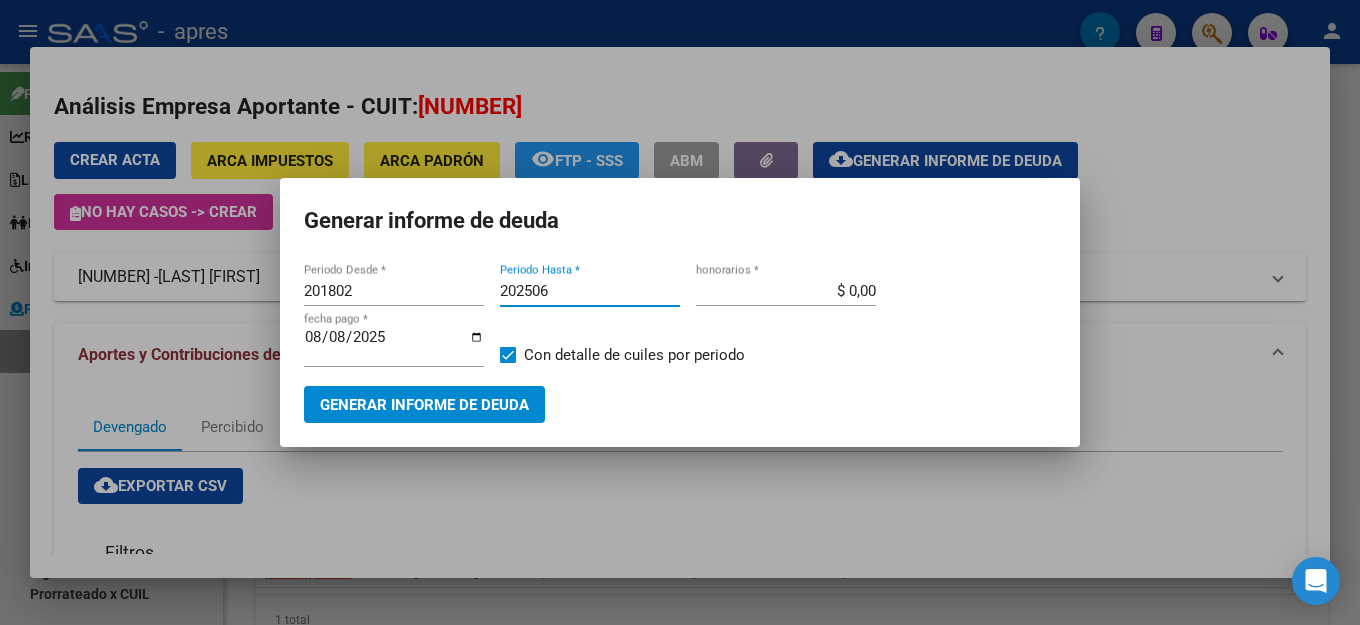 click on "Generar informe de deuda" at bounding box center (424, 404) 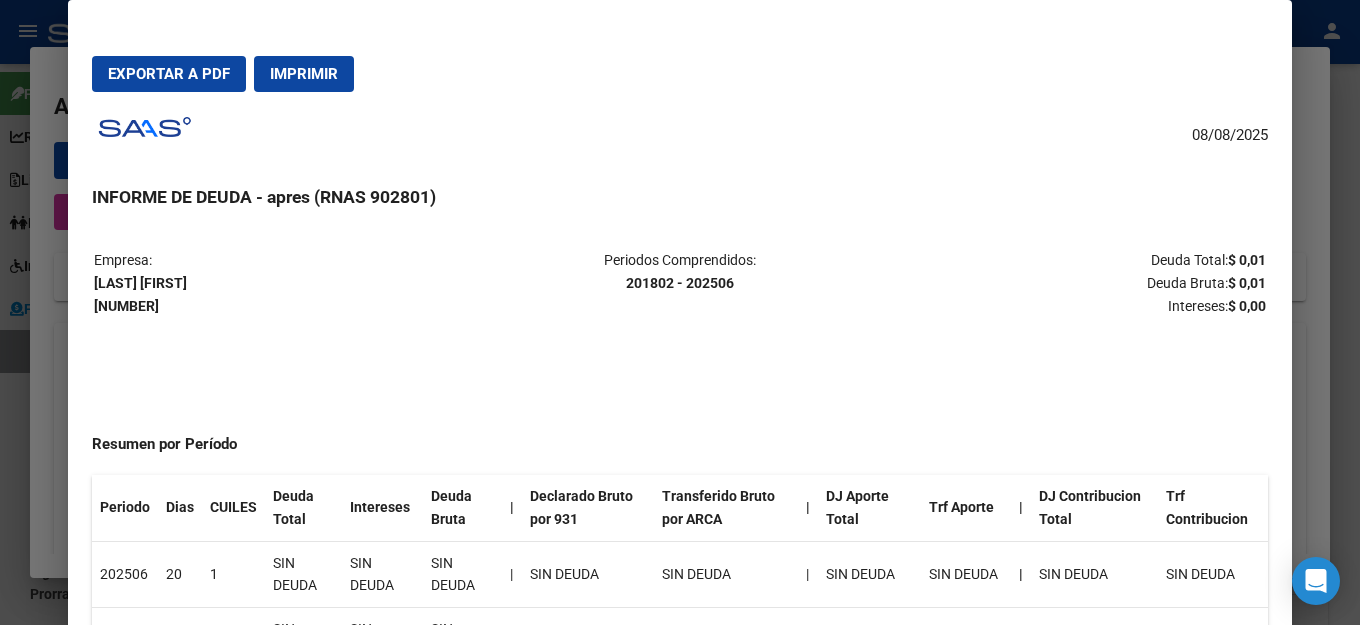 click on "Exportar a PDF" at bounding box center [169, 74] 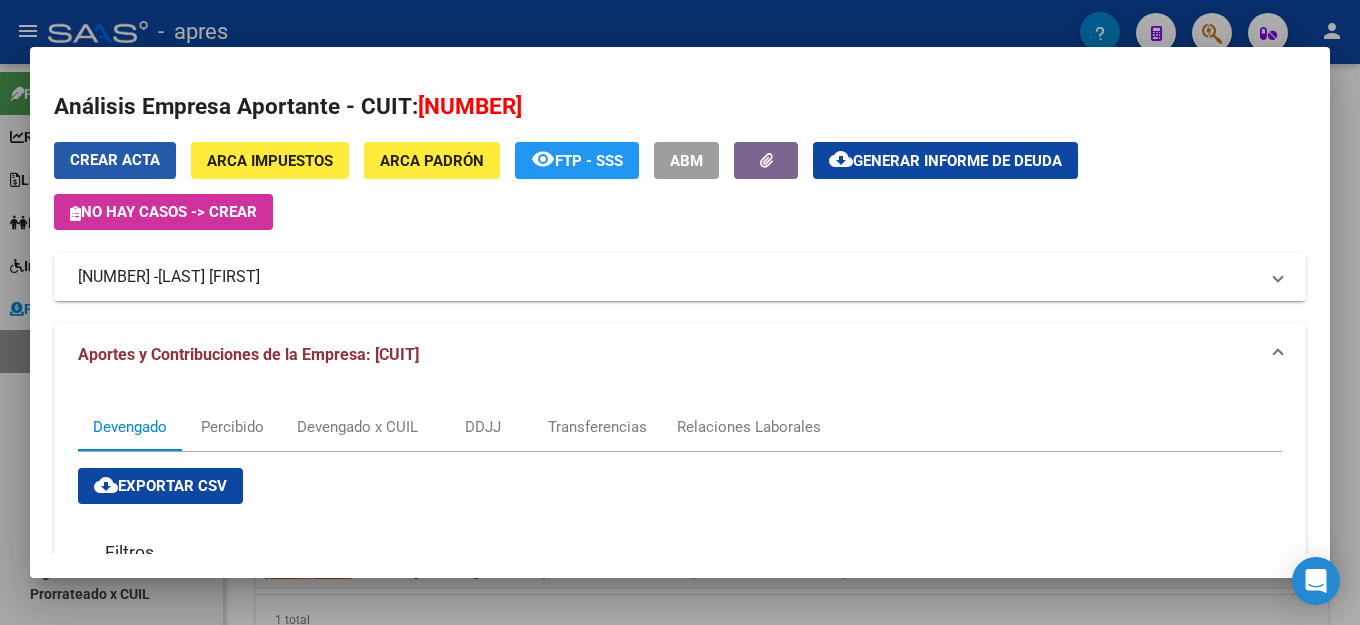 drag, startPoint x: 120, startPoint y: 162, endPoint x: 639, endPoint y: 190, distance: 519.75476 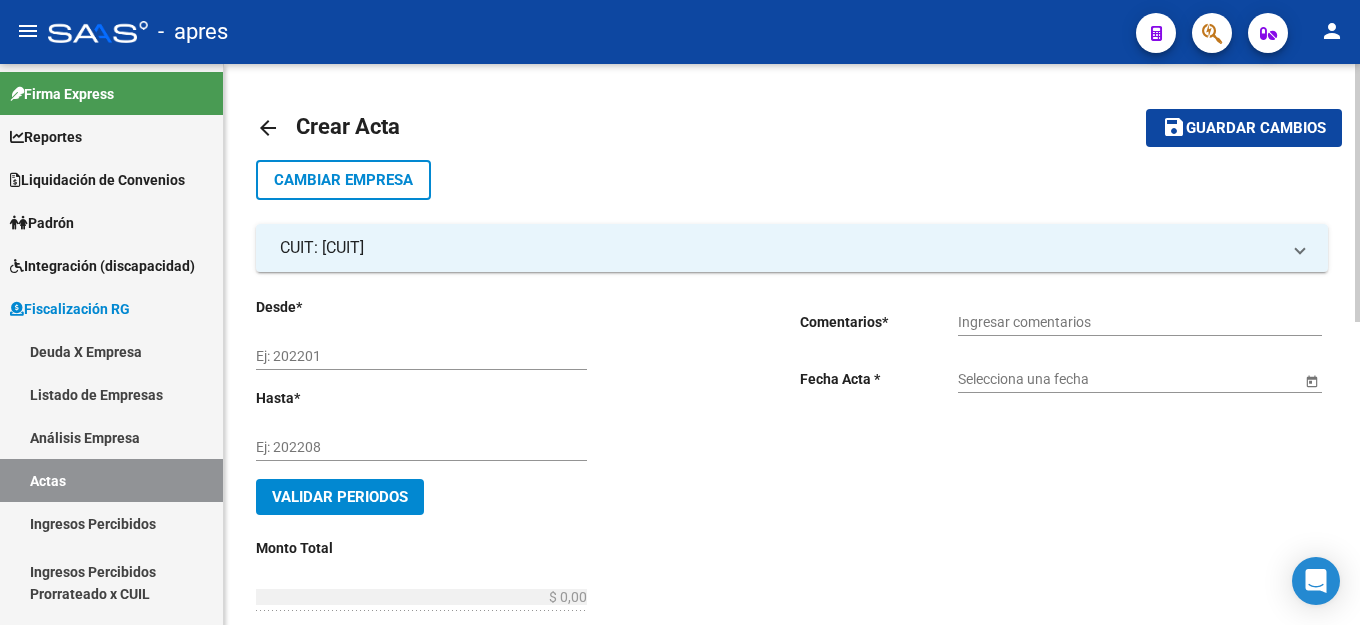 click on "Ej: 202201" 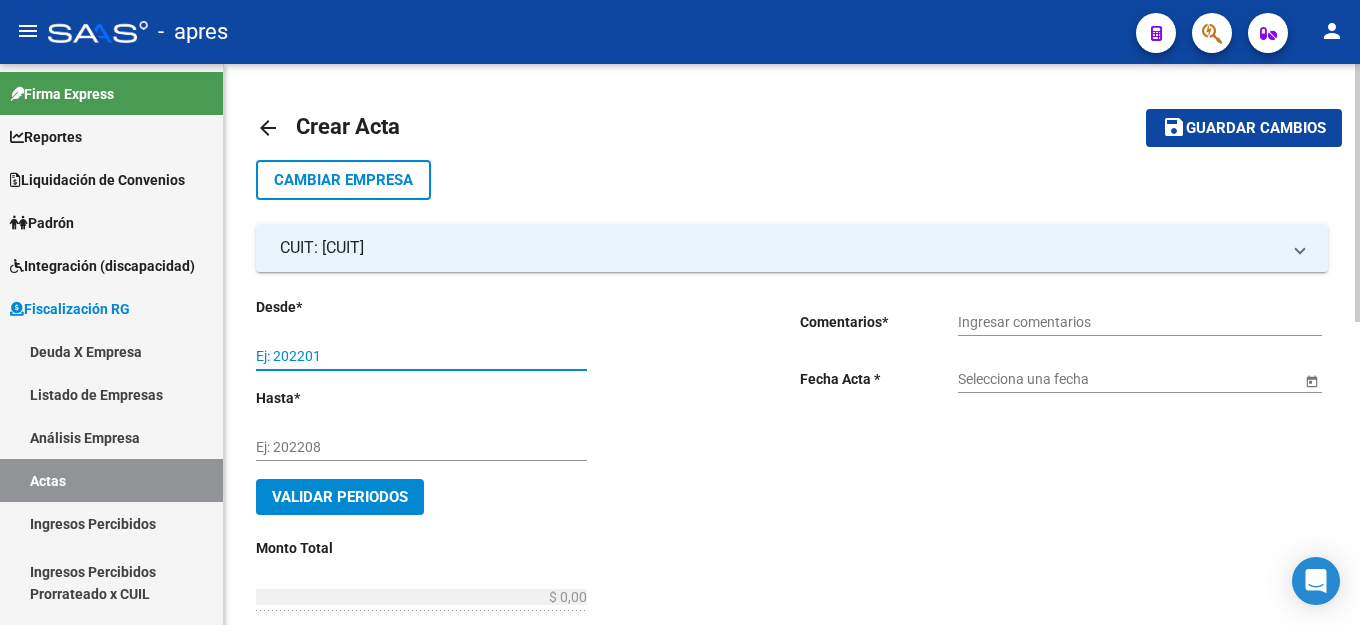 click on "Ej: 202201" at bounding box center (421, 356) 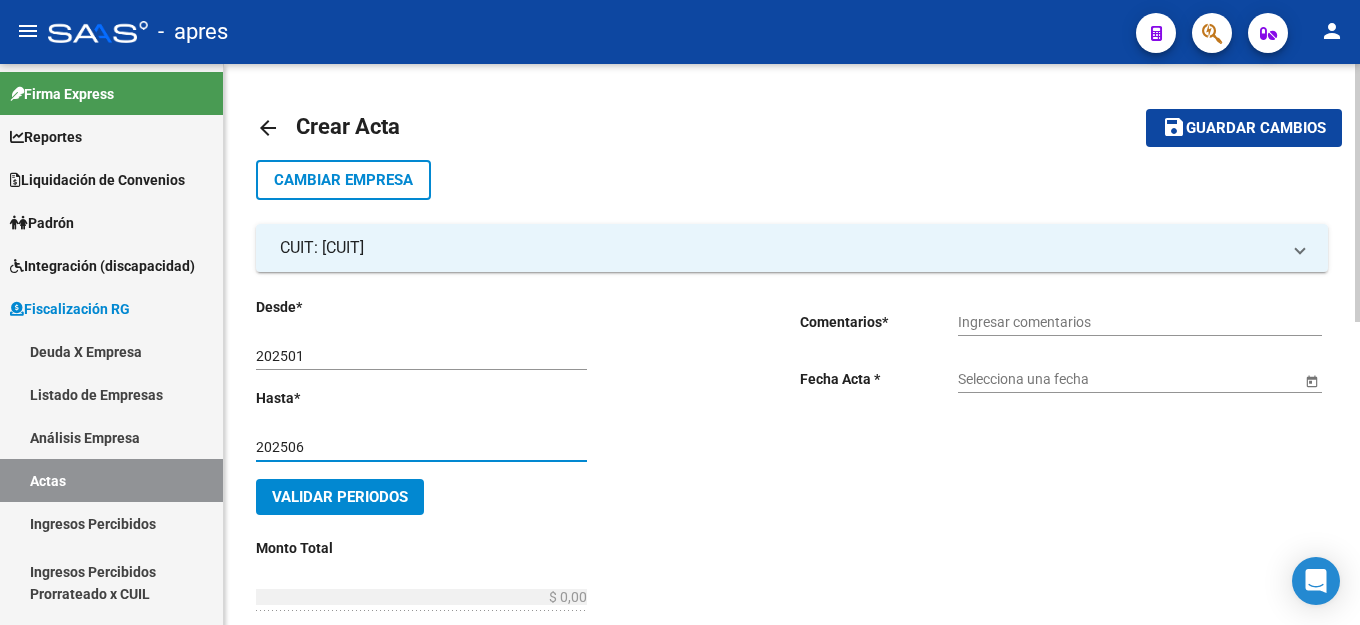 click on "Ingresar comentarios" 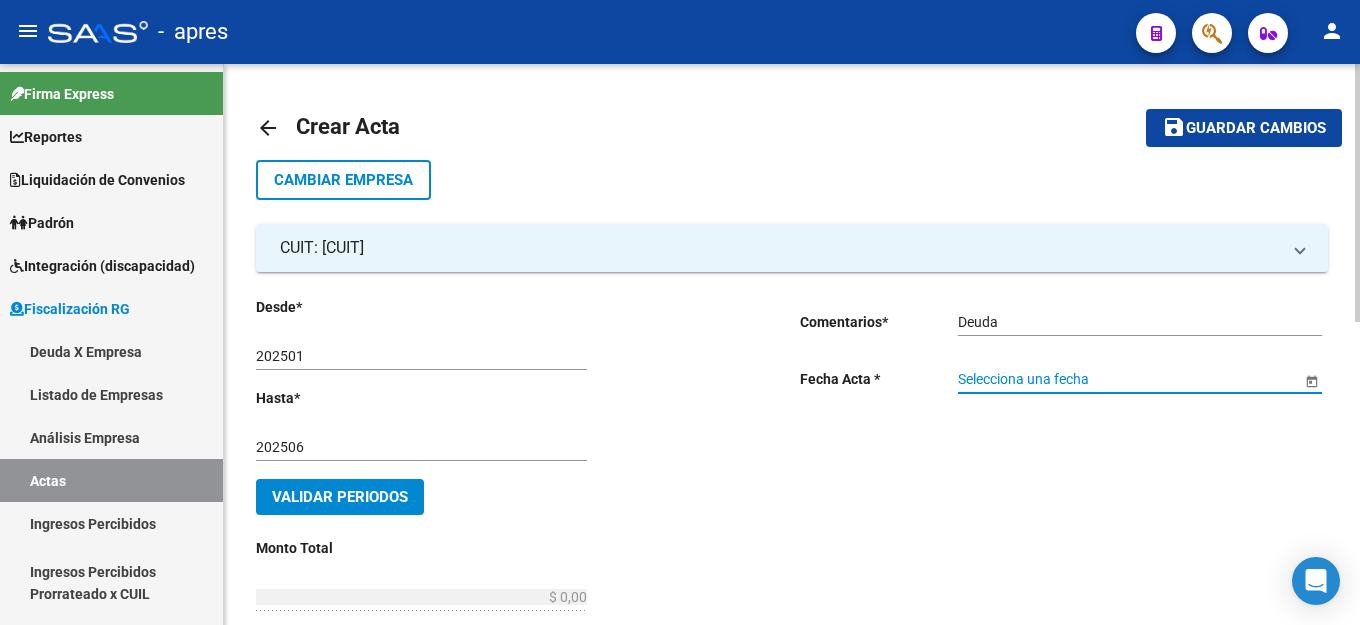 click on "Selecciona una fecha" at bounding box center (1129, 379) 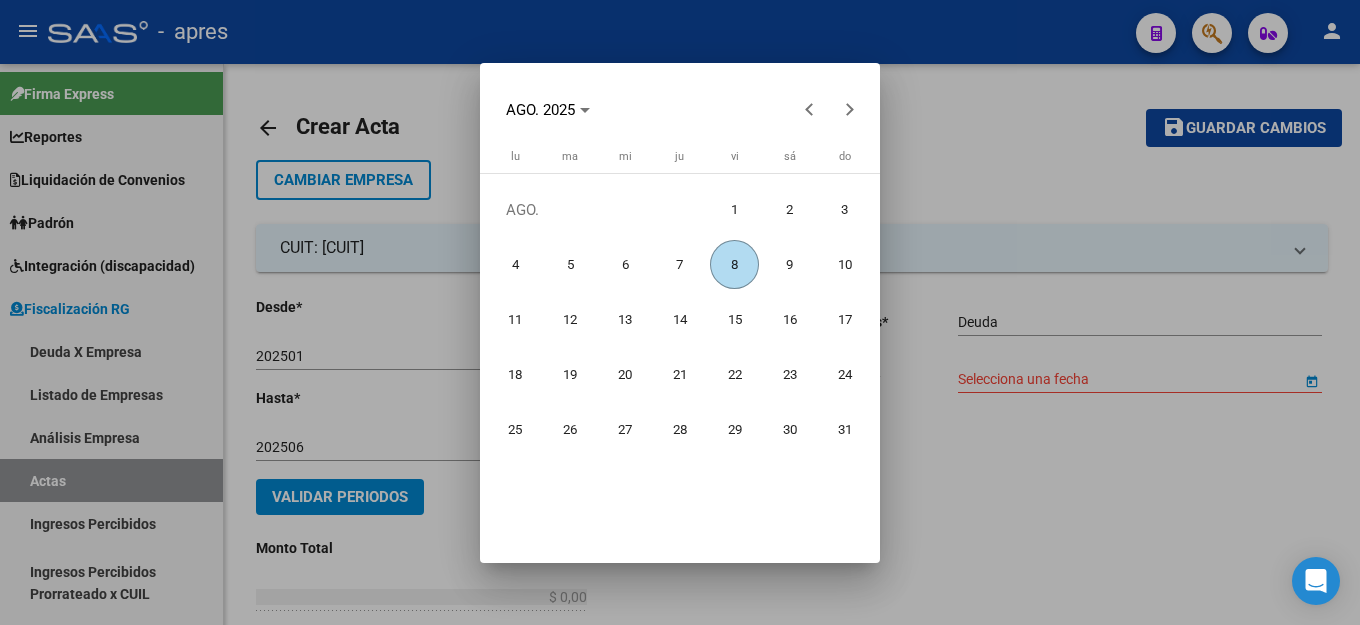 drag, startPoint x: 729, startPoint y: 265, endPoint x: 676, endPoint y: 315, distance: 72.862885 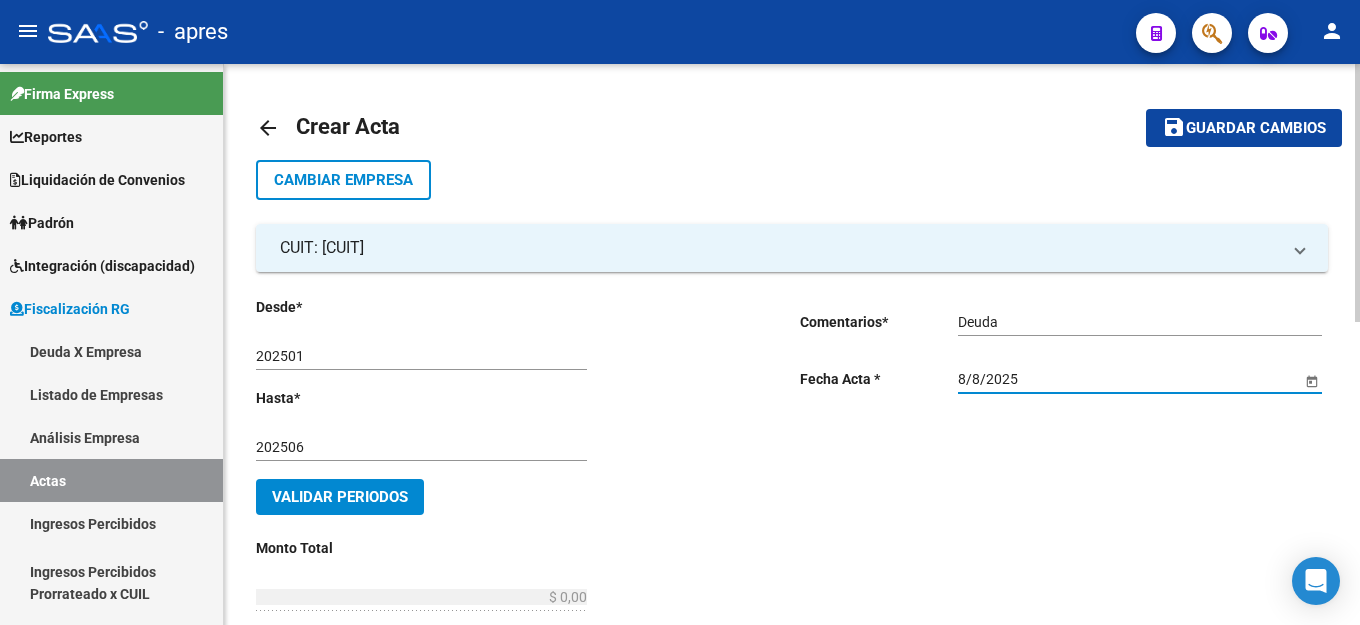 click on "Validar Periodos" 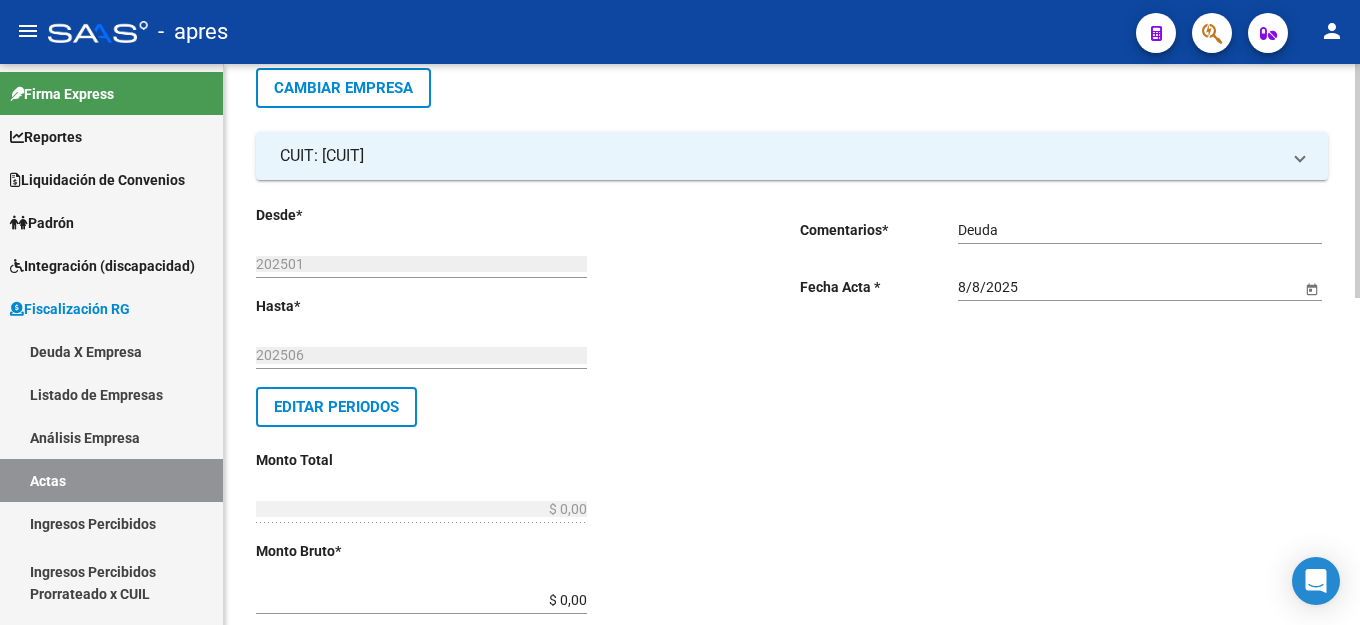 scroll, scrollTop: 200, scrollLeft: 0, axis: vertical 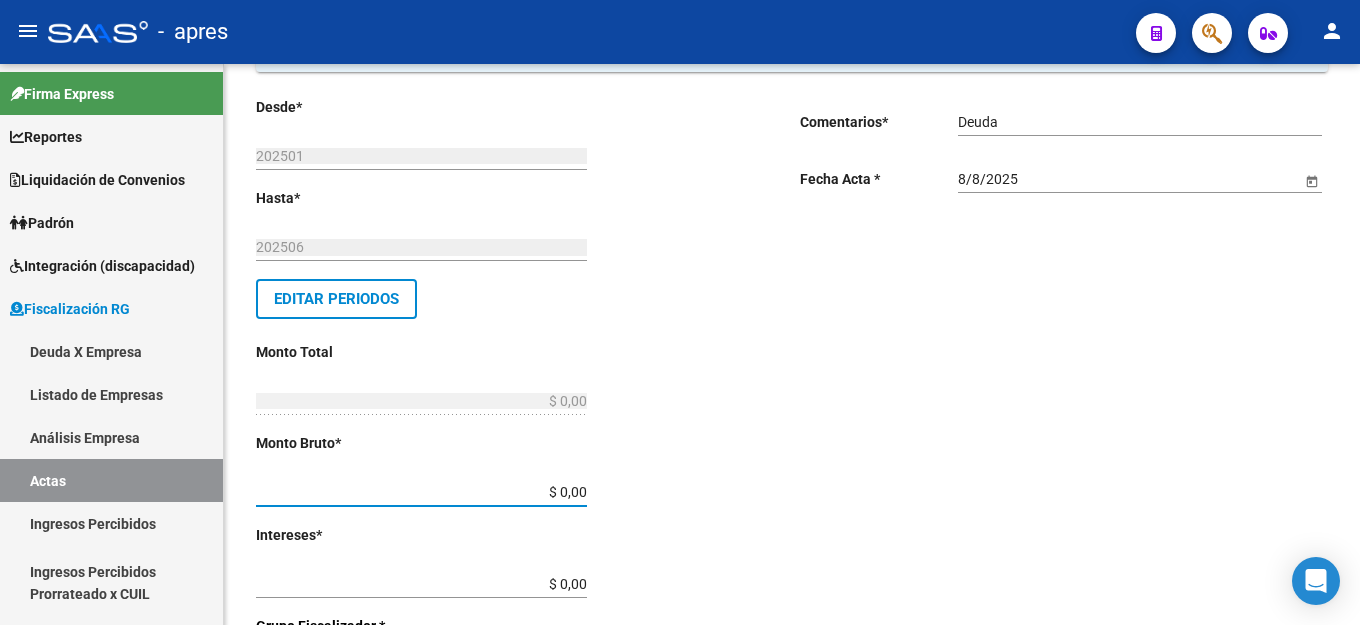 click on "$ 0,00" at bounding box center (421, 492) 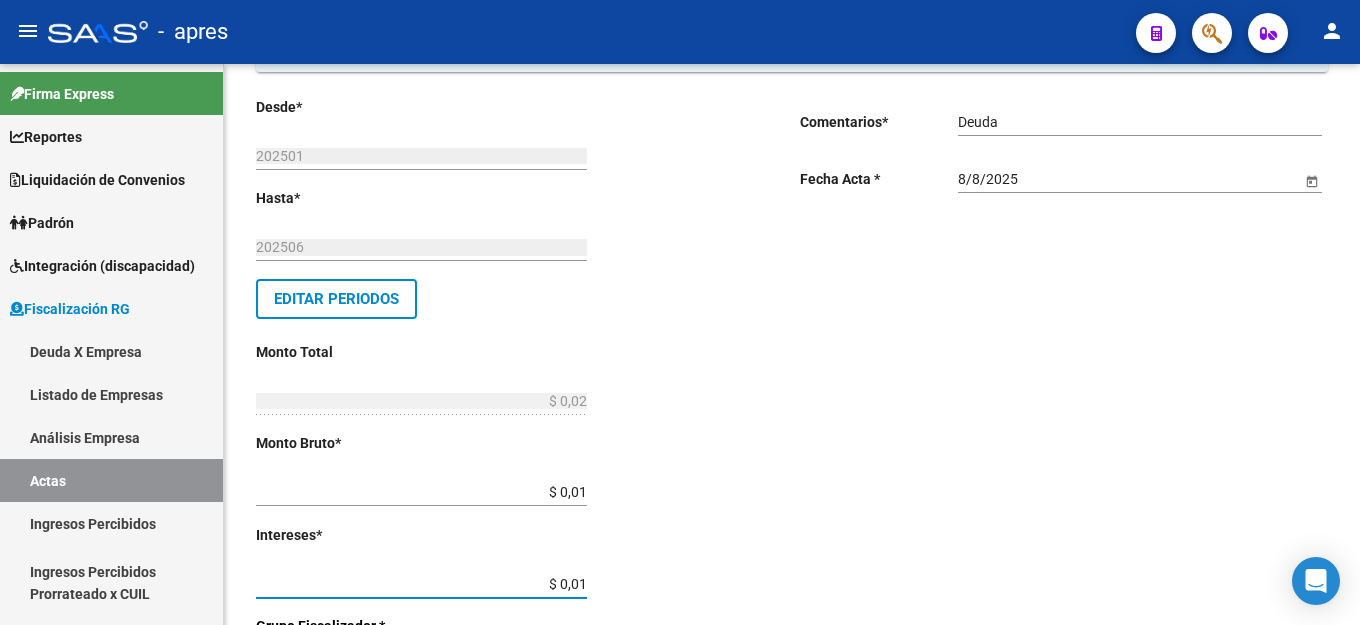 scroll, scrollTop: 531, scrollLeft: 0, axis: vertical 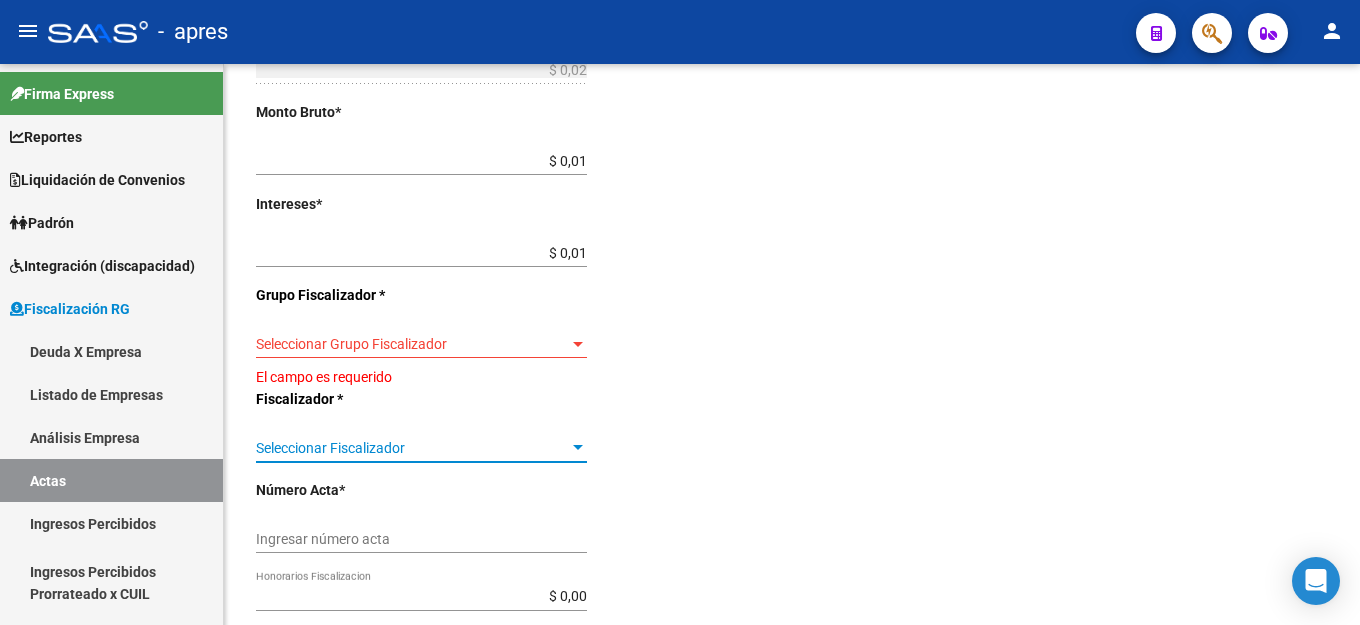 click on "Seleccionar Fiscalizador" at bounding box center [412, 448] 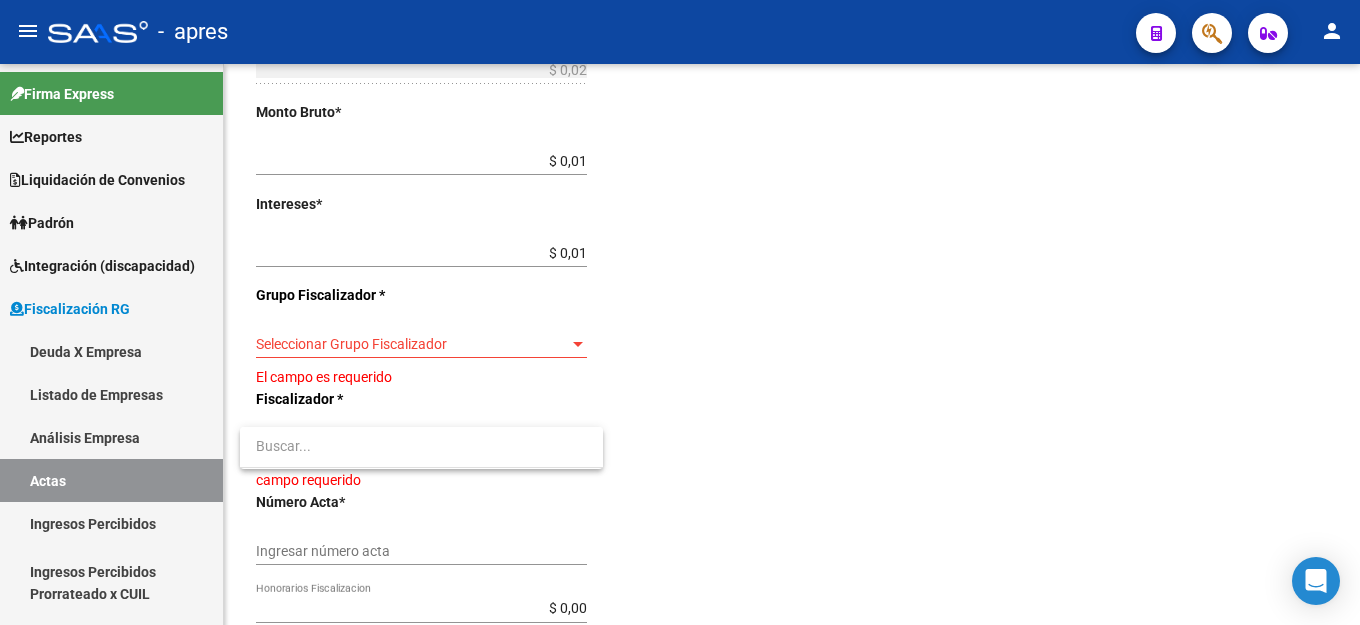 click at bounding box center [680, 312] 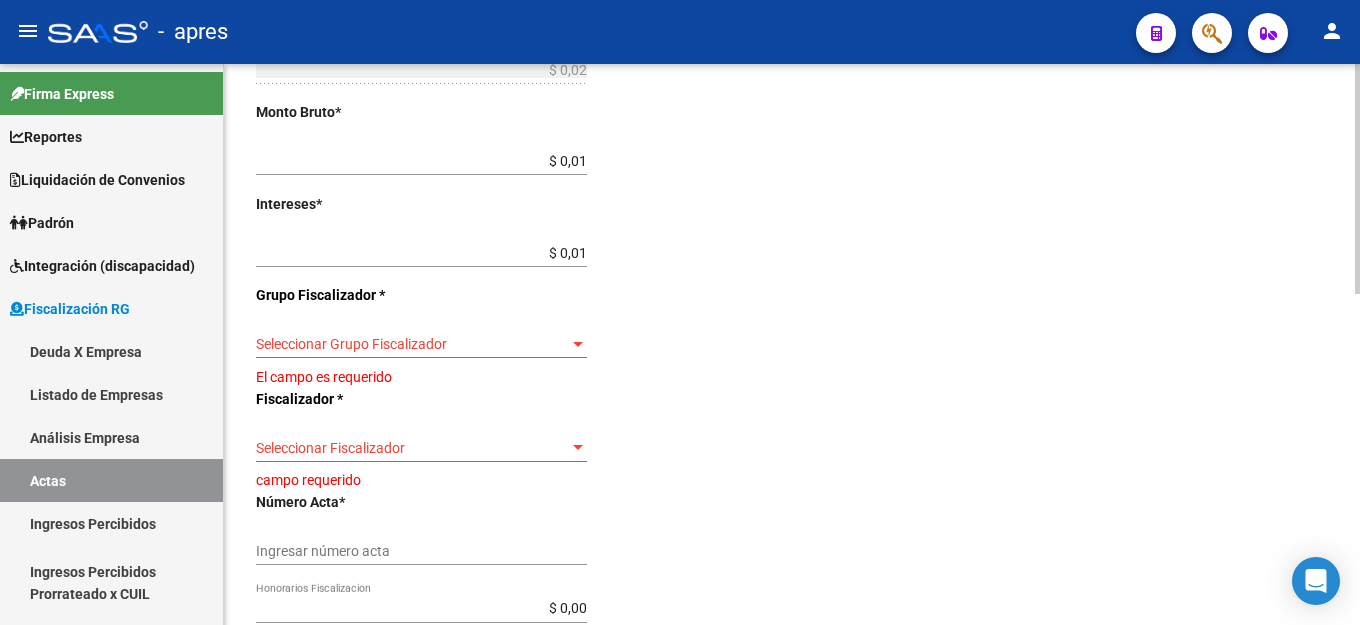 click on "Seleccionar Fiscalizador" at bounding box center [412, 448] 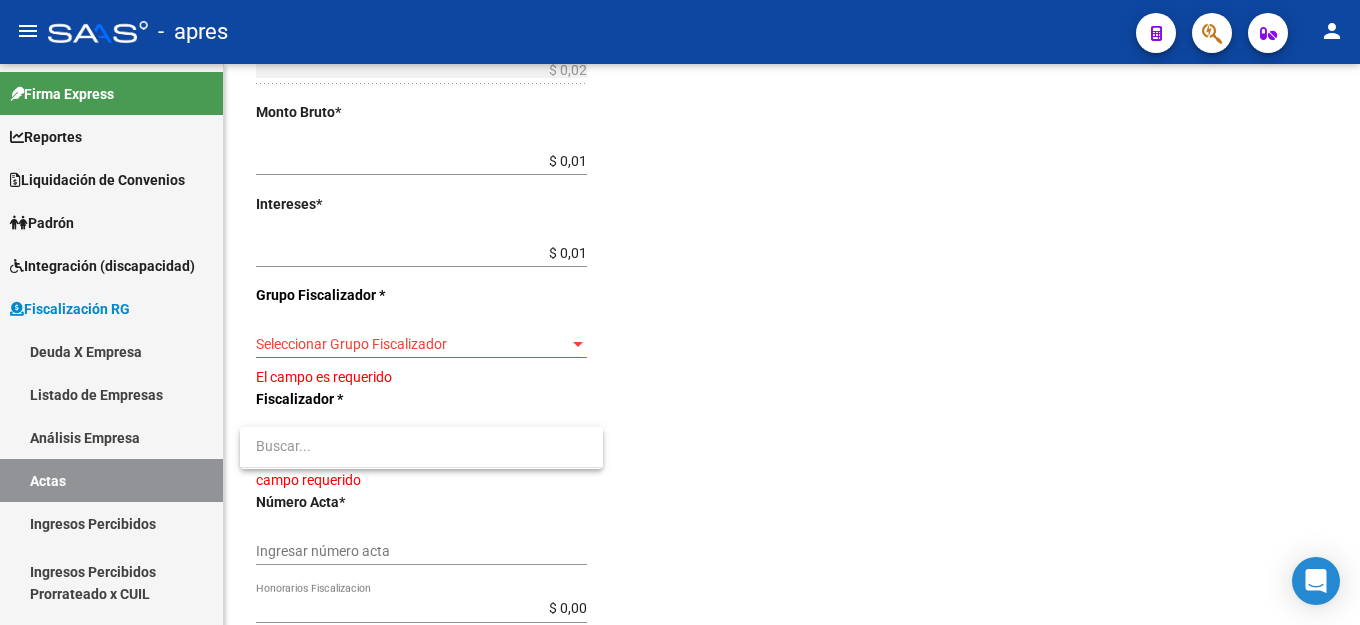 click at bounding box center [680, 312] 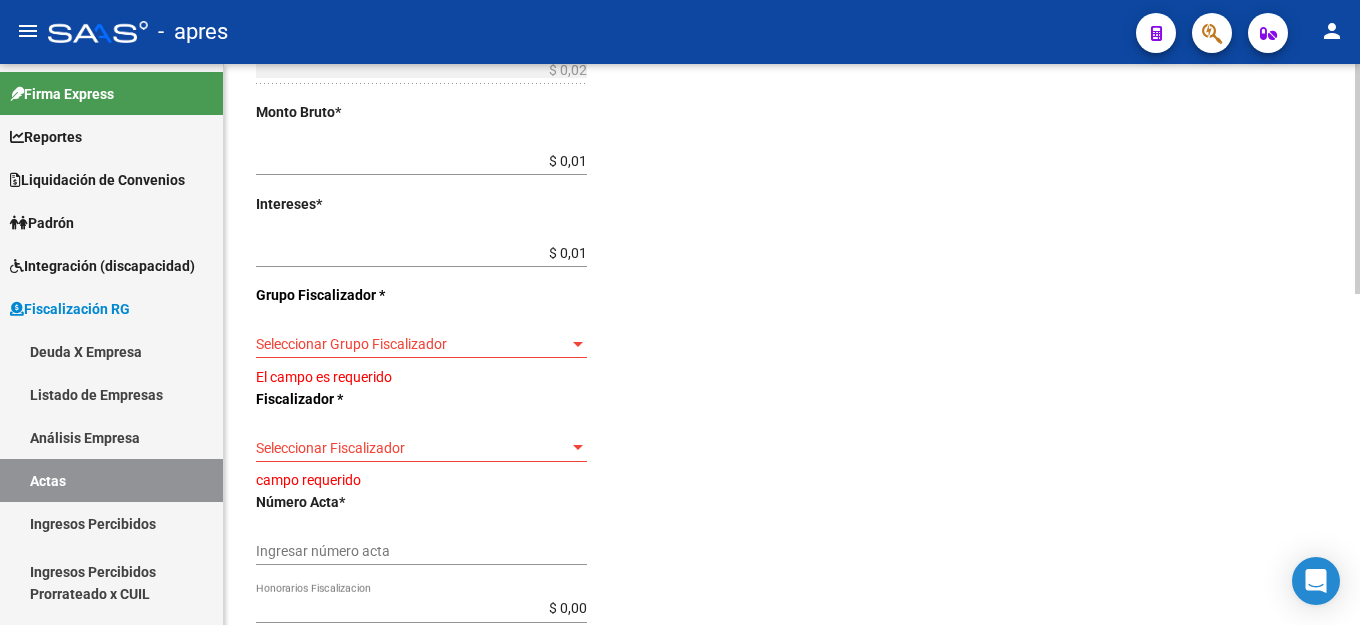 click on "Seleccionar Grupo Fiscalizador Seleccionar Grupo Fiscalizador" 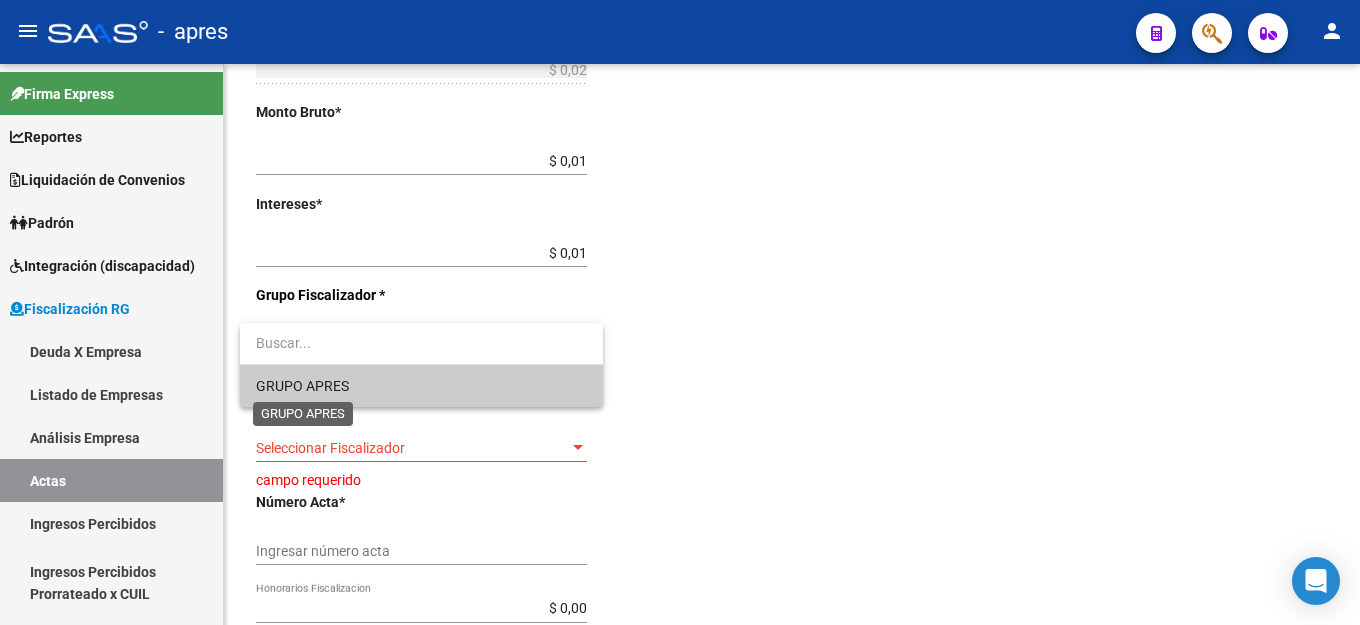 click on "GRUPO APRES" at bounding box center [302, 386] 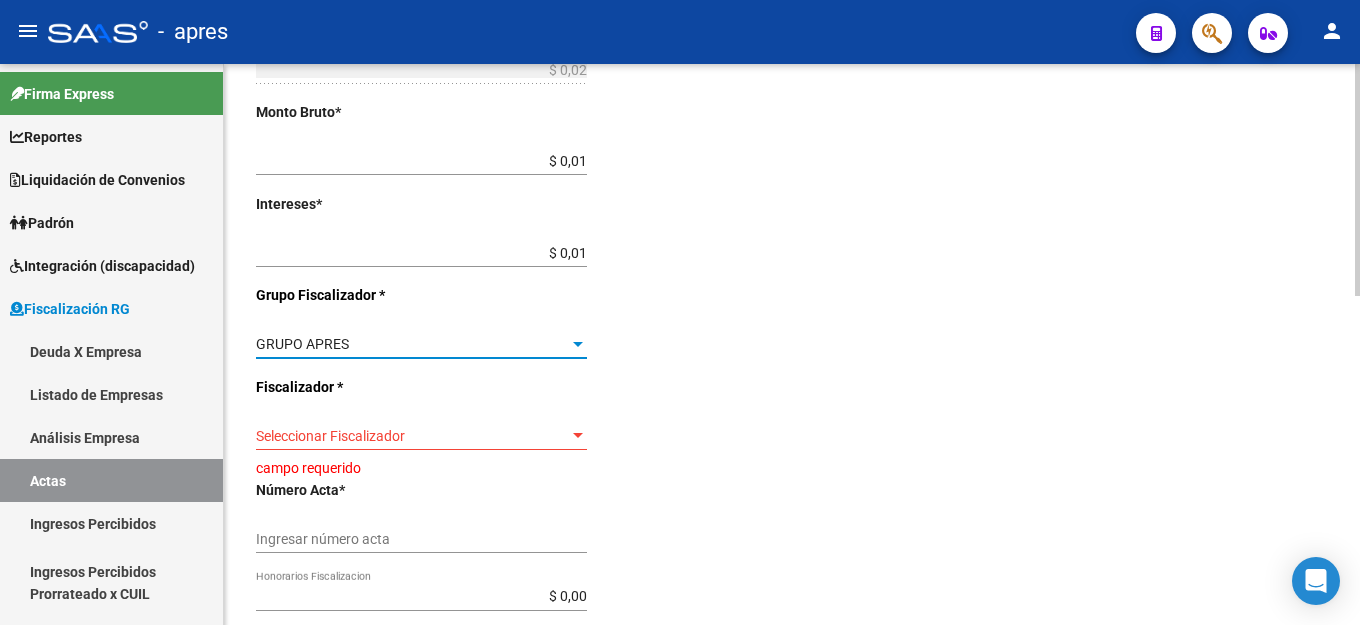 click on "Seleccionar Fiscalizador" at bounding box center [412, 436] 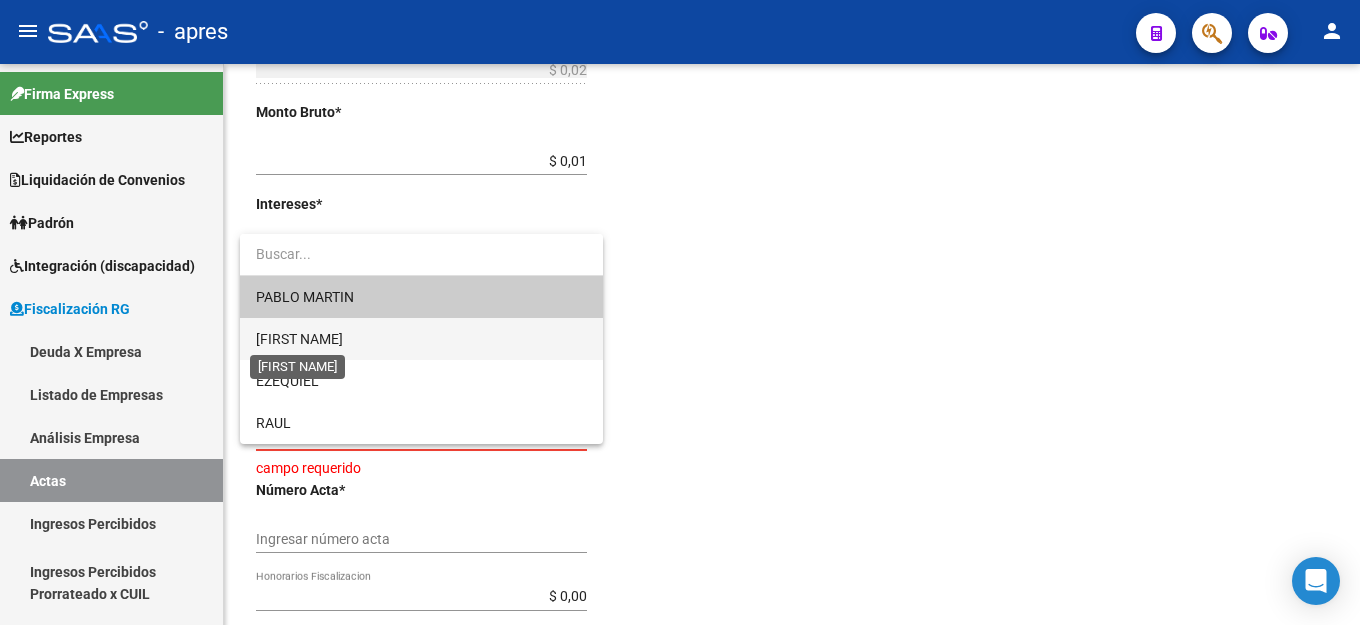 click on "[FIRST NAME]" at bounding box center [299, 339] 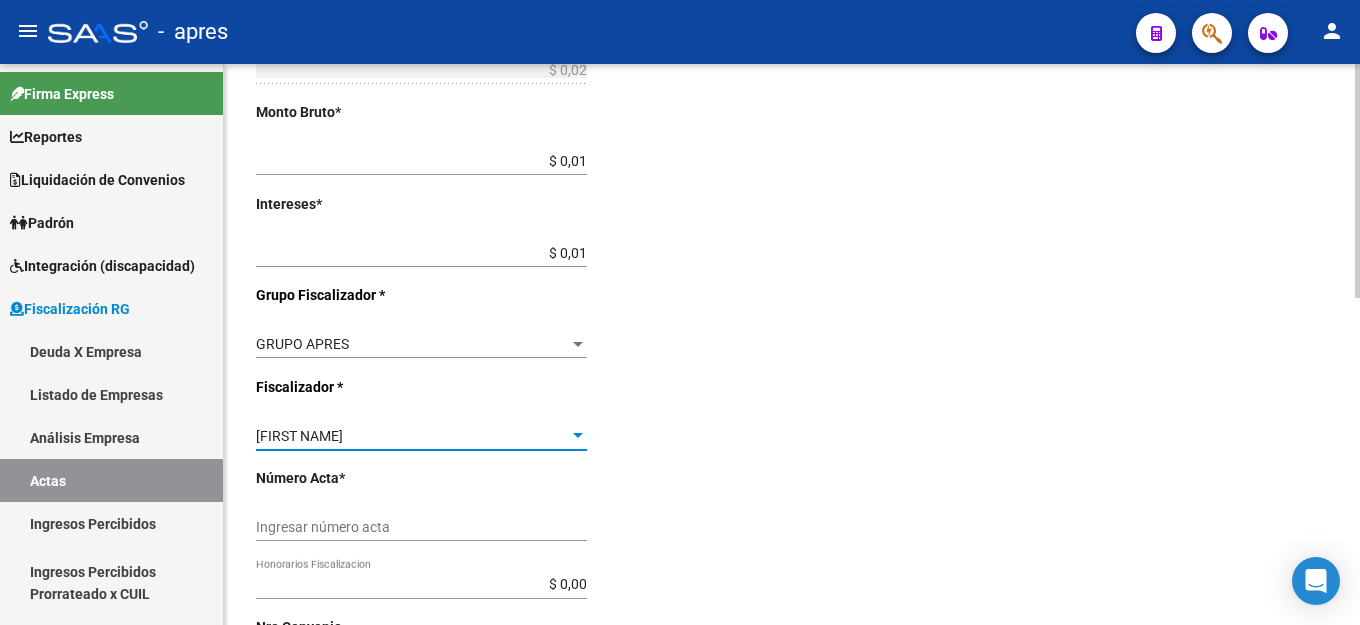 click on "Comentarios  *   Deuda Ingresar comentarios  Fecha Acta * [DATE] Selecciona una fecha" 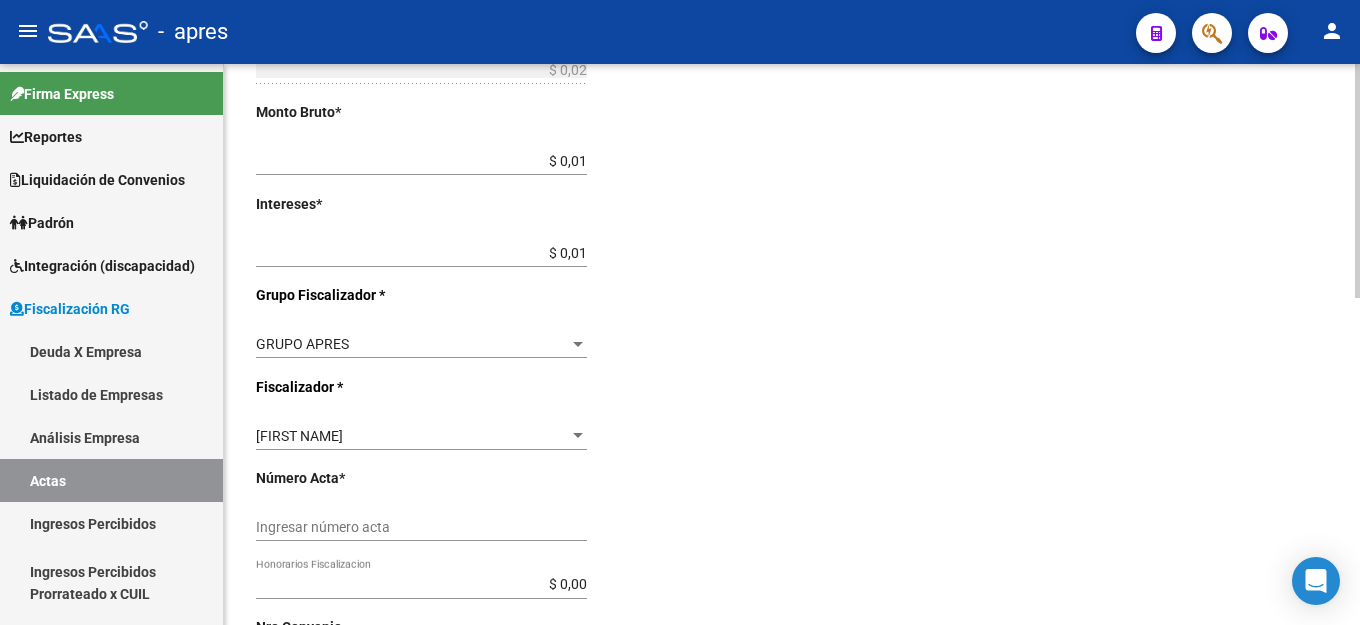 click on "Ingresar número acta" at bounding box center [421, 527] 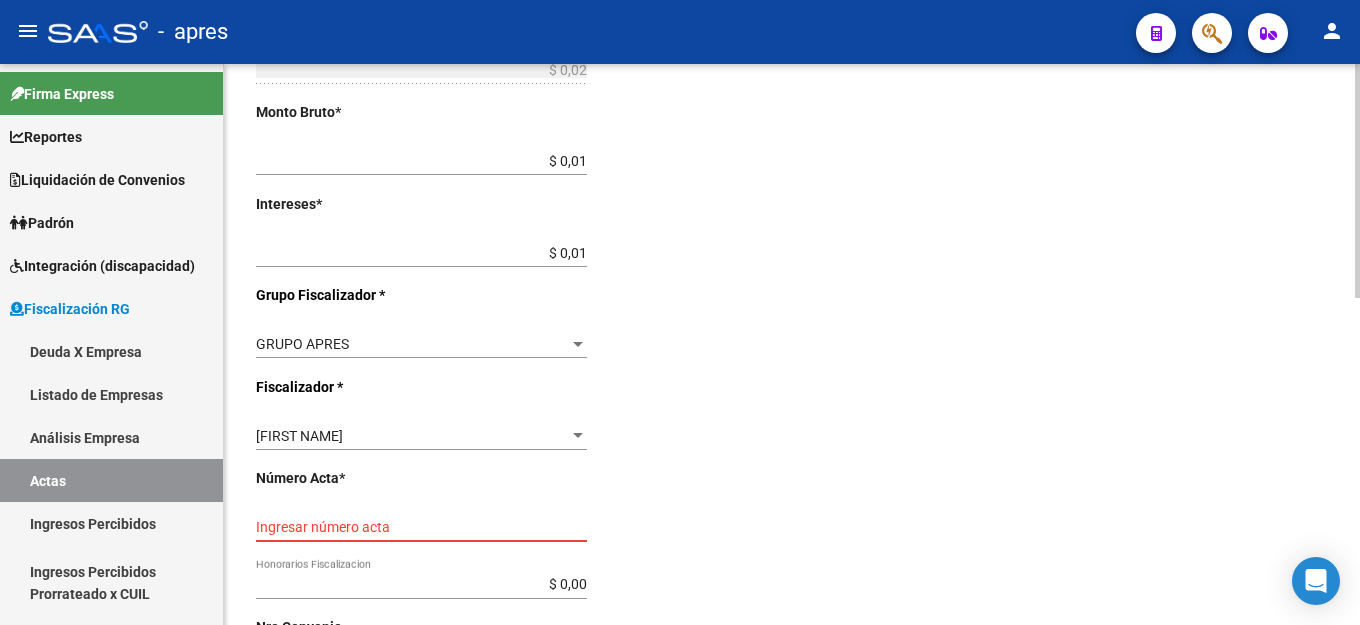 click on "Ingresar número acta" at bounding box center (421, 527) 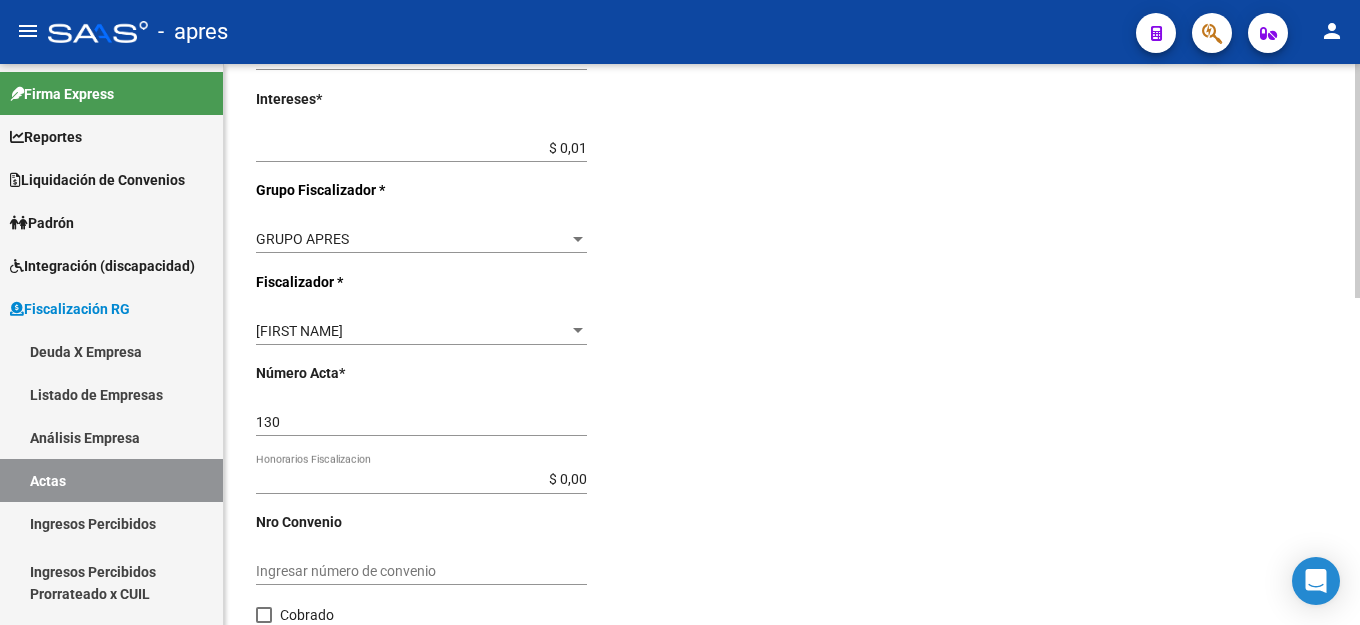 scroll, scrollTop: 731, scrollLeft: 0, axis: vertical 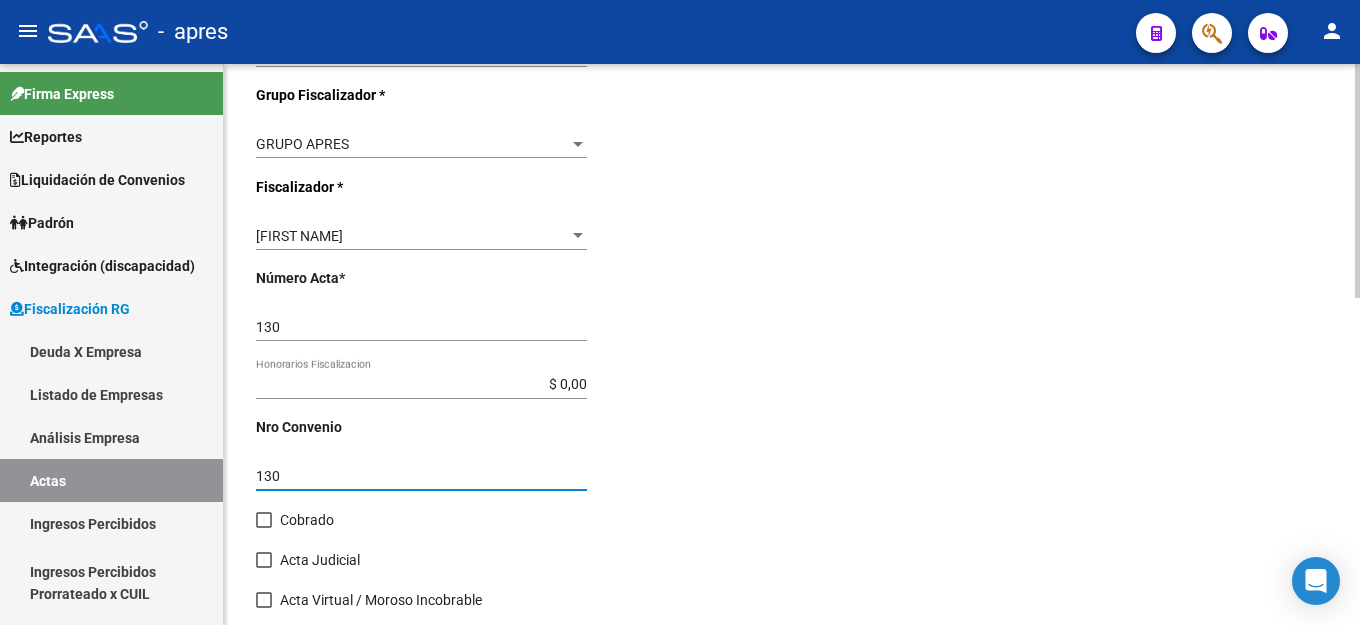 click at bounding box center (264, 520) 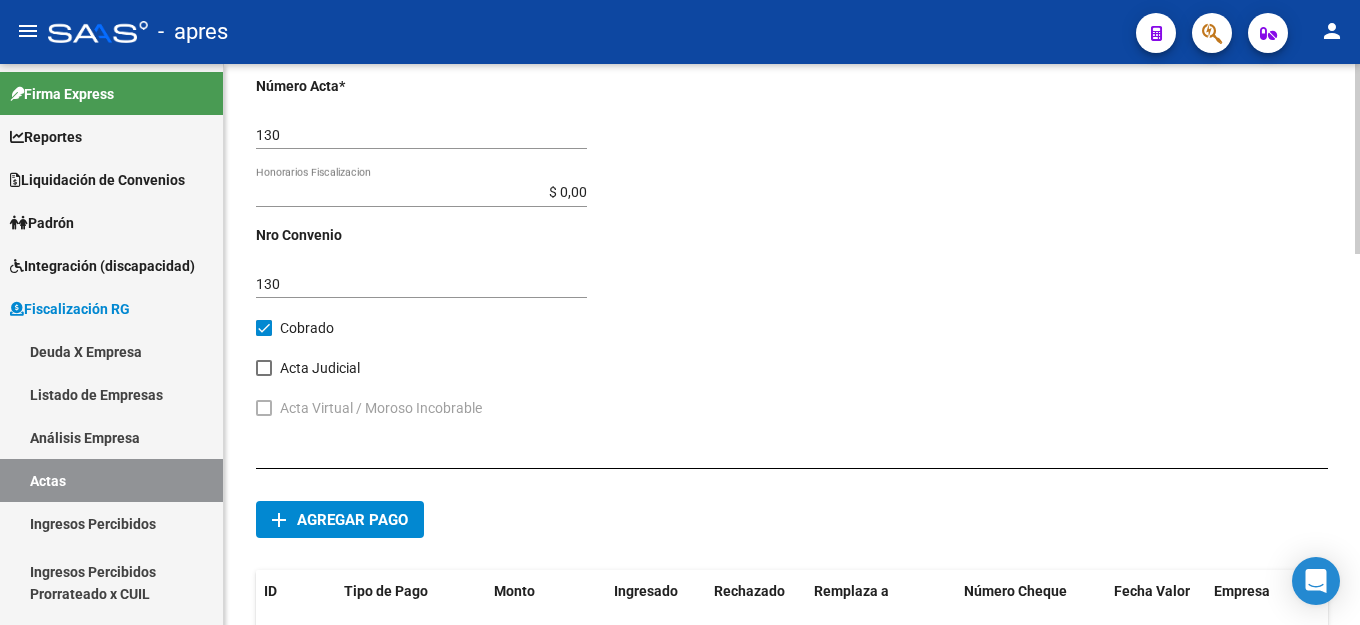 scroll, scrollTop: 931, scrollLeft: 0, axis: vertical 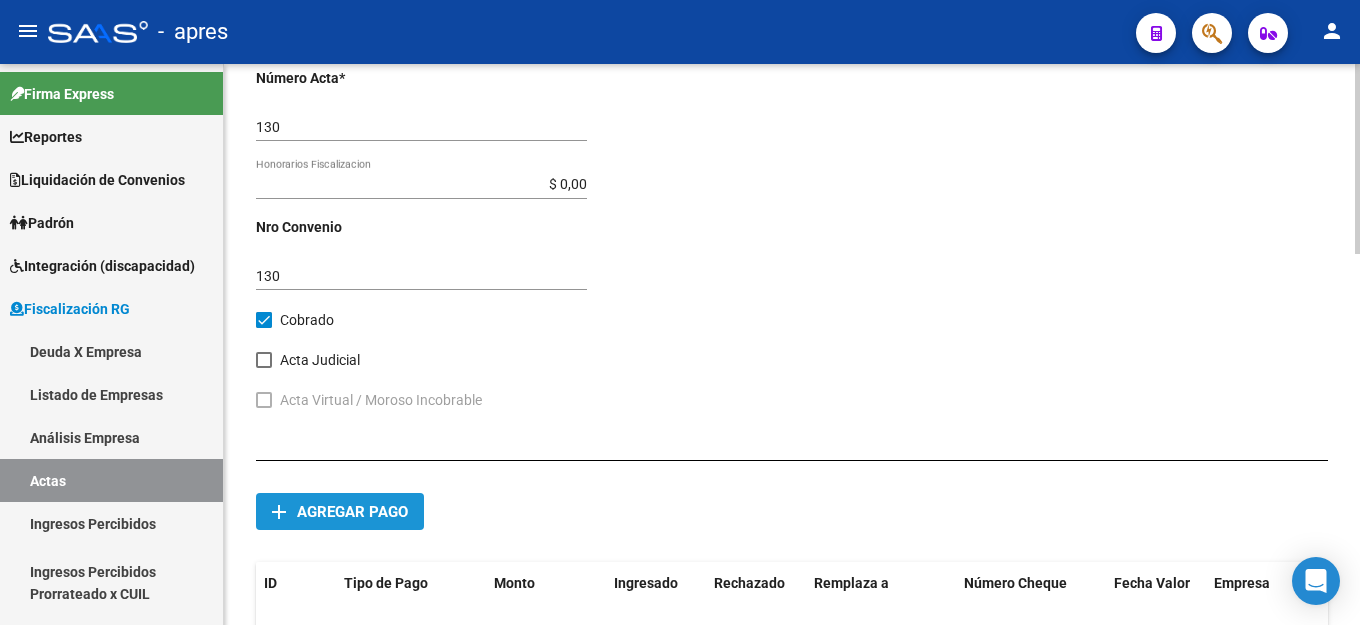 click on "add Agregar pago" 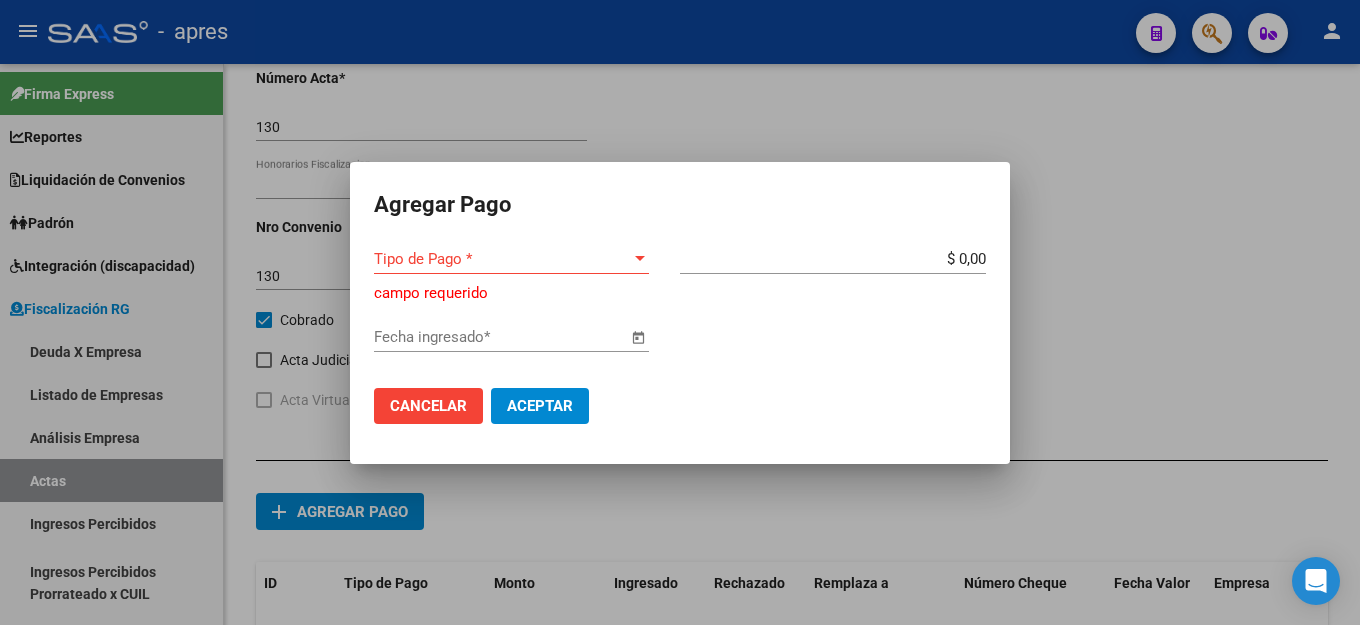 click on "Agregar Pago Tipo de Pago * Tipo de Pago * campo requerido   $ 0,00 Monto bruto * Fecha ingresado  * Cancelar Aceptar" at bounding box center [680, 313] 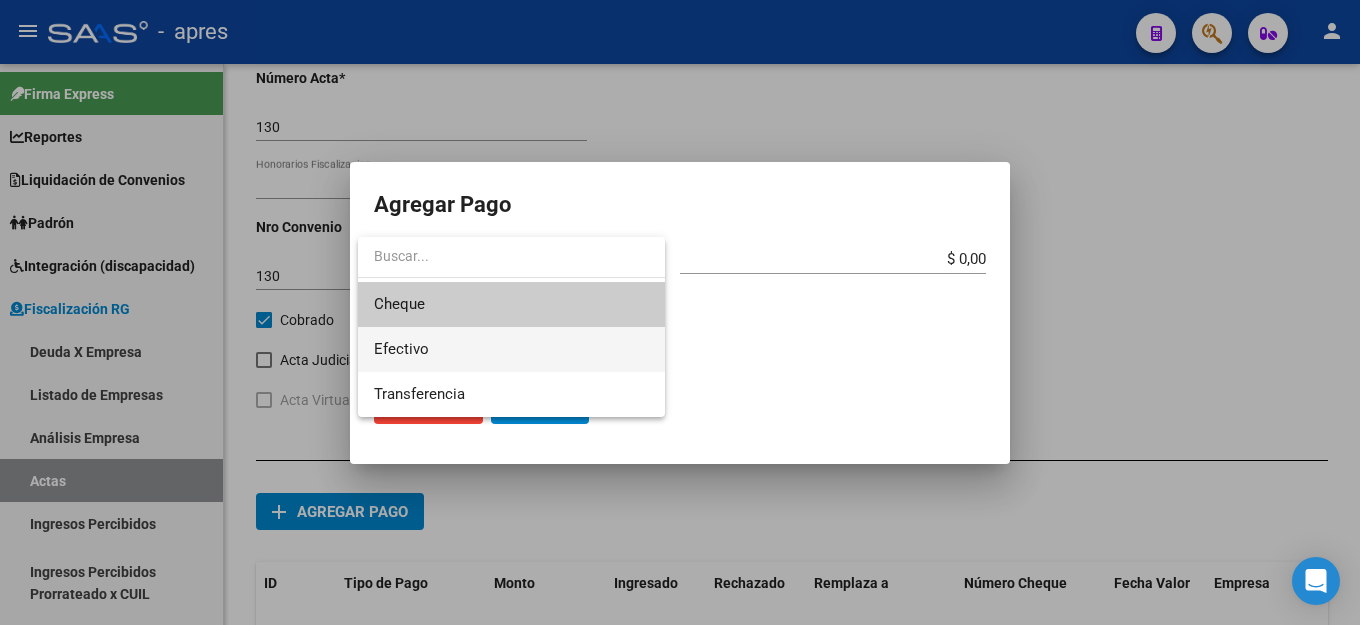 click on "Efectivo" at bounding box center (401, 349) 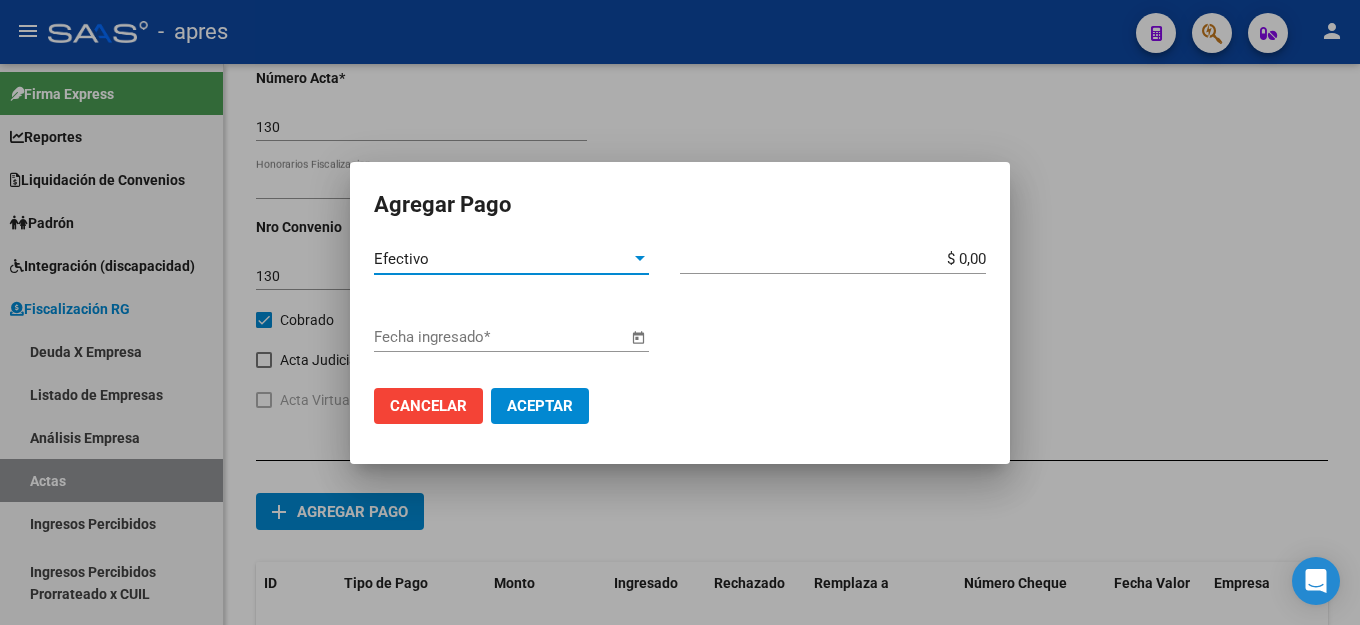 click on "$ 0,00" at bounding box center (833, 259) 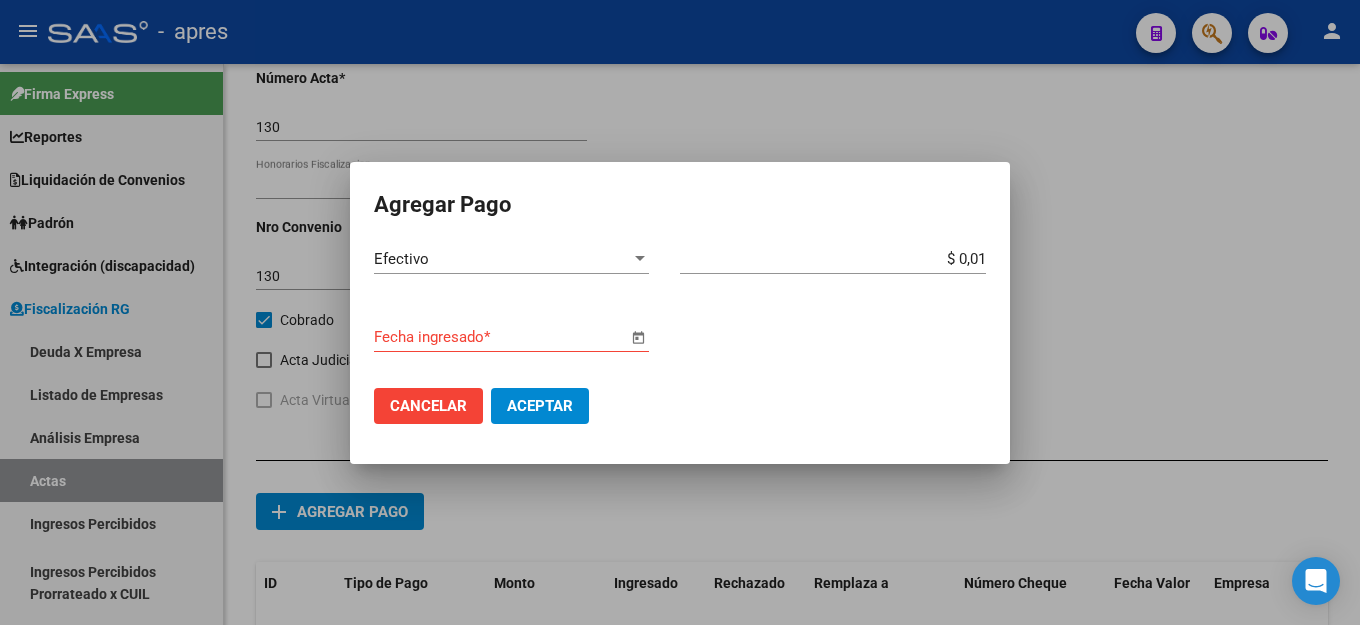 click at bounding box center (638, 338) 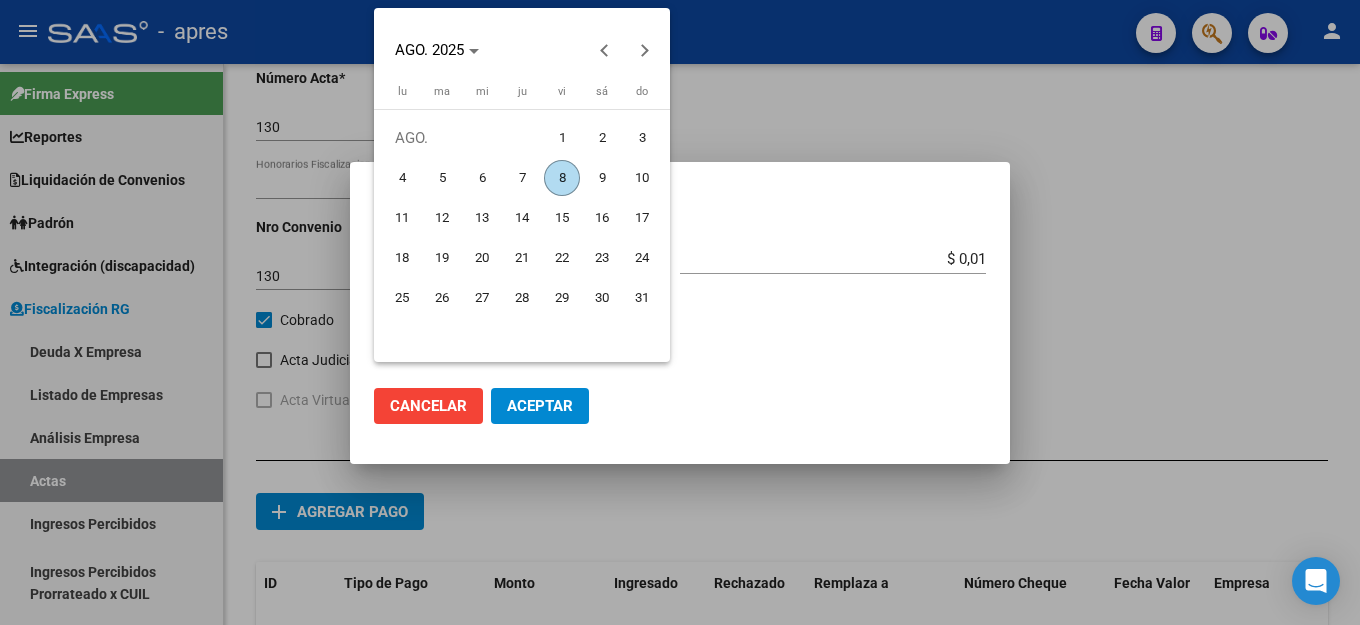 click on "8" at bounding box center (562, 178) 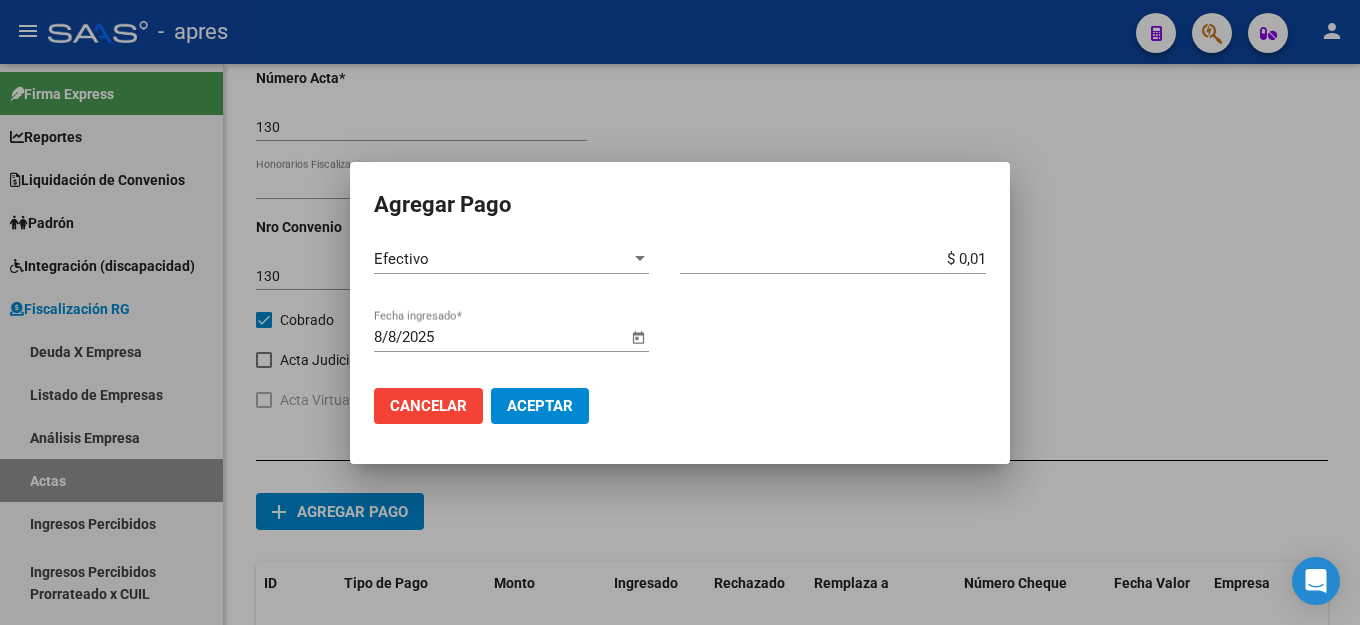 click on "Aceptar" at bounding box center (540, 406) 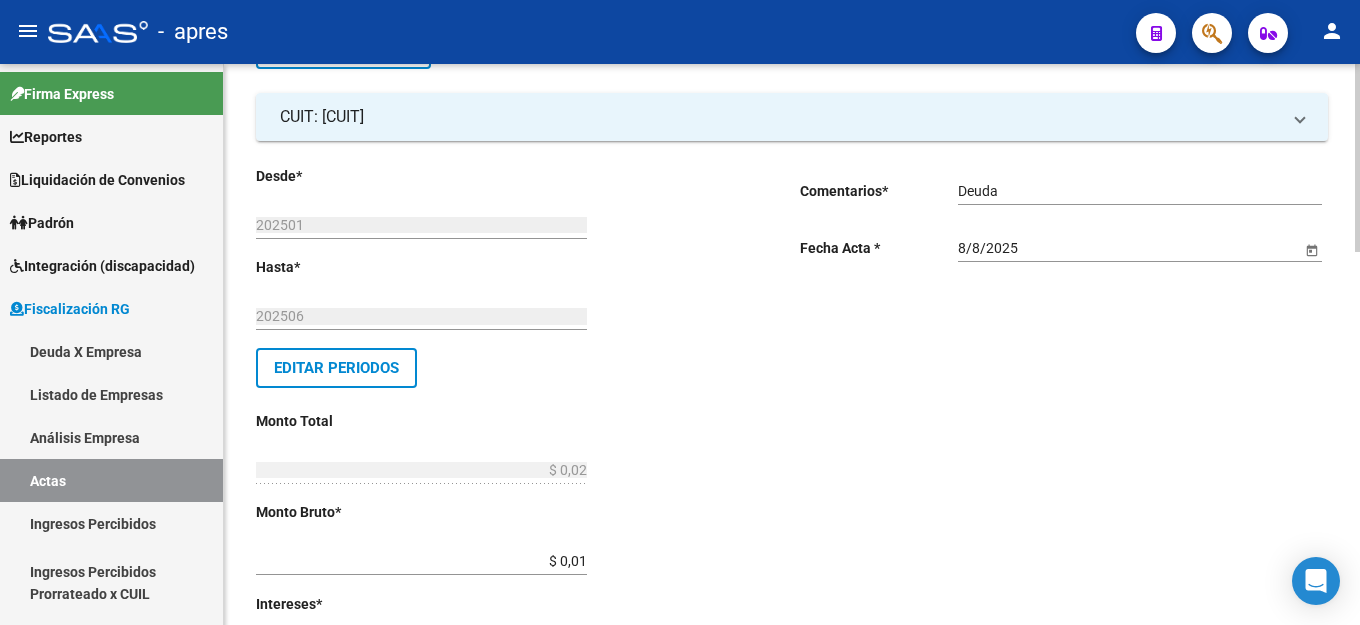 scroll, scrollTop: 0, scrollLeft: 0, axis: both 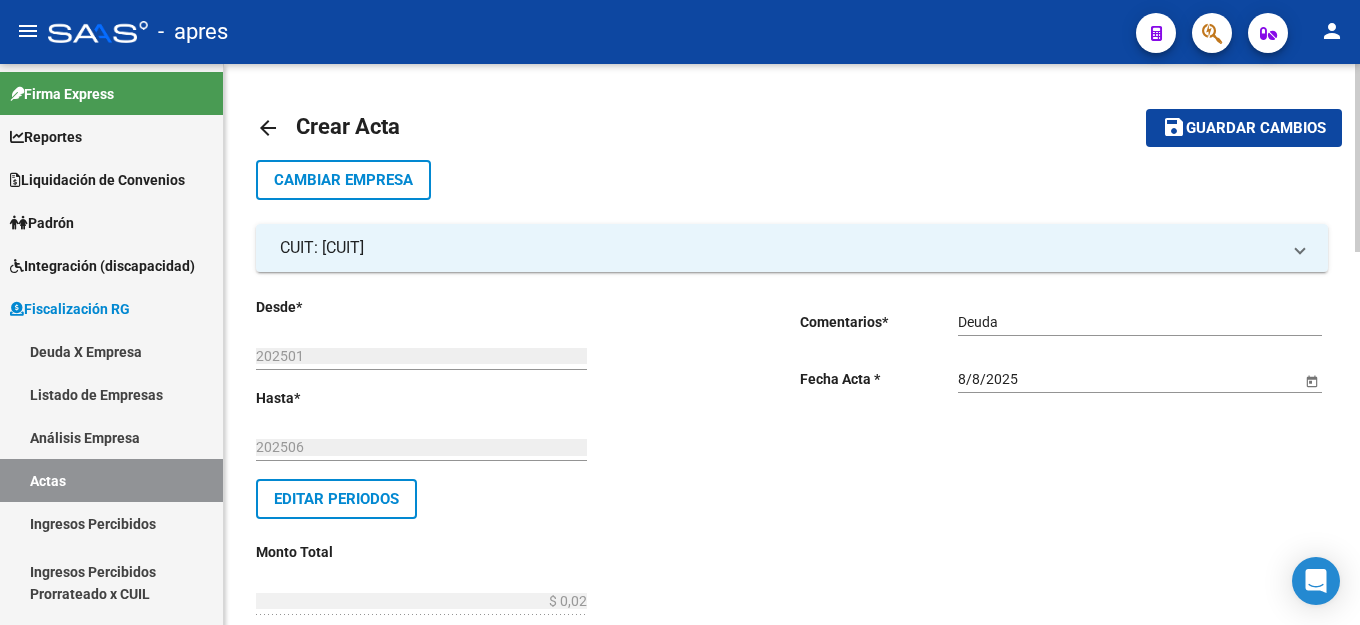 click on "Guardar cambios" 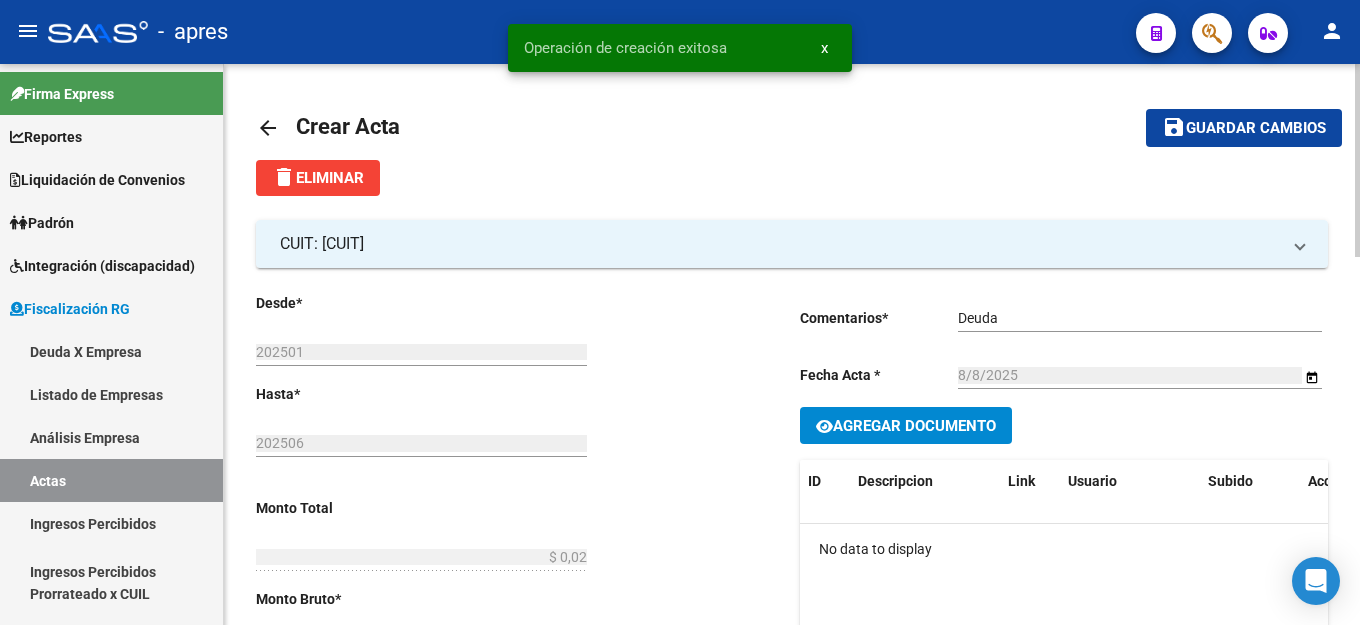 click on "Agregar Documento" 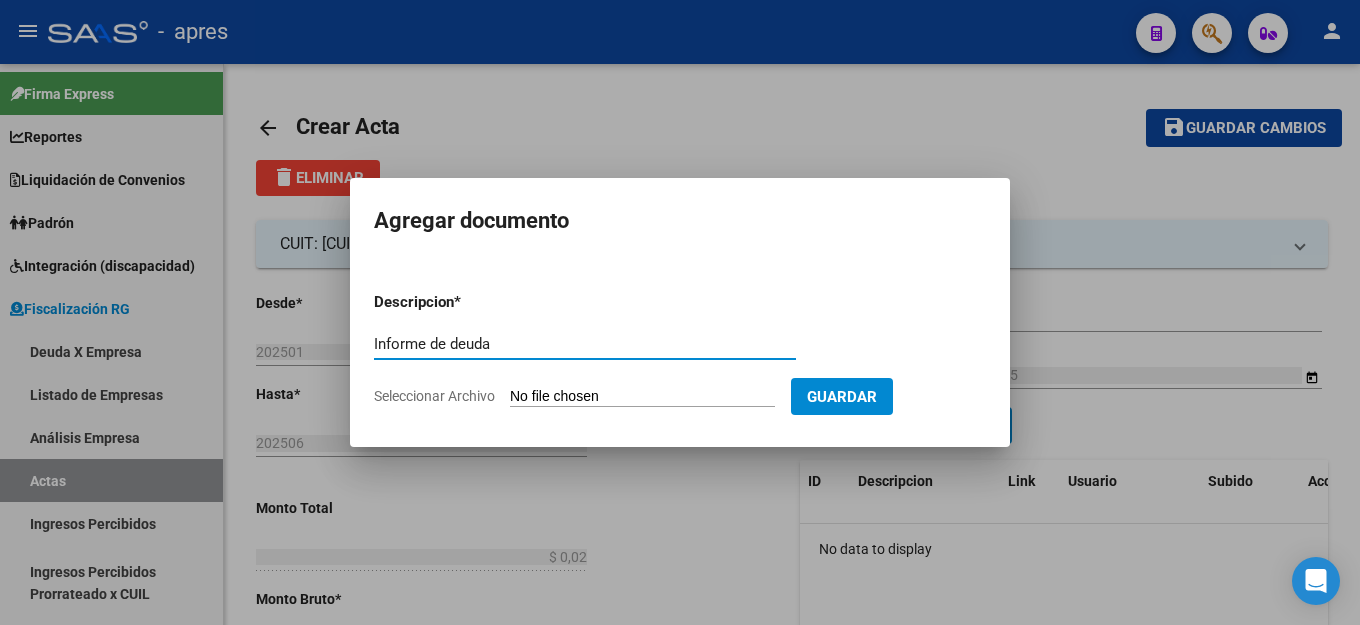 click on "Seleccionar Archivo" at bounding box center (642, 397) 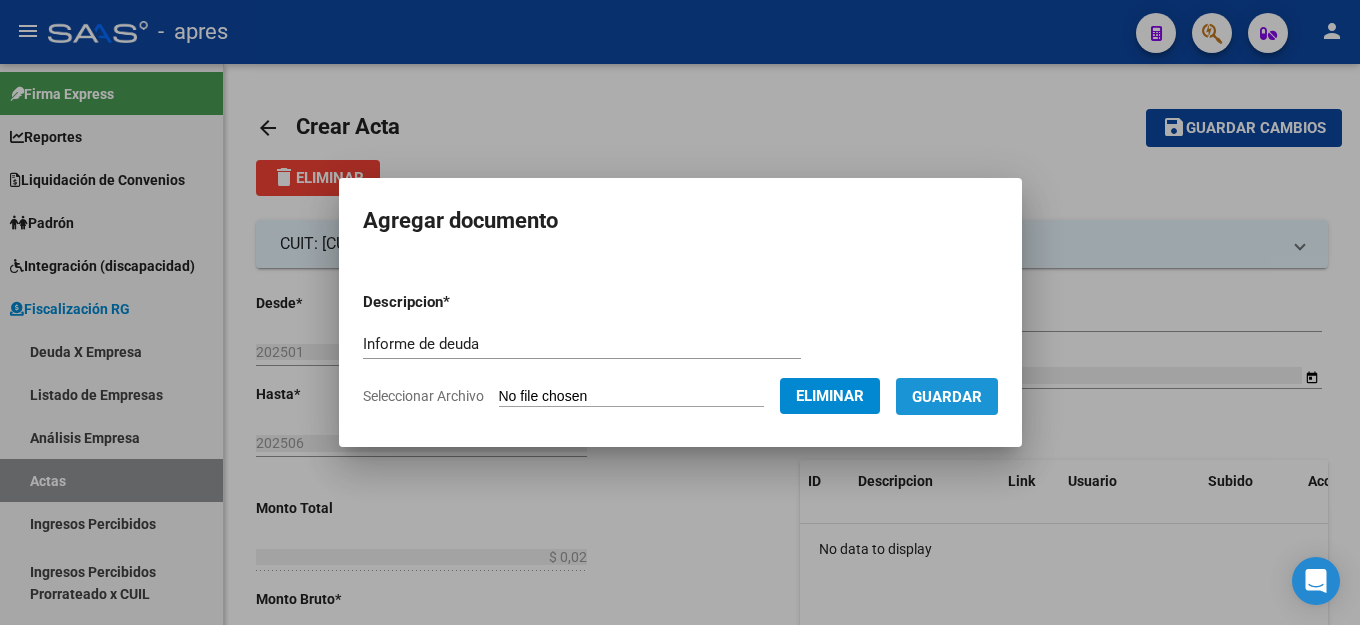 drag, startPoint x: 969, startPoint y: 400, endPoint x: 1009, endPoint y: 394, distance: 40.4475 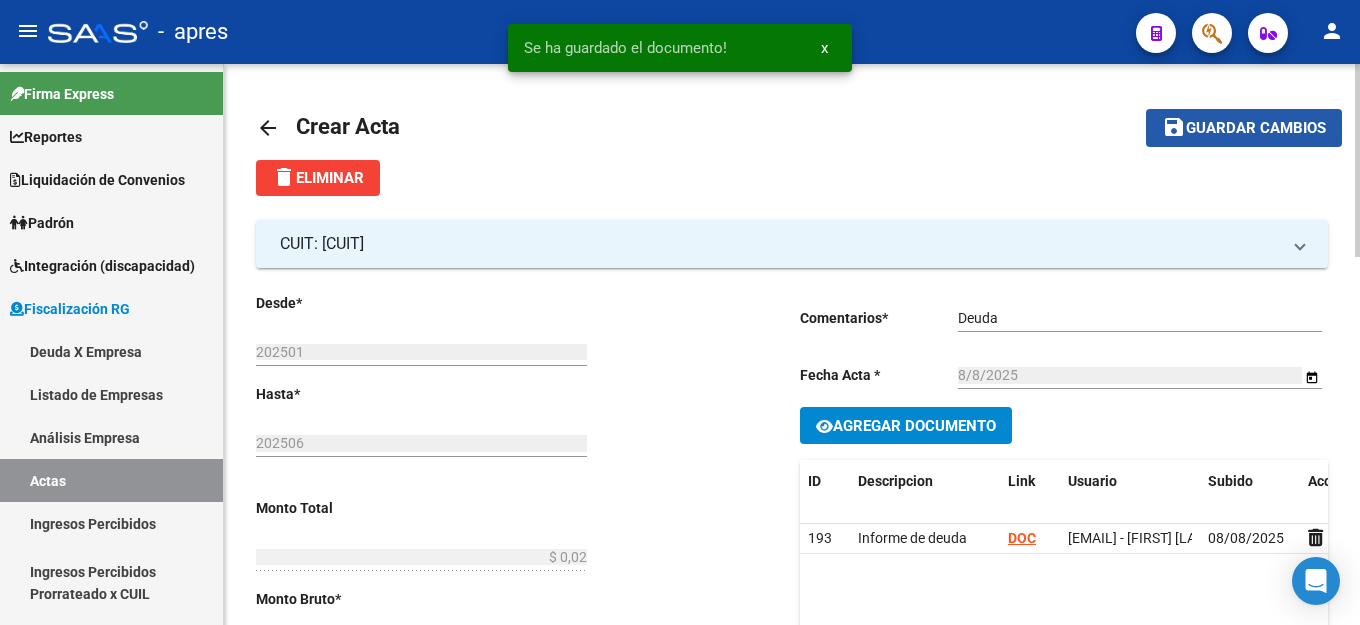 click on "save Guardar cambios" 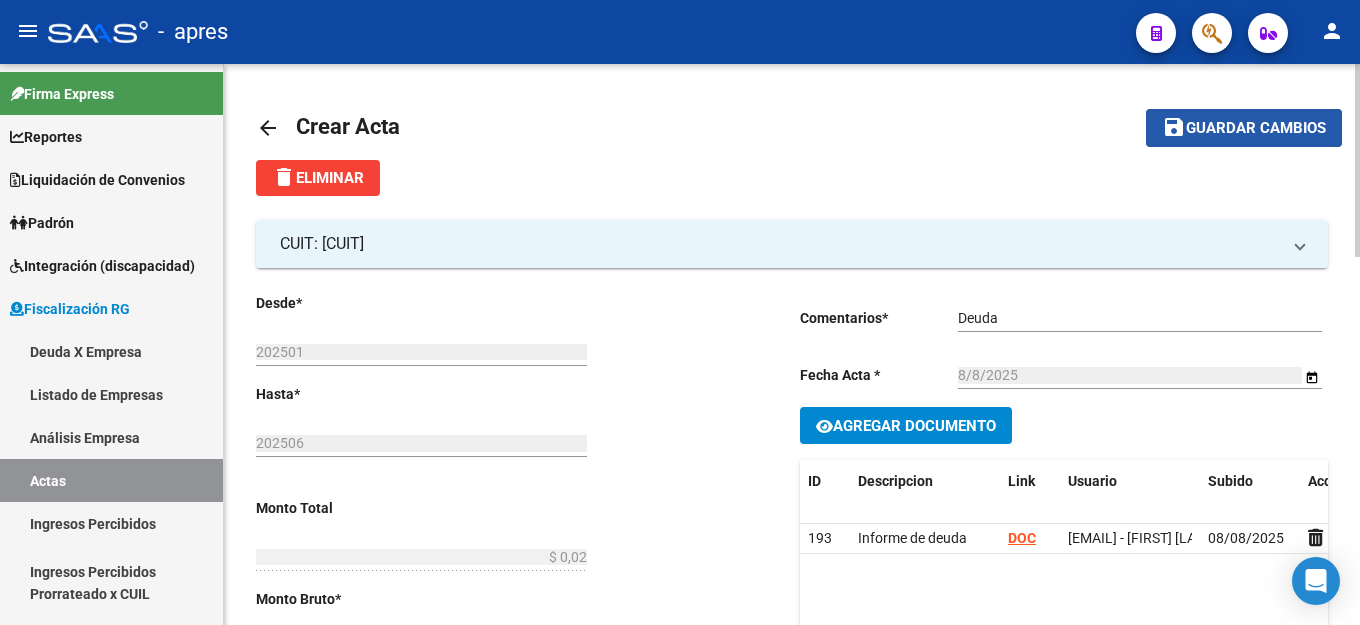 click on "Guardar cambios" 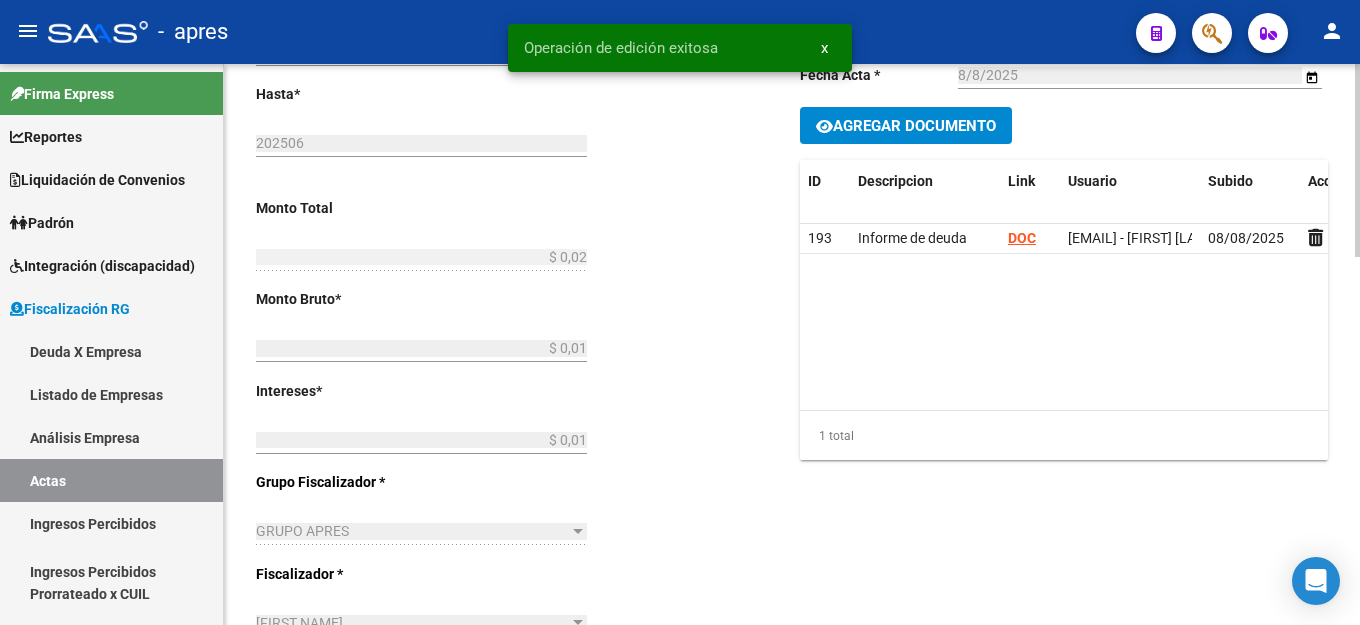 scroll, scrollTop: 0, scrollLeft: 0, axis: both 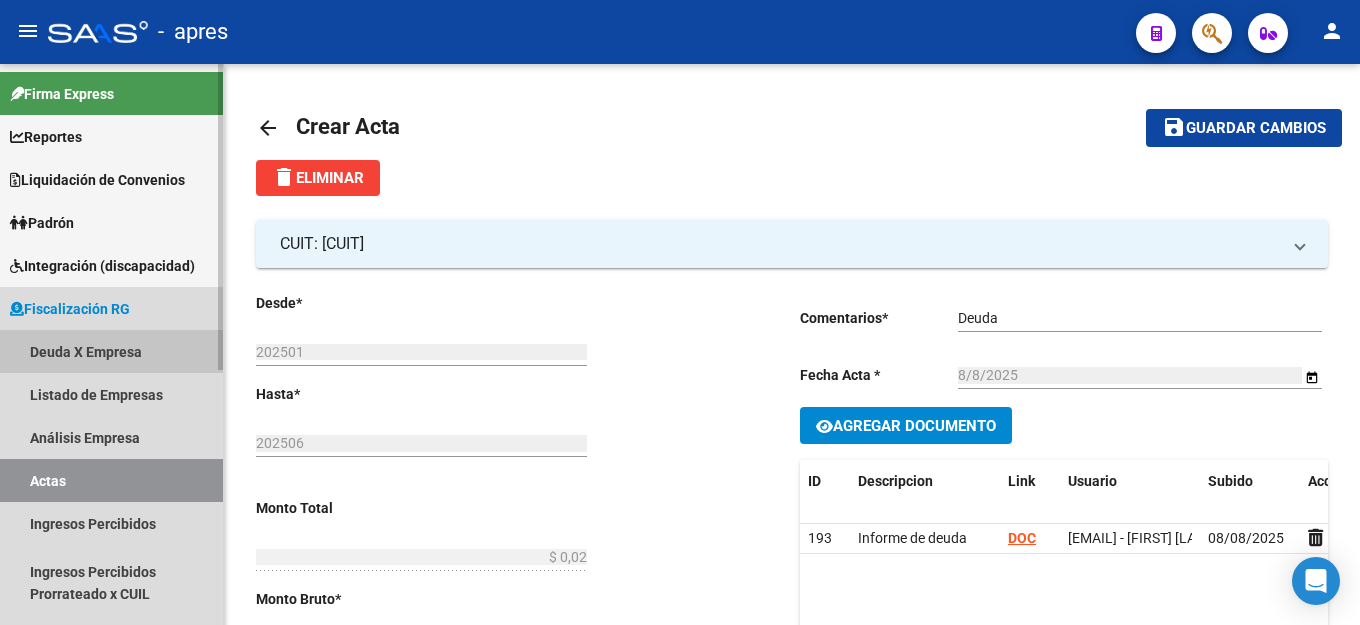 click on "Deuda X Empresa" at bounding box center (111, 351) 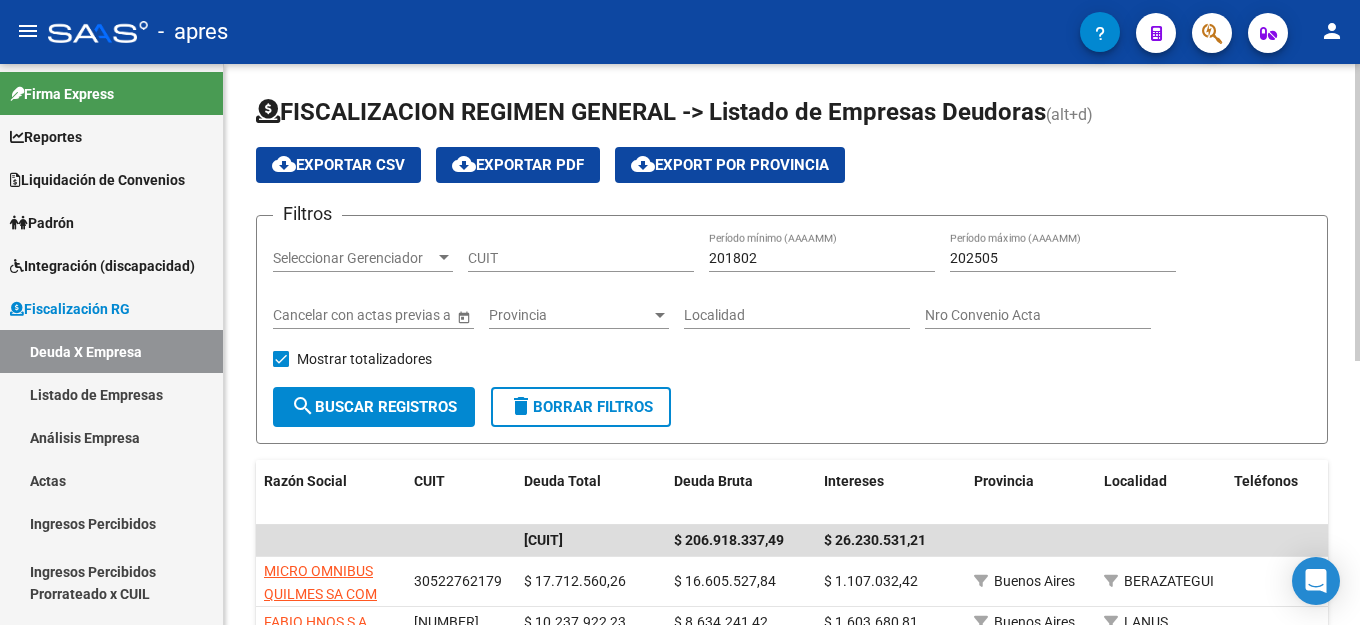 click on "CUIT" at bounding box center (581, 258) 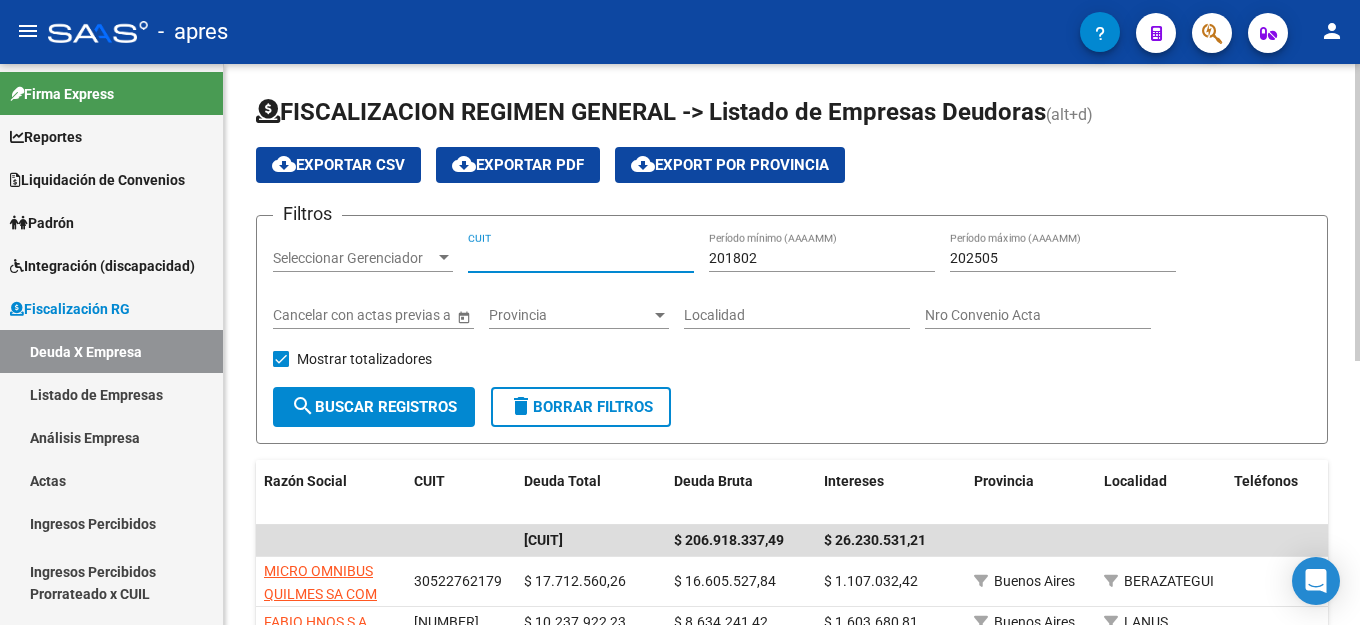 paste on "[CUIT] -" 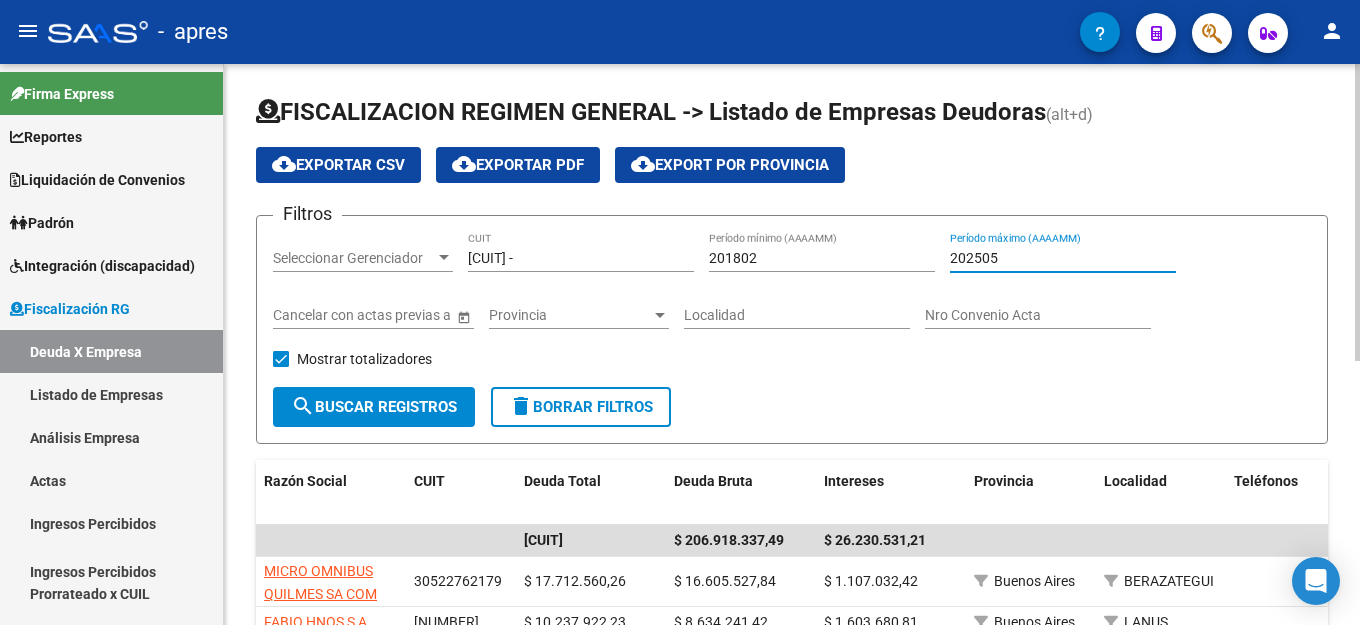 click on "202505" at bounding box center [1063, 258] 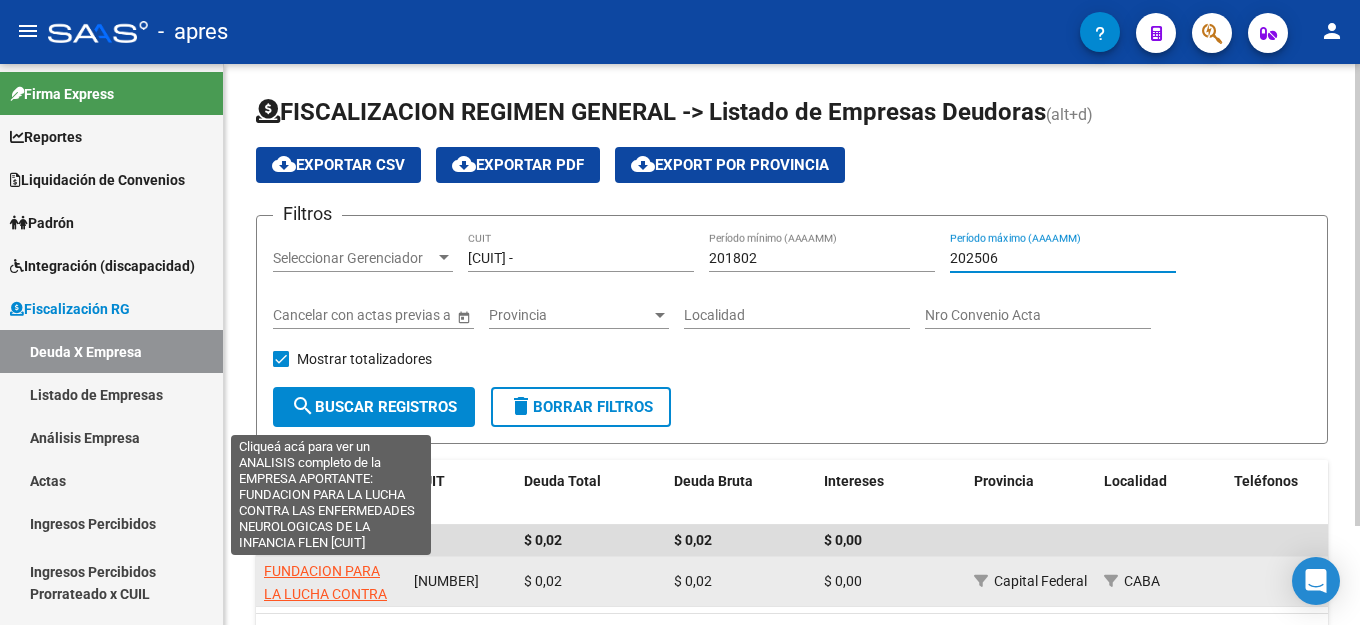 click on "FUNDACION PARA LA LUCHA CONTRA LAS ENFERMEDADES NEUROLOGICAS DE LA INFANCIA FLEN" 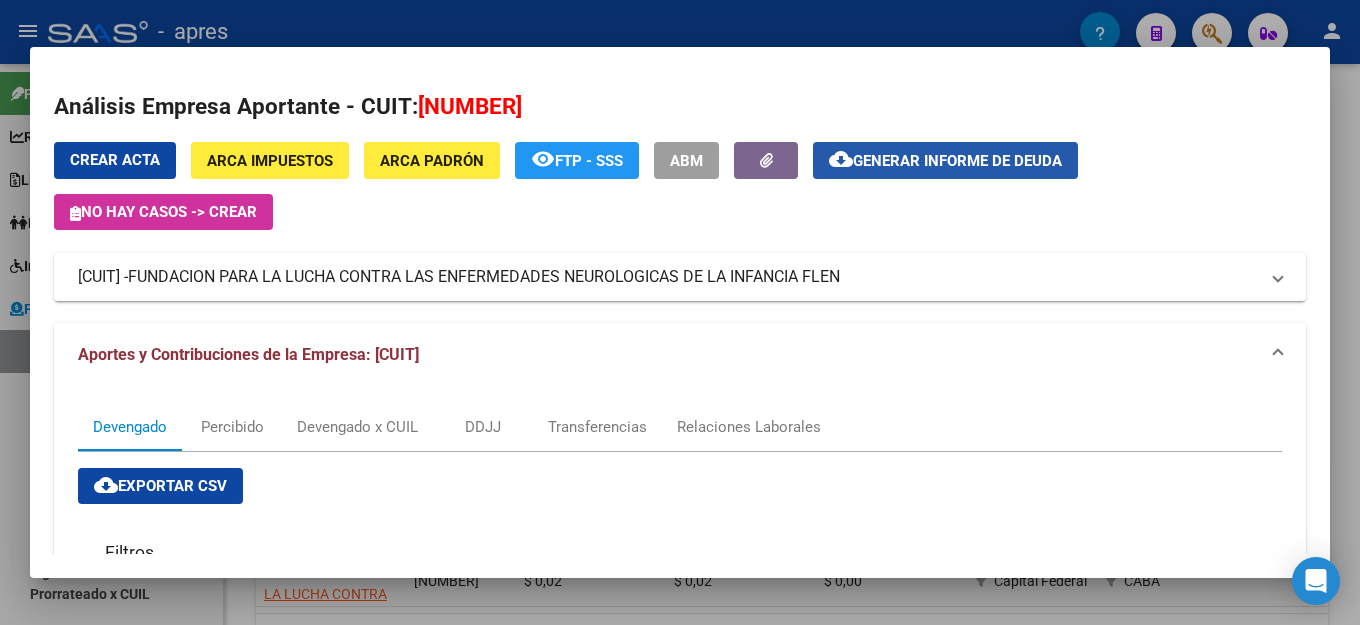 click on "Generar informe de deuda" 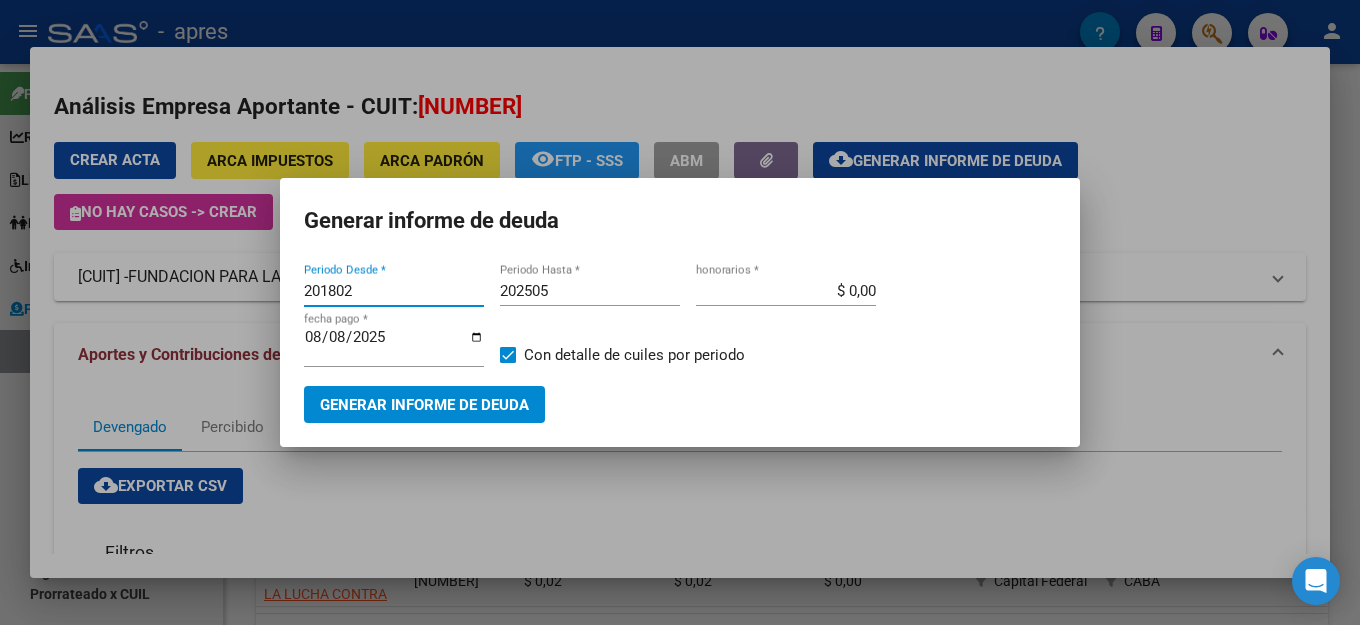 click on "202505" at bounding box center (590, 291) 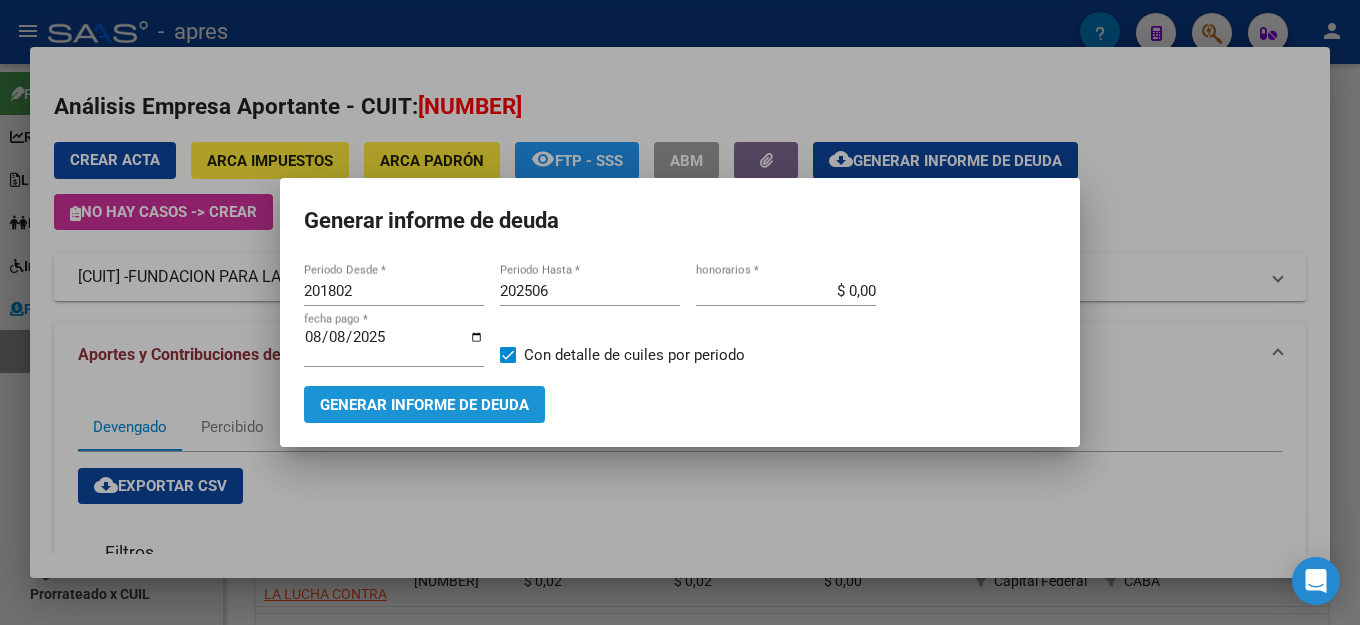 click on "Generar informe de deuda" at bounding box center (424, 405) 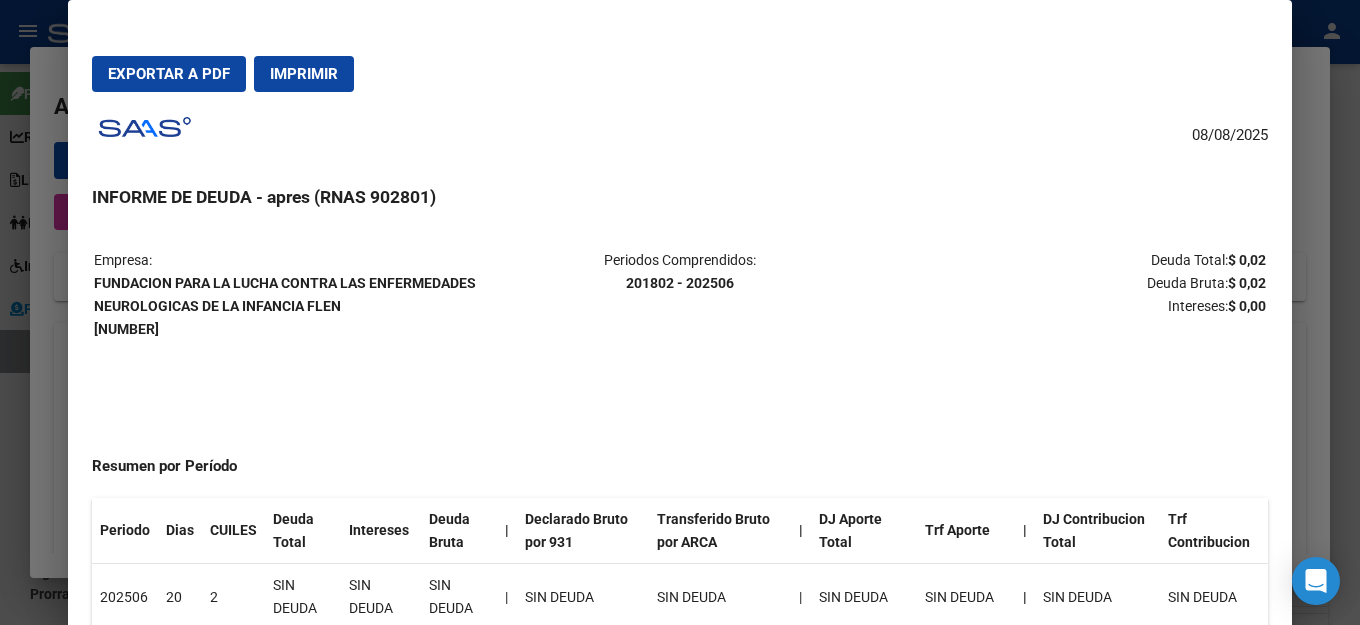 click on "Exportar a PDF" at bounding box center (169, 74) 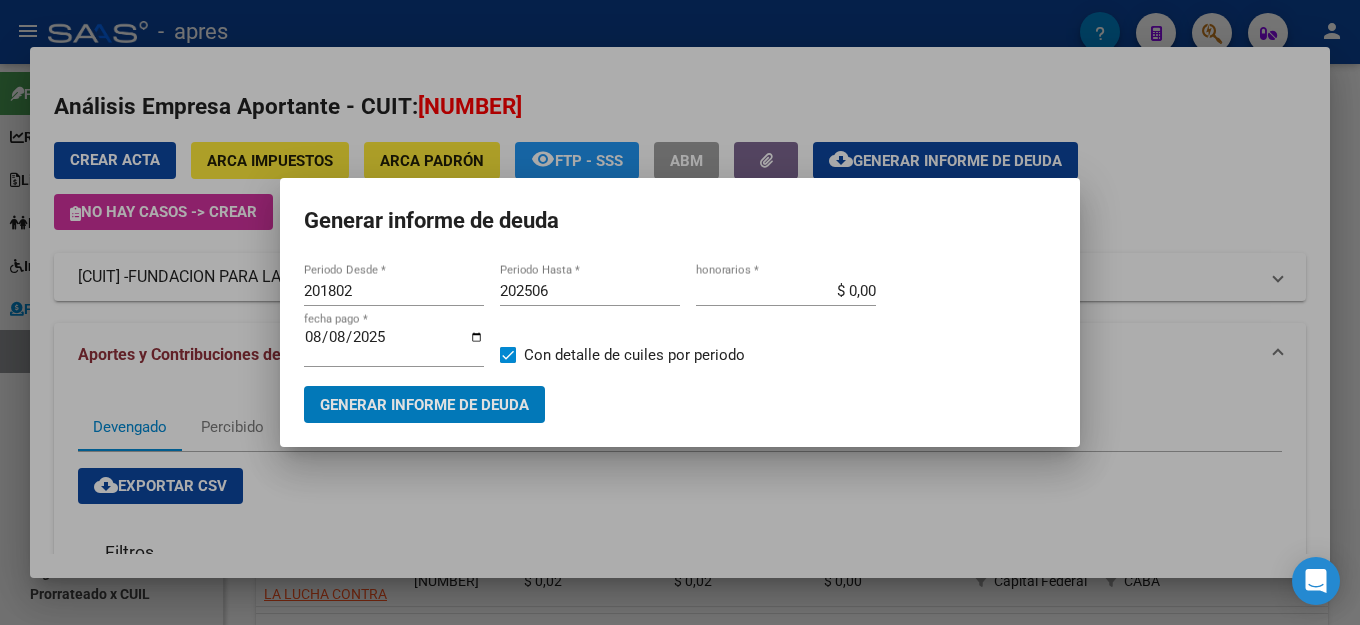 click on "Generar informe de deuda   [PERIOD] Periodo Desde *   [PERIOD] Periodo Hasta *   $ 0,00 honorarios * [DATE] fecha pago *   Con detalle de cuiles por periodo  Generar informe de deuda" at bounding box center [680, 312] 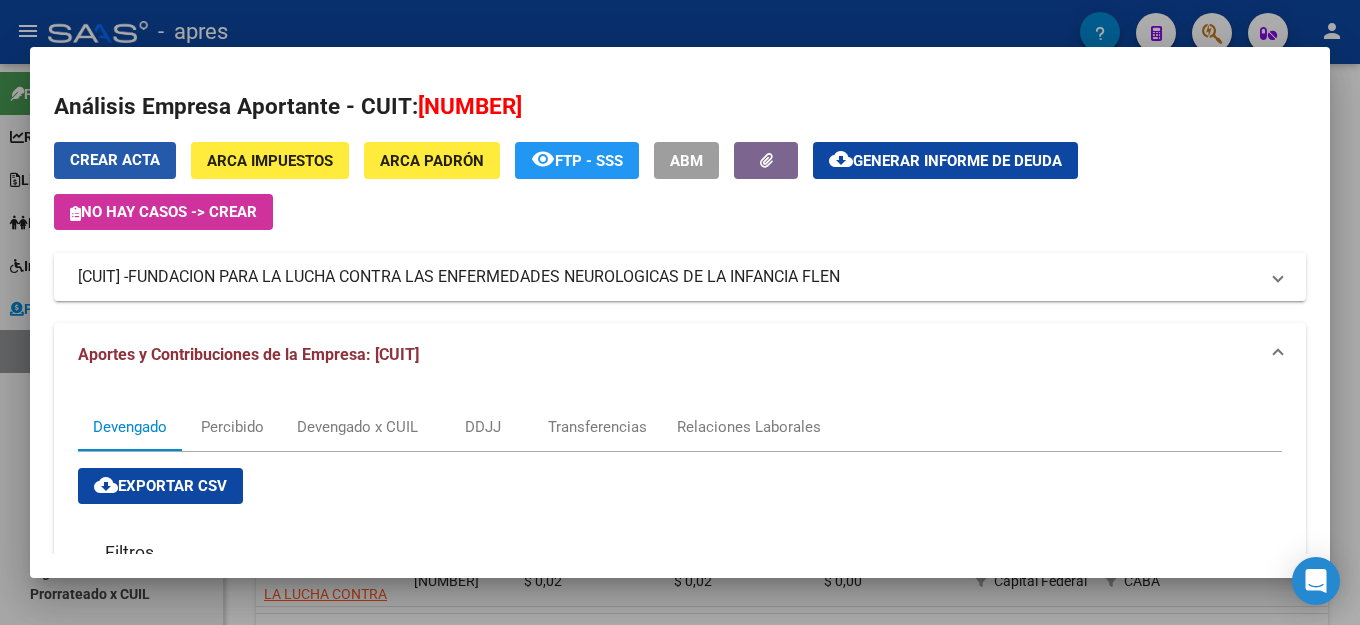 click on "Crear Acta" at bounding box center [115, 160] 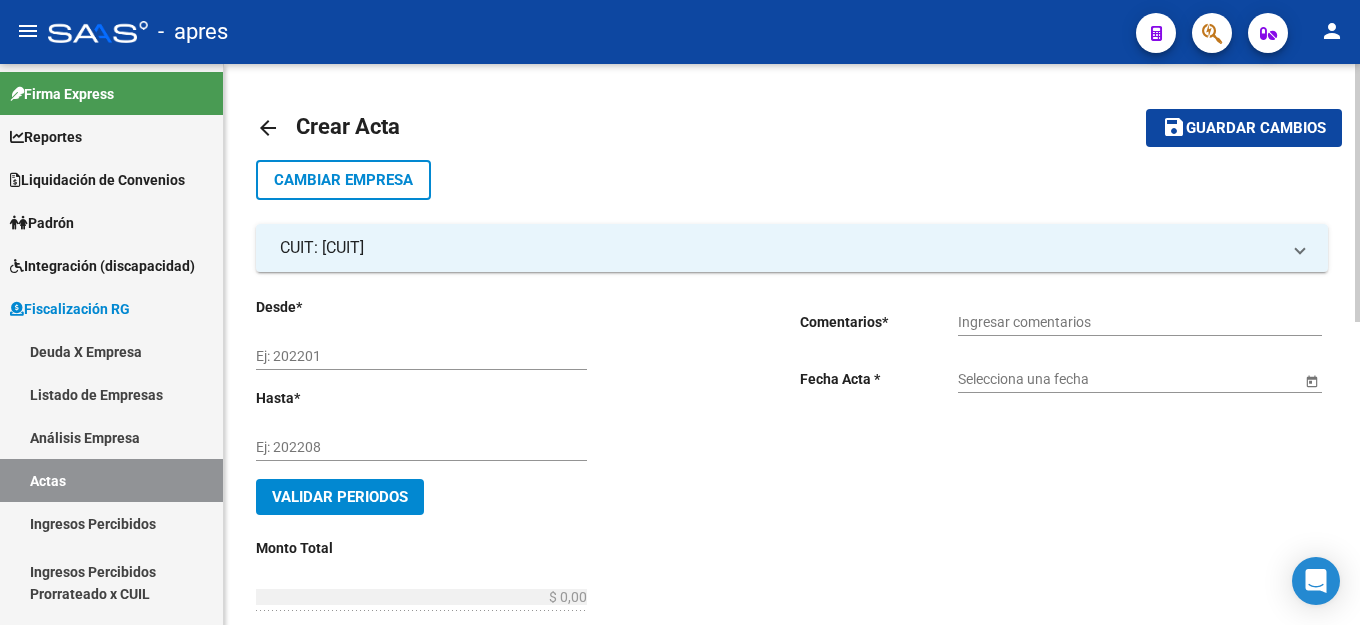 click on "Ej: 202201" at bounding box center [421, 356] 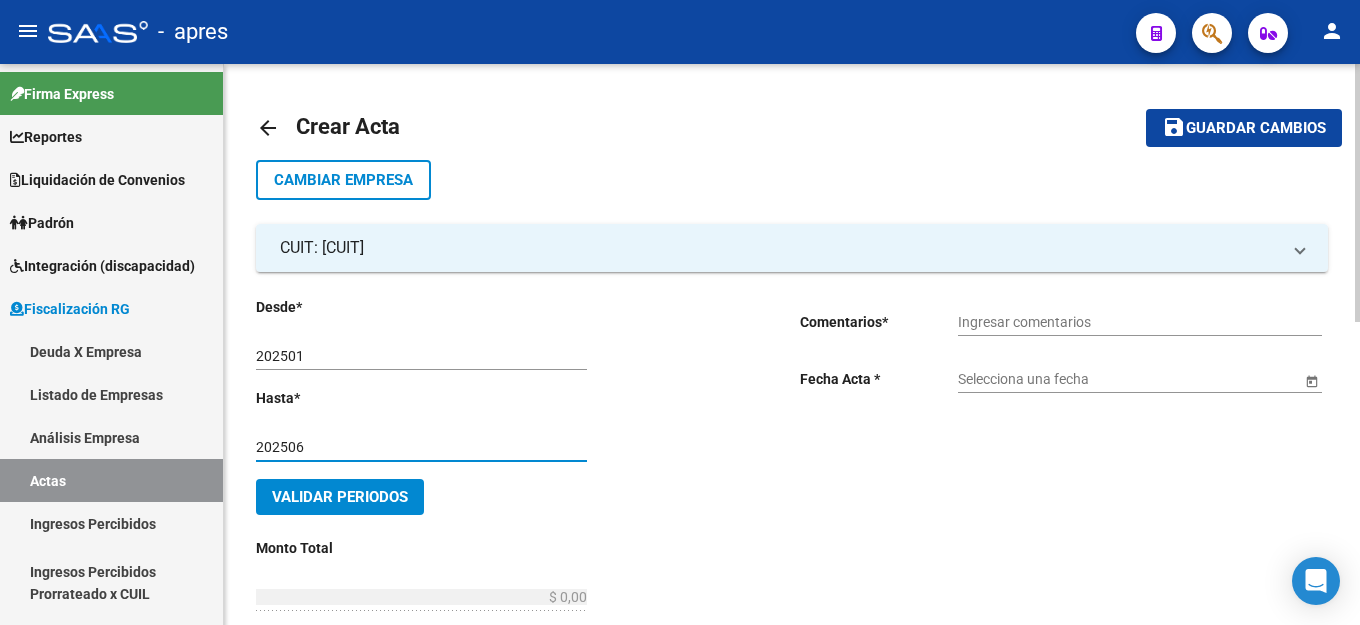 click on "Ingresar comentarios" at bounding box center (1140, 322) 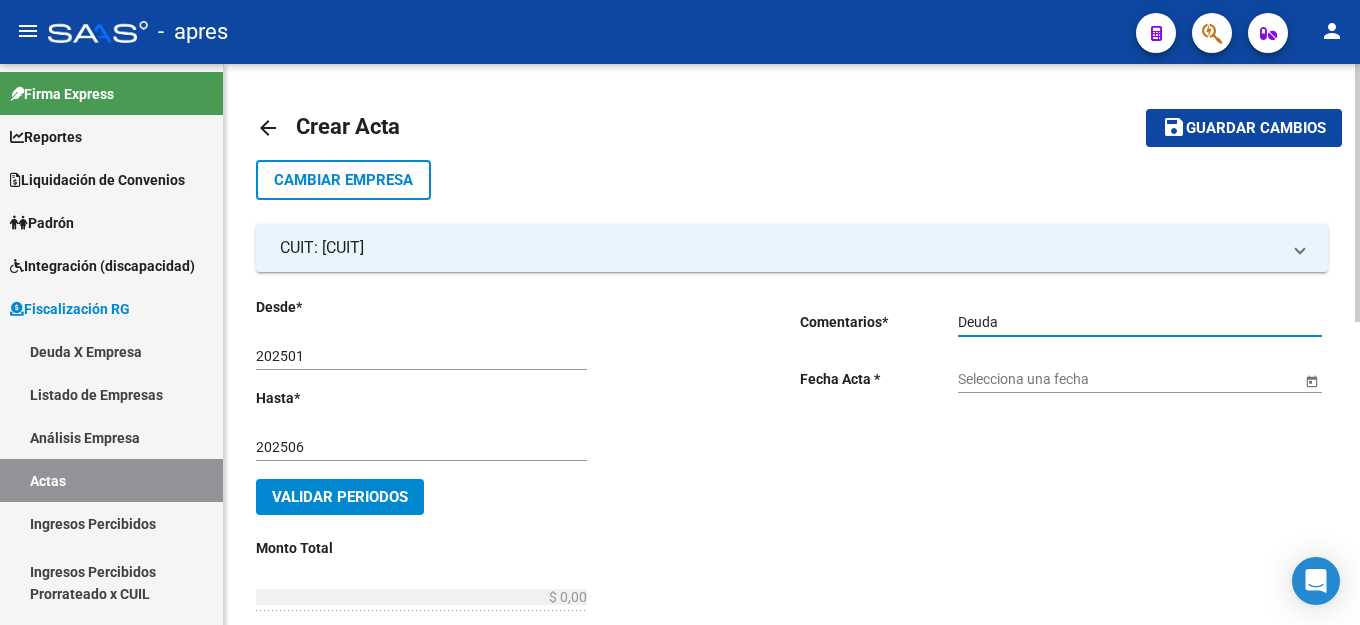 click on "Selecciona una fecha" at bounding box center (1129, 379) 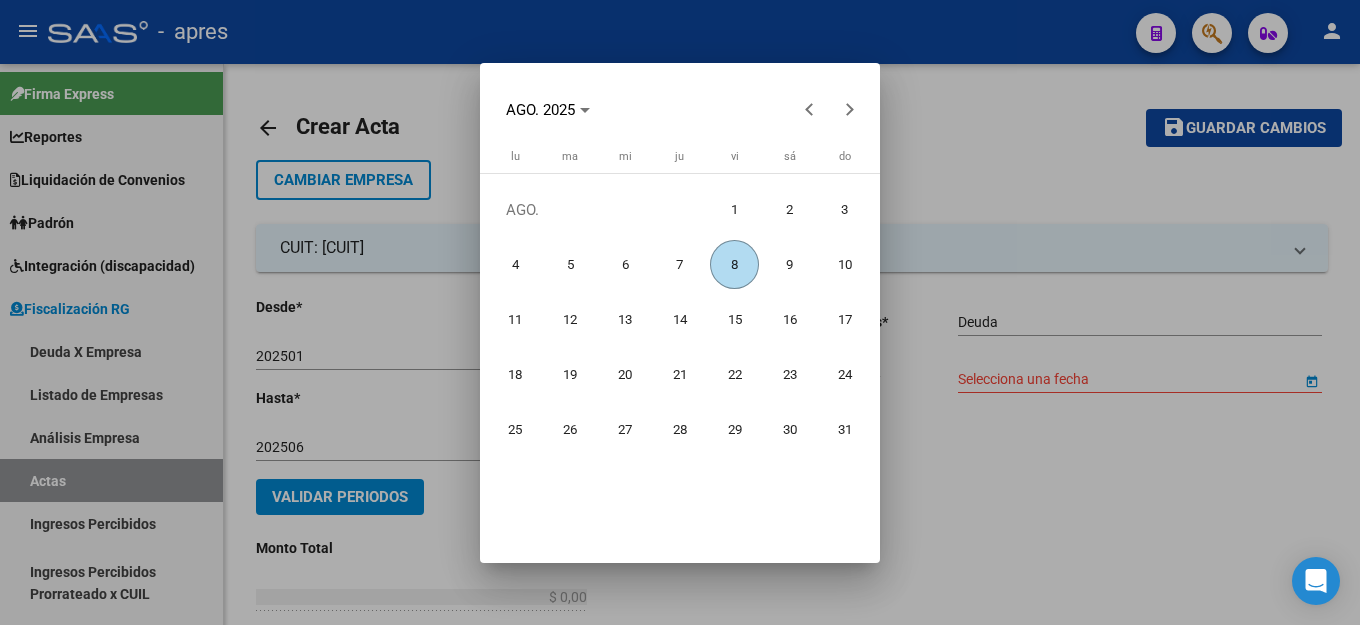 click on "8" at bounding box center (734, 264) 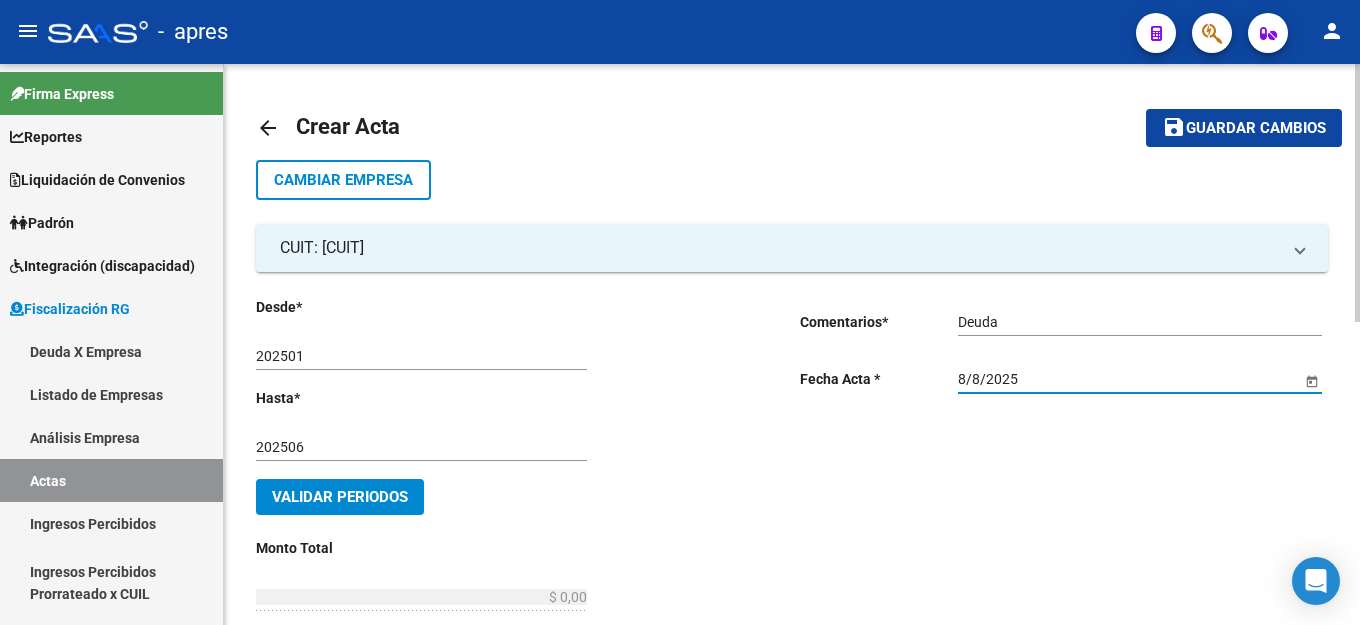 click on "Validar Periodos" 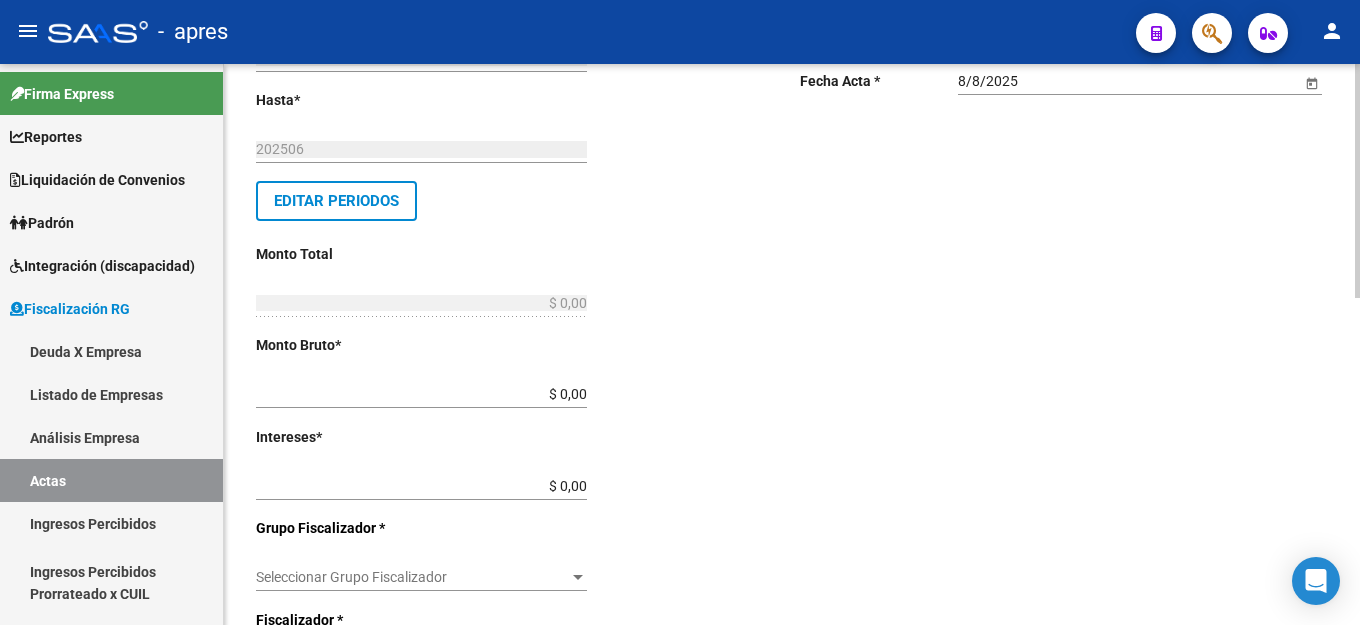 scroll, scrollTop: 300, scrollLeft: 0, axis: vertical 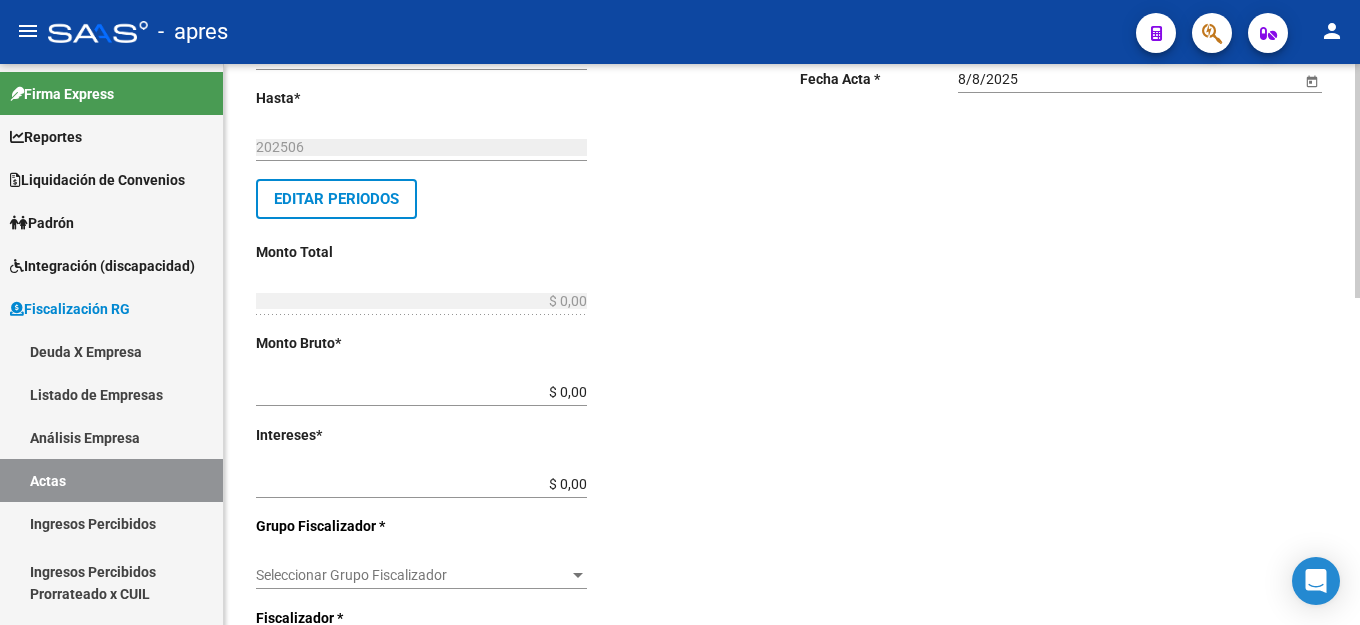 click on "$ 0,00" at bounding box center (421, 392) 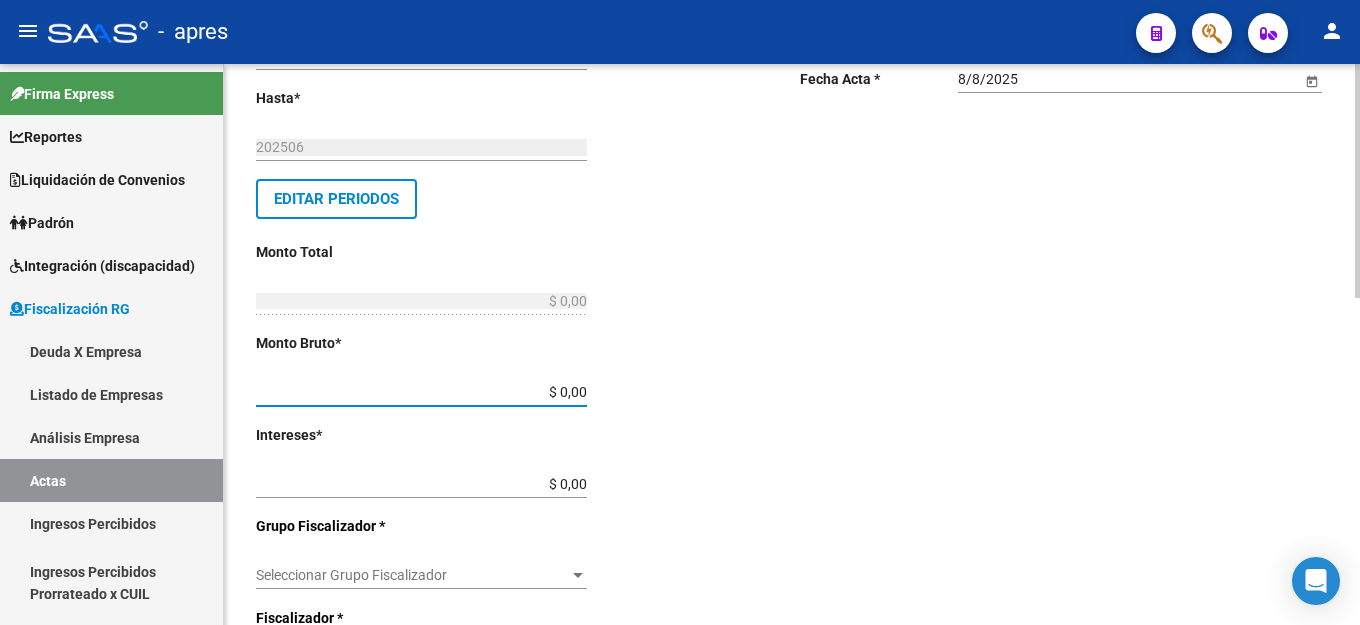 click on "Desde  *   202501 Ej: 202201  Hasta  *   202506 Ej: 202208   Editar Periodos Monto Total    $ 0,00 Ingresar el monto total  Monto Bruto  *   $ 0,00 Ingresar monto bruto  Intereses  *   $ 0,00 Ingresar intereses   Grupo Fiscalizador * Seleccionar Grupo Fiscalizador Seleccionar Grupo Fiscalizador  Fiscalizador * Seleccionar Fiscalizador Seleccionar Fiscalizador Número Acta  *   Ingresar número acta    $ 0,00 Honorarios Fiscalizacion  Nro Convenio    Ingresar número de convenio     Cobrado    Acta Judicial     Acta Virtual / Moroso Incobrable" 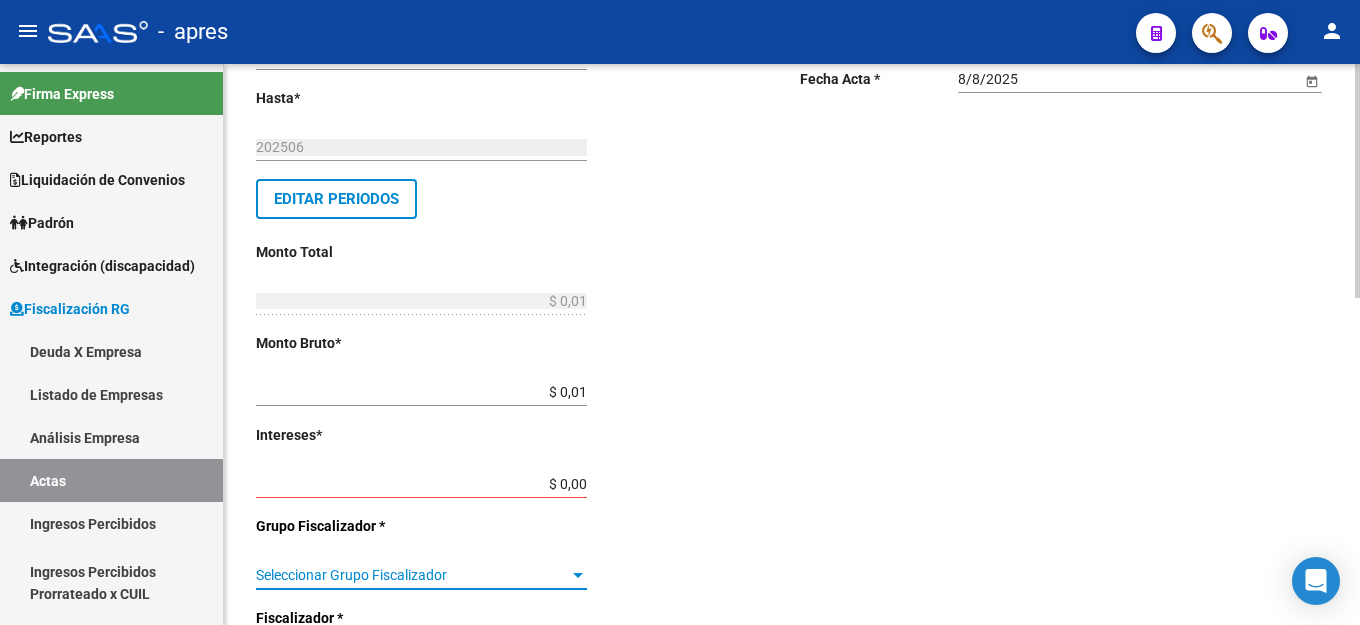 click on "Desde  *   202501 Ej: 202201  Hasta  *   202506 Ej: 202208   Editar Periodos Monto Total    $ 0,01 Ingresar el monto total  Monto Bruto  *   $ 0,01 Ingresar monto bruto  Intereses  *   $ 0,00 Ingresar intereses   Grupo Fiscalizador * Seleccionar Grupo Fiscalizador Seleccionar Grupo Fiscalizador  Fiscalizador * Seleccionar Fiscalizador Seleccionar Fiscalizador Número Acta  *   Ingresar número acta    $ 0,00 Honorarios Fiscalizacion  Nro Convenio    Ingresar número de convenio     Cobrado    Acta Judicial     Acta Virtual / Moroso Incobrable" 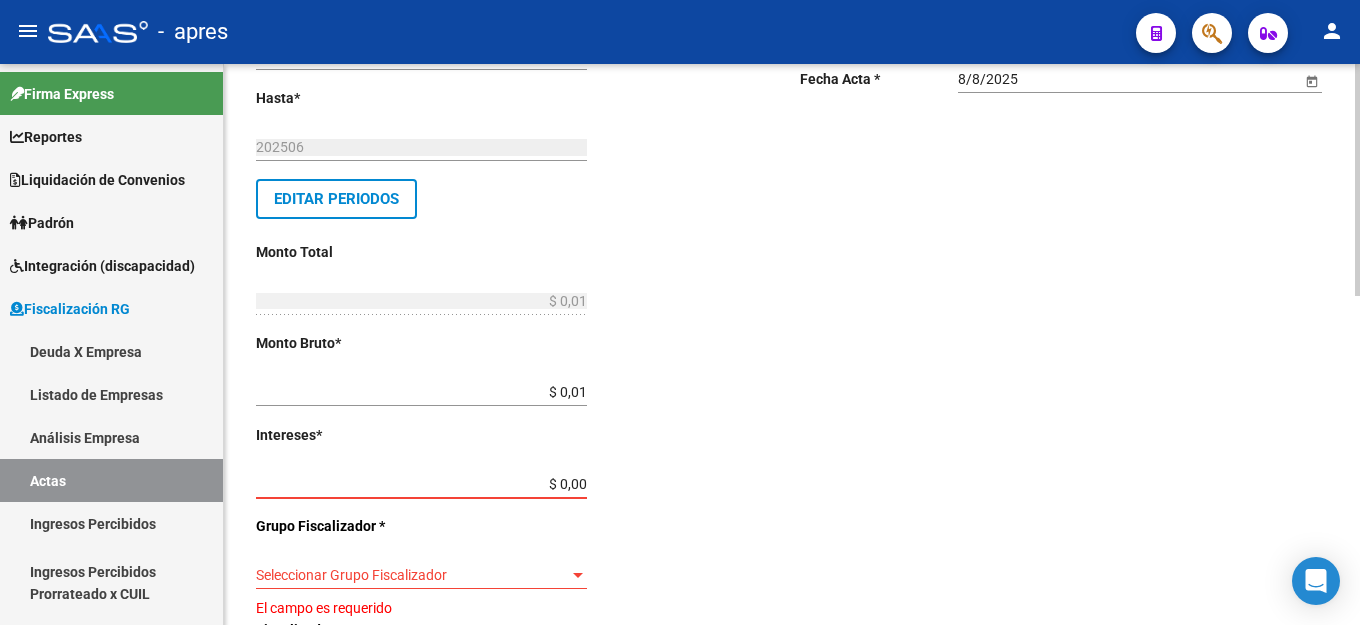 drag, startPoint x: 585, startPoint y: 481, endPoint x: 679, endPoint y: 501, distance: 96.10411 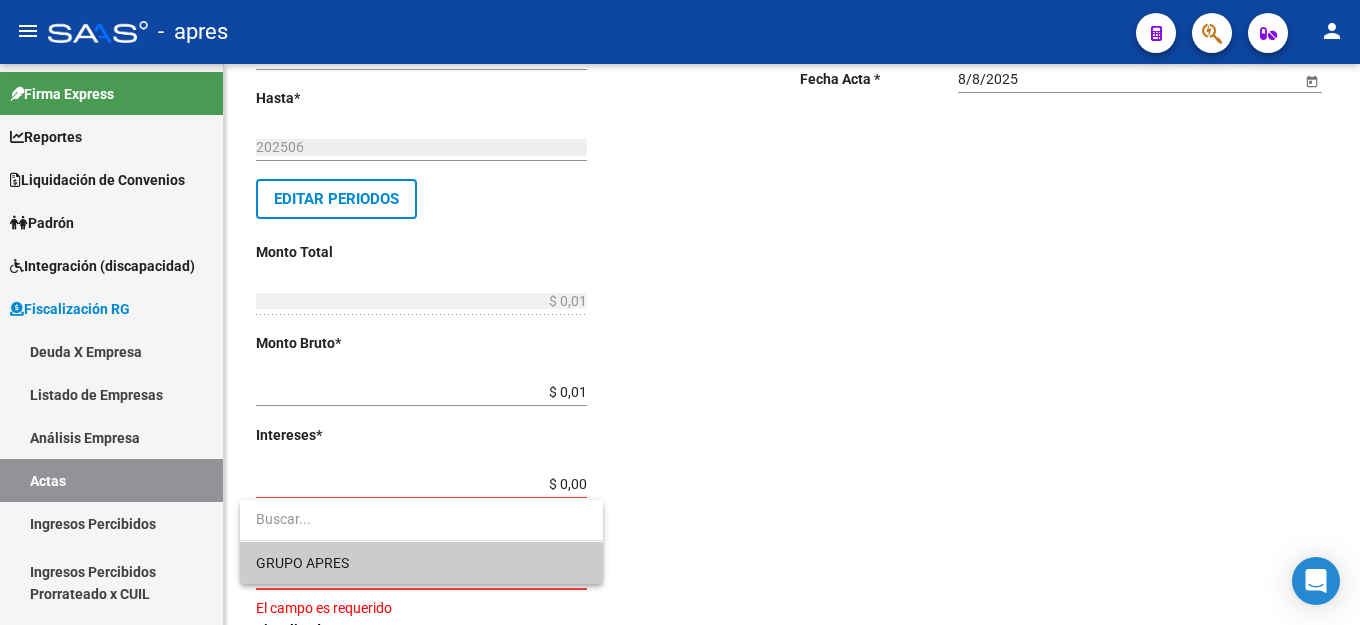 click on "GRUPO APRES" at bounding box center (421, 563) 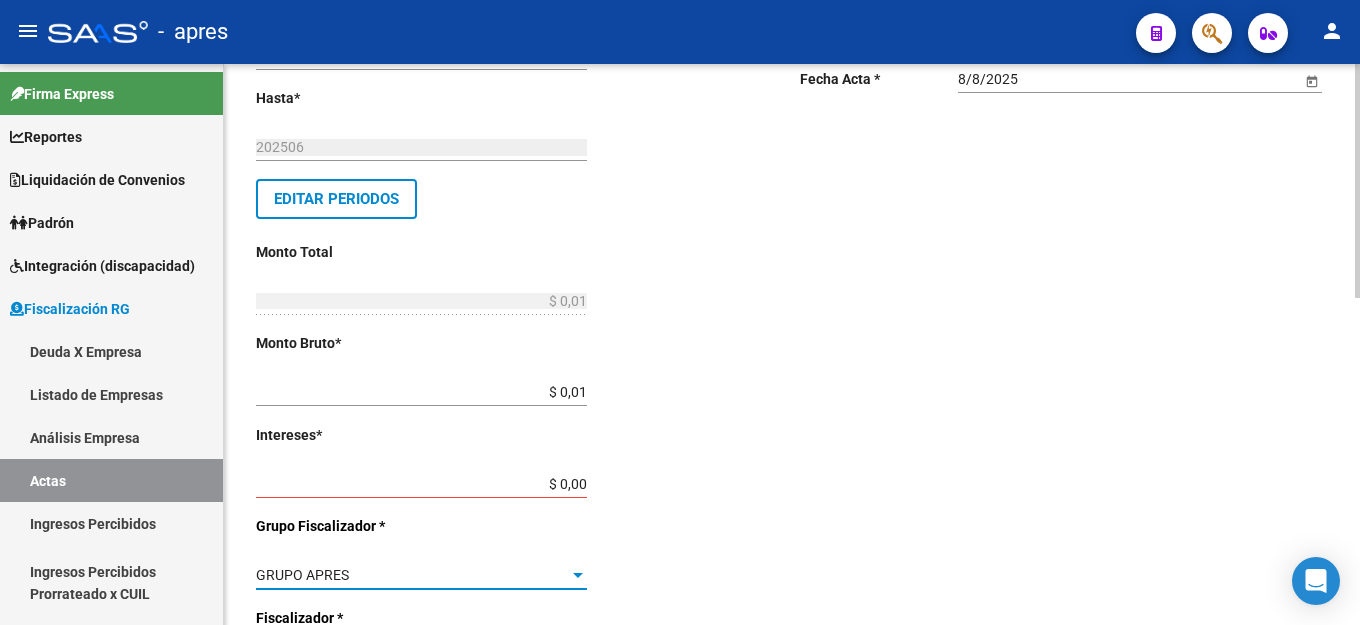 scroll, scrollTop: 500, scrollLeft: 0, axis: vertical 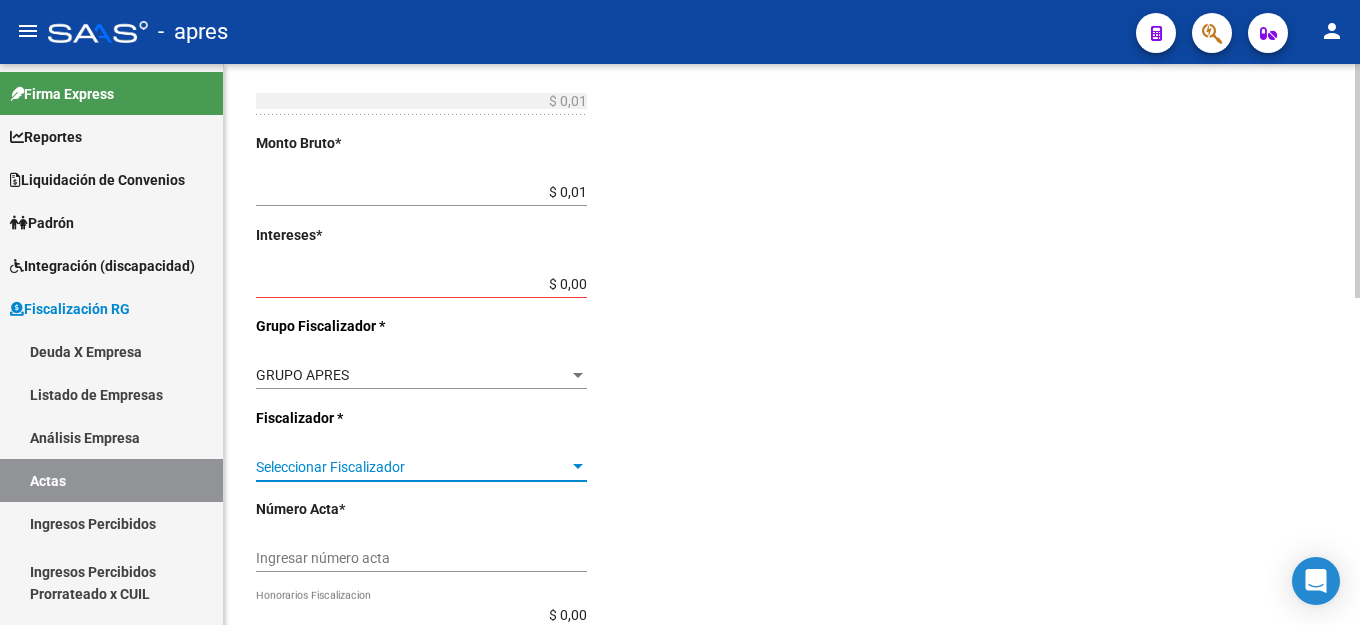 click on "Seleccionar Fiscalizador" at bounding box center [412, 467] 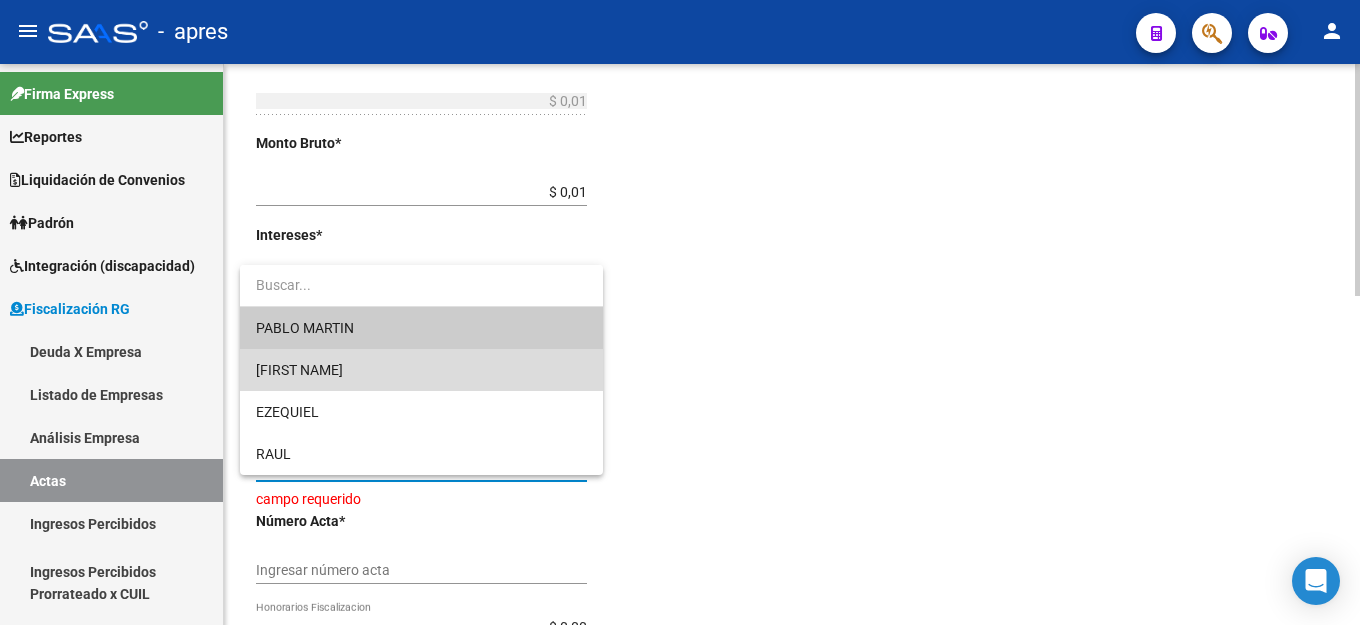 drag, startPoint x: 312, startPoint y: 369, endPoint x: 577, endPoint y: 374, distance: 265.04718 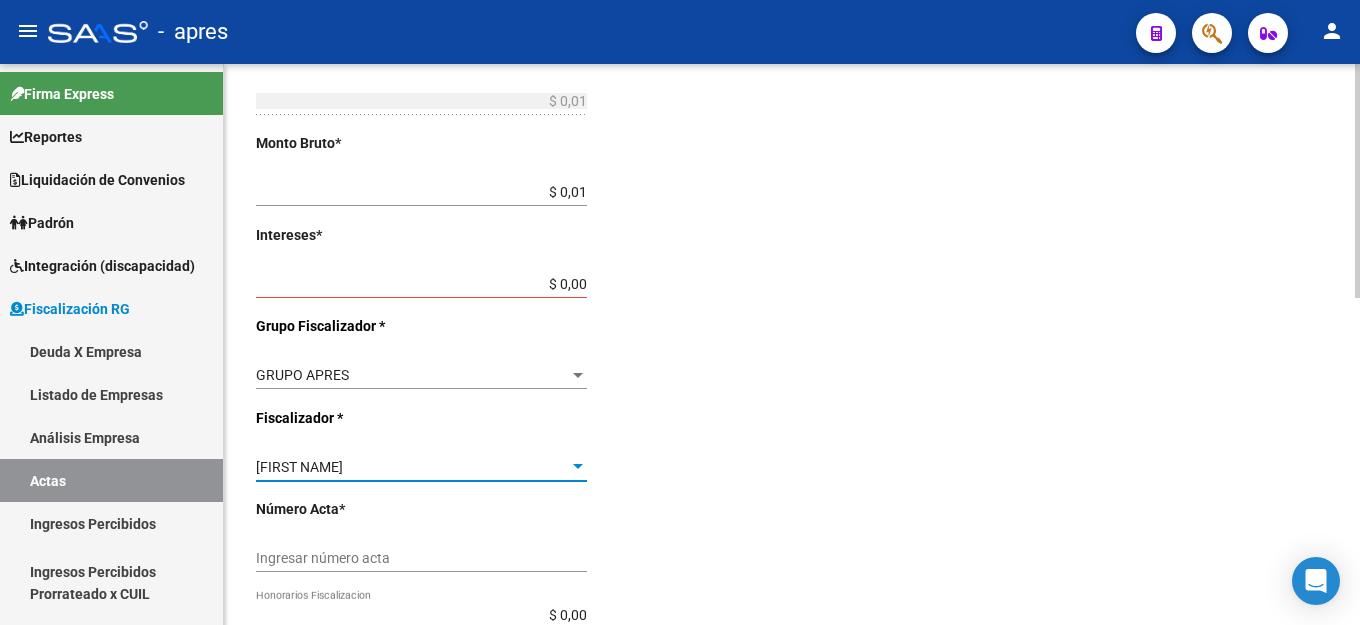 click on "Comentarios  *   Deuda Ingresar comentarios  Fecha Acta * [DATE] Selecciona una fecha" 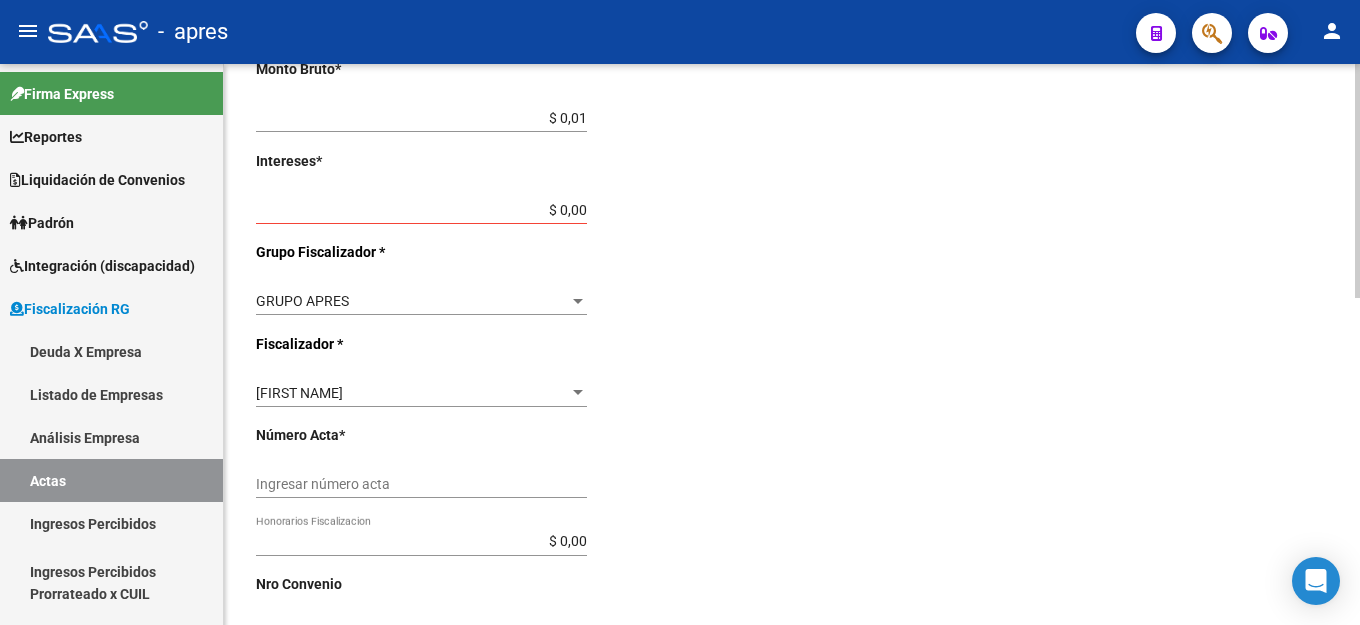 scroll, scrollTop: 700, scrollLeft: 0, axis: vertical 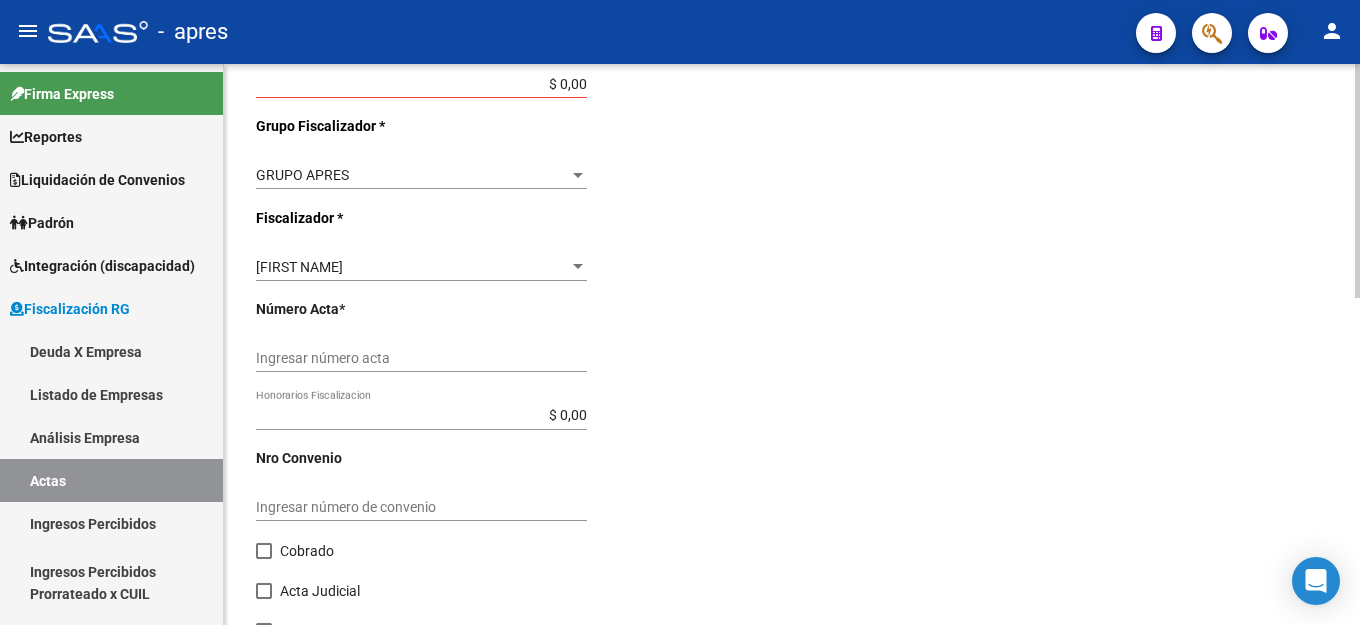 click on "Ingresar número acta" 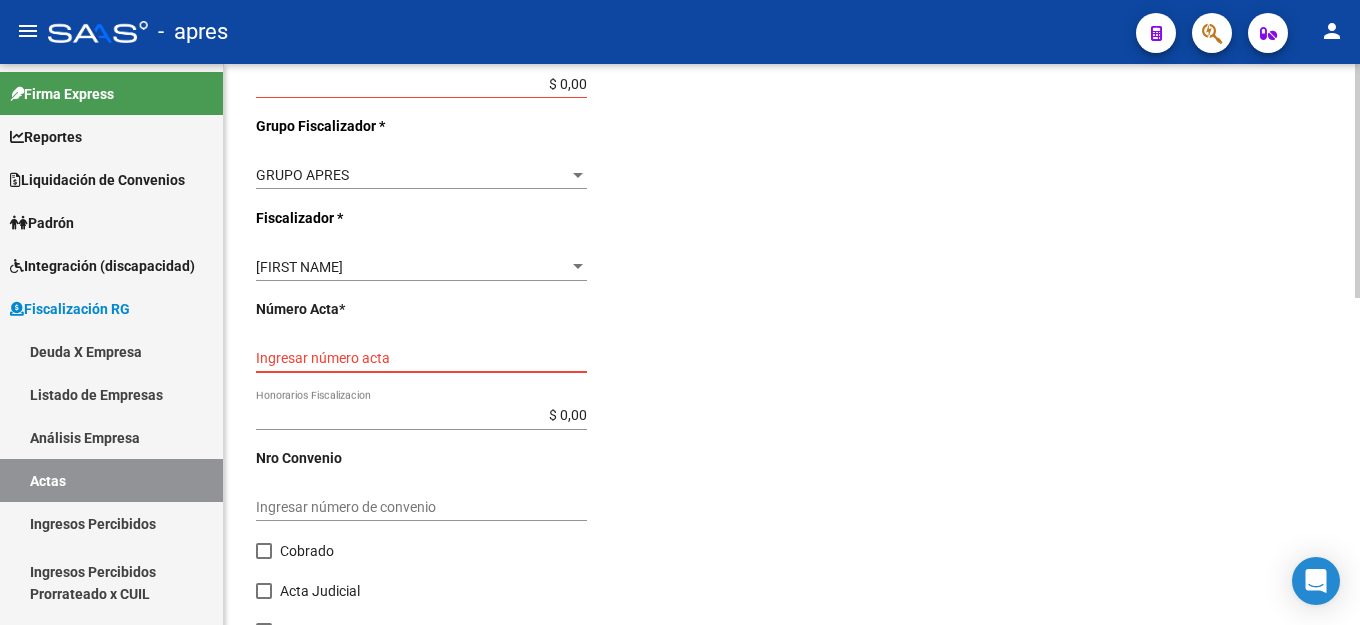 click on "Ingresar número acta" 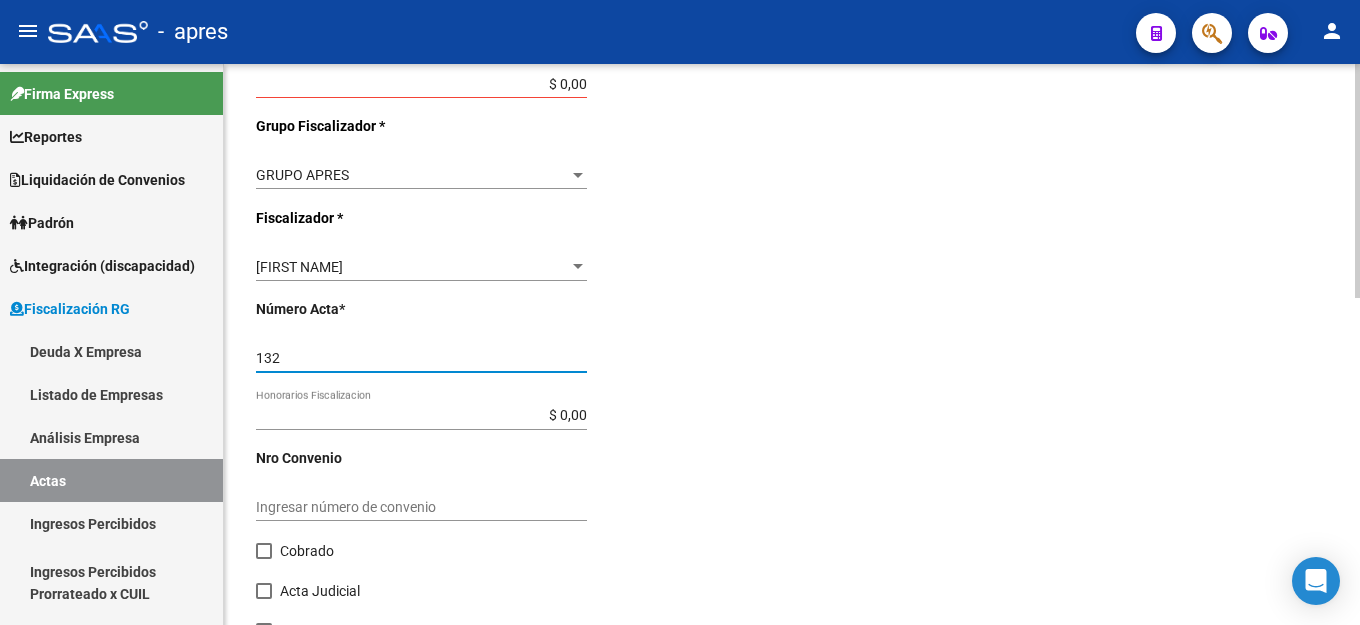 click on "Ingresar número de convenio" at bounding box center [421, 507] 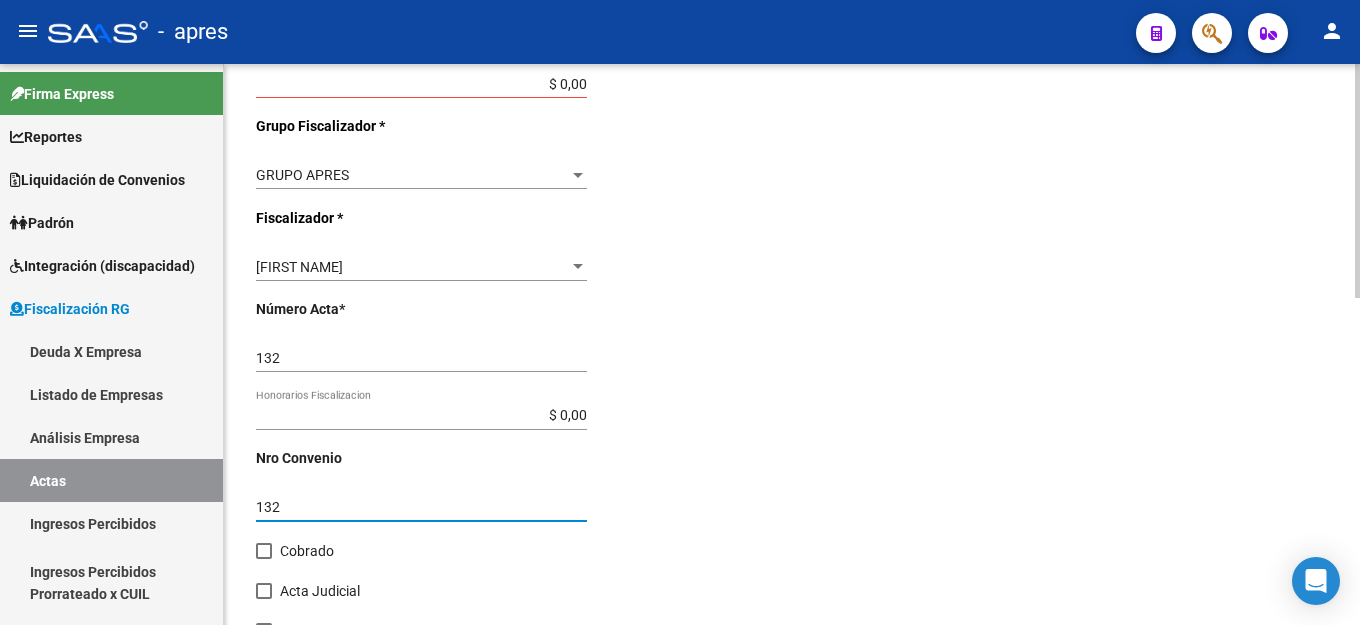 click at bounding box center [264, 551] 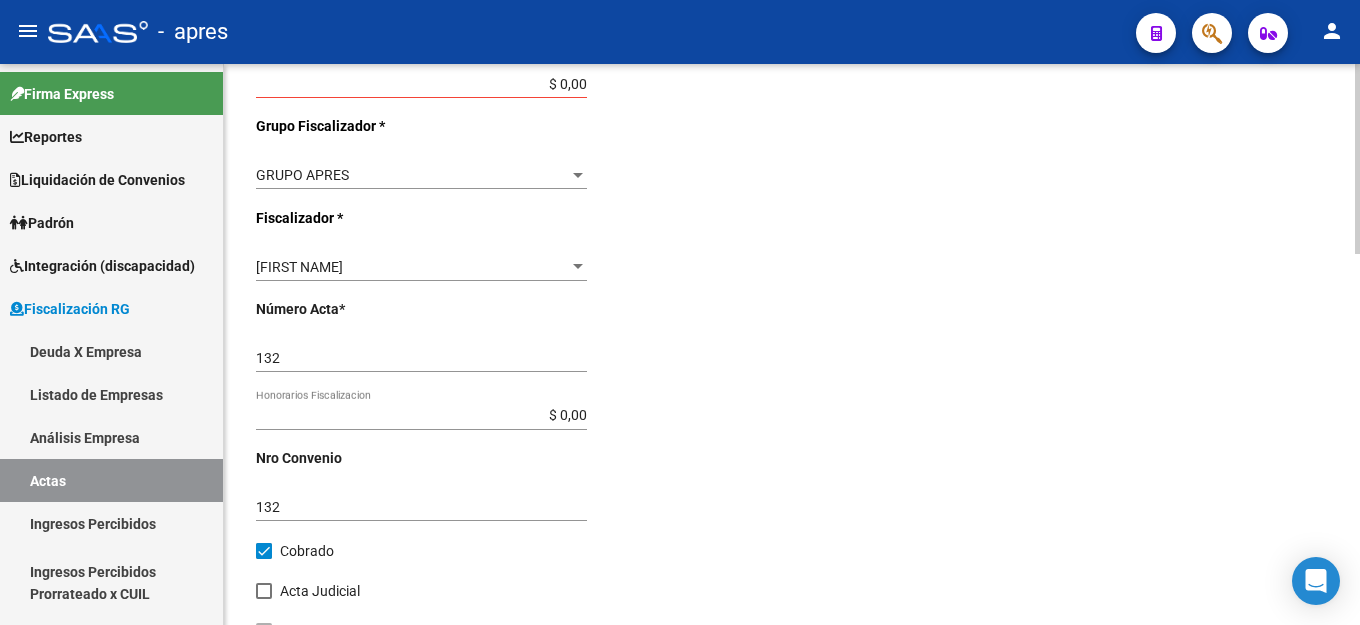click on "Comentarios  *   Deuda Ingresar comentarios  Fecha Acta * [DATE] Selecciona una fecha" 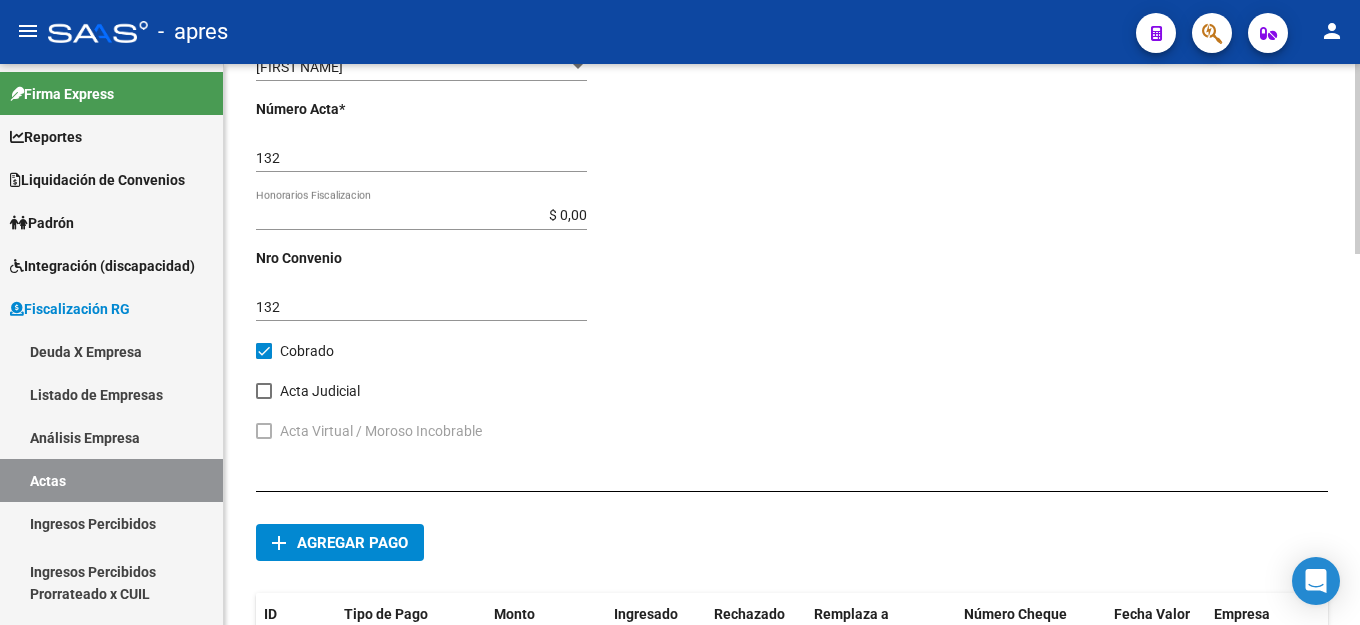click on "add Agregar pago" 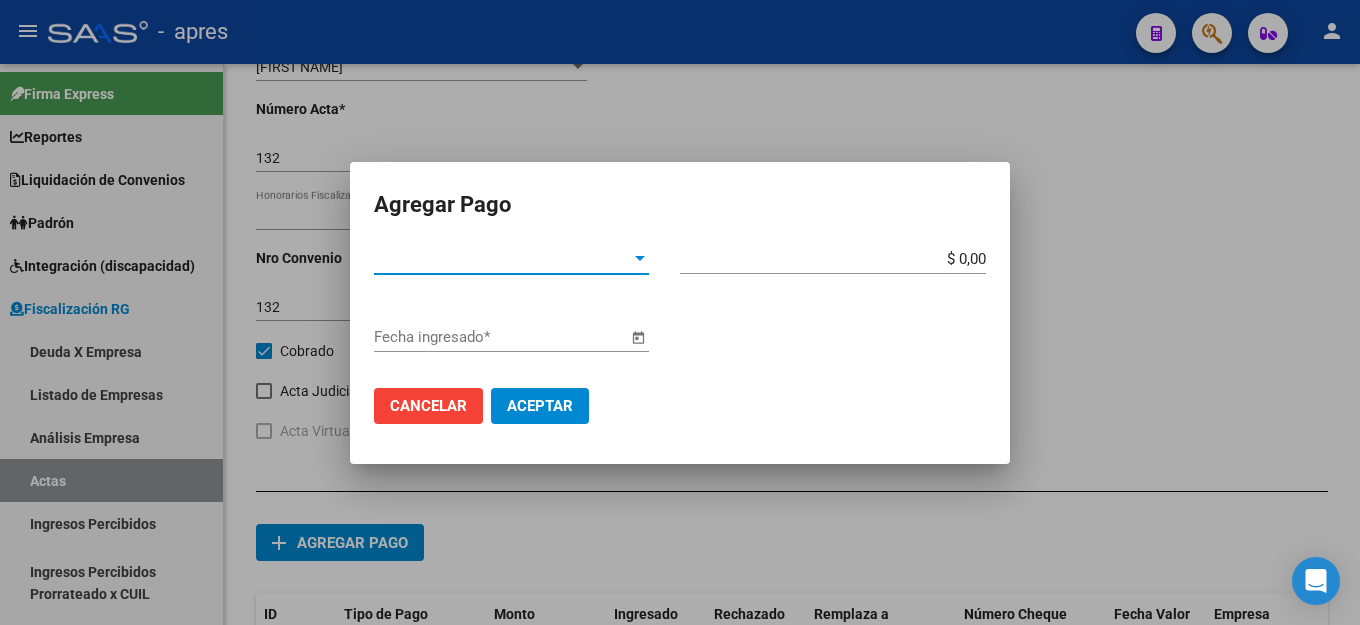 click on "Tipo de Pago *" at bounding box center [502, 259] 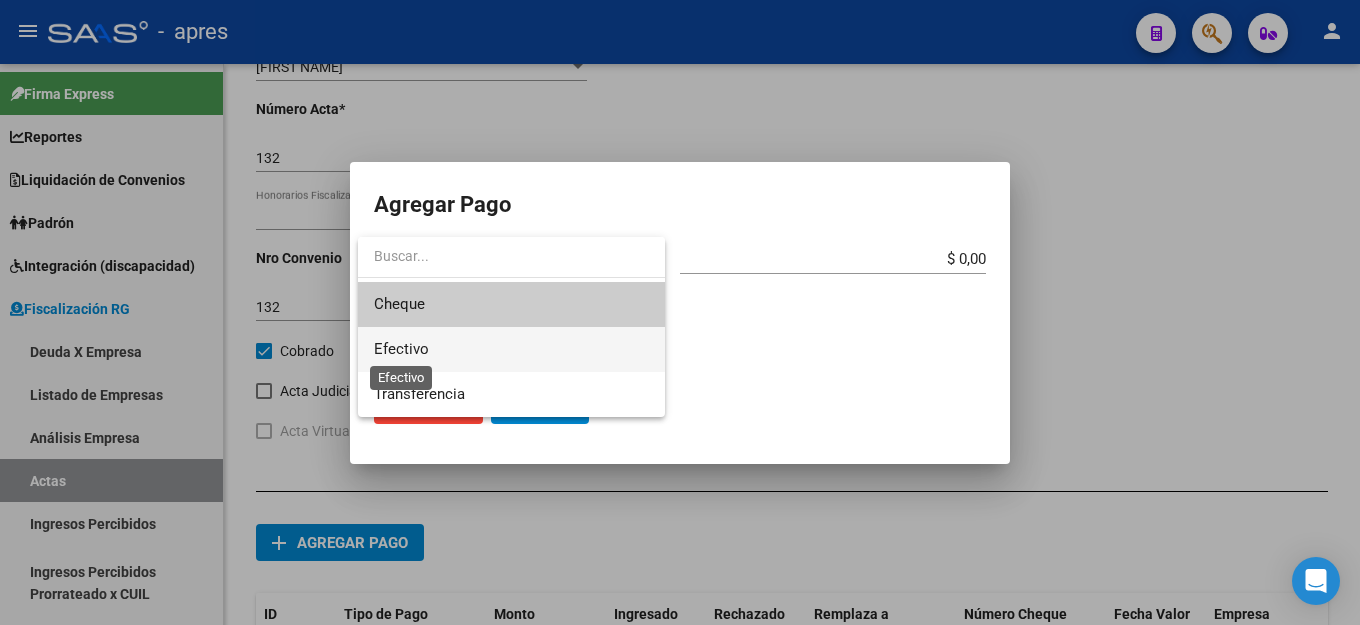 click on "Efectivo" at bounding box center (401, 349) 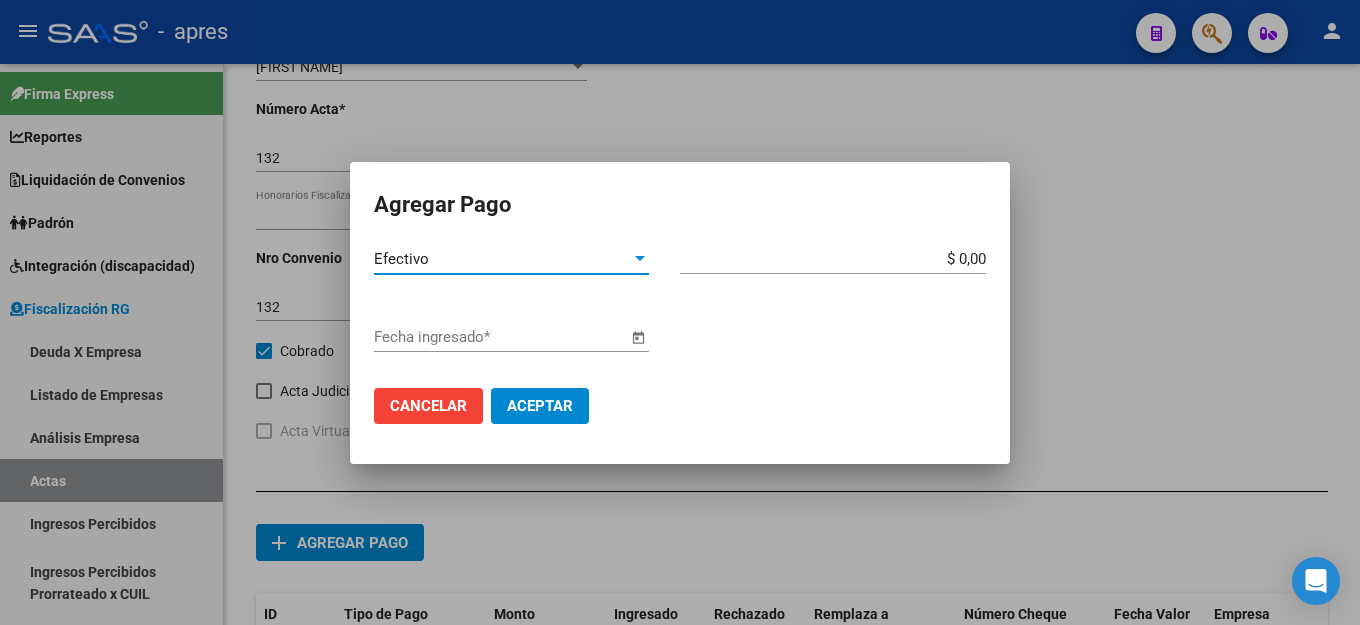 click on "$ 0,00" at bounding box center (833, 259) 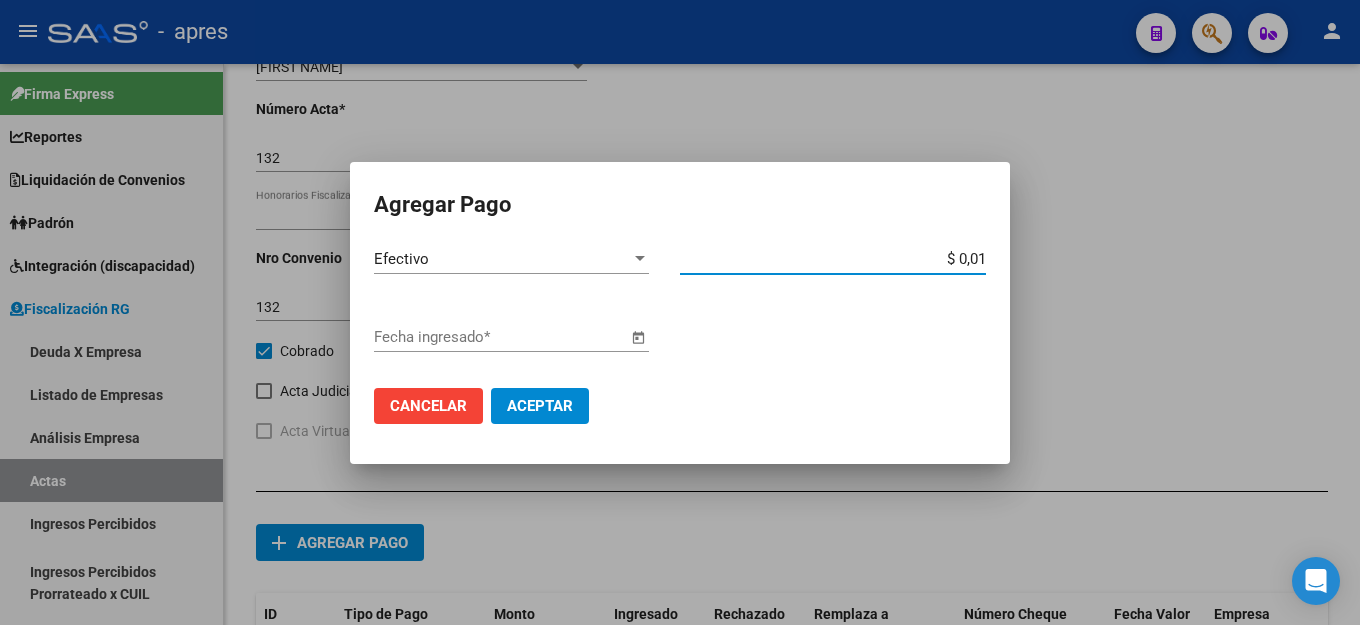 click on "Efectivo Tipo de Pago *   $ 0,01 Monto bruto *" at bounding box center [680, 283] 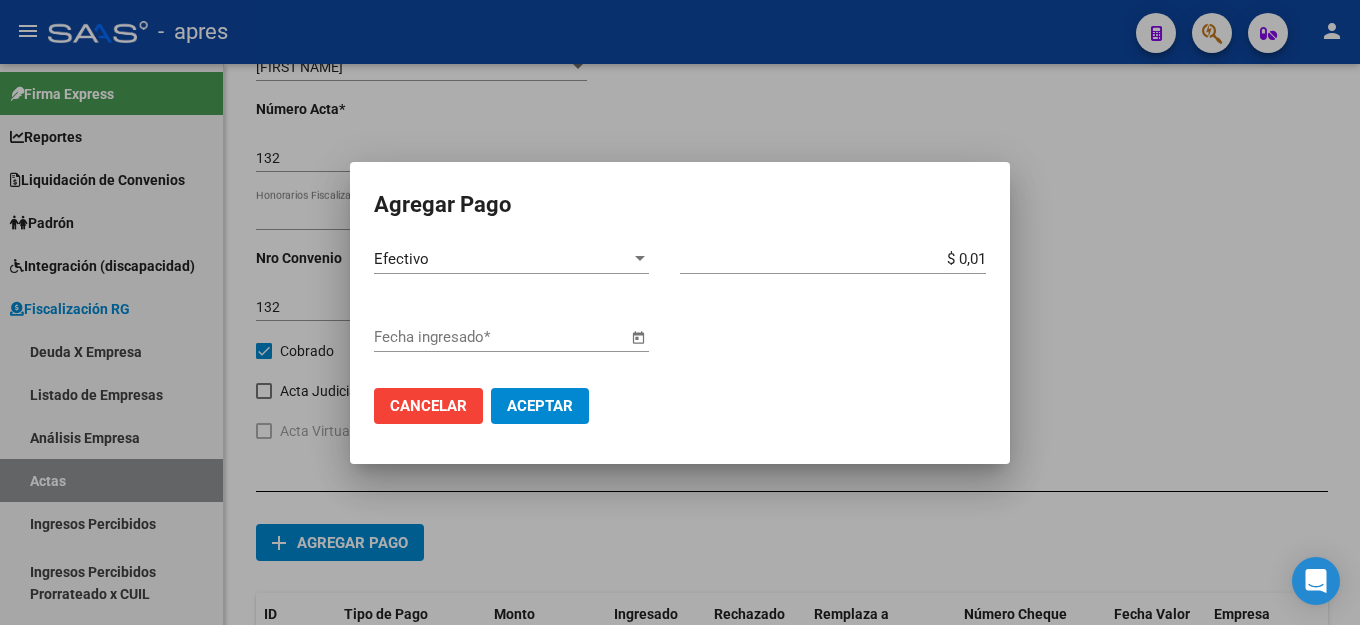 click at bounding box center (638, 338) 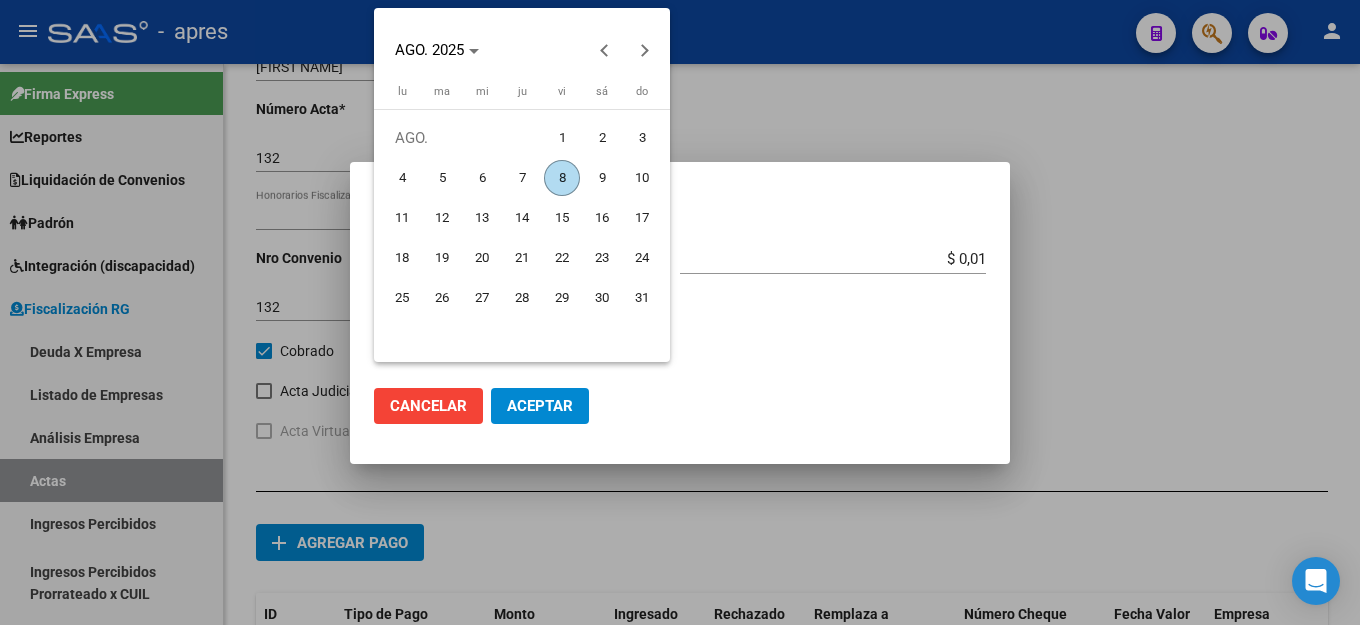 click on "8" at bounding box center [562, 178] 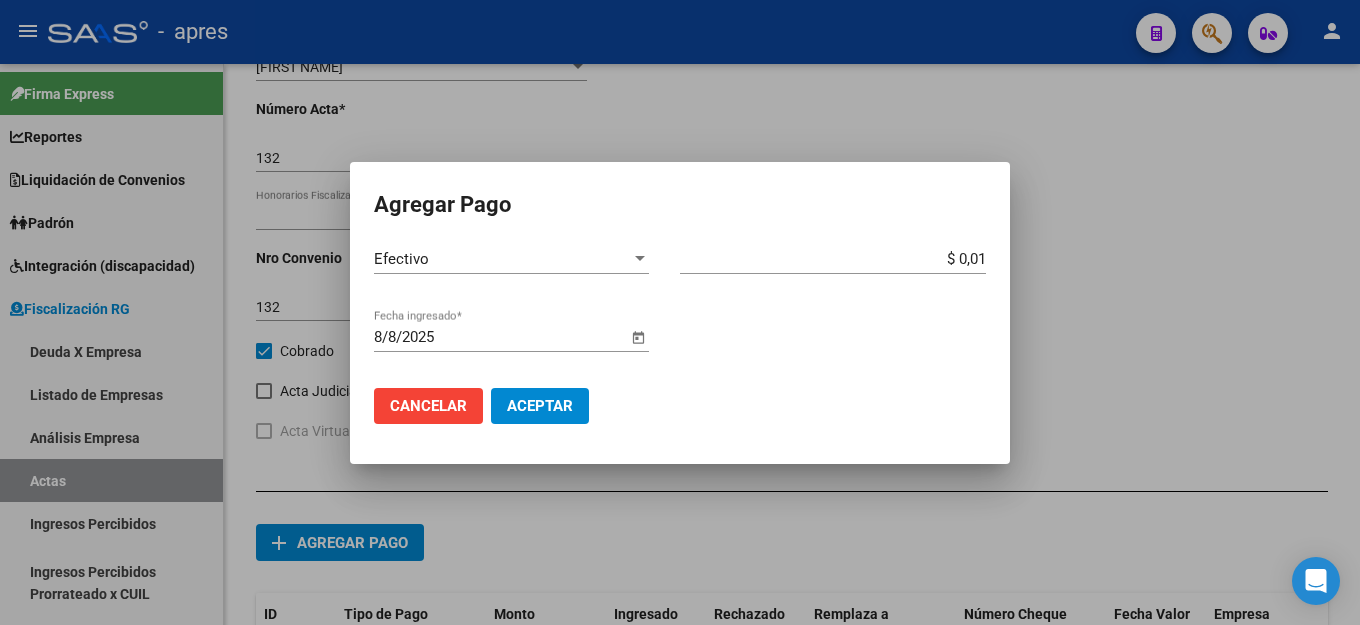 click on "Cancelar Aceptar" at bounding box center (680, 406) 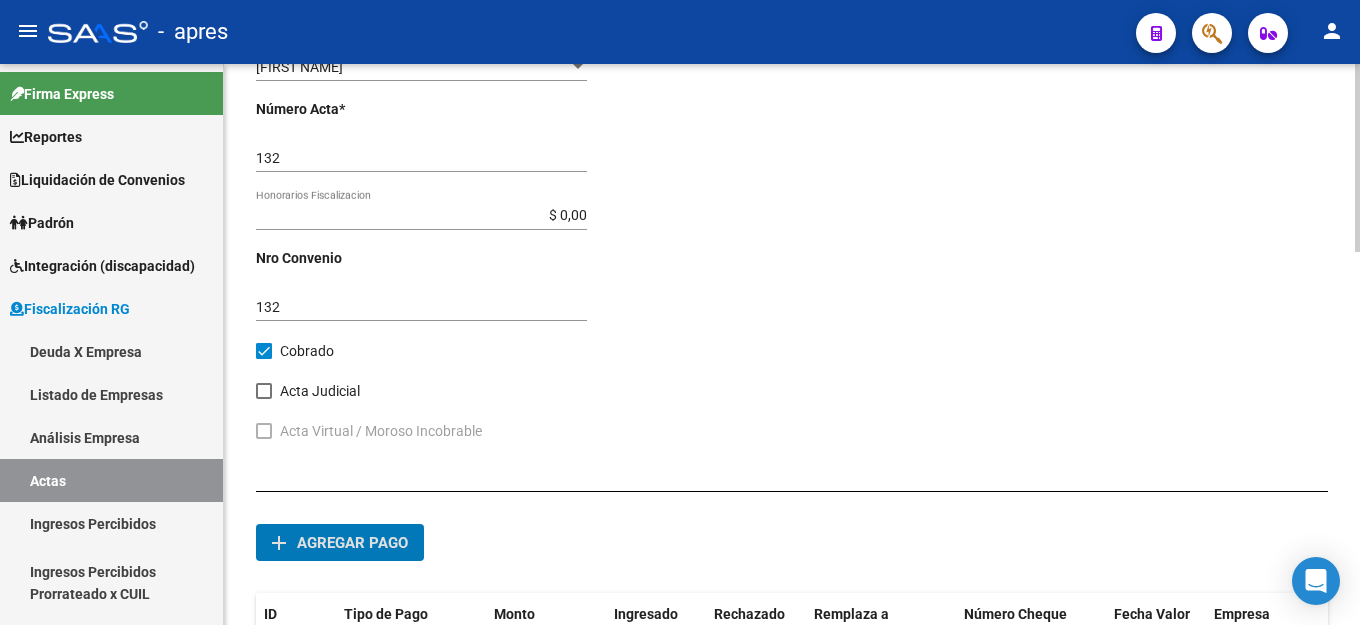 scroll, scrollTop: 1115, scrollLeft: 0, axis: vertical 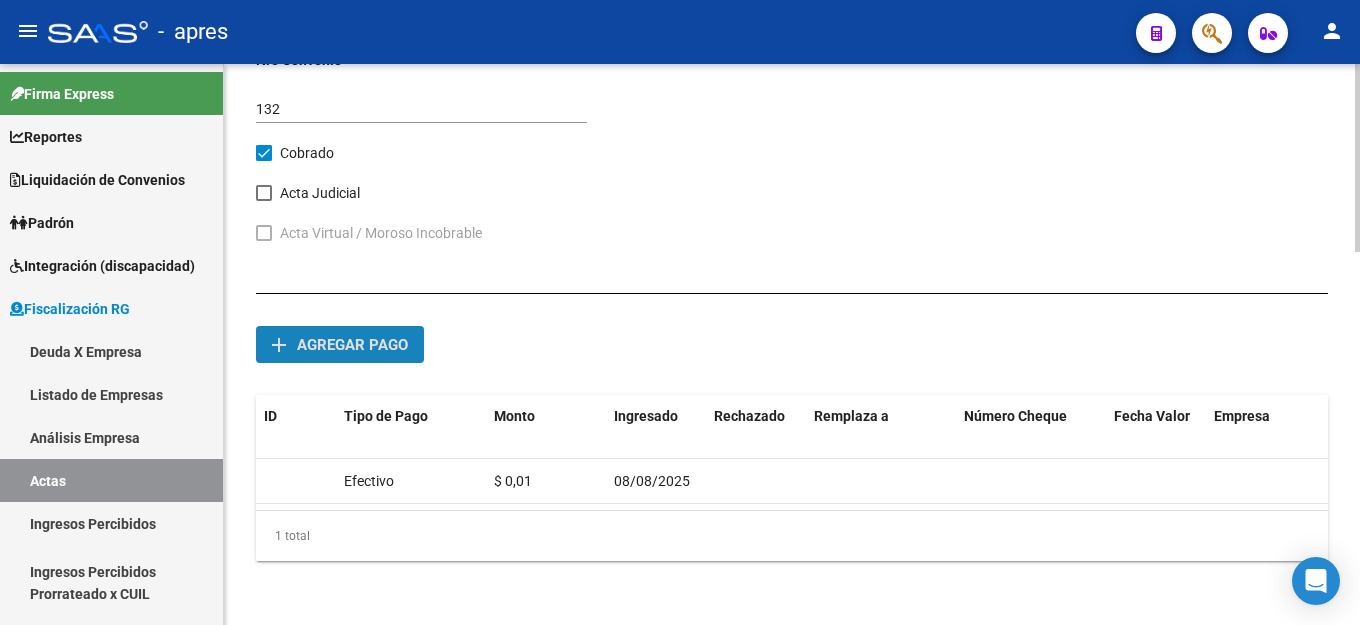 click on "Agregar pago" 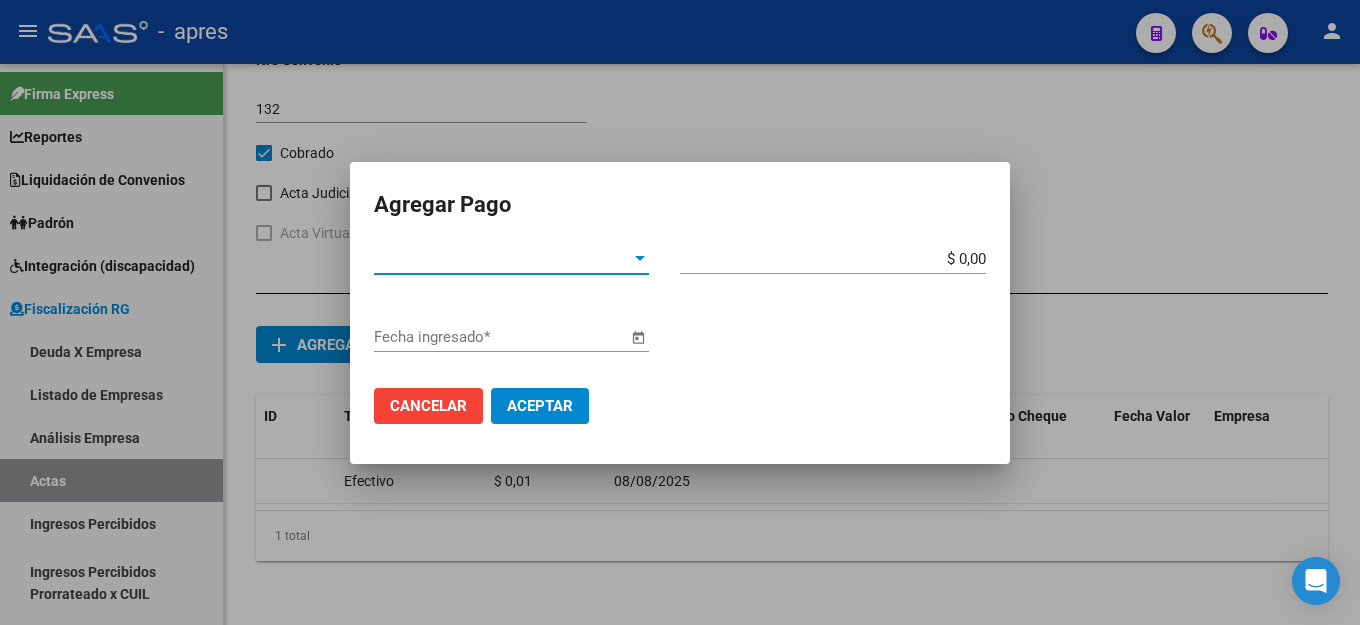click at bounding box center [680, 312] 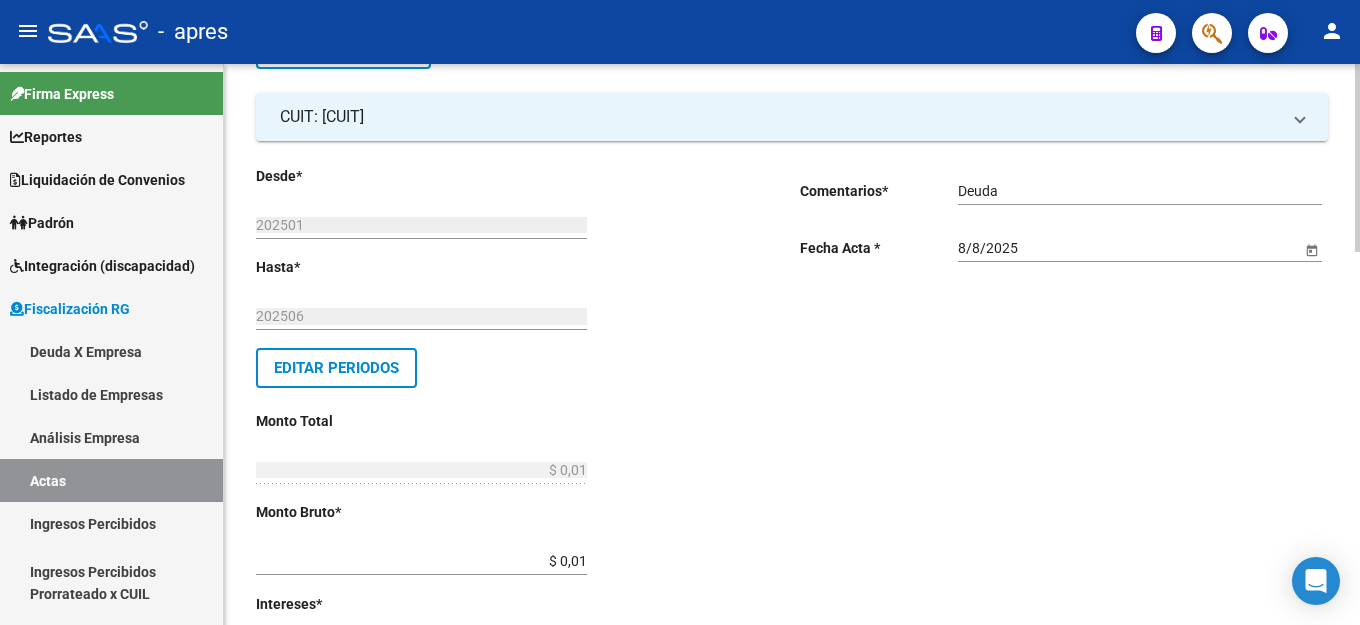 scroll, scrollTop: 0, scrollLeft: 0, axis: both 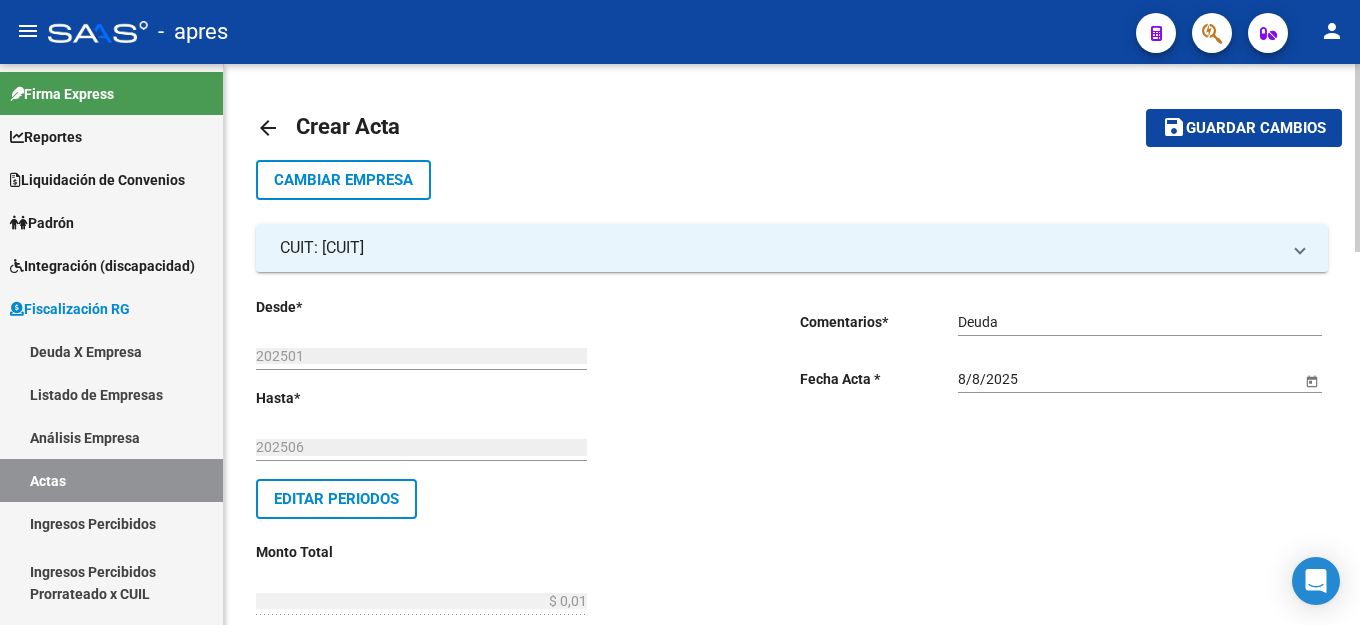 click on "Guardar cambios" 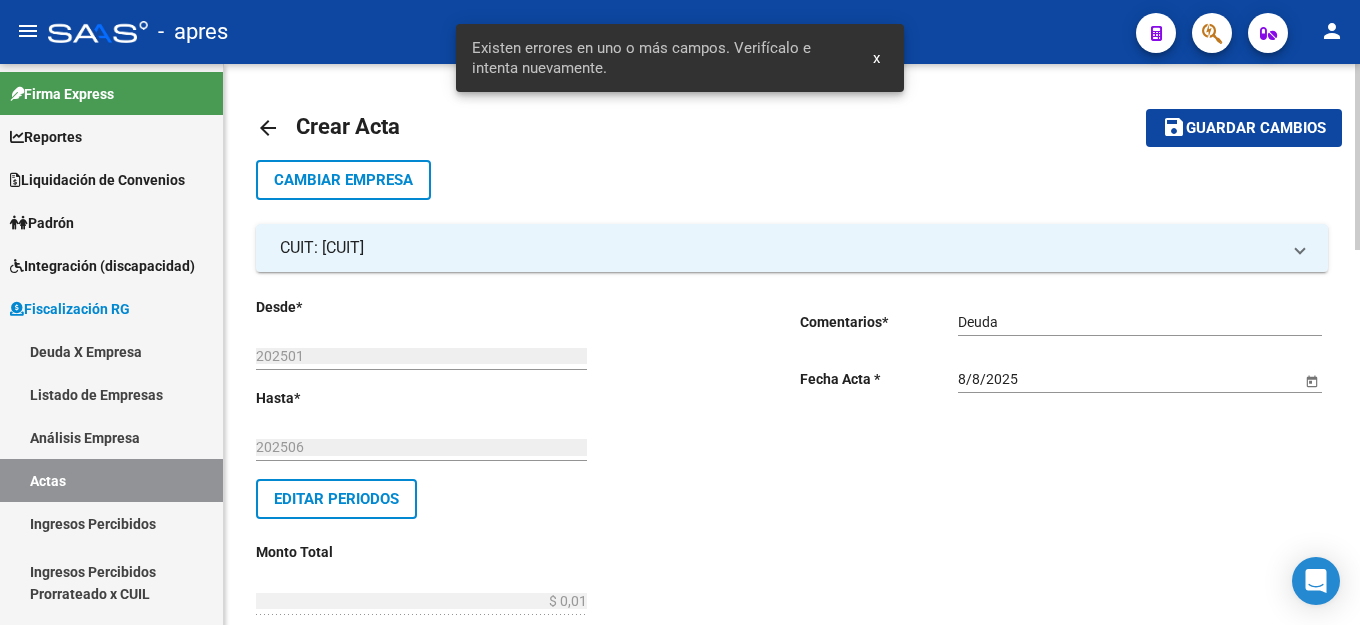 click on "arrow_back Crear Acta" 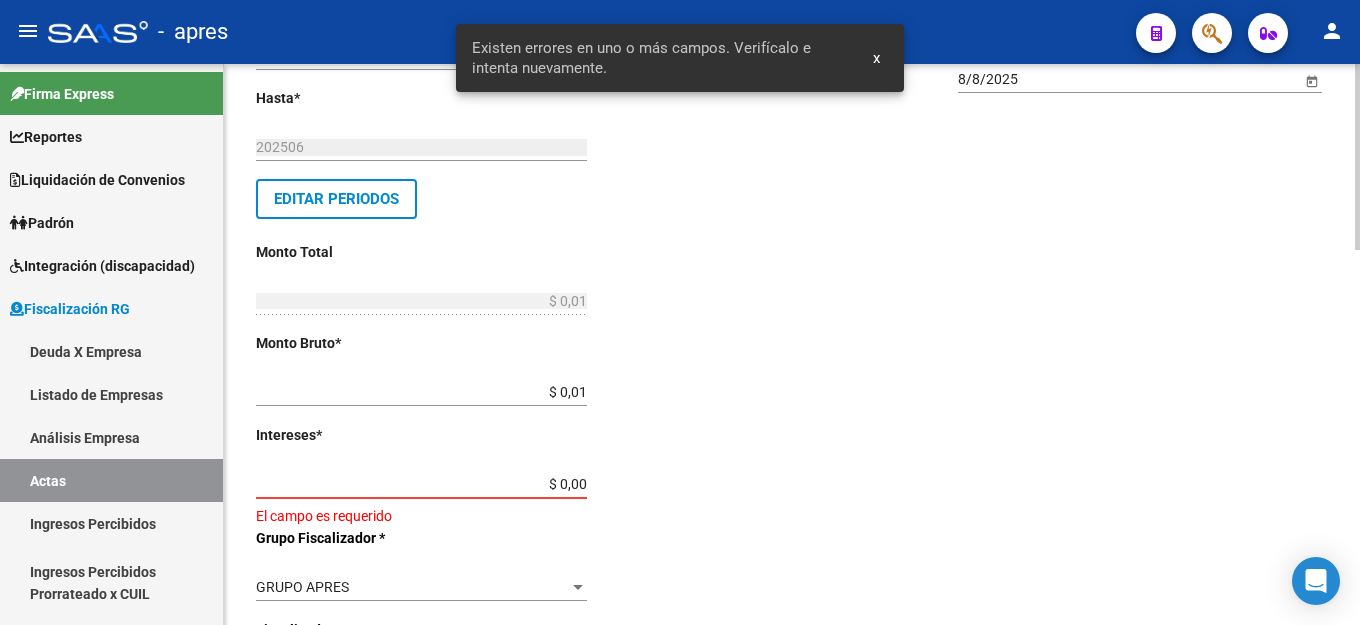 click on "$ 0,00" at bounding box center [421, 484] 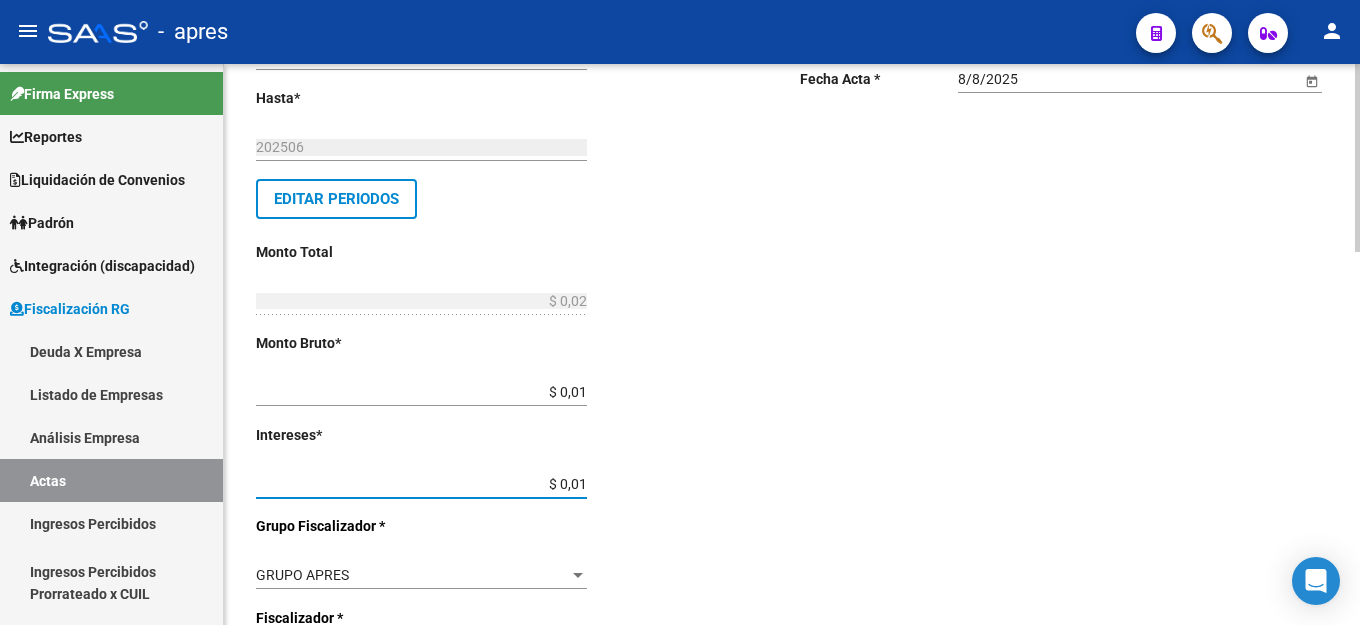 click on "Desde  *   [YEAR][MONTH] Ej: [YEAR][MONTH]  Hasta  *   [YEAR][MONTH] Ej: [YEAR][MONTH]   Editar Periodos Monto Total    $ 0,02 Ingresar el monto total  Monto Bruto  *   $ 0,01 Ingresar monto bruto  Intereses  *   $ 0,01 Ingresar intereses   Grupo Fiscalizador * GRUPO APRES Seleccionar Grupo Fiscalizador  Fiscalizador * [PERSON] Seleccionar Fiscalizador Número Acta  *   132 Ingresar número acta    $ 0,00 Honorarios Fiscalizacion  Nro Convenio    132 Ingresar número de convenio     Cobrado    Acta Judicial     Acta Virtual / Moroso Incobrable  Comentarios  *   Deuda Ingresar comentarios  Fecha Acta * 8/[DAY]/[YEAR] Selecciona una fecha" 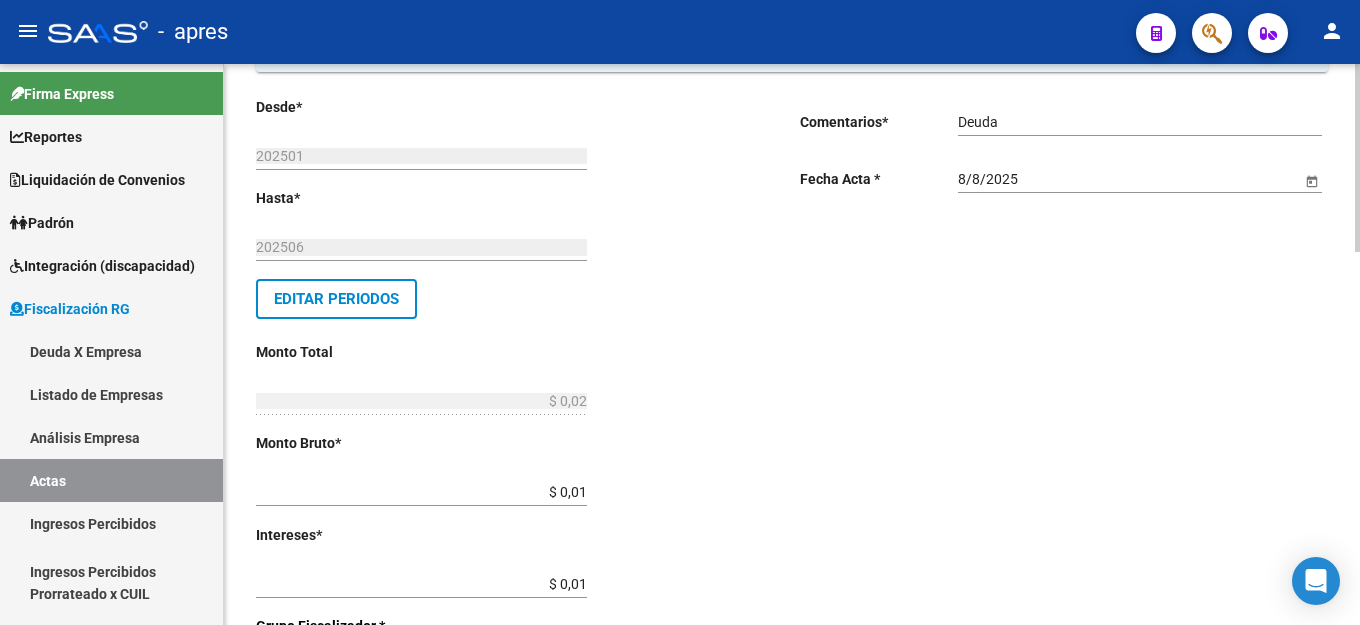scroll, scrollTop: 0, scrollLeft: 0, axis: both 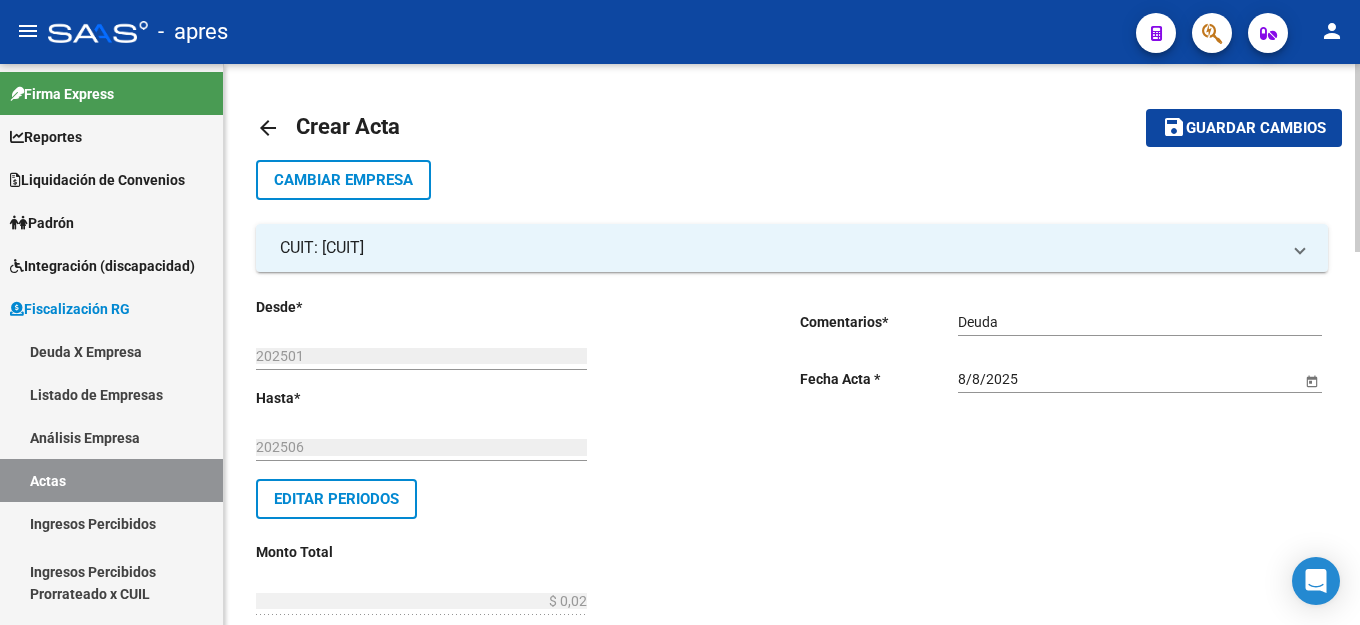 click on "Guardar cambios" 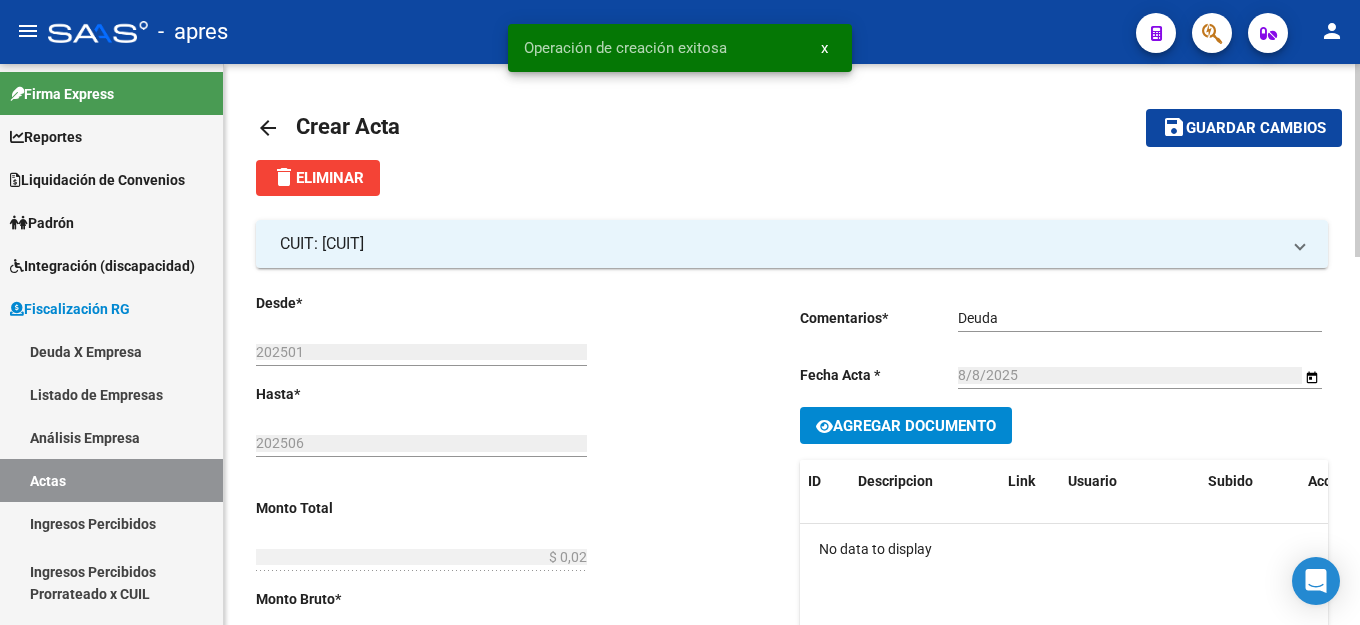 click on "Agregar Documento" 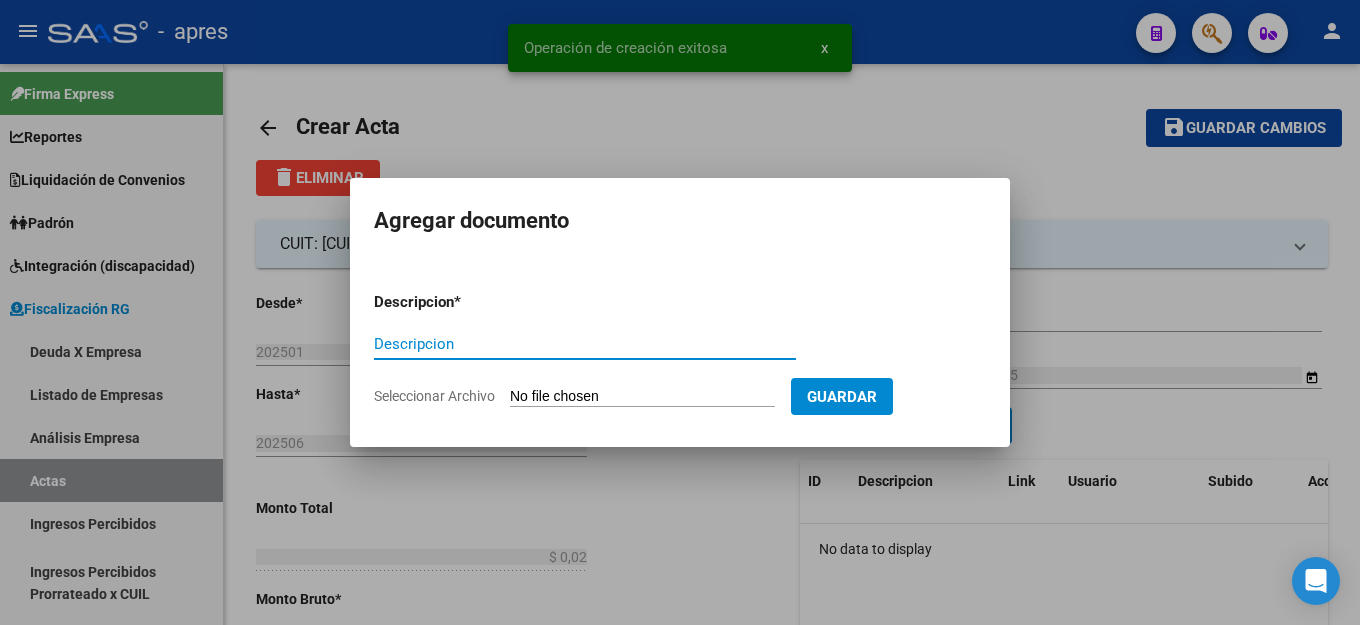 click on "Descripcion" at bounding box center [585, 344] 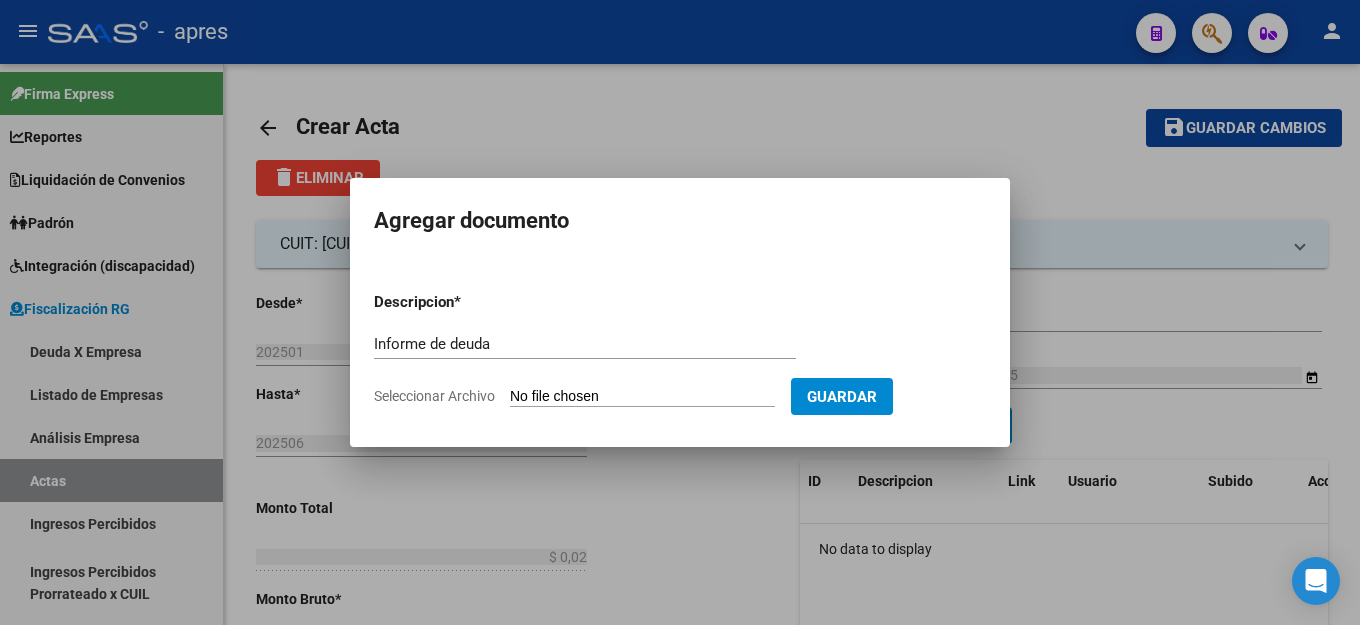 click on "Seleccionar Archivo" at bounding box center (642, 397) 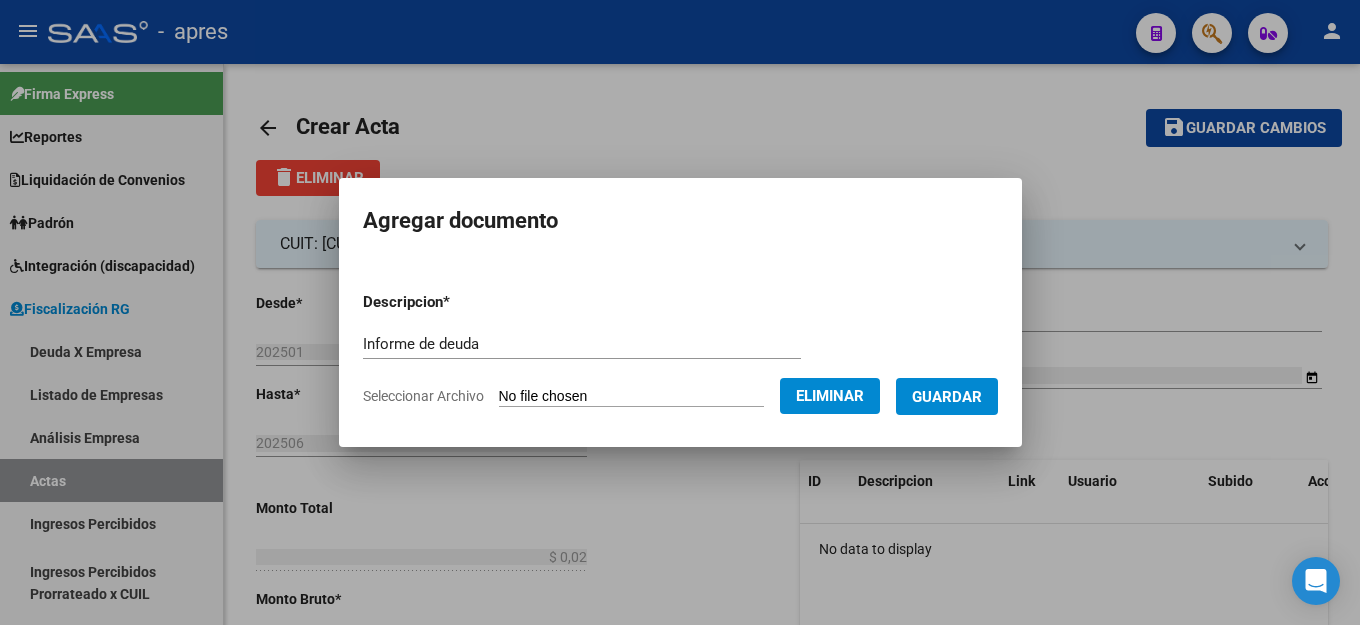 click on "Guardar" at bounding box center [947, 397] 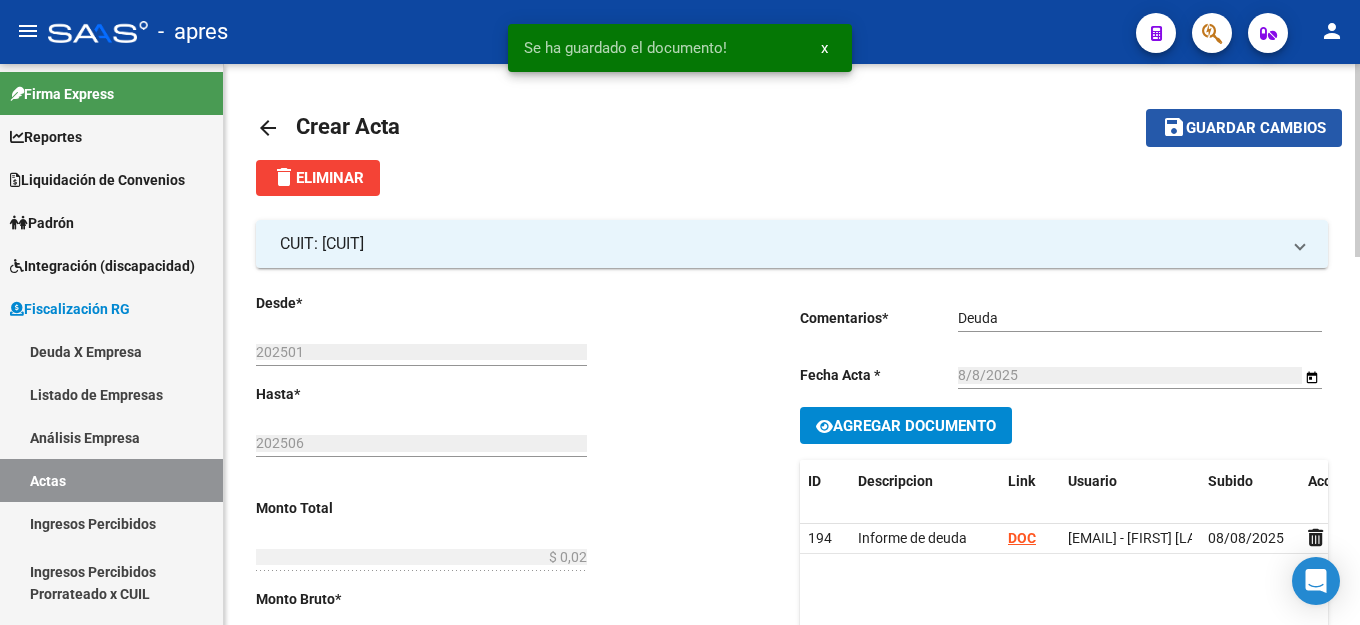 click on "Guardar cambios" 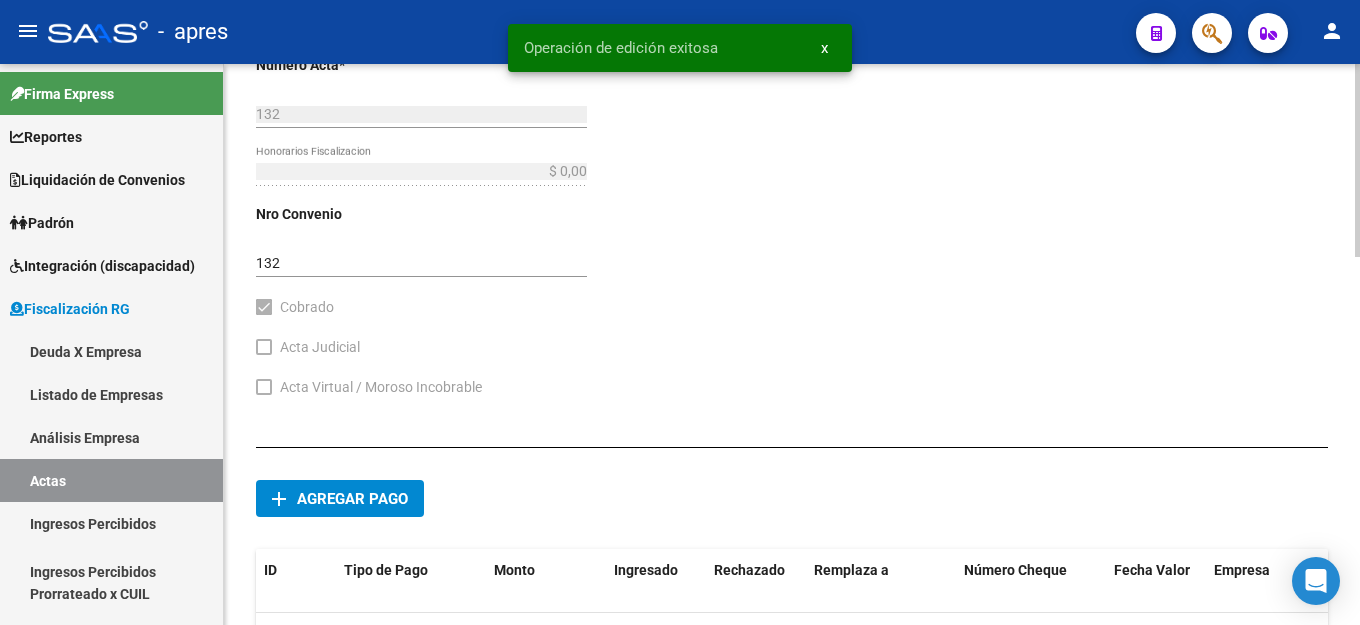scroll, scrollTop: 500, scrollLeft: 0, axis: vertical 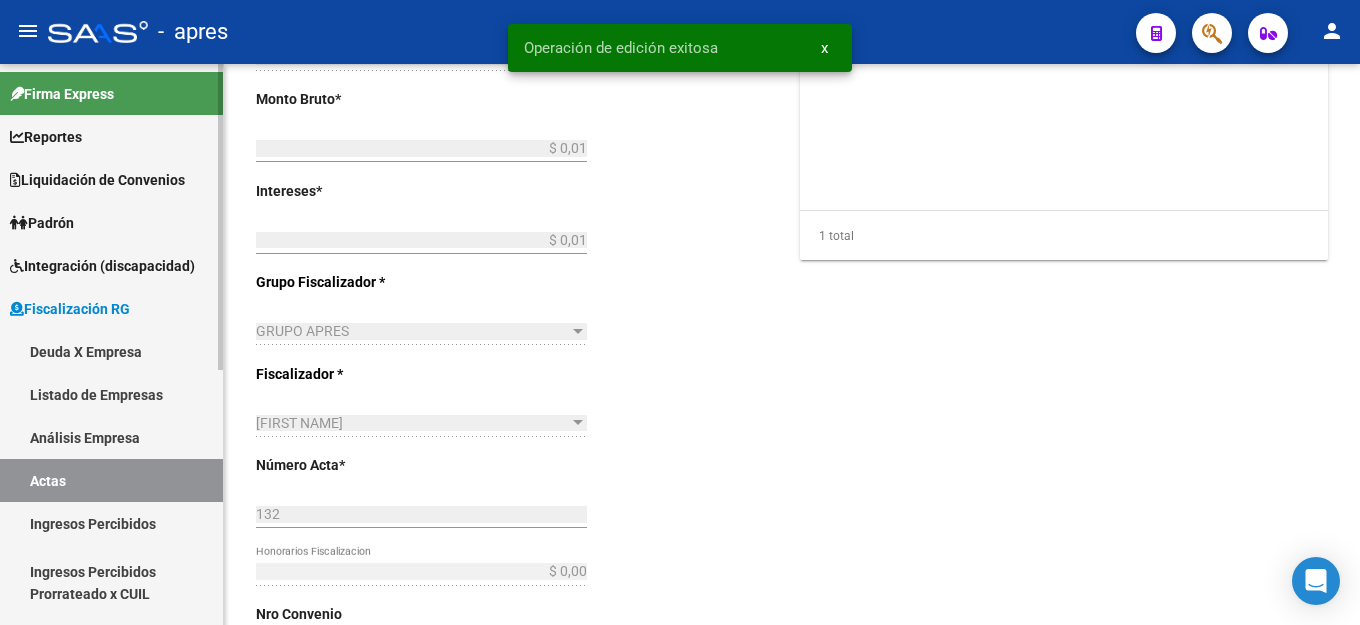 click on "Deuda X Empresa" at bounding box center (111, 351) 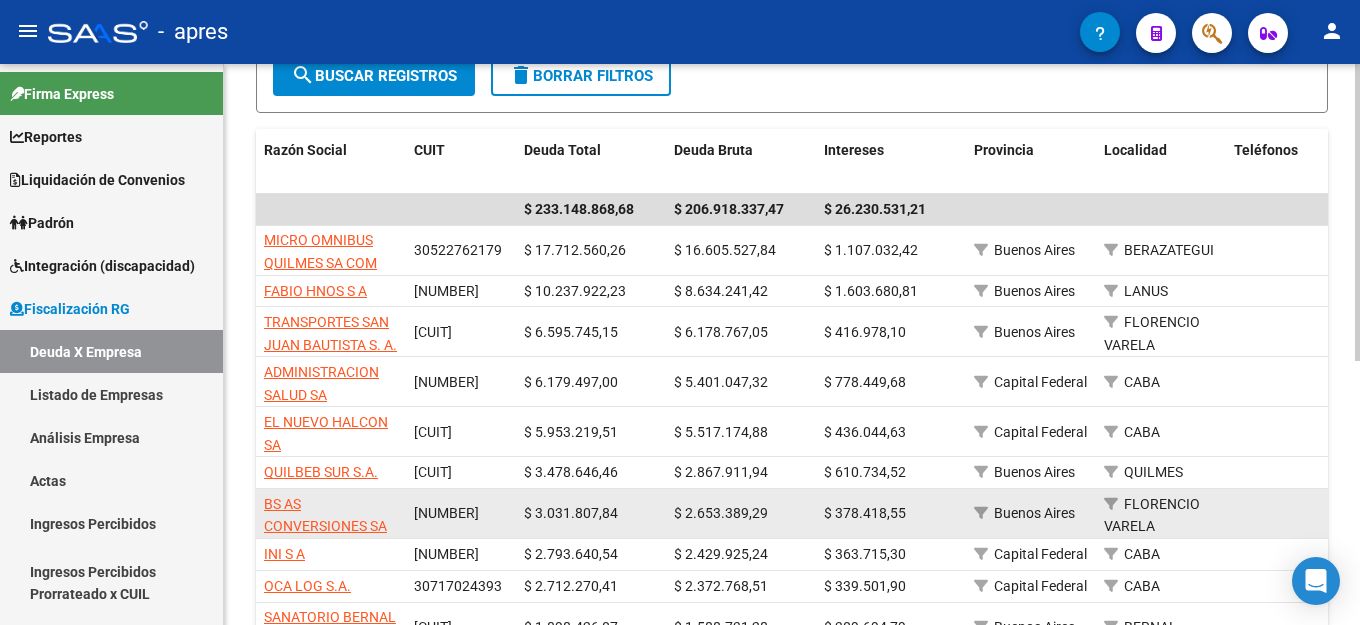 scroll, scrollTop: 0, scrollLeft: 0, axis: both 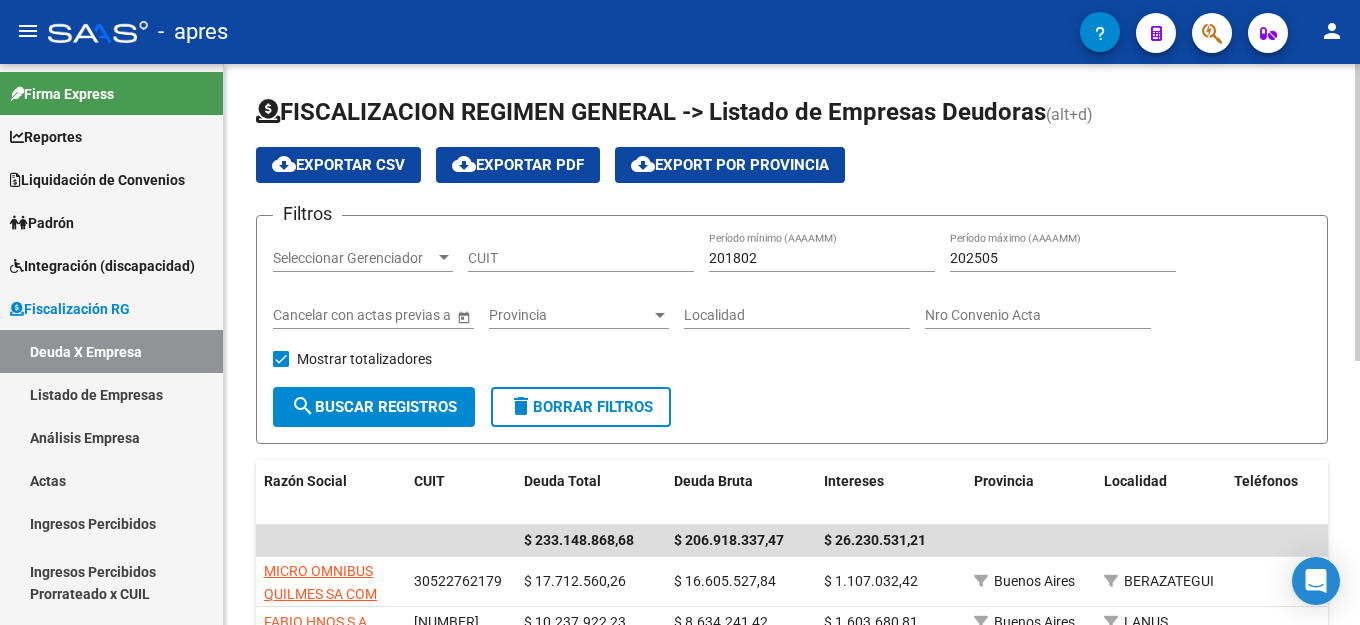 click on "CUIT" 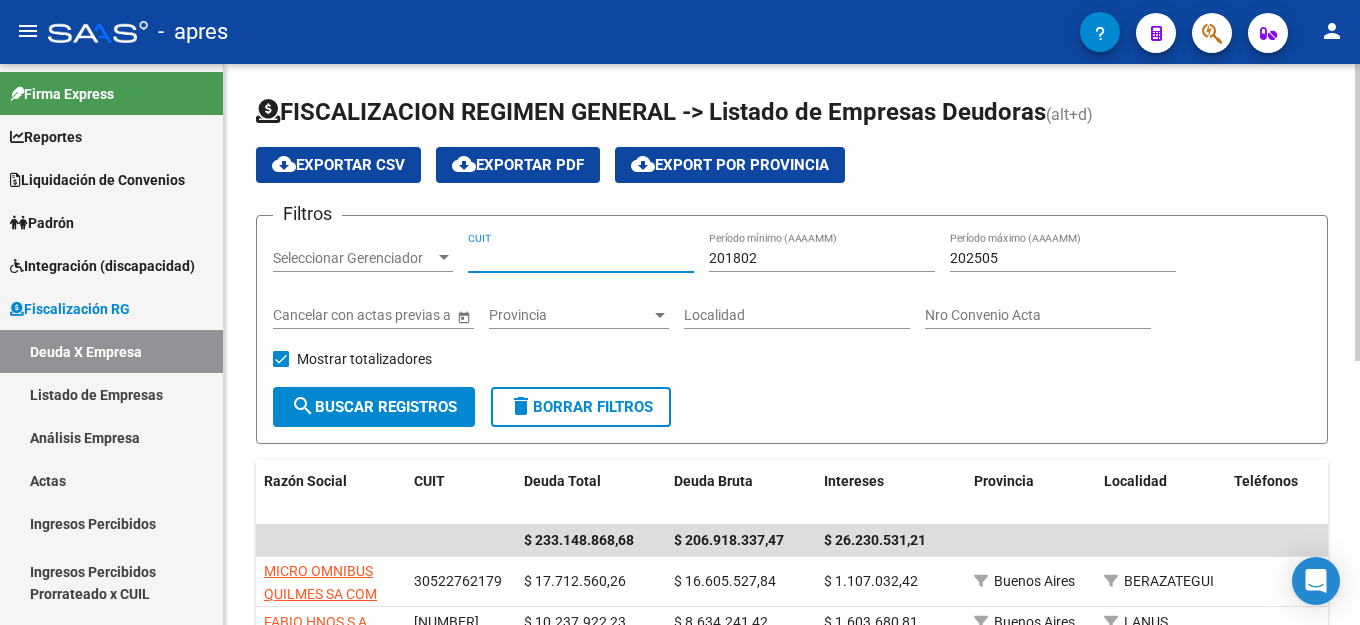 paste on "[CUIT]" 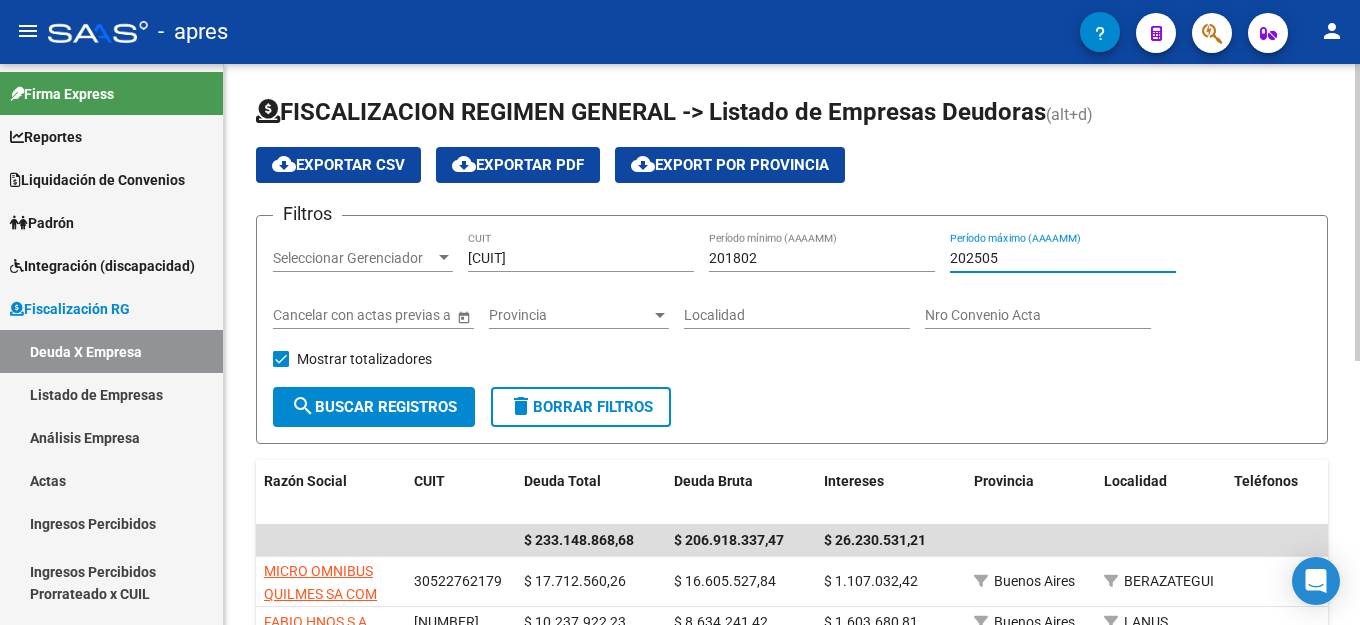 click on "202505" at bounding box center [1063, 258] 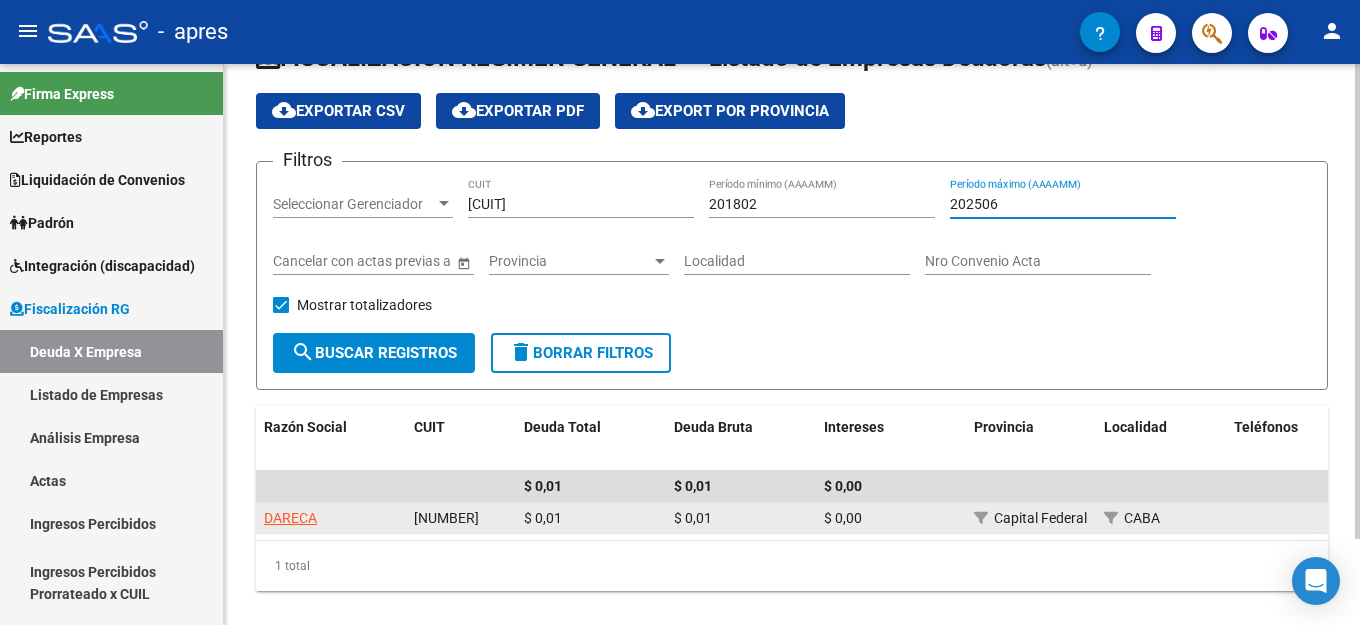 scroll, scrollTop: 101, scrollLeft: 0, axis: vertical 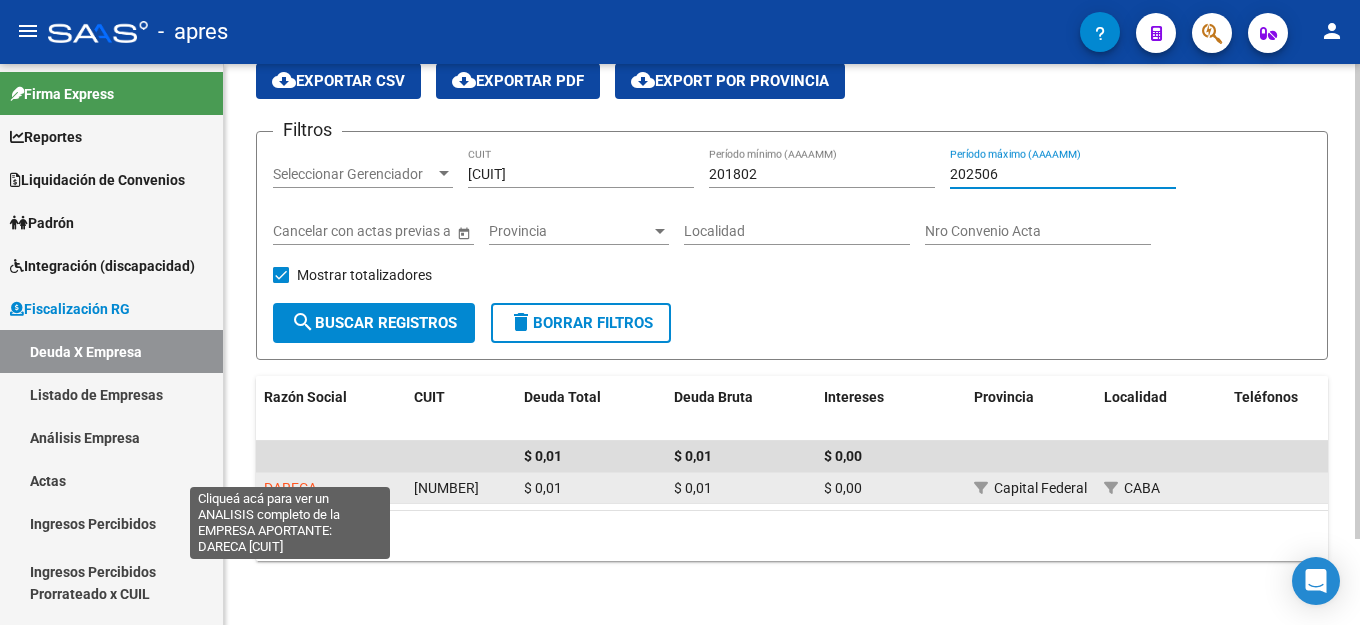 click on "DARECA" 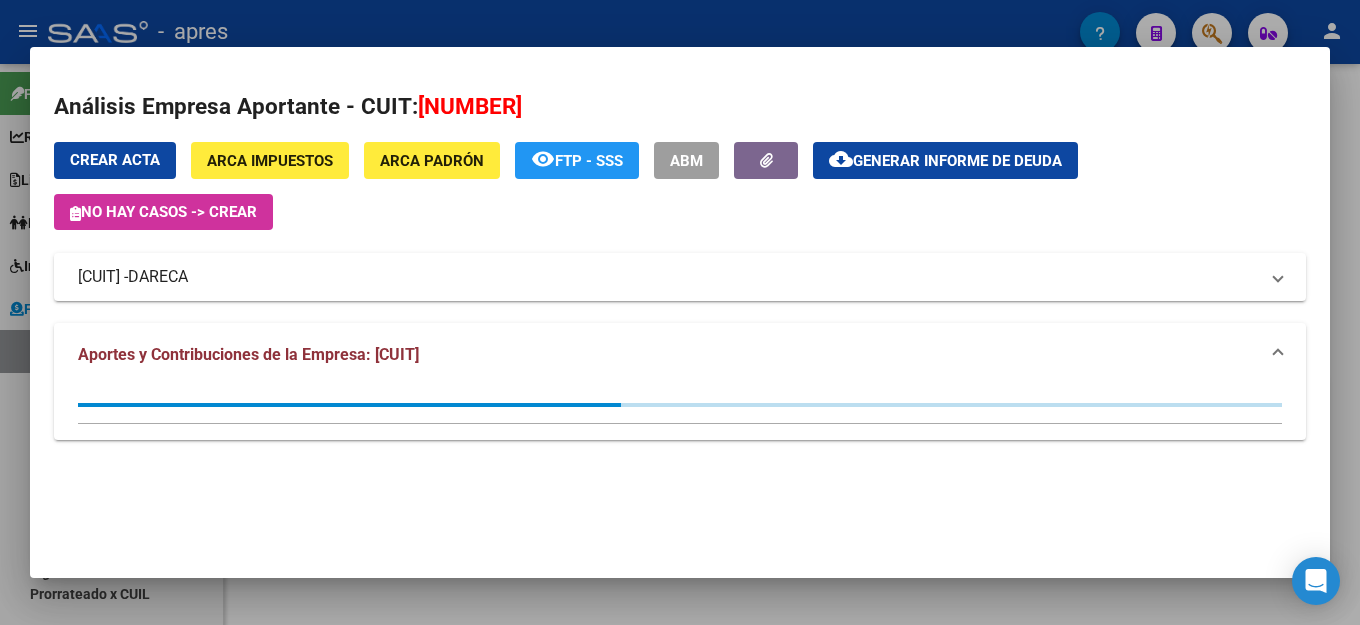 click on "cloud_download  Generar informe de deuda" 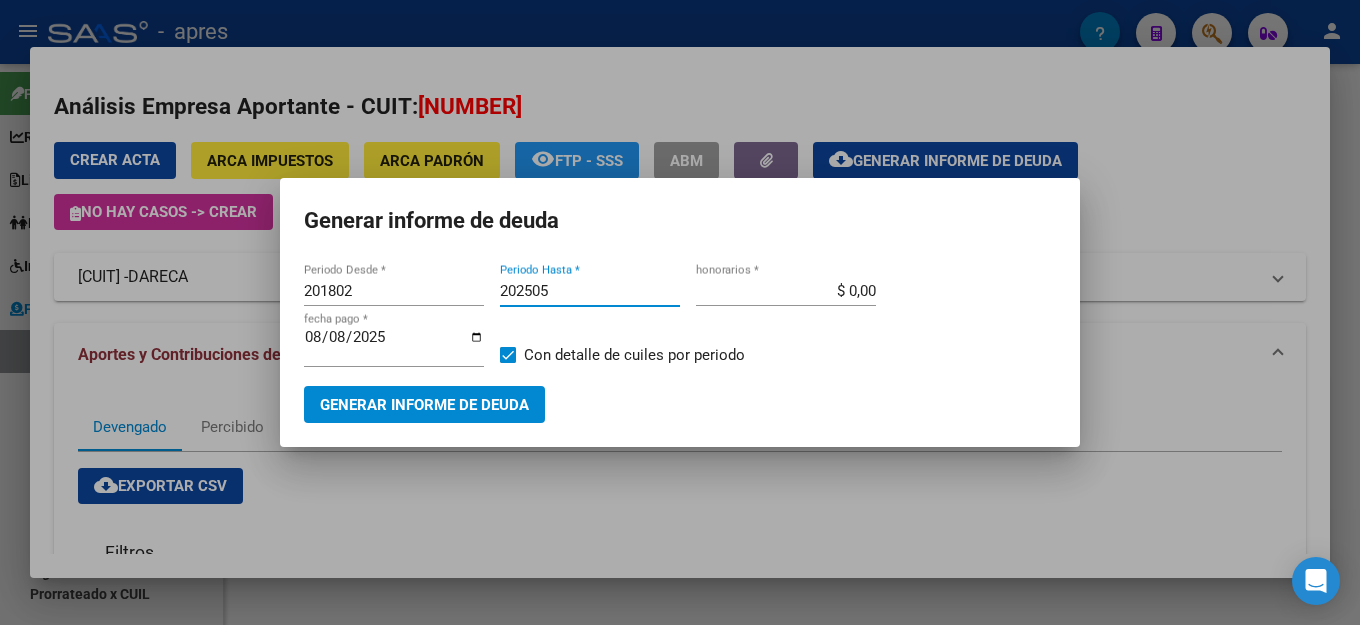 click on "202505" at bounding box center (590, 291) 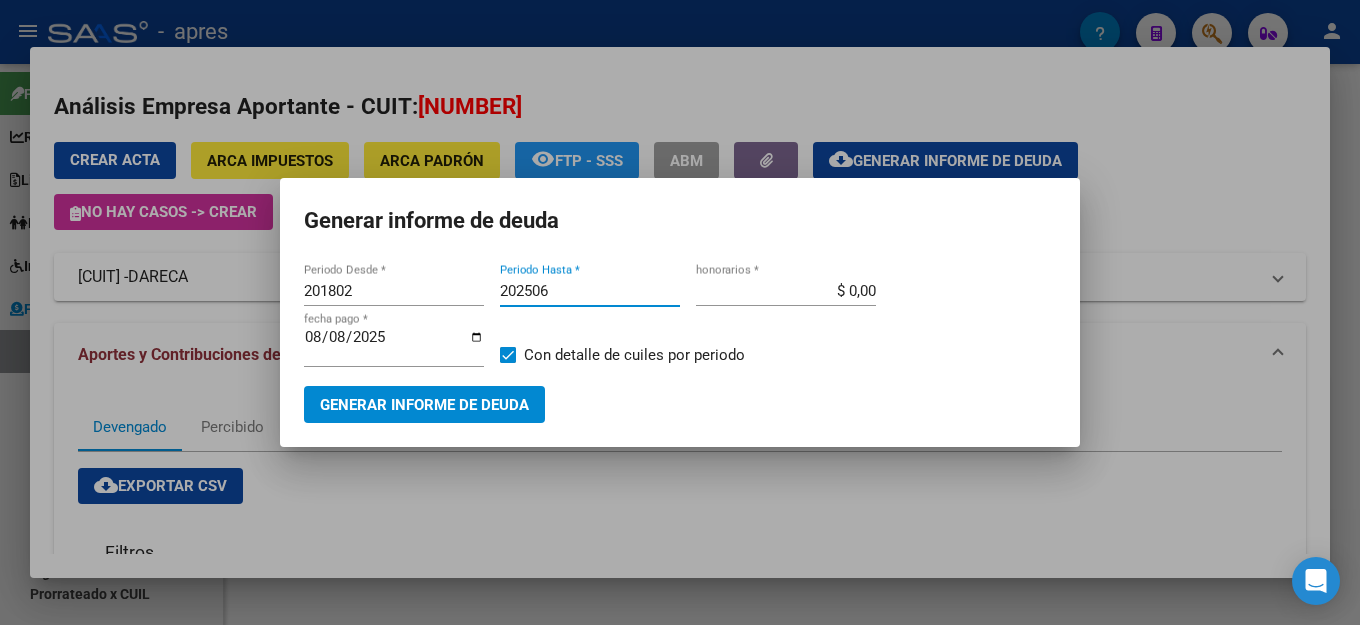 click on "Generar informe de deuda" at bounding box center (424, 405) 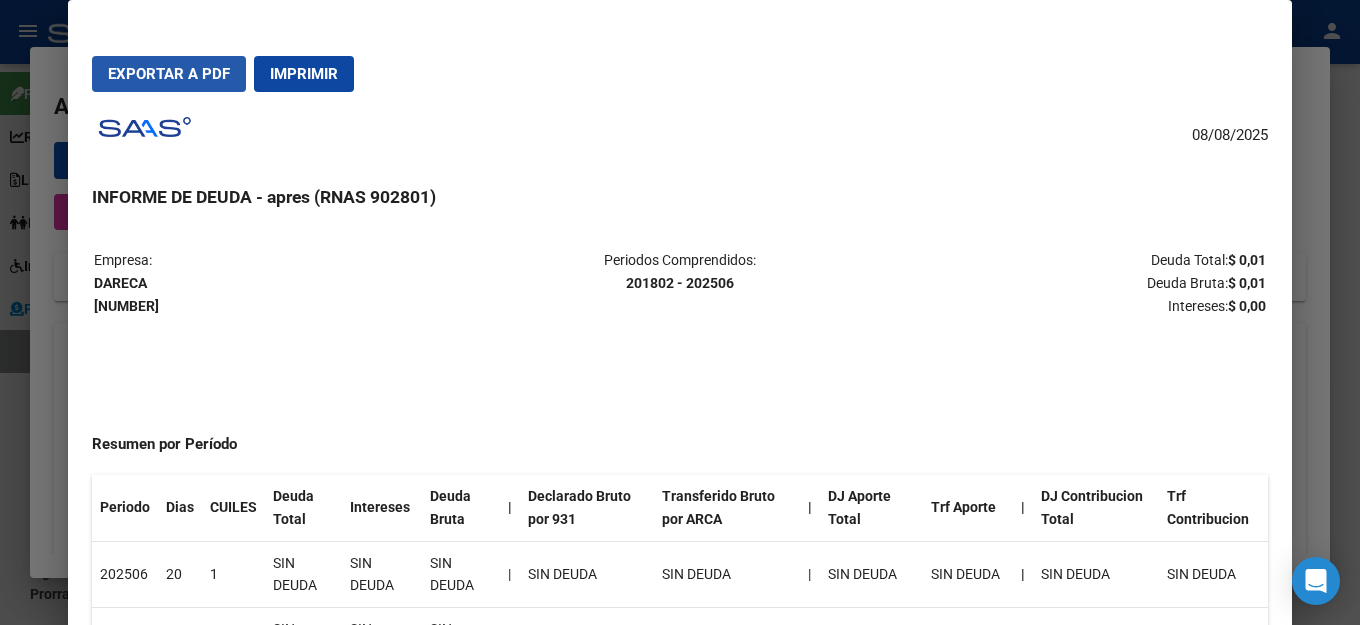 click on "Exportar a PDF" at bounding box center (169, 74) 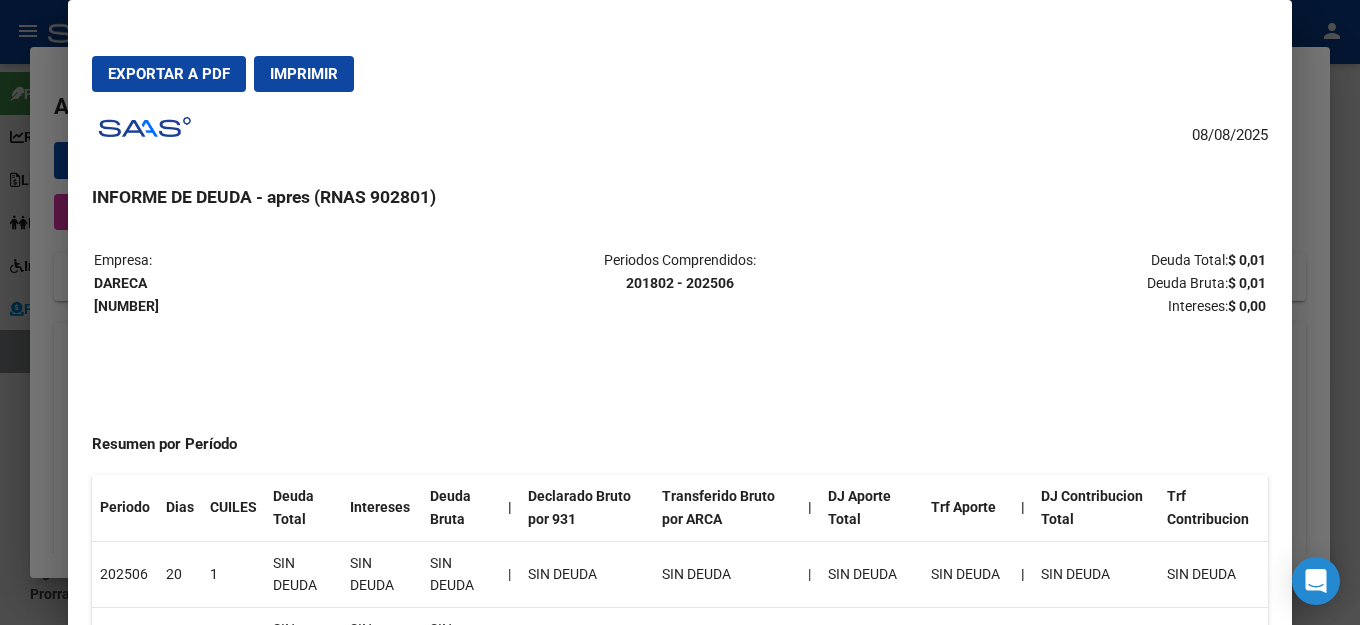 click on "08/08/[DATE]  INFORME DE DEUDA - apres (RNAS 902801) Empresa:  DARECA  [NUMBER] Periodos Comprendidos:  [DATE] - [DATE]   Deuda Total:  $ 0,01  Deuda Bruta:  $ 0,01  Intereses:  $ 0,00 Resumen por Período Periodo Dias CUILES Deuda Total Intereses Deuda Bruta | Declarado Bruto por 931 Transferido Bruto por ARCA | DJ Aporte Total Trf Aporte | DJ Contribucion Total Trf Contribucion [DATE] 20 1 SIN DEUDA  SIN DEUDA  SIN DEUDA  | SIN DEUDA  SIN DEUDA  | SIN DEUDA  SIN DEUDA  | SIN DEUDA  SIN DEUDA  [DATE] 50 1 SIN DEUDA  SIN DEUDA  SIN DEUDA  | SIN DEUDA  SIN DEUDA  | SIN DEUDA  SIN DEUDA  | SIN DEUDA  SIN DEUDA  [DATE] 81 1 $ 0,01  $ 0,00  $ 0,01  | $ 151.647,62  $ 151.647,61  | $ 50.549,21  $ 50.549,21  | $ 101.098,41  $ 101.098,40  Detalle período [DATE] CUIL Deuda | DDJJ Aporte Total Trans. Aporte | DDJJ Contr. Total Trans. Contr. Prorrateado | DDJJ Aporte DDJJ Aporte Adicional DDJJ Aporte Adherentes | DDJJ Contr. DDJJ Contr. Adicional | REM4 REM8 [NUMBER] $ 0,01 | $ 50.549,21 $ 50.549,21" at bounding box center [680, 392] 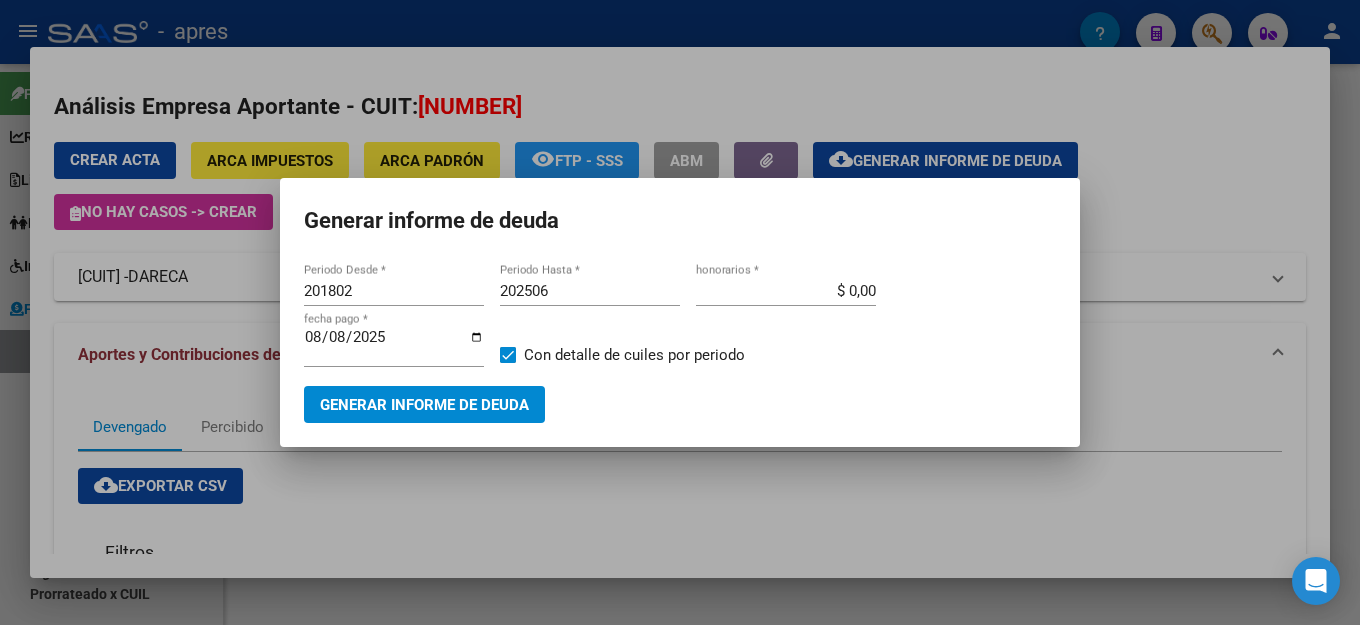 click on "Generar informe de deuda   [PERIOD] Periodo Desde *   [PERIOD] Periodo Hasta *   $ 0,00 honorarios * [DATE] fecha pago *   Con detalle de cuiles por periodo  Generar informe de deuda" at bounding box center [680, 312] 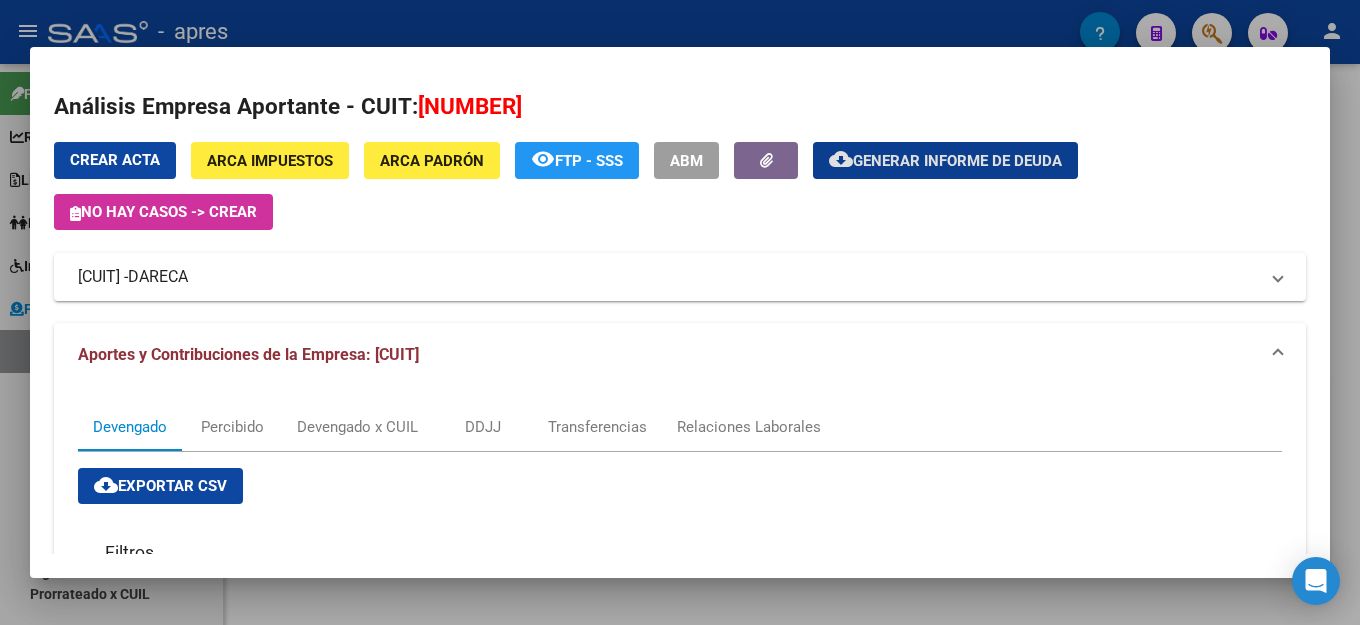 click on "Crear Acta" at bounding box center [115, 160] 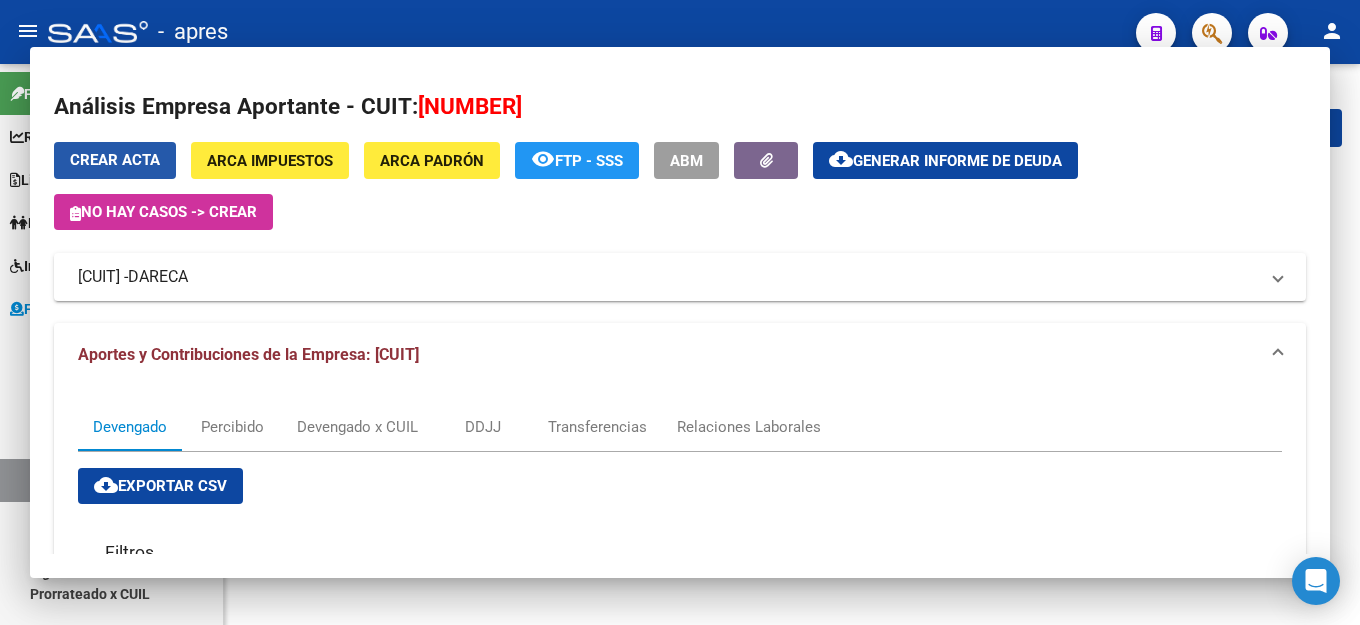 scroll, scrollTop: 0, scrollLeft: 0, axis: both 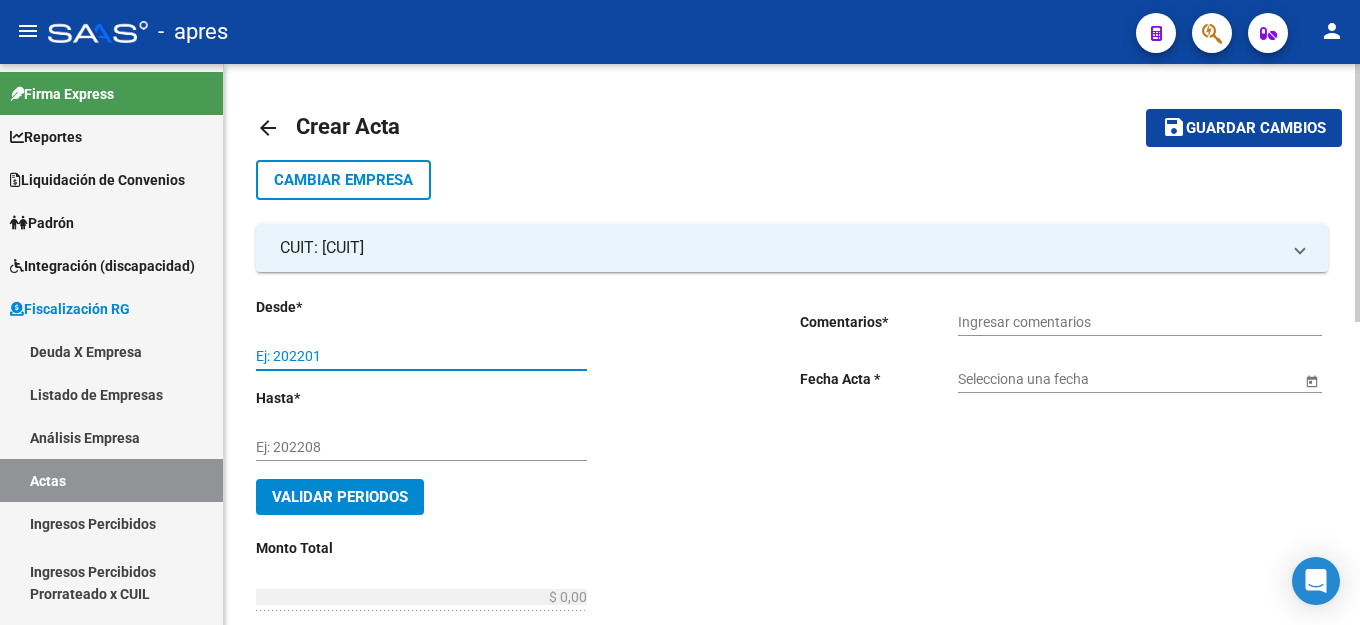 click on "Ej: 202201" at bounding box center (421, 356) 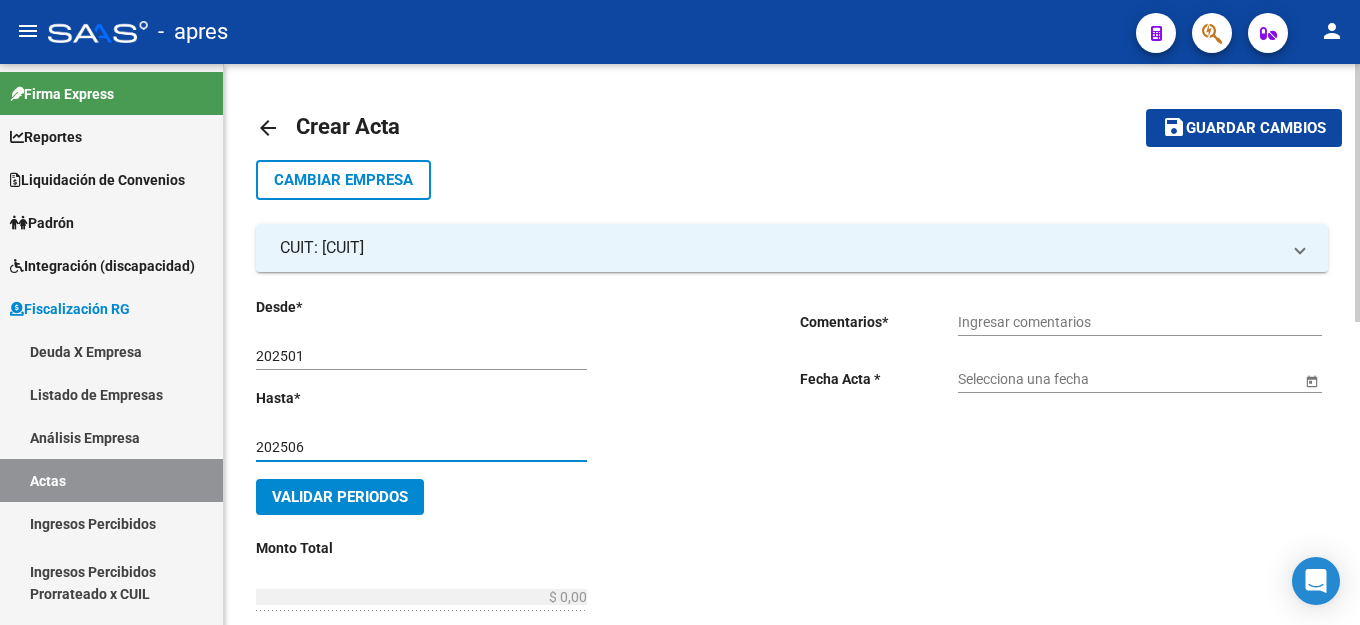click on "Ingresar comentarios" 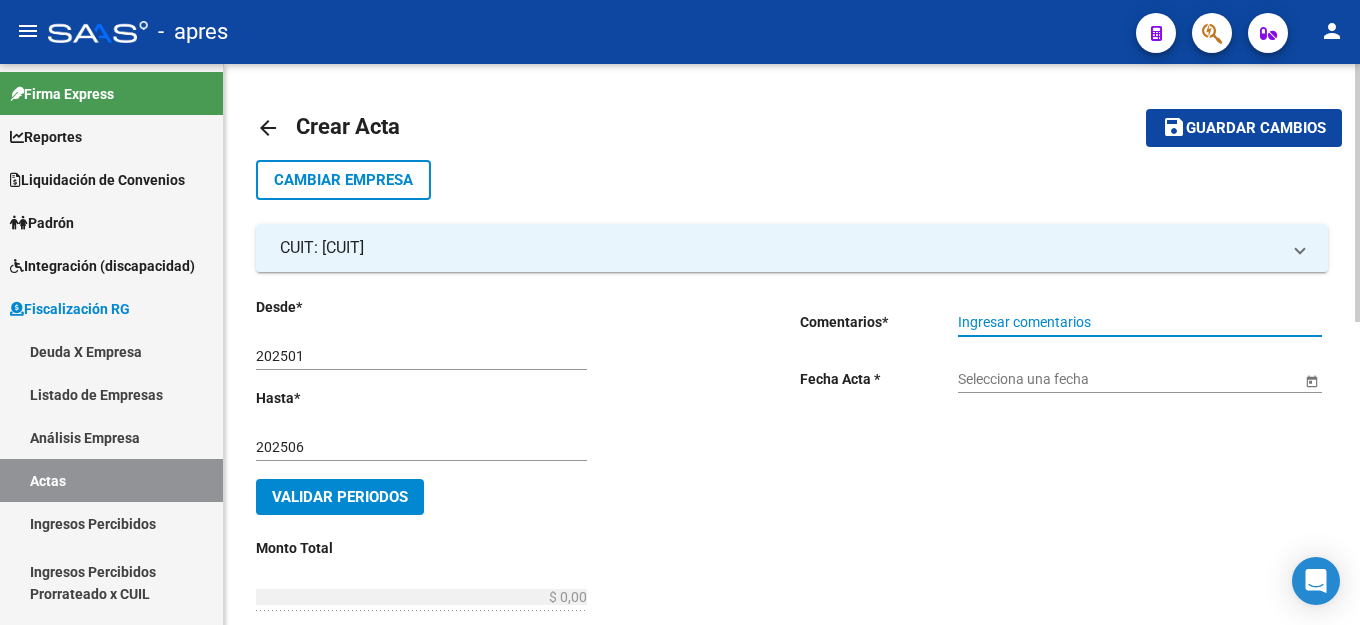 click on "Ingresar comentarios" 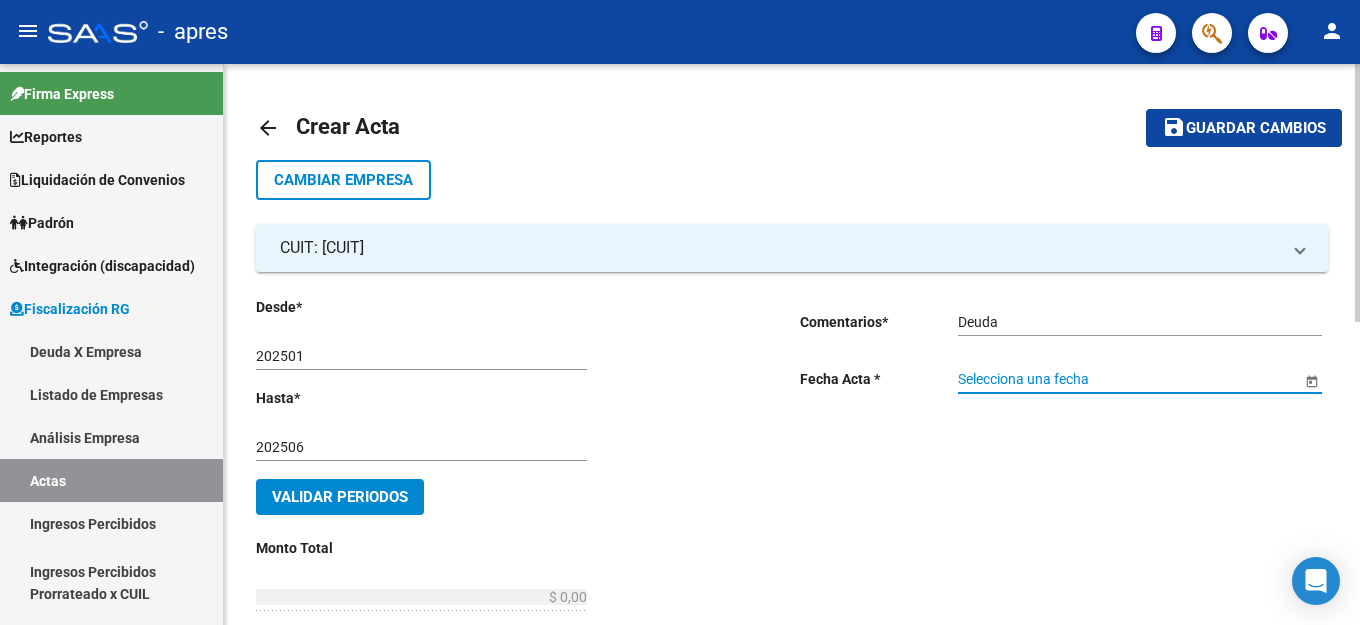 click on "Selecciona una fecha" at bounding box center (1129, 379) 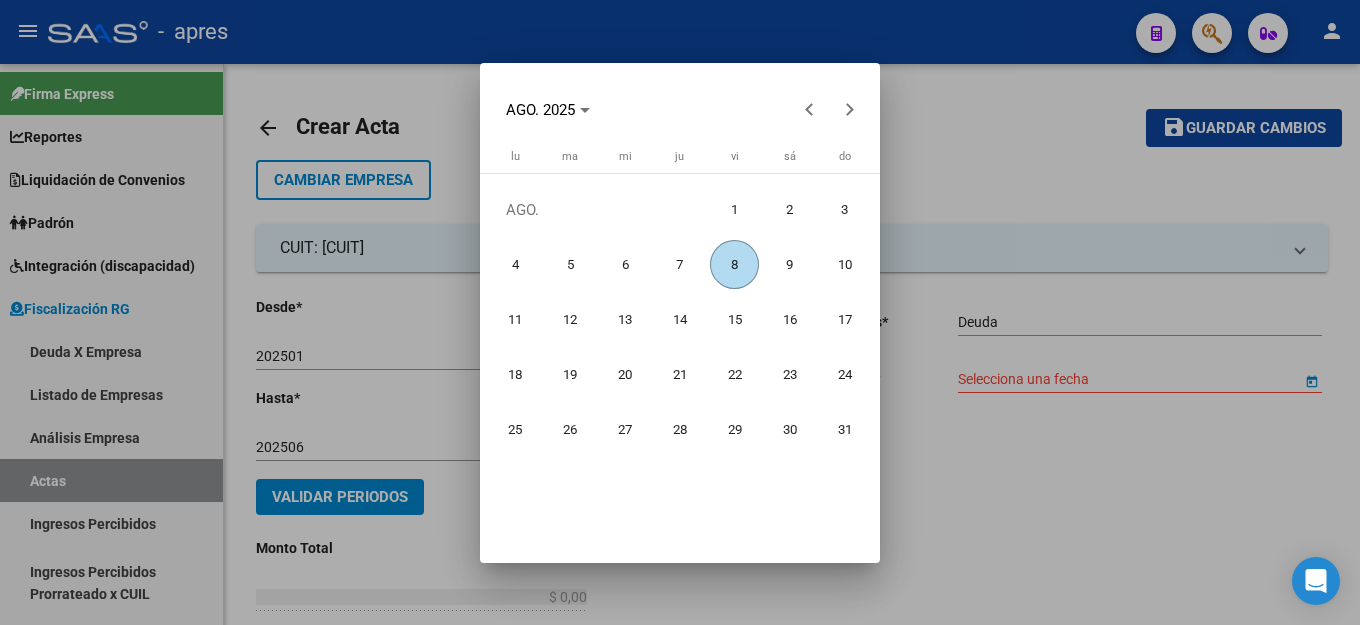 click on "8" at bounding box center [734, 264] 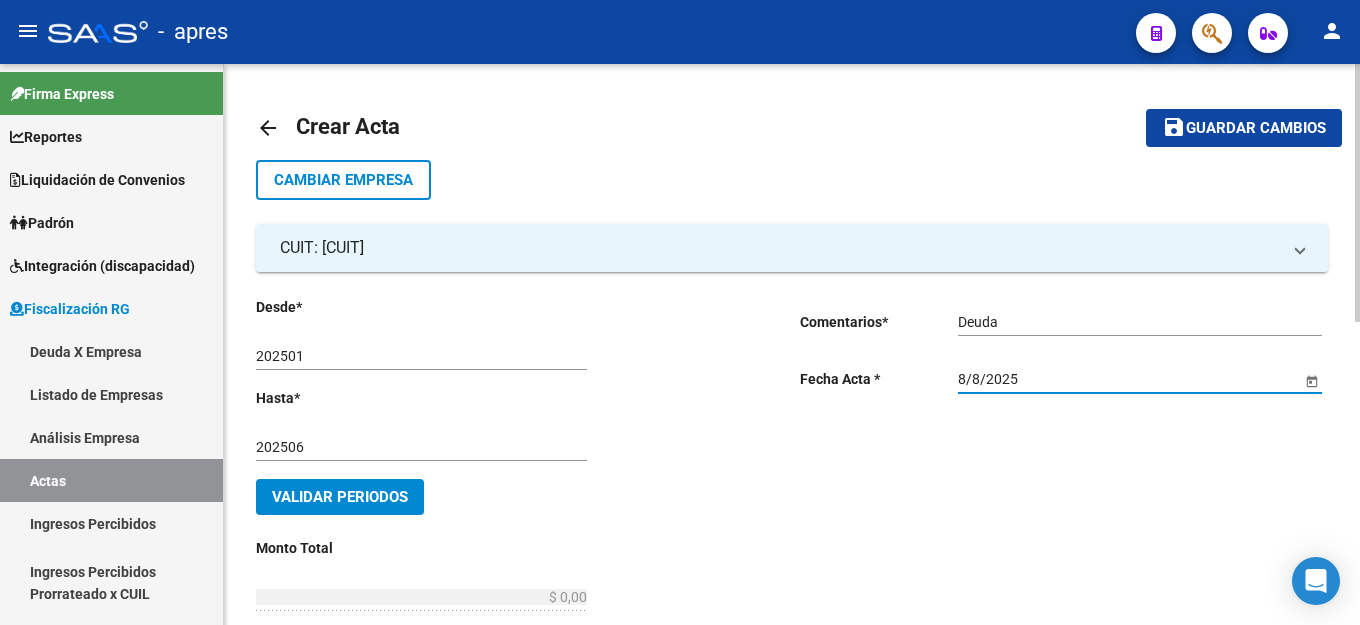click on "Validar Periodos" 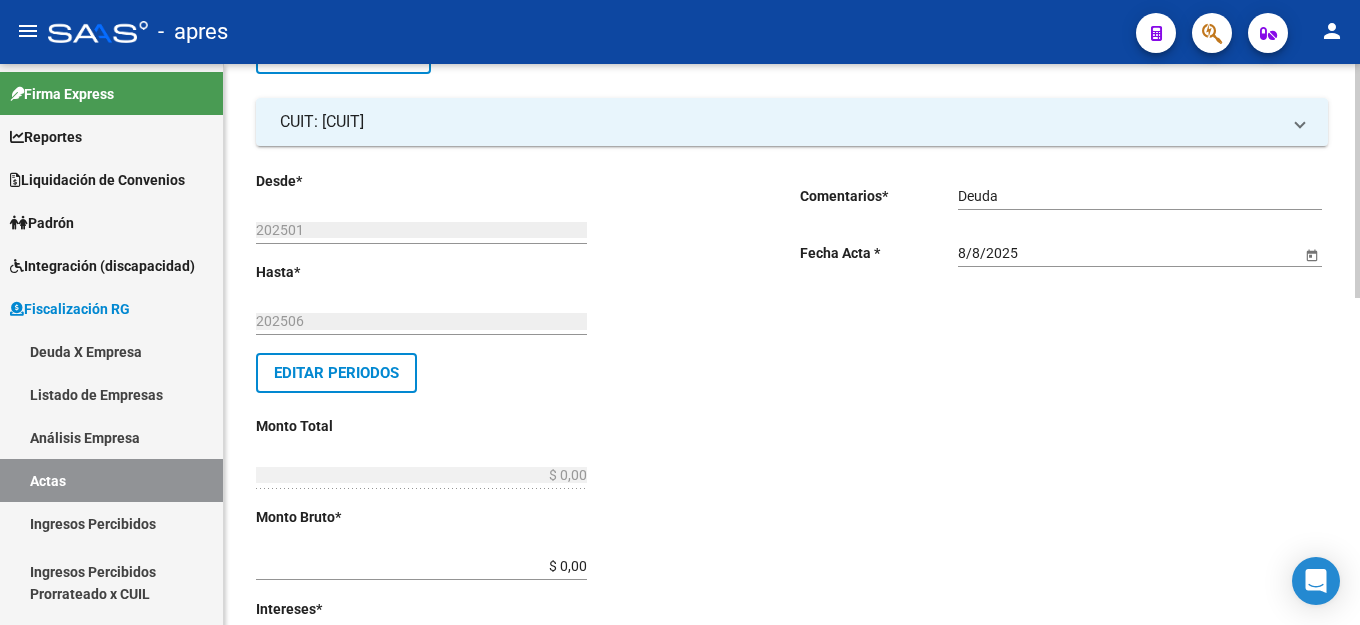 scroll, scrollTop: 200, scrollLeft: 0, axis: vertical 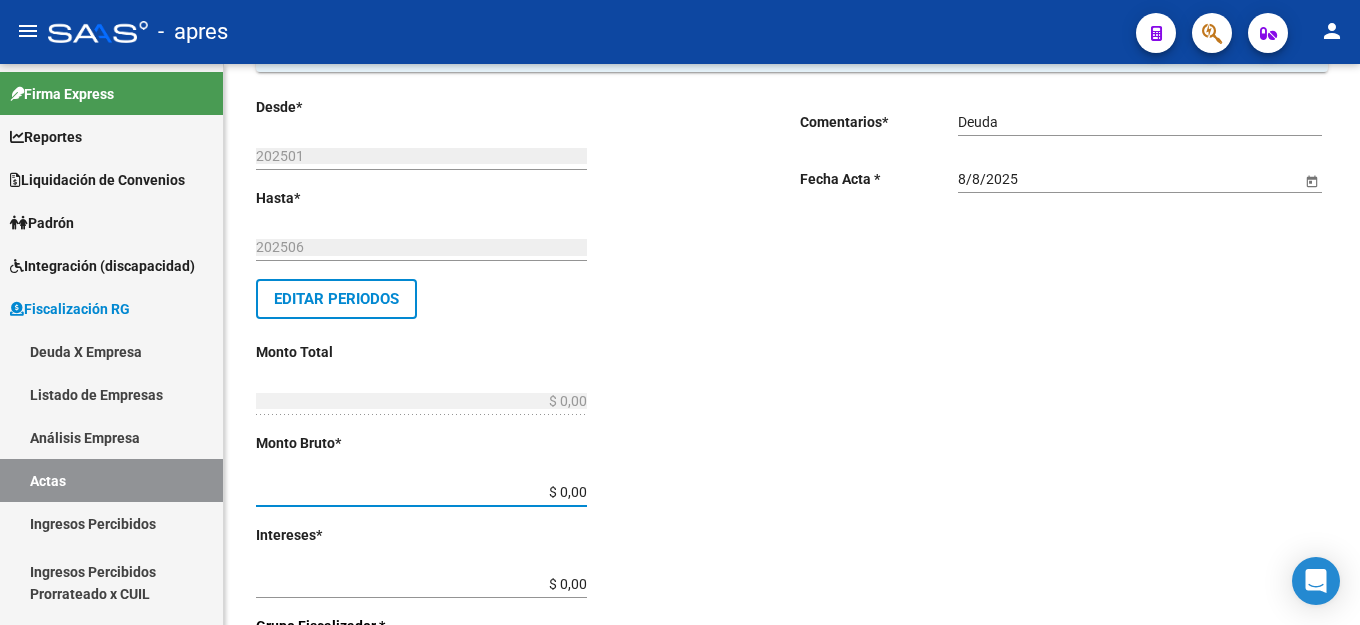 click on "$ 0,00" at bounding box center (421, 492) 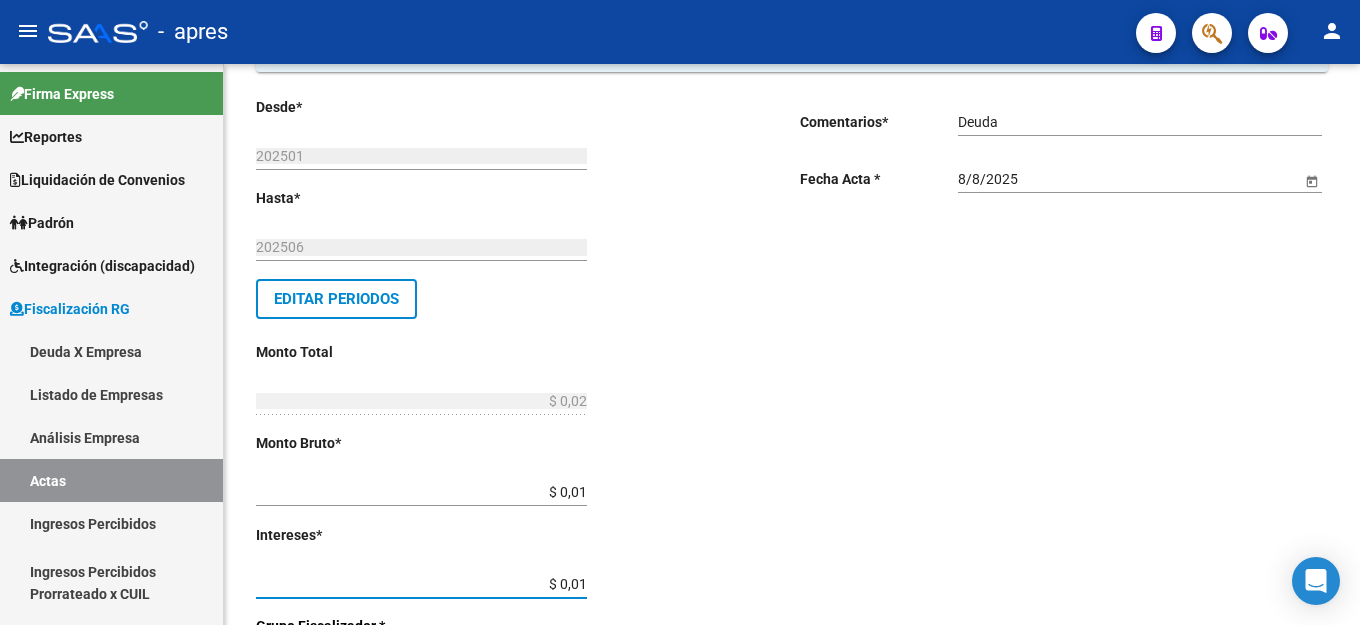 scroll, scrollTop: 531, scrollLeft: 0, axis: vertical 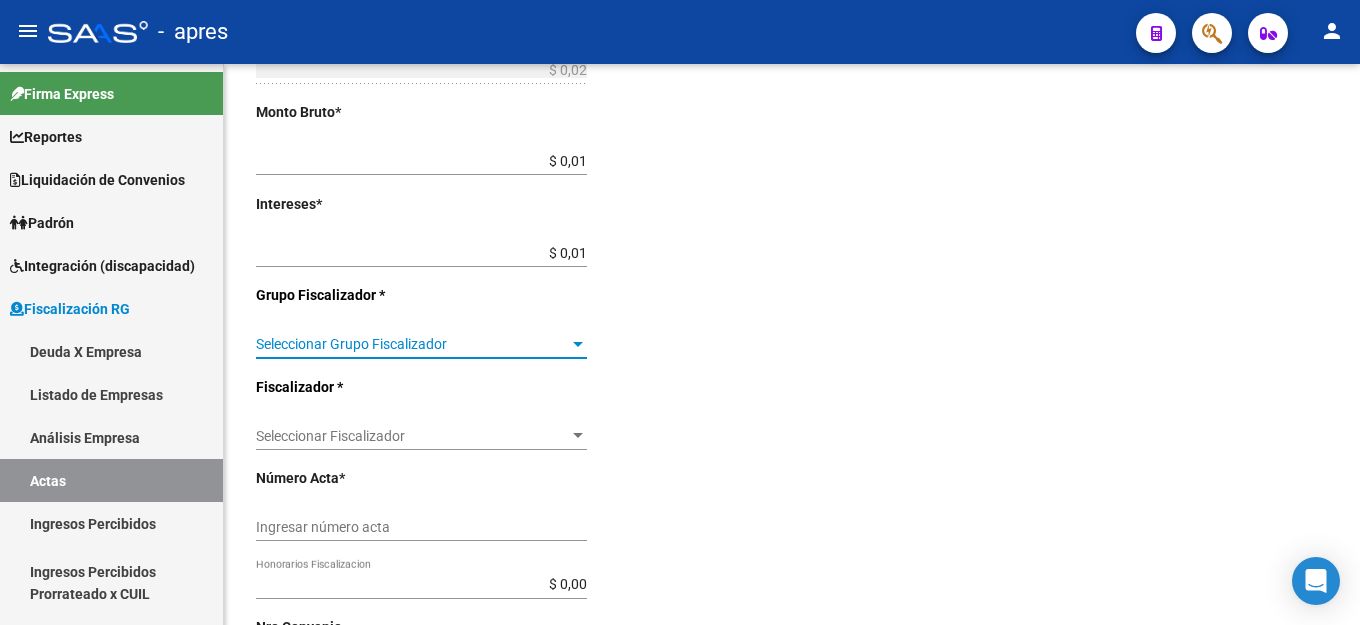 click on "Seleccionar Grupo Fiscalizador" at bounding box center (412, 344) 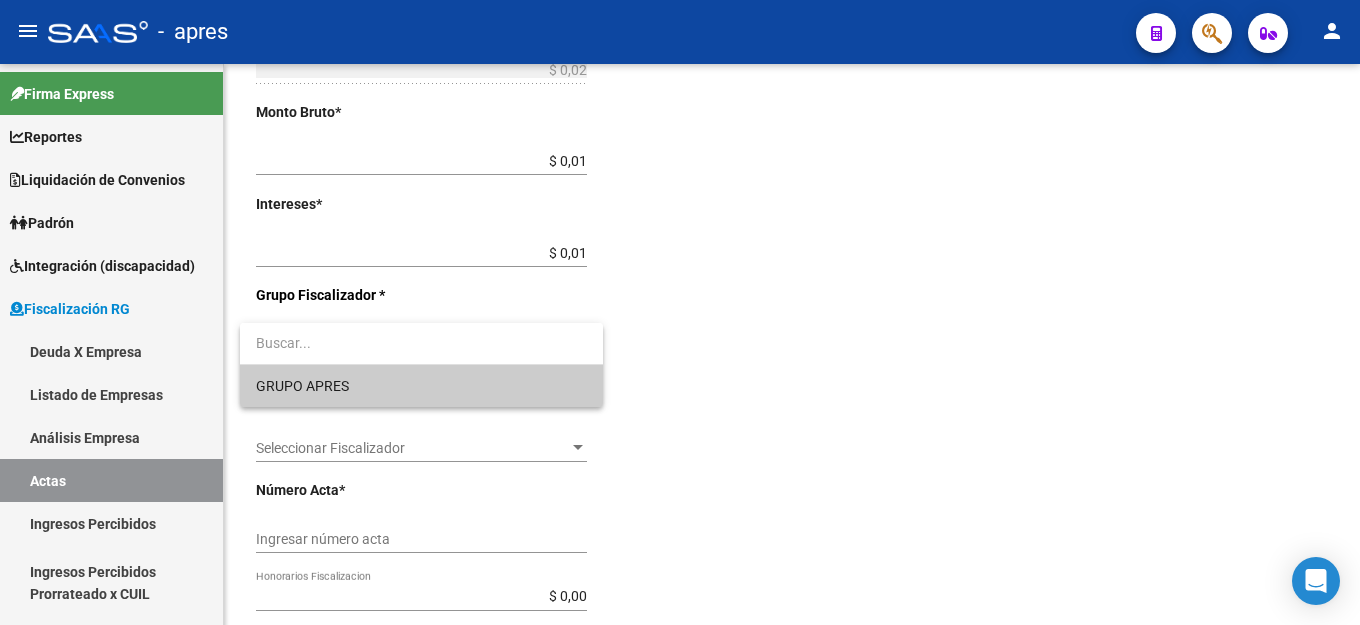 click on "GRUPO APRES" at bounding box center (421, 386) 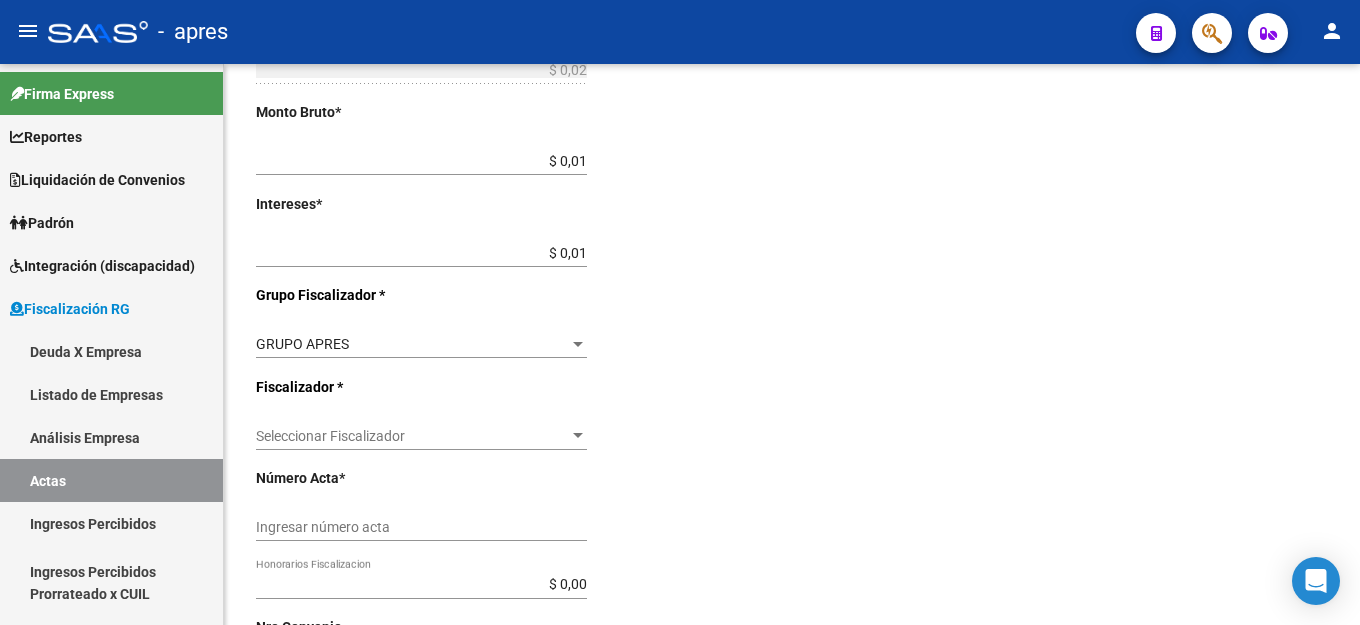 click on "Seleccionar Fiscalizador Seleccionar Fiscalizador" 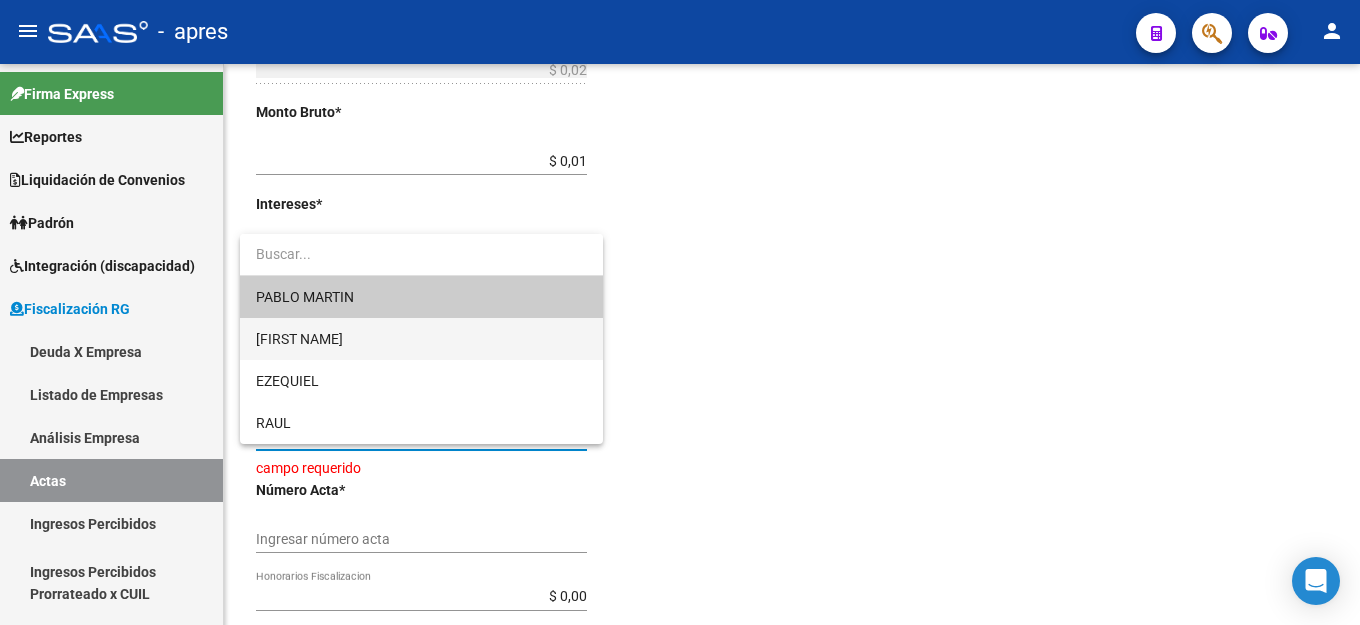 click on "[FIRST NAME]" at bounding box center [421, 339] 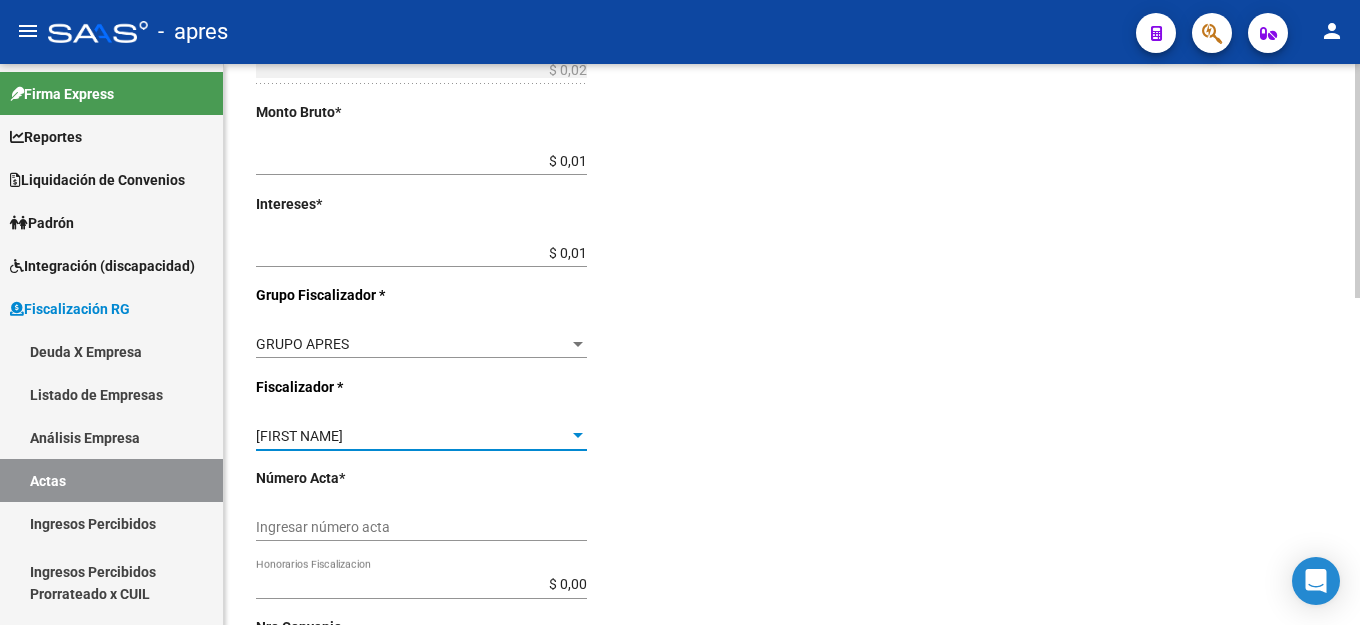 click on "Ingresar número acta" at bounding box center [421, 527] 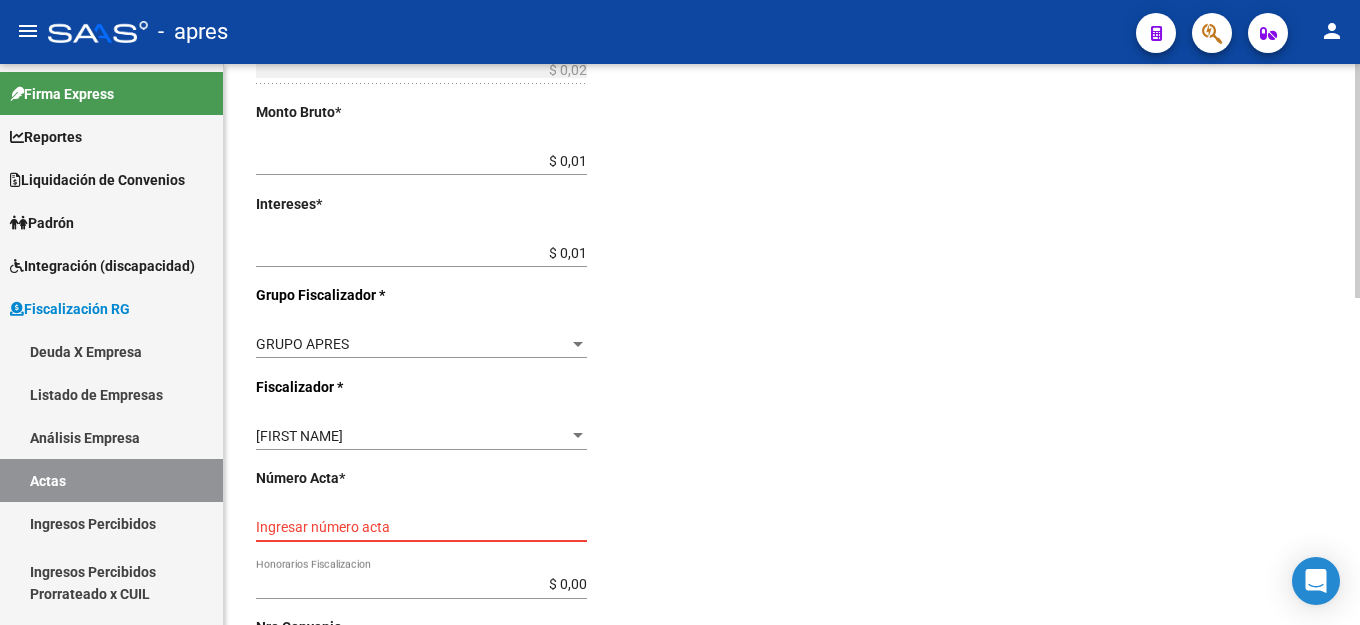 click on "Ingresar número acta" 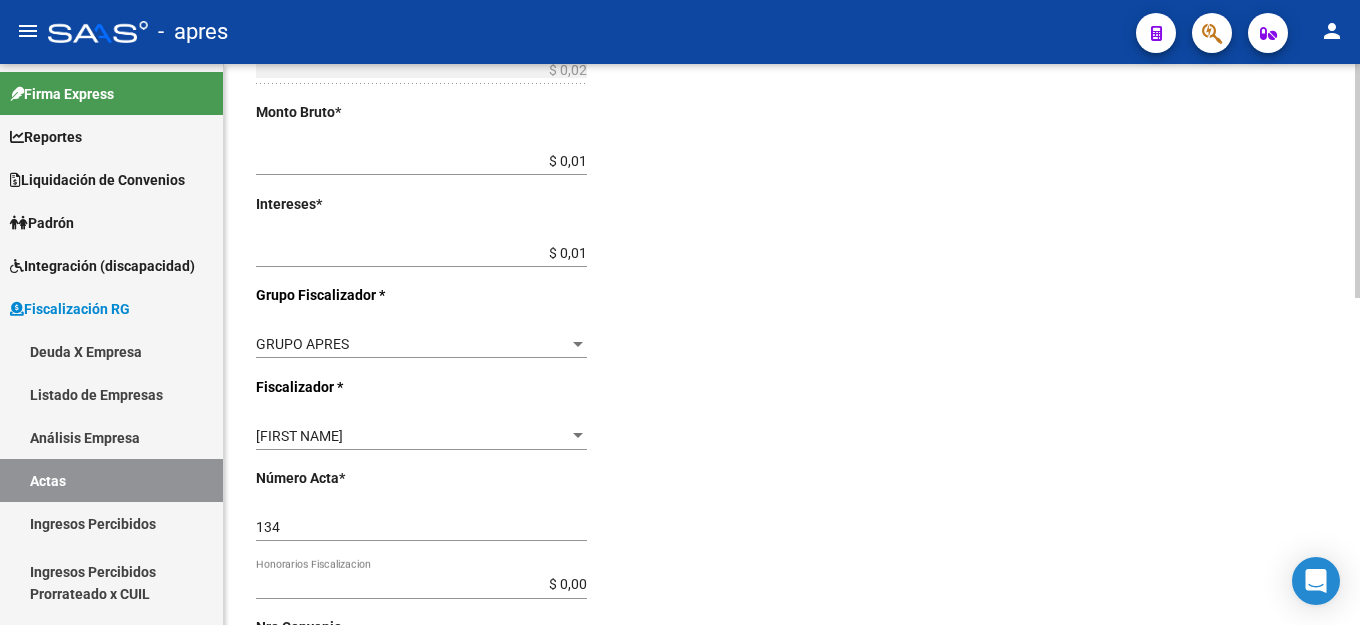 scroll, scrollTop: 782, scrollLeft: 0, axis: vertical 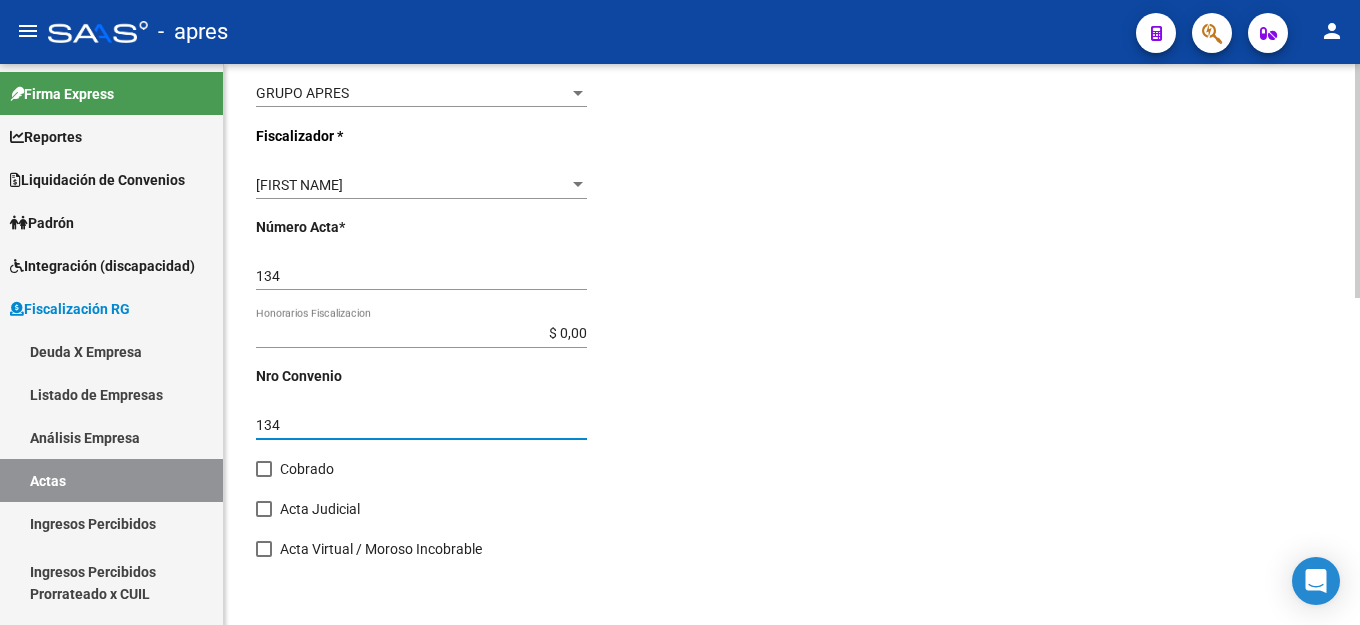 click at bounding box center (264, 469) 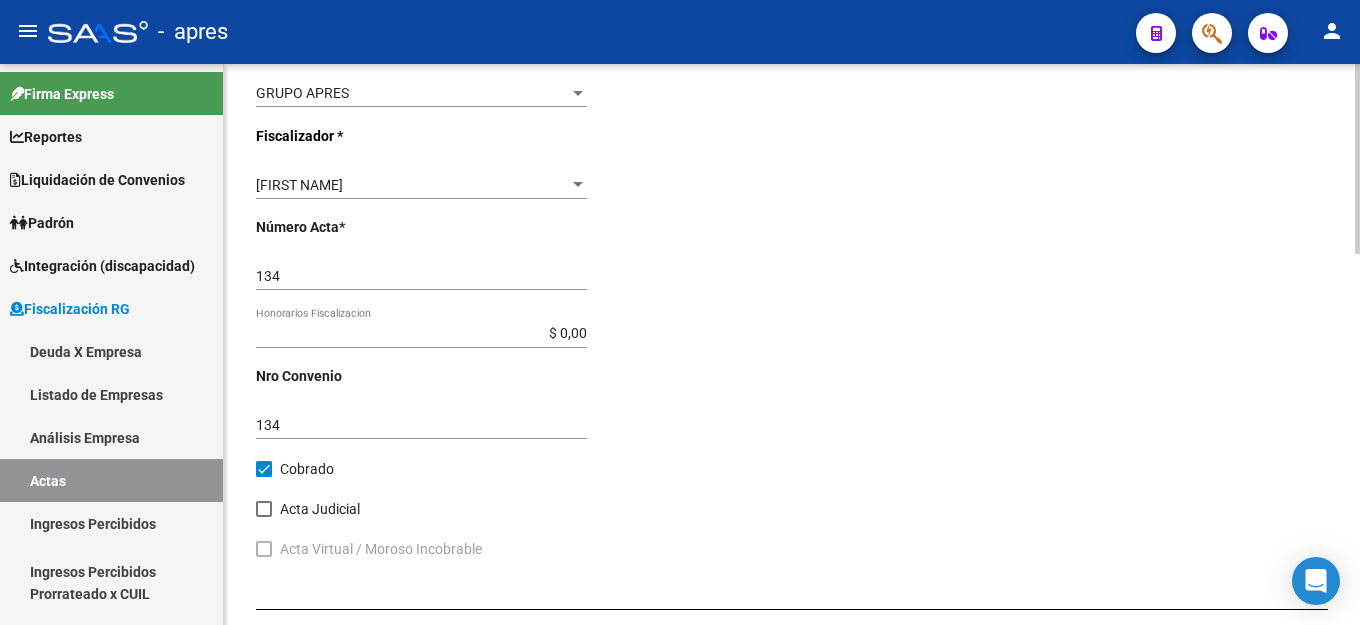 click on "Comentarios  *   Deuda Ingresar comentarios  Fecha Acta * [DATE] Selecciona una fecha" 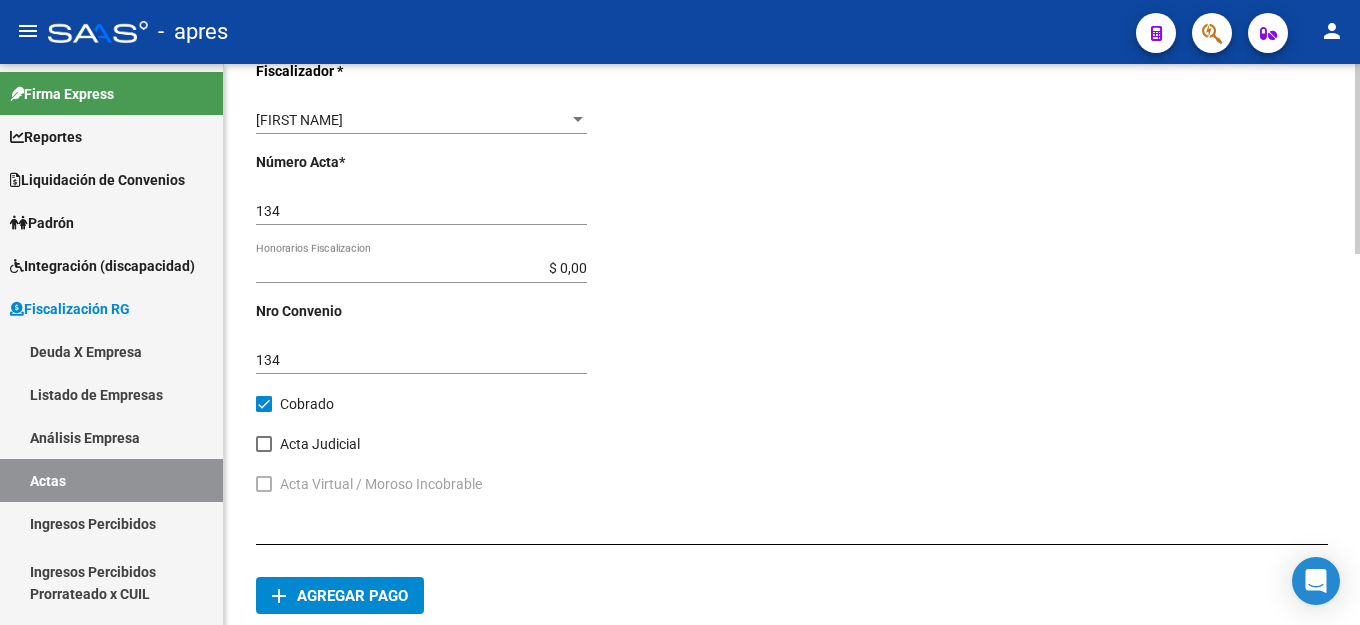scroll, scrollTop: 882, scrollLeft: 0, axis: vertical 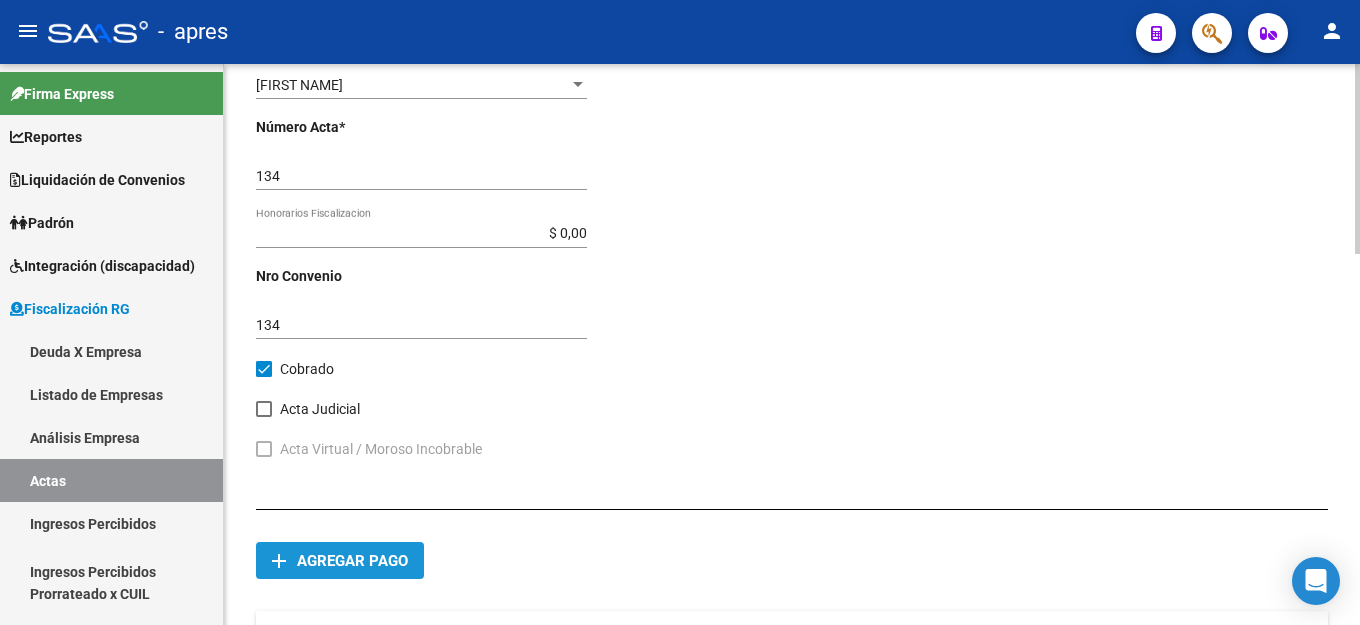 click on "add Agregar pago" 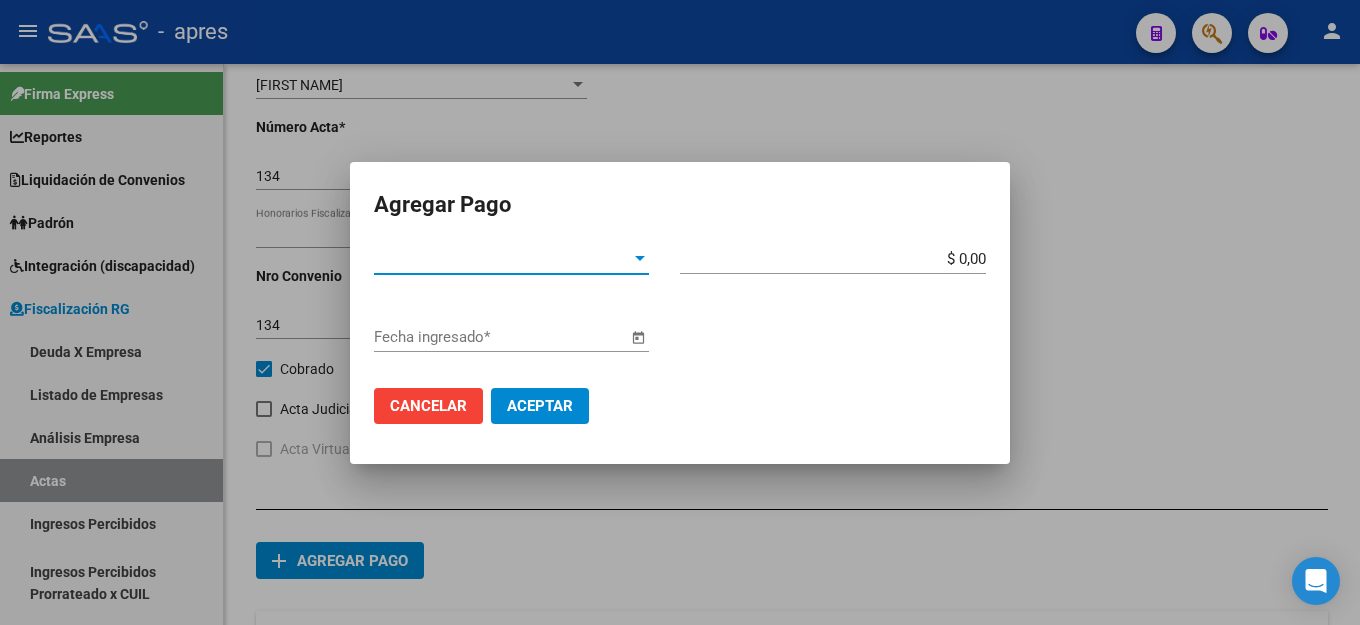 click on "Tipo de Pago * Tipo de Pago *" at bounding box center [511, 259] 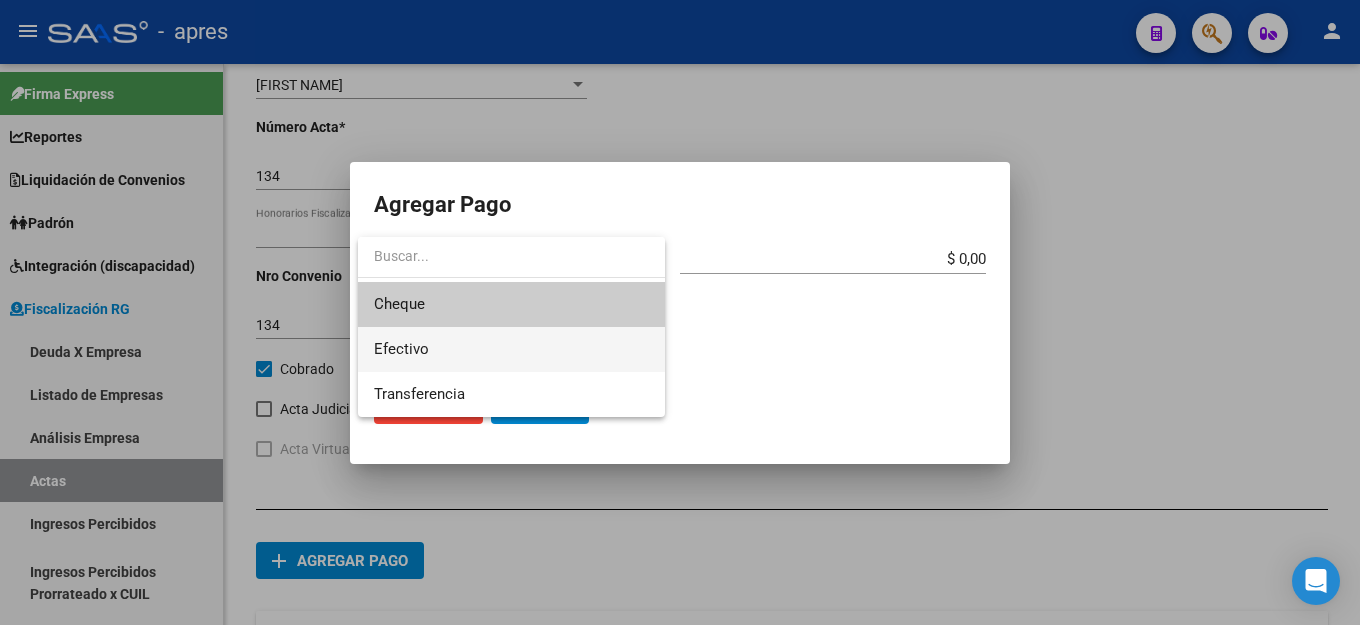 click on "Efectivo" at bounding box center [511, 349] 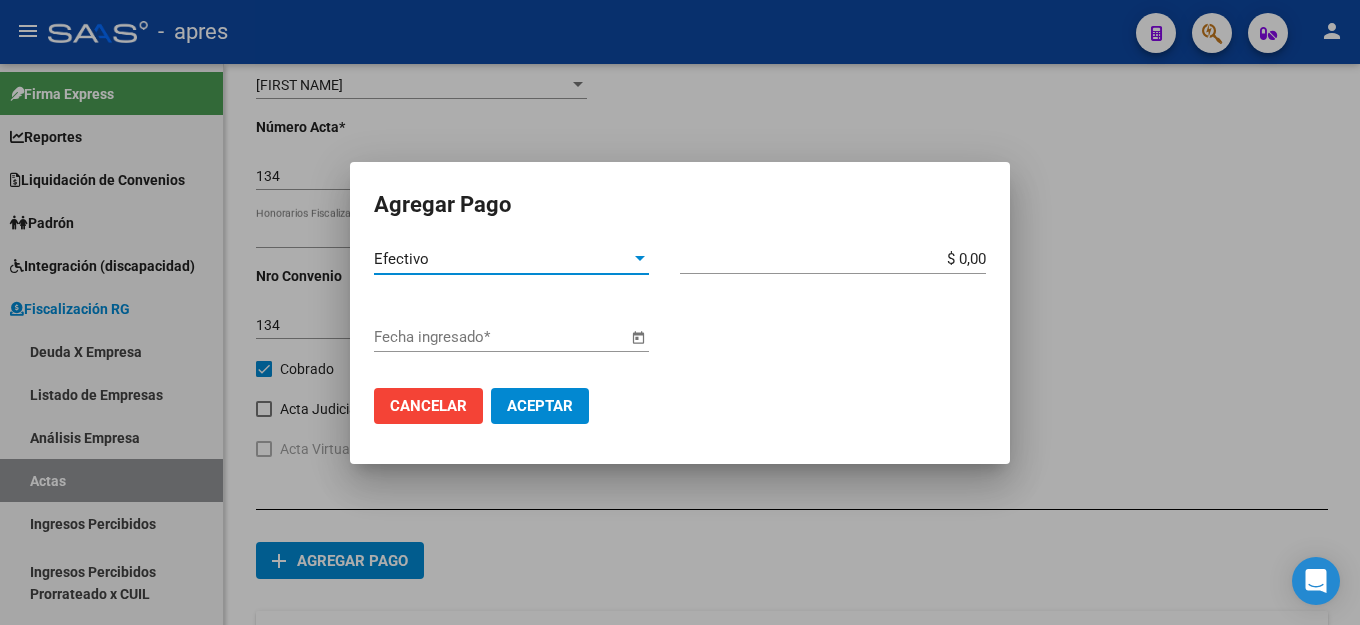 click on "$ 0,00" at bounding box center [833, 259] 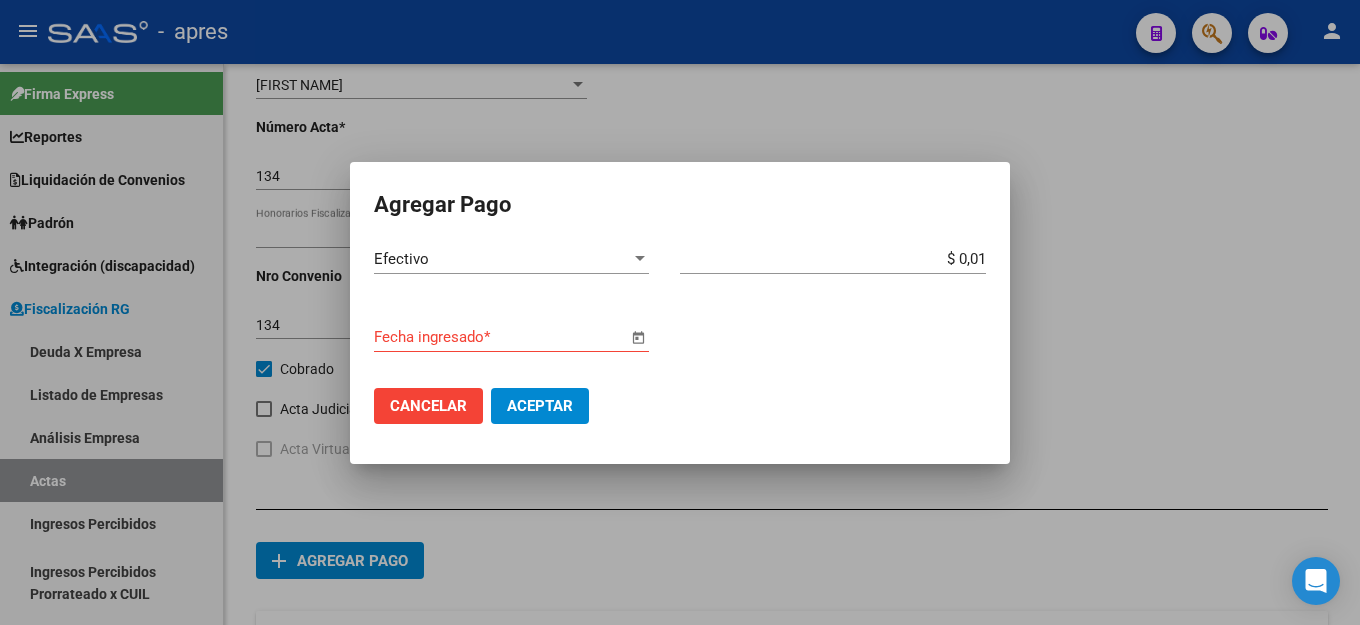 click at bounding box center [638, 338] 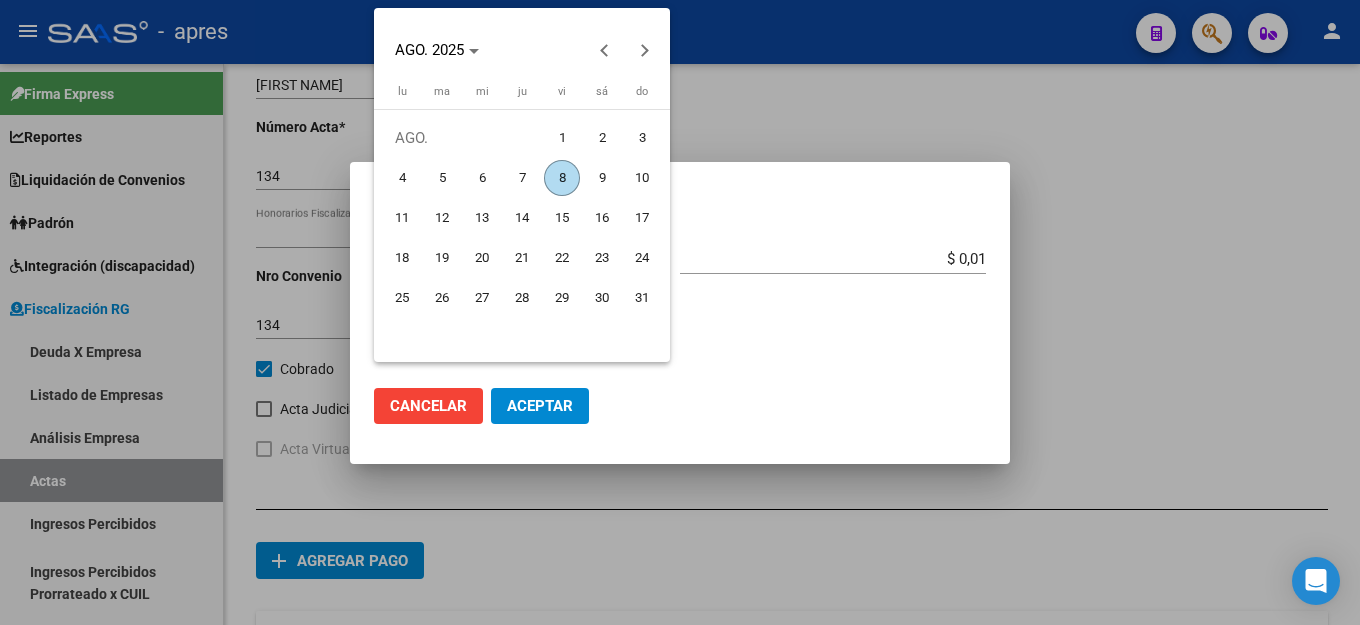 click on "8" at bounding box center [562, 178] 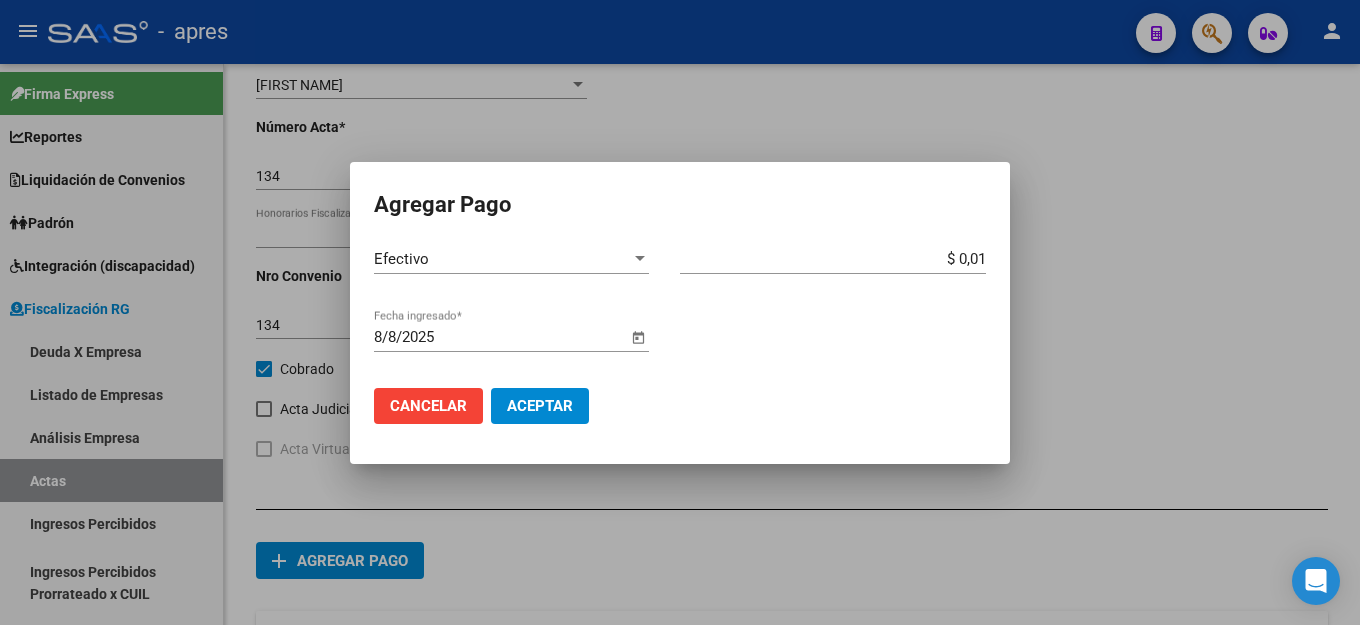 click on "Aceptar" at bounding box center [540, 406] 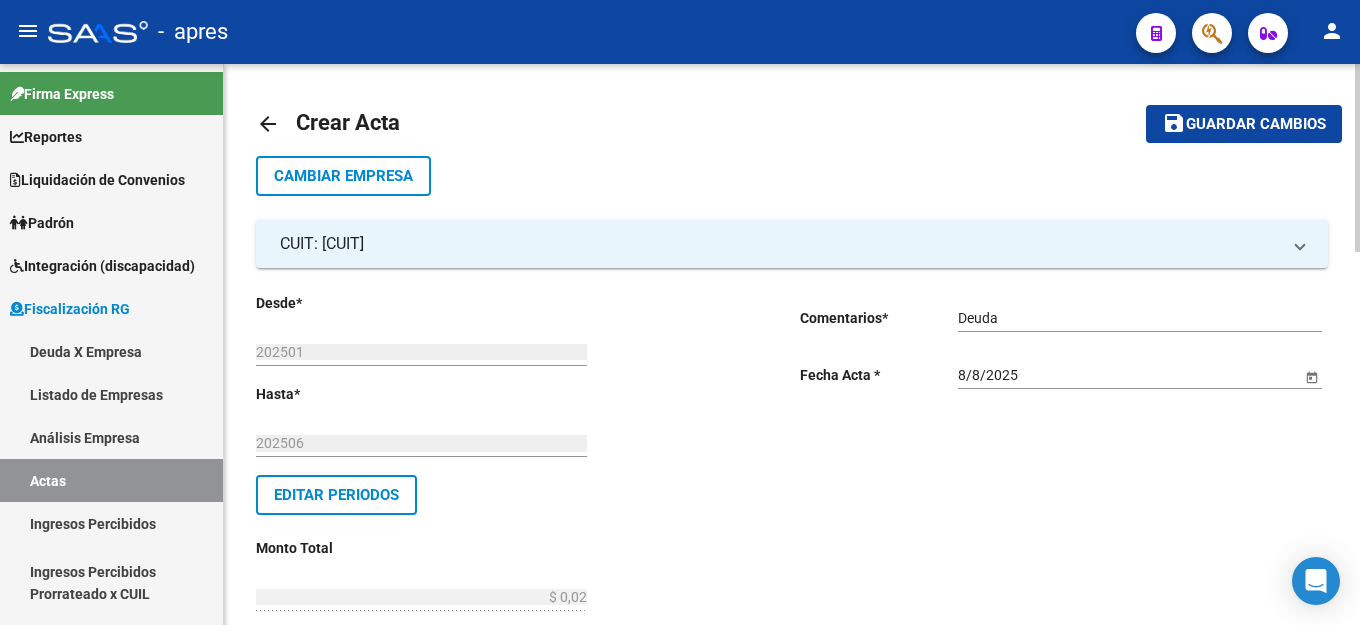 scroll, scrollTop: 0, scrollLeft: 0, axis: both 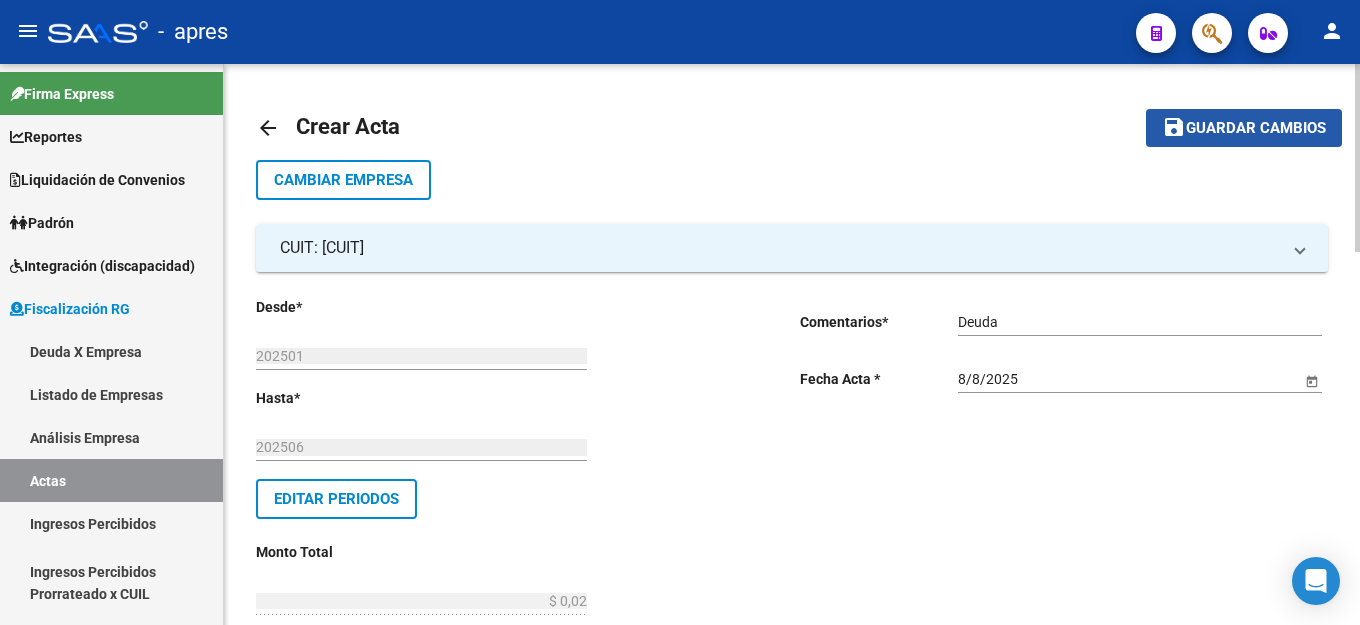 click on "Guardar cambios" 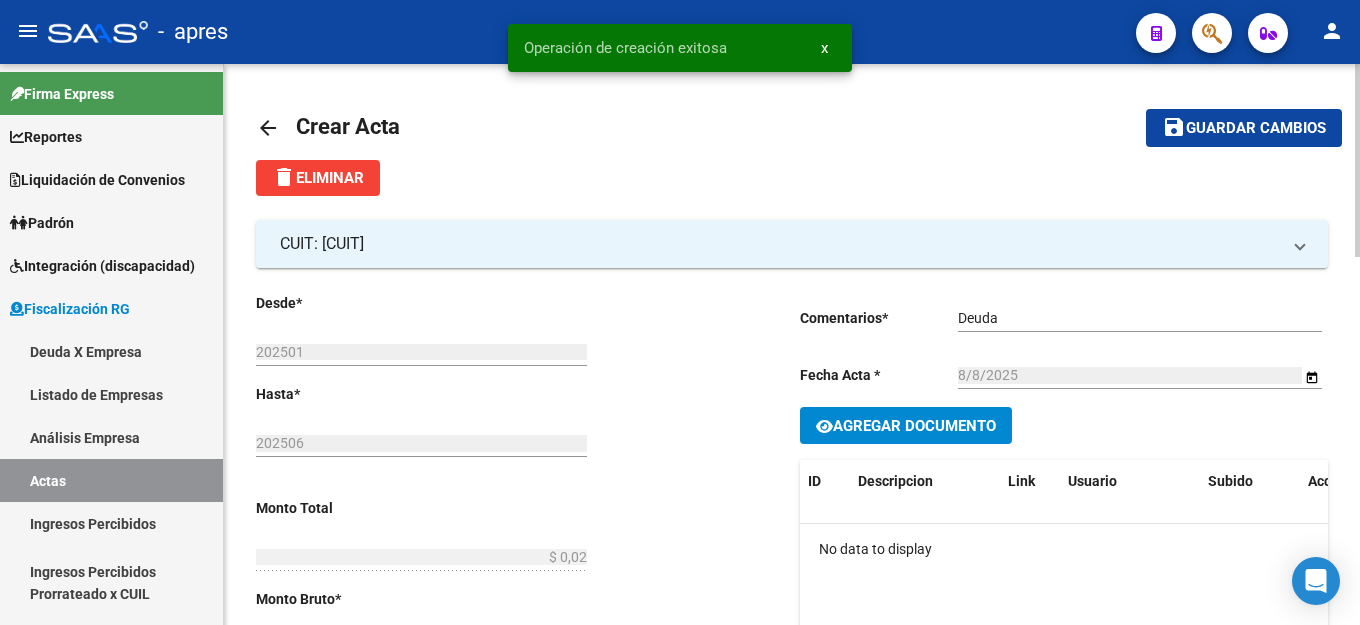 click on "Agregar Documento" 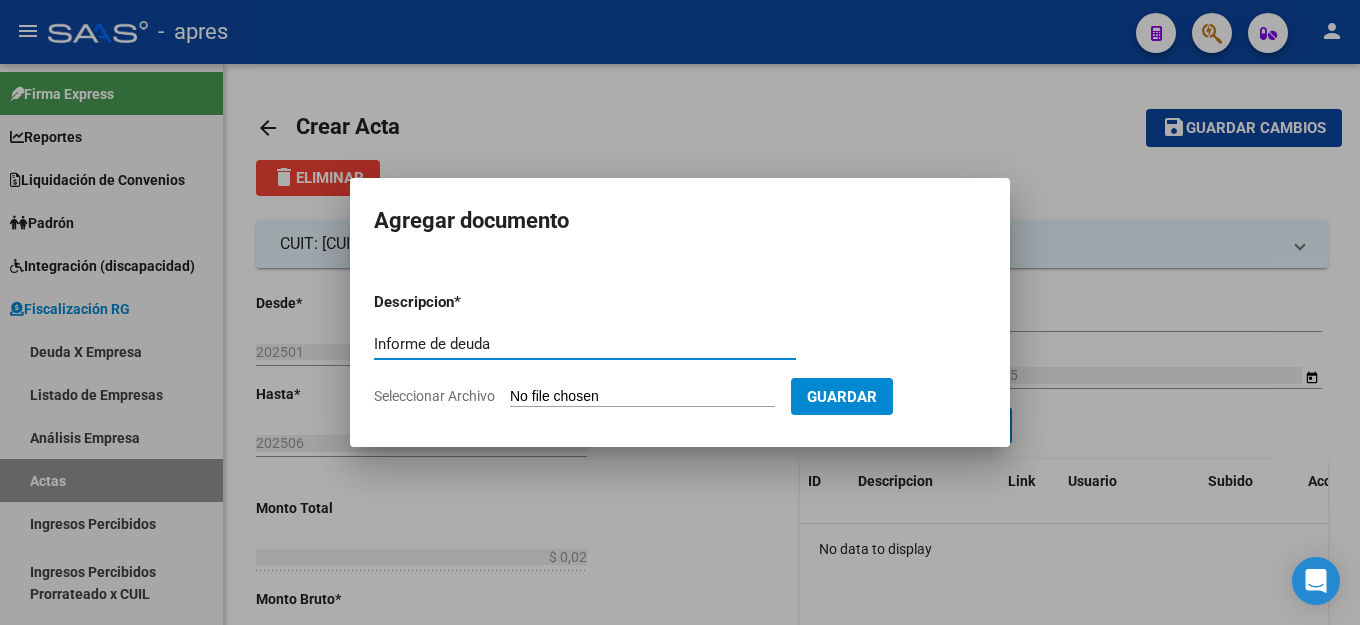 click on "Seleccionar Archivo" at bounding box center (642, 397) 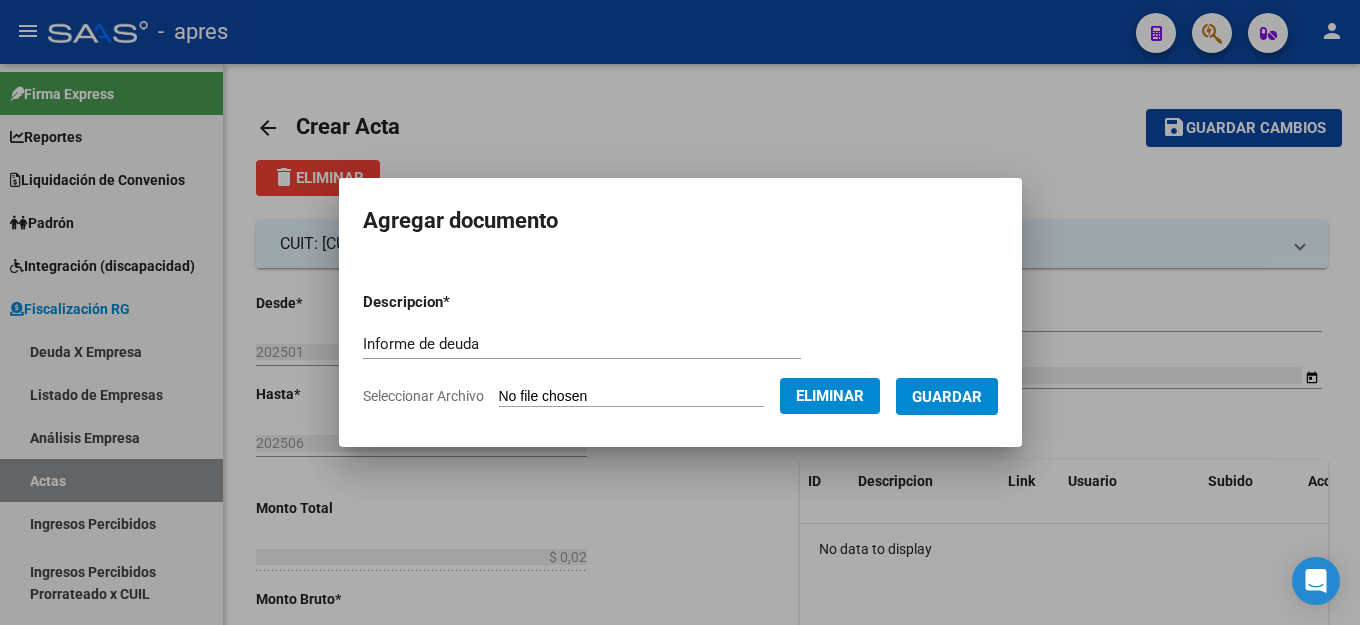 click on "Guardar" at bounding box center (947, 397) 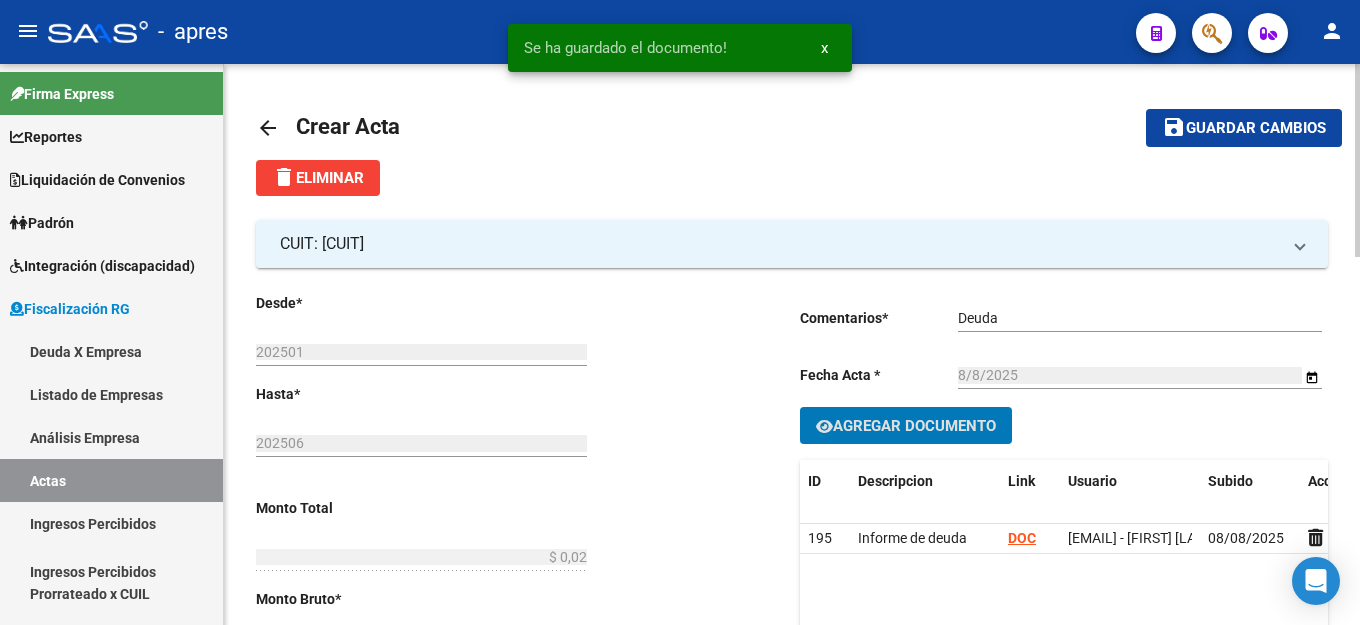 click on "save Guardar cambios" 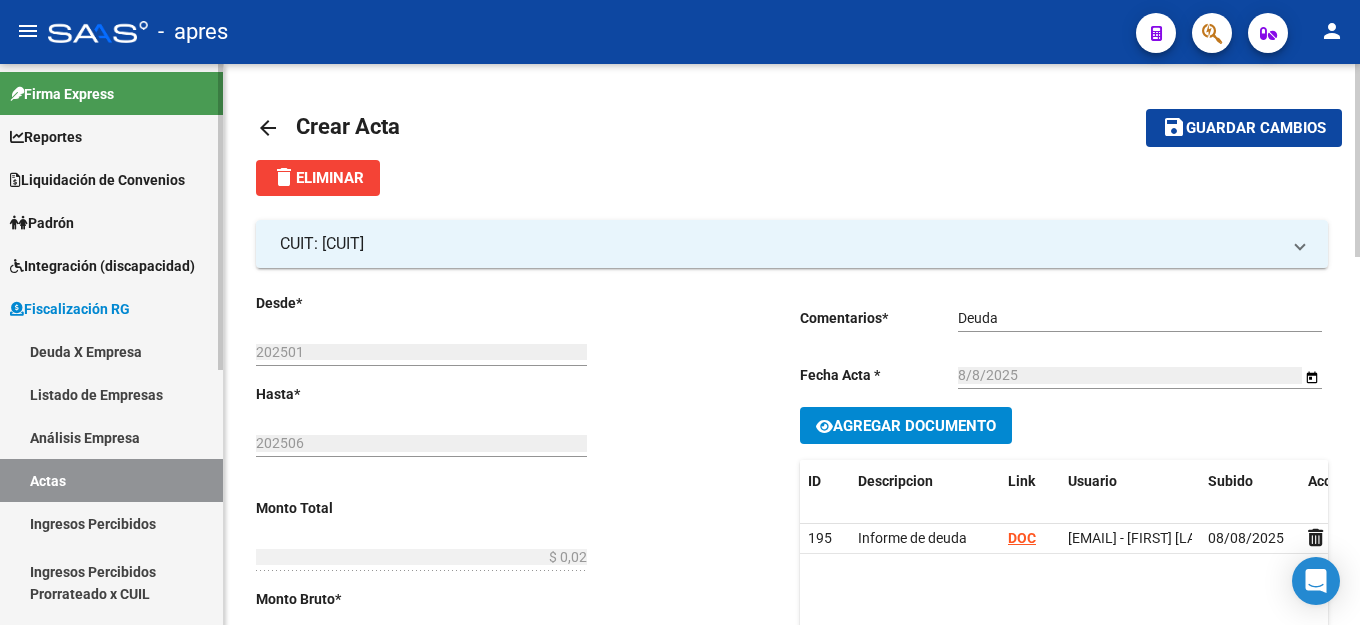 click on "Deuda X Empresa" at bounding box center (111, 351) 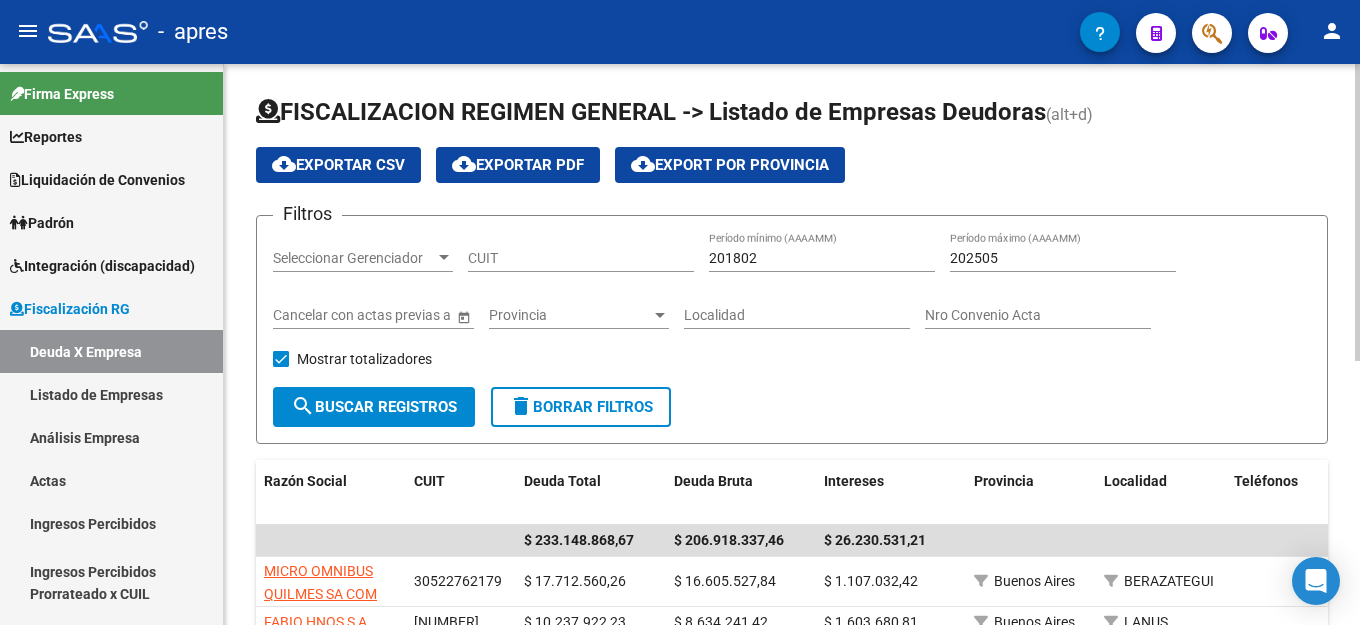 click on "CUIT" 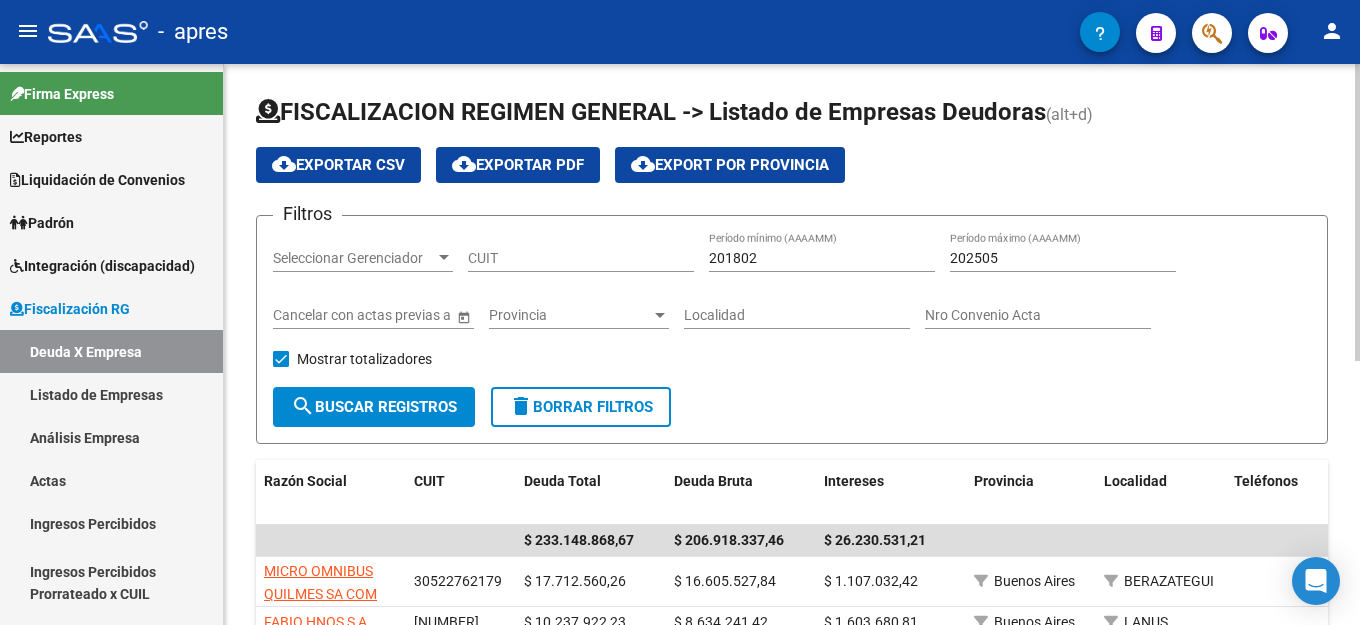 click on "CUIT" 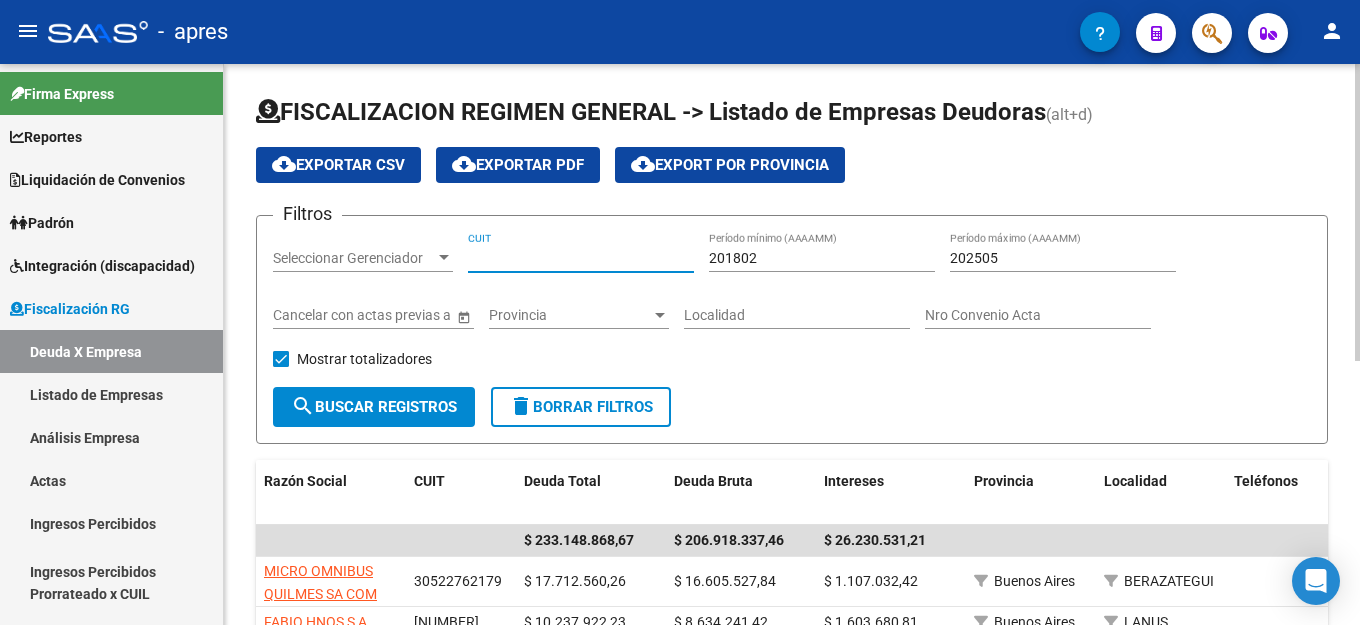 paste on "CUIT: [NUMBER]" 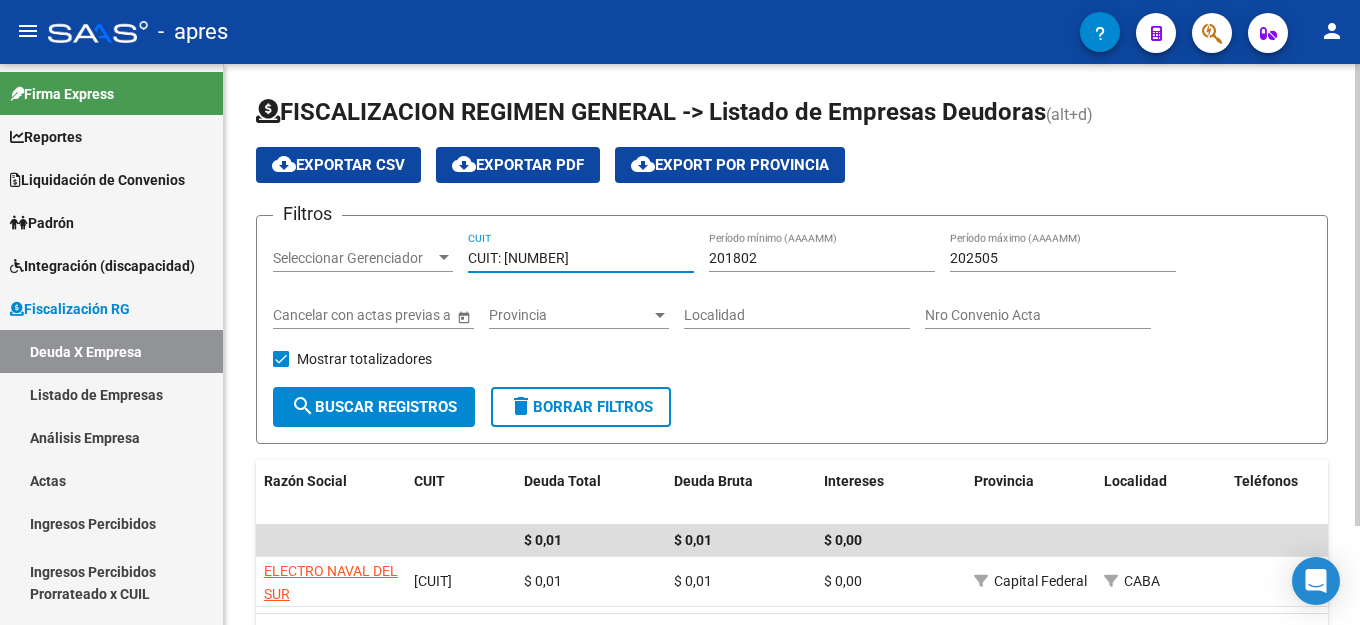 click on "202505" at bounding box center (1063, 258) 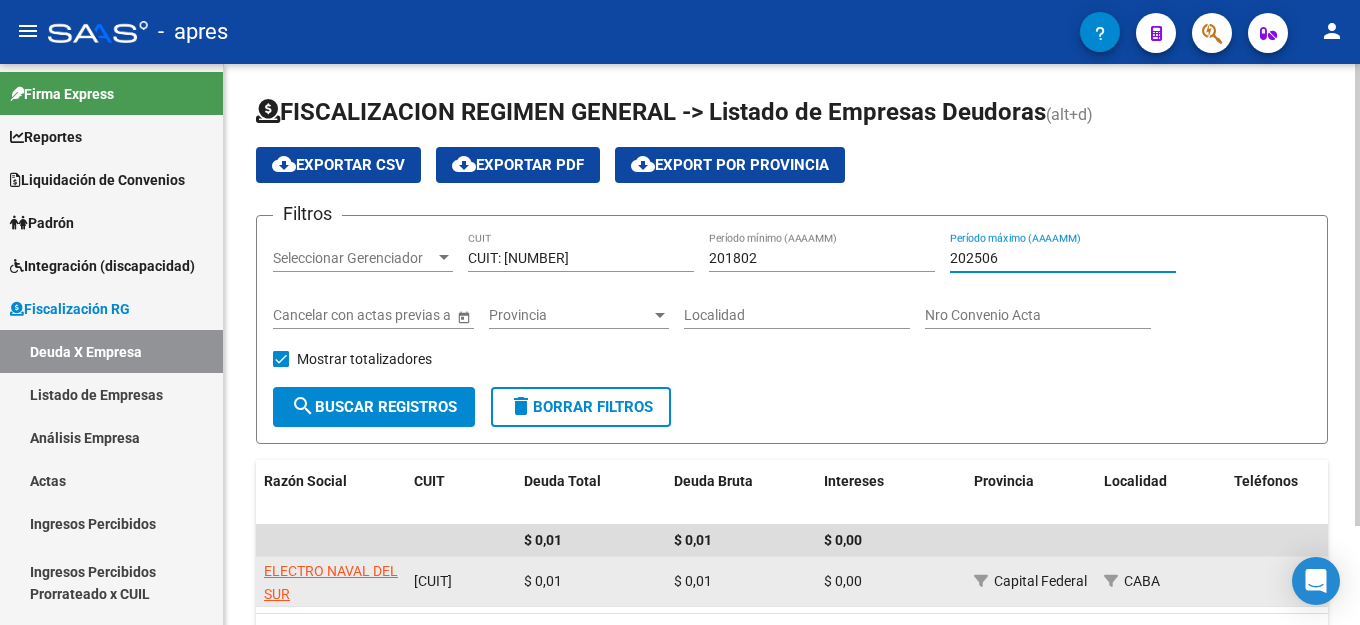 click on "ELECTRO NAVAL DEL SUR" 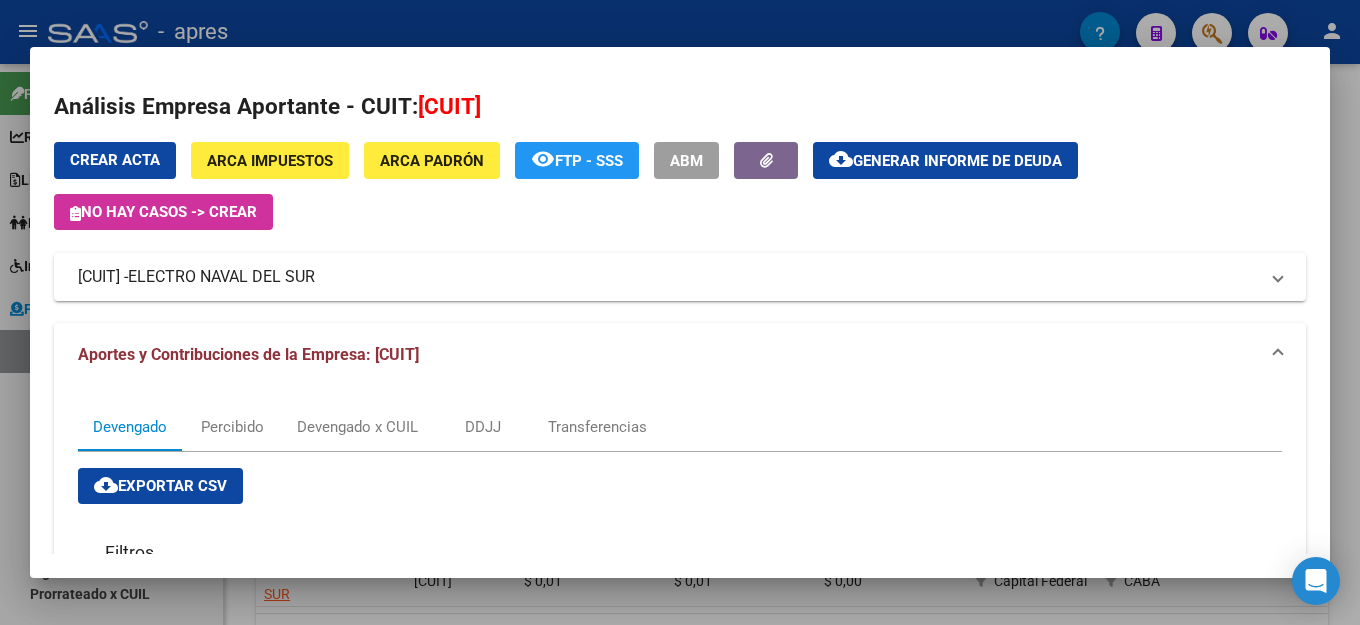 click on "Generar informe de deuda" 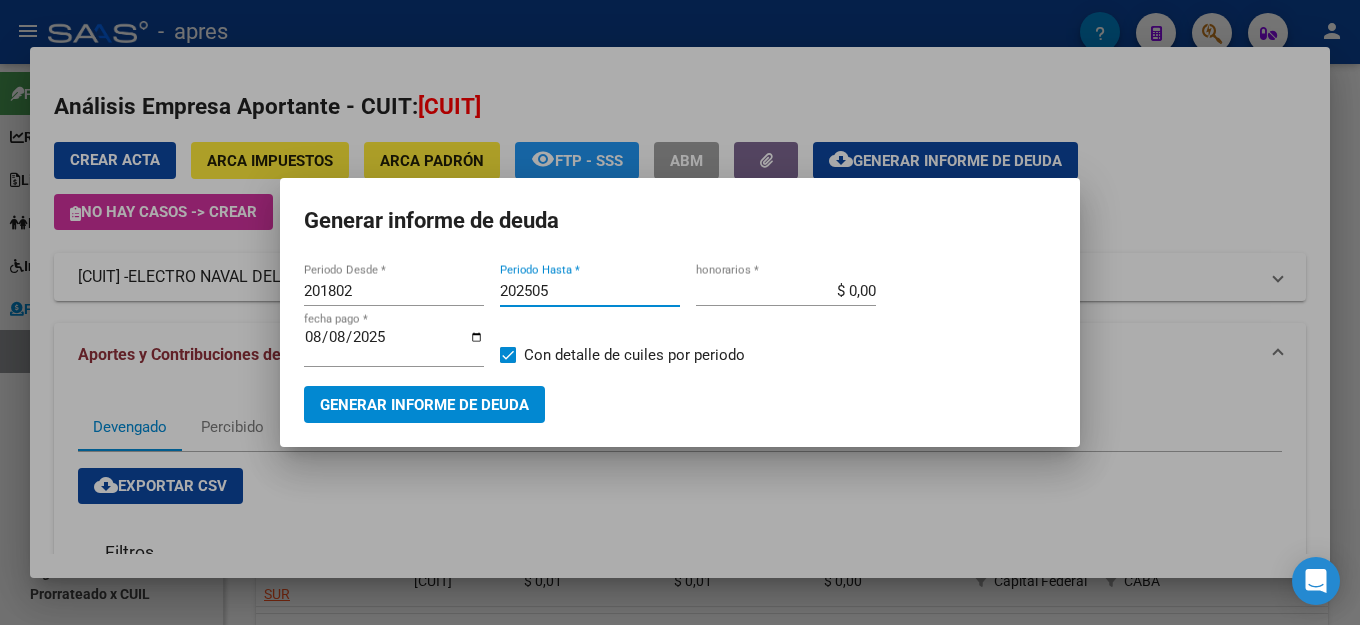 click on "202505" at bounding box center [590, 291] 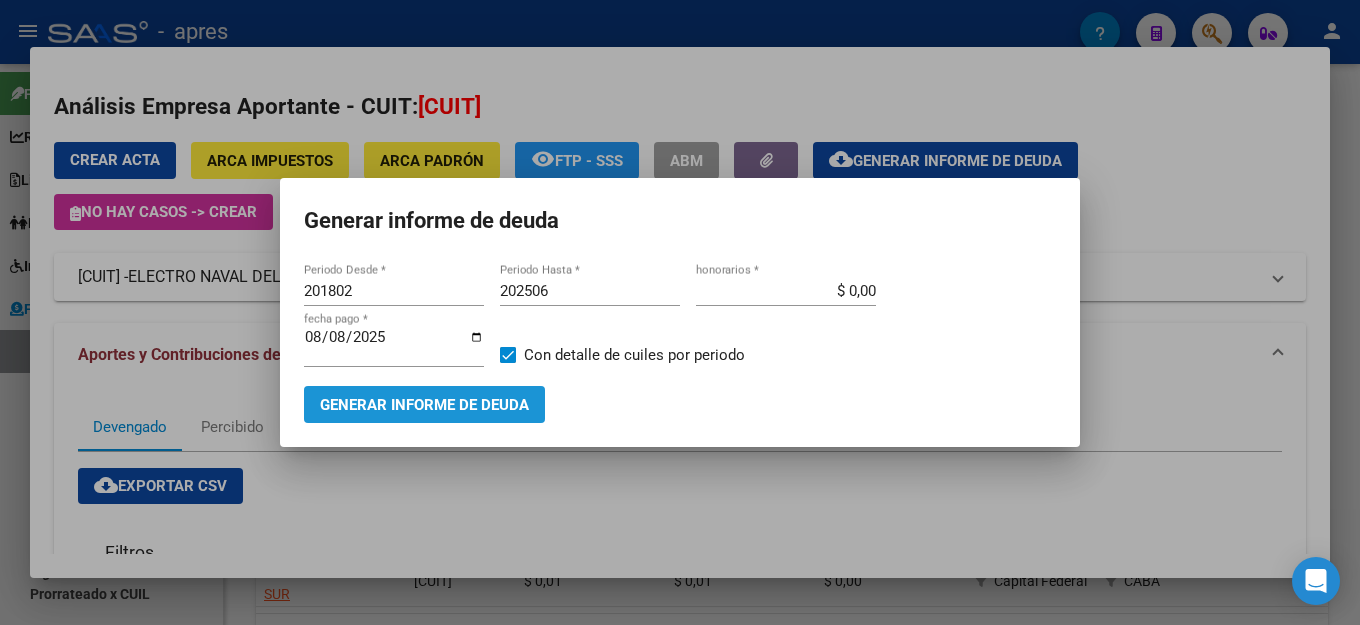 click on "Generar informe de deuda" at bounding box center (424, 404) 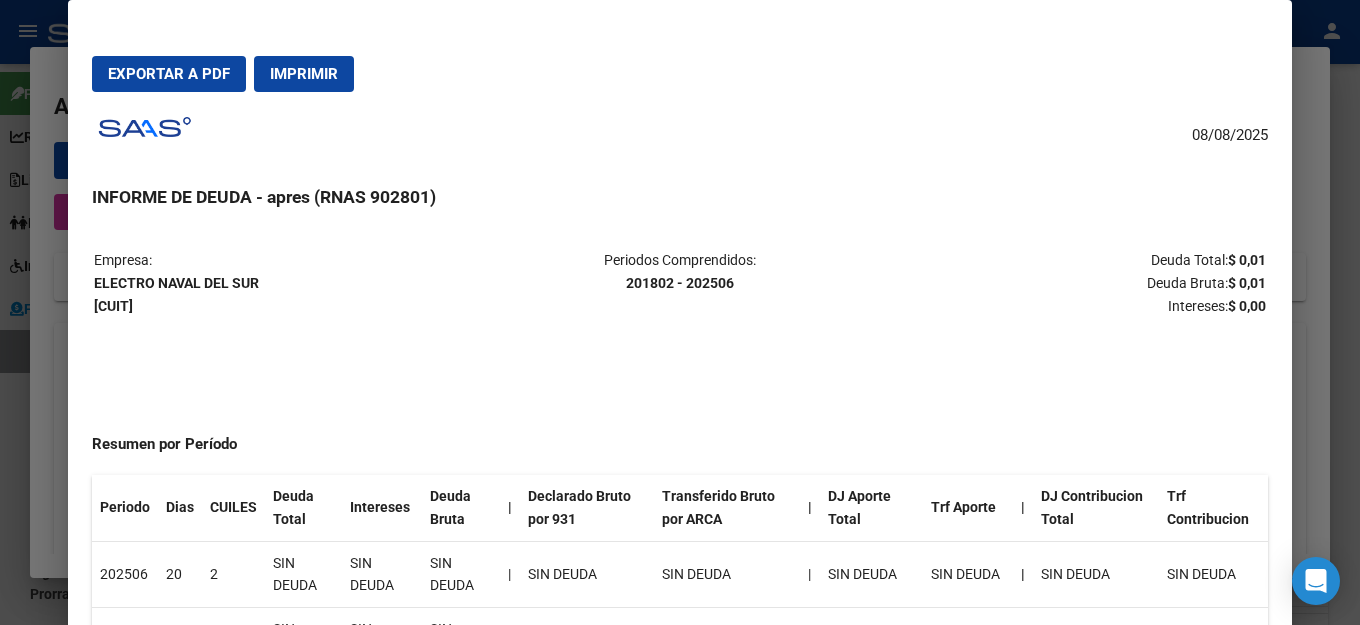 click on "Exportar a PDF" at bounding box center [169, 74] 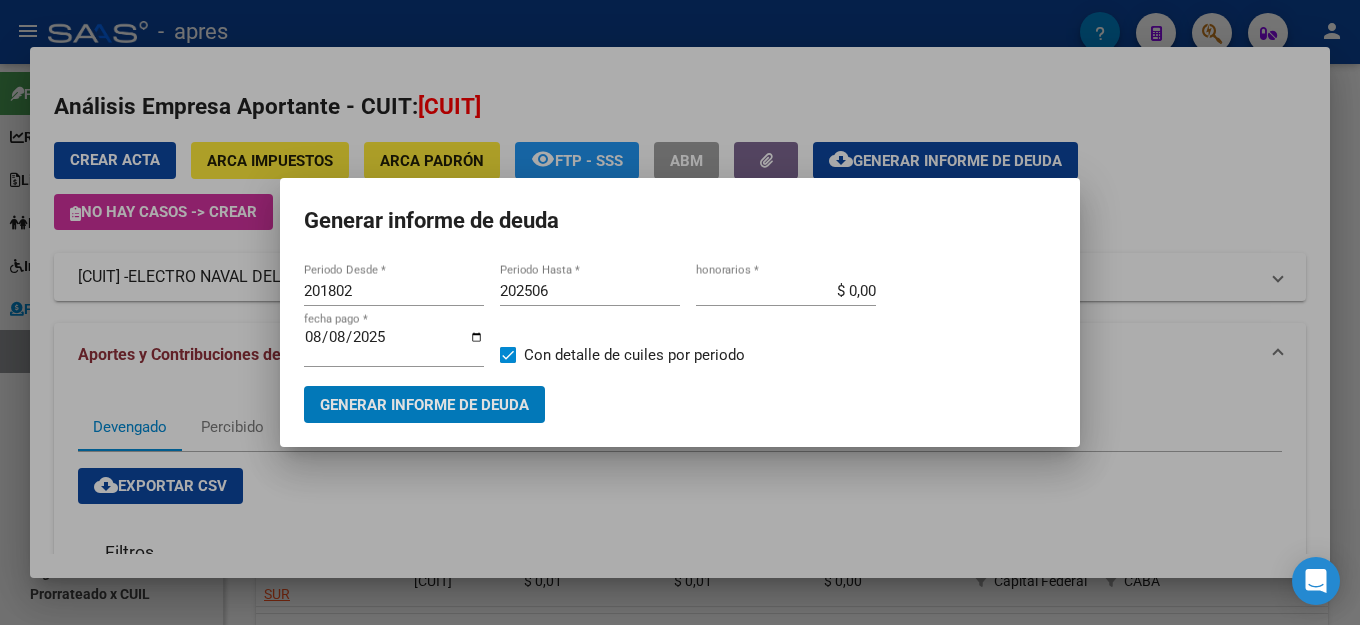 click on "Generar informe de deuda   [PERIOD] Periodo Desde *   [PERIOD] Periodo Hasta *   $ 0,00 honorarios * [DATE] fecha pago *   Con detalle de cuiles por periodo  Generar informe de deuda" at bounding box center (680, 312) 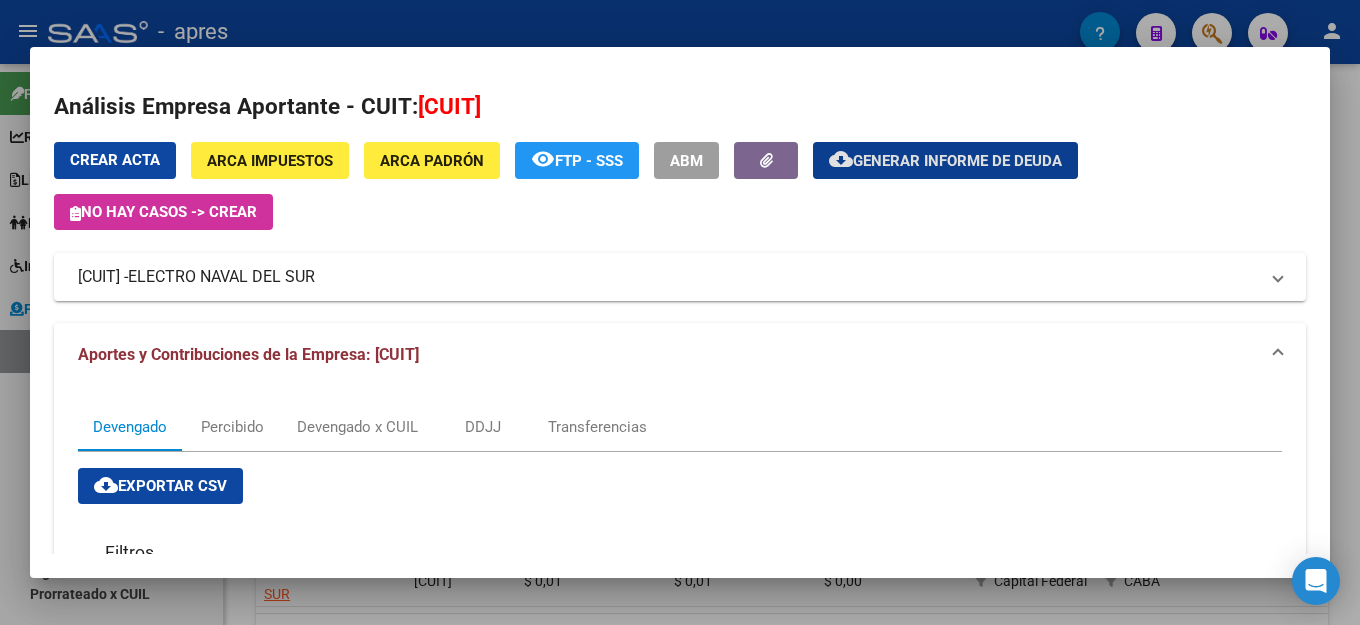 click on "Crear Acta" at bounding box center [115, 160] 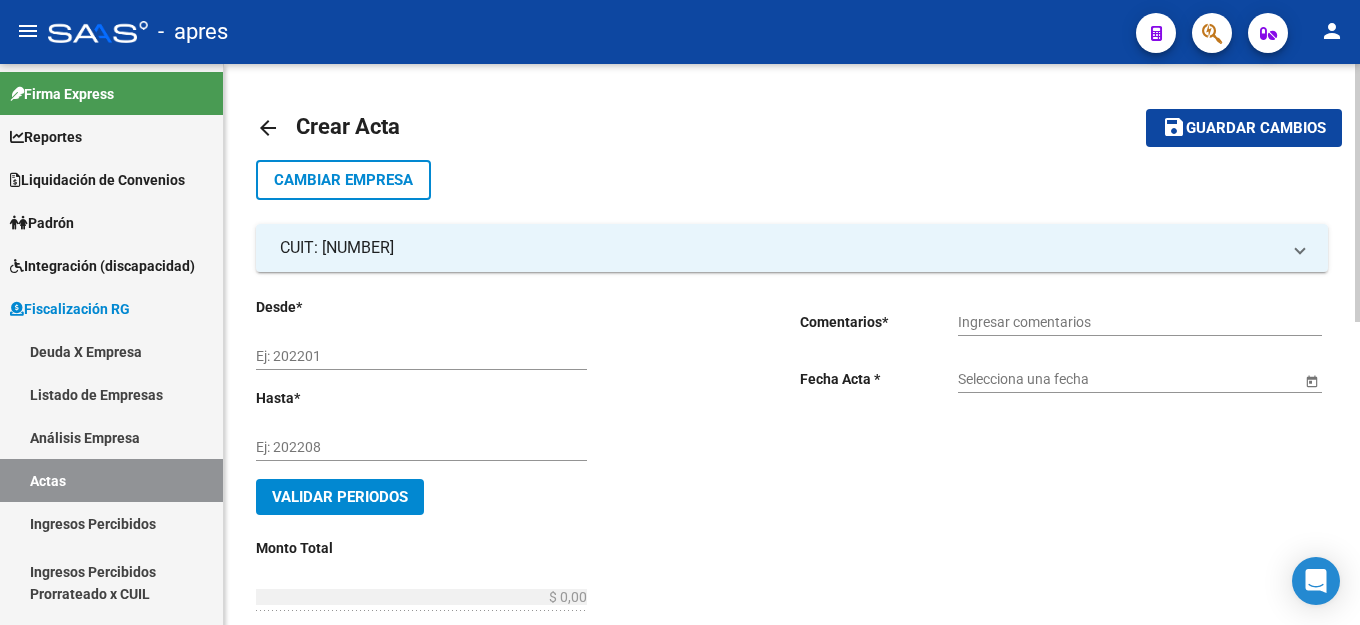 click on "Ej: 202201" 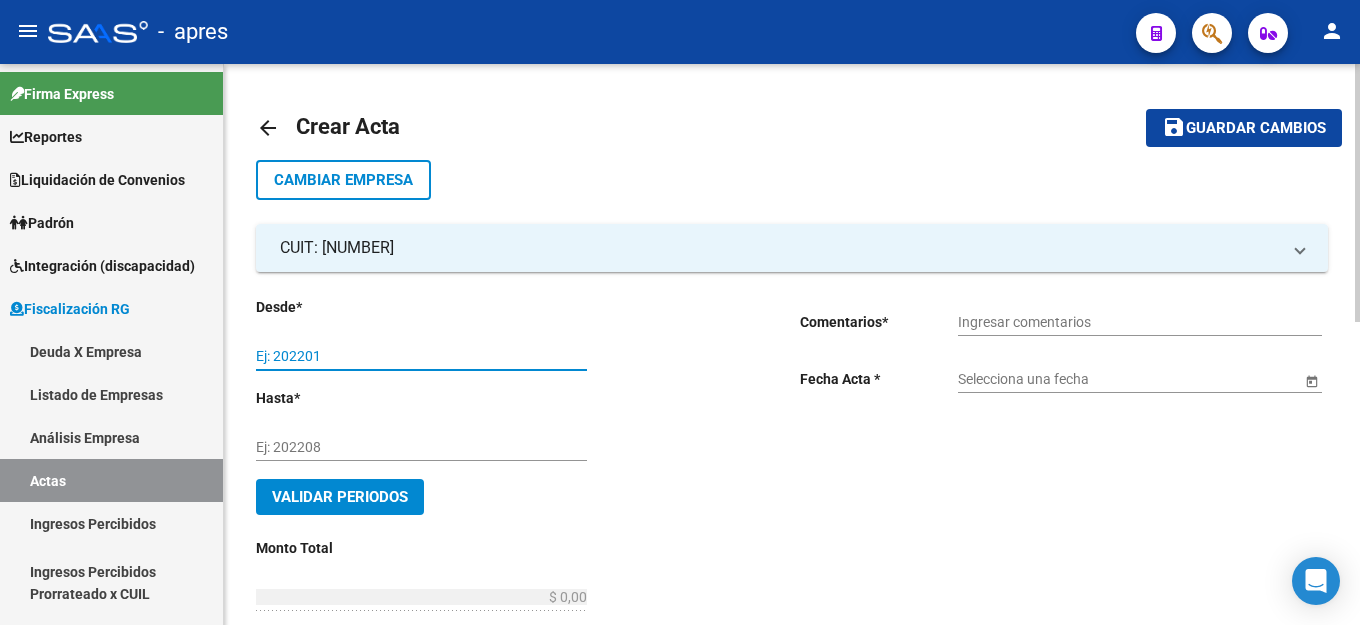 click on "Ej: 202201" at bounding box center [421, 356] 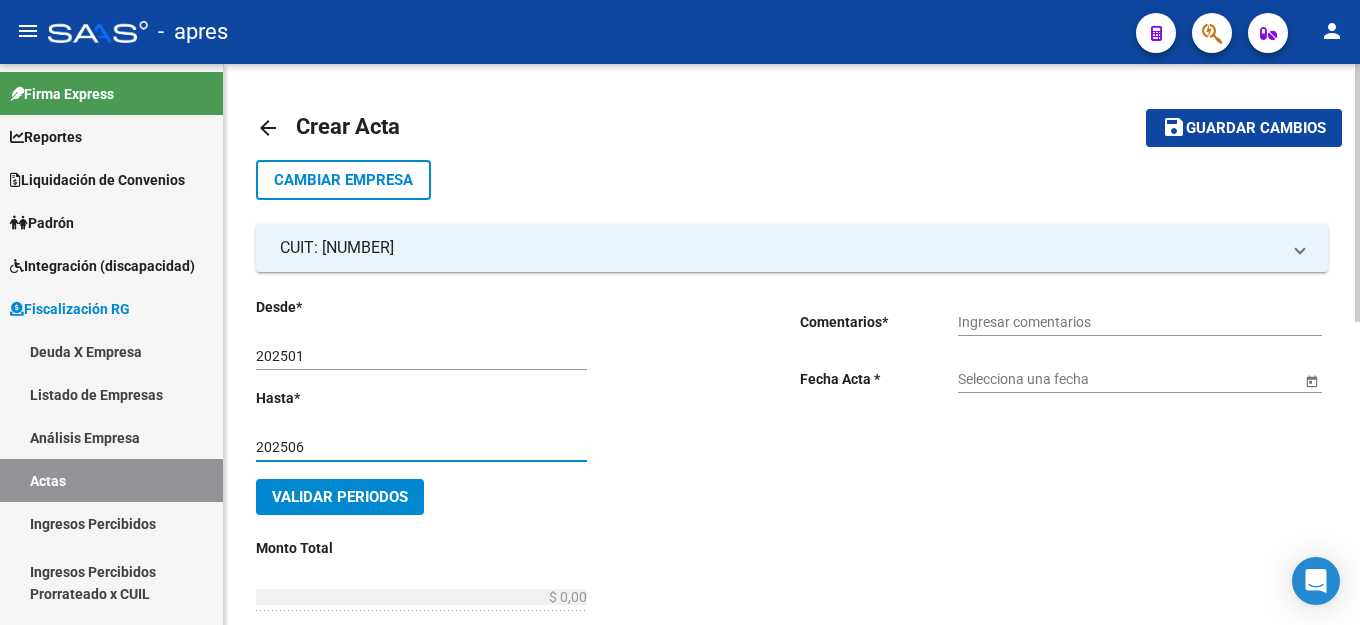 click on "save Guardar cambios" 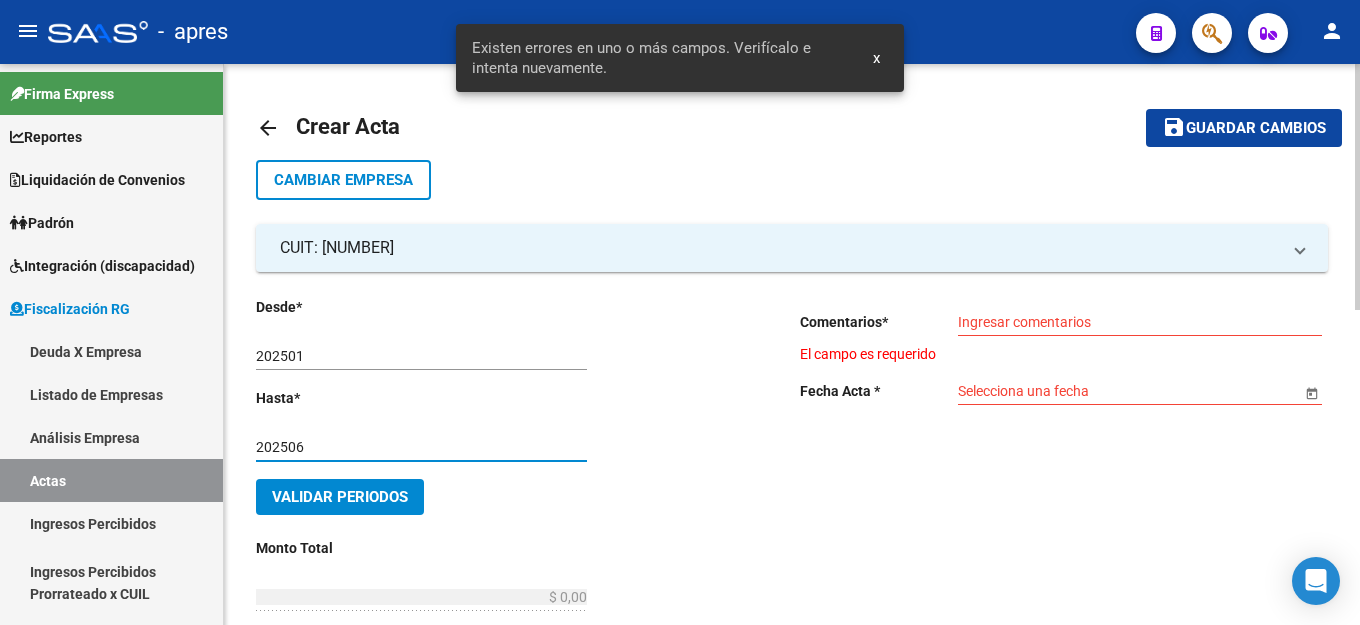 click on "Ingresar comentarios" at bounding box center [1140, 322] 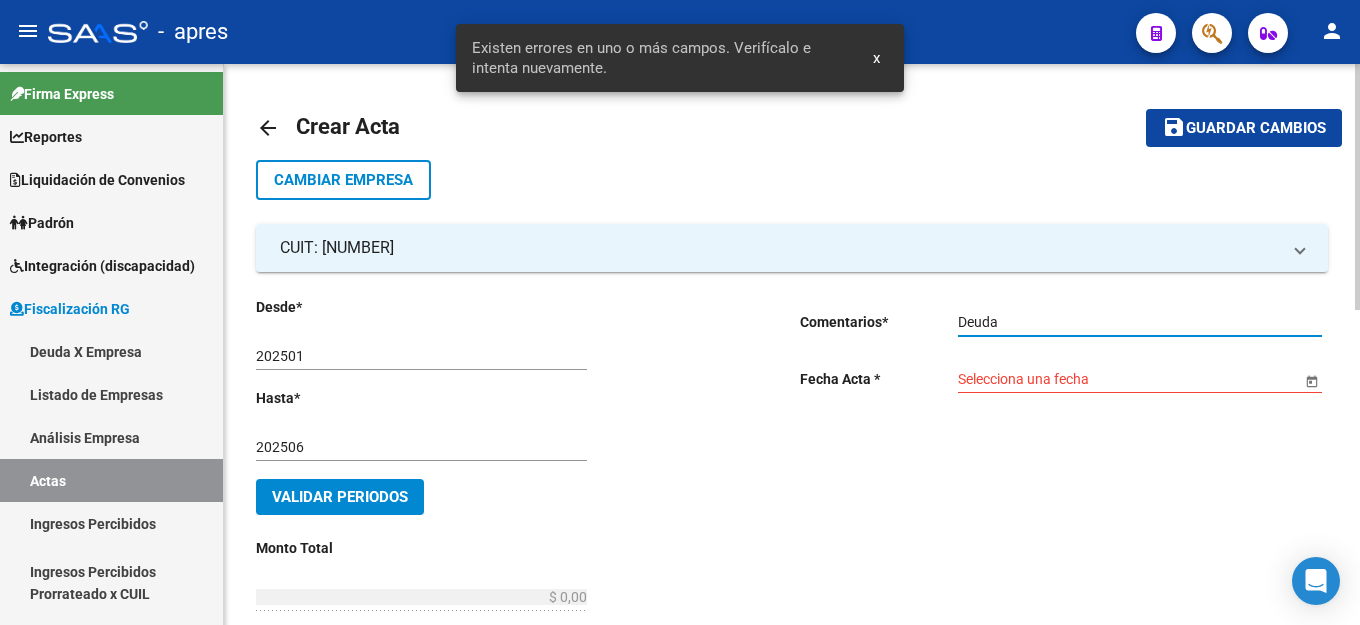 click on "Selecciona una fecha" 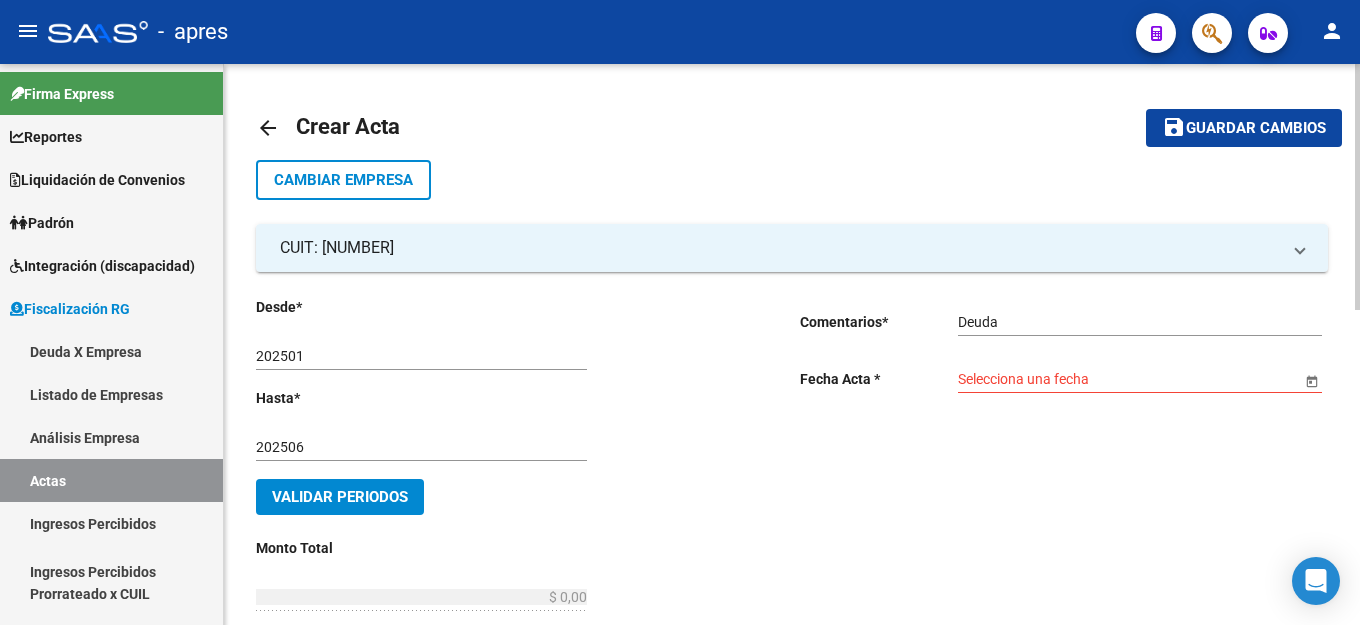 click on "Selecciona una fecha" 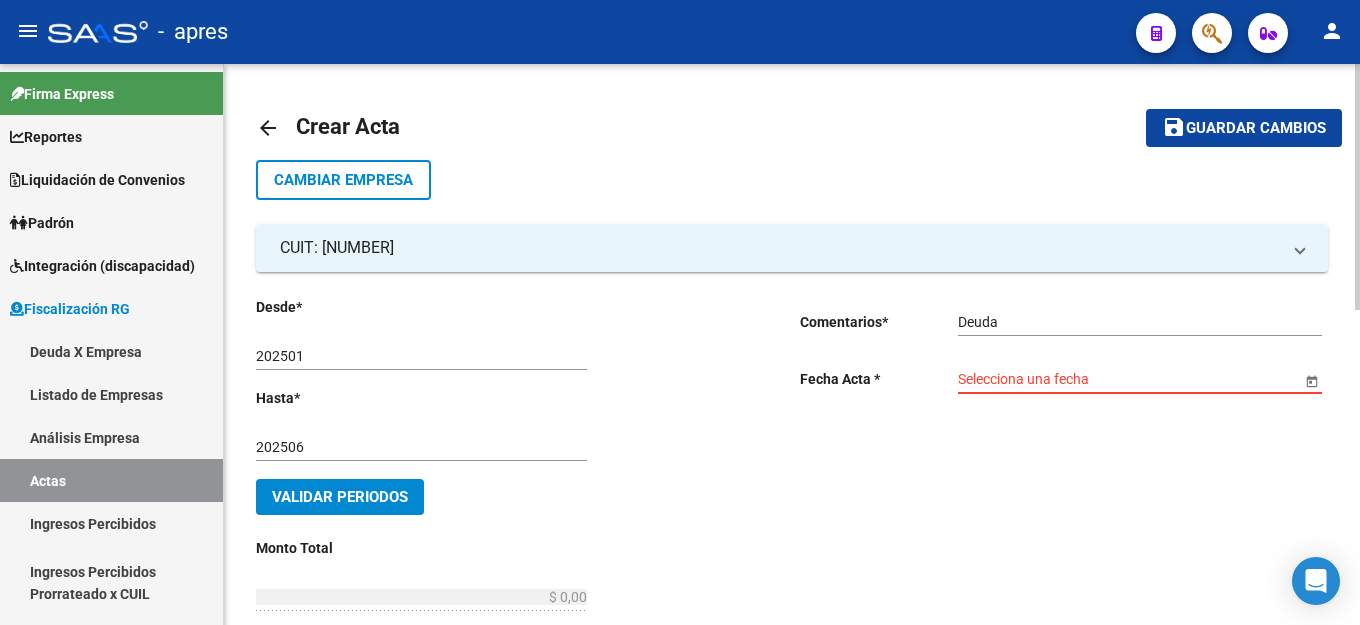 click 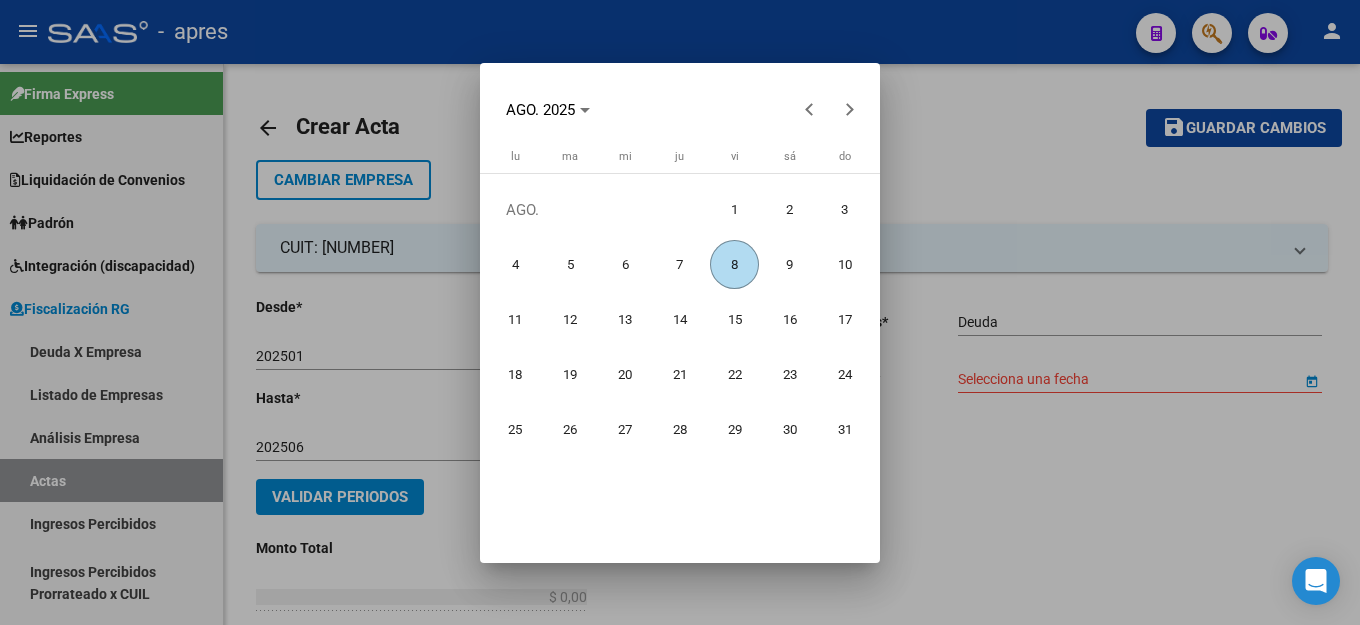 click on "8" at bounding box center [734, 264] 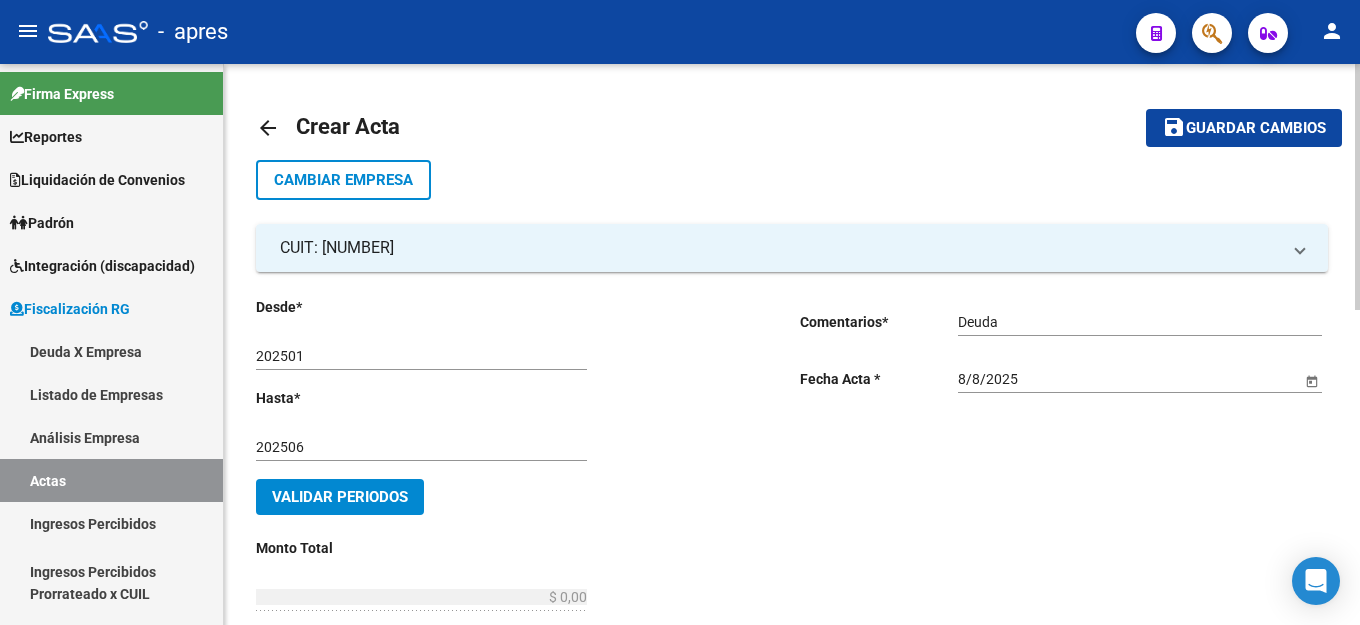 click on "Validar Periodos" 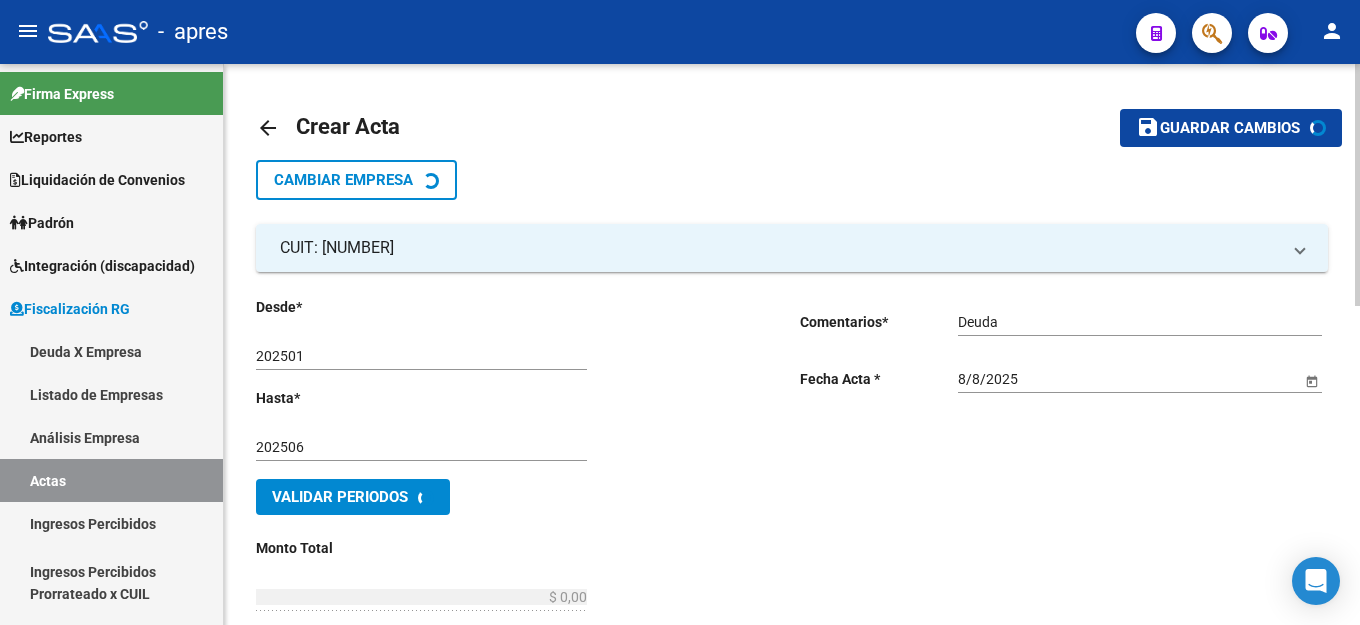 scroll, scrollTop: 400, scrollLeft: 0, axis: vertical 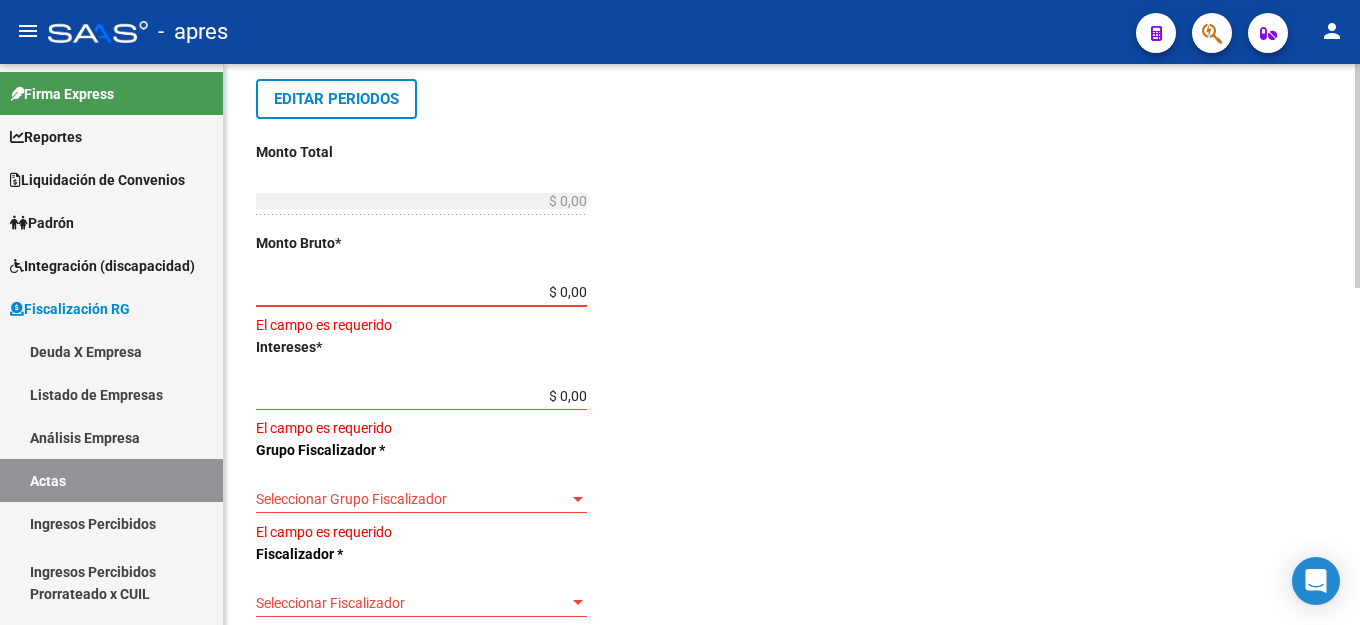 click on "$ 0,00" at bounding box center (421, 292) 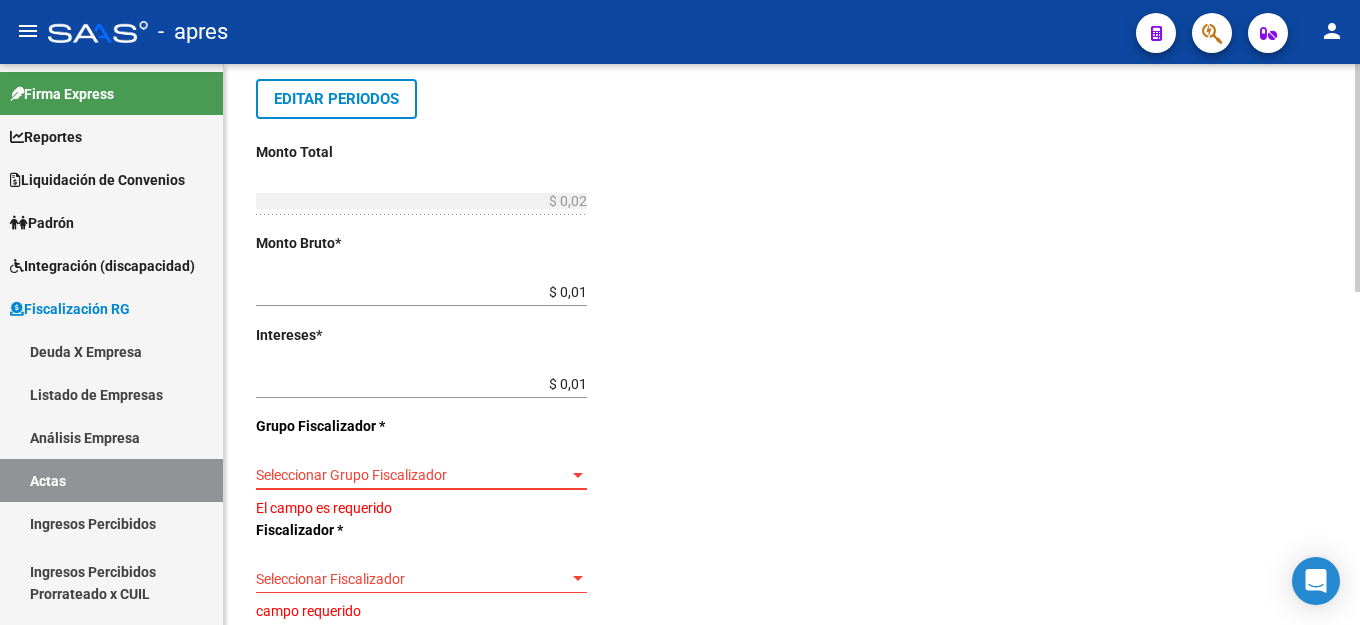 drag, startPoint x: 492, startPoint y: 470, endPoint x: 629, endPoint y: 455, distance: 137.81873 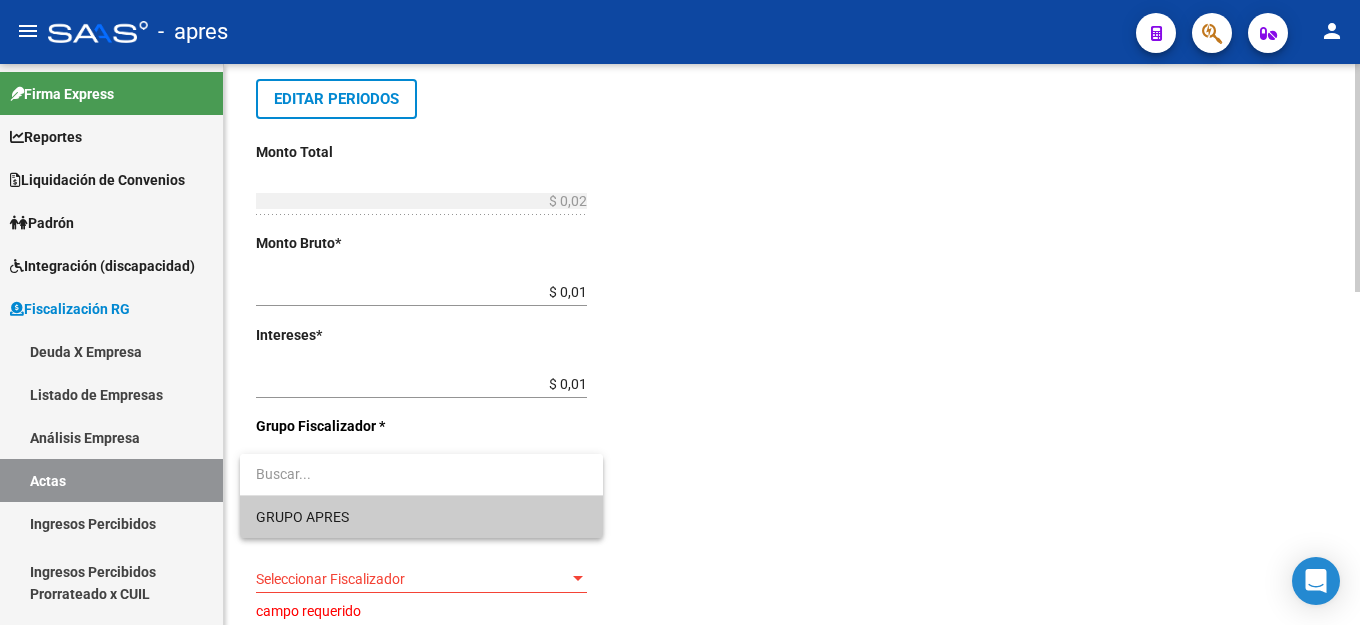 click on "GRUPO APRES" at bounding box center (302, 517) 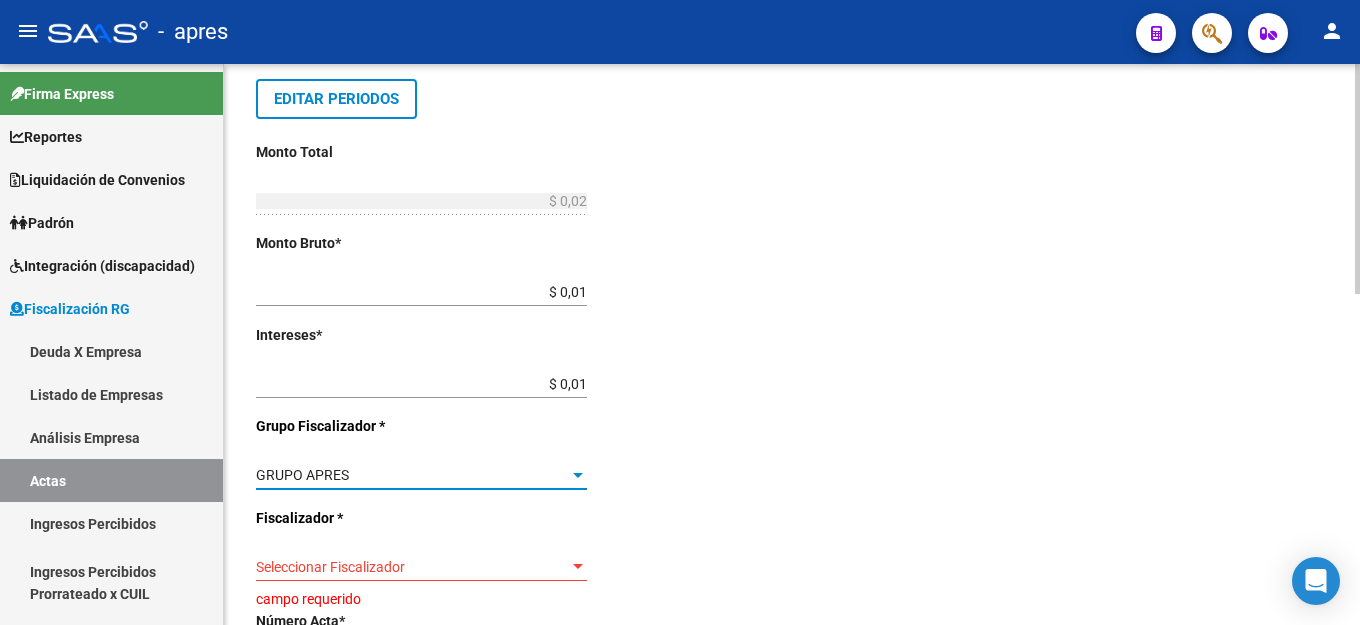 click on "Seleccionar Fiscalizador" at bounding box center [412, 567] 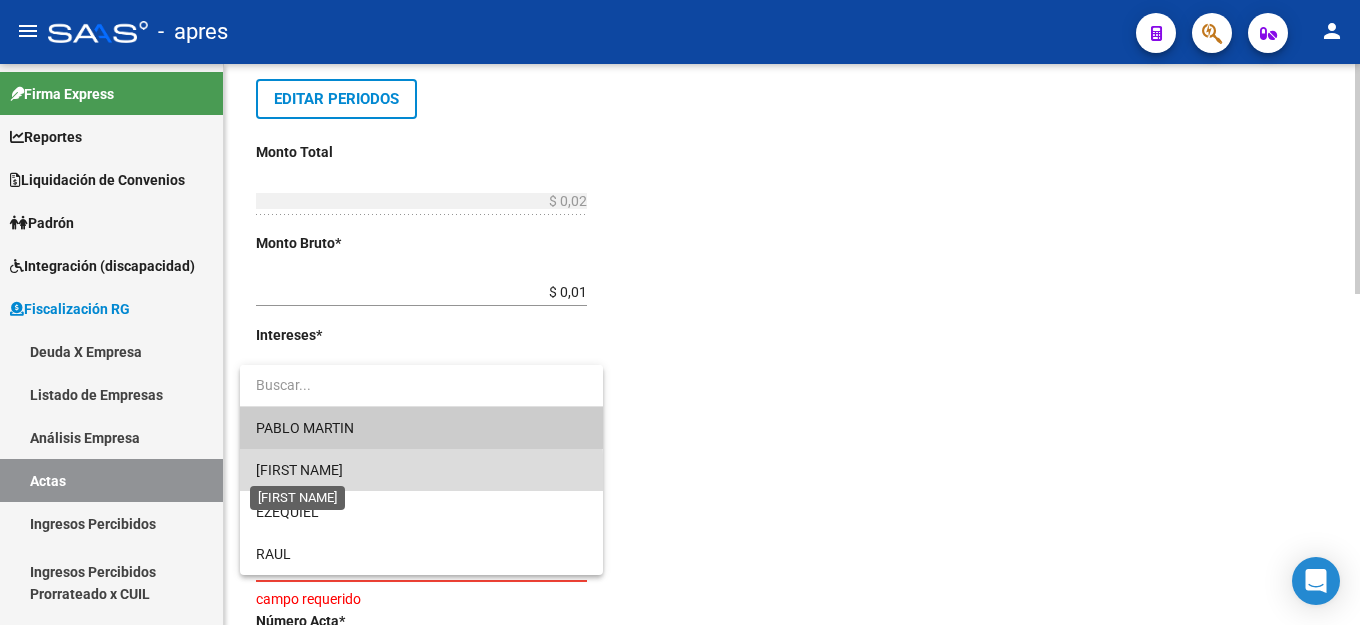 drag, startPoint x: 305, startPoint y: 477, endPoint x: 714, endPoint y: 492, distance: 409.27496 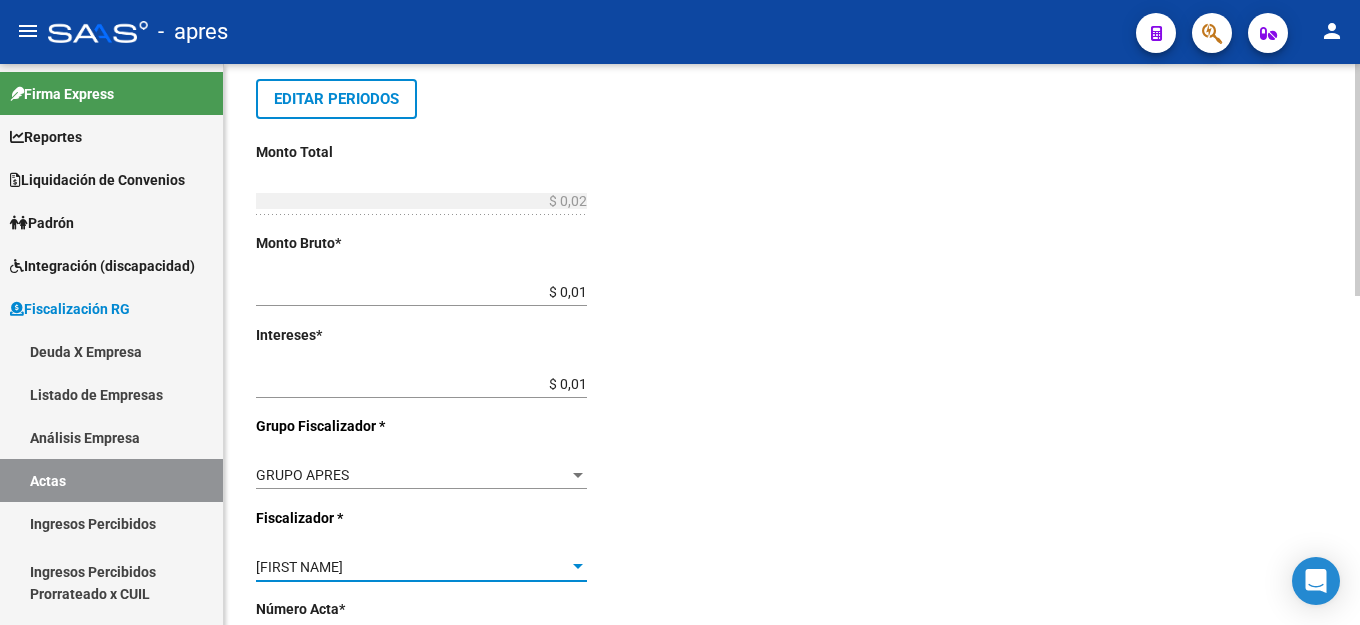 click on "Desde * 202501 Ej: 202201 Hasta * 202506 Ej: 202208 Editar Periodos Monto Total $ 0,02 Ingresar el monto total Monto Bruto * $ 0,01 Ingresar monto bruto Intereses * $ 0,01 Ingresar intereses Grupo Fiscalizador * GRUPO APRES Seleccionar Grupo Fiscalizador Fiscalizador * NATALIA Seleccionar Fiscalizador Número Acta * Ingresar número acta El campo es requerido $ 0,00 Honorarios Fiscalizacion Nro Convenio Ingresar número de convenio Cobrado Acta Judicial Acta Virtual / Moroso Incobrable" 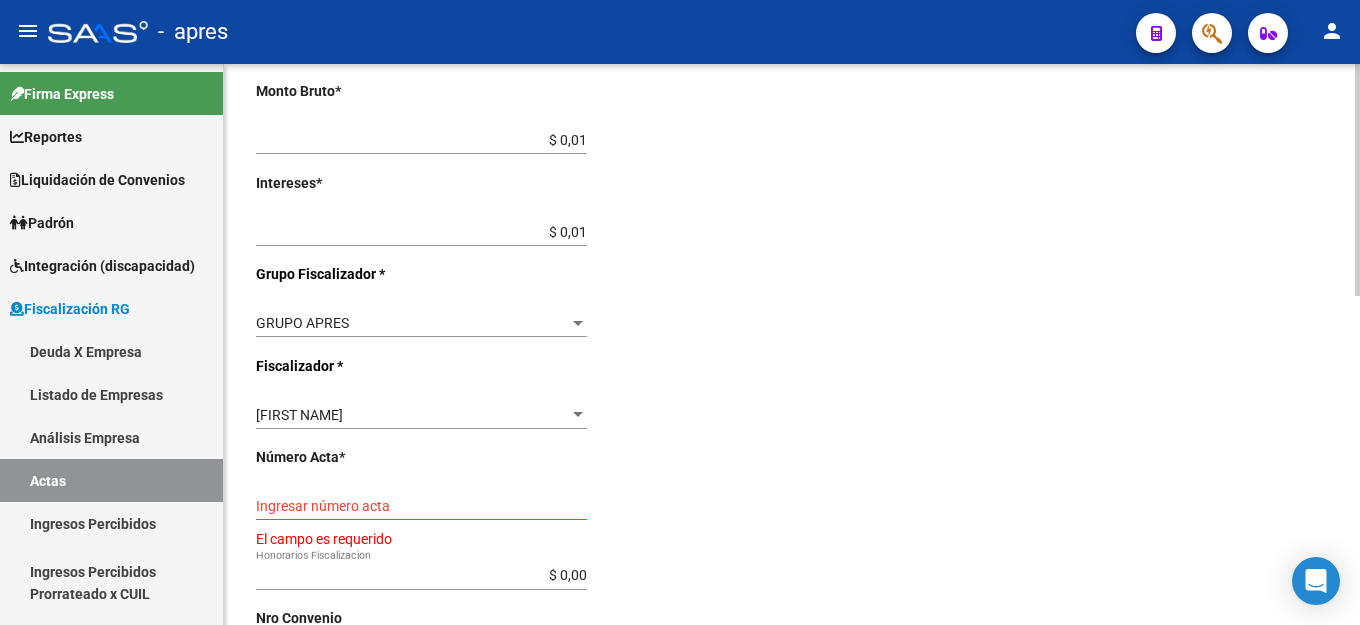 scroll, scrollTop: 700, scrollLeft: 0, axis: vertical 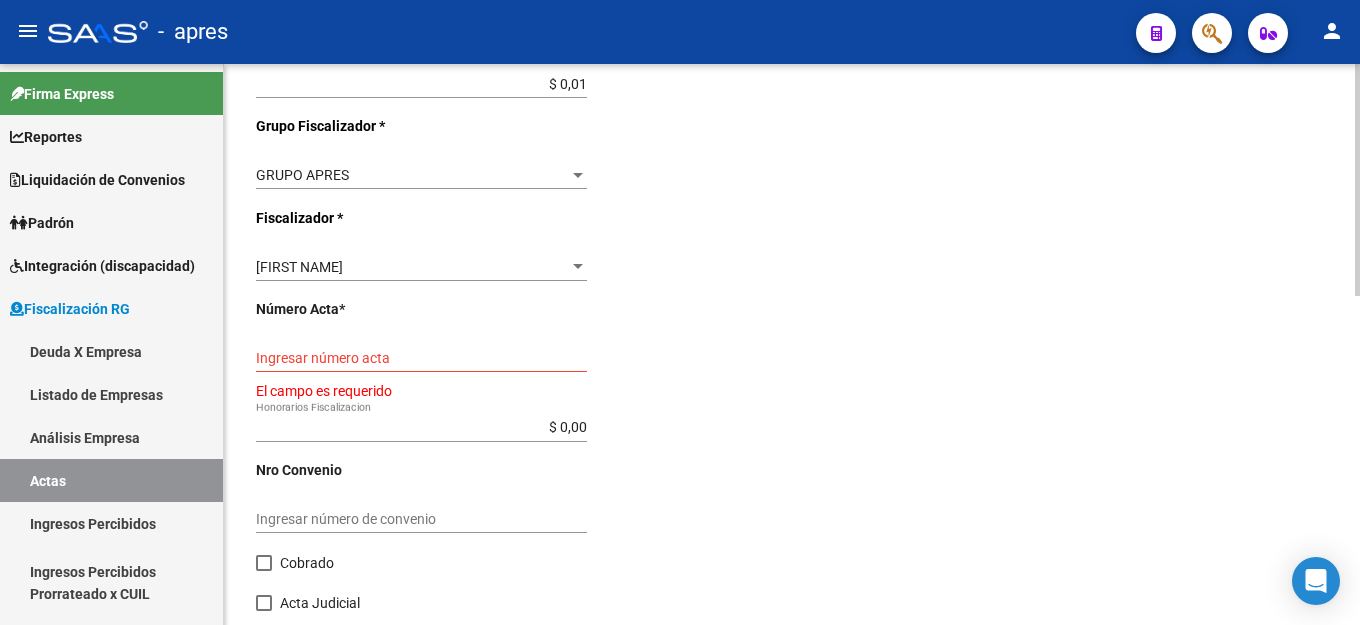 click on "Ingresar número acta" 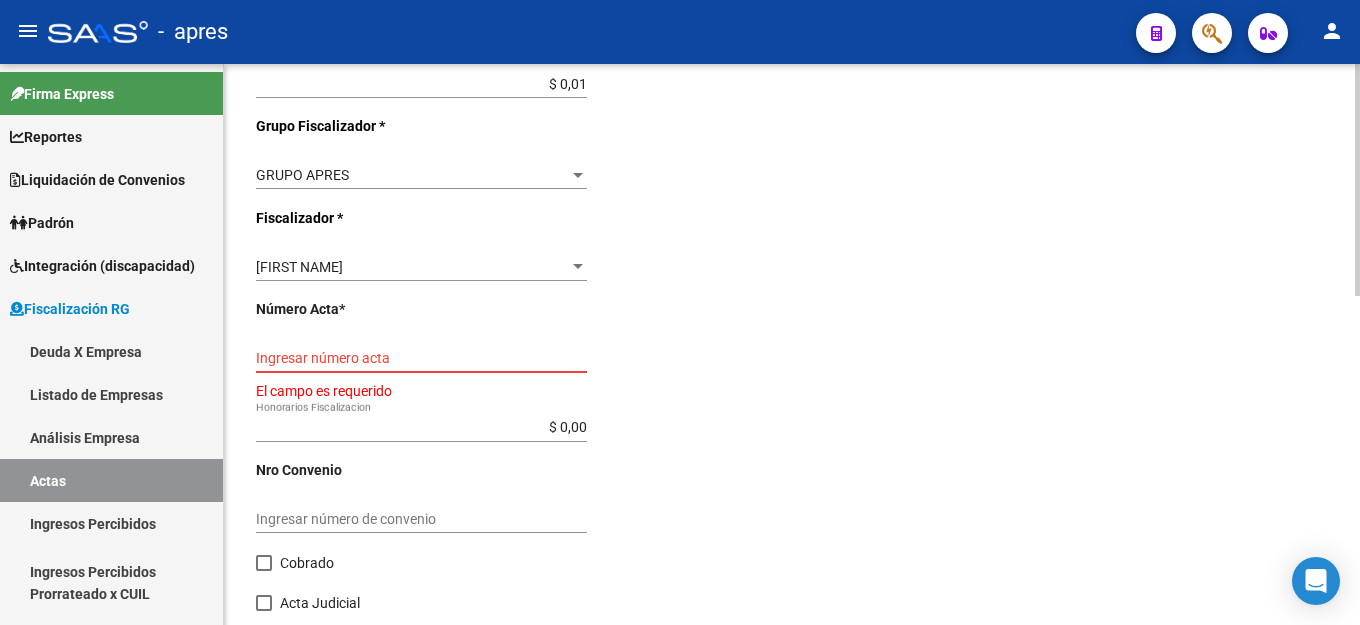 click on "Ingresar número acta" at bounding box center [421, 358] 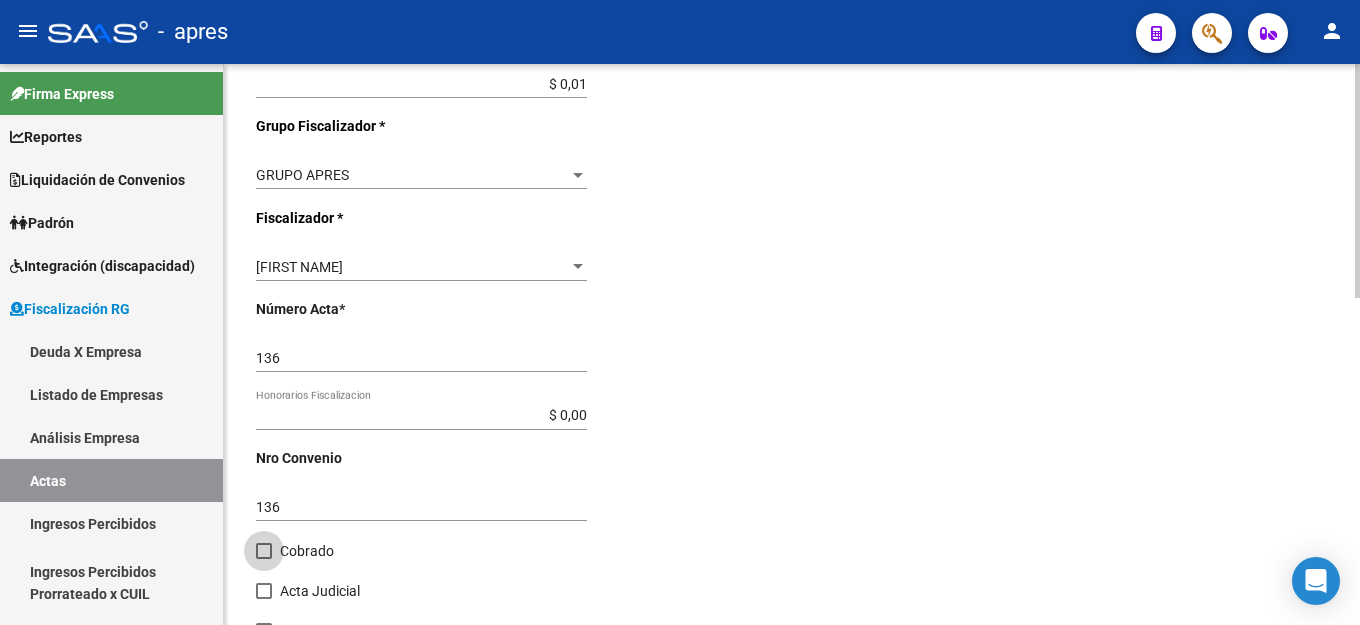 click at bounding box center (264, 551) 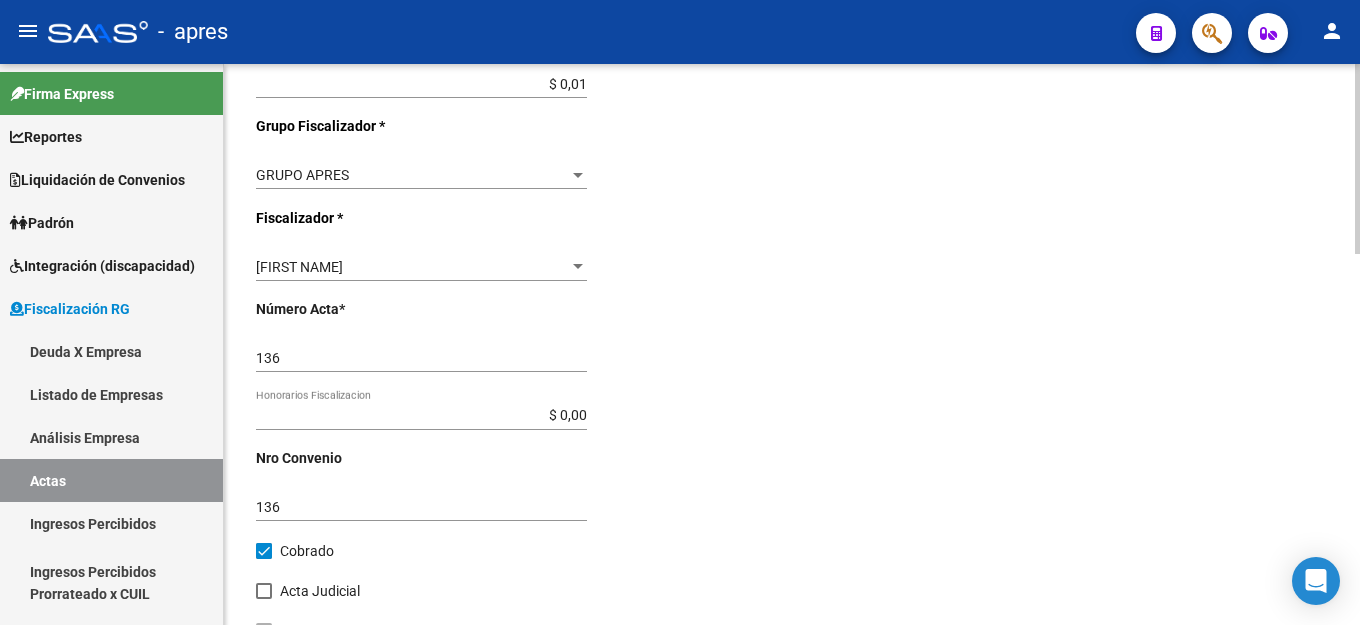 click on "Desde  *   202501 Ej: 202201  Hasta  *   202506 Ej: 202208   Editar Periodos Monto Total    $ 0,02 Ingresar el monto total  Monto Bruto  *   $ 0,01 Ingresar monto bruto  Intereses  *   $ 0,01 Ingresar intereses   Grupo Fiscalizador * GRUPO APRES Seleccionar Grupo Fiscalizador  Fiscalizador * NATALIA Seleccionar Fiscalizador Número Acta  *   136 Ingresar número acta    $ 0,00 Honorarios Fiscalizacion  Nro Convenio    136 Ingresar número de convenio     Cobrado    Acta Judicial     Acta Virtual / Moroso Incobrable" 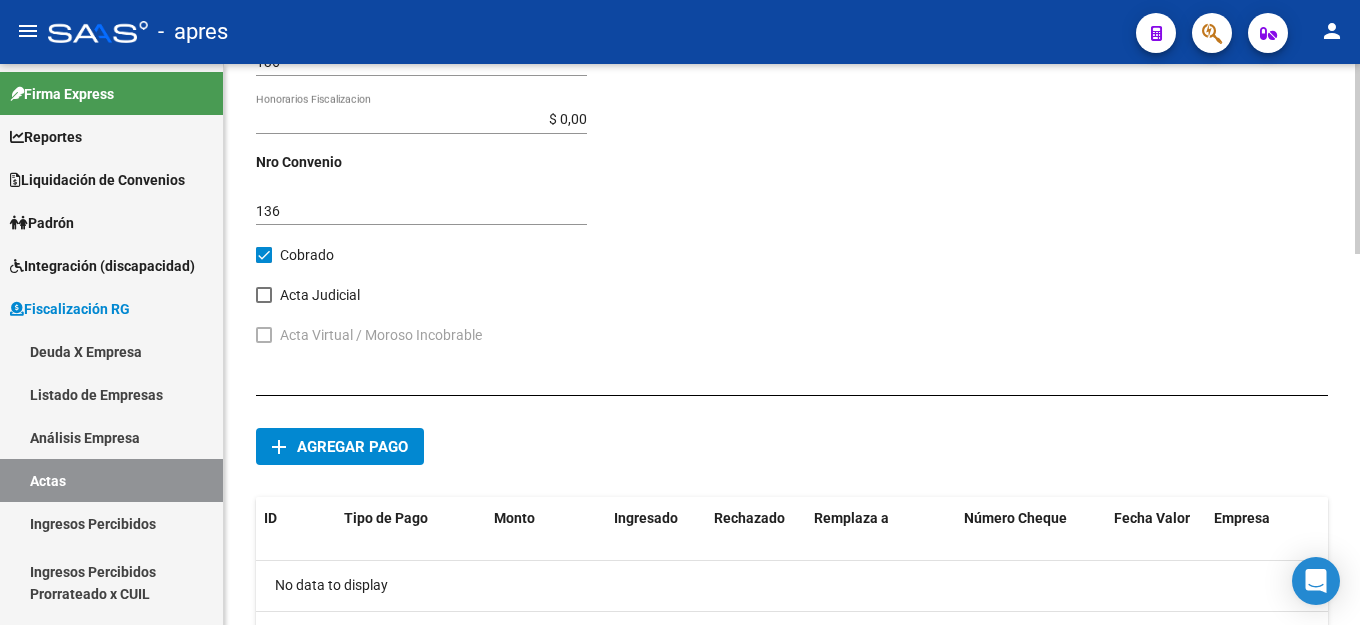 scroll, scrollTop: 1000, scrollLeft: 0, axis: vertical 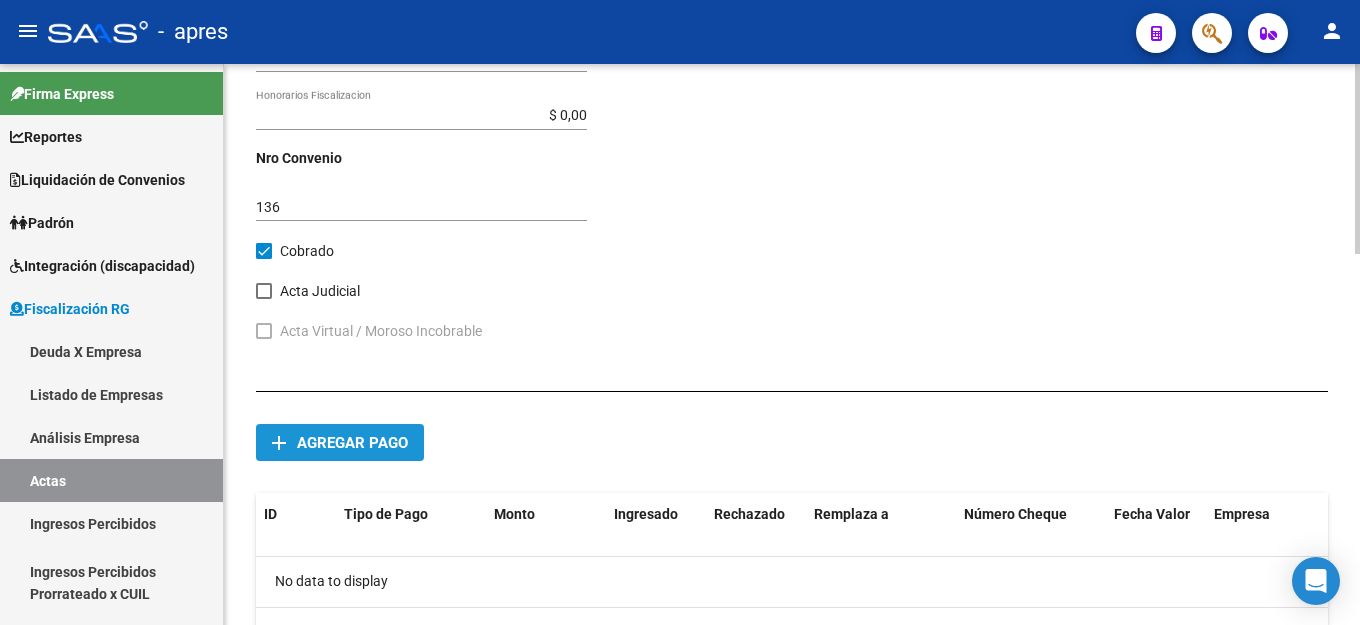 drag, startPoint x: 351, startPoint y: 436, endPoint x: 355, endPoint y: 447, distance: 11.7046995 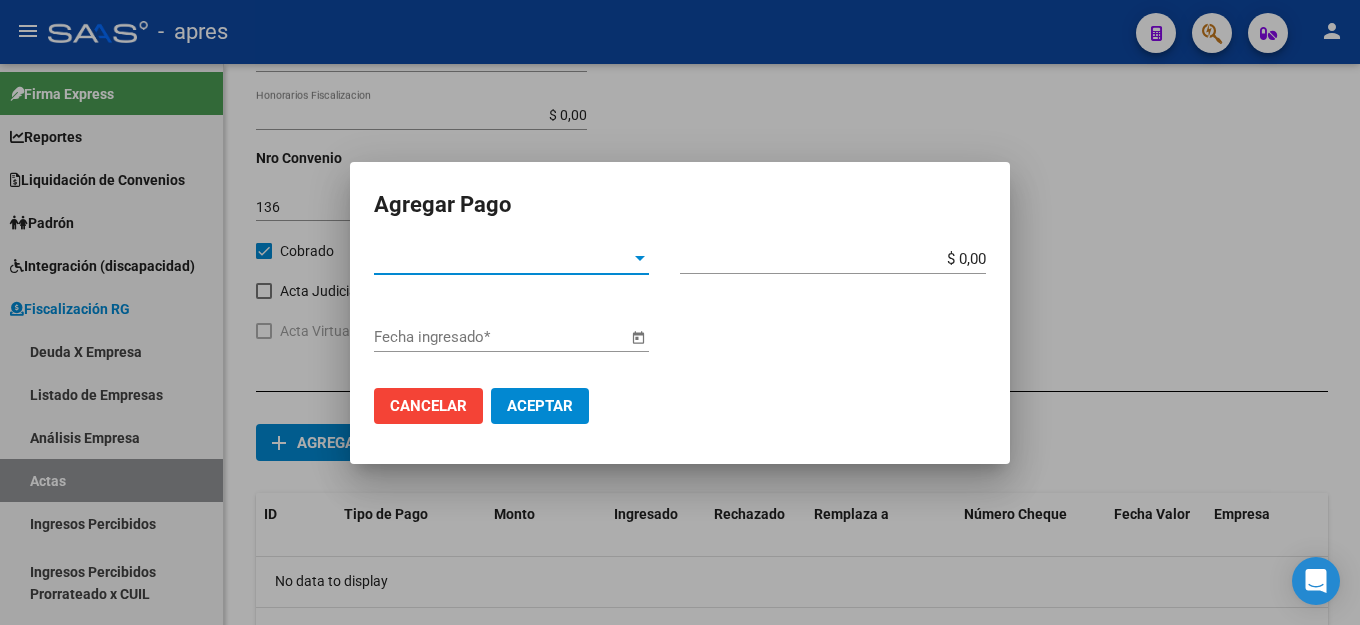 click on "Tipo de Pago *" at bounding box center (502, 259) 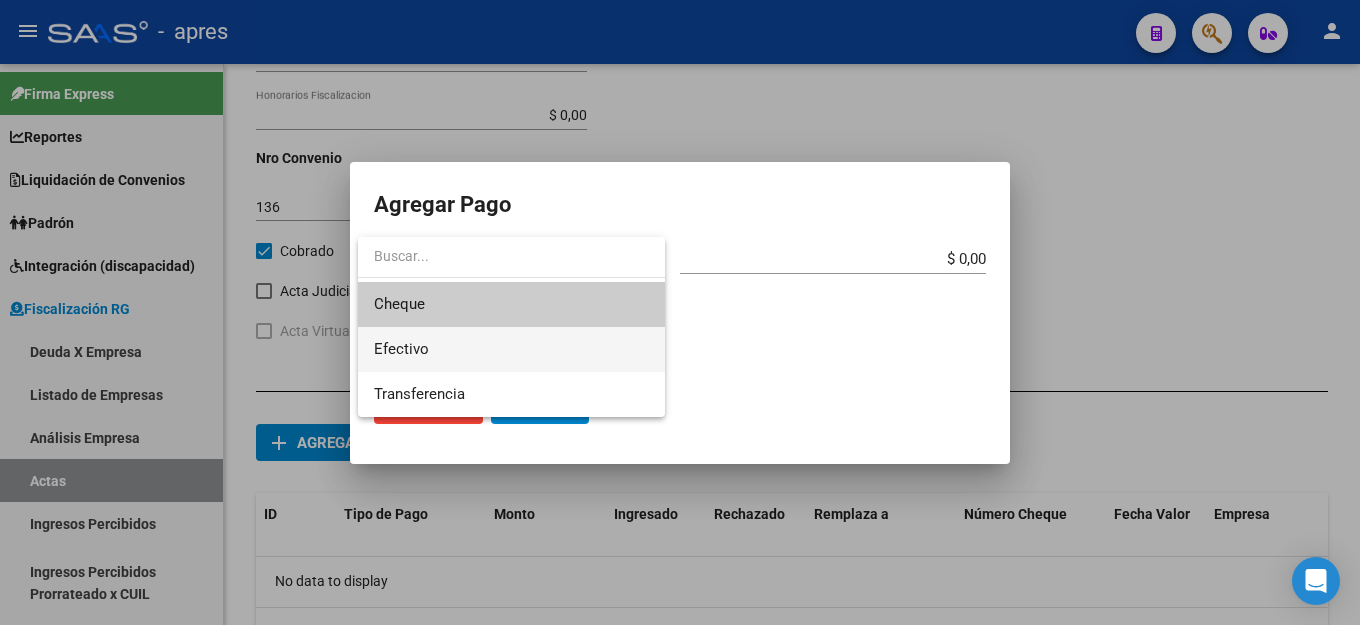 click on "Efectivo" at bounding box center [511, 349] 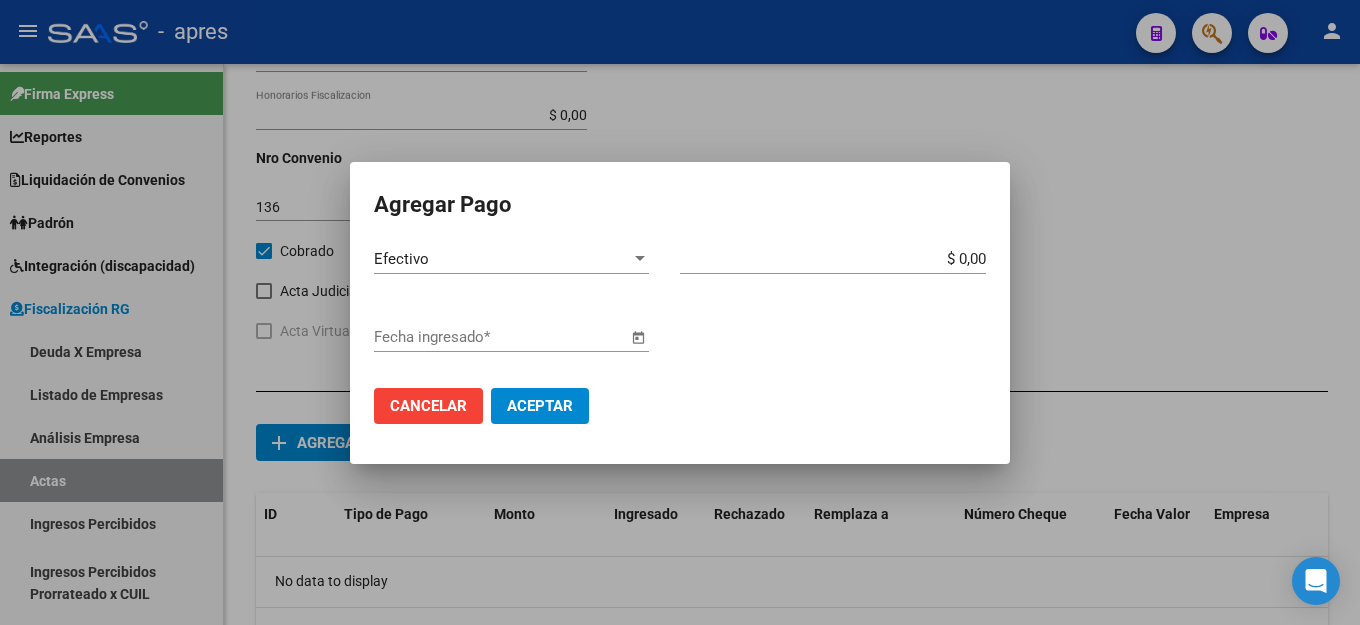 click on "$ 0,00 Monto bruto *" at bounding box center [841, 259] 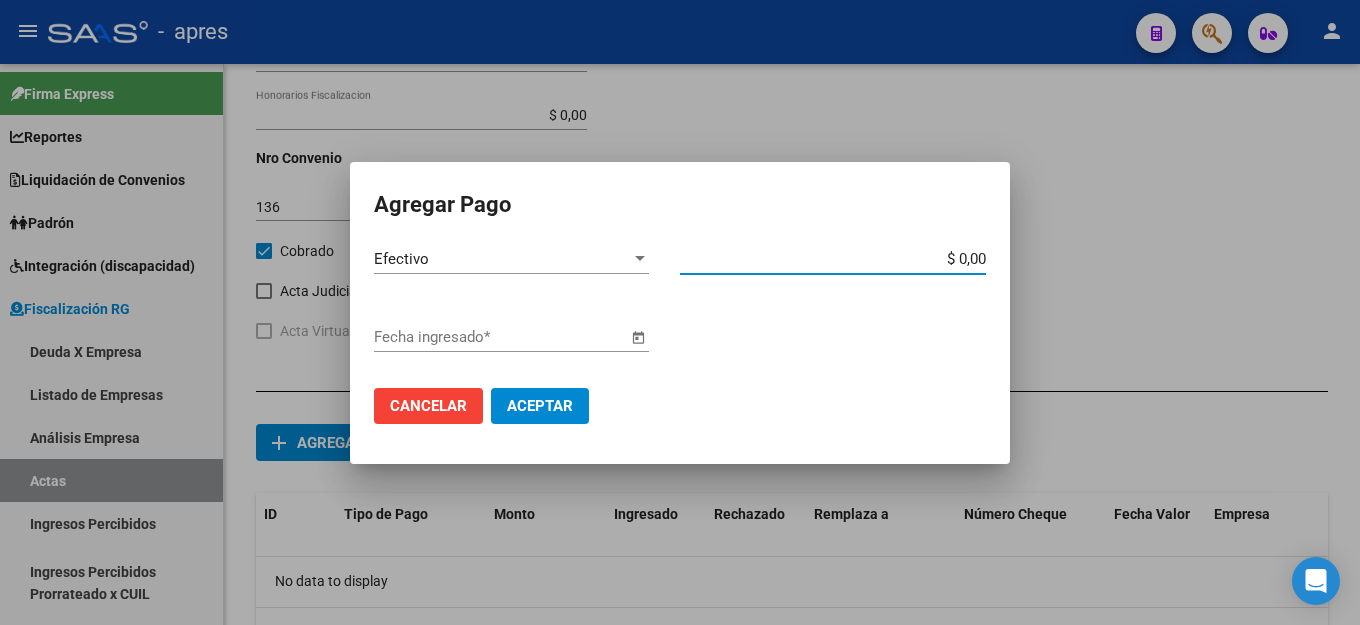 click on "$ 0,00" at bounding box center (833, 259) 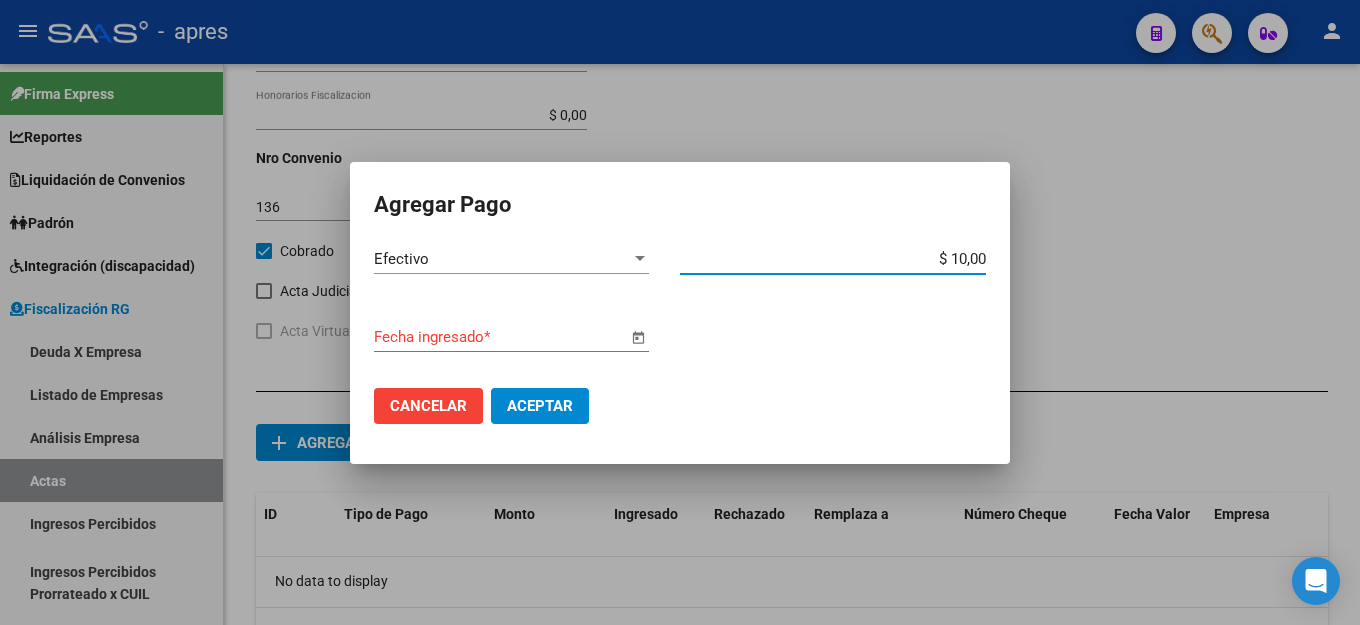 click on "$ 10,00" at bounding box center [833, 259] 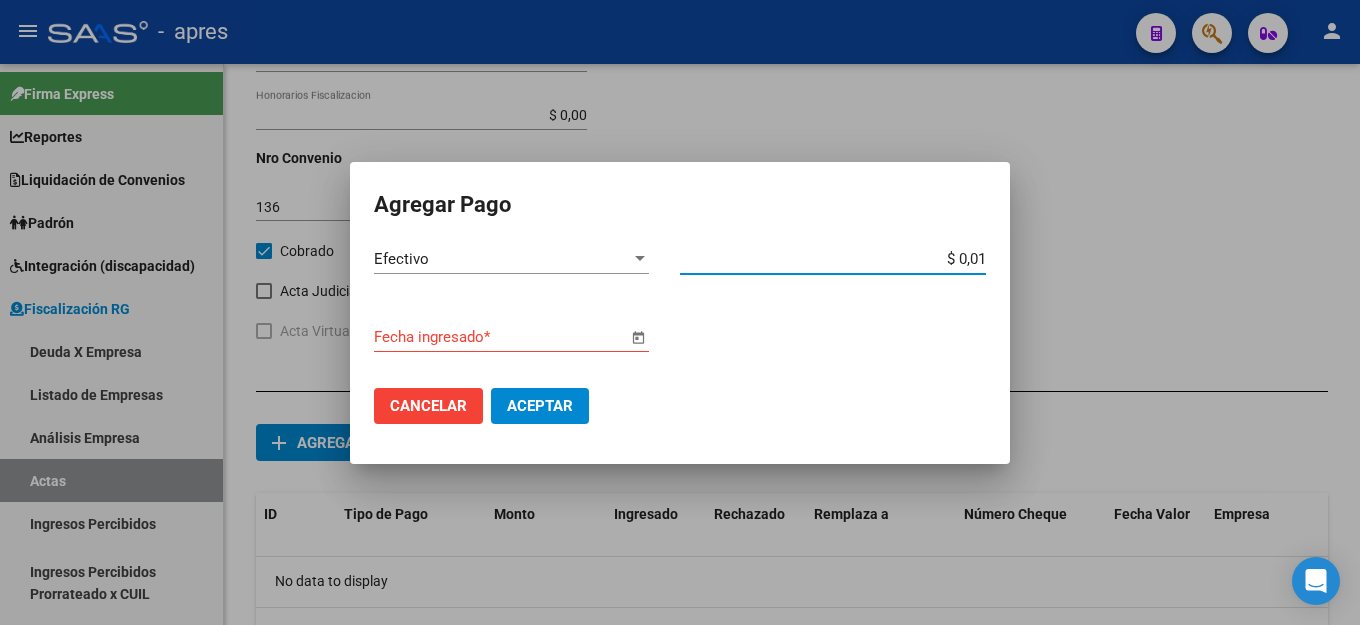 click at bounding box center [638, 338] 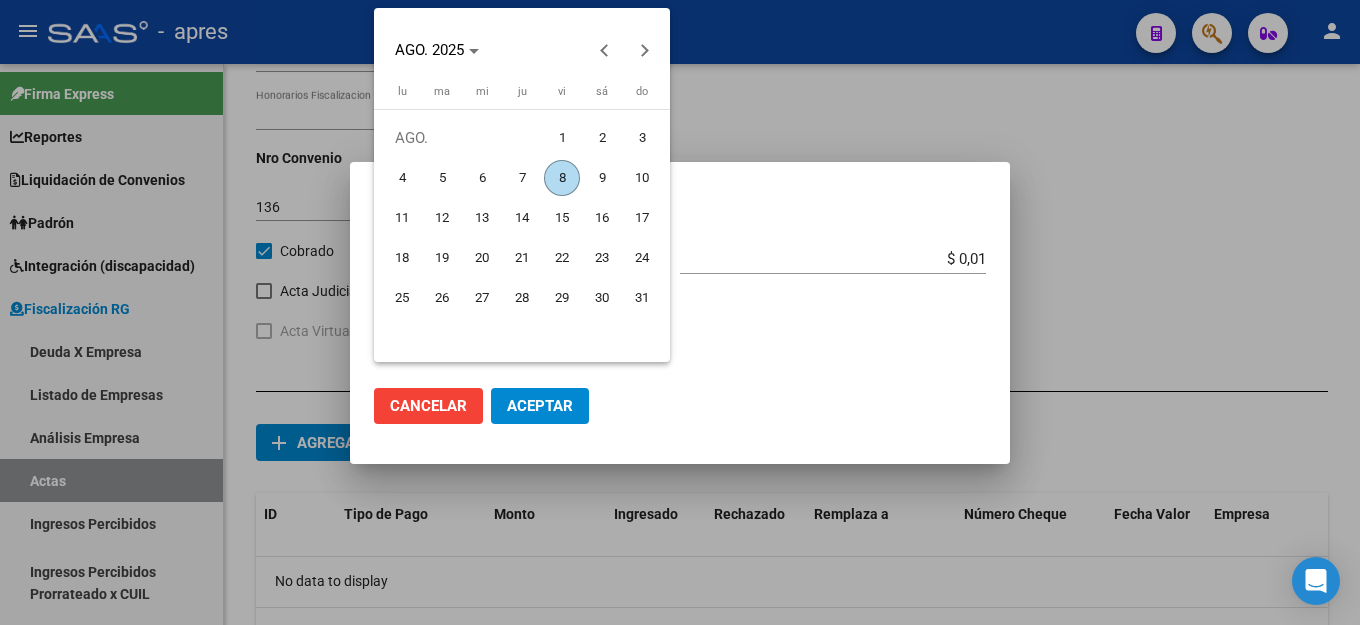 click on "8" at bounding box center (562, 178) 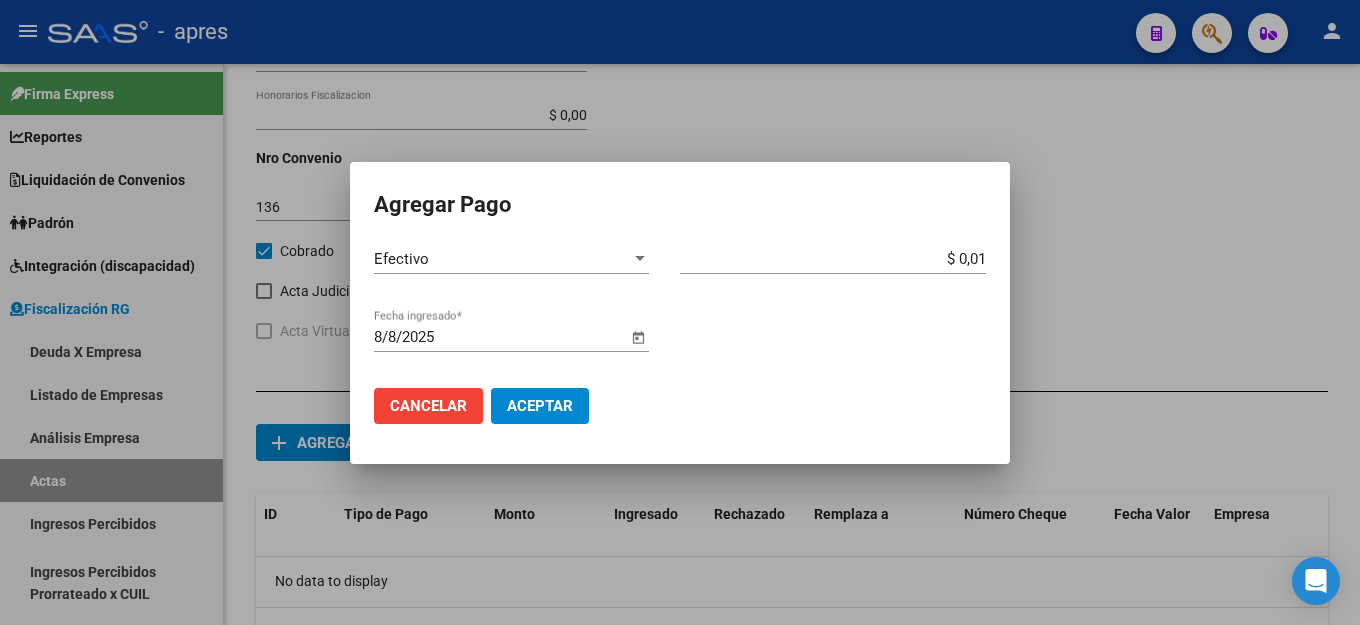 click on "Aceptar" at bounding box center [540, 406] 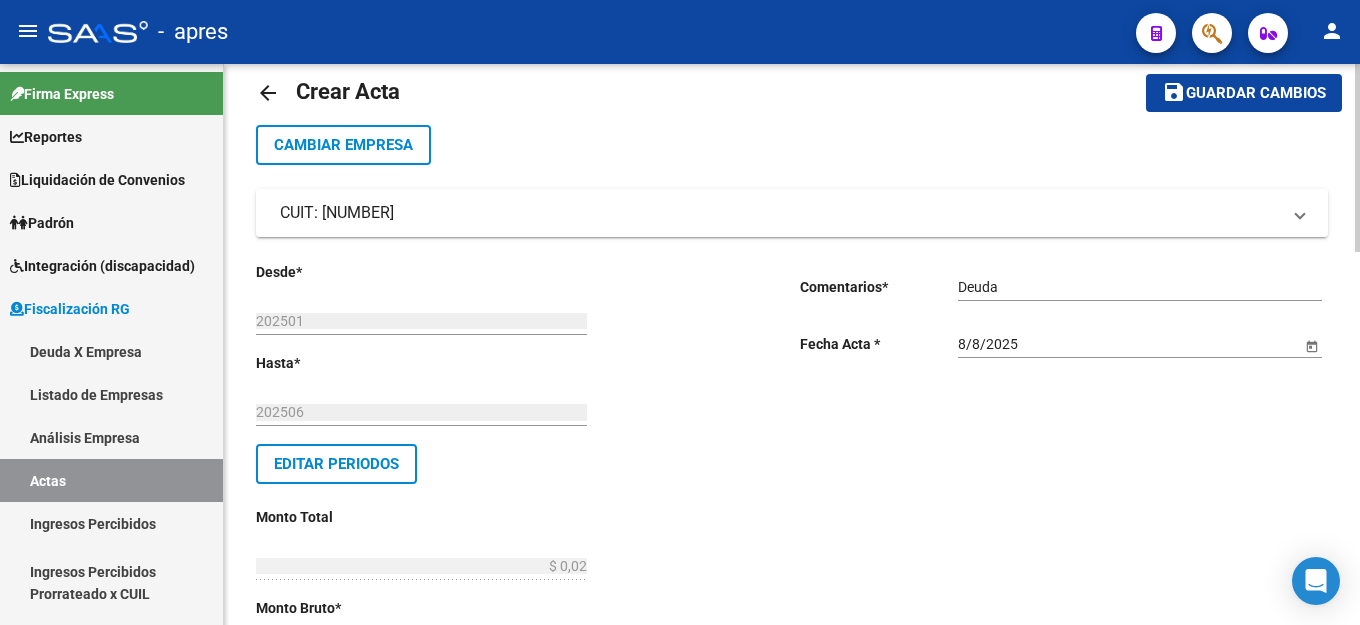 scroll, scrollTop: 0, scrollLeft: 0, axis: both 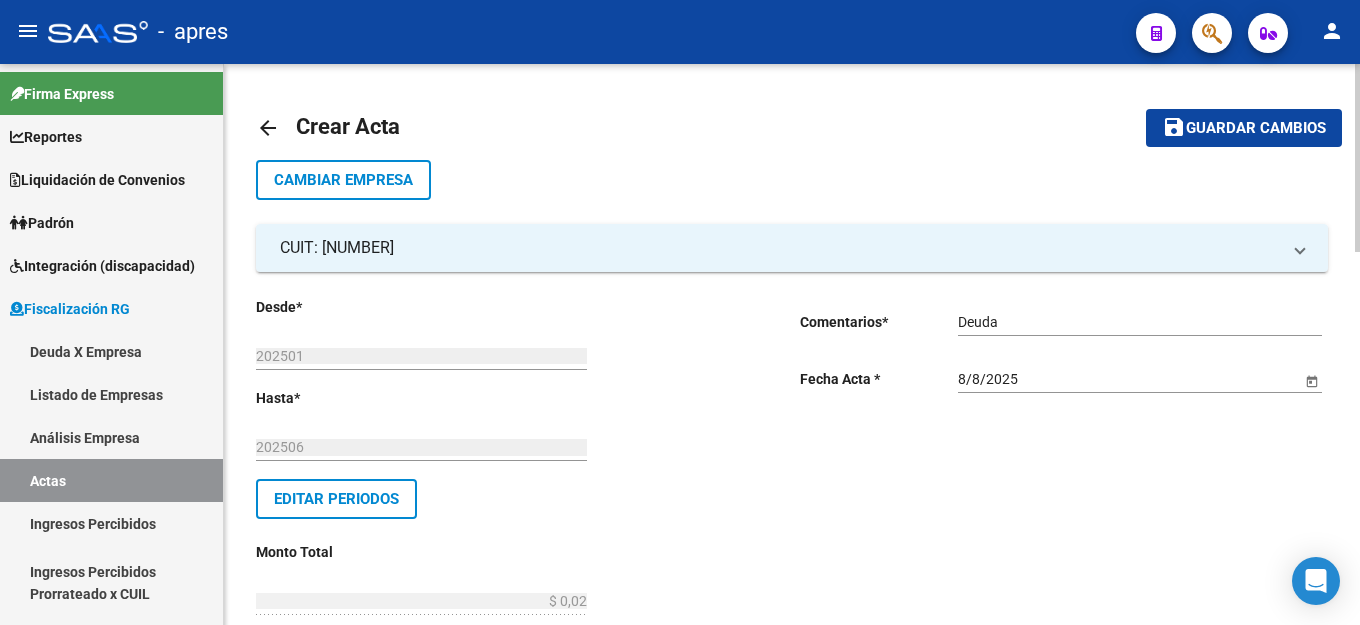 drag, startPoint x: 1250, startPoint y: 129, endPoint x: 1332, endPoint y: 138, distance: 82.492424 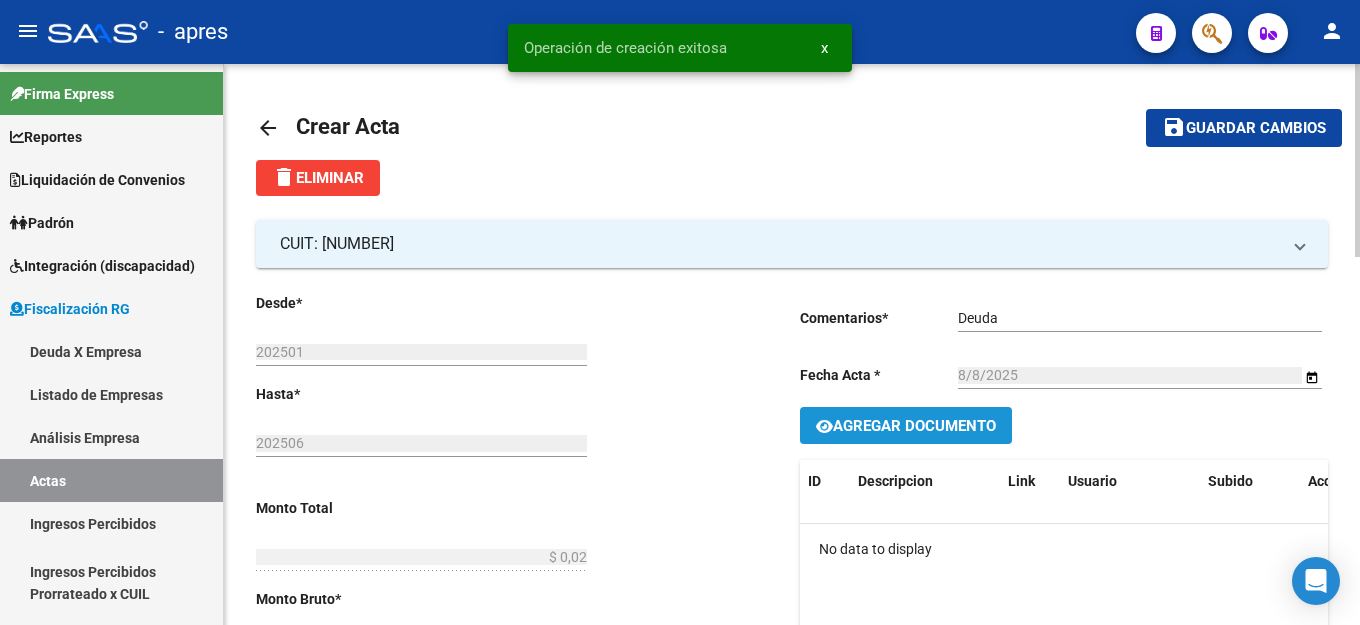 click on "Agregar Documento" 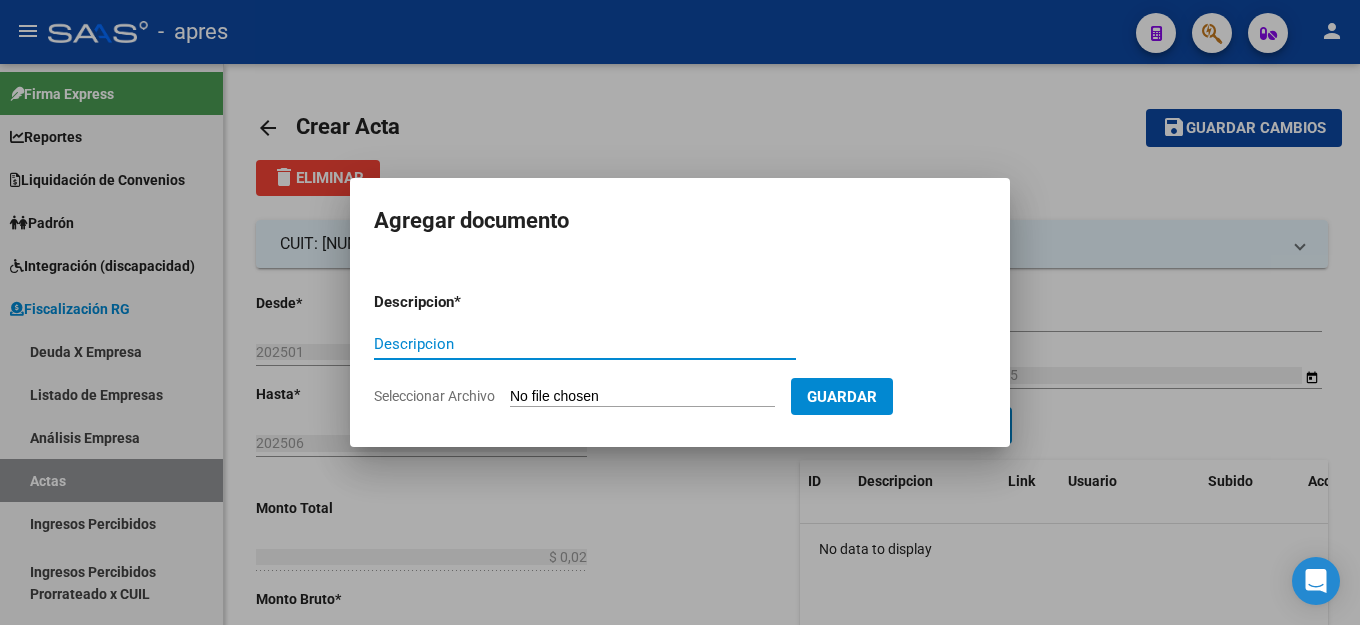 click on "Descripcion" at bounding box center [585, 344] 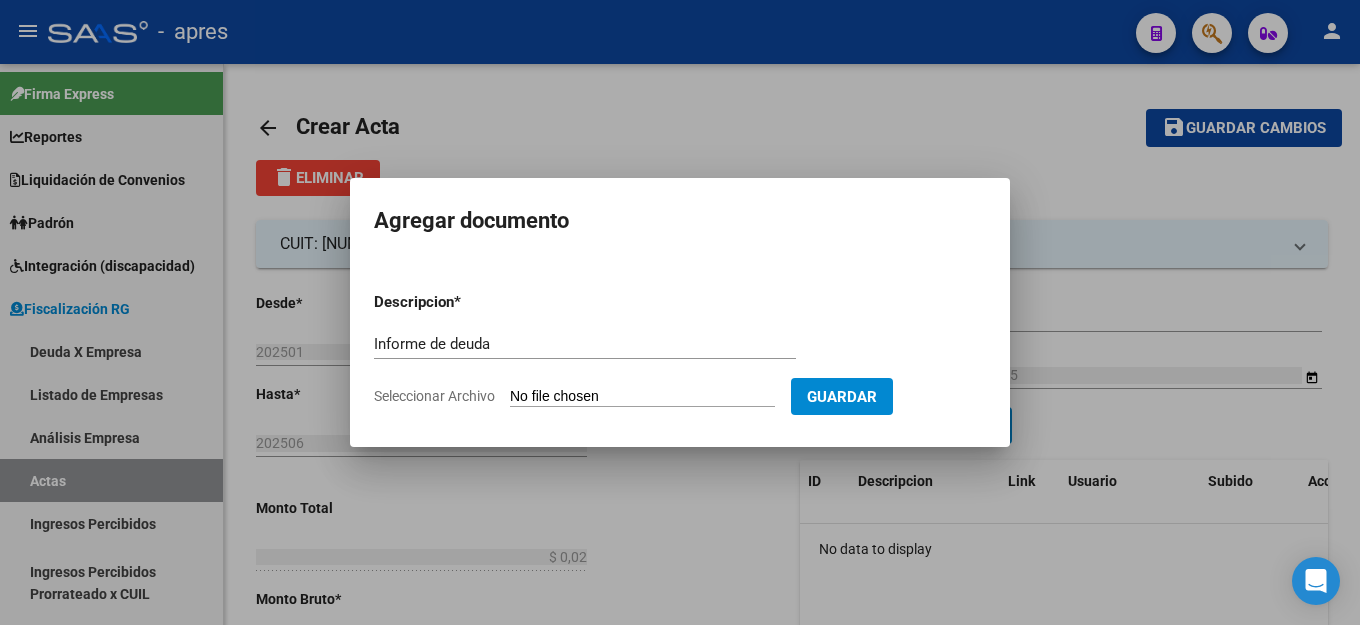 click on "Seleccionar Archivo" at bounding box center [642, 397] 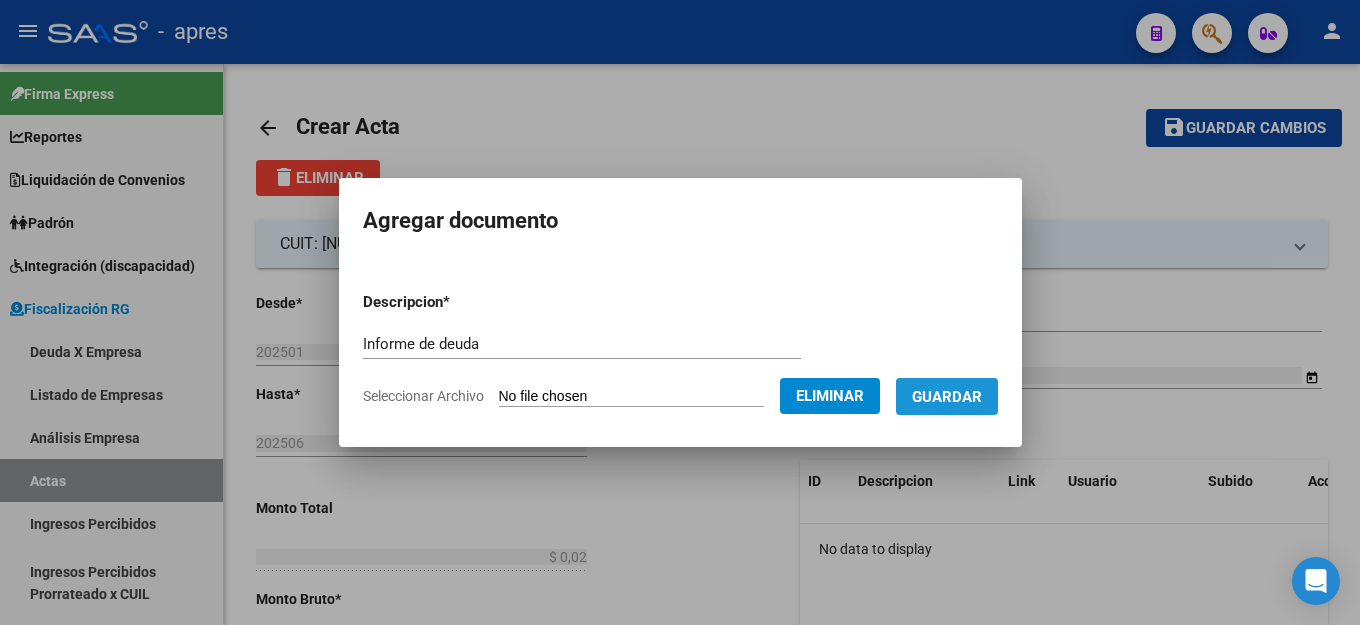 click on "Guardar" at bounding box center [947, 396] 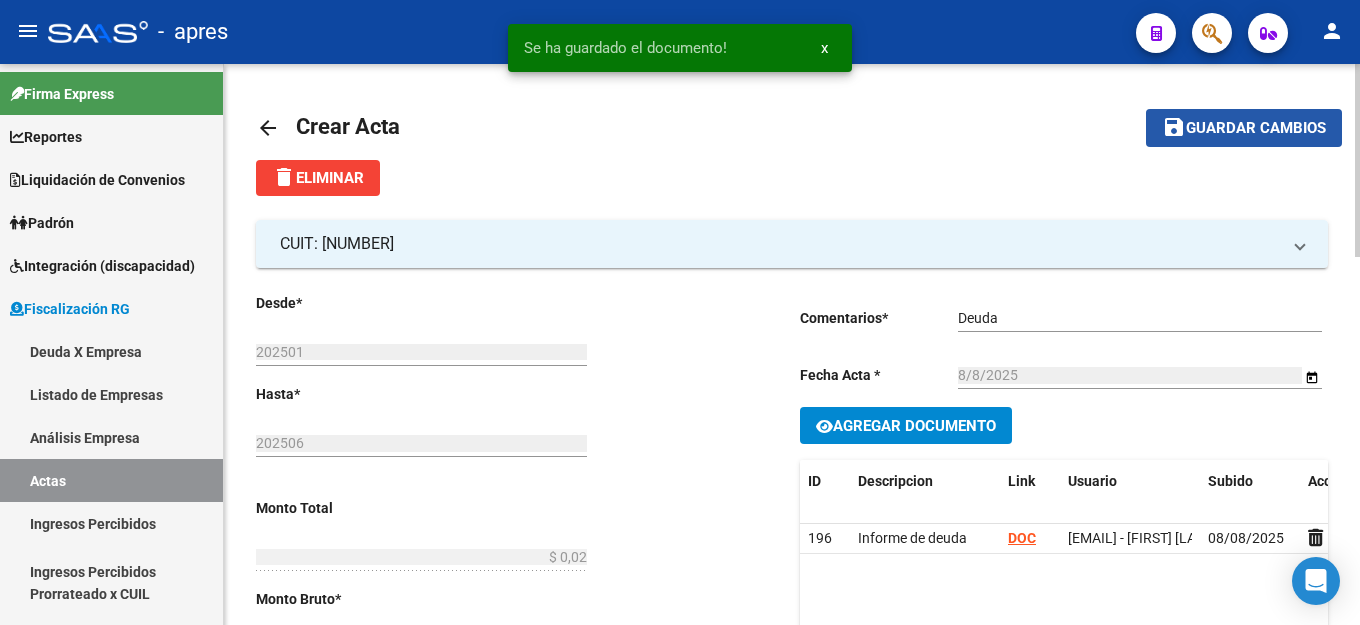 click on "Guardar cambios" 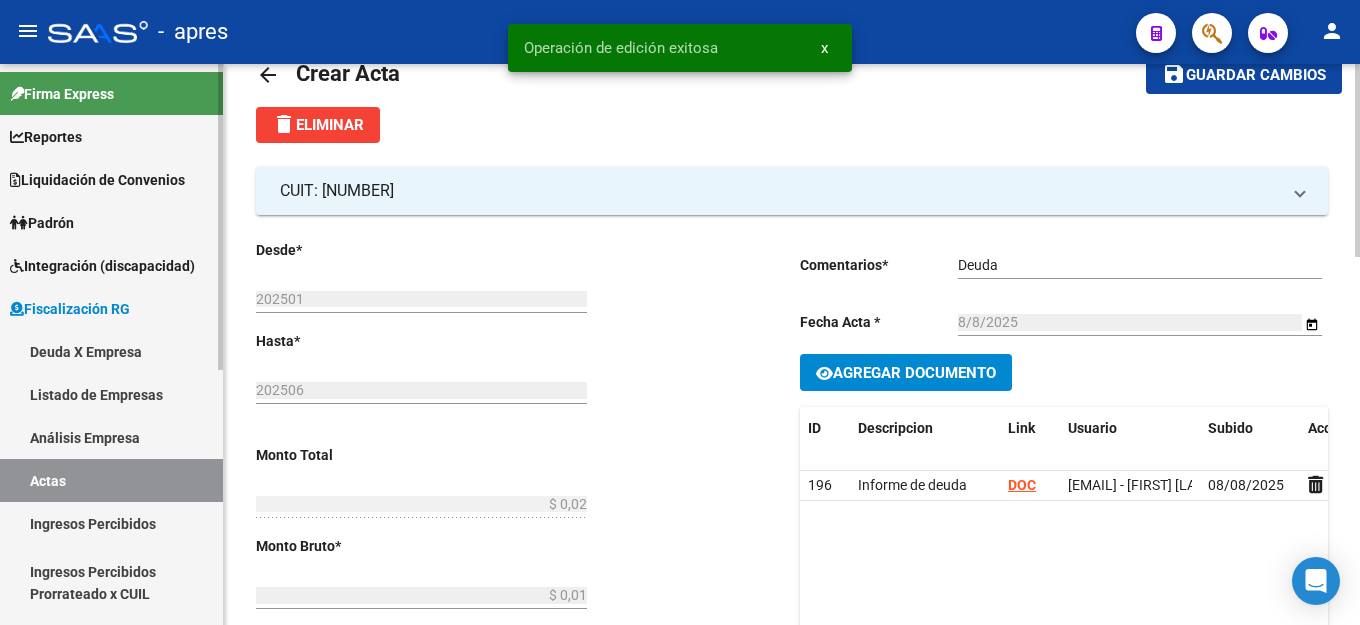 scroll, scrollTop: 0, scrollLeft: 0, axis: both 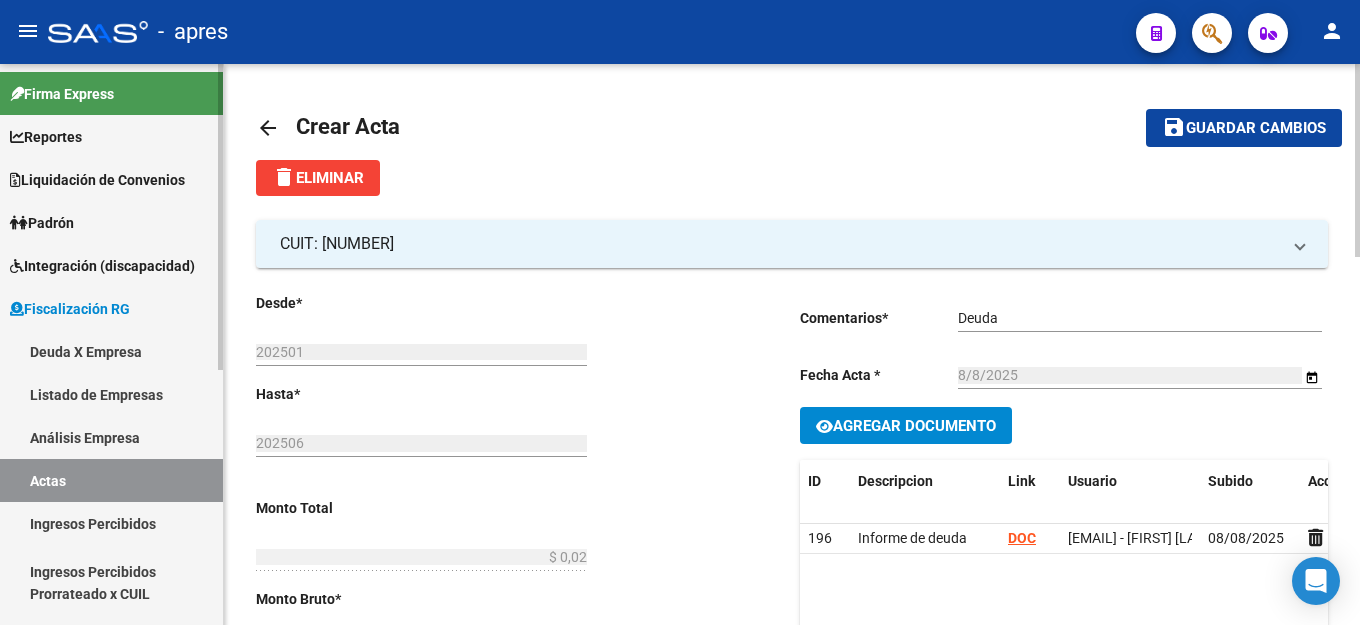 click on "Deuda X Empresa" at bounding box center [111, 351] 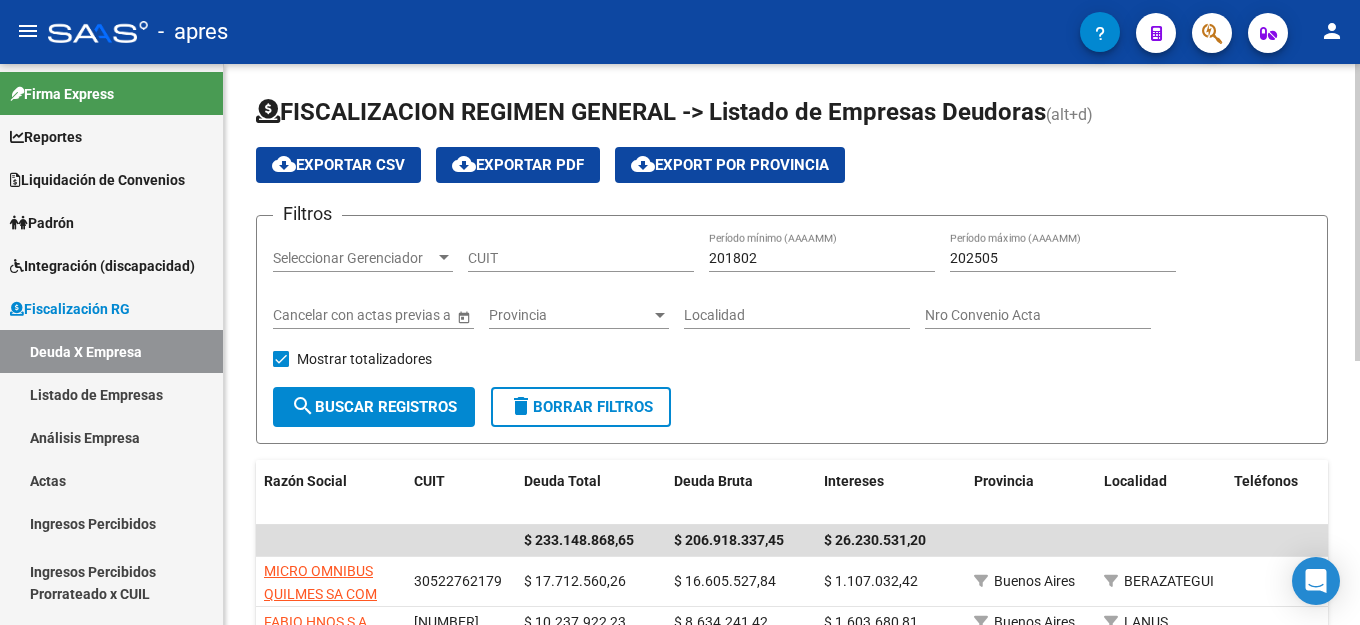 click on "CUIT" 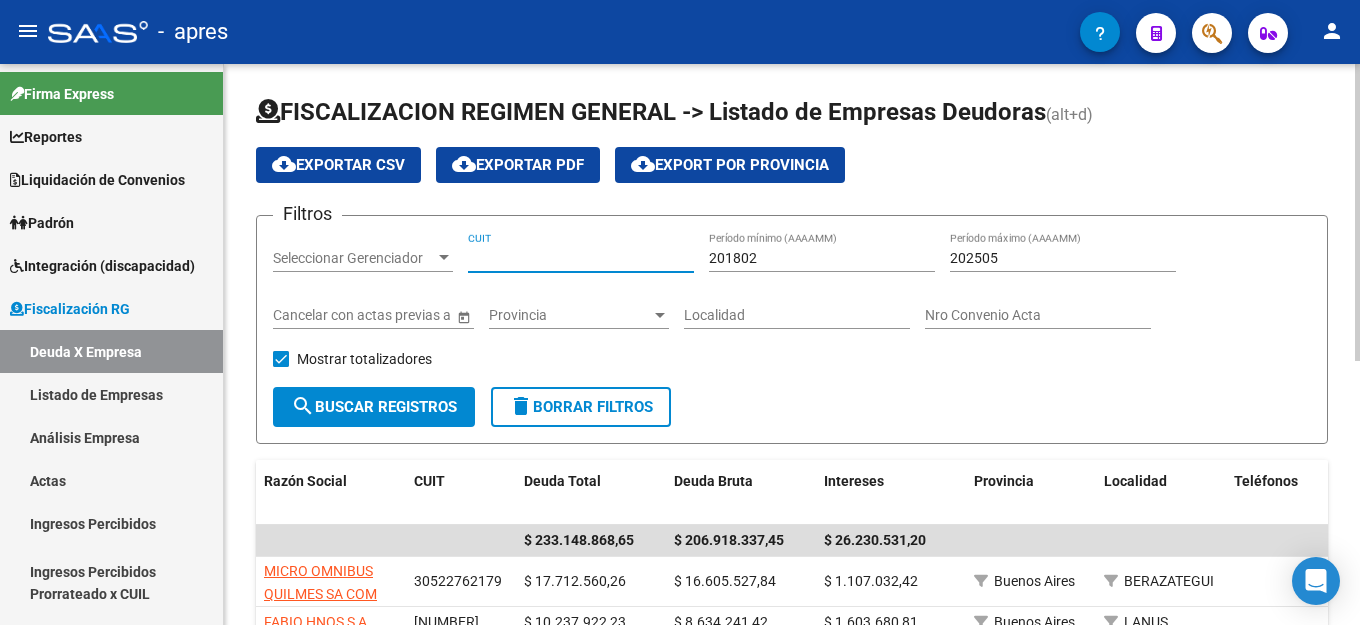 paste on "[NUMBER]-[NUMBER]-[NUMBER]" 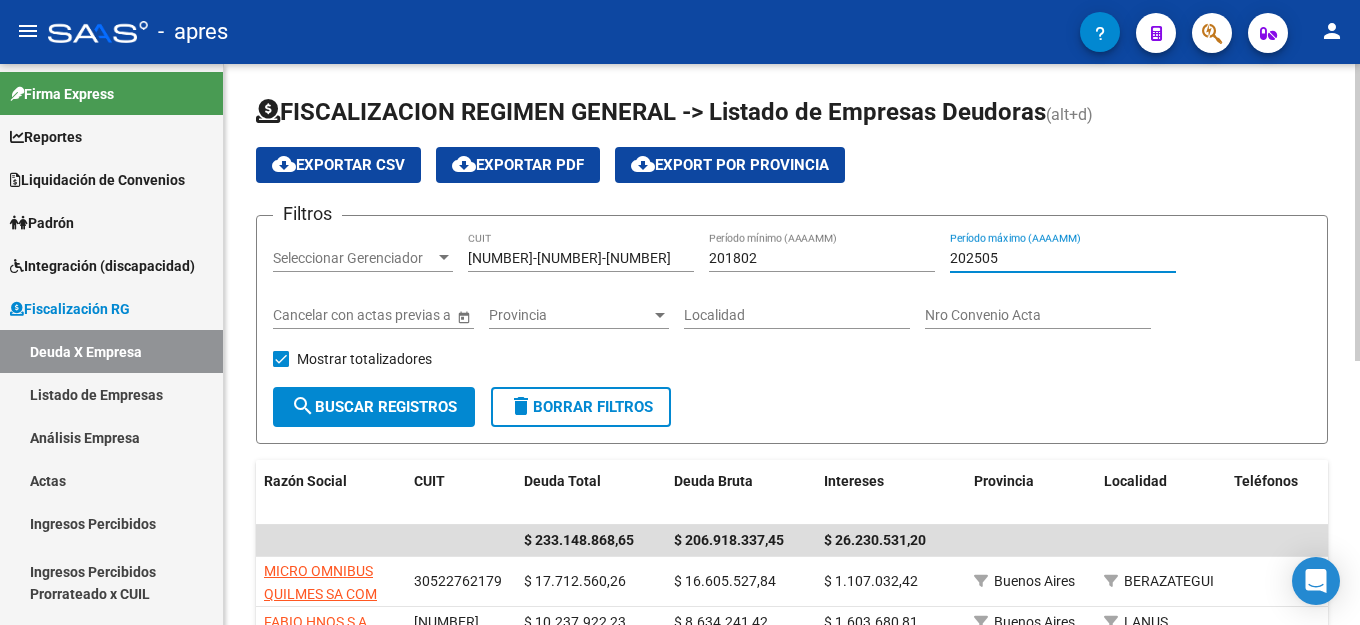 click on "202505" at bounding box center (1063, 258) 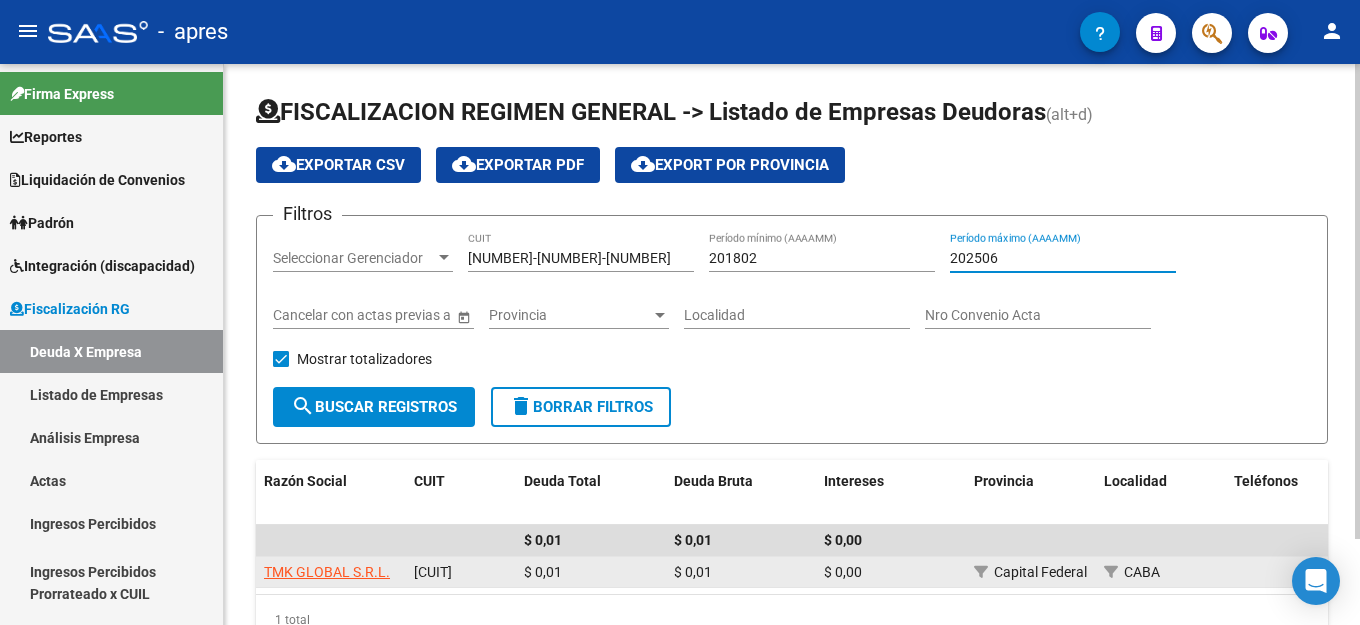 click on "TMK GLOBAL S.R.L." 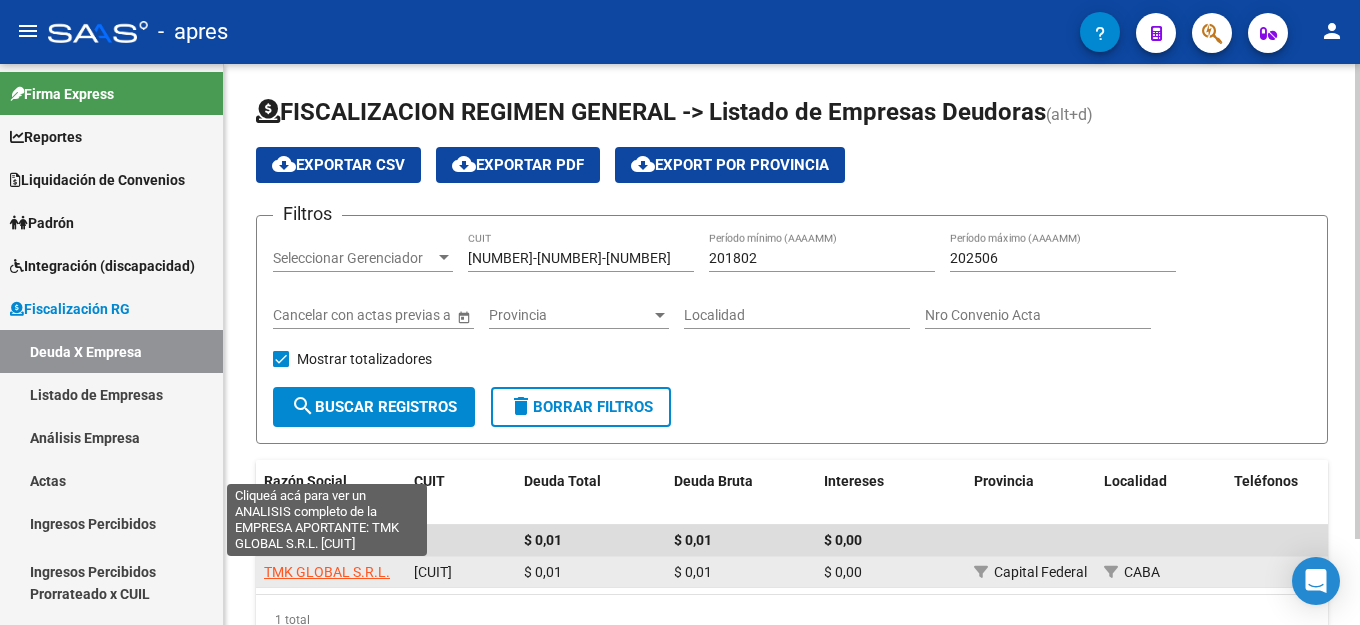 click on "TMK GLOBAL S.R.L." 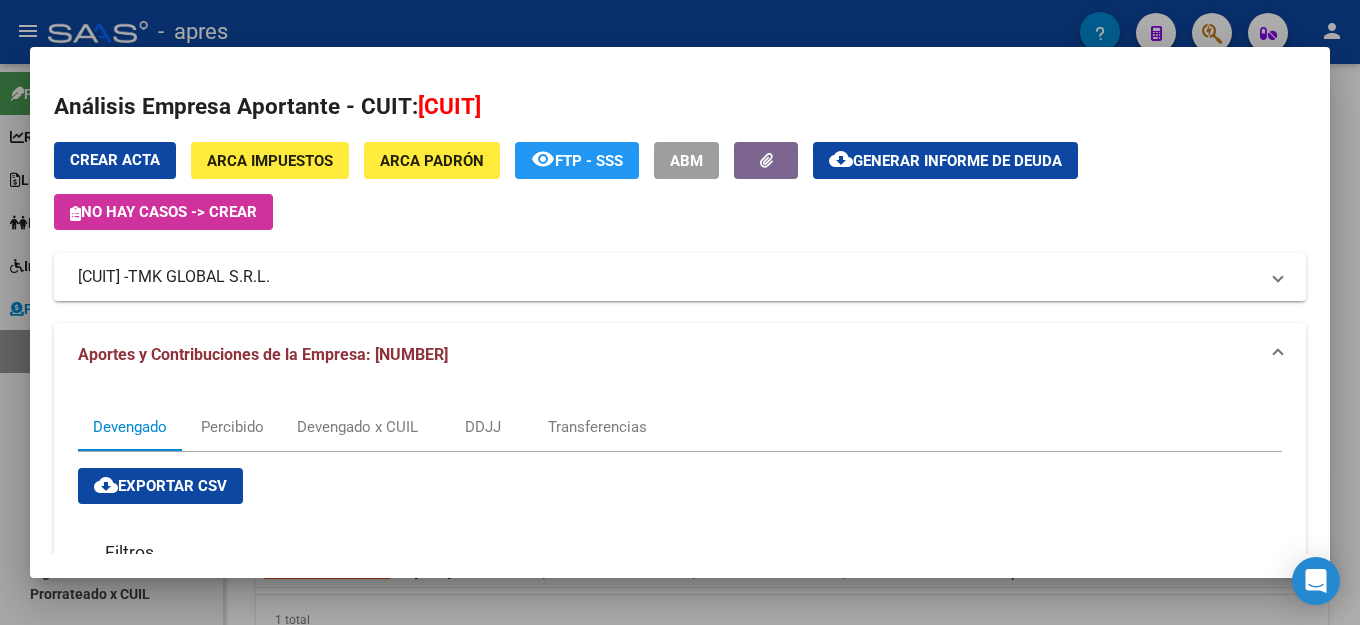 click on "Generar informe de deuda" 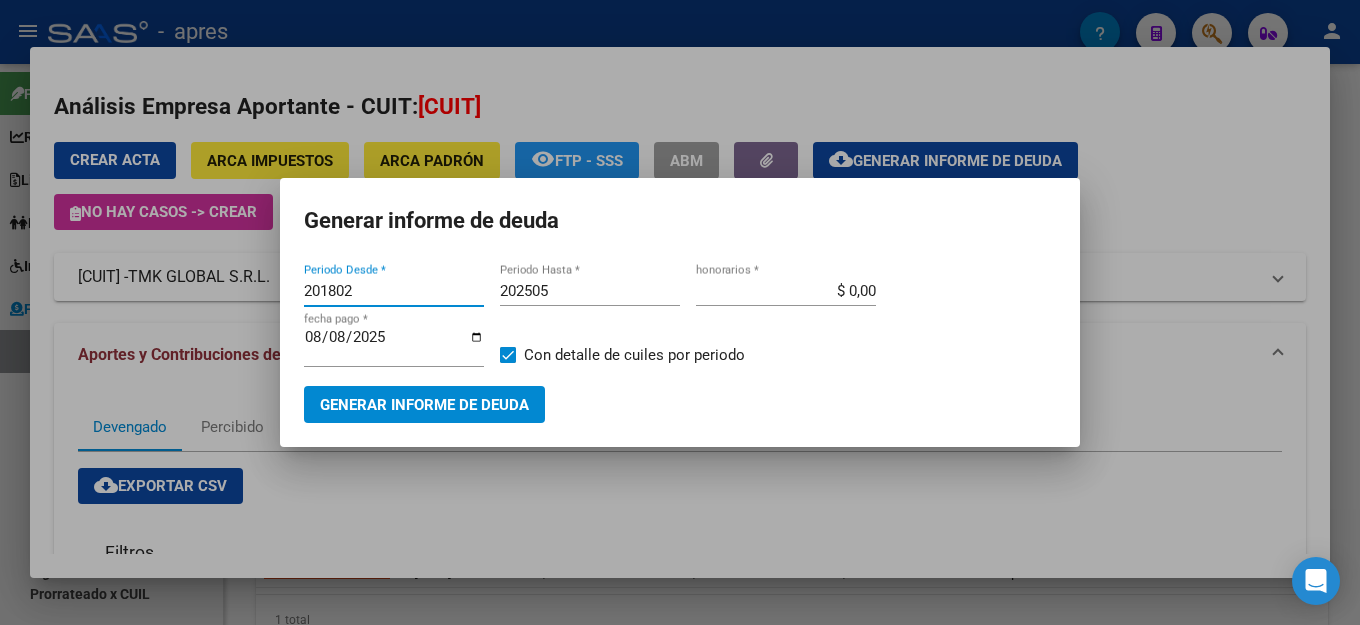 click on "202505" at bounding box center [590, 291] 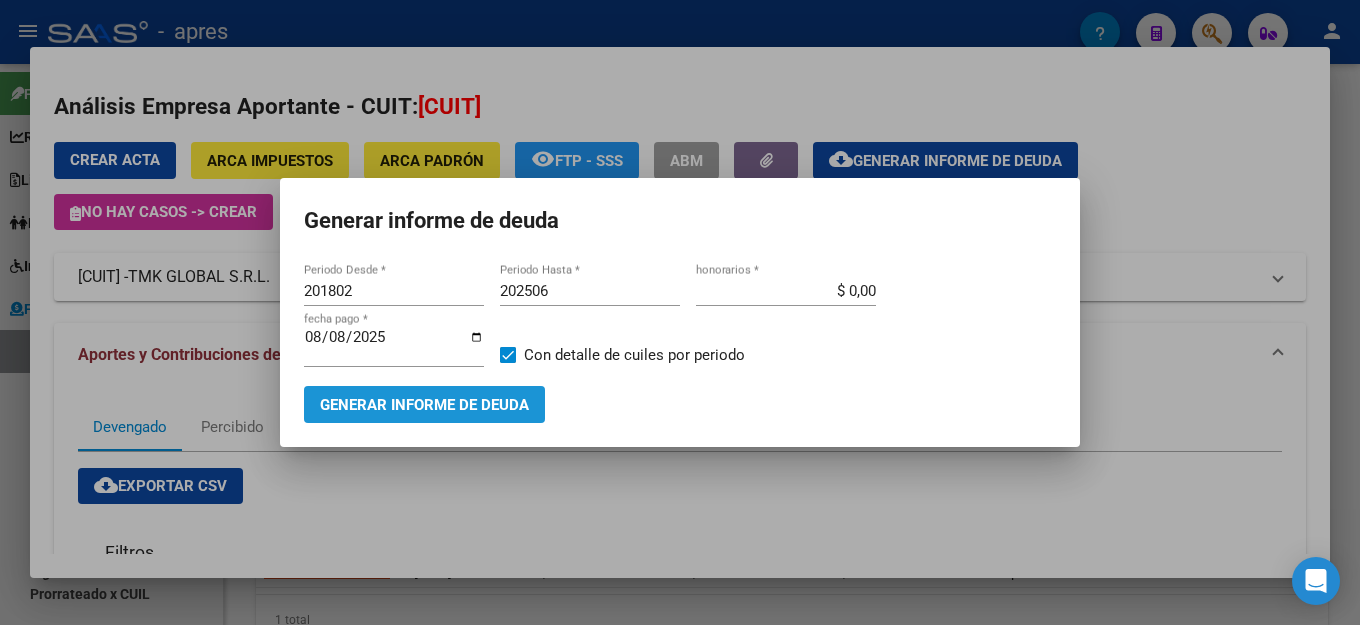 click on "Generar informe de deuda" at bounding box center (424, 405) 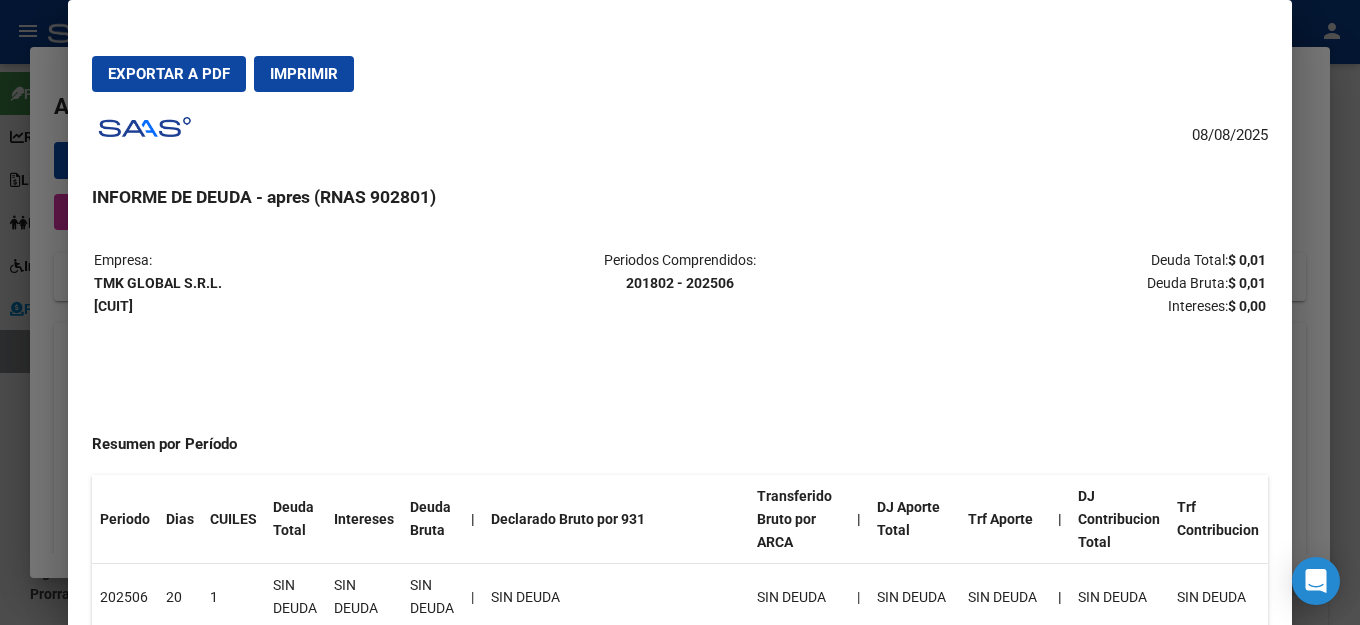 click on "Exportar a PDF" at bounding box center (169, 74) 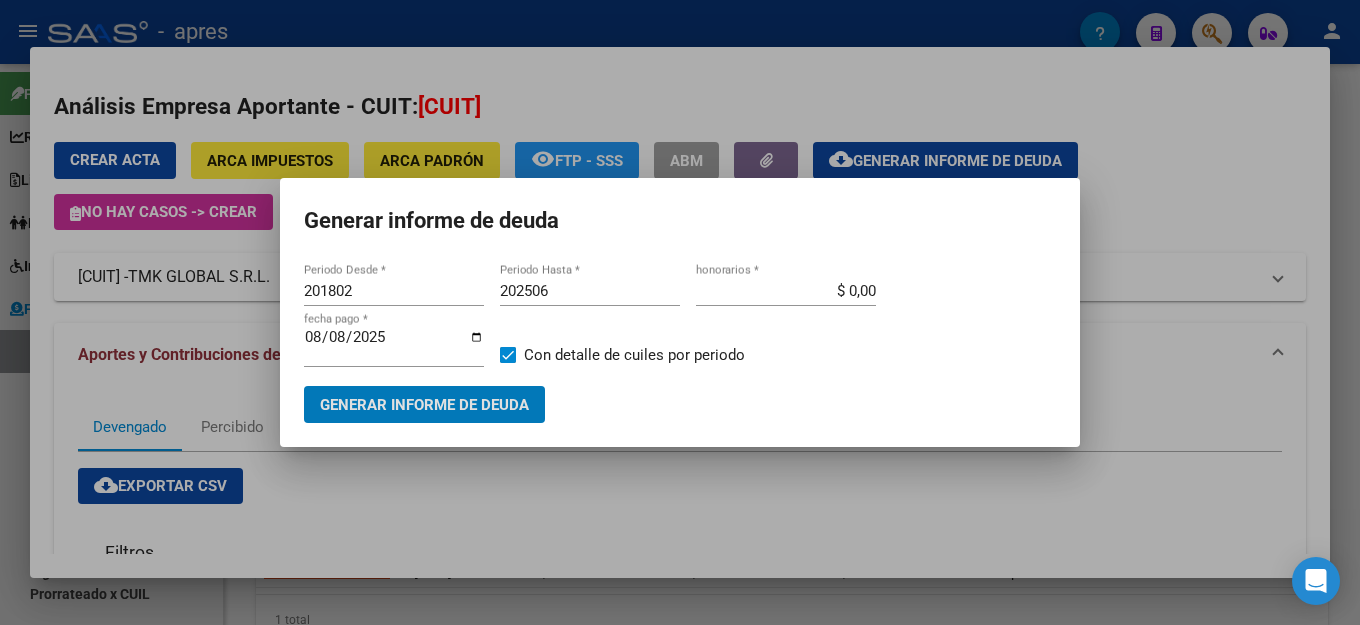click on "Generar informe de deuda" at bounding box center (680, 221) 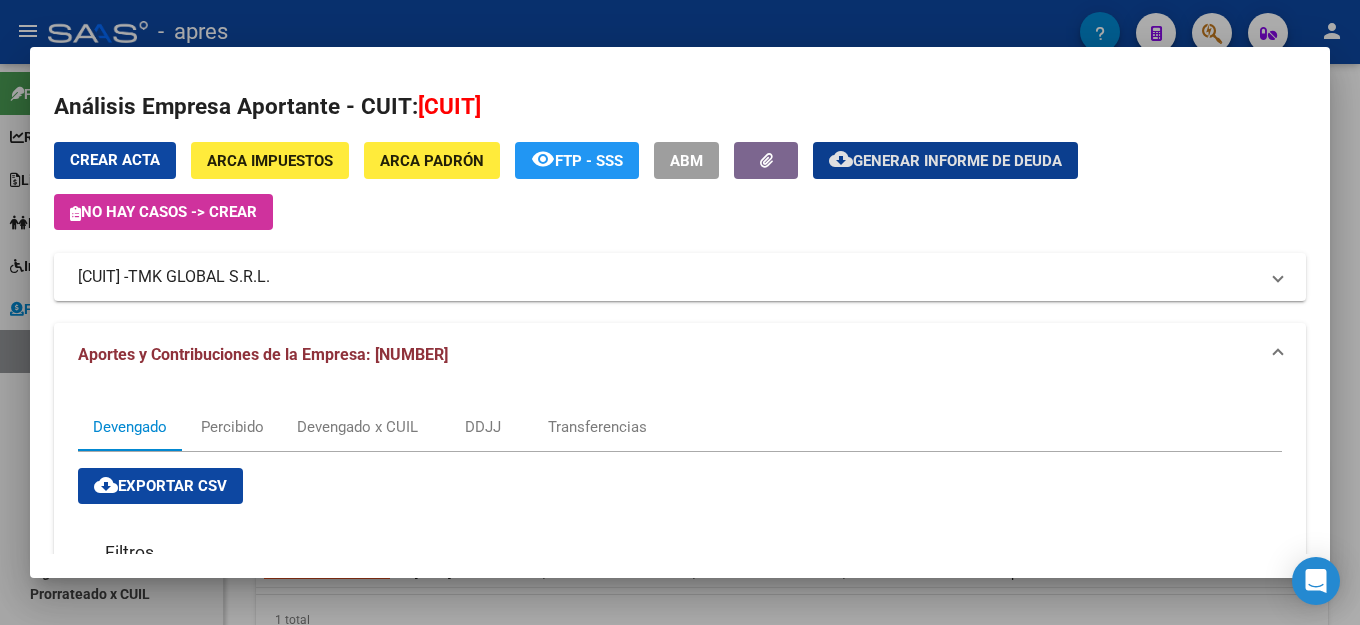 click on "Crear Acta" at bounding box center (115, 160) 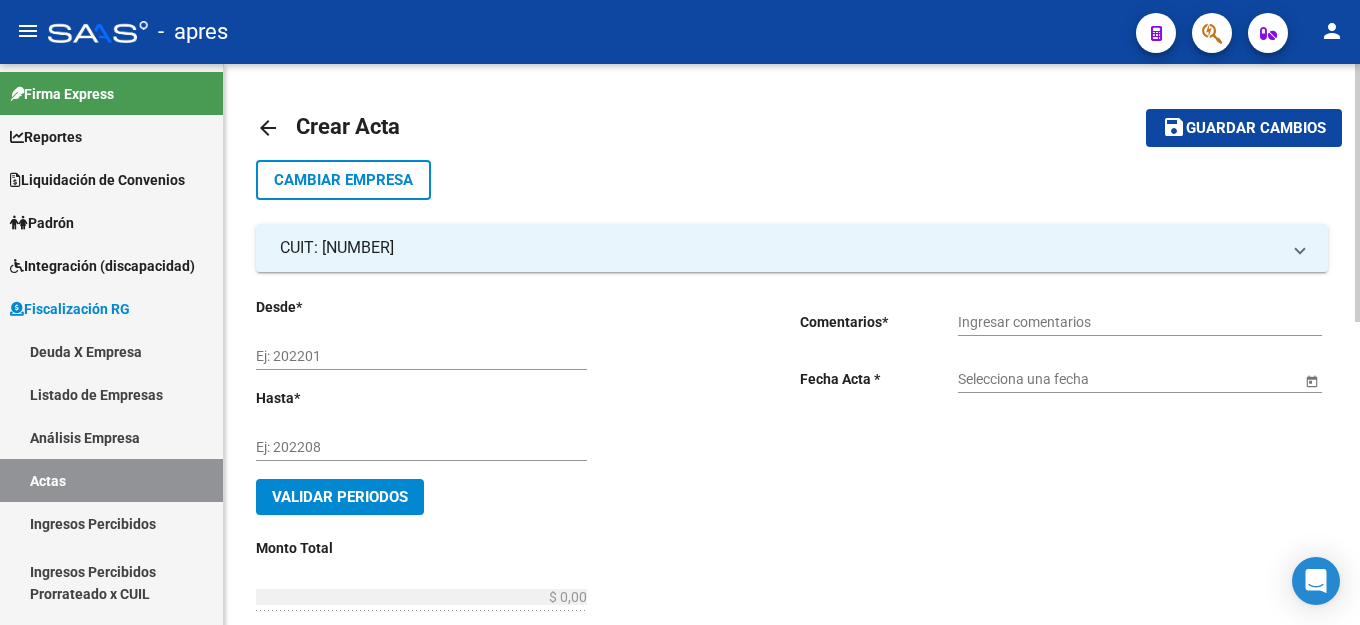 click on "Ej: 202201" 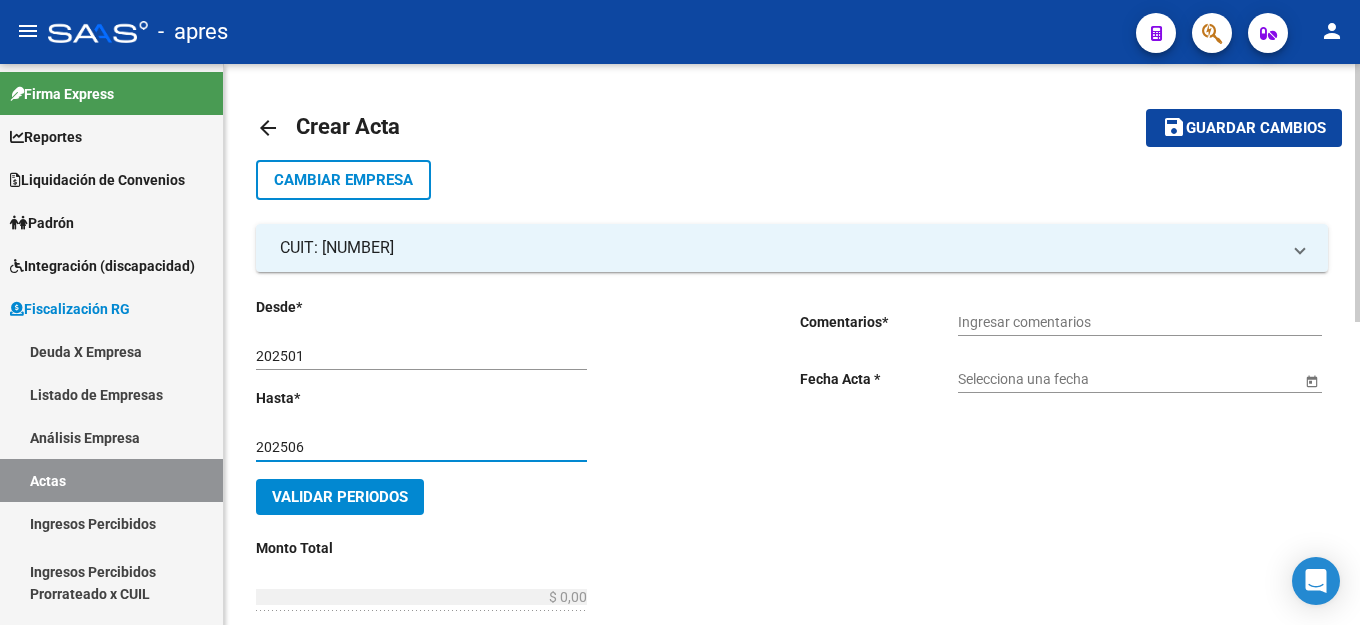 click on "Ingresar comentarios" at bounding box center [1140, 322] 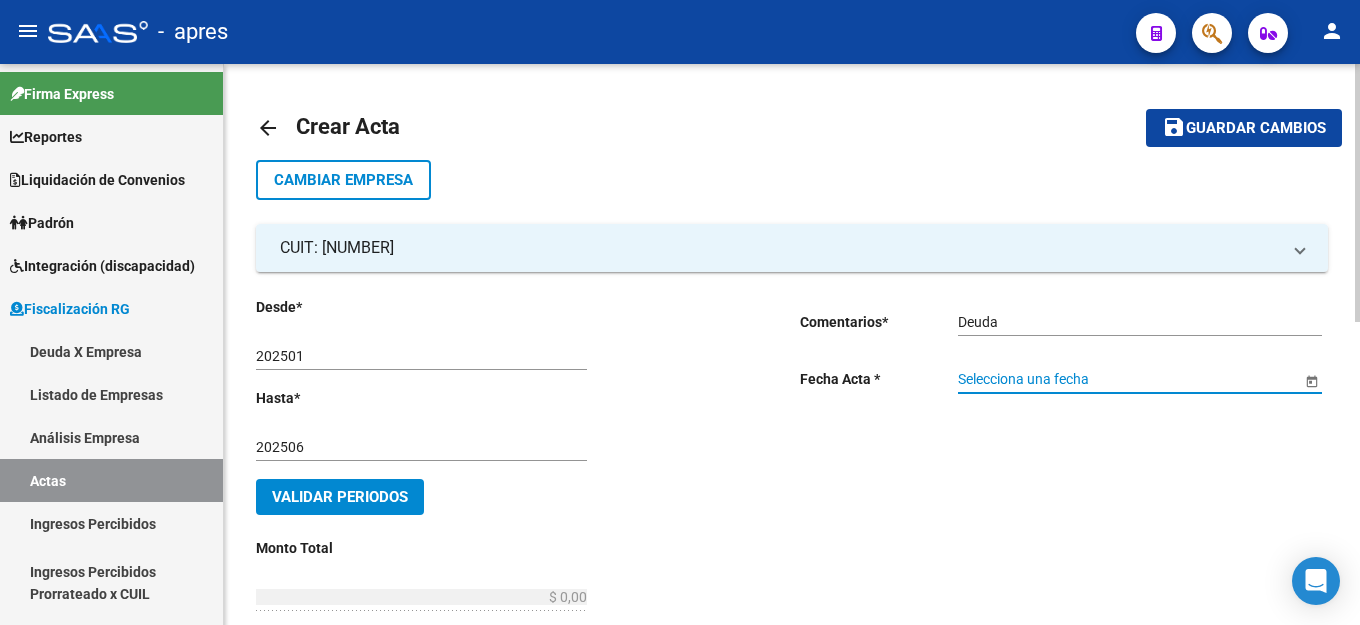 click on "Selecciona una fecha" at bounding box center [1129, 379] 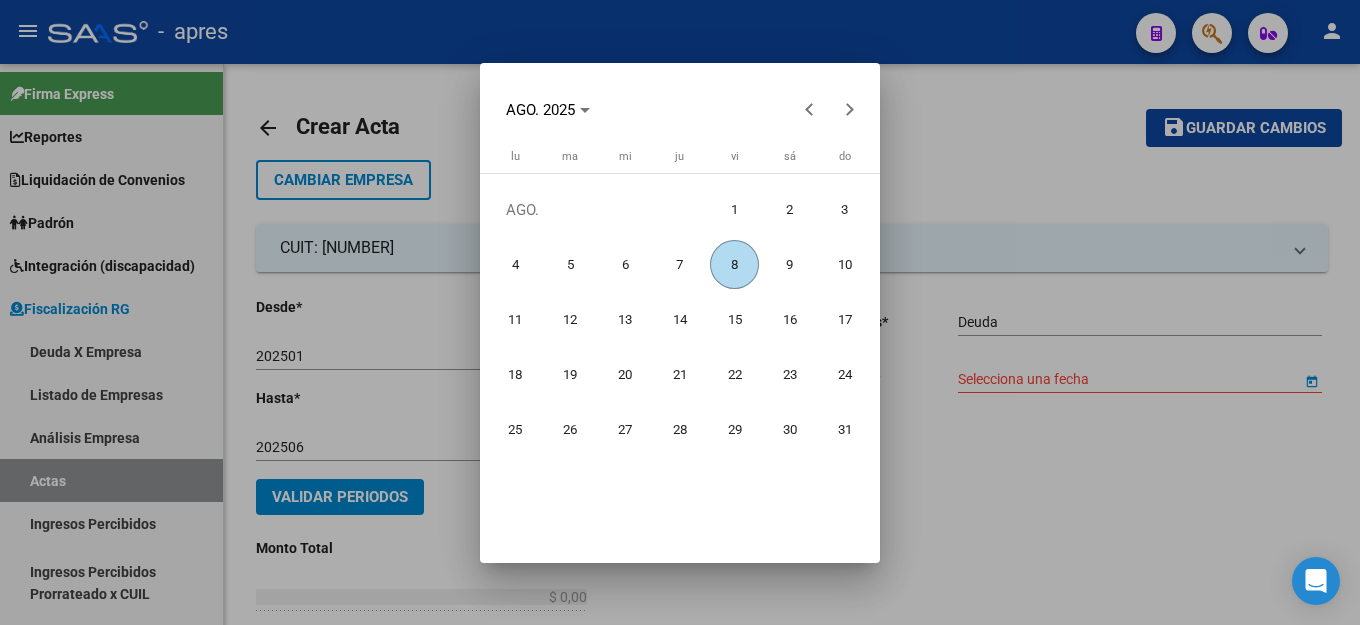 drag, startPoint x: 730, startPoint y: 264, endPoint x: 576, endPoint y: 419, distance: 218.49715 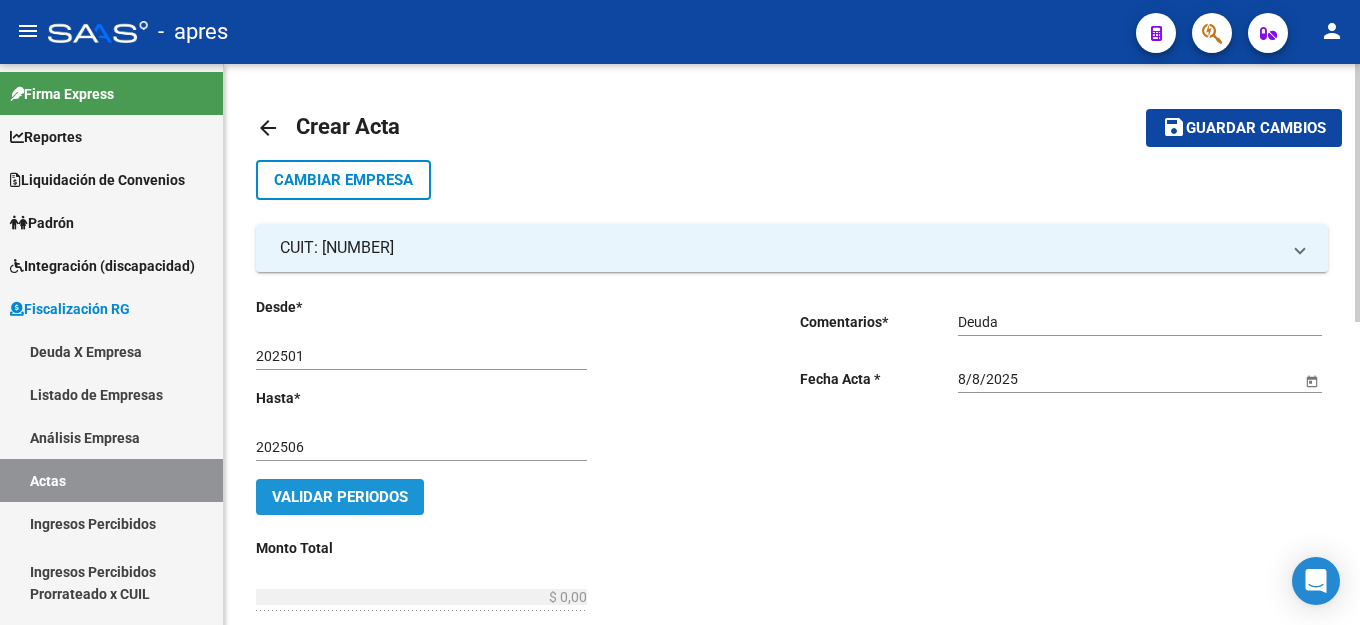 drag, startPoint x: 333, startPoint y: 495, endPoint x: 401, endPoint y: 501, distance: 68.26419 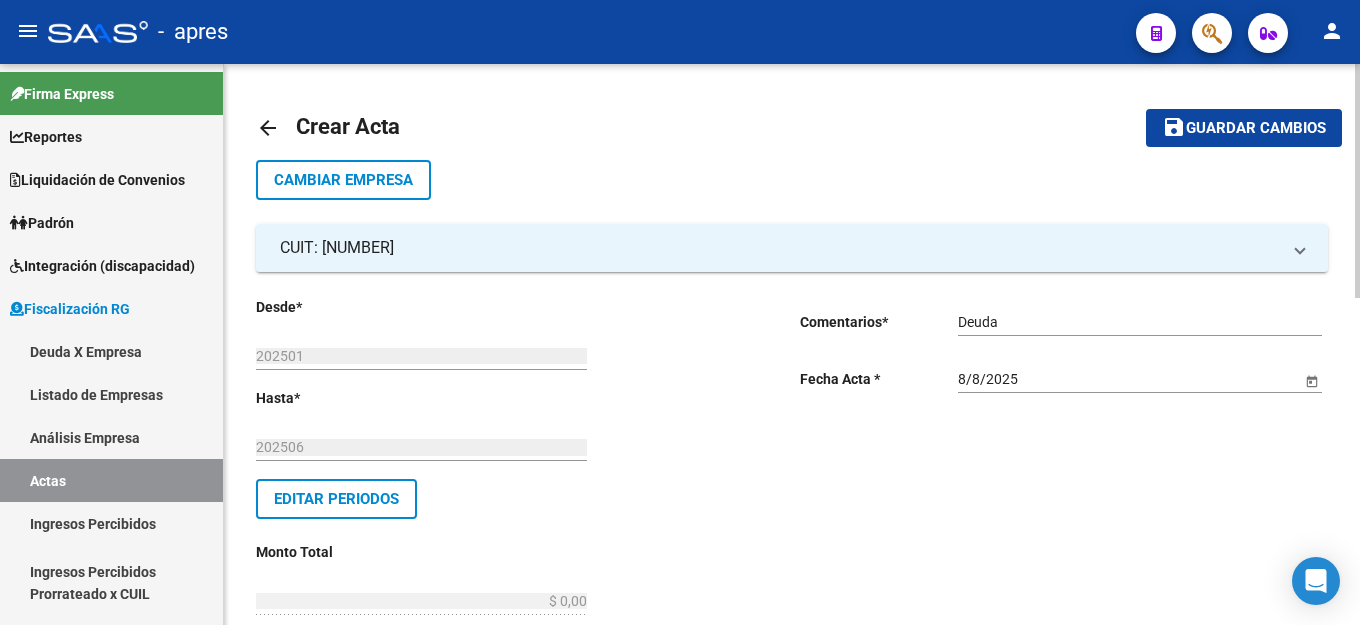 scroll, scrollTop: 300, scrollLeft: 0, axis: vertical 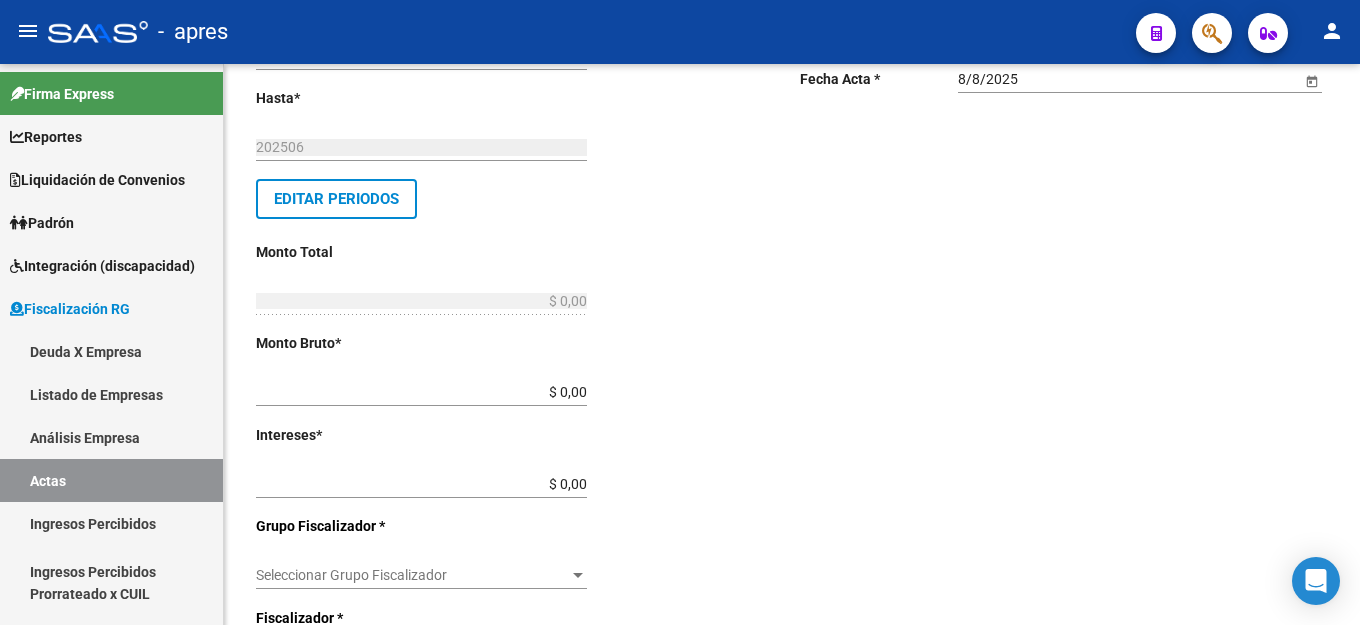 click on "Desde  *   202501 Ej: 202201  Hasta  *   202506 Ej: 202208   Editar Periodos Monto Total    $ 0,00 Ingresar el monto total  Monto Bruto  *   $ 0,00 Ingresar monto bruto  Intereses  *   $ 0,00 Ingresar intereses   Grupo Fiscalizador * Seleccionar Grupo Fiscalizador Seleccionar Grupo Fiscalizador  Fiscalizador * Seleccionar Fiscalizador Seleccionar Fiscalizador Número Acta  *   Ingresar número acta    $ 0,00 Honorarios Fiscalizacion  Nro Convenio    Ingresar número de convenio     Cobrado    Acta Judicial     Acta Virtual / Moroso Incobrable" 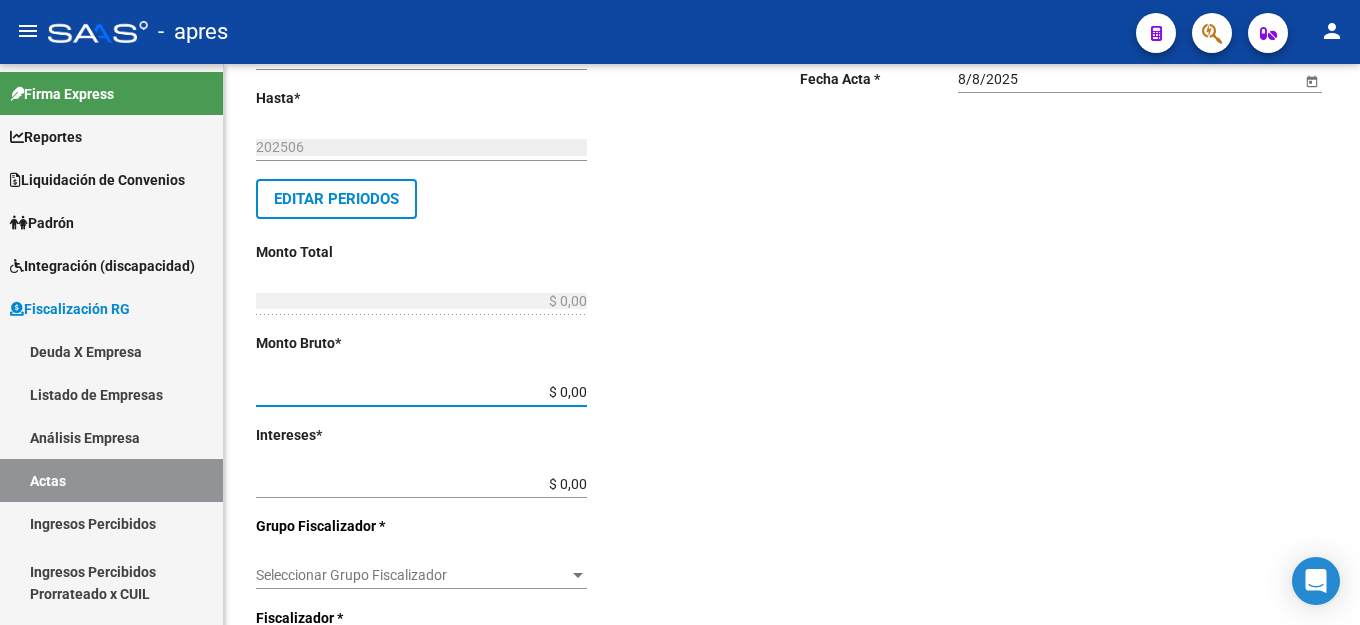 click on "$ 0,00" at bounding box center (421, 392) 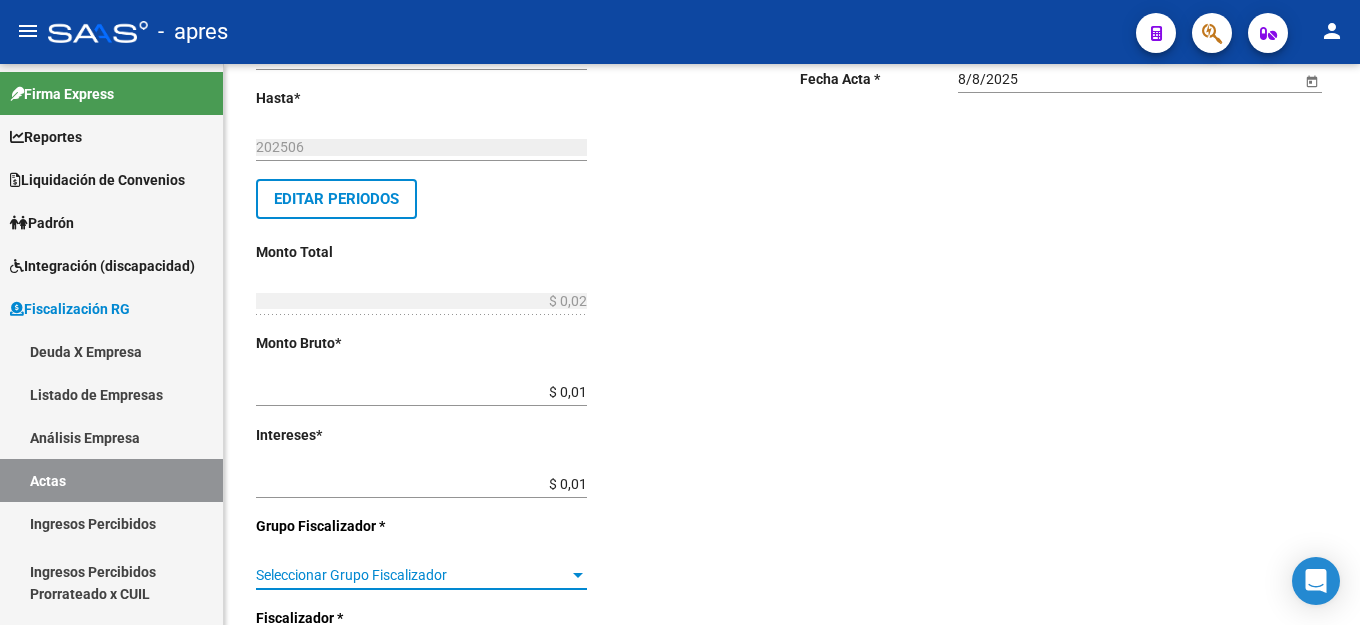 click on "Seleccionar Grupo Fiscalizador" at bounding box center (412, 575) 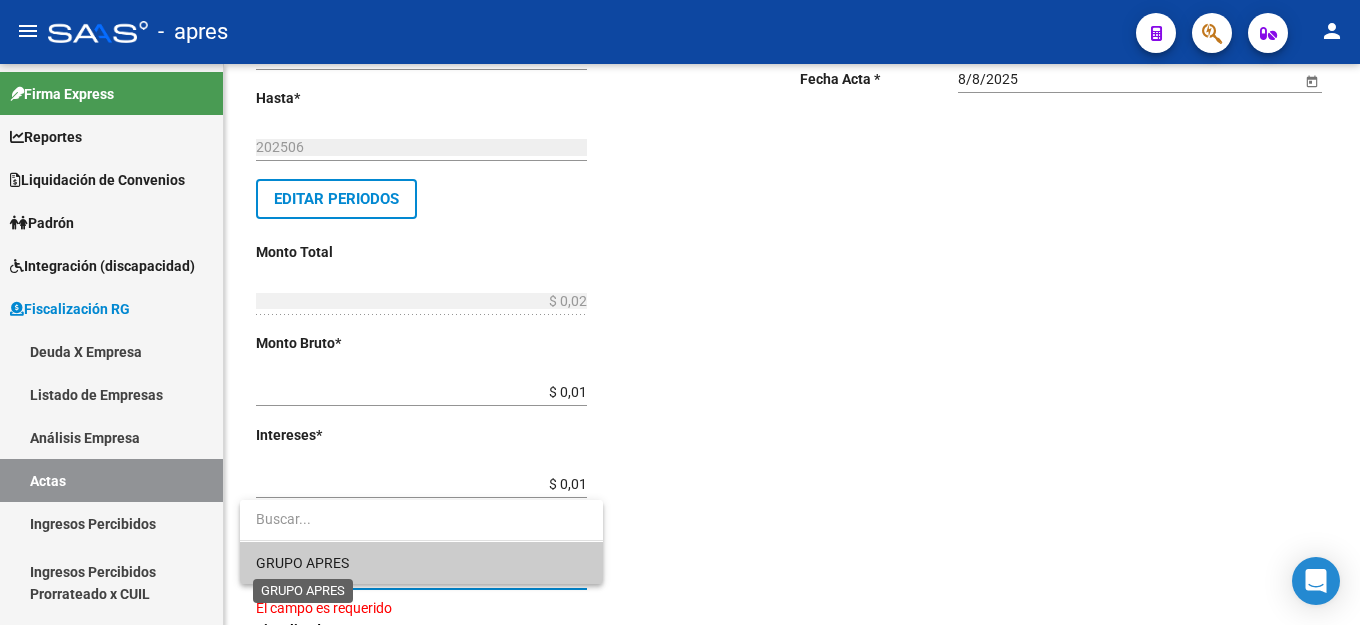 click on "GRUPO APRES" at bounding box center (302, 563) 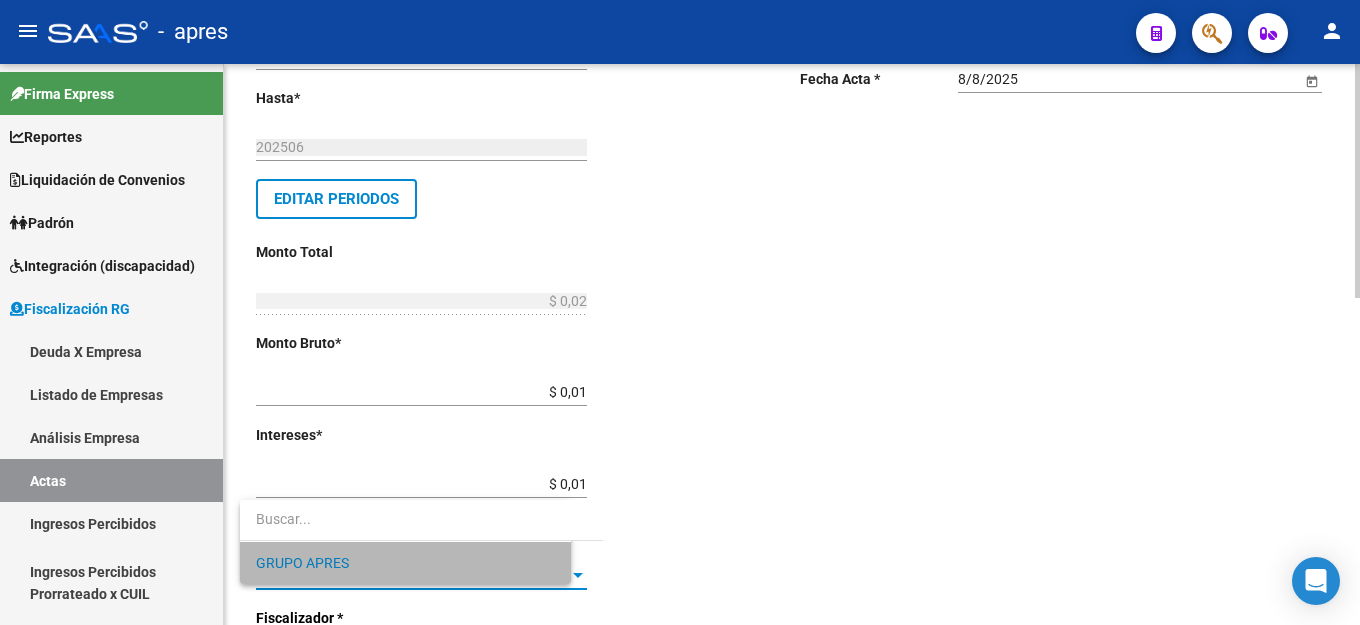 click on "Comentarios  *   Deuda Ingresar comentarios  Fecha Acta * [DATE] Selecciona una fecha" 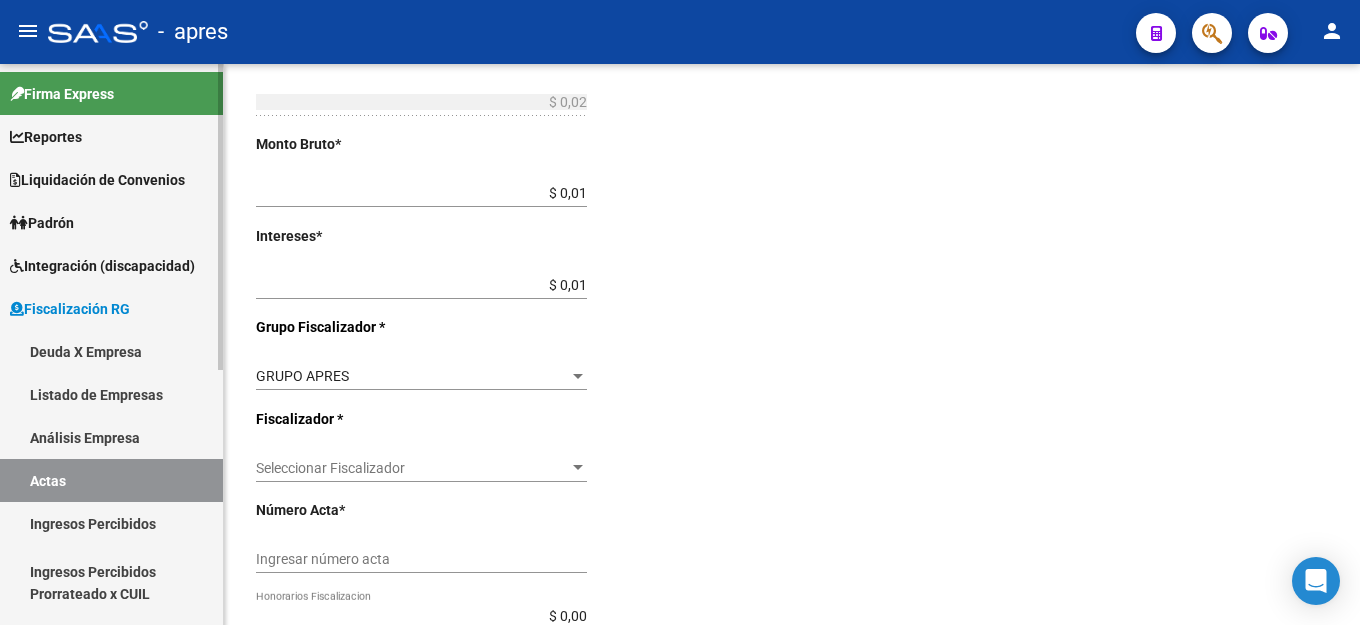 scroll, scrollTop: 600, scrollLeft: 0, axis: vertical 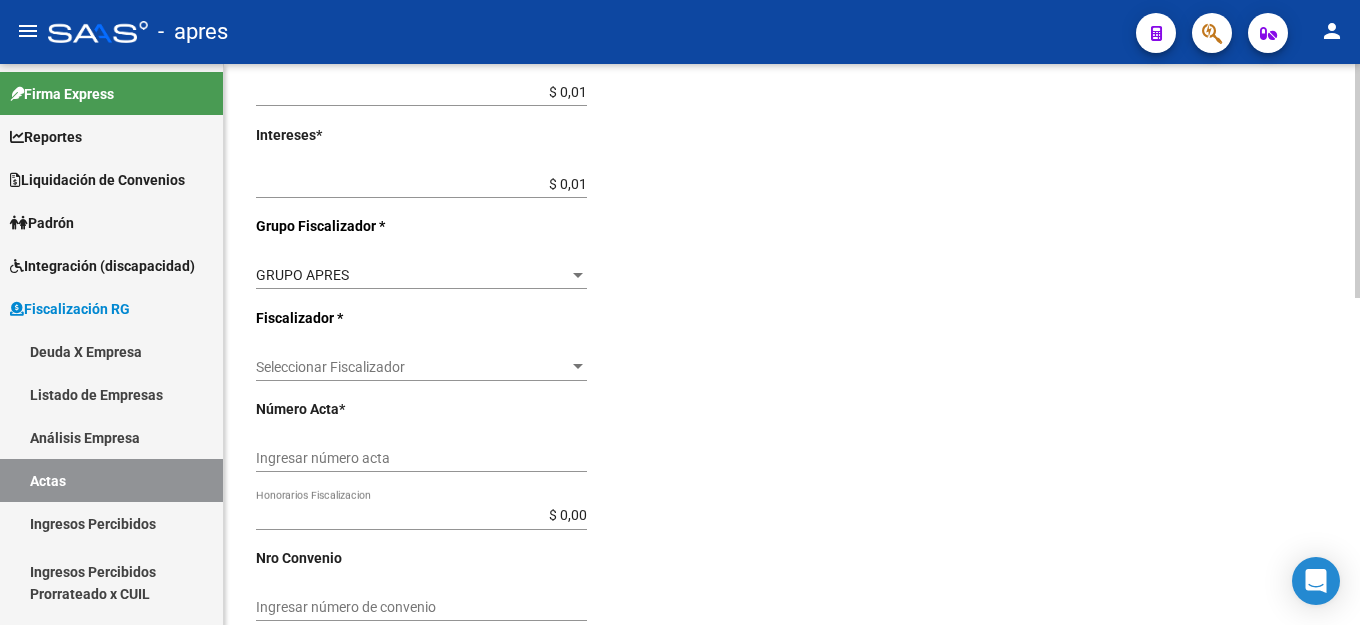 click on "Seleccionar Fiscalizador" at bounding box center [412, 367] 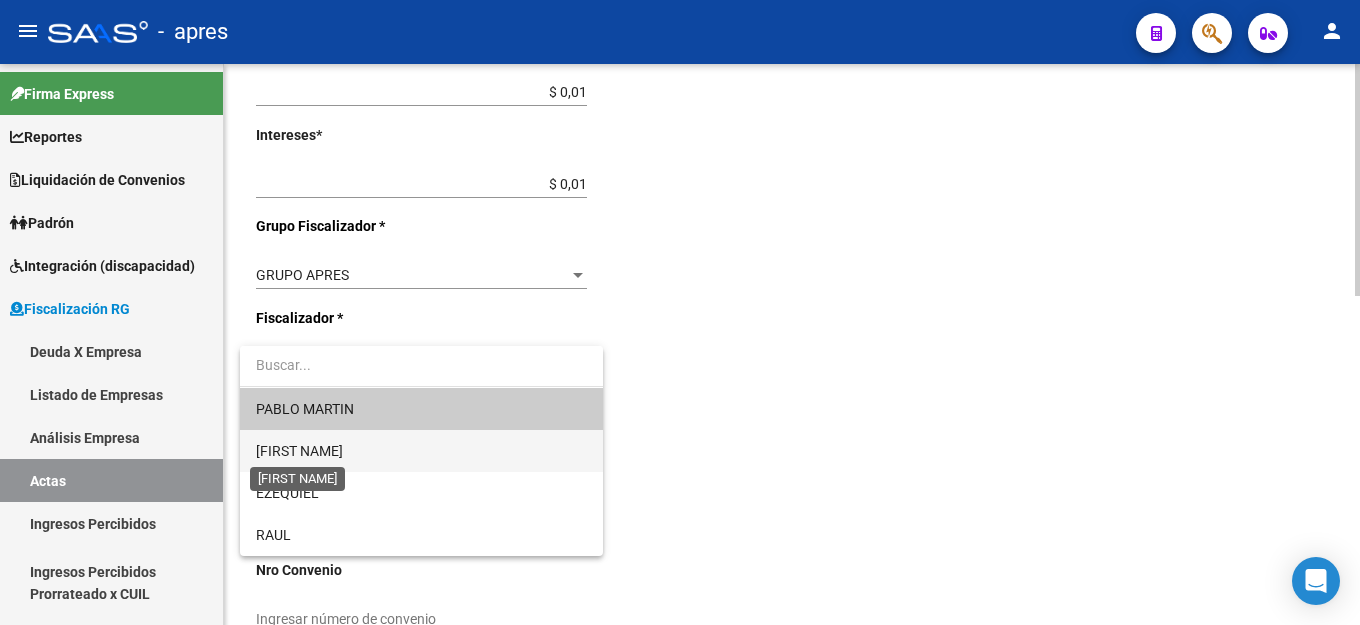 drag, startPoint x: 299, startPoint y: 455, endPoint x: 591, endPoint y: 440, distance: 292.385 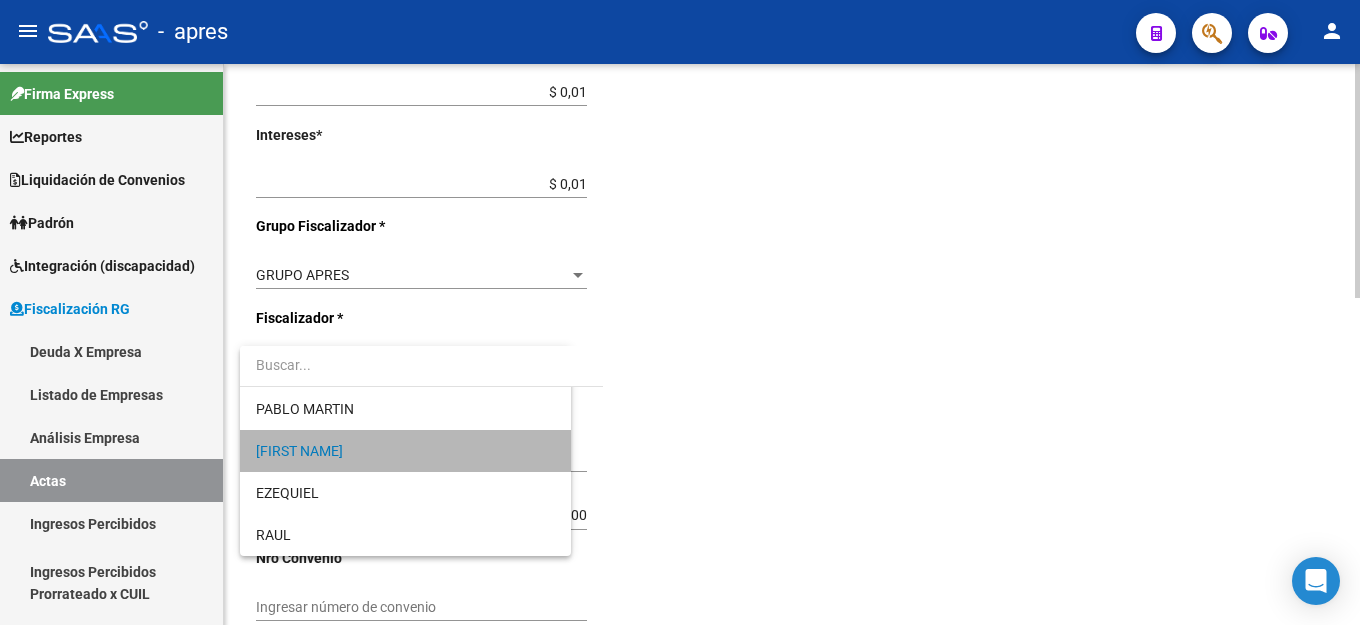 click on "Comentarios  *   Deuda Ingresar comentarios  Fecha Acta * [DATE] Selecciona una fecha" 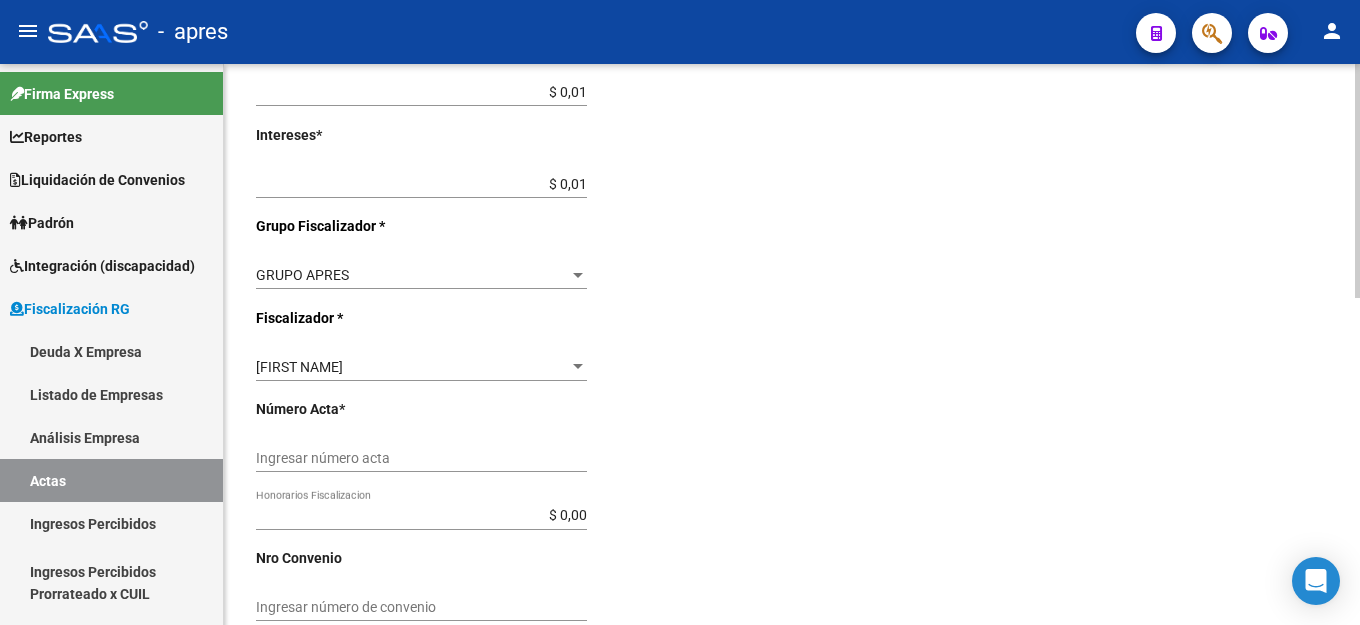 click on "Ingresar número acta" at bounding box center (421, 458) 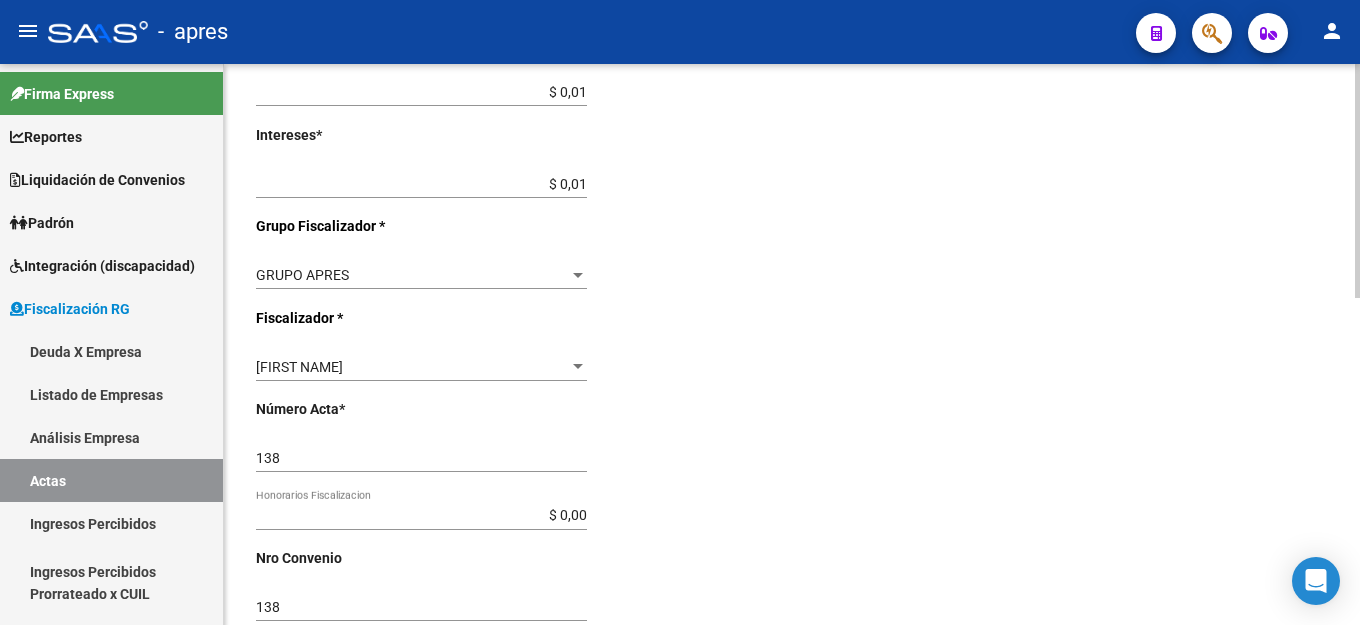 scroll, scrollTop: 782, scrollLeft: 0, axis: vertical 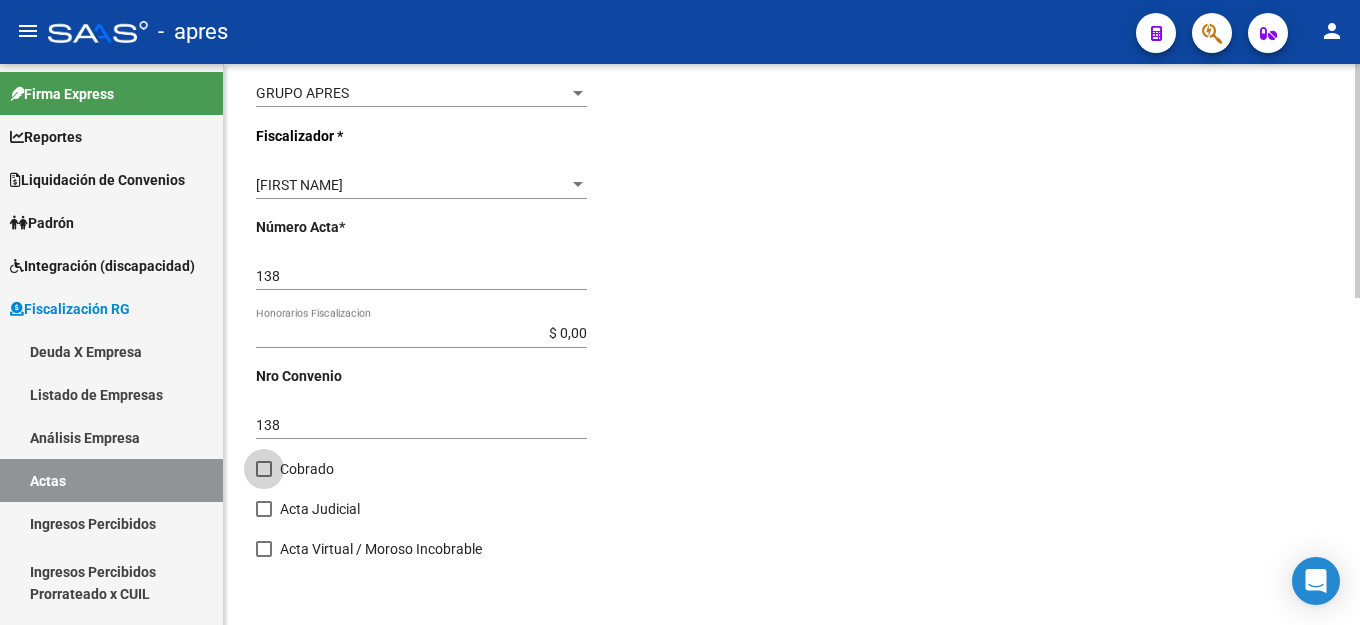 click at bounding box center [264, 469] 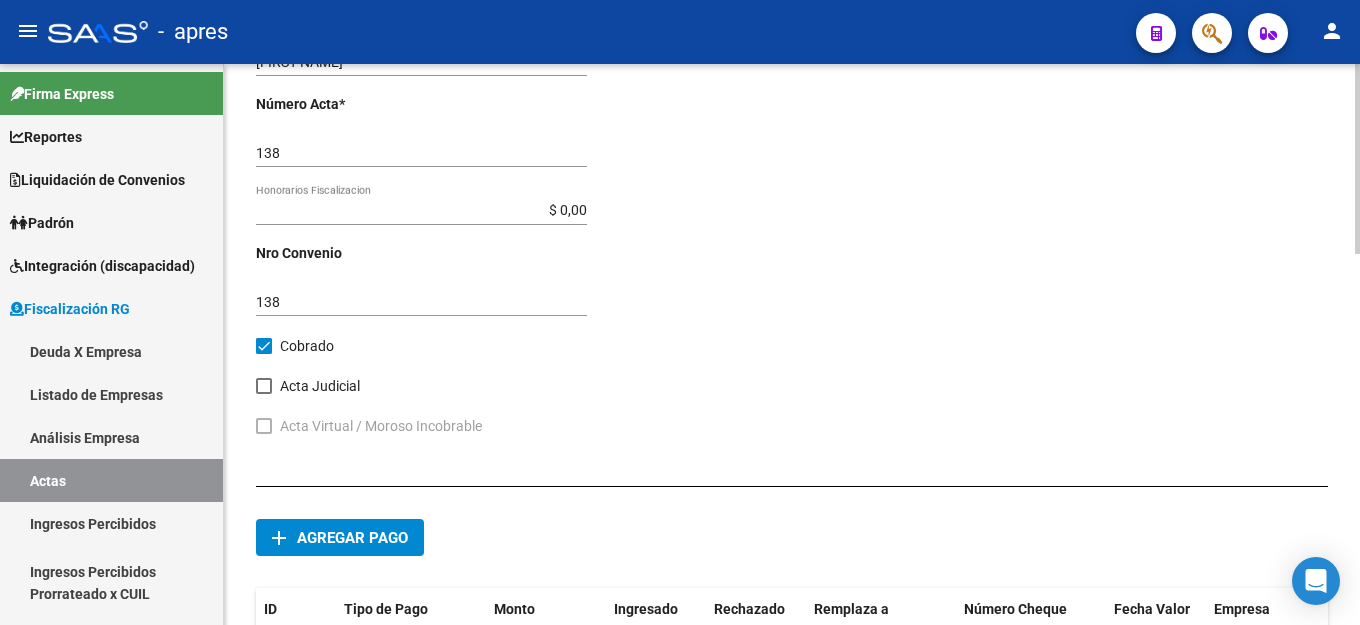 scroll, scrollTop: 982, scrollLeft: 0, axis: vertical 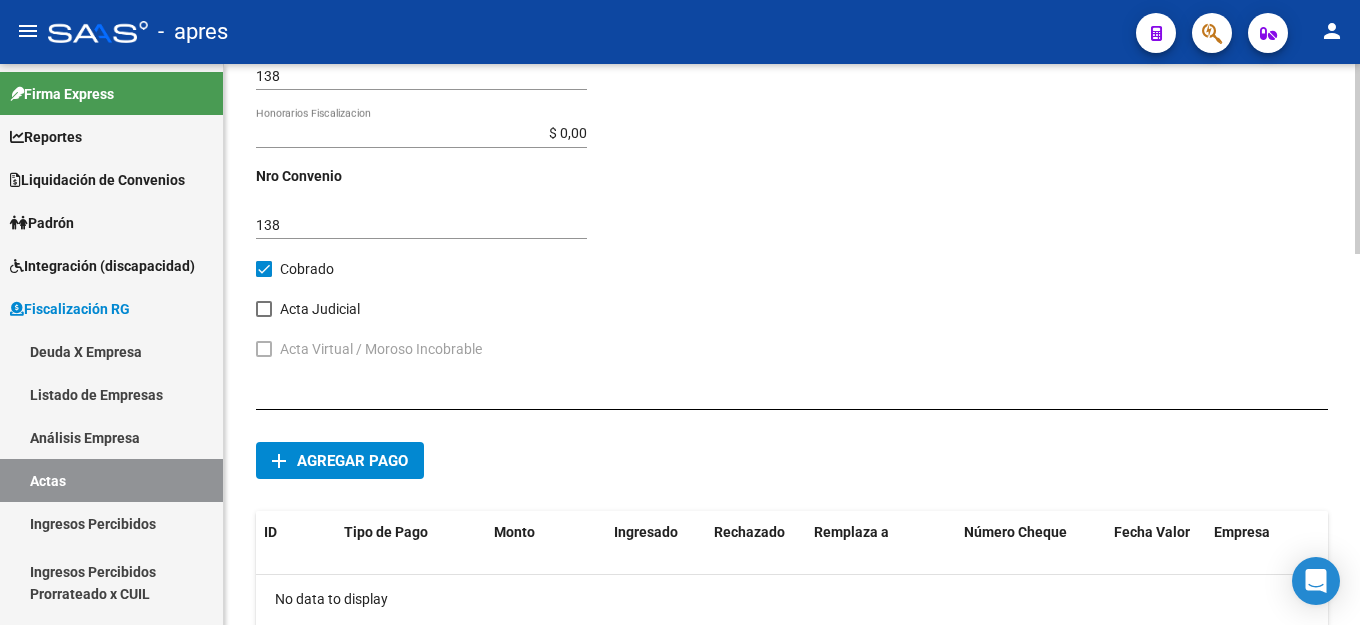 click on "Agregar pago" 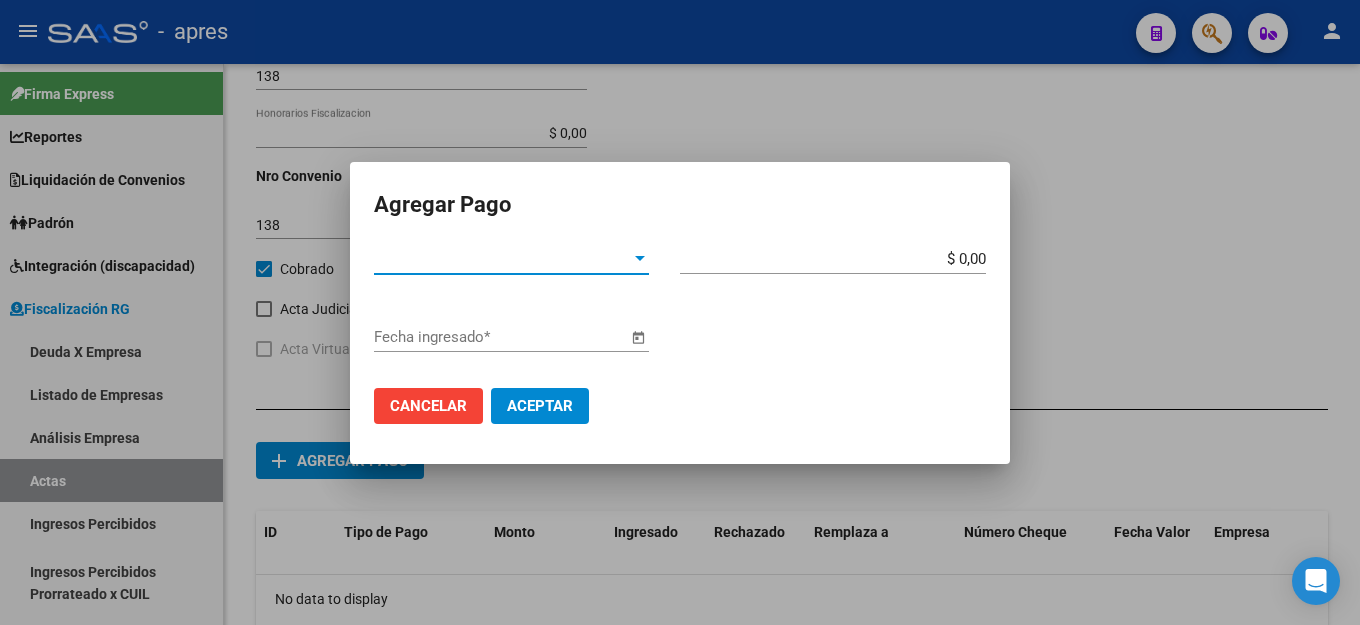click on "Tipo de Pago *" at bounding box center (502, 259) 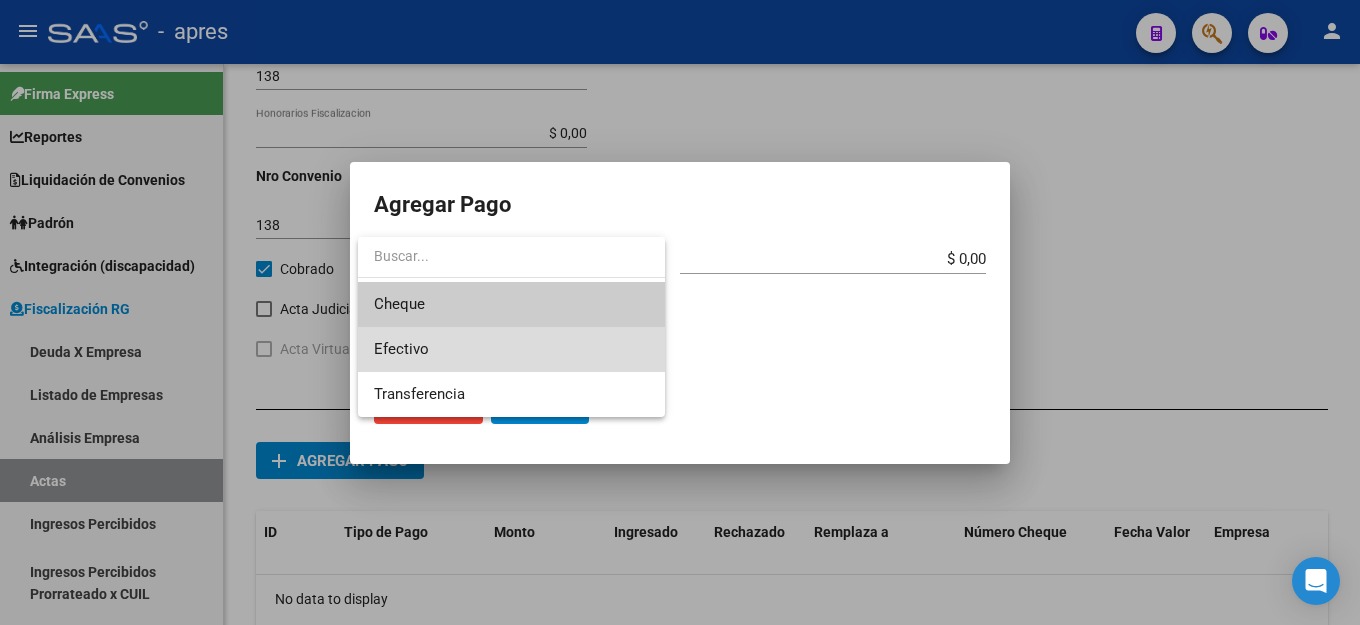 click on "Efectivo" at bounding box center (511, 349) 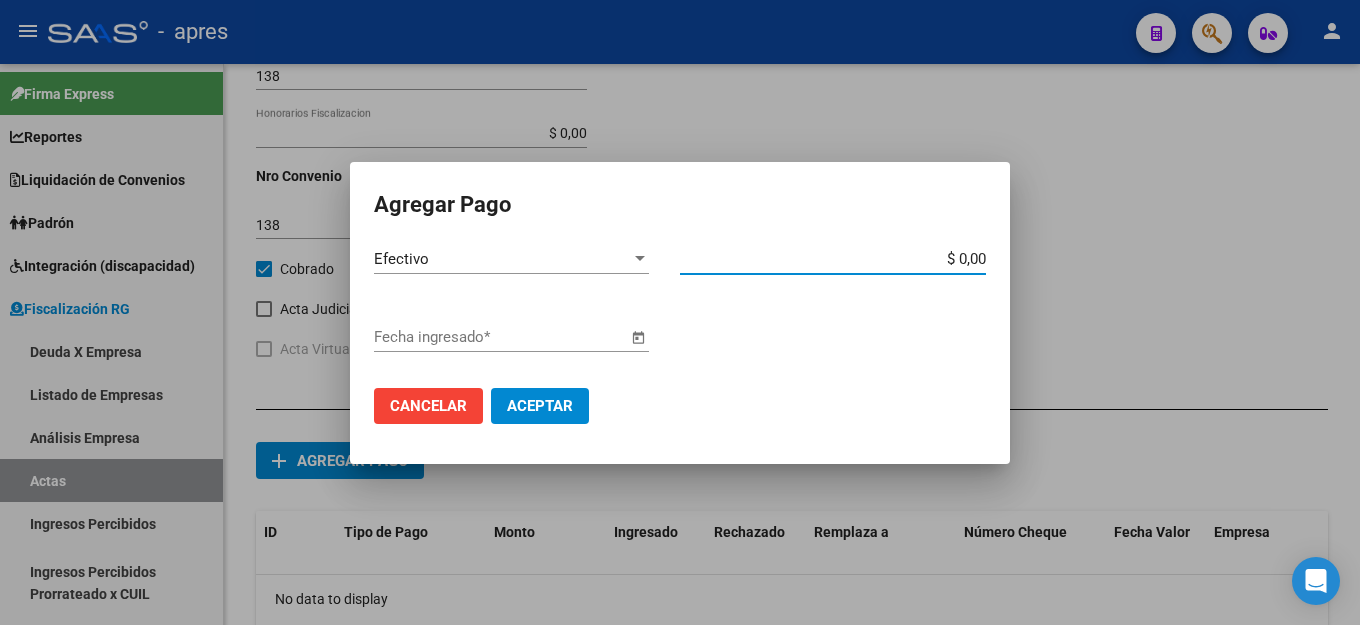 click on "$ 0,00" at bounding box center [833, 259] 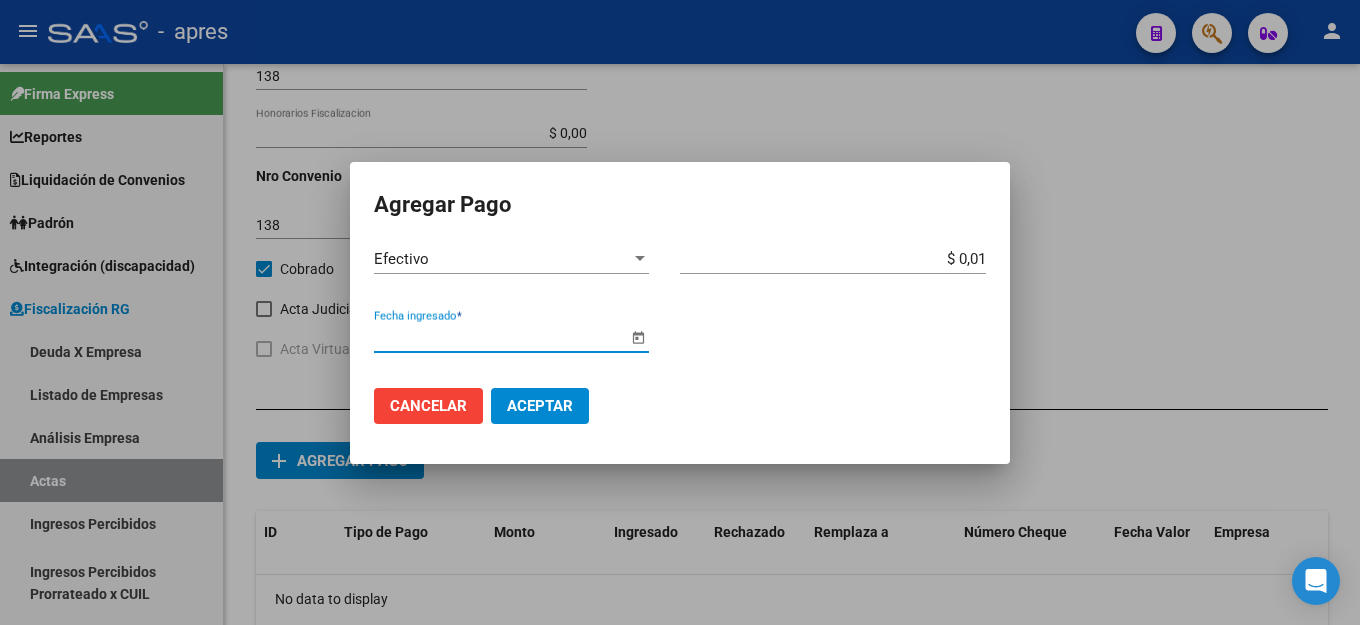 click at bounding box center (638, 338) 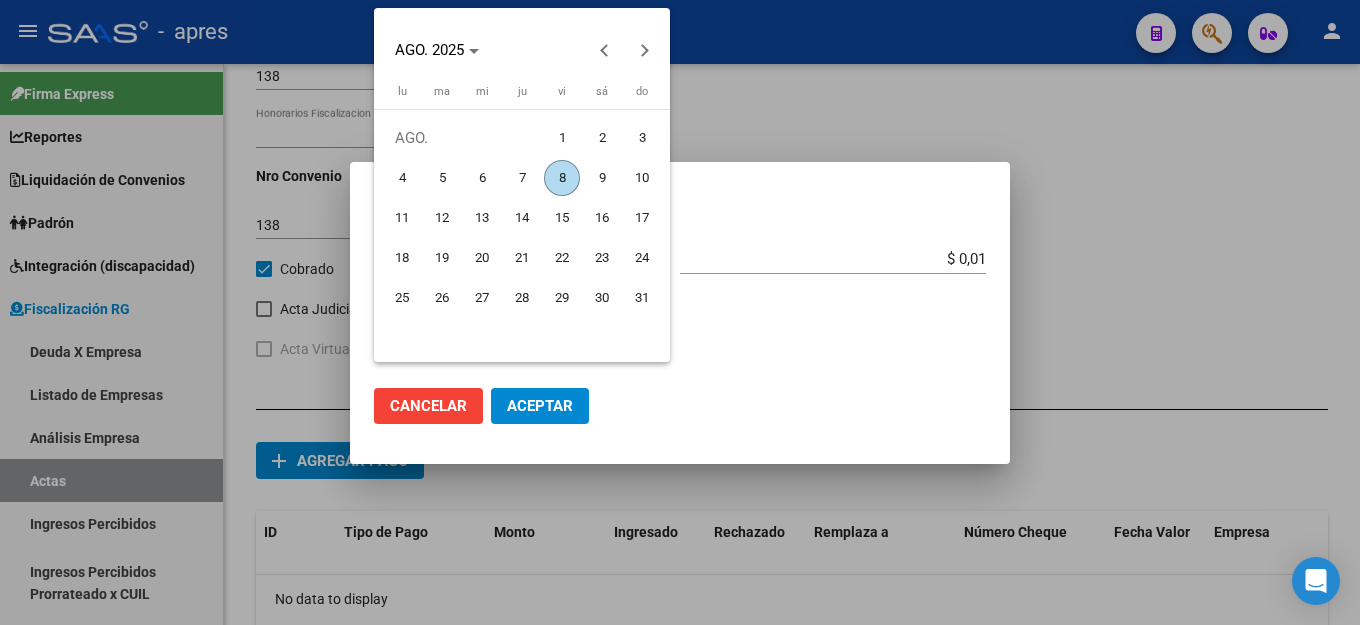 click on "8" at bounding box center (562, 178) 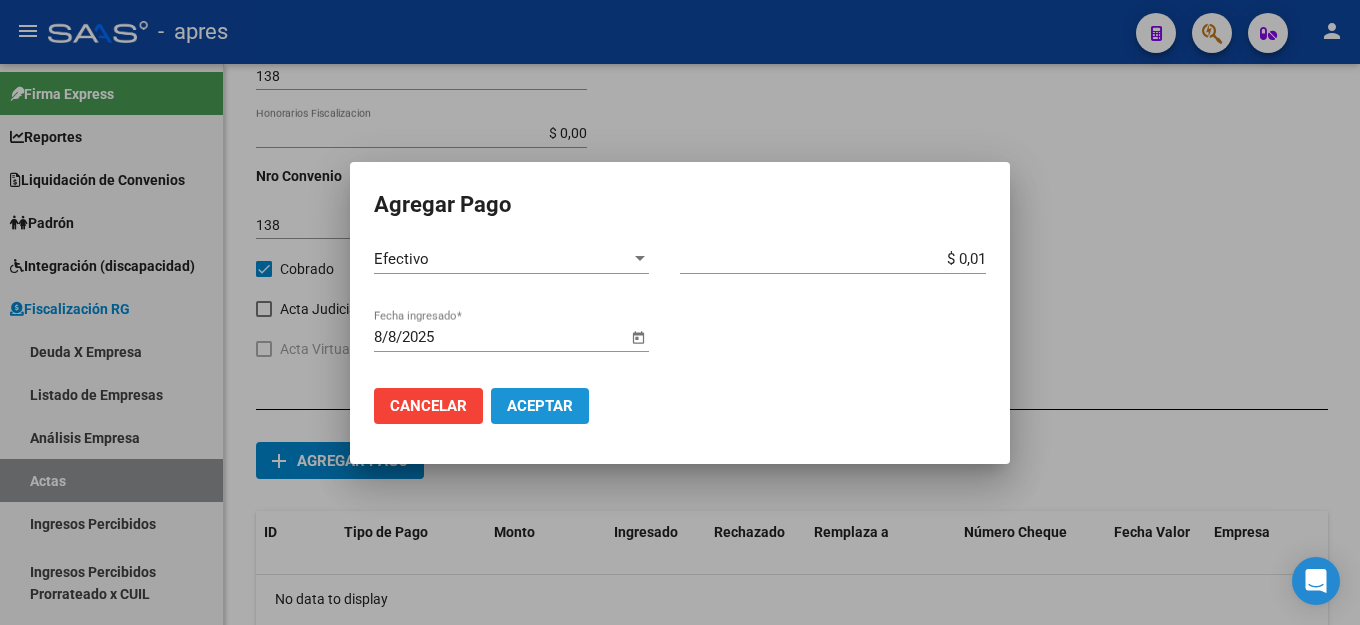 click on "Aceptar" at bounding box center [540, 406] 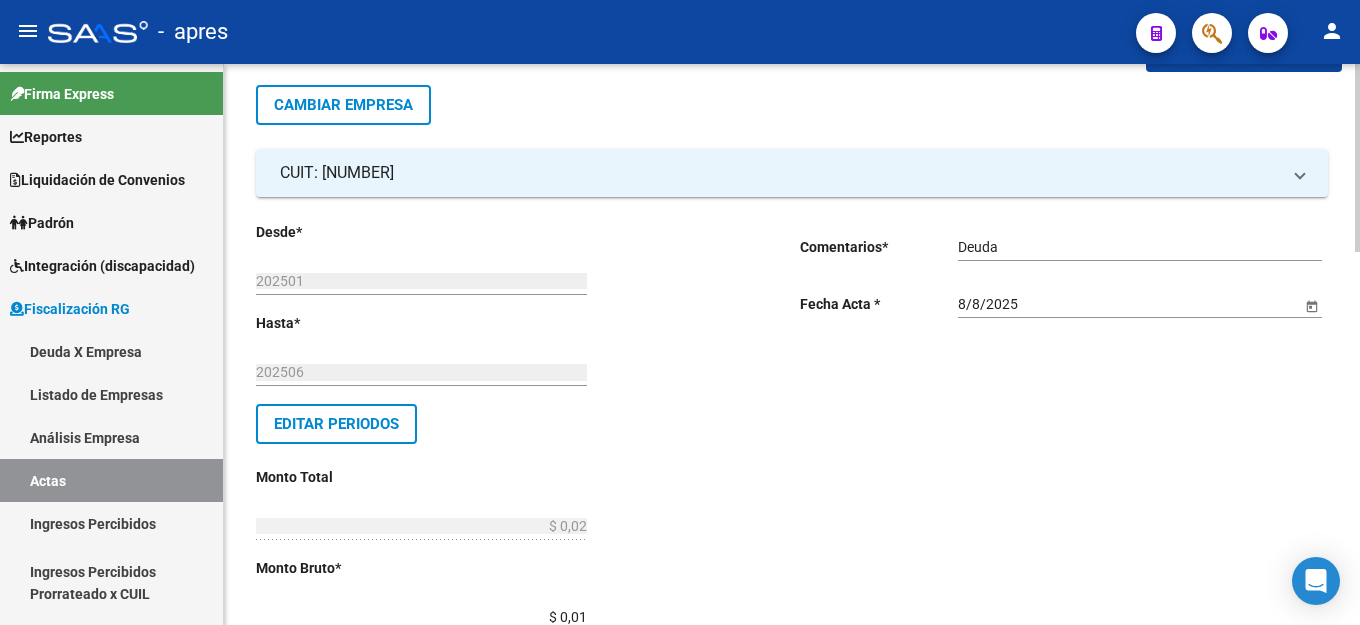 scroll, scrollTop: 0, scrollLeft: 0, axis: both 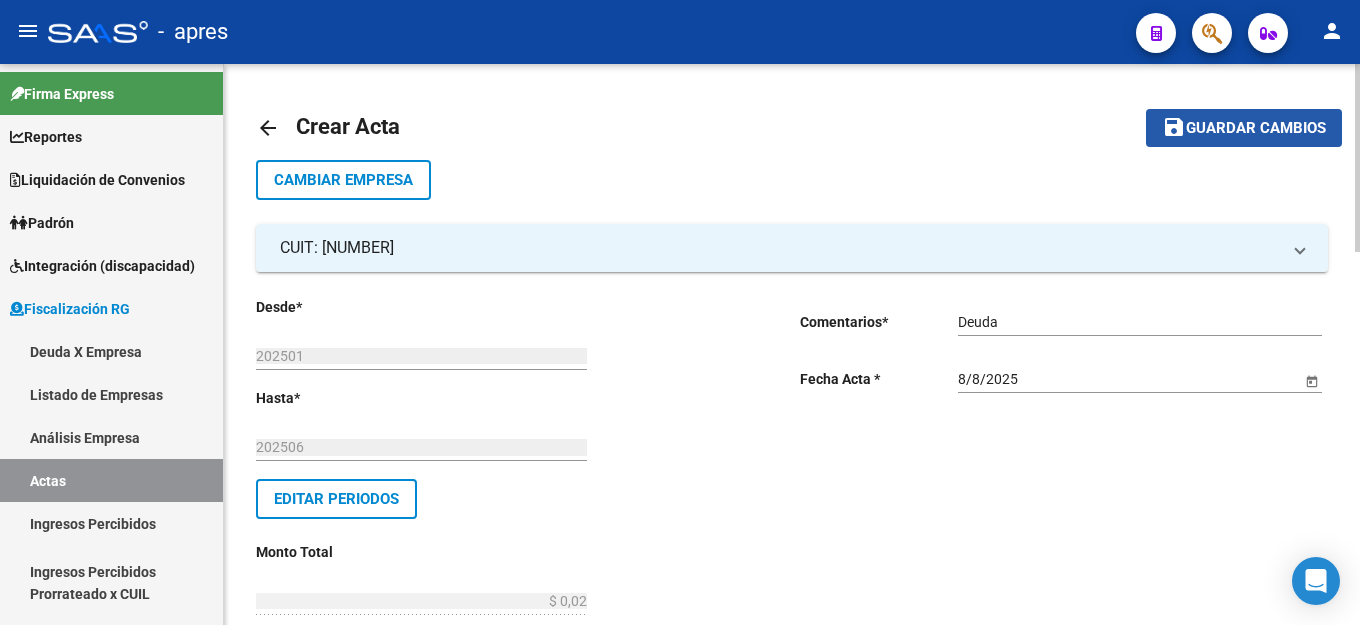click on "Guardar cambios" 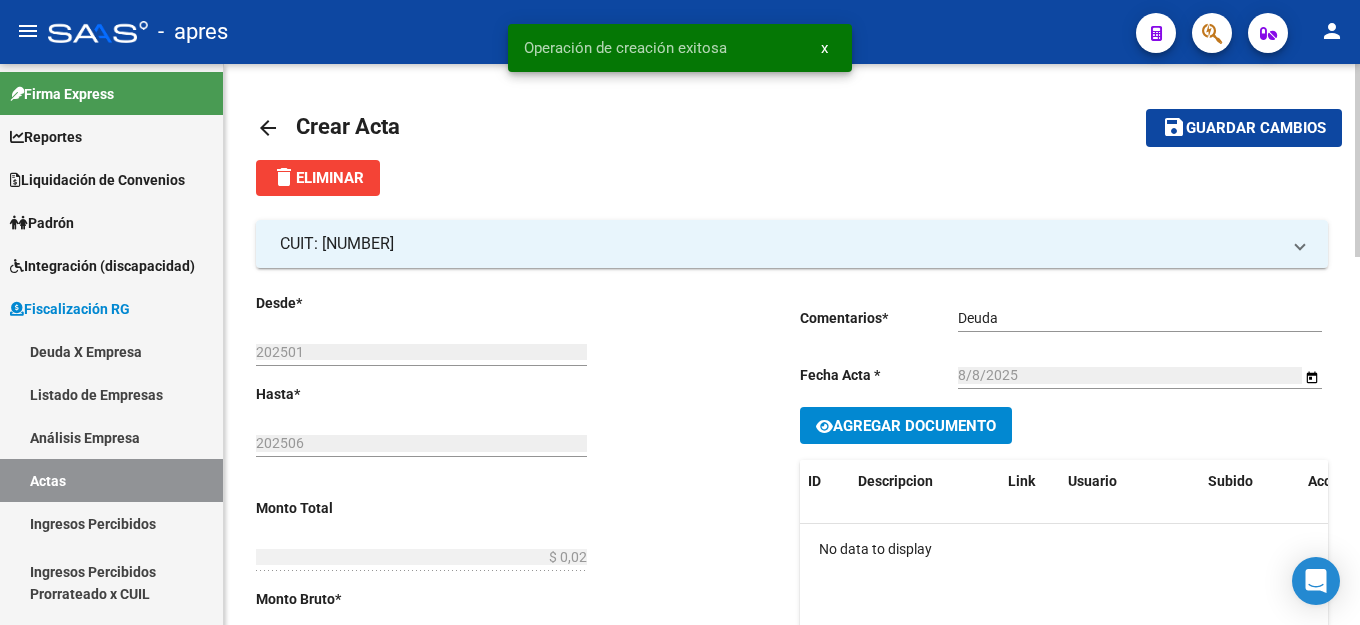 click on "Agregar Documento" 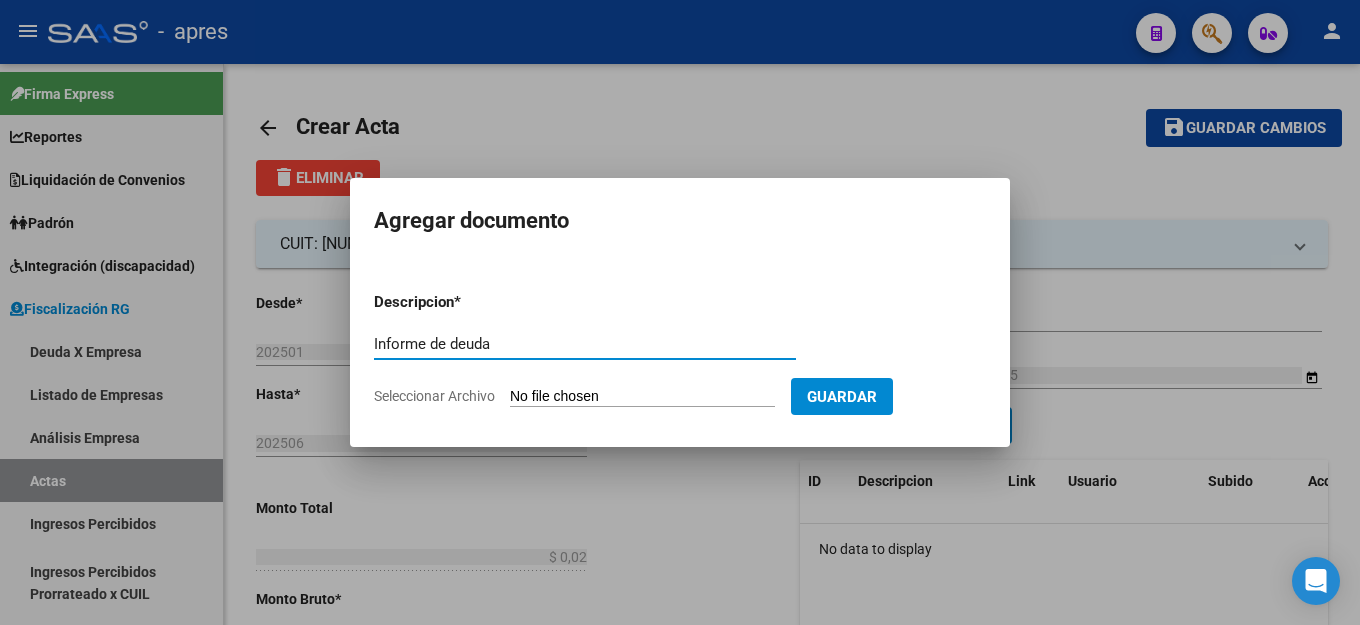 drag, startPoint x: 641, startPoint y: 392, endPoint x: 656, endPoint y: 392, distance: 15 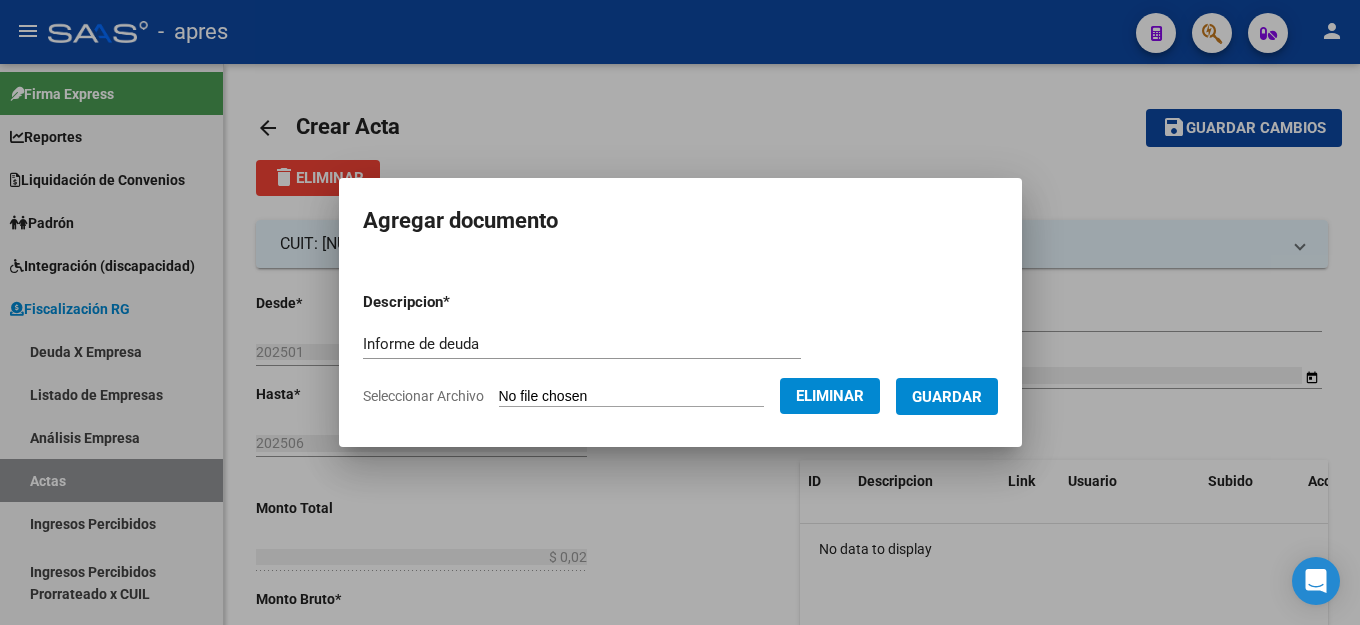 click on "Guardar" at bounding box center [947, 397] 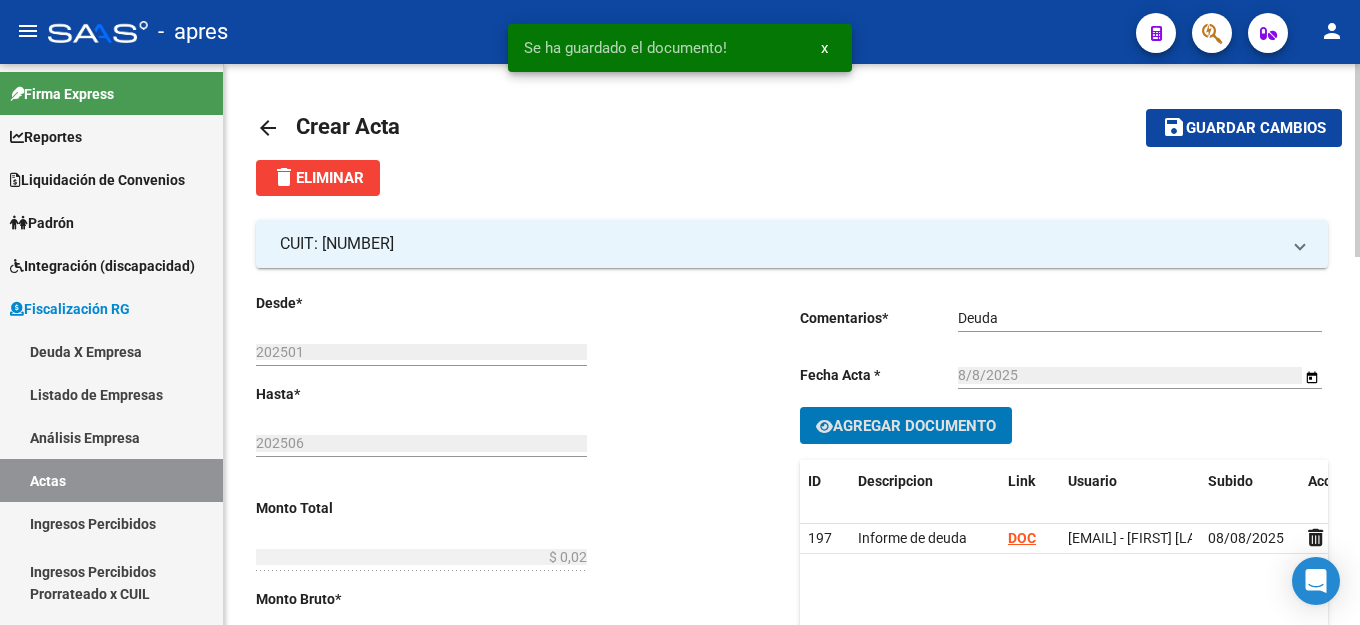 click on "Guardar cambios" 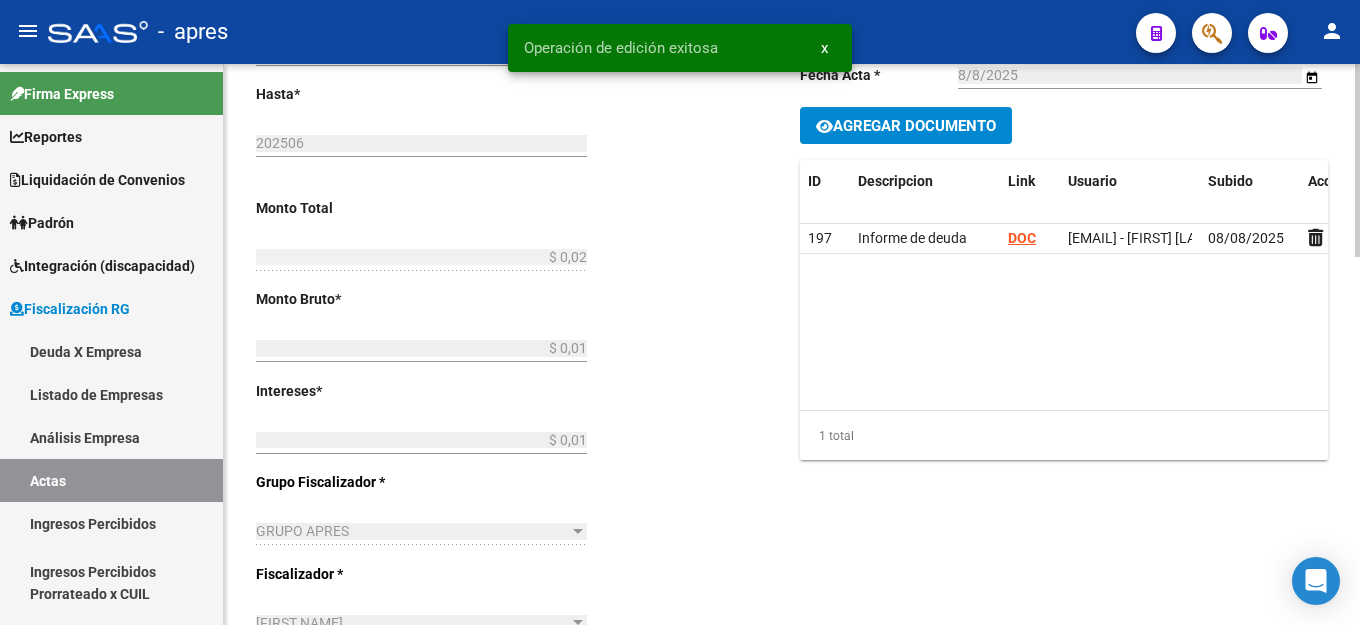scroll, scrollTop: 0, scrollLeft: 0, axis: both 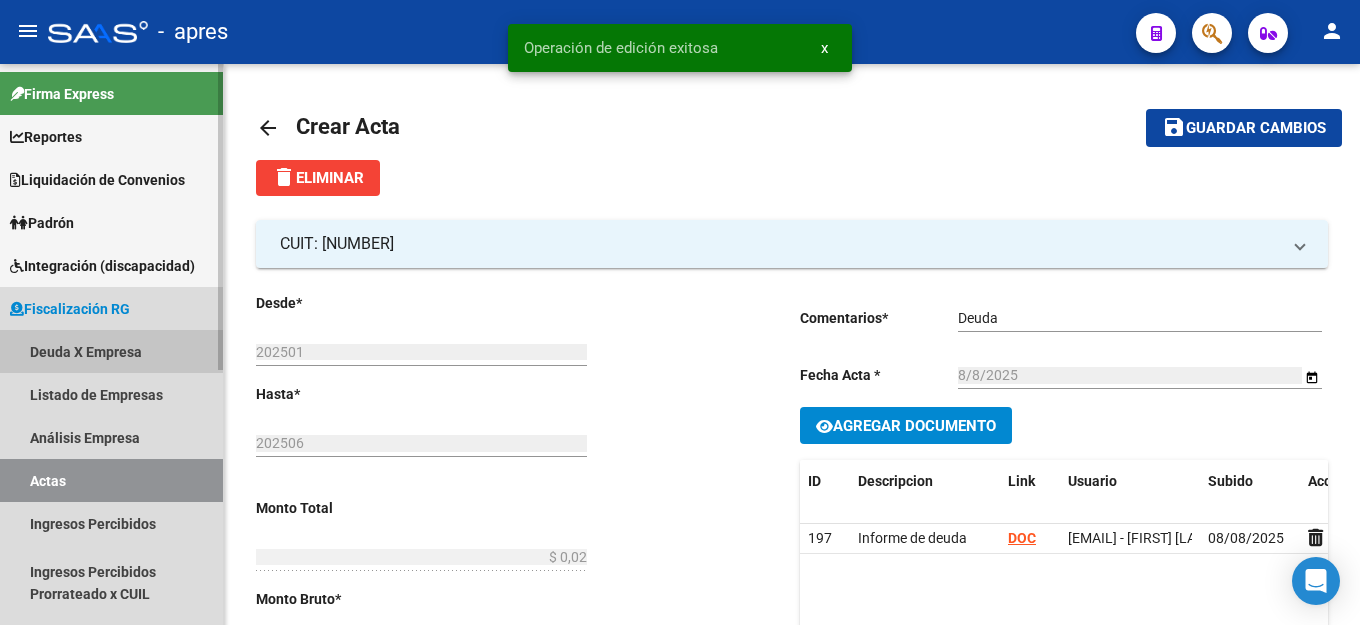 click on "Deuda X Empresa" at bounding box center (111, 351) 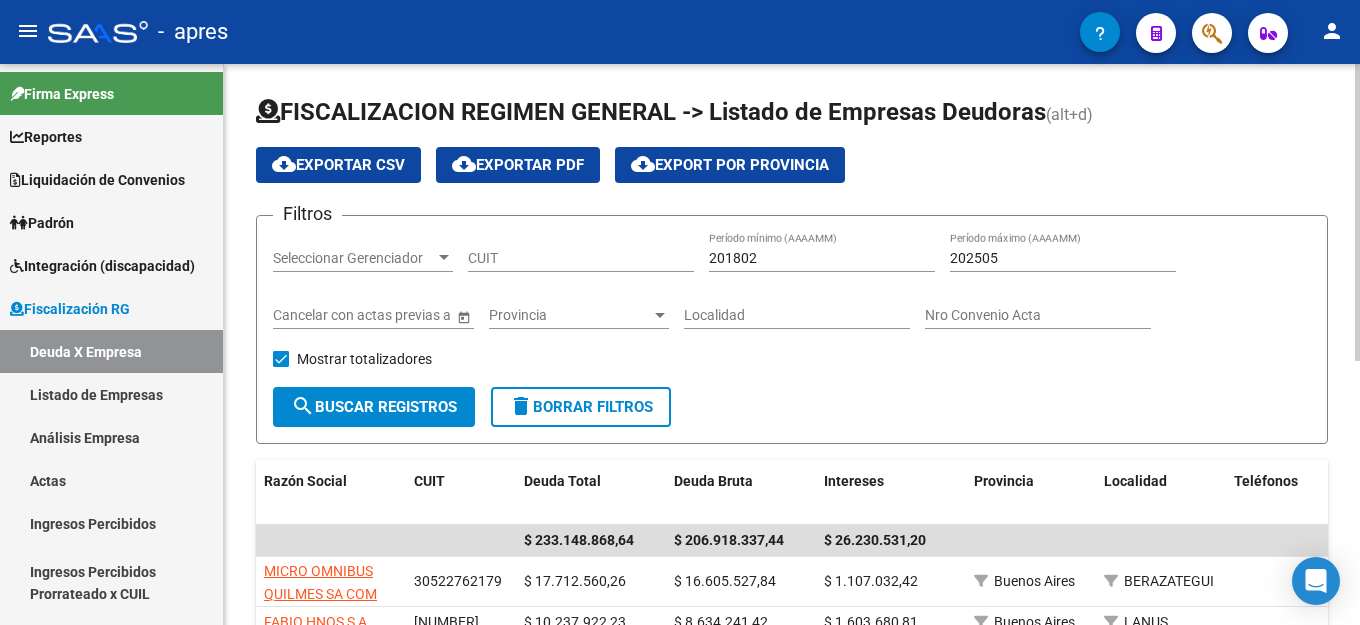 click on "CUIT" at bounding box center [581, 258] 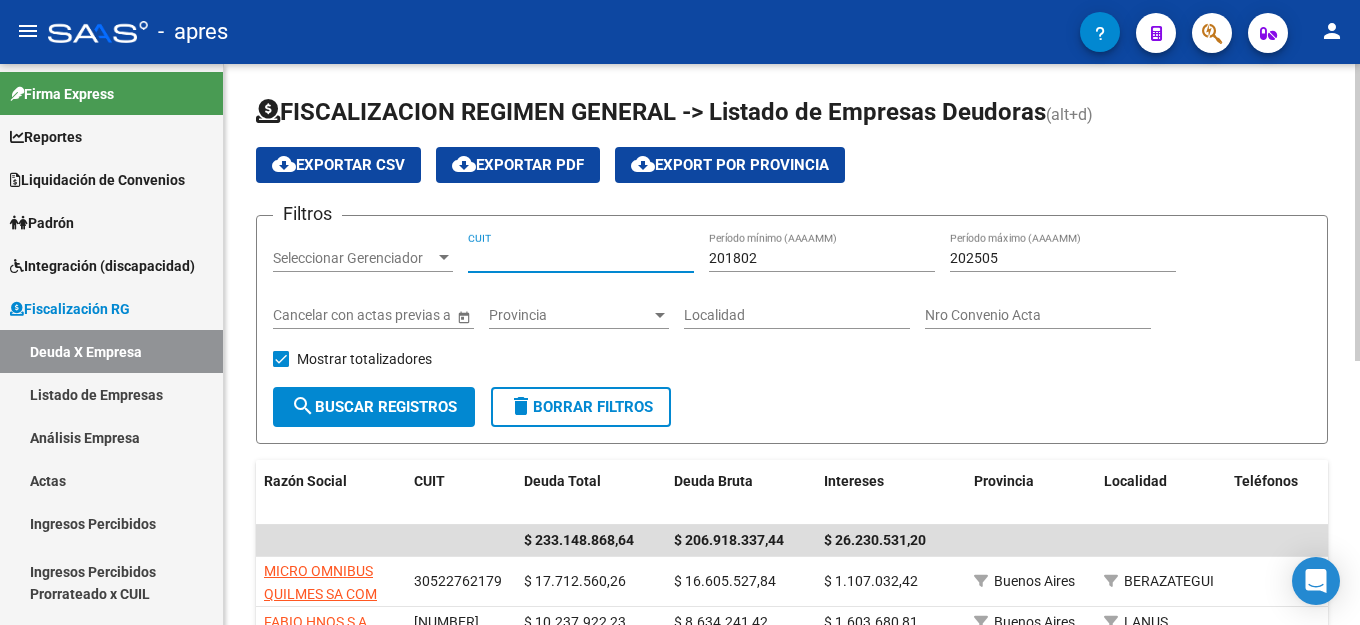 paste on "[CUIT]" 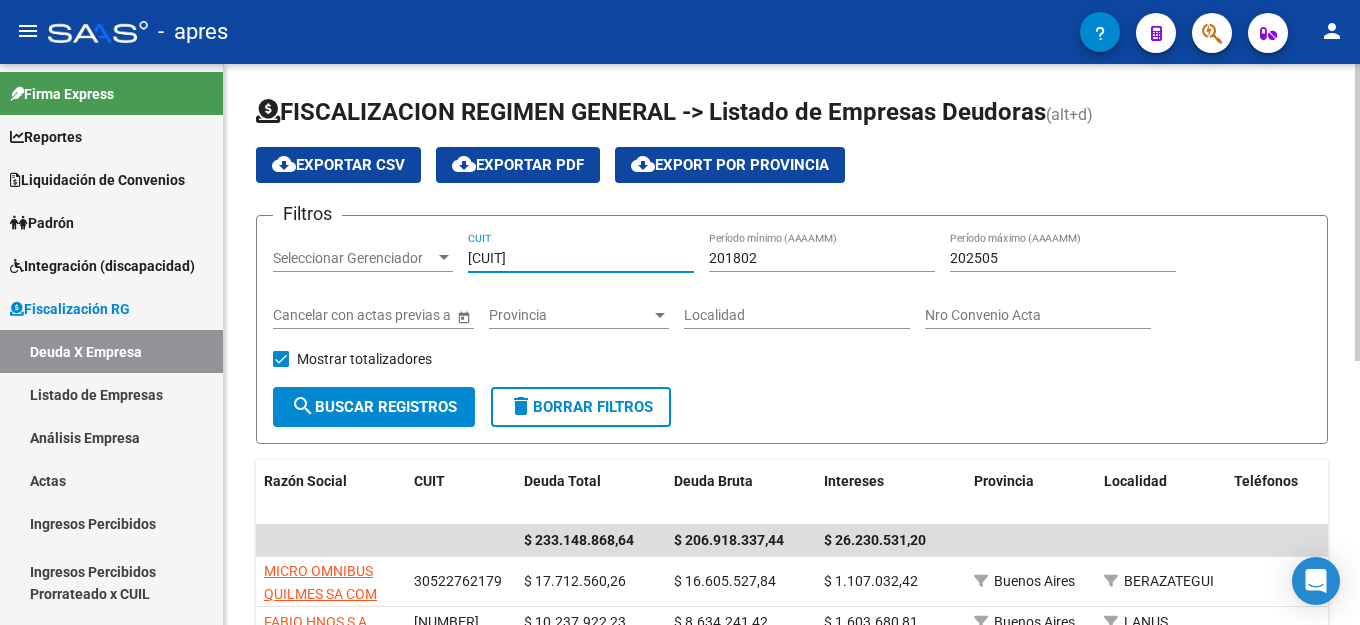 click on "202505" at bounding box center [1063, 258] 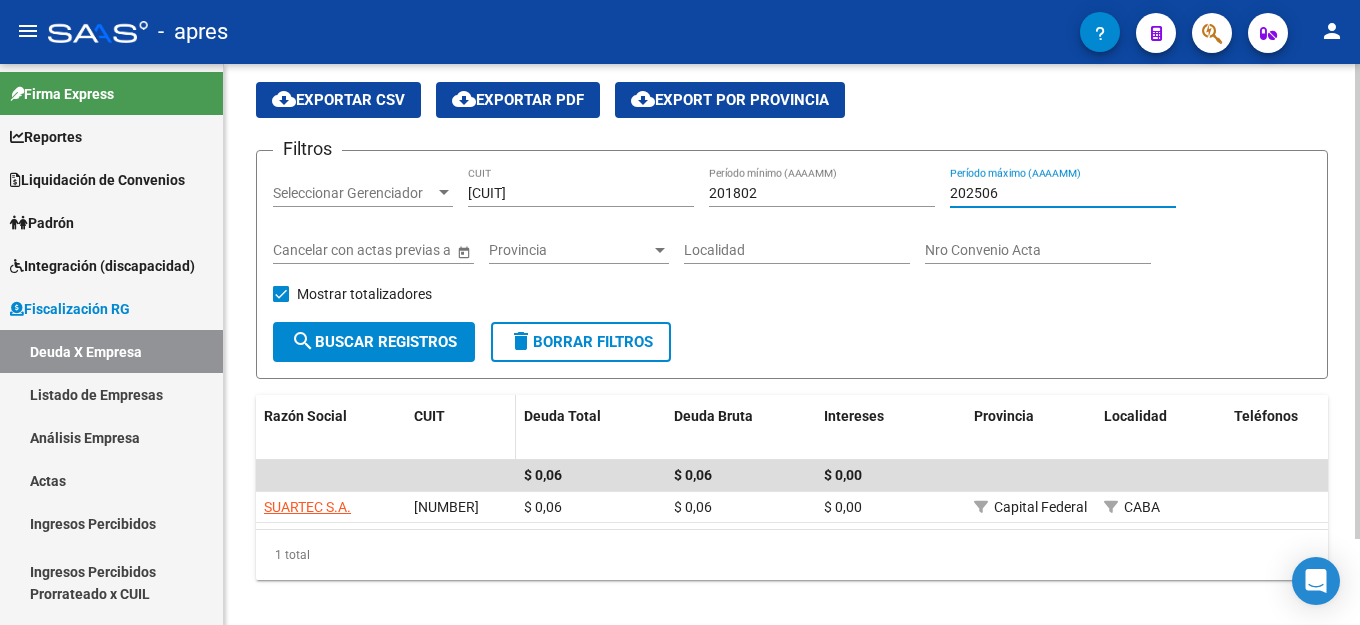 scroll, scrollTop: 101, scrollLeft: 0, axis: vertical 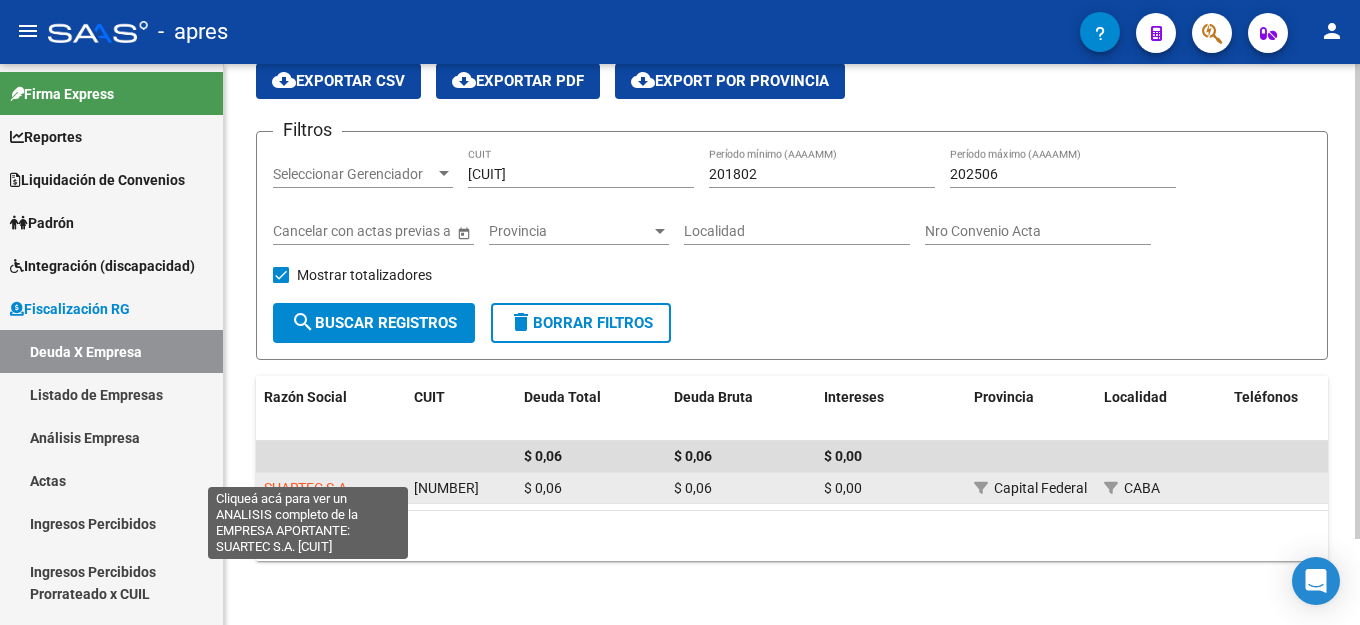 click on "SUARTEC S.A." 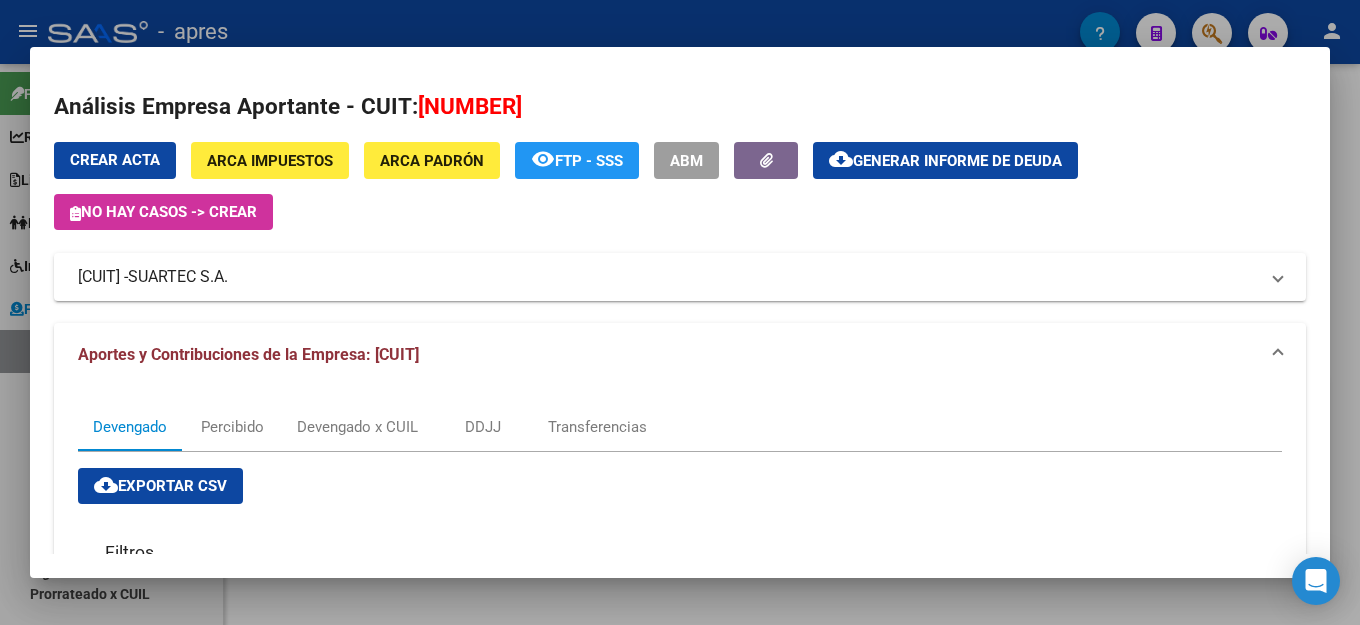 click on "Generar informe de deuda" 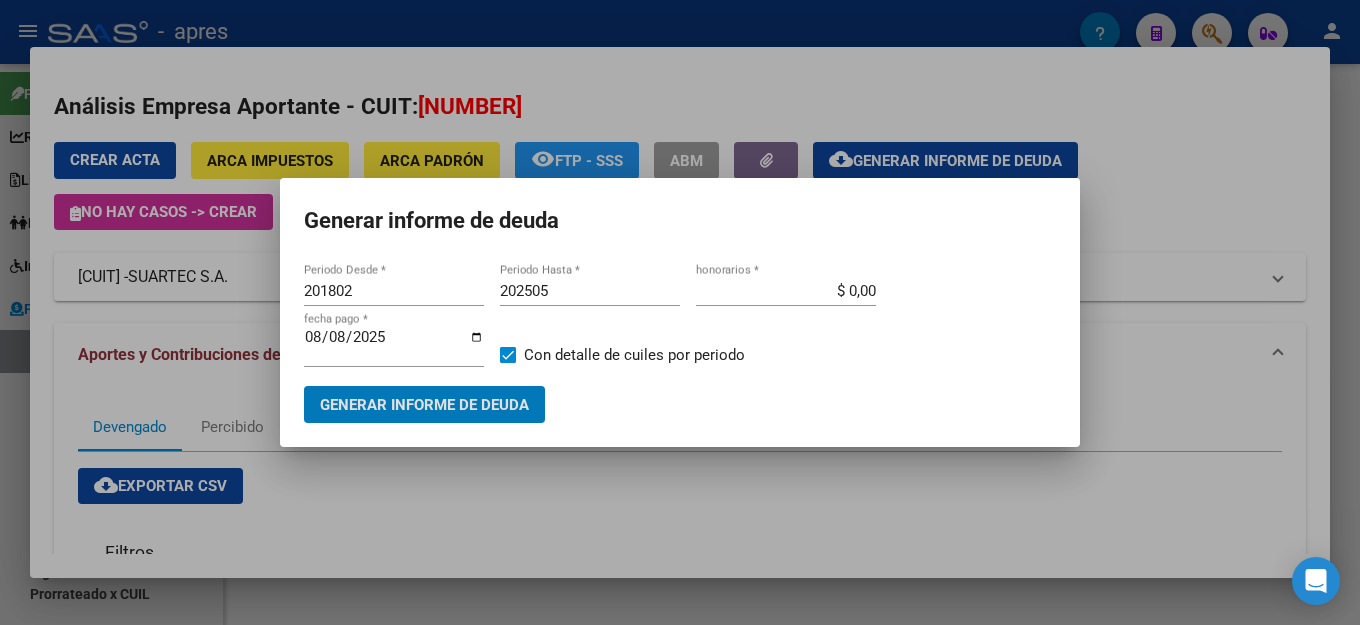 click on "202505" at bounding box center (590, 291) 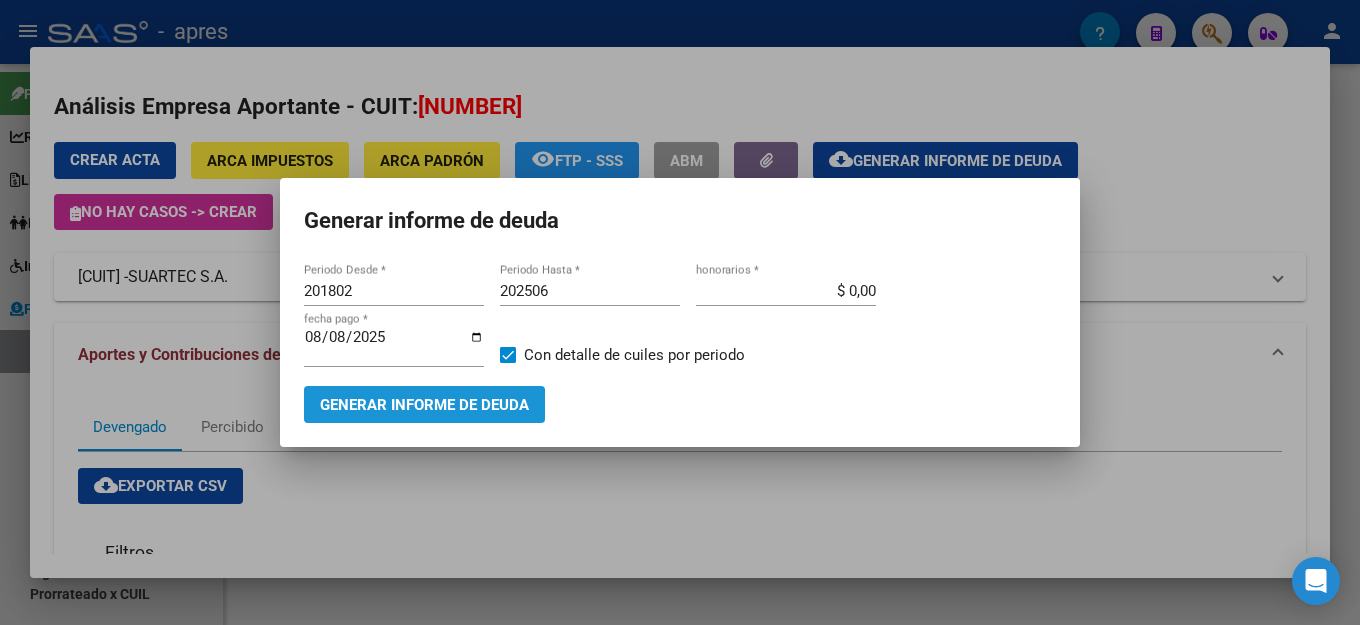 drag, startPoint x: 468, startPoint y: 390, endPoint x: 509, endPoint y: 390, distance: 41 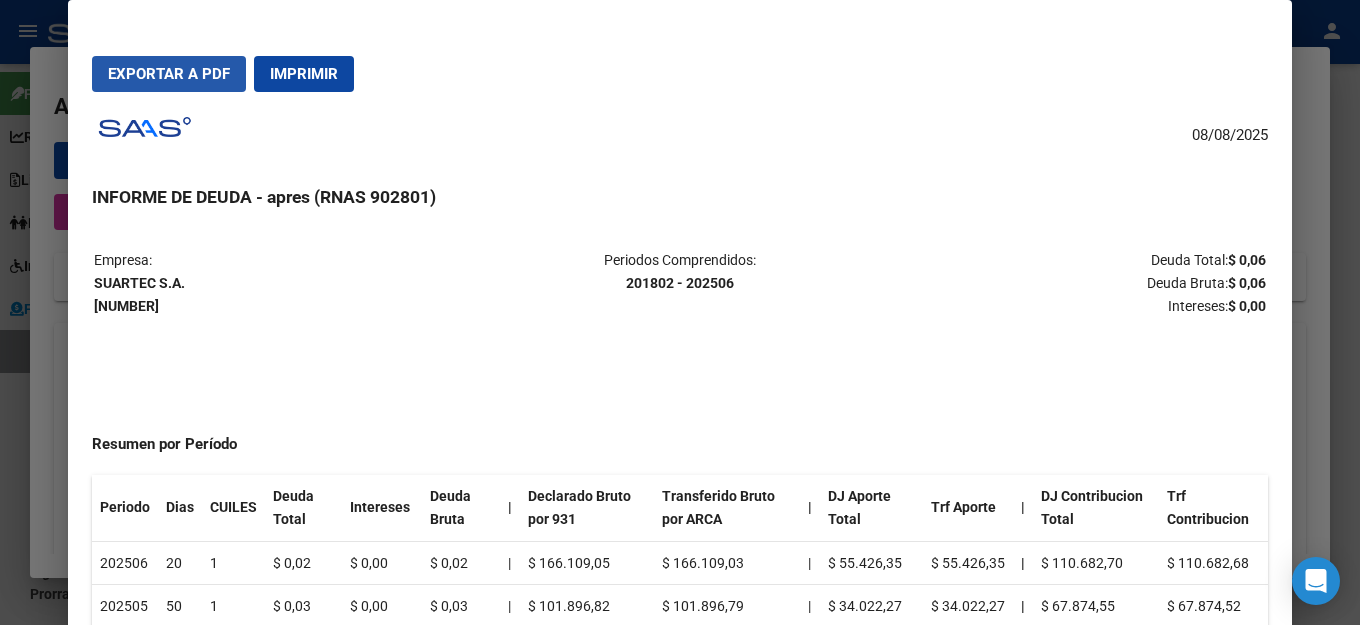 drag, startPoint x: 190, startPoint y: 67, endPoint x: 1027, endPoint y: 131, distance: 839.4433 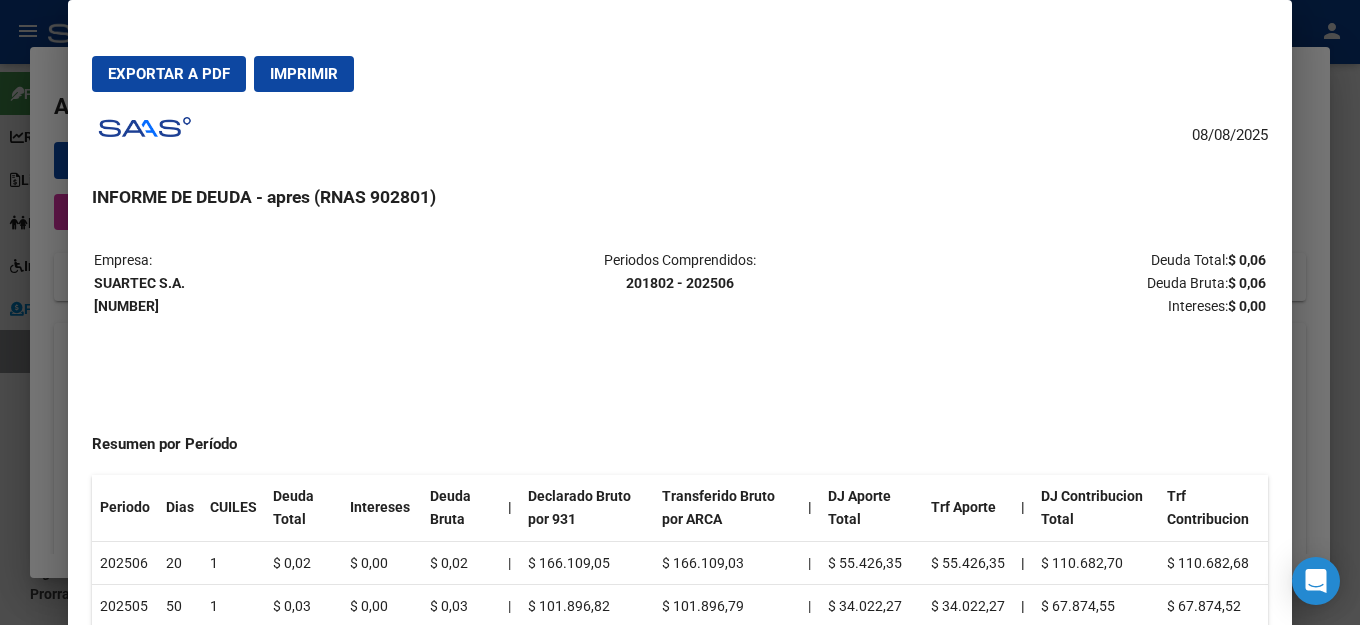 click on "Exportar a PDF Imprimir 08/08/2025  INFORME DE DEUDA - apres (RNAS 902801) Empresa:  SUARTEC S.A.  [CUIT] Periodos Comprendidos:  201802 - 202506   Deuda Total:  $ 0,06  Deuda Bruta:  $ 0,06  Intereses:  $ 0,00 Resumen por Período Periodo Dias CUILES Deuda Total Intereses Deuda Bruta | Declarado Bruto por 931 Transferido Bruto por ARCA | DJ Aporte Total Trf Aporte | DJ Contribucion Total Trf Contribucion 202506 20 1 $ 0,02  $ 0,00  $ 0,02  | $ 166.109,05  $ 166.109,03  | $ 55.426,35  $ 55.426,35  | $ 110.682,70  $ 110.682,68  202505 50 1 $ 0,03  $ 0,00  $ 0,03  | $ 101.896,82  $ 101.896,79  | $ 34.022,27  $ 34.022,27  | $ 67.874,55  $ 67.874,52  202504 81 1 $ 0,01  $ 0,00  $ 0,01  | $ 98.736,24  $ 98.736,23  | $ 32.968,75  $ 32.968,75  | $ 65.767,49  $ 65.767,48  202503 111 1 SIN DEUDA  SIN DEUDA  SIN DEUDA  | SIN DEUDA  SIN DEUDA  | SIN DEUDA  SIN DEUDA  | SIN DEUDA  SIN DEUDA  202502 142 1 SIN DEUDA  SIN DEUDA  SIN DEUDA  | SIN DEUDA  SIN DEUDA  | SIN DEUDA  SIN DEUDA  | SIN DEUDA  SIN DEUDA  202501 169 1 SIN DEUDA  SIN DEUDA  SIN DEUDA  | | | |" at bounding box center [680, 912] 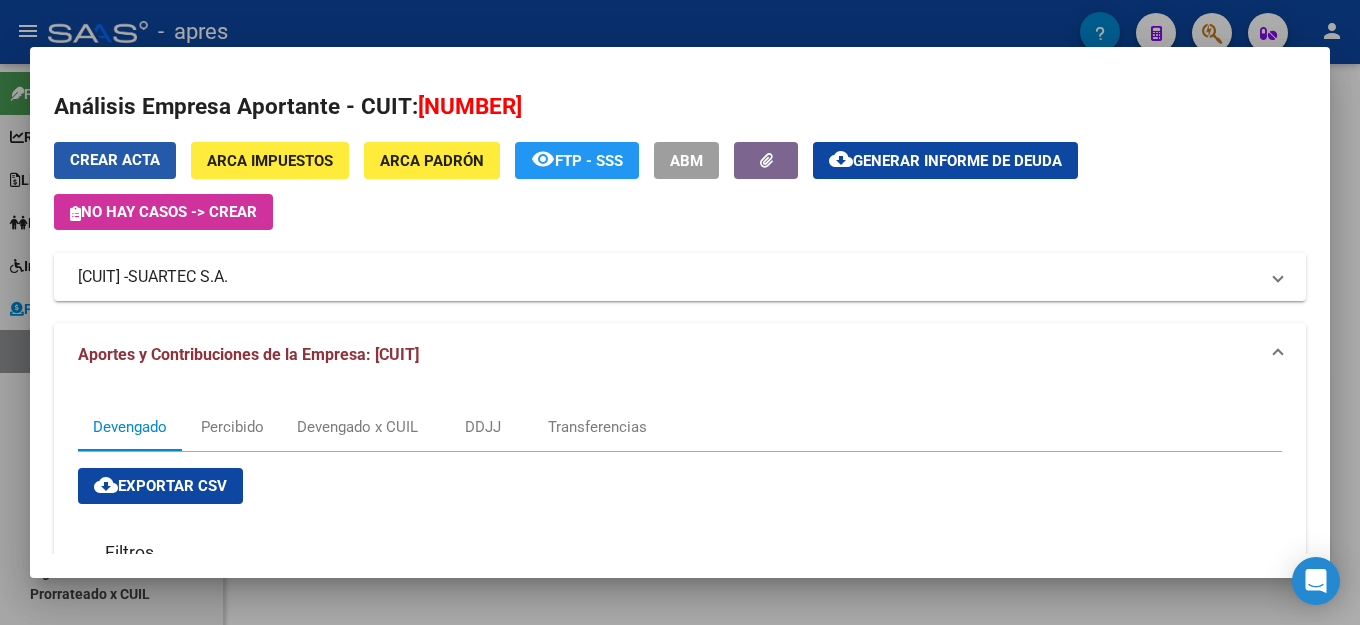 drag, startPoint x: 109, startPoint y: 151, endPoint x: 826, endPoint y: 206, distance: 719.1064 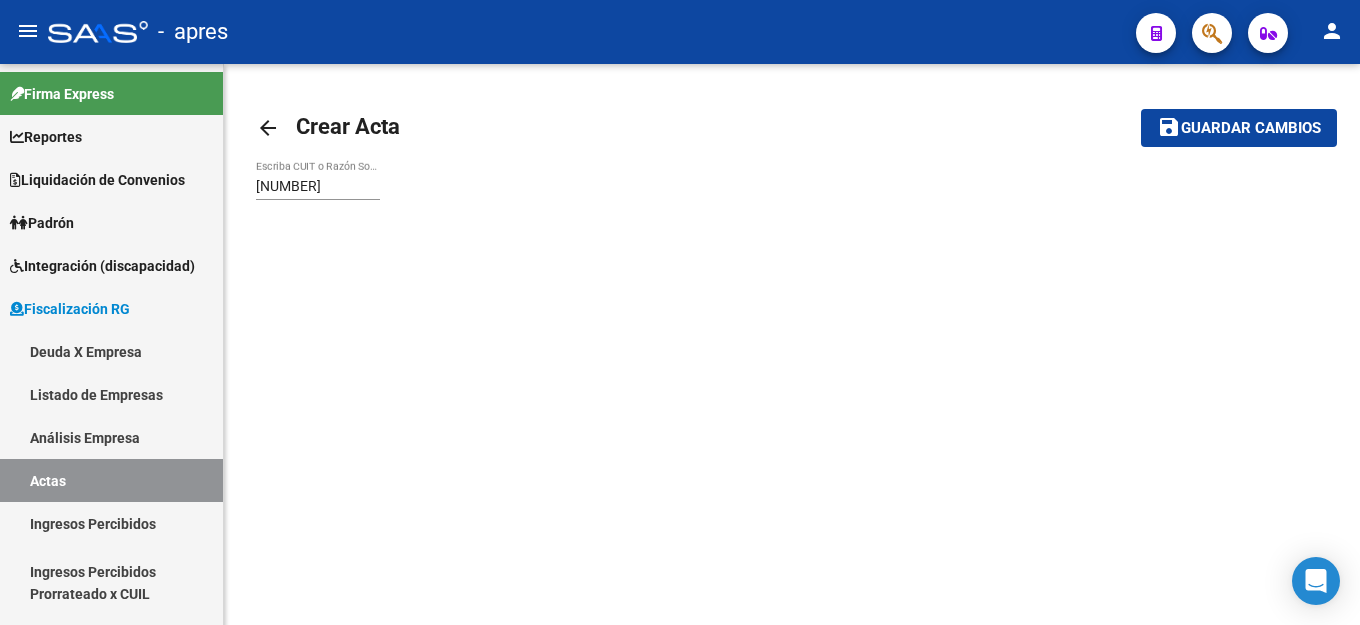 scroll, scrollTop: 0, scrollLeft: 0, axis: both 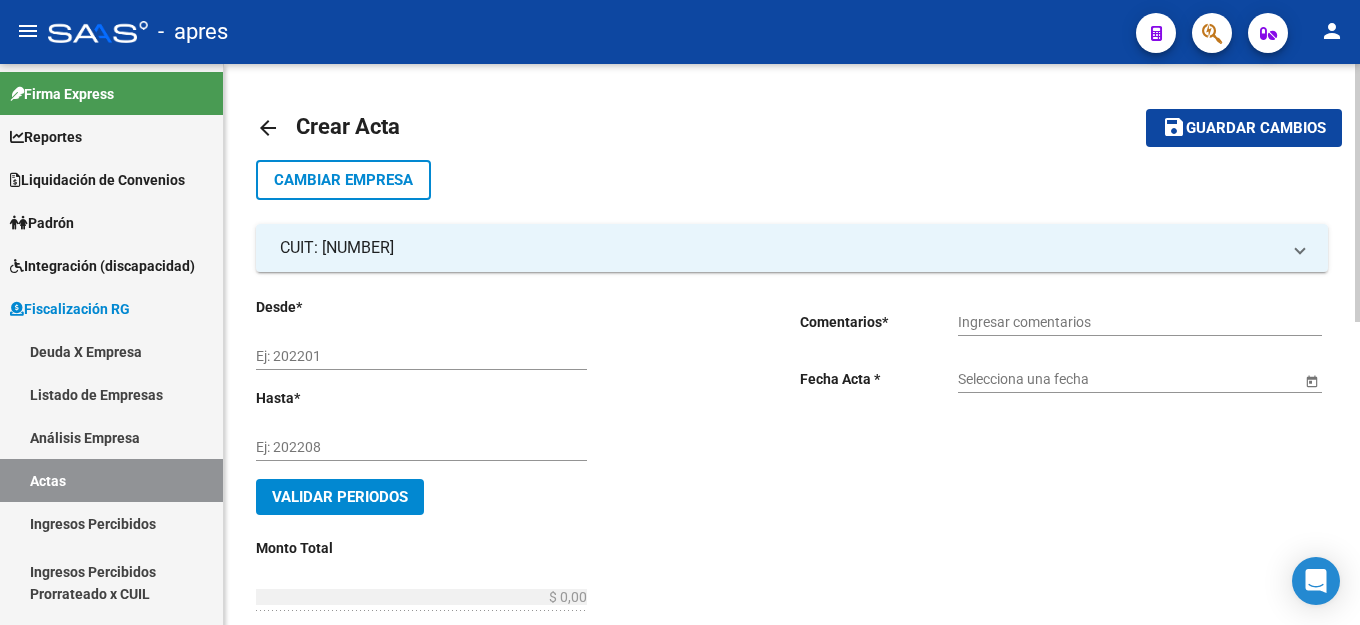 click on "Ej: 202201" 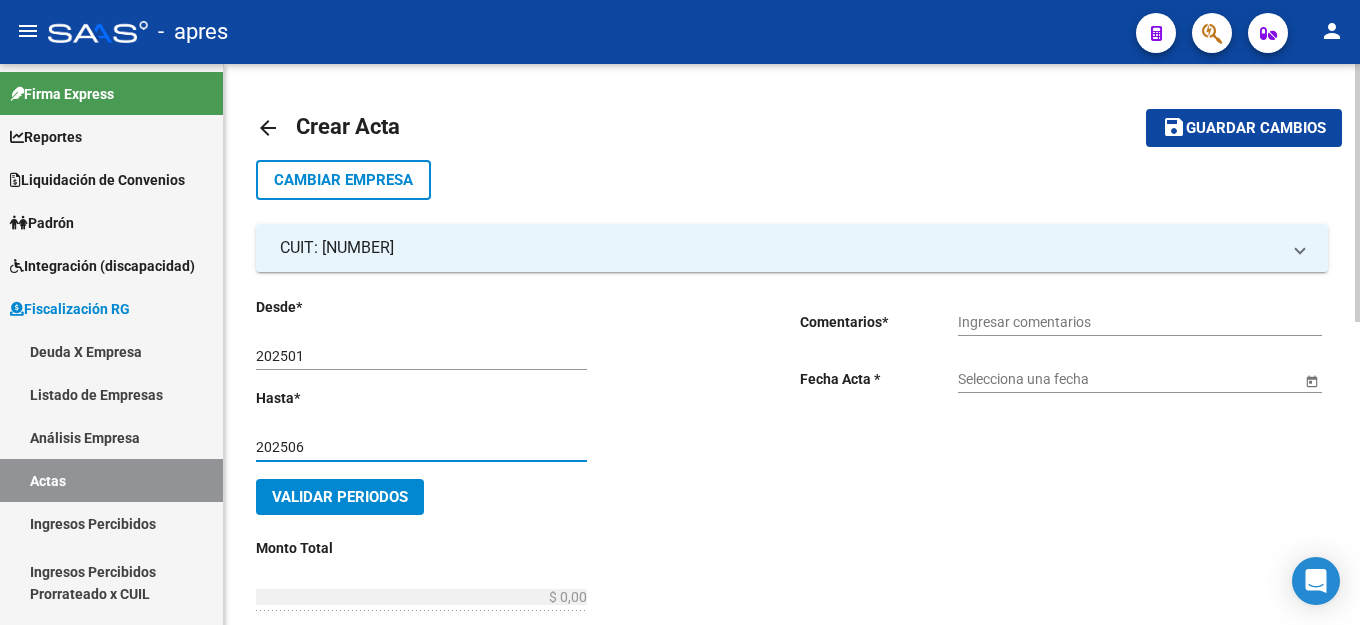 click on "Ingresar comentarios" at bounding box center (1140, 322) 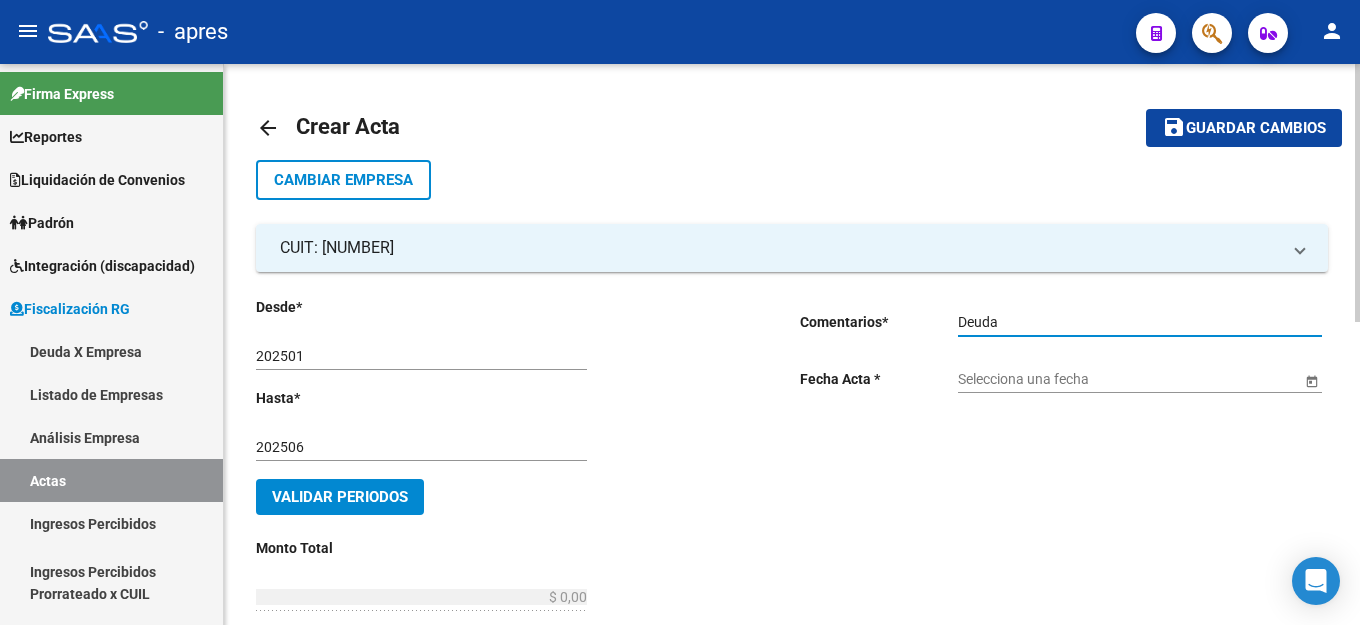 click on "Selecciona una fecha" at bounding box center [1129, 379] 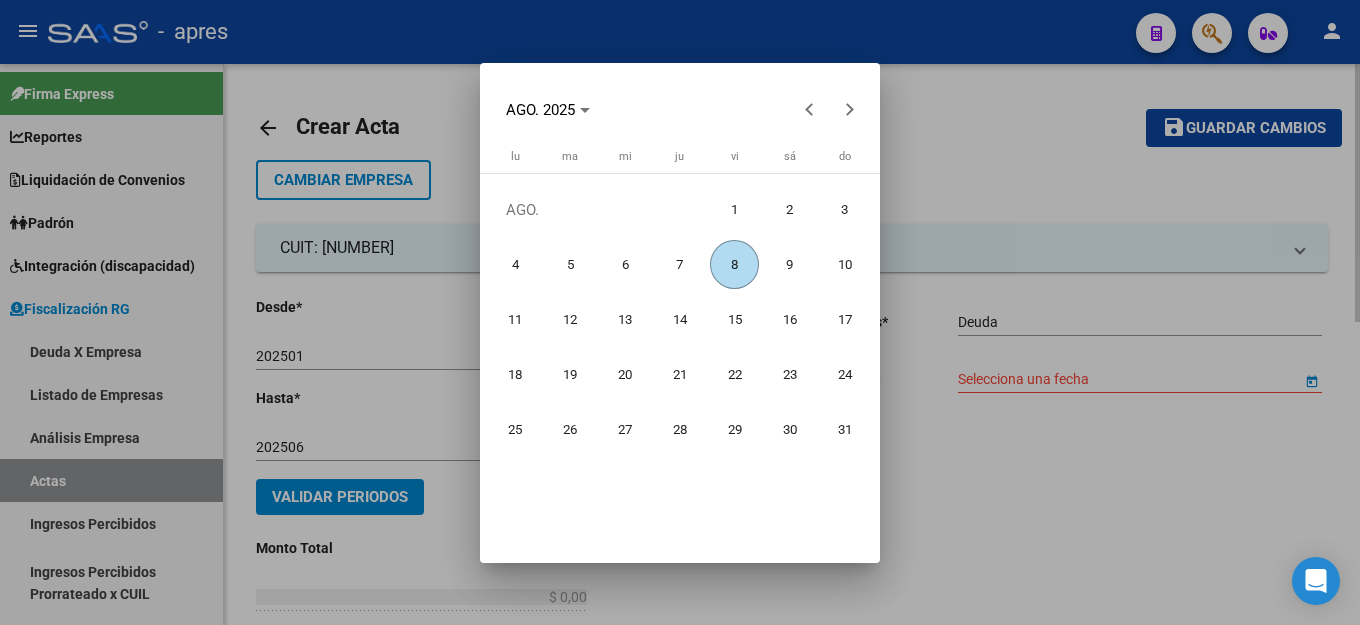 drag, startPoint x: 715, startPoint y: 244, endPoint x: 476, endPoint y: 453, distance: 317.49332 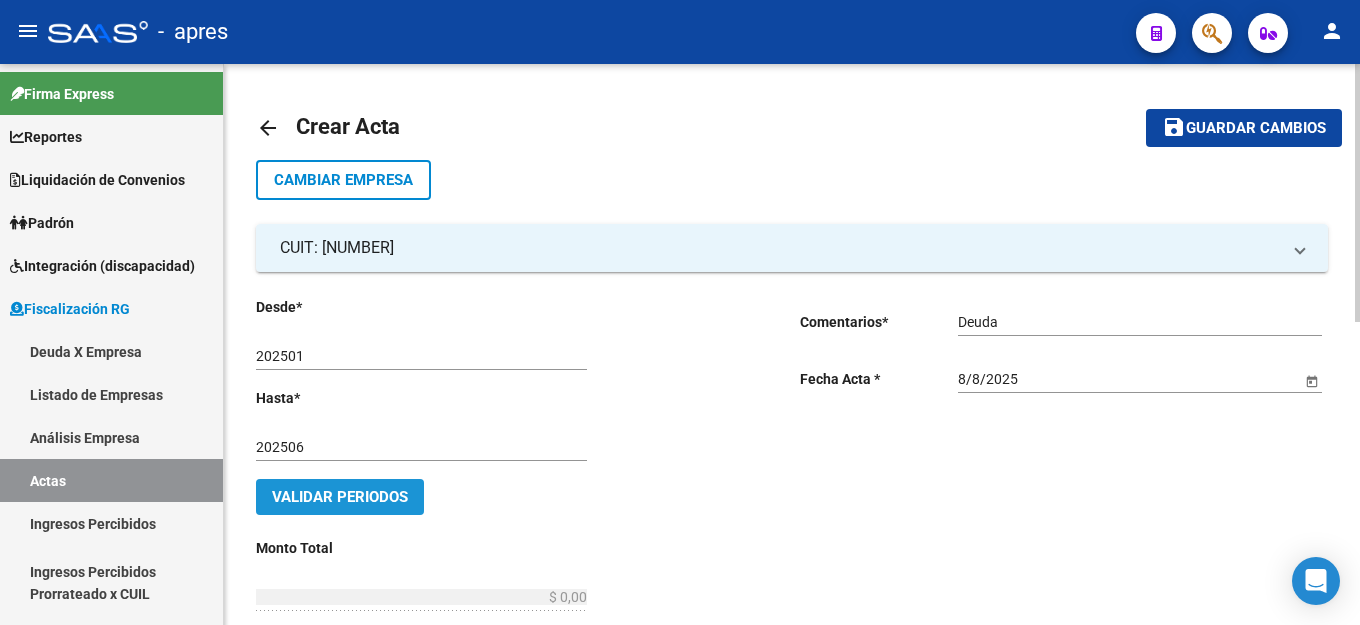 drag, startPoint x: 337, startPoint y: 496, endPoint x: 835, endPoint y: 477, distance: 498.3623 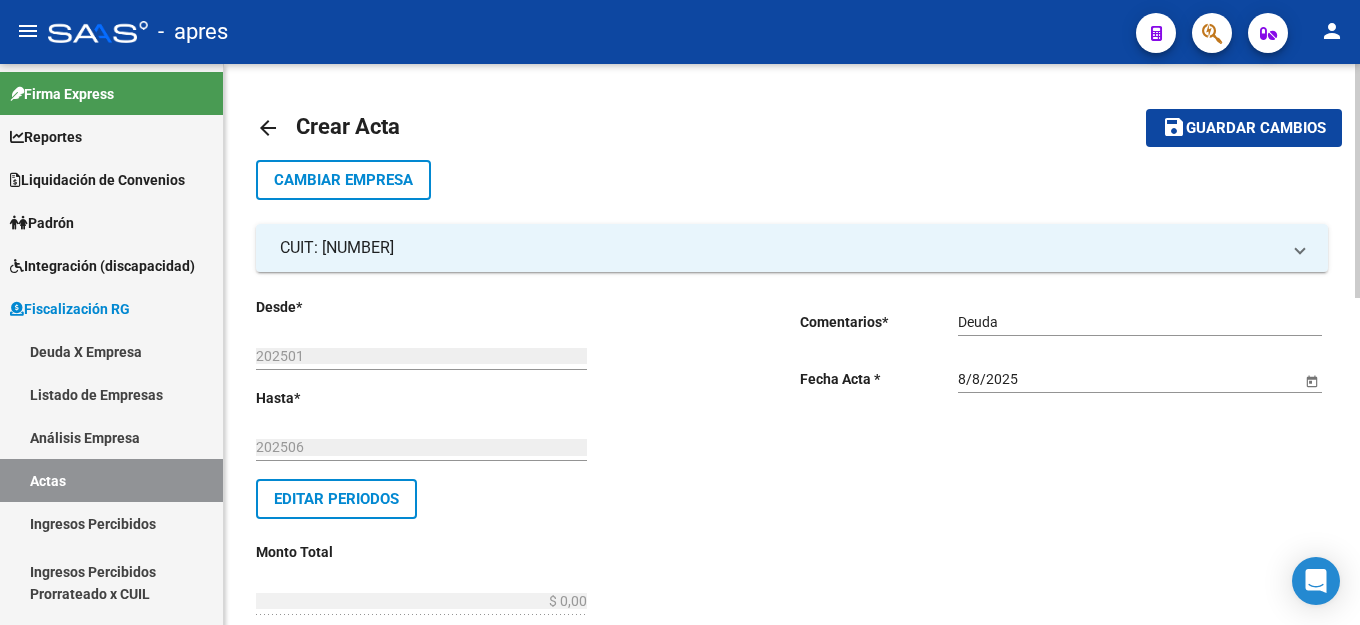 scroll, scrollTop: 200, scrollLeft: 0, axis: vertical 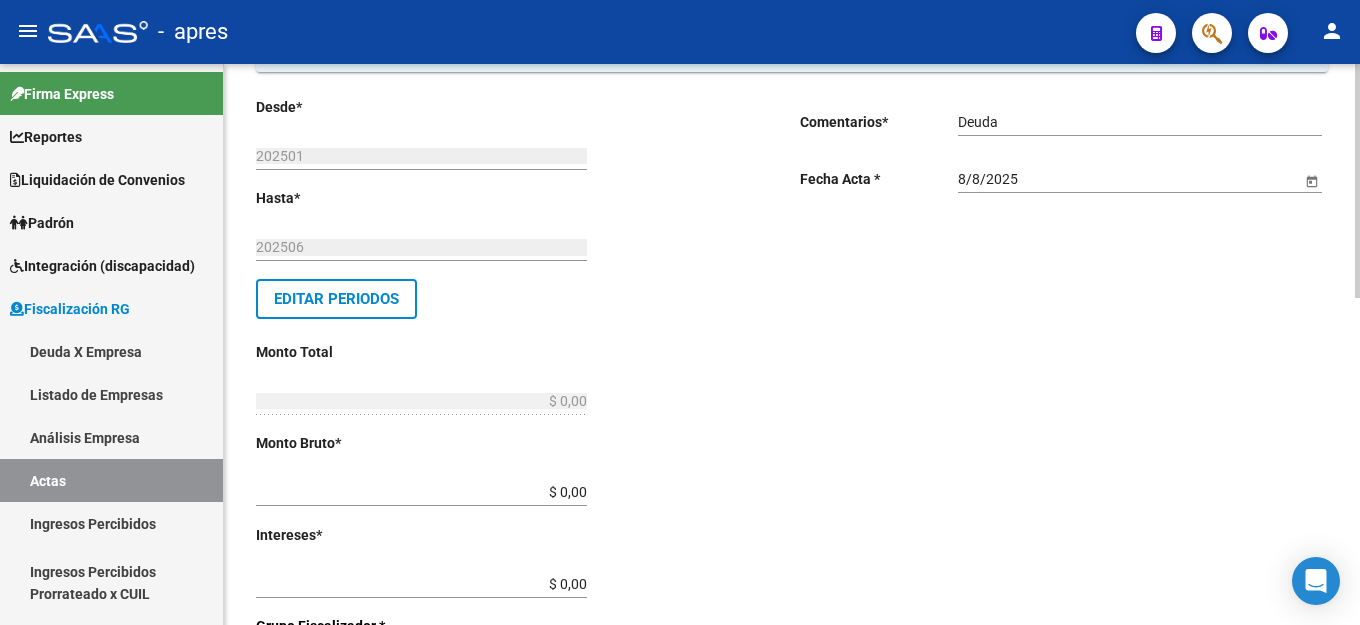 click on "Desde  *   202501 Ej: 202201  Hasta  *   202506 Ej: 202208   Editar Periodos Monto Total    $ 0,00 Ingresar el monto total  Monto Bruto  *   $ 0,00 Ingresar monto bruto  Intereses  *   $ 0,00 Ingresar intereses   Grupo Fiscalizador * Seleccionar Grupo Fiscalizador Seleccionar Grupo Fiscalizador  Fiscalizador * Seleccionar Fiscalizador Seleccionar Fiscalizador Número Acta  *   Ingresar número acta    $ 0,00 Honorarios Fiscalizacion  Nro Convenio    Ingresar número de convenio     Cobrado    Acta Judicial     Acta Virtual / Moroso Incobrable" 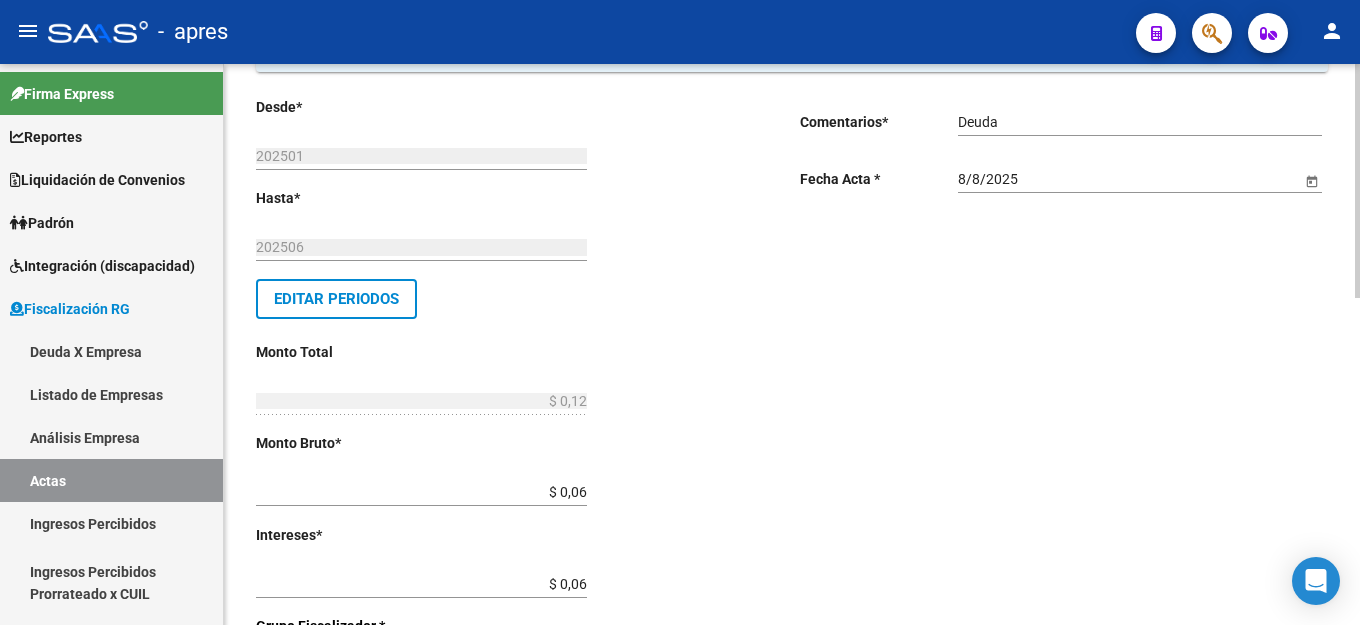 scroll, scrollTop: 531, scrollLeft: 0, axis: vertical 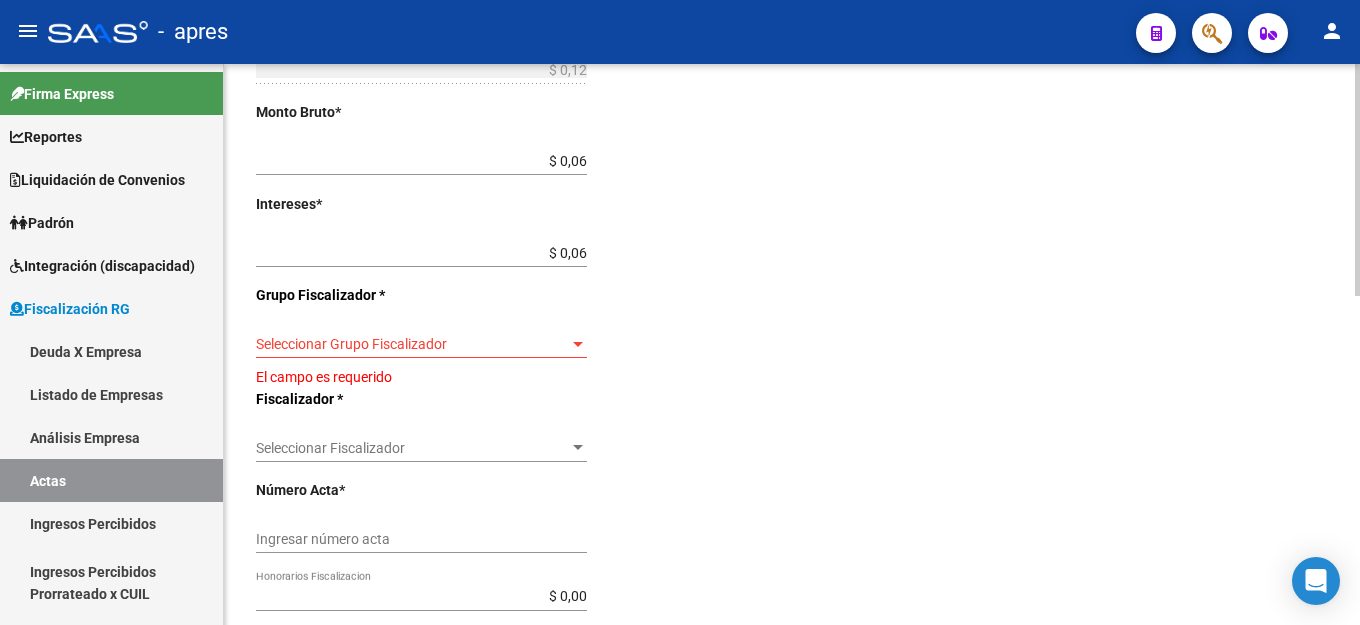 click on "Desde  *   [DATE] Ej: [DATE]  Hasta  *   [DATE] Ej: [DATE]   Editar Periodos Monto Total    $ 0,12 Ingresar el monto total  Monto Bruto  *   $ 0,06 Ingresar monto bruto  Intereses  *   $ 0,06 Ingresar intereses   Grupo Fiscalizador * Seleccionar Grupo Fiscalizador Seleccionar Grupo Fiscalizador El campo es requerido  Fiscalizador * Seleccionar Fiscalizador Seleccionar Fiscalizador Número Acta  *   Ingresar número acta    $ 0,00 Honorarios Fiscalizacion  Nro Convenio    Ingresar número de convenio     Cobrado    Acta Judicial     Acta Virtual / Moroso Incobrable" 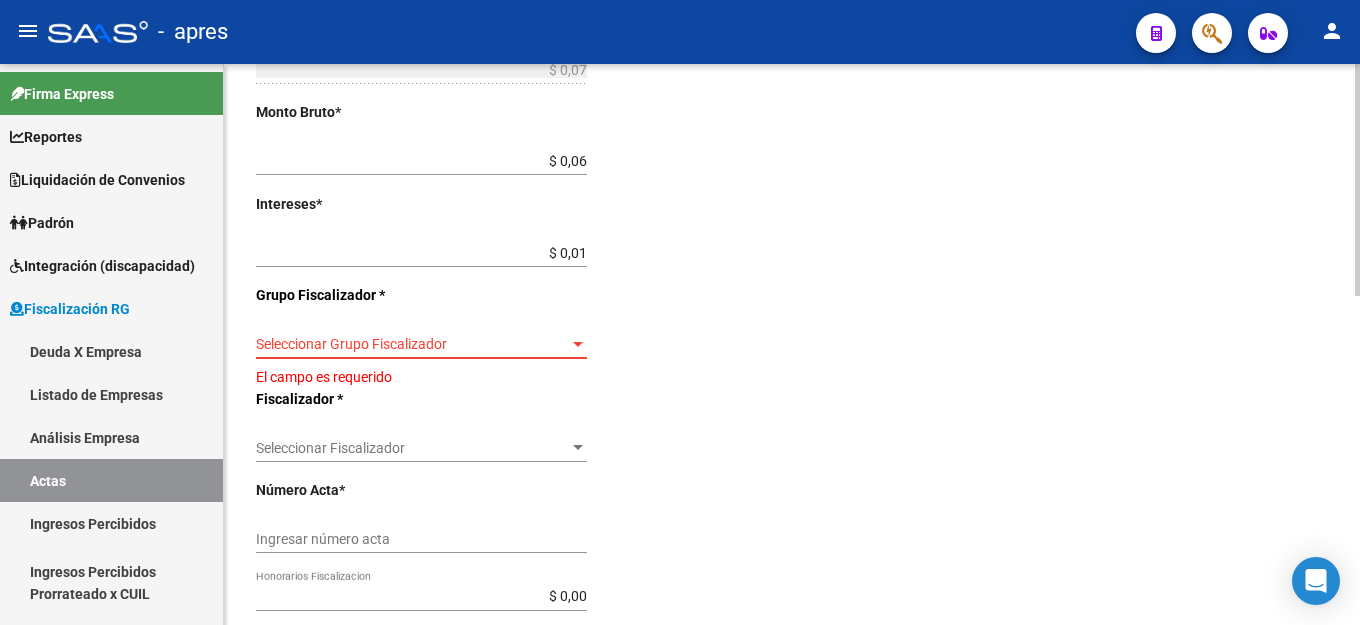 click on "Seleccionar Grupo Fiscalizador Seleccionar Grupo Fiscalizador" 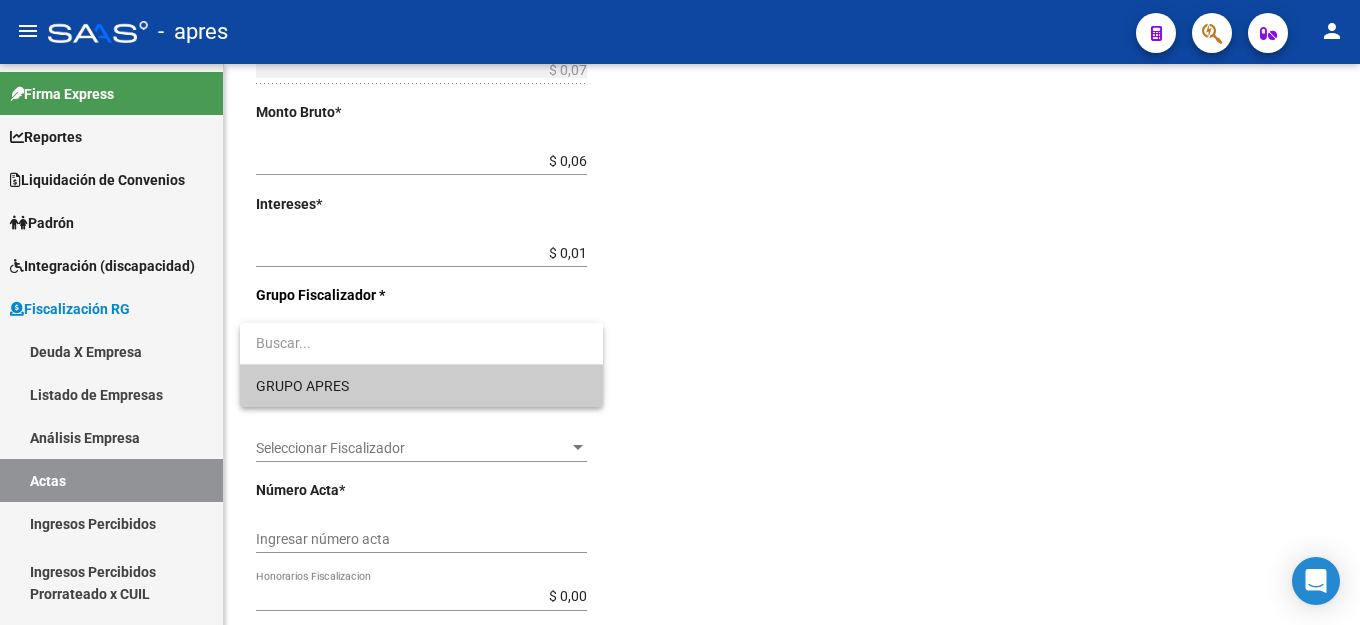 click on "GRUPO APRES" at bounding box center (421, 386) 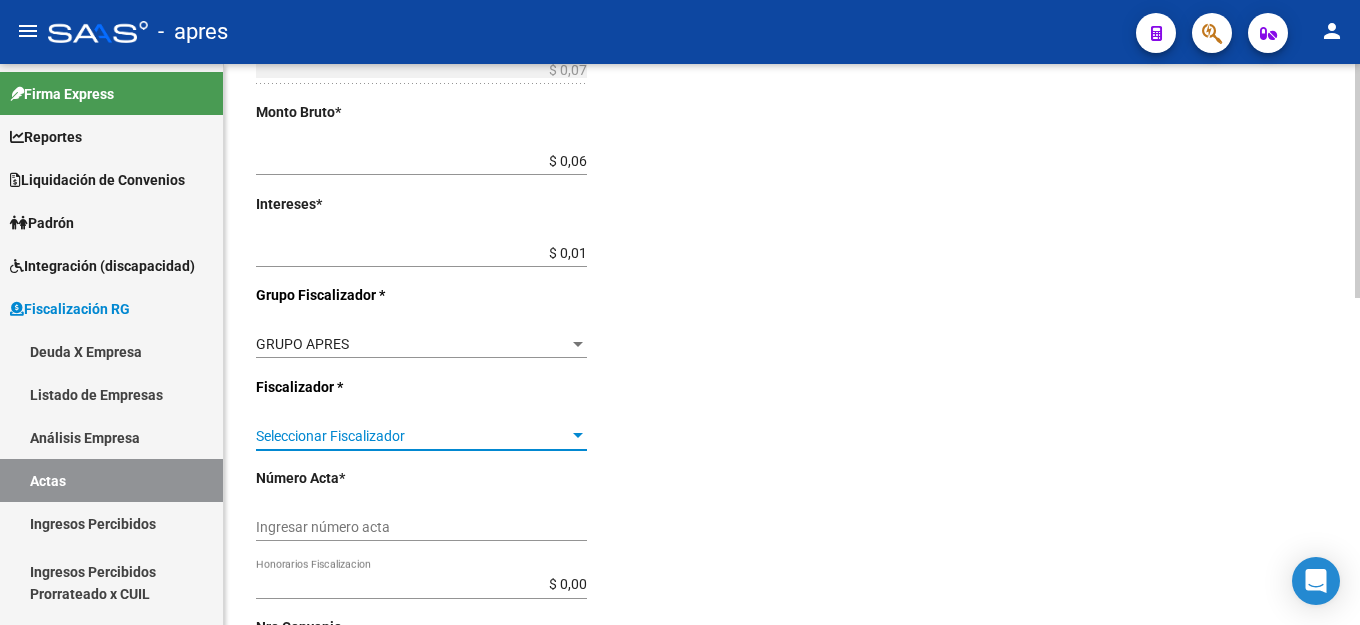 click on "Seleccionar Fiscalizador" at bounding box center (412, 436) 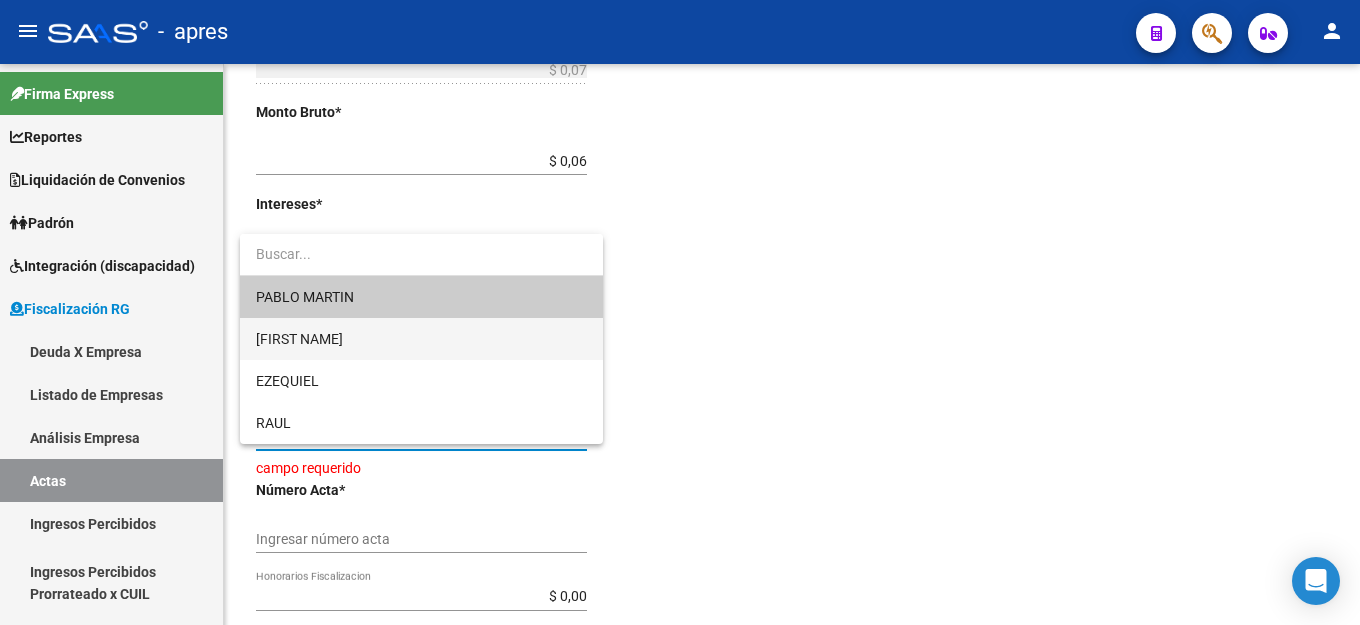 click on "[FIRST NAME]" at bounding box center (421, 339) 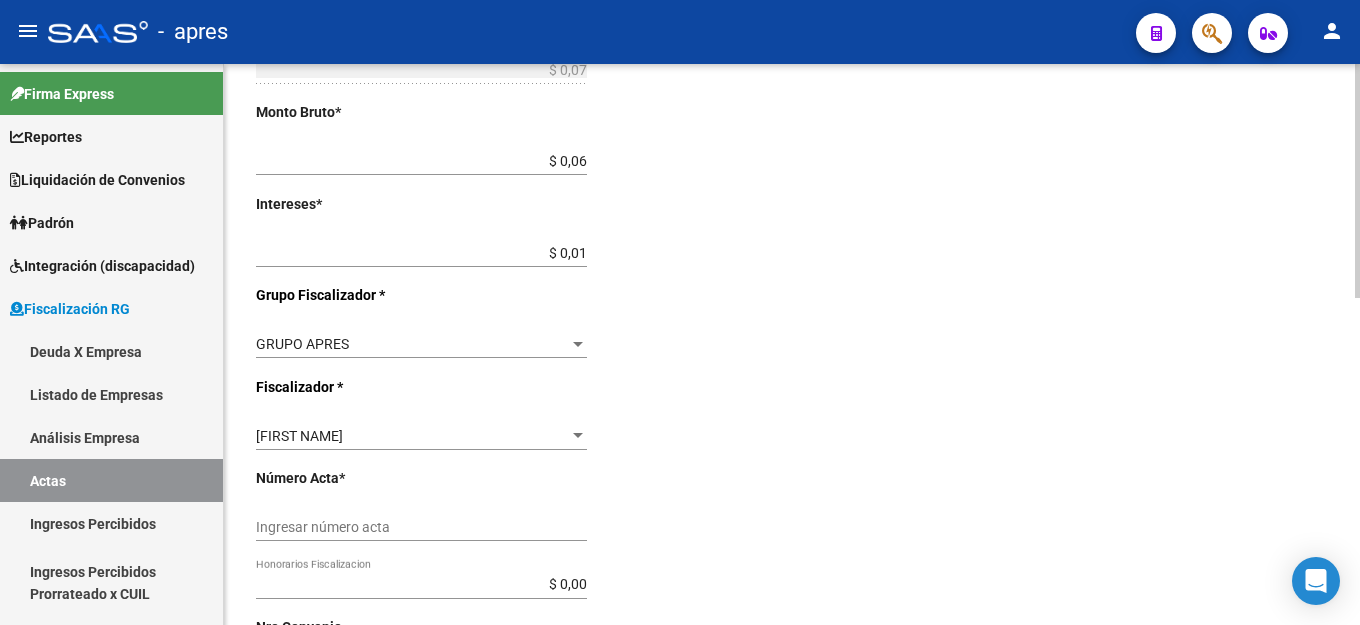 click on "Comentarios  *   Deuda Ingresar comentarios  Fecha Acta * [DATE] Selecciona una fecha" 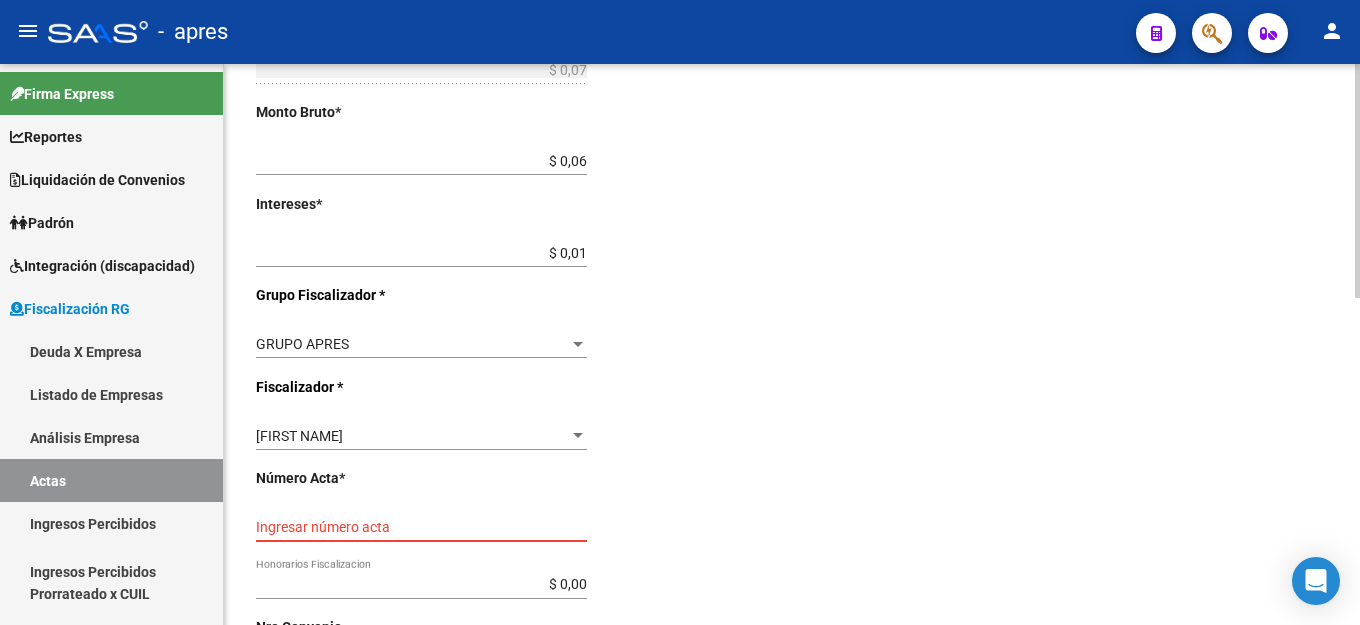 click on "Ingresar número acta" at bounding box center (421, 527) 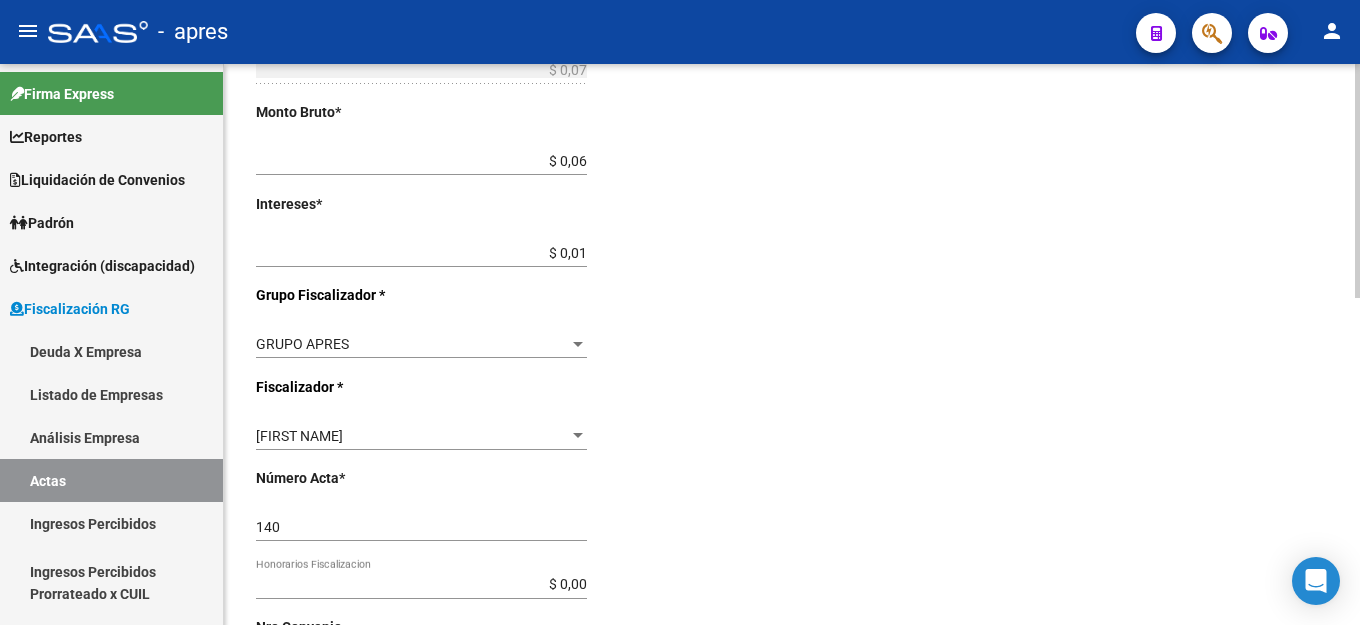 scroll, scrollTop: 782, scrollLeft: 0, axis: vertical 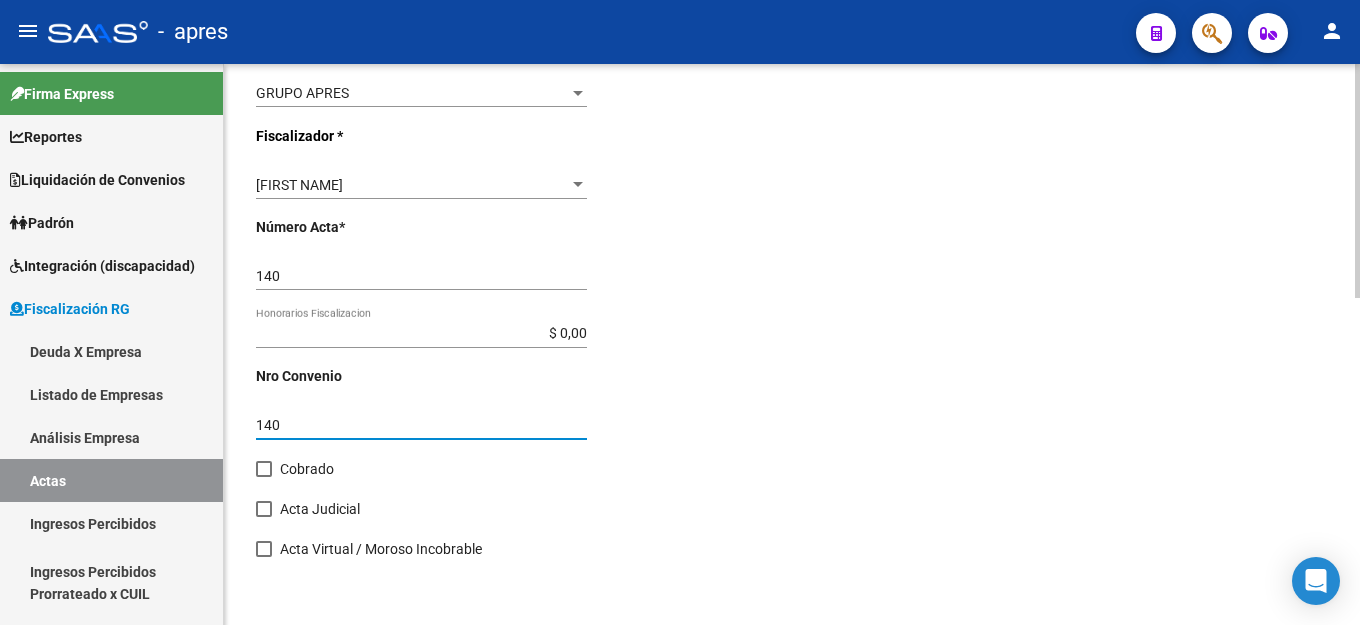 drag, startPoint x: 263, startPoint y: 465, endPoint x: 307, endPoint y: 455, distance: 45.122055 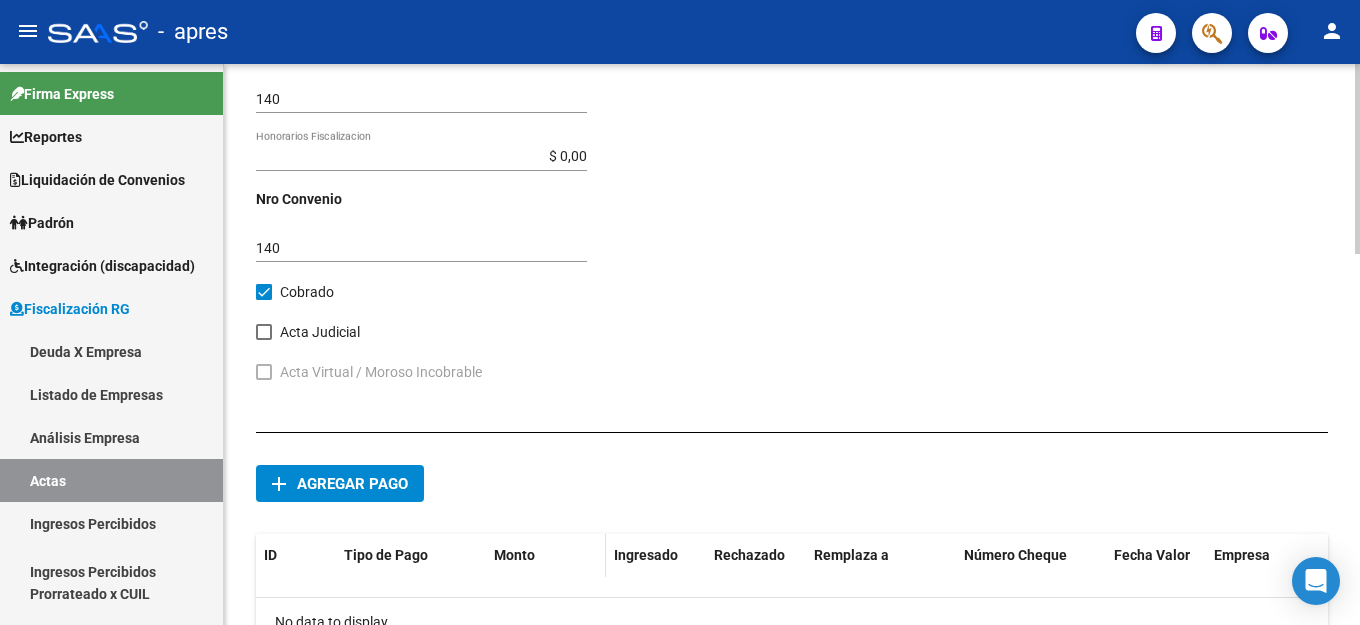 scroll, scrollTop: 1082, scrollLeft: 0, axis: vertical 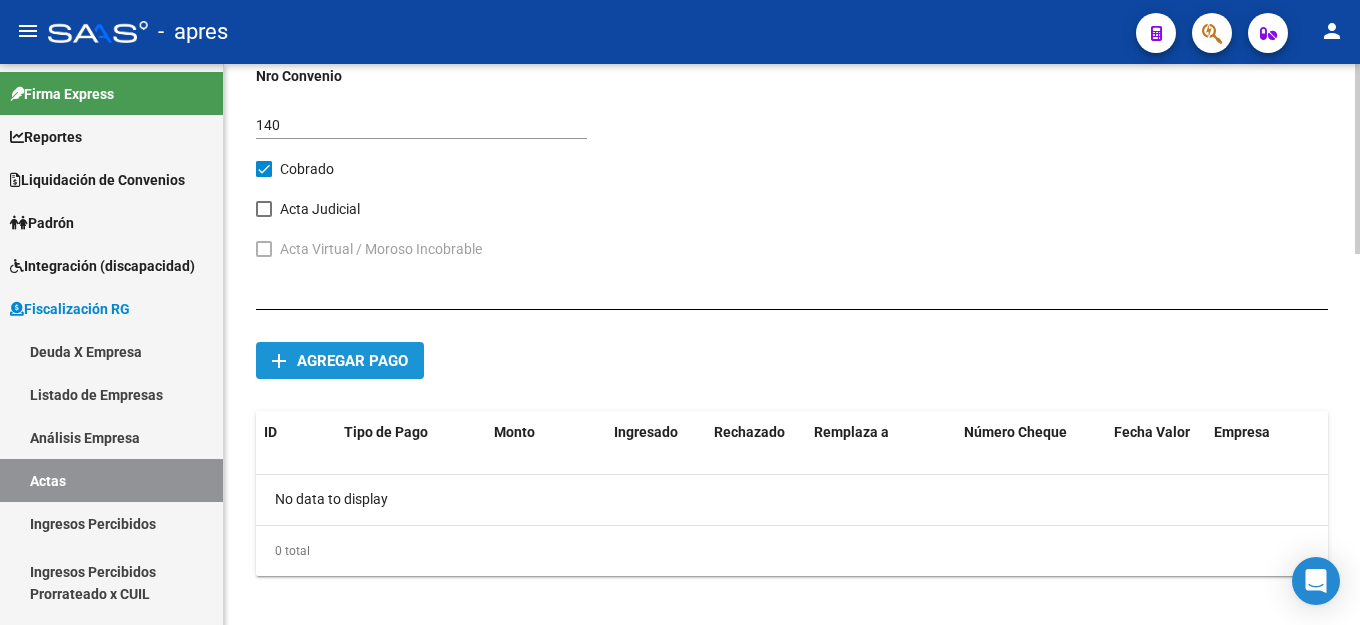 drag, startPoint x: 344, startPoint y: 351, endPoint x: 362, endPoint y: 351, distance: 18 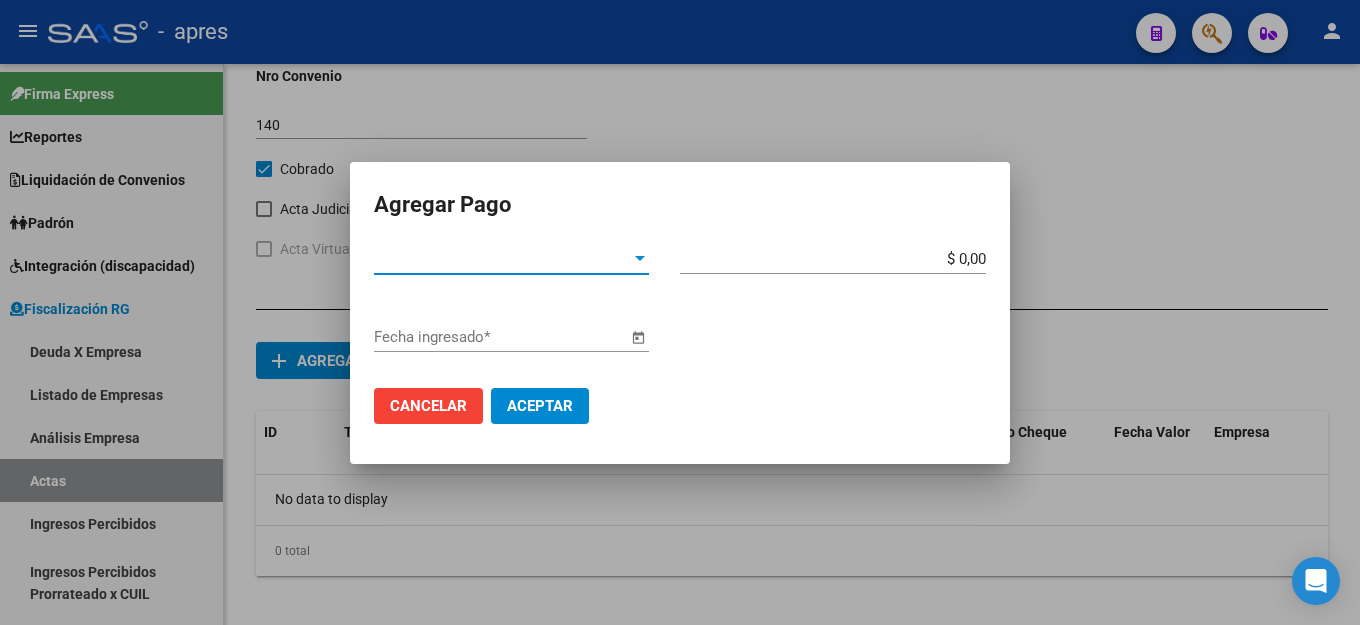 click on "Tipo de Pago * Tipo de Pago *" at bounding box center (511, 259) 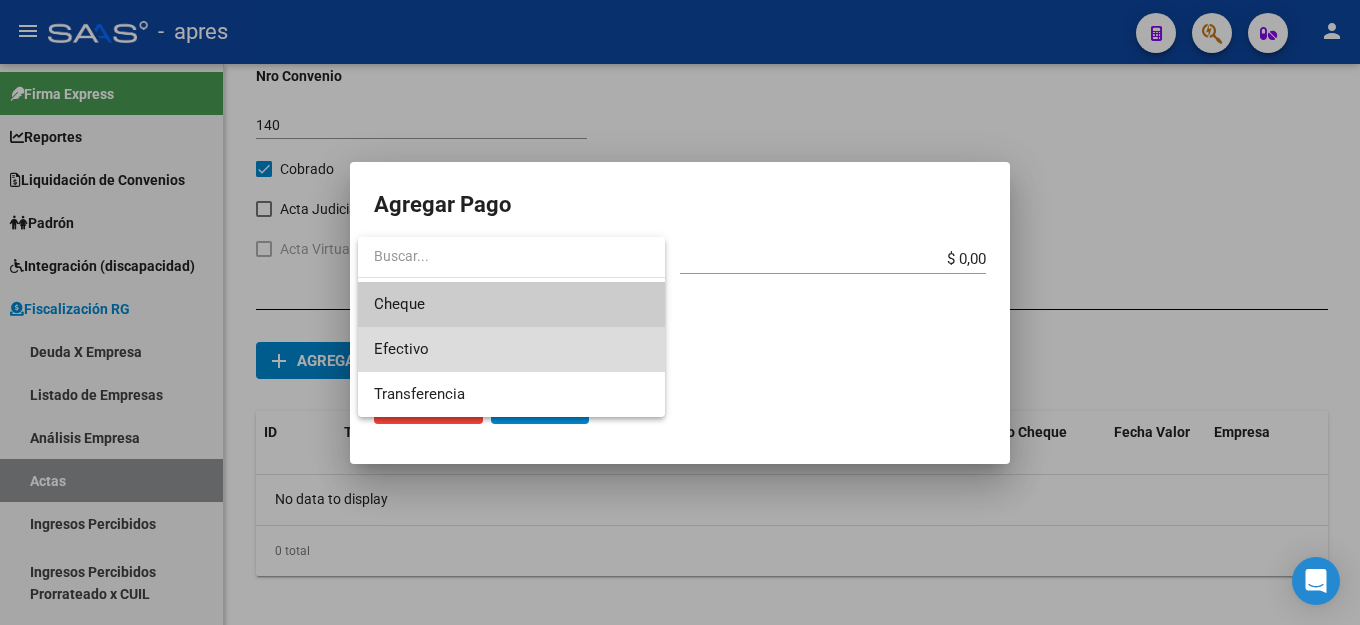 click on "Efectivo" at bounding box center [511, 349] 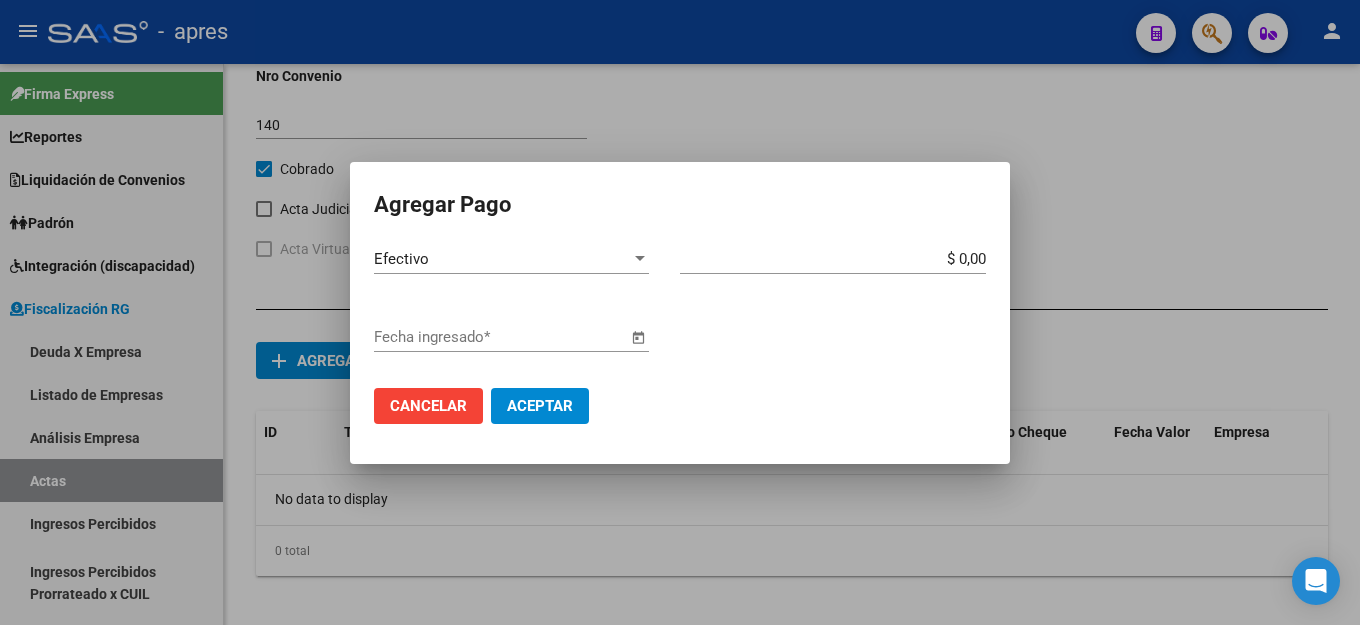 click on "$ 0,00 Monto bruto *" at bounding box center [841, 259] 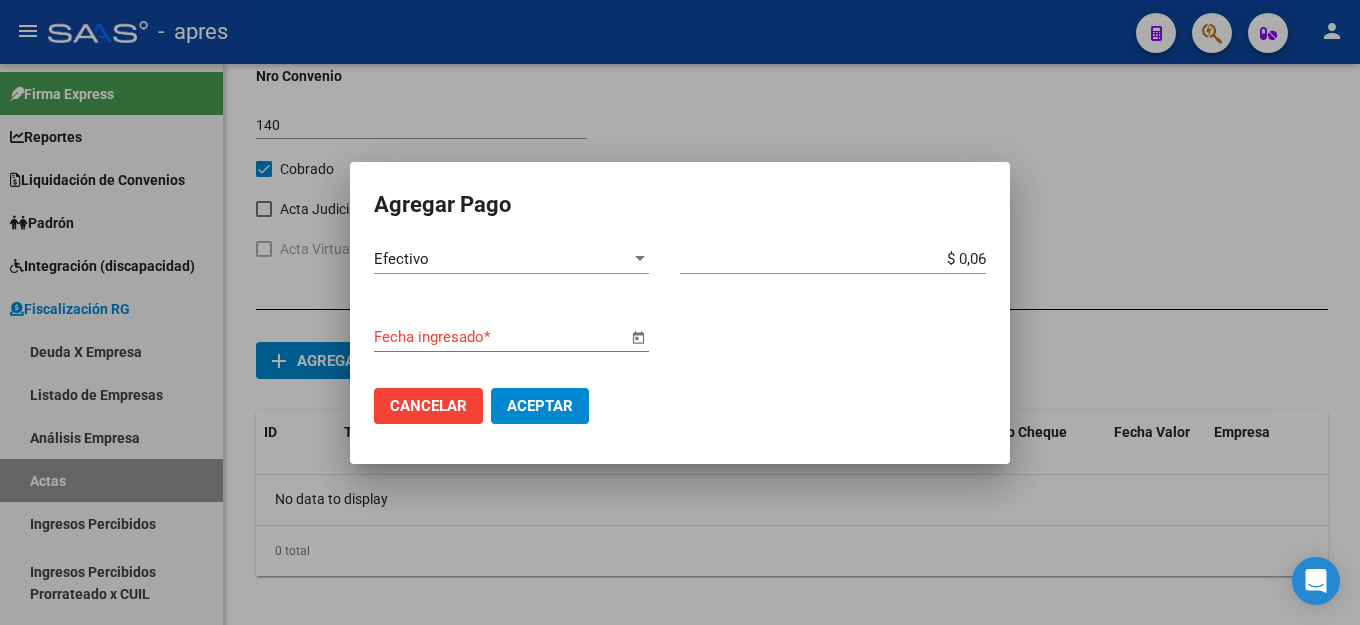 click at bounding box center (638, 338) 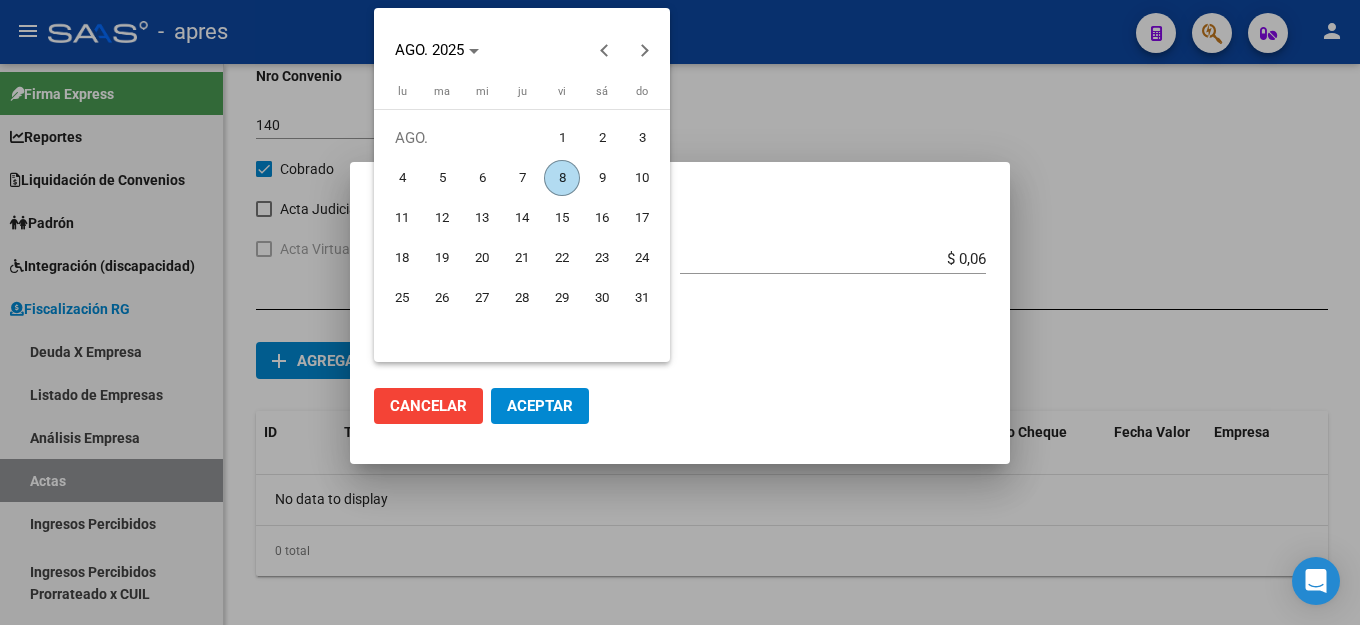drag, startPoint x: 567, startPoint y: 181, endPoint x: 600, endPoint y: 355, distance: 177.10167 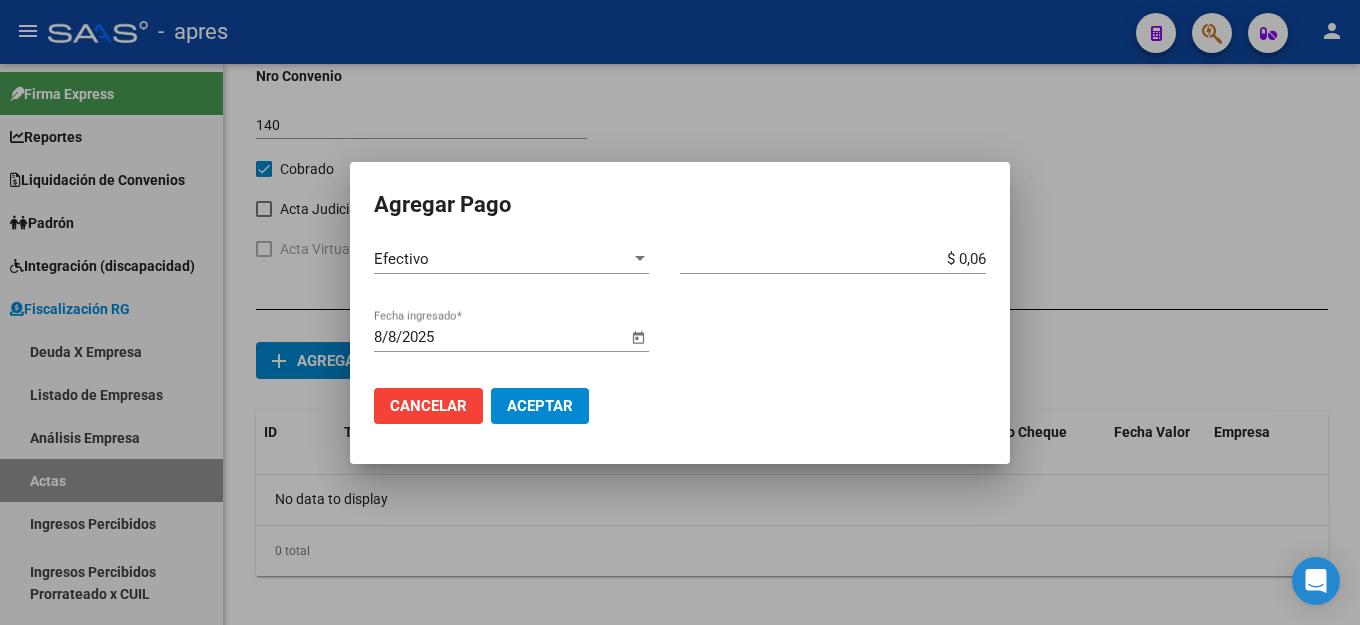 drag, startPoint x: 545, startPoint y: 405, endPoint x: 815, endPoint y: 367, distance: 272.66095 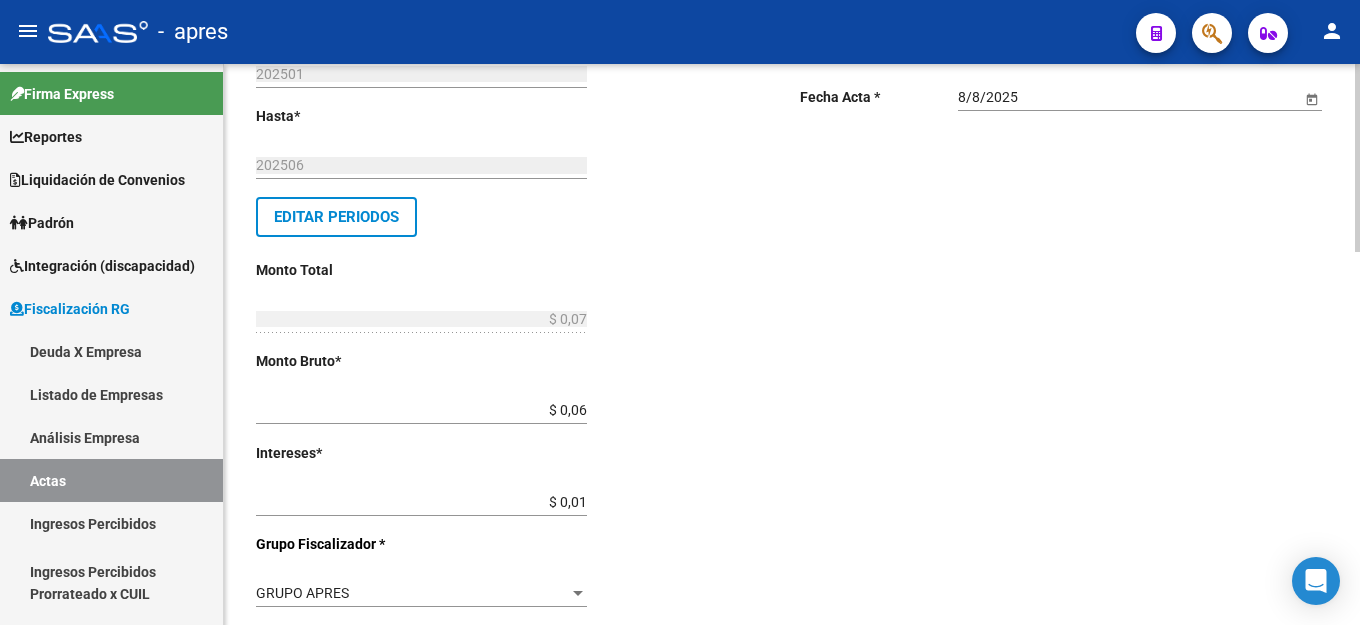 scroll, scrollTop: 0, scrollLeft: 0, axis: both 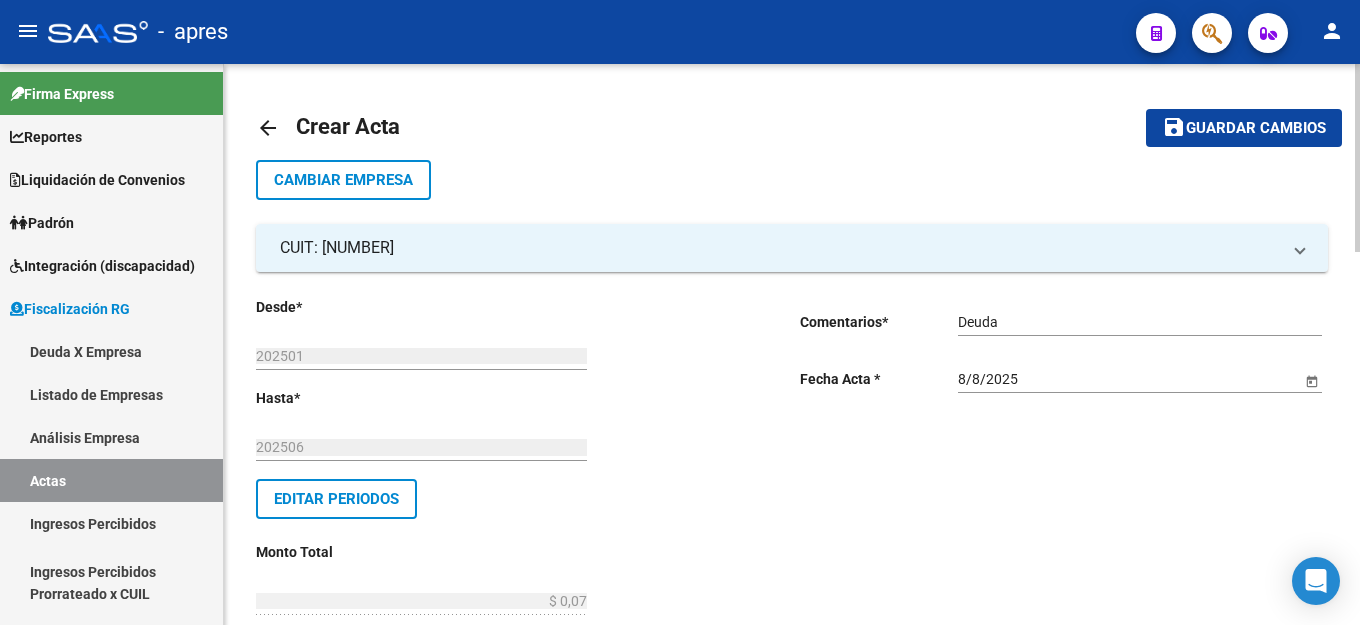 drag, startPoint x: 1239, startPoint y: 125, endPoint x: 1284, endPoint y: 146, distance: 49.658836 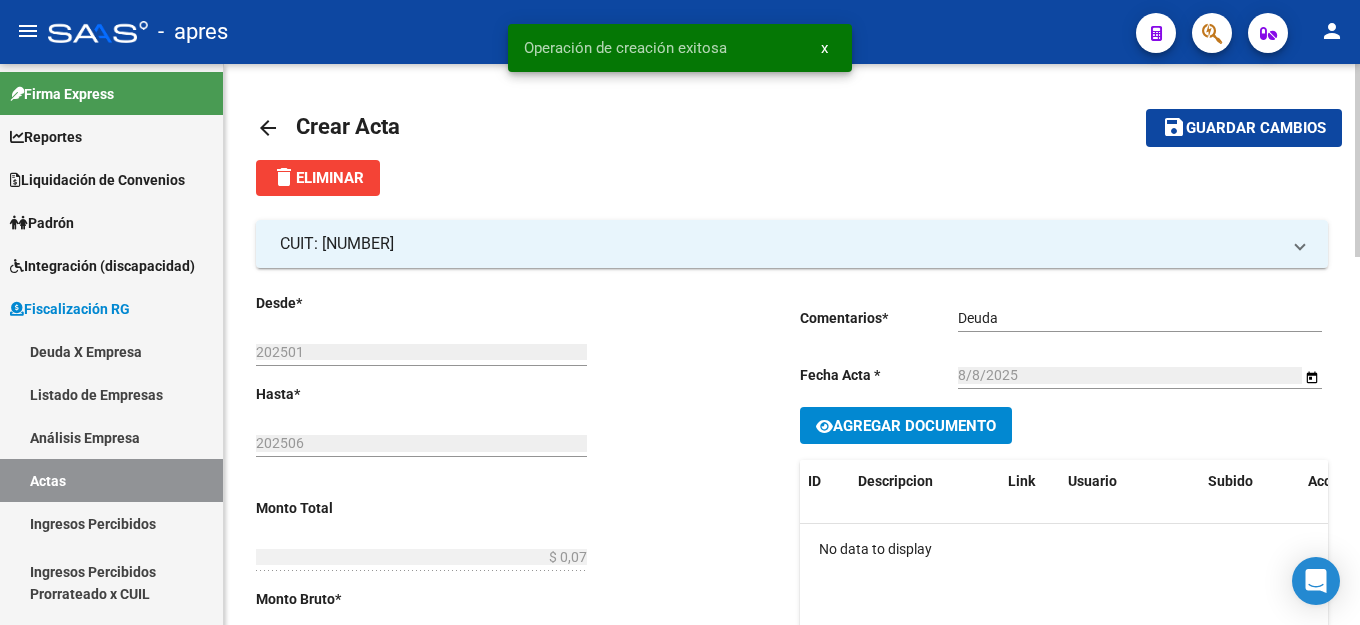 click on "Agregar Documento" 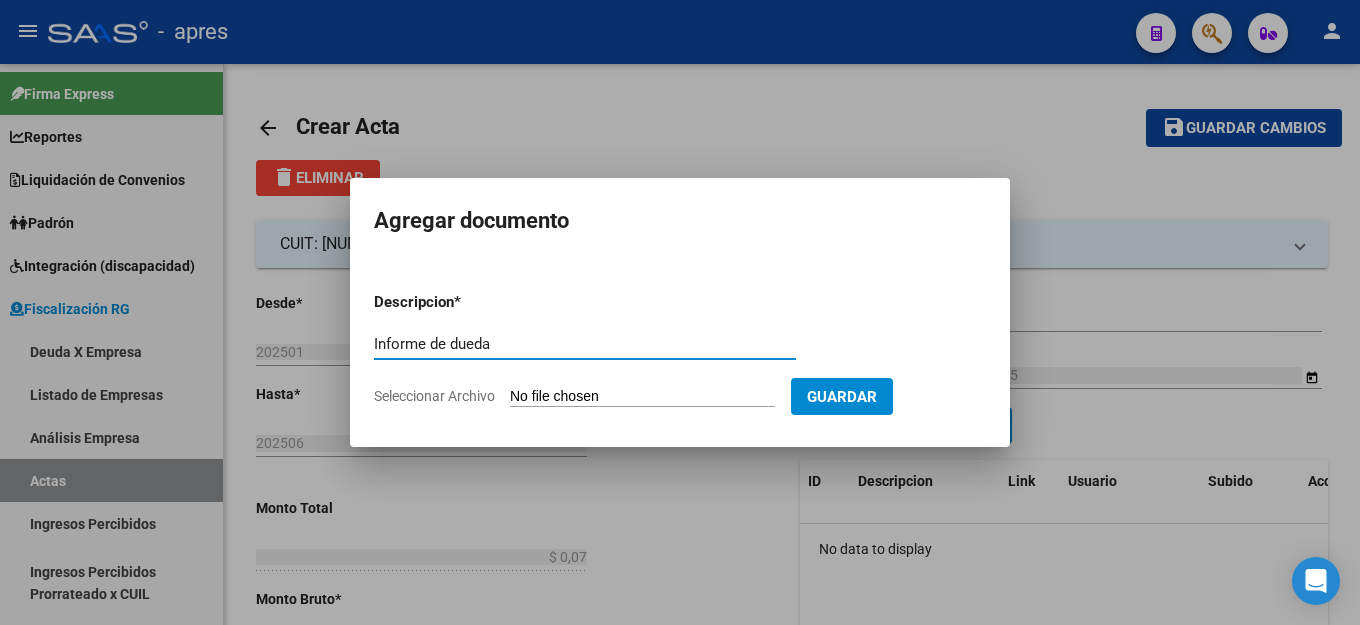 click on "Seleccionar Archivo" at bounding box center [642, 397] 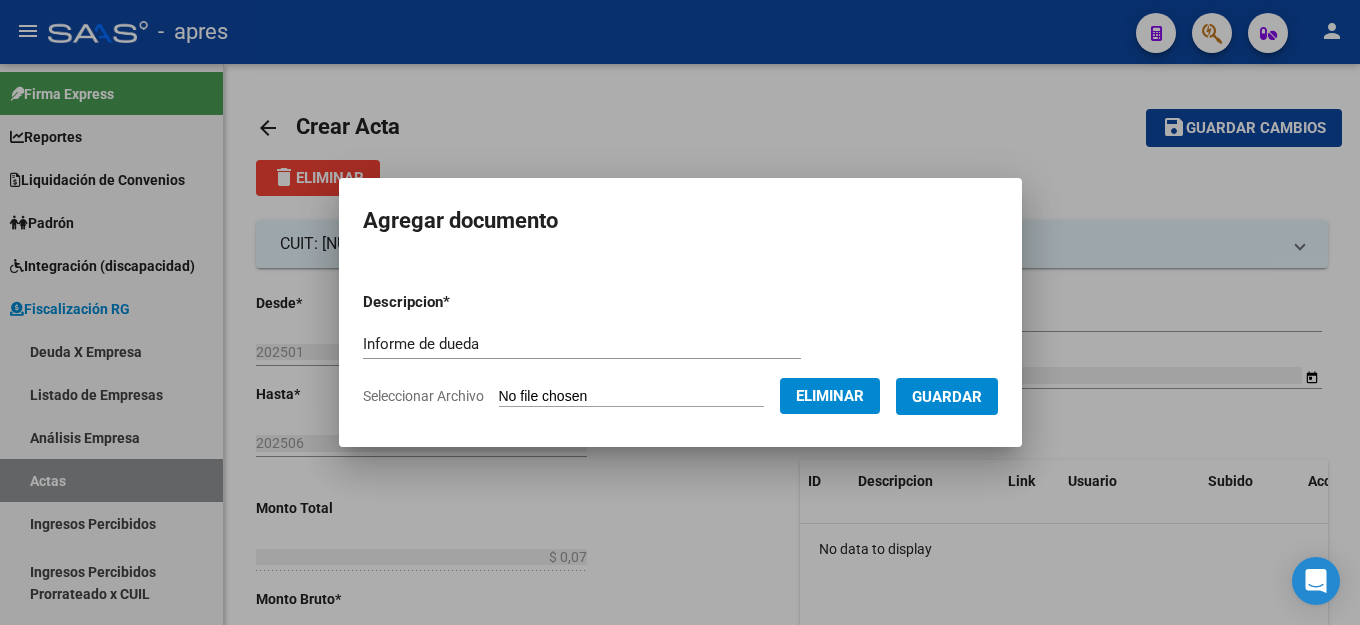 click on "Guardar" at bounding box center (947, 397) 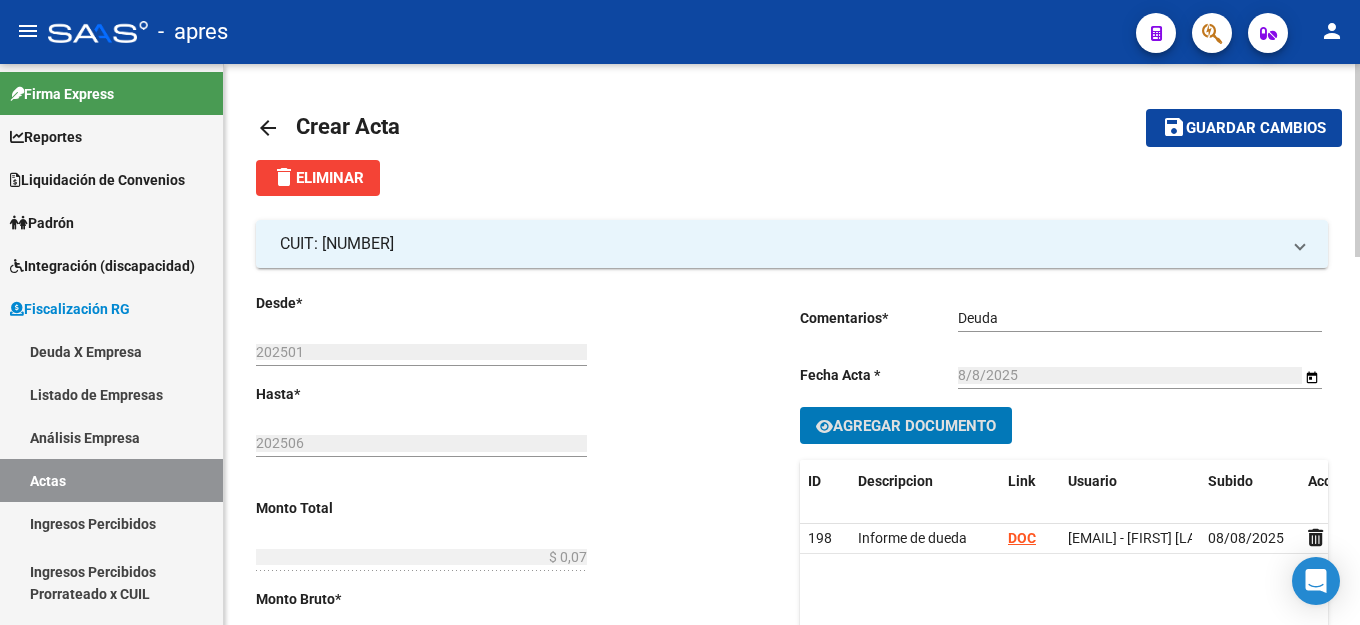 click on "Guardar cambios" 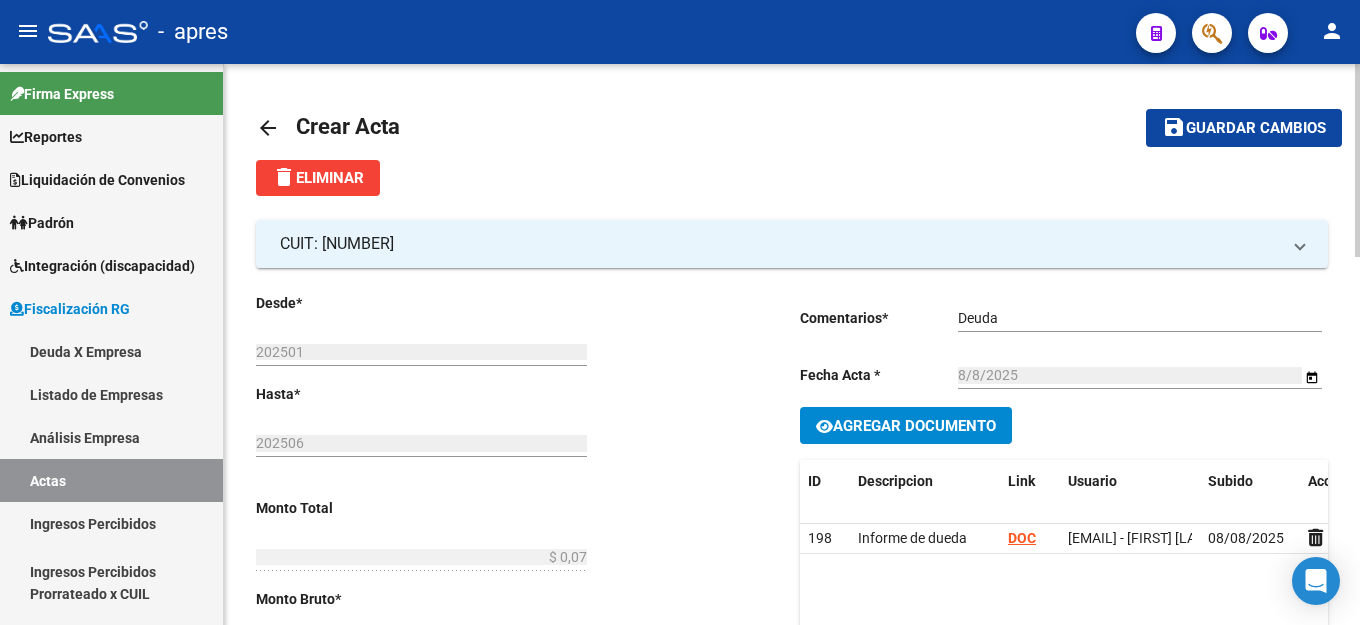 click on "arrow_back Crear Acta" 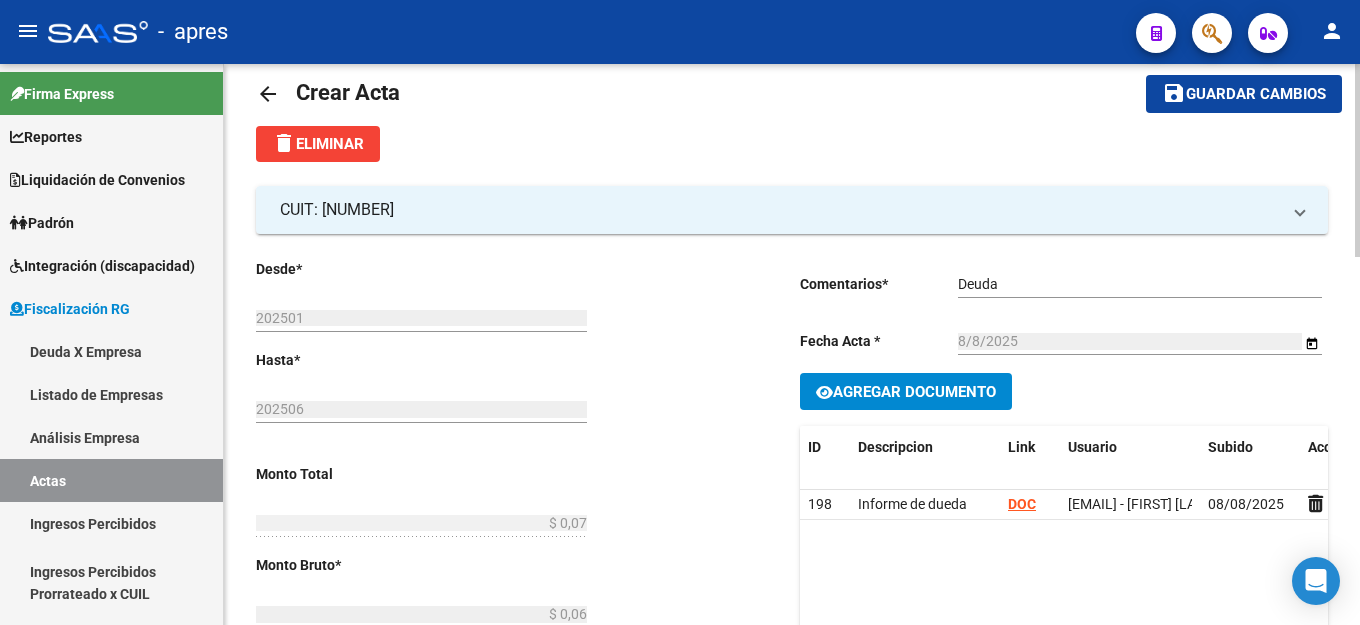 scroll, scrollTop: 0, scrollLeft: 0, axis: both 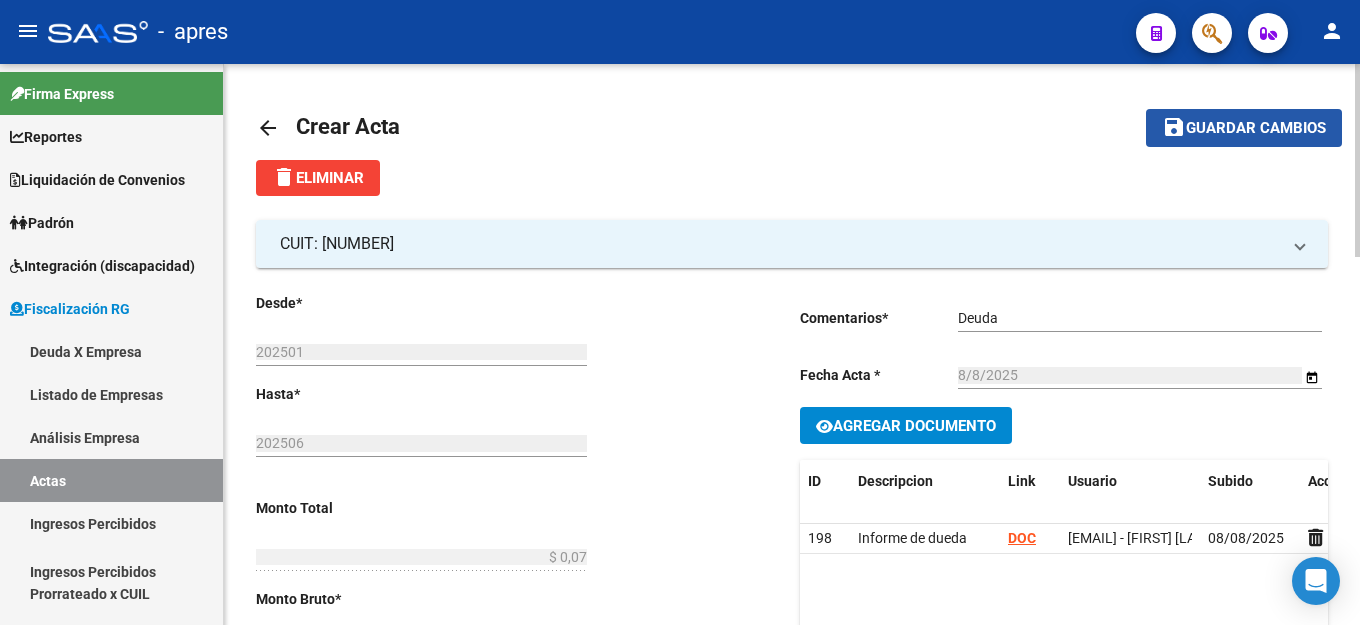 click on "Guardar cambios" 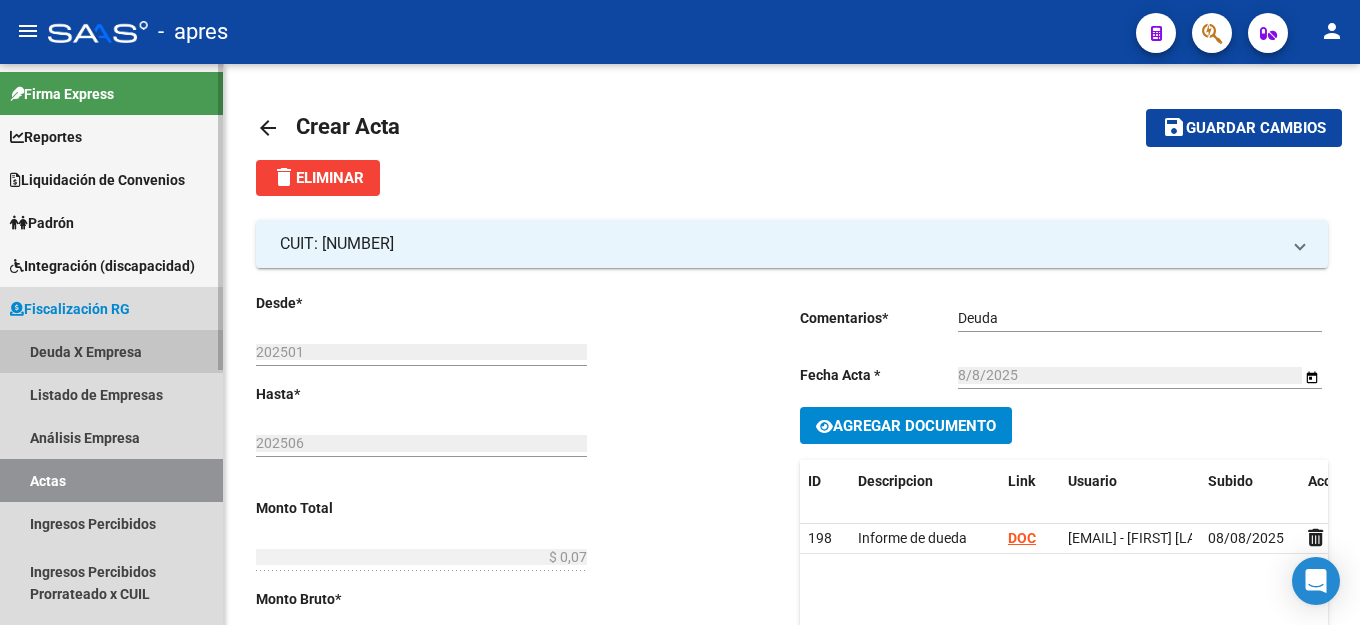 click on "Deuda X Empresa" at bounding box center (111, 351) 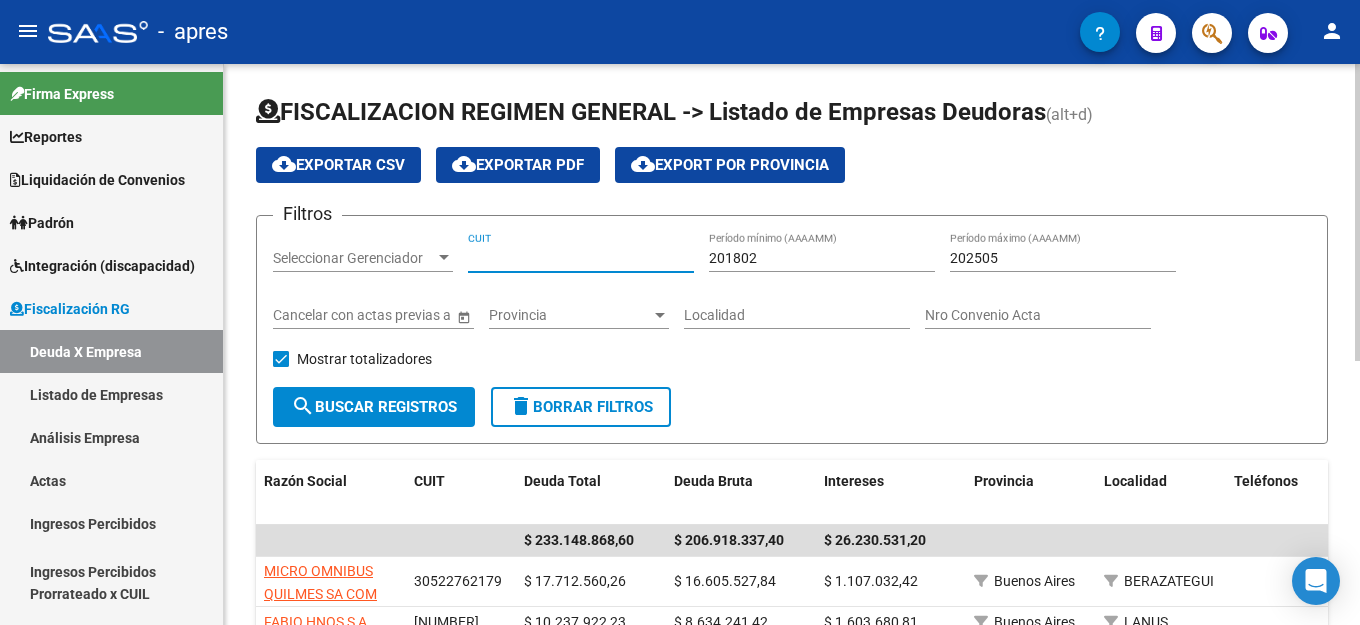 click on "CUIT" at bounding box center [581, 258] 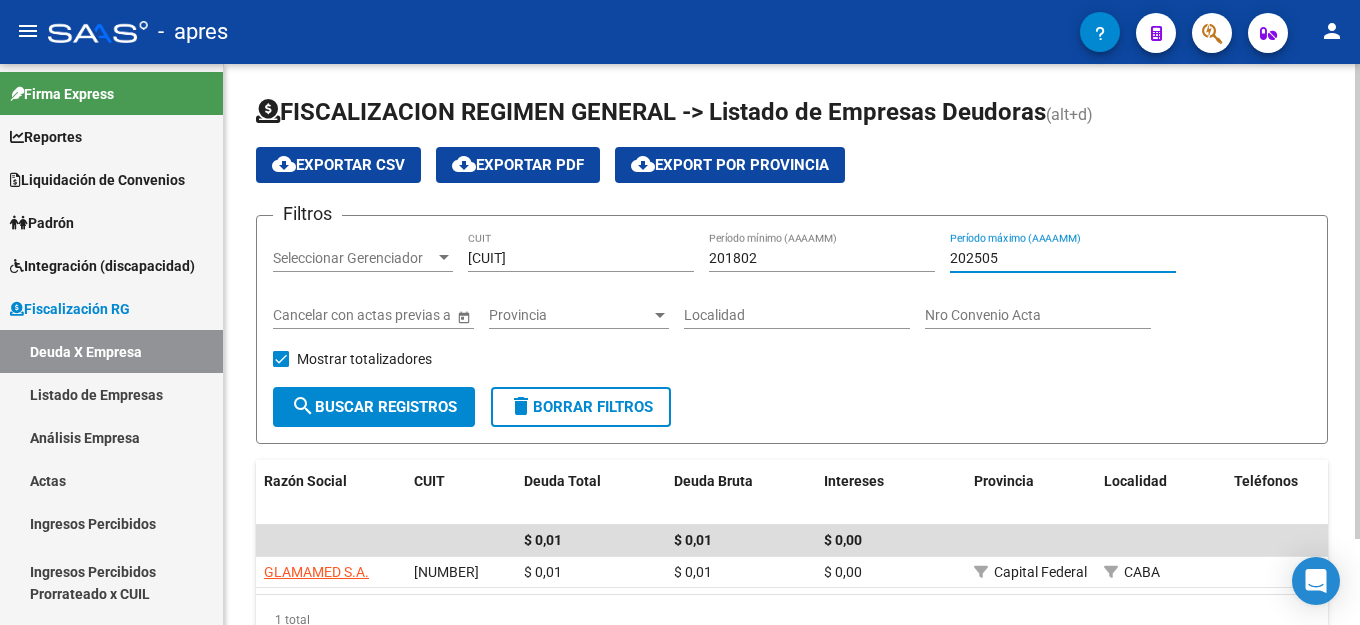 click on "202505" at bounding box center (1063, 258) 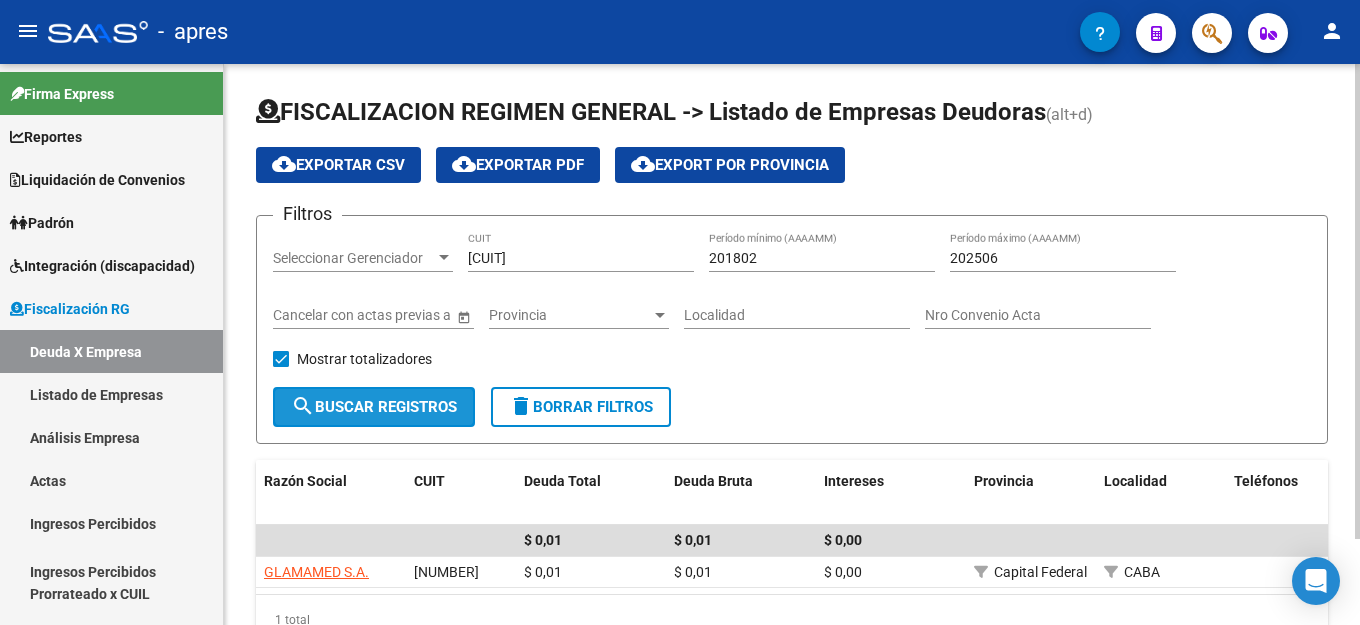click on "search  Buscar Registros" 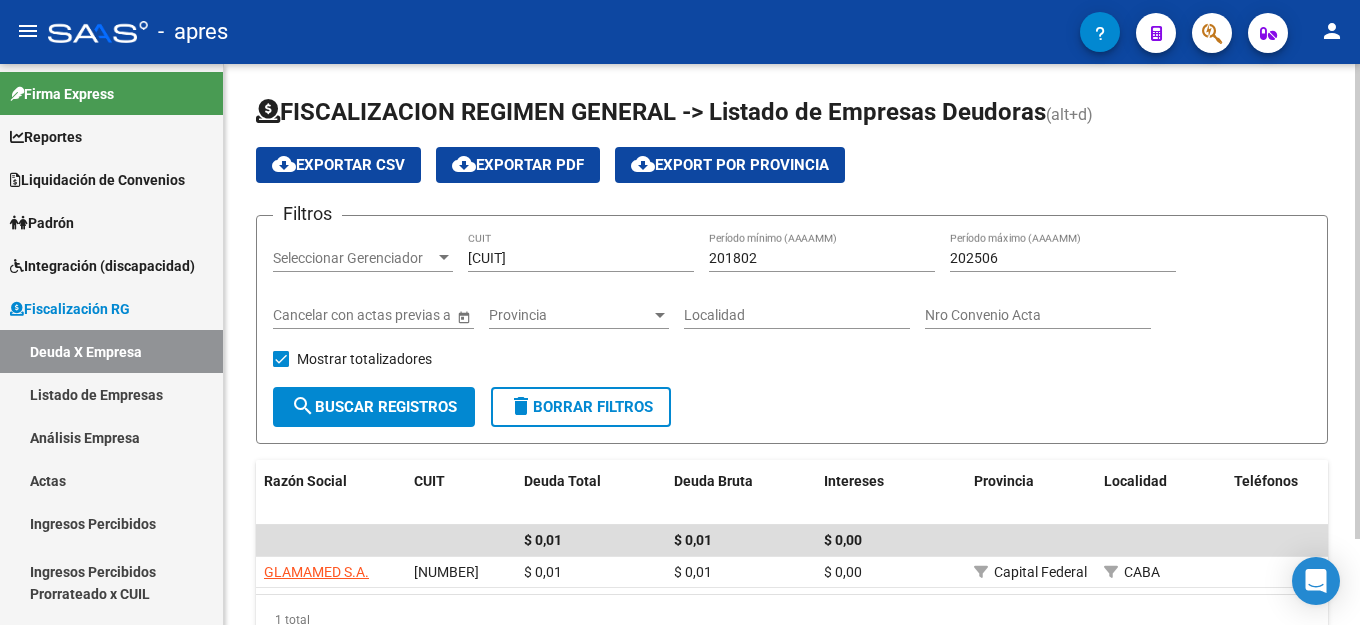 click on "search  Buscar Registros" 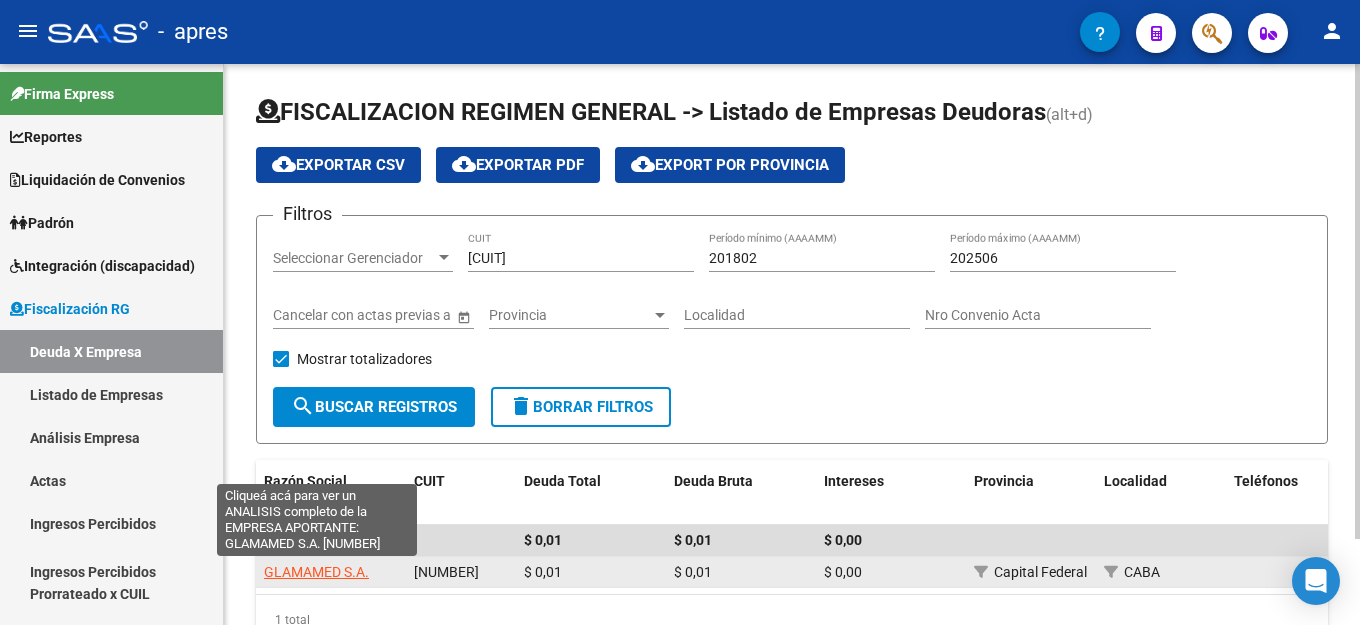 click on "GLAMAMED S.A." 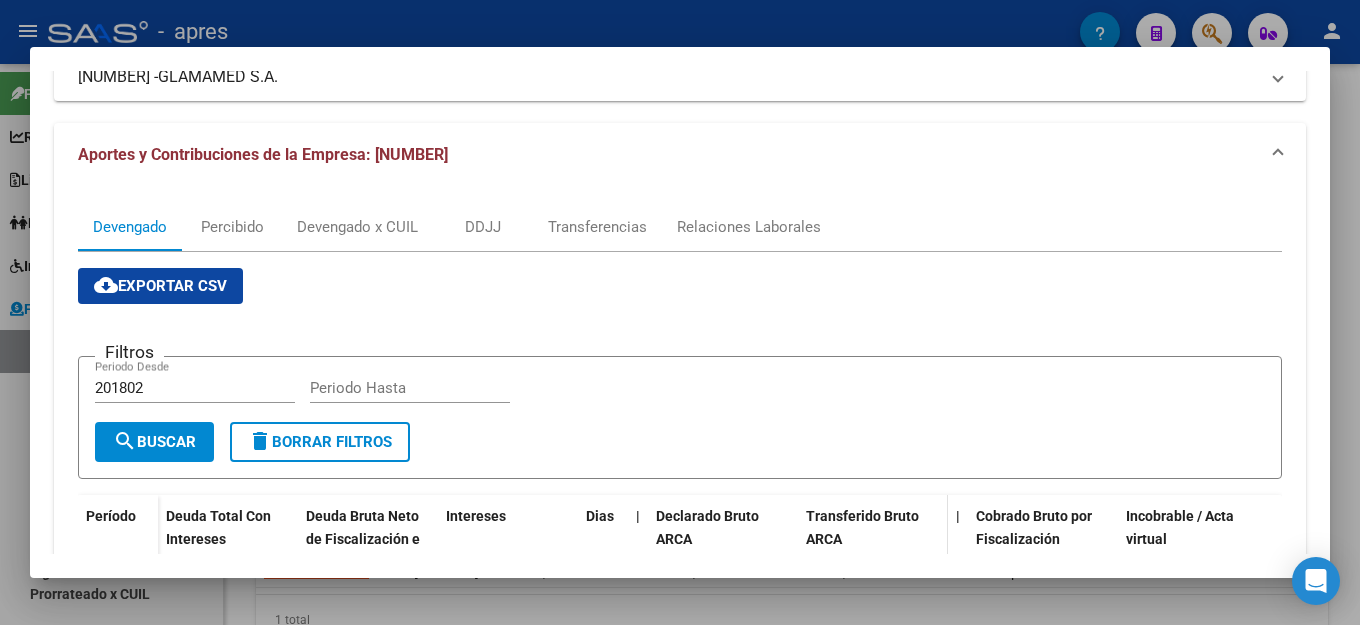 scroll, scrollTop: 0, scrollLeft: 0, axis: both 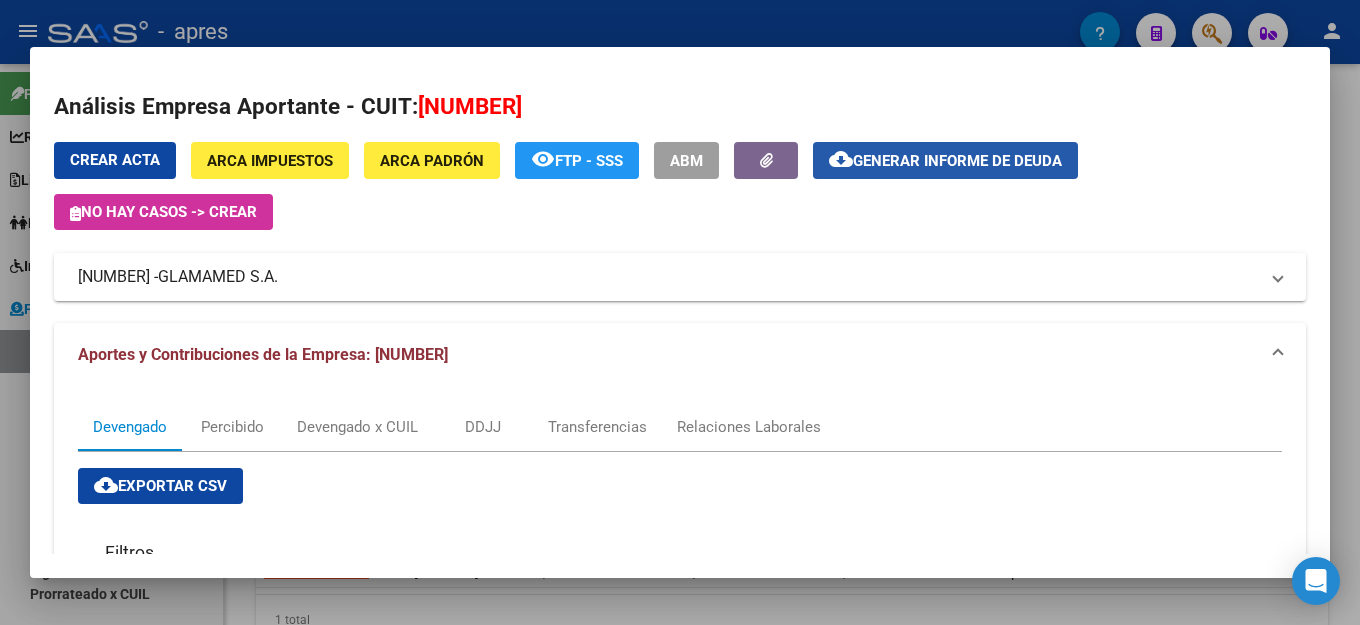 click on "Generar informe de deuda" 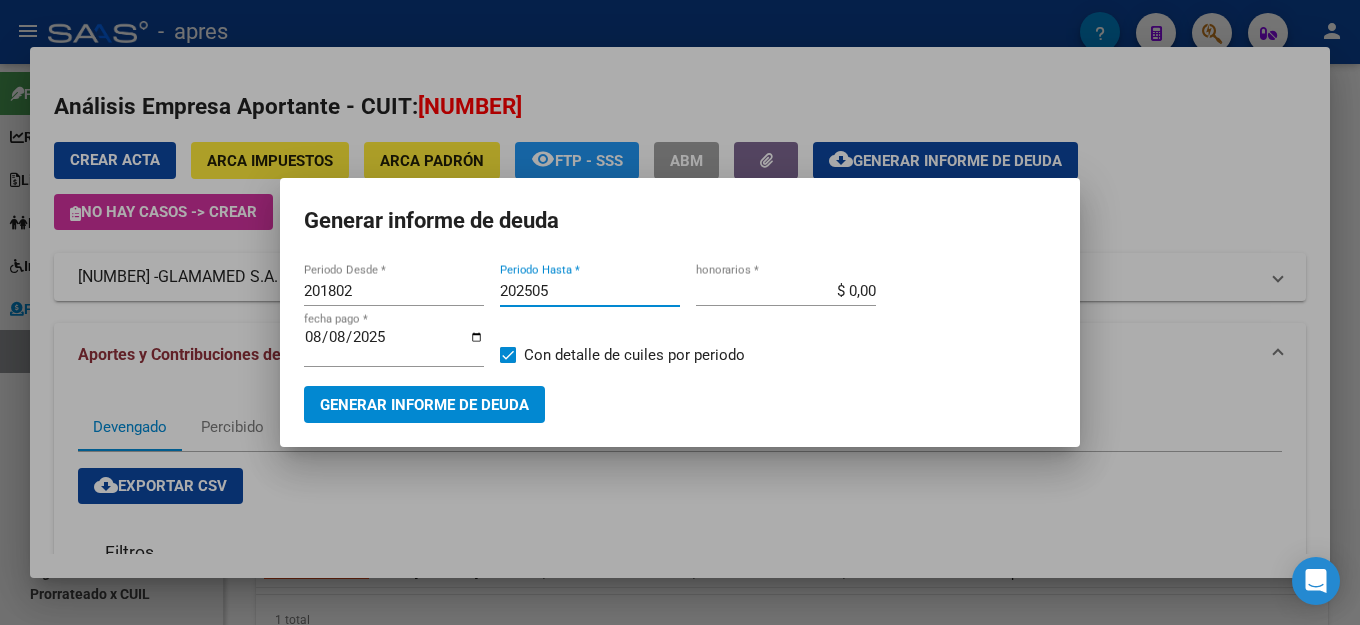 click on "202505" at bounding box center (590, 291) 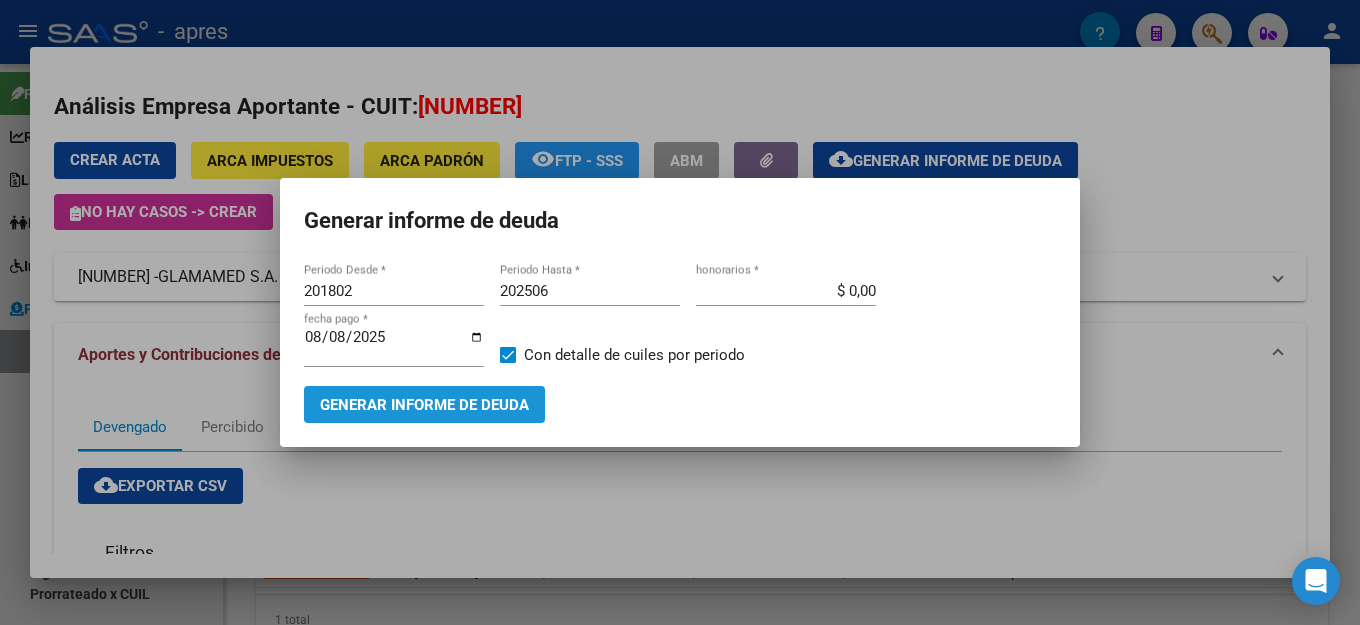 click on "Generar informe de deuda" at bounding box center [424, 405] 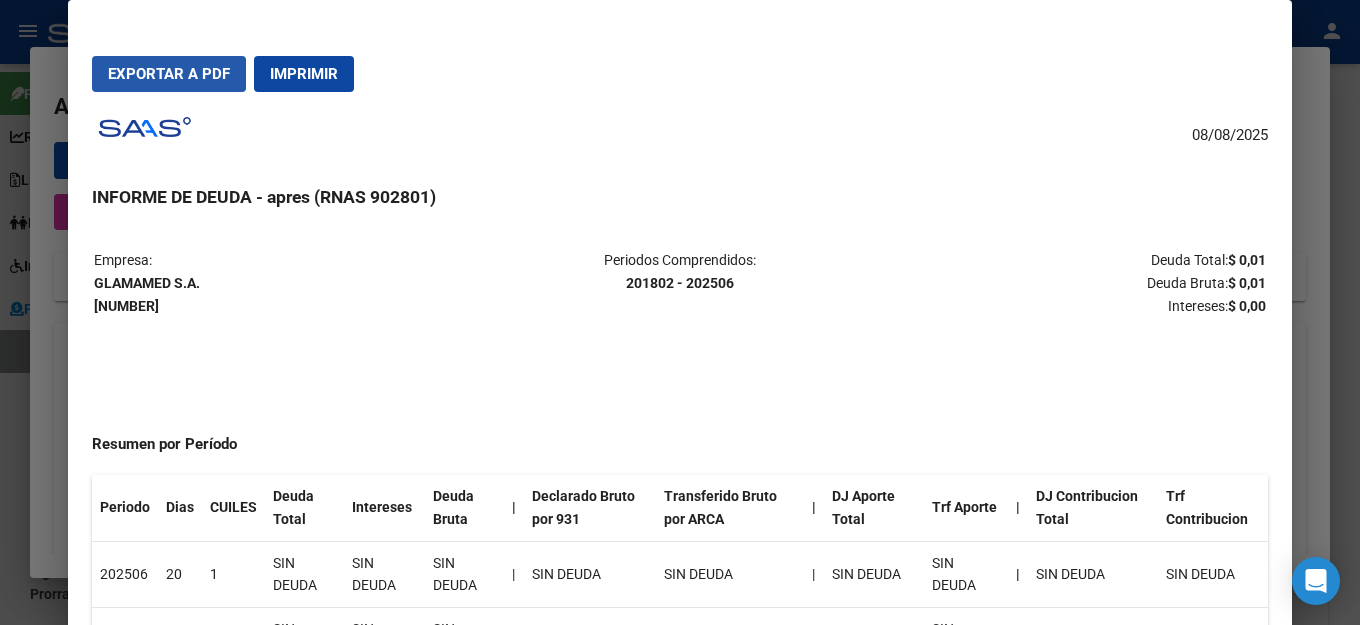 click on "Exportar a PDF" at bounding box center (169, 74) 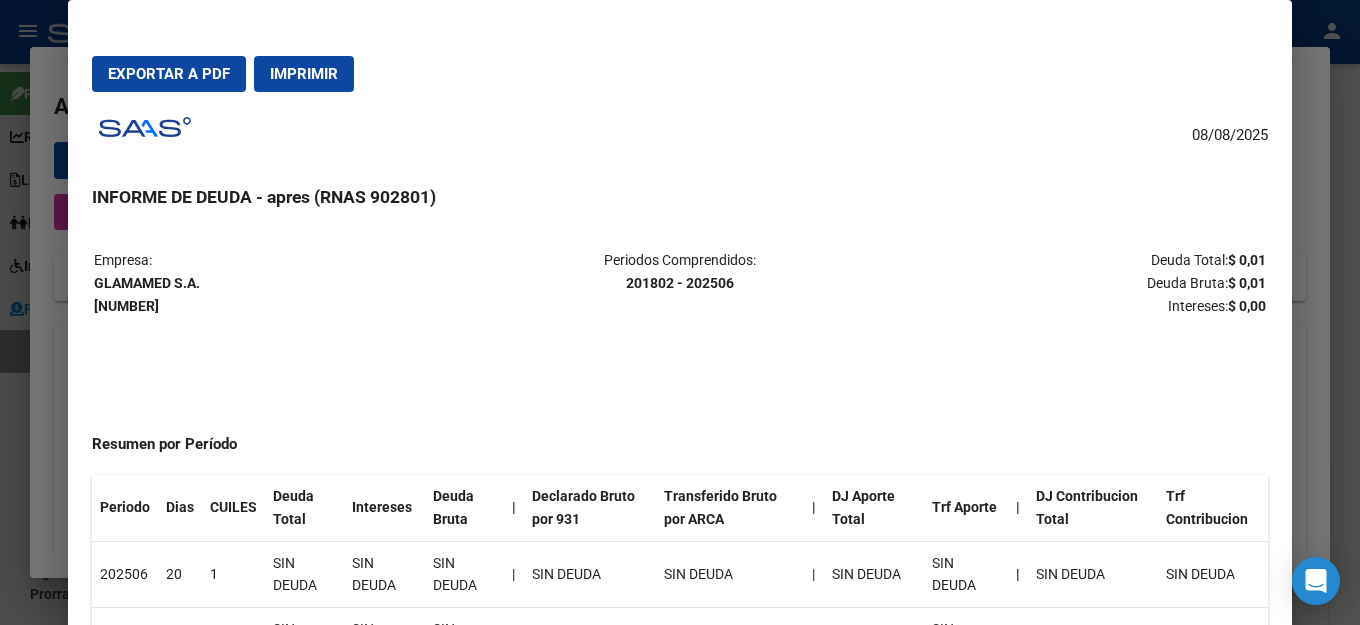 click on "INFORME DE DEUDA - apres (RNAS 902801)" at bounding box center [680, 197] 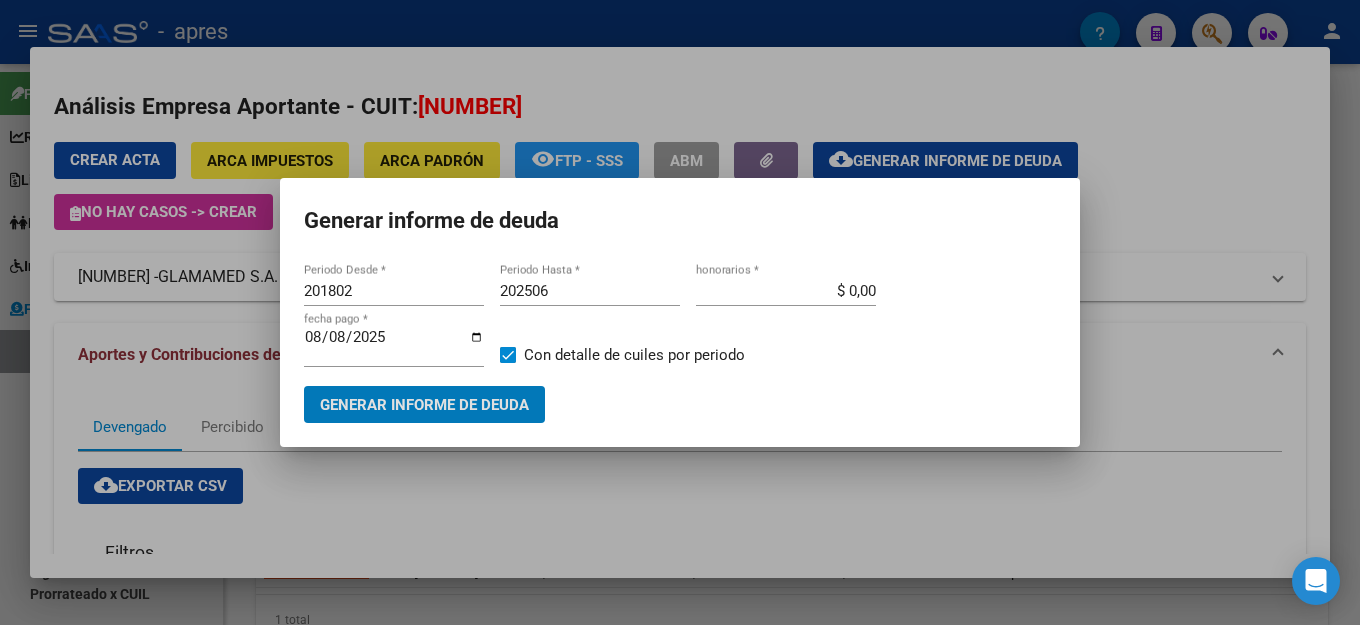drag, startPoint x: 766, startPoint y: 193, endPoint x: 750, endPoint y: 194, distance: 16.03122 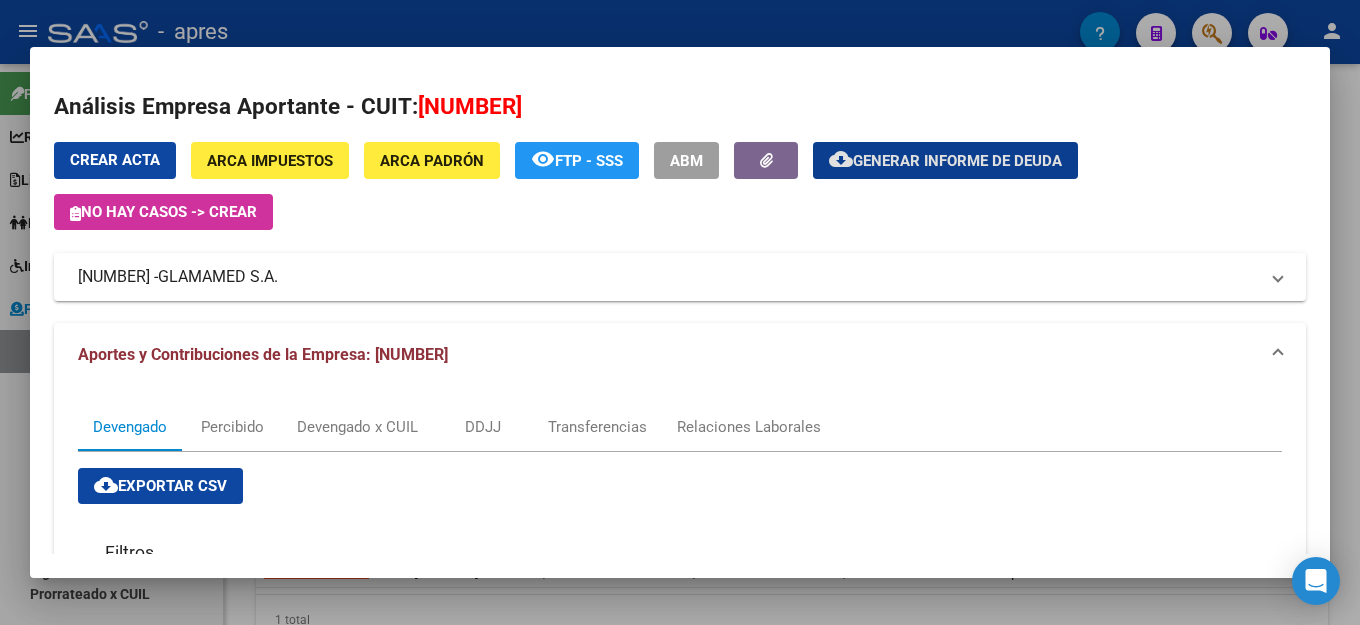 drag, startPoint x: 128, startPoint y: 159, endPoint x: 689, endPoint y: 170, distance: 561.10785 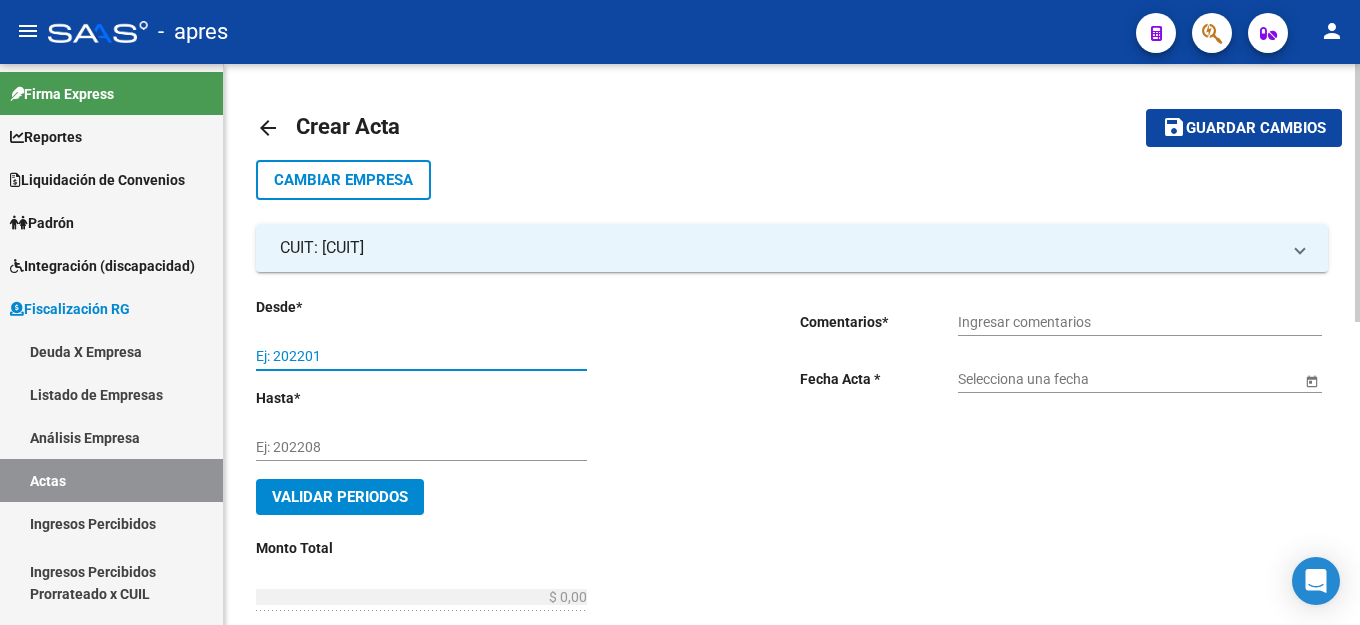 click on "Ej: 202201" at bounding box center [421, 356] 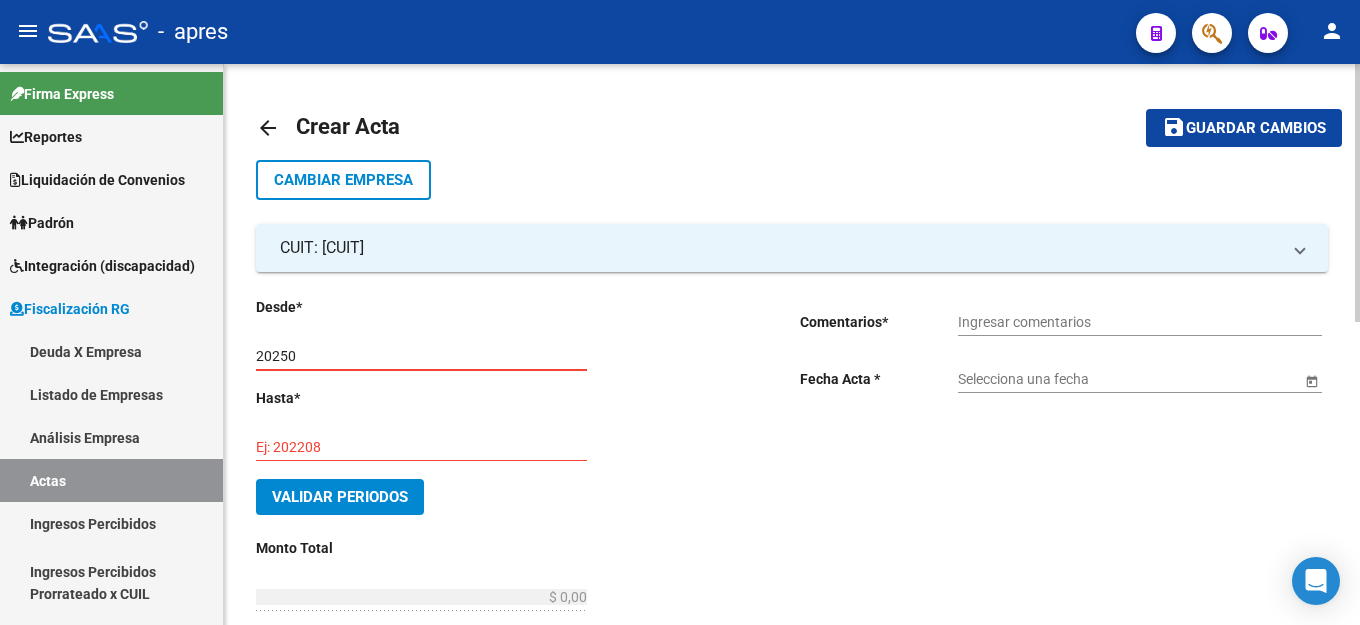 click on "20250" at bounding box center (421, 356) 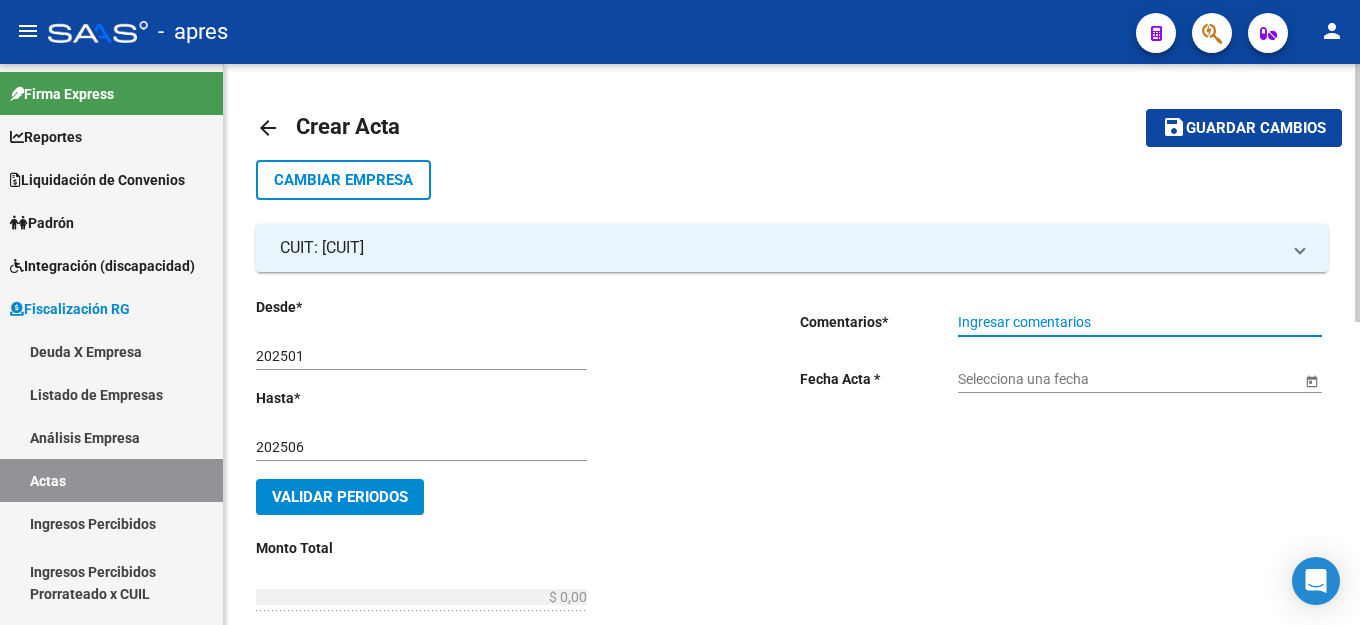 click on "Ingresar comentarios" at bounding box center (1140, 322) 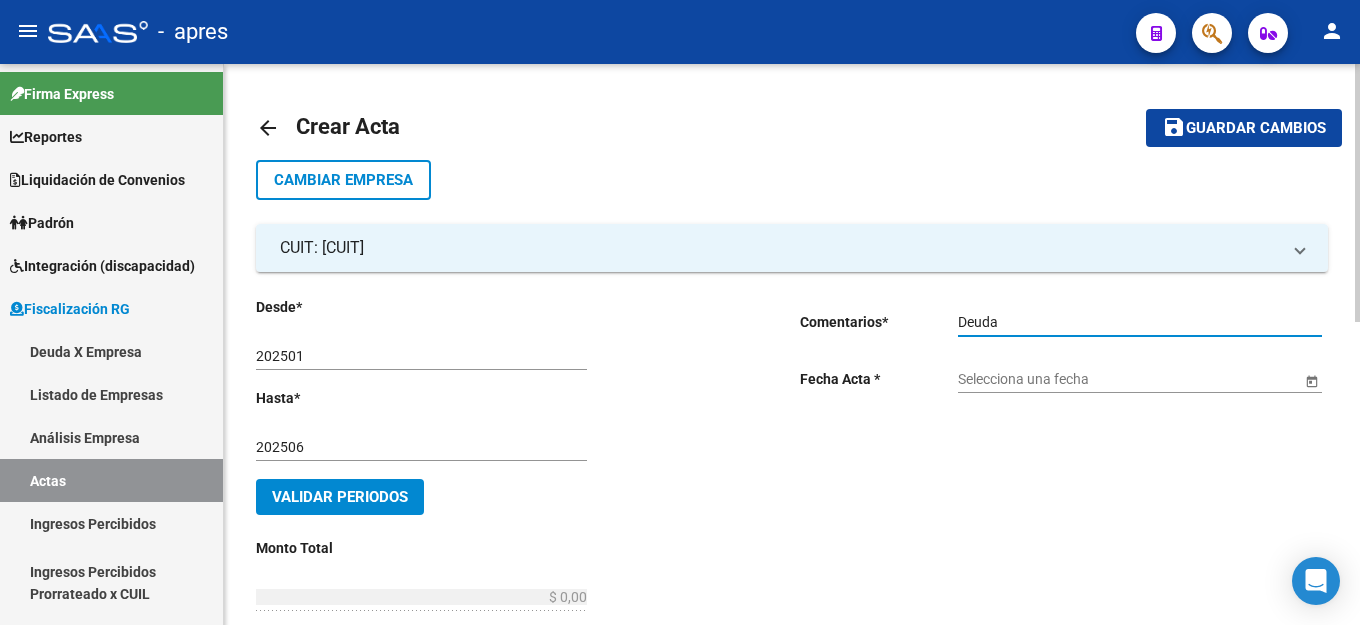 click on "Selecciona una fecha" at bounding box center [1129, 379] 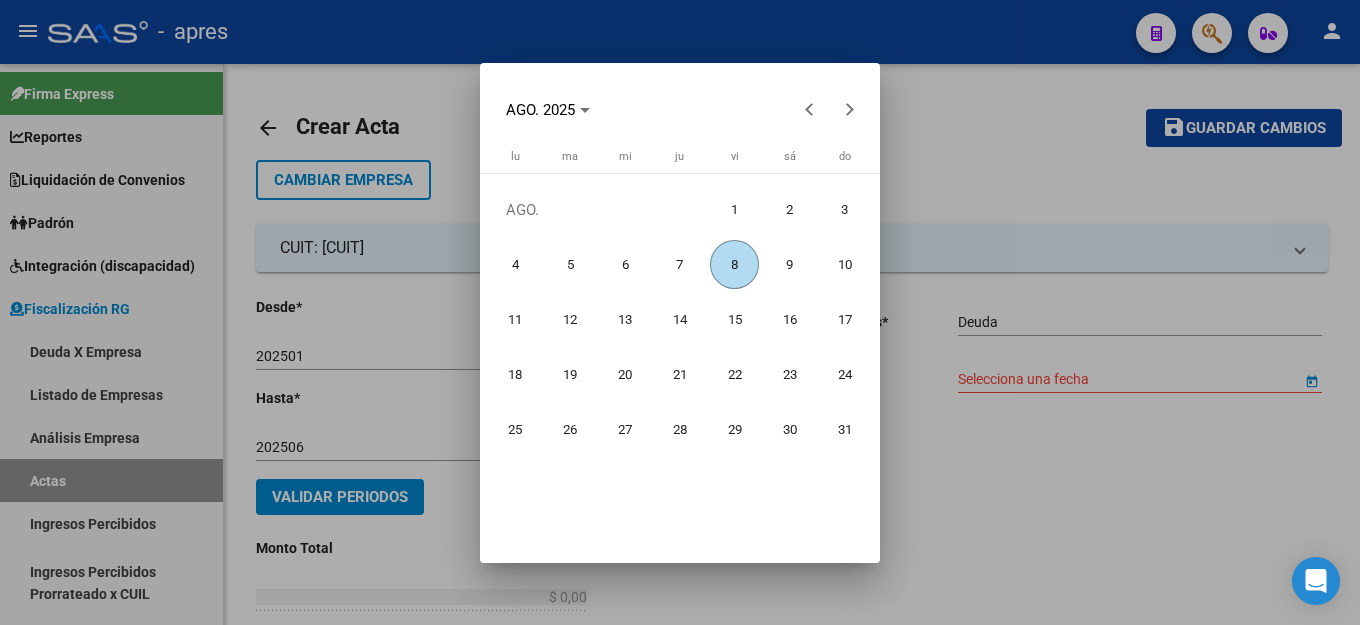 drag, startPoint x: 745, startPoint y: 264, endPoint x: 625, endPoint y: 322, distance: 133.28166 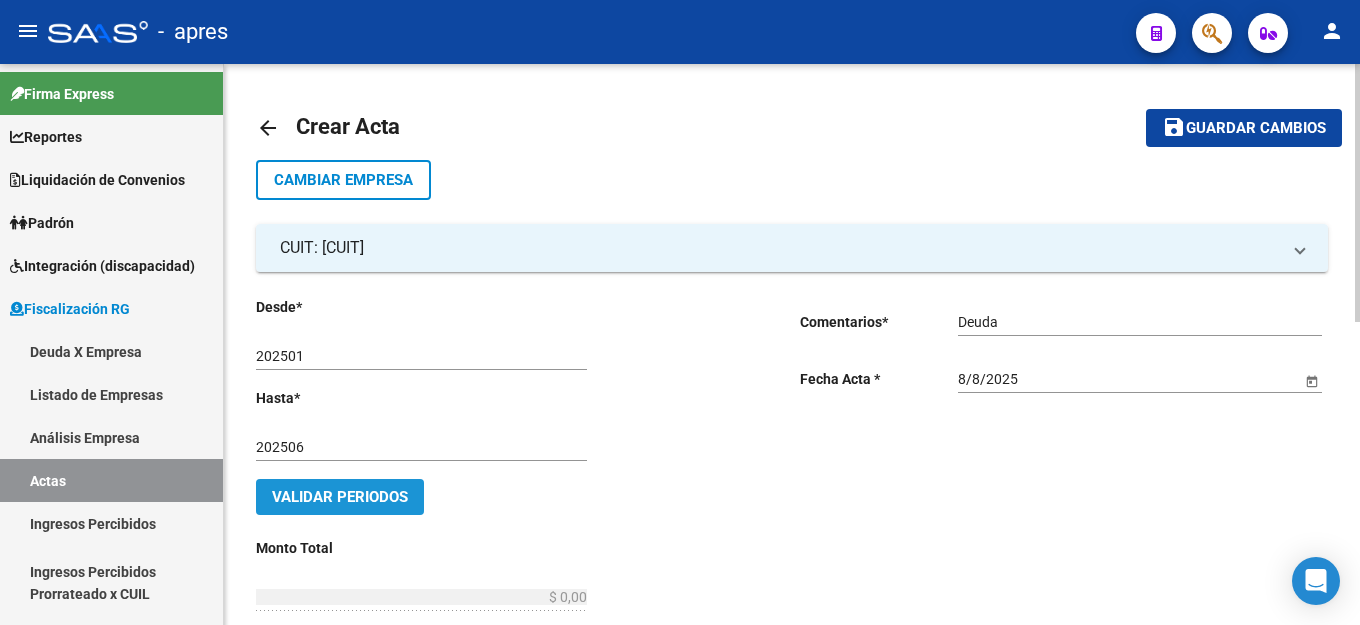 click on "Validar Periodos" 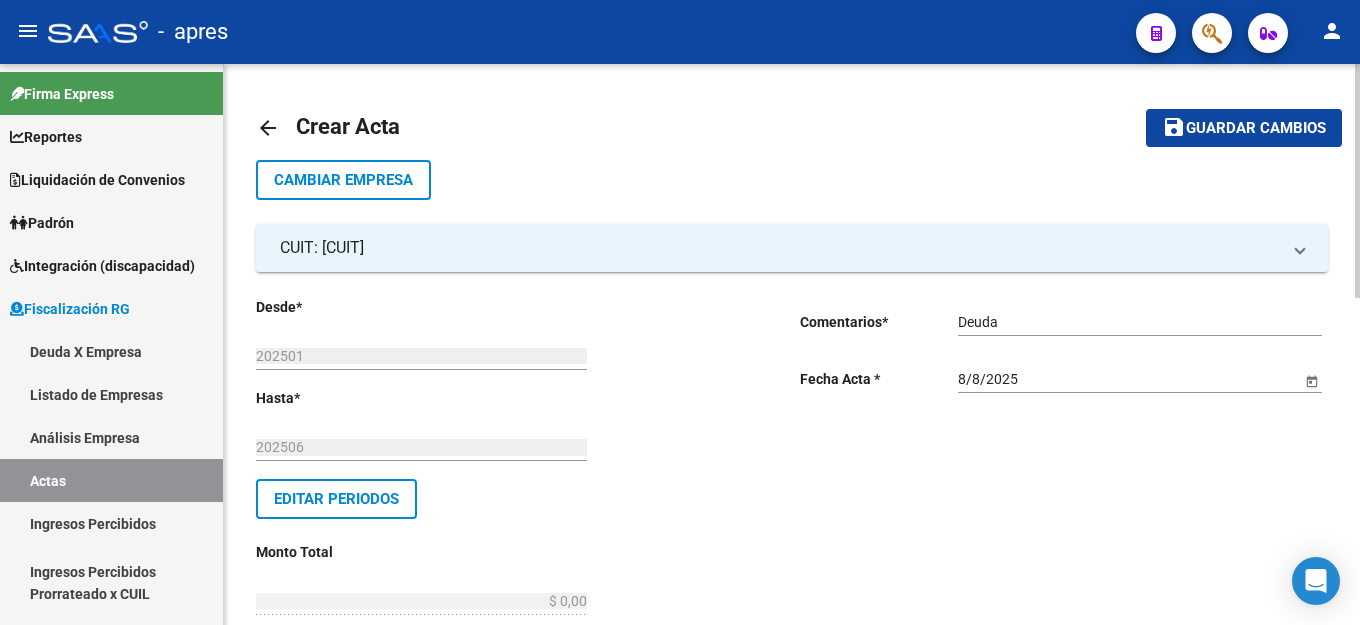 scroll, scrollTop: 200, scrollLeft: 0, axis: vertical 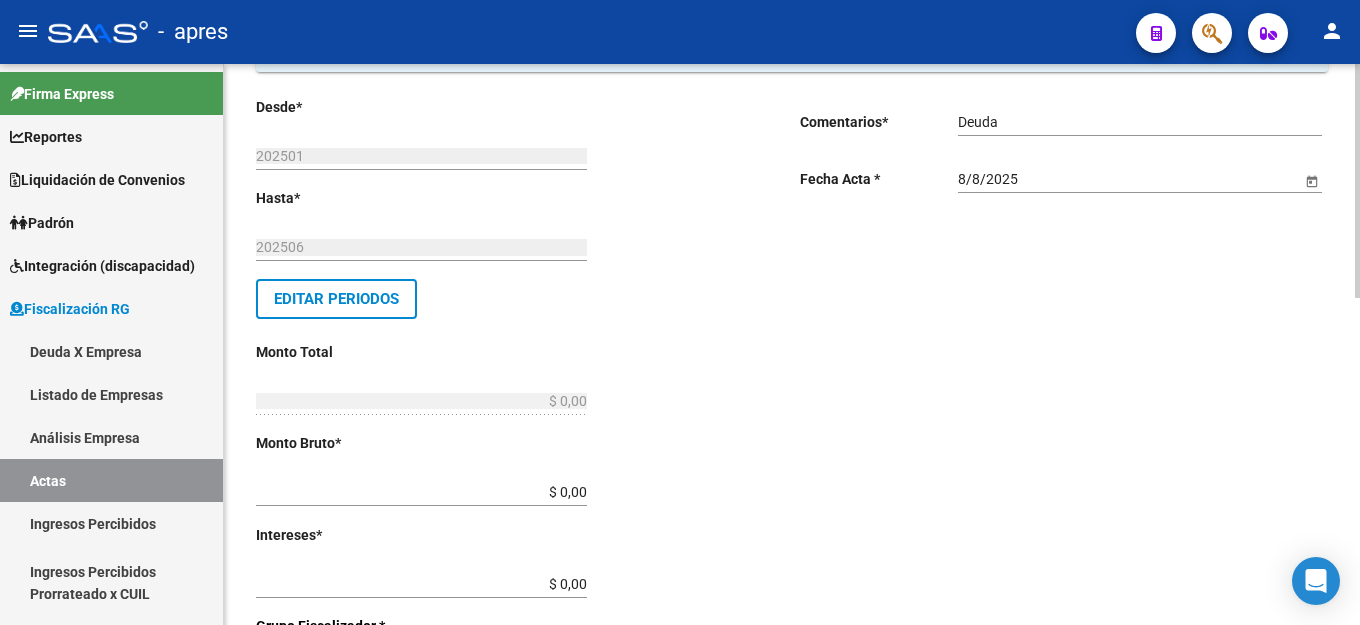 click on "Comentarios  *   Deuda Ingresar comentarios  Fecha Acta * [DATE] Selecciona una fecha" 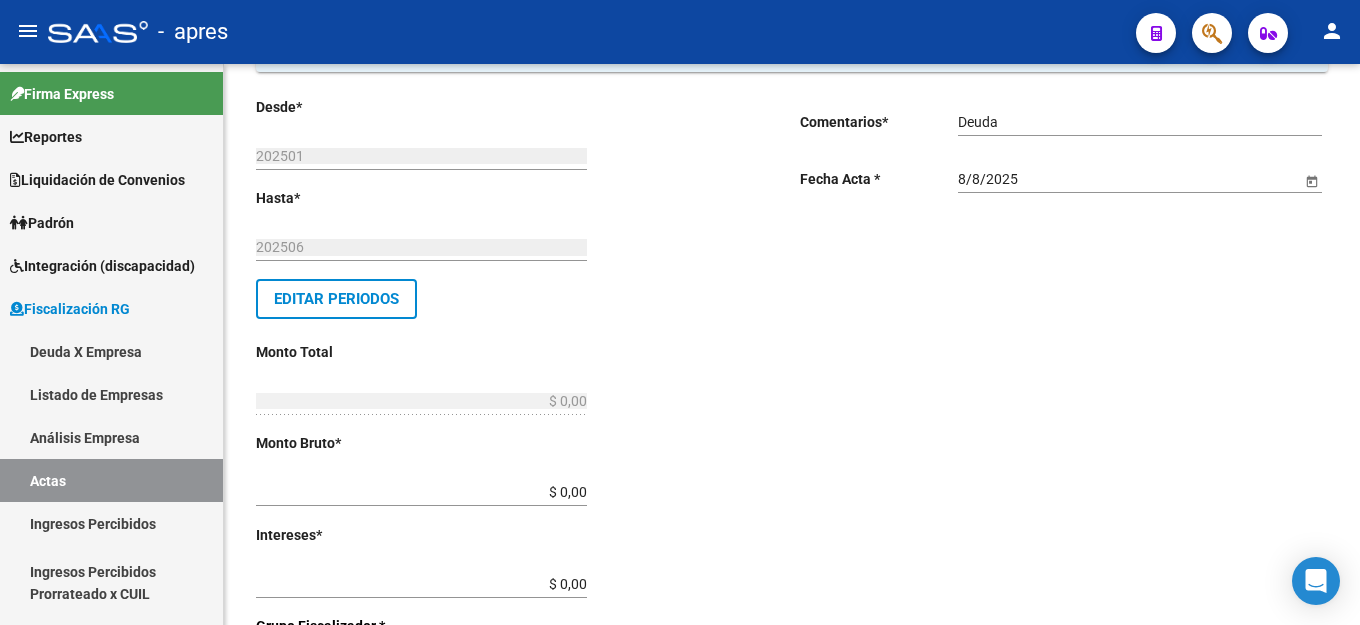 drag, startPoint x: 601, startPoint y: 487, endPoint x: 591, endPoint y: 489, distance: 10.198039 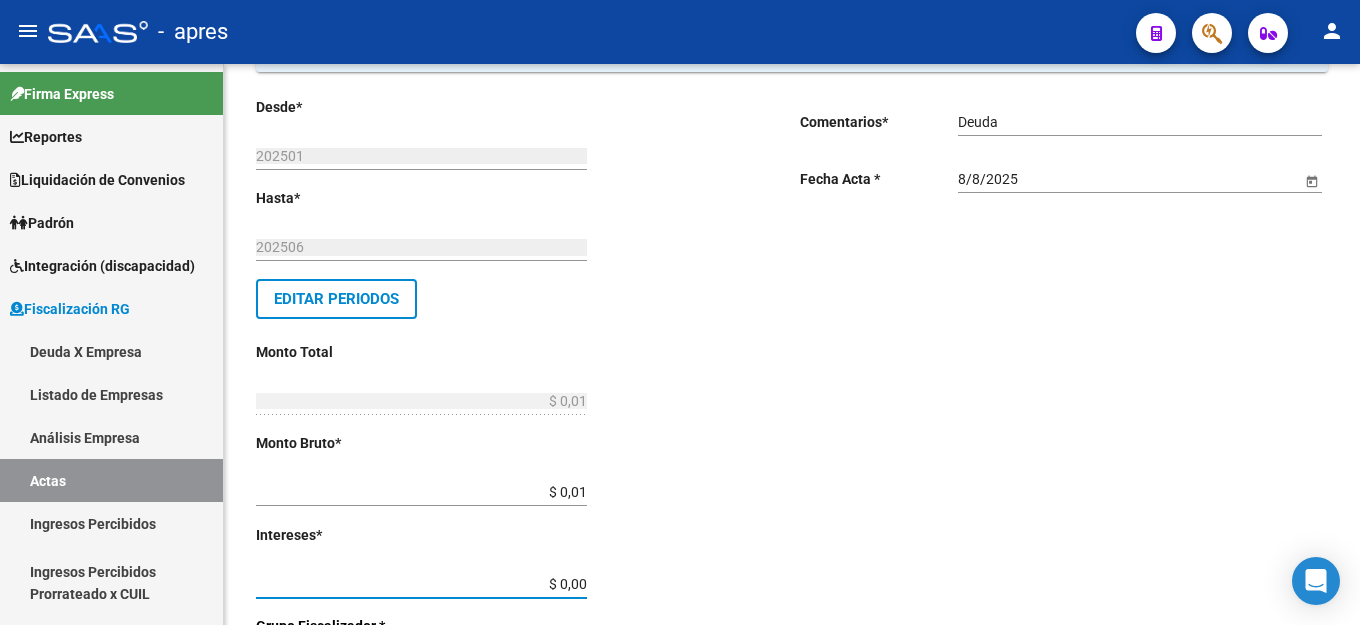 scroll, scrollTop: 531, scrollLeft: 0, axis: vertical 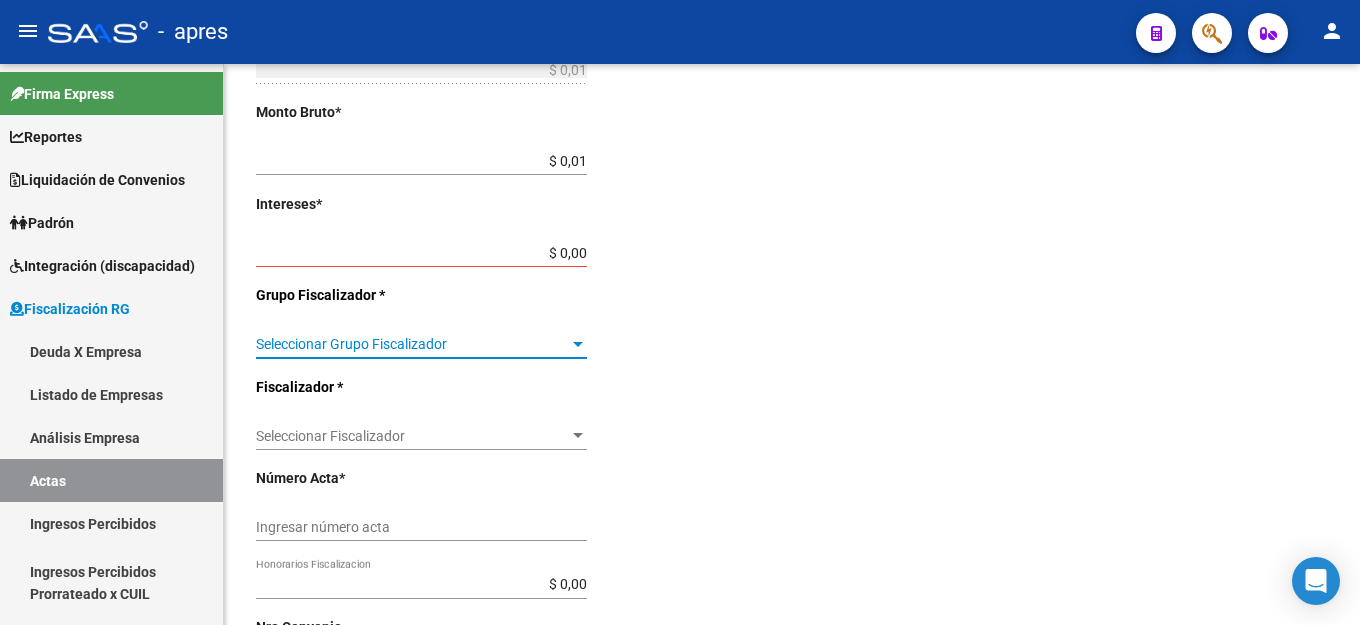 click on "Seleccionar Grupo Fiscalizador" at bounding box center [412, 344] 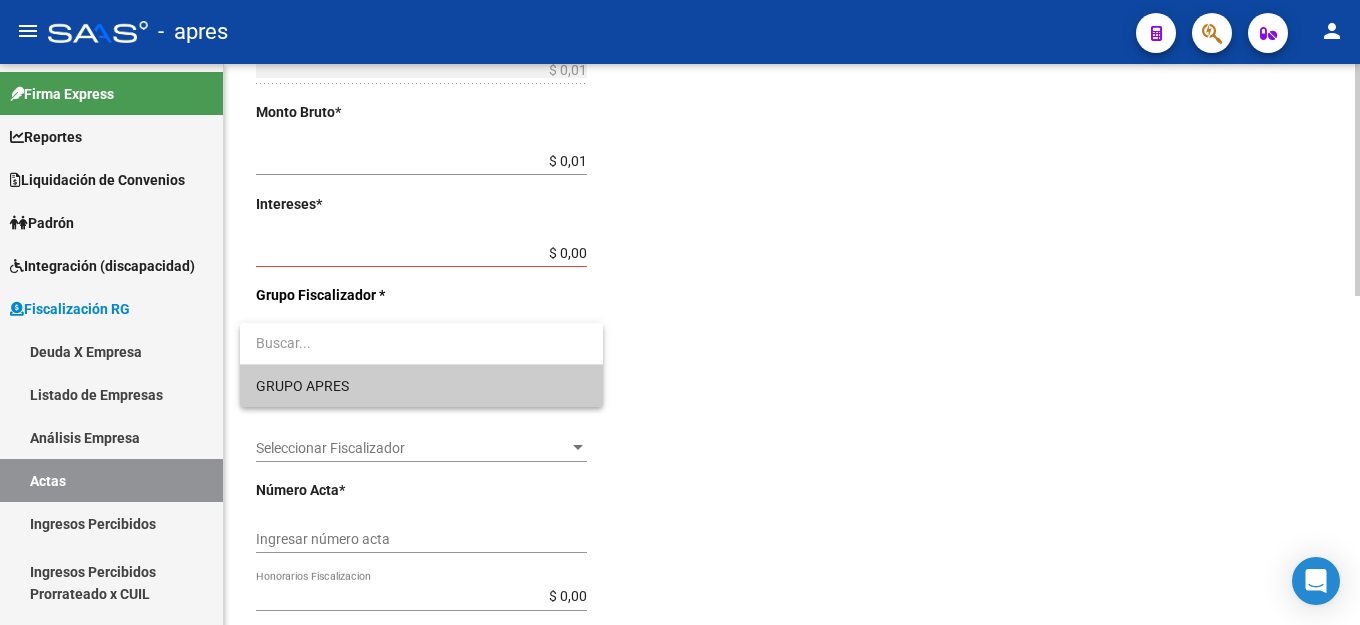 drag, startPoint x: 393, startPoint y: 398, endPoint x: 521, endPoint y: 352, distance: 136.01471 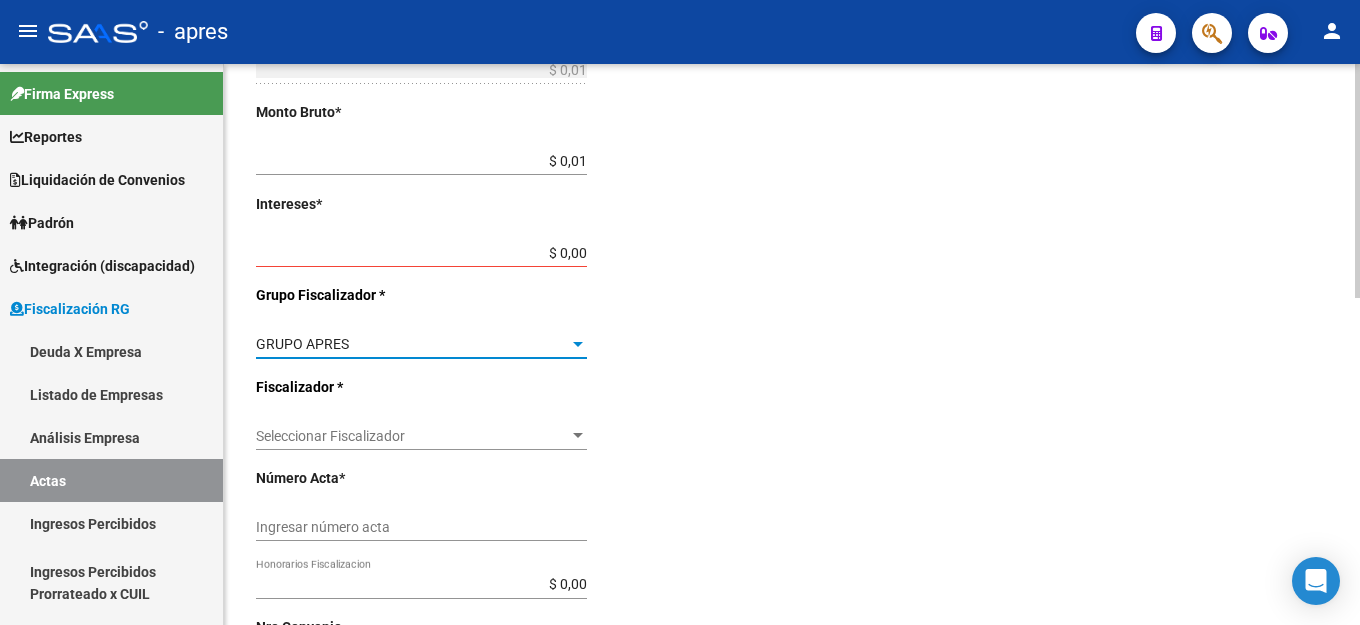 click on "Desde  *   [YEAR][MONTH] Ej: [YEAR][MONTH]  Hasta  *   [YEAR][MONTH] Ej: [YEAR][MONTH]   Editar Periodos Monto Total    $ 0,01 Ingresar el monto total  Monto Bruto  *   $ 0,01 Ingresar monto bruto  Intereses  *   $ 0,00 Ingresar intereses   Grupo Fiscalizador * GRUPO APRES Seleccionar Grupo Fiscalizador  Fiscalizador * [PERSON] Seleccionar Fiscalizador Número Acta  *   Ingresar número acta    $ 0,00 Honorarios Fiscalizacion  Nro Convenio    Ingresar número de convenio     Cobrado    Acta Judicial     Acta Virtual / Moroso Incobrable" 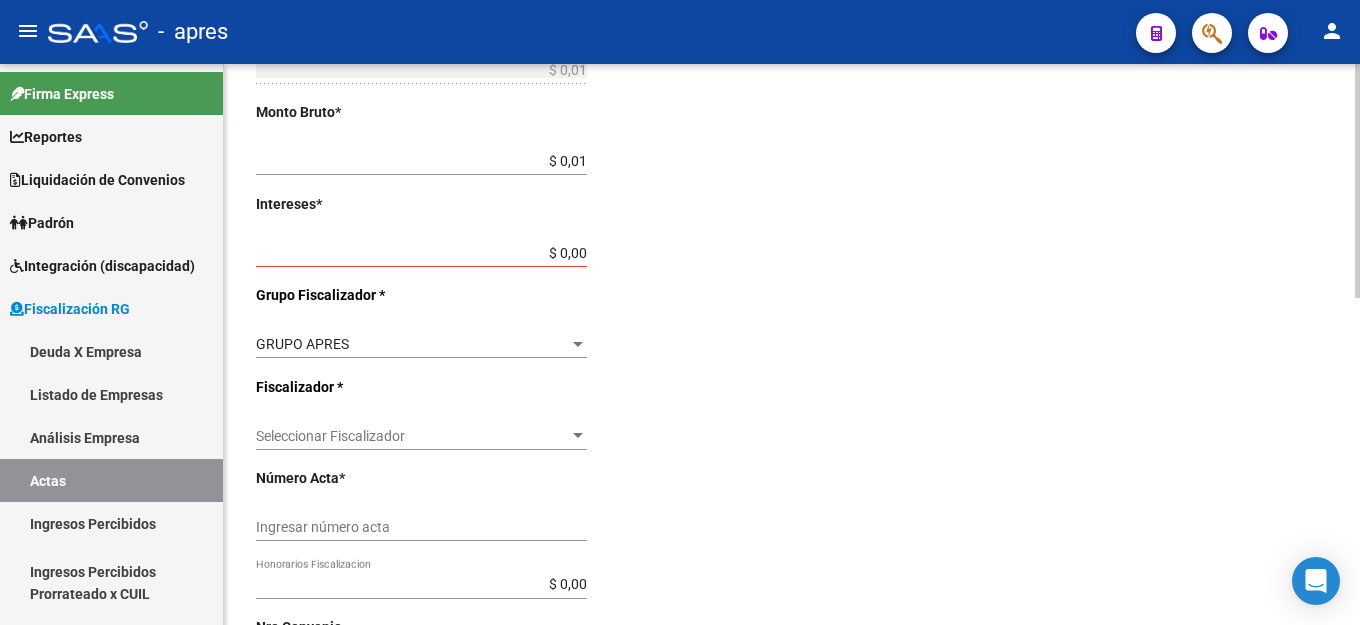 click on "Desde  *   [YEAR][MONTH] Ej: [YEAR][MONTH]  Hasta  *   [YEAR][MONTH] Ej: [YEAR][MONTH]   Editar Periodos Monto Total    $ 0,01 Ingresar el monto total  Monto Bruto  *   $ 0,01 Ingresar monto bruto  Intereses  *   $ 0,00 Ingresar intereses   Grupo Fiscalizador * GRUPO APRES Seleccionar Grupo Fiscalizador  Fiscalizador * [PERSON] Seleccionar Fiscalizador Número Acta  *   Ingresar número acta    $ 0,00 Honorarios Fiscalizacion  Nro Convenio    Ingresar número de convenio     Cobrado    Acta Judicial     Acta Virtual / Moroso Incobrable" 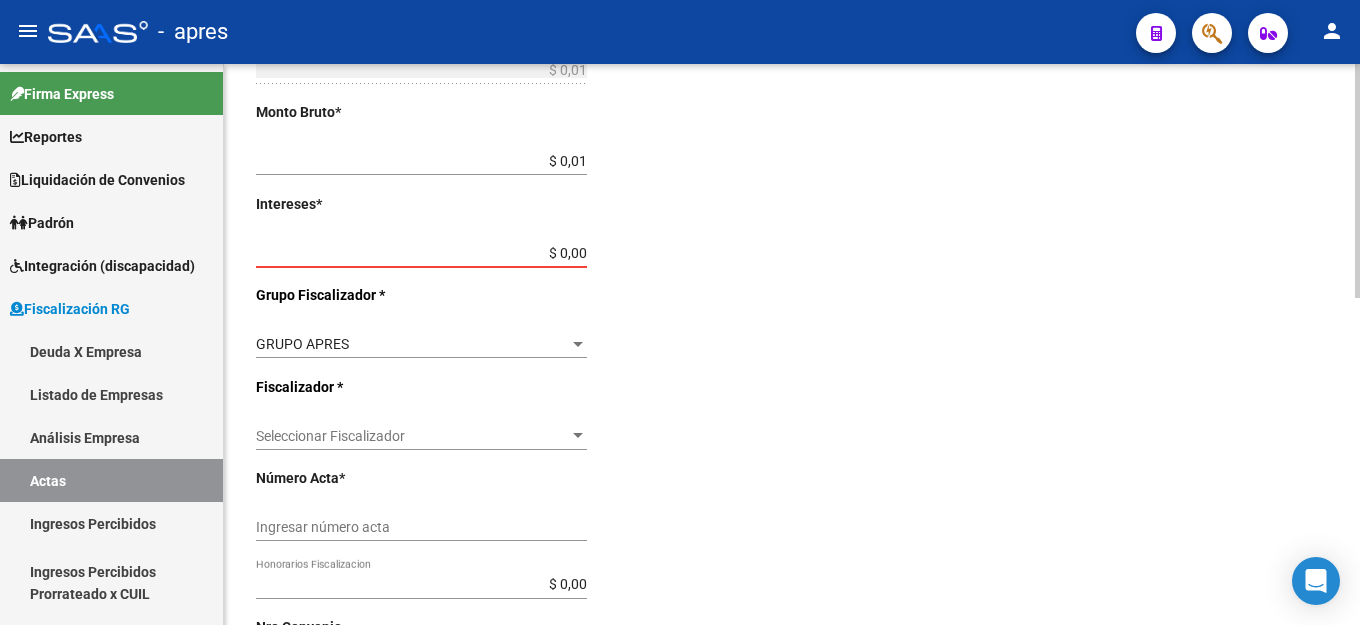 click on "$ 0,00" at bounding box center [421, 253] 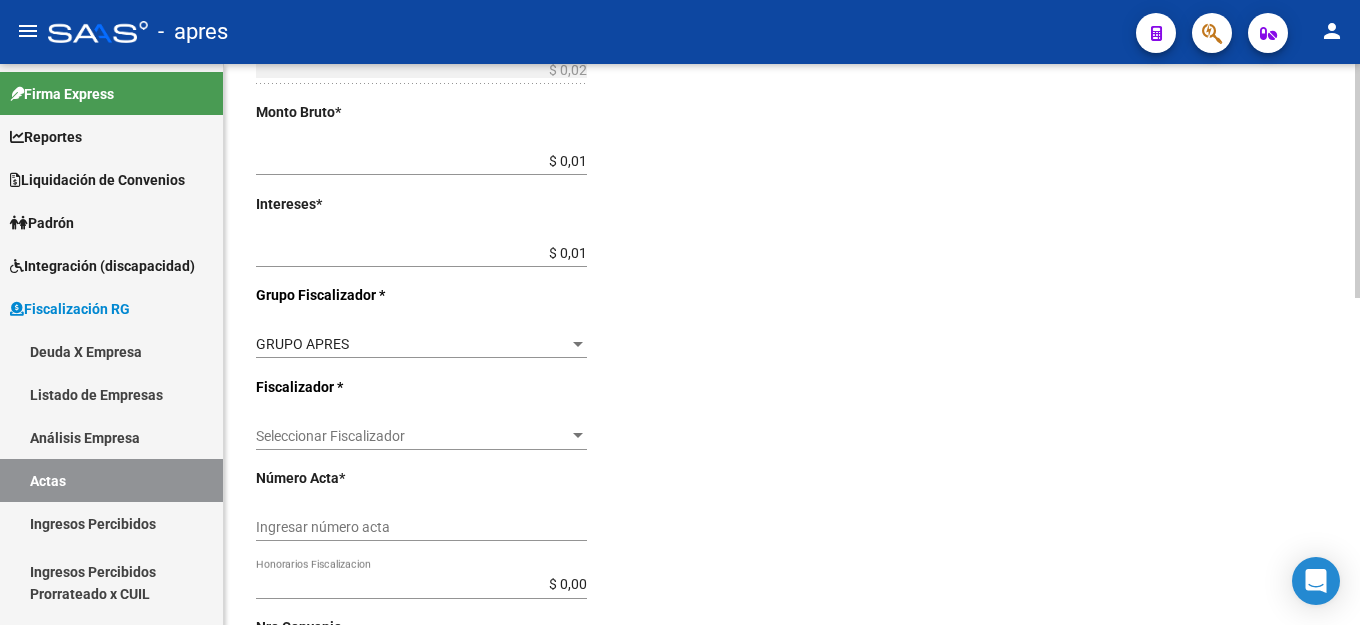 click on "arrow_back Crear Acta    save Guardar cambios  Cambiar Empresa  CUIT: [NUMBER]  Razon Social:  GLAMAMED S.A. Telefono:  Mail:  Observaciones:  Provincia:  Localidad:  CABA Calle:  CUCHA CUCHA Numero:  2298 Dpto:  Desde  *   [DATE] Ej: [DATE]  Hasta  *   [DATE] Ej: [DATE]   Editar Periodos Monto Total    $ 0,02 Ingresar el monto total  Monto Bruto  *   $ 0,01 Ingresar monto bruto  Intereses  *   $ 0,01 Ingresar intereses   Grupo Fiscalizador * GRUPO APRES Seleccionar Grupo Fiscalizador  Fiscalizador * Seleccionar Fiscalizador Seleccionar Fiscalizador Número Acta  *   Ingresar número acta    $ 0,00 Honorarios Fiscalizacion  Nro Convenio    Ingresar número de convenio     Cobrado    Acta Judicial     Acta Virtual / Moroso Incobrable  Comentarios  *   Deuda Ingresar comentarios  Fecha Acta * 8/8/[DATE] Selecciona una fecha" 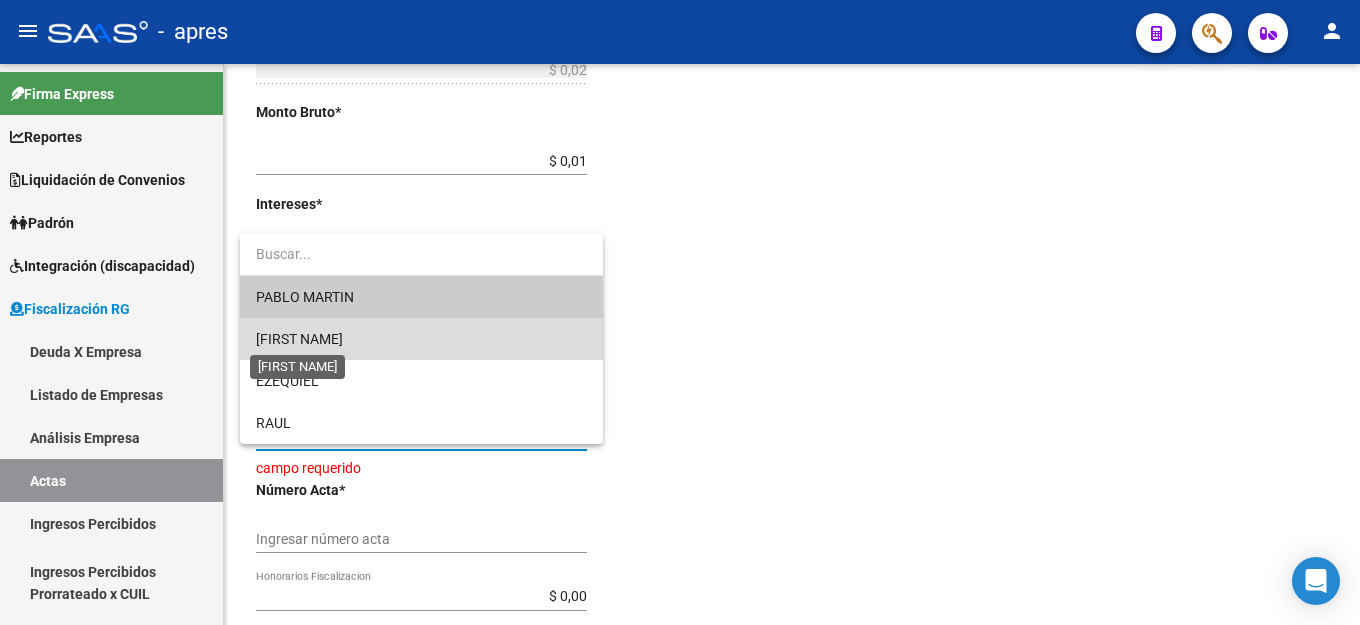 drag, startPoint x: 300, startPoint y: 334, endPoint x: 705, endPoint y: 508, distance: 440.79587 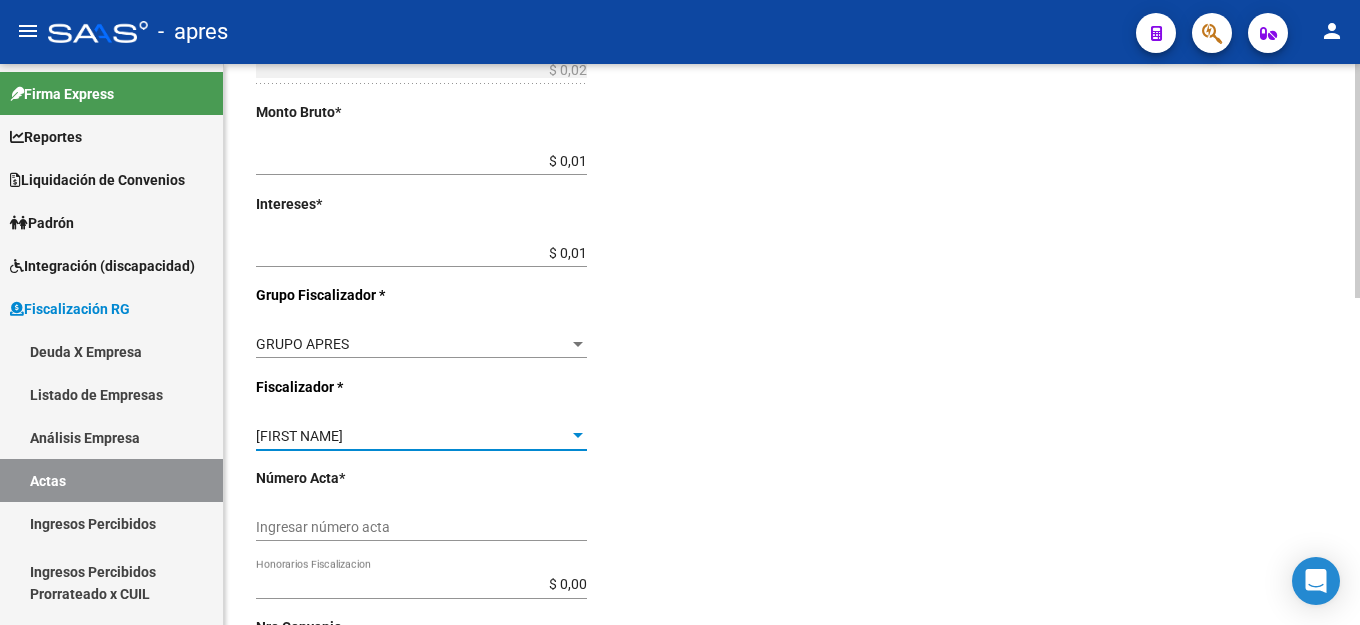 click on "Comentarios  *   Deuda Ingresar comentarios  Fecha Acta * [DATE] Selecciona una fecha" 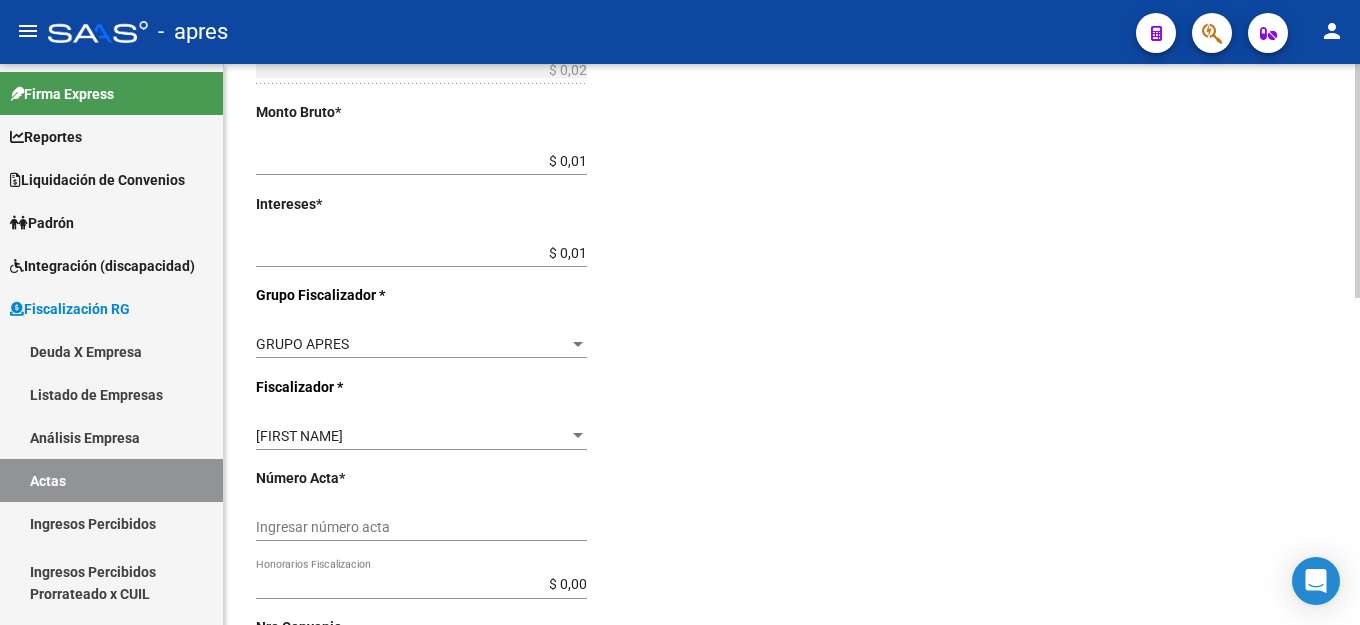 click on "$ 0,00" at bounding box center [421, 584] 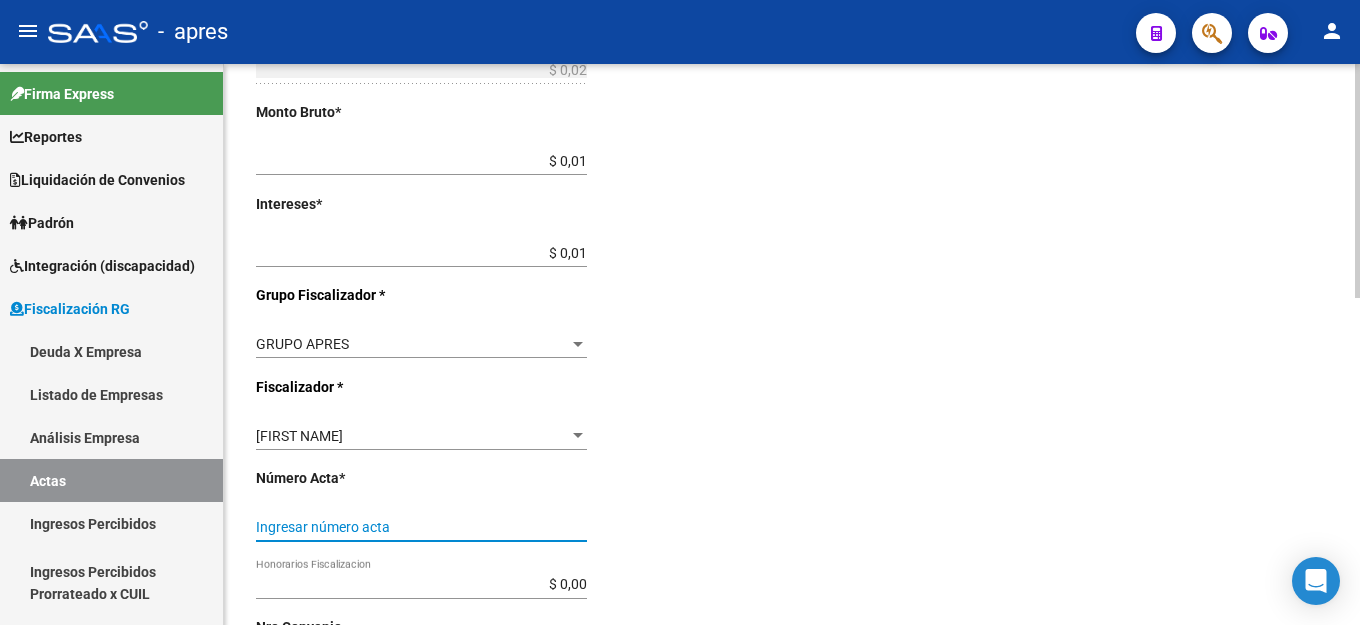 click on "Ingresar número acta" at bounding box center (421, 527) 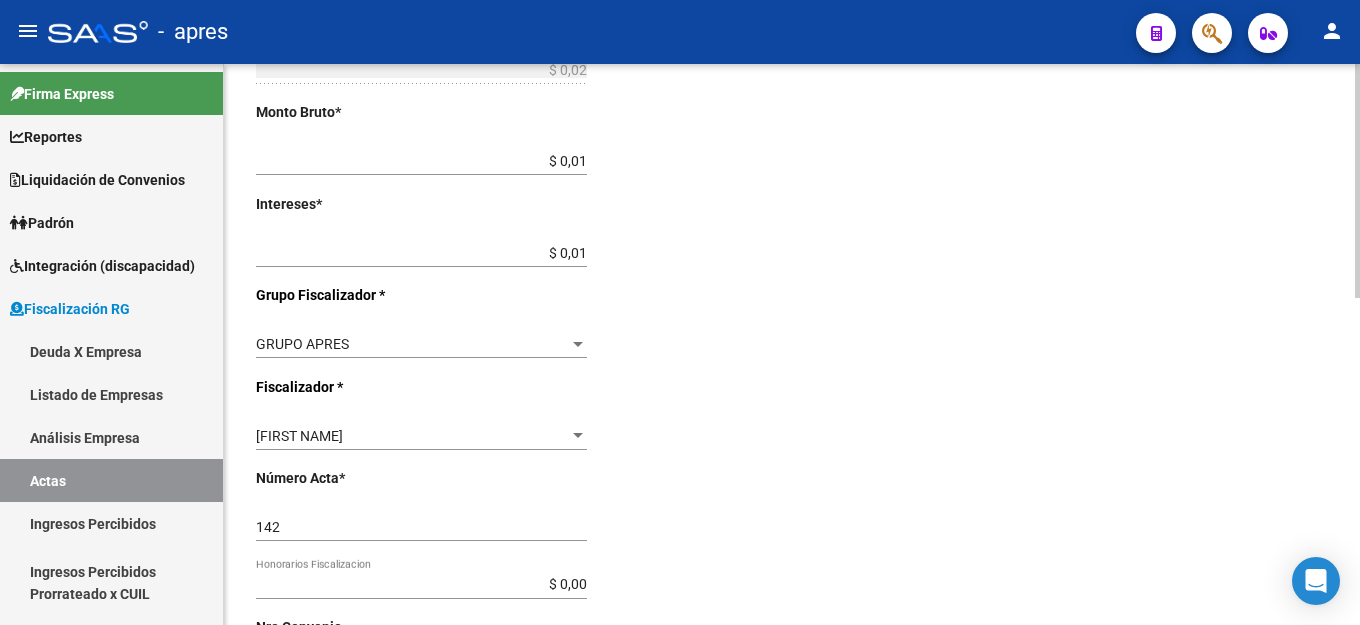 scroll, scrollTop: 782, scrollLeft: 0, axis: vertical 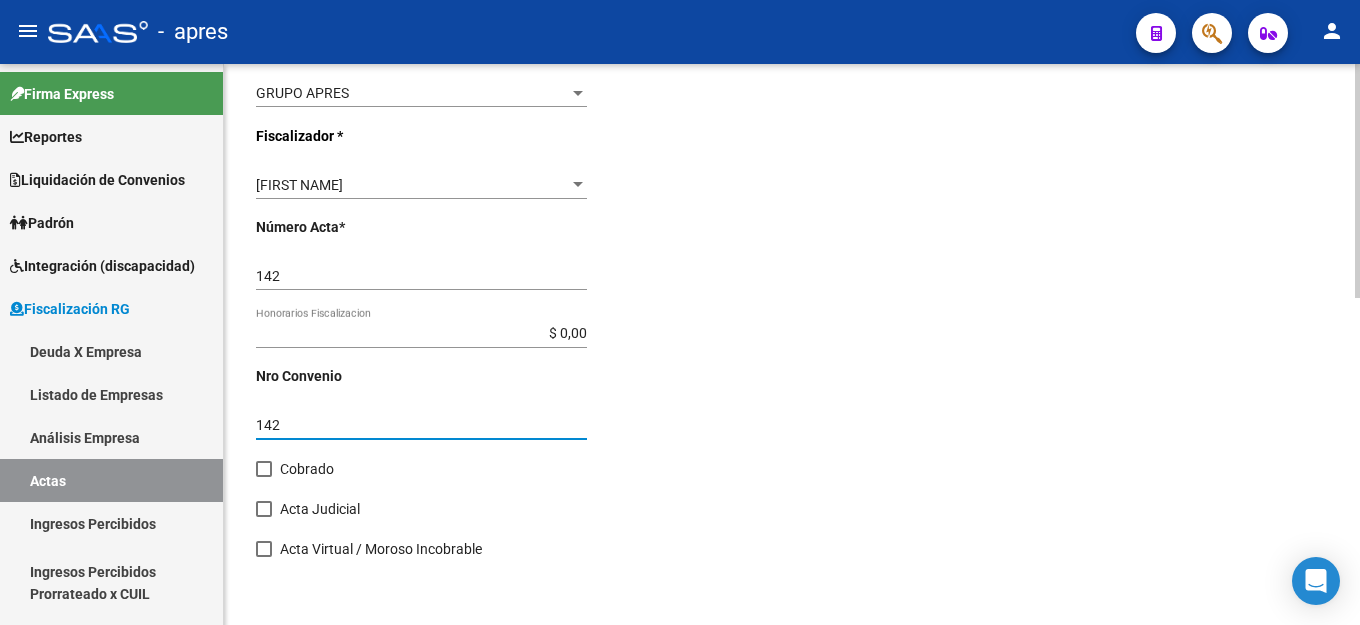 click at bounding box center (264, 469) 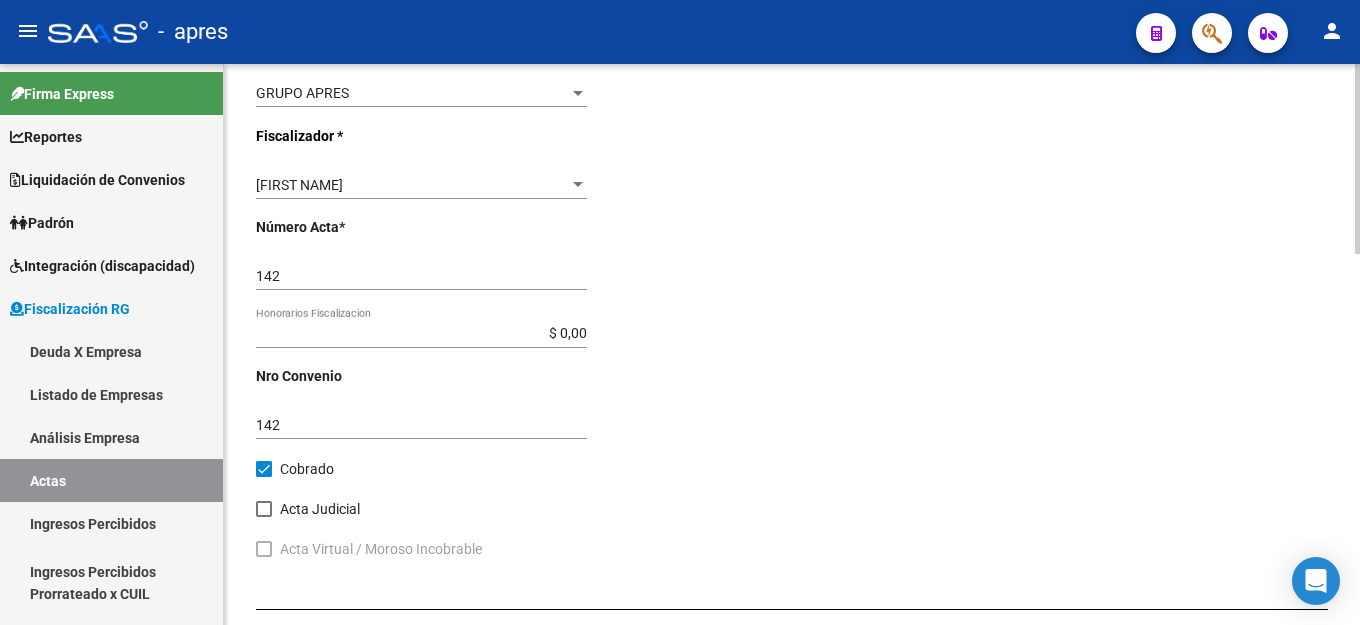 scroll, scrollTop: 1097, scrollLeft: 0, axis: vertical 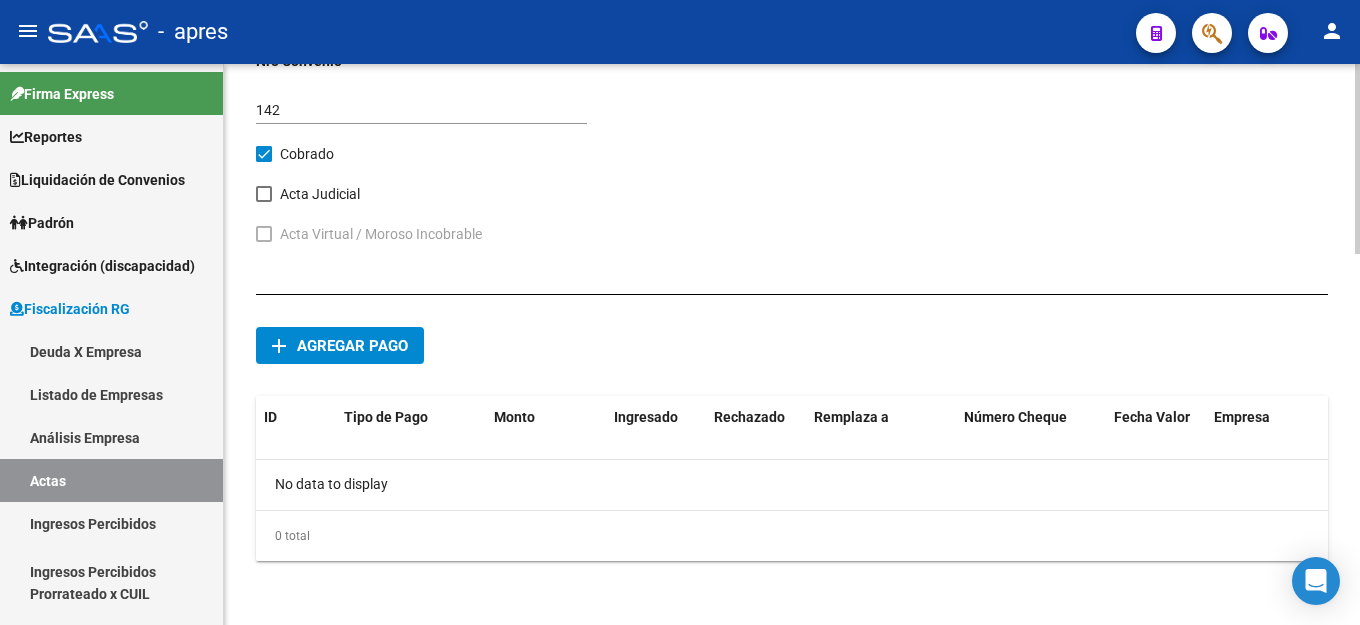 click on "add Agregar pago" 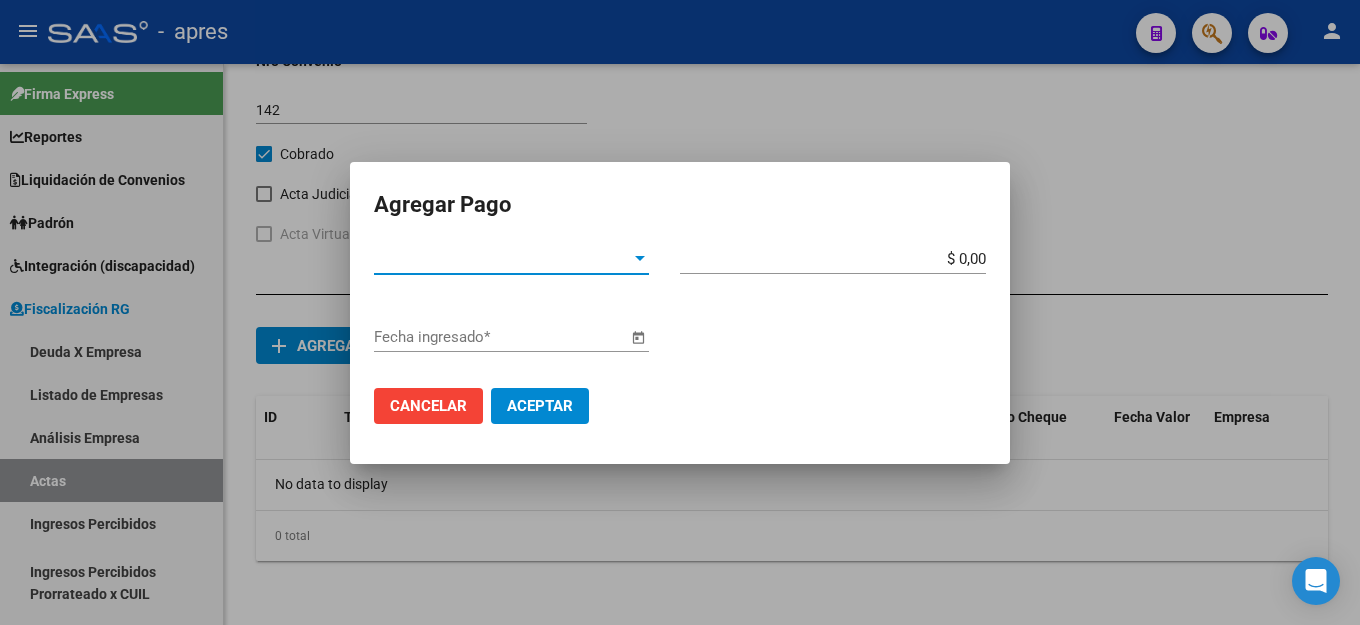 click on "Tipo de Pago *" at bounding box center [502, 259] 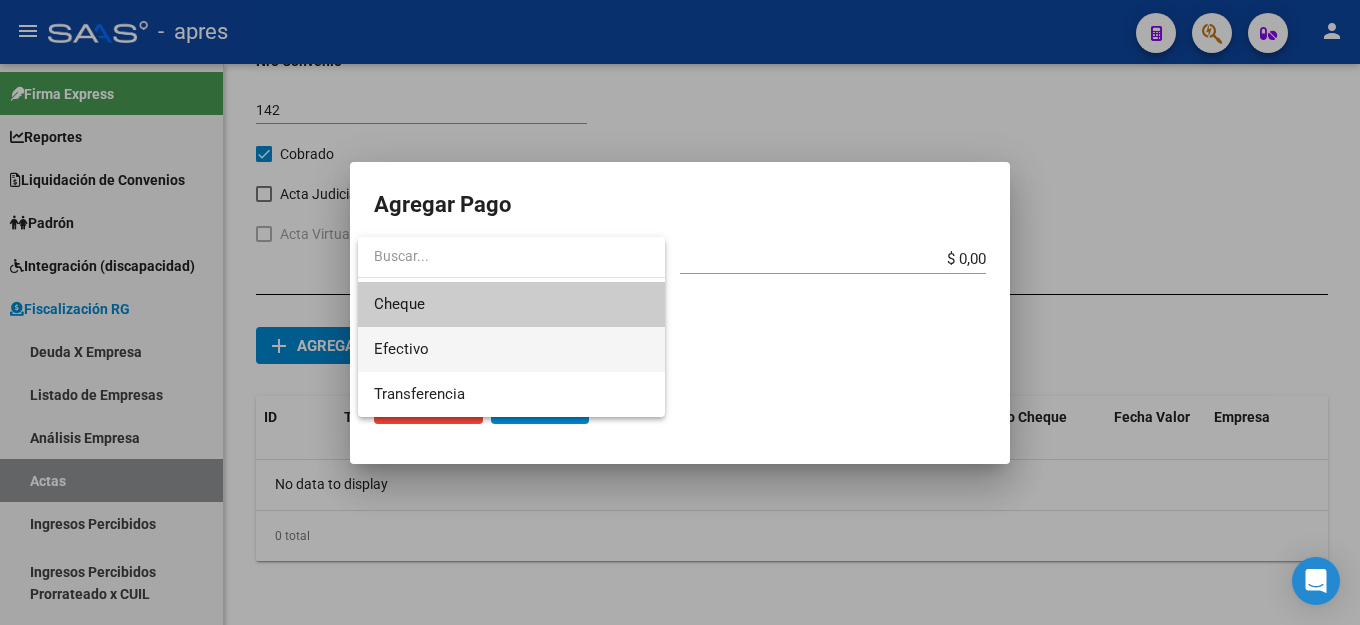 drag, startPoint x: 448, startPoint y: 345, endPoint x: 721, endPoint y: 293, distance: 277.90826 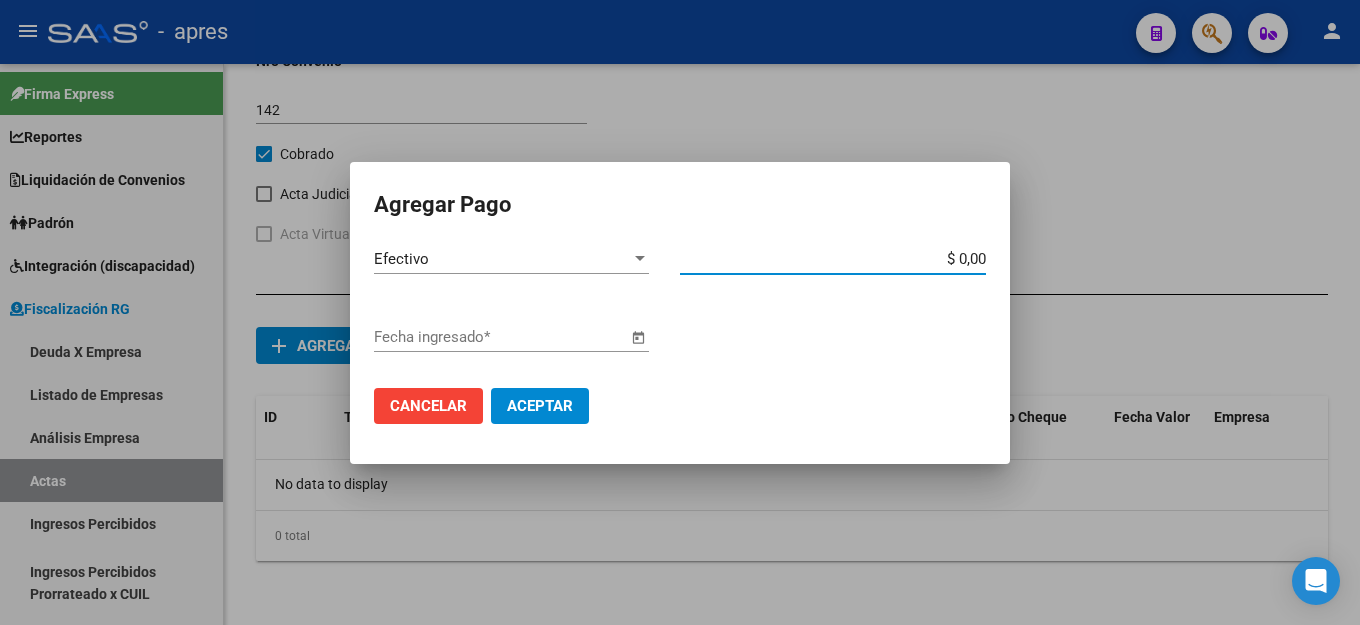 click on "$ 0,00" at bounding box center (833, 259) 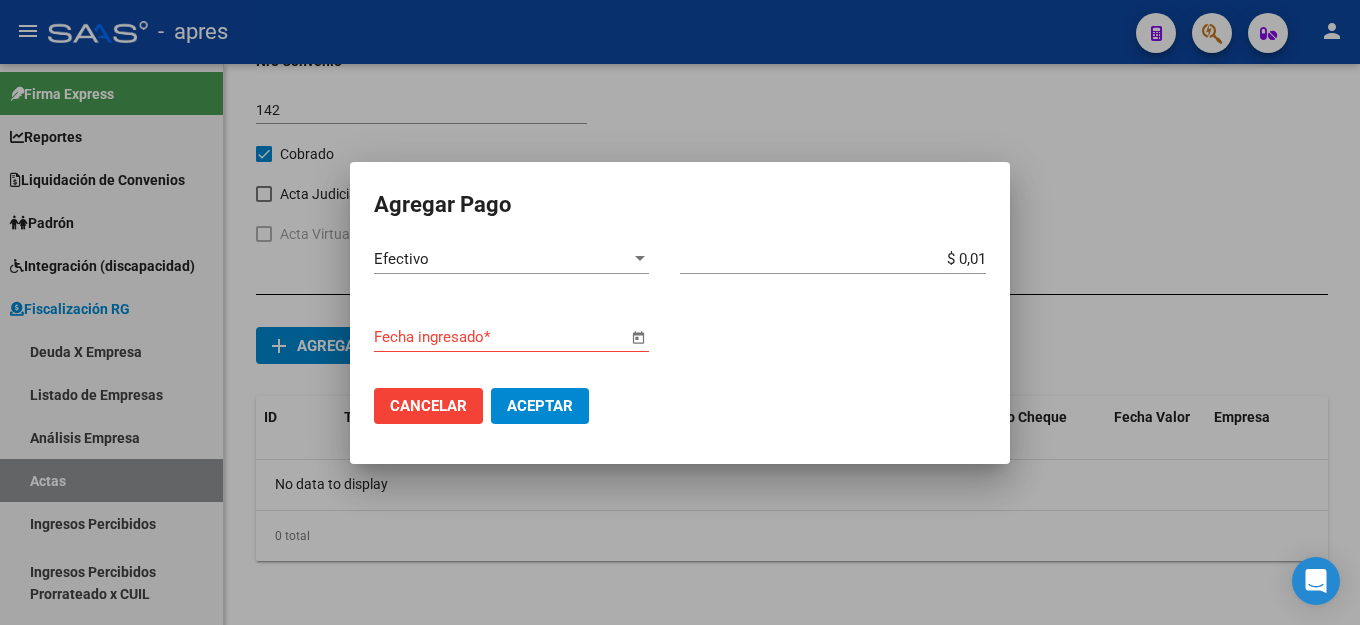 click at bounding box center [638, 338] 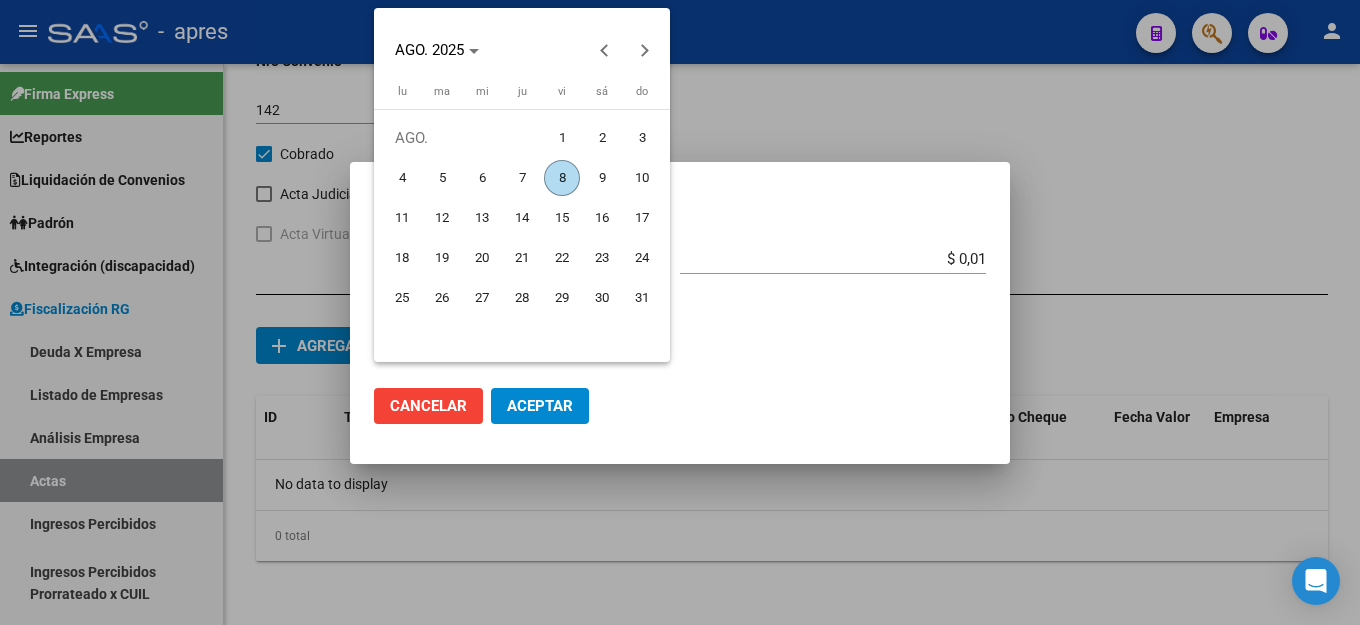 click on "8" at bounding box center [562, 178] 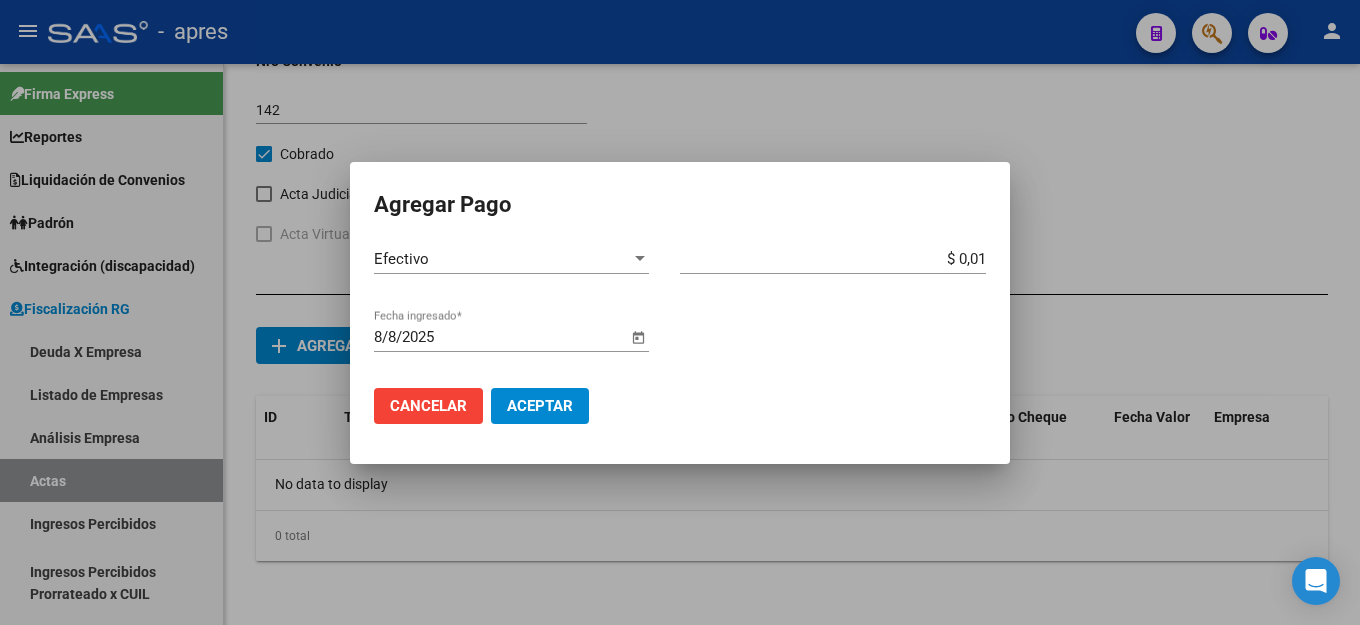 drag, startPoint x: 522, startPoint y: 397, endPoint x: 622, endPoint y: 408, distance: 100.60318 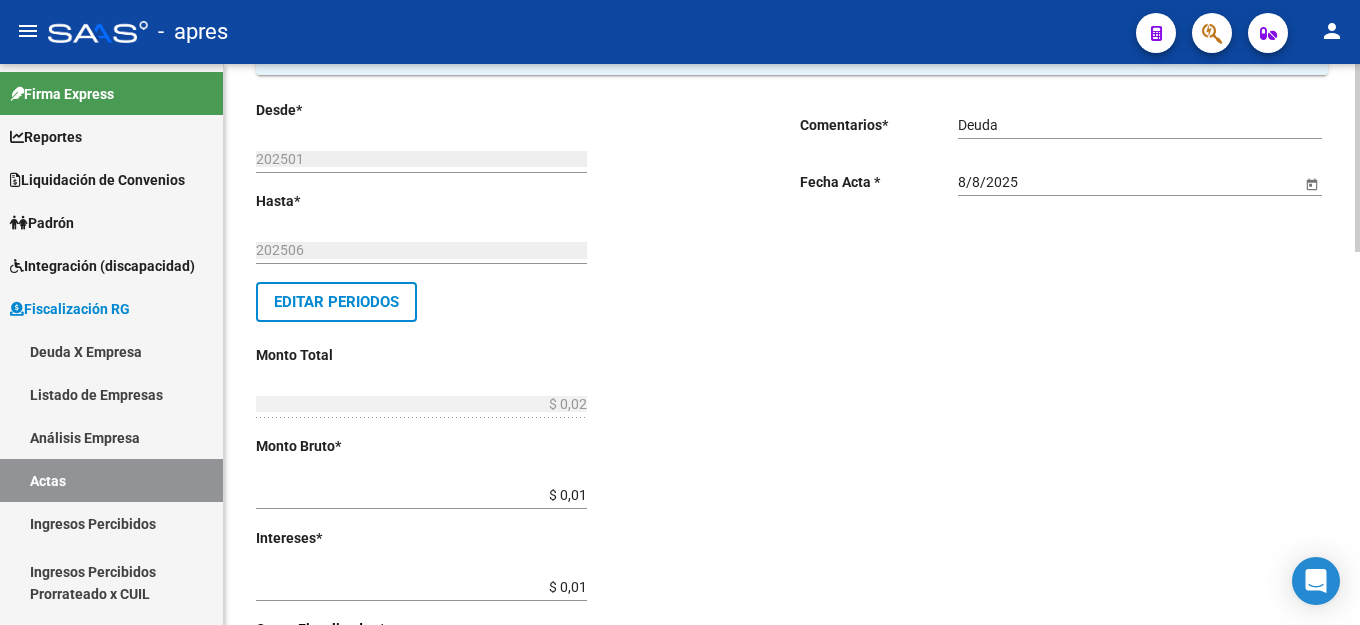 scroll, scrollTop: 0, scrollLeft: 0, axis: both 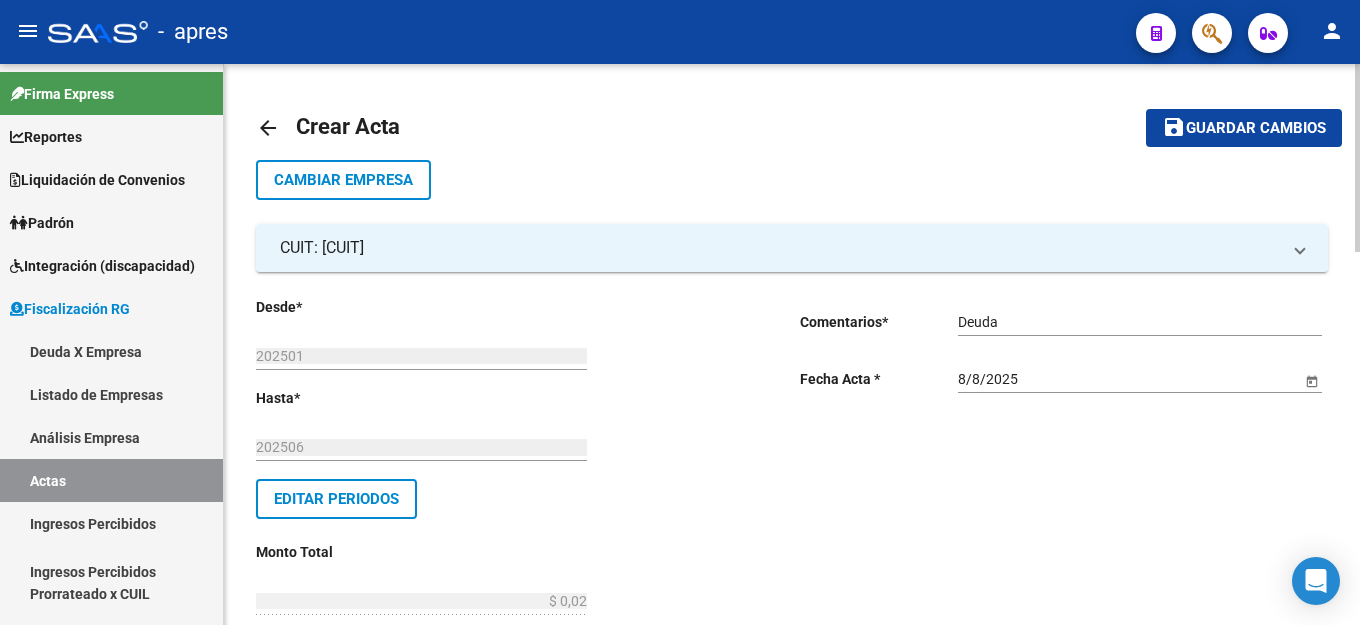 drag, startPoint x: 1155, startPoint y: 139, endPoint x: 1188, endPoint y: 135, distance: 33.24154 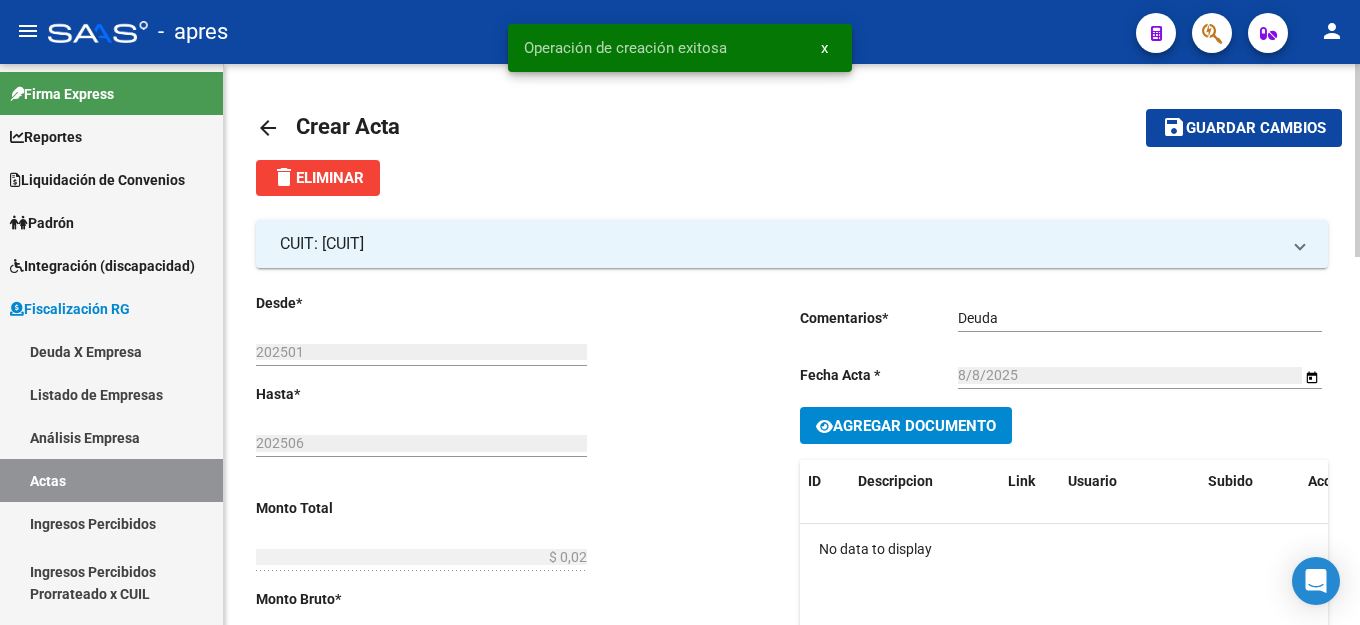 drag, startPoint x: 976, startPoint y: 311, endPoint x: 986, endPoint y: 315, distance: 10.770329 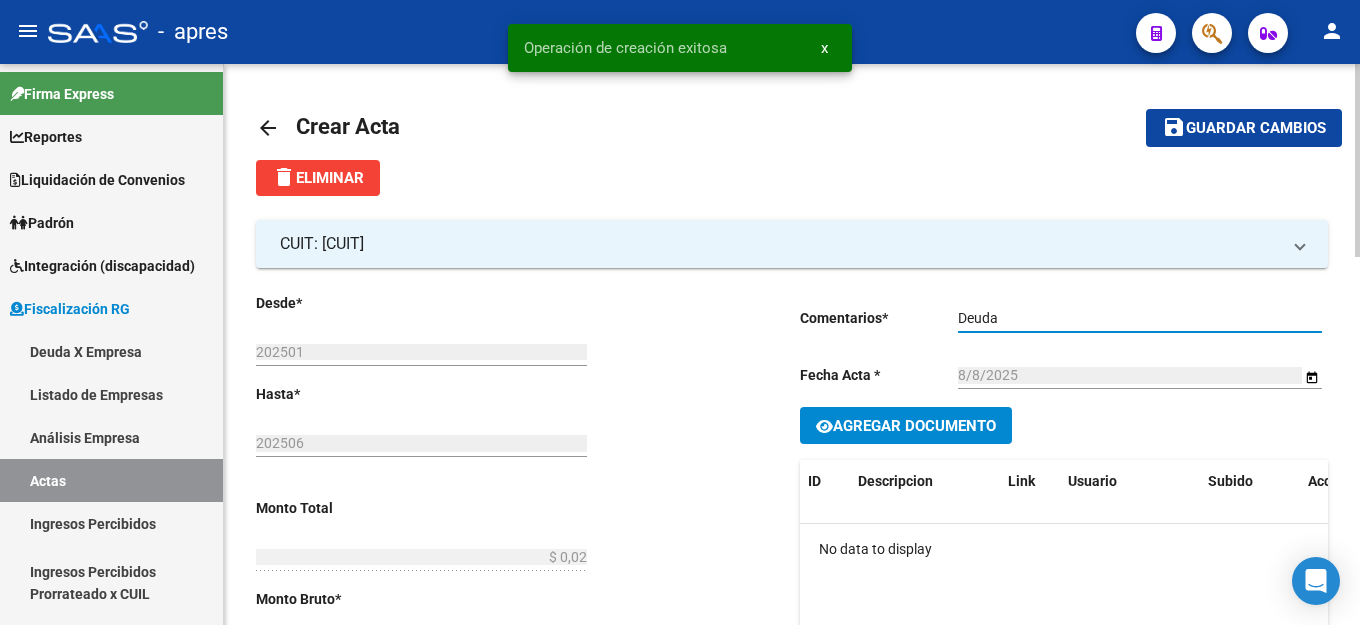 click on "Agregar Documento" 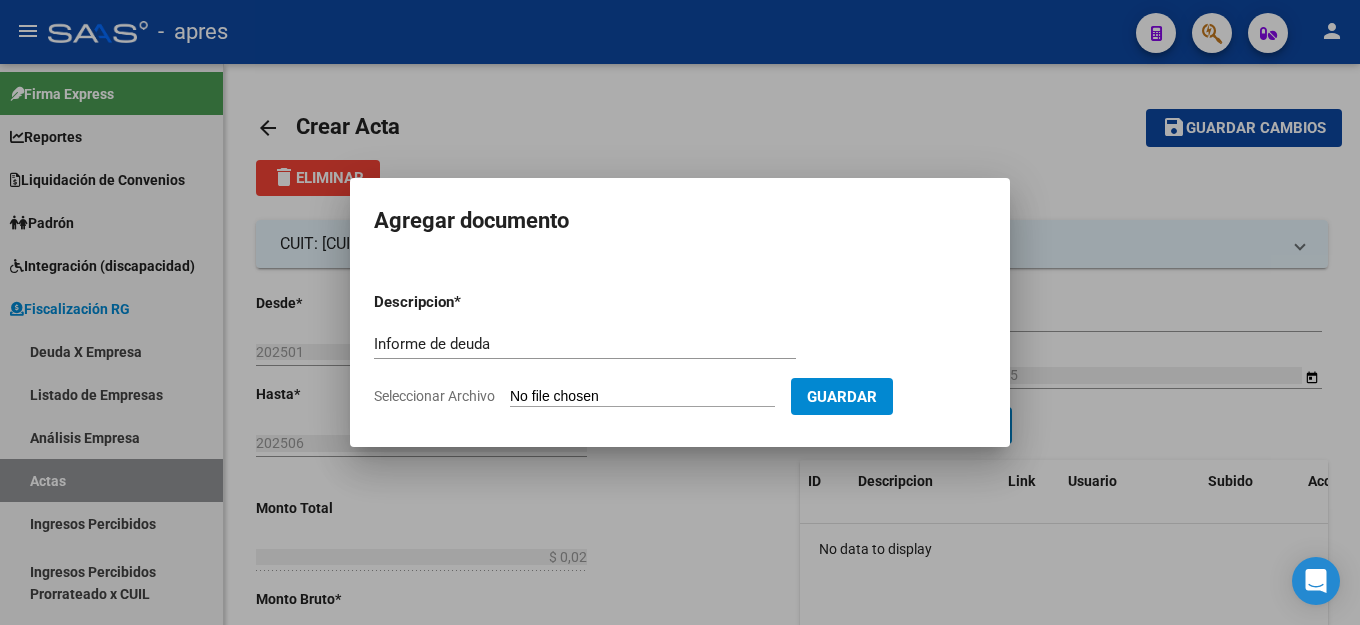 click on "Seleccionar Archivo" at bounding box center [642, 397] 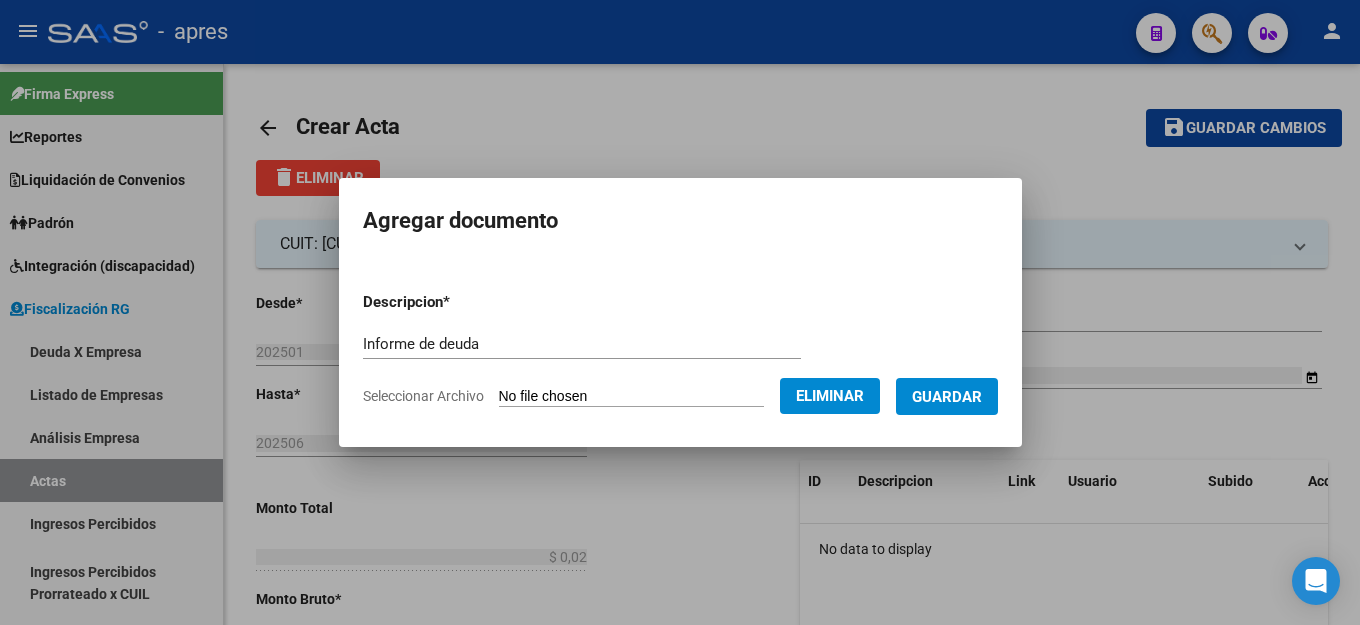 click on "Guardar" at bounding box center (947, 396) 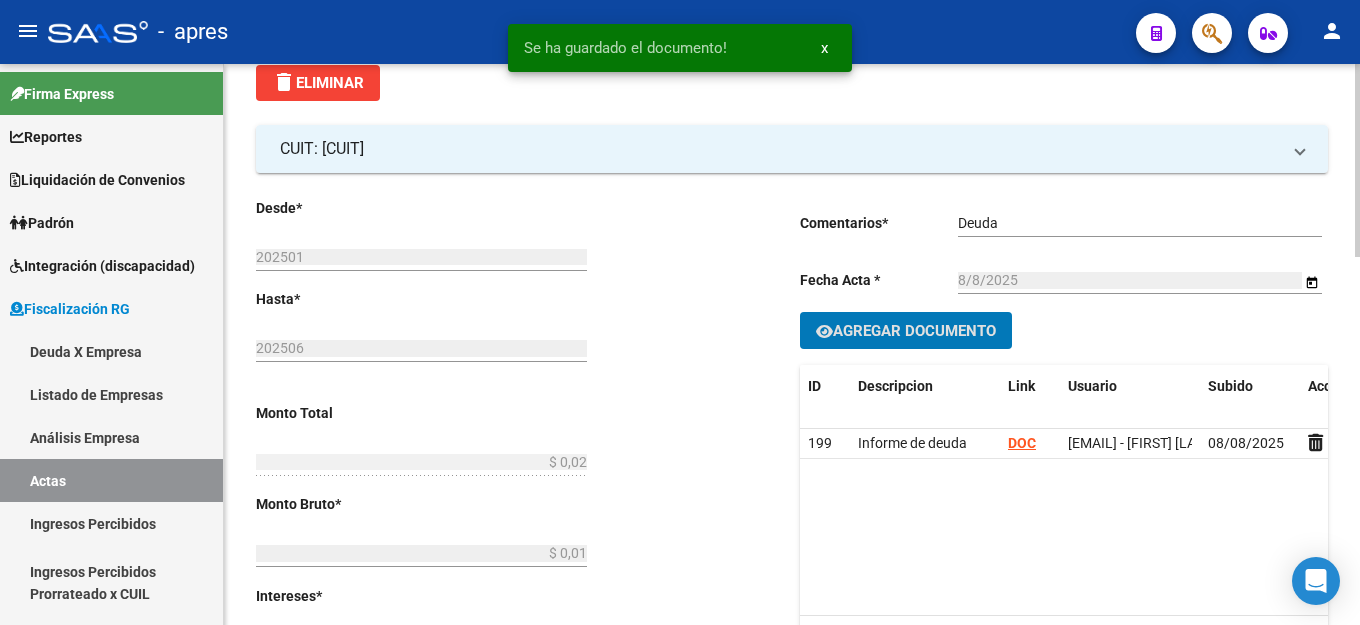 scroll, scrollTop: 0, scrollLeft: 0, axis: both 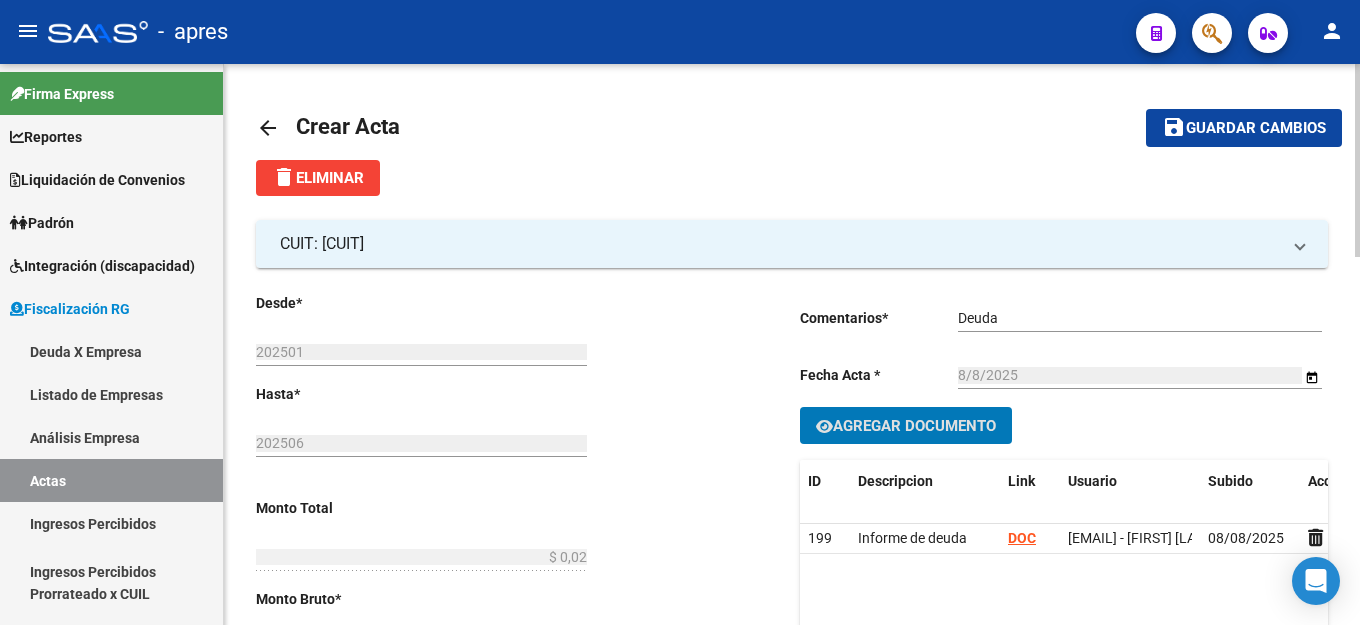 click on "Guardar cambios" 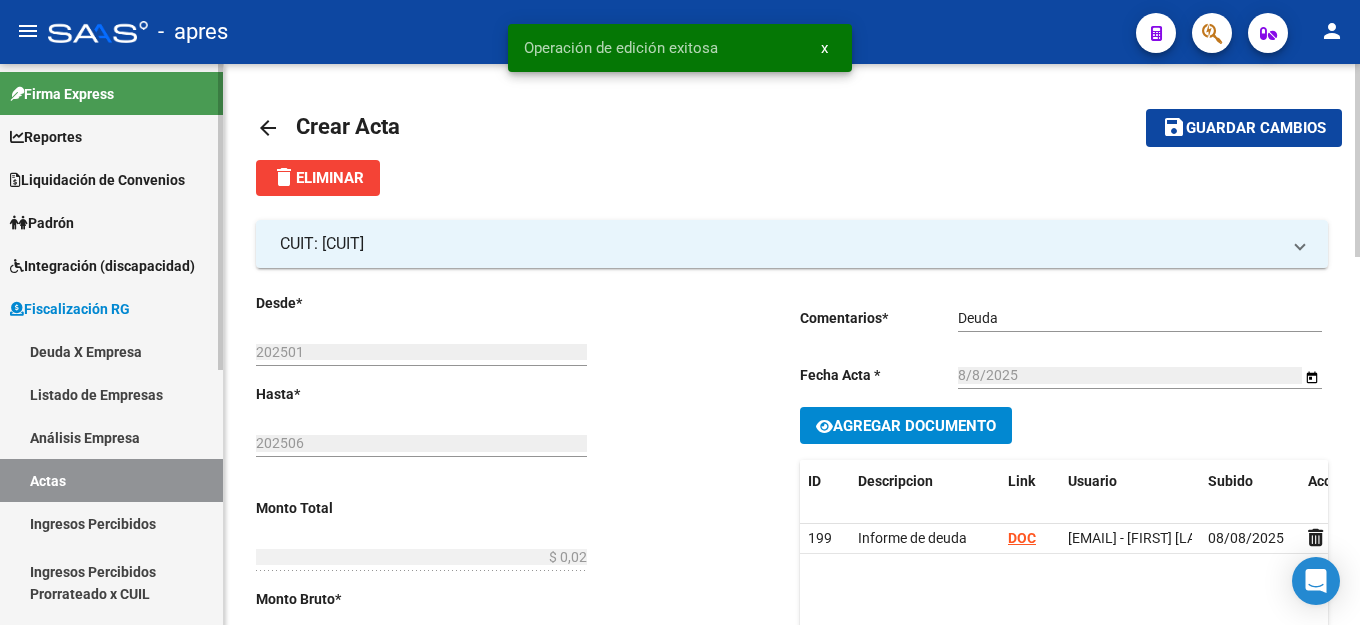 click on "Deuda X Empresa" at bounding box center [111, 351] 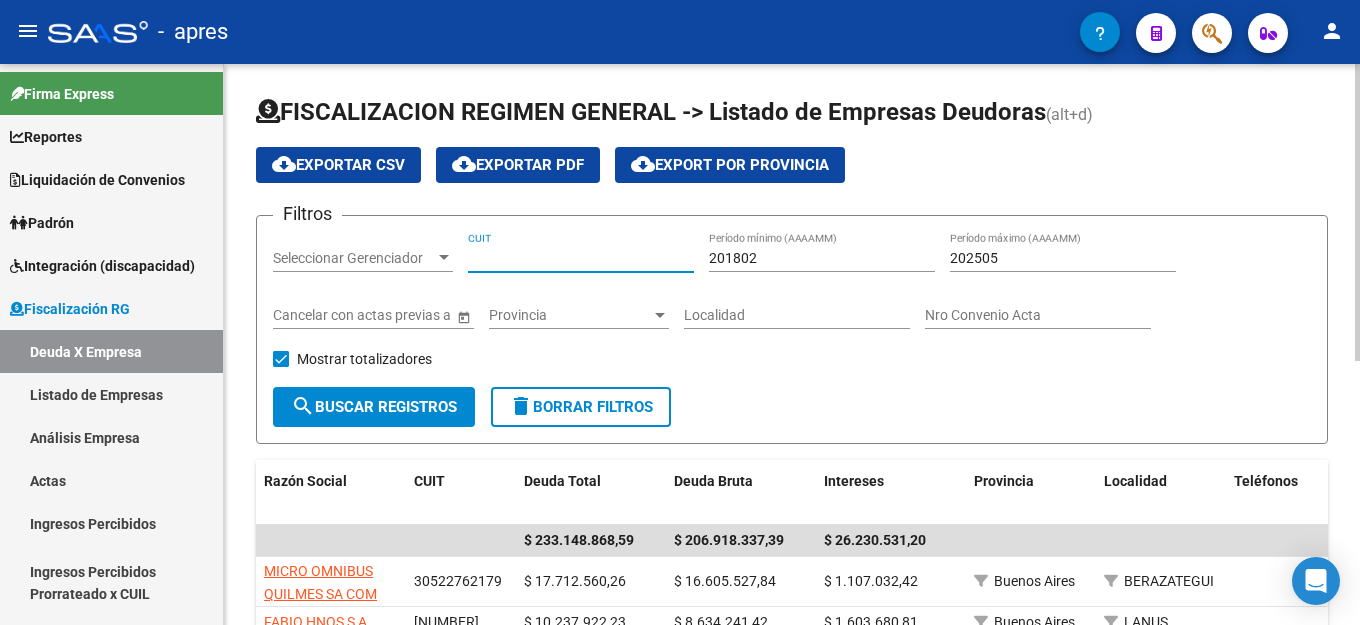 click on "CUIT" at bounding box center [581, 258] 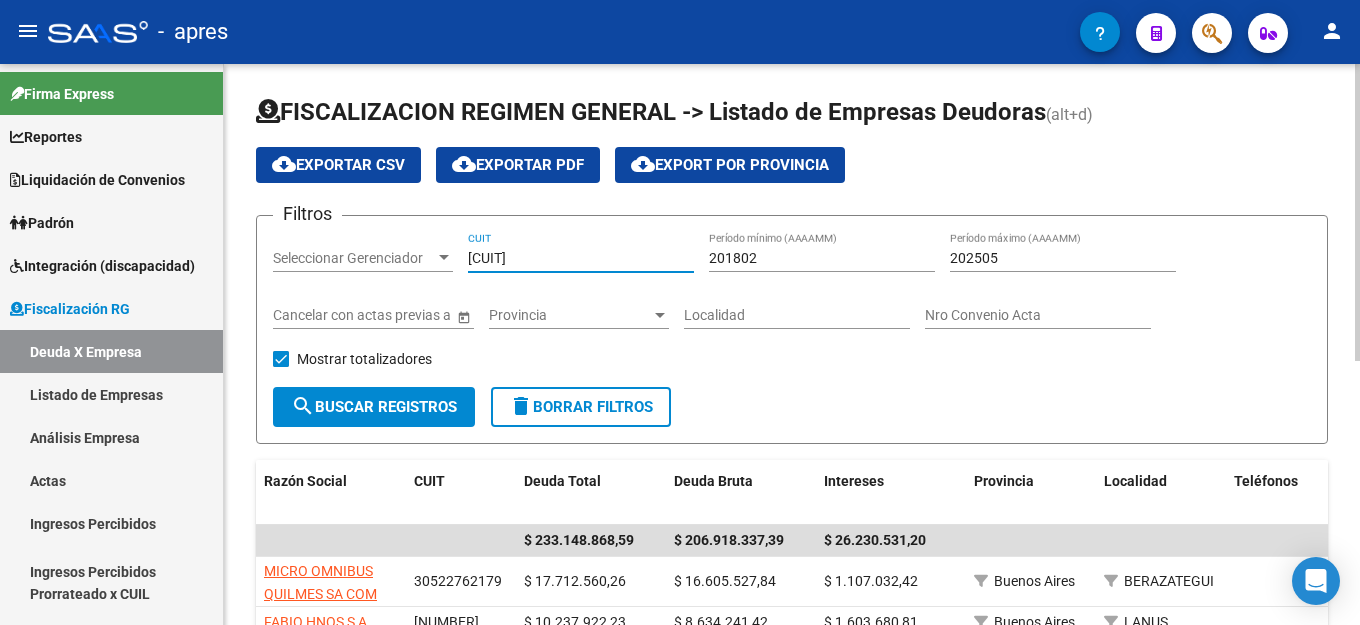 click on "202505" at bounding box center (1063, 258) 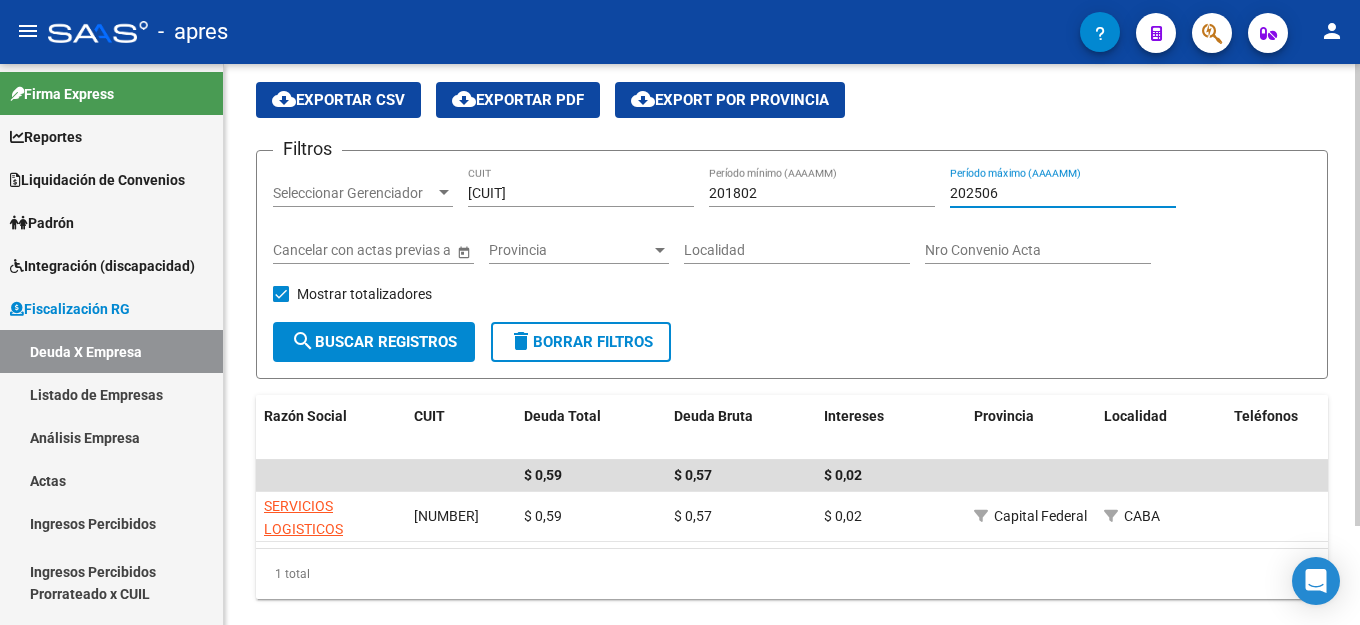 scroll, scrollTop: 100, scrollLeft: 0, axis: vertical 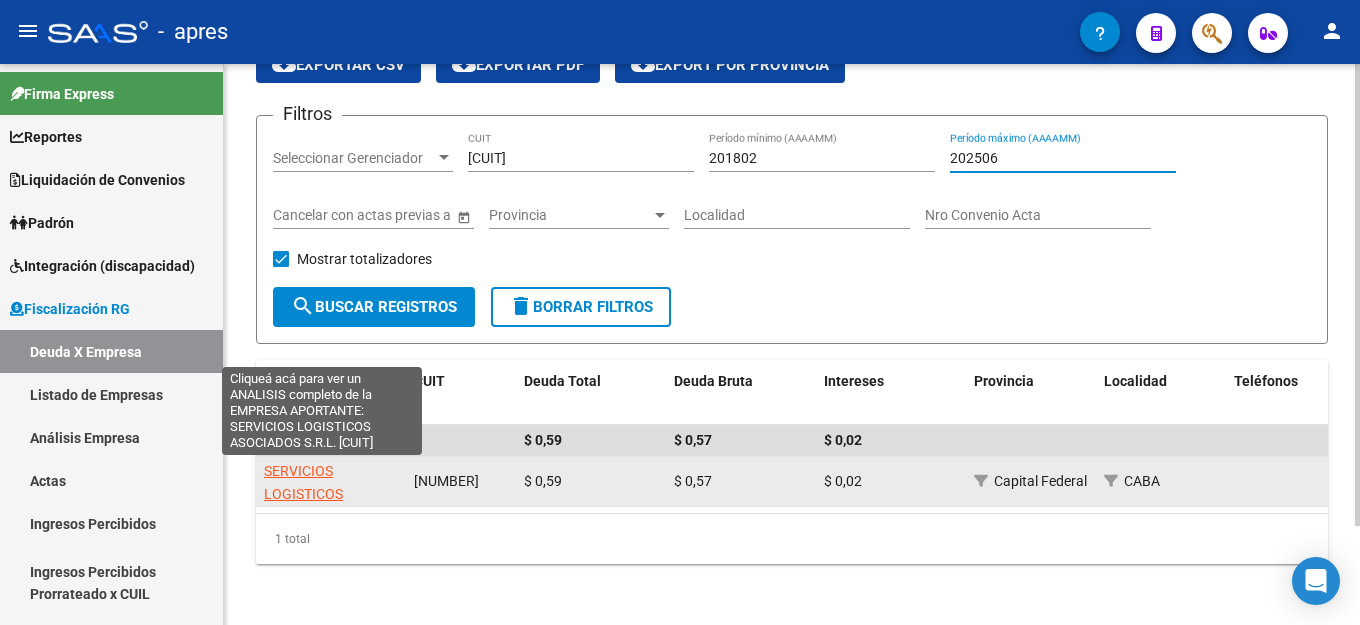 click on "SERVICIOS LOGISTICOS ASOCIADOS S.R.L." 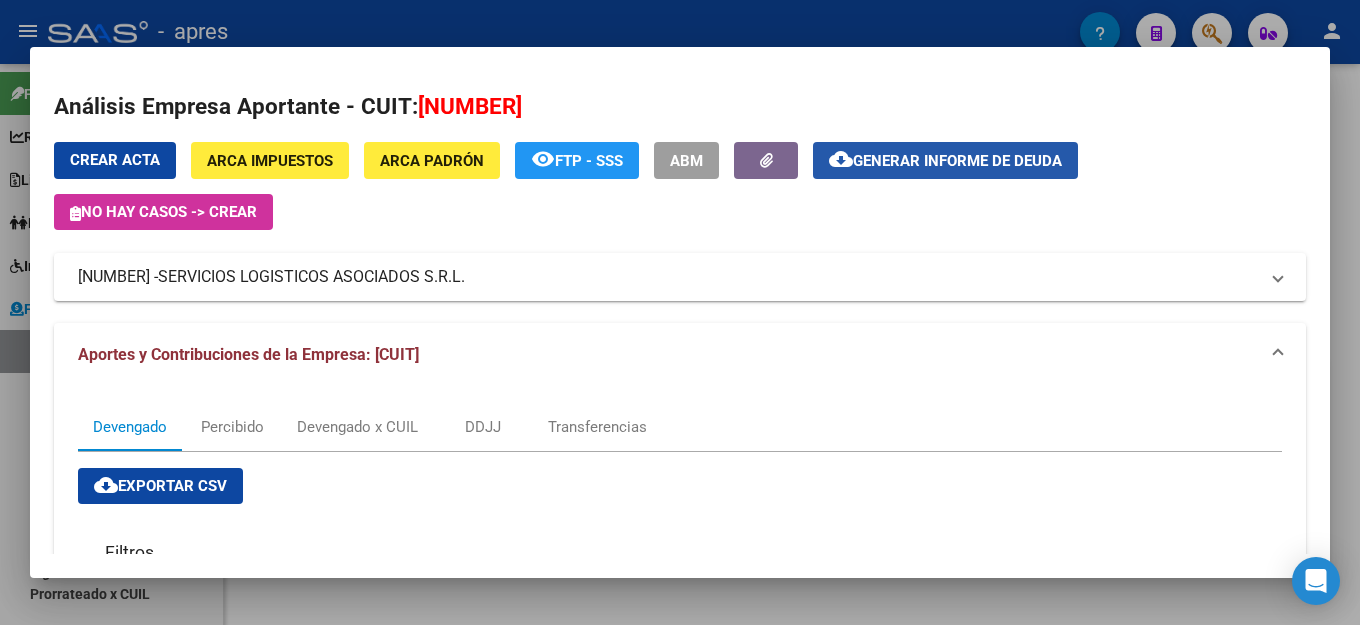 click on "Generar informe de deuda" 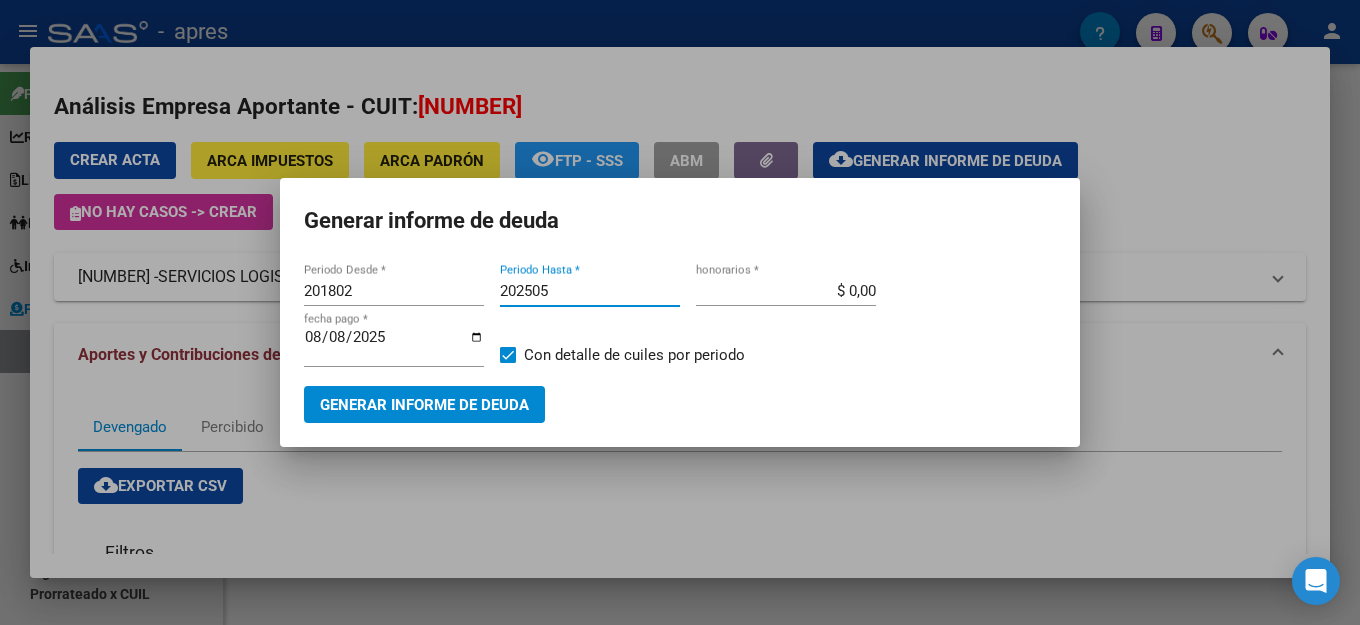 click on "202505" at bounding box center (590, 291) 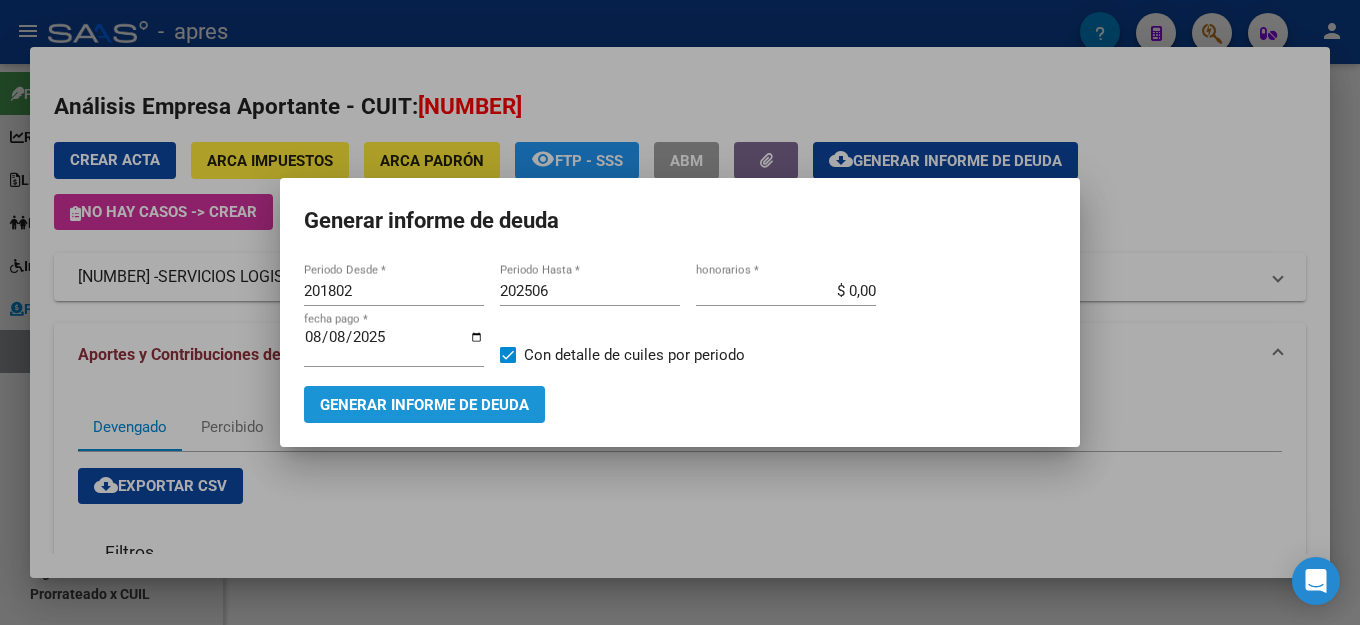 click on "Generar informe de deuda" at bounding box center [424, 405] 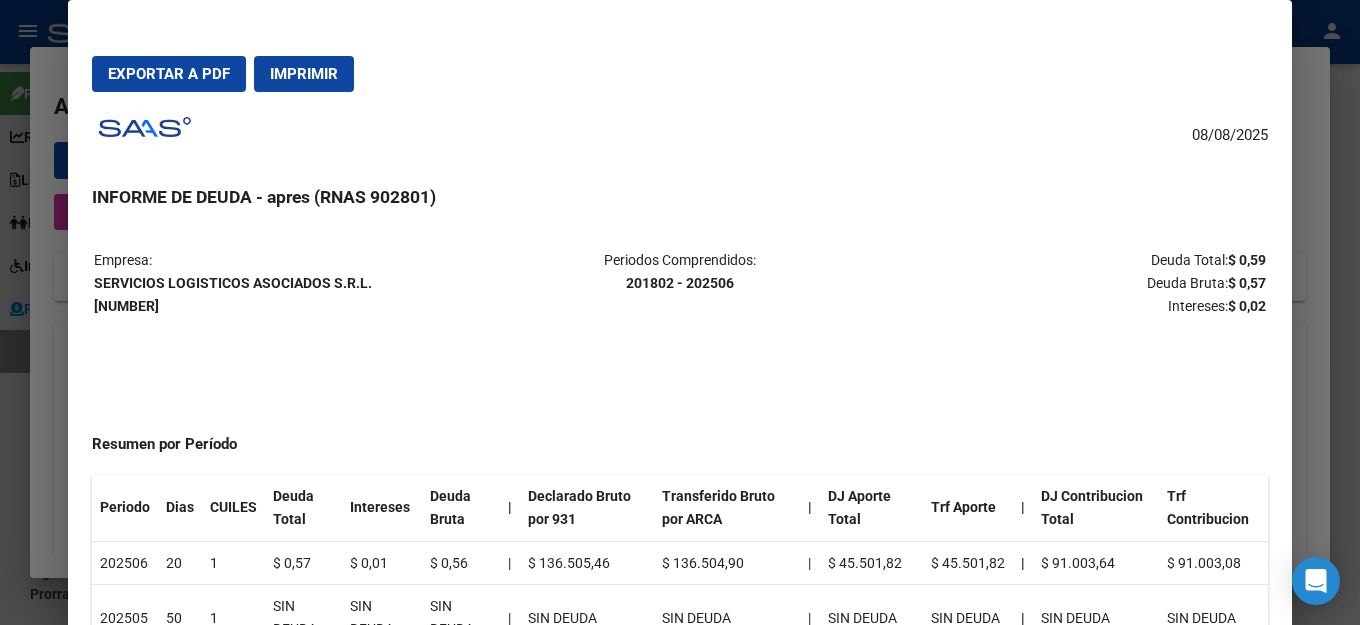 click on "Exportar a PDF" at bounding box center (169, 74) 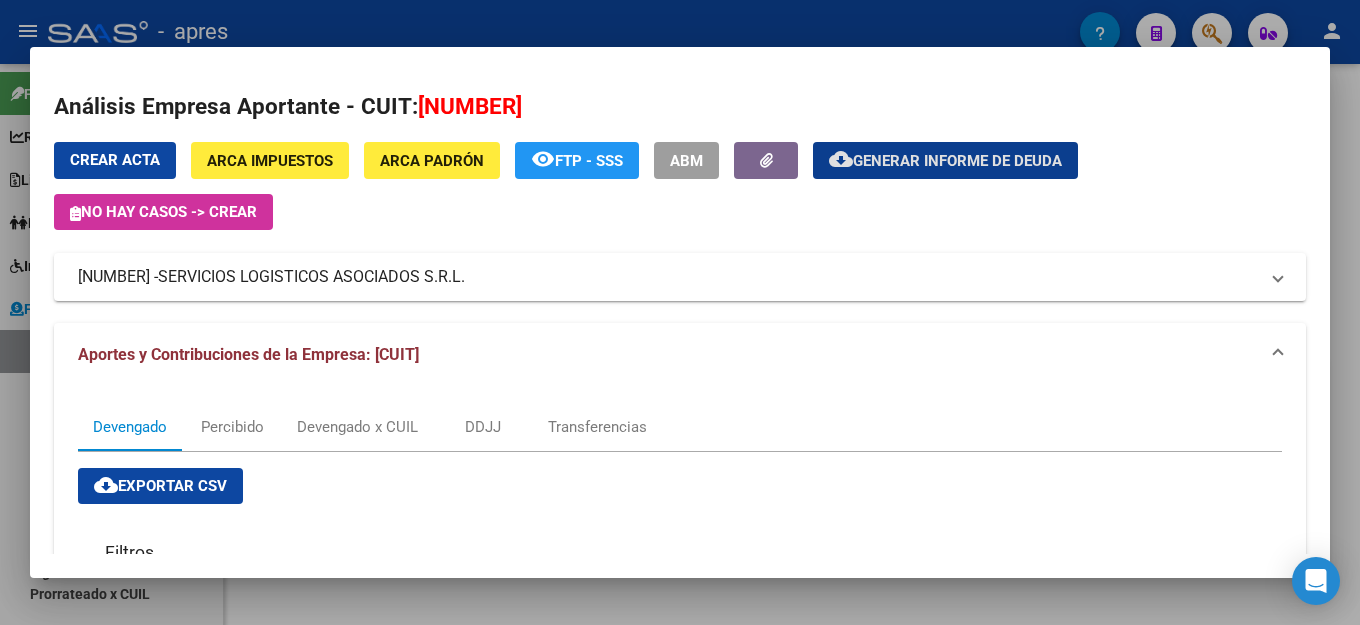drag, startPoint x: 138, startPoint y: 150, endPoint x: 519, endPoint y: 150, distance: 381 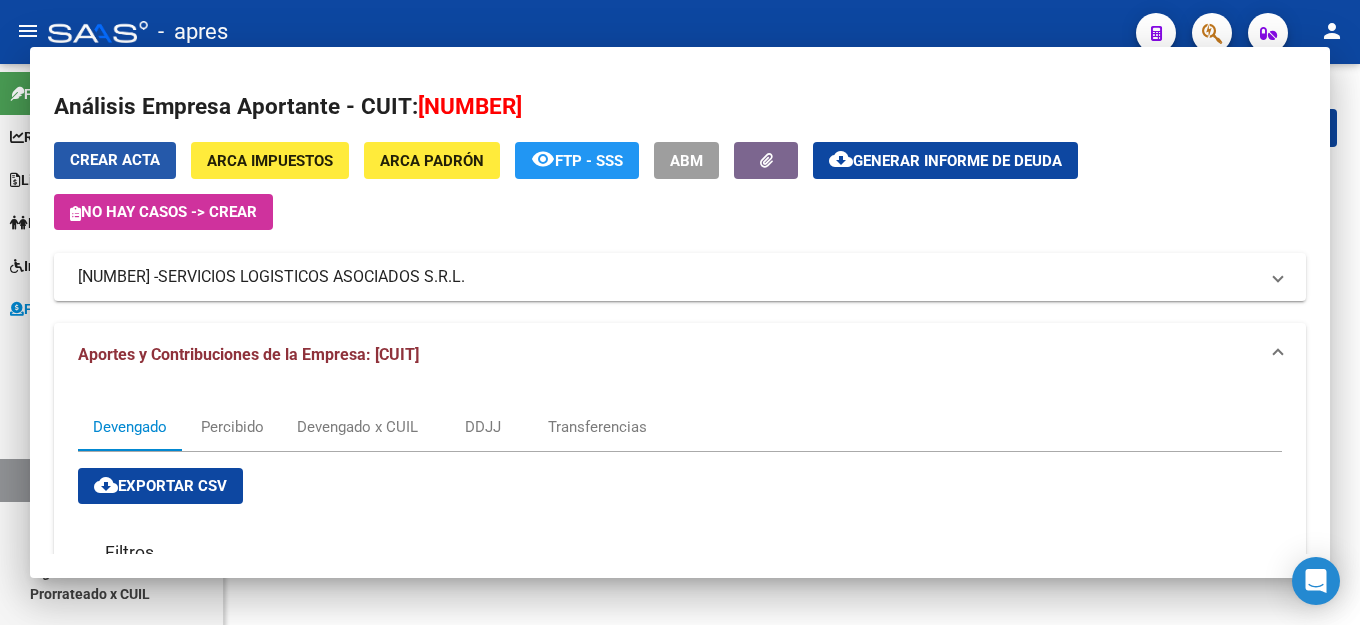 scroll, scrollTop: 0, scrollLeft: 0, axis: both 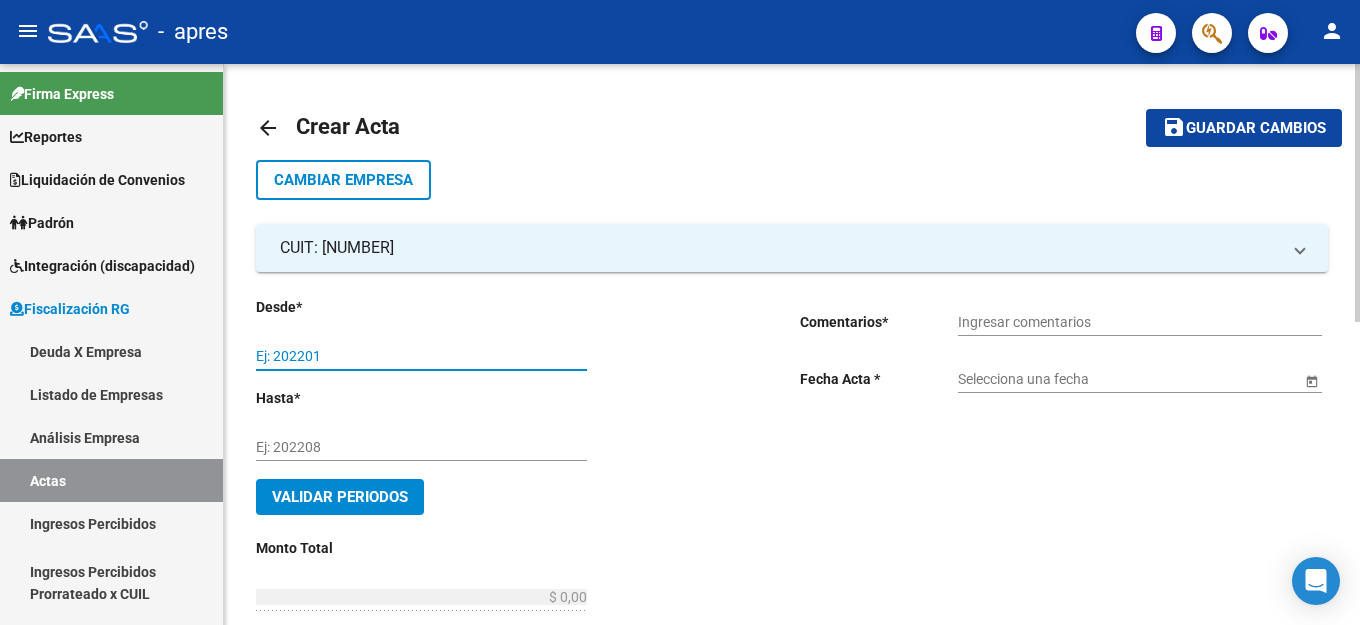click on "Ej: 202201" at bounding box center [421, 356] 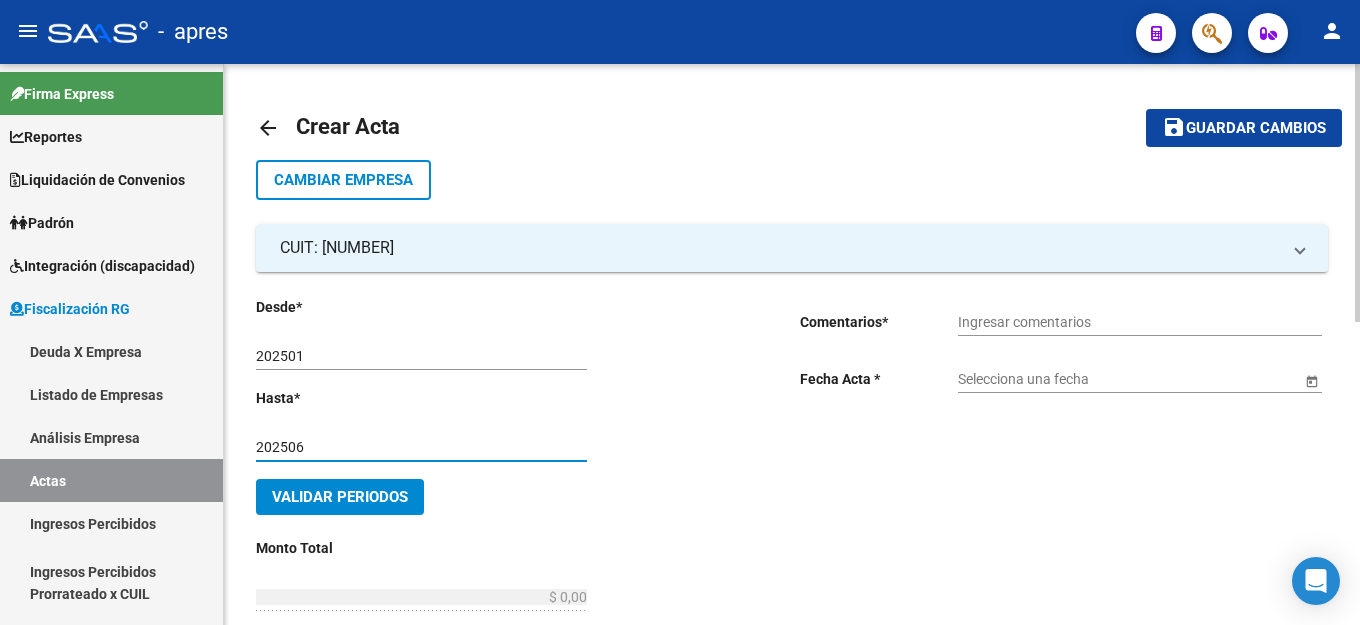 click on "Ingresar comentarios" 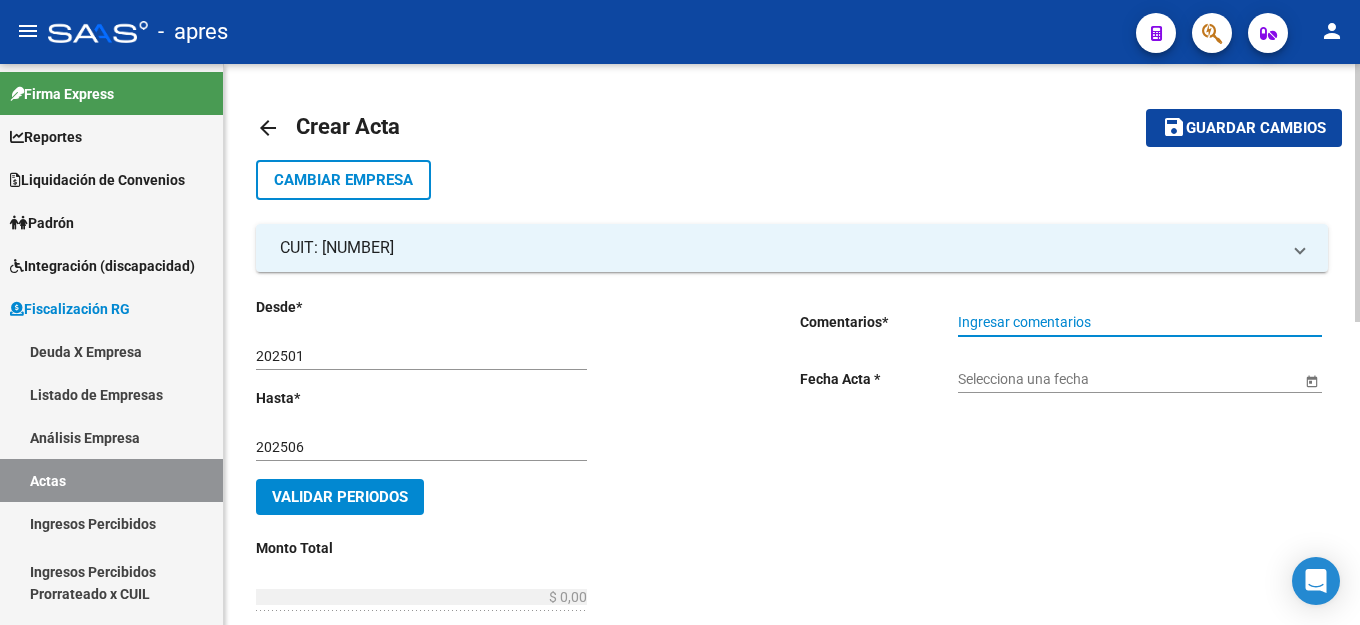click on "Ingresar comentarios" at bounding box center [1140, 322] 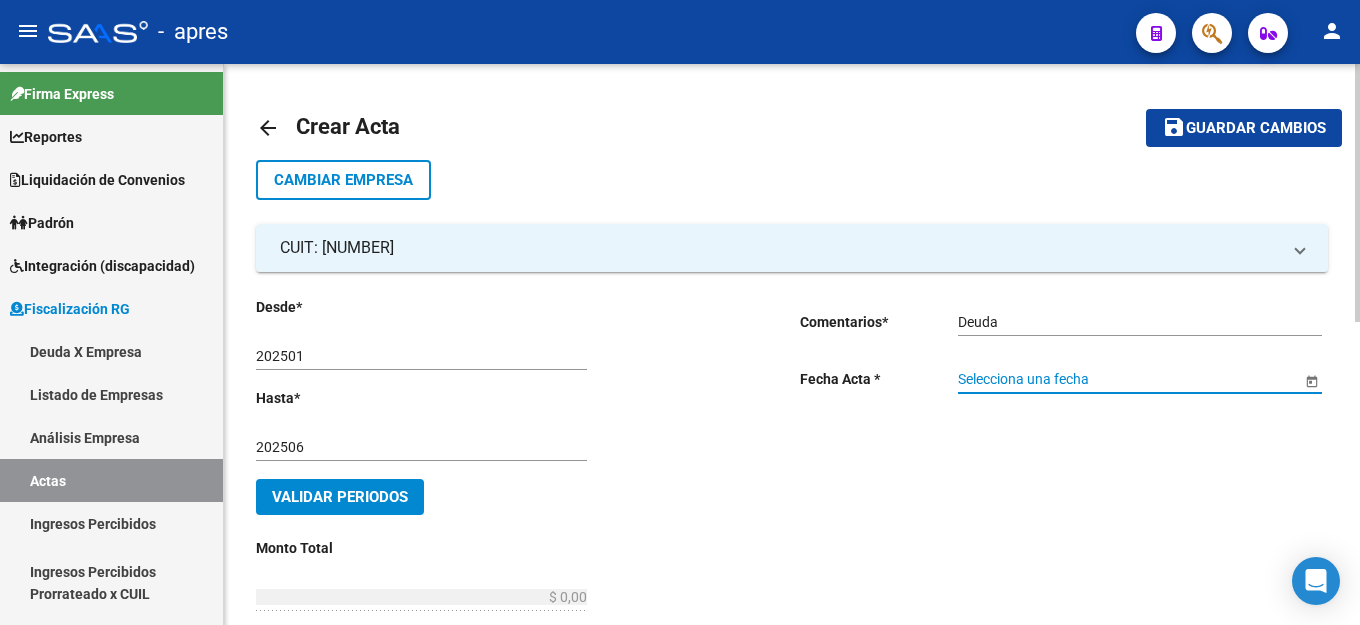 click on "Selecciona una fecha" at bounding box center (1129, 379) 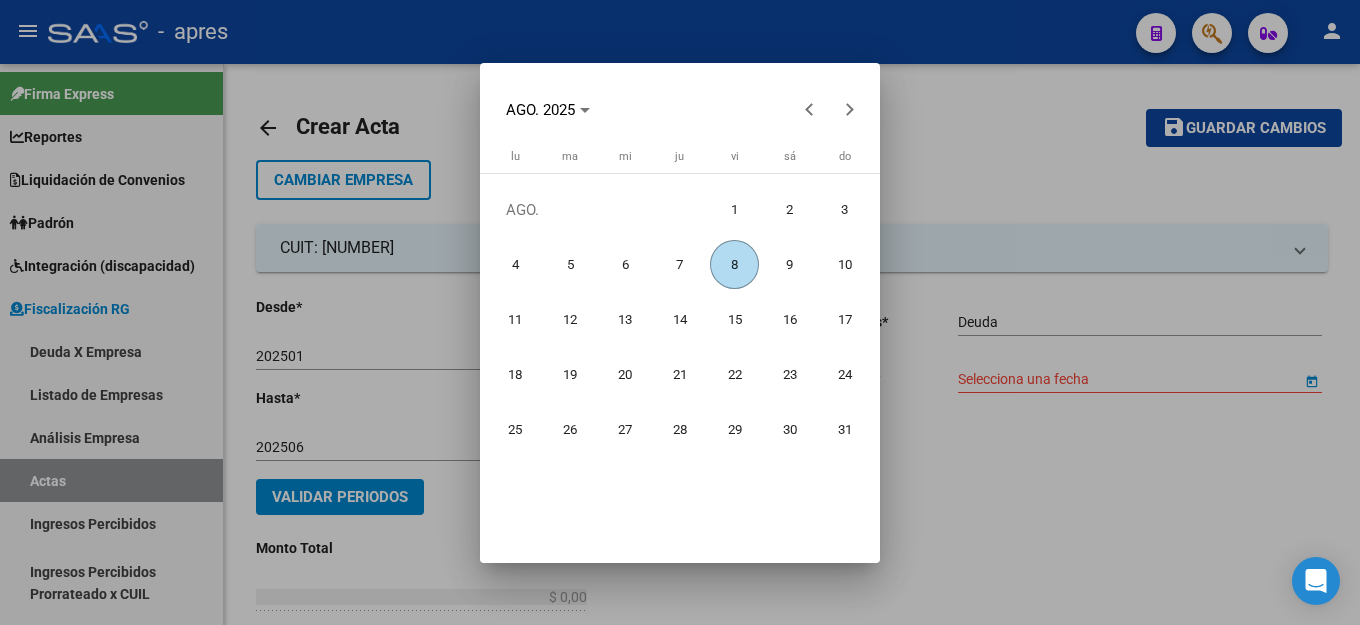 drag, startPoint x: 754, startPoint y: 256, endPoint x: 742, endPoint y: 269, distance: 17.691807 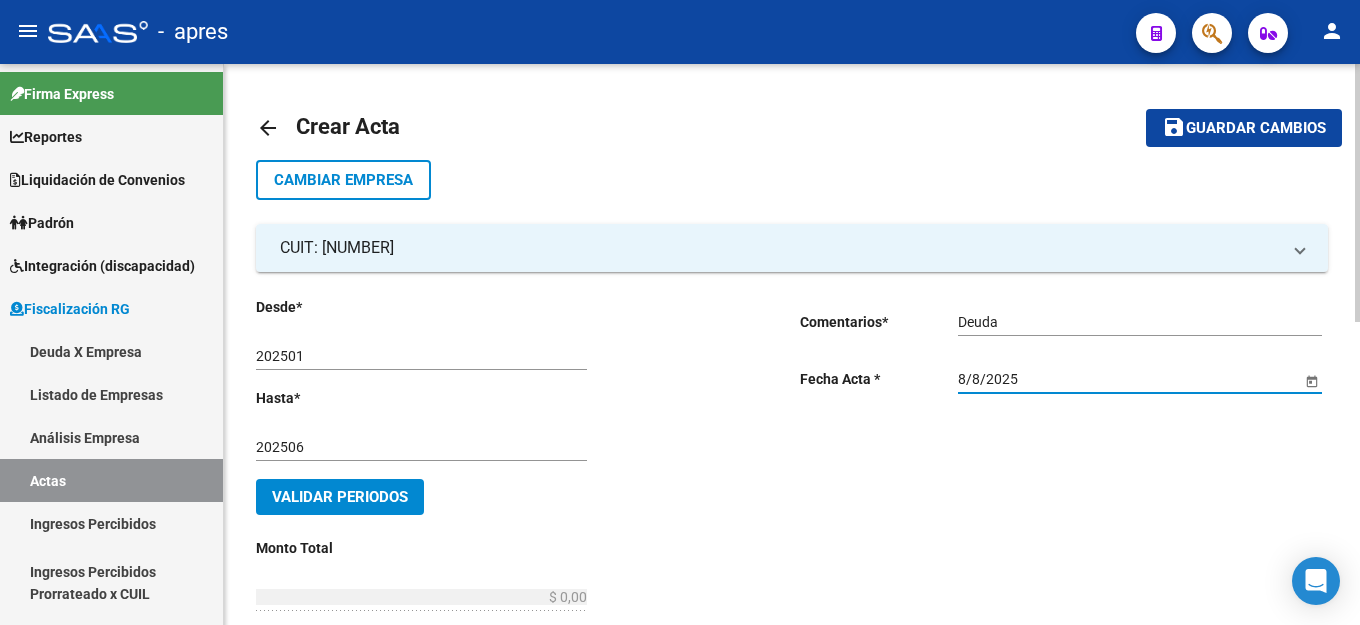 click on "Validar Periodos" 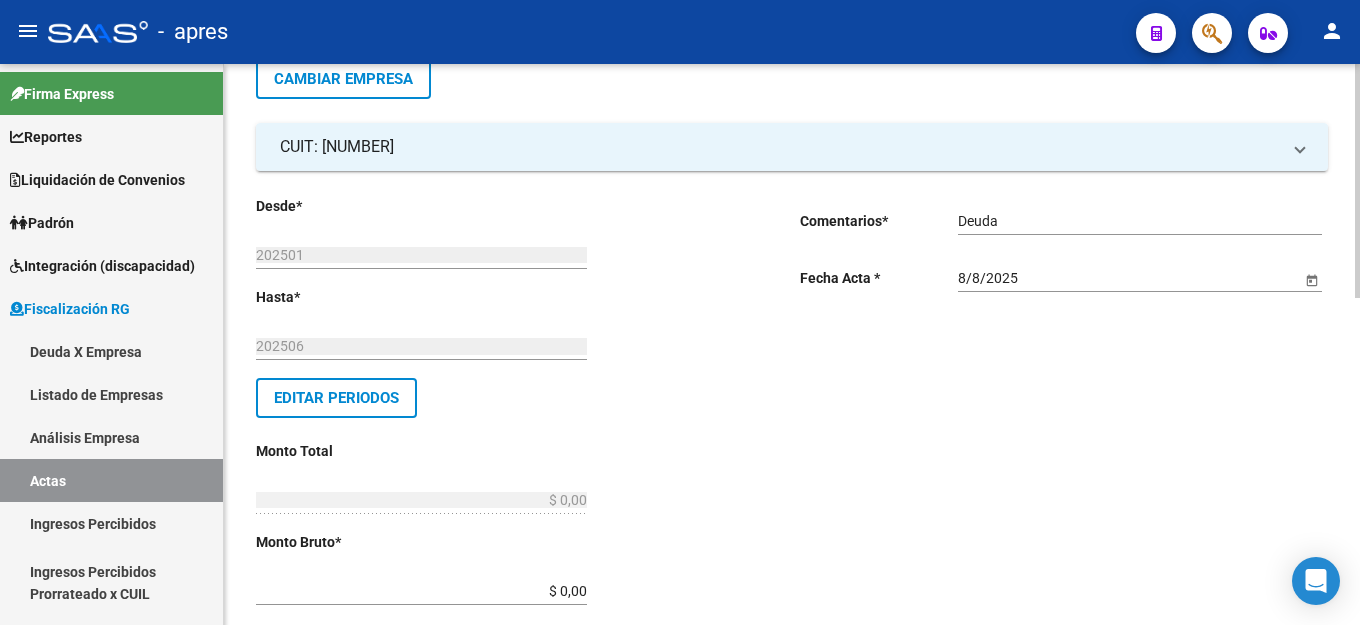 scroll, scrollTop: 100, scrollLeft: 0, axis: vertical 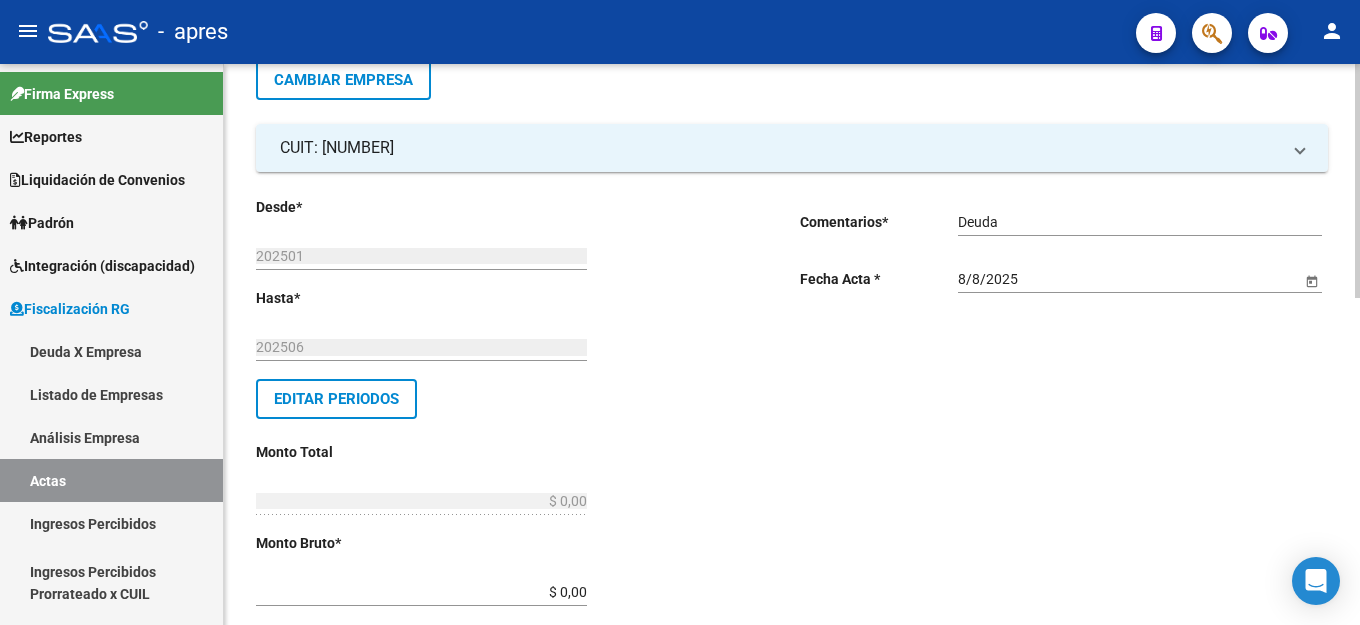 drag, startPoint x: 594, startPoint y: 586, endPoint x: 609, endPoint y: 585, distance: 15.033297 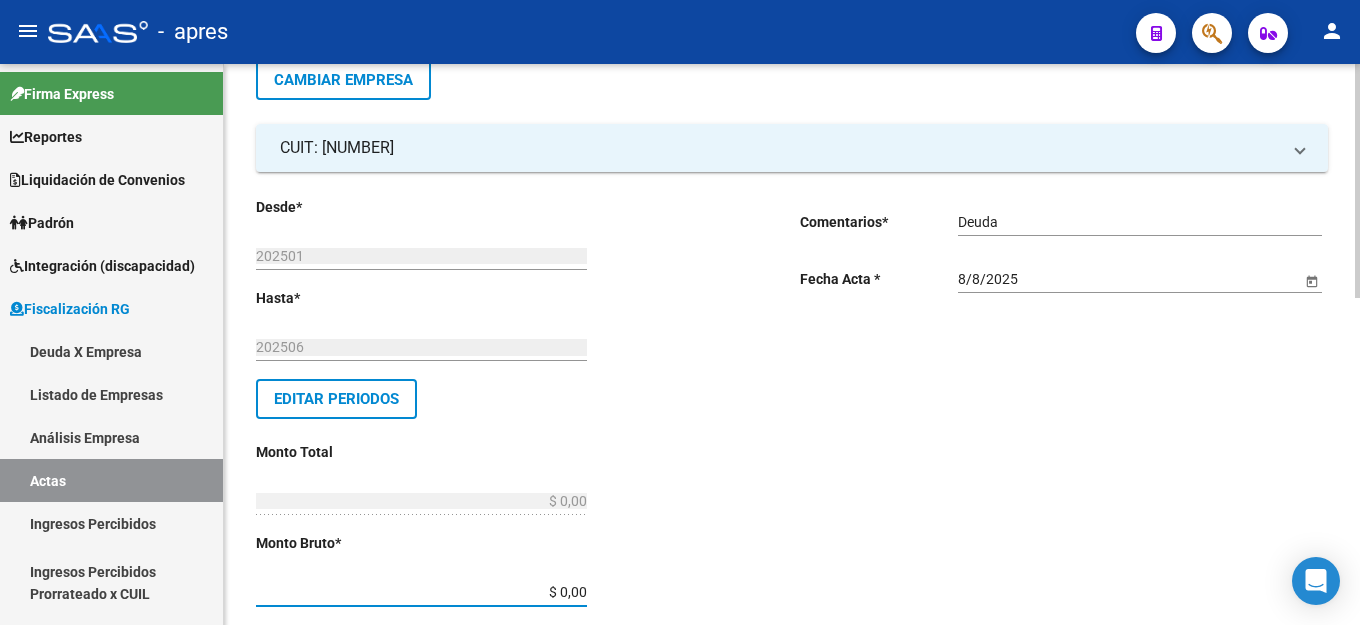 click on "$ 0,00" at bounding box center [421, 592] 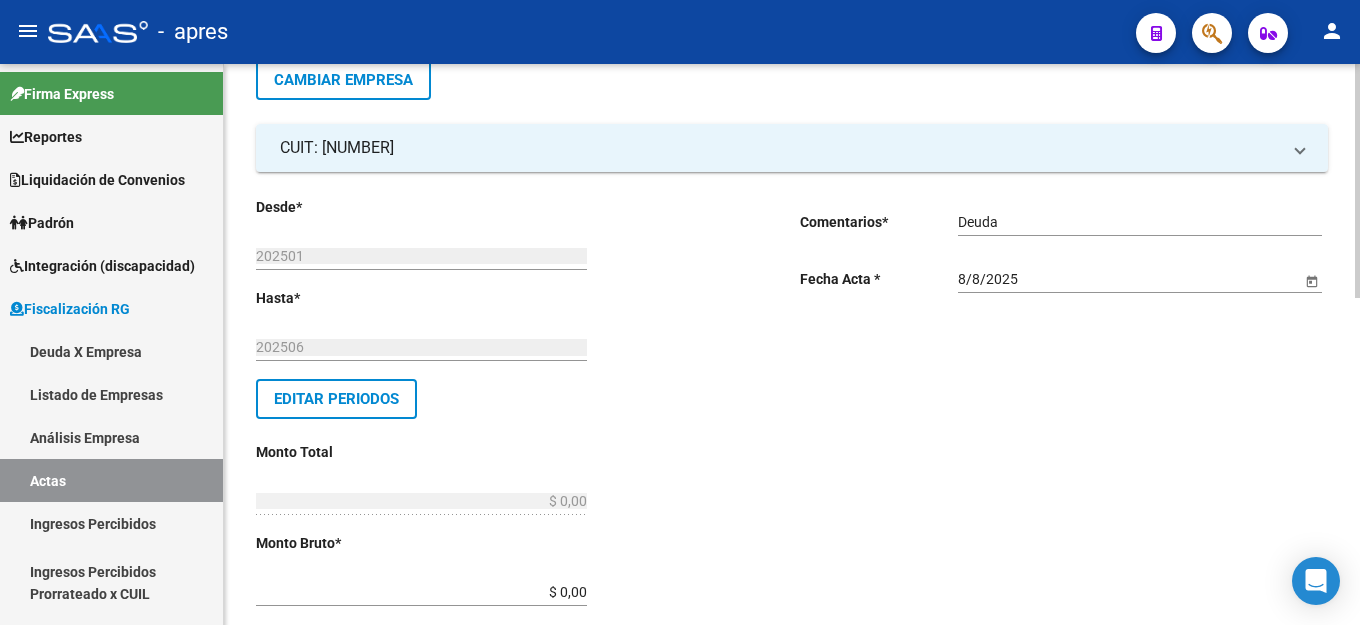 click on "Desde  *   202501 Ej: 202201  Hasta  *   202506 Ej: 202208   Editar Periodos Monto Total    $ 0,00 Ingresar el monto total  Monto Bruto  *   $ 0,00 Ingresar monto bruto  Intereses  *   $ 0,00 Ingresar intereses   Grupo Fiscalizador * Seleccionar Grupo Fiscalizador Seleccionar Grupo Fiscalizador  Fiscalizador * Seleccionar Fiscalizador Seleccionar Fiscalizador Número Acta  *   Ingresar número acta    $ 0,00 Honorarios Fiscalizacion  Nro Convenio    Ingresar número de convenio     Cobrado    Acta Judicial     Acta Virtual / Moroso Incobrable" 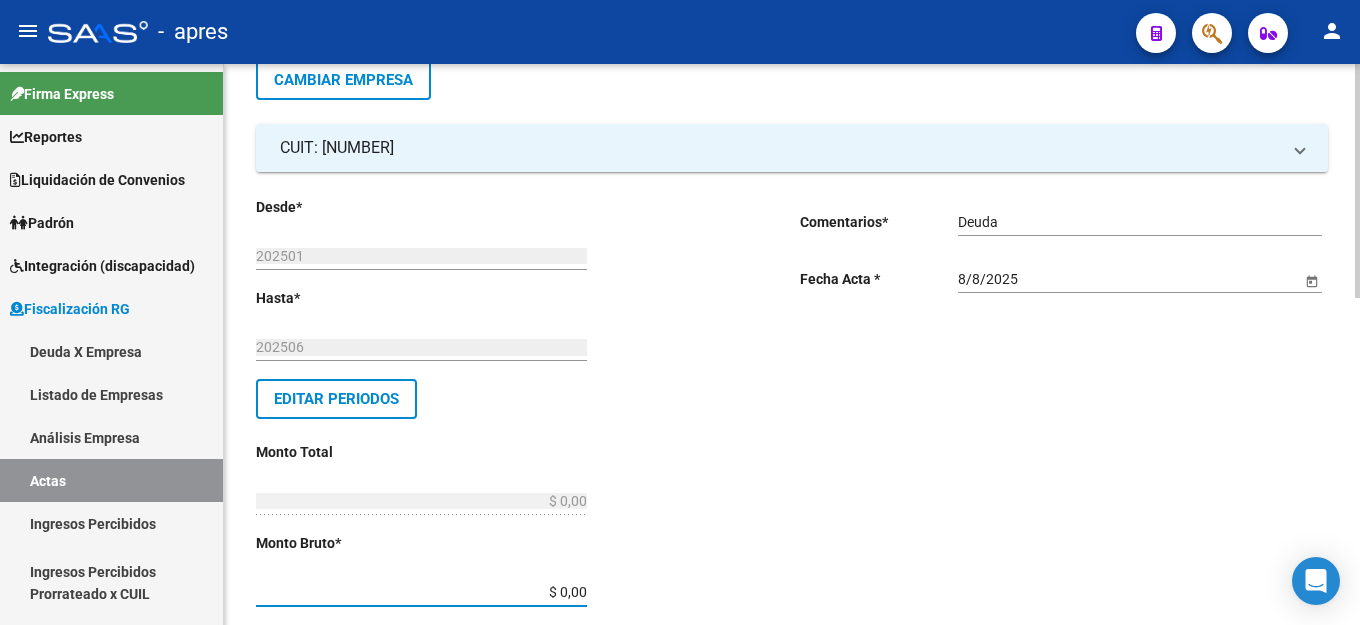 click on "$ 0,00" at bounding box center [421, 592] 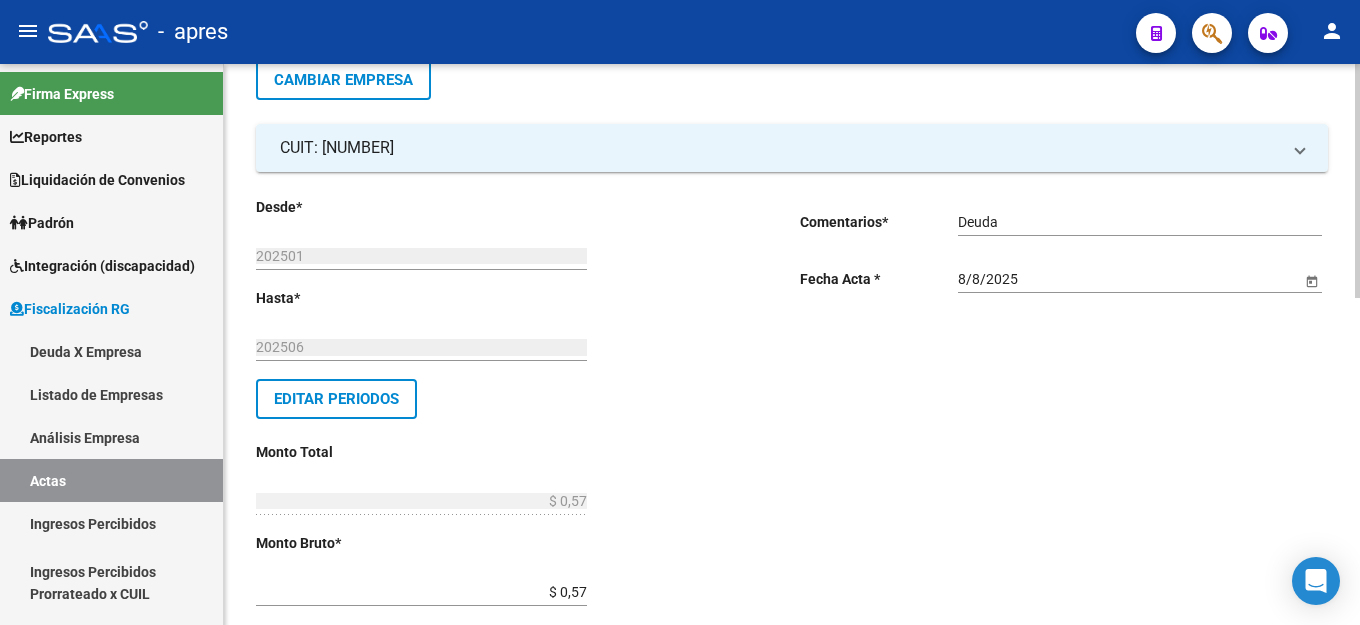 scroll, scrollTop: 439, scrollLeft: 0, axis: vertical 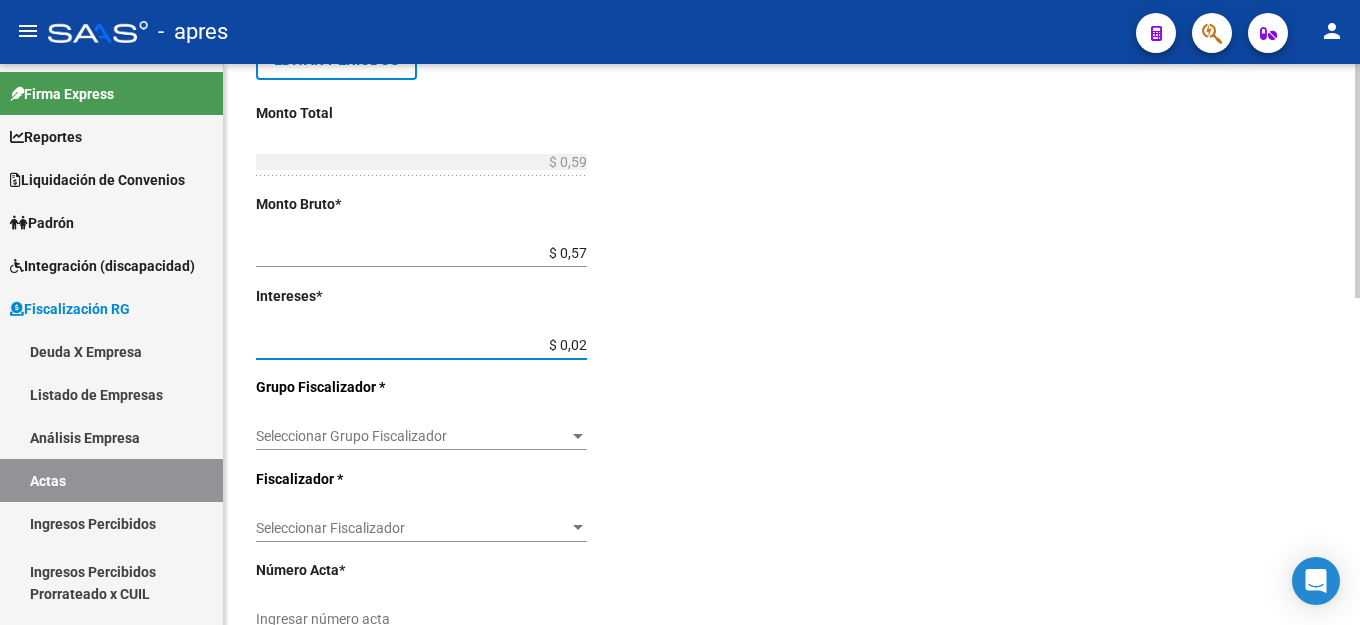 click on "Seleccionar Grupo Fiscalizador Seleccionar Grupo Fiscalizador" 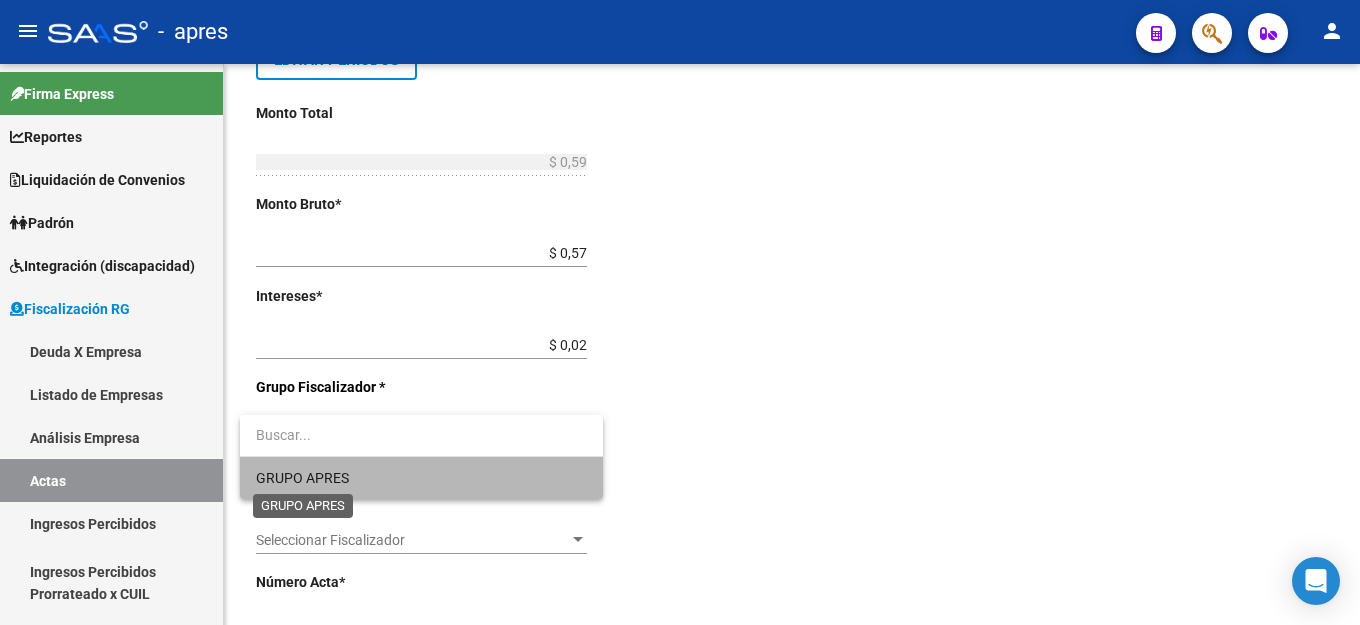 click on "GRUPO APRES" at bounding box center (302, 478) 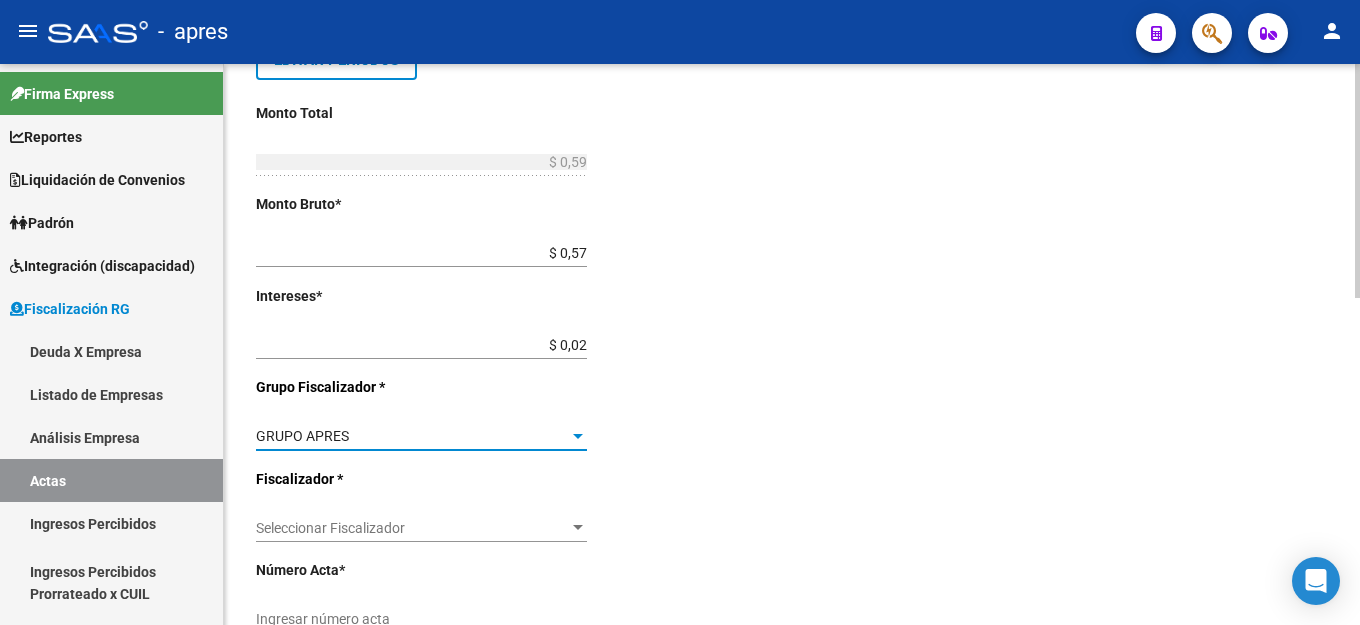 click on "Seleccionar Fiscalizador" at bounding box center (412, 528) 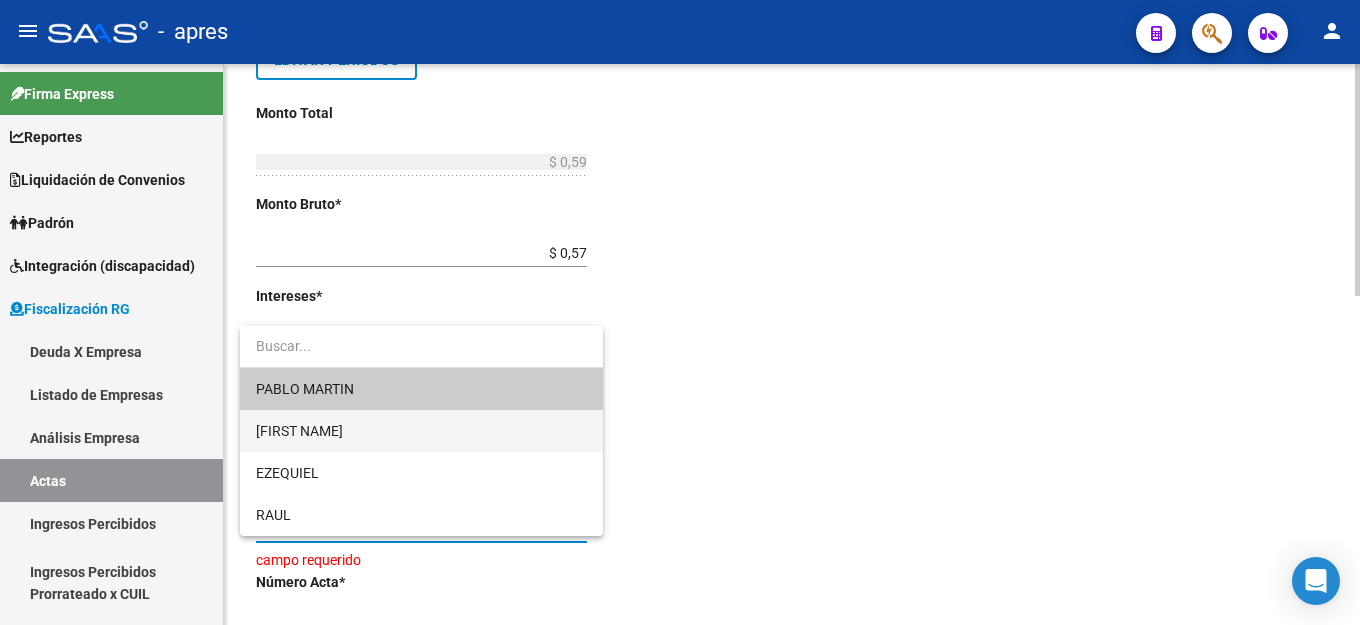 drag, startPoint x: 324, startPoint y: 439, endPoint x: 618, endPoint y: 438, distance: 294.0017 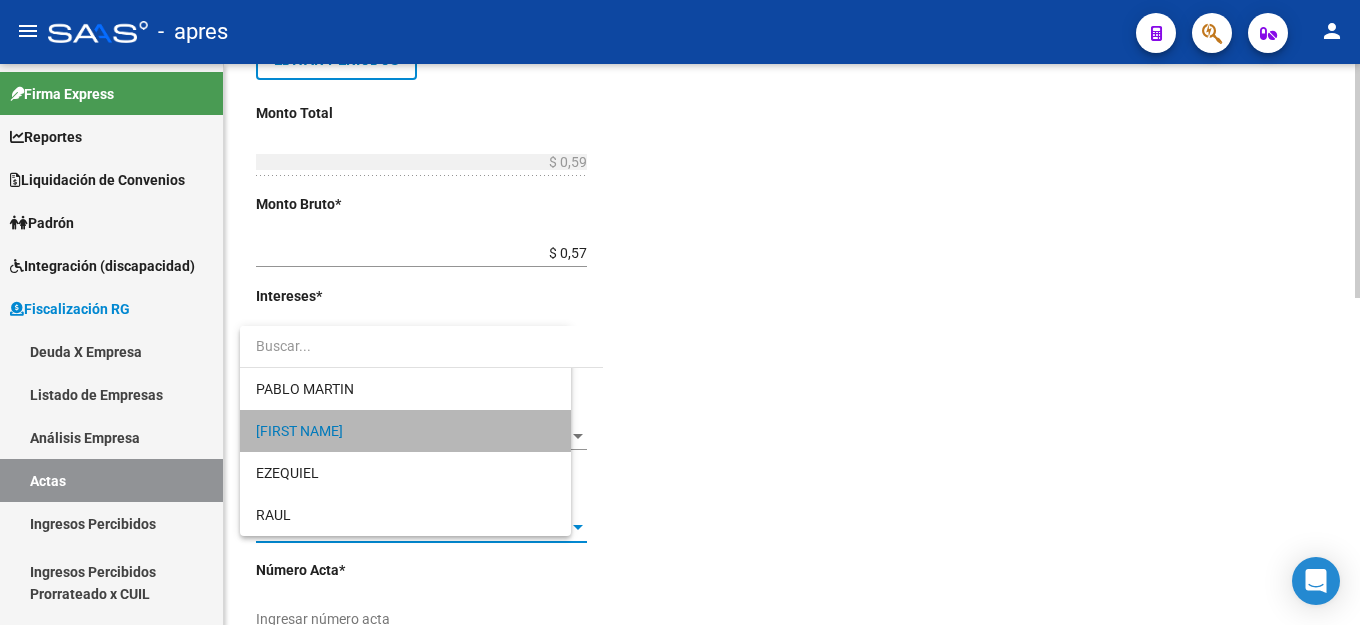 click on "Comentarios  *   Deuda Ingresar comentarios  Fecha Acta * [DATE] Selecciona una fecha" 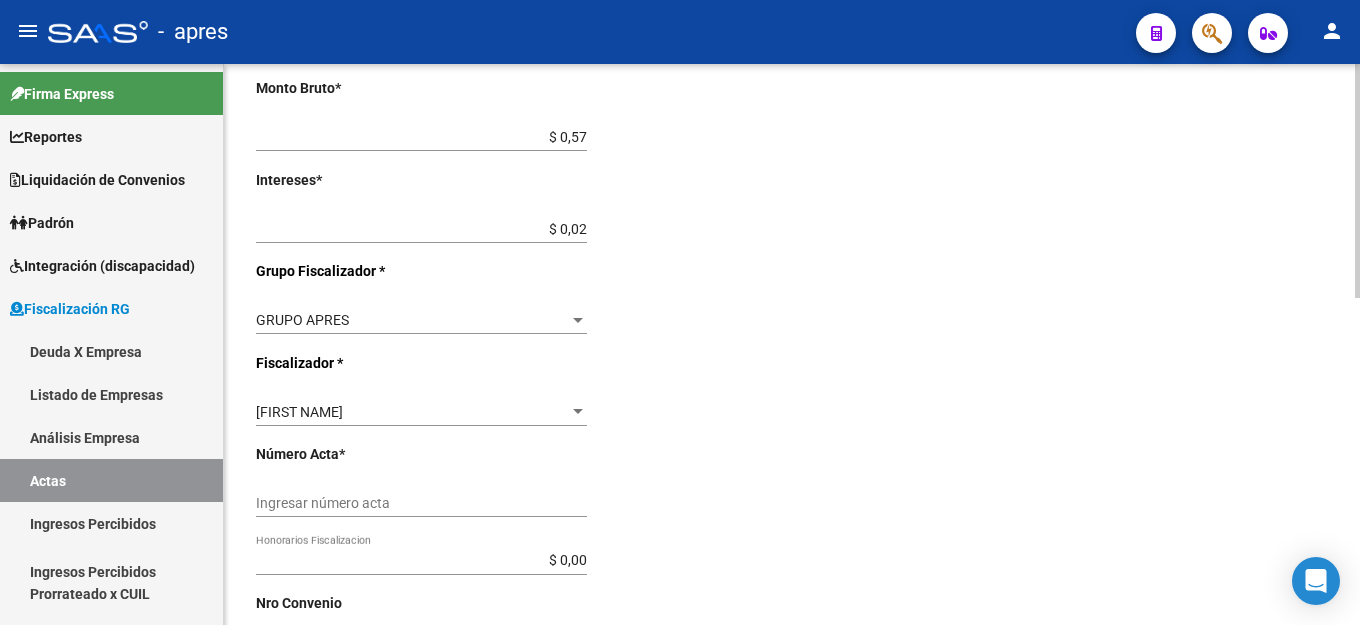 scroll, scrollTop: 639, scrollLeft: 0, axis: vertical 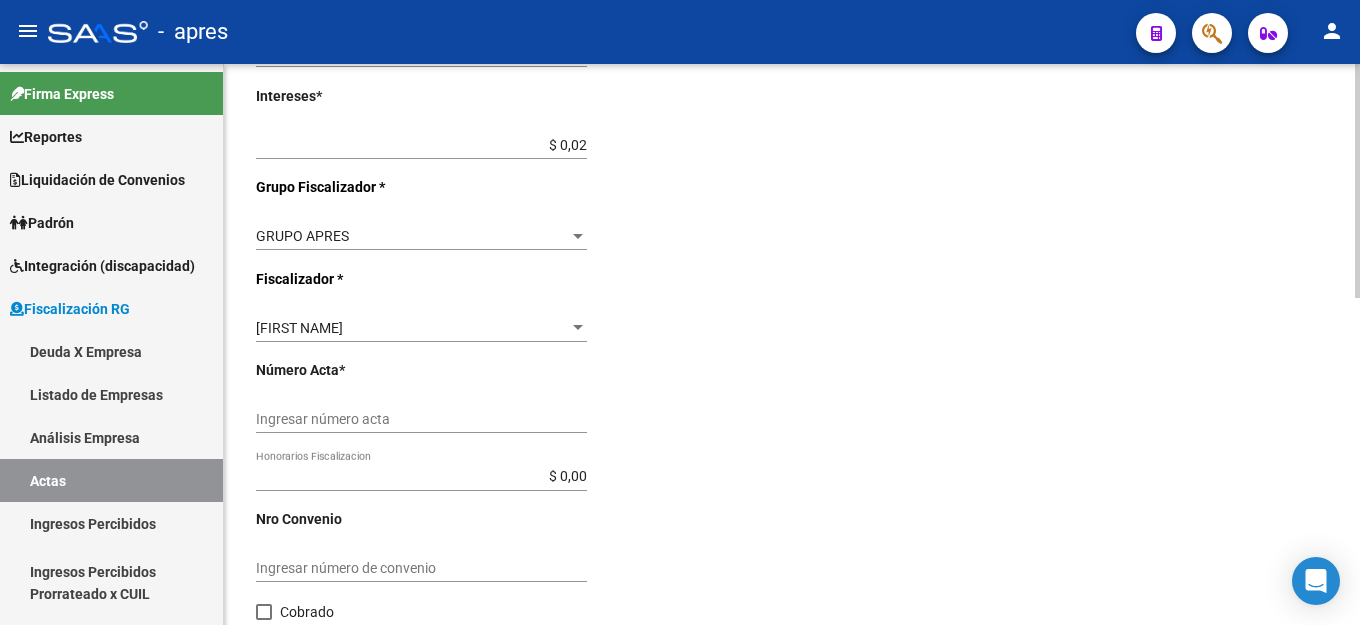 click on "Ingresar número acta" at bounding box center [421, 419] 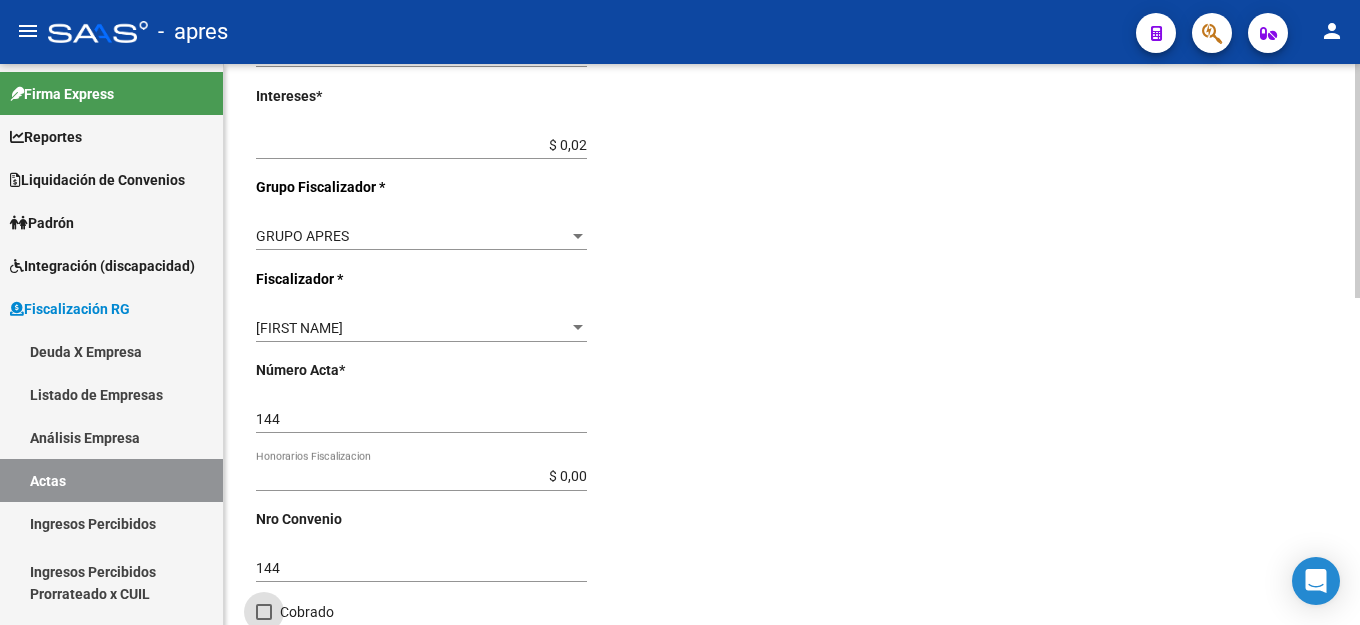 scroll, scrollTop: 739, scrollLeft: 0, axis: vertical 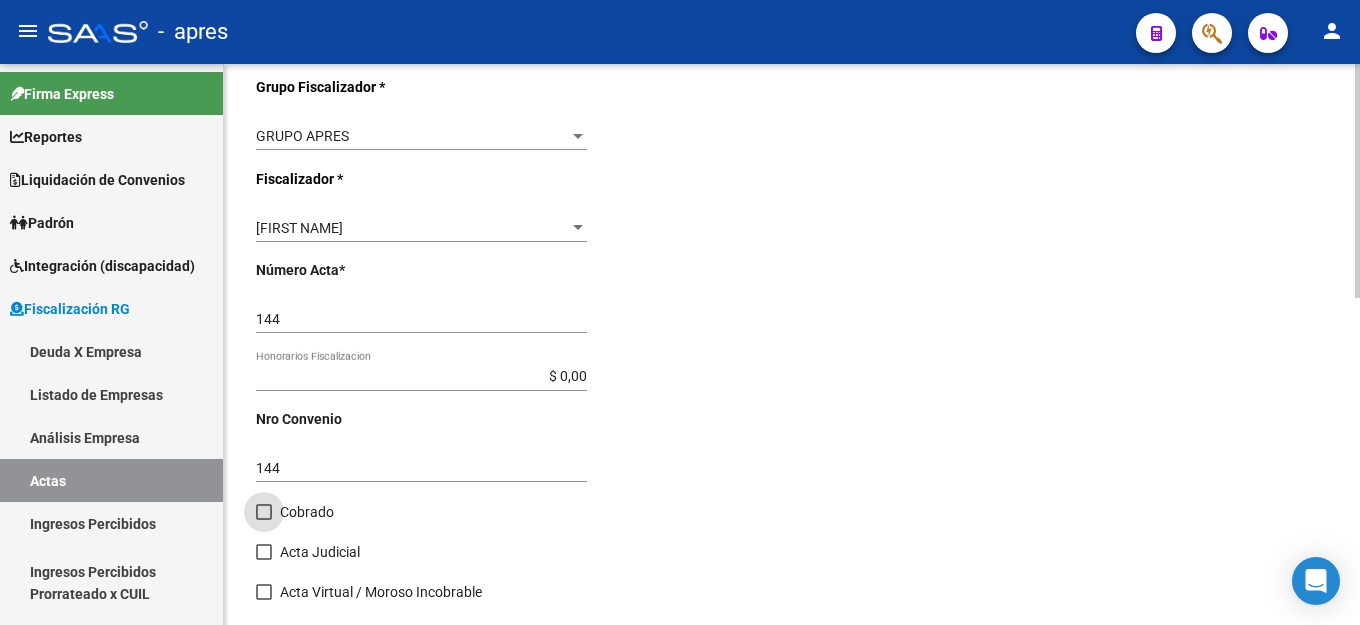 drag, startPoint x: 261, startPoint y: 517, endPoint x: 314, endPoint y: 542, distance: 58.60034 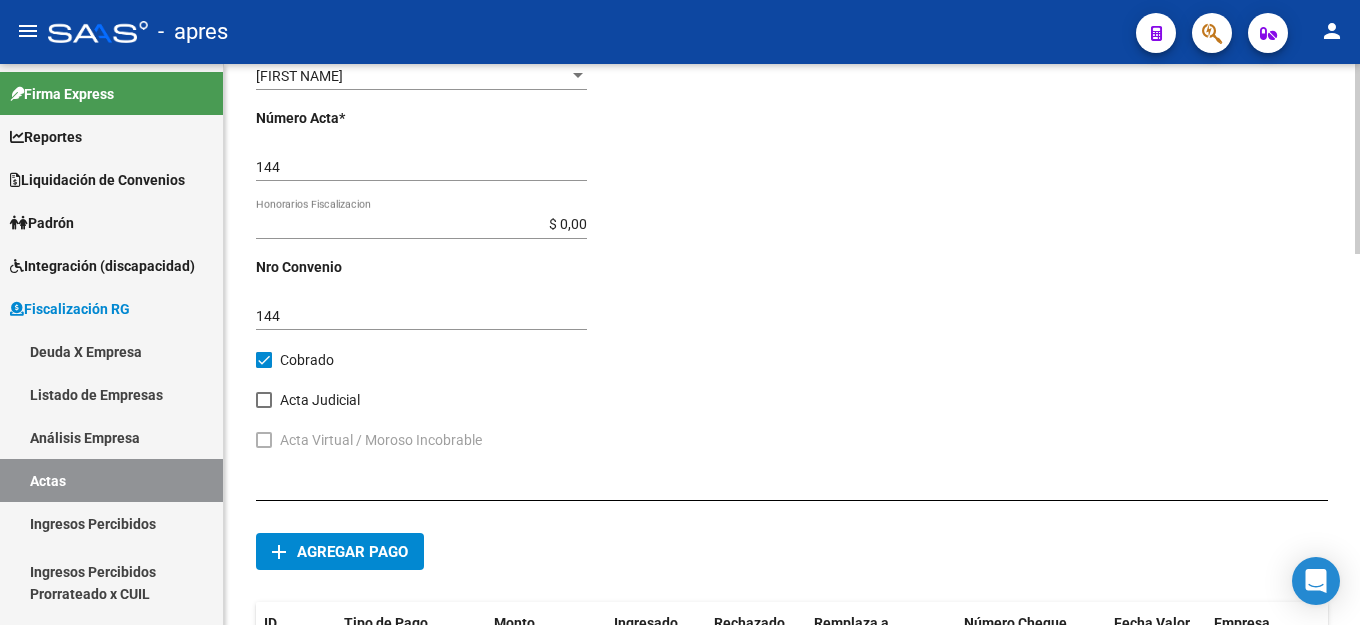 scroll, scrollTop: 1097, scrollLeft: 0, axis: vertical 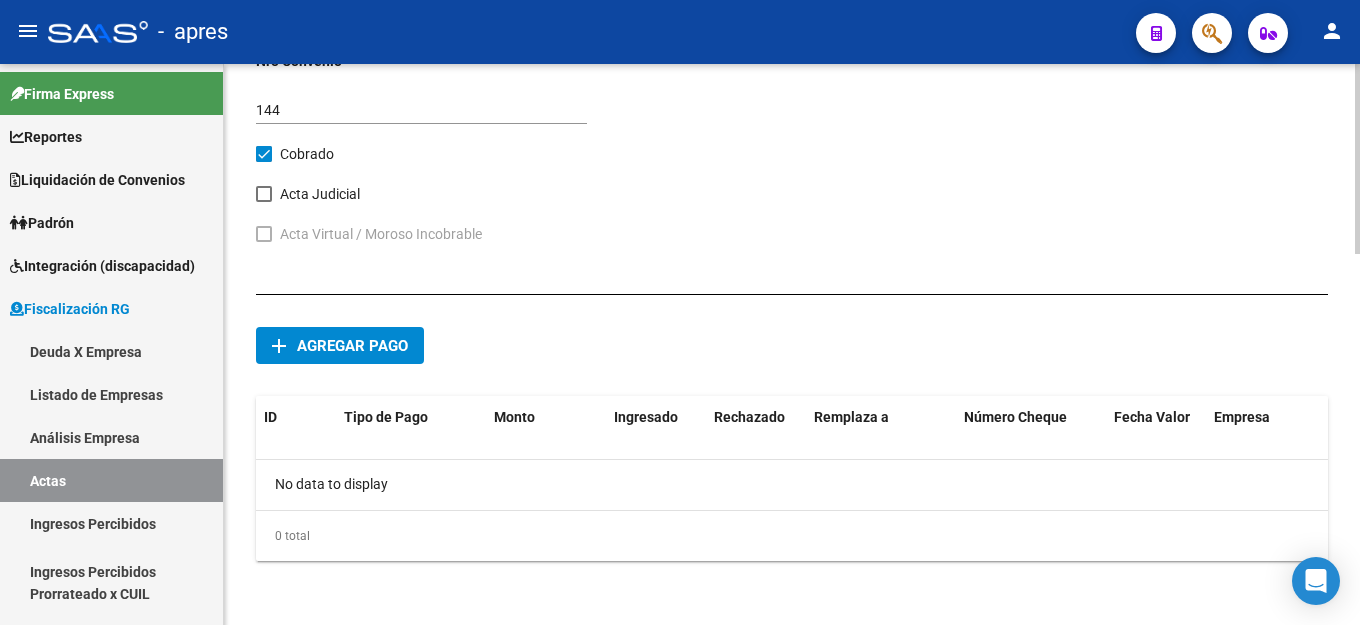 click on "add Agregar pago" 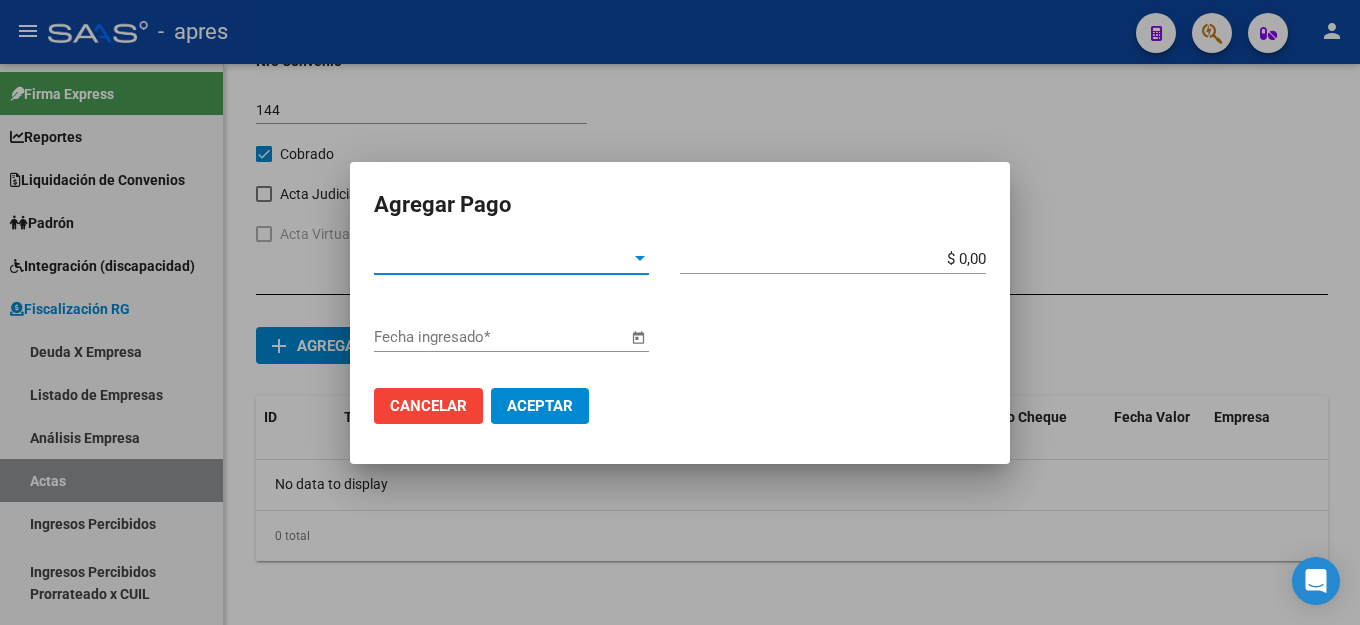 click on "Tipo de Pago *" at bounding box center (502, 259) 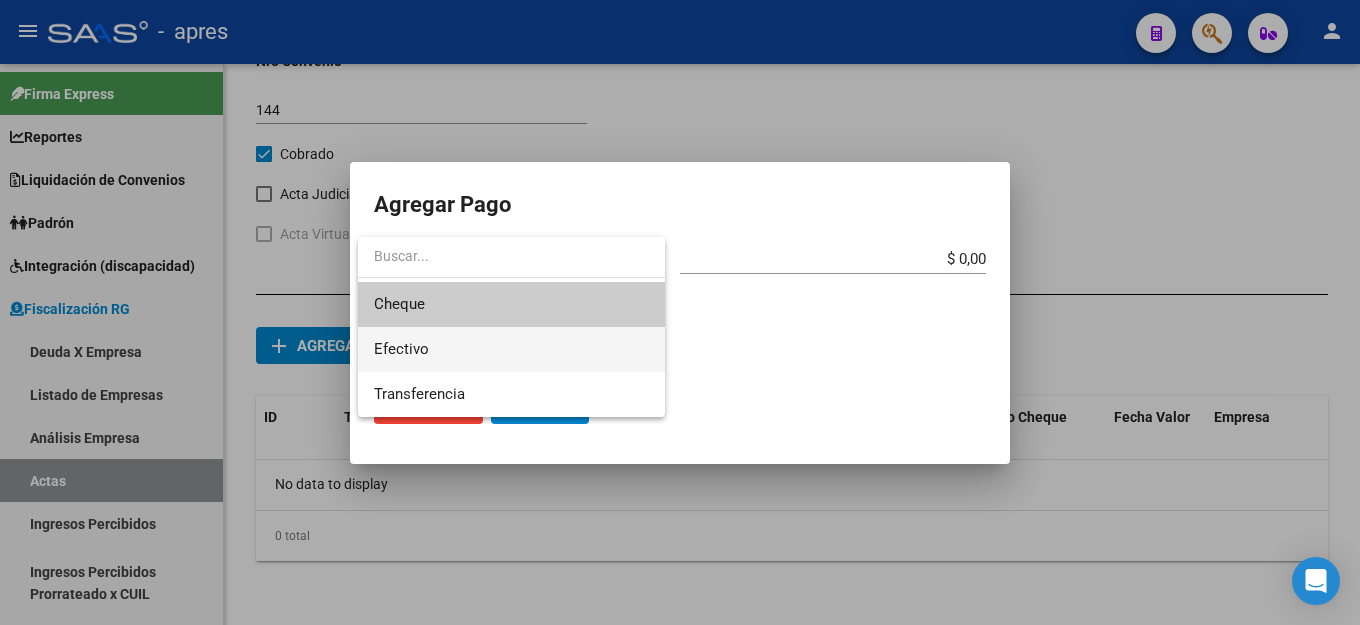 drag, startPoint x: 455, startPoint y: 348, endPoint x: 746, endPoint y: 323, distance: 292.0719 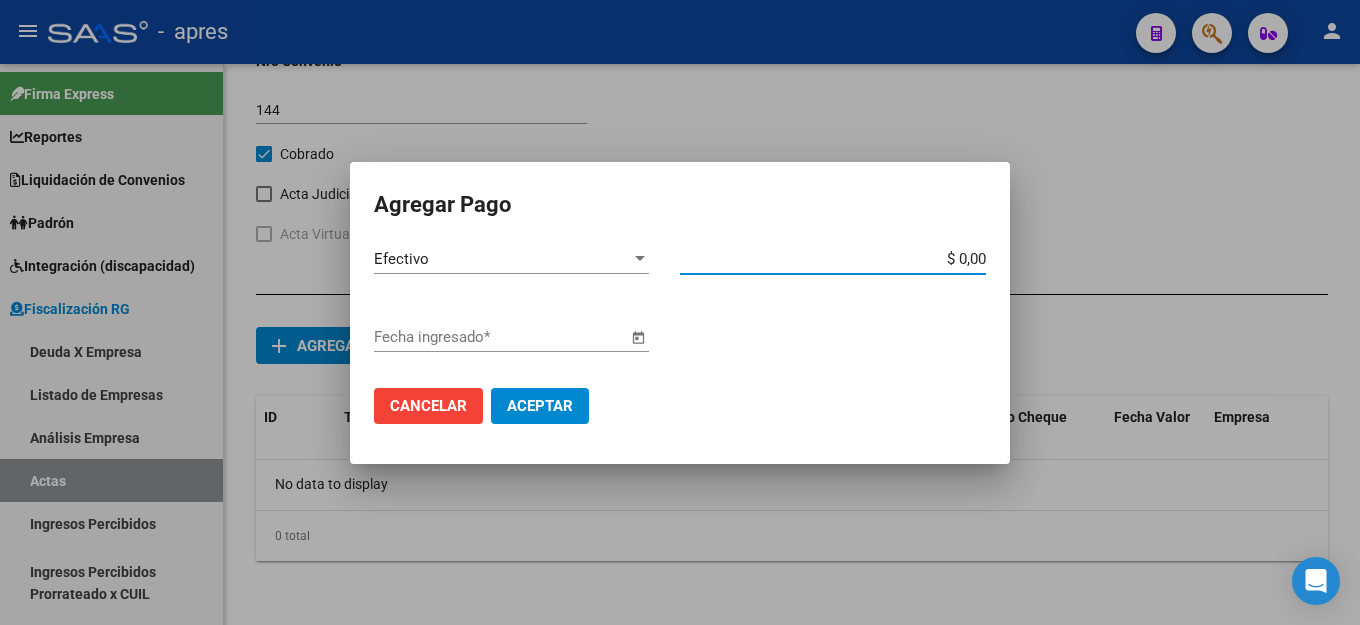 click on "$ 0,00" at bounding box center [833, 259] 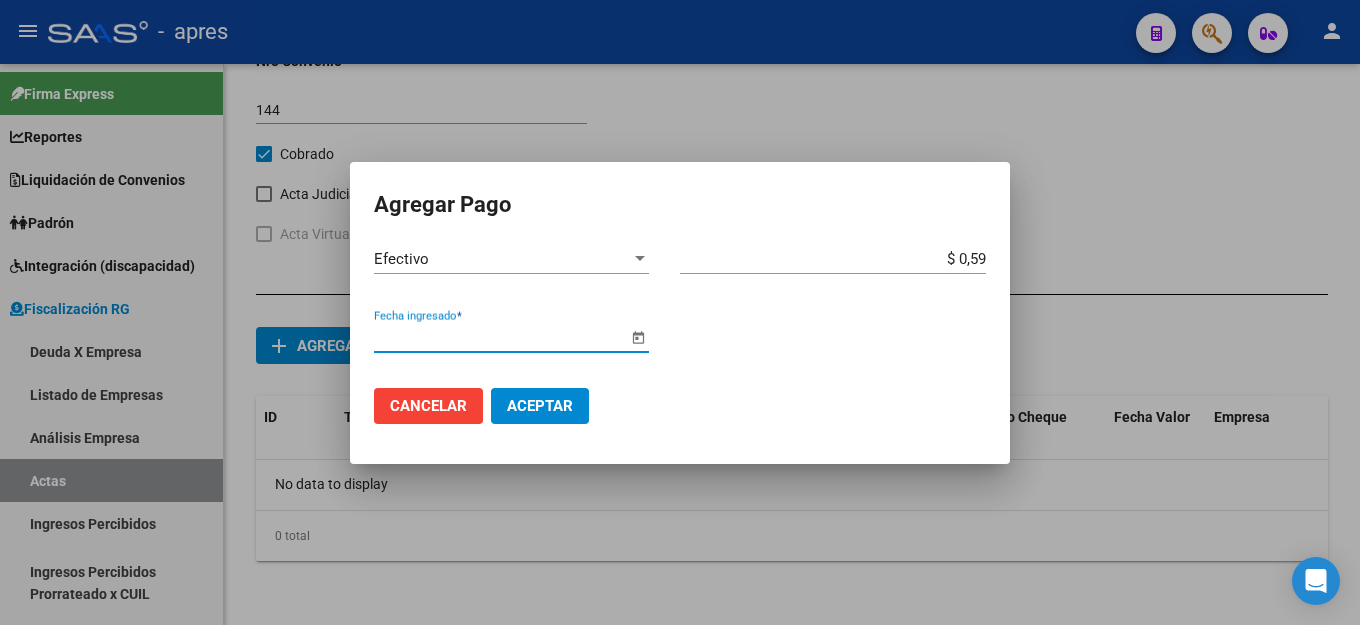 click on "Fecha ingresado  *" at bounding box center (500, 337) 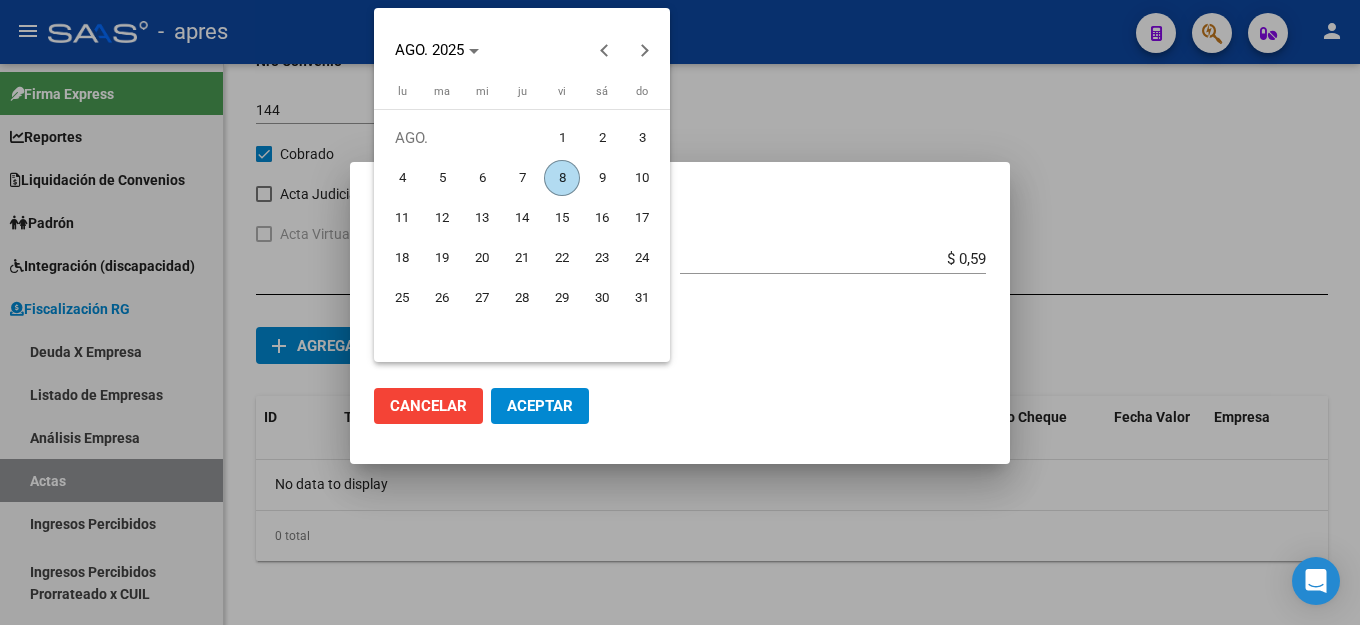 drag, startPoint x: 563, startPoint y: 172, endPoint x: 576, endPoint y: 175, distance: 13.341664 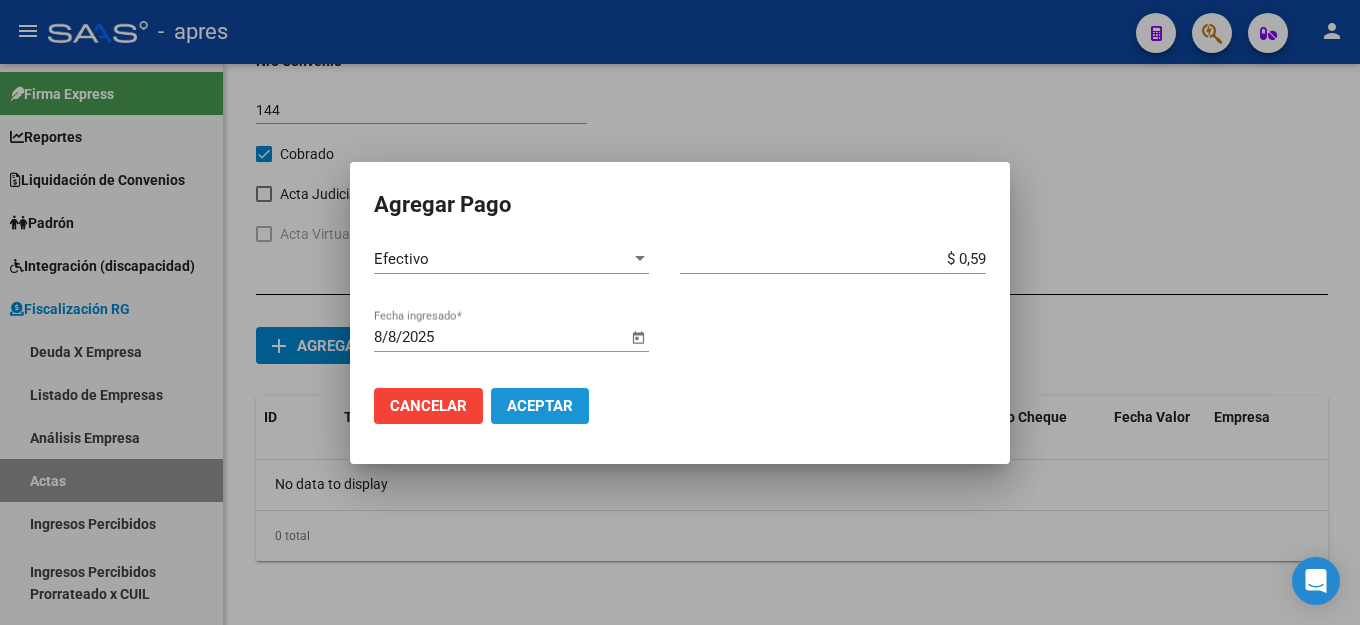 click on "Aceptar" at bounding box center (540, 406) 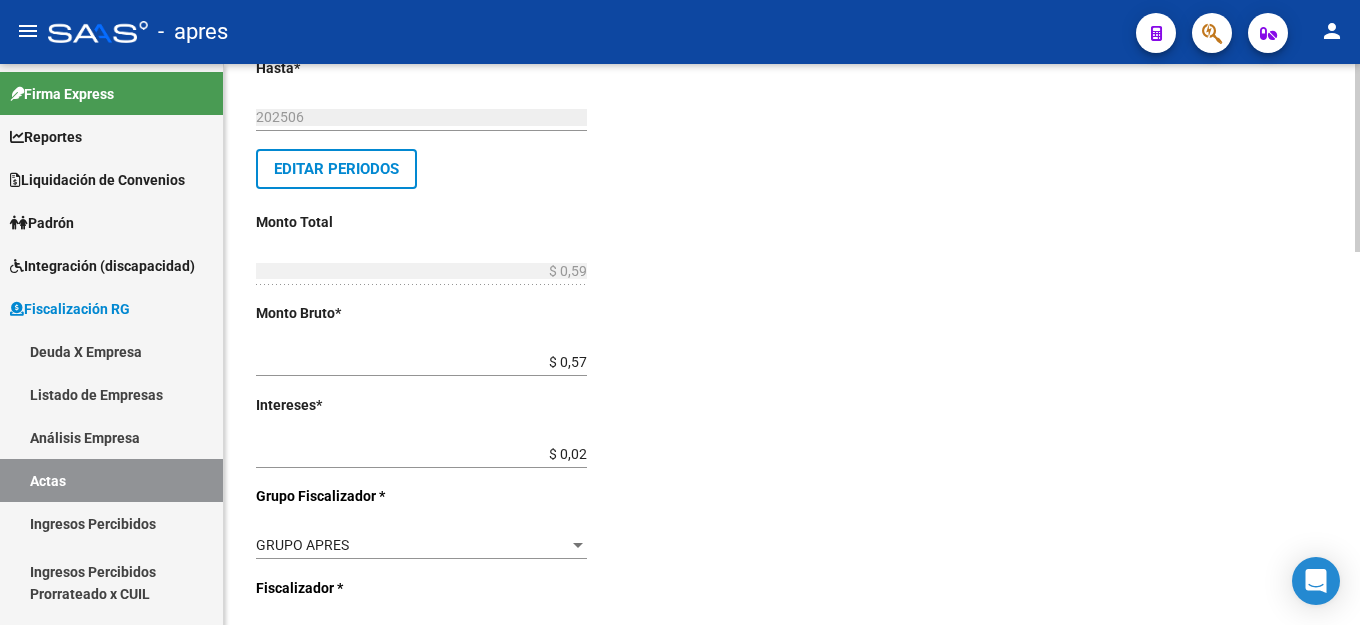 scroll, scrollTop: 0, scrollLeft: 0, axis: both 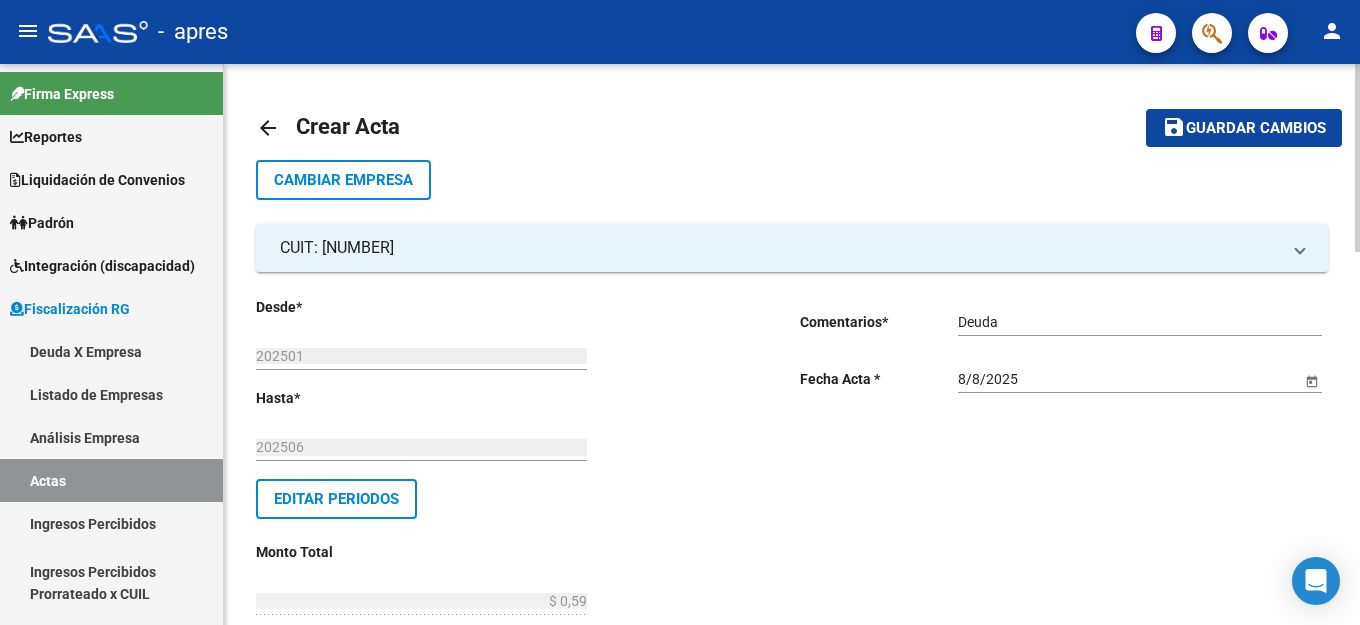 click on "Guardar cambios" 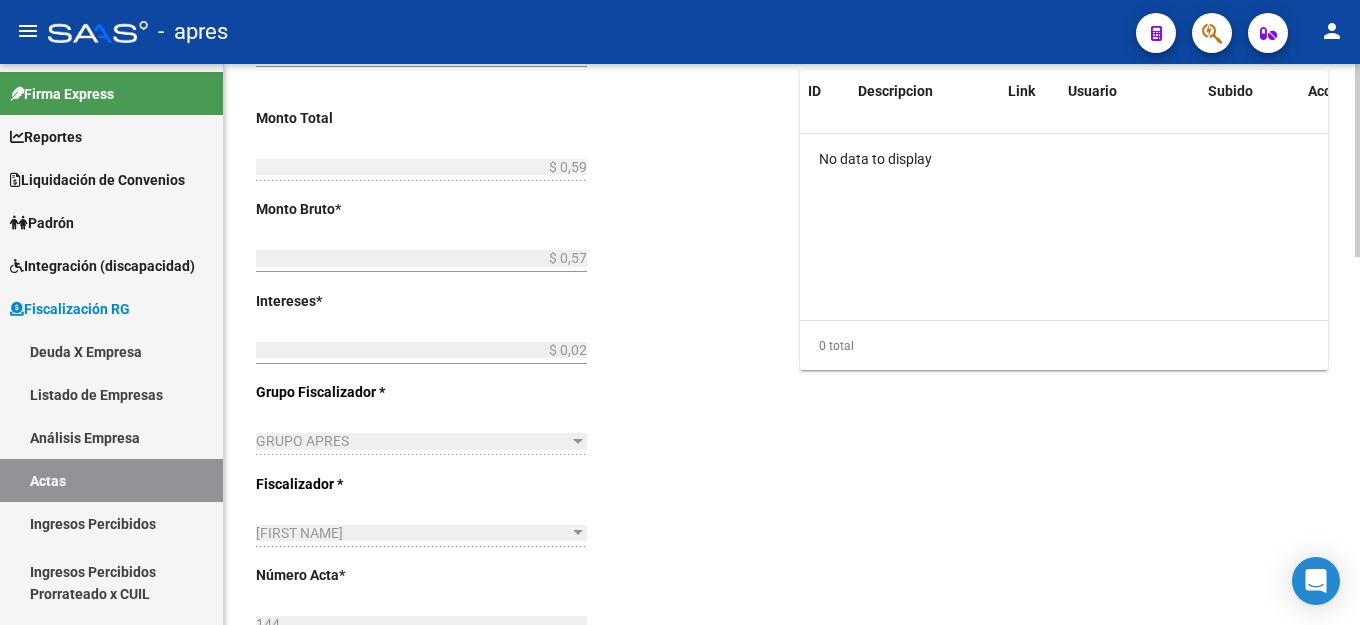 scroll, scrollTop: 0, scrollLeft: 0, axis: both 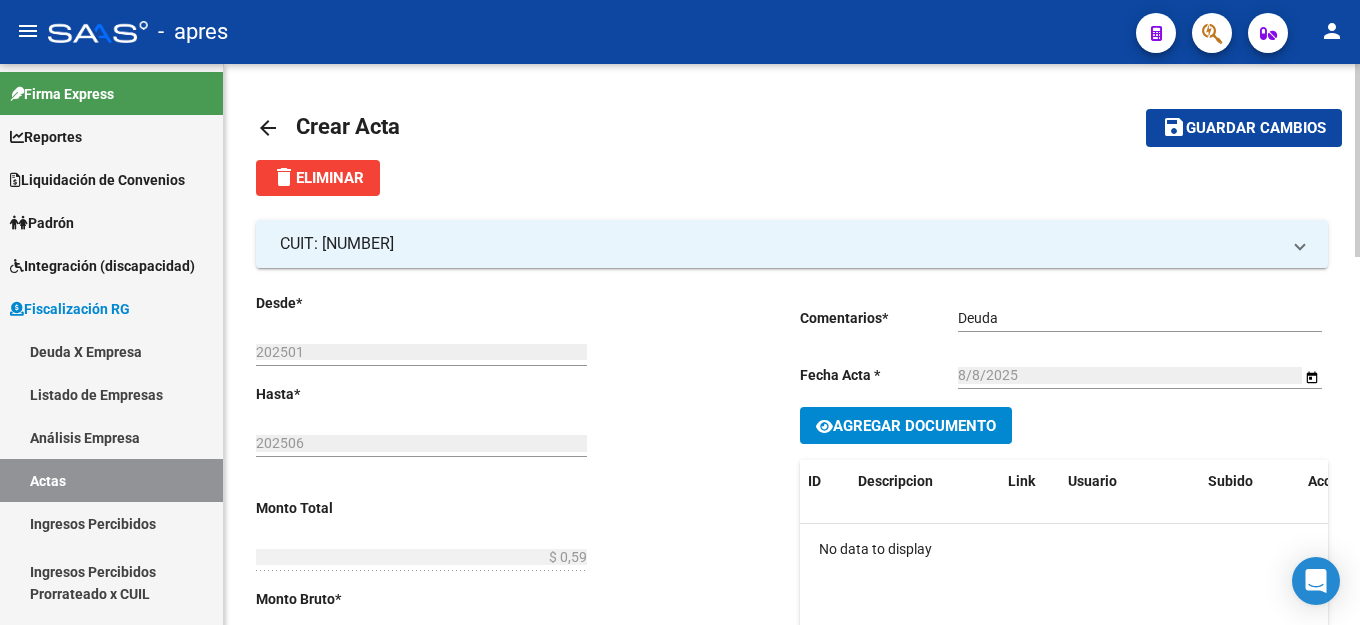click on "Agregar Documento" 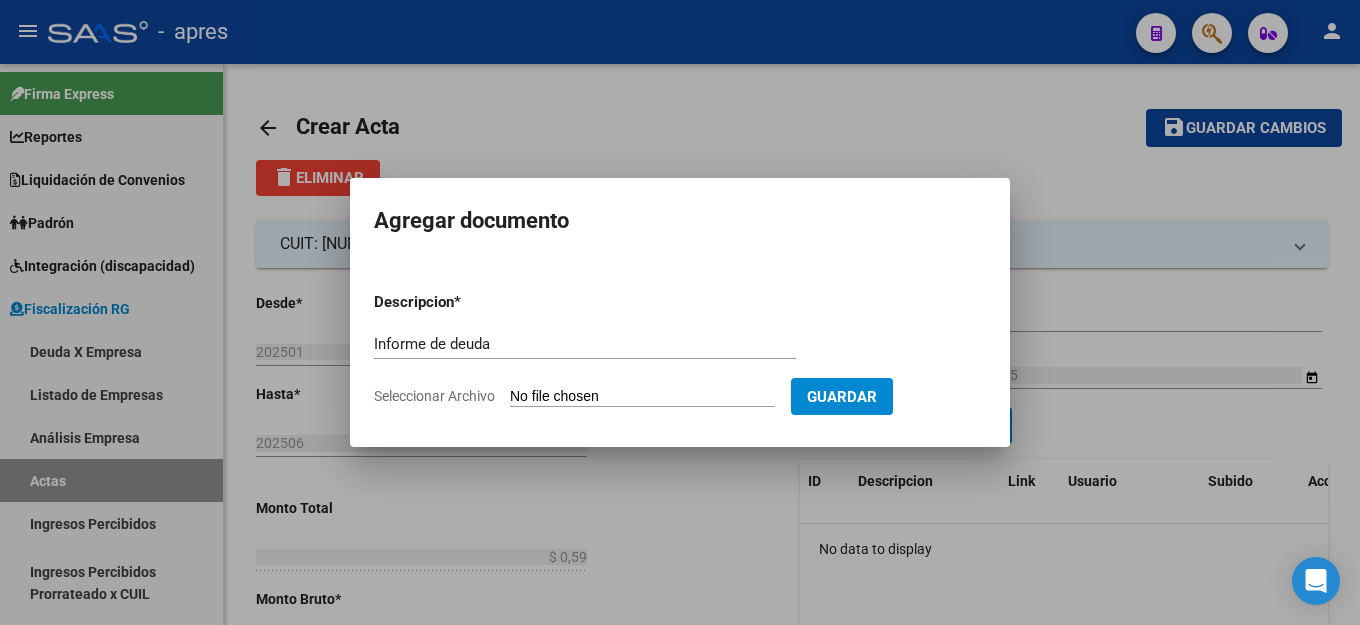 click on "Seleccionar Archivo" at bounding box center (642, 397) 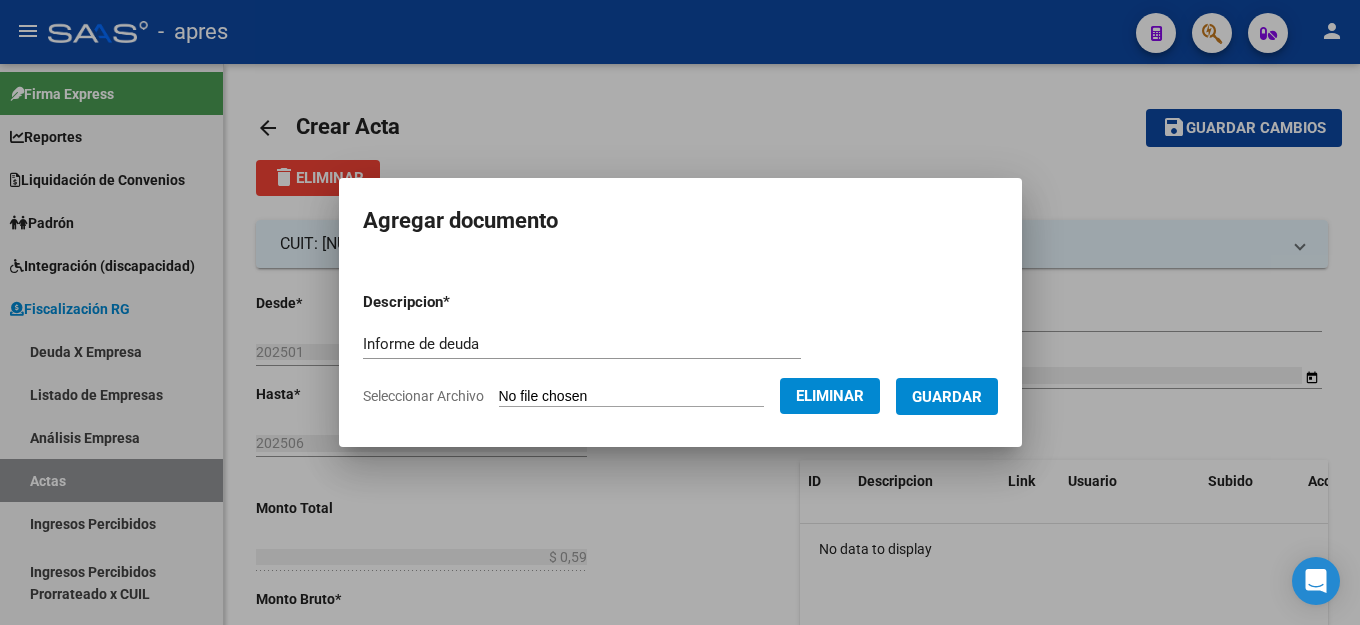 click on "Descripcion  *   Informe de deuda Descripcion  Seleccionar Archivo Eliminar Guardar" at bounding box center [680, 349] 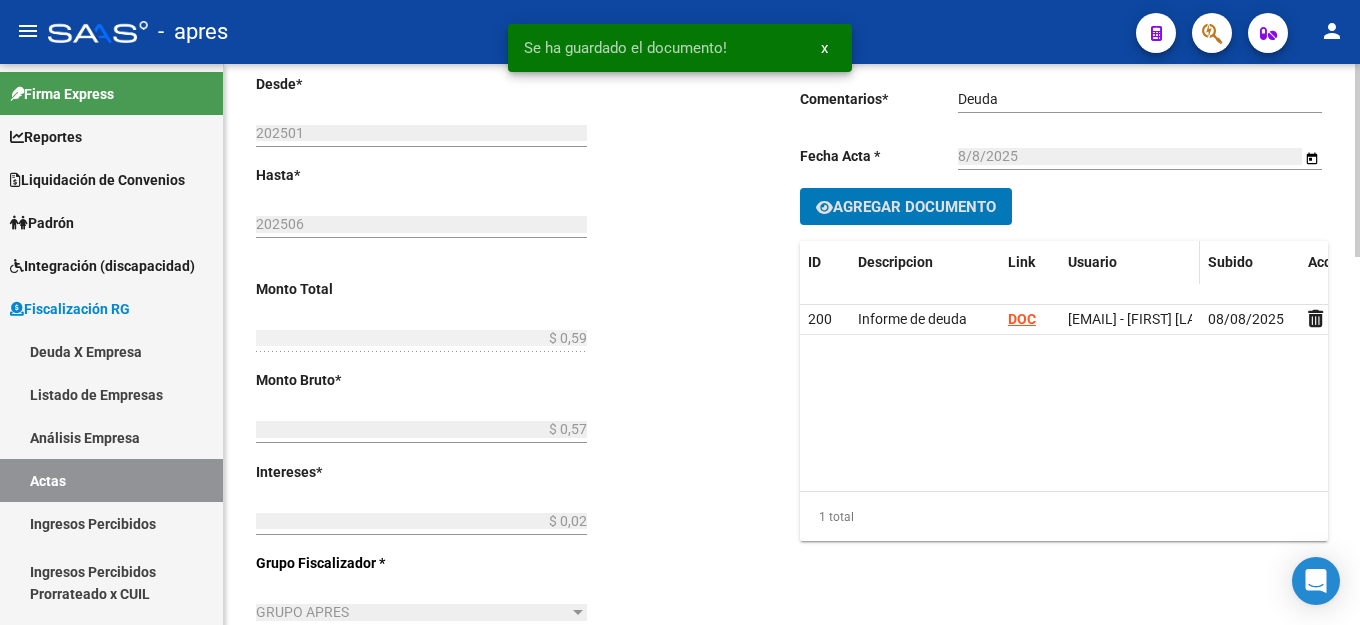 scroll, scrollTop: 0, scrollLeft: 0, axis: both 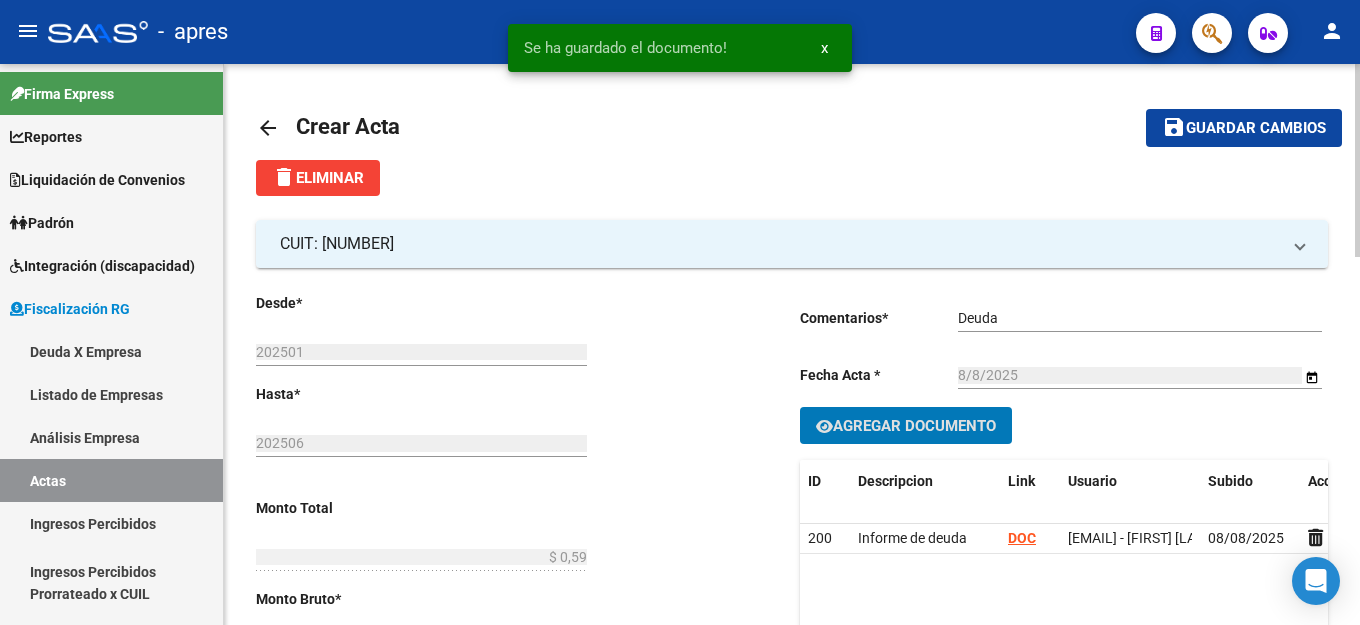 click on "Guardar cambios" 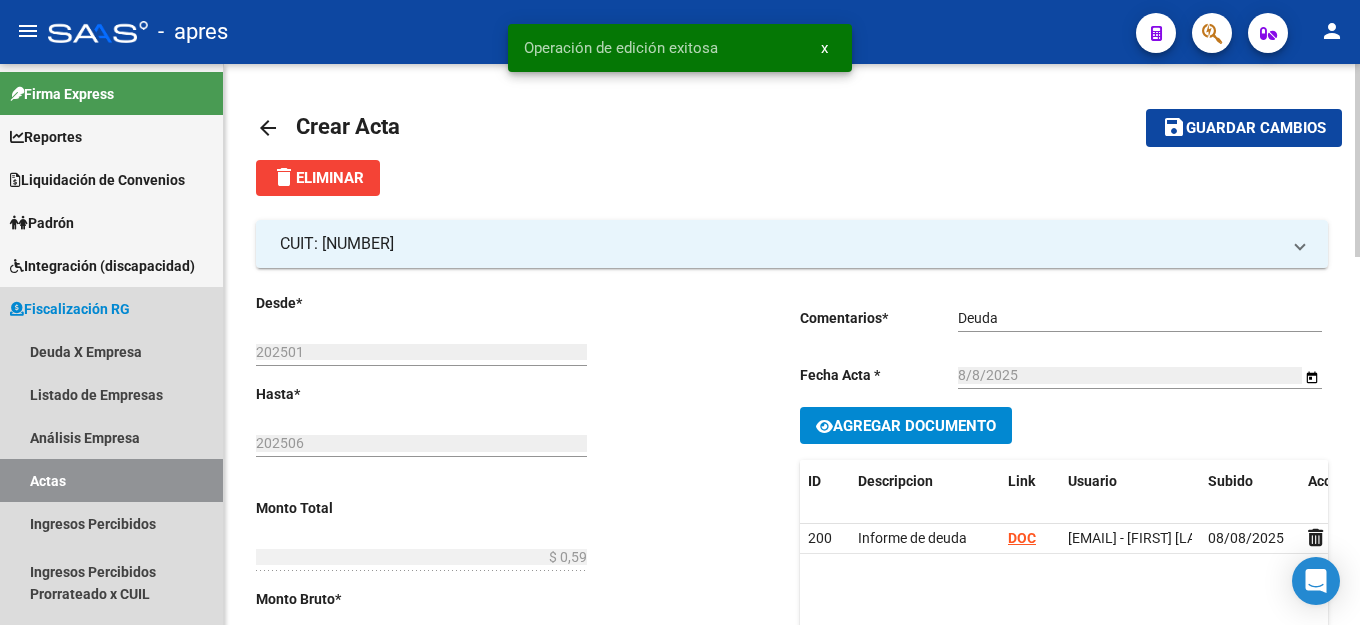 drag, startPoint x: 93, startPoint y: 309, endPoint x: 507, endPoint y: 439, distance: 433.93088 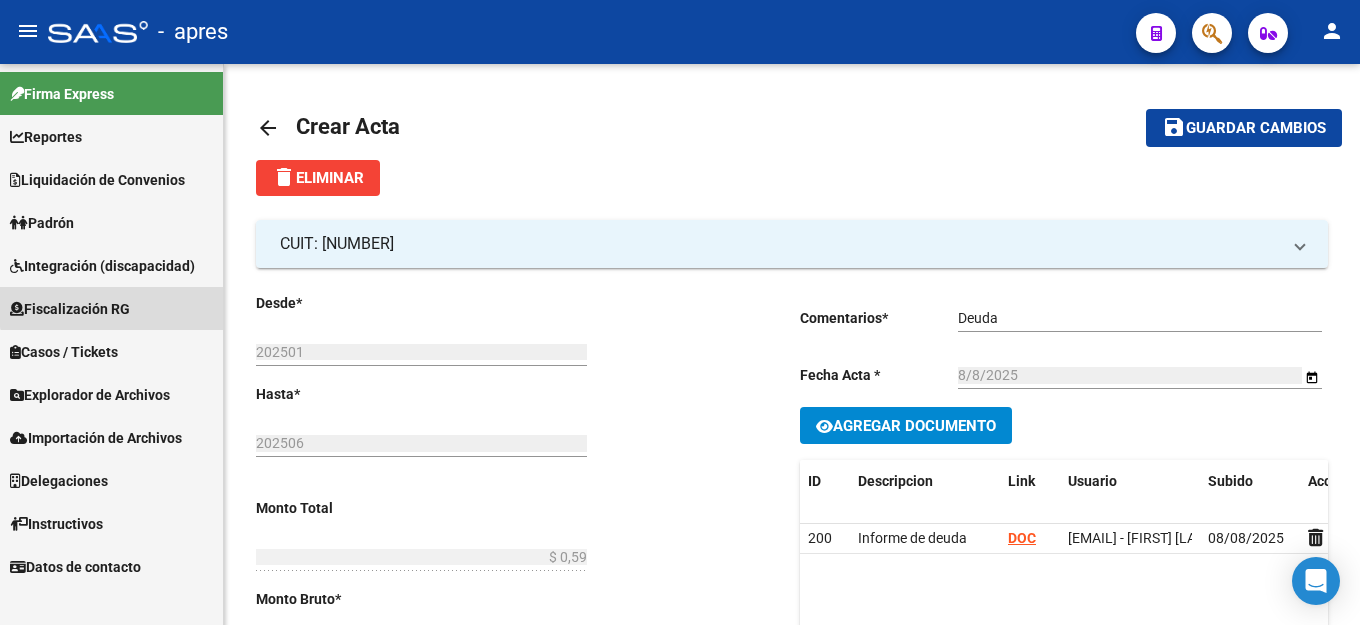 click on "Fiscalización RG" at bounding box center [70, 309] 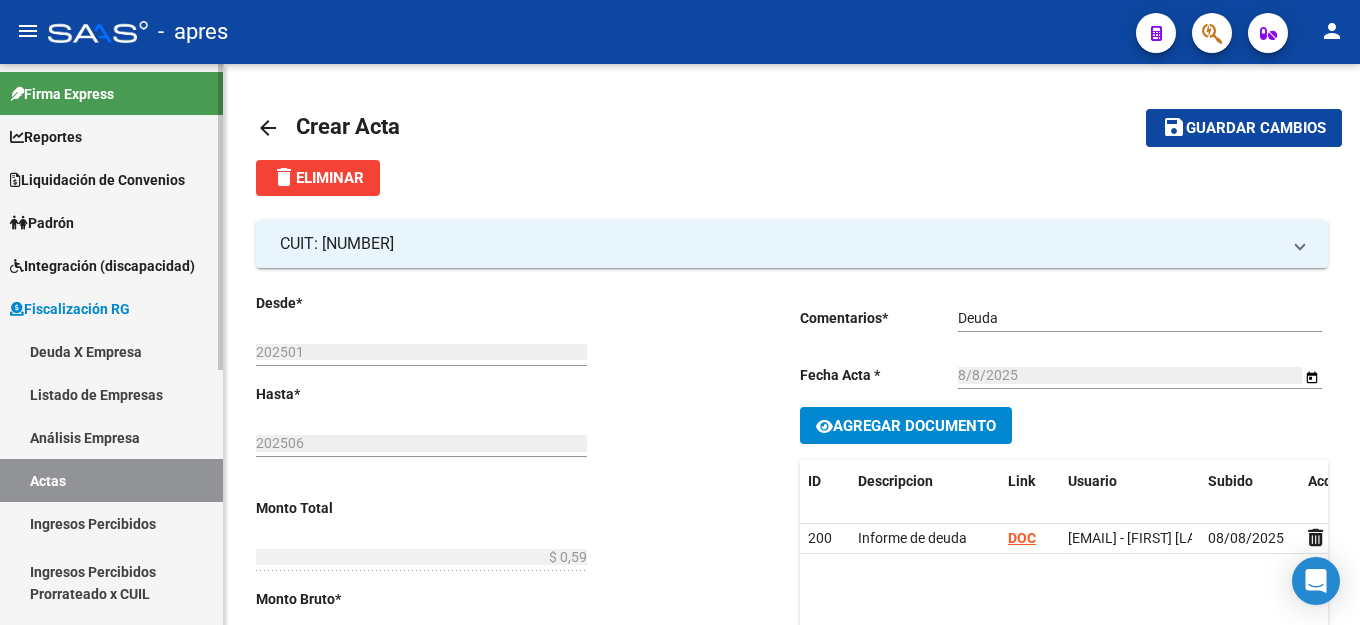 click on "Deuda X Empresa" at bounding box center (111, 351) 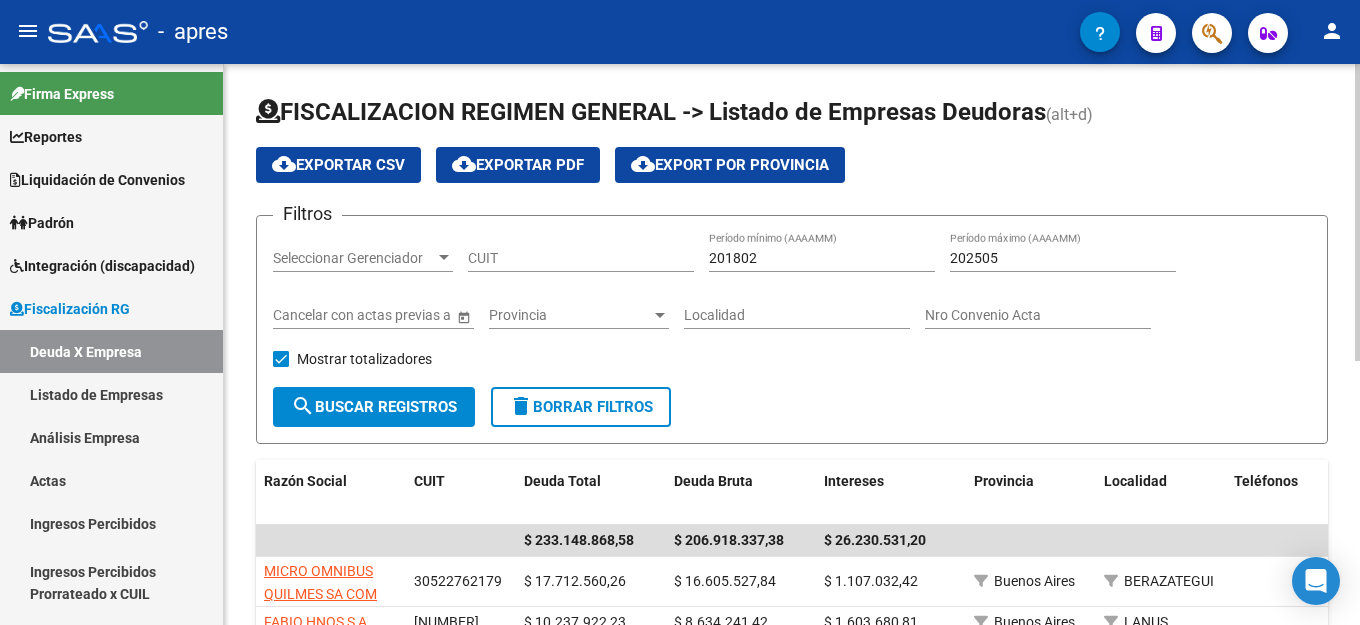 click on "CUIT" at bounding box center [581, 258] 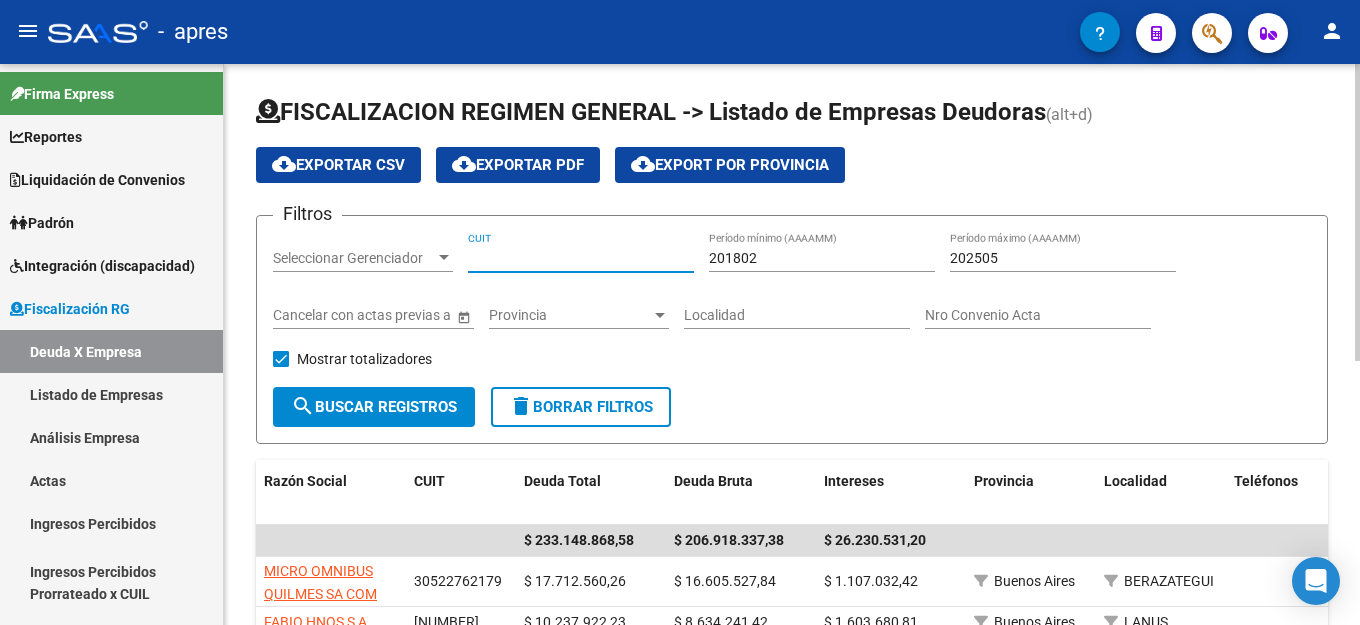 paste on "[CUIT]" 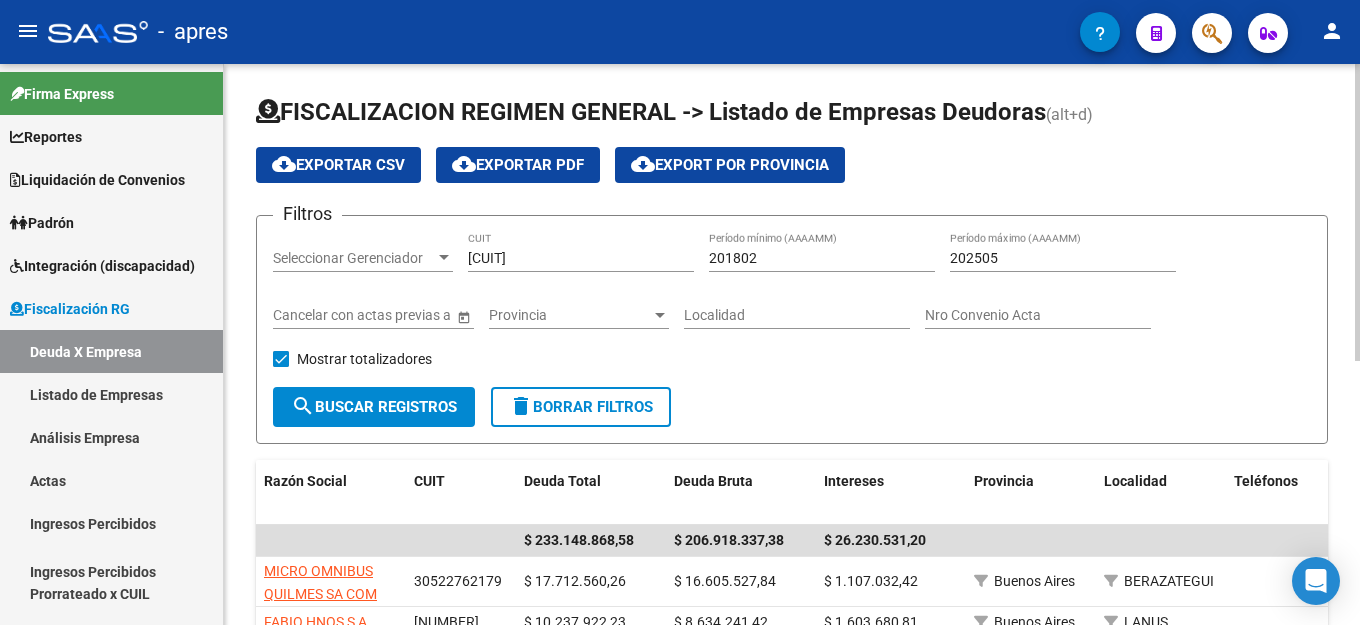 click on "[PERIOD] Período máximo ([YEAR][MONTH])" 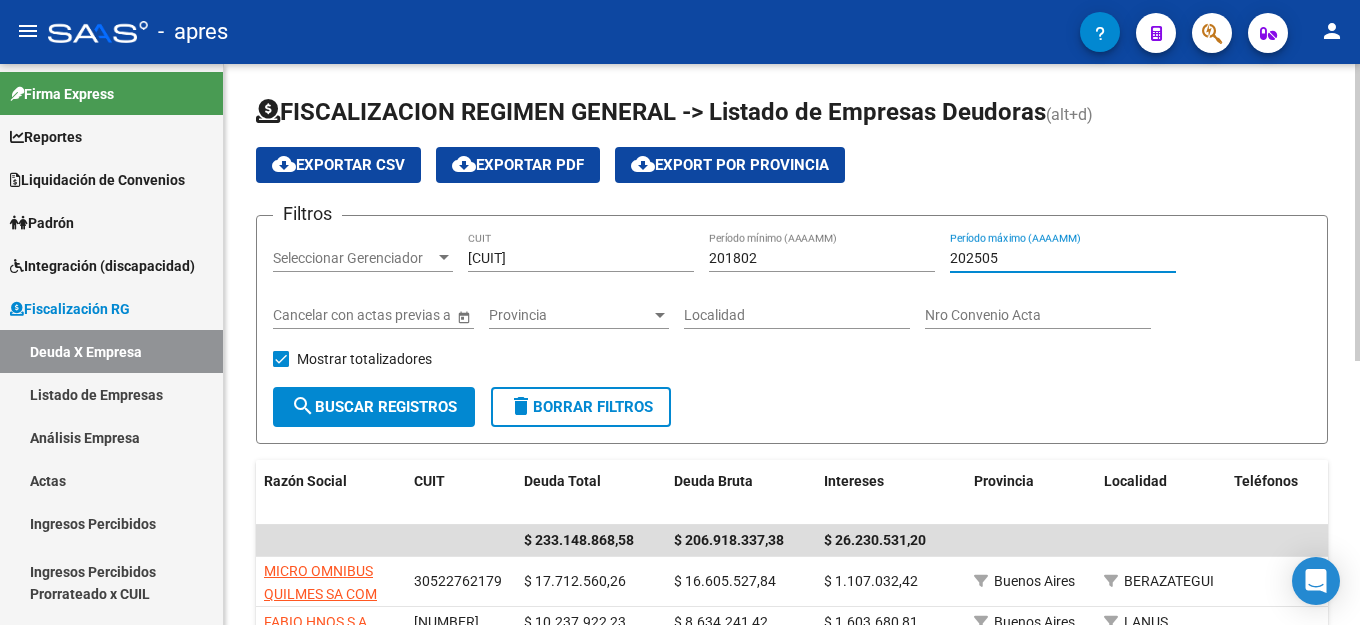click on "202505" at bounding box center (1063, 258) 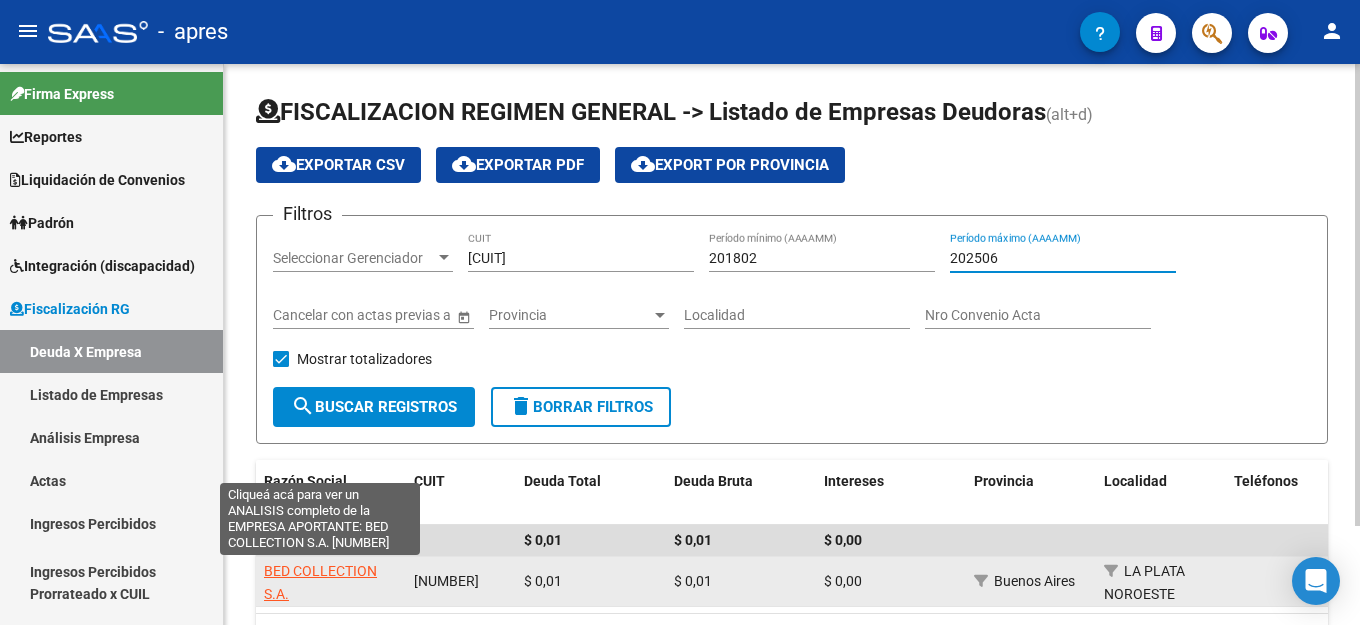 click on "BED COLLECTION S.A." 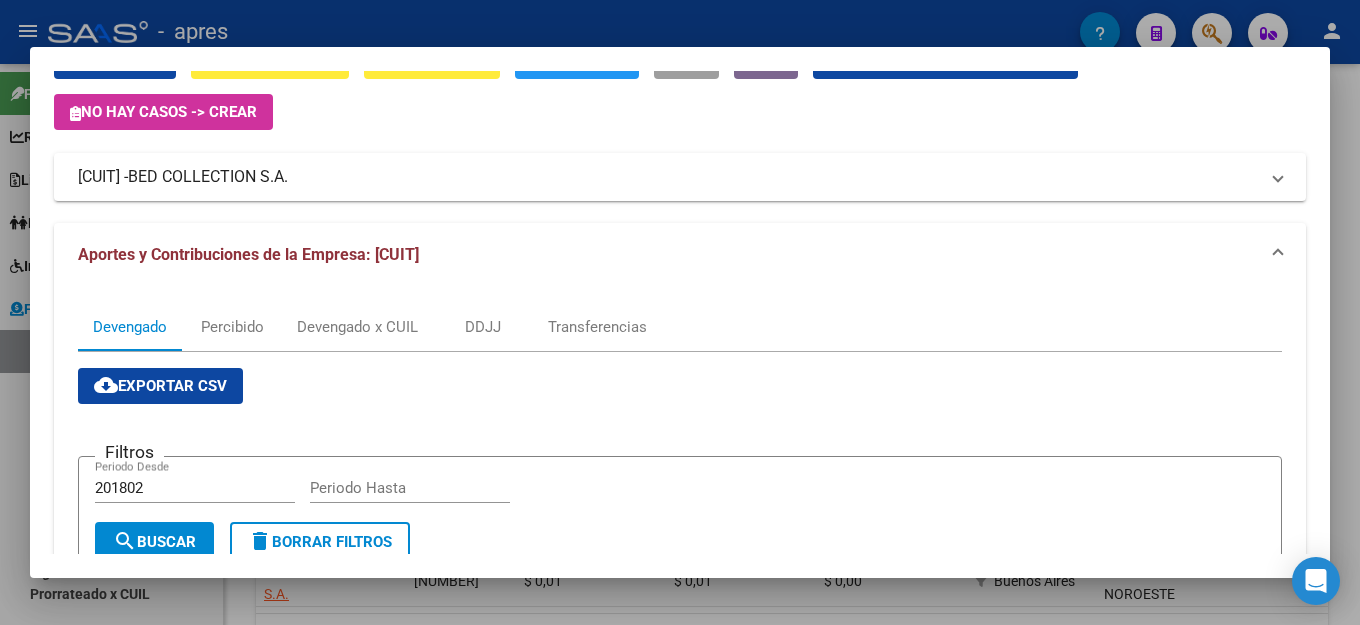 scroll, scrollTop: 0, scrollLeft: 0, axis: both 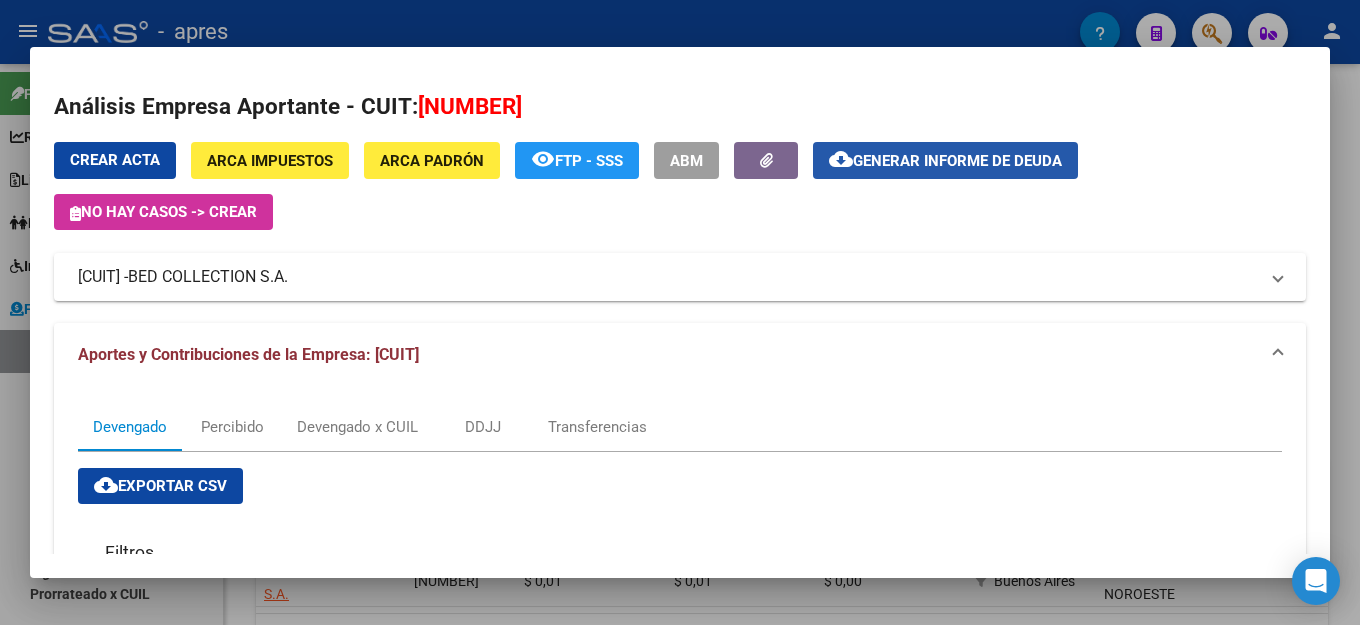 click on "Generar informe de deuda" 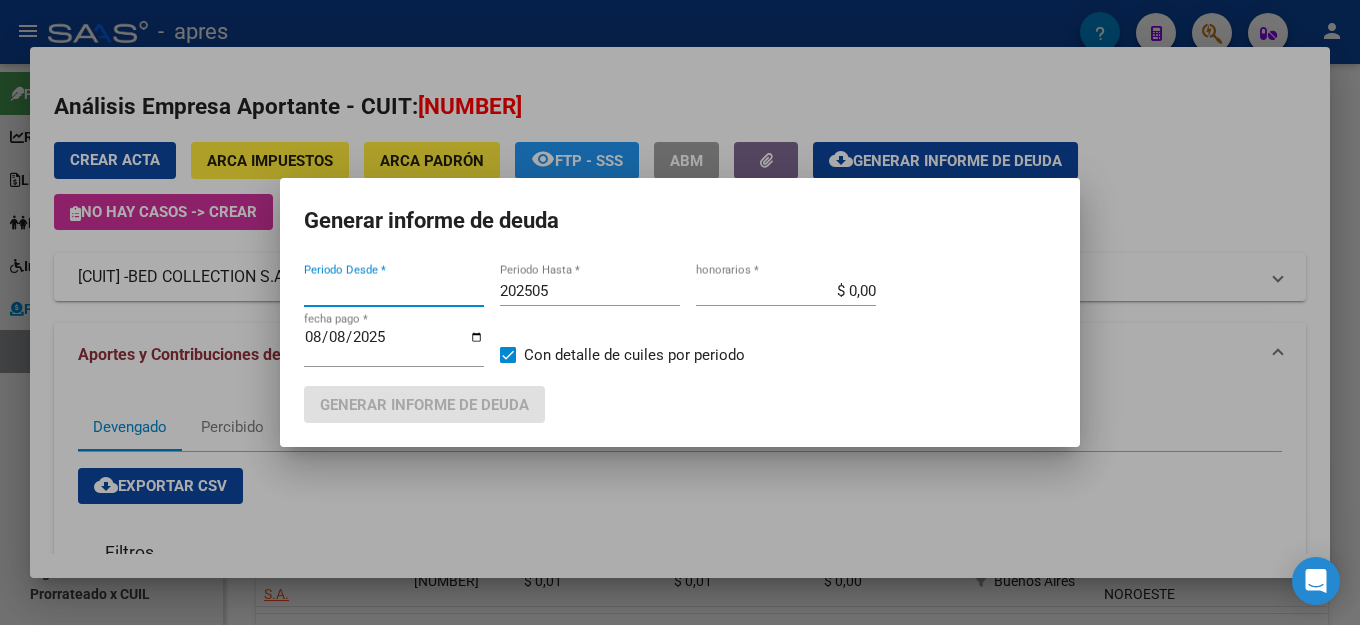 click on "202505" at bounding box center [590, 291] 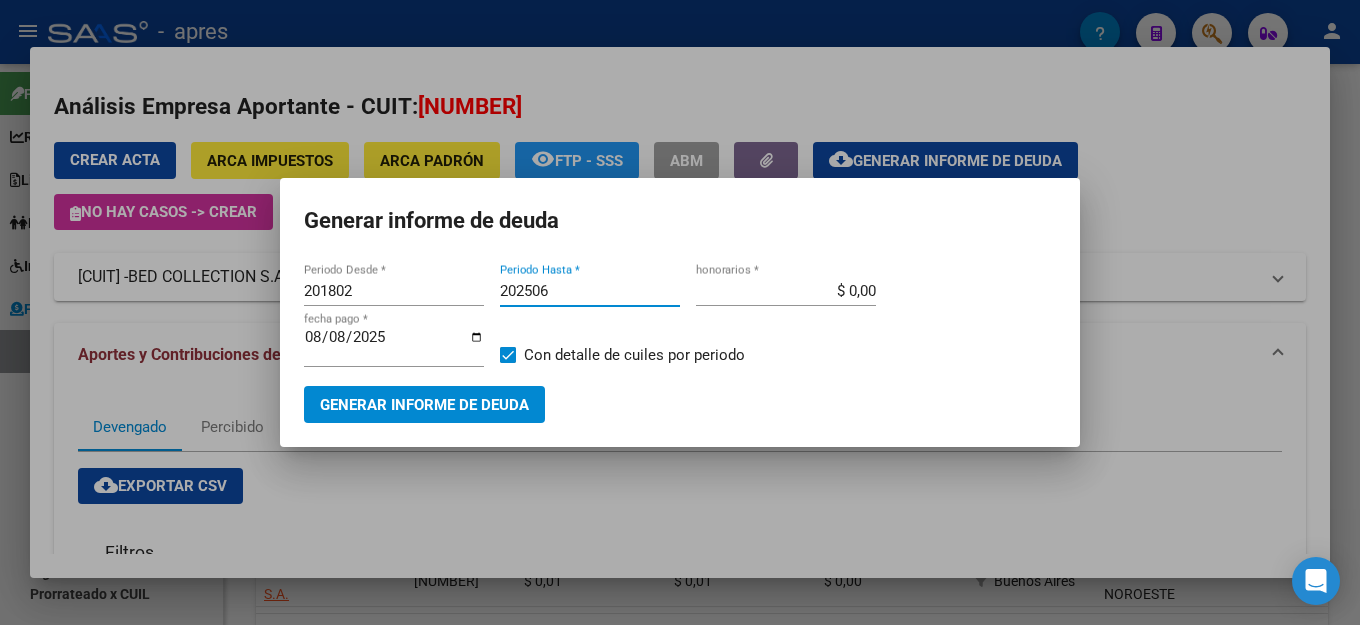 click on "Generar informe de deuda" at bounding box center (424, 405) 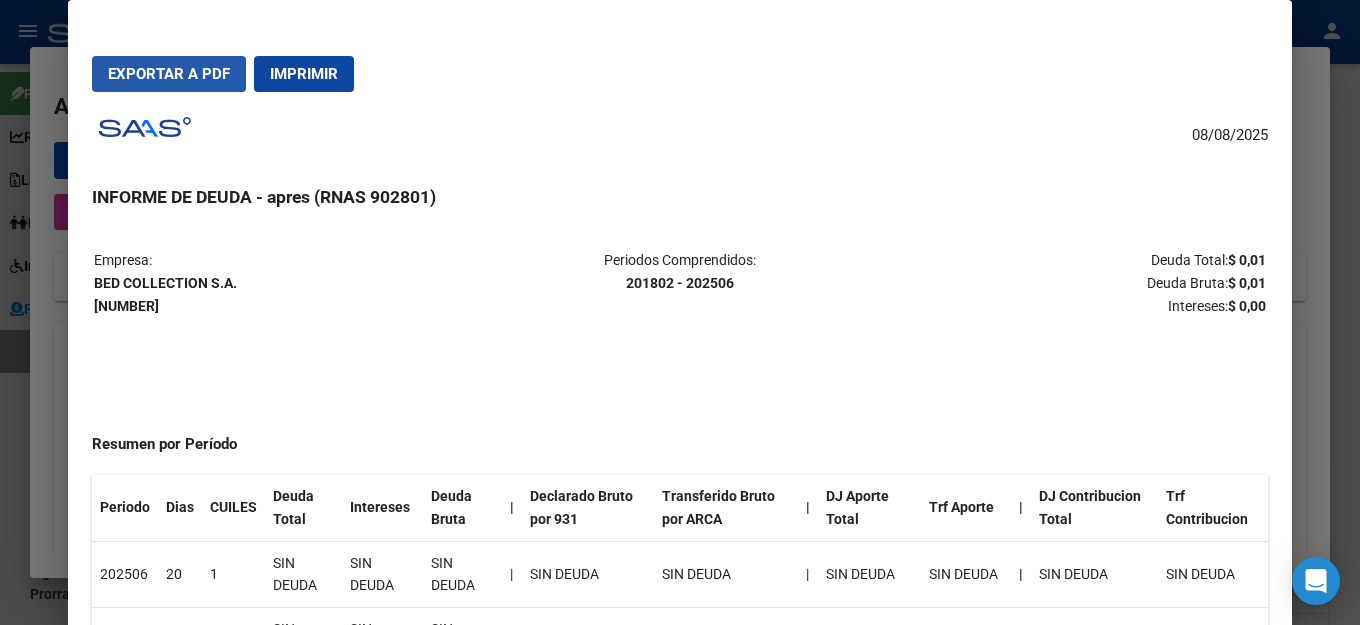 click on "Exportar a PDF" at bounding box center (169, 74) 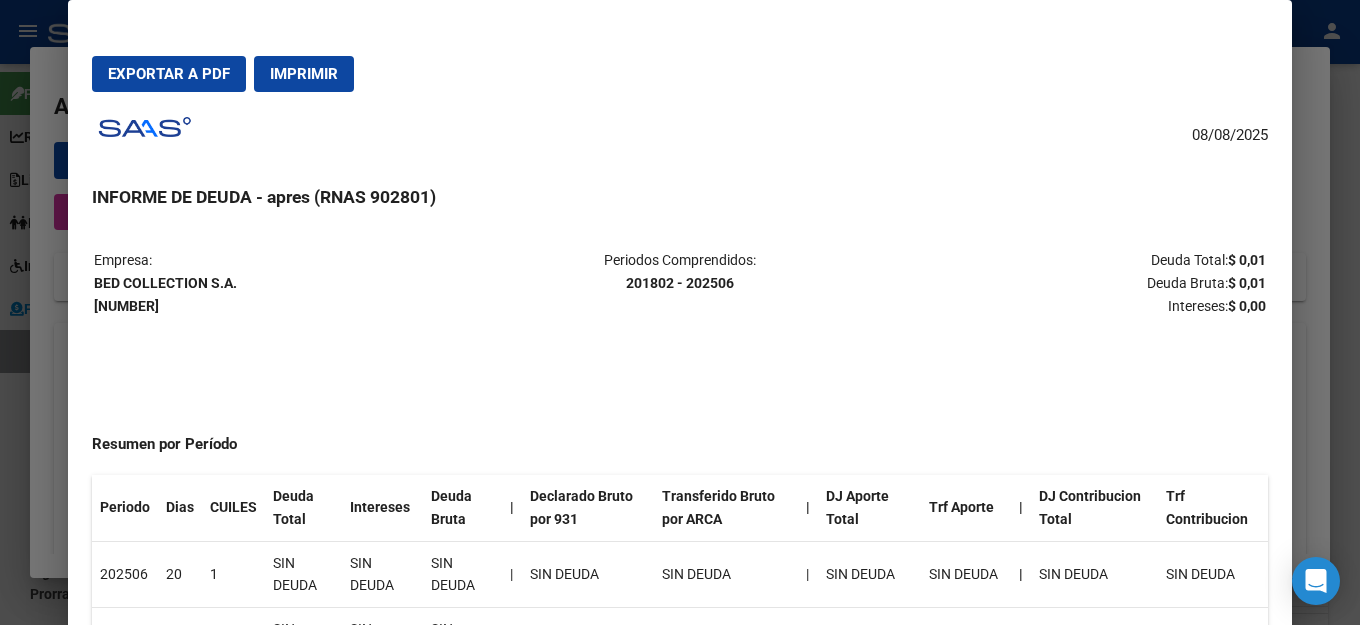click on "Exportar a PDF Imprimir [DATE]  INFORME DE DEUDA - apres (RNAS 902801) Empresa:  BED COLLECTION S.A.  [CUIT] Periodos Comprendidos:  [PERIOD] - [PERIOD]   Deuda Total:  $ 0,01  Deuda Bruta:  $ 0,01  Intereses:  $ 0,00 Resumen por Período Periodo Dias CUILES Deuda Total Intereses Deuda Bruta | Declarado Bruto por 931 Transferido Bruto por ARCA | DJ Aporte Total Trf Aporte | DJ Contribucion Total Trf Contribucion 202506 20 1 SIN DEUDA  SIN DEUDA  SIN DEUDA  | SIN DEUDA  SIN DEUDA  | SIN DEUDA  SIN DEUDA  | SIN DEUDA  SIN DEUDA  202505 50 1 SIN DEUDA  SIN DEUDA  SIN DEUDA  | SIN DEUDA  SIN DEUDA  | SIN DEUDA  SIN DEUDA  | SIN DEUDA  SIN DEUDA  202504 81 1 $ 0,01  $ 0,00  $ 0,01  | $ 74.180,10  $ 74.180,09  | $ 24.726,70  $ 24.726,70  | $ 49.453,40  $ 49.453,39  202503 111 1 SIN DEUDA  SIN DEUDA  SIN DEUDA  | SIN DEUDA  SIN DEUDA  | SIN DEUDA  SIN DEUDA  | SIN DEUDA  SIN DEUDA  202502 142 1 SIN DEUDA  SIN DEUDA  SIN DEUDA  | SIN DEUDA  SIN DEUDA  | SIN DEUDA  SIN DEUDA  | SIN DEUDA  SIN DEUDA  Detalle período 202504 |" at bounding box center [680, 392] 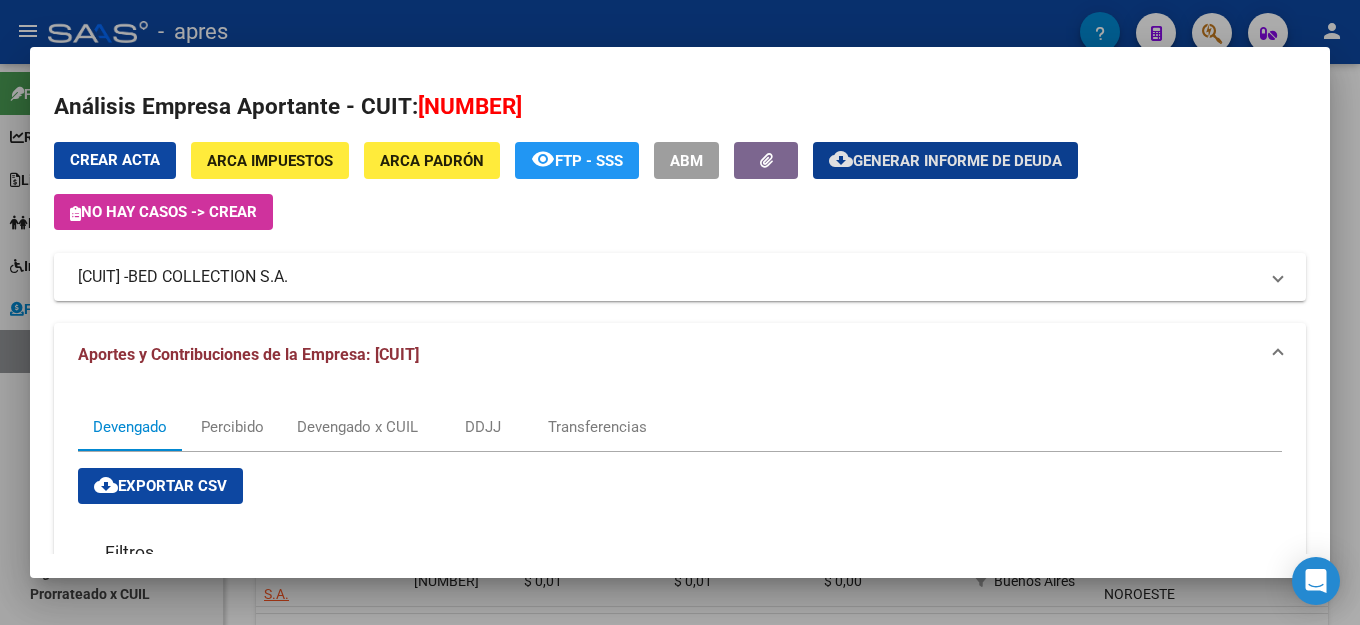 click on "Crear Acta" at bounding box center [115, 160] 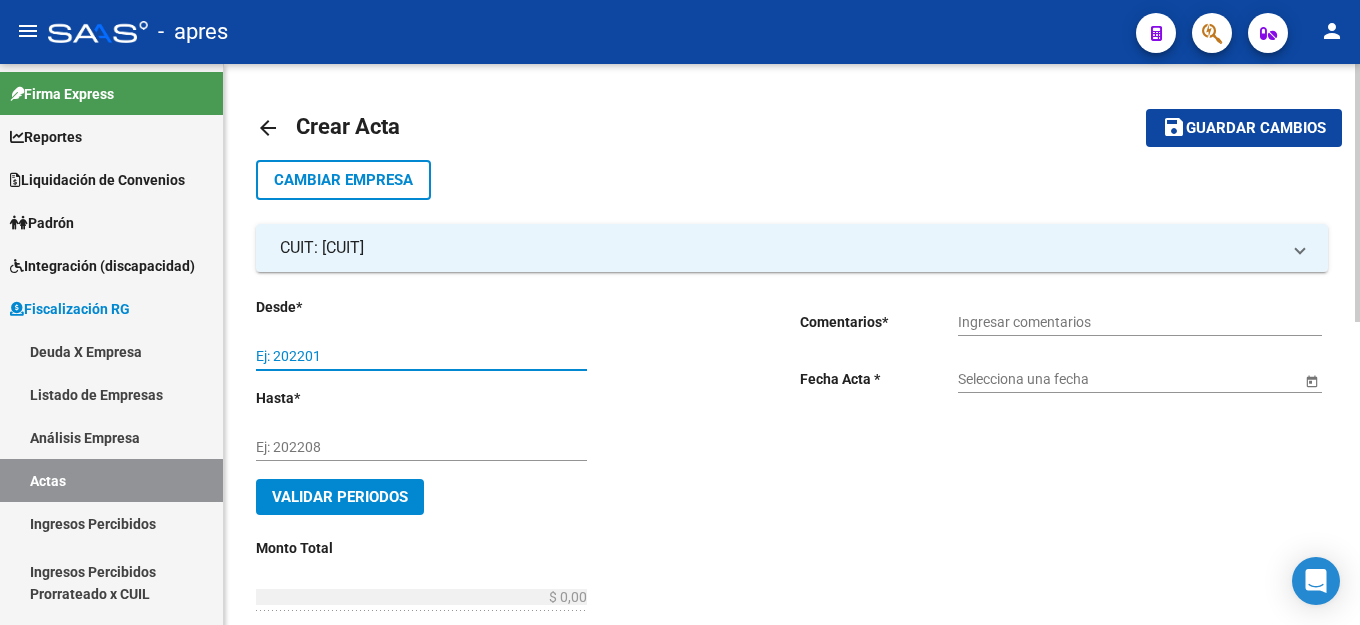click on "Ej: 202201" at bounding box center (421, 356) 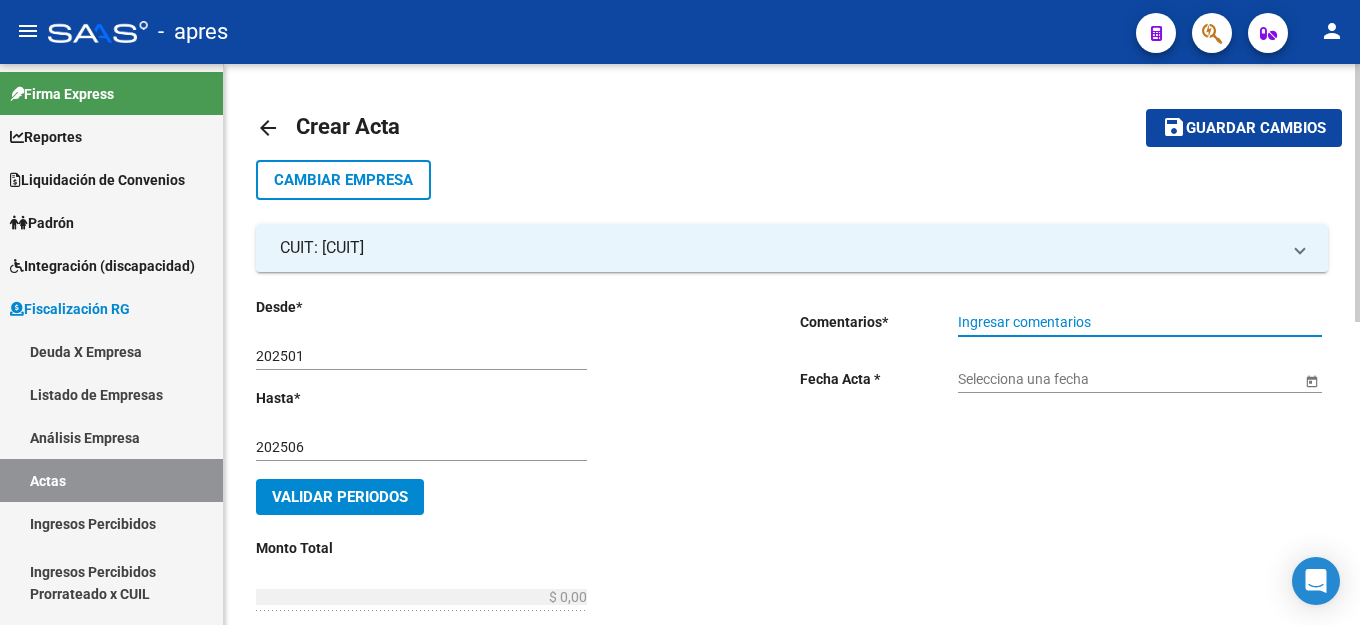 click on "Ingresar comentarios" at bounding box center [1140, 322] 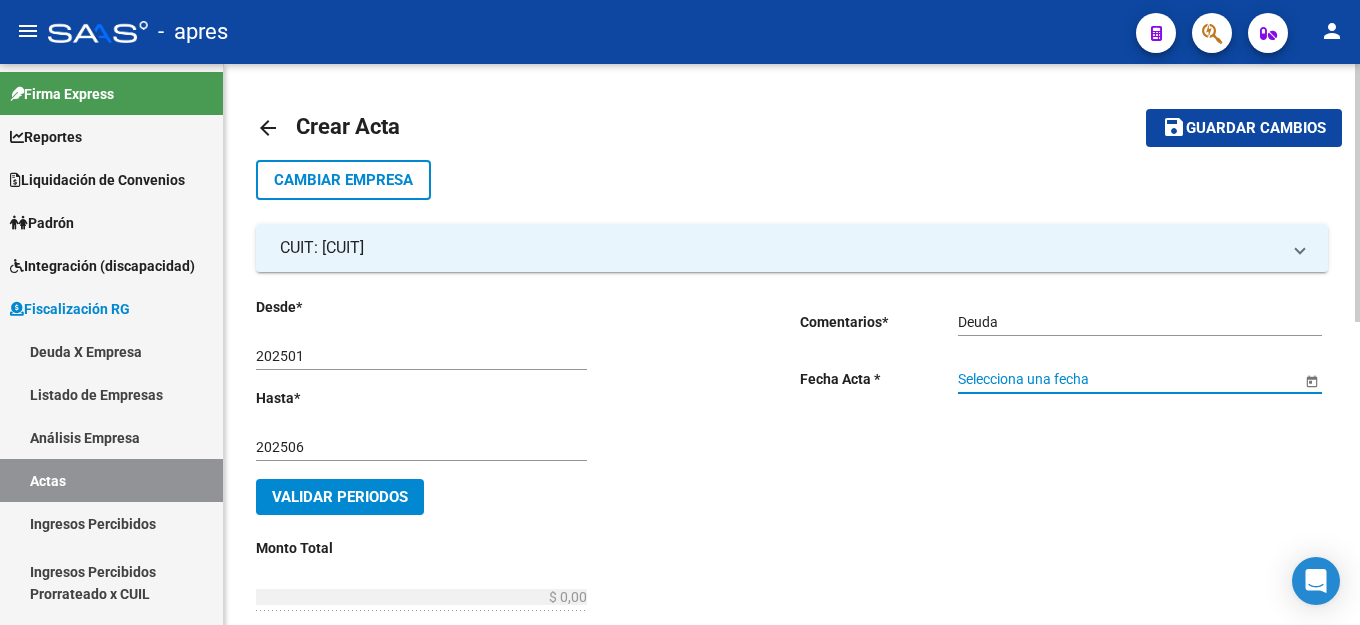 click on "Selecciona una fecha" at bounding box center [1129, 379] 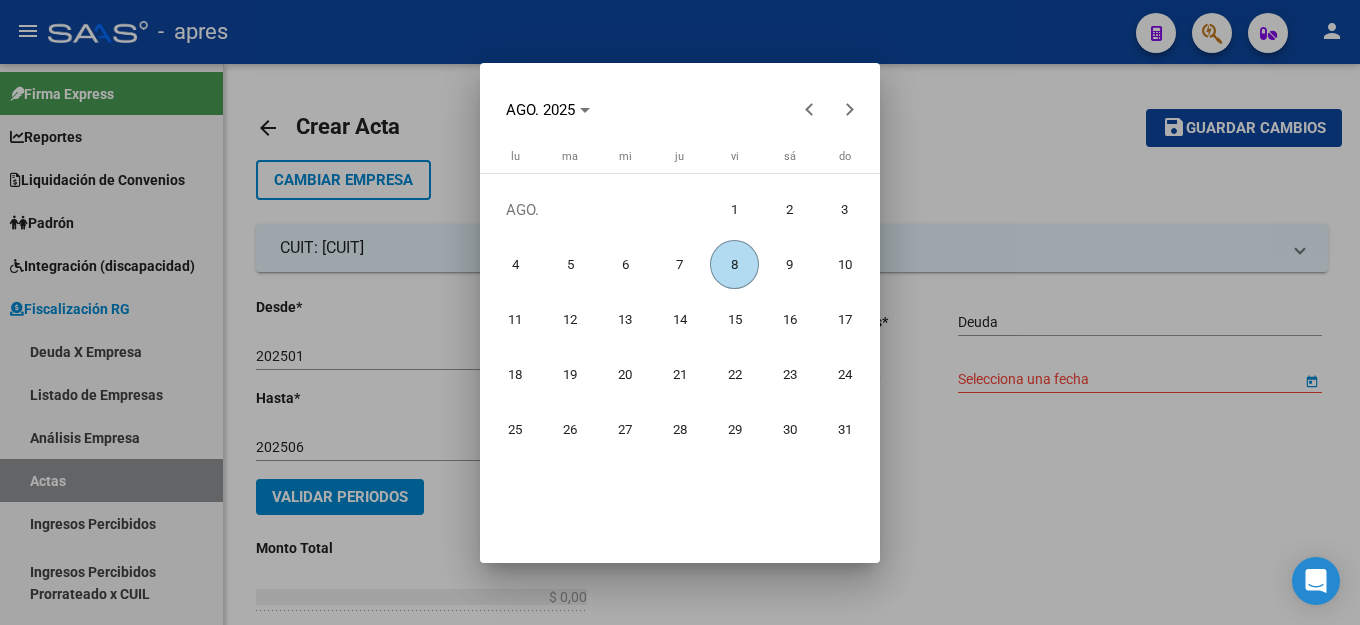 click on "8" at bounding box center [734, 264] 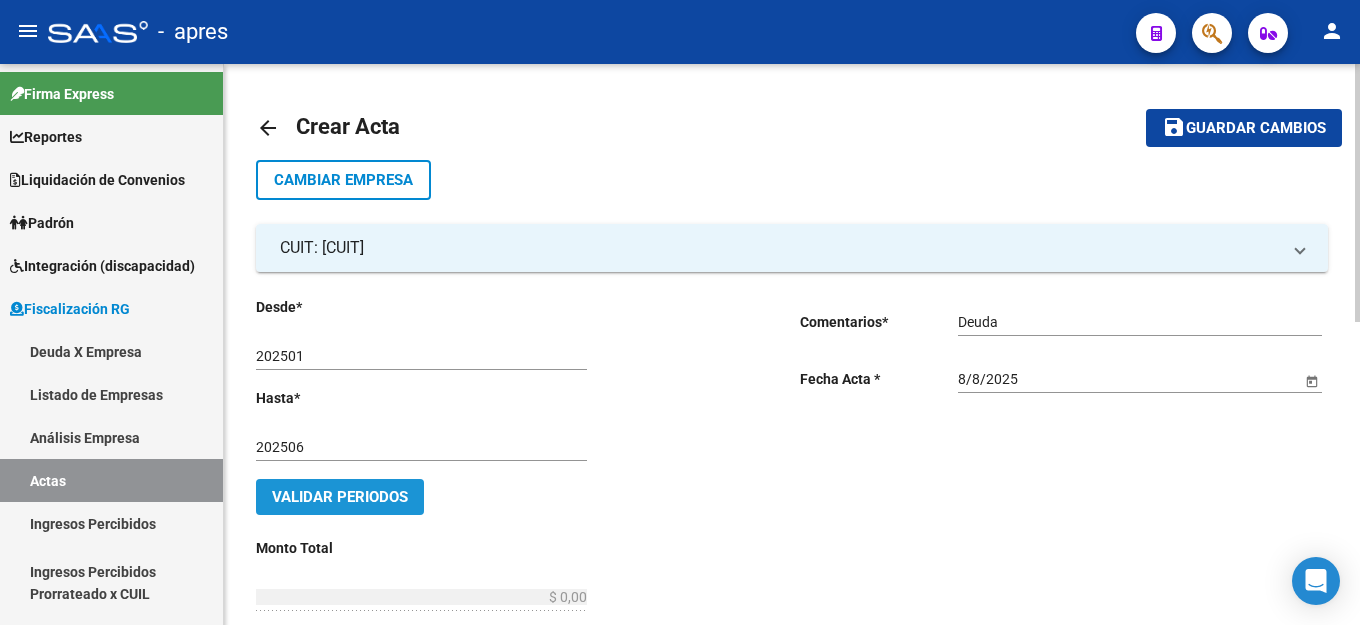 drag, startPoint x: 364, startPoint y: 492, endPoint x: 925, endPoint y: 466, distance: 561.6022 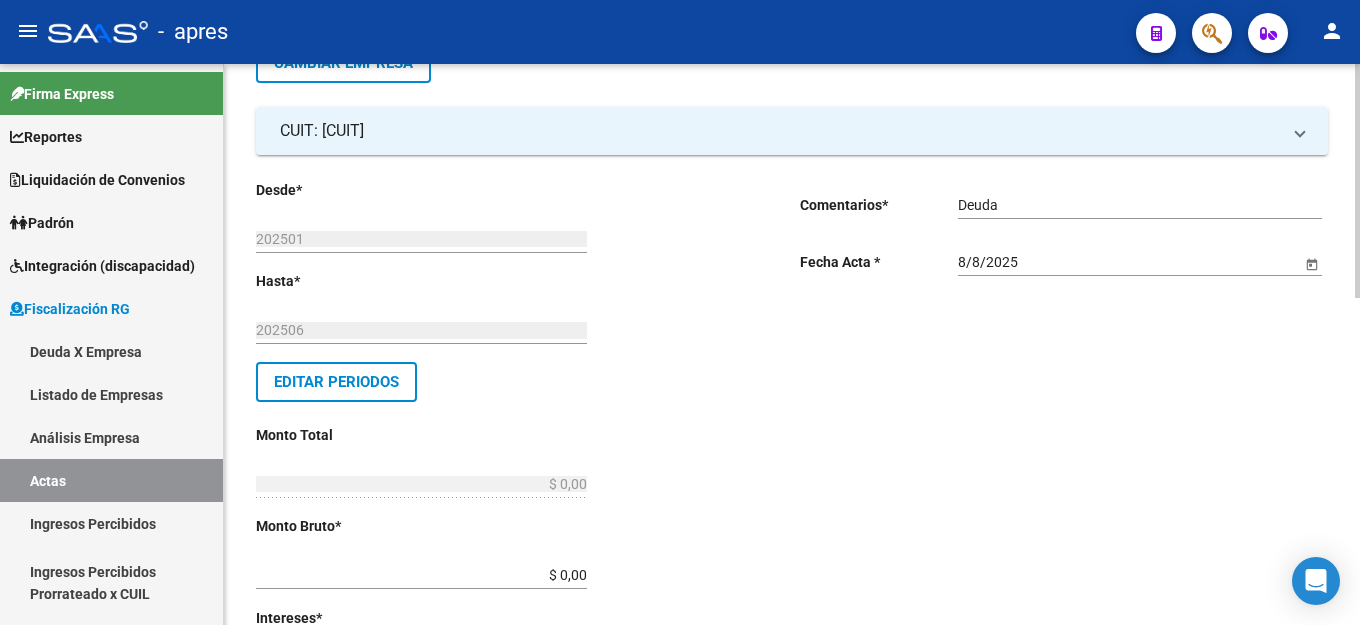 scroll, scrollTop: 200, scrollLeft: 0, axis: vertical 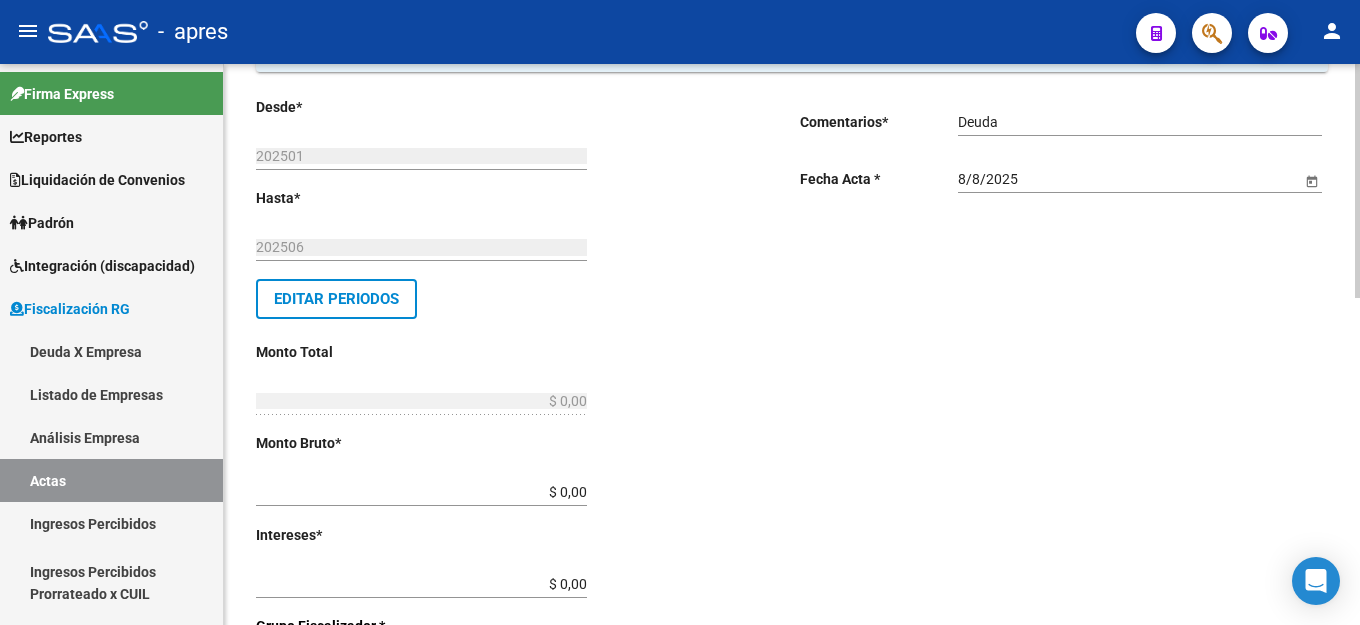 click on "$ 0,00" at bounding box center [421, 492] 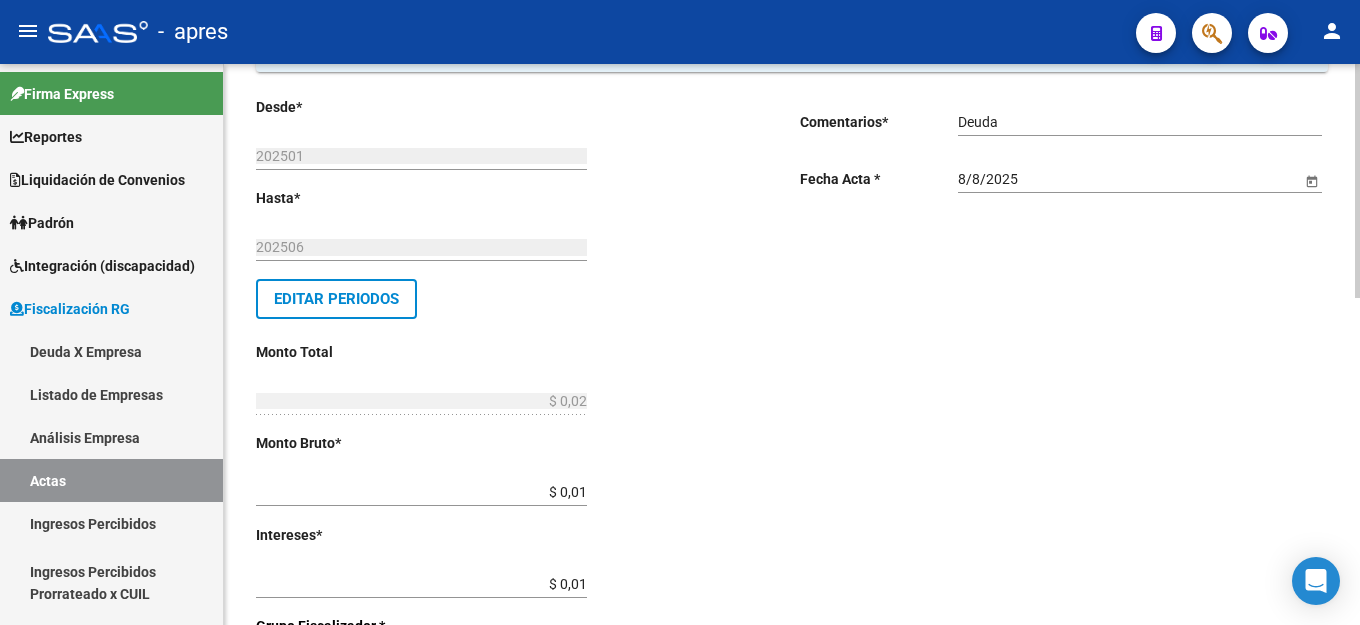 scroll, scrollTop: 531, scrollLeft: 0, axis: vertical 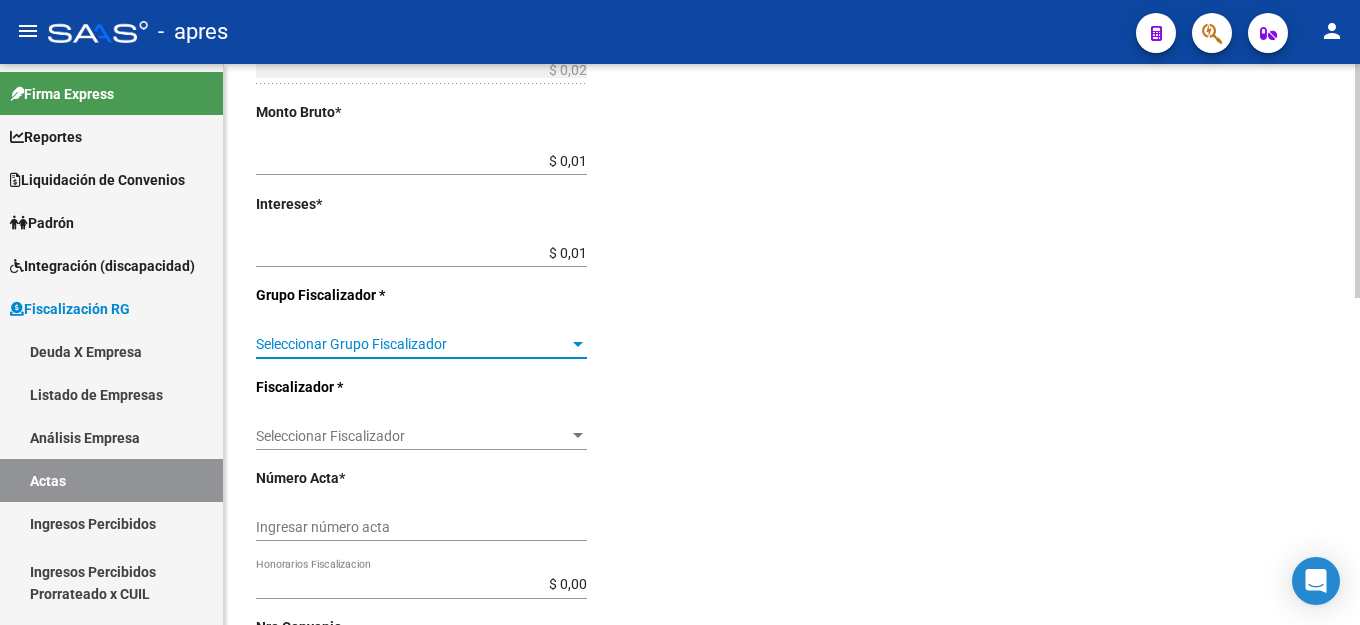 click on "Seleccionar Grupo Fiscalizador" at bounding box center [412, 344] 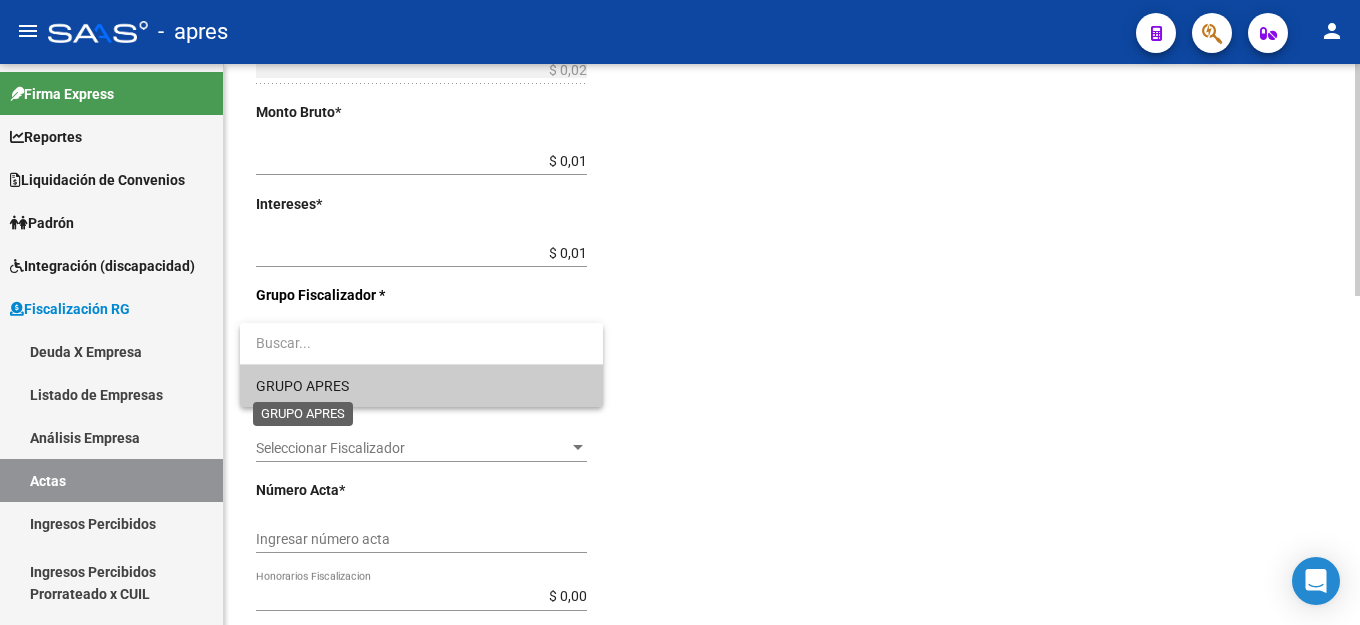 drag, startPoint x: 340, startPoint y: 386, endPoint x: 345, endPoint y: 414, distance: 28.442924 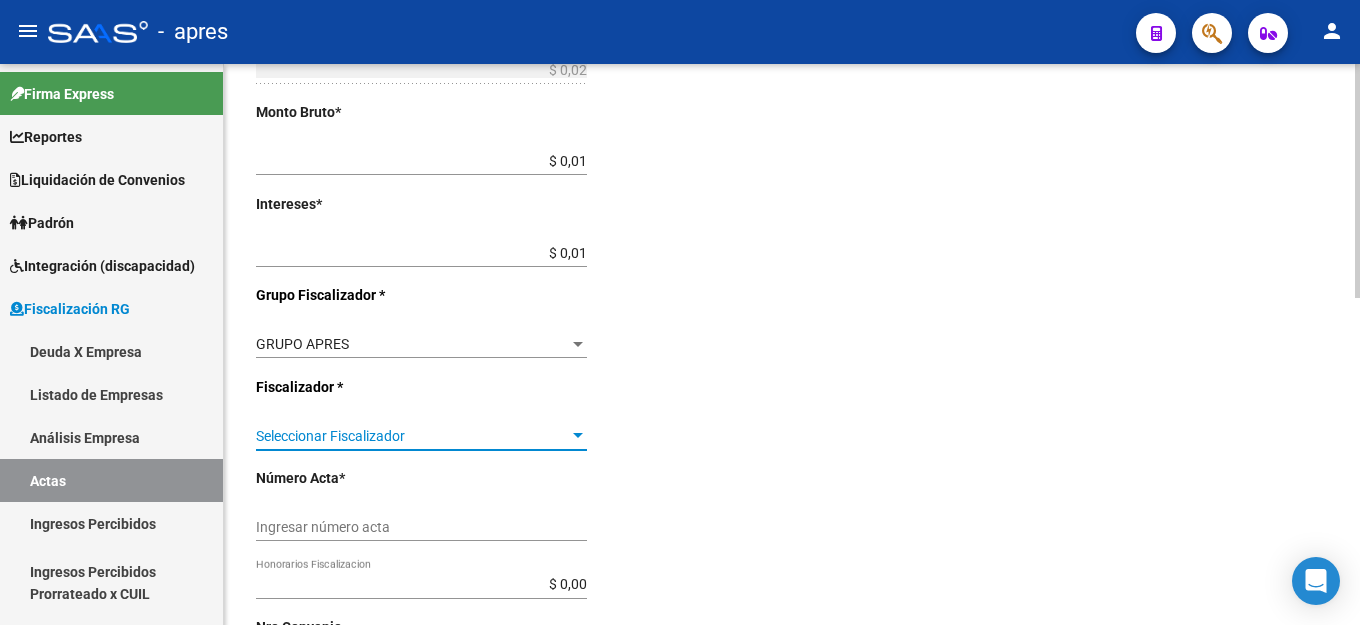 click on "Seleccionar Fiscalizador" at bounding box center (412, 436) 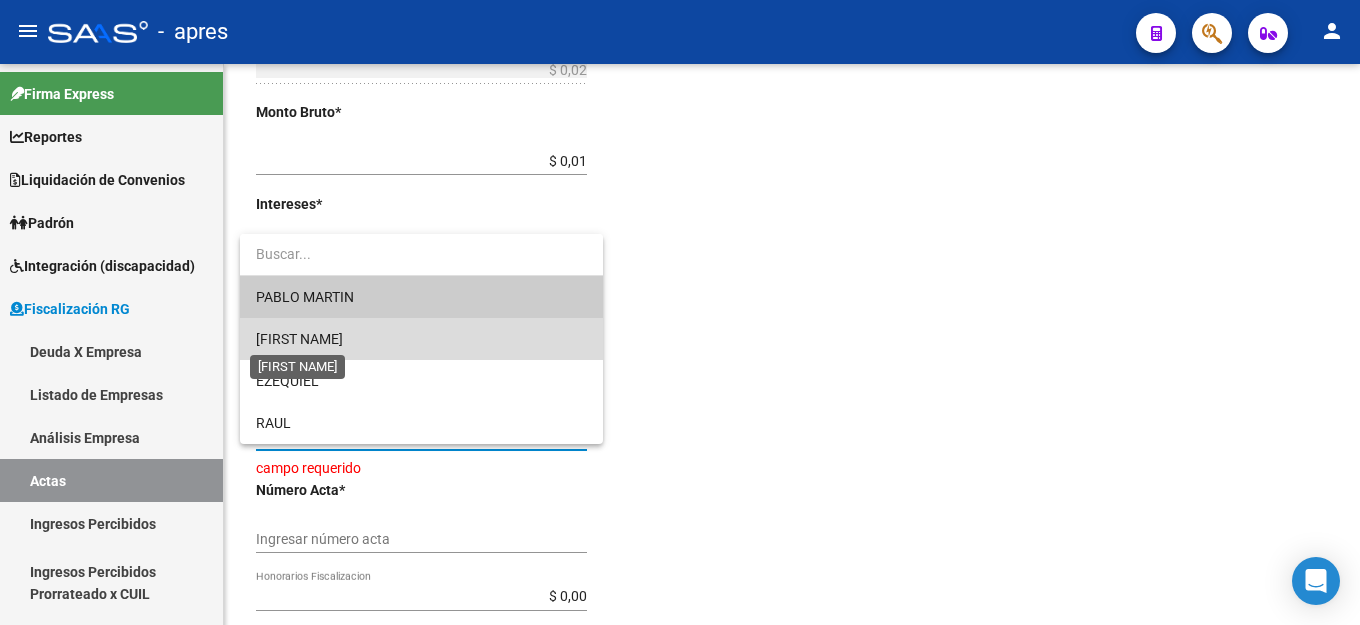 click on "[FIRST NAME]" at bounding box center (299, 339) 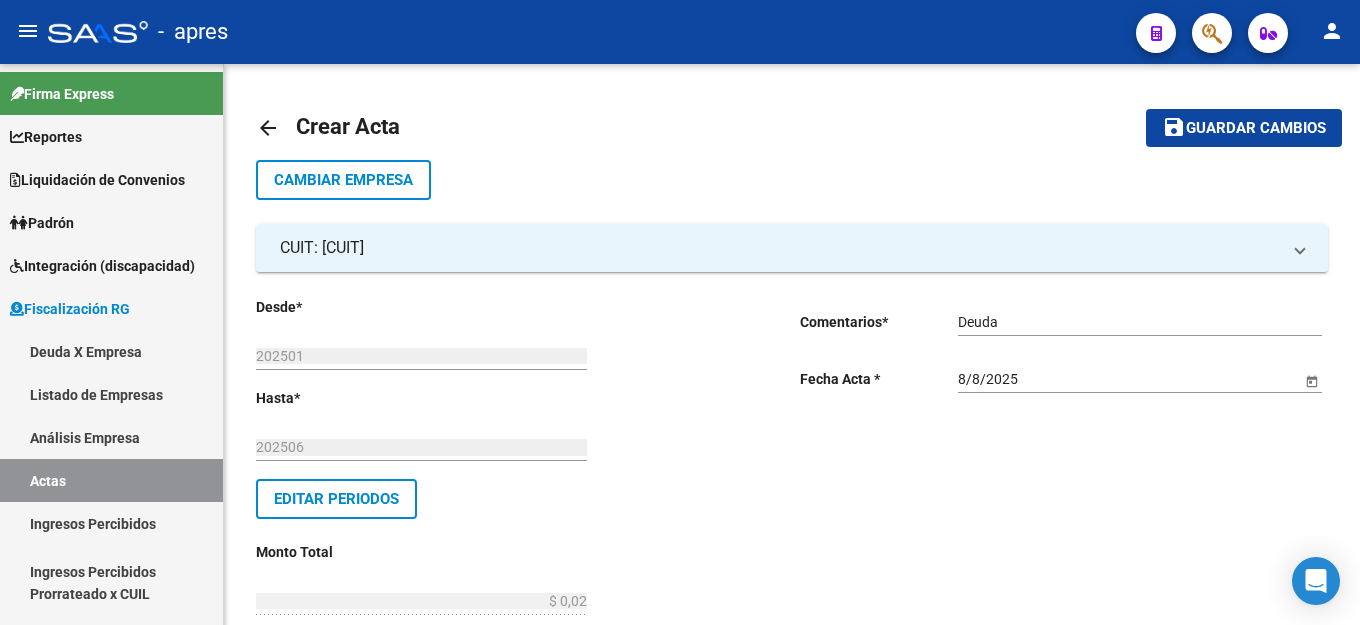 scroll, scrollTop: 0, scrollLeft: 0, axis: both 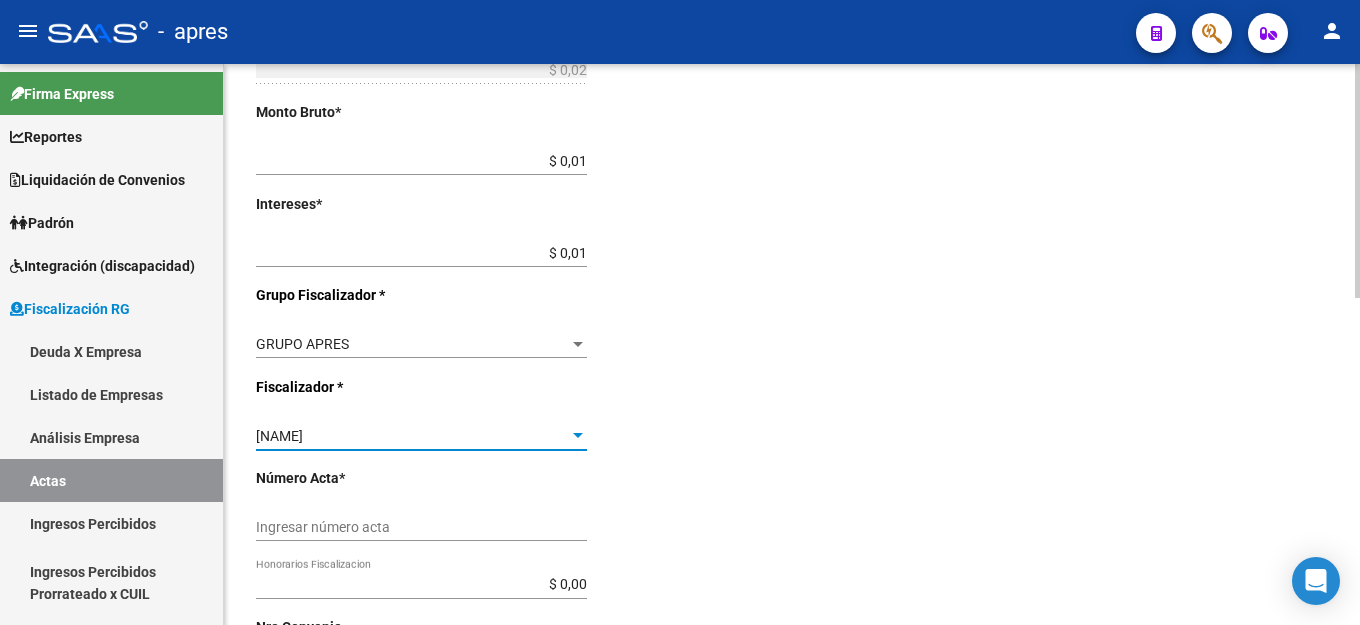 click on "[NAME] Seleccionar Fiscalizador" 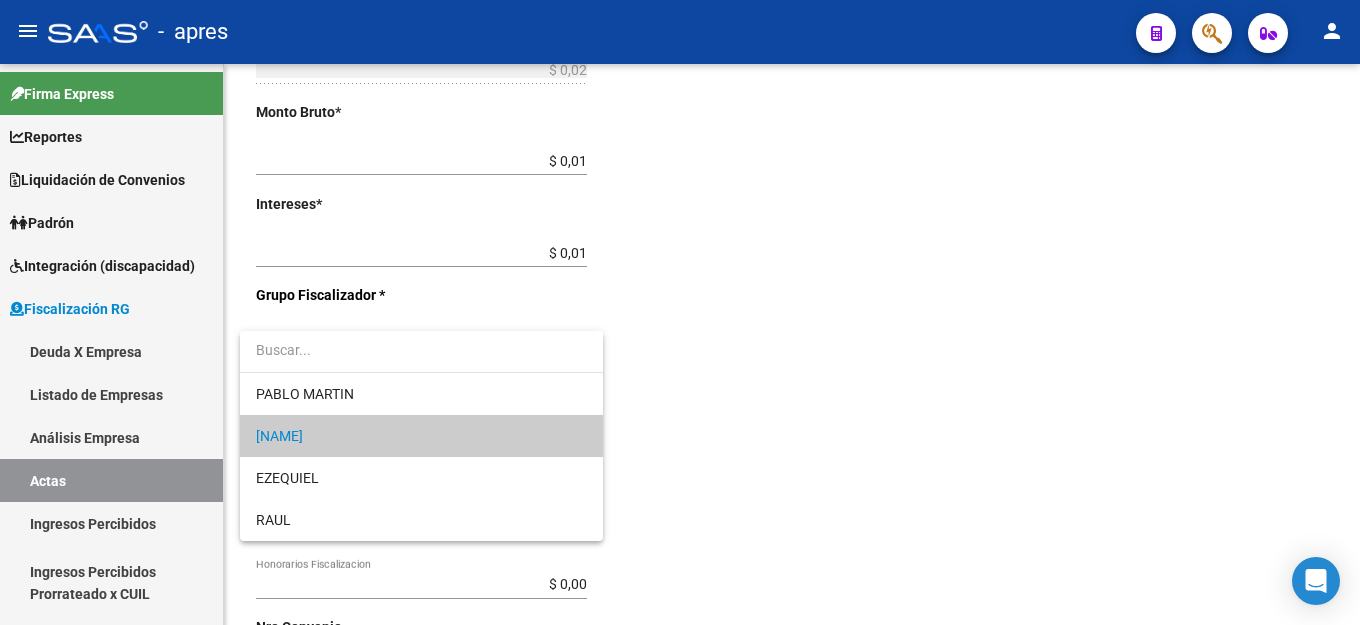 click on "[NAME]" at bounding box center (421, 436) 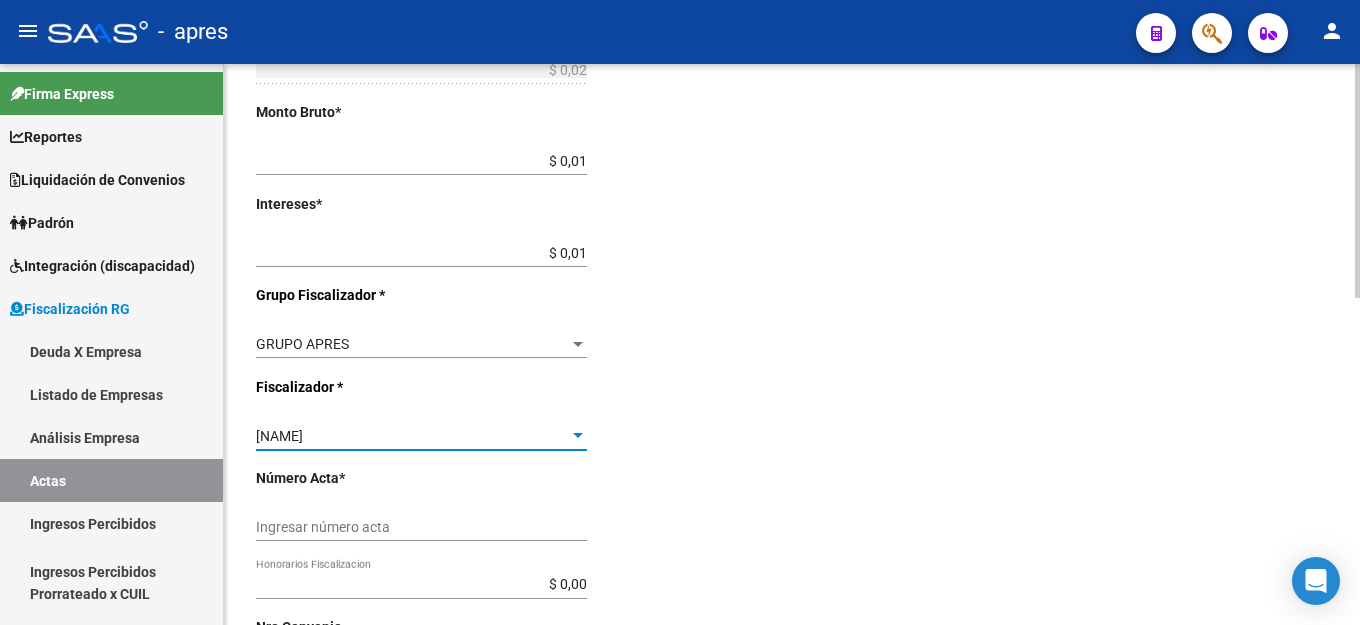 click on "Ingresar número acta" at bounding box center (421, 527) 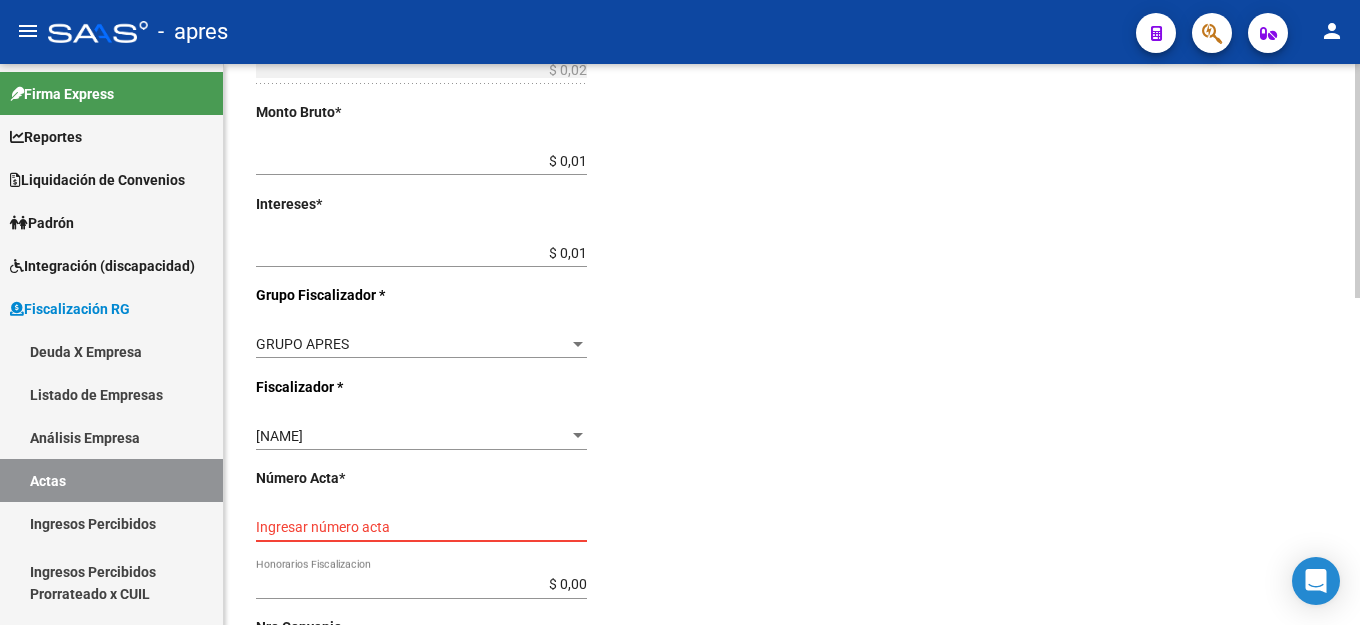 click on "Ingresar número acta" at bounding box center [421, 527] 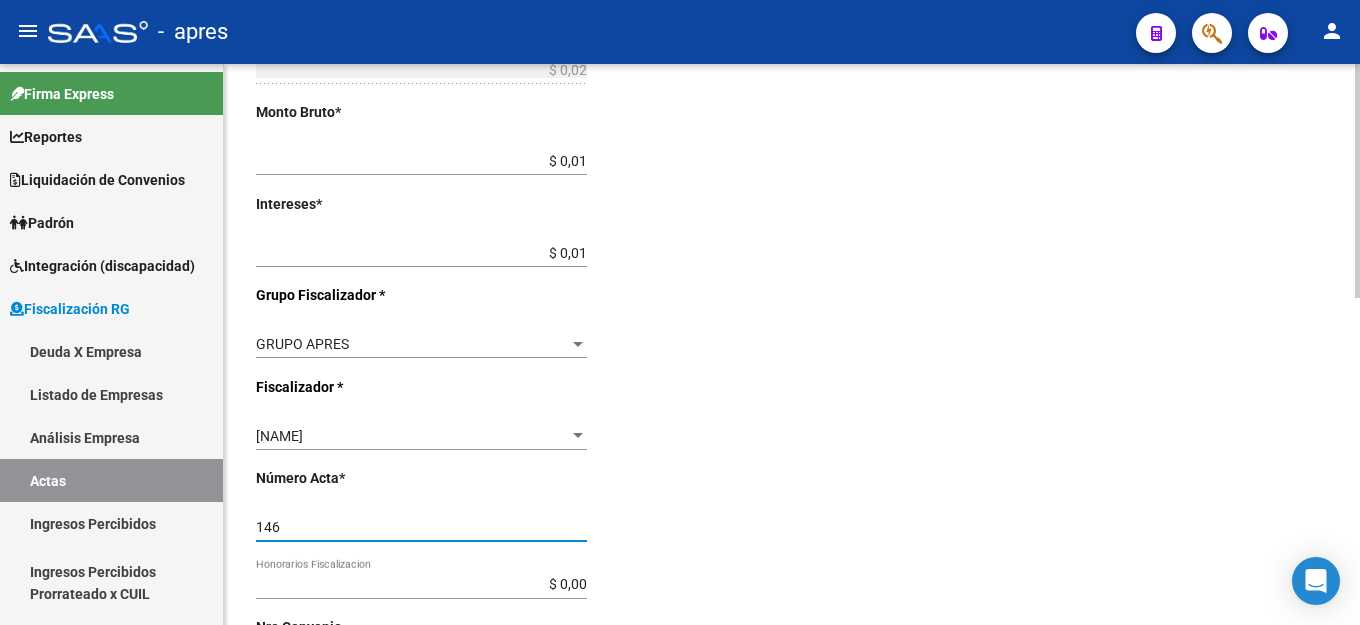 type on "146" 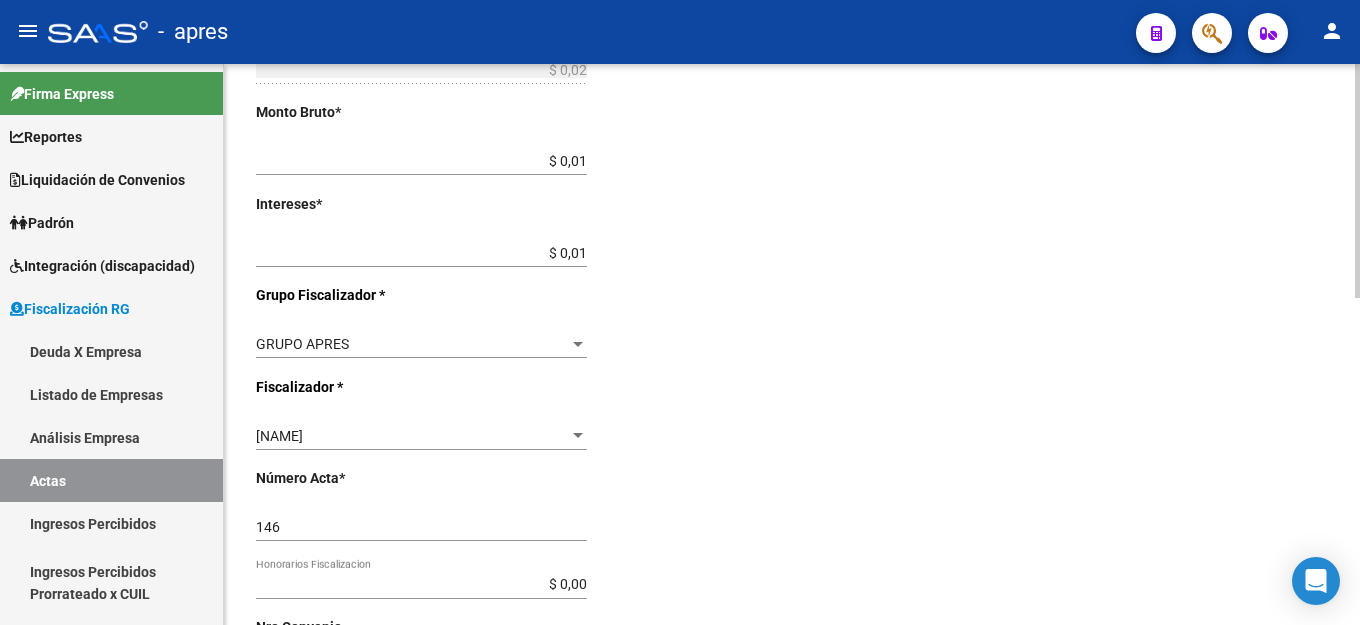 scroll, scrollTop: 782, scrollLeft: 0, axis: vertical 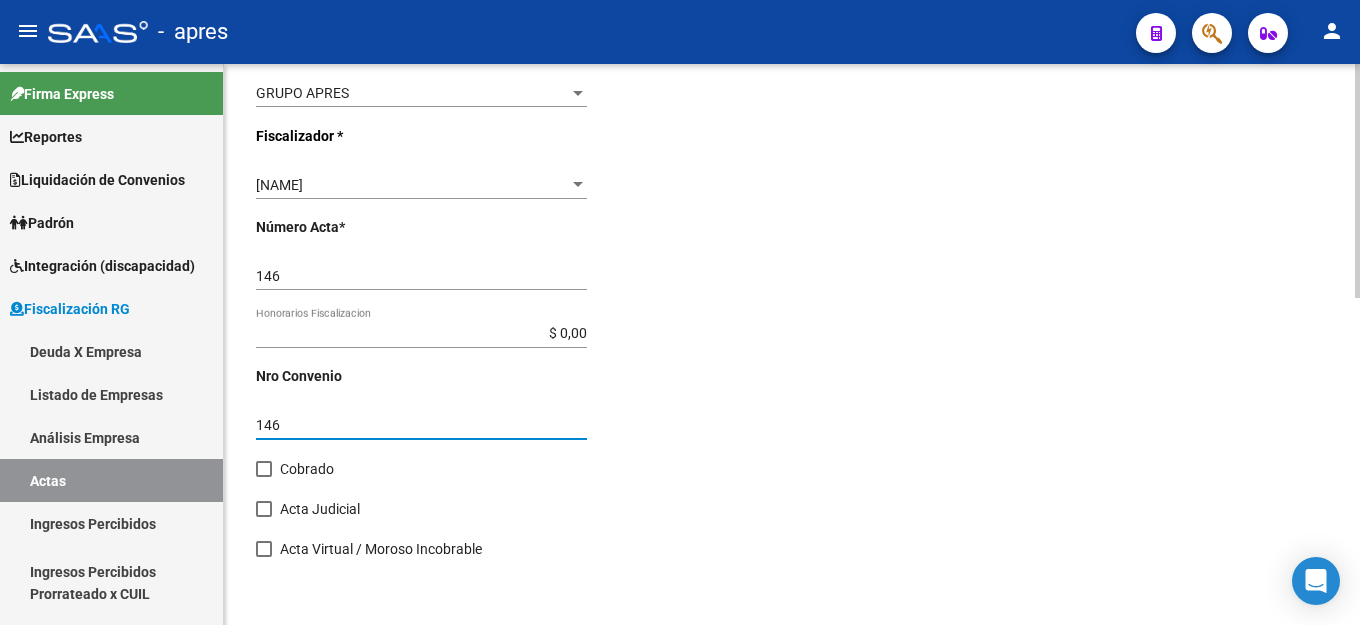 type on "146" 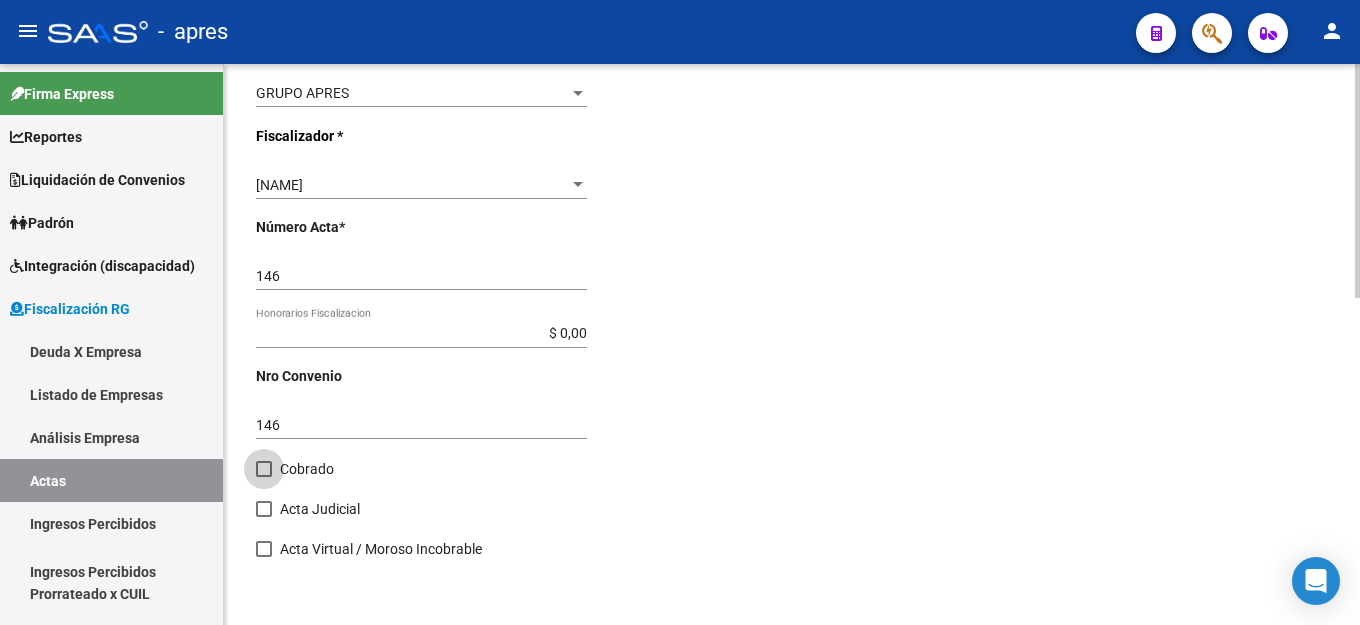 drag, startPoint x: 268, startPoint y: 465, endPoint x: 318, endPoint y: 466, distance: 50.01 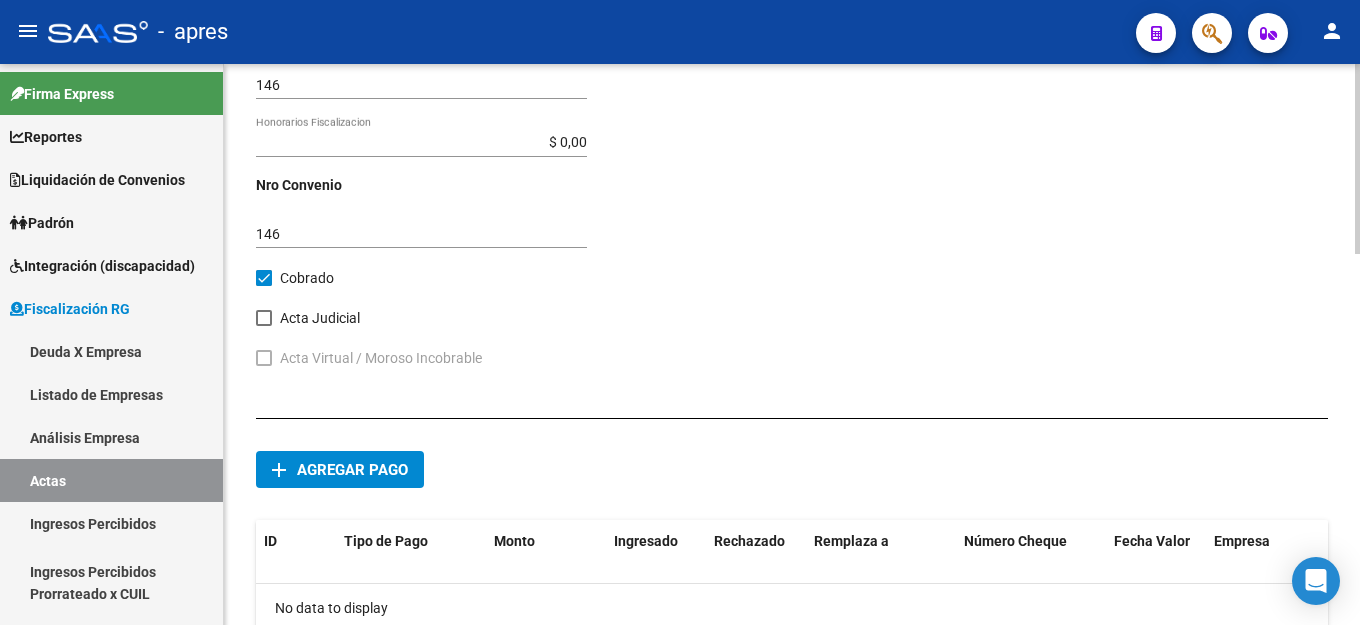 scroll, scrollTop: 1082, scrollLeft: 0, axis: vertical 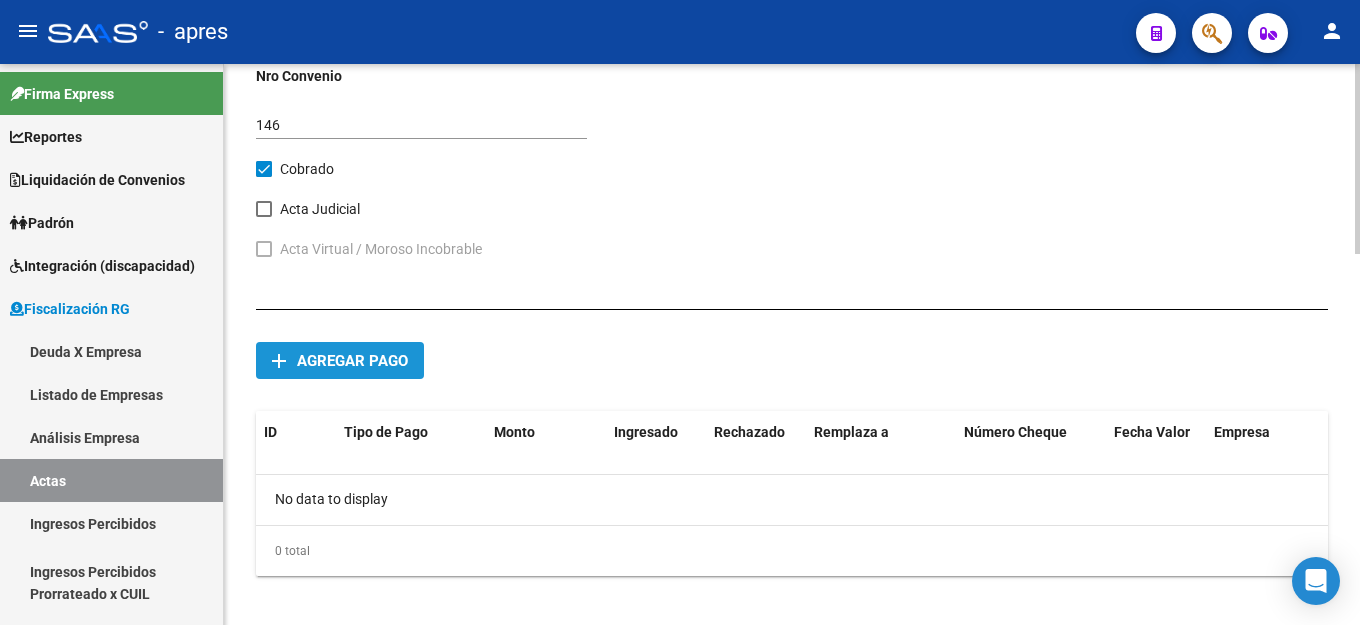 click on "Agregar pago" 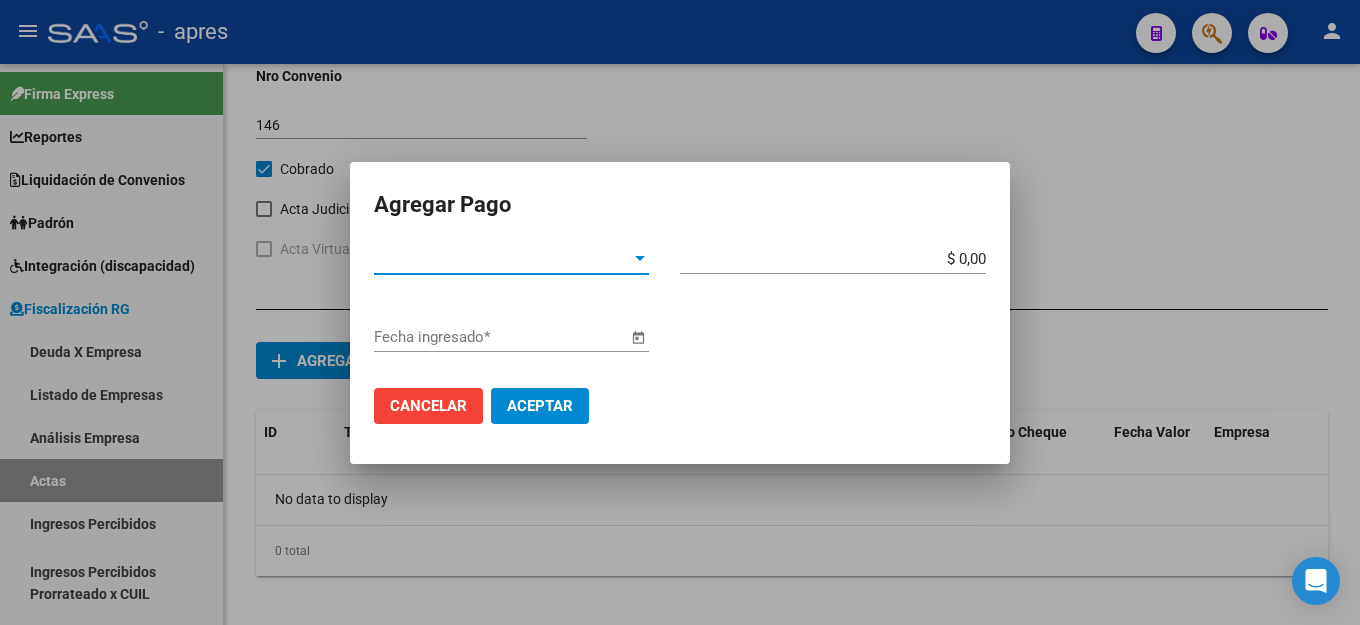 click on "Tipo de Pago *" at bounding box center [502, 259] 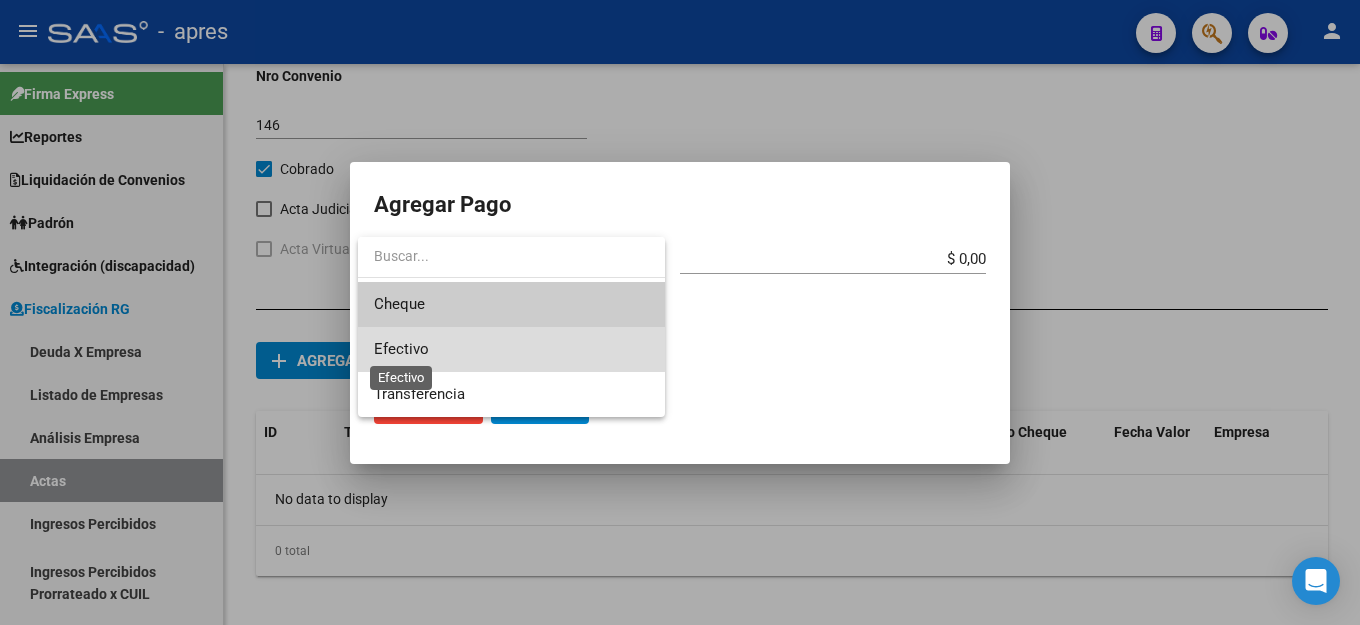 click on "Efectivo" at bounding box center [401, 349] 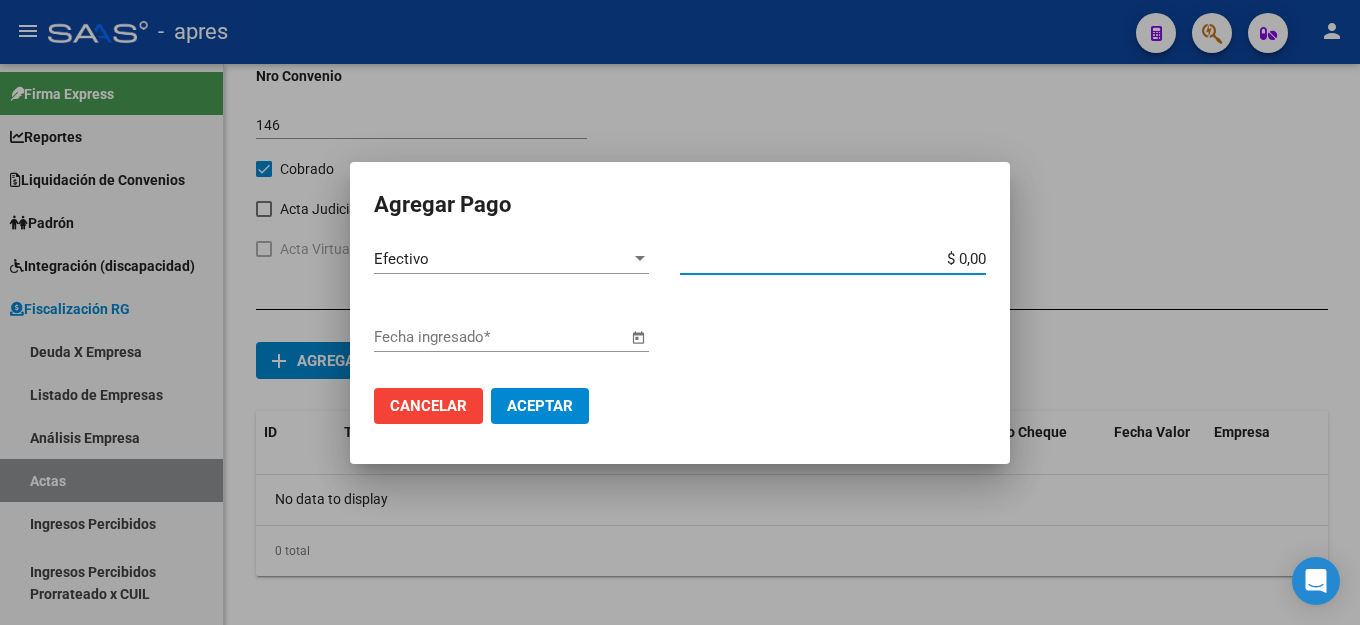 click on "$ 0,00" at bounding box center (833, 259) 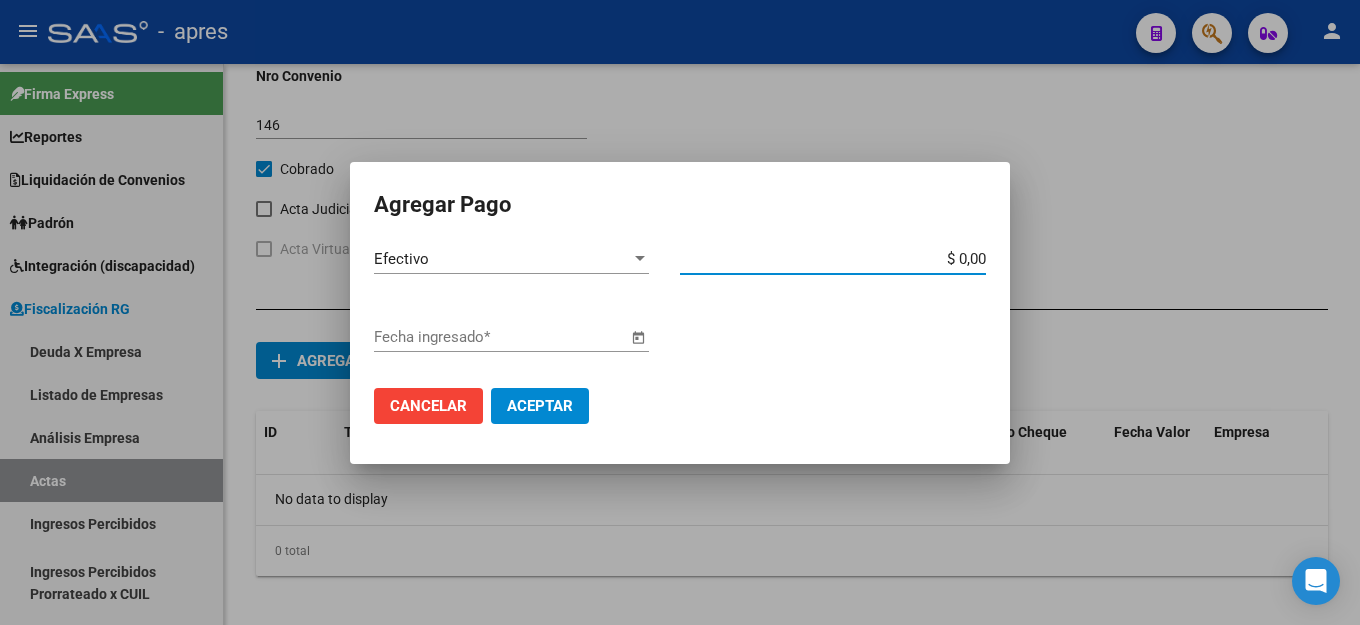 type on "$ 0,01" 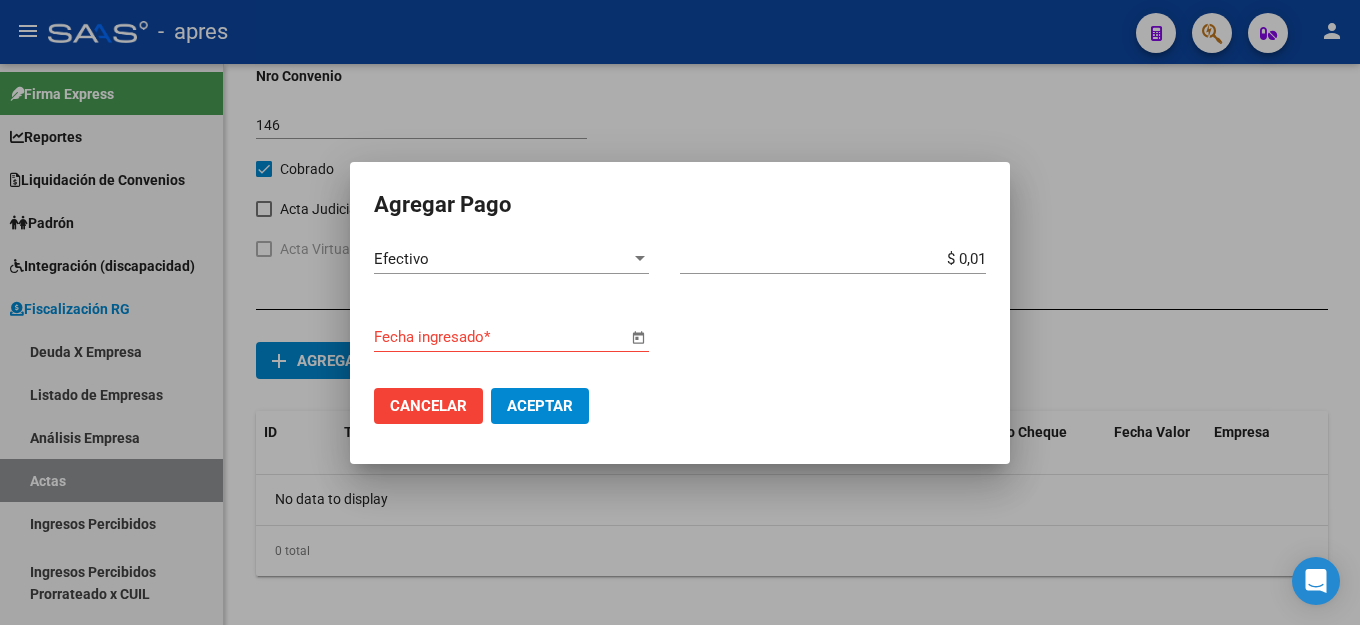click at bounding box center [638, 338] 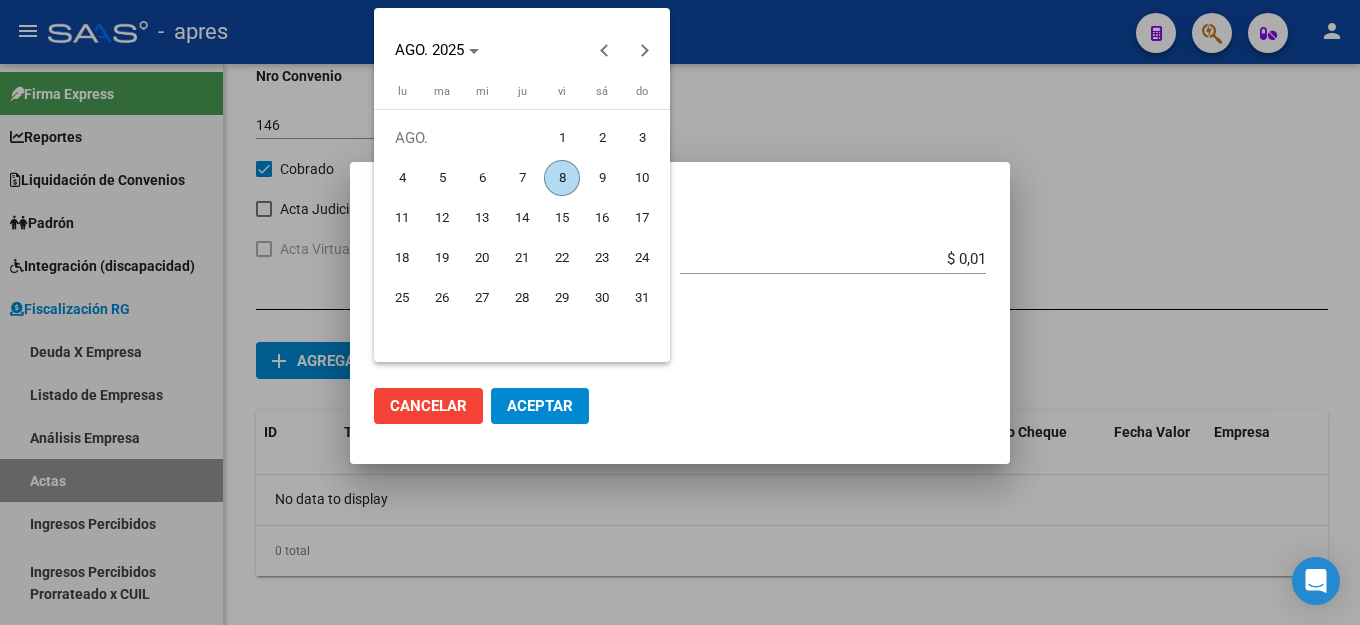 click on "8" at bounding box center [562, 178] 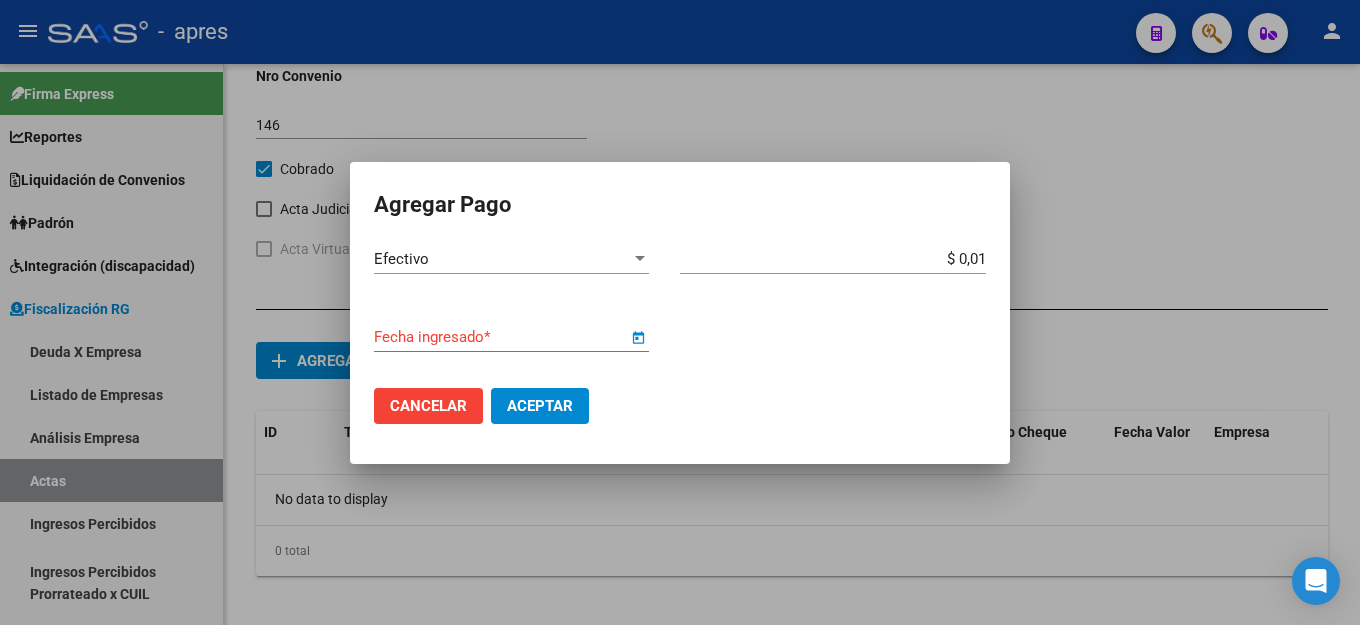 type on "8/8/2025" 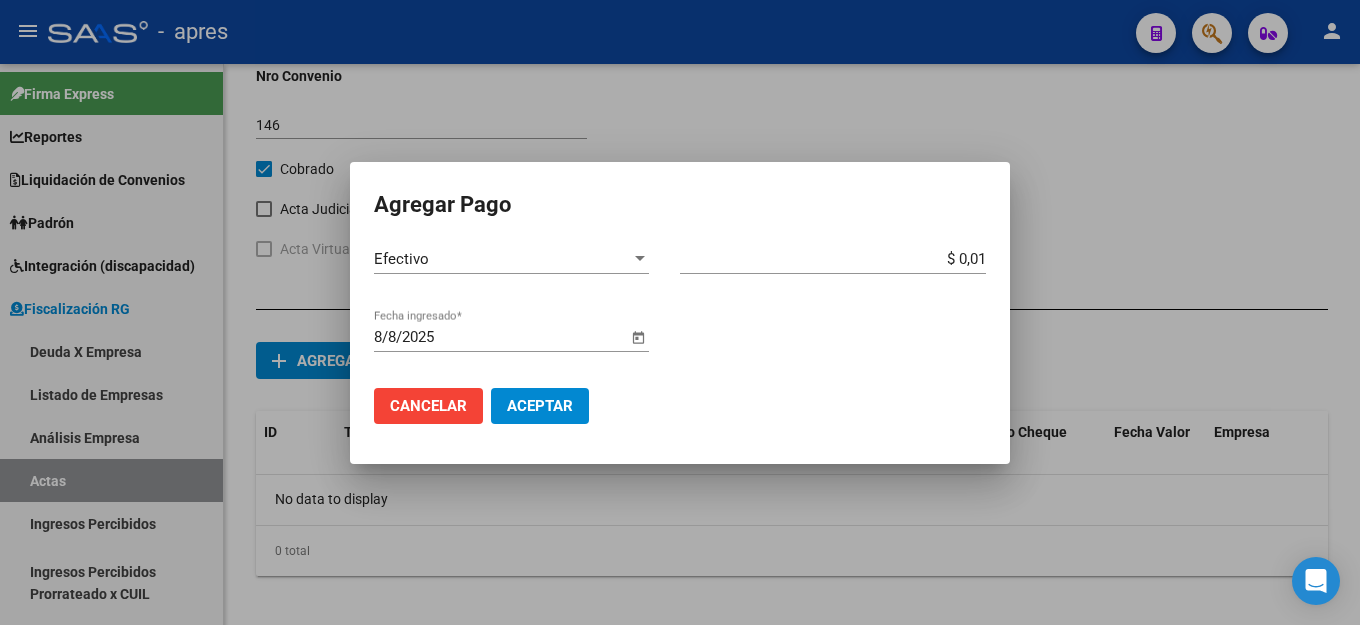 click on "Aceptar" at bounding box center [540, 406] 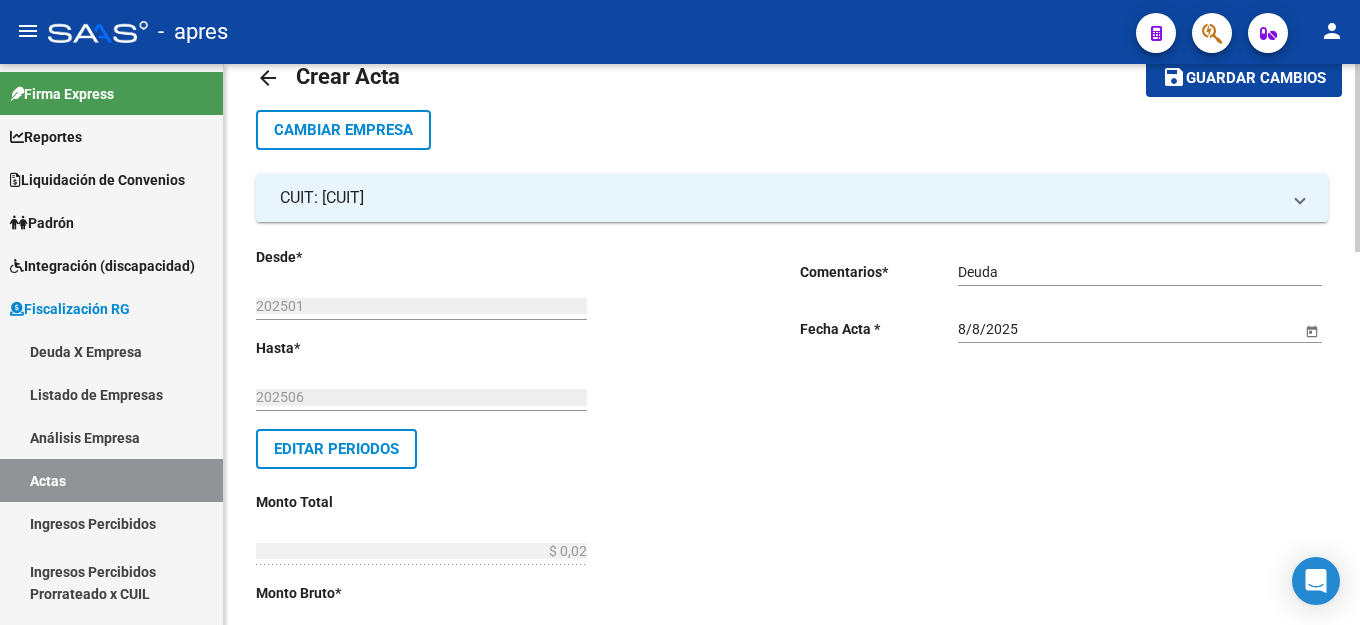 scroll, scrollTop: 0, scrollLeft: 0, axis: both 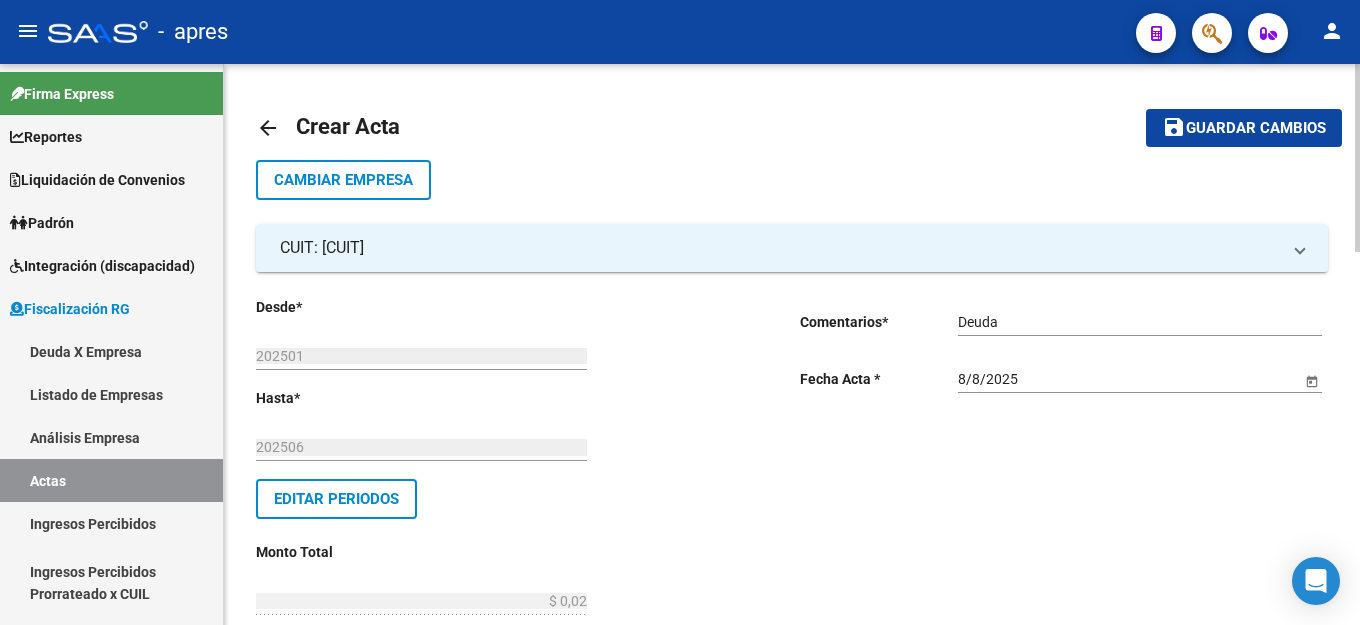 click on "Guardar cambios" 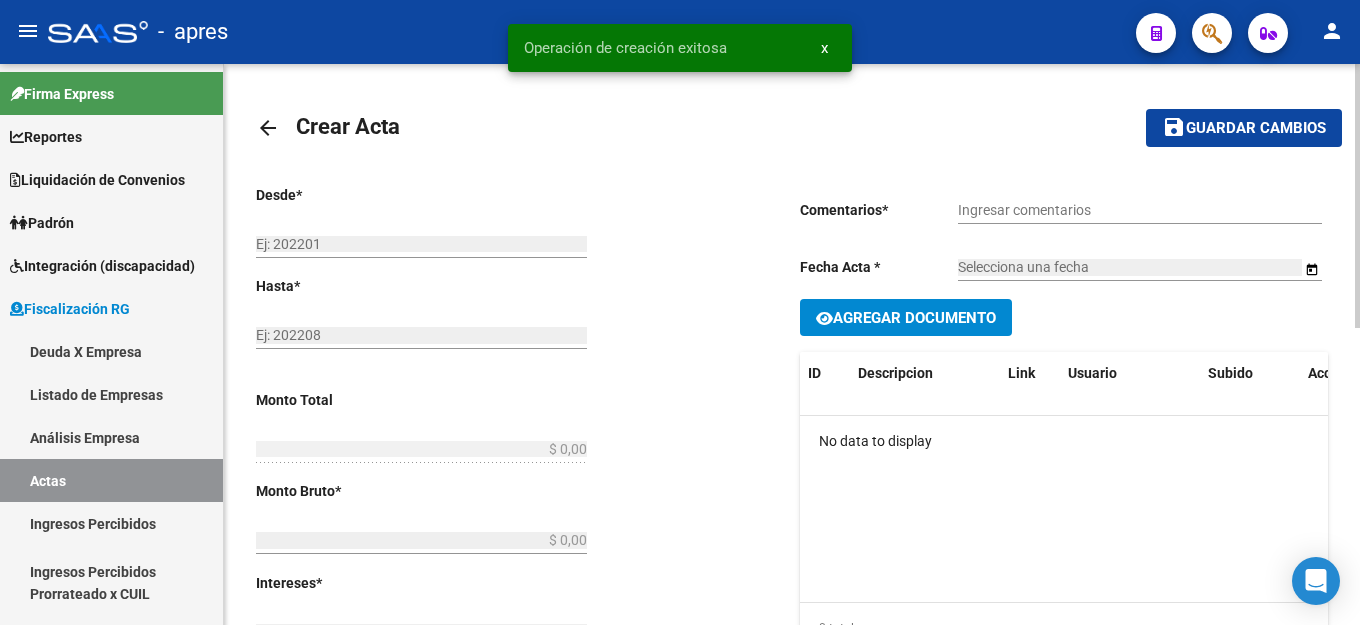 type on "202501" 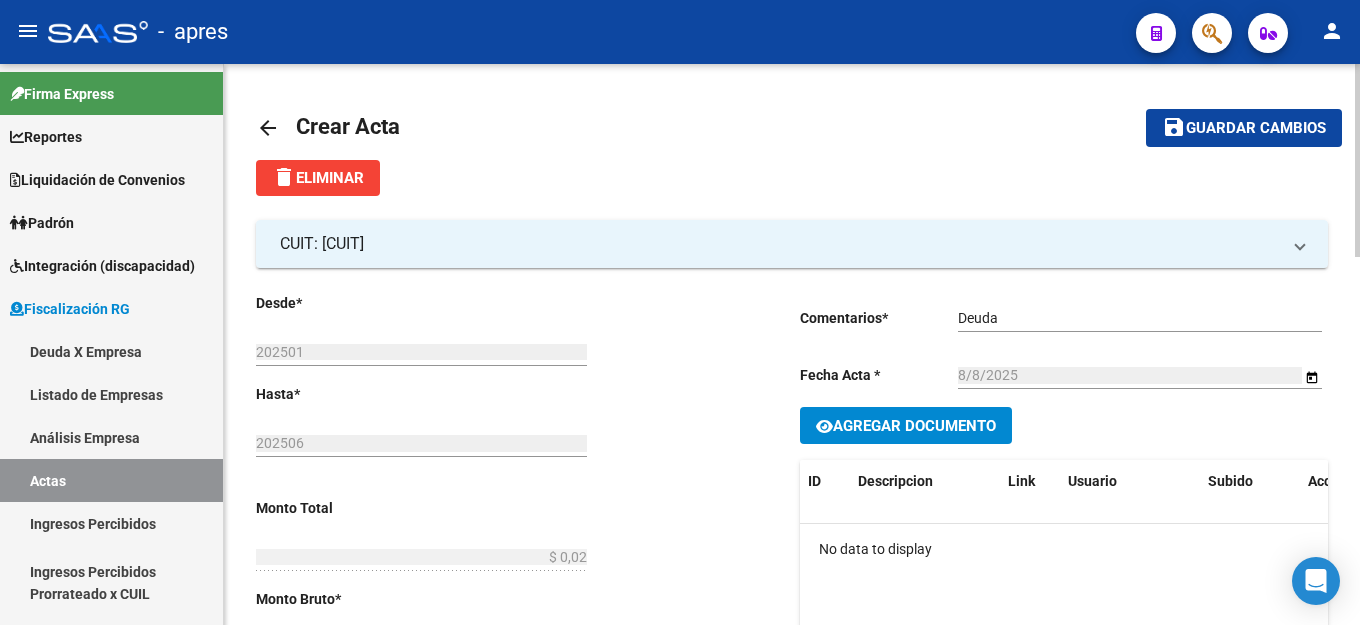 click on "Agregar Documento" 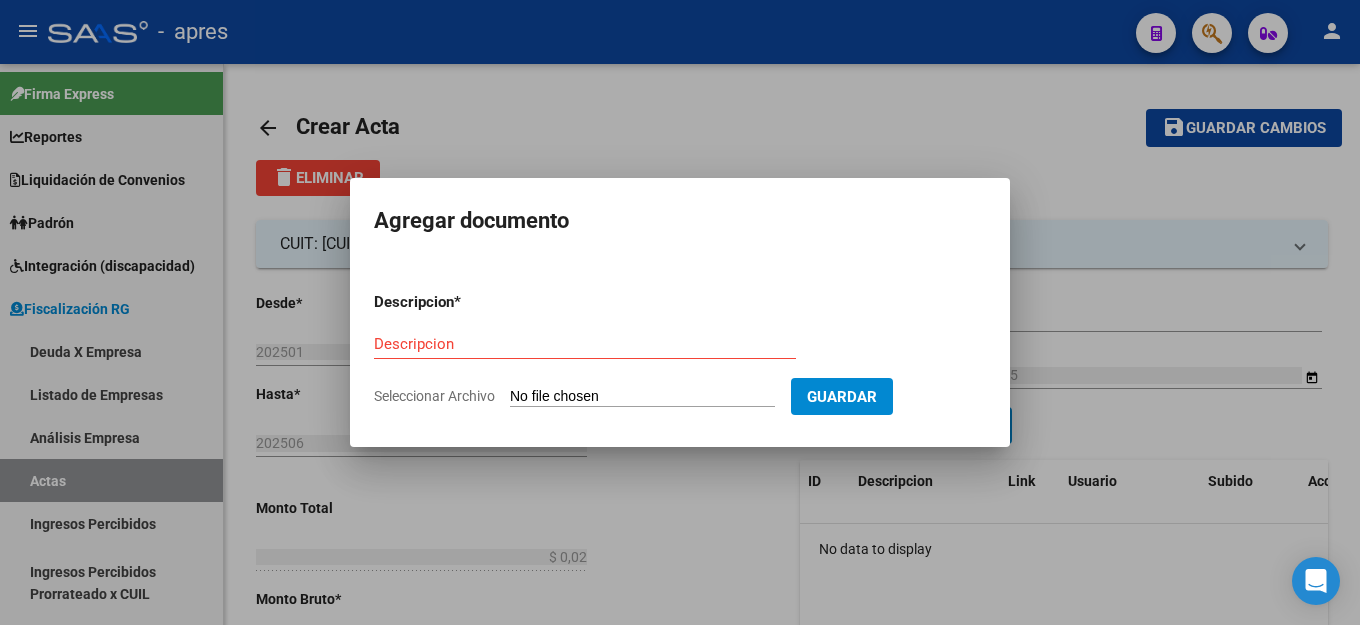 click on "Descripcion" at bounding box center [585, 344] 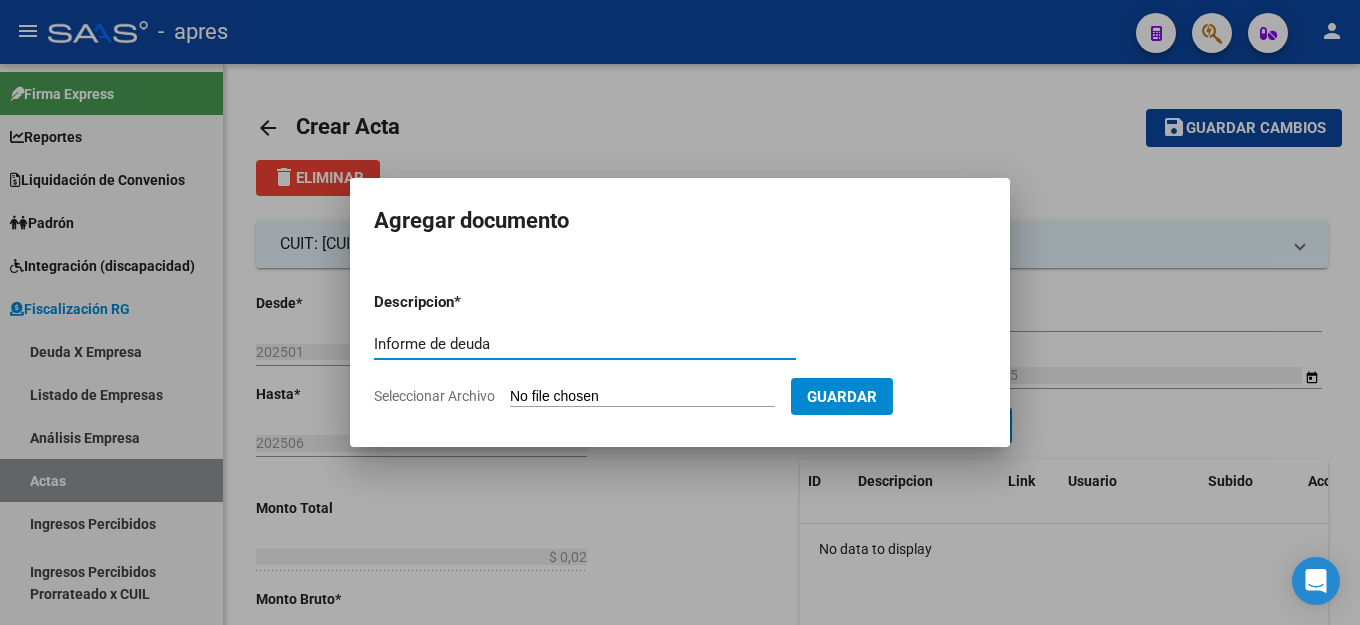 type on "Informe de deuda" 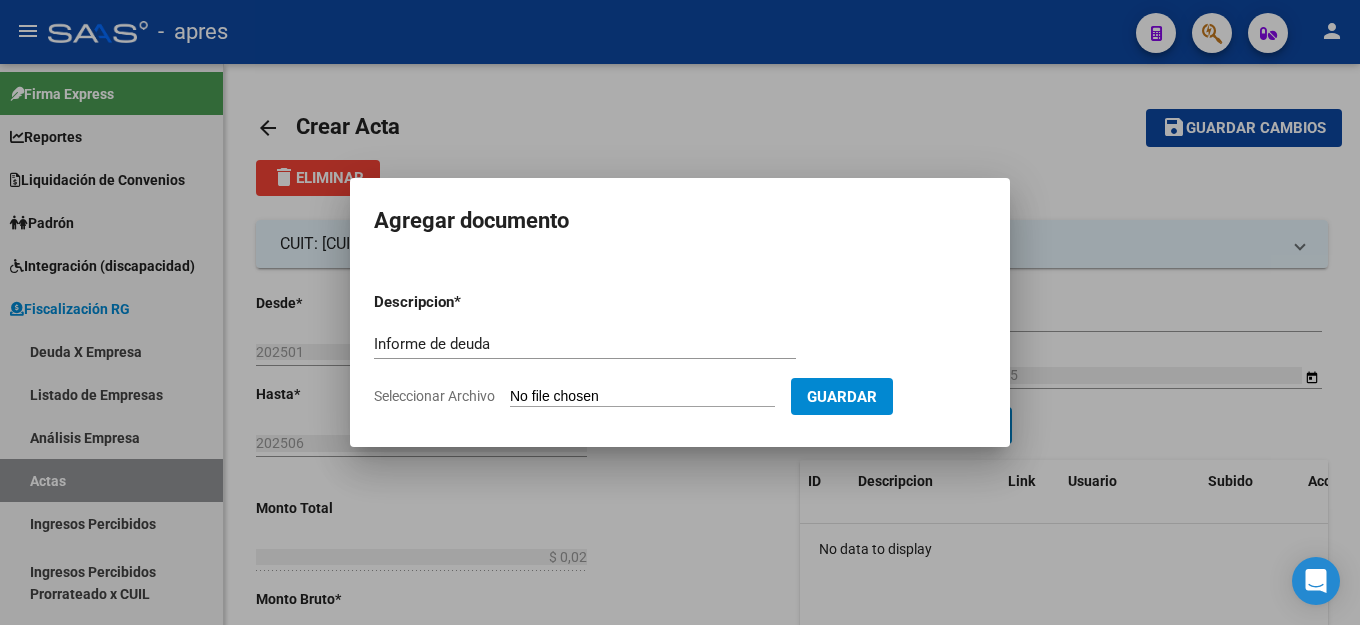 type on "C:\fakepath\Informe-Deuda-30712108815-201802-202506.pdf" 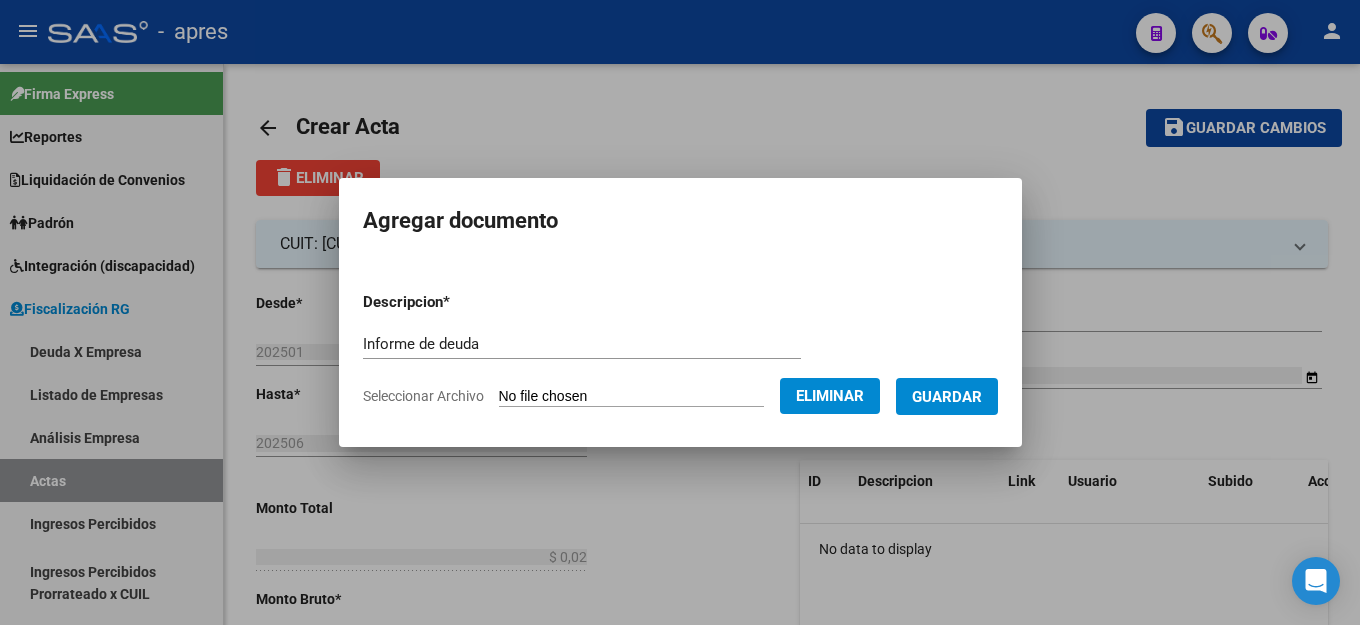 click on "Guardar" at bounding box center (947, 397) 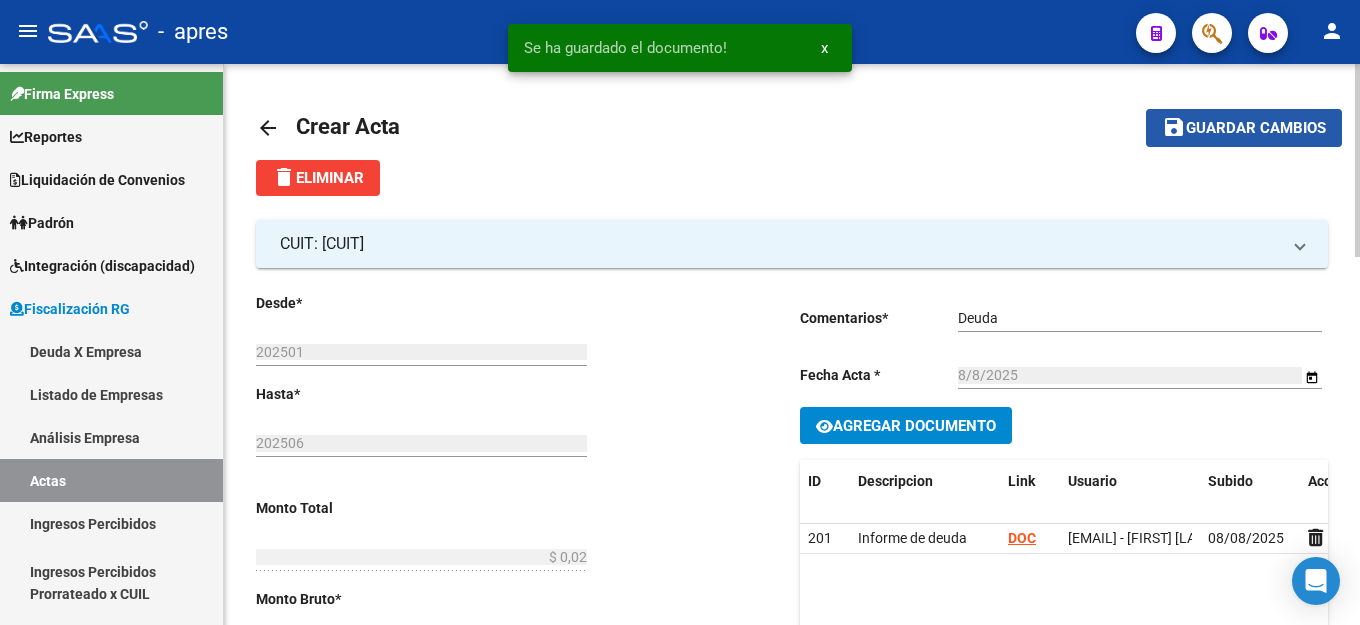 click on "save Guardar cambios" 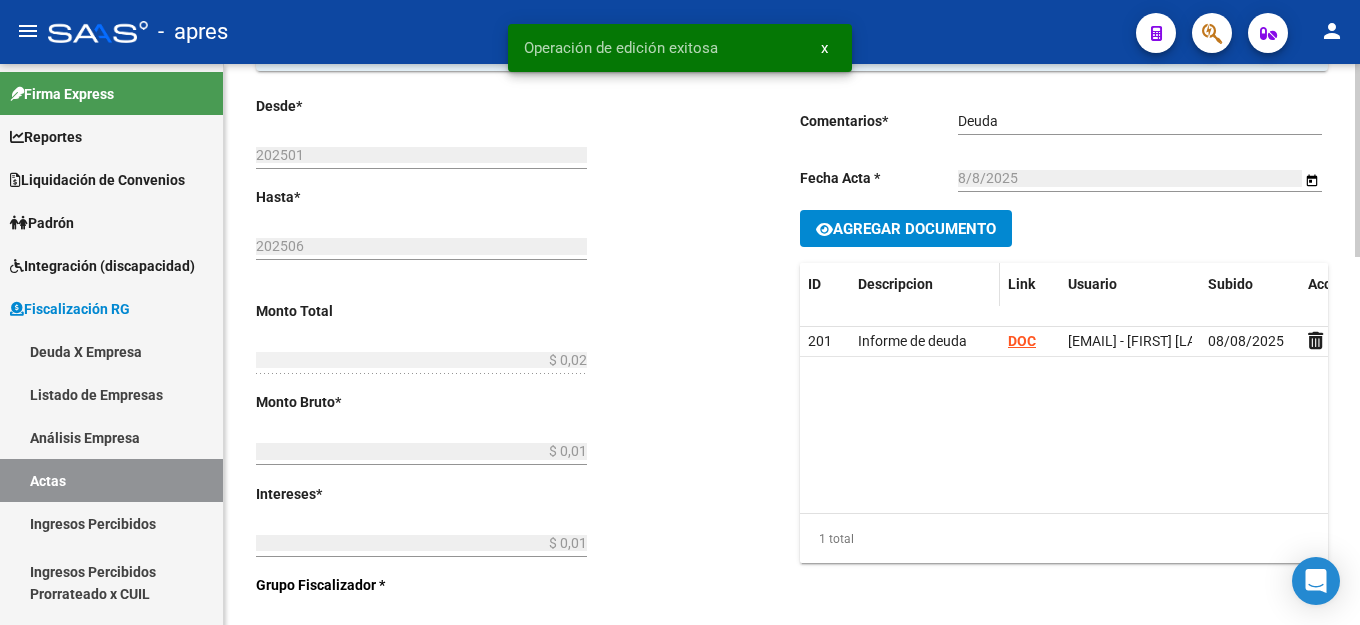 scroll, scrollTop: 0, scrollLeft: 0, axis: both 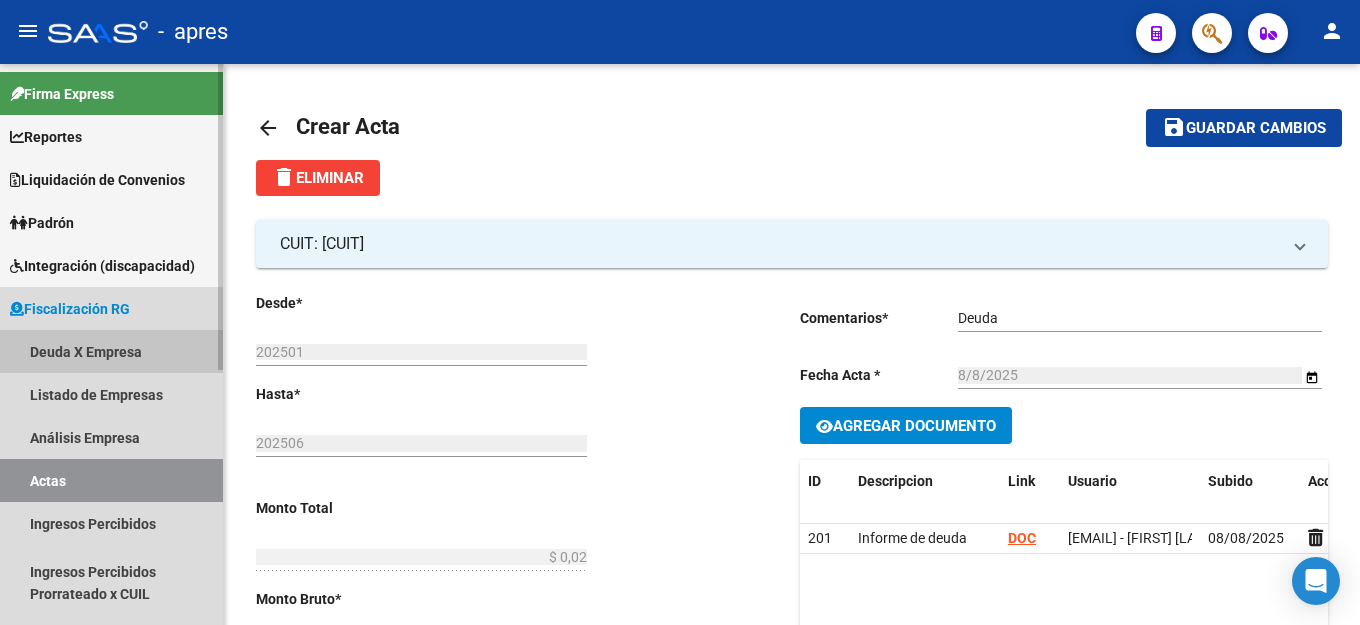 click on "Deuda X Empresa" at bounding box center (111, 351) 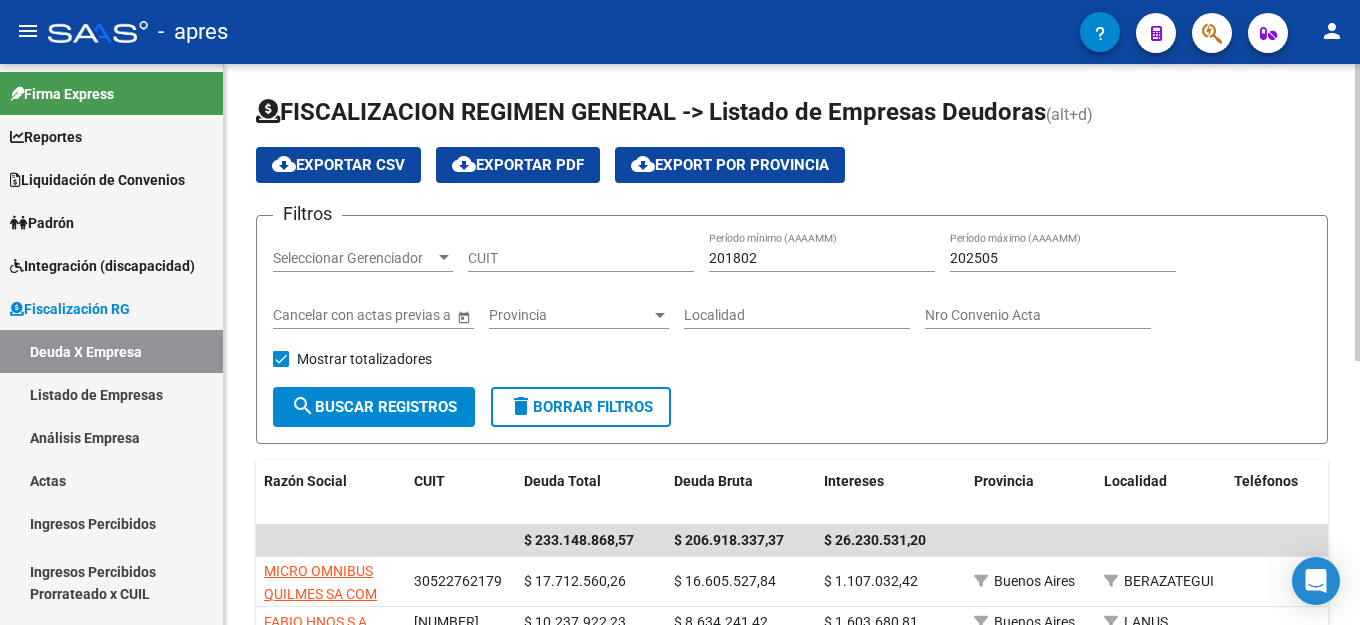 click on "CUIT" at bounding box center (581, 258) 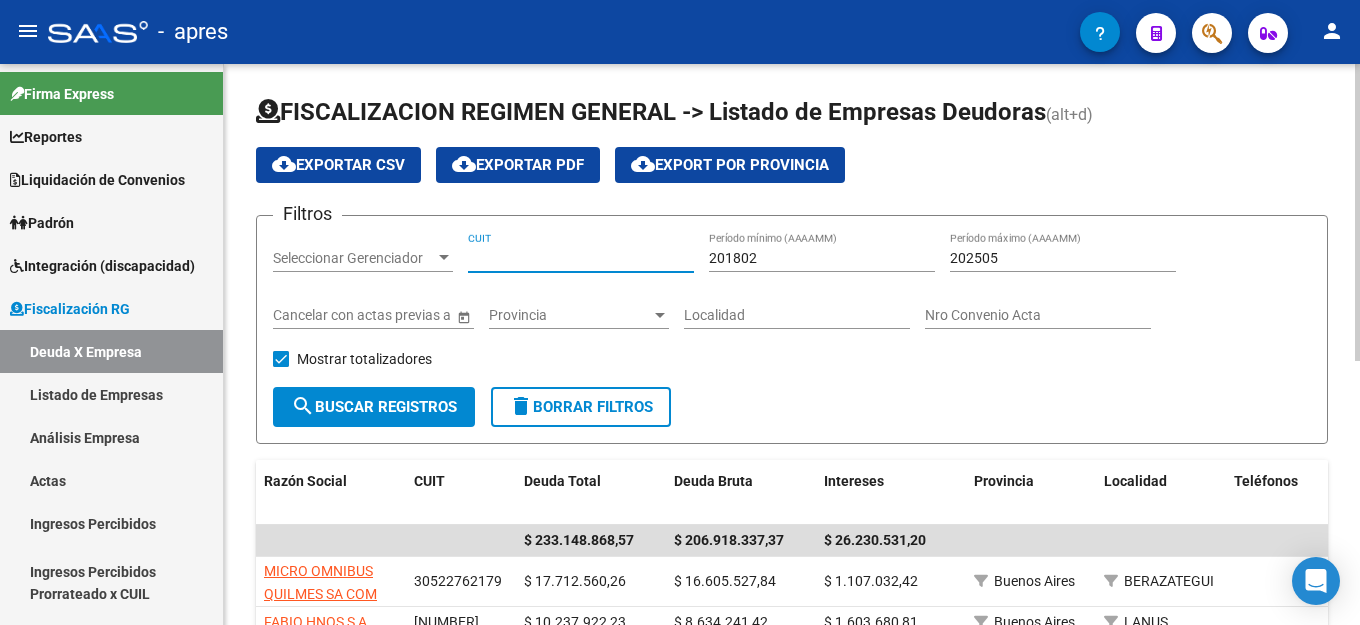 paste on "30-71094004-1" 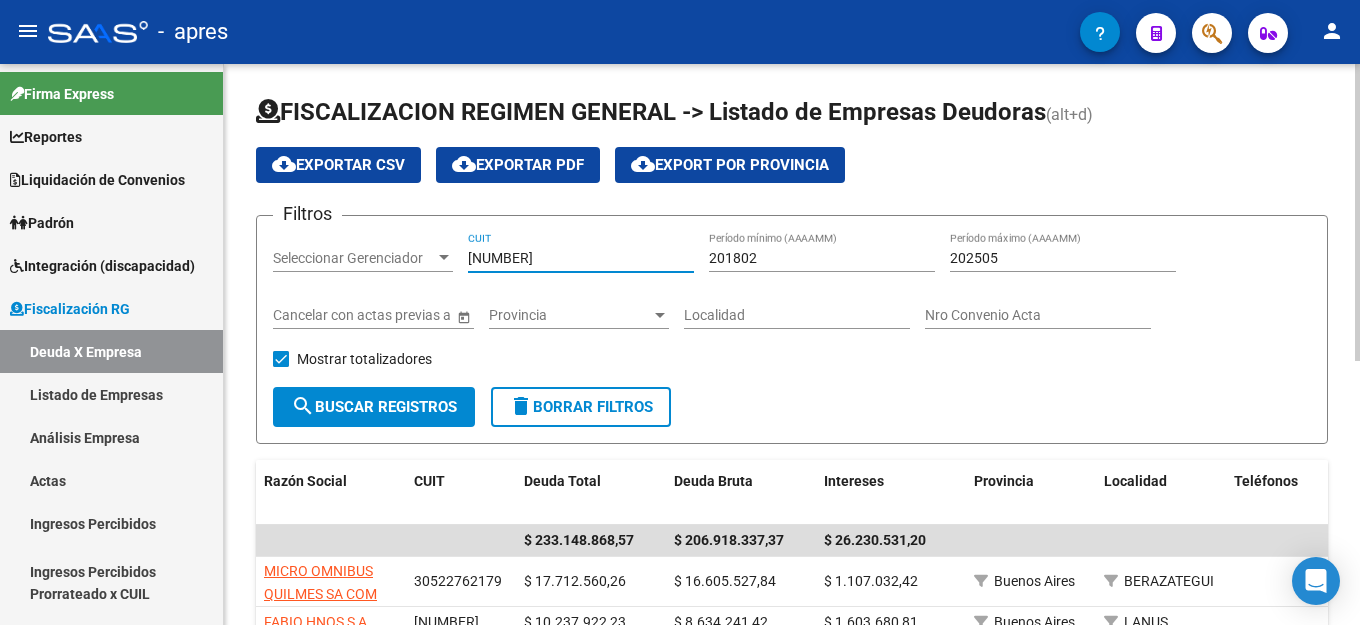 type on "30-71094004-1" 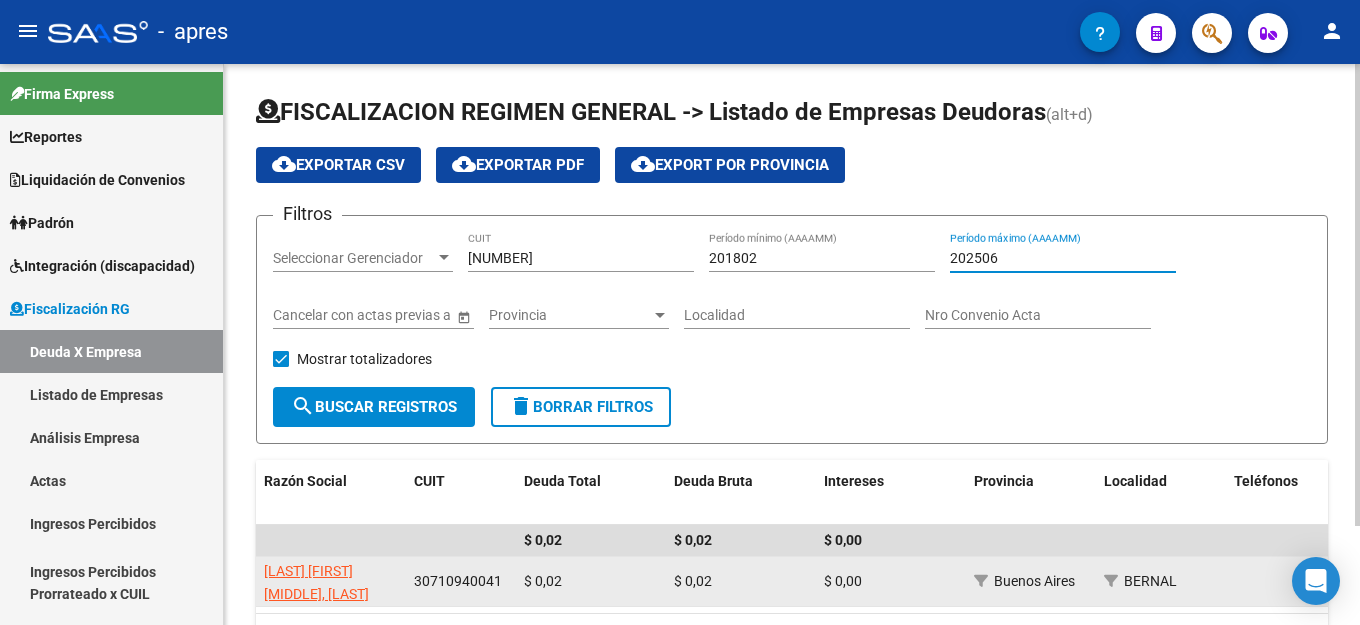 type on "202506" 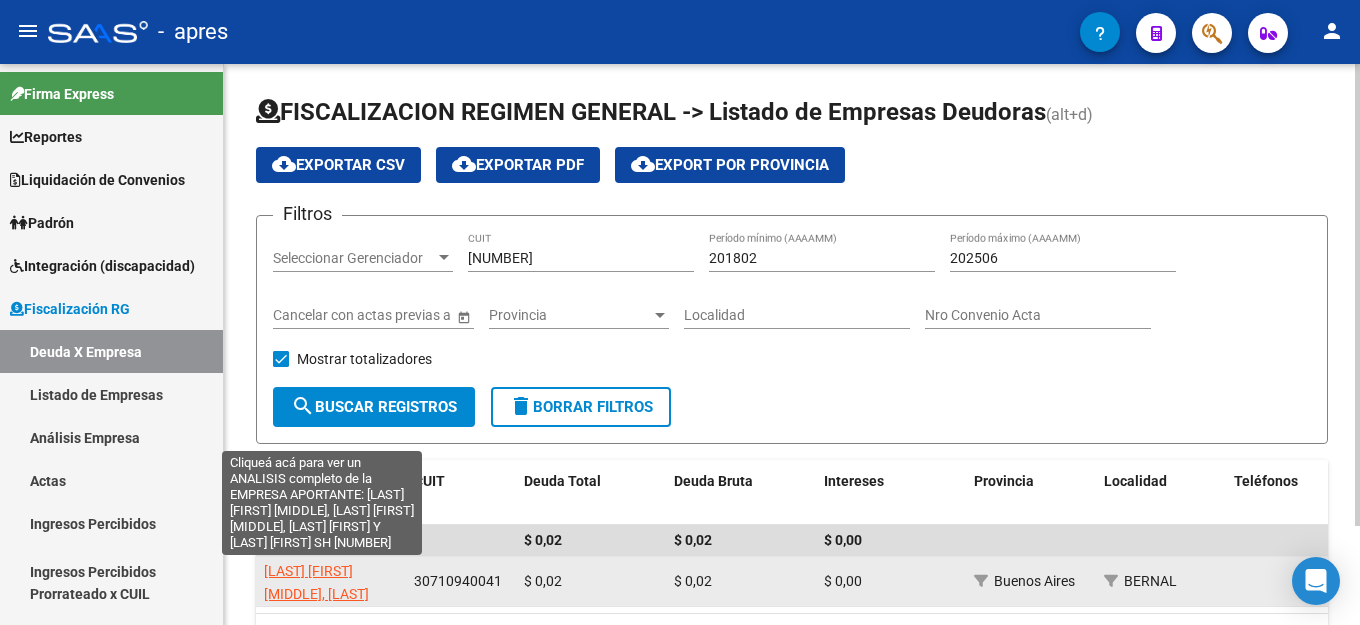 click on "RAVENA JUAN RAMON , RAVENA CRISTINA INES, SELLA  ALBERTO Y SELLA MARIO SH" 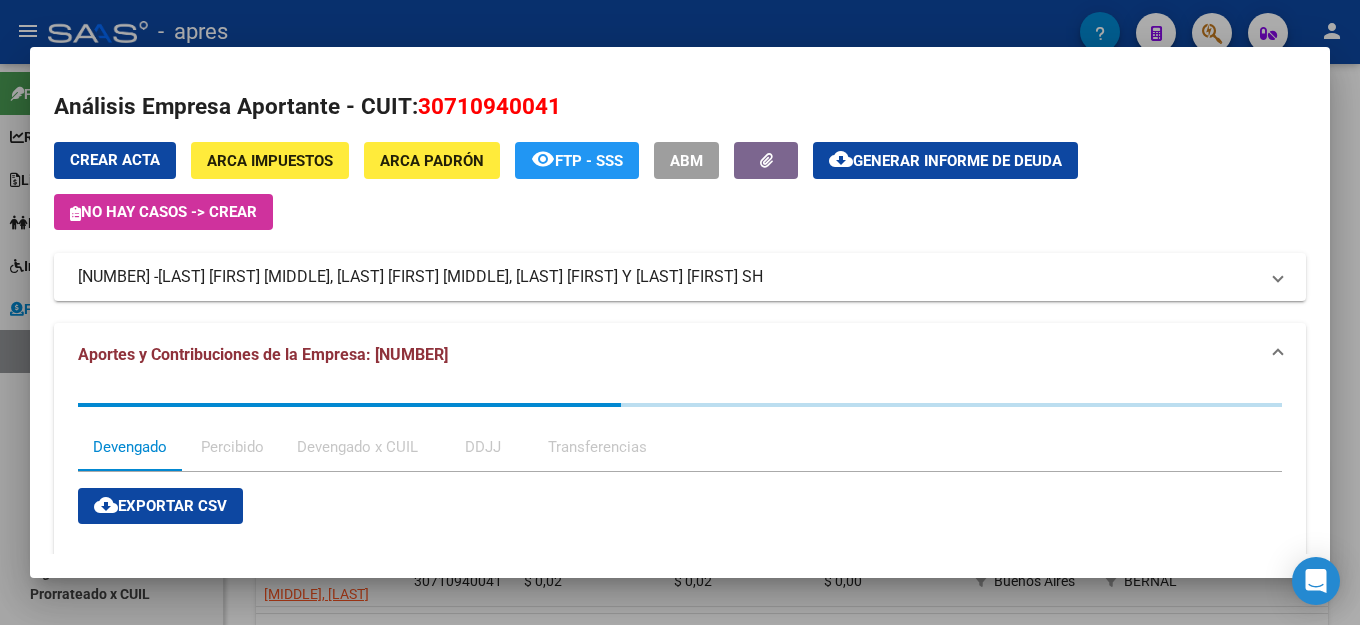 click on "Generar informe de deuda" 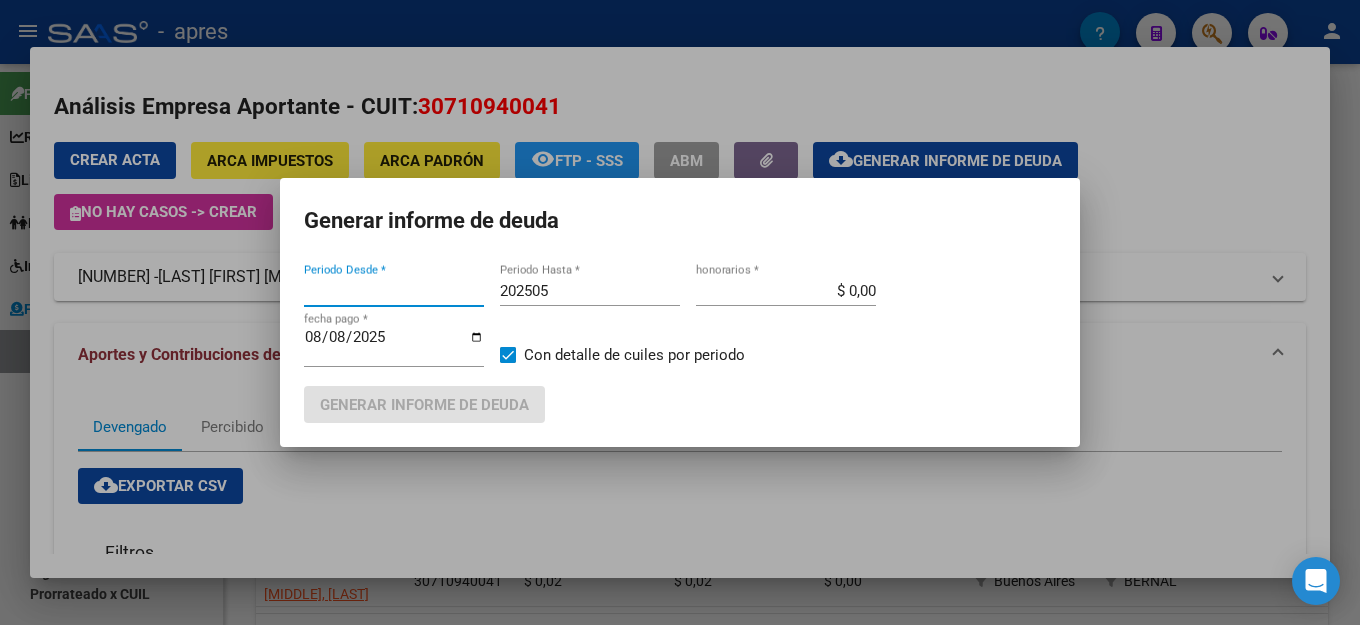 click on "202505" at bounding box center [590, 291] 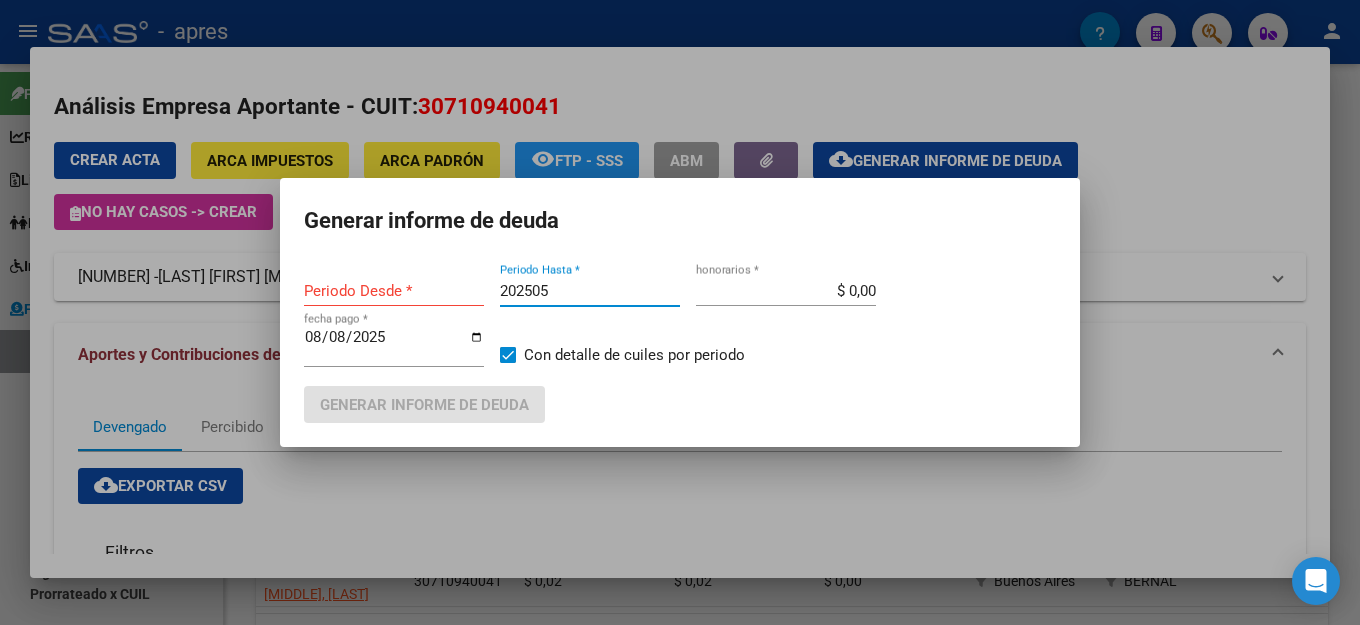 type on "201802" 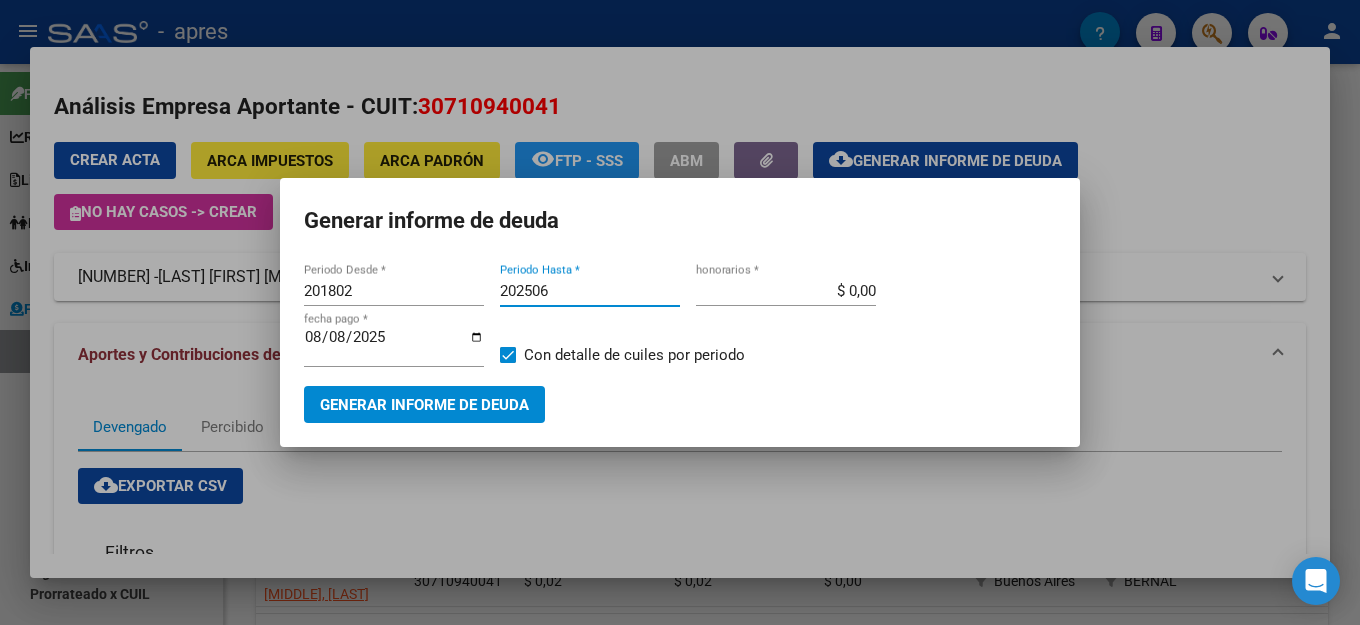 type on "202506" 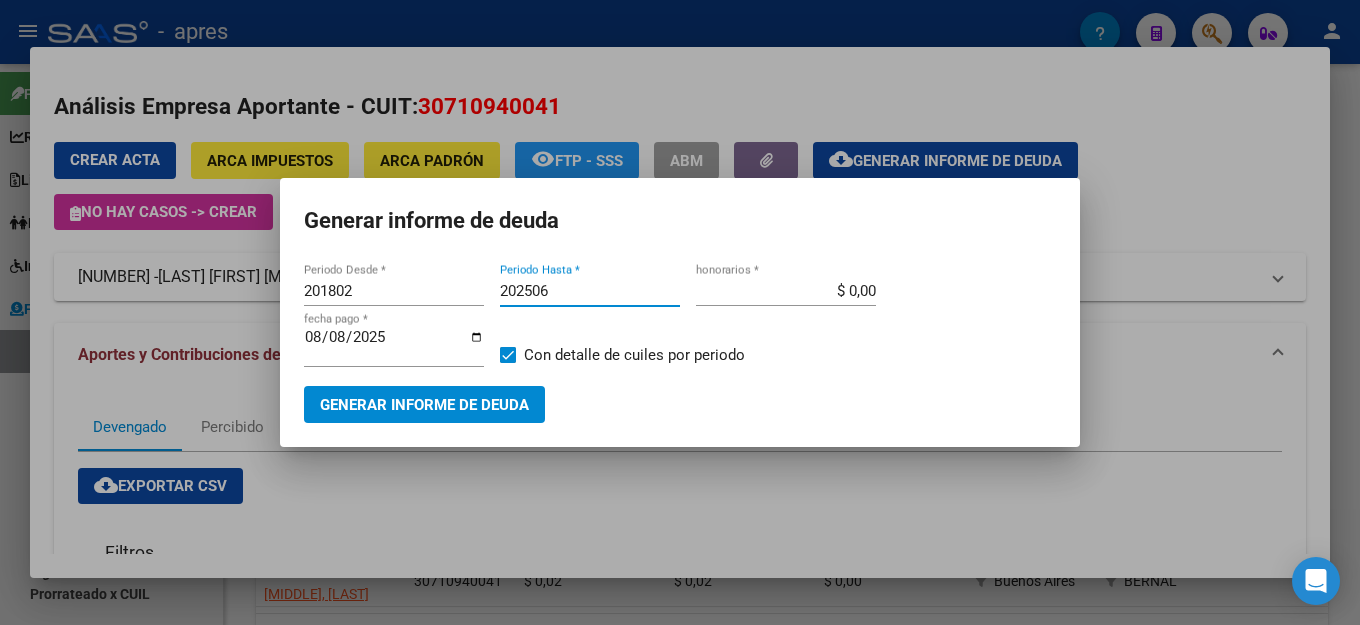 click on "Generar informe de deuda" at bounding box center (424, 405) 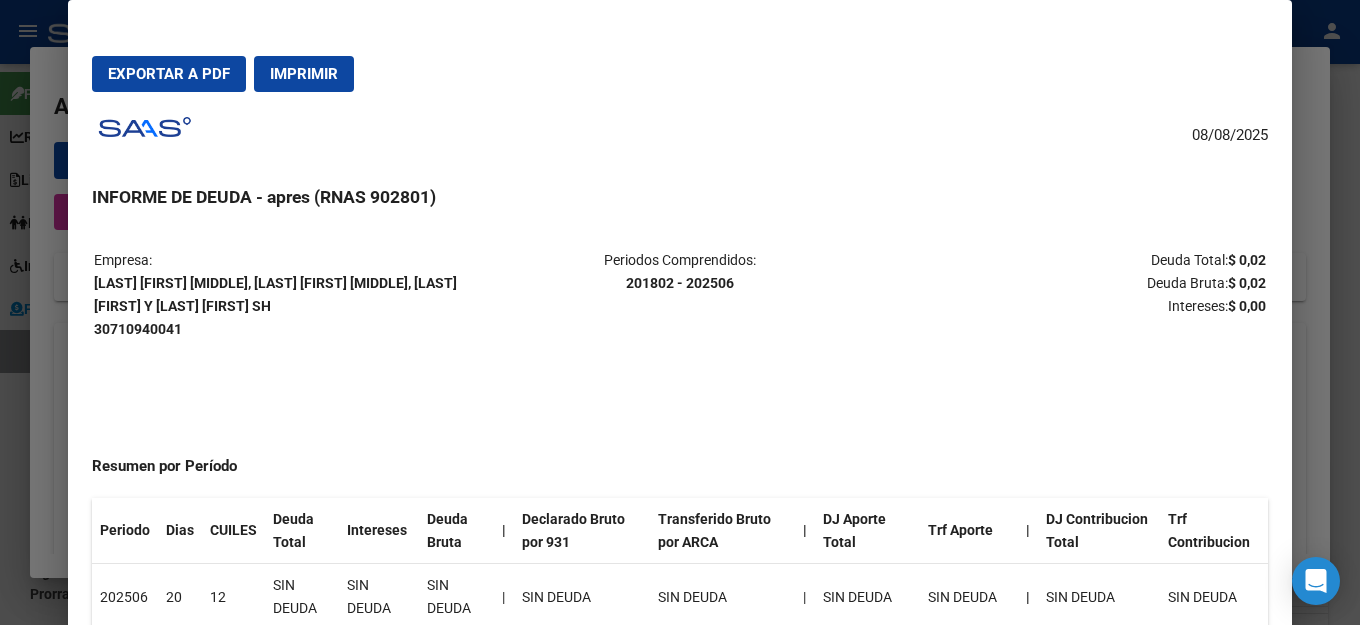 click on "Exportar a PDF" at bounding box center [169, 74] 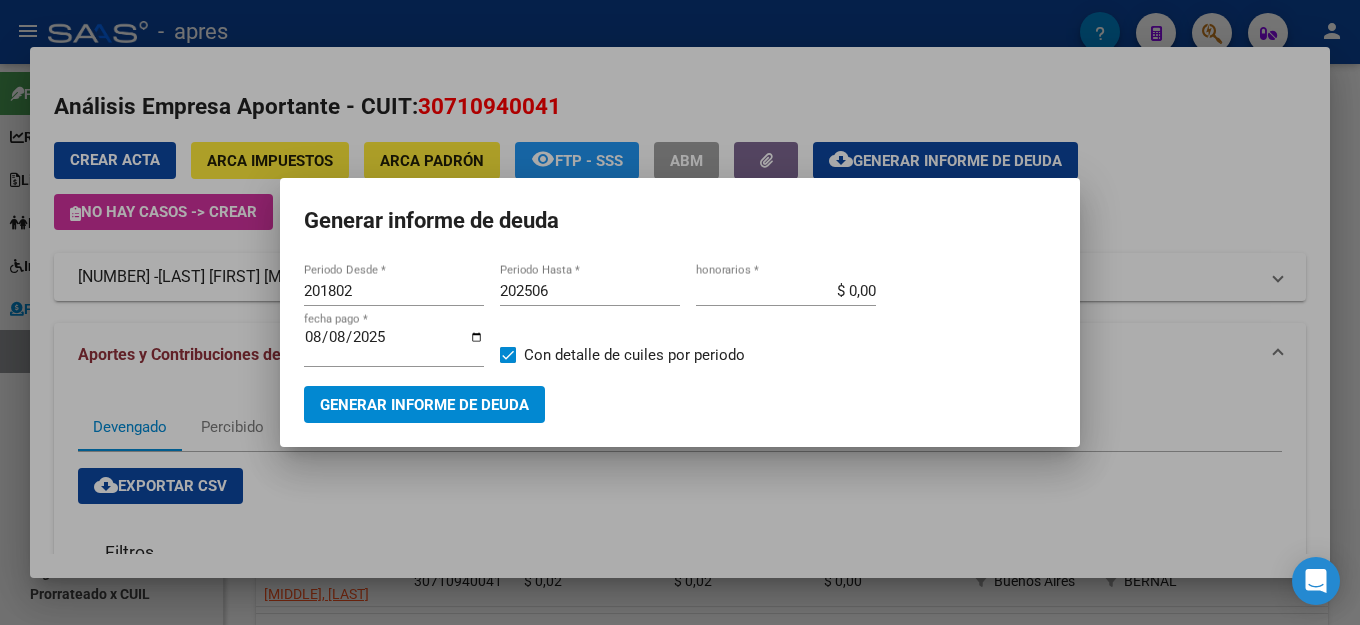 click on "Generar informe de deuda   [PERIOD] Periodo Desde *   [PERIOD] Periodo Hasta *   $ 0,00 honorarios * [DATE] fecha pago *   Con detalle de cuiles por periodo  Generar informe de deuda" at bounding box center [680, 312] 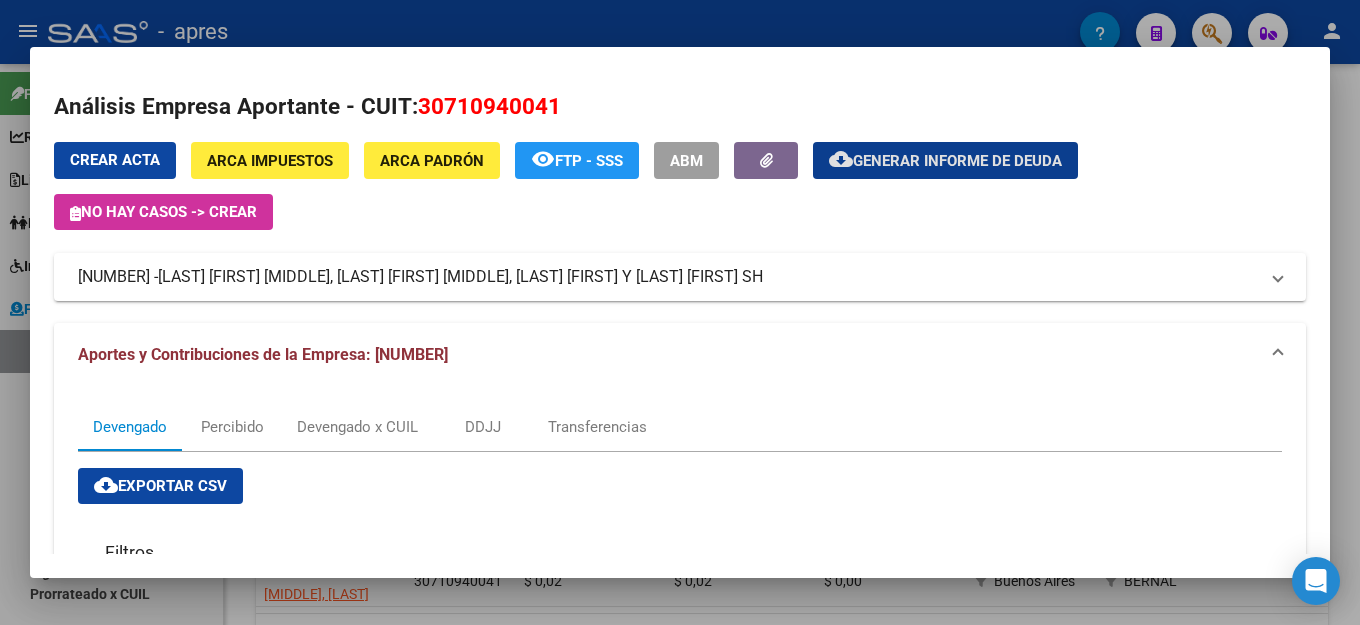 drag, startPoint x: 118, startPoint y: 157, endPoint x: 791, endPoint y: 161, distance: 673.0119 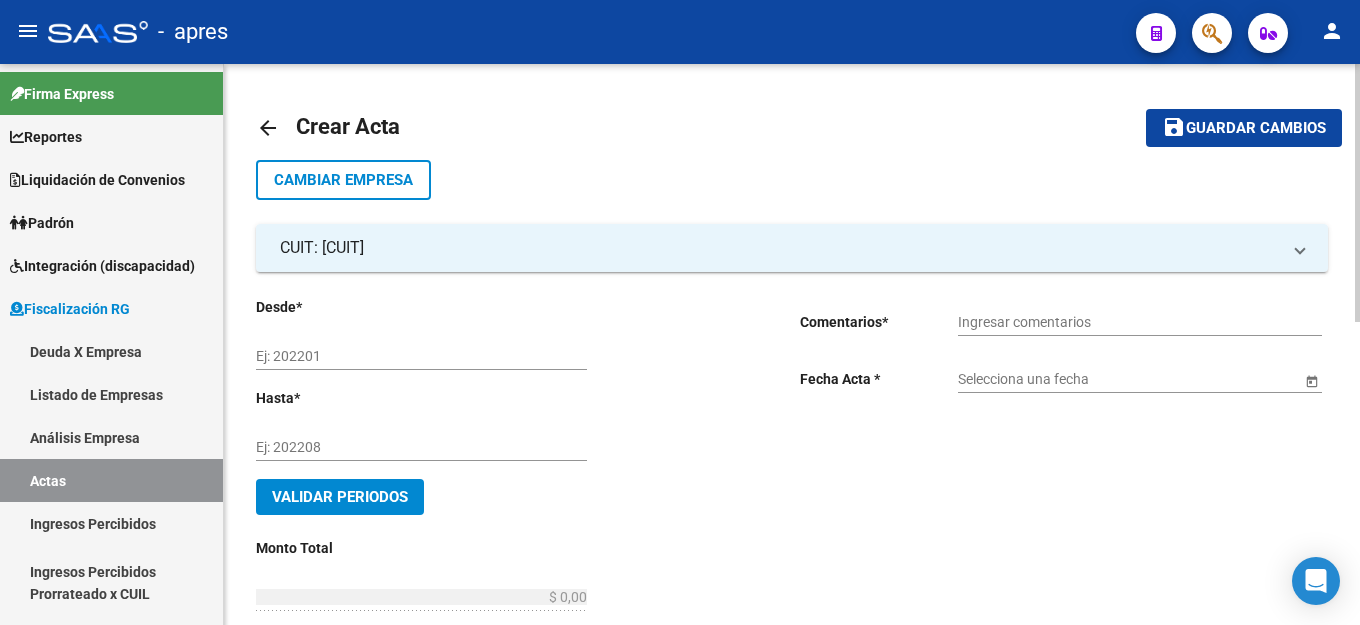 click on "Ej: 202201" at bounding box center (421, 356) 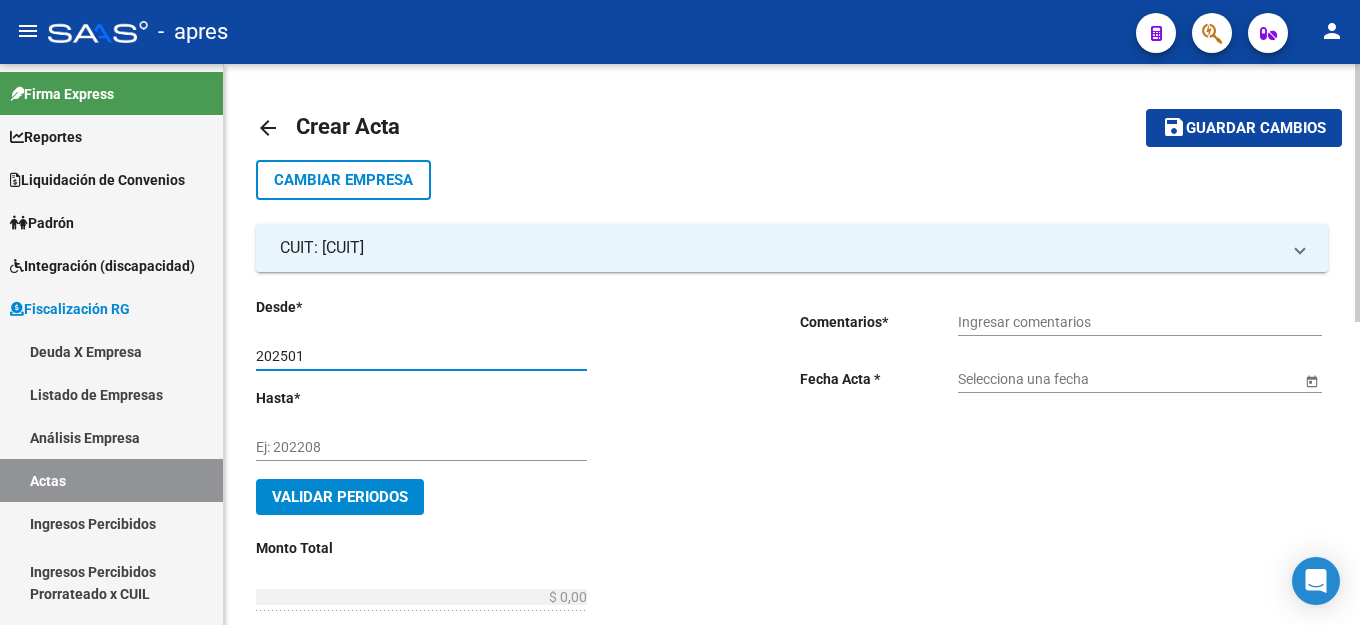 type on "202501" 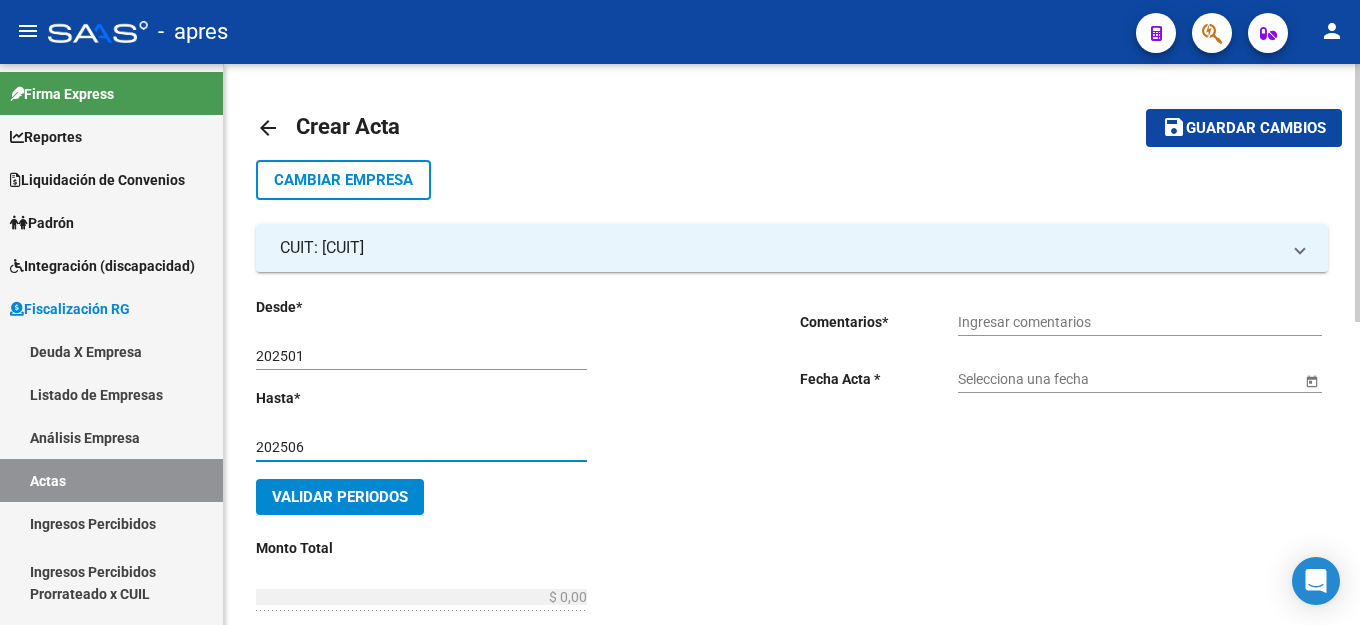 type on "202506" 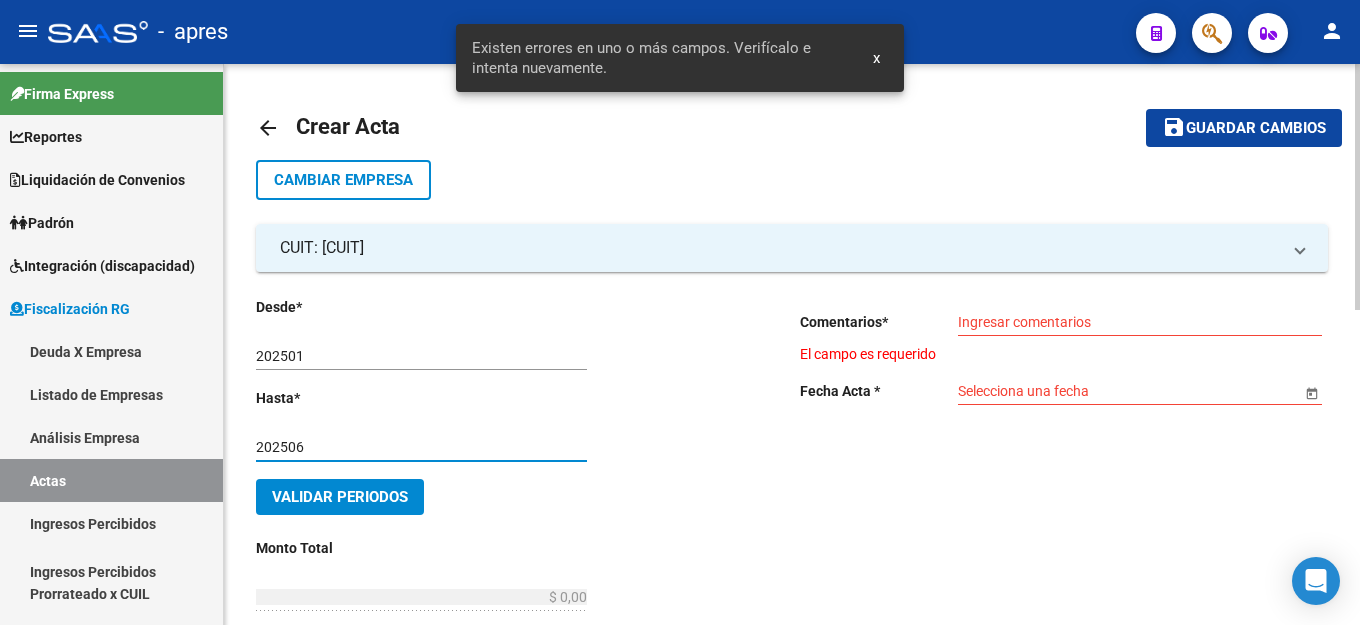 drag, startPoint x: 1126, startPoint y: 327, endPoint x: 1142, endPoint y: 327, distance: 16 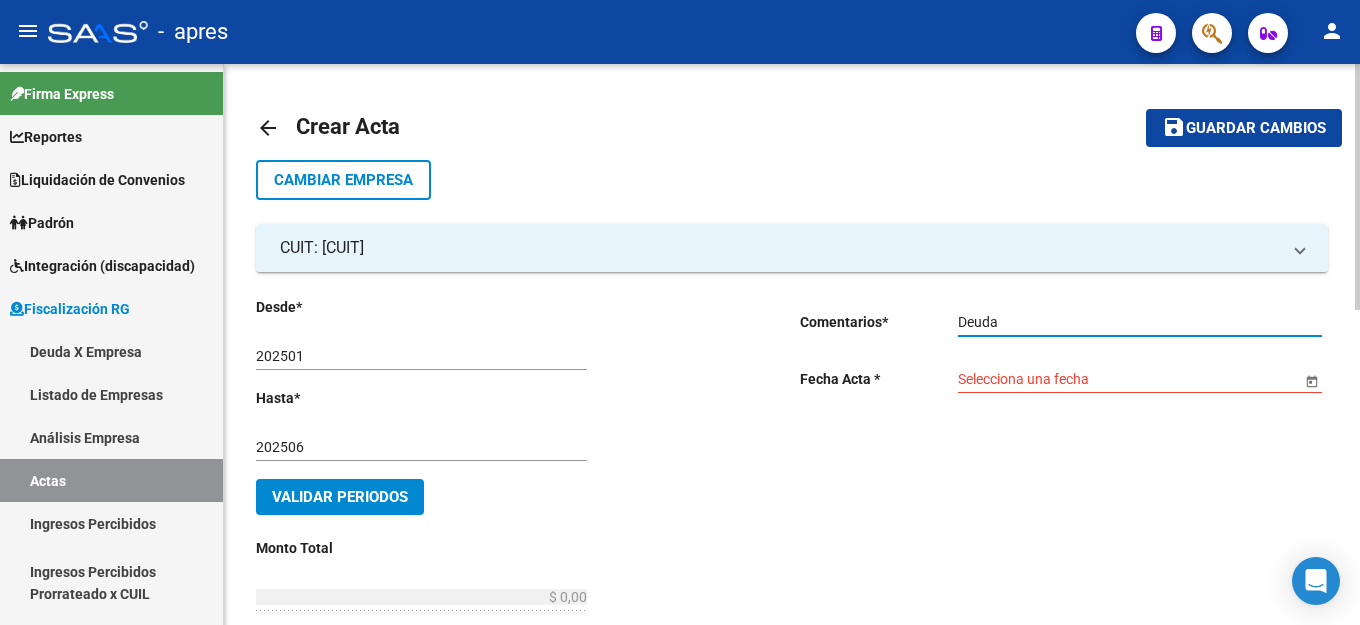 type on "Deuda" 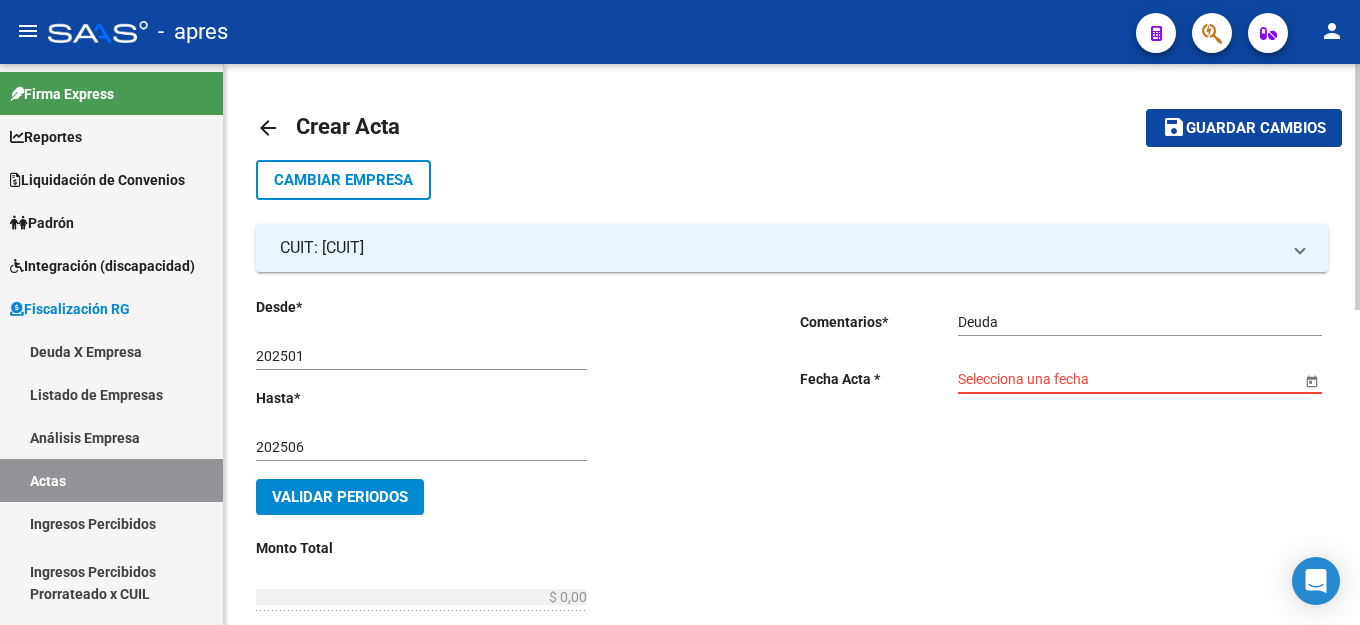 click on "Selecciona una fecha" at bounding box center (1129, 379) 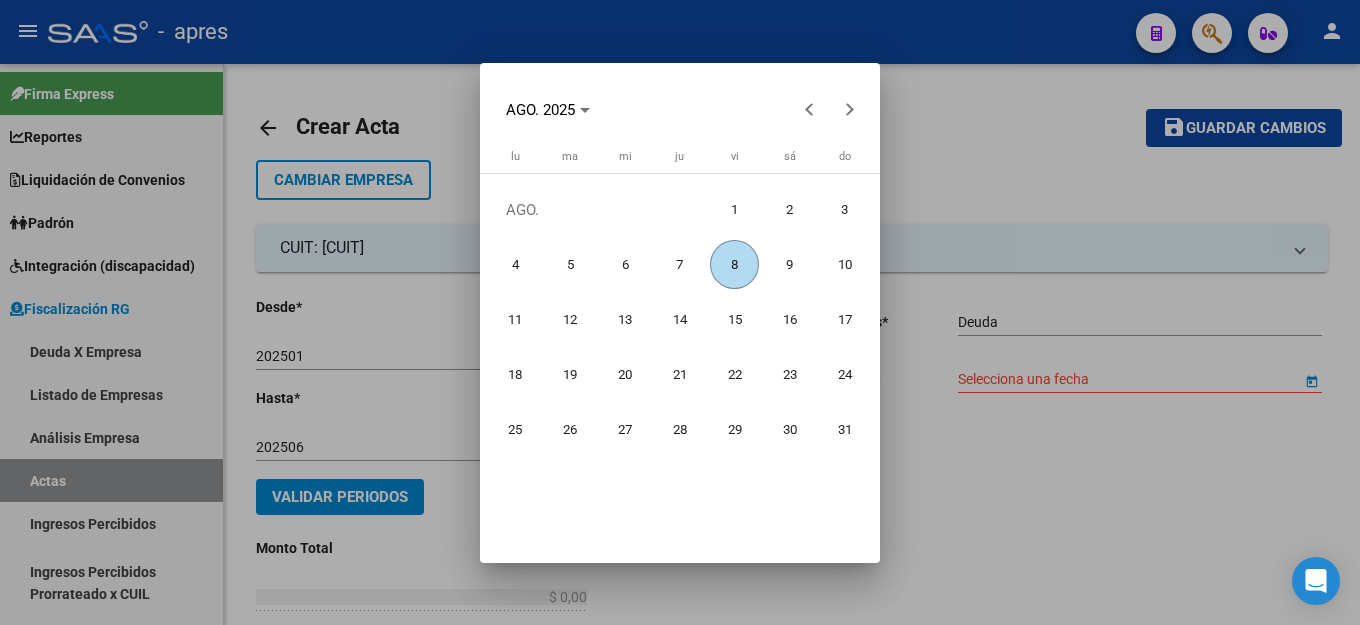 click on "8" at bounding box center [734, 264] 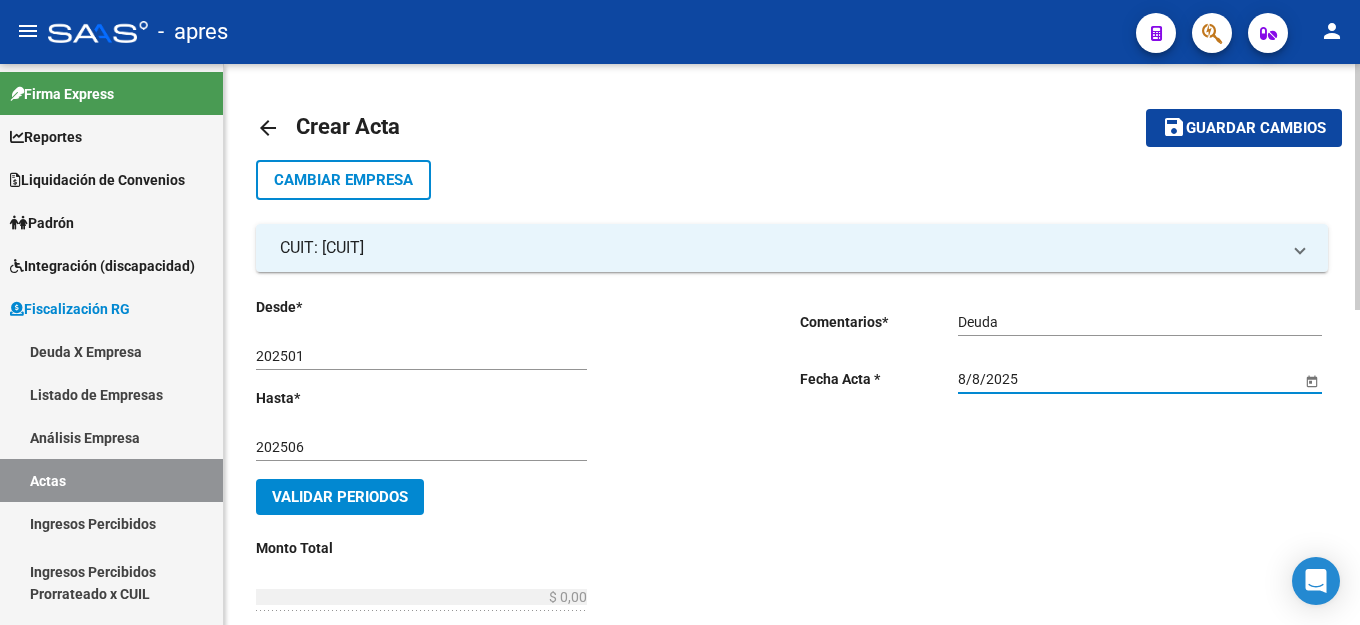 click on "Validar Periodos" 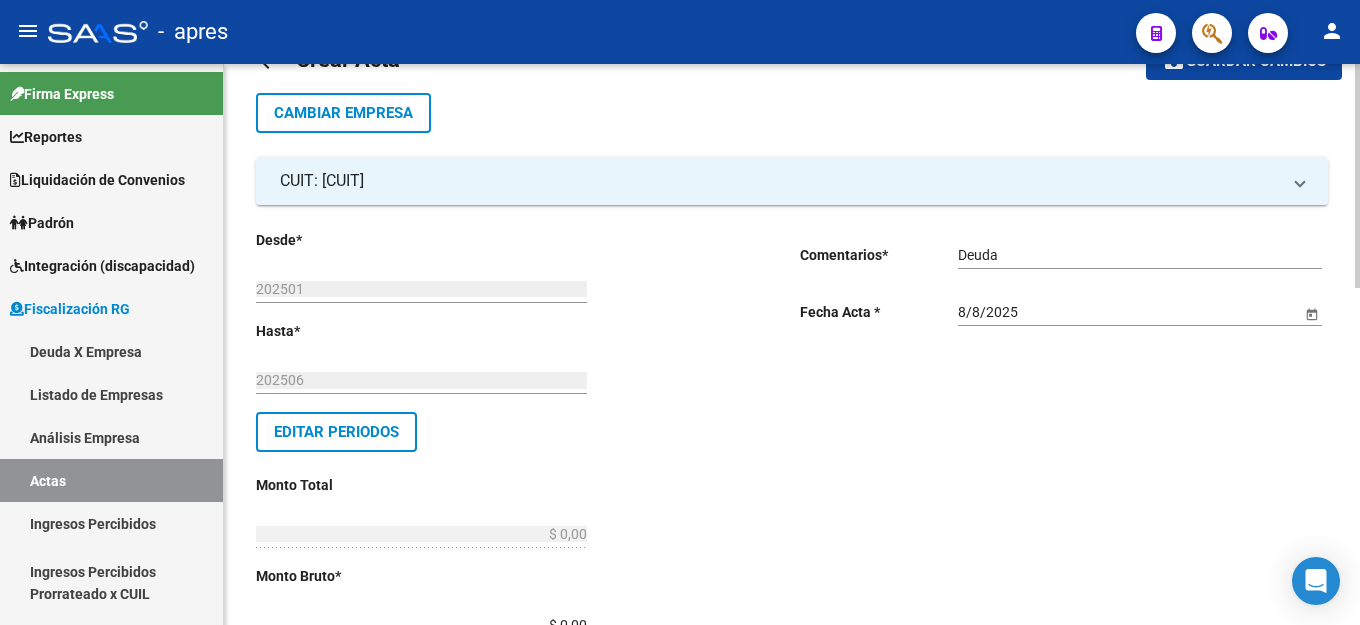 scroll, scrollTop: 200, scrollLeft: 0, axis: vertical 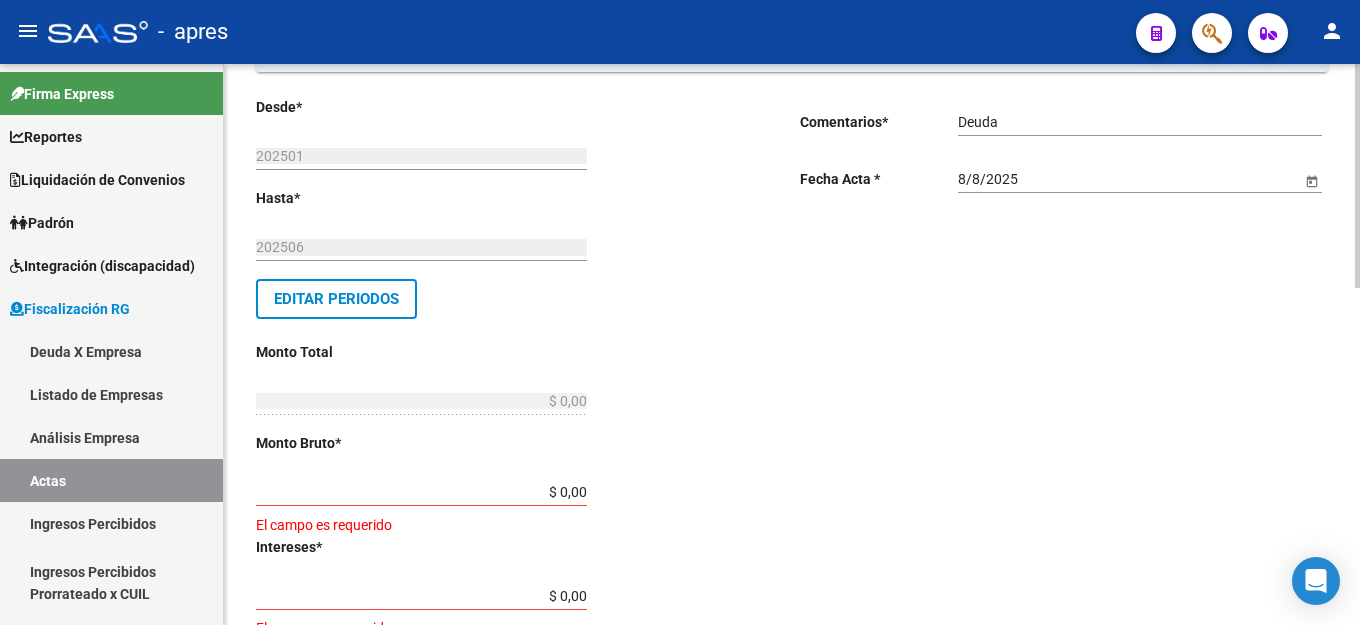 click on "Desde  *   202501 Ej: 202201  Hasta  *   202506 Ej: 202208   Editar Periodos Monto Total    $ 0,00 Ingresar el monto total  Monto Bruto  *   $ 0,00 Ingresar monto bruto   El campo es requerido Intereses  *   $ 0,00 Ingresar intereses   El campo es requerido  Grupo Fiscalizador * Seleccionar Grupo Fiscalizador Seleccionar Grupo Fiscalizador El campo es requerido  Fiscalizador * Seleccionar Fiscalizador Seleccionar Fiscalizador campo requerido Número Acta  *   Ingresar número acta   El campo es requerido   $ 0,00 Honorarios Fiscalizacion  Nro Convenio    Ingresar número de convenio     Cobrado    Acta Judicial     Acta Virtual / Moroso Incobrable" 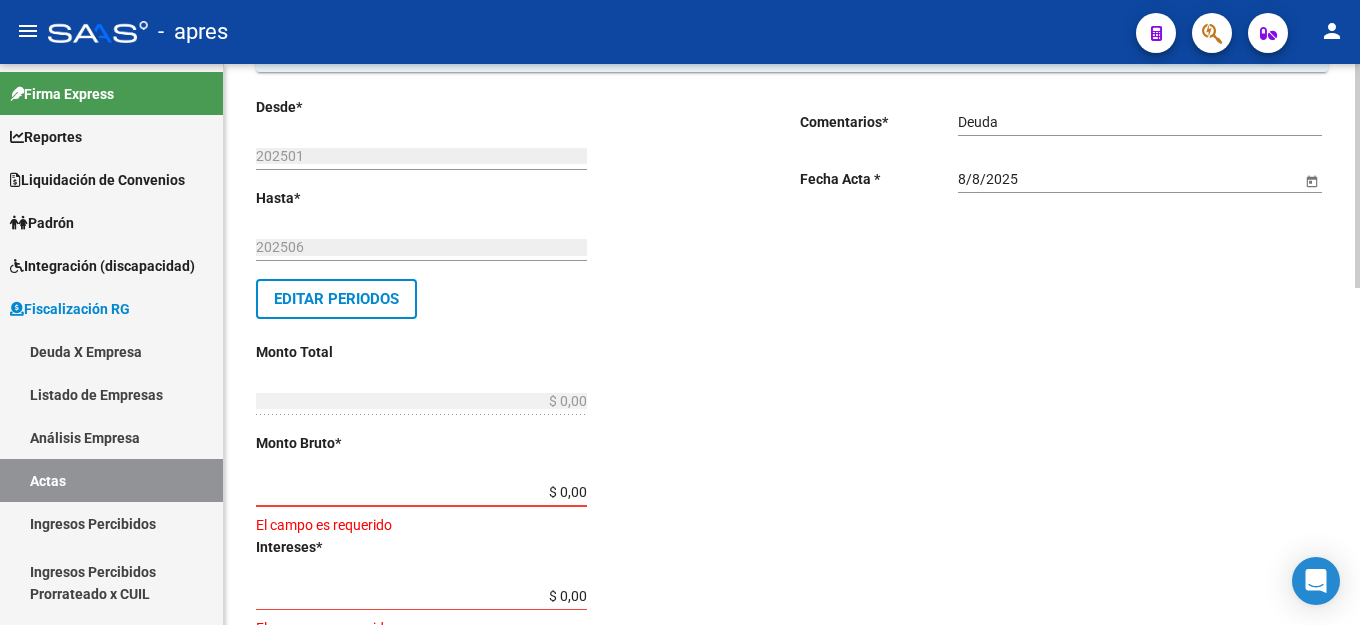 type on "$ 0,02" 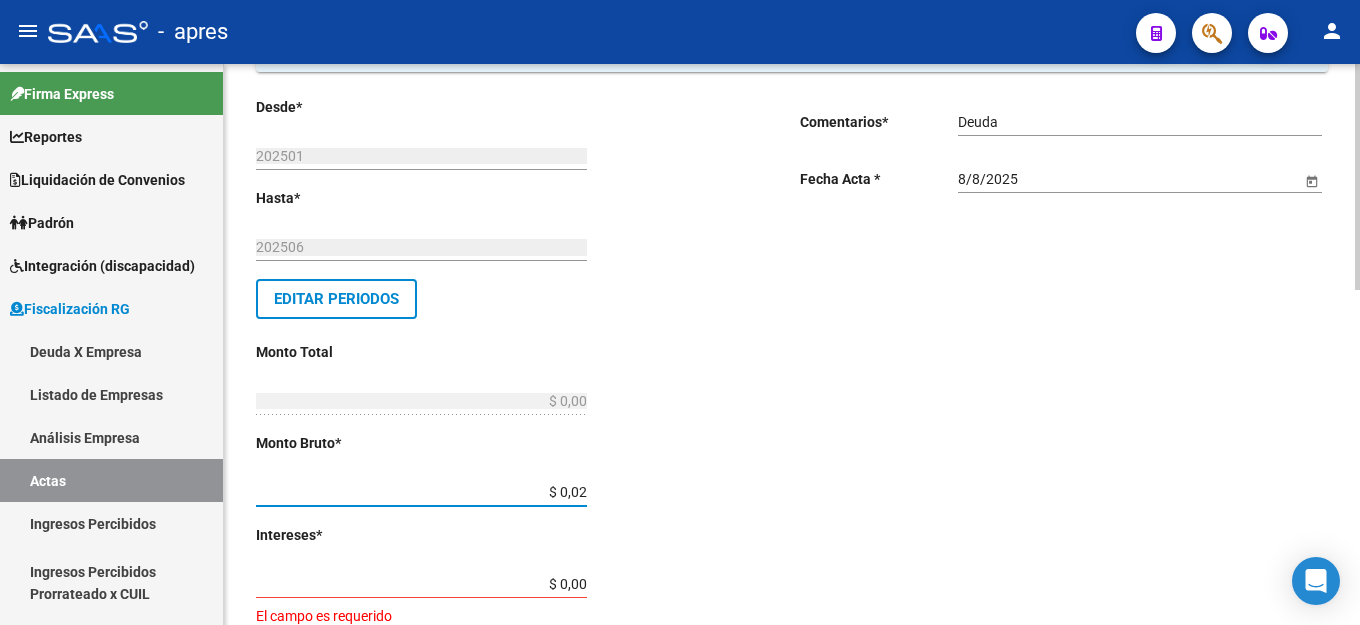 type on "$ 0,02" 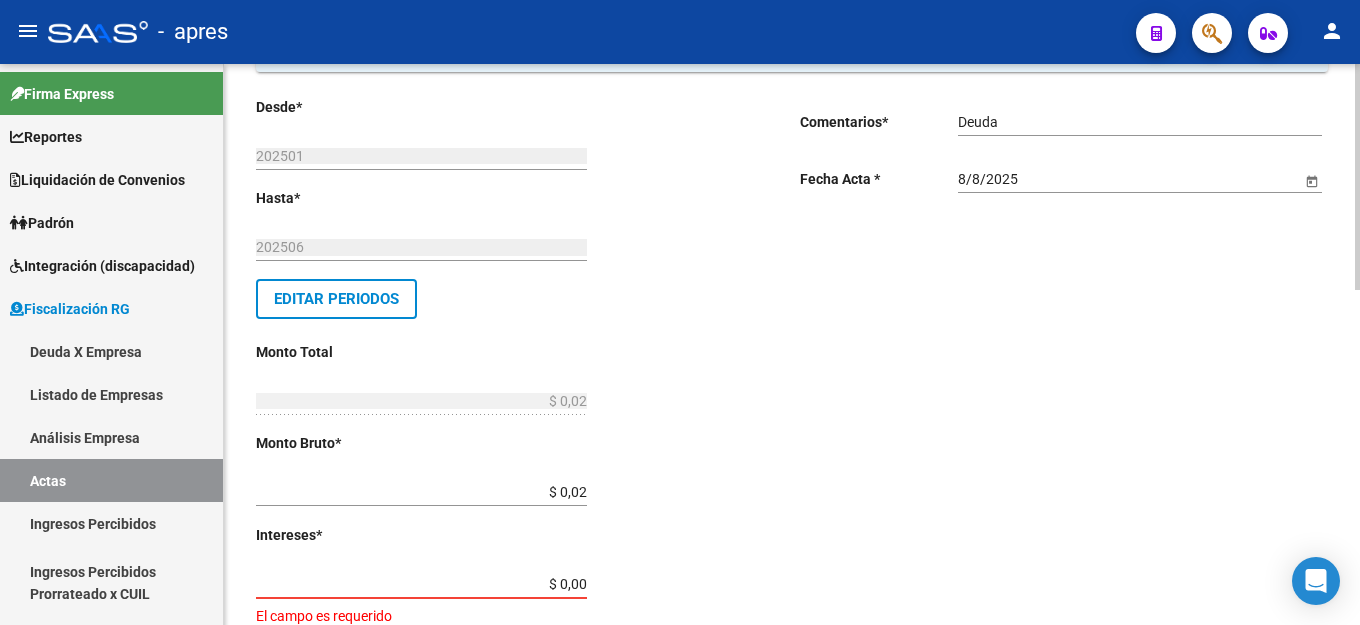 type on "$ 0,02" 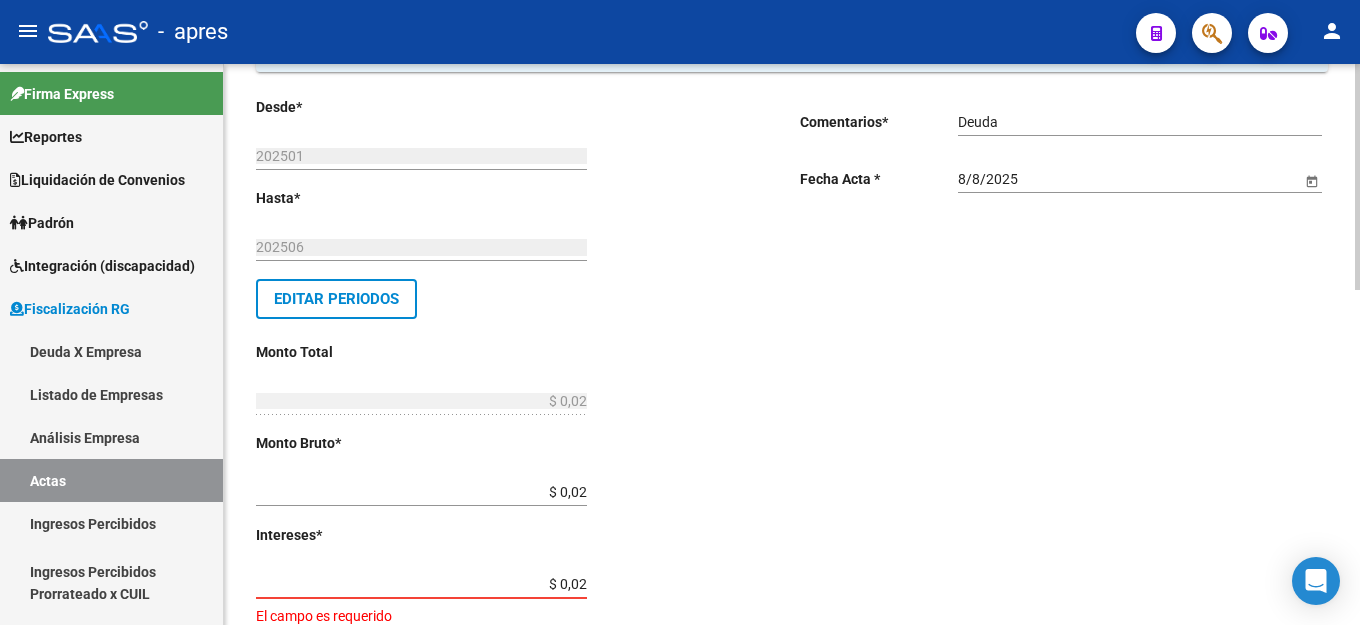 type on "$ 0,04" 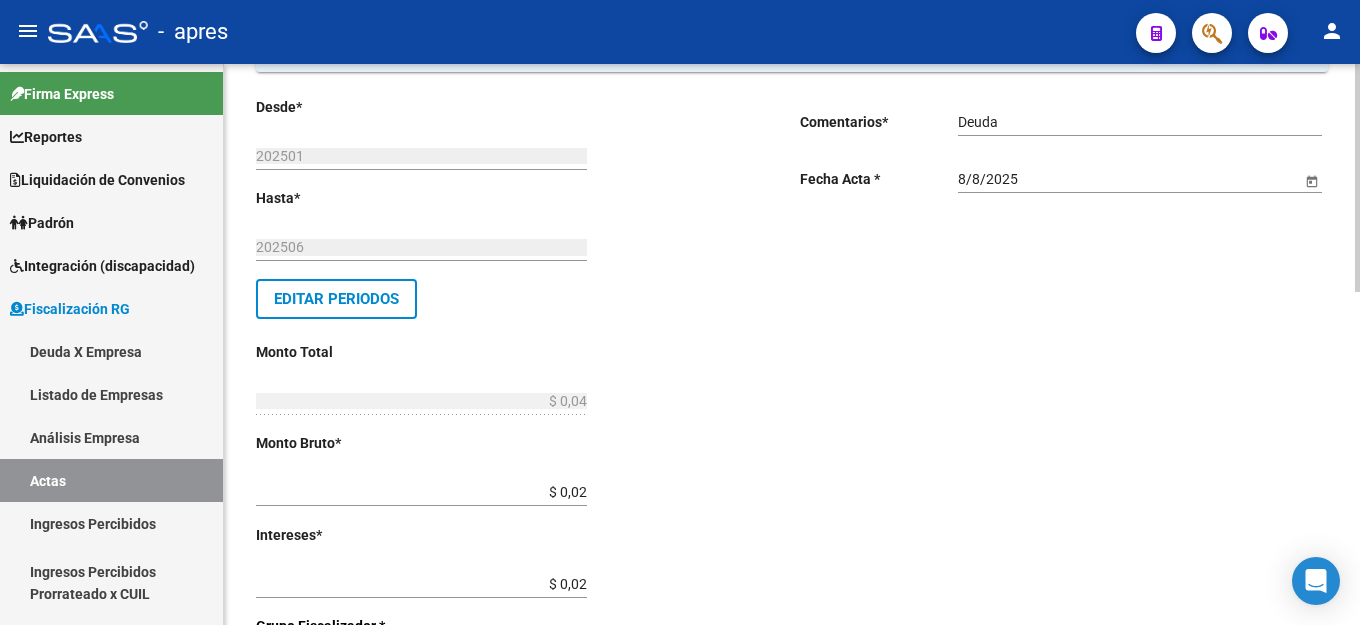 scroll, scrollTop: 531, scrollLeft: 0, axis: vertical 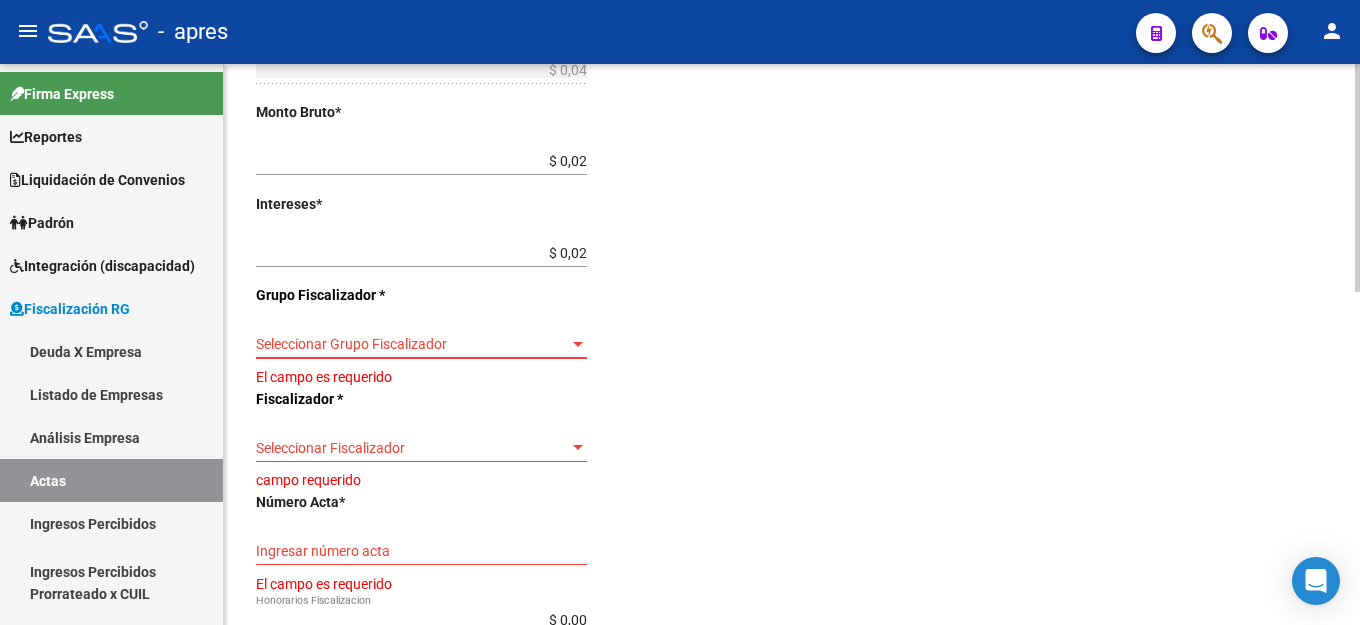 click on "Desde  *   202501 Ej: 202201  Hasta  *   202506 Ej: 202208   Editar Periodos Monto Total    $ 0,04 Ingresar el monto total  Monto Bruto  *   $ 0,02 Ingresar monto bruto  Intereses  *   $ 0,02 Ingresar intereses   Grupo Fiscalizador * Seleccionar Grupo Fiscalizador Seleccionar Grupo Fiscalizador El campo es requerido  Fiscalizador * Seleccionar Fiscalizador Seleccionar Fiscalizador campo requerido Número Acta  *   Ingresar número acta   El campo es requerido   $ 0,00 Honorarios Fiscalizacion  Nro Convenio    Ingresar número de convenio     Cobrado    Acta Judicial     Acta Virtual / Moroso Incobrable" 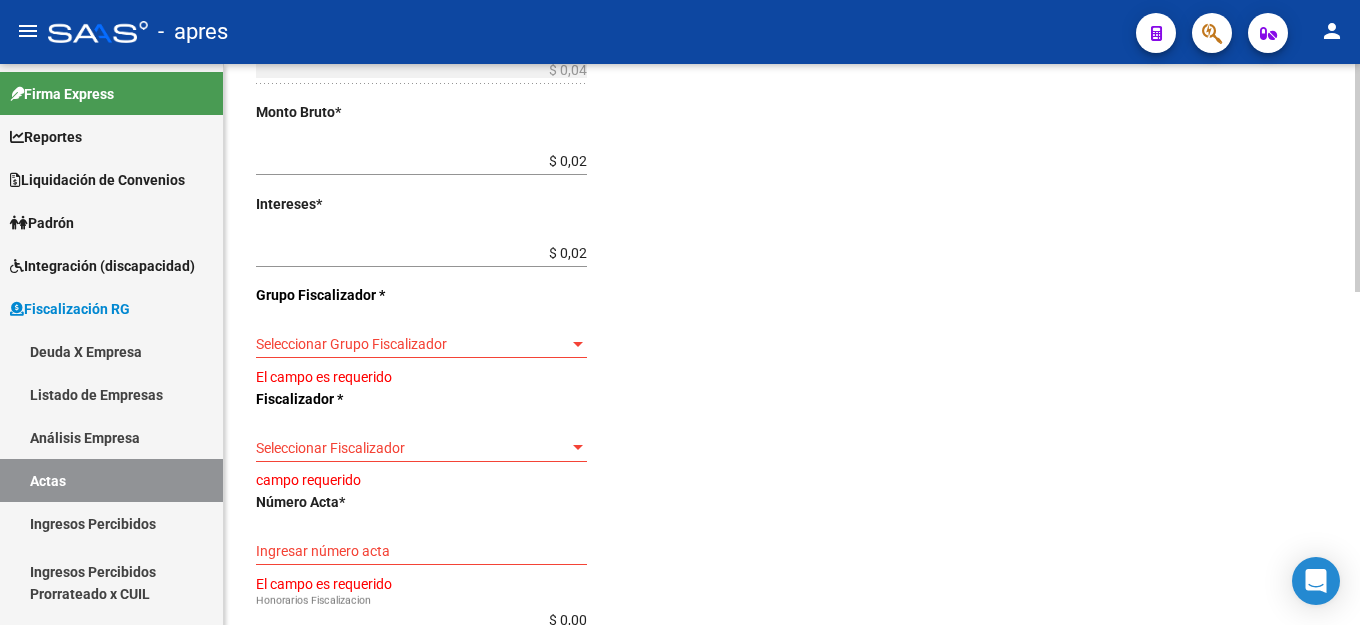 click on "$ 0,02" at bounding box center [421, 253] 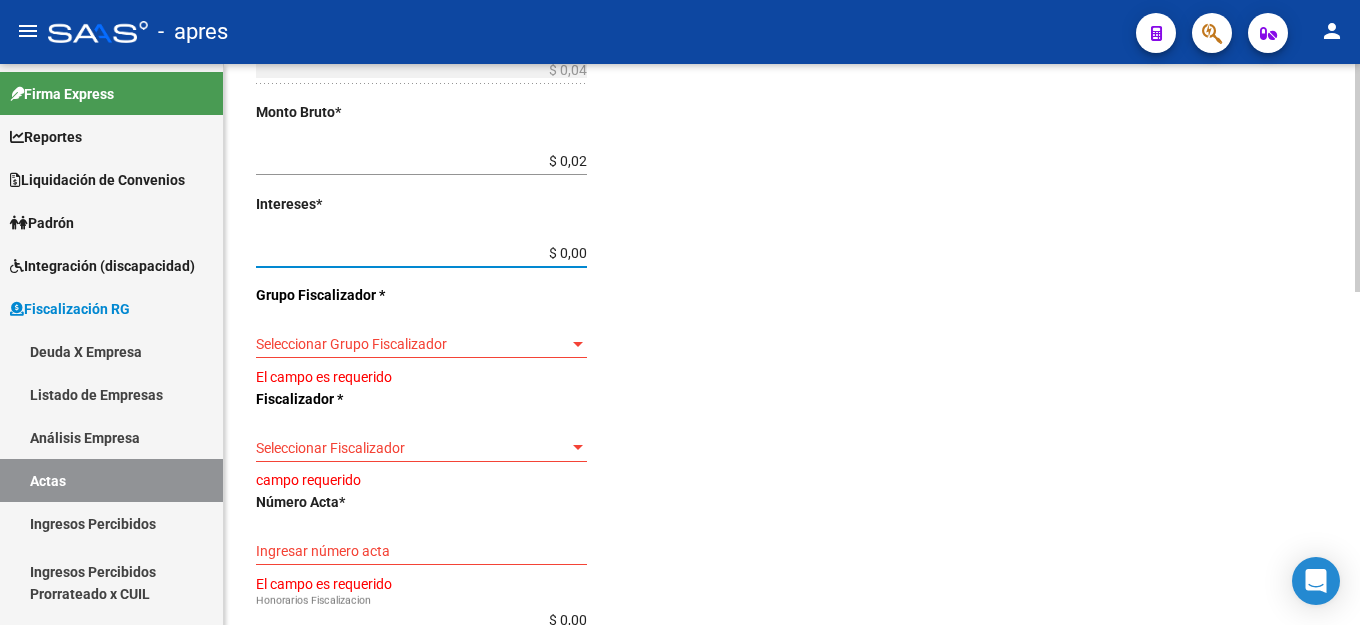 type on "$ 0,01" 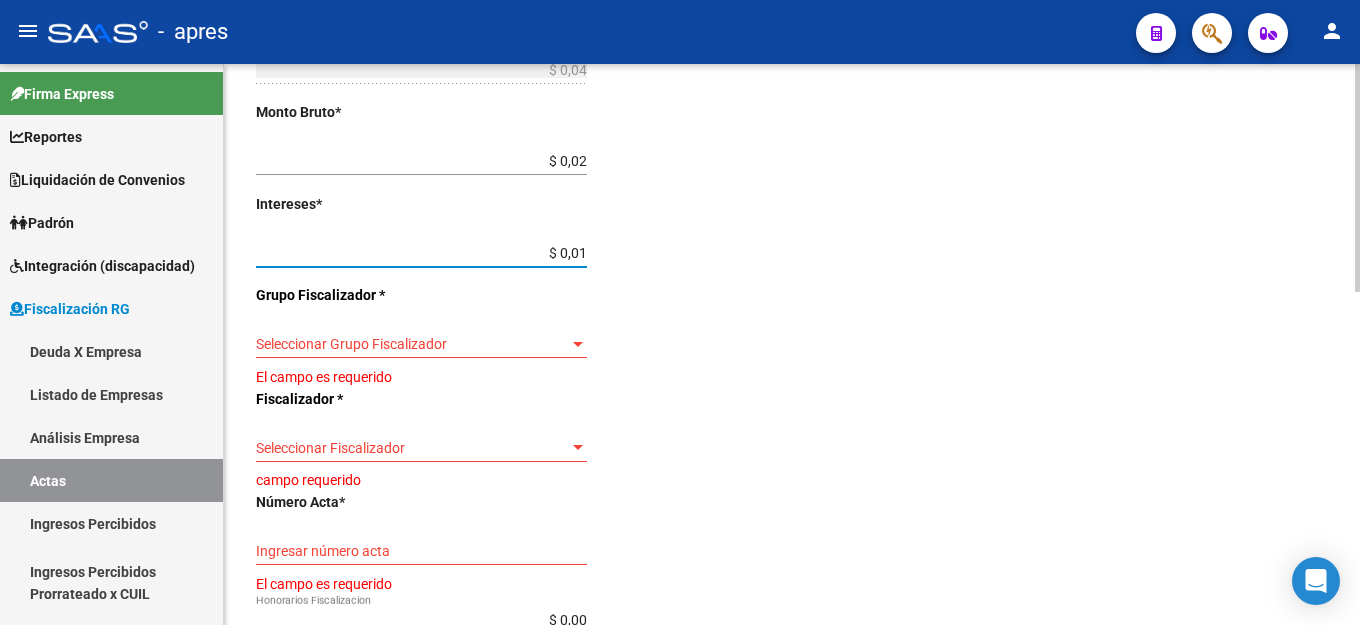 type on "$ 0,03" 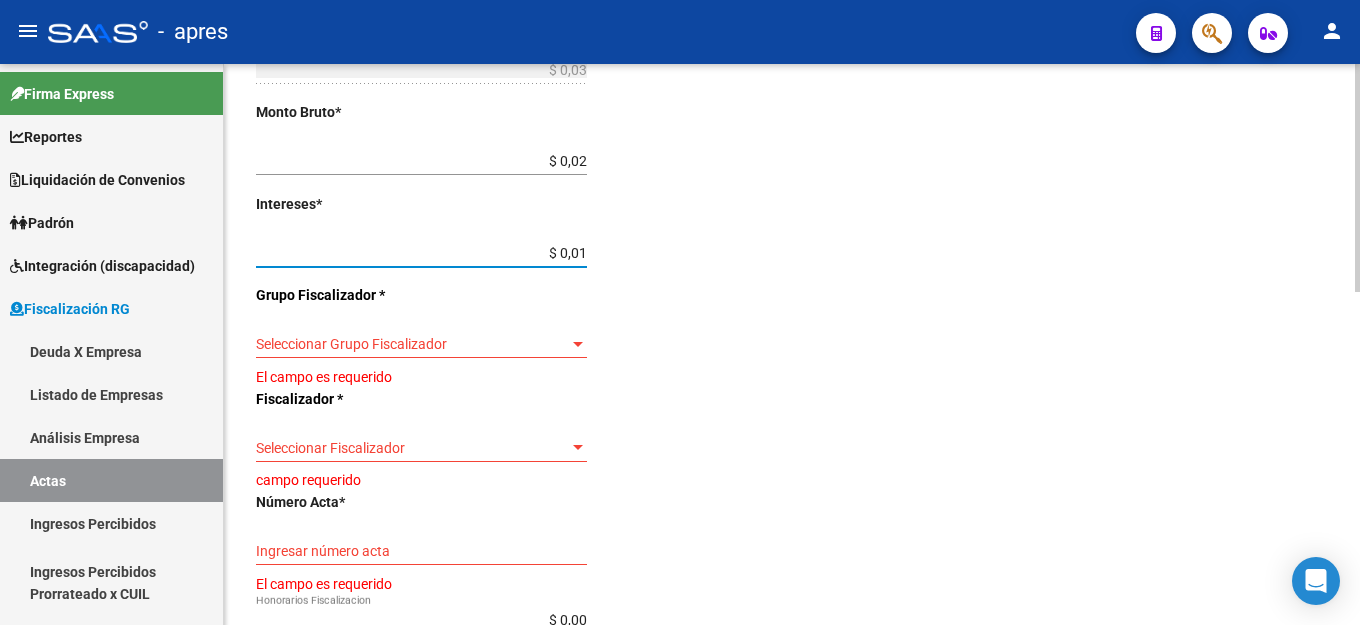click on "Seleccionar Grupo Fiscalizador" at bounding box center (412, 344) 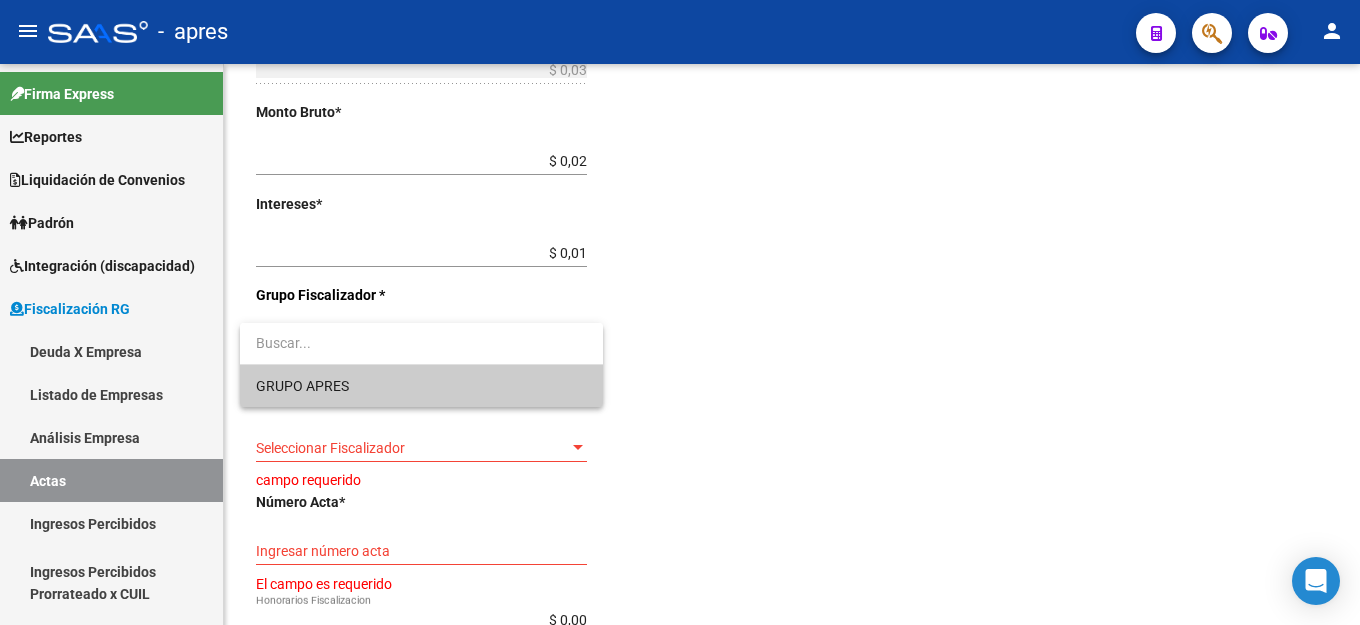 click on "GRUPO APRES" at bounding box center [421, 386] 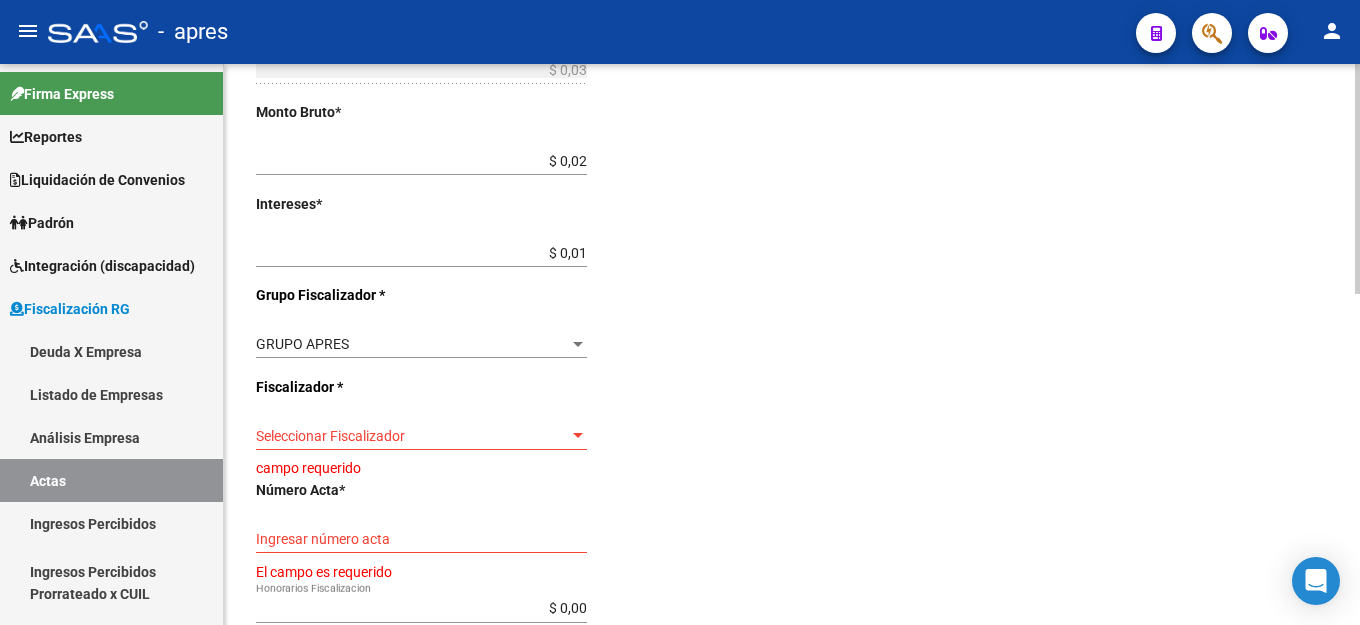 click on "Seleccionar Fiscalizador Seleccionar Fiscalizador" 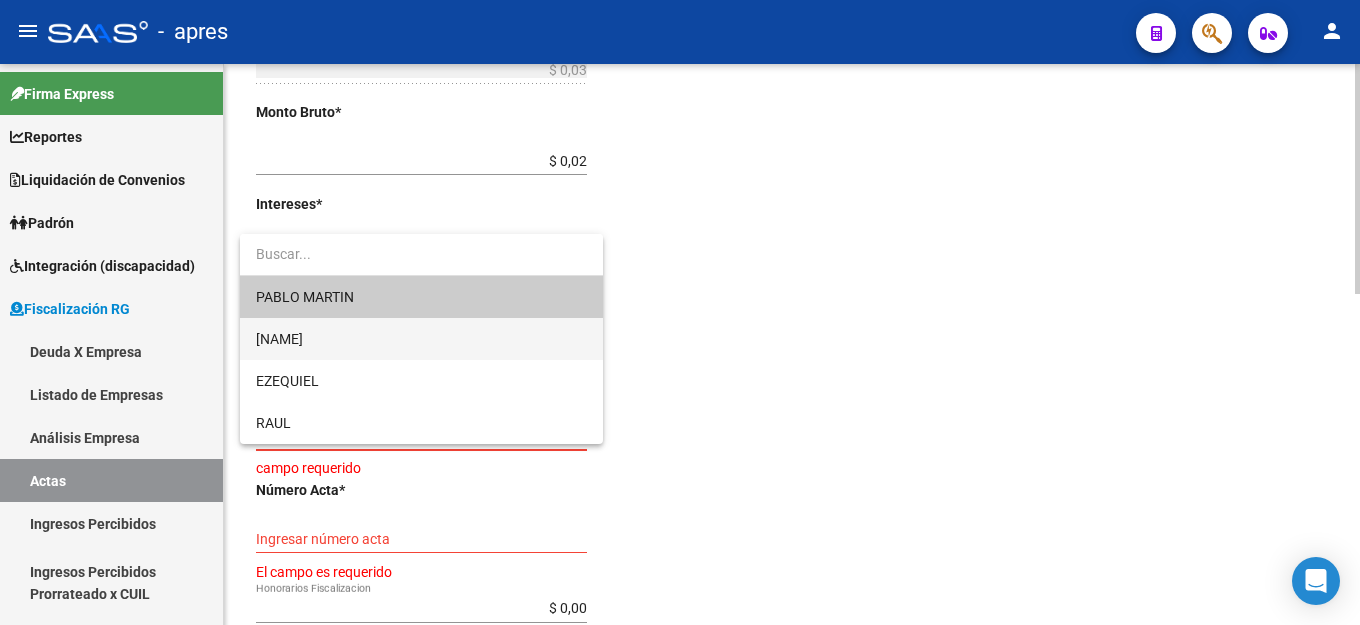 click on "[FIRST NAME]" at bounding box center (421, 339) 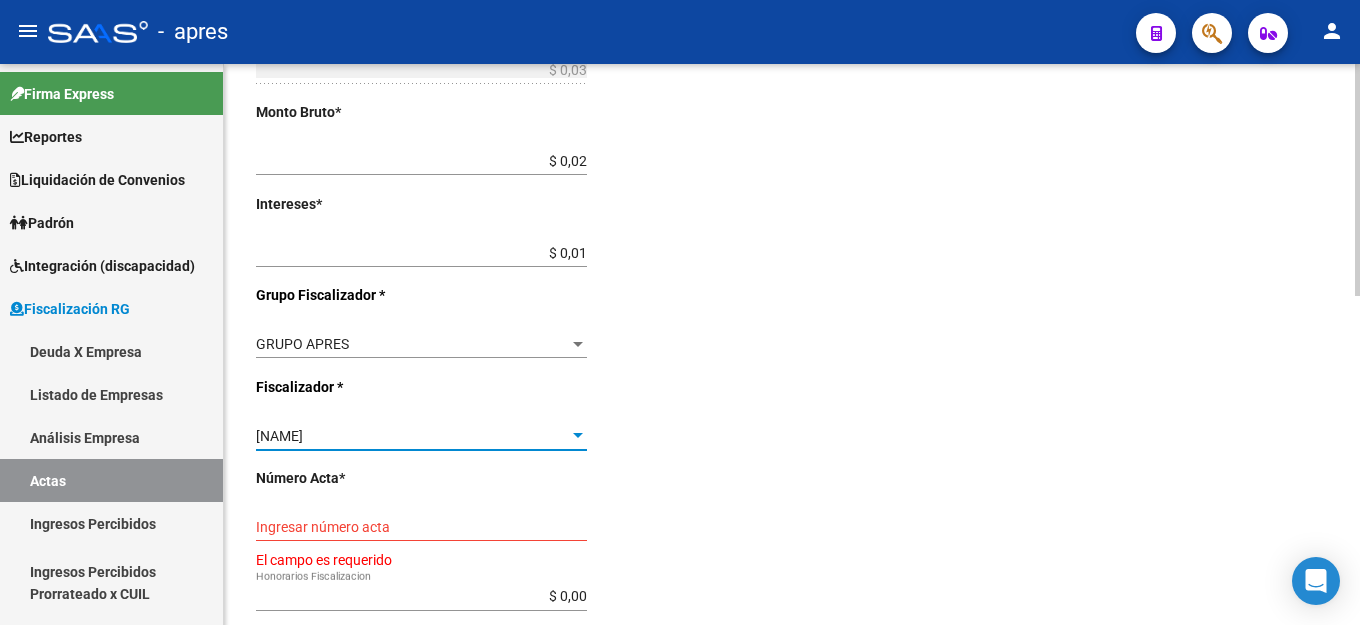 click on "Ingresar número acta" at bounding box center [421, 527] 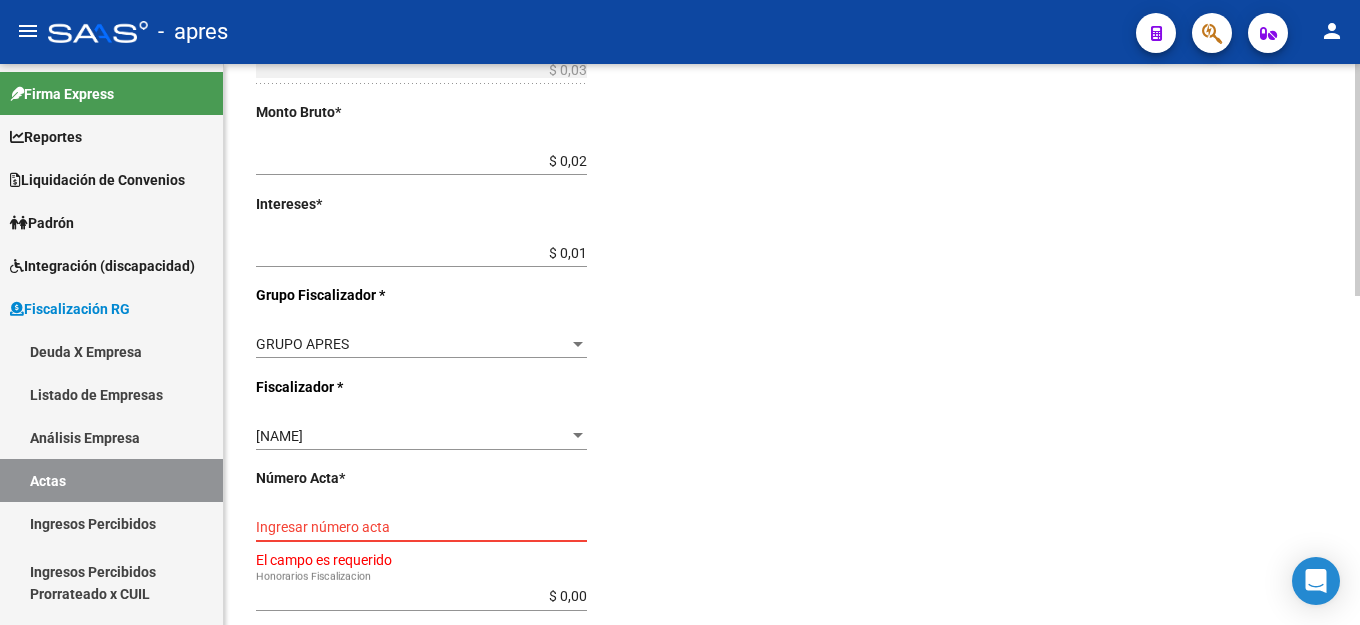 click on "Ingresar número acta" at bounding box center [421, 527] 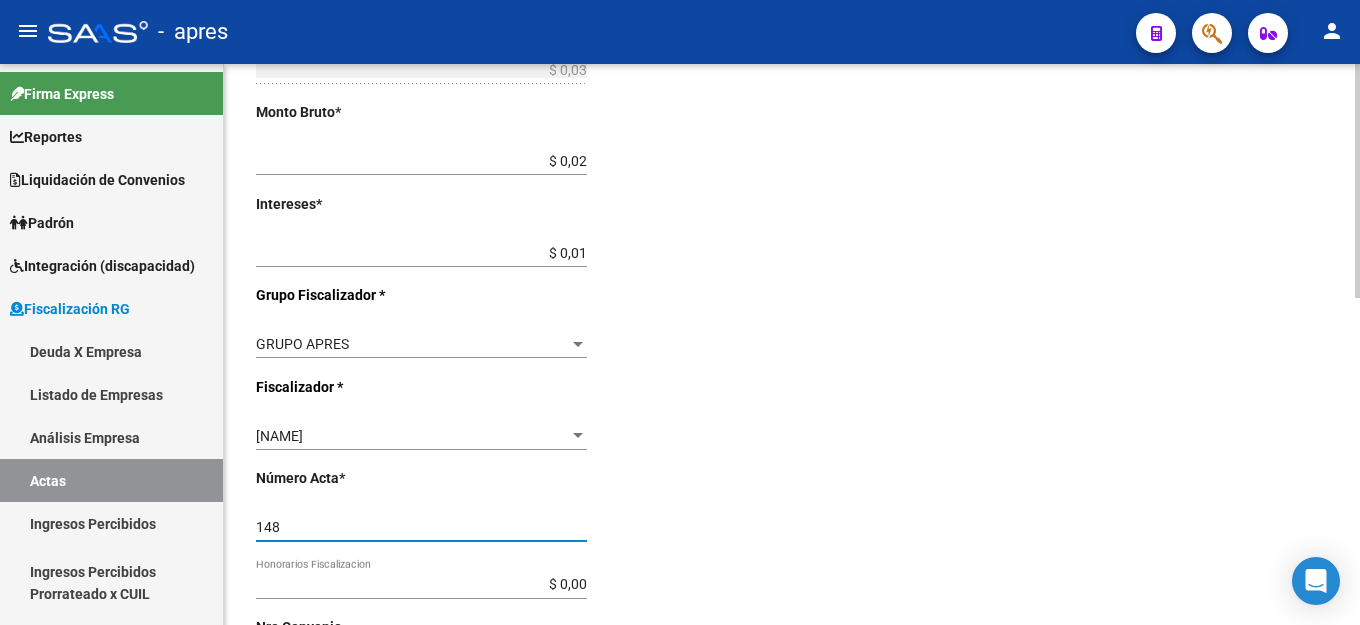 type on "148" 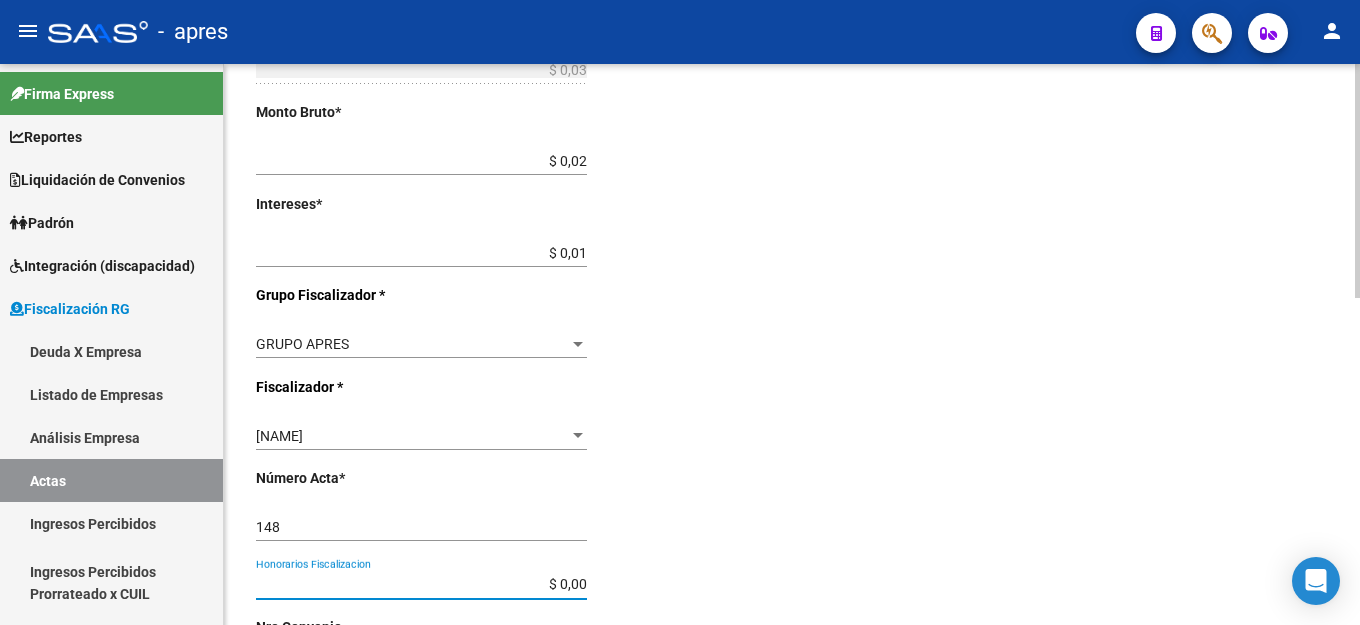 scroll, scrollTop: 782, scrollLeft: 0, axis: vertical 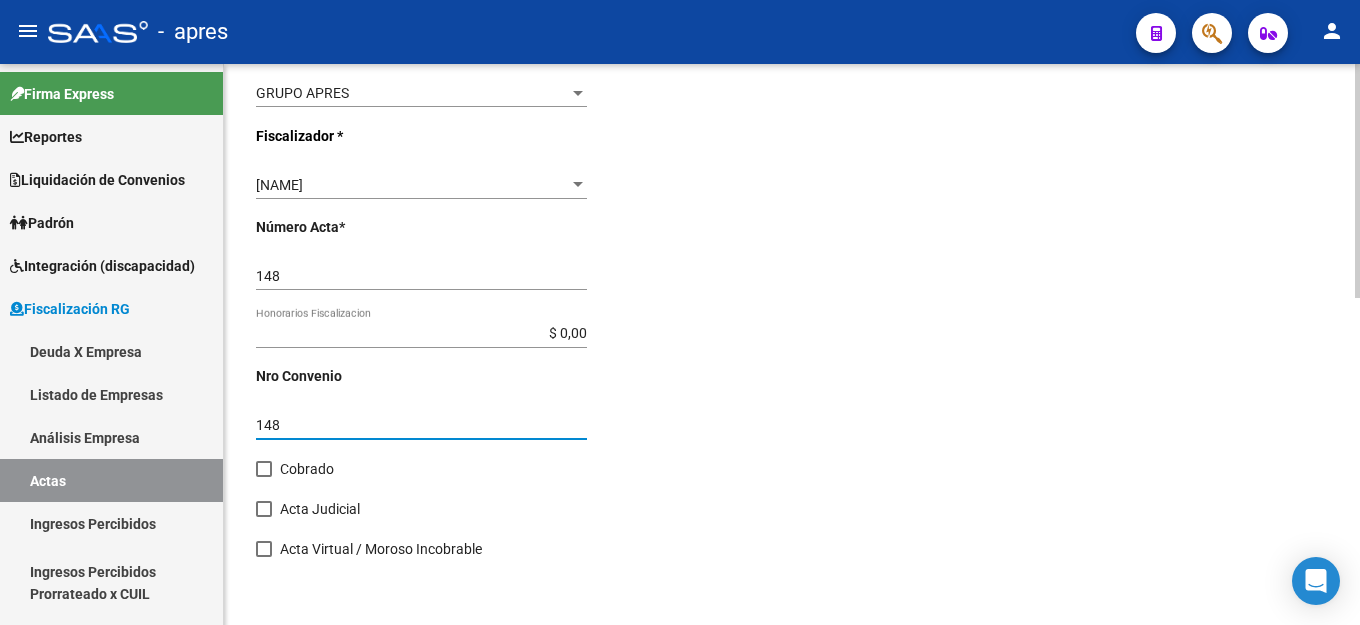 type on "148" 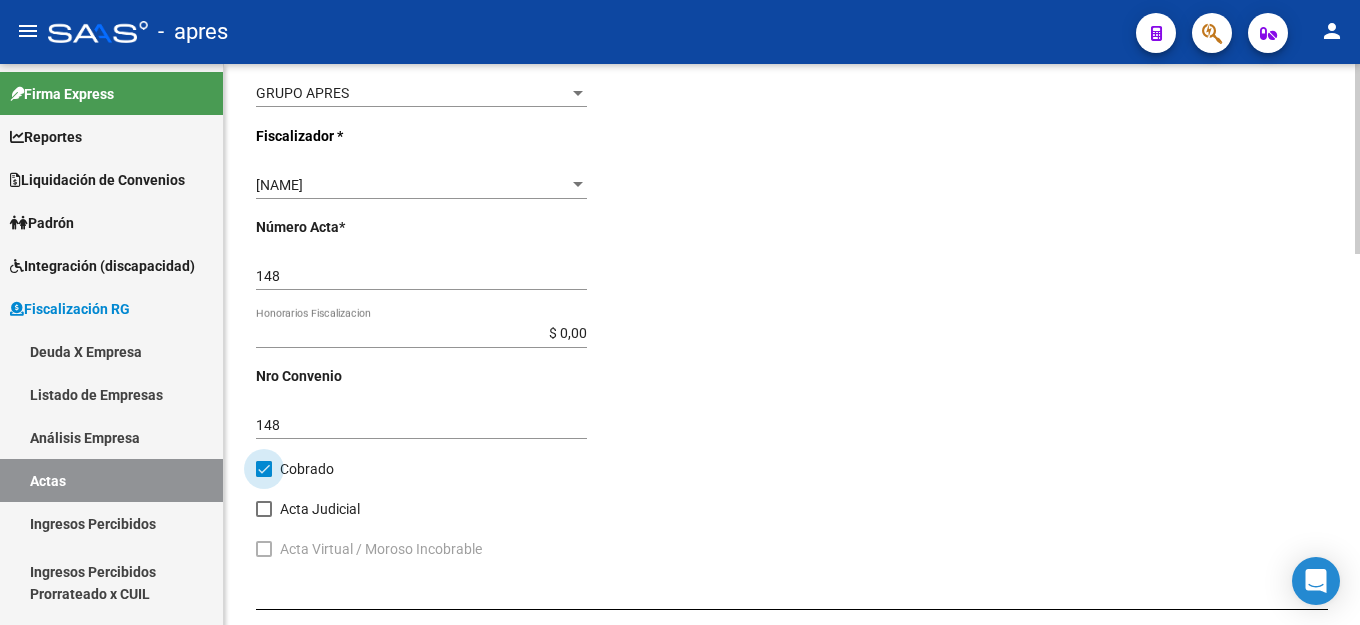click on "Cobrado" 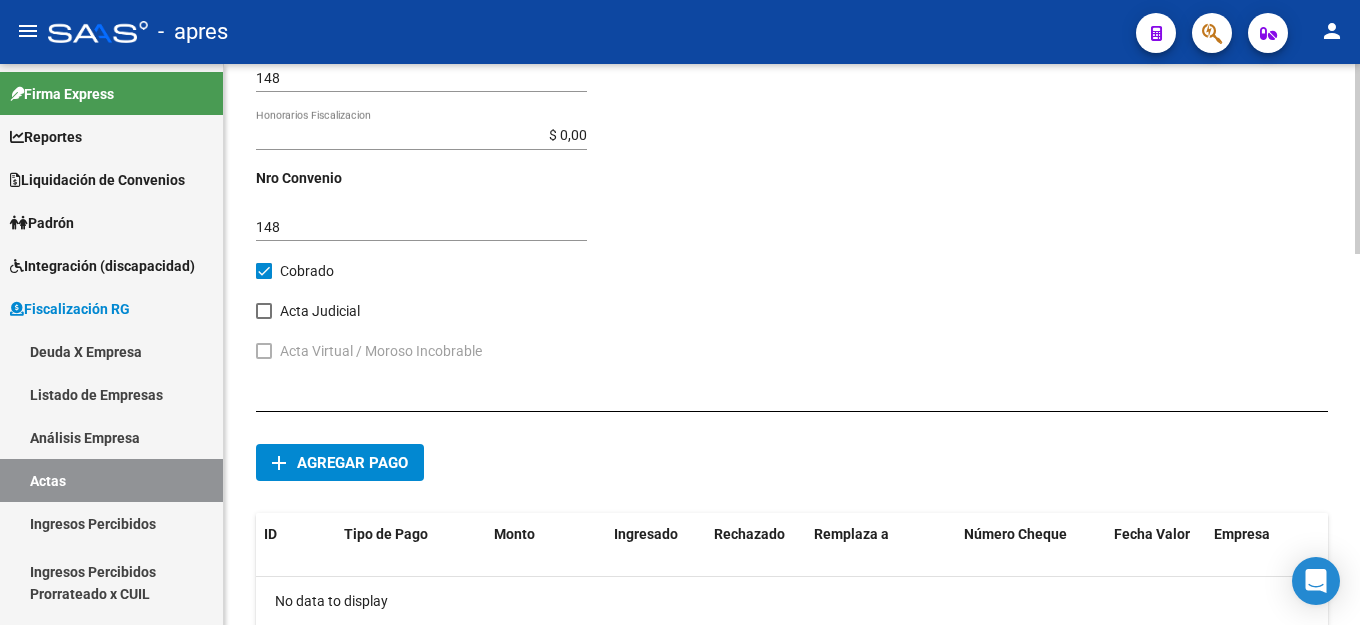 scroll, scrollTop: 982, scrollLeft: 0, axis: vertical 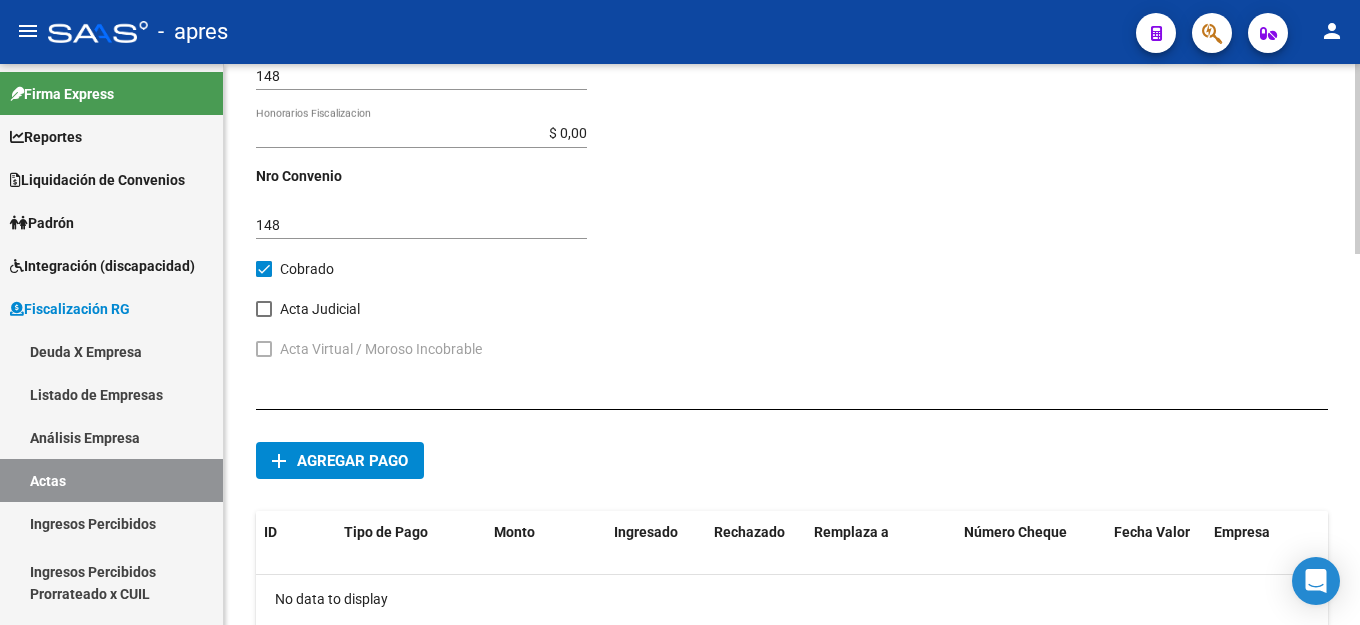 click on "add Agregar pago" 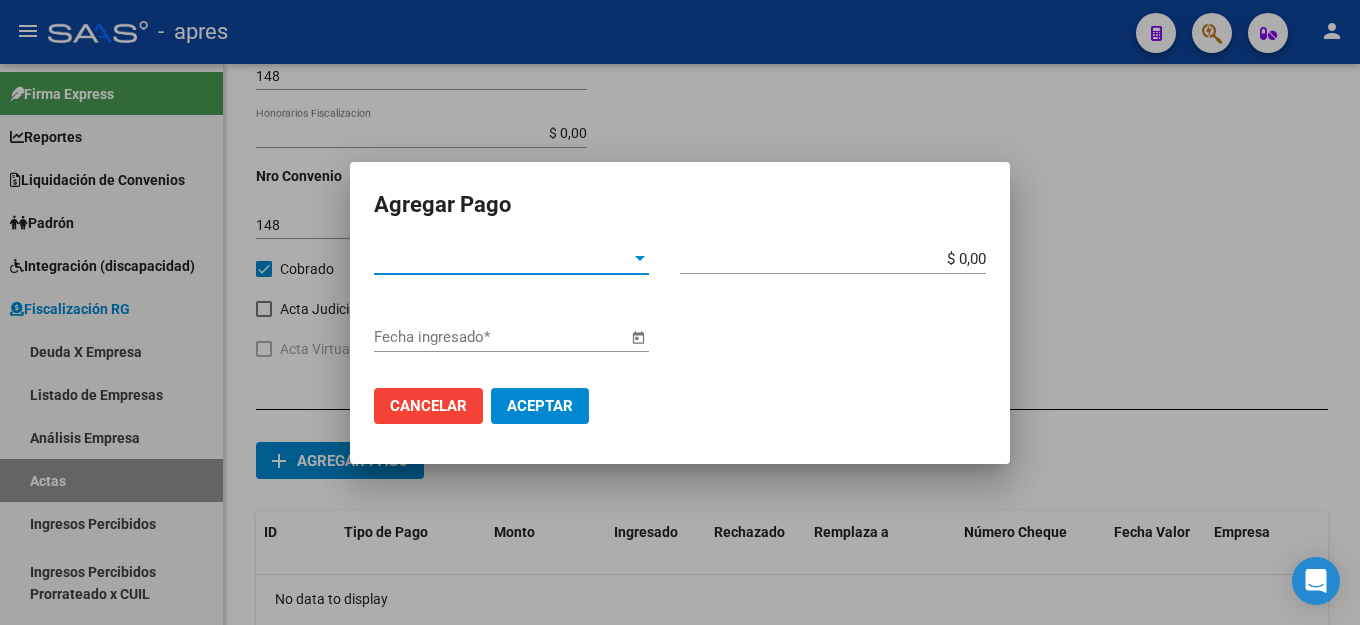 click on "Tipo de Pago *" at bounding box center [502, 259] 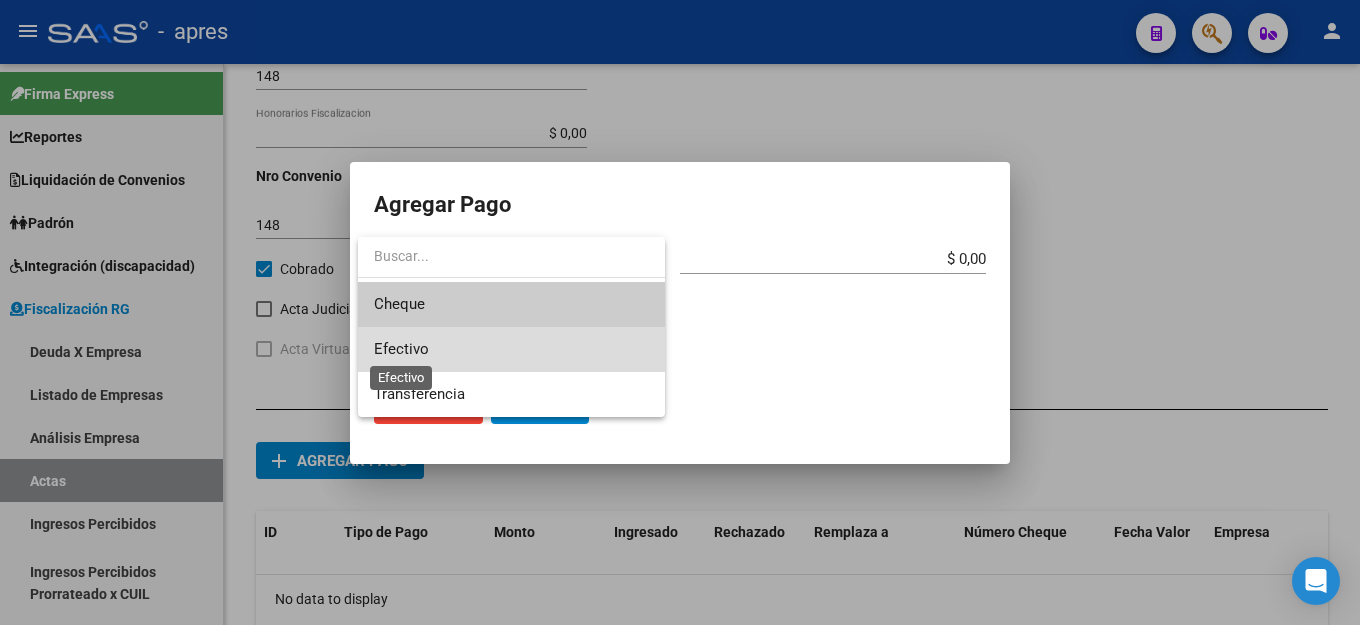 drag, startPoint x: 404, startPoint y: 355, endPoint x: 900, endPoint y: 305, distance: 498.5138 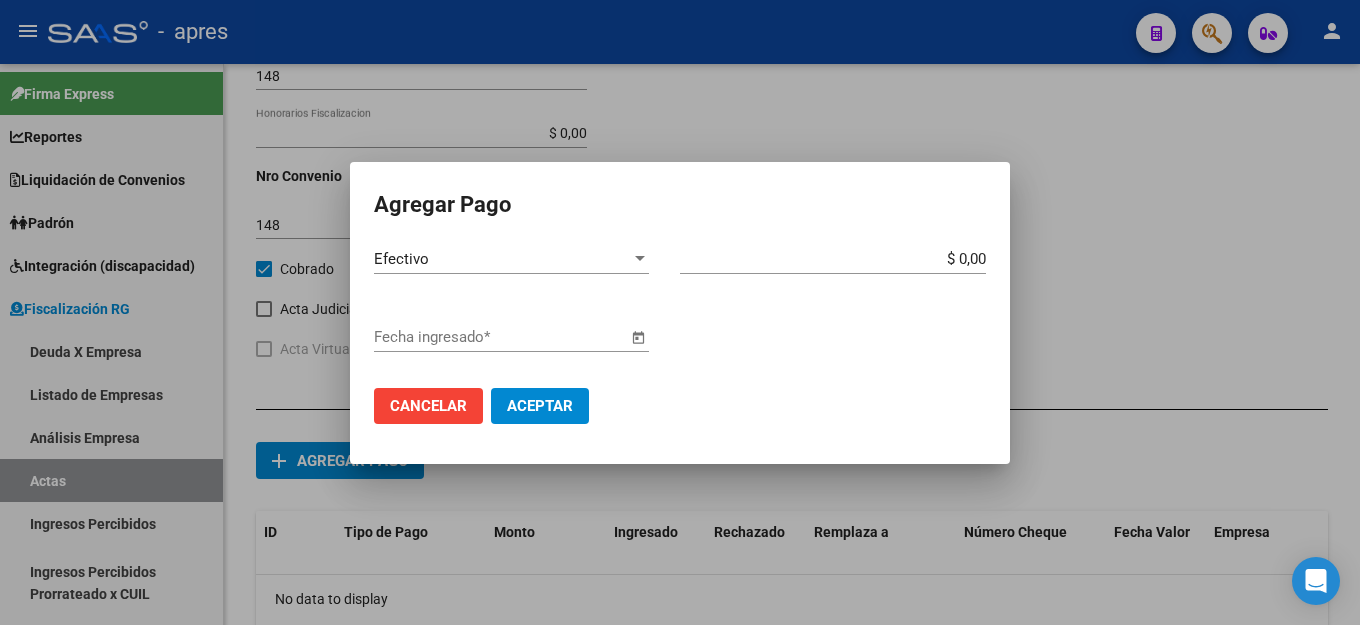 click on "$ 0,00 Monto bruto *" at bounding box center (841, 259) 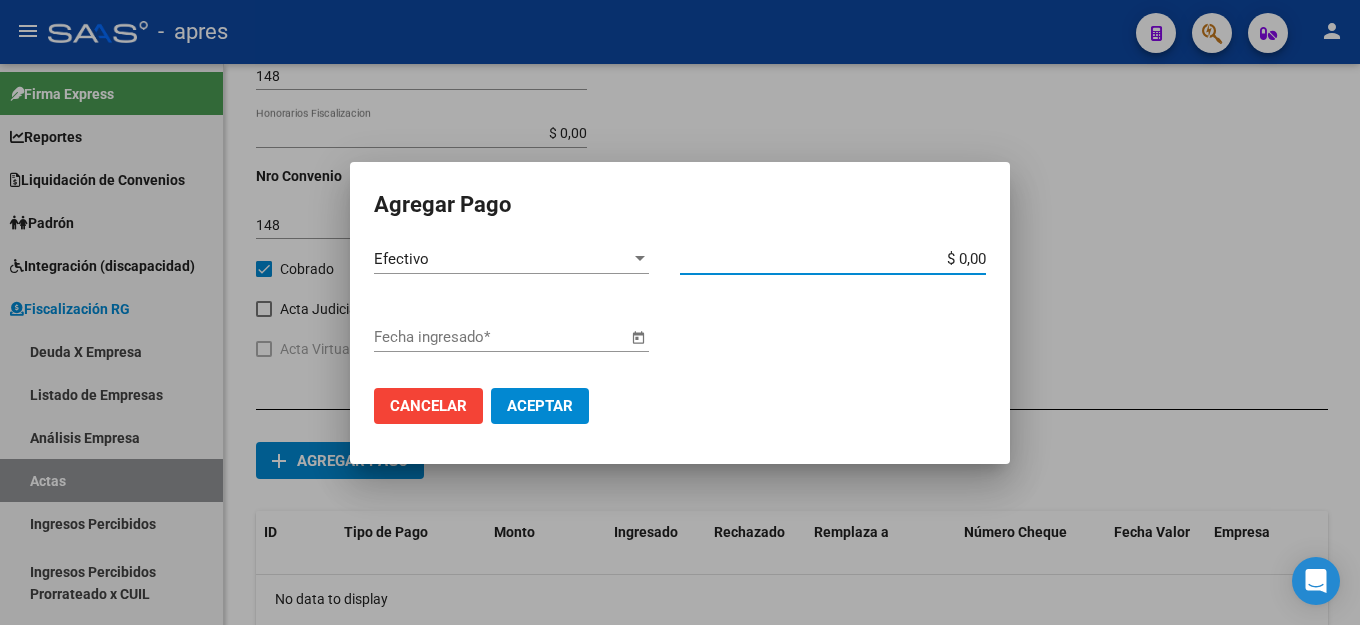click on "$ 0,00" at bounding box center [833, 259] 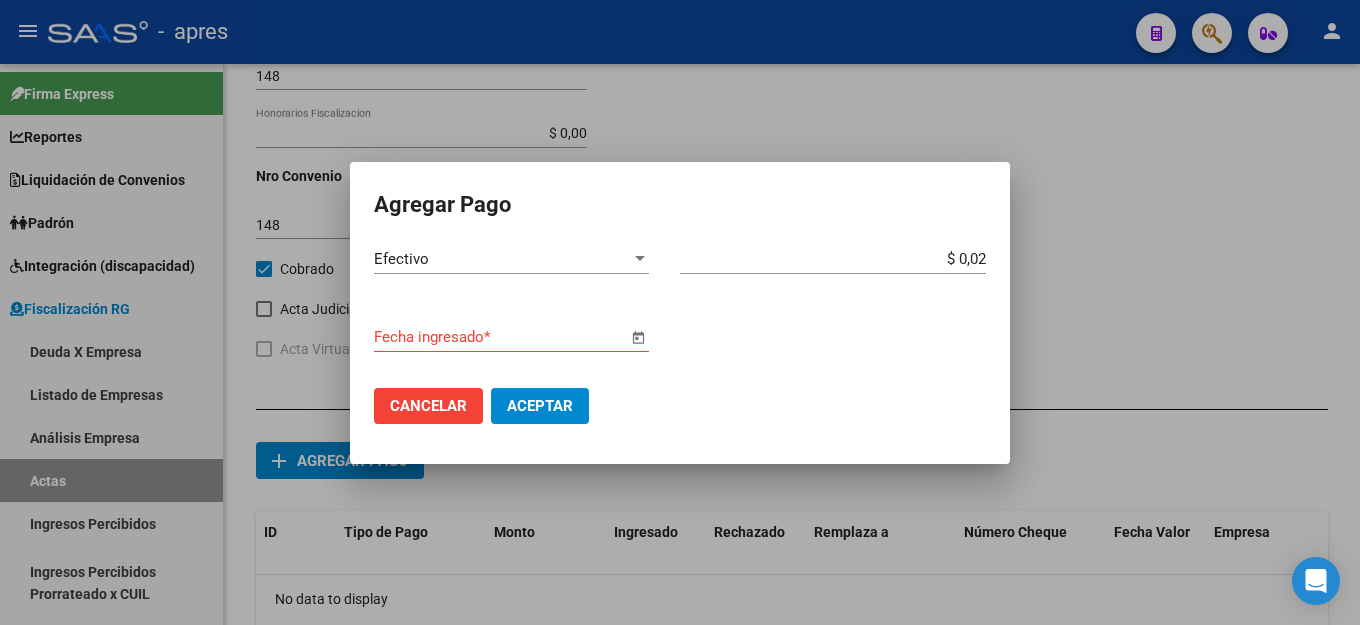 click on "Fecha ingresado  *" at bounding box center (511, 346) 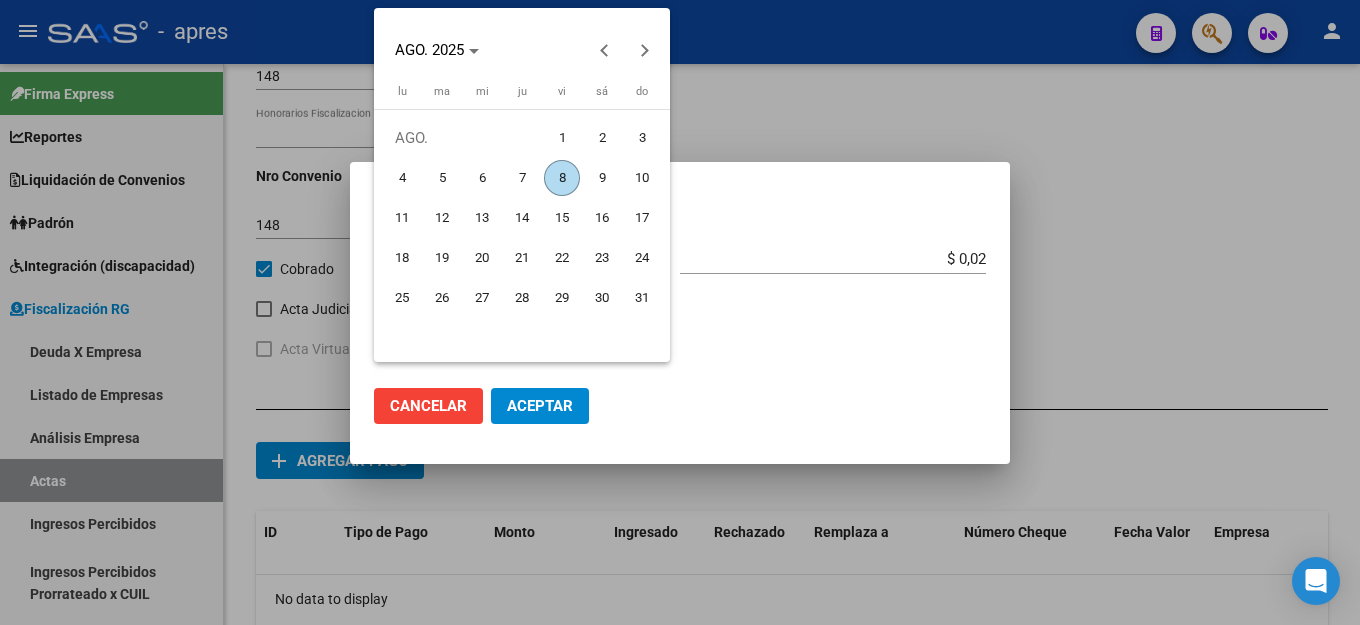click on "8" at bounding box center (562, 178) 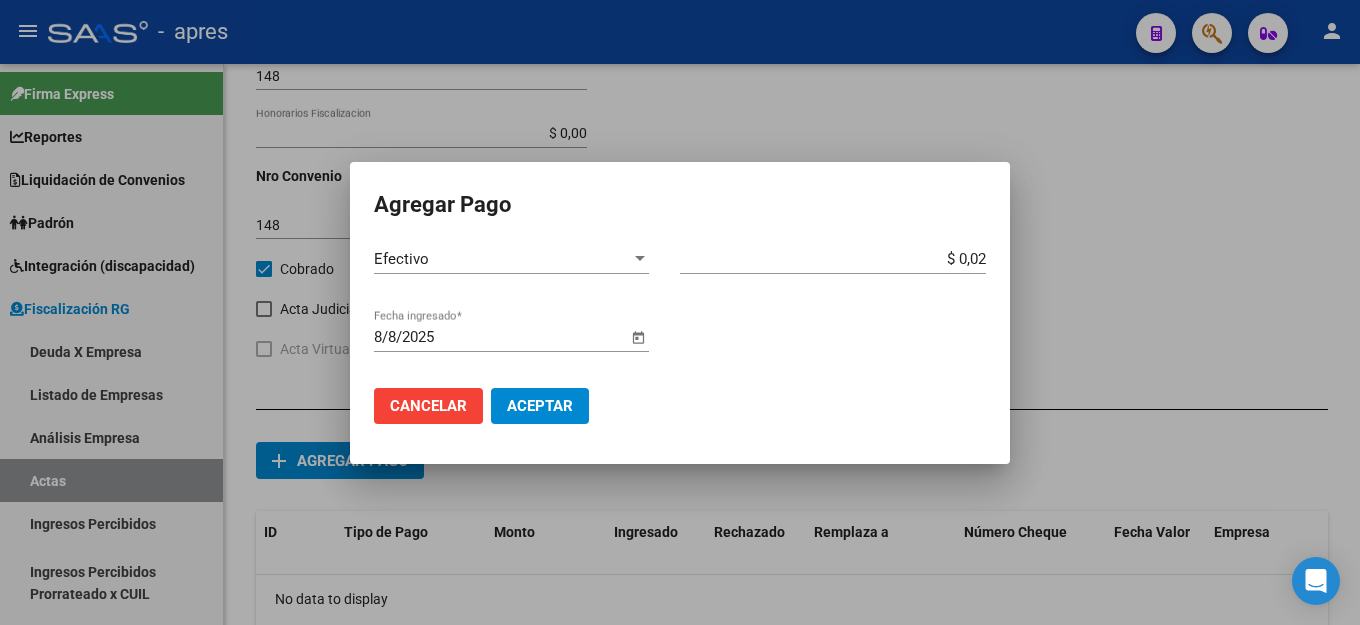 click on "Aceptar" at bounding box center (540, 406) 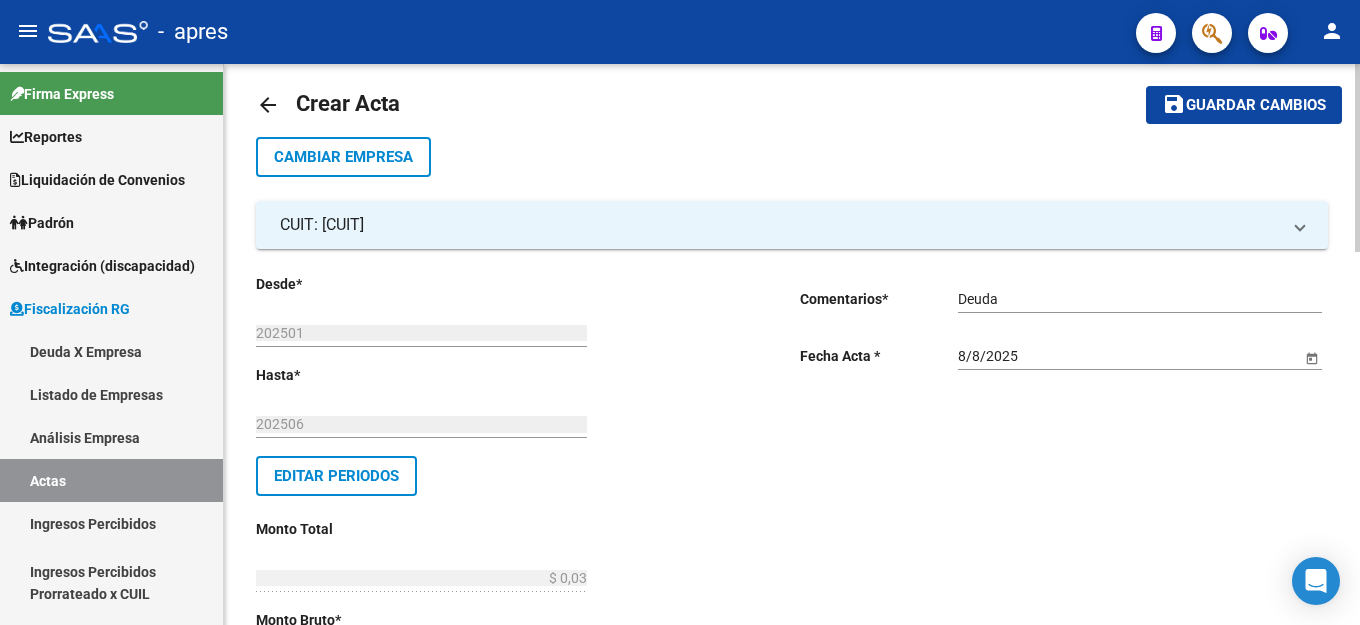scroll, scrollTop: 0, scrollLeft: 0, axis: both 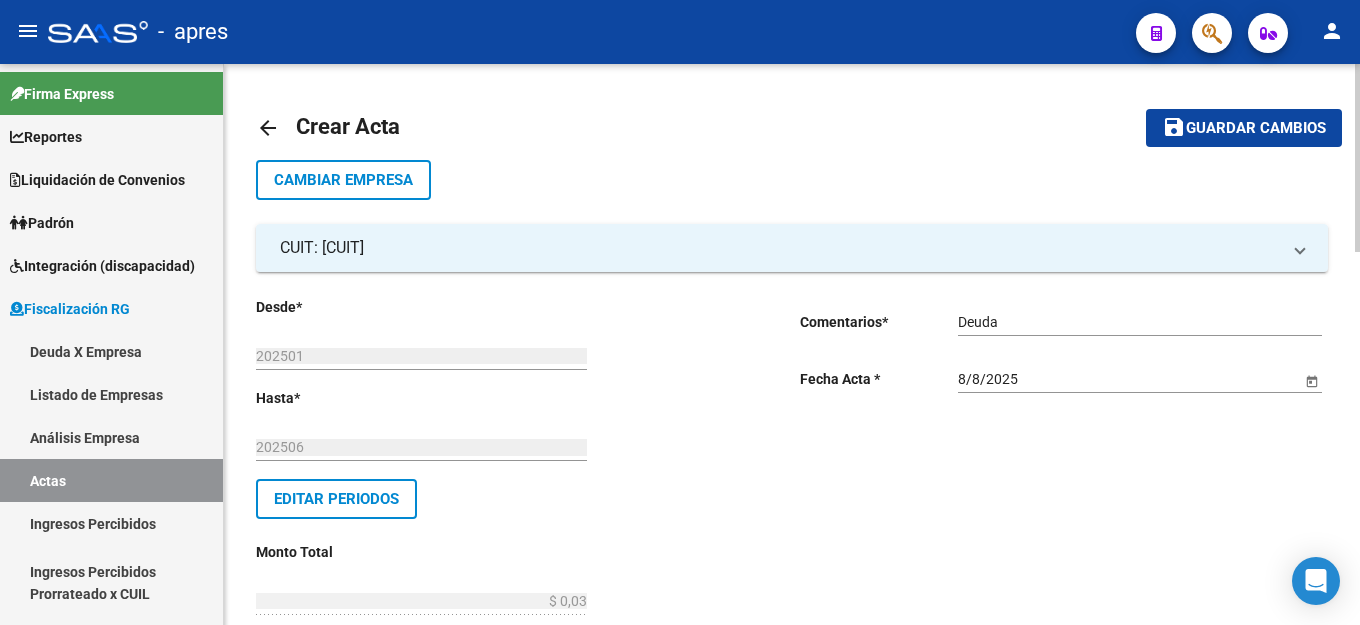 drag, startPoint x: 1262, startPoint y: 97, endPoint x: 1322, endPoint y: 100, distance: 60.074955 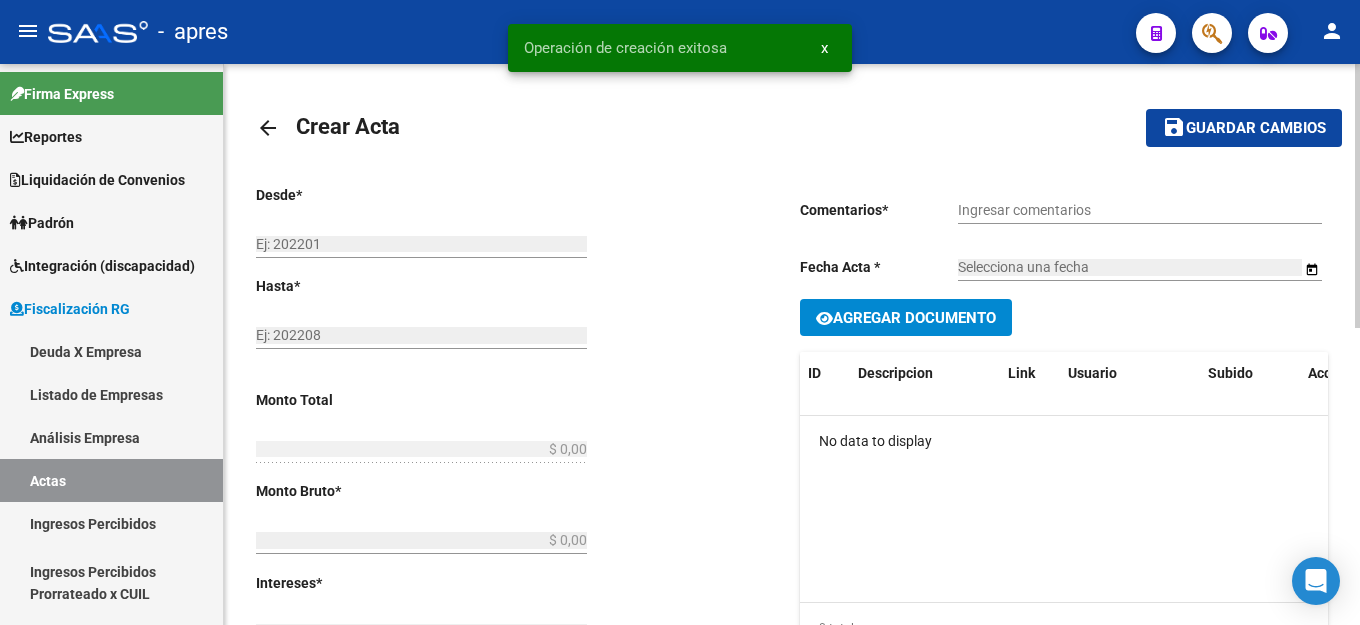 click on "Agregar Documento" 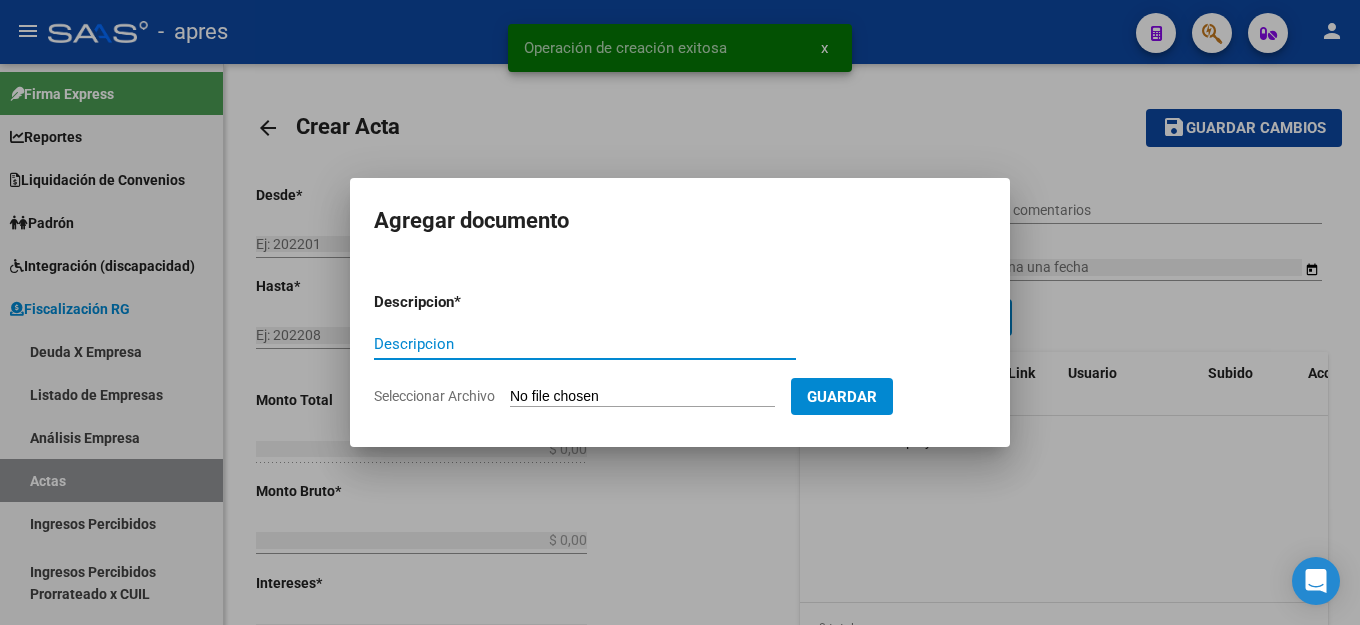 type on "202501" 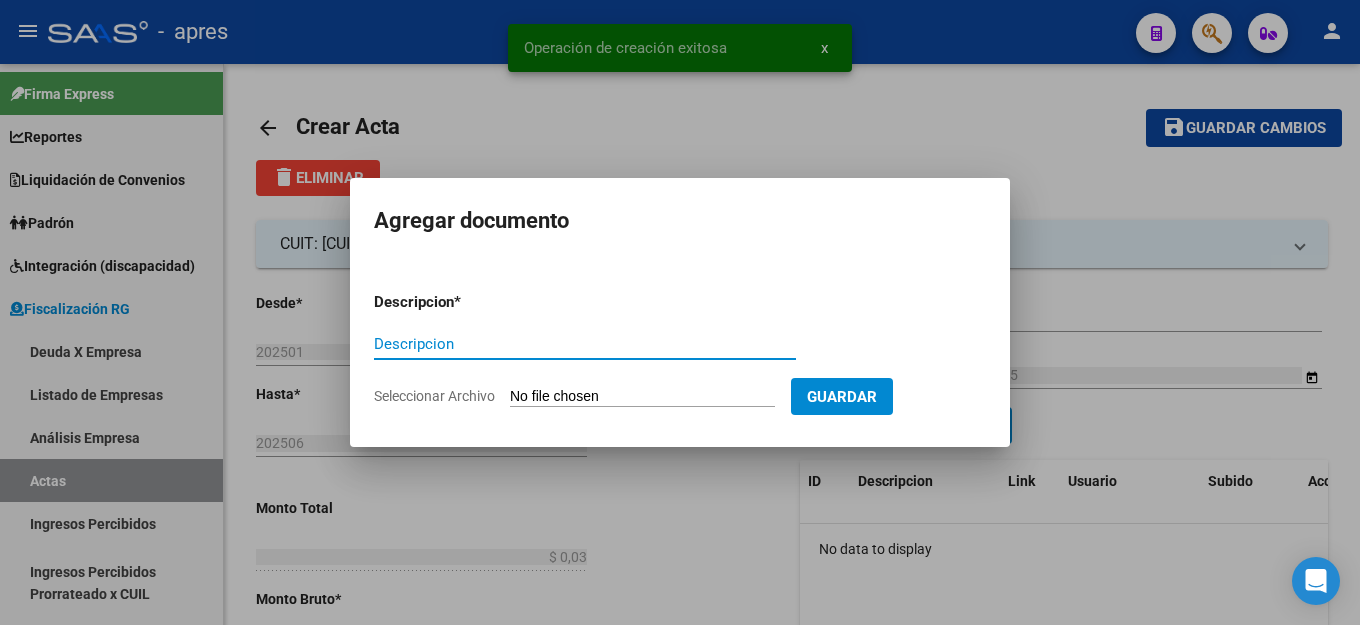 click on "Descripcion" at bounding box center [585, 344] 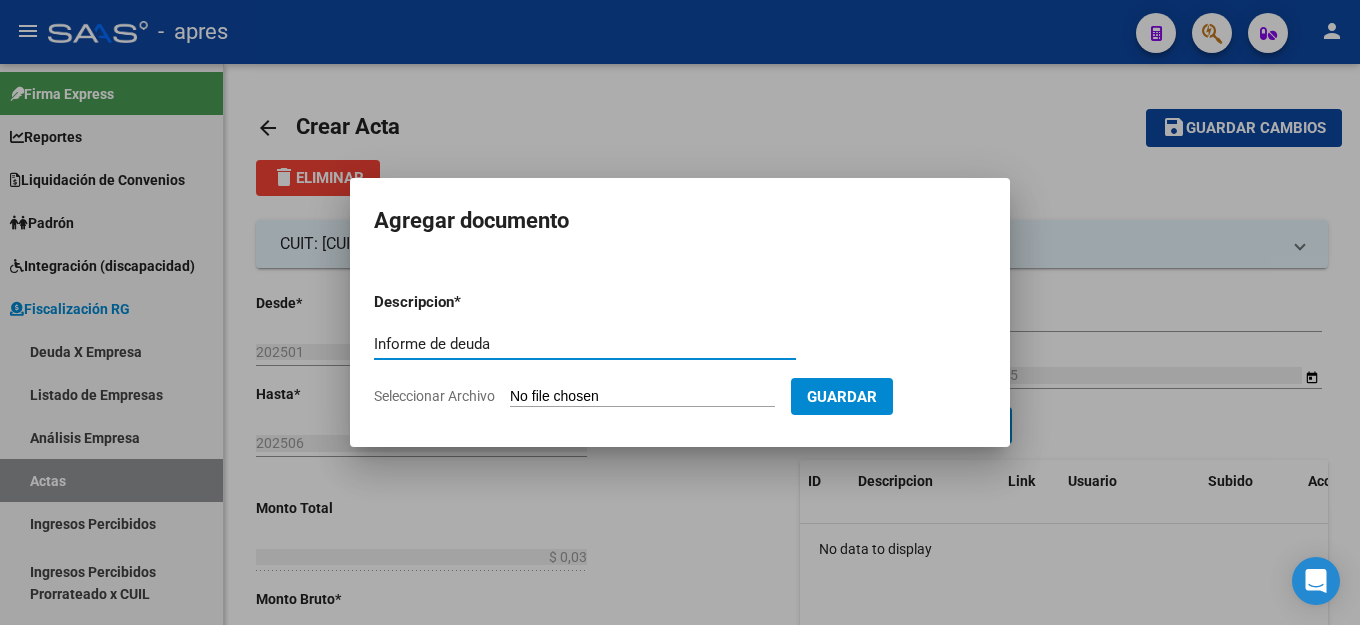 type on "Informe de deuda" 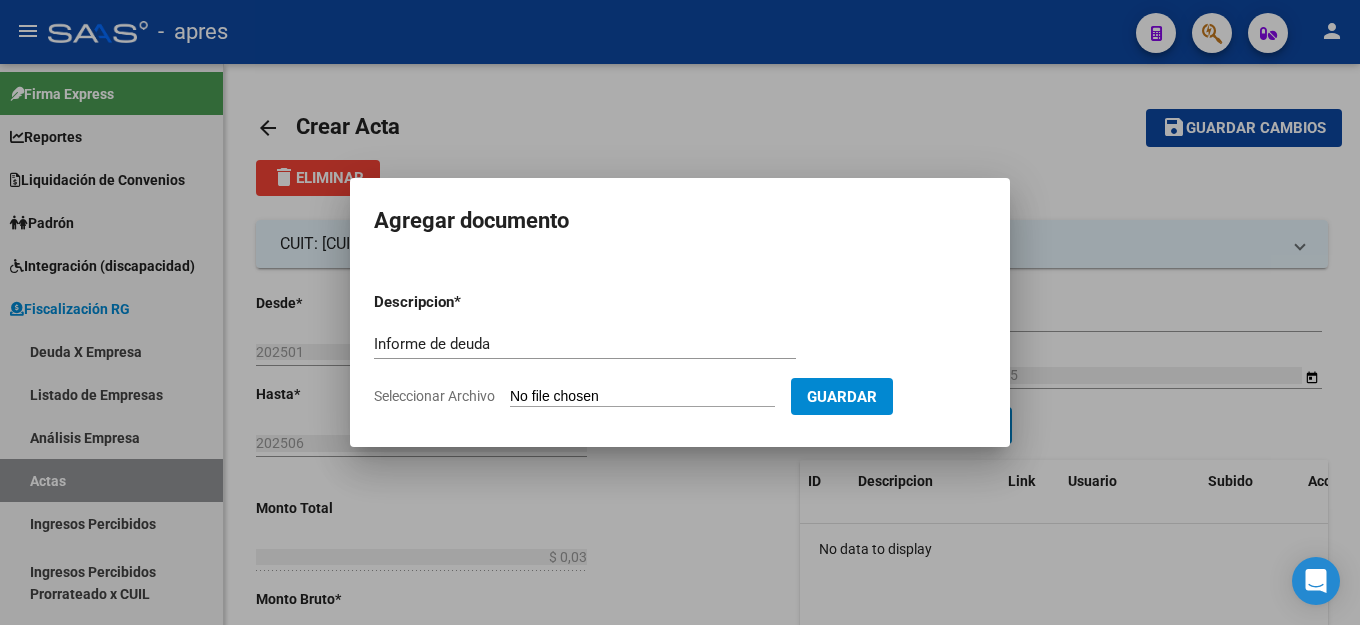 type on "C:\fakepath\Informe-Deuda-30710940041-201802-202506.pdf" 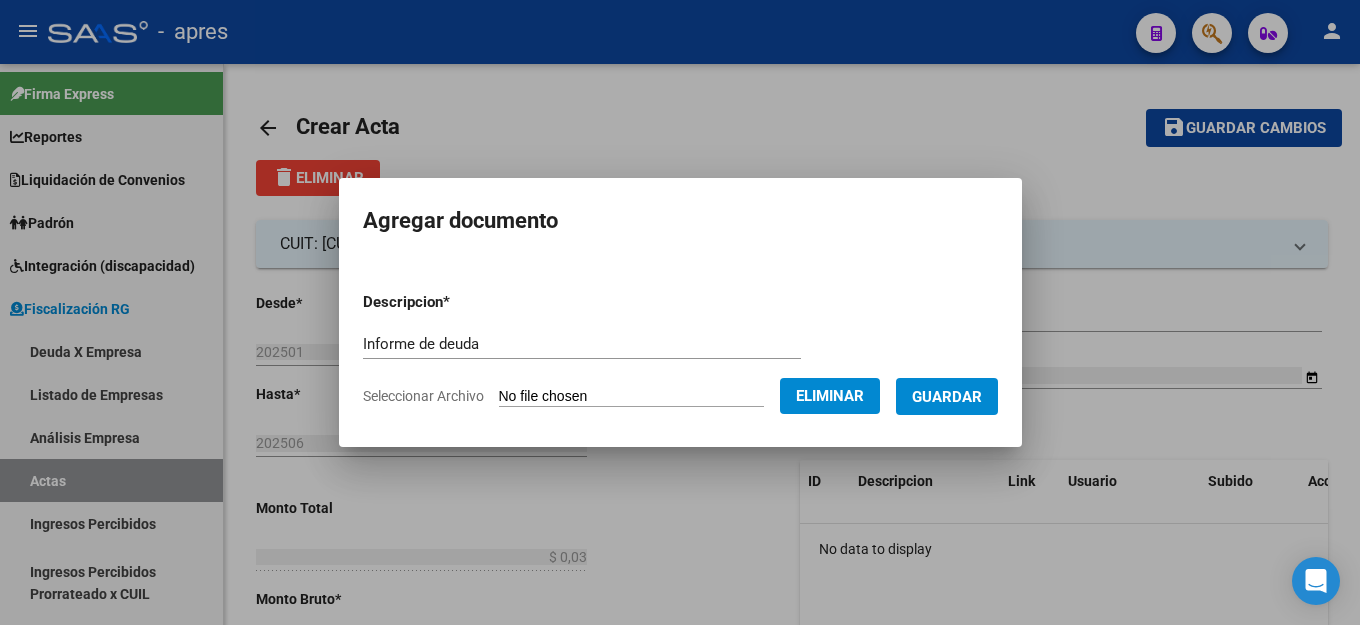 click on "Guardar" at bounding box center [947, 396] 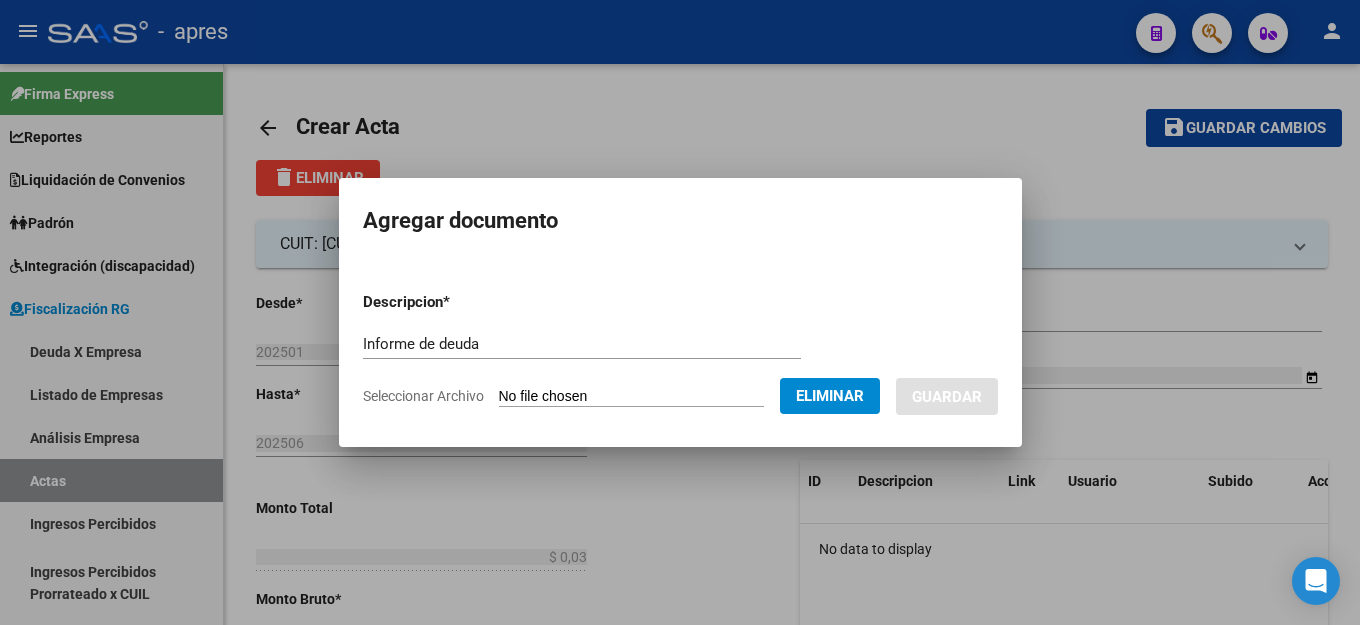 click on "Eliminar" 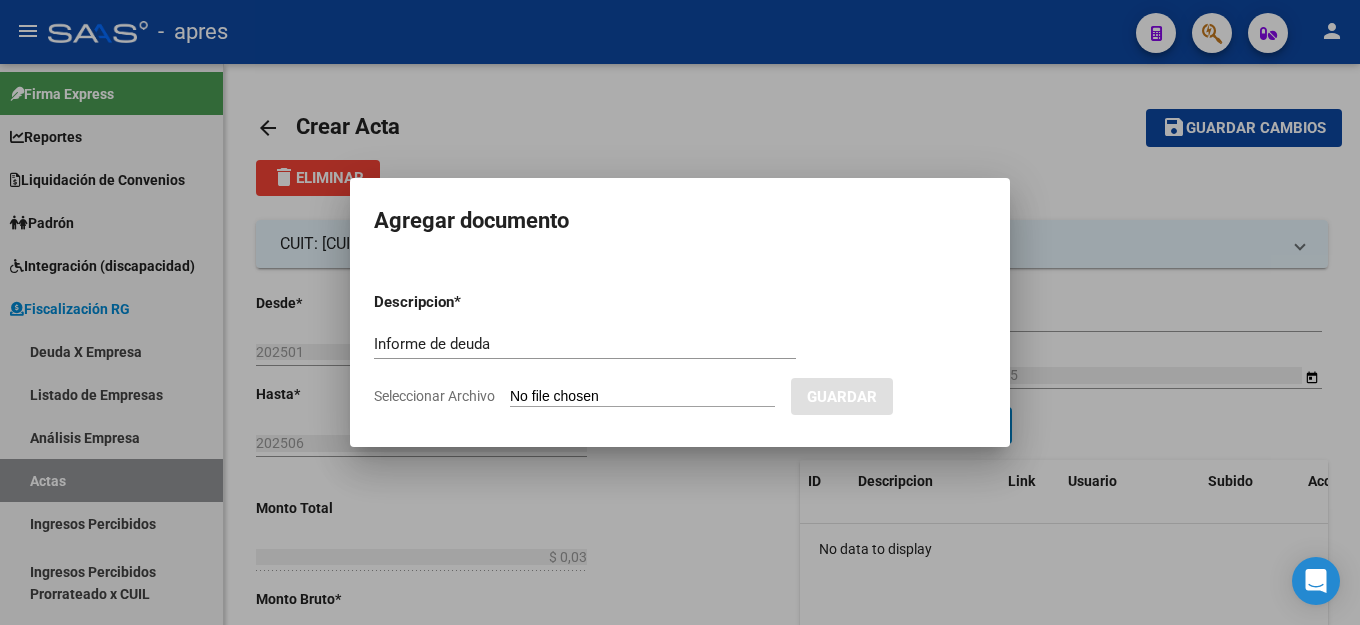 click on "Descripcion  *   Informe de deuda Descripcion  Seleccionar Archivo Guardar" at bounding box center [680, 349] 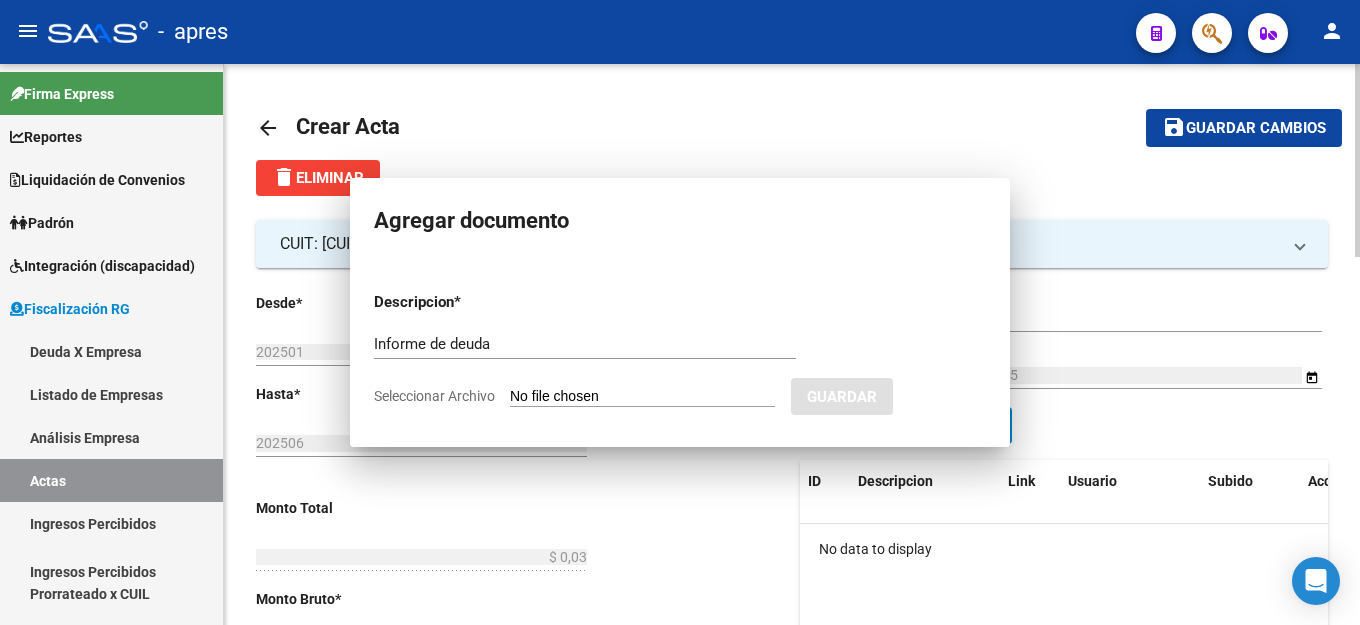 type 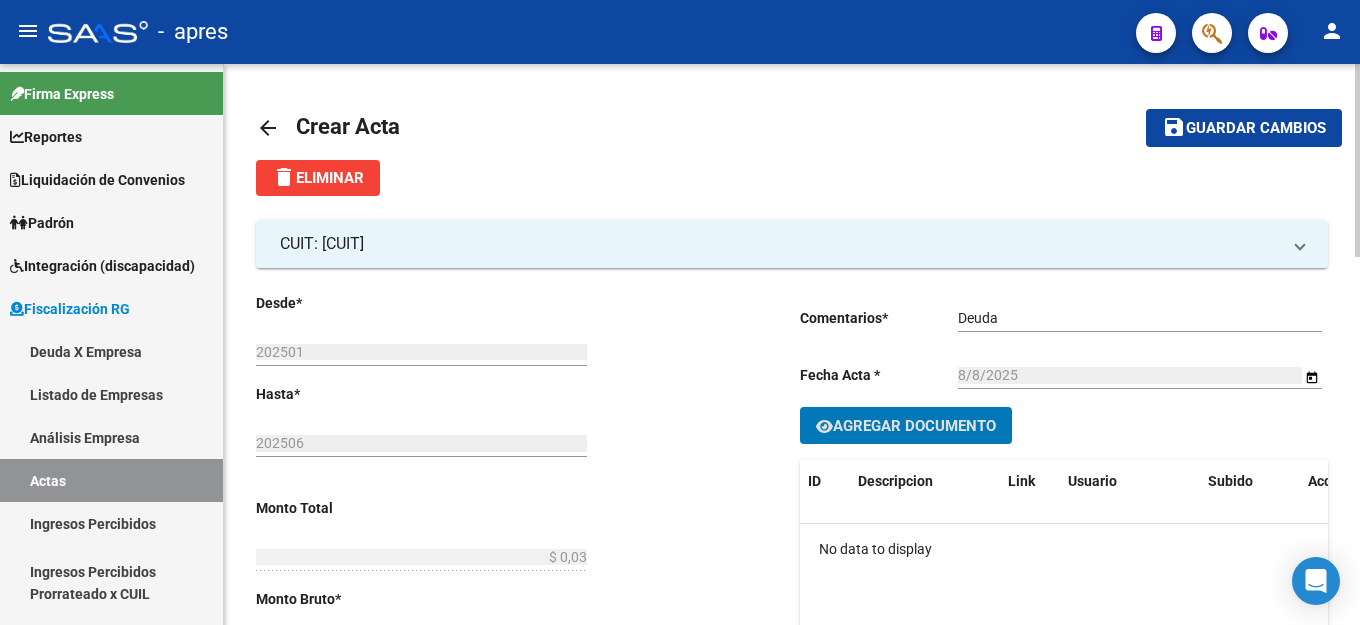click on "Agregar Documento" 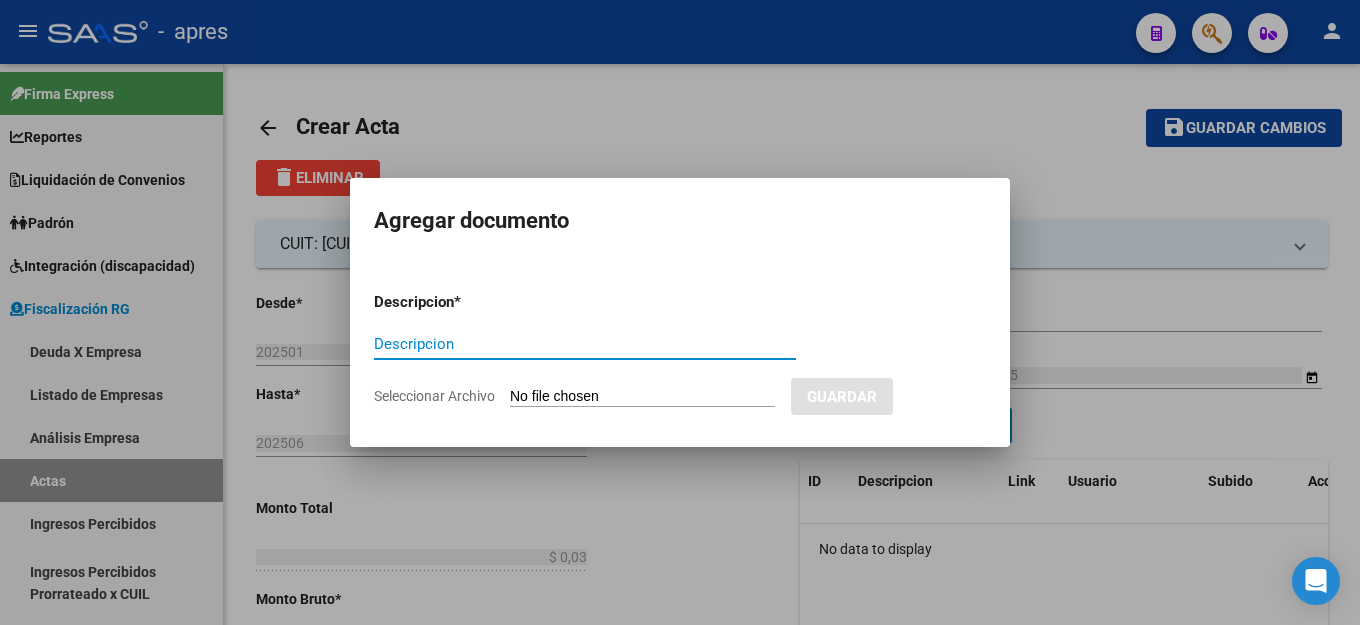 type on "i" 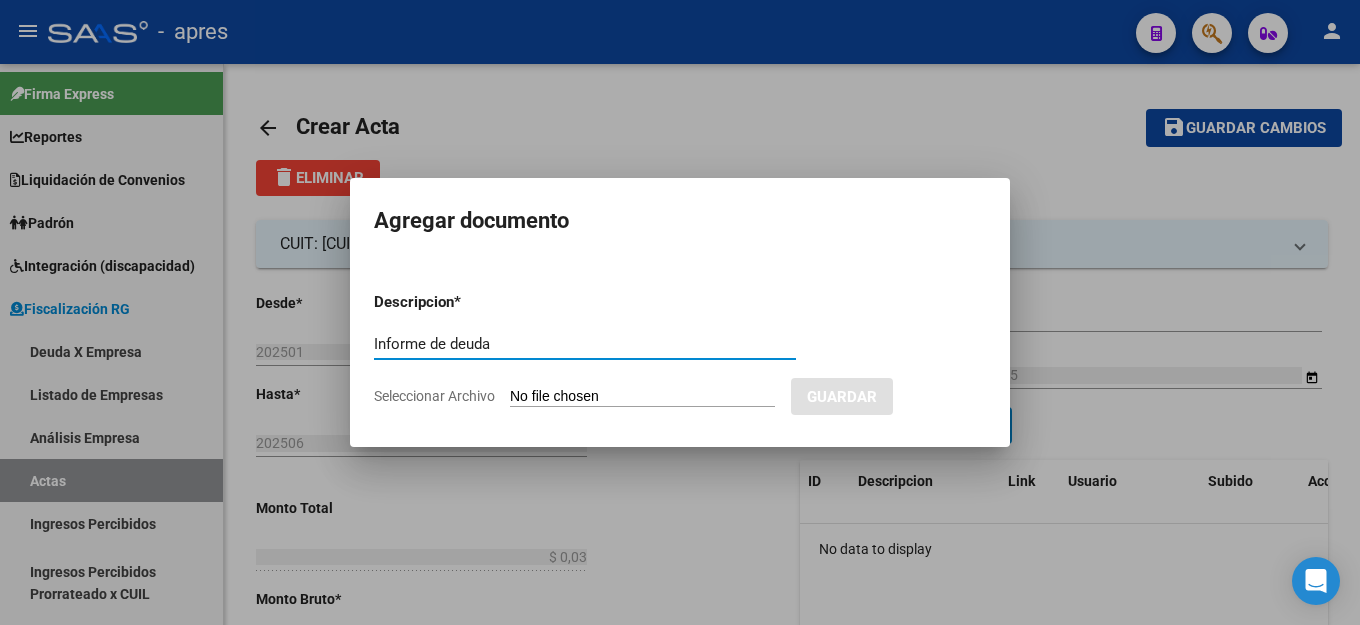 type on "Informe de deuda" 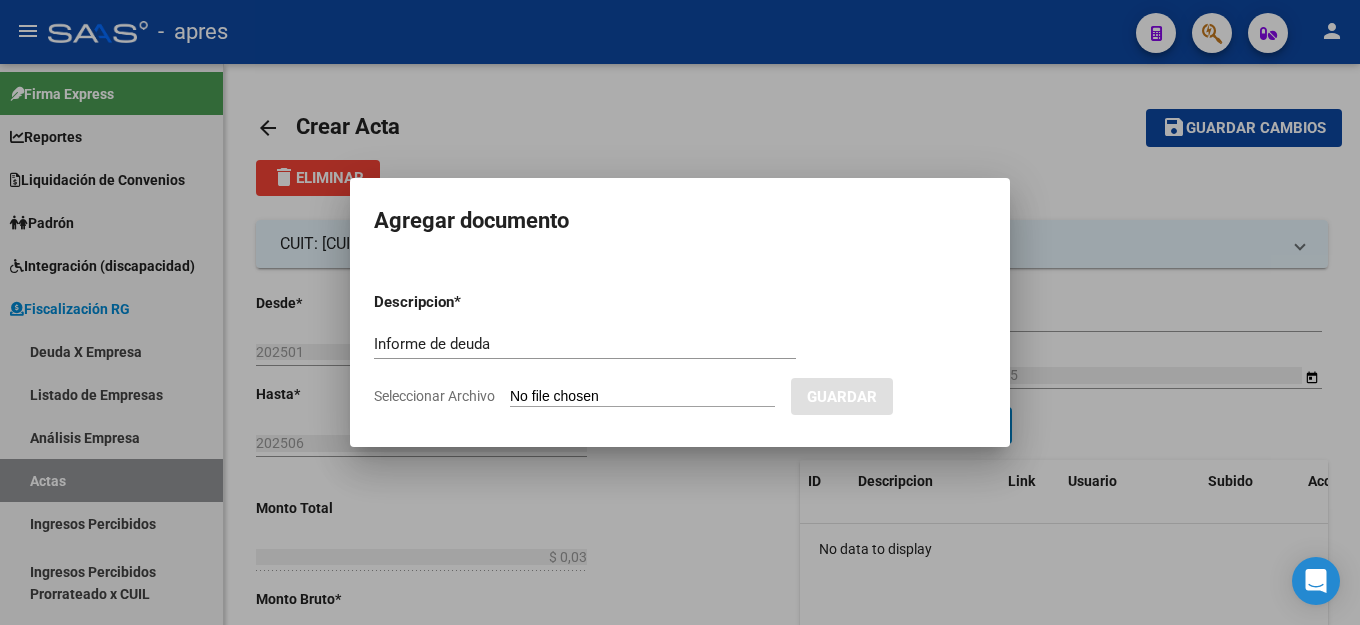 click on "Seleccionar Archivo" at bounding box center [642, 397] 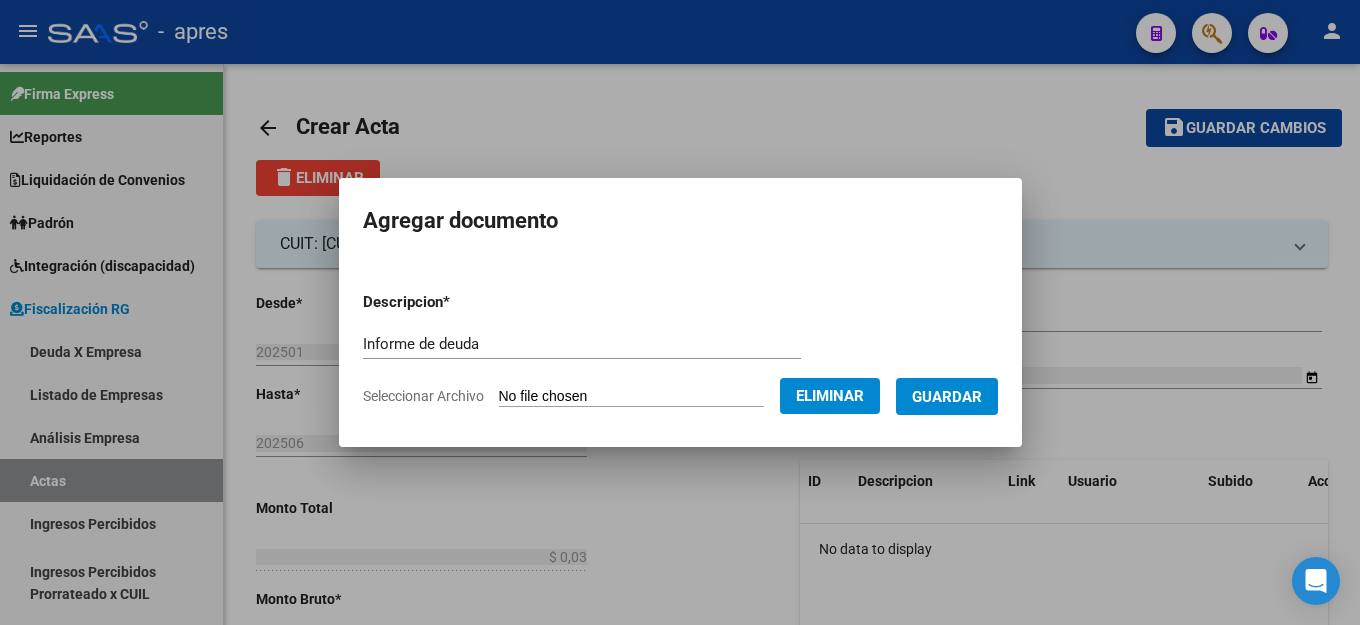 click on "Guardar" at bounding box center [947, 397] 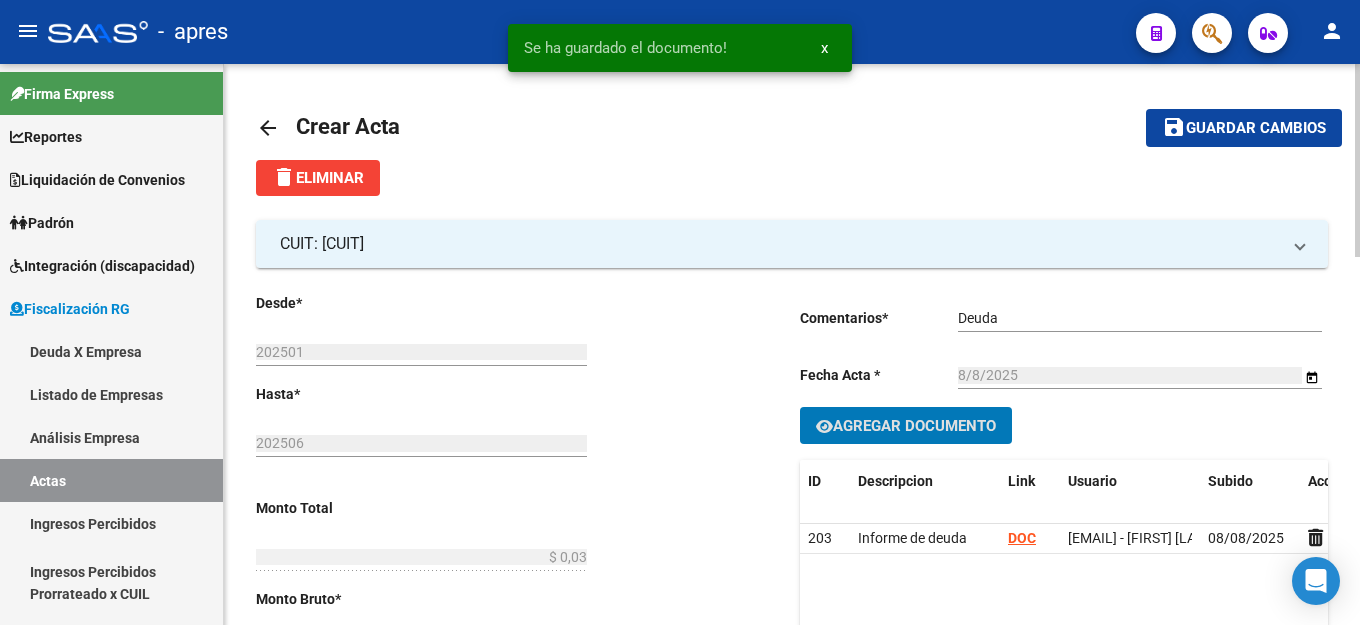 click on "save Guardar cambios" 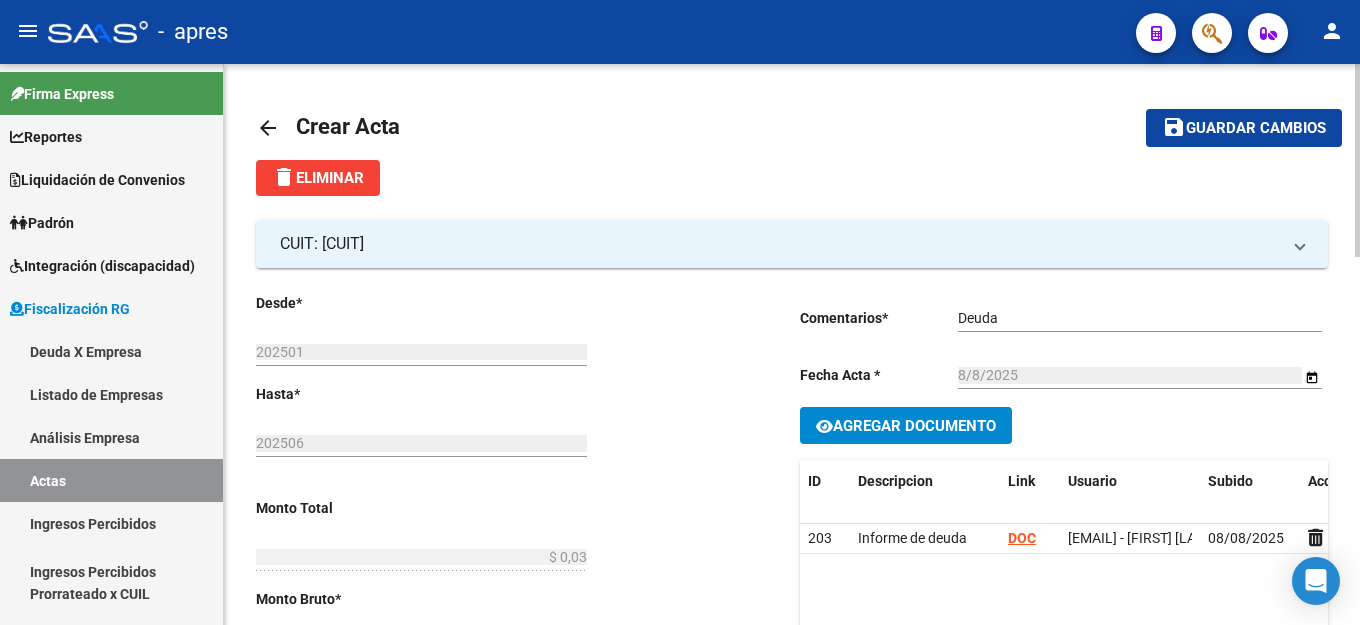 click on "save Guardar cambios" 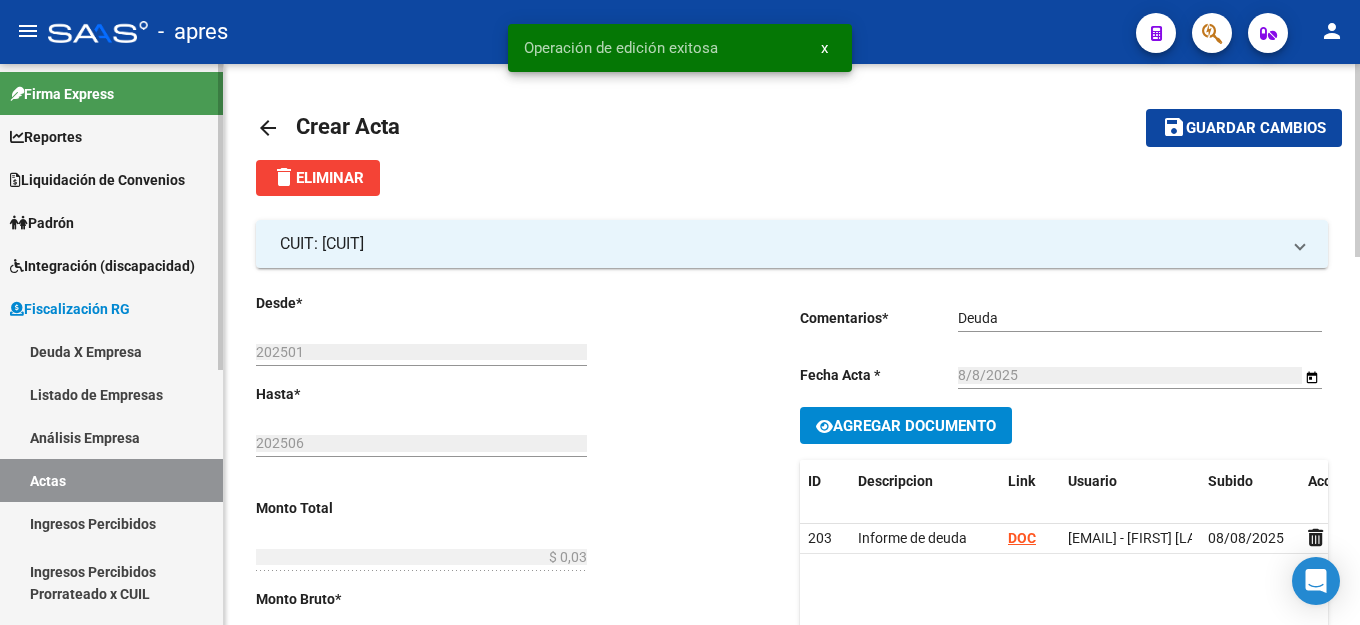 click on "Deuda X Empresa" at bounding box center (111, 351) 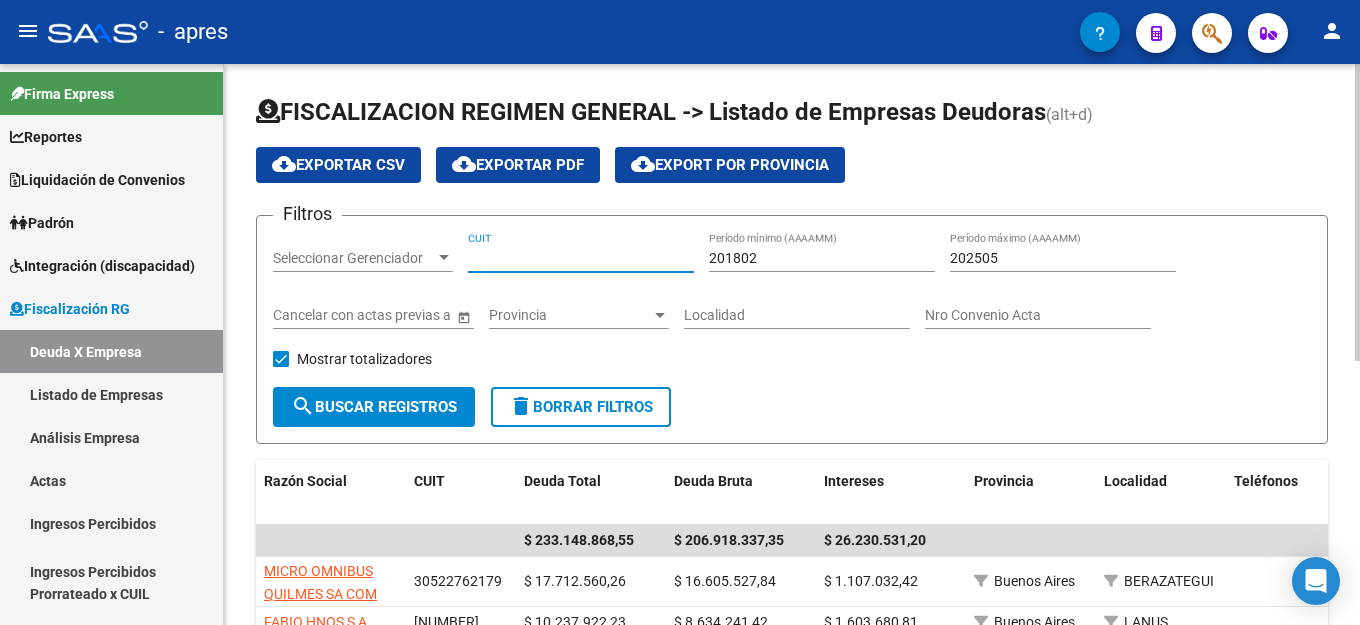 click on "CUIT" at bounding box center [581, 258] 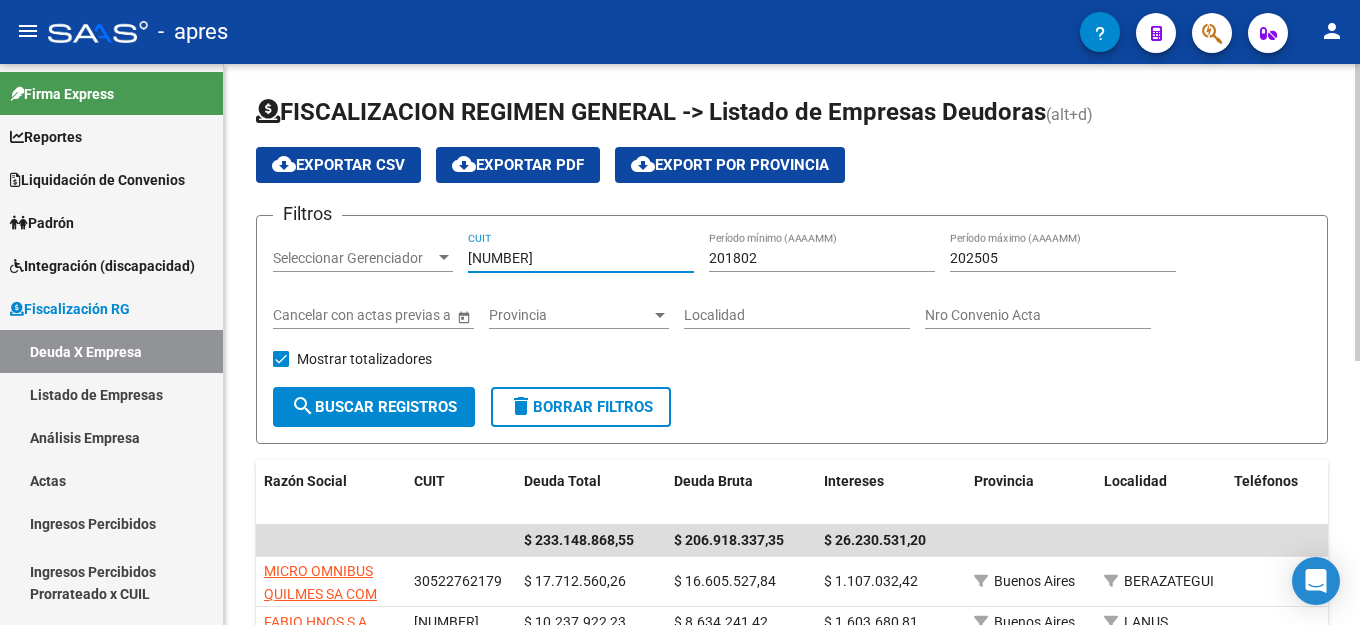 type on "30-71042554-6" 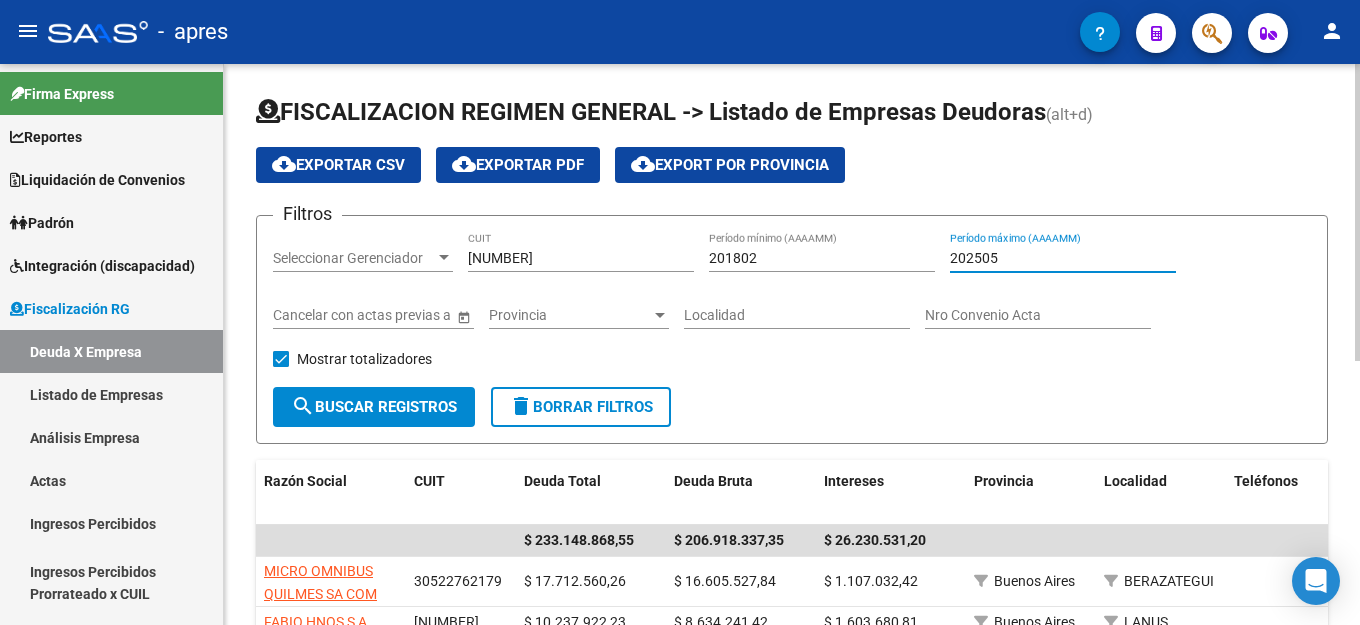 click on "202505" at bounding box center [1063, 258] 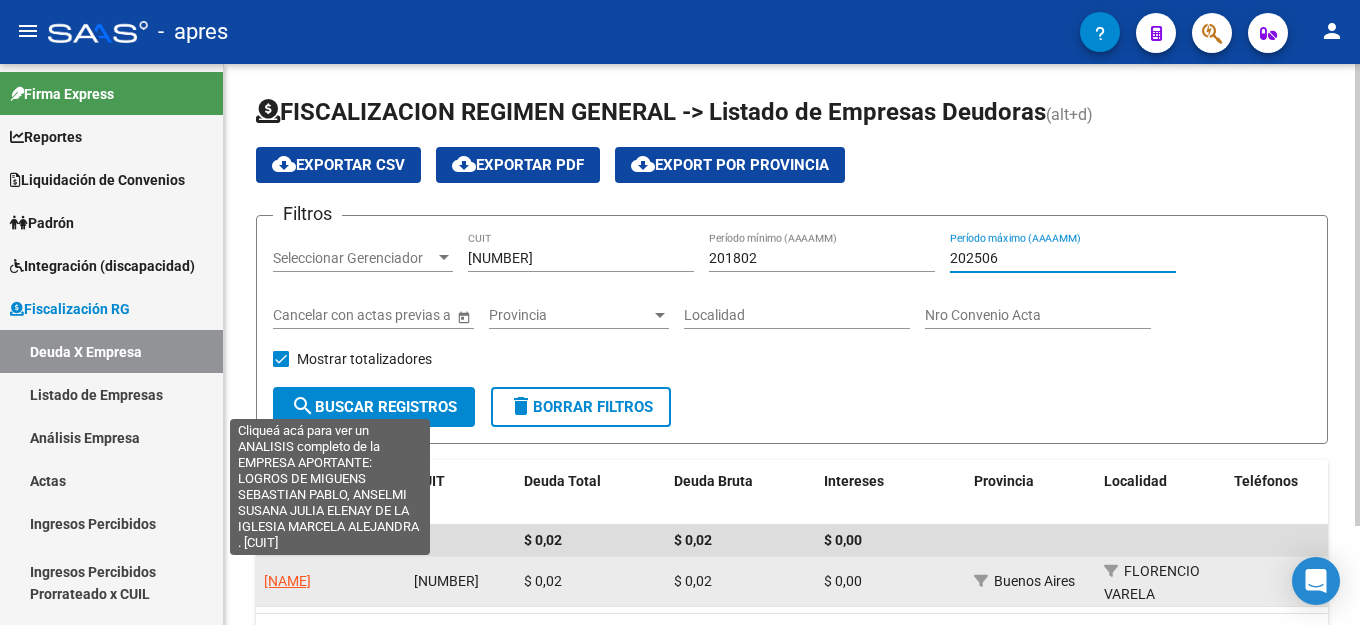 type on "202506" 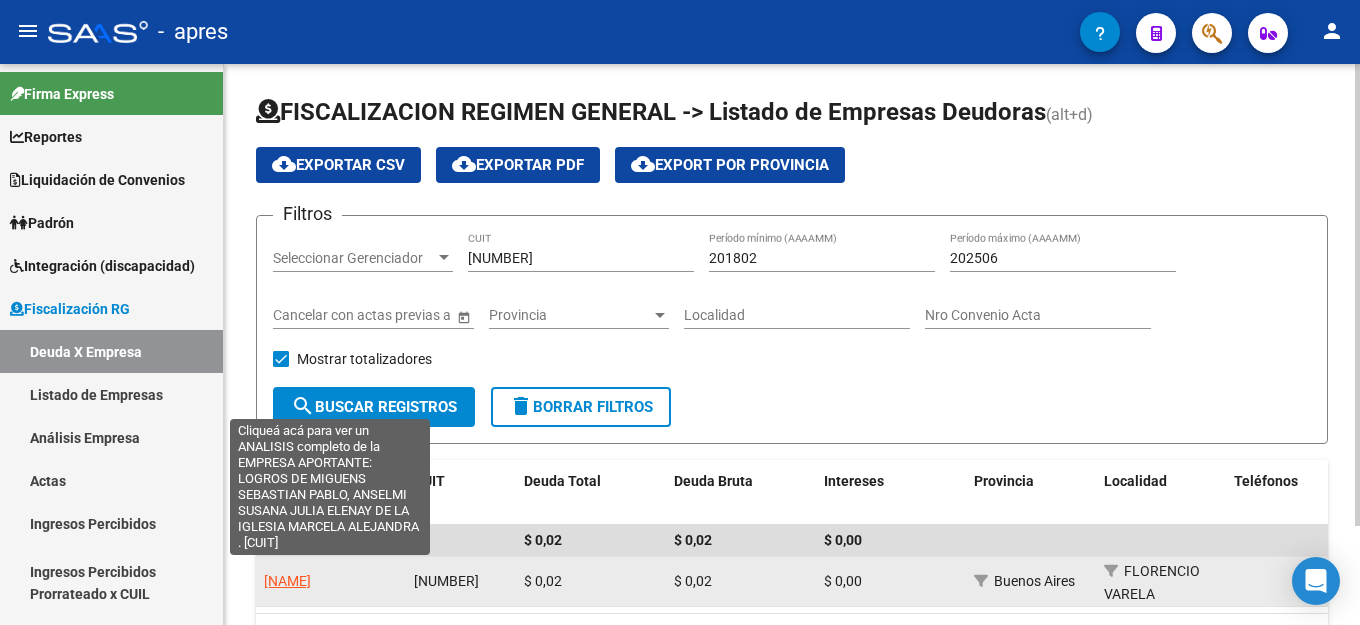 click on "LOGROS DE MIGUENS SEBASTIAN PABLO, ANSELMI SUSANA JULIA ELENAY DE LA IGLESIA MARCELA  ALEJANDRA ." 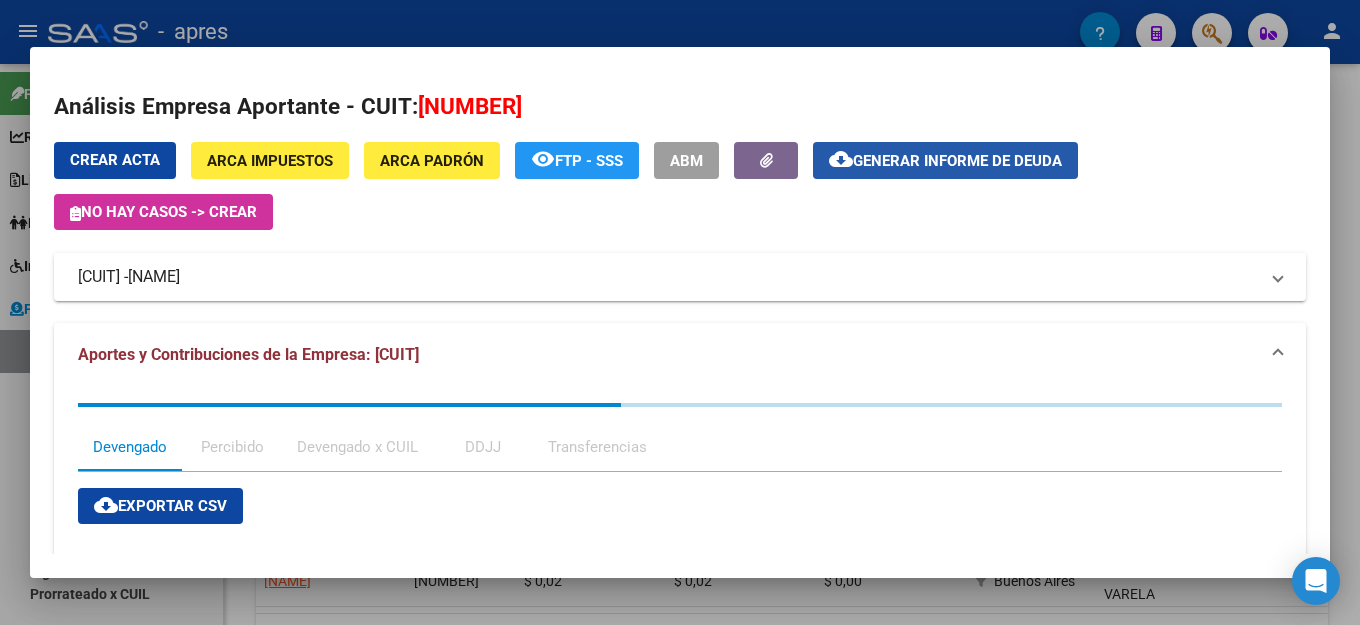 click on "Generar informe de deuda" 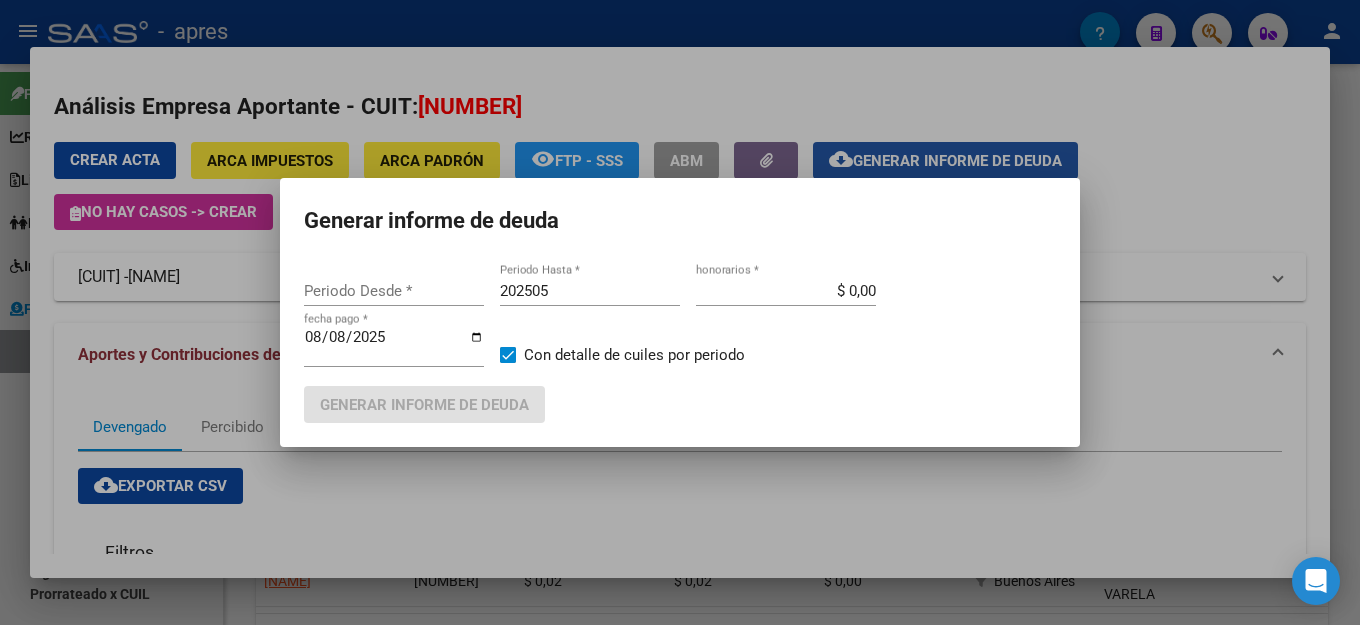 type on "201802" 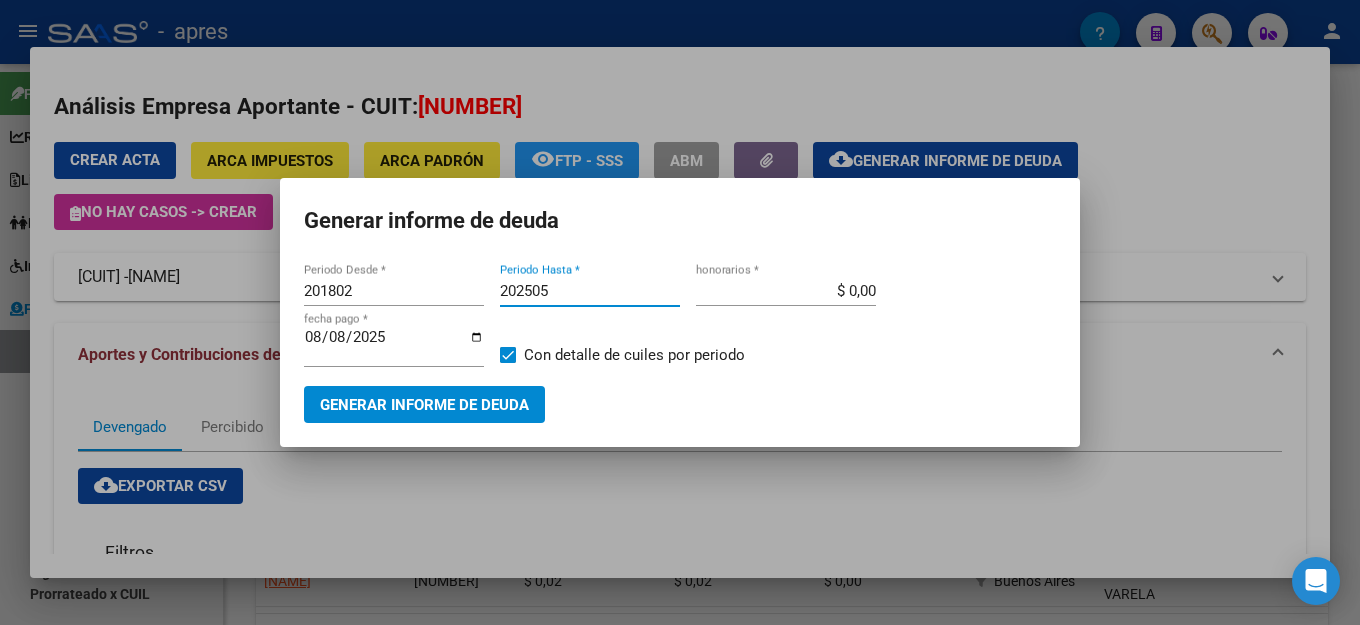 click on "202505" at bounding box center [590, 291] 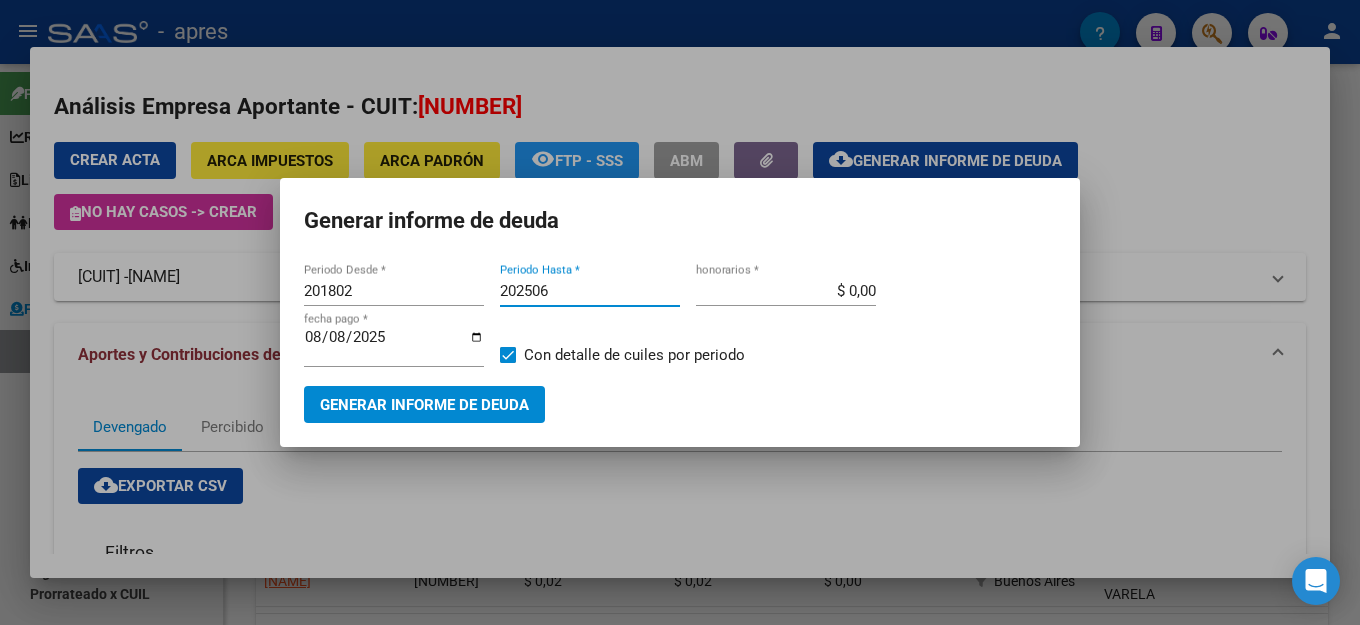 type on "202506" 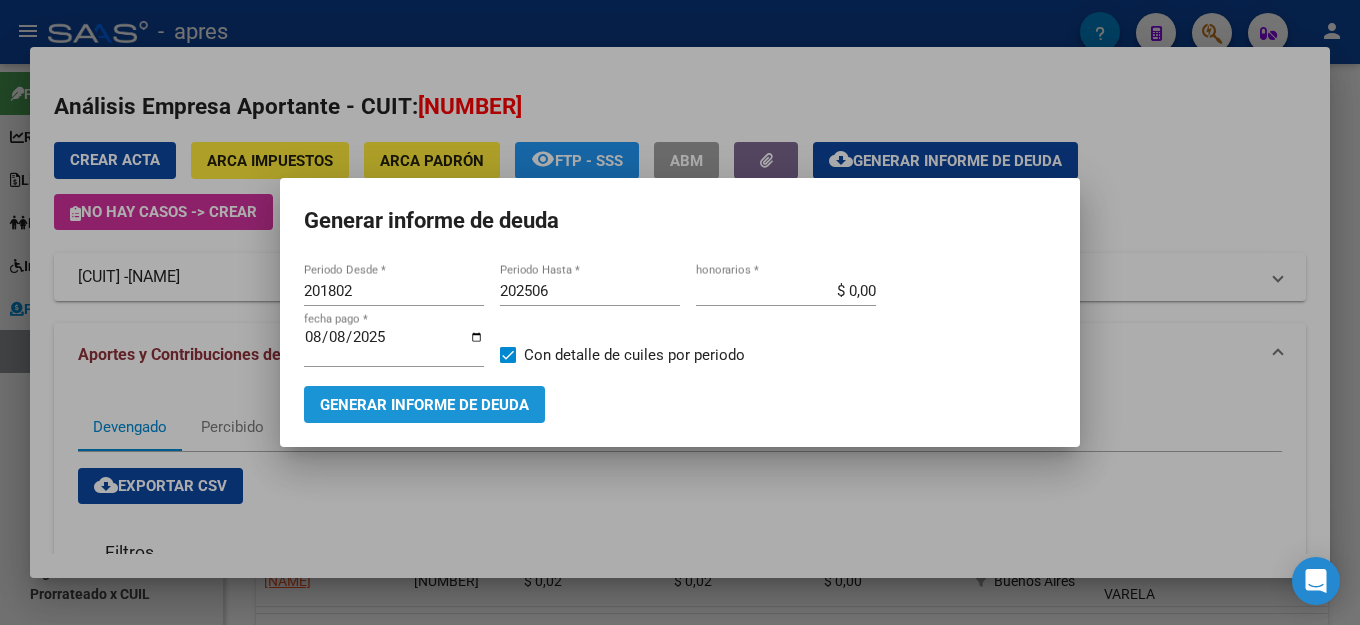 click on "Generar informe de deuda" at bounding box center [424, 405] 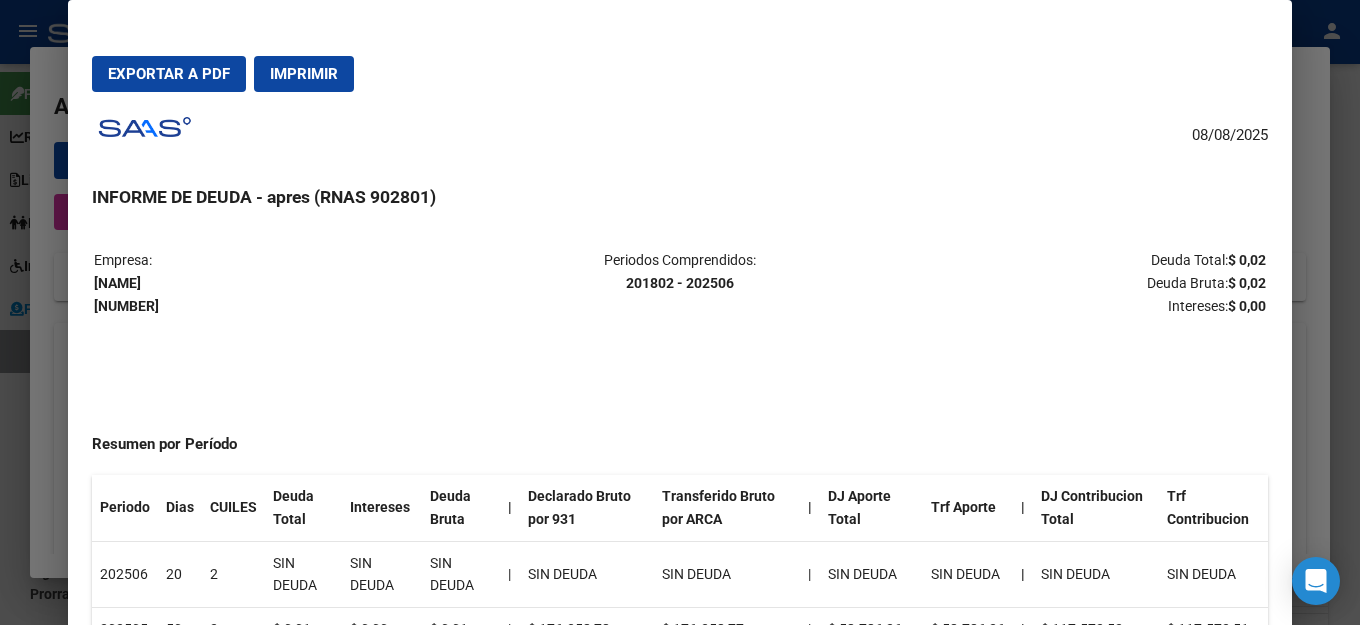 drag, startPoint x: 194, startPoint y: 63, endPoint x: 1022, endPoint y: 26, distance: 828.8263 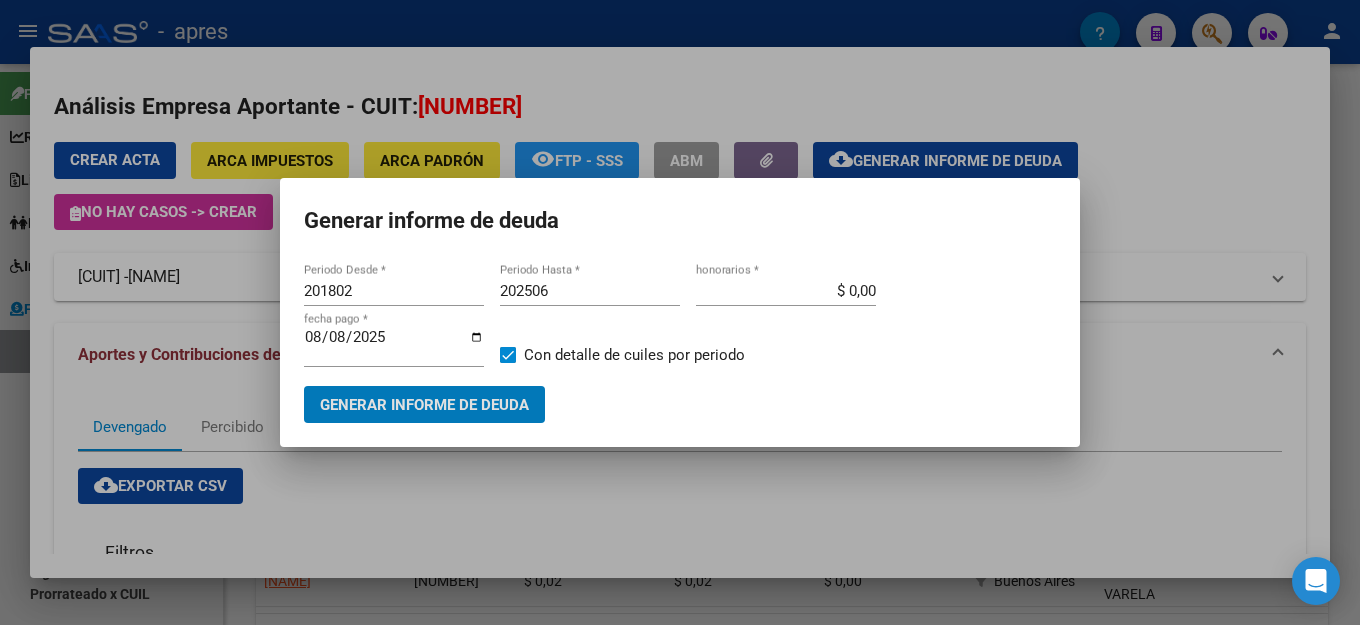 click on "Generar informe de deuda" at bounding box center [680, 221] 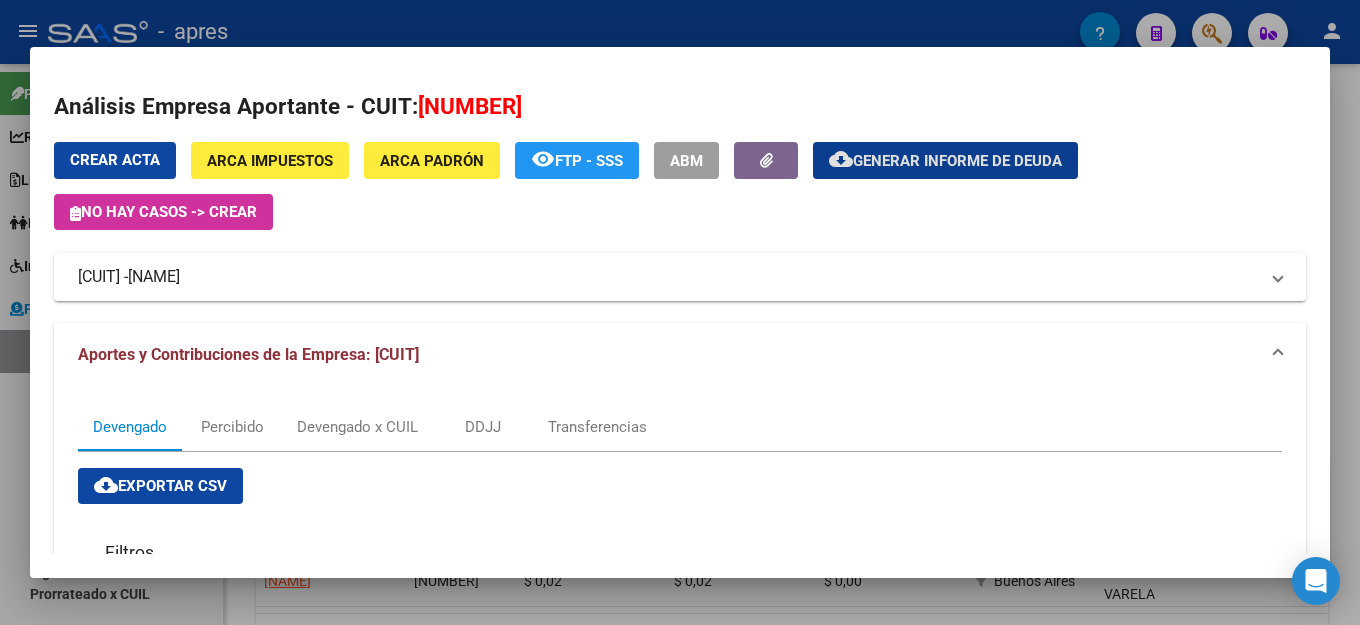 click on "Crear Acta" at bounding box center [115, 160] 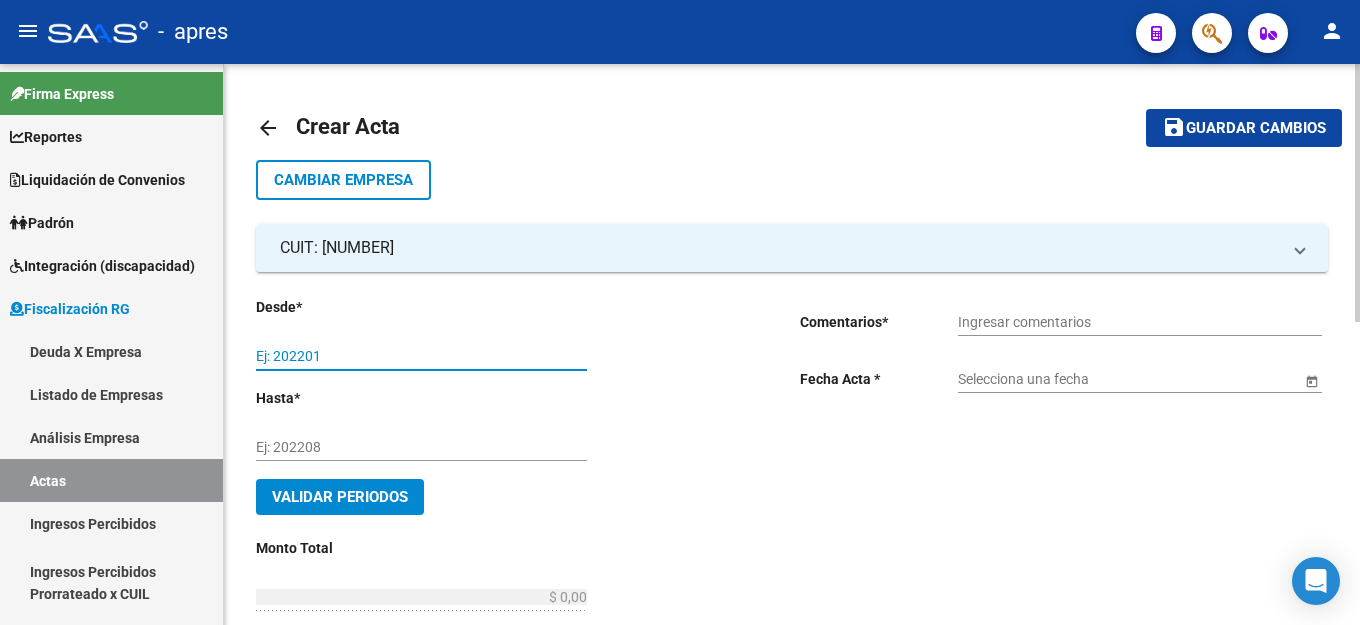 click on "Ej: 202201" at bounding box center [421, 356] 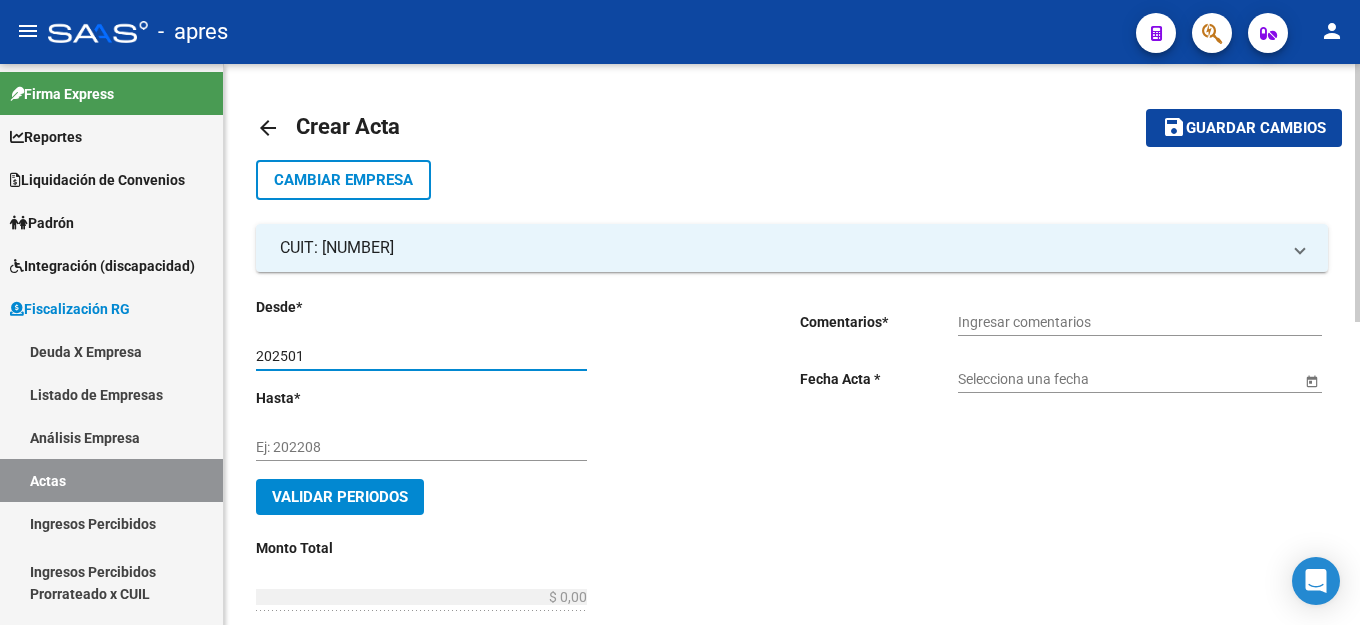 type on "202501" 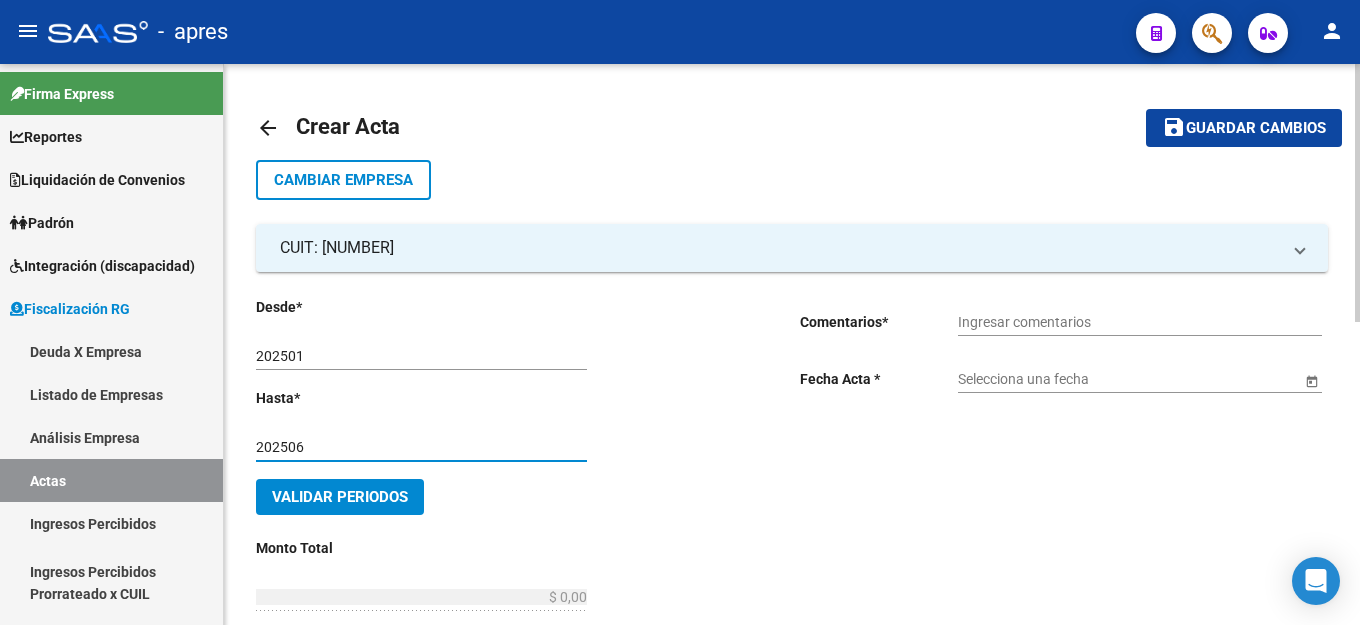 type on "202506" 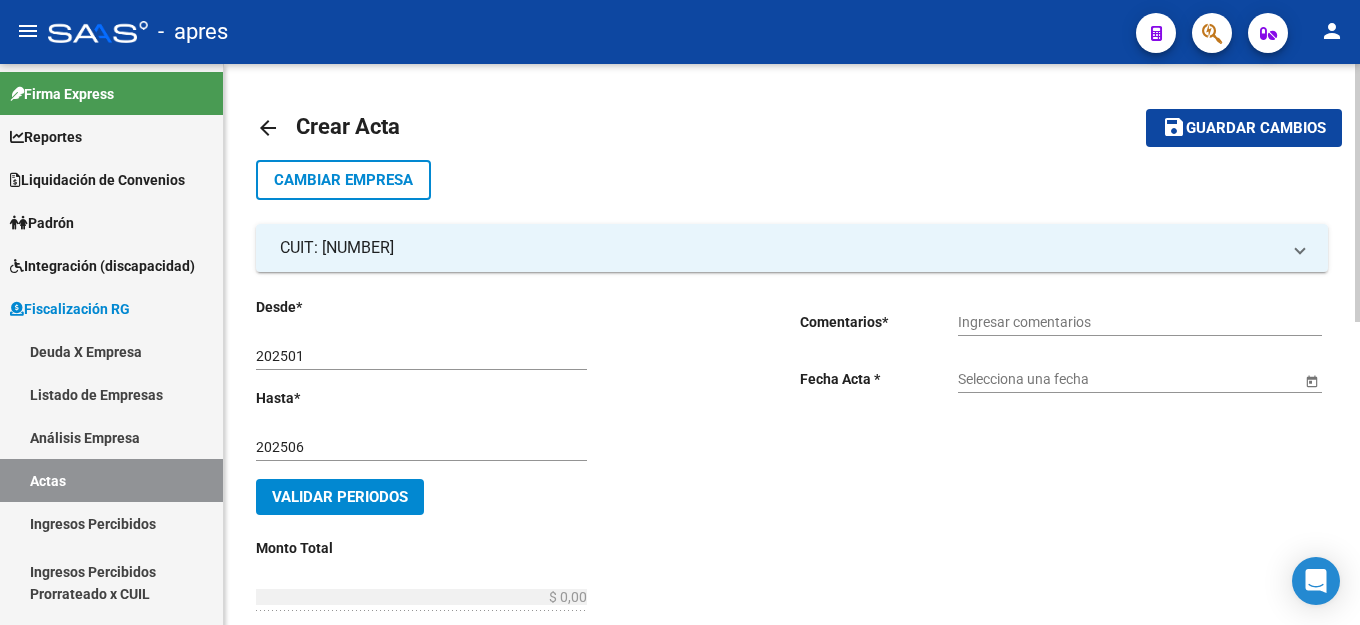click on "Ingresar comentarios" 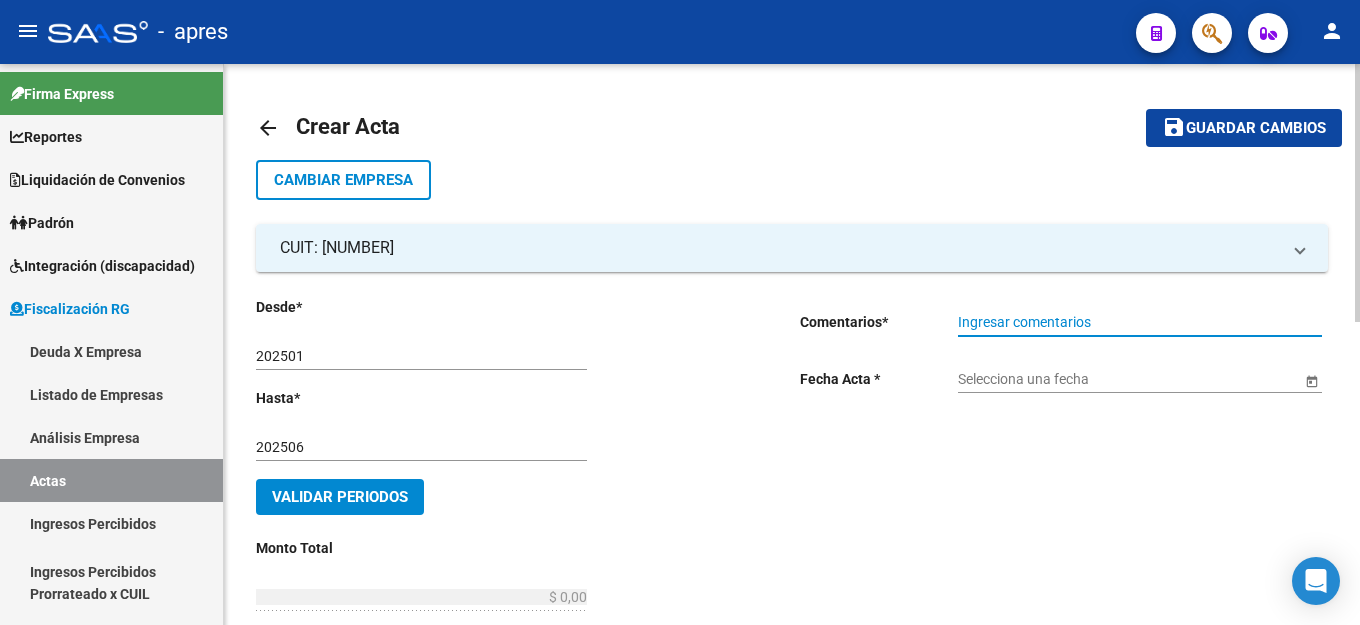 click on "Ingresar comentarios" at bounding box center (1140, 322) 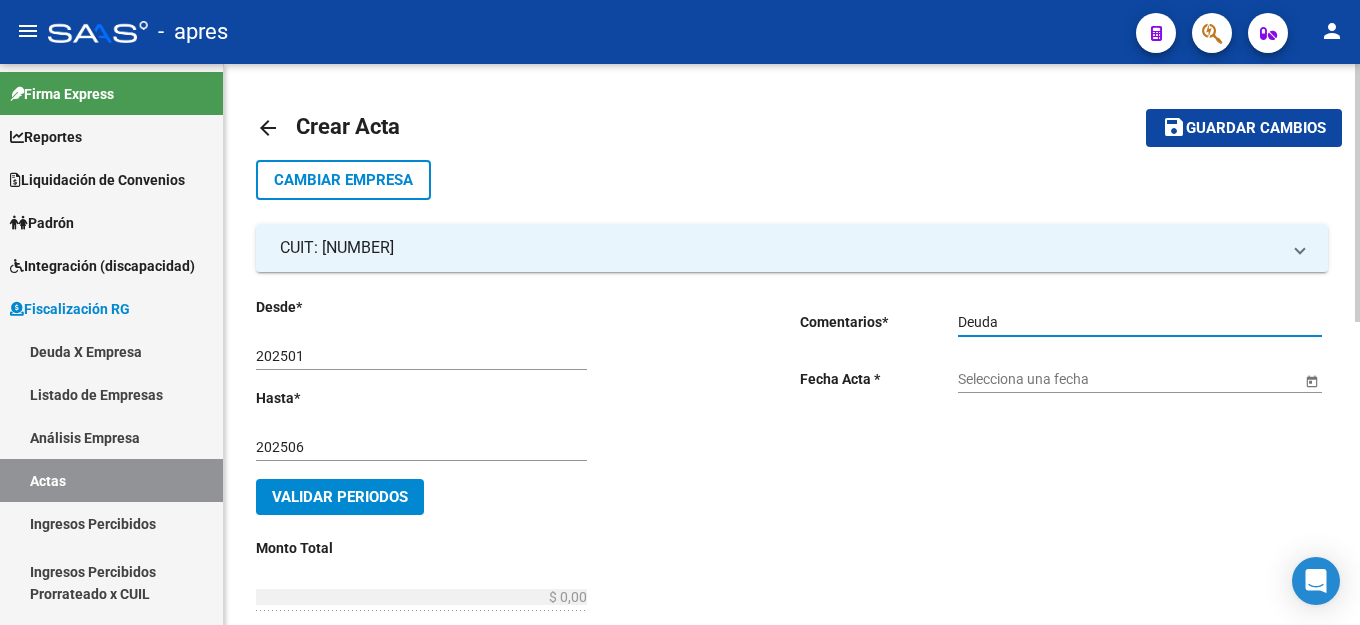 type on "Deuda" 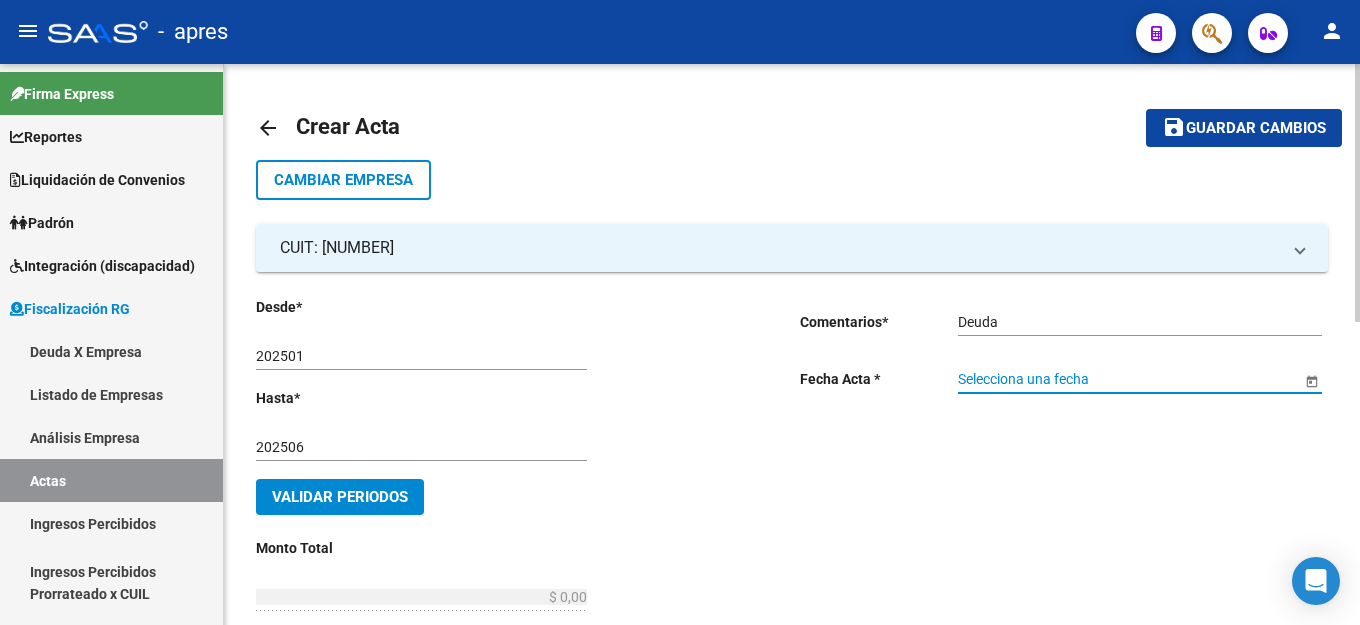 click on "Selecciona una fecha" at bounding box center (1129, 379) 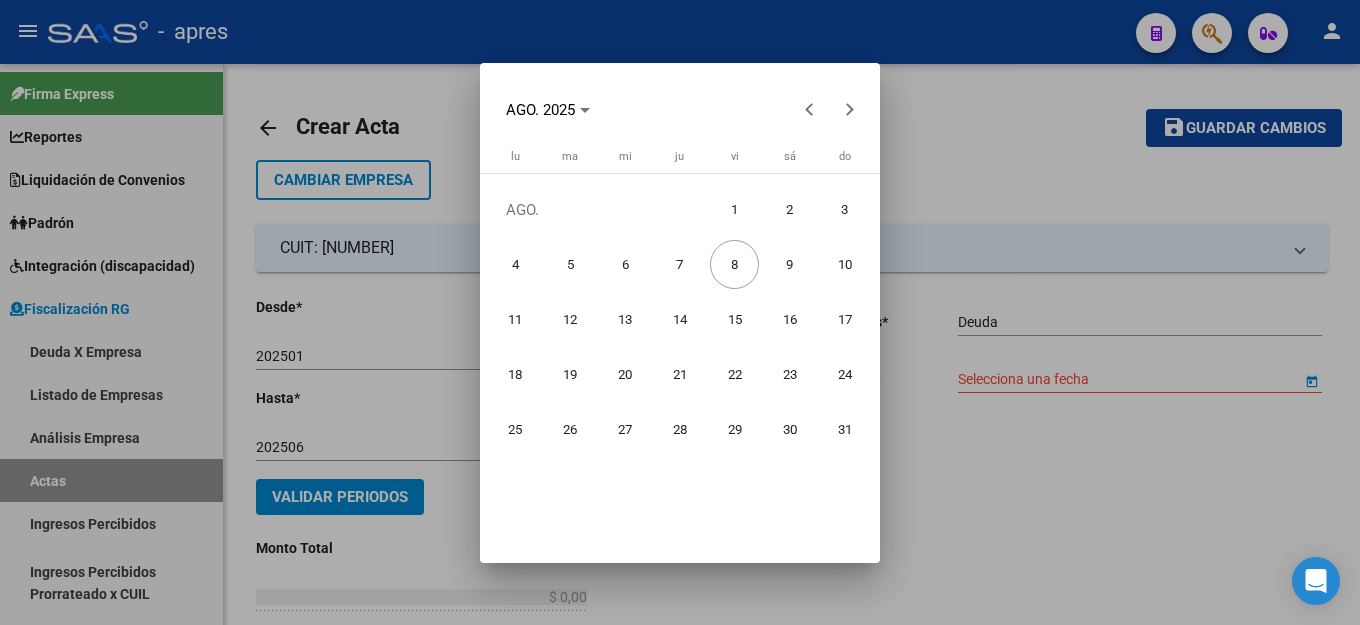 click on "7" at bounding box center [679, 264] 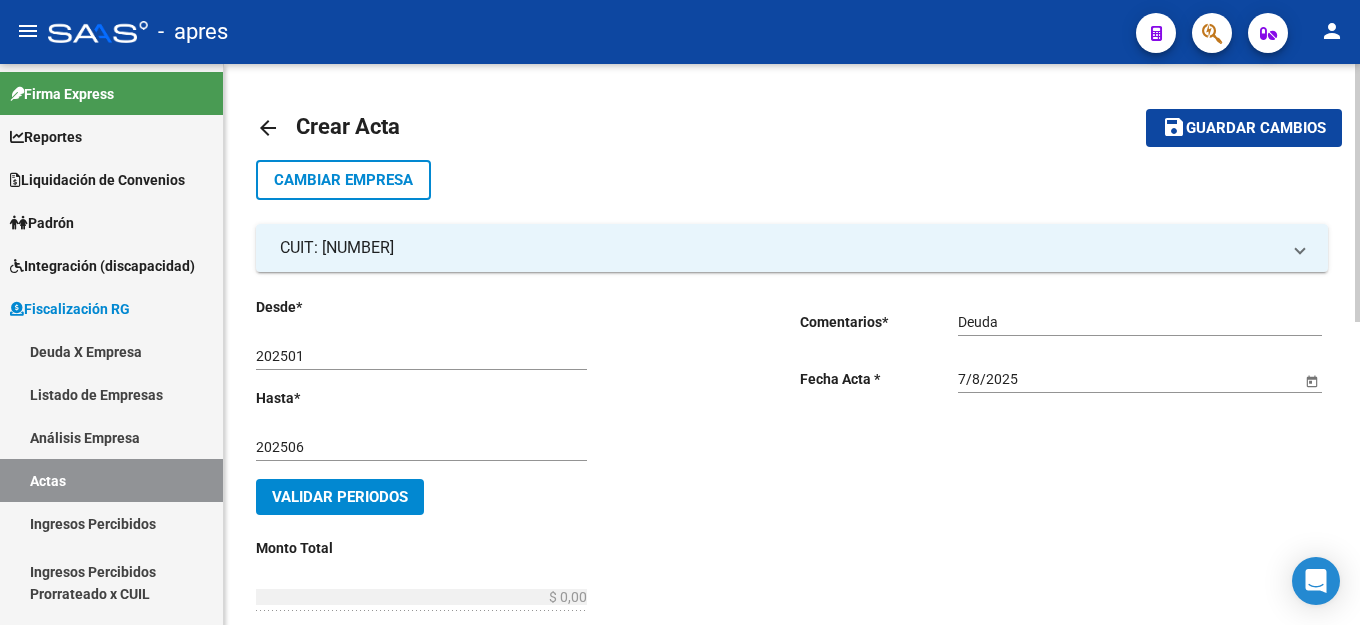 click on "7/8/2025 Selecciona una fecha" 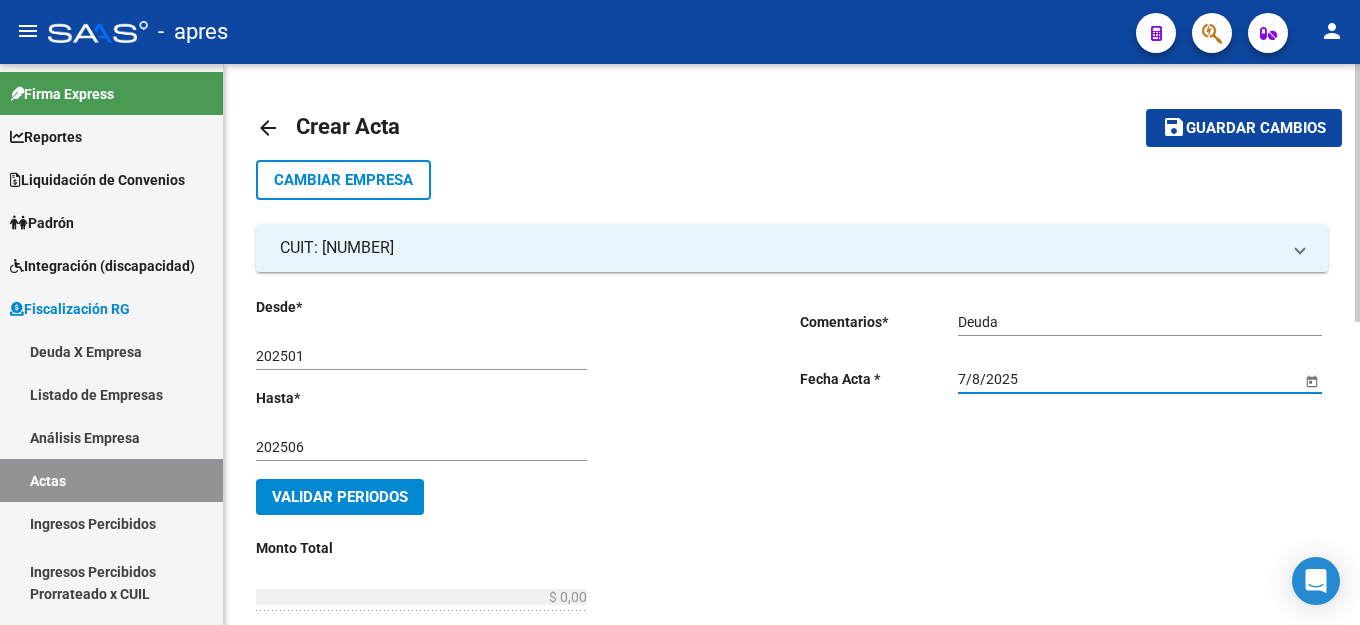 click on "7/8/2025" at bounding box center [1129, 379] 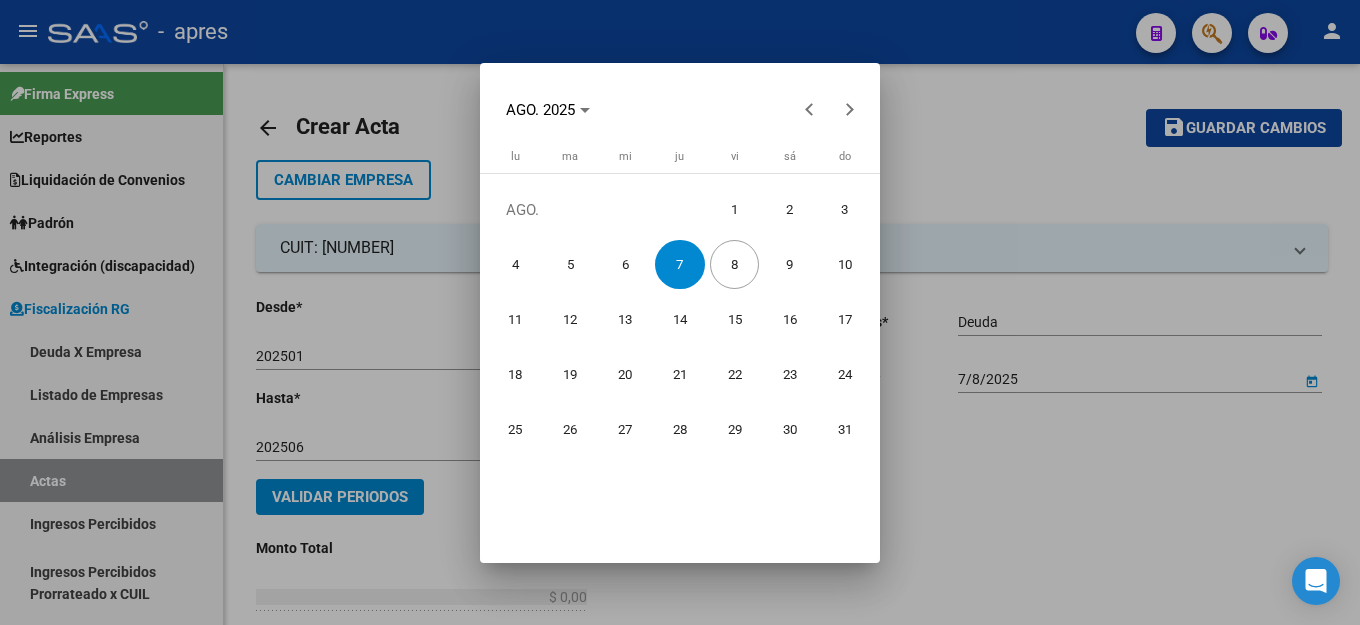 click on "8" at bounding box center (734, 264) 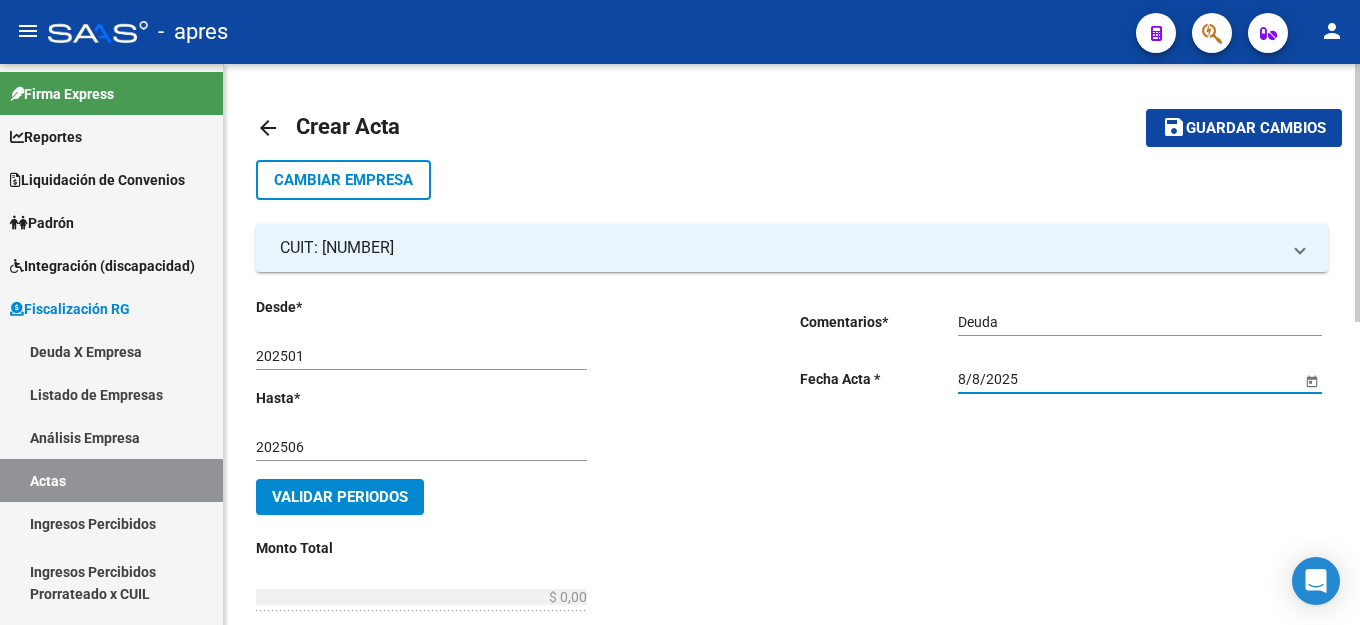 drag, startPoint x: 366, startPoint y: 507, endPoint x: 696, endPoint y: 480, distance: 331.1027 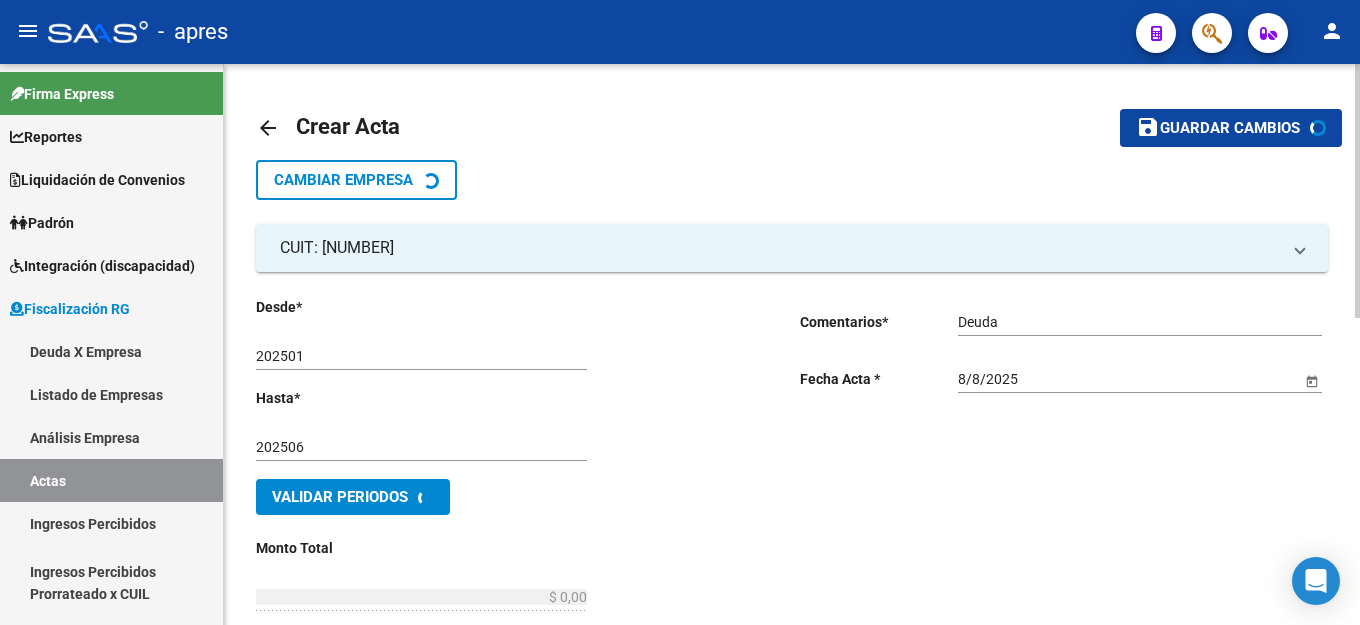 scroll, scrollTop: 400, scrollLeft: 0, axis: vertical 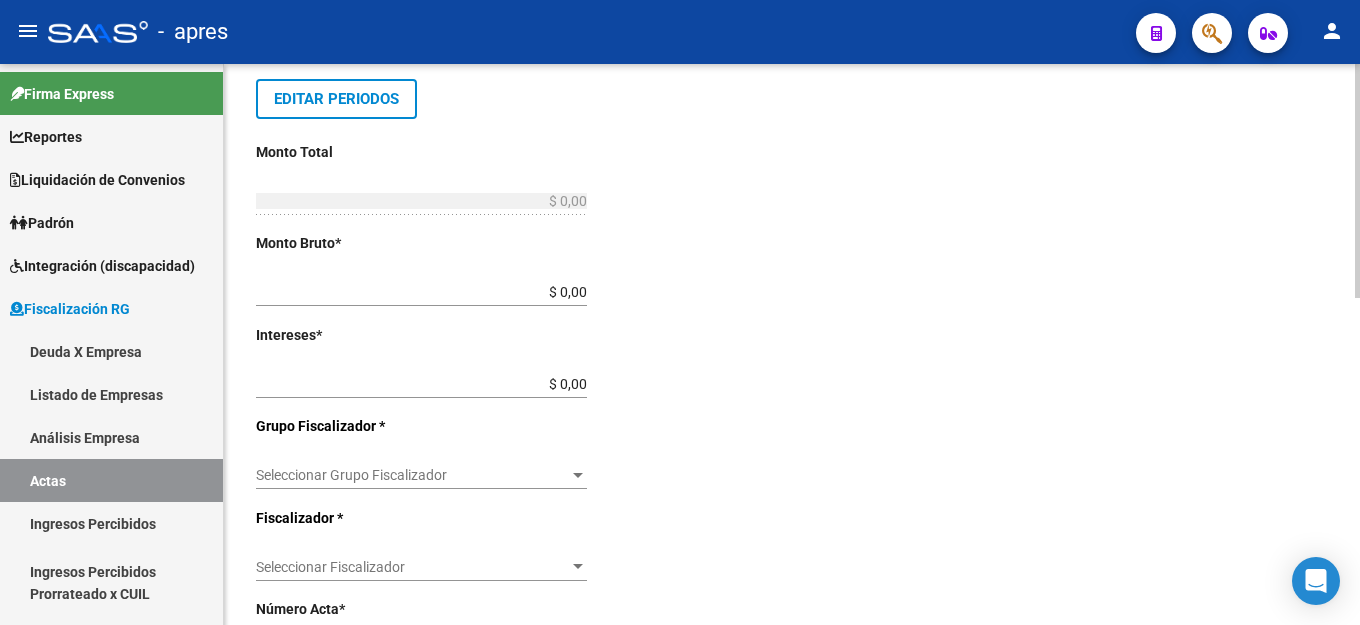 click on "Desde  *   202501 Ej: 202201  Hasta  *   202506 Ej: 202208   Editar Periodos Monto Total    $ 0,00 Ingresar el monto total  Monto Bruto  *   $ 0,00 Ingresar monto bruto  Intereses  *   $ 0,00 Ingresar intereses   Grupo Fiscalizador * Seleccionar Grupo Fiscalizador Seleccionar Grupo Fiscalizador  Fiscalizador * Seleccionar Fiscalizador Seleccionar Fiscalizador Número Acta  *   Ingresar número acta    $ 0,00 Honorarios Fiscalizacion  Nro Convenio    Ingresar número de convenio     Cobrado    Acta Judicial     Acta Virtual / Moroso Incobrable" 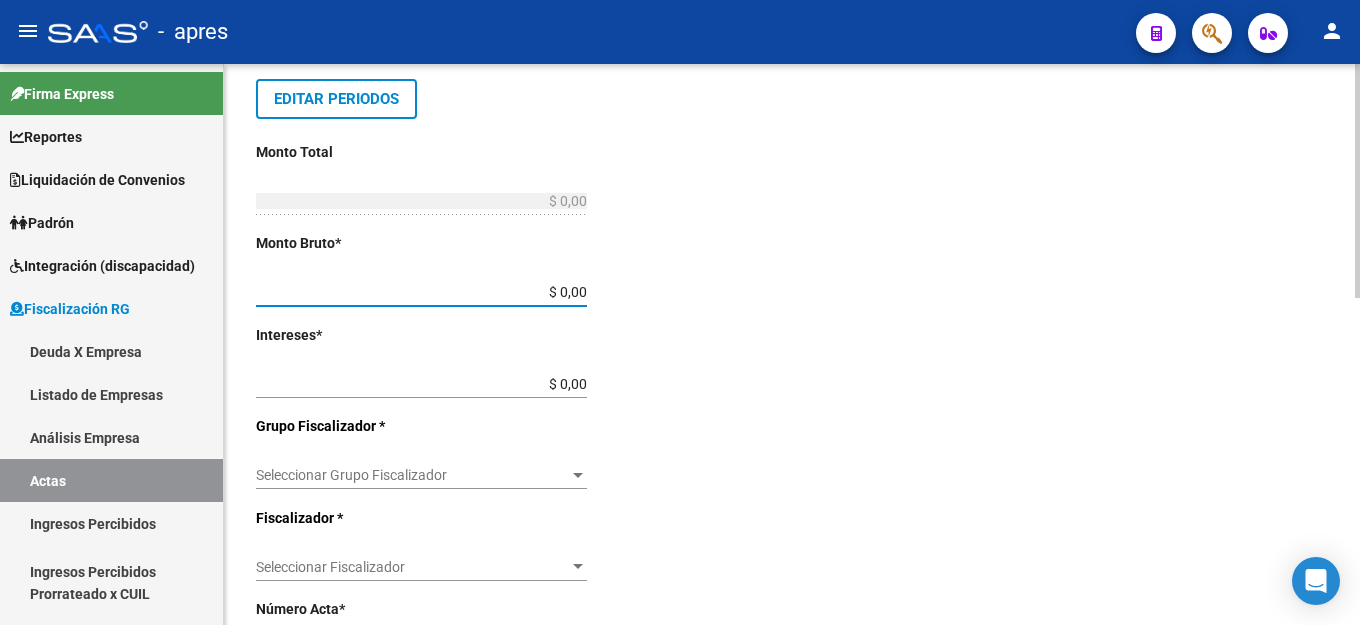 type on "$ 0,02" 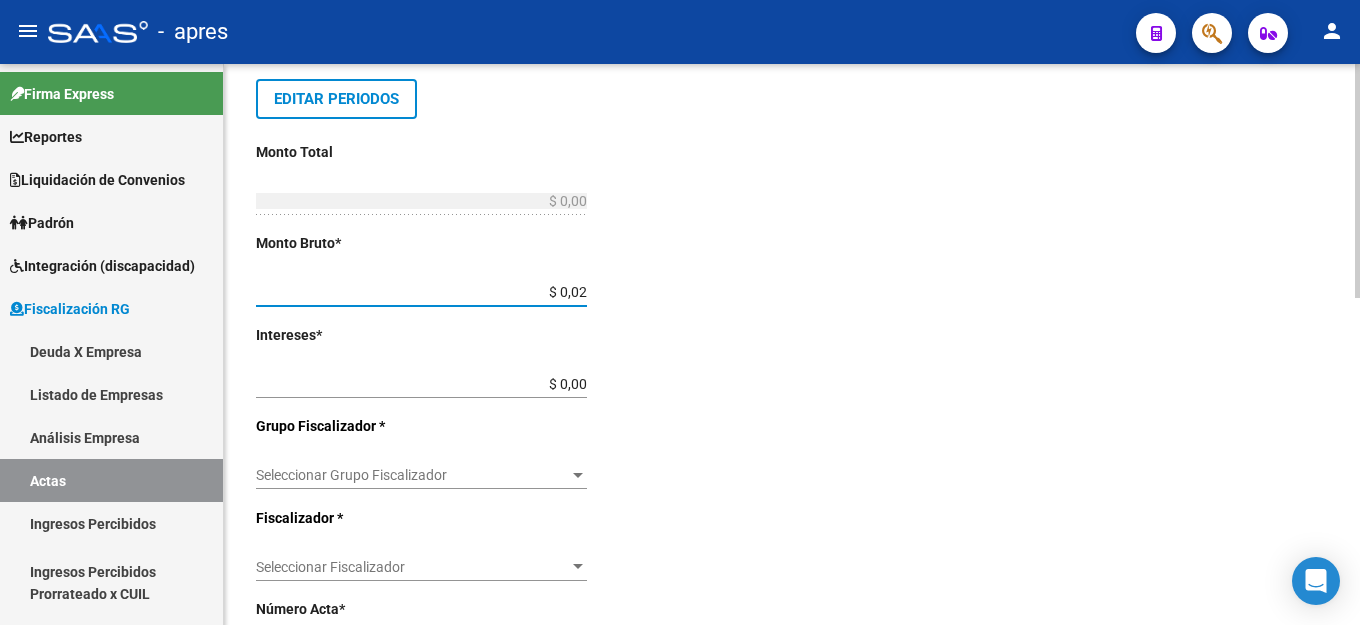 type on "$ 0,02" 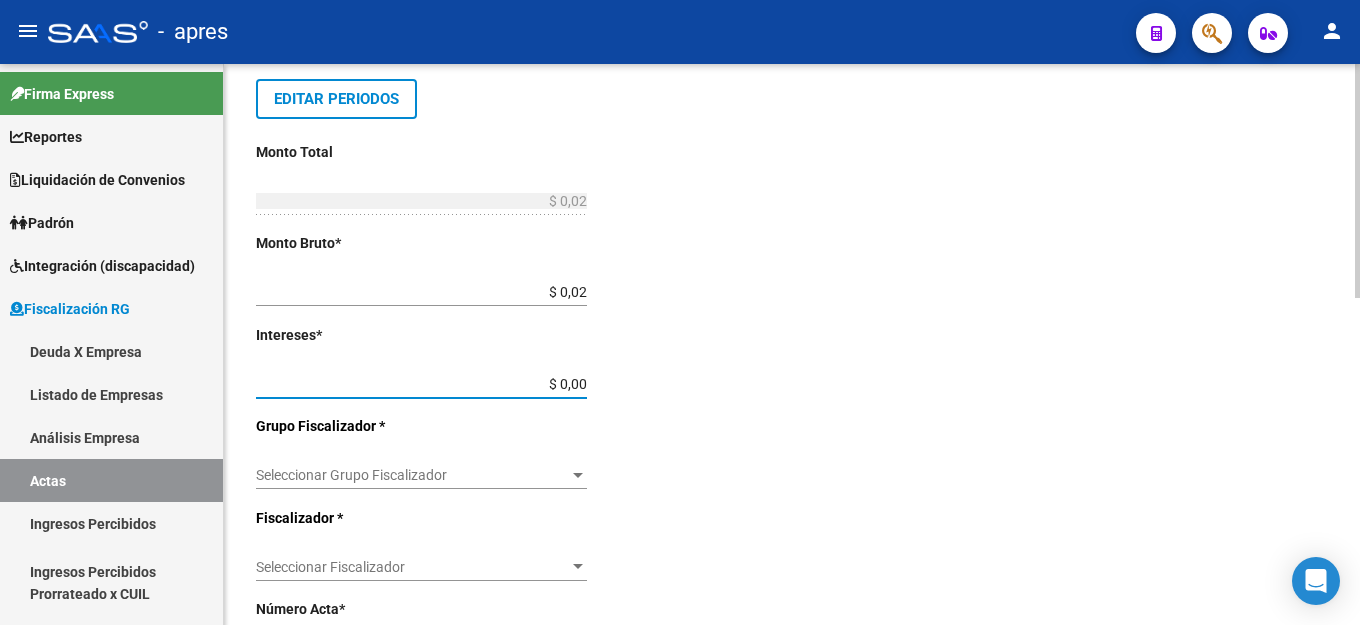 type on "$ 0,01" 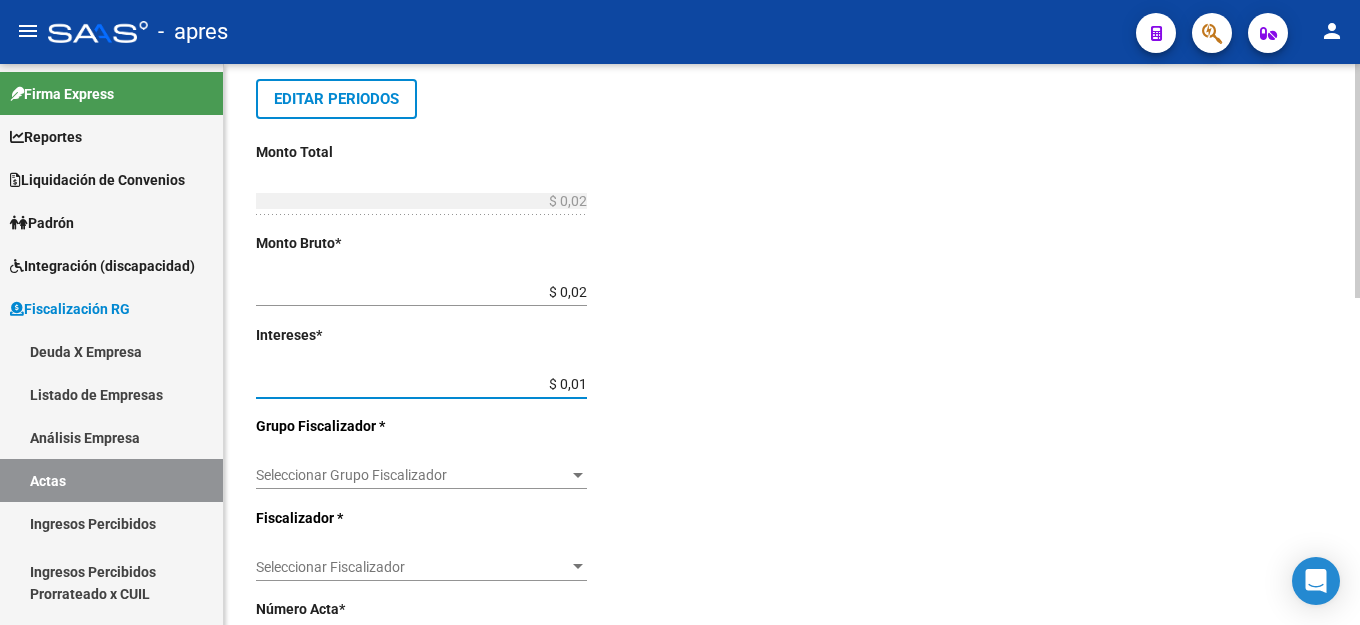 type on "$ 0,03" 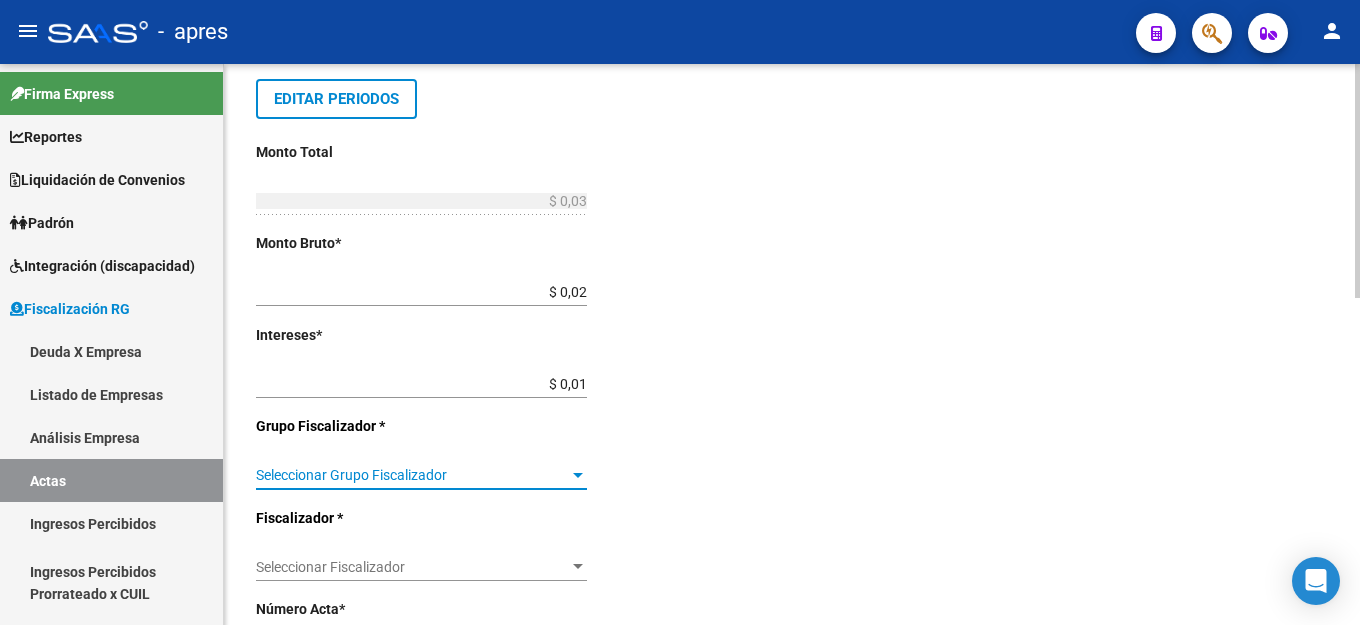 click on "Seleccionar Grupo Fiscalizador Seleccionar Grupo Fiscalizador" 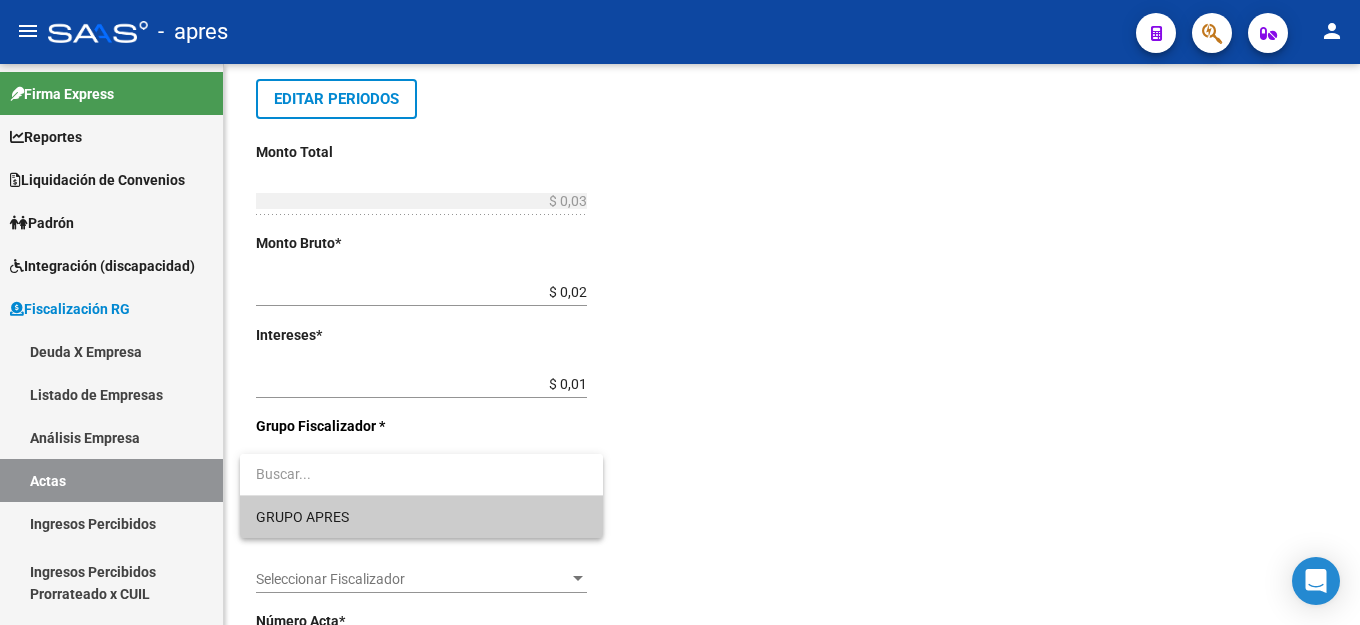 click on "GRUPO APRES" at bounding box center (421, 517) 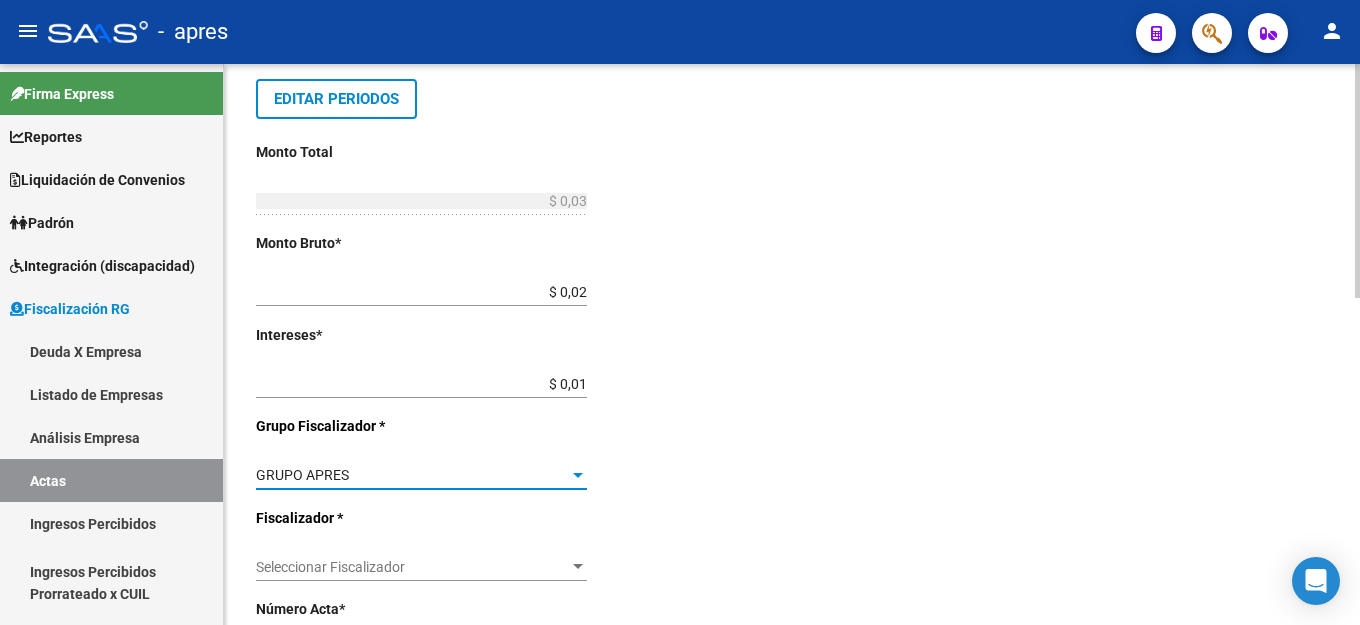 click on "Seleccionar Fiscalizador Seleccionar Fiscalizador" 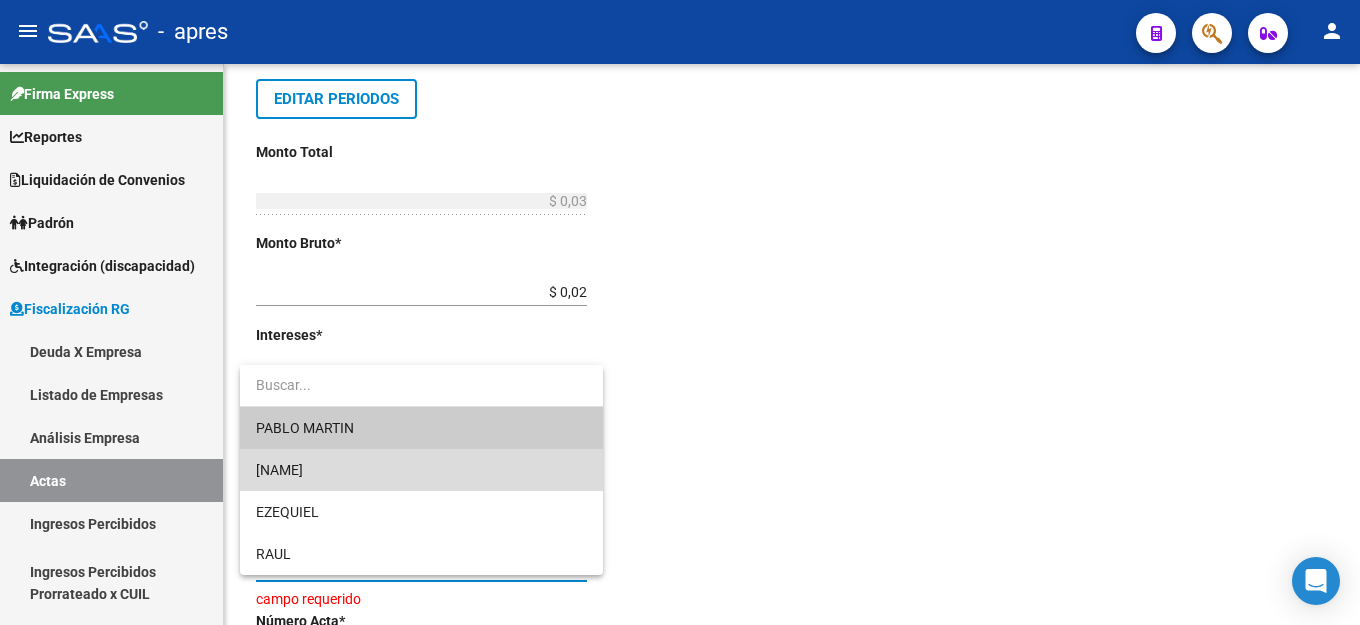 click on "[FIRST NAME]" at bounding box center (421, 470) 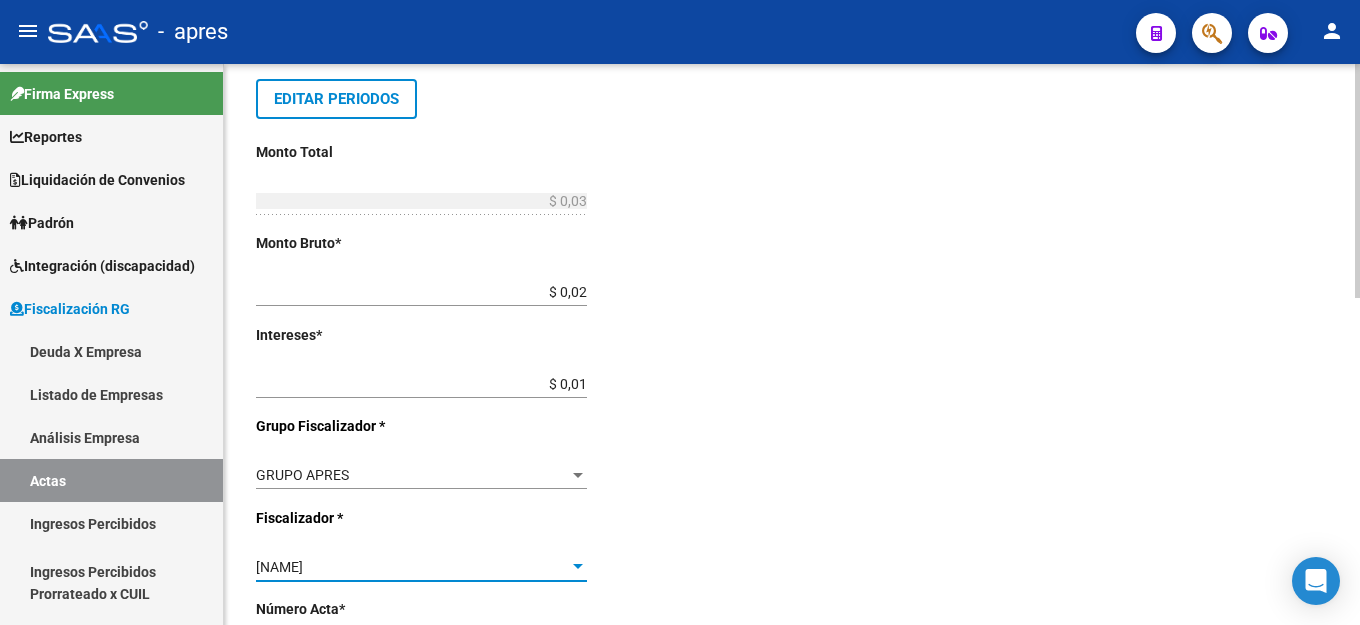 click on "Comentarios  *   Deuda Ingresar comentarios  Fecha Acta * [DATE] Selecciona una fecha" 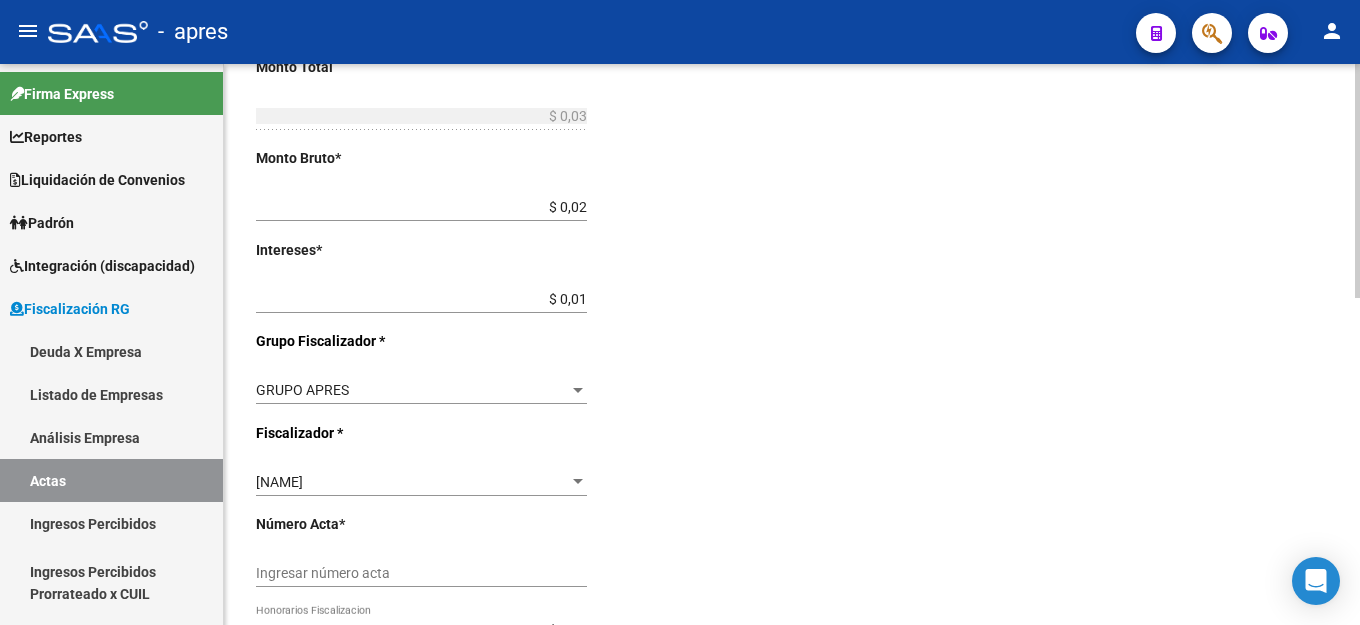 scroll, scrollTop: 600, scrollLeft: 0, axis: vertical 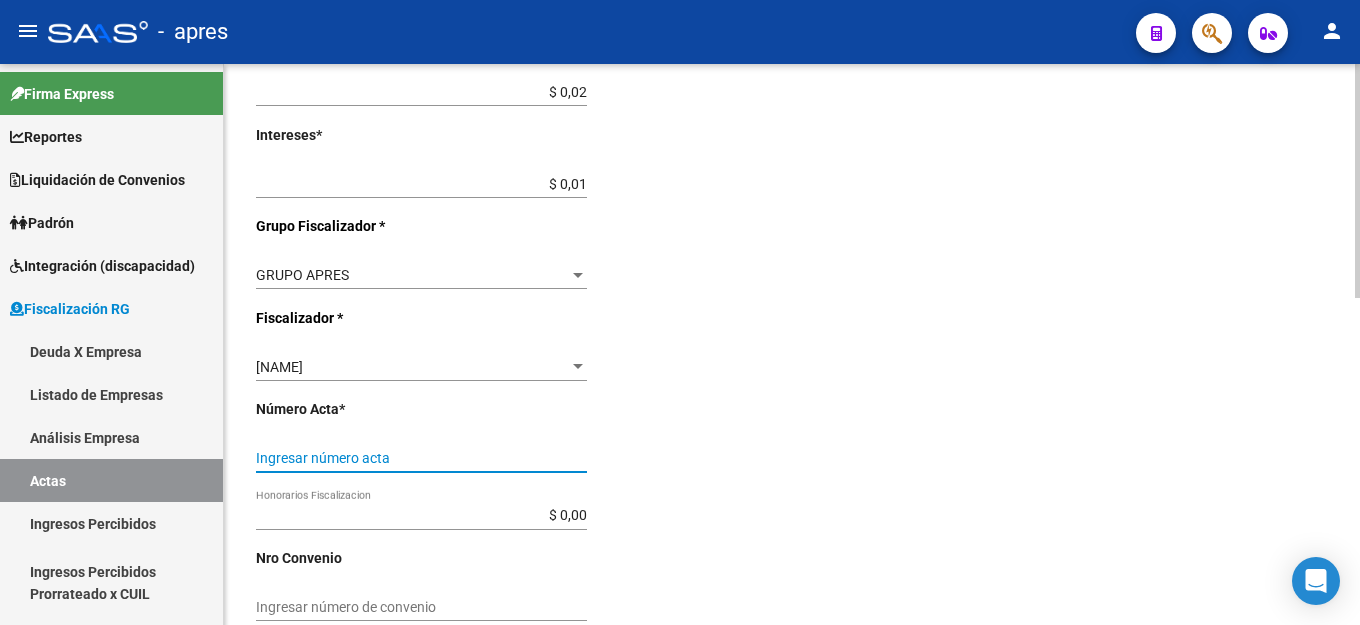 click on "Ingresar número acta" at bounding box center (421, 458) 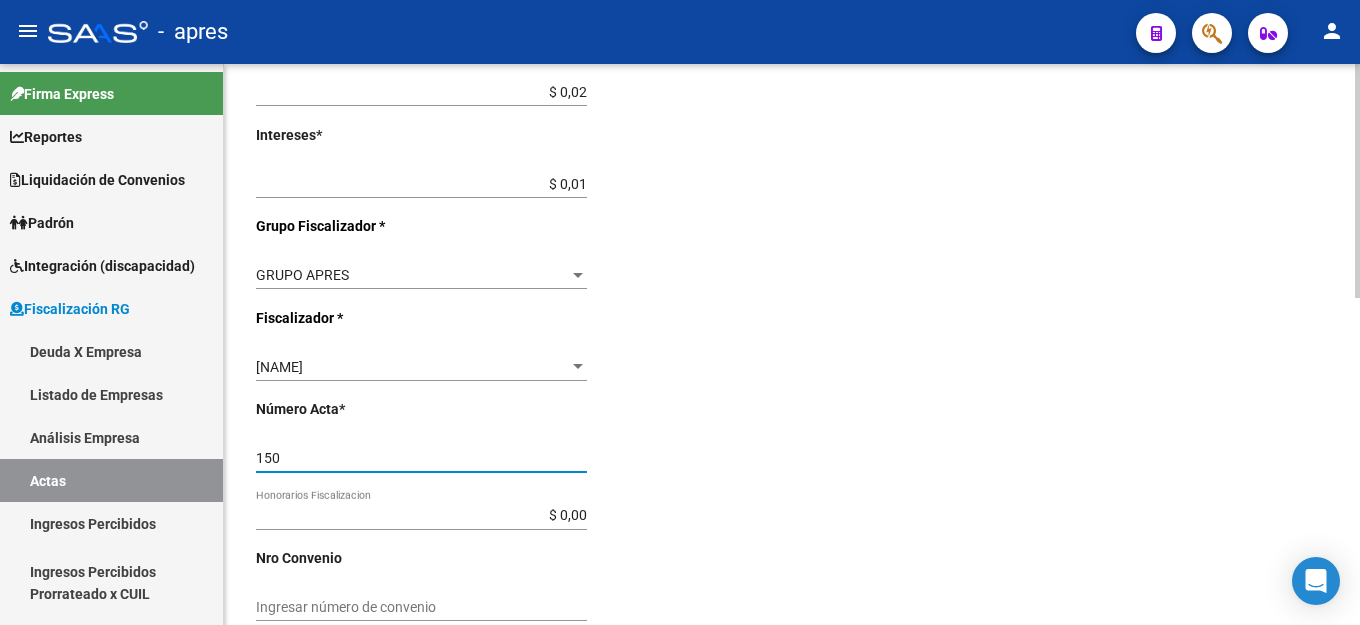 type on "150" 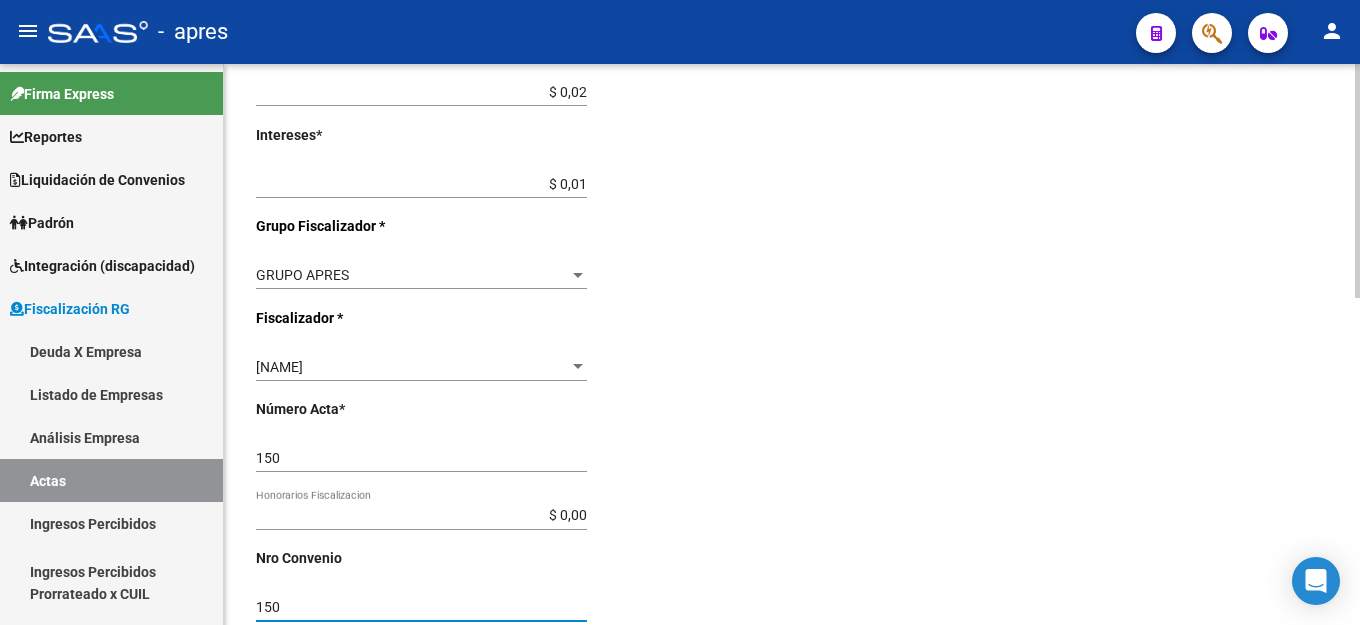 type on "150" 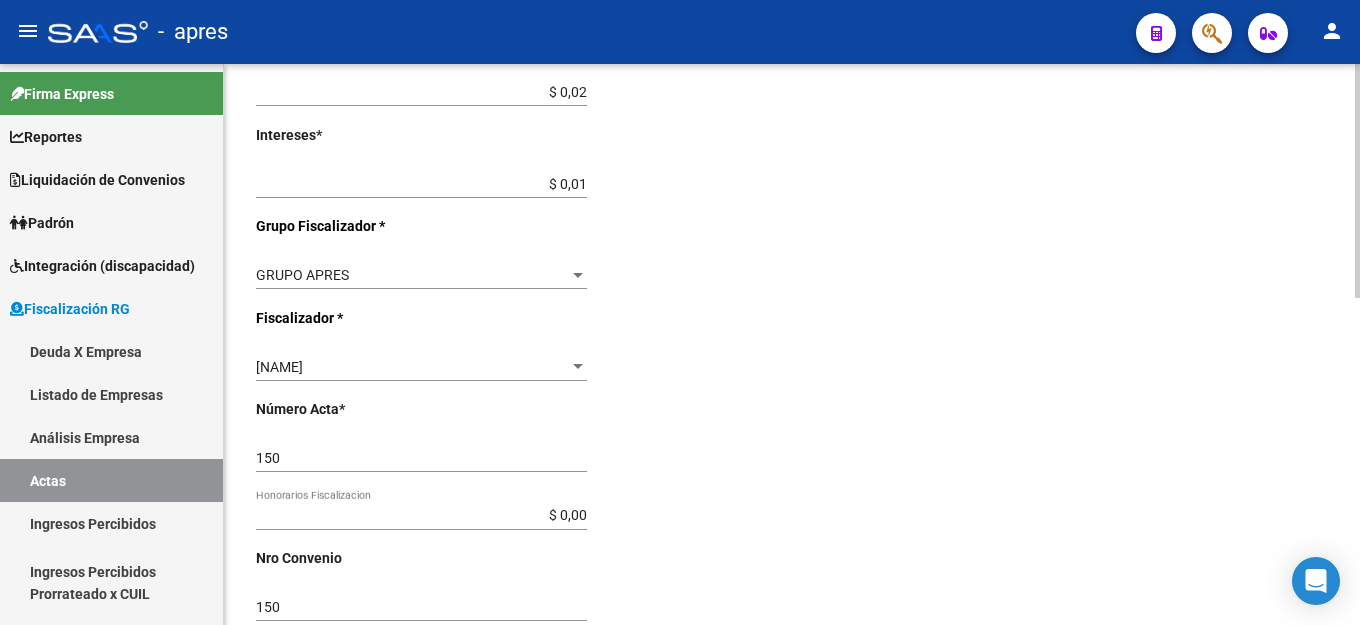 scroll, scrollTop: 782, scrollLeft: 0, axis: vertical 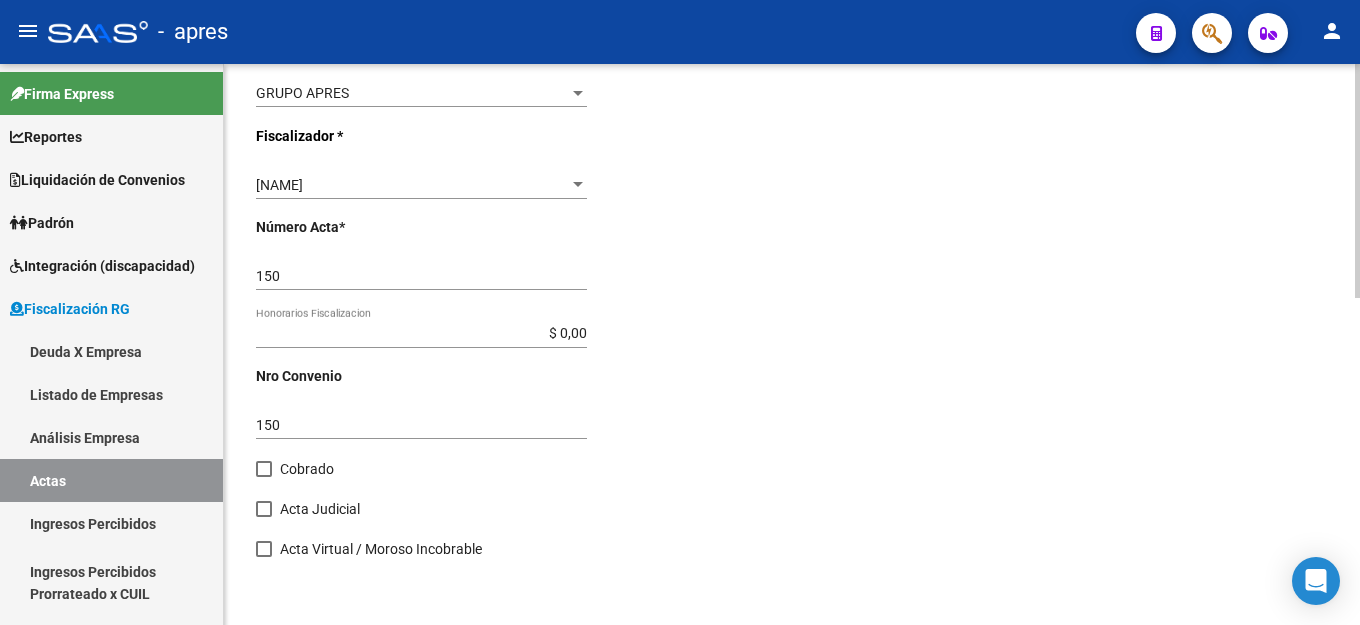 drag, startPoint x: 269, startPoint y: 465, endPoint x: 719, endPoint y: 462, distance: 450.01 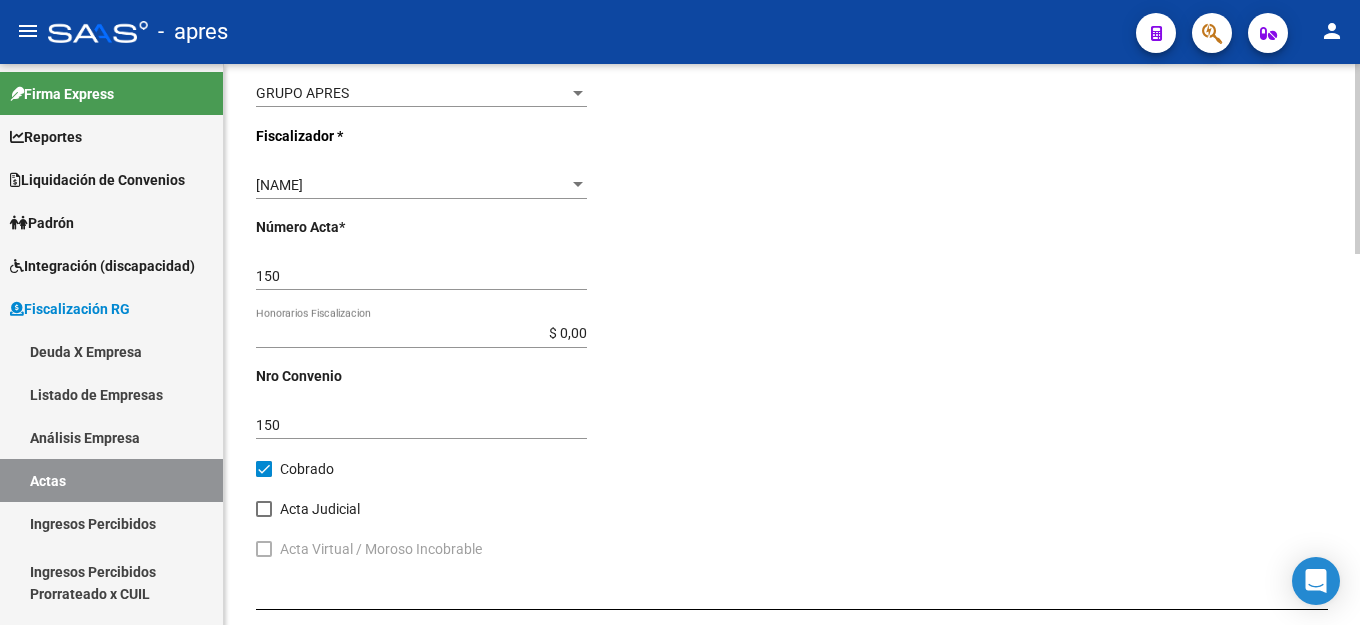 click on "Desde  *   202501 Ej: 202201  Hasta  *   202506 Ej: 202208   Editar Periodos Monto Total    $ 0,03 Ingresar el monto total  Monto Bruto  *   $ 0,02 Ingresar monto bruto  Intereses  *   $ 0,01 Ingresar intereses   Grupo Fiscalizador * GRUPO APRES Seleccionar Grupo Fiscalizador  Fiscalizador * NATALIA Seleccionar Fiscalizador Número Acta  *   150 Ingresar número acta    $ 0,00 Honorarios Fiscalizacion  Nro Convenio    150 Ingresar número de convenio     Cobrado    Acta Judicial     Acta Virtual / Moroso Incobrable  Comentarios  *   Deuda Ingresar comentarios  Fecha Acta * 8/8/2025 Selecciona una fecha" 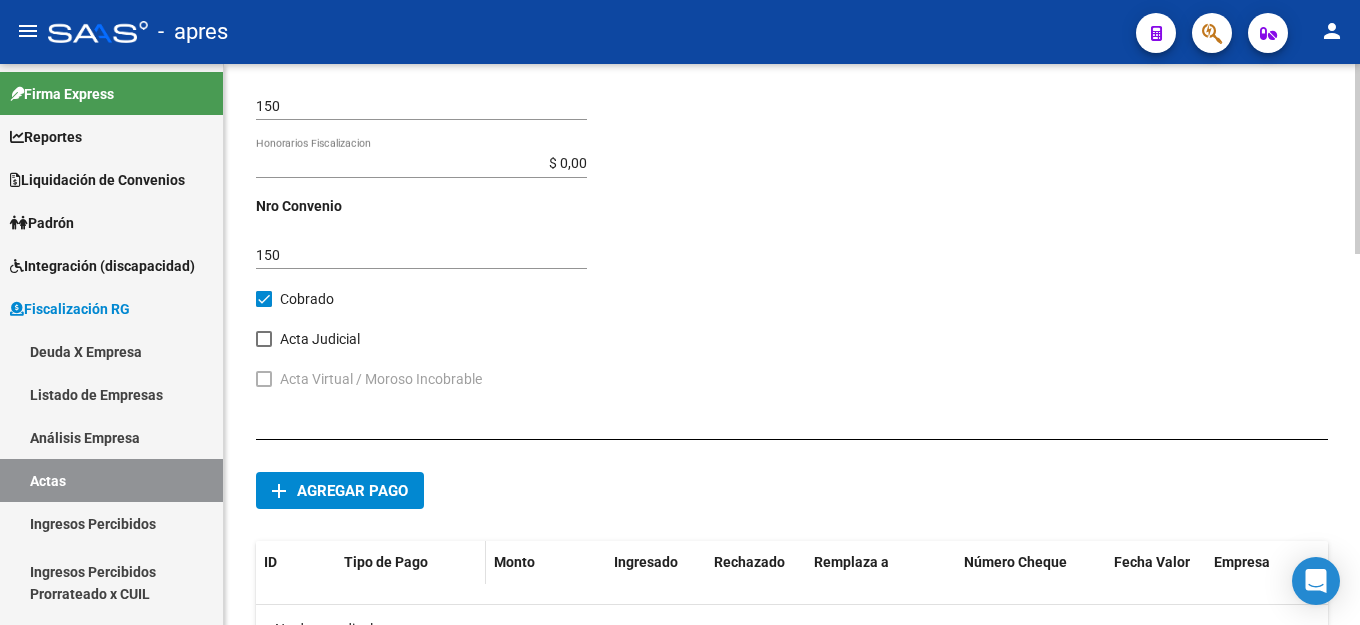 scroll, scrollTop: 1082, scrollLeft: 0, axis: vertical 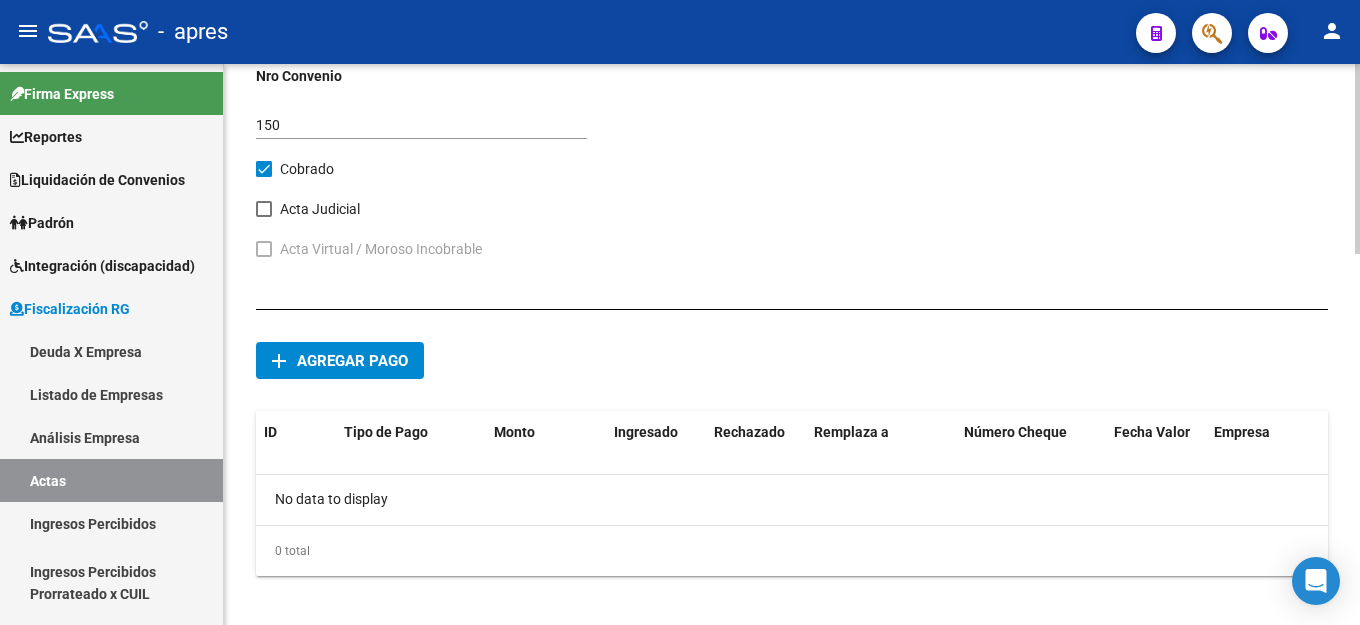 click on "Agregar pago" 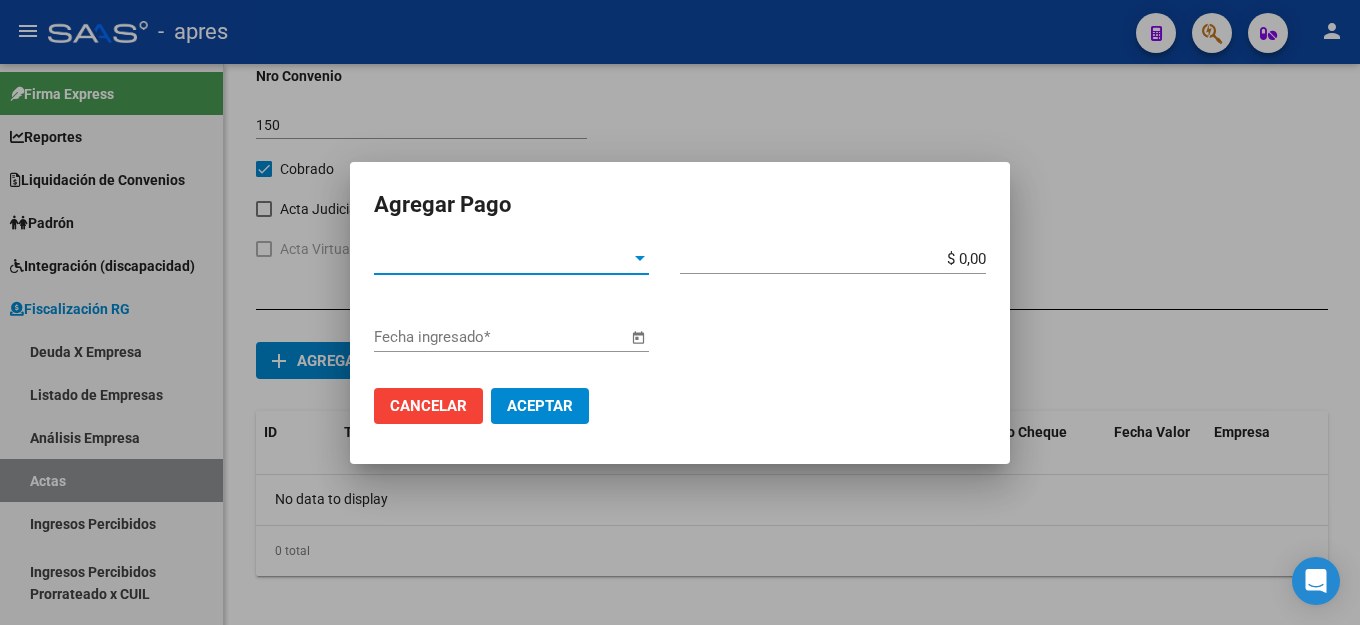 click on "Tipo de Pago * Tipo de Pago *" at bounding box center (511, 259) 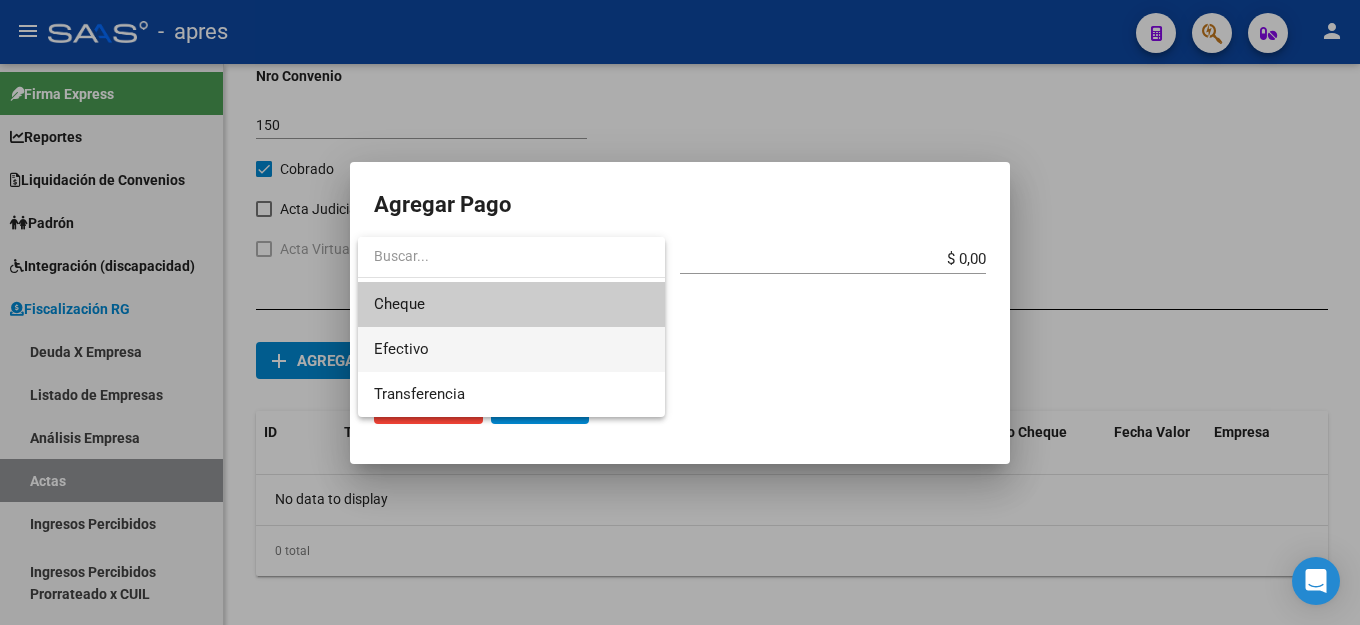 drag, startPoint x: 466, startPoint y: 360, endPoint x: 731, endPoint y: 339, distance: 265.83078 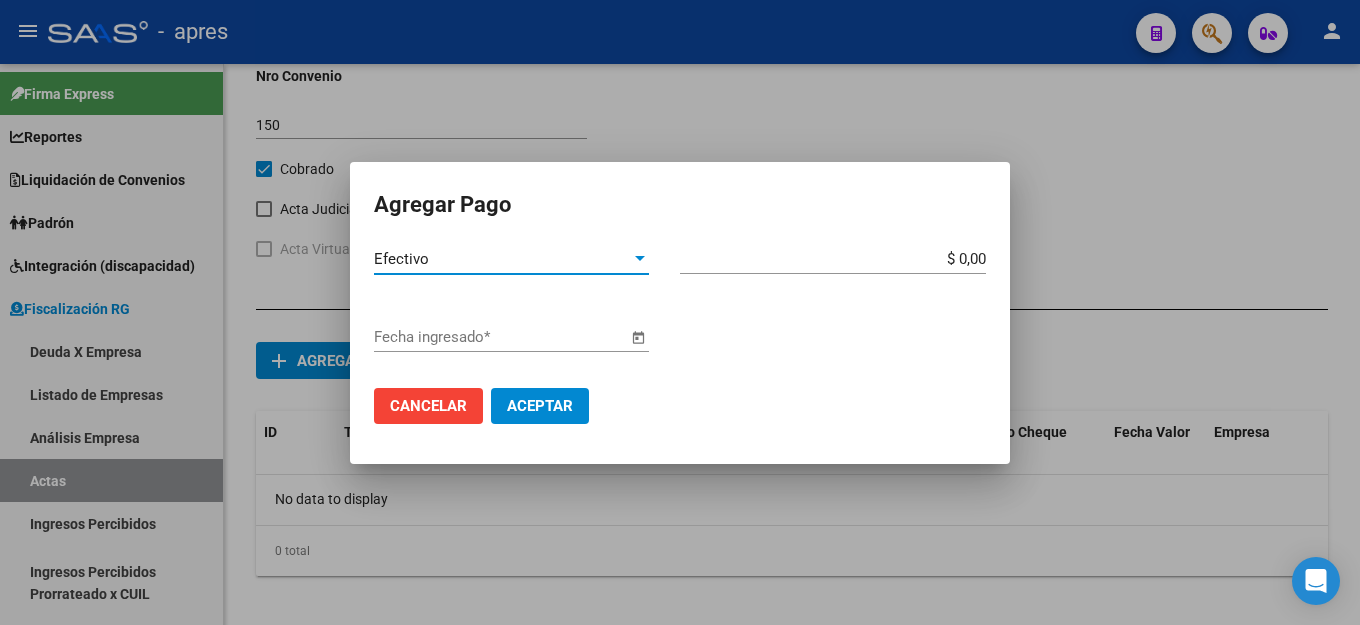 click on "$ 0,00 Monto bruto *" at bounding box center [841, 259] 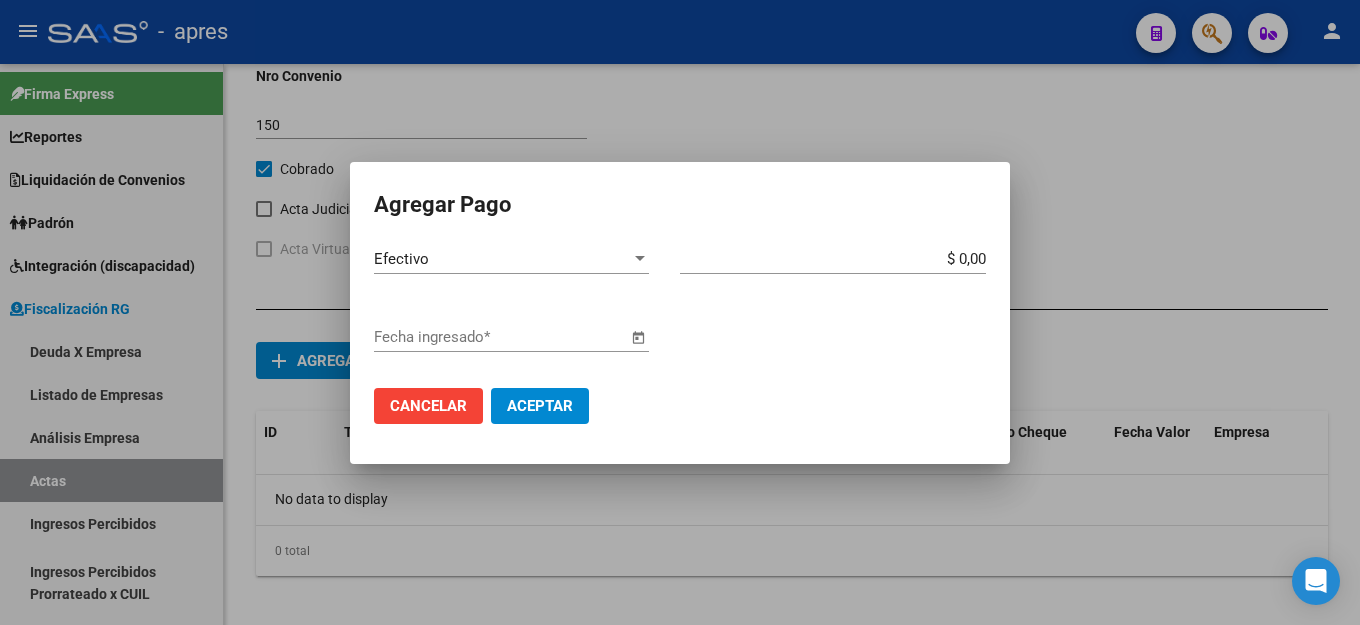 click on "$ 0,00 Monto bruto *" at bounding box center [841, 259] 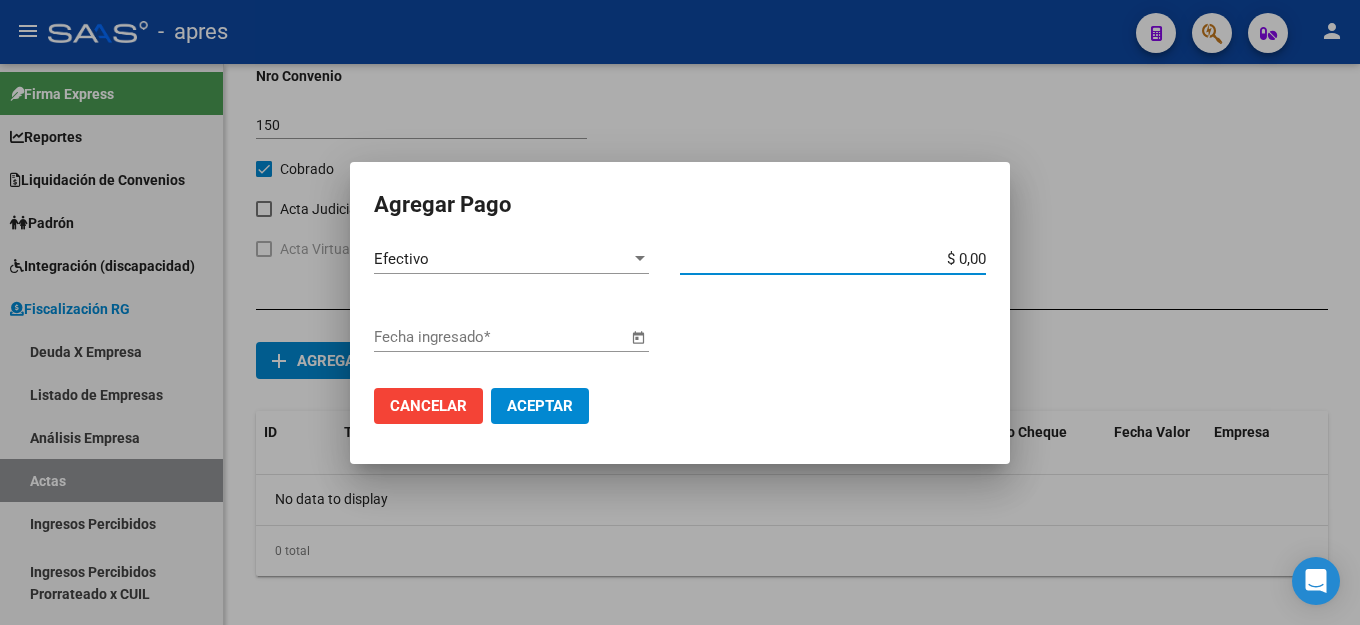 type on "$ 0,02" 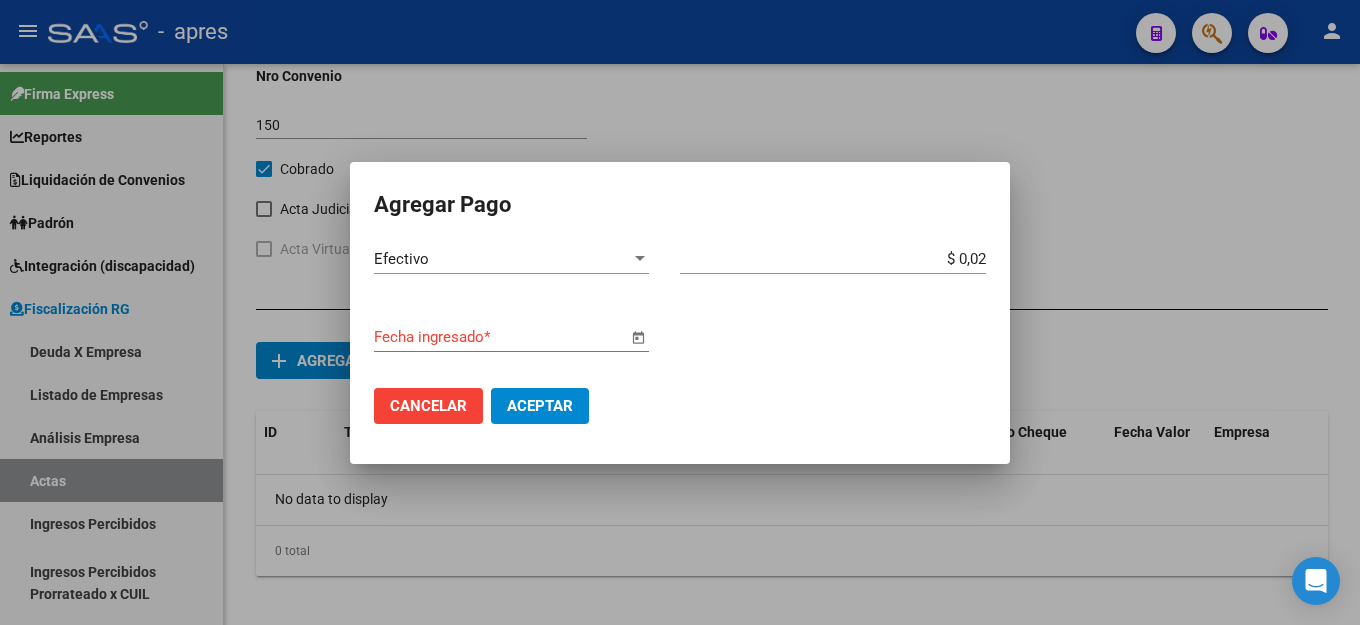 click at bounding box center (638, 338) 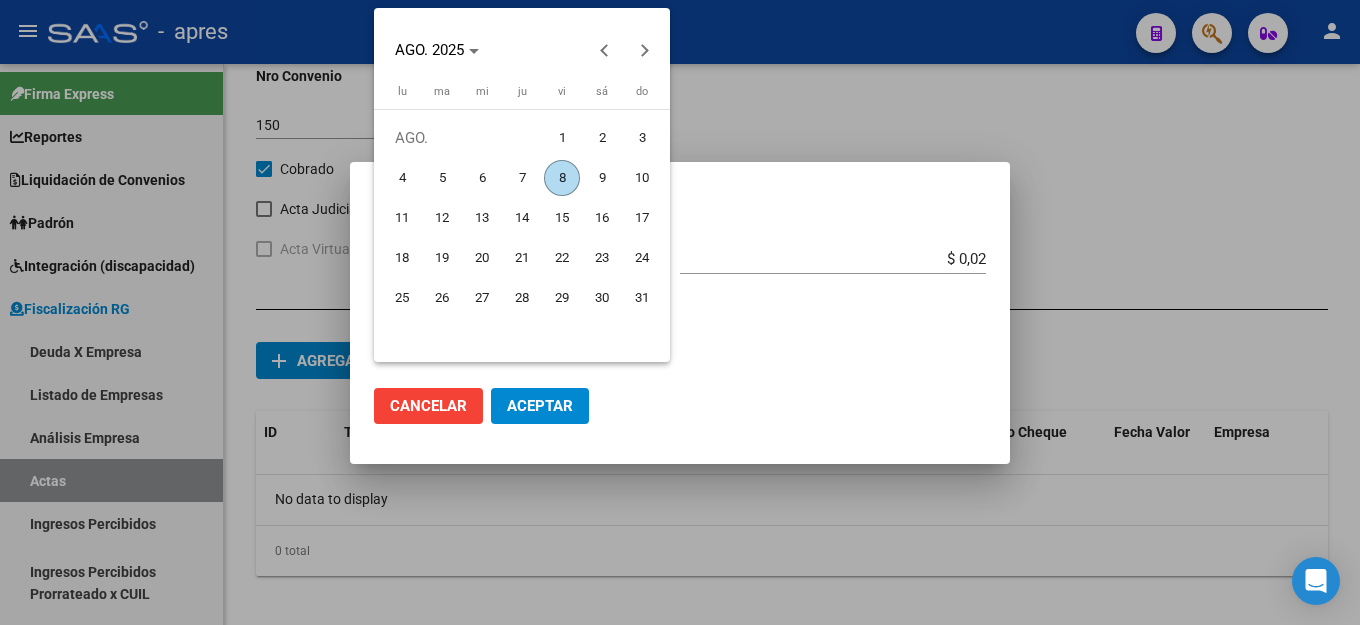 drag, startPoint x: 557, startPoint y: 183, endPoint x: 556, endPoint y: 202, distance: 19.026299 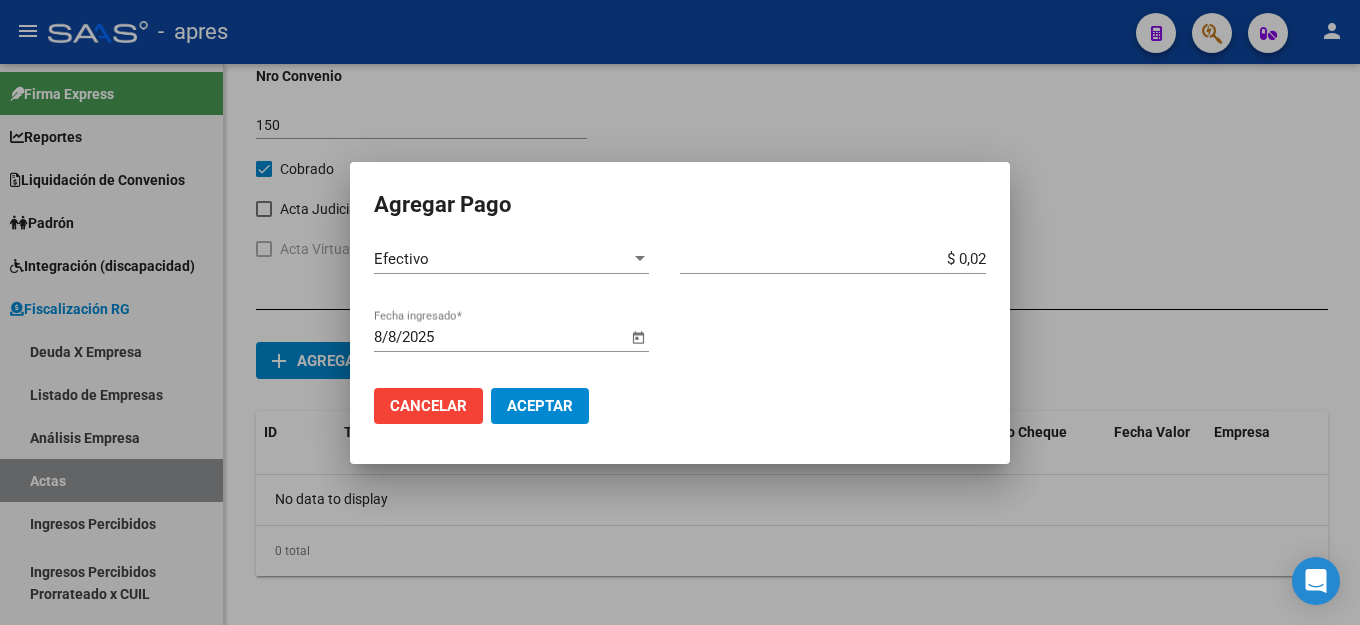 click on "Aceptar" at bounding box center (540, 406) 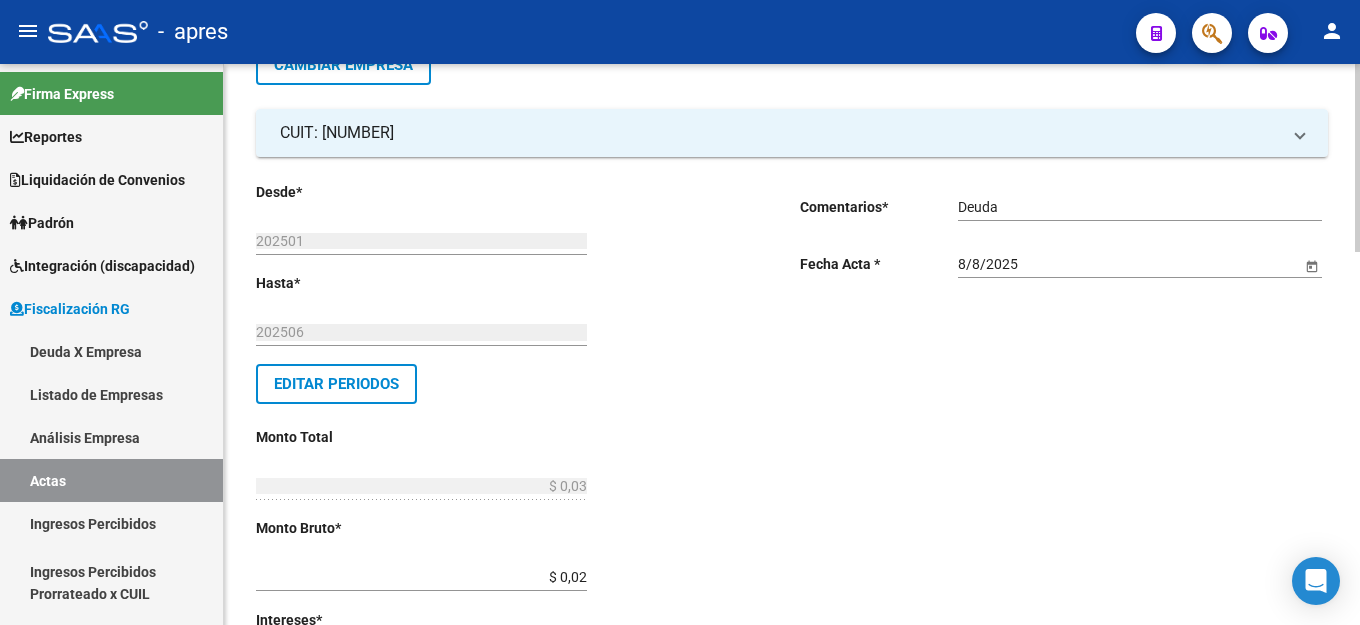 scroll, scrollTop: 0, scrollLeft: 0, axis: both 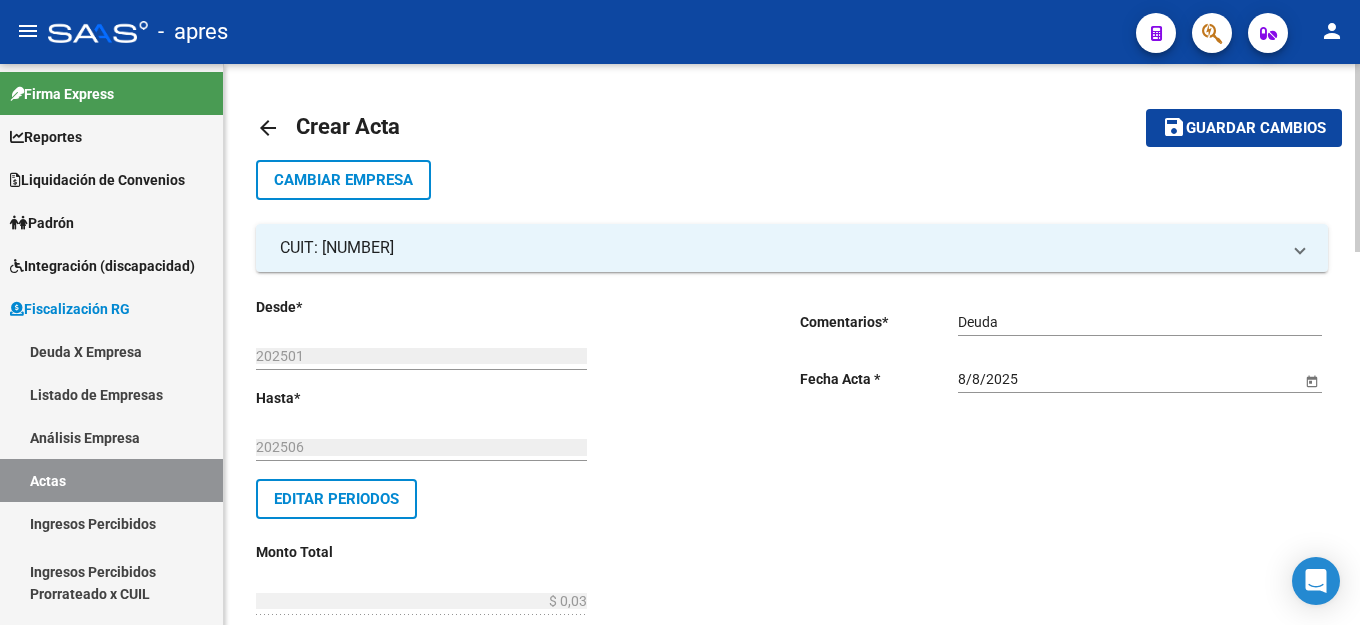 drag, startPoint x: 1255, startPoint y: 129, endPoint x: 1278, endPoint y: 138, distance: 24.698177 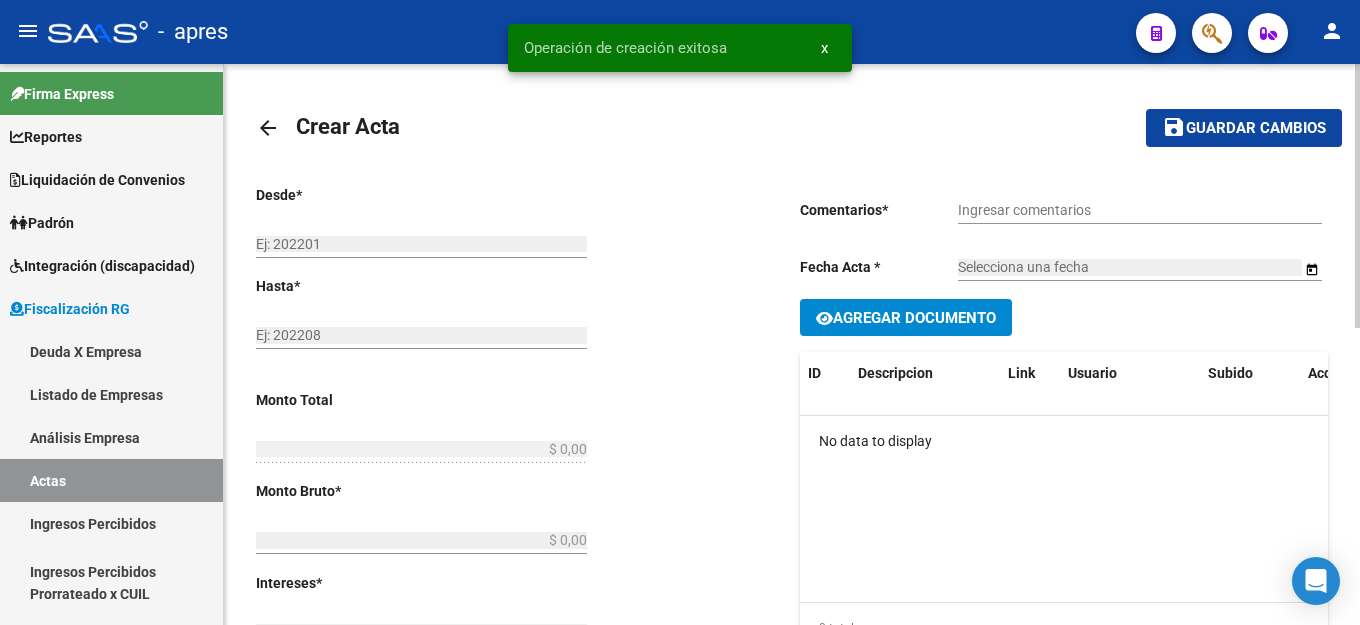 click on "Agregar Documento" 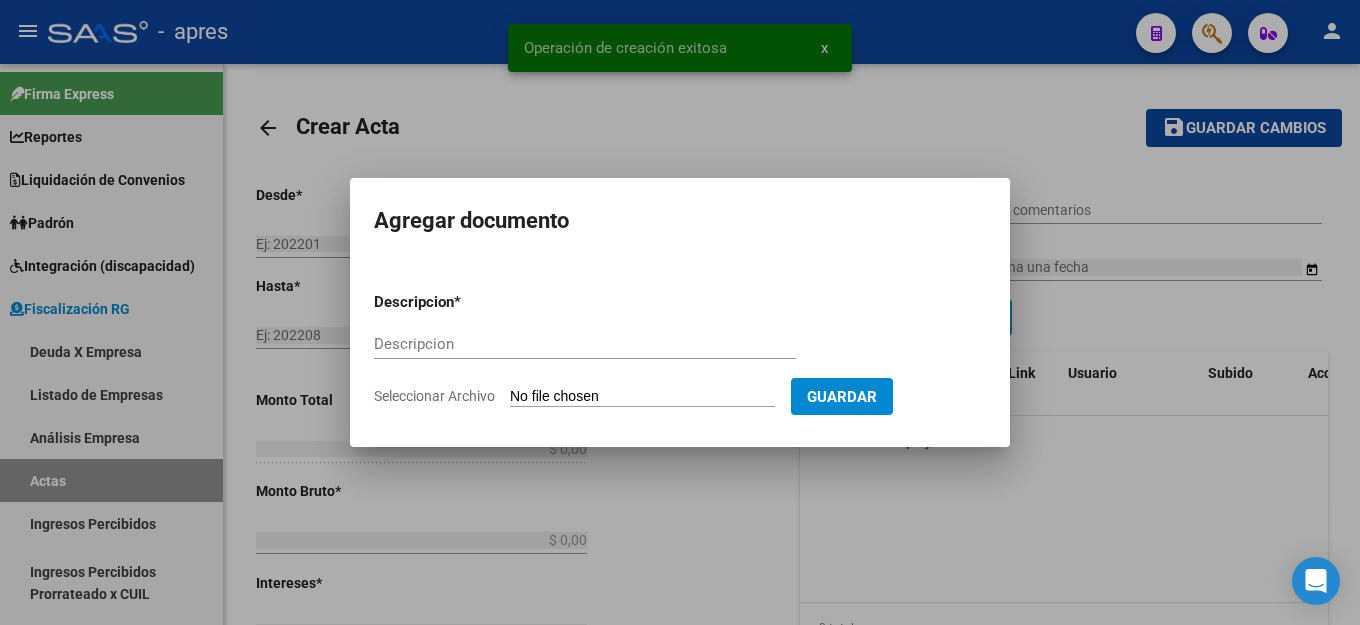 type on "202501" 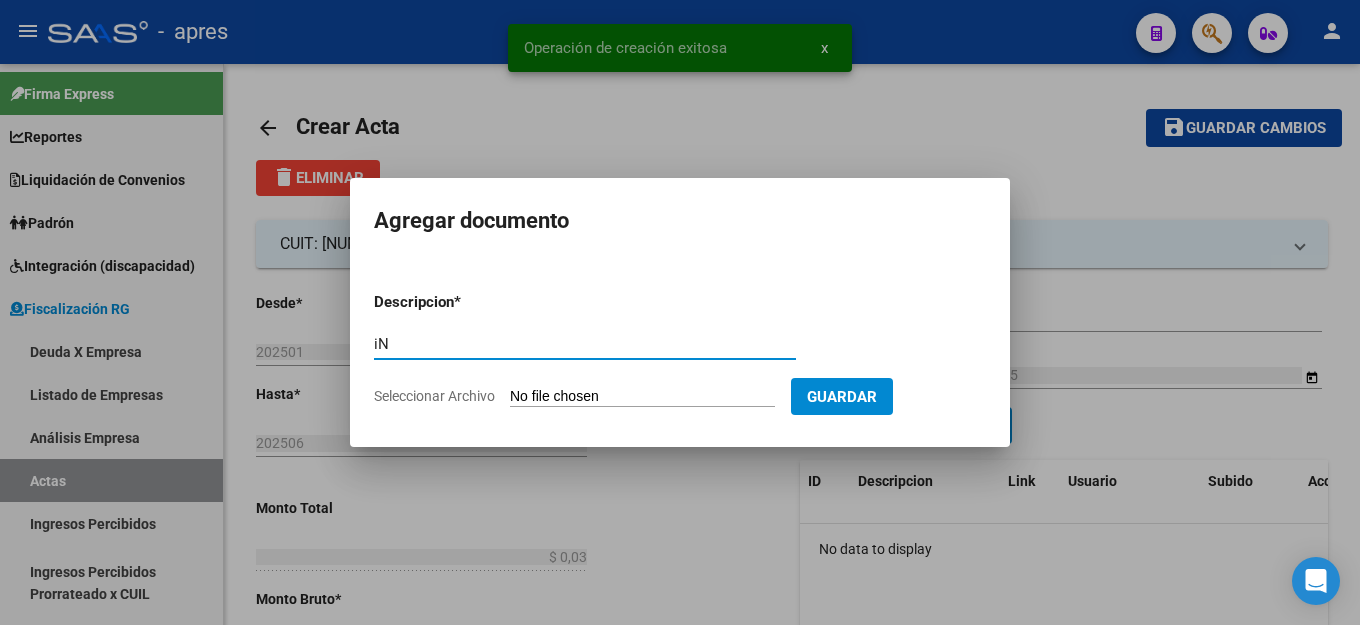 type on "i" 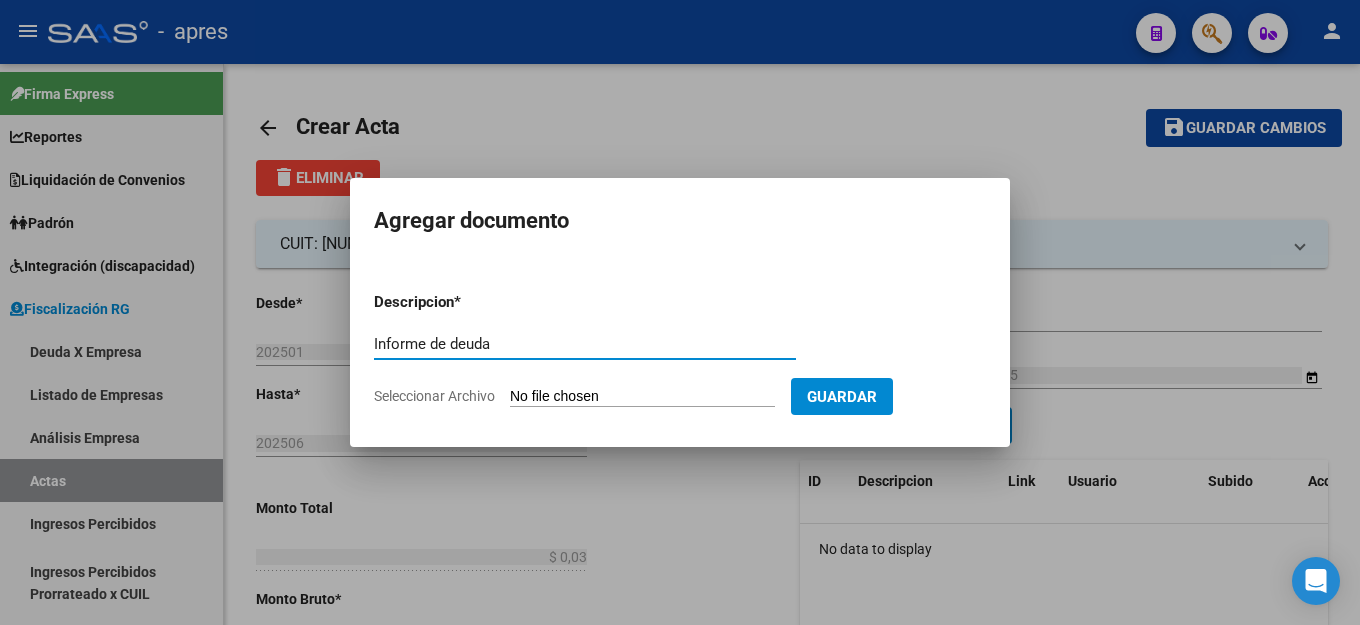 type on "Informe de deuda" 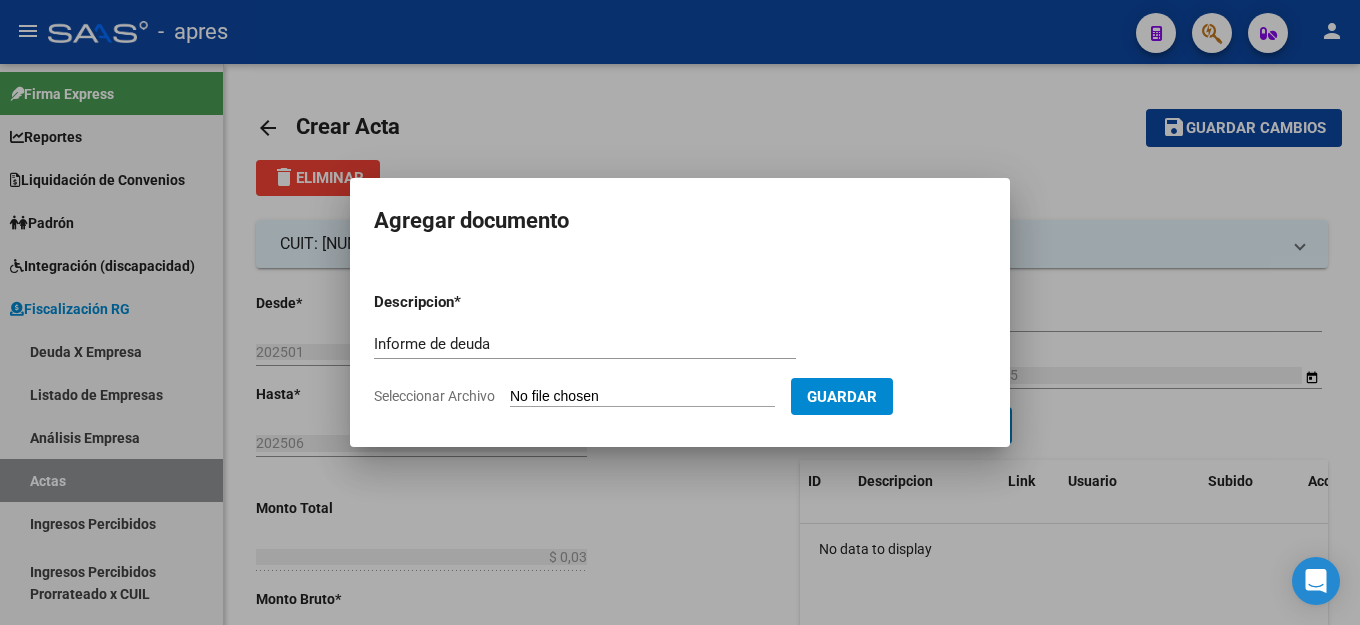 click on "Guardar" at bounding box center [842, 397] 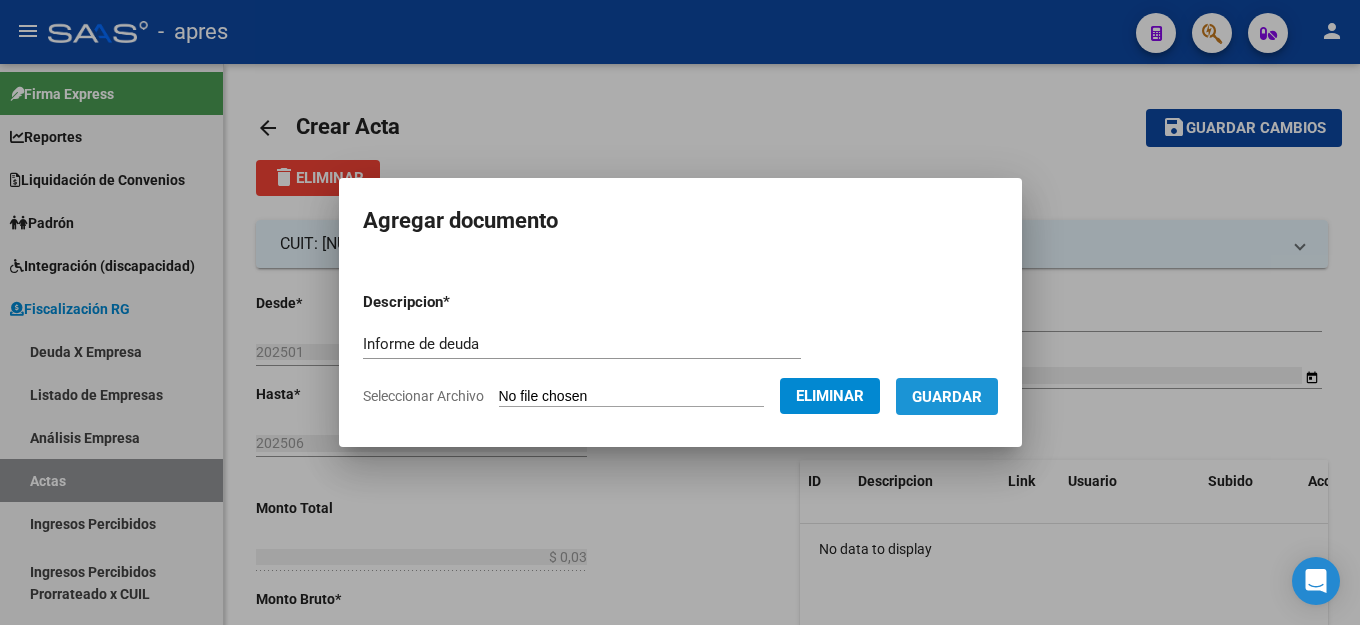 click on "Guardar" at bounding box center [947, 397] 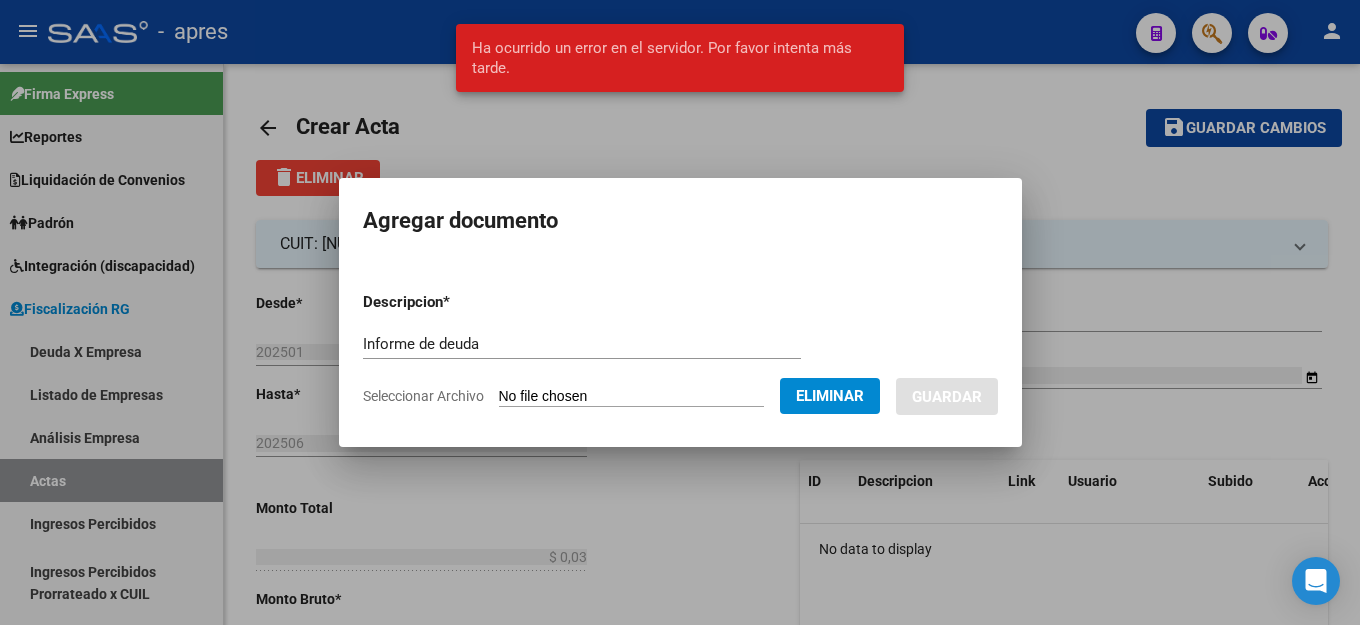 click on "Eliminar" 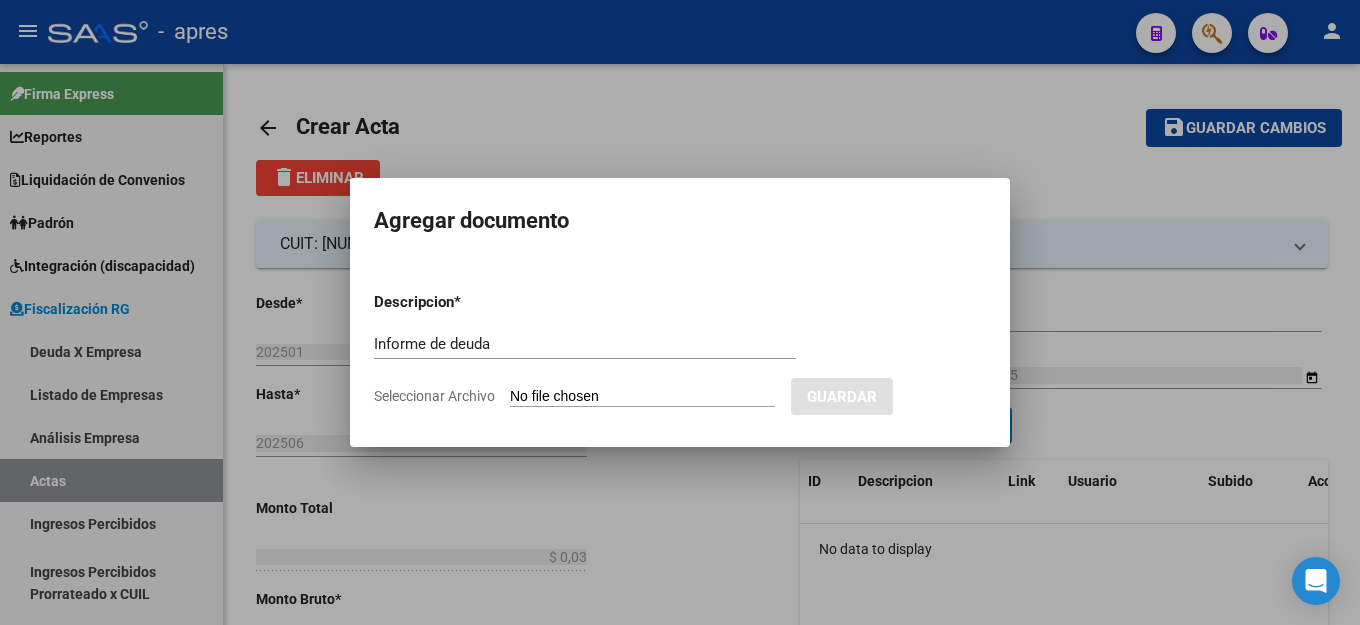 drag, startPoint x: 568, startPoint y: 348, endPoint x: 753, endPoint y: 367, distance: 185.97311 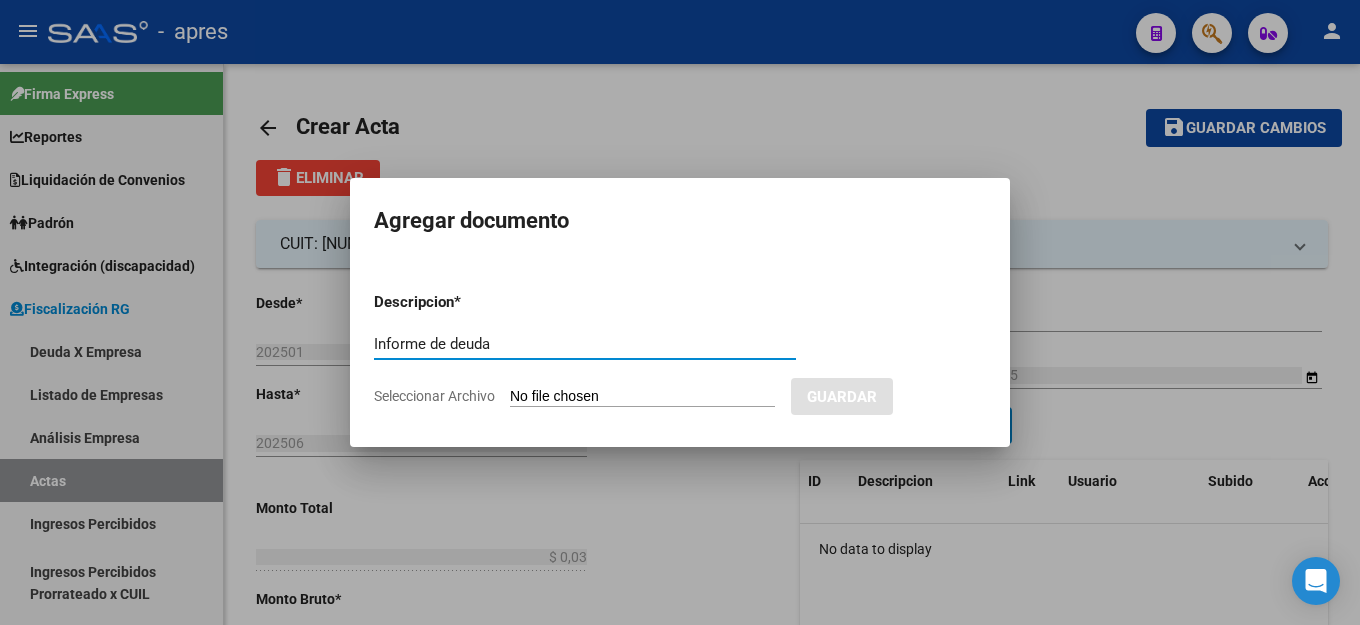 click on "Descripcion  *   Informe de deuda Descripcion  Seleccionar Archivo Guardar" at bounding box center (680, 341) 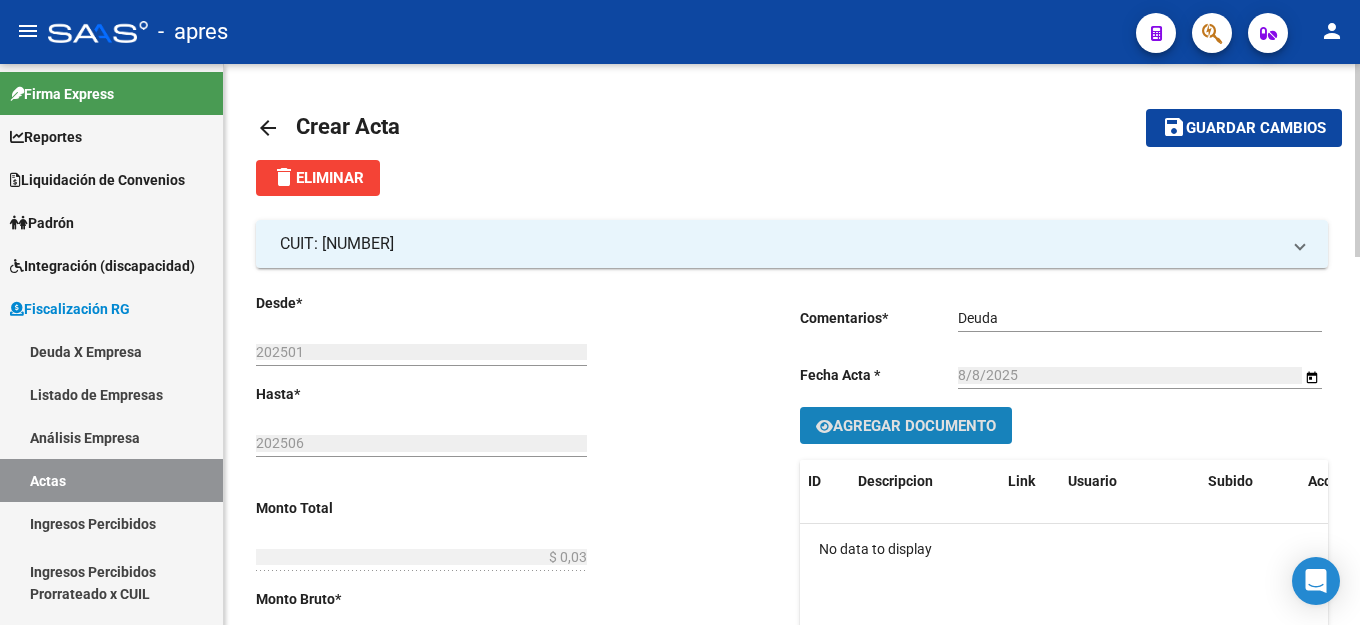 click on "Agregar Documento" 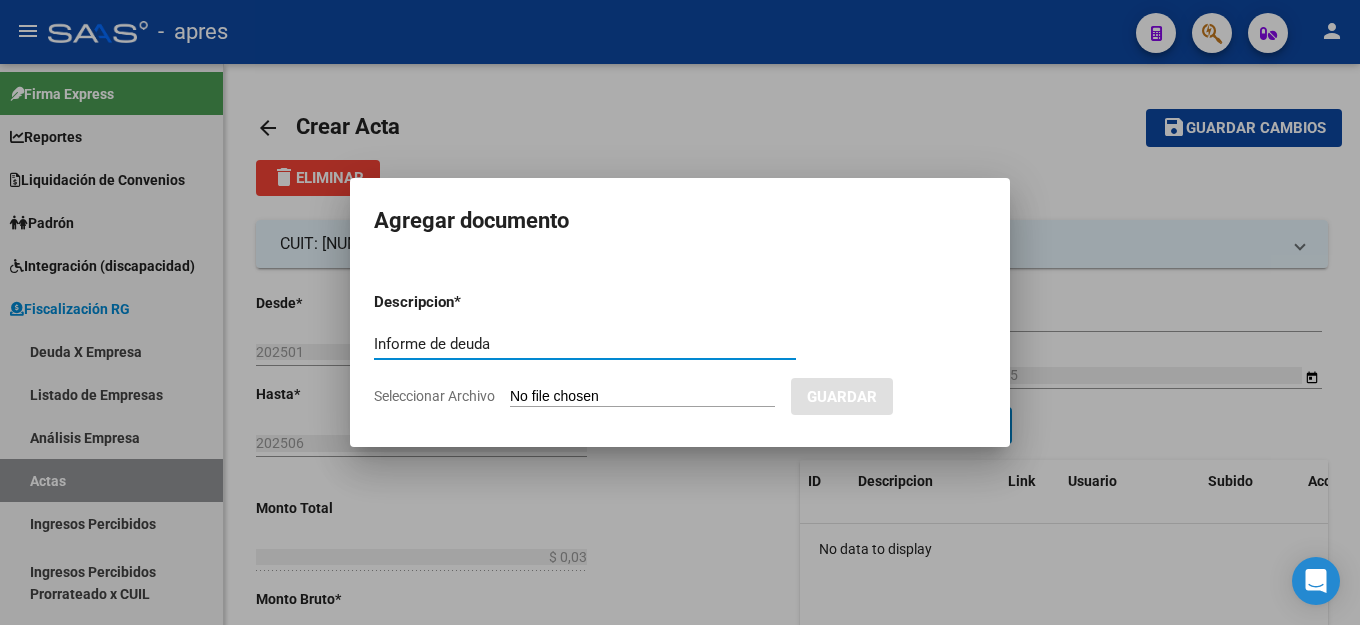 type on "Informe de deuda" 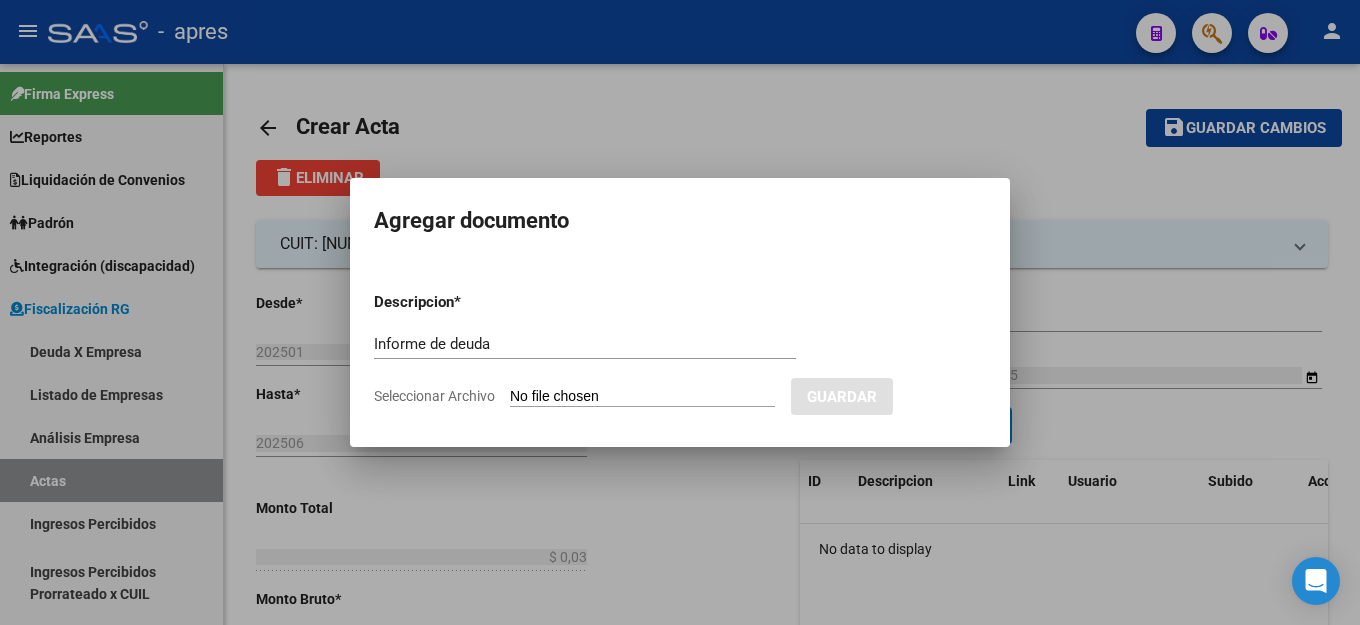 click on "Seleccionar Archivo" at bounding box center (642, 397) 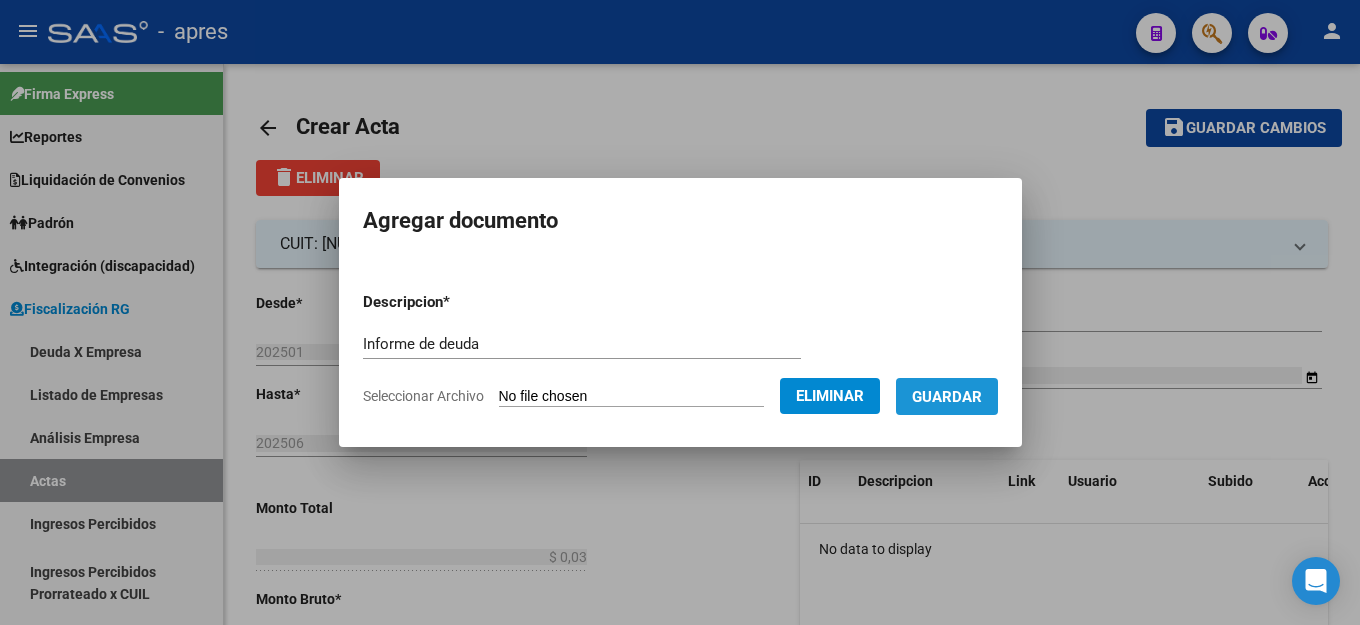 click on "Guardar" at bounding box center (947, 397) 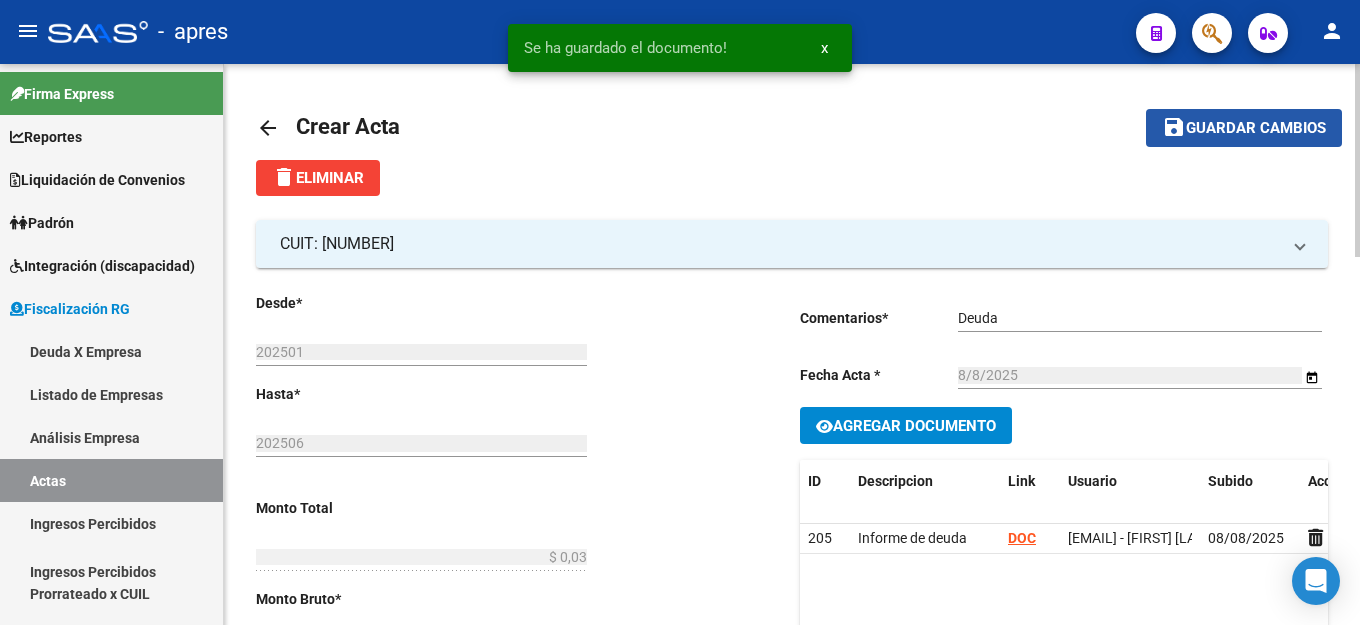 click on "Guardar cambios" 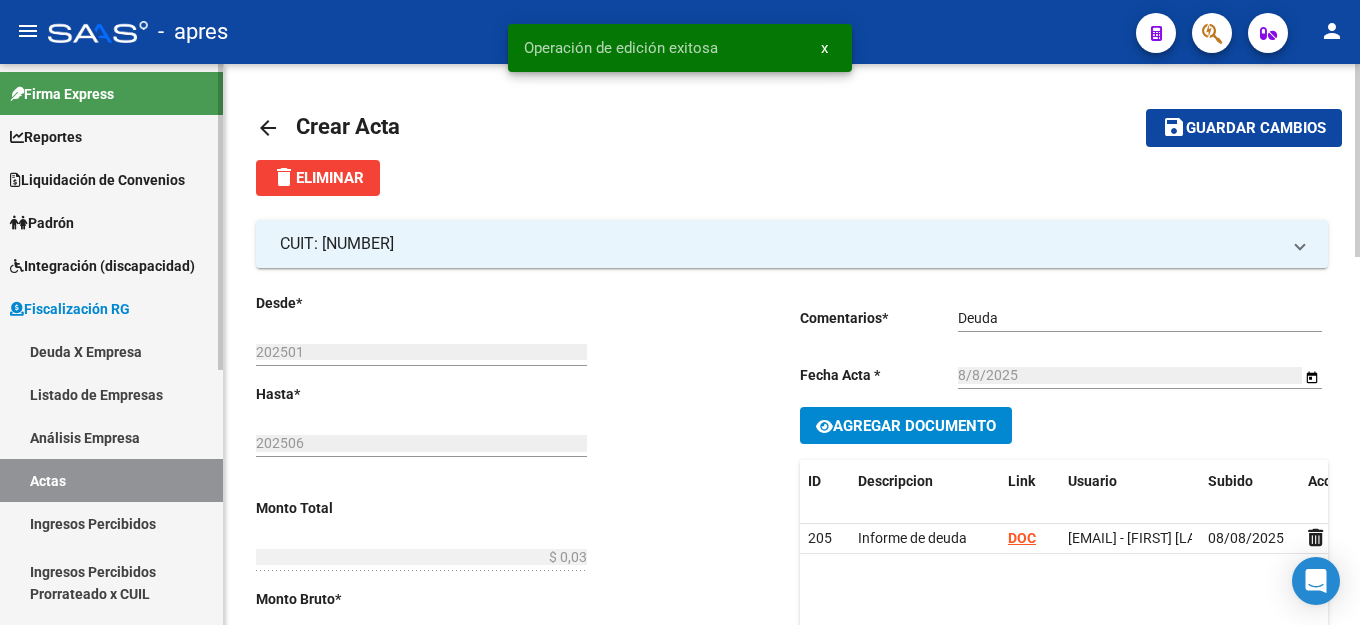 click on "Deuda X Empresa" at bounding box center [111, 351] 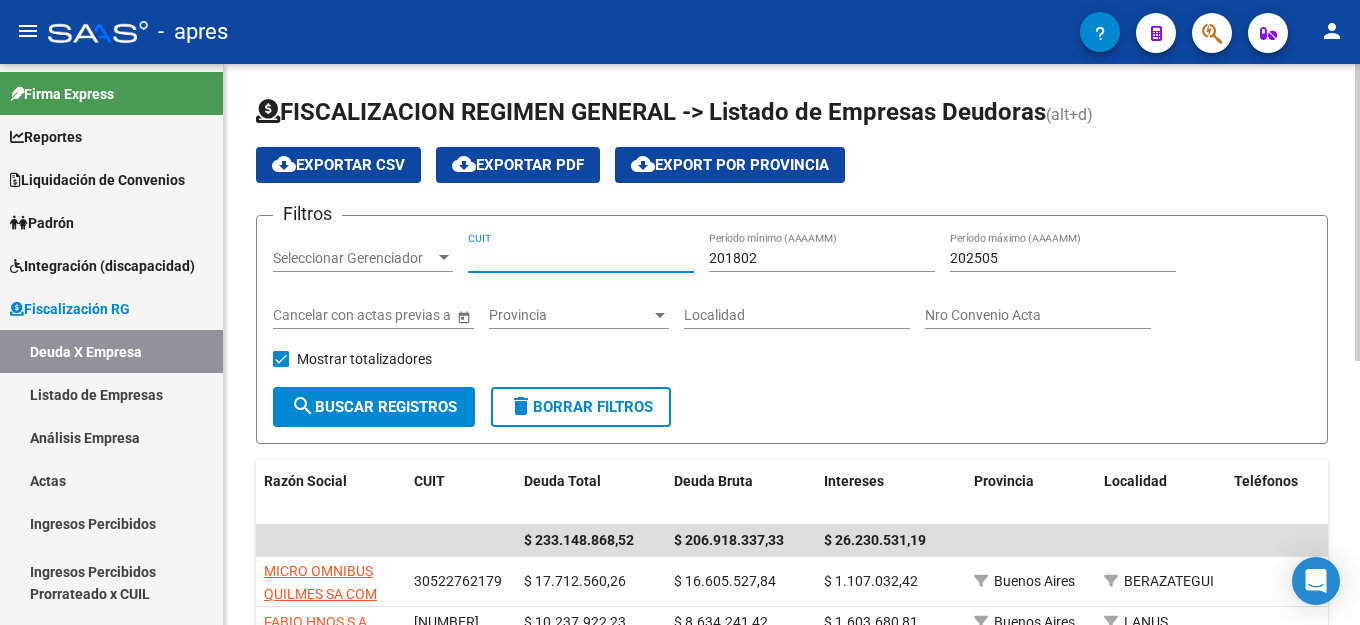 click on "CUIT" at bounding box center [581, 258] 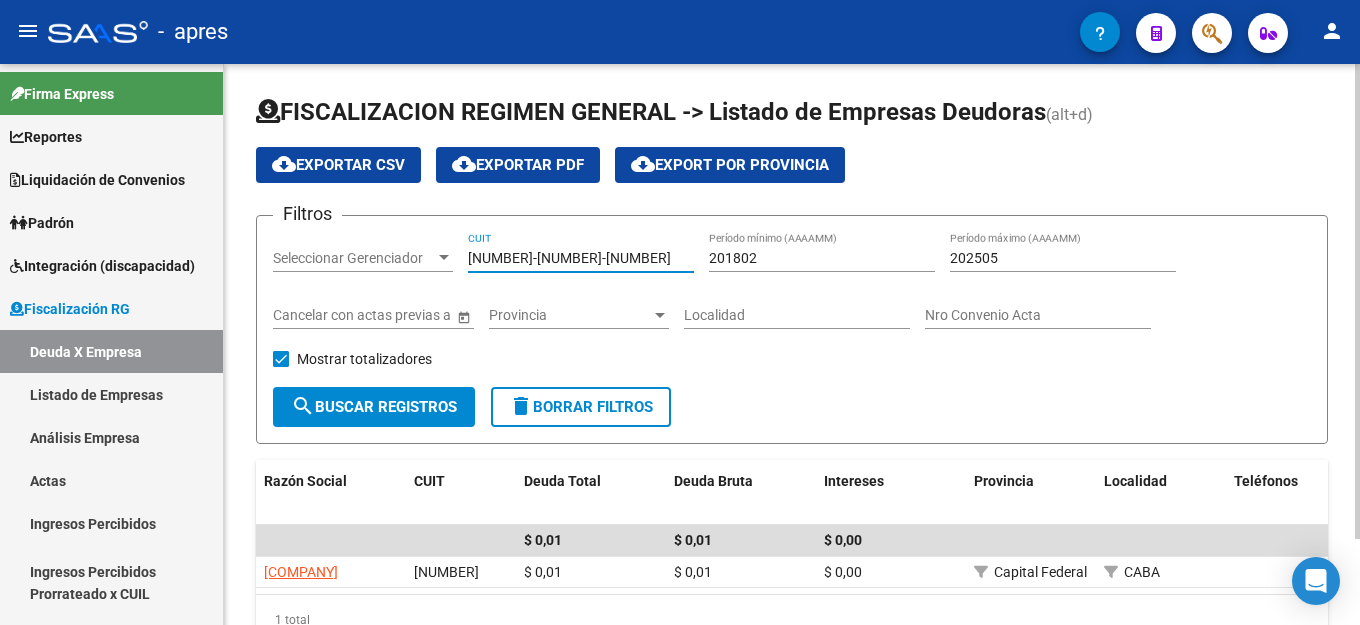 type on "30-71039509-4" 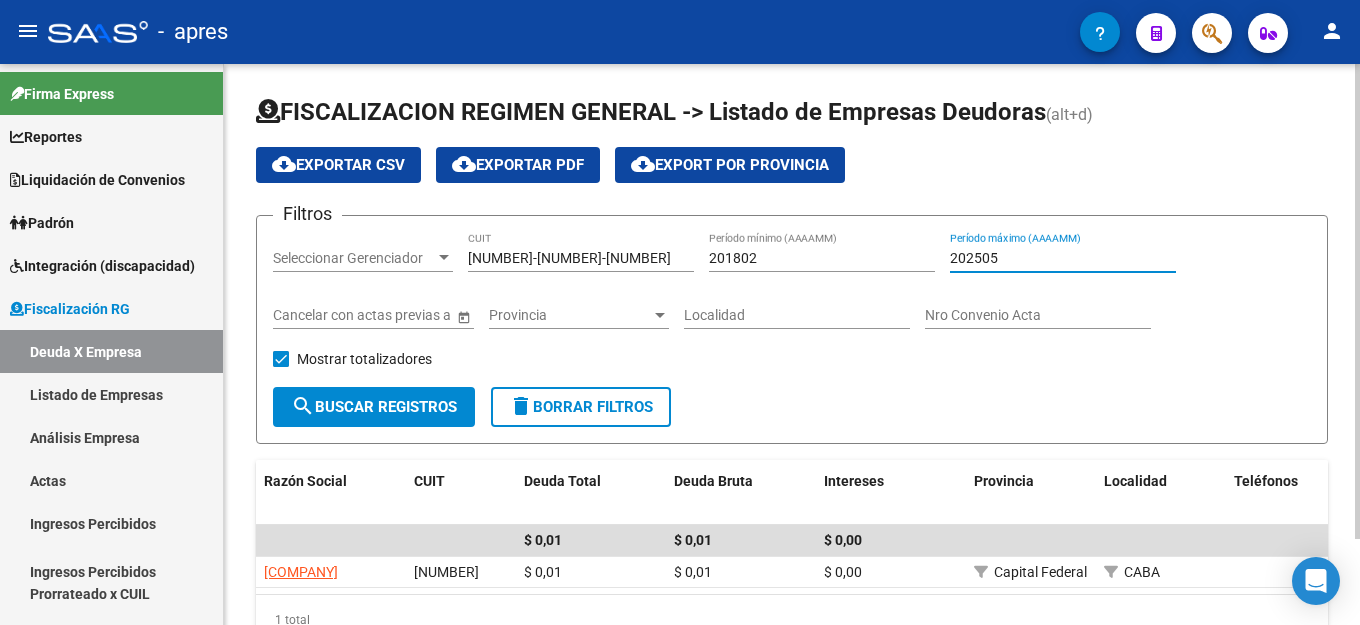 click on "202505" at bounding box center [1063, 258] 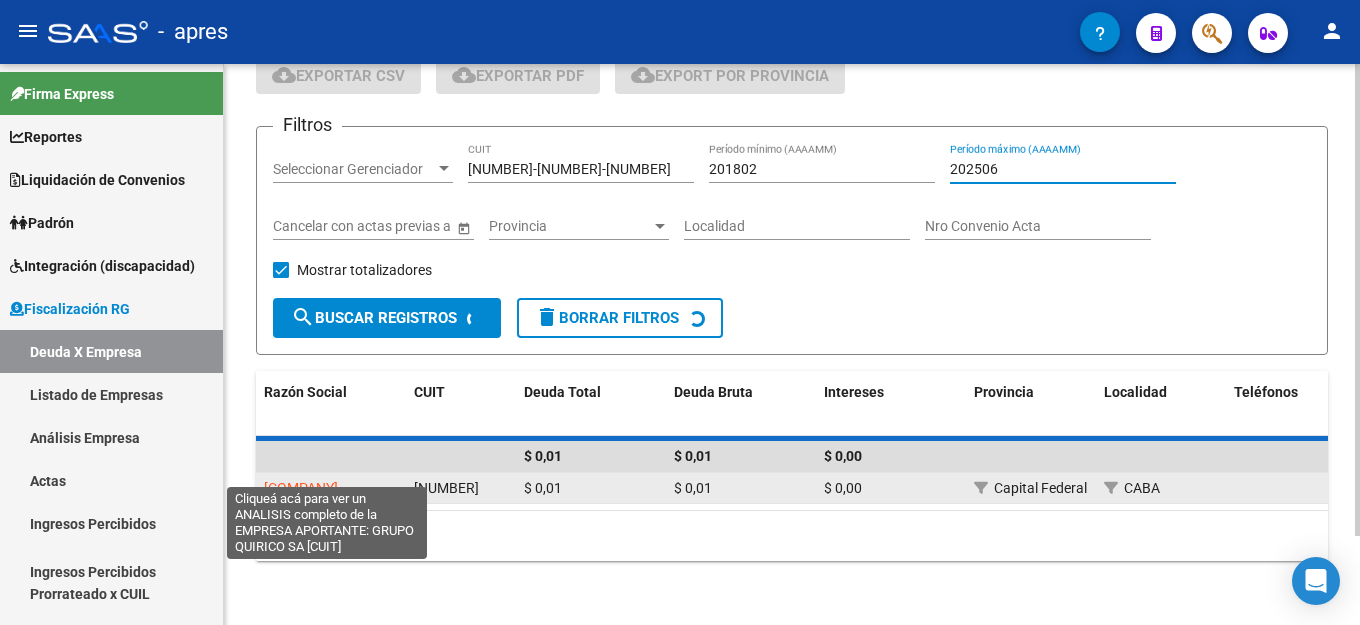 type on "202506" 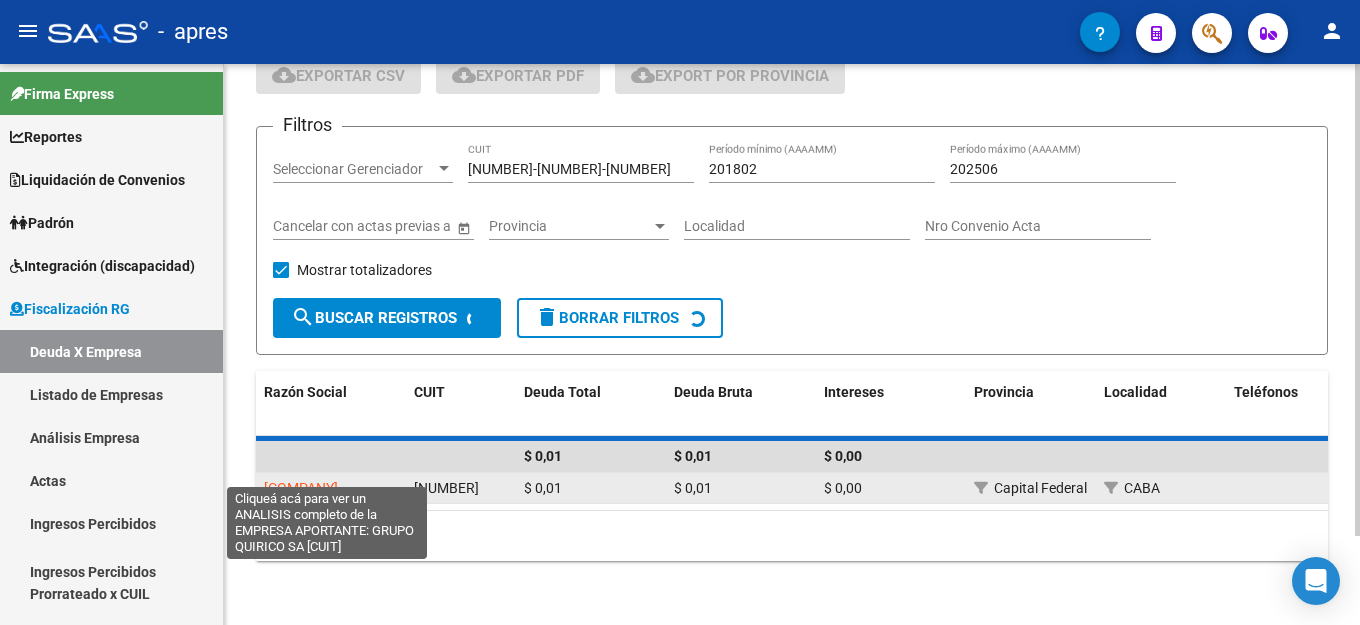 click on "GRUPO QUIRICO SA" 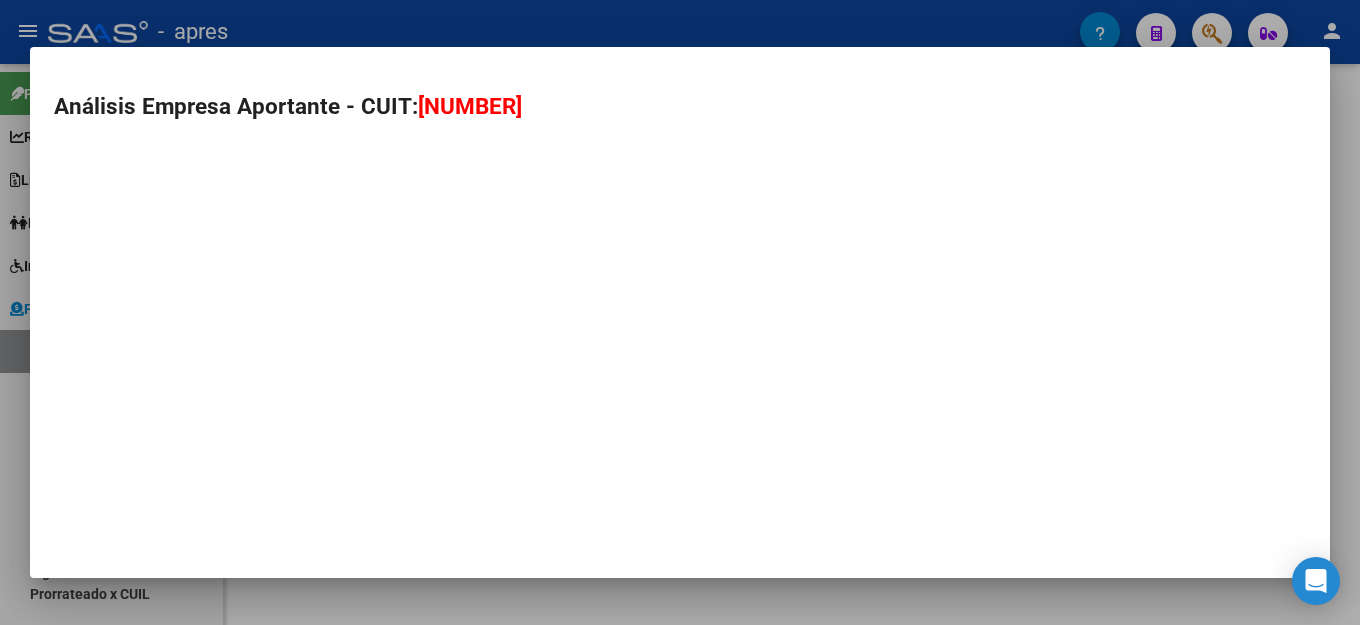 scroll, scrollTop: 101, scrollLeft: 0, axis: vertical 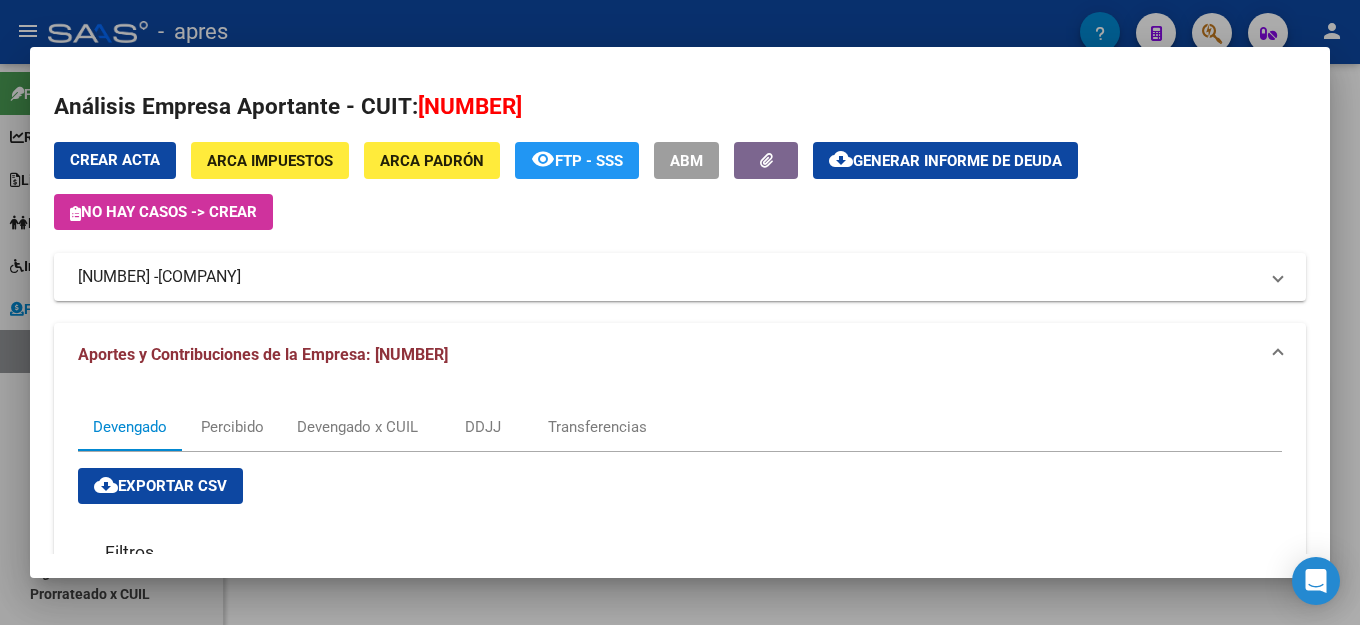 drag, startPoint x: 1001, startPoint y: 140, endPoint x: 1016, endPoint y: 152, distance: 19.209373 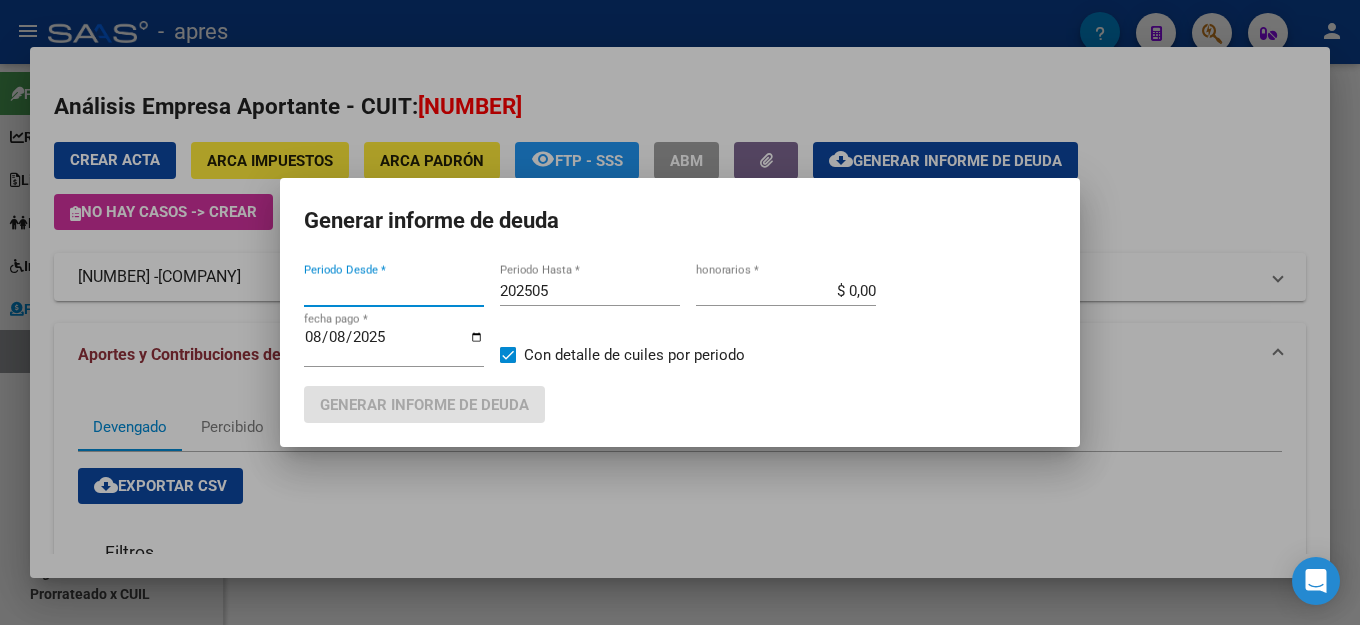 drag, startPoint x: 995, startPoint y: 166, endPoint x: 982, endPoint y: 177, distance: 17.029387 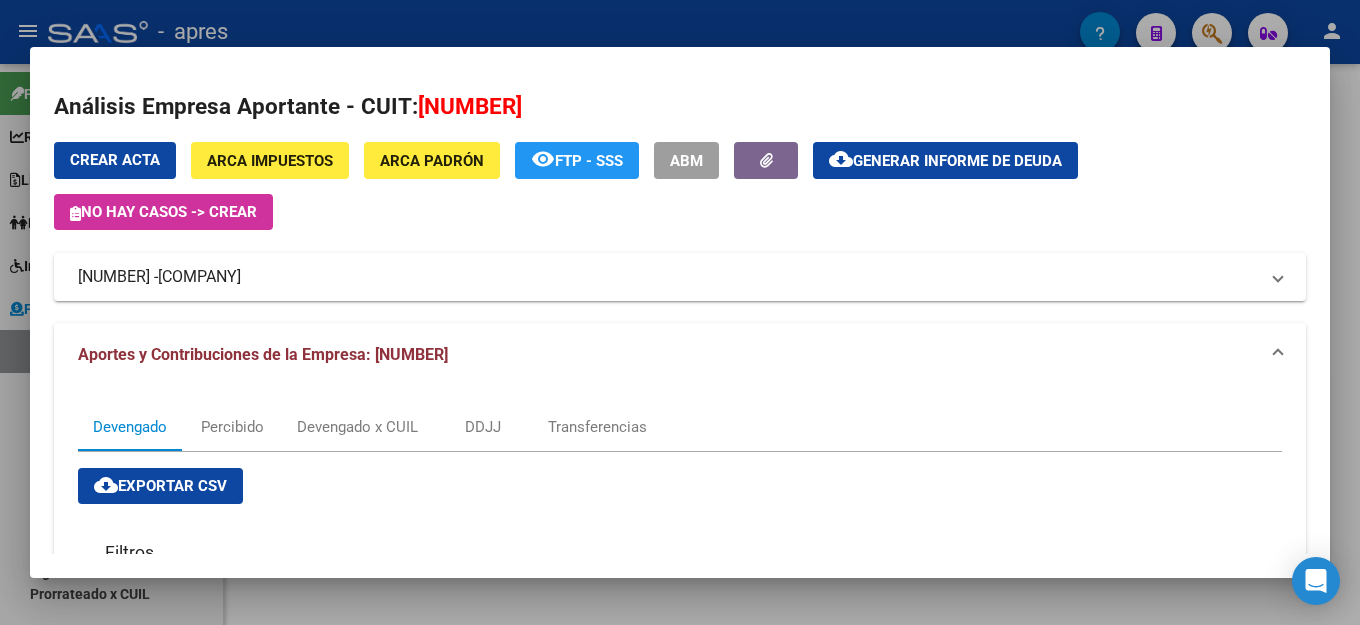 click on "Generar informe de deuda" 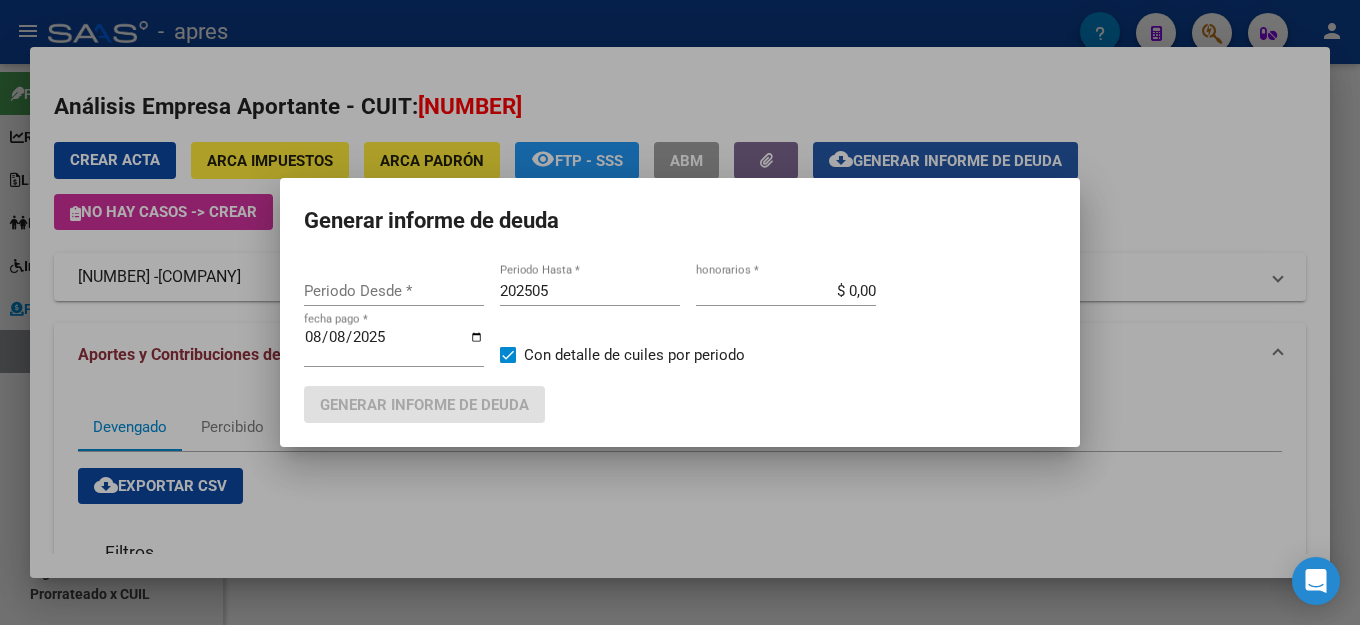 type on "201802" 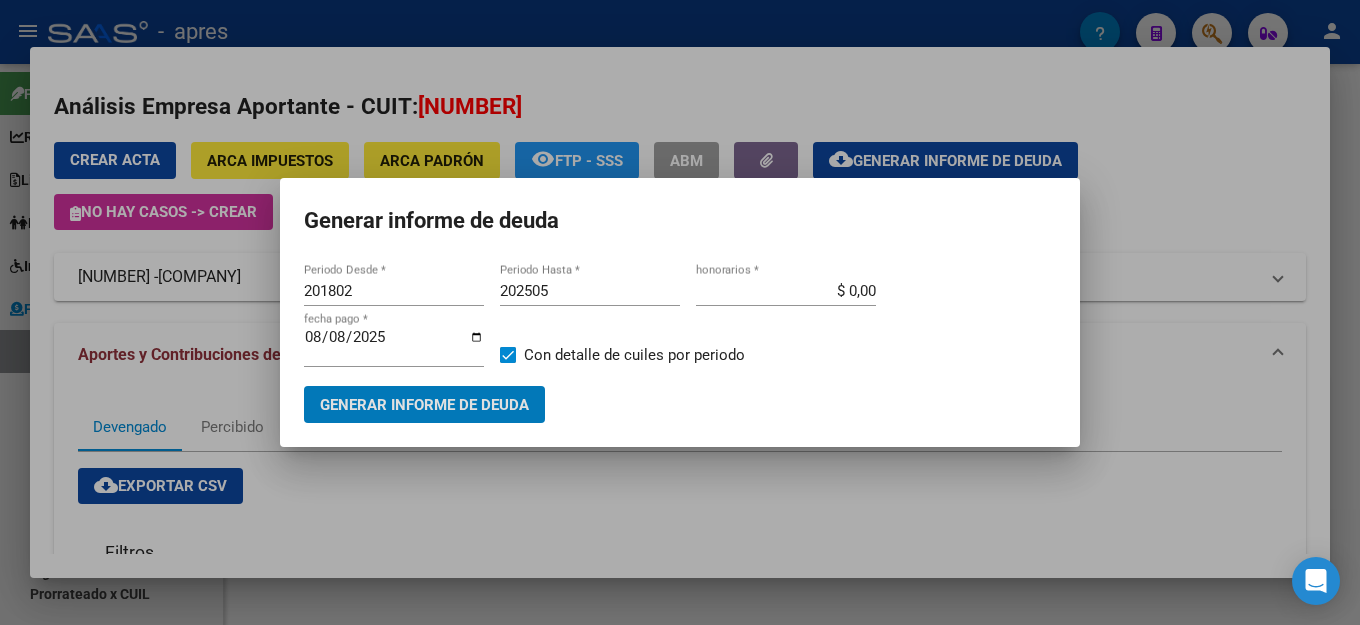 click on "202505 Periodo Hasta *" at bounding box center [590, 291] 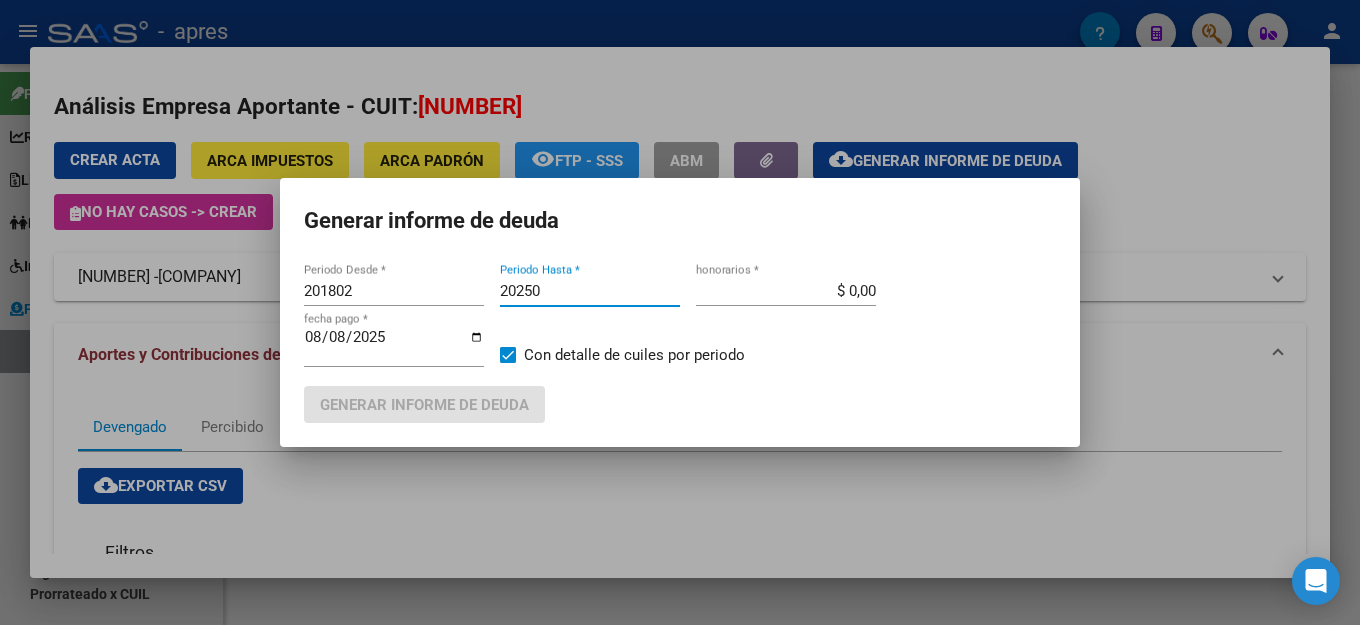 type on "202505" 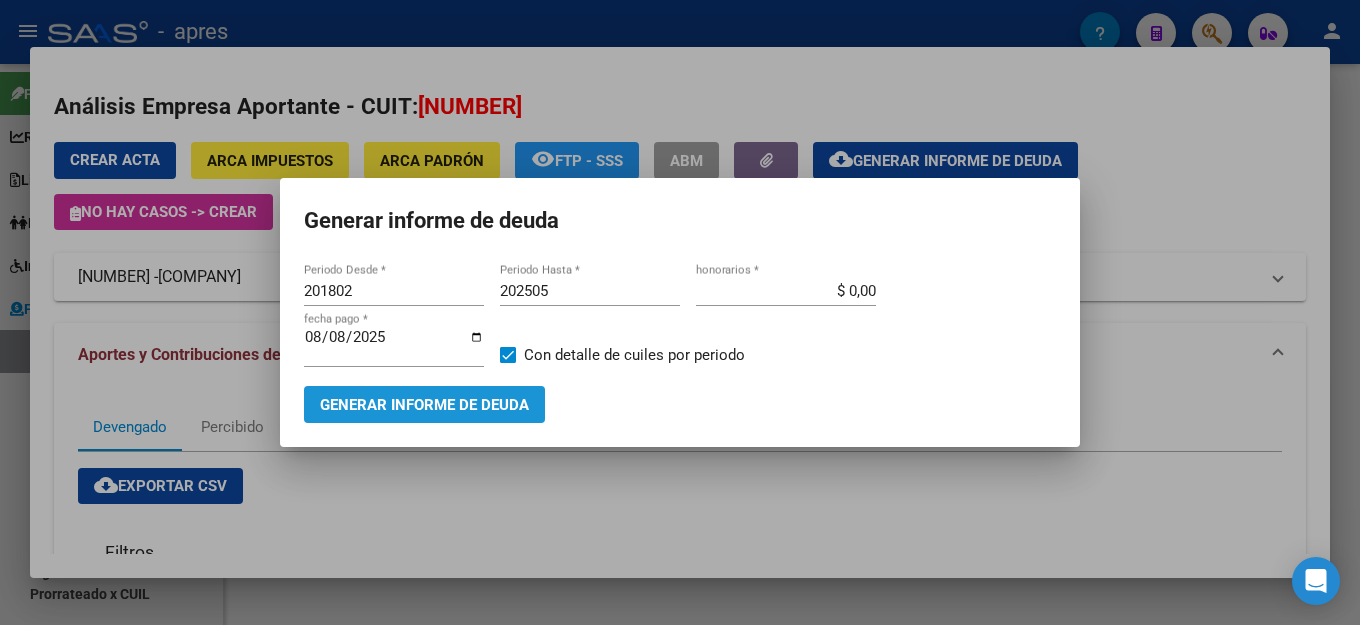click on "Generar informe de deuda" at bounding box center [424, 405] 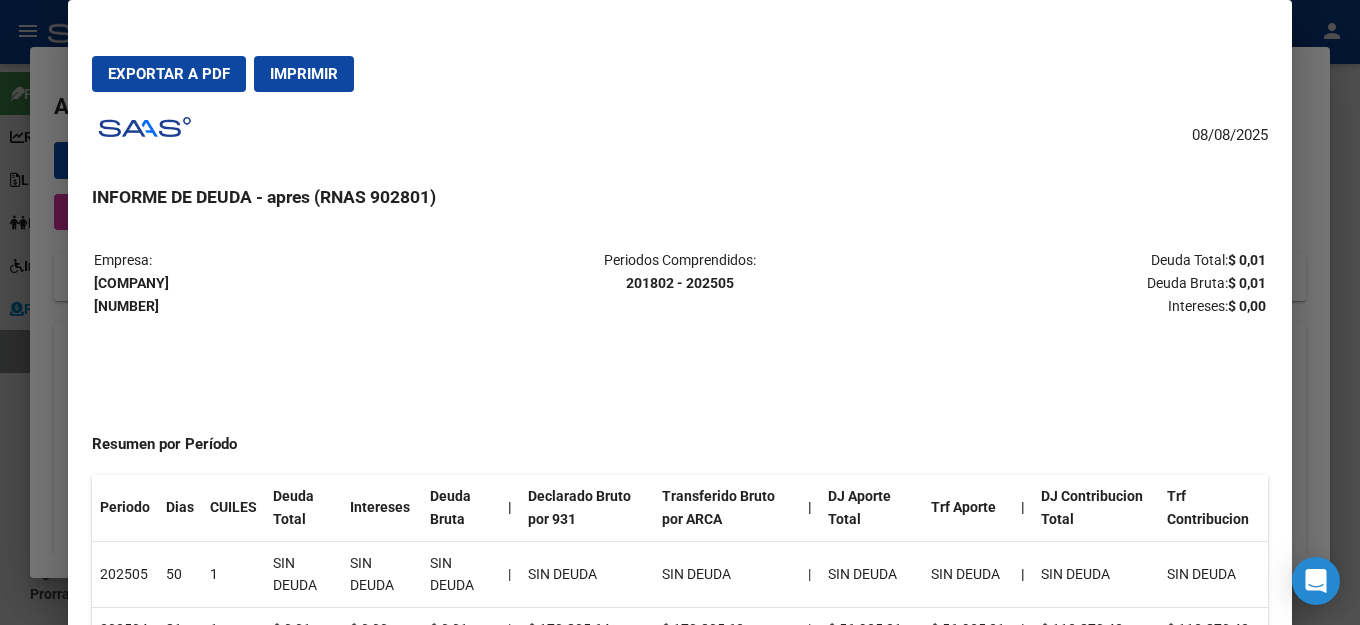 click on "Exportar a PDF" at bounding box center [169, 74] 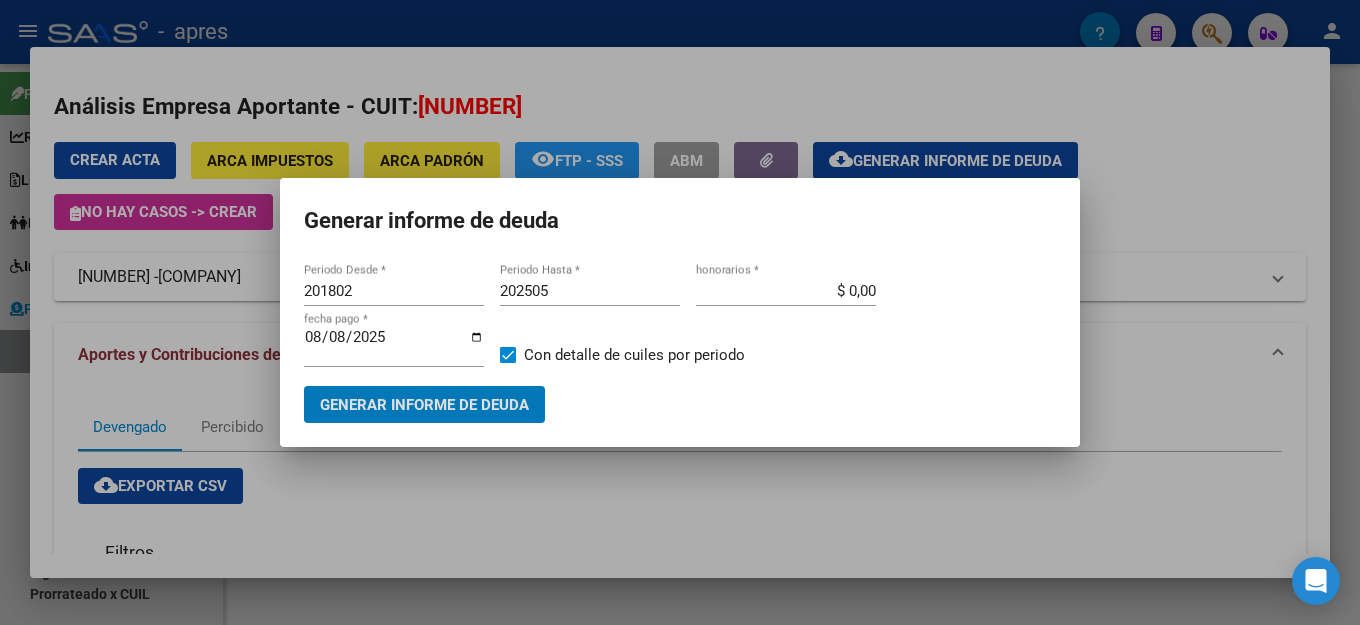 click on "Generar informe de deuda 201802 Periodo Desde * 202505 Periodo Hasta * $ 0,00 honorarios * 2025-08-08 fecha pago * Con detalle de cuiles por periodo Generar informe de deuda" at bounding box center [680, 312] 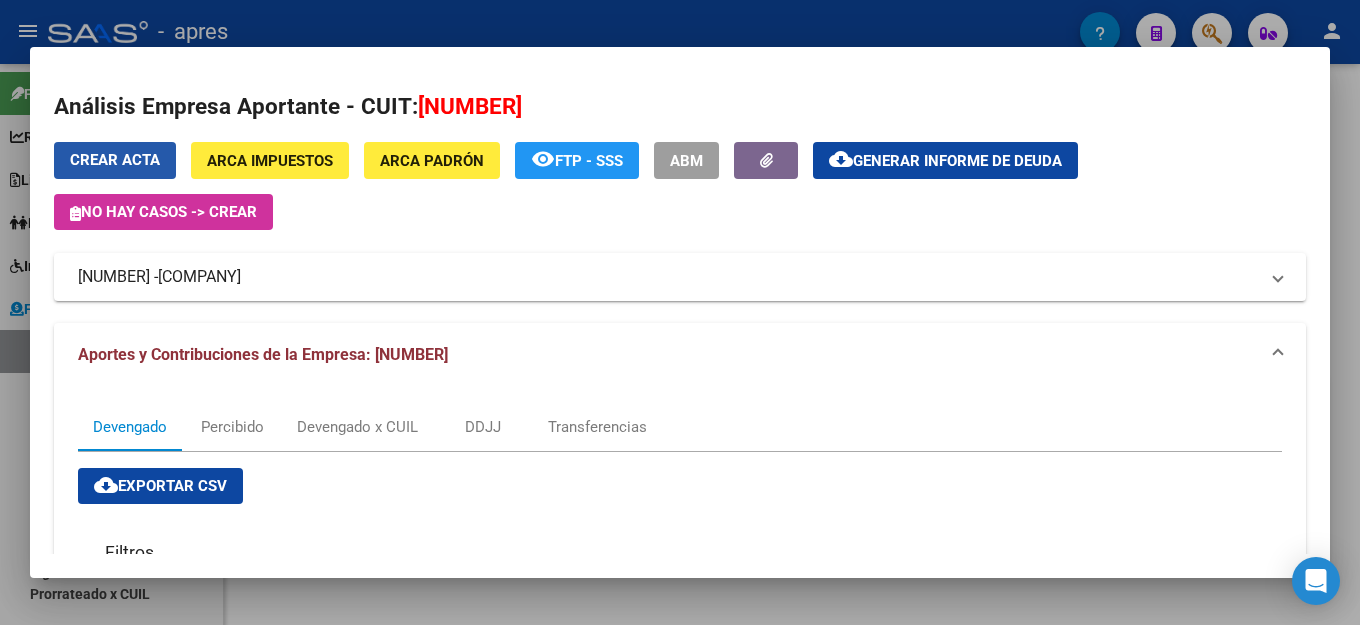 drag, startPoint x: 149, startPoint y: 158, endPoint x: 841, endPoint y: 99, distance: 694.5106 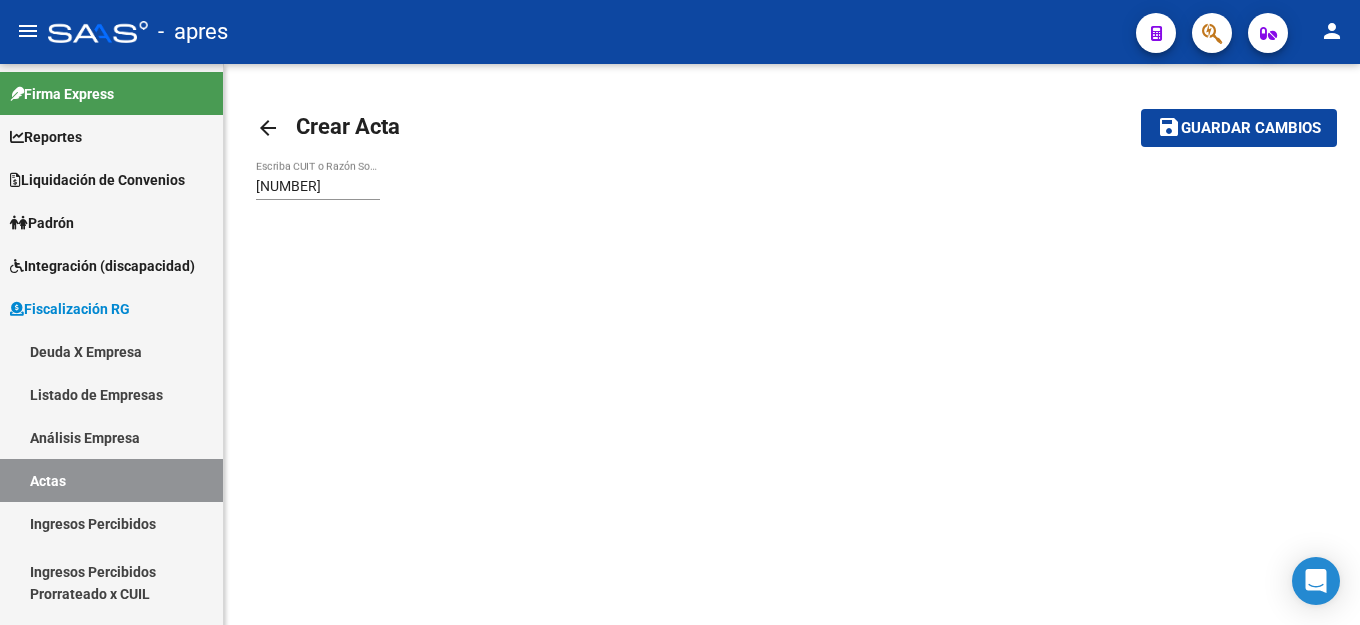 scroll, scrollTop: 0, scrollLeft: 0, axis: both 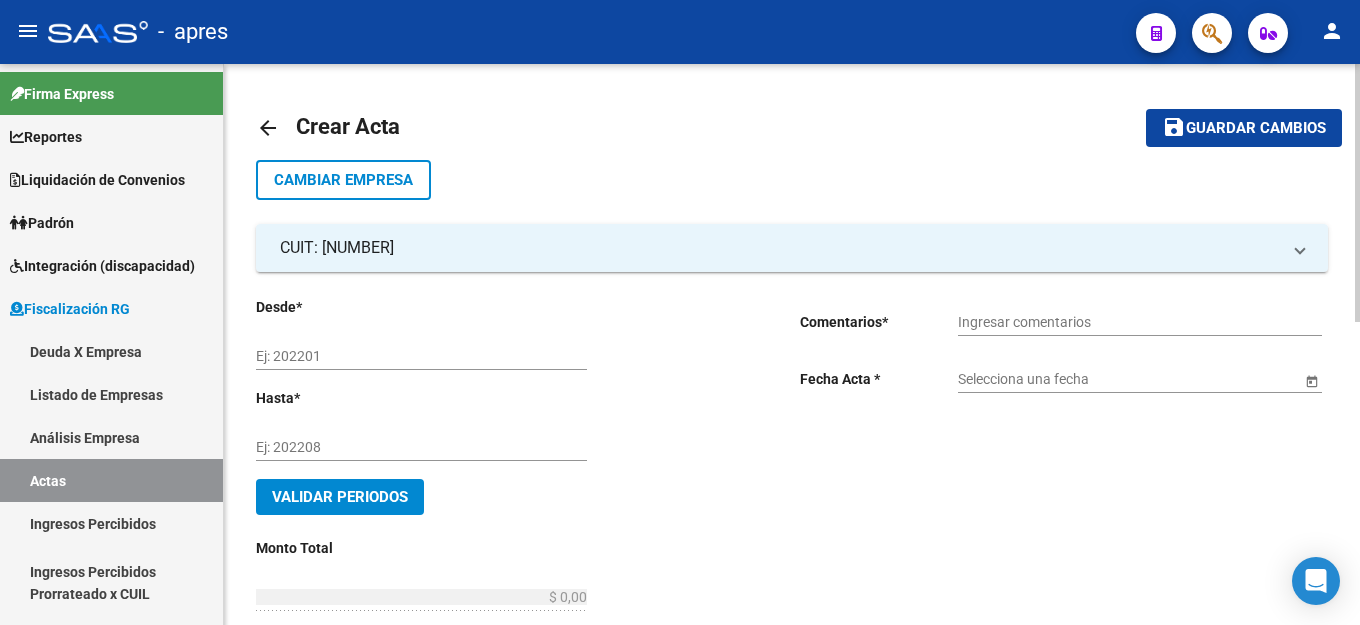 click on "Ej: 202201" at bounding box center [421, 356] 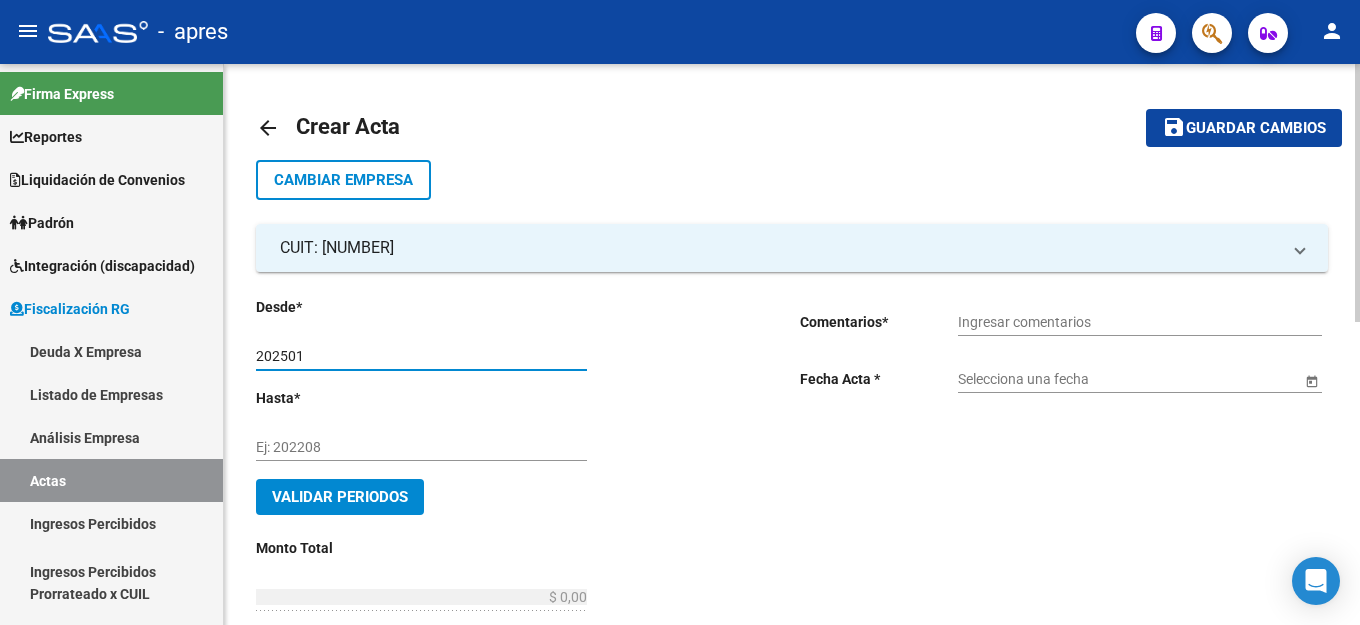 type on "202501" 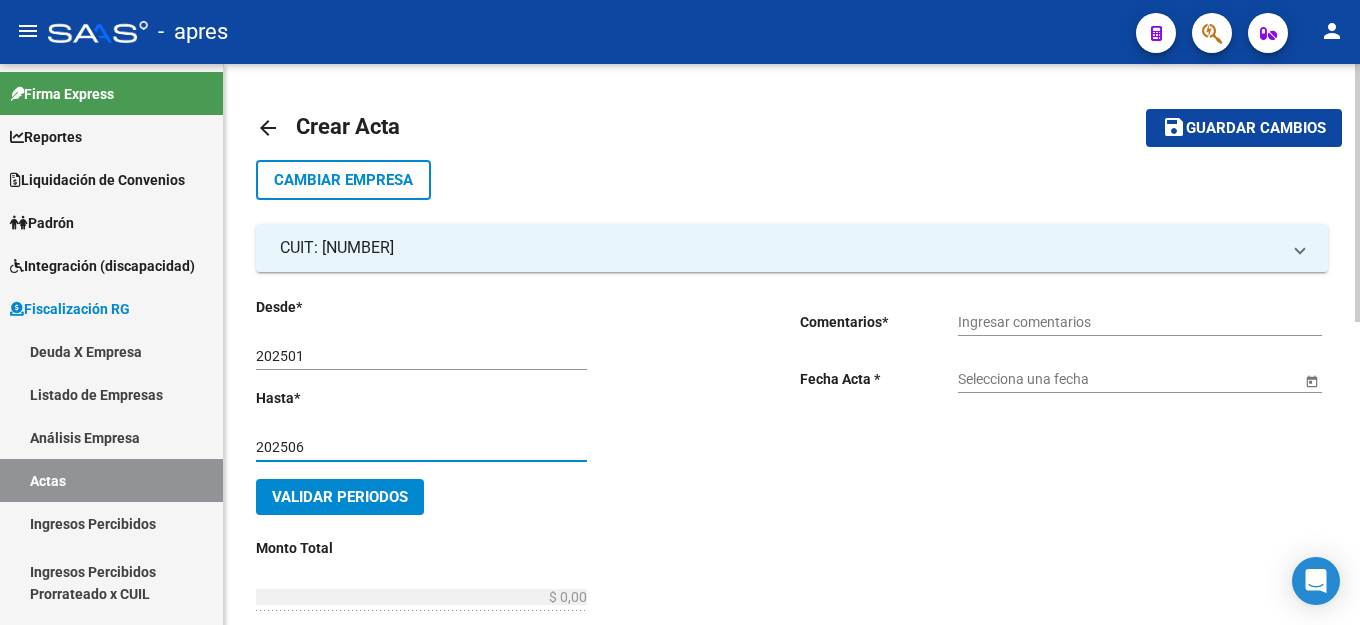 type on "202506" 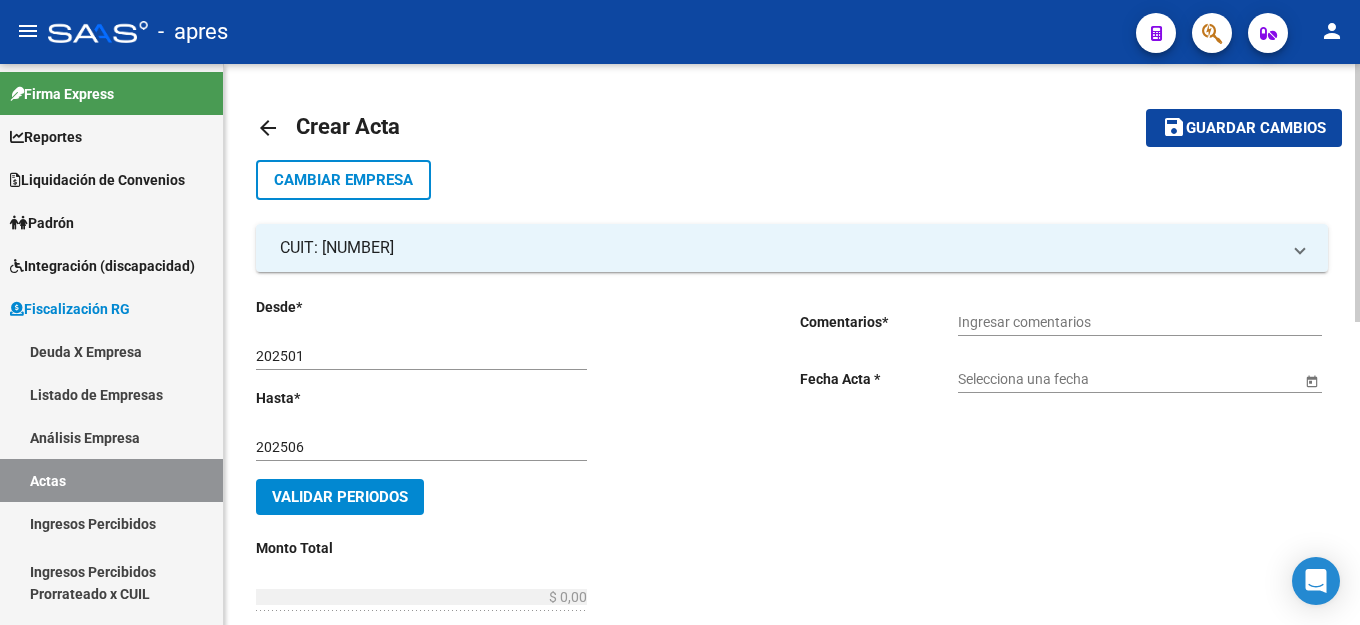 click on "Ingresar comentarios" 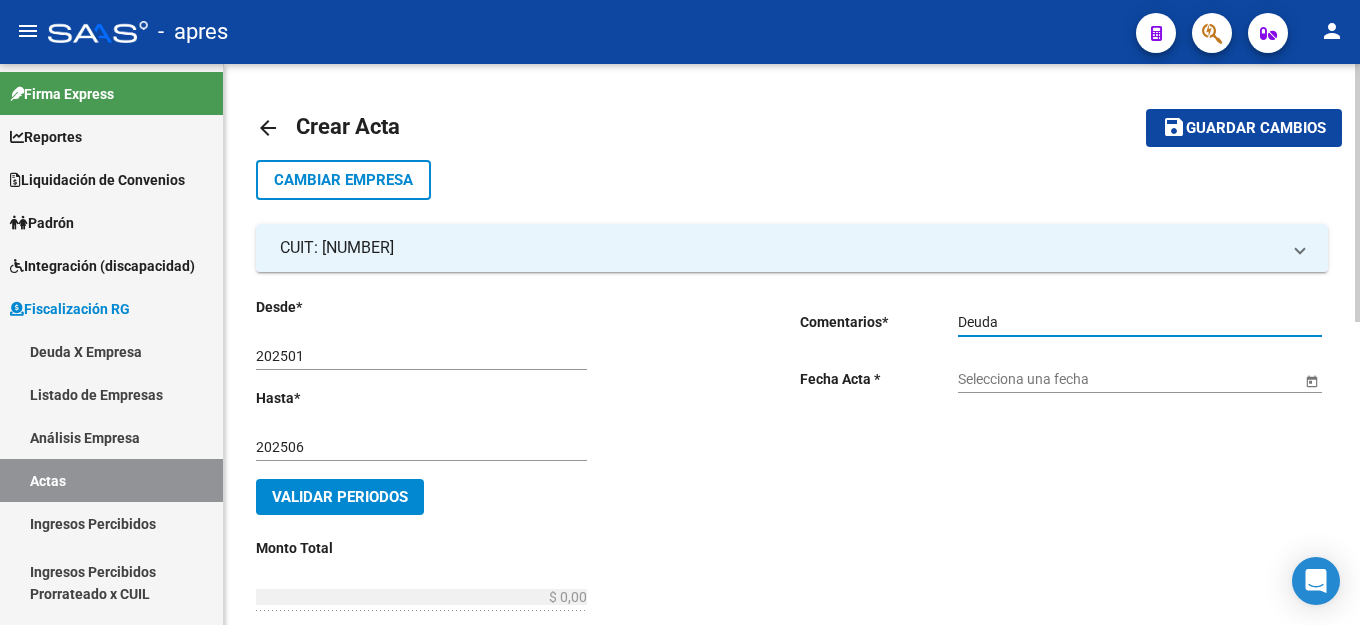 type on "Deuda" 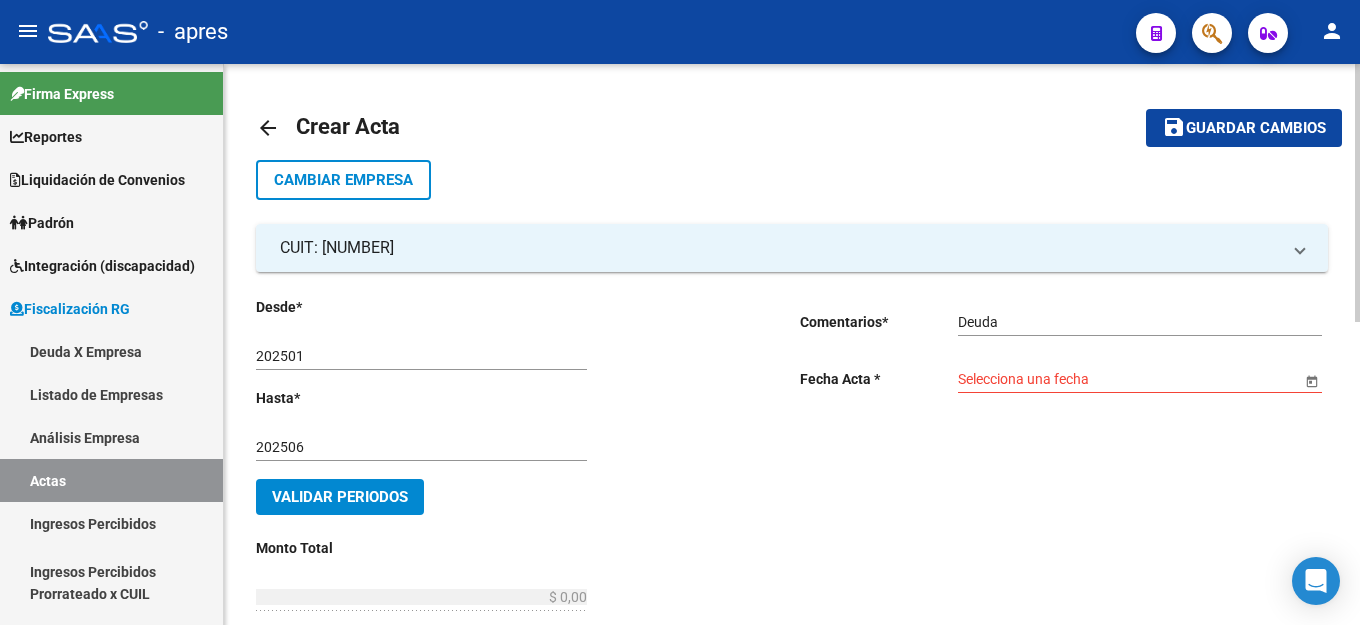 click 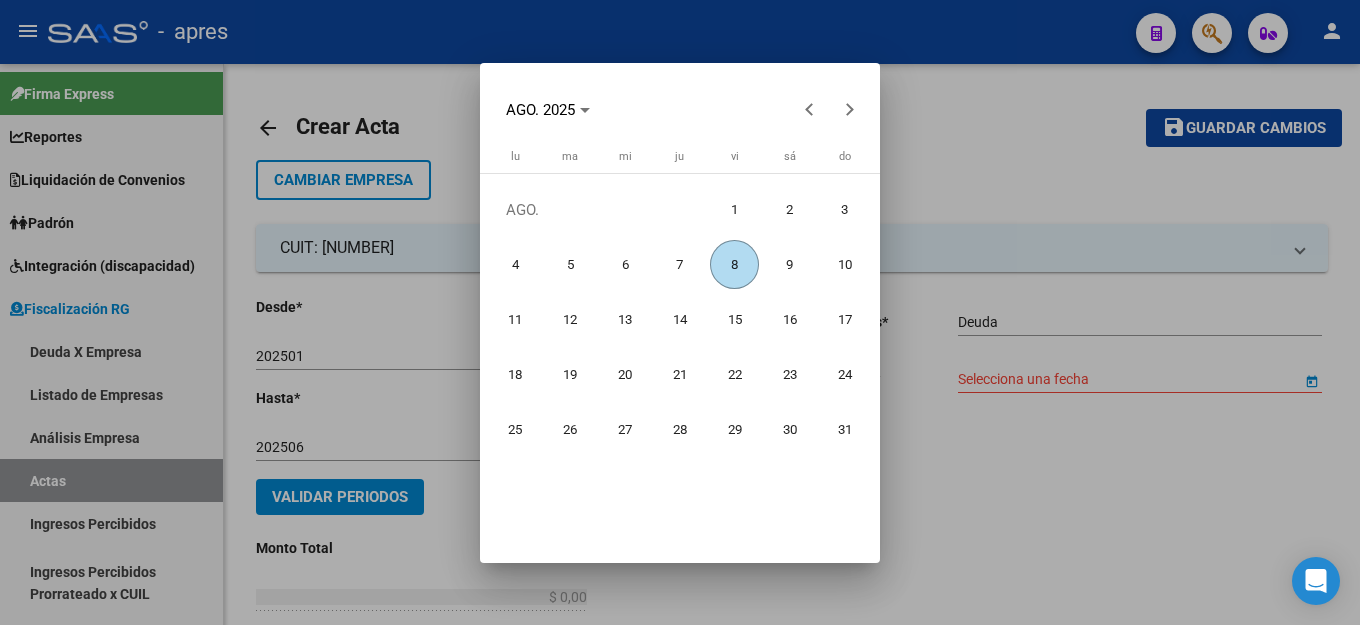 click on "8" at bounding box center (734, 264) 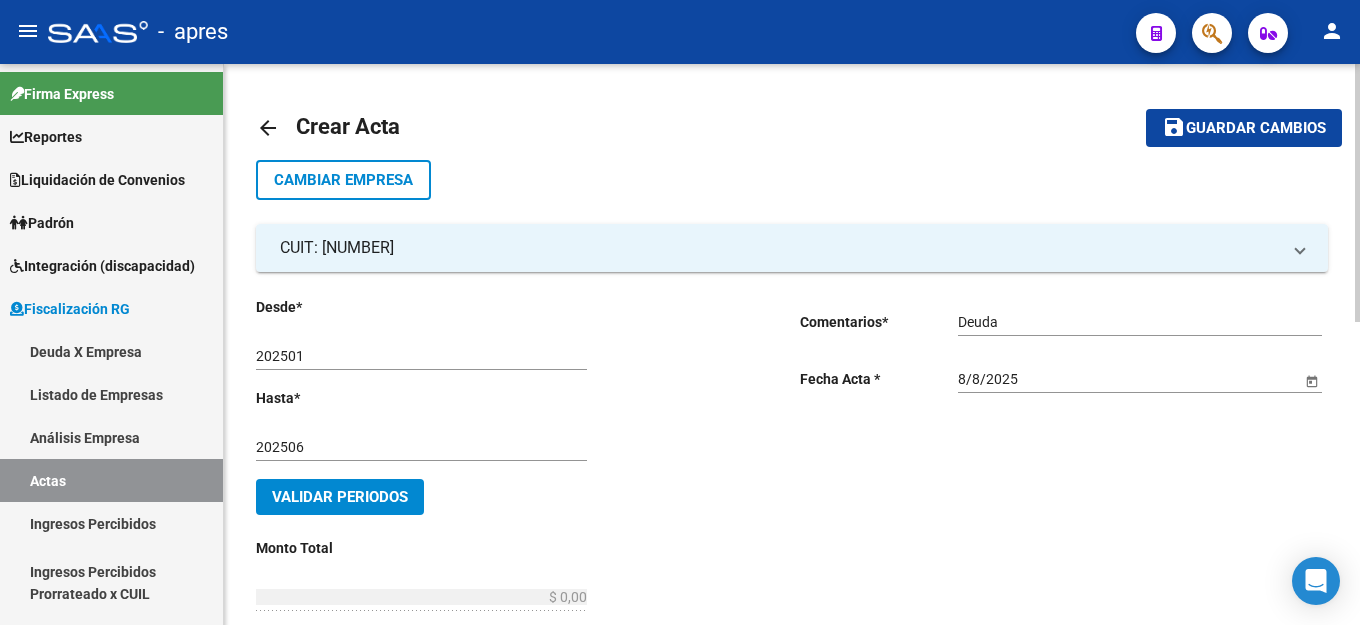 drag, startPoint x: 319, startPoint y: 494, endPoint x: 708, endPoint y: 450, distance: 391.48053 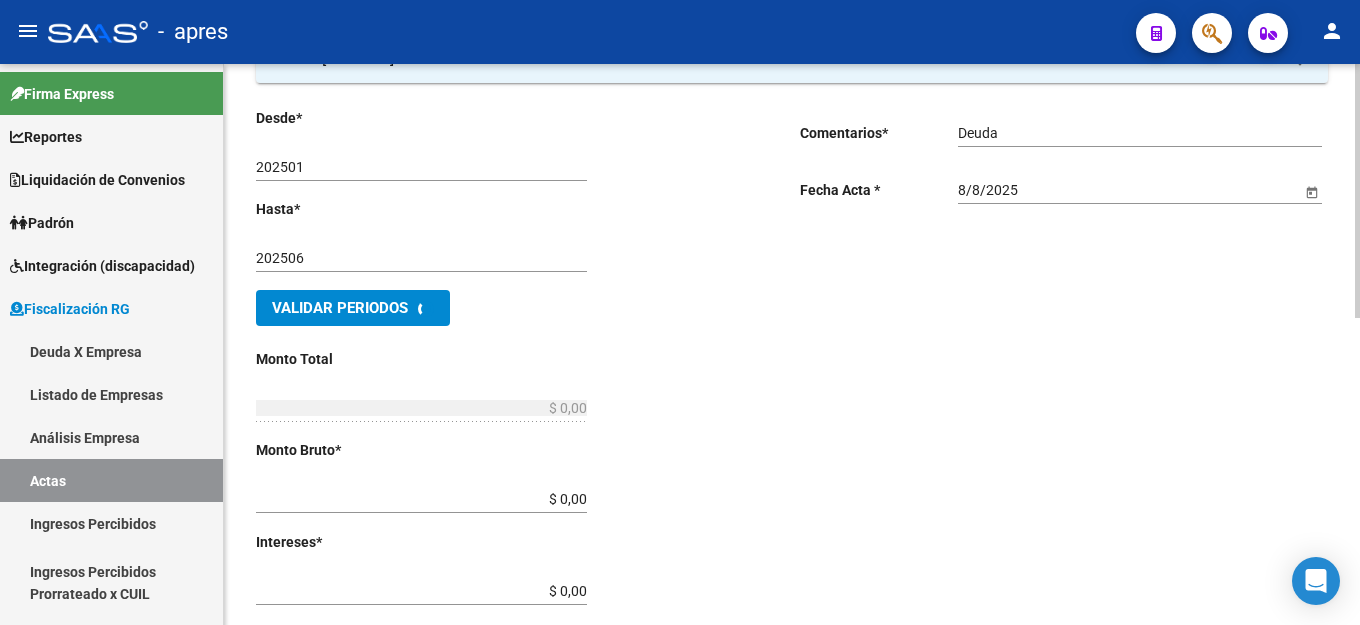 scroll, scrollTop: 300, scrollLeft: 0, axis: vertical 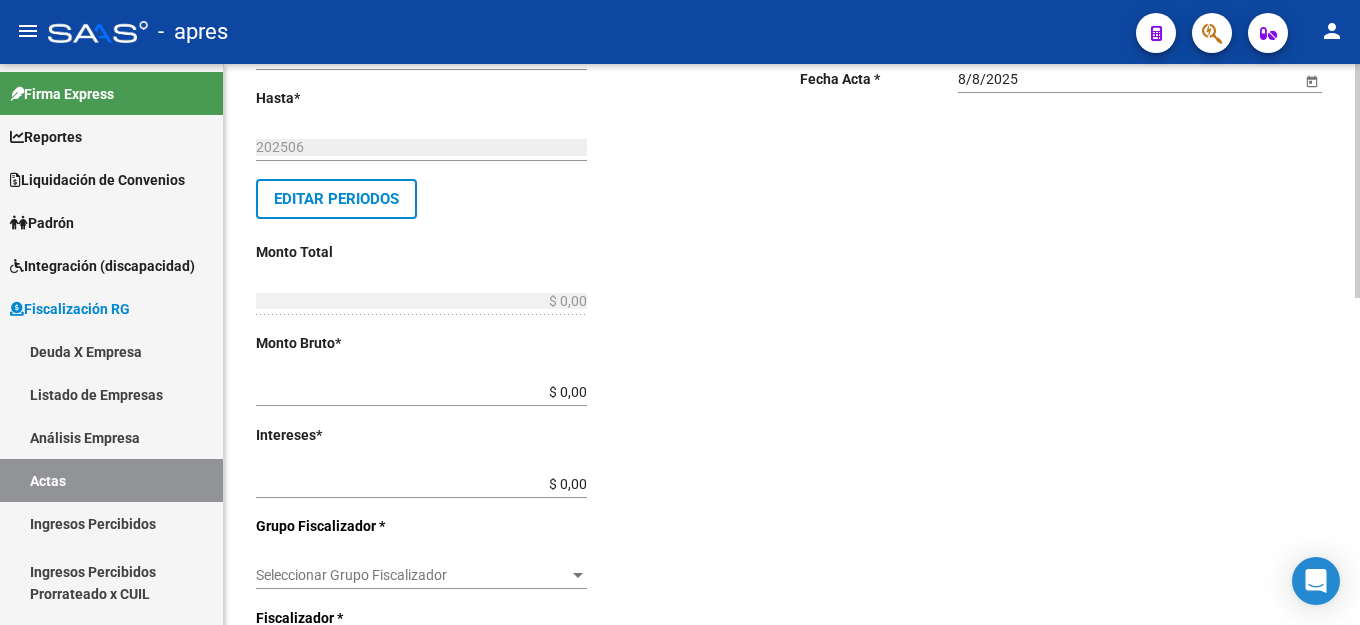 click on "Desde  *   202501 Ej: 202201  Hasta  *   202506 Ej: 202208   Editar Periodos Monto Total    $ 0,00 Ingresar el monto total  Monto Bruto  *   $ 0,00 Ingresar monto bruto  Intereses  *   $ 0,00 Ingresar intereses   Grupo Fiscalizador * Seleccionar Grupo Fiscalizador Seleccionar Grupo Fiscalizador  Fiscalizador * Seleccionar Fiscalizador Seleccionar Fiscalizador Número Acta  *   Ingresar número acta    $ 0,00 Honorarios Fiscalizacion  Nro Convenio    Ingresar número de convenio     Cobrado    Acta Judicial     Acta Virtual / Moroso Incobrable" 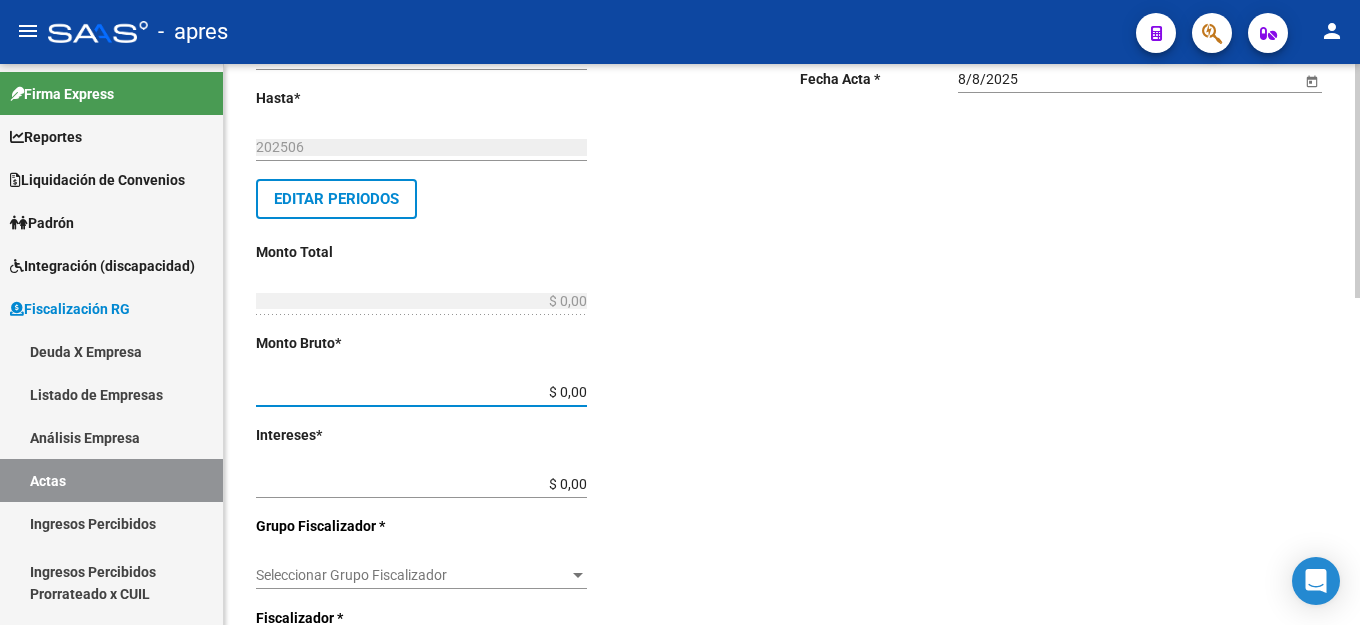type on "$ 0,01" 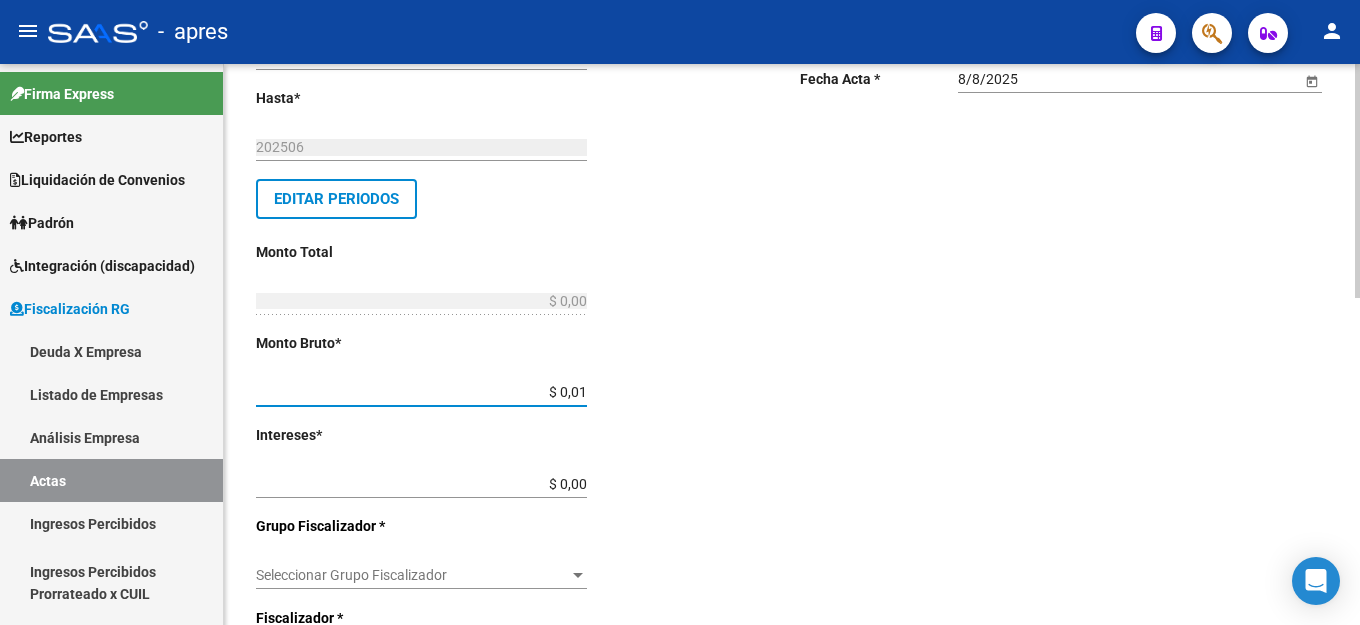 type on "$ 0,01" 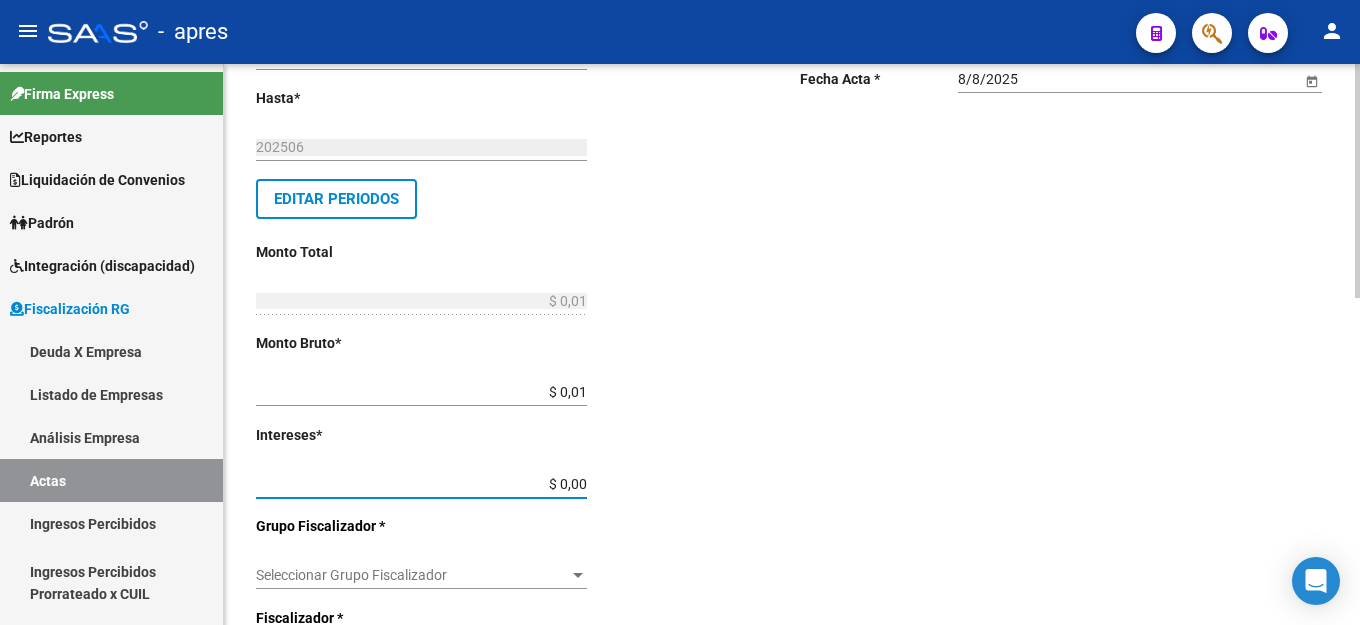 type on "$ 0,01" 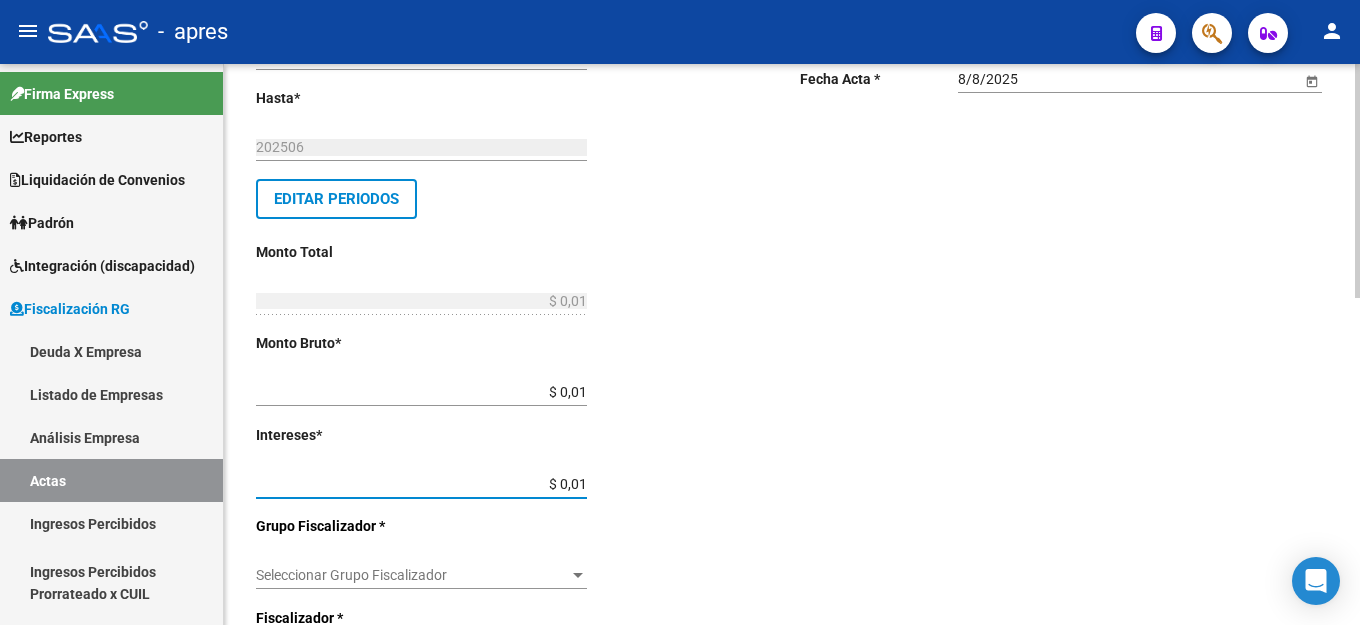 type on "$ 0,02" 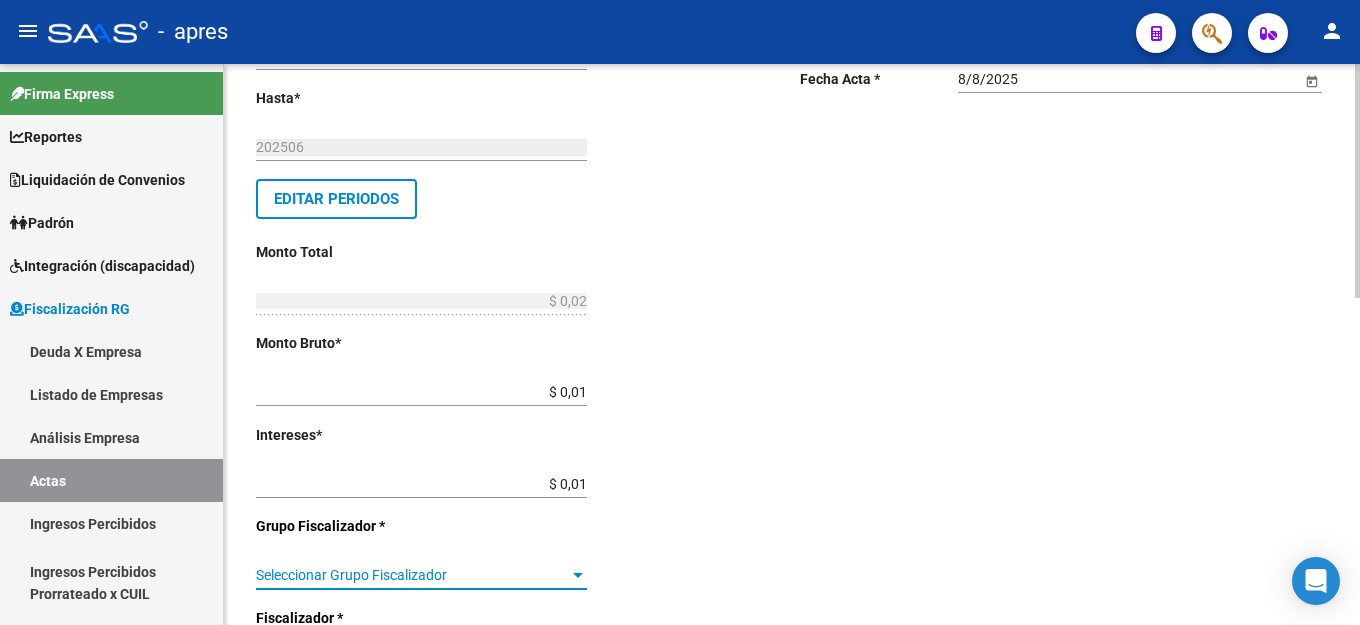 click on "Seleccionar Grupo Fiscalizador Seleccionar Grupo Fiscalizador" 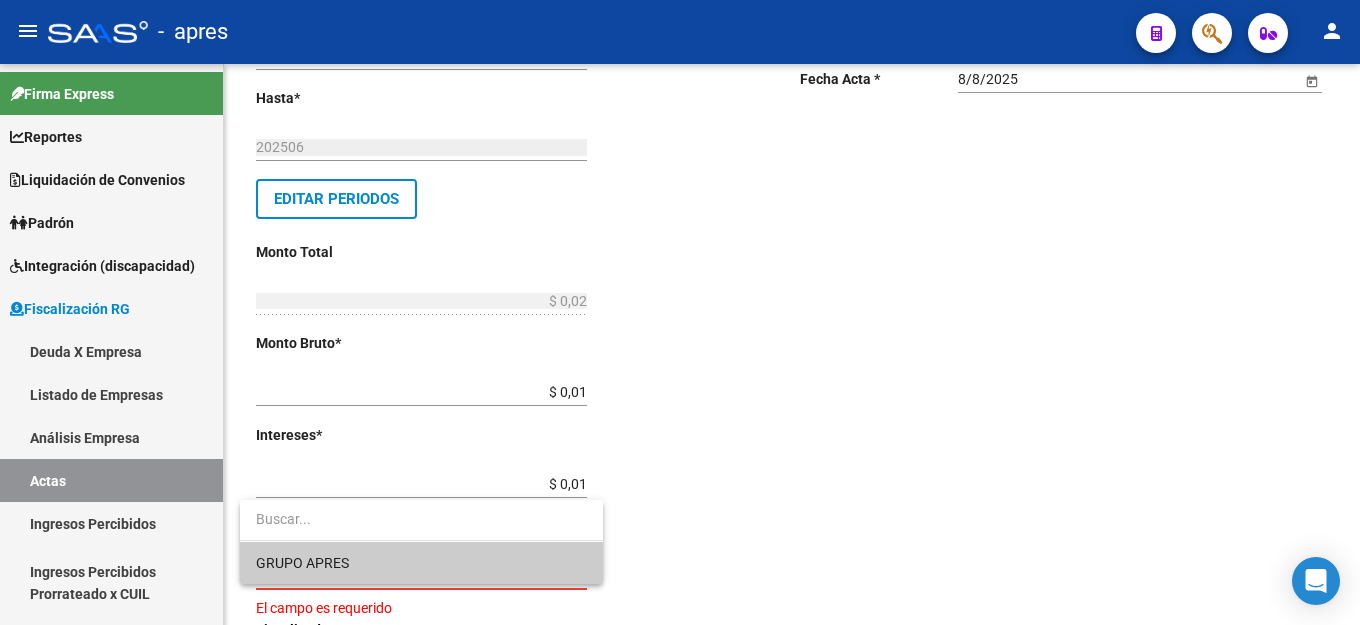 click on "GRUPO APRES" at bounding box center (421, 563) 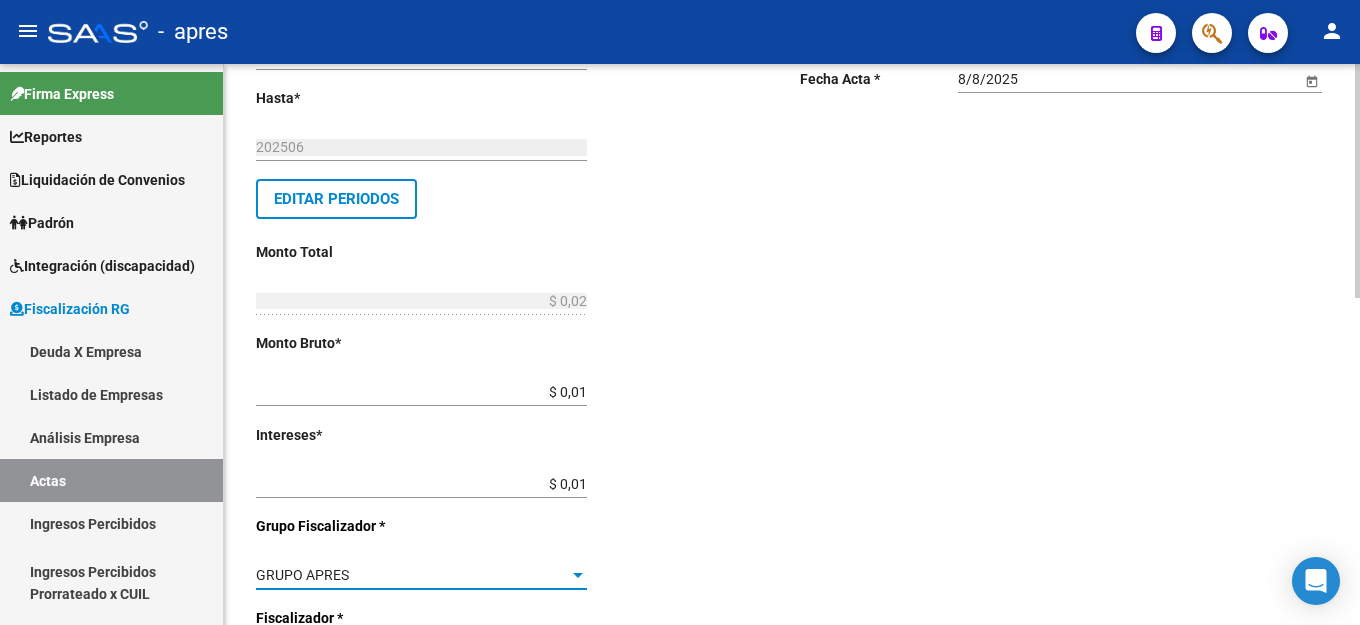 click on "Comentarios  *   Deuda Ingresar comentarios  Fecha Acta * [DATE] Selecciona una fecha" 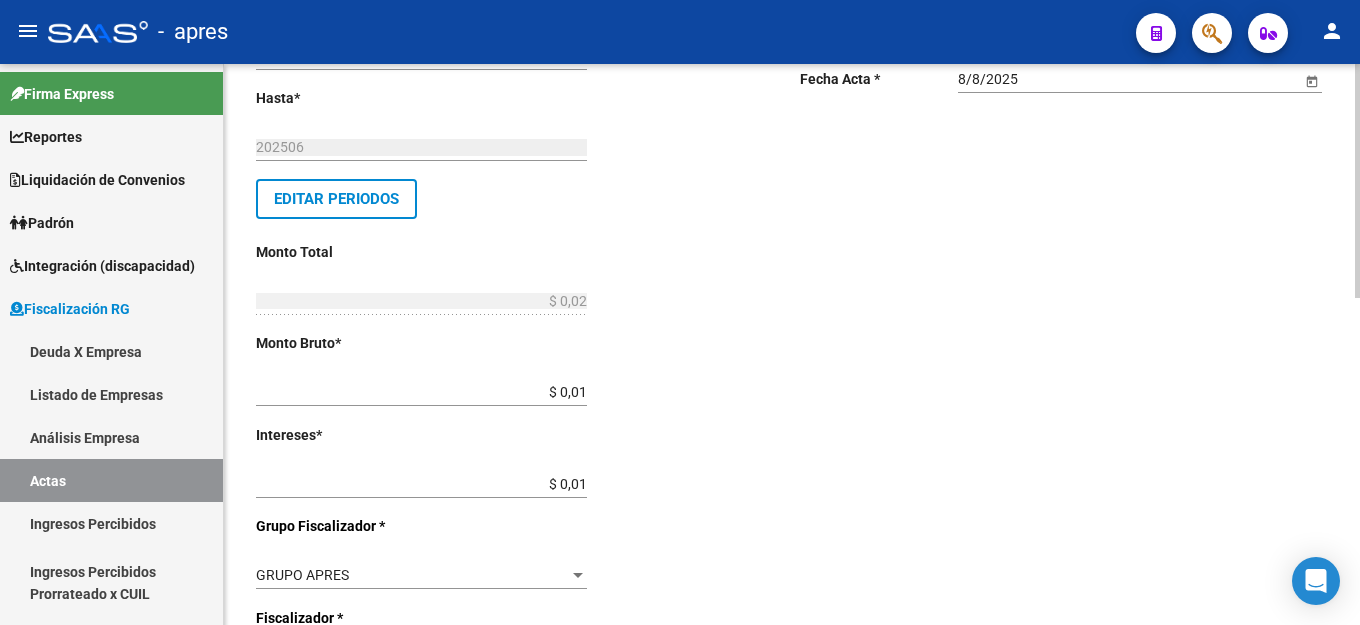 scroll, scrollTop: 500, scrollLeft: 0, axis: vertical 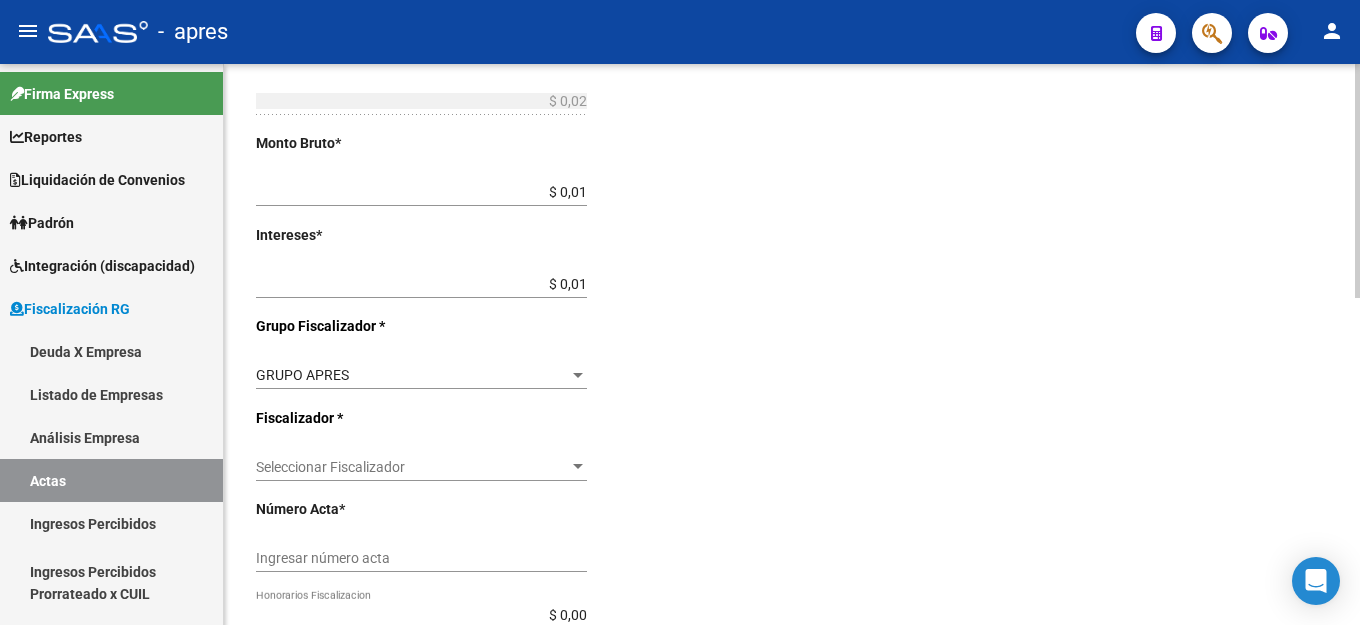 click on "GRUPO APRES" at bounding box center (412, 375) 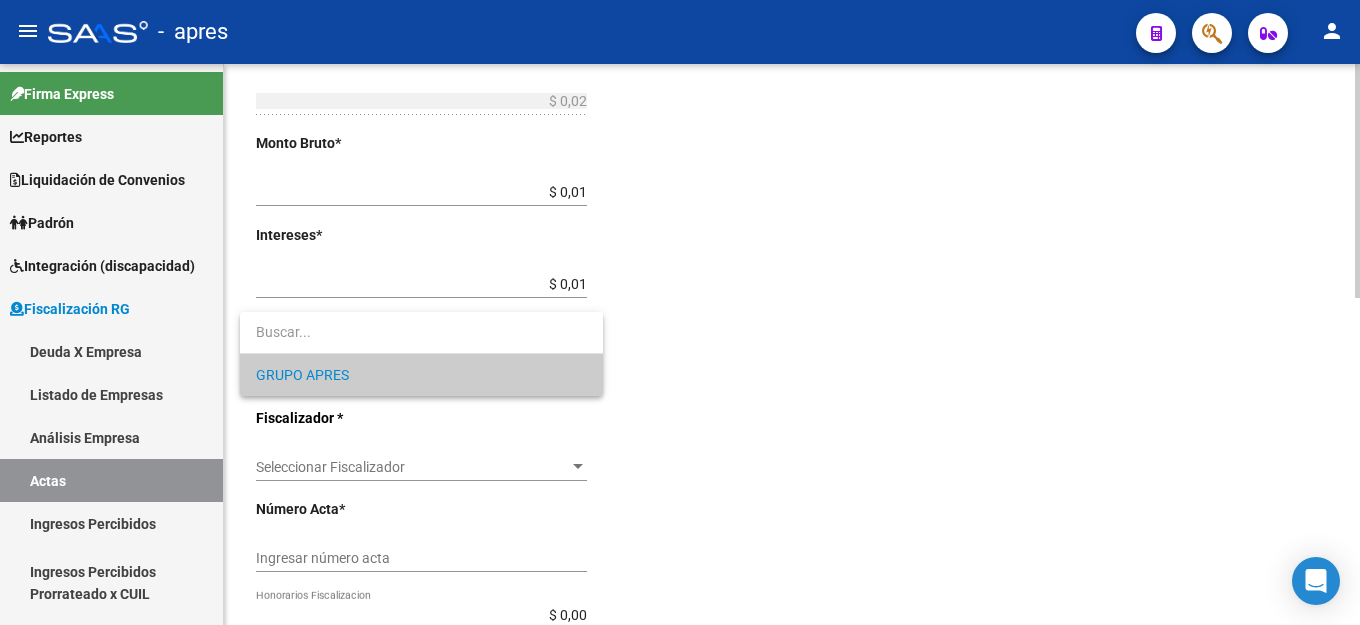 click on "GRUPO APRES" at bounding box center (421, 375) 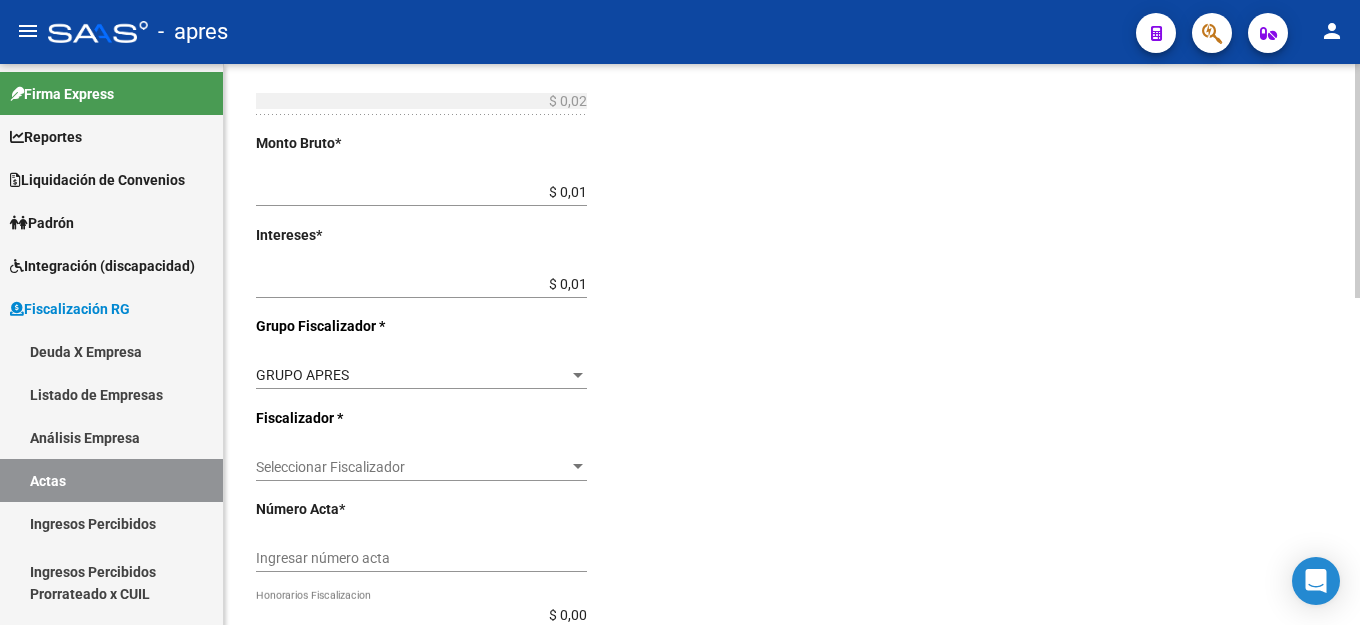 click on "Seleccionar Fiscalizador Seleccionar Fiscalizador" 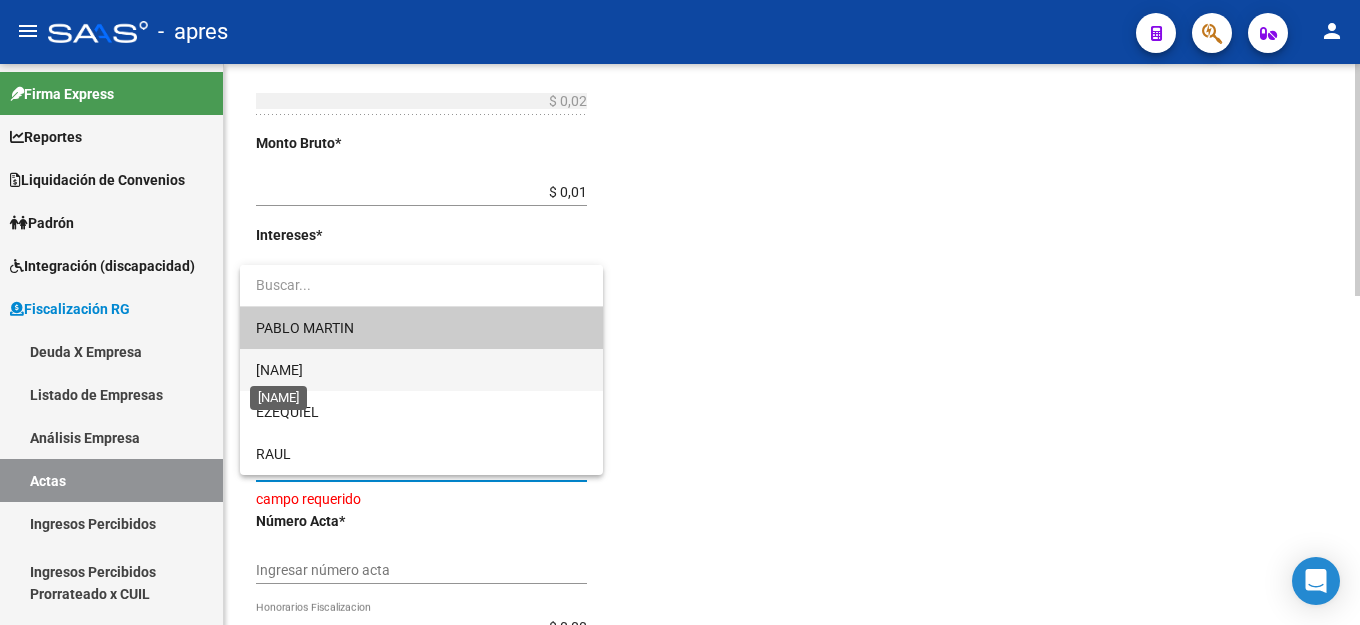 drag, startPoint x: 280, startPoint y: 375, endPoint x: 667, endPoint y: 439, distance: 392.2563 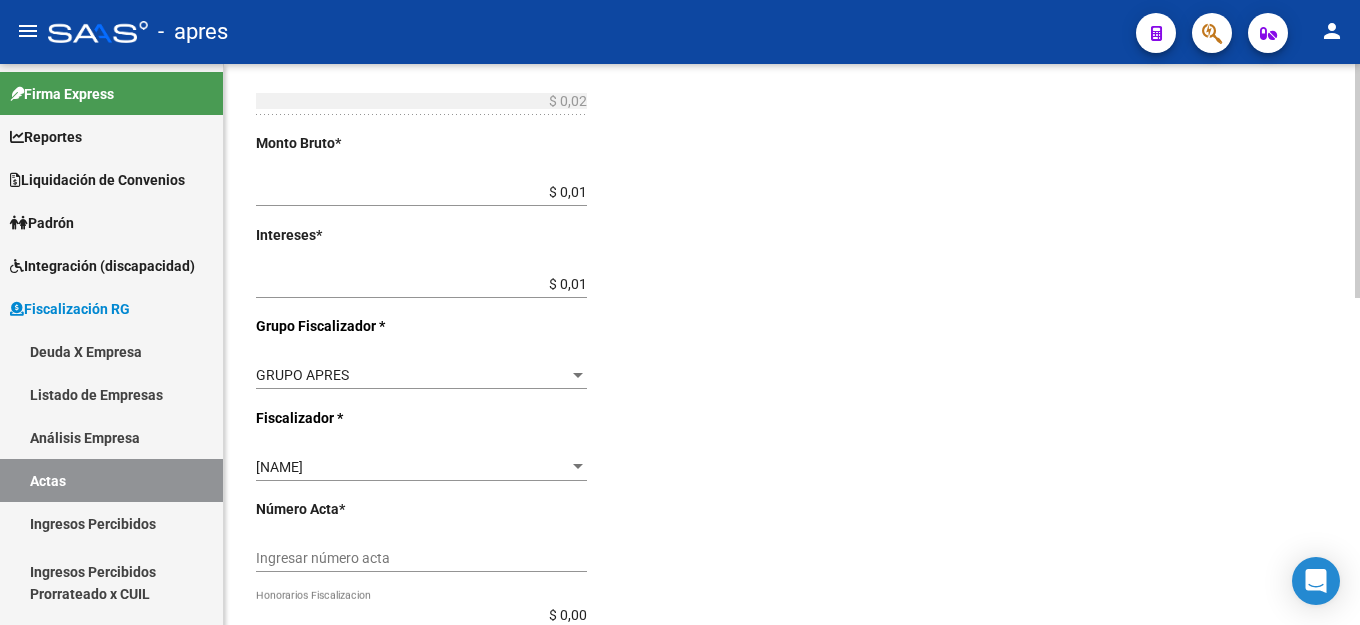 click on "Desde  *   [YEAR][MONTH] Ej: [YEAR][MONTH]  Hasta  *   [YEAR][MONTH] Ej: [YEAR][MONTH]   Editar Periodos Monto Total    $ 0,02 Ingresar el monto total  Monto Bruto  *   $ 0,01 Ingresar monto bruto  Intereses  *   $ 0,01 Ingresar intereses   Grupo Fiscalizador * GRUPO APRES Seleccionar Grupo Fiscalizador  Fiscalizador * [PERSON] Seleccionar Fiscalizador Número Acta  *   Ingresar número acta    $ 0,00 Honorarios Fiscalizacion  Nro Convenio    Ingresar número de convenio     Cobrado    Acta Judicial     Acta Virtual / Moroso Incobrable" 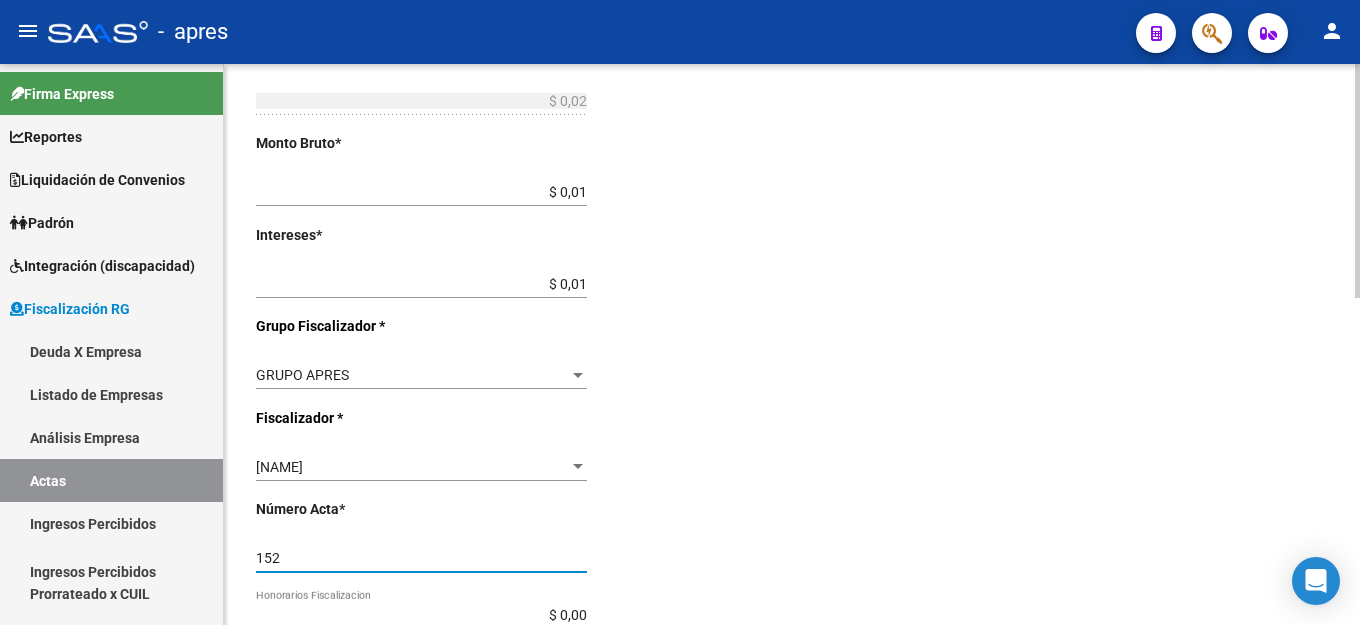 type on "152" 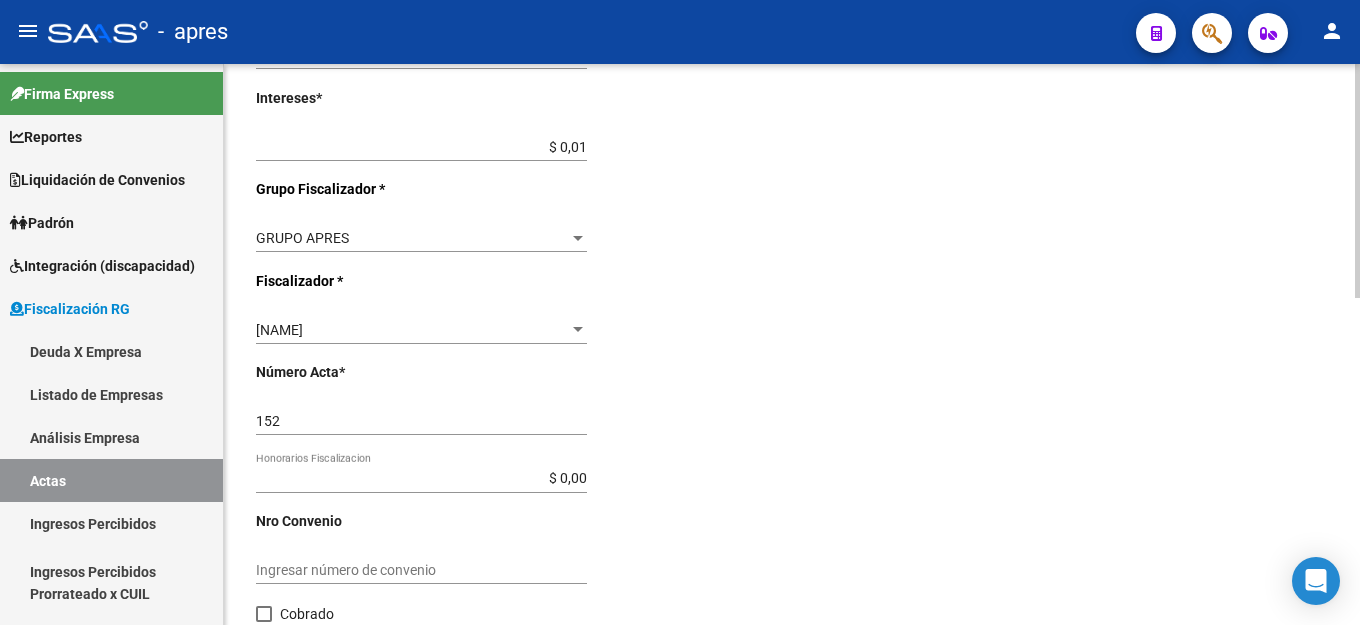 scroll, scrollTop: 782, scrollLeft: 0, axis: vertical 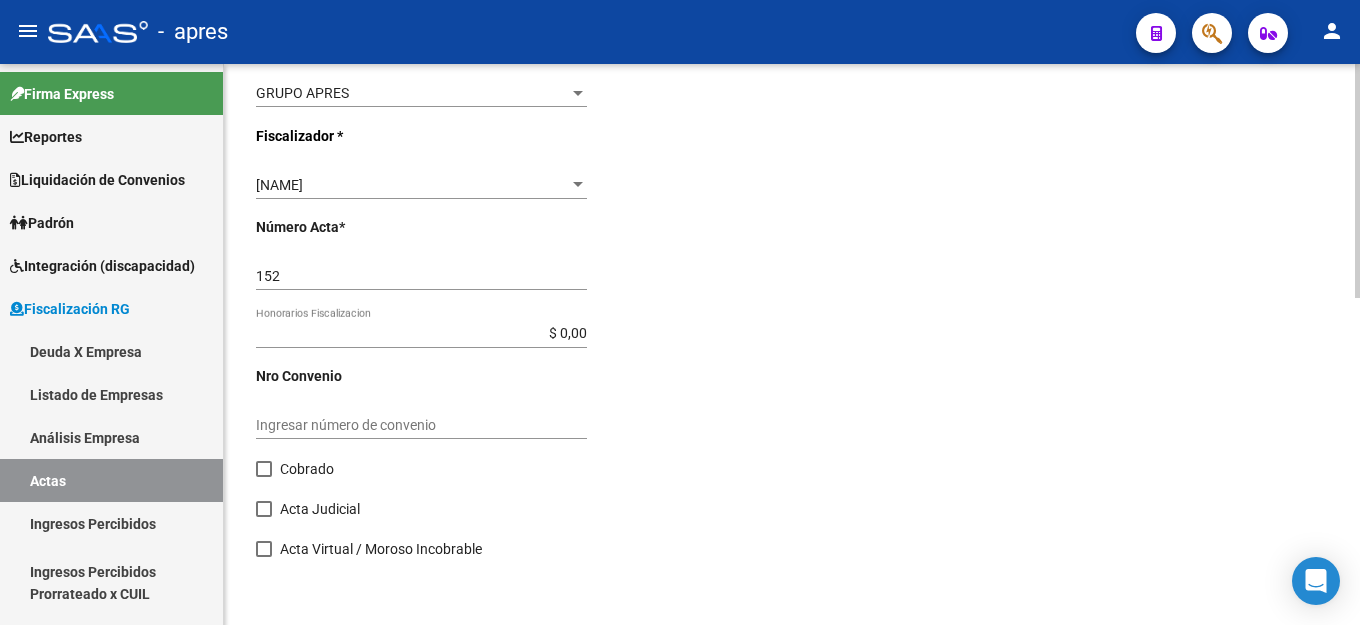 click on "Desde  *   202501 Ej: 202201  Hasta  *   202506 Ej: 202208   Editar Periodos Monto Total    $ 0,02 Ingresar el monto total  Monto Bruto  *   $ 0,01 Ingresar monto bruto  Intereses  *   $ 0,01 Ingresar intereses   Grupo Fiscalizador * GRUPO APRES Seleccionar Grupo Fiscalizador  Fiscalizador * NATALIA Seleccionar Fiscalizador Número Acta  *   152 Ingresar número acta    $ 0,00 Honorarios Fiscalizacion  Nro Convenio    Ingresar número de convenio     Cobrado    Acta Judicial     Acta Virtual / Moroso Incobrable" 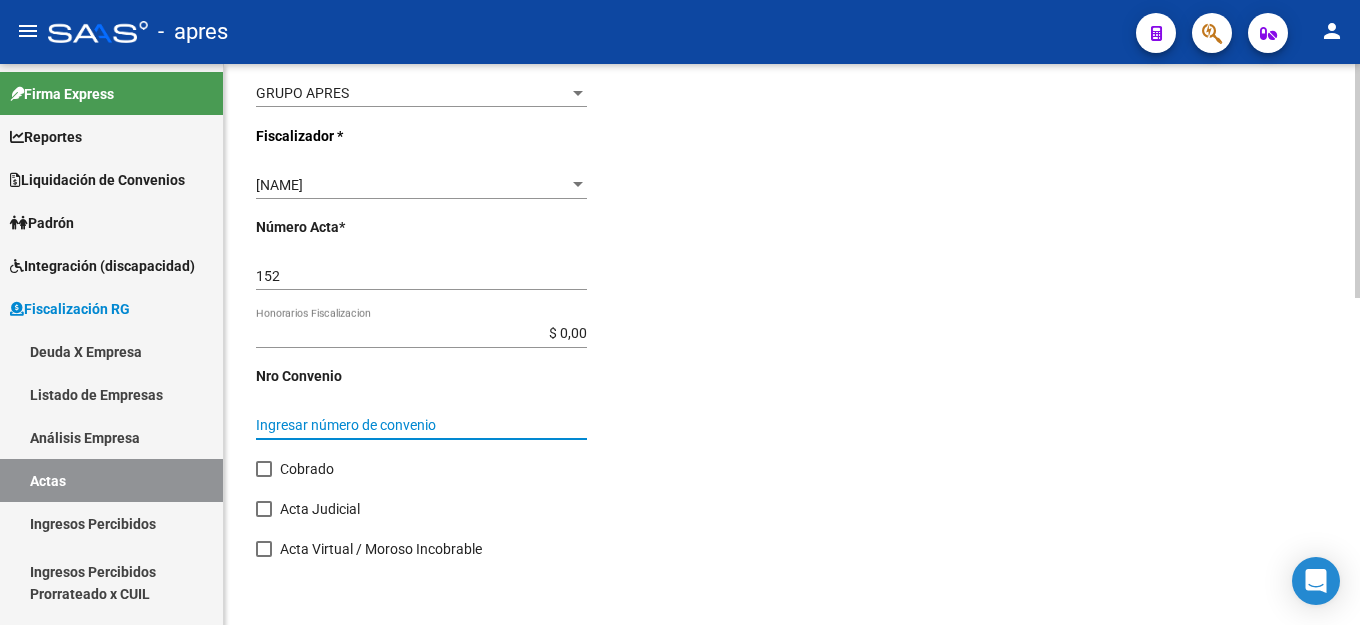 click on "Ingresar número de convenio" at bounding box center (421, 425) 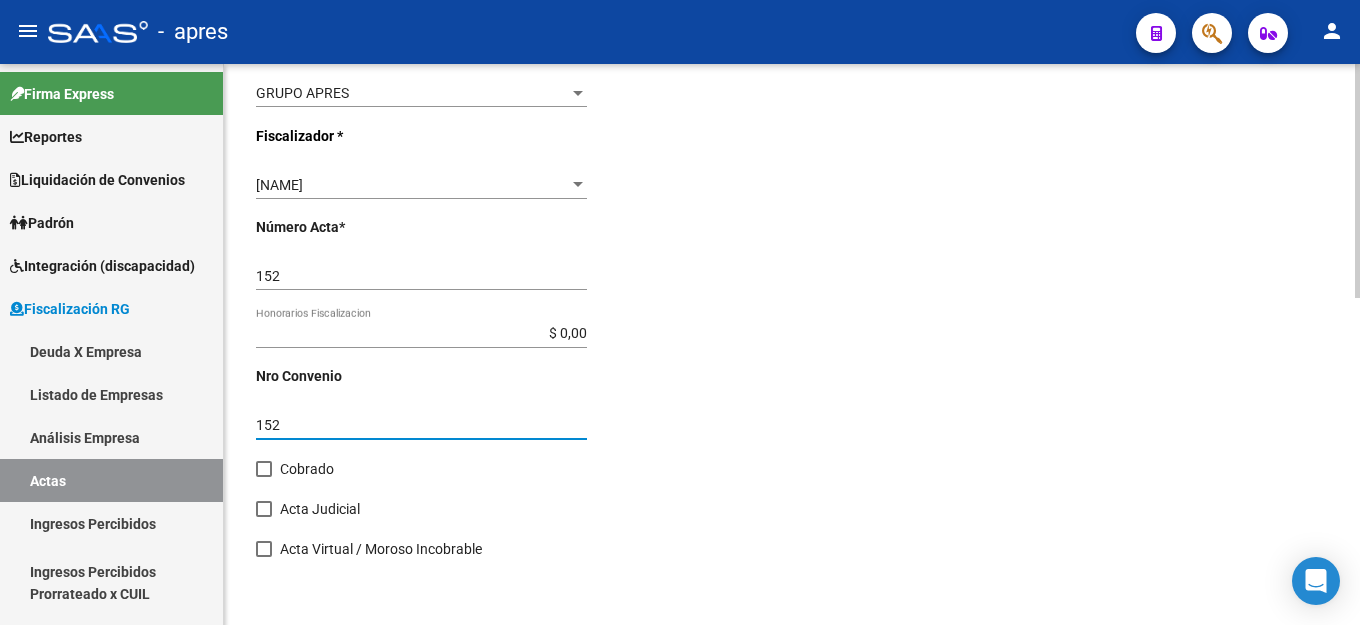 type on "152" 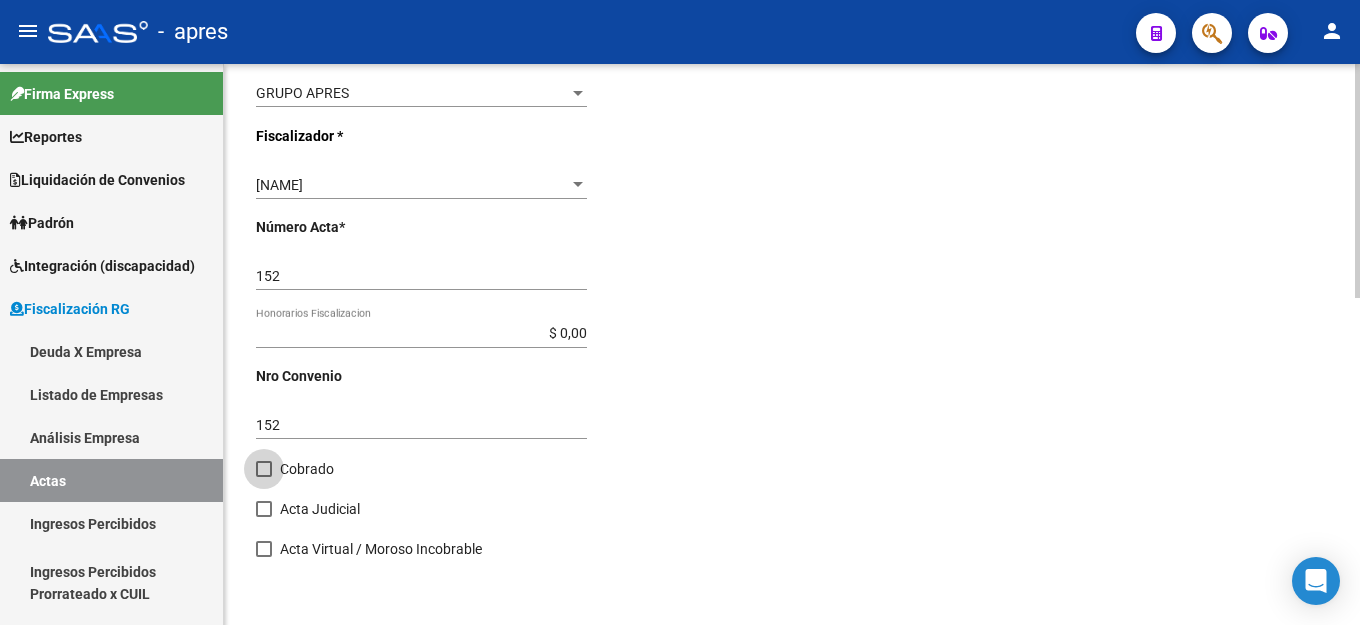 drag, startPoint x: 261, startPoint y: 473, endPoint x: 471, endPoint y: 472, distance: 210.00238 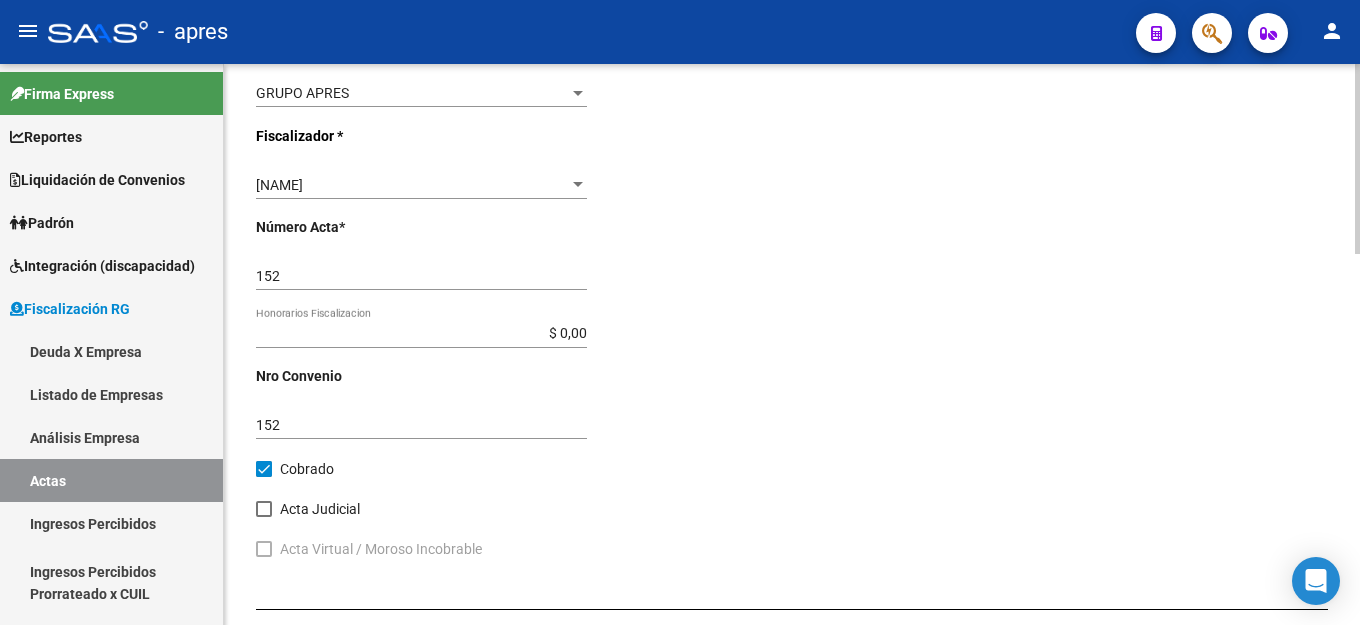 click on "Comentarios  *   Deuda Ingresar comentarios  Fecha Acta * [DATE] Selecciona una fecha" 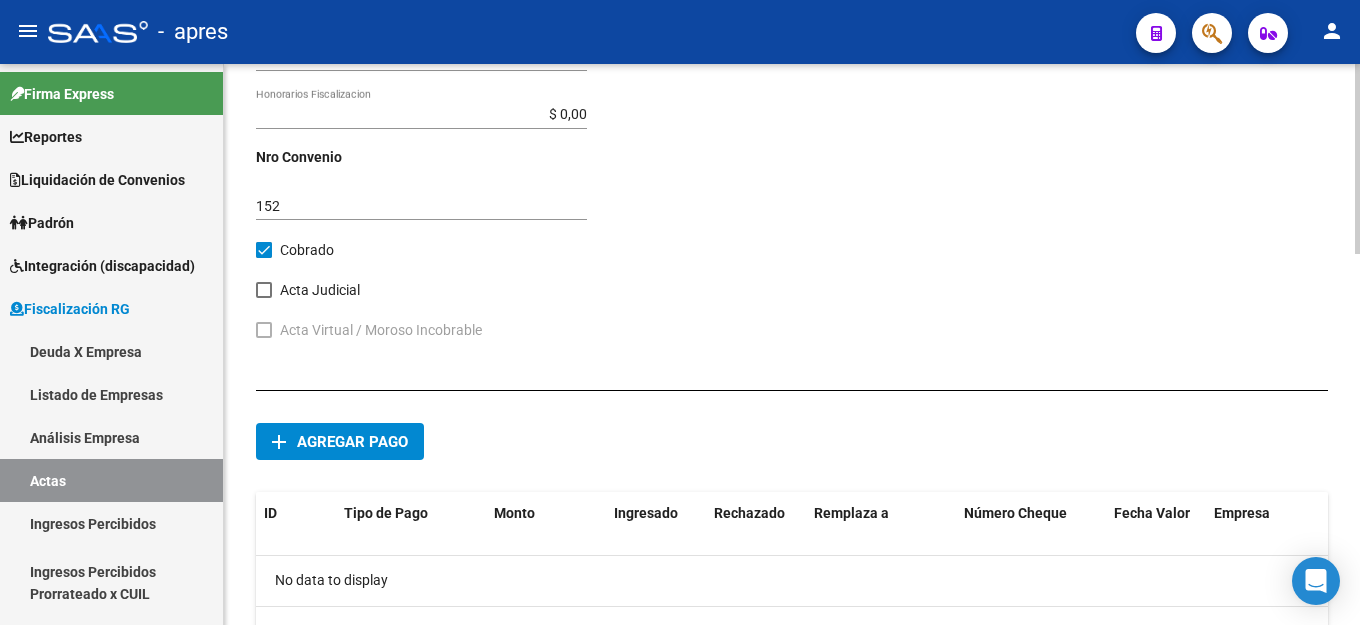 scroll, scrollTop: 1082, scrollLeft: 0, axis: vertical 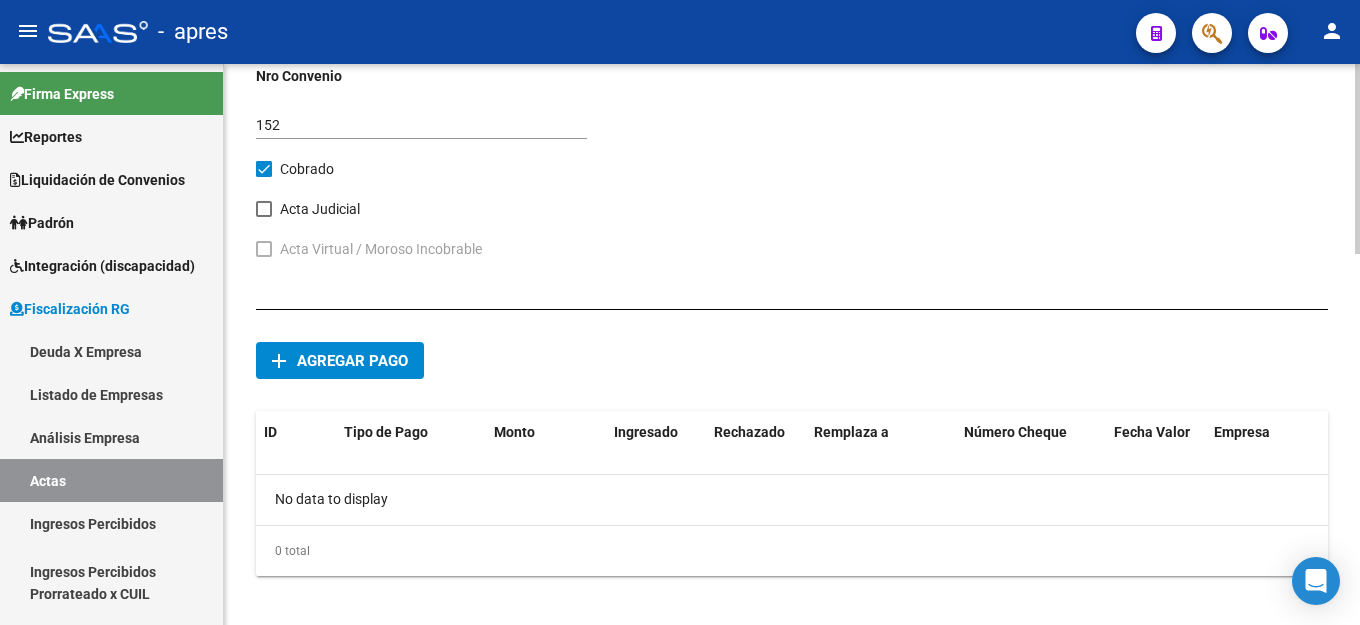 click on "Agregar pago" 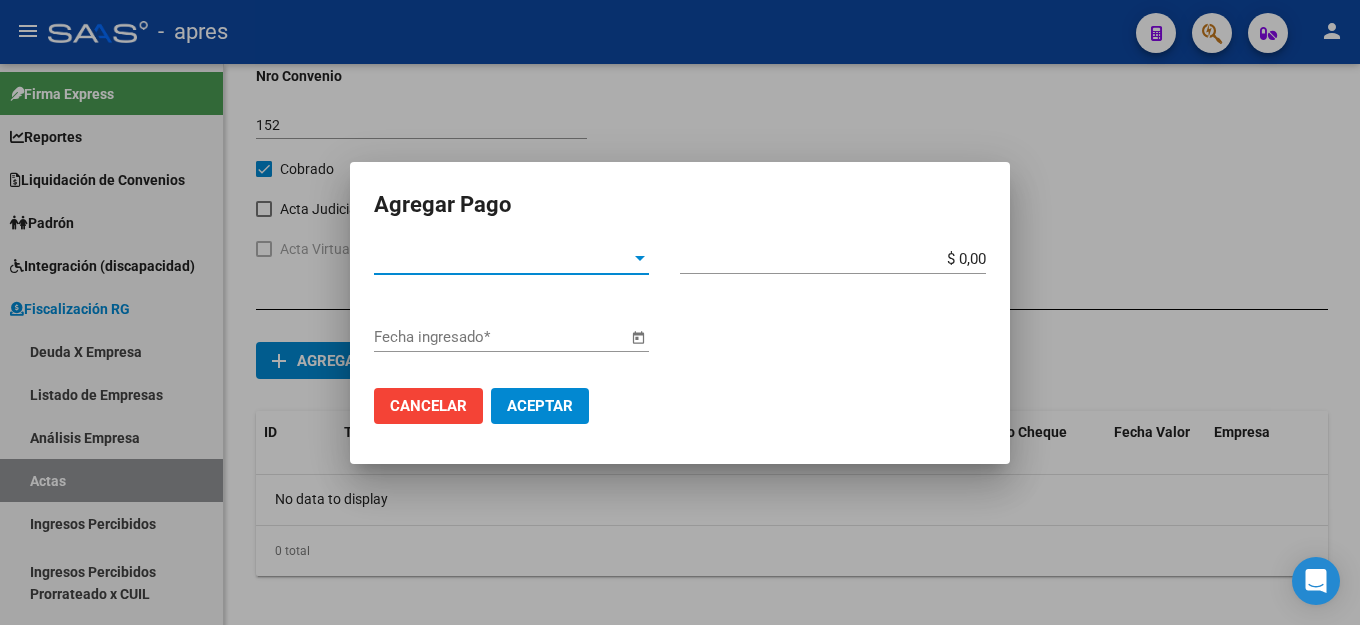 click on "Tipo de Pago *" at bounding box center [502, 259] 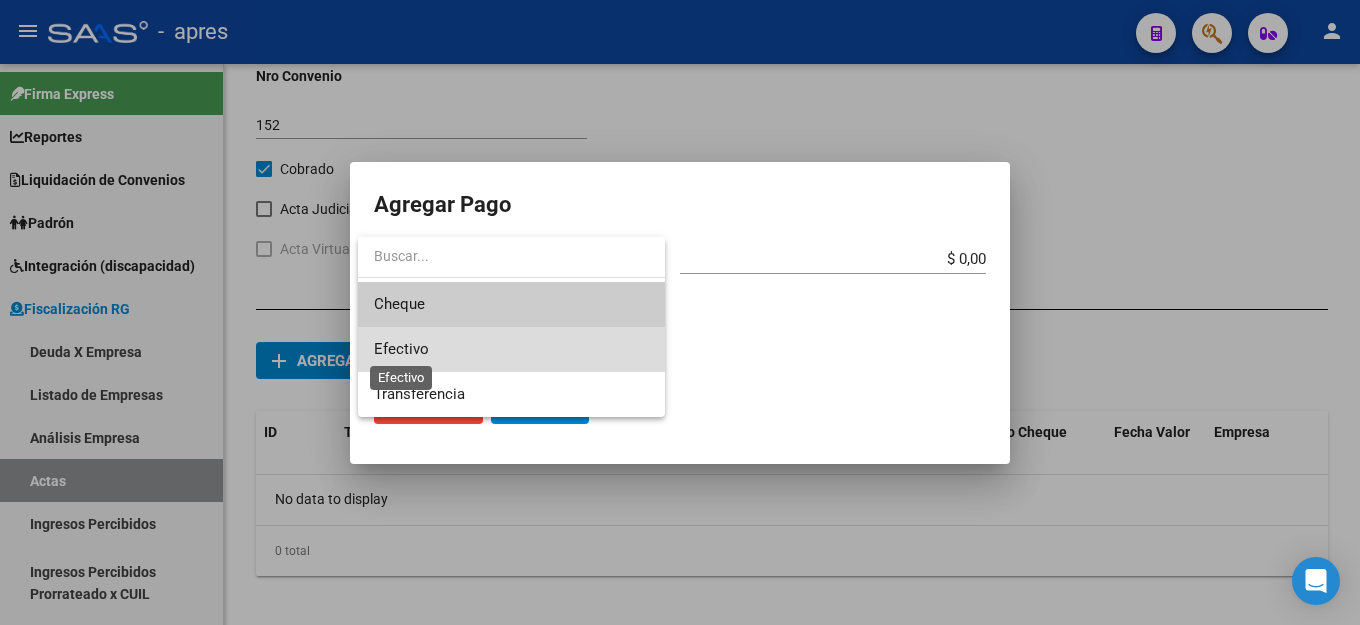 drag, startPoint x: 408, startPoint y: 352, endPoint x: 929, endPoint y: 280, distance: 525.95154 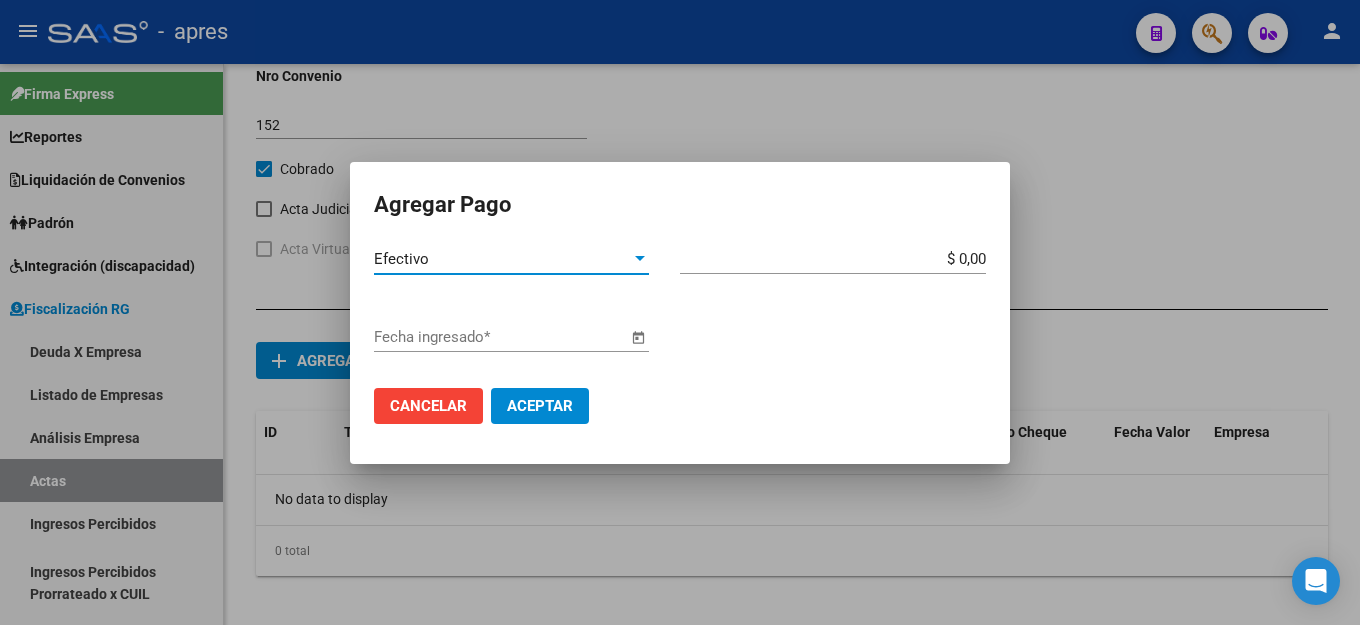 click on "$ 0,00 Monto bruto *" at bounding box center [841, 259] 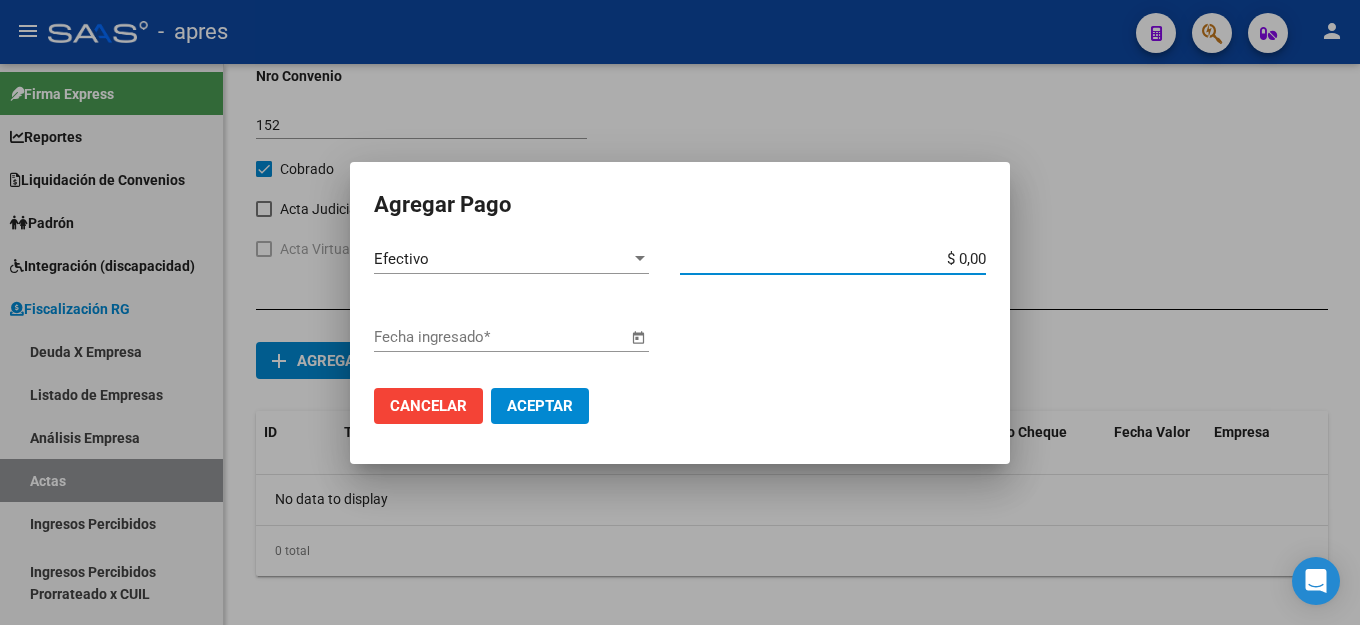 click on "$ 0,00" at bounding box center (833, 259) 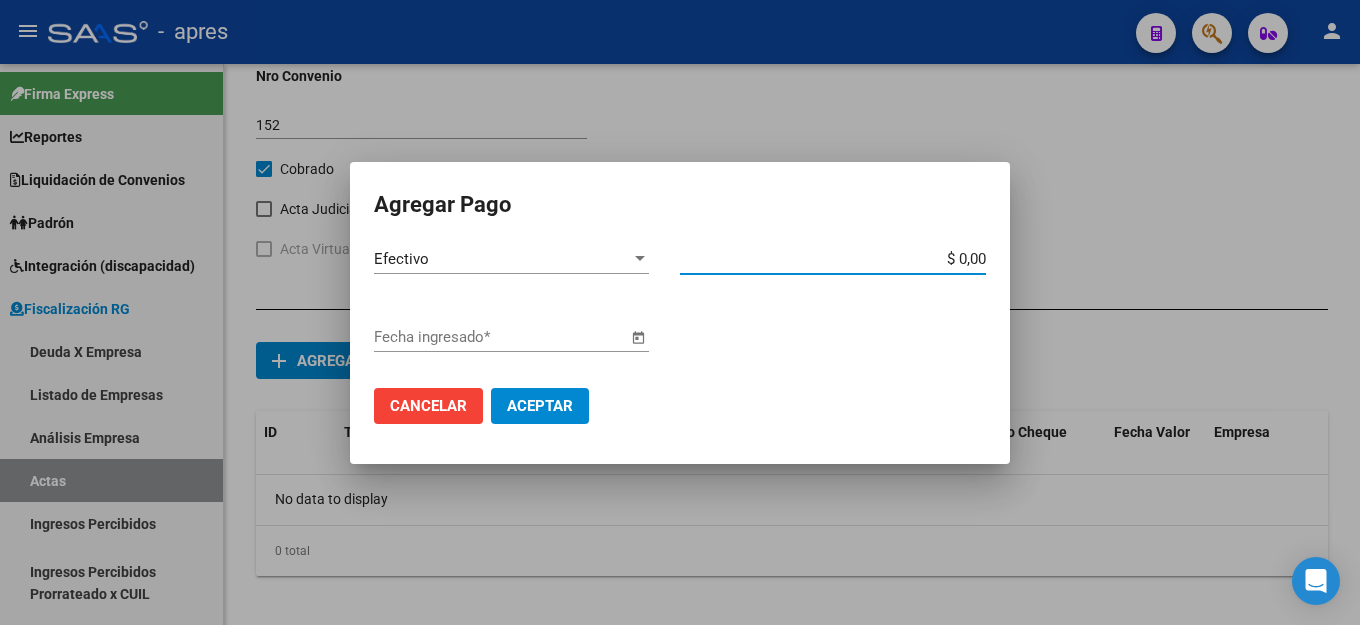 type on "$ 0,01" 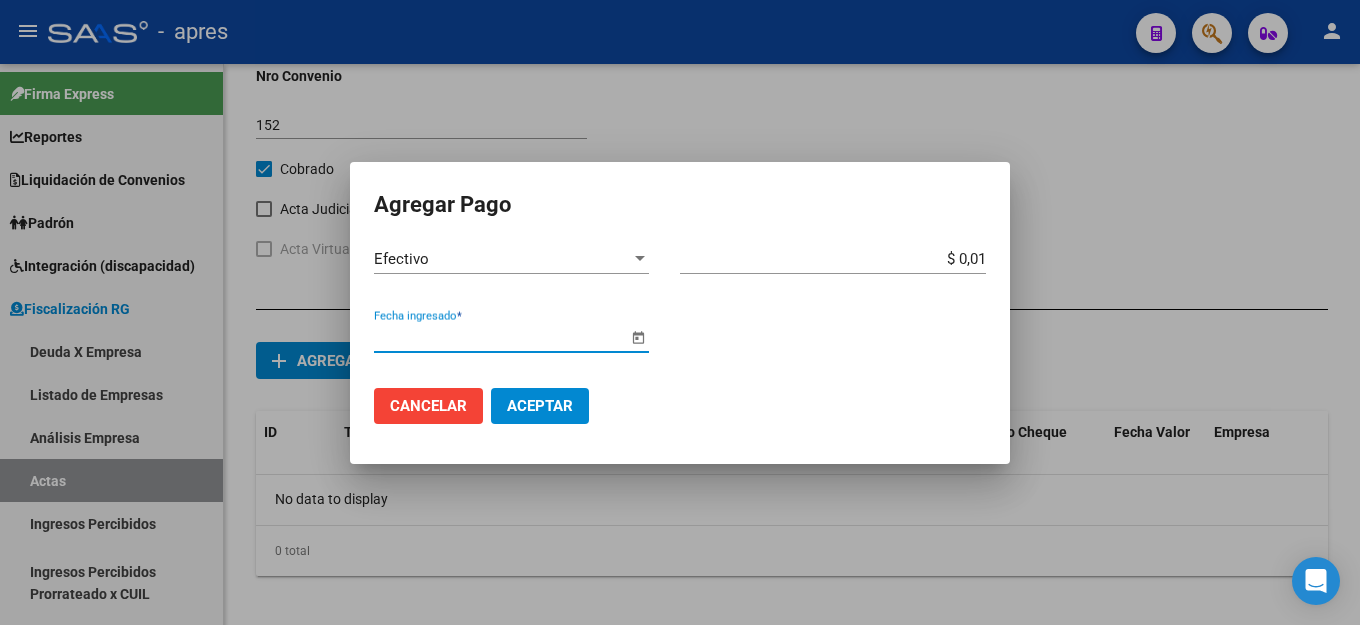 click at bounding box center (638, 338) 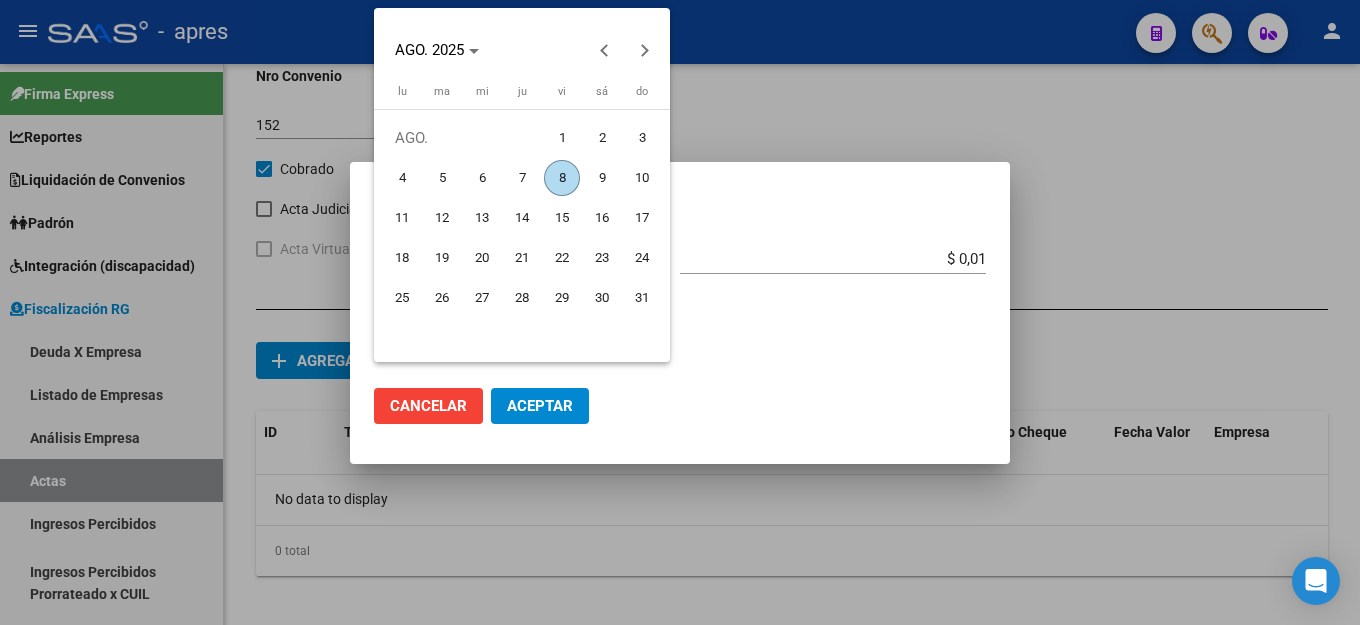 click on "8" at bounding box center (562, 178) 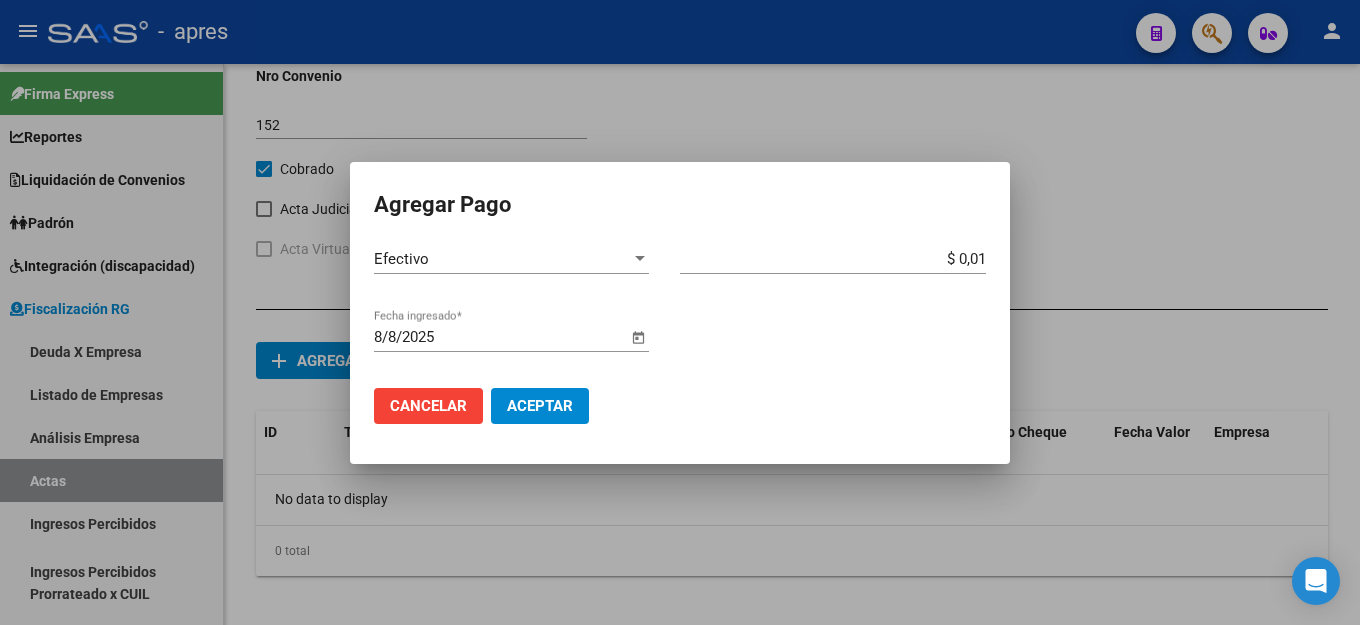 click on "Aceptar" at bounding box center [540, 406] 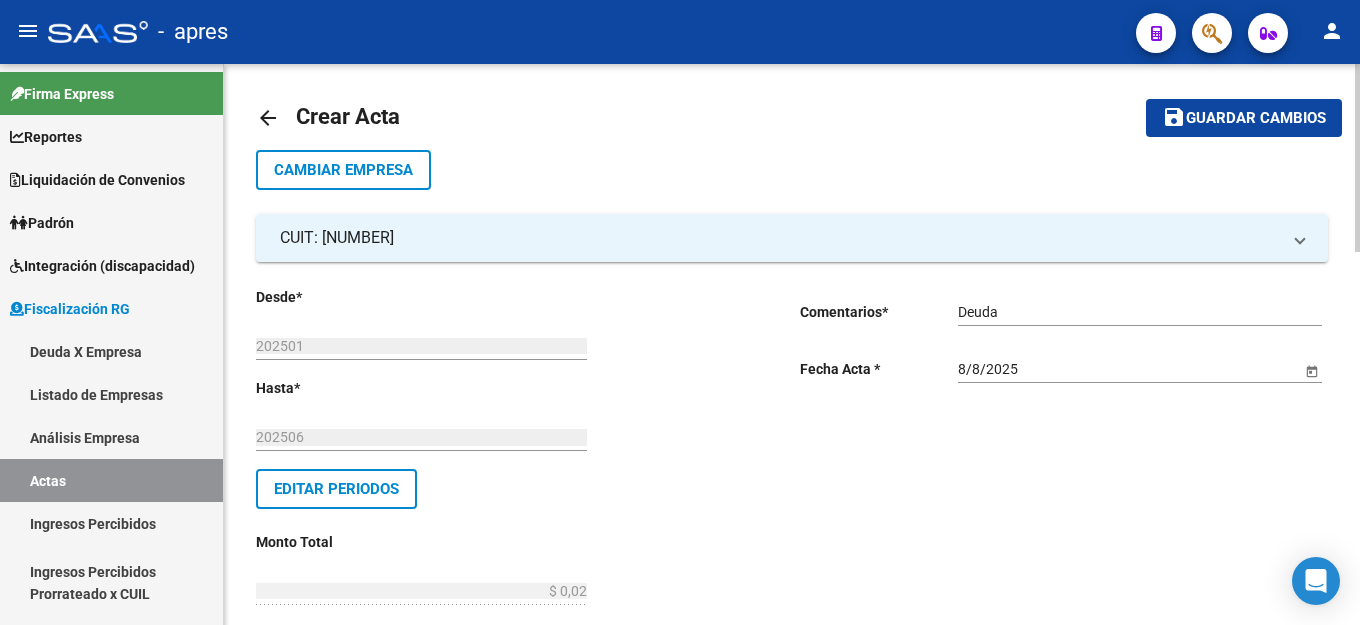 scroll, scrollTop: 0, scrollLeft: 0, axis: both 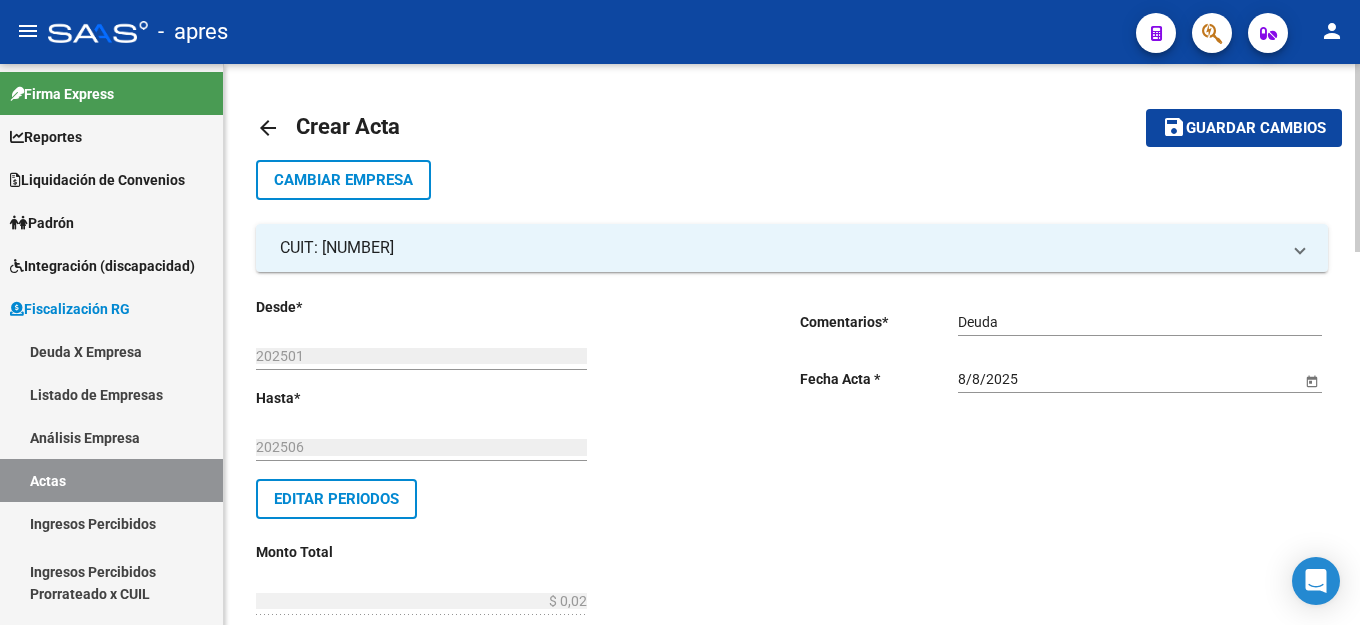 click on "save Guardar cambios" 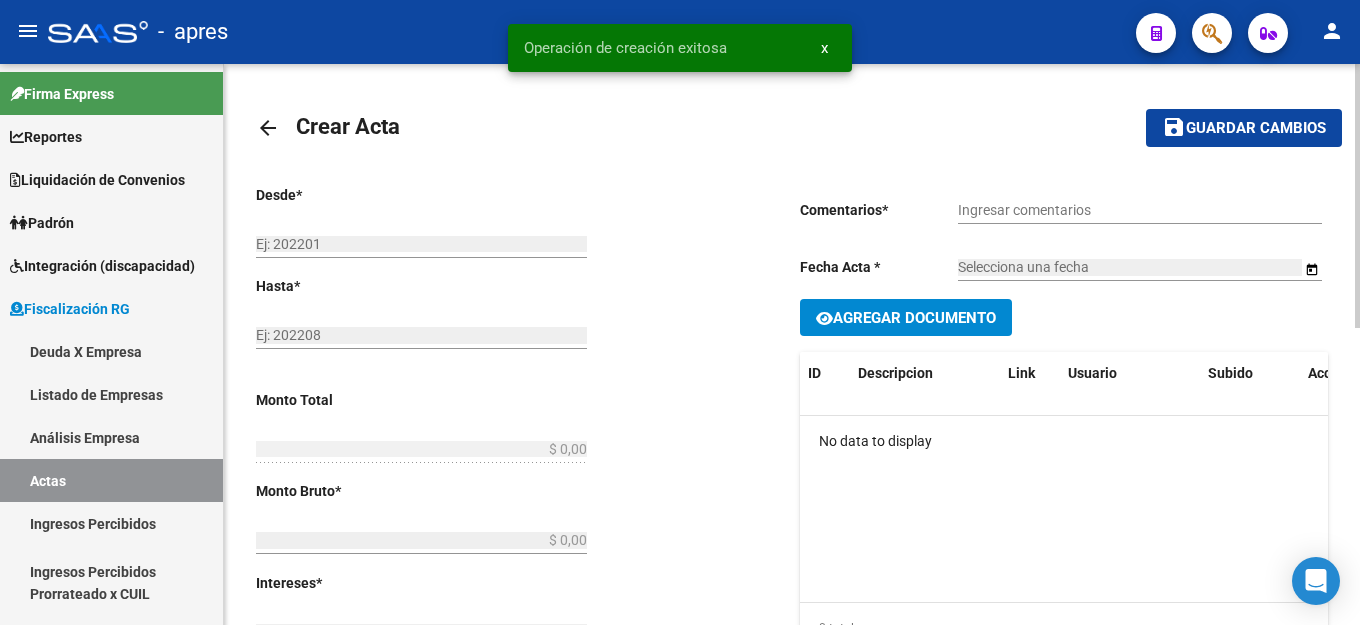 type on "202501" 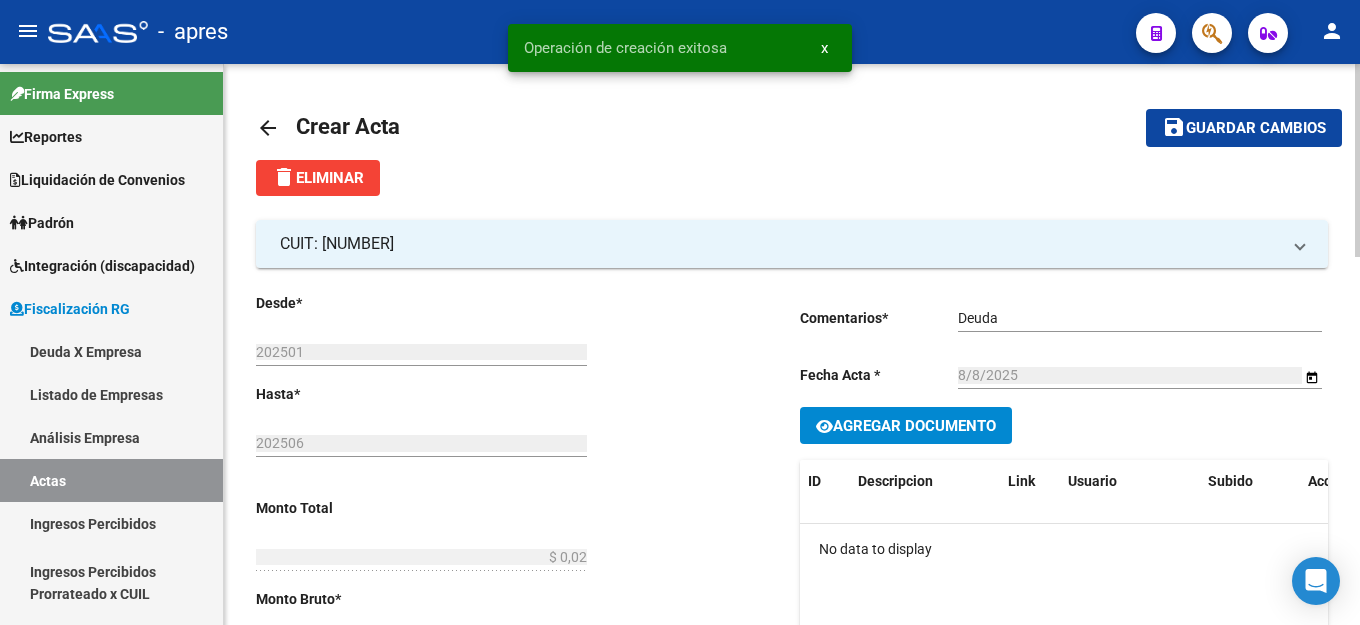 click on "Agregar Documento" 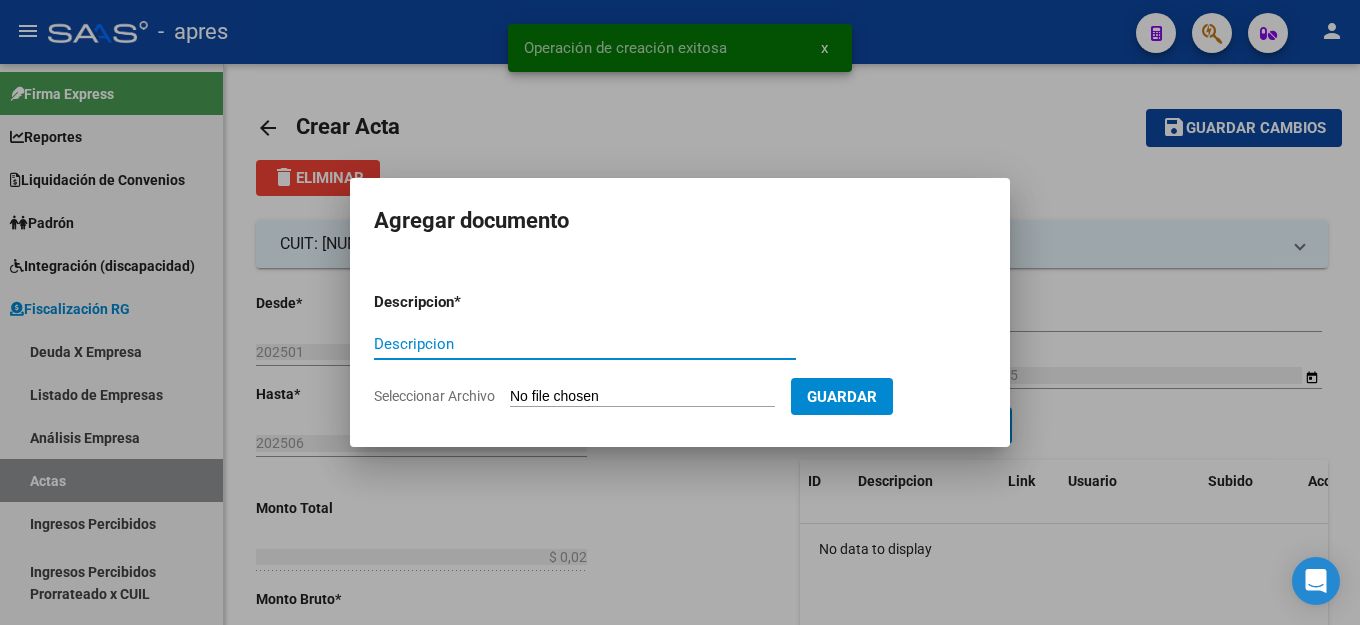 click on "Descripcion" at bounding box center (585, 344) 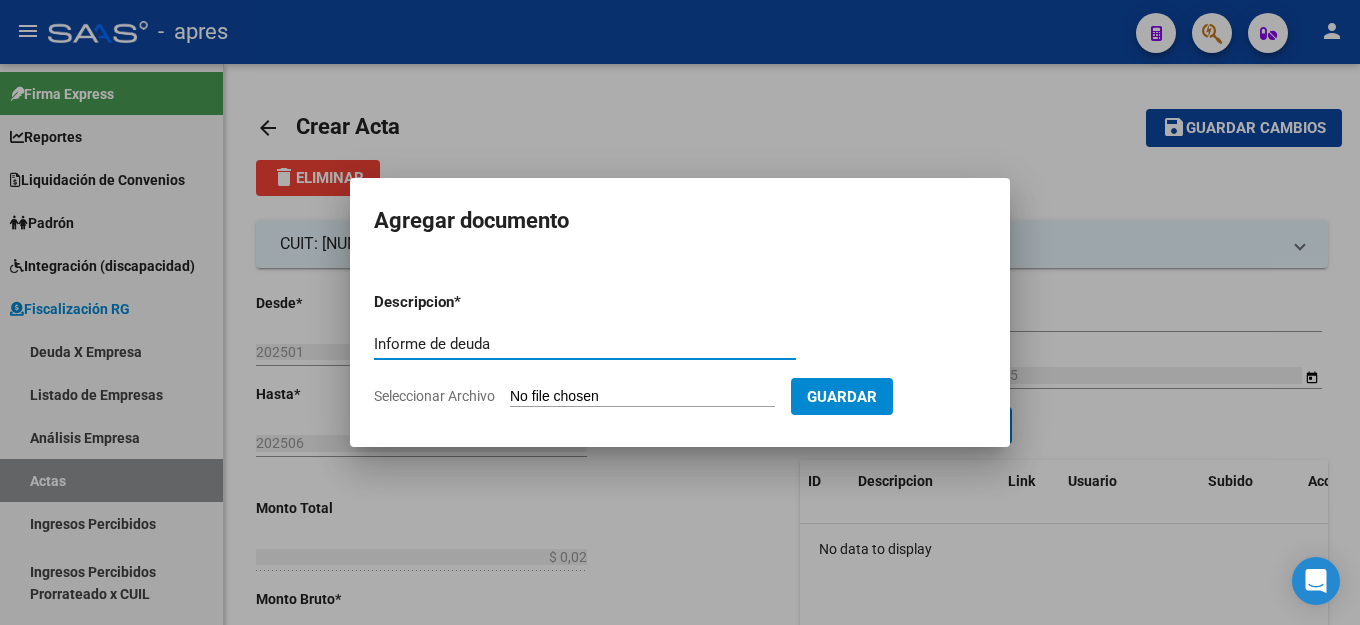 type on "Informe de deuda" 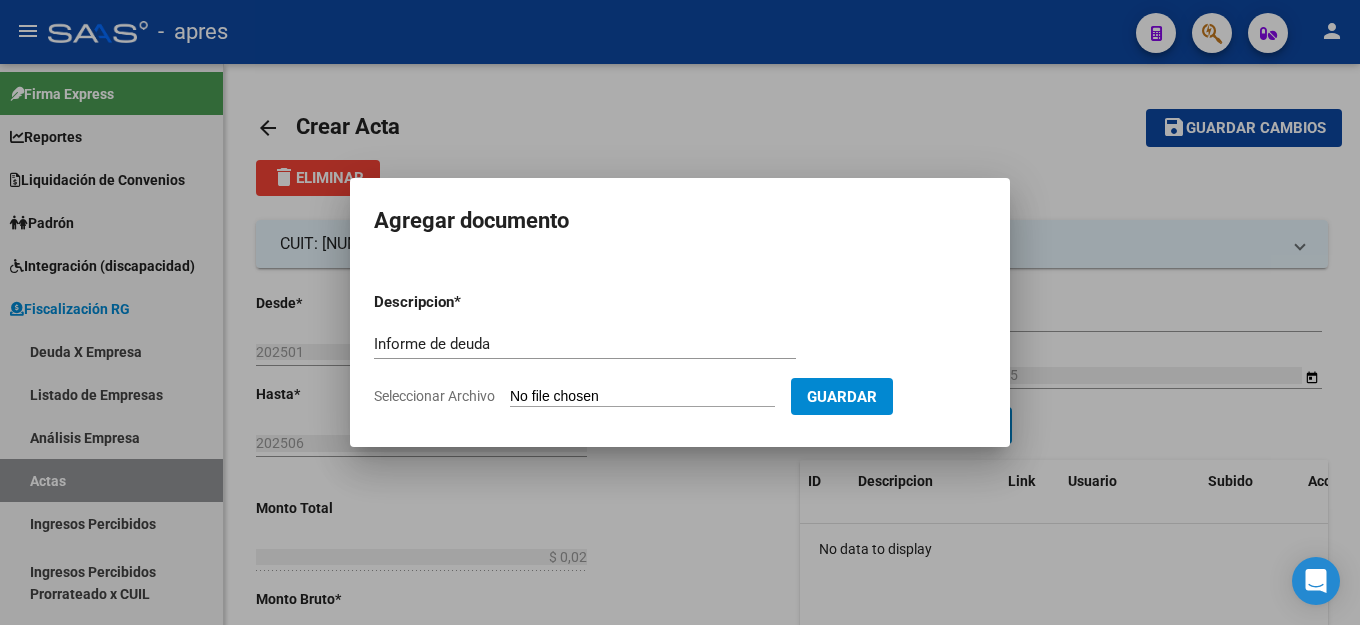 type on "C:\fakepath\Informe-Deuda-30710395094-201802-202505.pdf" 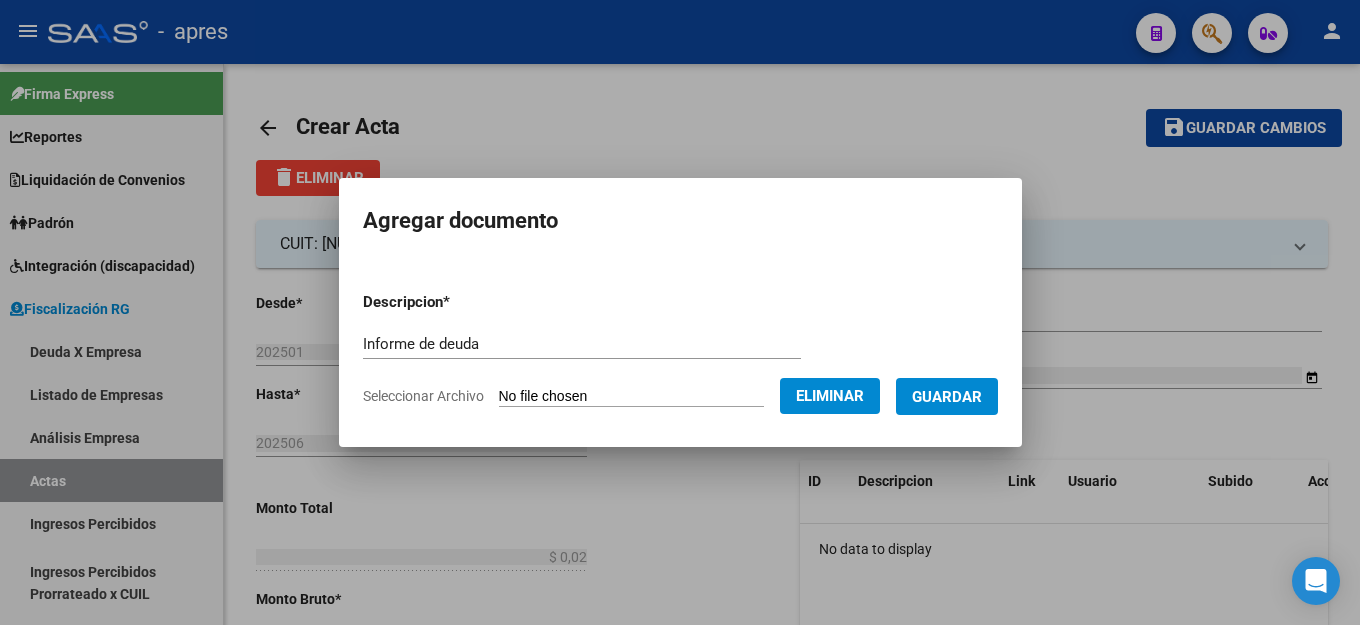 click on "Guardar" at bounding box center [947, 397] 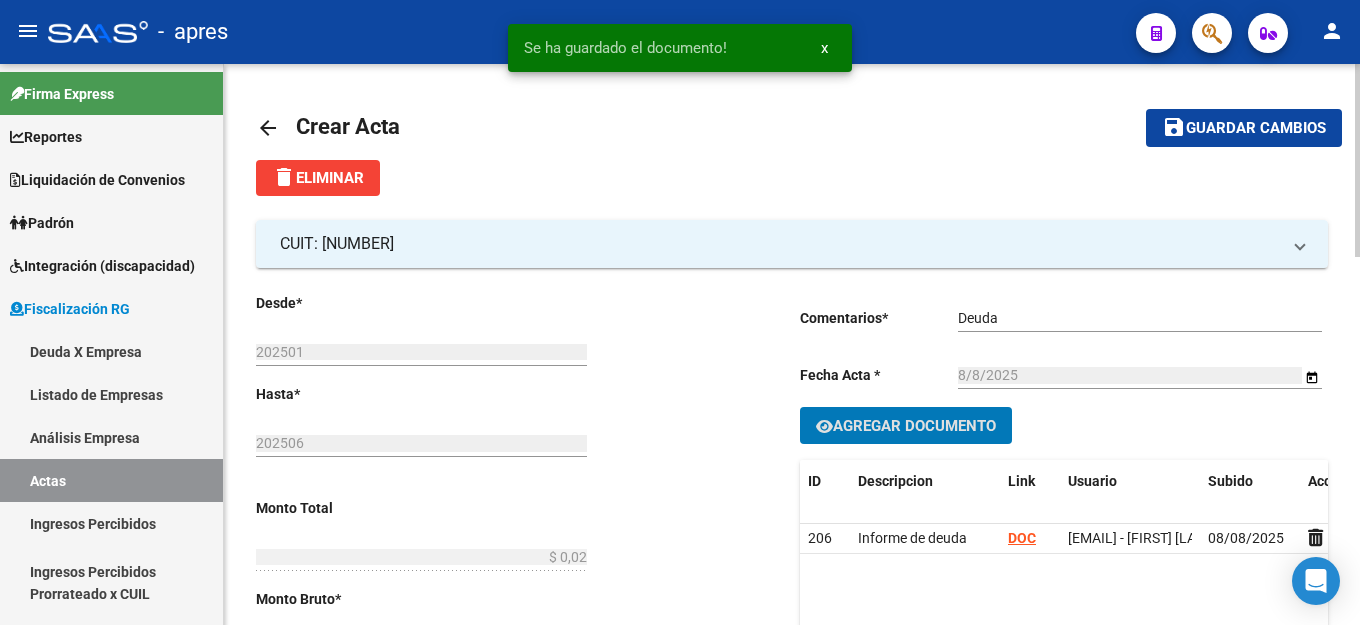click on "save Guardar cambios" 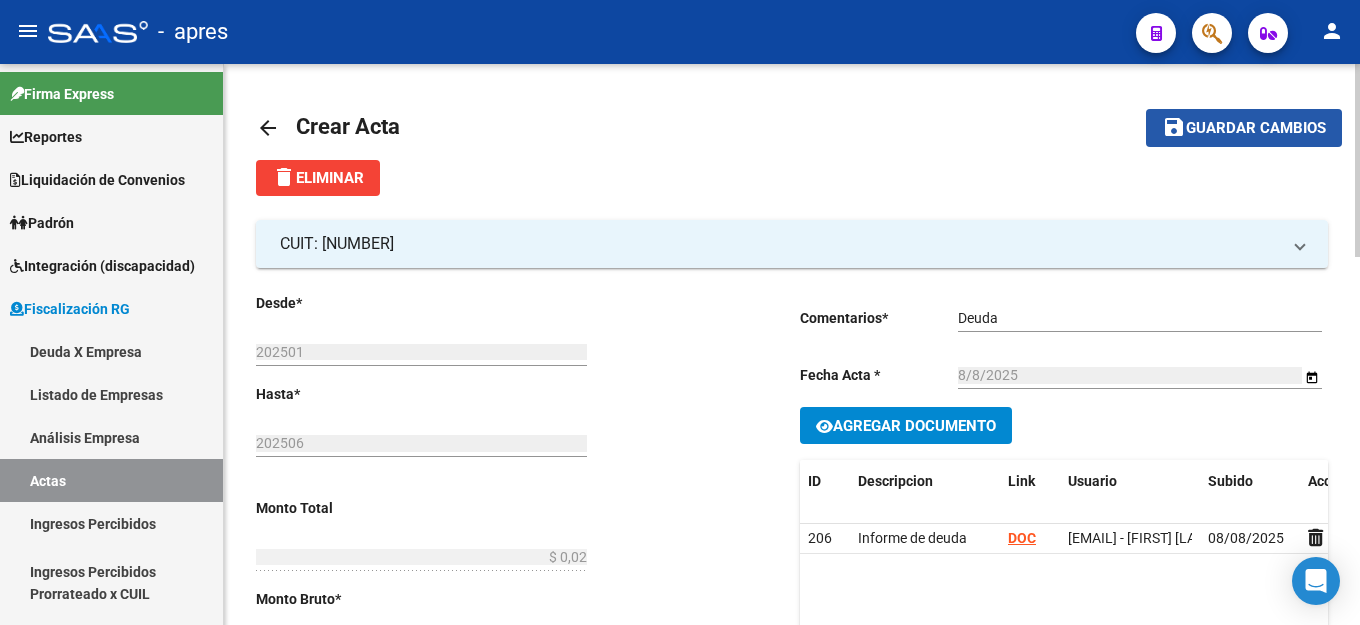 click on "Guardar cambios" 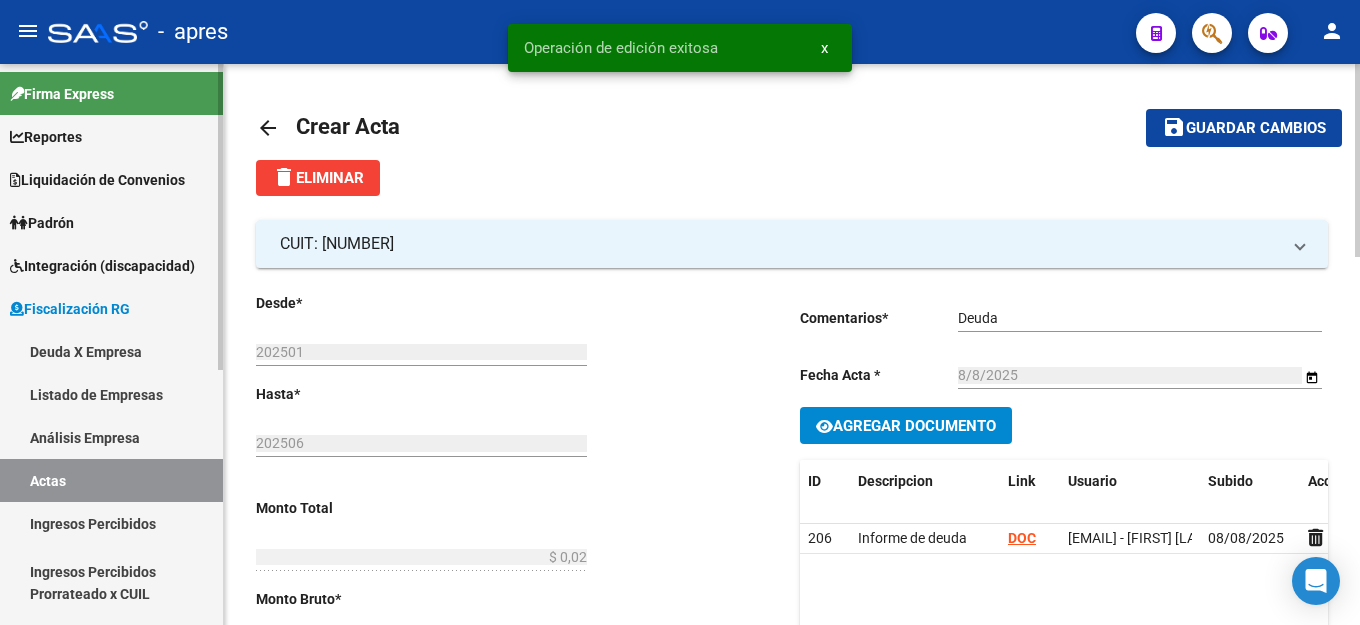 click on "Deuda X Empresa" at bounding box center (111, 351) 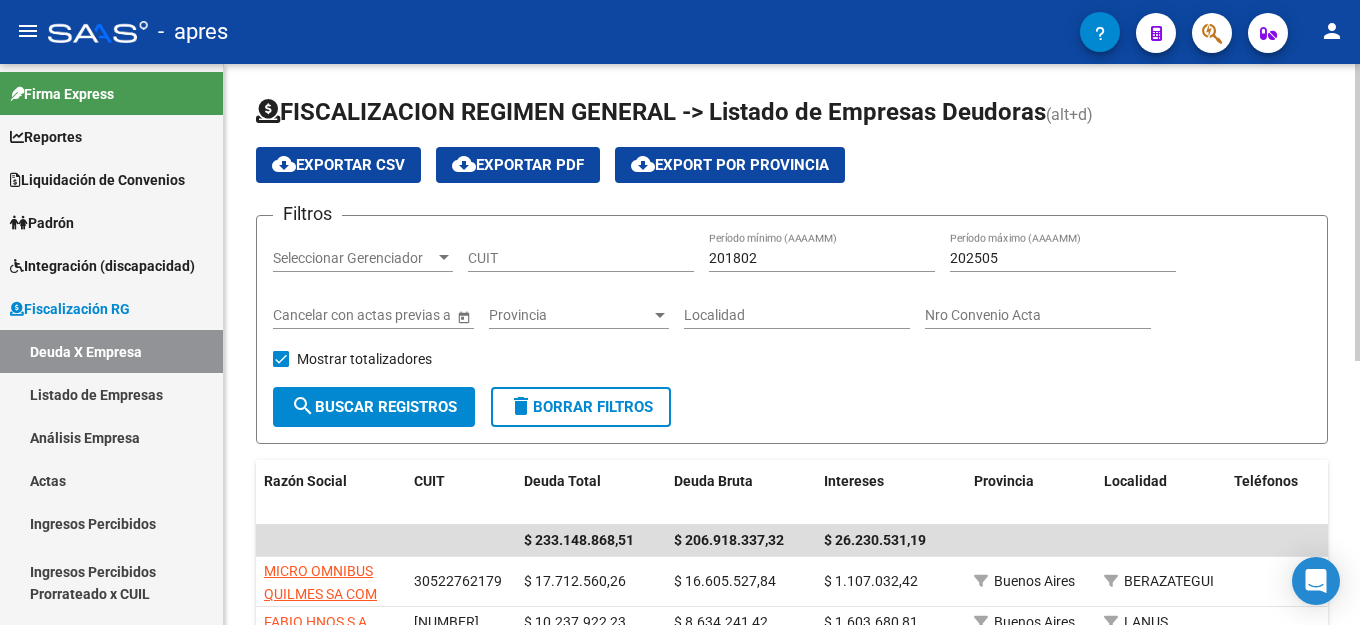 click on "CUIT" at bounding box center (581, 258) 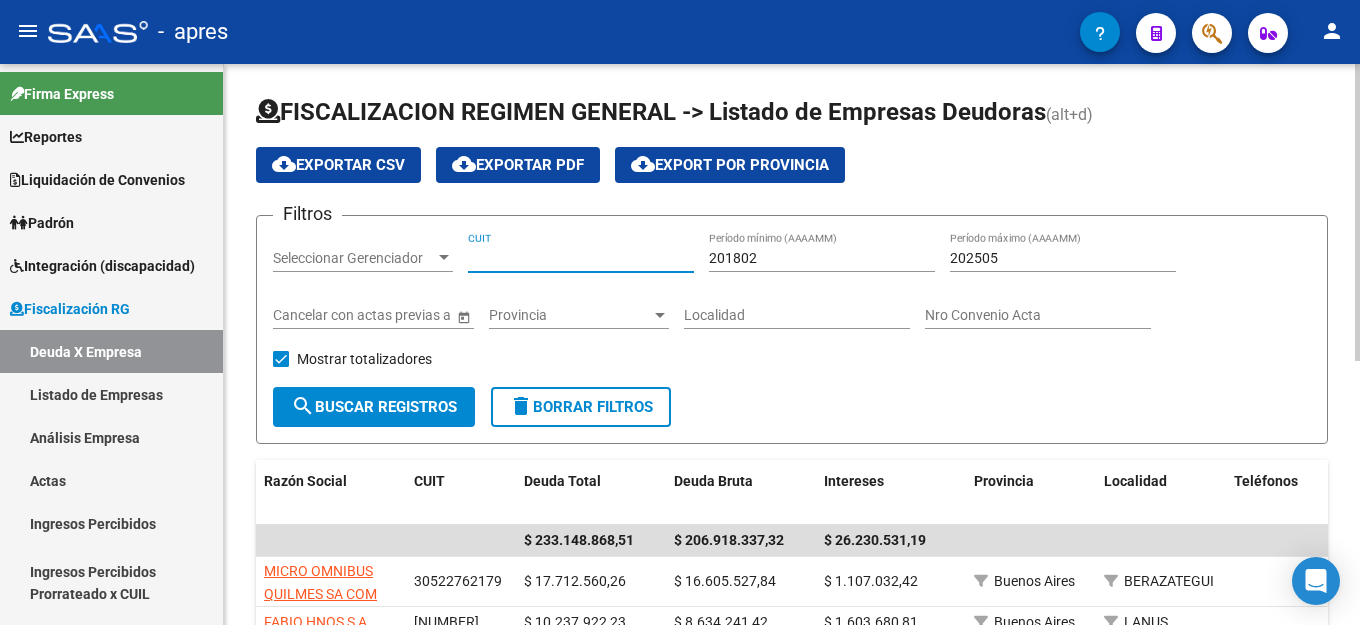 paste on "30-71030561-3" 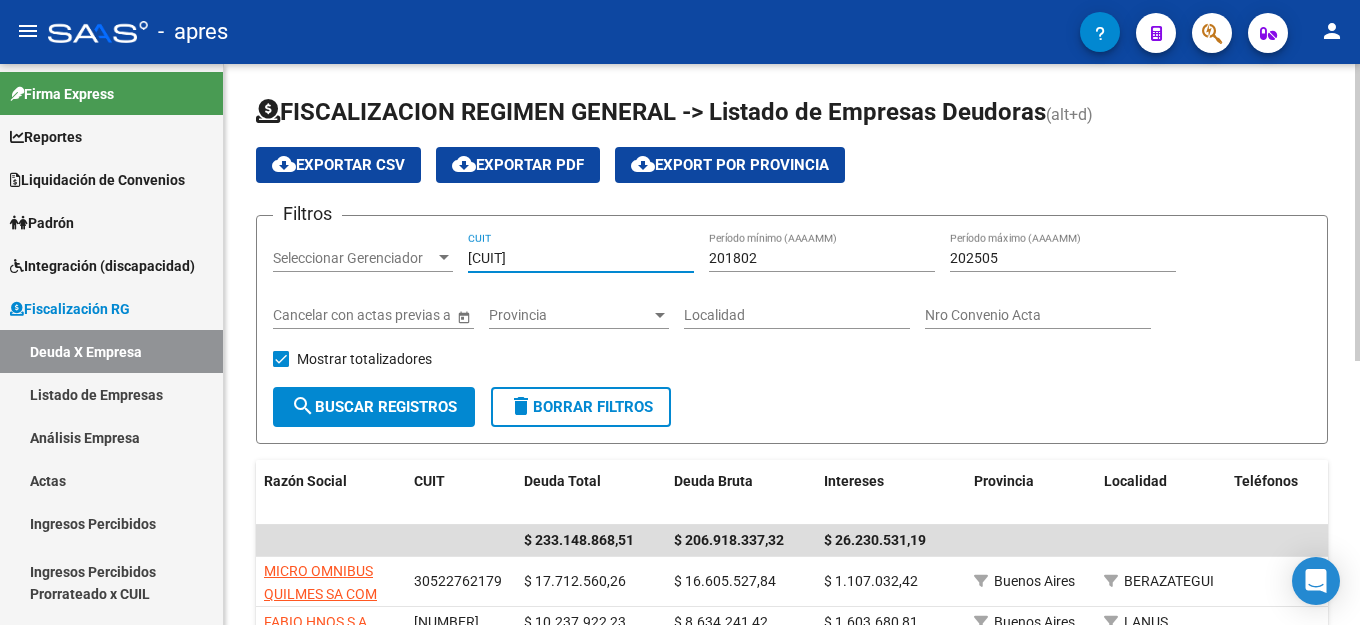 type on "30-71030561-3" 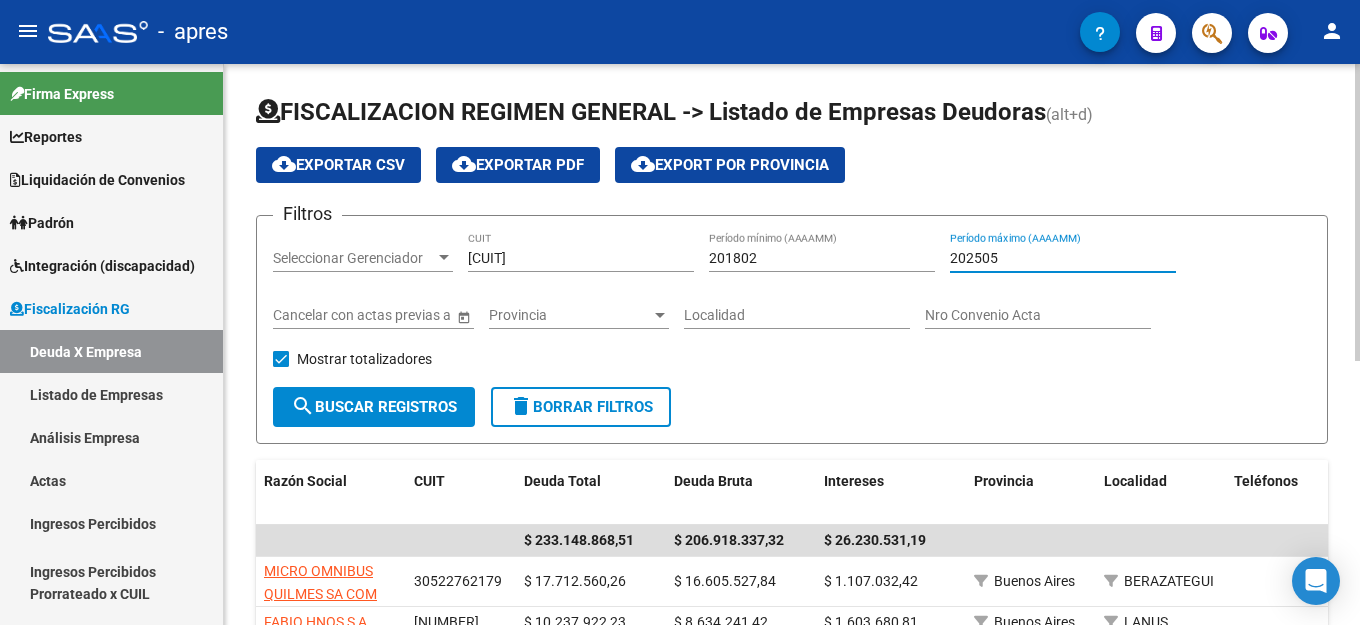 click on "202505" at bounding box center [1063, 258] 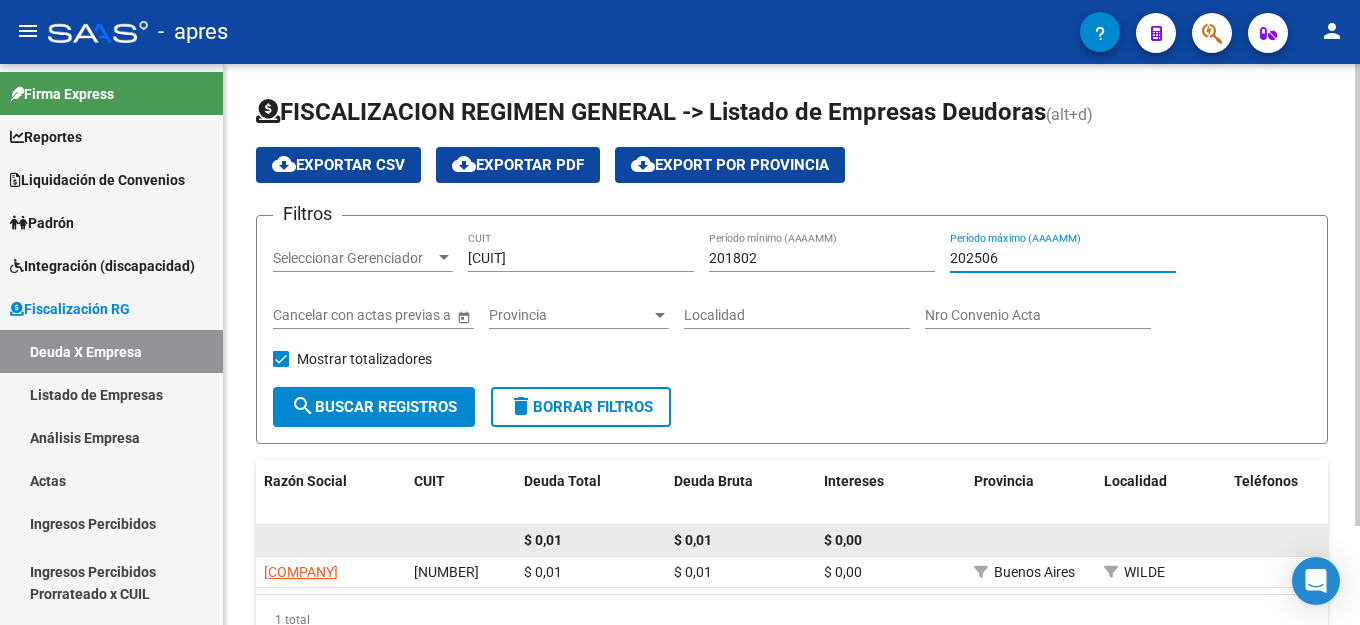 scroll, scrollTop: 100, scrollLeft: 0, axis: vertical 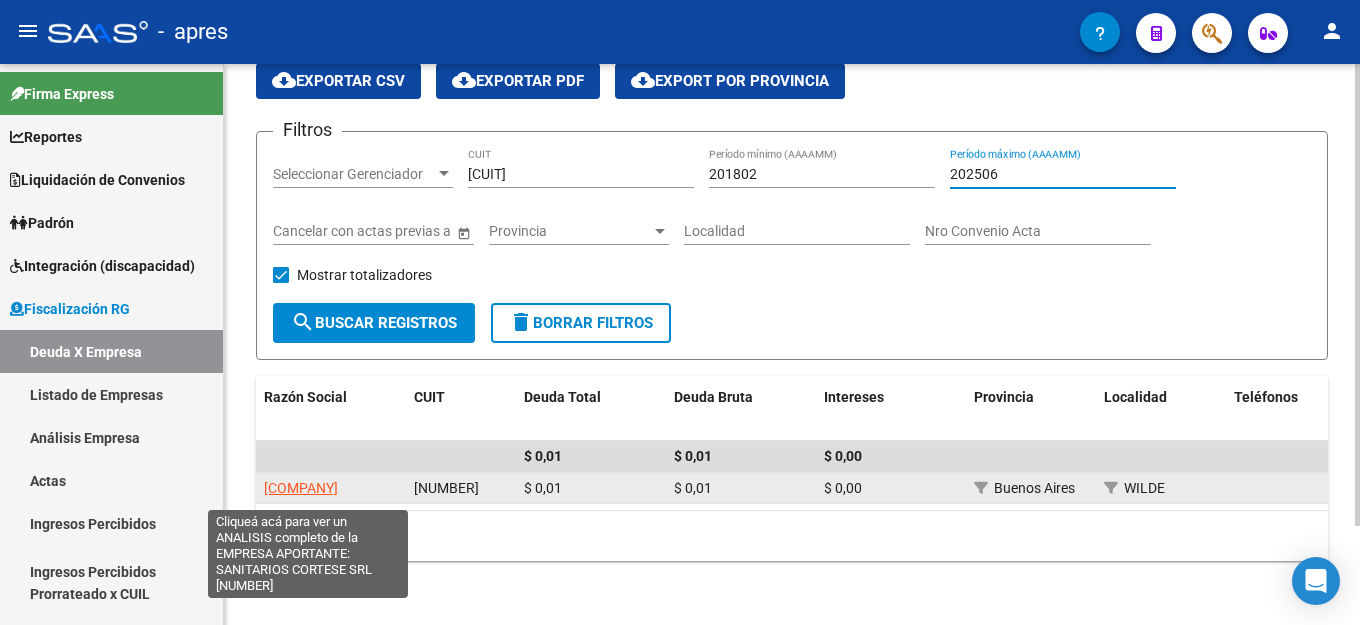 type on "202506" 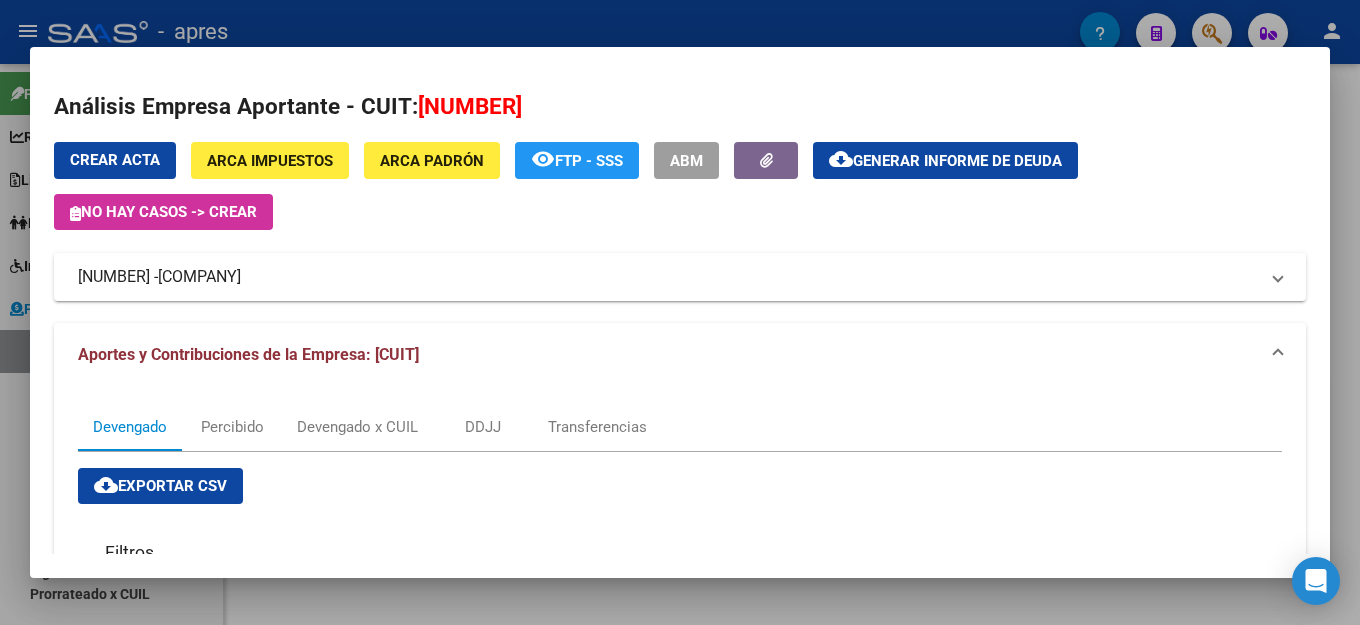click on "Generar informe de deuda" 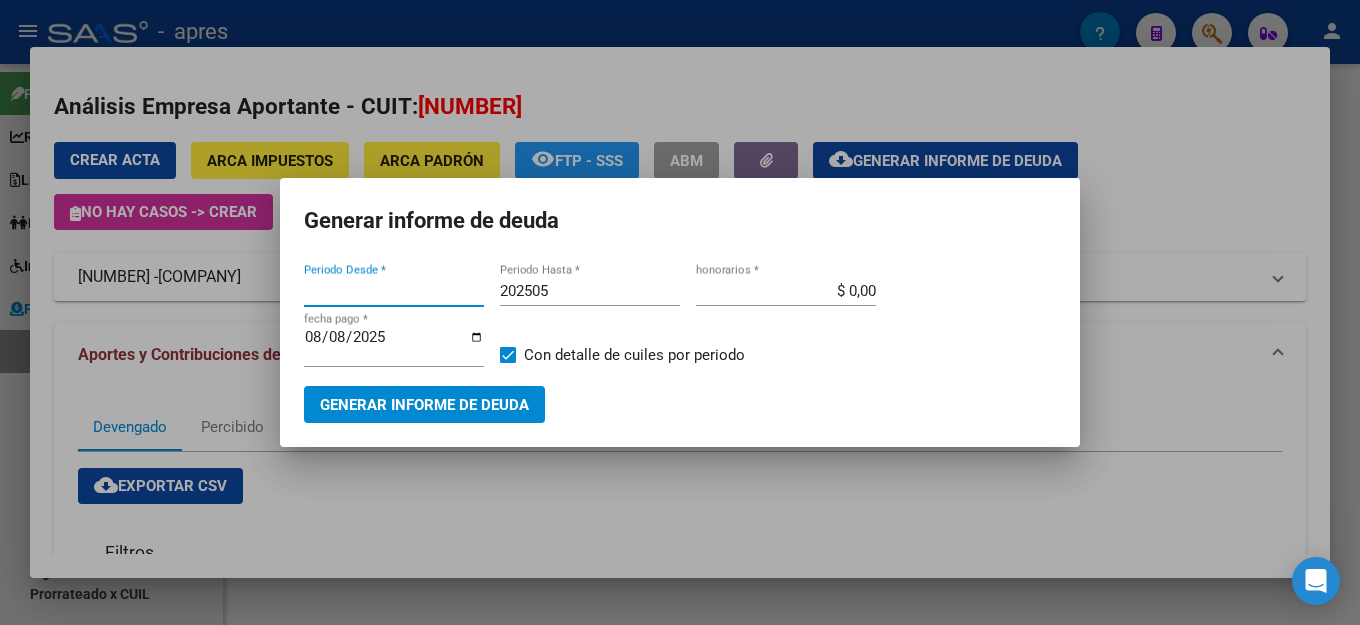 type on "201802" 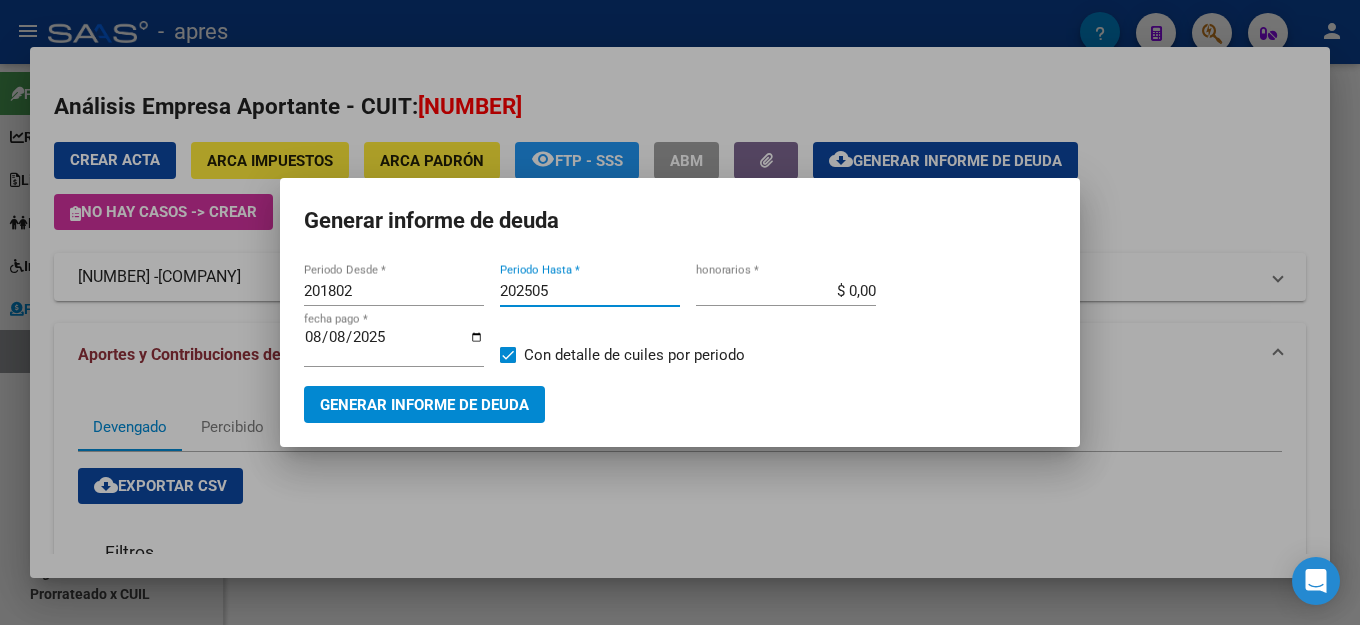 click on "202505" at bounding box center [590, 291] 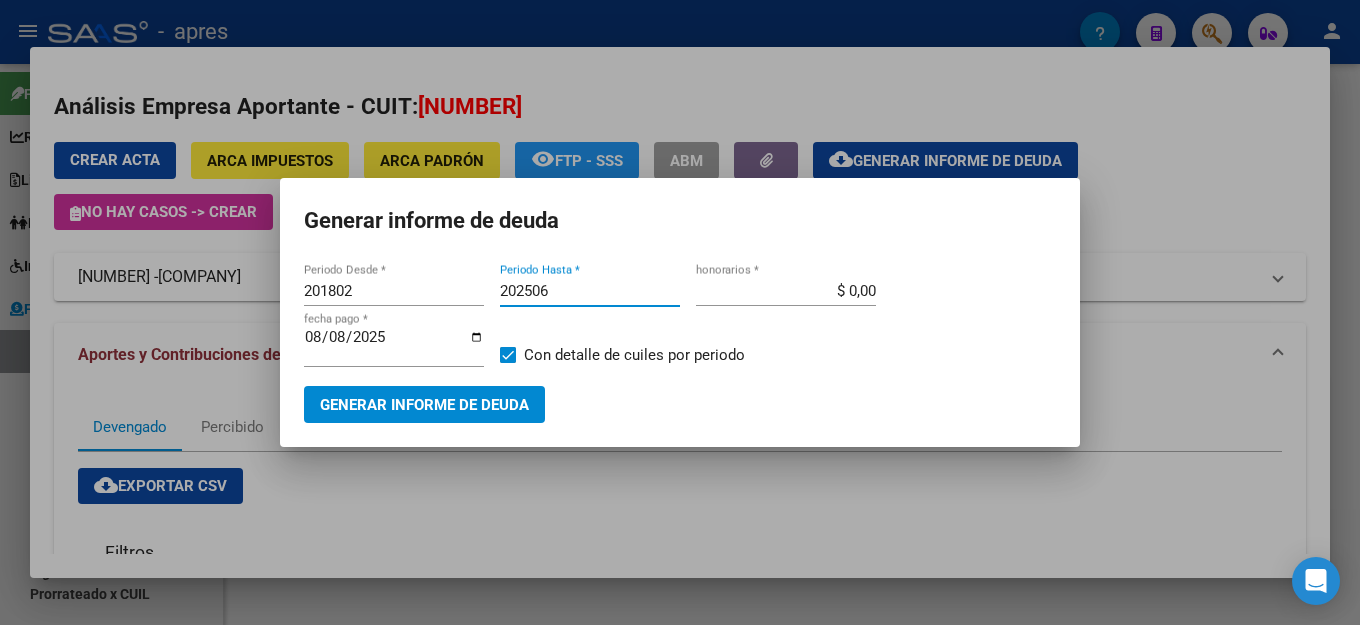 type on "202506" 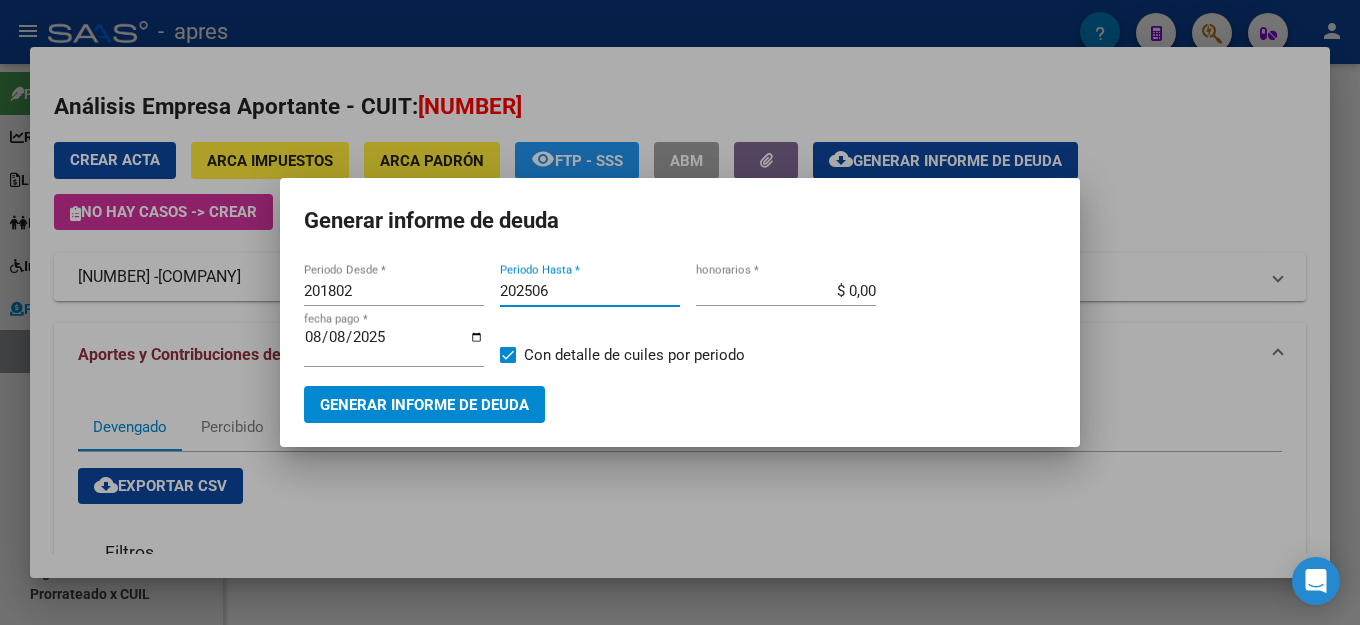 click on "Generar informe de deuda" at bounding box center [424, 405] 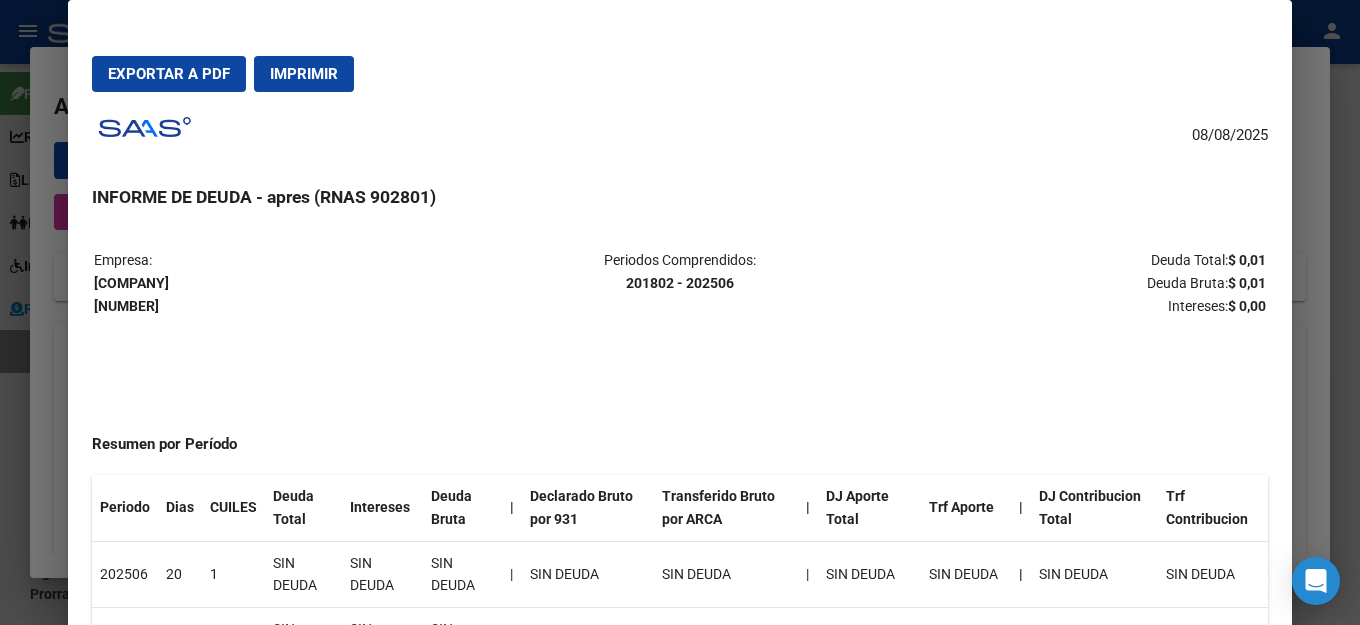 click on "Exportar a PDF" at bounding box center (169, 74) 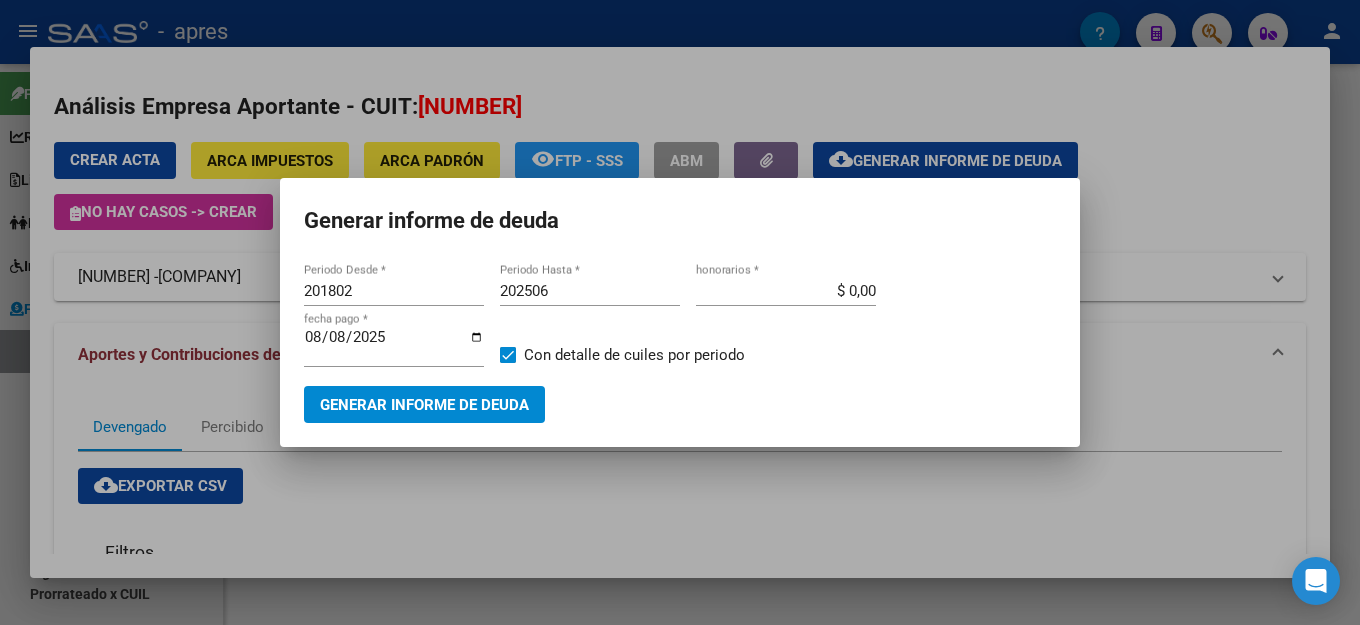 click on "201802 Periodo Desde *   202506 Periodo Hasta *   $ 0,00 honorarios *   2025-08-08 fecha pago *   Con detalle de cuiles por periodo  Generar informe de deuda" at bounding box center [680, 341] 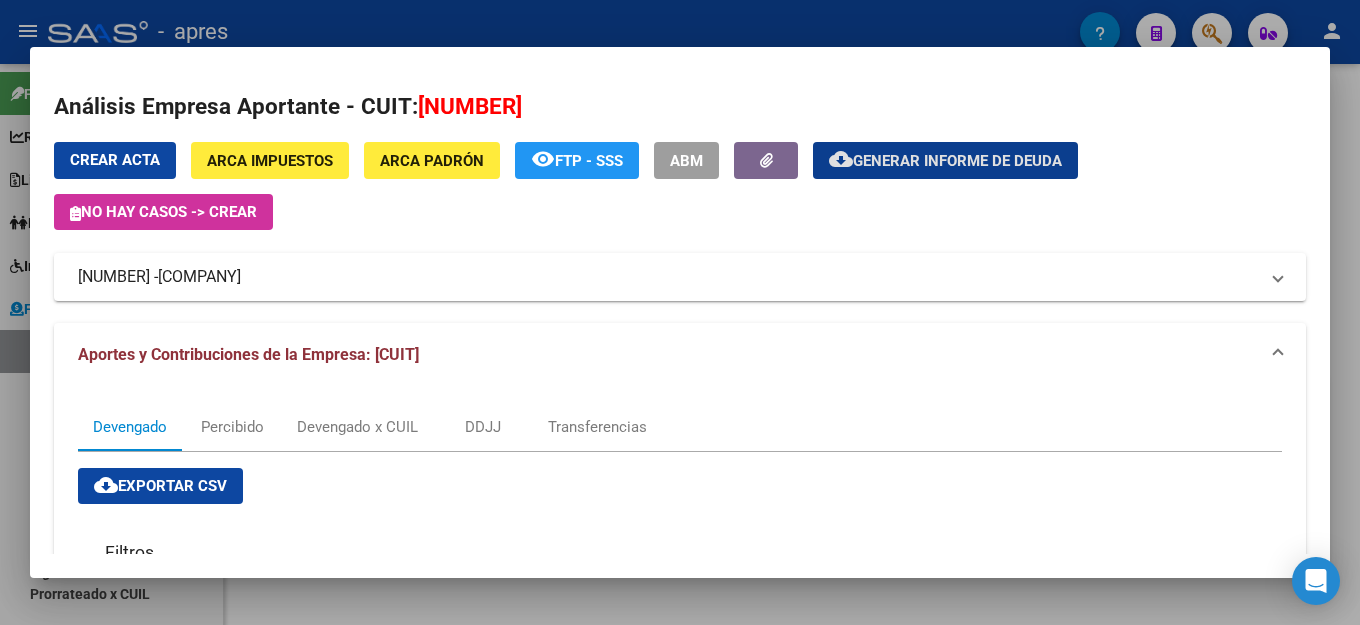 click on "Crear Acta" at bounding box center (115, 160) 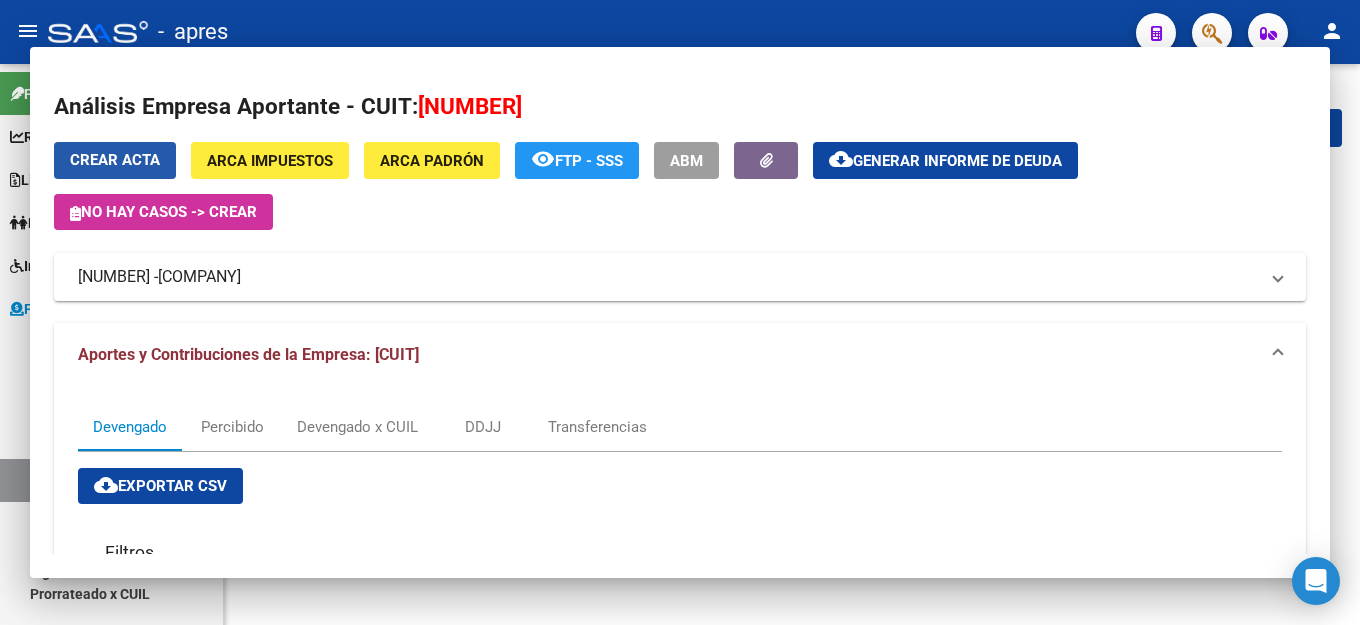 scroll, scrollTop: 0, scrollLeft: 0, axis: both 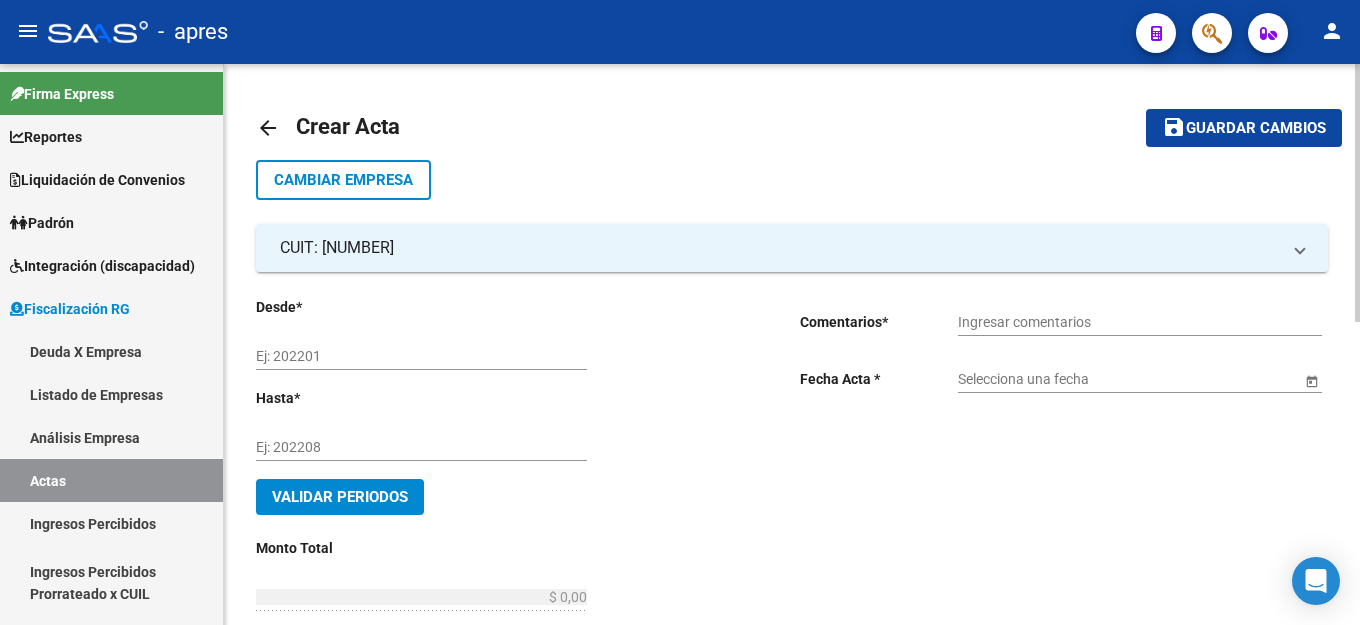click on "Ej: 202201" at bounding box center (421, 356) 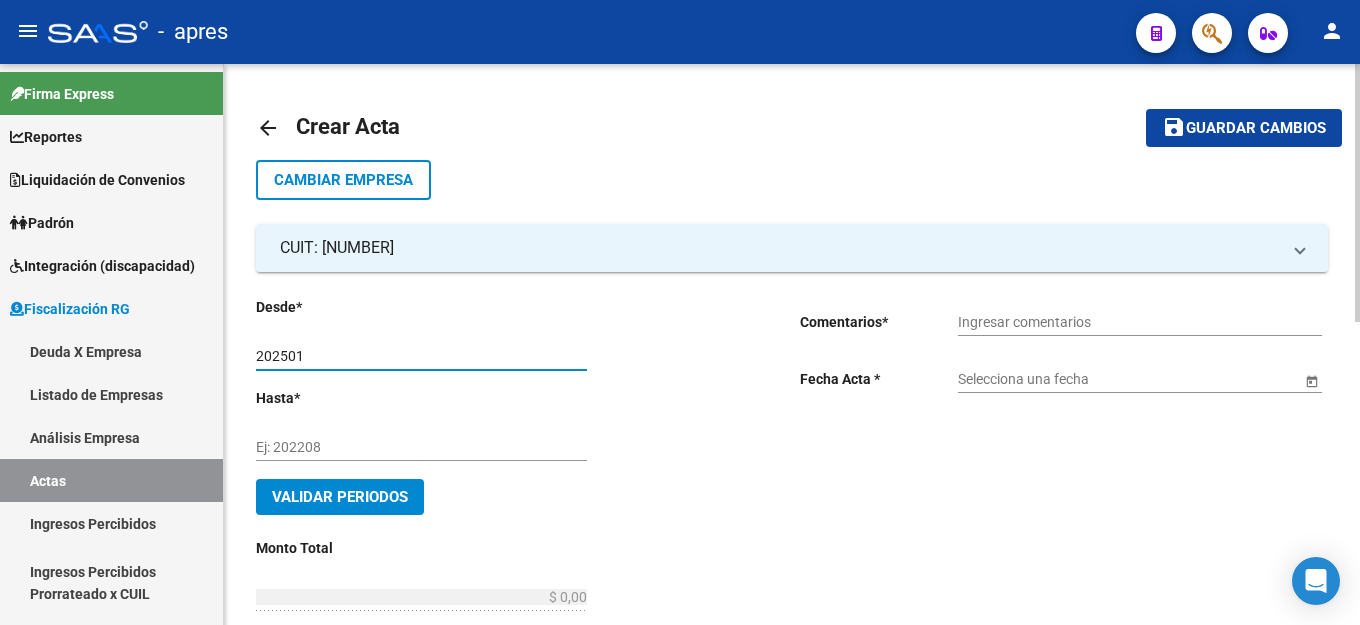 type on "202501" 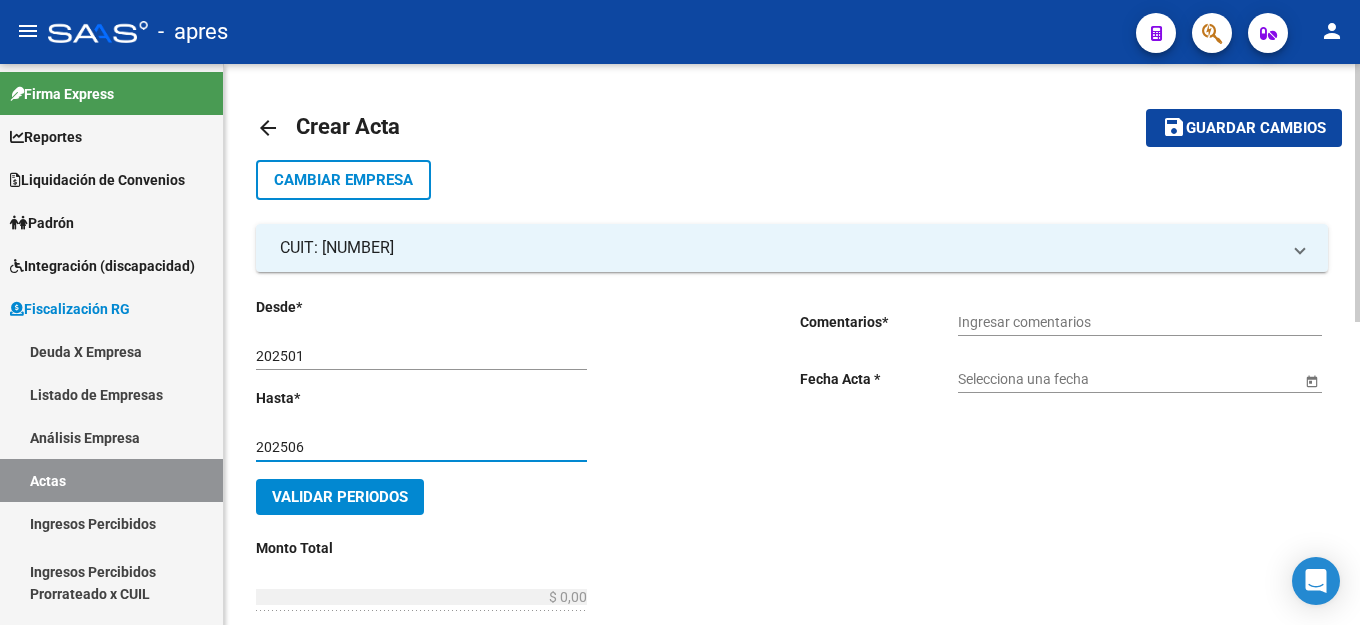 type on "202506" 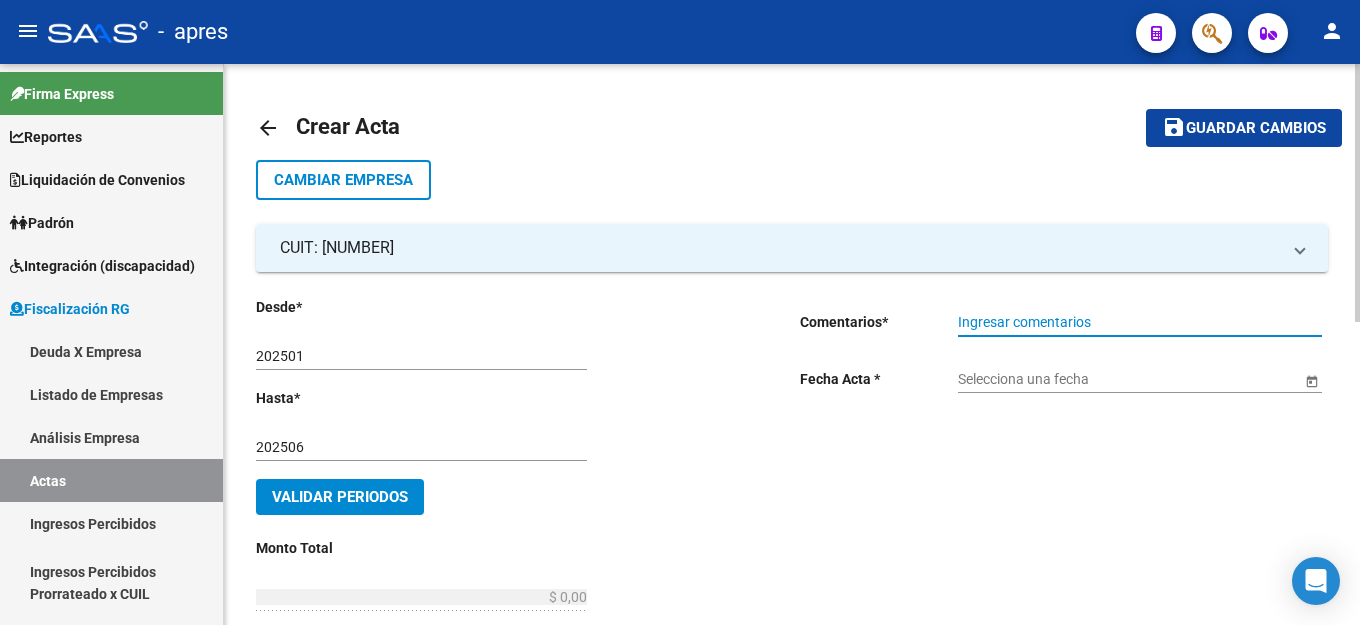click on "Ingresar comentarios" at bounding box center [1140, 322] 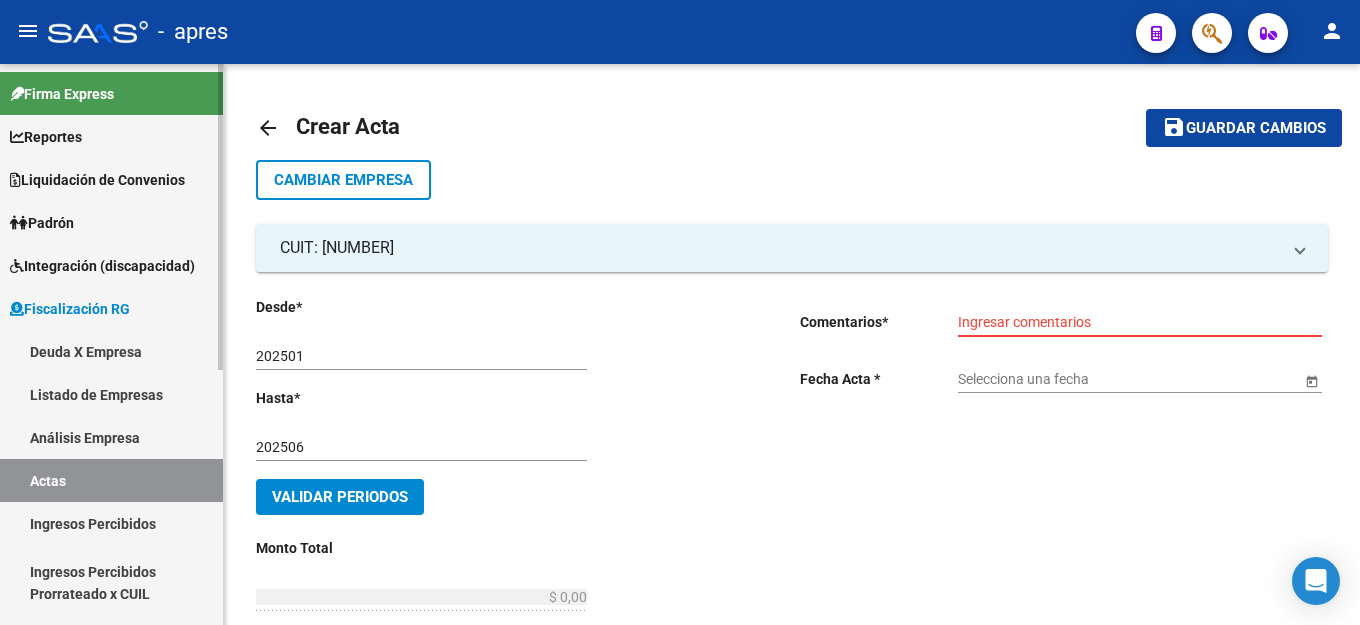 click on "Deuda X Empresa" at bounding box center (111, 351) 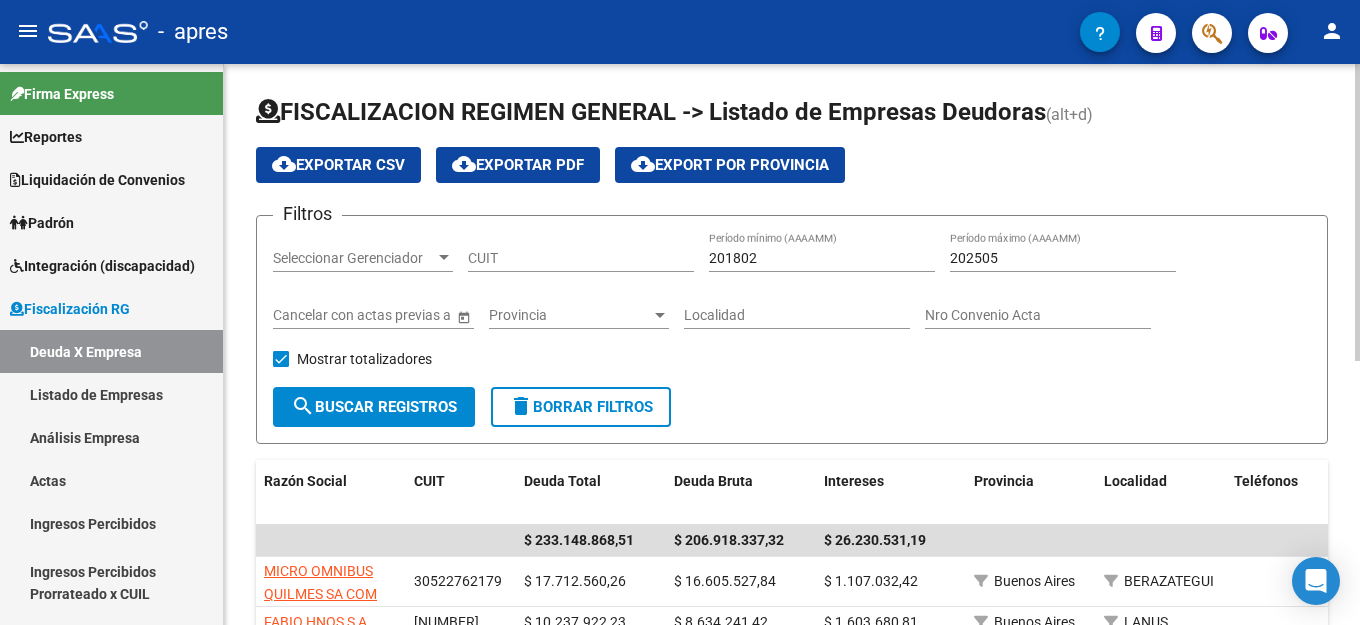 click on "CUIT" 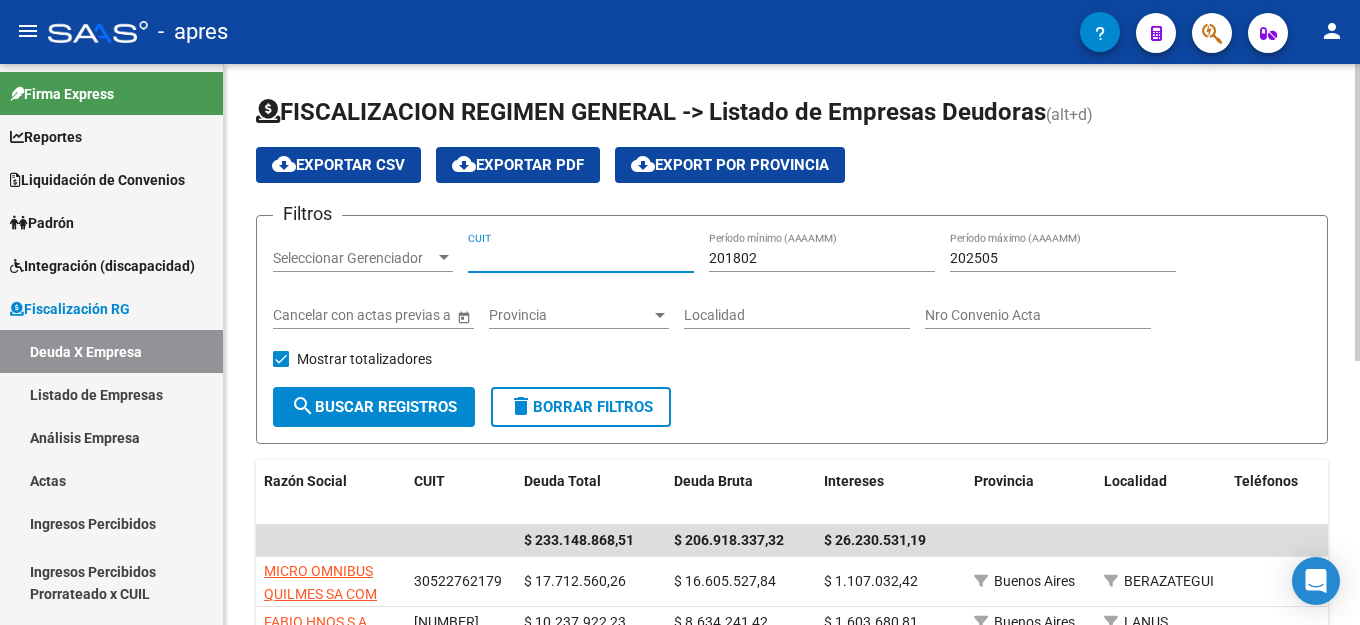 paste on "30-71030561-3" 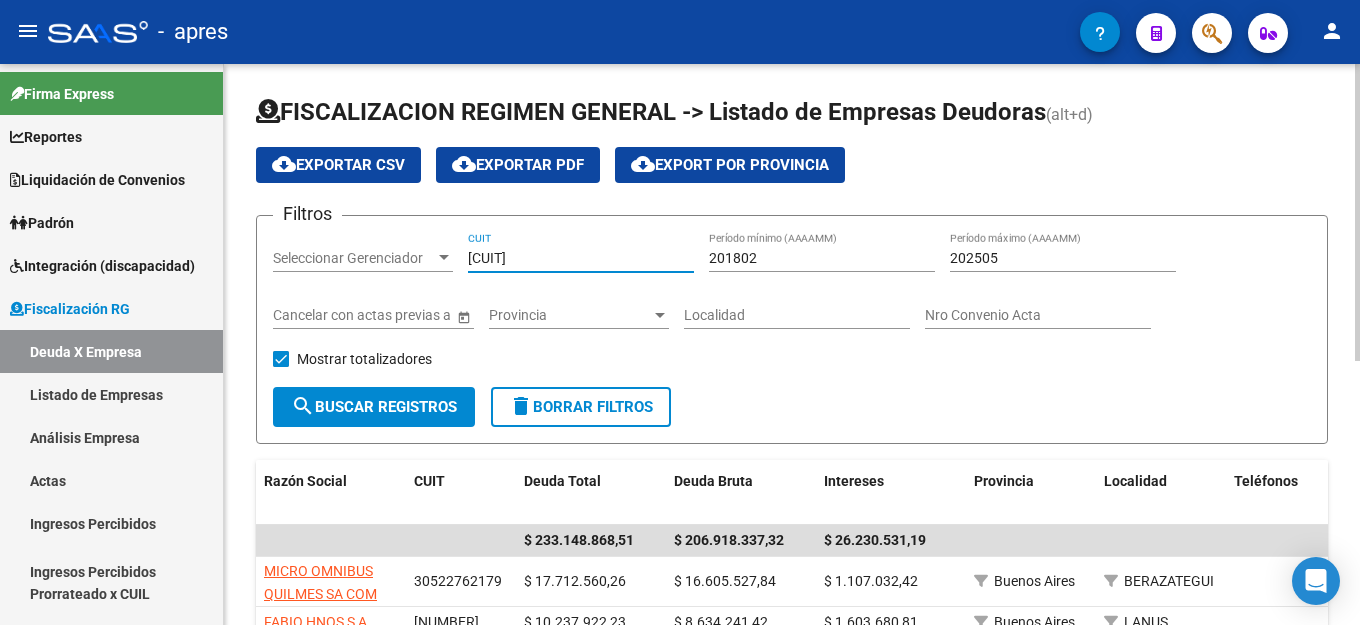 type on "30-71030561-3" 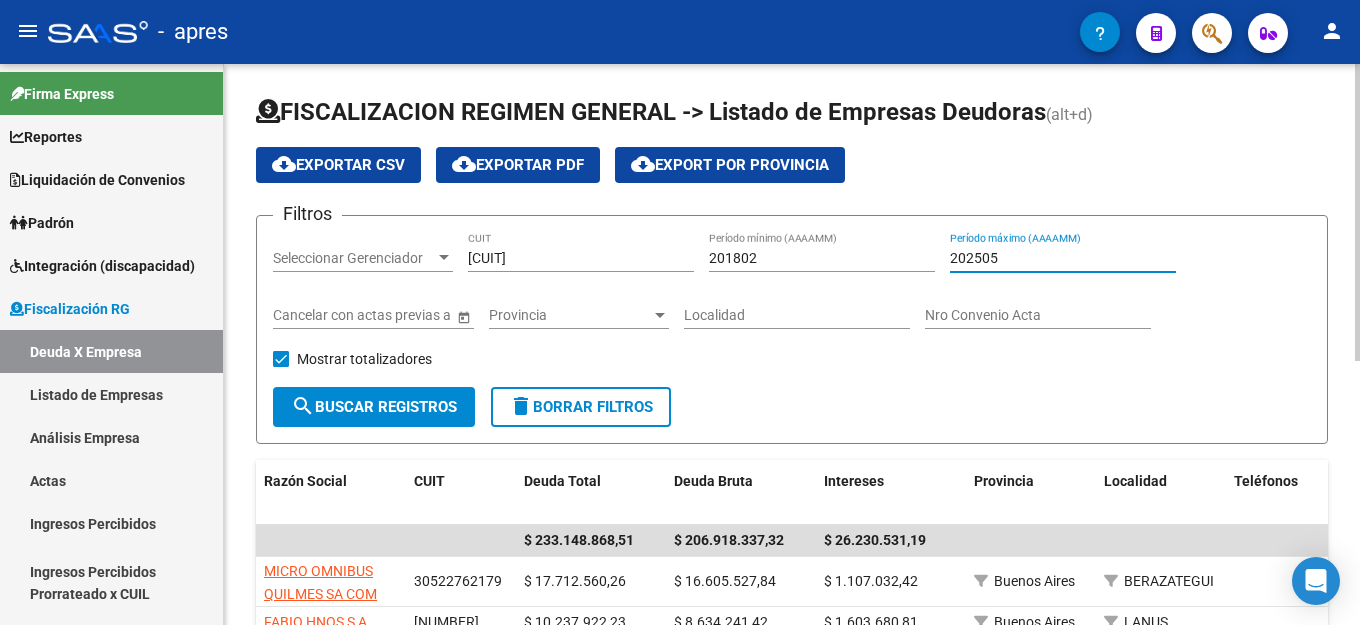 click on "202505" at bounding box center (1063, 258) 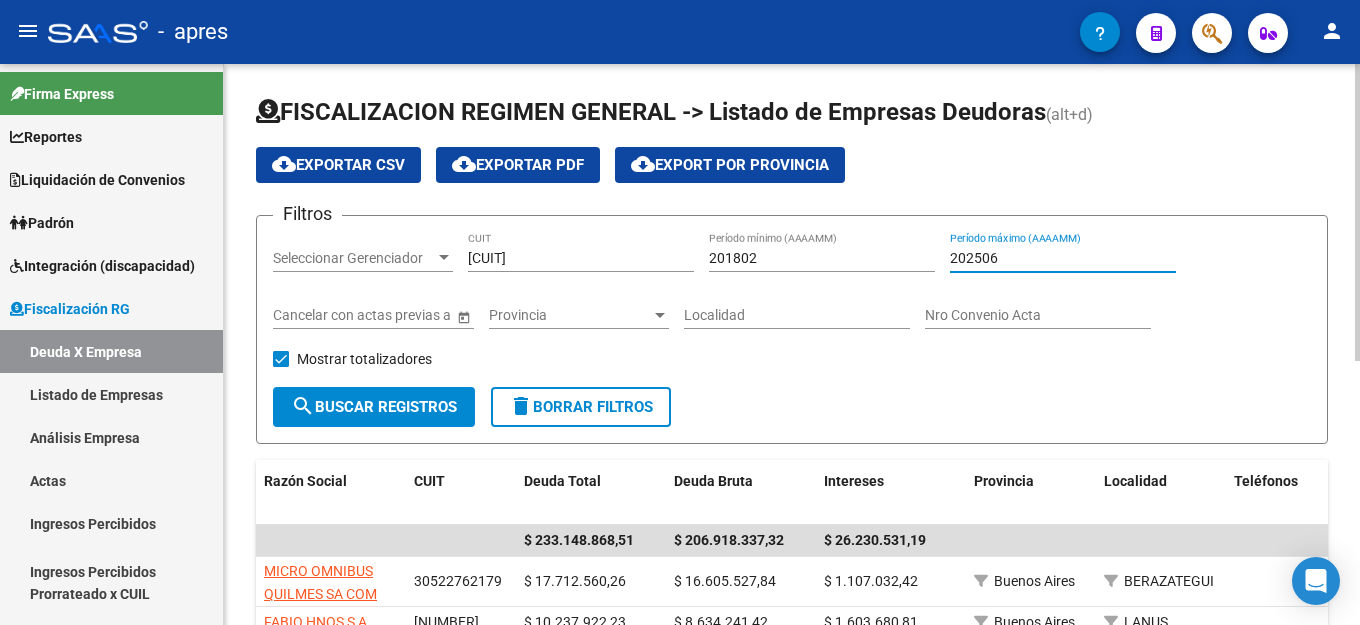 type on "202506" 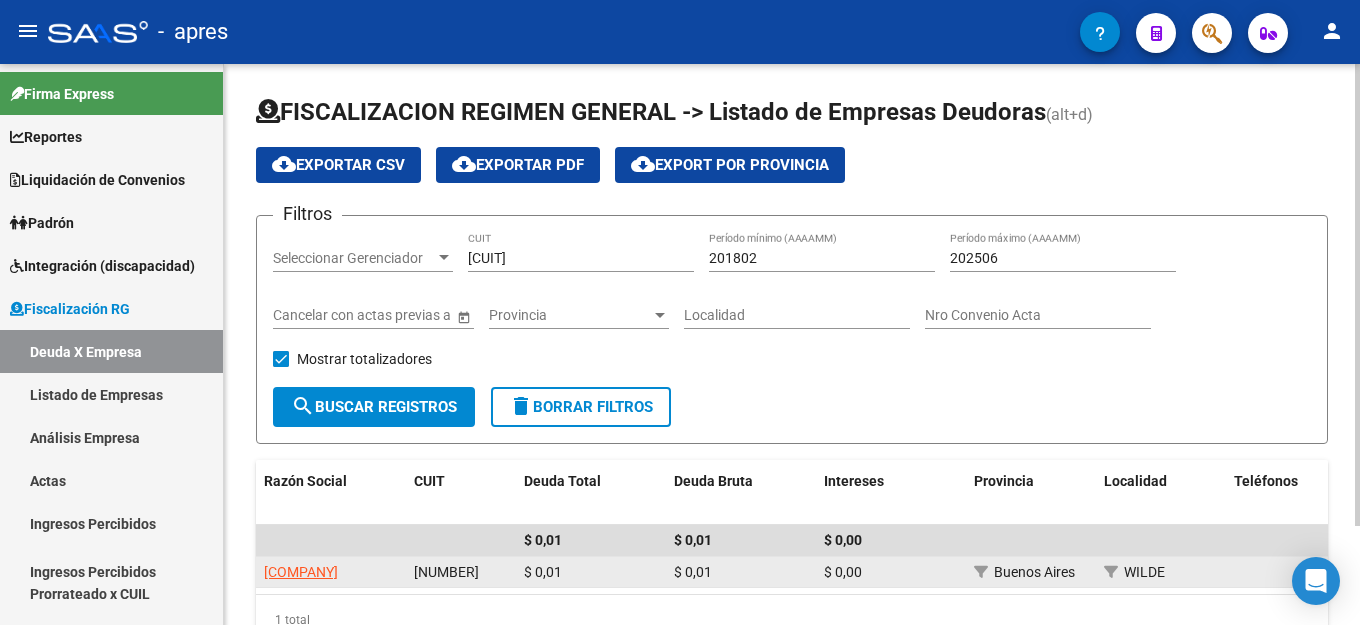 click on "SANITARIOS CORTESE SRL" 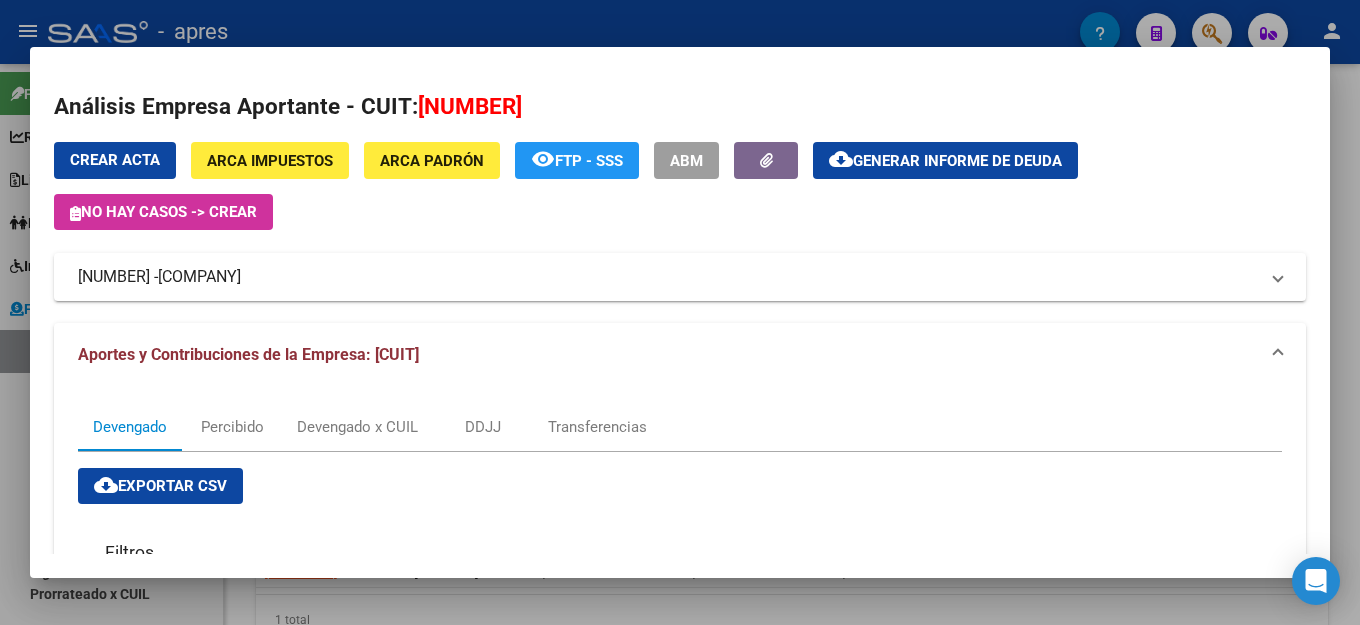 click on "Crear Acta ARCA Impuestos ARCA Padrón remove_red_eye  FTP - SSS  ABM  cloud_download  Generar informe de deuda   No hay casos -> Crear" at bounding box center [680, 186] 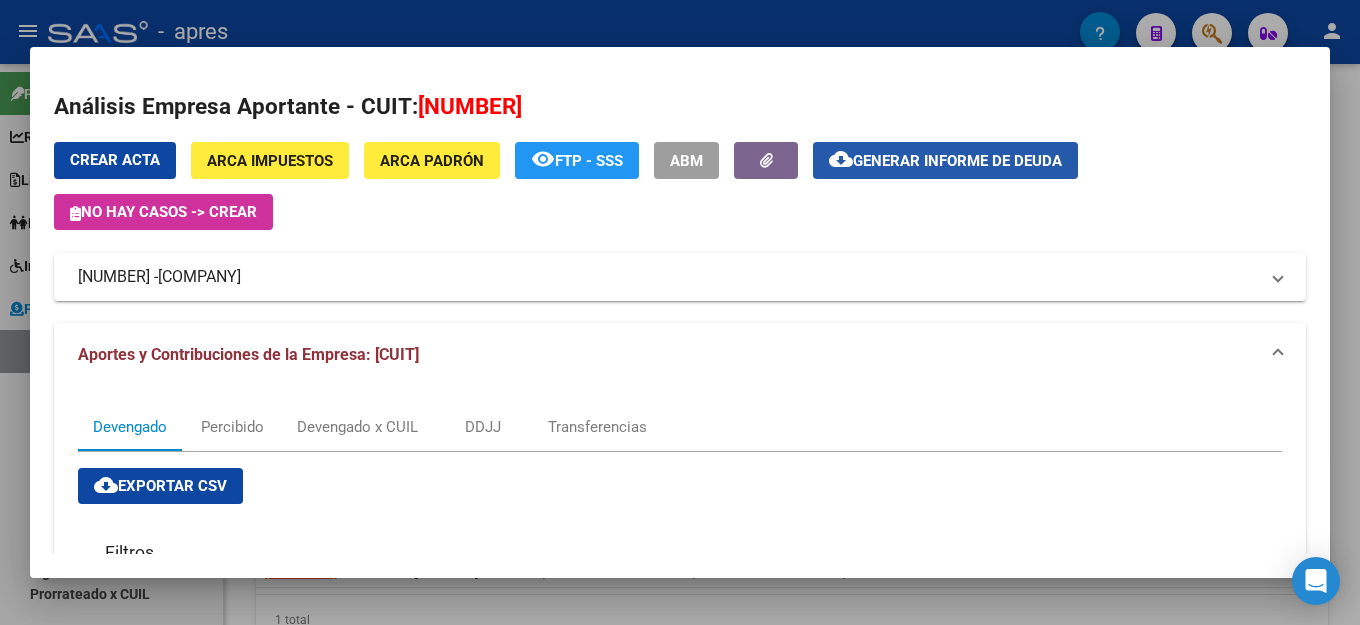 click on "Generar informe de deuda" 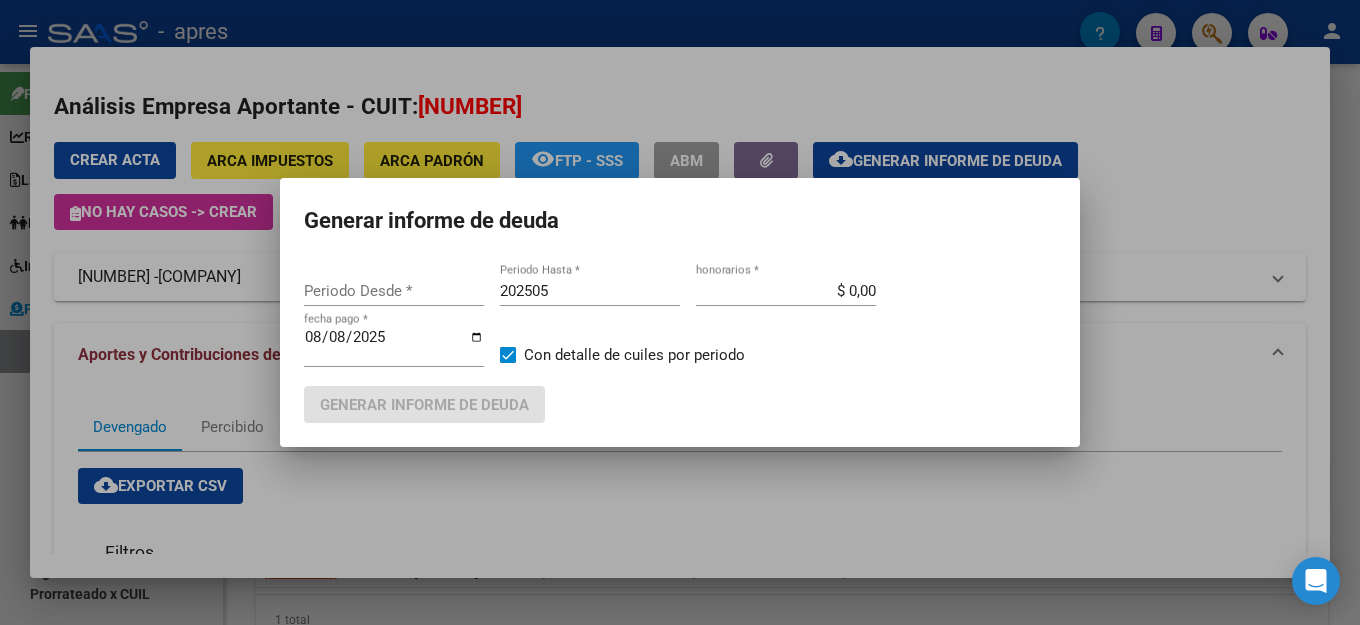 type on "201802" 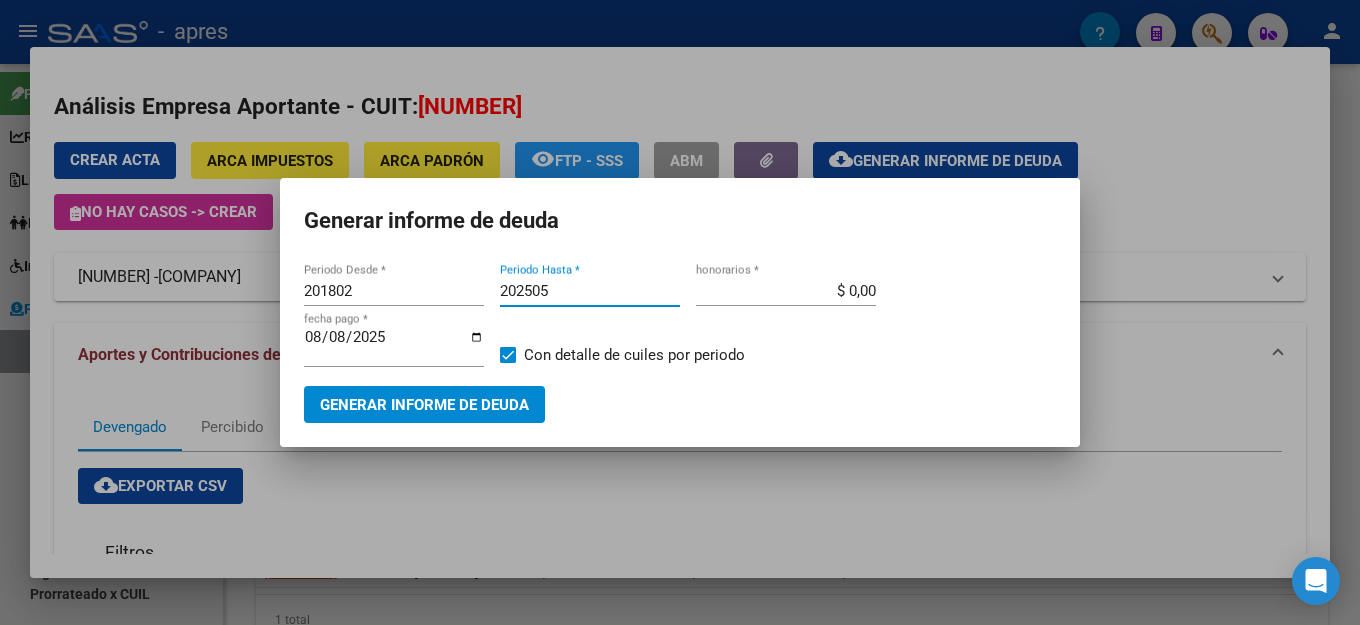 click on "202505" at bounding box center (590, 291) 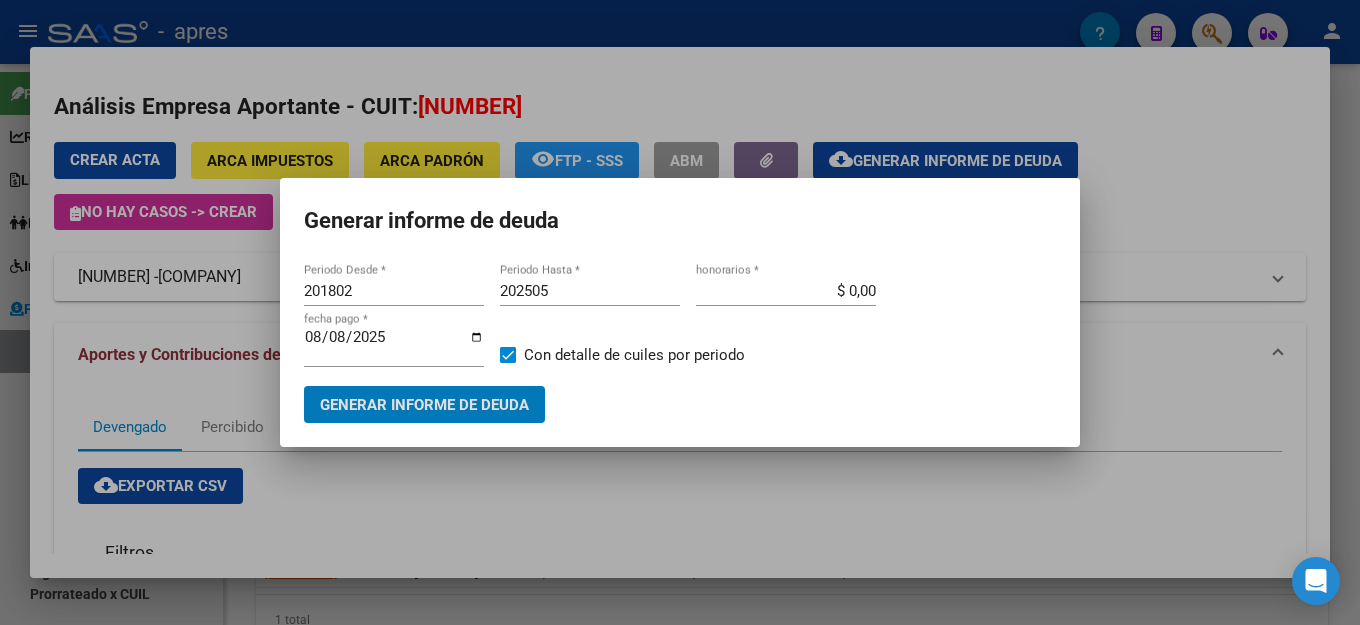 type 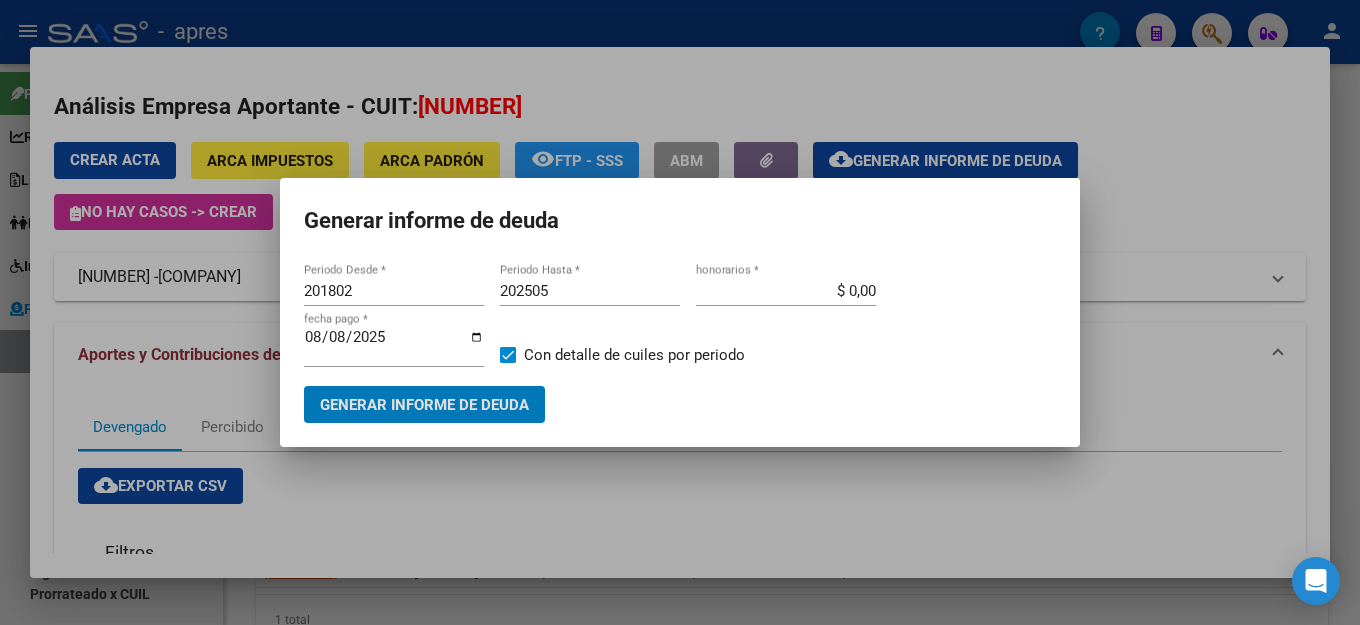 click on "202505" at bounding box center (590, 291) 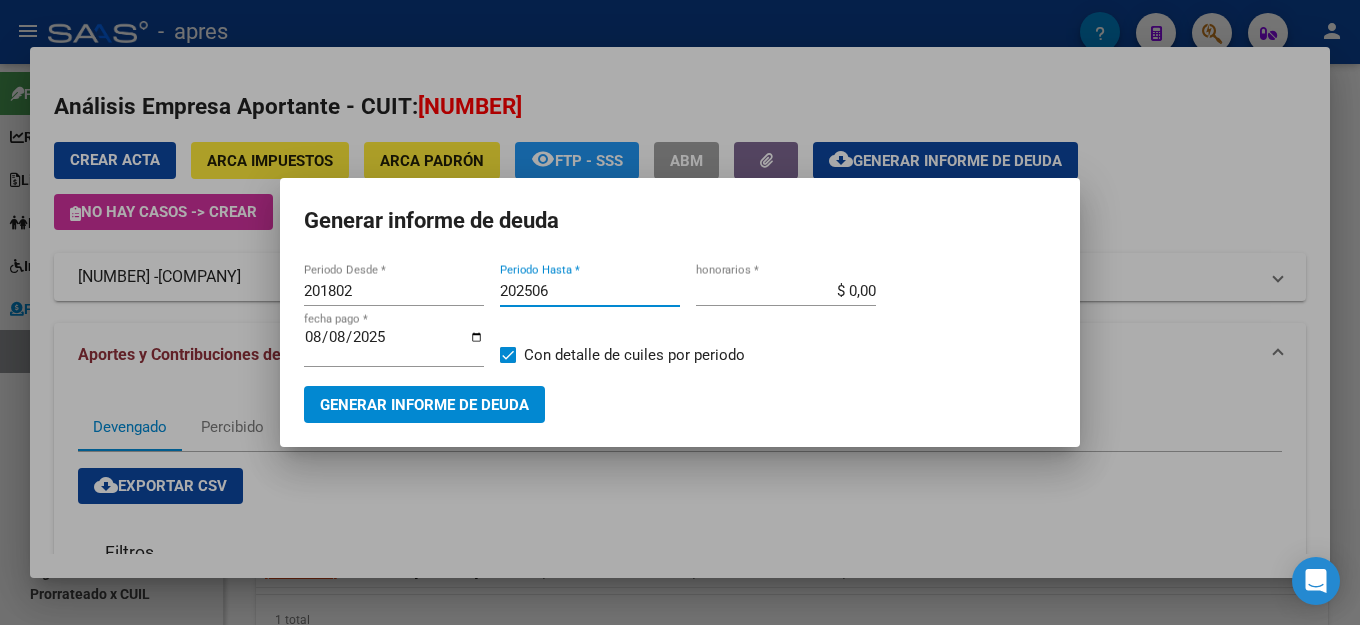 type on "202506" 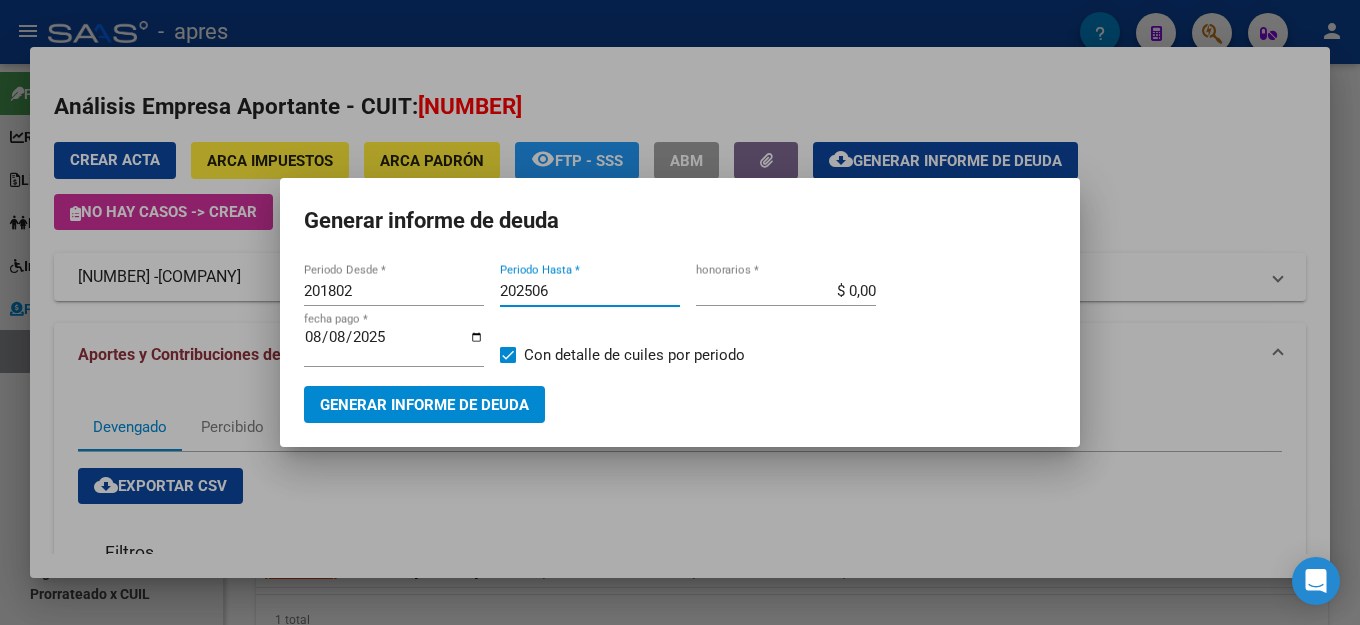 click on "Generar informe de deuda" at bounding box center (424, 404) 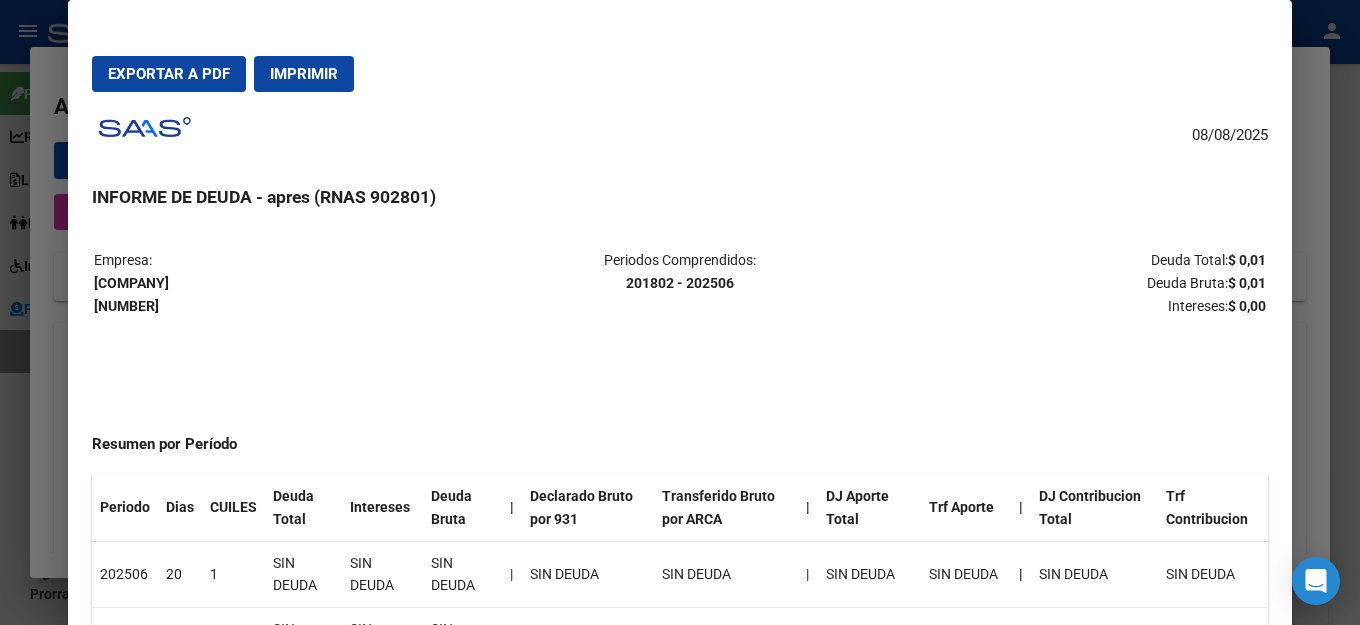 click on "Exportar a PDF" at bounding box center (169, 74) 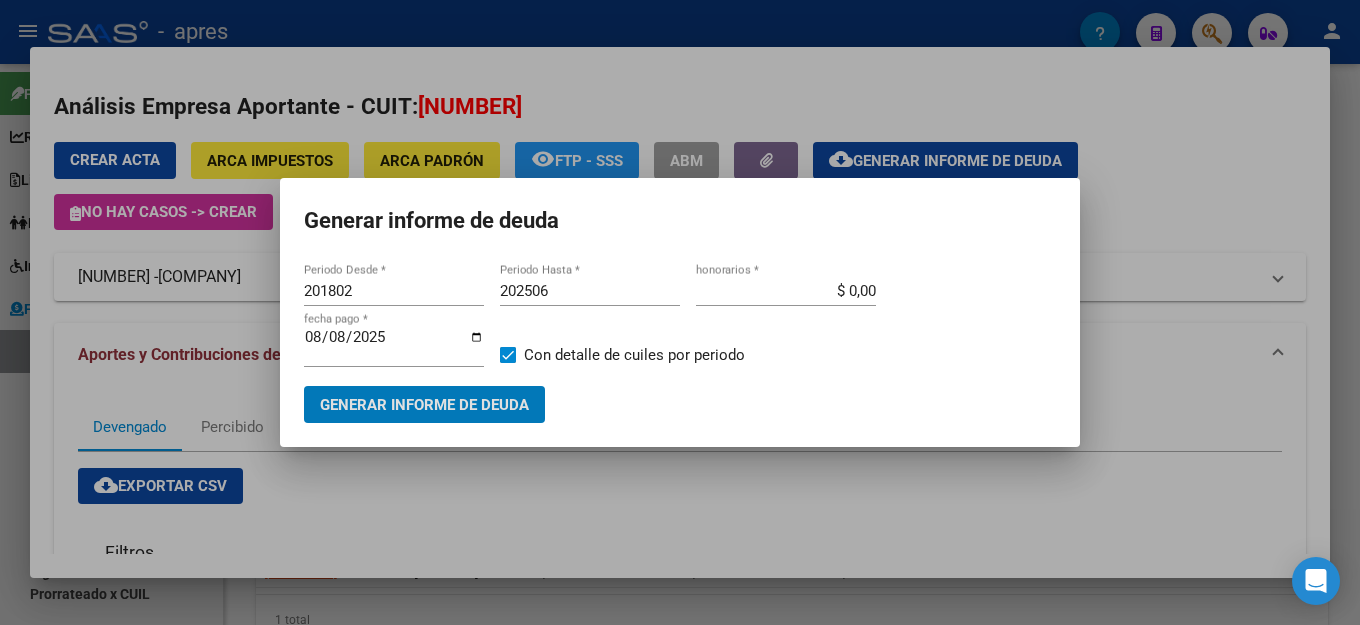 drag, startPoint x: 428, startPoint y: 256, endPoint x: 442, endPoint y: 262, distance: 15.231546 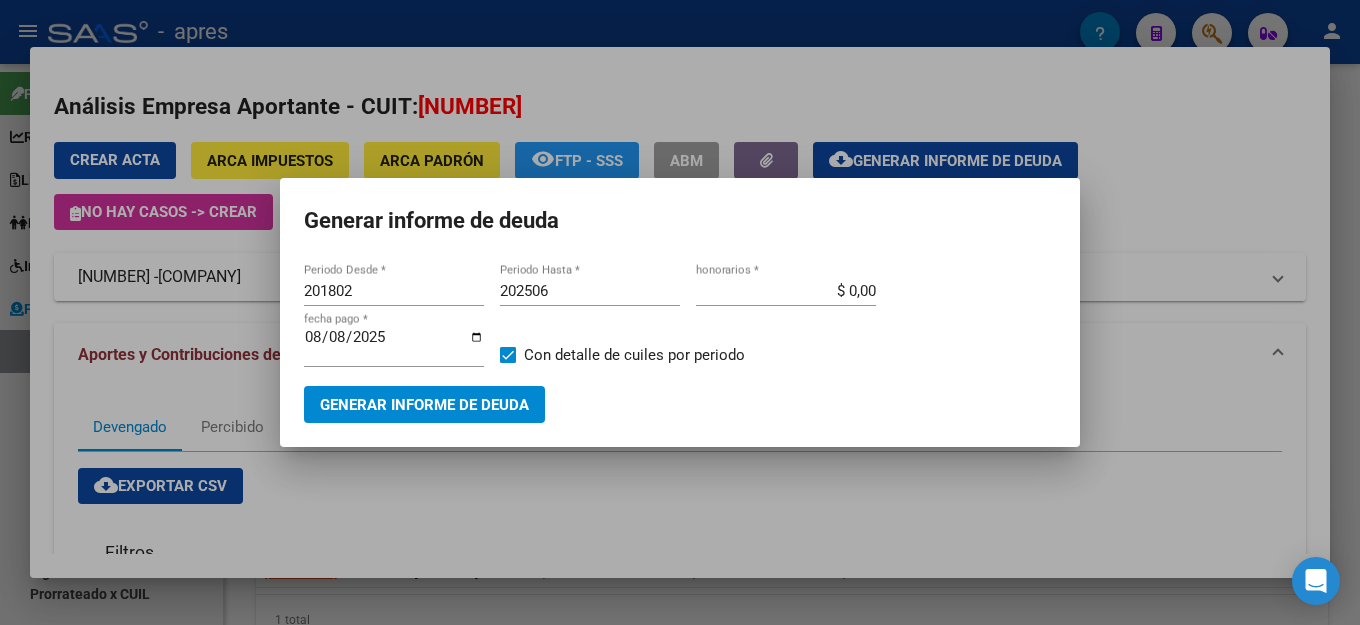 type 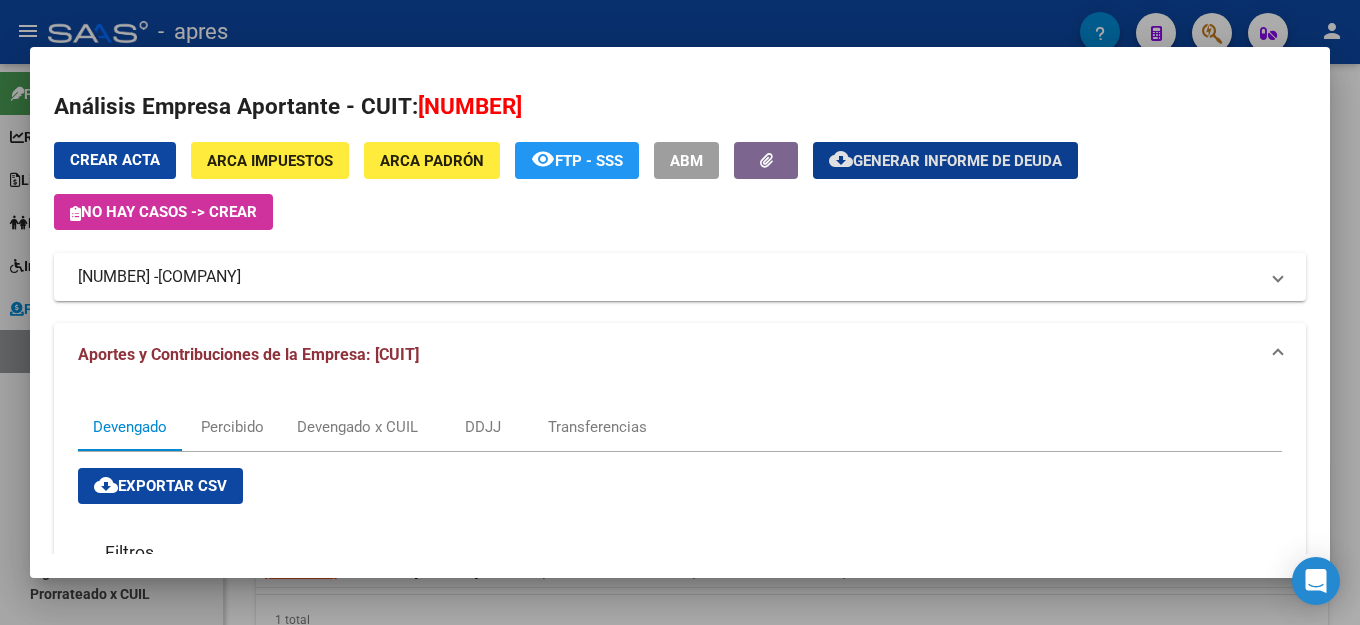 click on "Crear Acta" at bounding box center [115, 160] 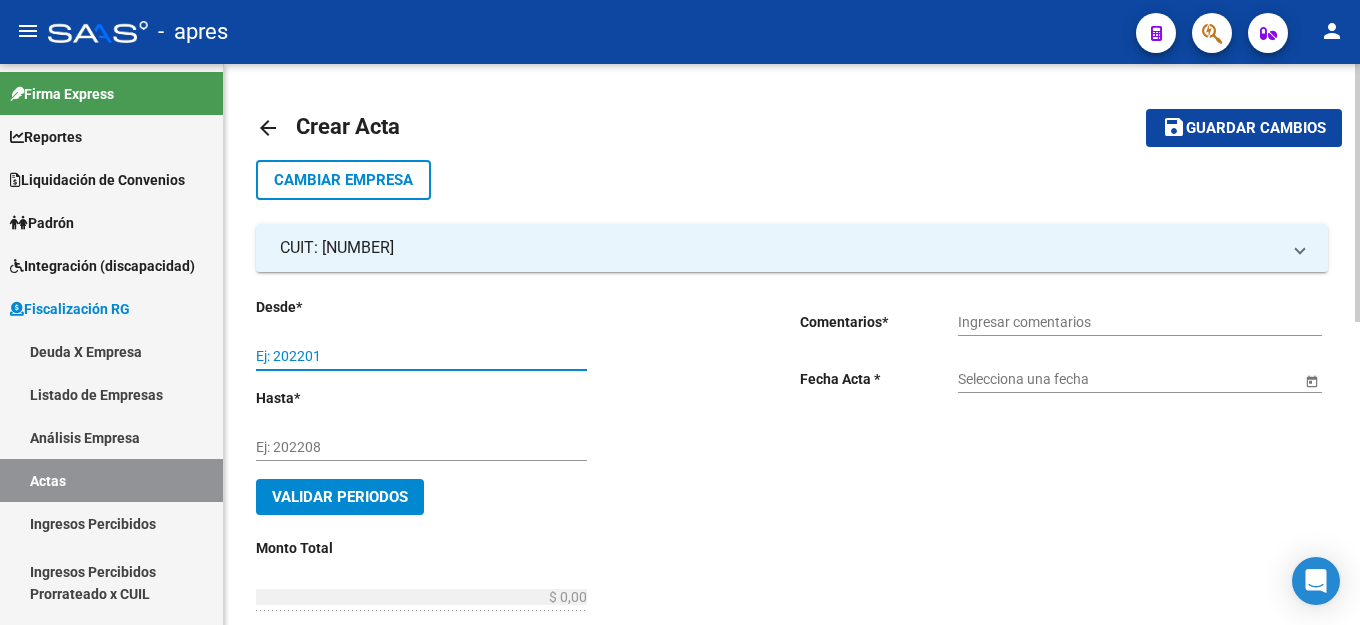 click on "Ej: 202201" at bounding box center [421, 356] 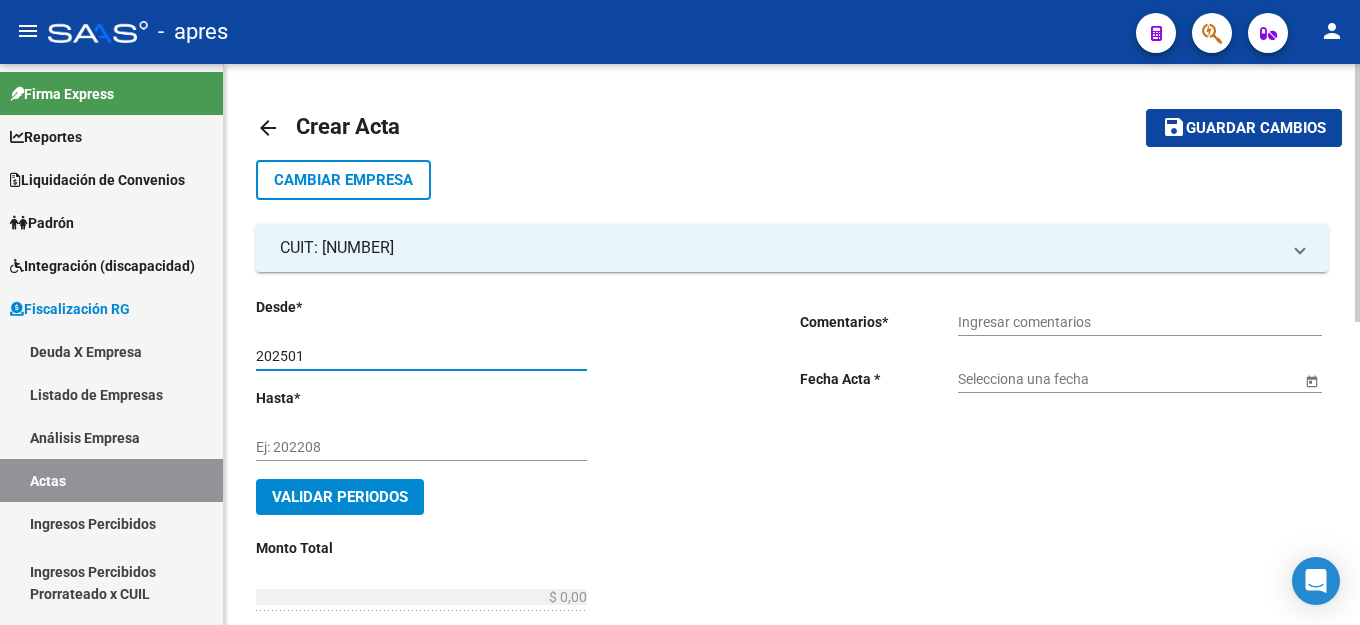 type on "202501" 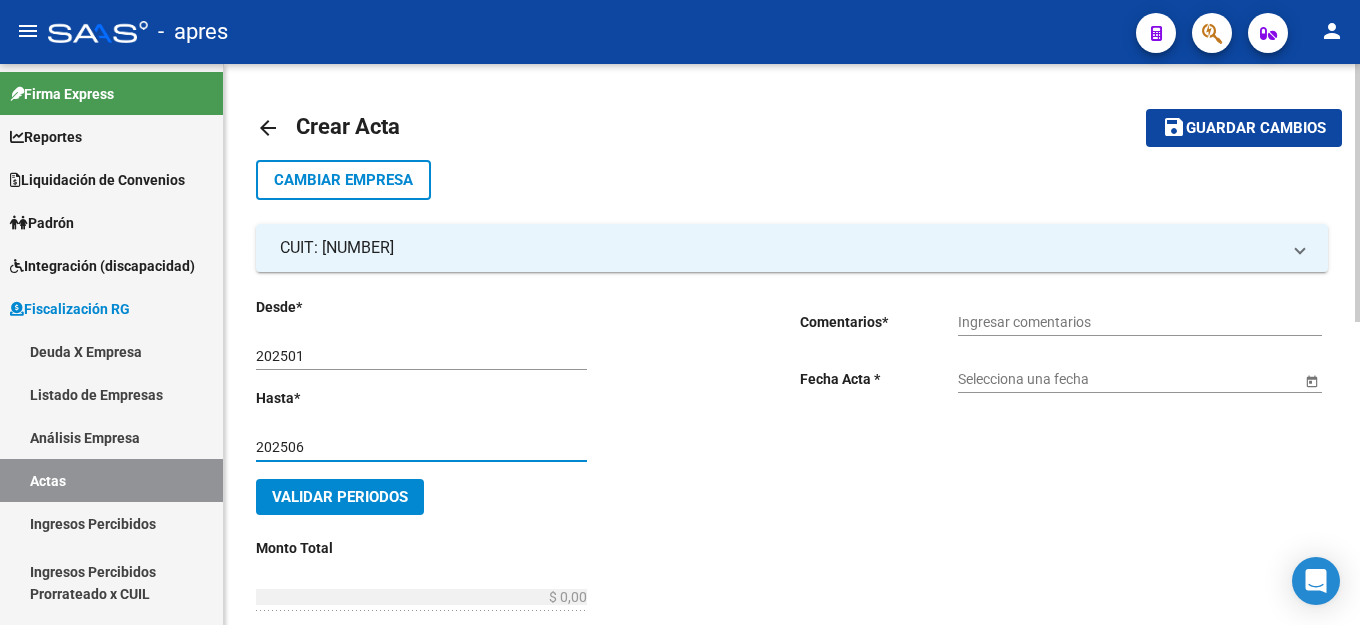 type on "202506" 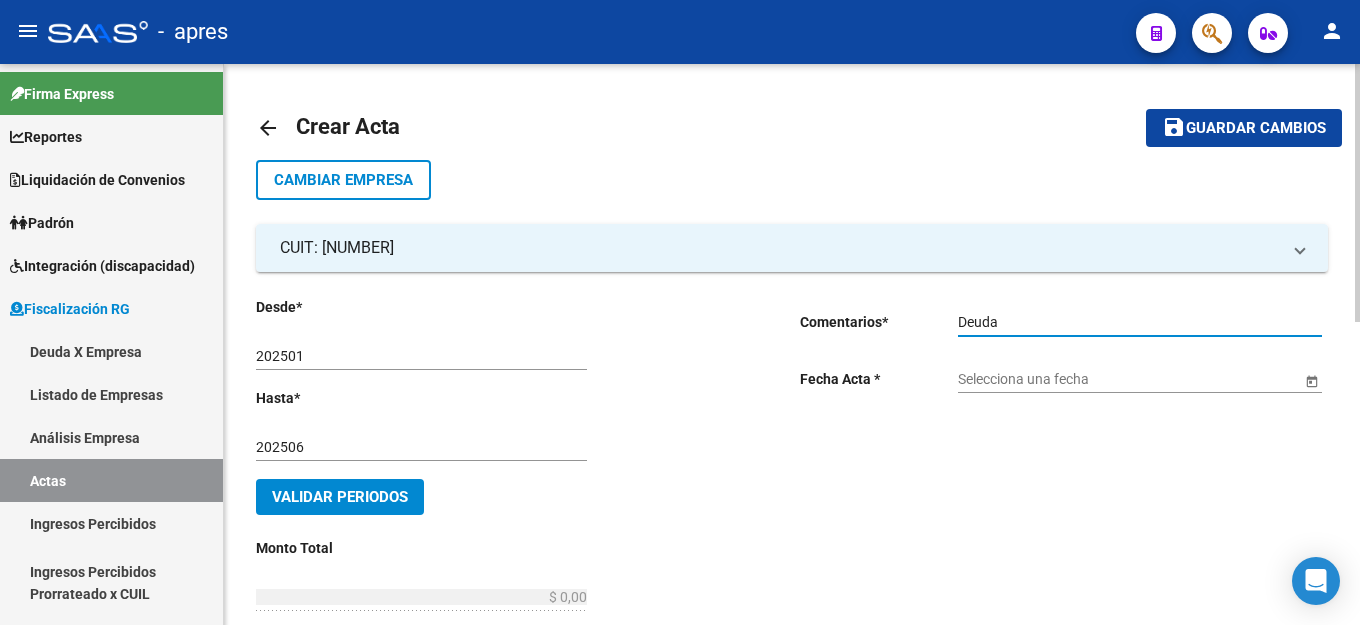 type on "Deuda" 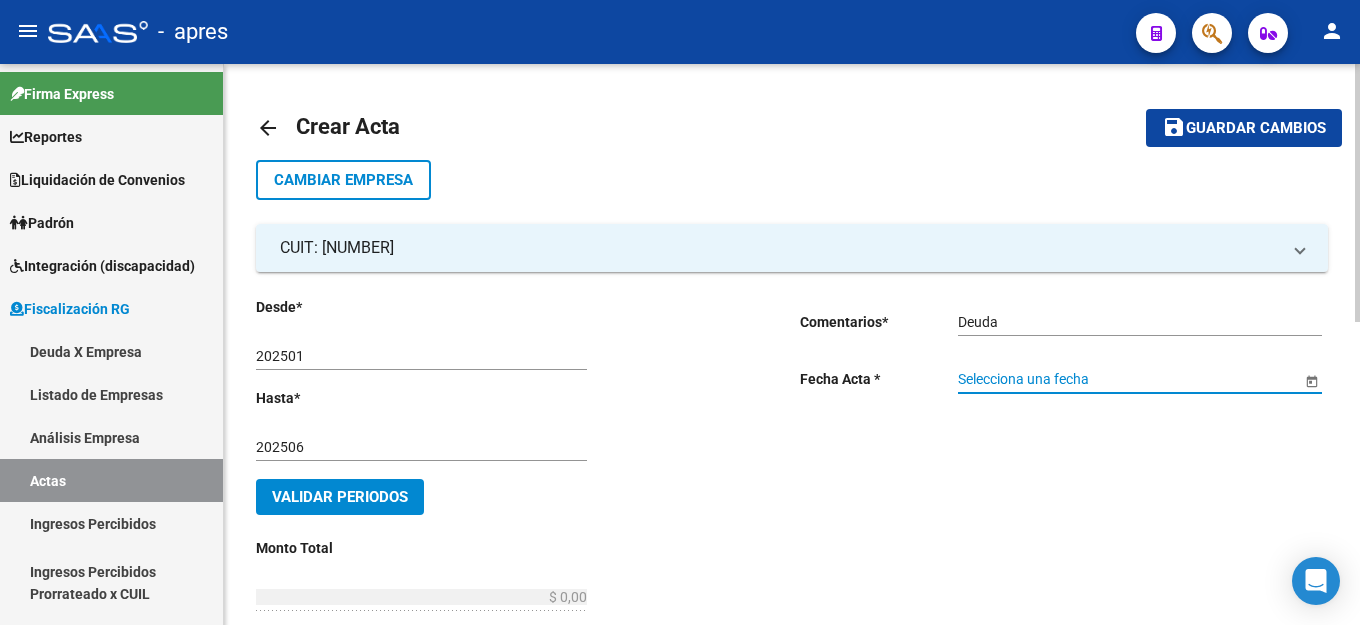 click on "Selecciona una fecha" at bounding box center [1129, 379] 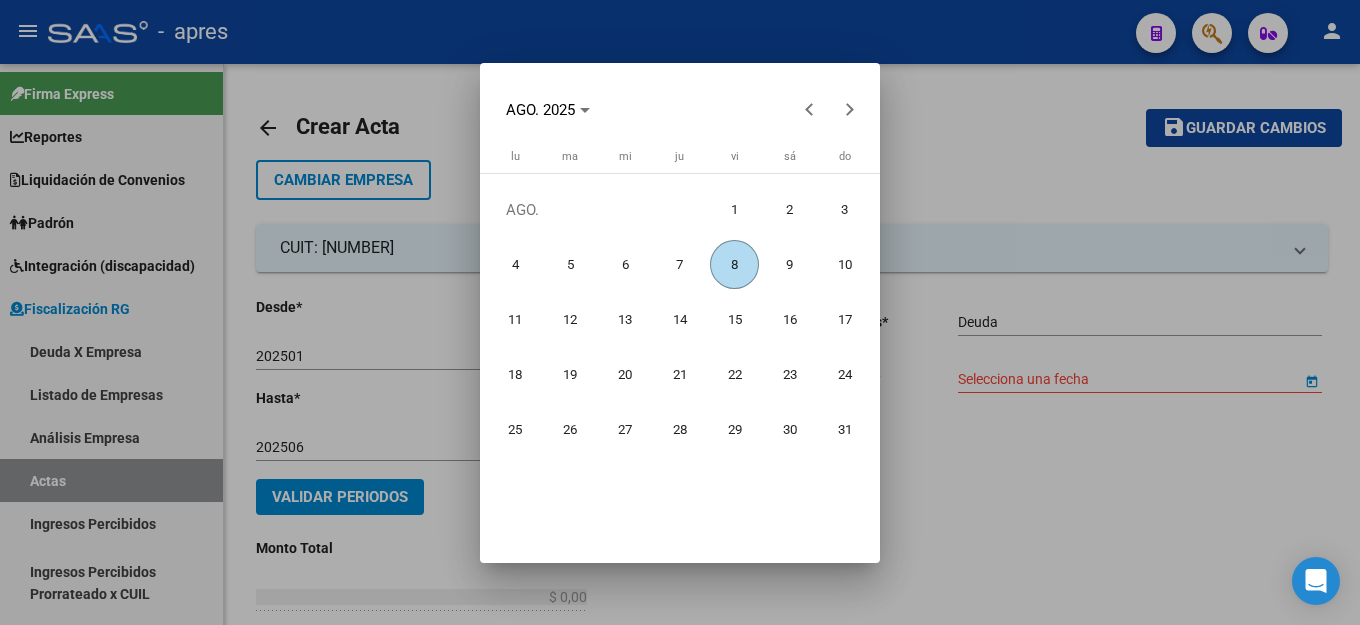 click on "8" at bounding box center (734, 264) 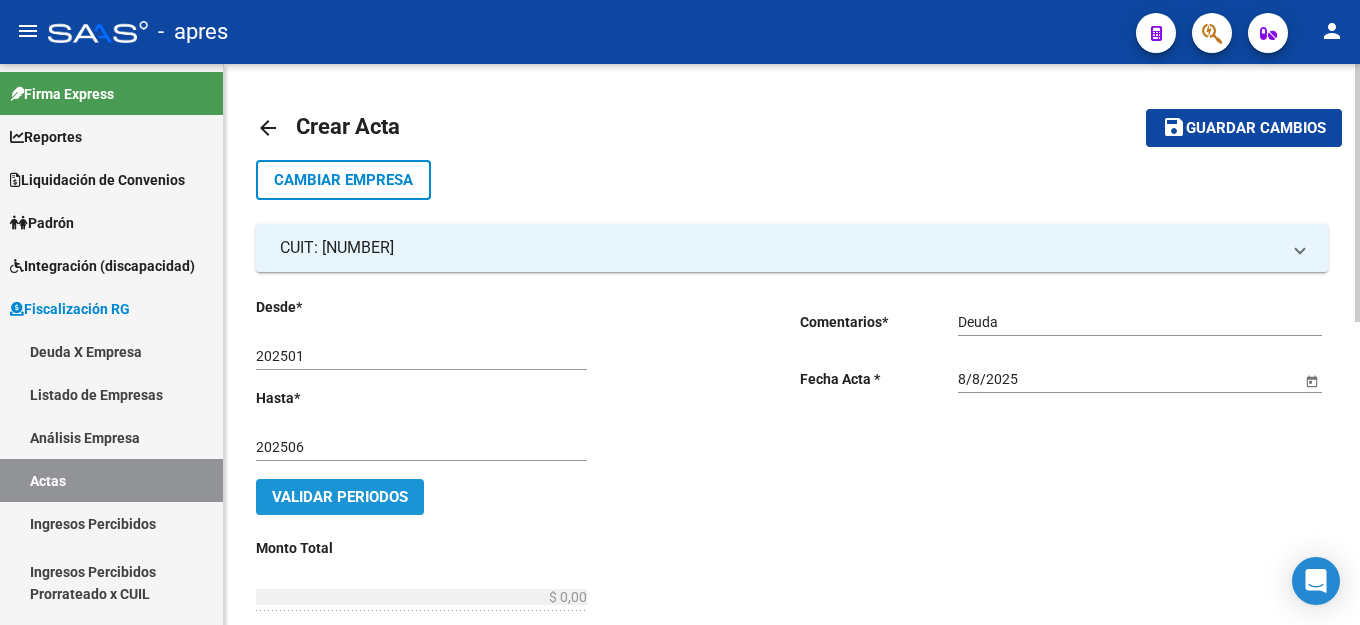 click on "Validar Periodos" 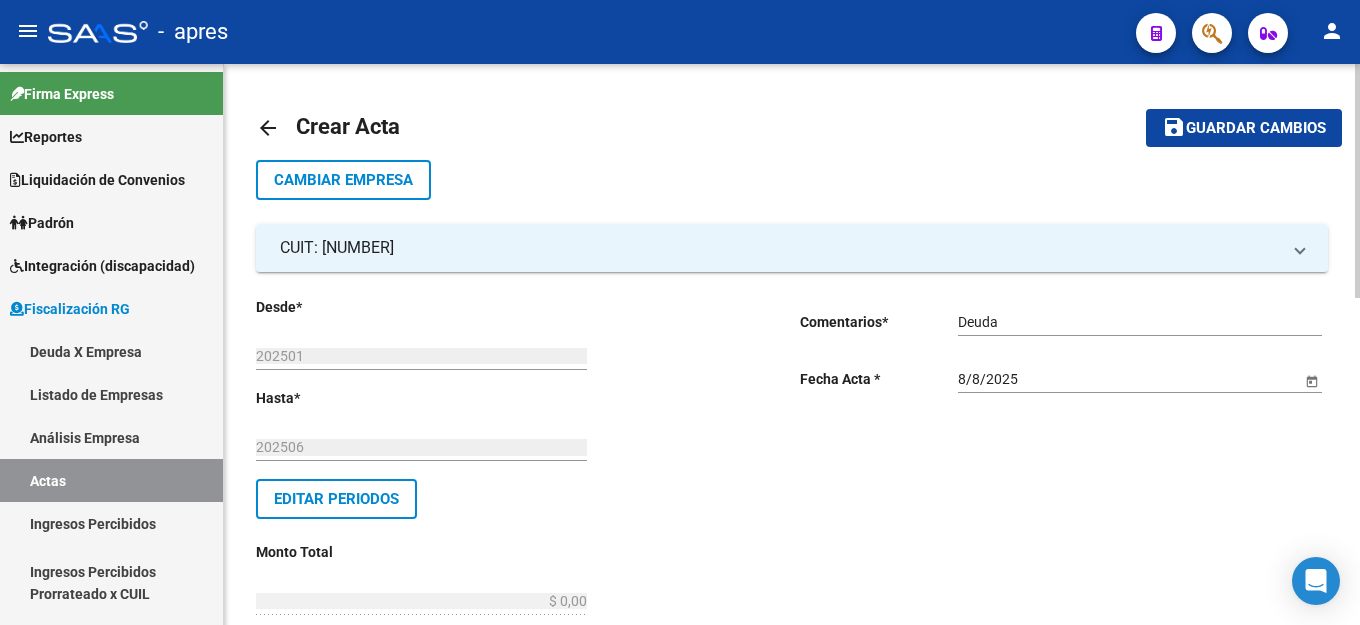 click on "Desde  *   202501 Ej: 202201  Hasta  *   202506 Ej: 202208   Editar Periodos Monto Total    $ 0,00 Ingresar el monto total  Monto Bruto  *   $ 0,00 Ingresar monto bruto  Intereses  *   $ 0,00 Ingresar intereses   Grupo Fiscalizador * Seleccionar Grupo Fiscalizador Seleccionar Grupo Fiscalizador  Fiscalizador * Seleccionar Fiscalizador Seleccionar Fiscalizador Número Acta  *   Ingresar número acta    $ 0,00 Honorarios Fiscalizacion  Nro Convenio    Ingresar número de convenio     Cobrado    Acta Judicial     Acta Virtual / Moroso Incobrable  Comentarios  *   Deuda Ingresar comentarios  Fecha Acta * 8/8/2025 Selecciona una fecha" 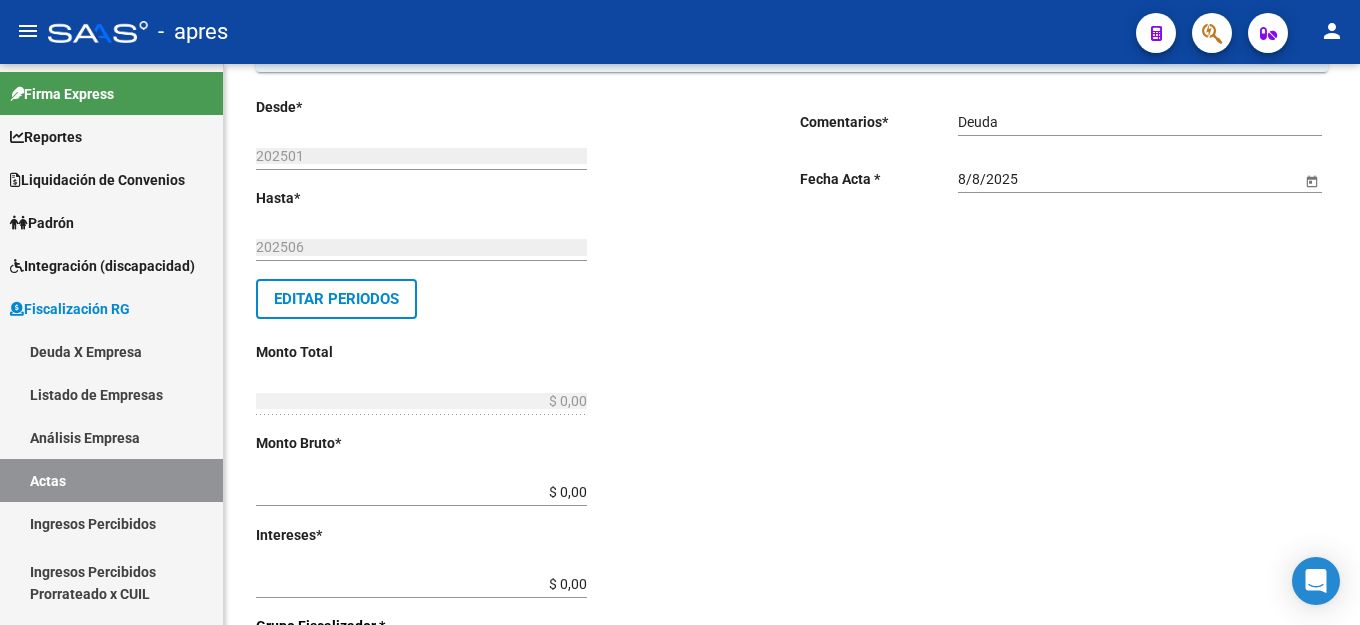 click on "$ 0,00" at bounding box center [421, 492] 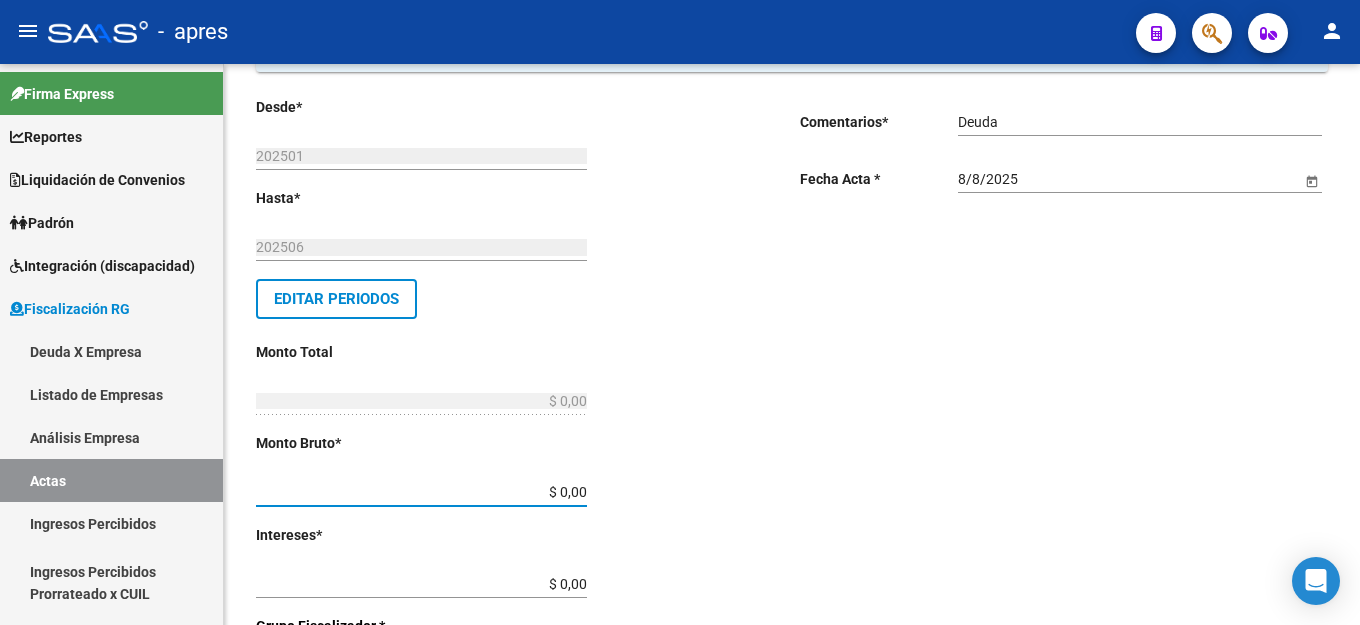 type on "$ 0,01" 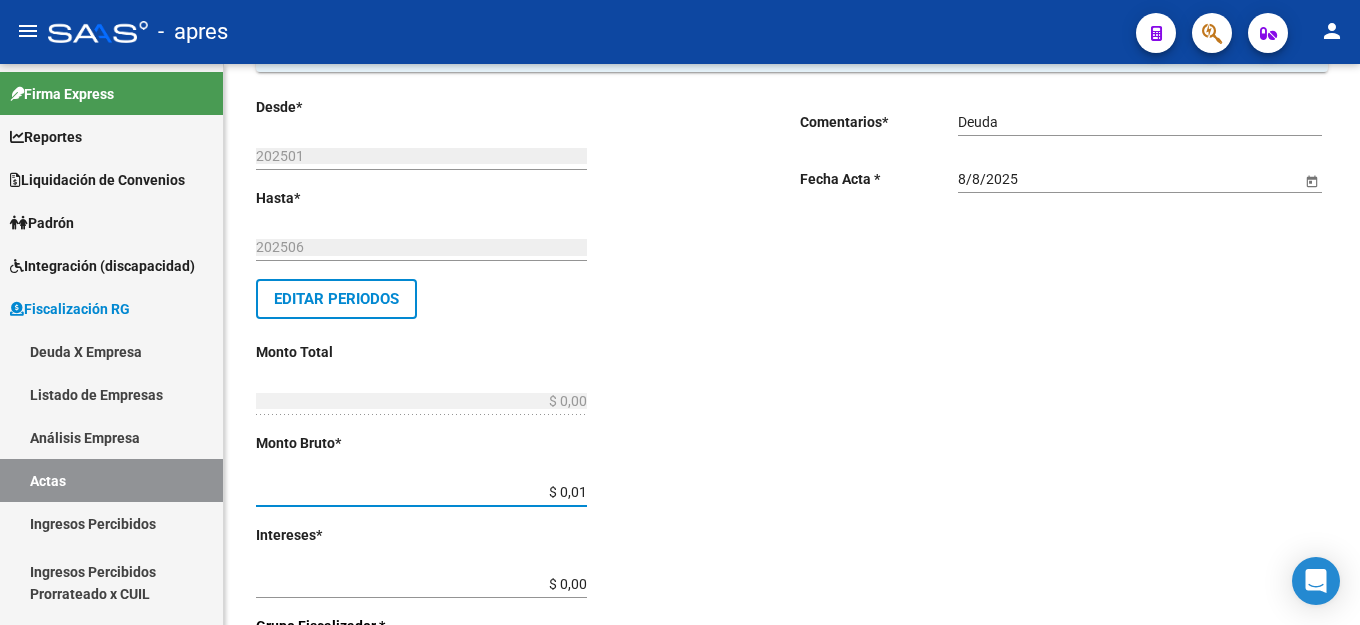 type on "$ 0,01" 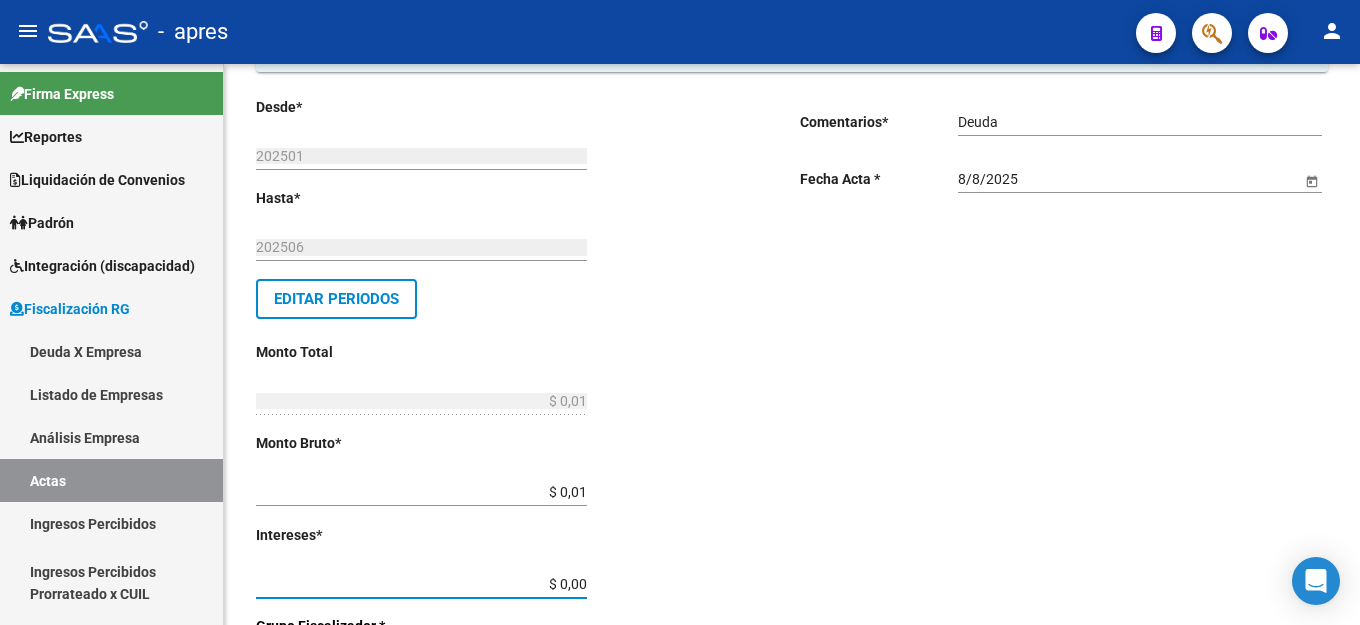 type on "$ 0,01" 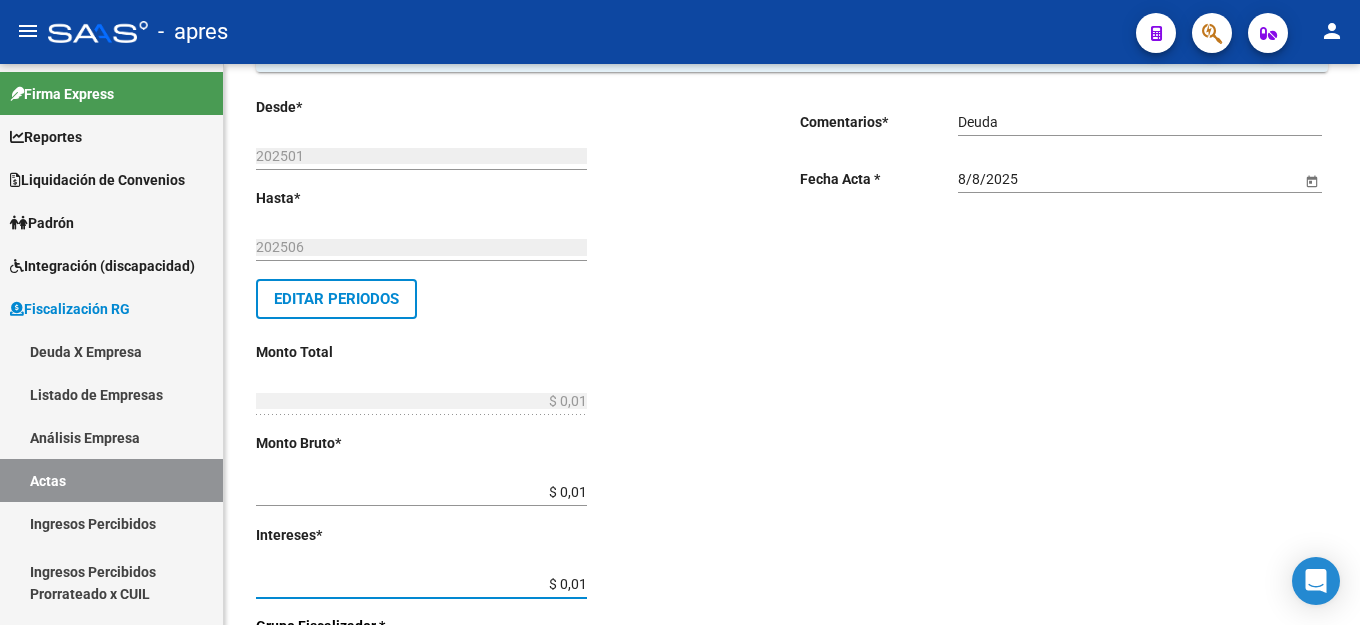 type on "$ 0,02" 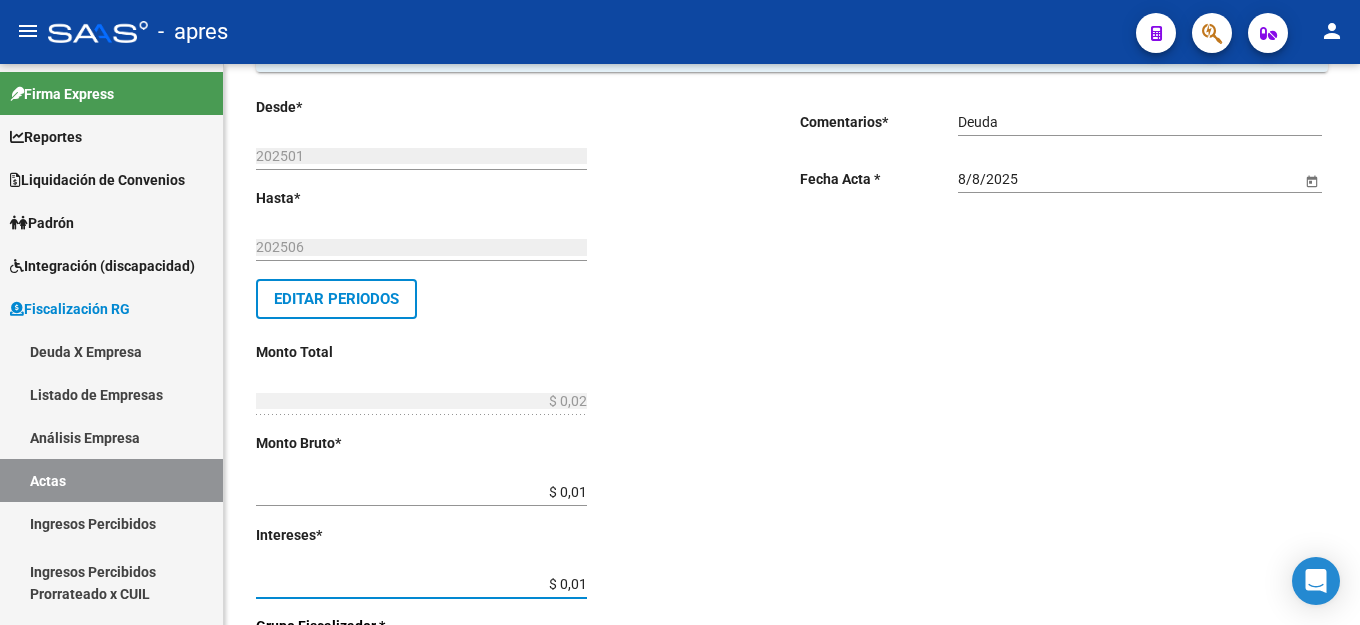 click on "Desde  *   202501 Ej: 202201  Hasta  *   202506 Ej: 202208   Editar Periodos Monto Total    $ 0,02 Ingresar el monto total  Monto Bruto  *   $ 0,01 Ingresar monto bruto  Intereses  *   $ 0,01 Ingresar intereses   Grupo Fiscalizador * Seleccionar Grupo Fiscalizador Seleccionar Grupo Fiscalizador  Fiscalizador * Seleccionar Fiscalizador Seleccionar Fiscalizador Número Acta  *   Ingresar número acta    $ 0,00 Honorarios Fiscalizacion  Nro Convenio    Ingresar número de convenio     Cobrado    Acta Judicial     Acta Virtual / Moroso Incobrable" 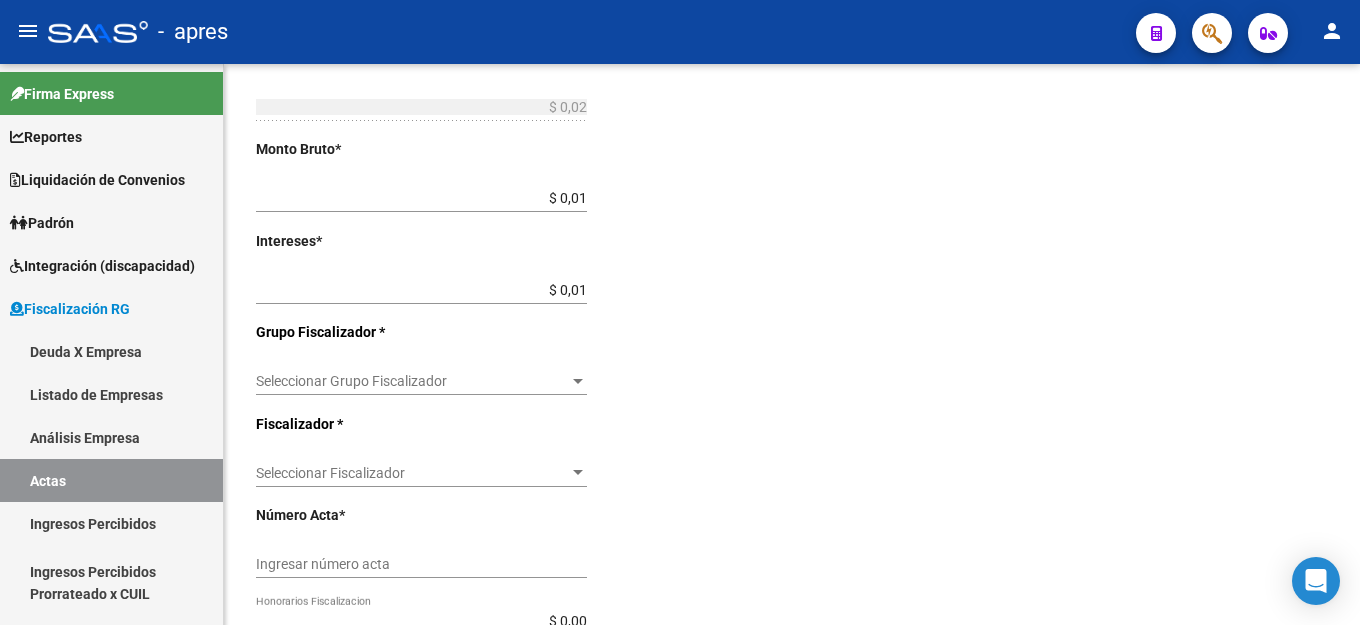 scroll, scrollTop: 500, scrollLeft: 0, axis: vertical 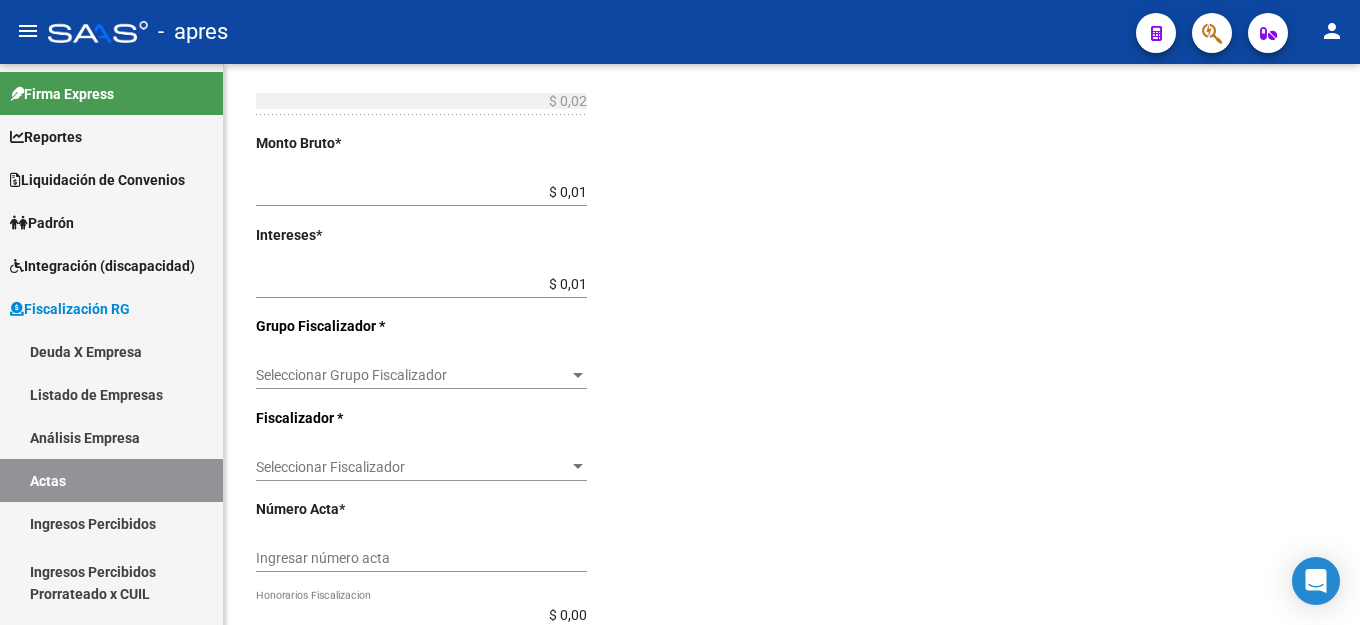 click on "Seleccionar Grupo Fiscalizador Seleccionar Grupo Fiscalizador" 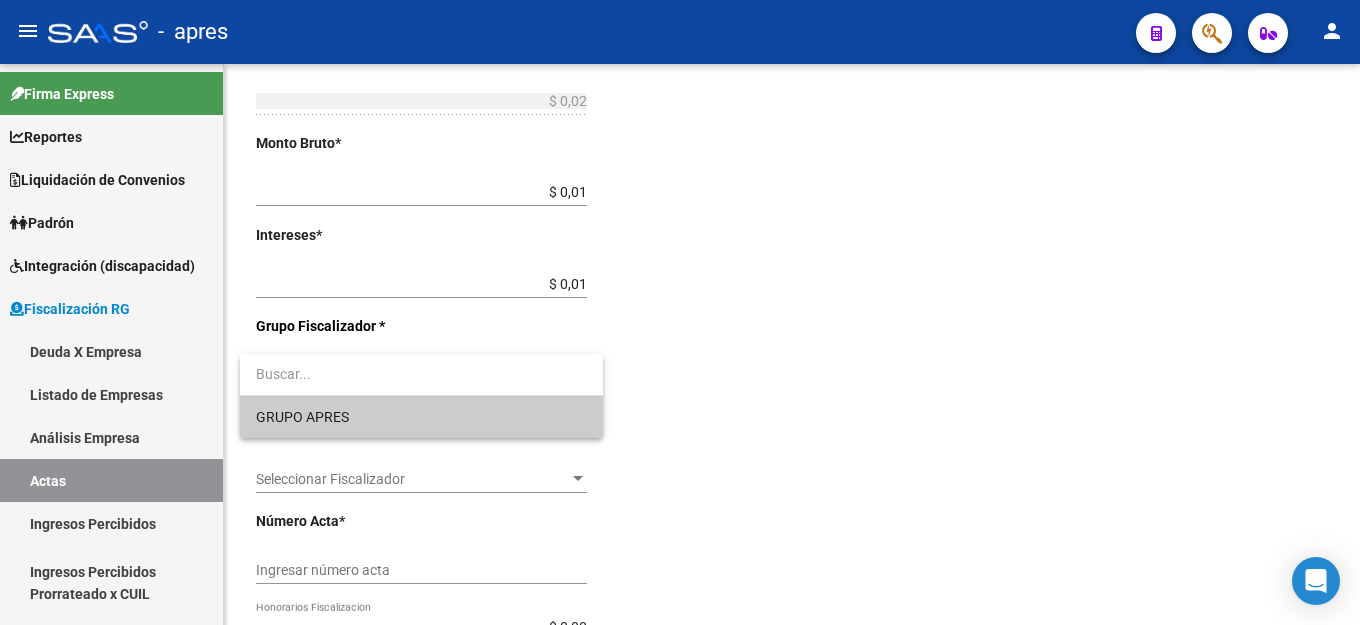 click on "GRUPO APRES" at bounding box center [302, 417] 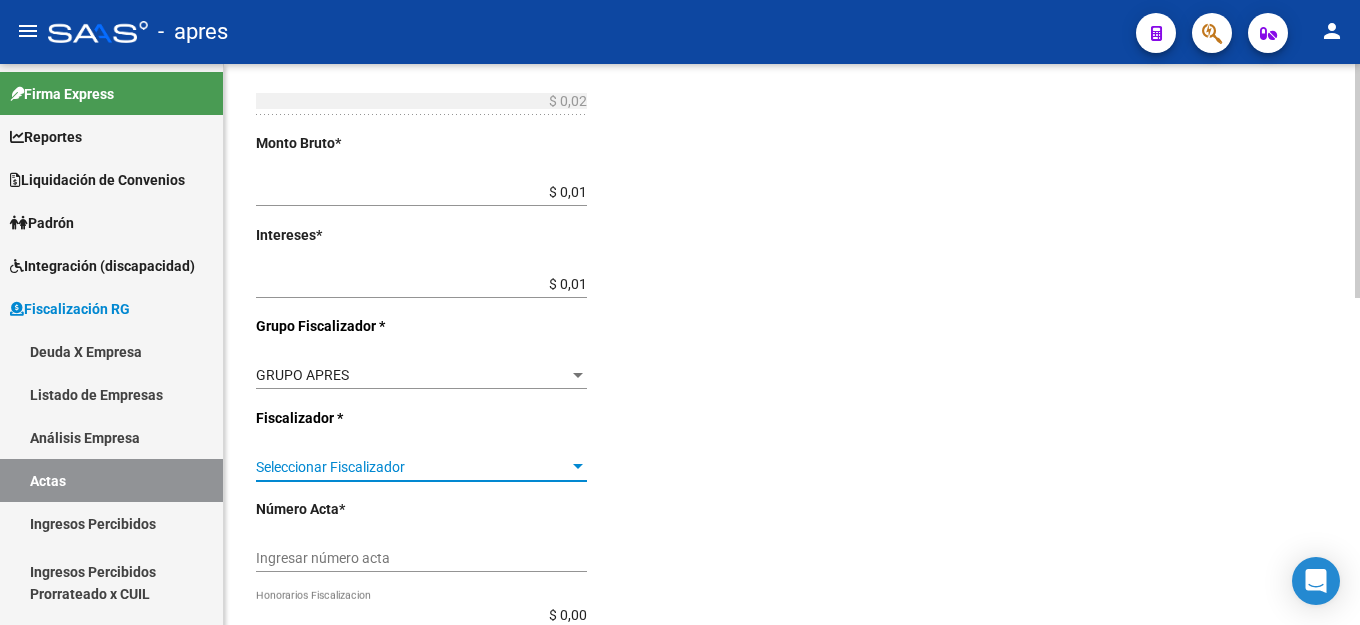 click on "Seleccionar Fiscalizador" at bounding box center (412, 467) 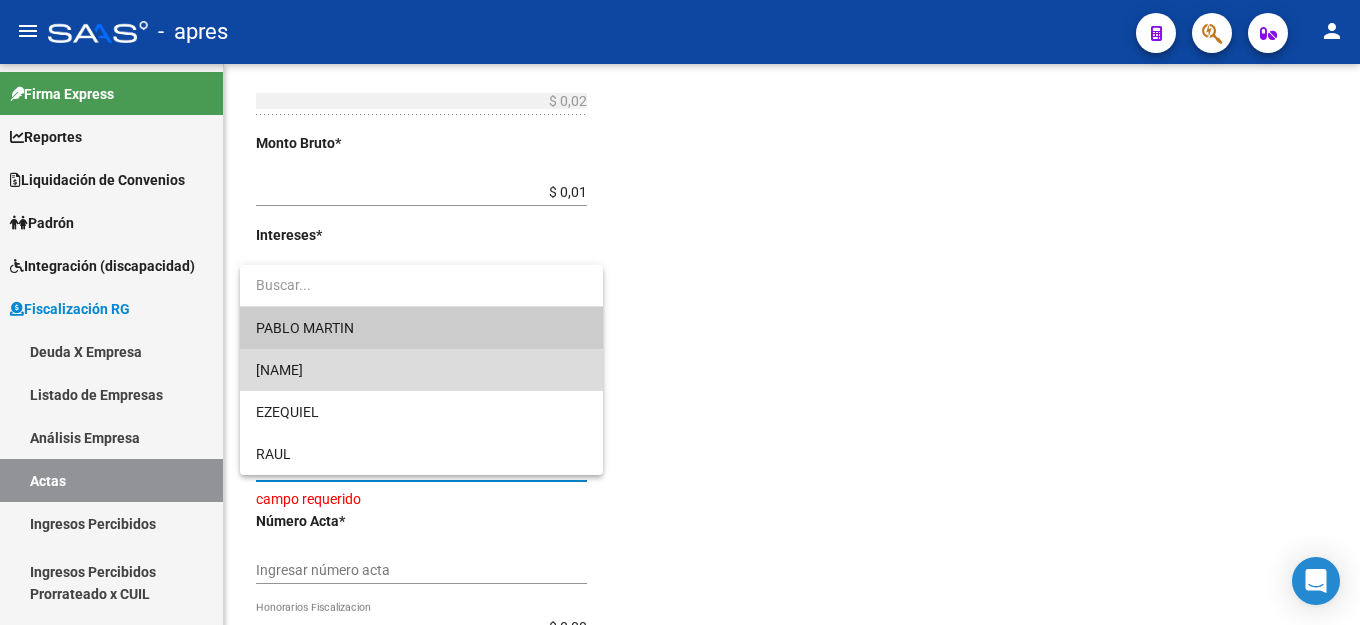 drag, startPoint x: 322, startPoint y: 376, endPoint x: 387, endPoint y: 378, distance: 65.03076 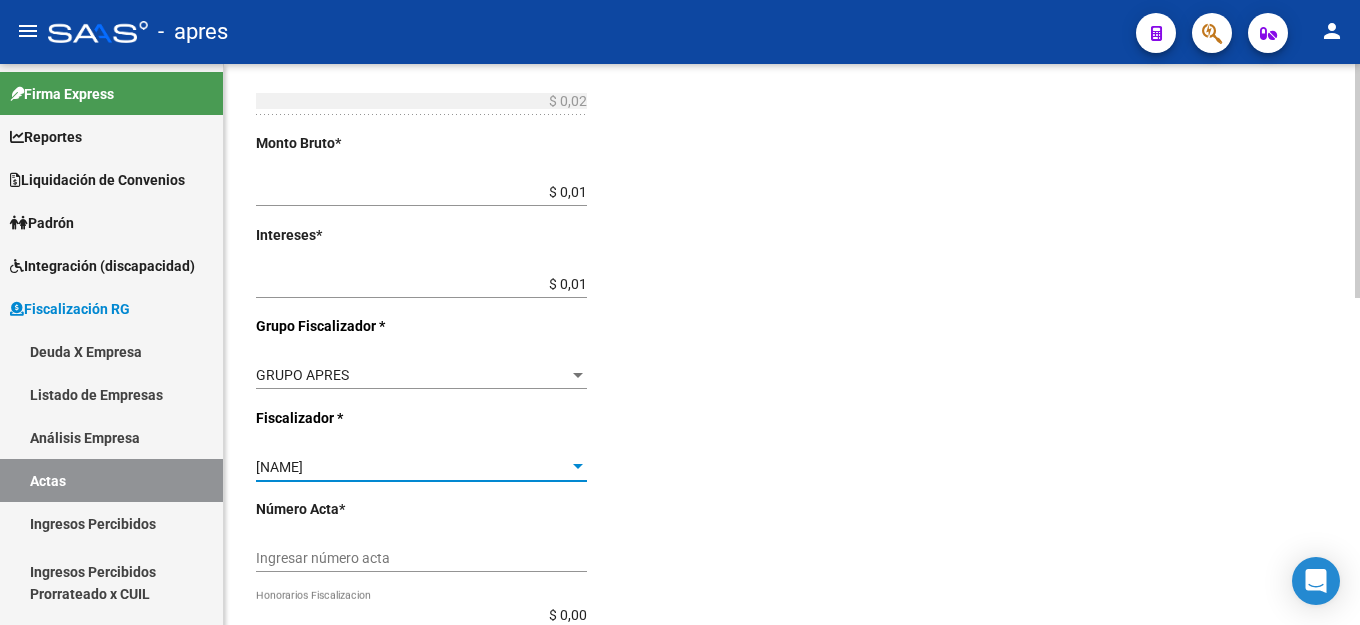 drag, startPoint x: 1026, startPoint y: 388, endPoint x: 933, endPoint y: 416, distance: 97.123634 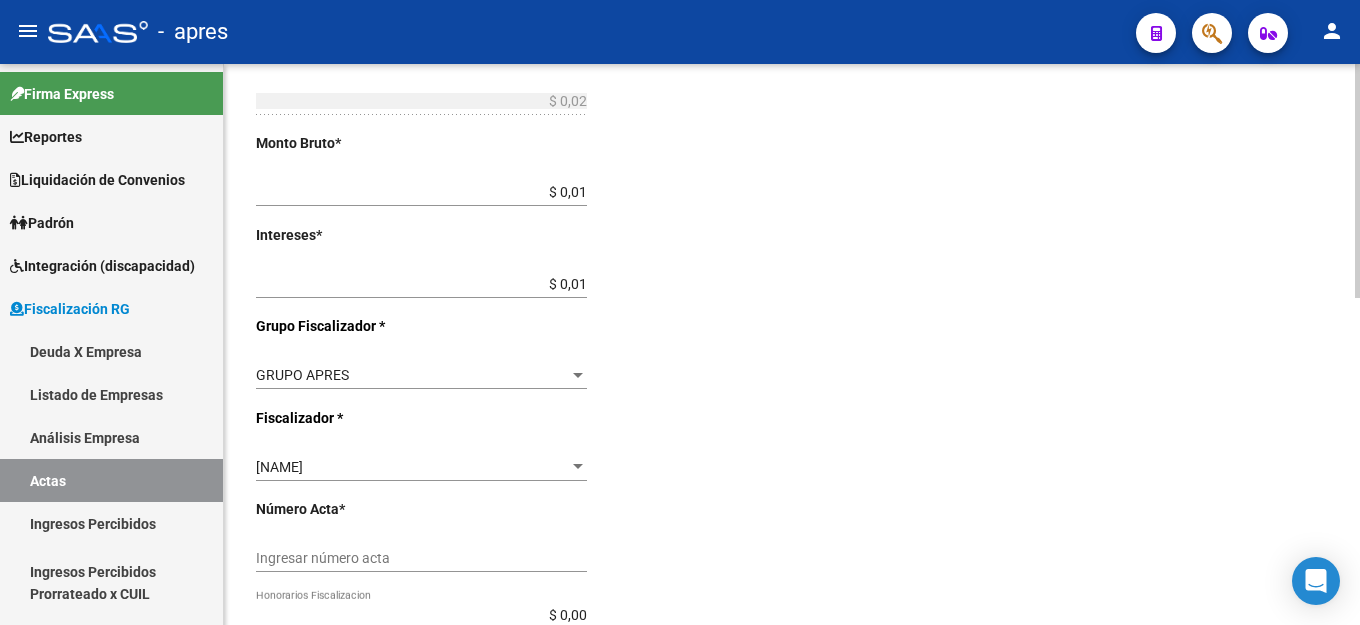 click on "Ingresar número acta" at bounding box center [421, 558] 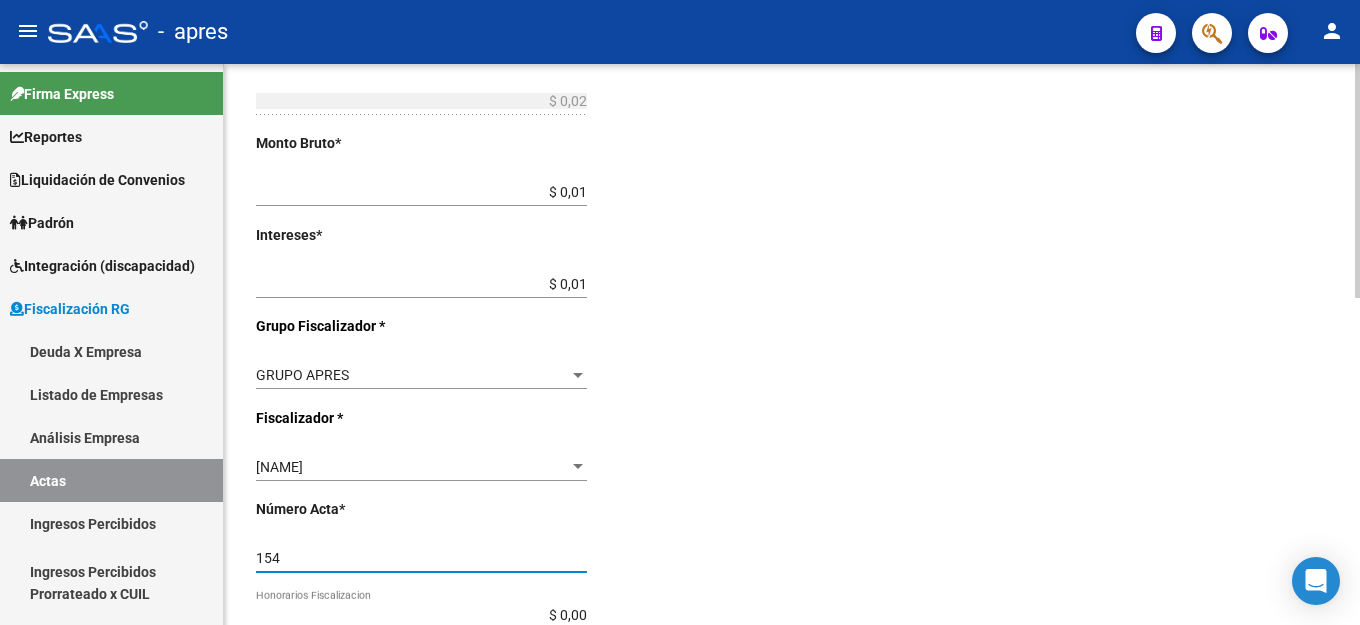 type on "154" 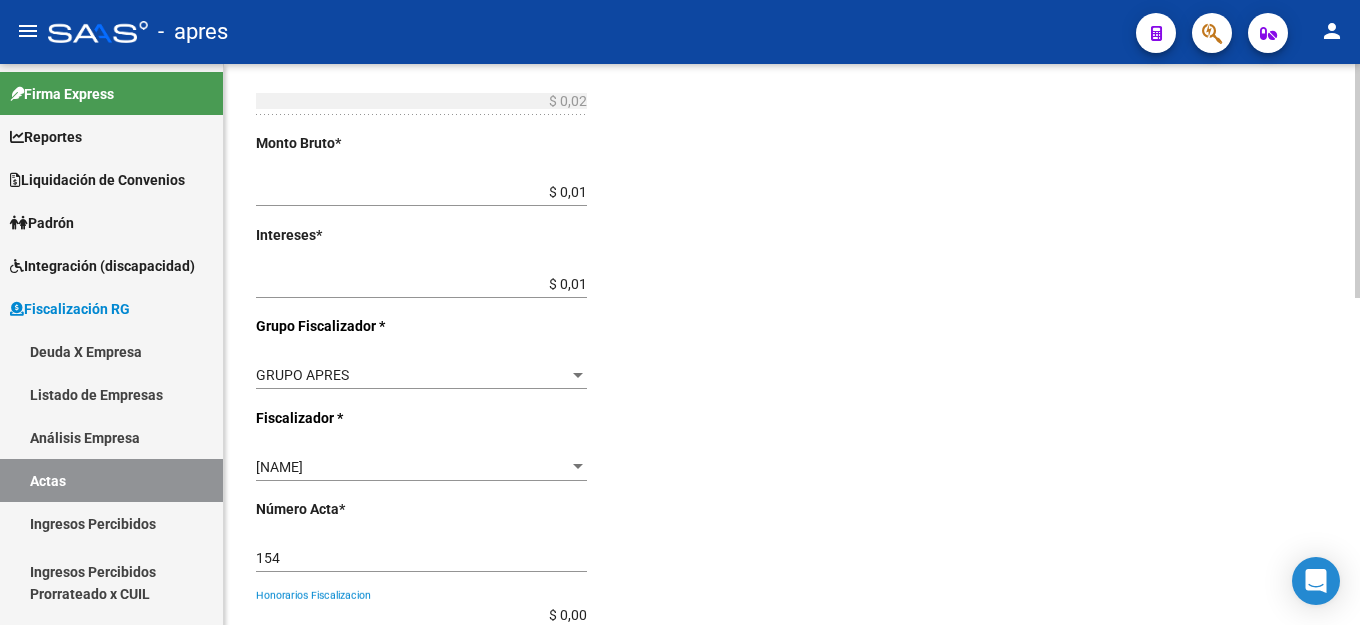 scroll, scrollTop: 782, scrollLeft: 0, axis: vertical 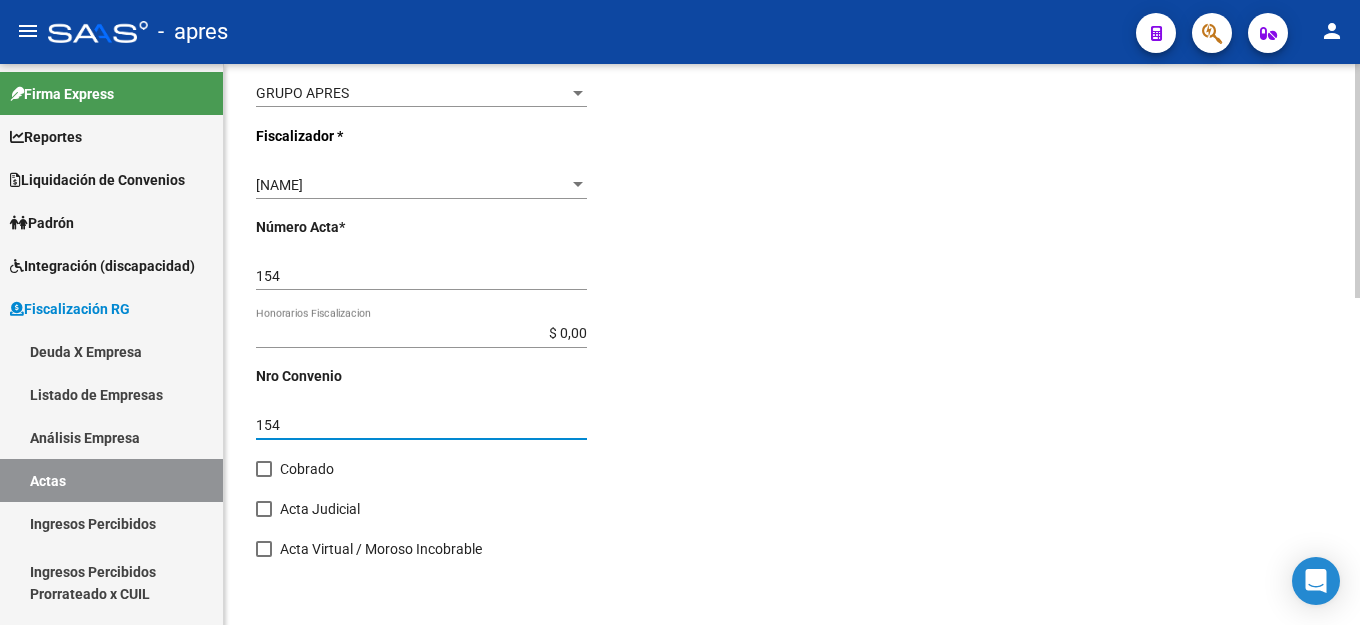 type on "154" 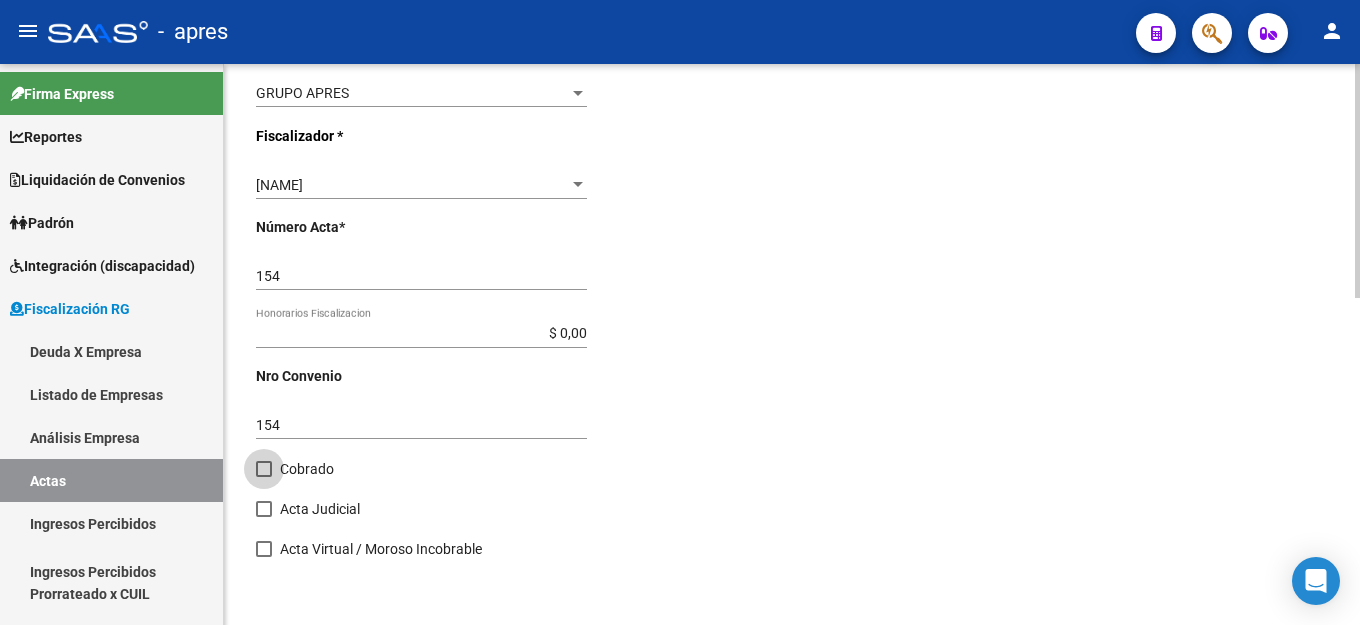 click at bounding box center [264, 469] 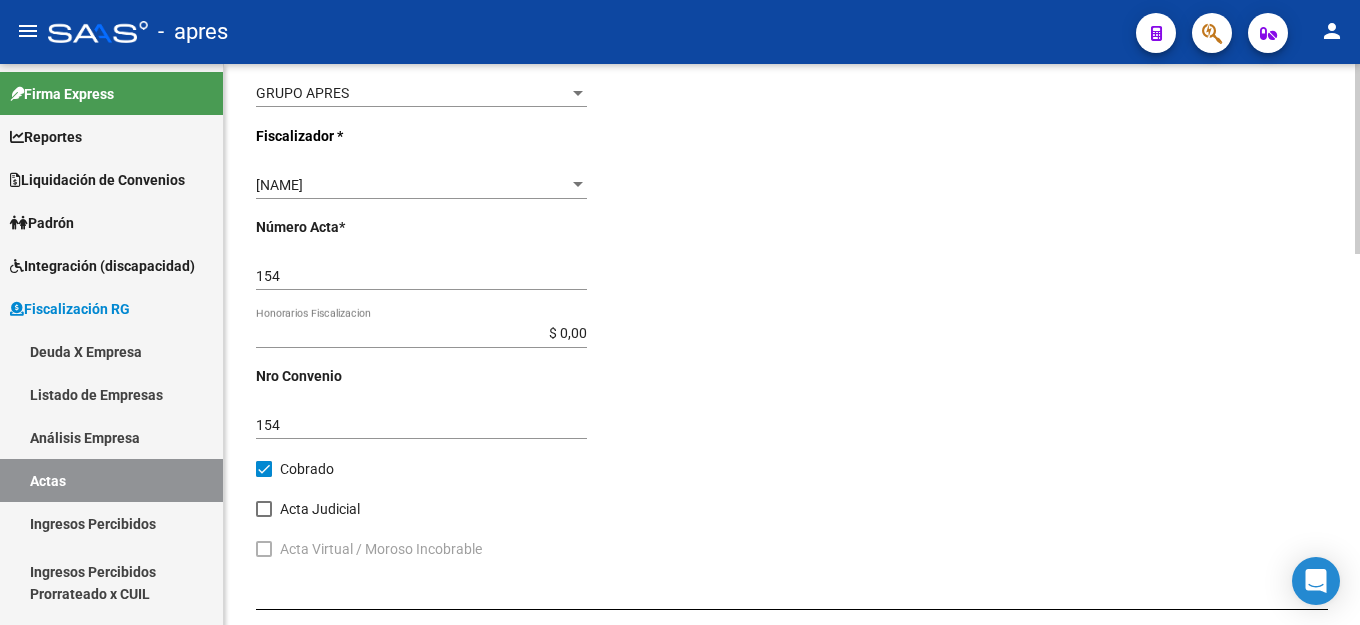 click on "Cobrado" 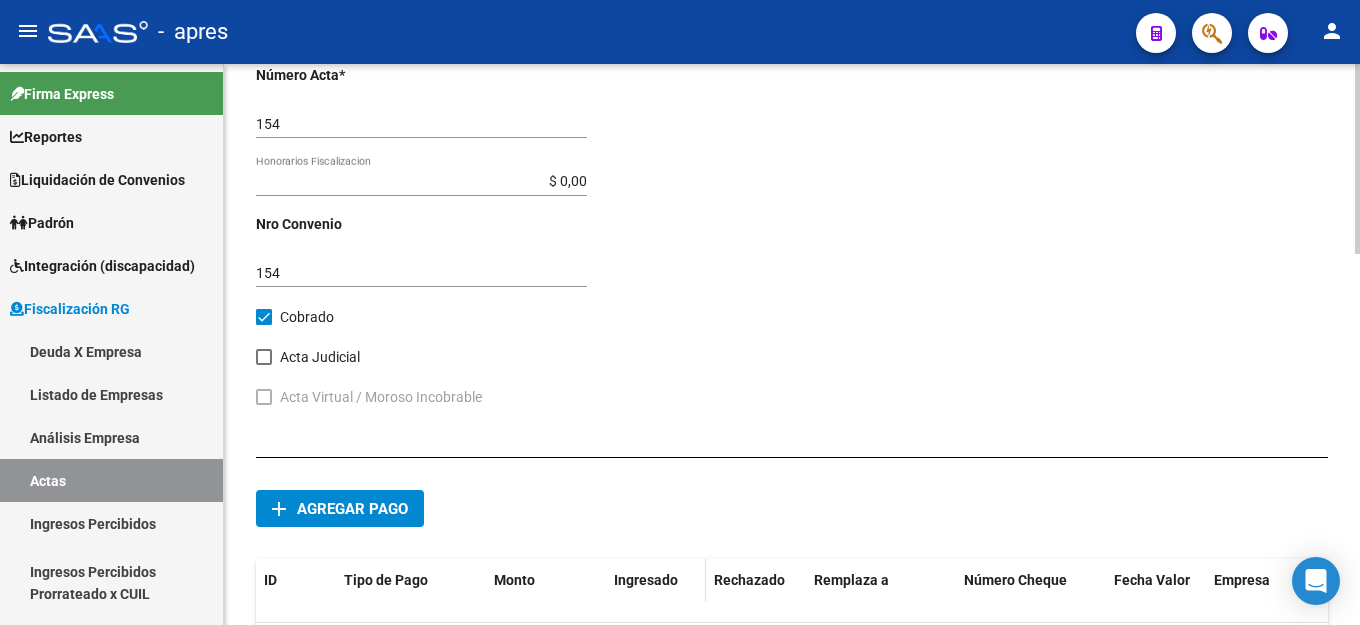 scroll, scrollTop: 1082, scrollLeft: 0, axis: vertical 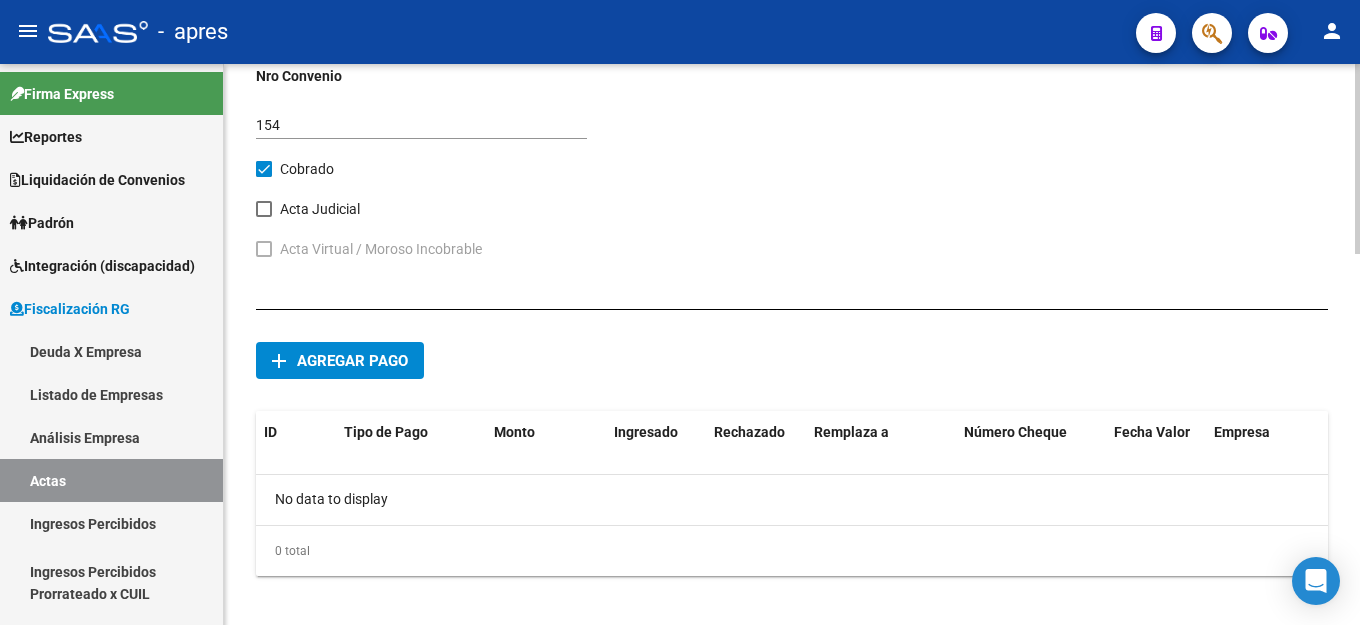 click on "Agregar pago" 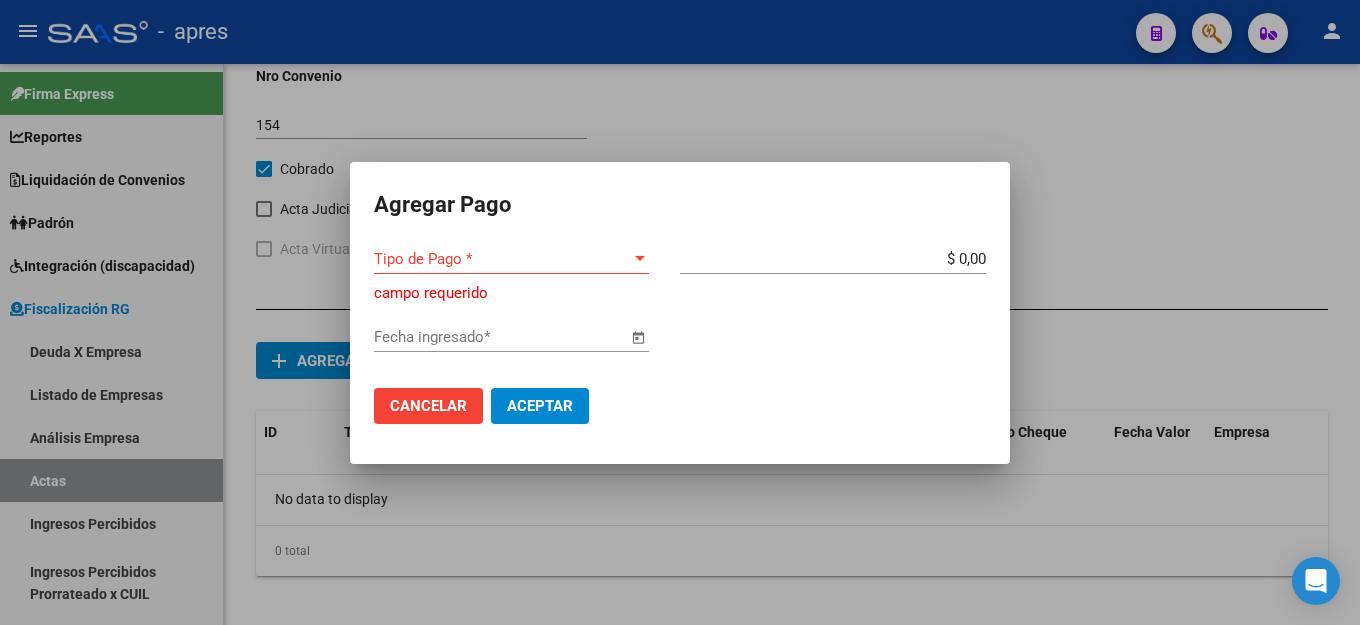 click on "Tipo de Pago * Tipo de Pago *" at bounding box center [511, 259] 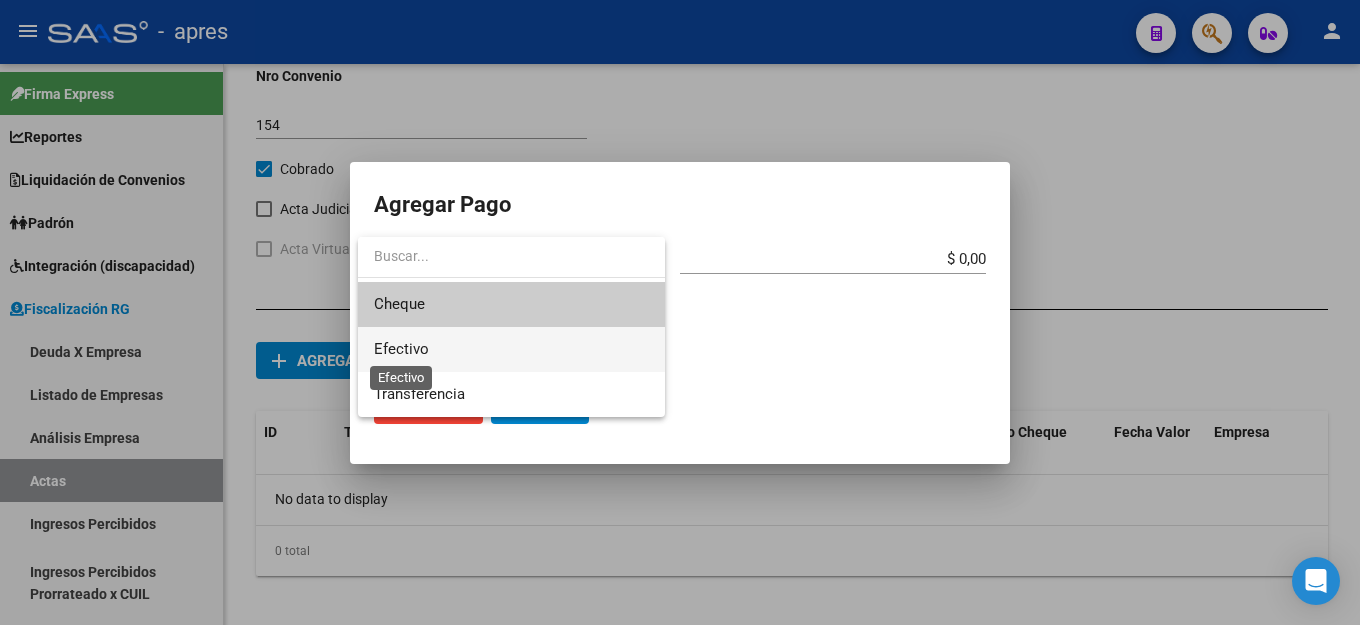 drag, startPoint x: 406, startPoint y: 347, endPoint x: 493, endPoint y: 333, distance: 88.11924 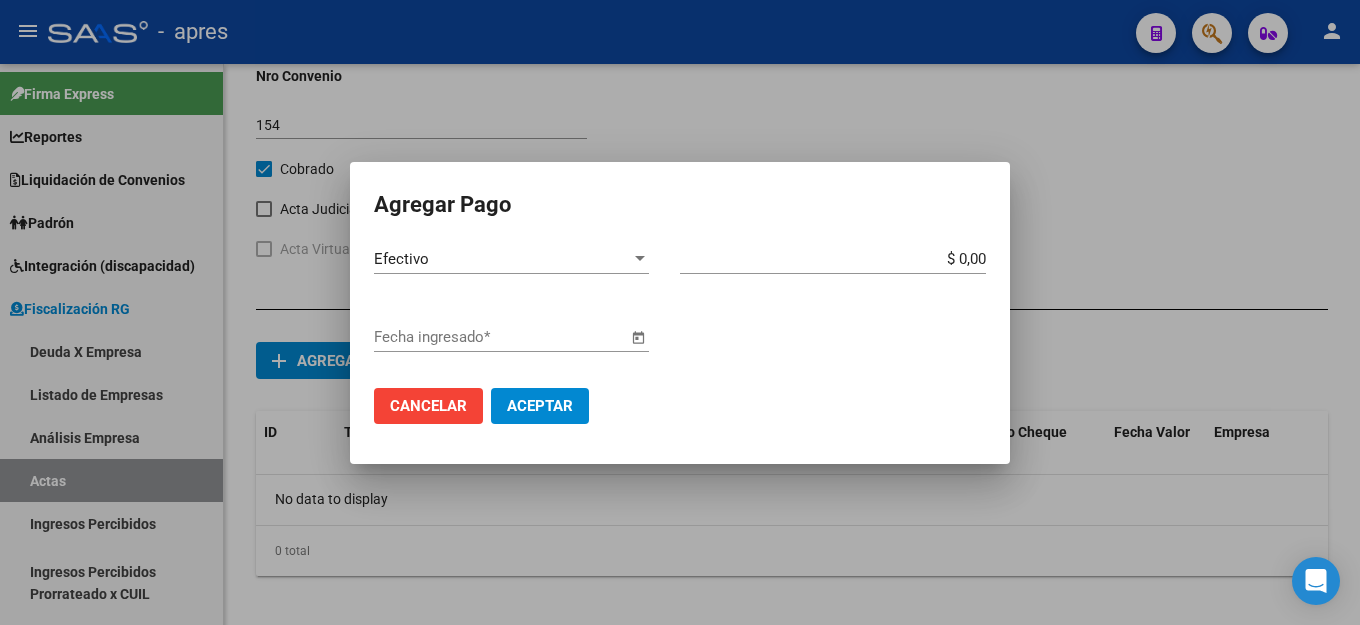 click on "$ 0,00 Monto bruto *" at bounding box center (841, 259) 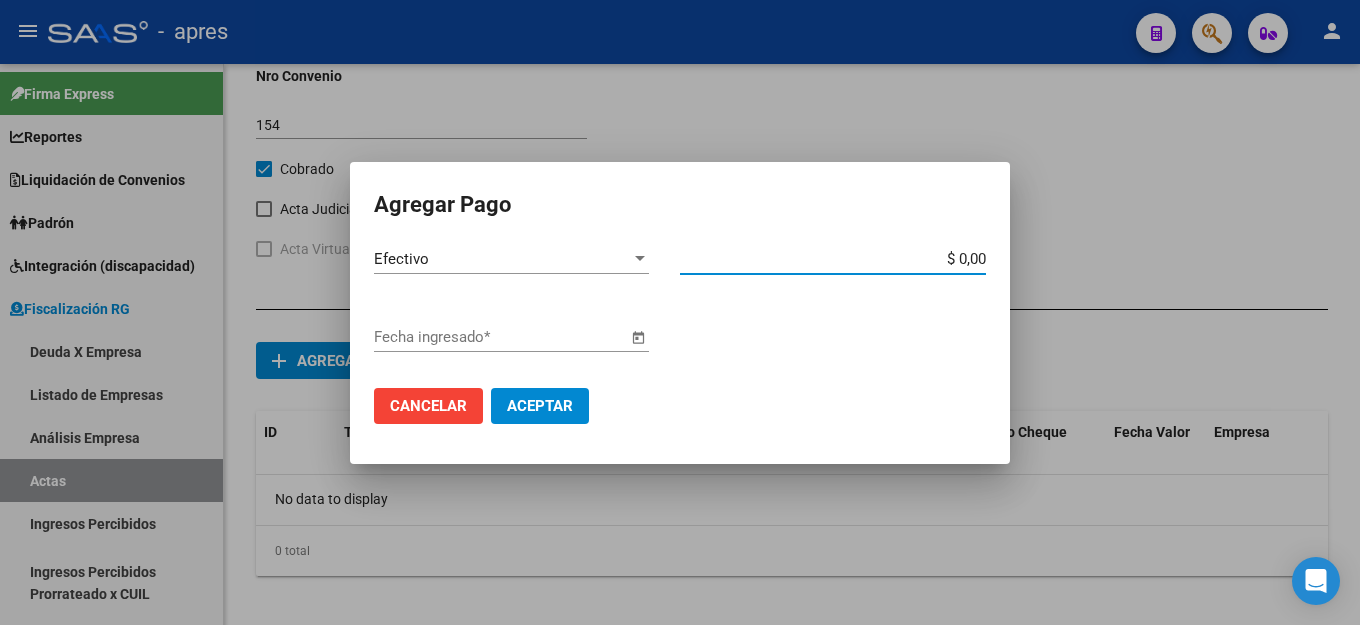 click on "$ 0,00" at bounding box center [833, 259] 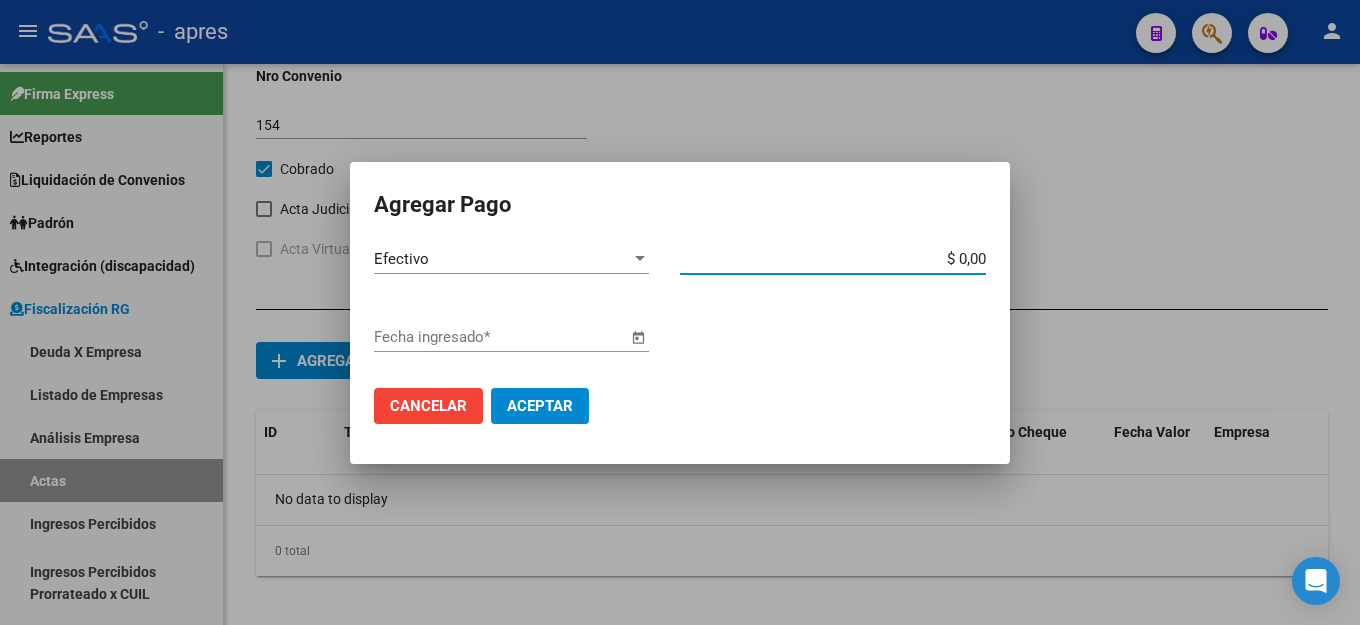 type on "$ 0,01" 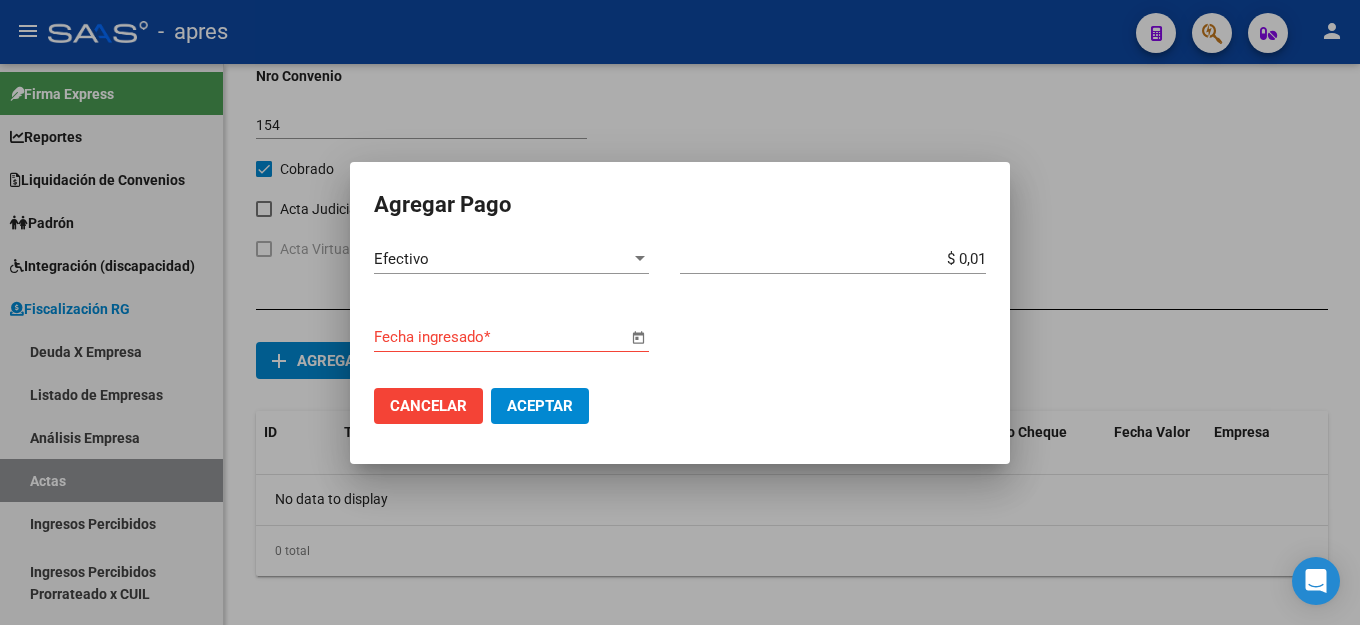 click at bounding box center [638, 338] 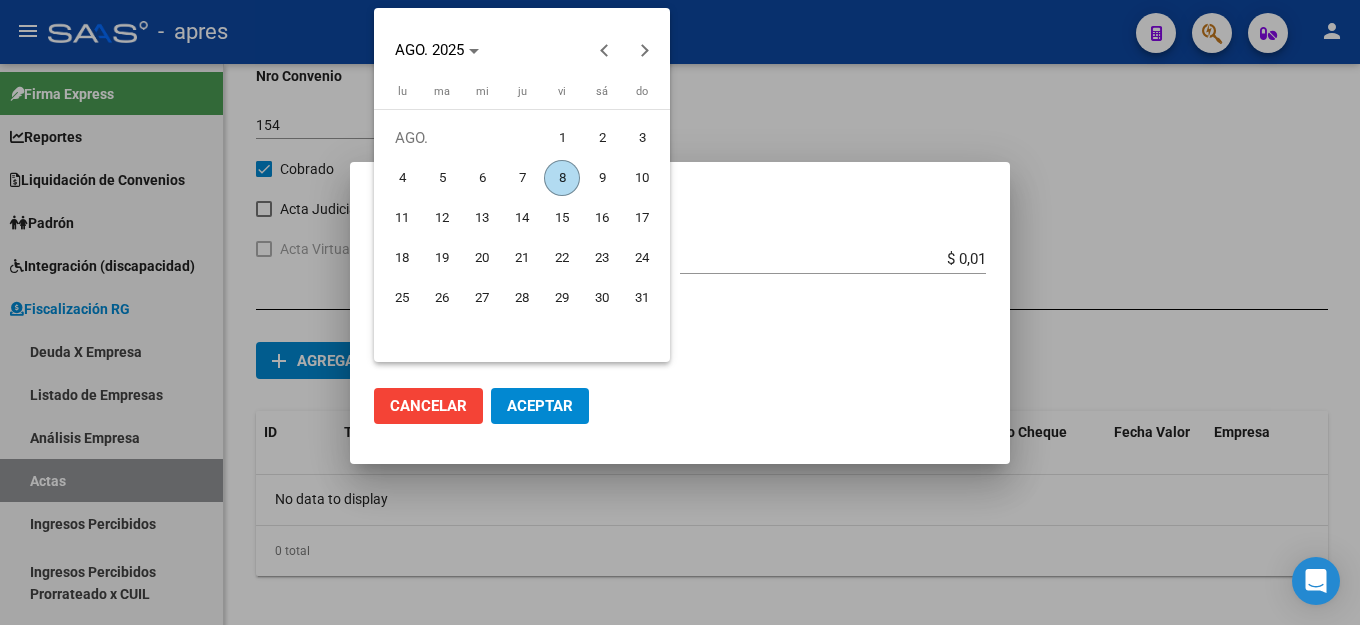 click on "8" at bounding box center [562, 178] 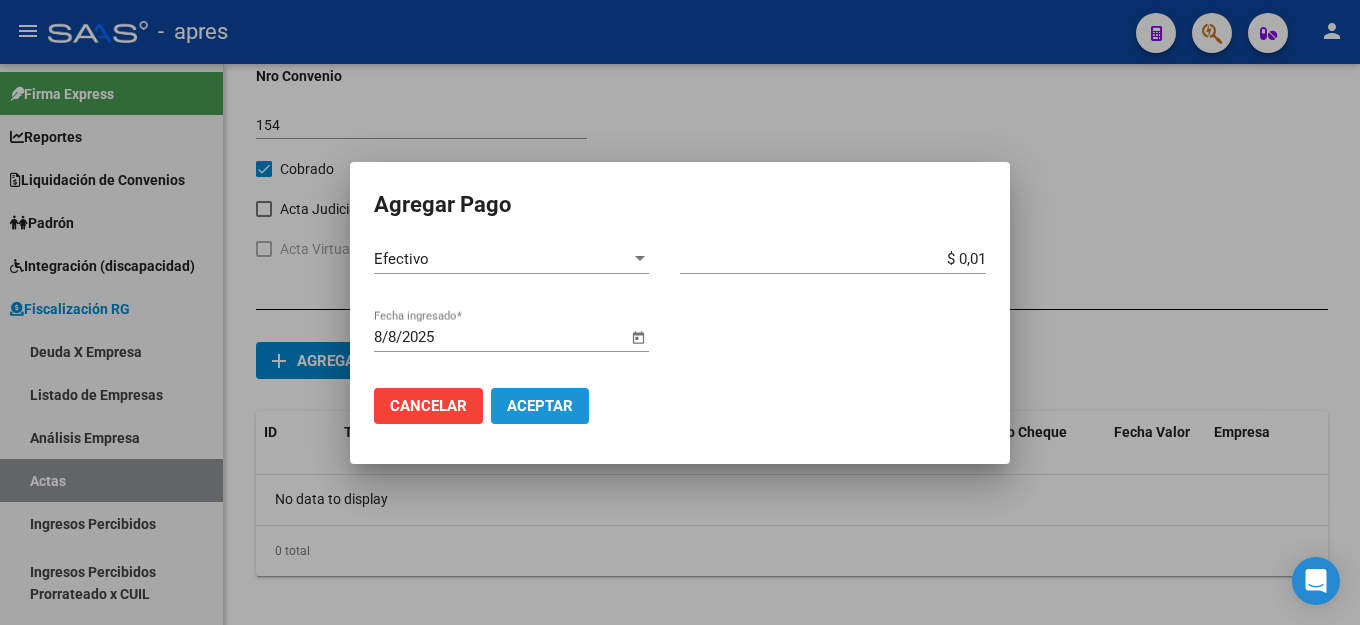 click on "Aceptar" at bounding box center (540, 406) 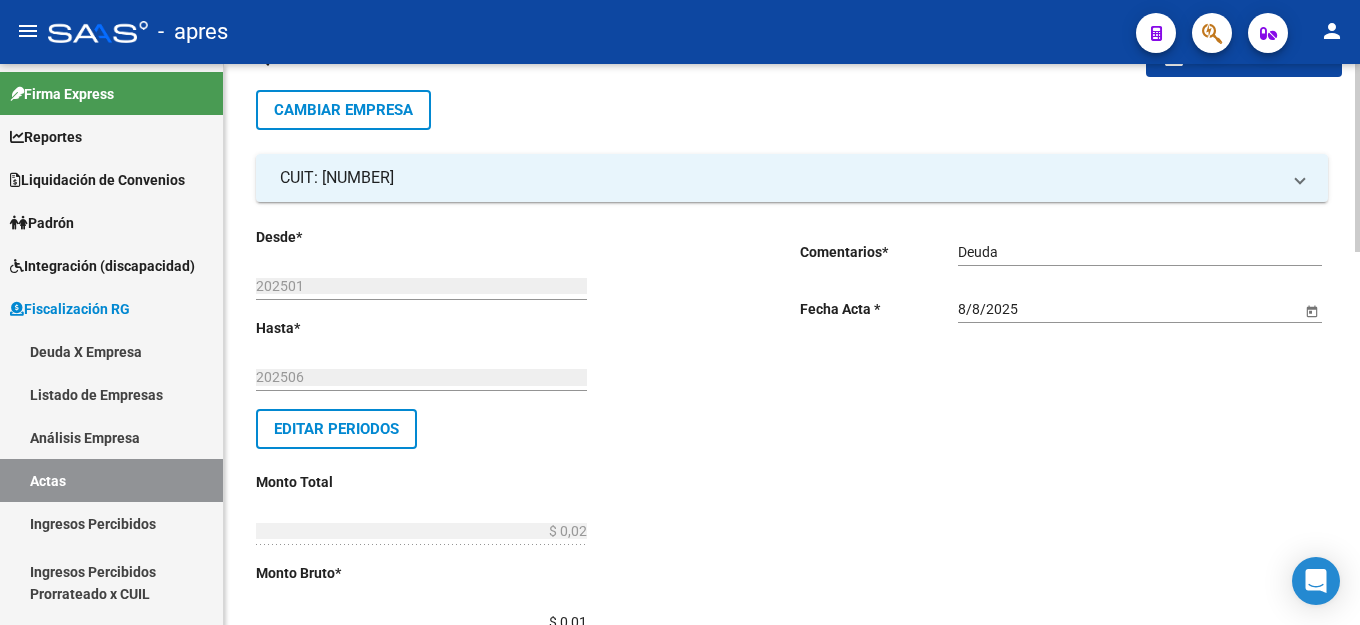 scroll, scrollTop: 0, scrollLeft: 0, axis: both 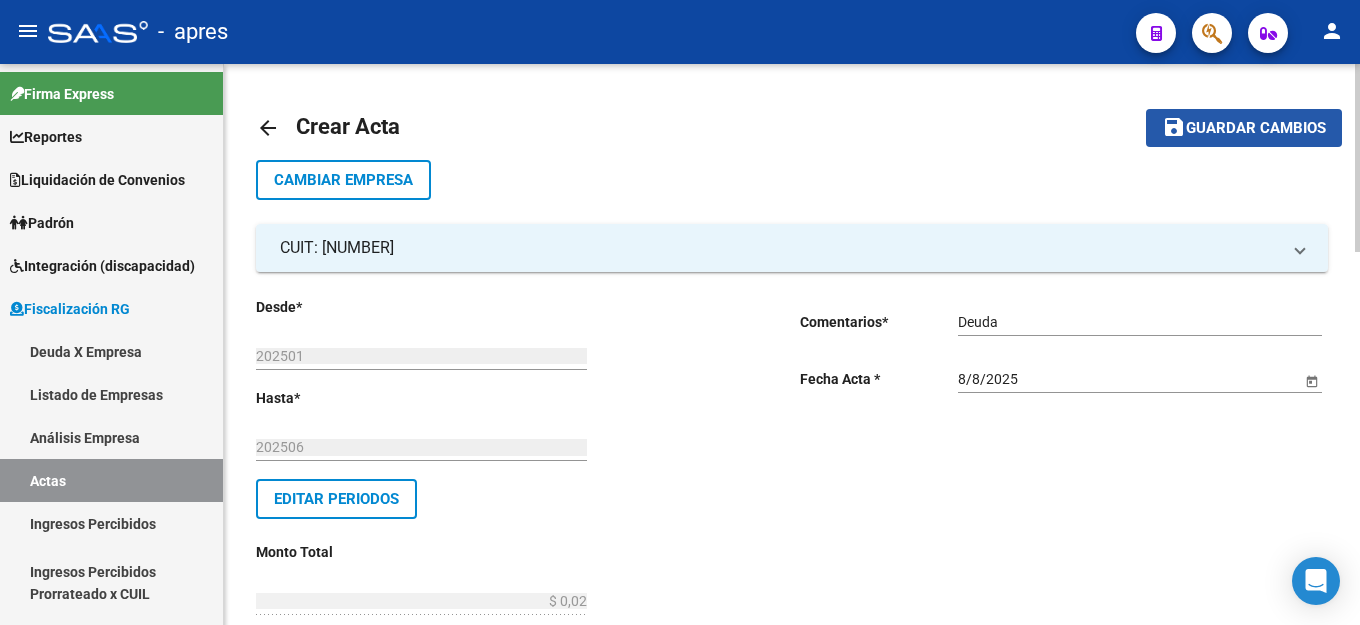 click on "Guardar cambios" 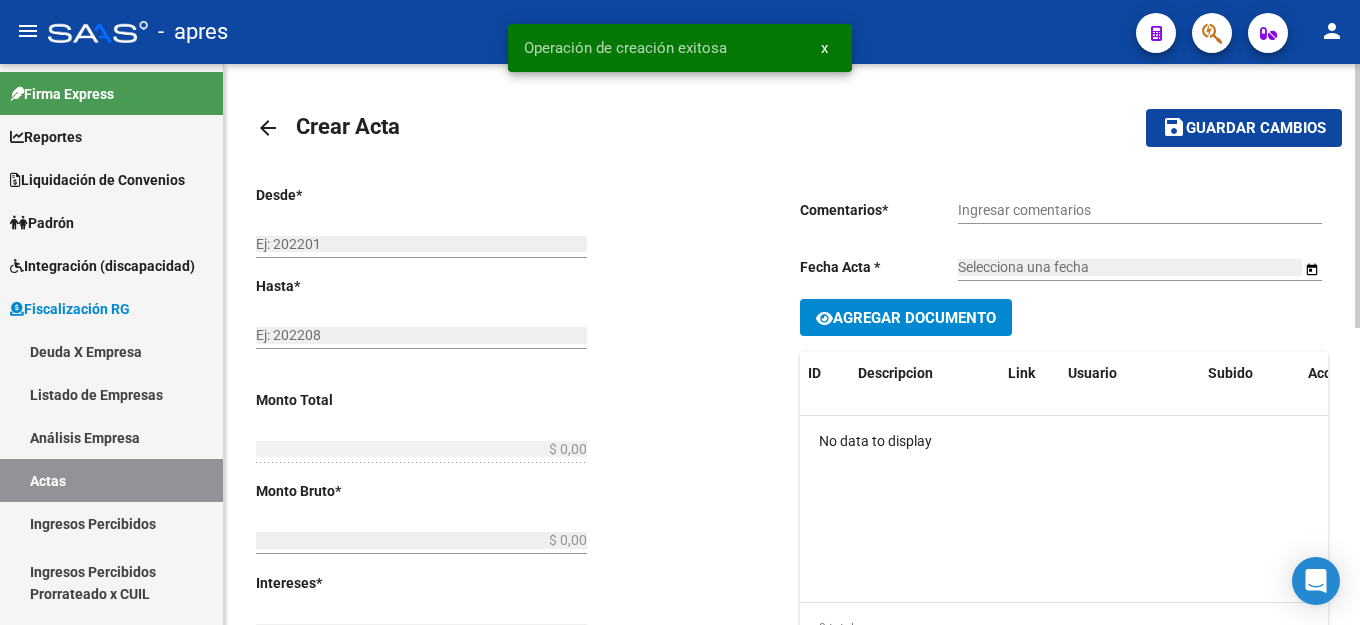 type on "202501" 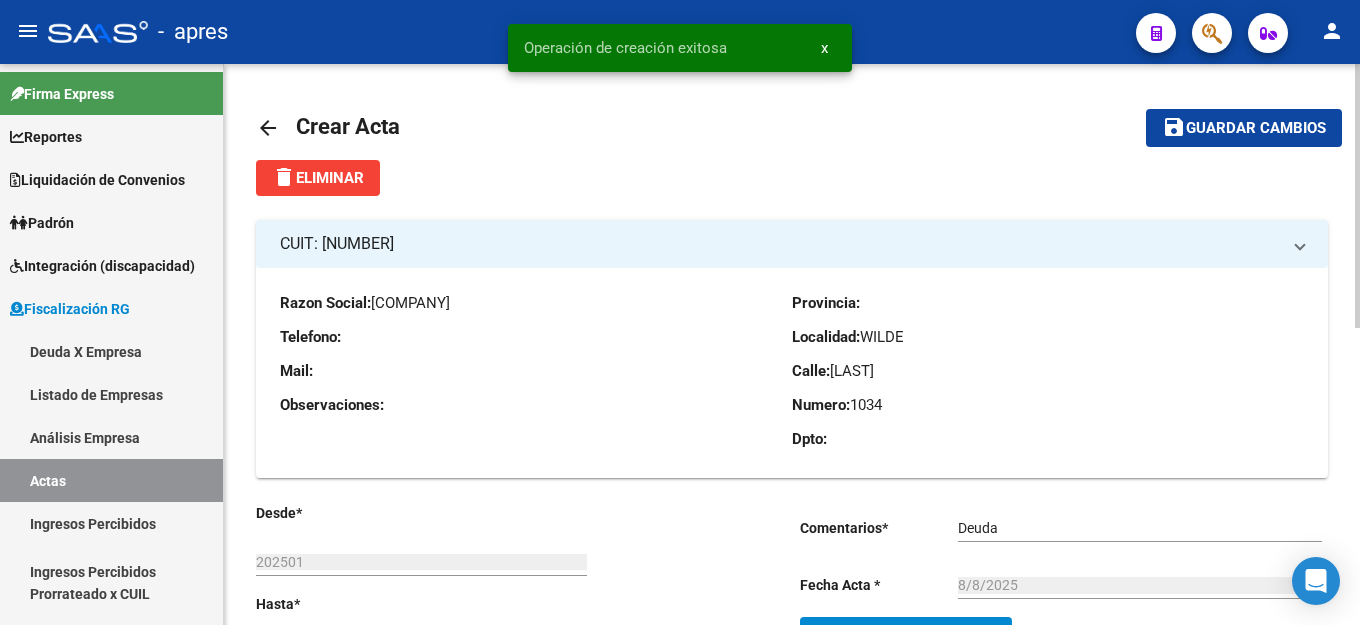 click on "Comentarios  *" 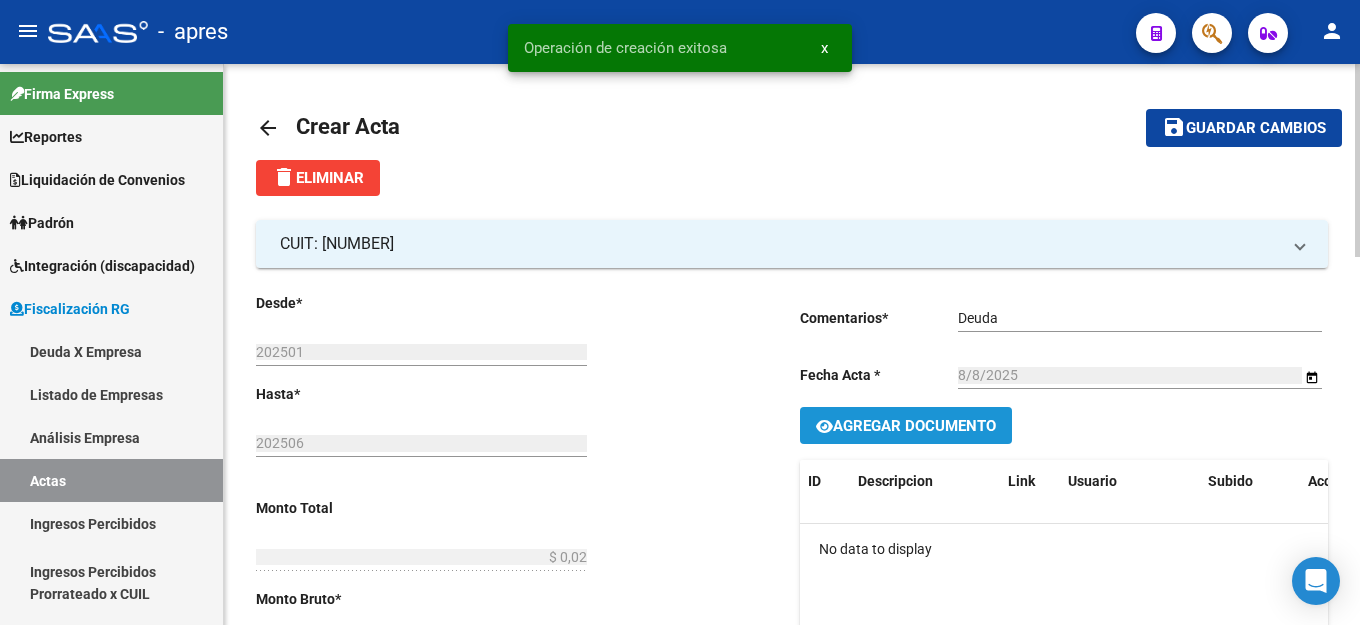 click on "Agregar Documento" 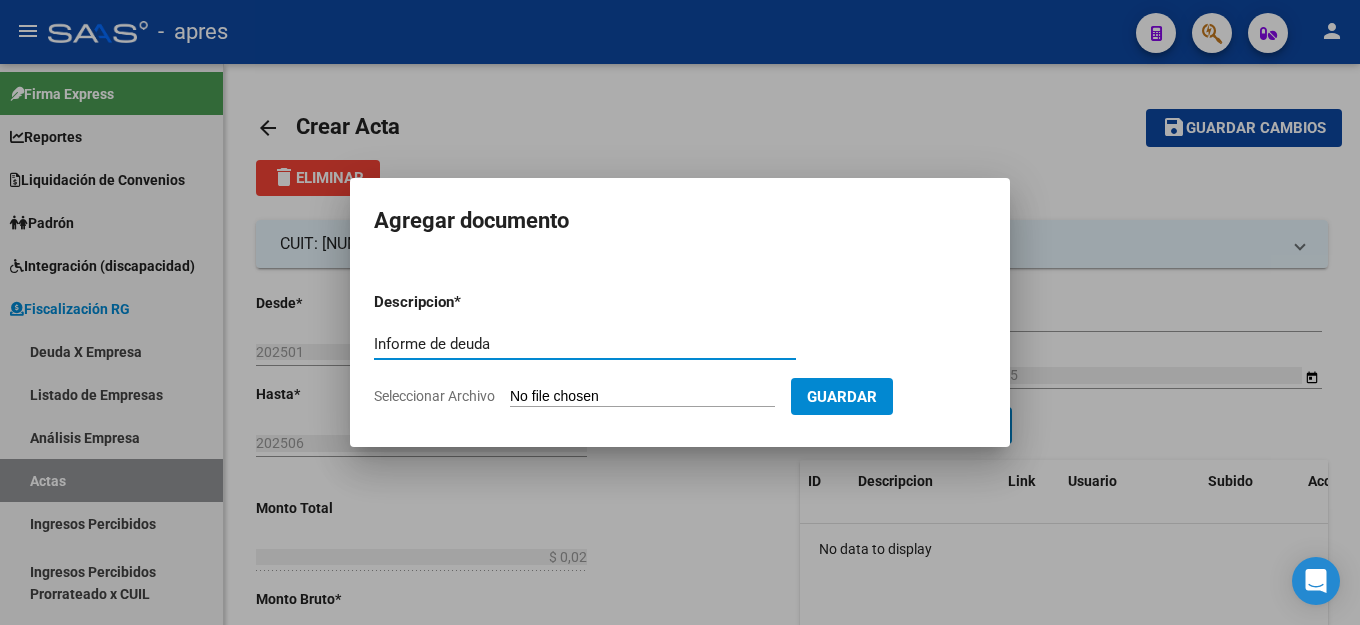 type on "Informe de deuda" 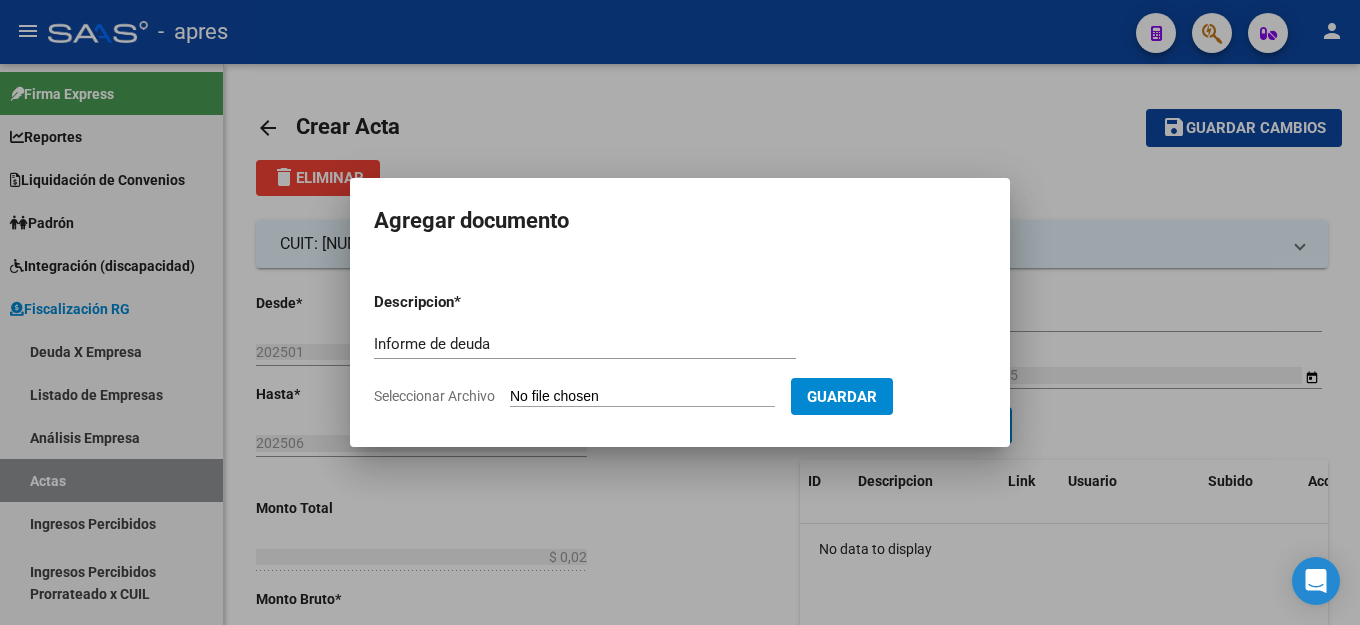 type on "C:\fakepath\Informe-Deuda-30710305613-201802-202506 (1).pdf" 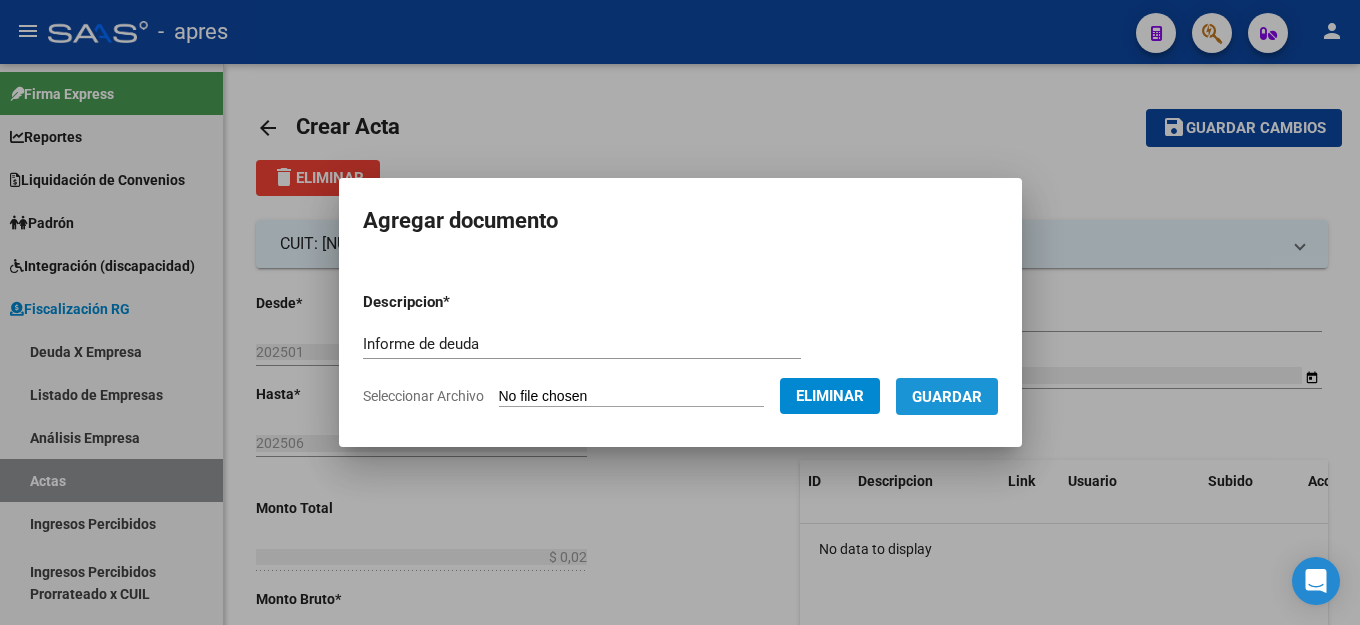 click on "Guardar" at bounding box center (947, 397) 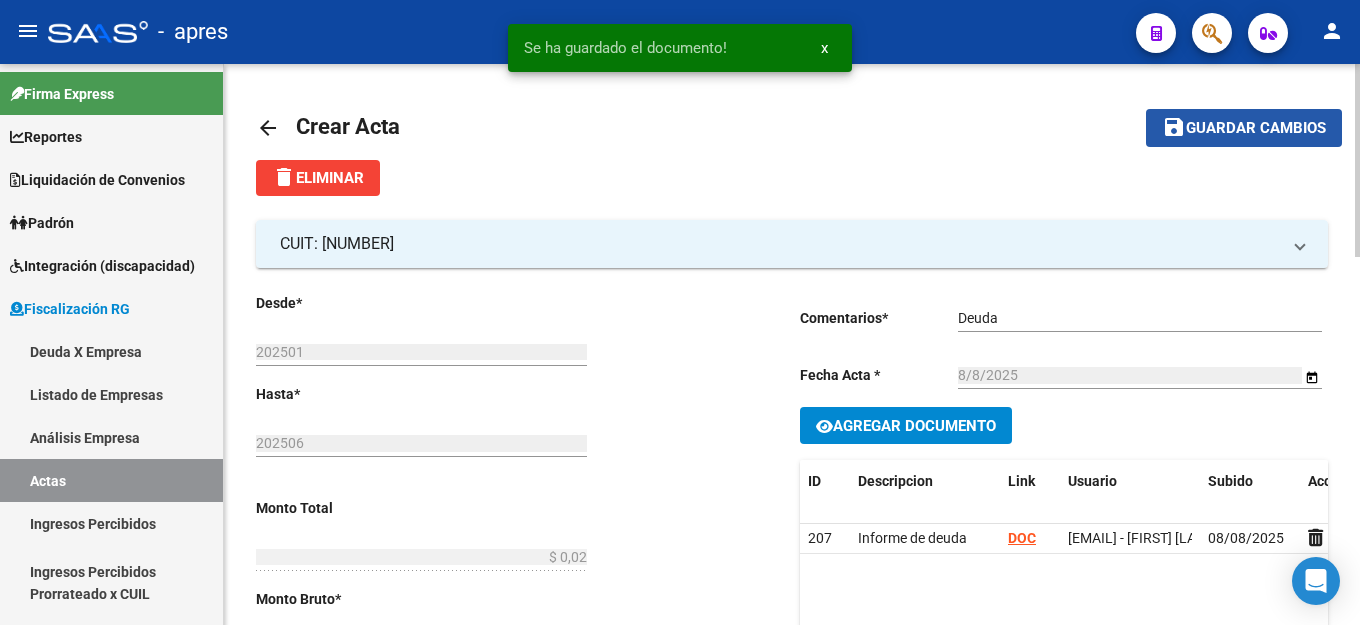 click on "Guardar cambios" 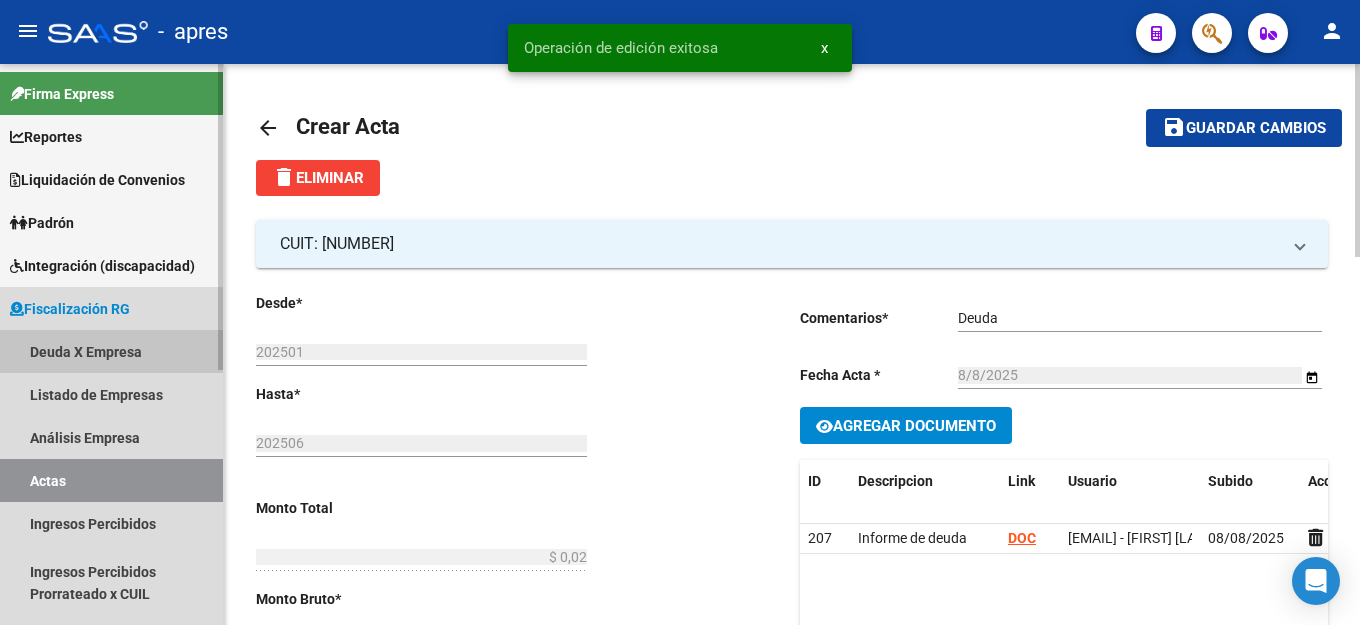 click on "Deuda X Empresa" at bounding box center [111, 351] 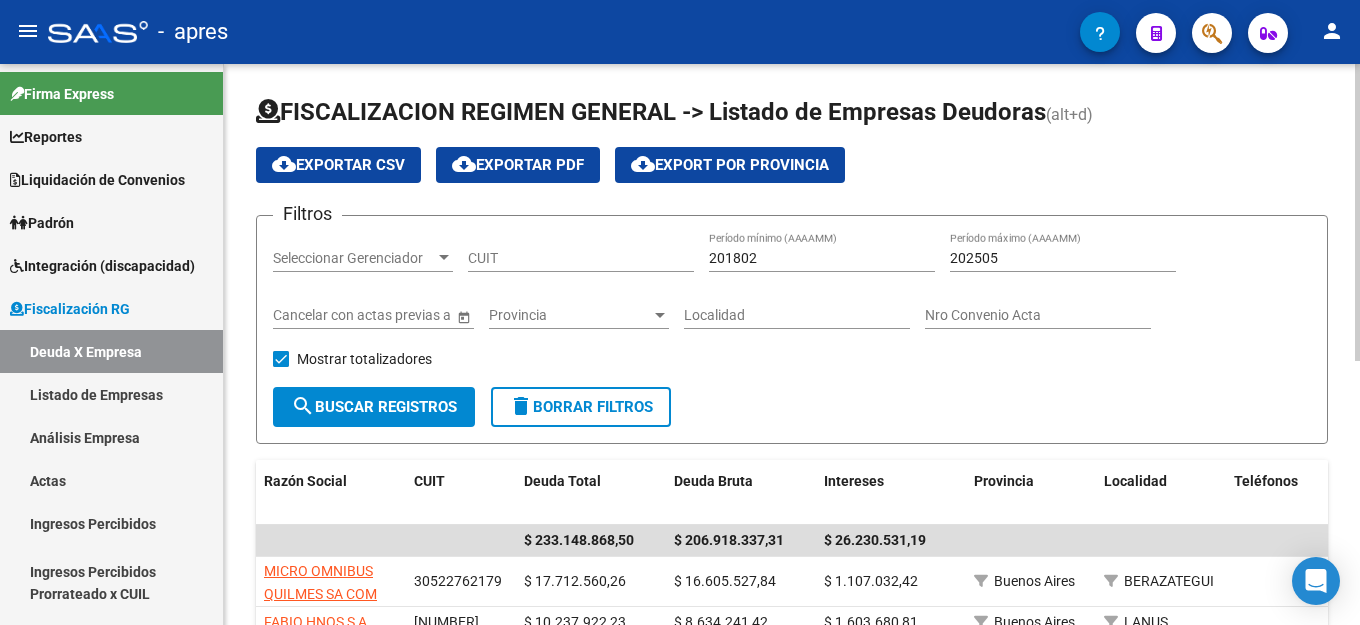 click on "CUIT" 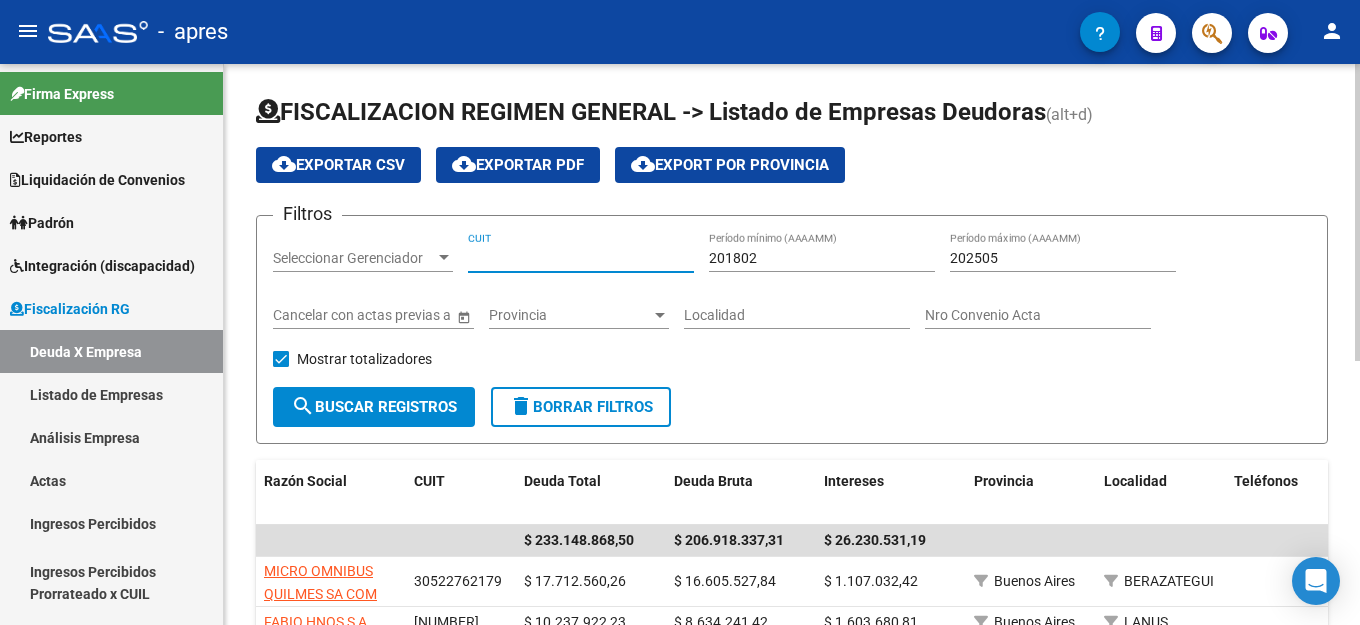 click on "CUIT" at bounding box center [581, 258] 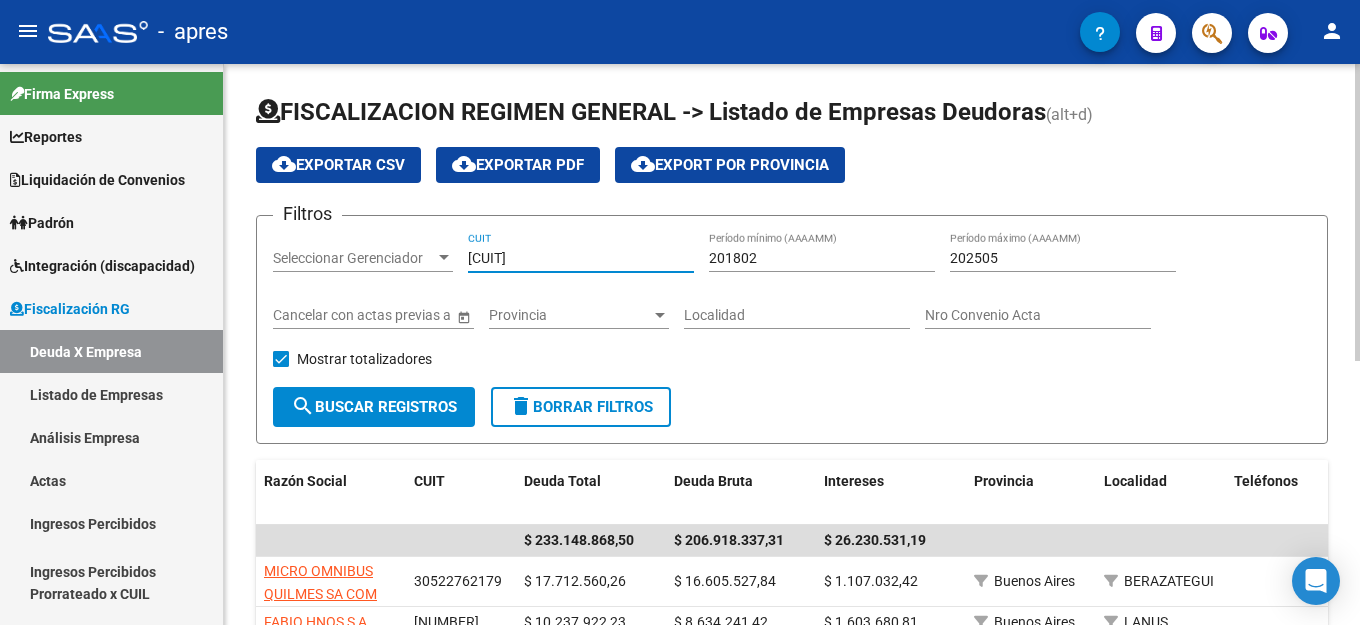 type on "30-71006135-8" 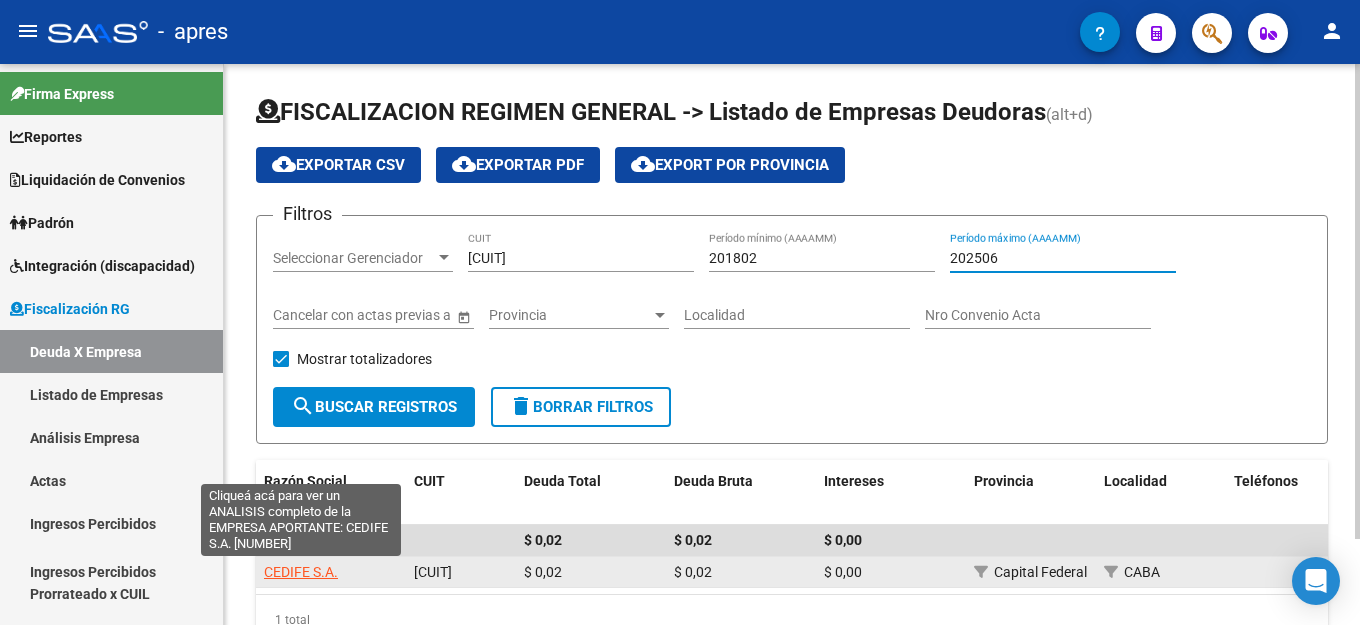 type on "202506" 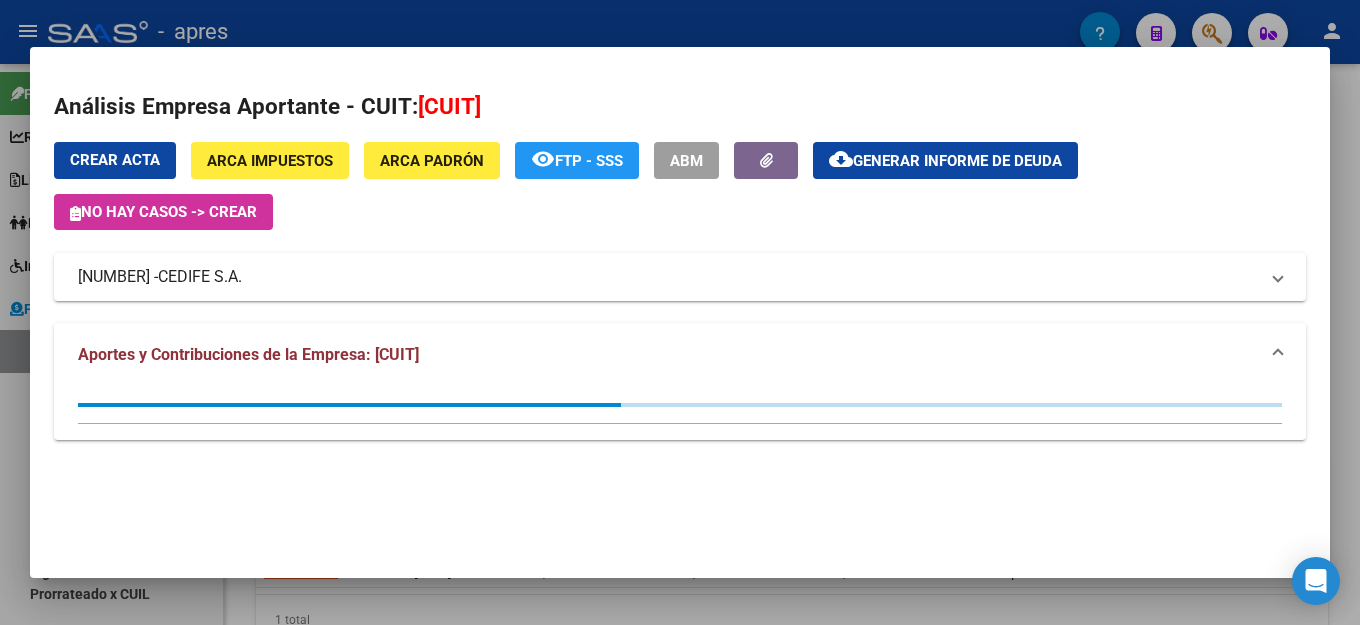 click on "Generar informe de deuda" 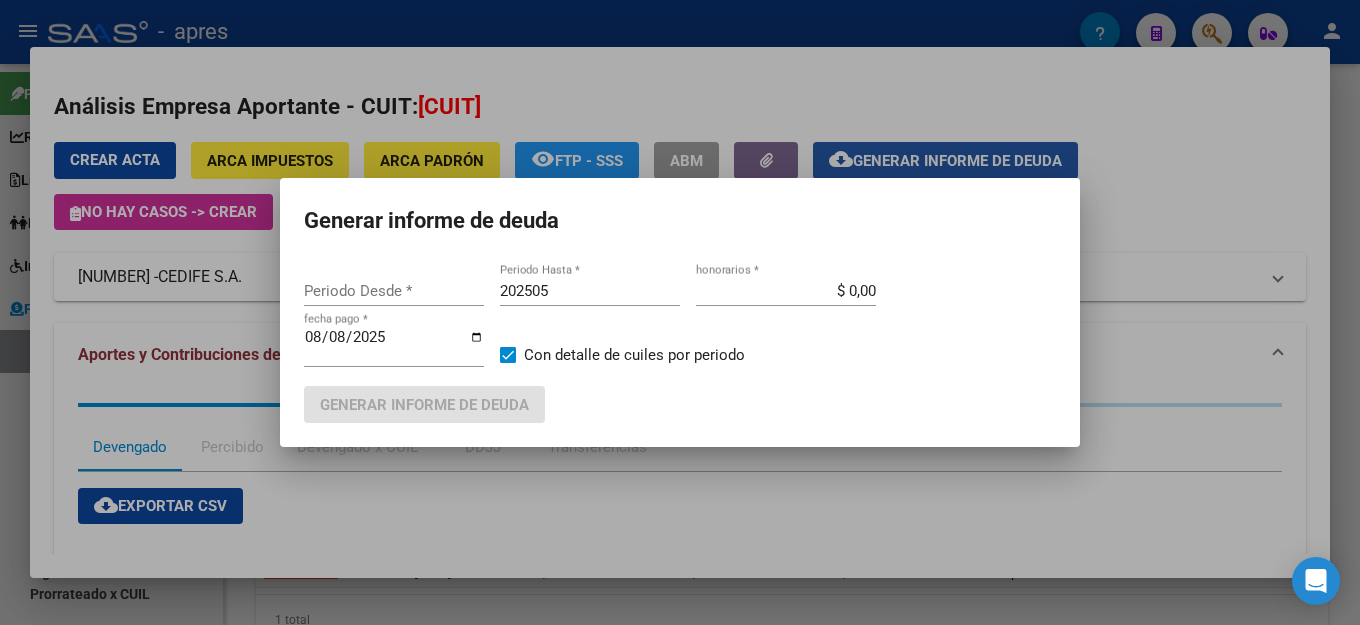type on "201802" 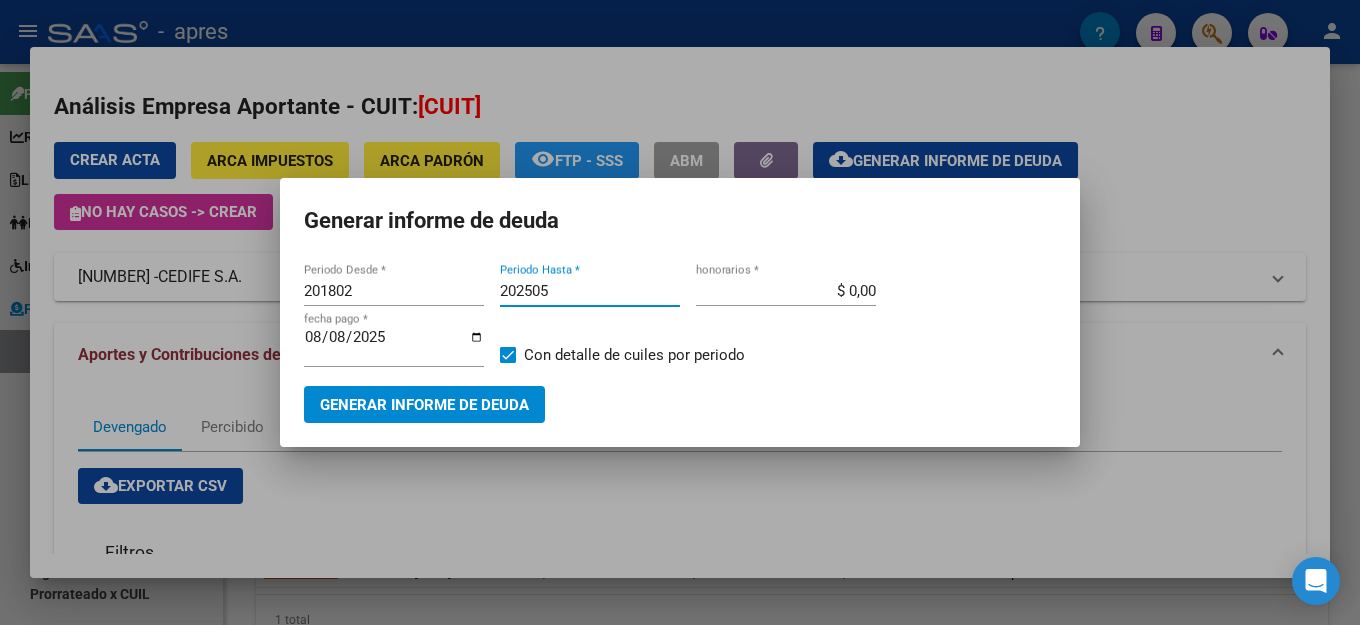 click on "202505" at bounding box center (590, 291) 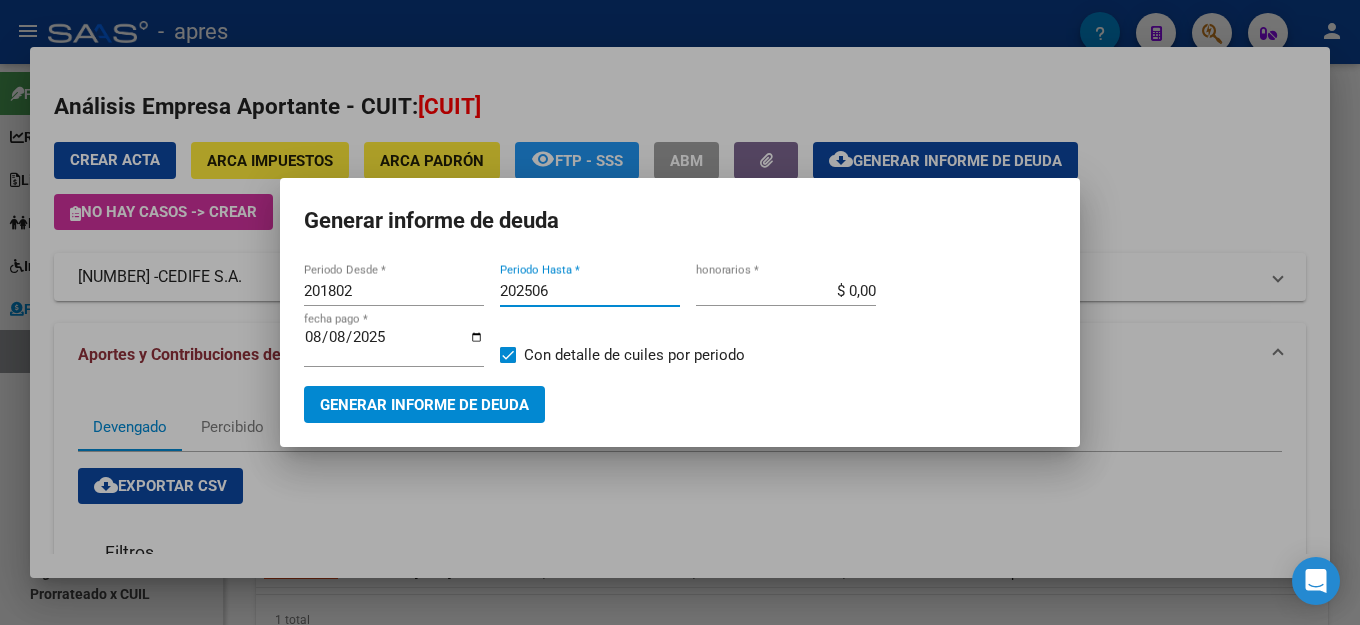type on "202506" 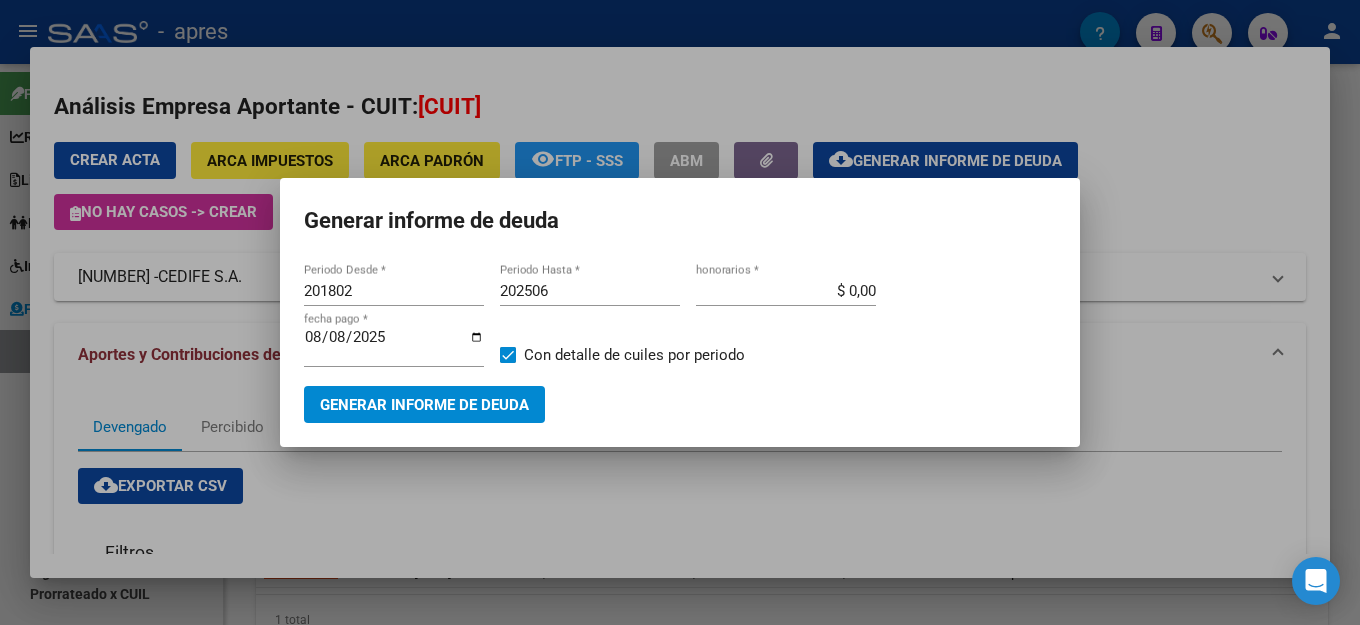 click on "2025-08-08 fecha pago *" at bounding box center (402, 355) 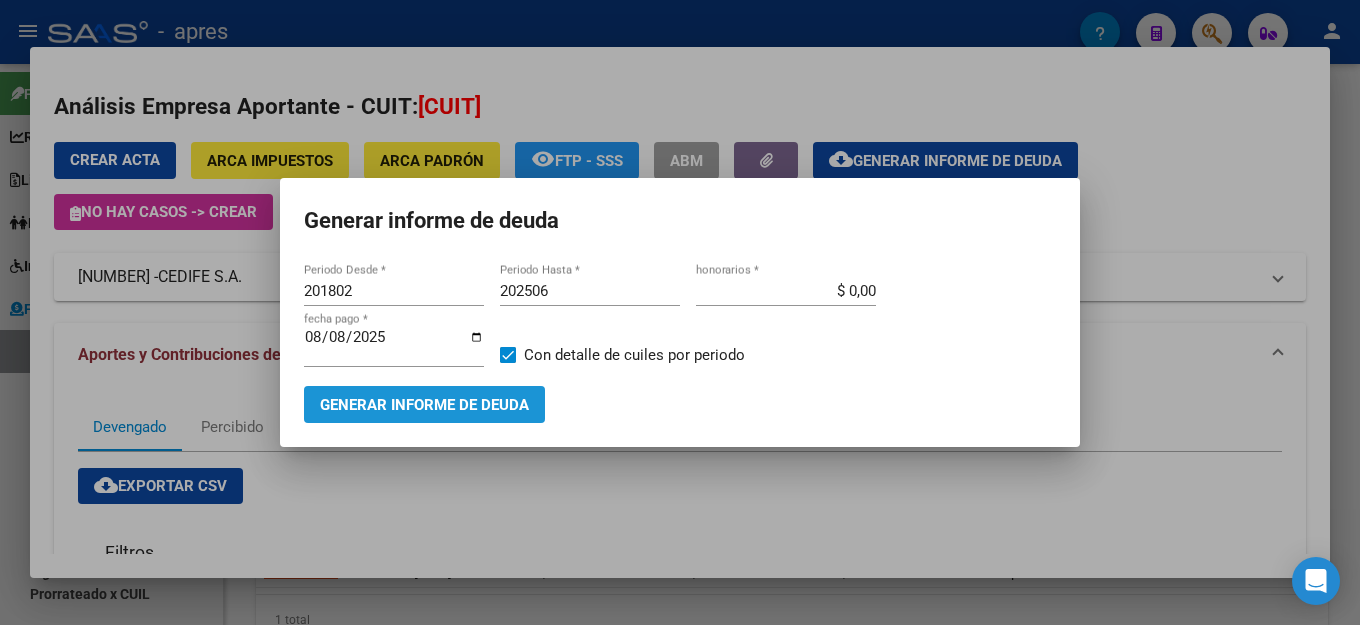 click on "Generar informe de deuda" at bounding box center (424, 404) 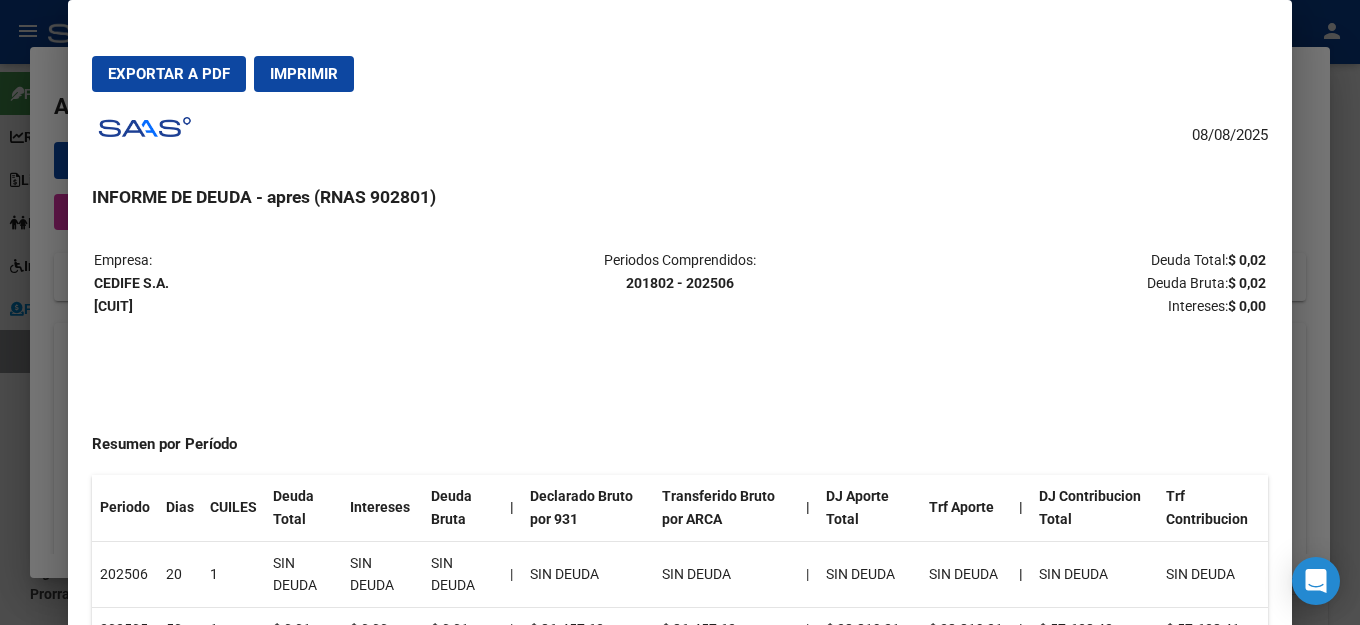 click on "Exportar a PDF" at bounding box center (169, 74) 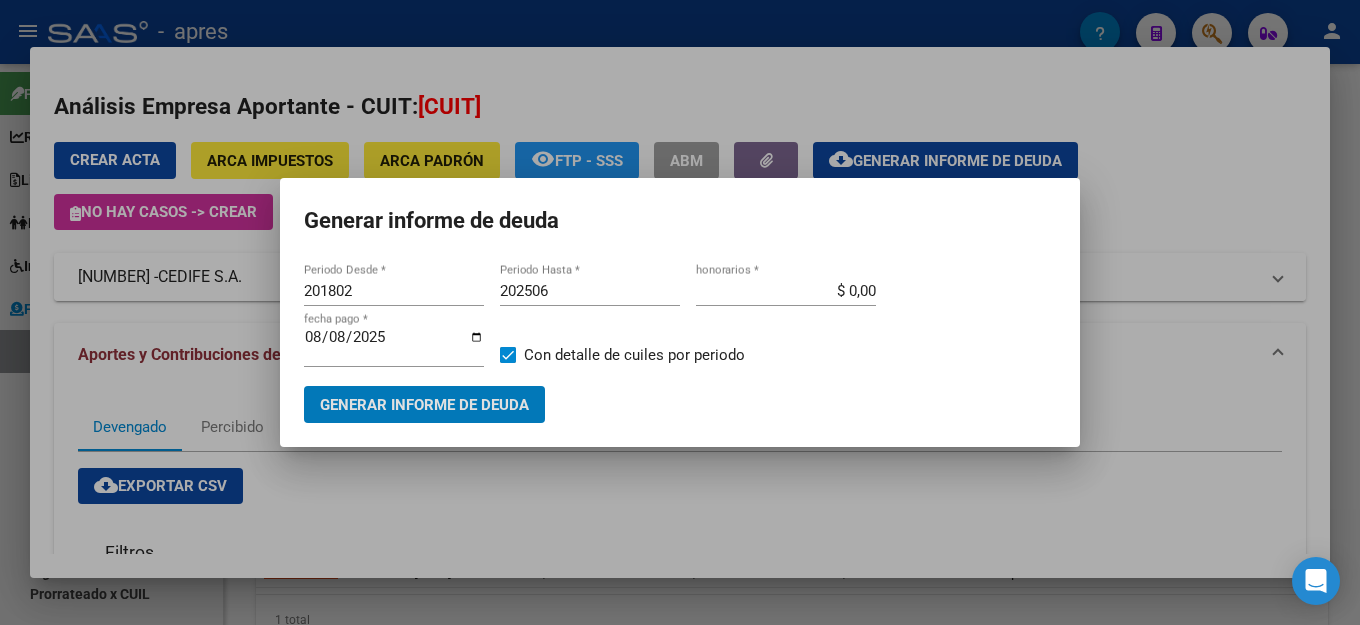 type 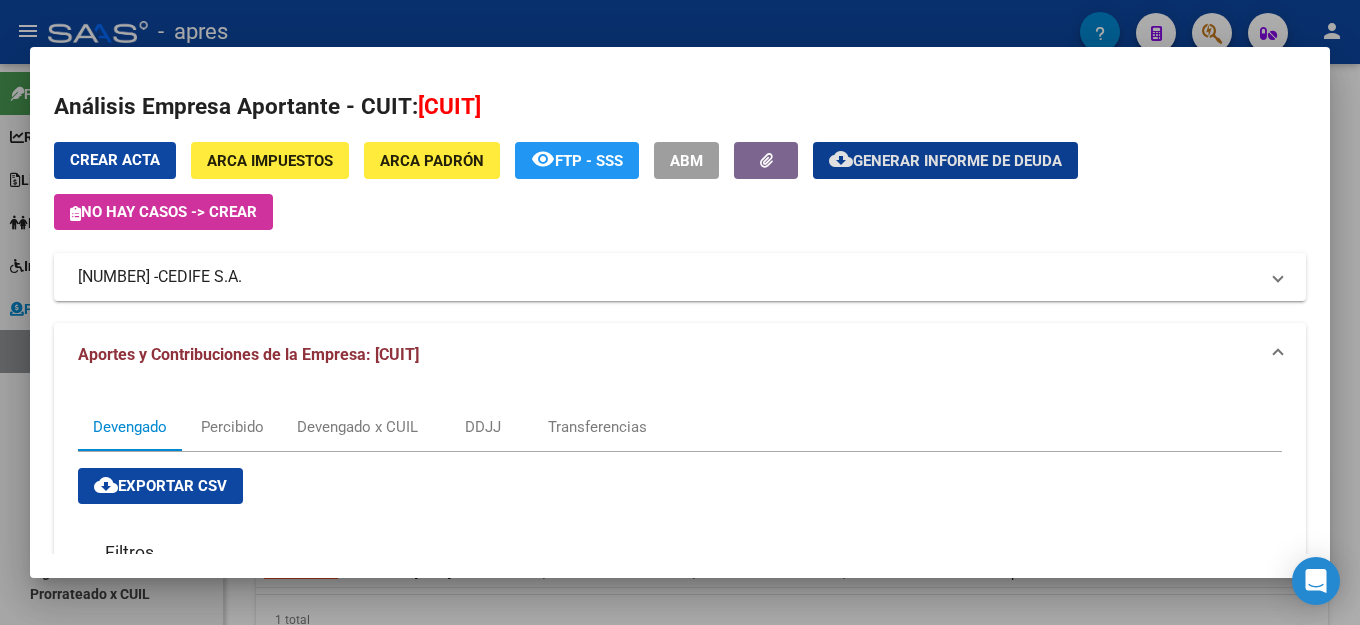 drag, startPoint x: 127, startPoint y: 151, endPoint x: 215, endPoint y: 161, distance: 88.56636 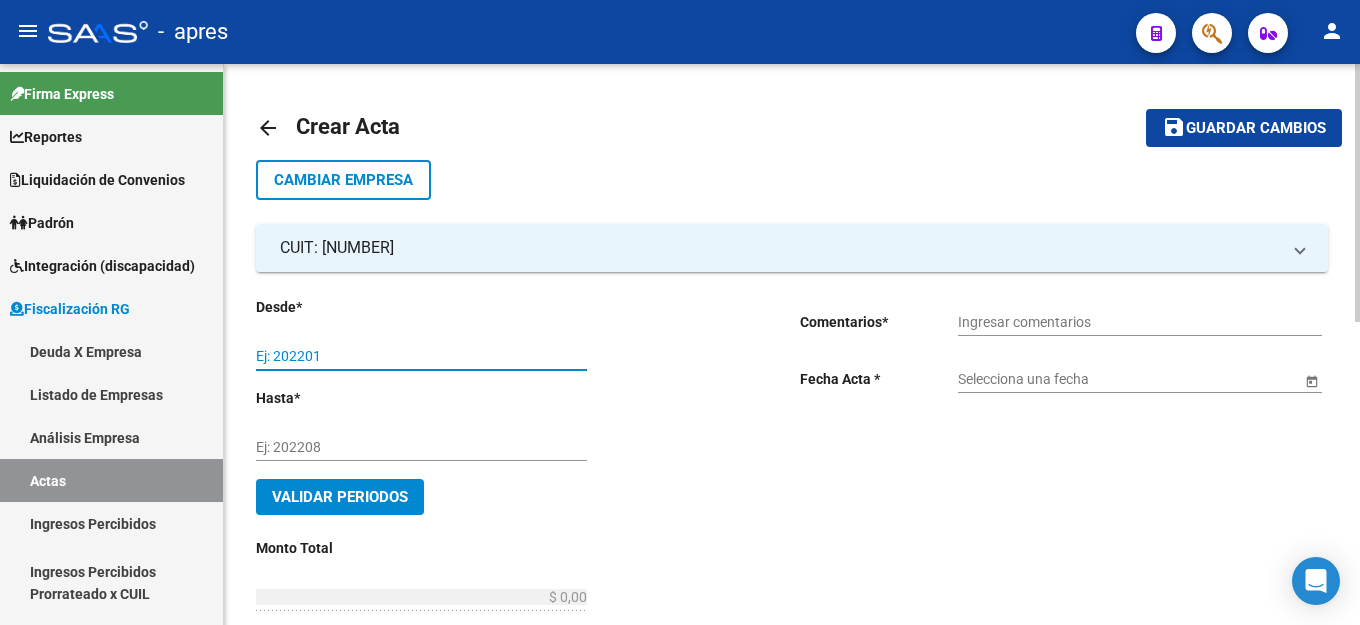 click on "Ej: 202201" at bounding box center (421, 356) 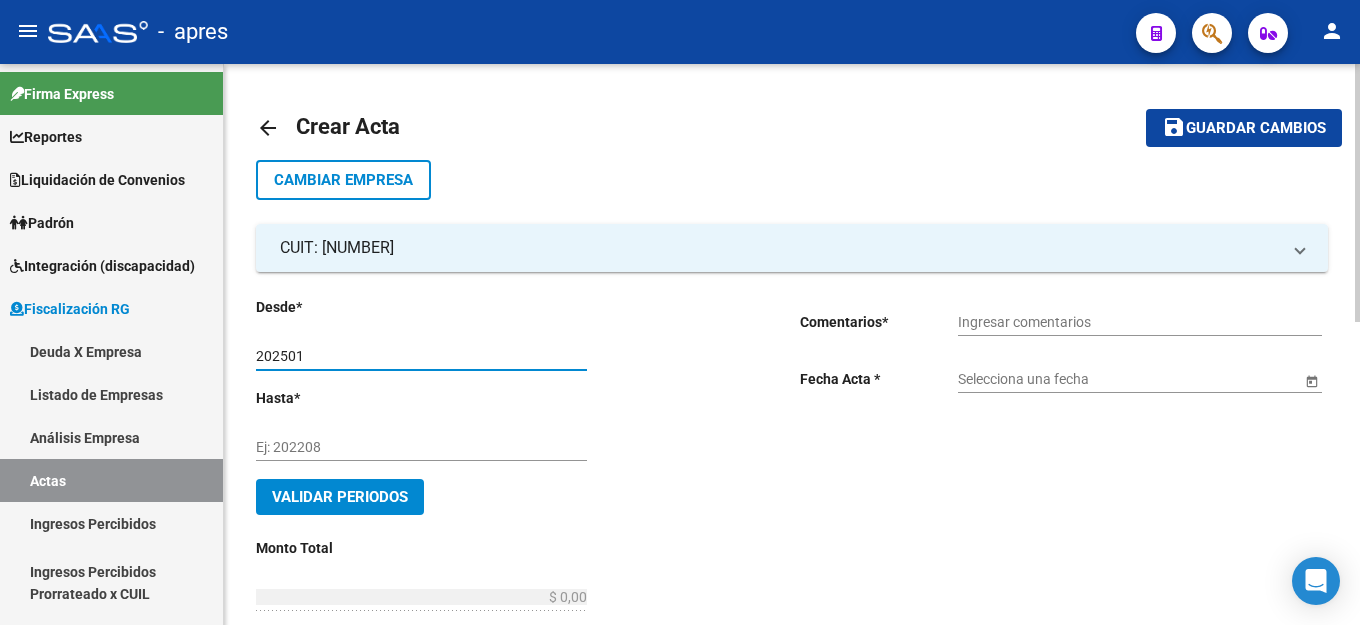 type on "202501" 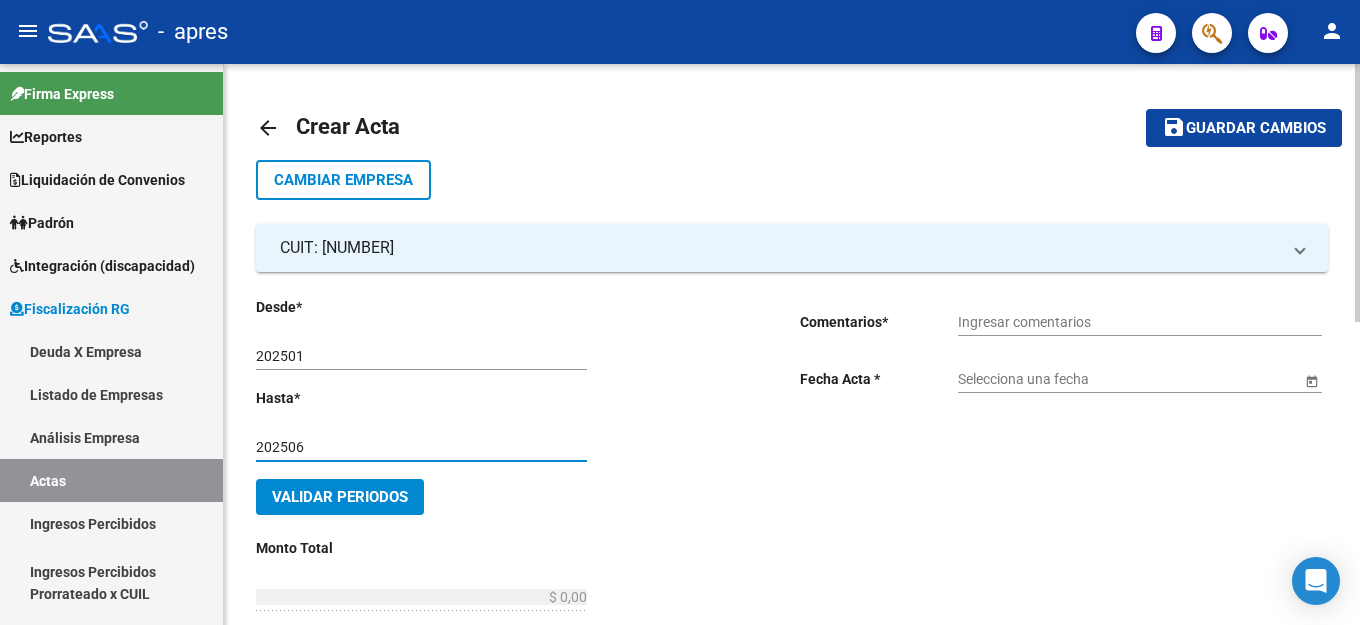 type on "202506" 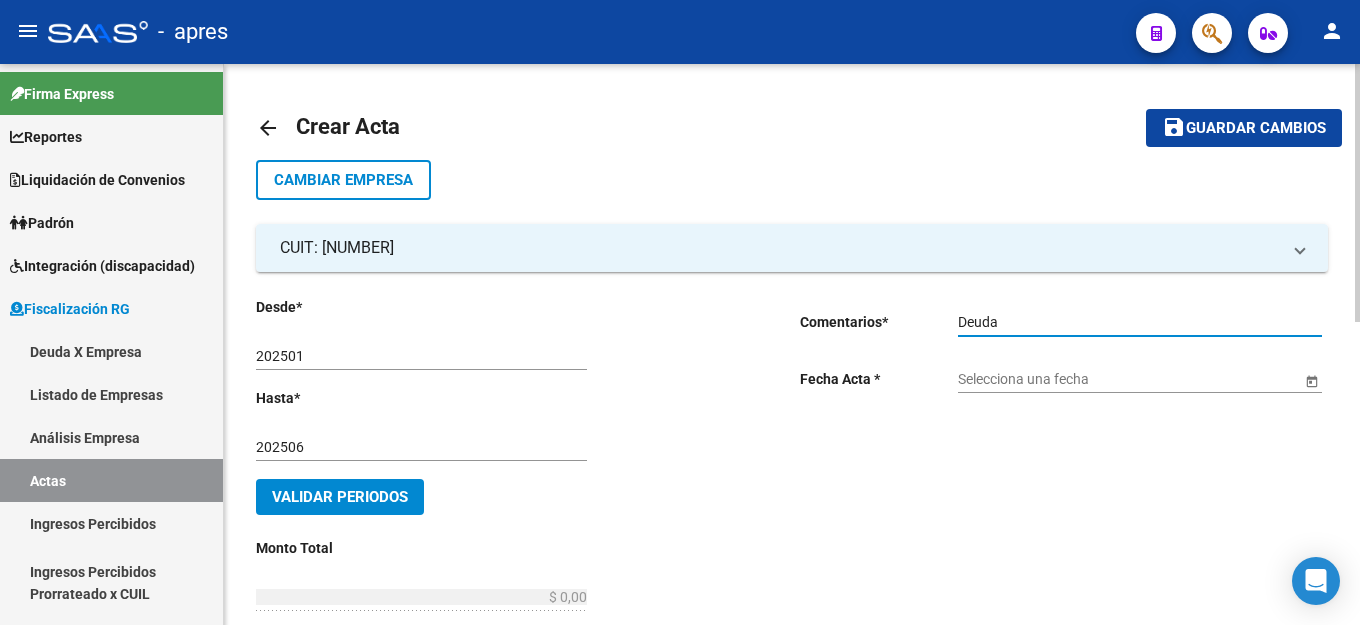 type on "Deuda" 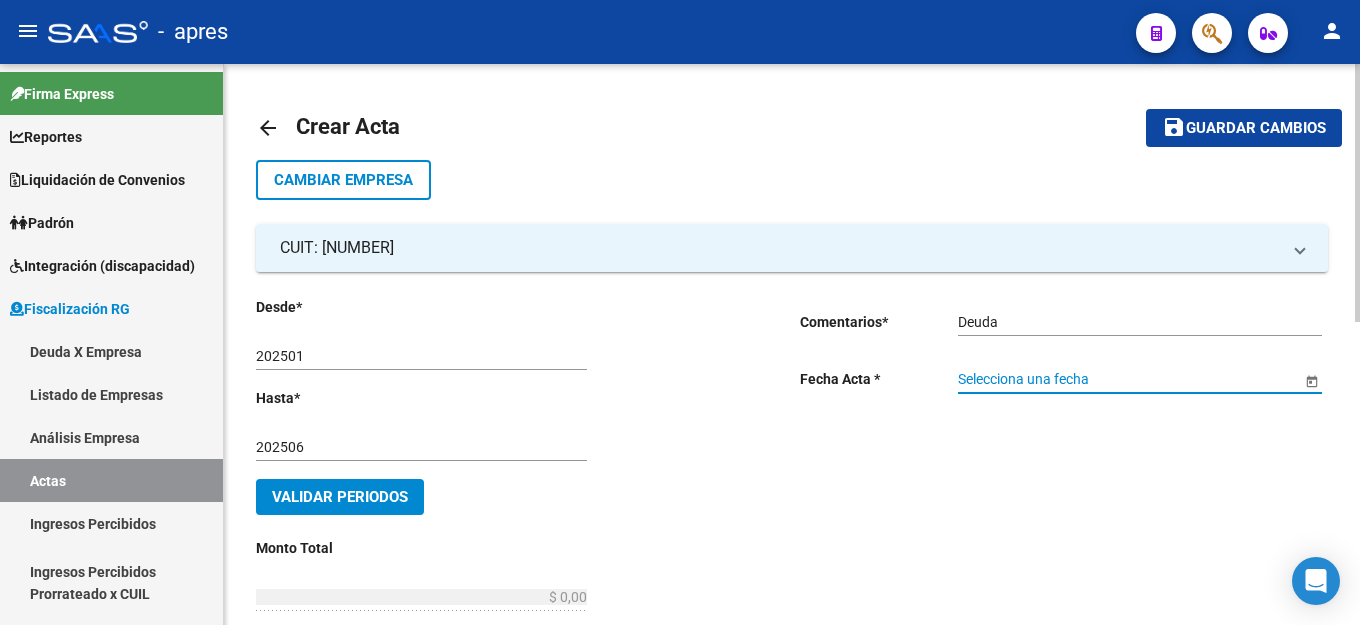 click on "Selecciona una fecha" at bounding box center [1129, 379] 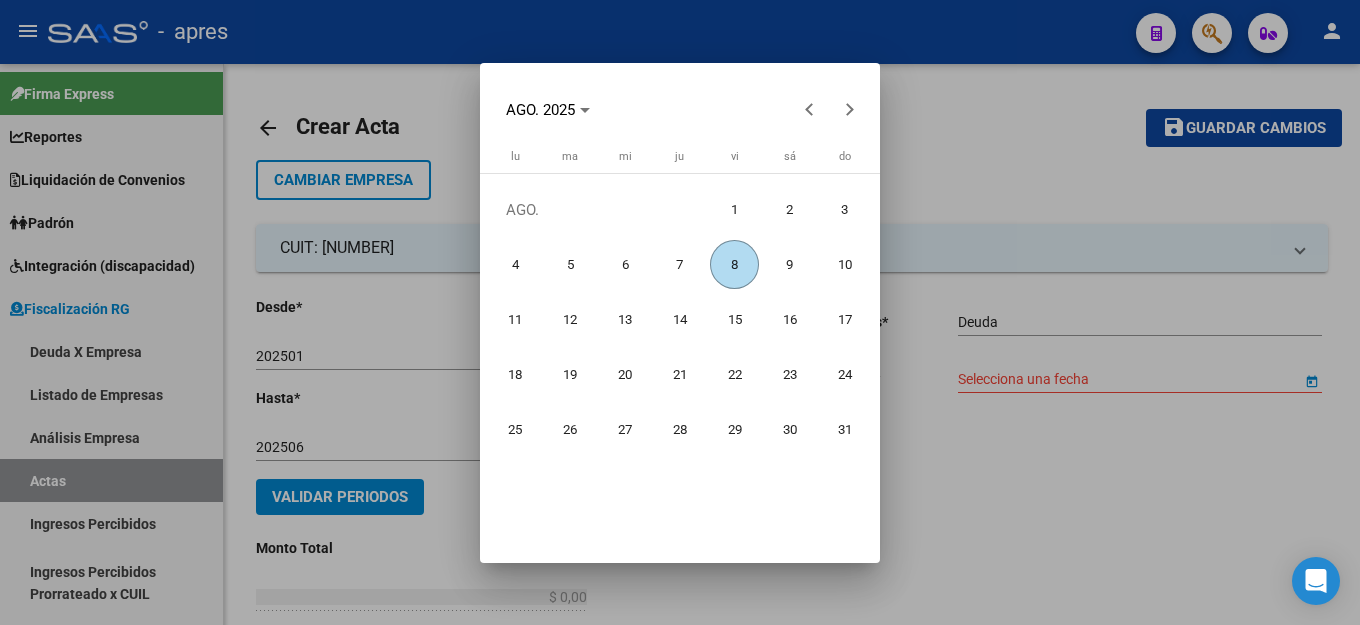 drag, startPoint x: 732, startPoint y: 277, endPoint x: 639, endPoint y: 362, distance: 125.992065 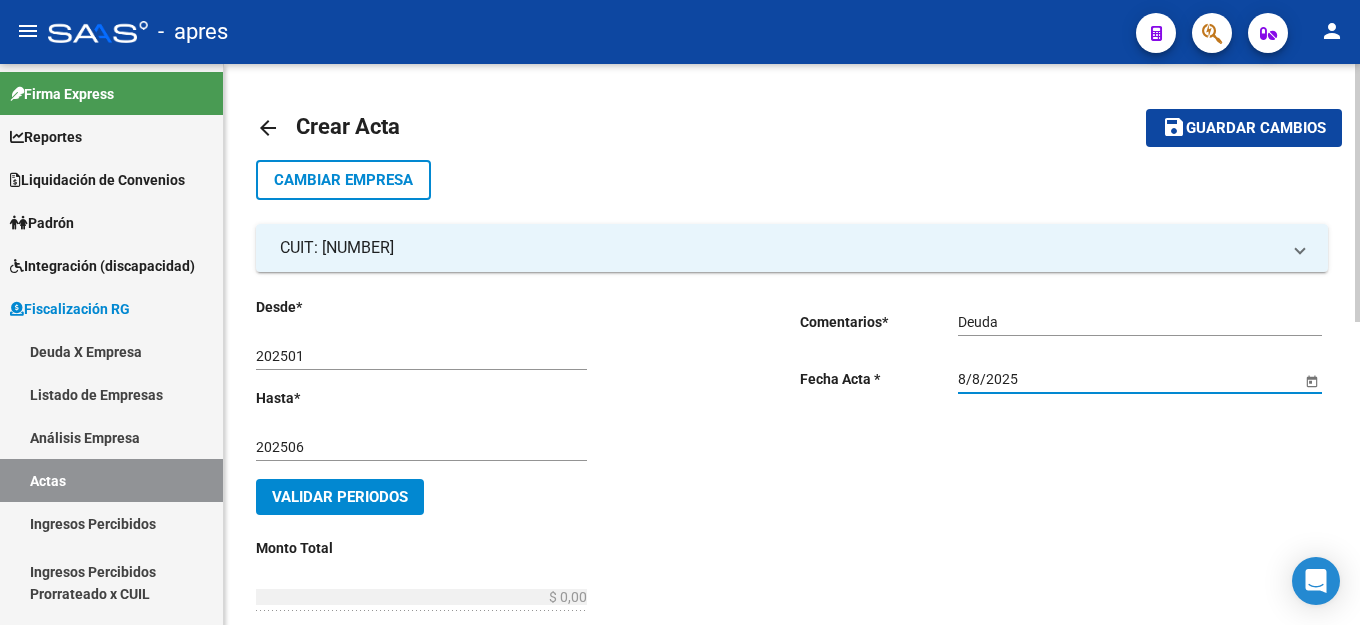 drag, startPoint x: 360, startPoint y: 502, endPoint x: 392, endPoint y: 502, distance: 32 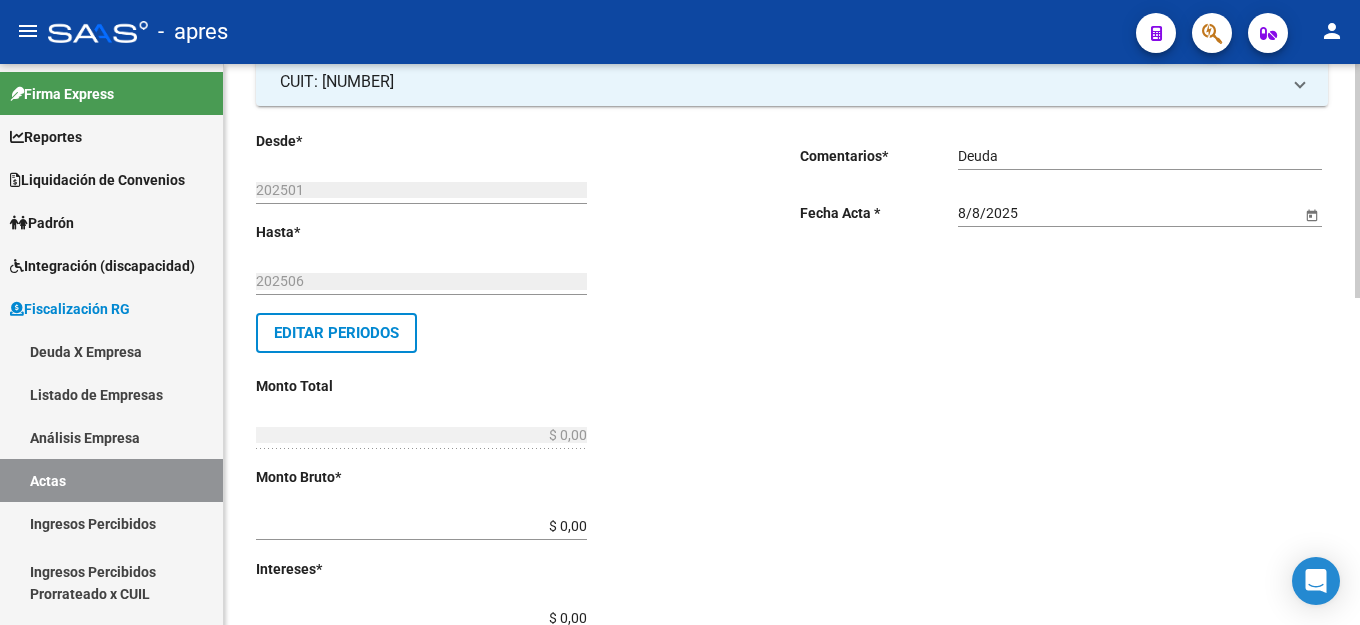 scroll, scrollTop: 300, scrollLeft: 0, axis: vertical 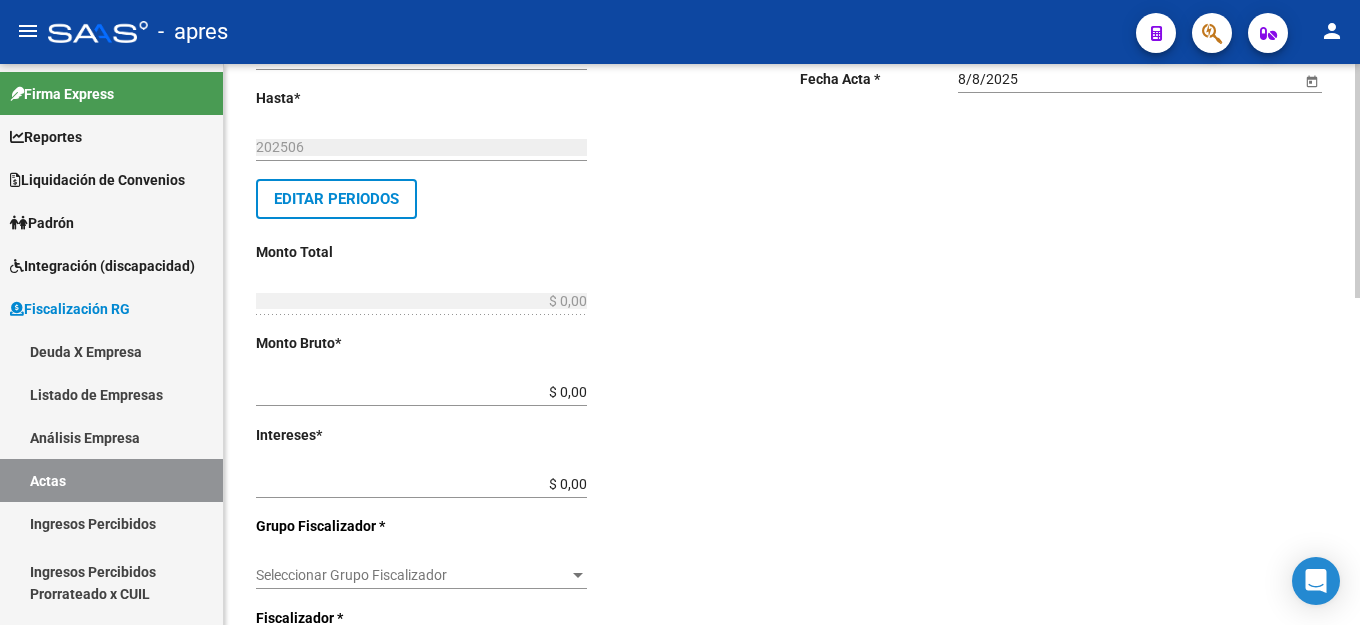 click on "Desde  *   202501 Ej: 202201  Hasta  *   202506 Ej: 202208   Editar Periodos Monto Total    $ 0,00 Ingresar el monto total  Monto Bruto  *   $ 0,00 Ingresar monto bruto  Intereses  *   $ 0,00 Ingresar intereses   Grupo Fiscalizador * Seleccionar Grupo Fiscalizador Seleccionar Grupo Fiscalizador  Fiscalizador * Seleccionar Fiscalizador Seleccionar Fiscalizador Número Acta  *   Ingresar número acta    $ 0,00 Honorarios Fiscalizacion  Nro Convenio    Ingresar número de convenio     Cobrado    Acta Judicial     Acta Virtual / Moroso Incobrable" 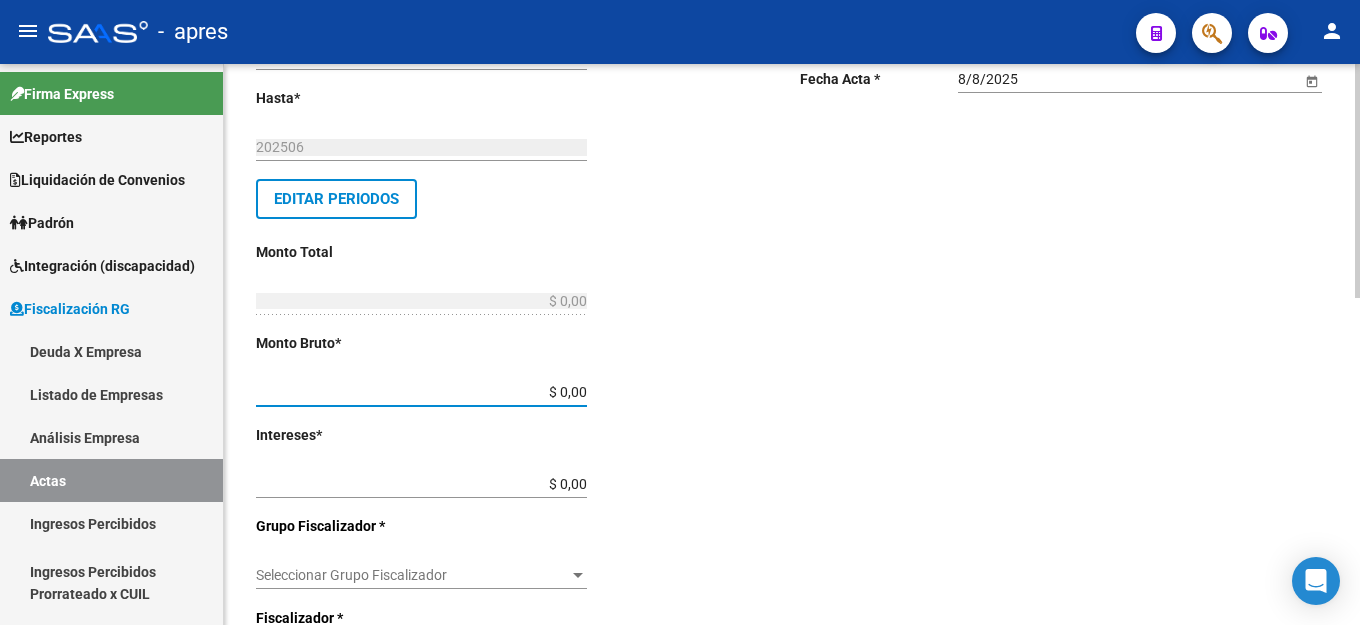 type on "$ 0,02" 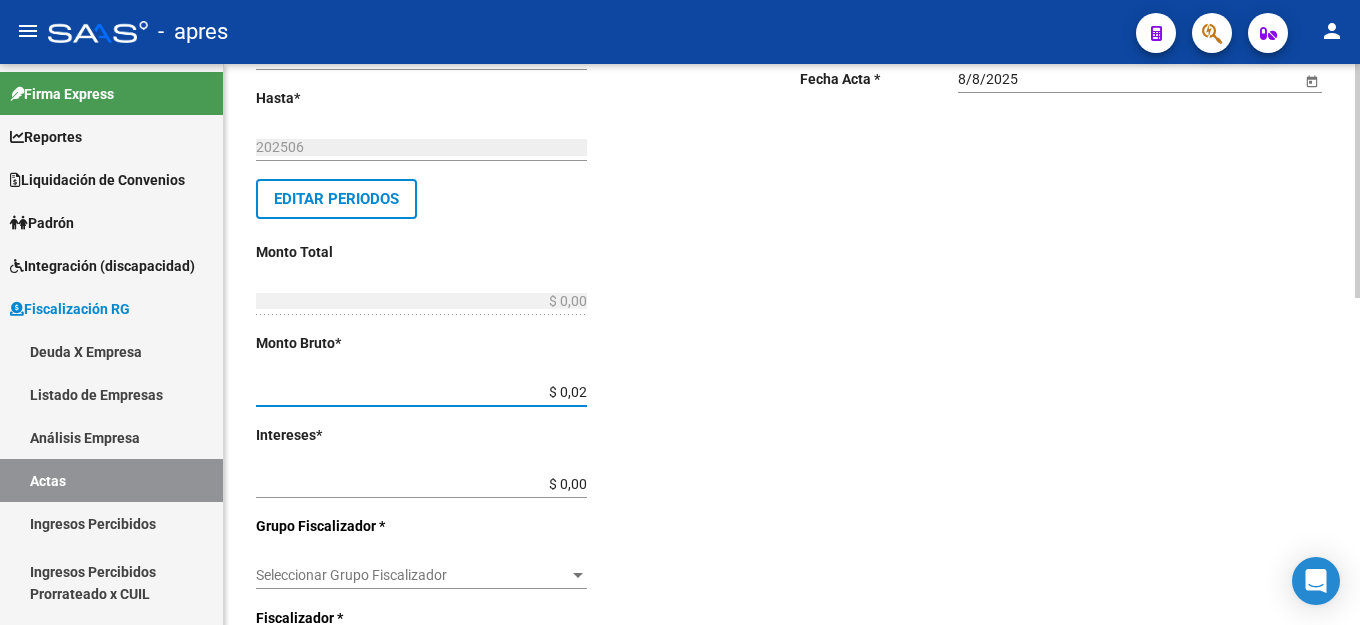 type on "$ 0,02" 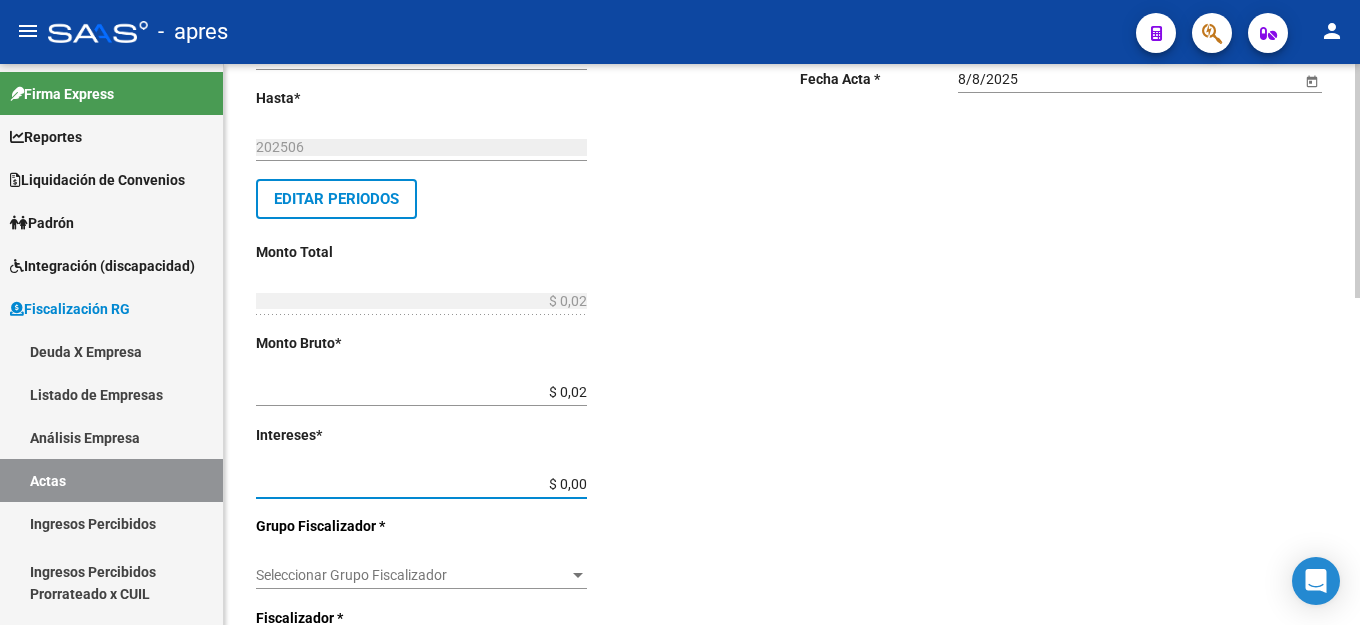 type on "$ 0,01" 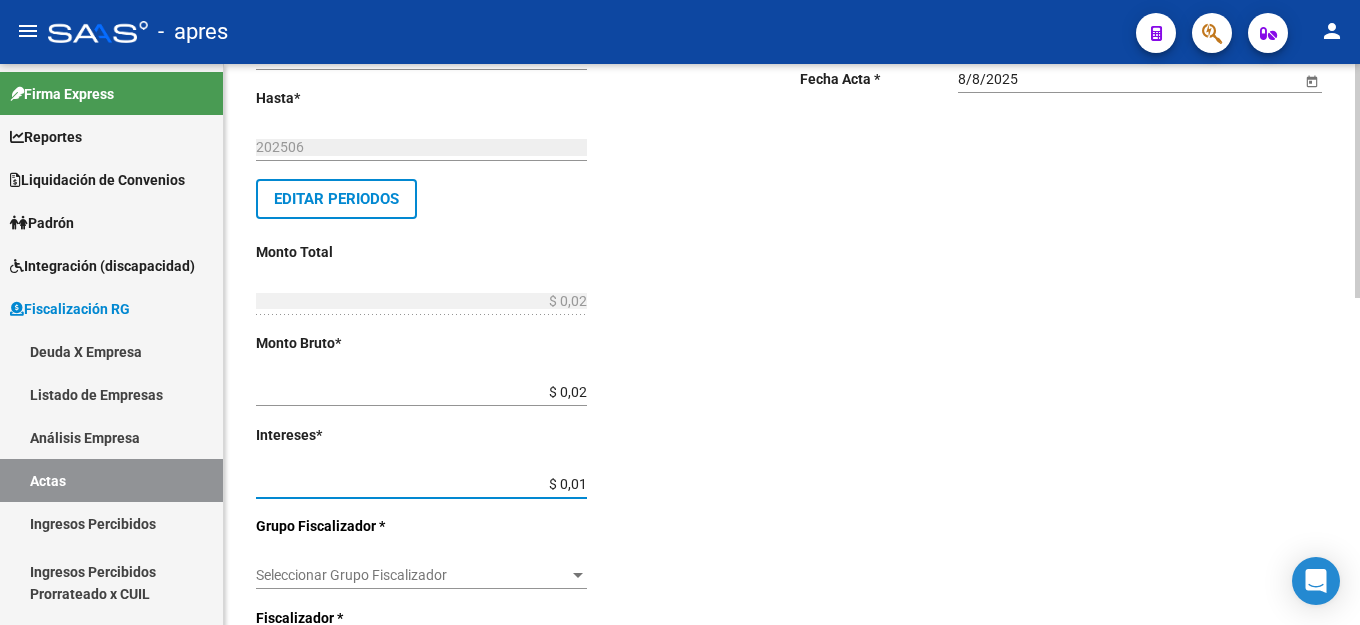 type on "$ 0,03" 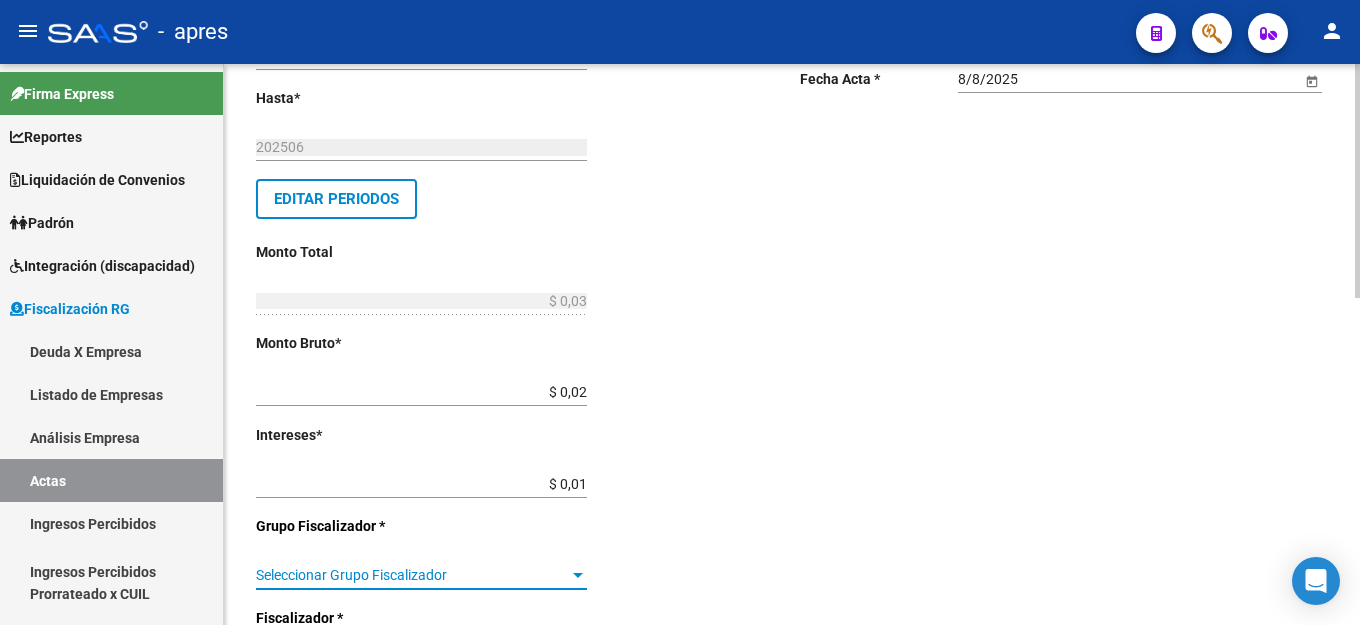 click on "Seleccionar Grupo Fiscalizador" at bounding box center [412, 575] 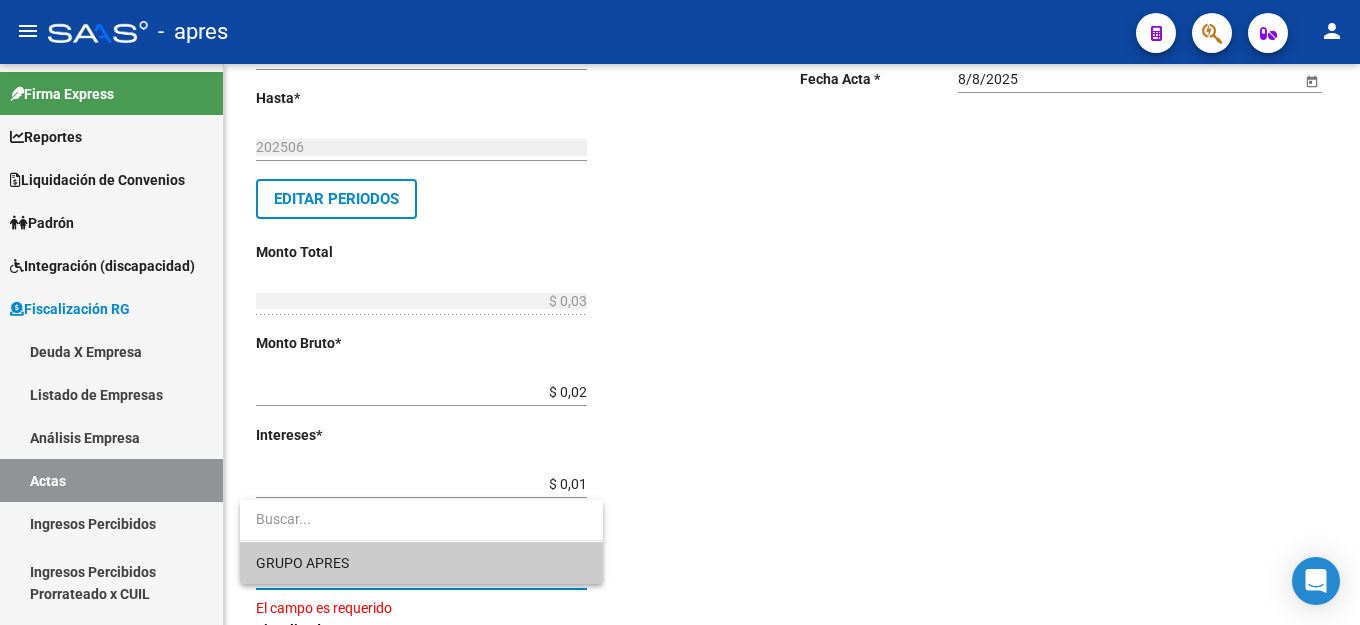 click on "GRUPO APRES" at bounding box center (421, 563) 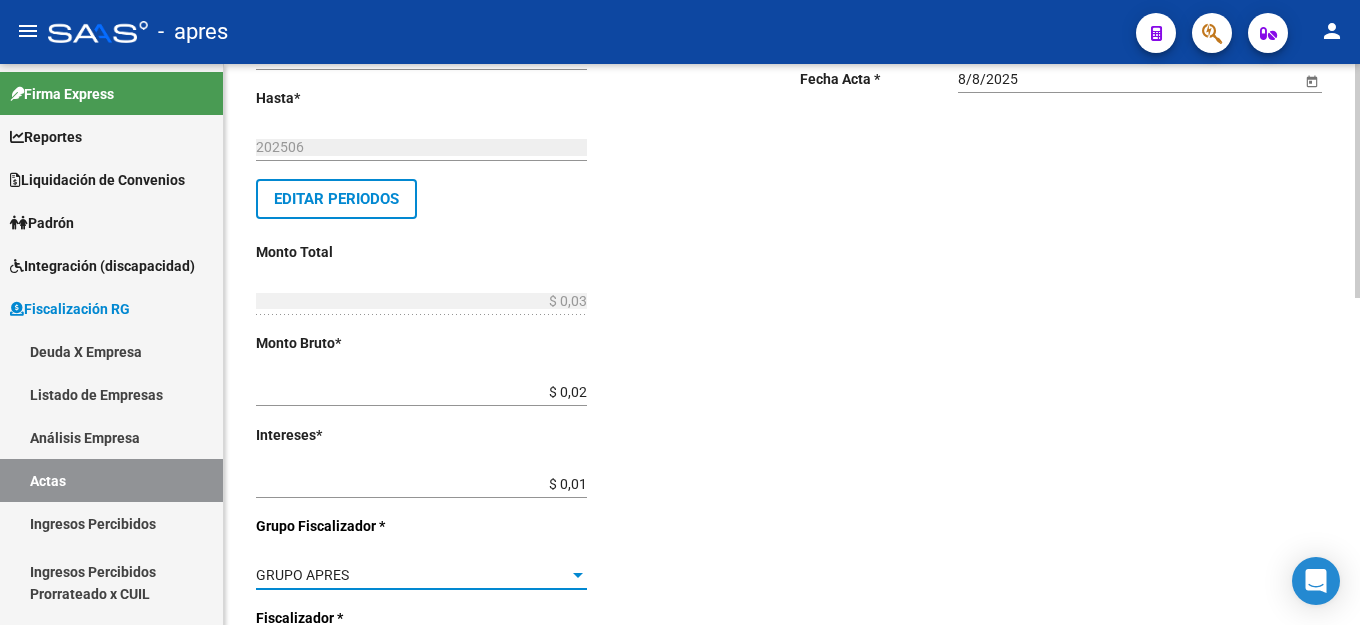 click on "Desde  *   202501 Ej: 202201  Hasta  *   202506 Ej: 202208   Editar Periodos Monto Total    $ 0,03 Ingresar el monto total  Monto Bruto  *   $ 0,02 Ingresar monto bruto  Intereses  *   $ 0,01 Ingresar intereses   Grupo Fiscalizador * GRUPO APRES Seleccionar Grupo Fiscalizador  Fiscalizador * Seleccionar Fiscalizador Seleccionar Fiscalizador Número Acta  *   Ingresar número acta    $ 0,00 Honorarios Fiscalizacion  Nro Convenio    Ingresar número de convenio     Cobrado    Acta Judicial     Acta Virtual / Moroso Incobrable" 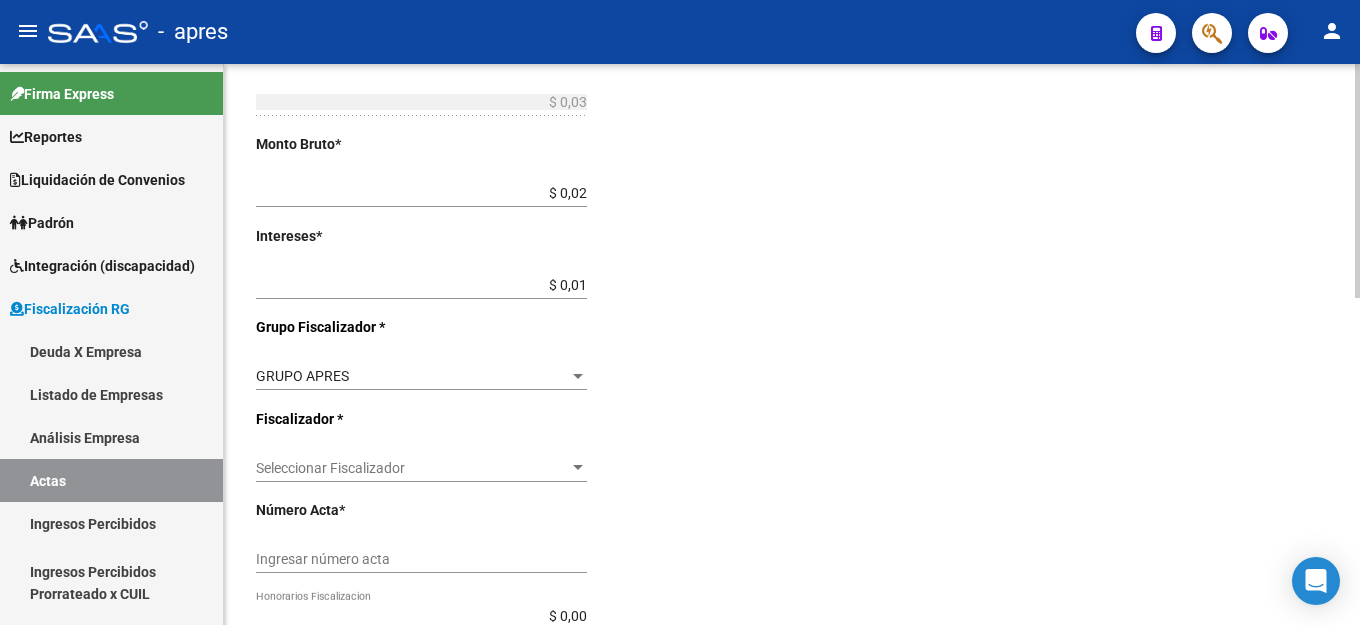 scroll, scrollTop: 500, scrollLeft: 0, axis: vertical 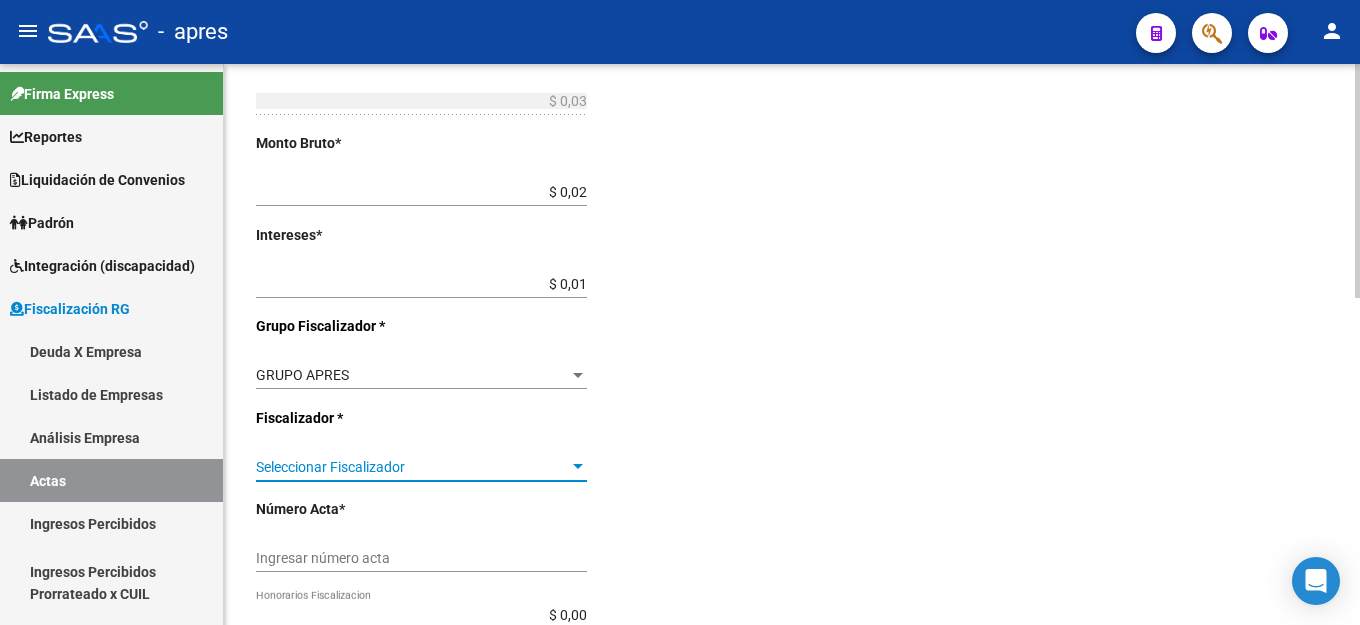 click on "Seleccionar Fiscalizador" at bounding box center [412, 467] 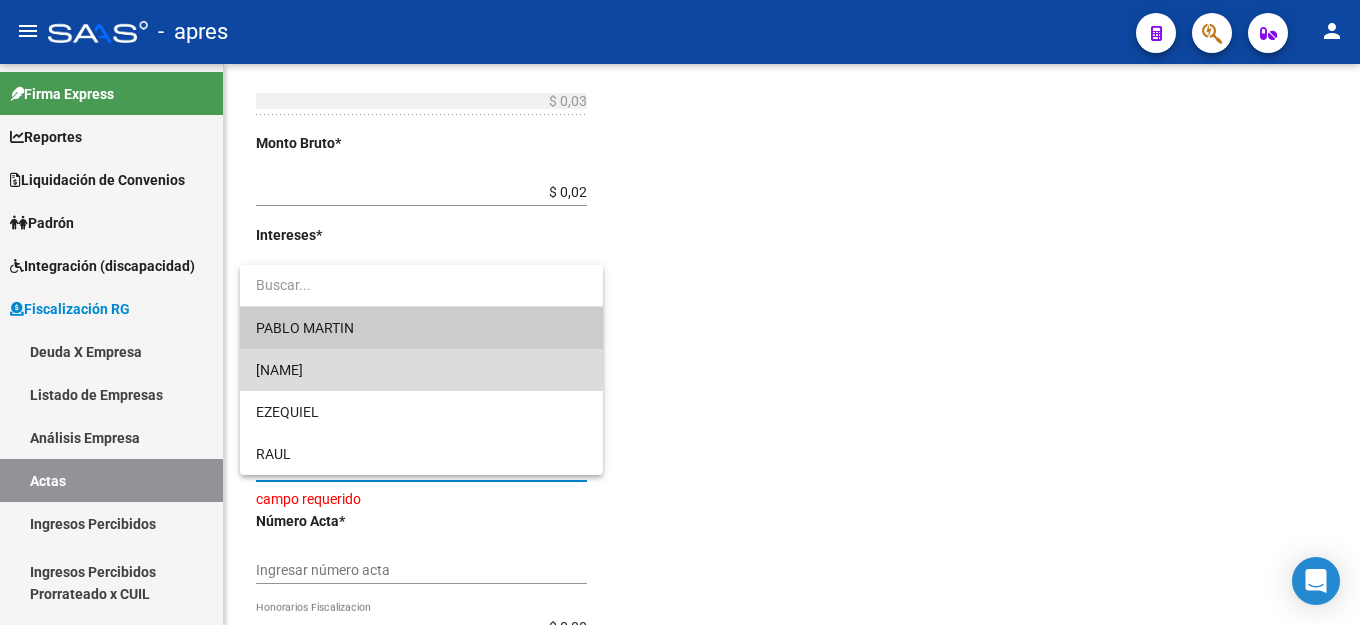 click on "[FIRST NAME]" at bounding box center (421, 370) 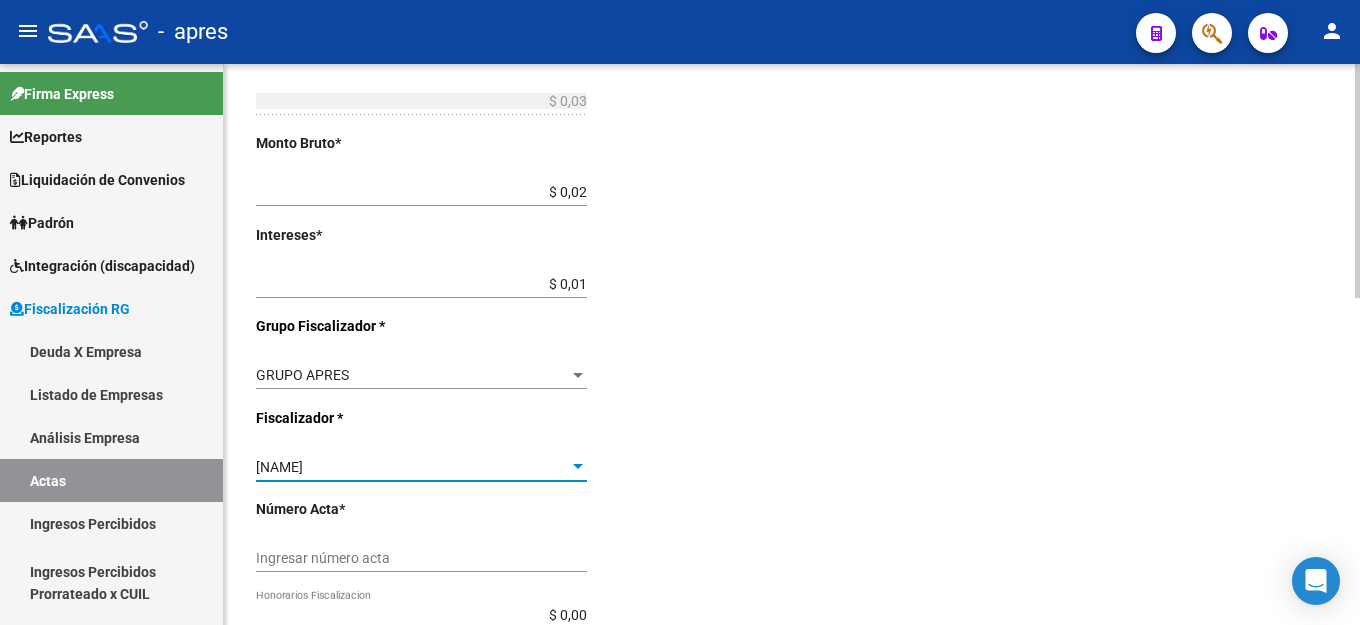drag, startPoint x: 932, startPoint y: 372, endPoint x: 879, endPoint y: 389, distance: 55.65968 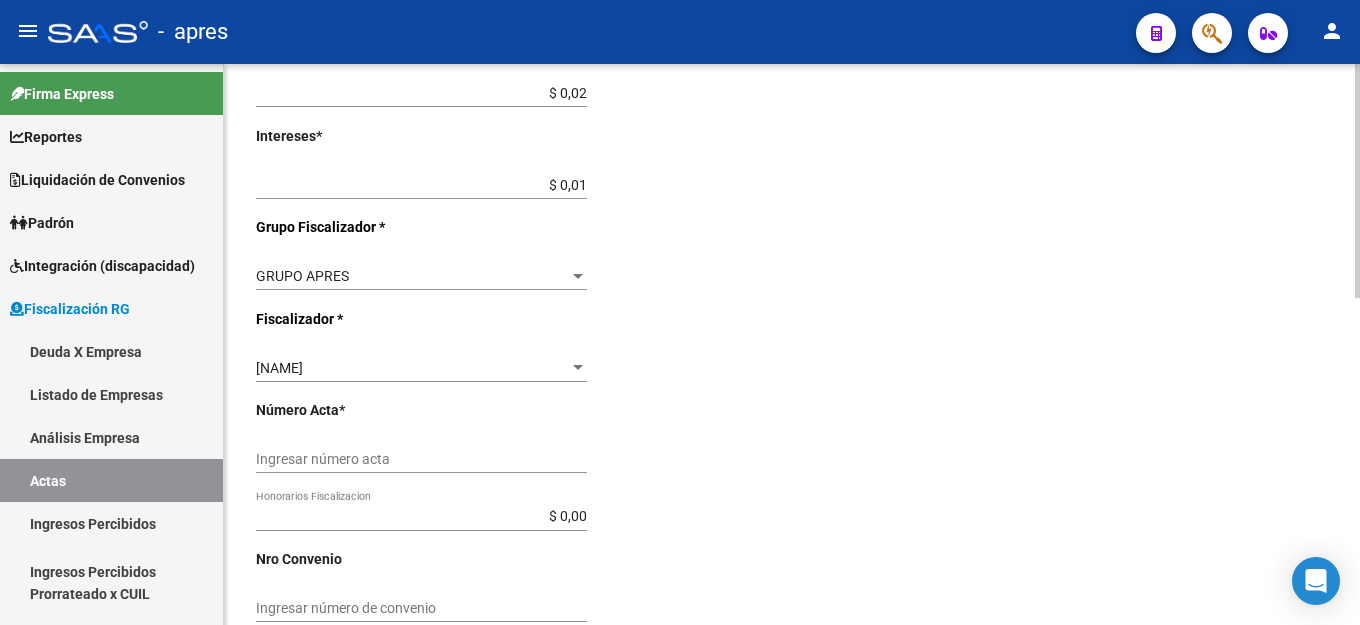 scroll, scrollTop: 600, scrollLeft: 0, axis: vertical 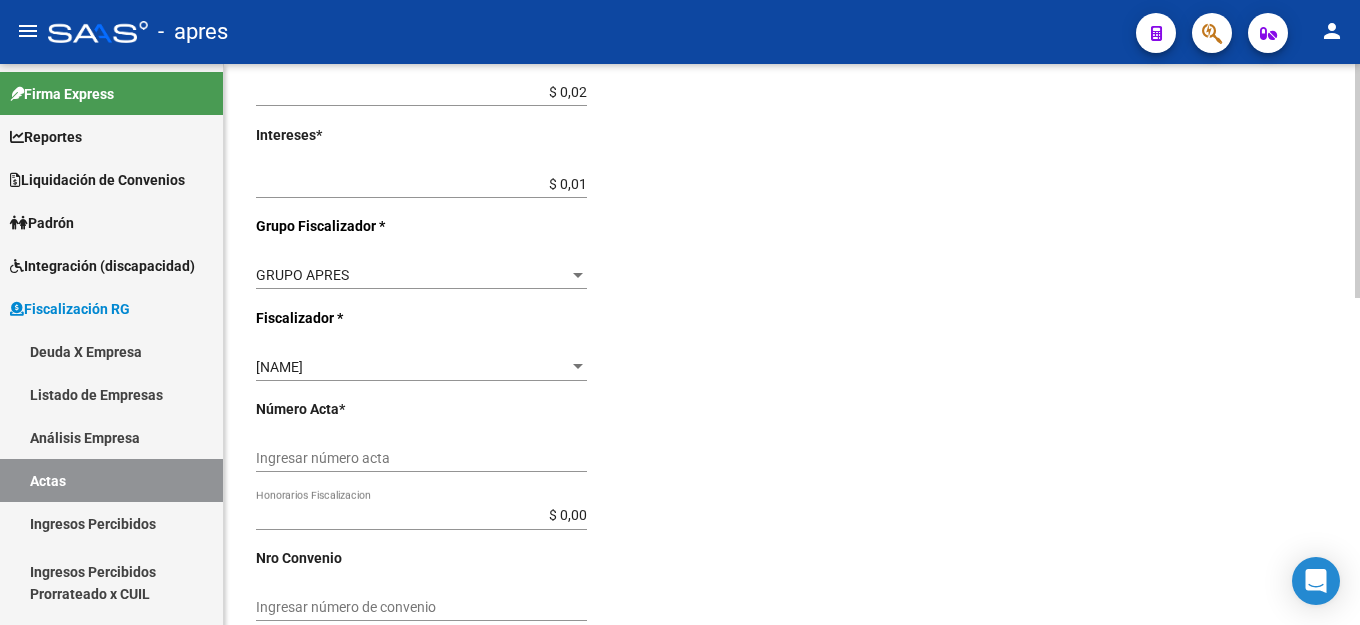 click on "Ingresar número acta" at bounding box center [421, 458] 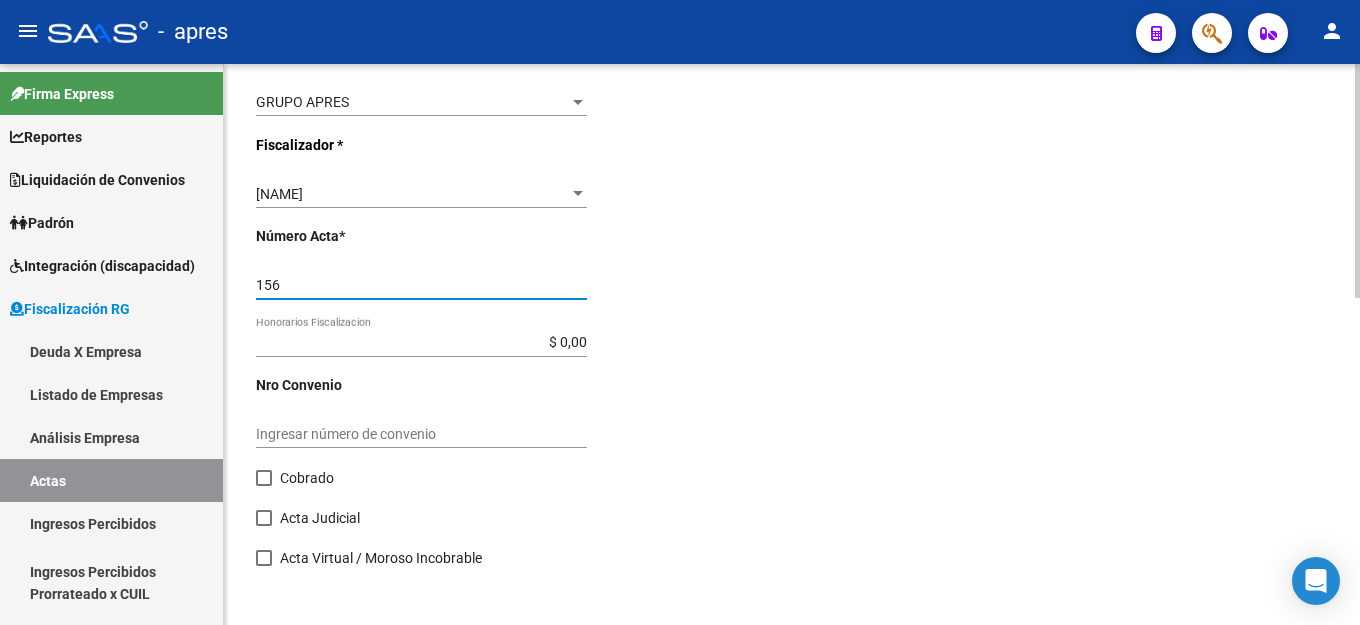scroll, scrollTop: 782, scrollLeft: 0, axis: vertical 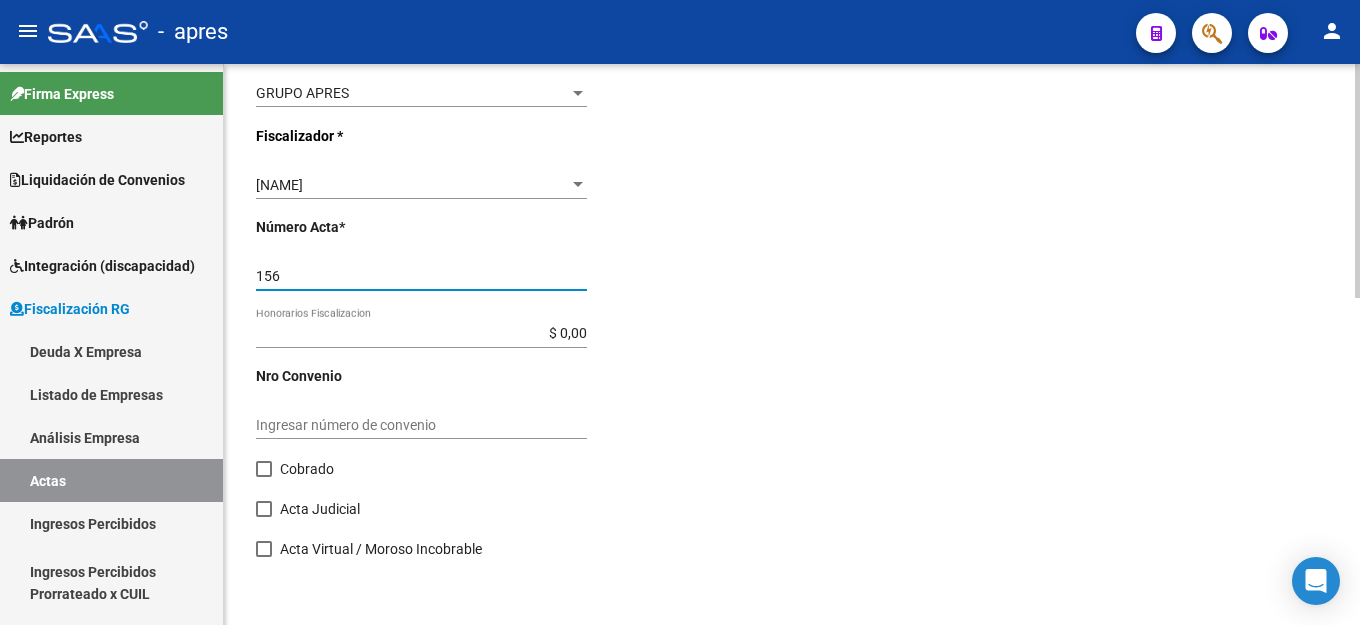 type on "156" 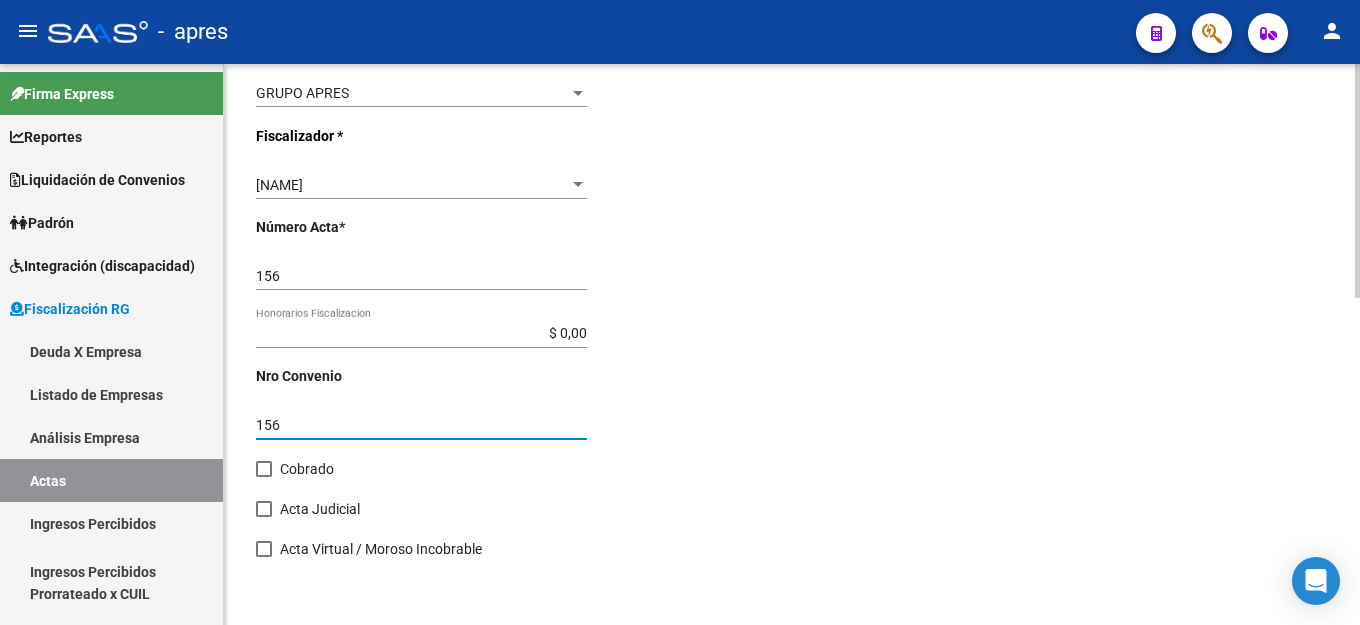 type on "156" 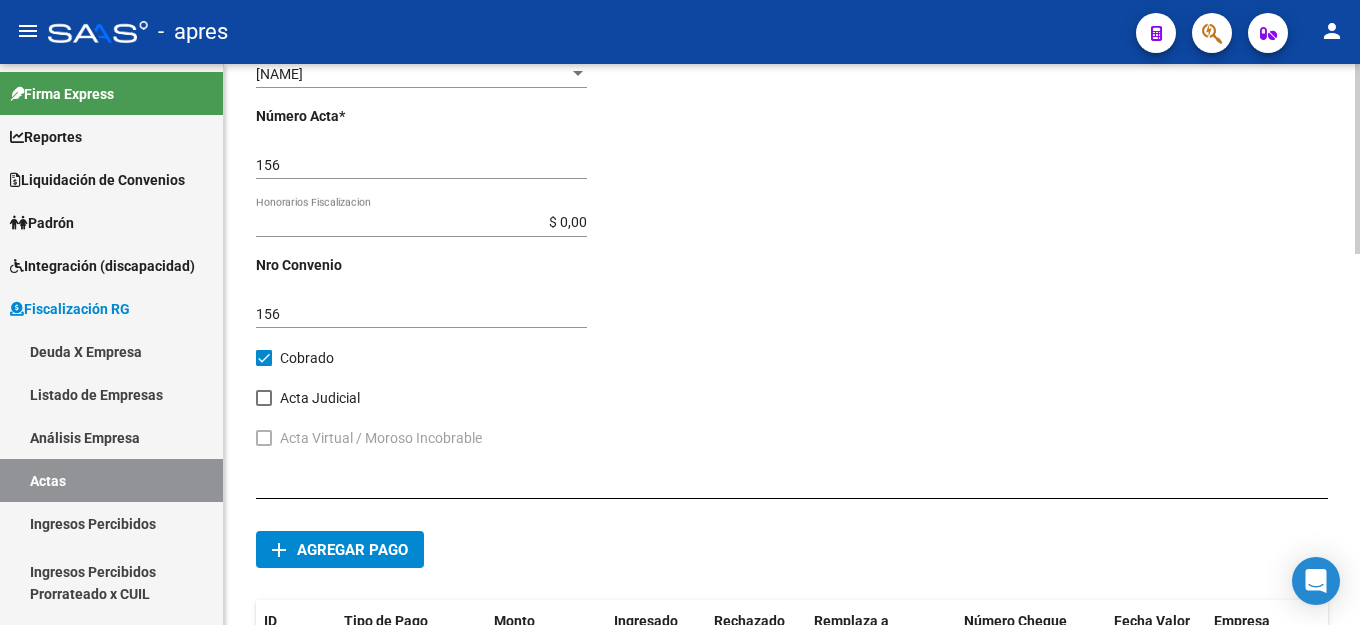 scroll, scrollTop: 982, scrollLeft: 0, axis: vertical 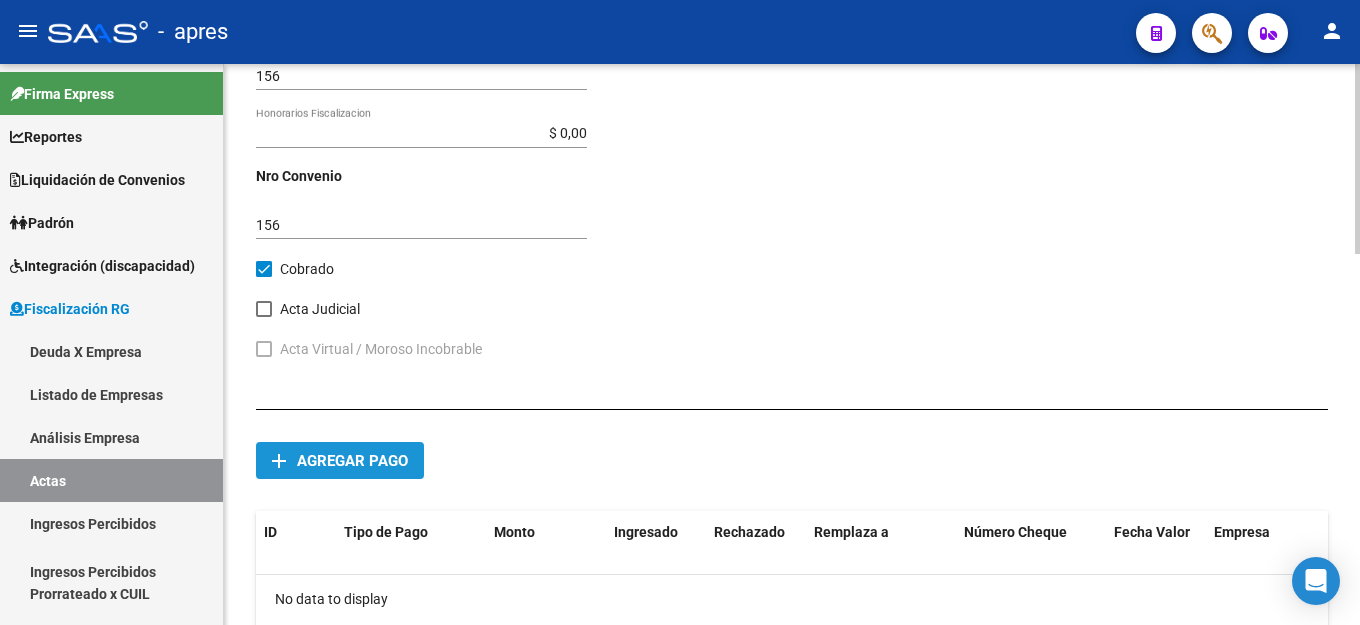 click on "Agregar pago" 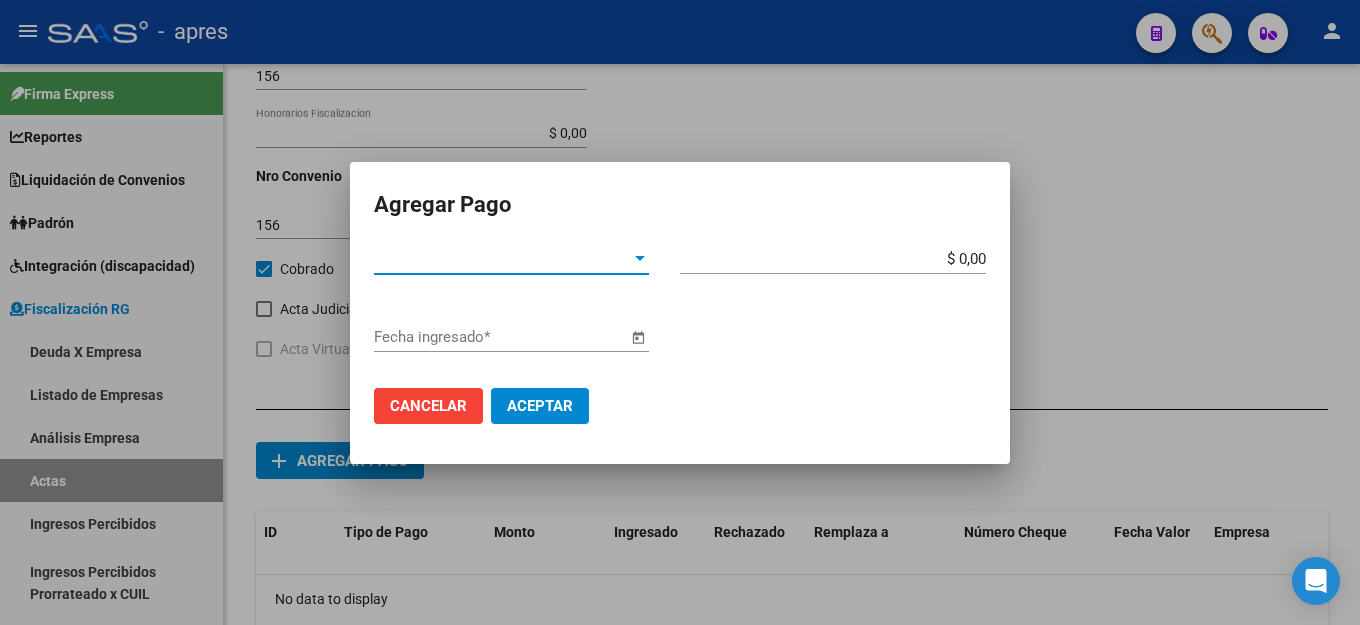 click on "Tipo de Pago * Tipo de Pago *" at bounding box center [511, 268] 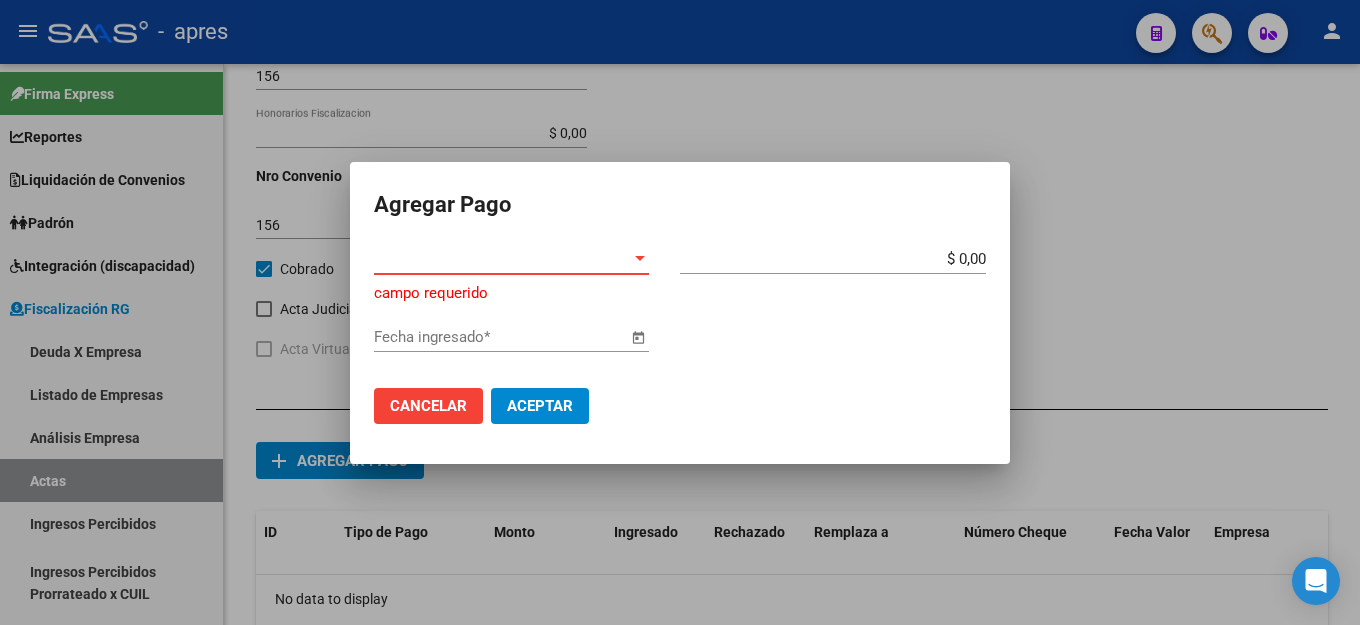 click on "Tipo de Pago *" at bounding box center (502, 259) 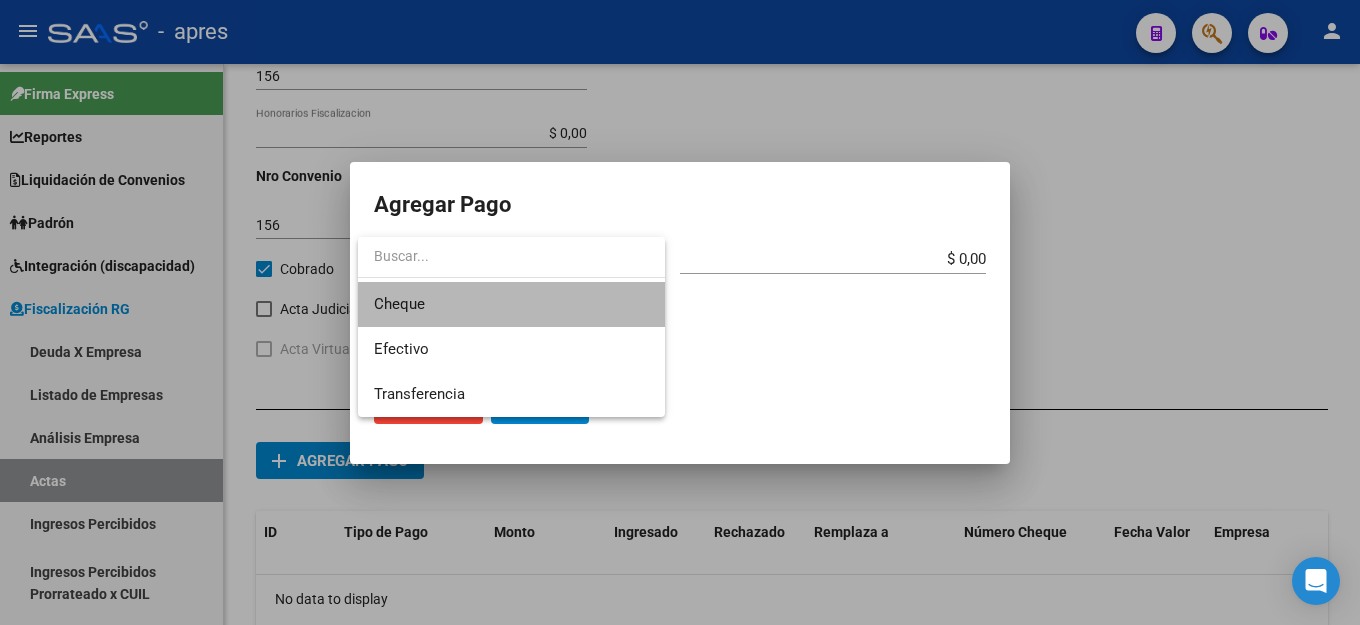 click on "Cheque" at bounding box center (511, 304) 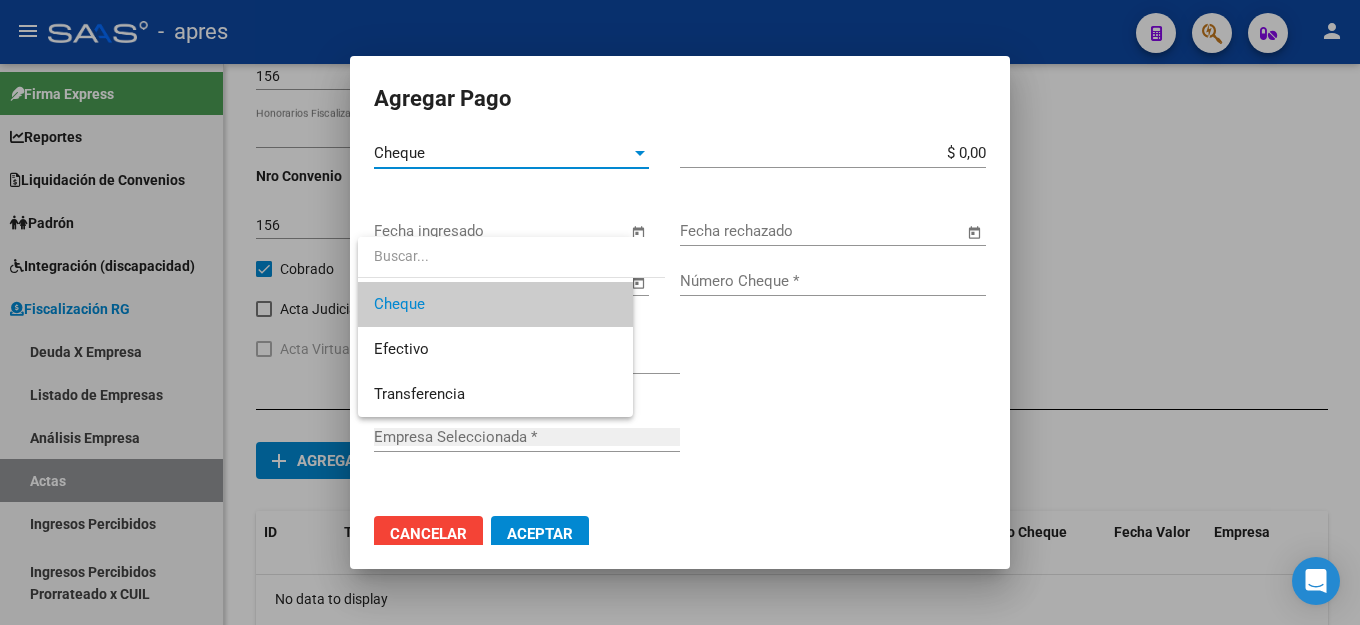 type on "CEDIFE  S.A." 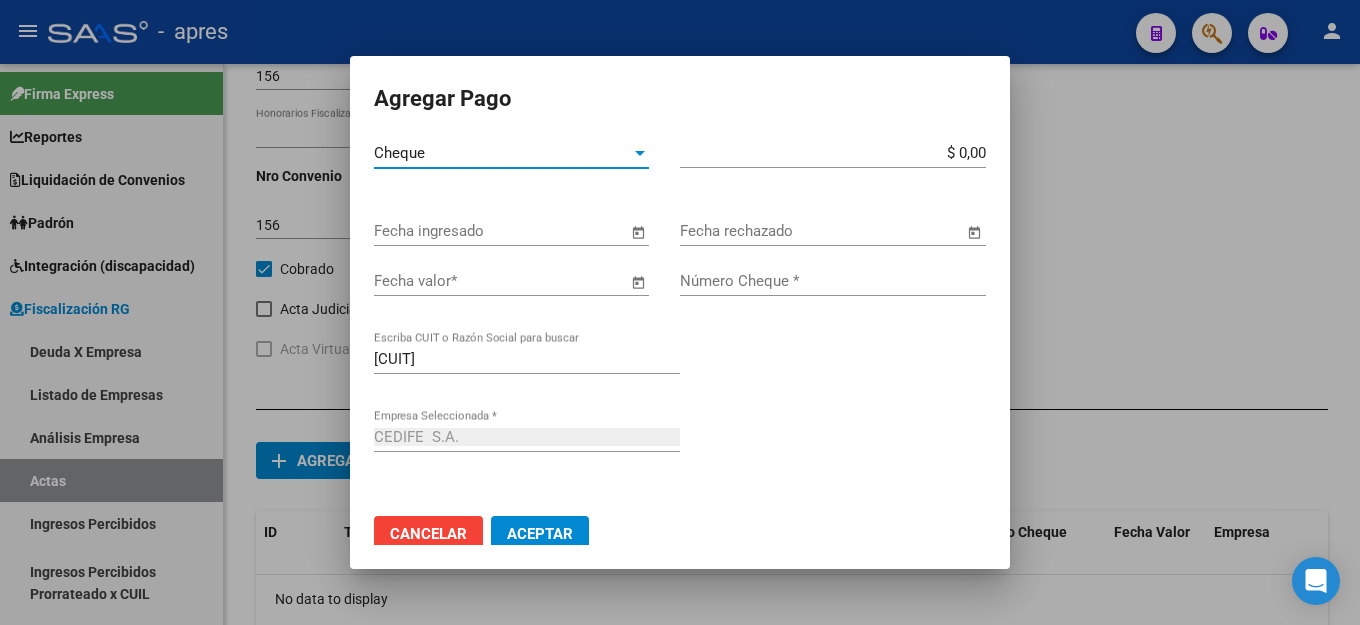 click on "Cheque" at bounding box center (502, 153) 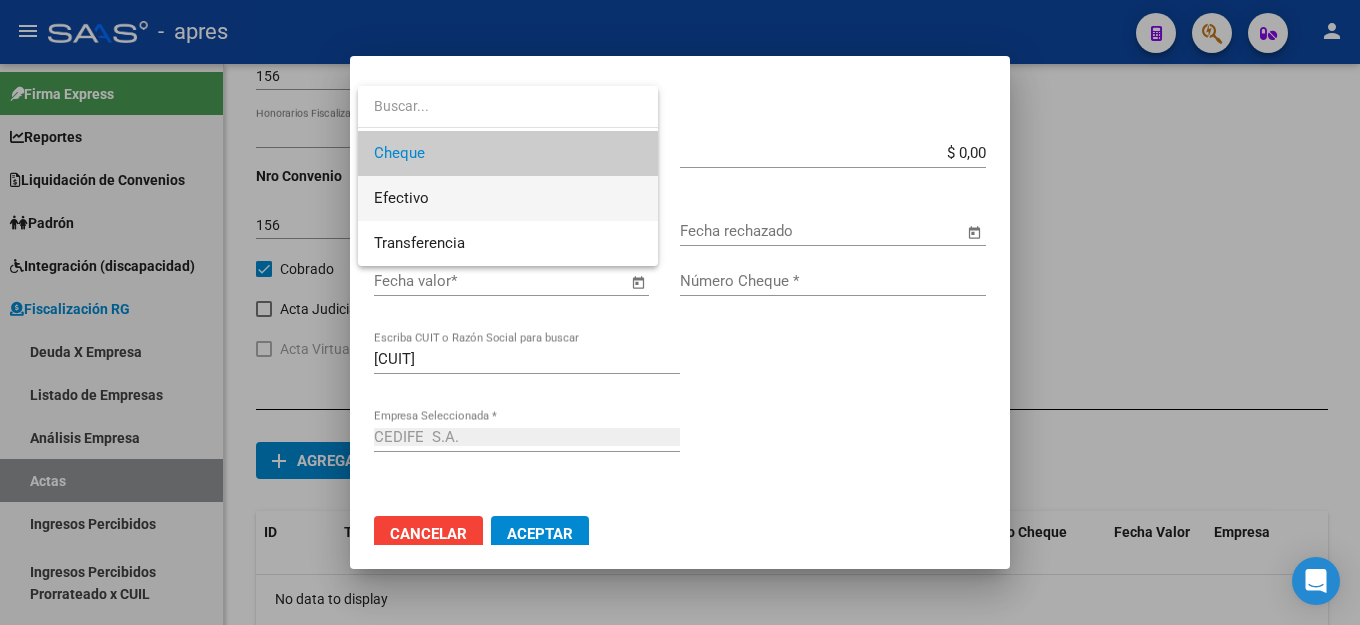 click on "Efectivo" at bounding box center [508, 198] 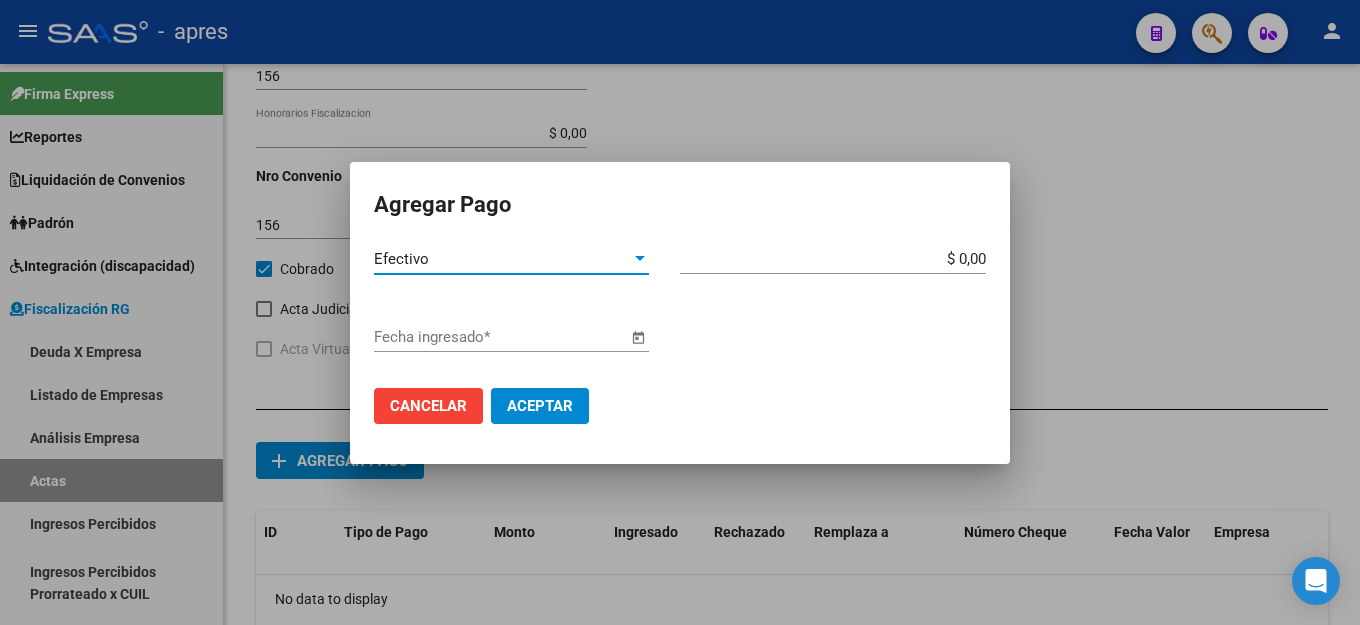 click on "$ 0,00" at bounding box center [833, 259] 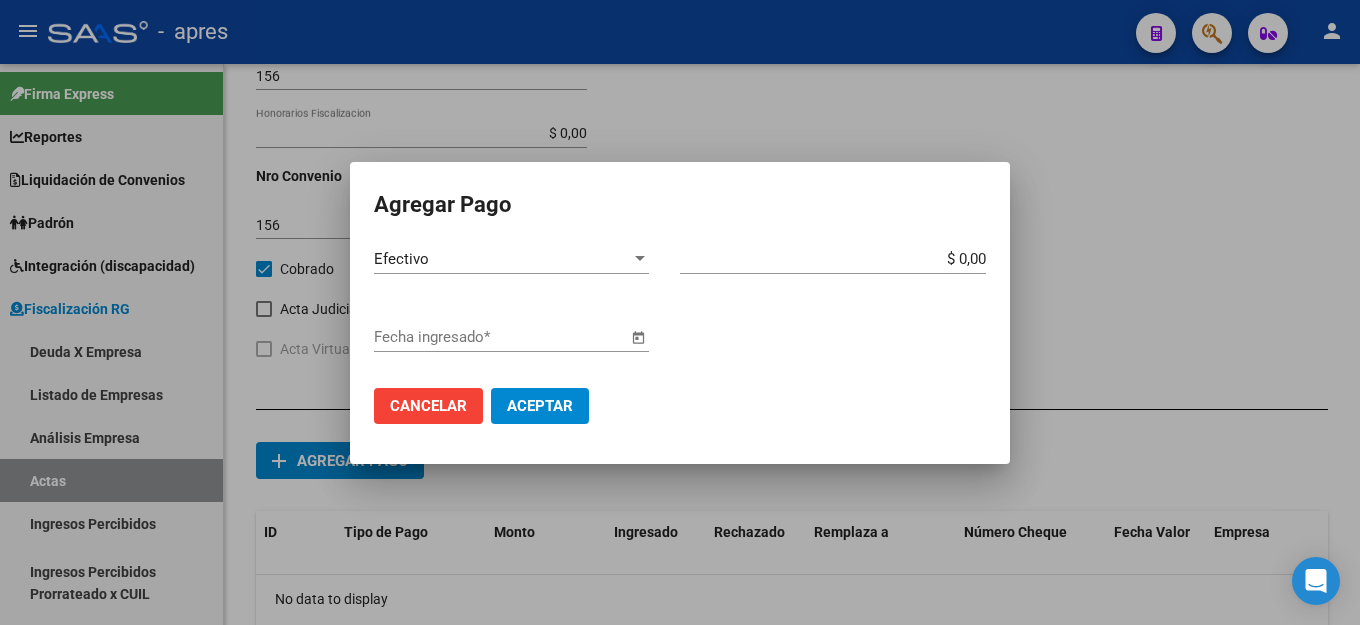 click on "$ 0,00 Monto bruto *" at bounding box center [841, 259] 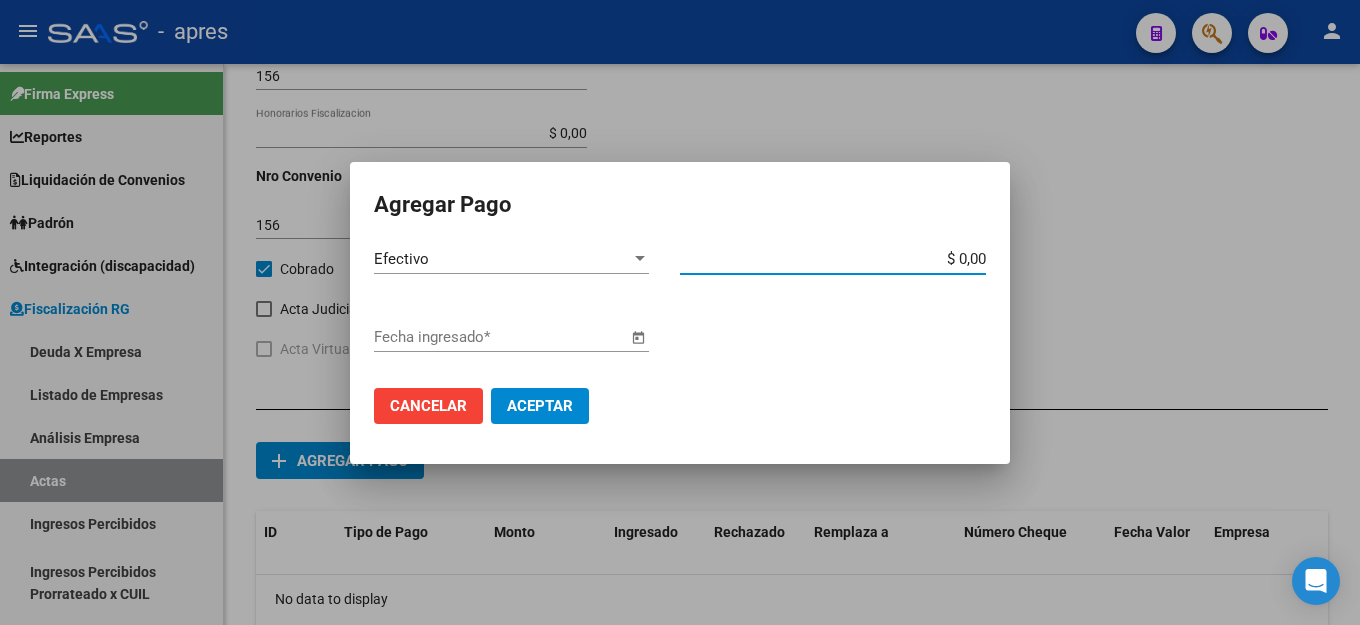 click on "$ 0,00" at bounding box center (833, 259) 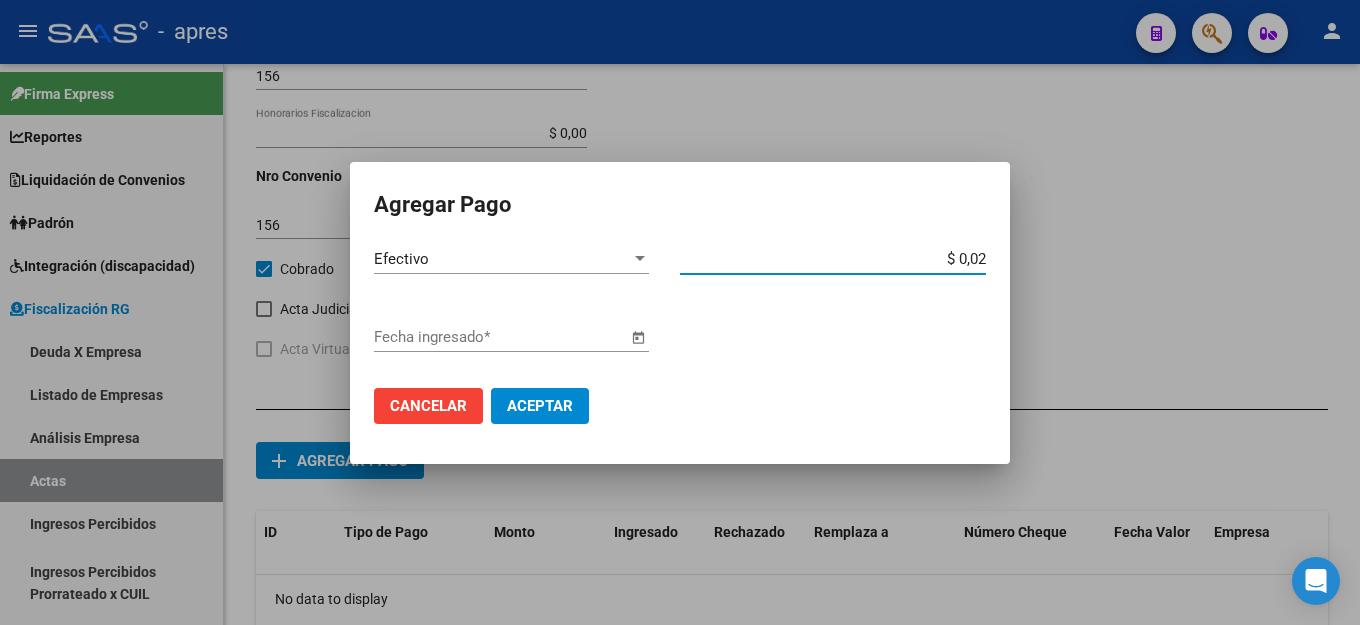 click at bounding box center [638, 338] 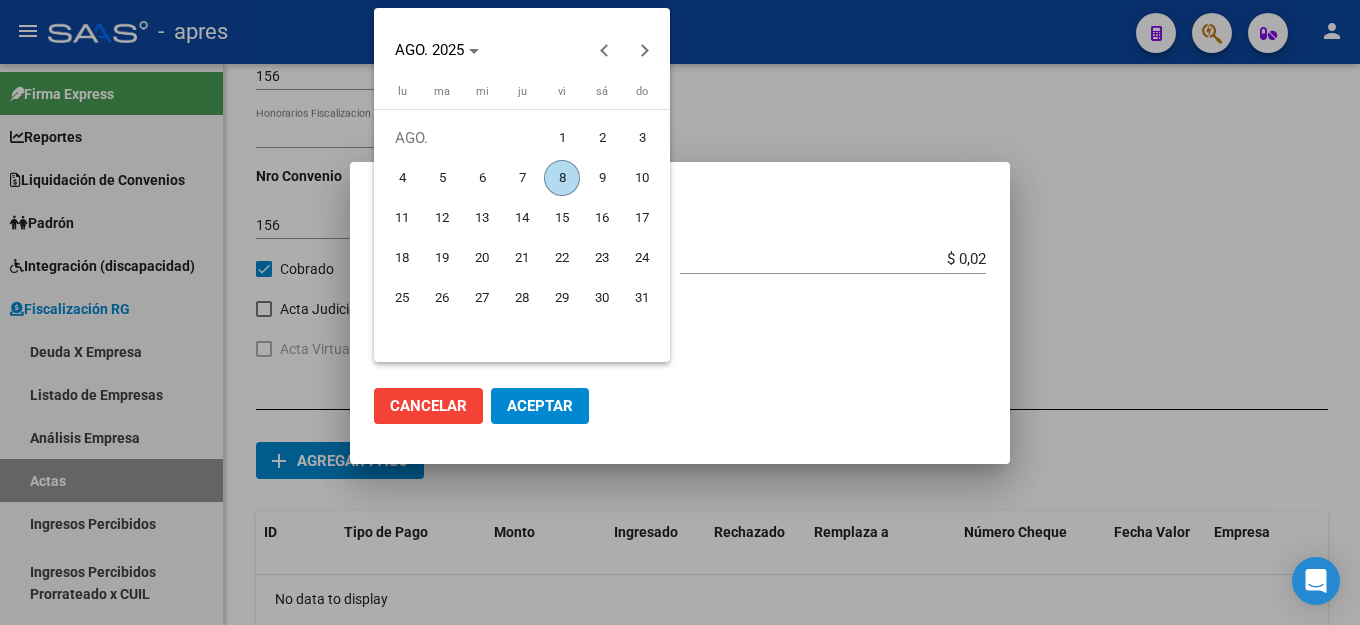 click on "8" at bounding box center (562, 178) 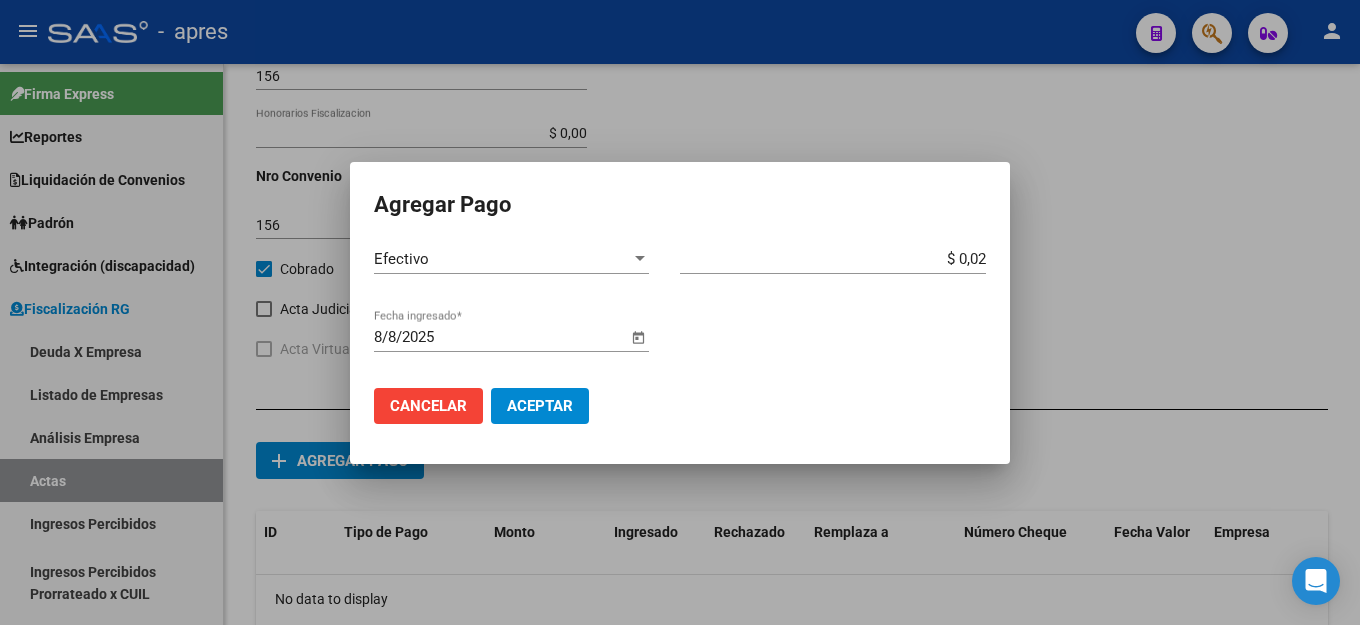 click on "Aceptar" at bounding box center [540, 406] 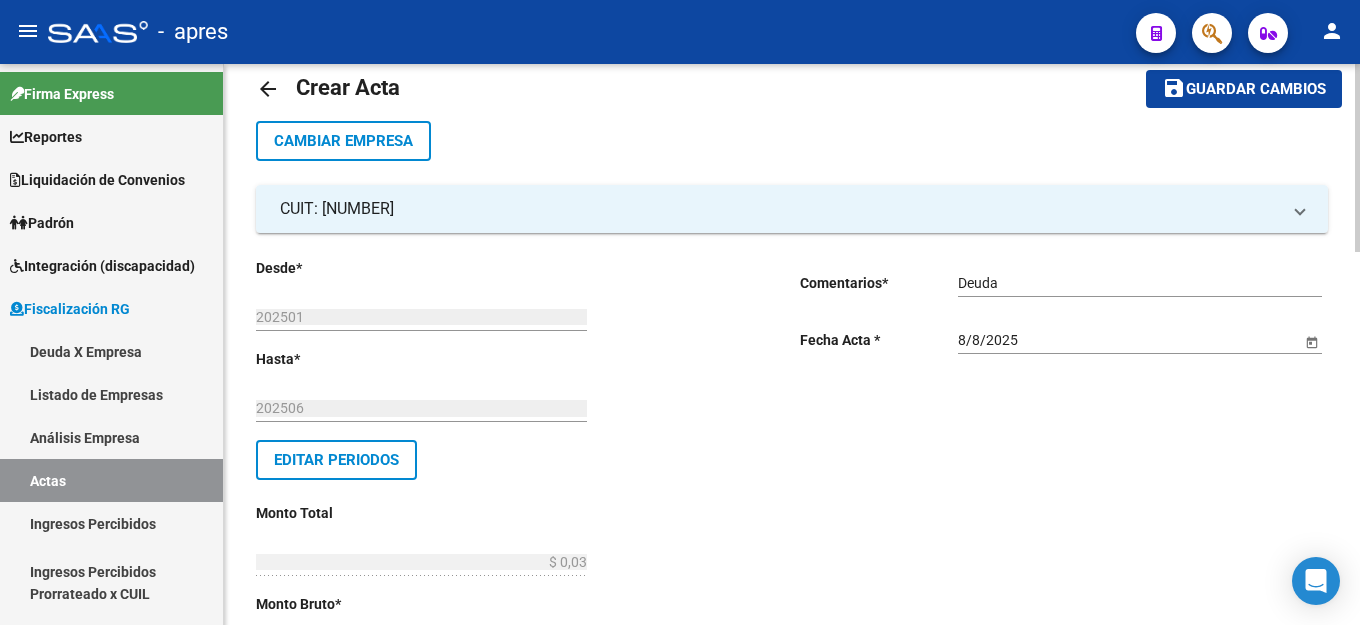 scroll, scrollTop: 0, scrollLeft: 0, axis: both 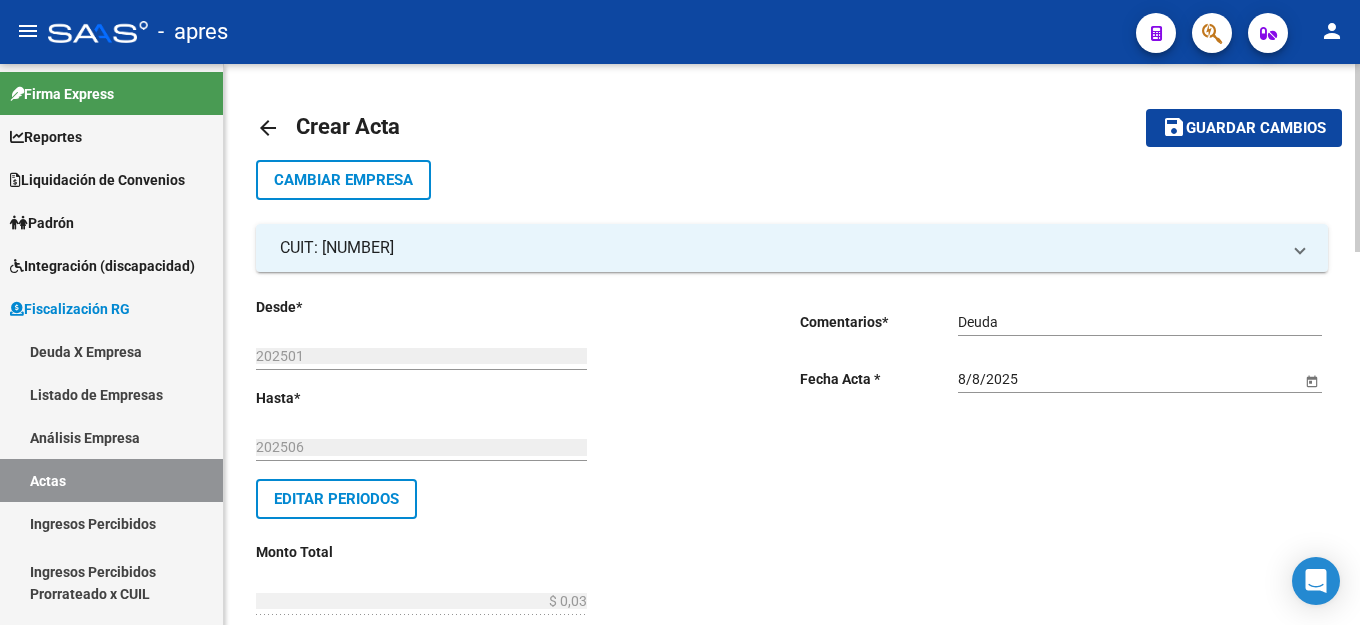 click on "save Guardar cambios" 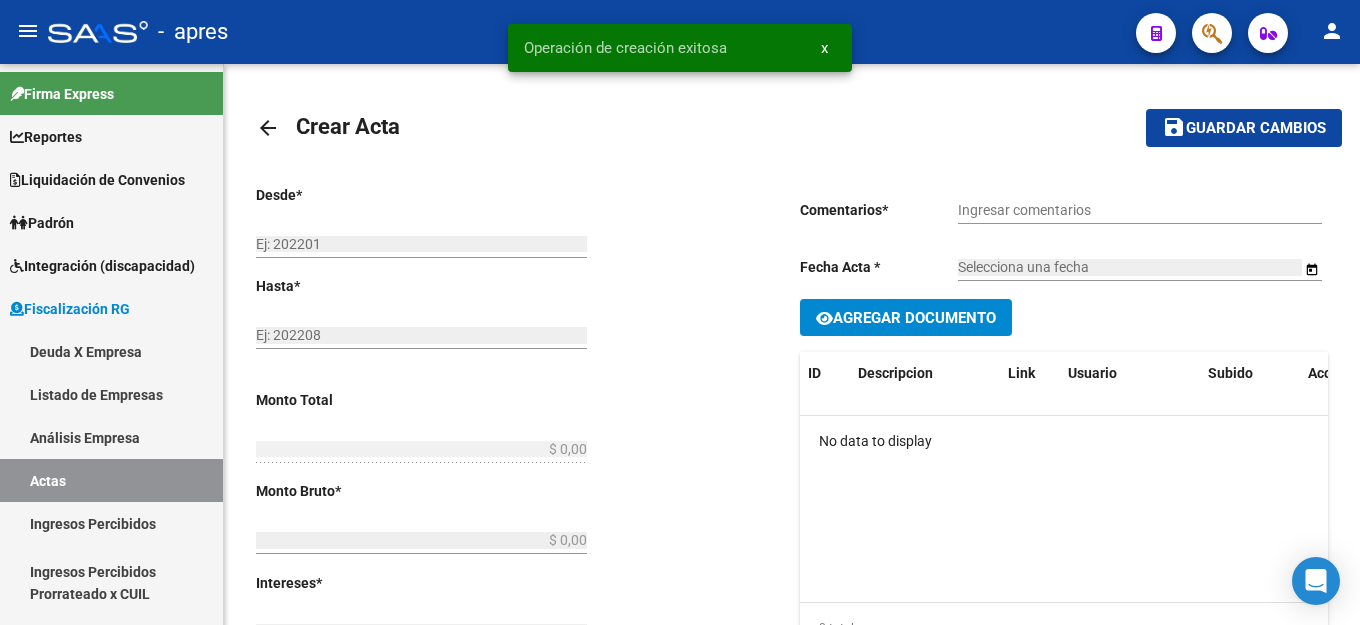 type on "202501" 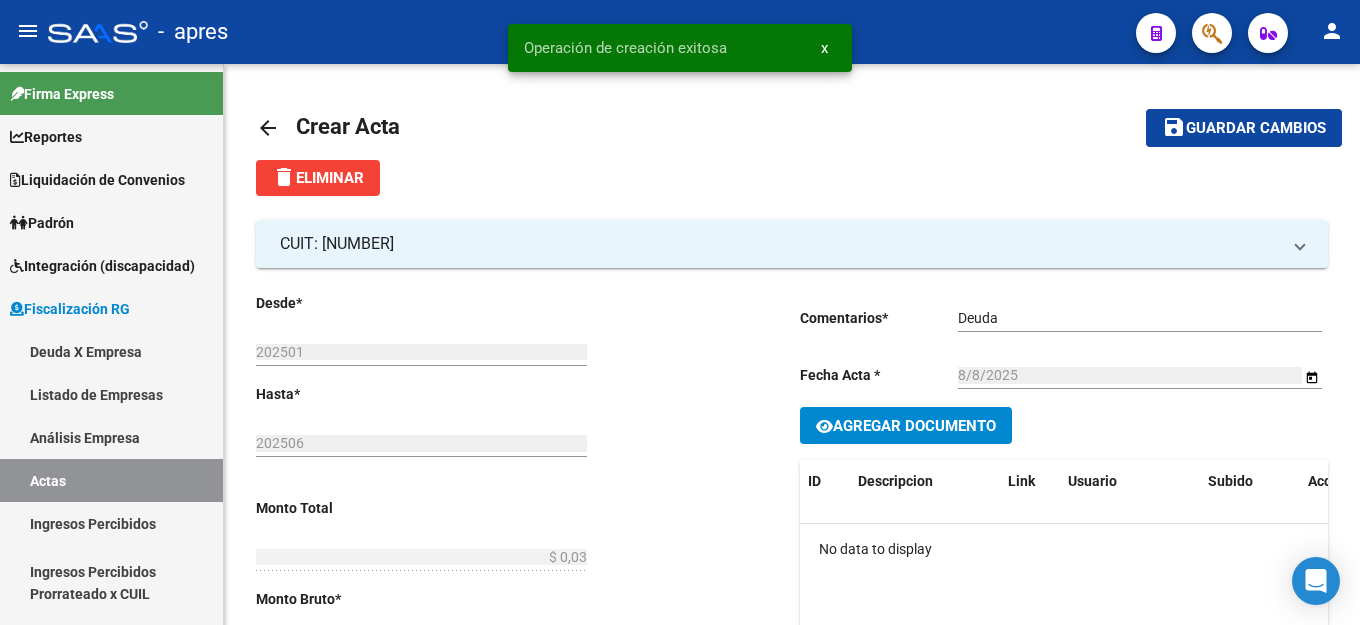 click on "Agregar Documento" 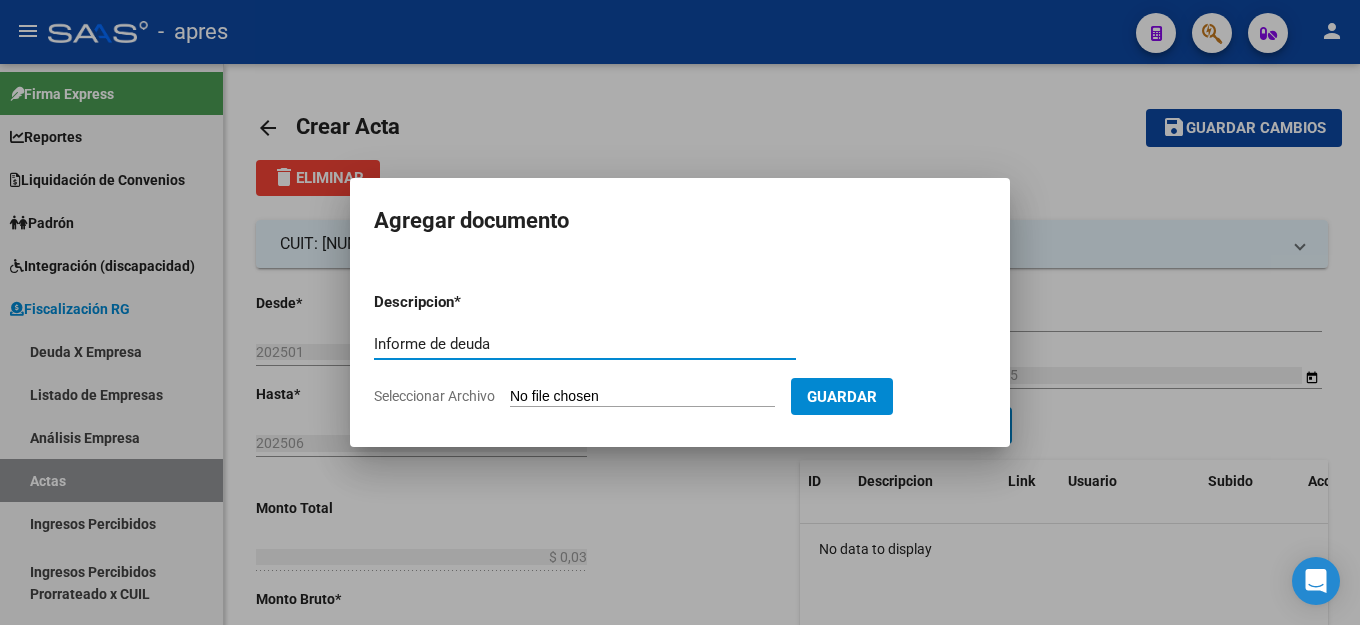 type on "Informe de deuda" 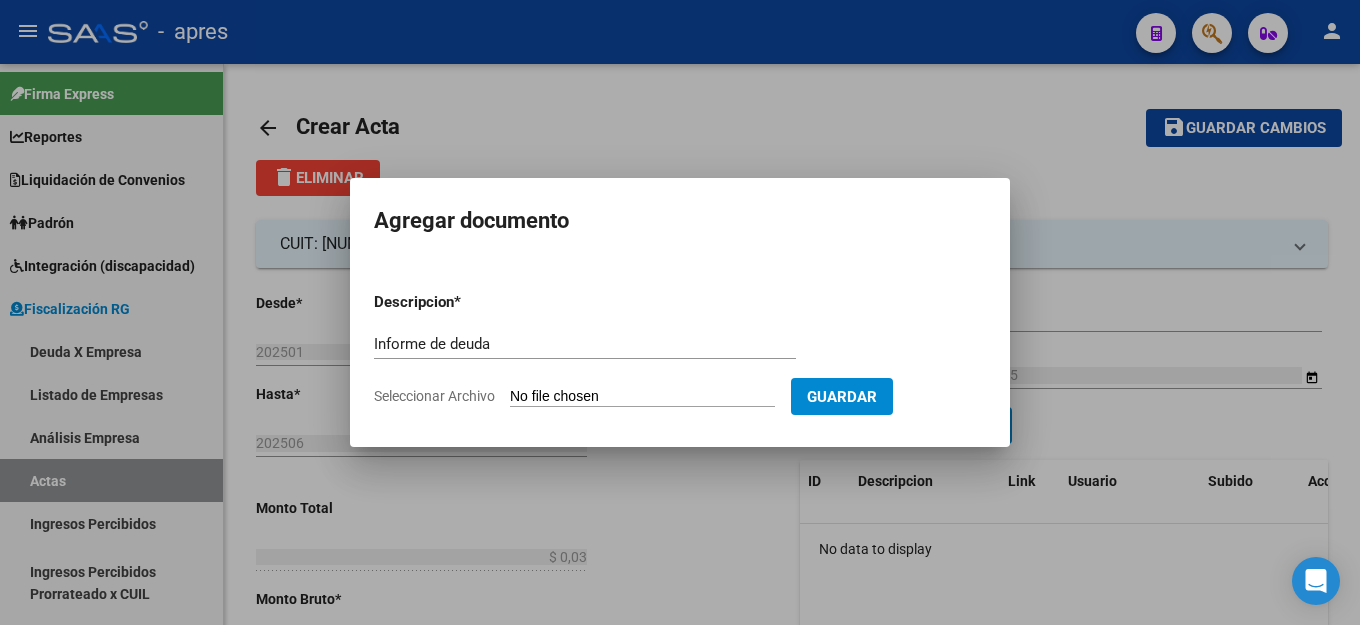 type on "C:\fakepath\Informe-Deuda-30710061358-201802-202506.pdf" 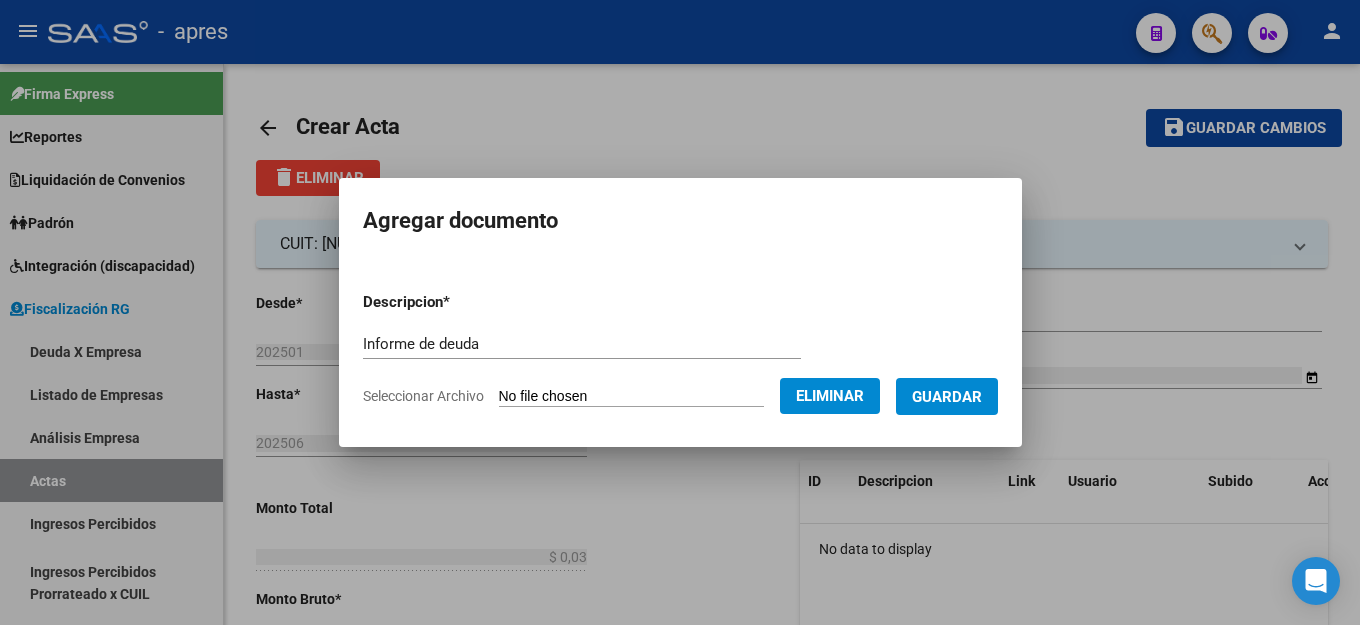 click on "Descripcion  *   Informe de deuda Descripcion  Seleccionar Archivo Eliminar Guardar" at bounding box center (680, 349) 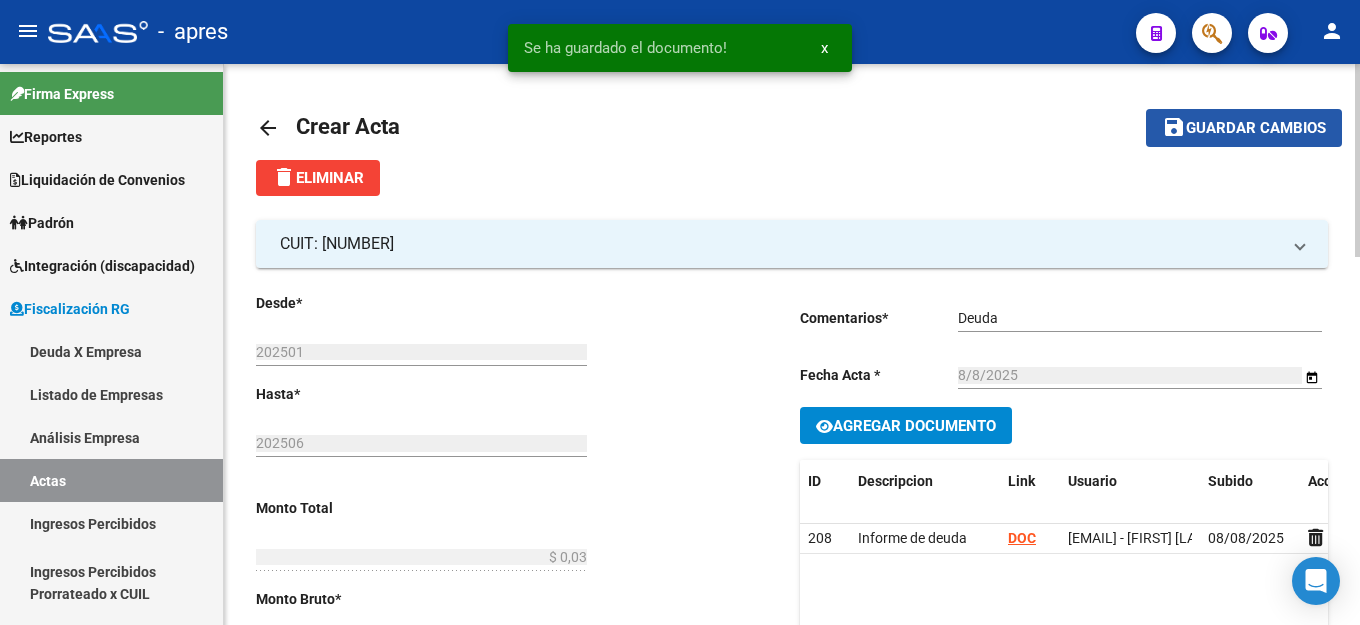click on "save Guardar cambios" 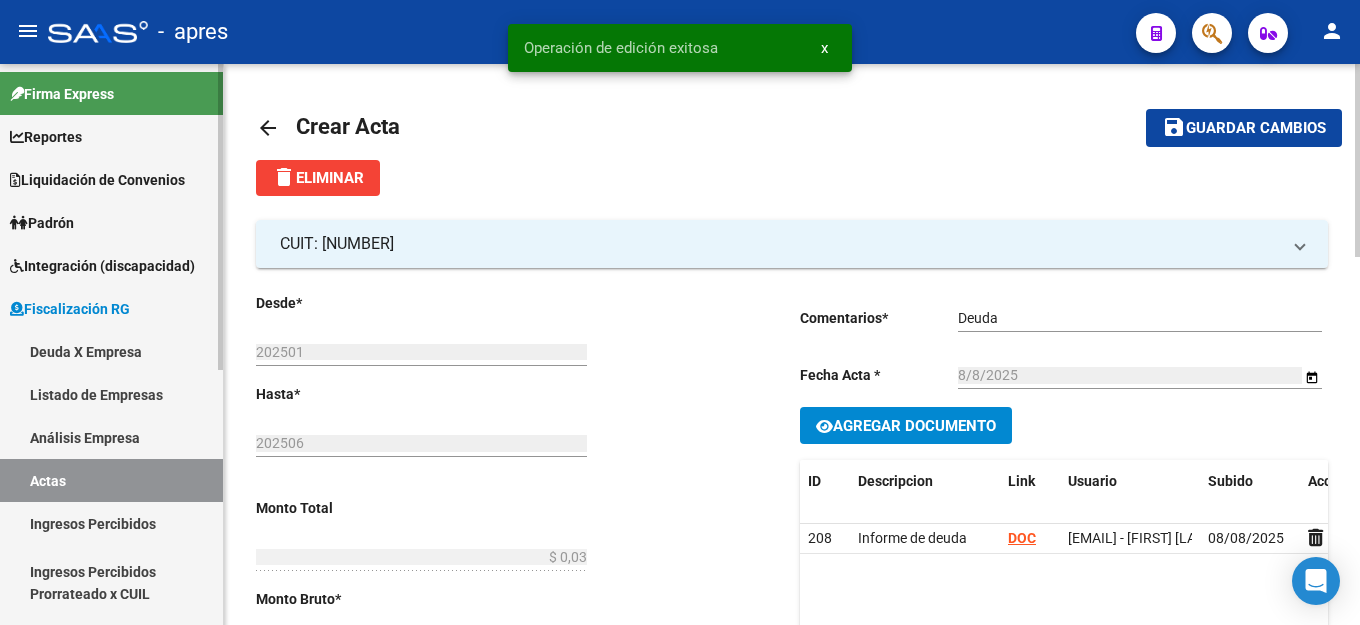 click on "Deuda X Empresa" at bounding box center (111, 351) 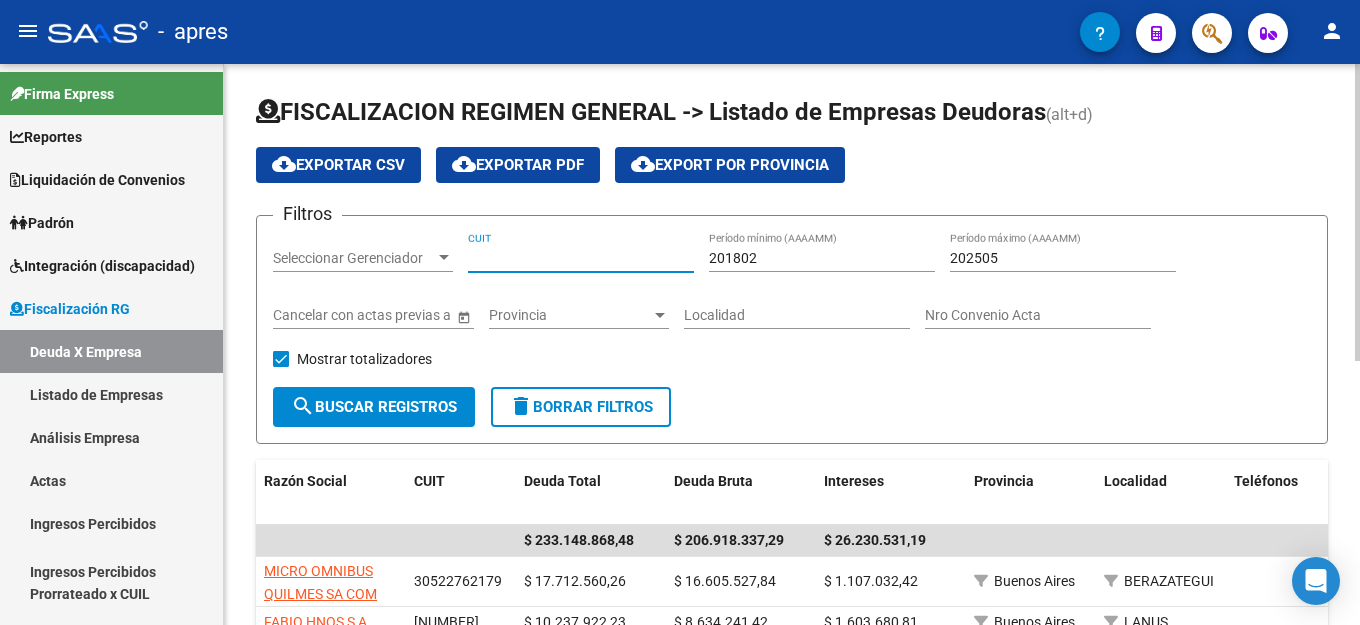 click on "CUIT" at bounding box center [581, 258] 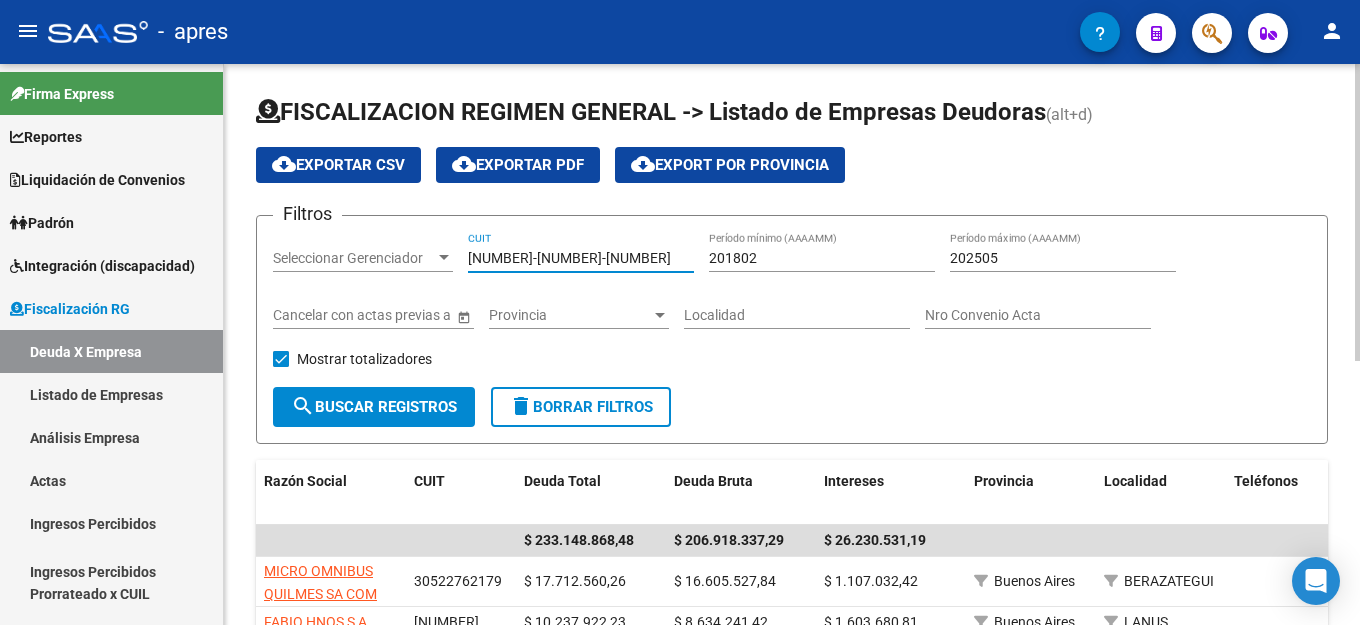 type on "30-70815338-5" 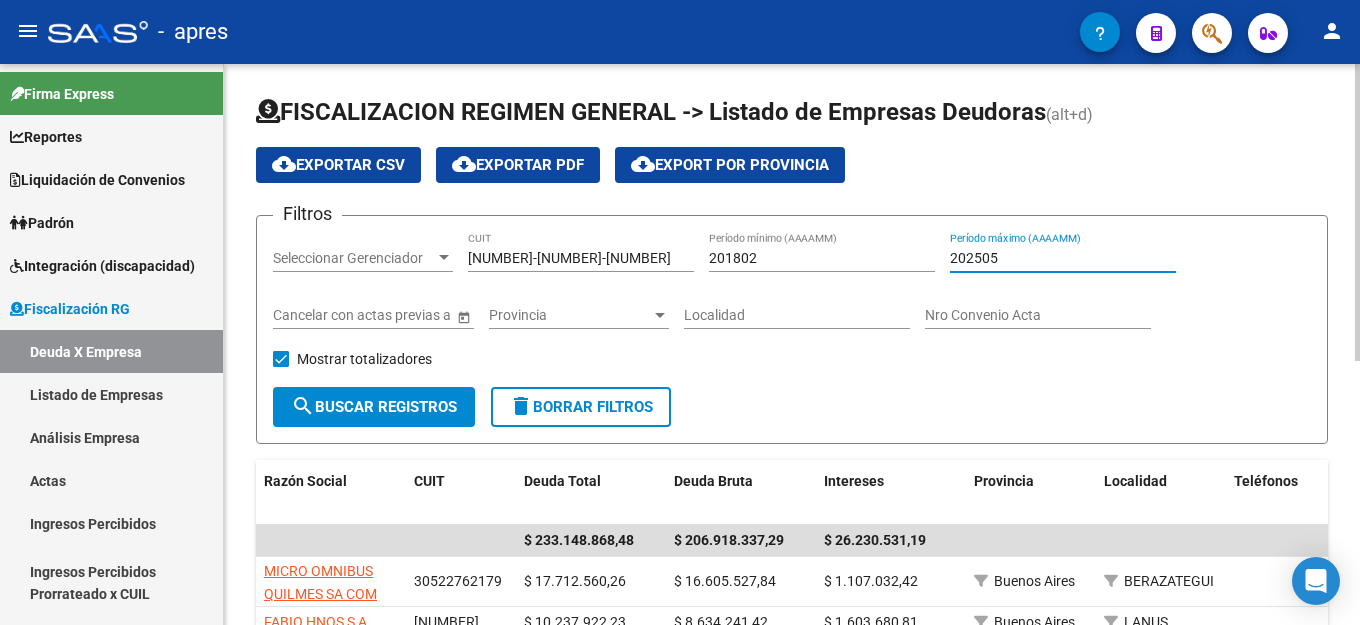 click on "202505" at bounding box center [1063, 258] 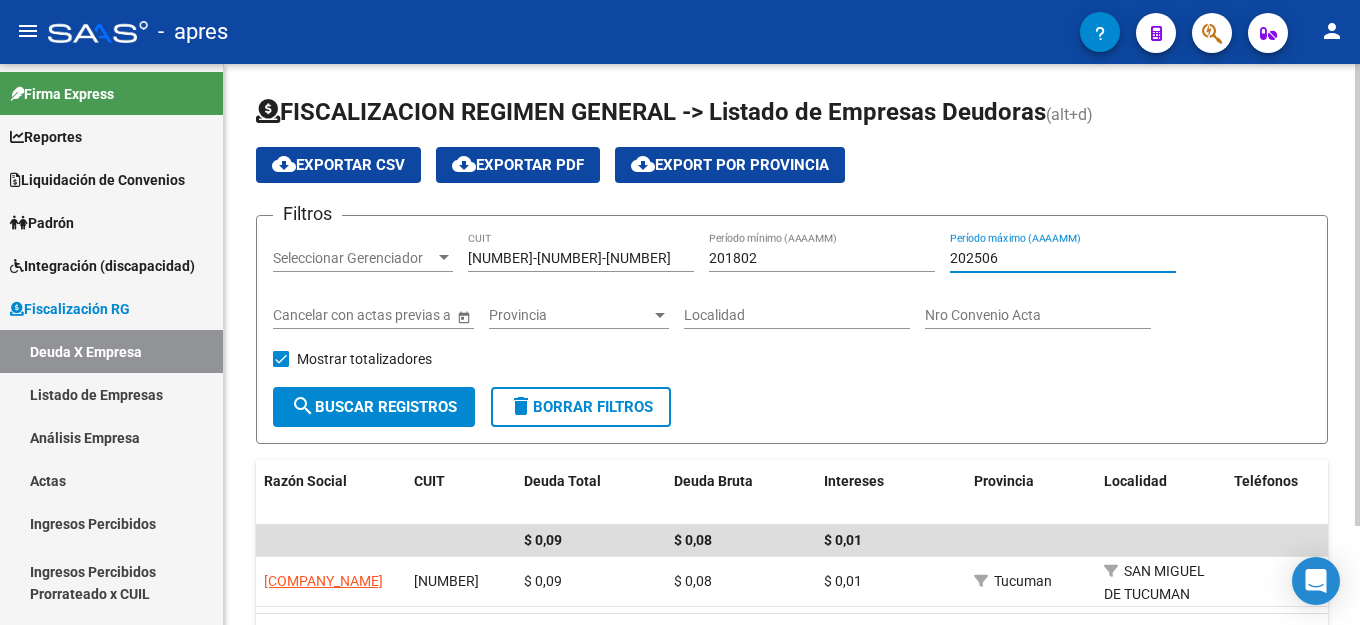 type on "202506" 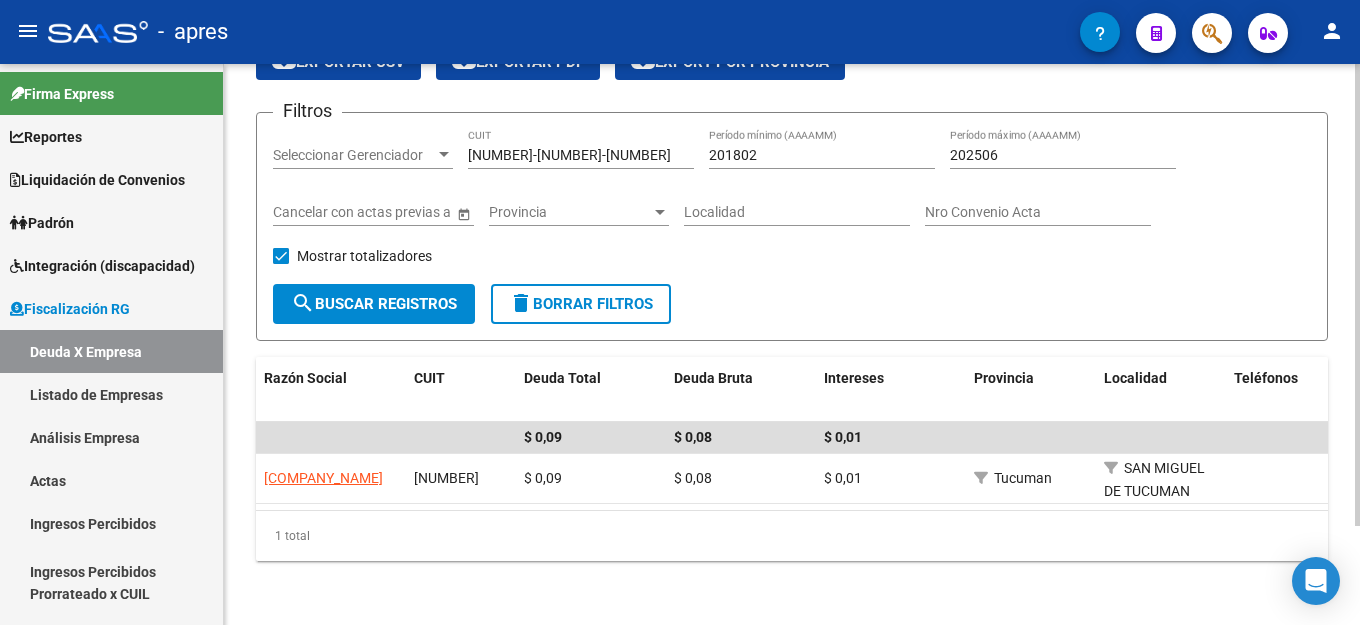 scroll, scrollTop: 120, scrollLeft: 0, axis: vertical 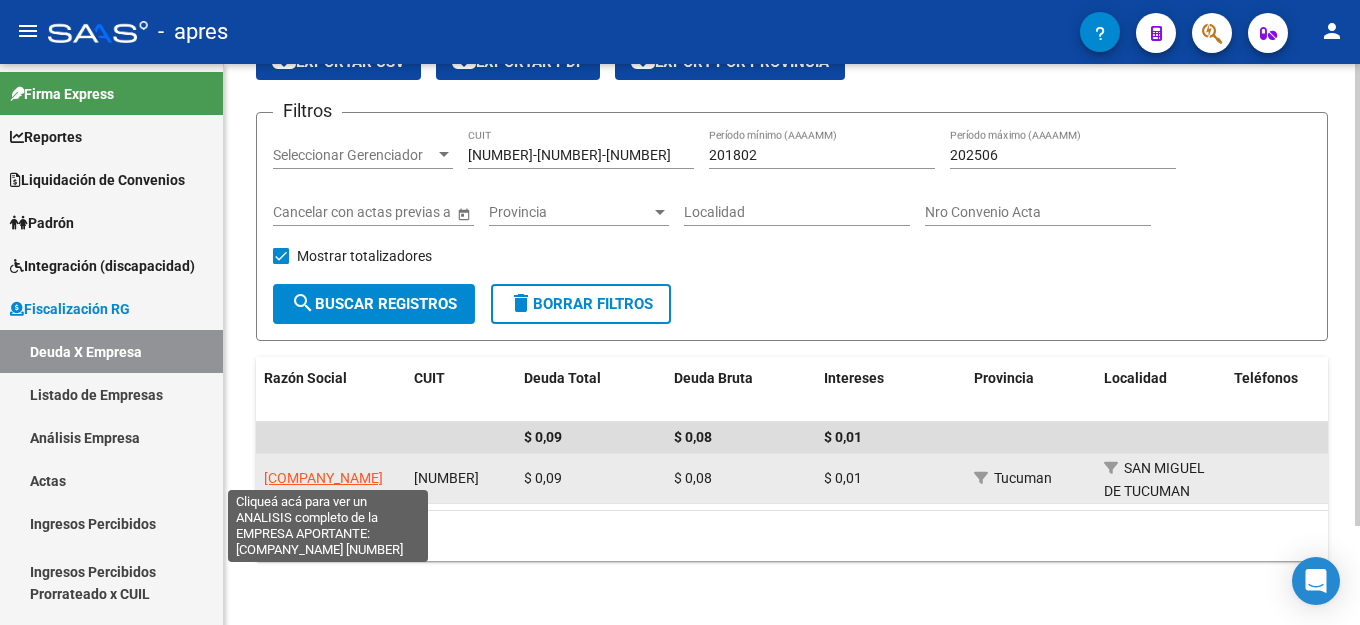 click on "TRANSPORTES CARRETEROS S.R.L." 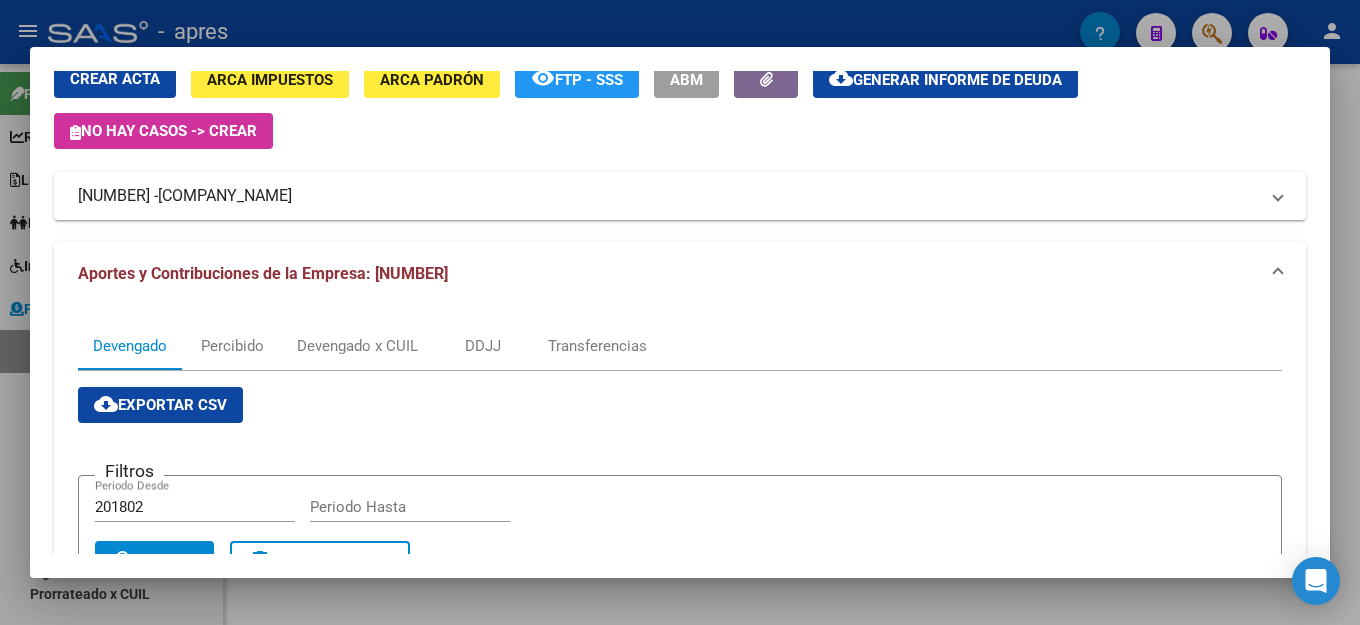 scroll, scrollTop: 0, scrollLeft: 0, axis: both 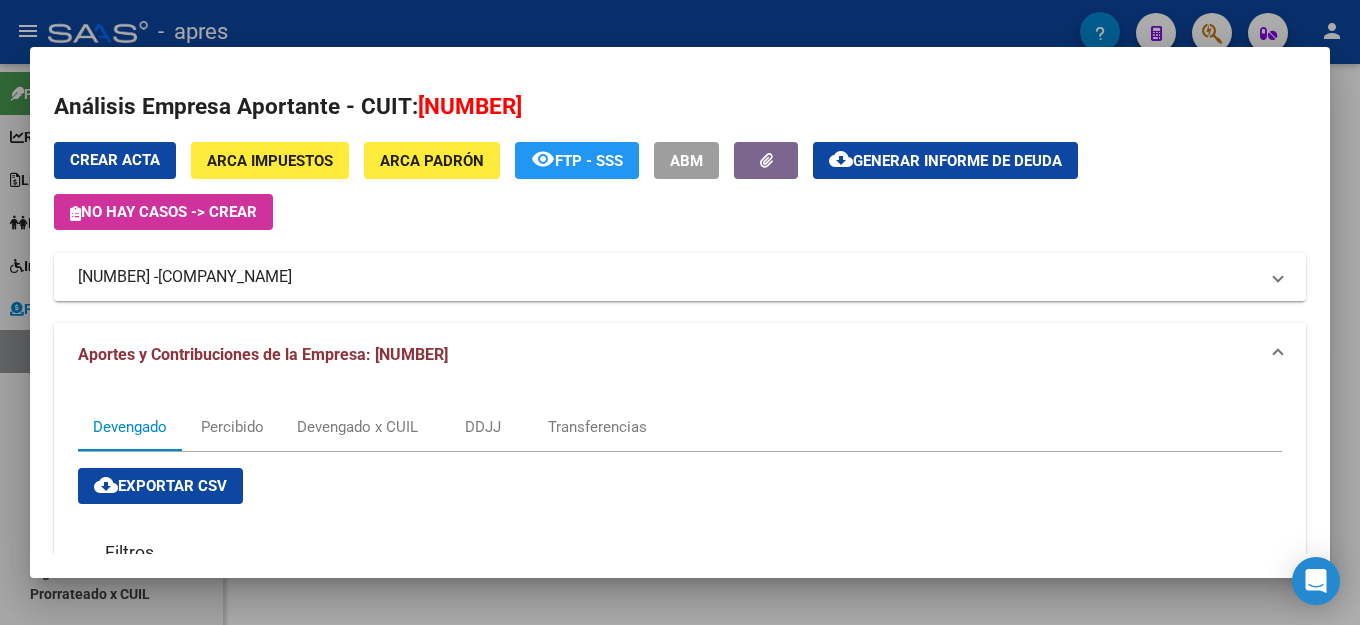 click on "Generar informe de deuda" 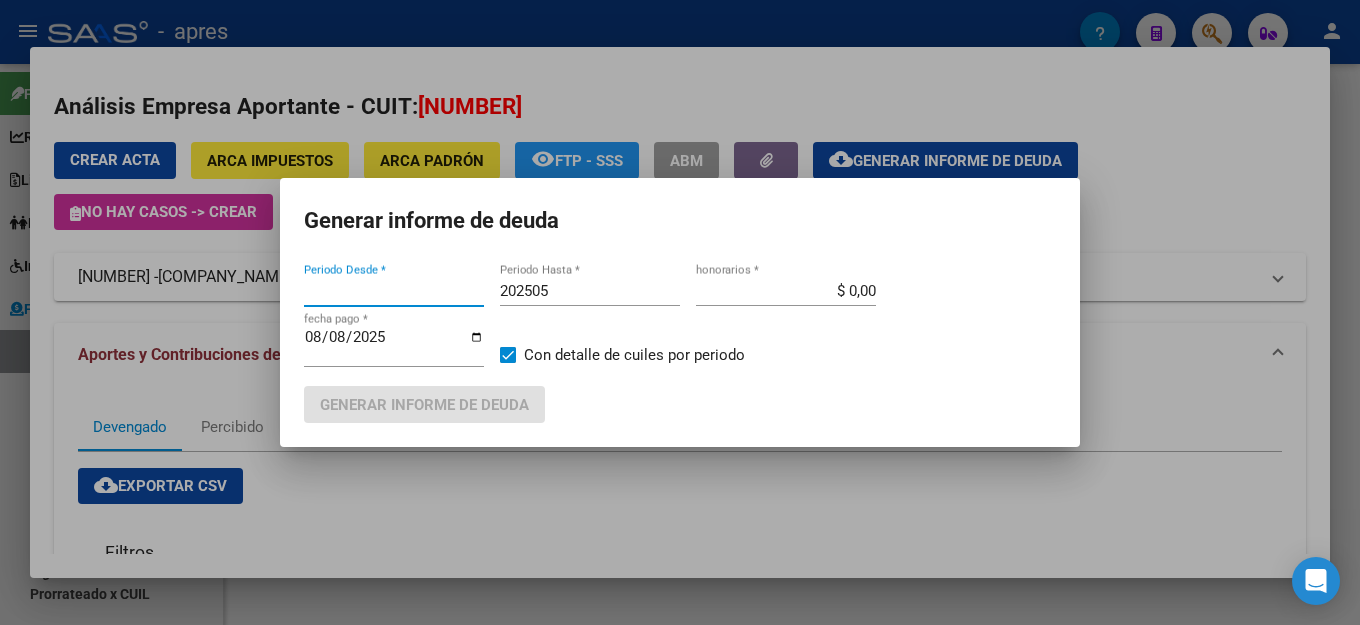 type on "201802" 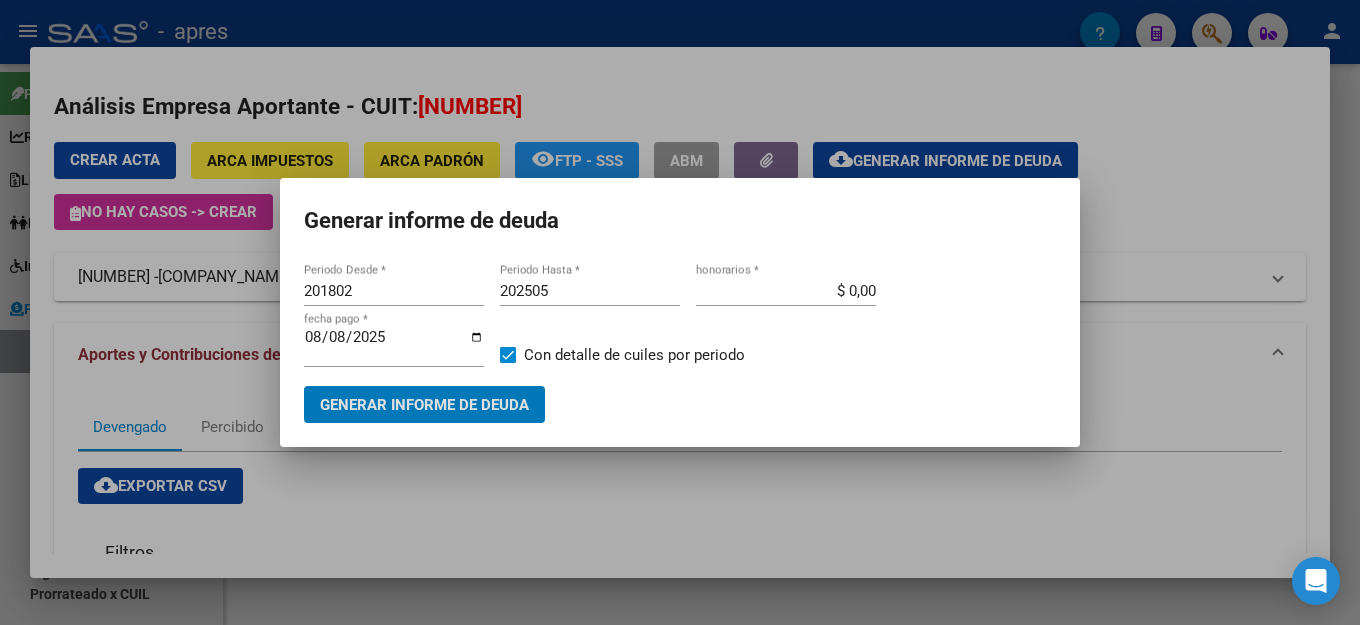 click on "202505 Periodo Hasta *" at bounding box center [590, 291] 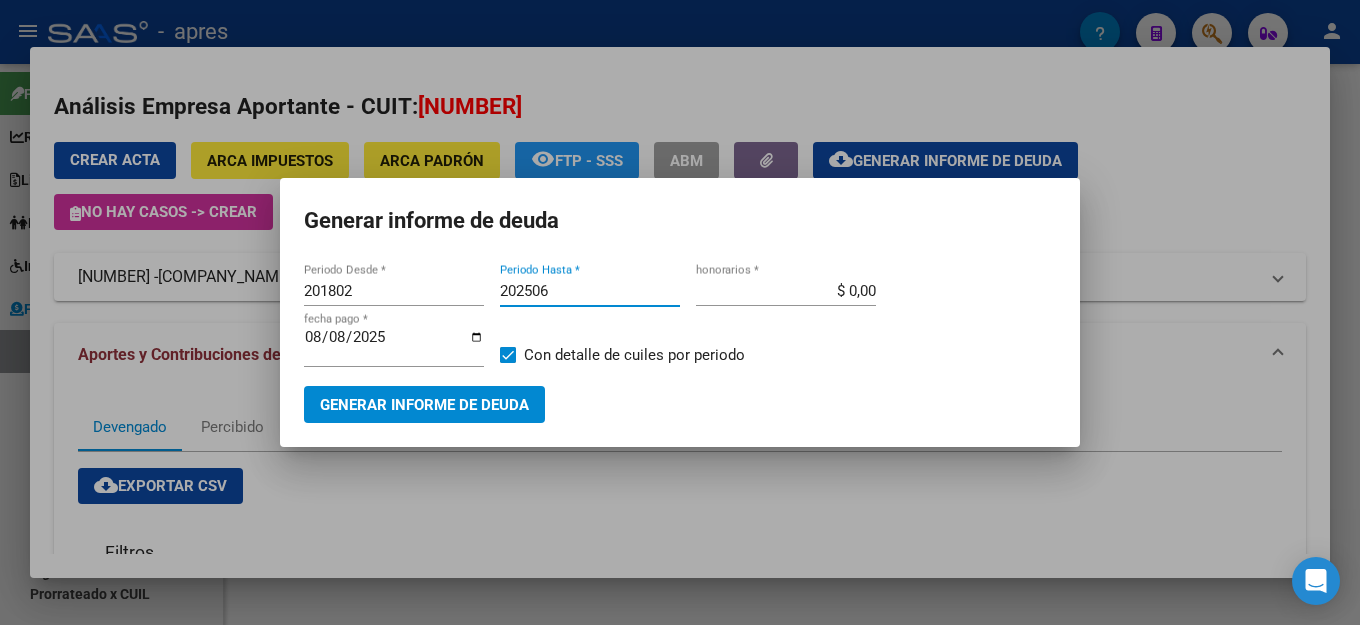 type on "202506" 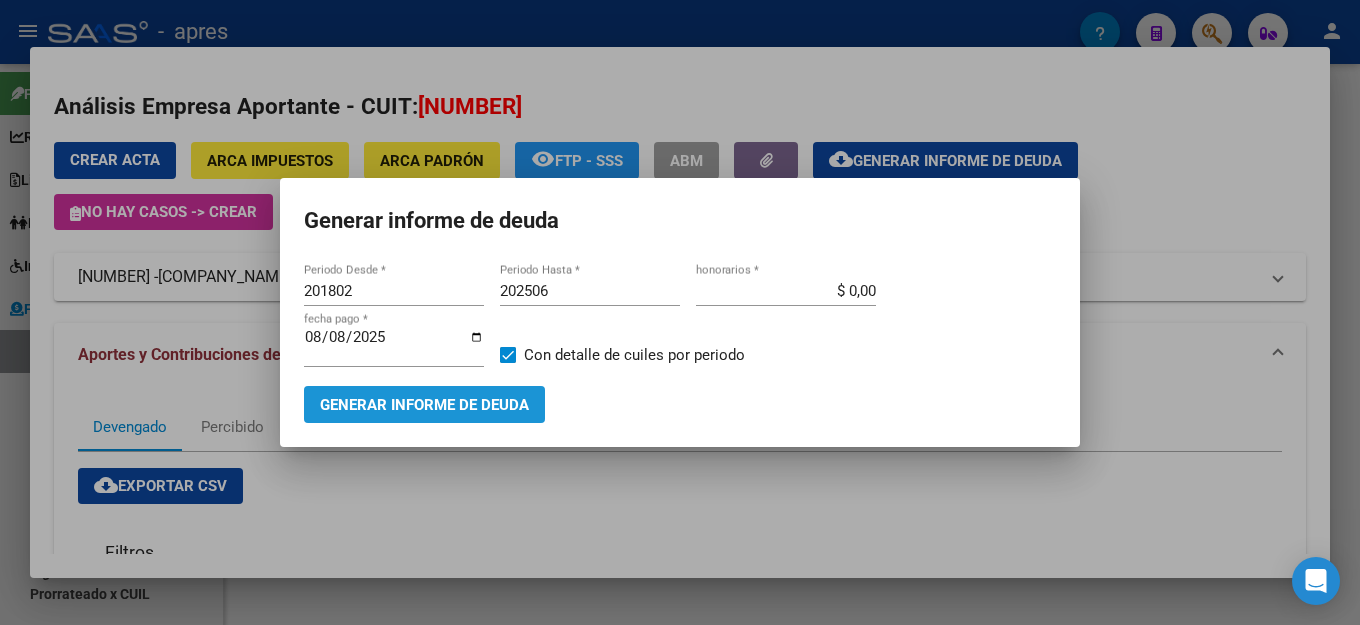 click on "Generar informe de deuda" at bounding box center [424, 404] 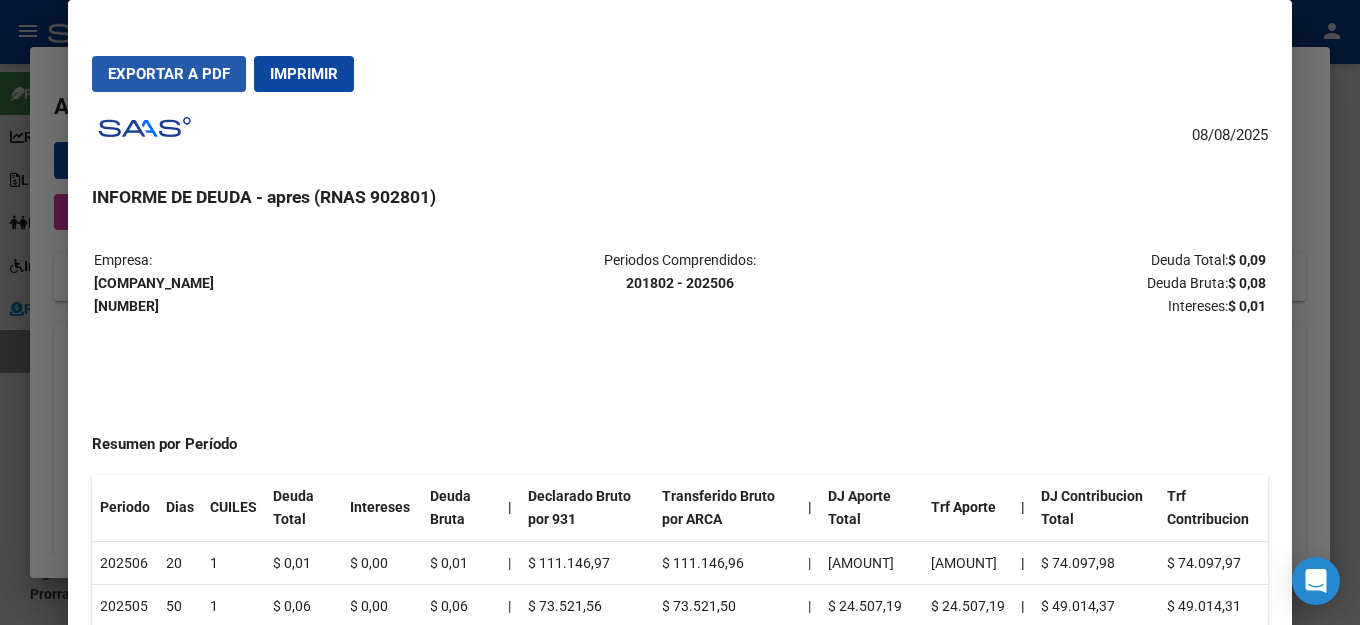 click on "Exportar a PDF" at bounding box center (169, 74) 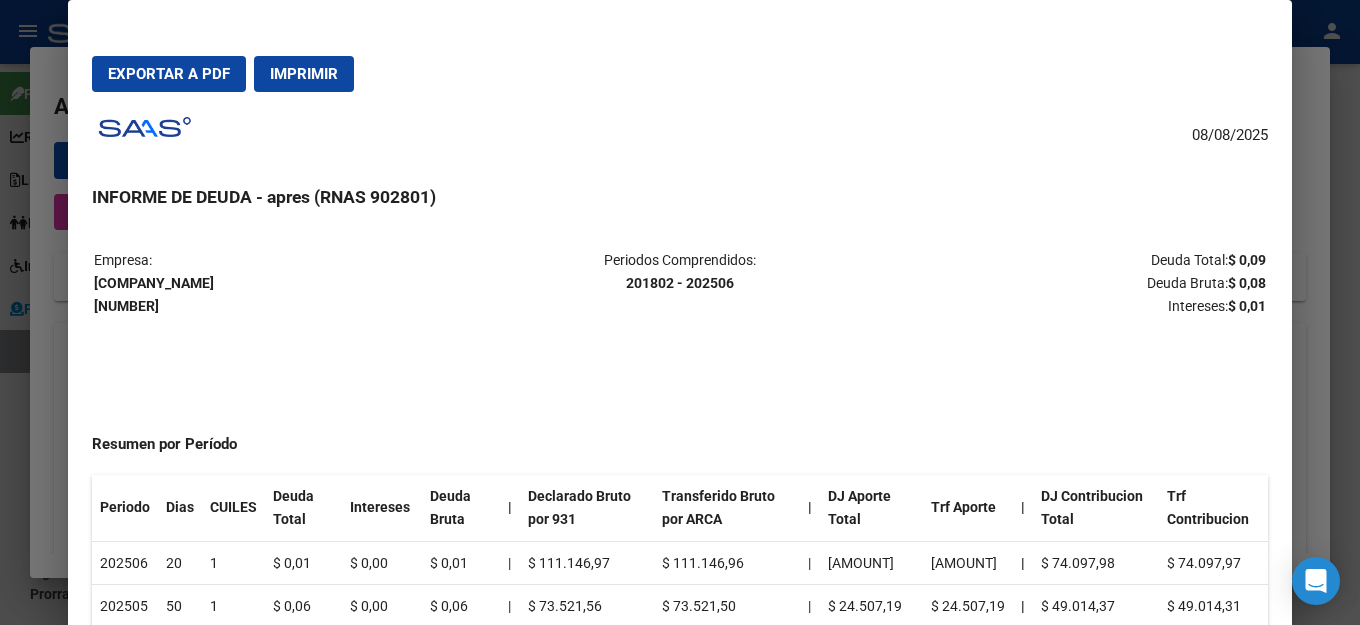 drag, startPoint x: 509, startPoint y: 232, endPoint x: 576, endPoint y: 236, distance: 67.11929 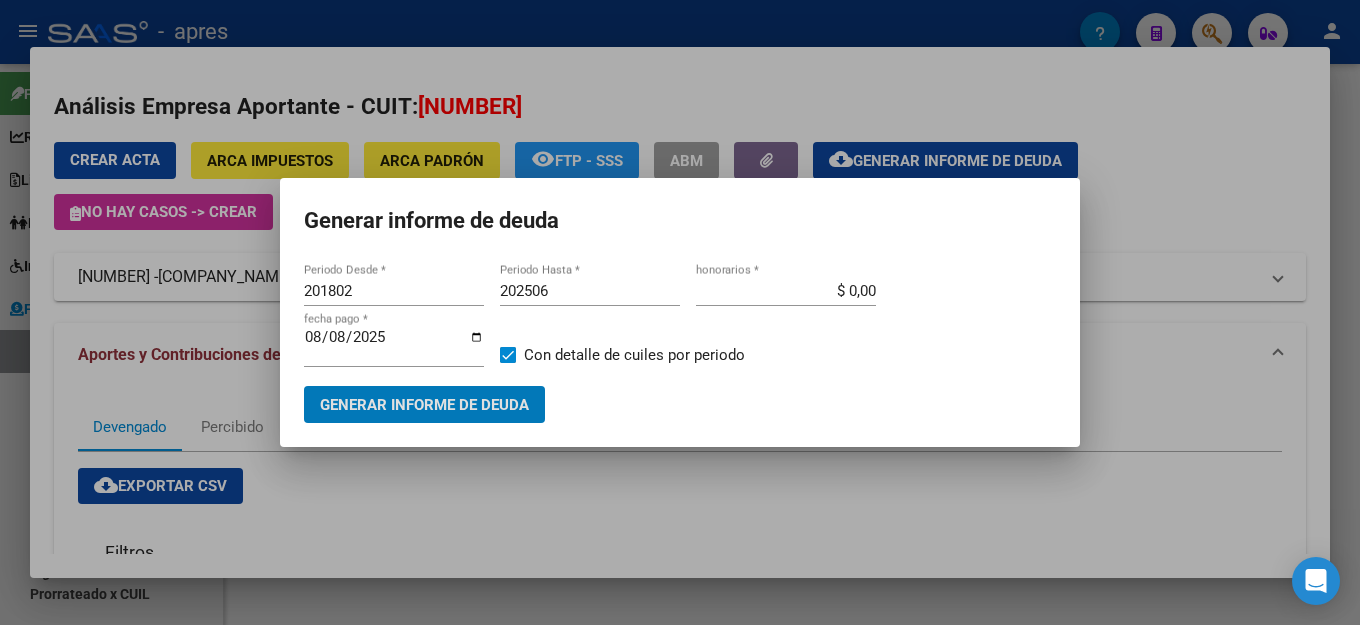 click on "Generar informe de deuda" at bounding box center [680, 221] 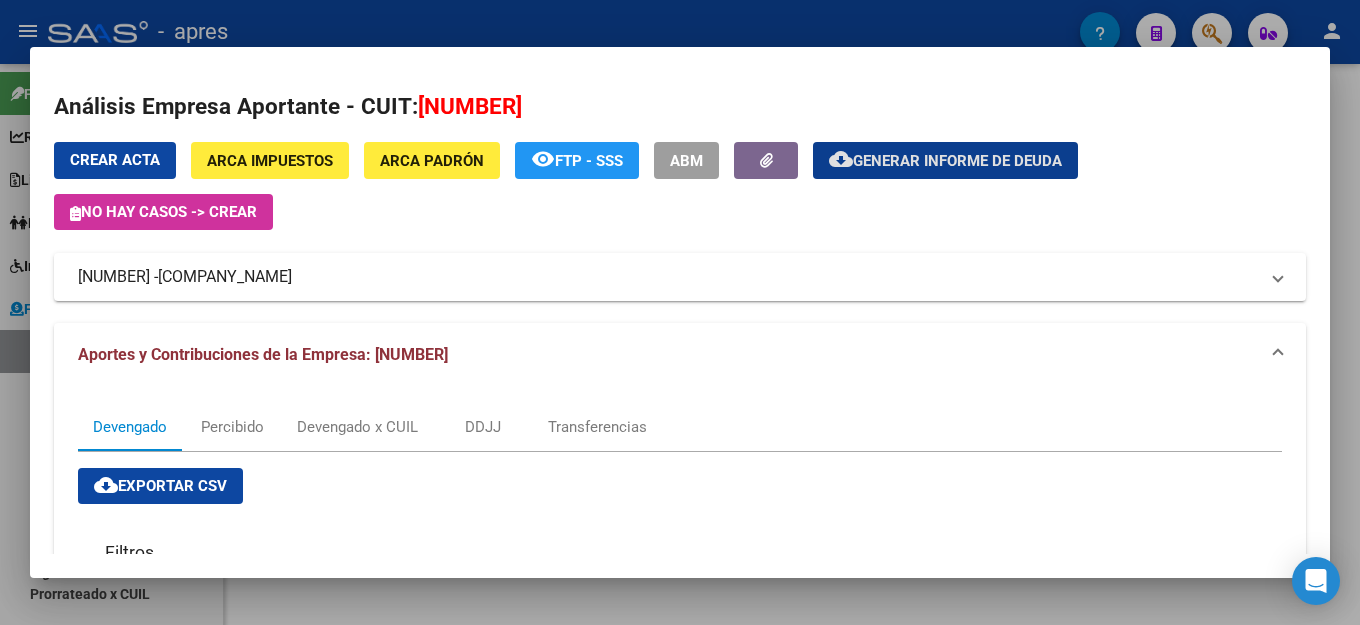 click on "Crear Acta" at bounding box center (115, 160) 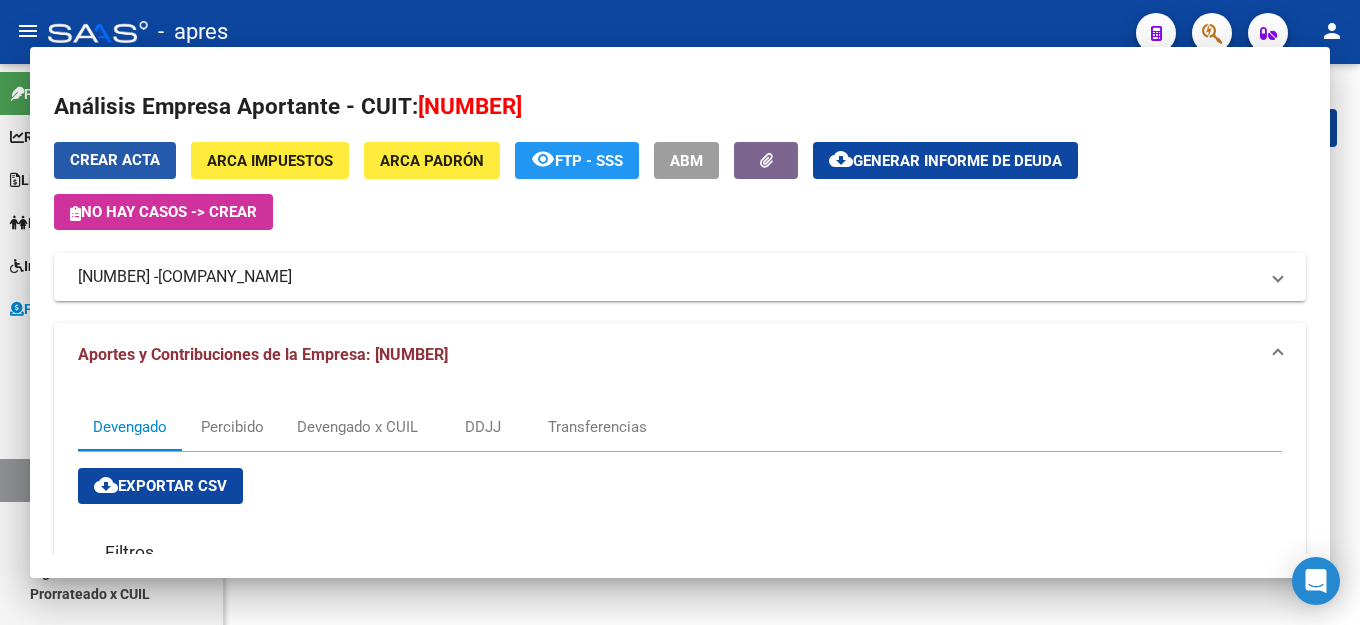 scroll, scrollTop: 0, scrollLeft: 0, axis: both 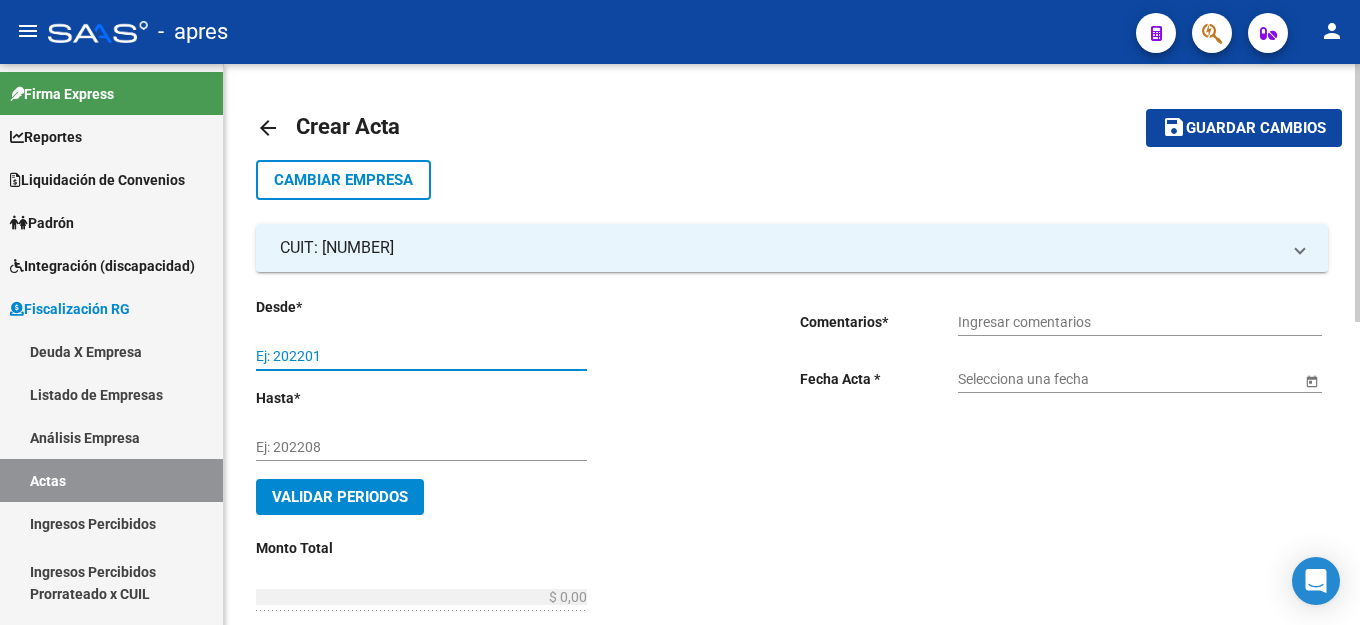 click on "Ej: 202201" at bounding box center (421, 356) 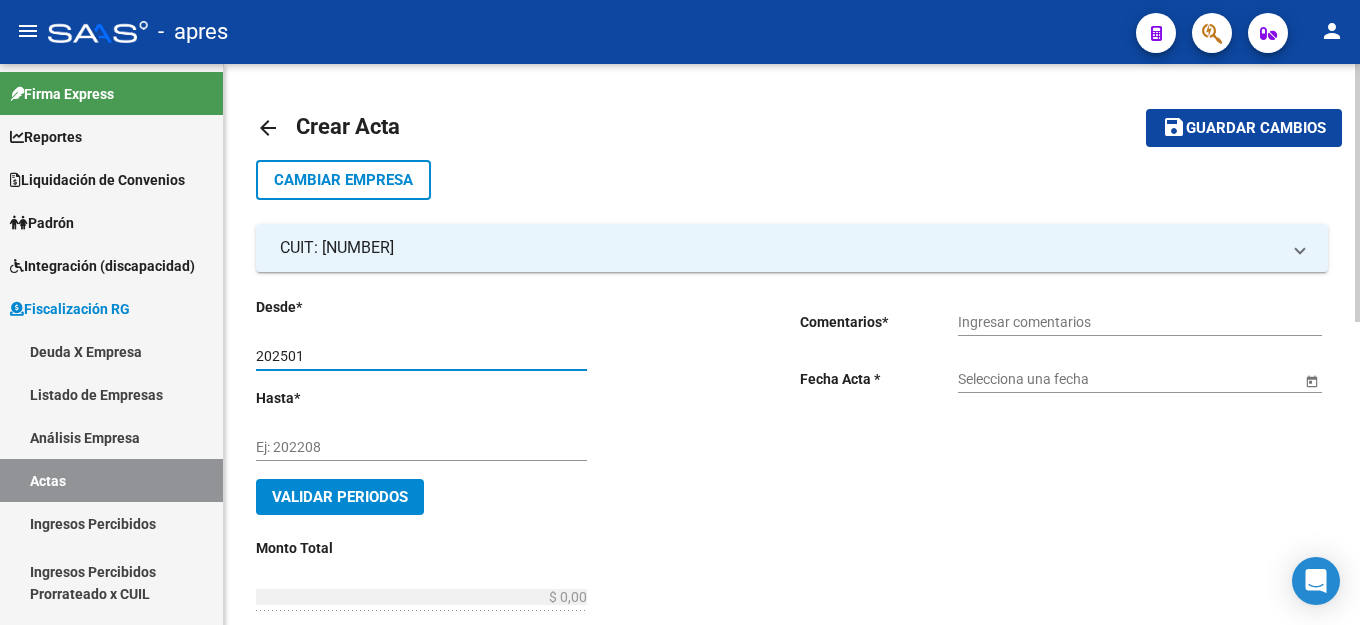 type on "202501" 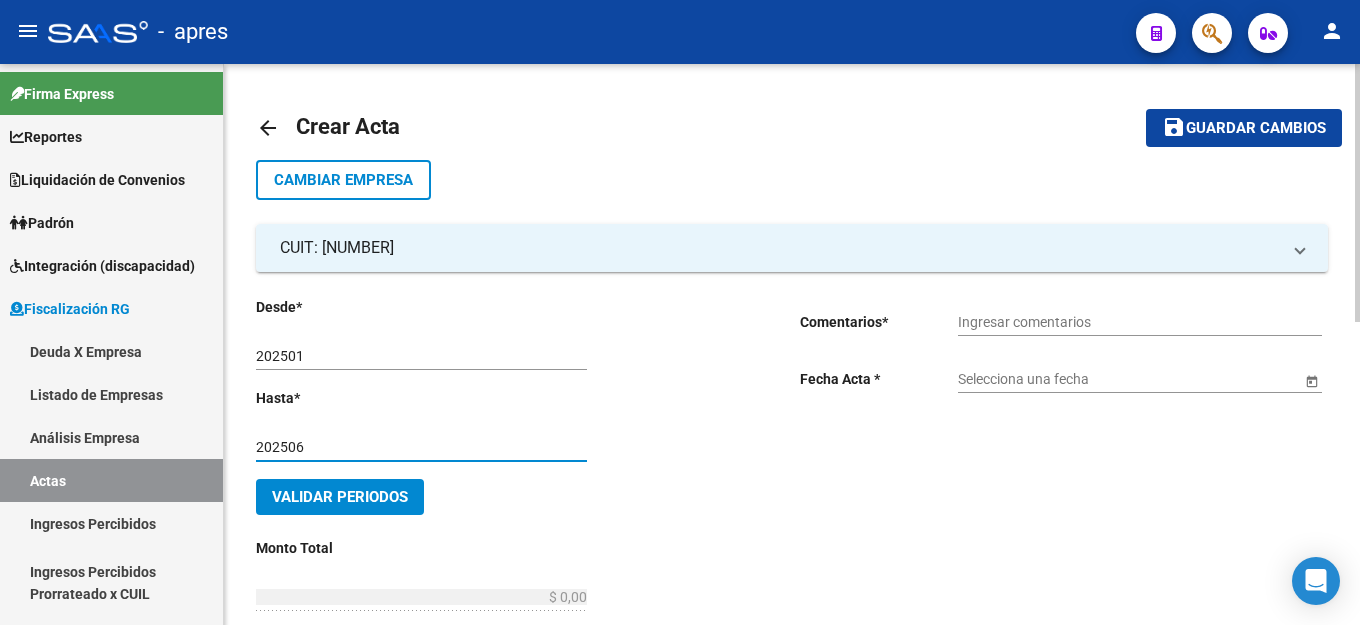 type on "202506" 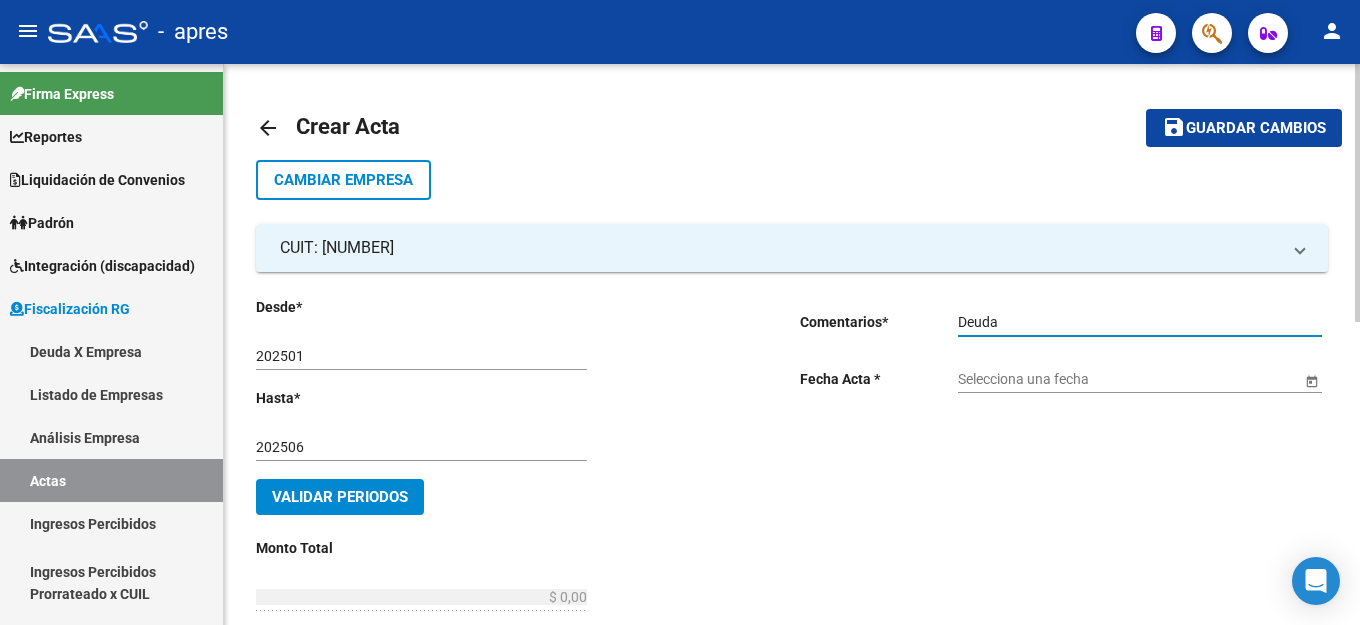 type on "Deuda" 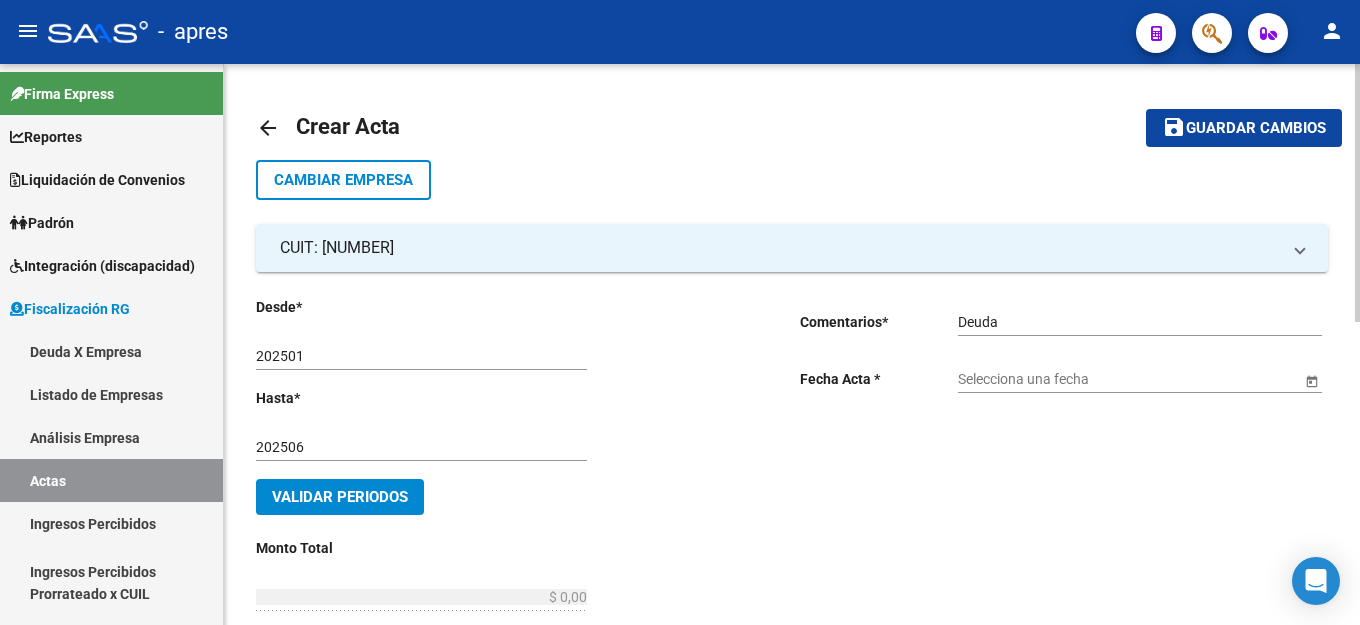 click 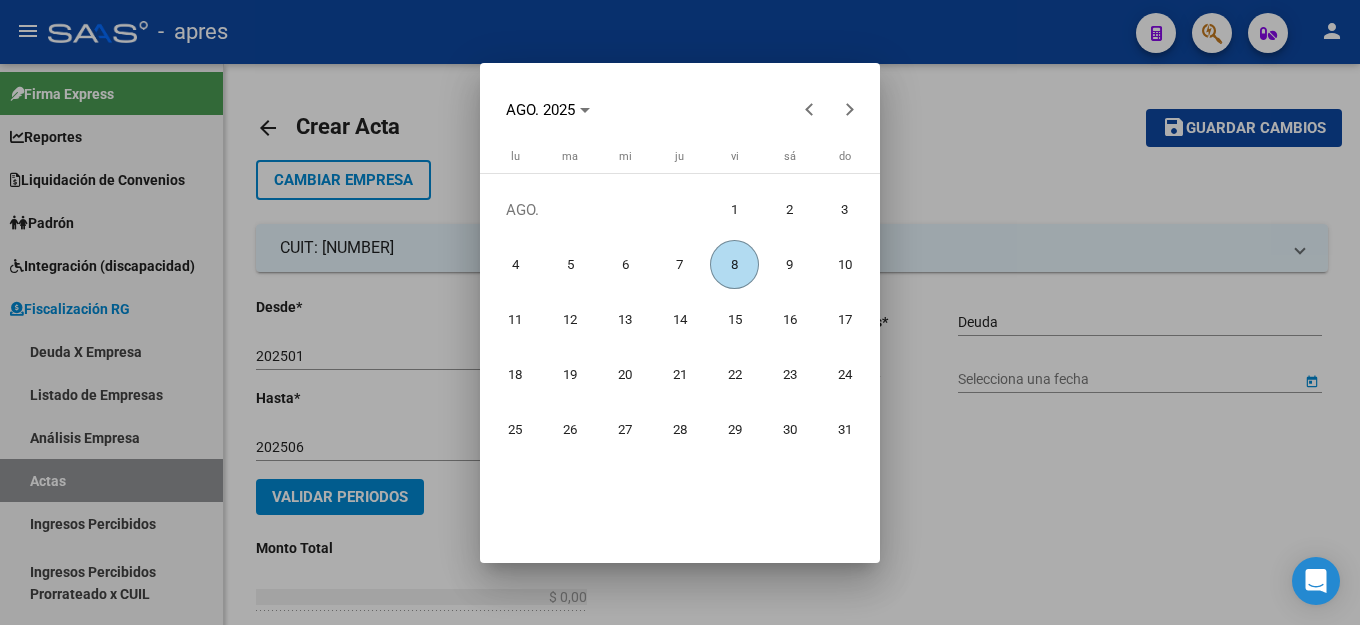 click on "8" at bounding box center [734, 264] 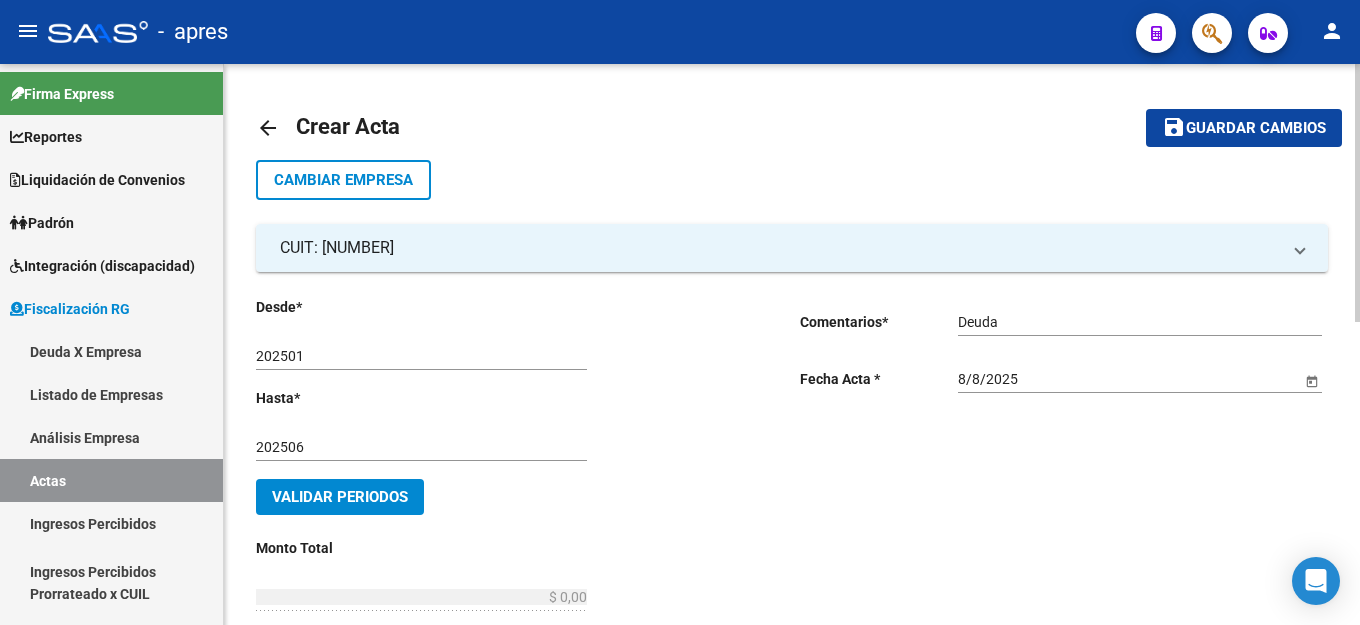 click on "Validar Periodos" 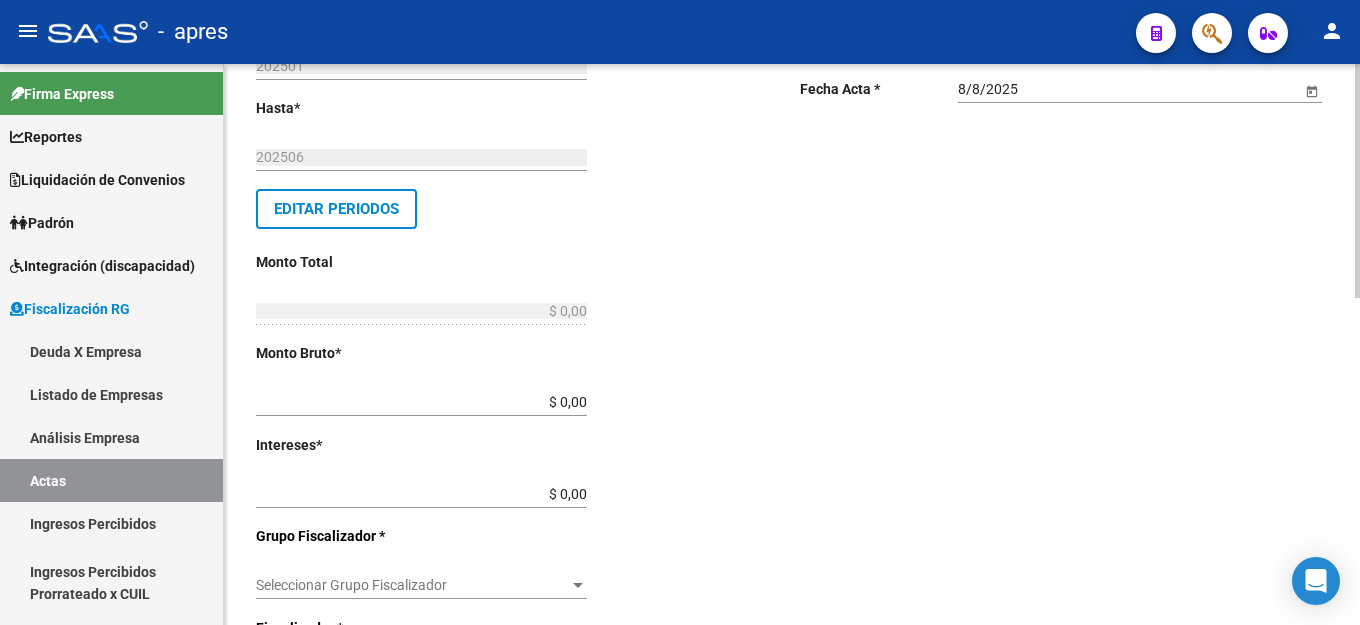 scroll, scrollTop: 300, scrollLeft: 0, axis: vertical 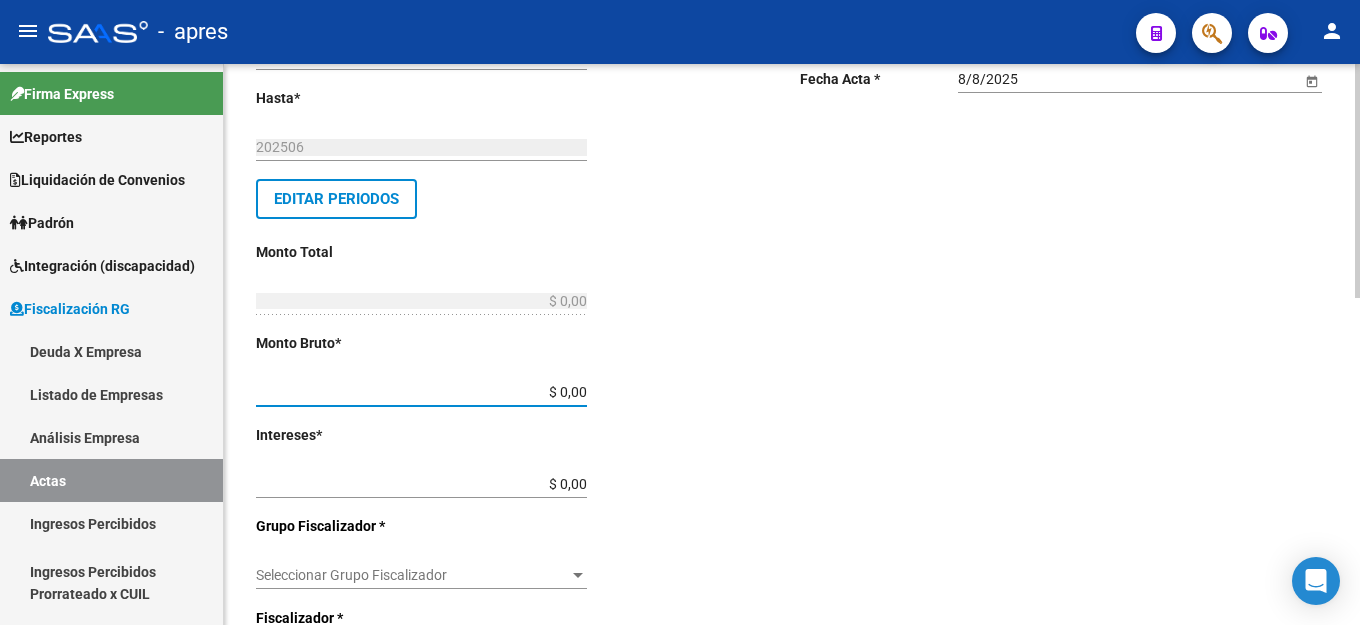 click on "$ 0,00" at bounding box center [421, 392] 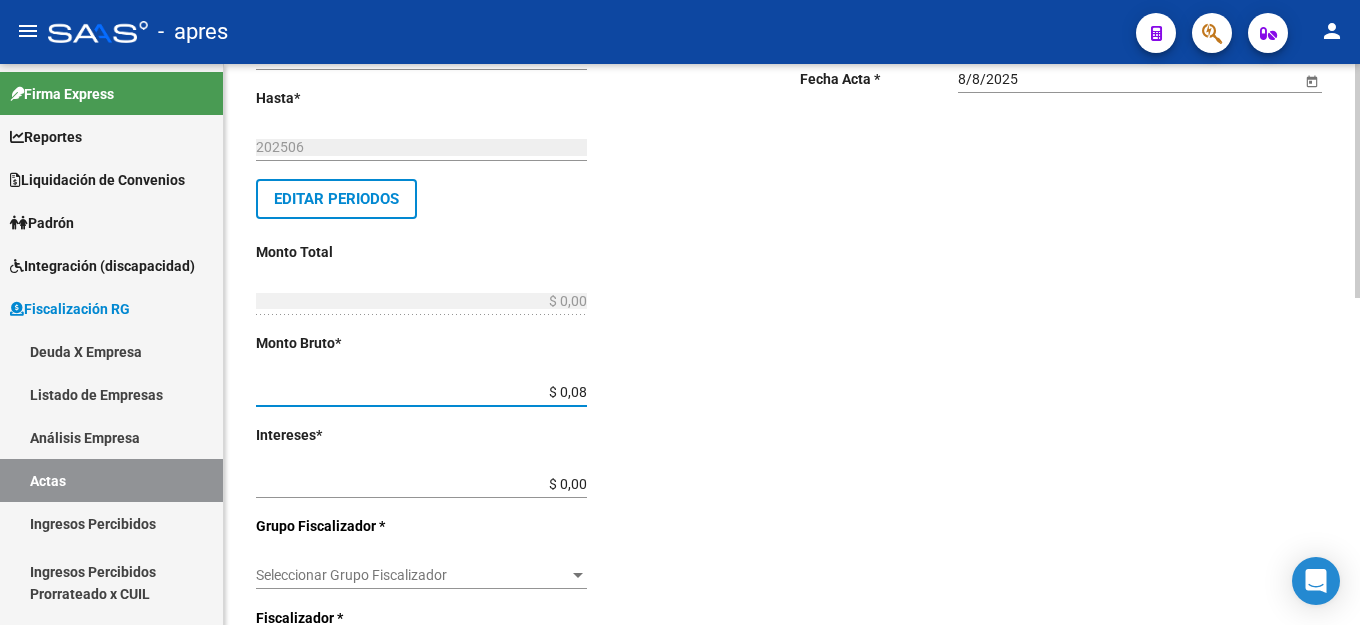 type 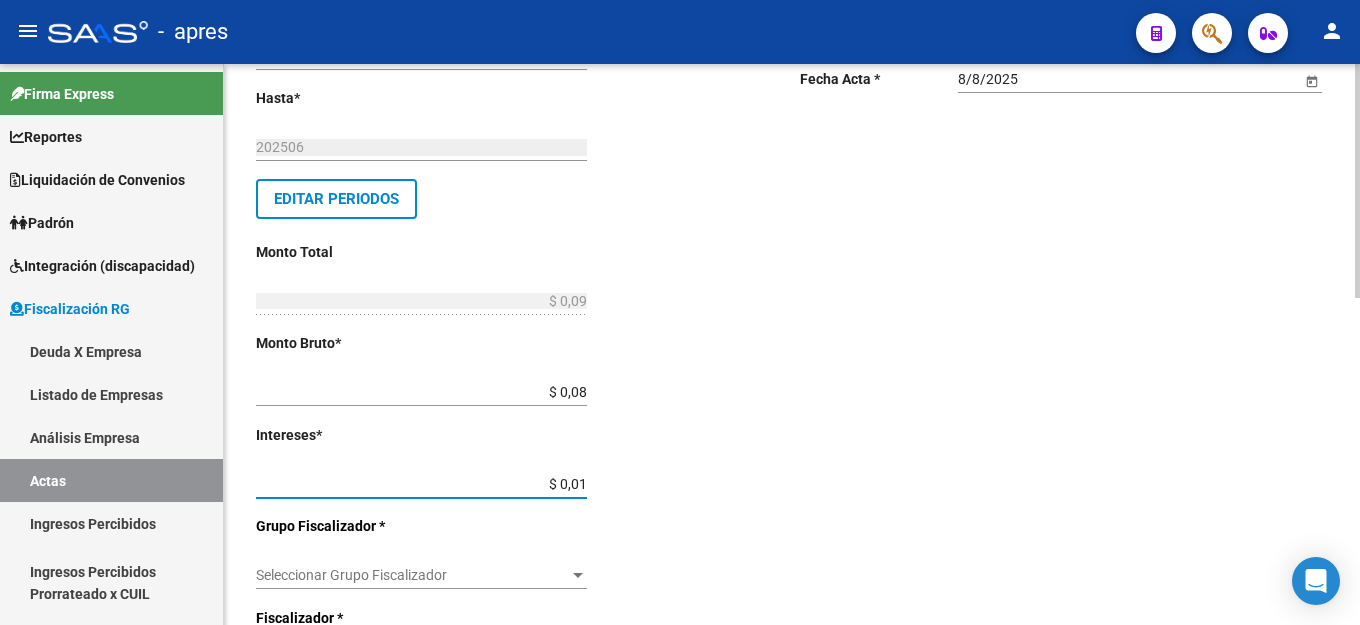 click on "Seleccionar Grupo Fiscalizador" at bounding box center (412, 575) 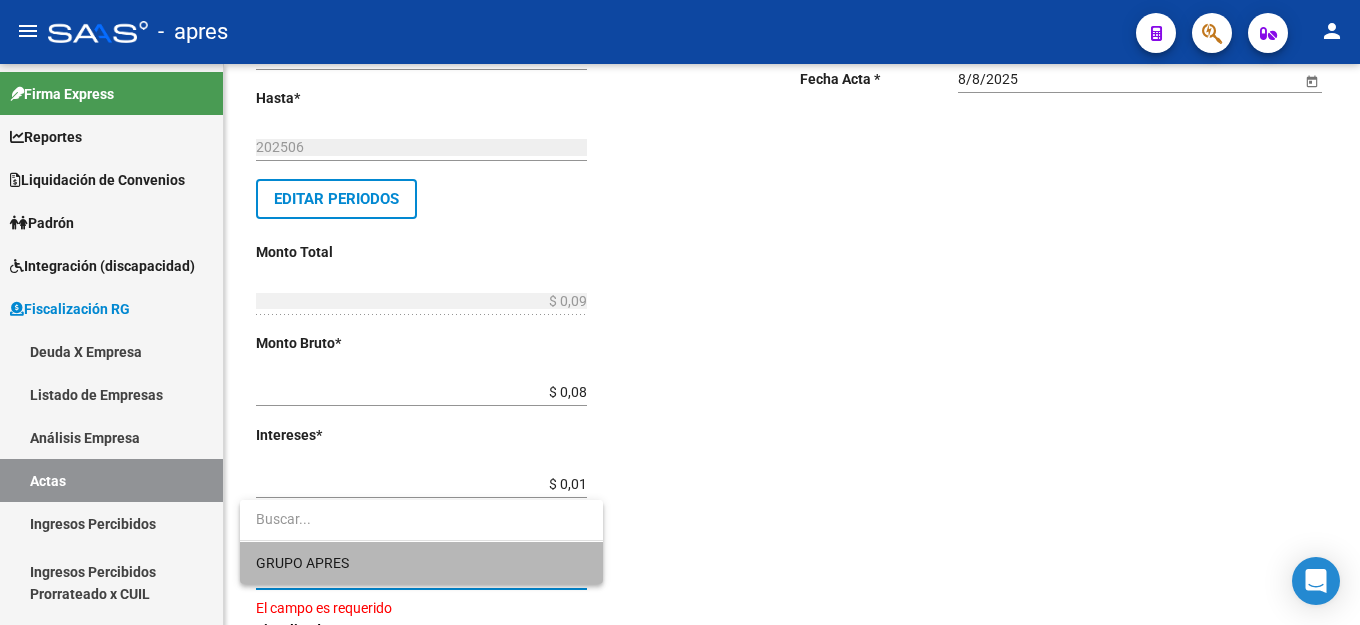click on "GRUPO APRES" at bounding box center [421, 563] 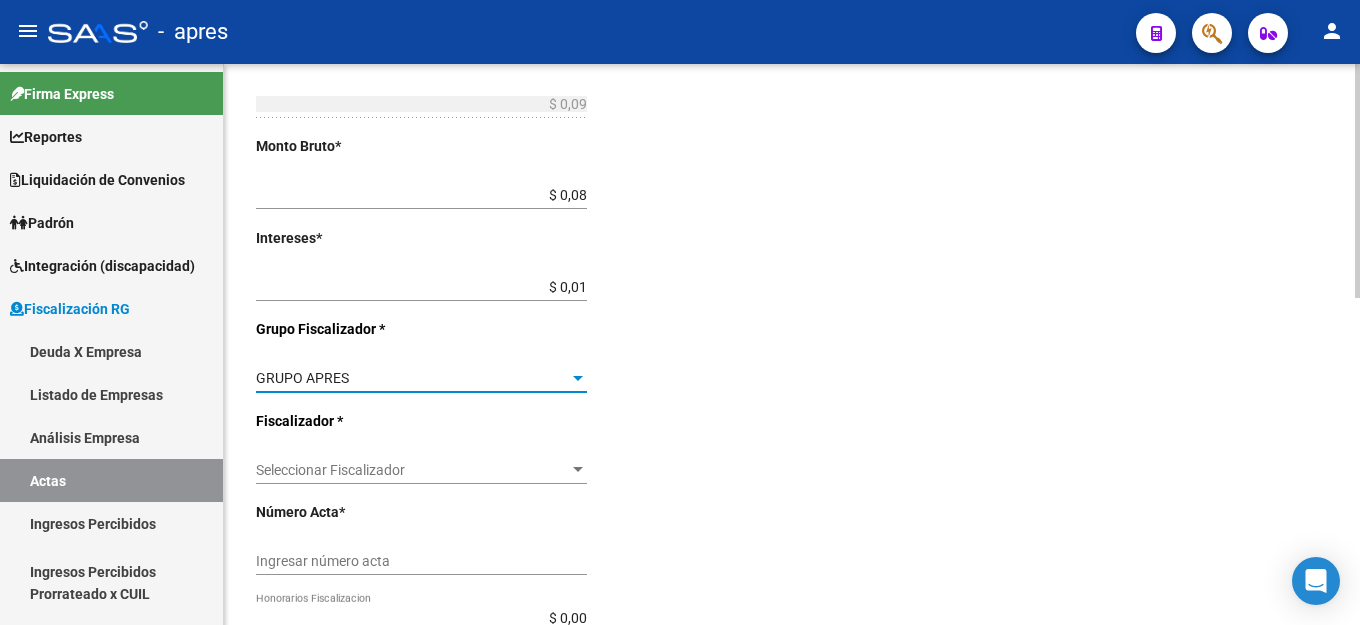 scroll, scrollTop: 500, scrollLeft: 0, axis: vertical 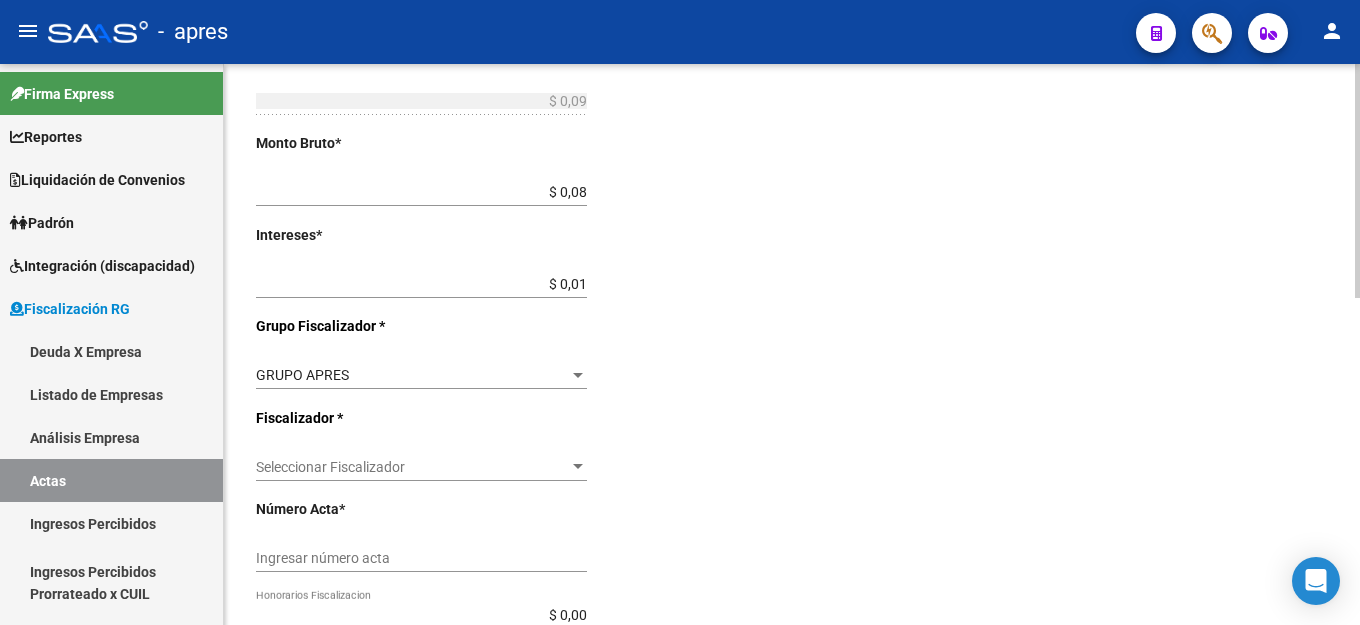 click on "Seleccionar Fiscalizador Seleccionar Fiscalizador" 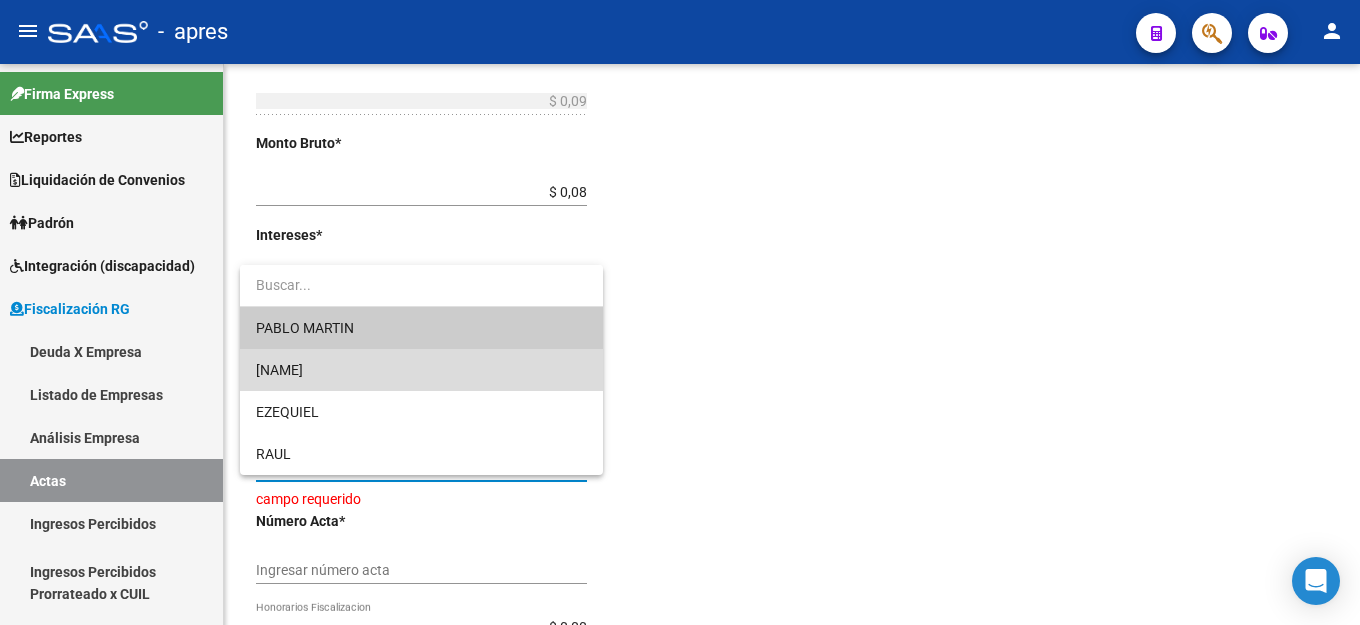 click on "[FIRST NAME]" at bounding box center (421, 370) 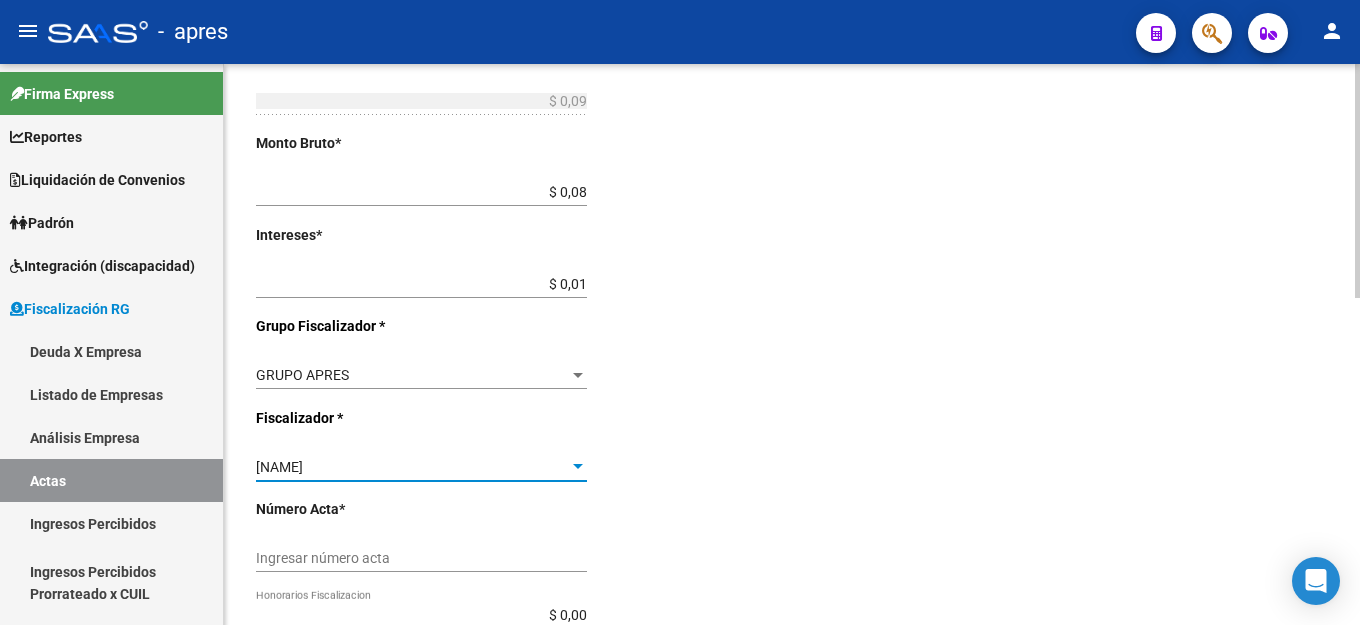 scroll, scrollTop: 700, scrollLeft: 0, axis: vertical 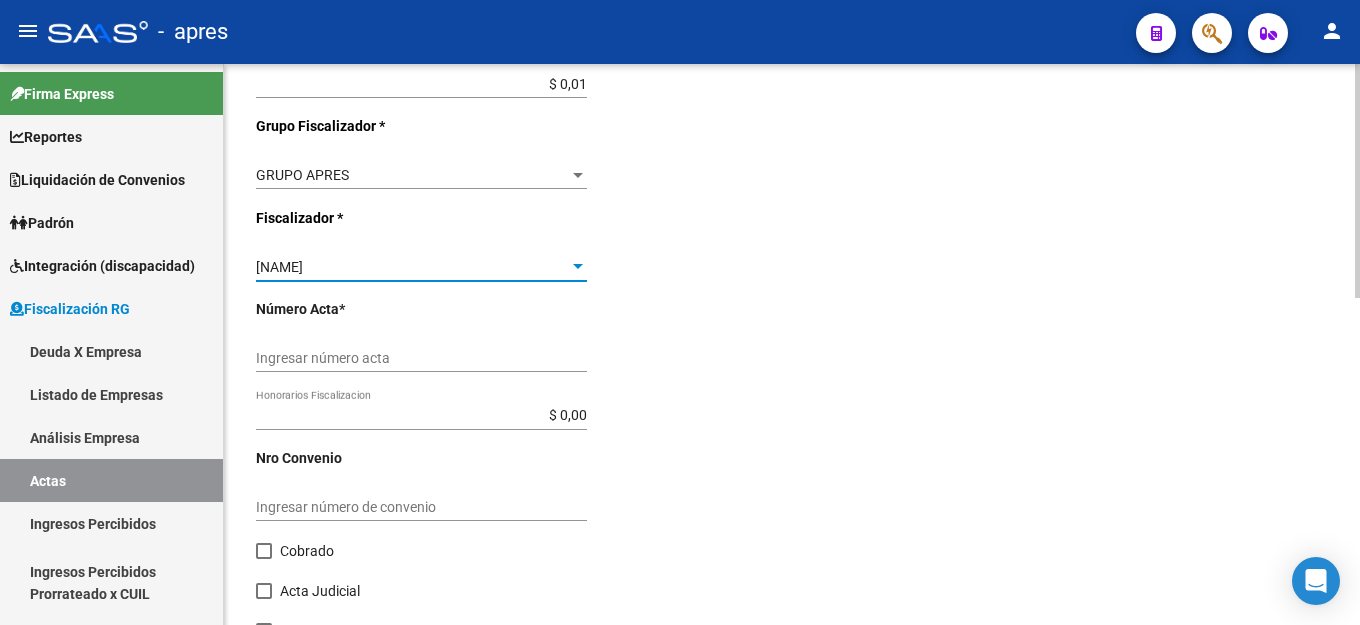 click on "Ingresar número acta" at bounding box center (421, 358) 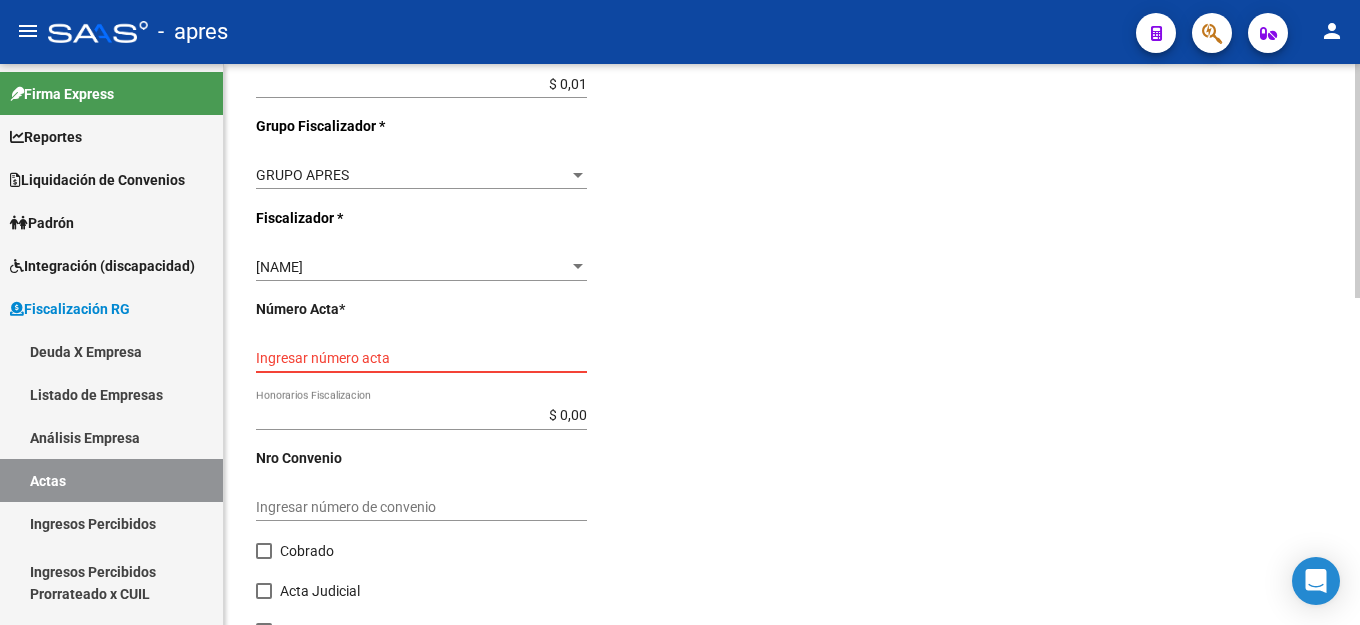 click on "Ingresar número acta" at bounding box center (421, 358) 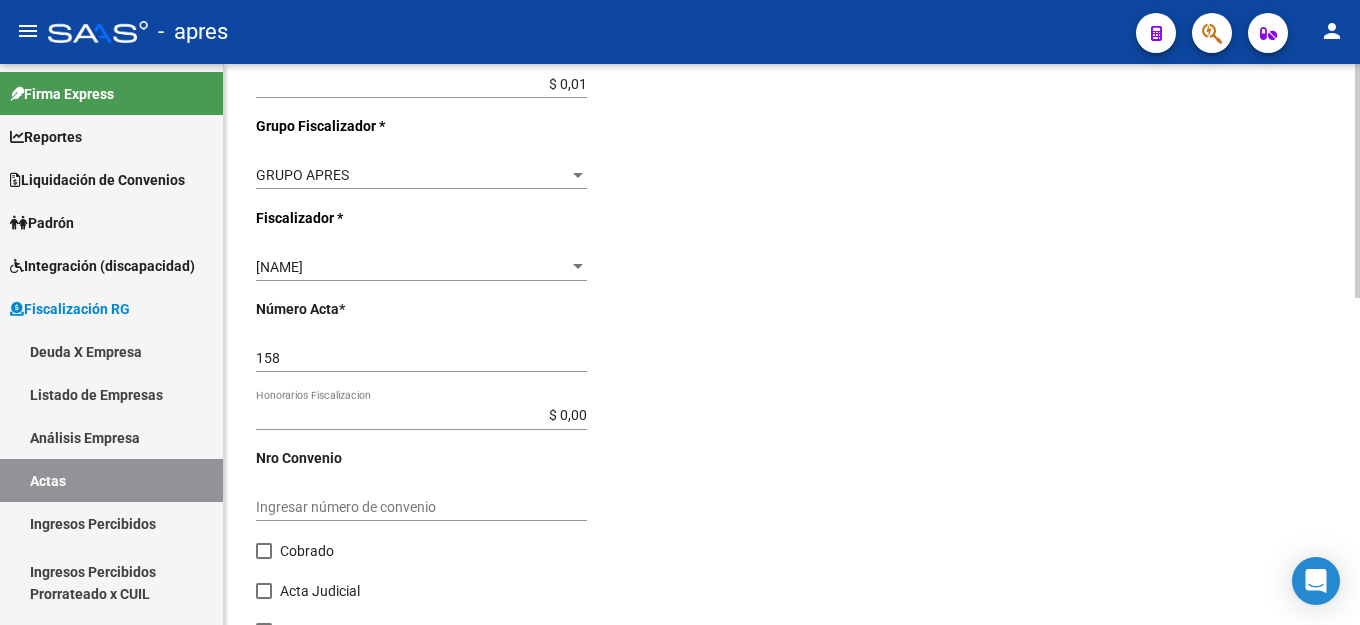 click on "Ingresar número de convenio" 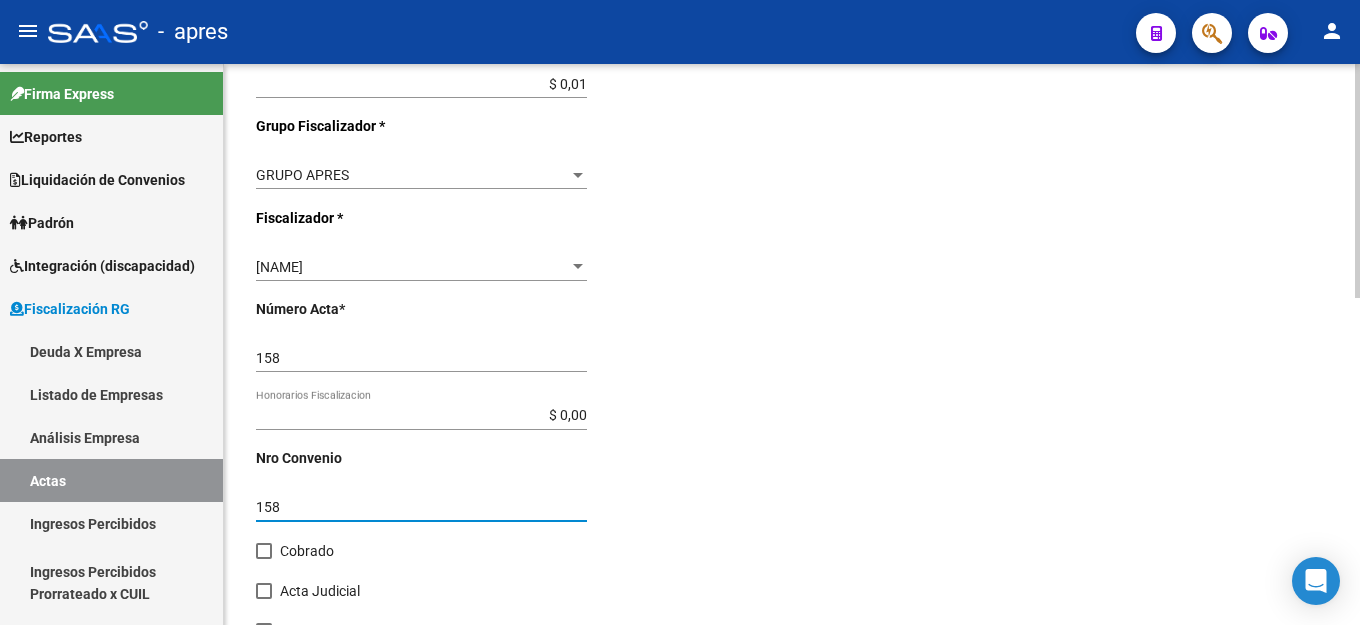 drag, startPoint x: 270, startPoint y: 550, endPoint x: 436, endPoint y: 538, distance: 166.43317 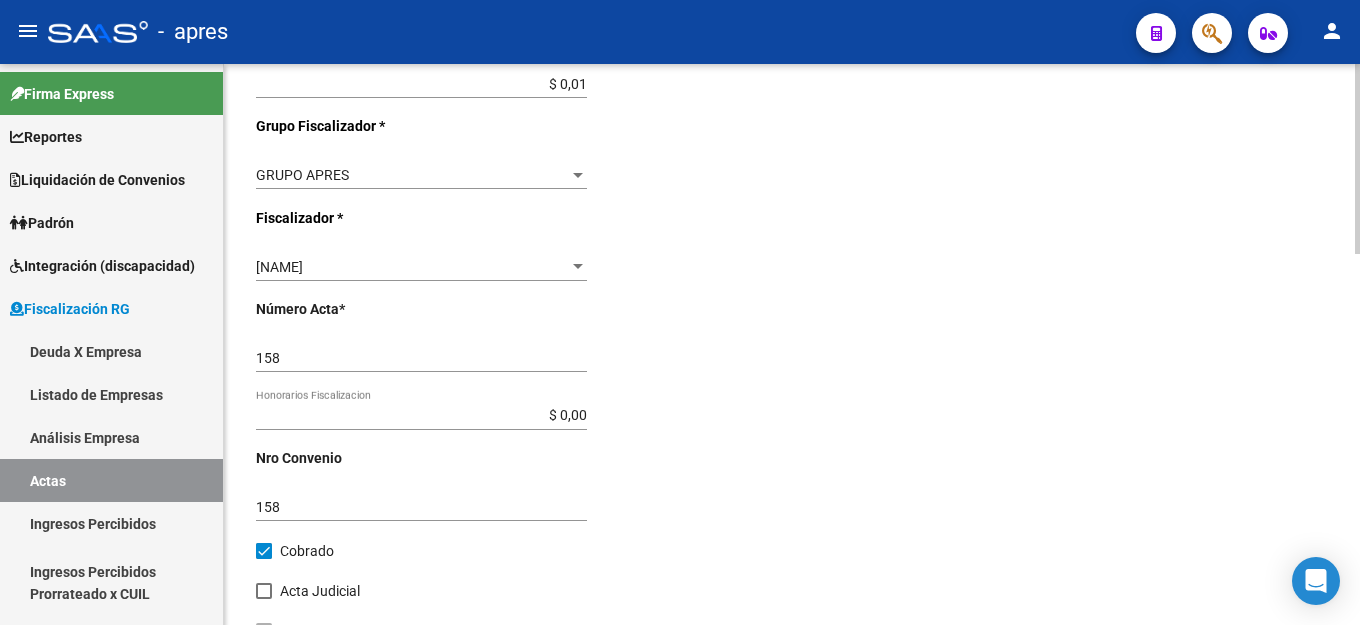 click on "Desde  *   202501 Ej: 202201  Hasta  *   202506 Ej: 202208   Editar Periodos Monto Total    $ 0,09 Ingresar el monto total  Monto Bruto  *   $ 0,08 Ingresar monto bruto  Intereses  *   $ 0,01 Ingresar intereses   Grupo Fiscalizador * GRUPO APRES Seleccionar Grupo Fiscalizador  Fiscalizador * NATALIA Seleccionar Fiscalizador Número Acta  *   158 Ingresar número acta    $ 0,00 Honorarios Fiscalizacion  Nro Convenio    158 Ingresar número de convenio     Cobrado    Acta Judicial     Acta Virtual / Moroso Incobrable" 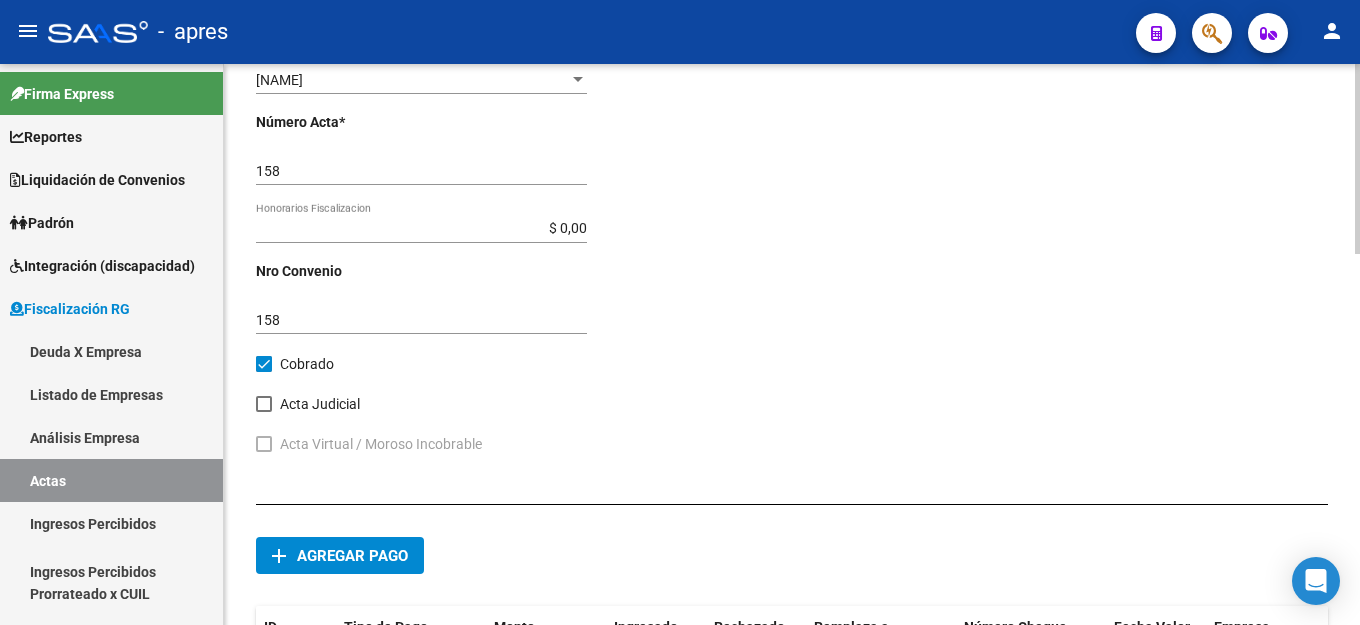 scroll, scrollTop: 1000, scrollLeft: 0, axis: vertical 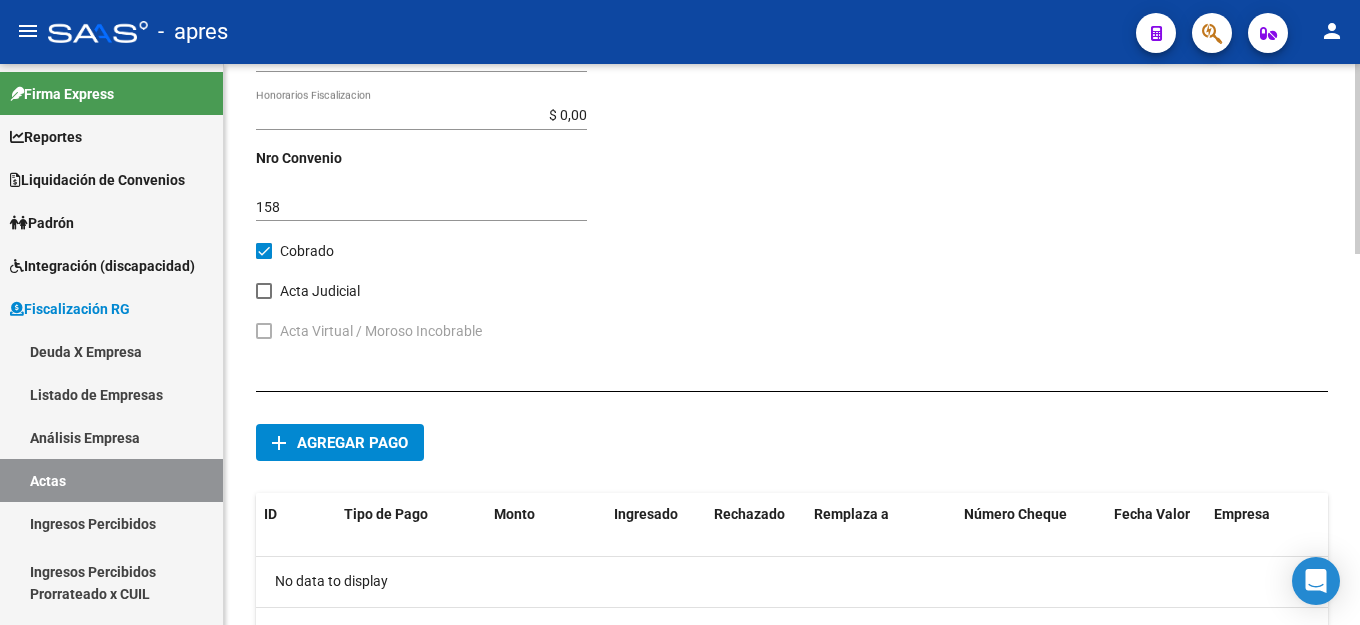 click on "add Agregar pago ID Tipo de Pago Monto Ingresado Rechazado Remplaza a Número Cheque Fecha Valor Empresa Acciones No data to display  0 total   1" 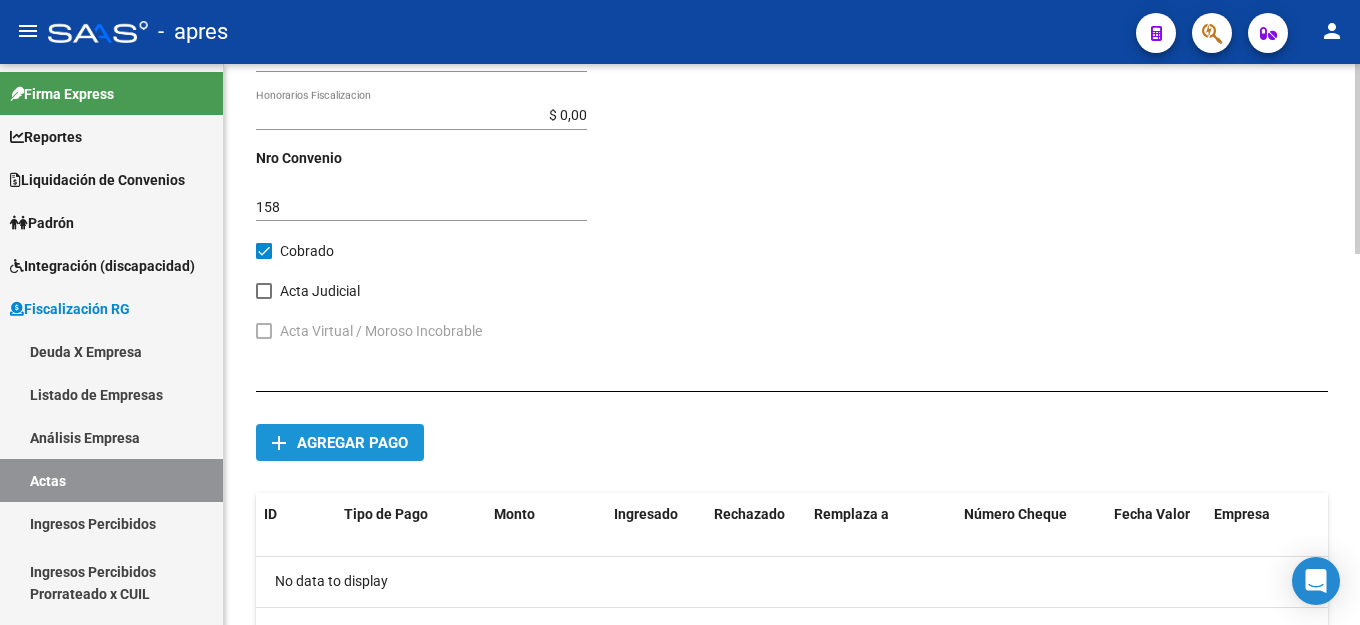 click on "Agregar pago" 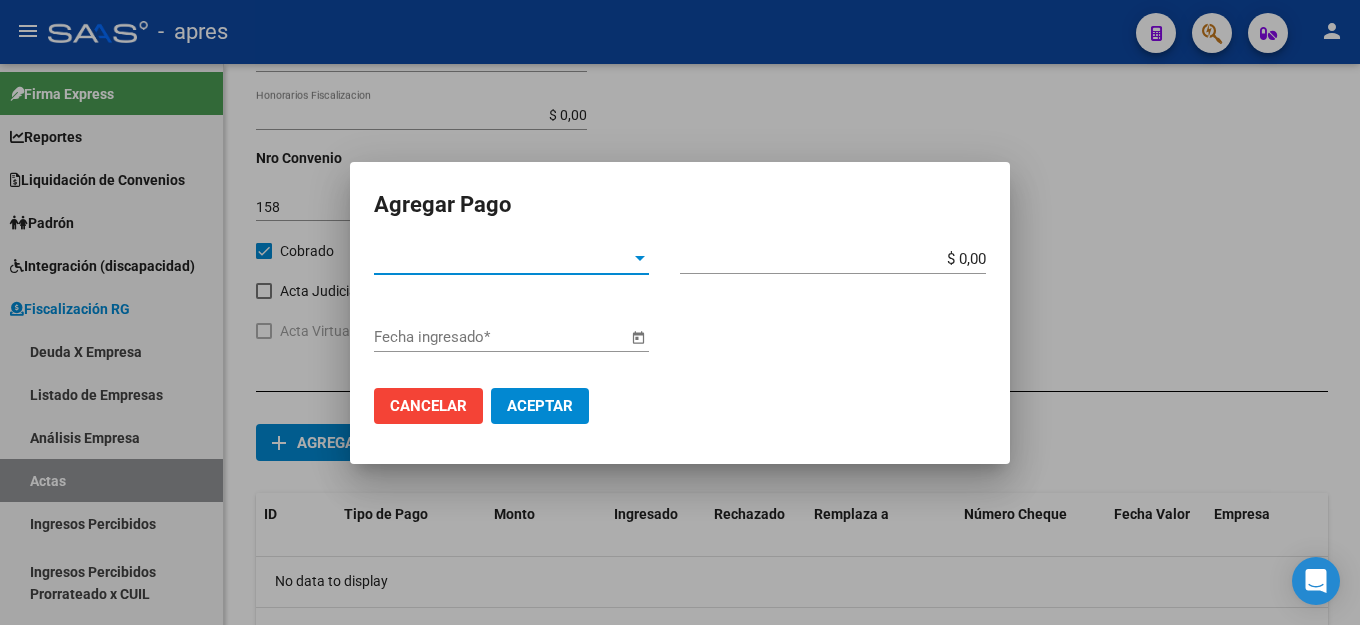 click on "Tipo de Pago *" at bounding box center (502, 259) 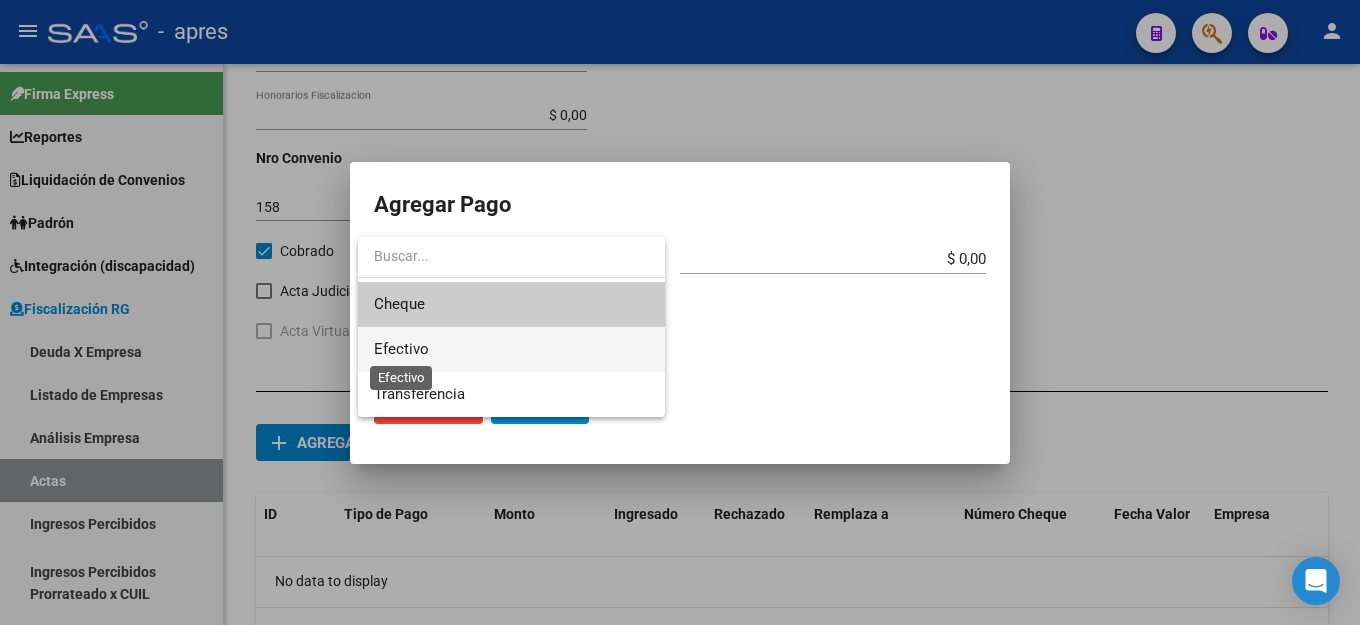 drag, startPoint x: 384, startPoint y: 355, endPoint x: 412, endPoint y: 353, distance: 28.071337 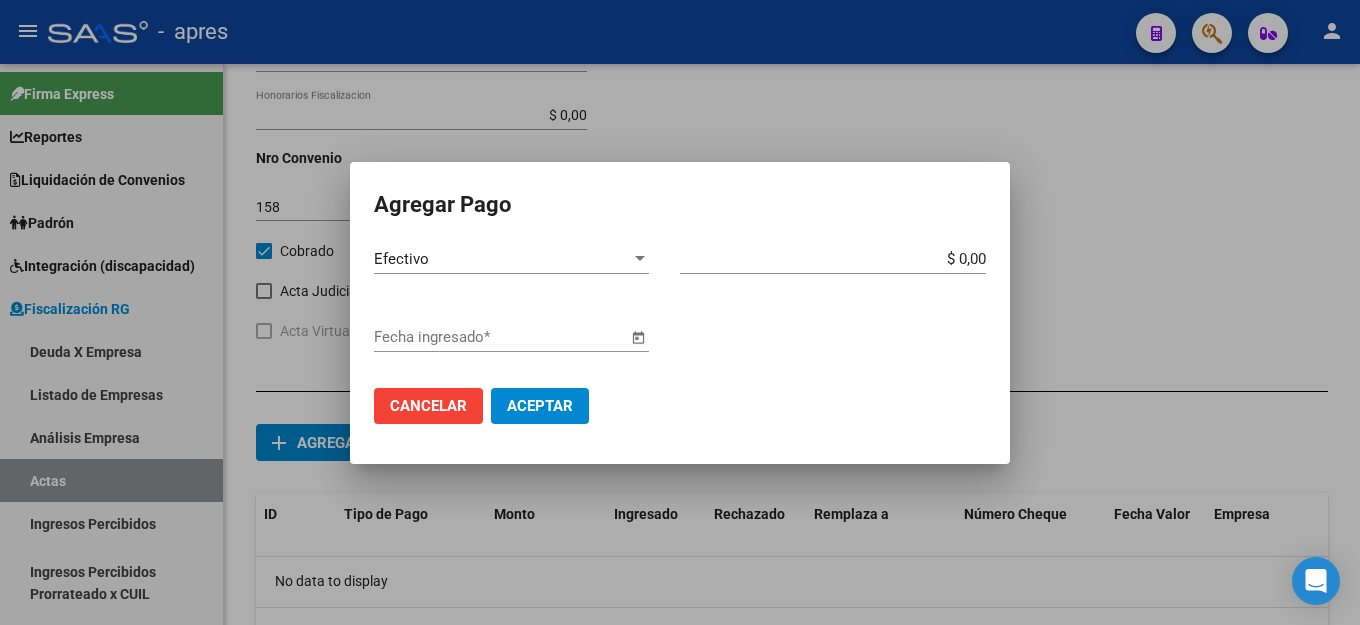 click on "$ 0,00 Monto bruto *" at bounding box center [841, 259] 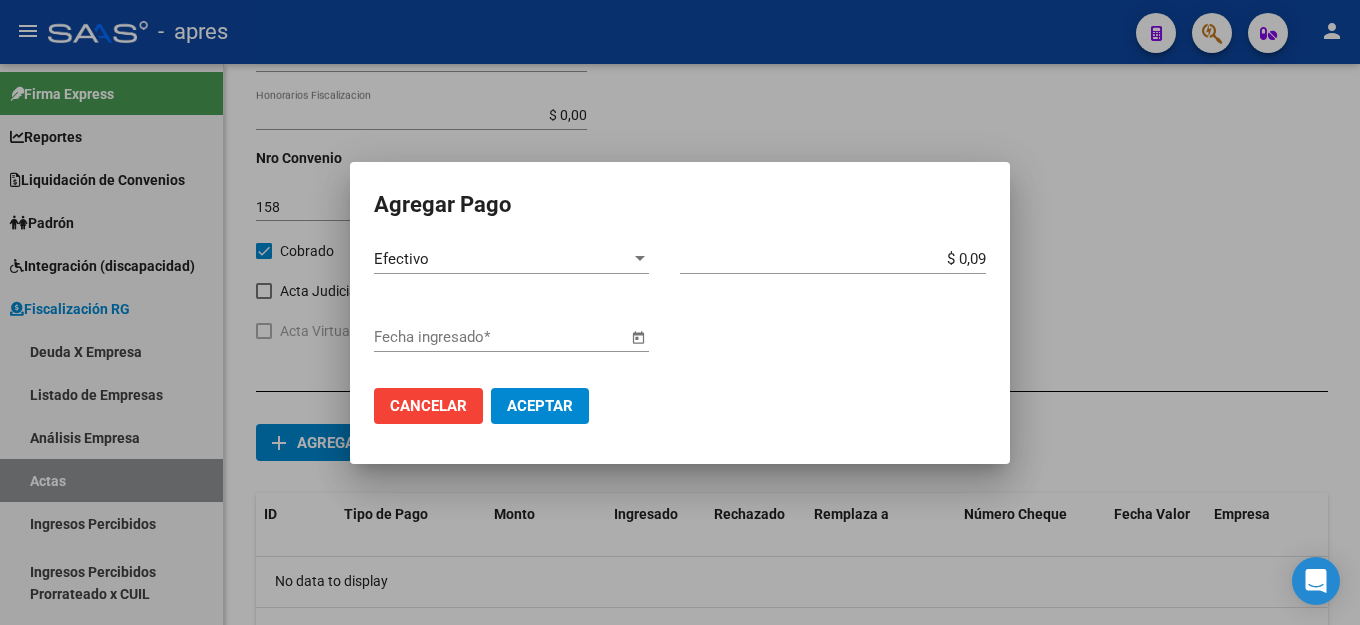 click at bounding box center [638, 338] 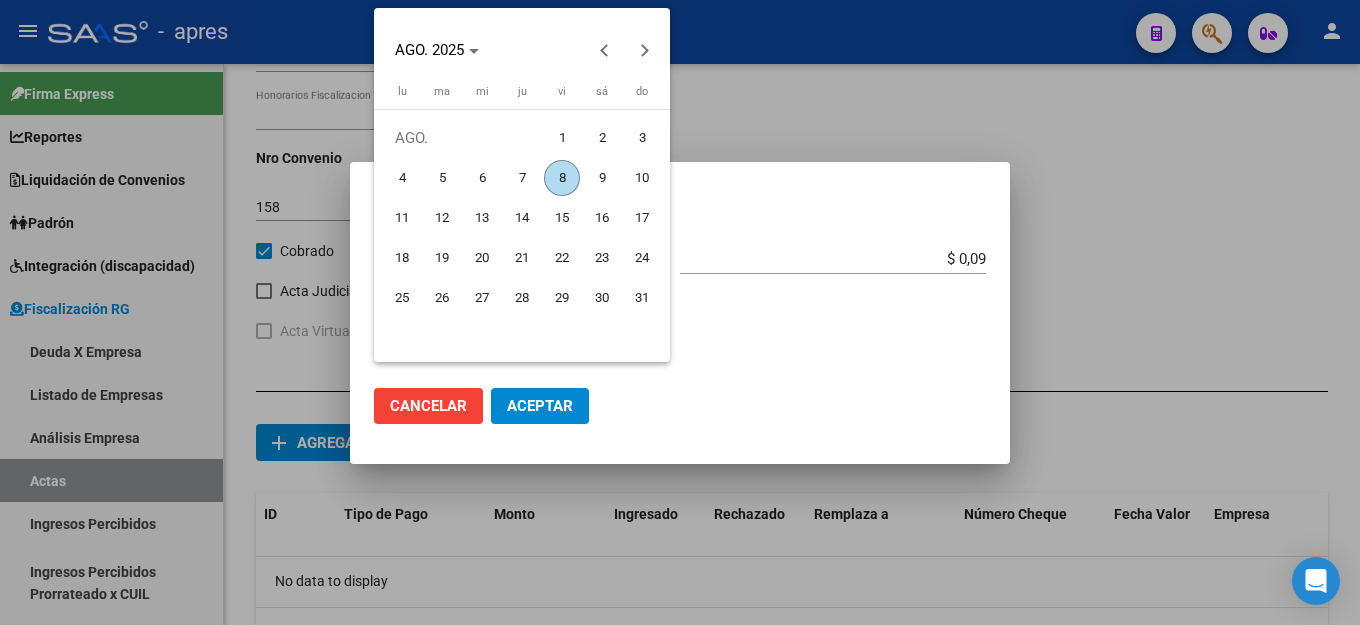 drag, startPoint x: 552, startPoint y: 172, endPoint x: 558, endPoint y: 207, distance: 35.510563 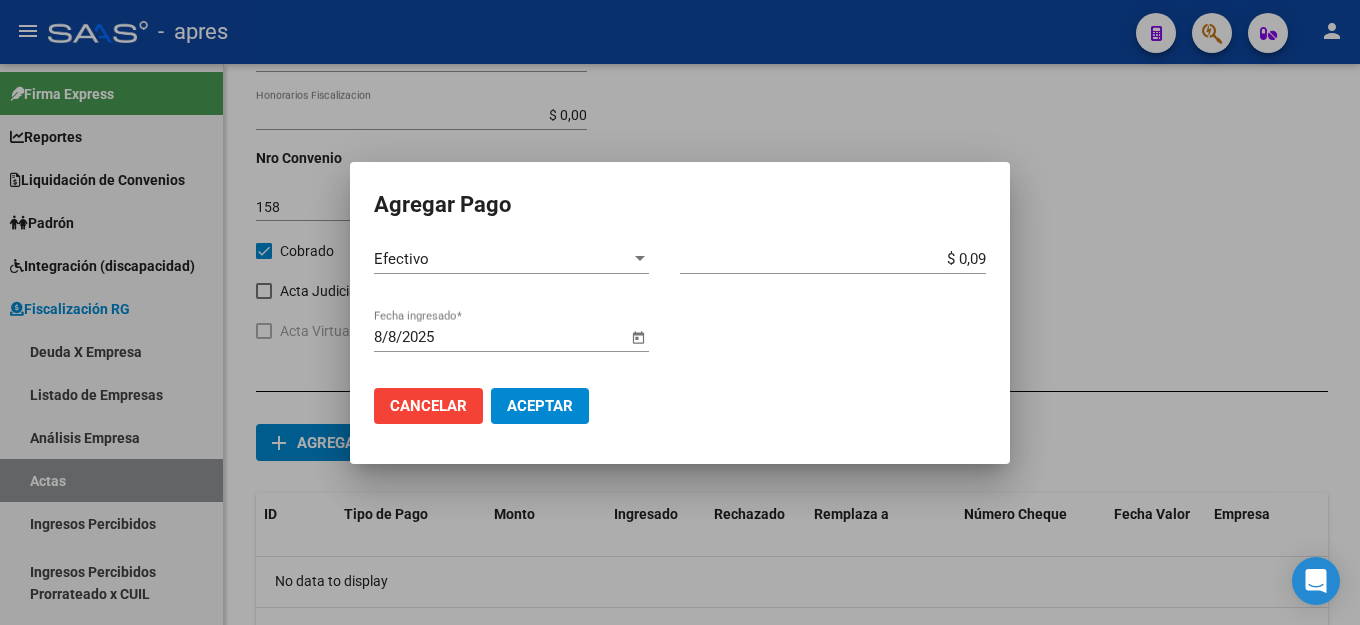 click on "Aceptar" at bounding box center [540, 406] 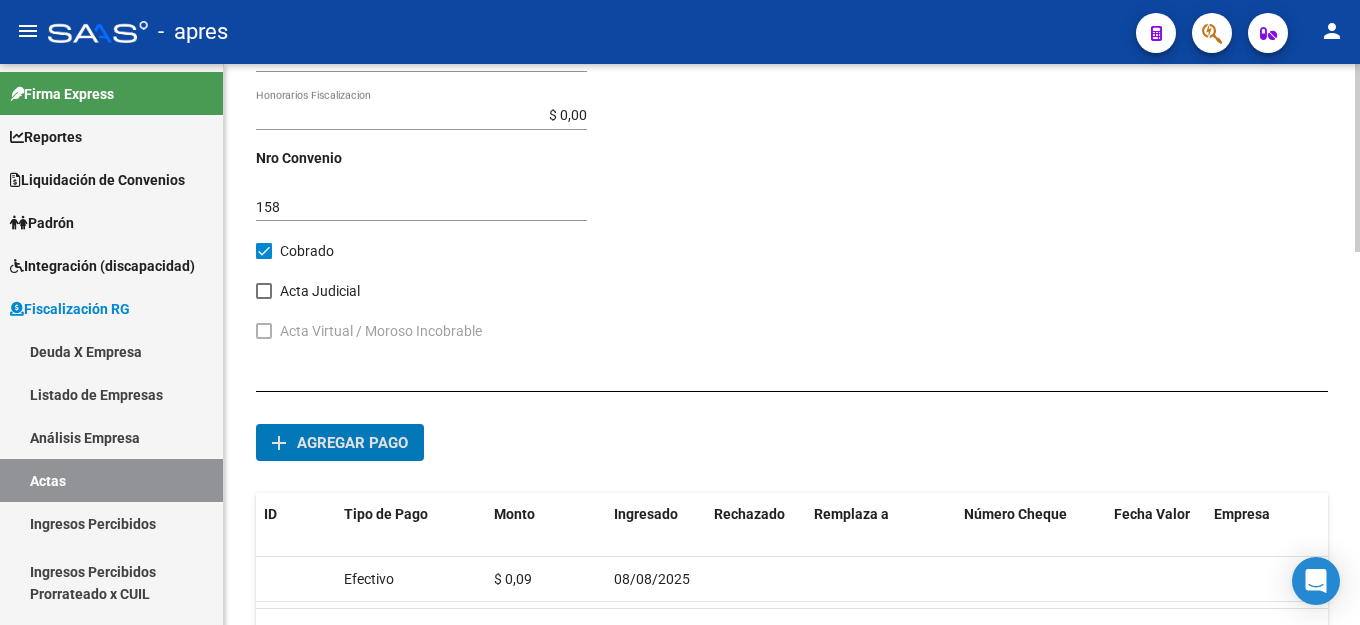 click on "add Agregar pago" 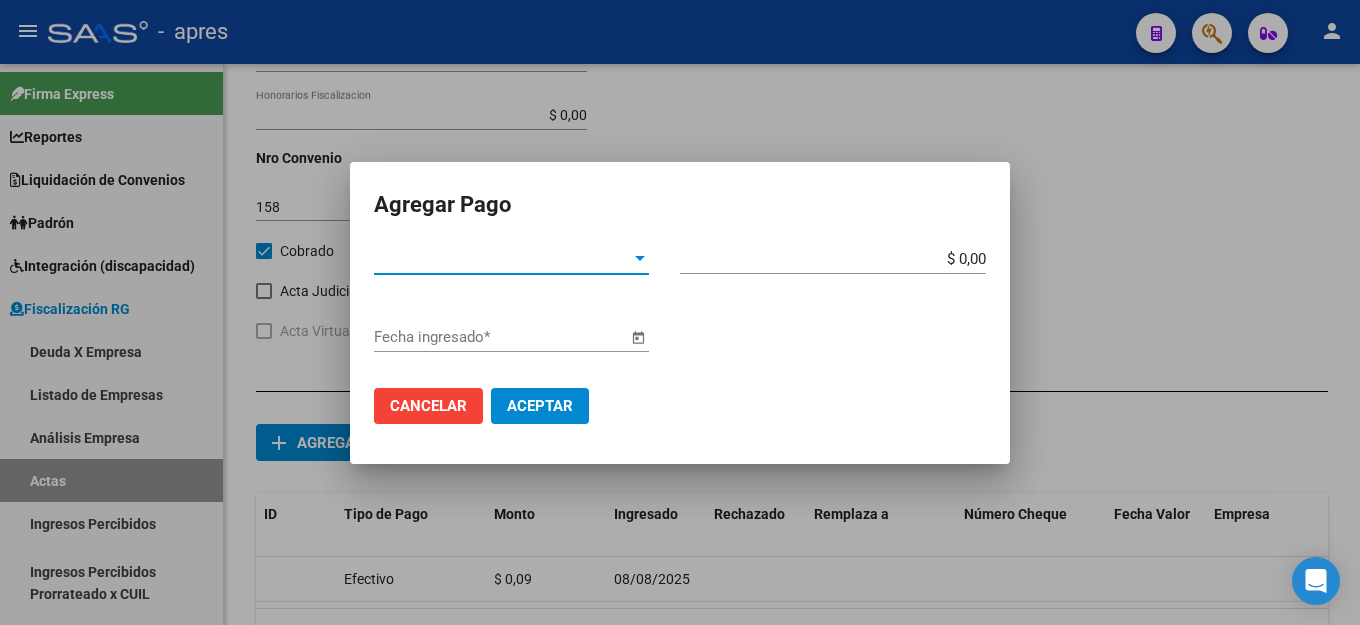 click on "Agregar Pago" at bounding box center [680, 205] 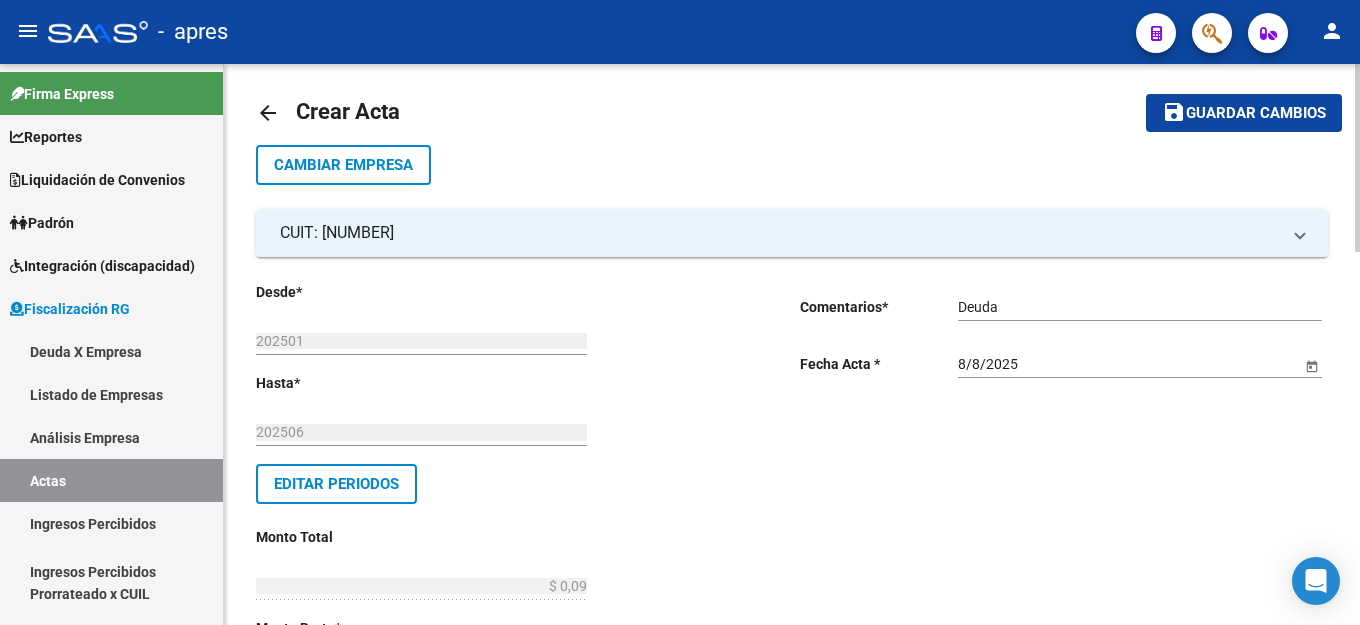 scroll, scrollTop: 0, scrollLeft: 0, axis: both 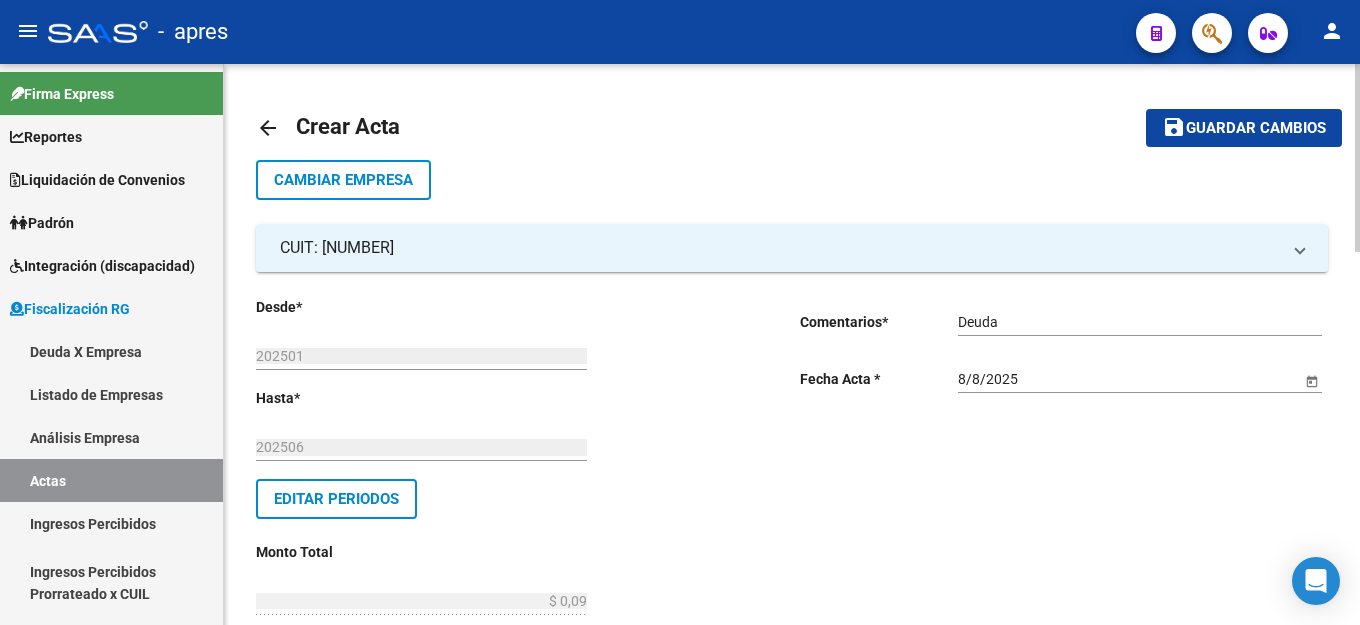 drag, startPoint x: 1221, startPoint y: 131, endPoint x: 1275, endPoint y: 135, distance: 54.147945 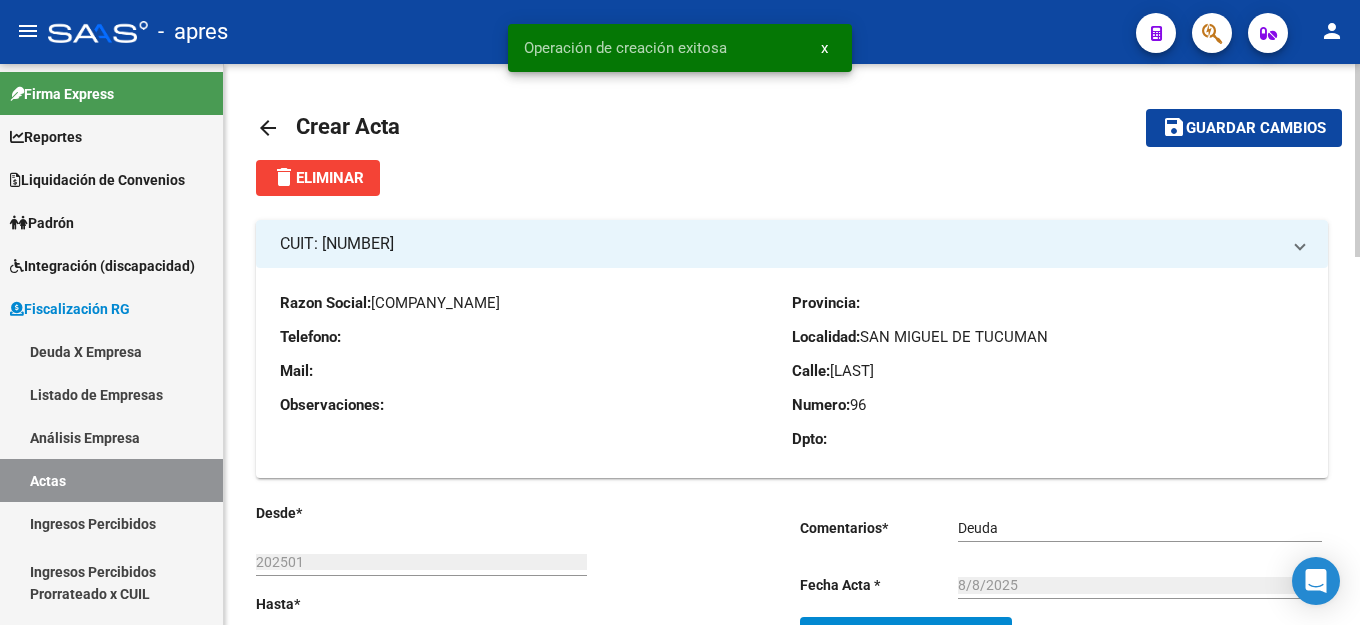 click on "Comentarios  *   Deuda Ingresar comentarios  Fecha Acta * 8/8/2025 Selecciona una fecha Agregar Documento ID Descripcion Link Usuario Subido Accion No data to display  0 total   1" 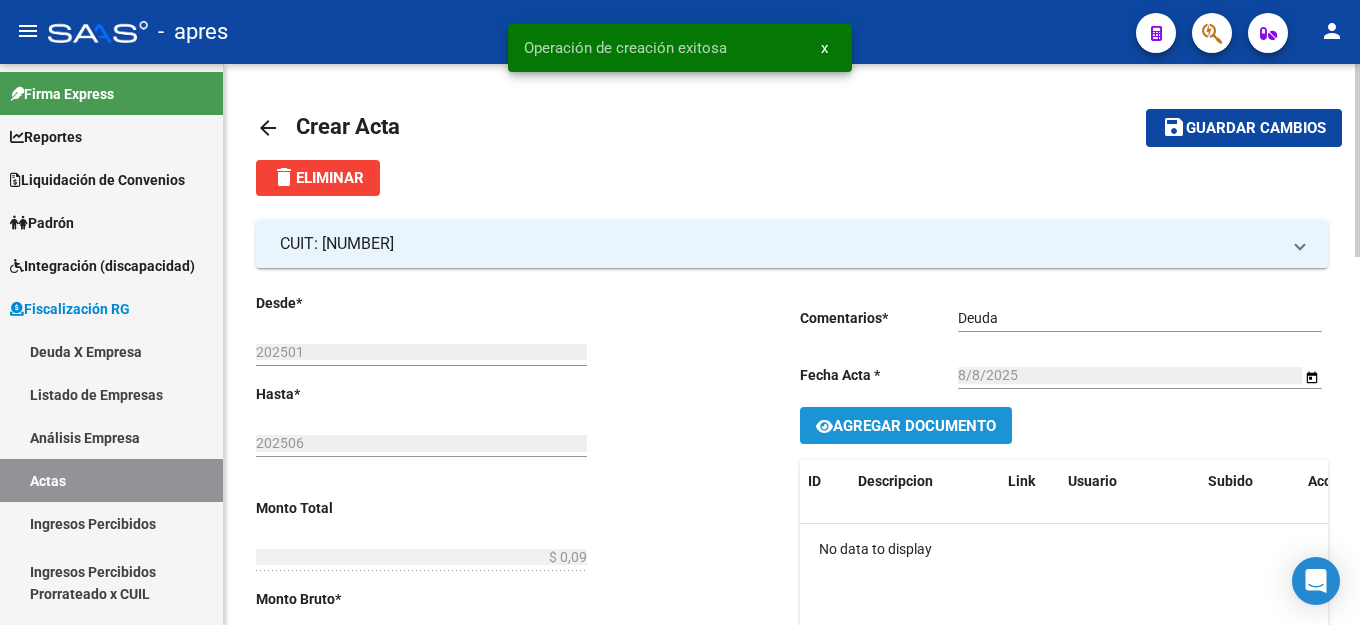 click on "Agregar Documento" 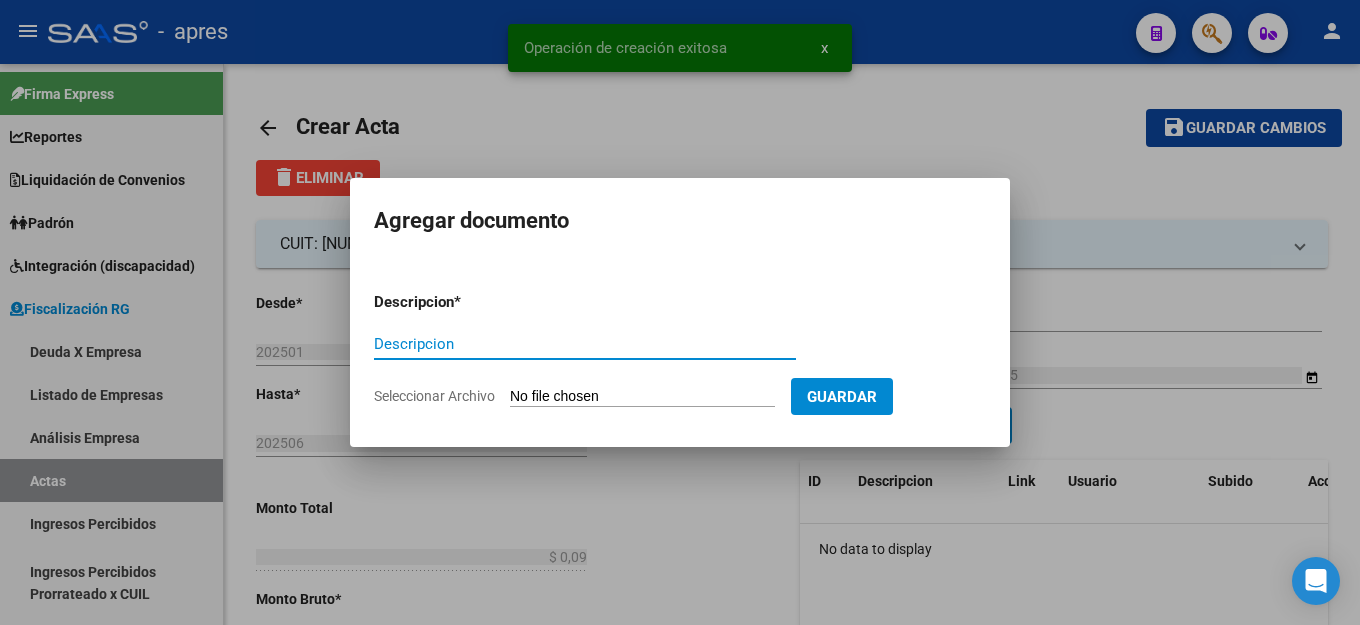 click on "Descripcion" at bounding box center (585, 344) 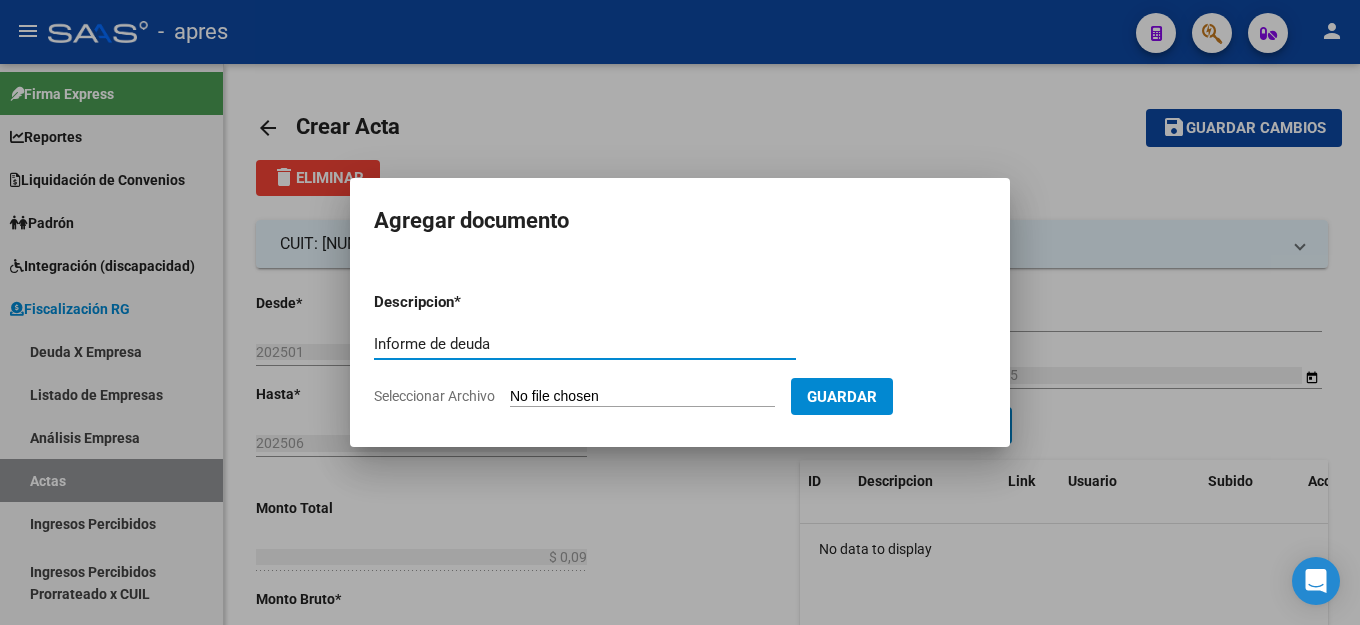 click on "Seleccionar Archivo" at bounding box center (642, 397) 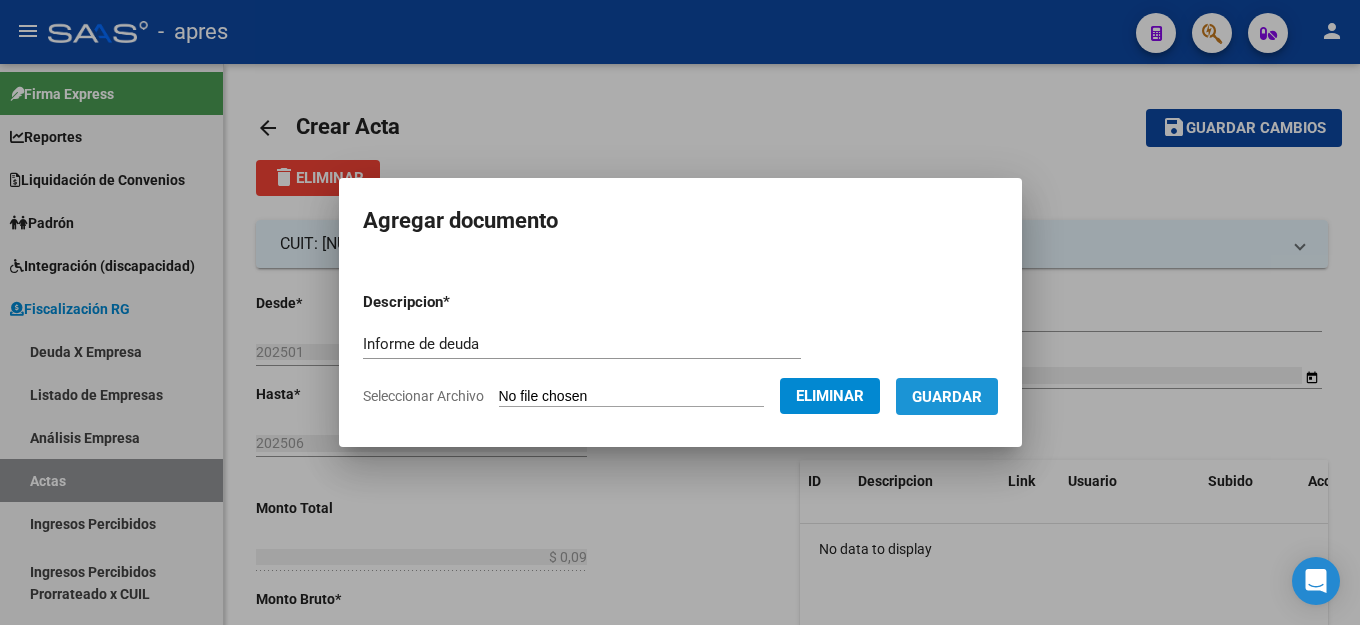 click on "Guardar" at bounding box center (947, 397) 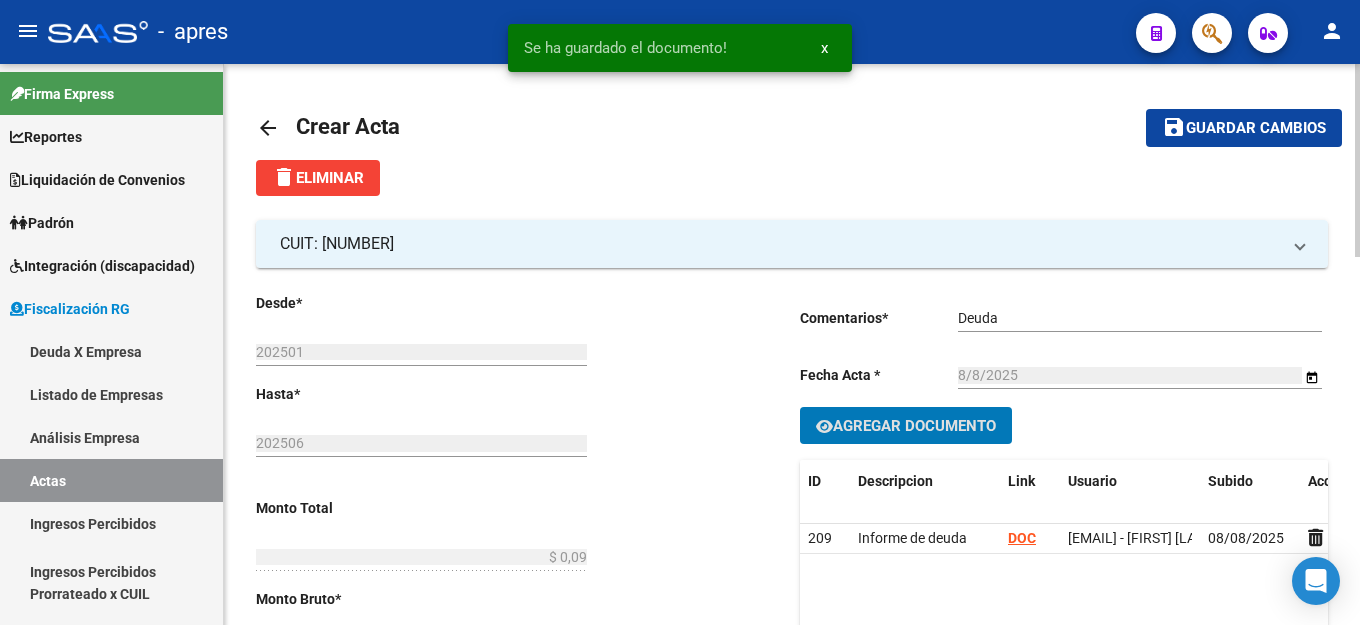 click on "Guardar cambios" 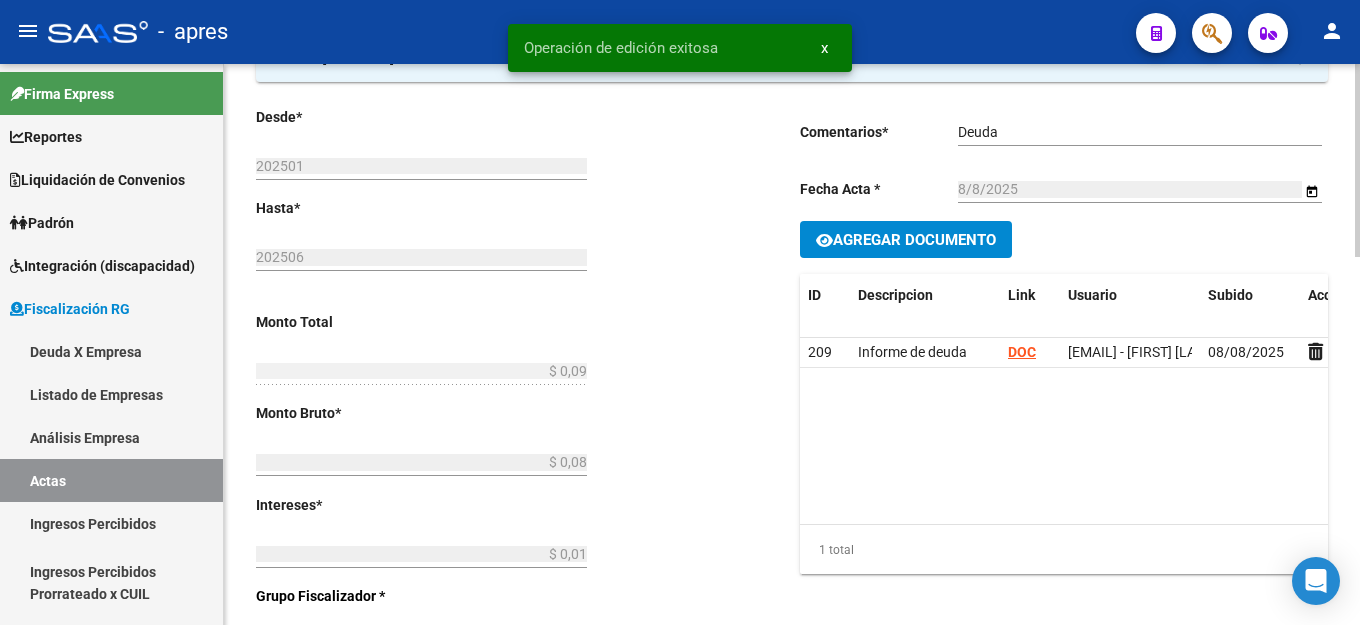 scroll, scrollTop: 0, scrollLeft: 0, axis: both 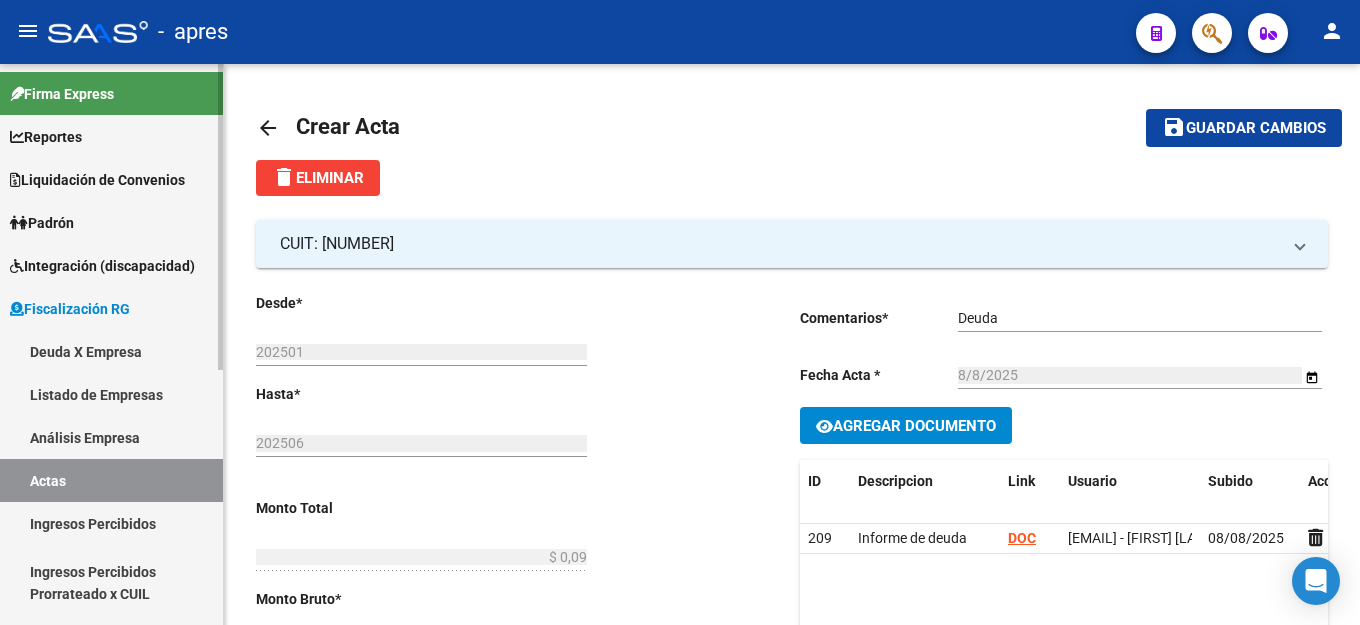 click on "Deuda X Empresa" at bounding box center [111, 351] 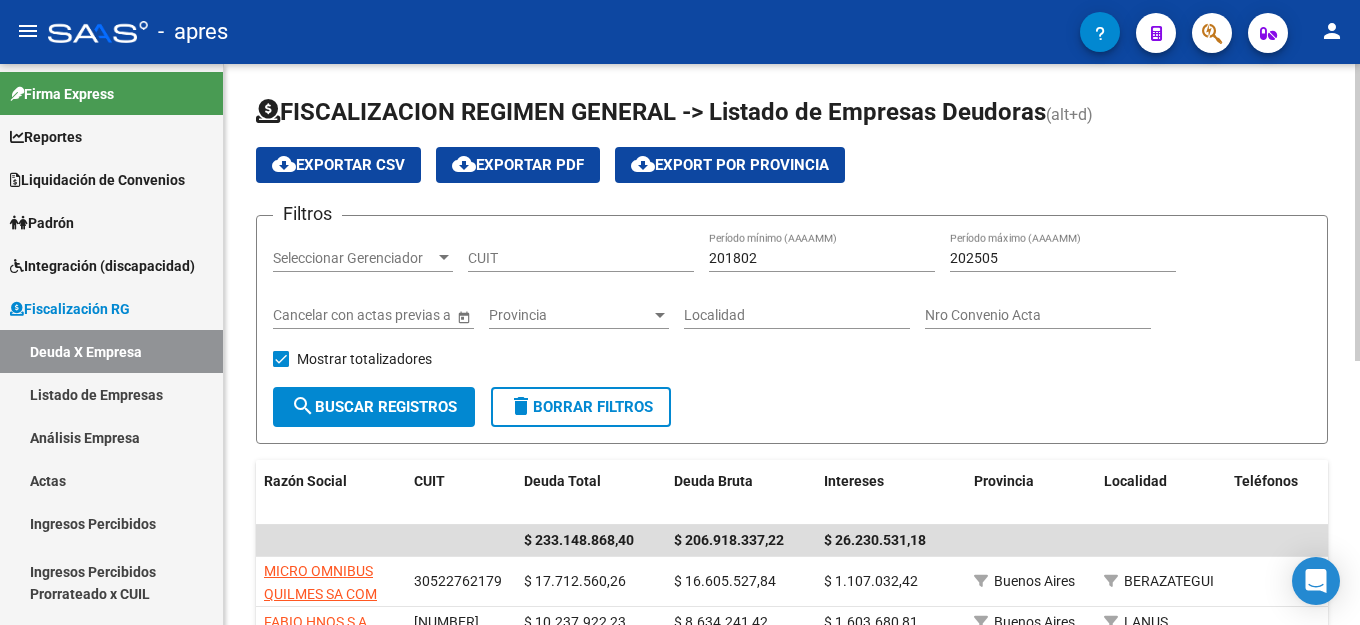 click on "CUIT" at bounding box center [581, 258] 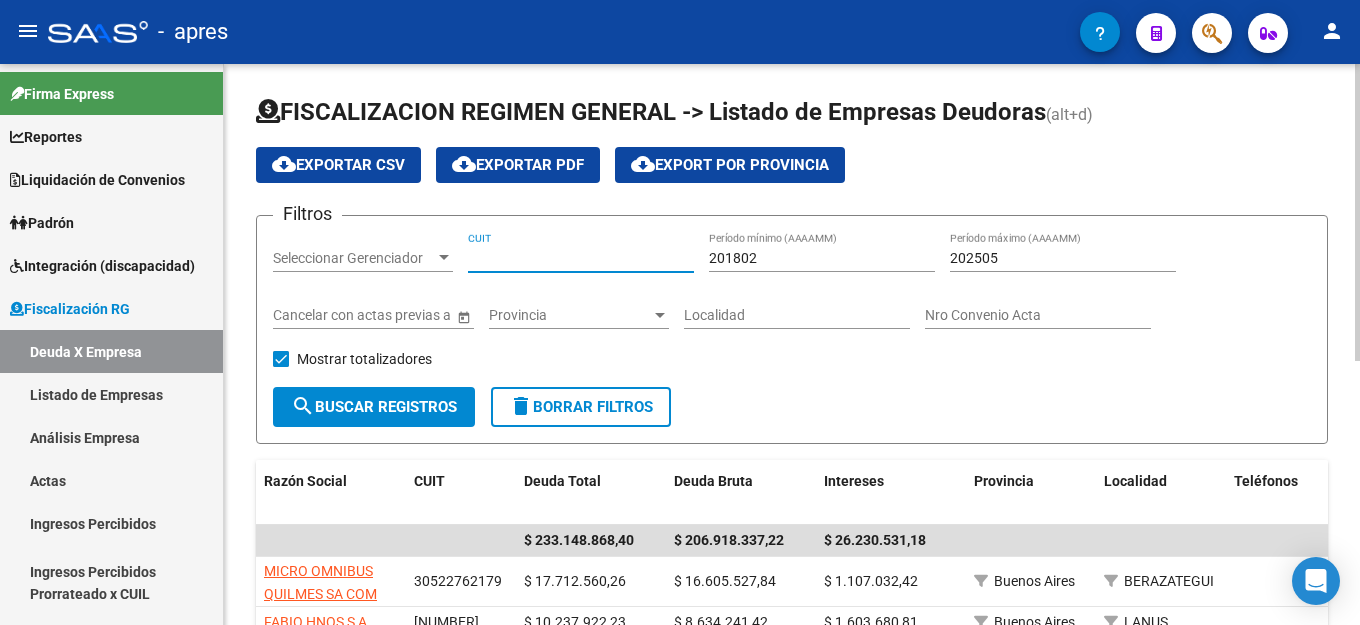paste on "30-70100756-1" 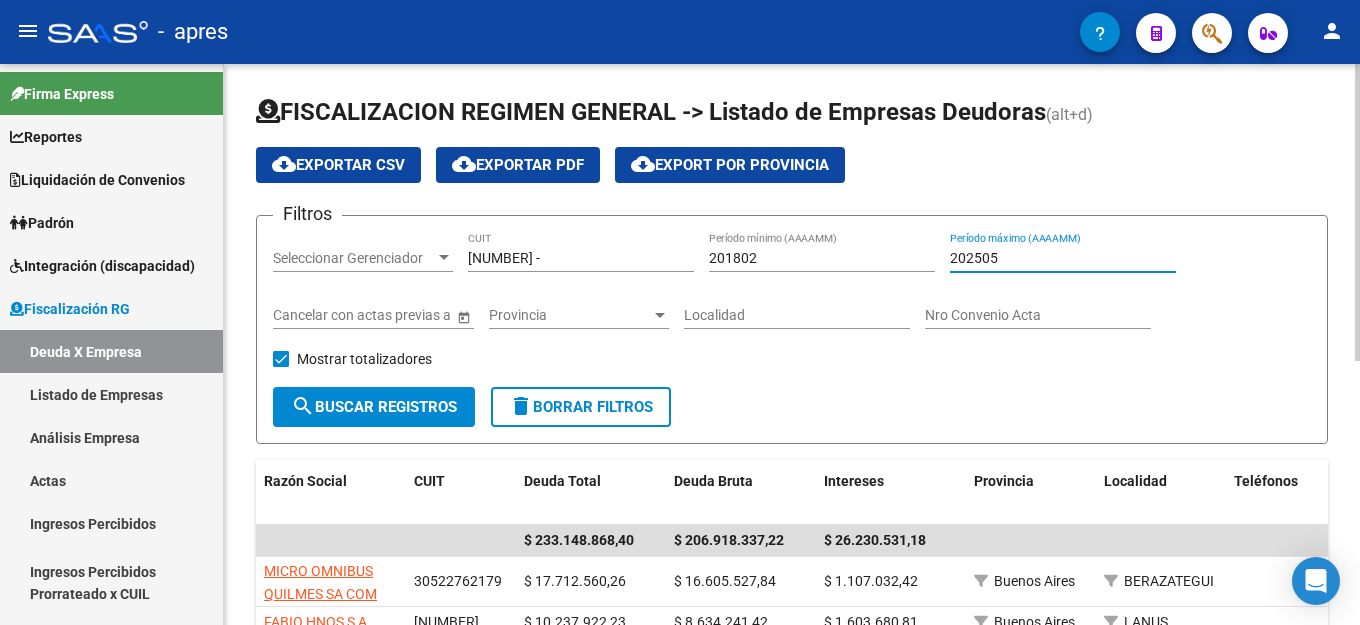 click on "202505" at bounding box center [1063, 258] 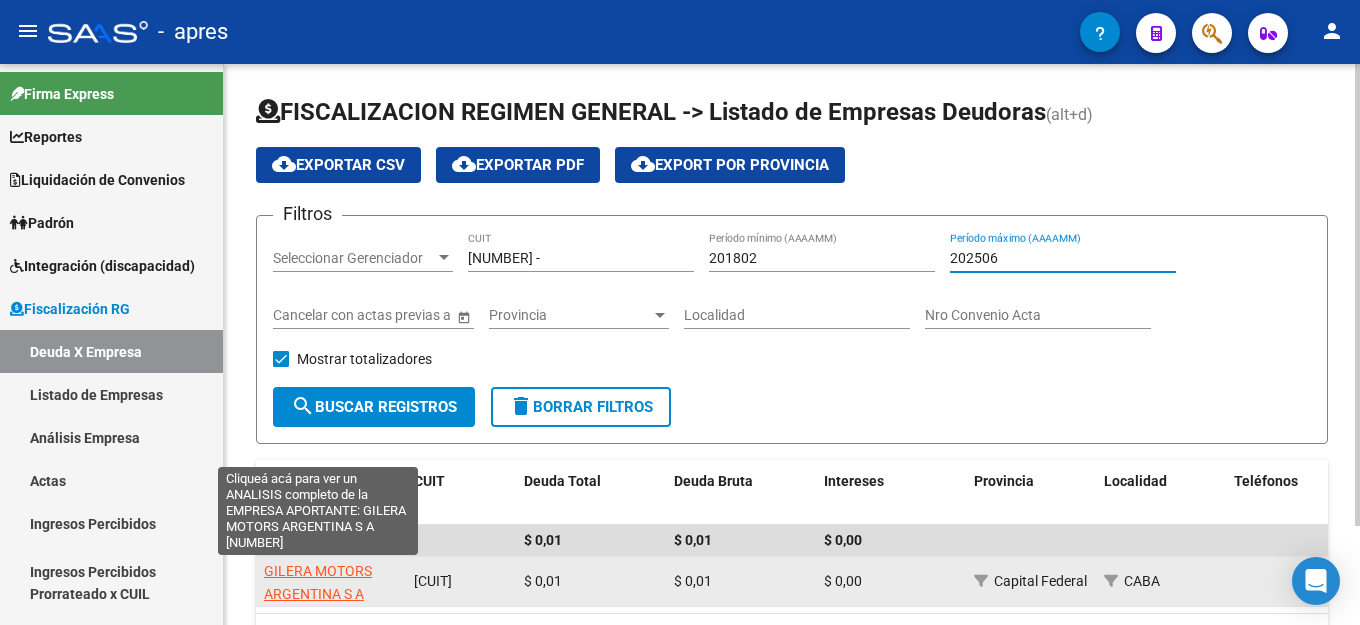 click on "GILERA MOTORS ARGENTINA S A" 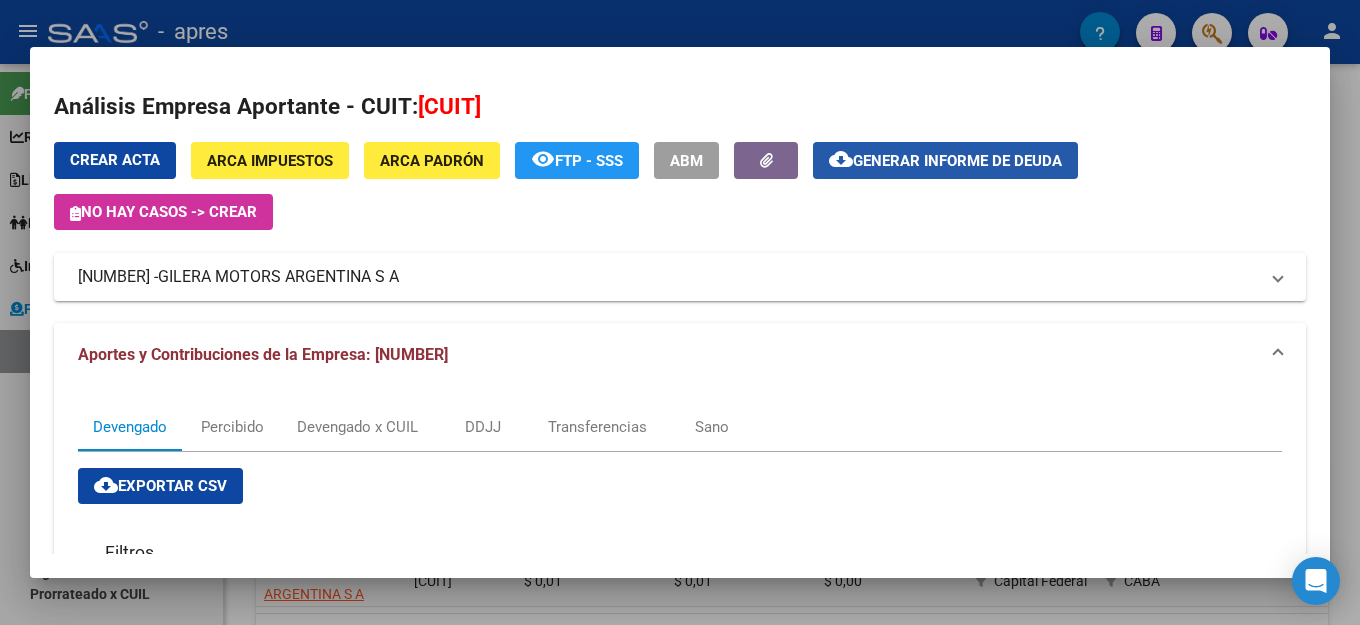 click on "Generar informe de deuda" 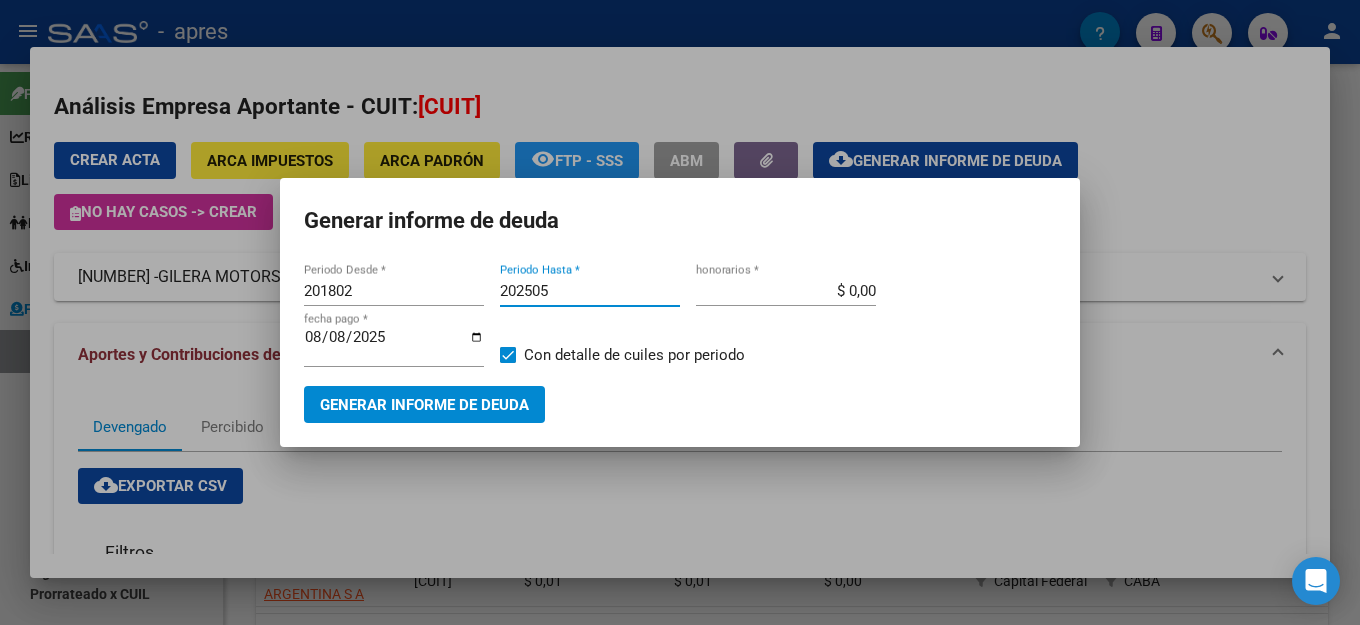 click on "202505" at bounding box center (590, 291) 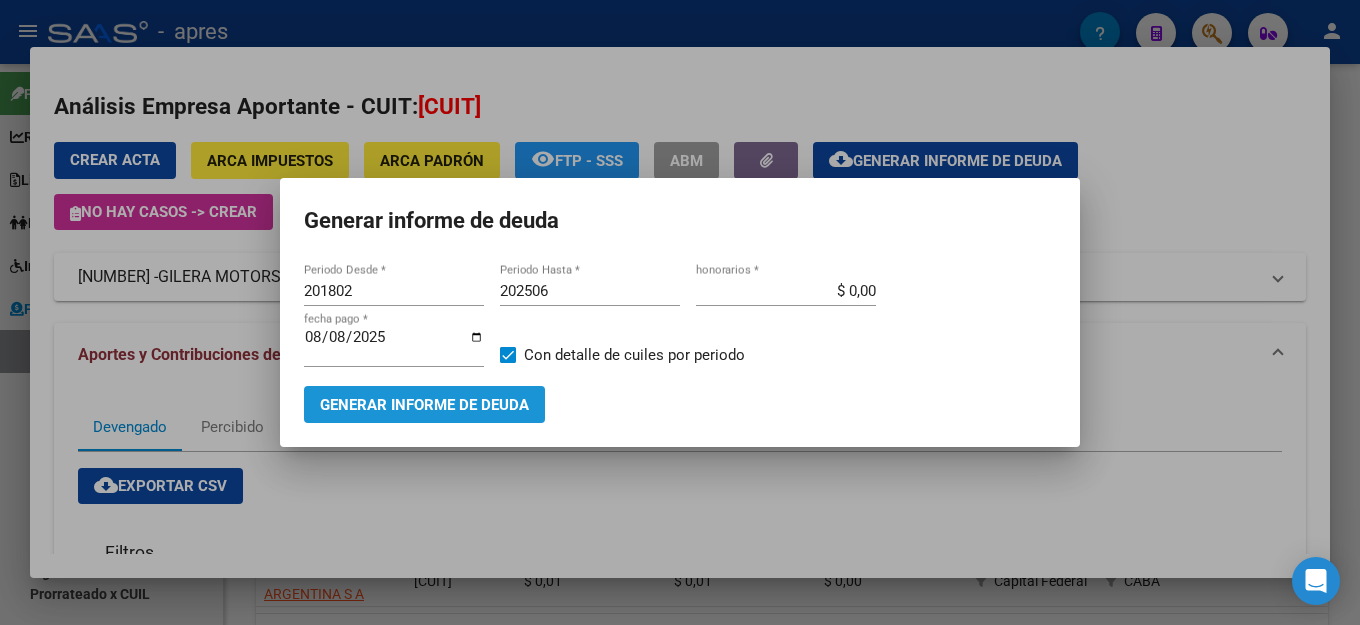 click on "Generar informe de deuda" at bounding box center (424, 405) 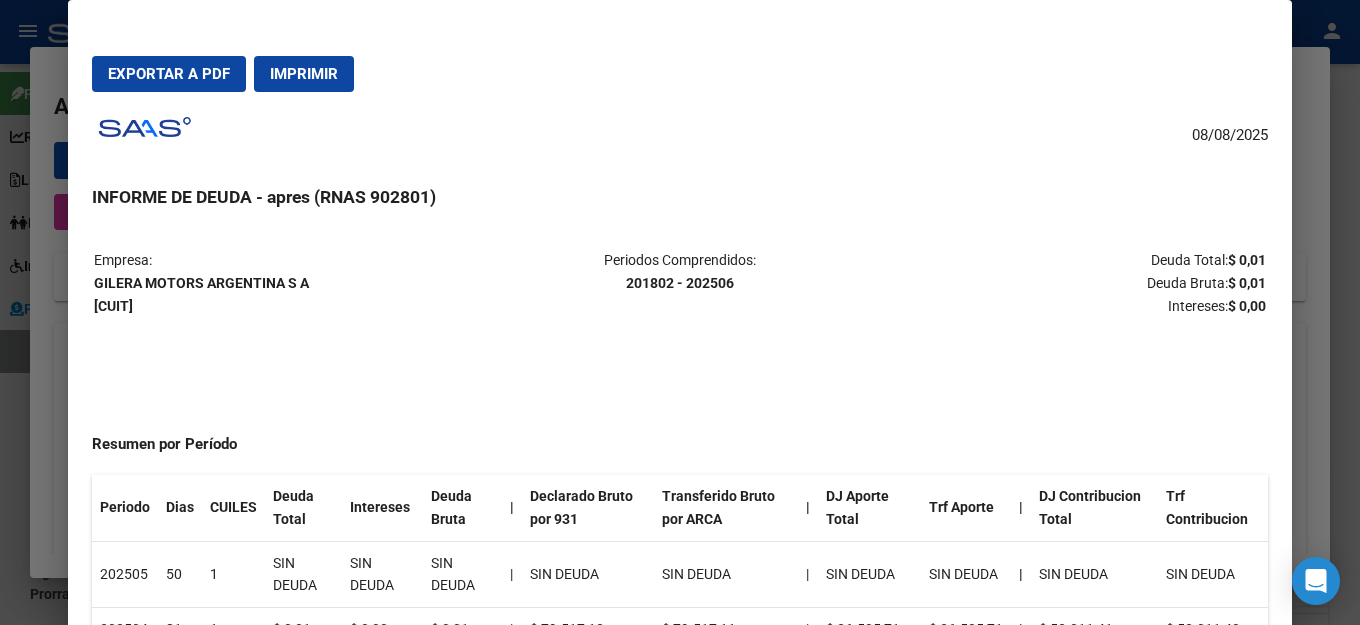 click on "Exportar a PDF" at bounding box center [169, 74] 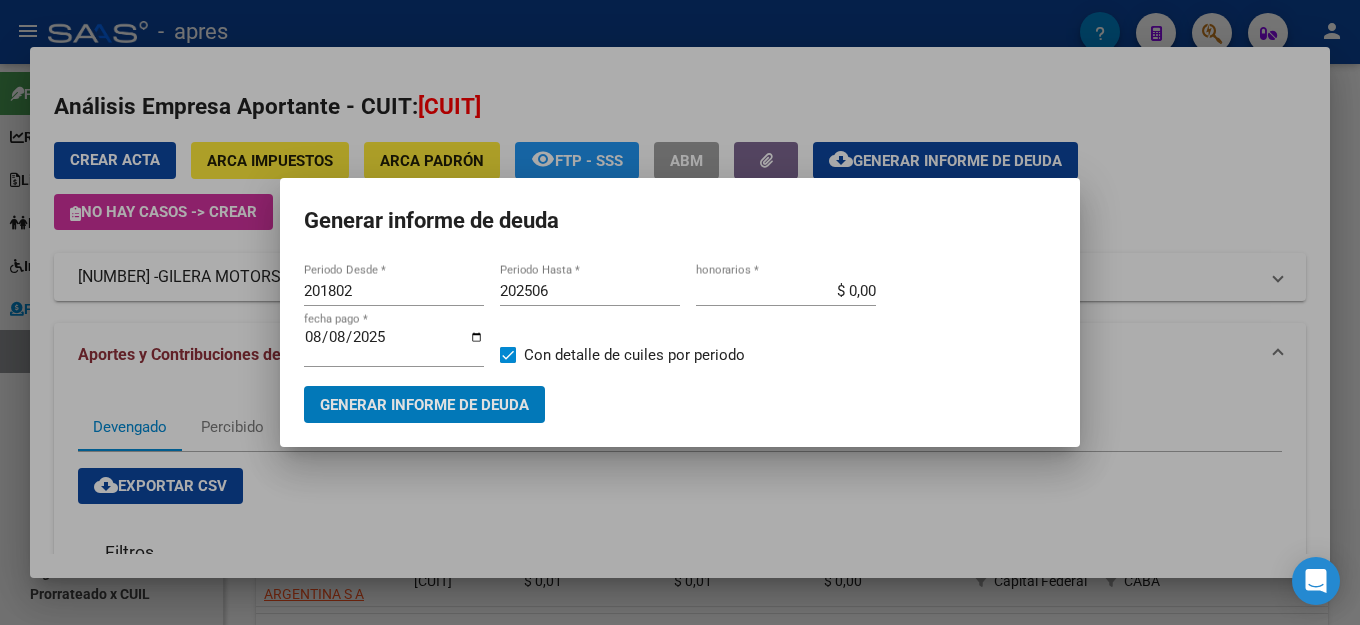 click on "Generar informe de deuda" at bounding box center (680, 221) 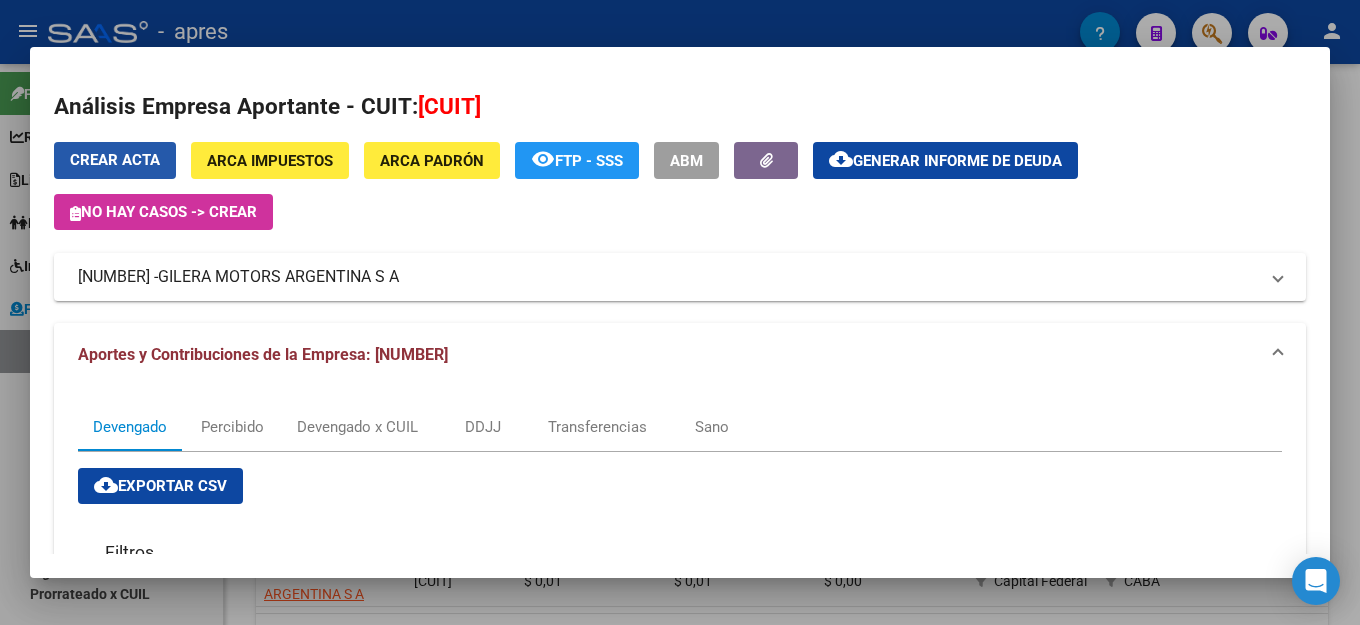 drag, startPoint x: 138, startPoint y: 166, endPoint x: 384, endPoint y: 166, distance: 246 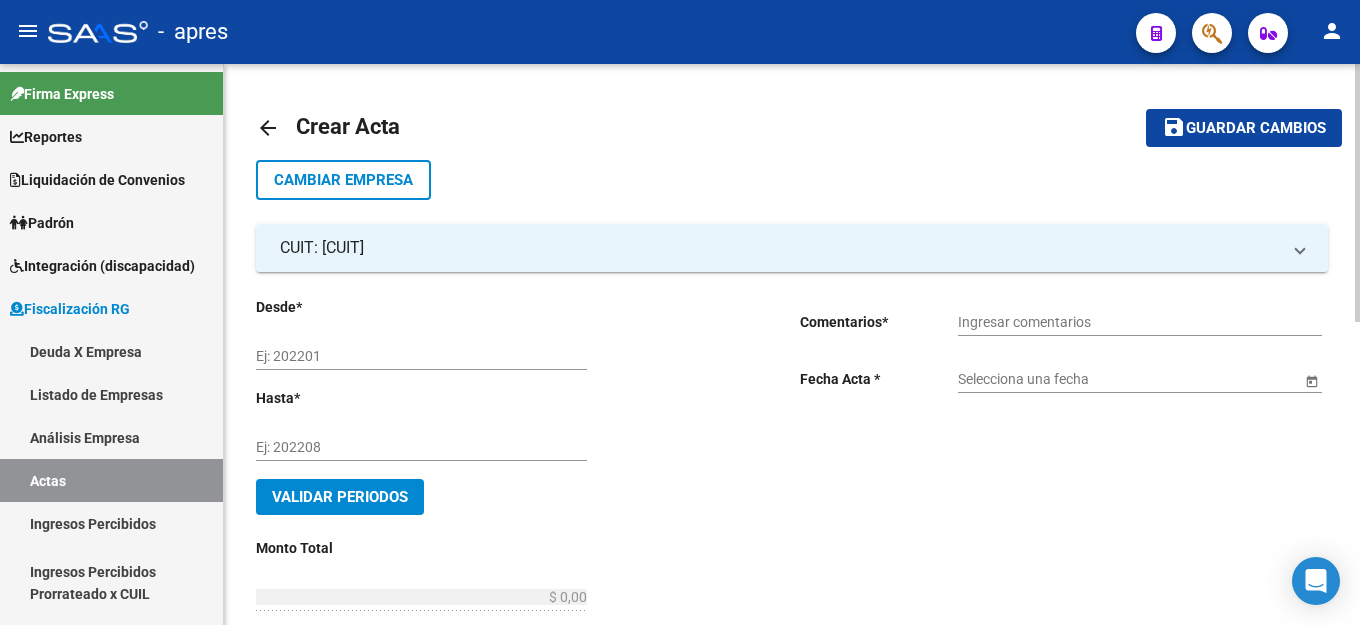 click on "Ej: 202201" at bounding box center (421, 356) 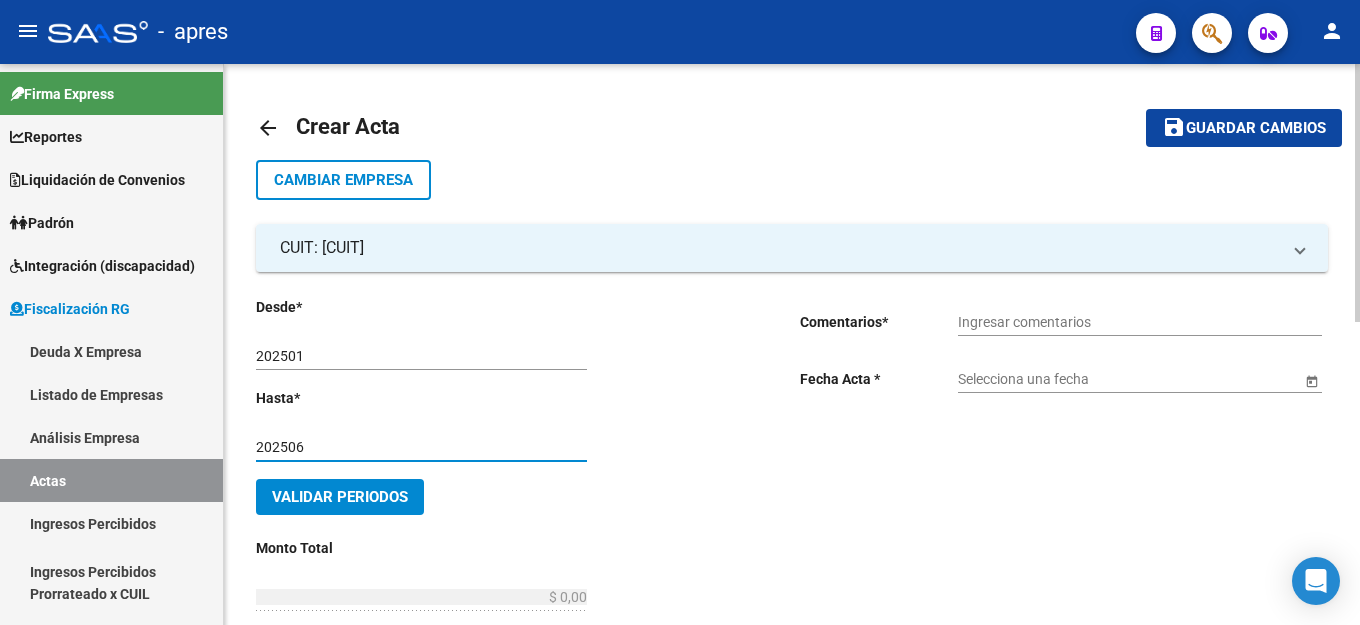 drag, startPoint x: 1041, startPoint y: 307, endPoint x: 1102, endPoint y: 307, distance: 61 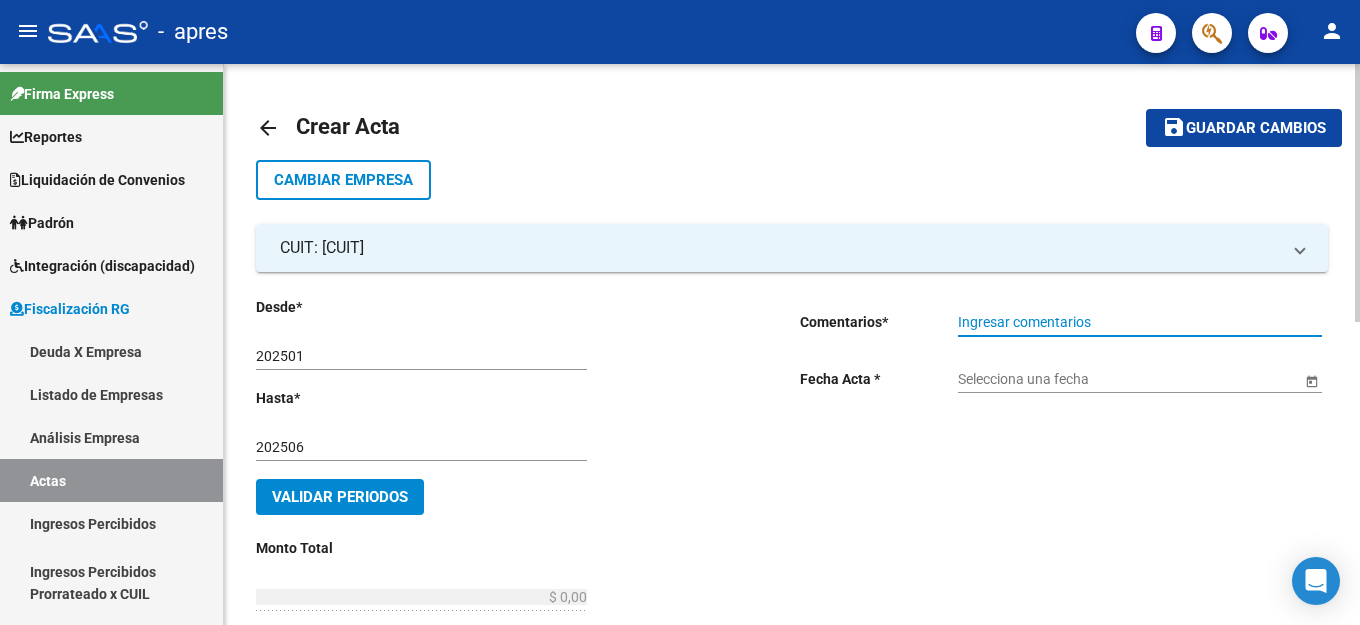 click on "Ingresar comentarios" at bounding box center [1140, 322] 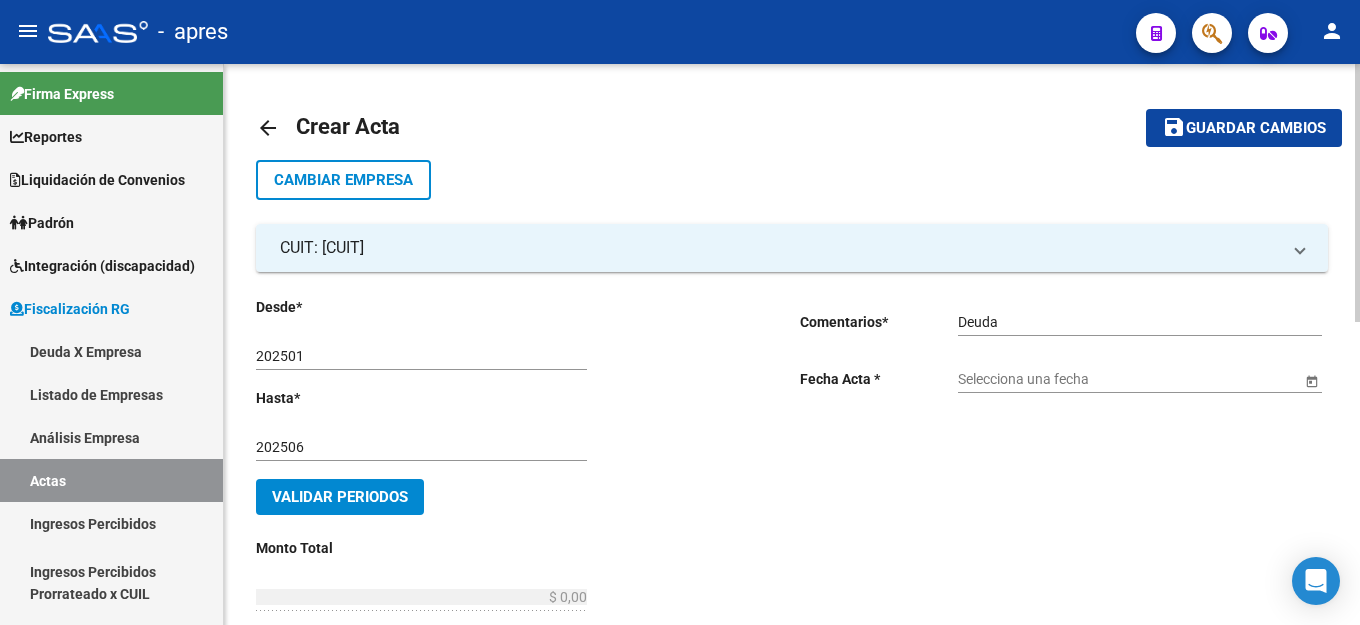 click on "Selecciona una fecha" 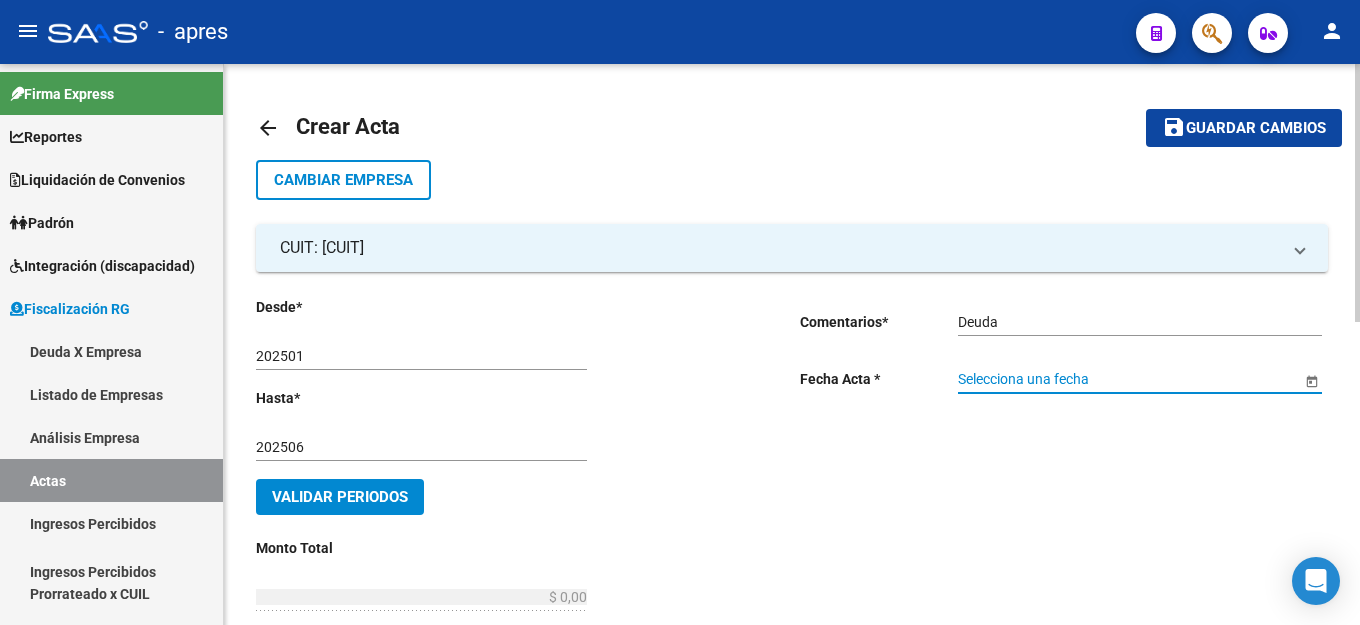 click on "Selecciona una fecha" at bounding box center [1129, 379] 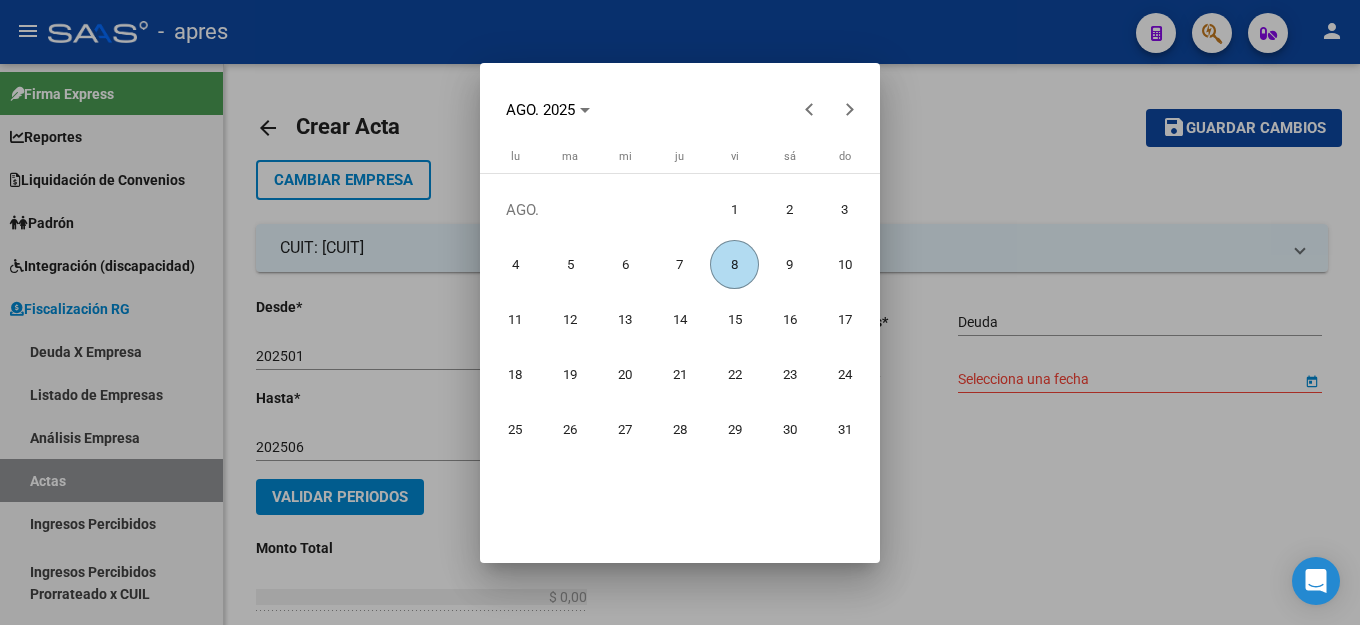 drag, startPoint x: 722, startPoint y: 262, endPoint x: 832, endPoint y: 312, distance: 120.83046 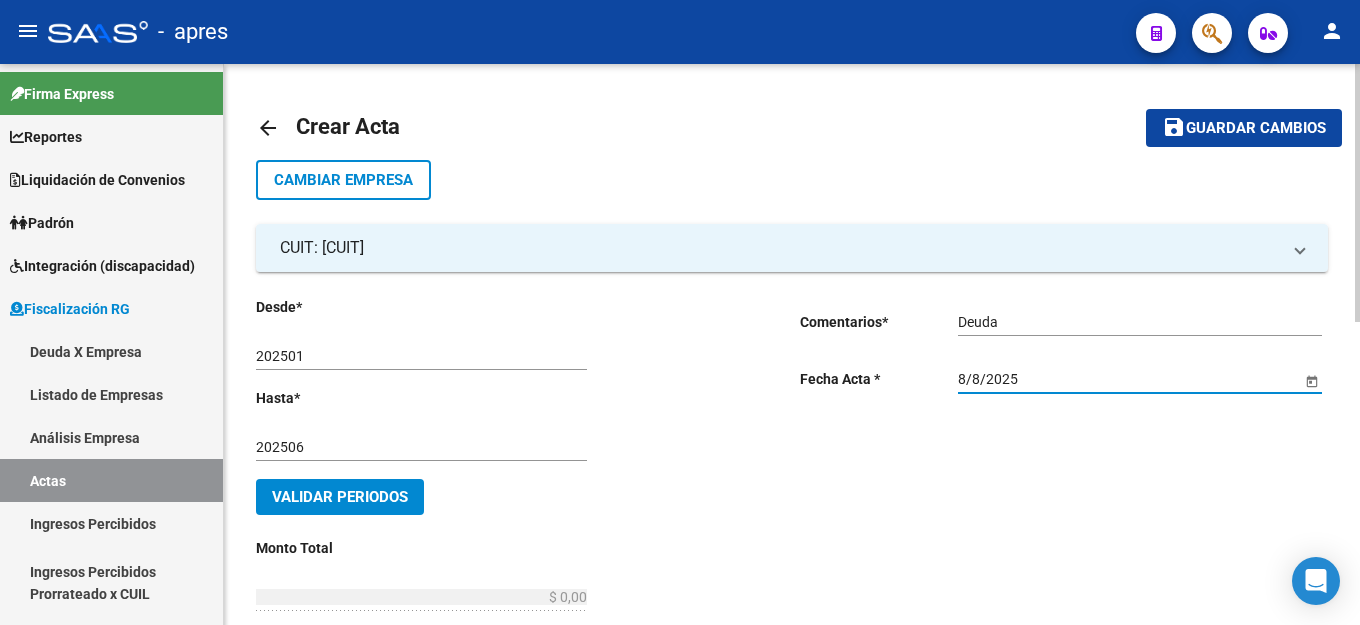 click on "Validar Periodos" 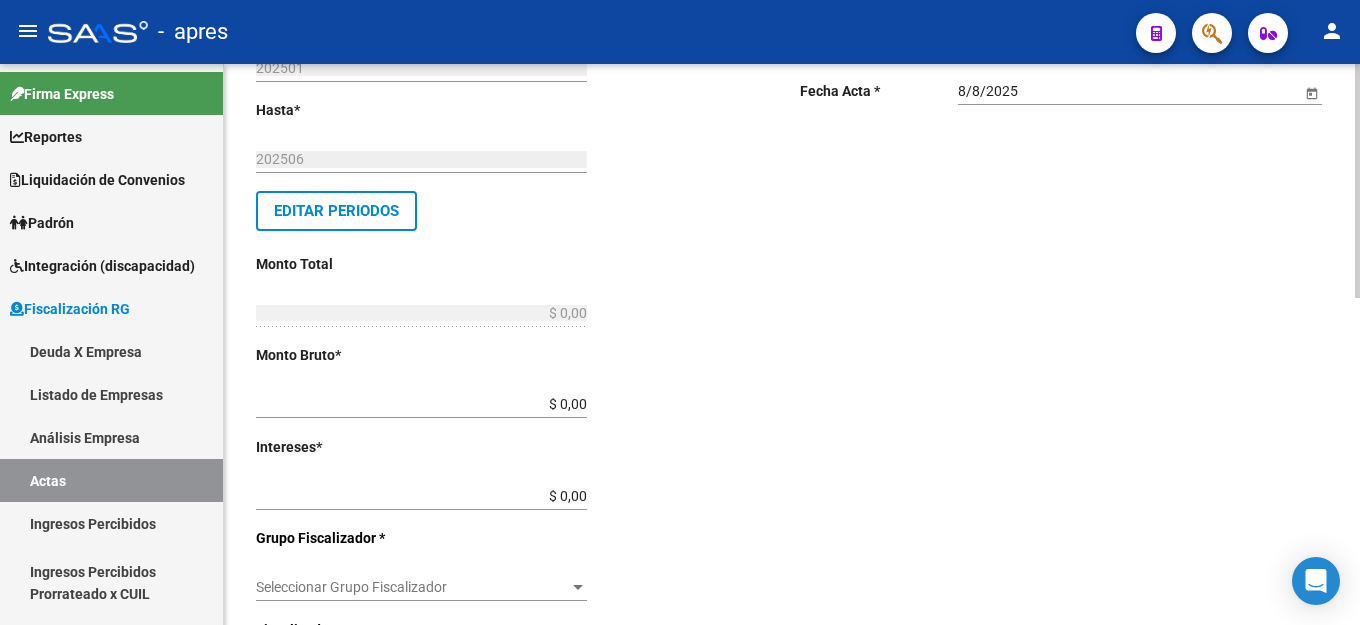 scroll, scrollTop: 300, scrollLeft: 0, axis: vertical 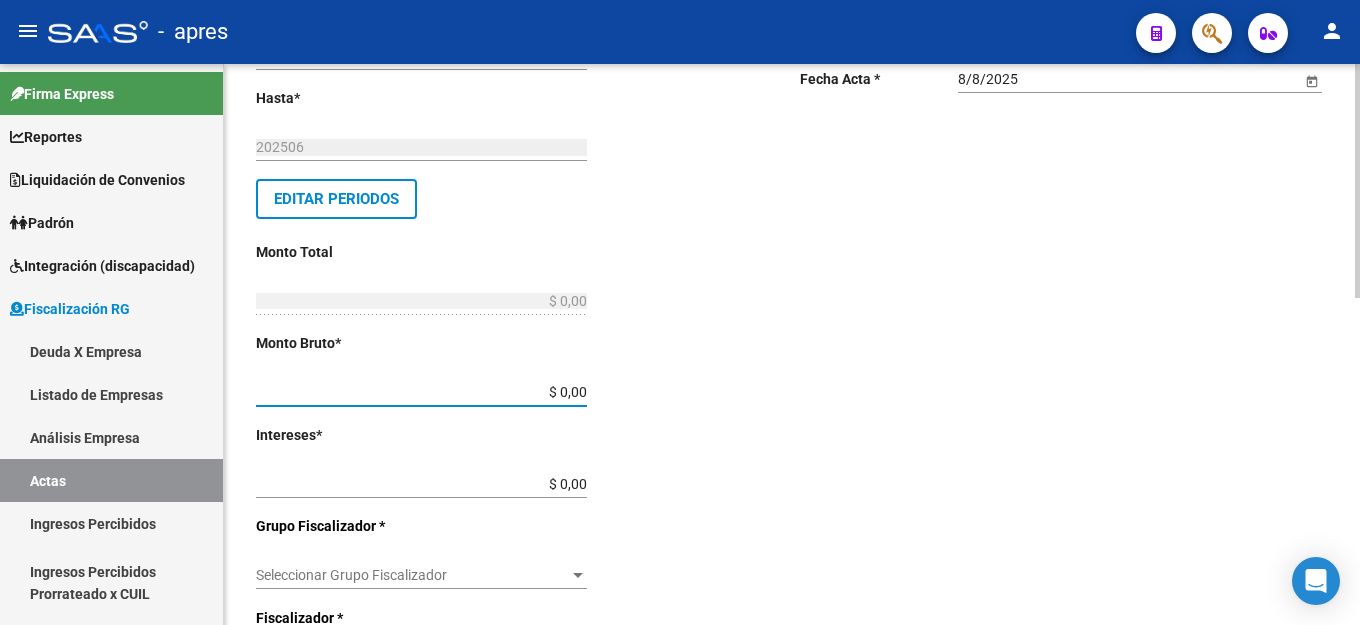 click on "$ 0,00" at bounding box center (421, 392) 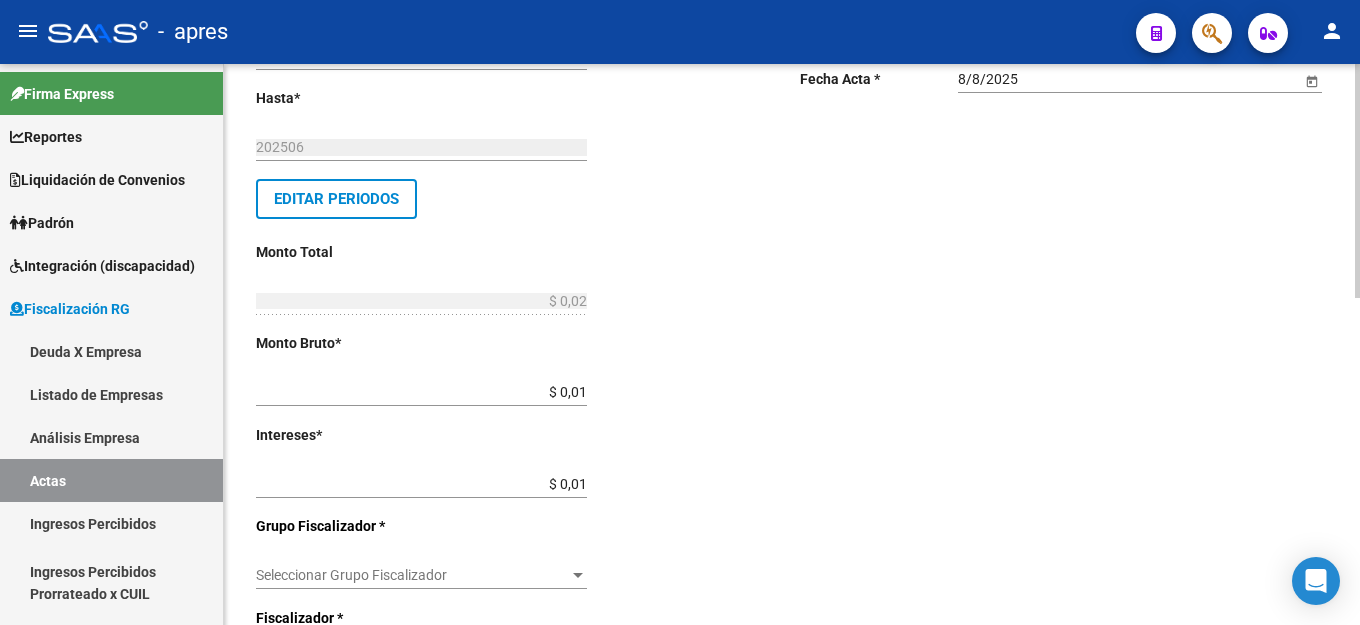 click on "Desde  *   202501 Ej: 202201  Hasta  *   202506 Ej: 202208   Editar Periodos Monto Total    $ 0,02 Ingresar el monto total  Monto Bruto  *   $ 0,01 Ingresar monto bruto  Intereses  *   $ 0,01 Ingresar intereses   Grupo Fiscalizador * Seleccionar Grupo Fiscalizador Seleccionar Grupo Fiscalizador  Fiscalizador * Seleccionar Fiscalizador Seleccionar Fiscalizador Número Acta  *   Ingresar número acta    $ 0,00 Honorarios Fiscalizacion  Nro Convenio    Ingresar número de convenio     Cobrado    Acta Judicial     Acta Virtual / Moroso Incobrable" 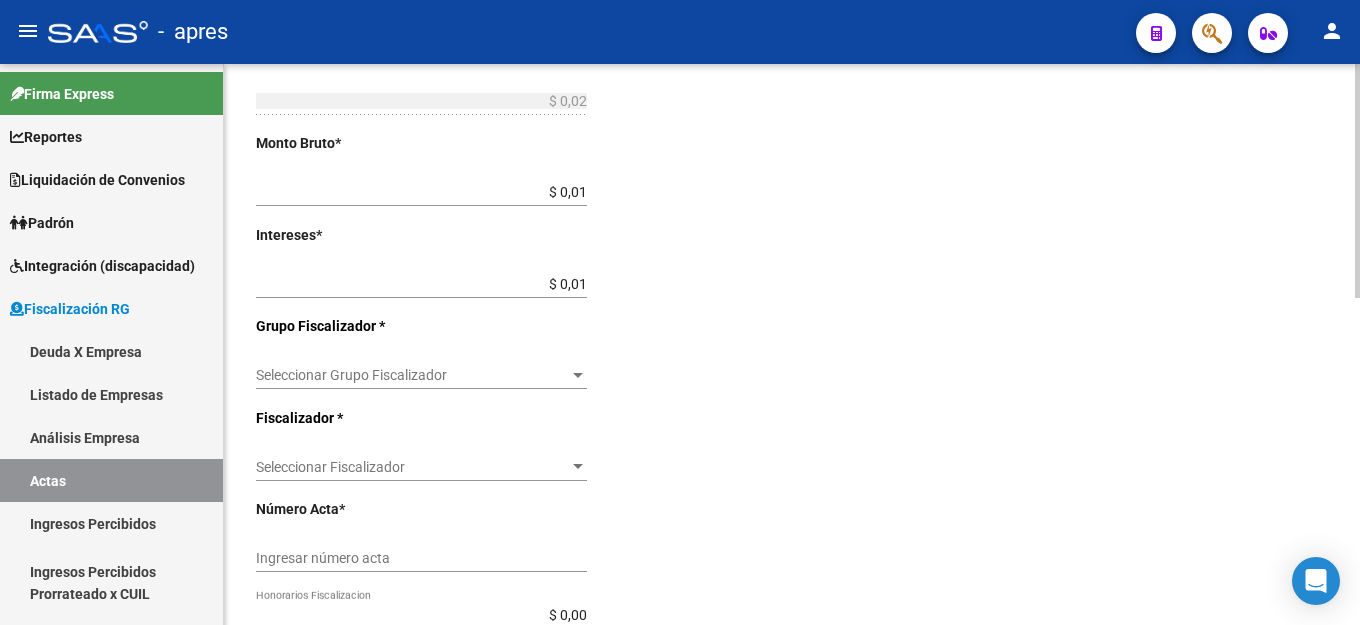 click on "Seleccionar Grupo Fiscalizador Seleccionar Grupo Fiscalizador" 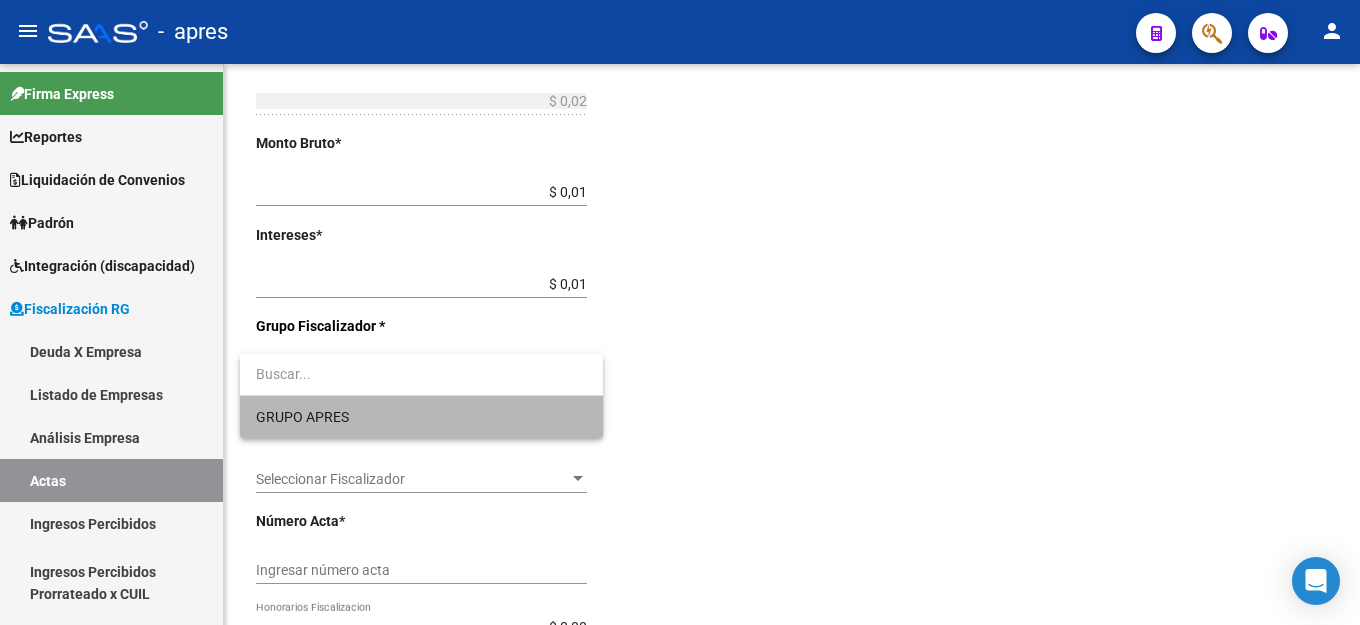 click on "GRUPO APRES" at bounding box center [421, 417] 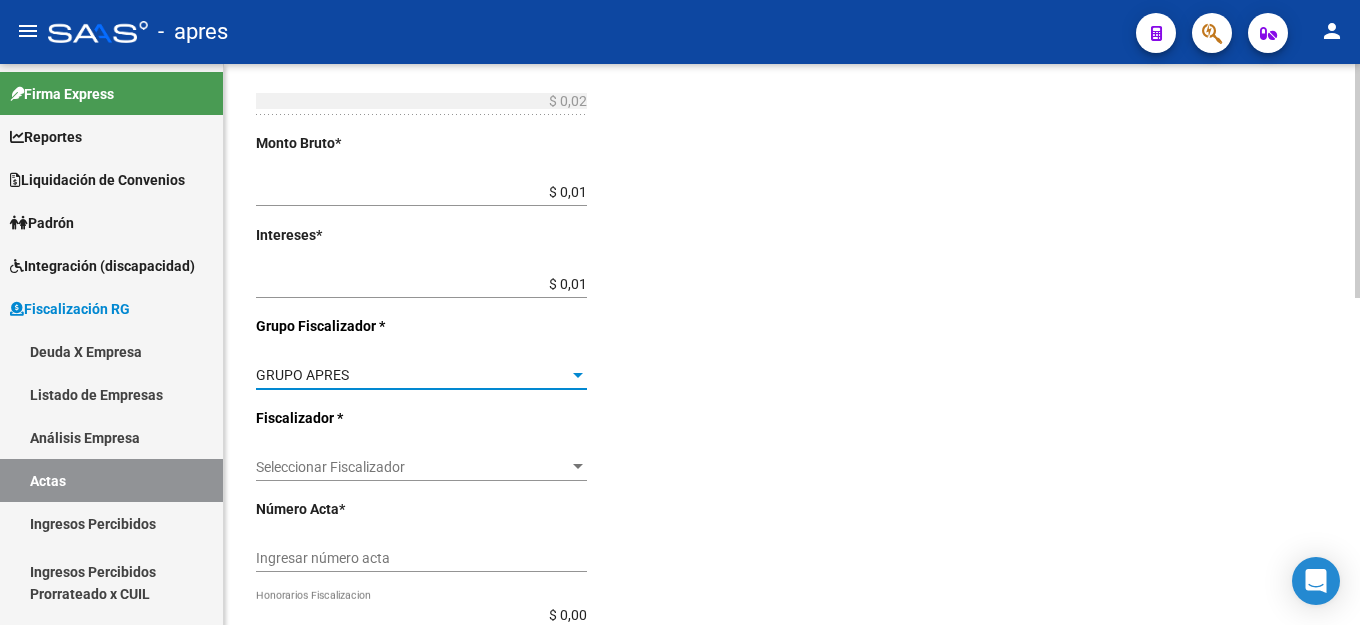 click on "Seleccionar Fiscalizador" at bounding box center (412, 467) 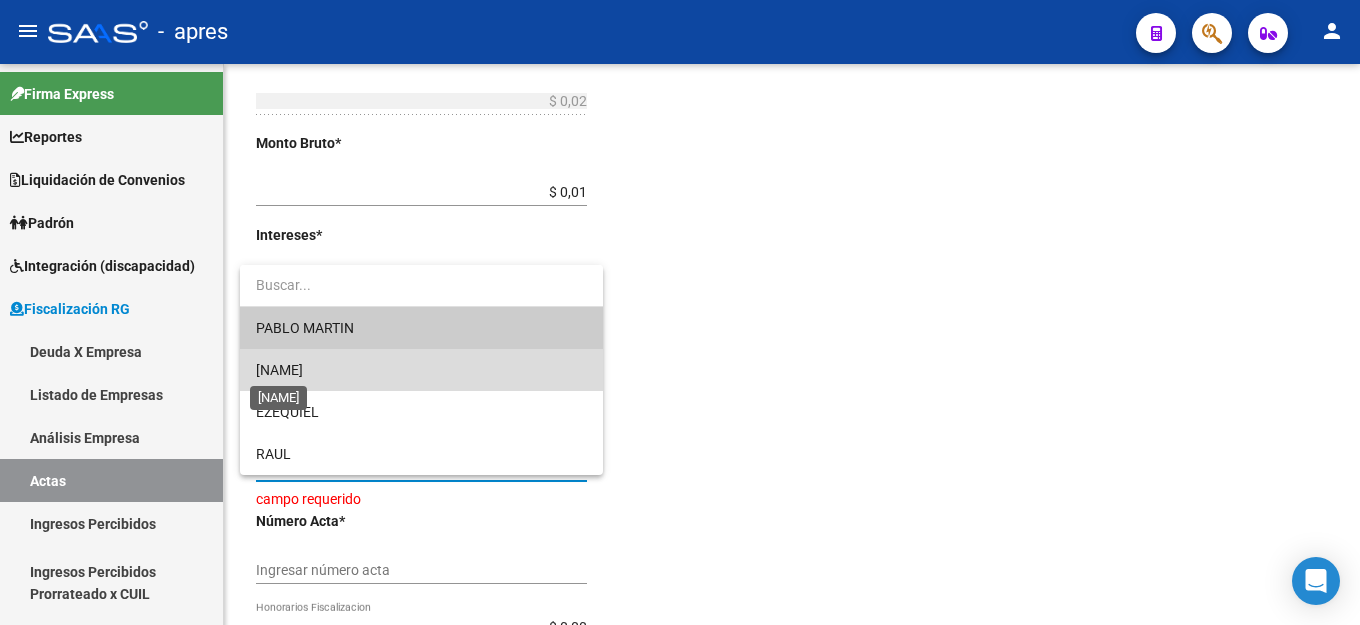 click on "[FIRST NAME]" at bounding box center (279, 370) 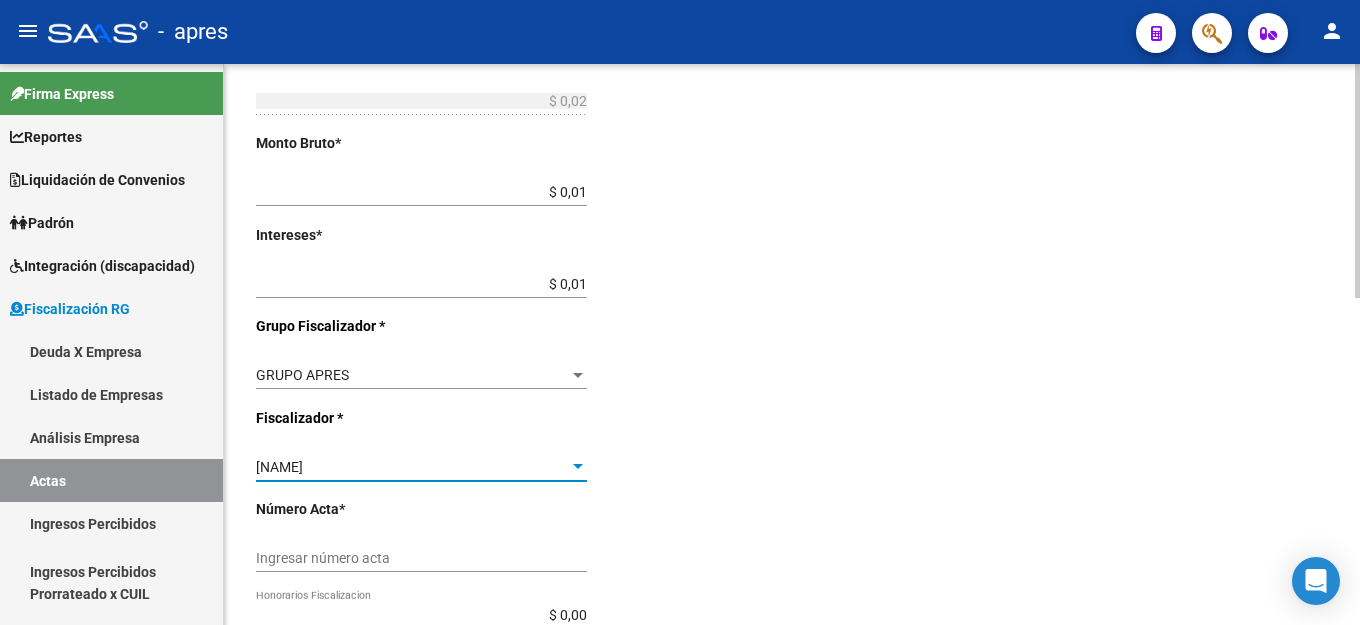 click on "Comentarios  *   Deuda Ingresar comentarios  Fecha Acta * [DATE] Selecciona una fecha" 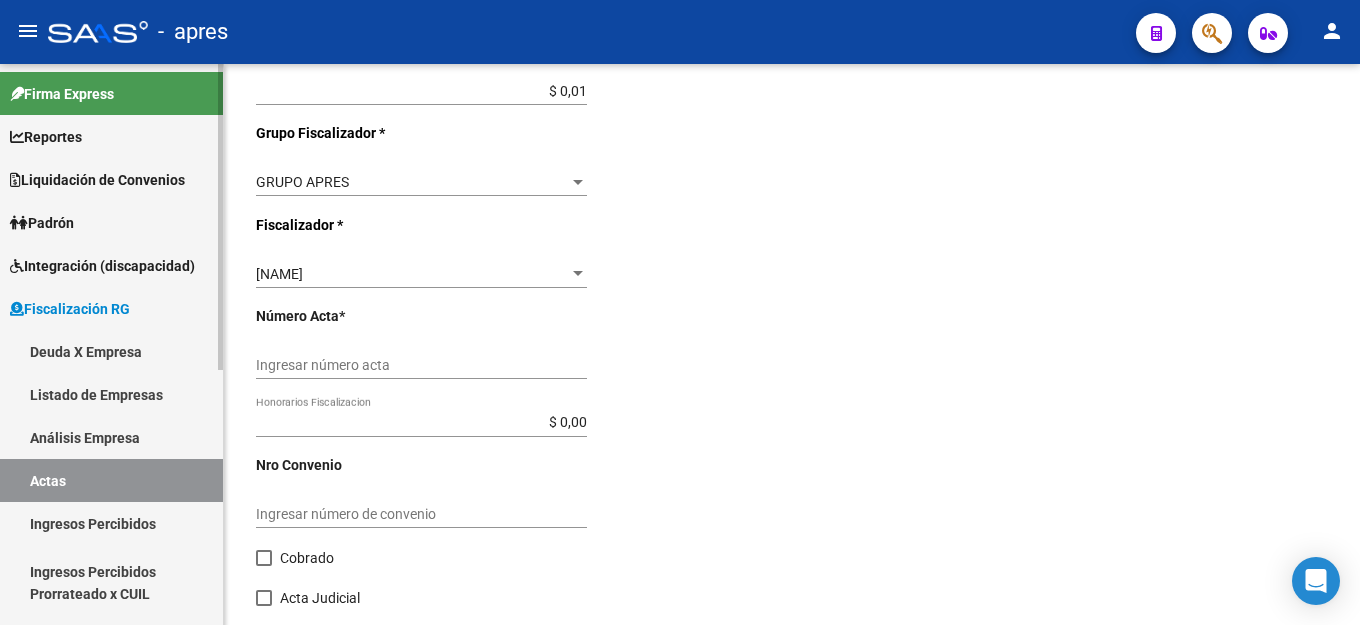 scroll, scrollTop: 782, scrollLeft: 0, axis: vertical 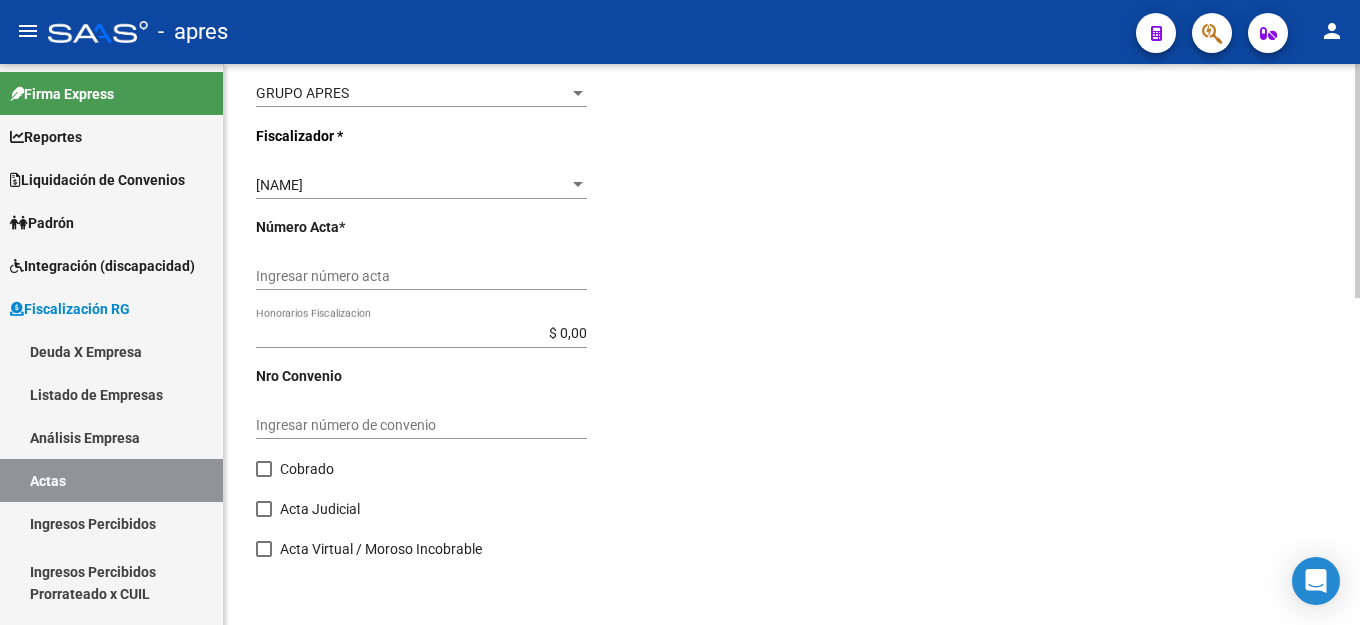 drag, startPoint x: 335, startPoint y: 264, endPoint x: 402, endPoint y: 285, distance: 70.21396 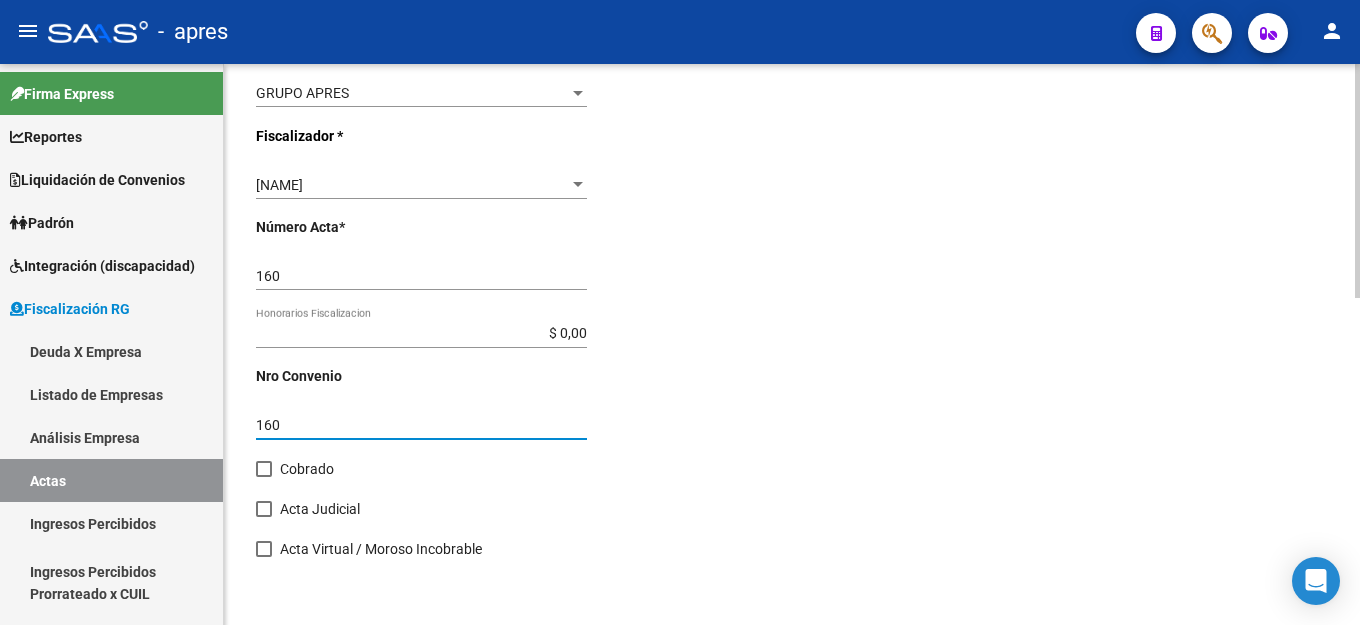 drag, startPoint x: 276, startPoint y: 470, endPoint x: 887, endPoint y: 471, distance: 611.0008 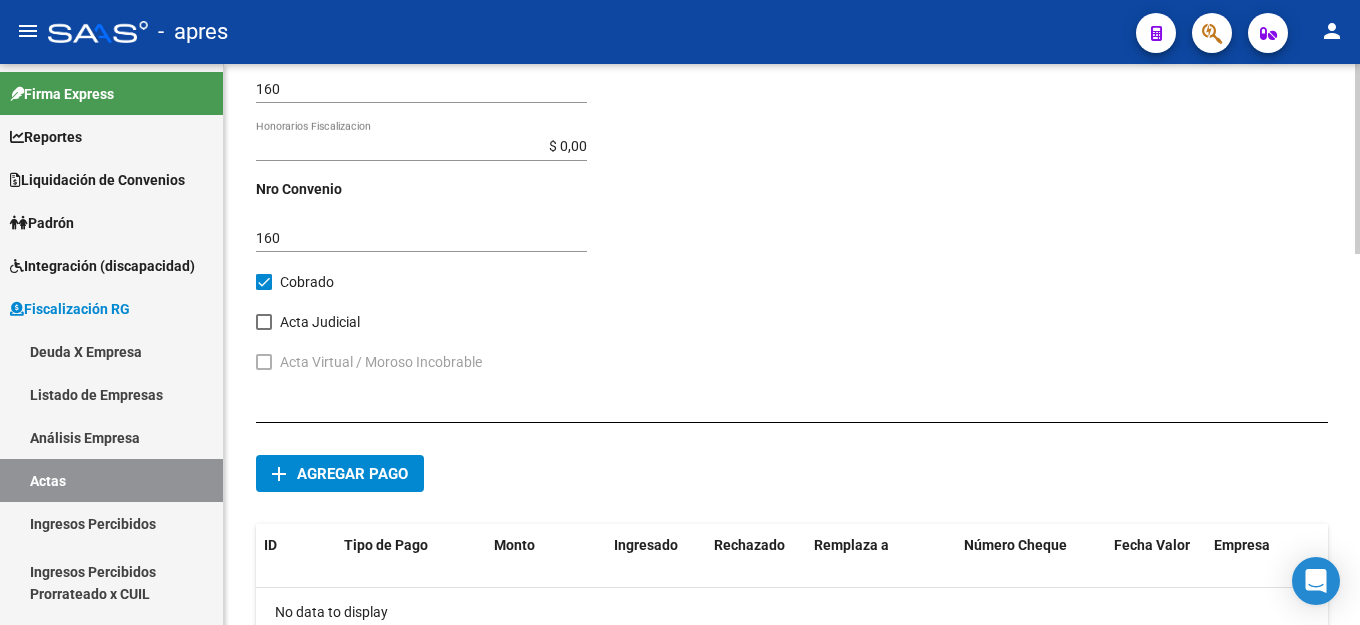 scroll, scrollTop: 1082, scrollLeft: 0, axis: vertical 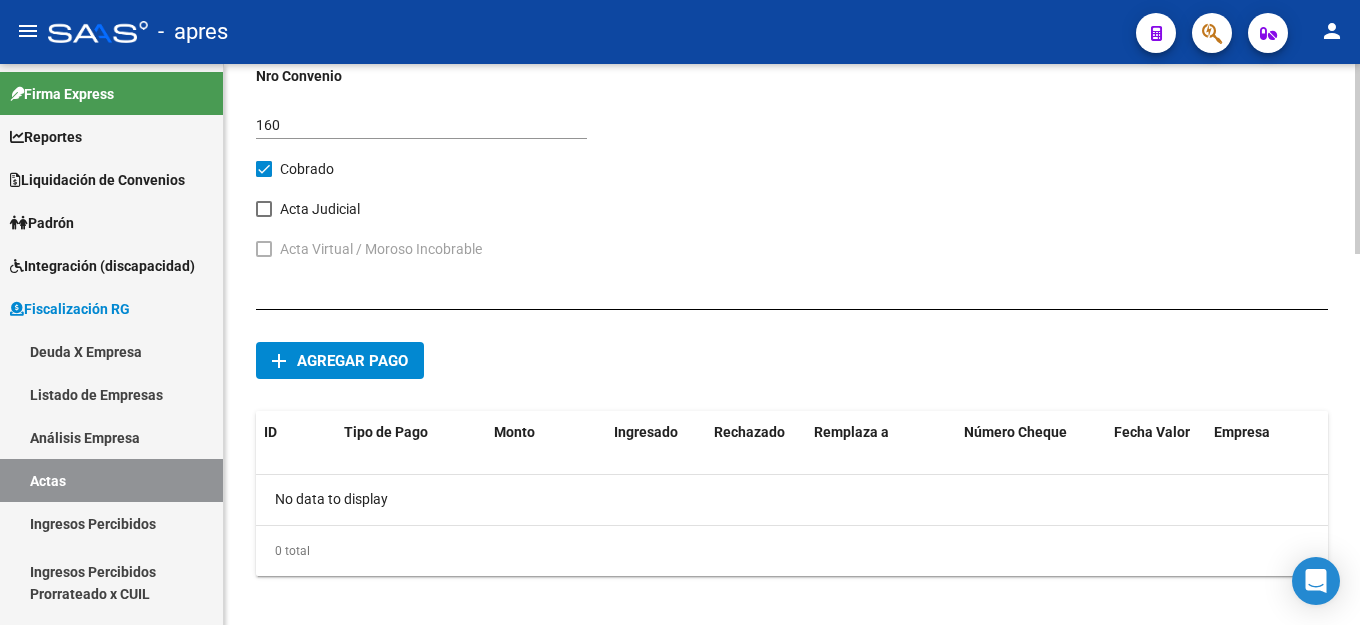 click on "add Agregar pago" 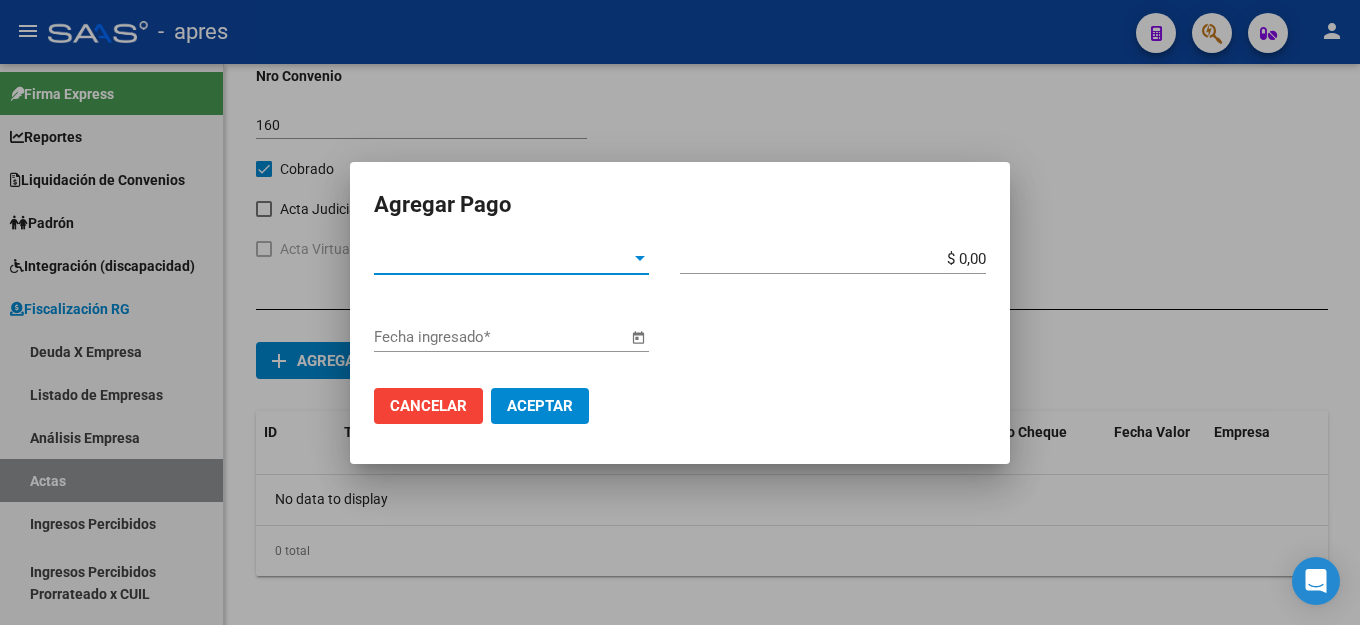 click on "Tipo de Pago *" at bounding box center (511, 259) 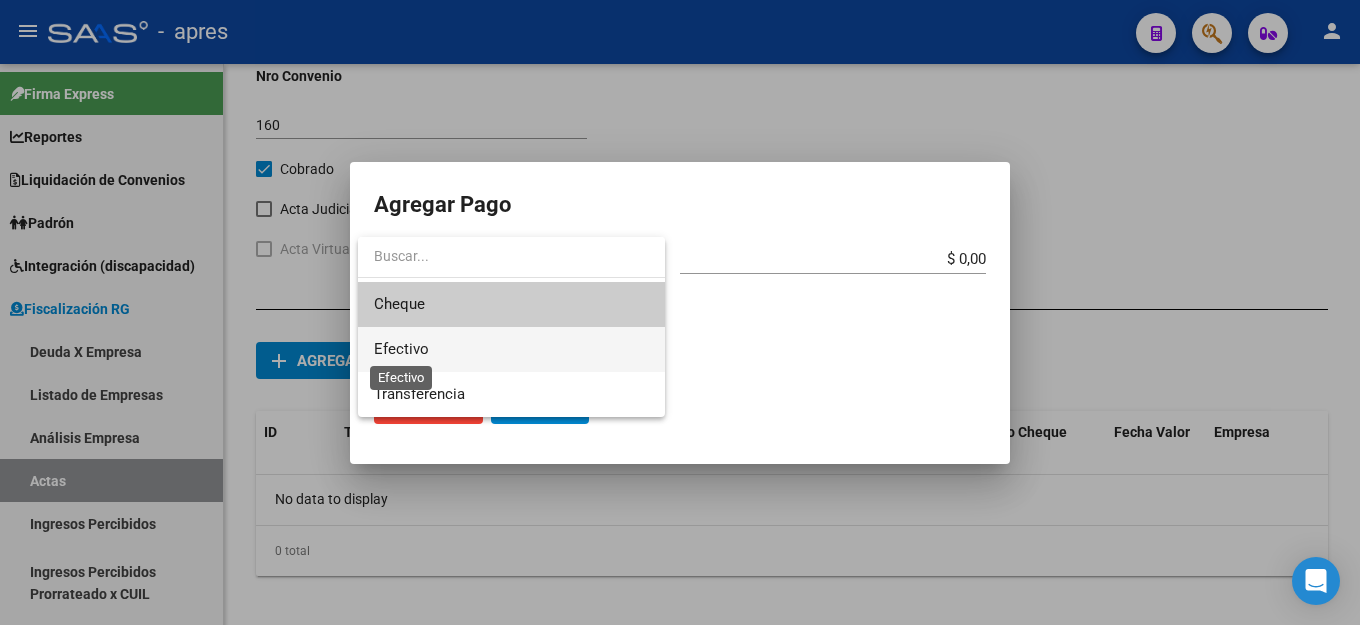 click on "Efectivo" at bounding box center [401, 349] 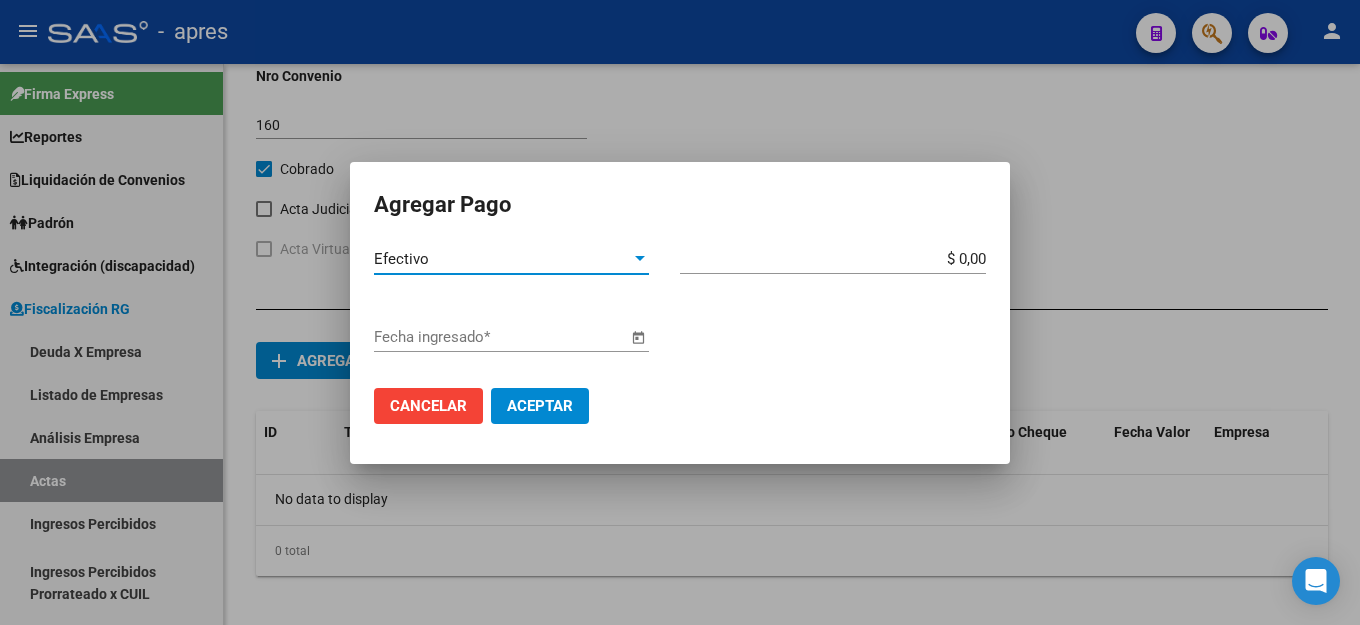 click on "$ 0,00" at bounding box center (833, 259) 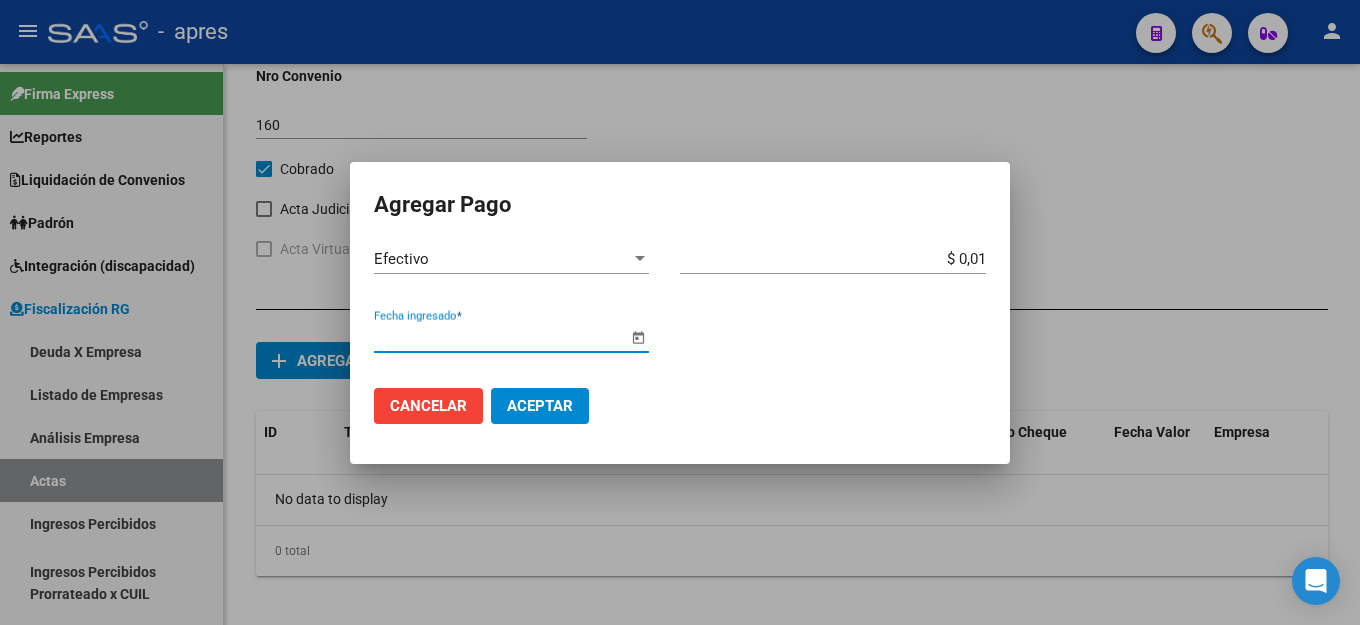 click at bounding box center [638, 338] 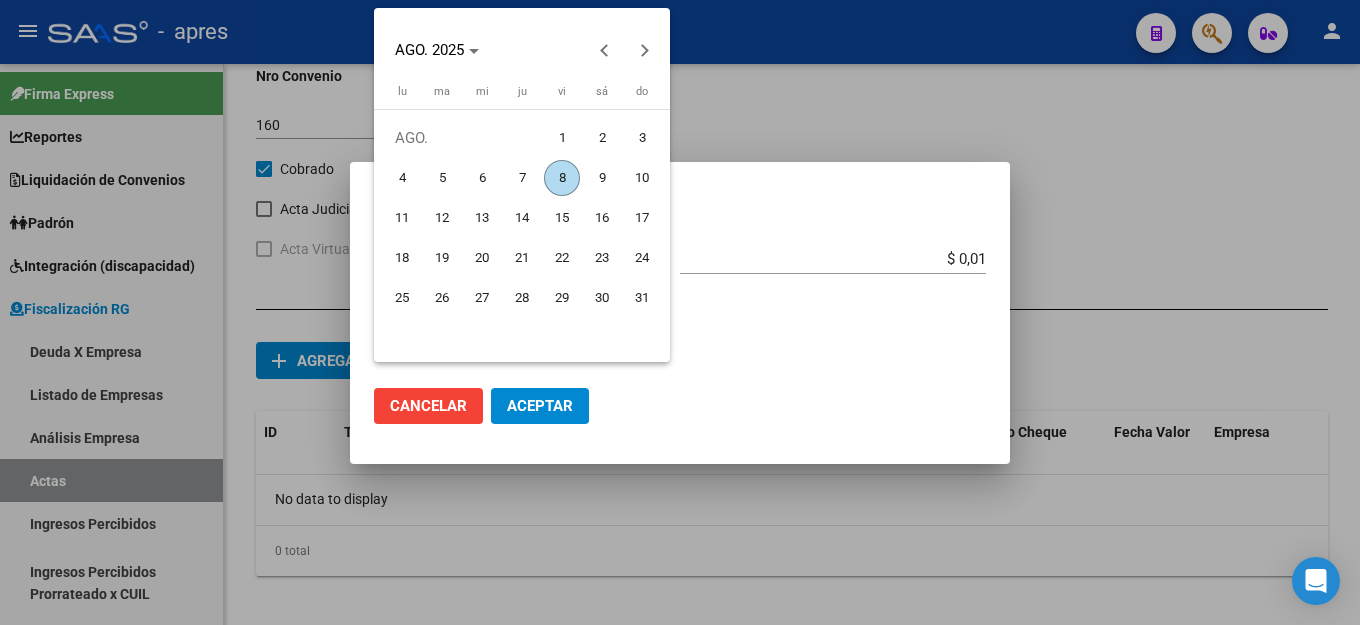 click on "8" at bounding box center [562, 178] 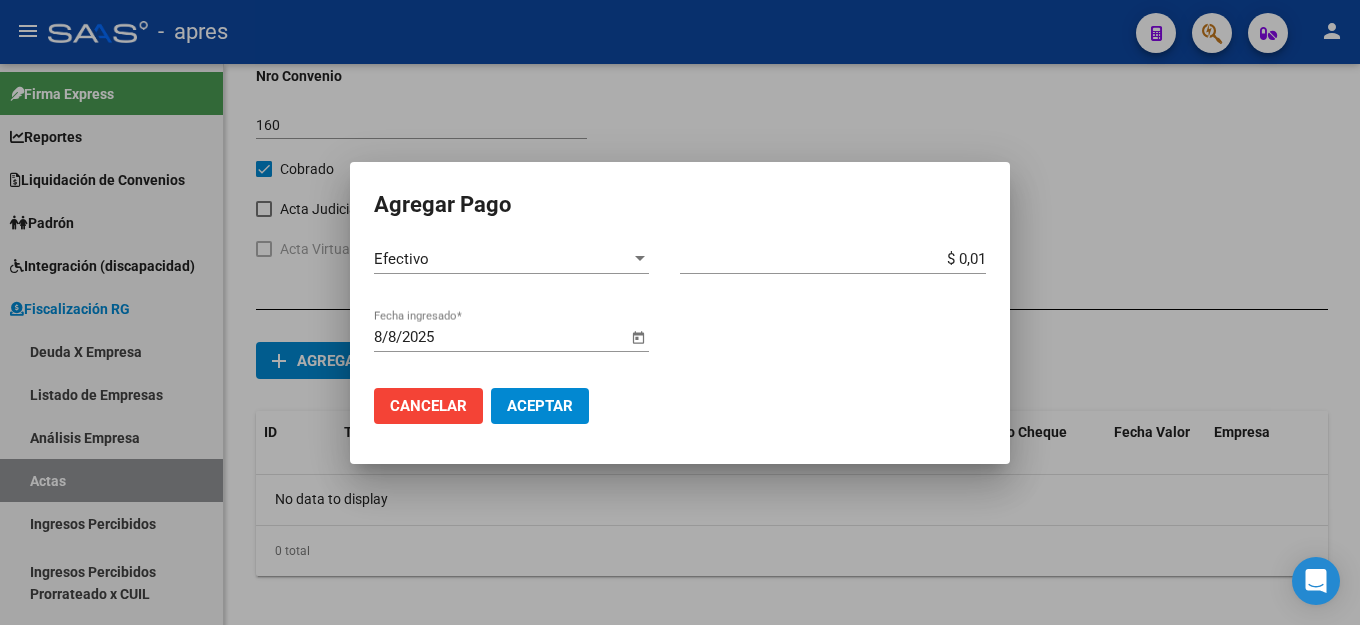 click on "Aceptar" at bounding box center [540, 406] 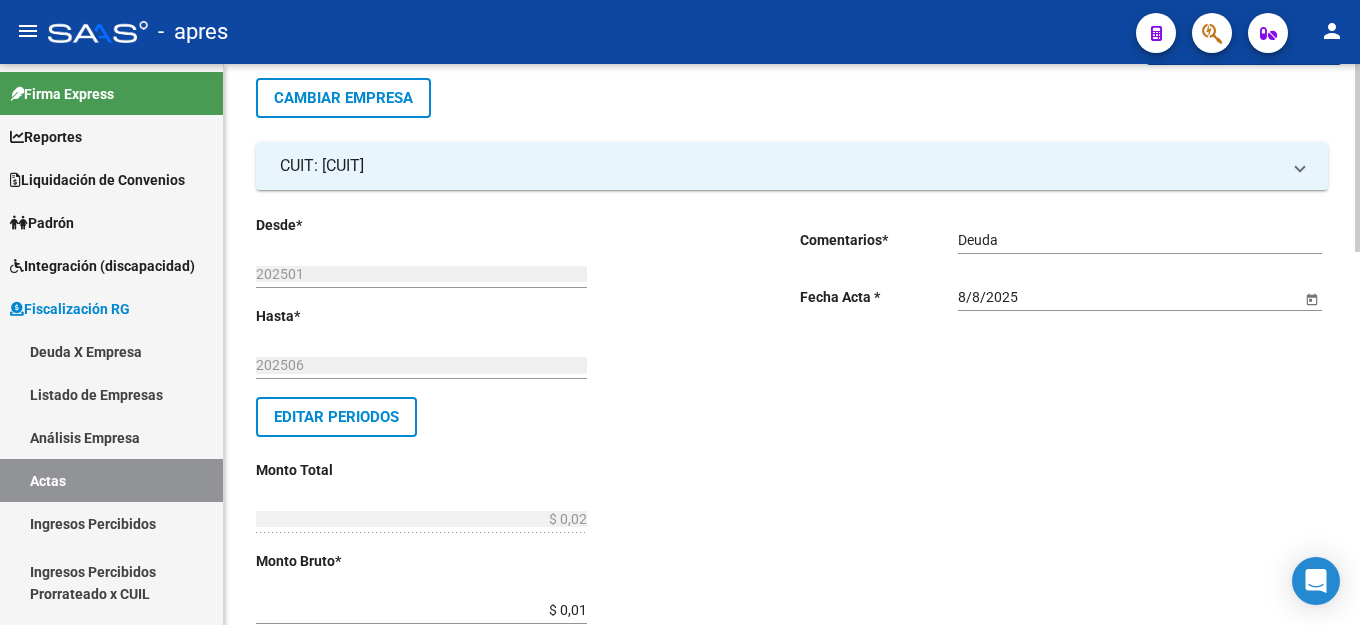 scroll, scrollTop: 0, scrollLeft: 0, axis: both 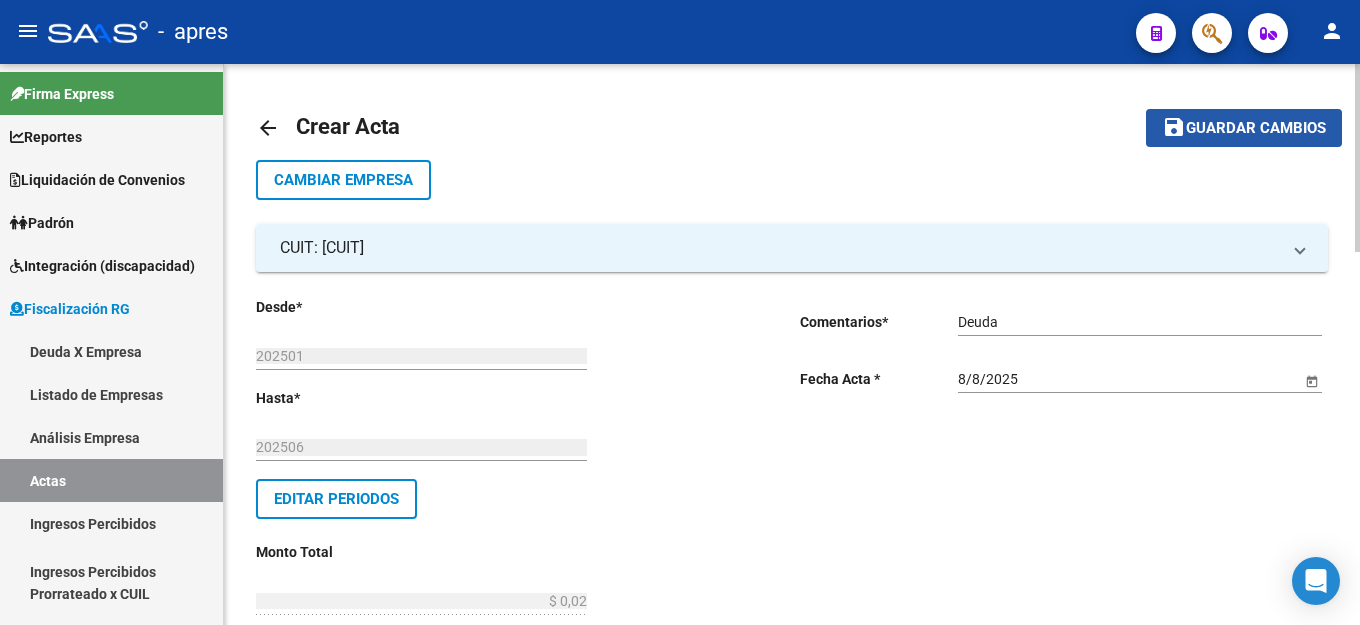 click on "Guardar cambios" 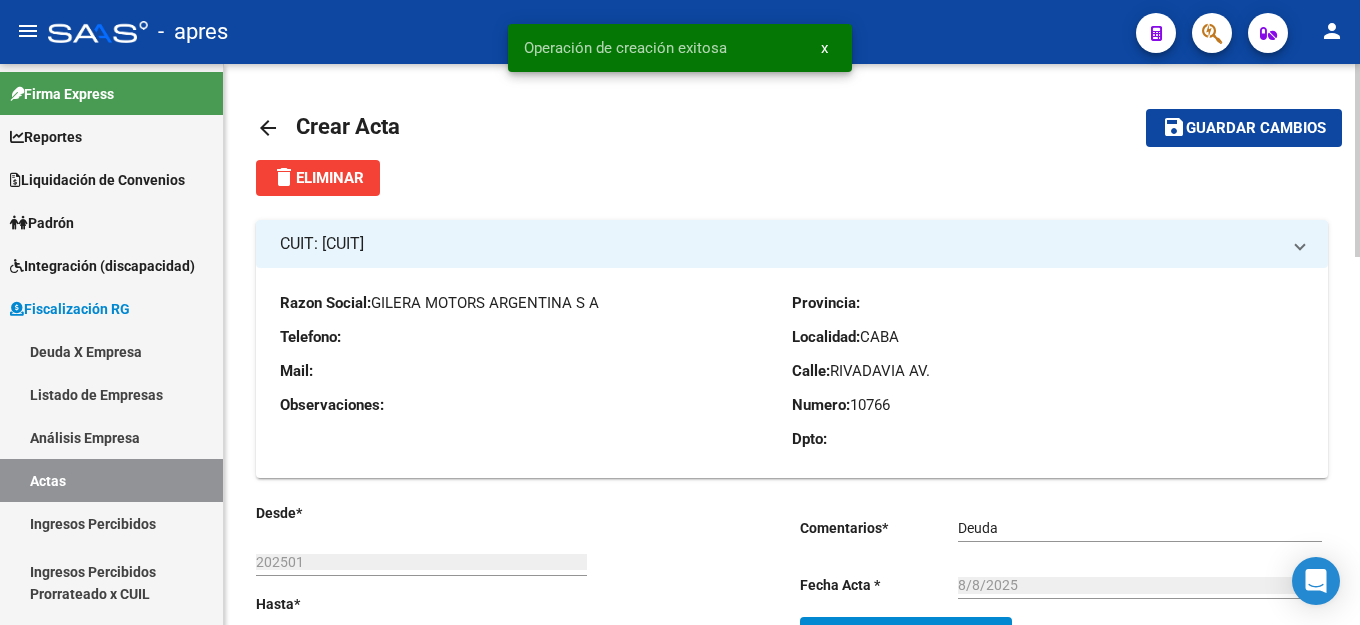 click on "Comentarios  *" 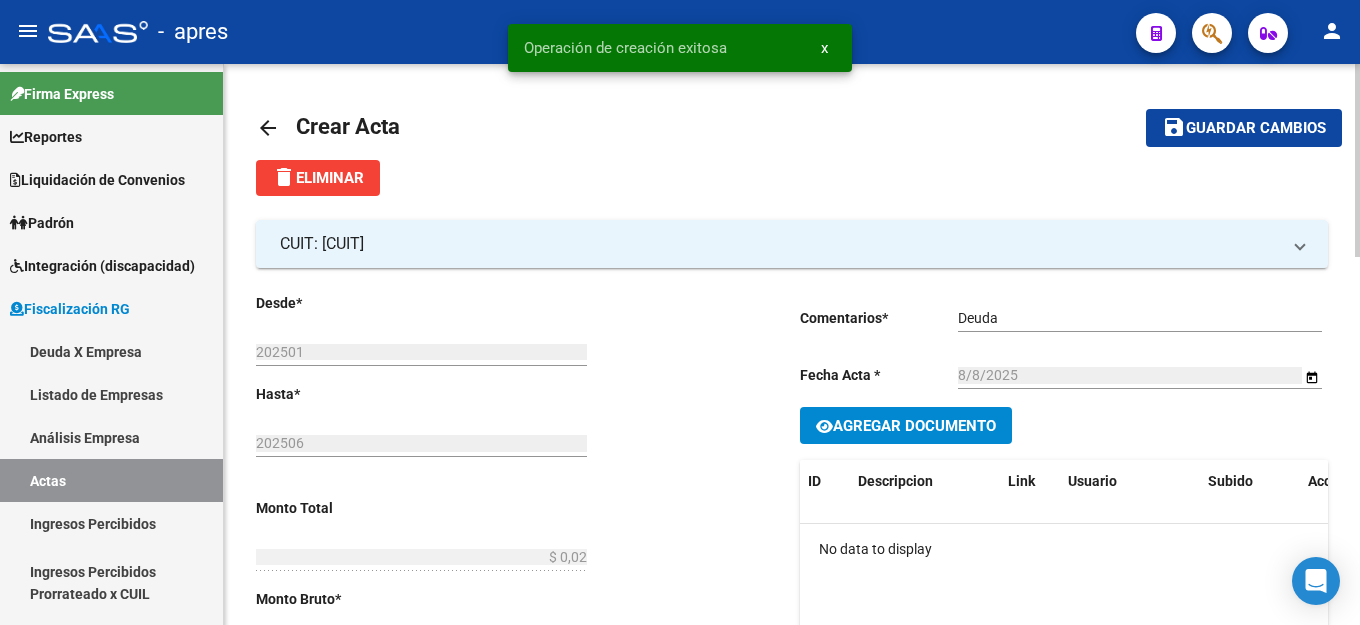click on "Agregar Documento" 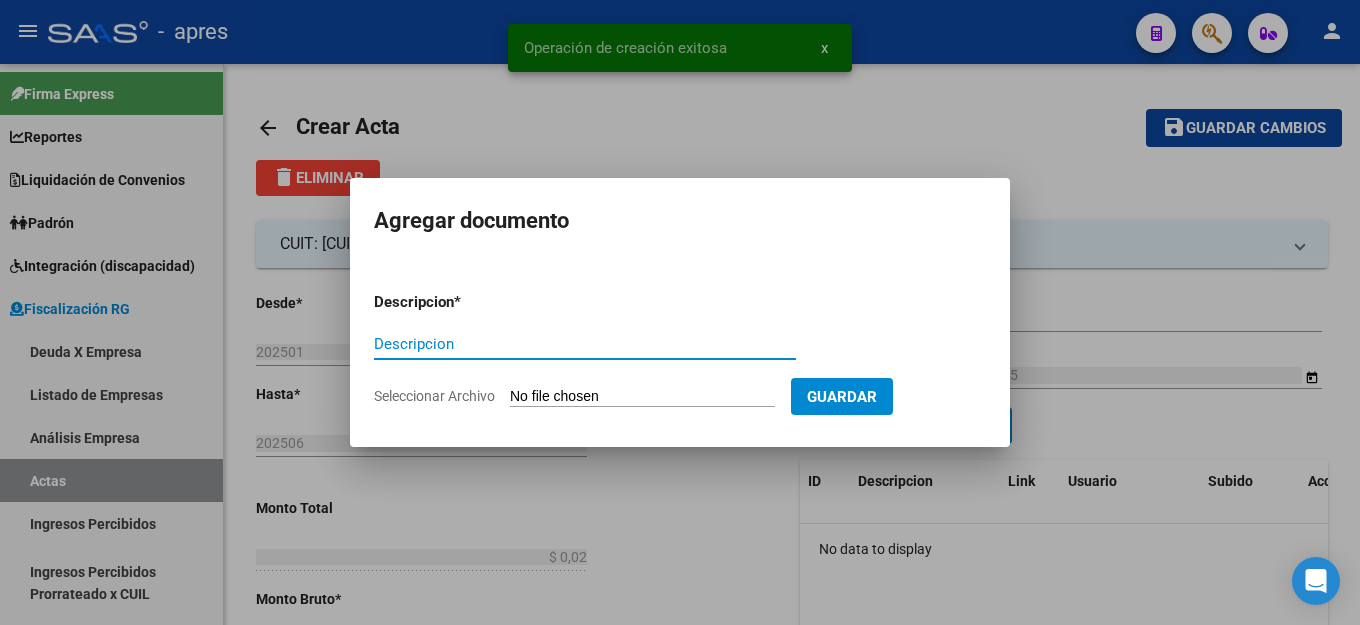 click on "Descripcion" at bounding box center [585, 344] 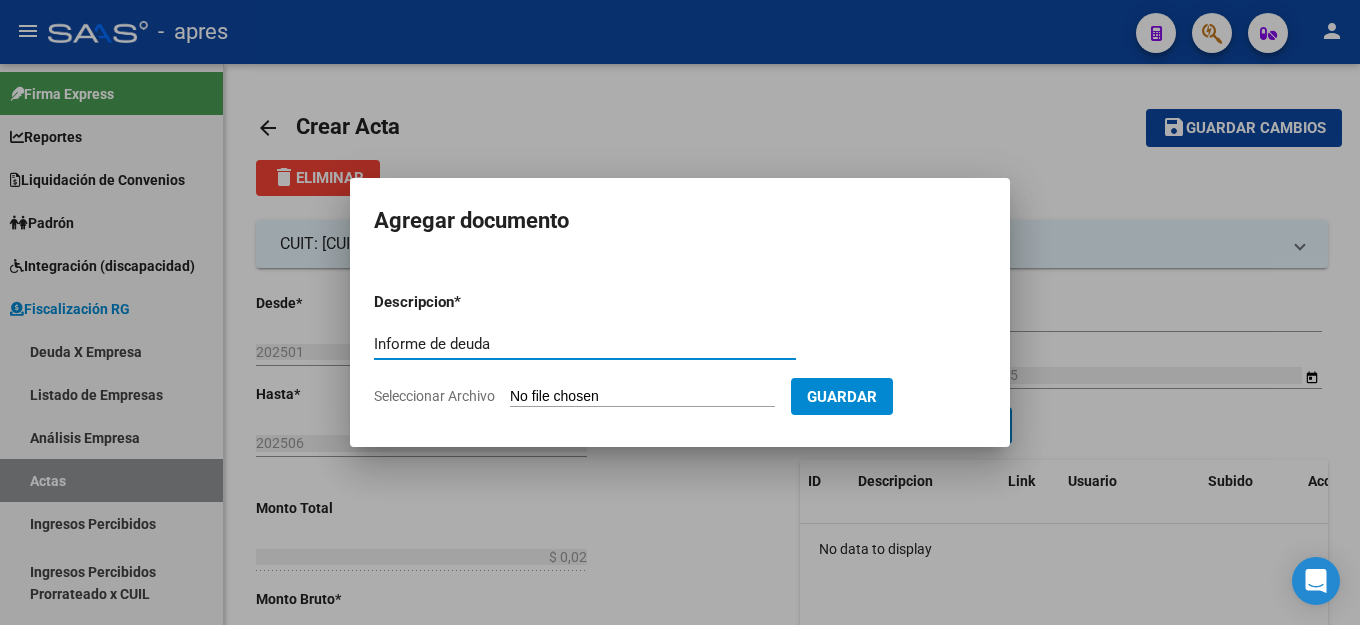 click on "Seleccionar Archivo" at bounding box center (642, 397) 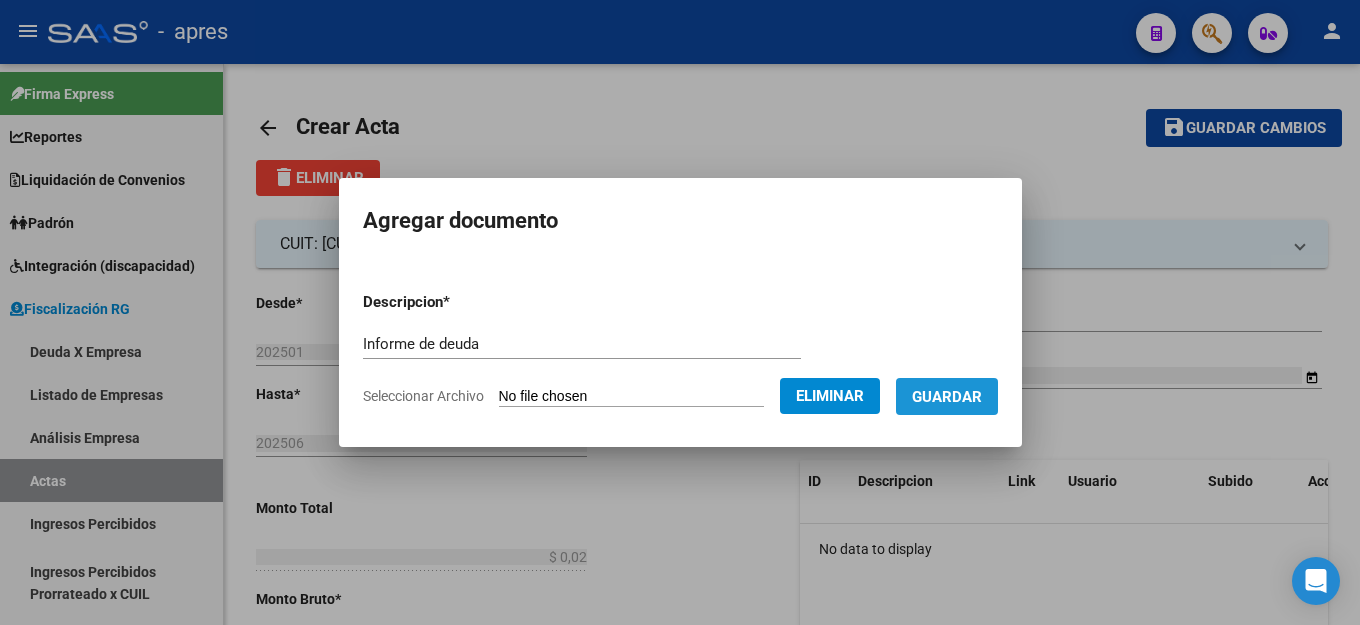 click on "Guardar" at bounding box center [947, 397] 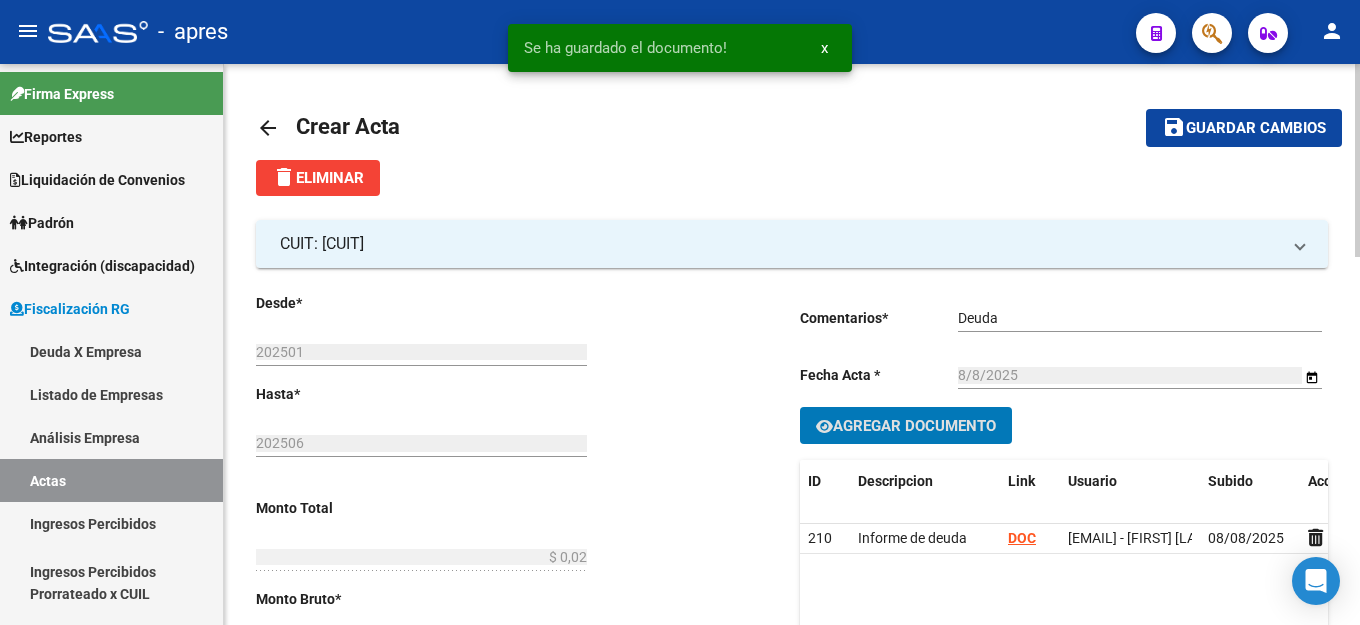 drag, startPoint x: 1230, startPoint y: 125, endPoint x: 1230, endPoint y: 139, distance: 14 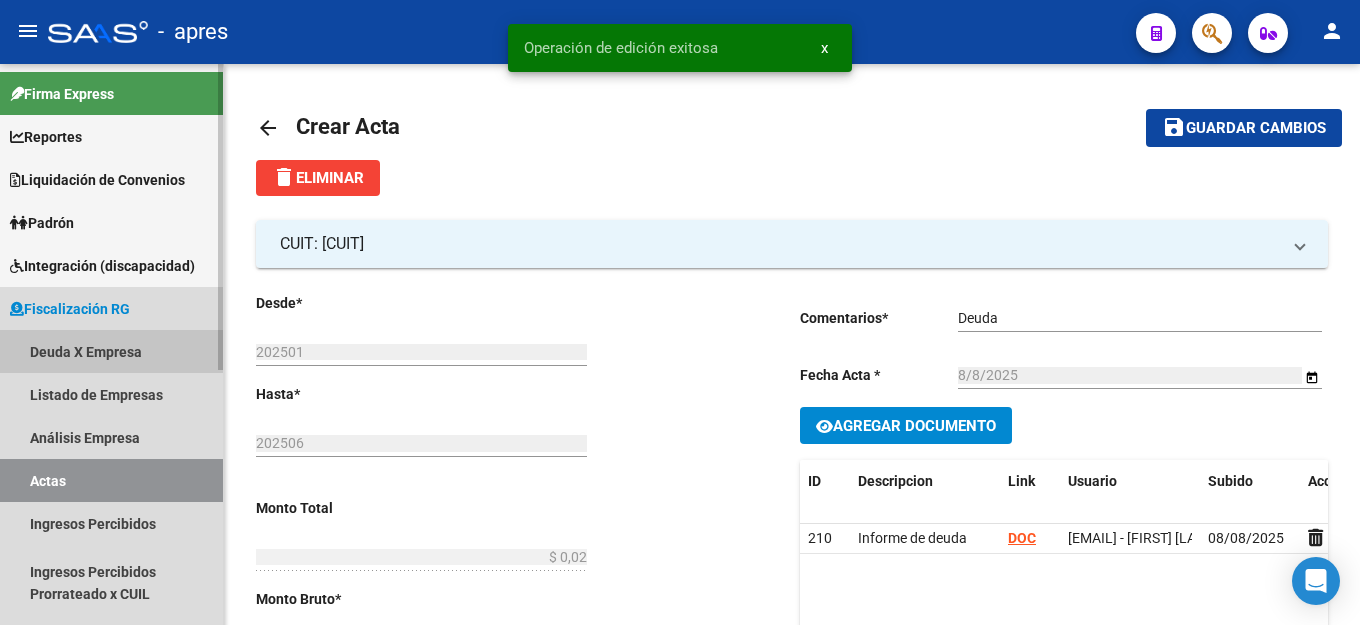 click on "Deuda X Empresa" at bounding box center (111, 351) 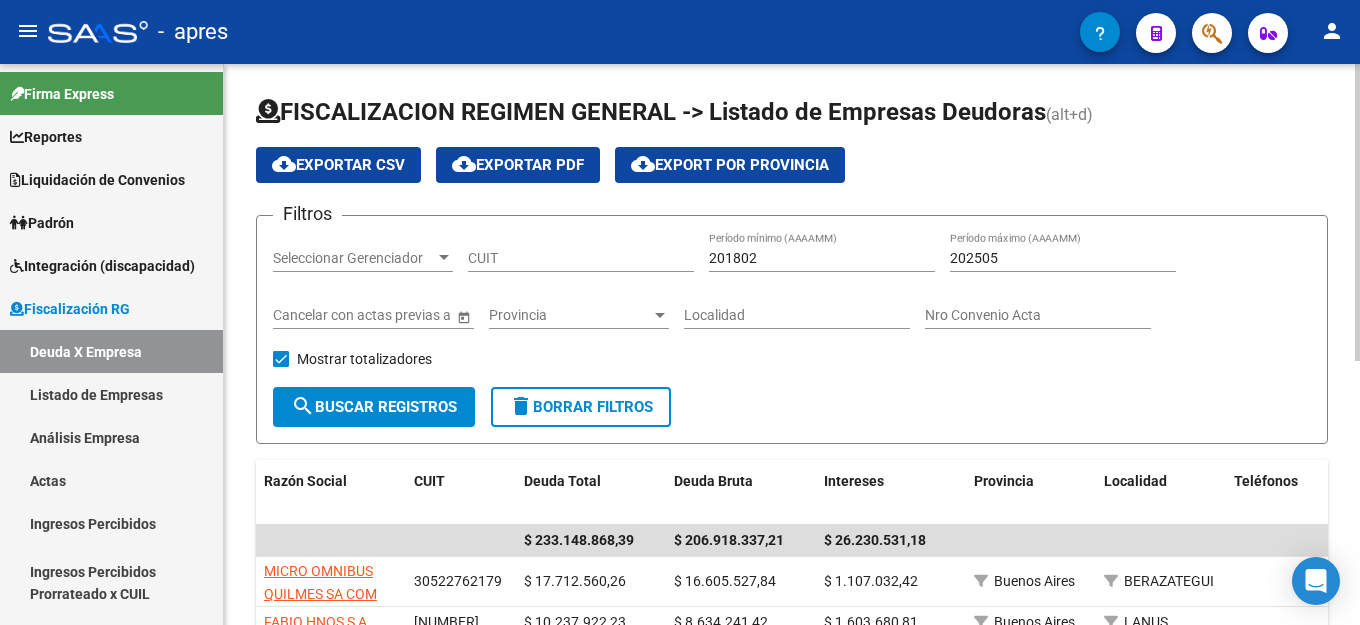 click on "CUIT" at bounding box center (581, 258) 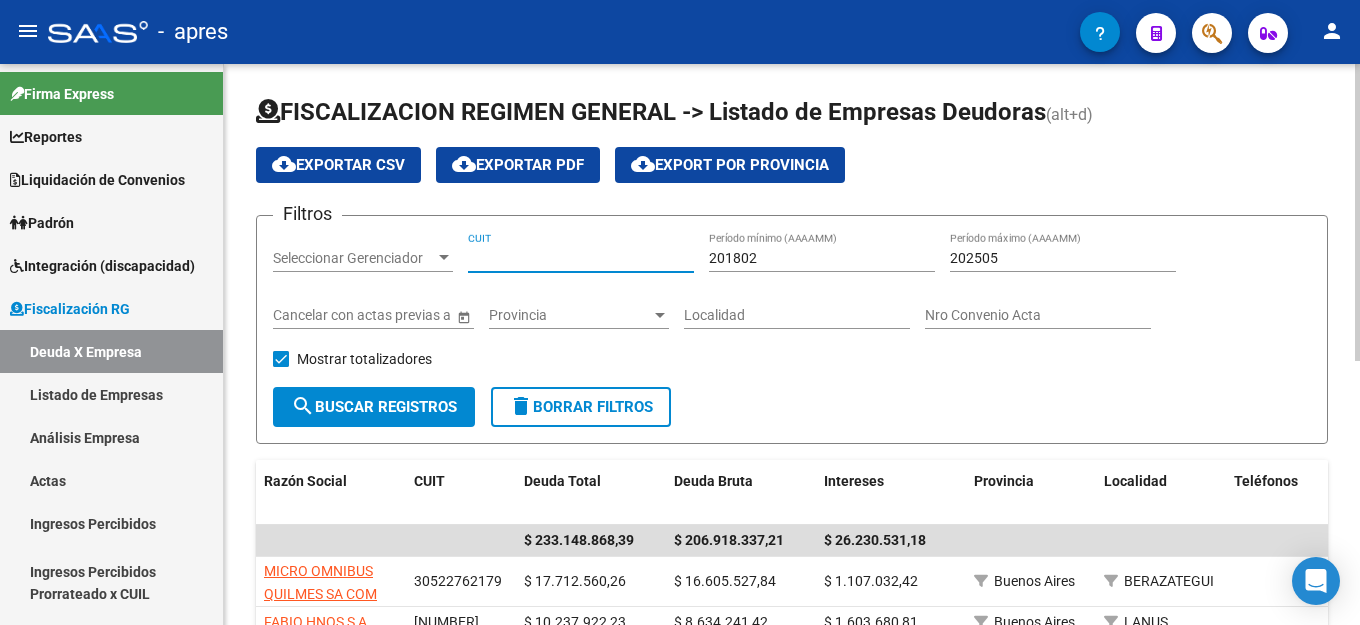 paste on "30-68488079-5" 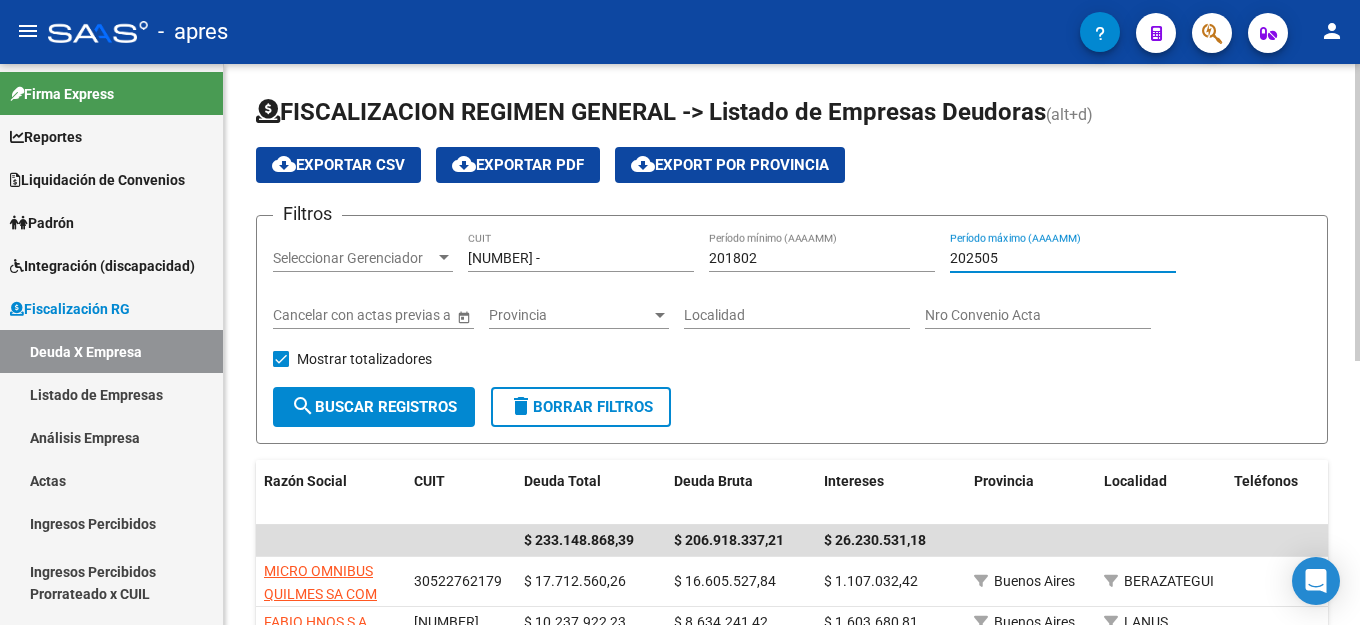 click on "202505" at bounding box center [1063, 258] 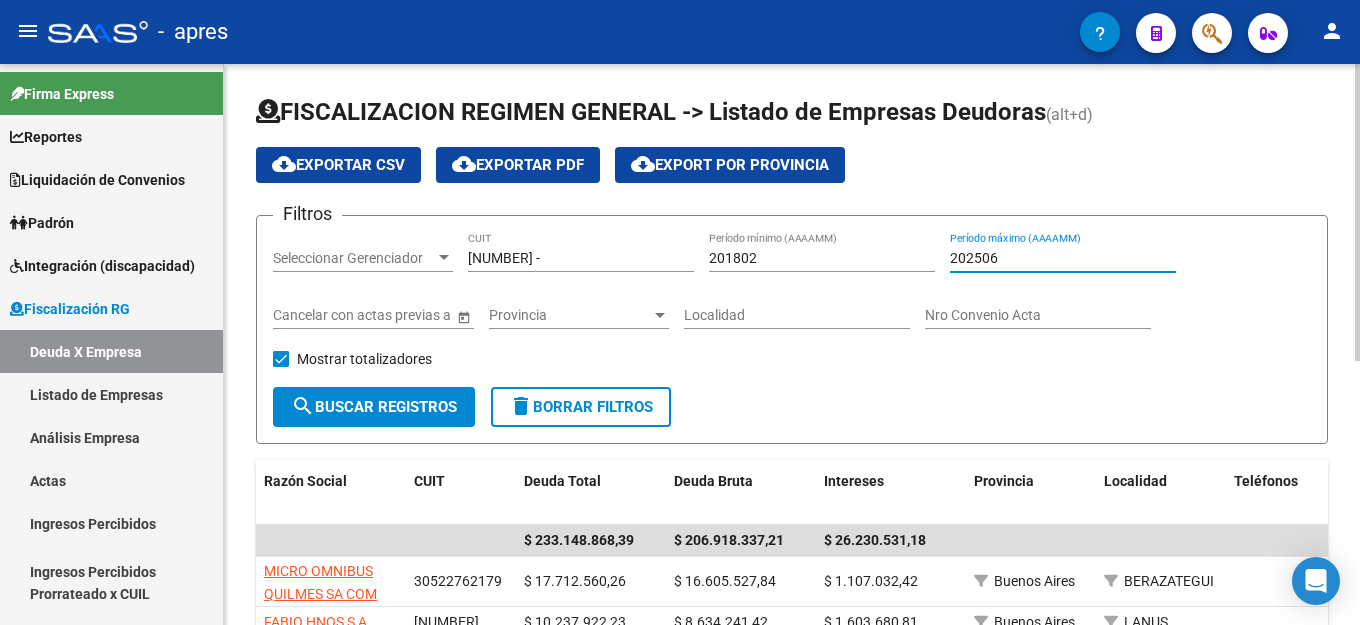 click on "search  Buscar Registros" 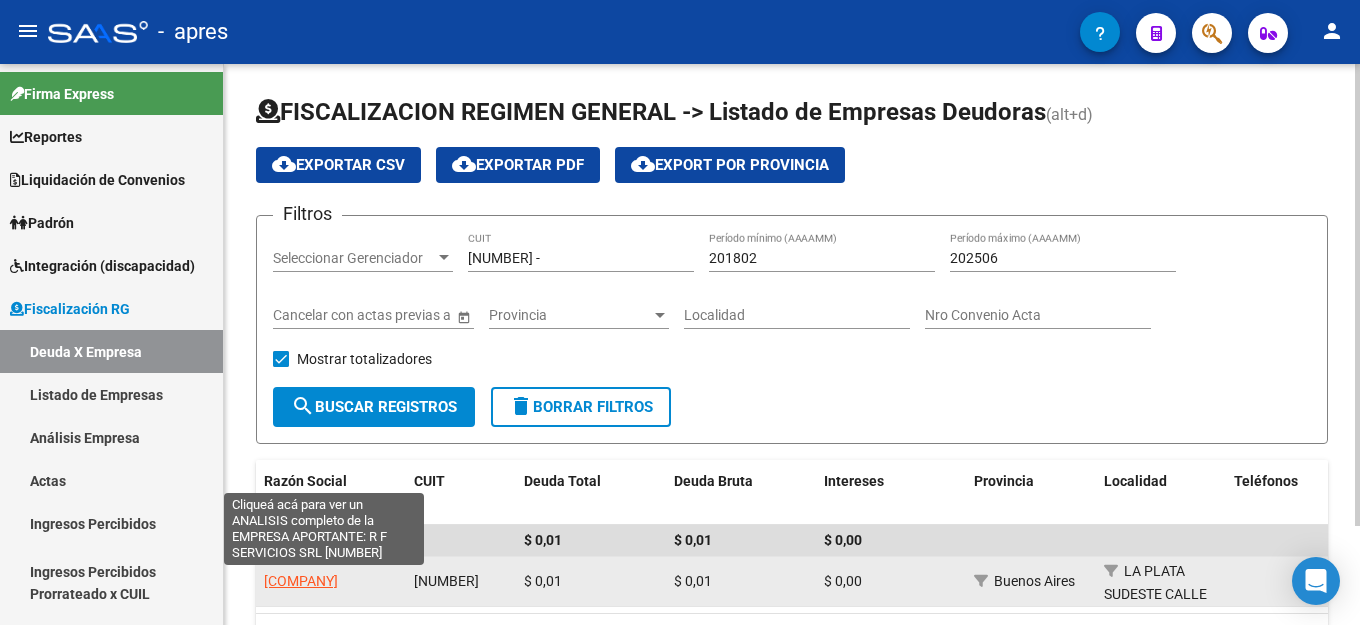 click on "R F SERVICIOS SRL" 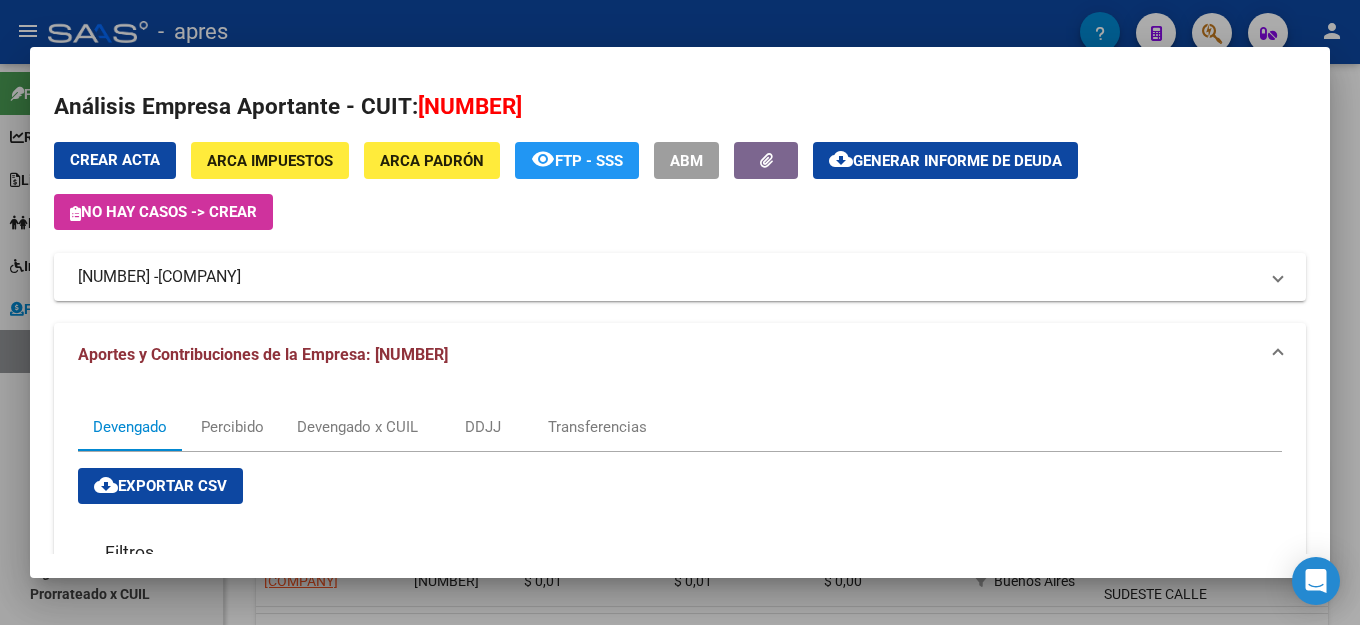 click on "Generar informe de deuda" 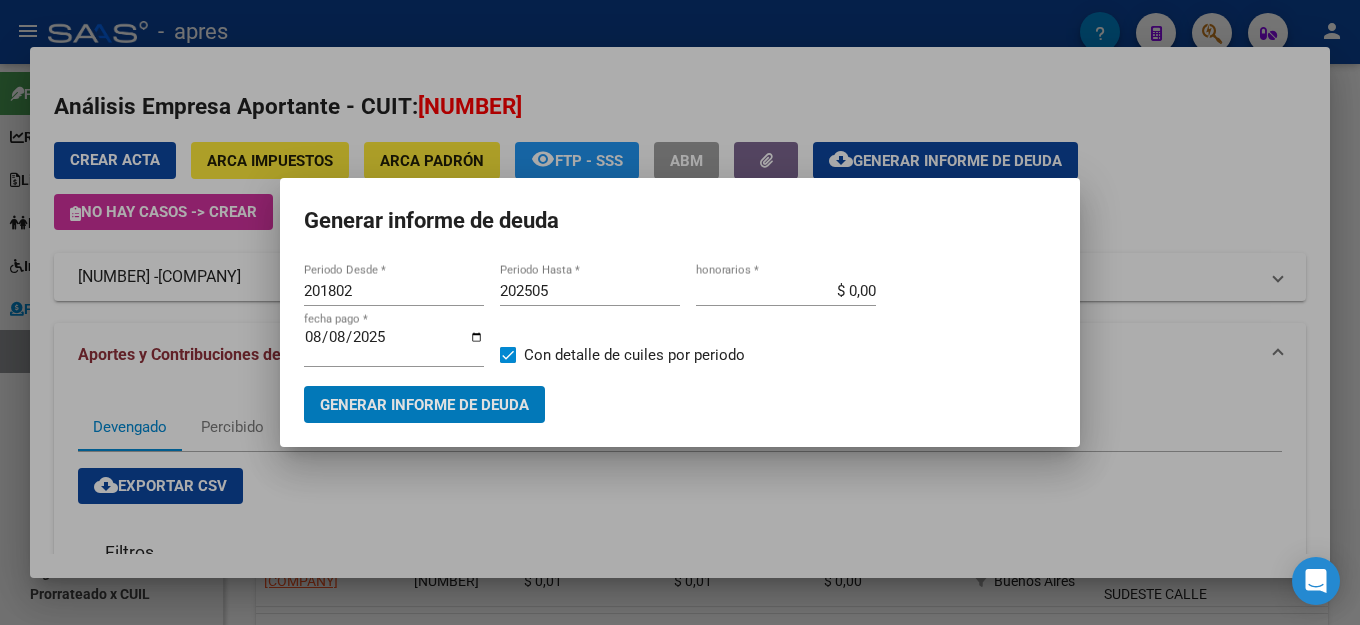 click on "202505" at bounding box center (590, 291) 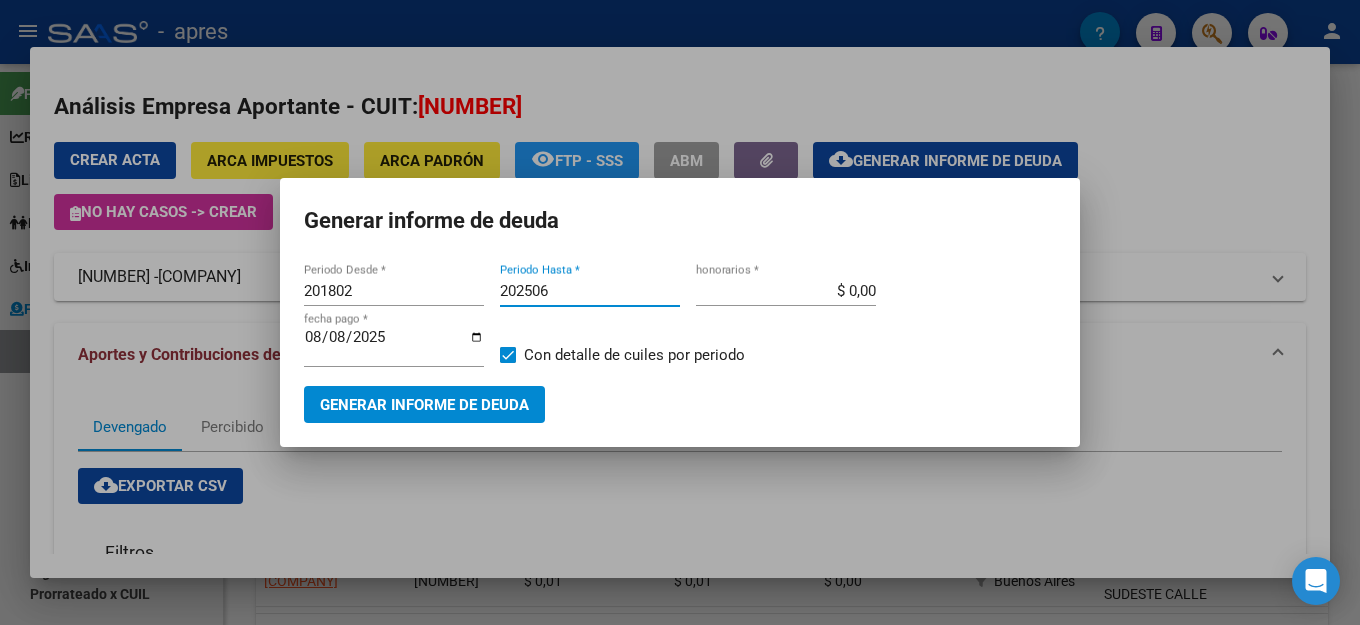 click on "Generar informe de deuda" at bounding box center [424, 405] 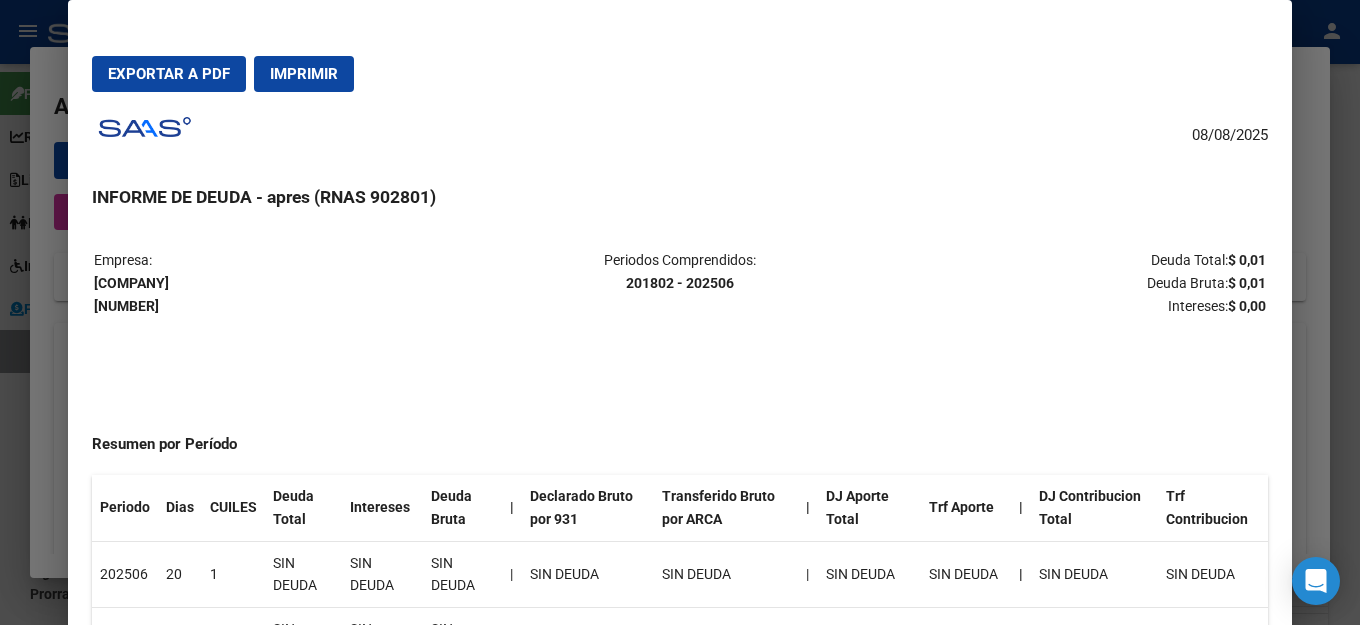 click on "Exportar a PDF" at bounding box center [169, 74] 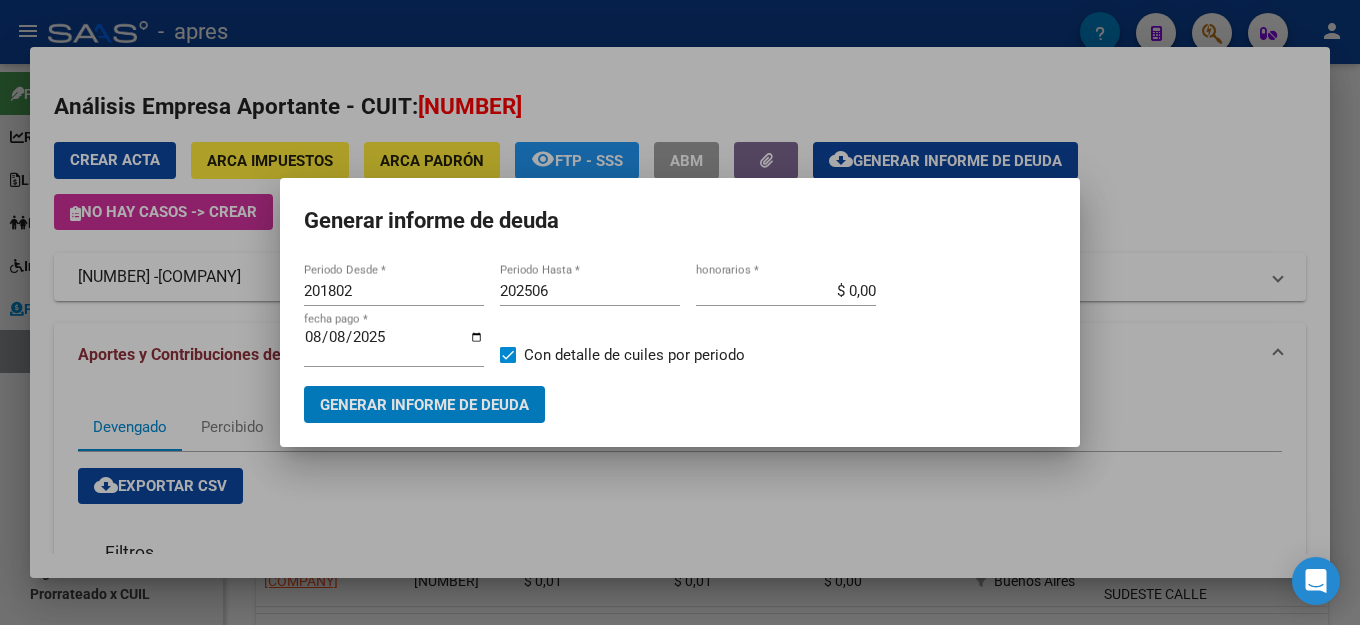 click on "201802" at bounding box center [394, 291] 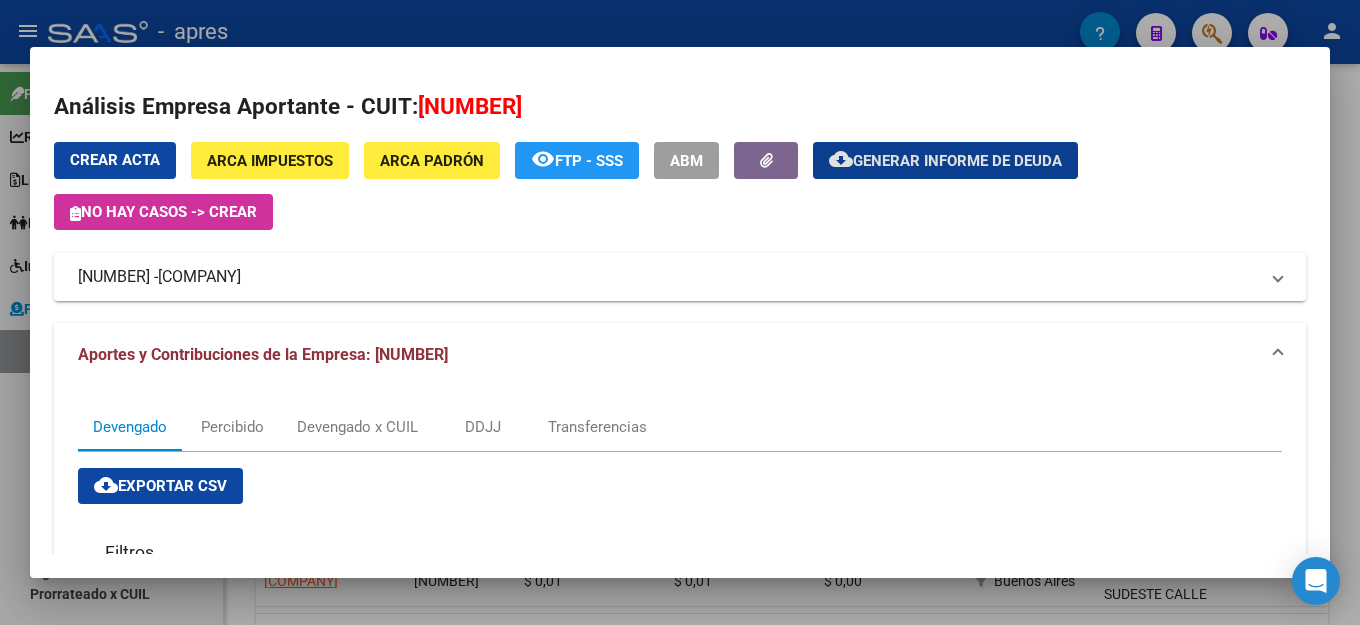 drag, startPoint x: 116, startPoint y: 159, endPoint x: 959, endPoint y: 117, distance: 844.0456 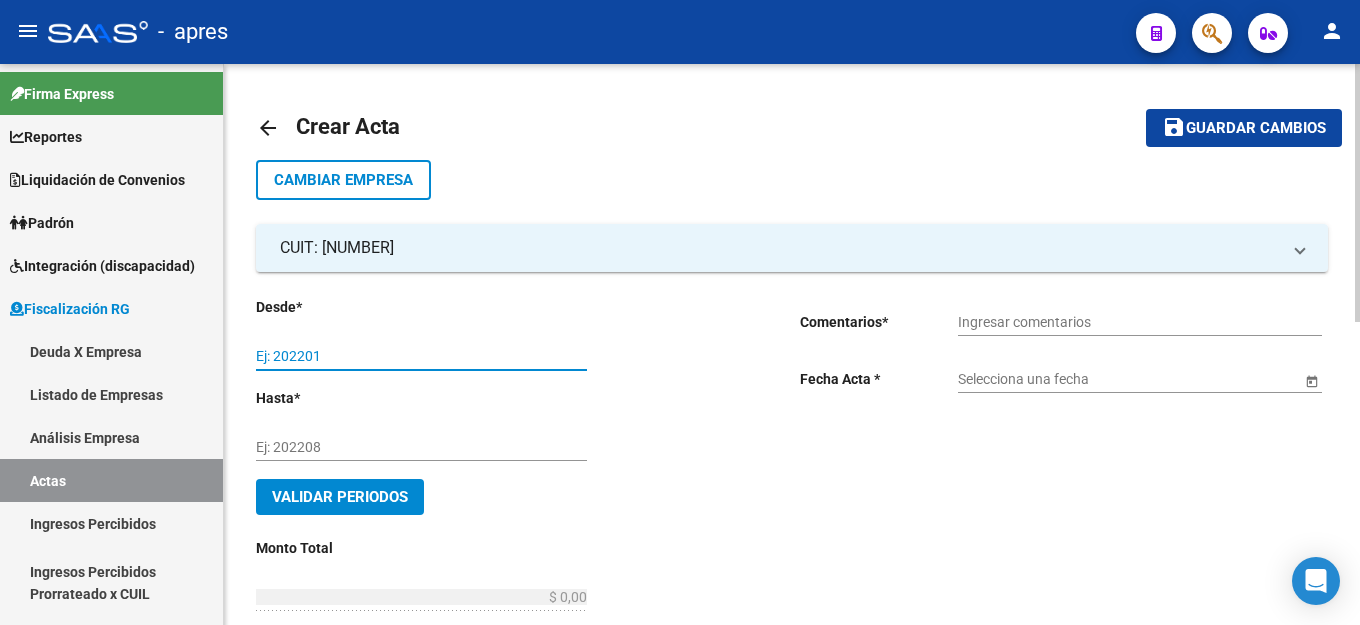 click on "Ej: 202201" at bounding box center (421, 356) 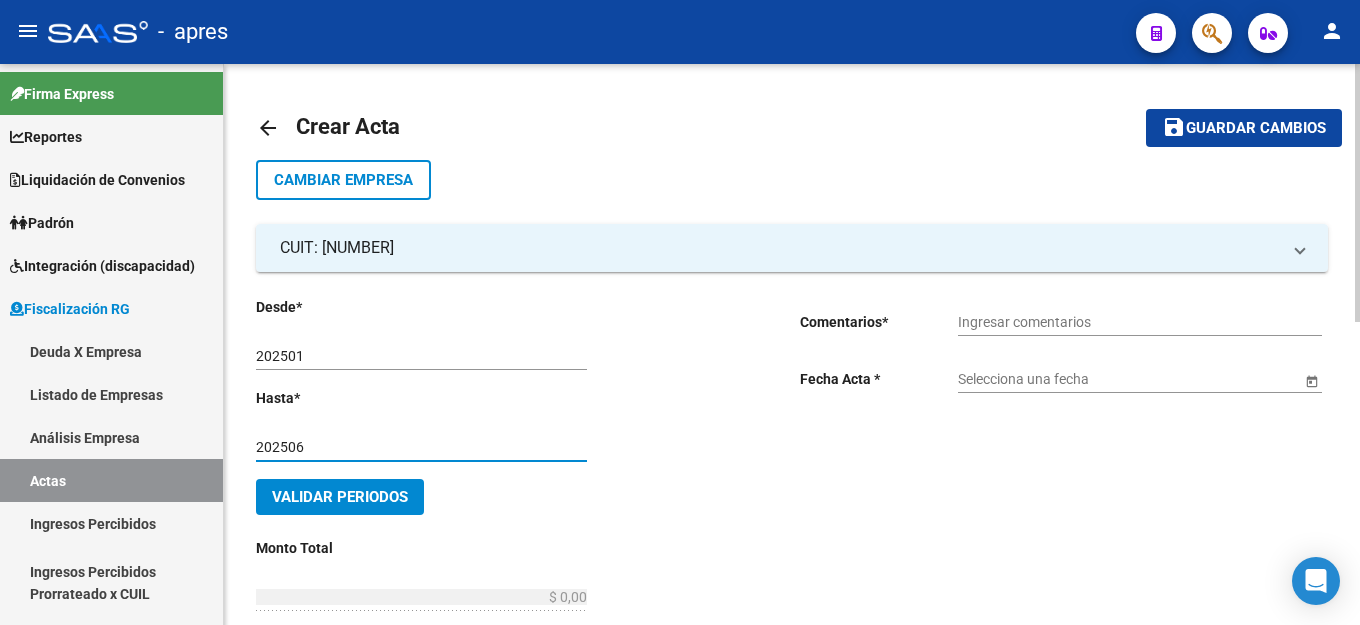 click on "Ingresar comentarios" 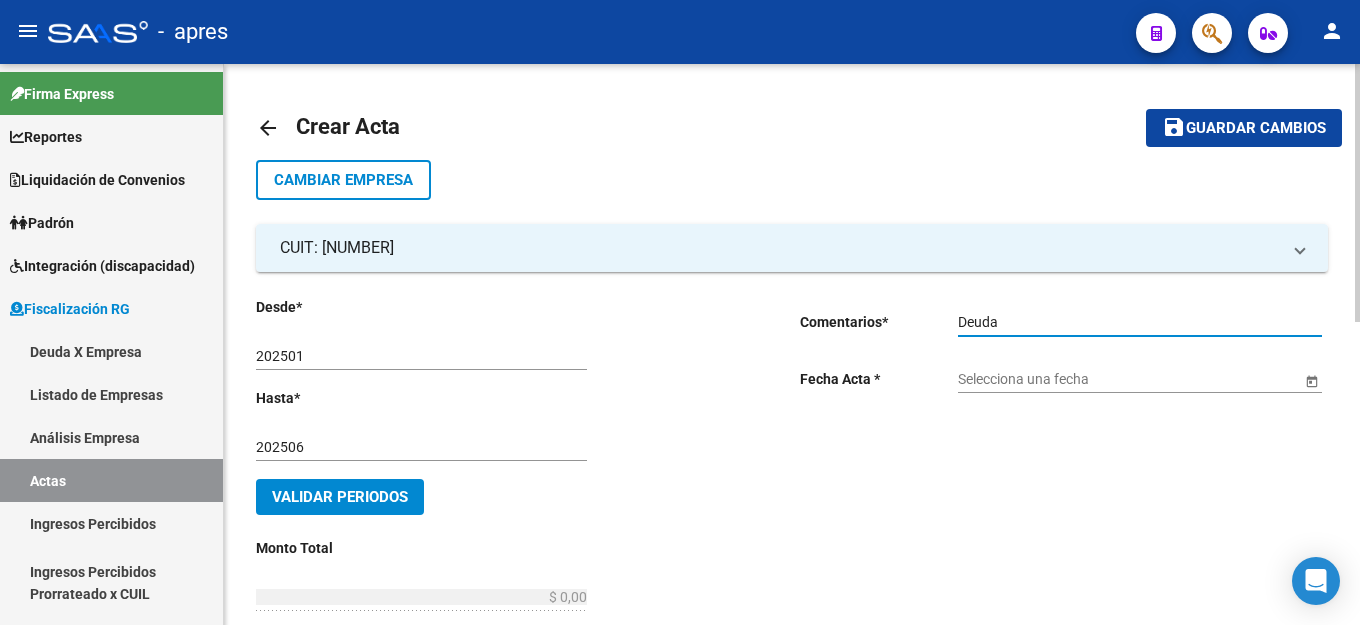 click on "Selecciona una fecha" 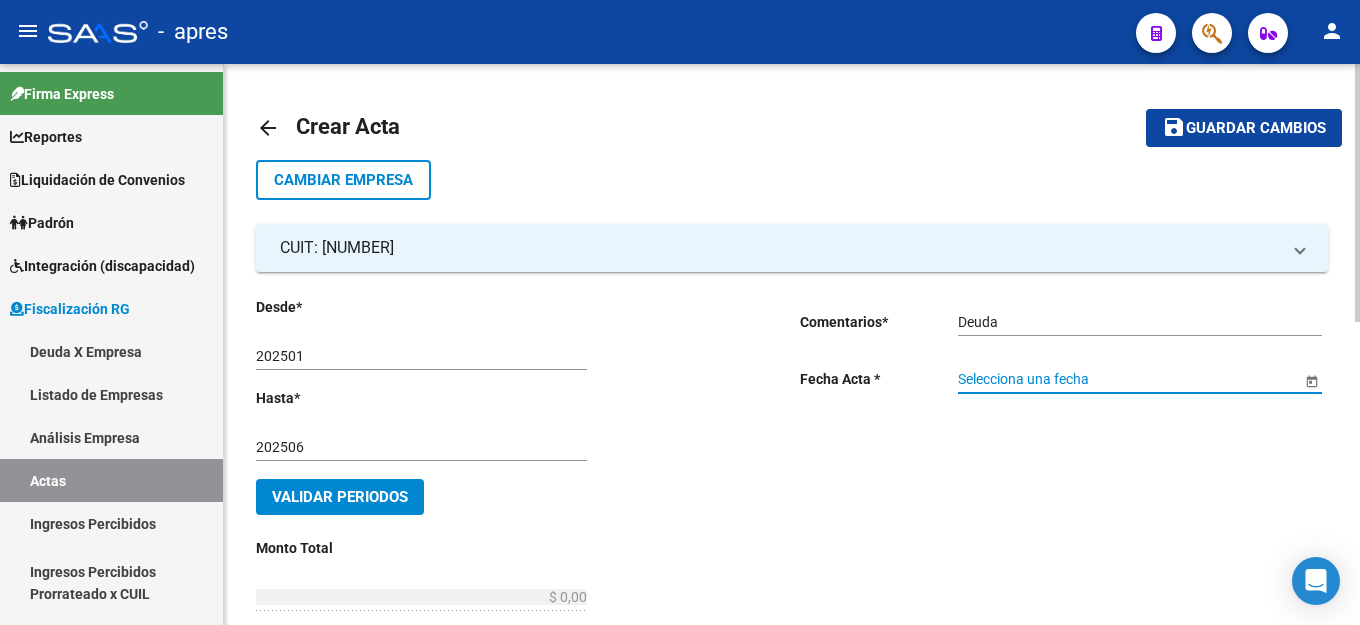 click on "Selecciona una fecha" 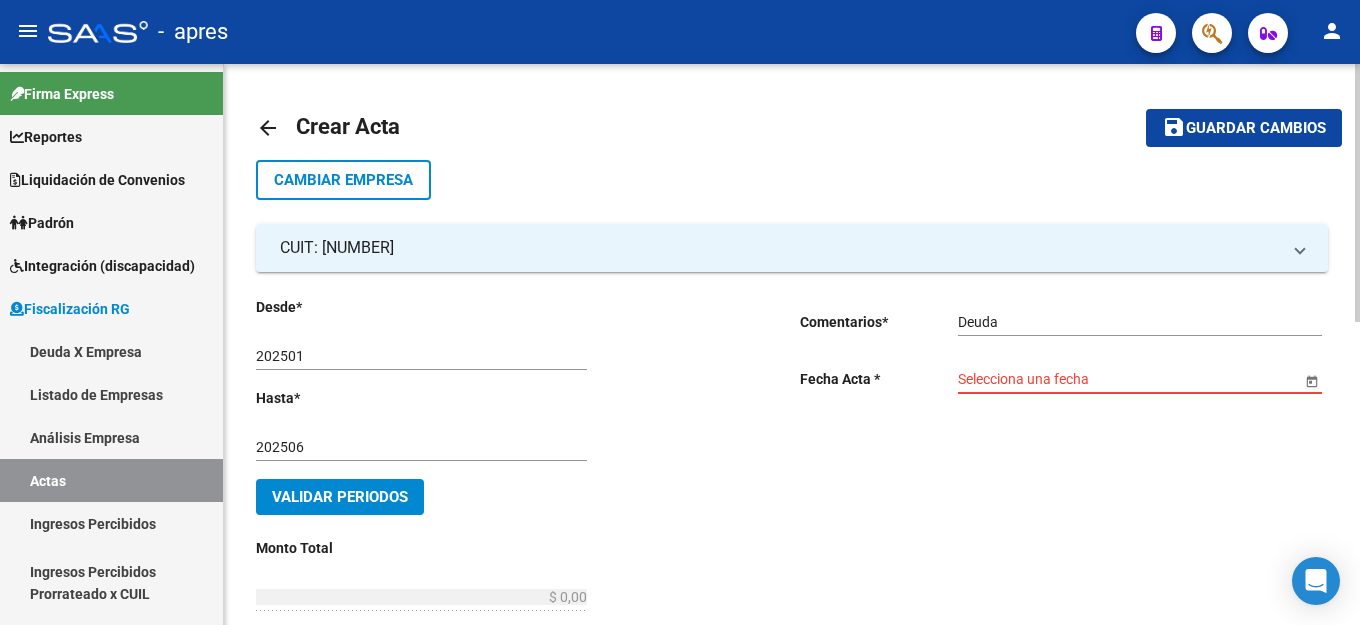 click on "Selecciona una fecha" at bounding box center (1129, 379) 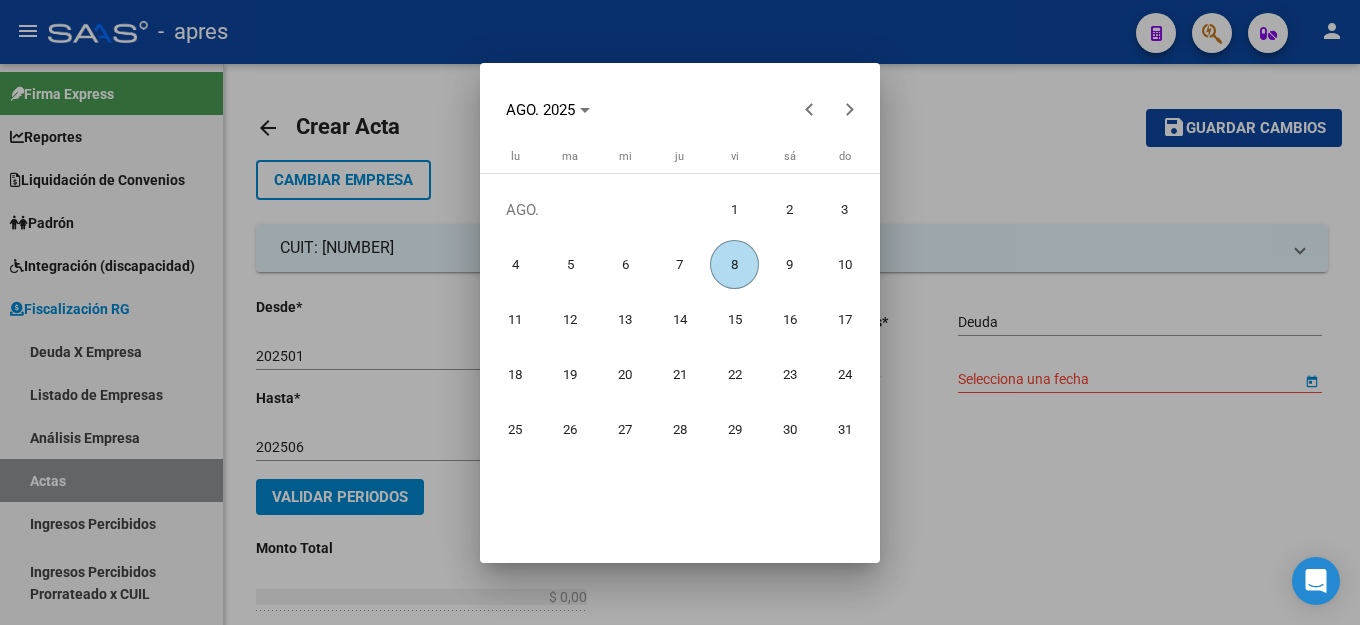 click on "8" at bounding box center (734, 264) 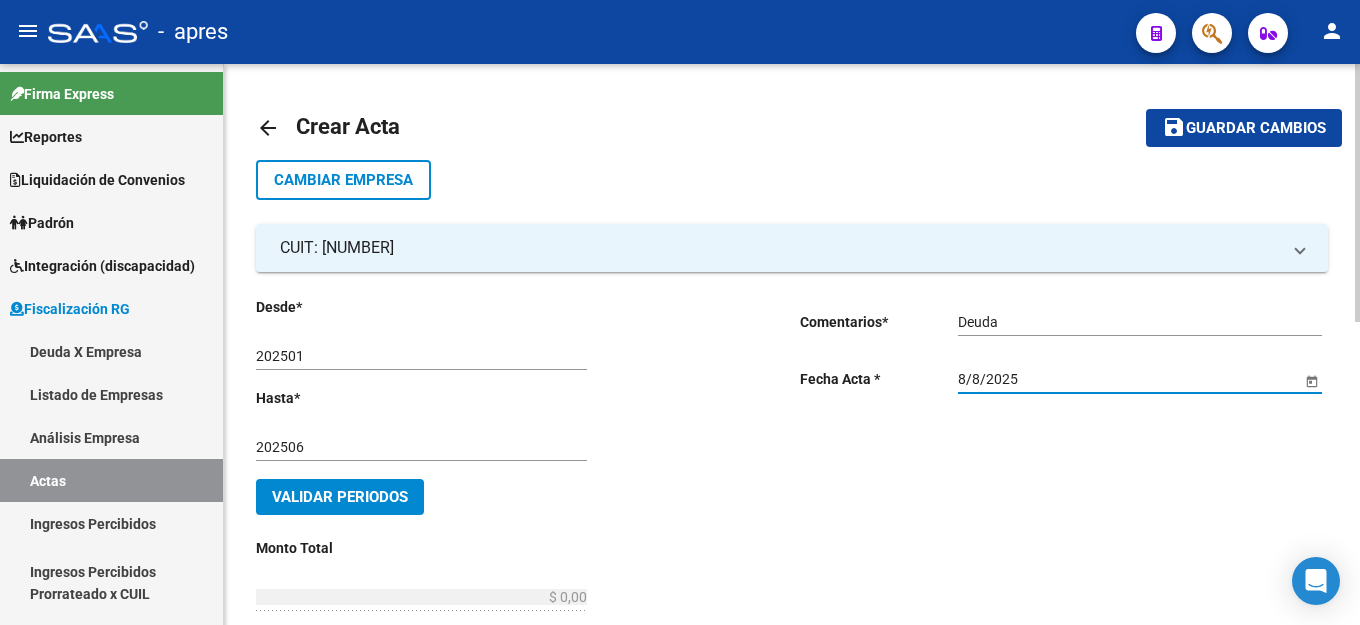 click on "Validar Periodos" 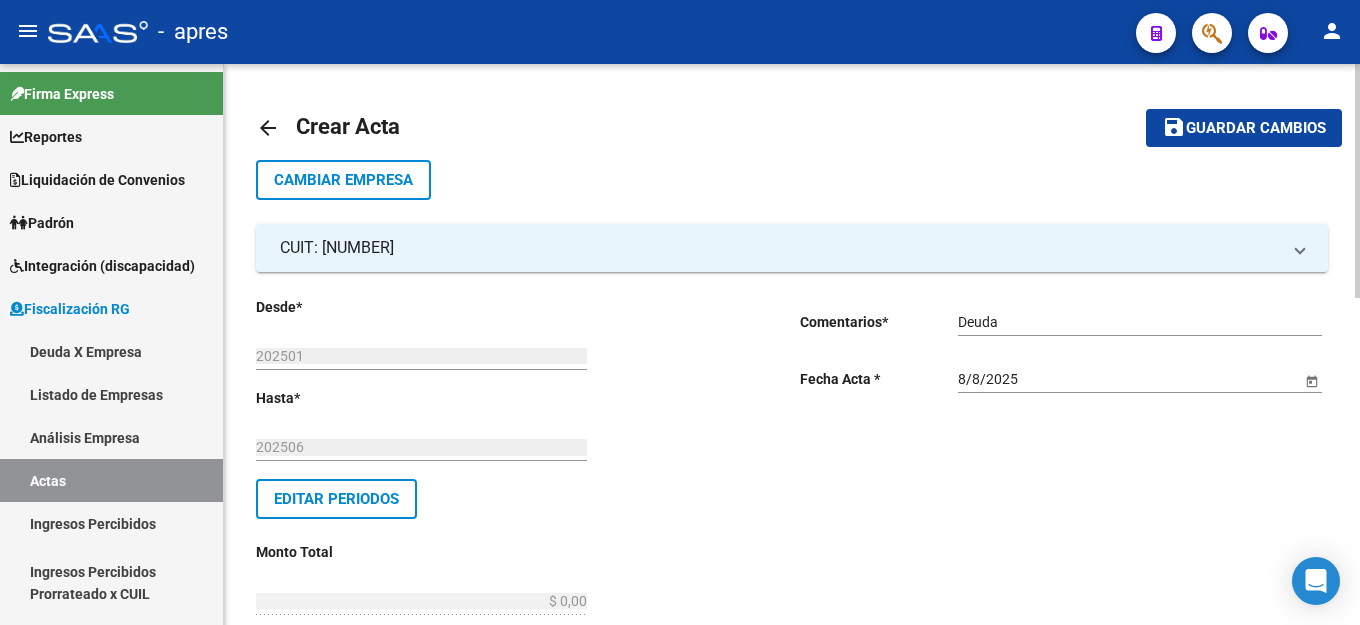 click on "Editar Periodos" 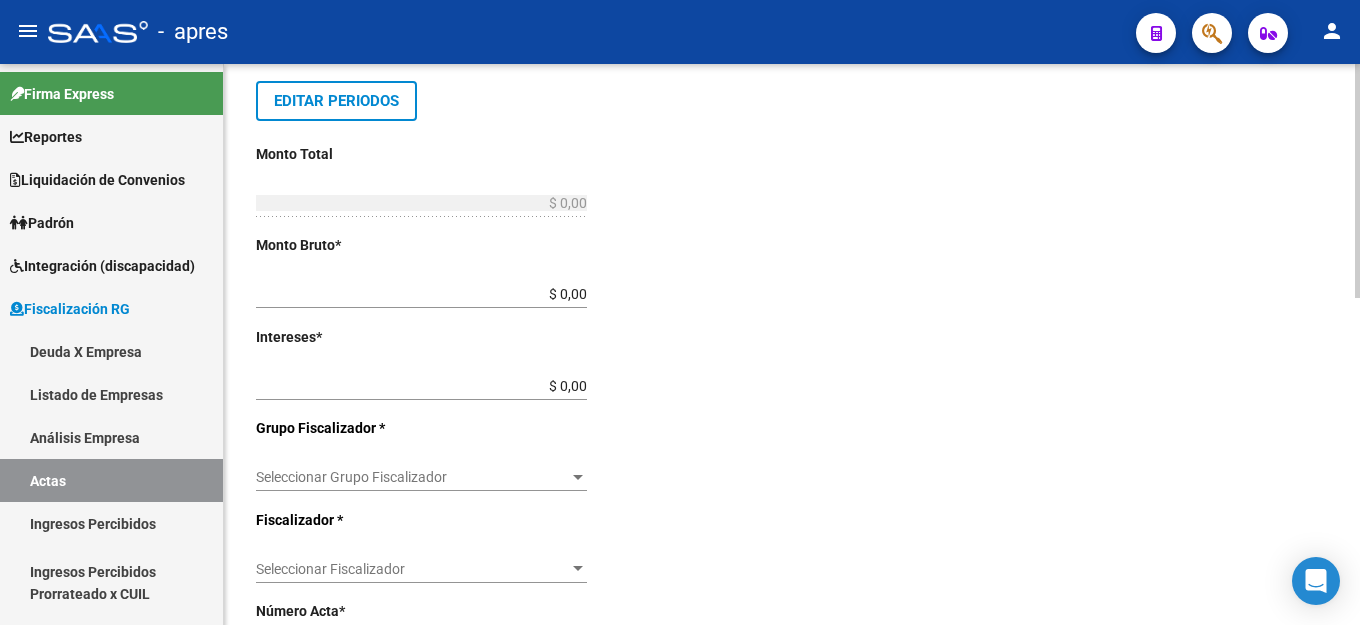 scroll, scrollTop: 400, scrollLeft: 0, axis: vertical 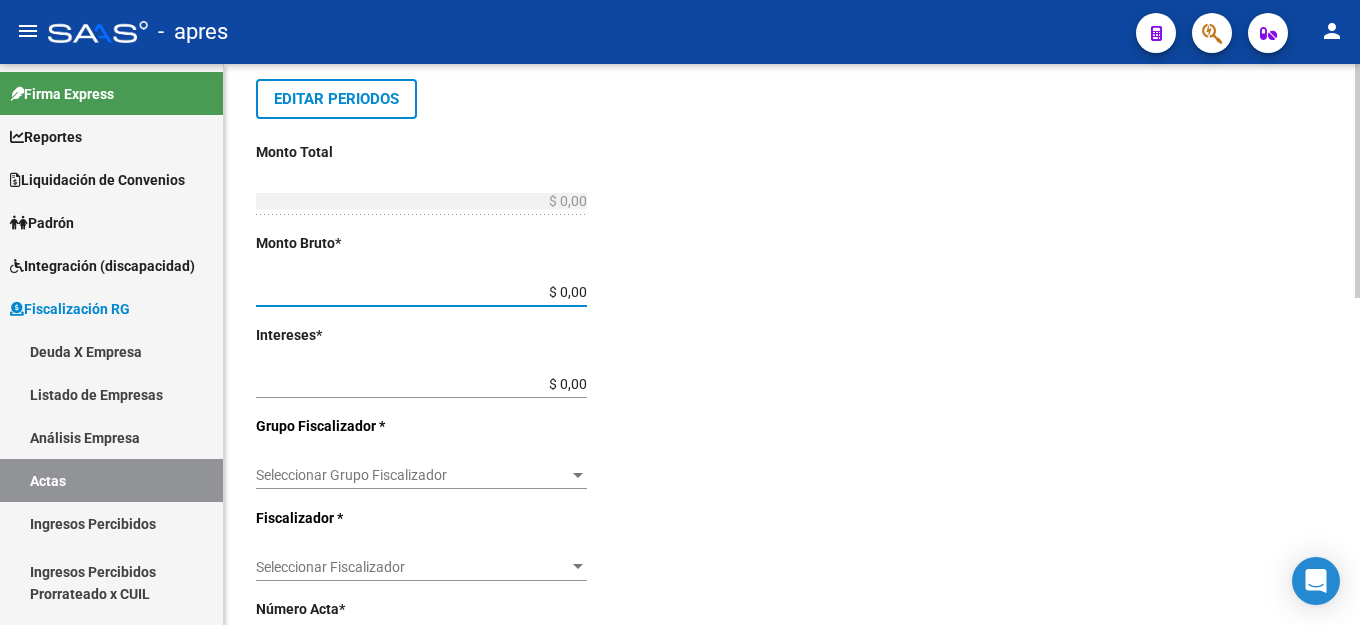 click on "$ 0,00" at bounding box center [421, 292] 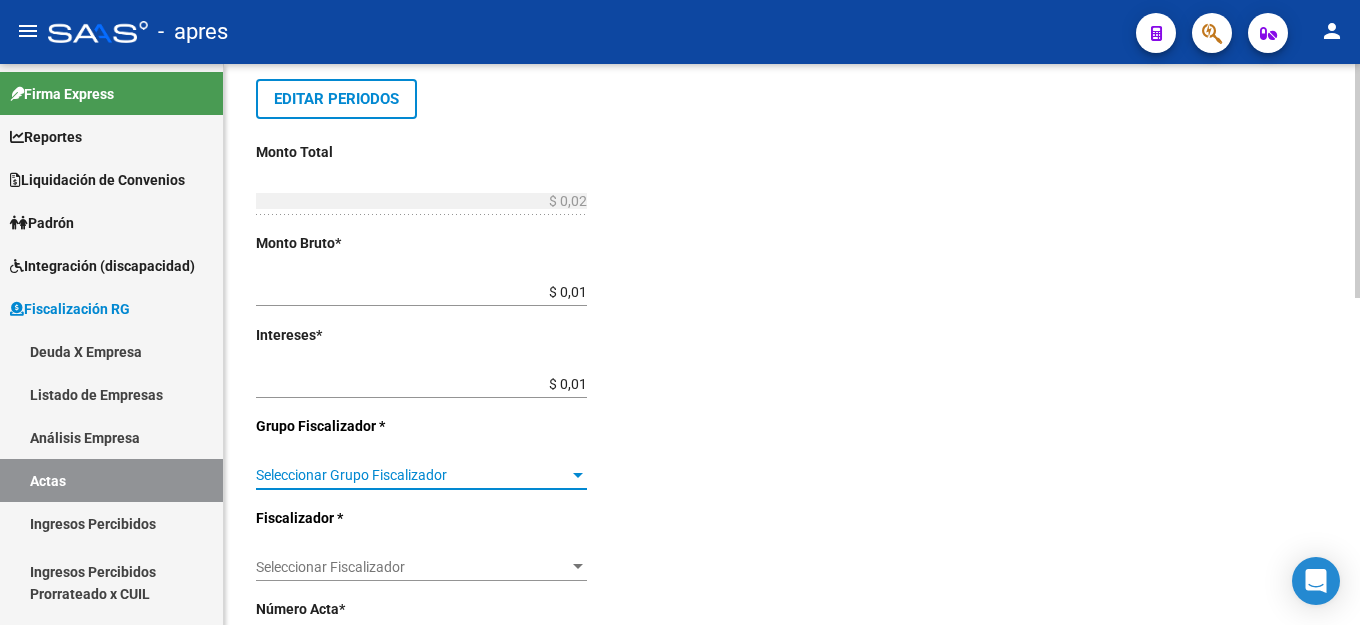 click on "Seleccionar Grupo Fiscalizador" at bounding box center (412, 475) 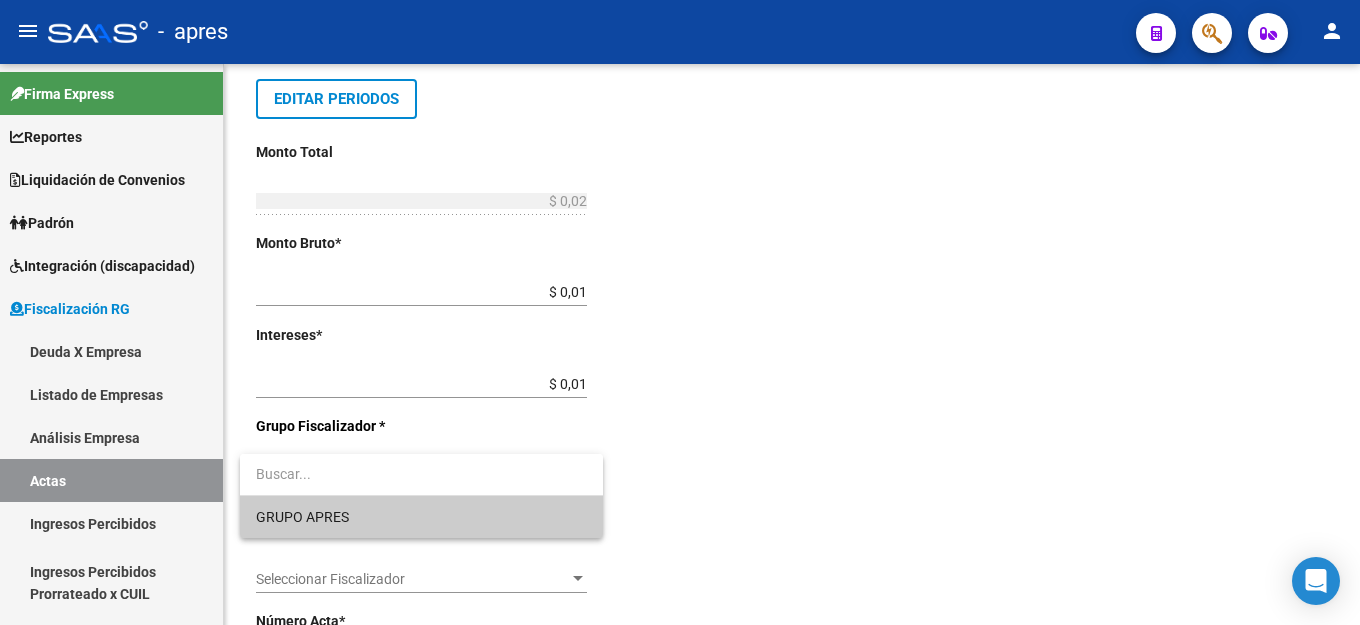 click on "GRUPO APRES" at bounding box center (421, 517) 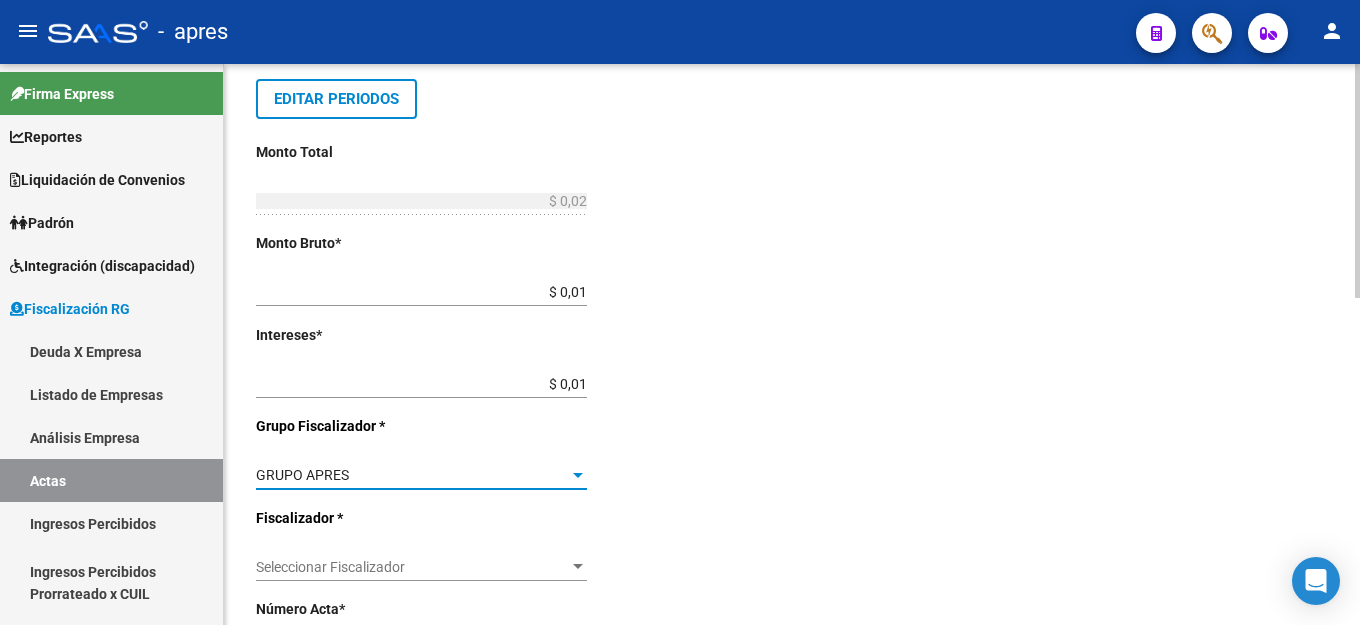 click on "Desde  *   202501 Ej: 202201  Hasta  *   202506 Ej: 202208   Editar Periodos Monto Total    $ 0,02 Ingresar el monto total  Monto Bruto  *   $ 0,01 Ingresar monto bruto  Intereses  *   $ 0,01 Ingresar intereses   Grupo Fiscalizador * GRUPO APRES Seleccionar Grupo Fiscalizador  Fiscalizador * Seleccionar Fiscalizador Seleccionar Fiscalizador Número Acta  *   Ingresar número acta    $ 0,00 Honorarios Fiscalizacion  Nro Convenio    Ingresar número de convenio     Cobrado    Acta Judicial     Acta Virtual / Moroso Incobrable" 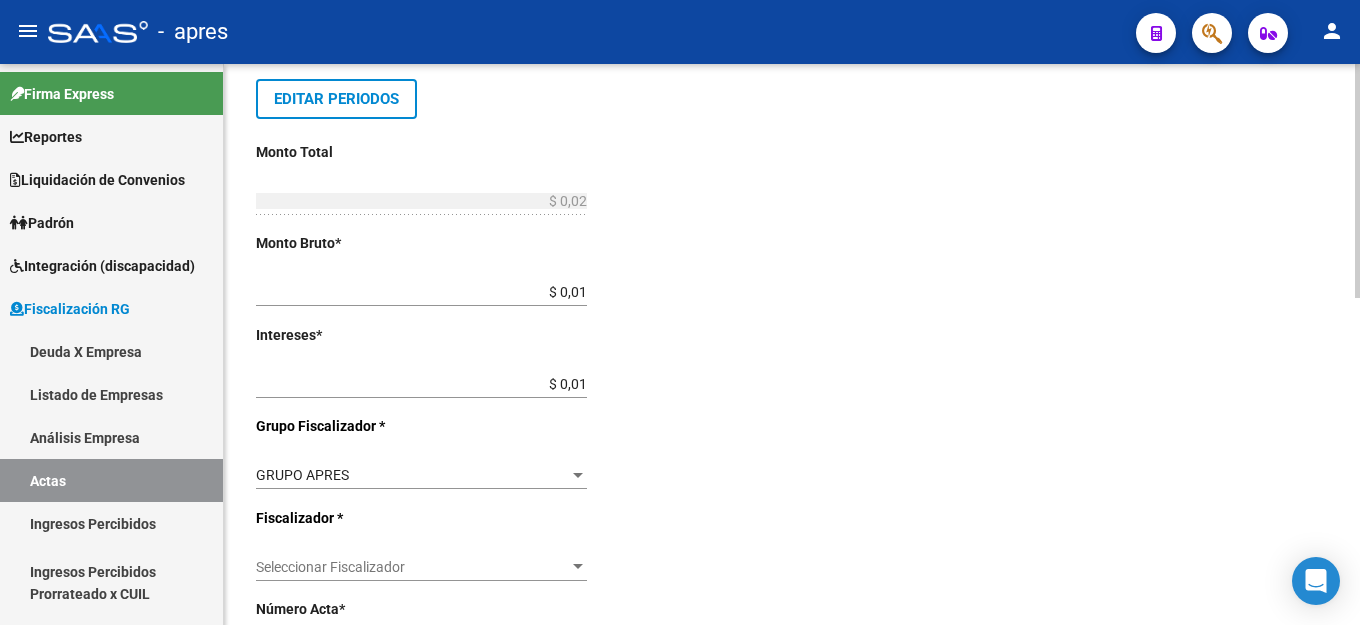 click on "Seleccionar Fiscalizador" at bounding box center [412, 567] 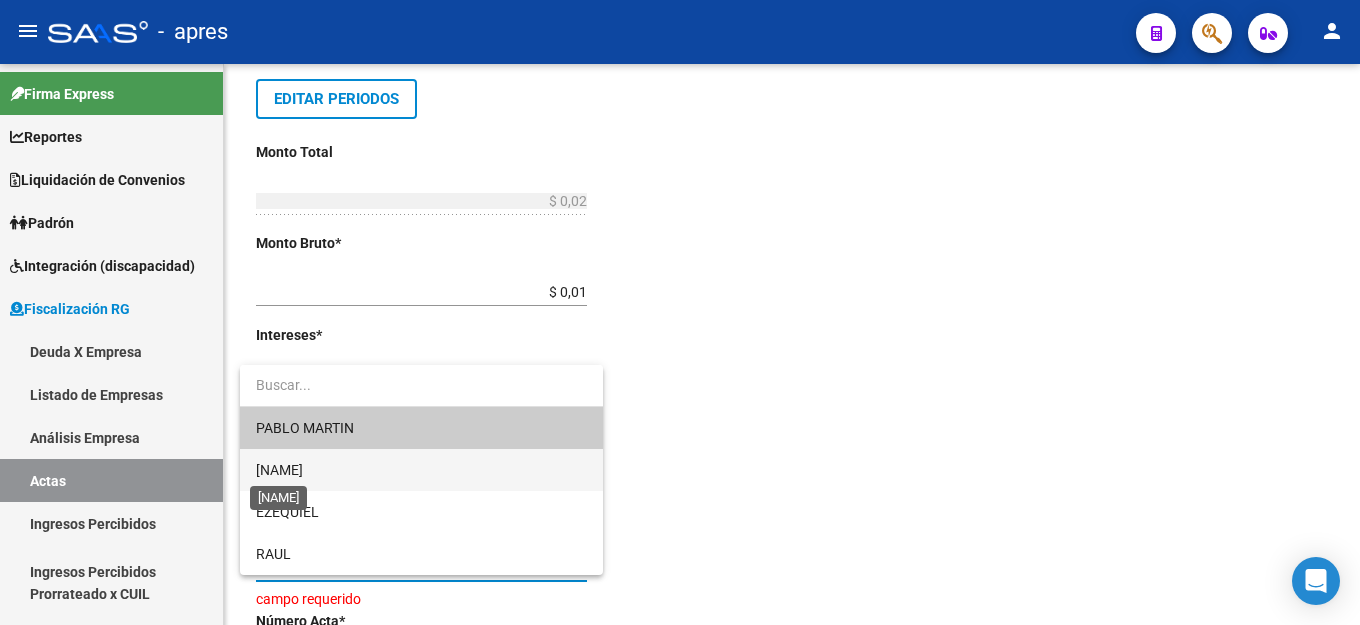click on "[FIRST NAME]" at bounding box center [279, 470] 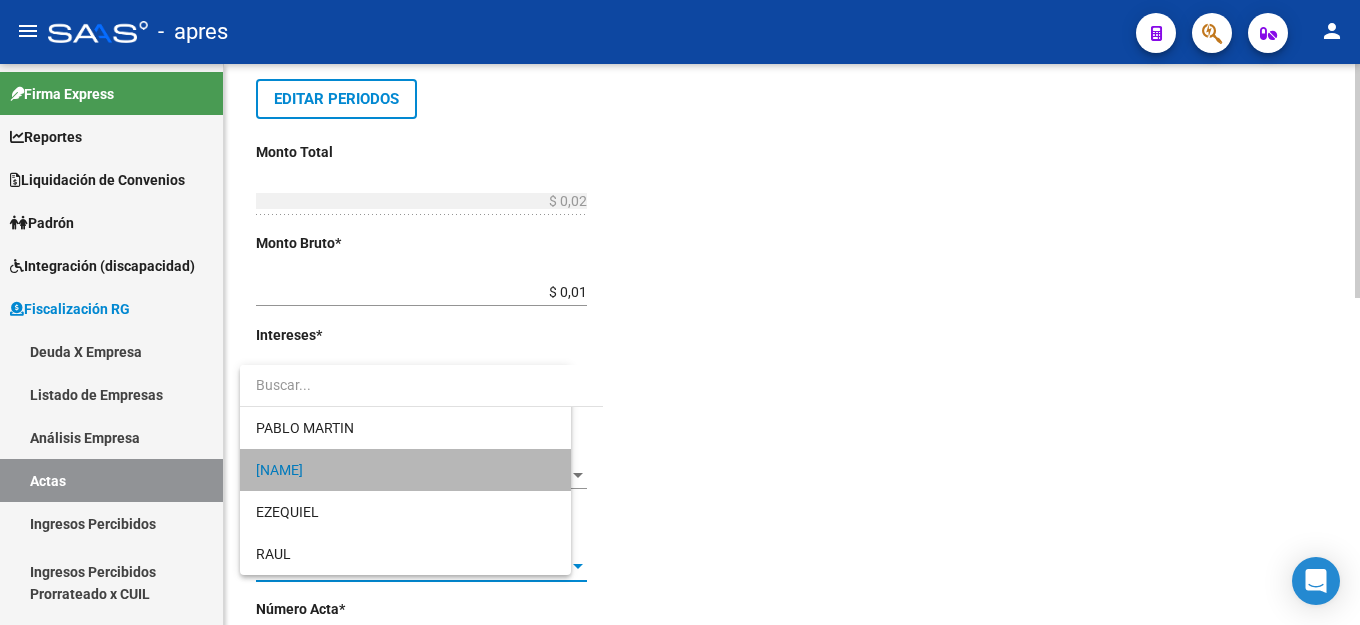 click on "Comentarios  *   Deuda Ingresar comentarios  Fecha Acta * [DATE] Selecciona una fecha" 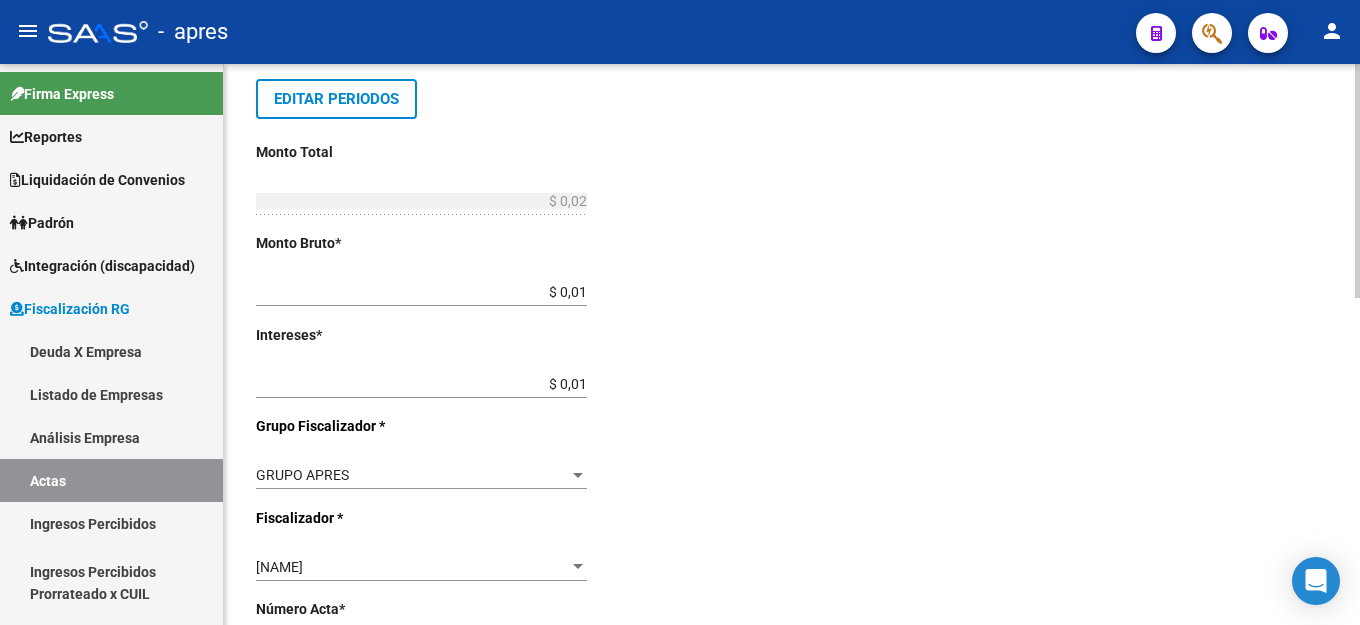 scroll, scrollTop: 782, scrollLeft: 0, axis: vertical 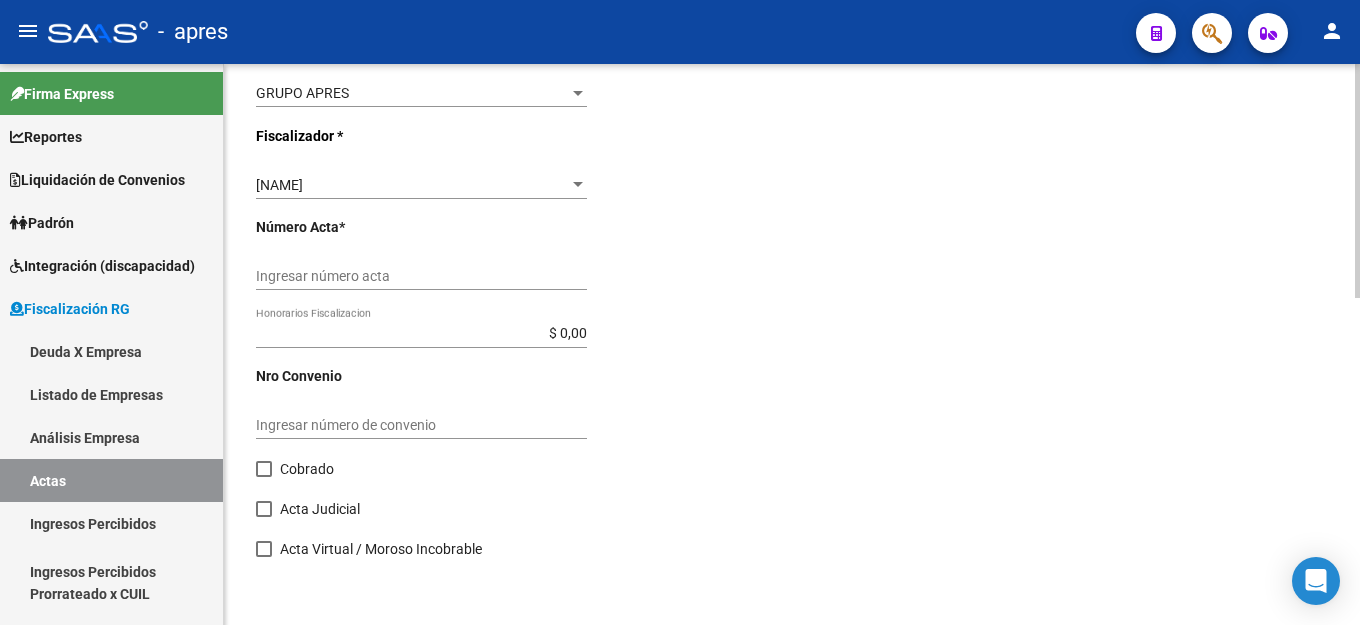 click on "Ingresar número acta" at bounding box center (421, 276) 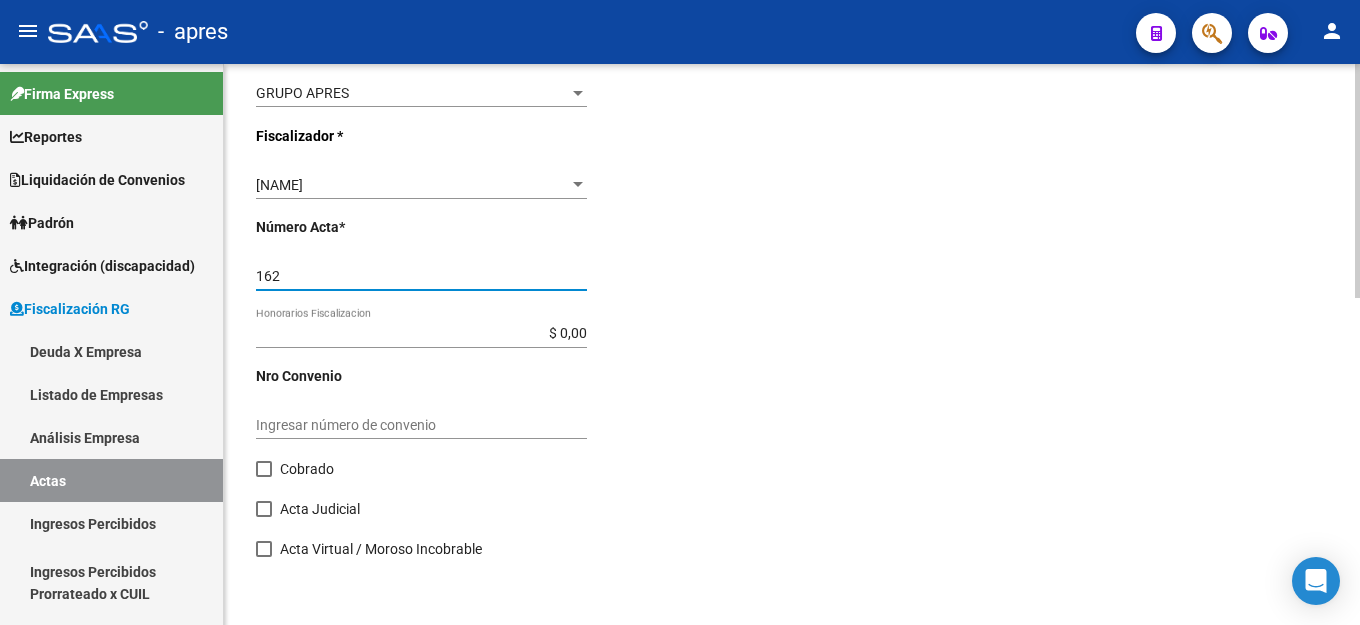 click on "Ingresar número de convenio" at bounding box center (421, 425) 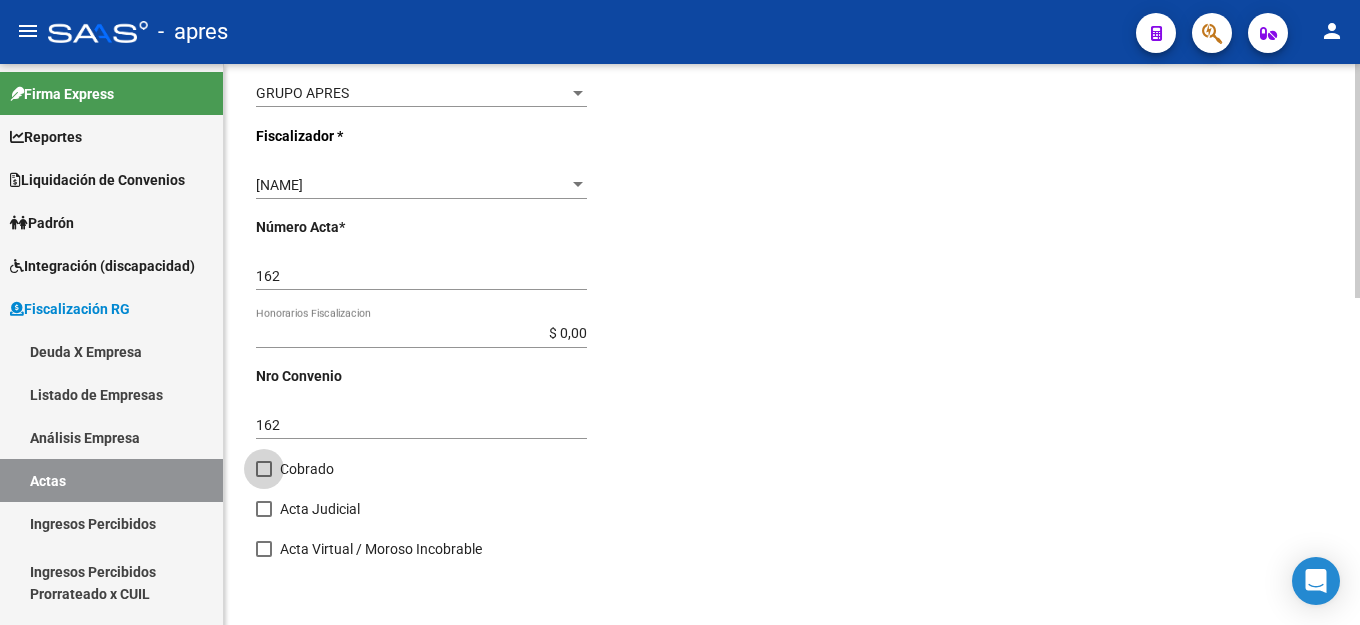 click at bounding box center (264, 469) 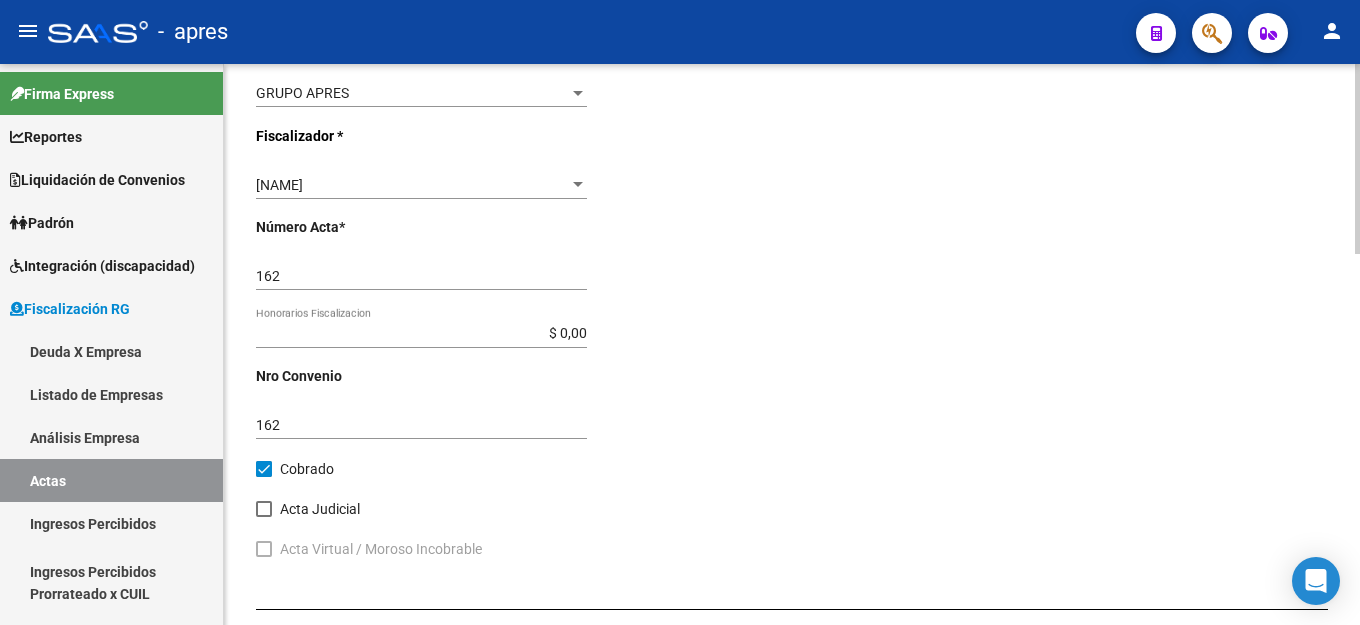 click on "Comentarios  *   Deuda Ingresar comentarios  Fecha Acta * [DATE] Selecciona una fecha" 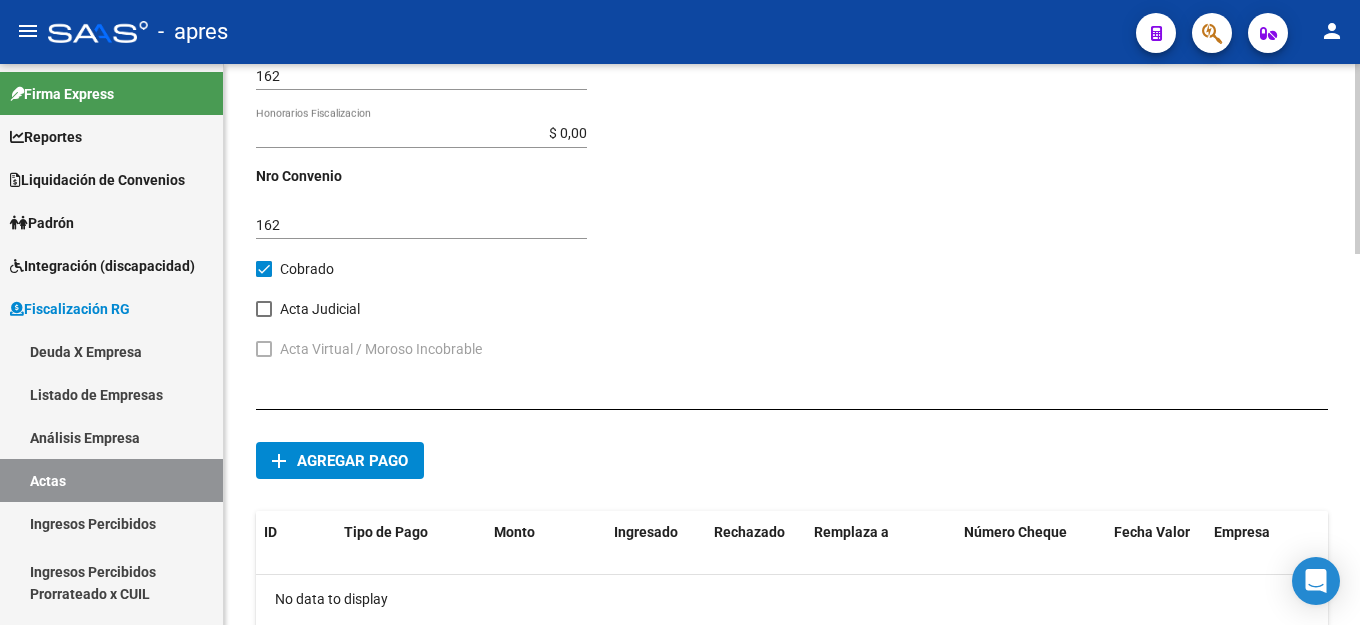 click on "Agregar pago" 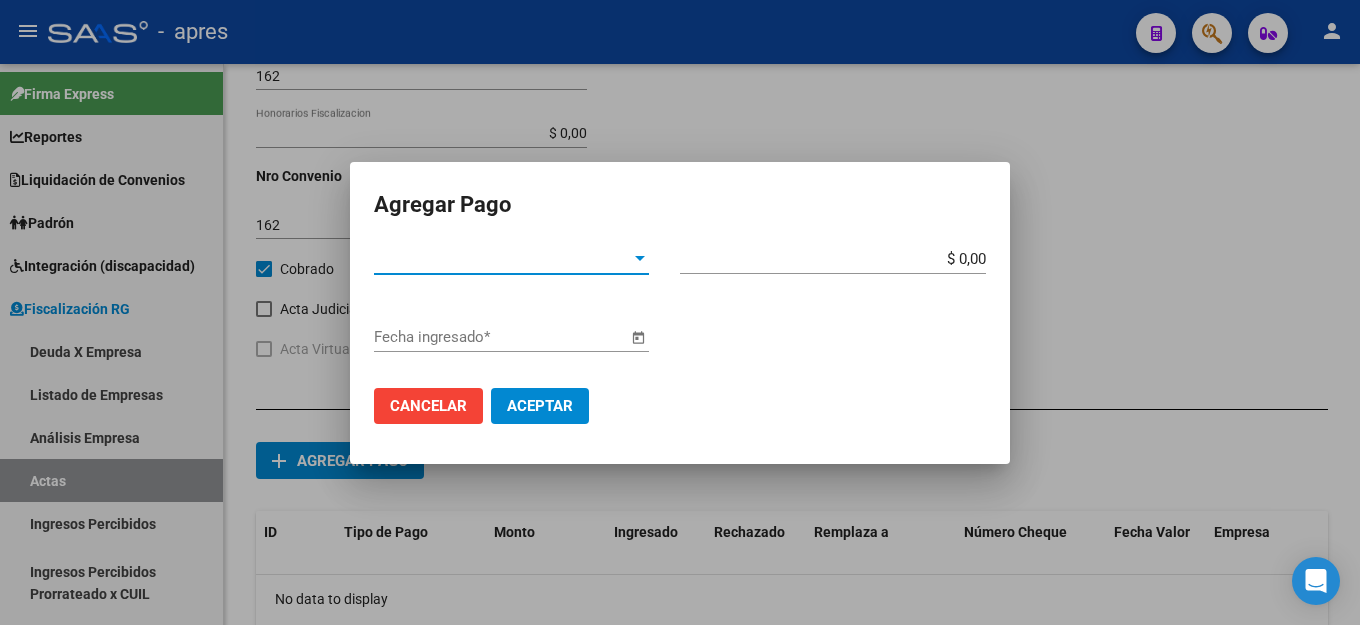 click on "Tipo de Pago * Tipo de Pago *" at bounding box center [511, 259] 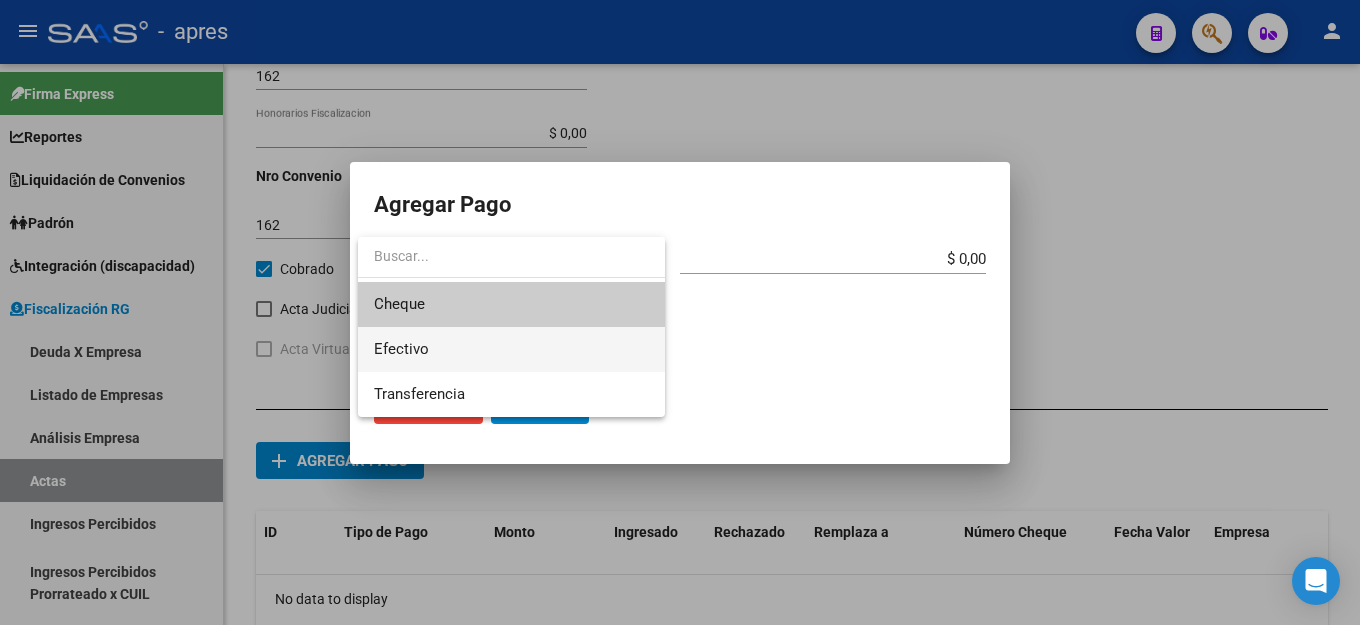 click on "Efectivo" at bounding box center [511, 349] 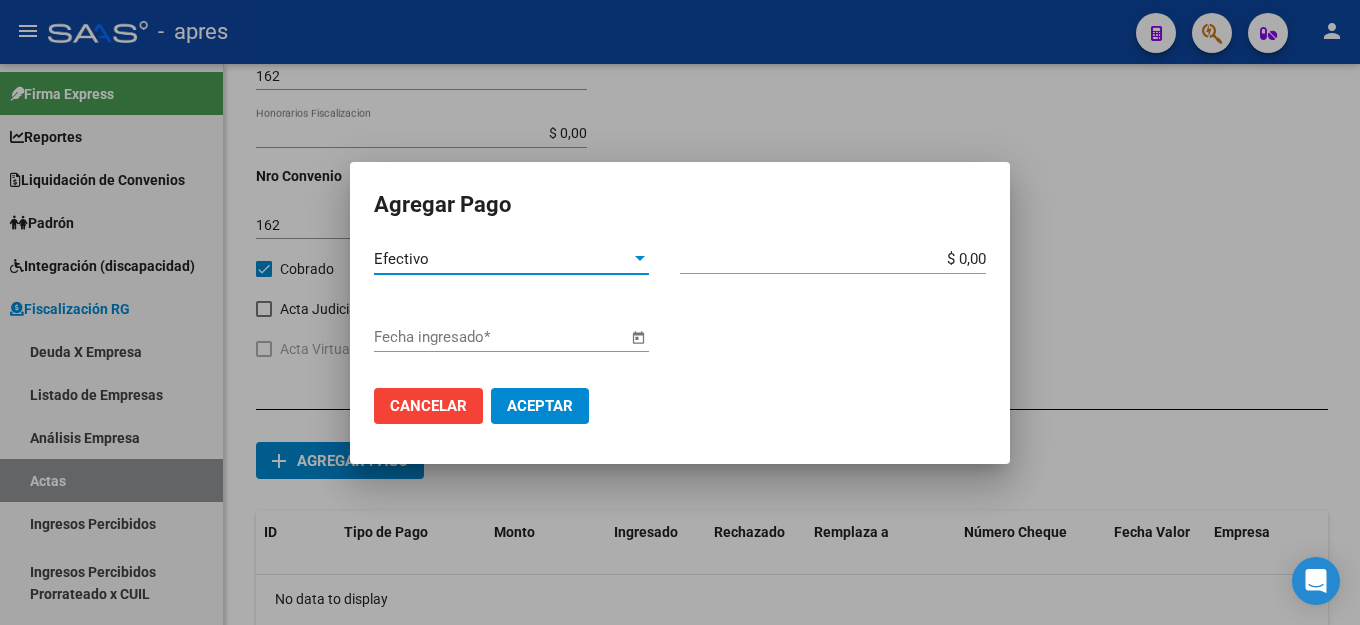 click on "$ 0,00 Monto bruto *" at bounding box center (841, 259) 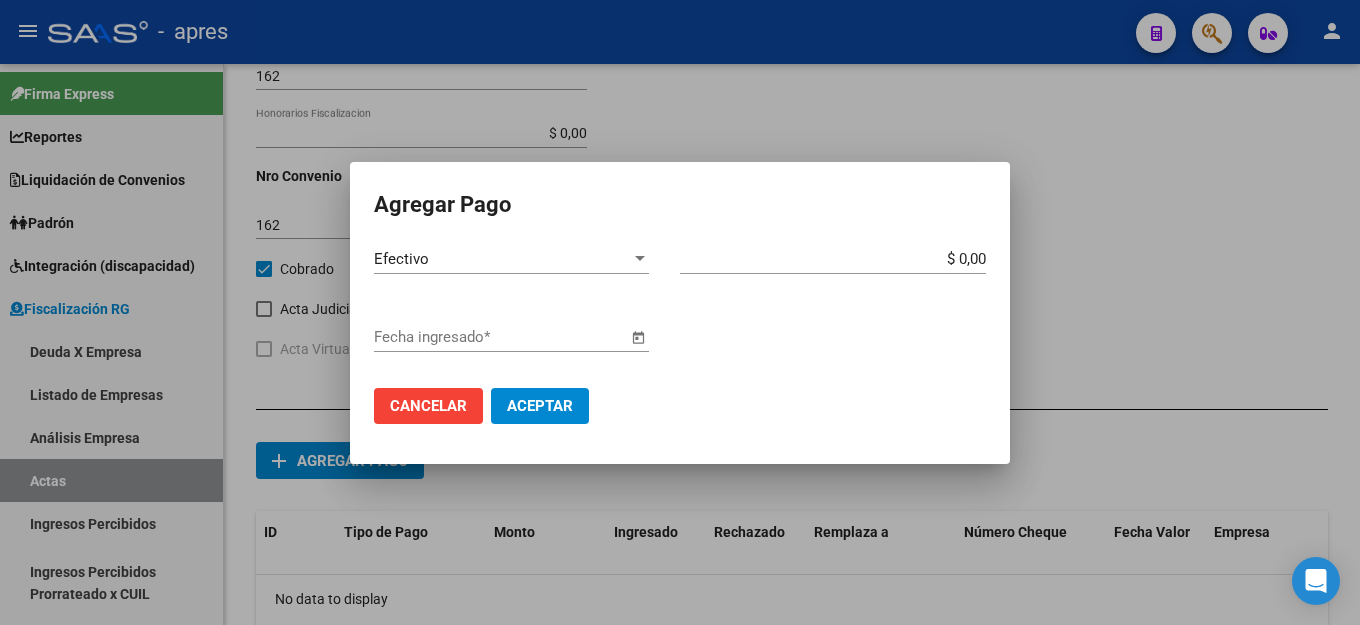 click on "$ 0,00 Monto bruto *" at bounding box center [841, 259] 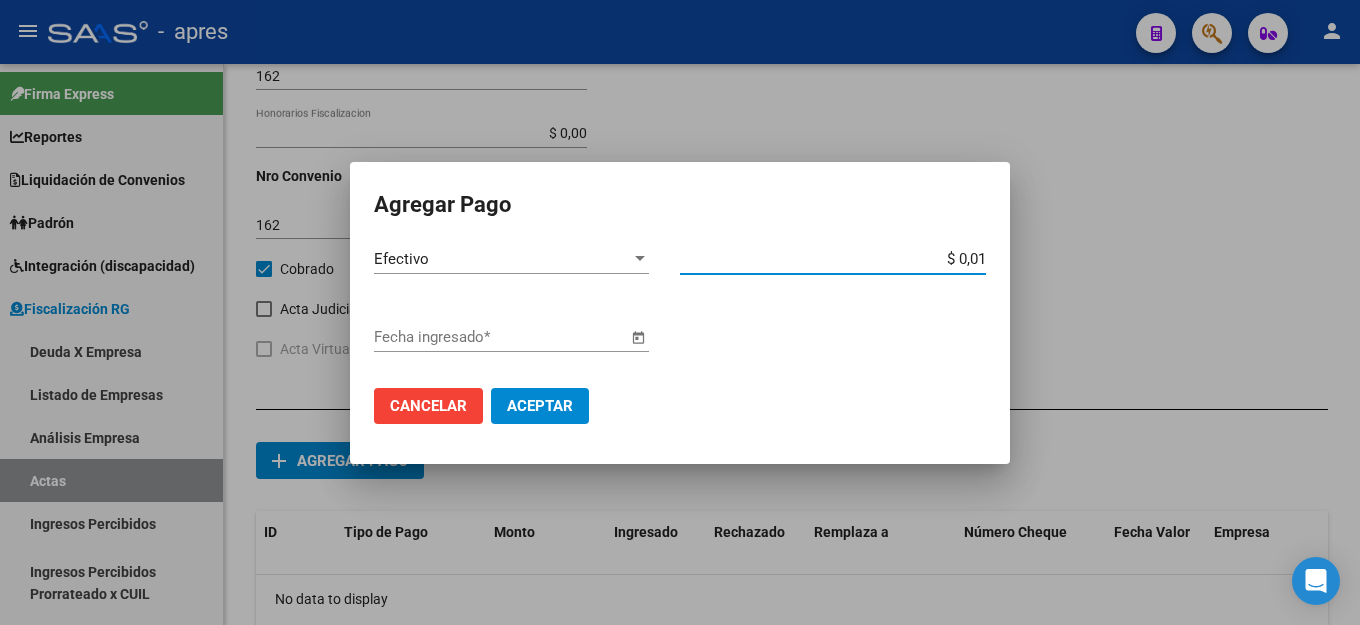 click at bounding box center (638, 338) 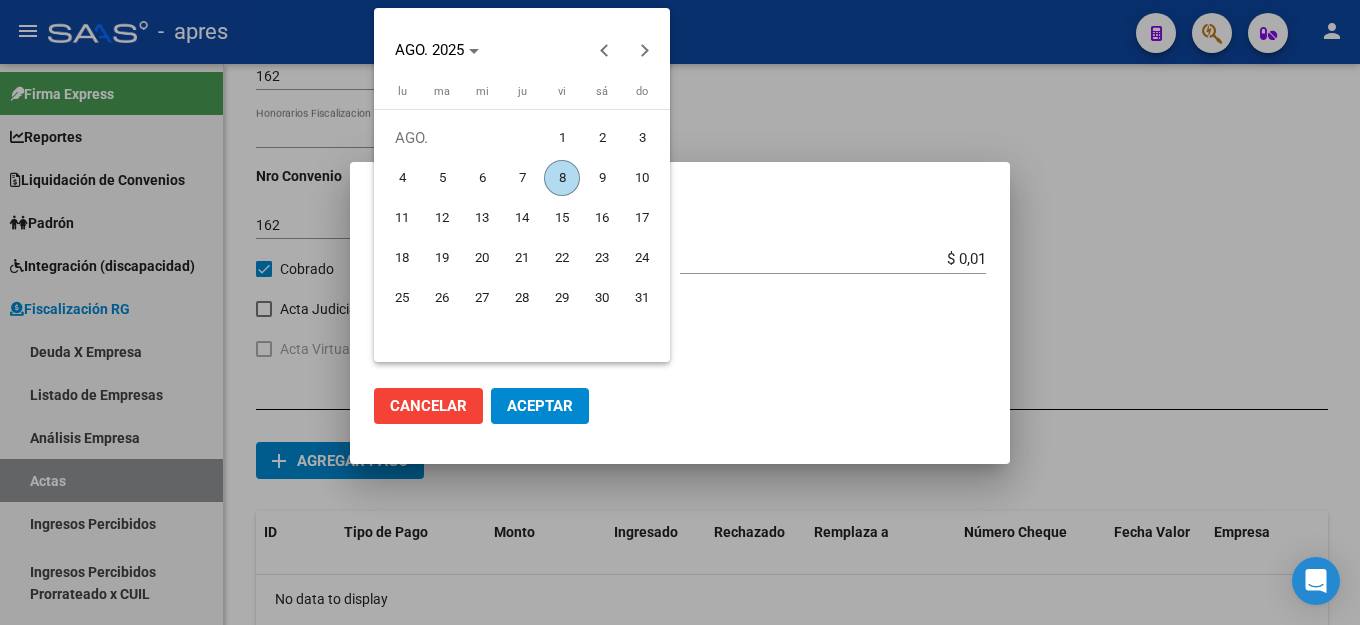 drag, startPoint x: 557, startPoint y: 180, endPoint x: 798, endPoint y: 250, distance: 250.96016 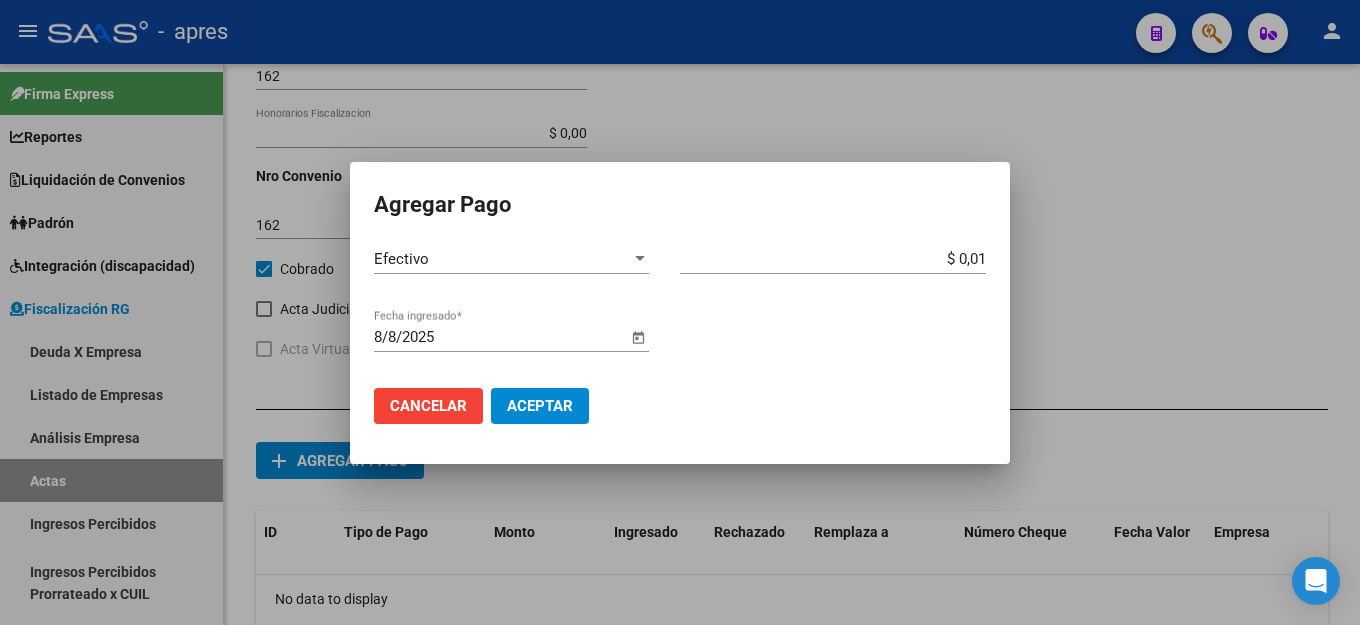 drag, startPoint x: 569, startPoint y: 407, endPoint x: 619, endPoint y: 400, distance: 50.48762 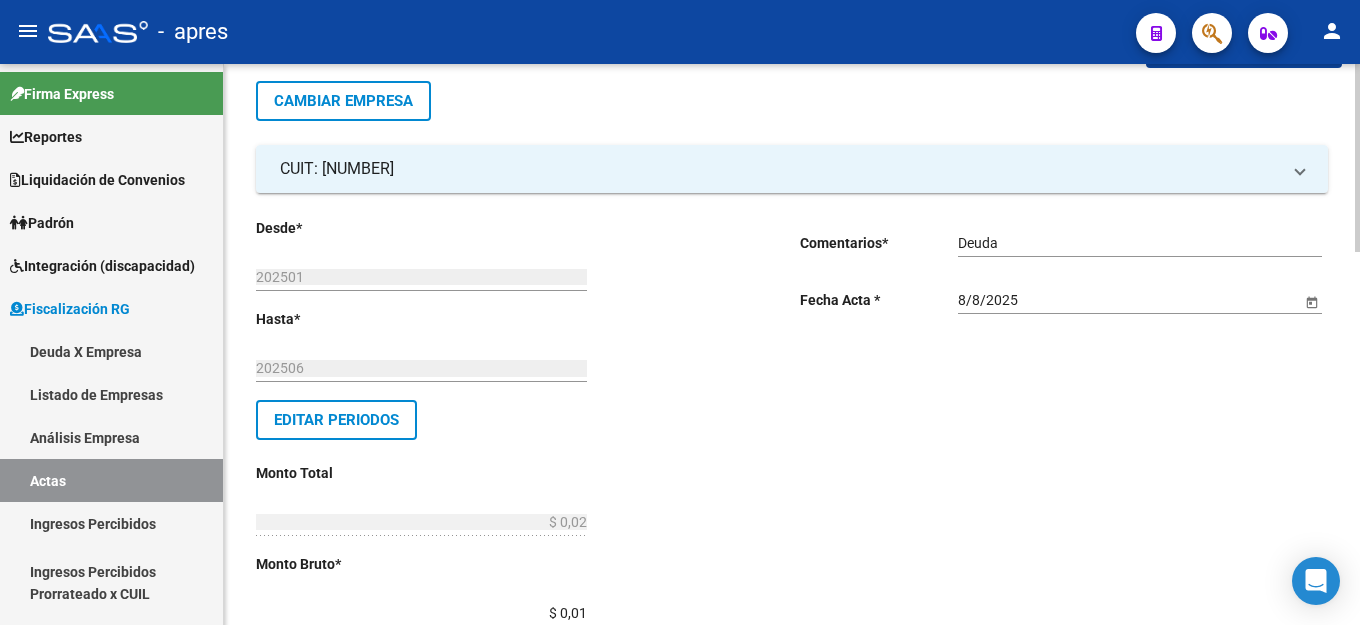 scroll, scrollTop: 0, scrollLeft: 0, axis: both 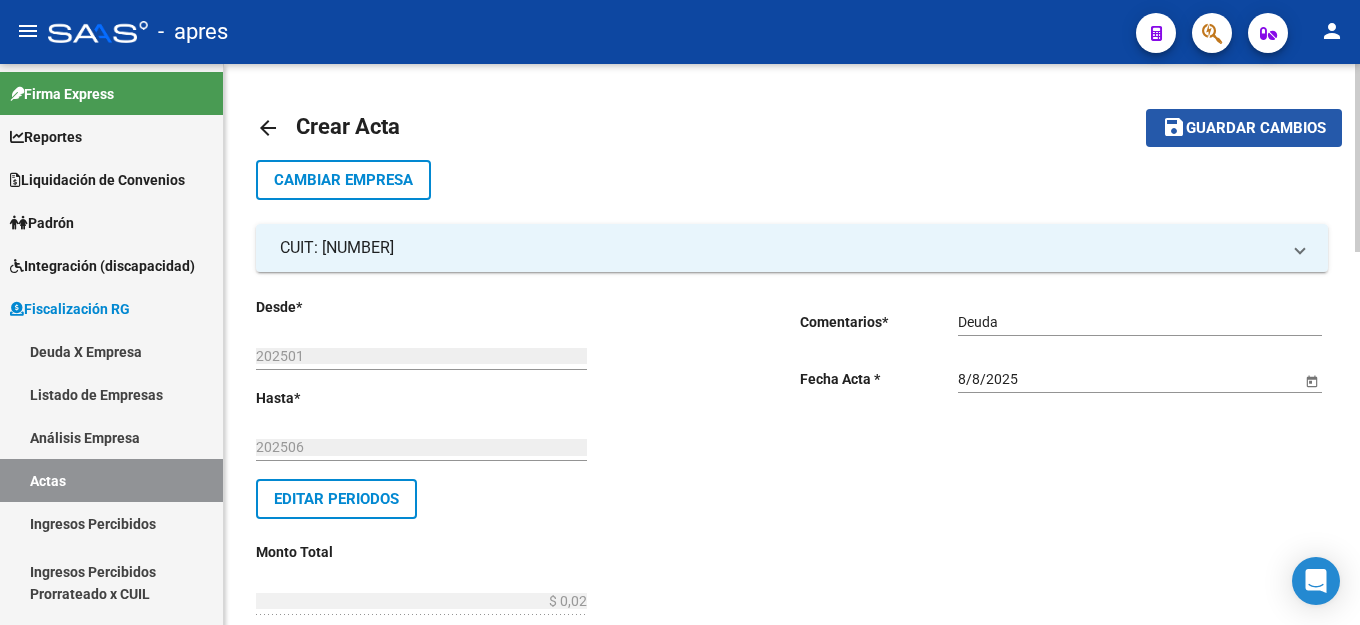 click on "save Guardar cambios" 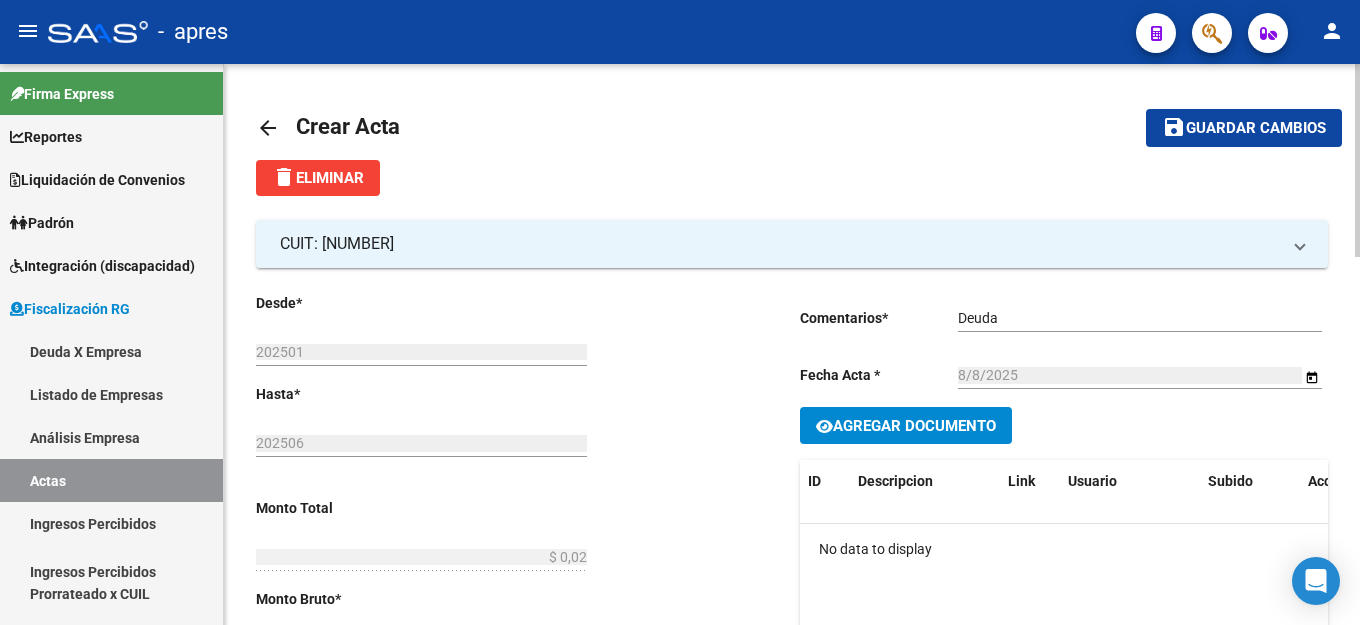 click on "Agregar Documento" 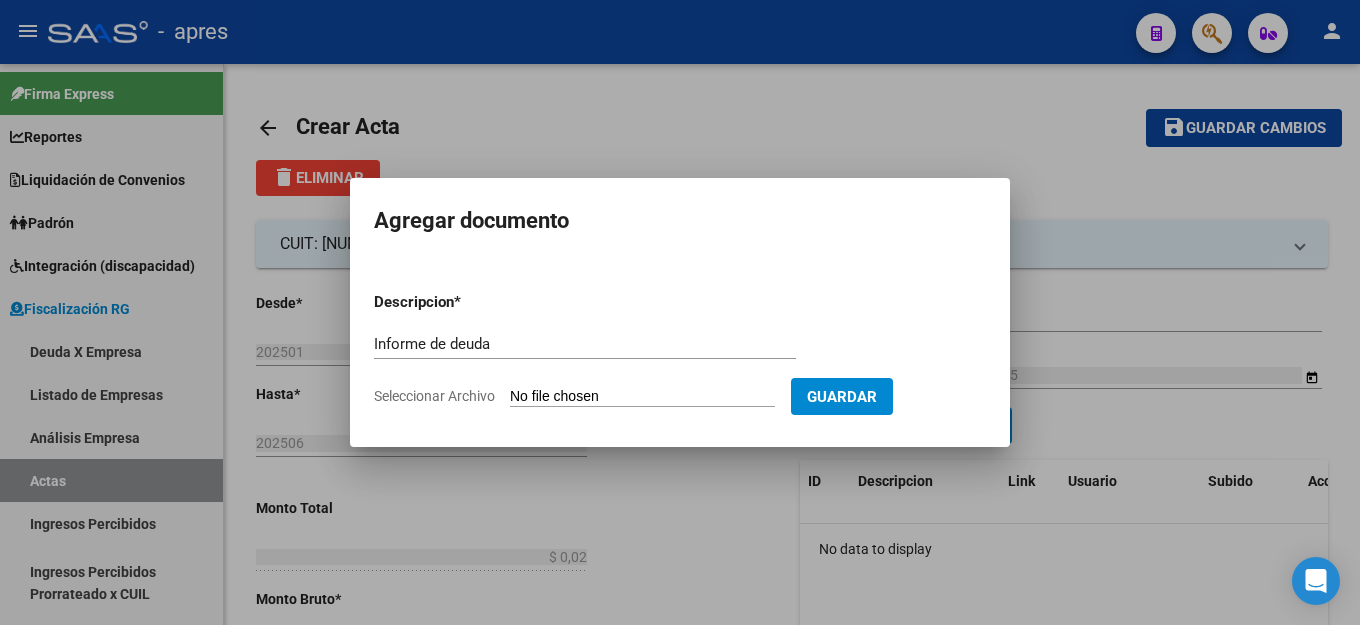 click on "Seleccionar Archivo" at bounding box center (642, 397) 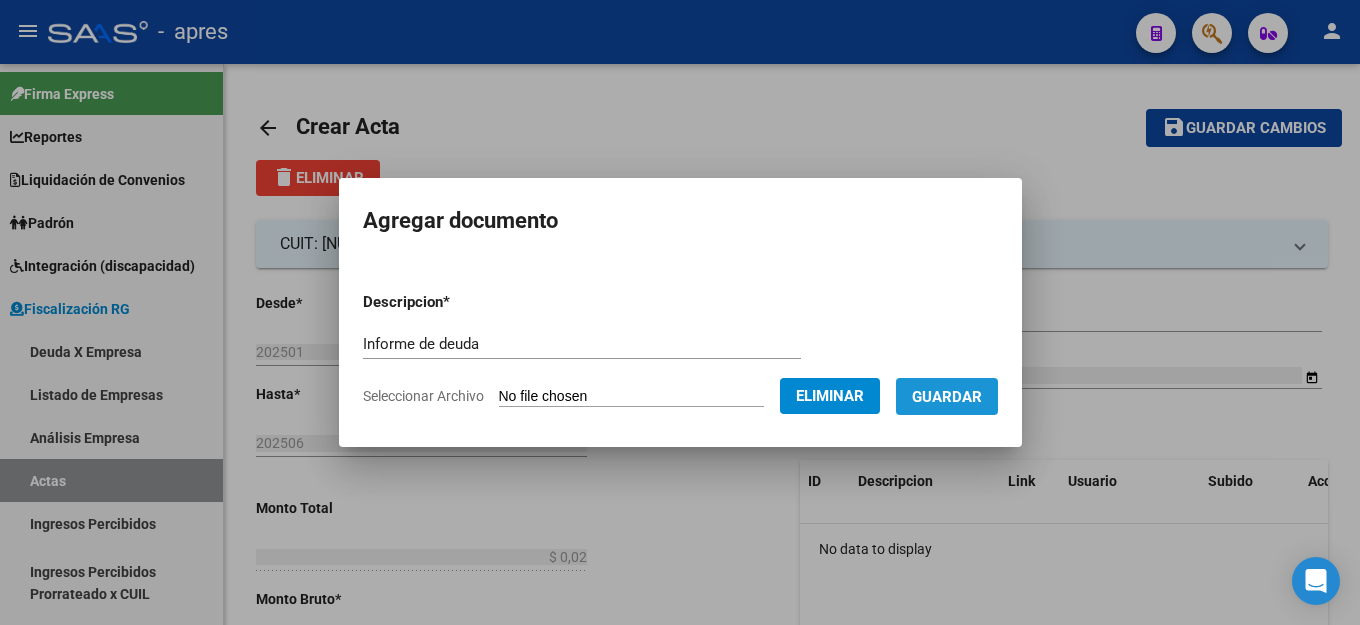 drag, startPoint x: 961, startPoint y: 394, endPoint x: 976, endPoint y: 394, distance: 15 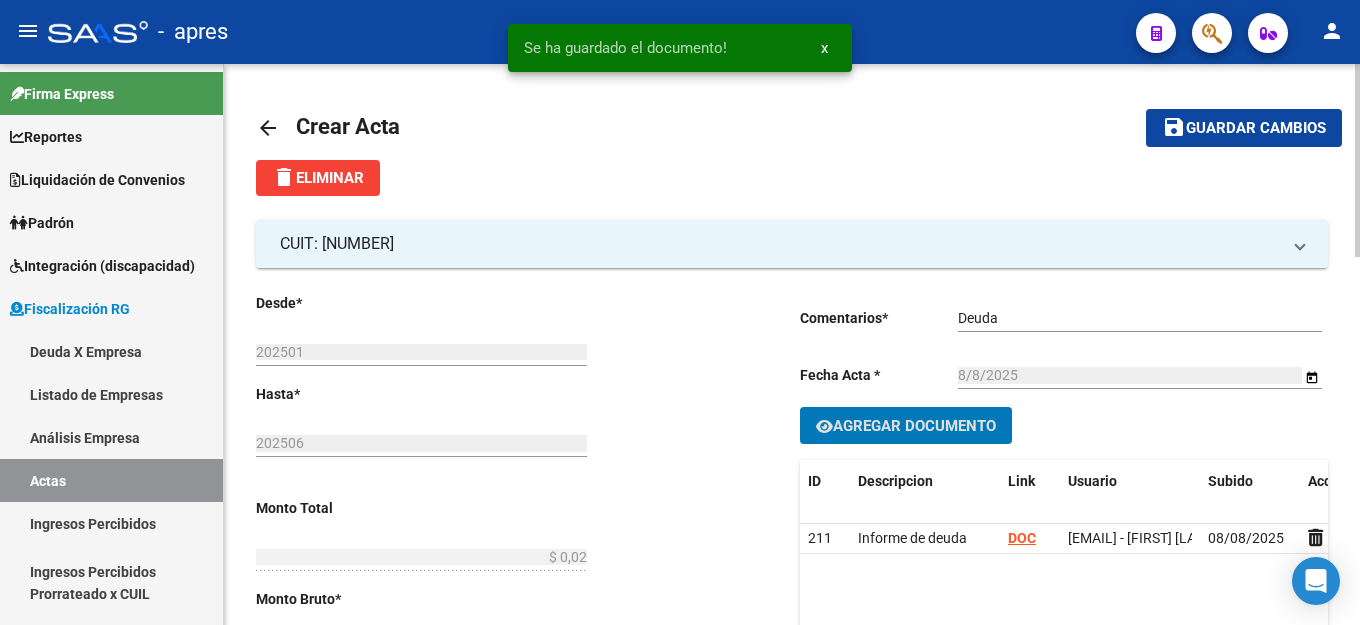 click on "Guardar cambios" 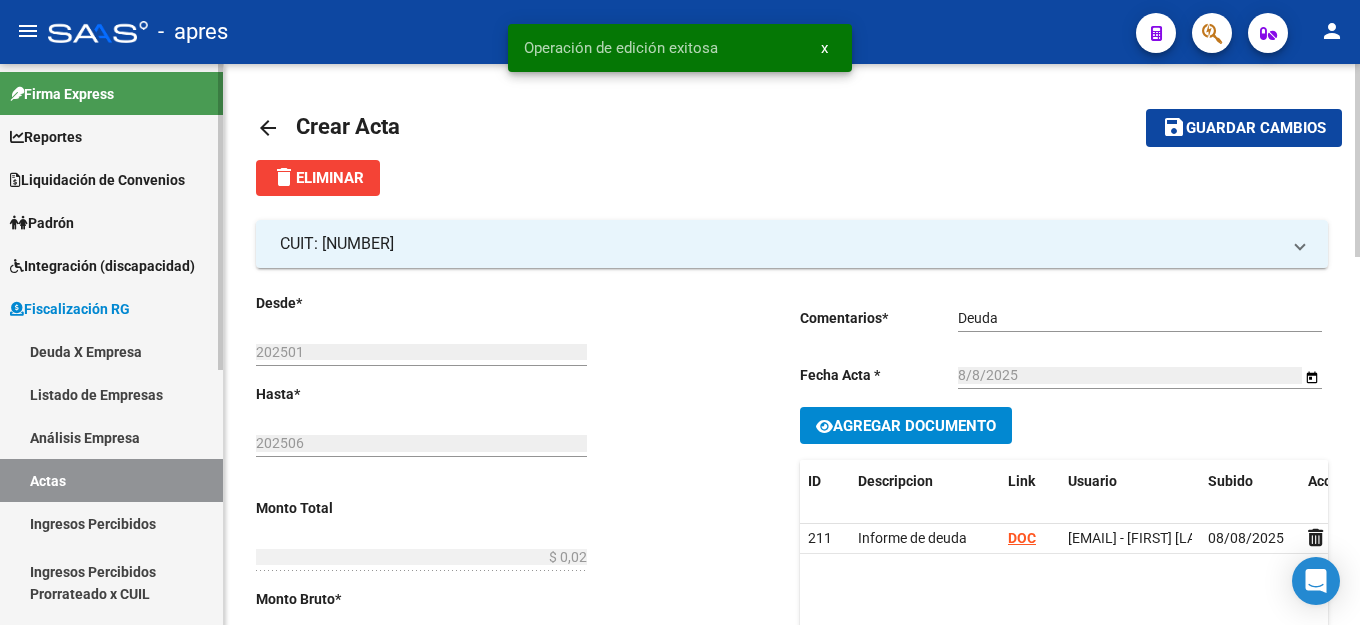 click on "Deuda X Empresa" at bounding box center (111, 351) 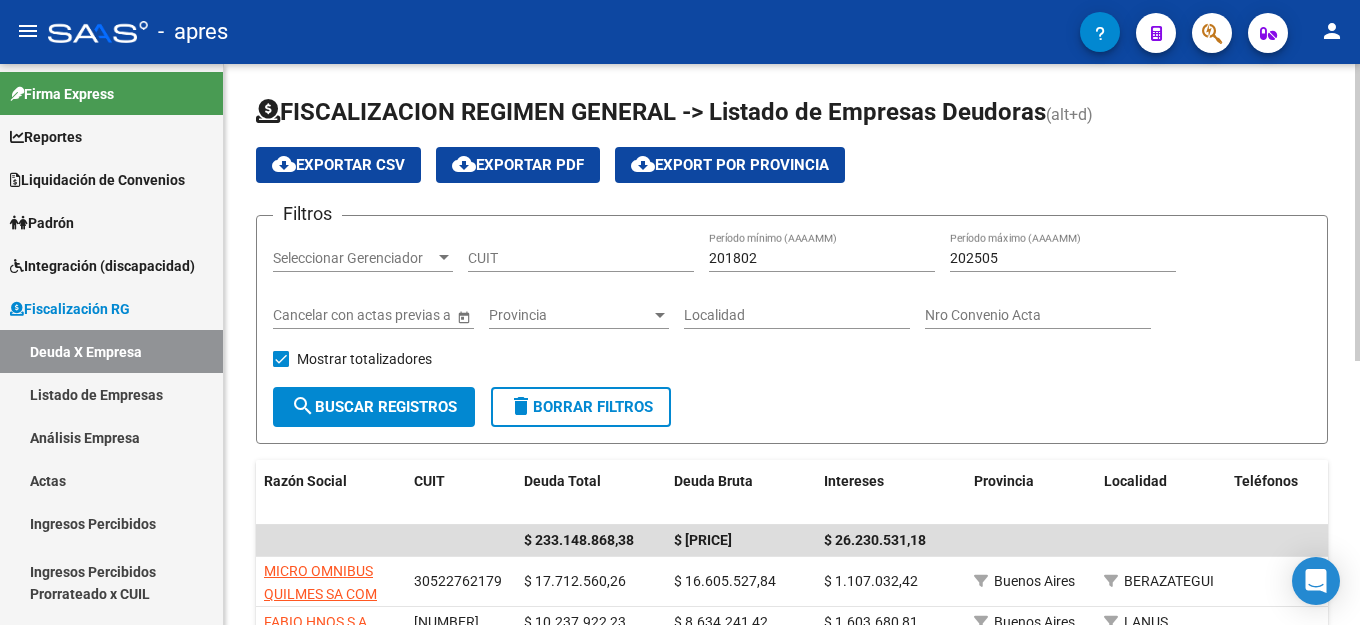 click on "CUIT" at bounding box center (581, 258) 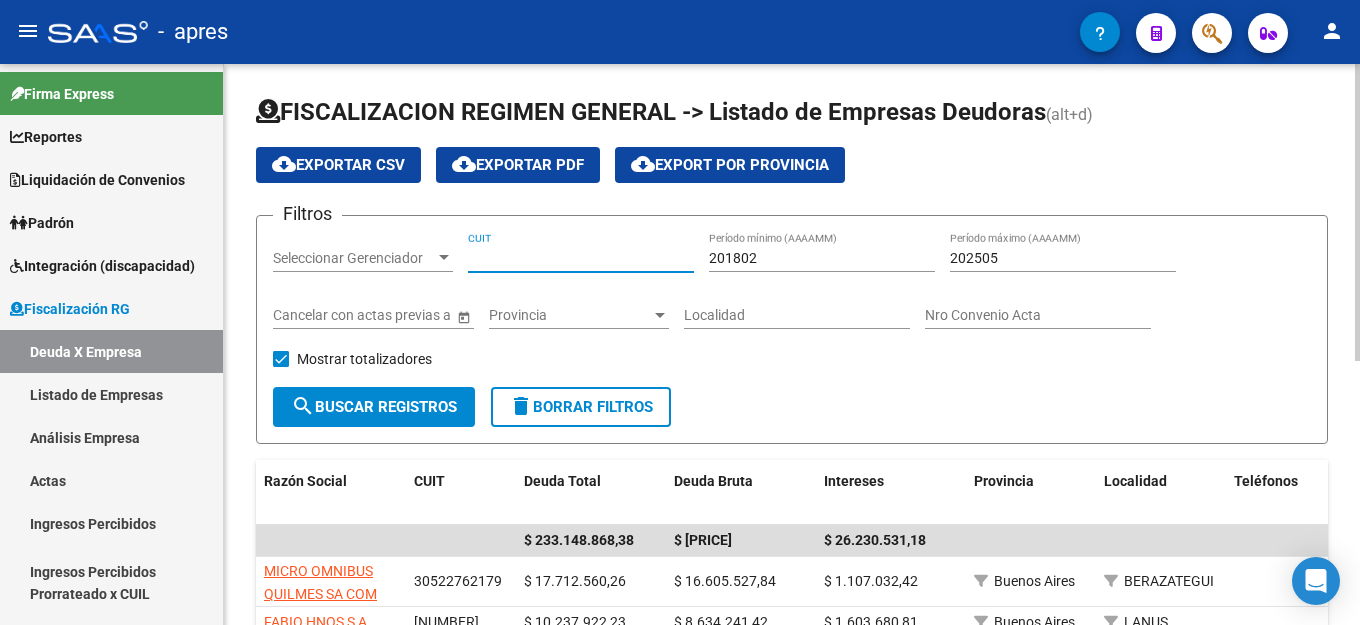 paste on "30-67943557-0" 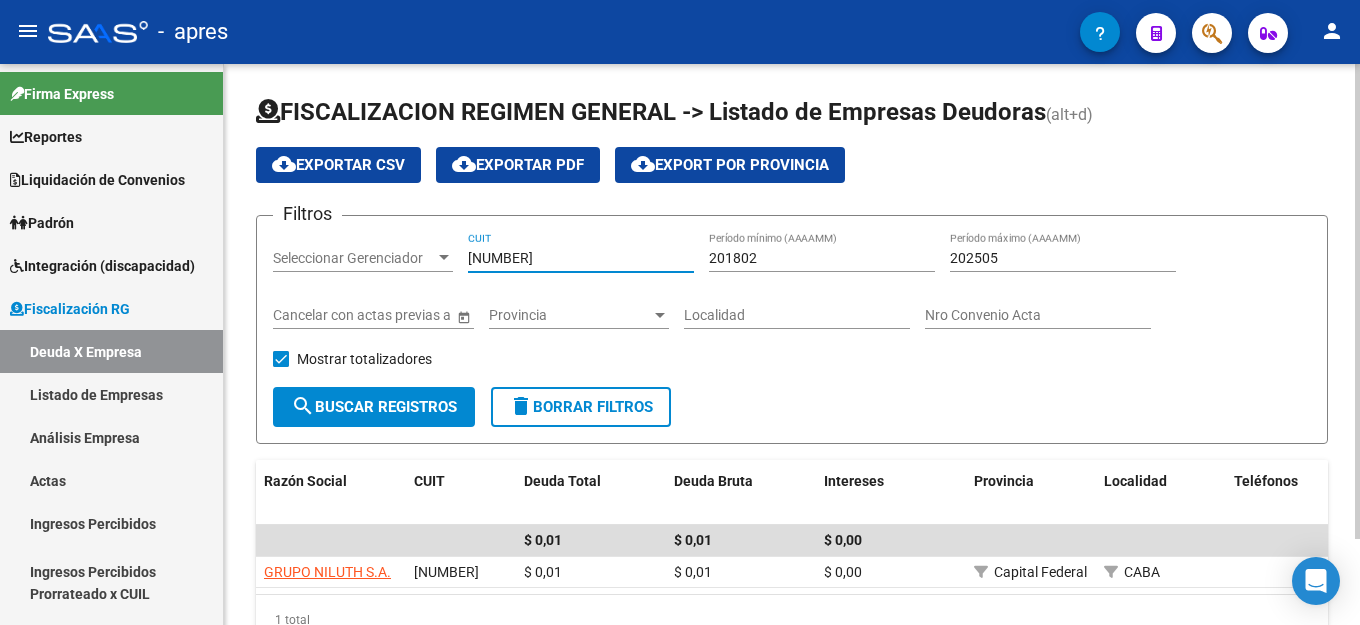 click on "202505" at bounding box center [1063, 258] 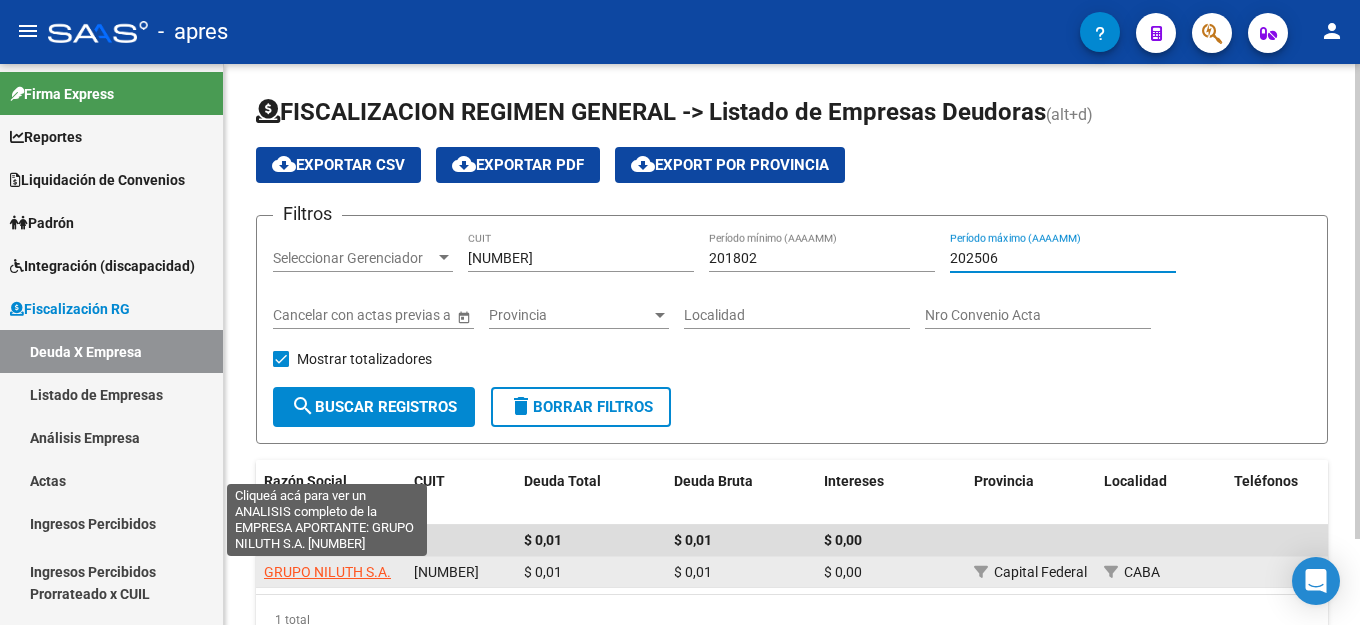 click on "GRUPO NILUTH S.A." 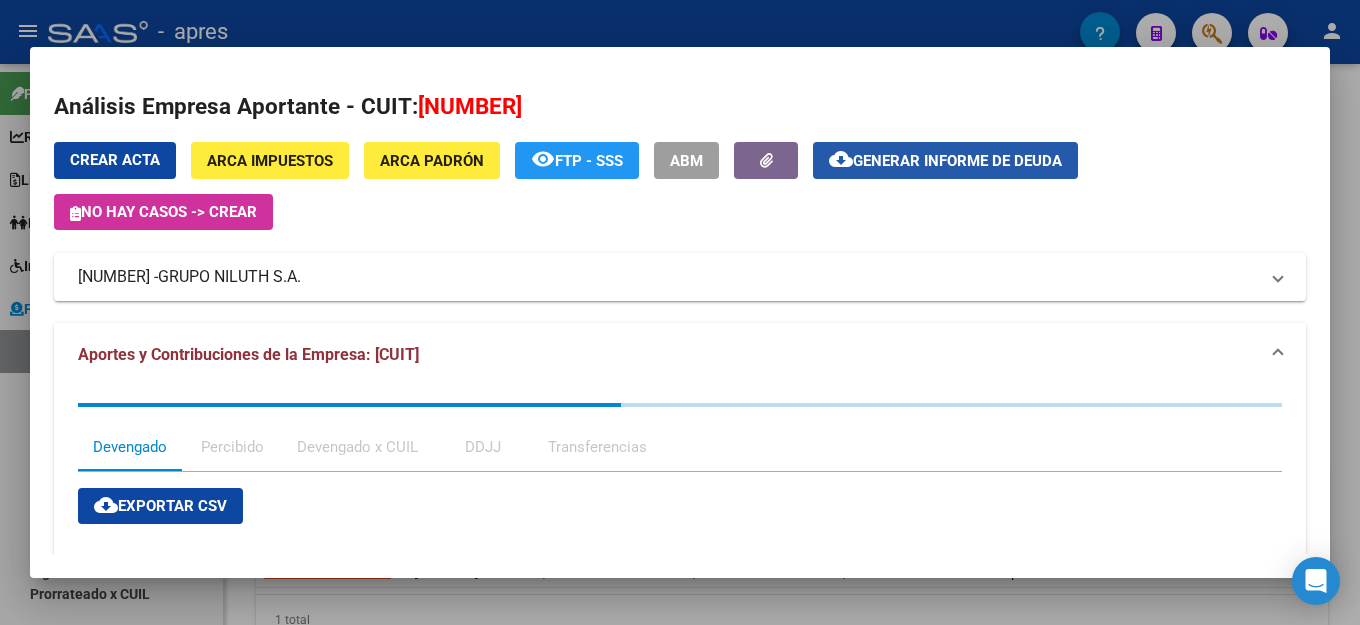click on "Generar informe de deuda" 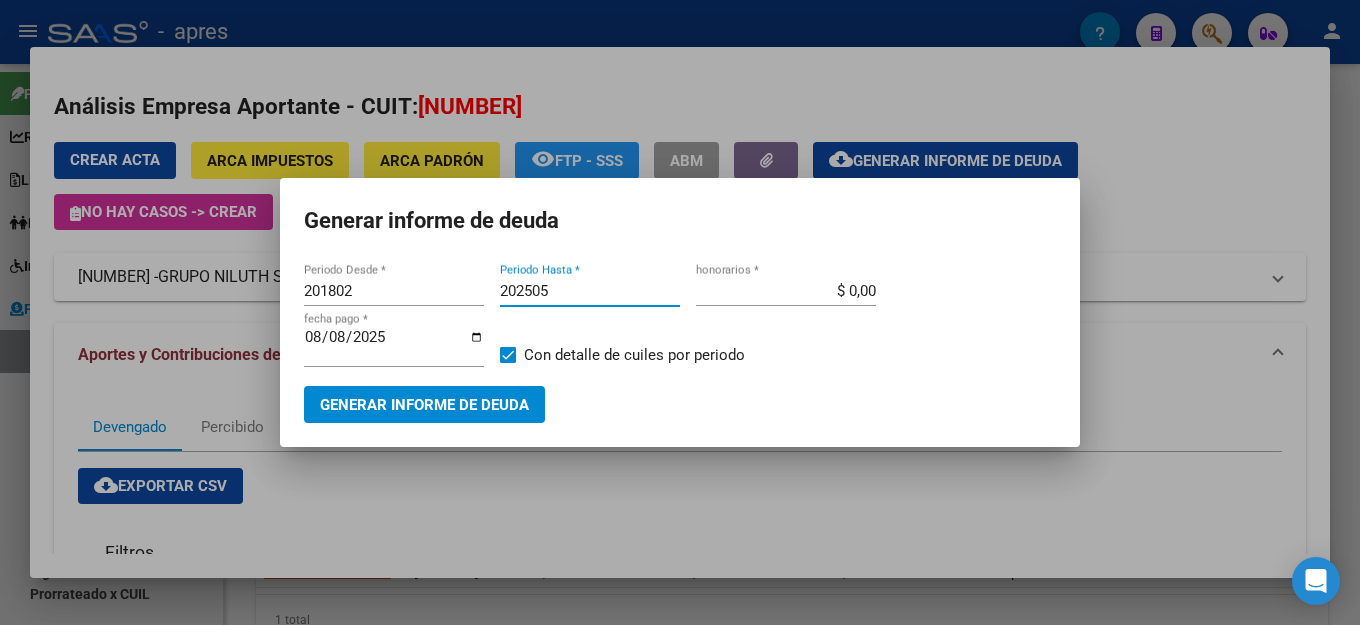click on "202505" at bounding box center (590, 291) 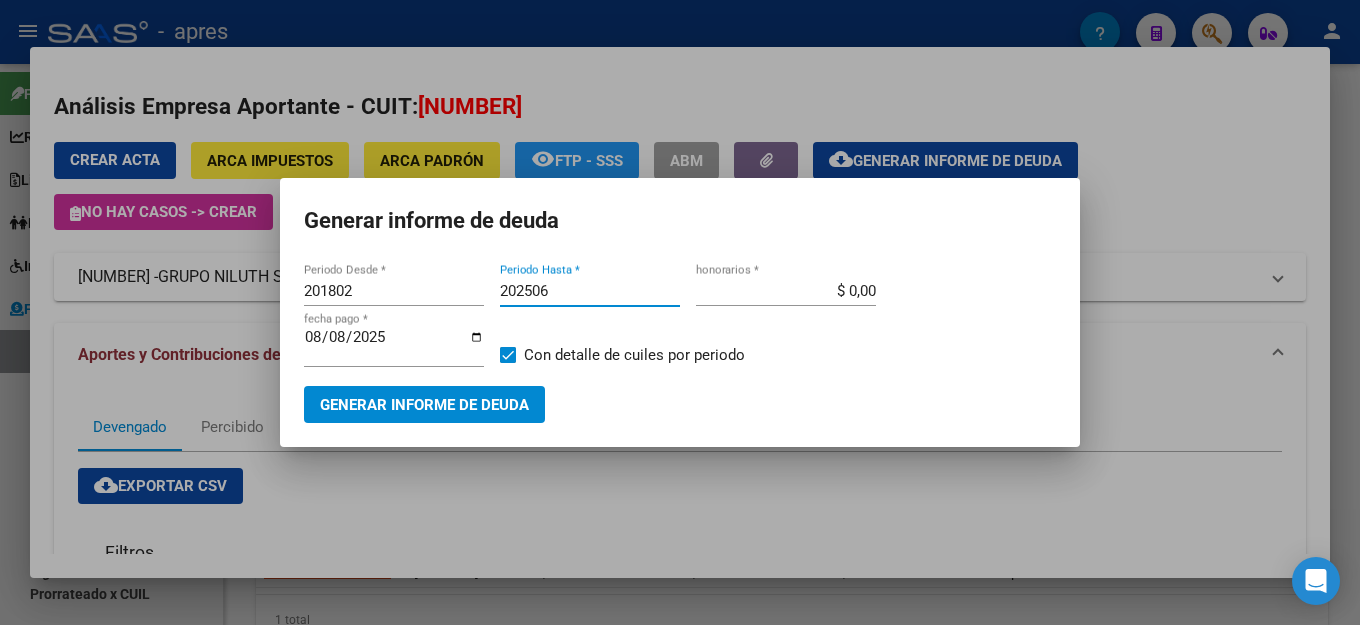 click on "Generar informe de deuda" at bounding box center (424, 405) 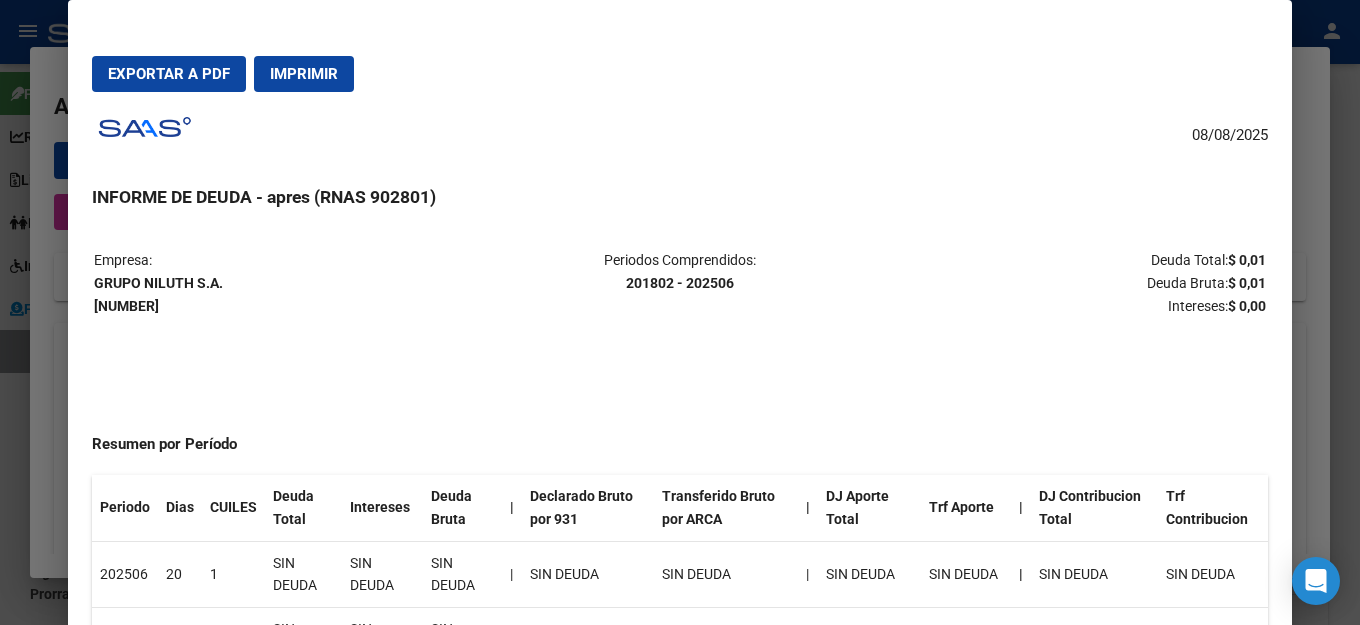 click on "Exportar a PDF Imprimir" at bounding box center [680, 74] 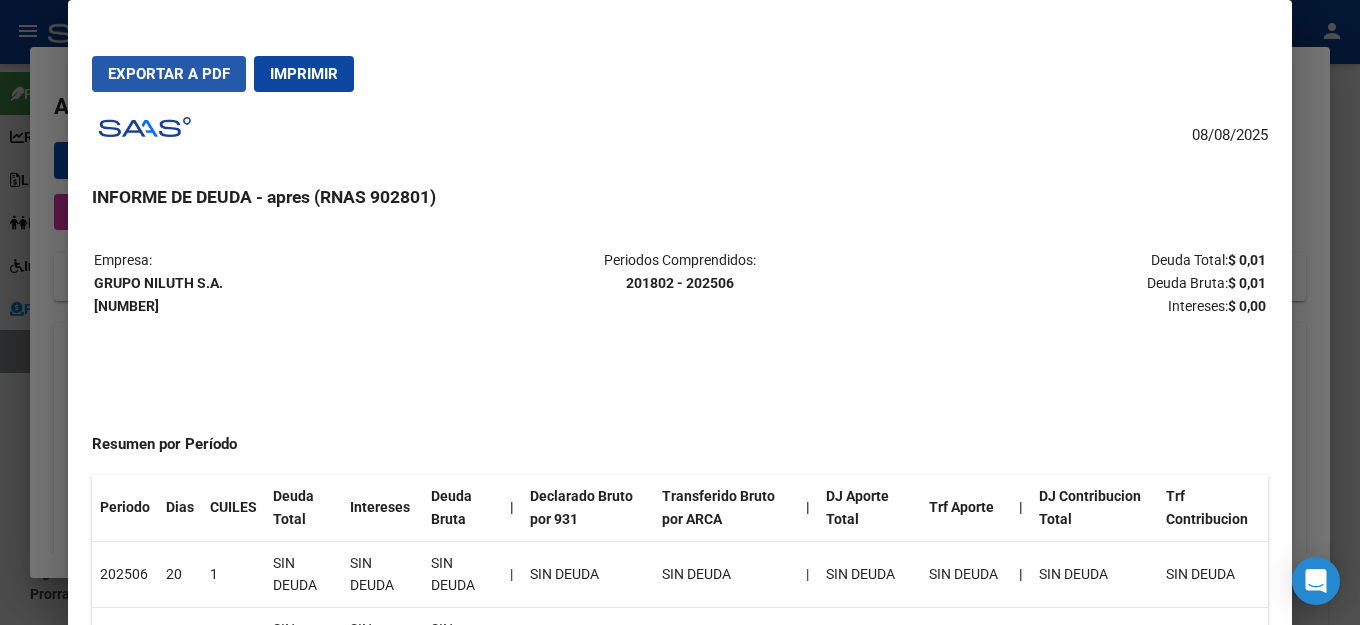click on "Exportar a PDF" at bounding box center (169, 74) 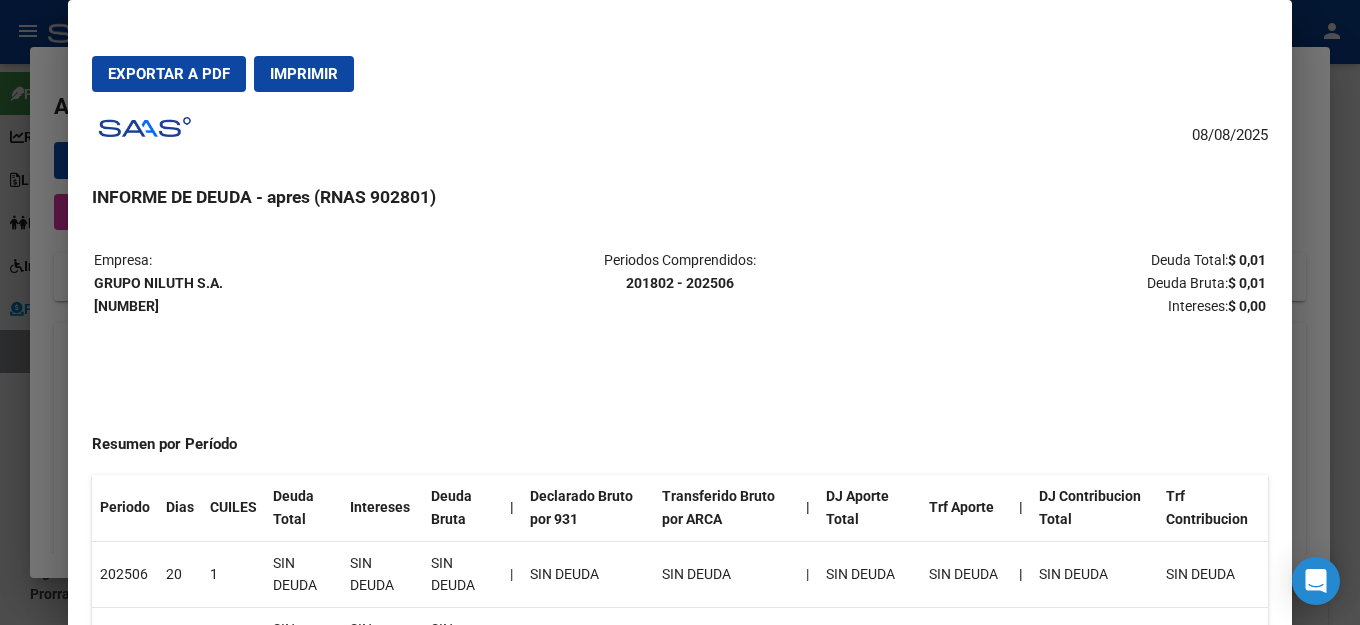 click on "08/08/2025  INFORME DE DEUDA - apres (RNAS 902801) Empresa:  GRUPO NILUTH S.A.  30679435570 Periodos Comprendidos:  201802 - 202506   Deuda Total:  $ 0,01  Deuda Bruta:  $ 0,01  Intereses:  $ 0,00 Resumen por Período Periodo Dias CUILES Deuda Total Intereses Deuda Bruta | Declarado Bruto por 931 Transferido Bruto por ARCA | DJ Aporte Total Trf Aporte | DJ Contribucion Total Trf Contribucion 202506 20 1 SIN DEUDA  SIN DEUDA  SIN DEUDA  | SIN DEUDA  SIN DEUDA  | SIN DEUDA  SIN DEUDA  | SIN DEUDA  SIN DEUDA  202505 50 1 SIN DEUDA  SIN DEUDA  SIN DEUDA  | SIN DEUDA  SIN DEUDA  | SIN DEUDA  SIN DEUDA  | SIN DEUDA  SIN DEUDA  202504 81 1 $ 0,01  $ 0,00  $ 0,01  | $ 70.750,72  $ 70.750,71  | $ 23.583,57  $ 23.583,57  | $ 47.167,15  $ 47.167,14  202503 111 1 SIN DEUDA  SIN DEUDA  SIN DEUDA  | SIN DEUDA  SIN DEUDA  | SIN DEUDA  SIN DEUDA  | SIN DEUDA  SIN DEUDA  202502 142 1 SIN DEUDA  SIN DEUDA  SIN DEUDA  | SIN DEUDA  SIN DEUDA  | SIN DEUDA  SIN DEUDA  | SIN DEUDA  SIN DEUDA  202501 169 1 SIN DEUDA  | |" at bounding box center [680, 392] 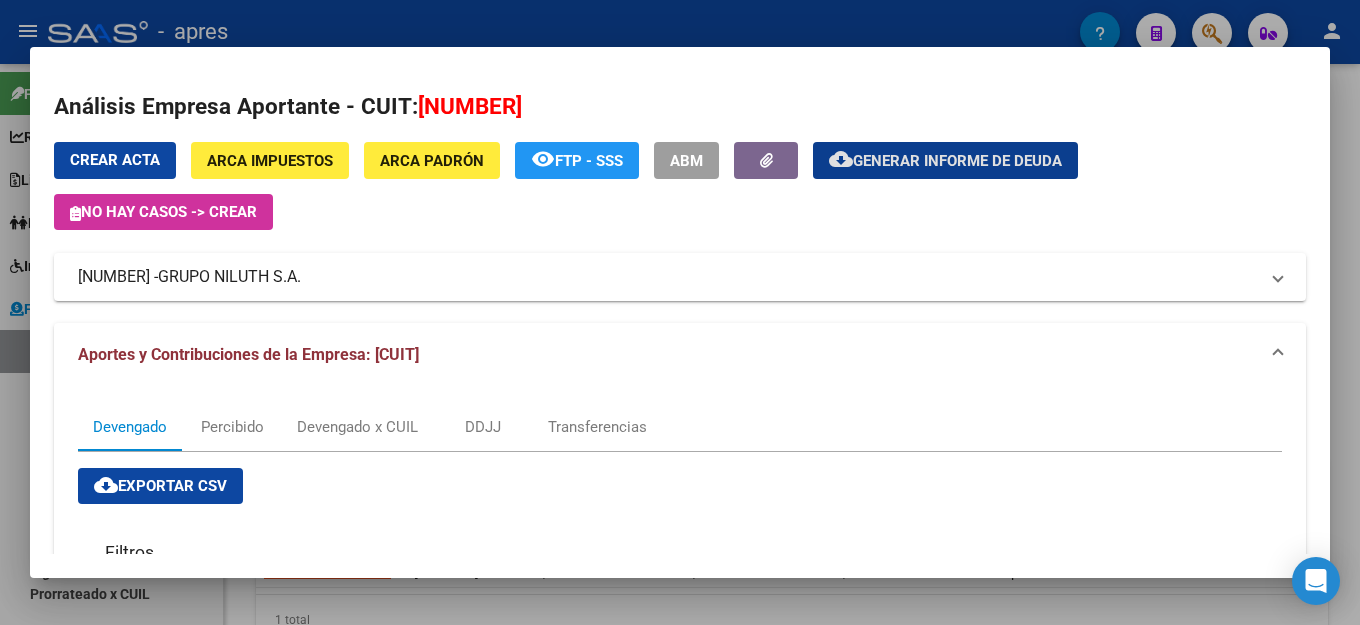click on "Crear Acta" at bounding box center [115, 160] 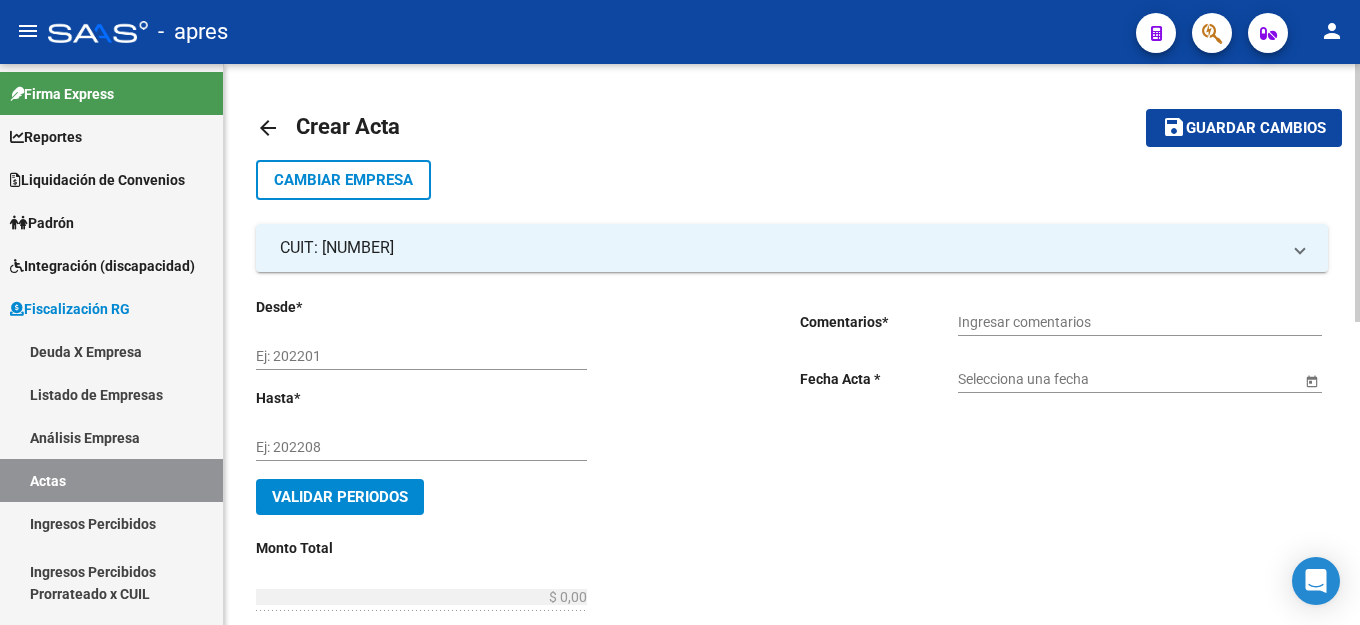 click on "Ej: 202201" 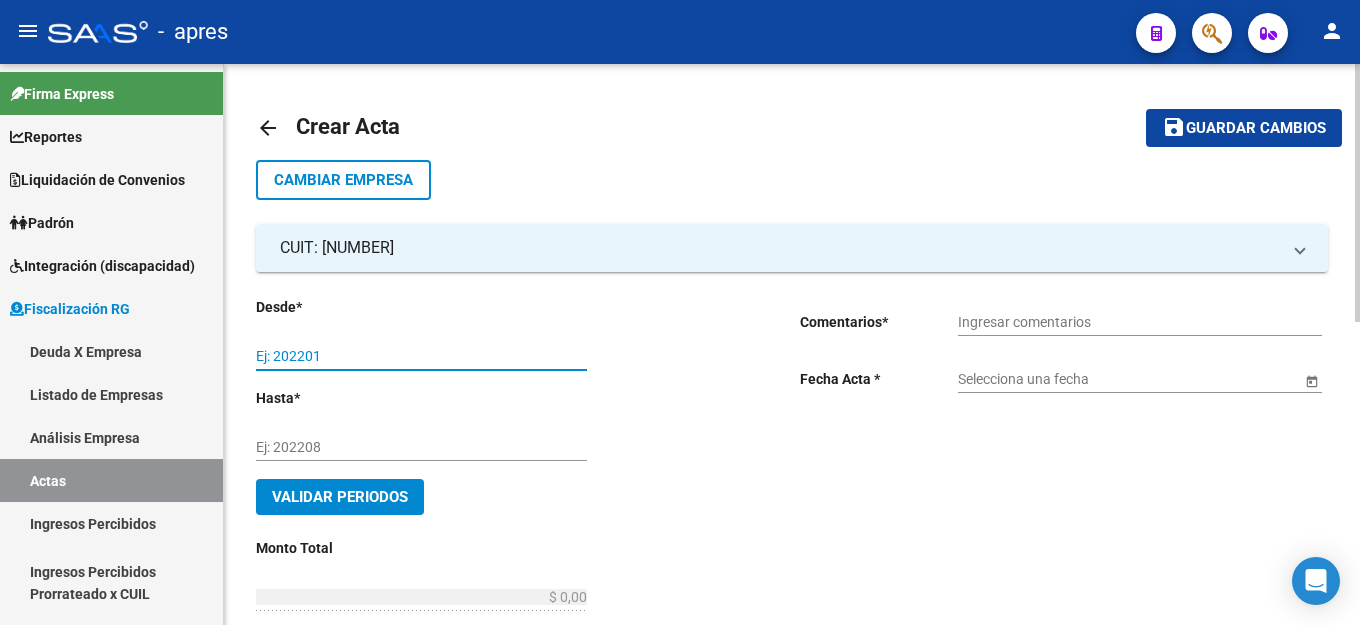 click on "Ej: 202201" at bounding box center [421, 356] 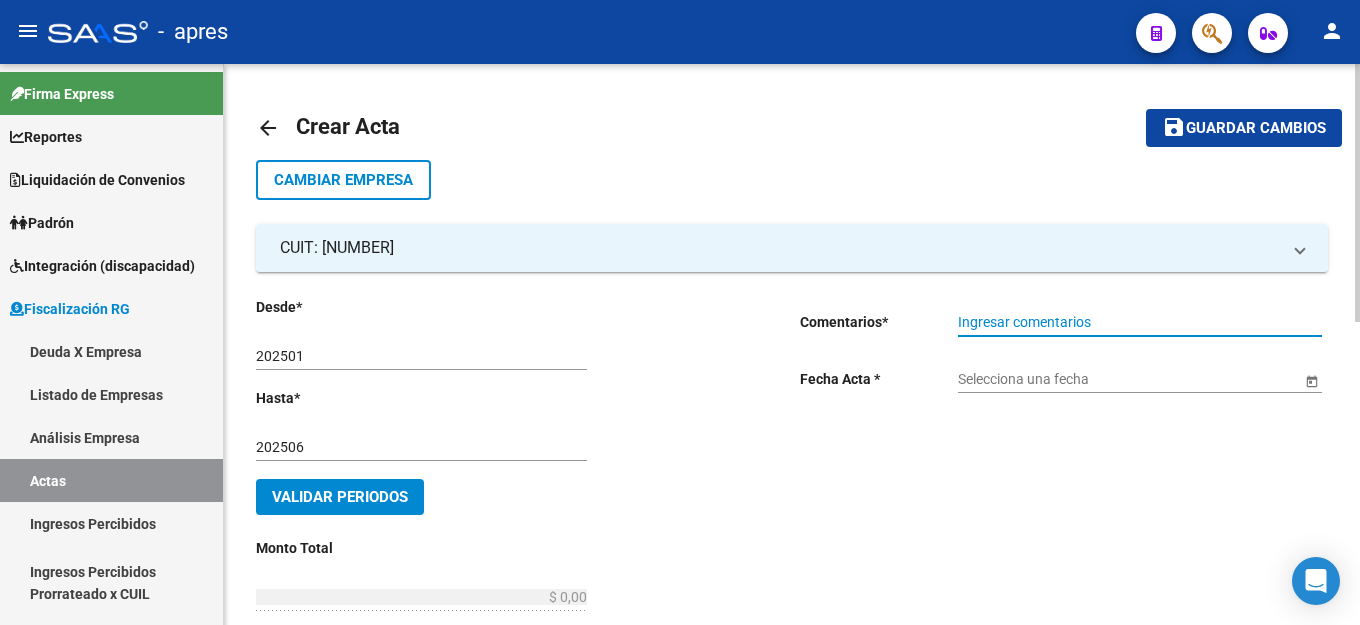 click on "Ingresar comentarios" at bounding box center (1140, 322) 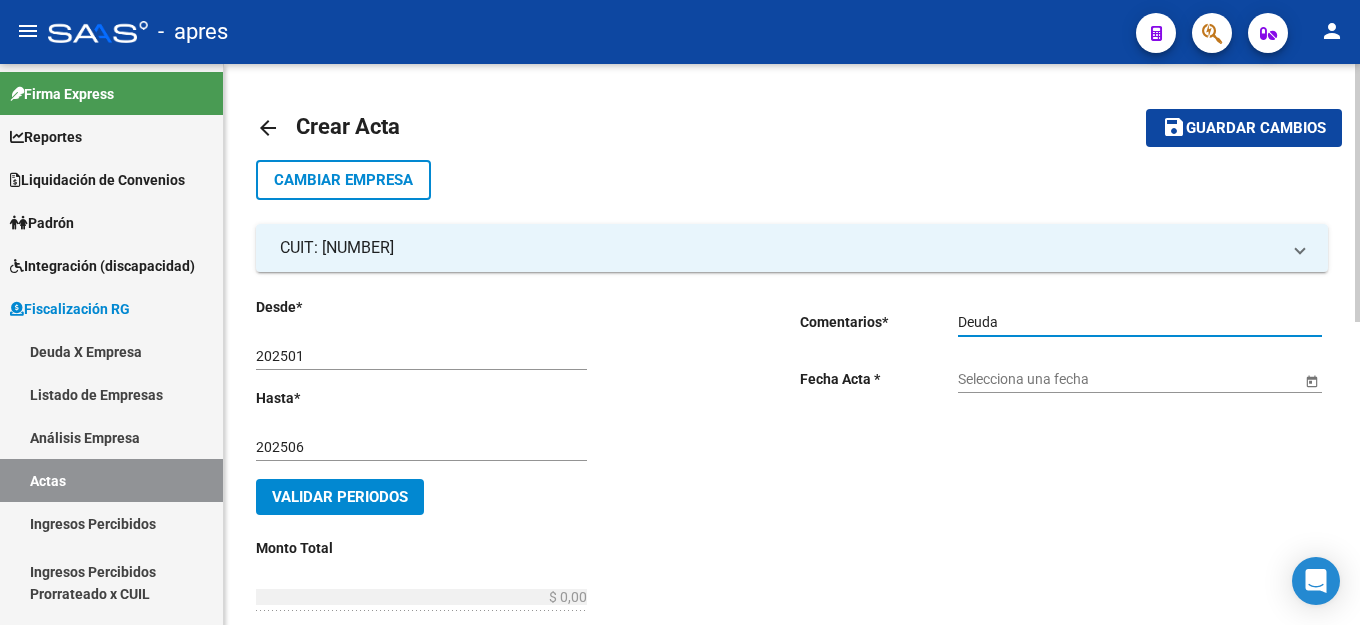 click on "Selecciona una fecha" 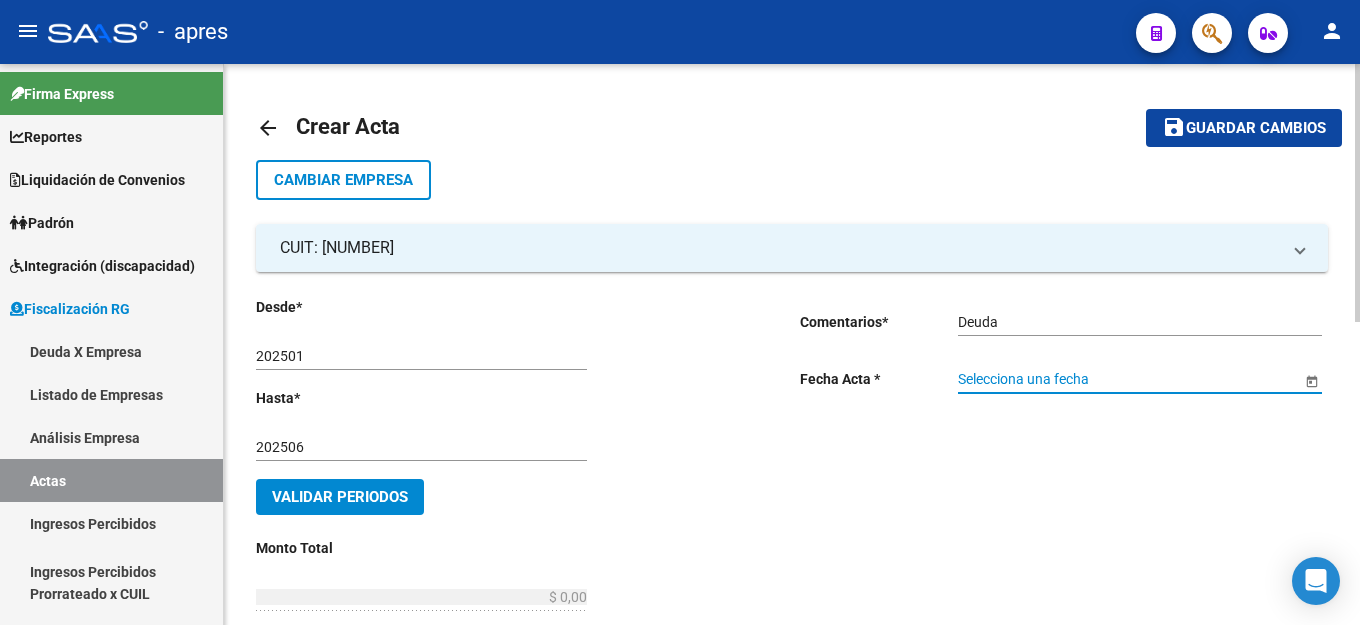 click on "Selecciona una fecha" at bounding box center [1129, 379] 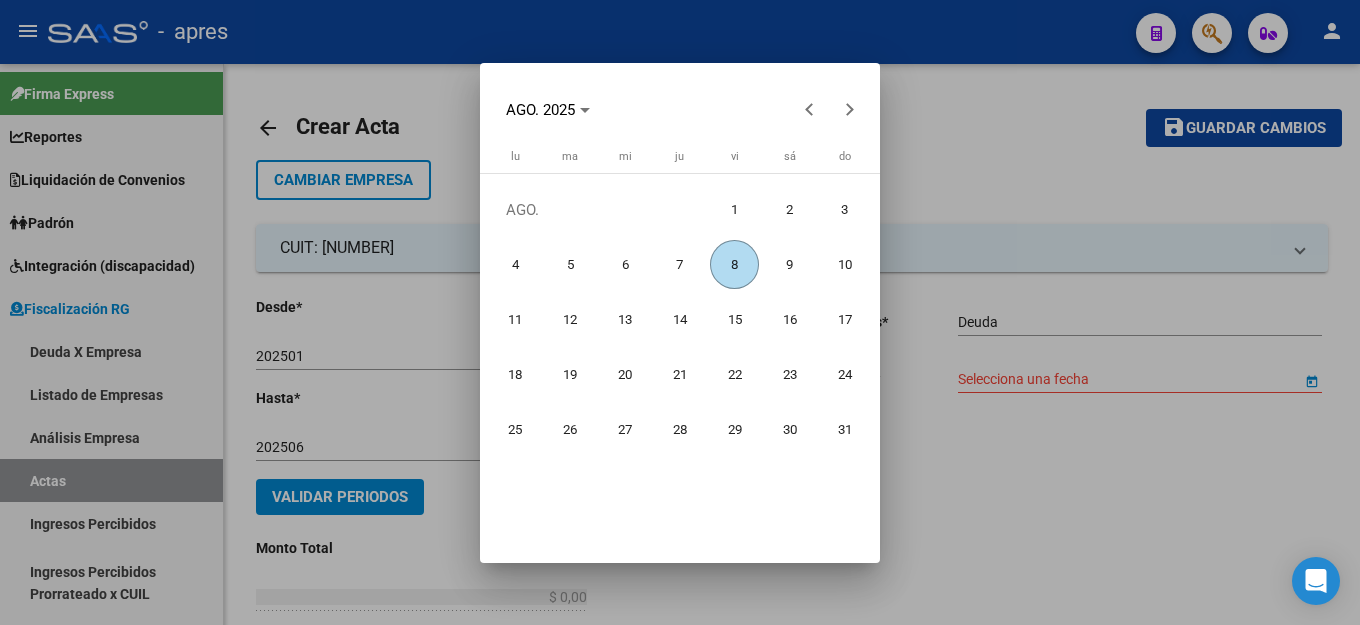 click on "8" at bounding box center (734, 264) 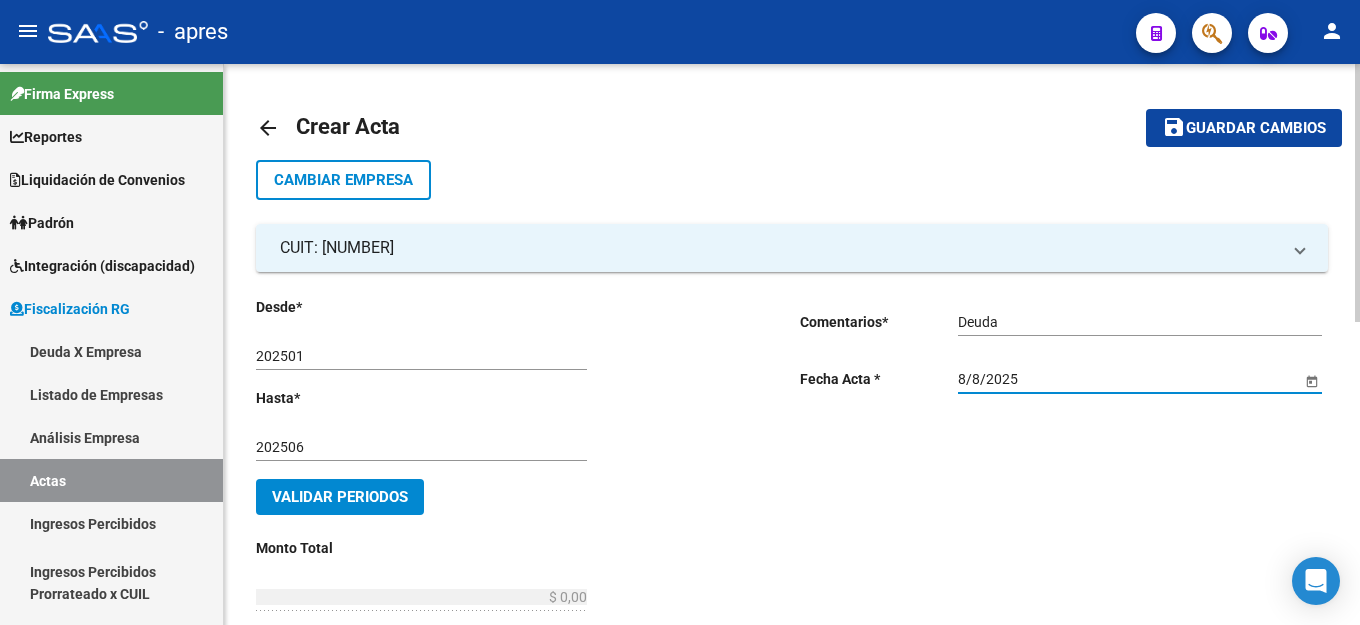click on "Validar Periodos" 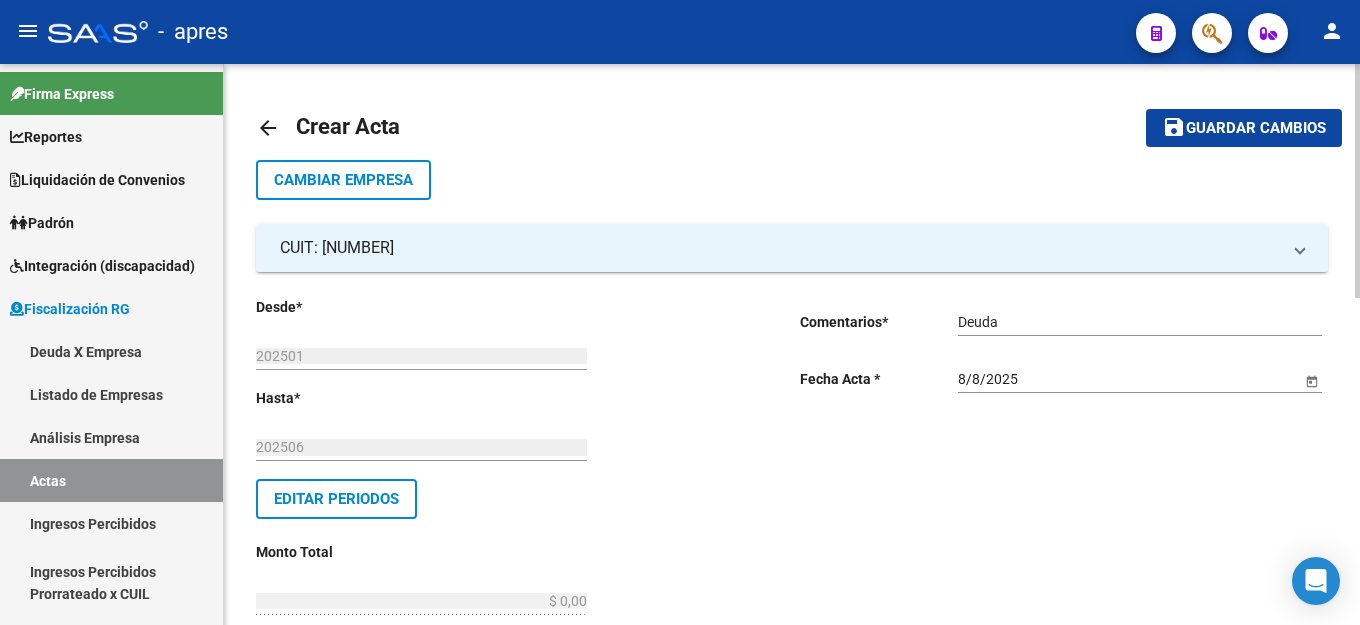 click on "Desde  *   202501 Ej: 202201  Hasta  *   202506 Ej: 202208   Editar Periodos Monto Total    $ 0,00 Ingresar el monto total  Monto Bruto  *   $ 0,00 Ingresar monto bruto  Intereses  *   $ 0,00 Ingresar intereses   Grupo Fiscalizador * Seleccionar Grupo Fiscalizador Seleccionar Grupo Fiscalizador  Fiscalizador * Seleccionar Fiscalizador Seleccionar Fiscalizador Número Acta  *   Ingresar número acta    $ 0,00 Honorarios Fiscalizacion  Nro Convenio    Ingresar número de convenio     Cobrado    Acta Judicial     Acta Virtual / Moroso Incobrable" 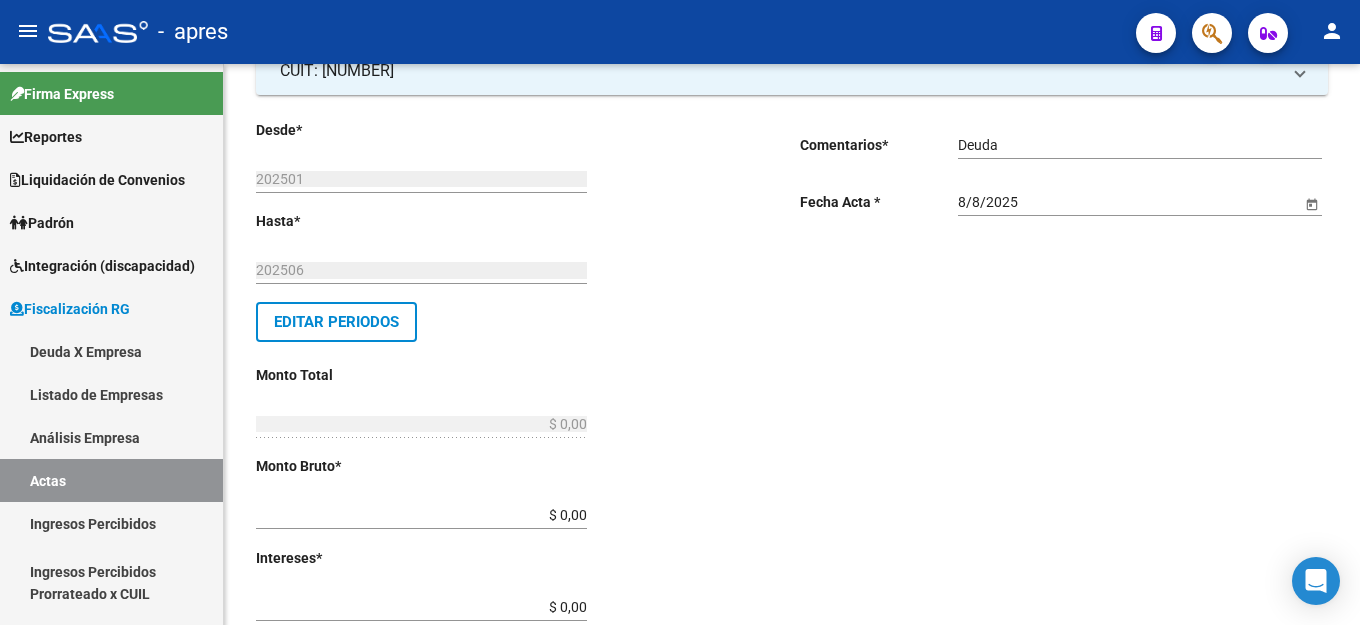 scroll, scrollTop: 200, scrollLeft: 0, axis: vertical 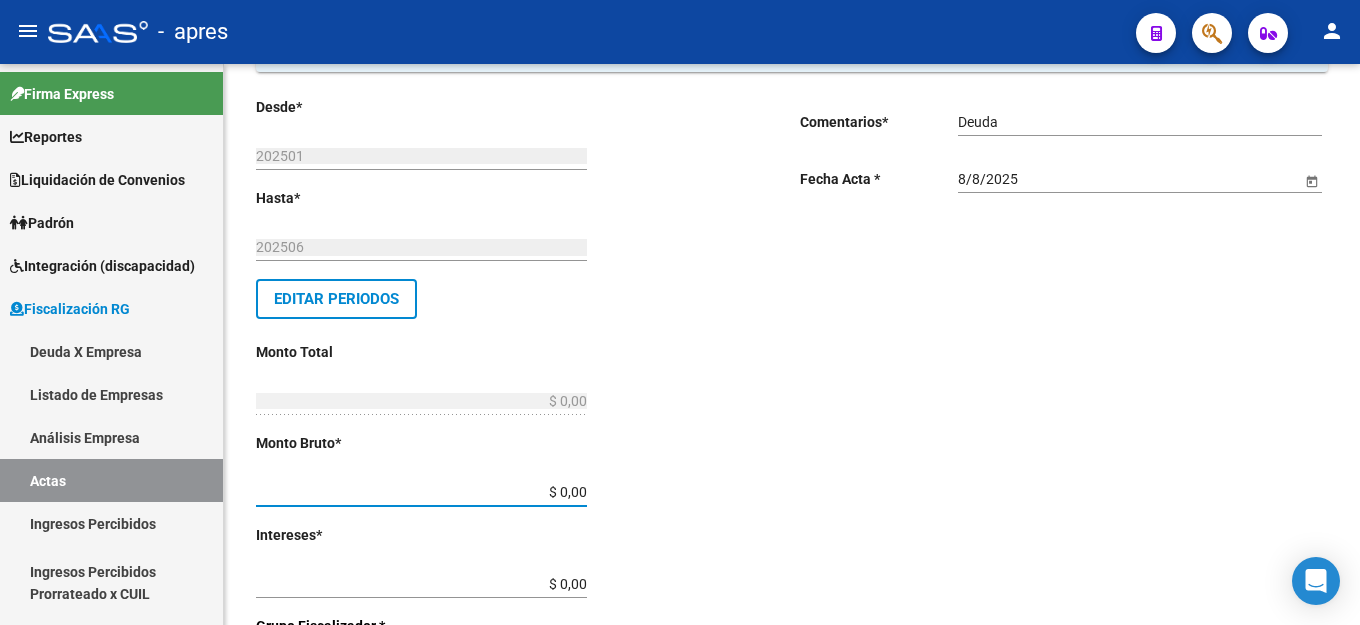 click on "$ 0,00" at bounding box center [421, 492] 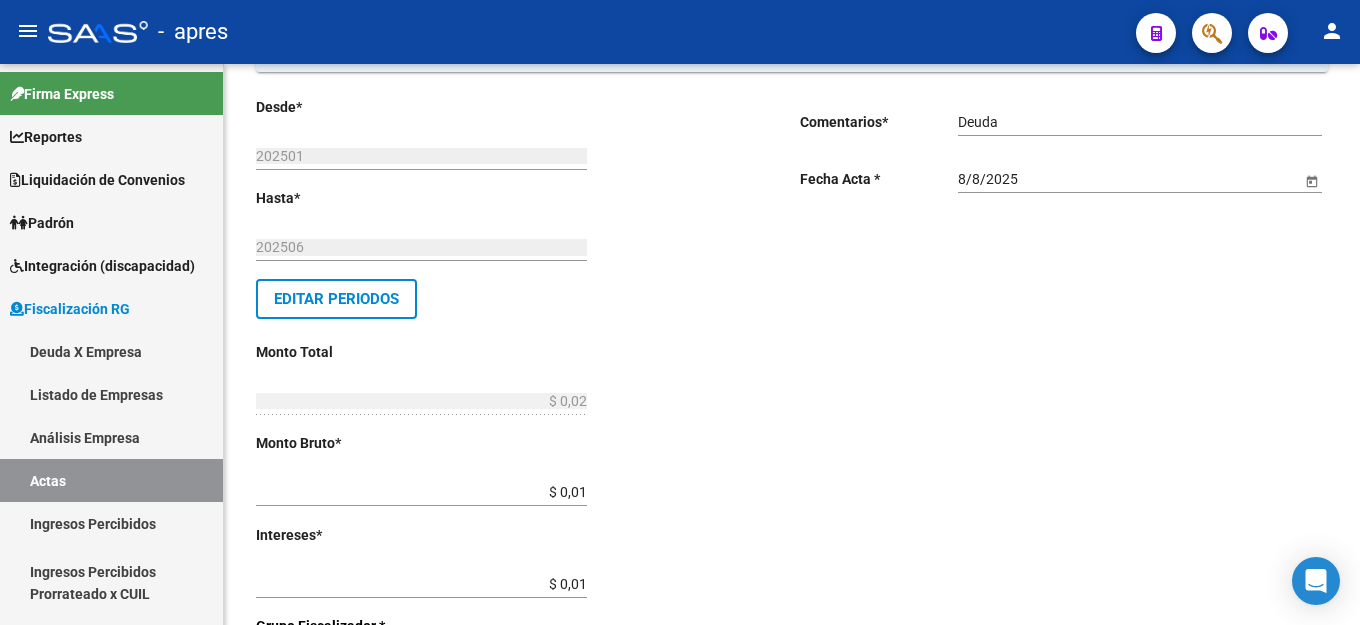 scroll, scrollTop: 531, scrollLeft: 0, axis: vertical 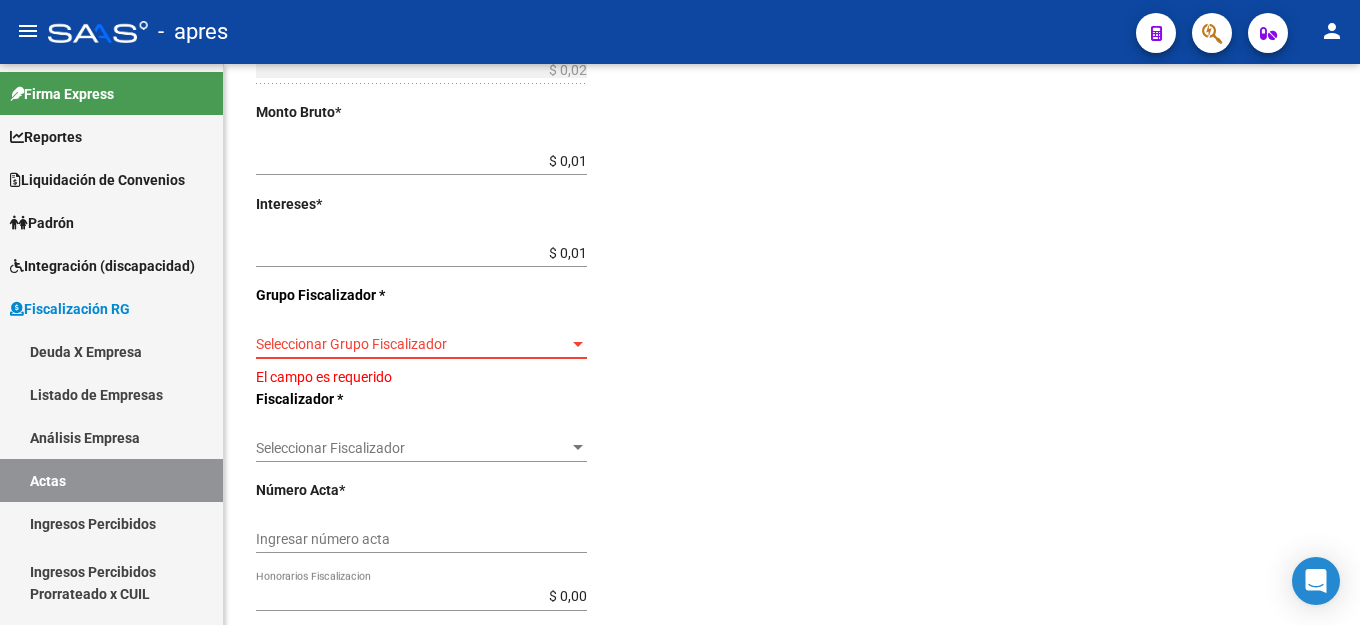 click on "Seleccionar Grupo Fiscalizador" at bounding box center (412, 344) 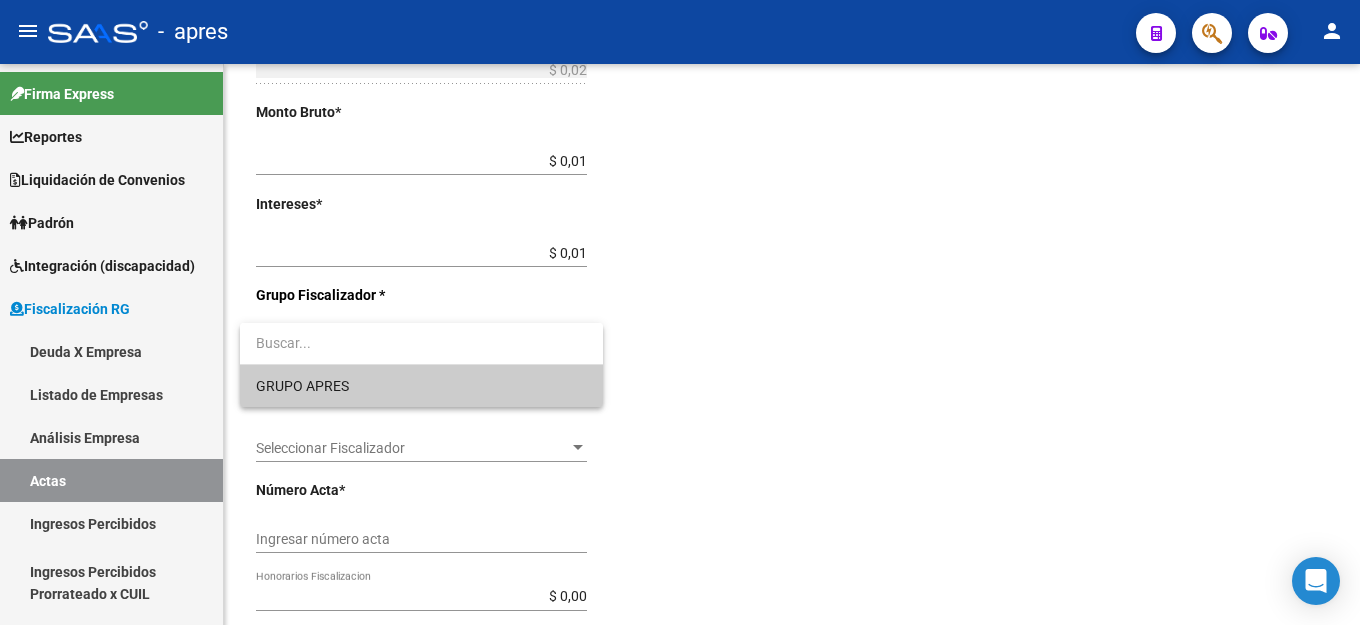 click on "GRUPO APRES" at bounding box center (421, 386) 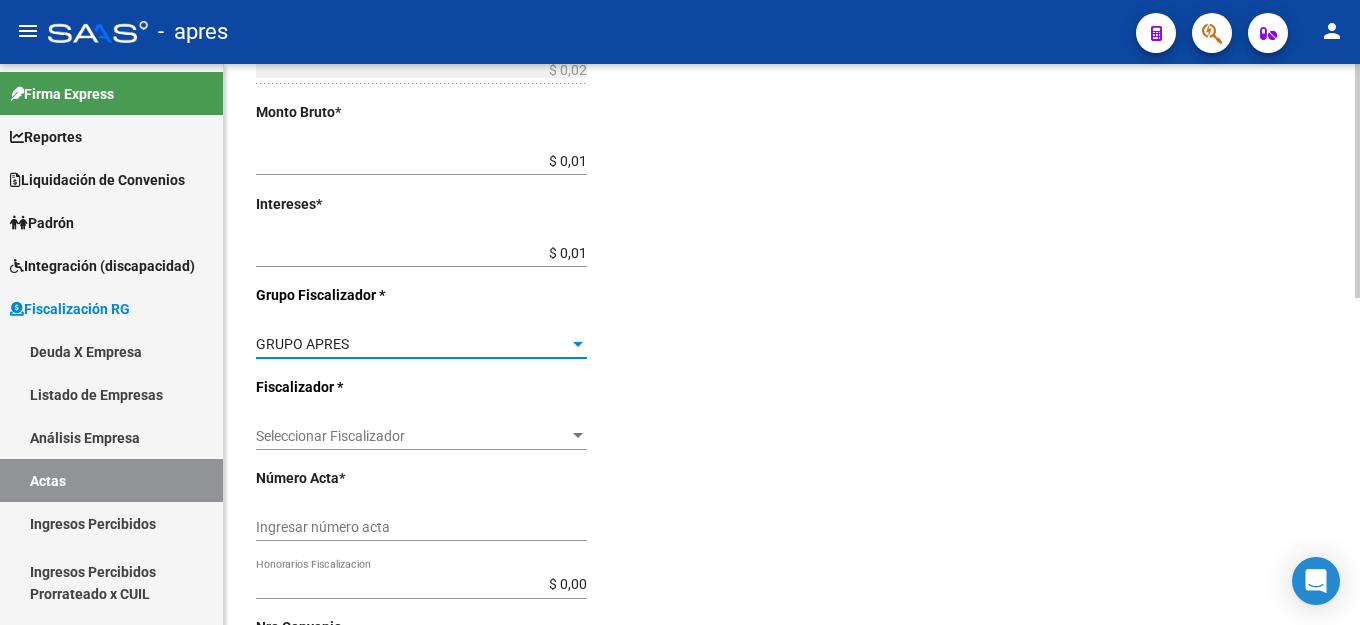 click on "Seleccionar Fiscalizador" at bounding box center (412, 436) 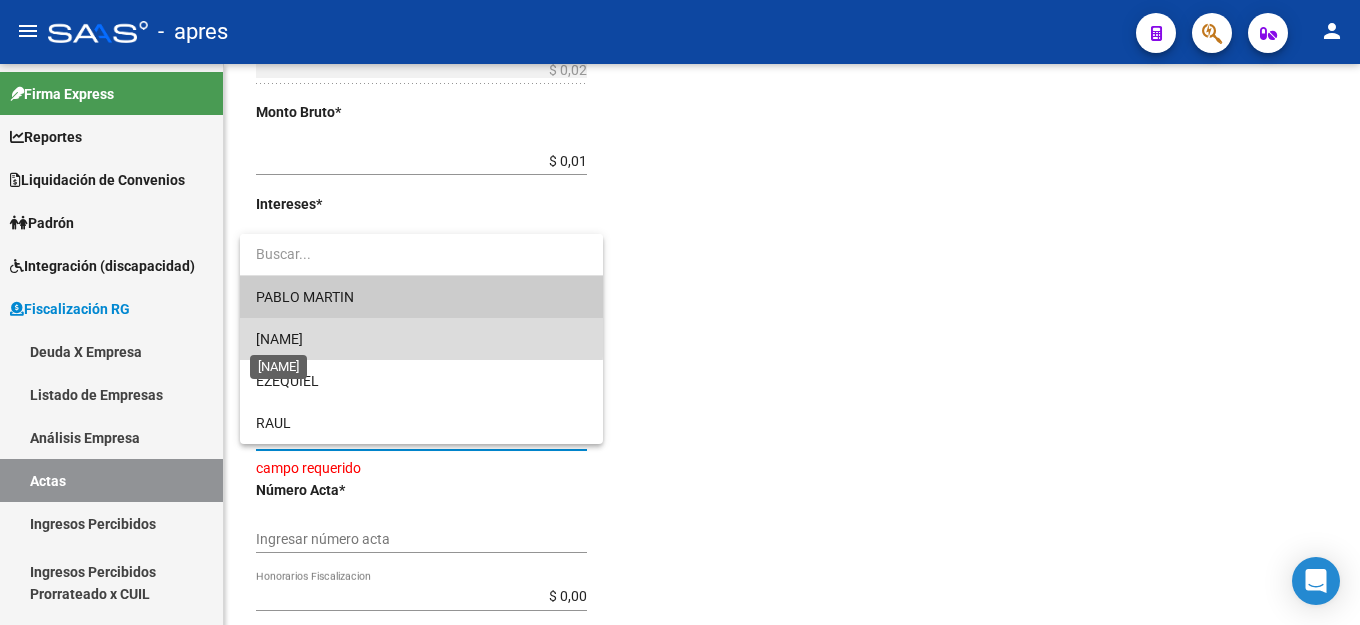 click on "[FIRST NAME]" at bounding box center (279, 339) 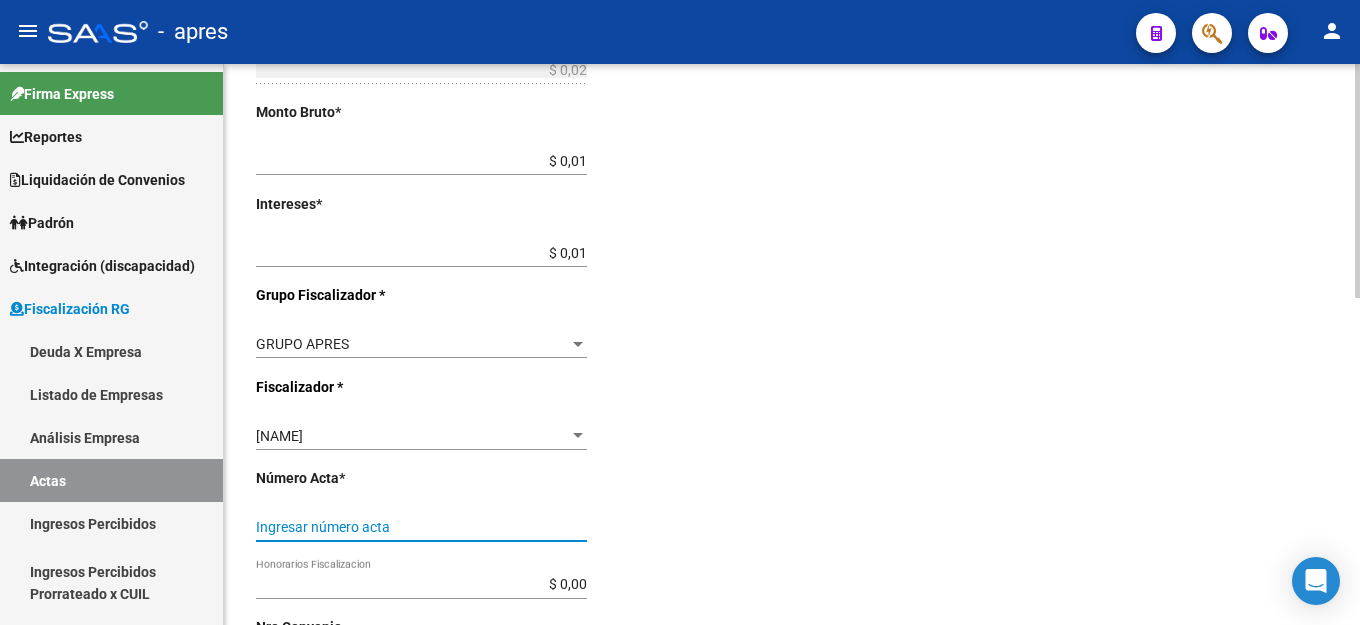 click on "Ingresar número acta" at bounding box center (421, 527) 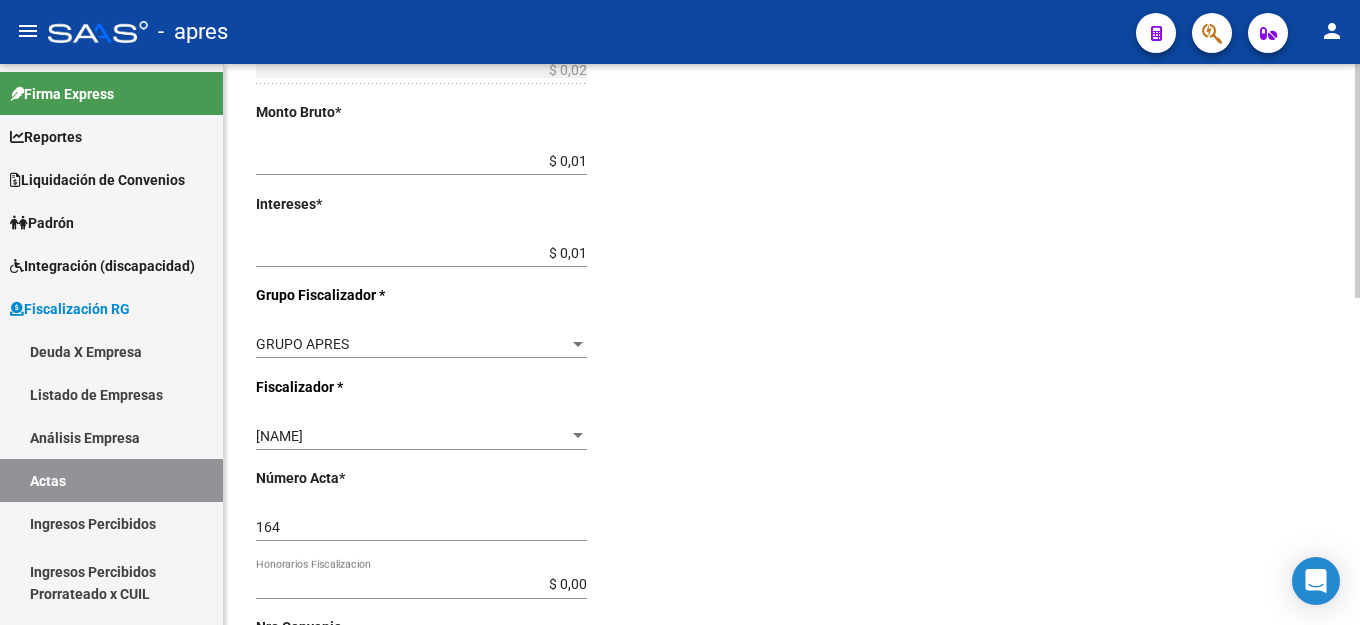 scroll, scrollTop: 631, scrollLeft: 0, axis: vertical 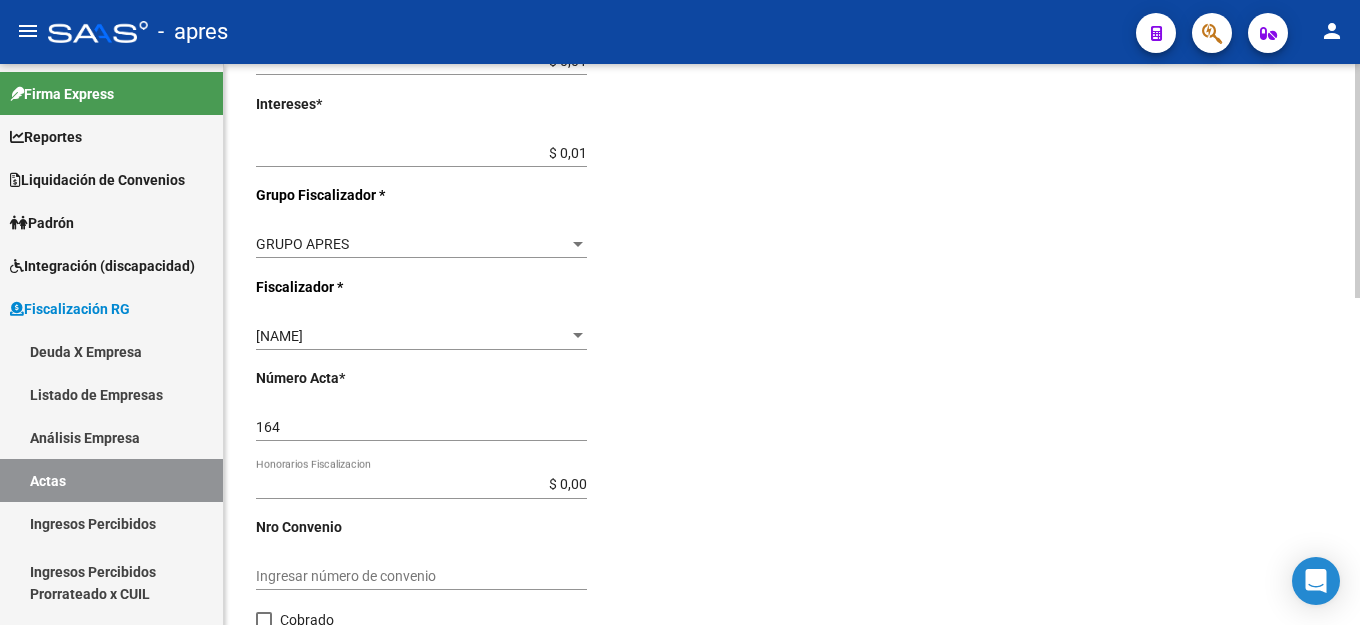 click on "Nro Convenio" 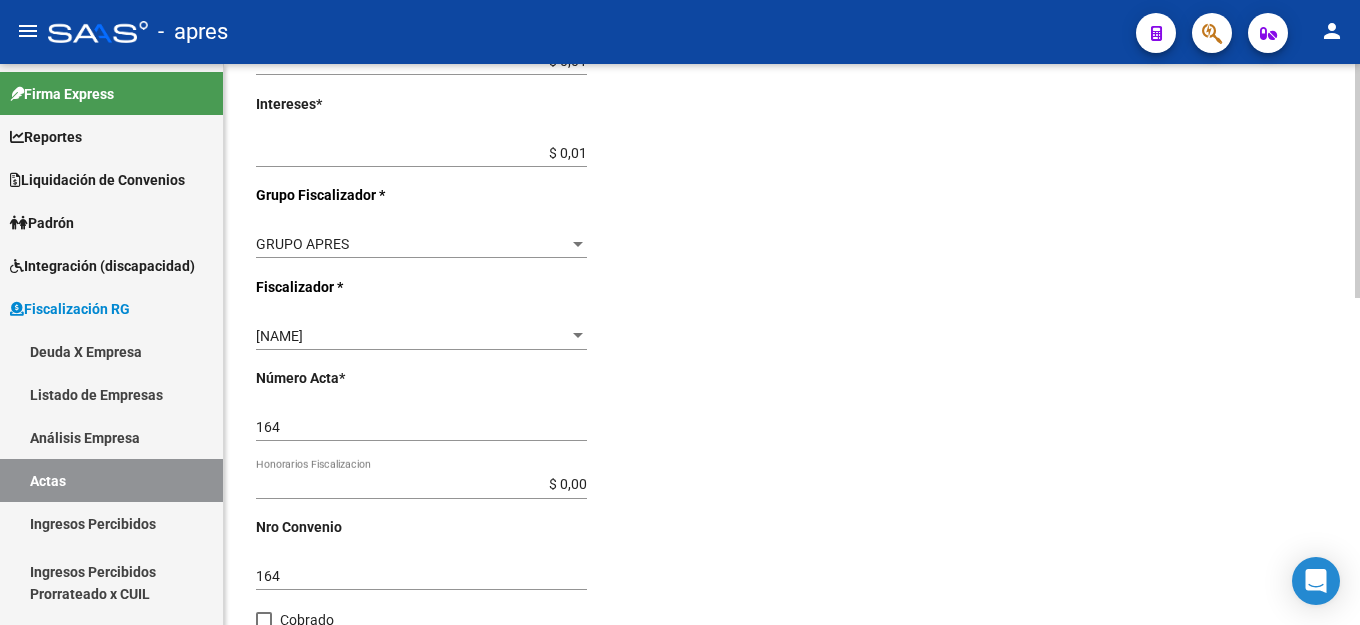 click on "164 Ingresar número de convenio" 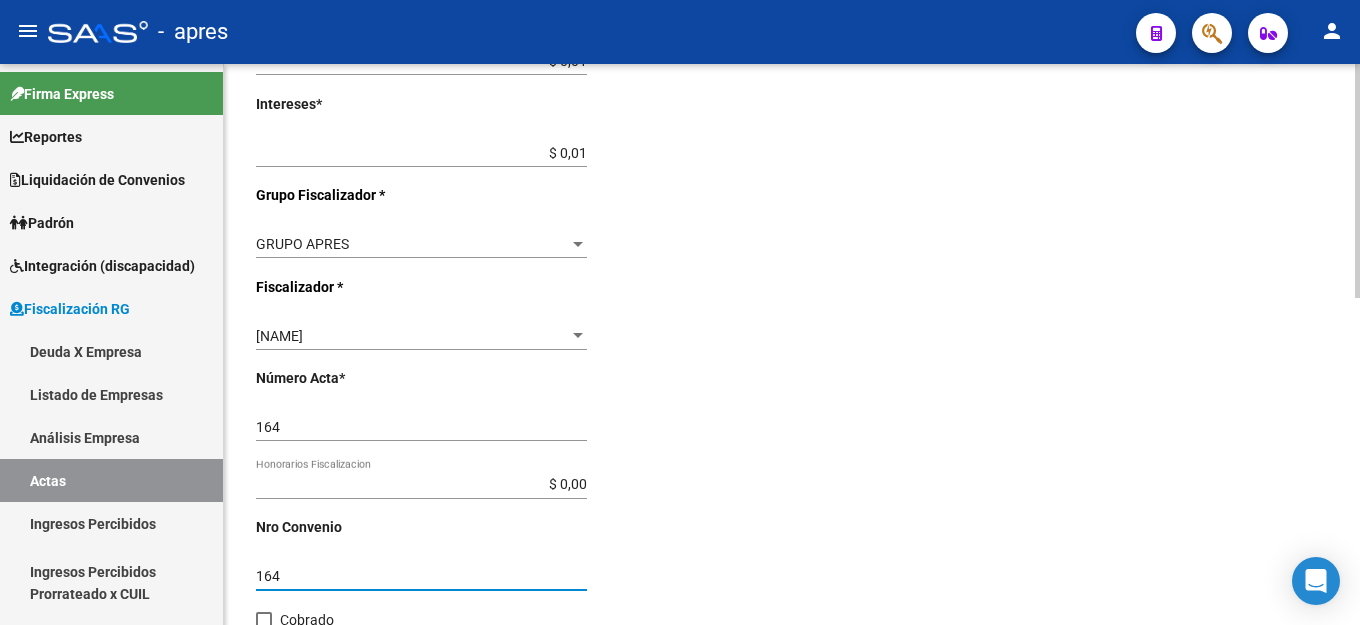scroll, scrollTop: 782, scrollLeft: 0, axis: vertical 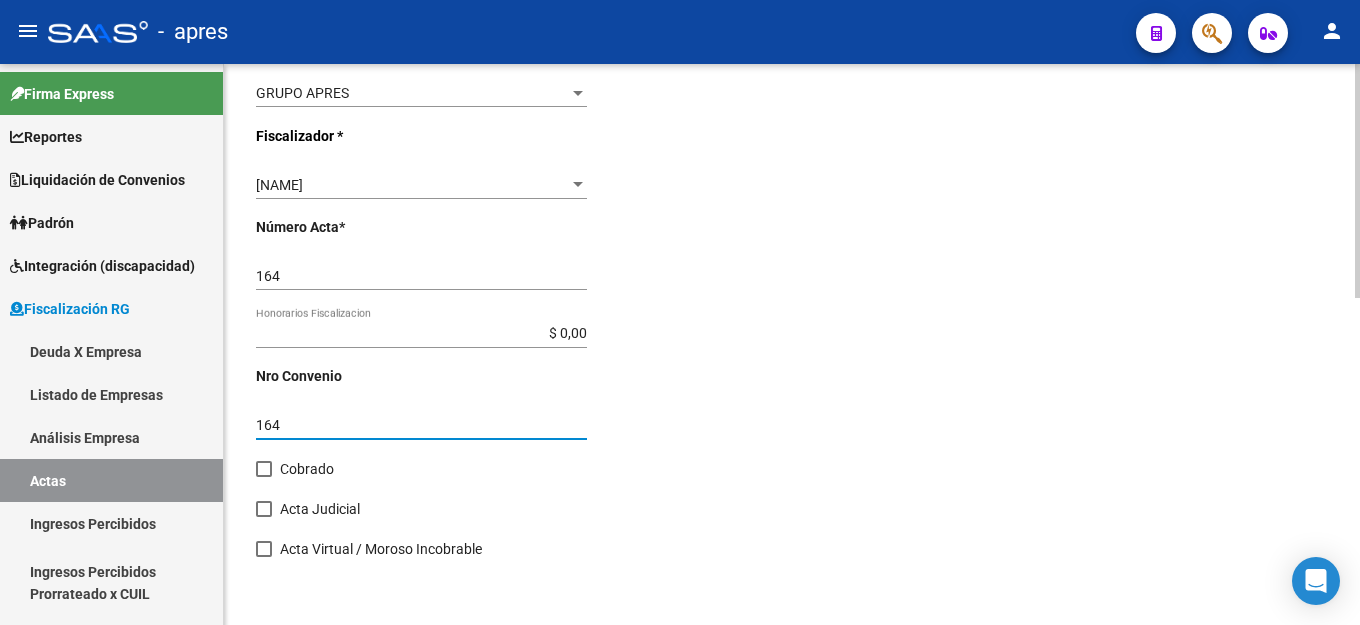 drag, startPoint x: 256, startPoint y: 463, endPoint x: 628, endPoint y: 604, distance: 397.82535 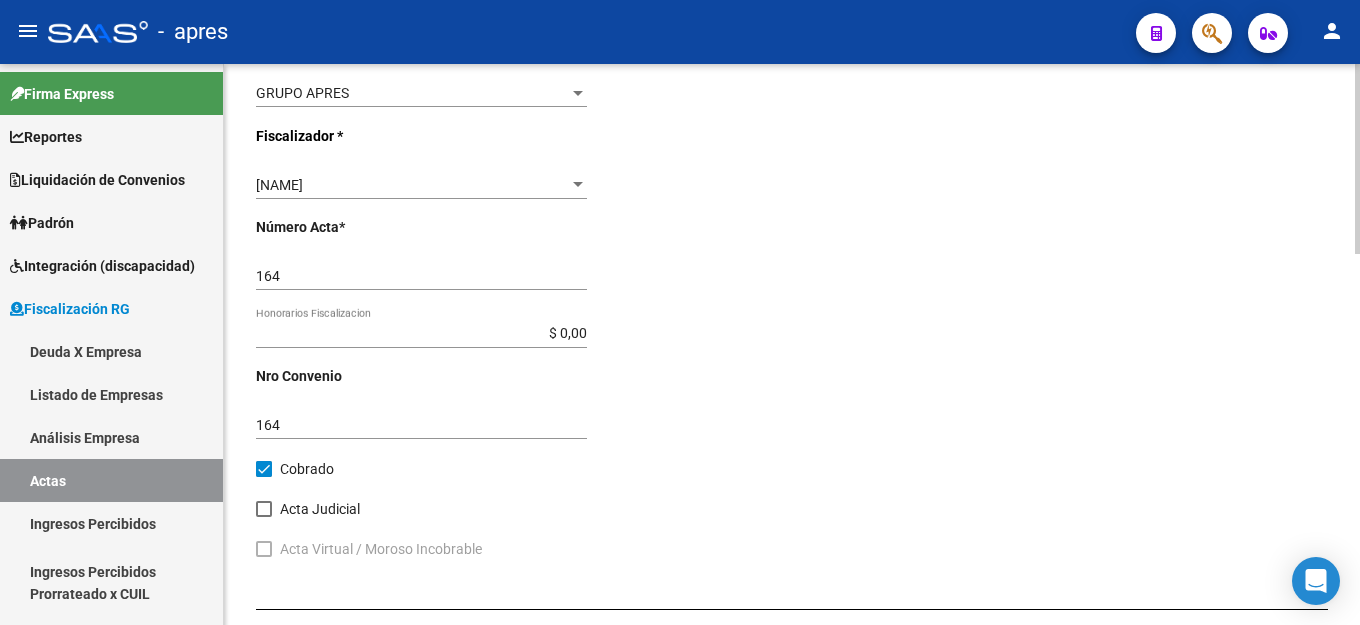 click on "Desde  *   202501 Ej: 202201  Hasta  *   202506 Ej: 202208   Editar Periodos Monto Total    $ 0,02 Ingresar el monto total  Monto Bruto  *   $ 0,01 Ingresar monto bruto  Intereses  *   $ 0,01 Ingresar intereses   Grupo Fiscalizador * GRUPO APRES Seleccionar Grupo Fiscalizador  Fiscalizador * NATALIA Seleccionar Fiscalizador Número Acta  *   164 Ingresar número acta    $ 0,00 Honorarios Fiscalizacion  Nro Convenio    164 Ingresar número de convenio     Cobrado    Acta Judicial     Acta Virtual / Moroso Incobrable" 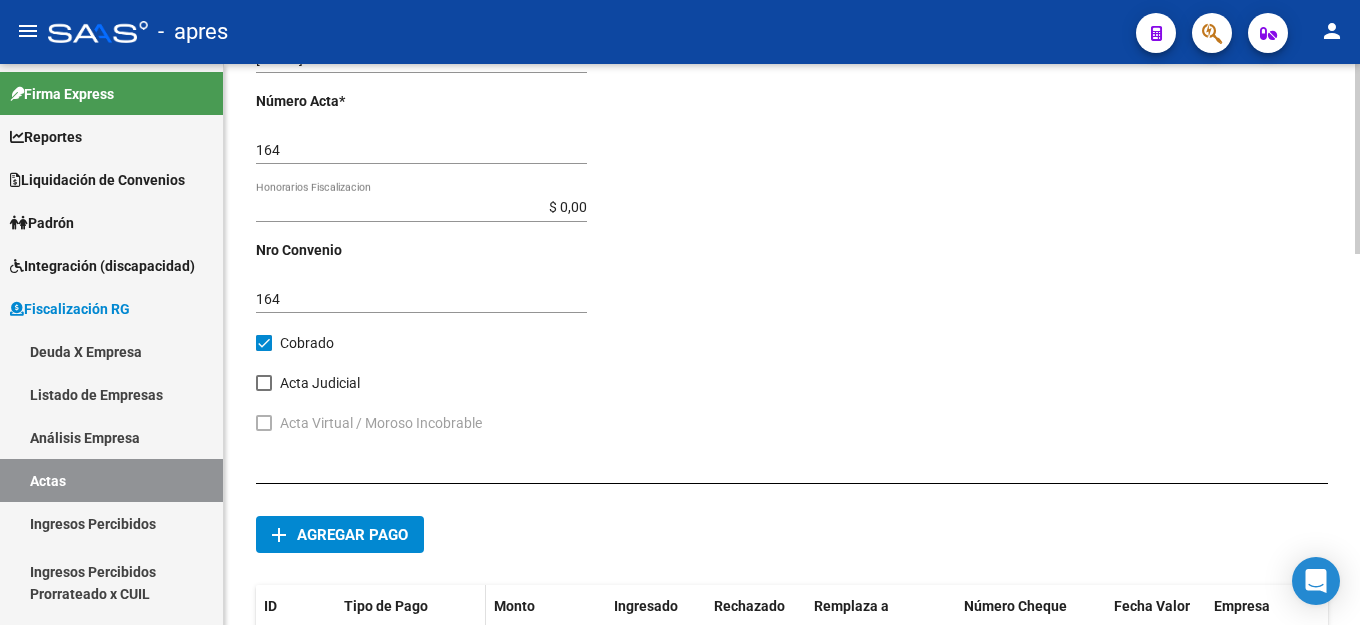 scroll, scrollTop: 982, scrollLeft: 0, axis: vertical 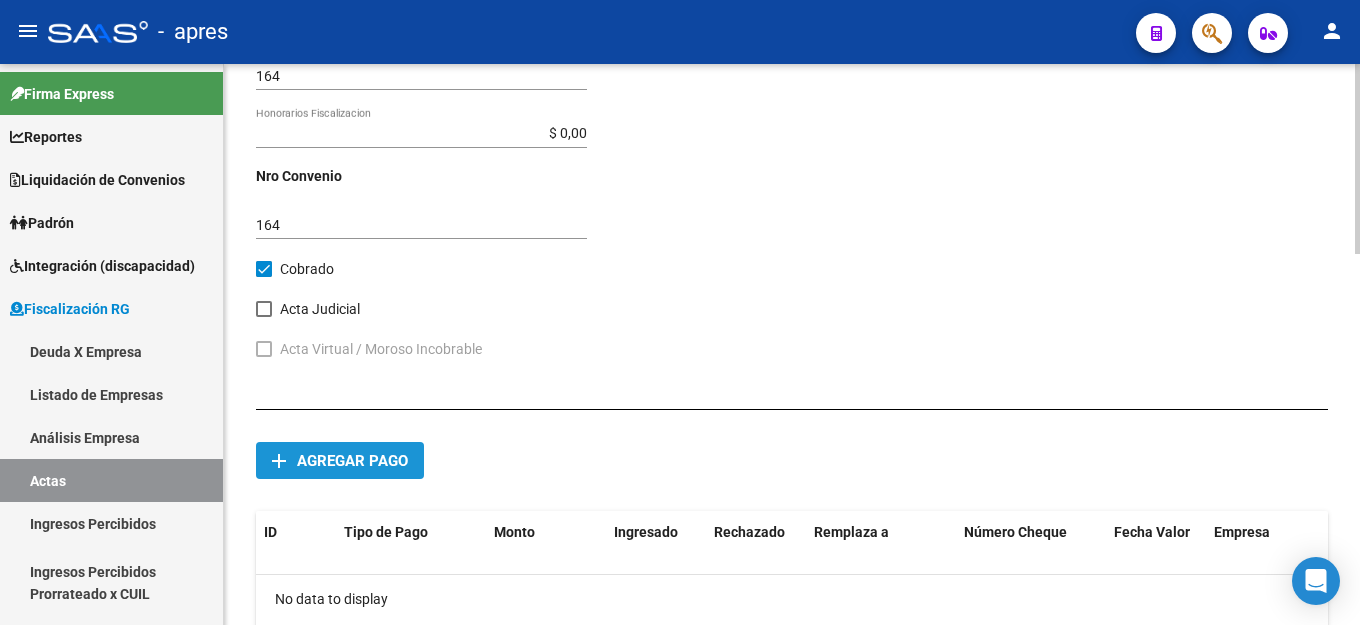 click on "Agregar pago" 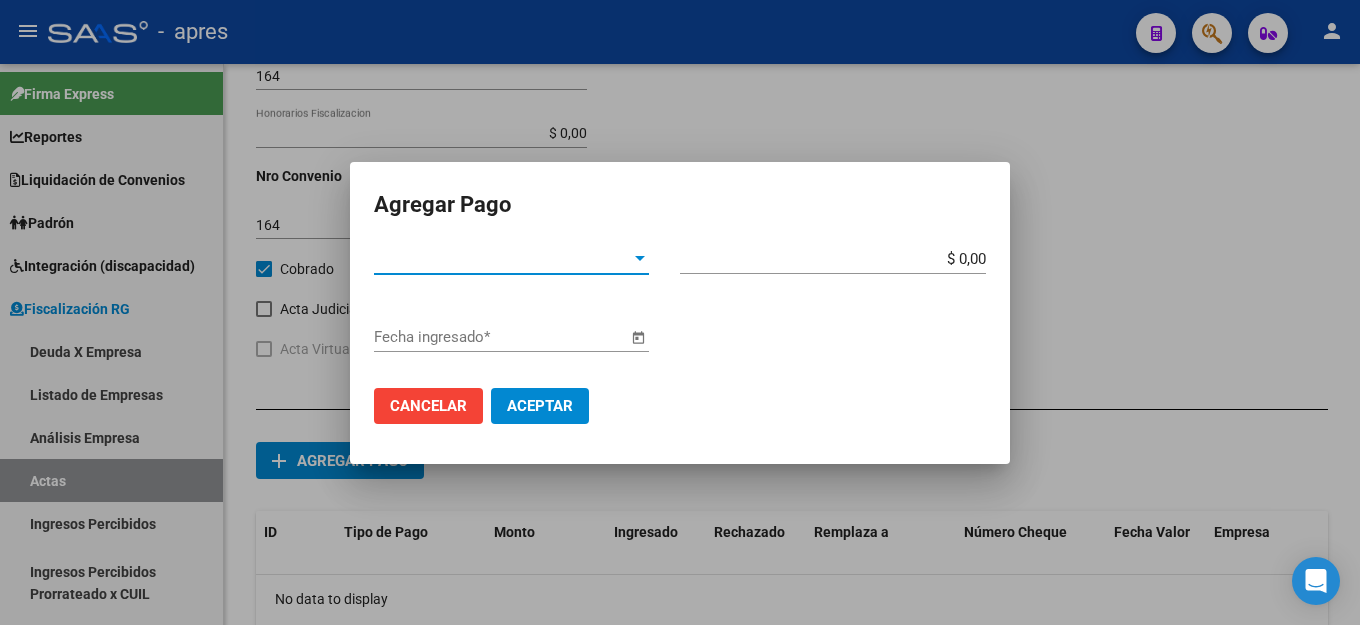 click on "Tipo de Pago *" at bounding box center [502, 259] 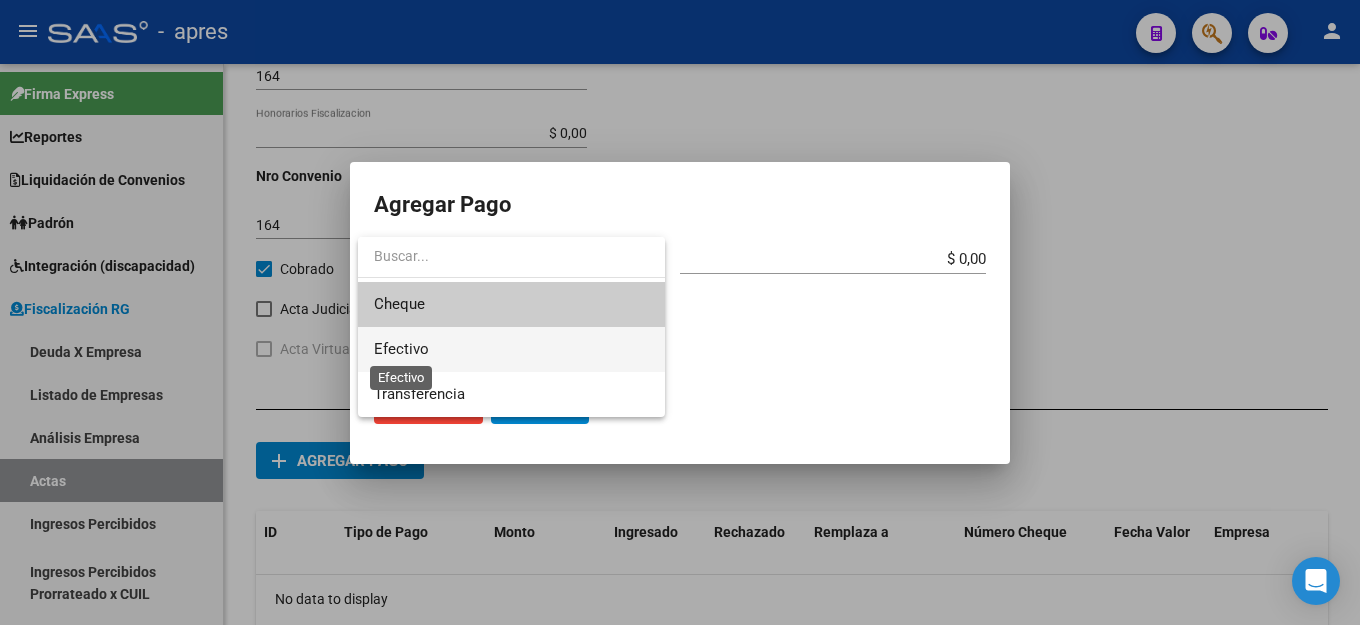 click on "Efectivo" at bounding box center [401, 349] 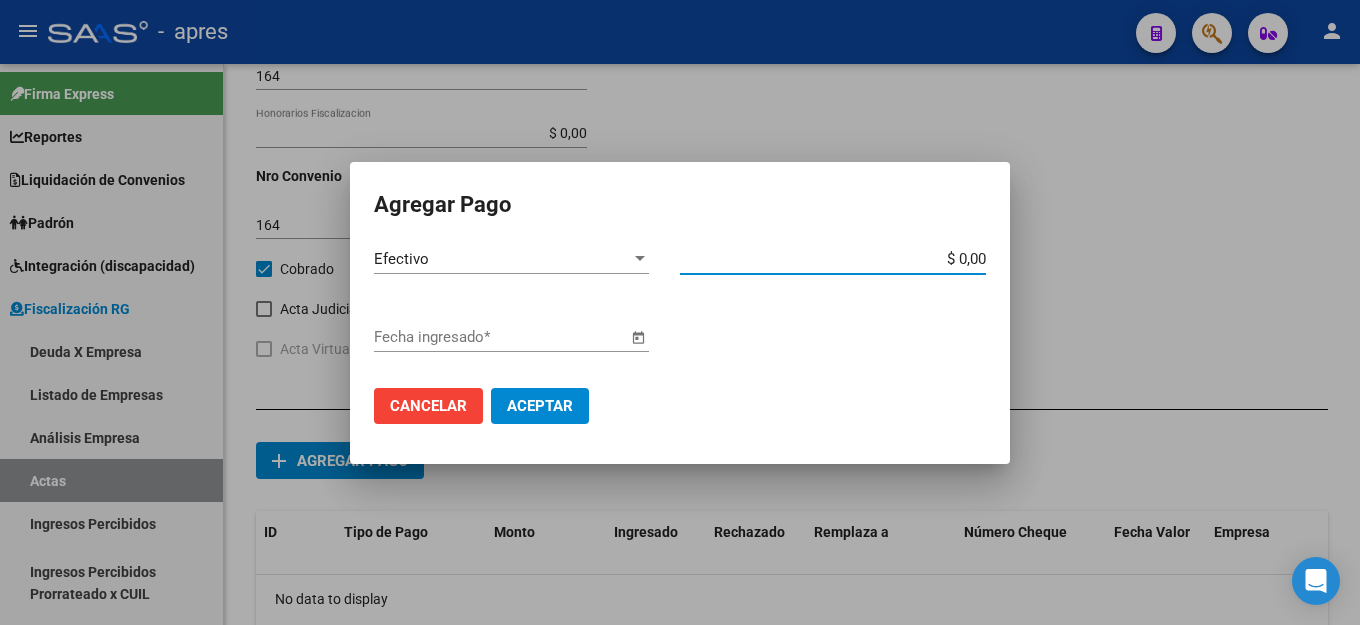 click on "$ 0,00" at bounding box center [833, 259] 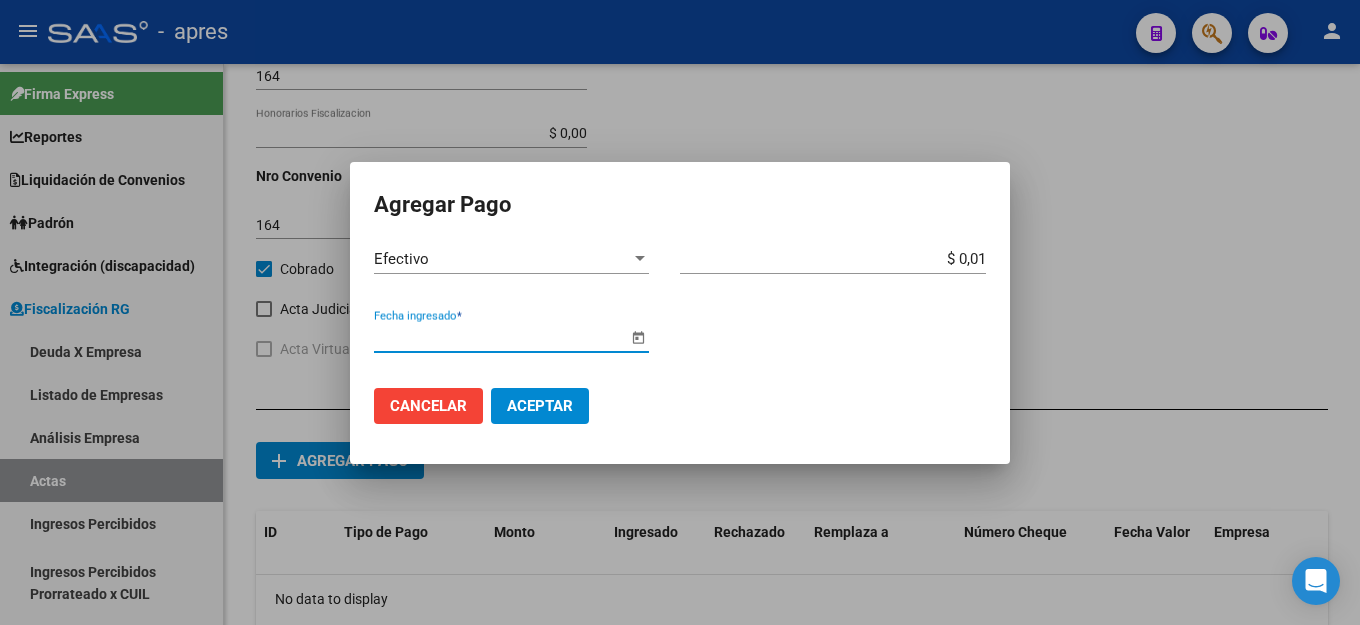 click at bounding box center [638, 338] 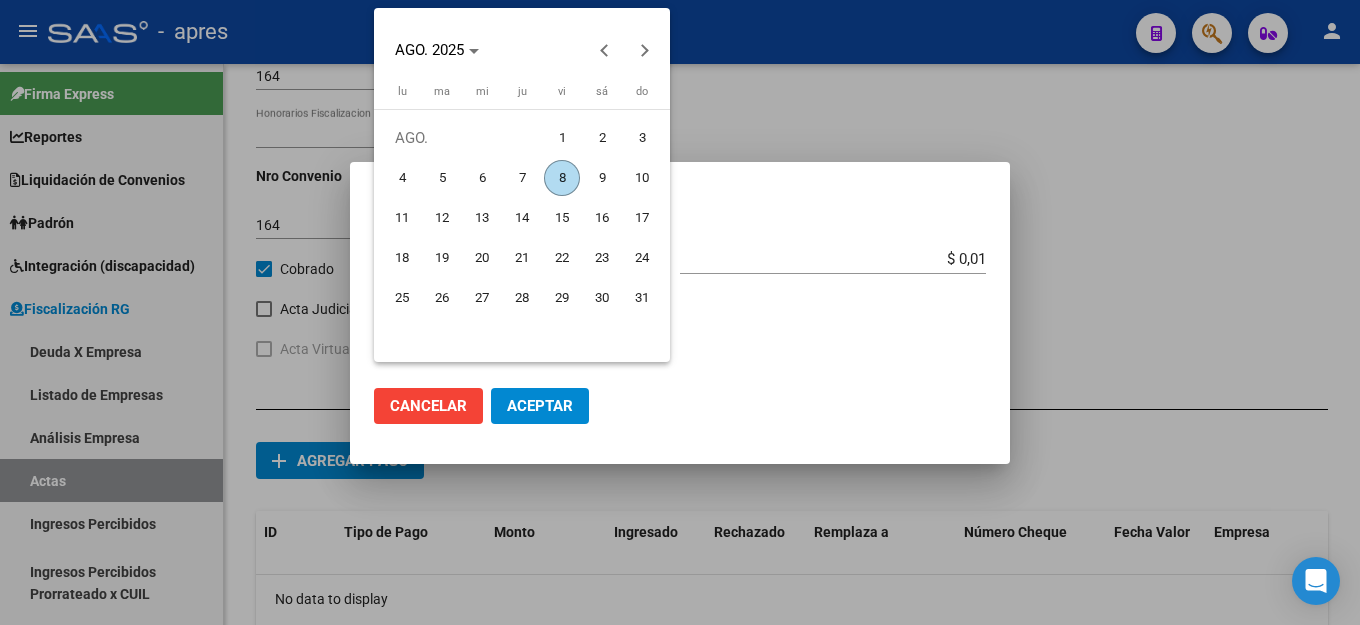 click on "8" at bounding box center [562, 178] 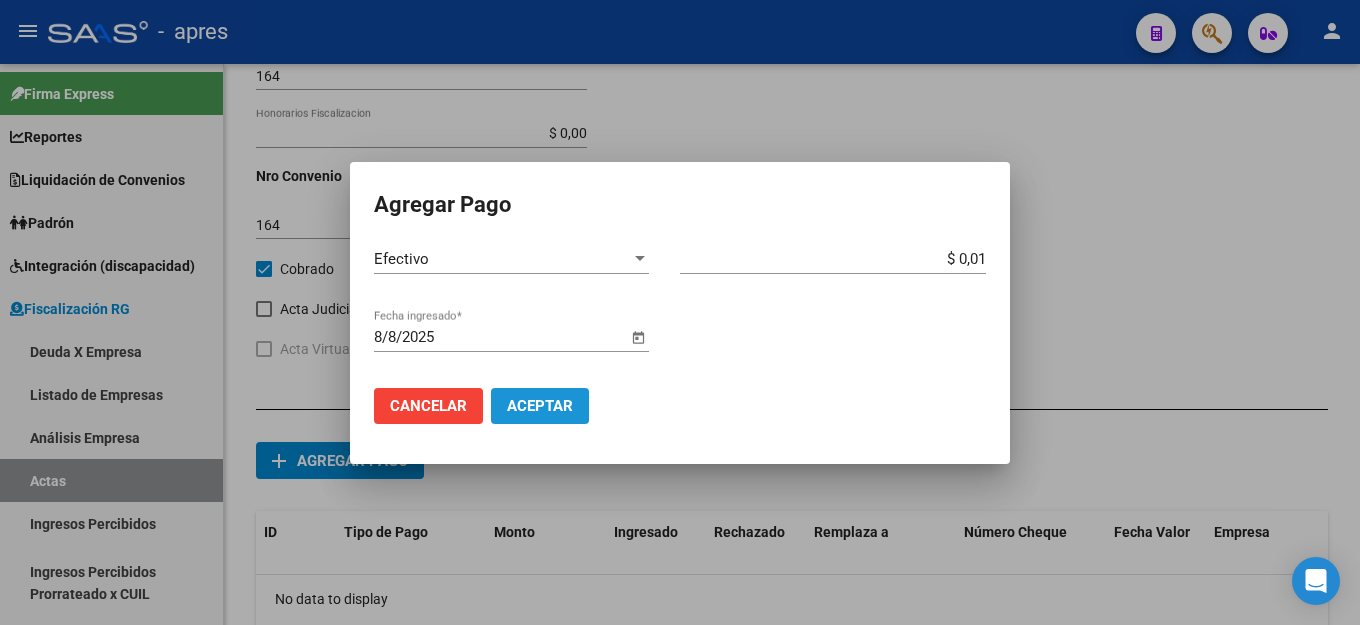 click on "Aceptar" at bounding box center [540, 406] 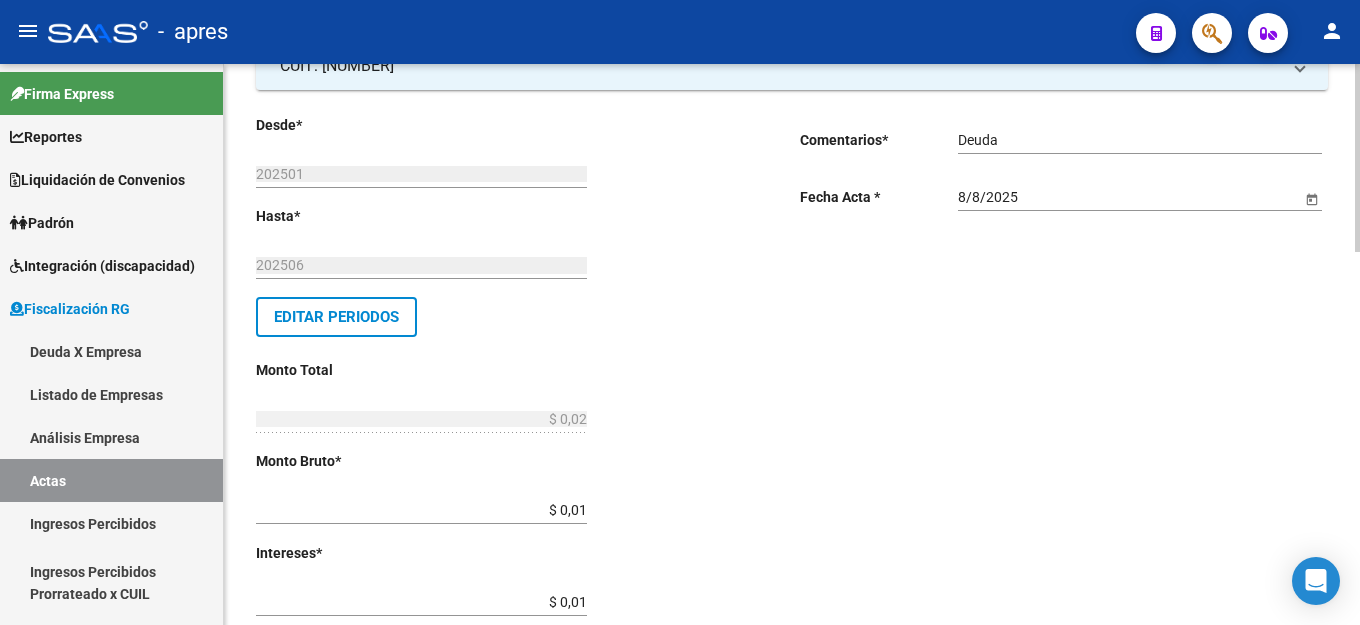 scroll, scrollTop: 0, scrollLeft: 0, axis: both 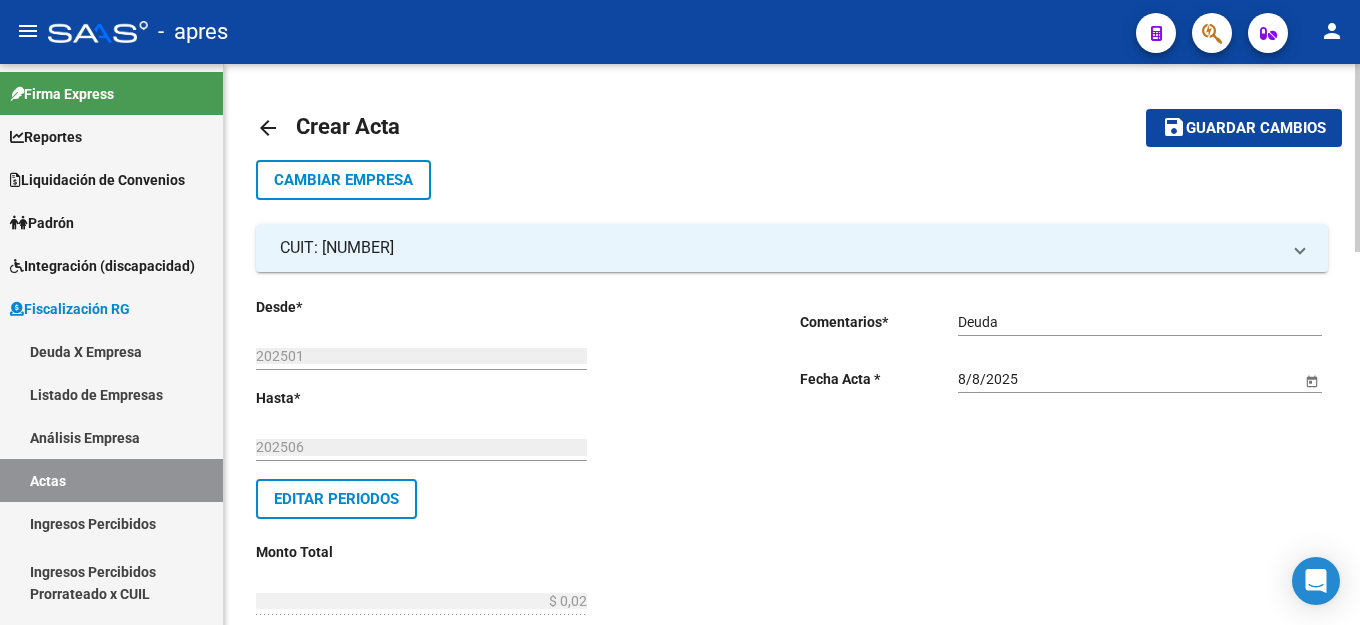 click on "Guardar cambios" 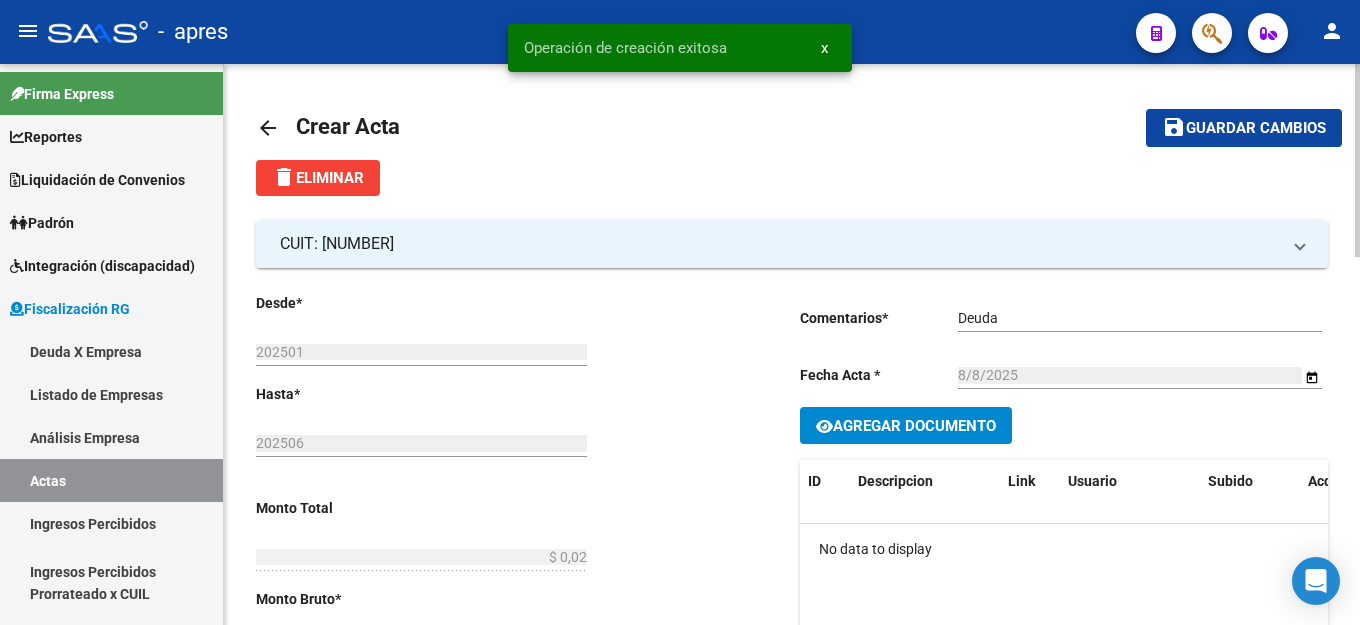 click on "Agregar Documento" 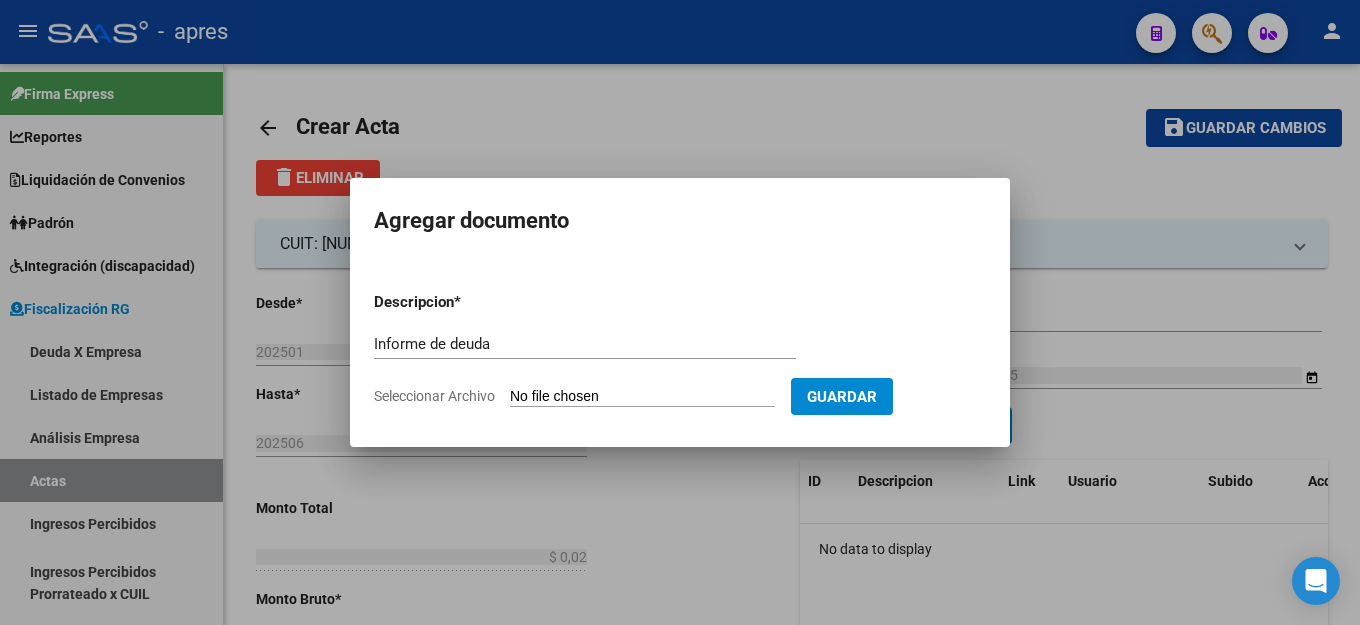 click on "Descripcion  *   Informe de deuda Descripcion  Seleccionar Archivo Guardar" at bounding box center [680, 349] 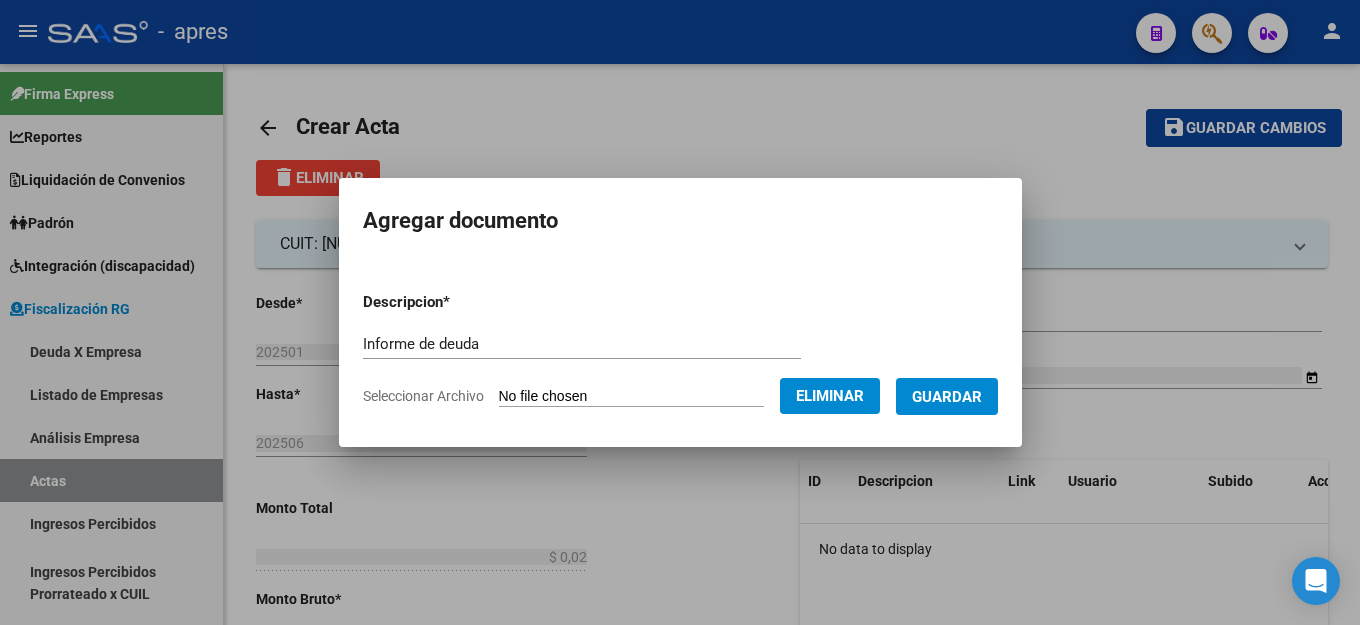 click on "Guardar" at bounding box center (947, 396) 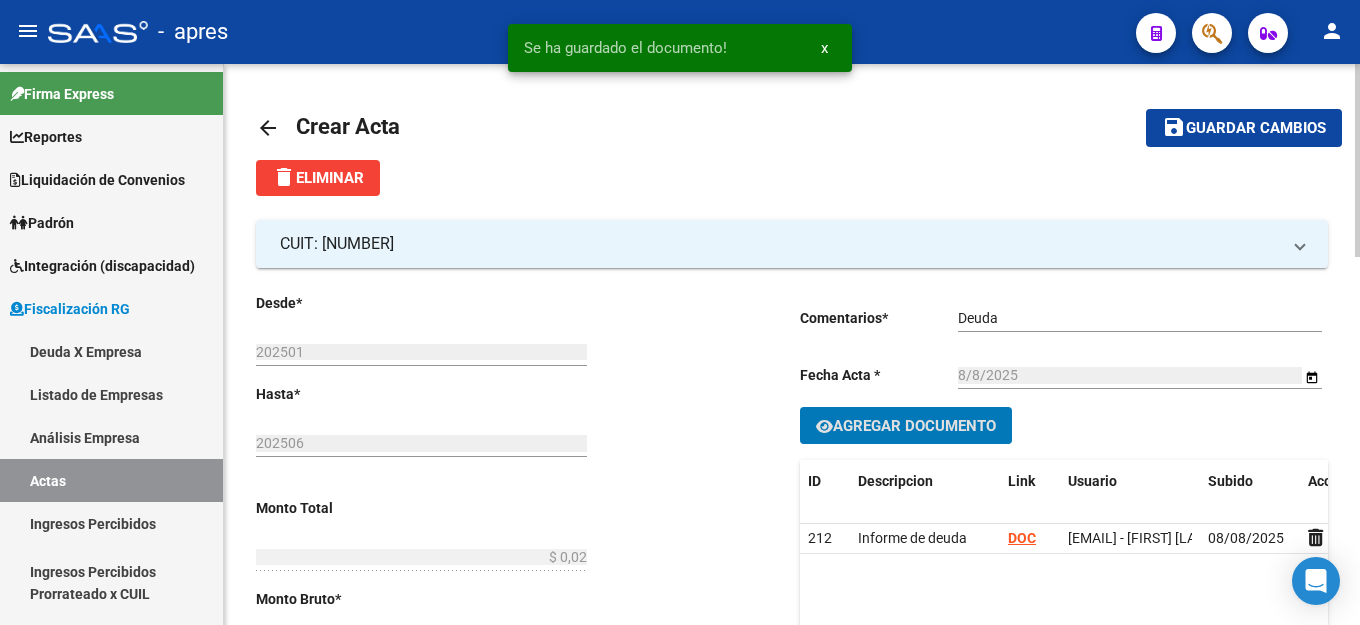 click on "save Guardar cambios" 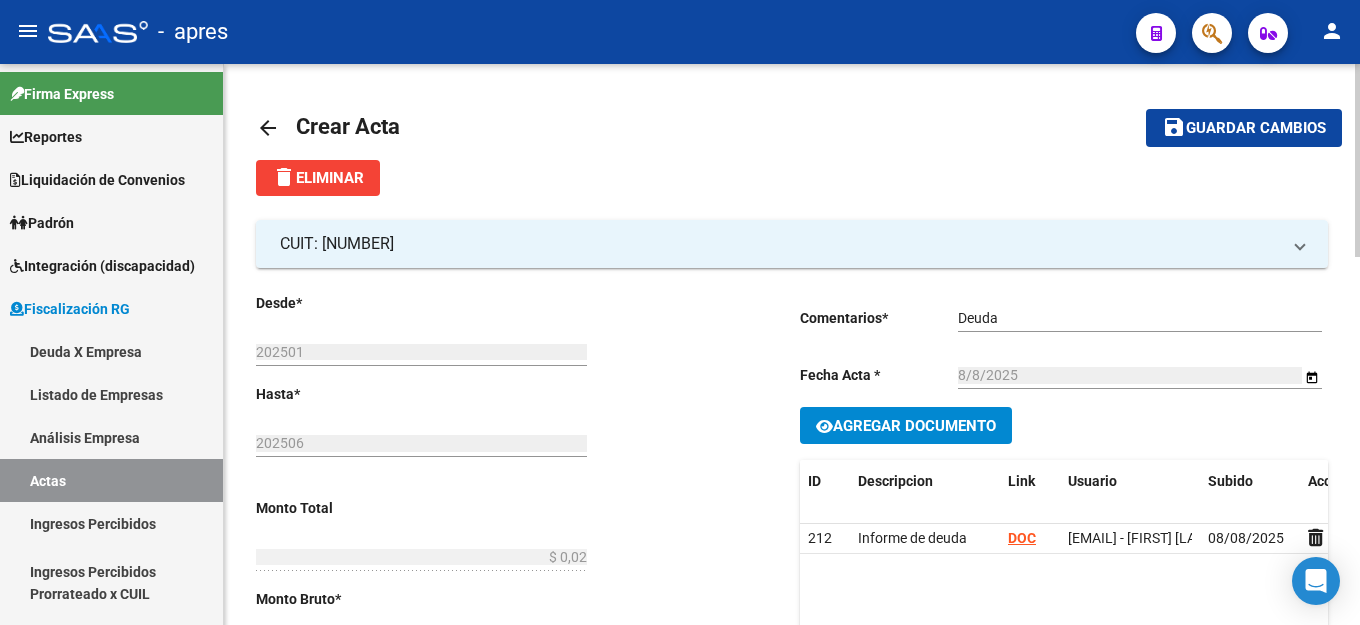 click on "Guardar cambios" 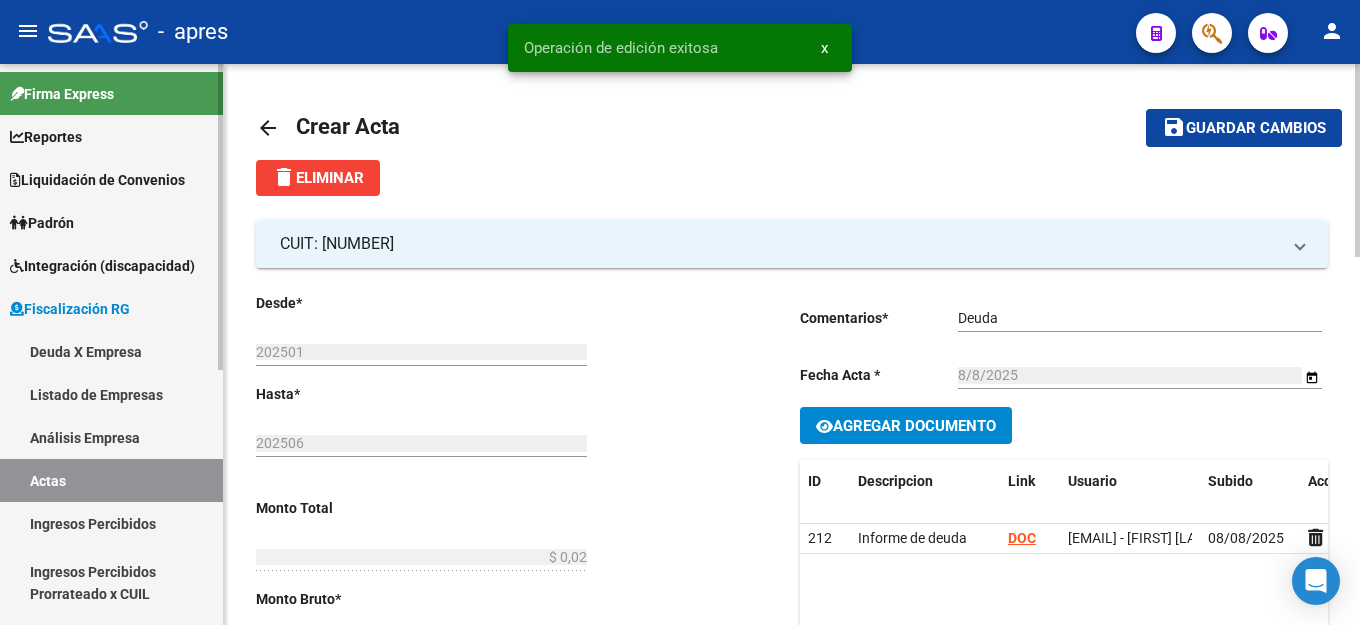 click on "Deuda X Empresa" at bounding box center [111, 351] 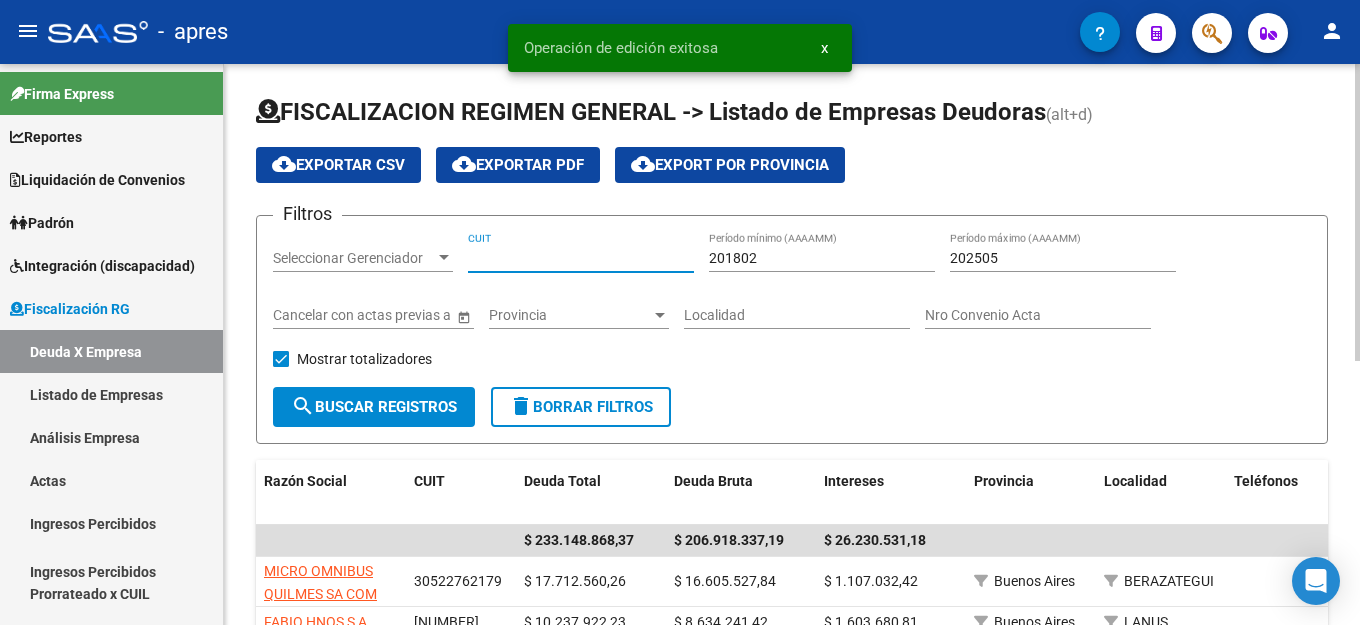 click on "CUIT" at bounding box center [581, 258] 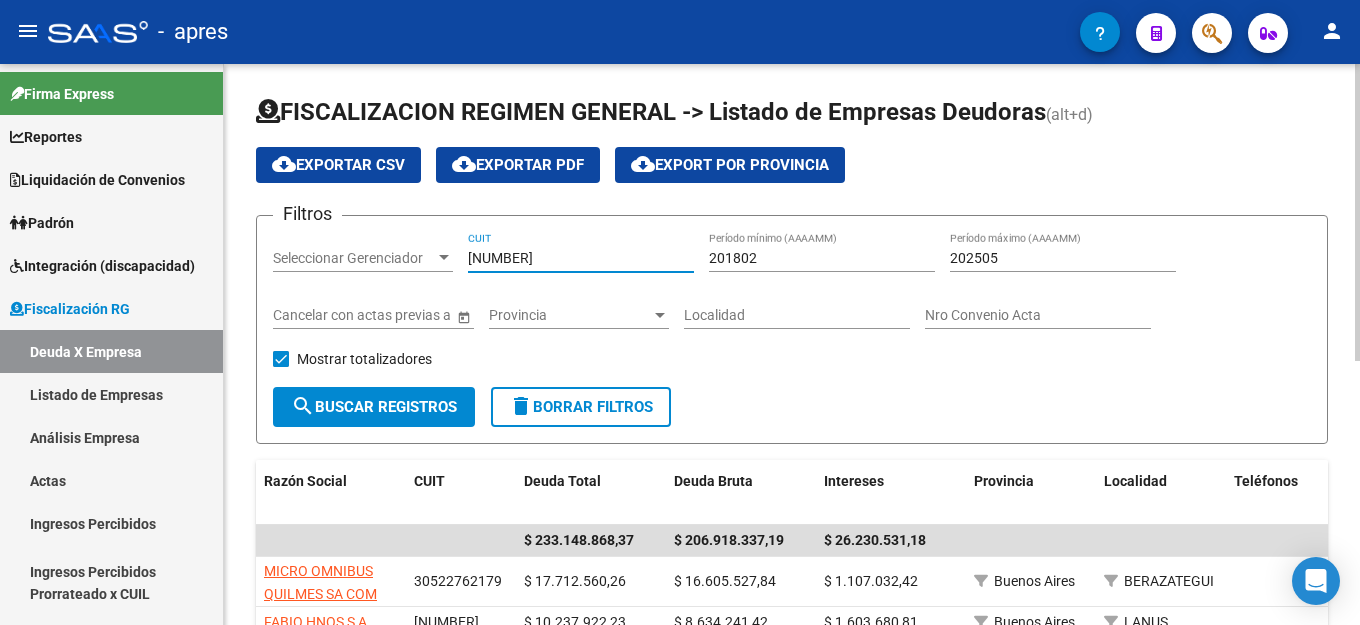 click on "202505" at bounding box center (1063, 258) 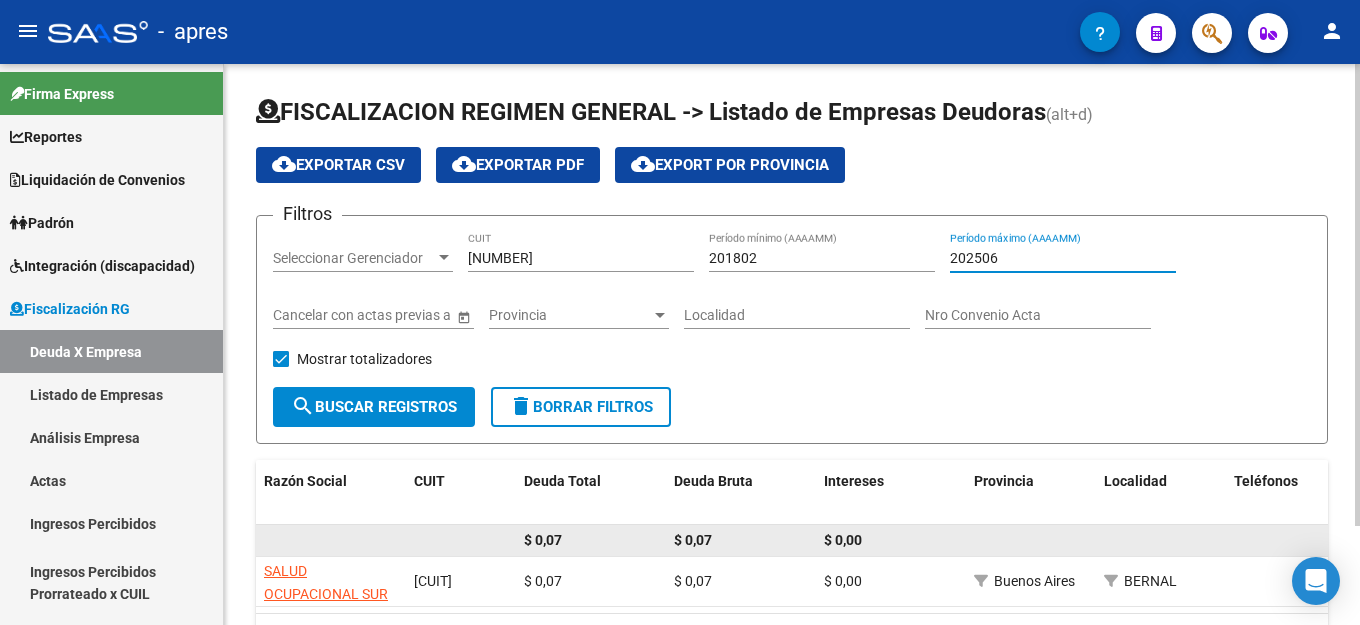 scroll, scrollTop: 100, scrollLeft: 0, axis: vertical 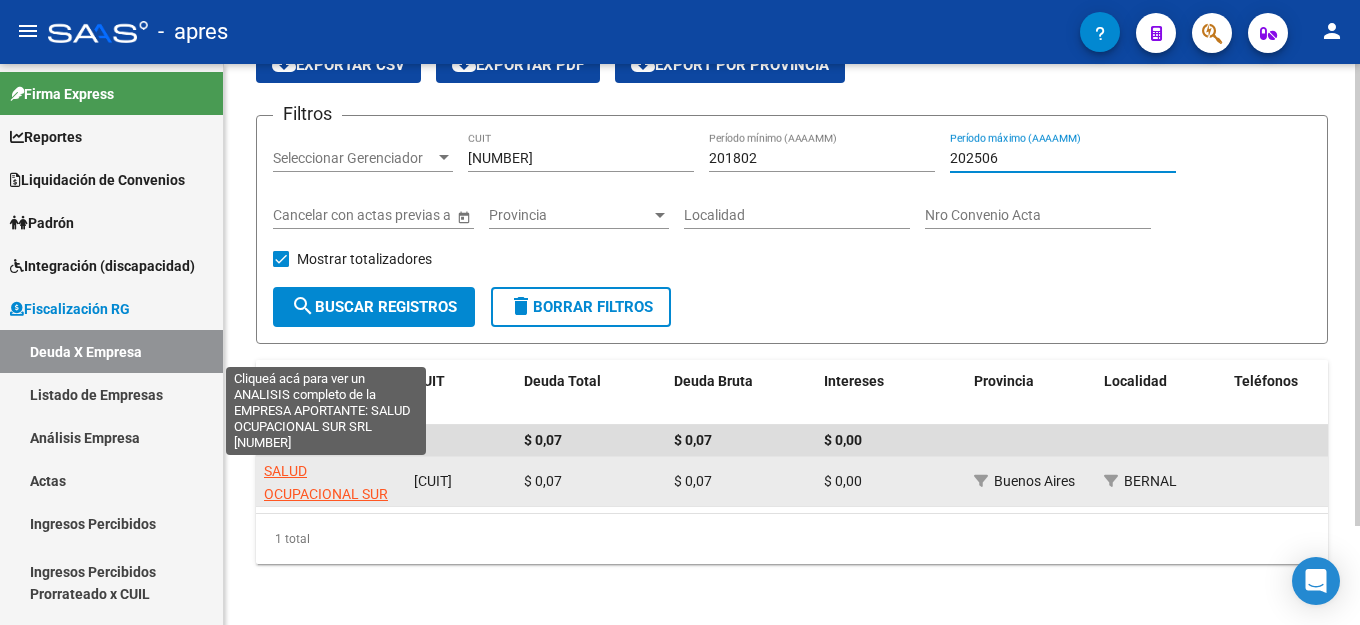 click on "SALUD OCUPACIONAL SUR SRL" 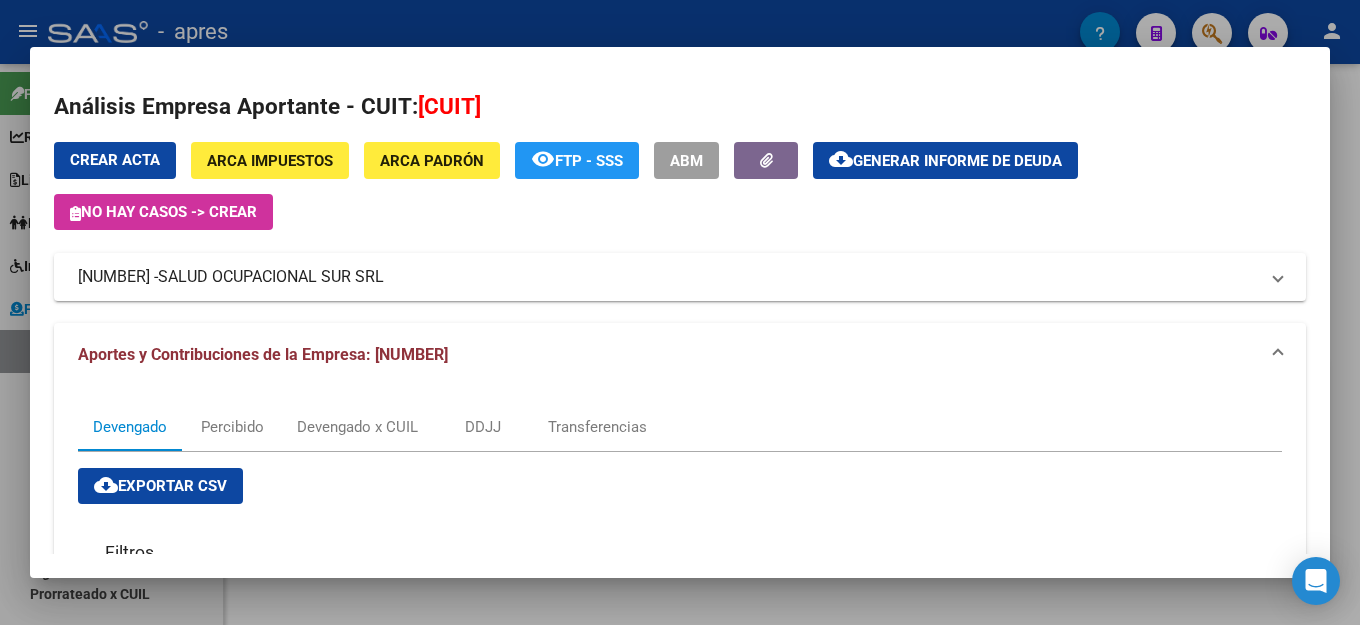 click on "Generar informe de deuda" 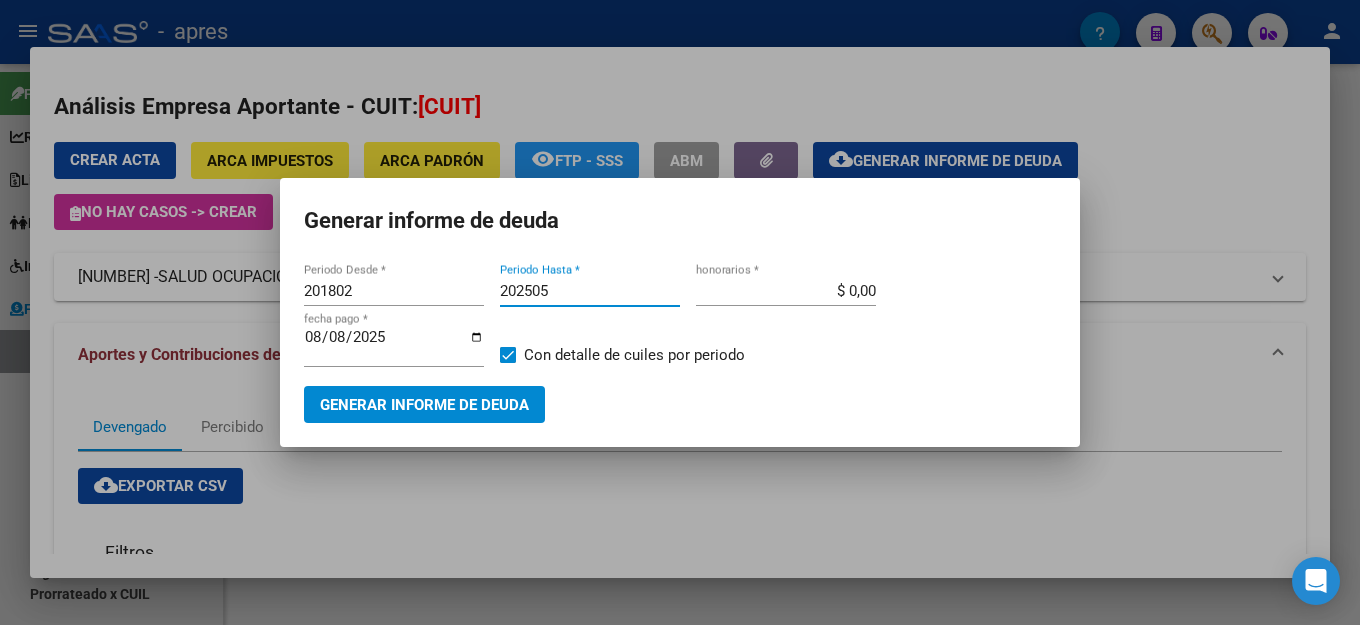click on "202505" at bounding box center (590, 291) 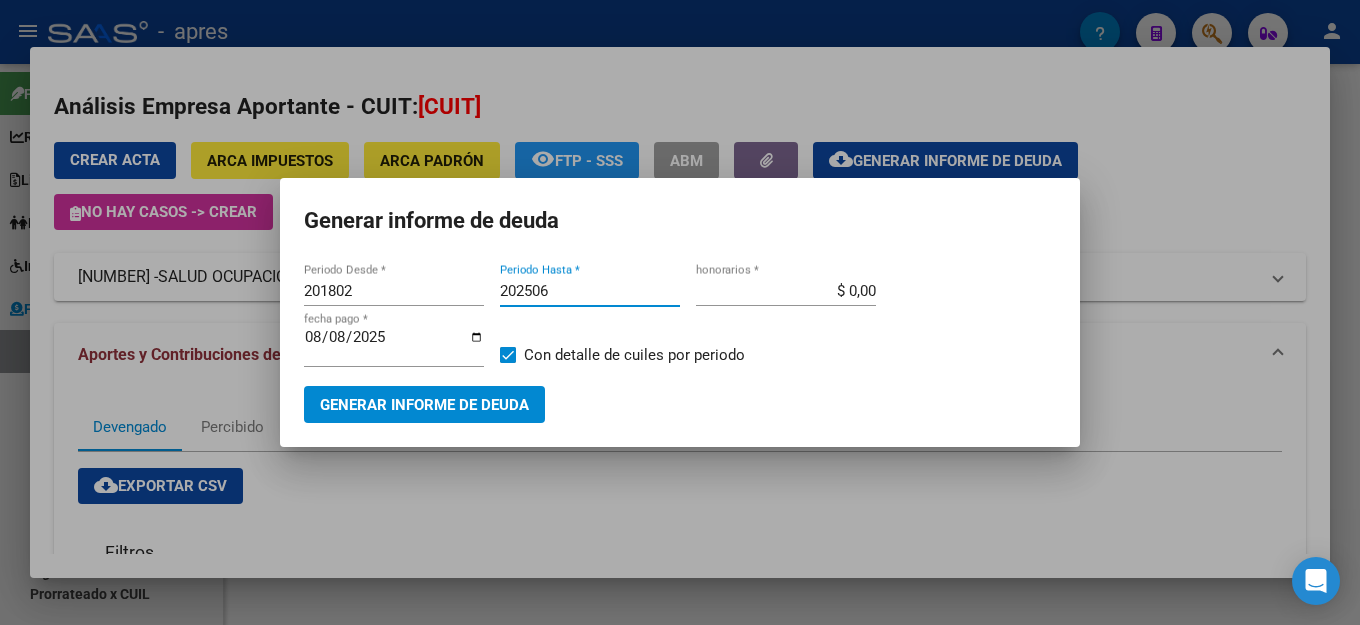 click on "Generar informe de deuda" at bounding box center (424, 405) 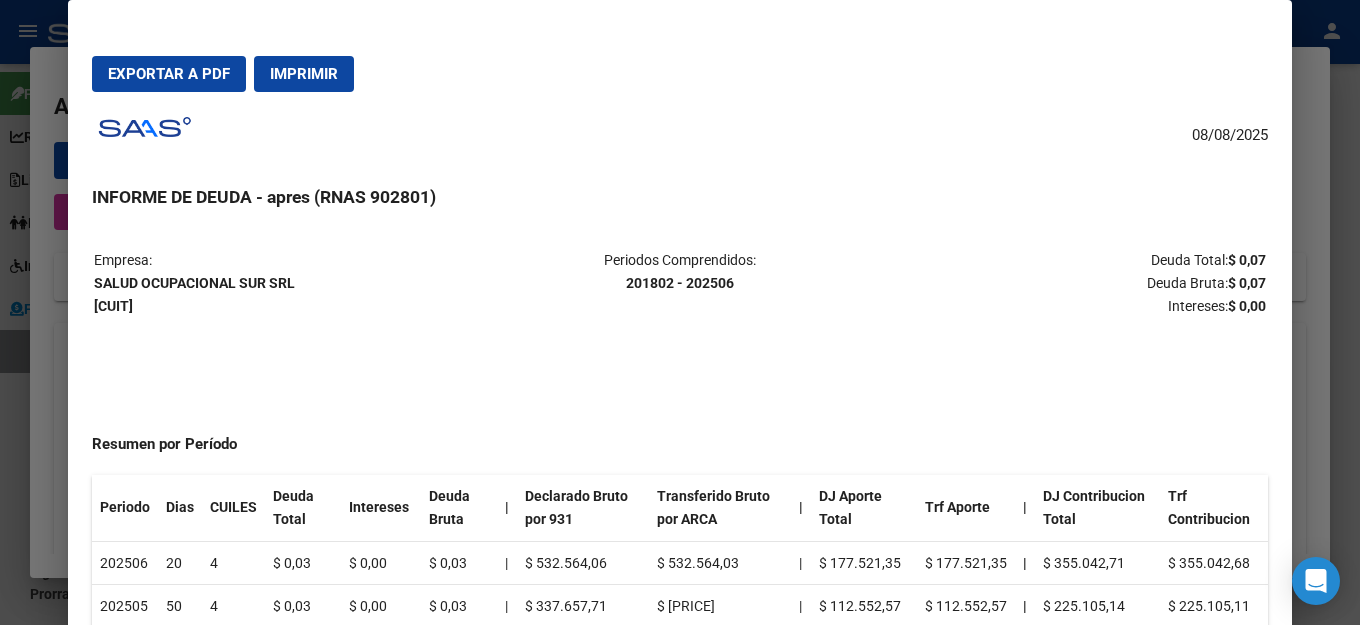 click on "Exportar a PDF" at bounding box center [169, 74] 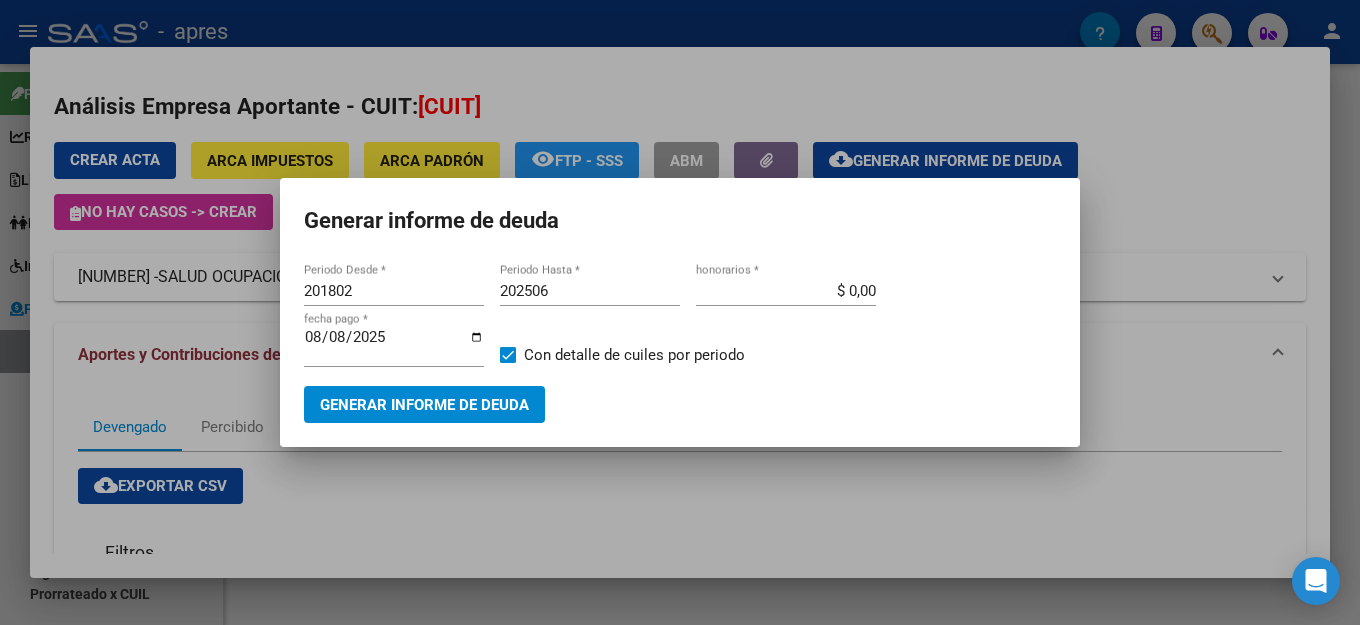 drag, startPoint x: 641, startPoint y: 273, endPoint x: 662, endPoint y: 290, distance: 27.018513 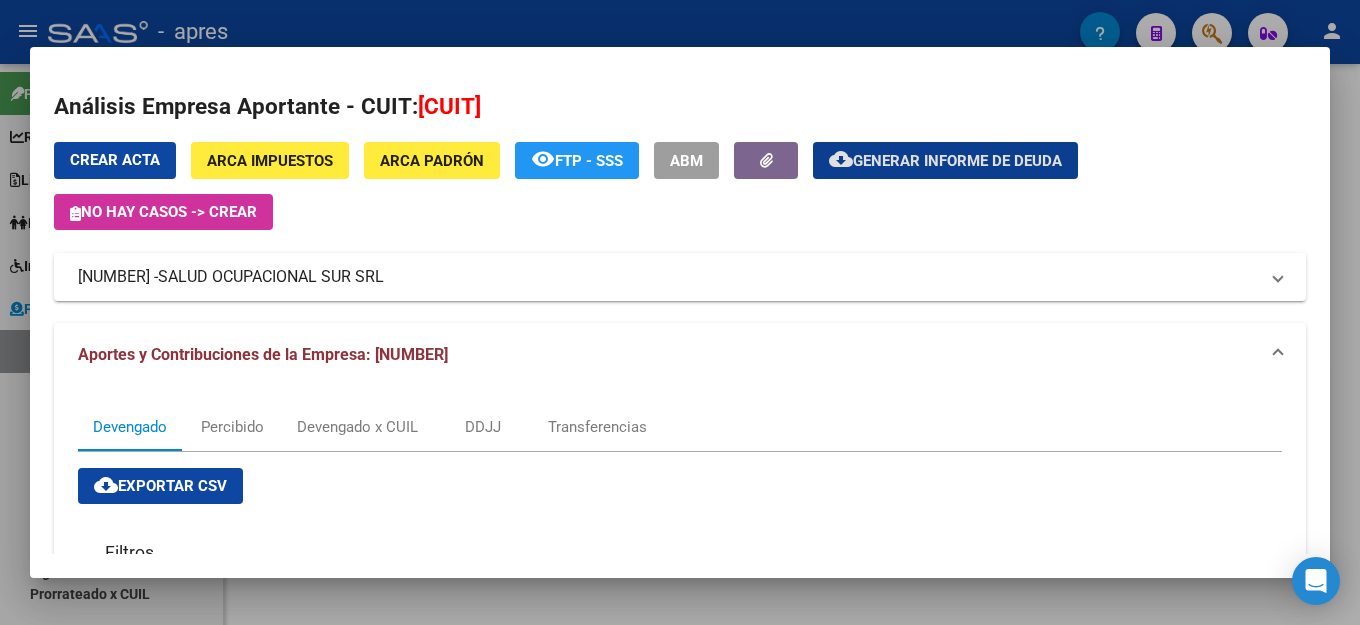 click on "Crear Acta" at bounding box center (115, 160) 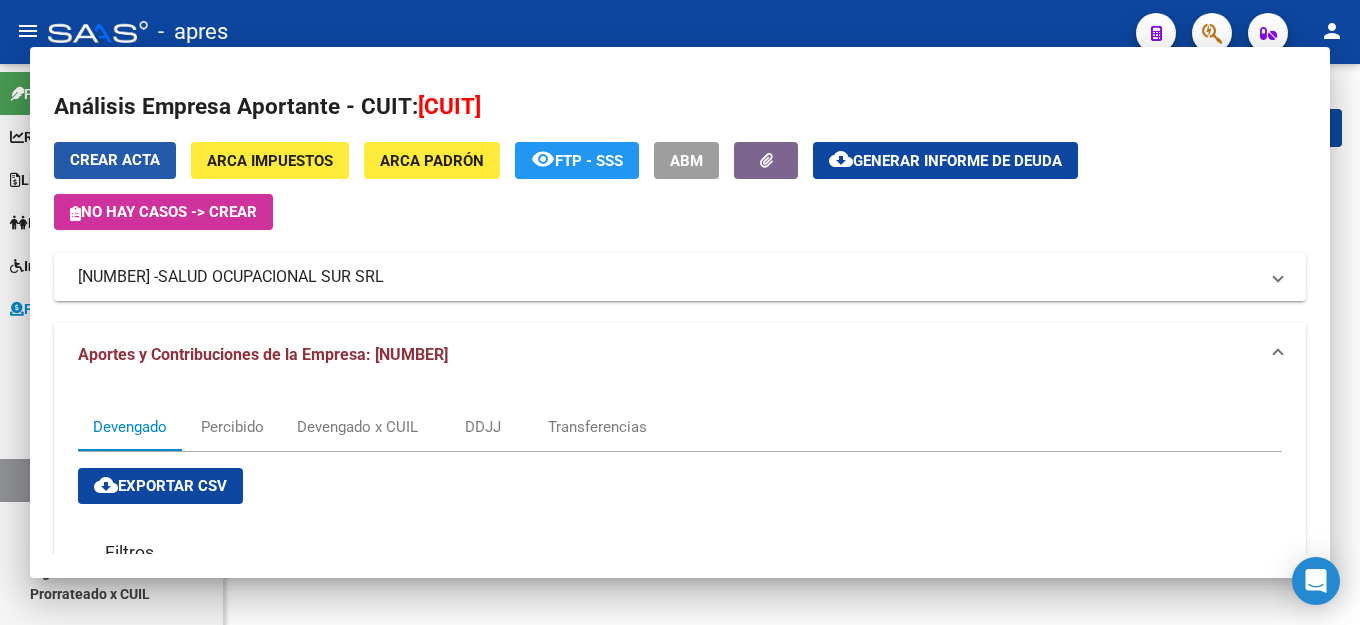 scroll, scrollTop: 0, scrollLeft: 0, axis: both 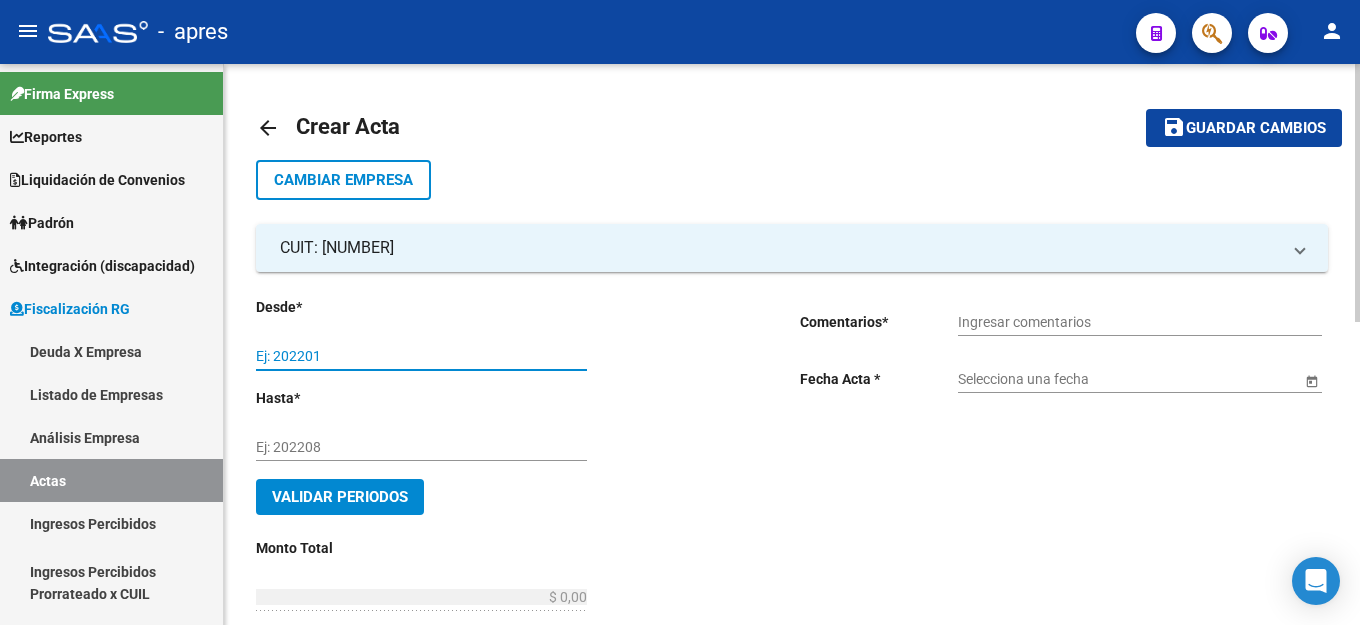 click on "Ej: 202201" at bounding box center (421, 356) 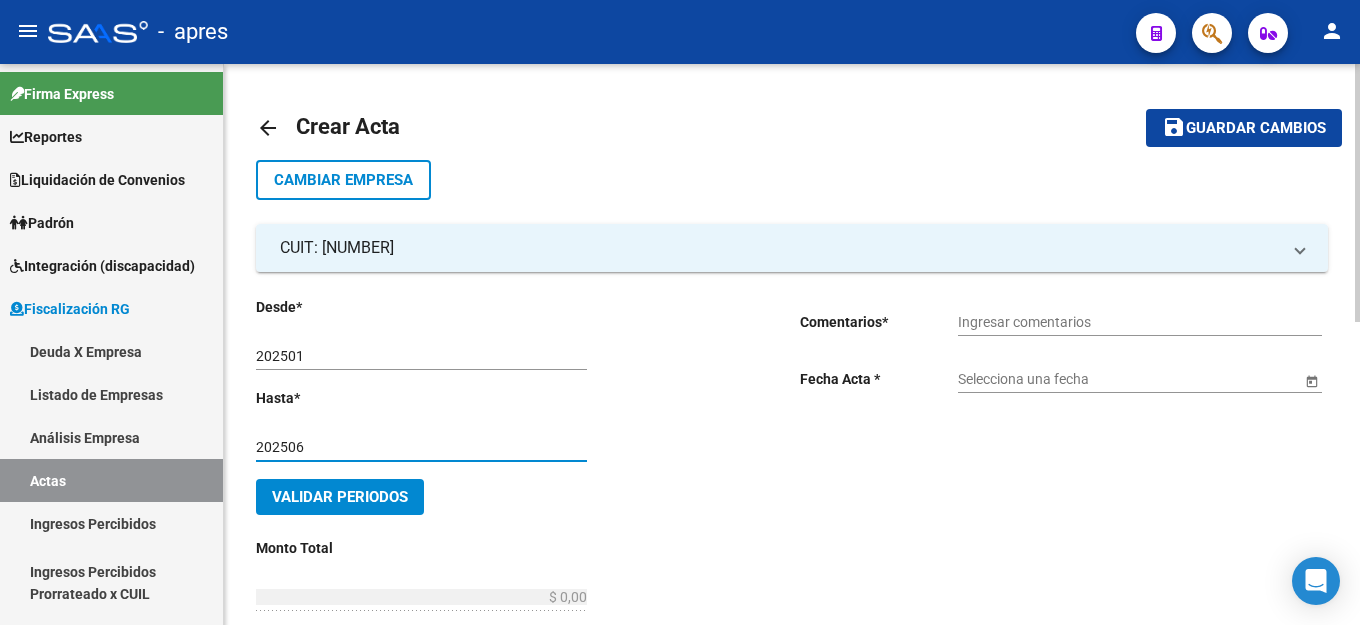 click on "Ingresar comentarios" at bounding box center (1140, 322) 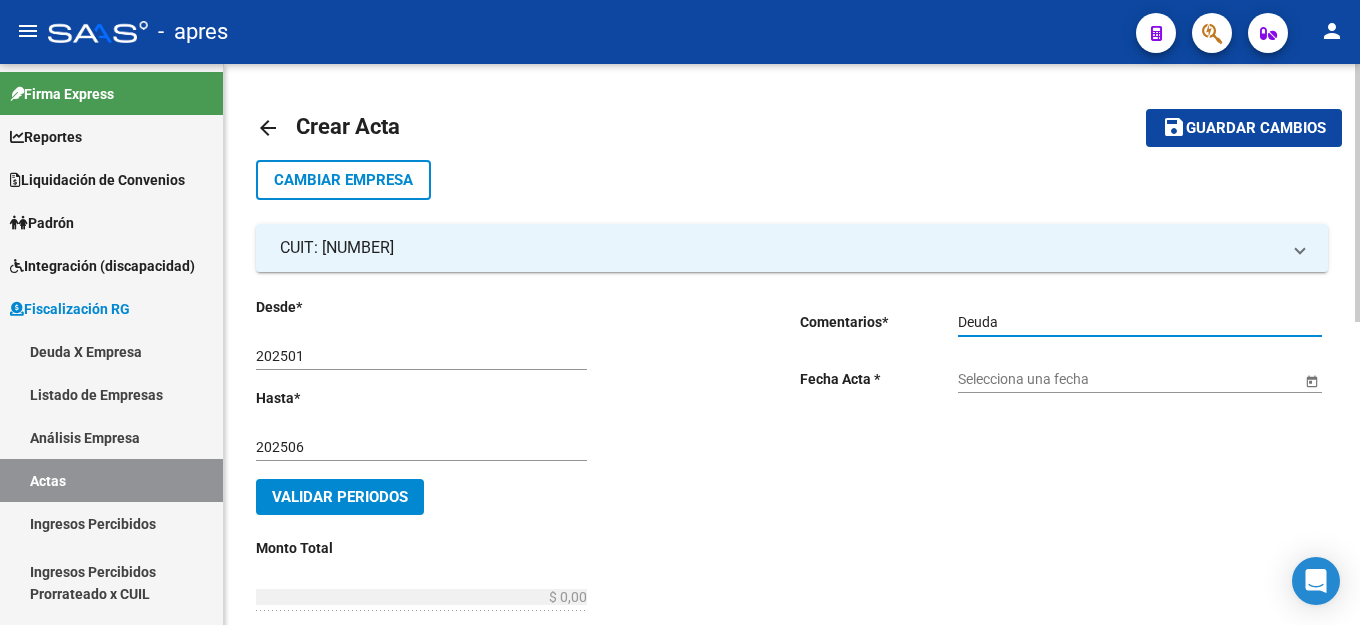 click on "Selecciona una fecha" at bounding box center (1129, 379) 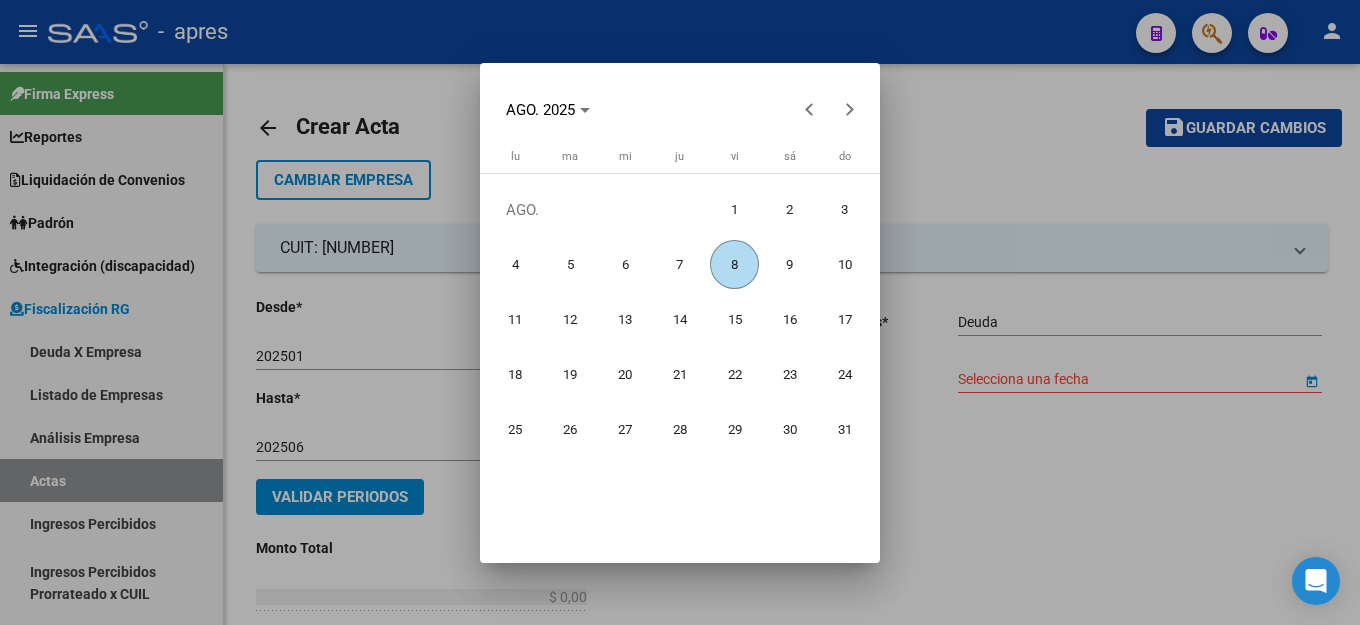 click on "8" at bounding box center [734, 264] 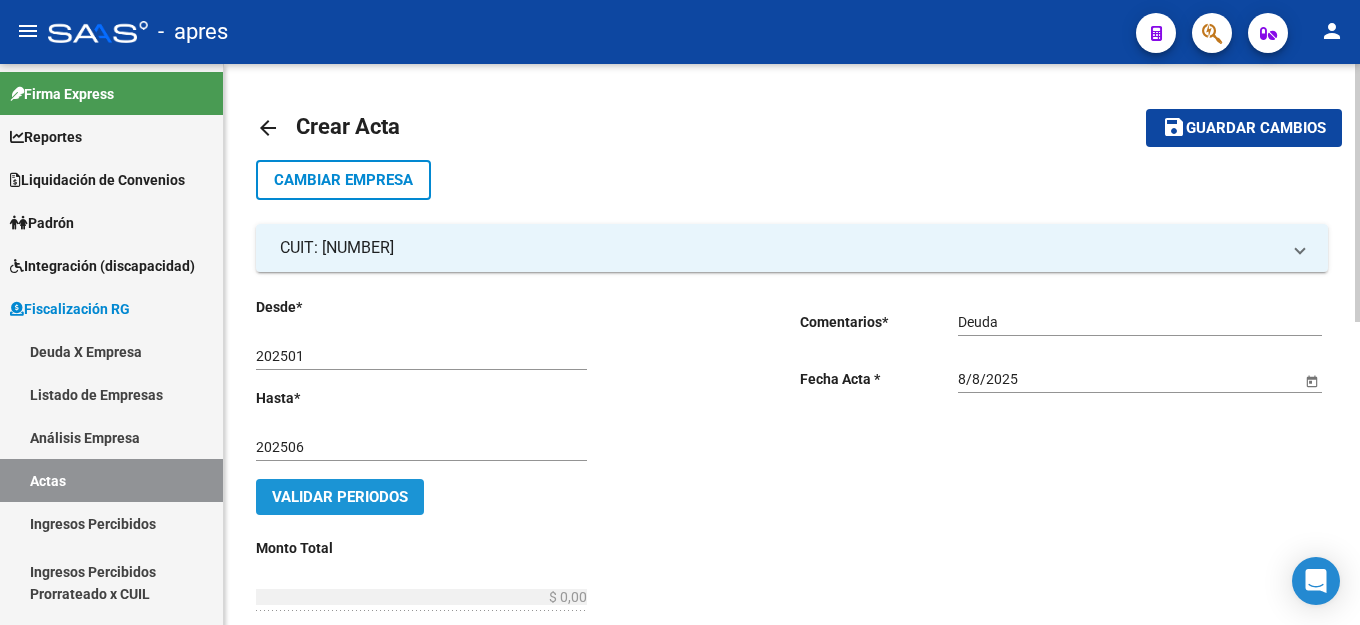 click on "Validar Periodos" 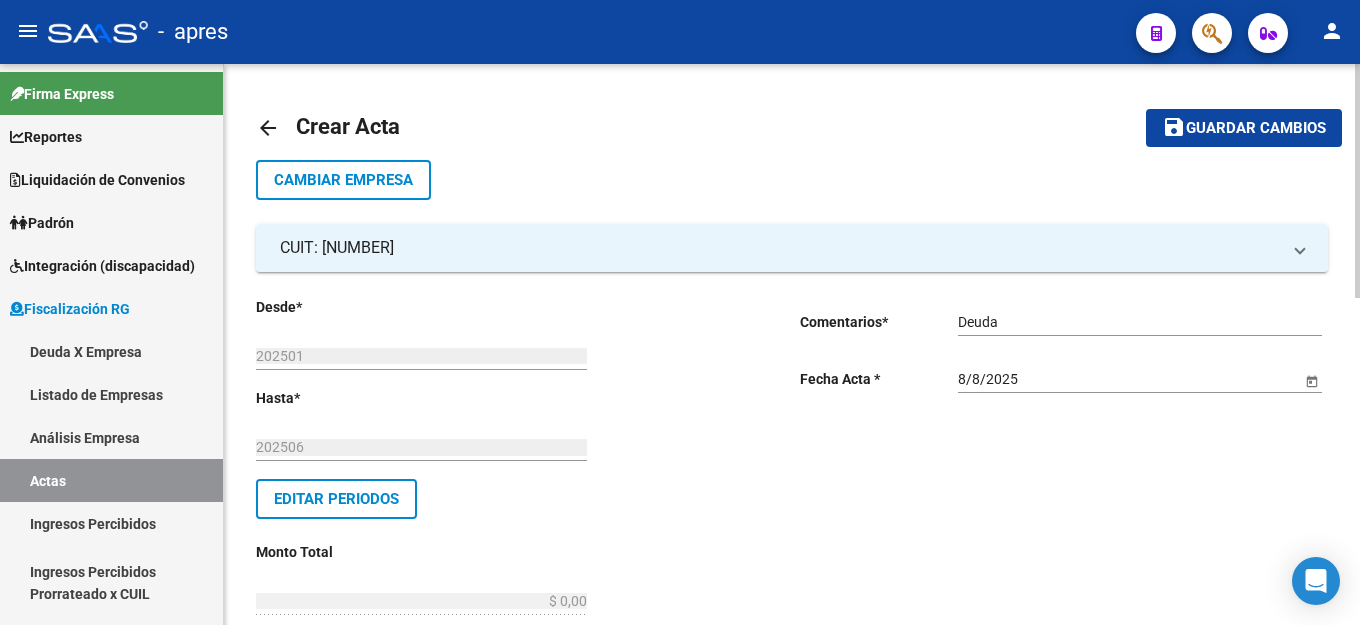 scroll, scrollTop: 300, scrollLeft: 0, axis: vertical 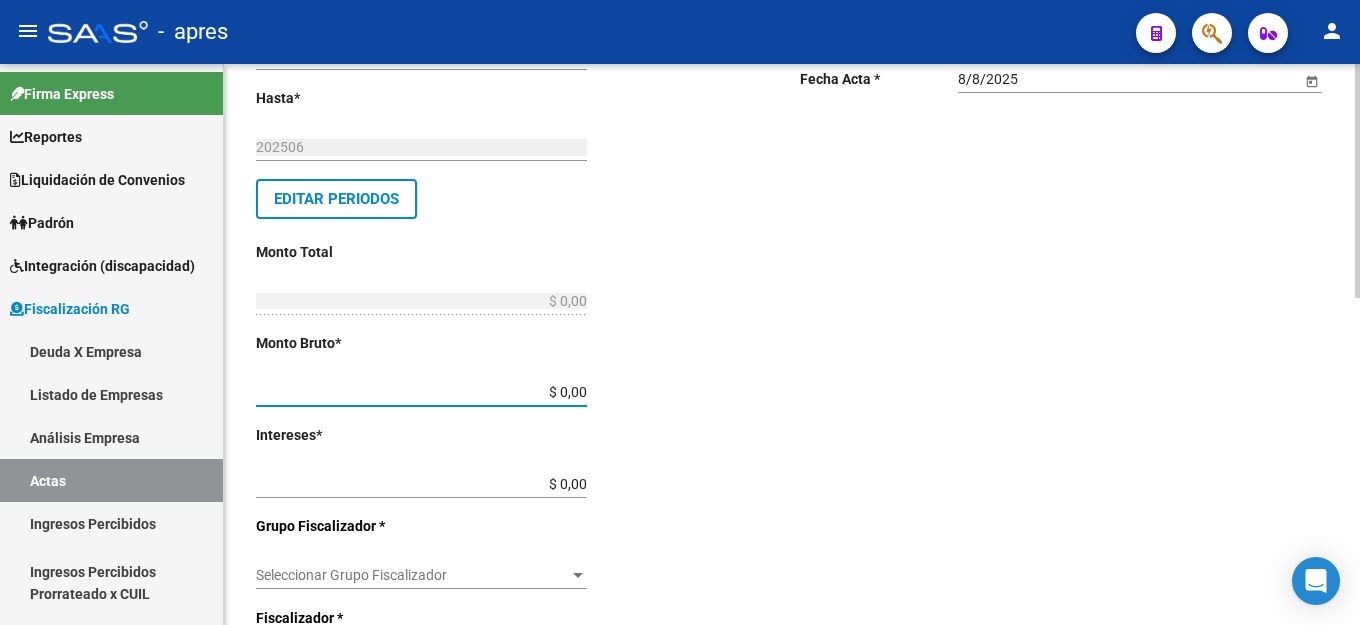click on "$ 0,00" at bounding box center [421, 392] 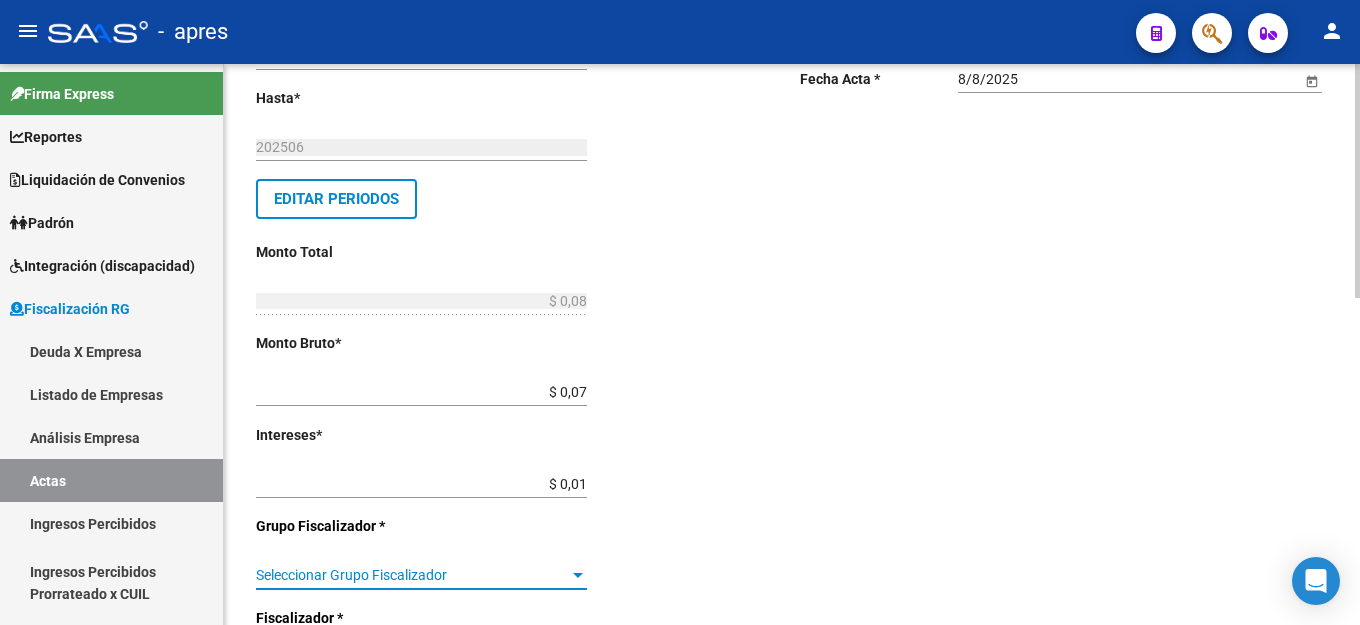 click on "Seleccionar Grupo Fiscalizador" at bounding box center [412, 575] 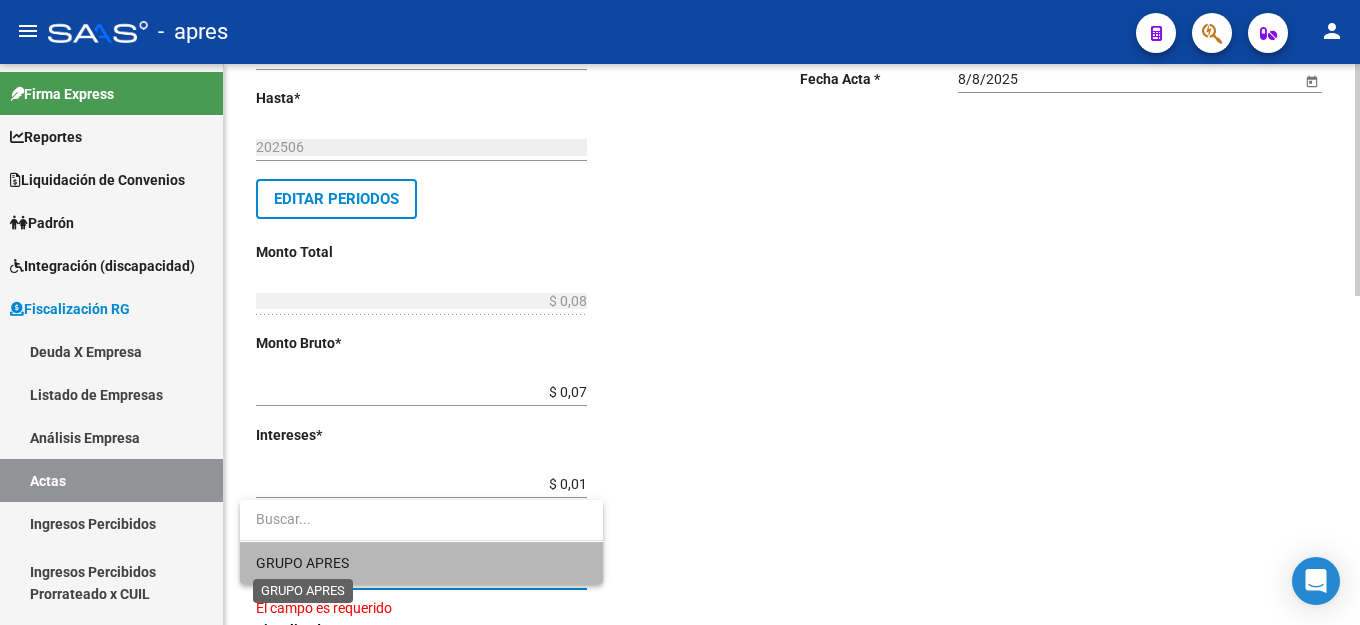 drag, startPoint x: 291, startPoint y: 562, endPoint x: 1017, endPoint y: 488, distance: 729.7616 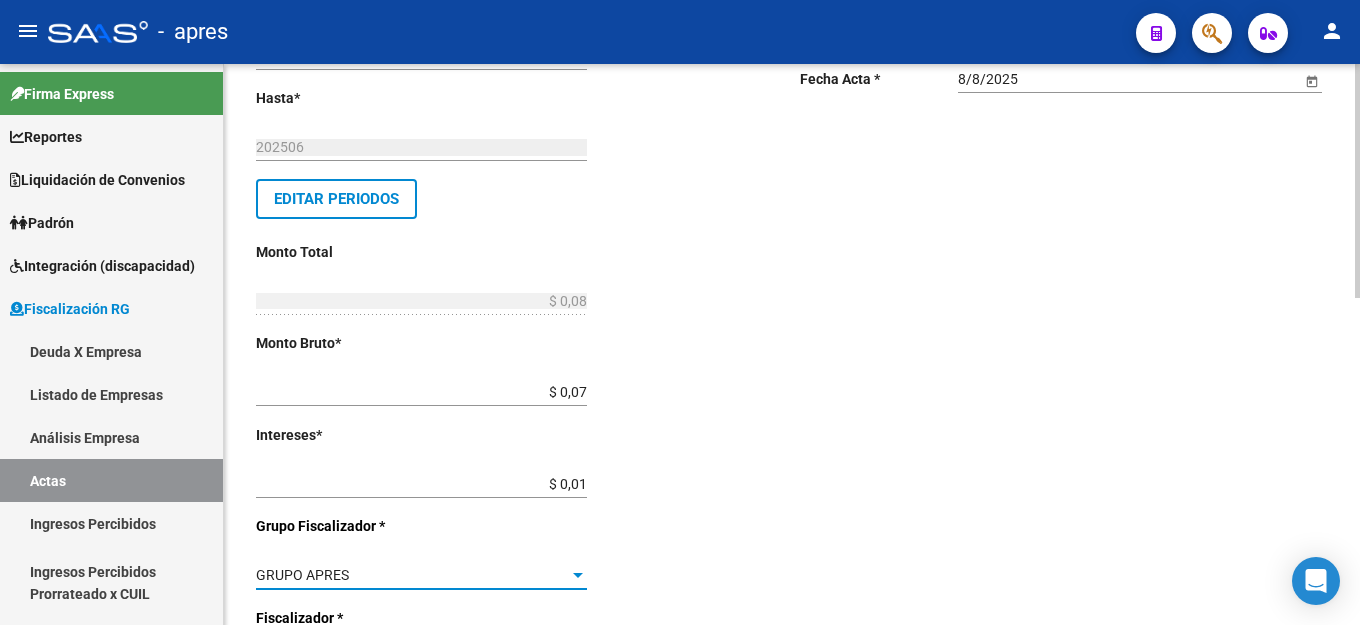 click on "Comentarios  *   Deuda Ingresar comentarios  Fecha Acta * [DATE] Selecciona una fecha" 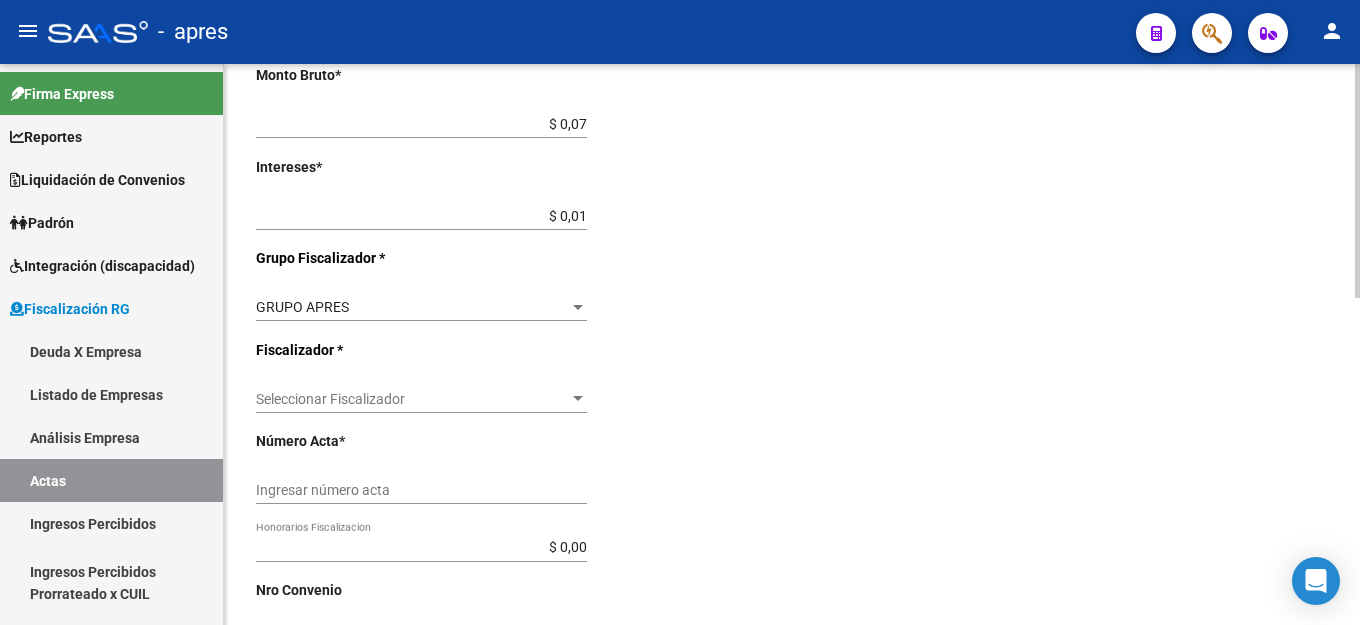 scroll, scrollTop: 700, scrollLeft: 0, axis: vertical 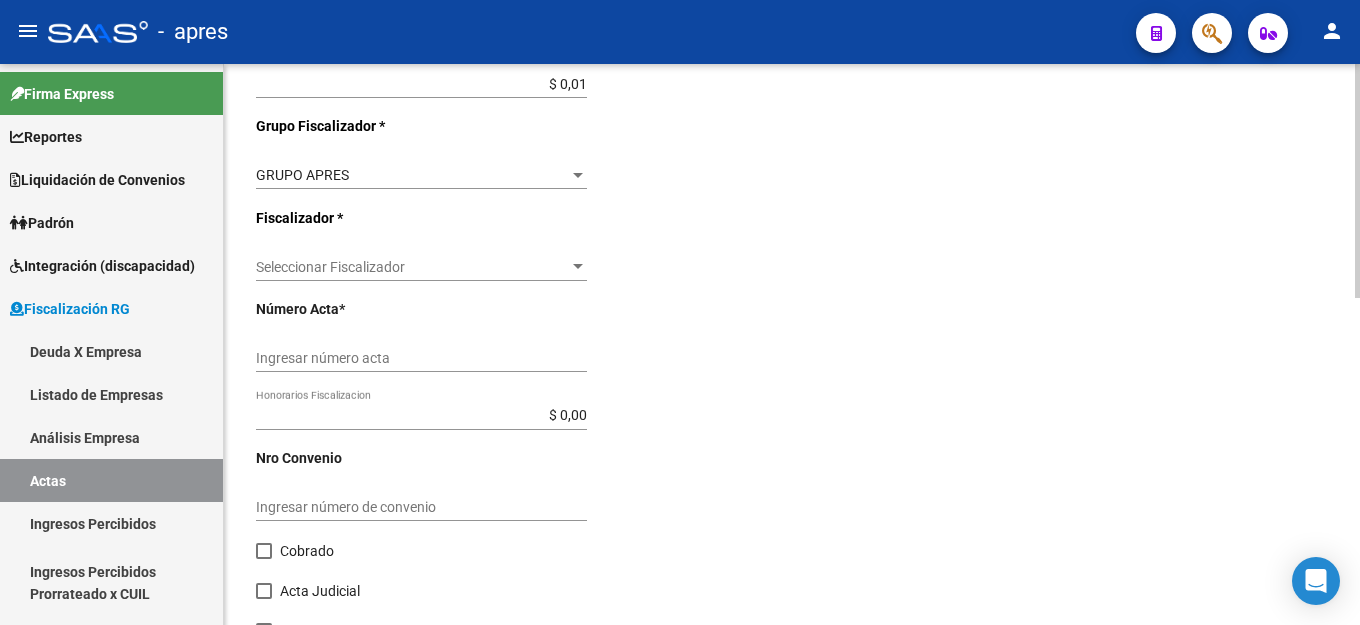 drag, startPoint x: 390, startPoint y: 350, endPoint x: 745, endPoint y: 356, distance: 355.0507 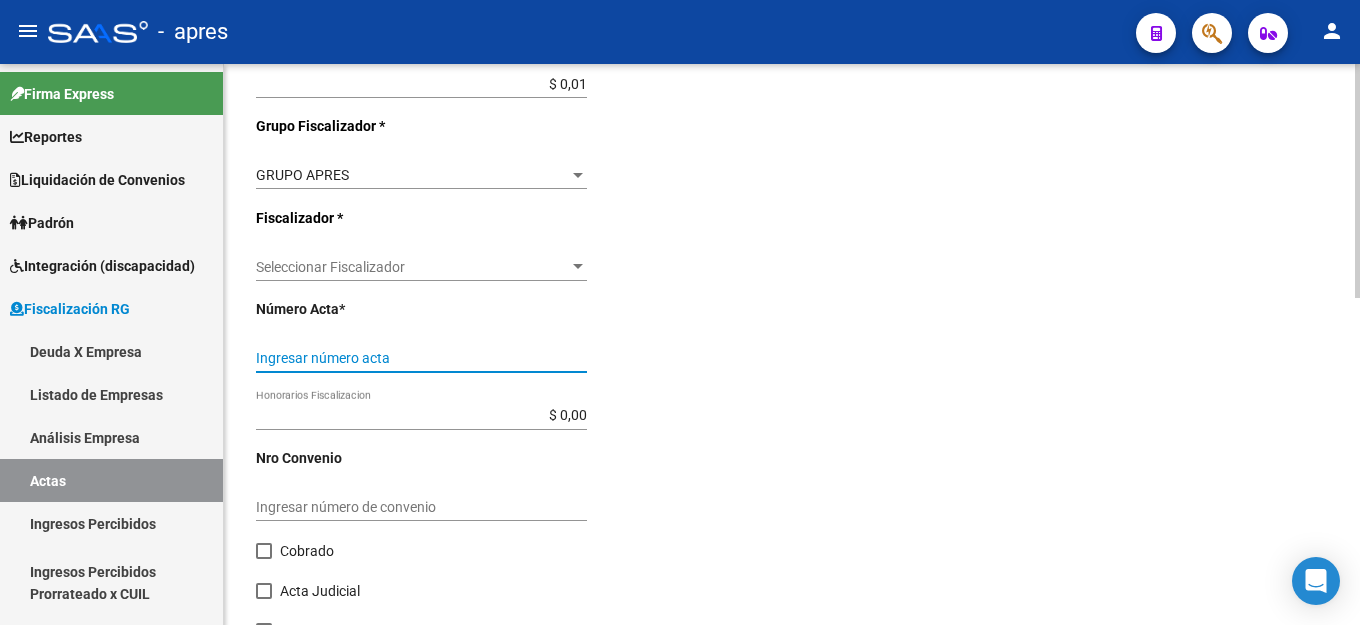 click on "Seleccionar Fiscalizador" at bounding box center [412, 267] 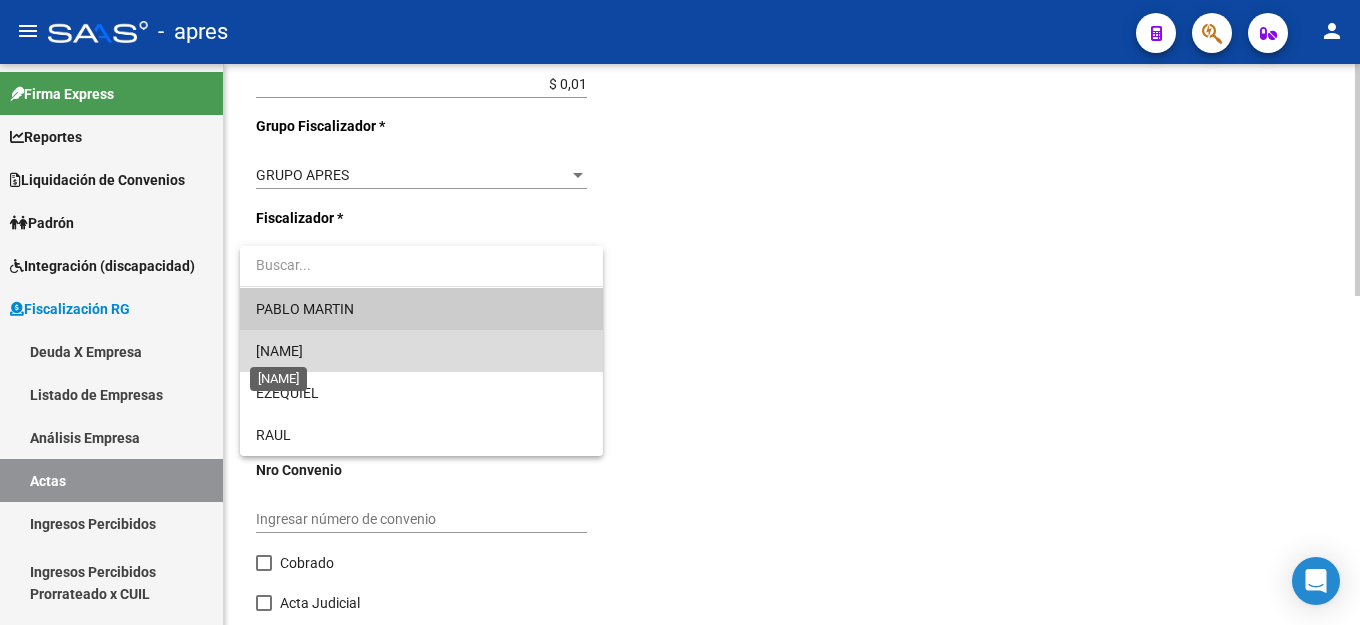 drag, startPoint x: 296, startPoint y: 352, endPoint x: 922, endPoint y: 352, distance: 626 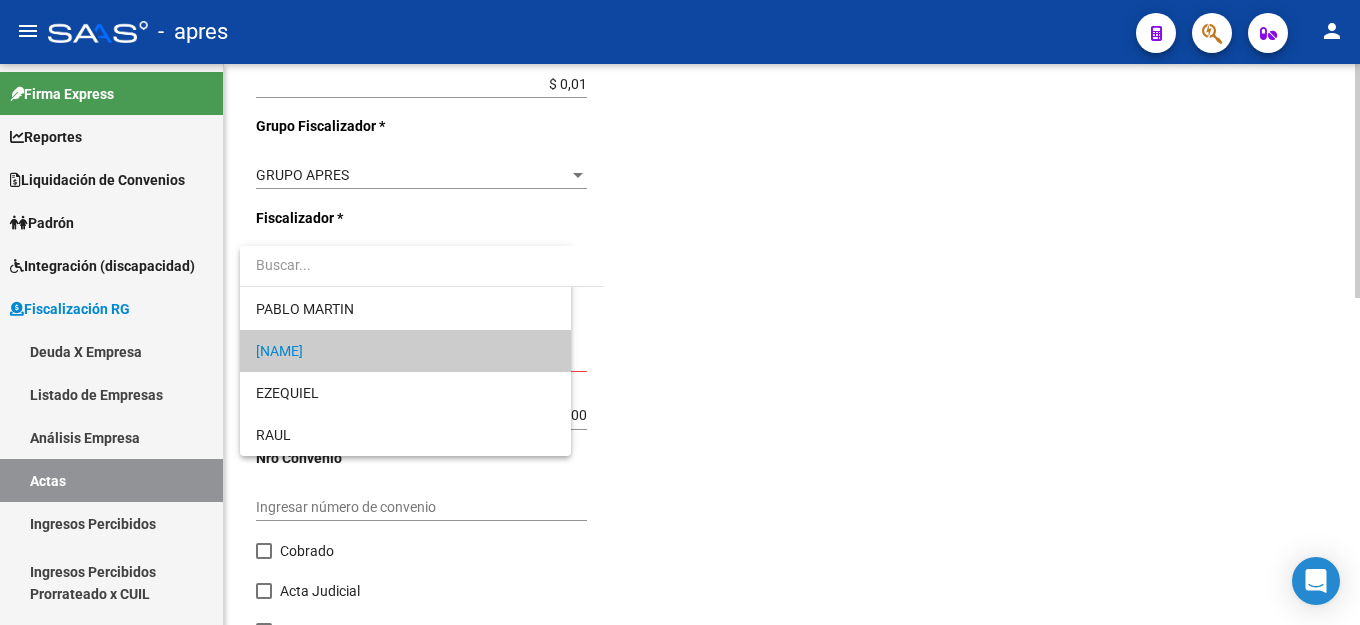 click on "Comentarios  *   Deuda Ingresar comentarios  Fecha Acta * [DATE] Selecciona una fecha" 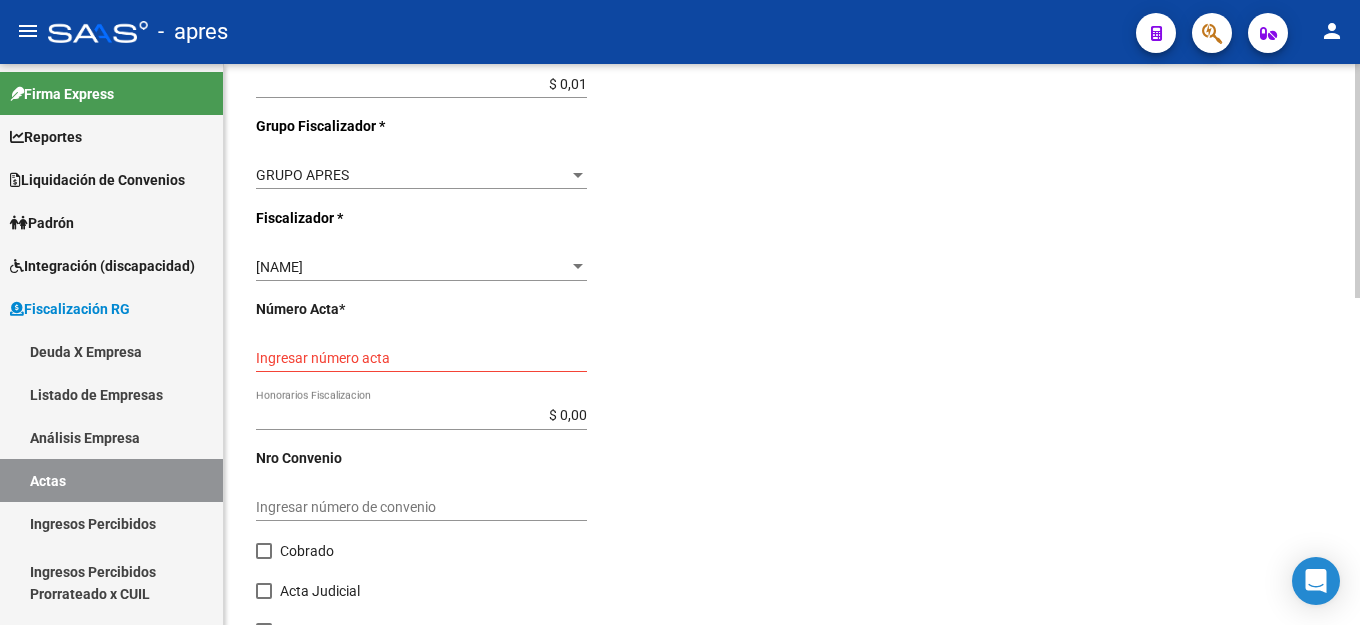 click on "Ingresar número acta" at bounding box center [421, 358] 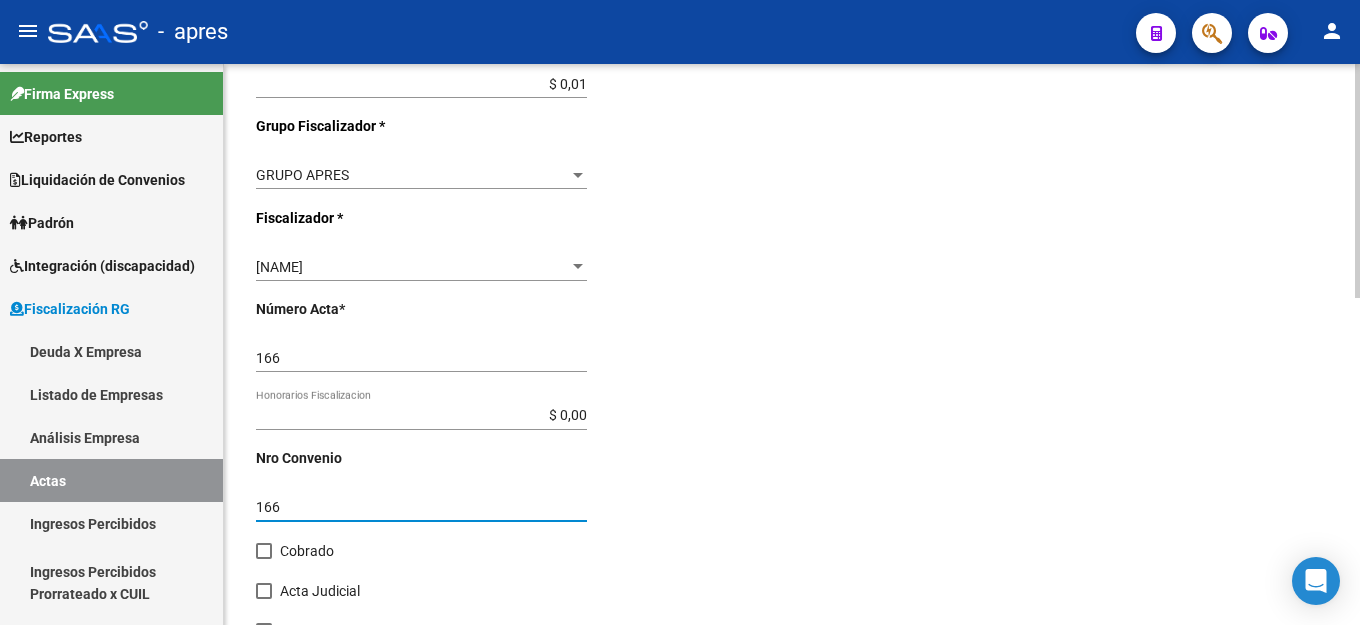 click on "save Guardar cambios" 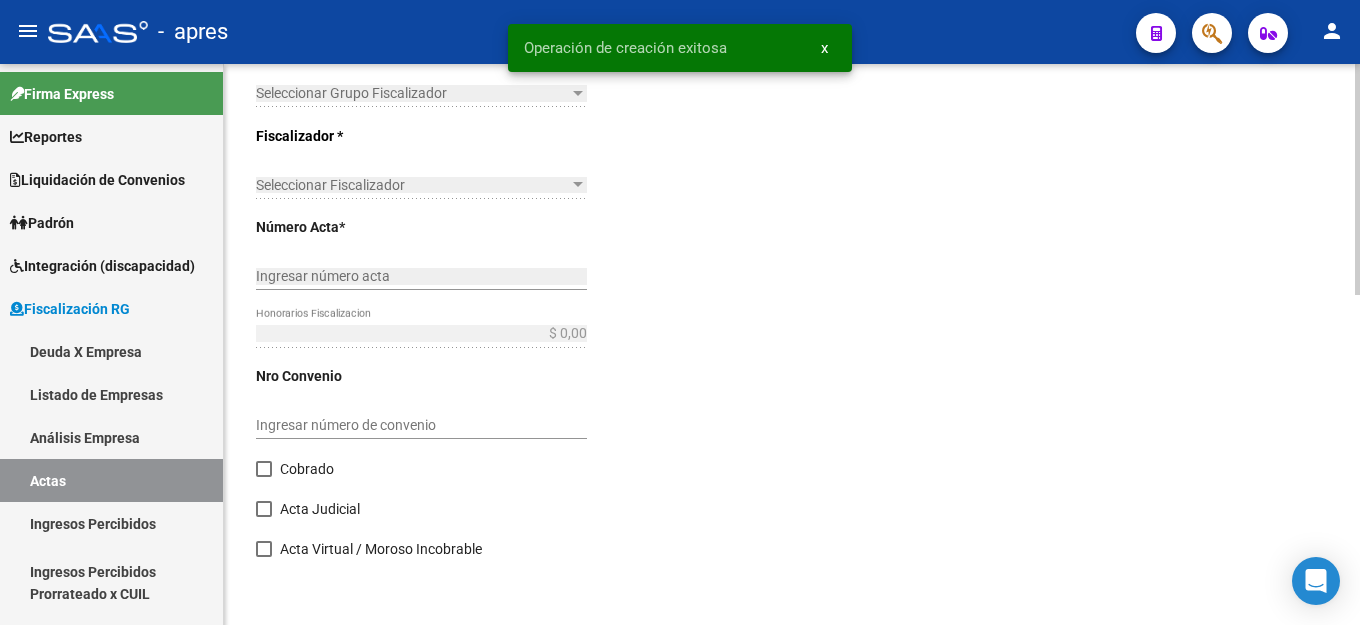 scroll, scrollTop: 630, scrollLeft: 0, axis: vertical 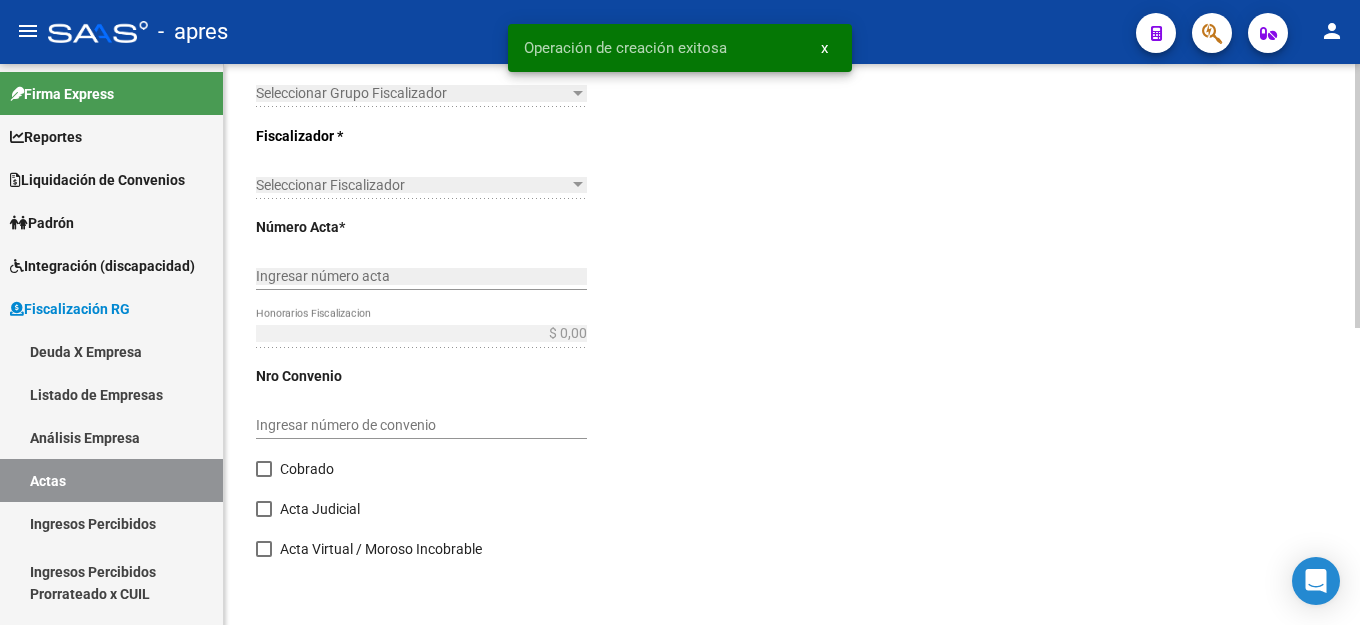 click on "Acta Virtual / Moroso Incobrable" 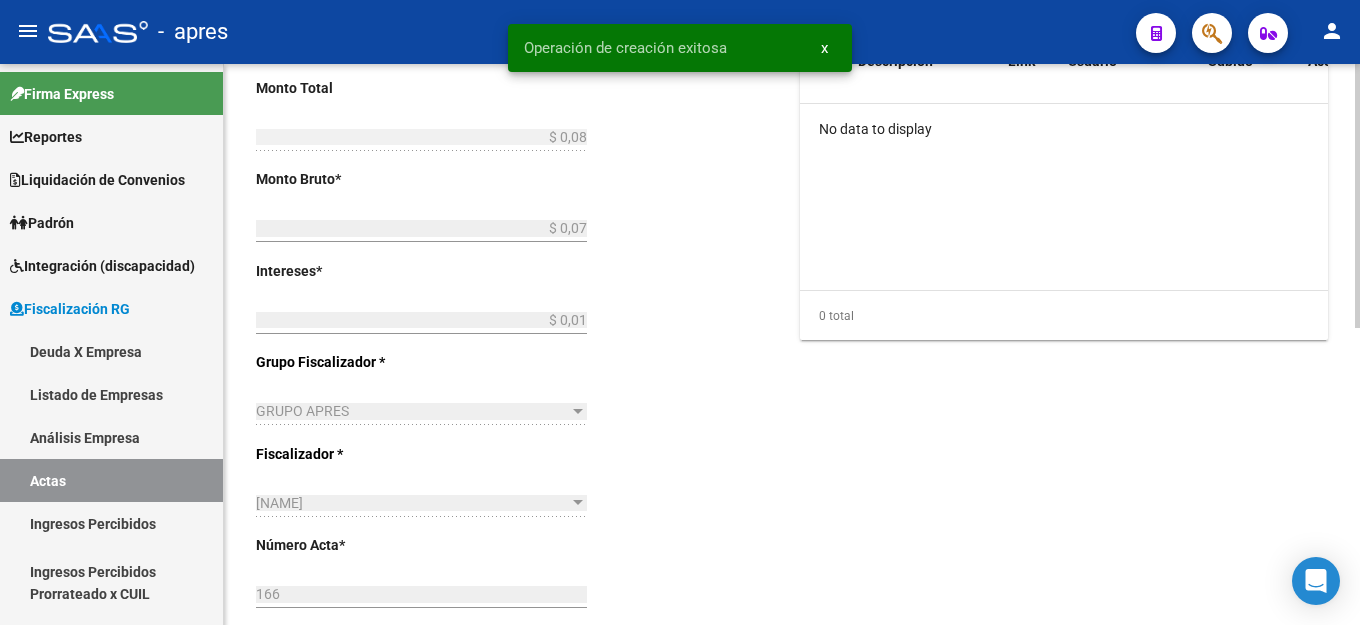 scroll, scrollTop: 700, scrollLeft: 0, axis: vertical 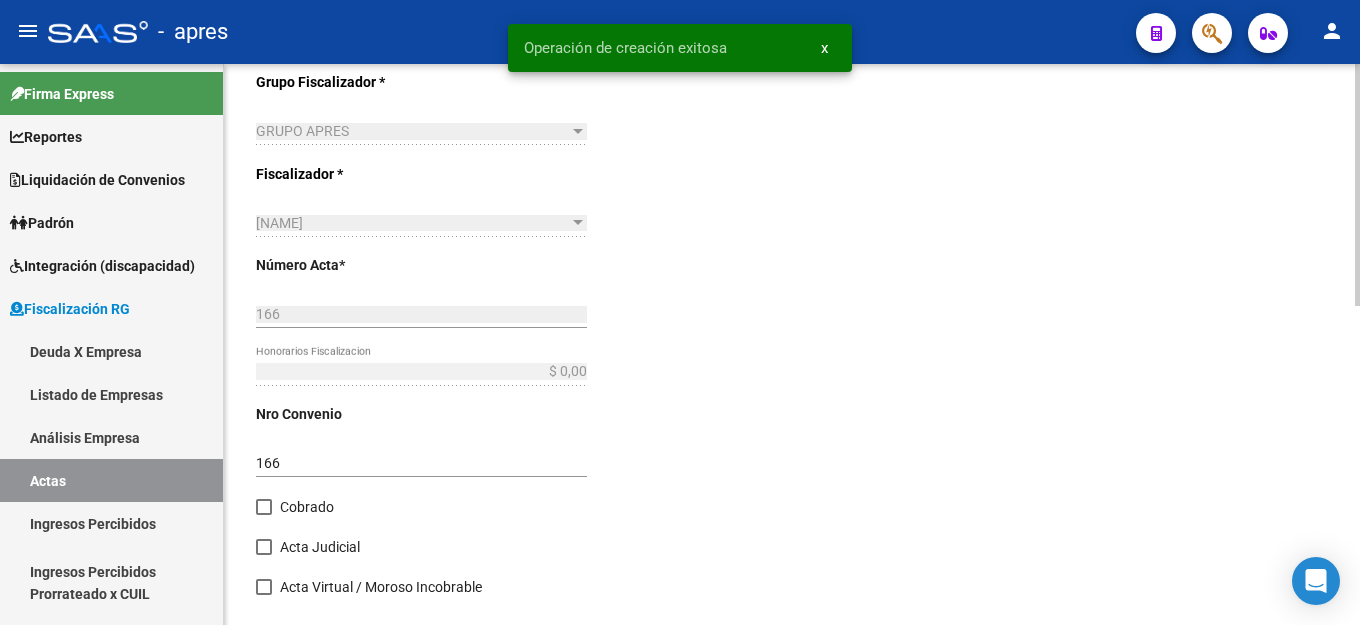 click at bounding box center (264, 507) 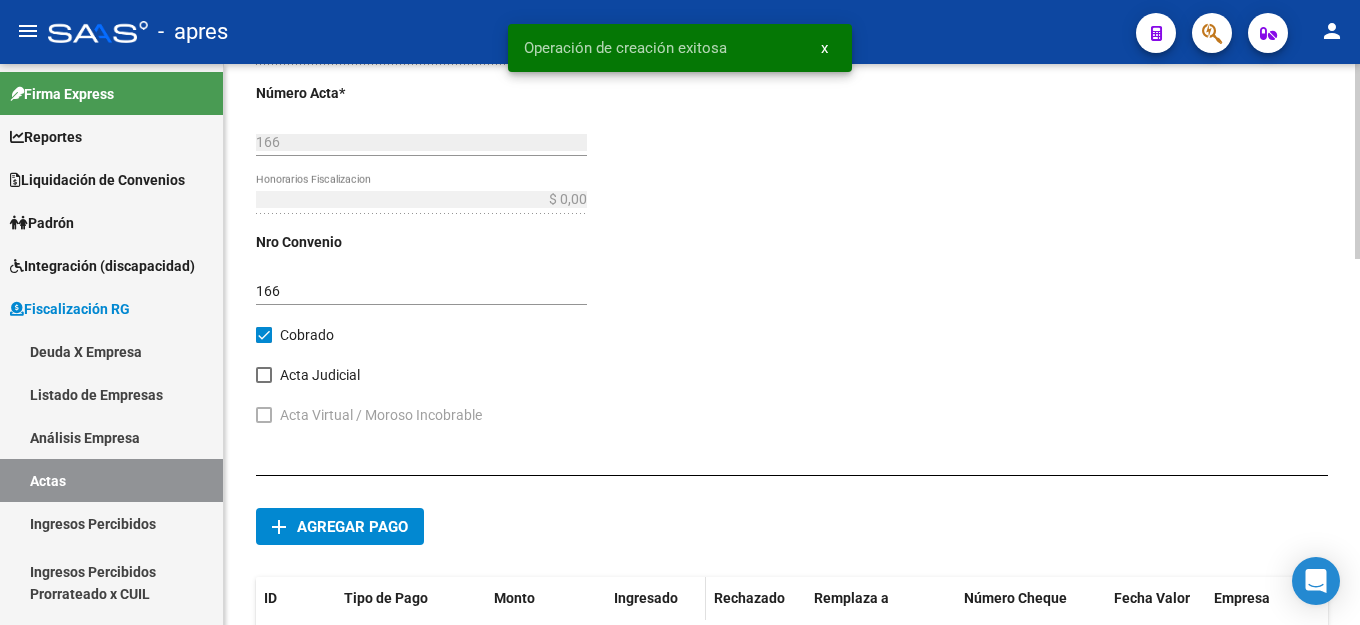 scroll, scrollTop: 1000, scrollLeft: 0, axis: vertical 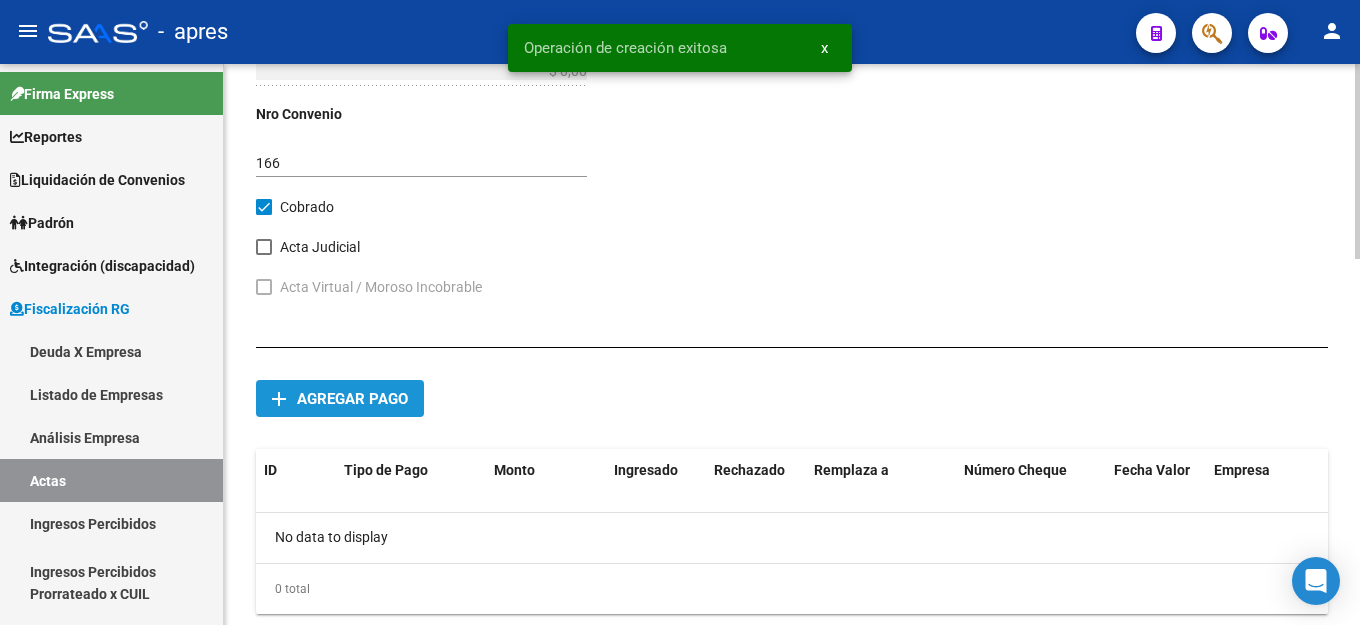 click on "Agregar pago" 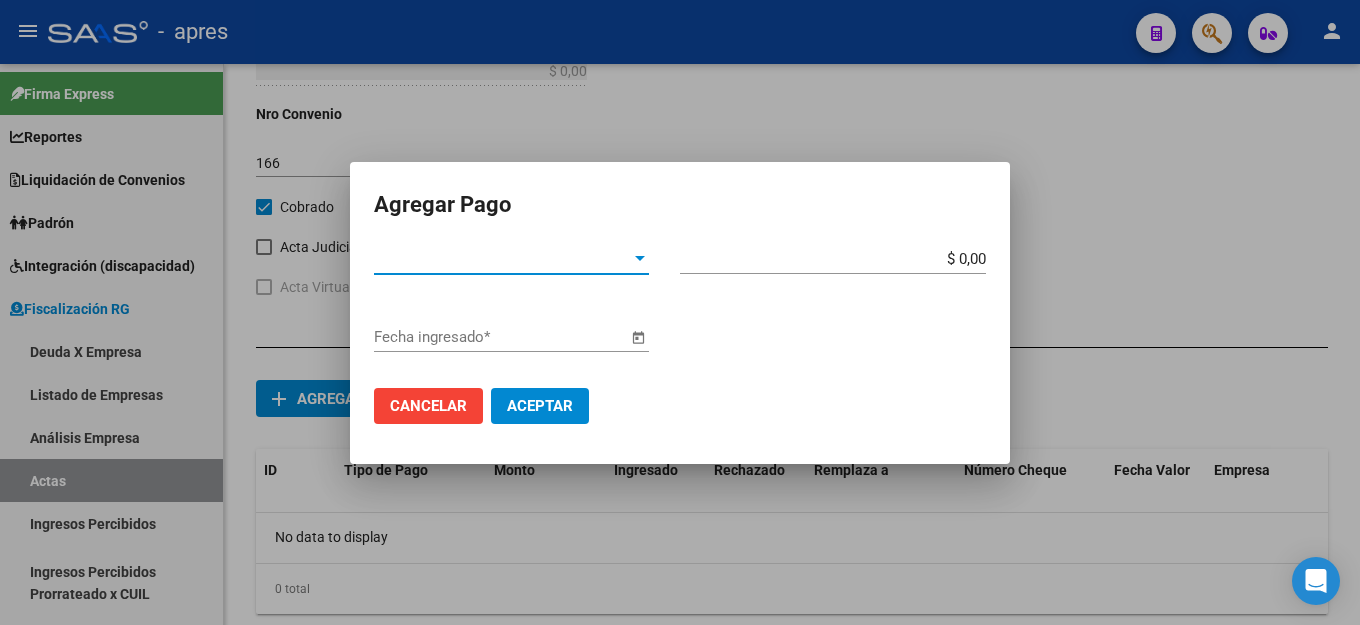 click on "Tipo de Pago *" at bounding box center (502, 259) 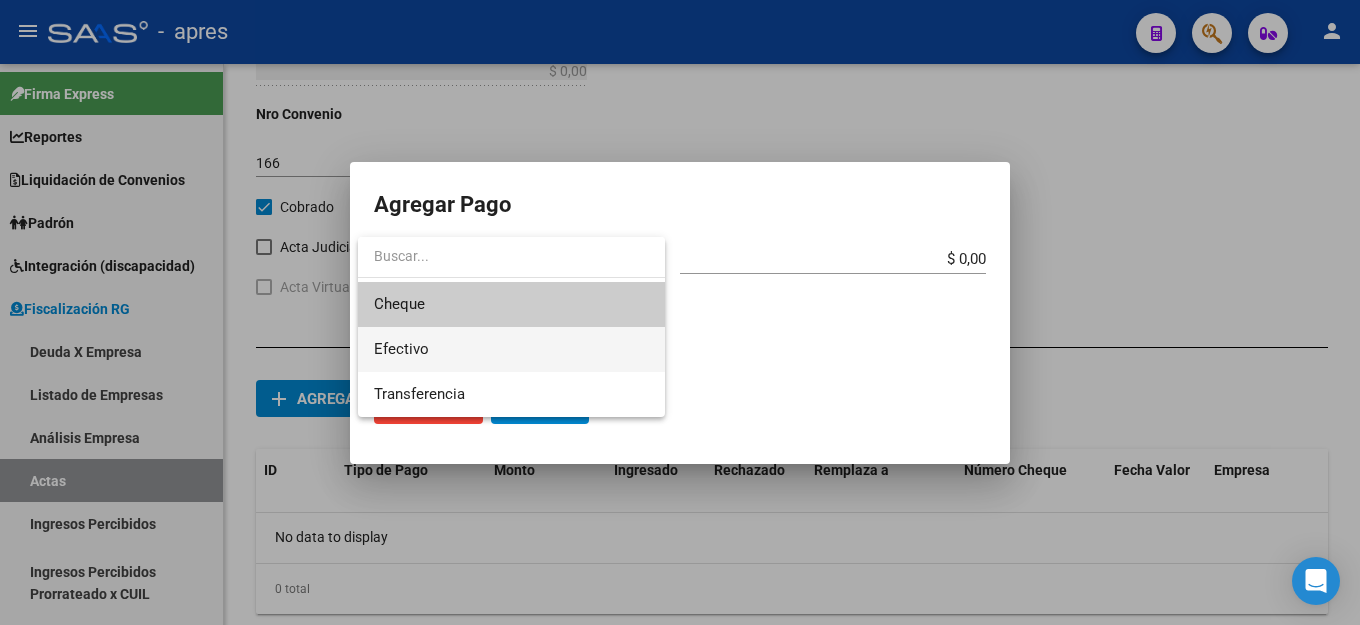 click on "Efectivo" at bounding box center (511, 349) 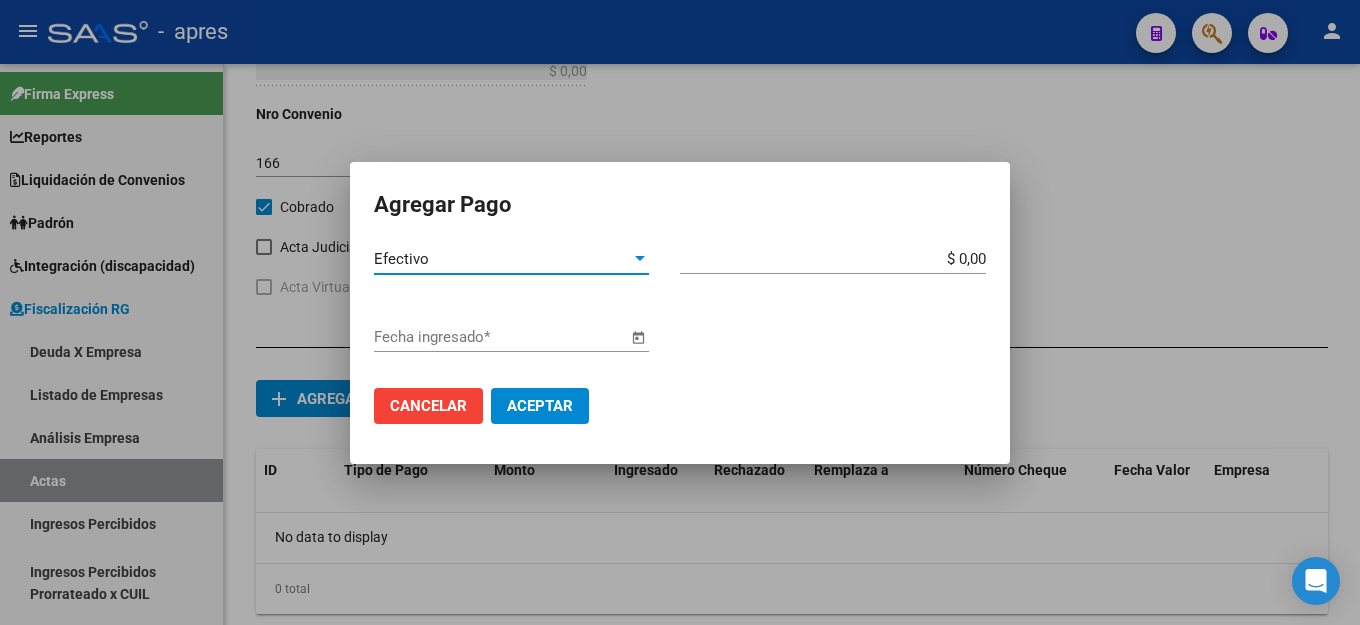 click on "$ 0,00" at bounding box center [833, 259] 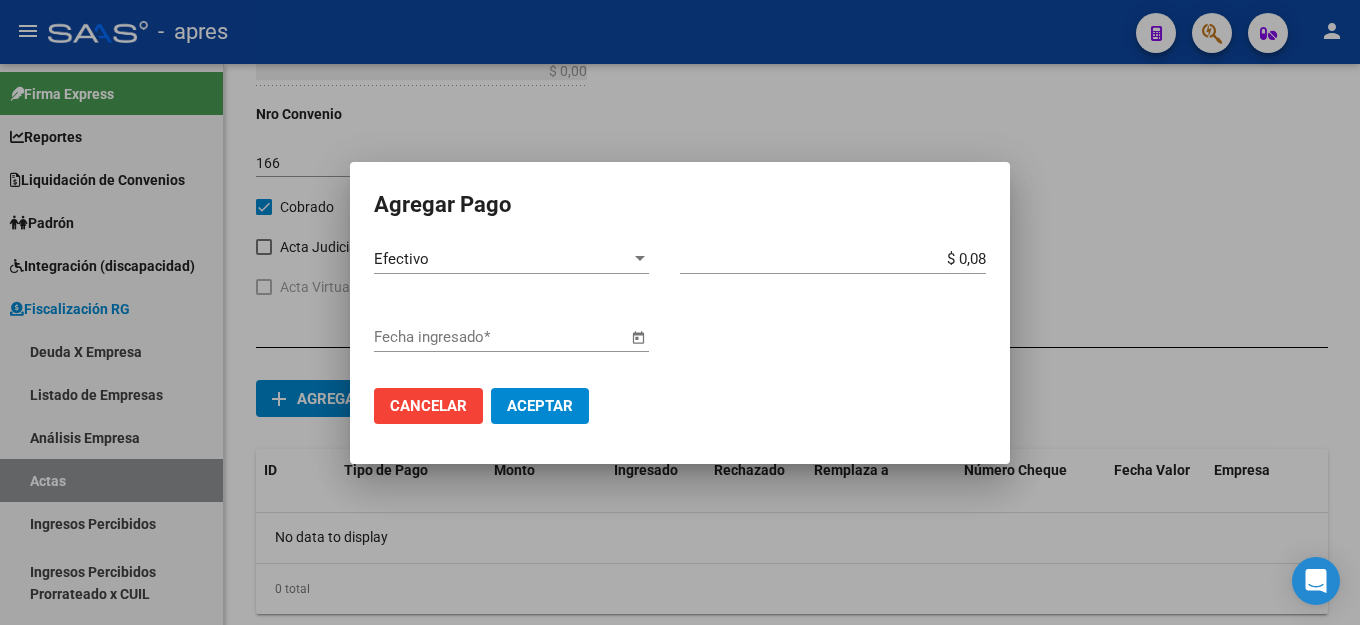 click at bounding box center (638, 338) 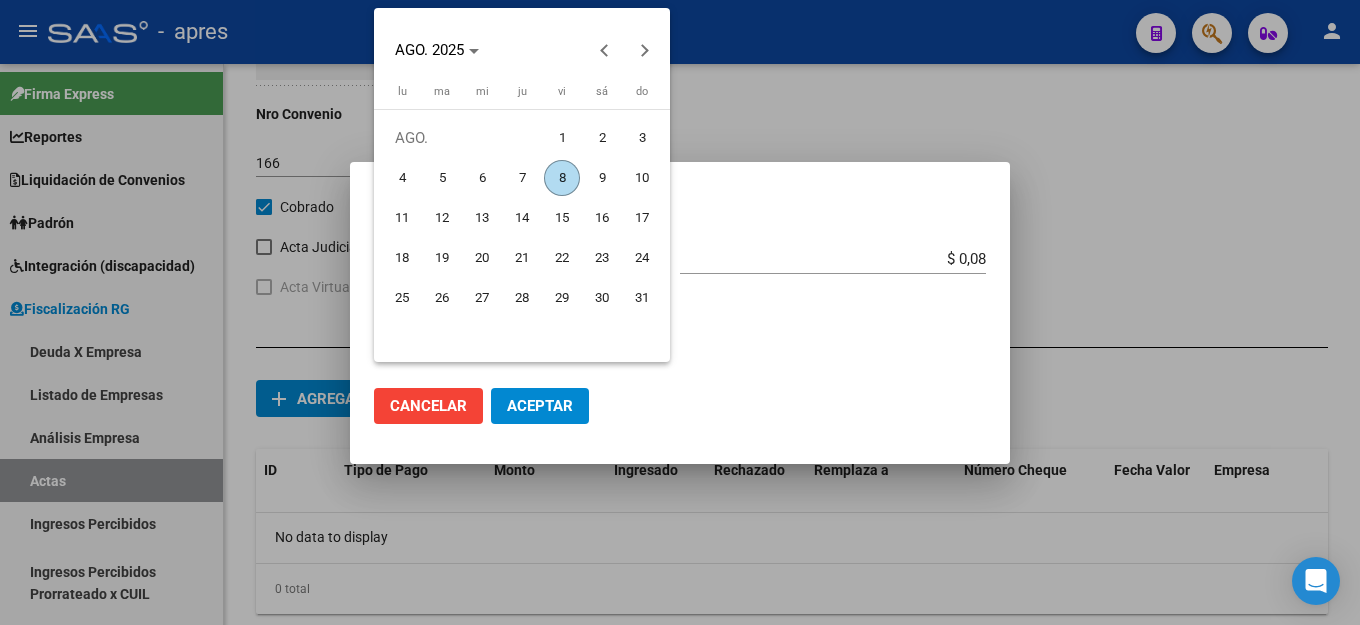 click on "8" at bounding box center (562, 178) 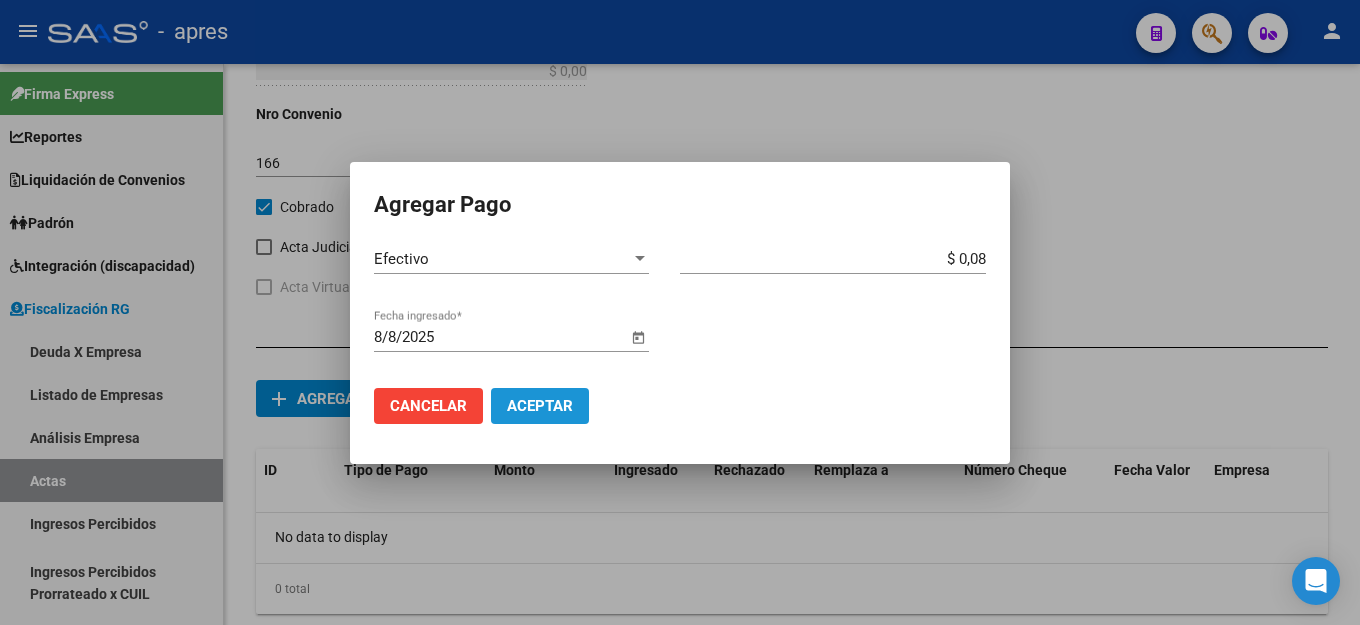 click on "Aceptar" at bounding box center [540, 406] 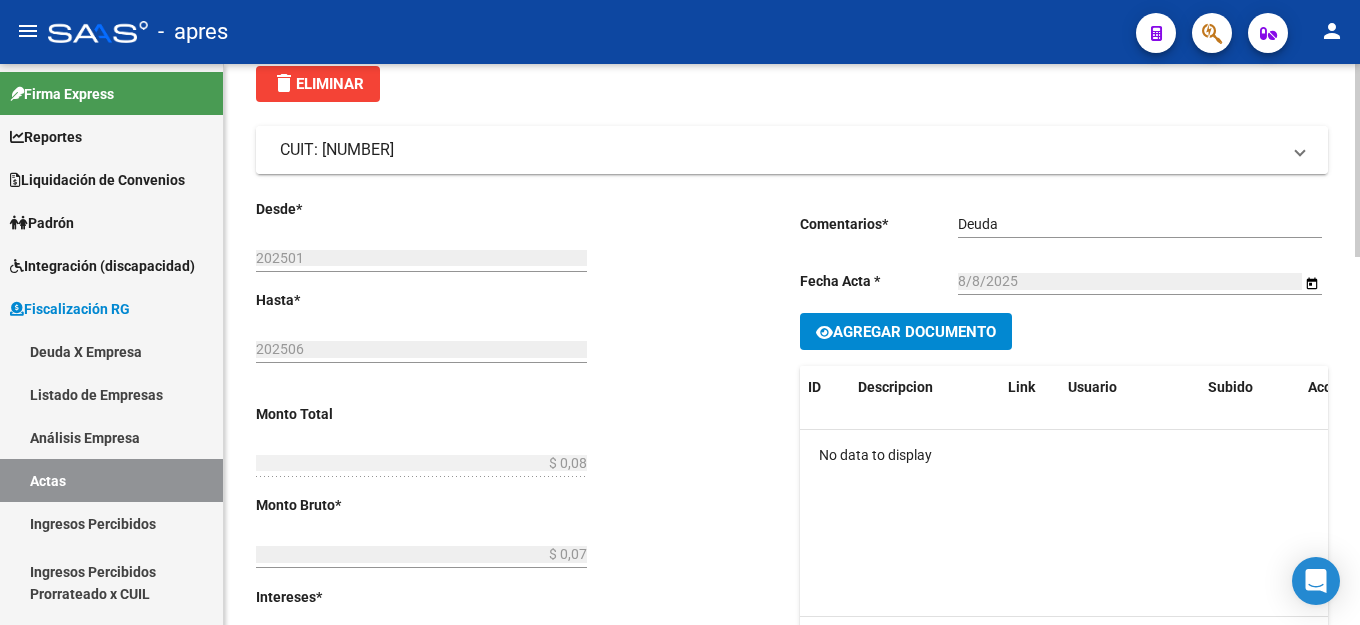 scroll, scrollTop: 0, scrollLeft: 0, axis: both 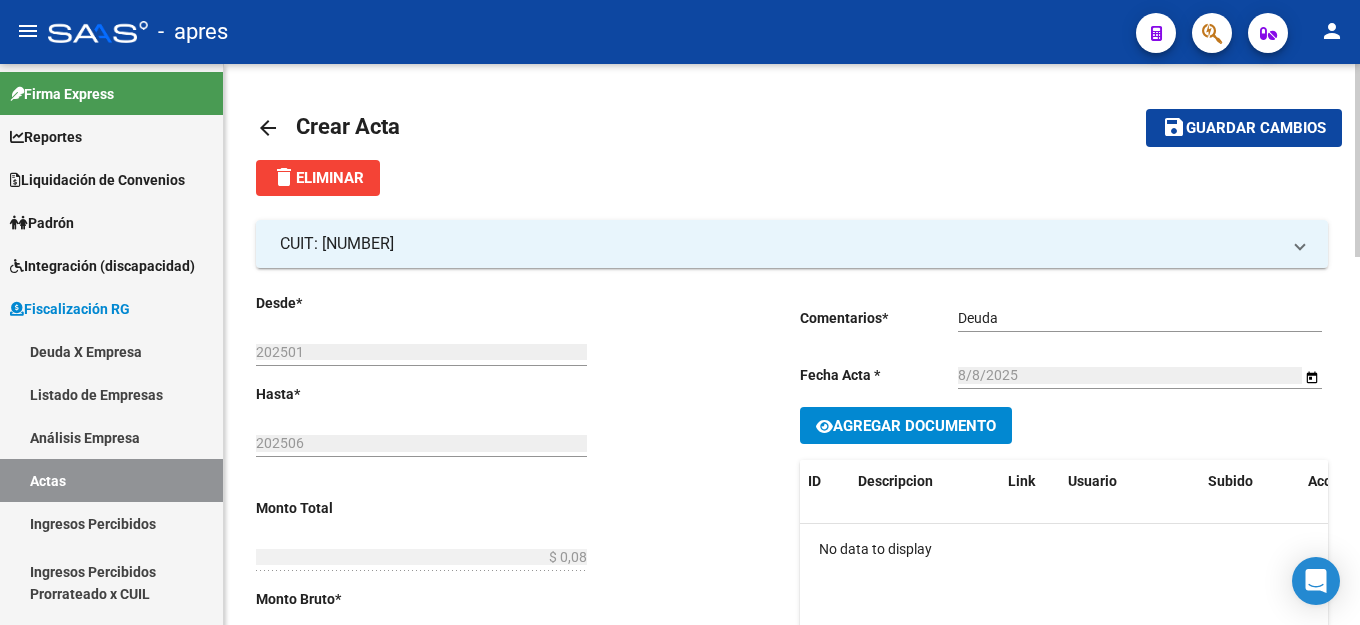 click on "save Guardar cambios" 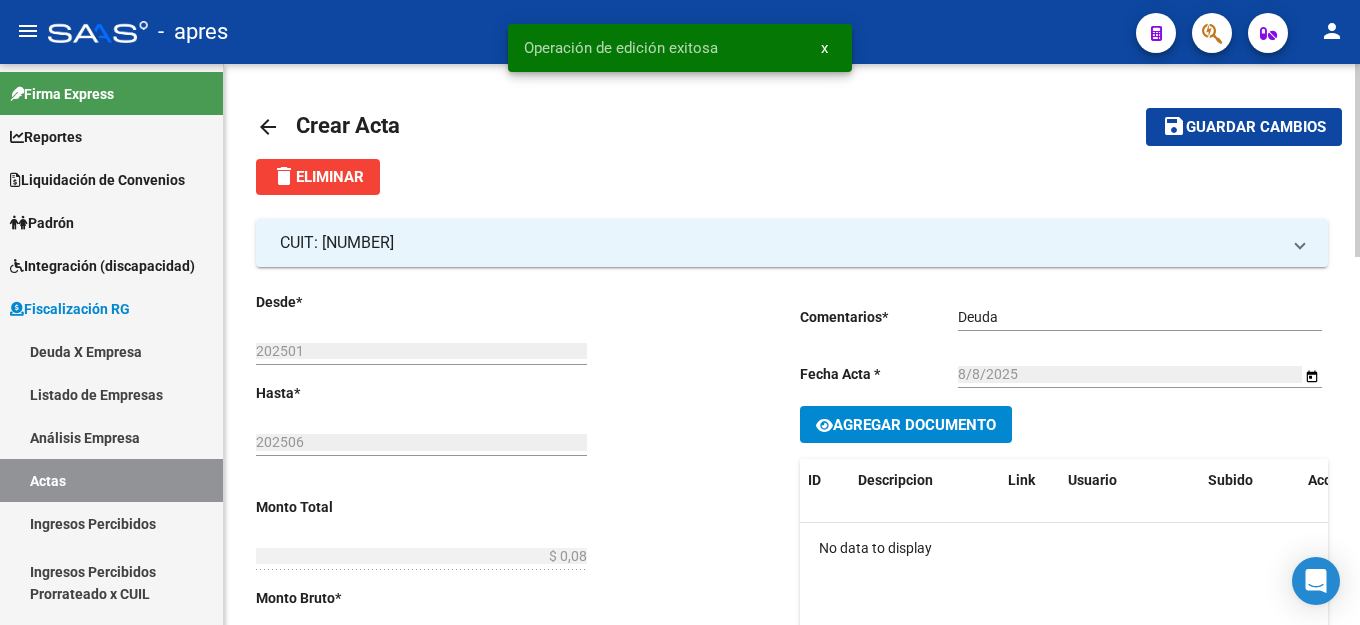 scroll, scrollTop: 0, scrollLeft: 0, axis: both 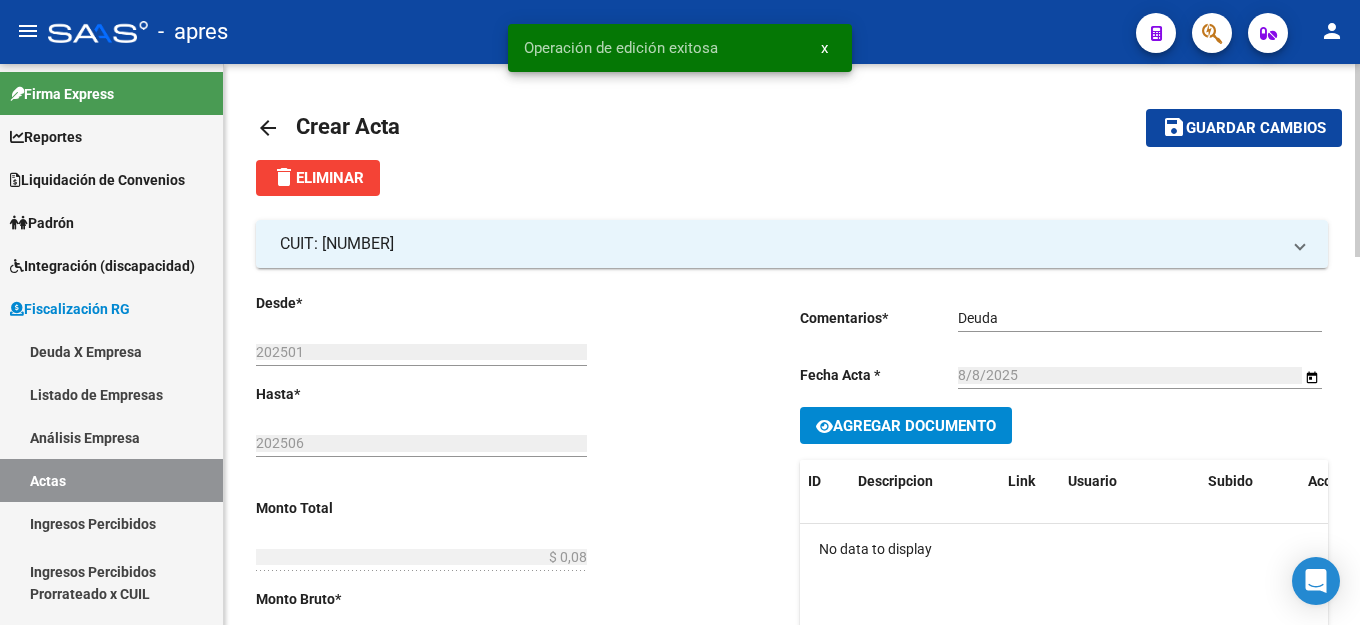 click on "Agregar Documento" 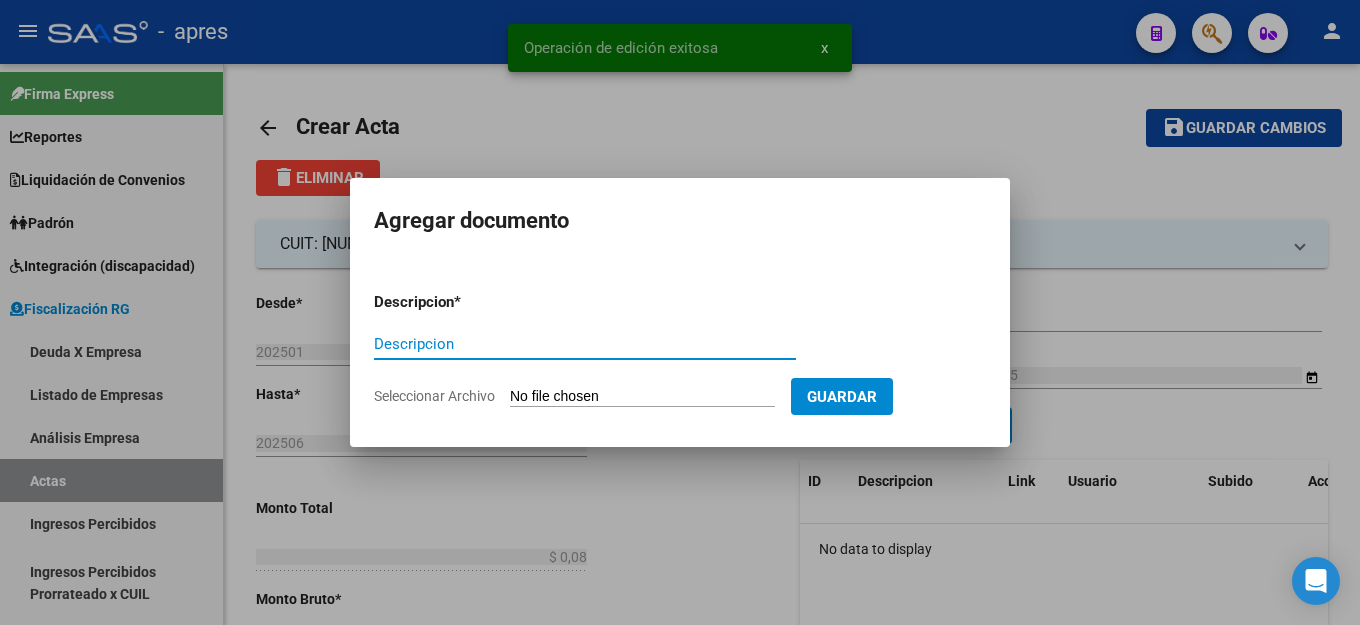click on "Descripcion" at bounding box center (585, 344) 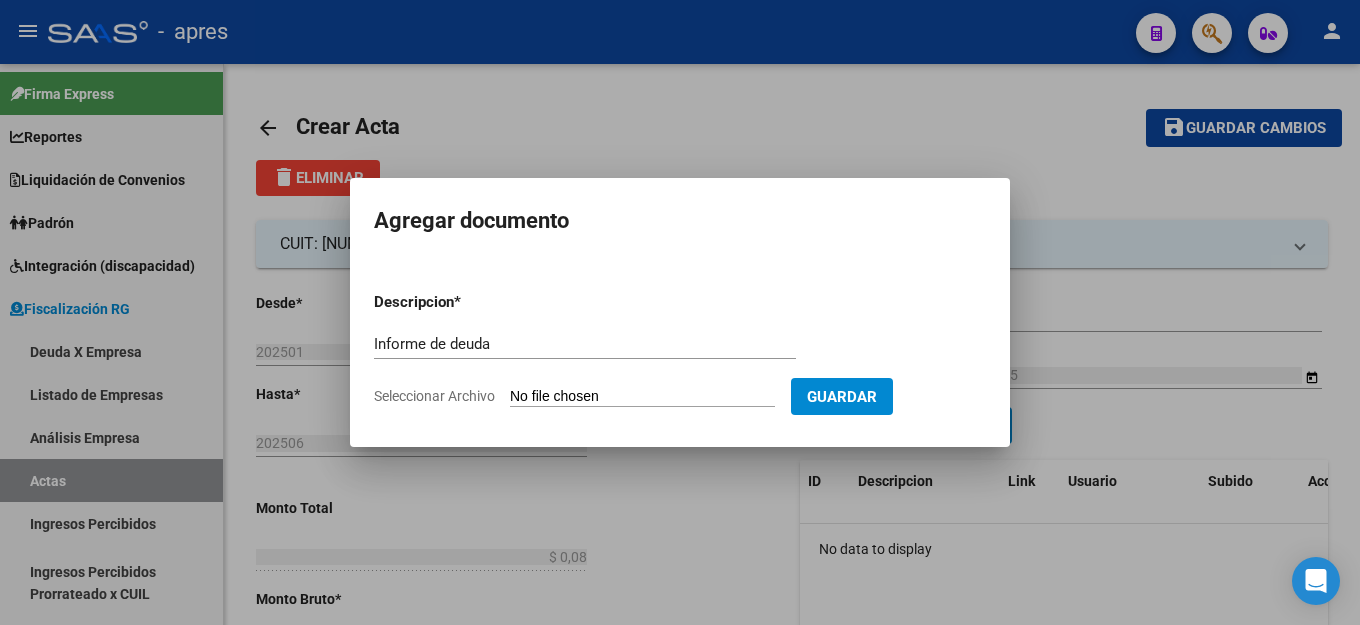 click on "Seleccionar Archivo" at bounding box center (642, 397) 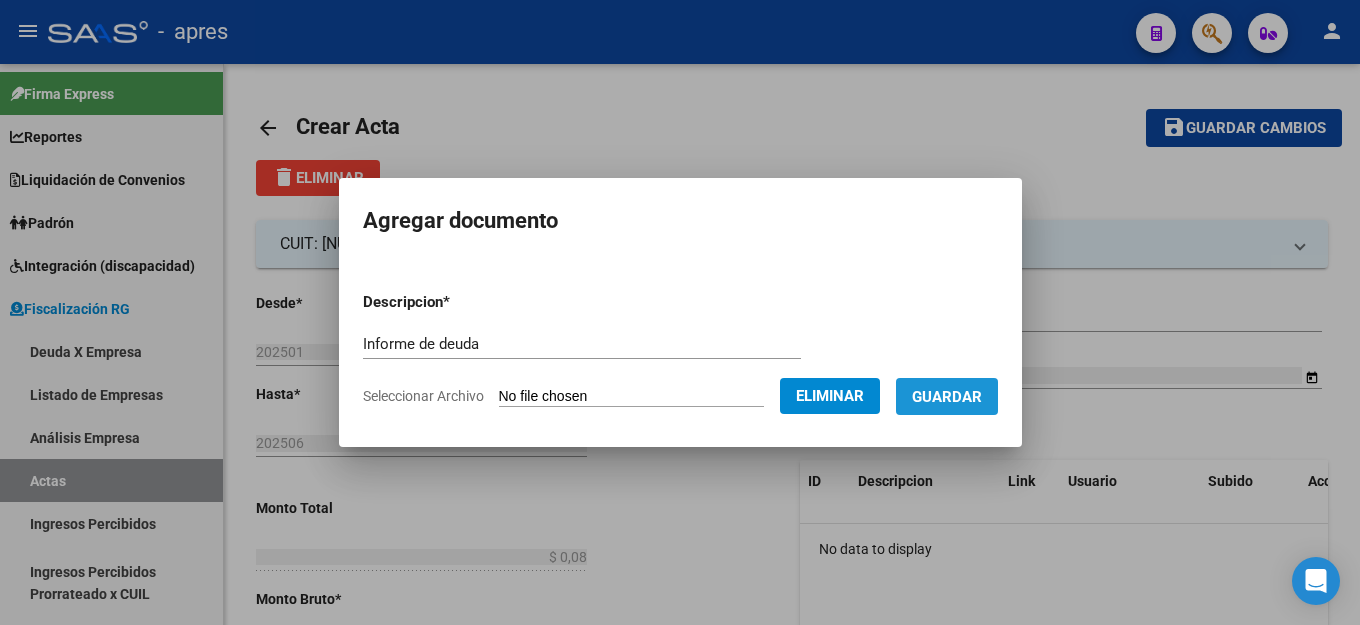 click on "Guardar" at bounding box center (947, 397) 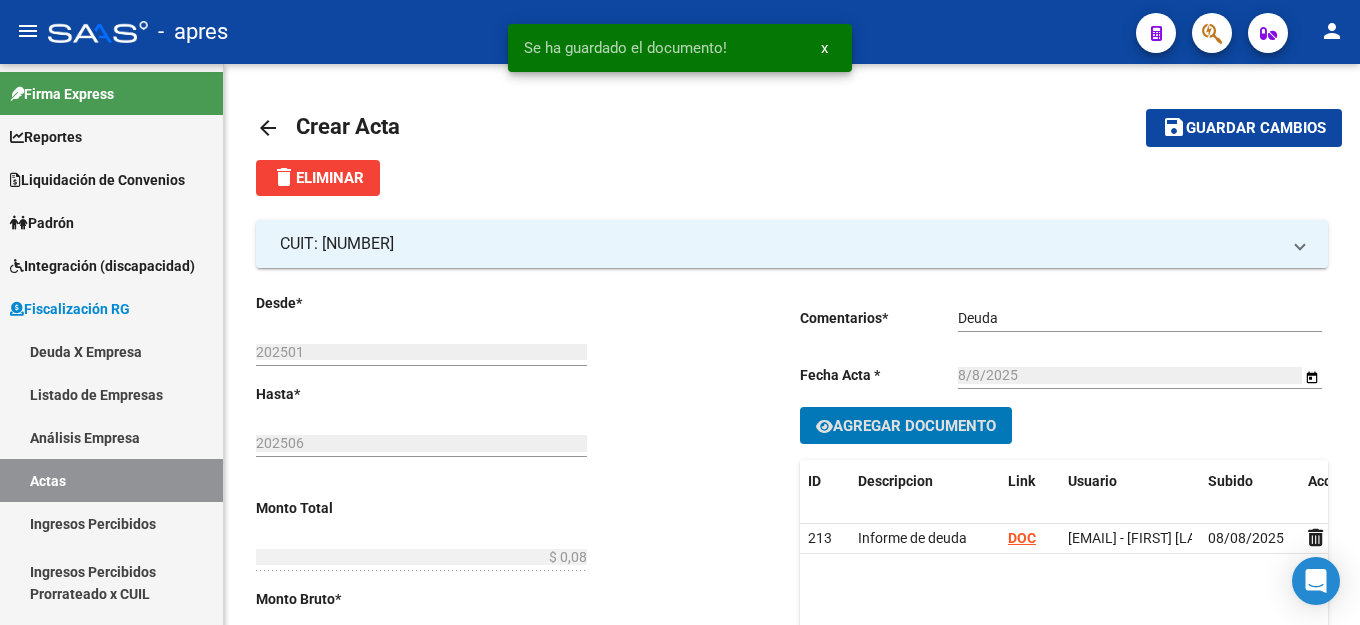 click on "Guardar cambios" 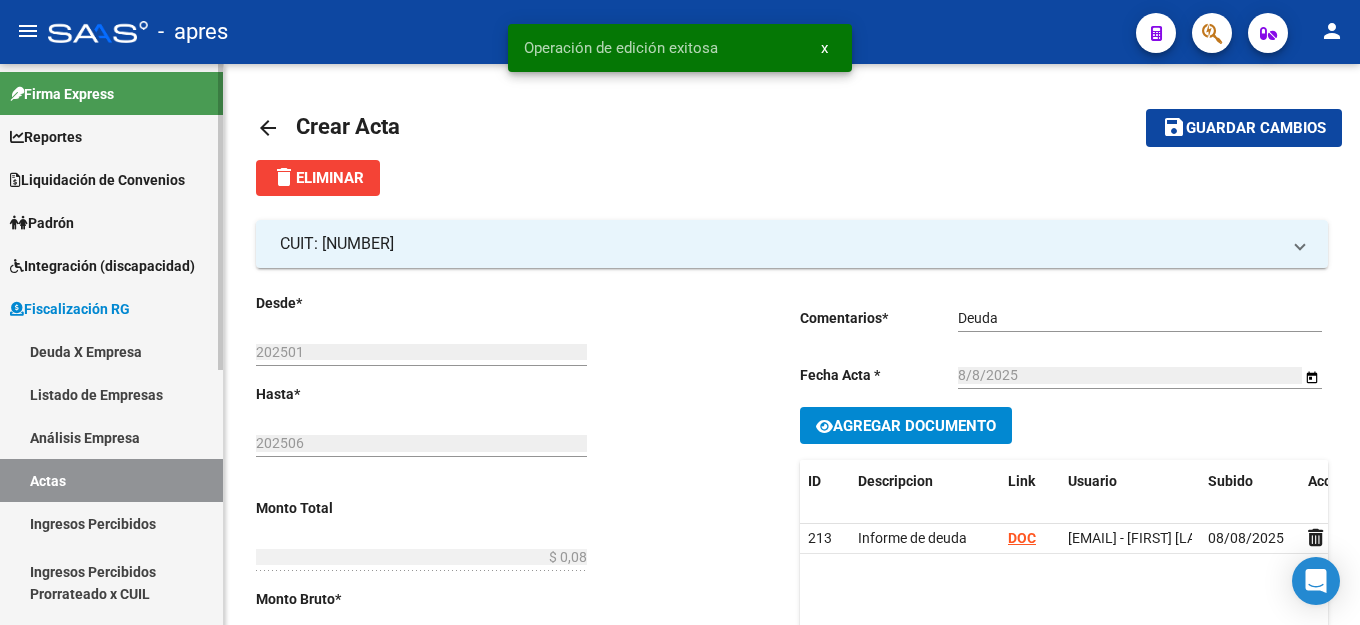 click on "Deuda X Empresa" at bounding box center (111, 351) 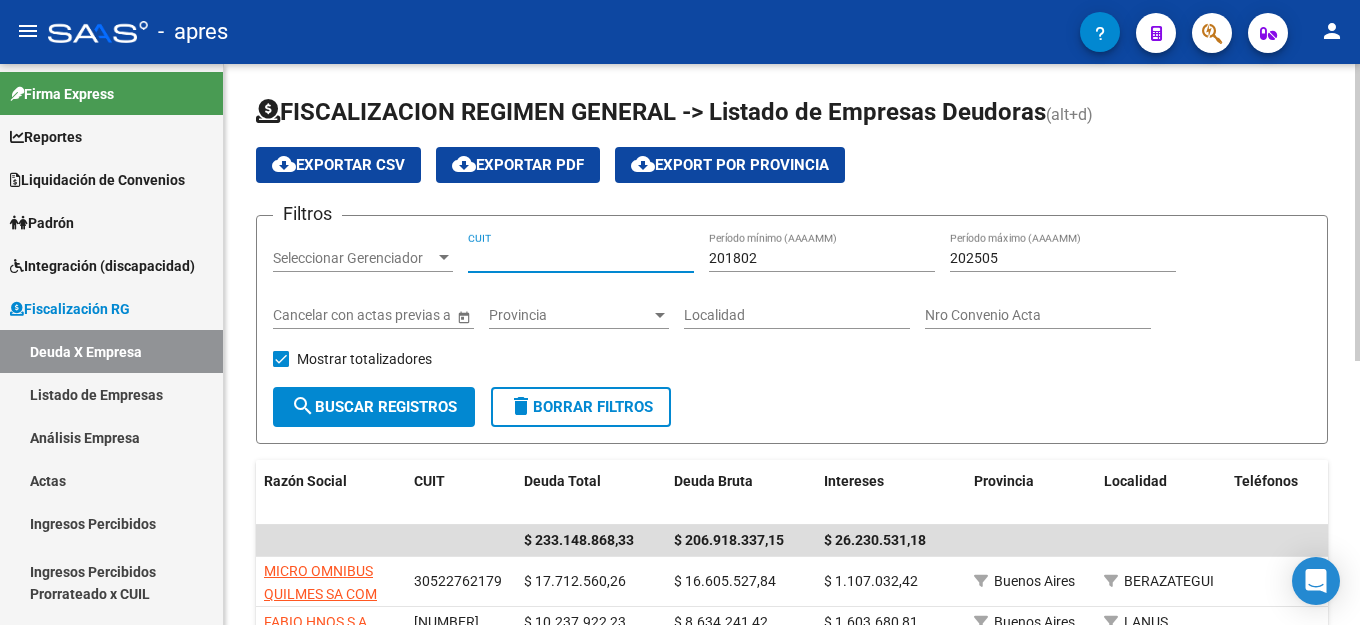 click on "CUIT" at bounding box center [581, 258] 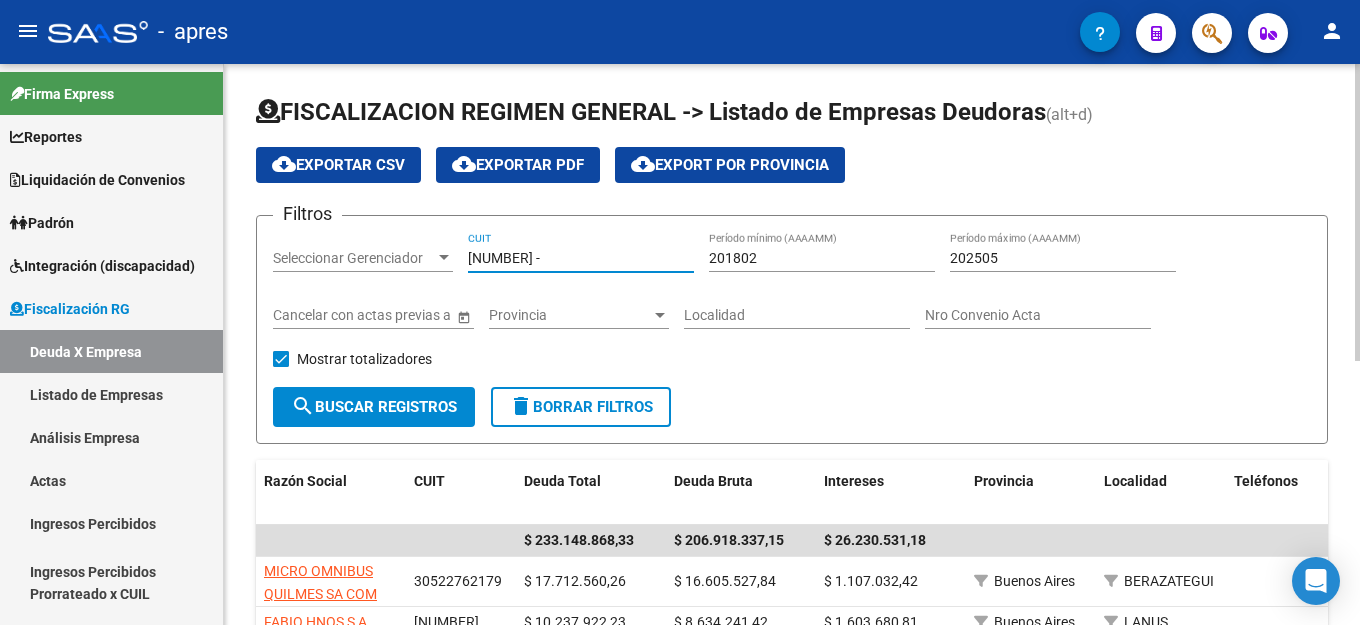 click on "202505" at bounding box center [1063, 258] 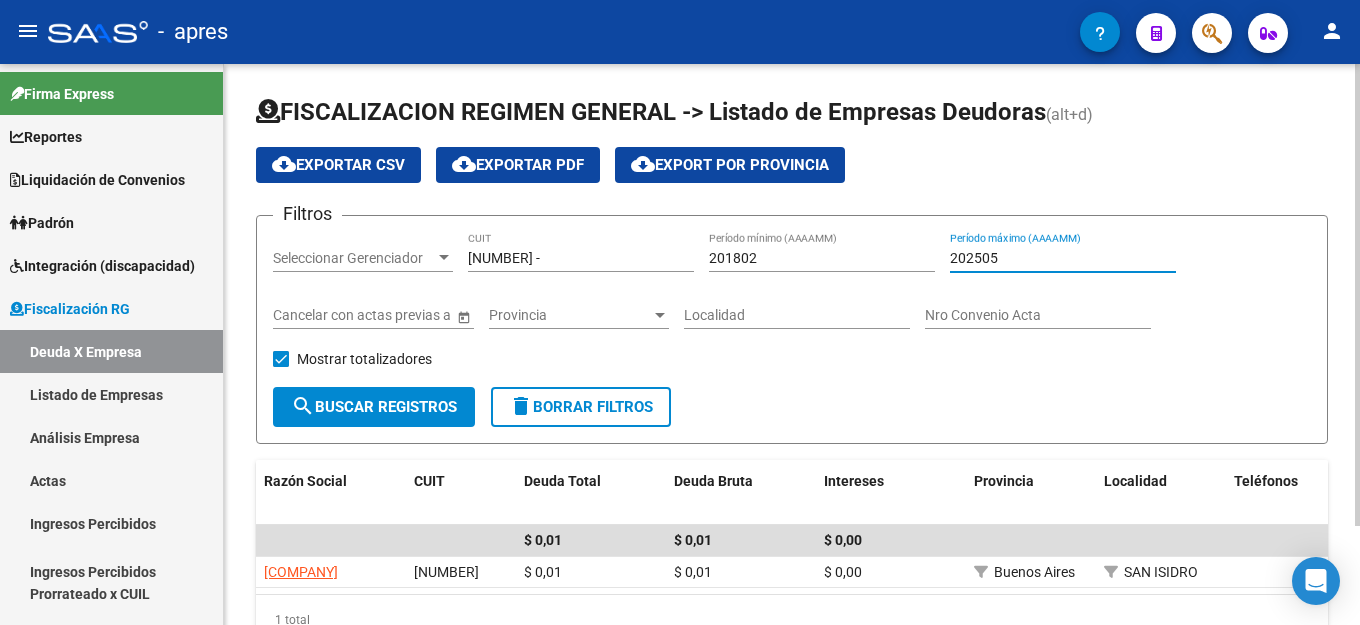click on "202505" at bounding box center (1063, 258) 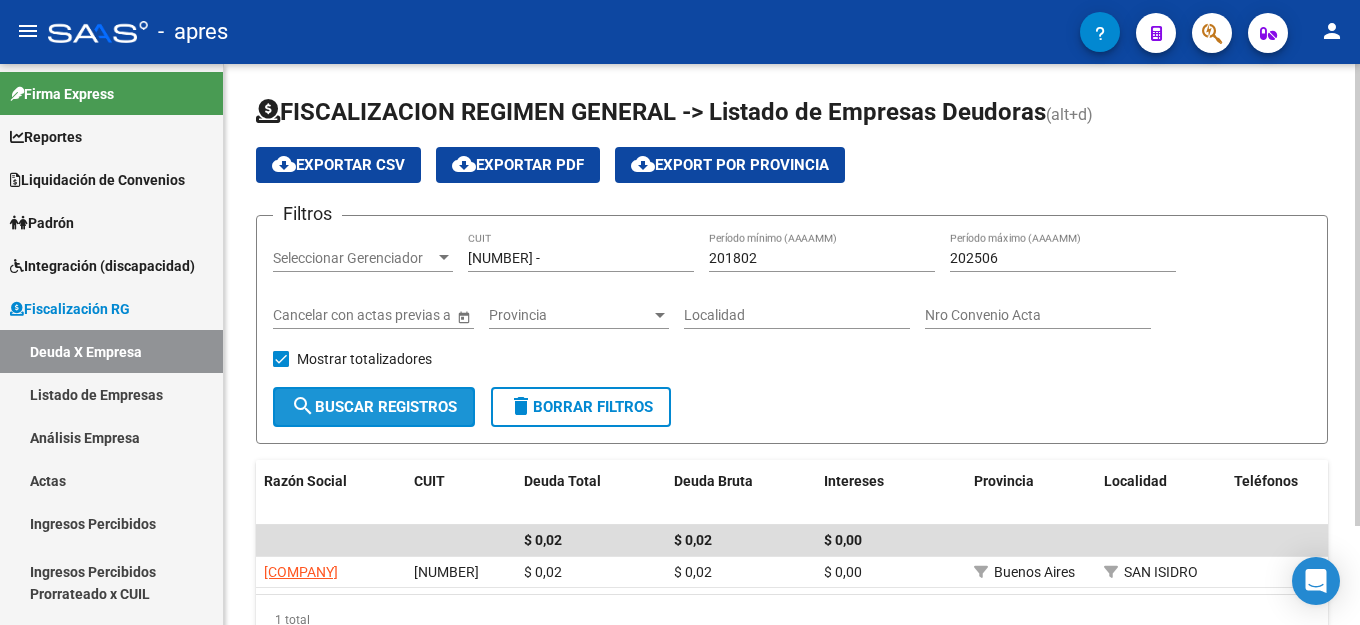 click on "search  Buscar Registros" 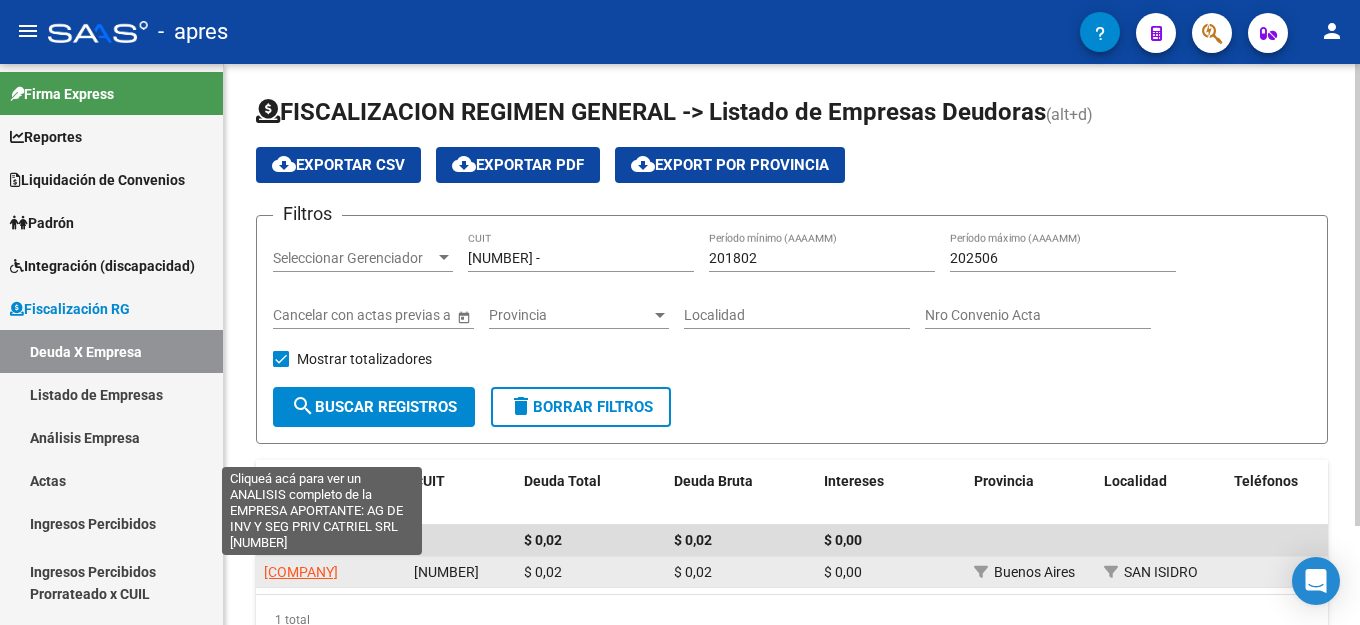 click on "AG DE INV Y SEG PRIV CATRIEL SRL" 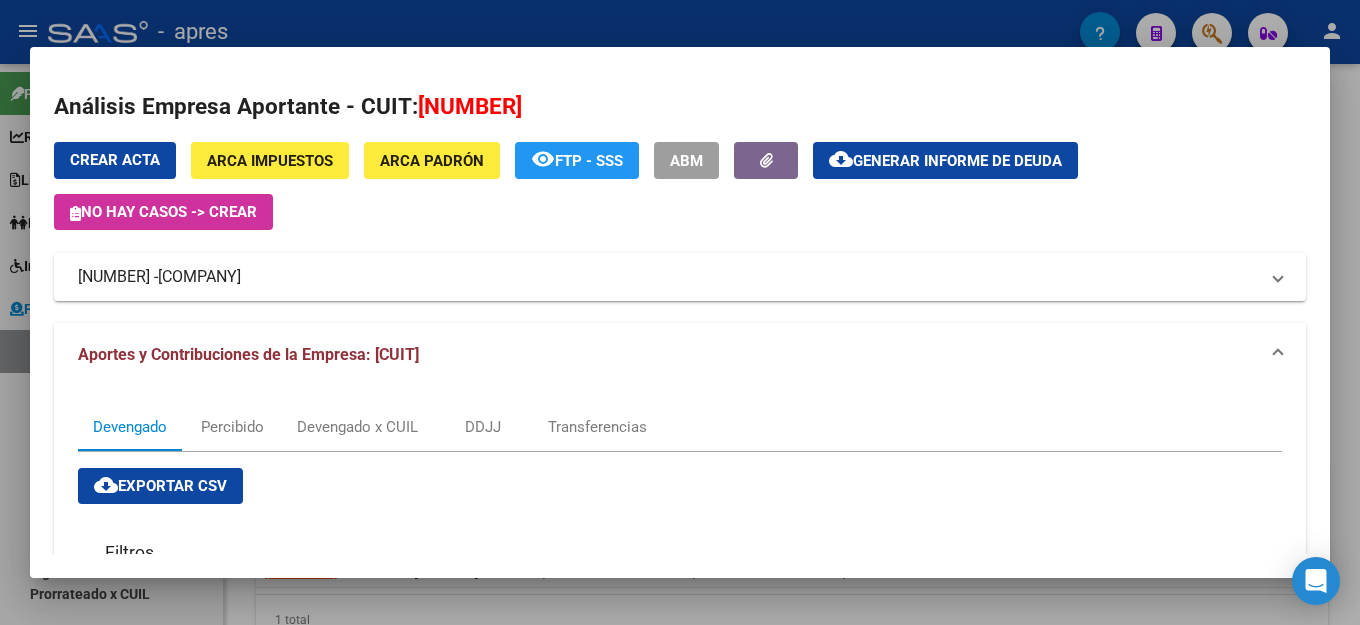 click on "Generar informe de deuda" 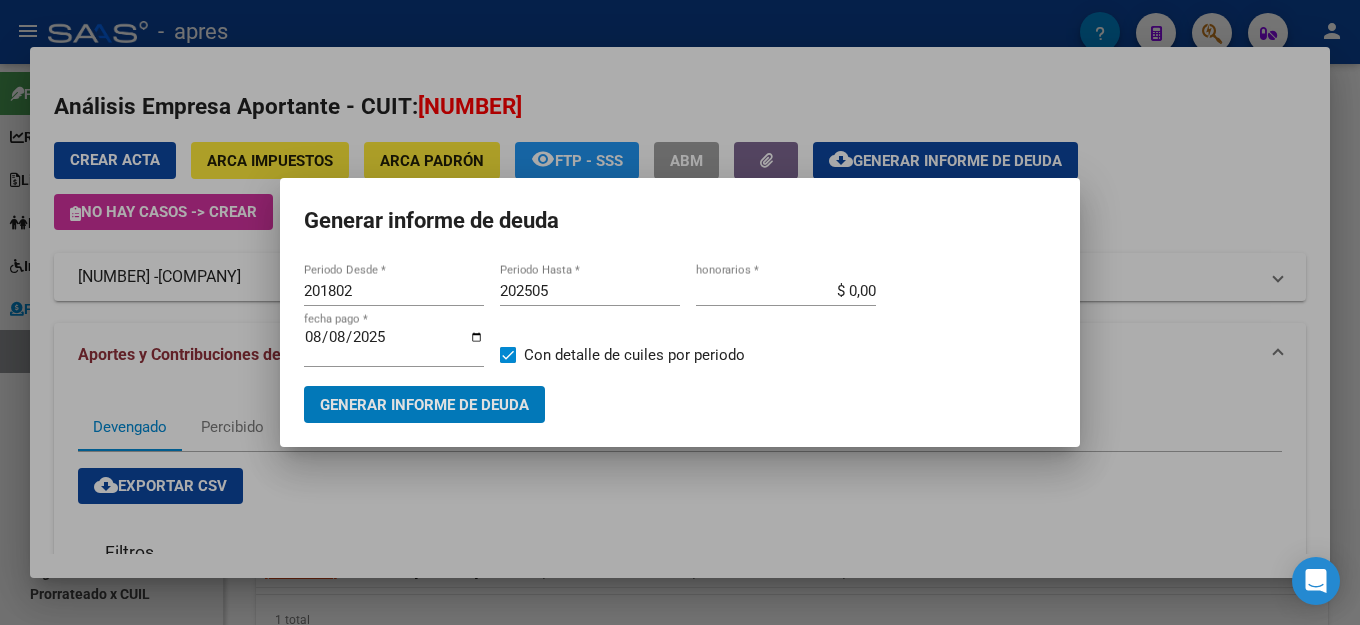 click on "202505" at bounding box center [590, 291] 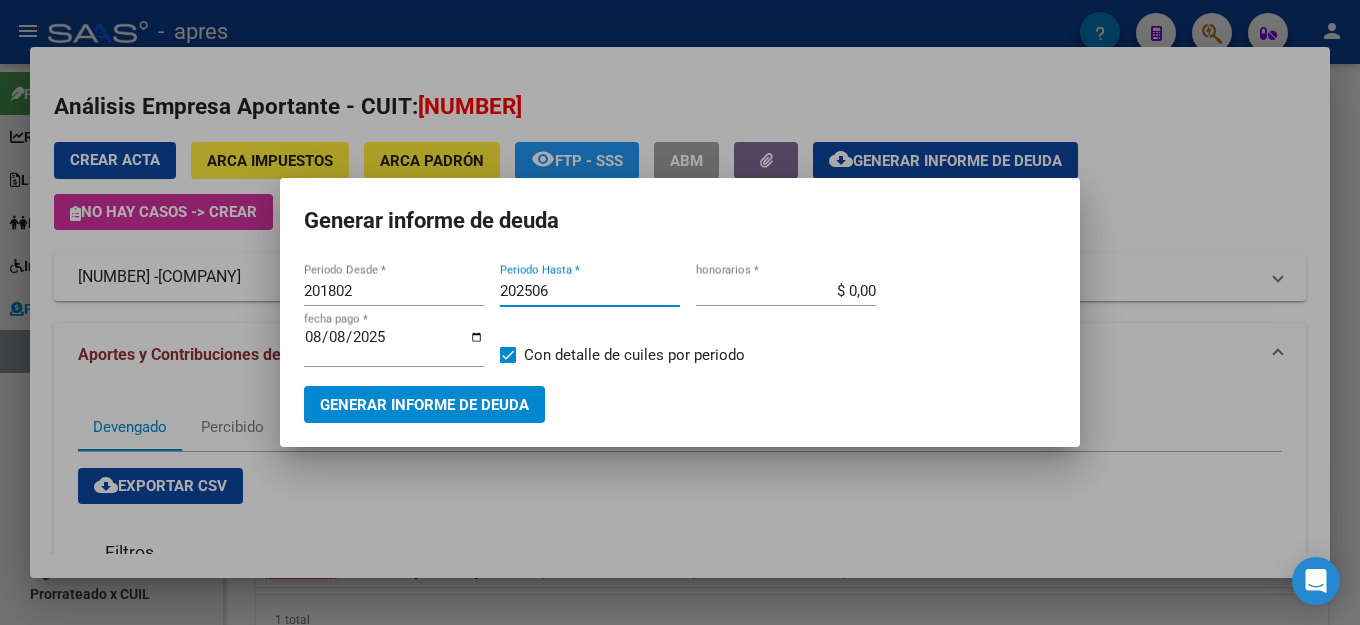 click on "Generar informe de deuda" at bounding box center [424, 404] 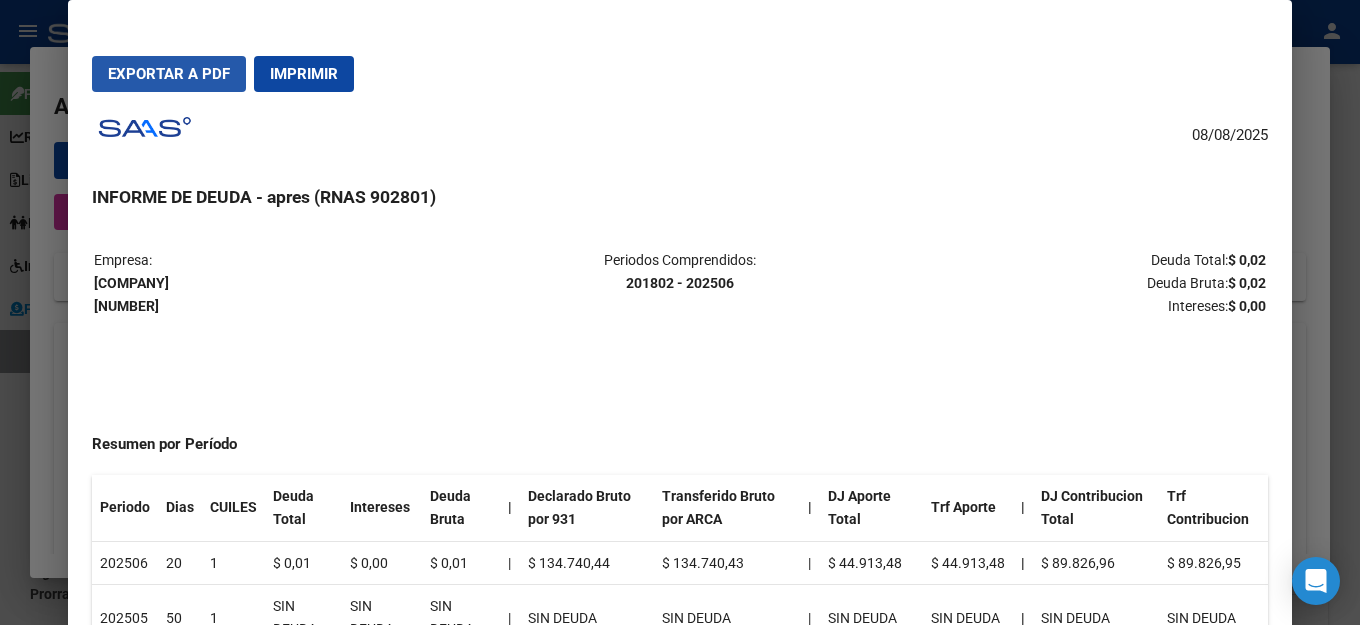 click on "Exportar a PDF" at bounding box center [169, 74] 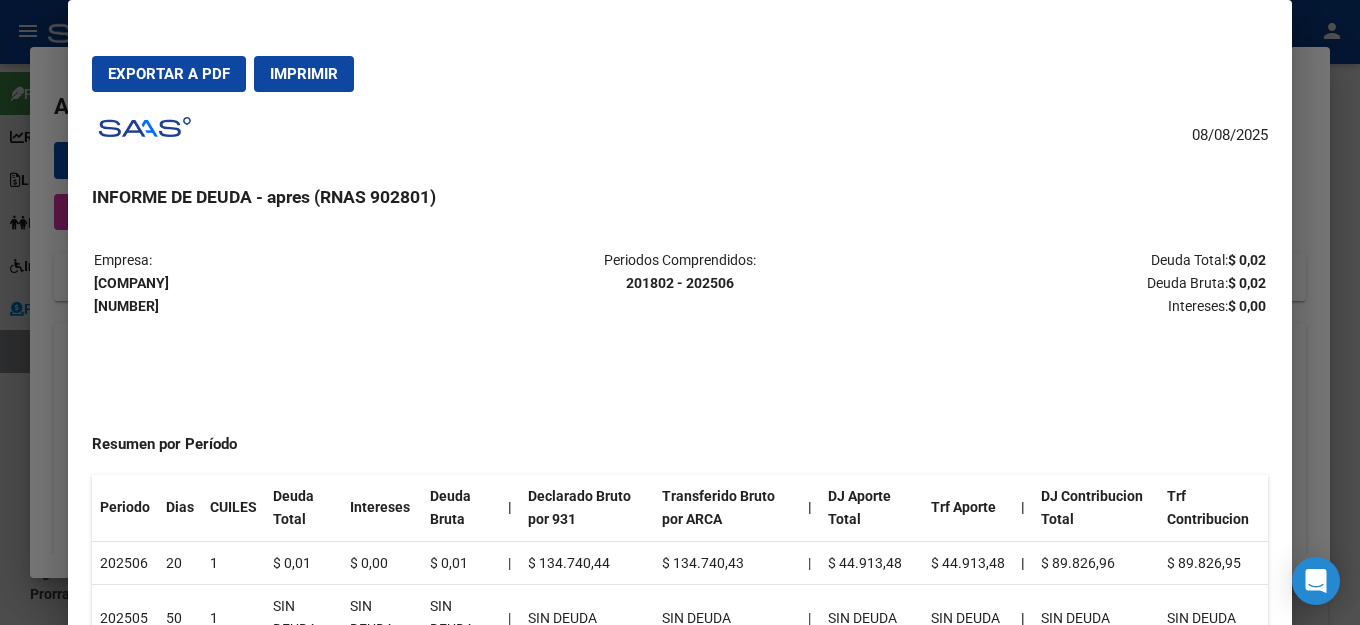 click on "Exportar a PDF Imprimir" at bounding box center [680, 74] 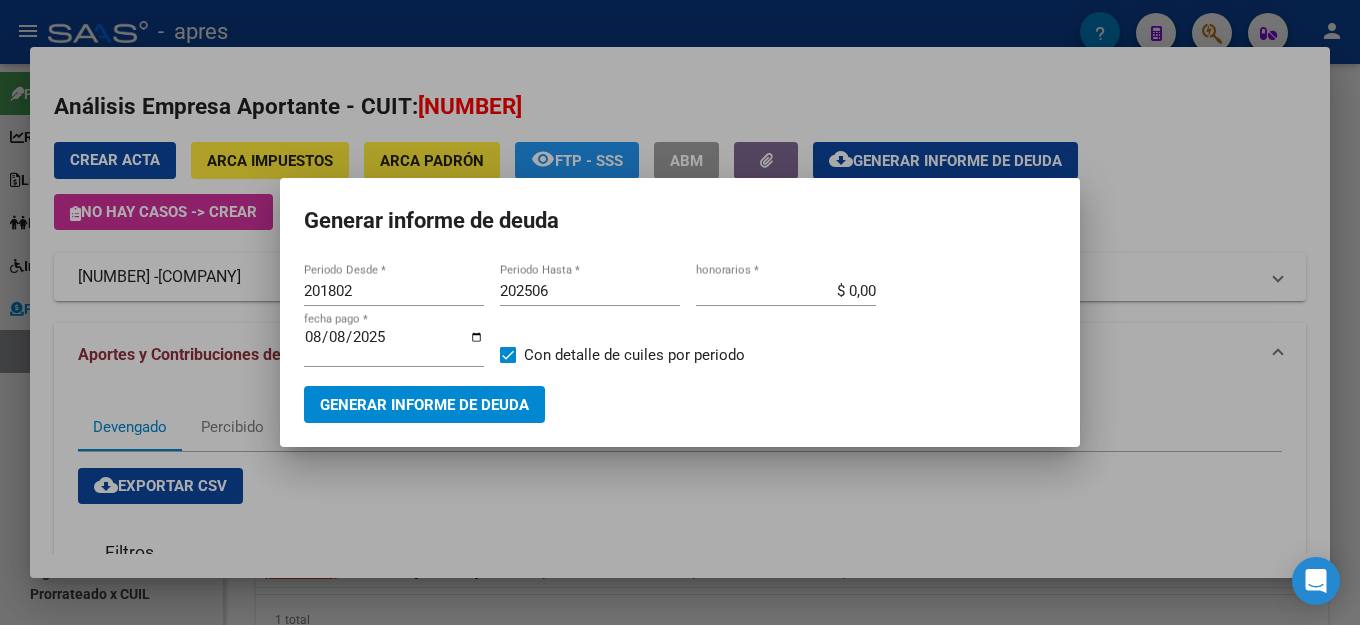 click on "Generar informe de deuda" at bounding box center (680, 221) 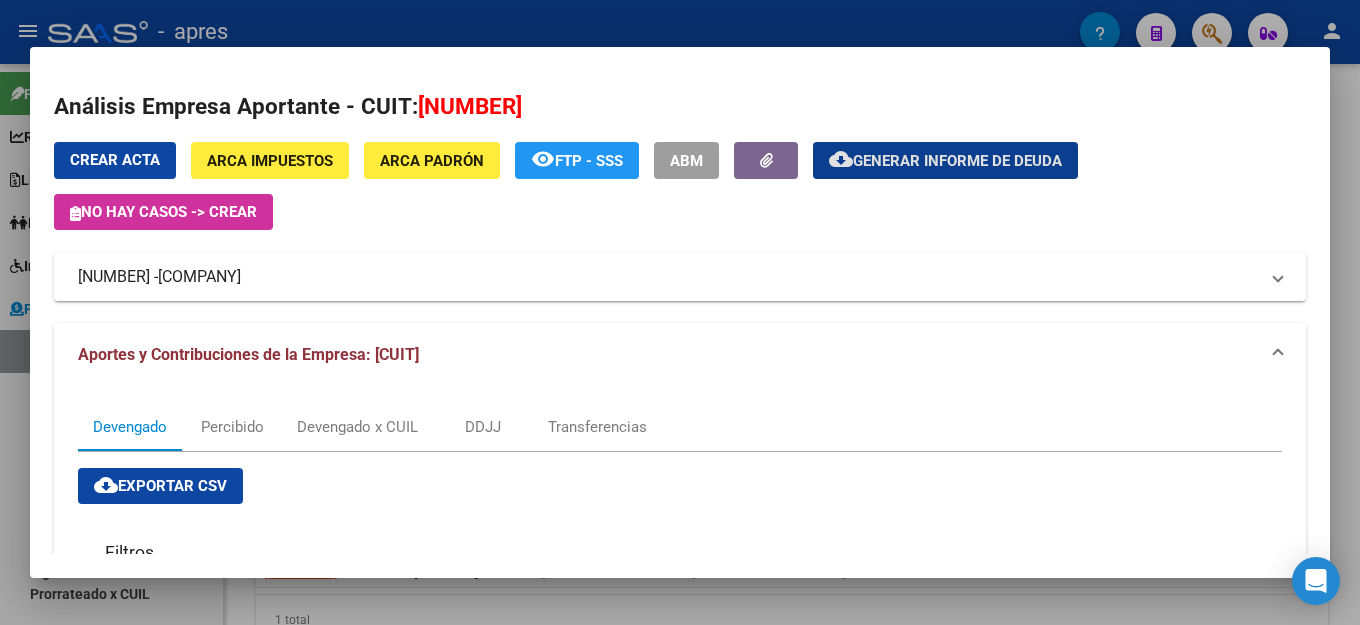 click on "Crear Acta" at bounding box center [115, 160] 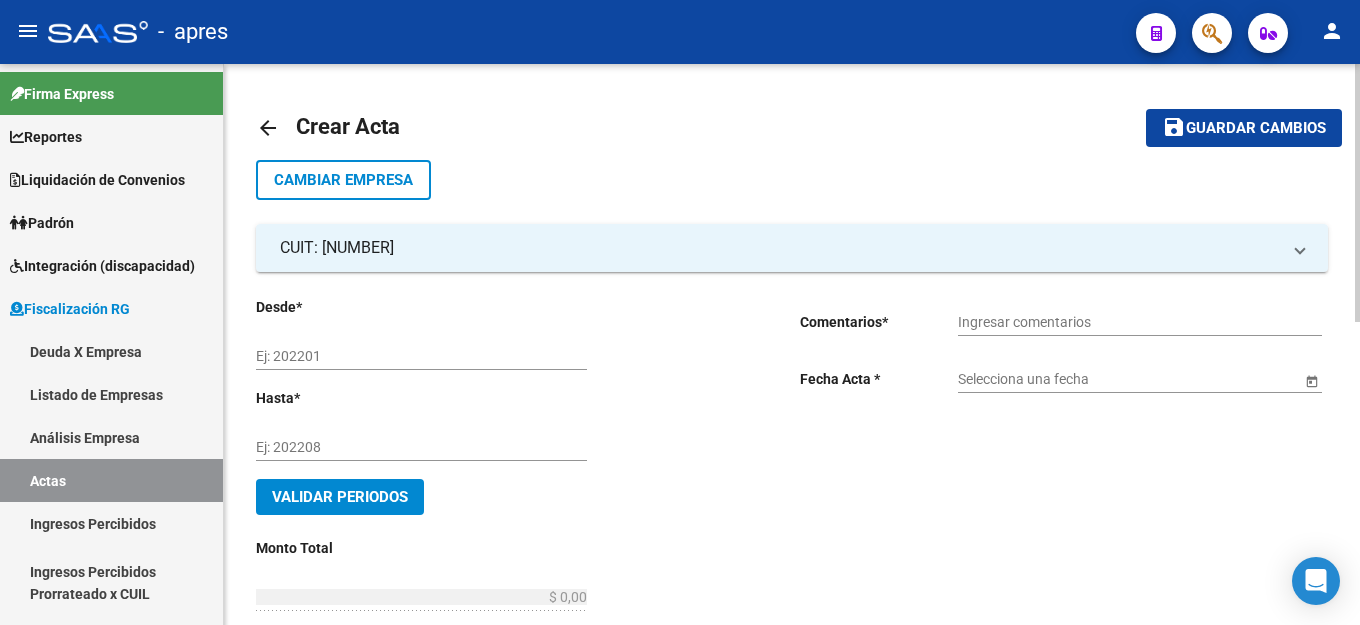 click on "Ej: 202201" 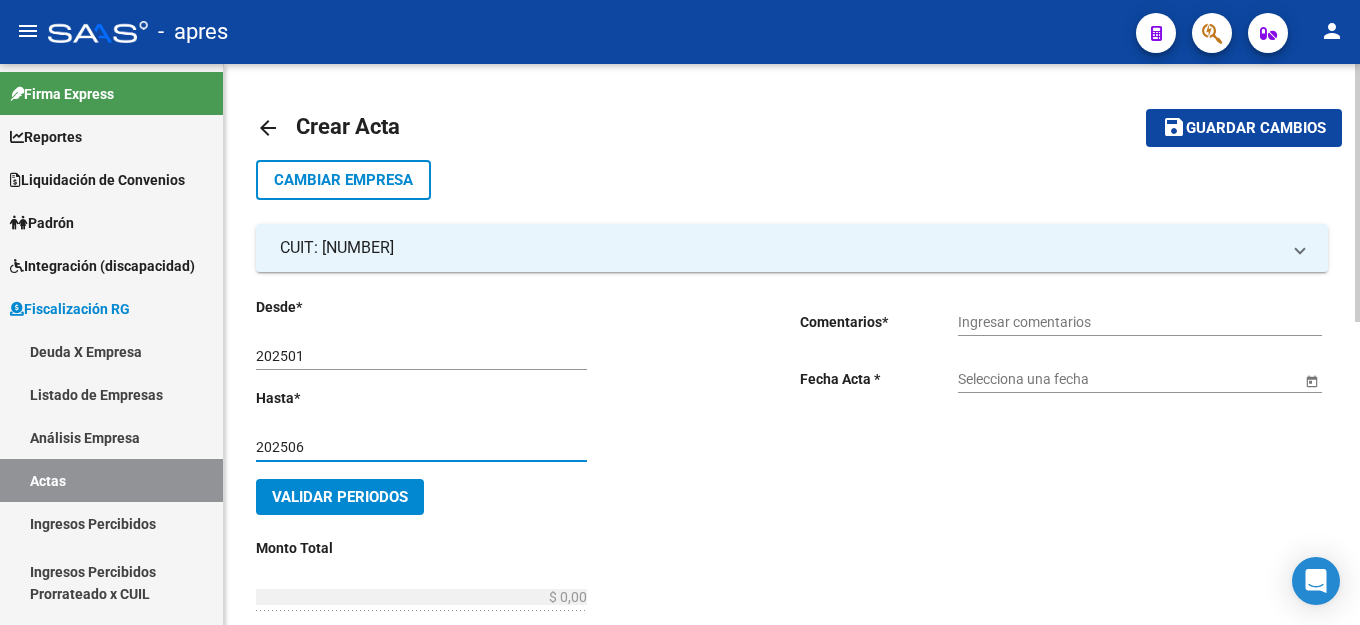 click on "Desde  *   202501 Ej: 202201  Hasta  *   202506 Ej: 202208   Validar Periodos Monto Total    $ 0,00 Ingresar el monto total  Monto Bruto  *   $ 0,00 Ingresar monto bruto  Intereses  *   $ 0,00 Ingresar intereses   Grupo Fiscalizador * Seleccionar Grupo Fiscalizador Seleccionar Grupo Fiscalizador  Fiscalizador * Seleccionar Fiscalizador Seleccionar Fiscalizador Número Acta  *   Ingresar número acta    $ 0,00 Honorarios Fiscalizacion  Nro Convenio    Ingresar número de convenio  Comentarios  *   Ingresar comentarios  Fecha Acta * Selecciona una fecha" 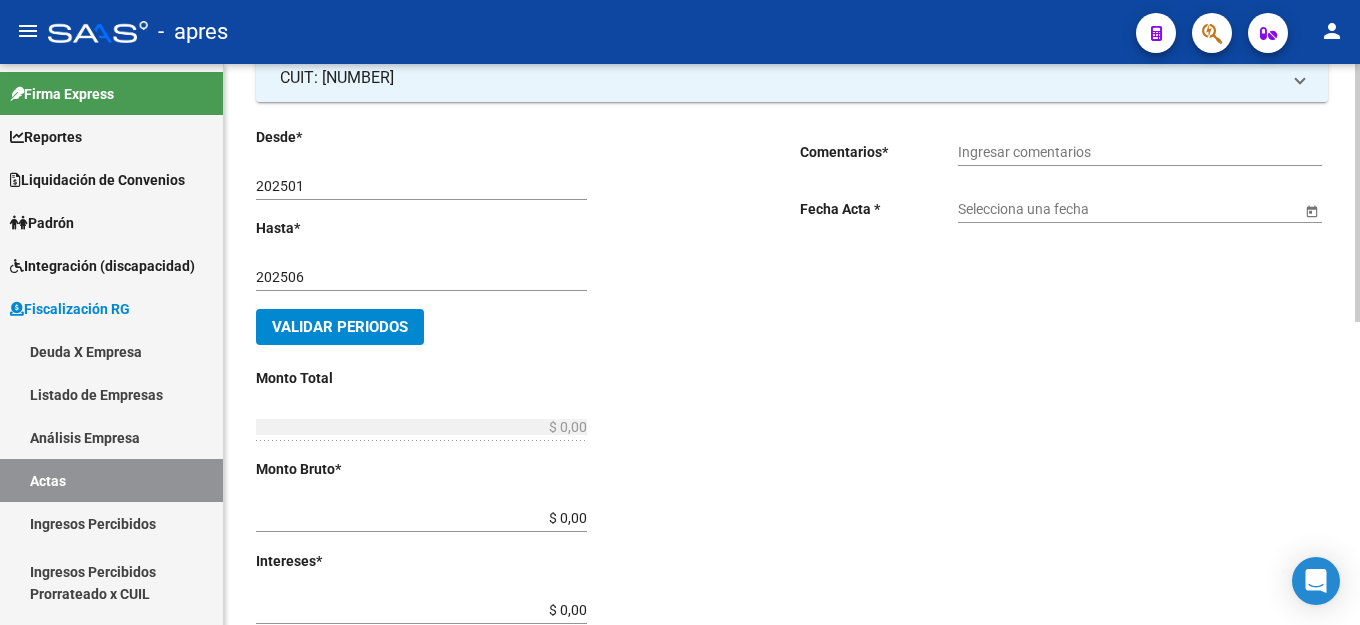 scroll, scrollTop: 300, scrollLeft: 0, axis: vertical 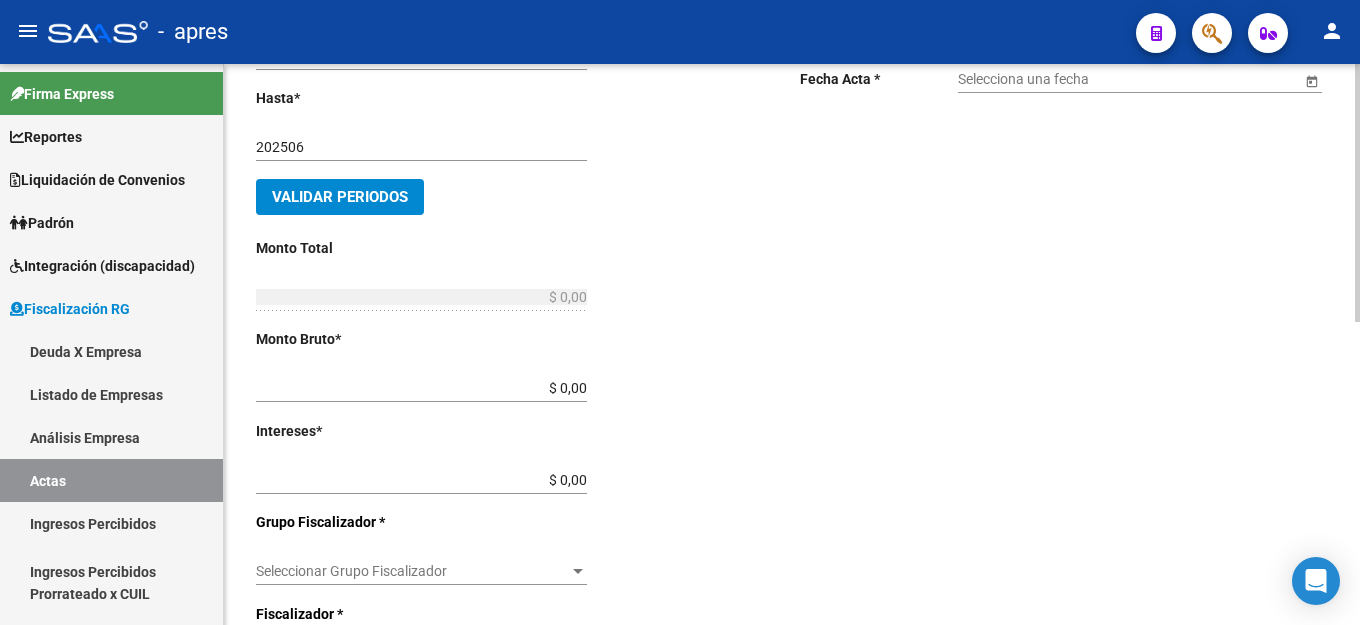 click on "$ 0,00" at bounding box center (421, 388) 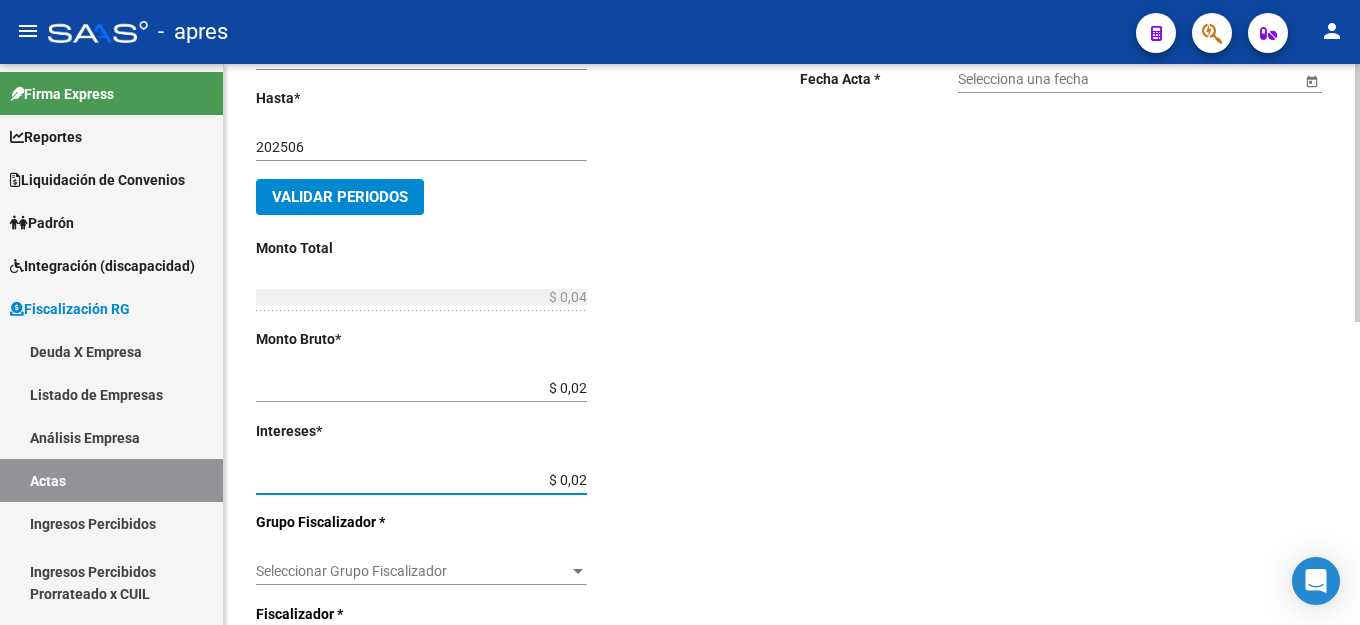 click on "Seleccionar Grupo Fiscalizador Seleccionar Grupo Fiscalizador" 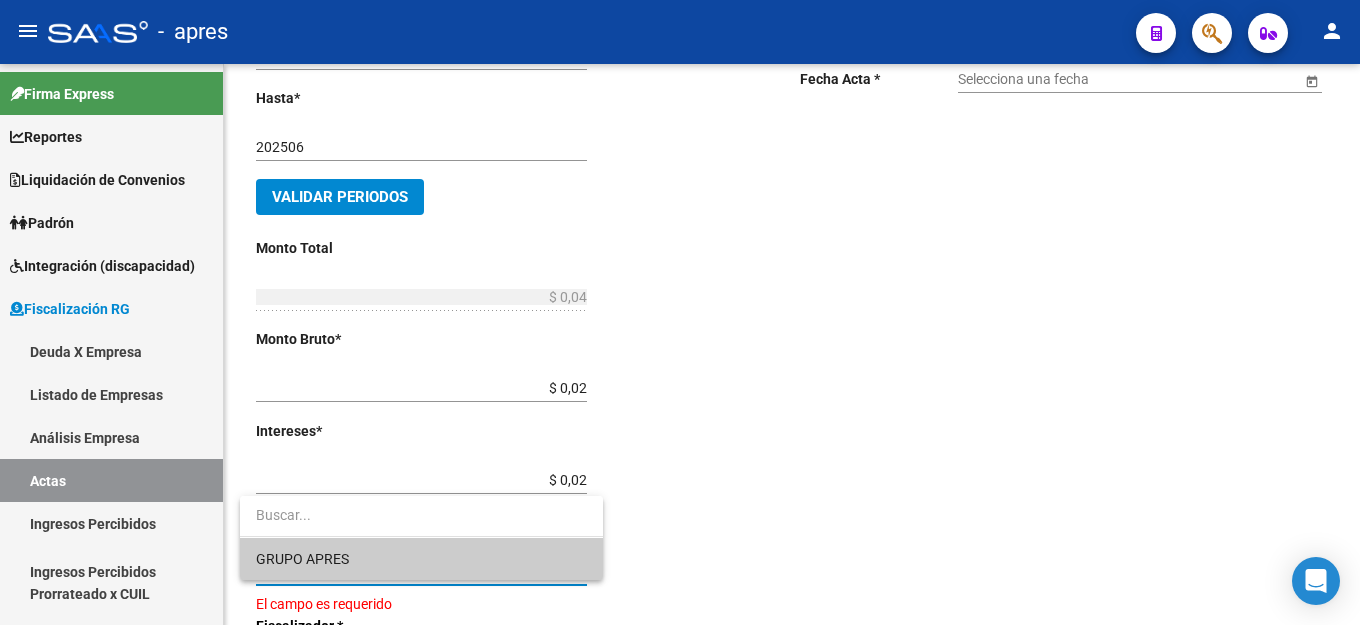 click on "GRUPO APRES" at bounding box center (302, 559) 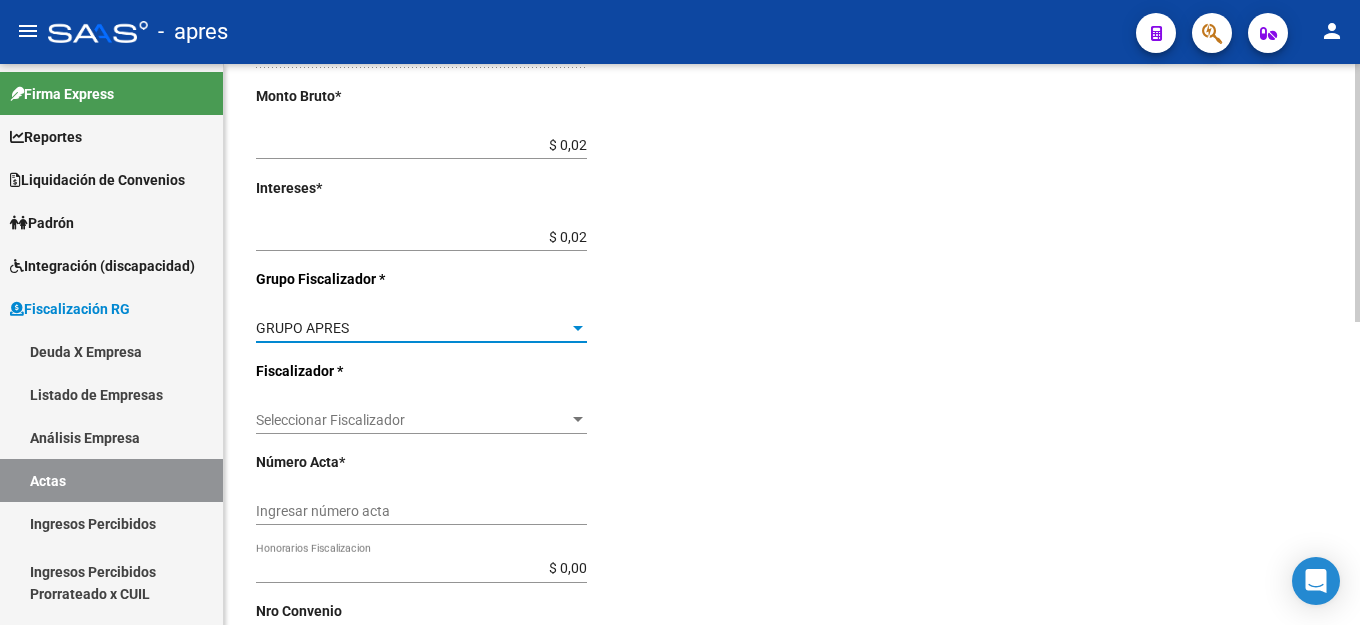 scroll, scrollTop: 600, scrollLeft: 0, axis: vertical 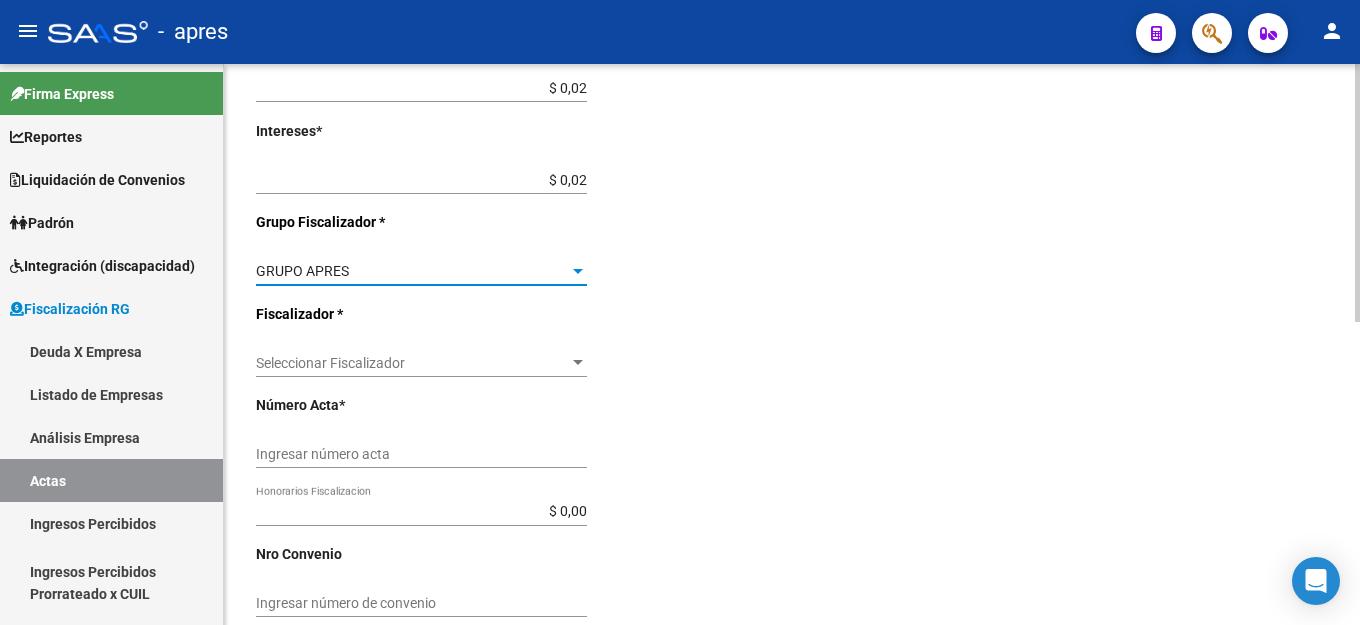click on "Seleccionar Fiscalizador Seleccionar Fiscalizador" 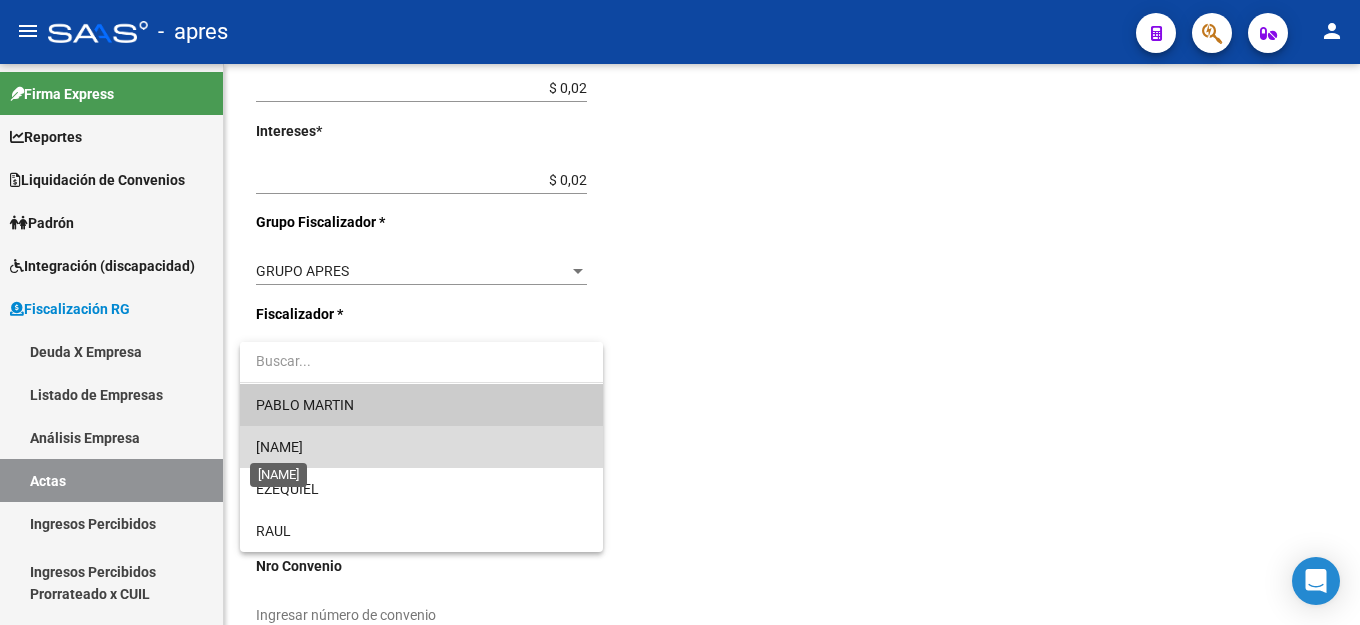 click on "[FIRST NAME]" at bounding box center (279, 447) 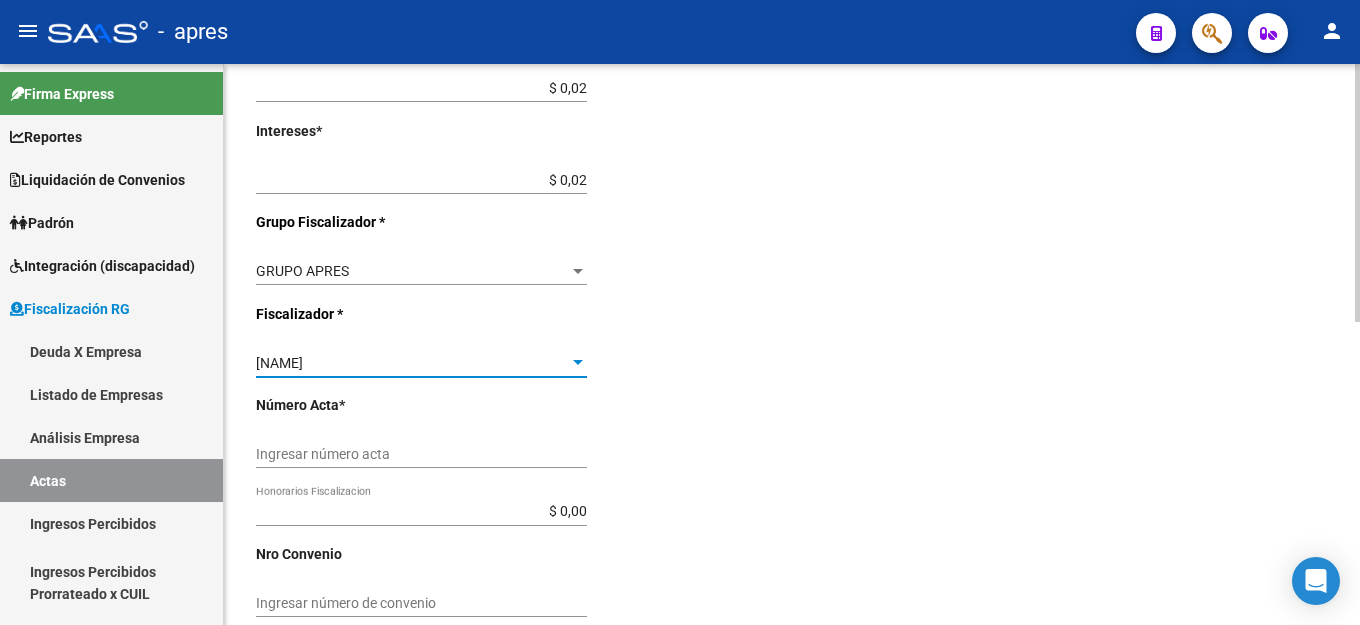 click on "Ingresar número acta" at bounding box center (421, 454) 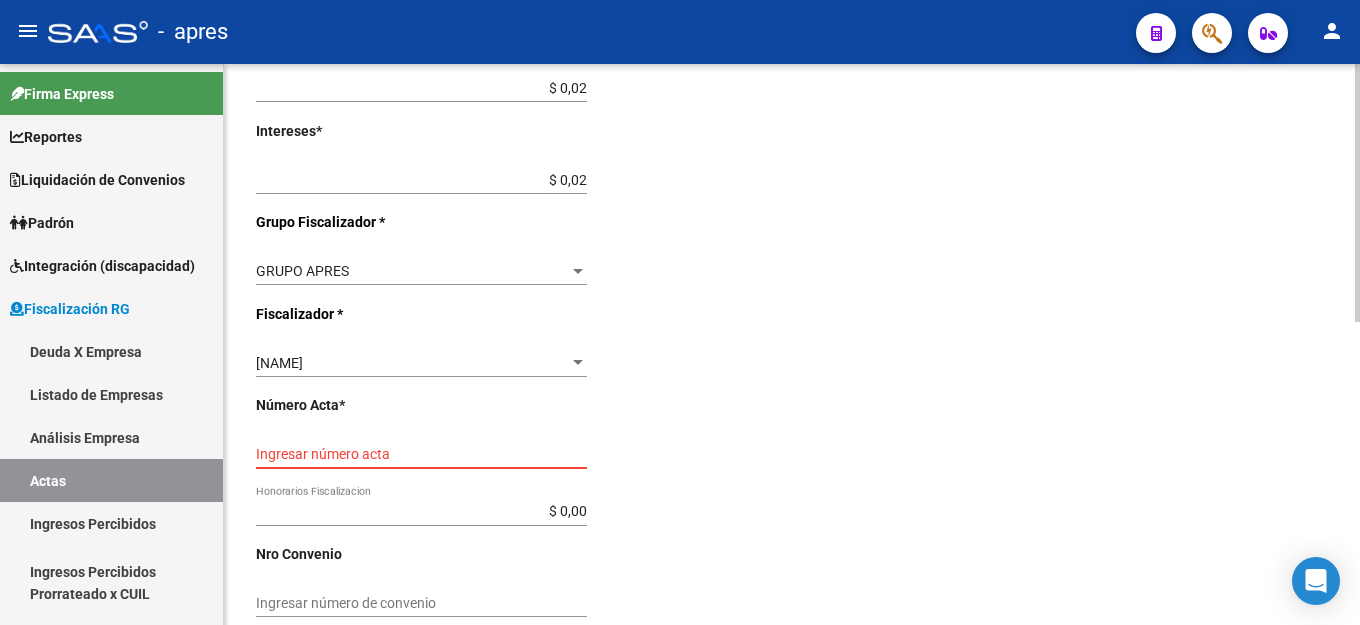 click on "Ingresar número acta" at bounding box center [421, 454] 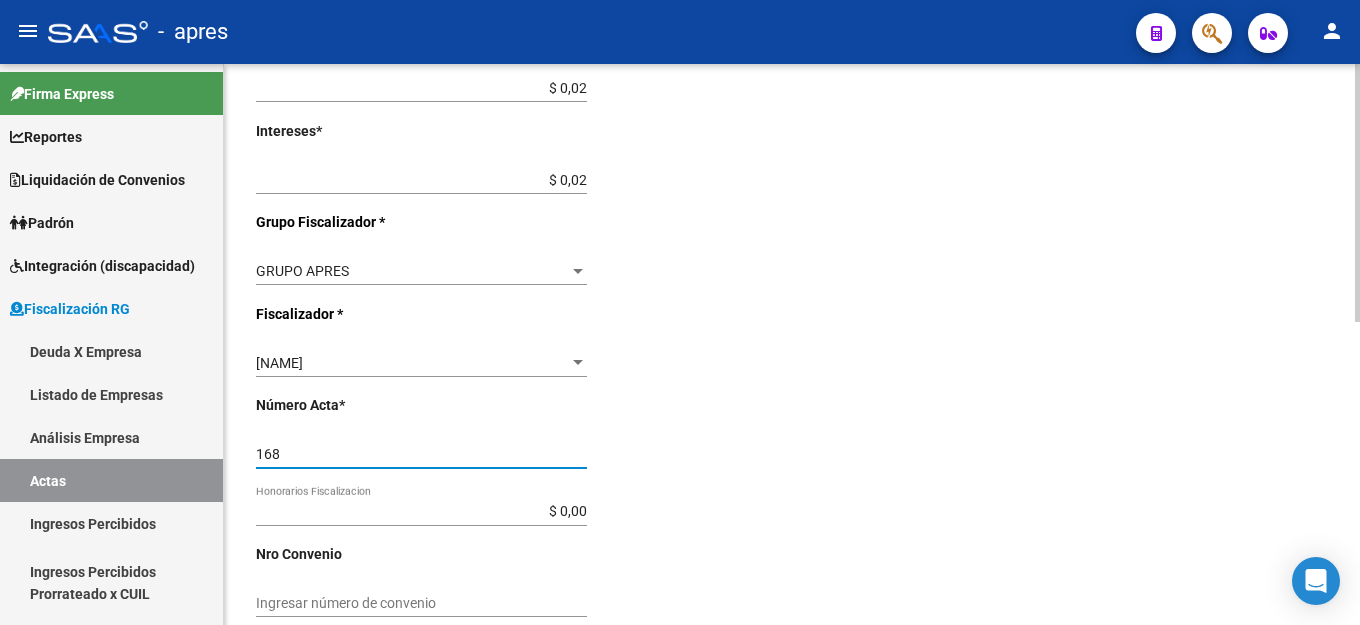 click on "Ingresar número de convenio" at bounding box center (421, 603) 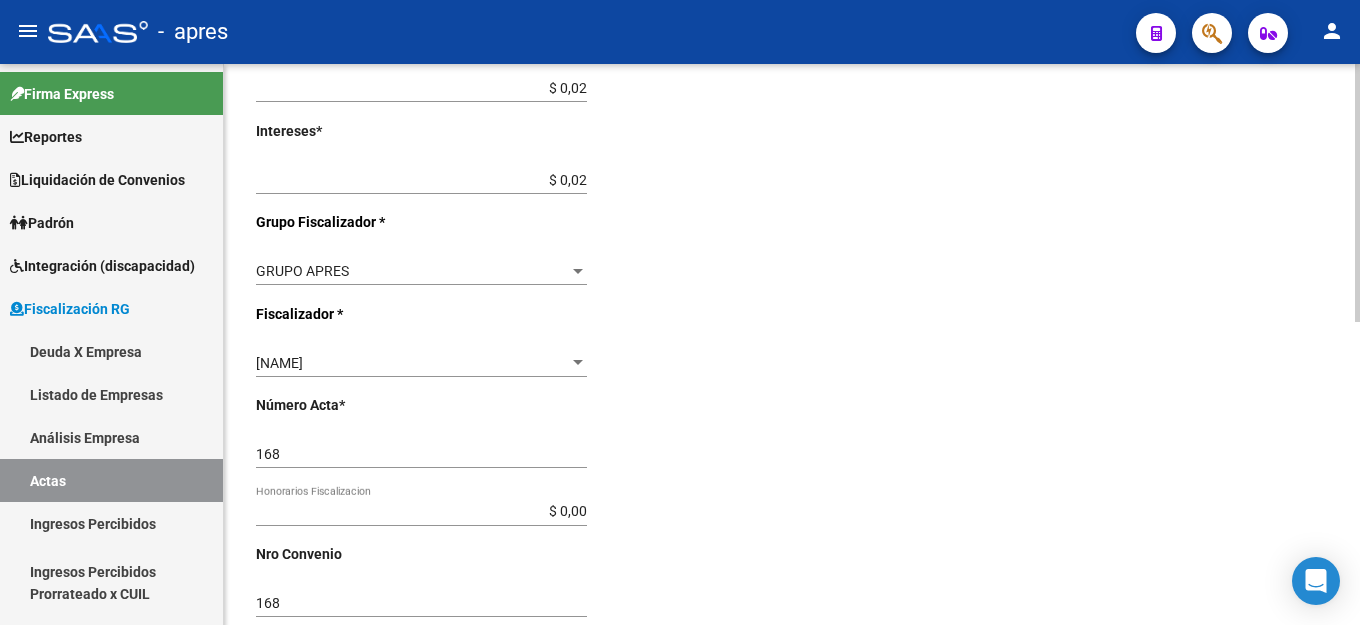 click on "Comentarios  *   Ingresar comentarios  Fecha Acta * Selecciona una fecha" 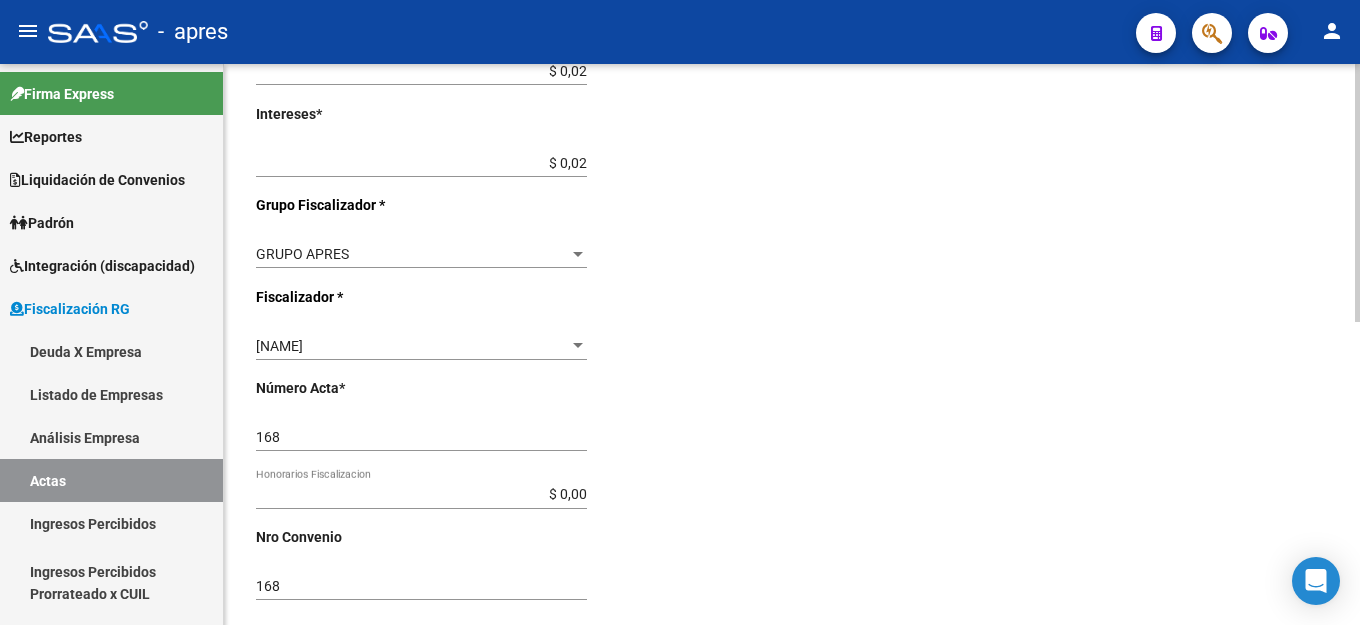 scroll, scrollTop: 658, scrollLeft: 0, axis: vertical 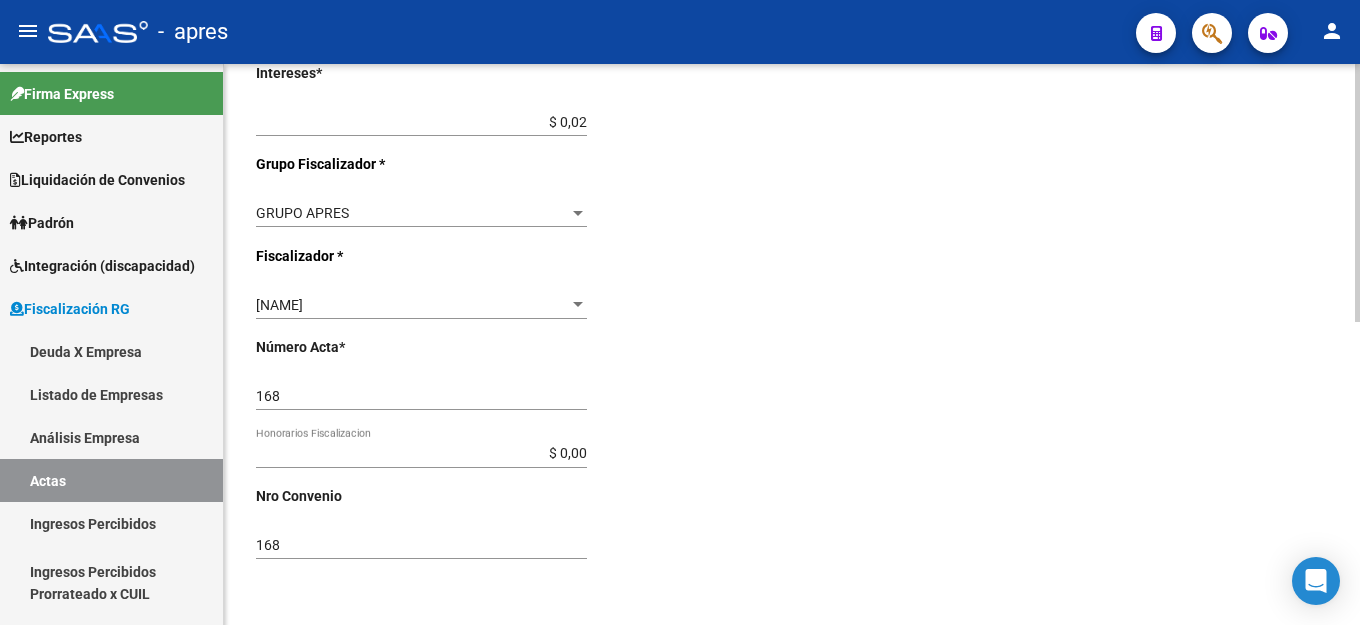 click on "Comentarios  *   Ingresar comentarios  Fecha Acta * Selecciona una fecha" 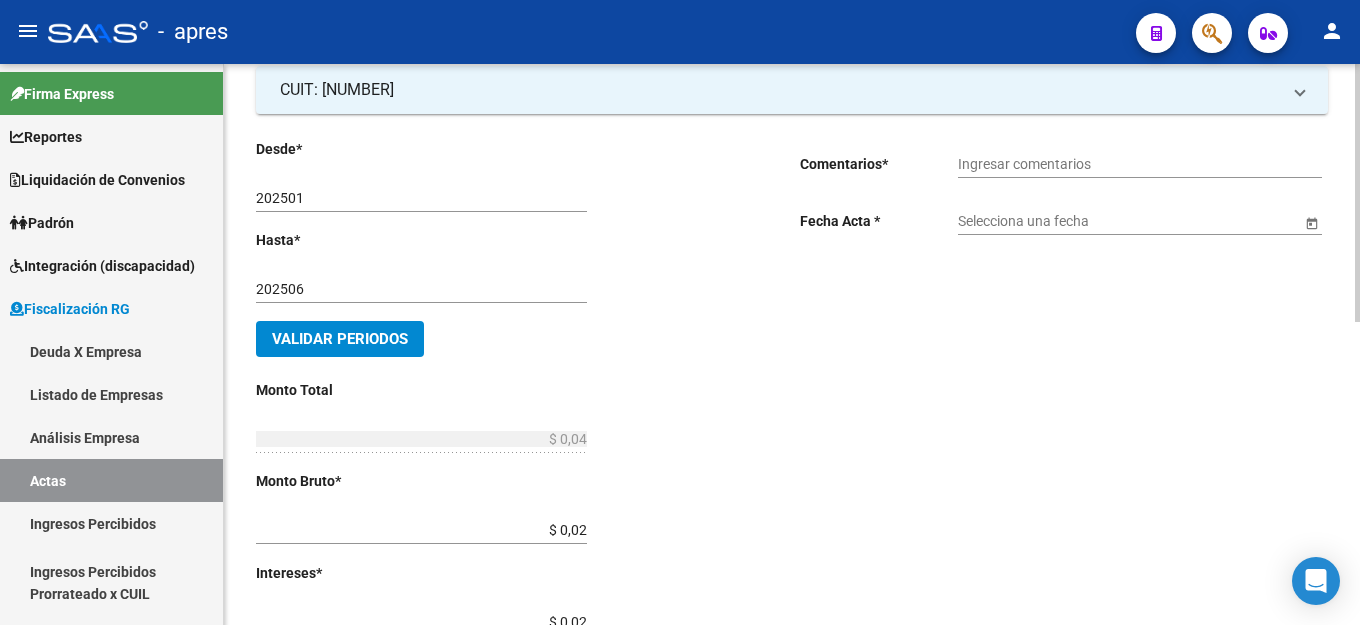 drag, startPoint x: 373, startPoint y: 343, endPoint x: 741, endPoint y: 358, distance: 368.30557 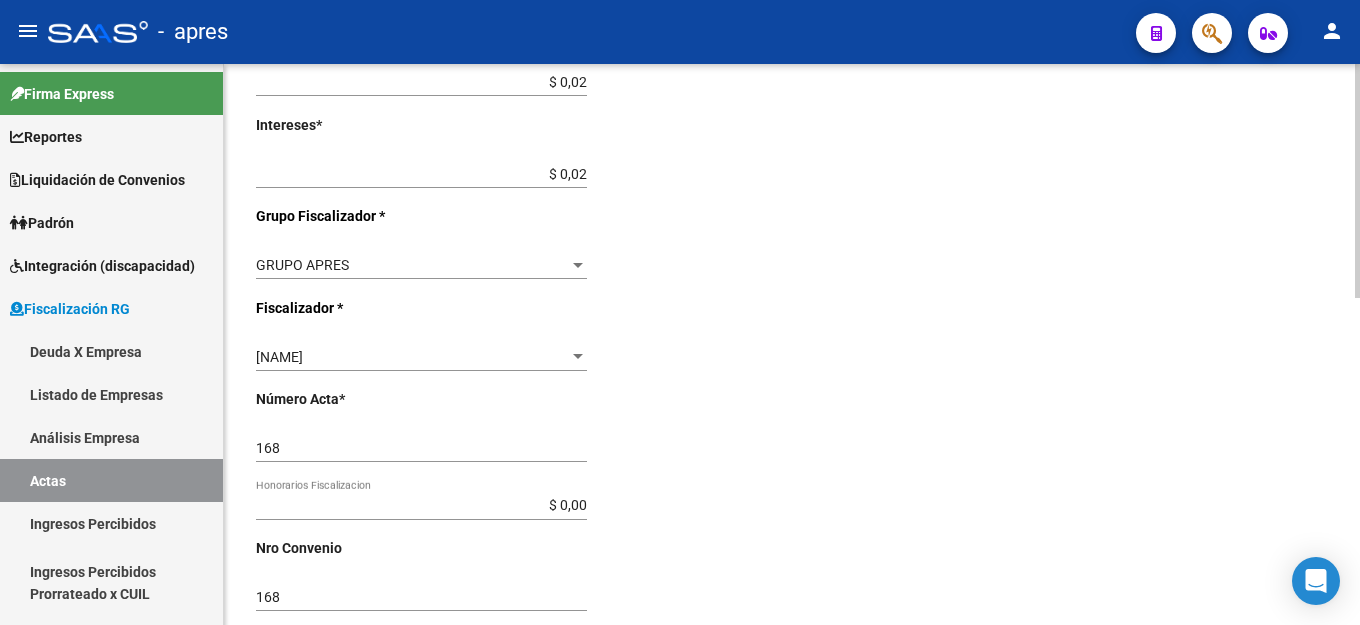 scroll, scrollTop: 782, scrollLeft: 0, axis: vertical 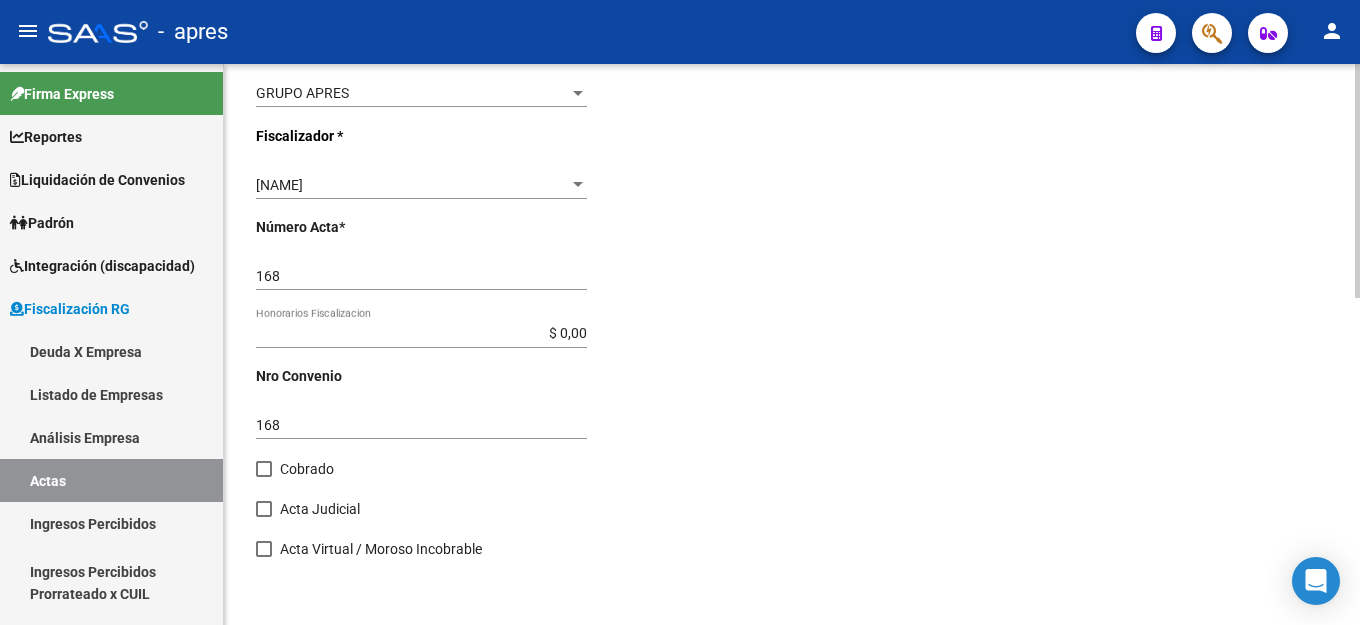 drag, startPoint x: 270, startPoint y: 473, endPoint x: 863, endPoint y: 459, distance: 593.1652 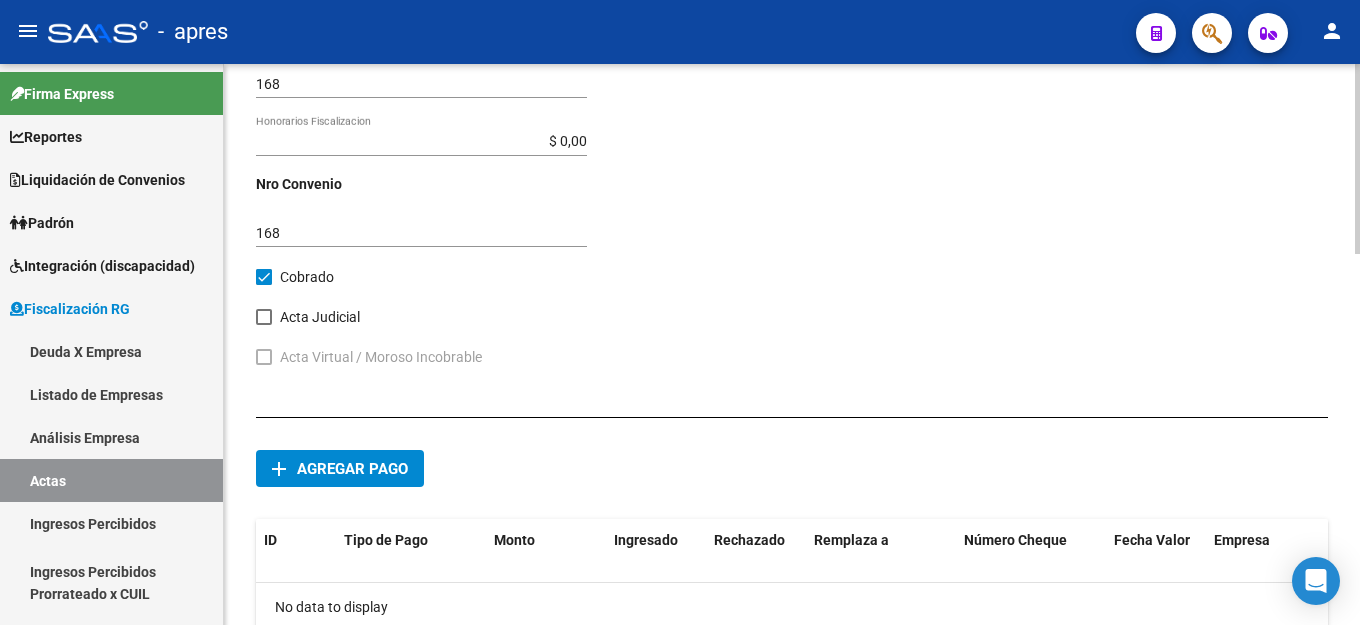 scroll, scrollTop: 1097, scrollLeft: 0, axis: vertical 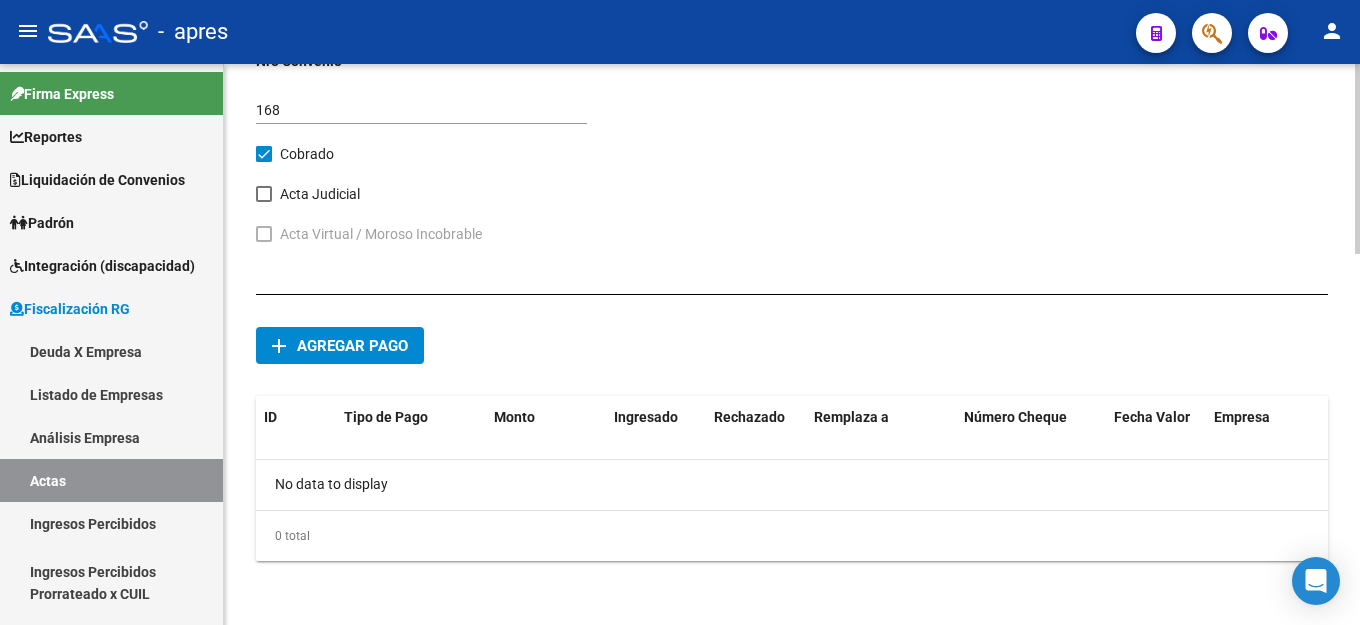 drag, startPoint x: 344, startPoint y: 348, endPoint x: 349, endPoint y: 363, distance: 15.811388 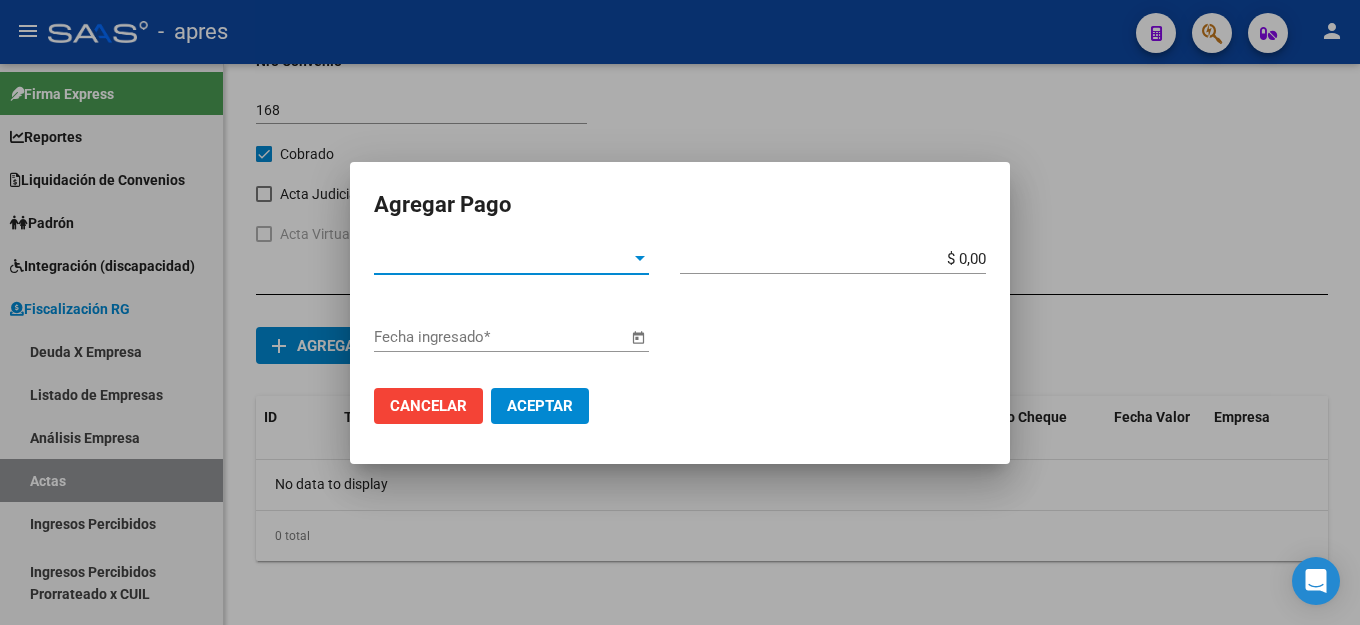 click on "Tipo de Pago *" at bounding box center [502, 259] 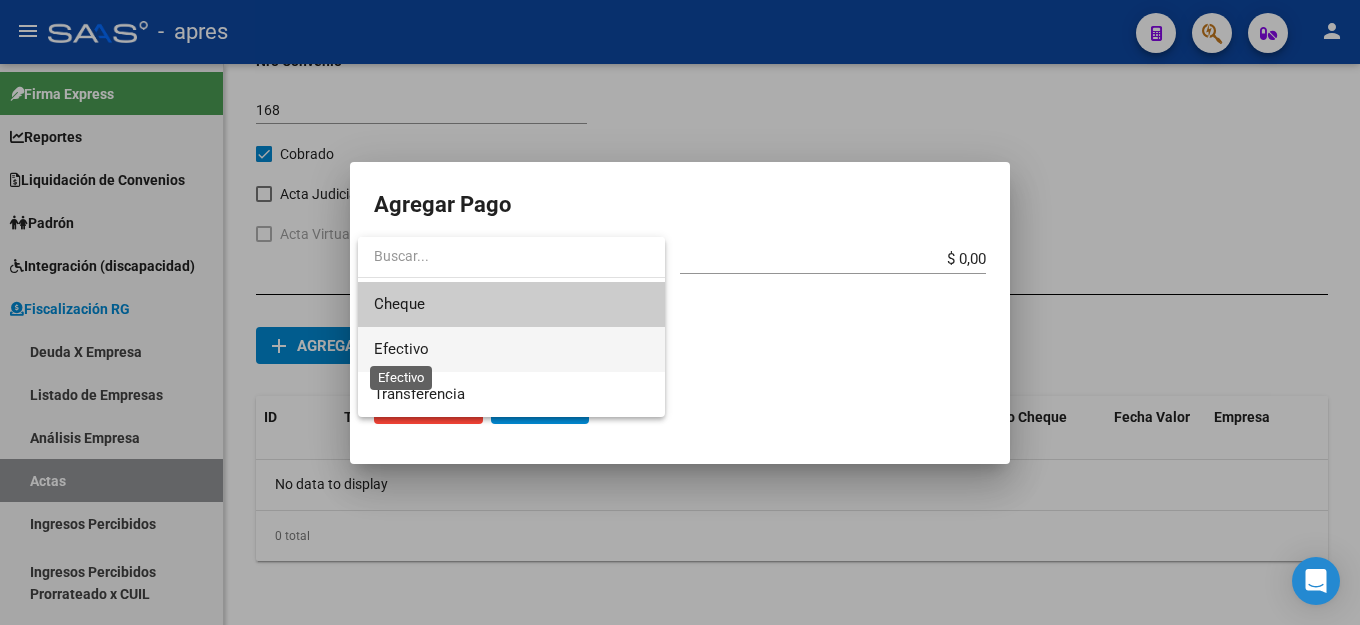 click on "Efectivo" at bounding box center [401, 349] 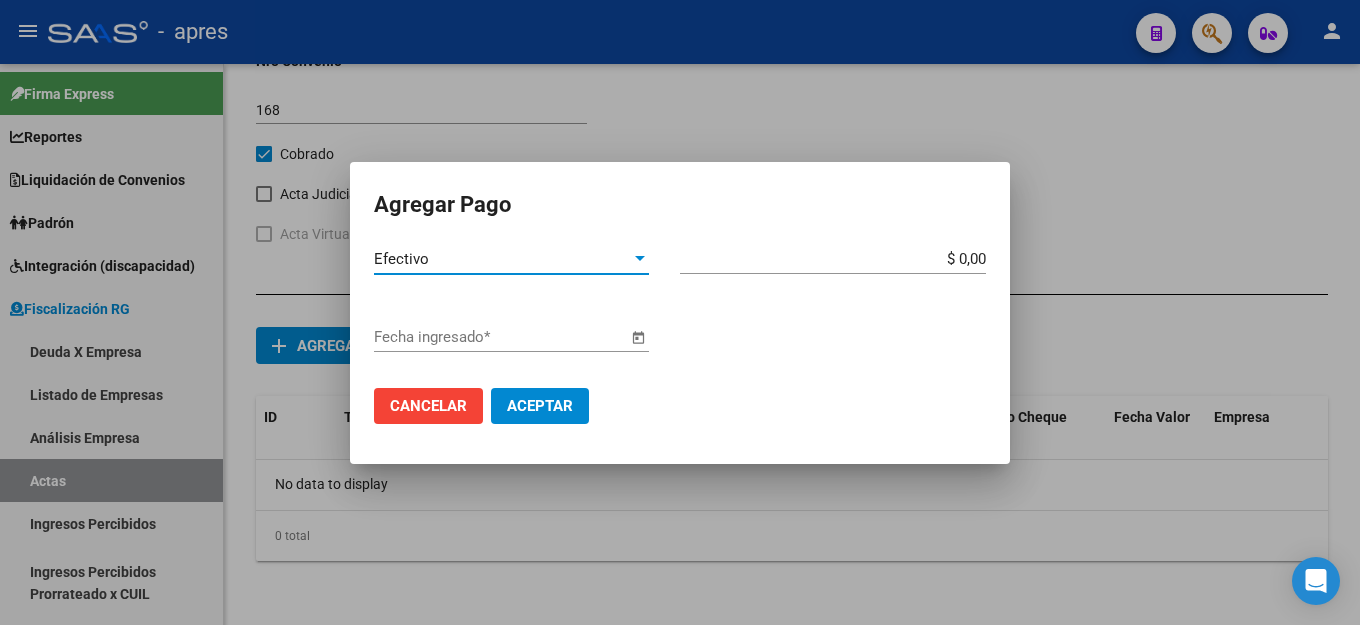 click on "$ 0,00 Monto bruto *" at bounding box center [841, 259] 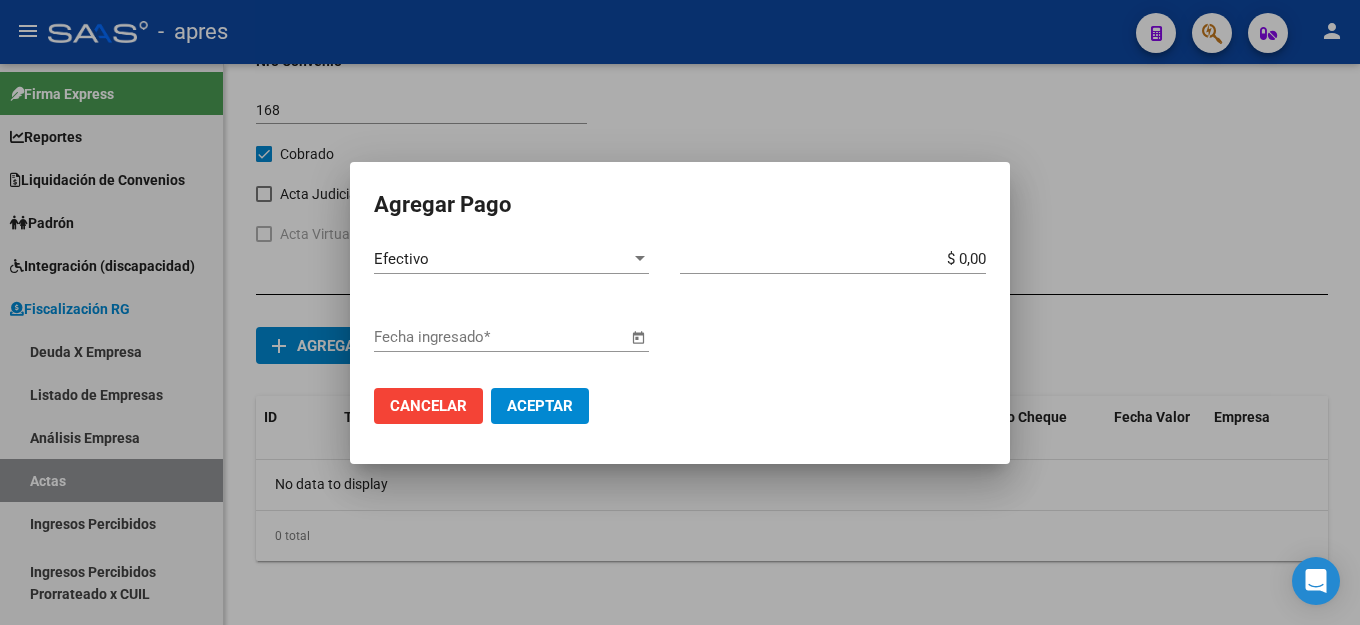 click on "$ 0,00 Monto bruto *" at bounding box center [841, 259] 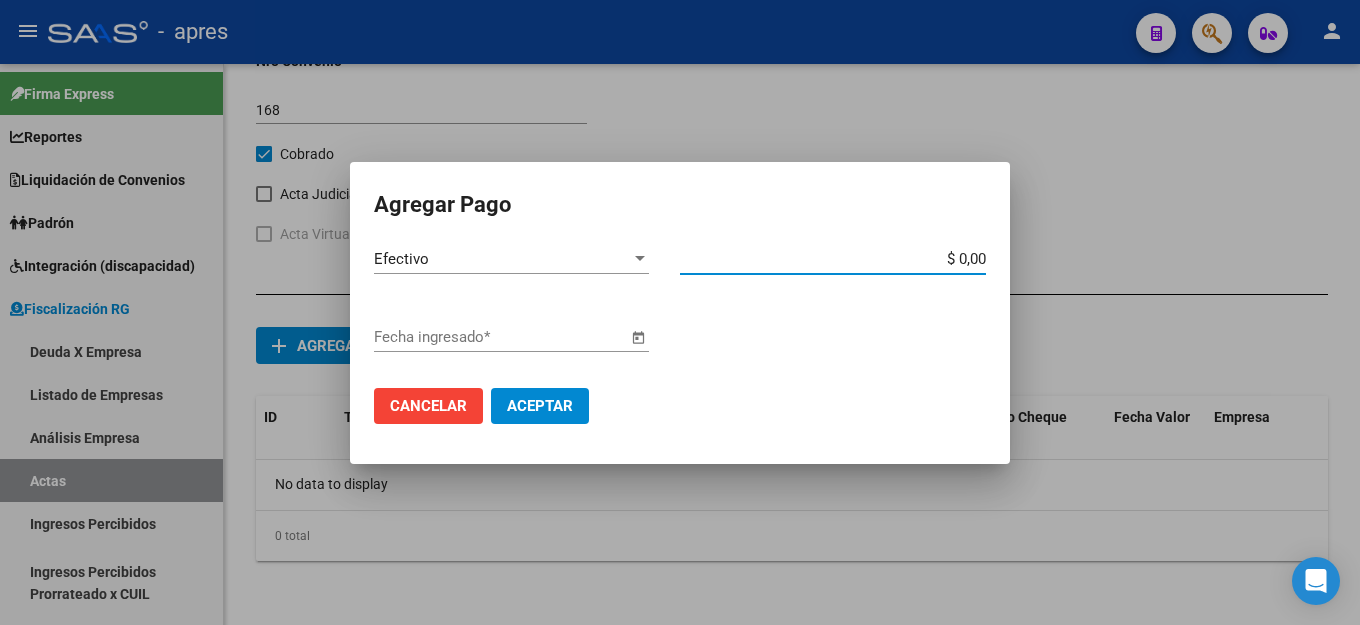 click on "$ 0,00" at bounding box center [833, 259] 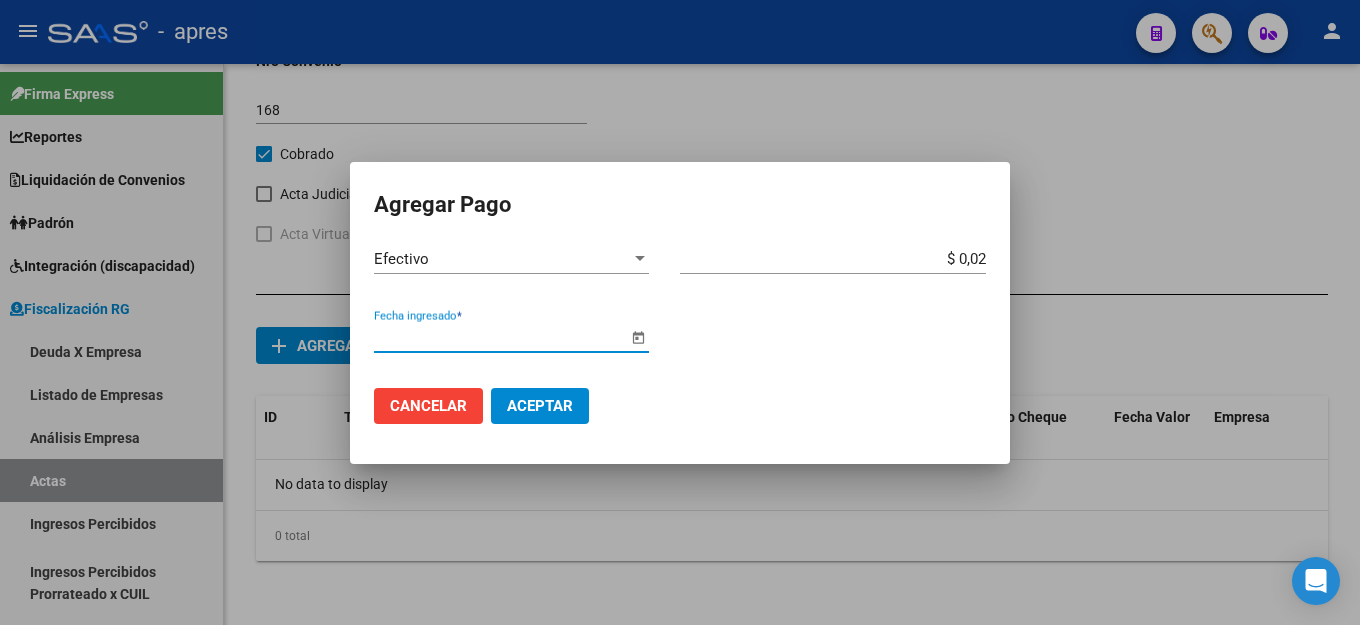 click at bounding box center (638, 338) 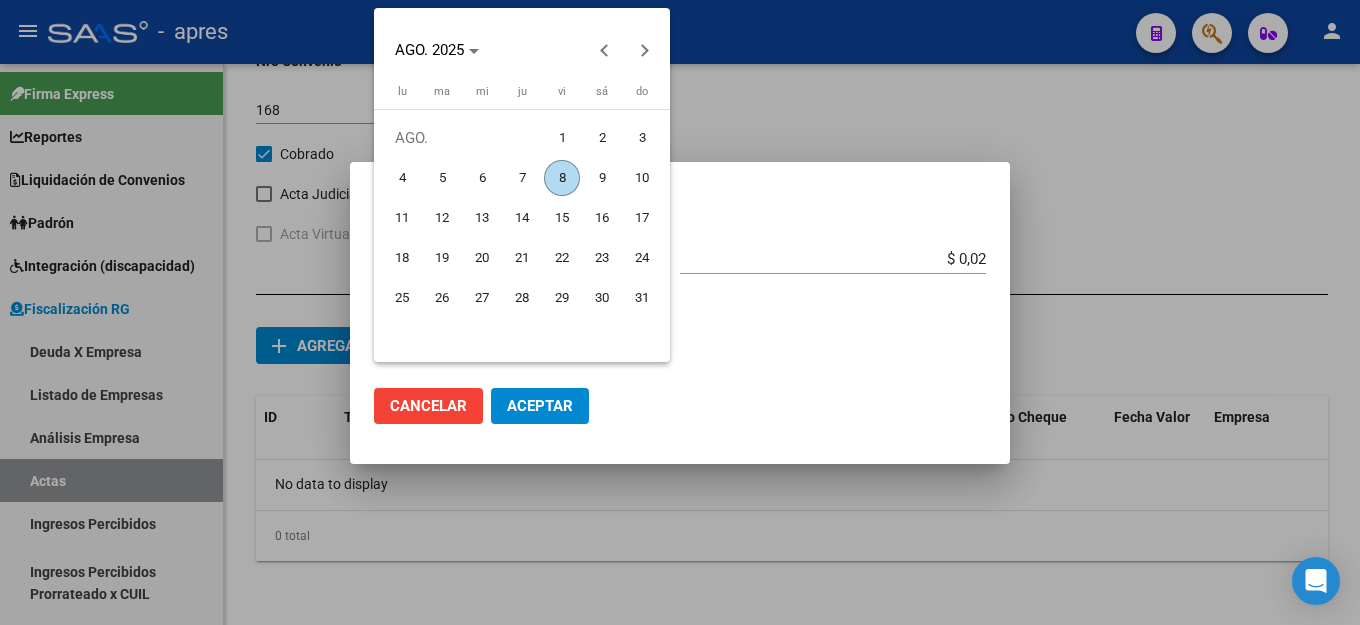drag, startPoint x: 562, startPoint y: 174, endPoint x: 564, endPoint y: 193, distance: 19.104973 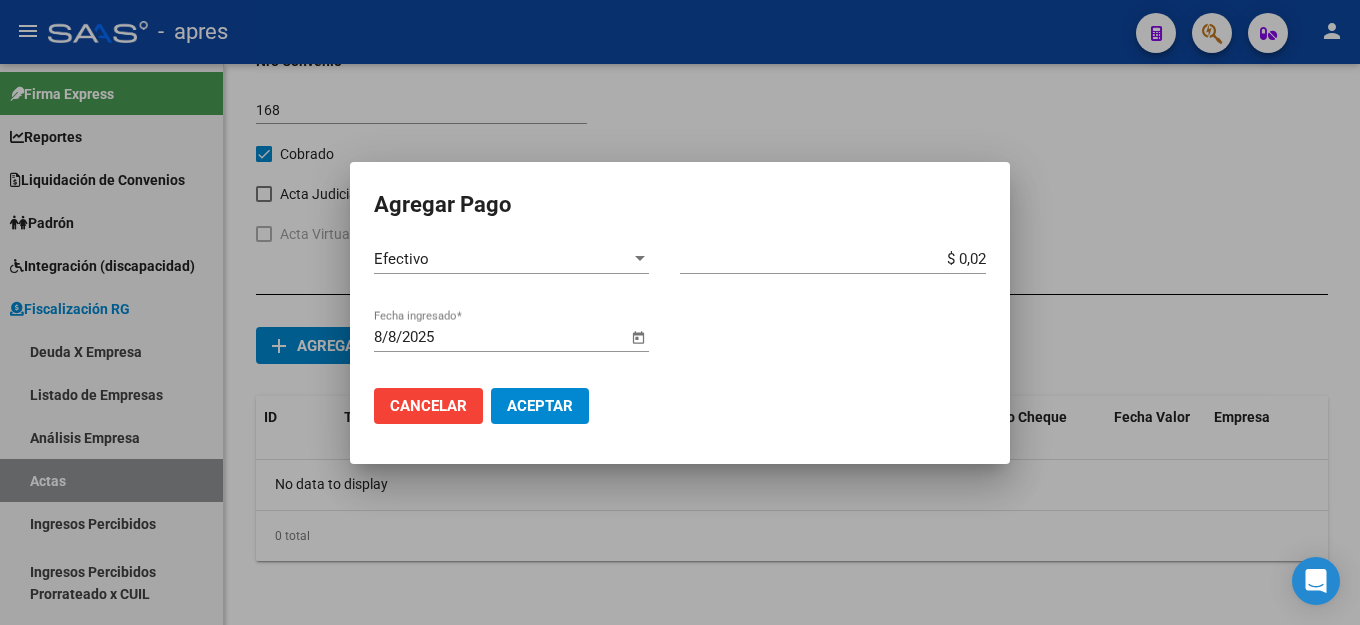 click on "Aceptar" at bounding box center (540, 406) 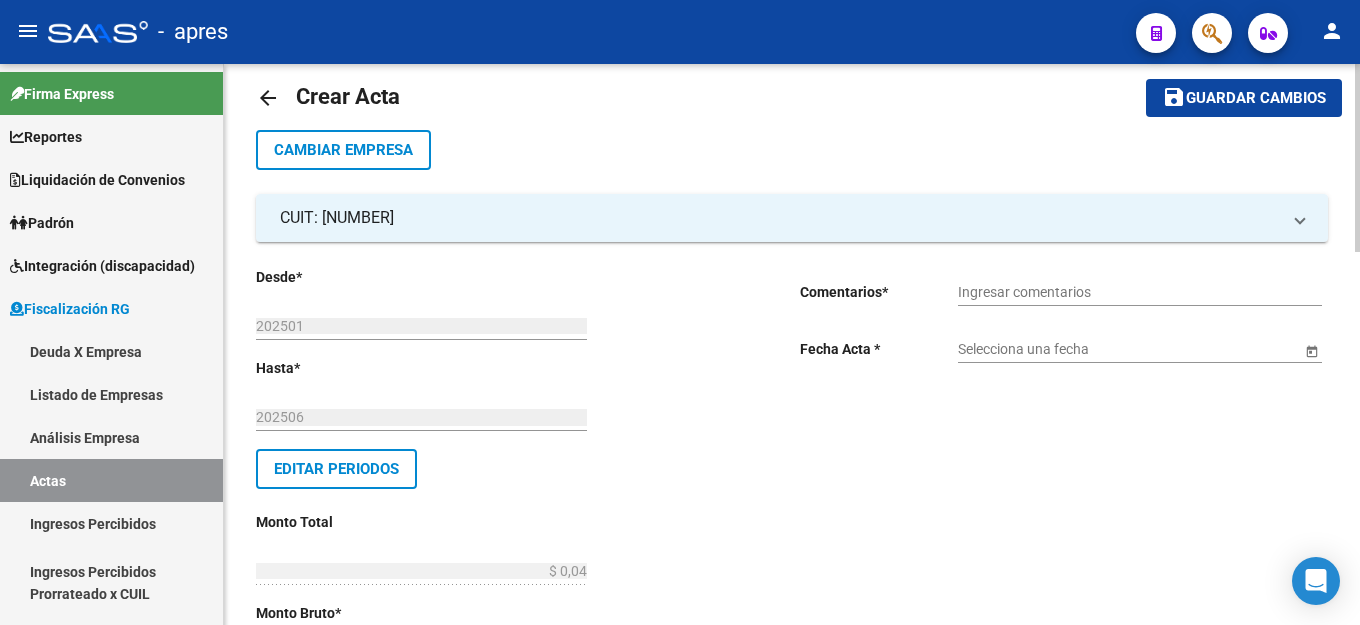scroll, scrollTop: 0, scrollLeft: 0, axis: both 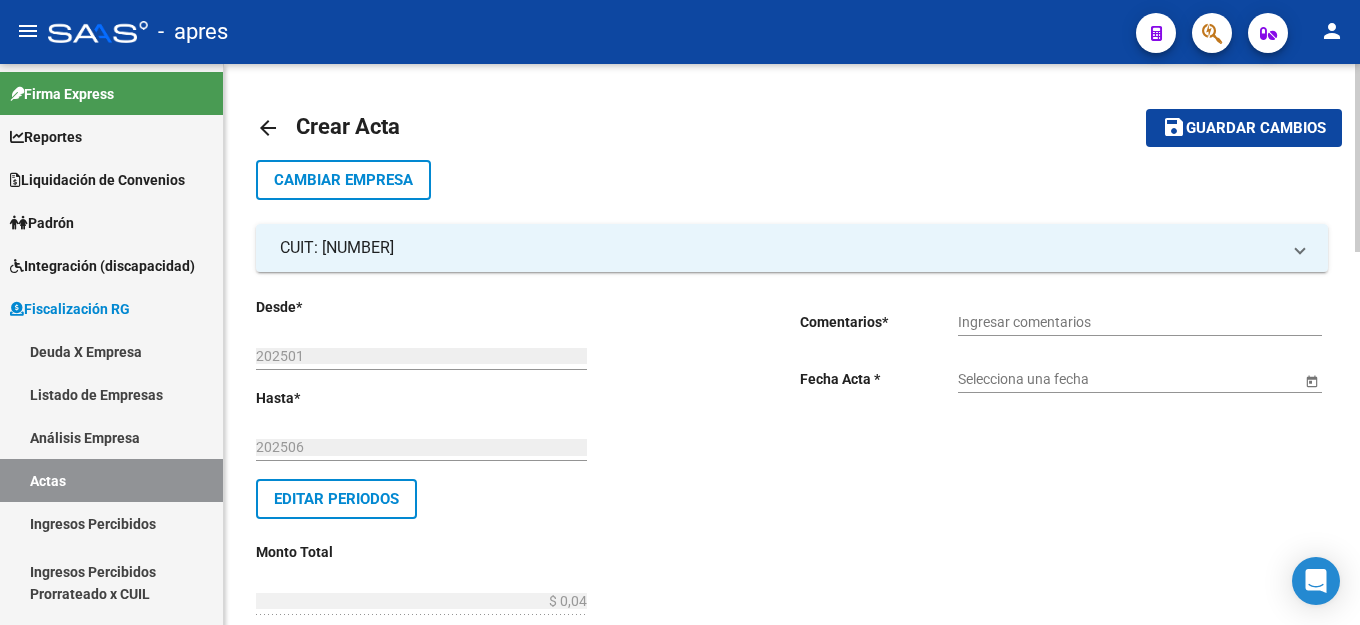 click on "Guardar cambios" 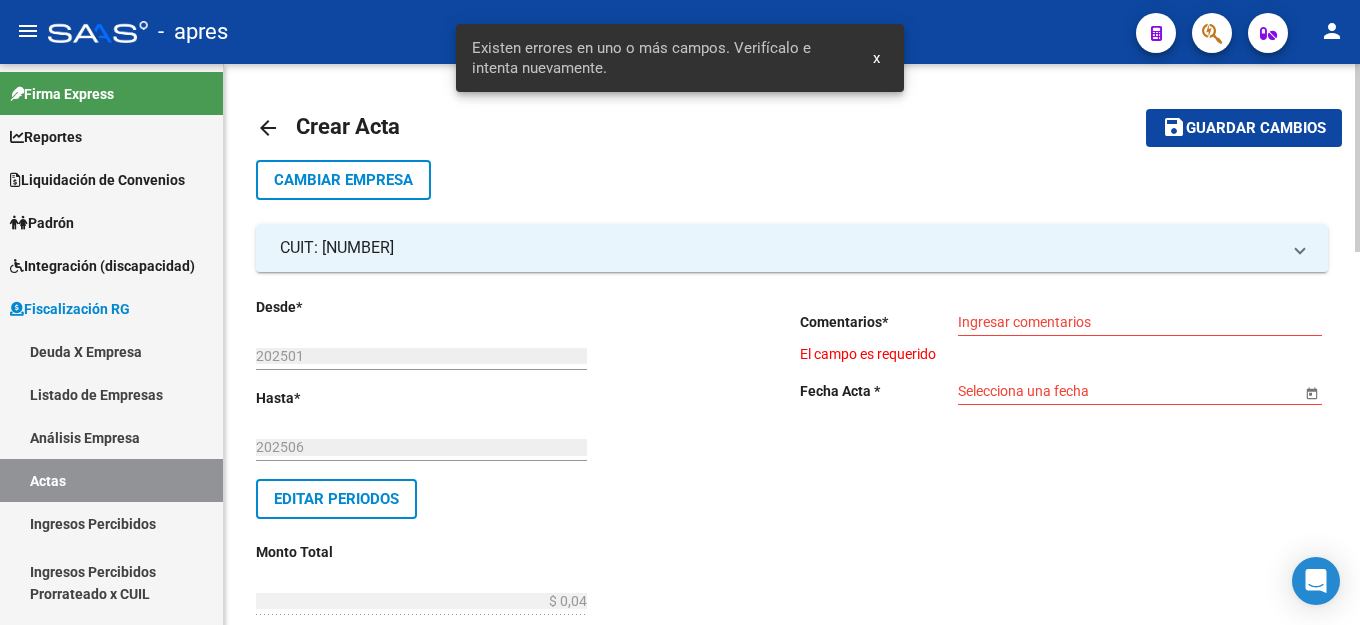 click on "Ingresar comentarios" 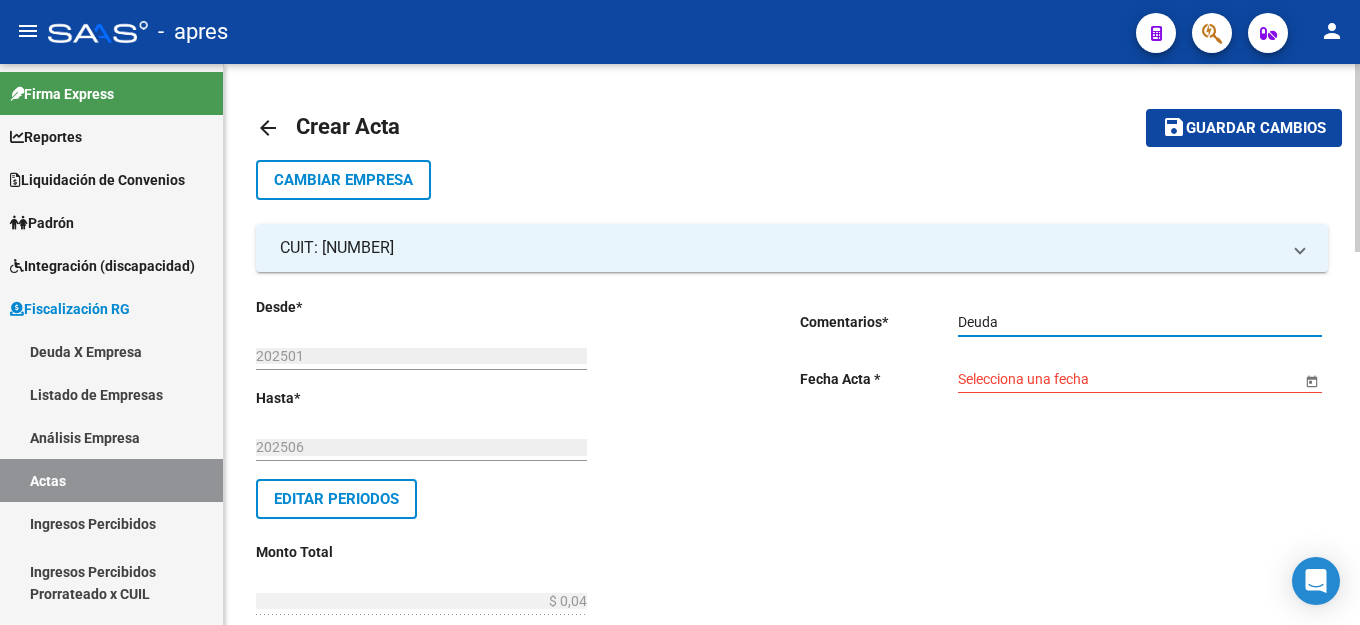 click on "Selecciona una fecha" 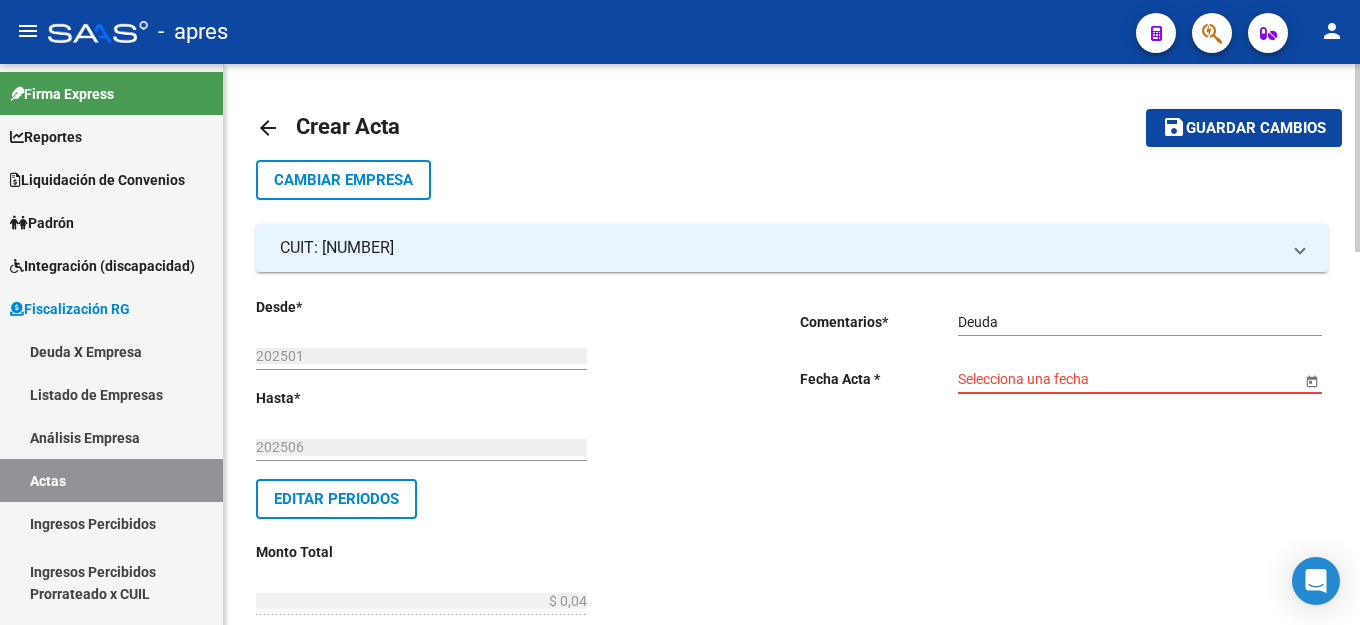 click on "Selecciona una fecha" at bounding box center (1129, 379) 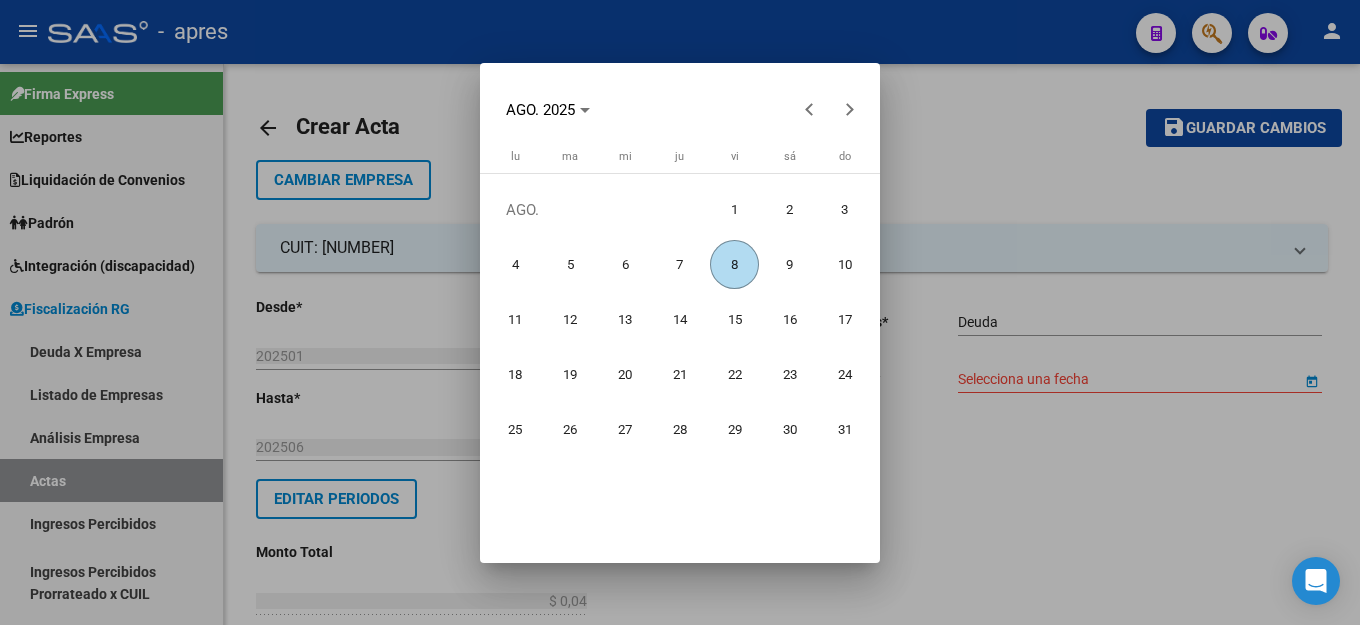 click on "8" at bounding box center [734, 264] 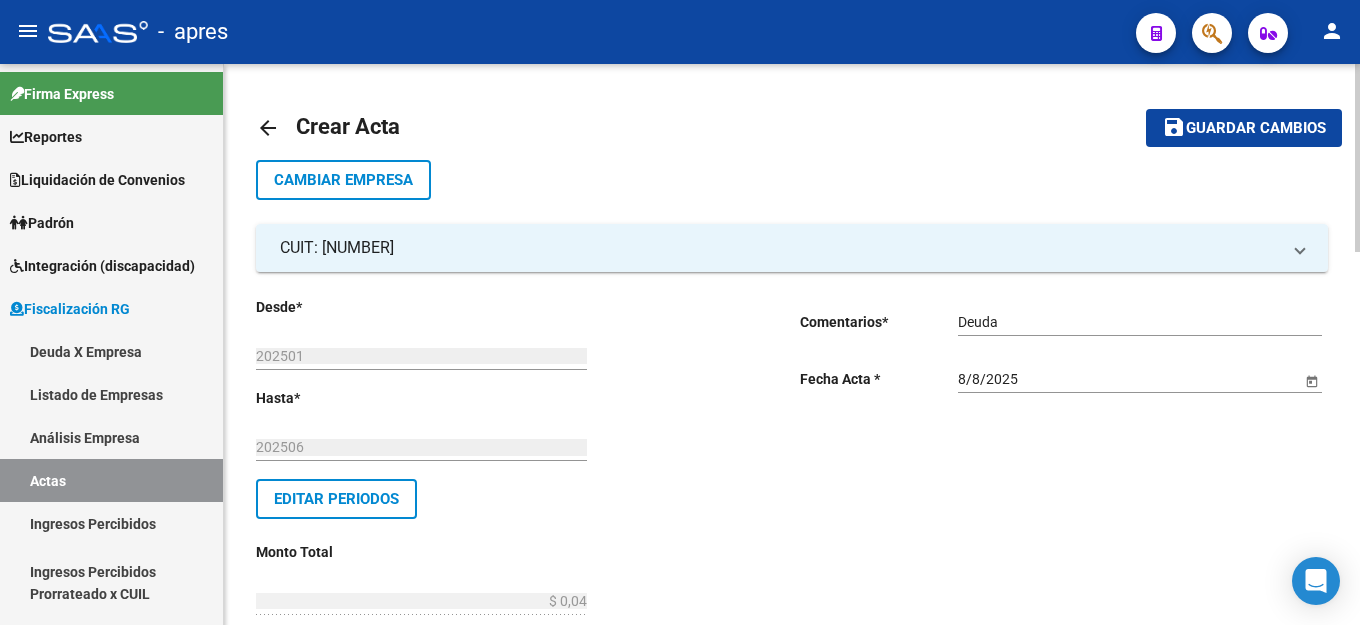 click on "Comentarios  *   Deuda Ingresar comentarios  Fecha Acta * [DATE] Selecciona una fecha" 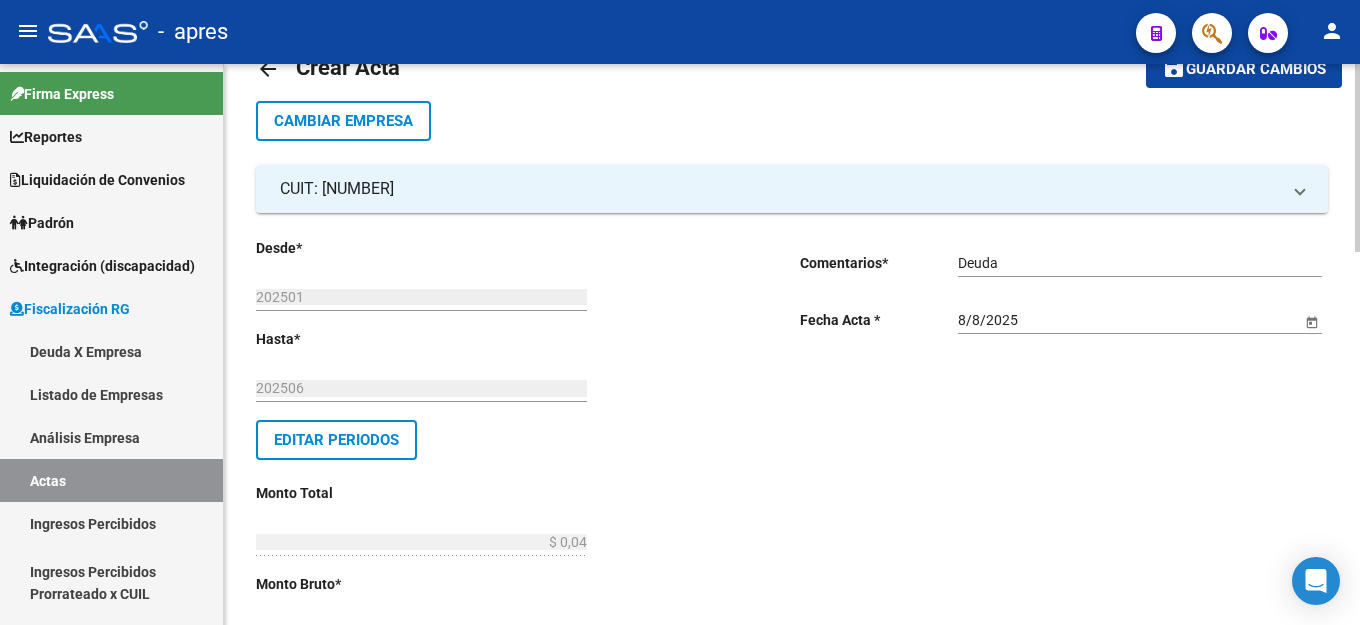 scroll, scrollTop: 0, scrollLeft: 0, axis: both 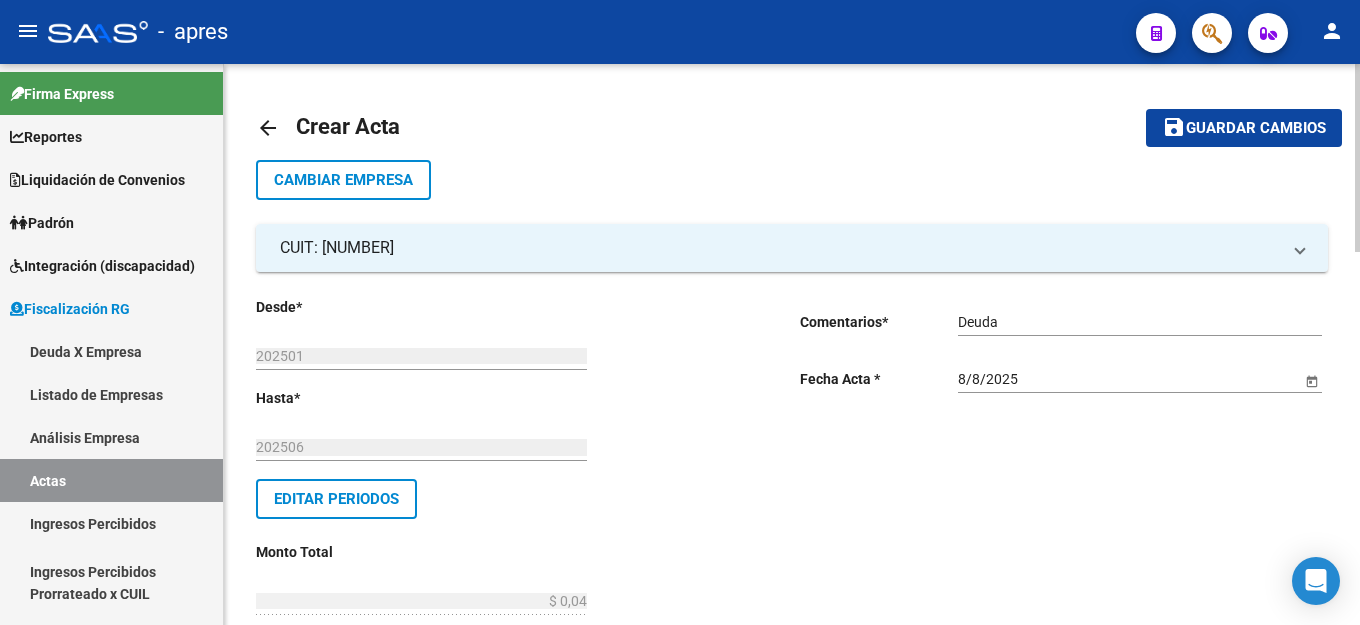 click on "save Guardar cambios" 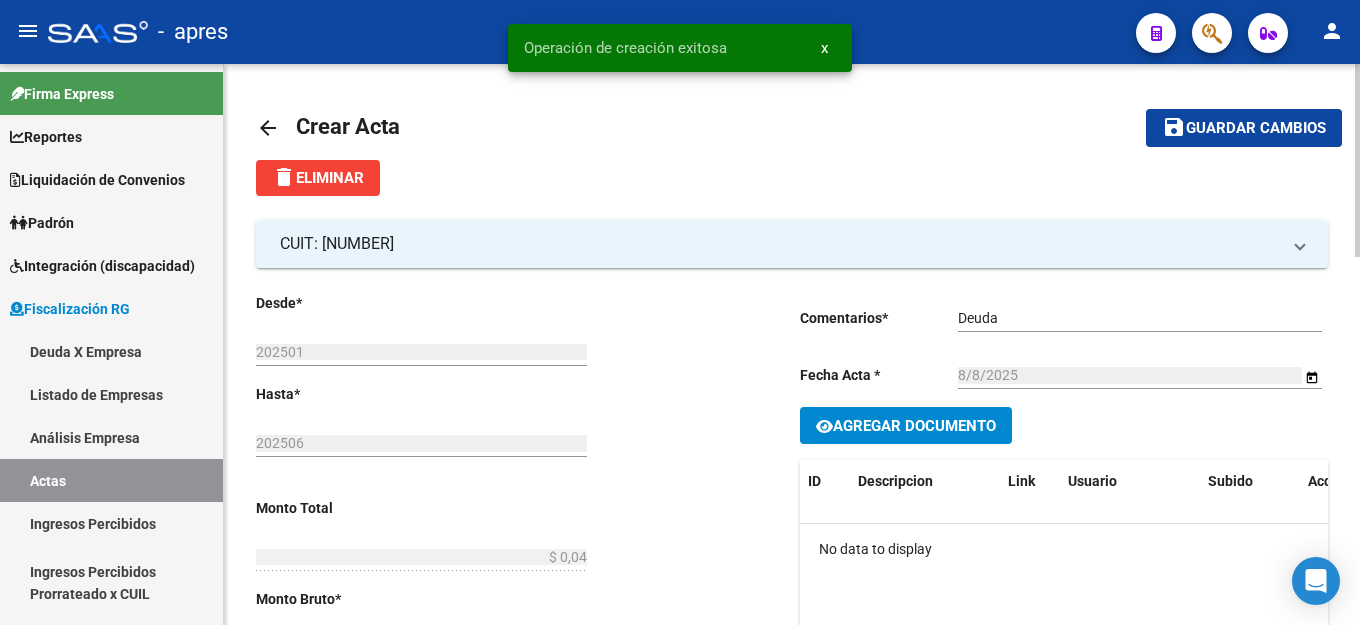 click on "Agregar Documento" 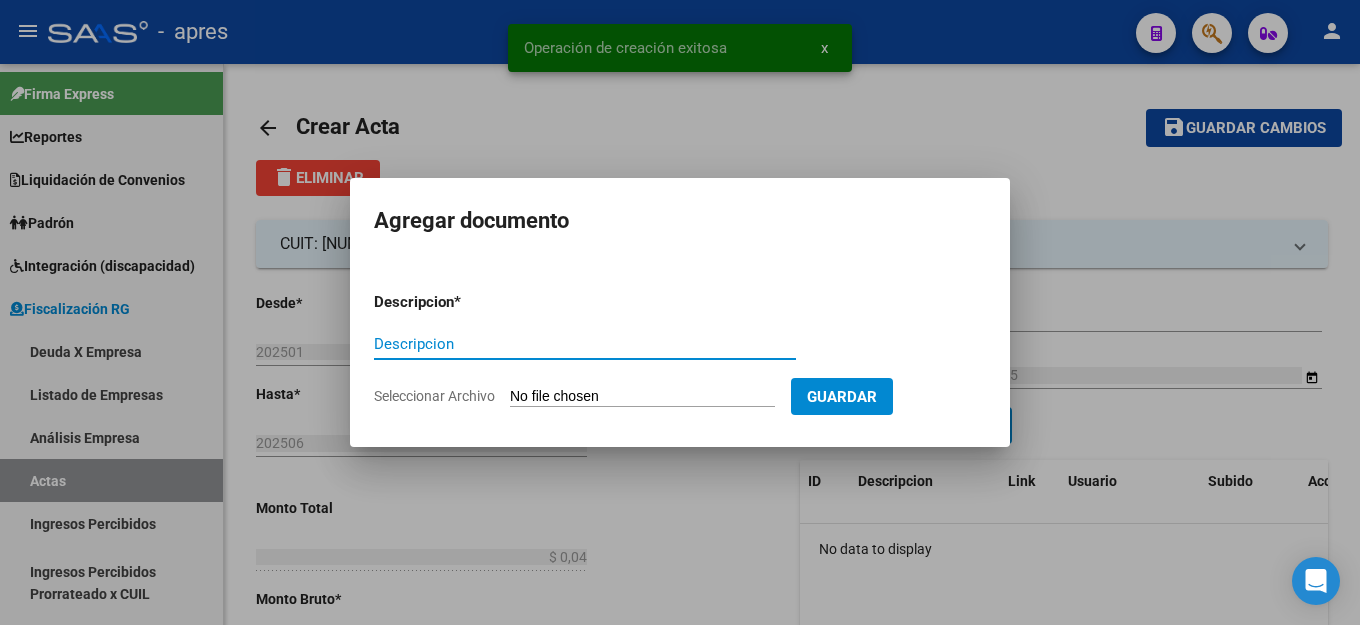 click on "Descripcion" at bounding box center (585, 344) 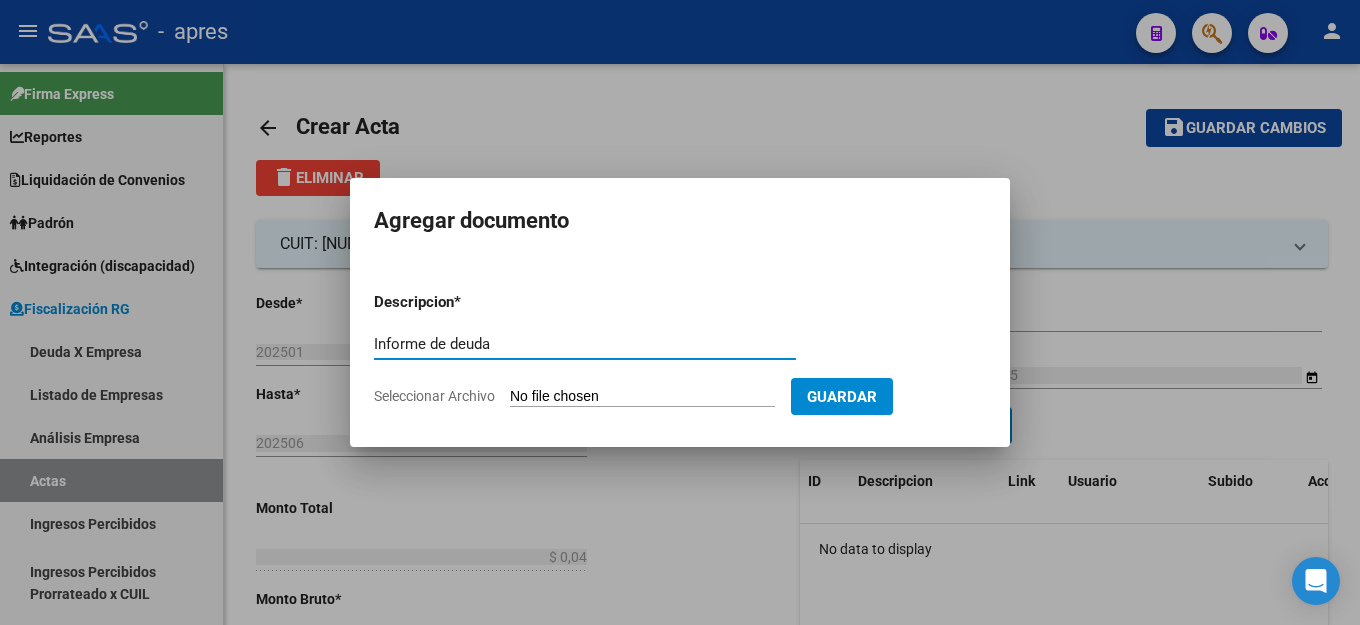 click on "Seleccionar Archivo" at bounding box center (642, 397) 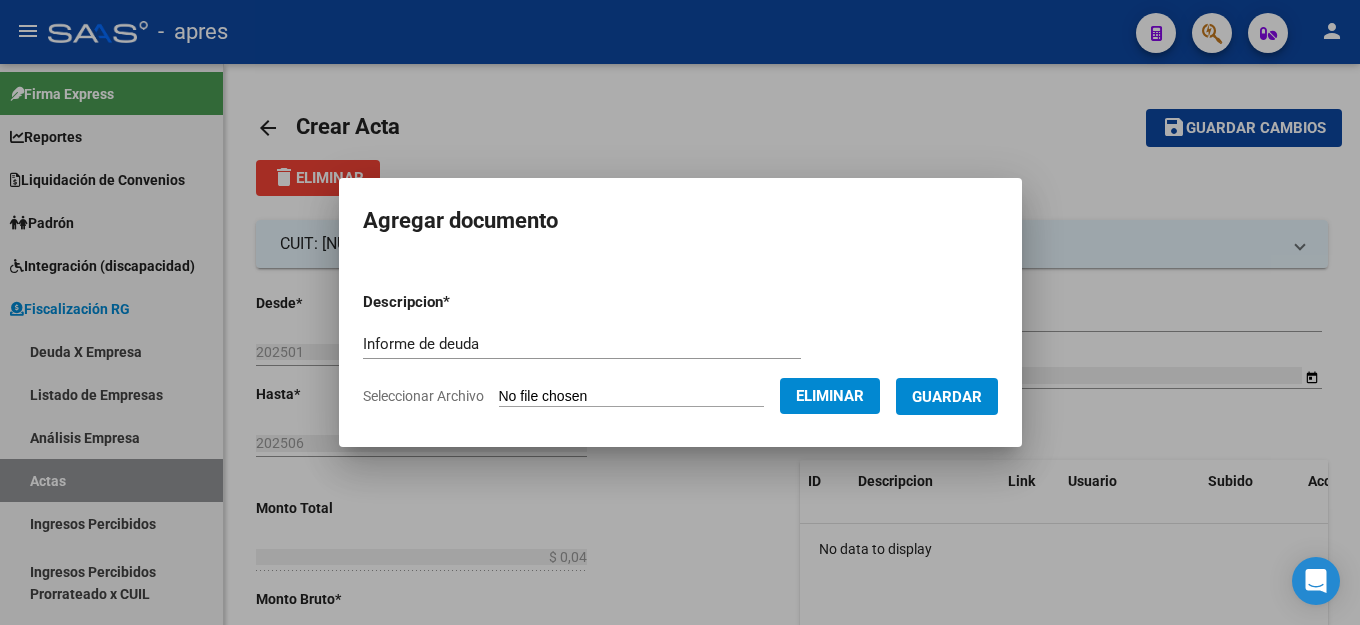 click on "Eliminar" 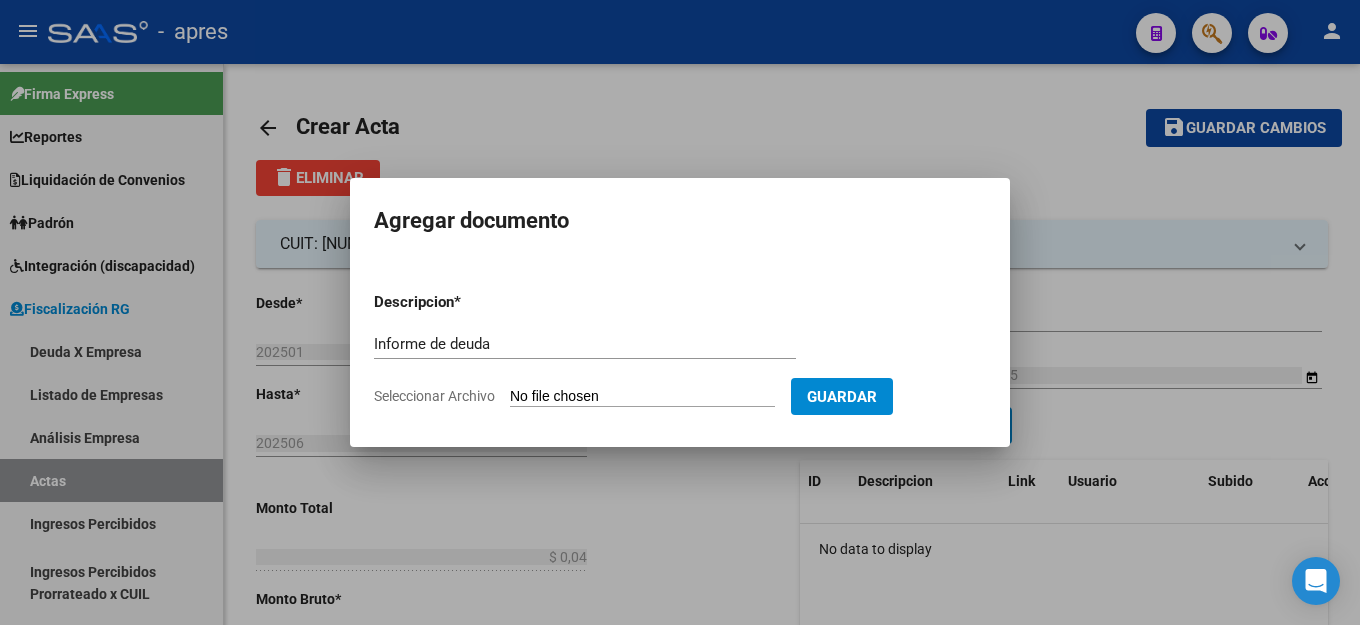 click on "Seleccionar Archivo" at bounding box center [642, 397] 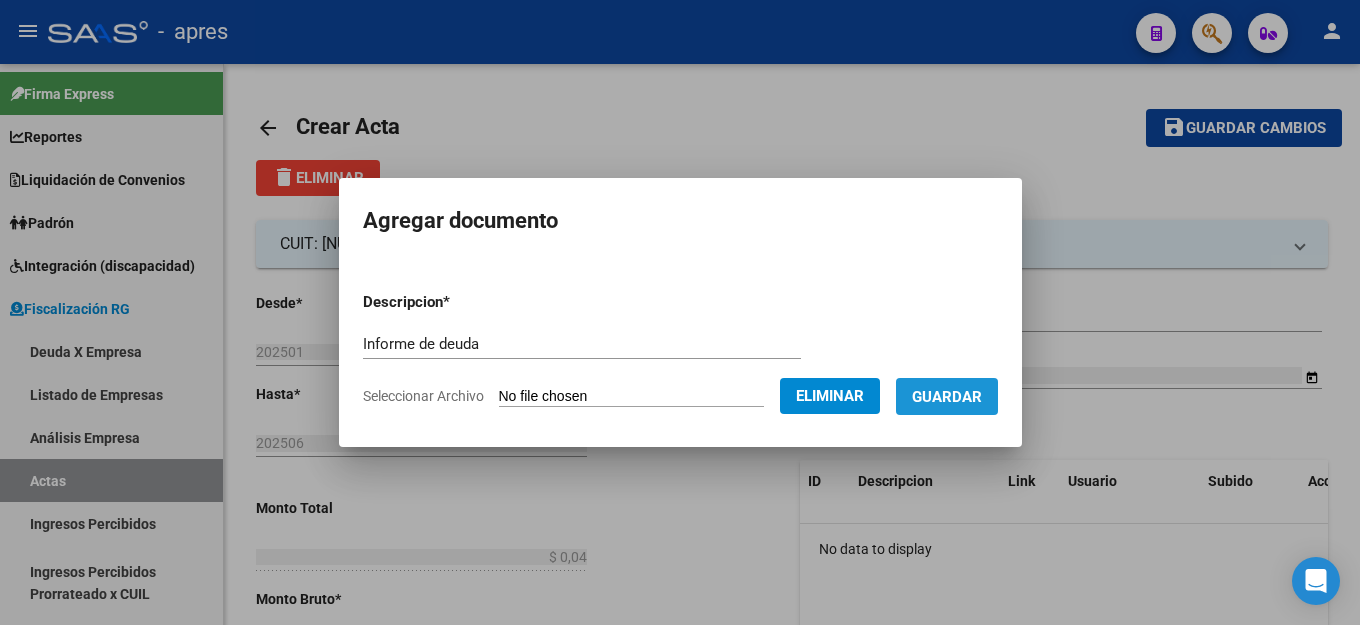 click on "Guardar" at bounding box center (947, 397) 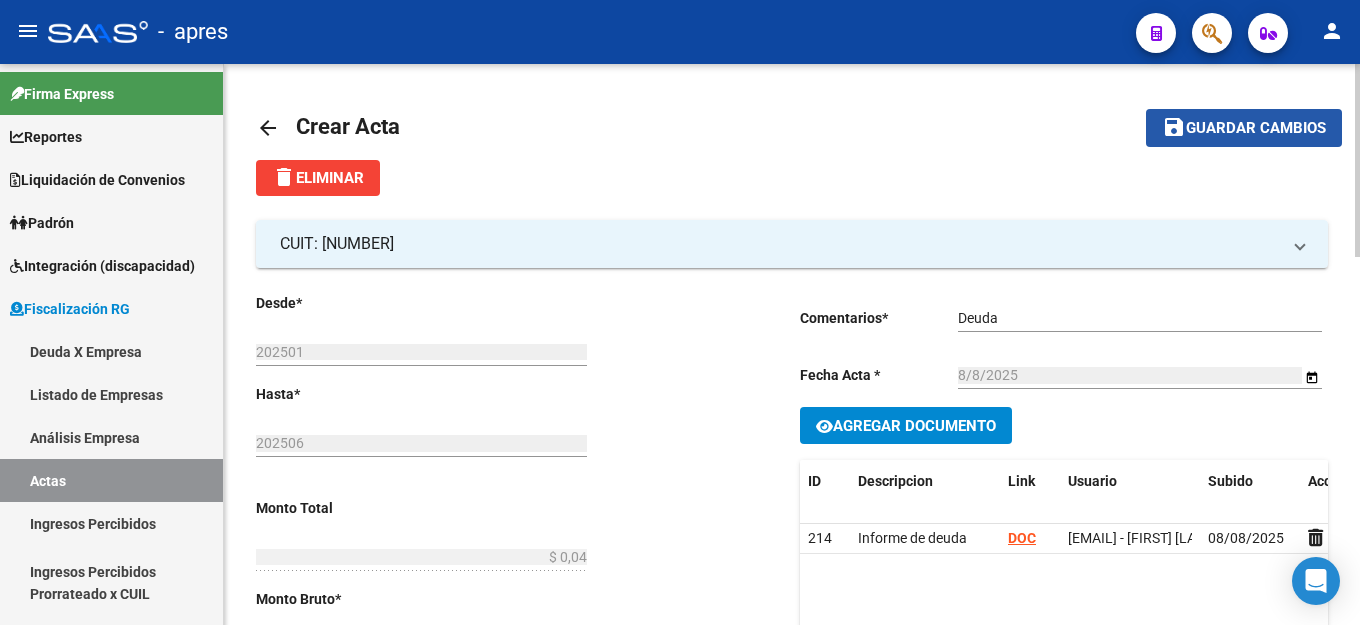 click on "Guardar cambios" 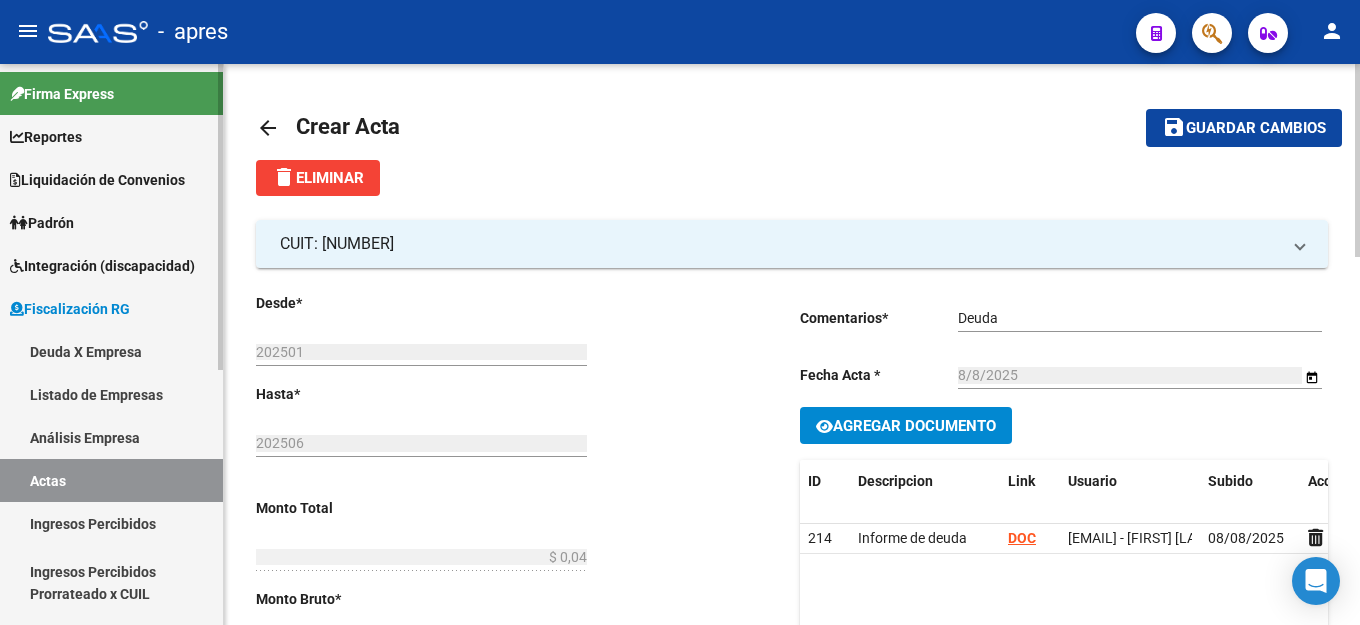 click on "Deuda X Empresa" at bounding box center [111, 351] 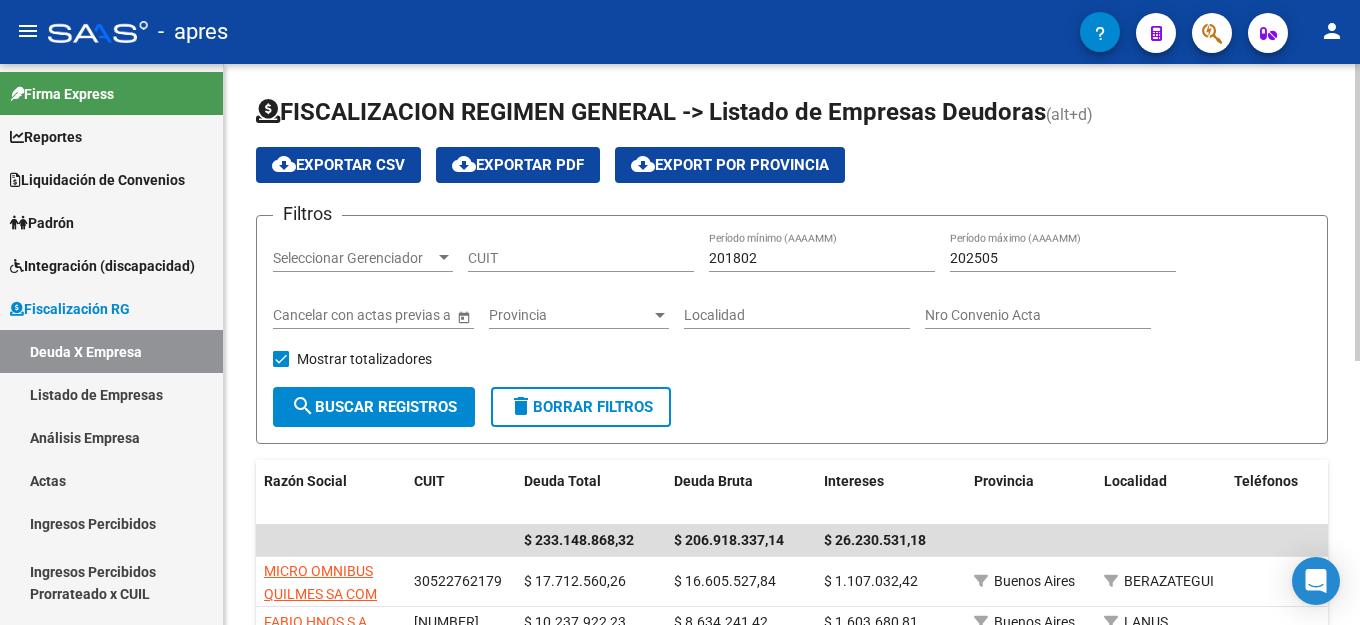 click on "CUIT" at bounding box center [581, 258] 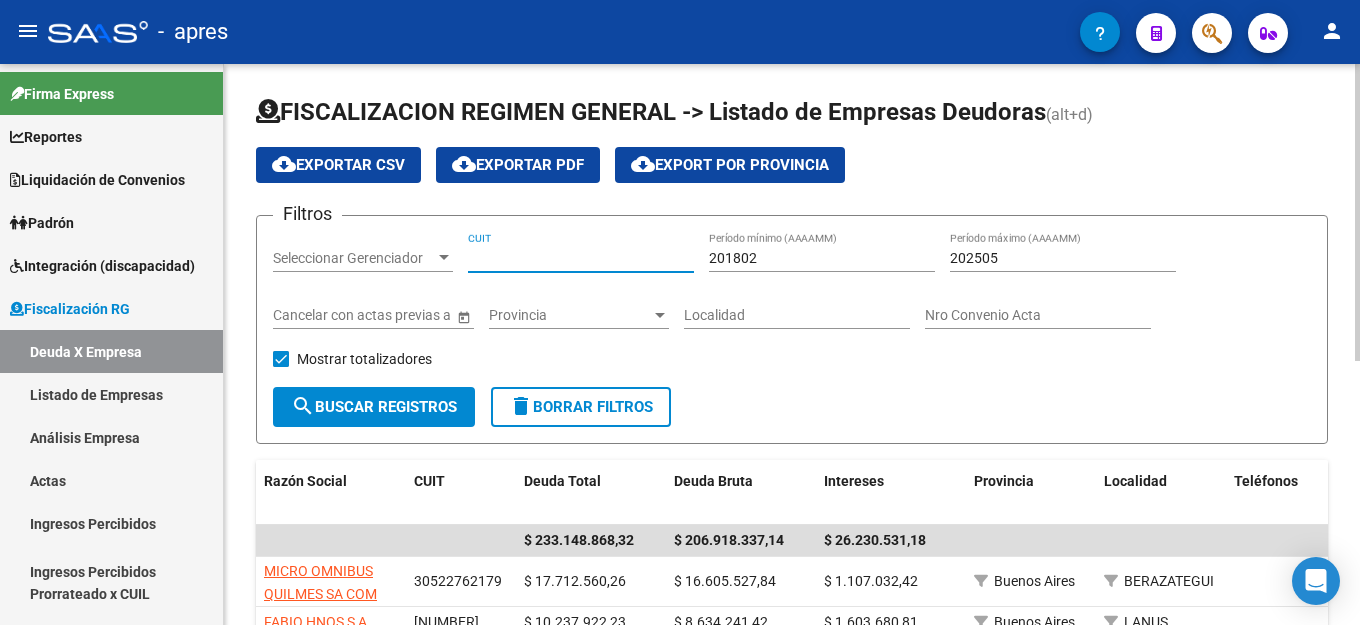 paste on "30-66360504-2" 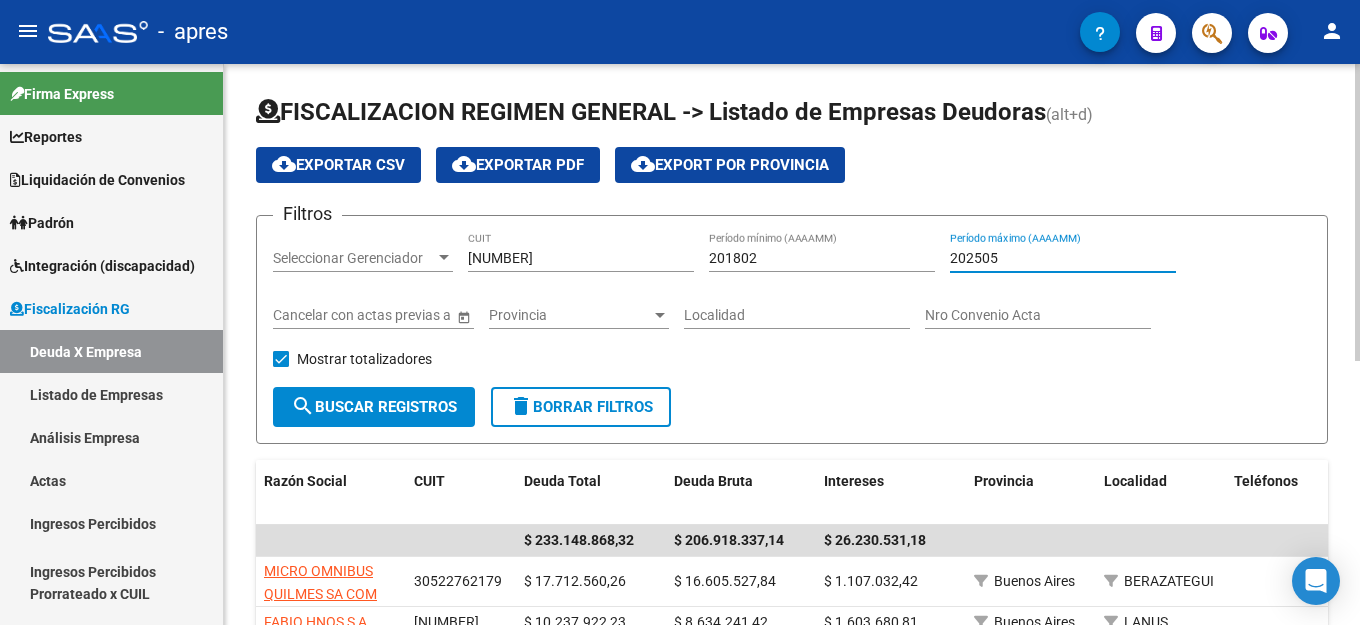 click on "202505" at bounding box center [1063, 258] 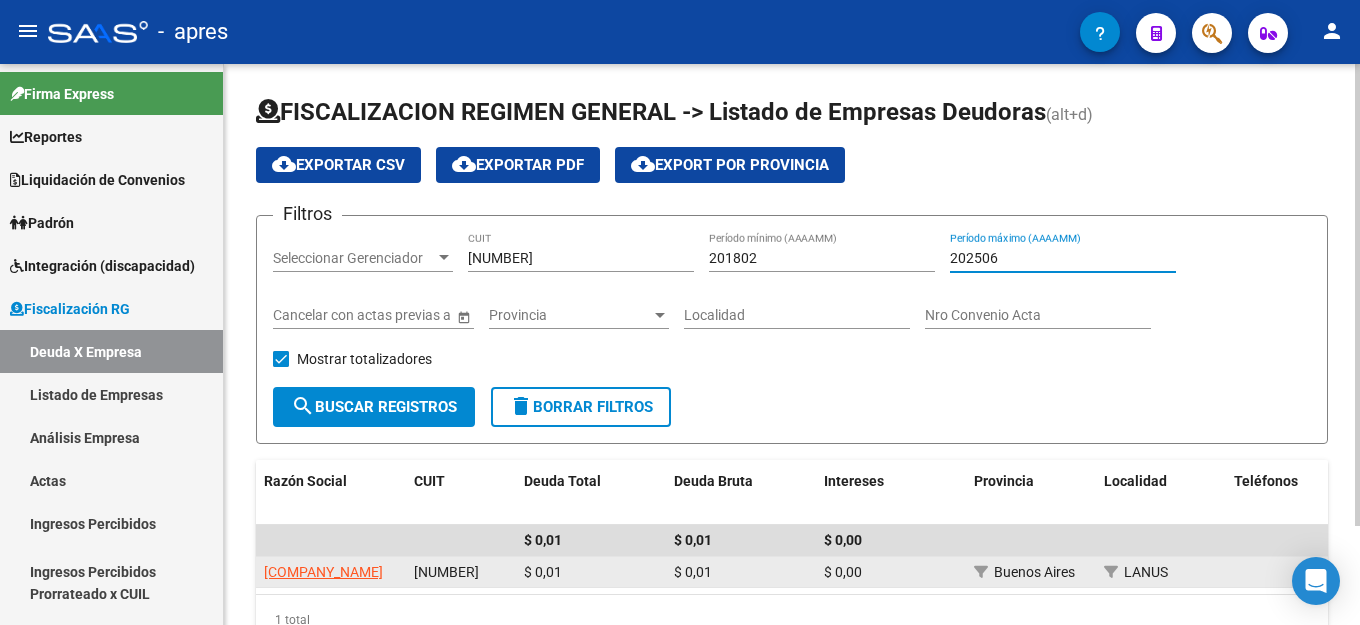 scroll, scrollTop: 120, scrollLeft: 0, axis: vertical 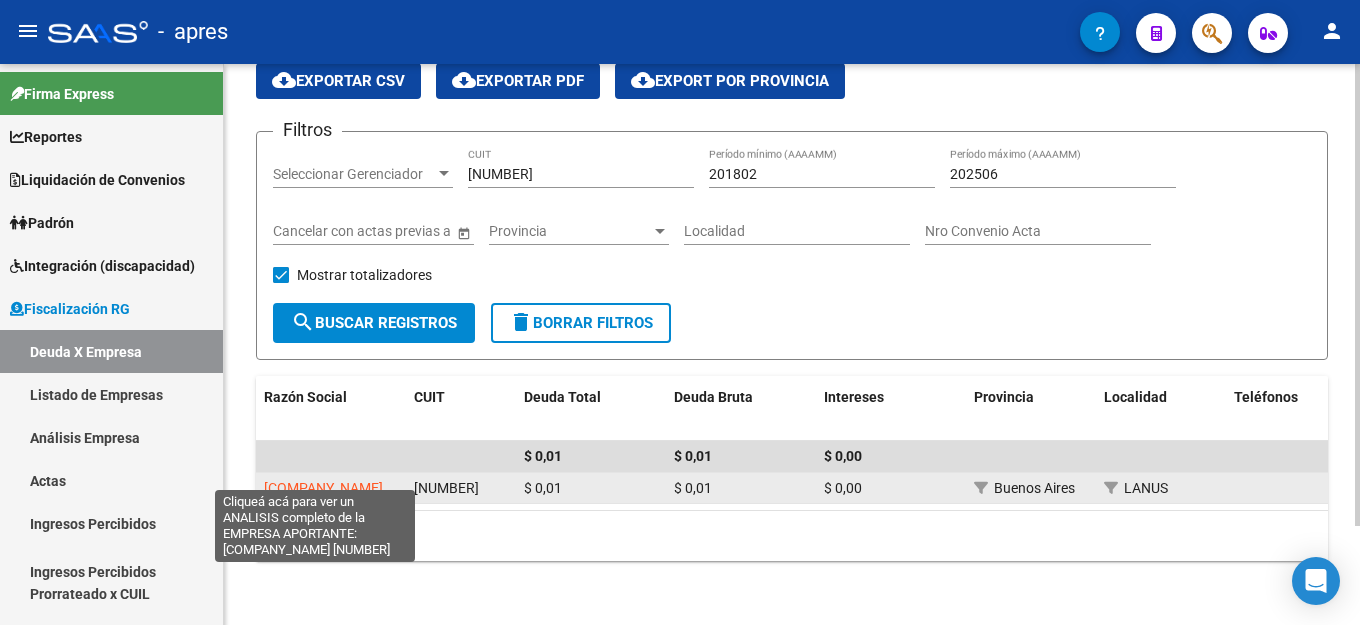 click on "INSTITUTO SAN JUAN BAUTISTA" 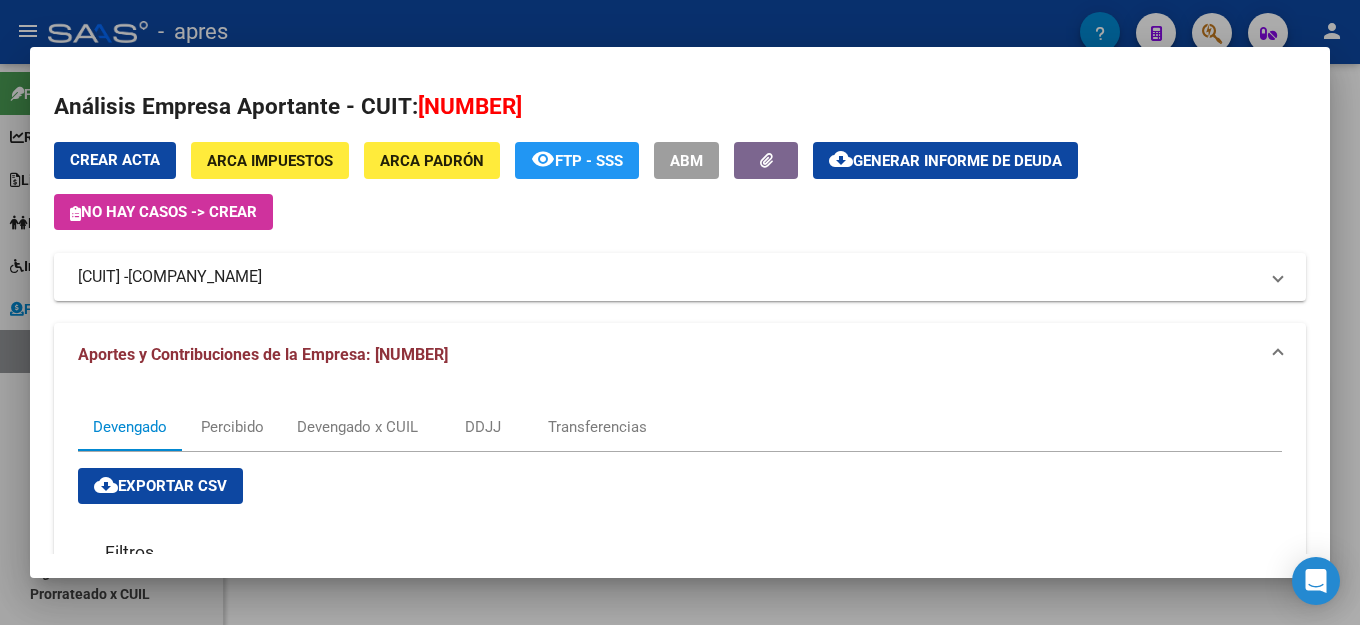 click on "Generar informe de deuda" 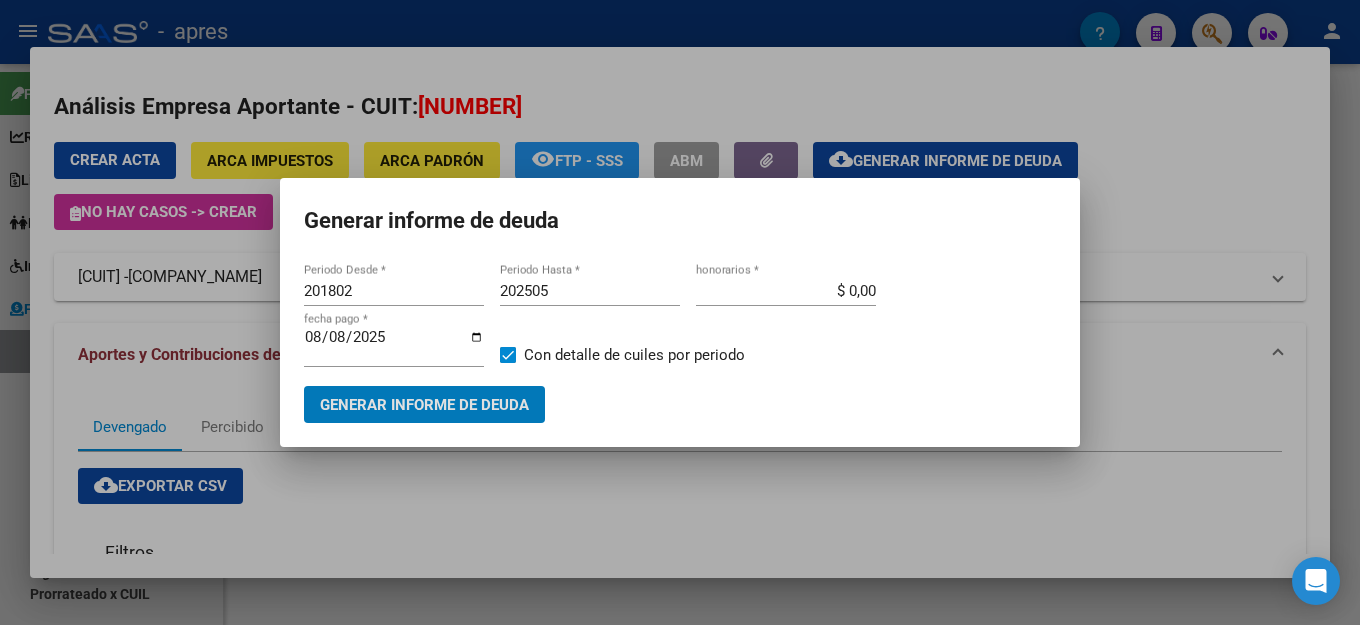 click on "201802 Periodo Desde *   202505 Periodo Hasta *   $ 0,00 honorarios *   2025-08-08 fecha pago *   Con detalle de cuiles por periodo  Generar informe de deuda" at bounding box center [680, 341] 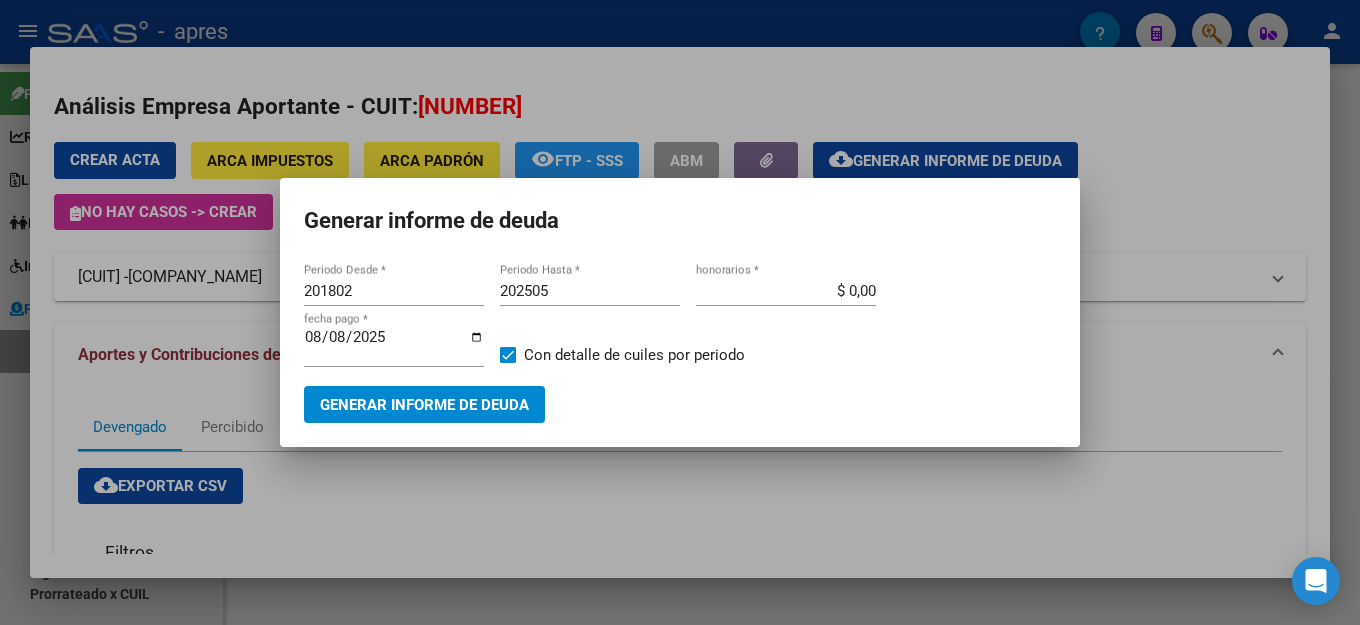 click on "202505" at bounding box center (590, 291) 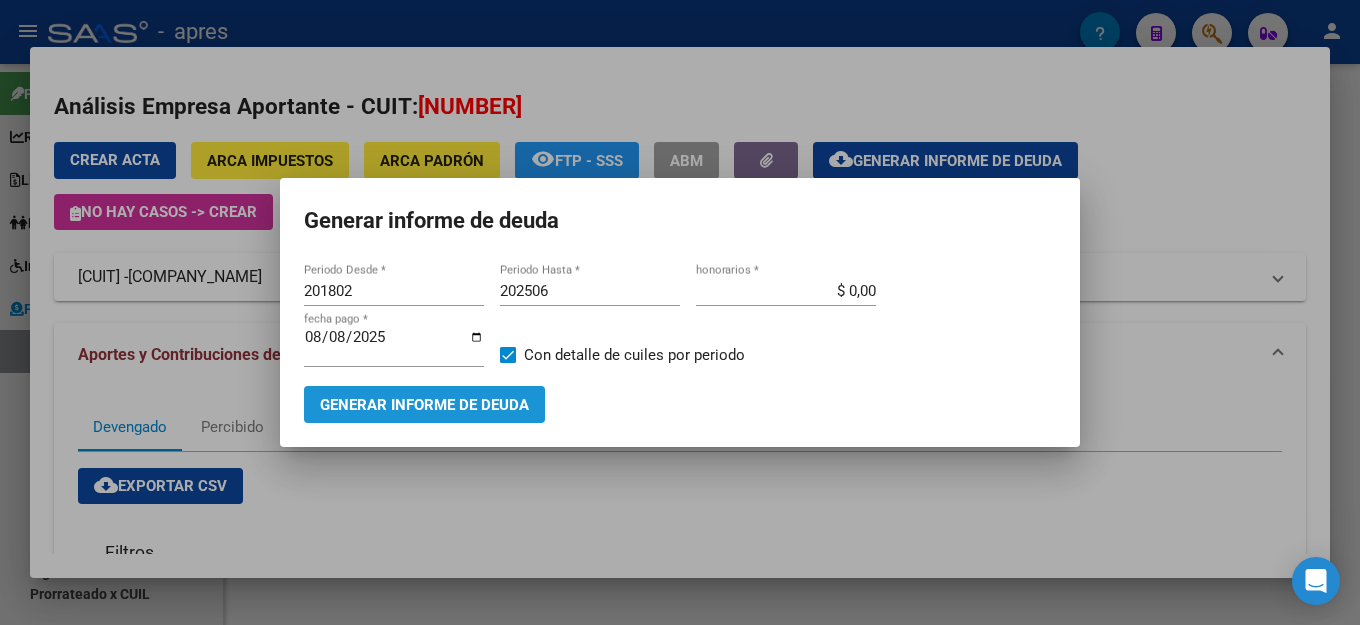 click on "Generar informe de deuda" at bounding box center (424, 404) 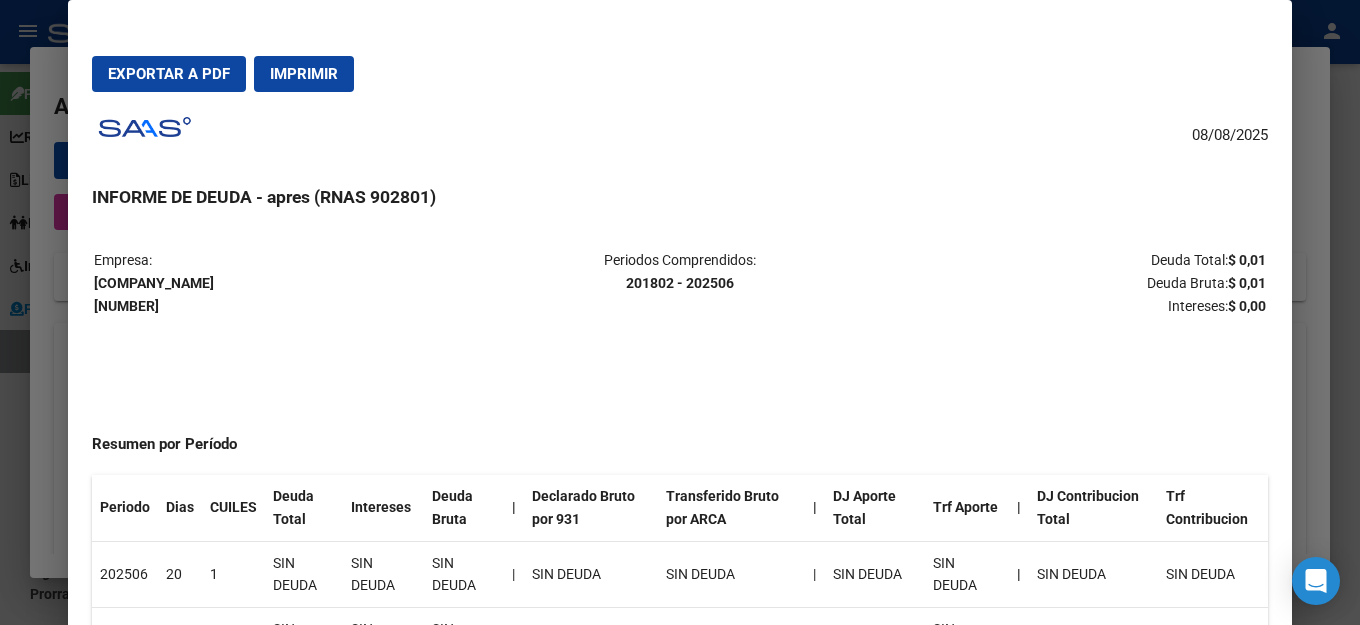 click on "Exportar a PDF" at bounding box center [169, 74] 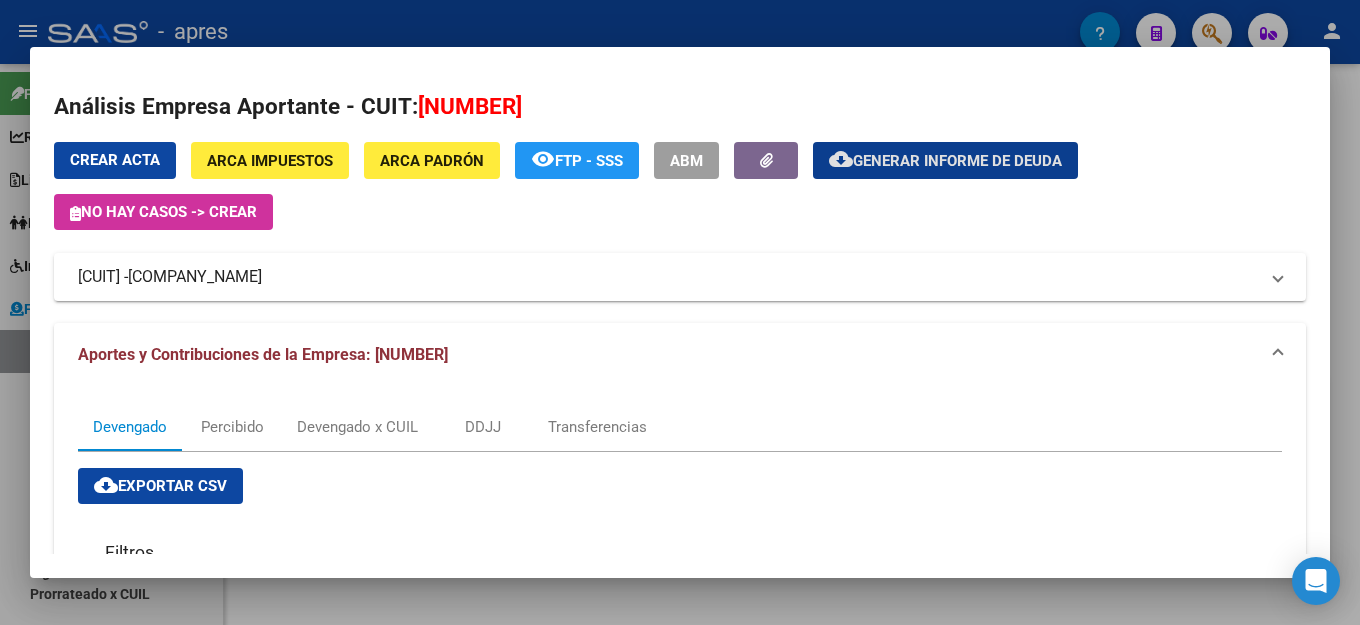 drag, startPoint x: 112, startPoint y: 164, endPoint x: 802, endPoint y: 142, distance: 690.35065 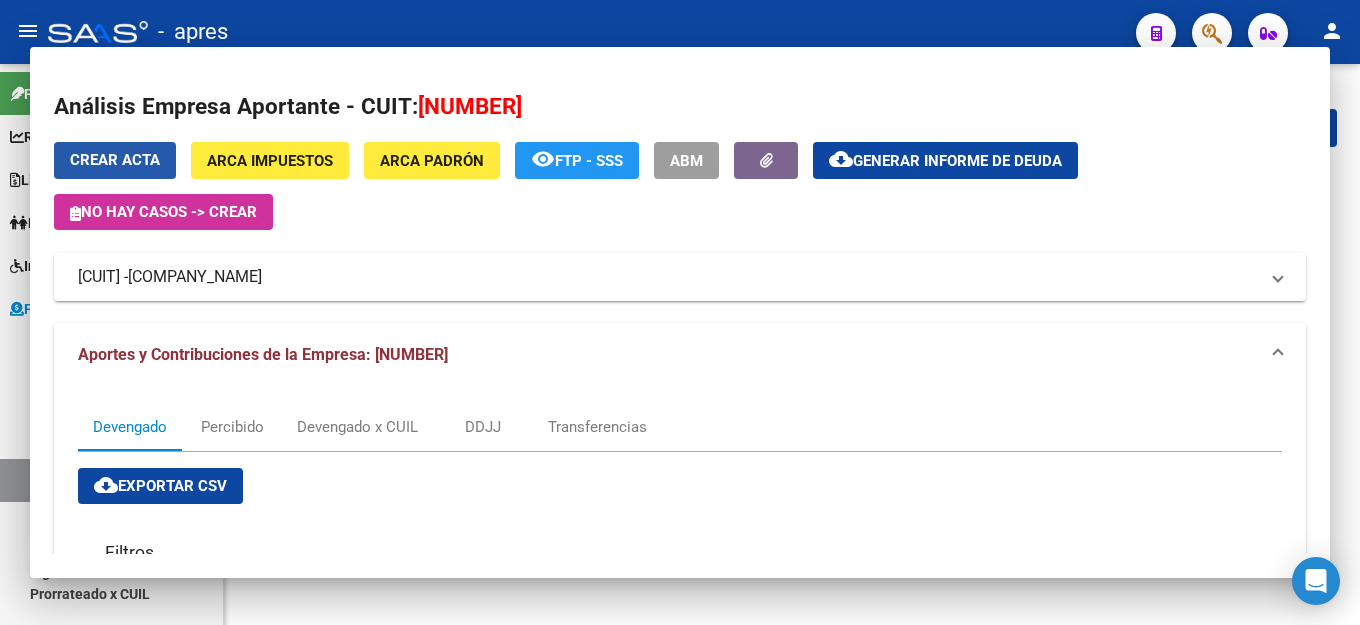 scroll, scrollTop: 0, scrollLeft: 0, axis: both 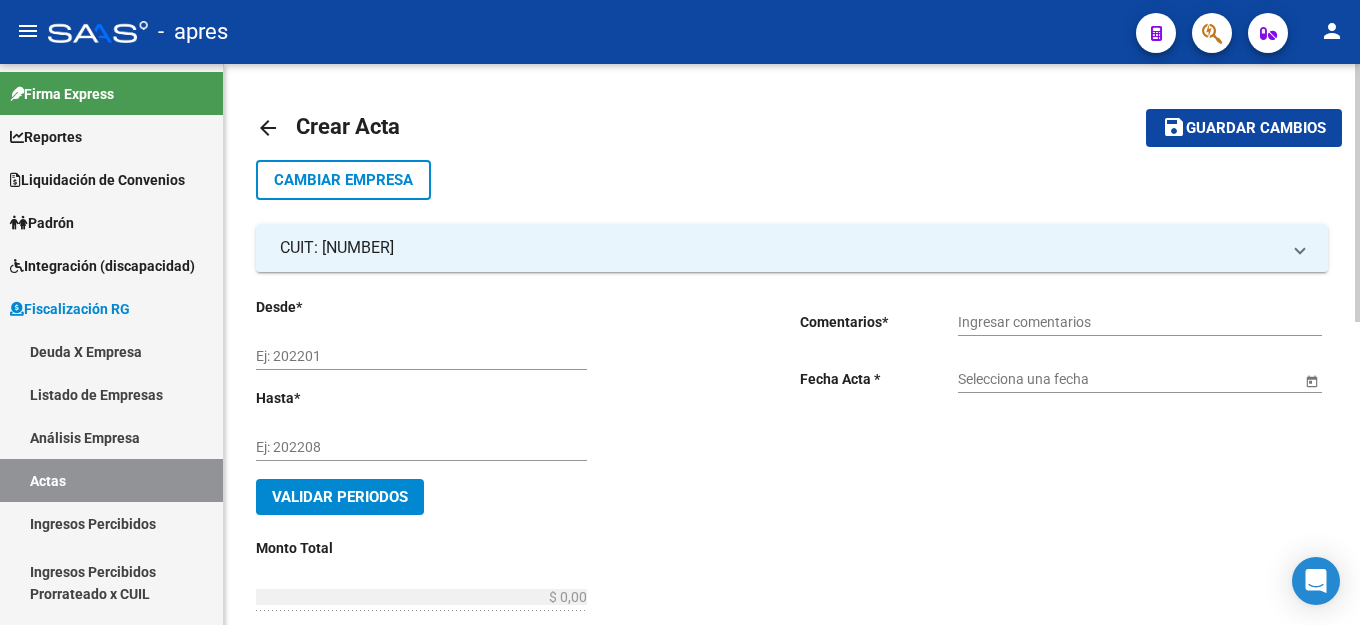 click on "Ej: 202201" at bounding box center [421, 356] 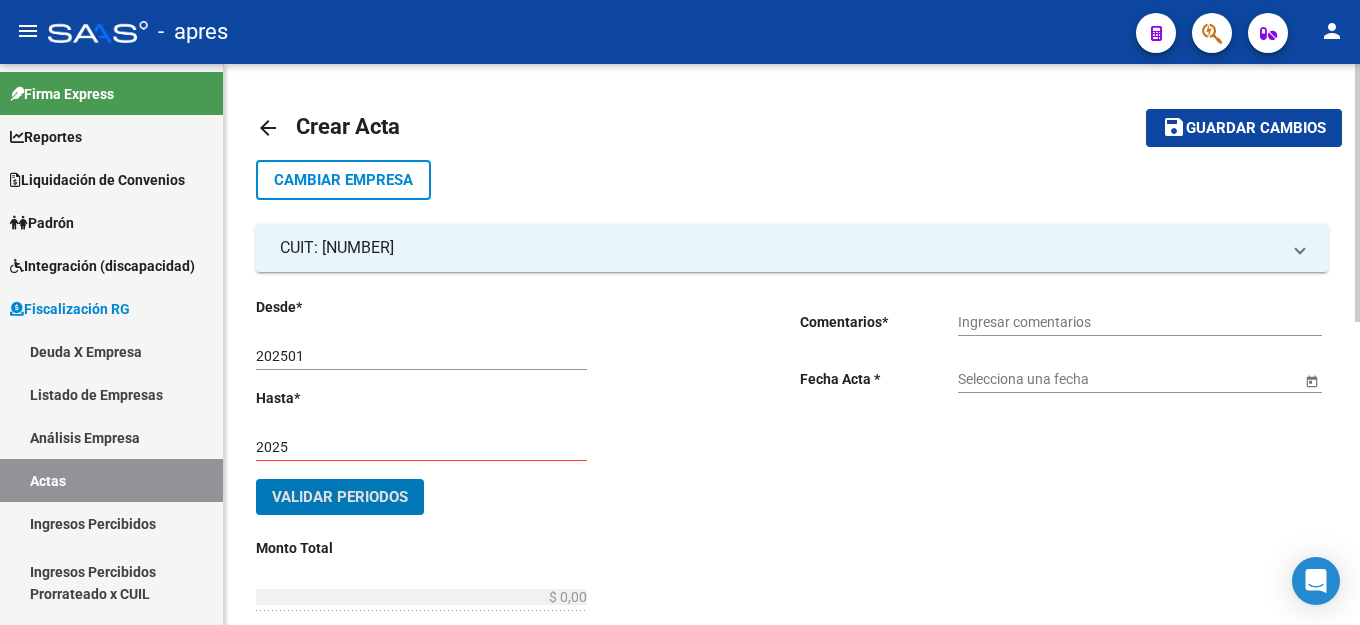 click on "2025" at bounding box center [421, 447] 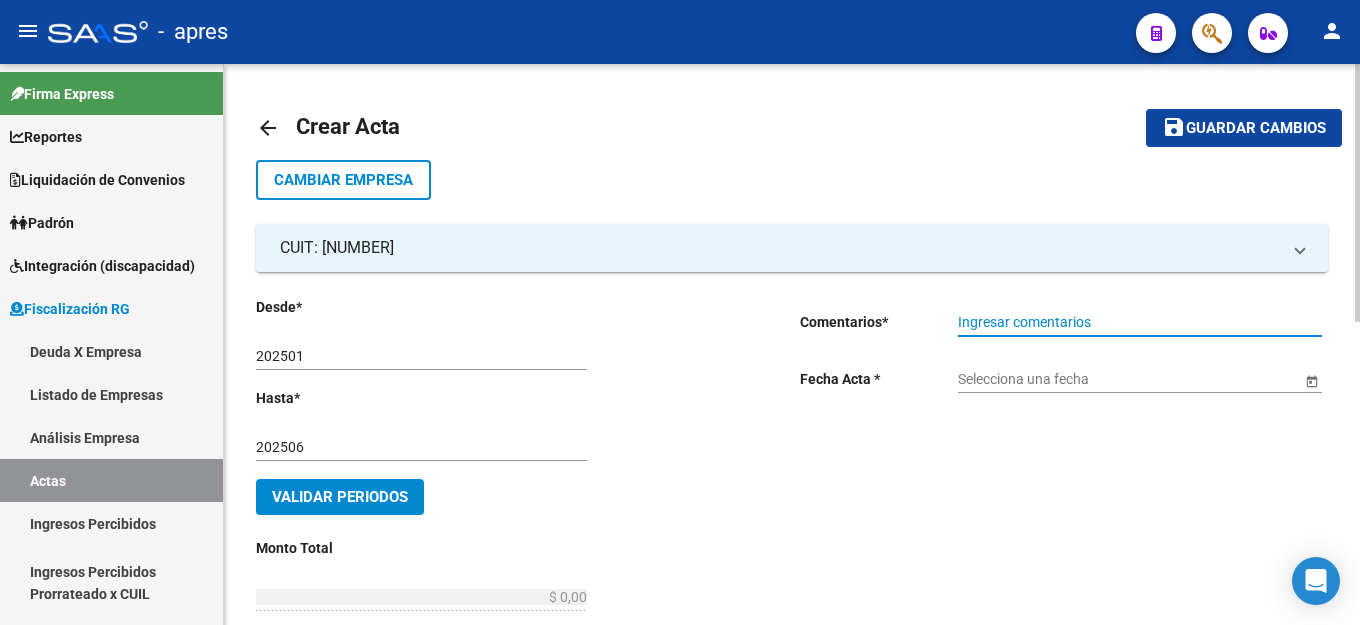 click on "Ingresar comentarios" at bounding box center [1140, 322] 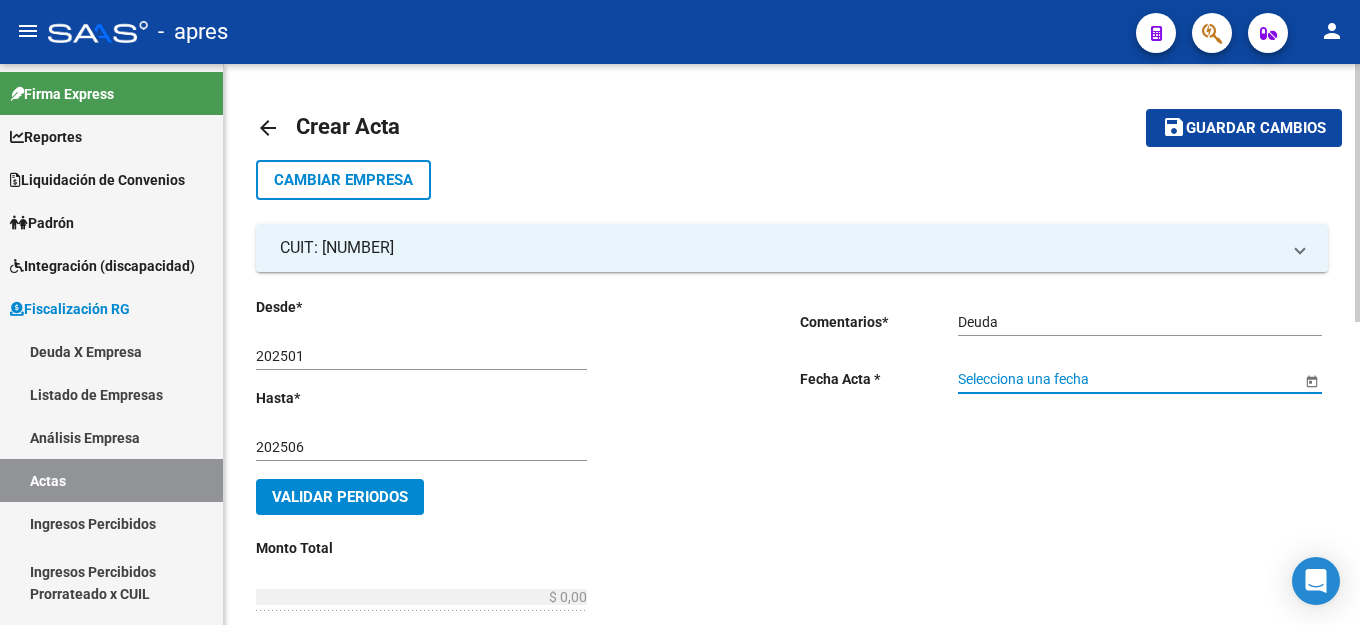 click on "Selecciona una fecha" at bounding box center [1129, 379] 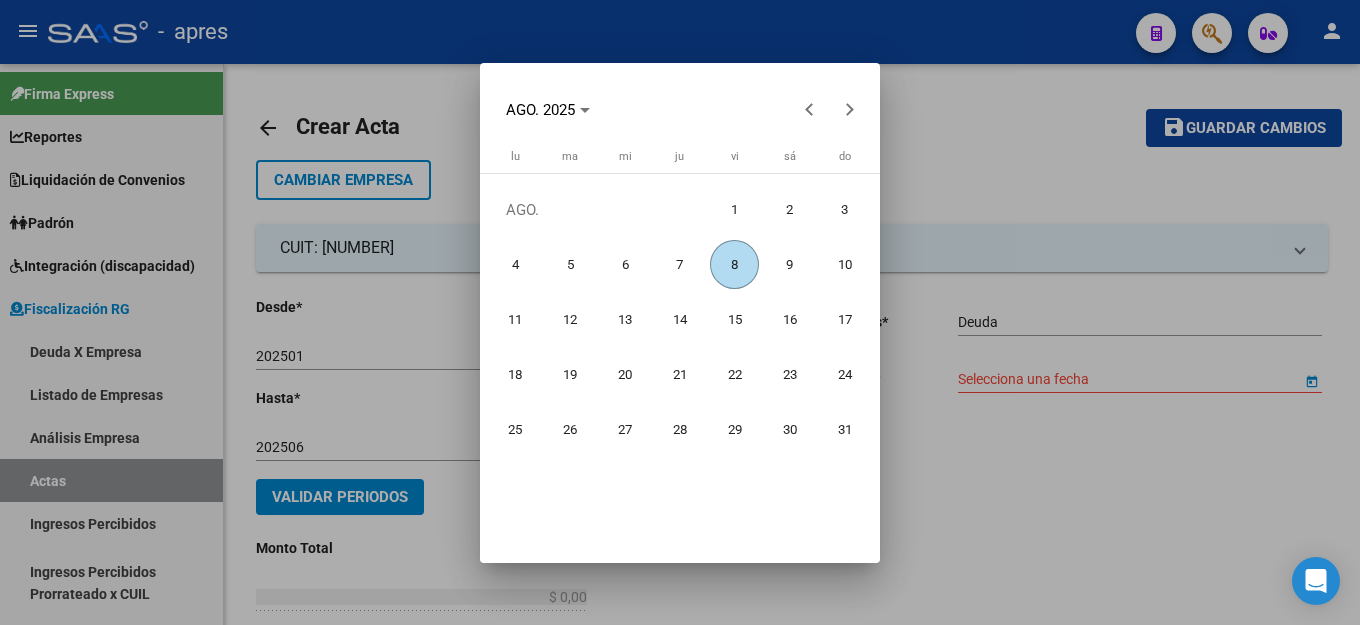 click on "8" at bounding box center (734, 264) 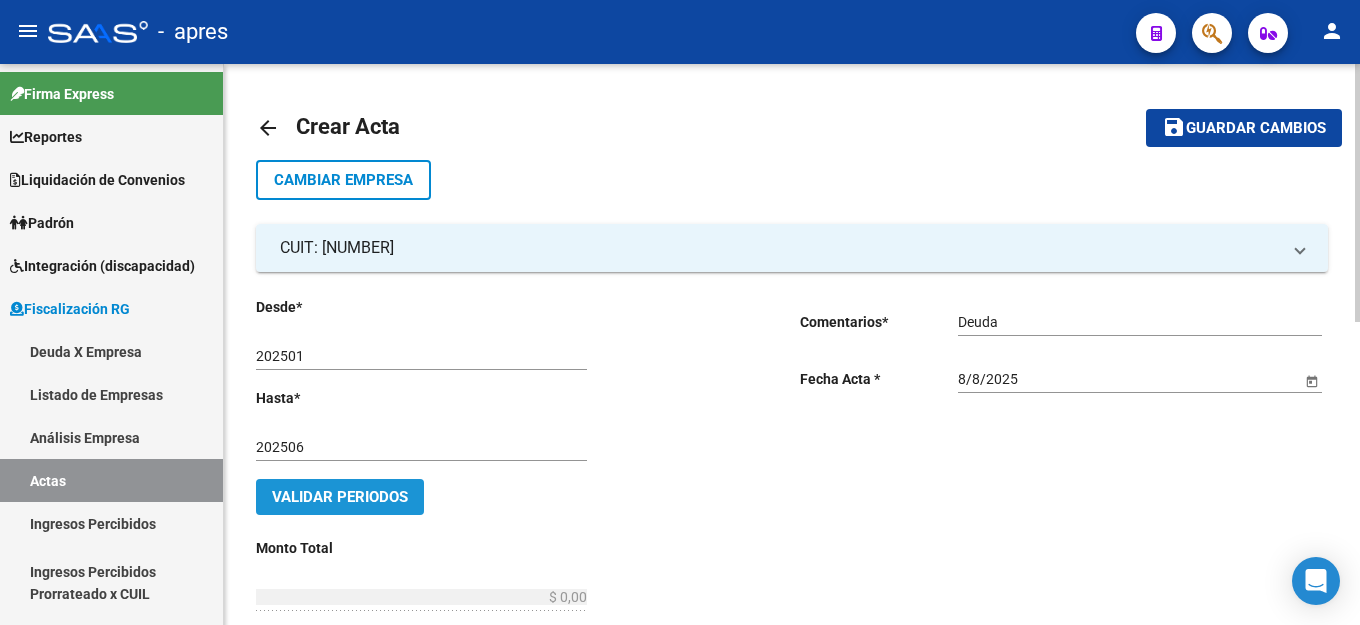 click on "Validar Periodos" 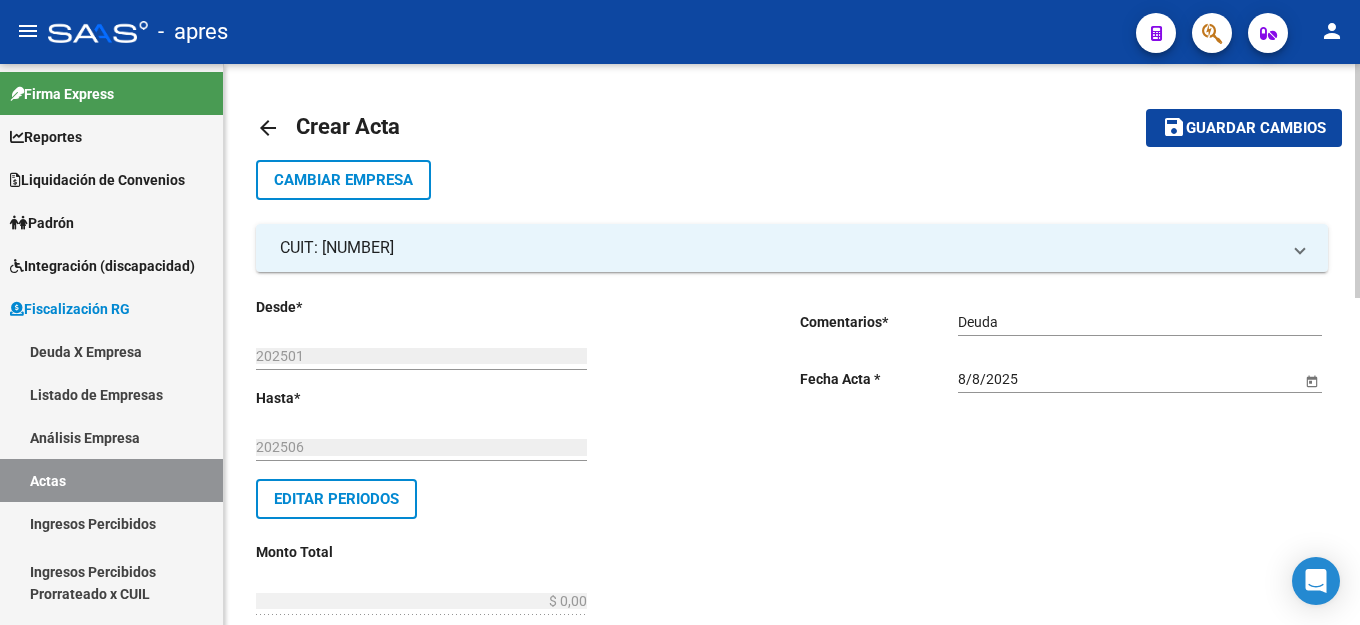 scroll, scrollTop: 300, scrollLeft: 0, axis: vertical 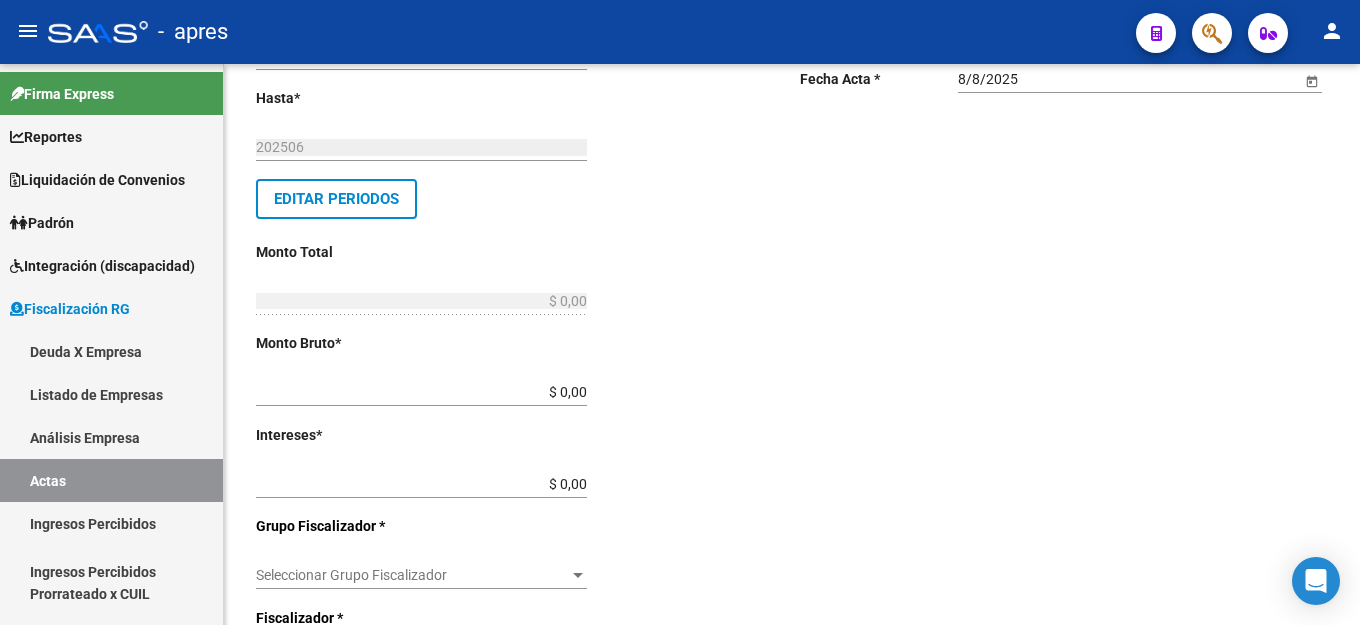 drag, startPoint x: 581, startPoint y: 388, endPoint x: 608, endPoint y: 389, distance: 27.018513 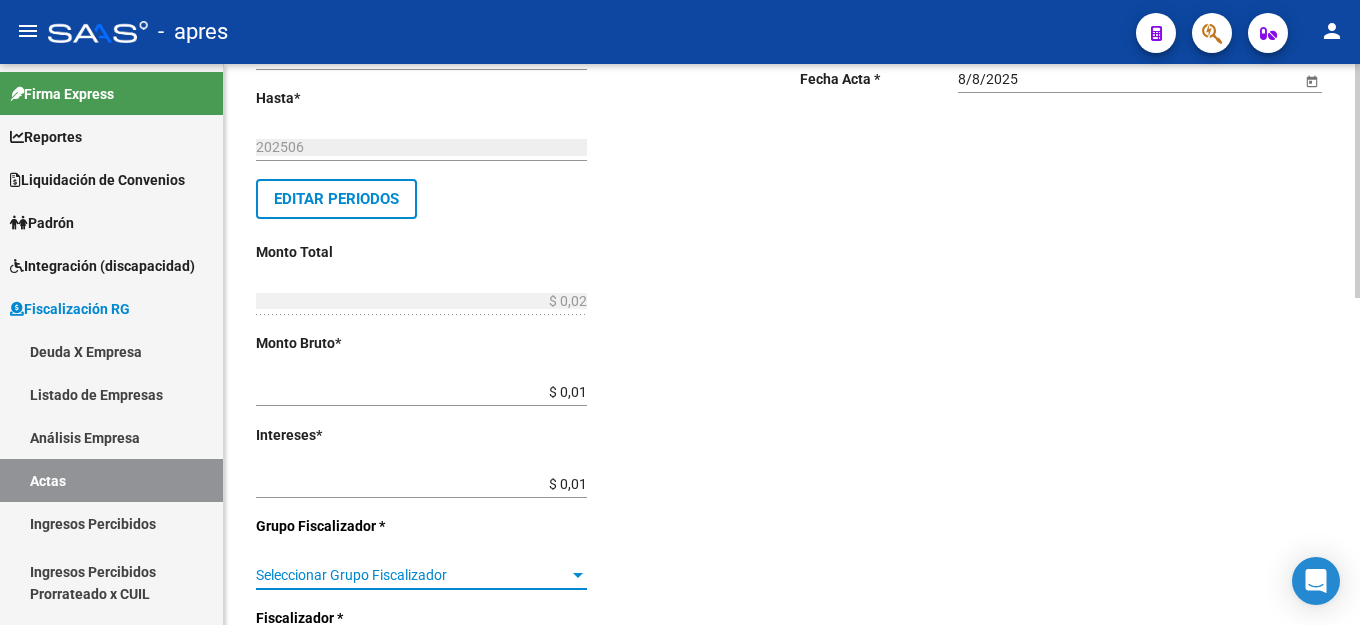click on "Seleccionar Grupo Fiscalizador Seleccionar Grupo Fiscalizador" 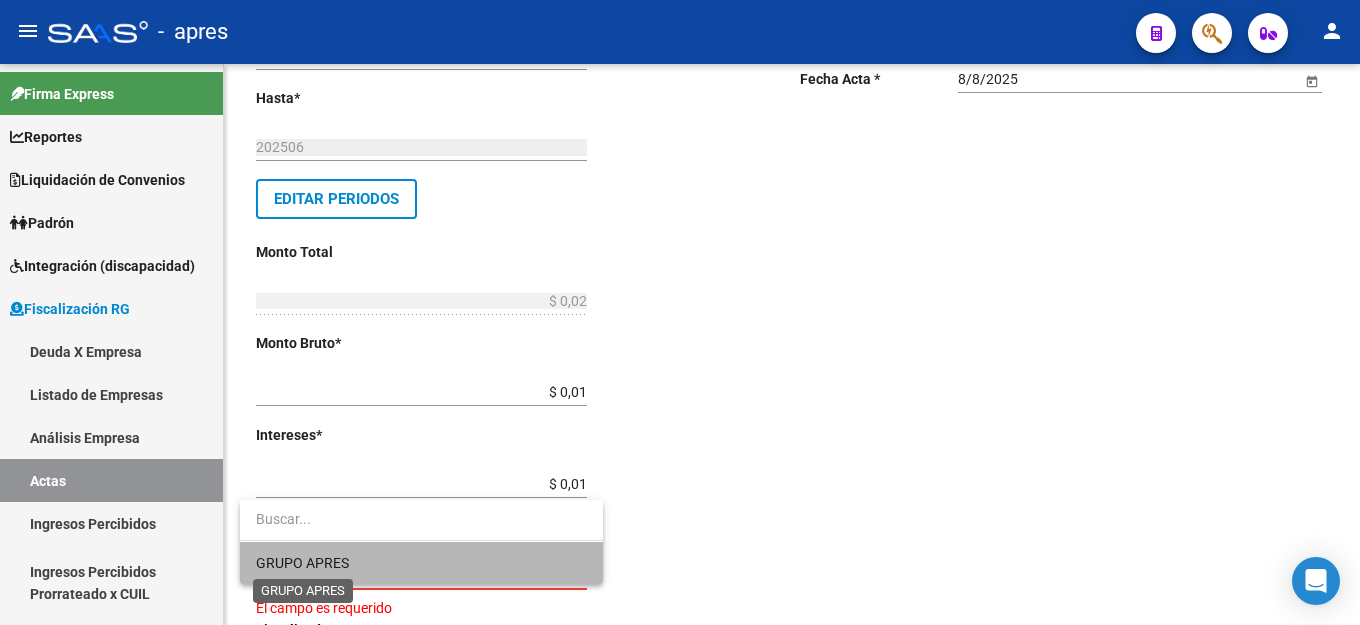click on "GRUPO APRES" at bounding box center [302, 563] 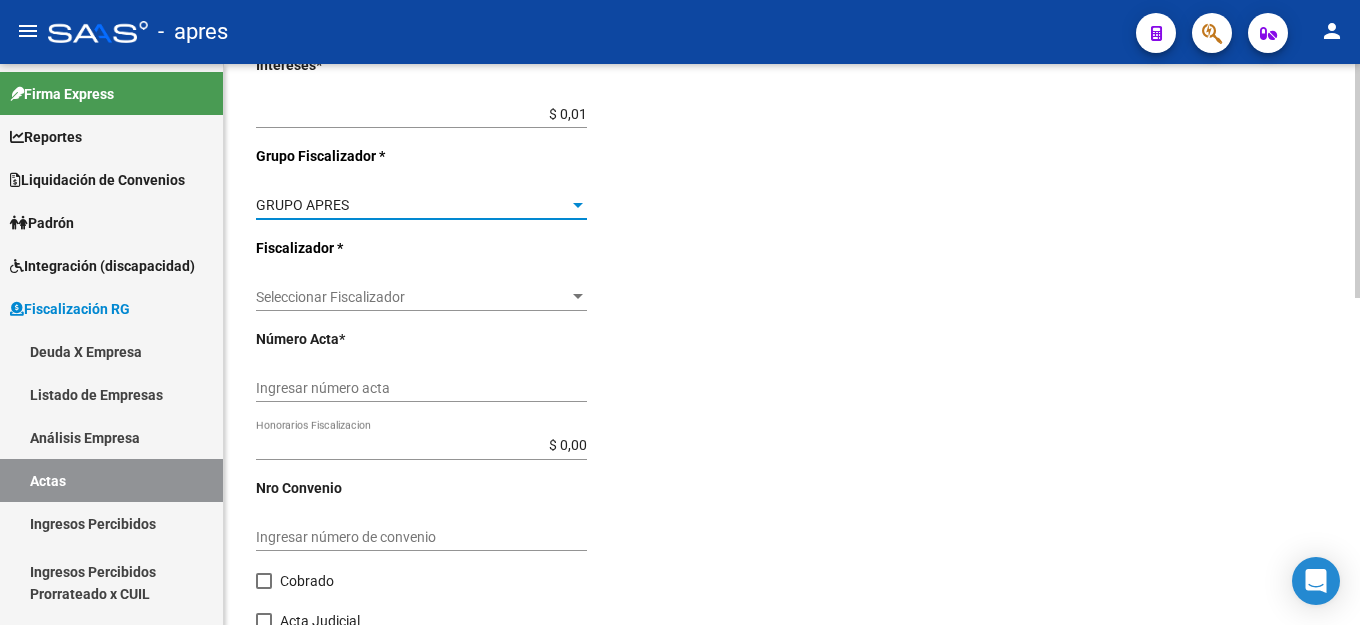 scroll, scrollTop: 700, scrollLeft: 0, axis: vertical 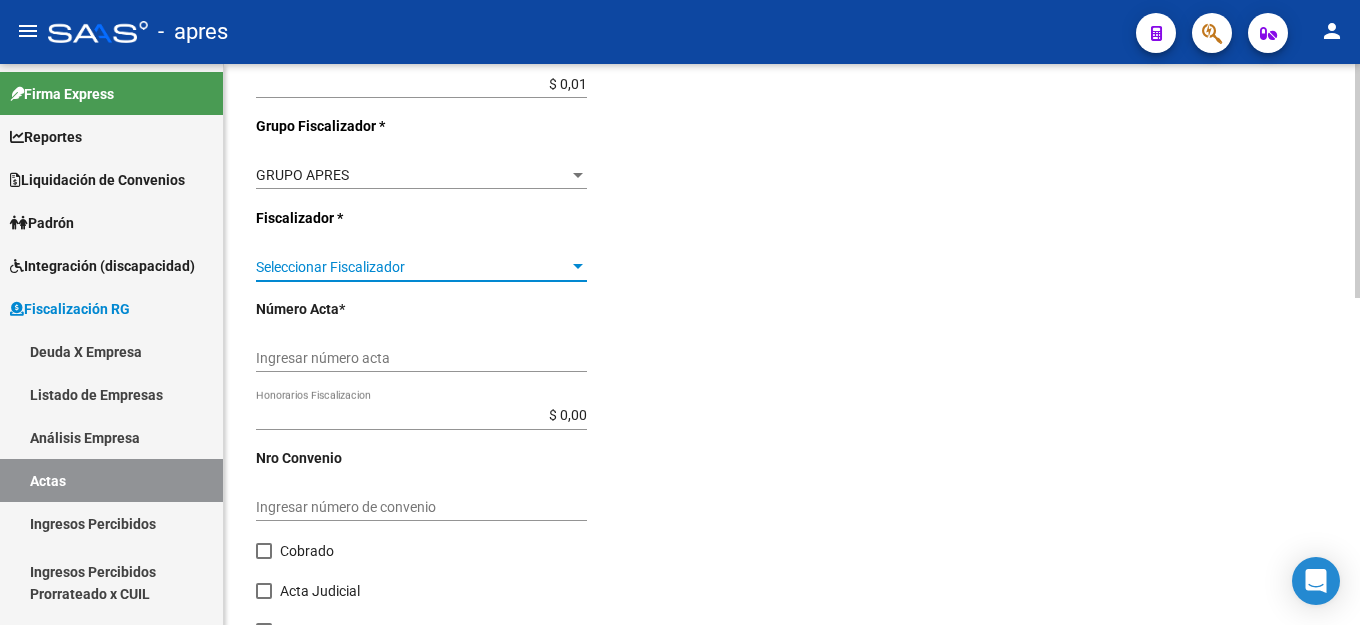 click on "Seleccionar Fiscalizador" at bounding box center (412, 267) 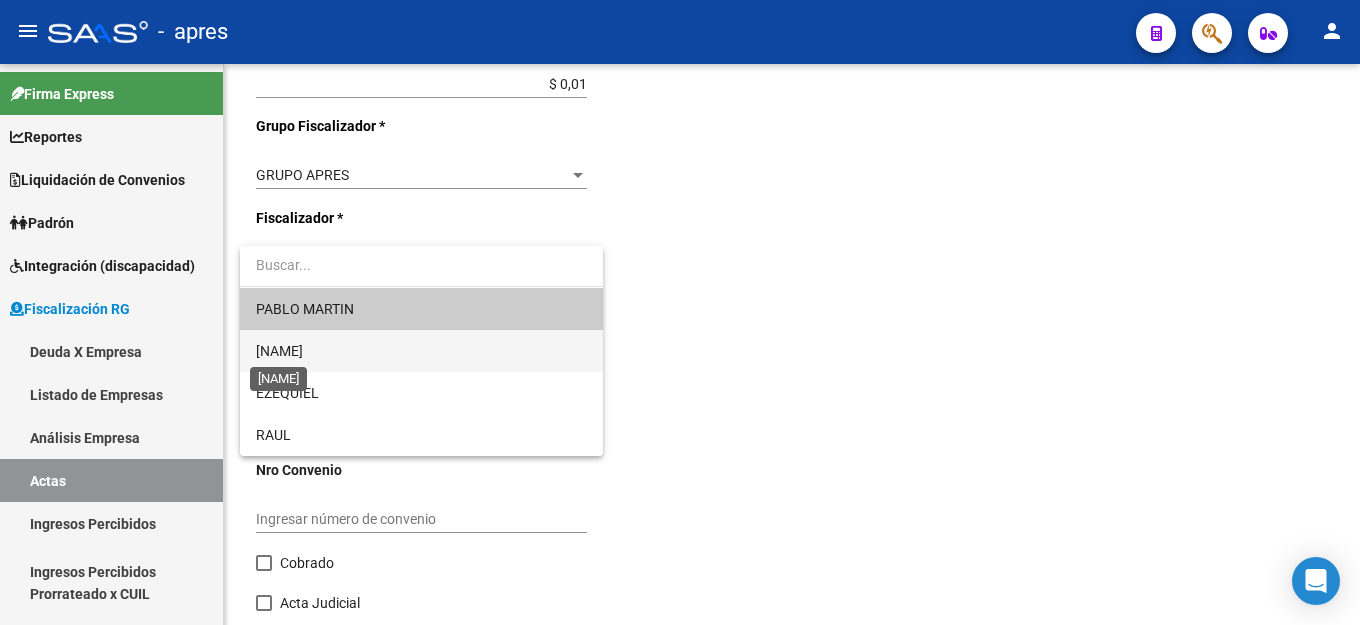 click on "[FIRST NAME]" at bounding box center (279, 351) 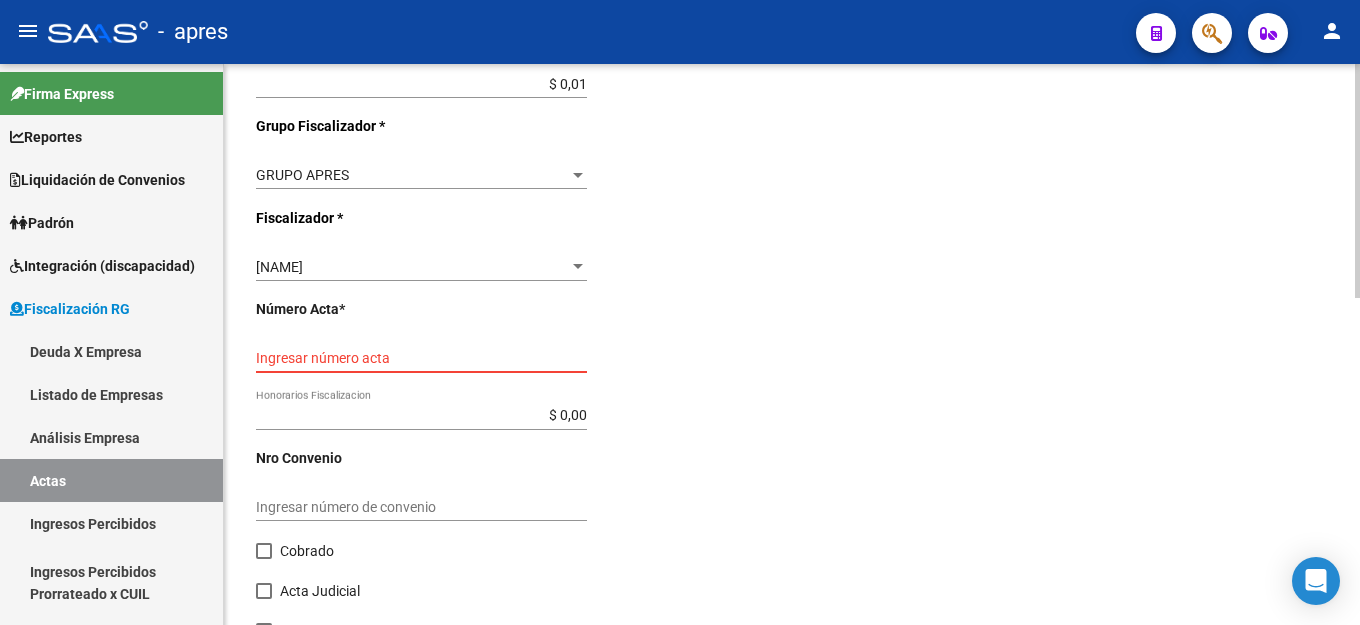 click on "Ingresar número acta" at bounding box center [421, 358] 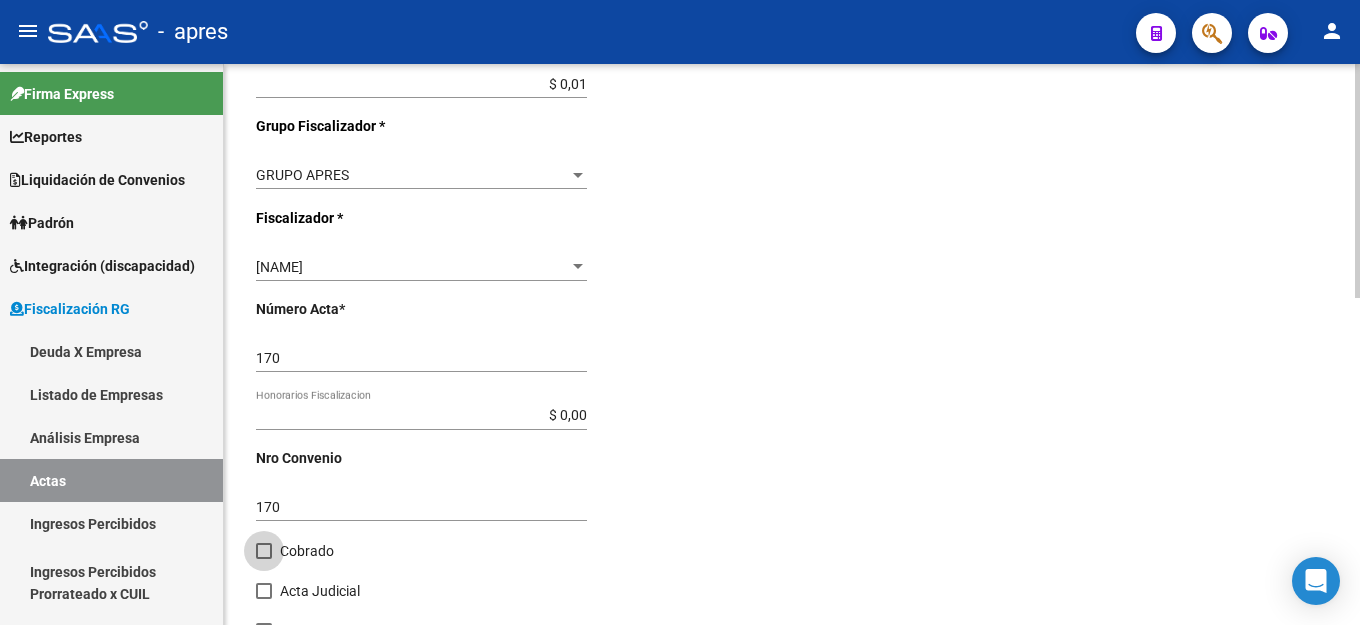 click at bounding box center [264, 551] 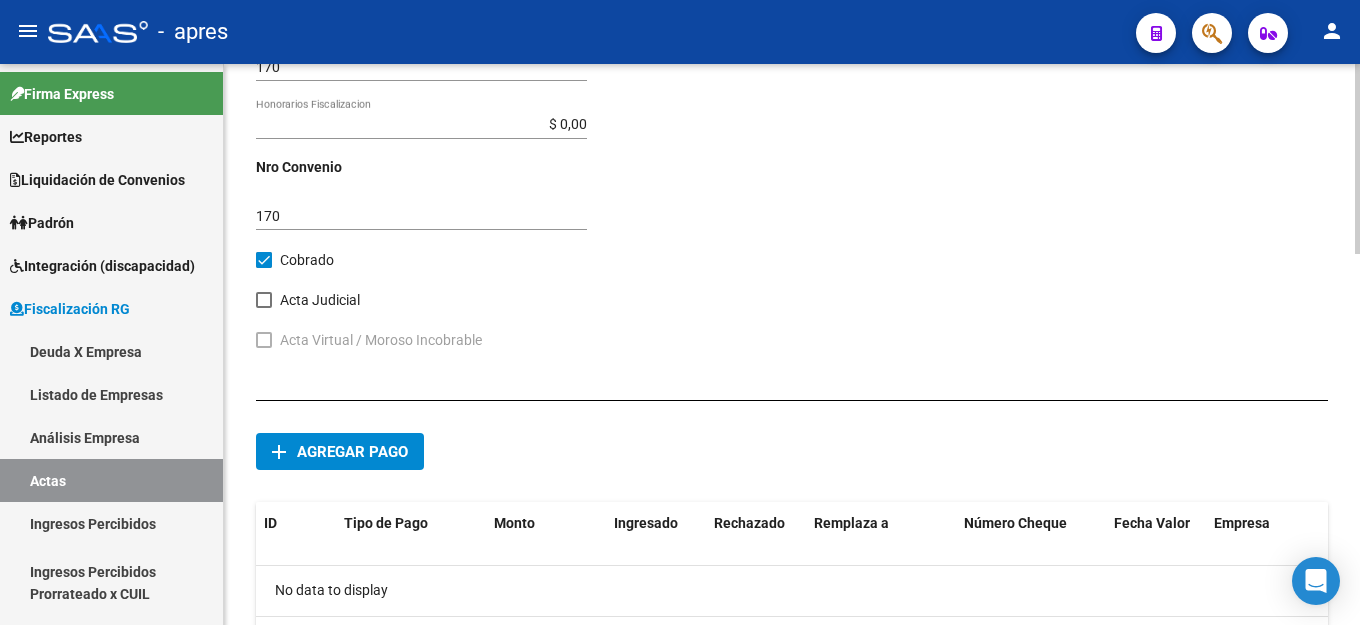 scroll, scrollTop: 1097, scrollLeft: 0, axis: vertical 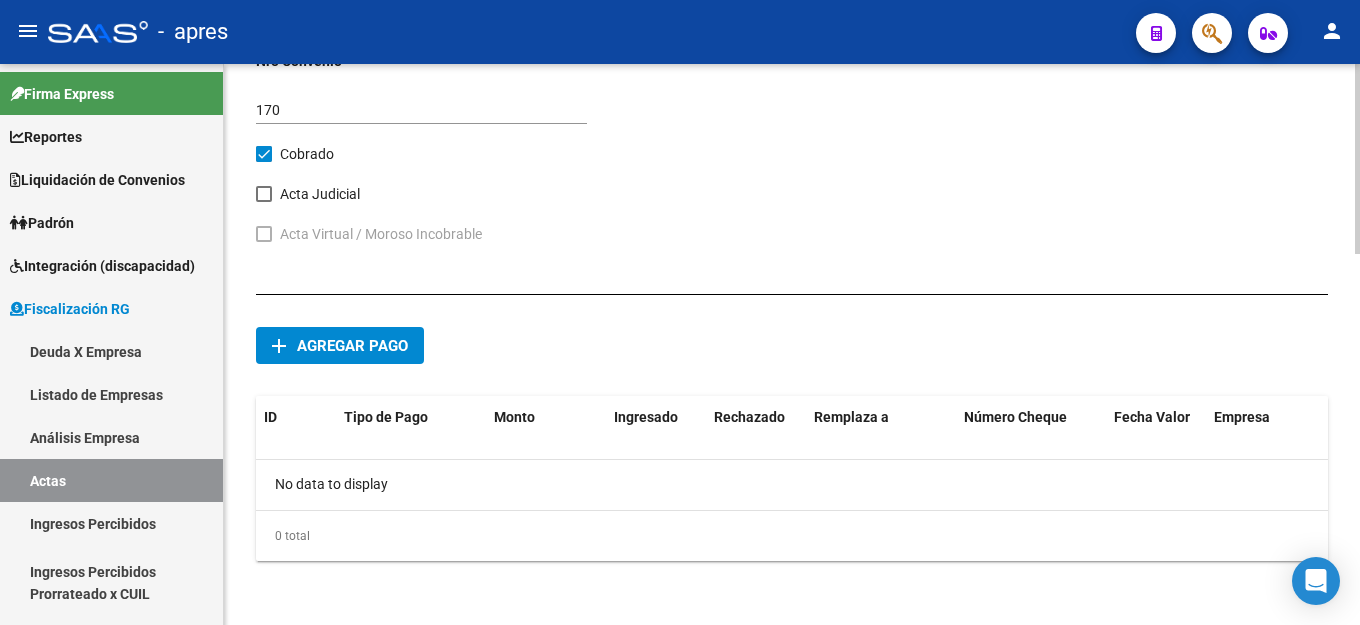 click on "Agregar pago" 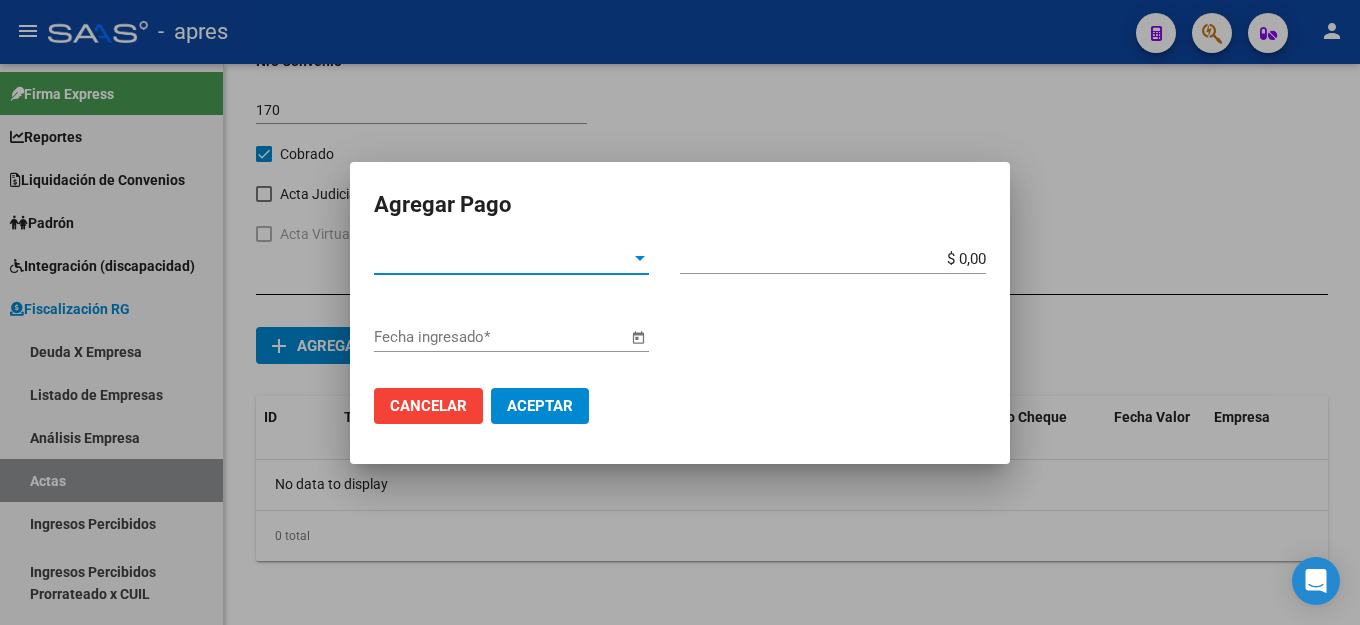 click on "Tipo de Pago *" at bounding box center [502, 259] 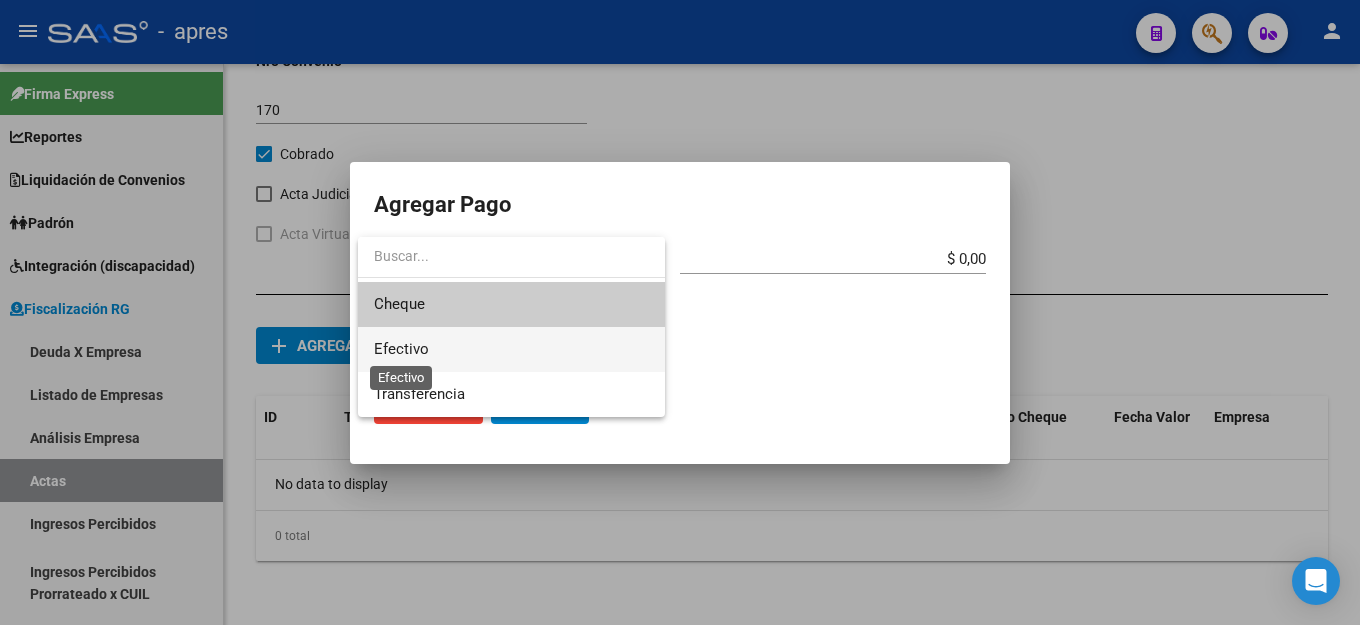 click on "Efectivo" at bounding box center (401, 349) 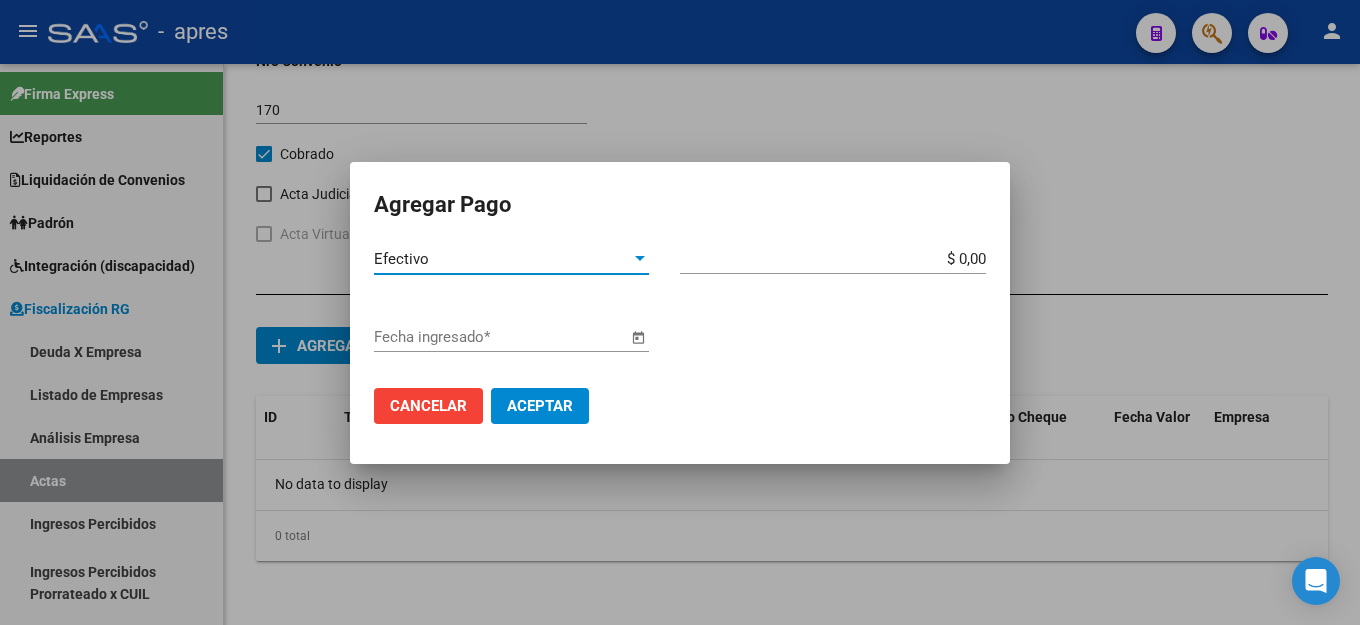 click on "$ 0,00" at bounding box center (833, 259) 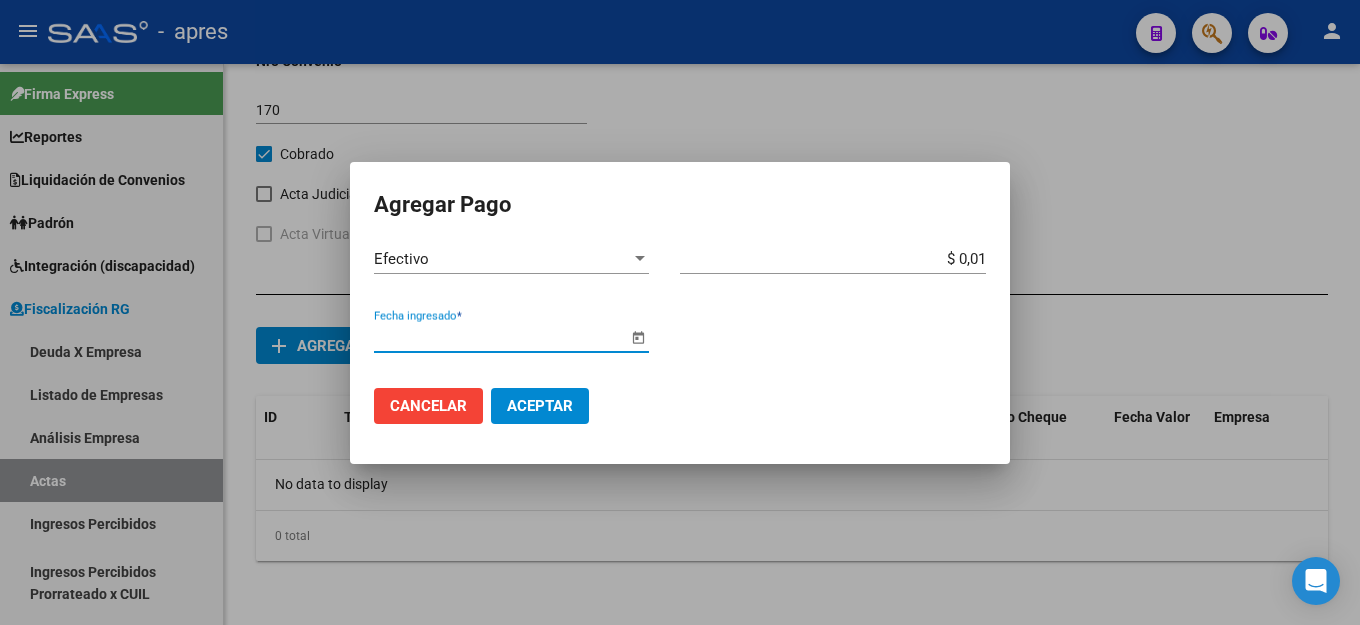 click on "Fecha ingresado  *" at bounding box center (500, 337) 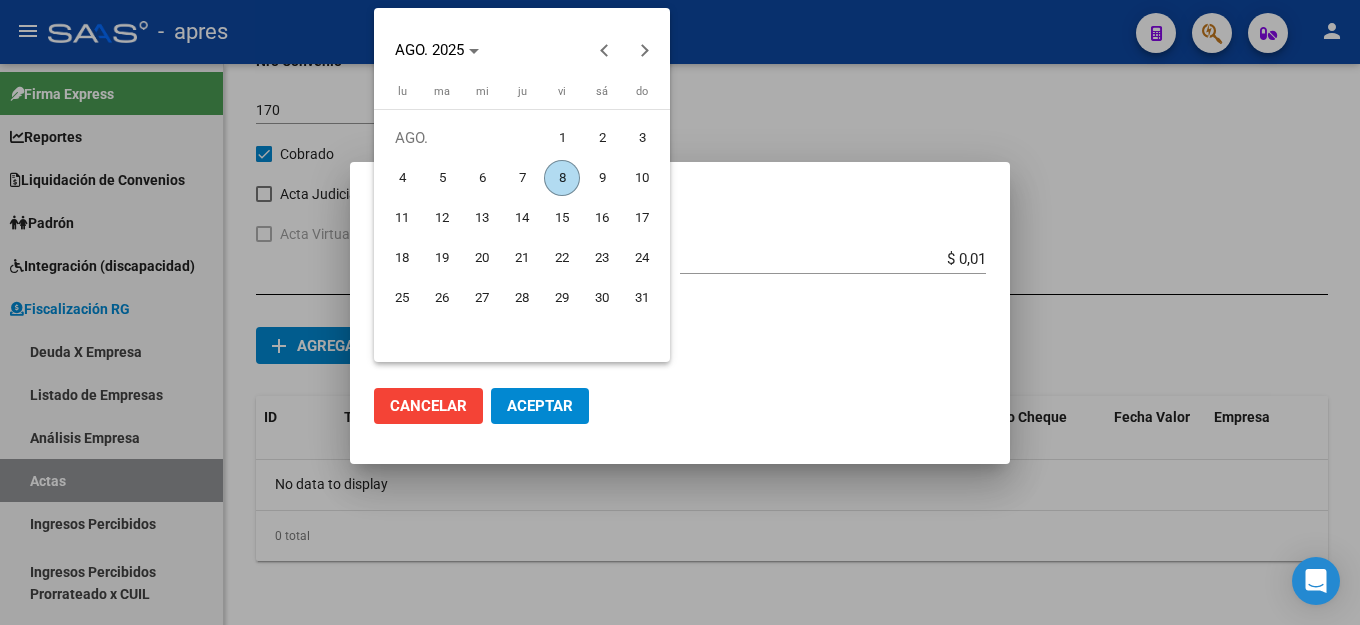 click on "8" at bounding box center (562, 178) 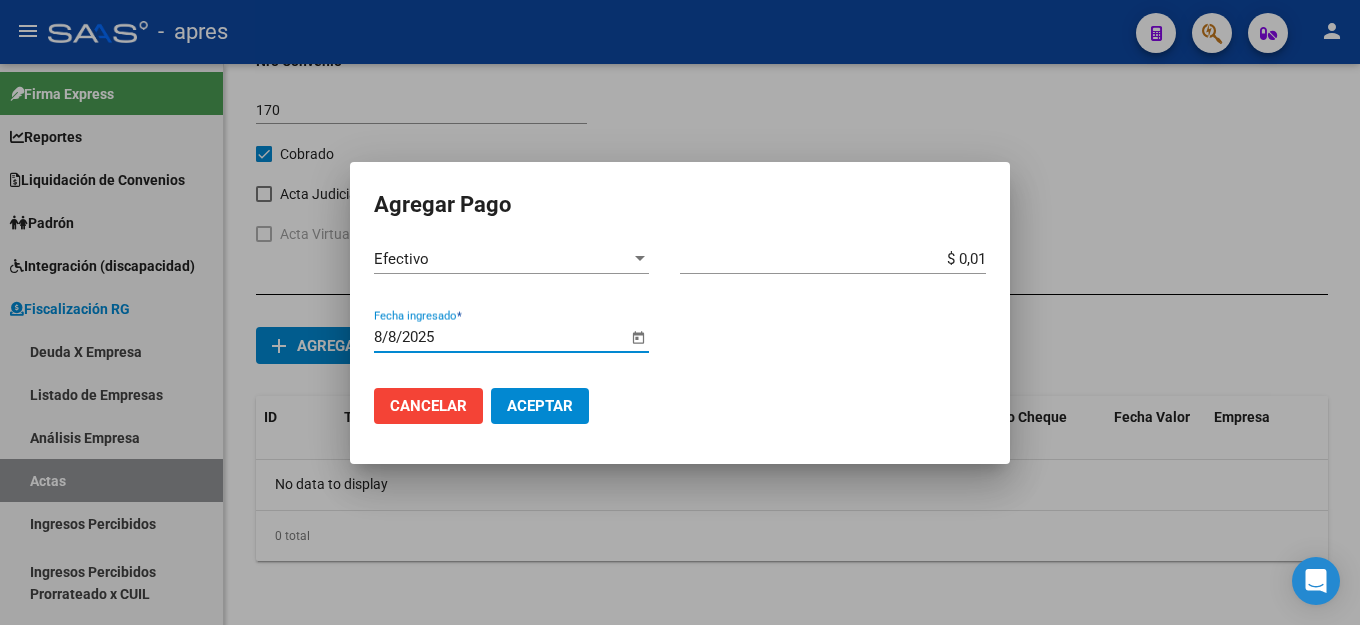 drag, startPoint x: 513, startPoint y: 424, endPoint x: 523, endPoint y: 423, distance: 10.049875 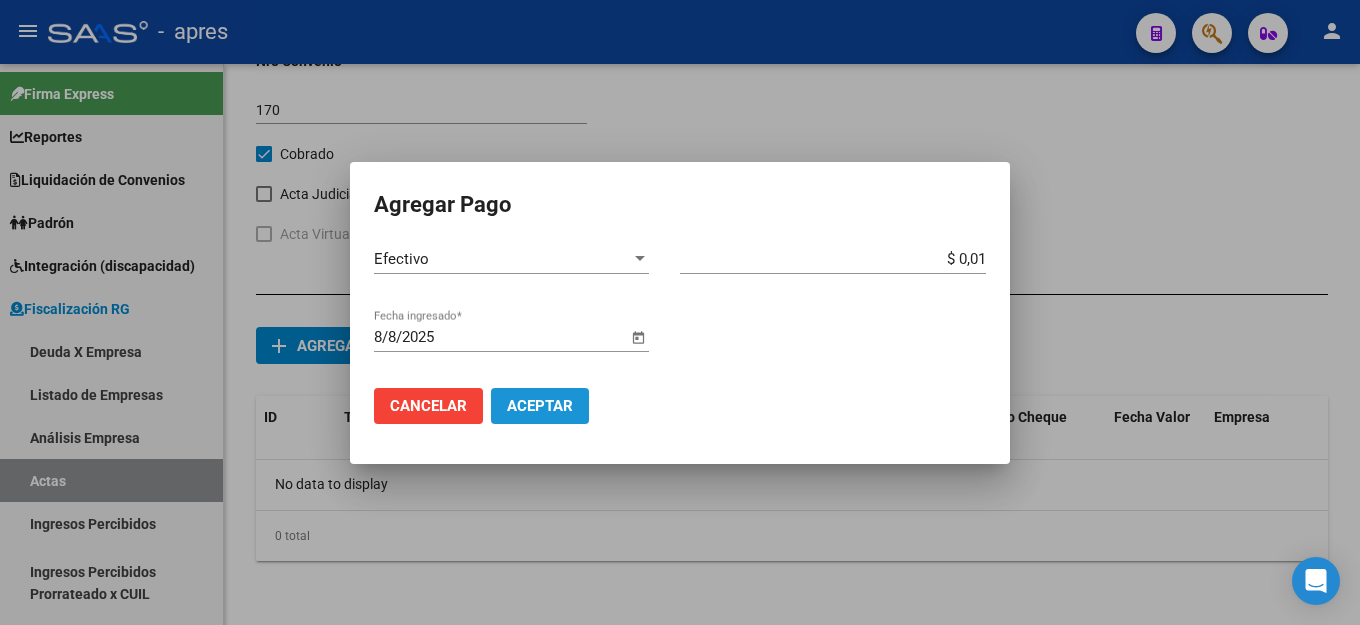 click on "Aceptar" at bounding box center (540, 406) 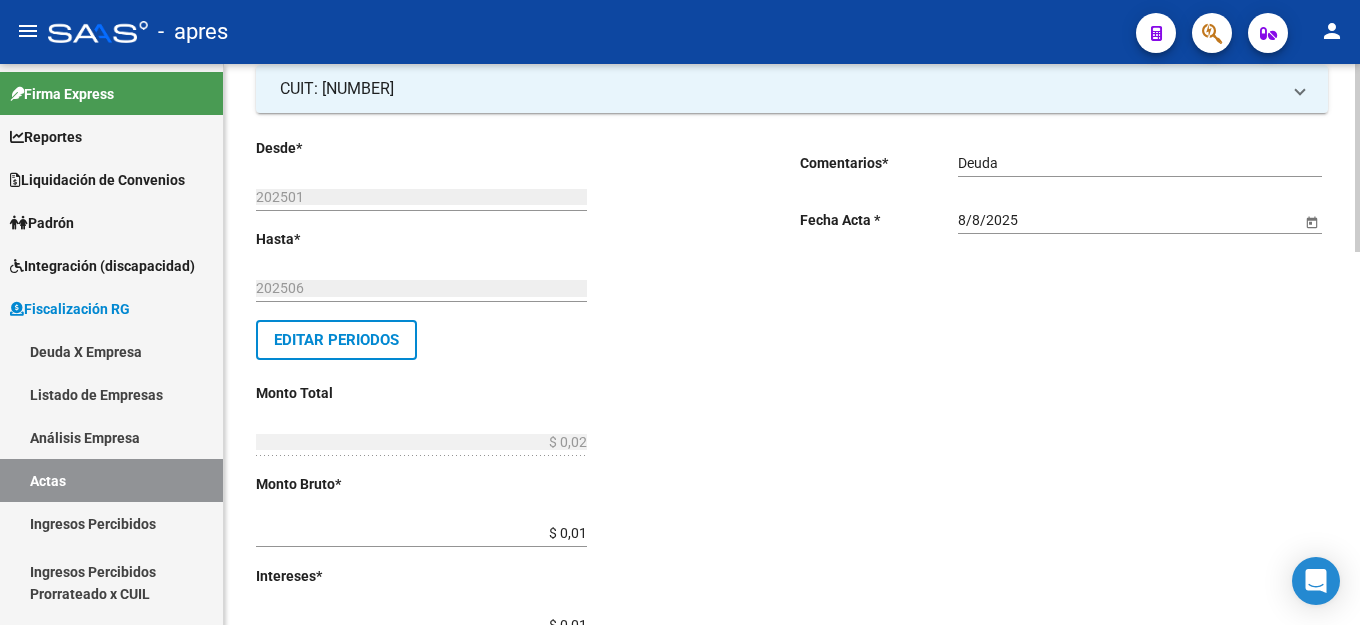 scroll, scrollTop: 0, scrollLeft: 0, axis: both 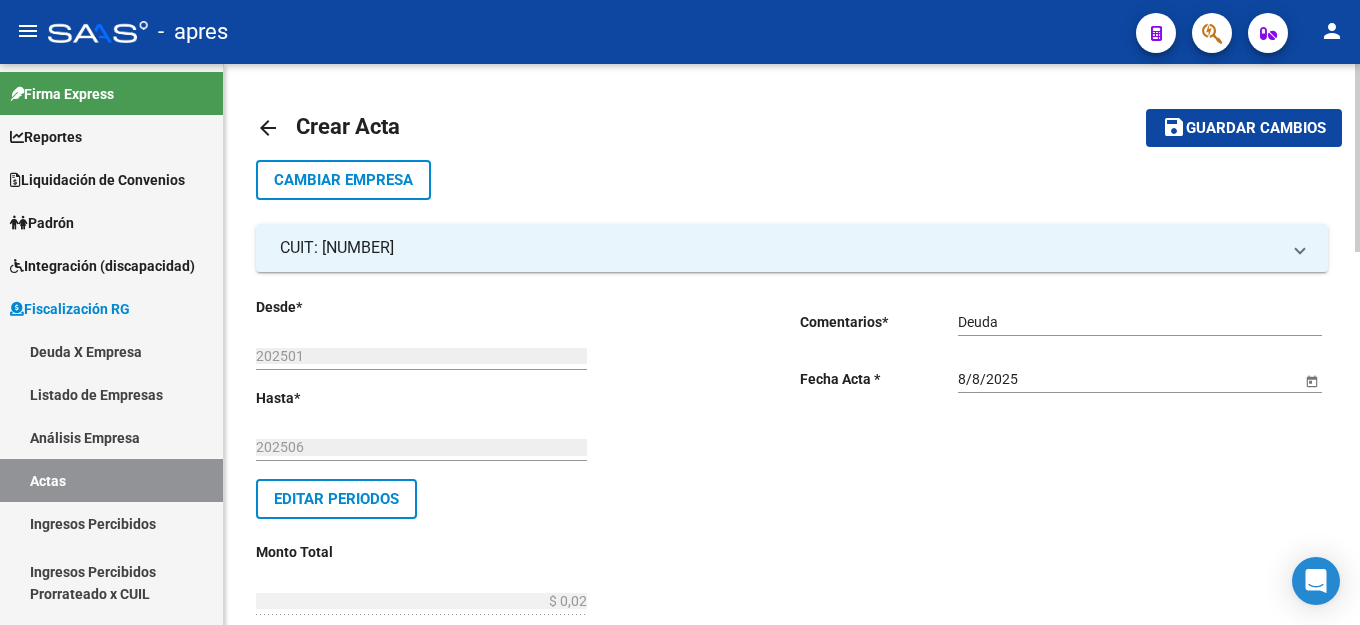 click on "save Guardar cambios" 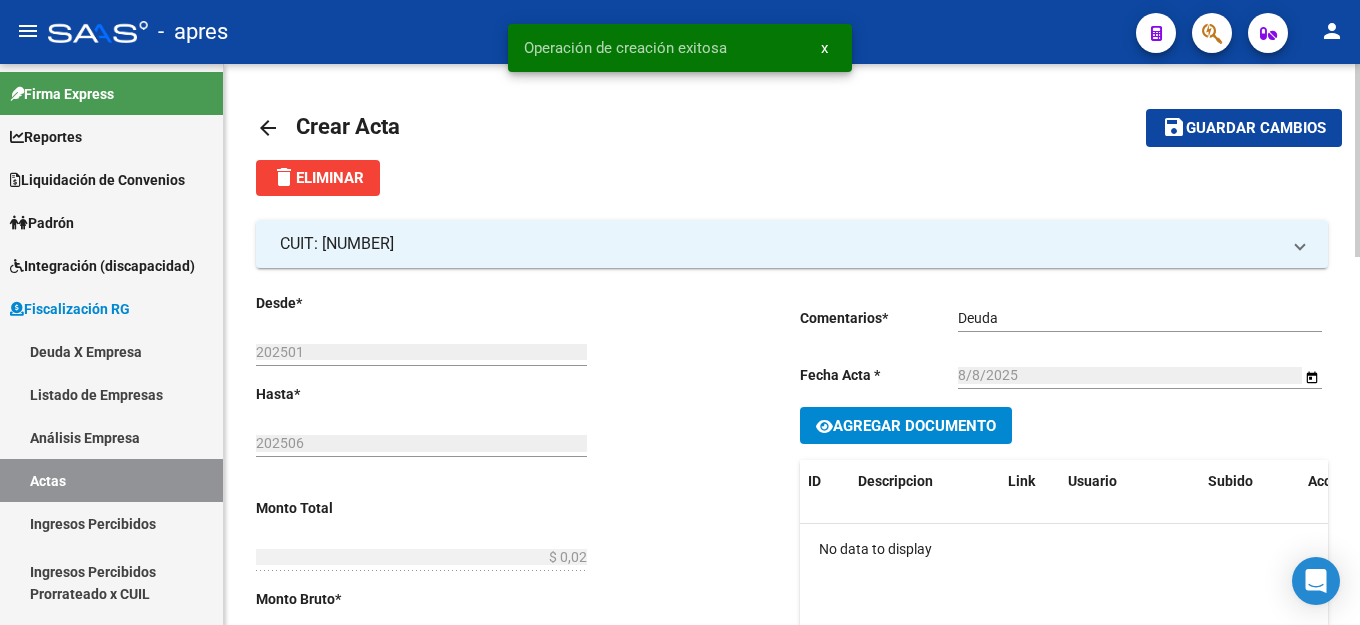 click on "Agregar Documento" 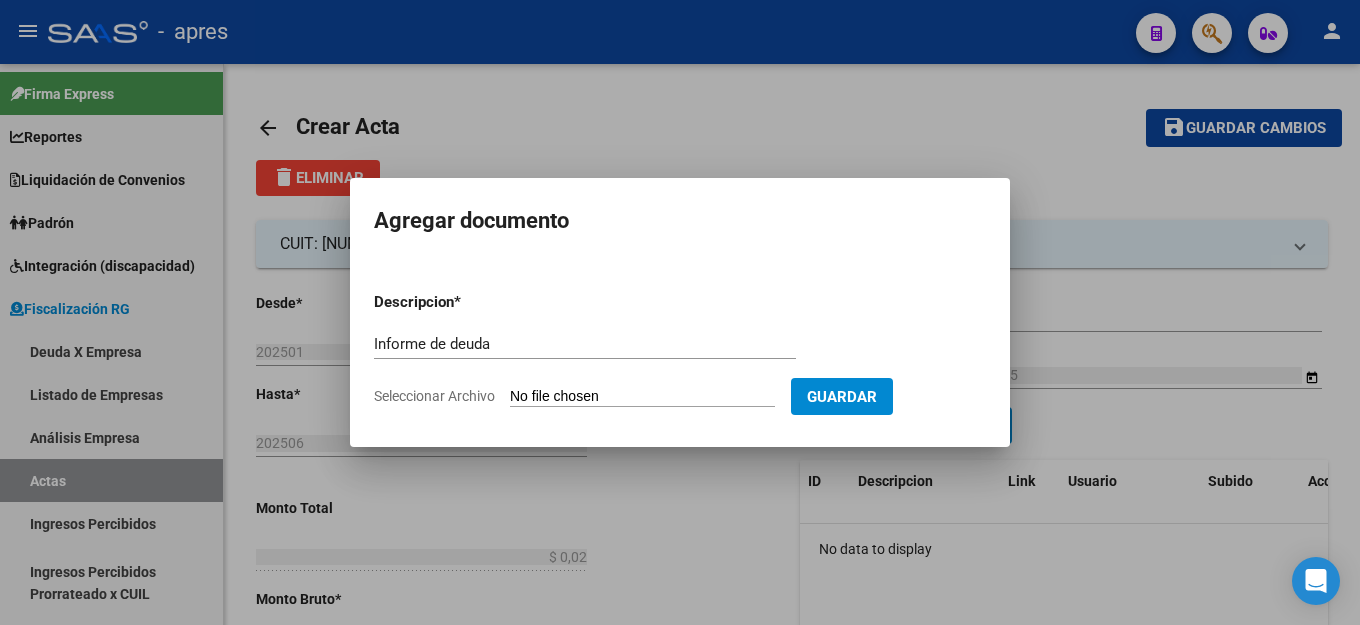 click on "Seleccionar Archivo" at bounding box center (642, 397) 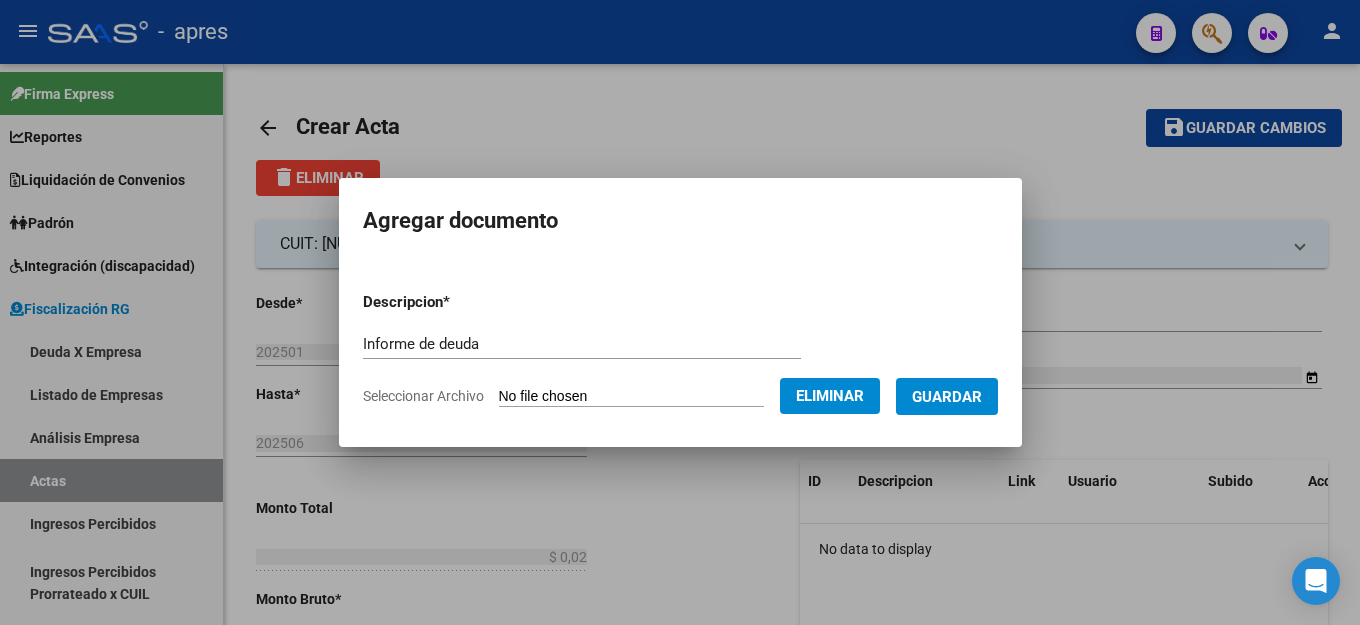 click on "Guardar" at bounding box center (947, 397) 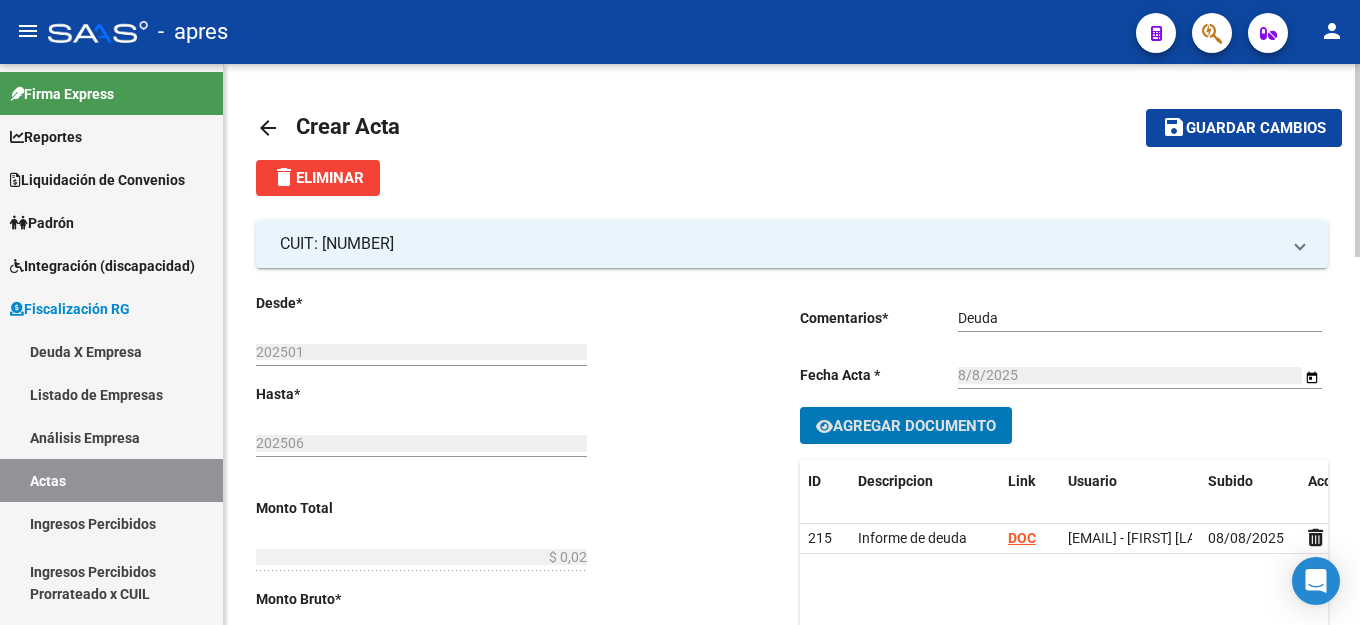 click on "delete  Eliminar
CUIT: 30663605042  Razon Social:  INSTITUTO SAN JUAN BAUTISTA Telefono:  Mail:  Observaciones:  Provincia:  Localidad:  LANUS Calle:  PERON Numero:  2998 Dpto:  Desde  *   202501 Ej: 202201  Hasta  *   202506 Ej: 202208  Monto Total    $ 0,02 Ingresar el monto total  Monto Bruto  *   $ 0,01 Ingresar monto bruto  Intereses  *   $ 0,01 Ingresar intereses   Grupo Fiscalizador * GRUPO APRES Seleccionar Grupo Fiscalizador  Fiscalizador * NATALIA Seleccionar Fiscalizador Número Acta  *   170 Ingresar número acta    $ 0,00 Honorarios Fiscalizacion  Nro Convenio    170 Ingresar número de convenio     Cobrado    Acta Judicial     Acta Virtual / Moroso Incobrable  Comentarios  *   Deuda Ingresar comentarios  Fecha Acta * 8/8/2025 Selecciona una fecha Agregar Documento ID Descripcion Link Usuario Subido Accion 215 Informe de deuda DOC  natalia.salto@apres.com.ar - NATALIA SALTO   08/08/2025   1 total   1" 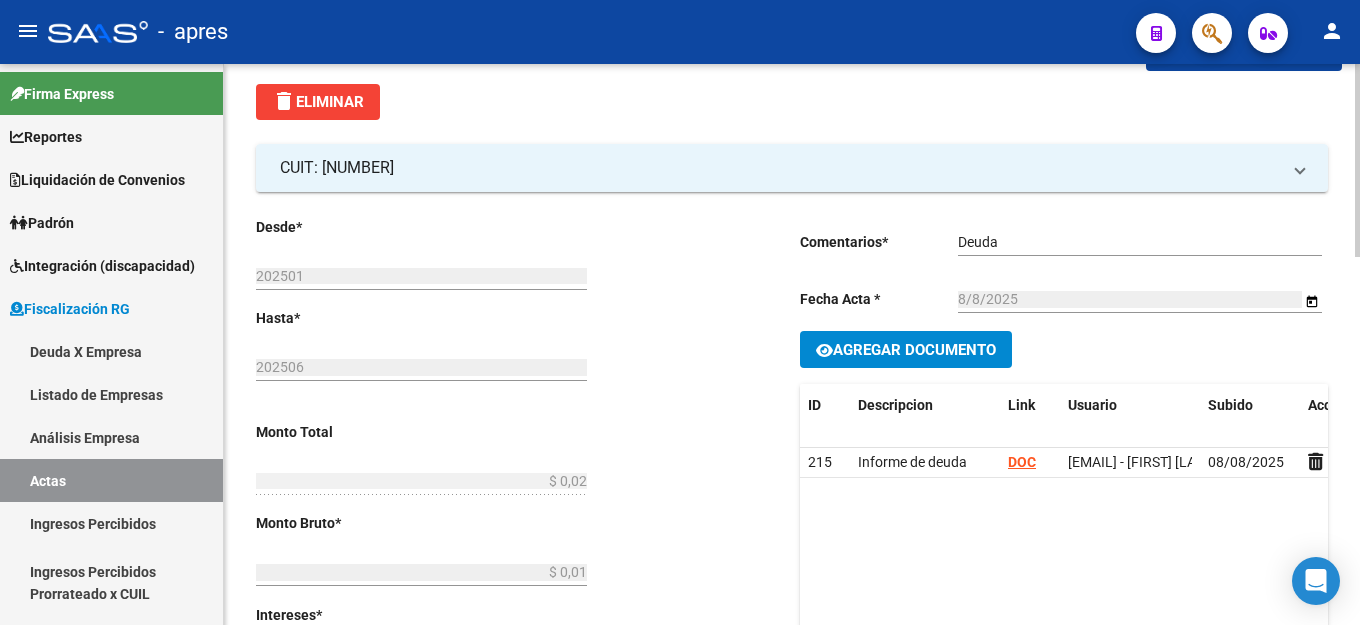 scroll, scrollTop: 0, scrollLeft: 0, axis: both 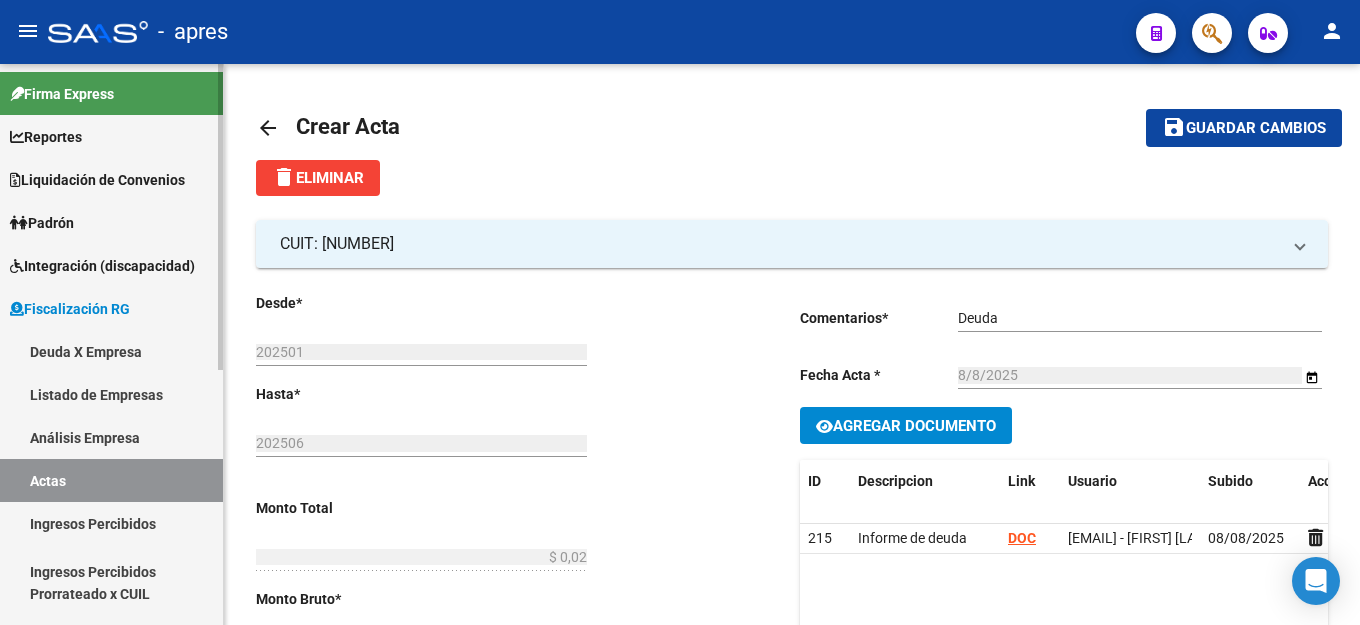 click on "Deuda X Empresa" at bounding box center (111, 351) 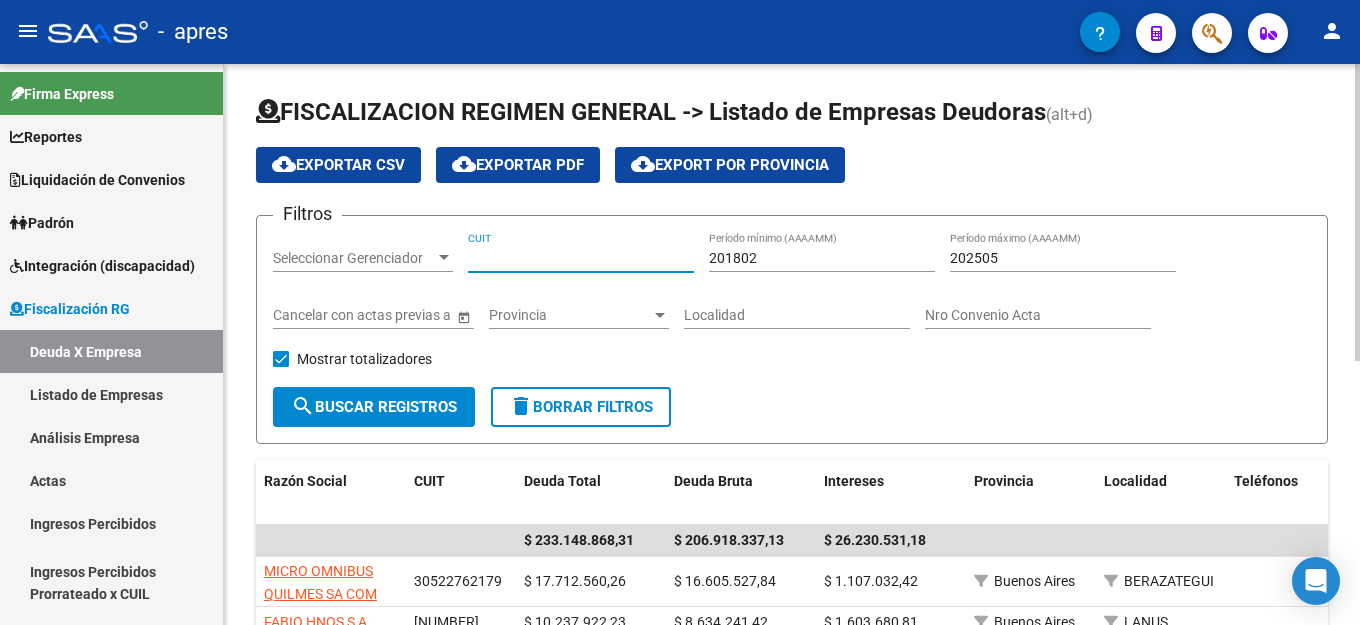 click on "CUIT" at bounding box center [581, 258] 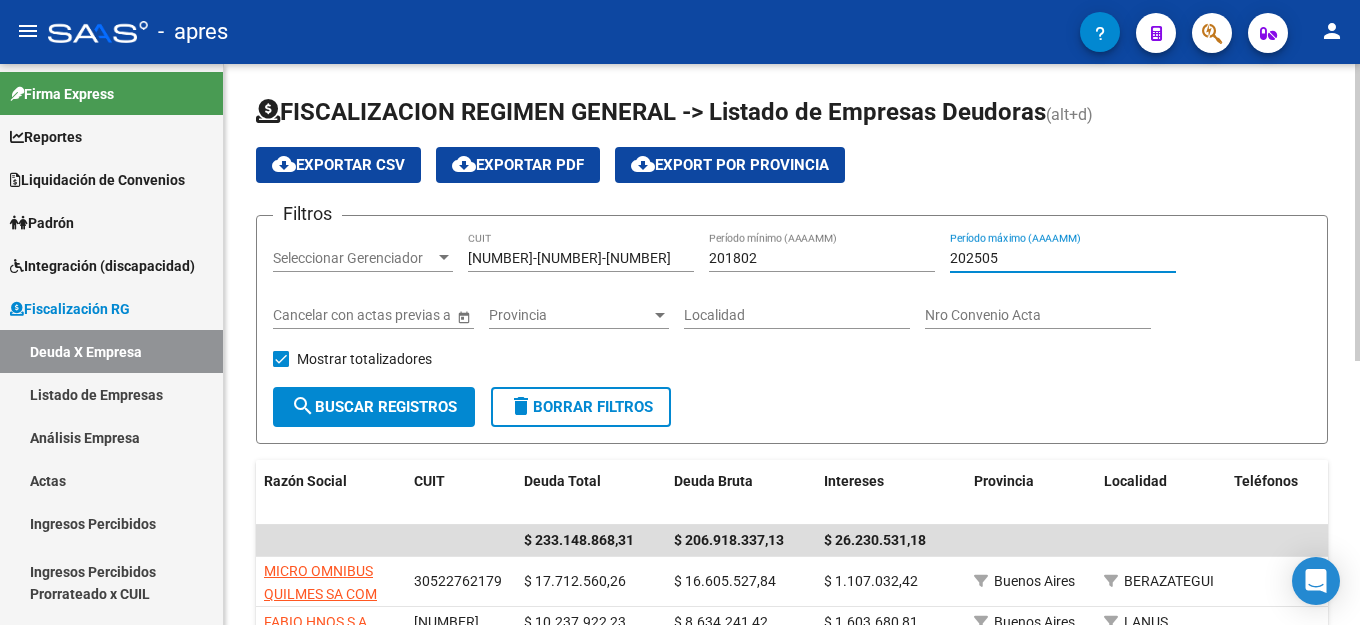 click on "202505" at bounding box center (1063, 258) 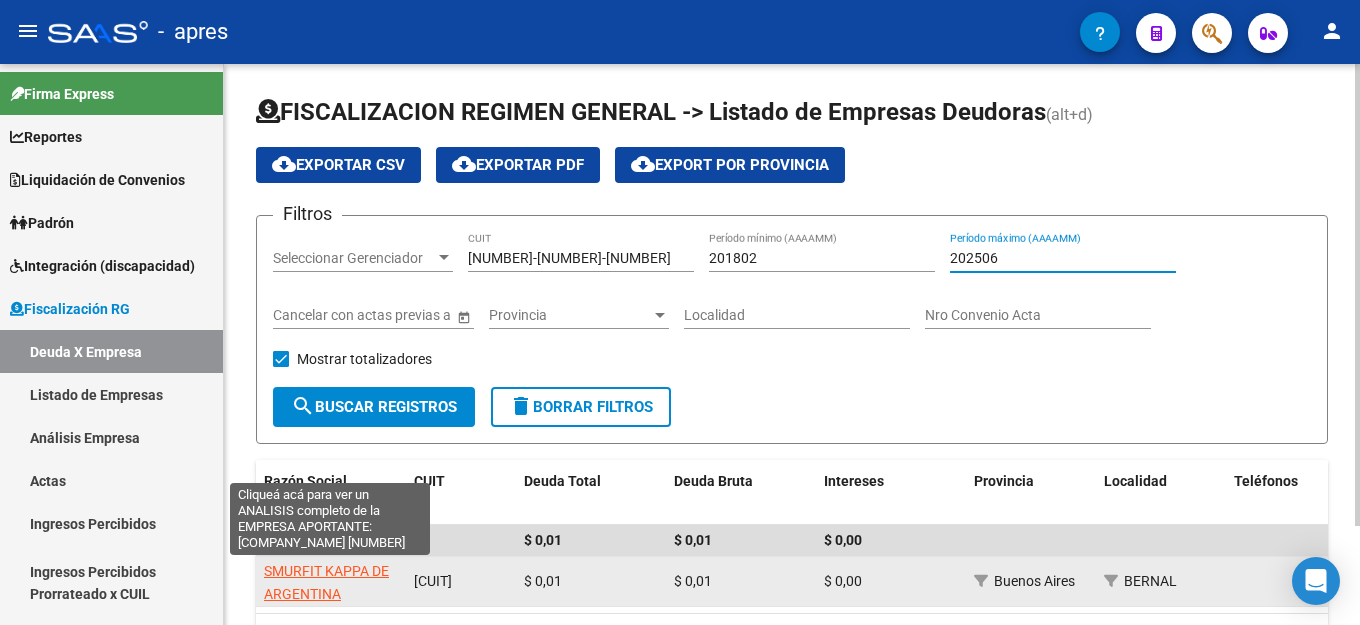 click on "SMURFIT KAPPA DE ARGENTINA SOCIEDAD ANONIMA" 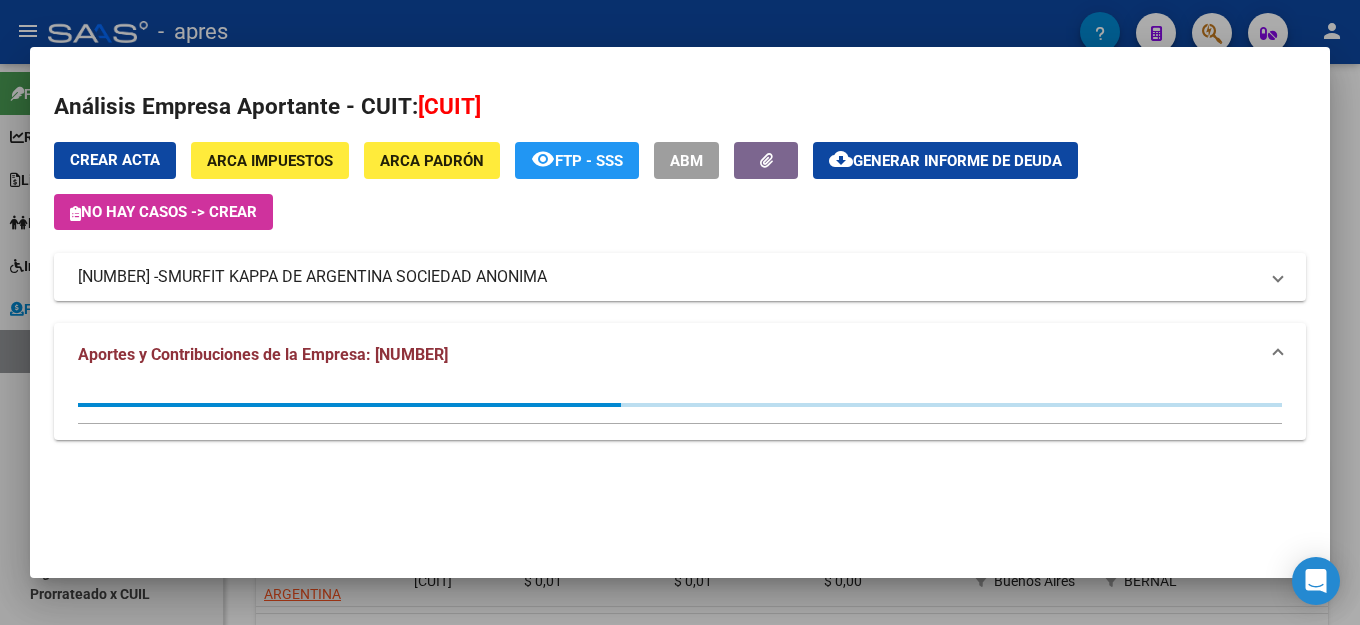 click on "Generar informe de deuda" 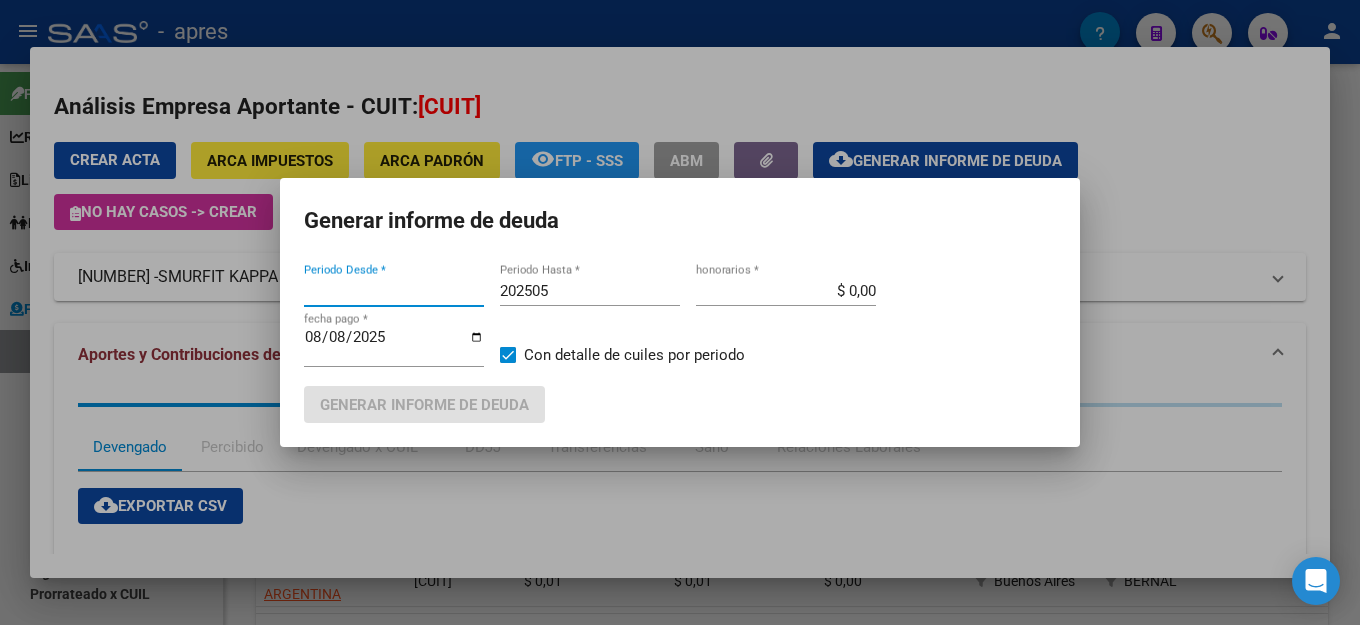 click on "202505" at bounding box center (590, 291) 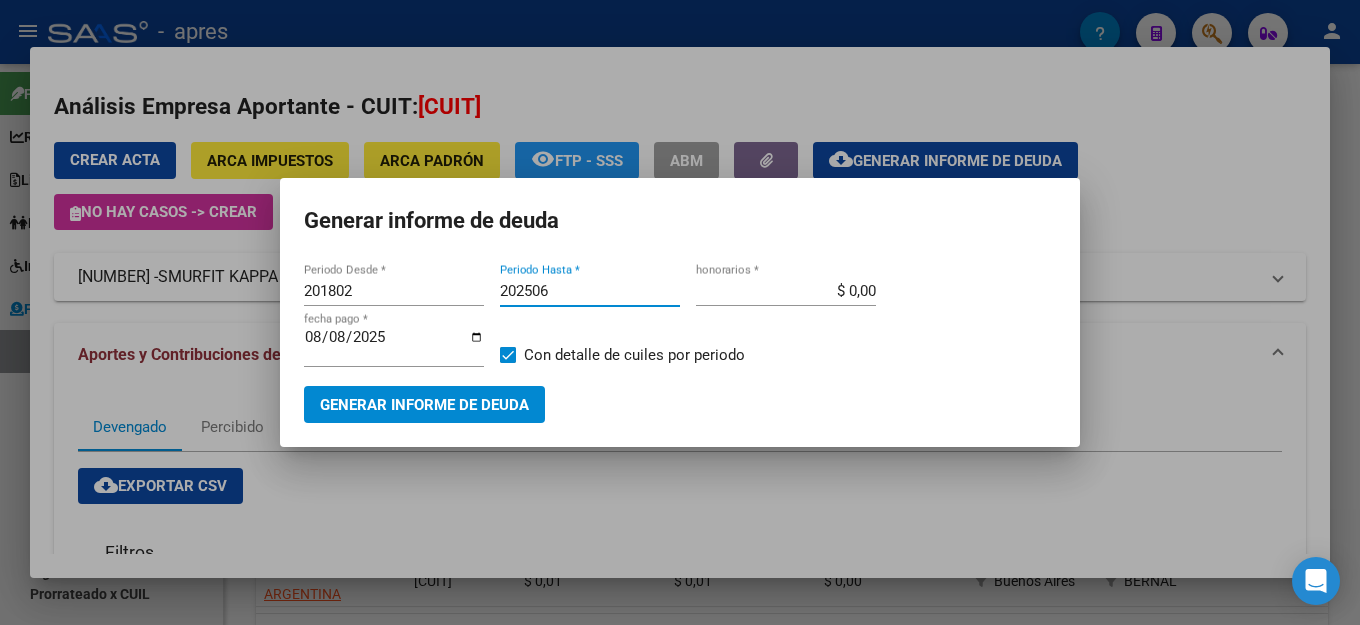 click on "Generar informe de deuda" at bounding box center (424, 405) 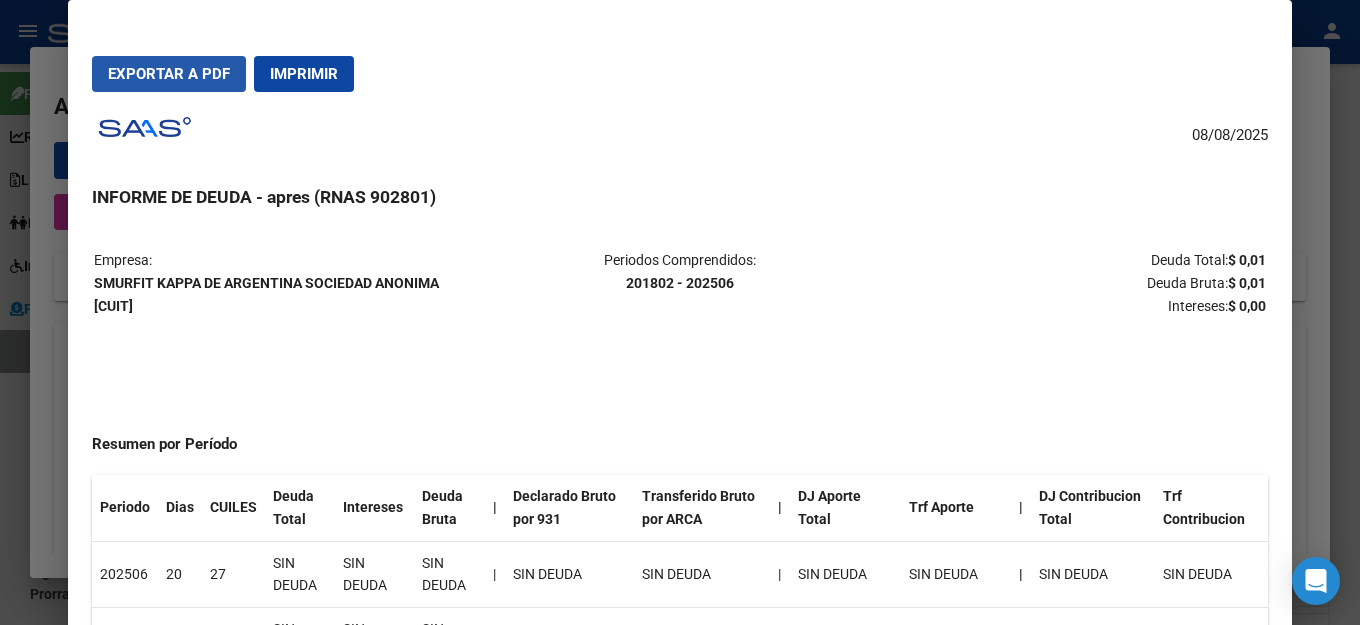 click on "Exportar a PDF" at bounding box center (169, 74) 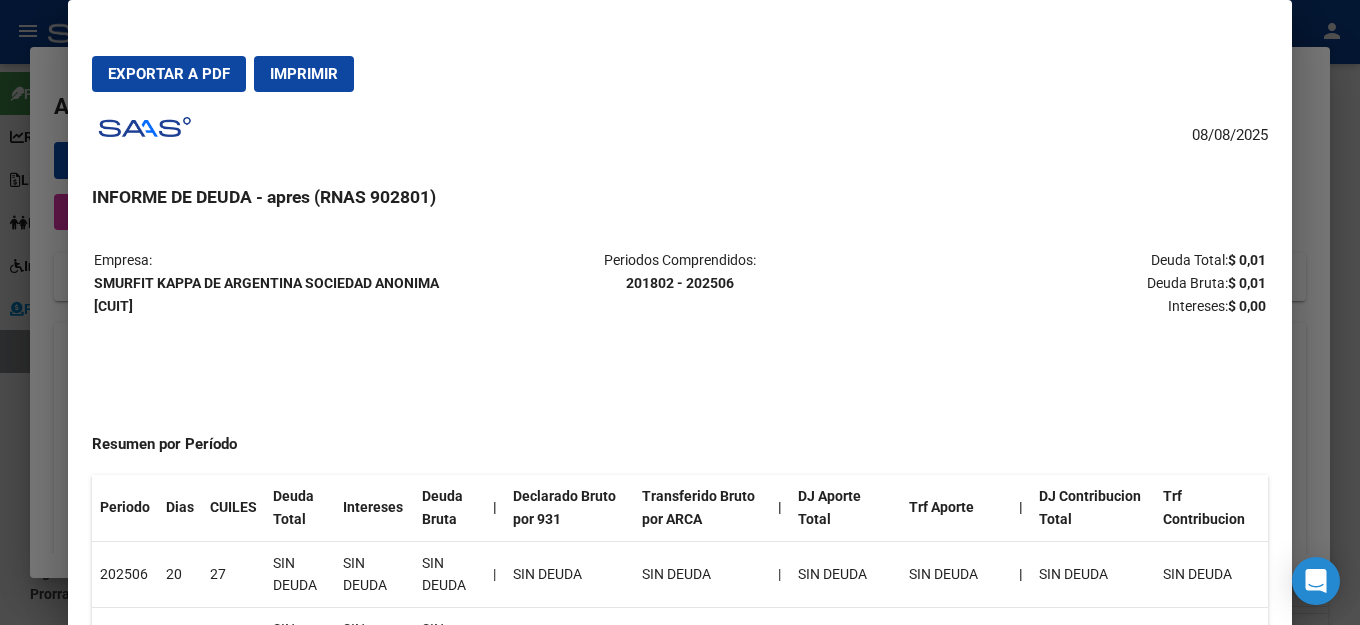 click on "Deuda Total:  $ 0,01  Deuda Bruta:  $ 0,01  Intereses:  $ 0,00" at bounding box center (1071, 283) 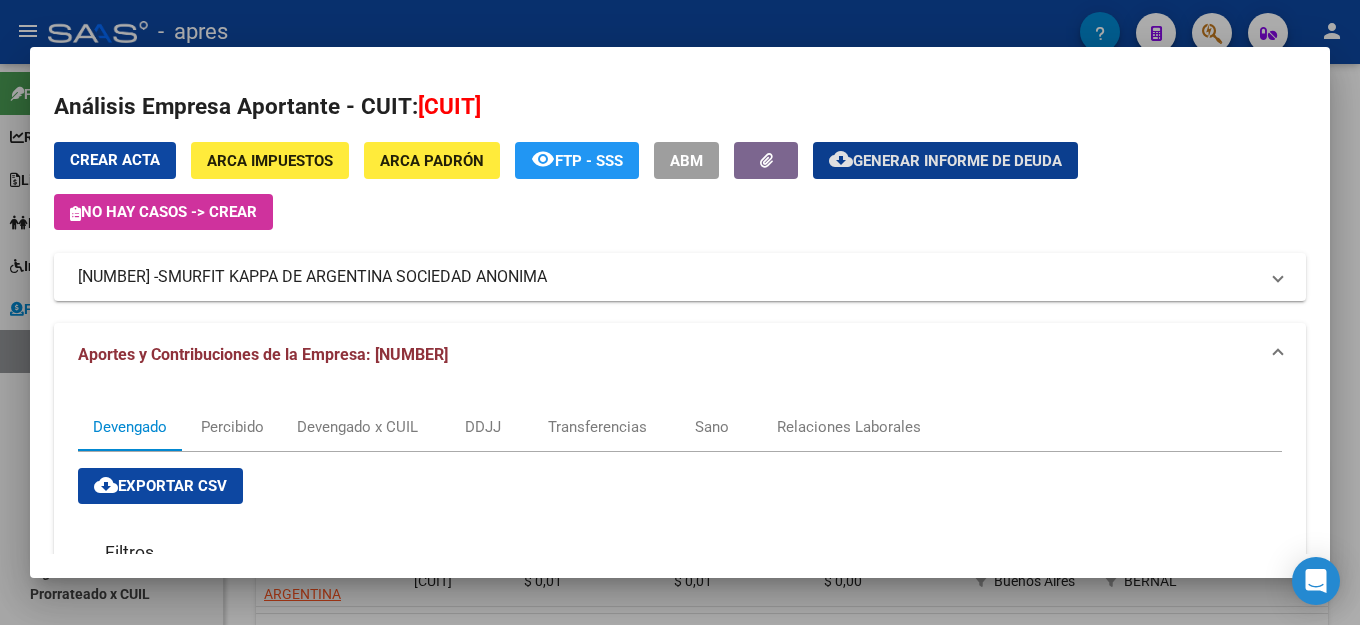 click on "Crear Acta" at bounding box center [115, 160] 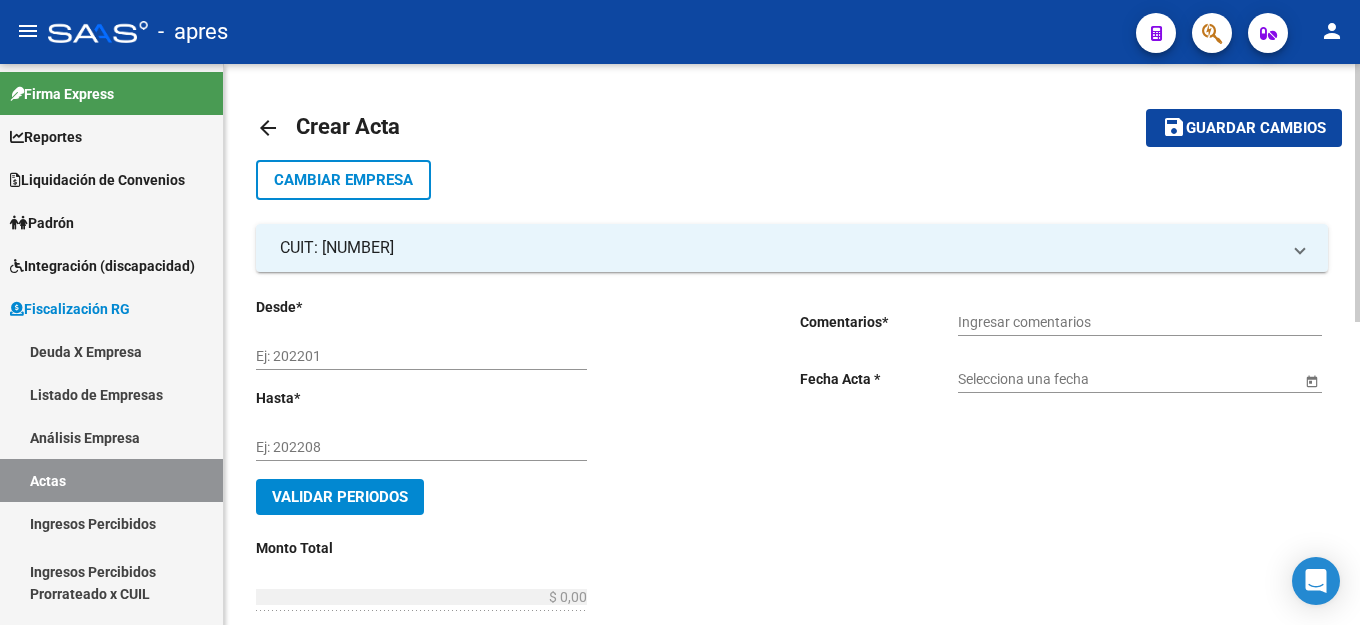 click on "Ej: 202201" 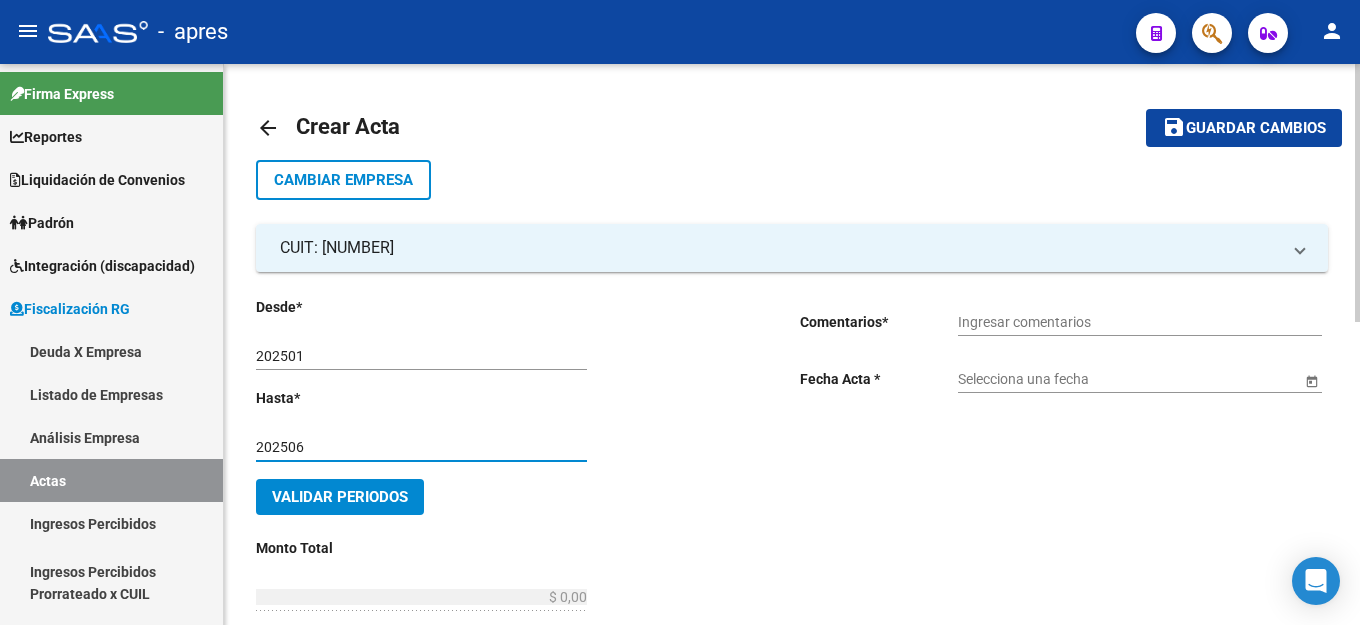 click on "Ingresar comentarios" 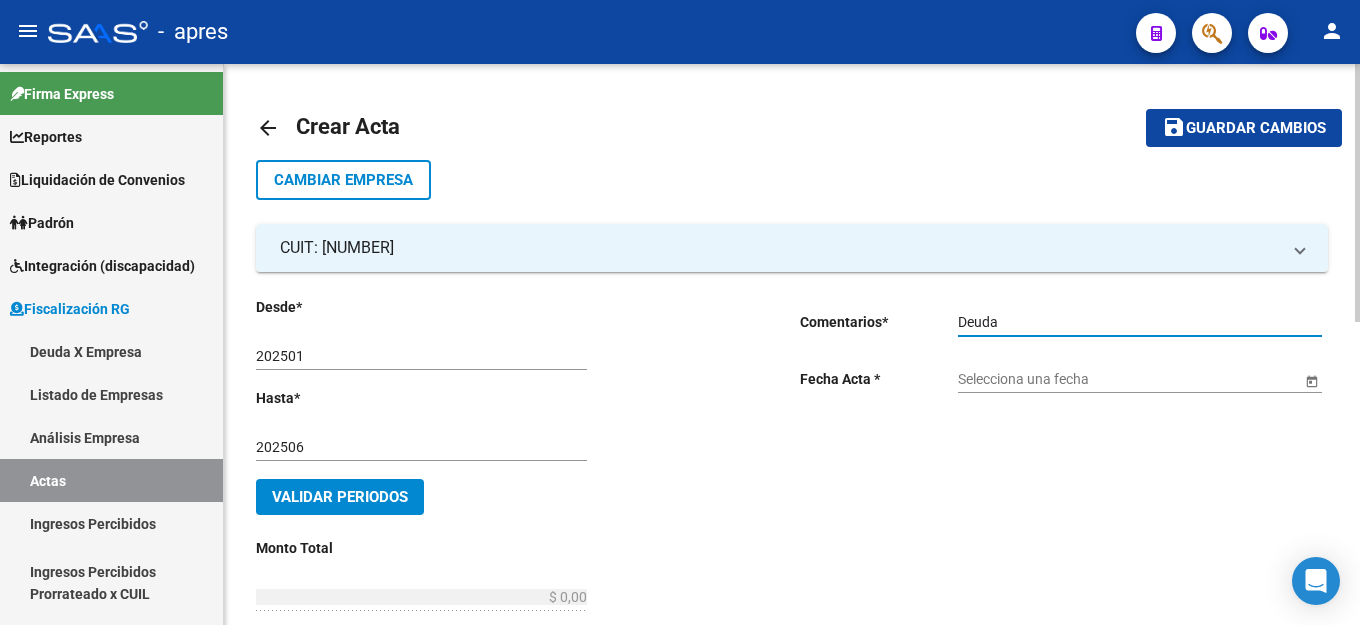 click on "Selecciona una fecha" at bounding box center [1129, 379] 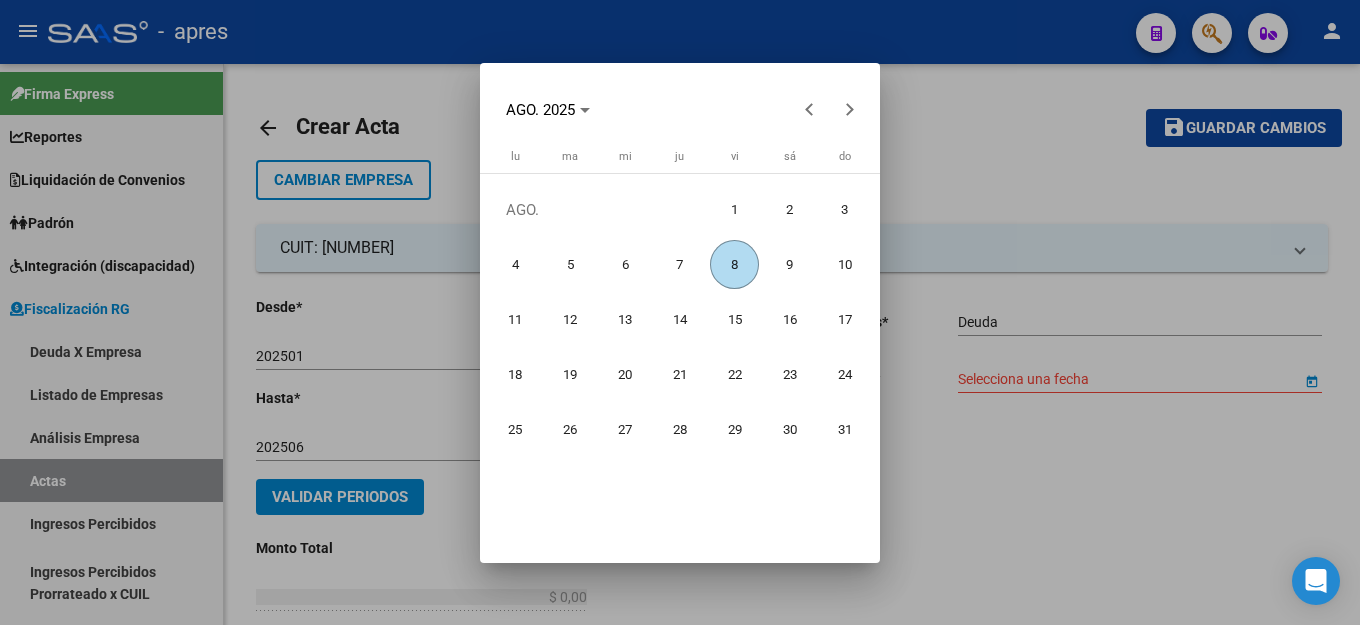 drag, startPoint x: 720, startPoint y: 262, endPoint x: 821, endPoint y: 300, distance: 107.912 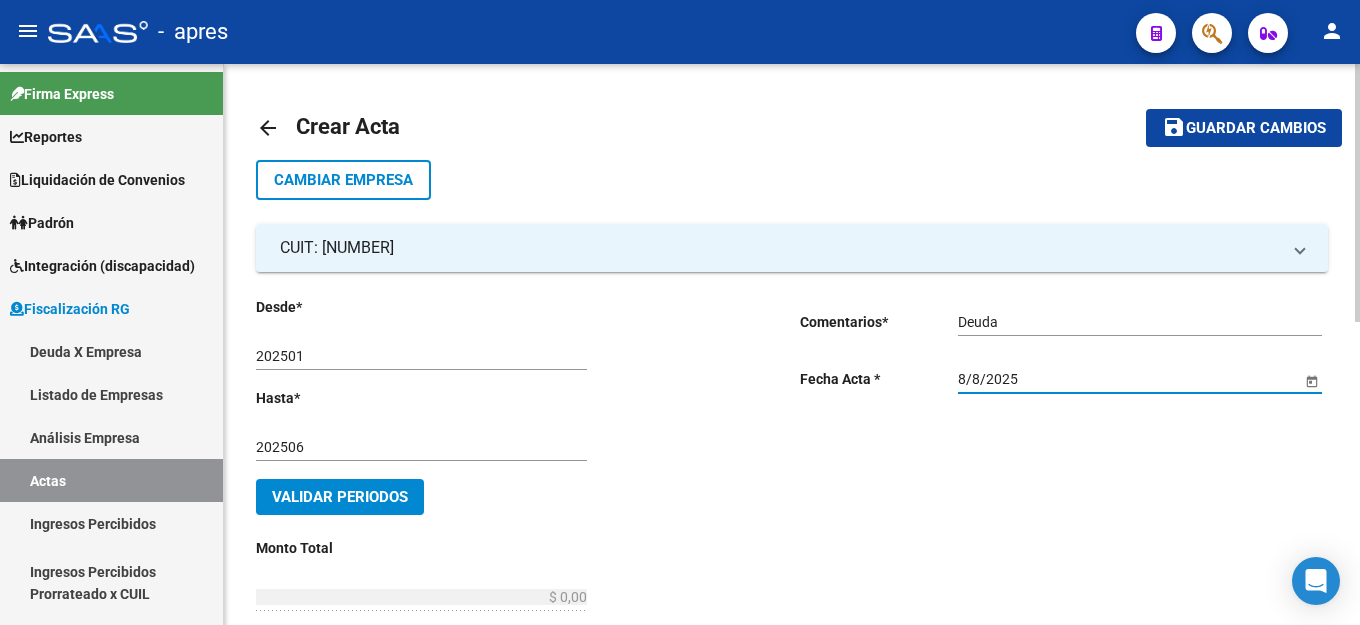 drag, startPoint x: 341, startPoint y: 497, endPoint x: 818, endPoint y: 522, distance: 477.6547 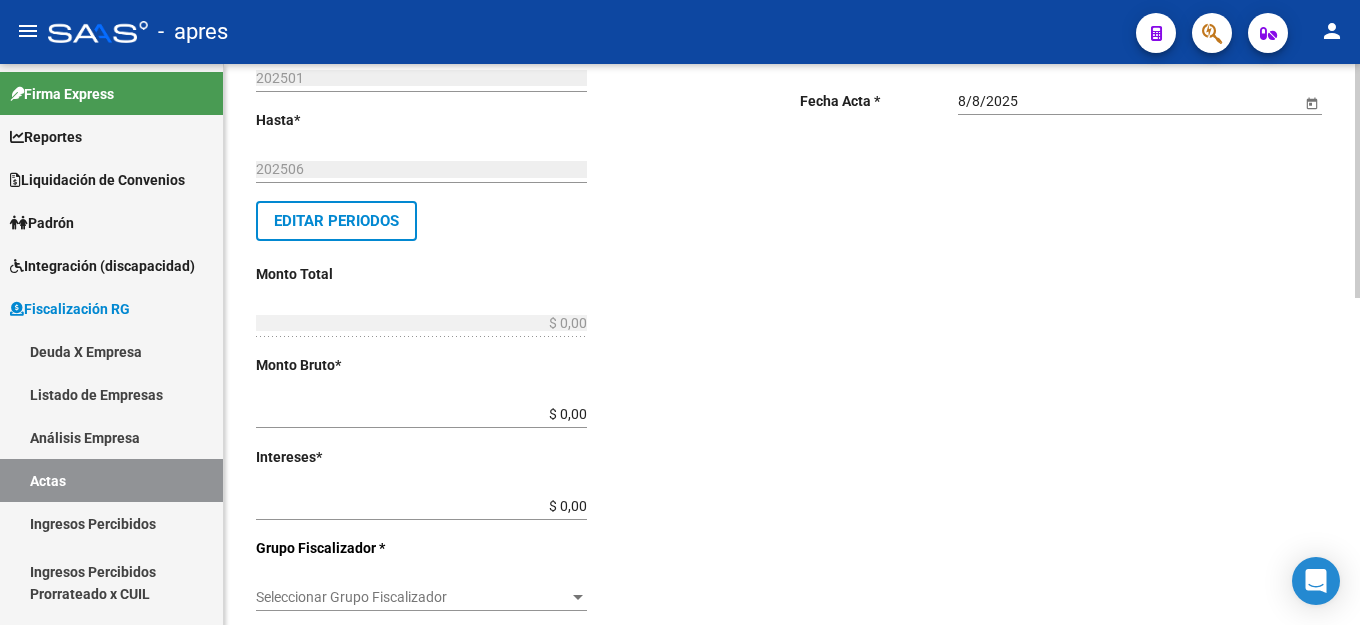 scroll, scrollTop: 400, scrollLeft: 0, axis: vertical 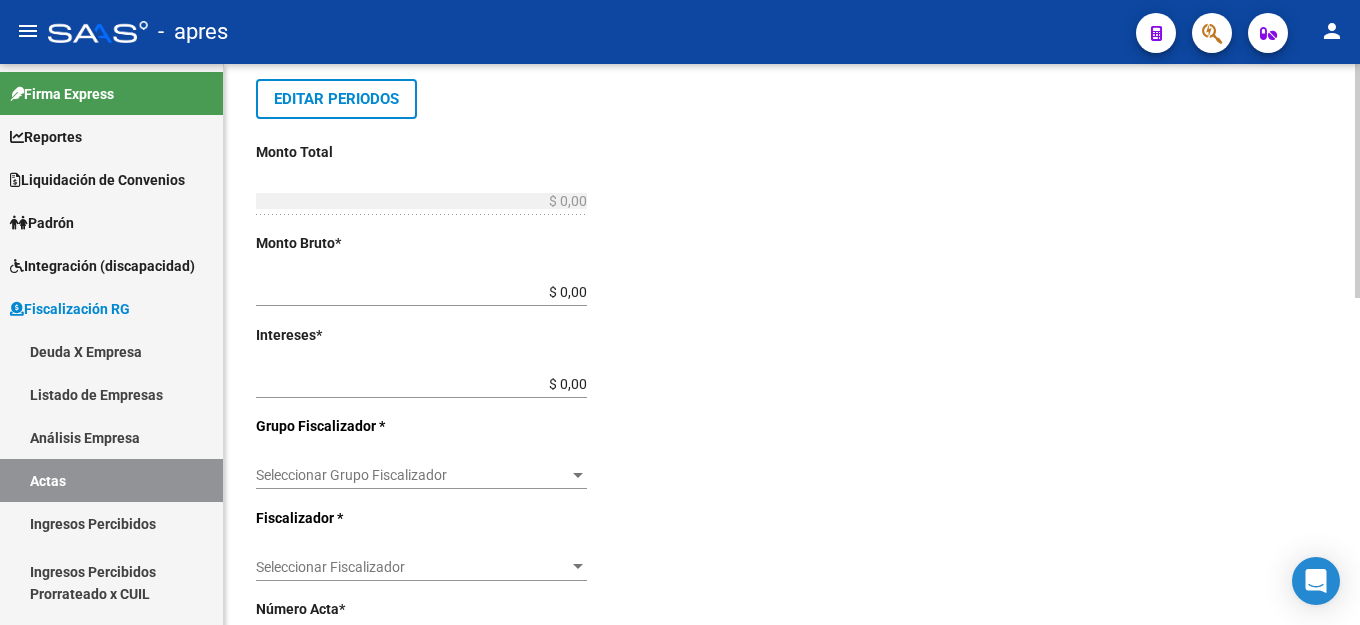 click on "Desde  *   202501 Ej: 202201  Hasta  *   202506 Ej: 202208   Editar Periodos Monto Total    $ 0,00 Ingresar el monto total  Monto Bruto  *   $ 0,00 Ingresar monto bruto  Intereses  *   $ 0,00 Ingresar intereses   Grupo Fiscalizador * Seleccionar Grupo Fiscalizador Seleccionar Grupo Fiscalizador  Fiscalizador * Seleccionar Fiscalizador Seleccionar Fiscalizador Número Acta  *   Ingresar número acta    $ 0,00 Honorarios Fiscalizacion  Nro Convenio    Ingresar número de convenio     Cobrado    Acta Judicial     Acta Virtual / Moroso Incobrable" 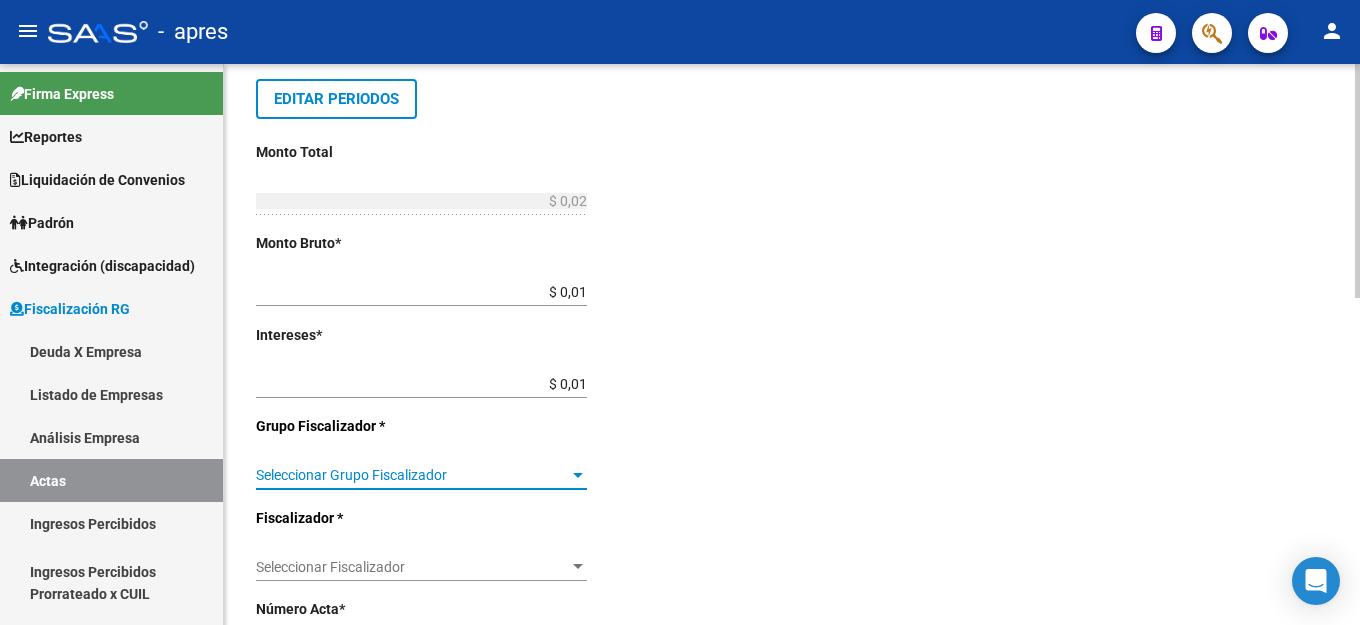 click on "Seleccionar Grupo Fiscalizador" at bounding box center (412, 475) 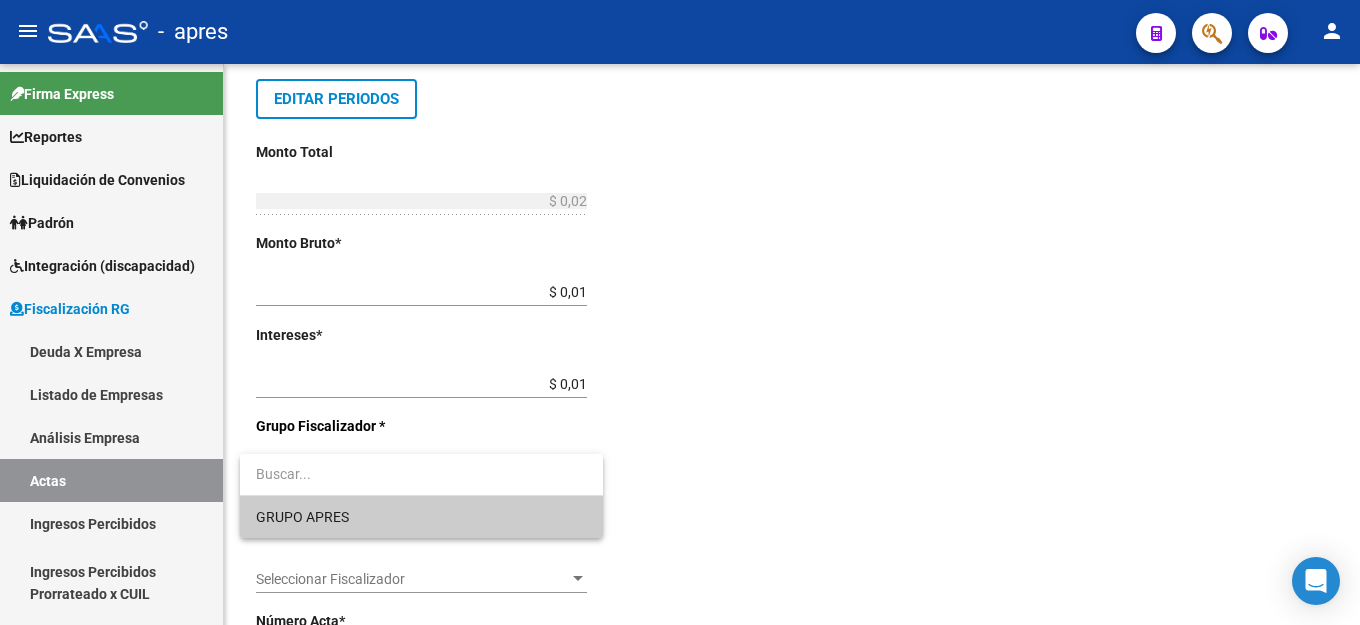 click on "GRUPO APRES" at bounding box center (421, 517) 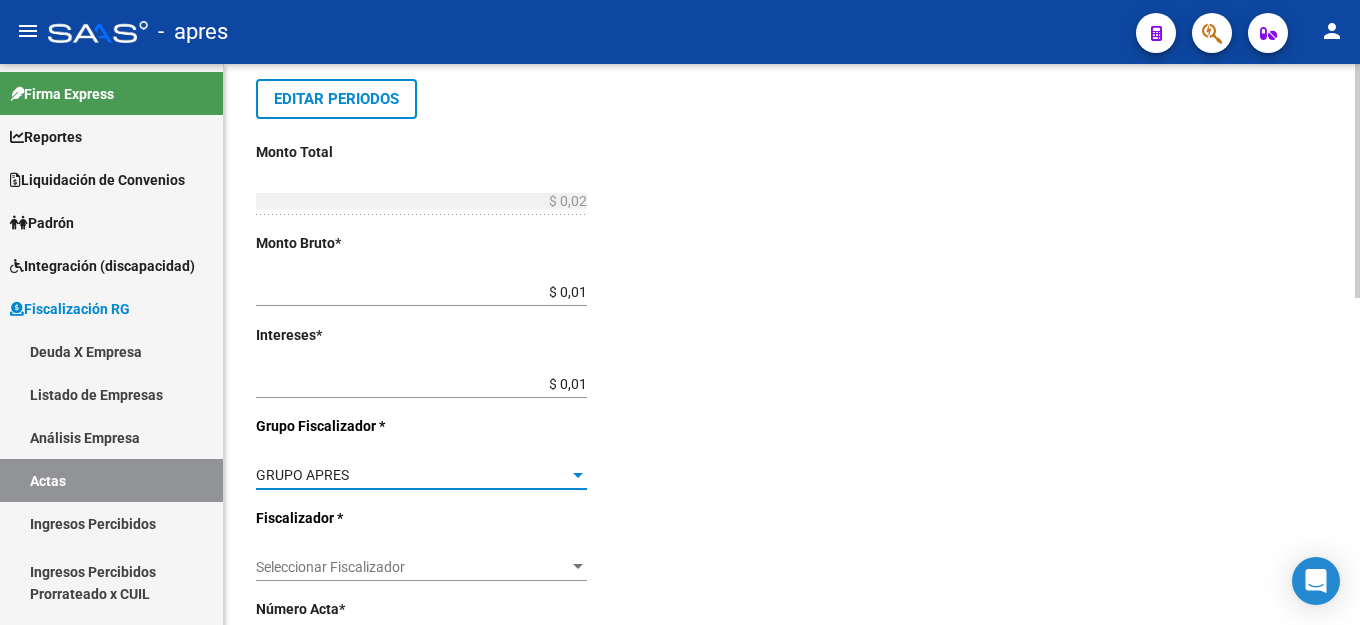 click on "Seleccionar Fiscalizador Seleccionar Fiscalizador" 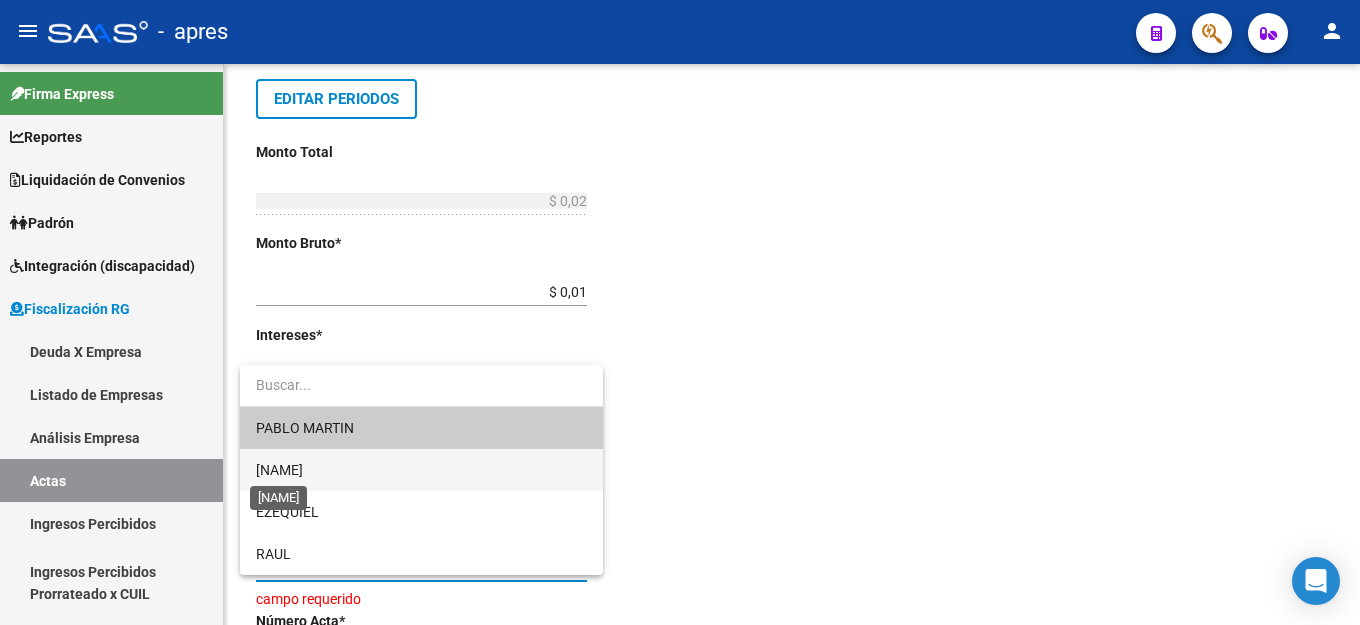 click on "[FIRST NAME]" at bounding box center [279, 470] 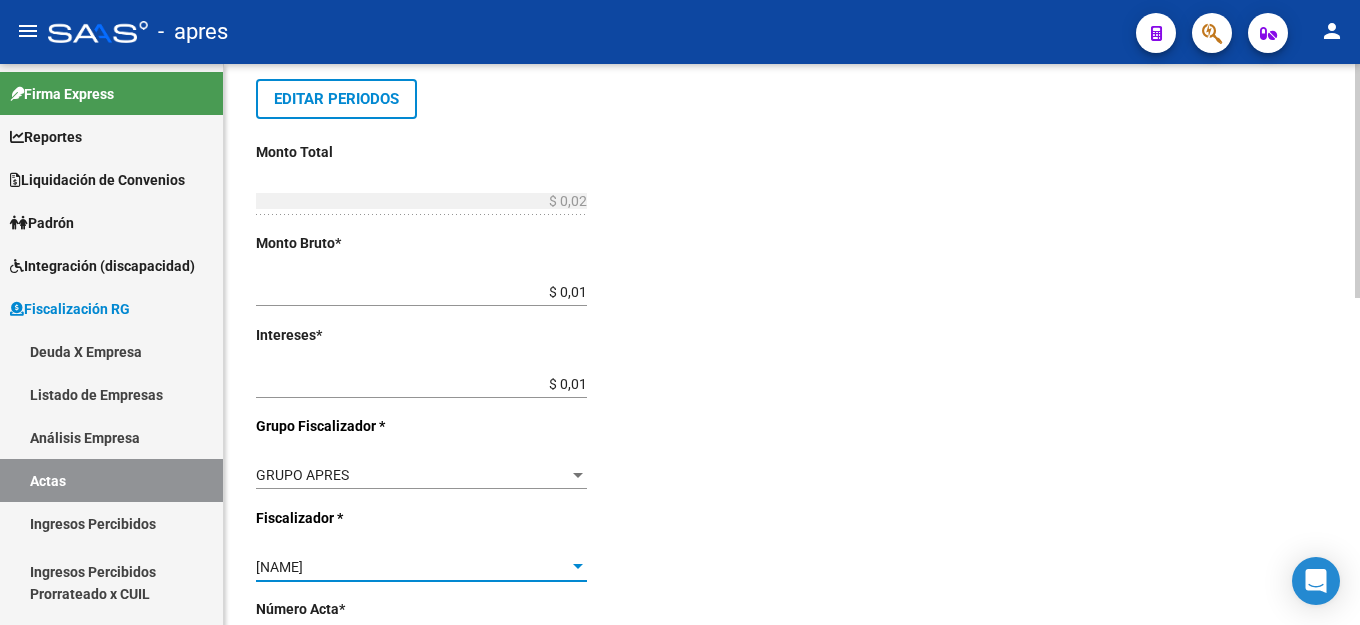 click on "Comentarios  *   Deuda Ingresar comentarios  Fecha Acta * [DATE] Selecciona una fecha" 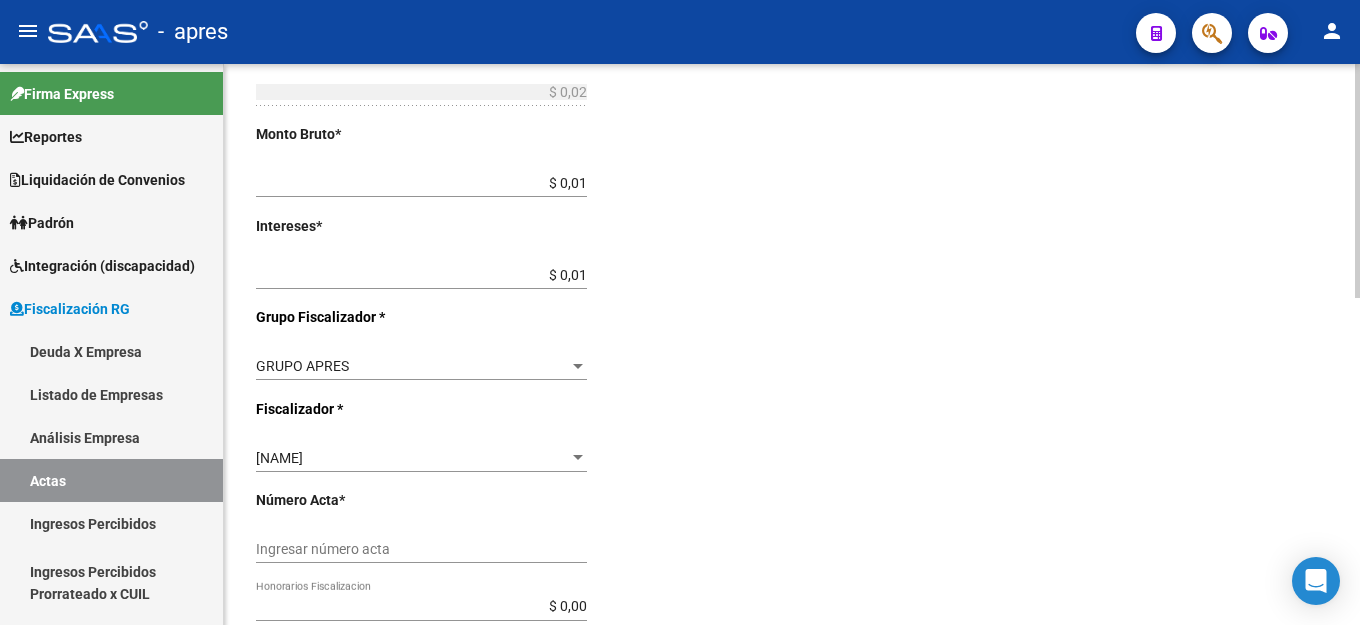 scroll, scrollTop: 600, scrollLeft: 0, axis: vertical 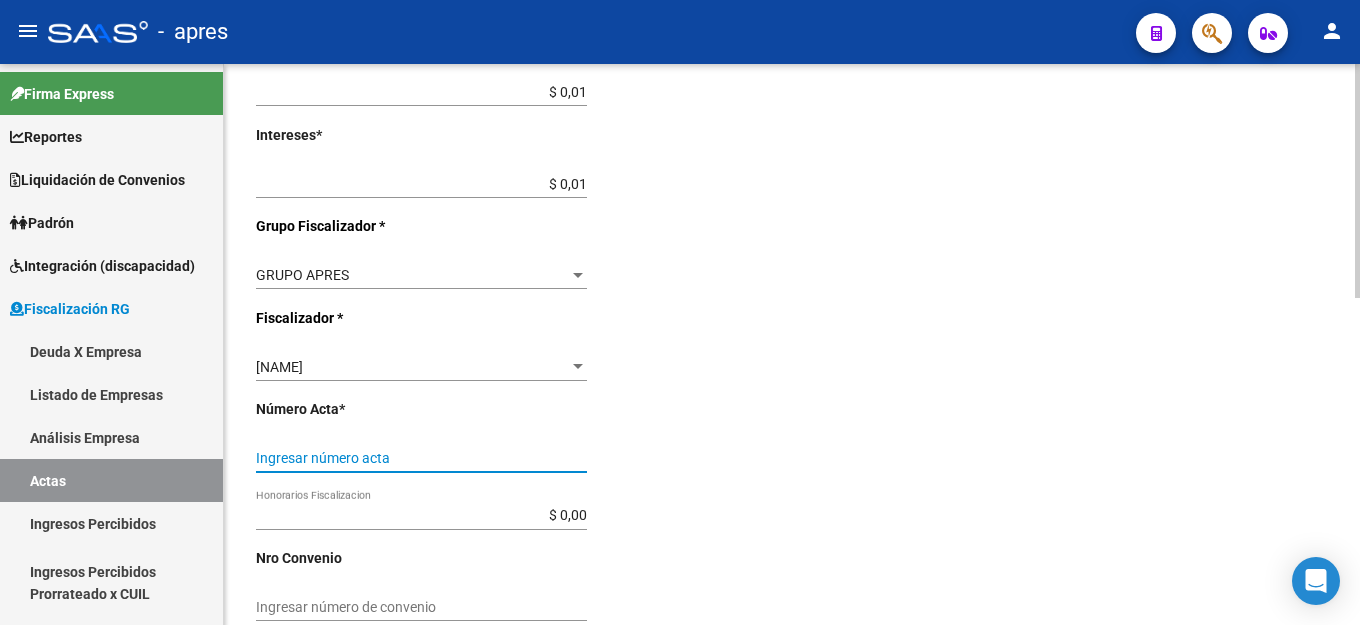 click on "Ingresar número acta" at bounding box center (421, 458) 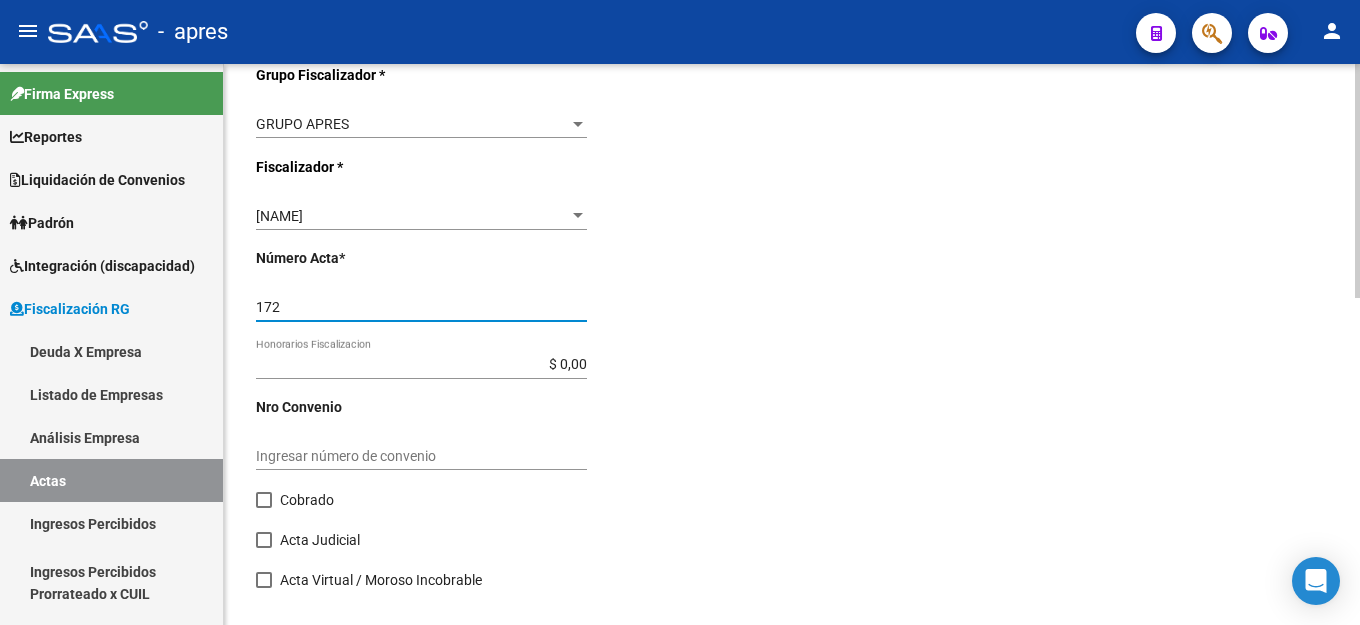 scroll, scrollTop: 782, scrollLeft: 0, axis: vertical 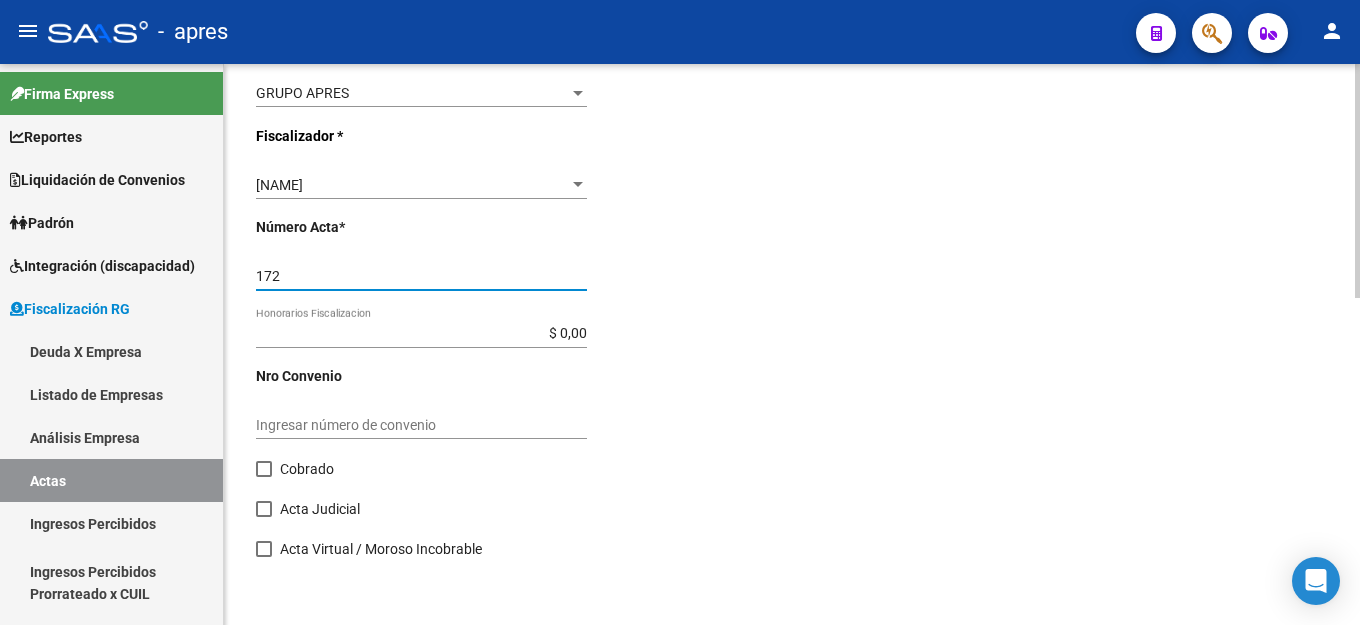 click on "Ingresar número de convenio" at bounding box center [421, 425] 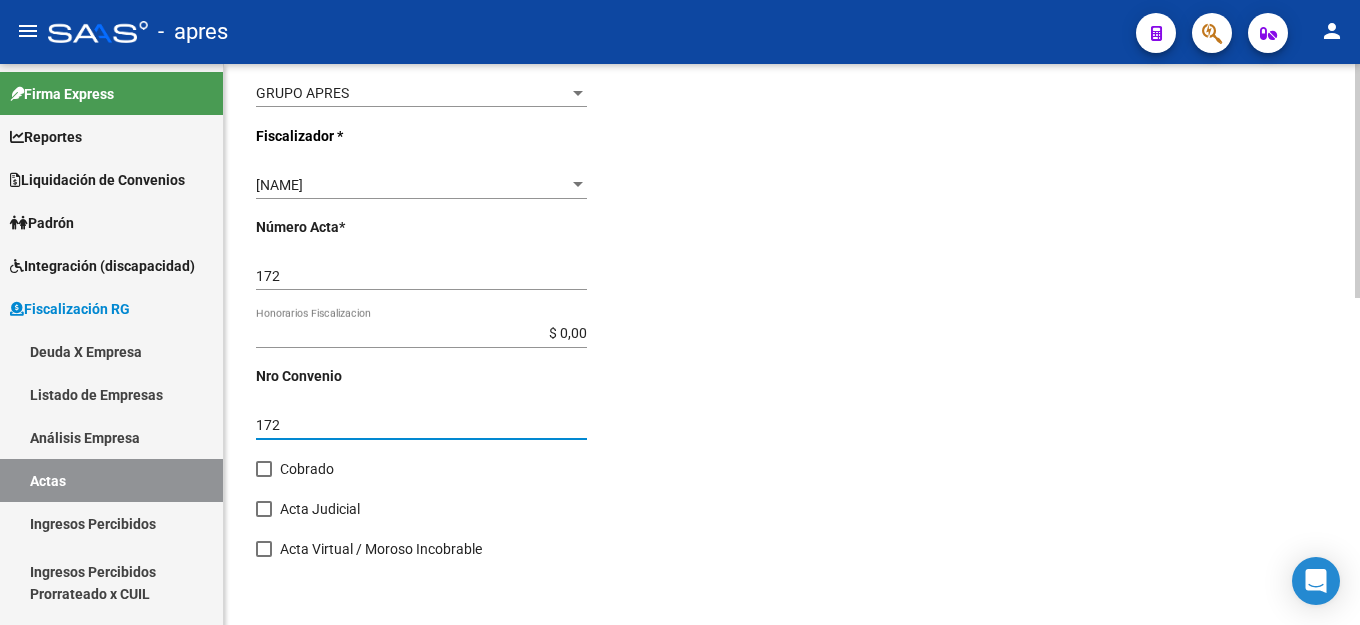 click on "Cobrado" at bounding box center (295, 469) 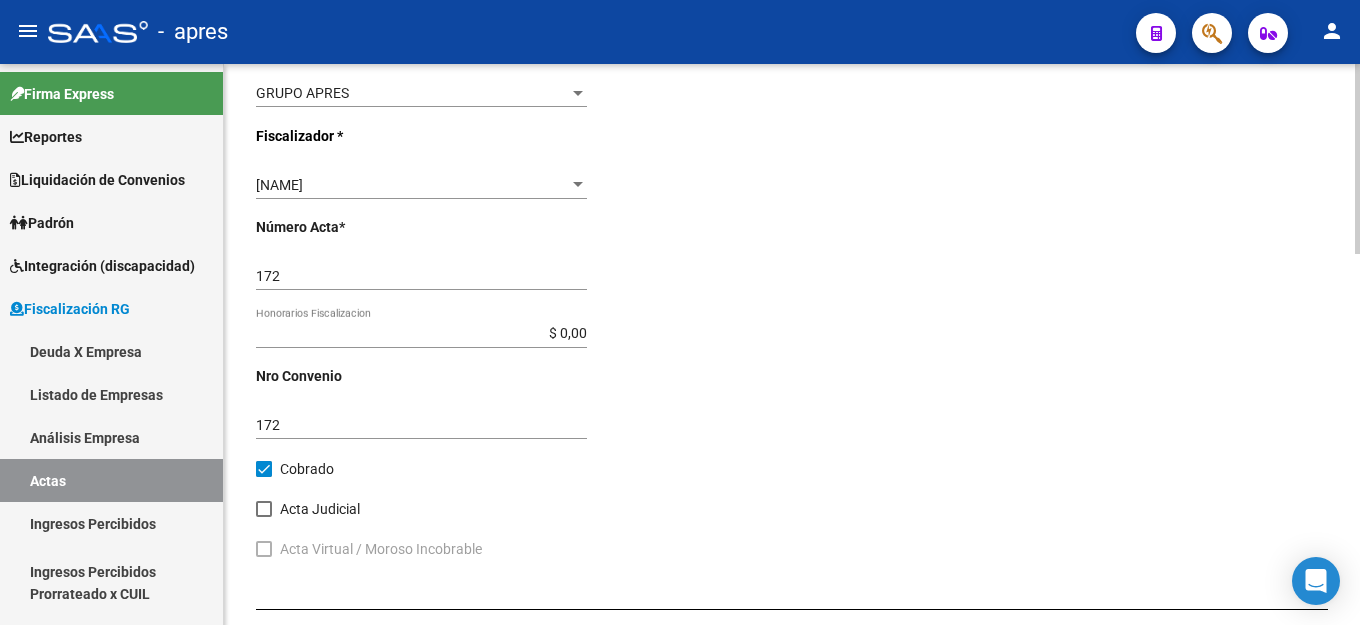 click on "Comentarios  *   Deuda Ingresar comentarios  Fecha Acta * [DATE] Selecciona una fecha" 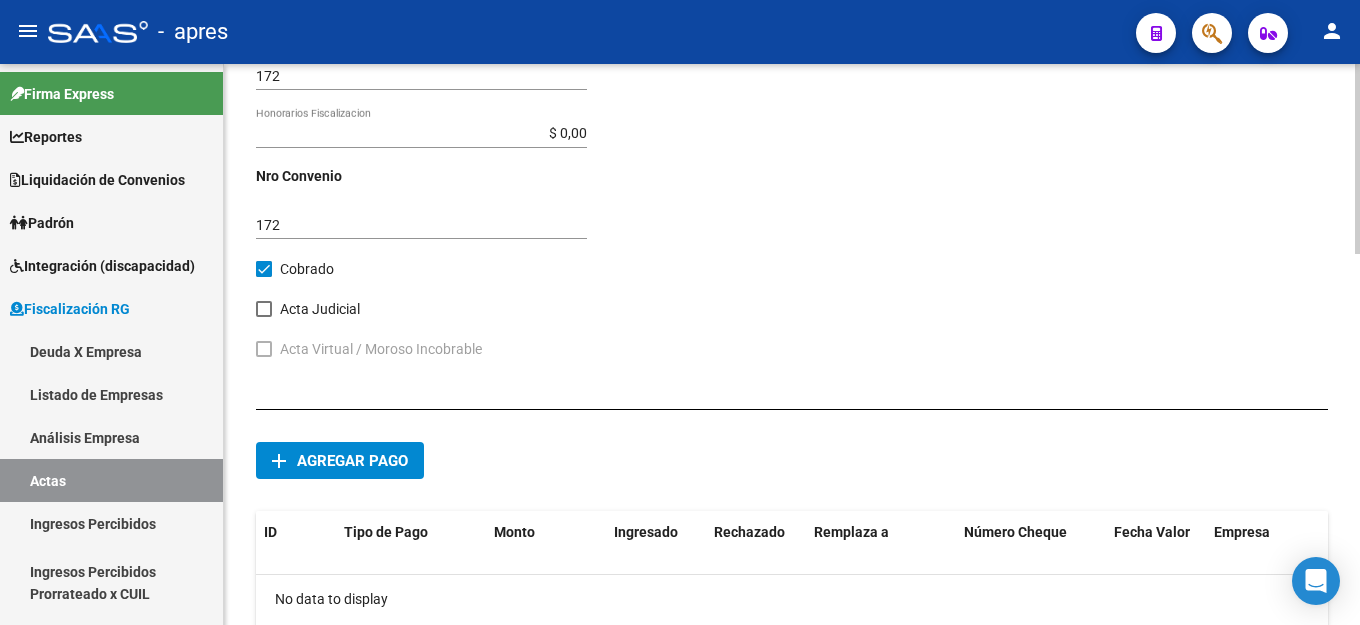 click on "add Agregar pago" 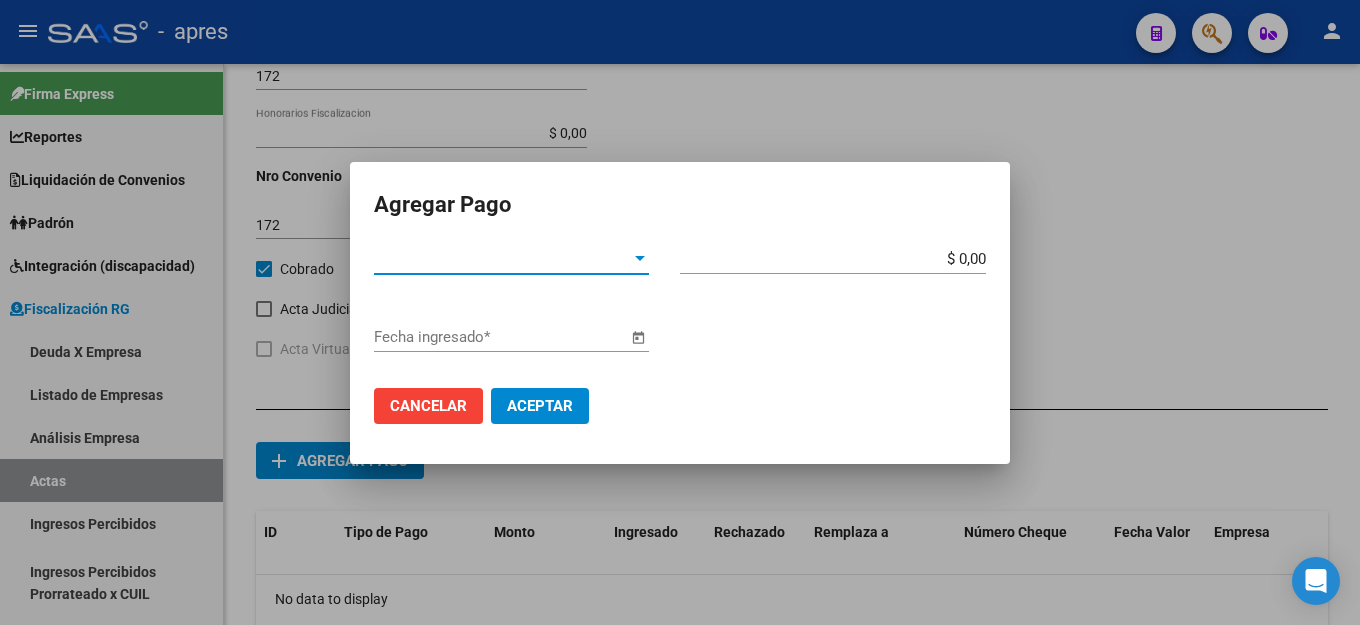 click on "Tipo de Pago *" at bounding box center (502, 259) 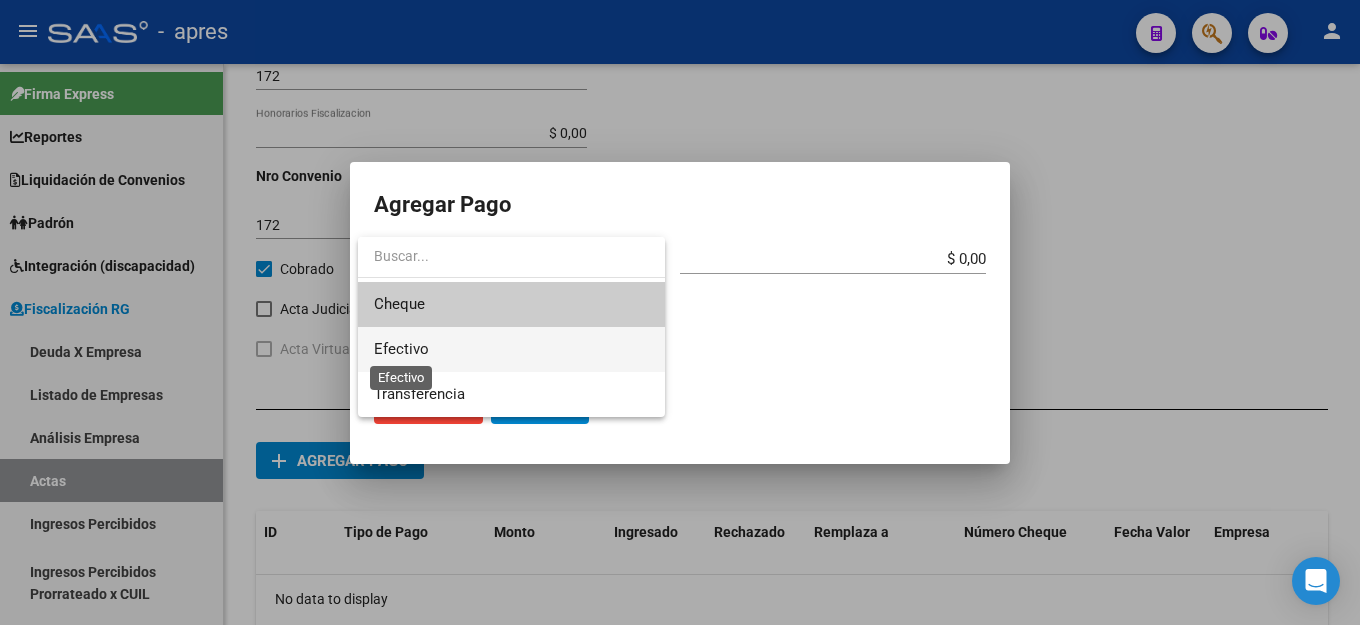 click on "Efectivo" at bounding box center [401, 349] 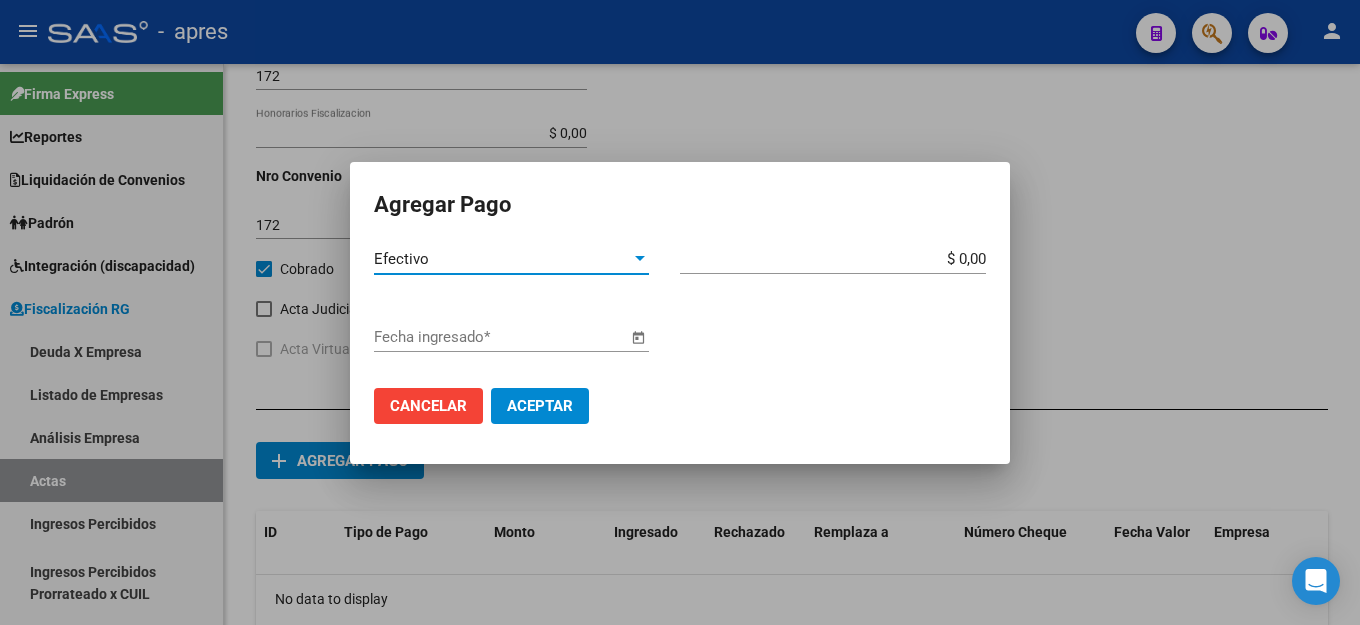 click on "$ 0,00" at bounding box center [833, 259] 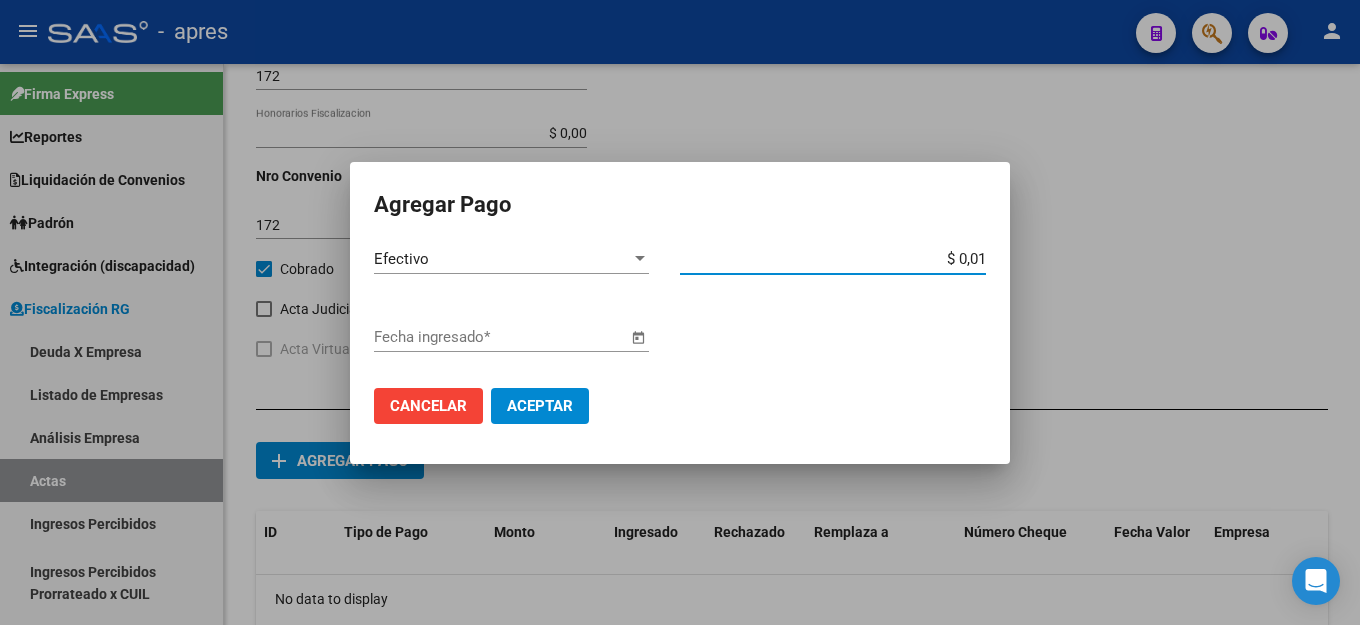 click at bounding box center (638, 338) 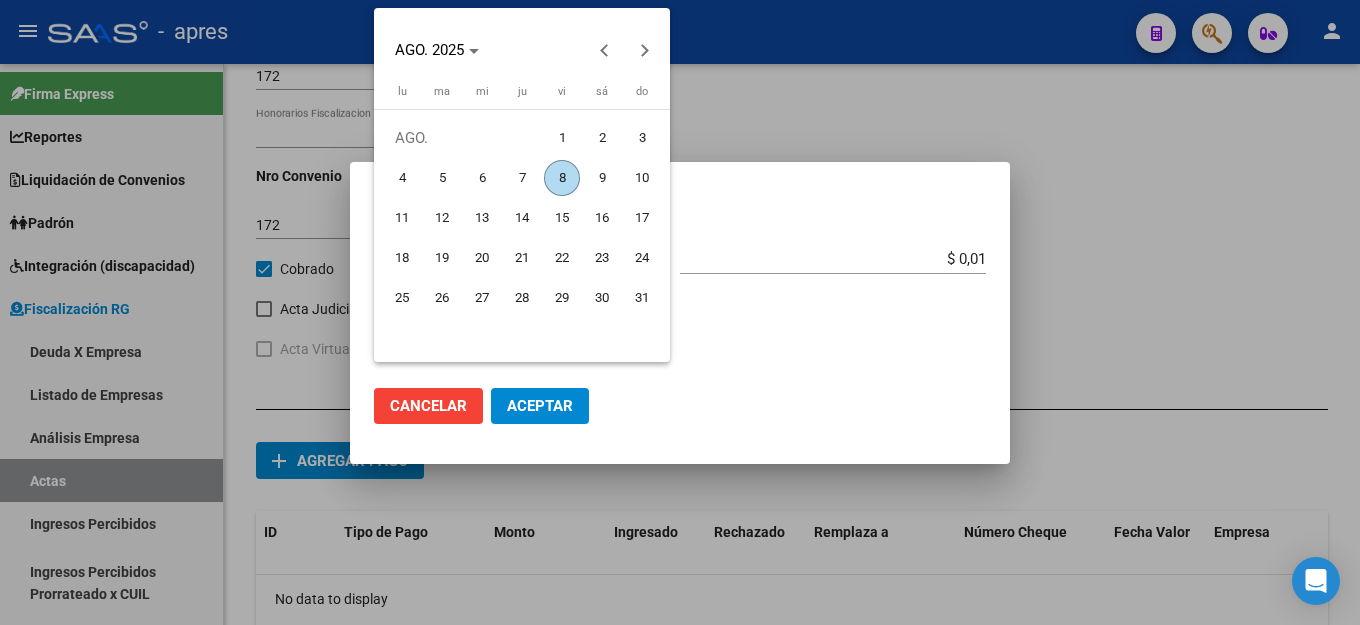 click on "8" at bounding box center (562, 178) 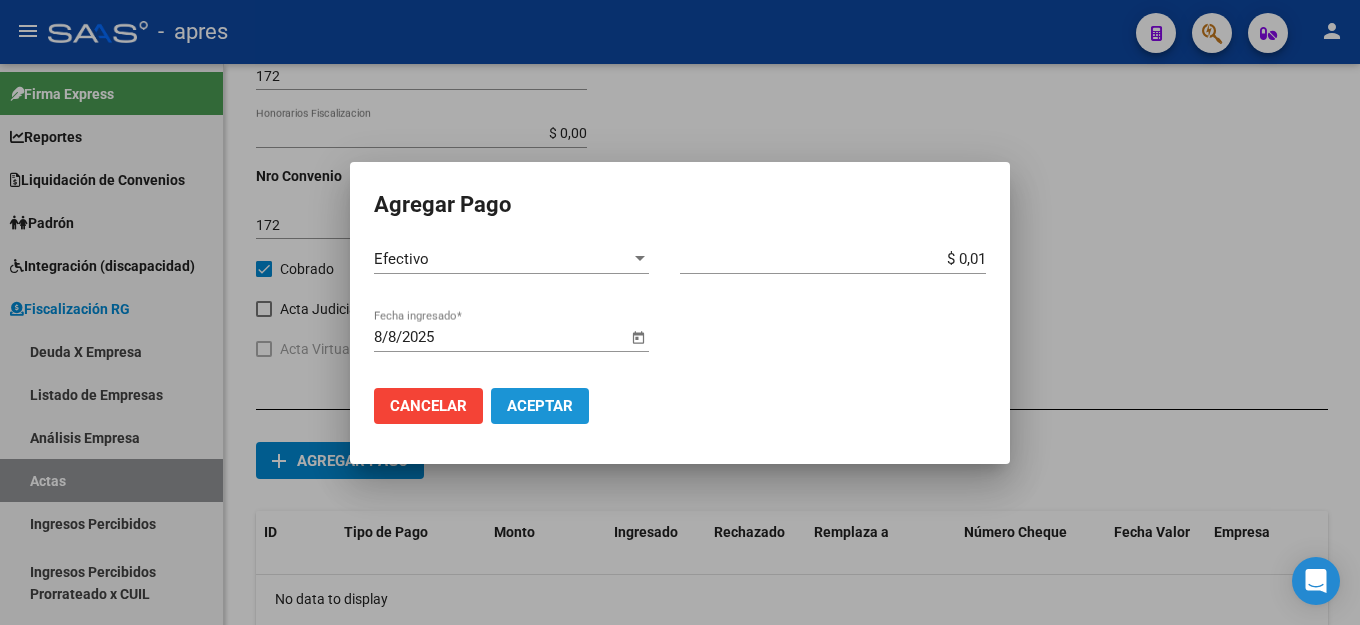 click on "Aceptar" at bounding box center (540, 406) 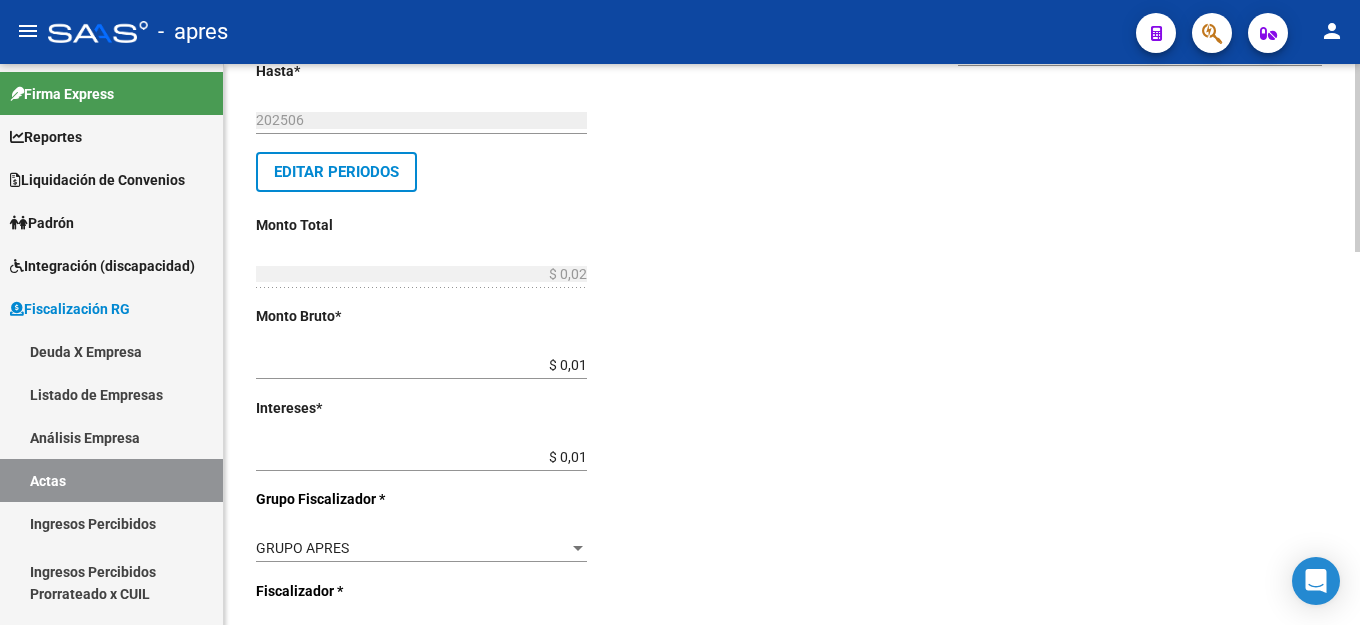 scroll, scrollTop: 0, scrollLeft: 0, axis: both 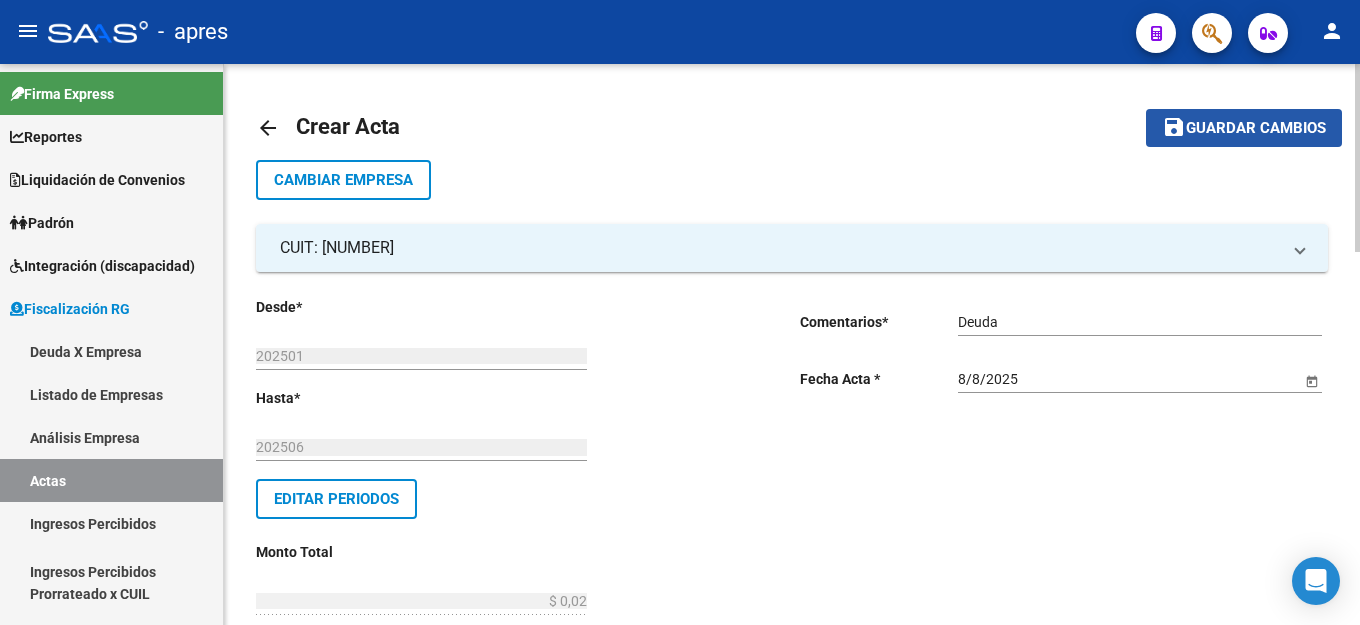 click on "save Guardar cambios" 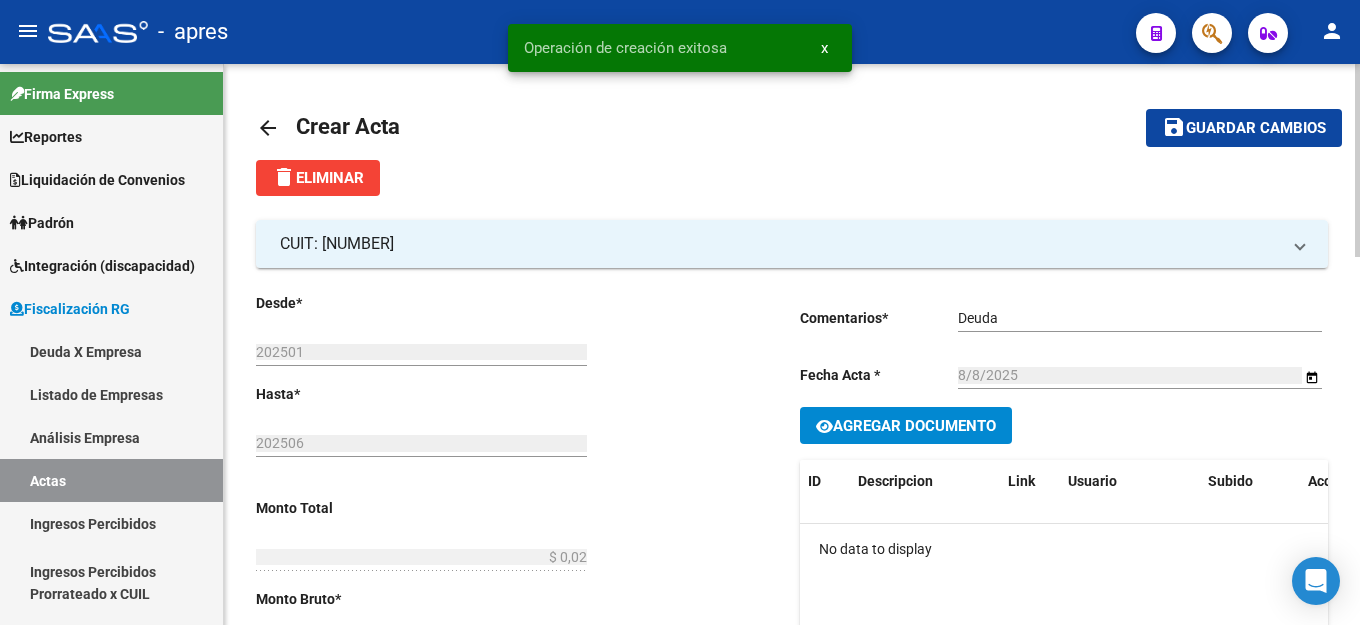 click on "Agregar Documento" 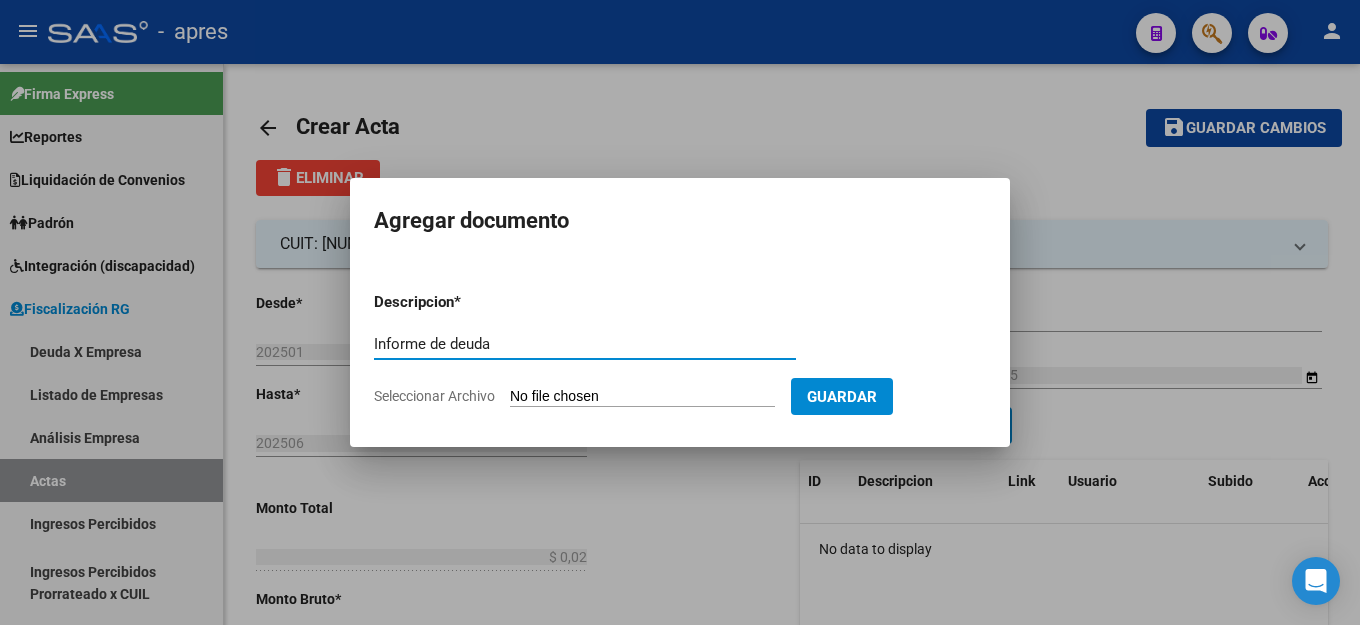 click on "Descripcion  *   Informe de deuda Descripcion  Seleccionar Archivo Guardar" at bounding box center (680, 349) 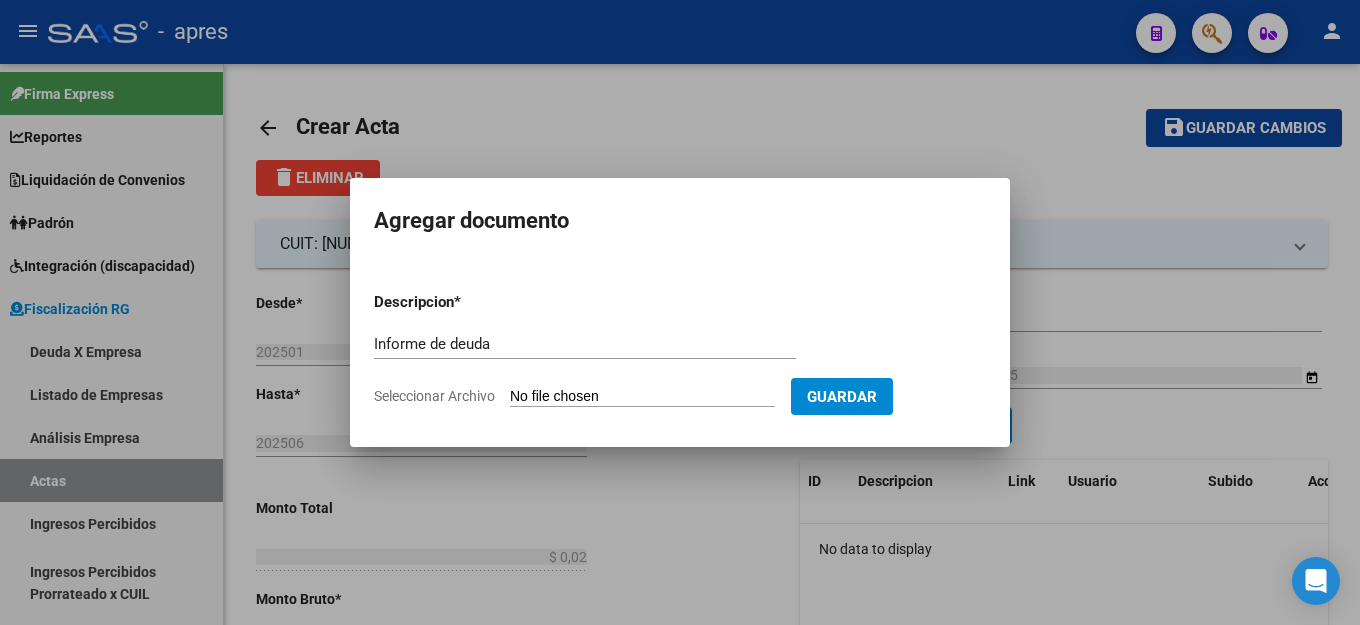 click on "Descripcion  *   Informe de deuda Descripcion  Seleccionar Archivo Guardar" at bounding box center [680, 349] 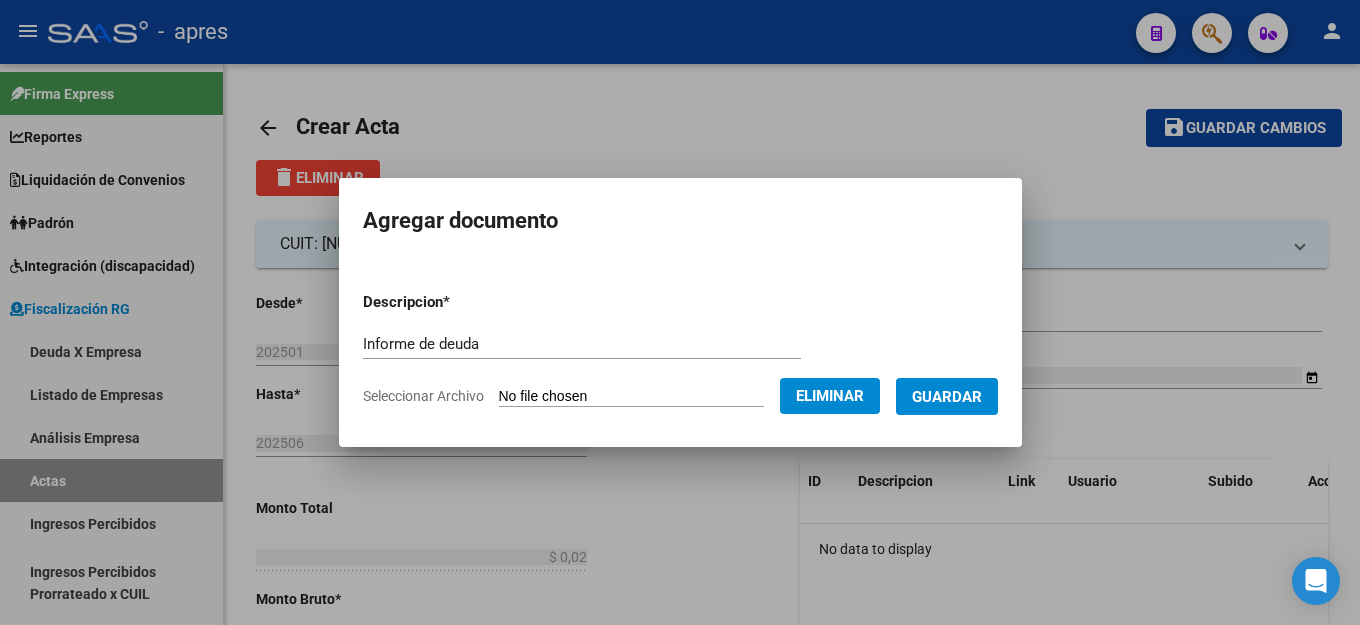 click on "Descripcion  *   Informe de deuda Descripcion  Seleccionar Archivo Eliminar Guardar" at bounding box center [680, 349] 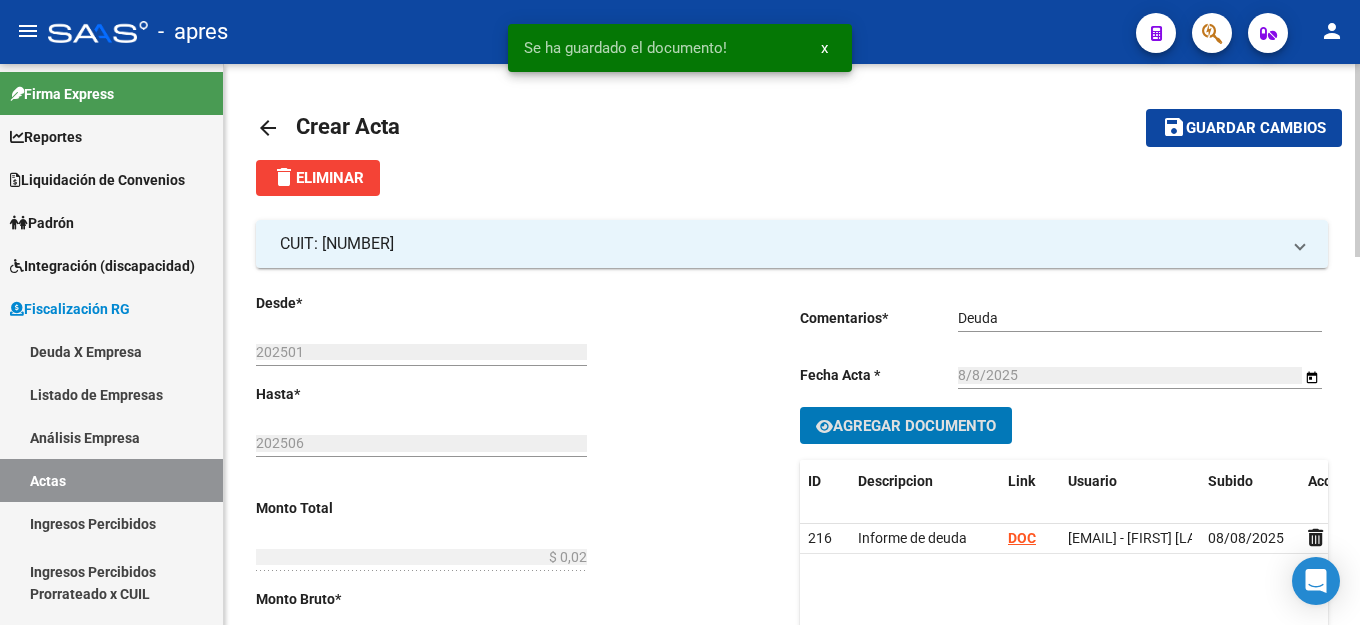 click on "save Guardar cambios" 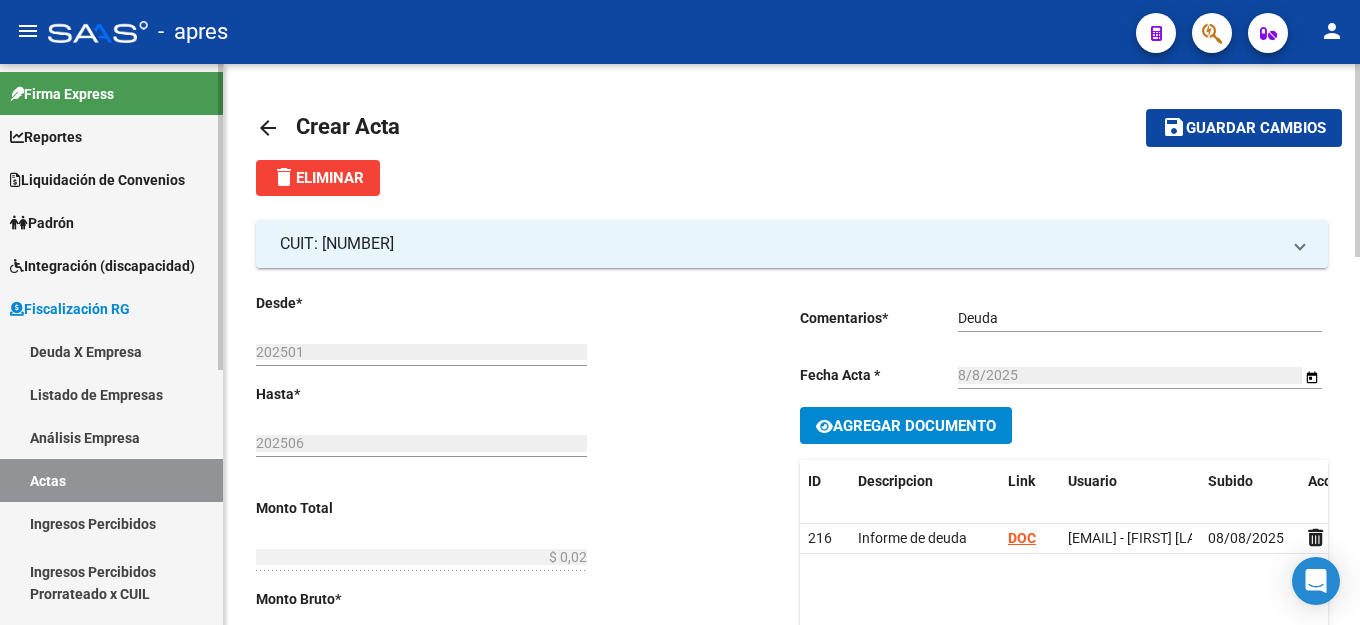 click on "Listado de Empresas" at bounding box center (111, 394) 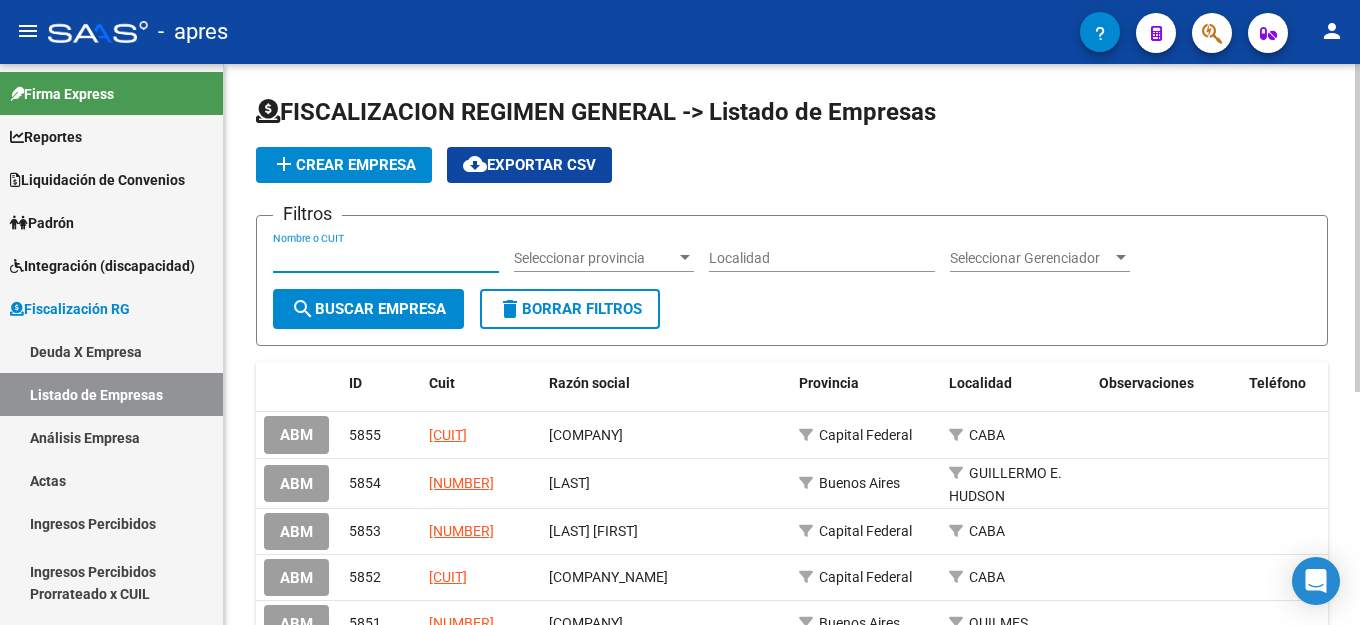 click on "Nombre o CUIT" at bounding box center (386, 258) 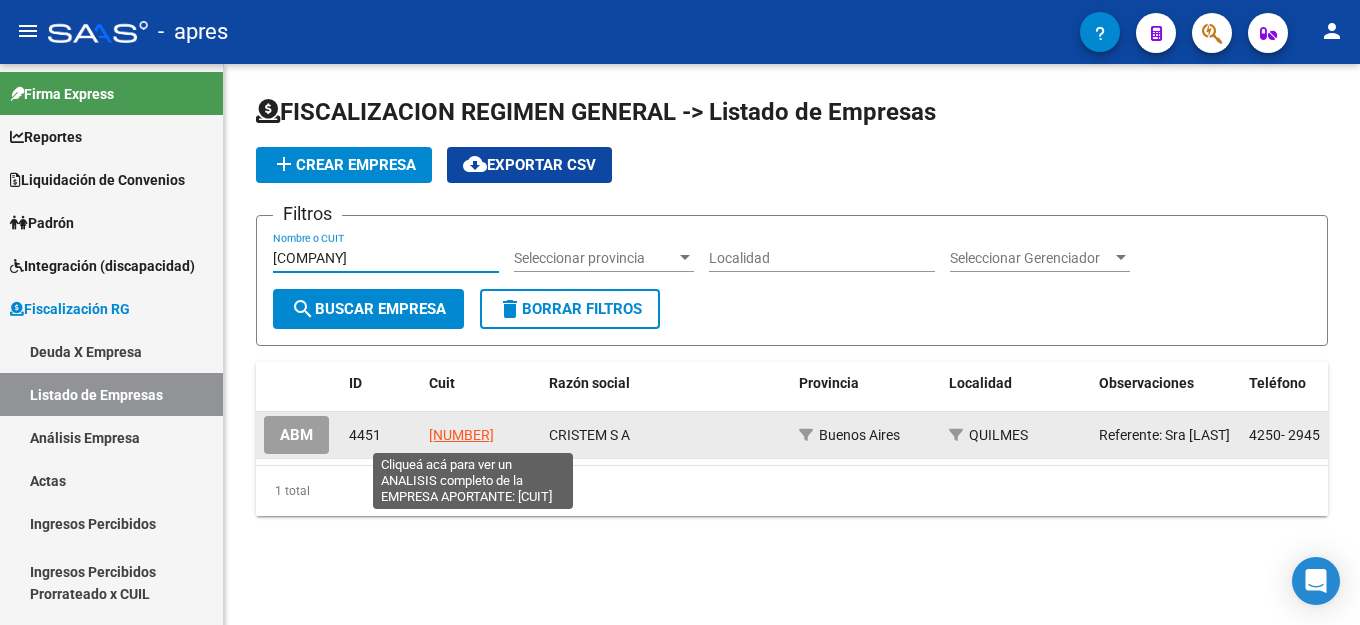 click on "30549738644" 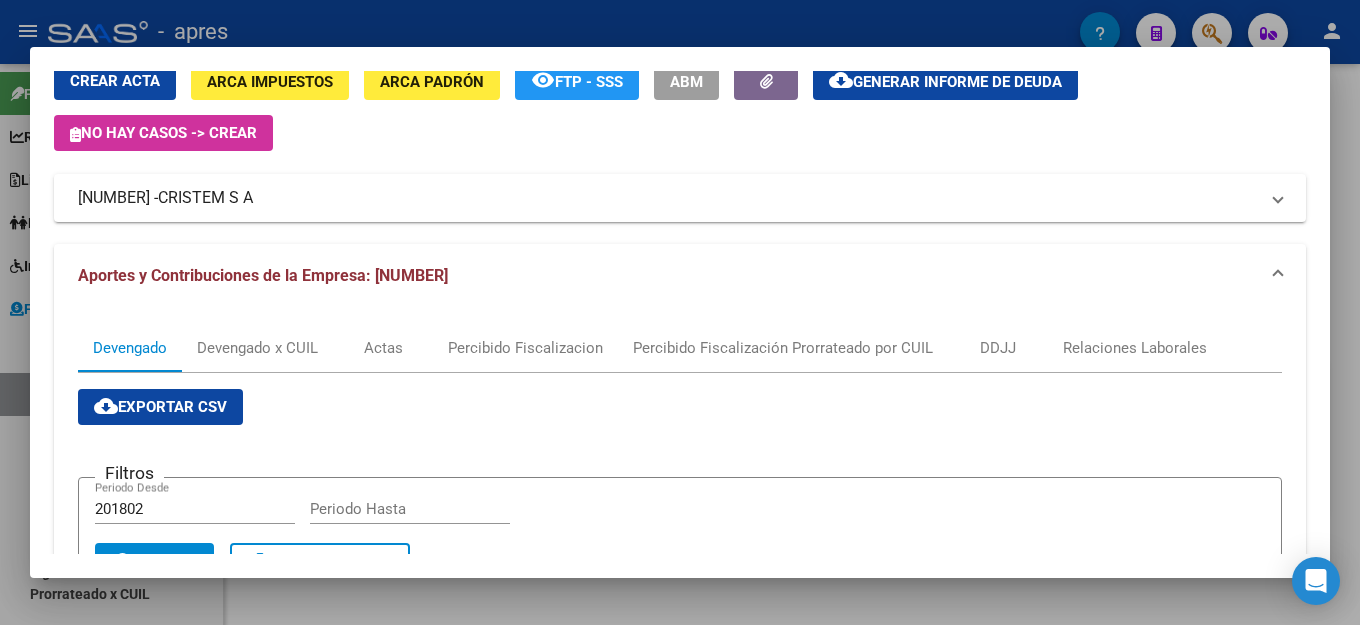 scroll, scrollTop: 74, scrollLeft: 0, axis: vertical 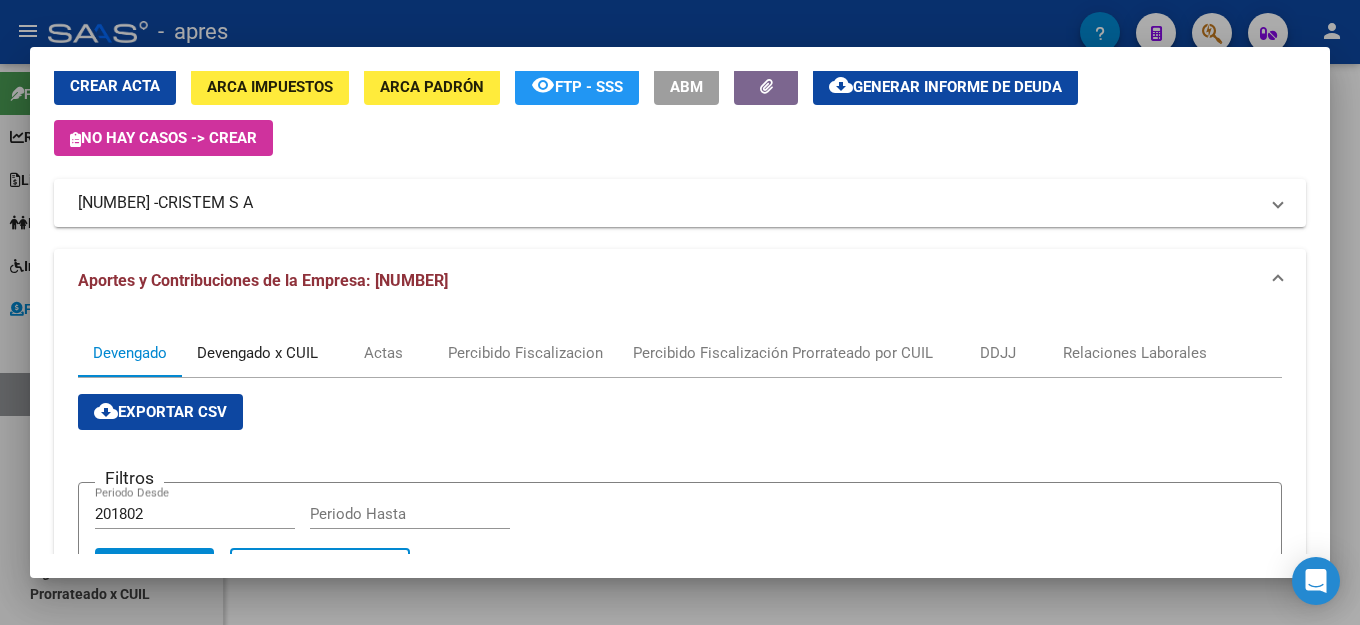 click on "Devengado x CUIL" at bounding box center [257, 353] 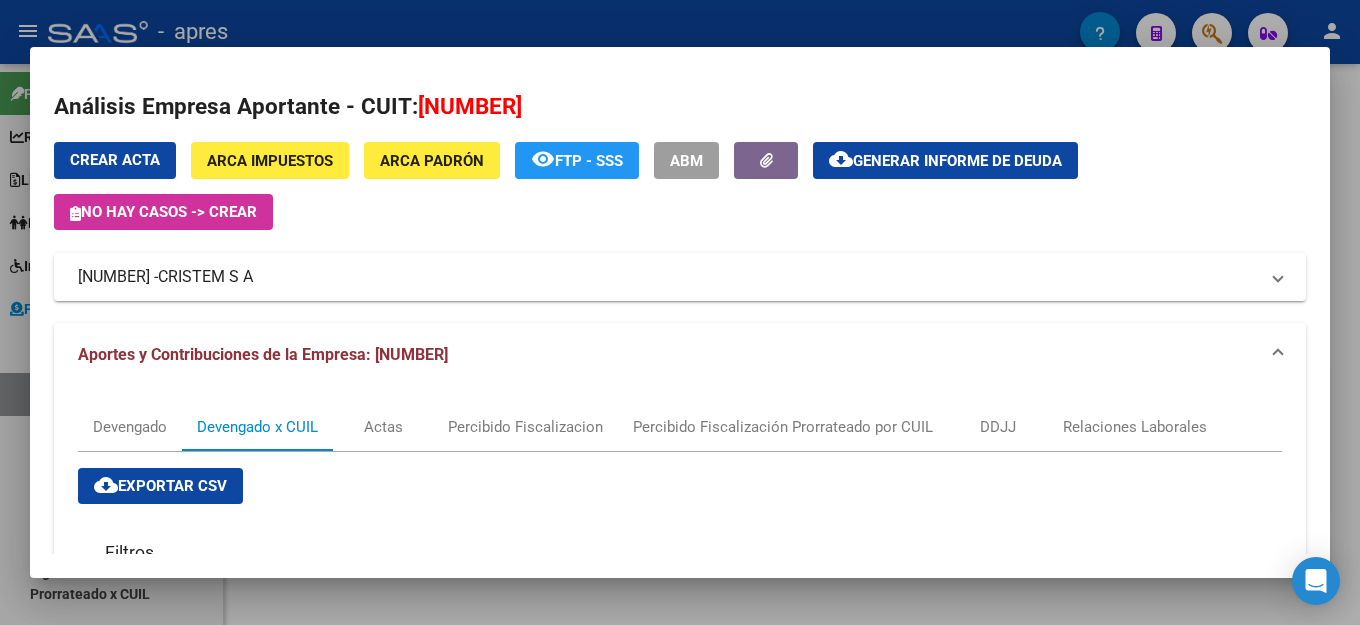 scroll, scrollTop: 355, scrollLeft: 0, axis: vertical 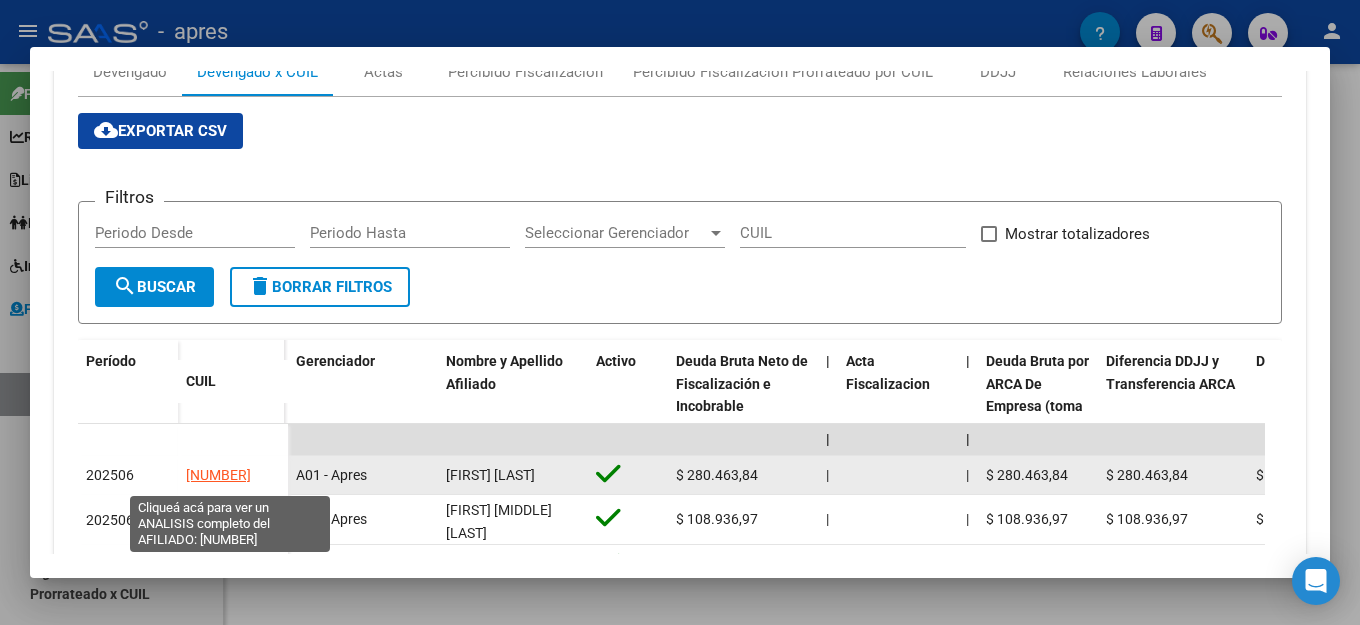 drag, startPoint x: 283, startPoint y: 477, endPoint x: 189, endPoint y: 478, distance: 94.00532 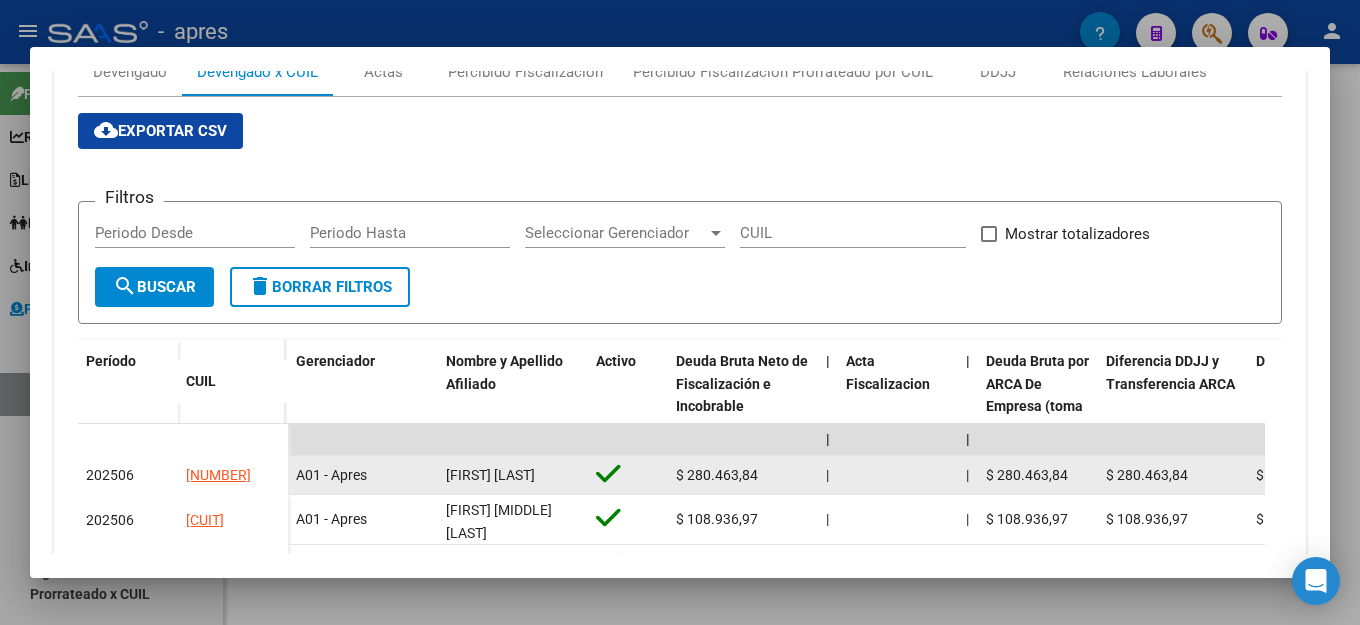 copy on "20396516692" 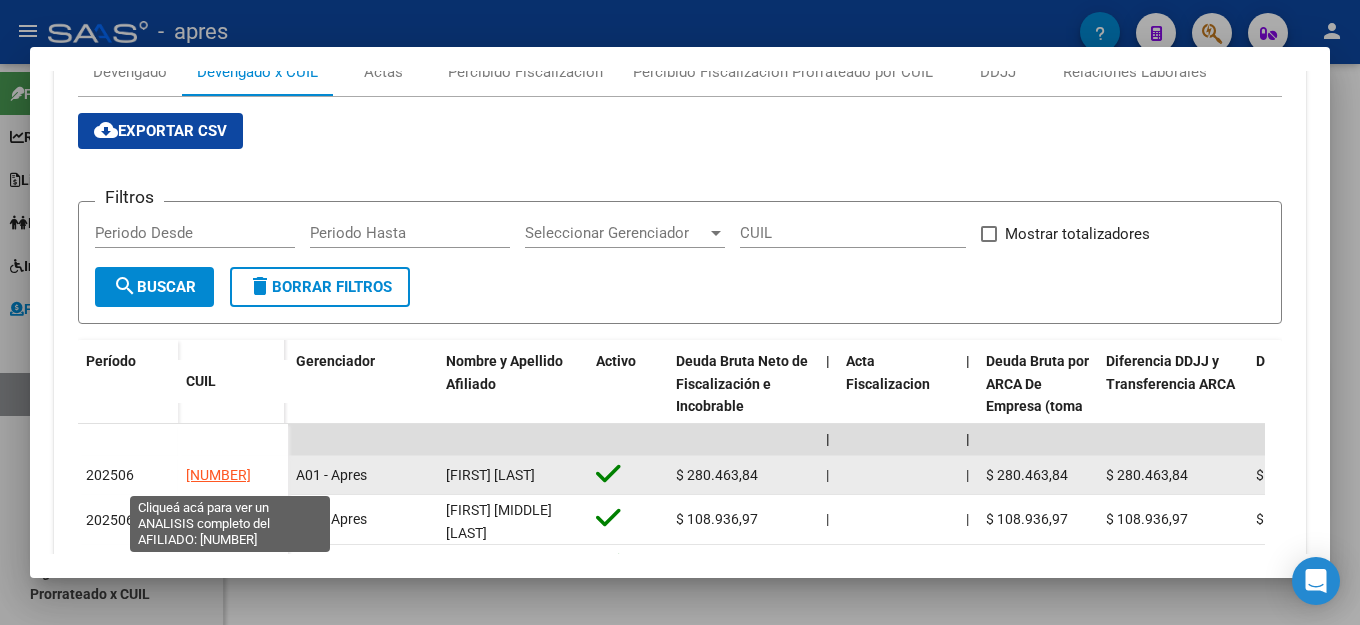 click on "20396516692" 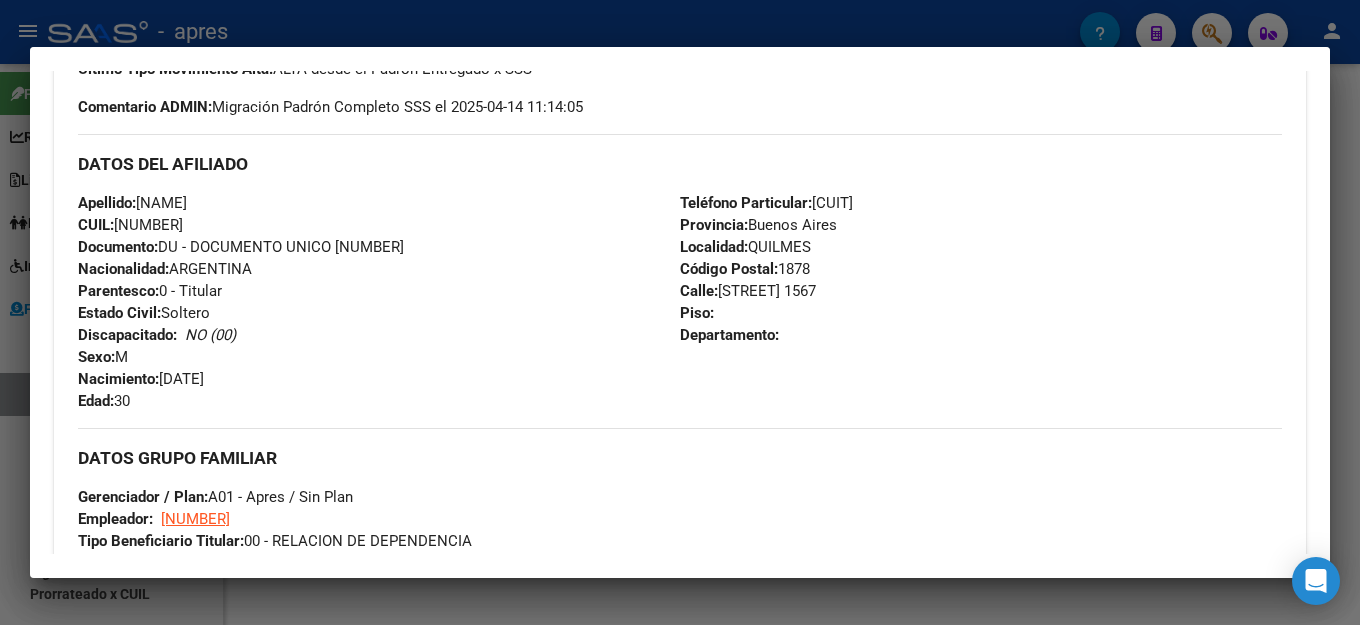 scroll, scrollTop: 200, scrollLeft: 0, axis: vertical 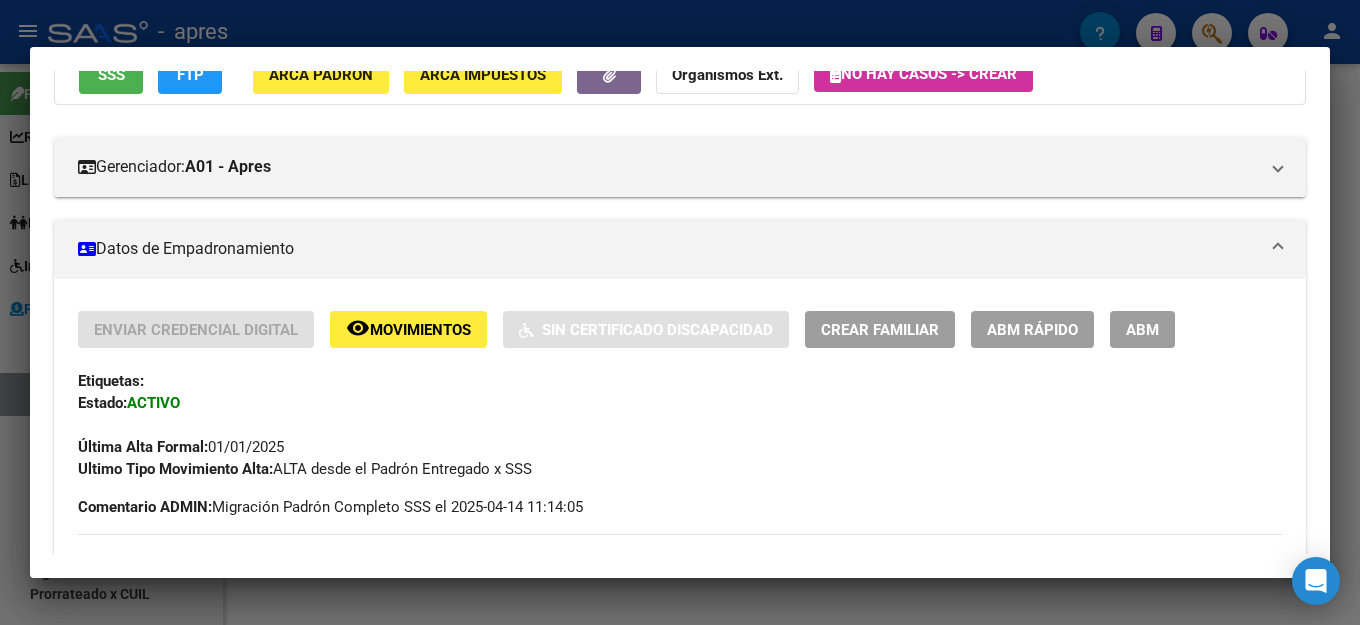 click on "Datos de Empadronamiento" at bounding box center (680, 249) 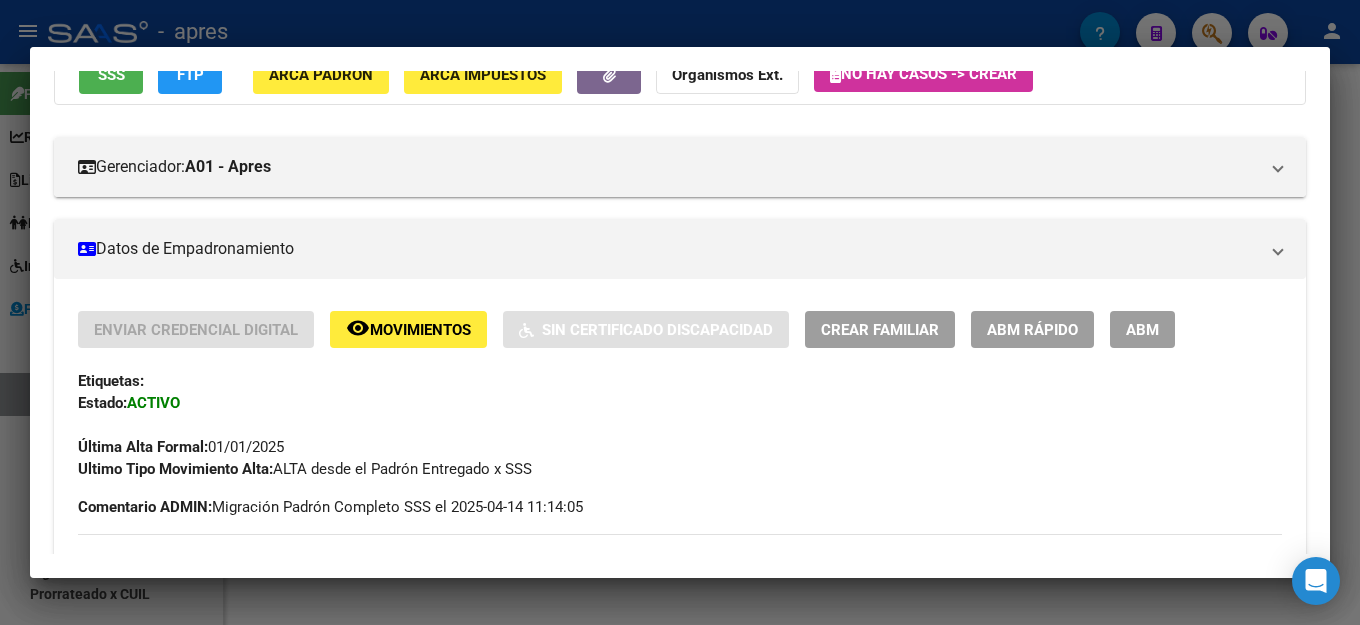 scroll, scrollTop: 188, scrollLeft: 0, axis: vertical 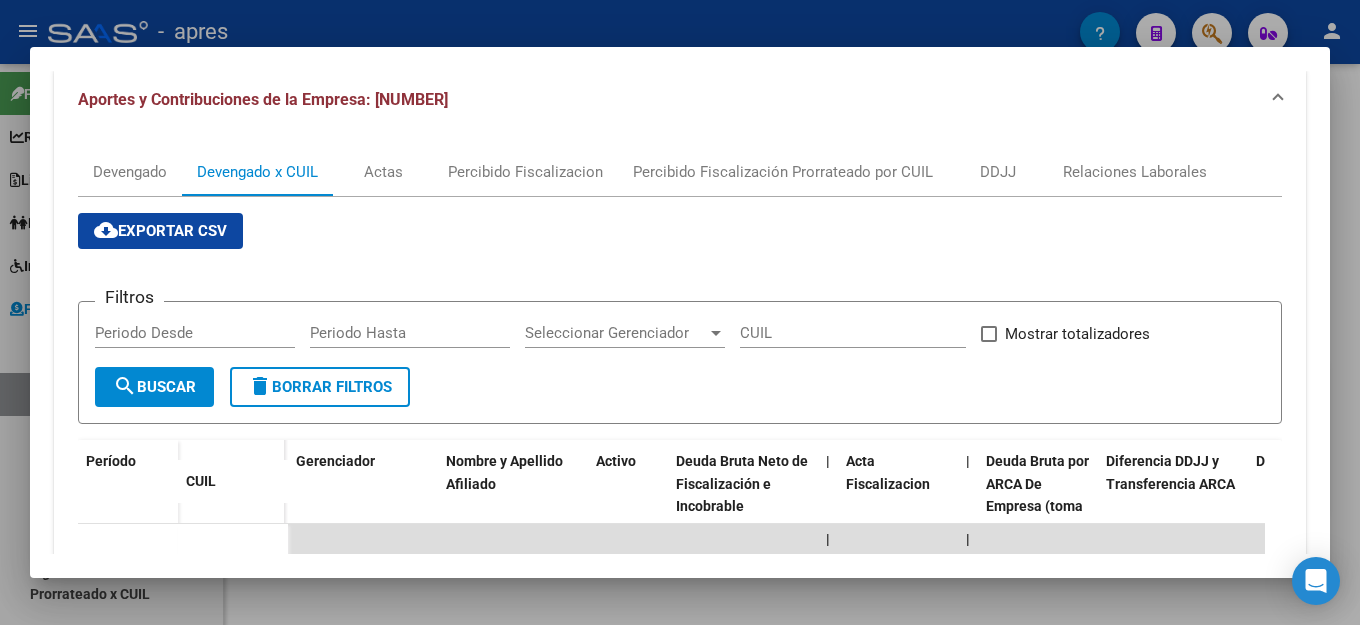 click on "Devengado Devengado x CUIL Actas Percibido Fiscalizacion Percibido Fiscalización Prorrateado por CUIL DDJJ Relaciones Laborales cloud_download  Exportar CSV  Filtros   Periodo Desde    Periodo Hasta  Seleccionar Gerenciador Seleccionar Gerenciador CUIL   Mostrar totalizadores search  Buscar  delete  Borrar Filtros  Período CUIL Gerenciador Nombre y Apellido Afiliado Activo Deuda Bruta Neto de Fiscalización e Incobrable | Acta Fiscalizacion | Deuda Bruta por ARCA De Empresa (toma en cuenta todos los afiliados) Diferencia DDJJ y Transferencia ARCA  DJ Total Total Transferido Bruto | Deuda Aporte DJ Aporte Total Transferido Aporte | Deuda Contribucion DJ Contribucion Total Trf Contribucion (prorateada) | Intereses Contribución (prorateada) Intereses Aporte (prorateada) | Contribucion Empresa Contribucion Intereses Empresa Aporte Intereses Empresa | DJ Aporte Total DJ Aporte DJ Aporte Adicional DJ Aporte Adherentes | DJ Contribición Total DJ Contribución DJ Contribucion Adicional | REMOSIMP c/Tope REM5 | |" at bounding box center (680, 604) 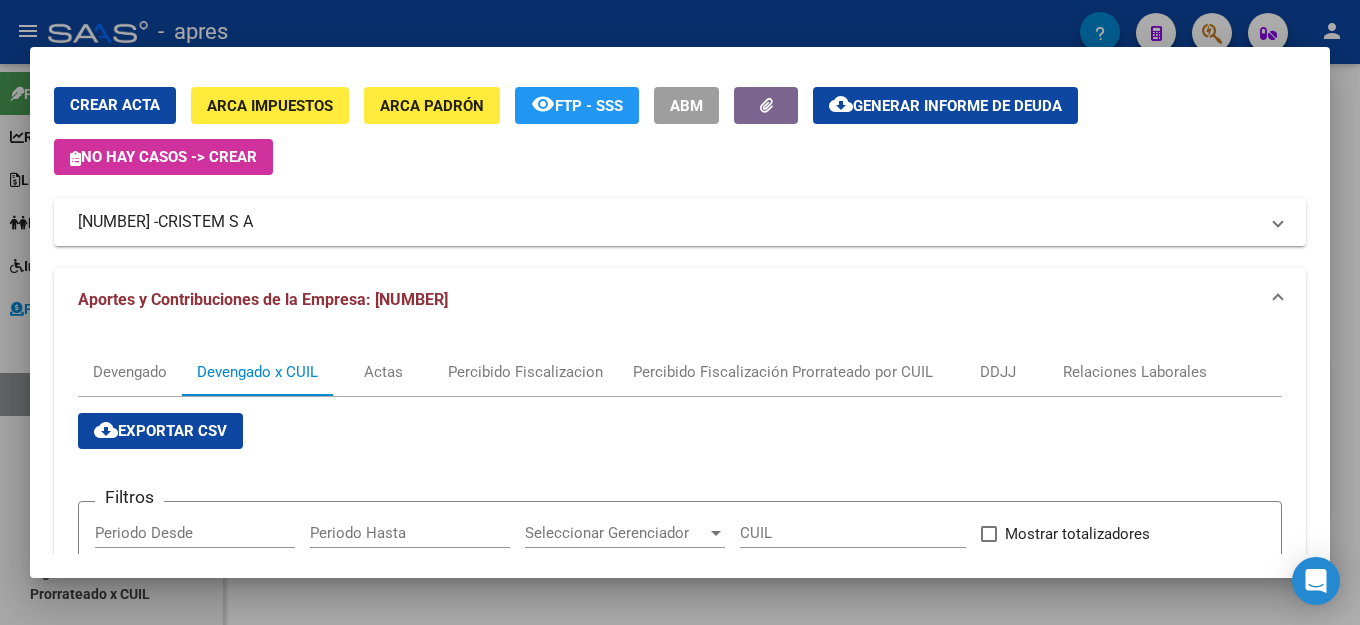 scroll, scrollTop: 0, scrollLeft: 0, axis: both 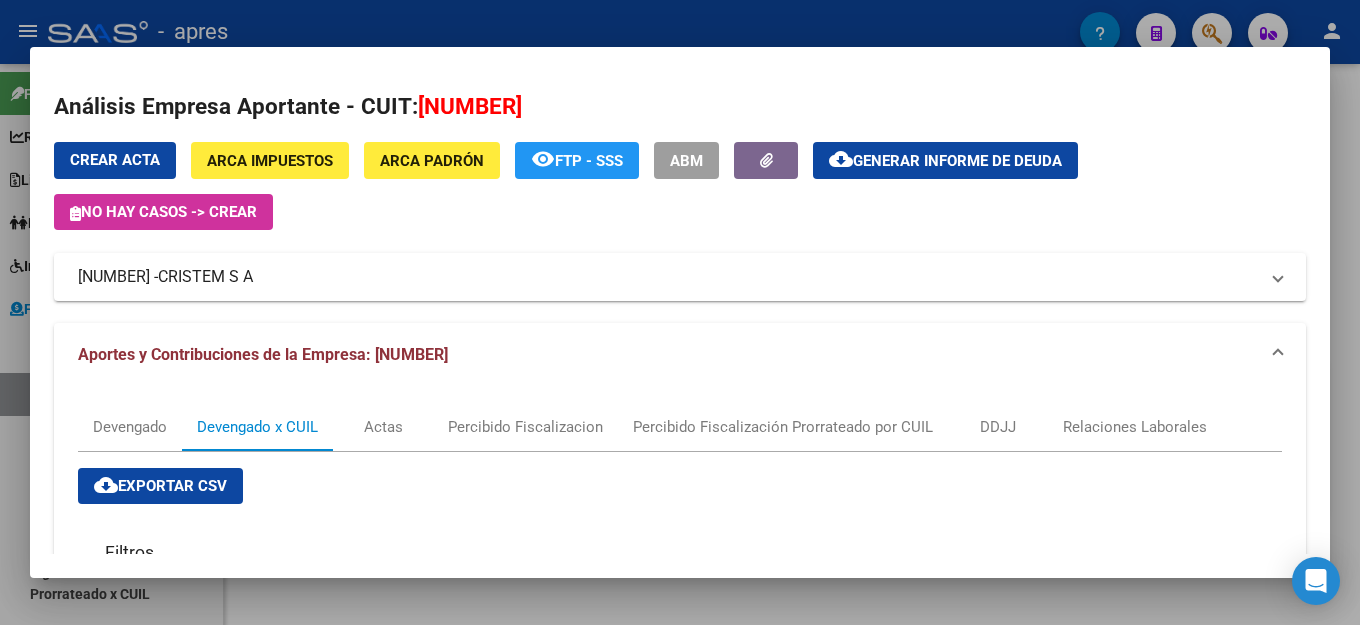 click on "Crear Acta ARCA Impuestos ARCA Padrón remove_red_eye  FTP - SSS  ABM  cloud_download  Generar informe de deuda   No hay casos -> Crear
30549738644 -   CRISTEM S A Telefono:  4250- 2945 Mail:  n.lagoria@cristem.com.ar Observaciones:  Referente: Sra Natividad. Provincia:  Buenos Aires Localidad:  QUILMES Calle:  RODOLFO LOPEZ Numero:  2539 Dpto:" at bounding box center (680, 221) 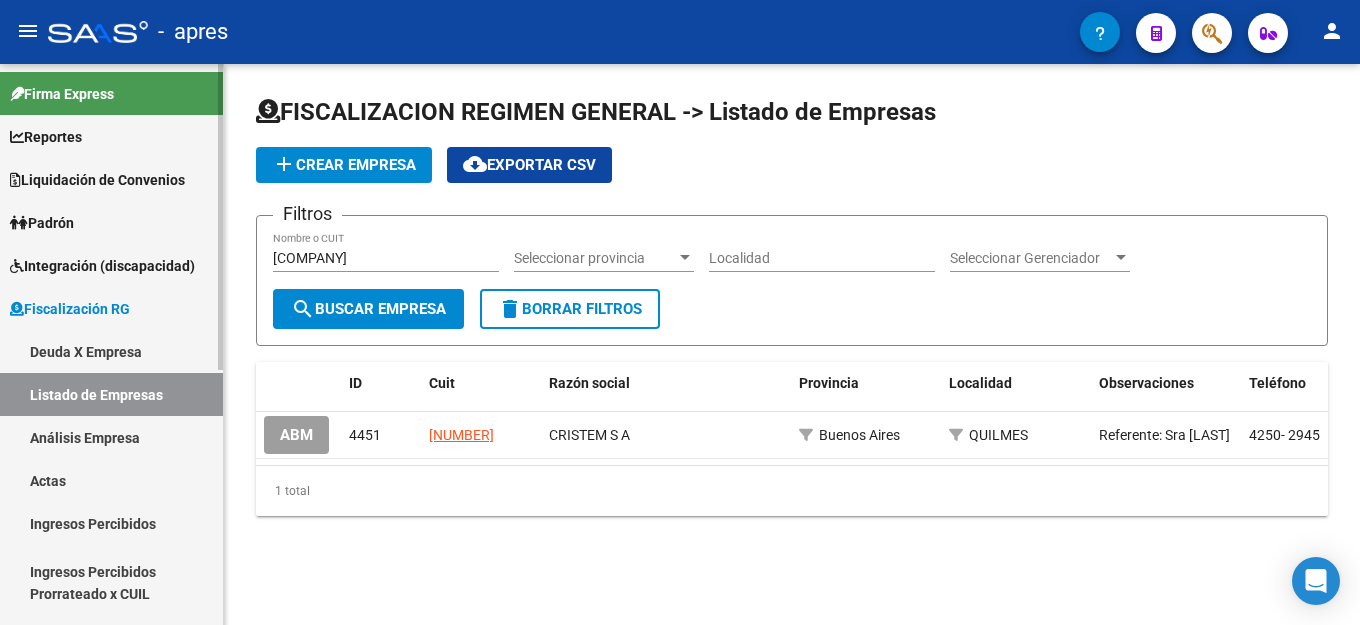 scroll, scrollTop: 300, scrollLeft: 0, axis: vertical 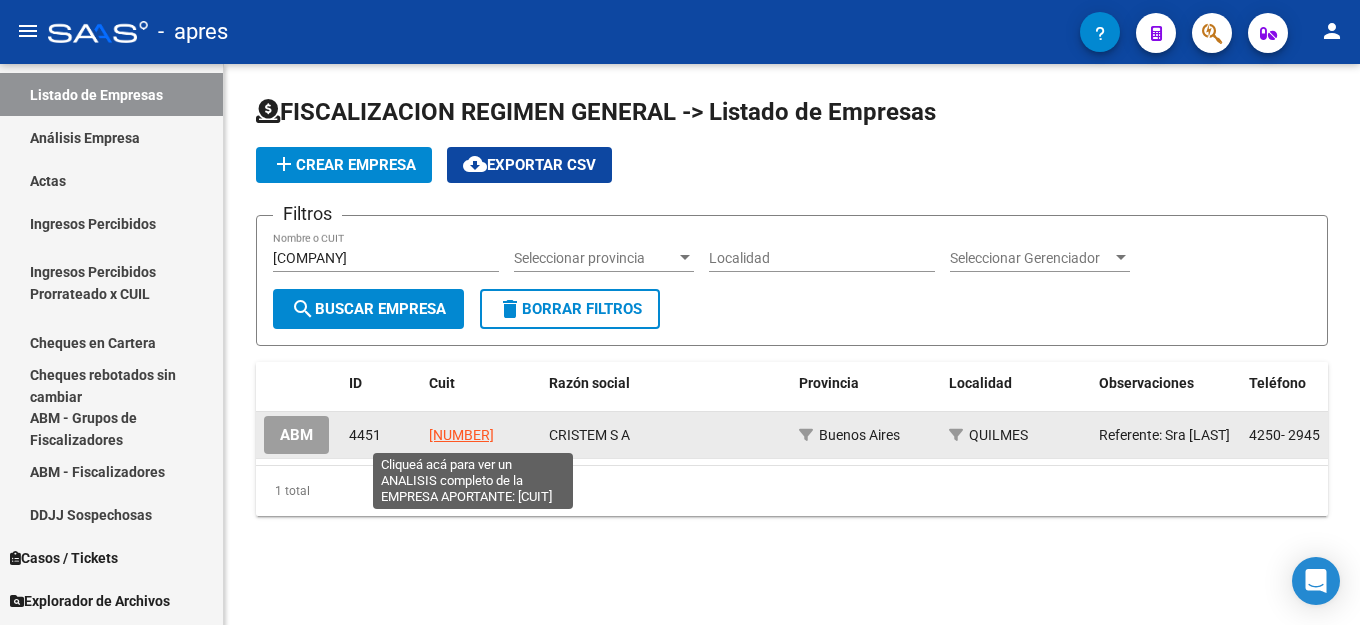 click on "30549738644" 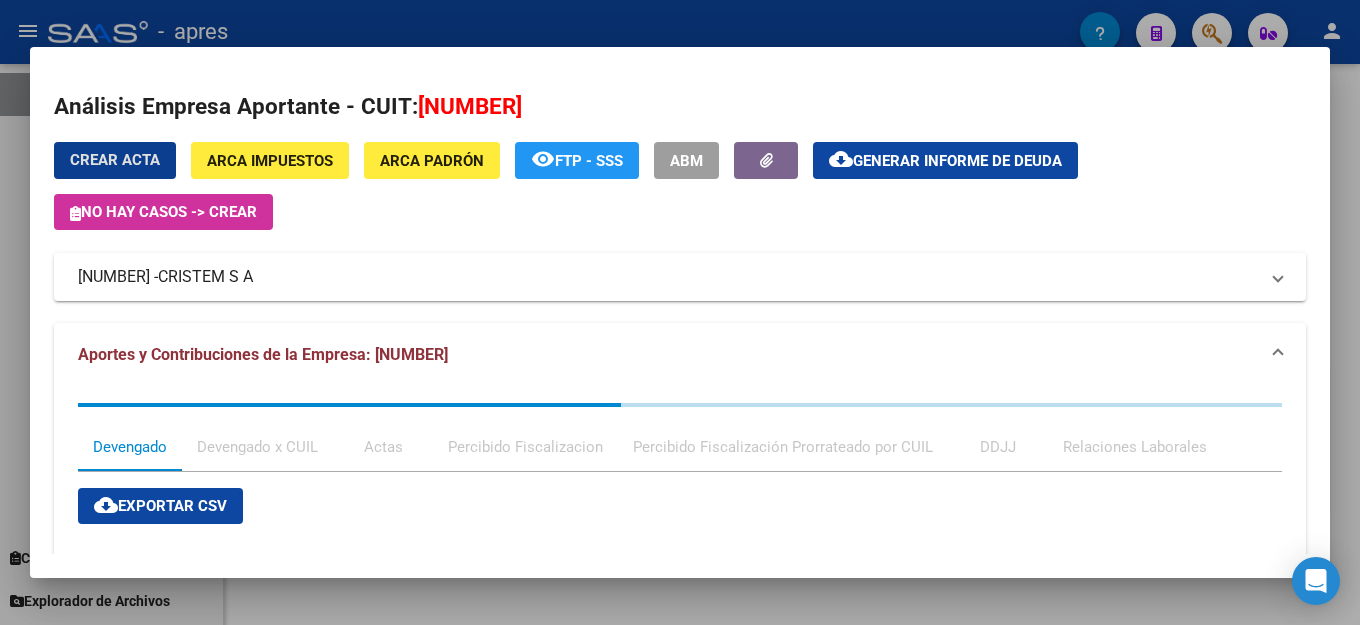 click on "Crear Acta ARCA Impuestos ARCA Padrón remove_red_eye  FTP - SSS  ABM  cloud_download  Generar informe de deuda   No hay casos -> Crear" at bounding box center [680, 186] 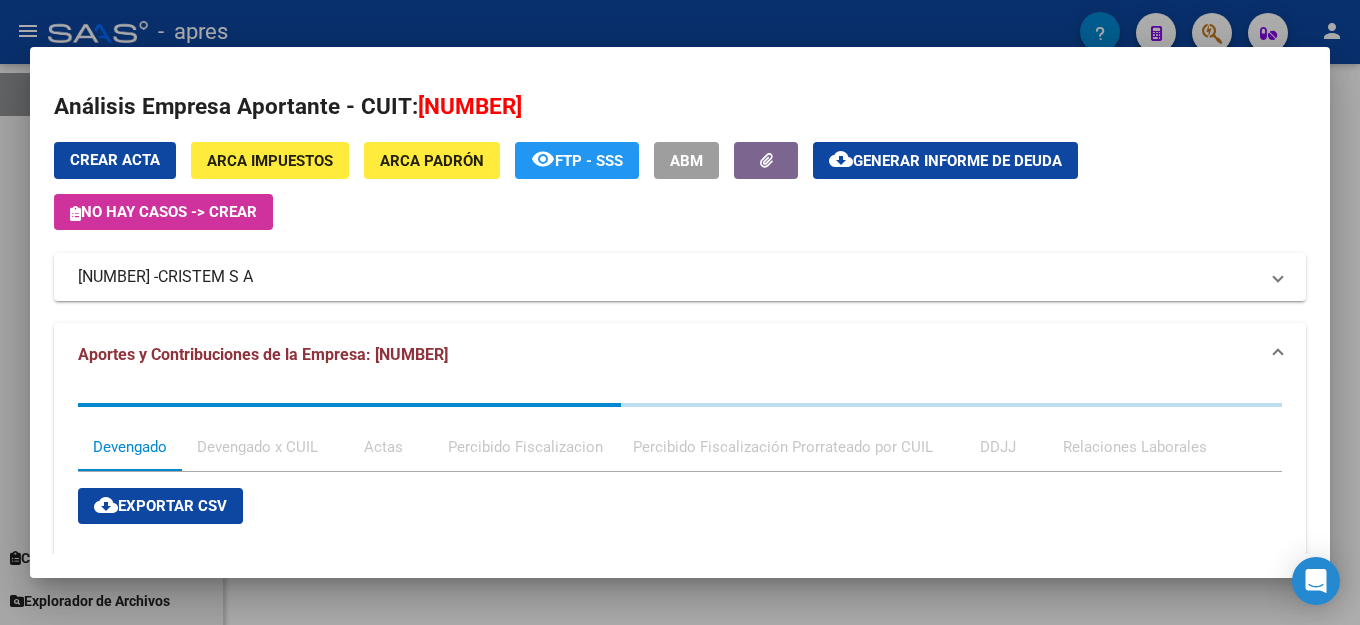 click on "ARCA Padrón" at bounding box center [432, 161] 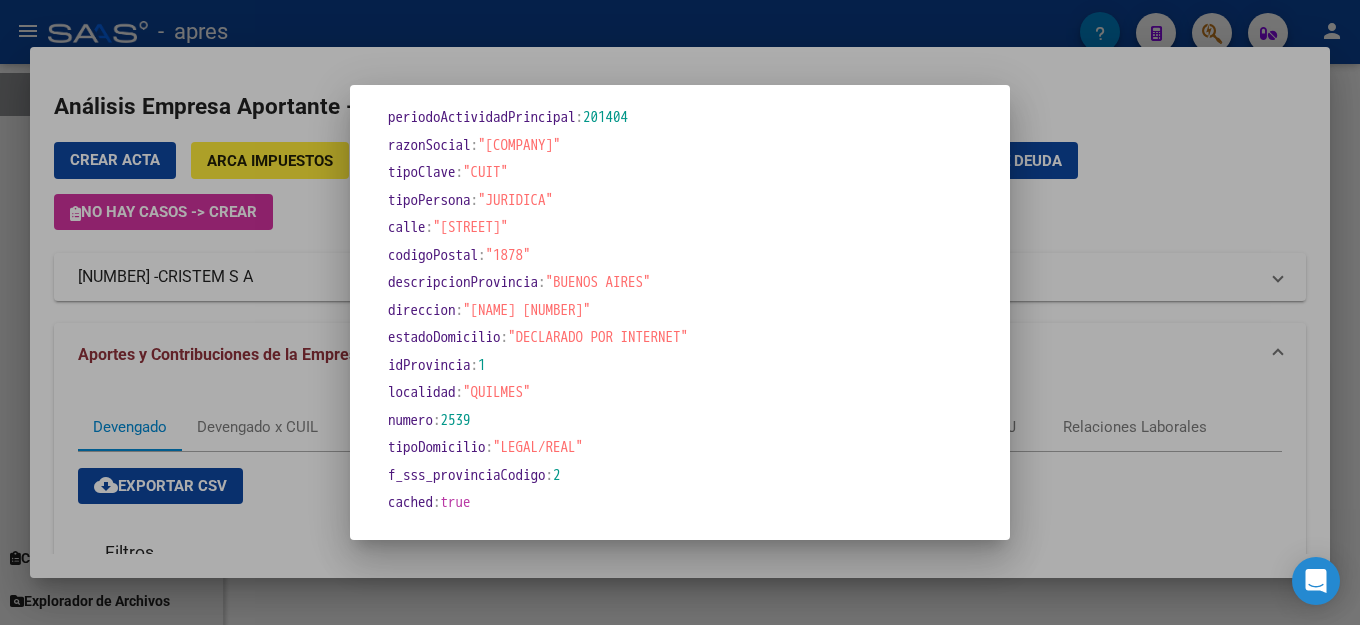 scroll, scrollTop: 851, scrollLeft: 0, axis: vertical 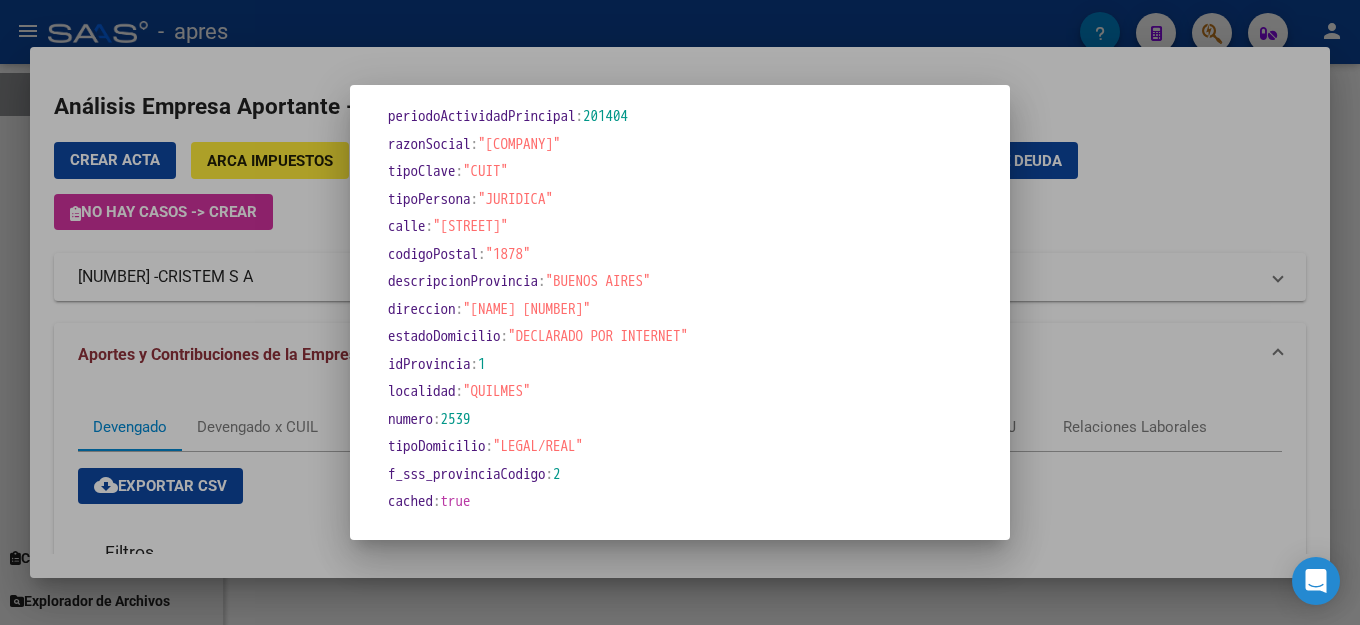 click on "tipoPersona :  "JURIDICA"" at bounding box center (663, 199) 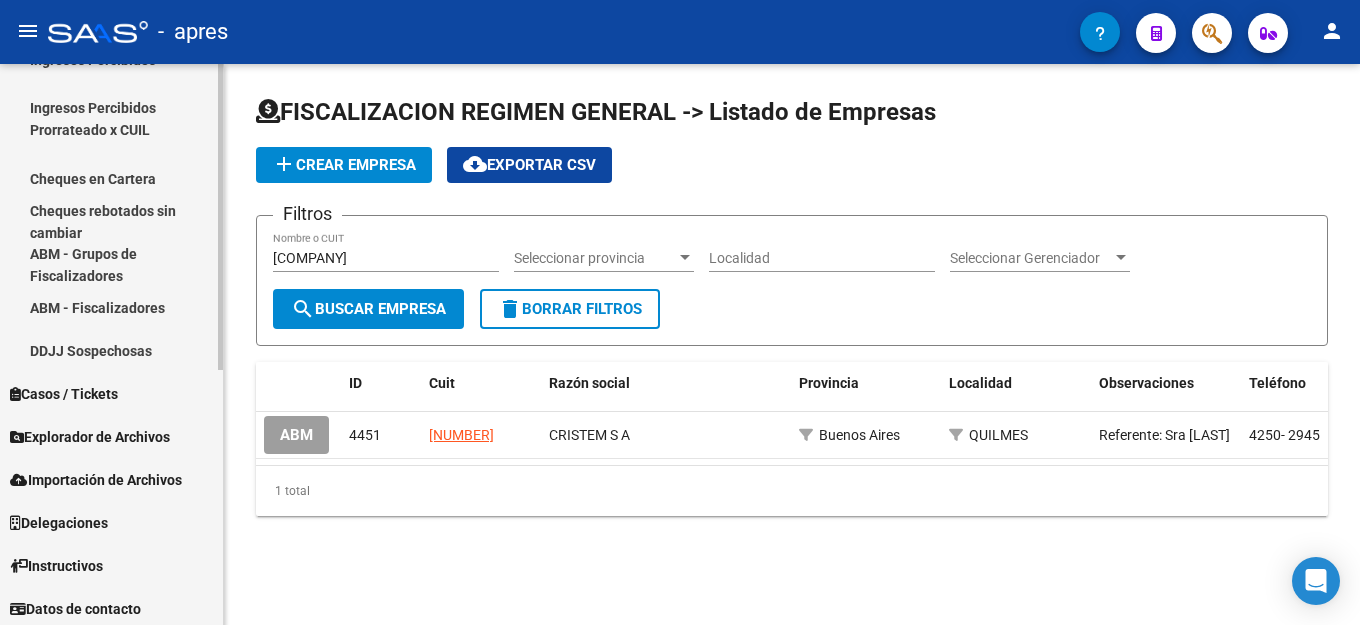 scroll, scrollTop: 469, scrollLeft: 0, axis: vertical 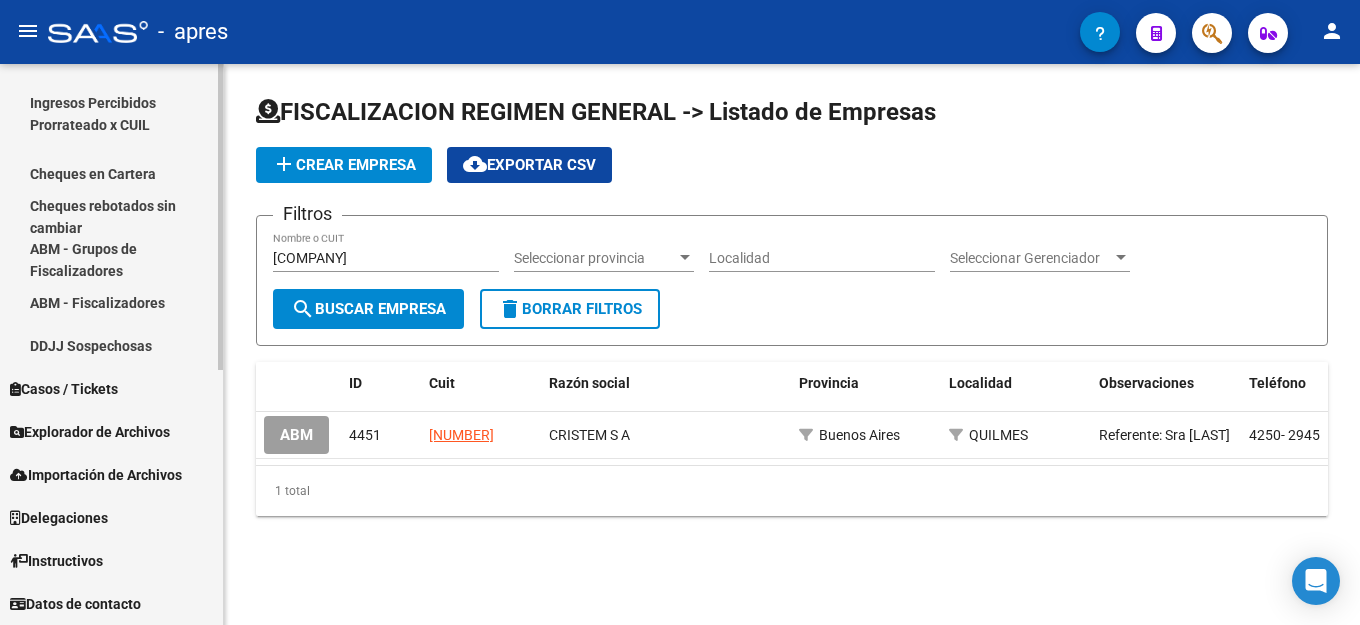 click on "Casos / Tickets" at bounding box center (64, 389) 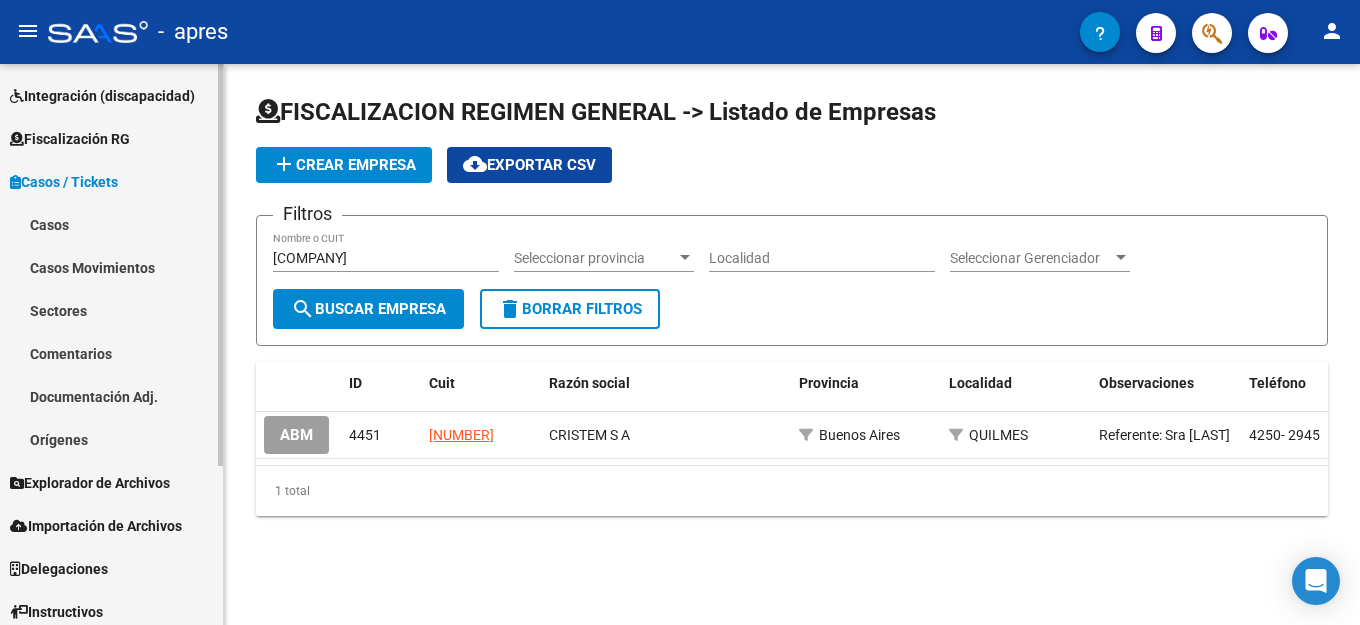 scroll, scrollTop: 121, scrollLeft: 0, axis: vertical 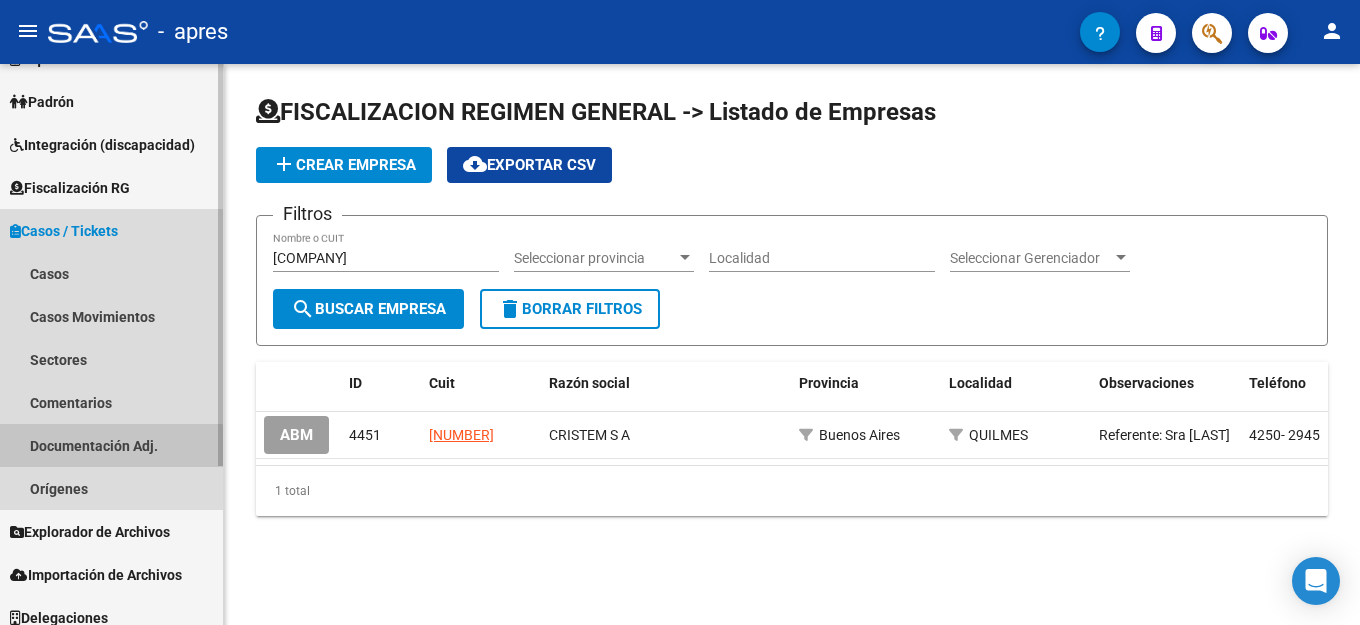 click on "Documentación Adj." at bounding box center (111, 445) 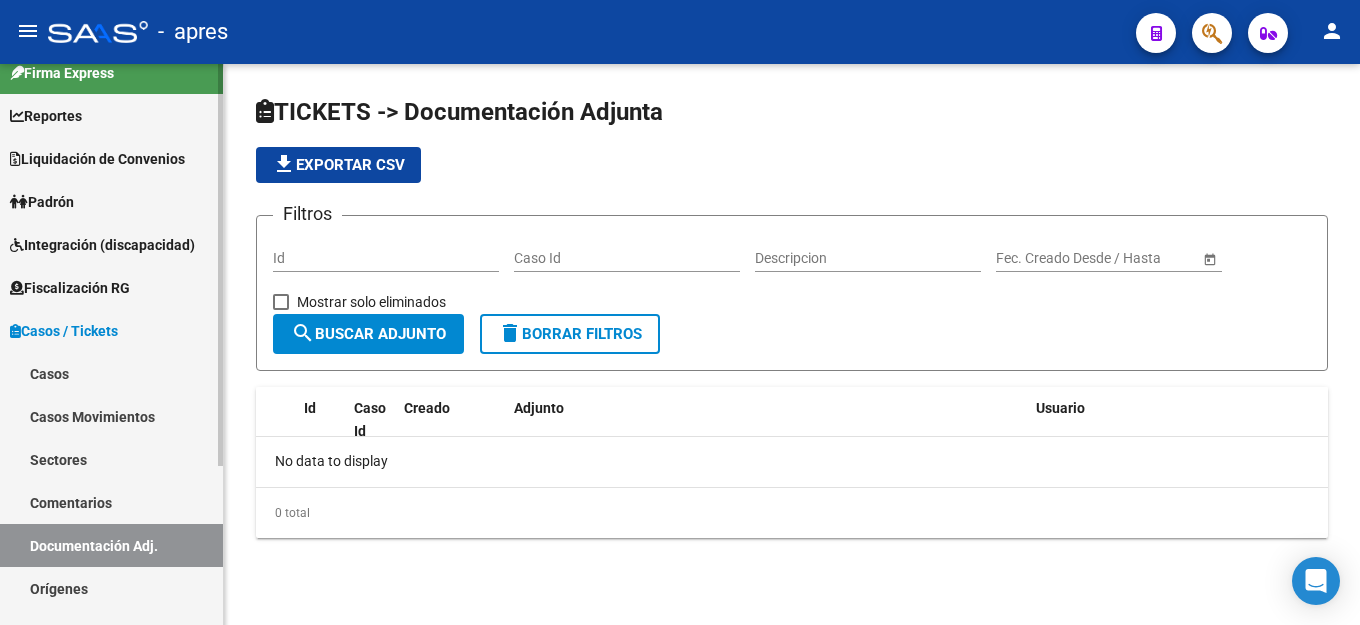 scroll, scrollTop: 0, scrollLeft: 0, axis: both 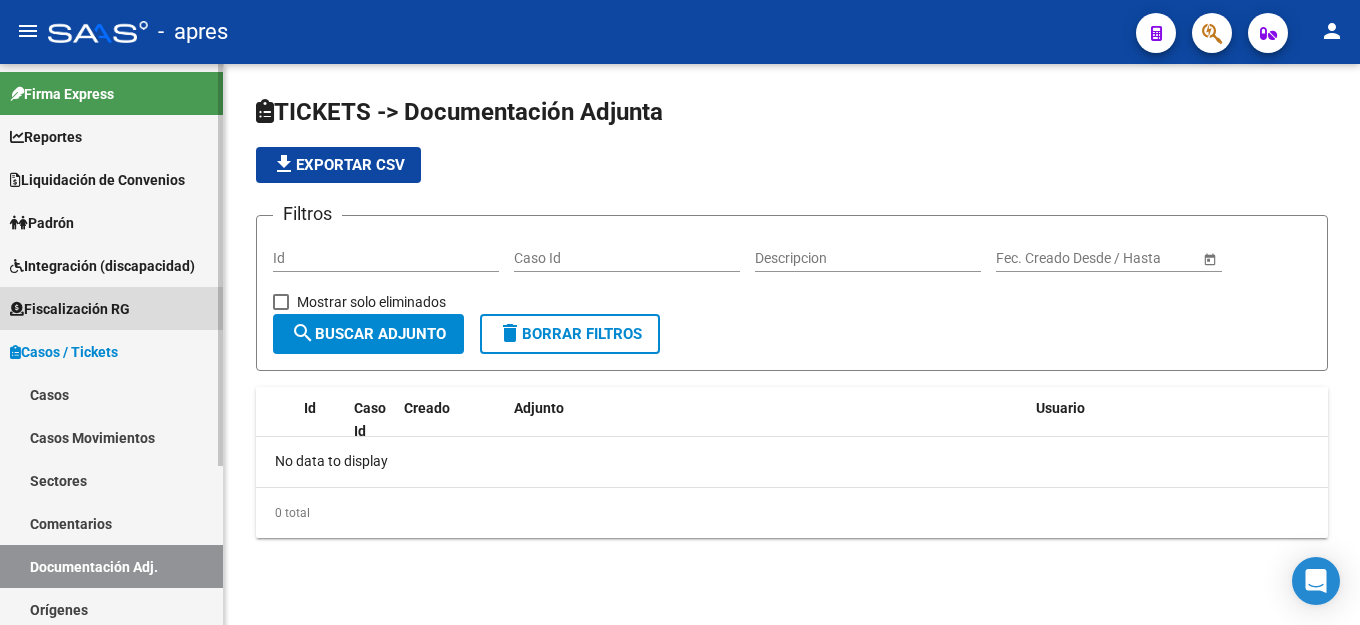 click on "Fiscalización RG" at bounding box center [70, 309] 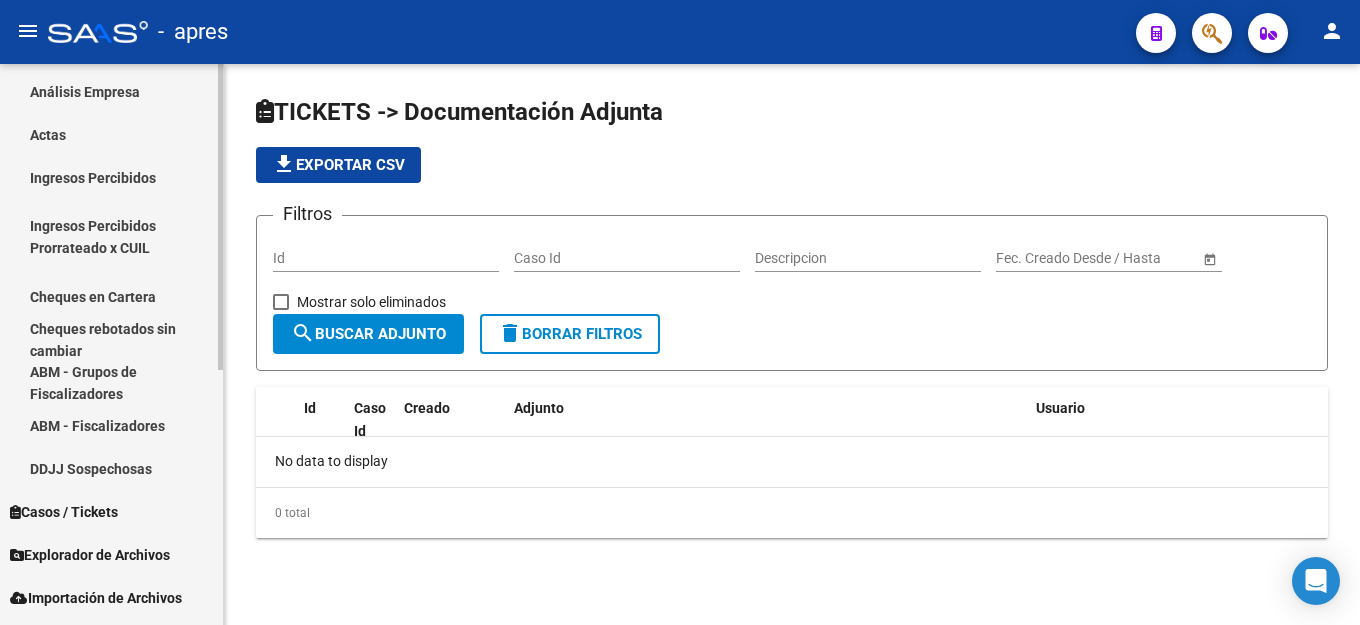 scroll, scrollTop: 400, scrollLeft: 0, axis: vertical 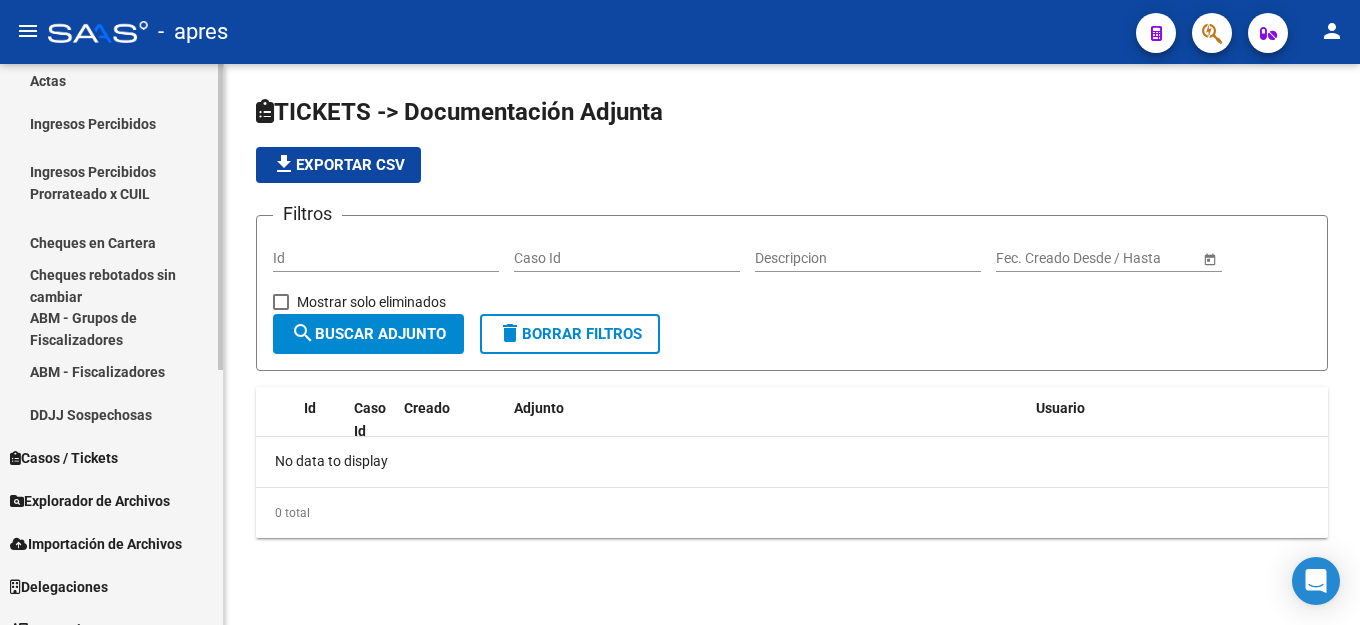click on "Cheques en Cartera" at bounding box center [111, 242] 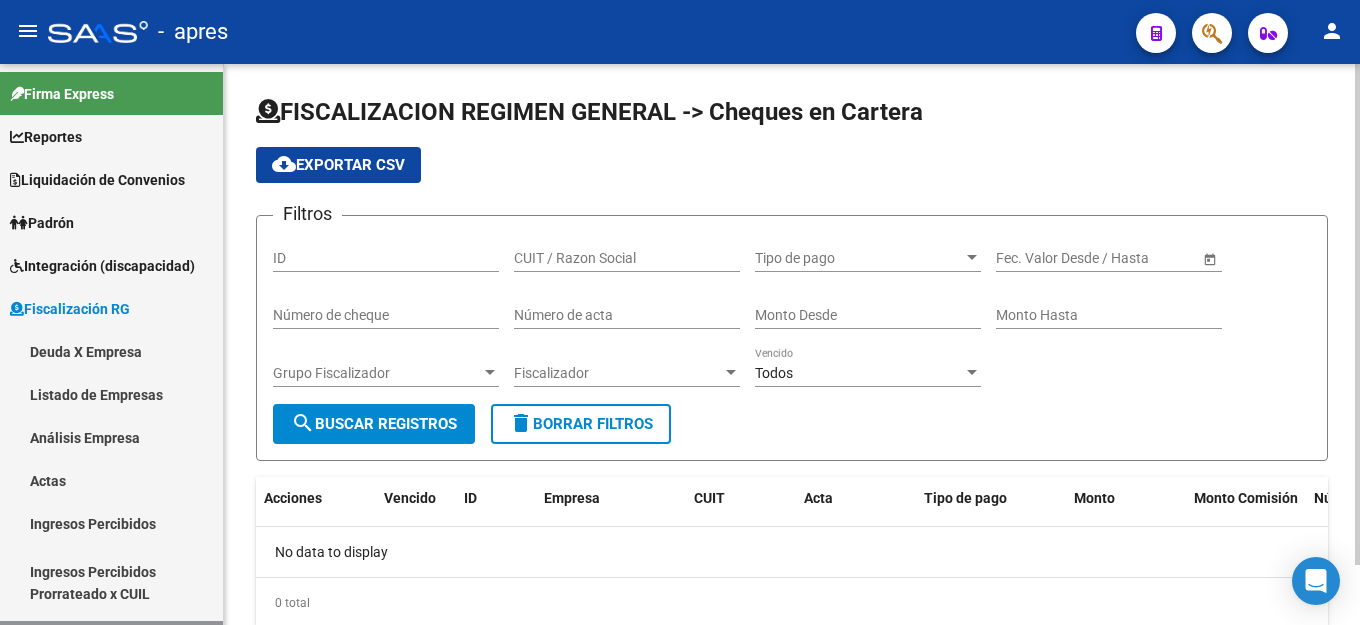 scroll, scrollTop: 0, scrollLeft: 0, axis: both 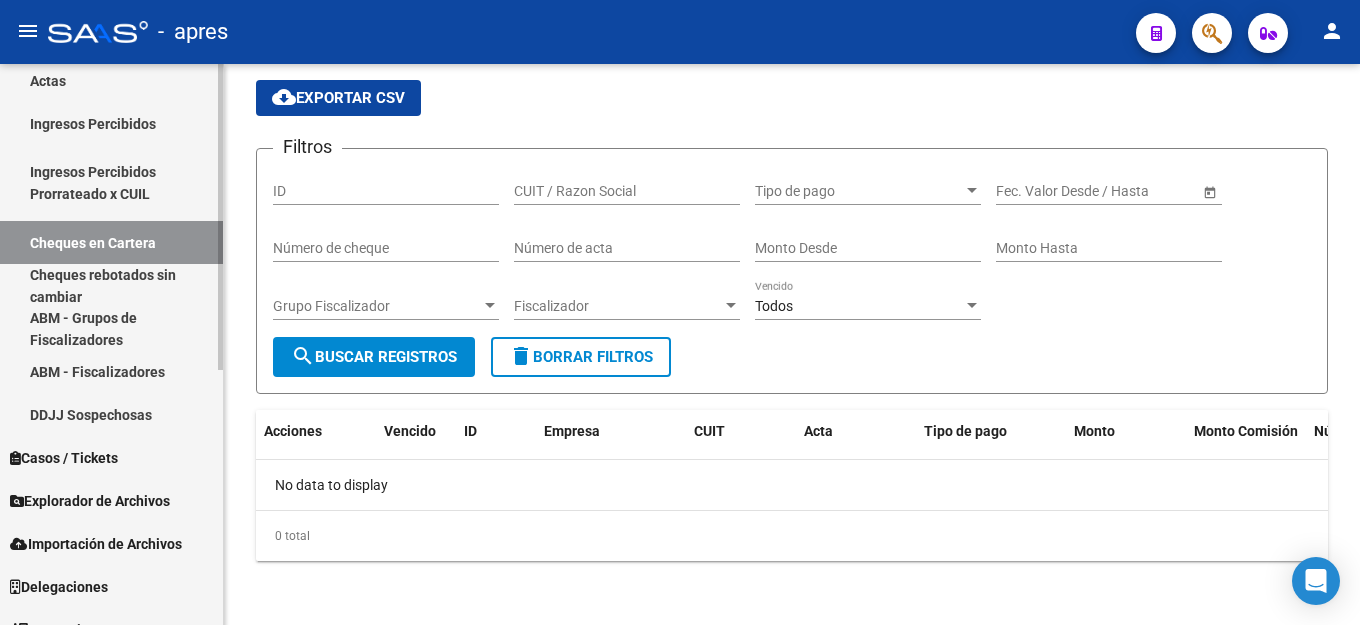 click on "ABM - Fiscalizadores" at bounding box center (111, 371) 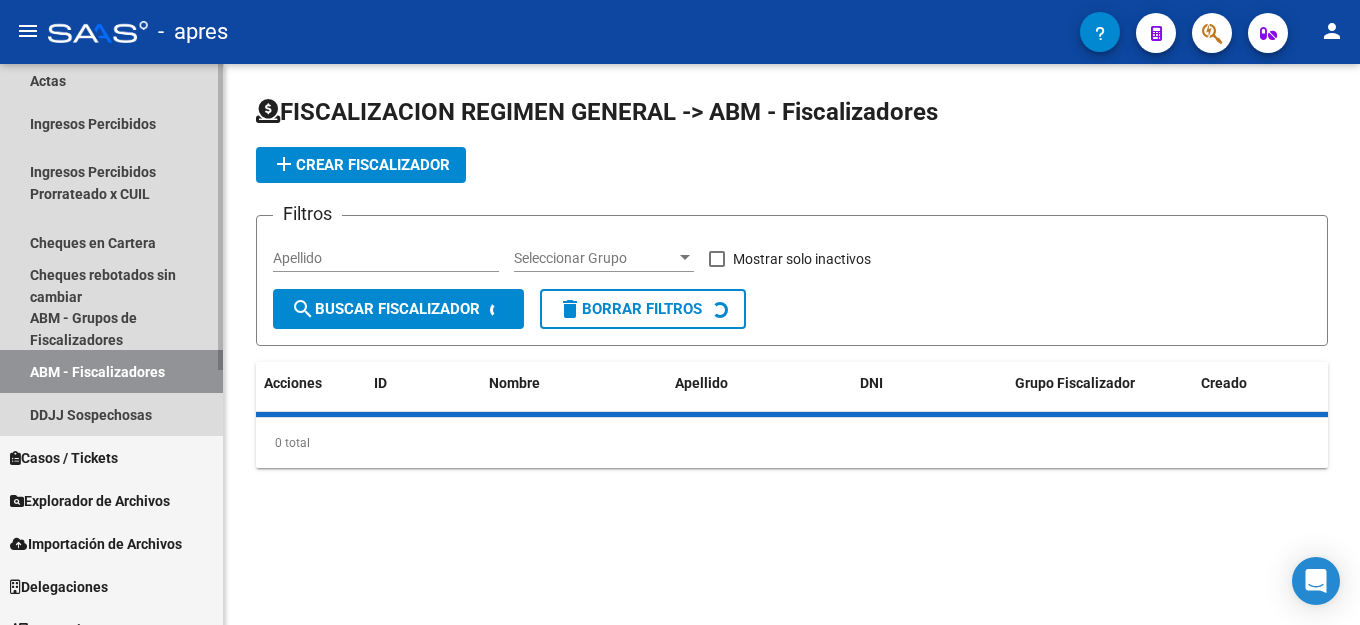 scroll, scrollTop: 0, scrollLeft: 0, axis: both 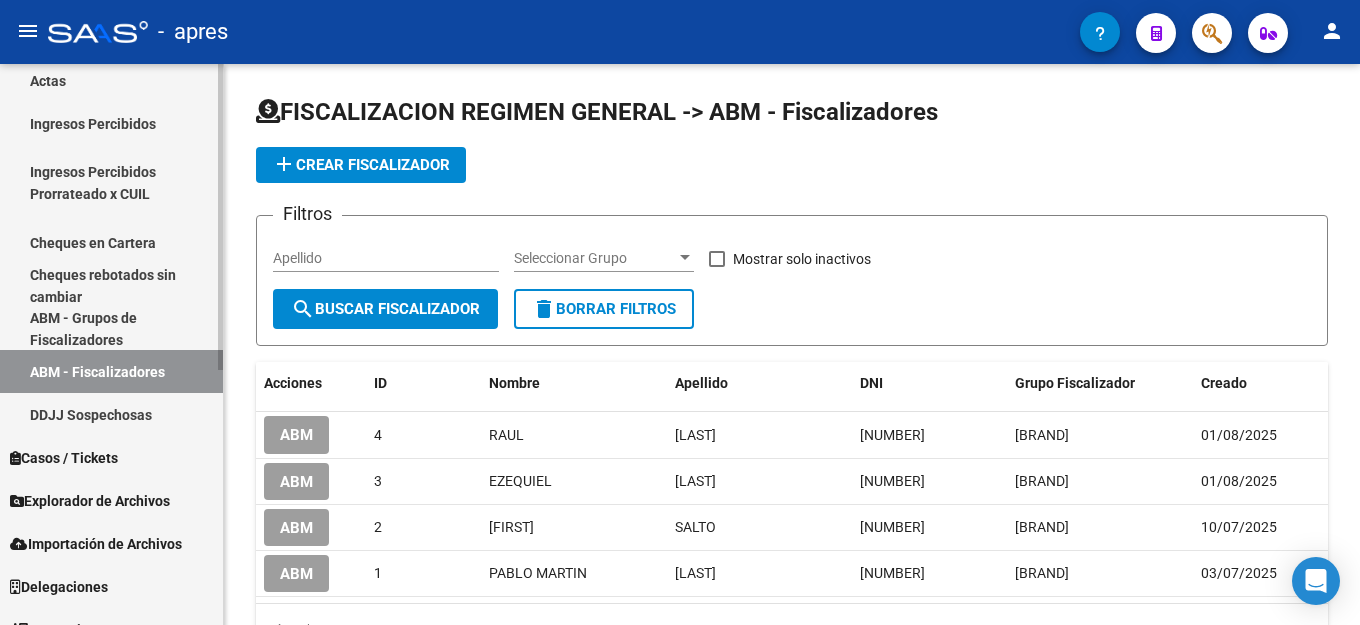 click on "ABM - Grupos de Fiscalizadores" at bounding box center (111, 328) 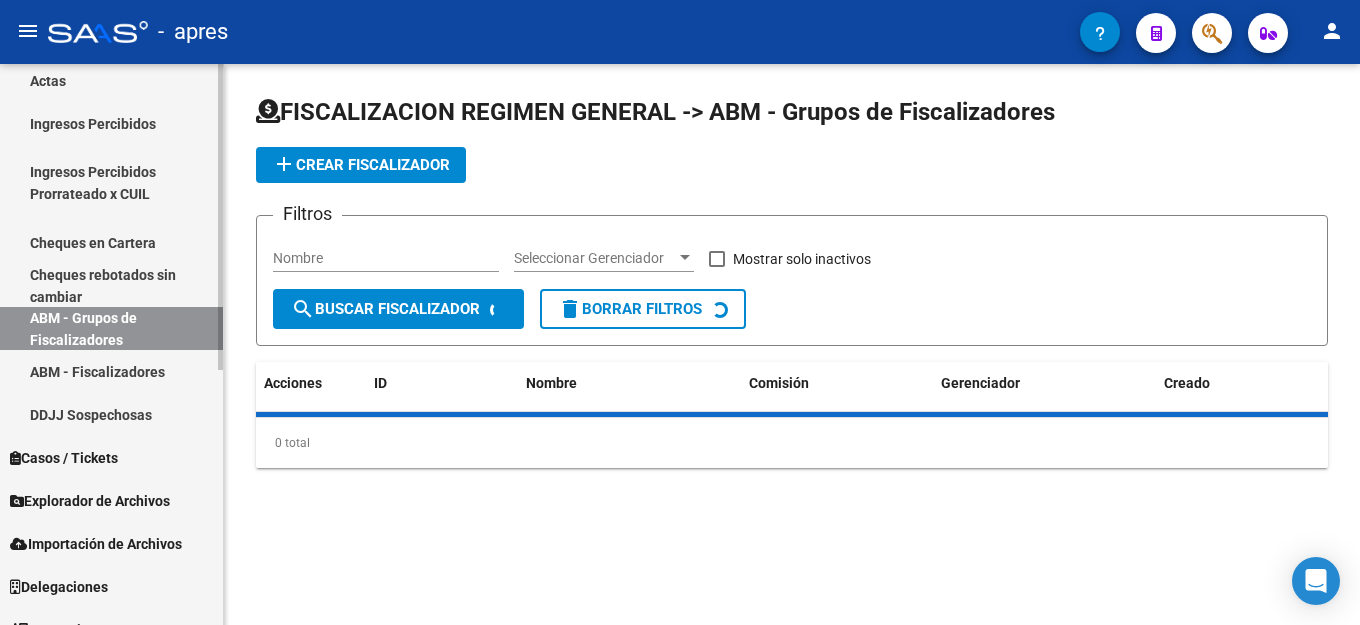 click on "Cheques rebotados sin cambiar" at bounding box center (111, 285) 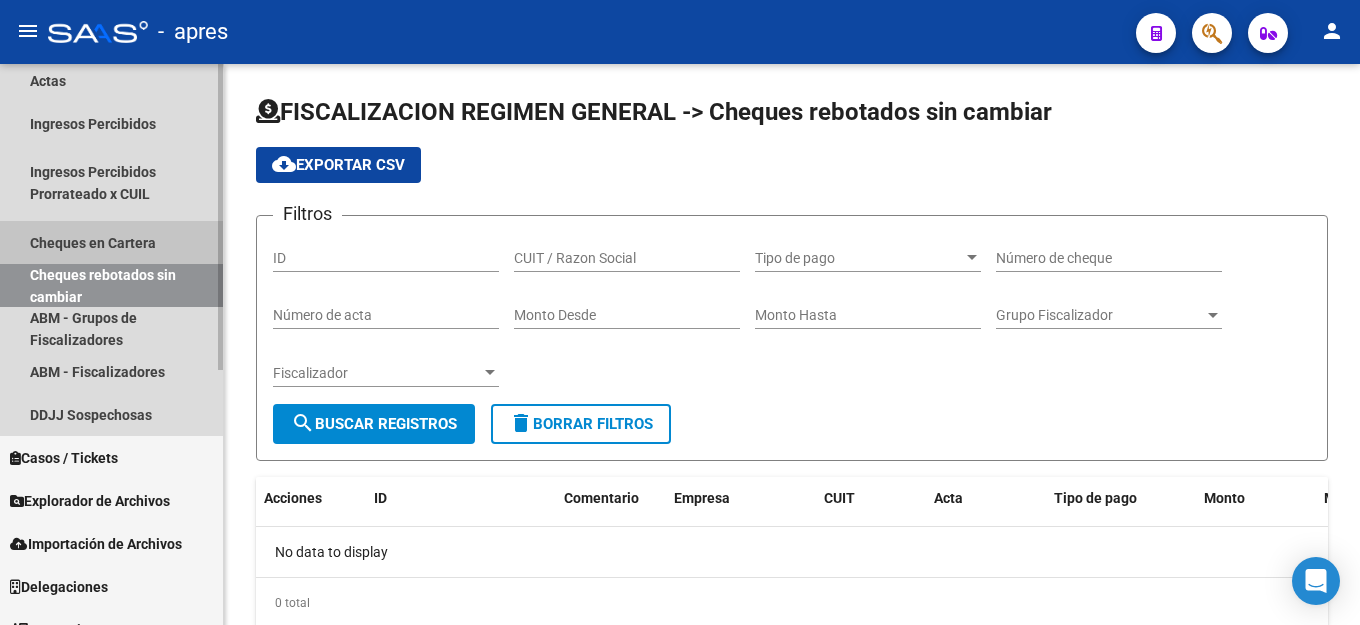 click on "Cheques en Cartera" at bounding box center [111, 242] 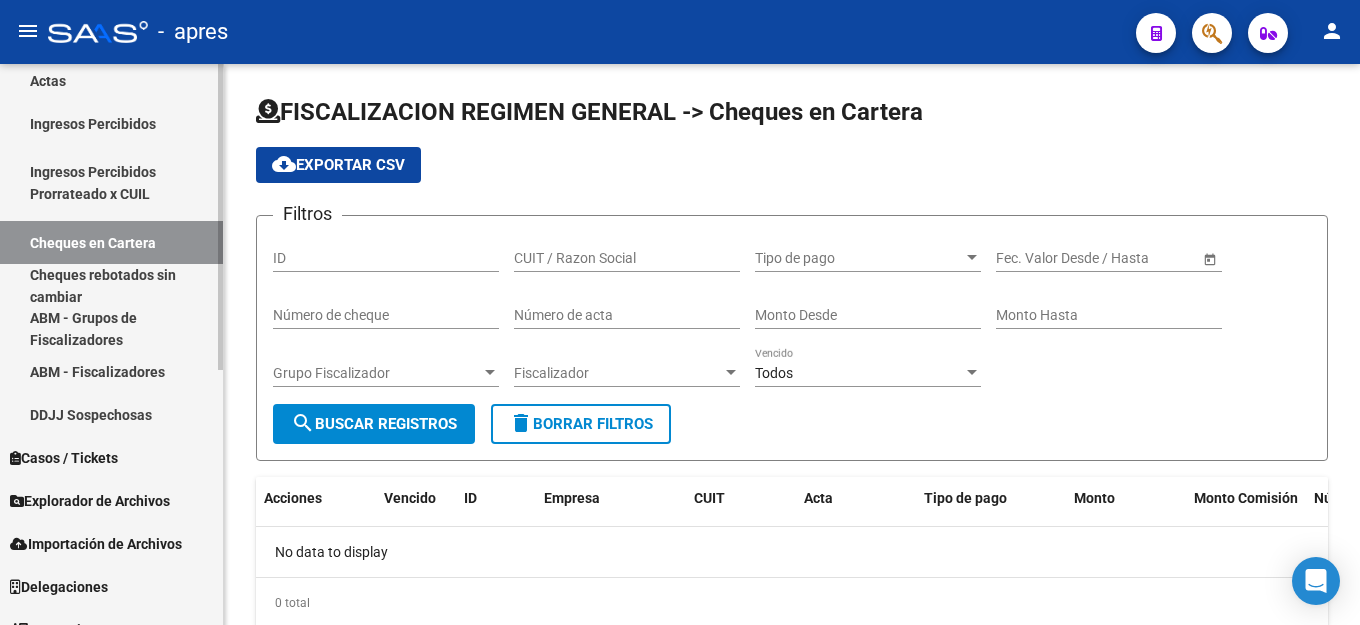 click on "Ingresos Percibidos Prorrateado x CUIL" at bounding box center (111, 183) 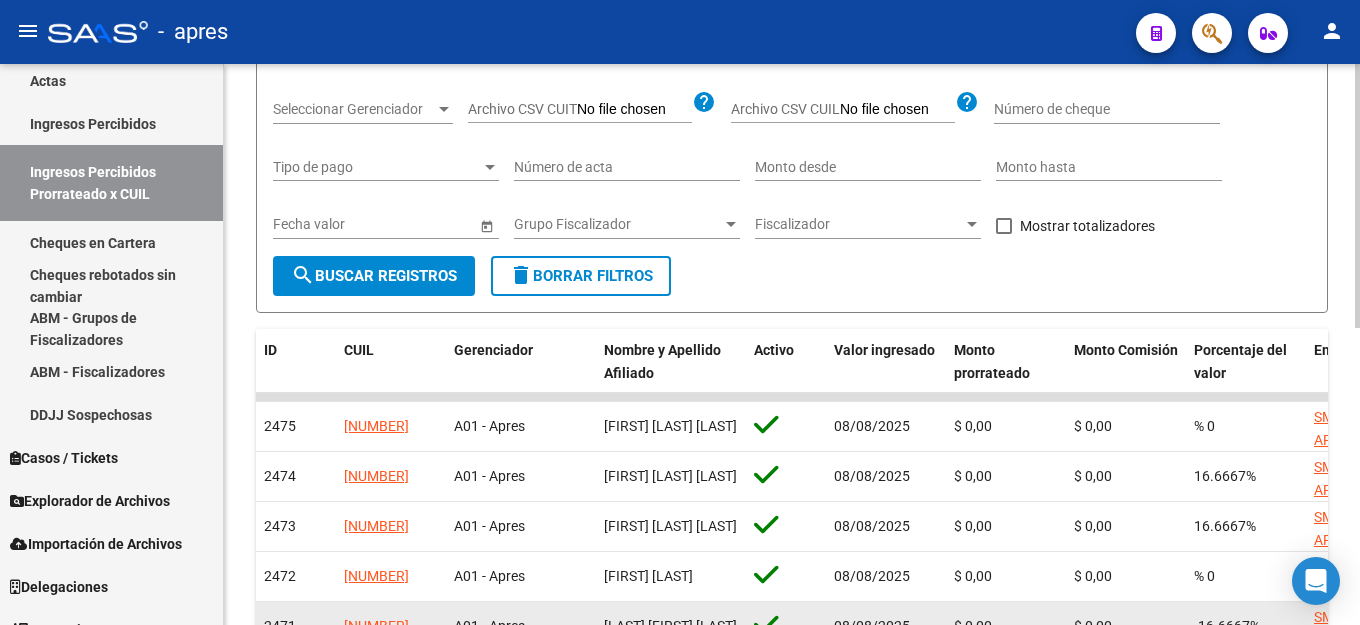 scroll, scrollTop: 400, scrollLeft: 0, axis: vertical 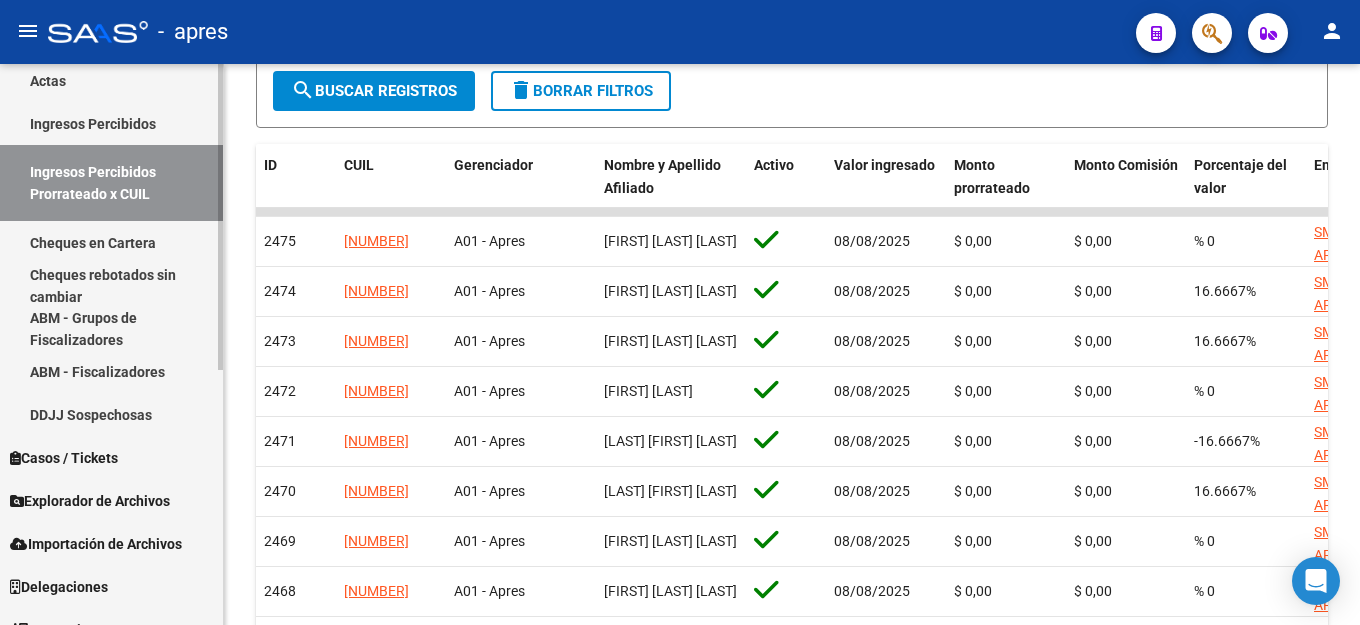 click on "Cheques en Cartera" at bounding box center [111, 242] 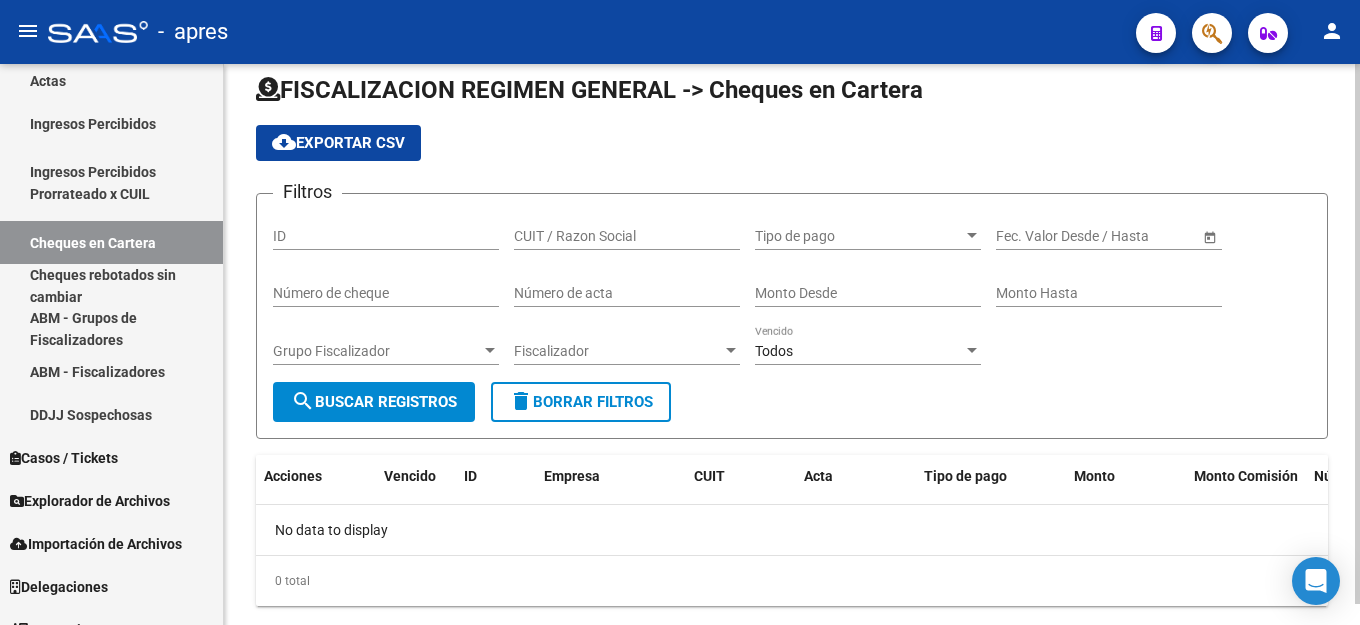 scroll, scrollTop: 67, scrollLeft: 0, axis: vertical 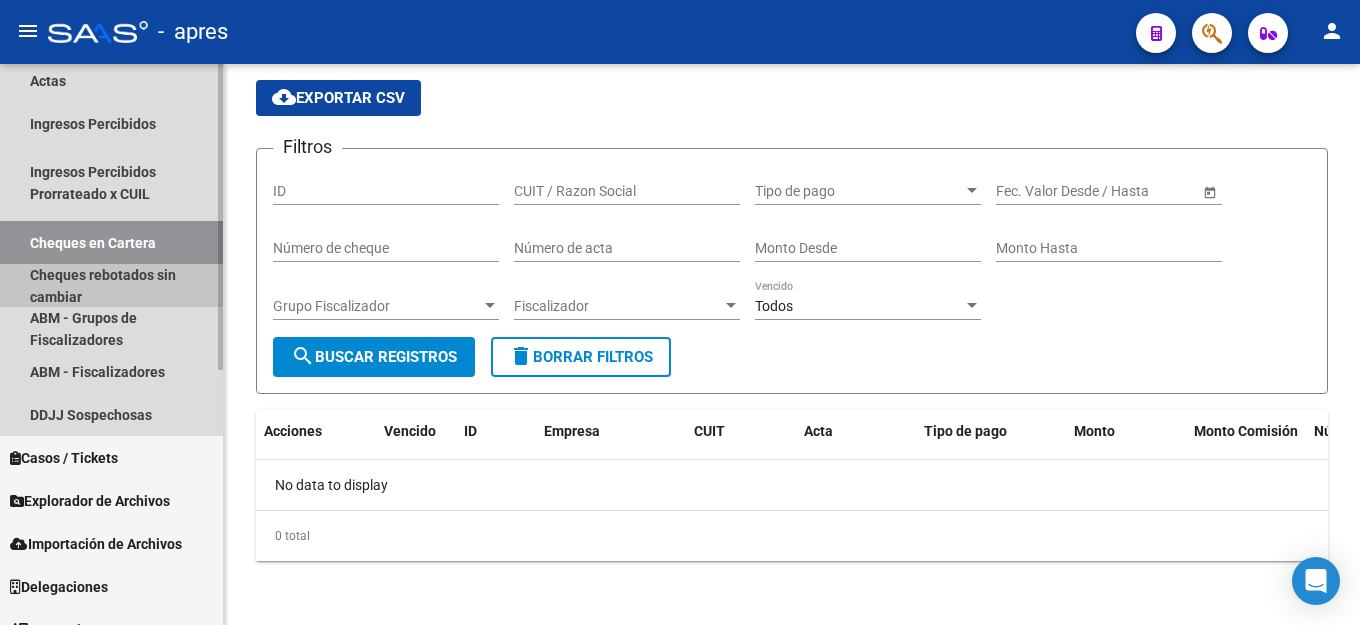 click on "Cheques rebotados sin cambiar" at bounding box center (111, 285) 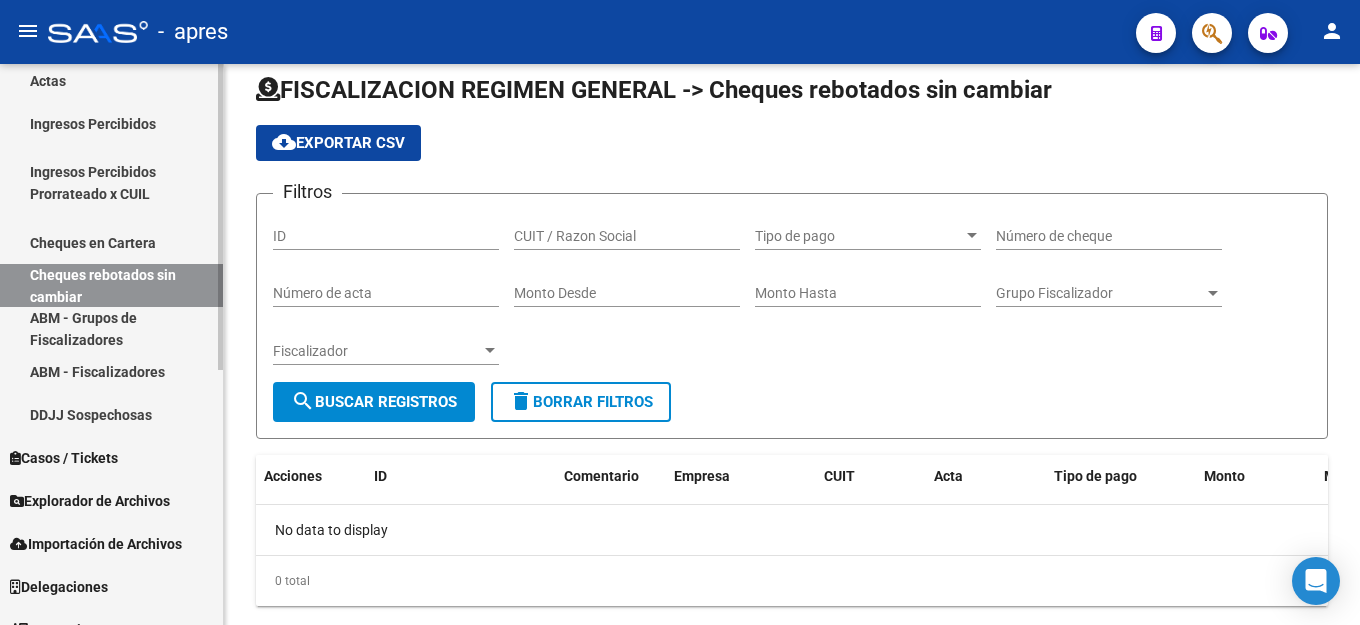 scroll, scrollTop: 67, scrollLeft: 0, axis: vertical 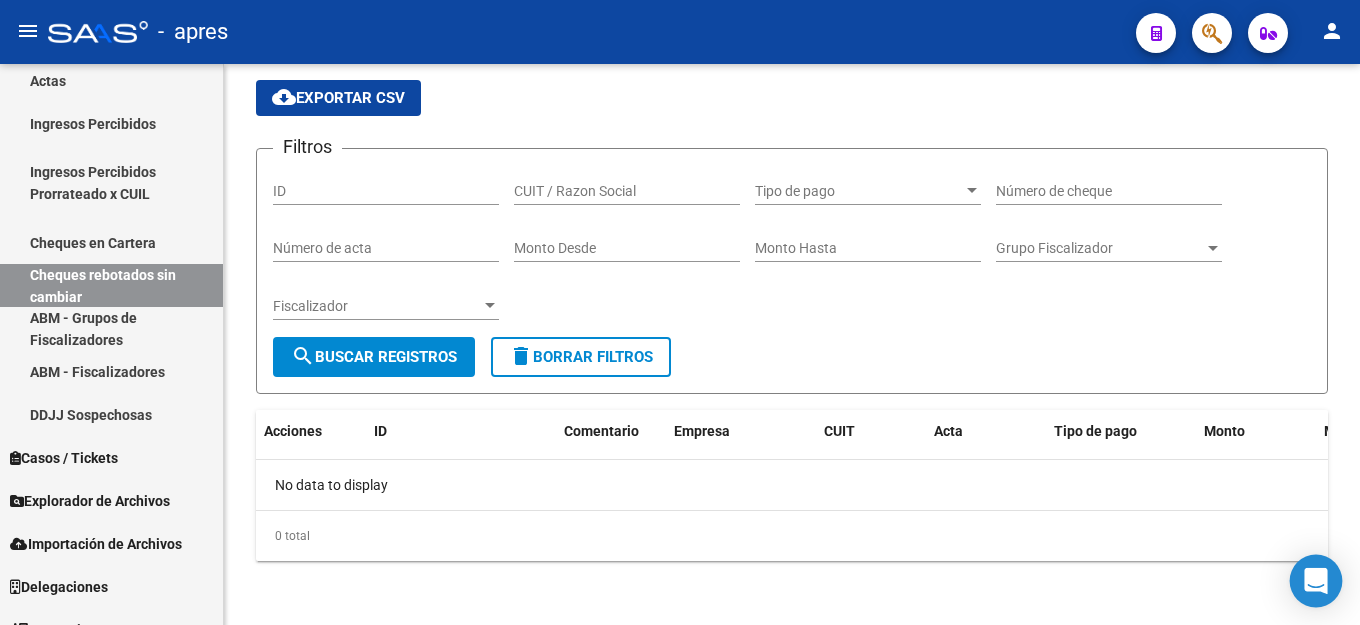 click 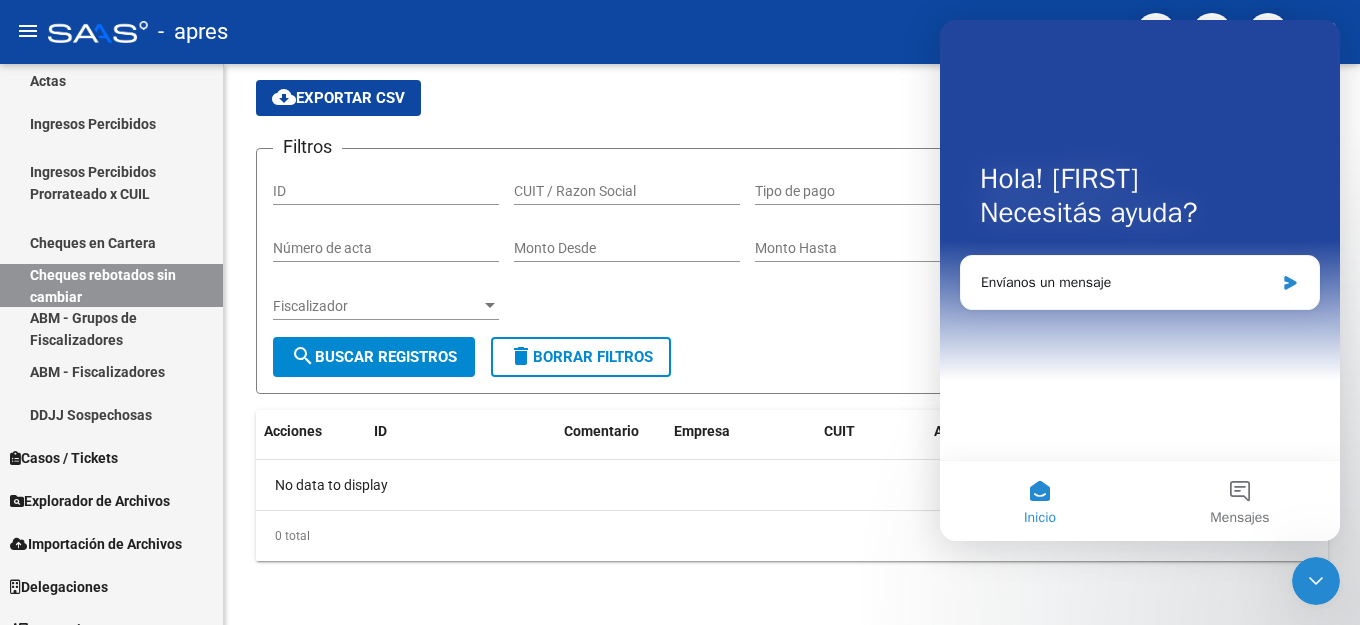 scroll, scrollTop: 0, scrollLeft: 0, axis: both 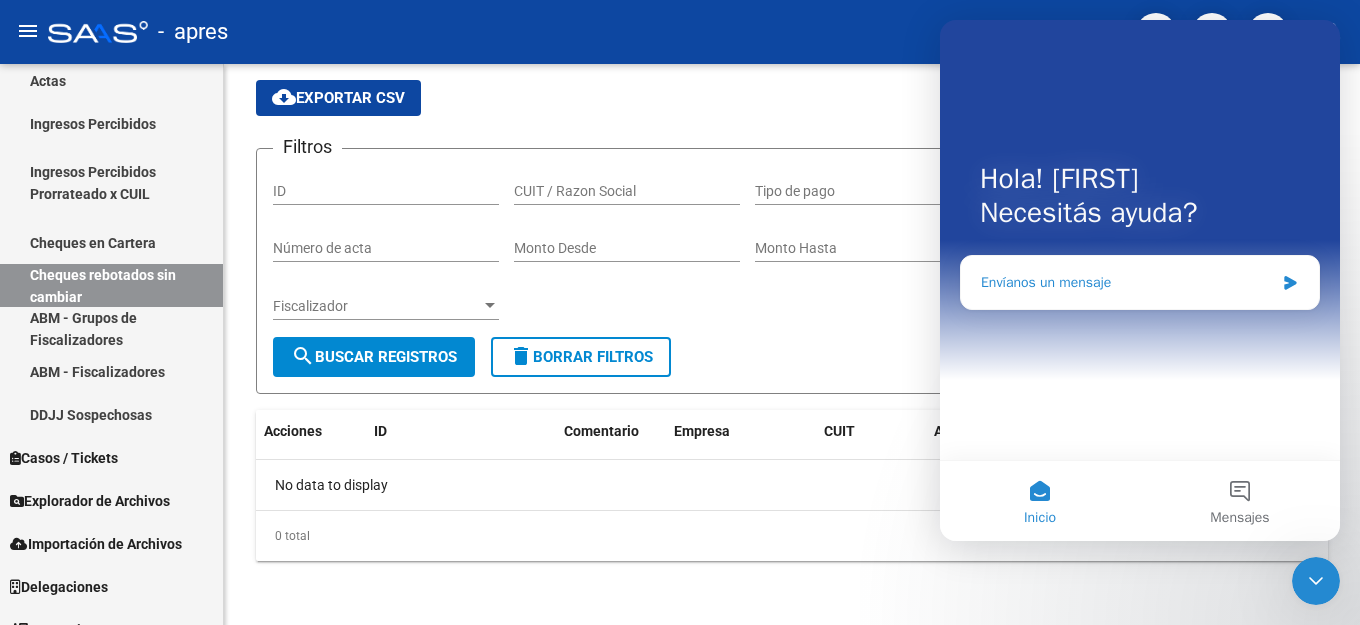 click on "Envíanos un mensaje" at bounding box center (1140, 282) 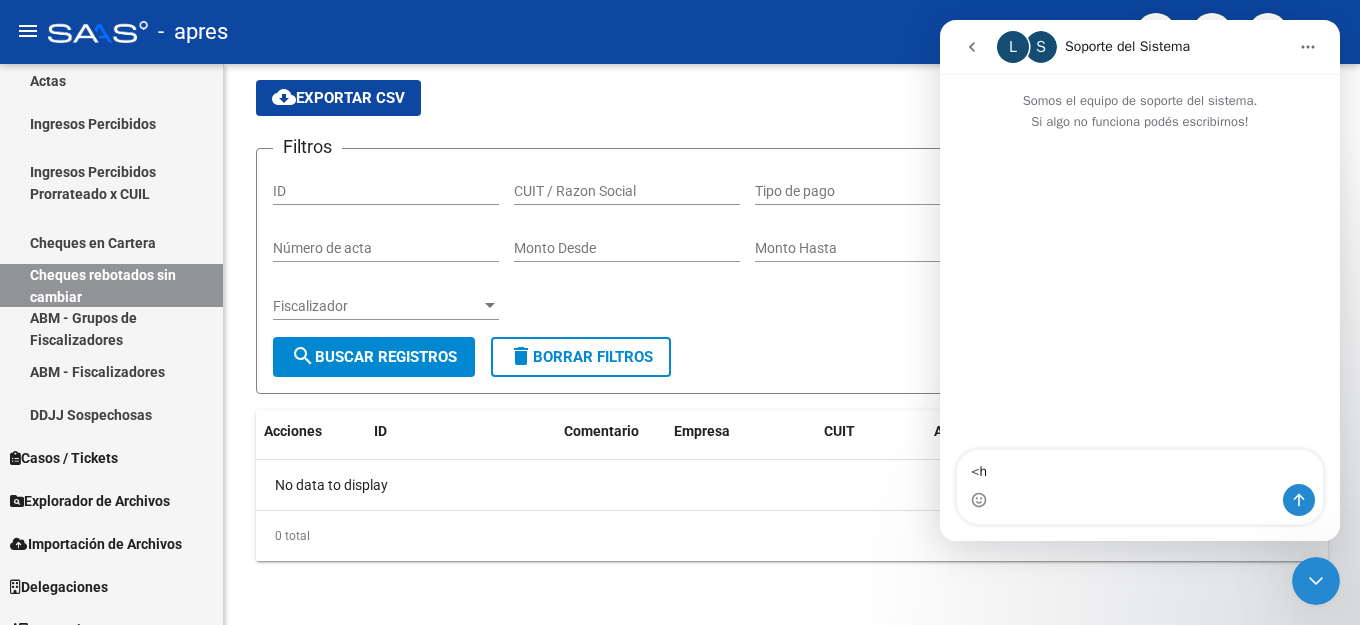 type on "<" 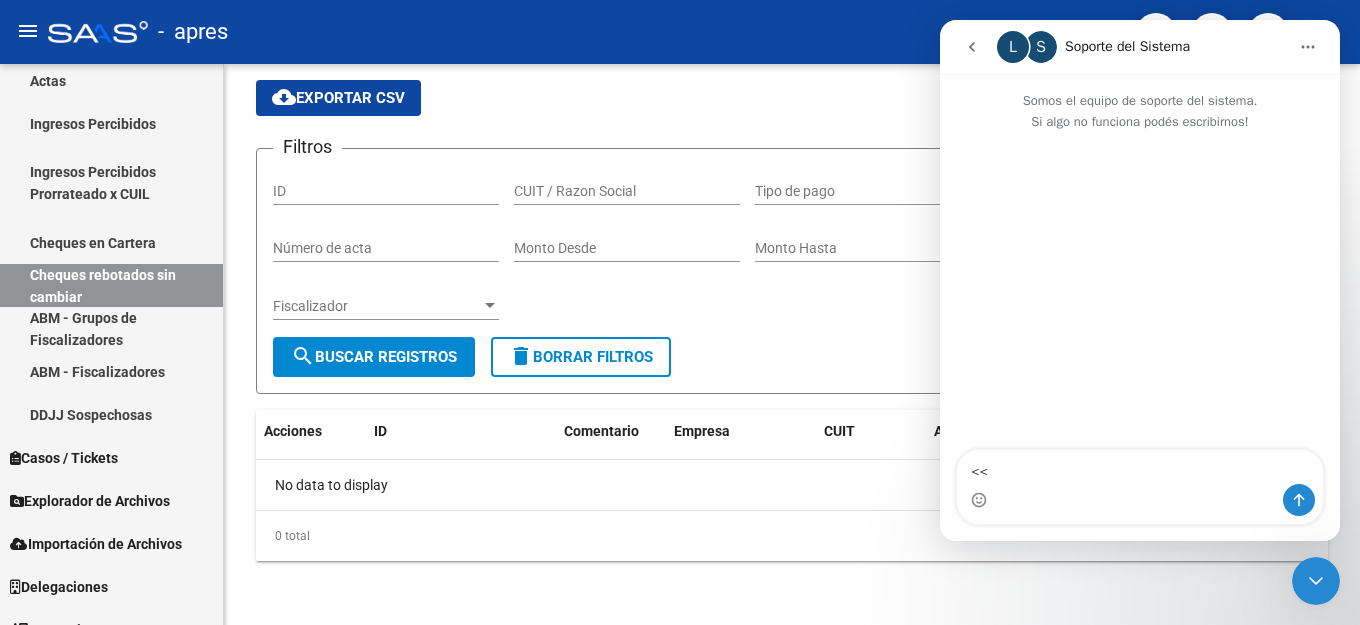 type on "<" 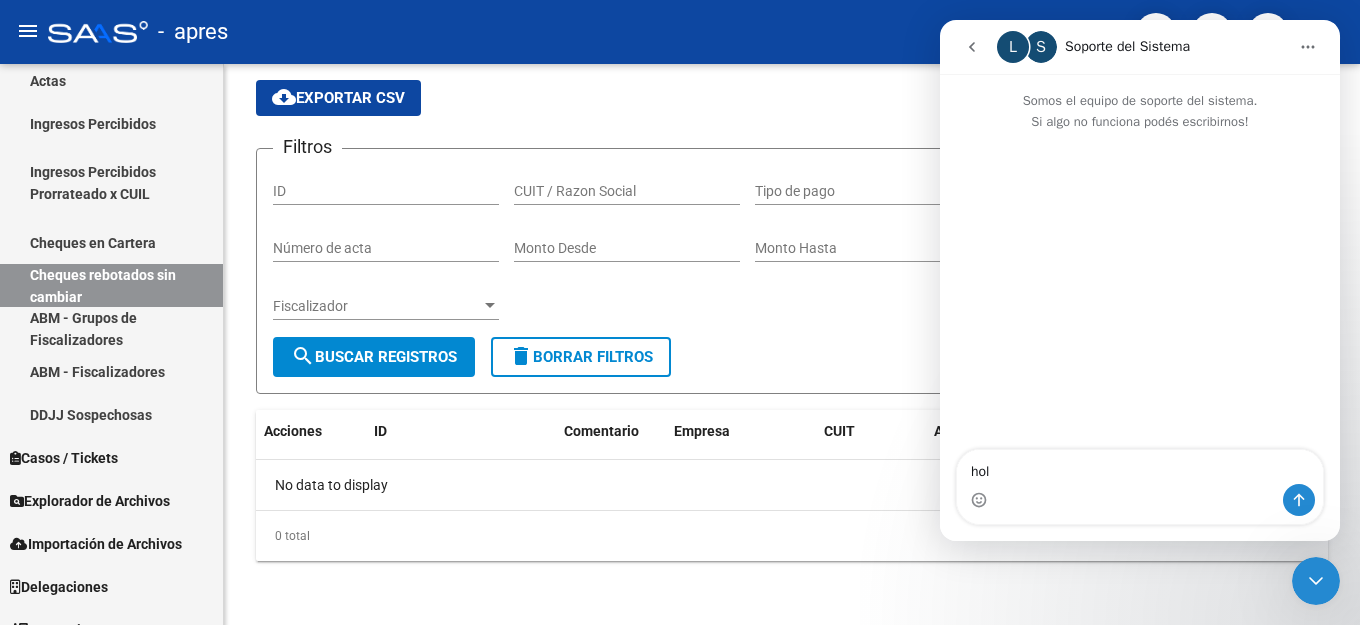 type on "hola" 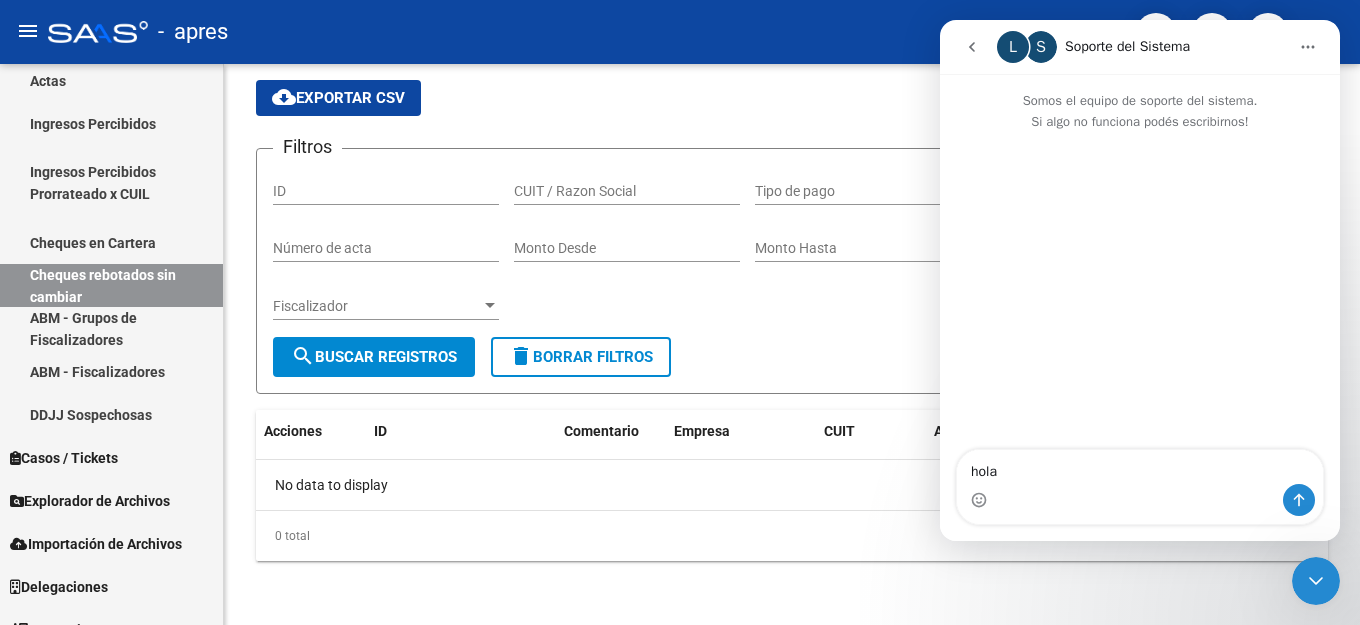type 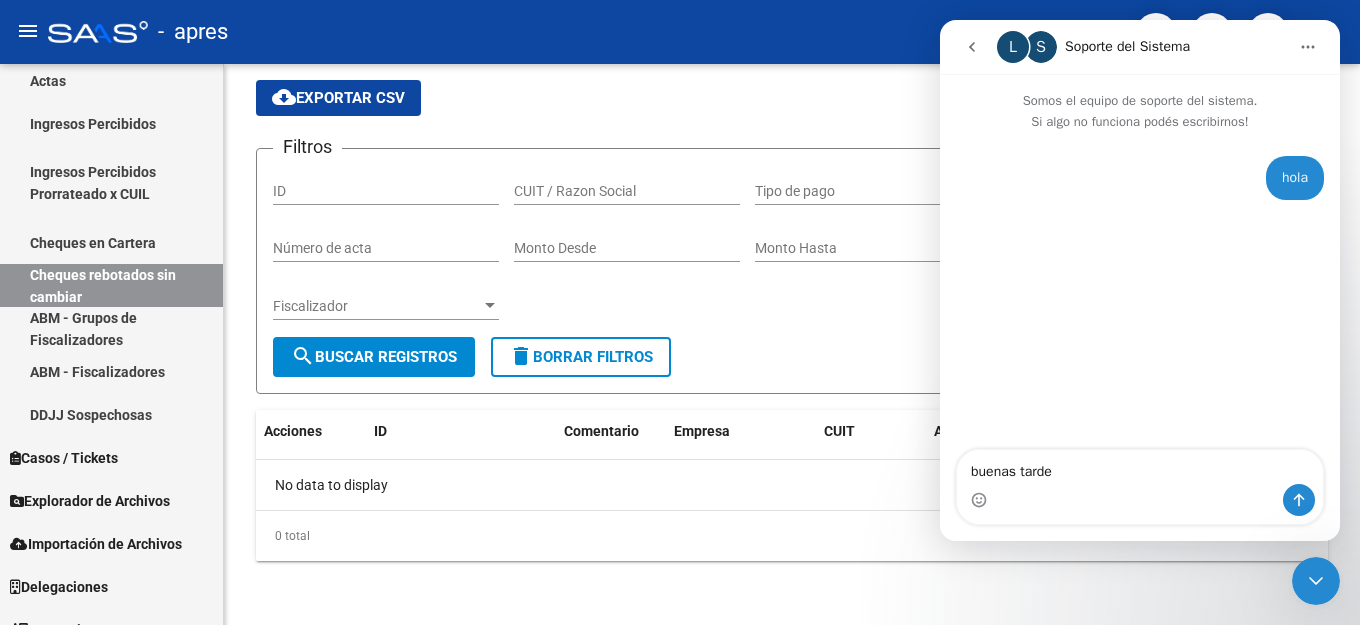 type on "buenas tardes" 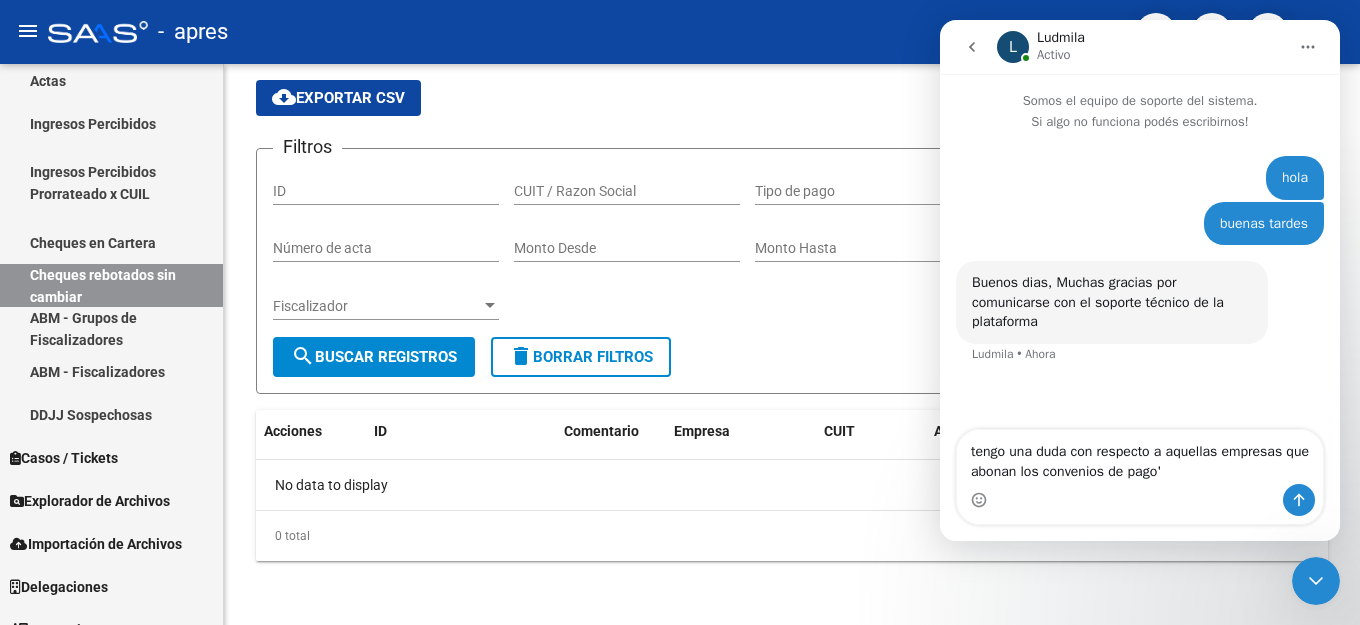 type on "tengo una duda con respecto a aquellas empresas que abonan los convenios de pago" 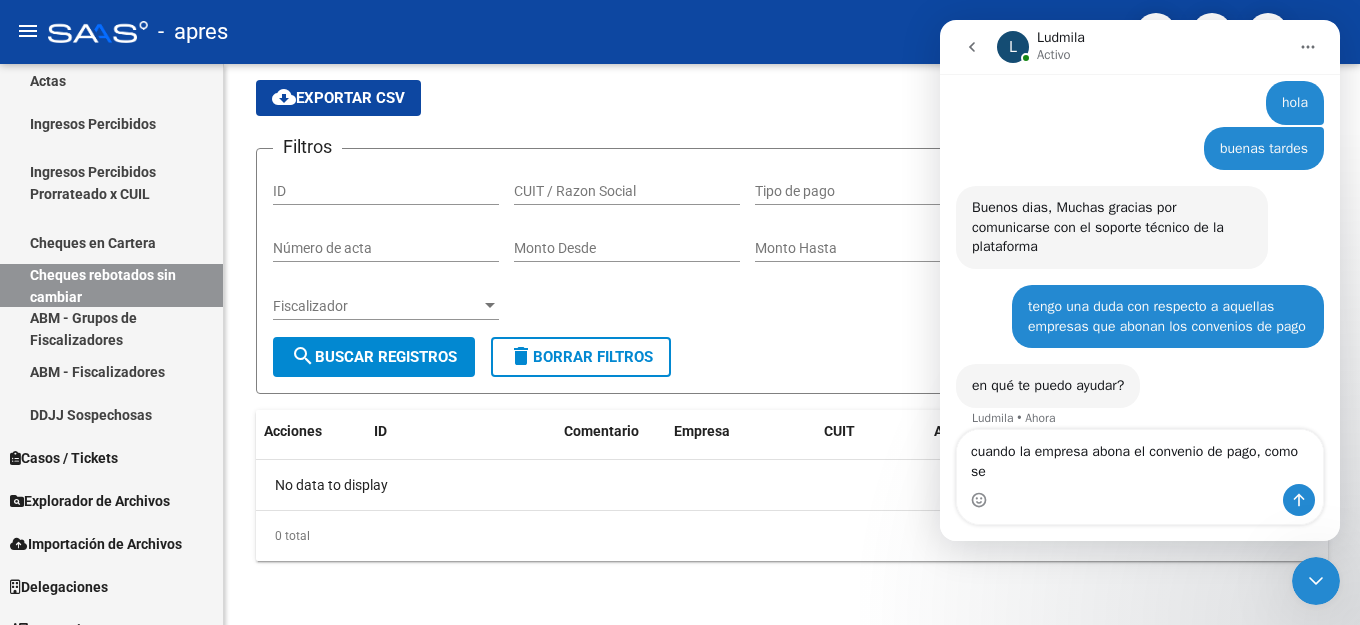 scroll, scrollTop: 95, scrollLeft: 0, axis: vertical 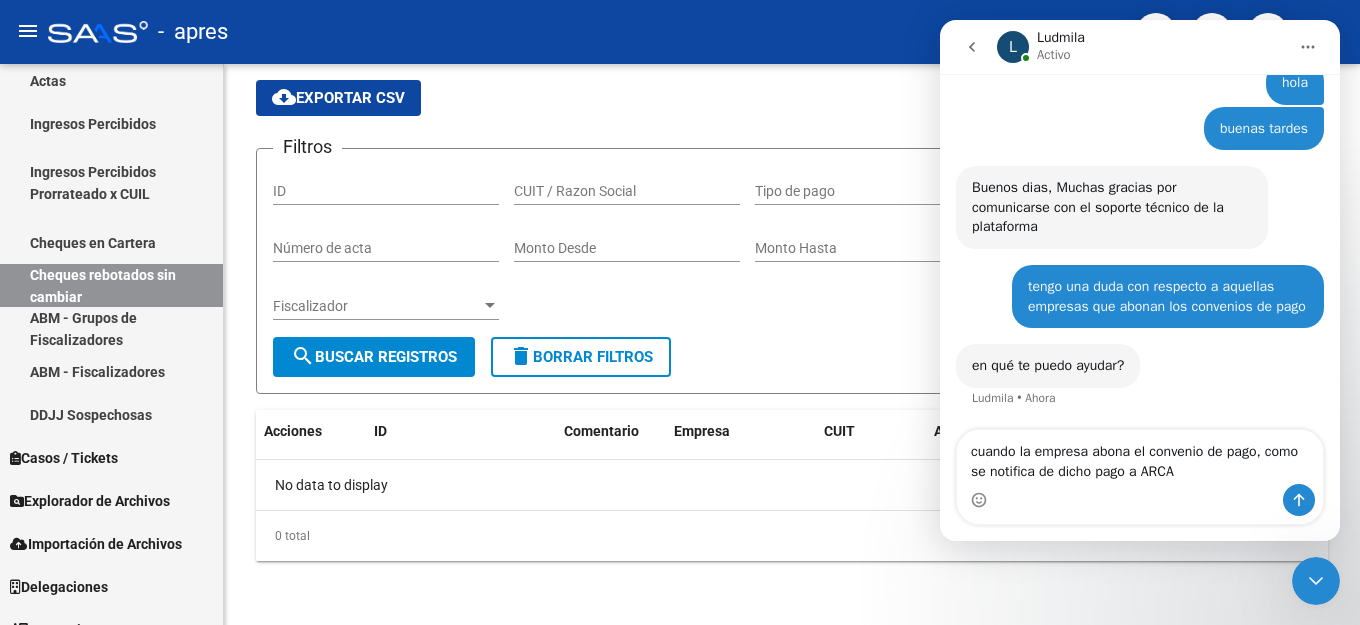 type on "cuando la empresa abona el convenio de pago, como se notifica de dicho pago a ARCA?" 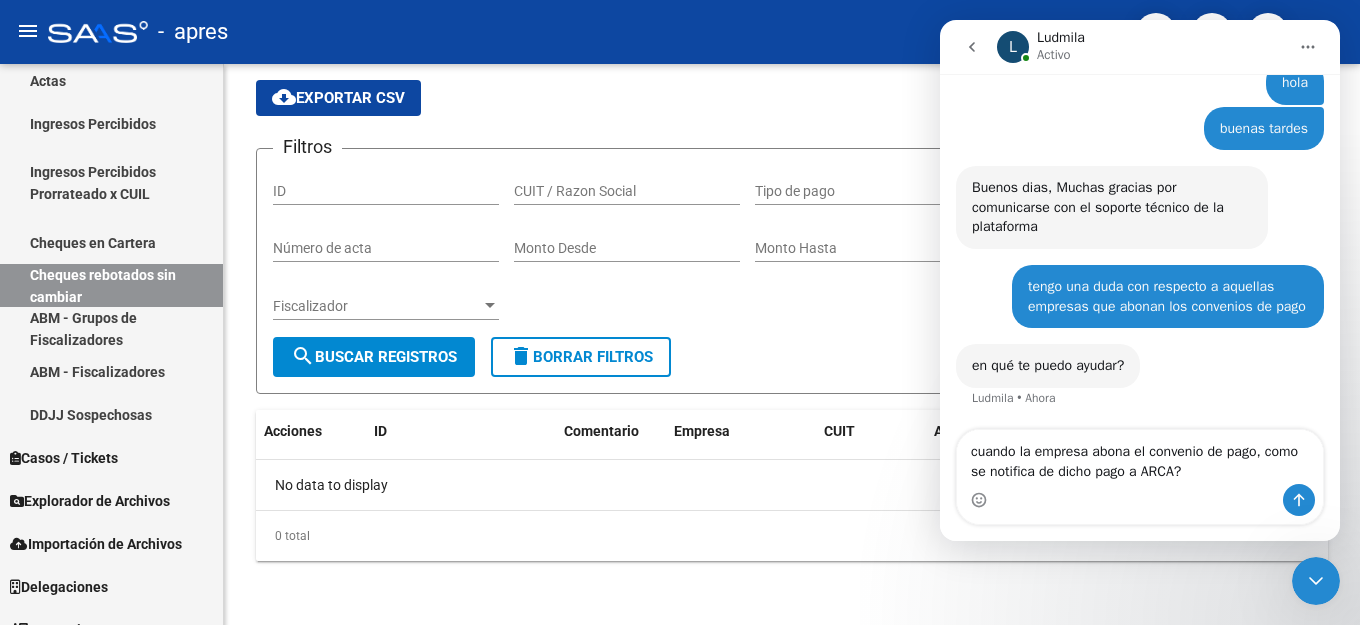type 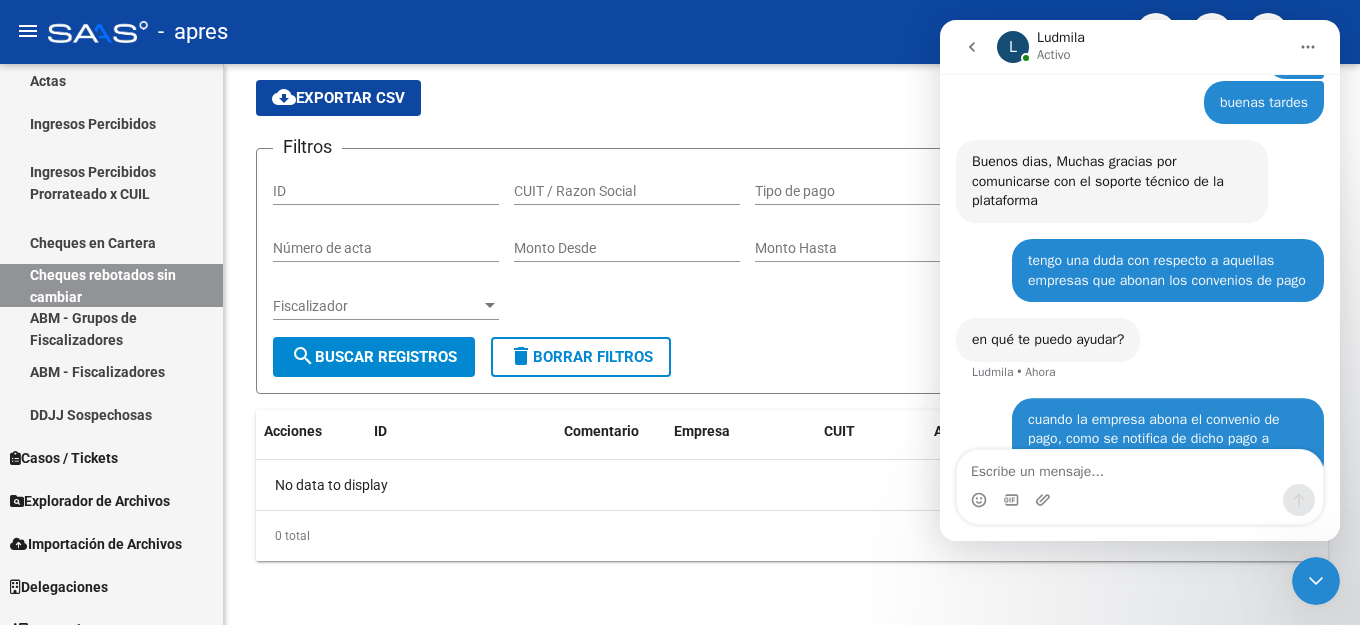 scroll, scrollTop: 174, scrollLeft: 0, axis: vertical 